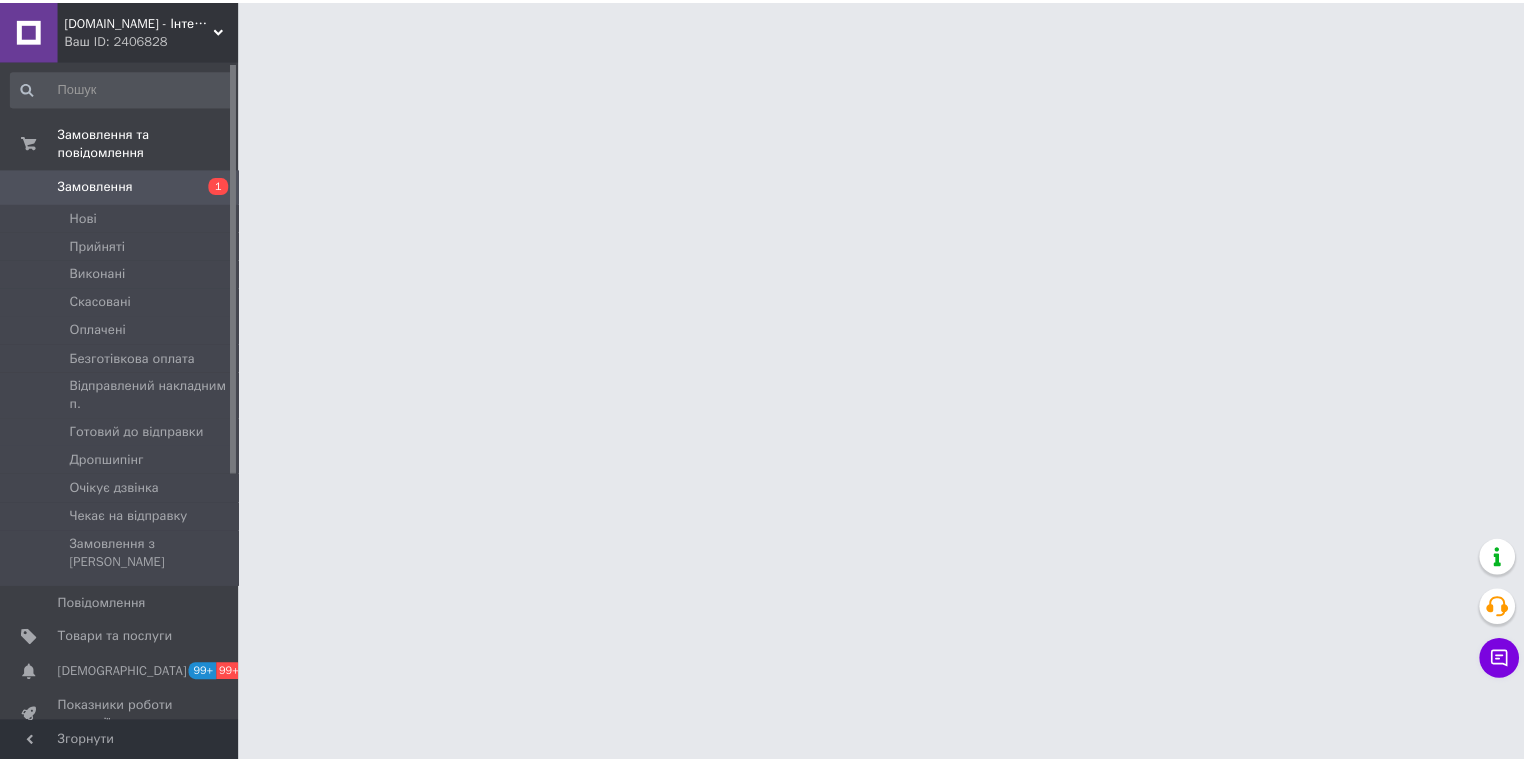 scroll, scrollTop: 0, scrollLeft: 0, axis: both 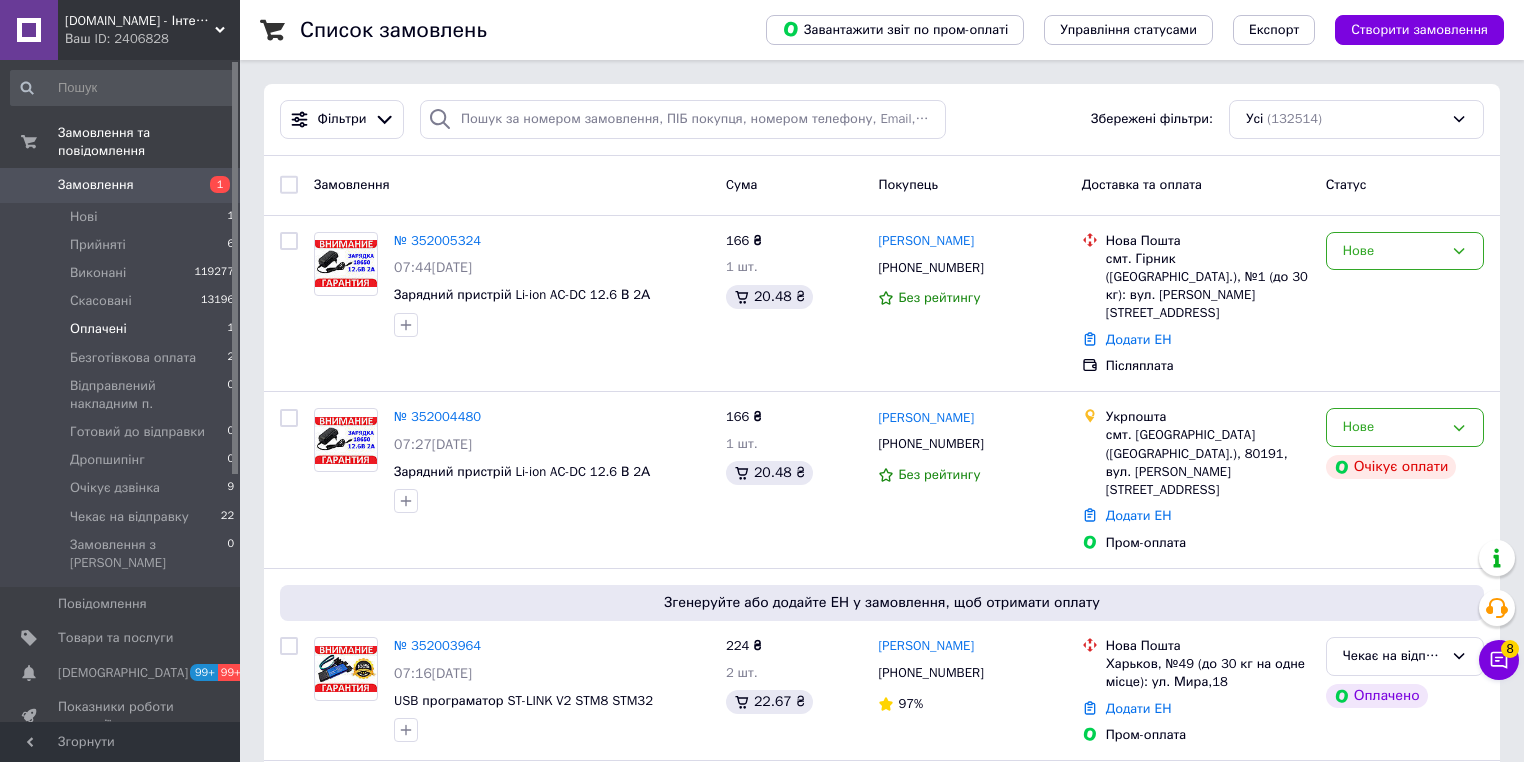 click on "Оплачені" at bounding box center (98, 329) 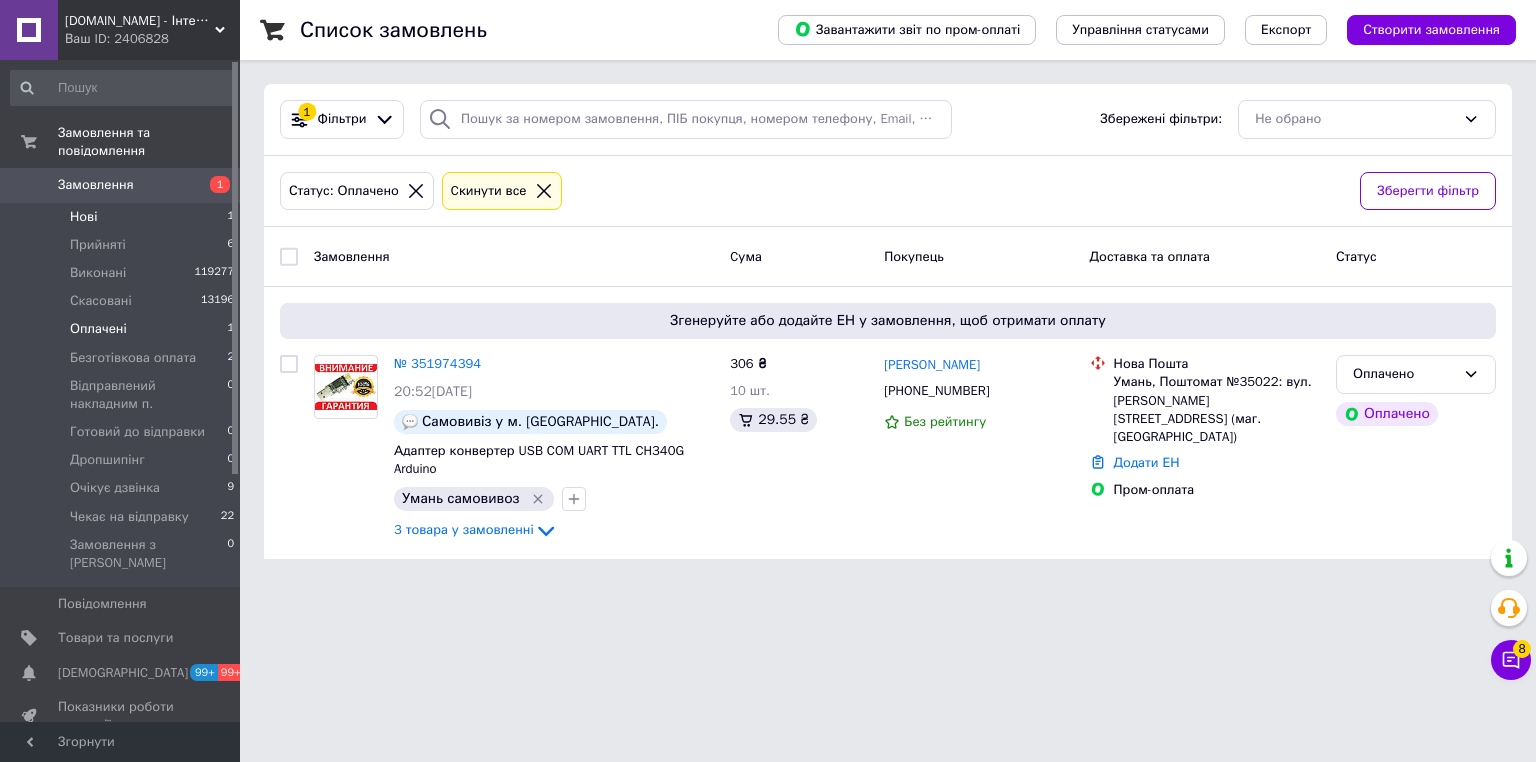 click on "Нові 1" at bounding box center (123, 217) 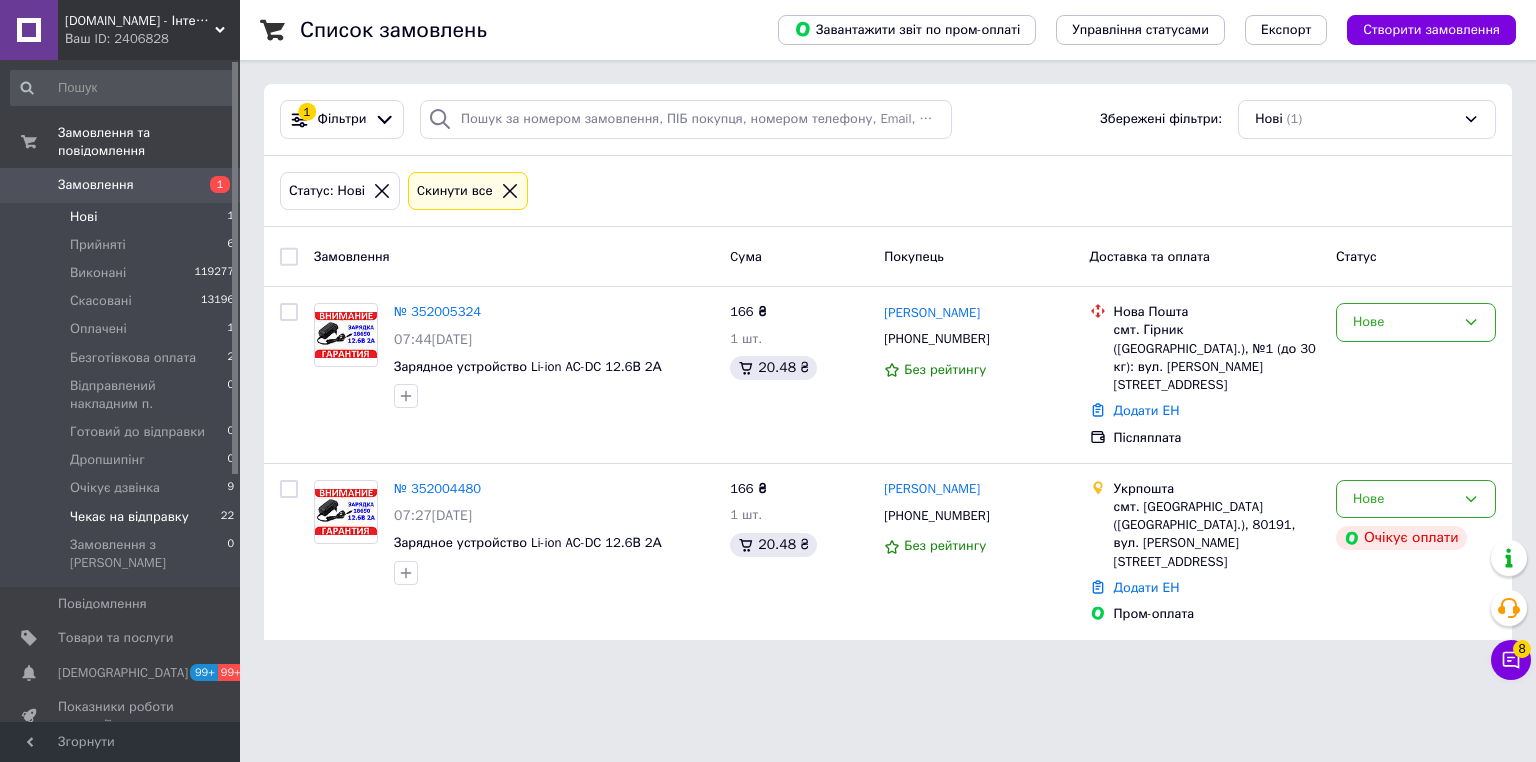 click on "Чекає на відправку" at bounding box center [129, 517] 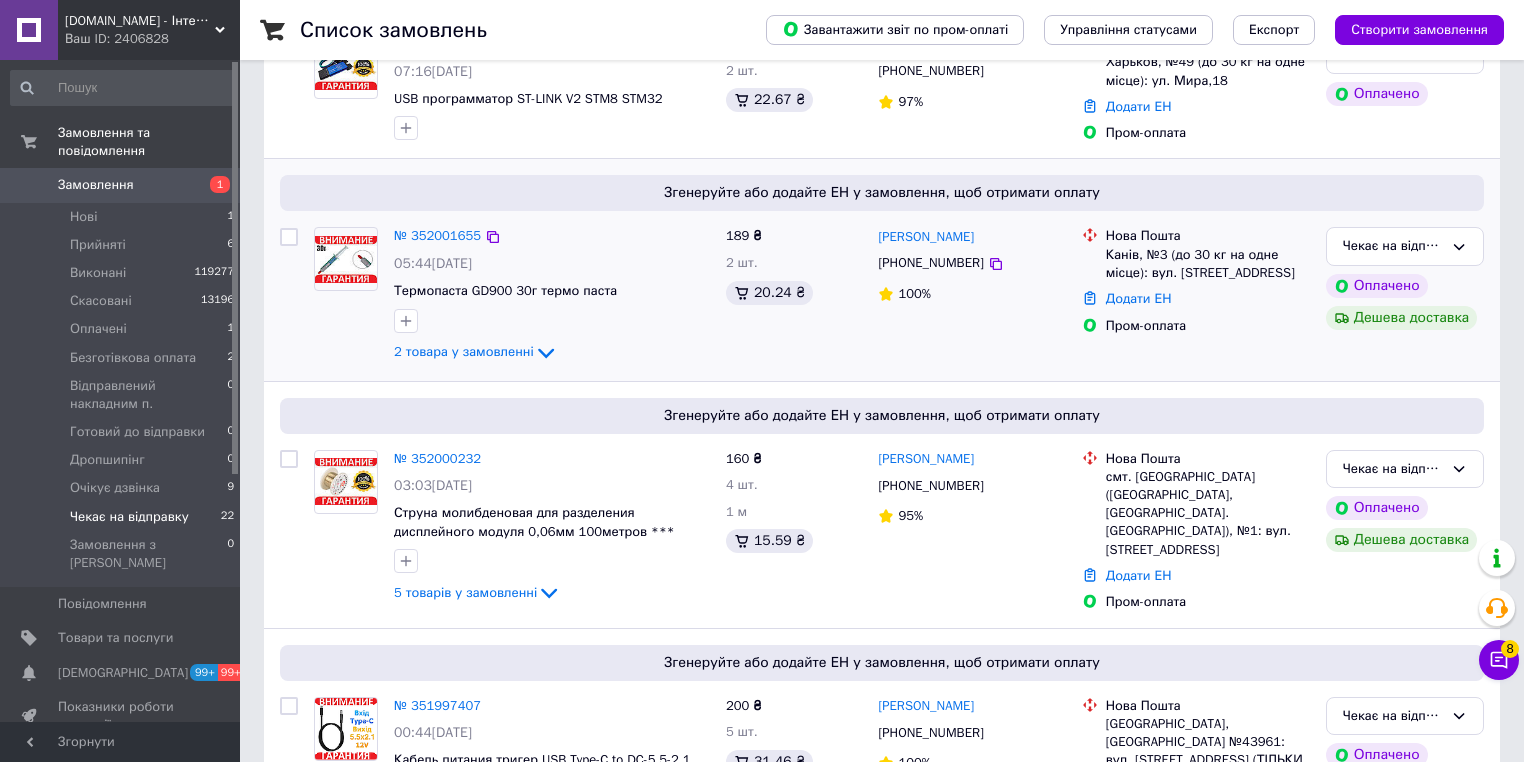 scroll, scrollTop: 480, scrollLeft: 0, axis: vertical 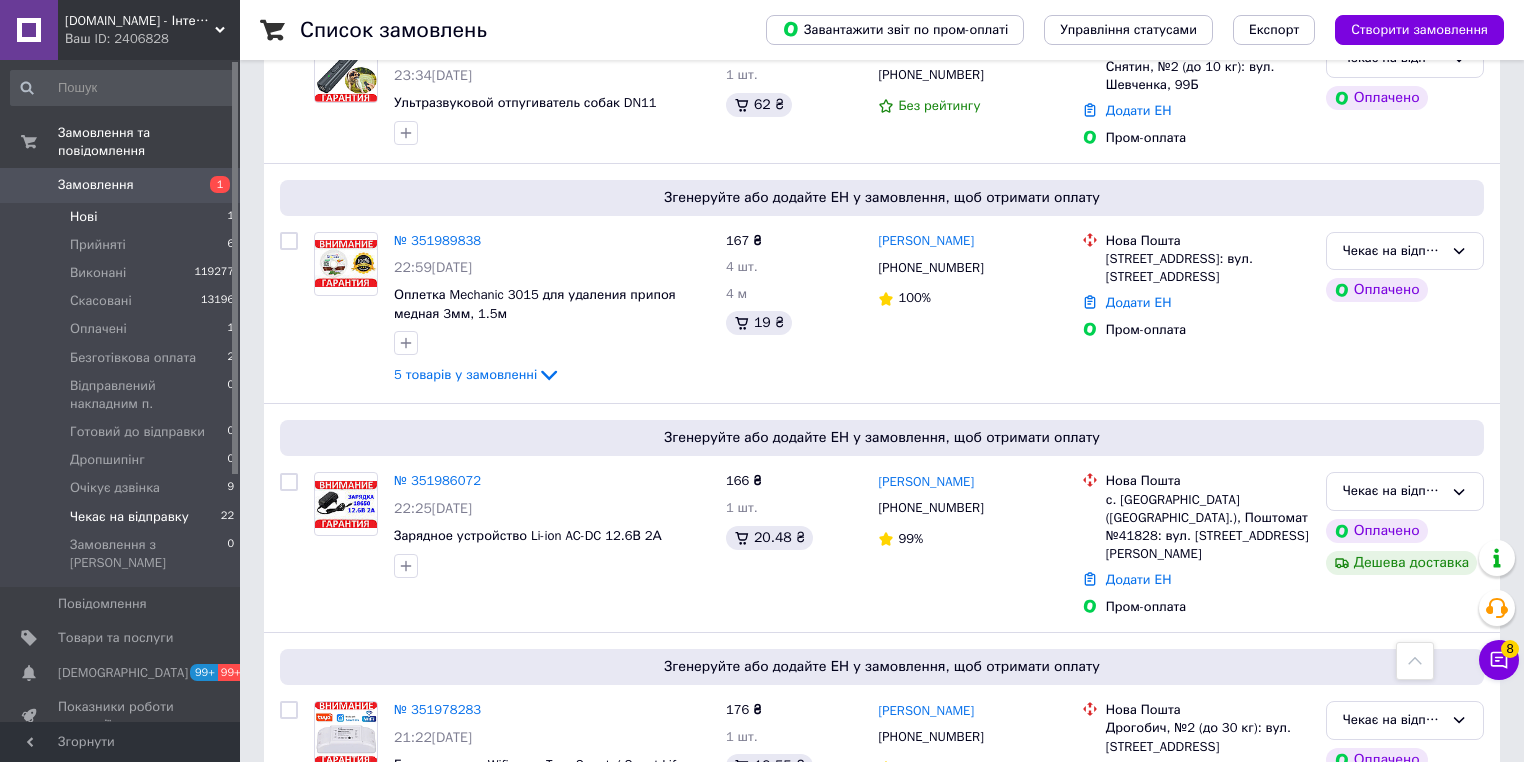 click on "Нові" at bounding box center [83, 217] 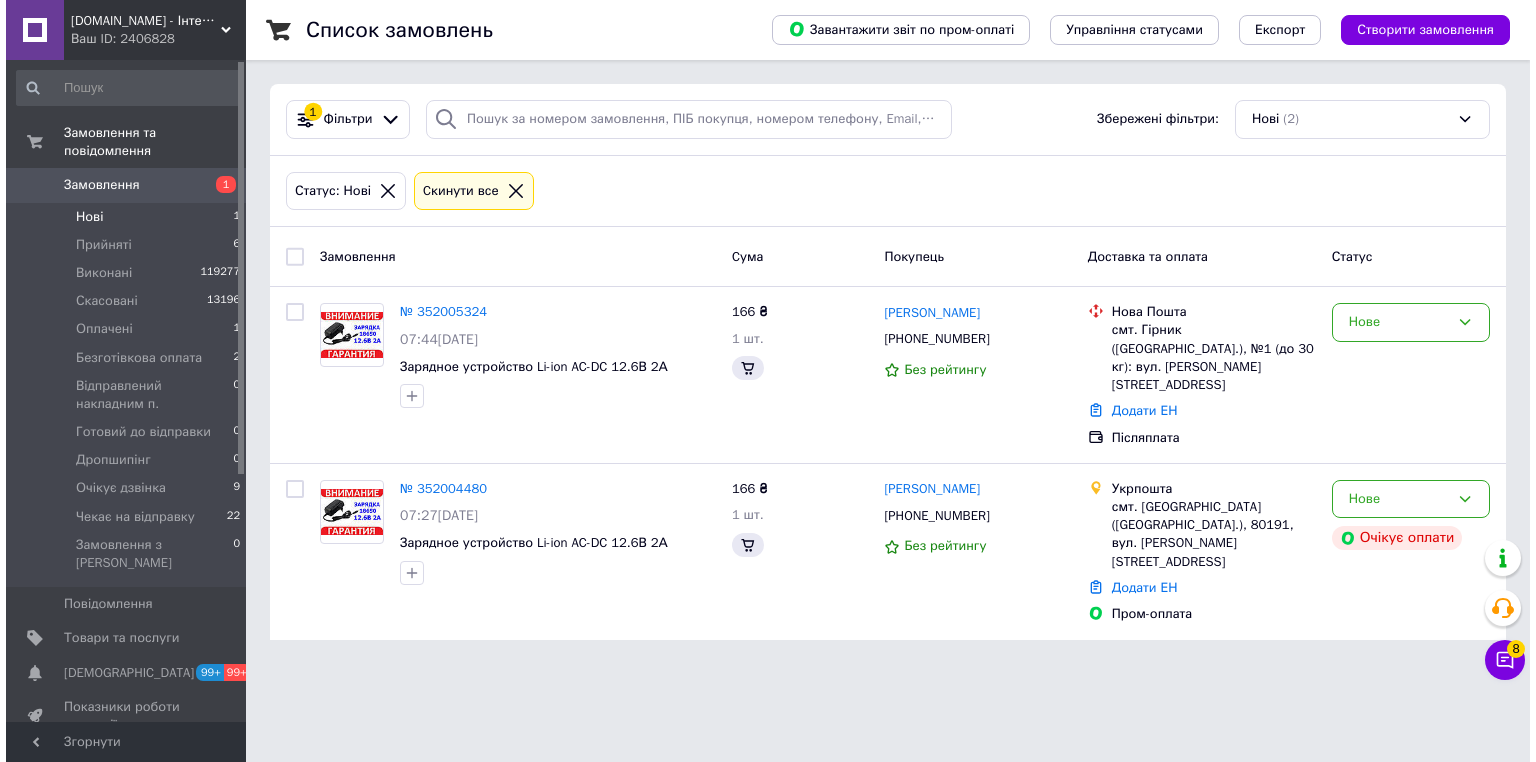 scroll, scrollTop: 0, scrollLeft: 0, axis: both 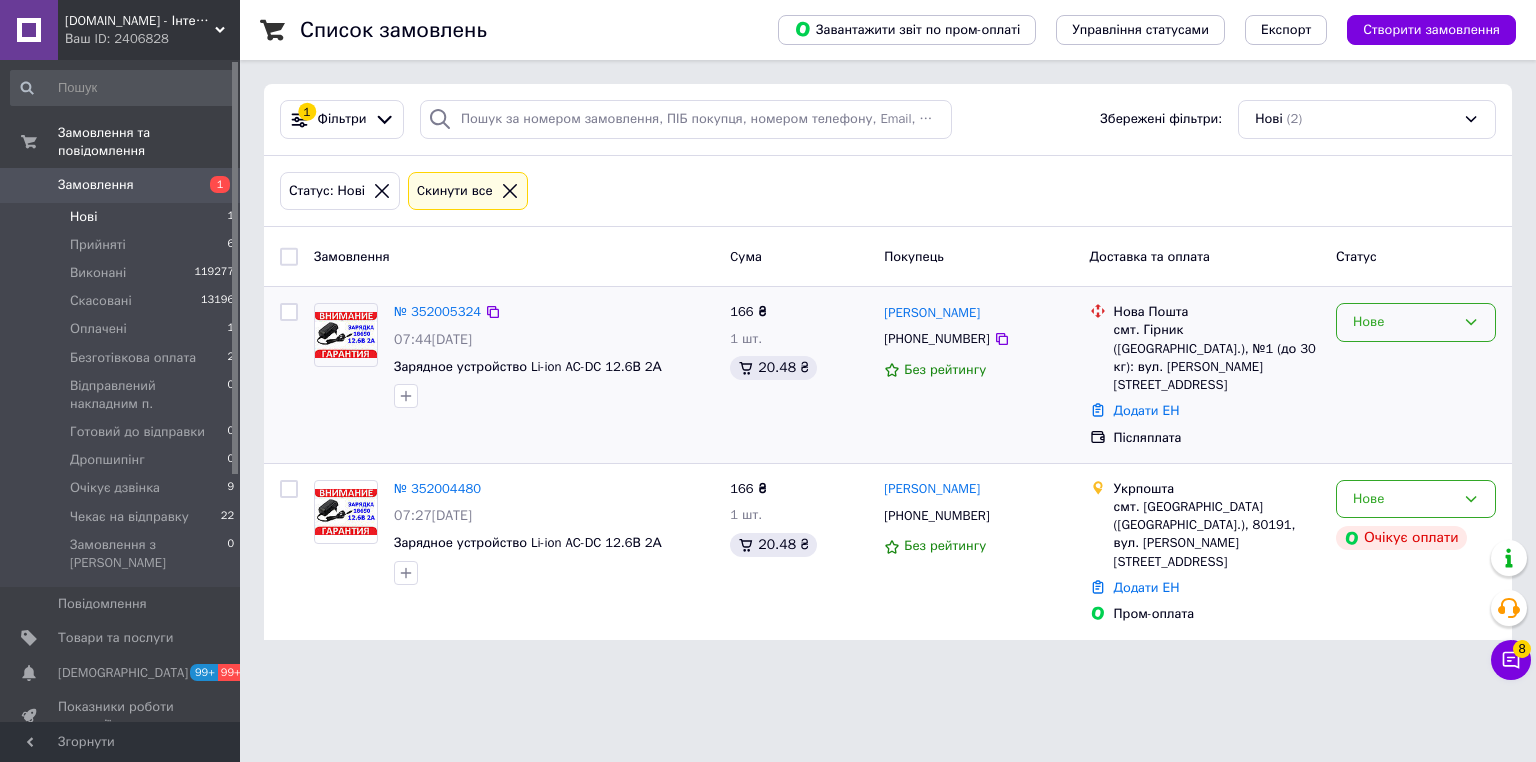 click on "Нове" at bounding box center (1416, 322) 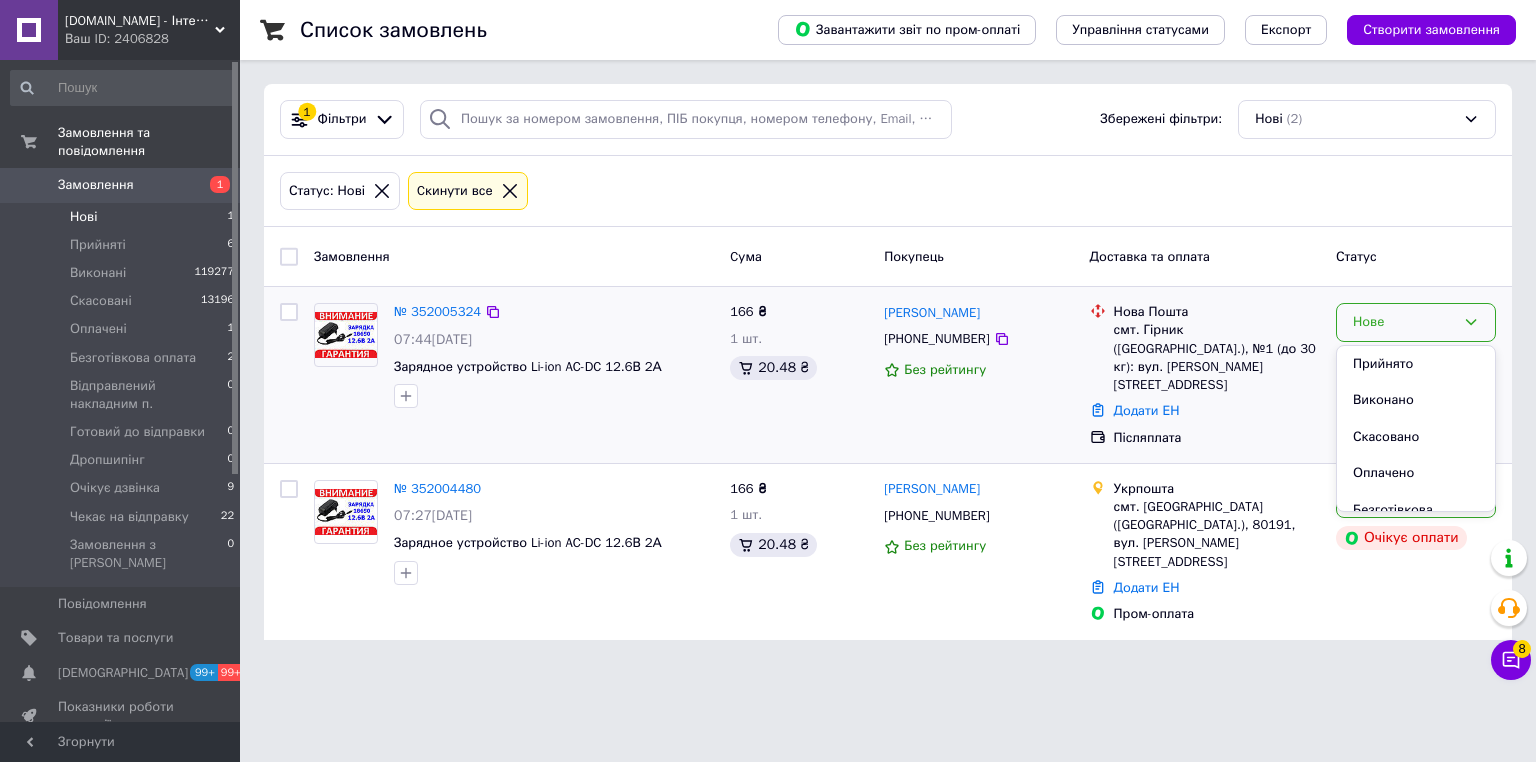 scroll, scrollTop: 241, scrollLeft: 0, axis: vertical 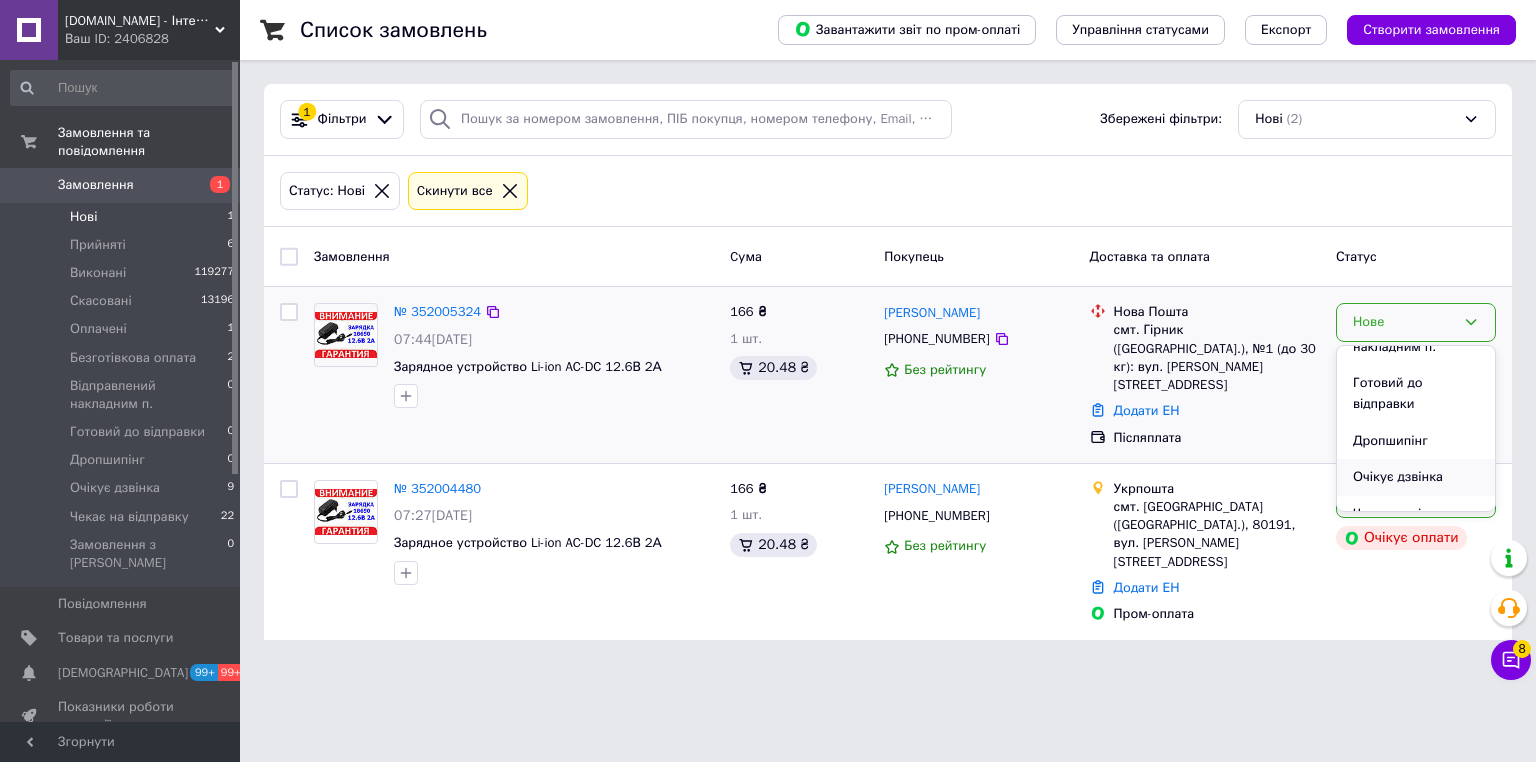 click on "Очікує дзвінка" at bounding box center (1416, 477) 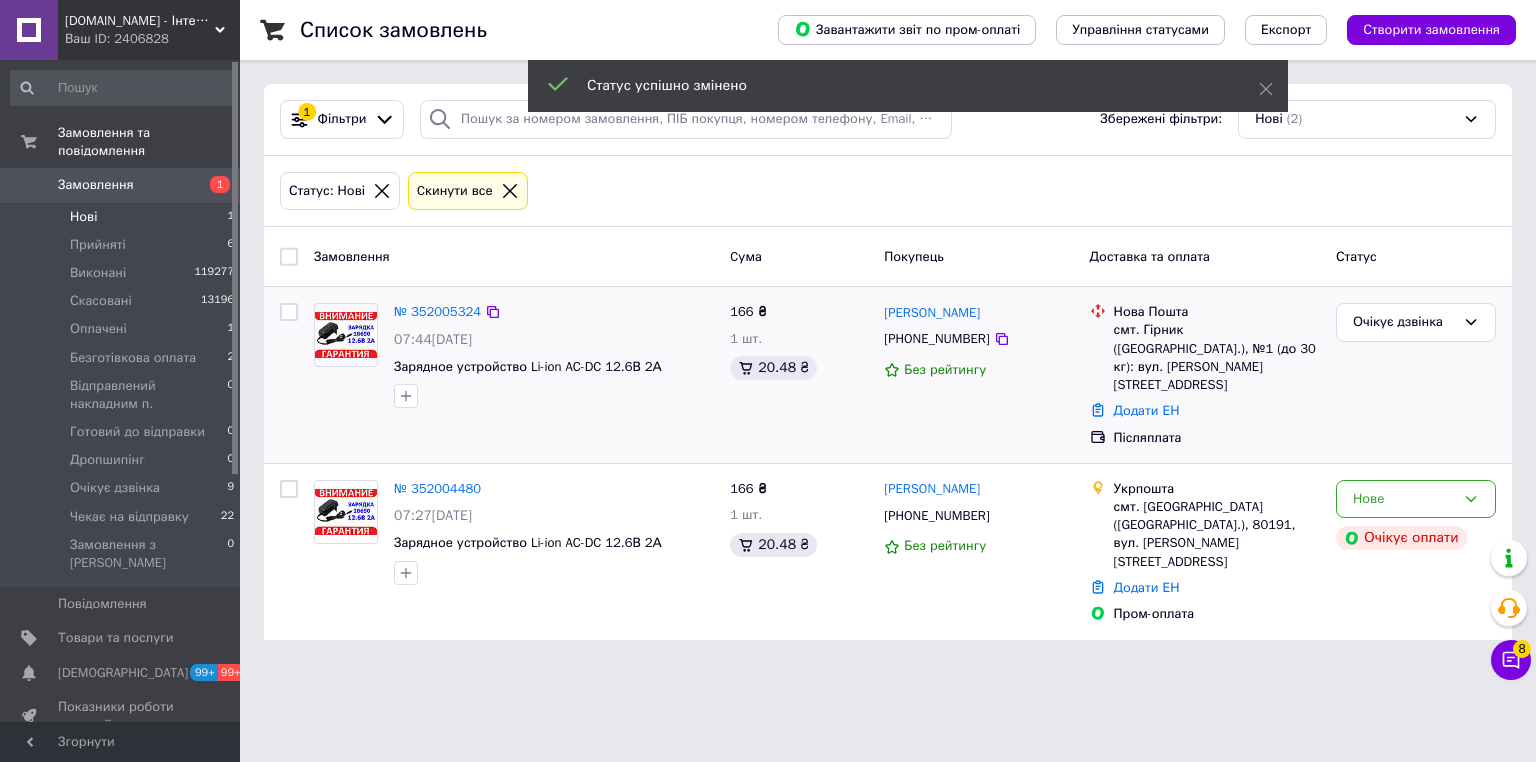 click 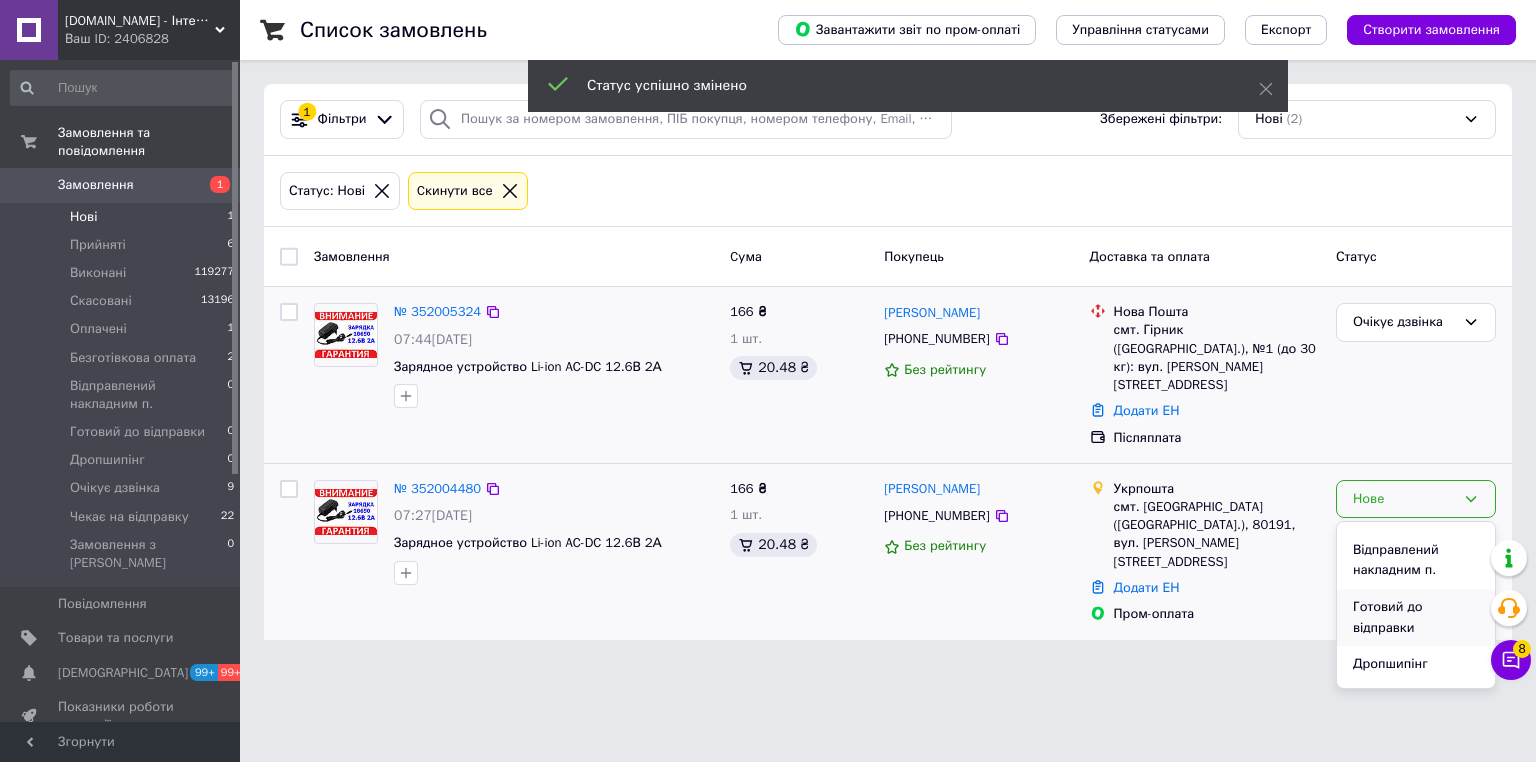 scroll, scrollTop: 241, scrollLeft: 0, axis: vertical 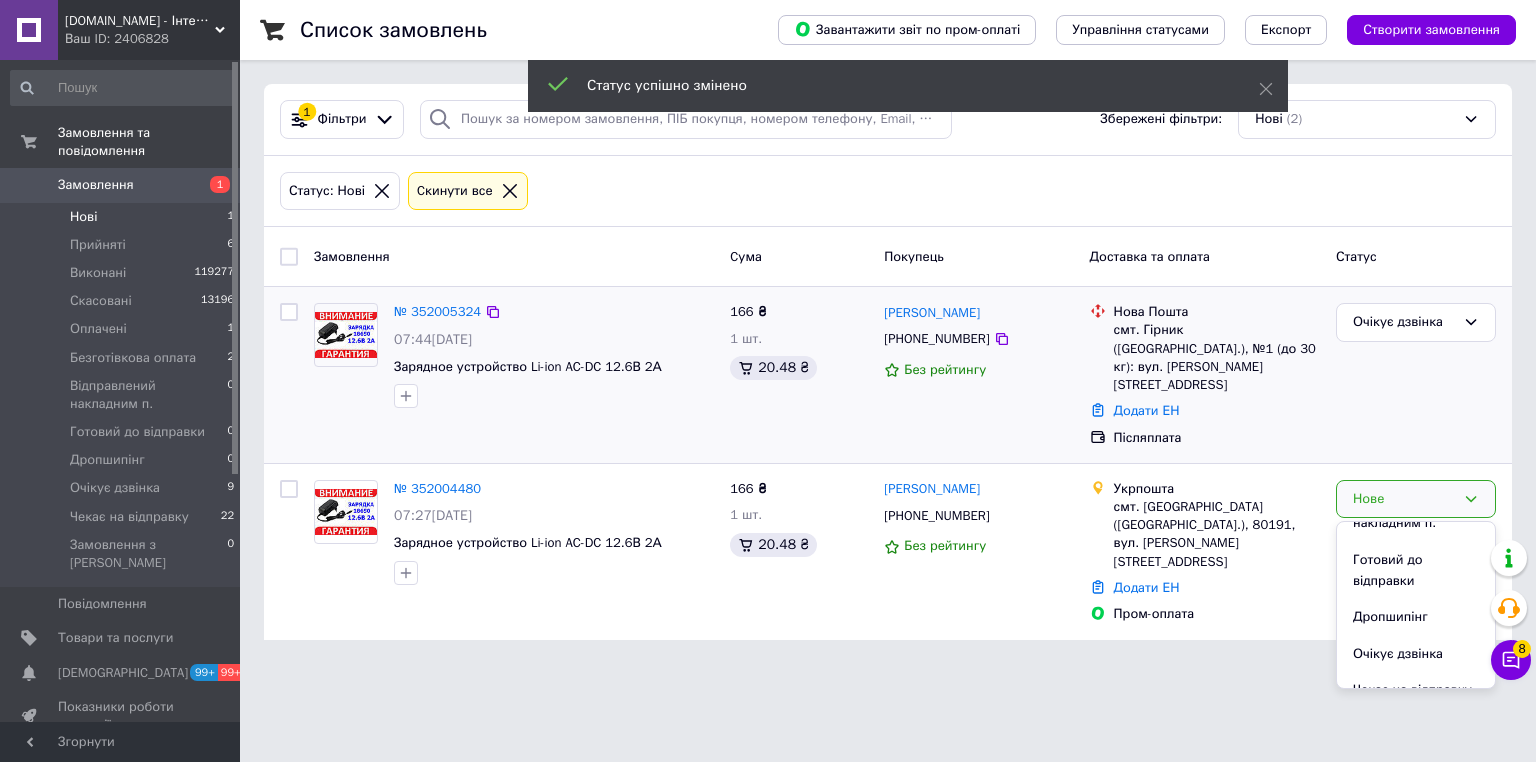 click on "Очікує дзвінка" at bounding box center (1416, 654) 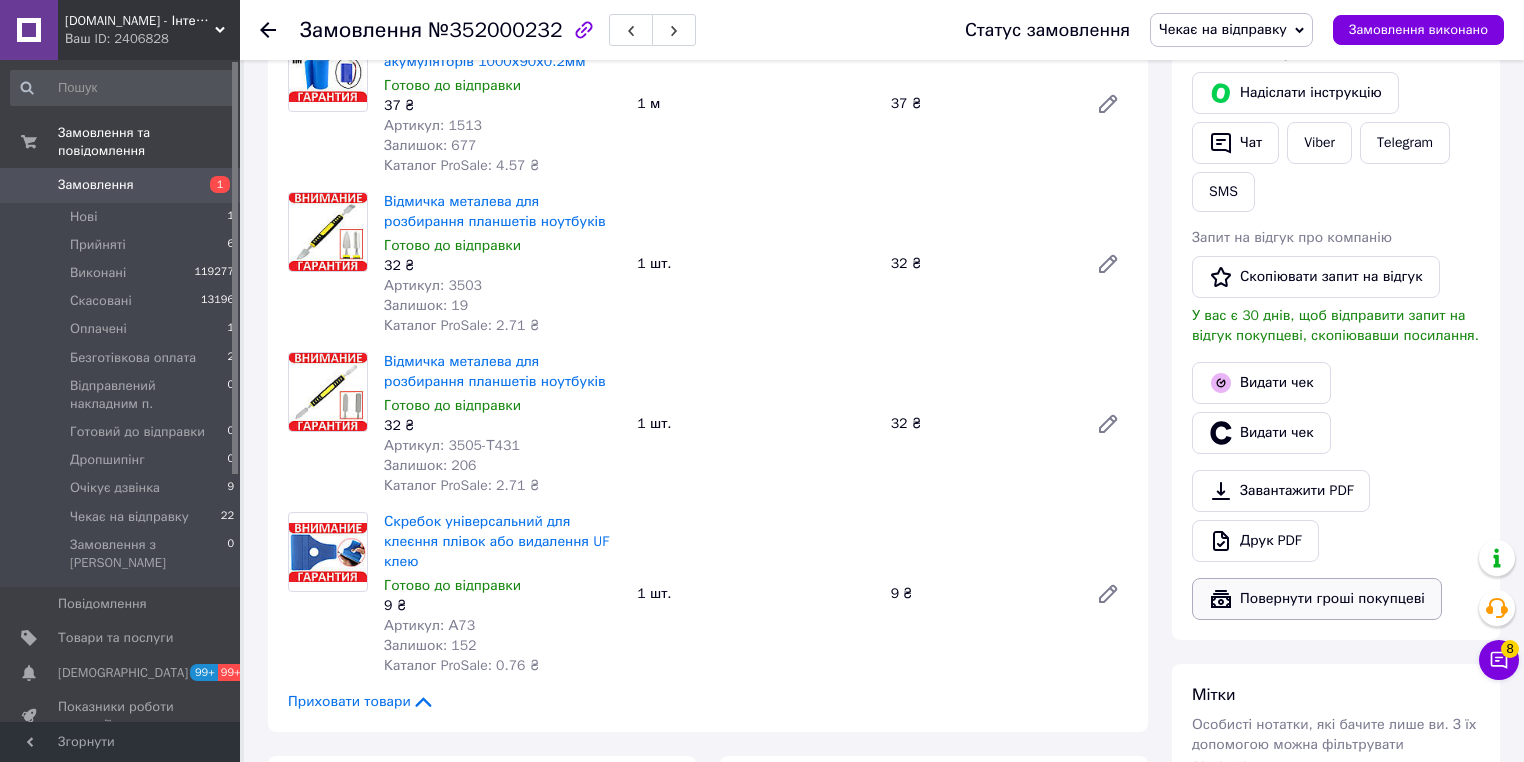 scroll, scrollTop: 480, scrollLeft: 0, axis: vertical 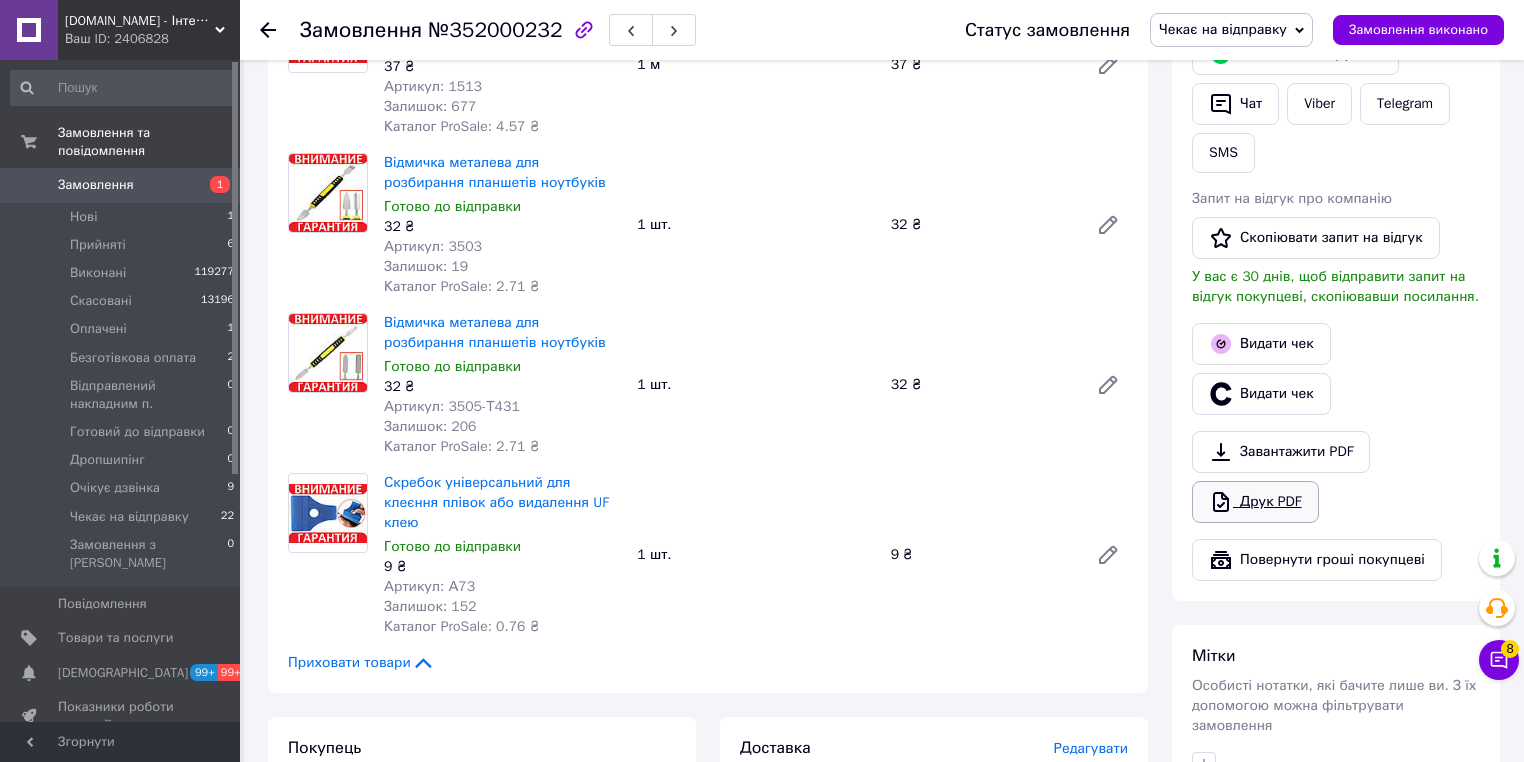 click on "Друк PDF" at bounding box center (1255, 502) 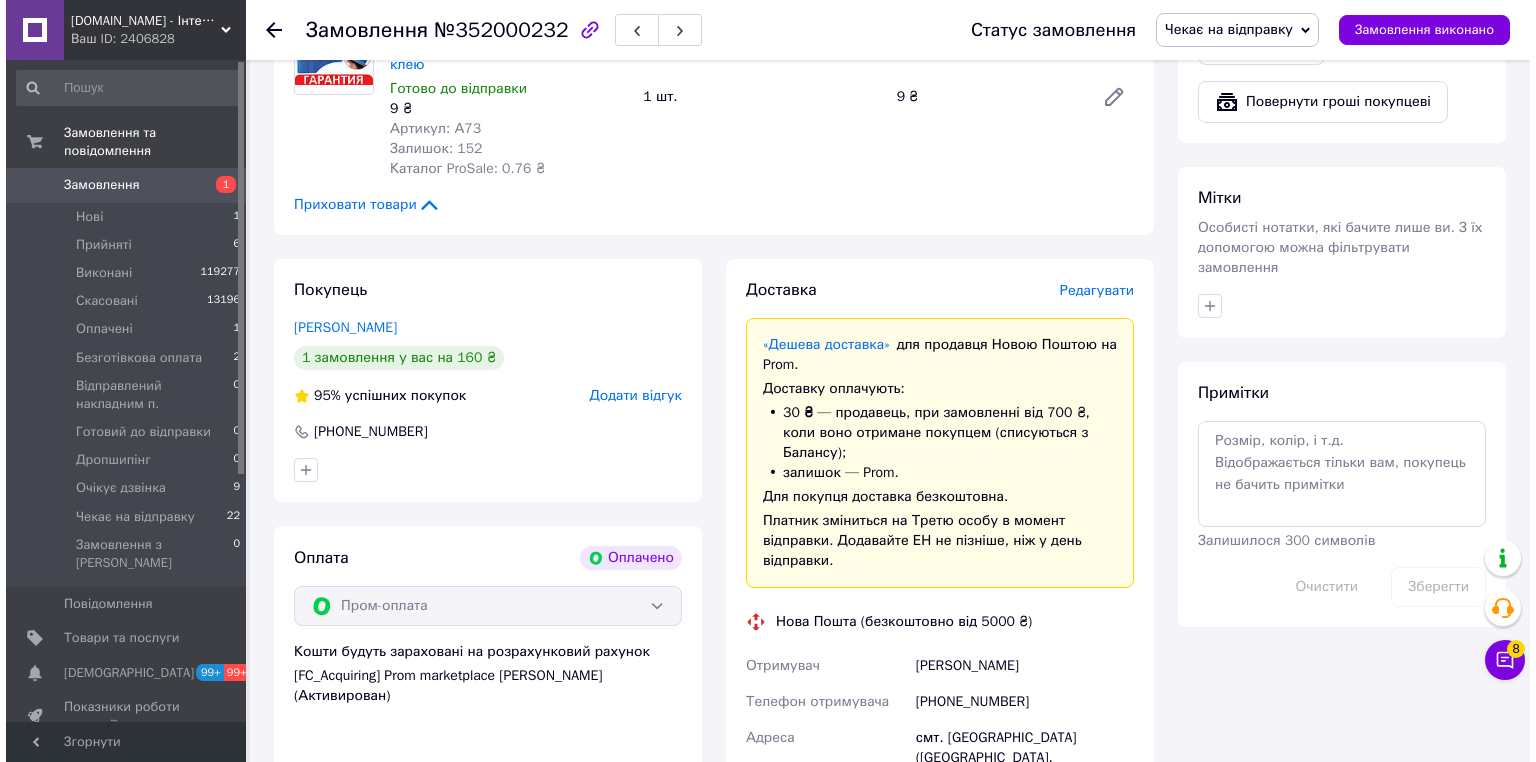 scroll, scrollTop: 960, scrollLeft: 0, axis: vertical 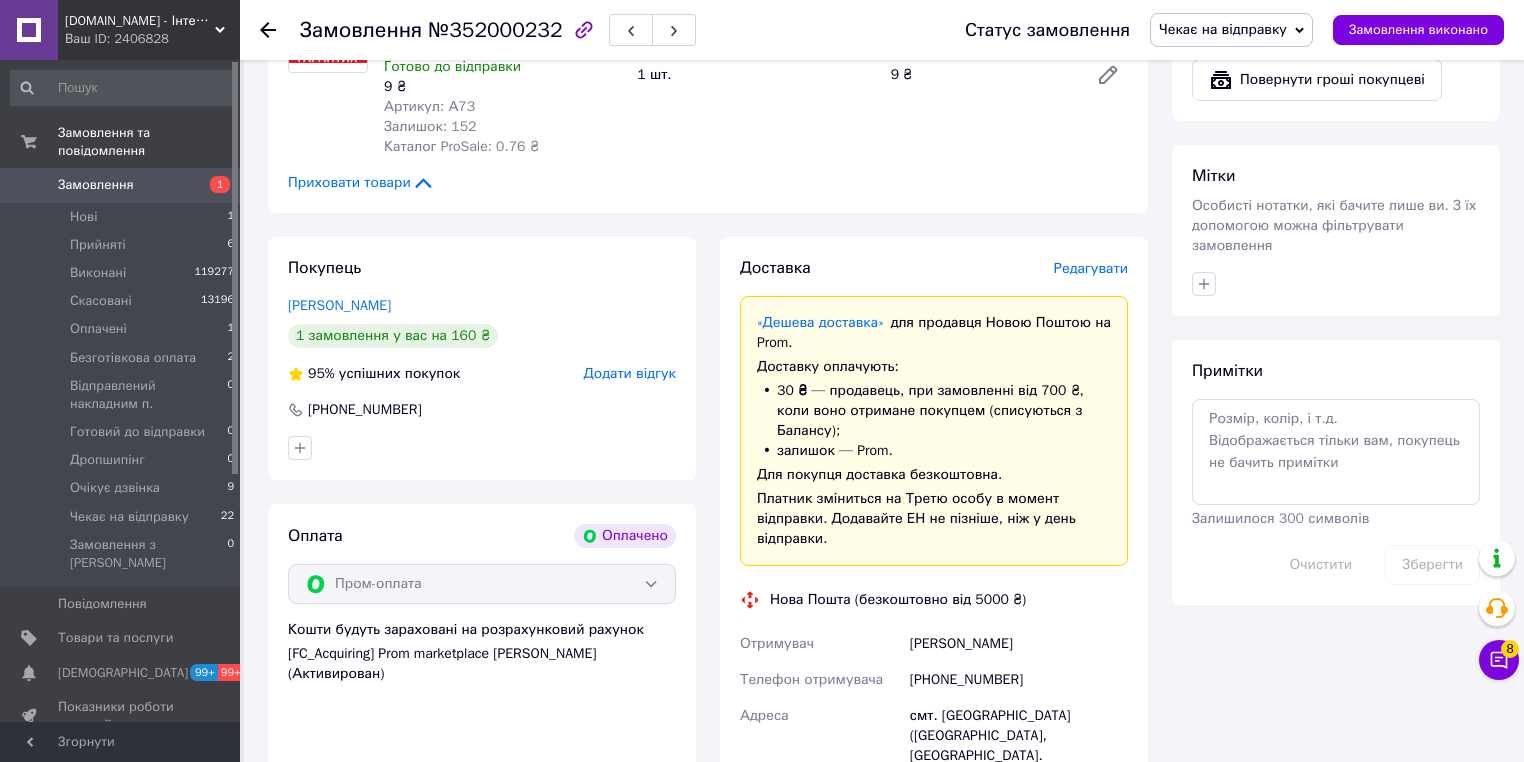 click on "Редагувати" at bounding box center (1091, 268) 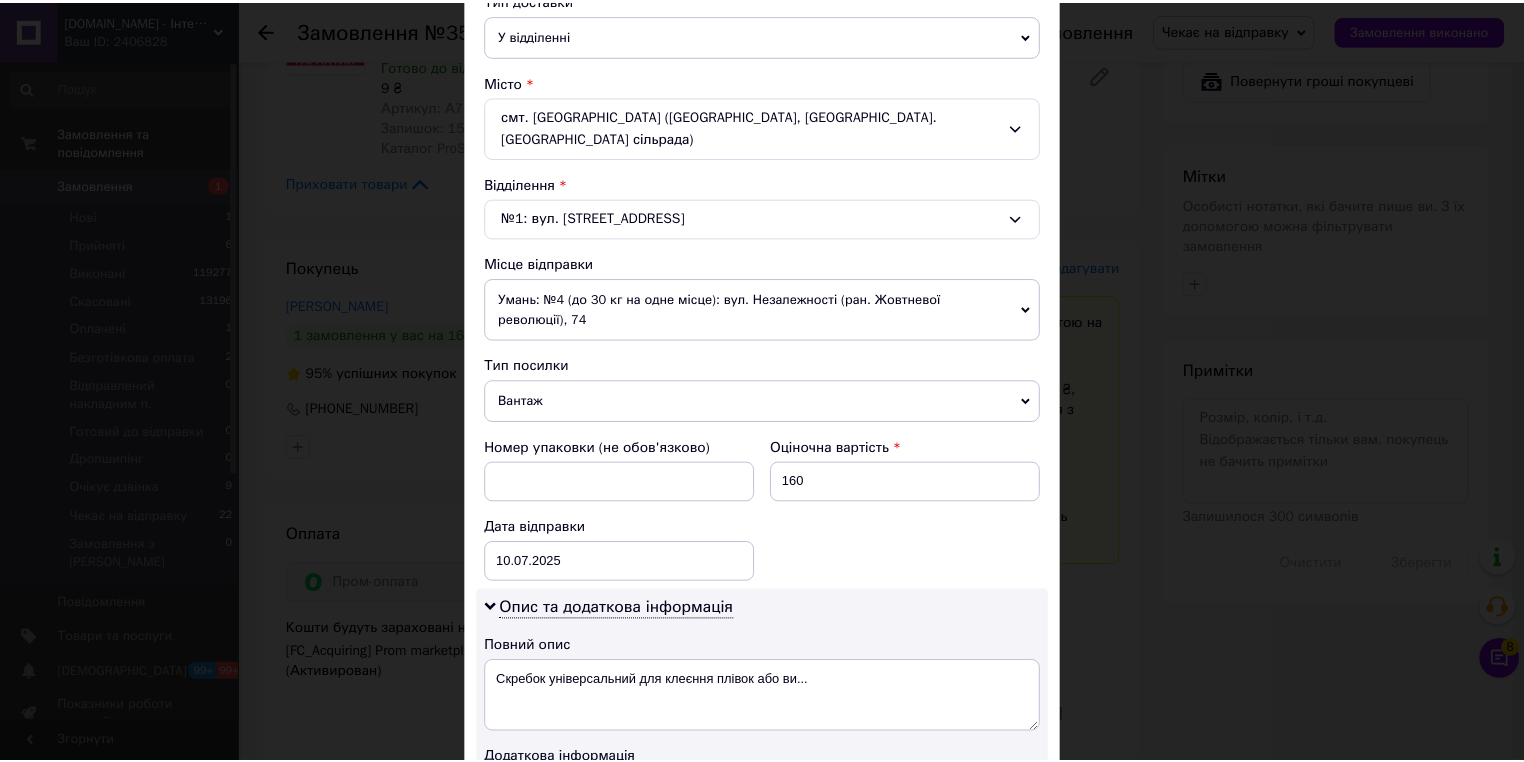 scroll, scrollTop: 803, scrollLeft: 0, axis: vertical 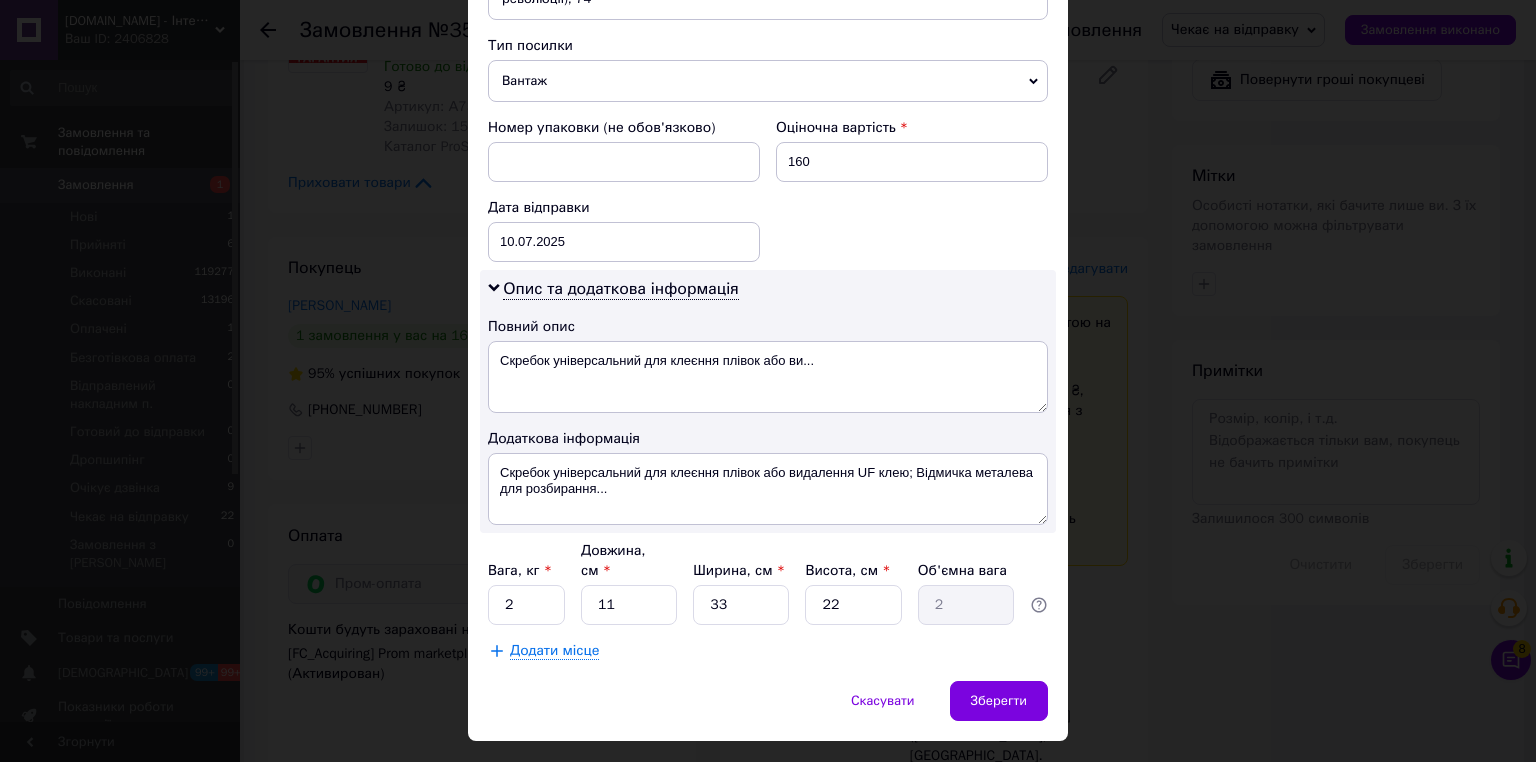 click on "× Редагування доставки Спосіб доставки Нова Пошта (безкоштовно від 5000 ₴) Платник Отримувач Відправник Прізвище отримувача Федорченко Ім'я отримувача Олег По батькові отримувача Телефон отримувача +380677538010 Тип доставки У відділенні Кур'єром В поштоматі Місто смт. Степанівка (Сумська обл., Сумський р-н. Степанівська сільрада) Відділення №1: вул. Центральна, 7 а Місце відправки Умань: №4 (до 30 кг на одне місце): вул. Незалежності (ран. Жовтневої революції), 74 Немає збігів. Спробуйте змінити умови пошуку Додати ще місце відправки Тип посилки Вантаж Документи 160 < >" at bounding box center (768, 381) 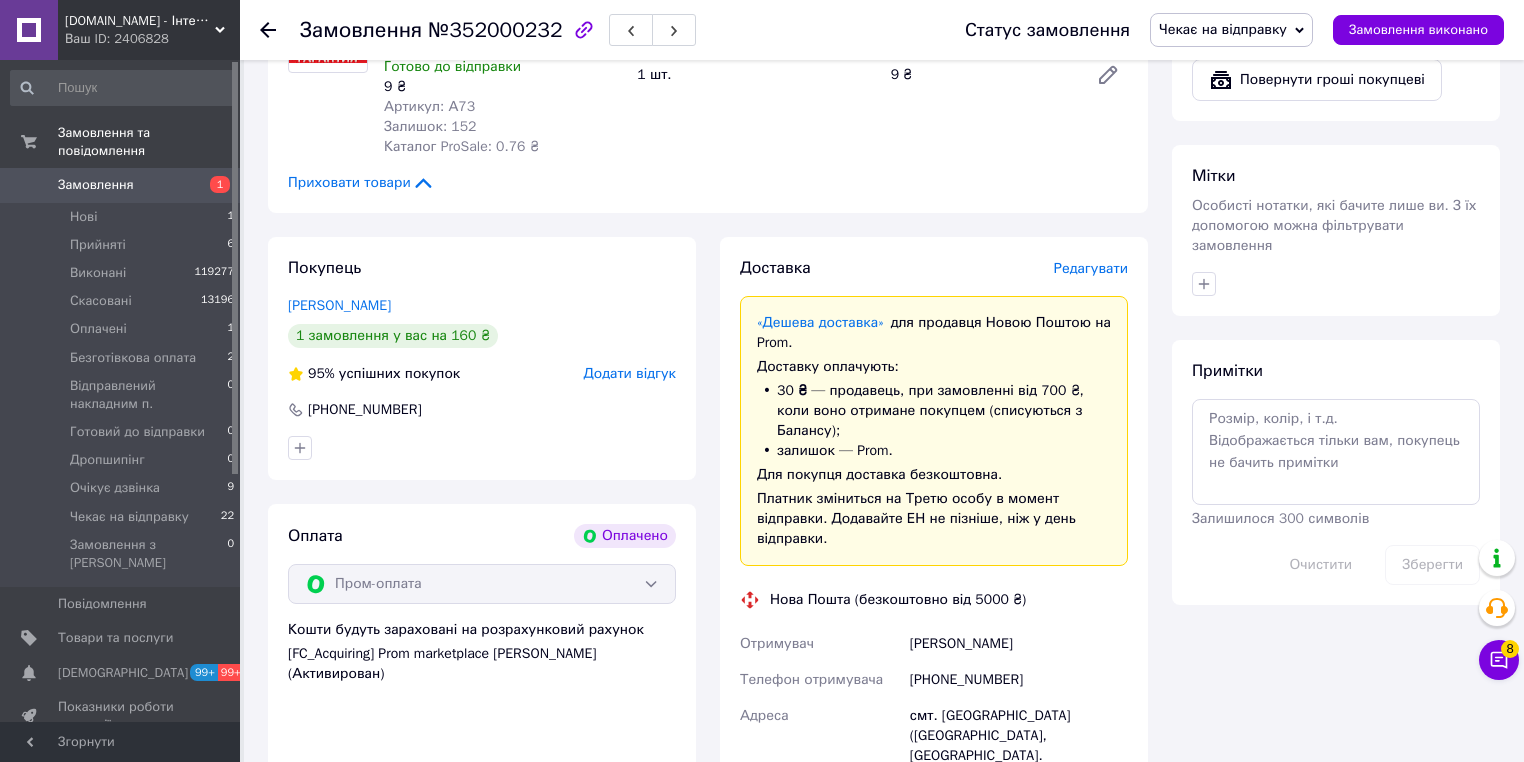 scroll, scrollTop: 480, scrollLeft: 0, axis: vertical 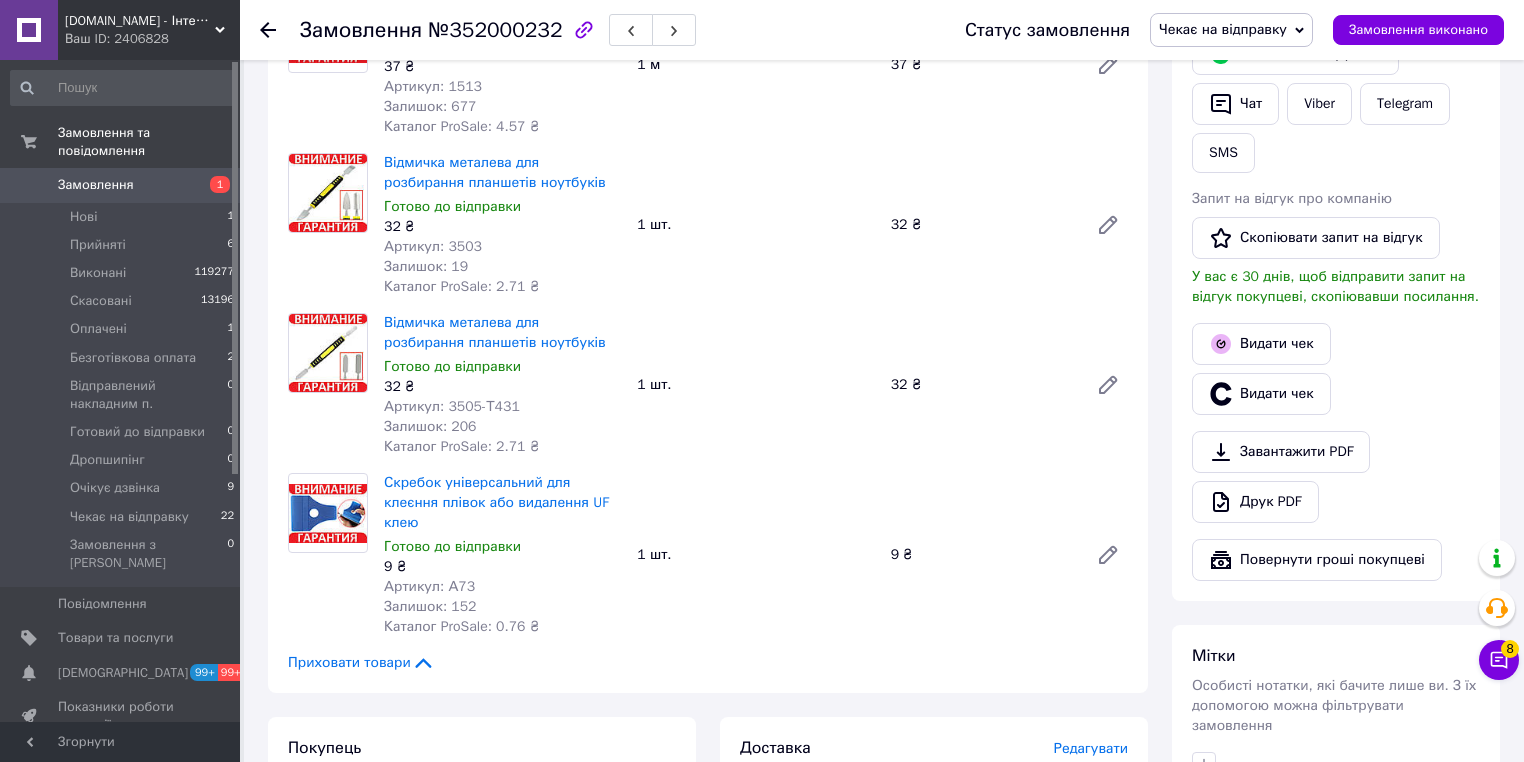click on "Дії Написати покупцеві   Надіслати інструкцію   Чат Viber Telegram SMS Запит на відгук про компанію   Скопіювати запит на відгук У вас є 30 днів, щоб відправити запит на відгук покупцеві, скопіювавши посилання.   Видати чек   Видати чек   Завантажити PDF   Друк PDF   Повернути гроші покупцеві" at bounding box center [1336, 273] 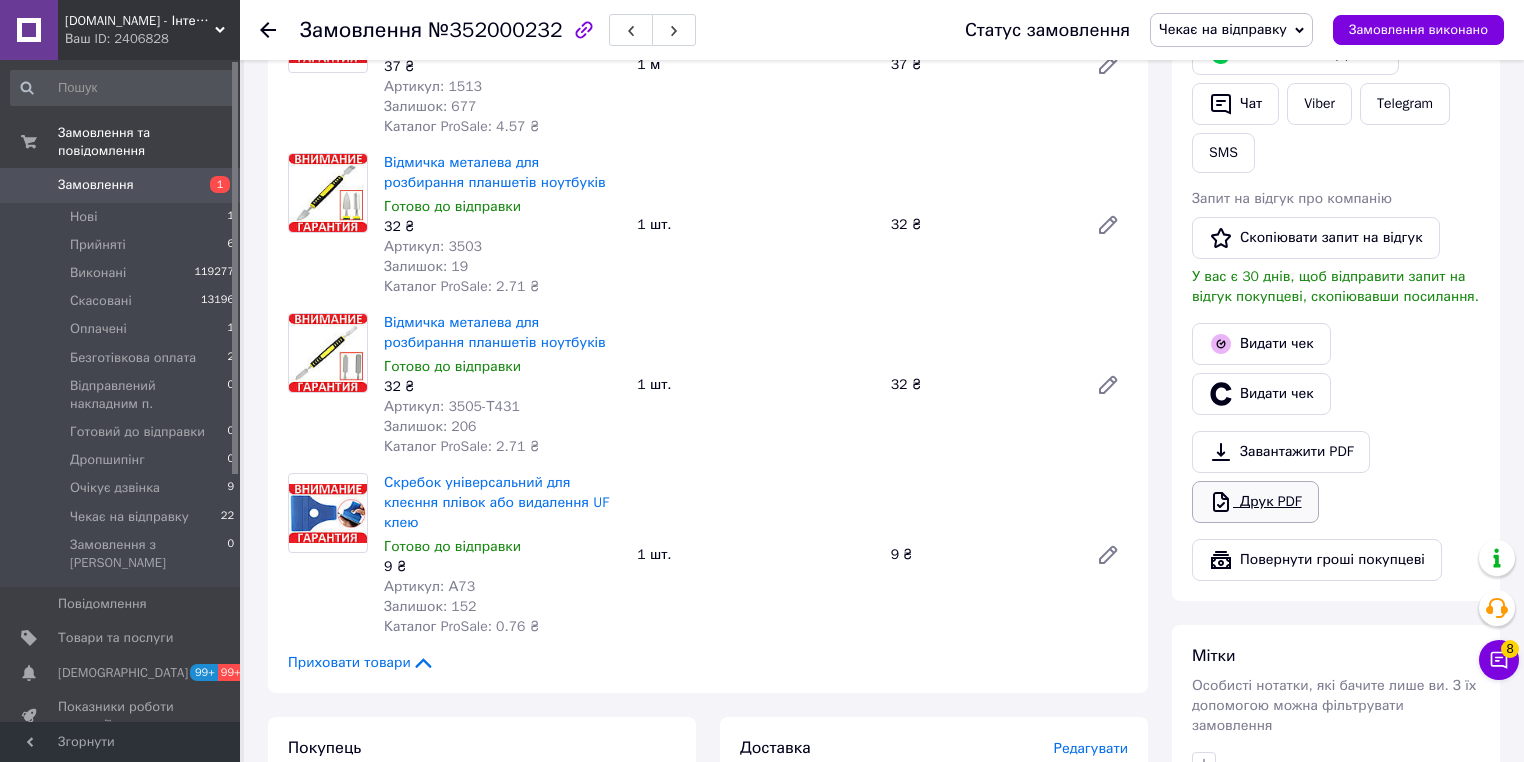 click on "Друк PDF" at bounding box center (1255, 502) 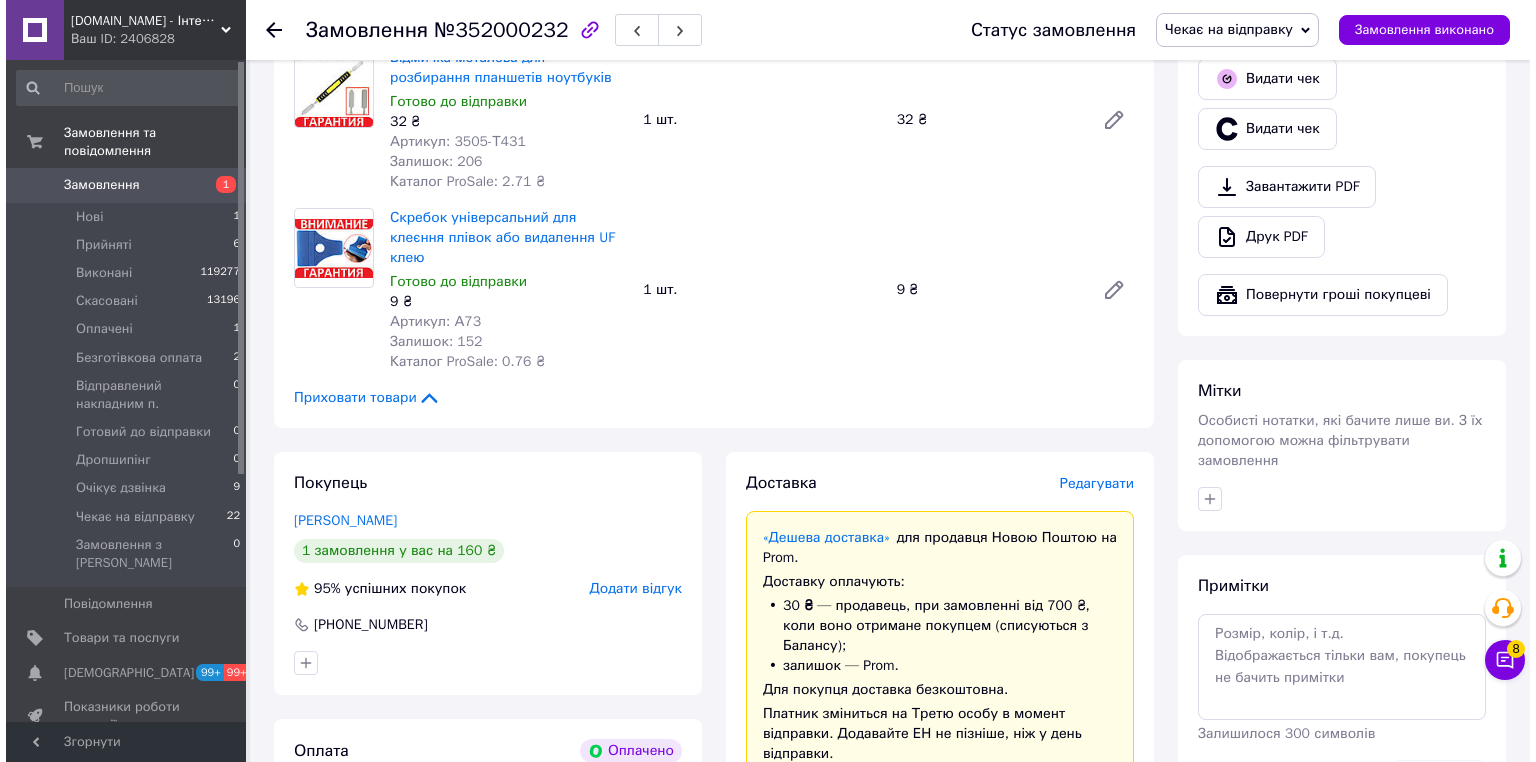 scroll, scrollTop: 800, scrollLeft: 0, axis: vertical 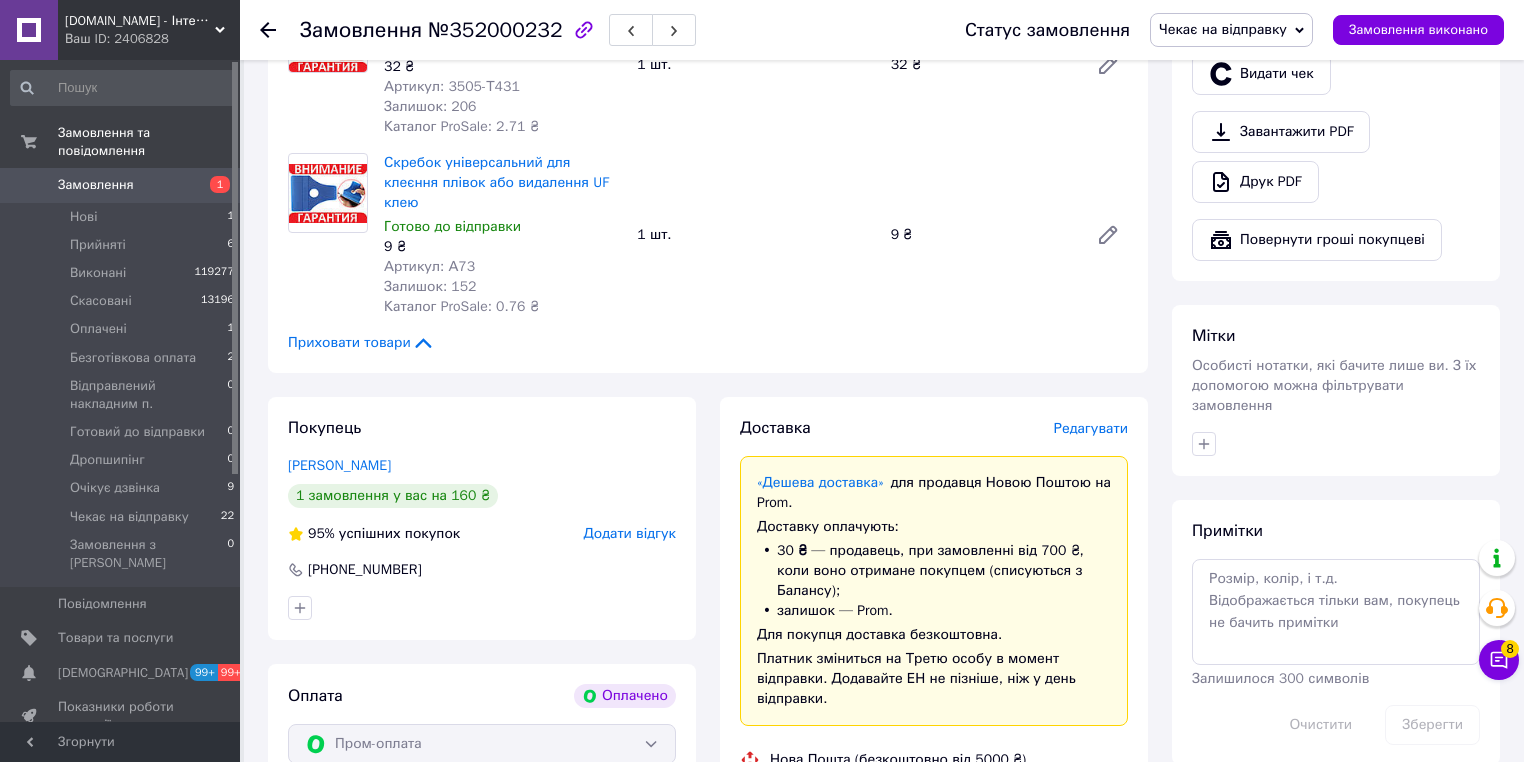click on "Редагувати" at bounding box center [1091, 428] 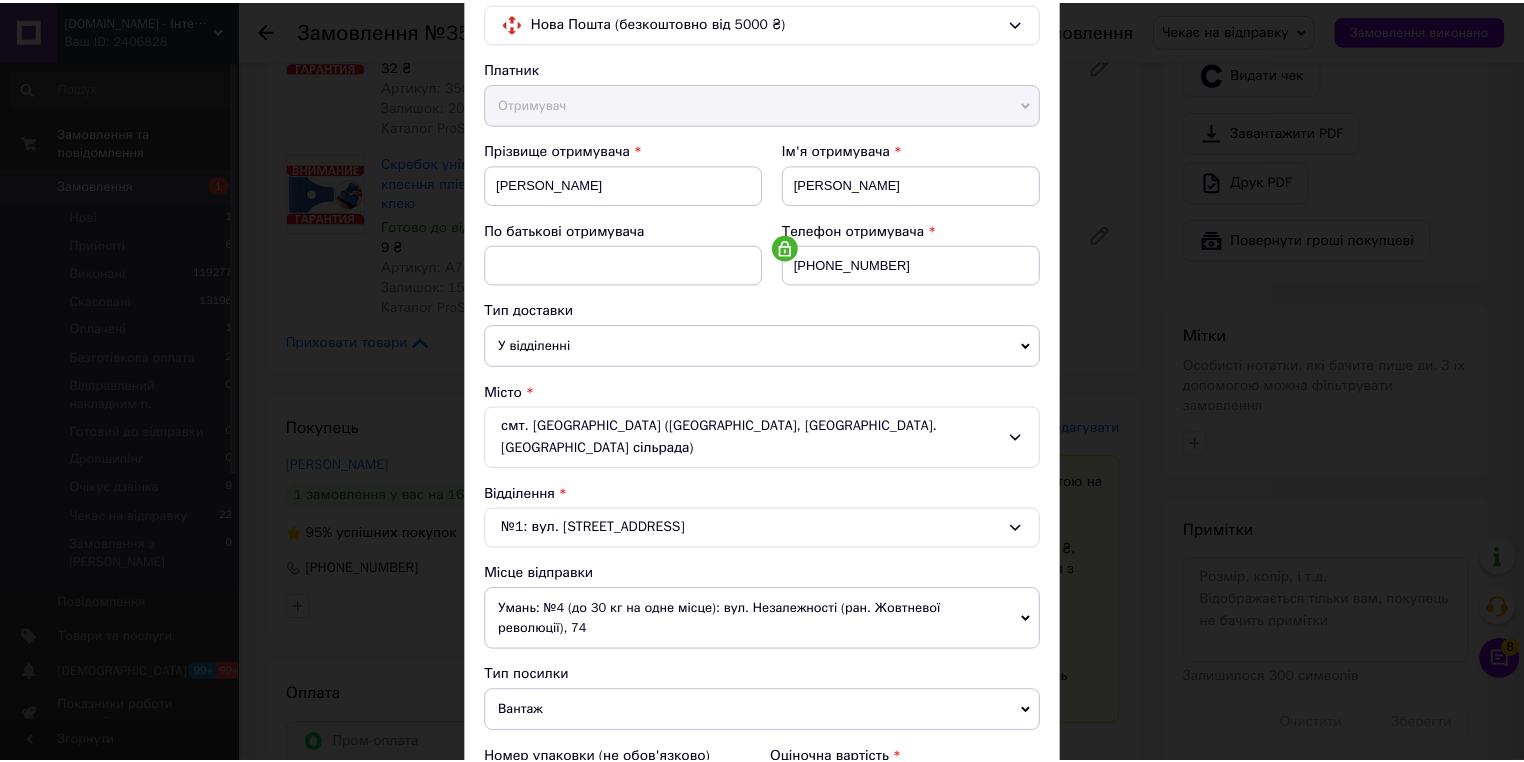 scroll, scrollTop: 580, scrollLeft: 0, axis: vertical 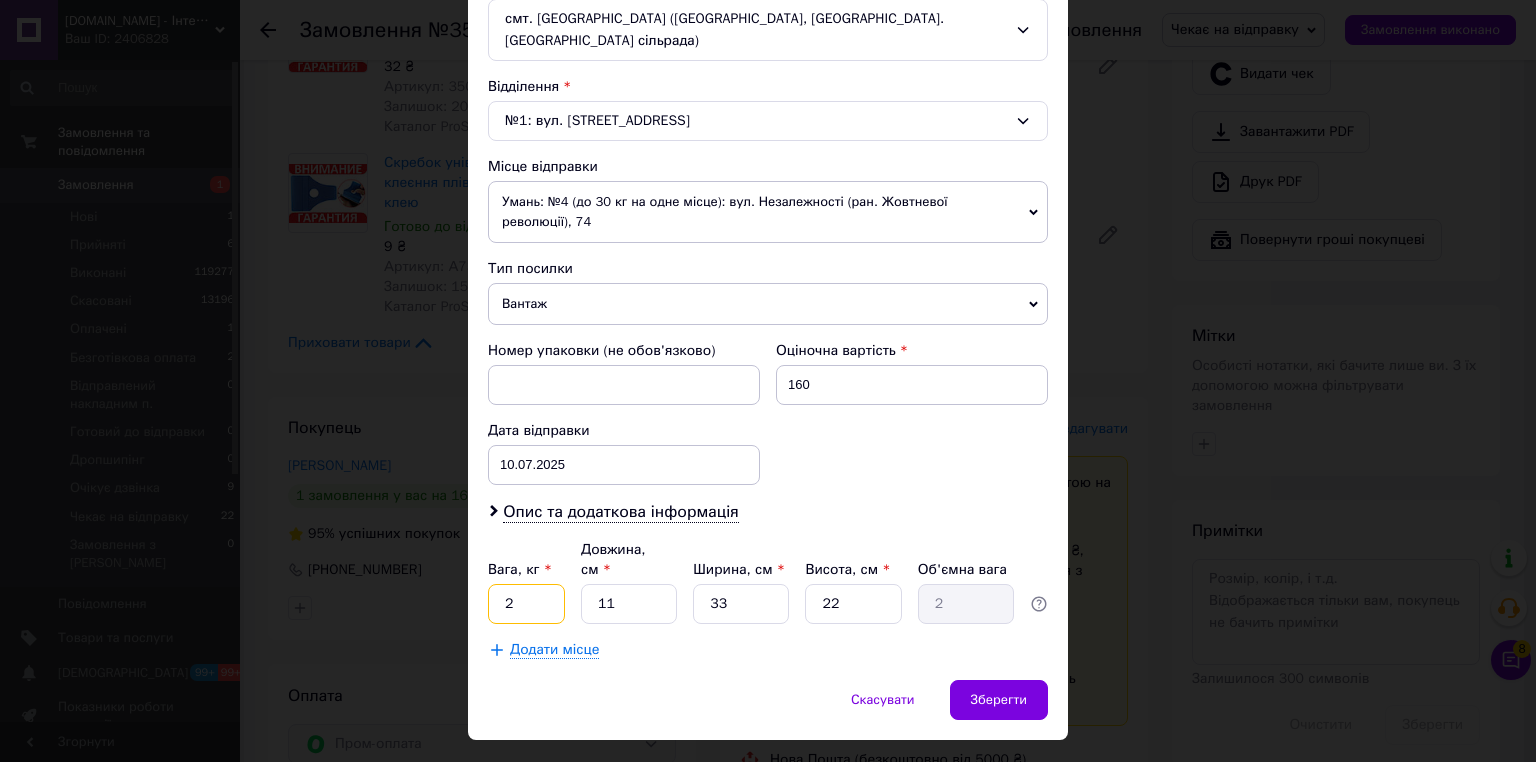 click on "2" at bounding box center (526, 604) 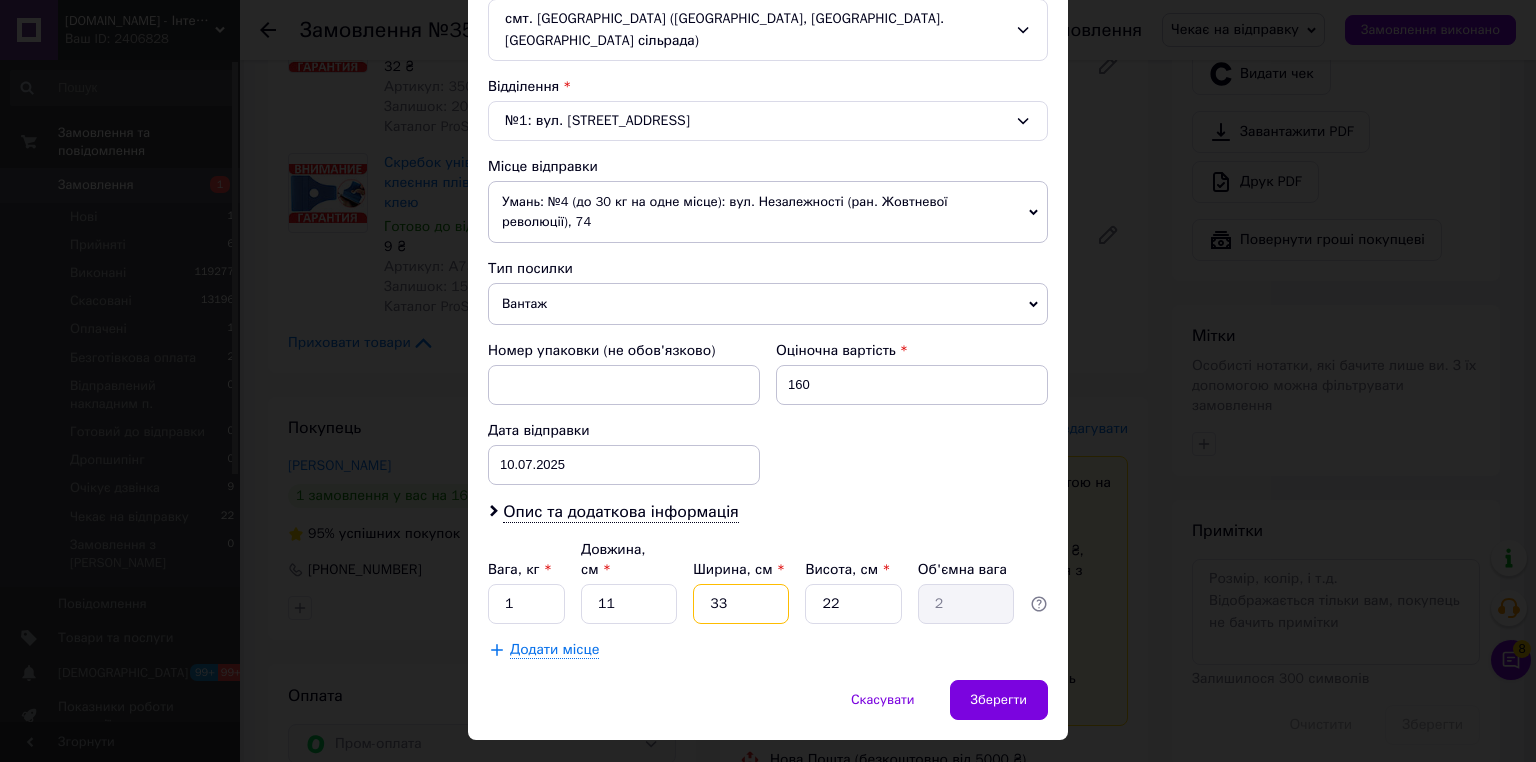 click on "33" at bounding box center (741, 604) 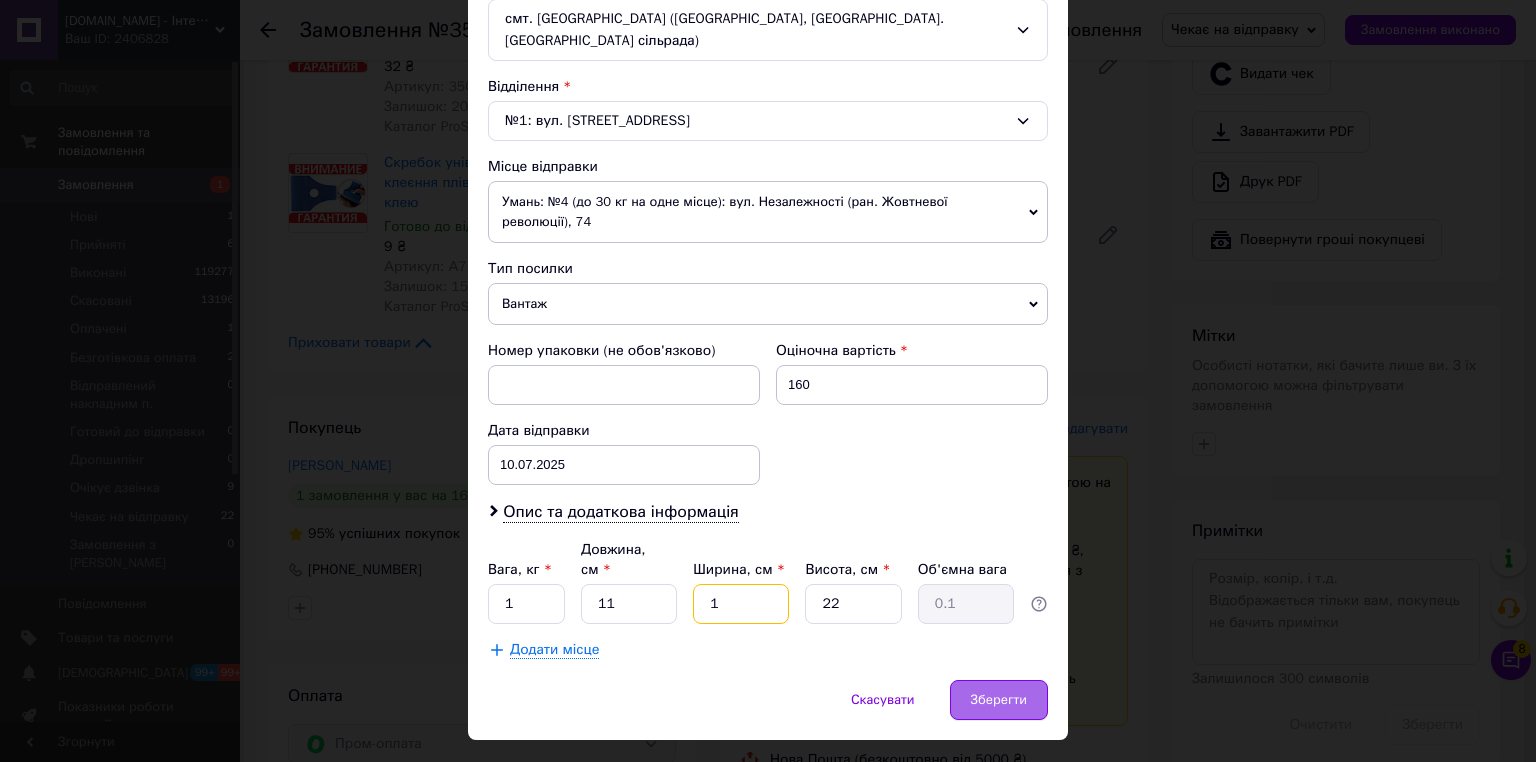 type on "10" 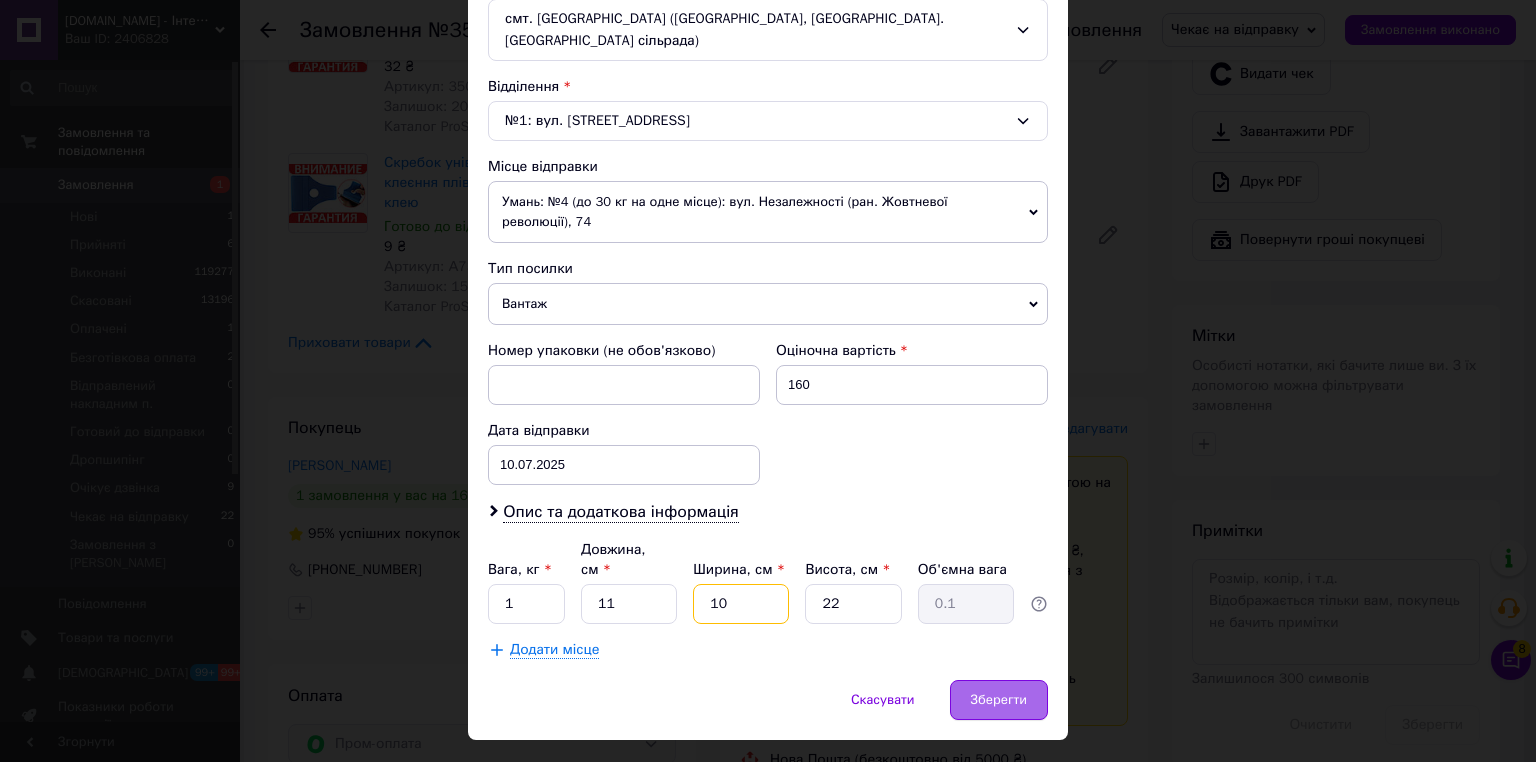 type on "0.61" 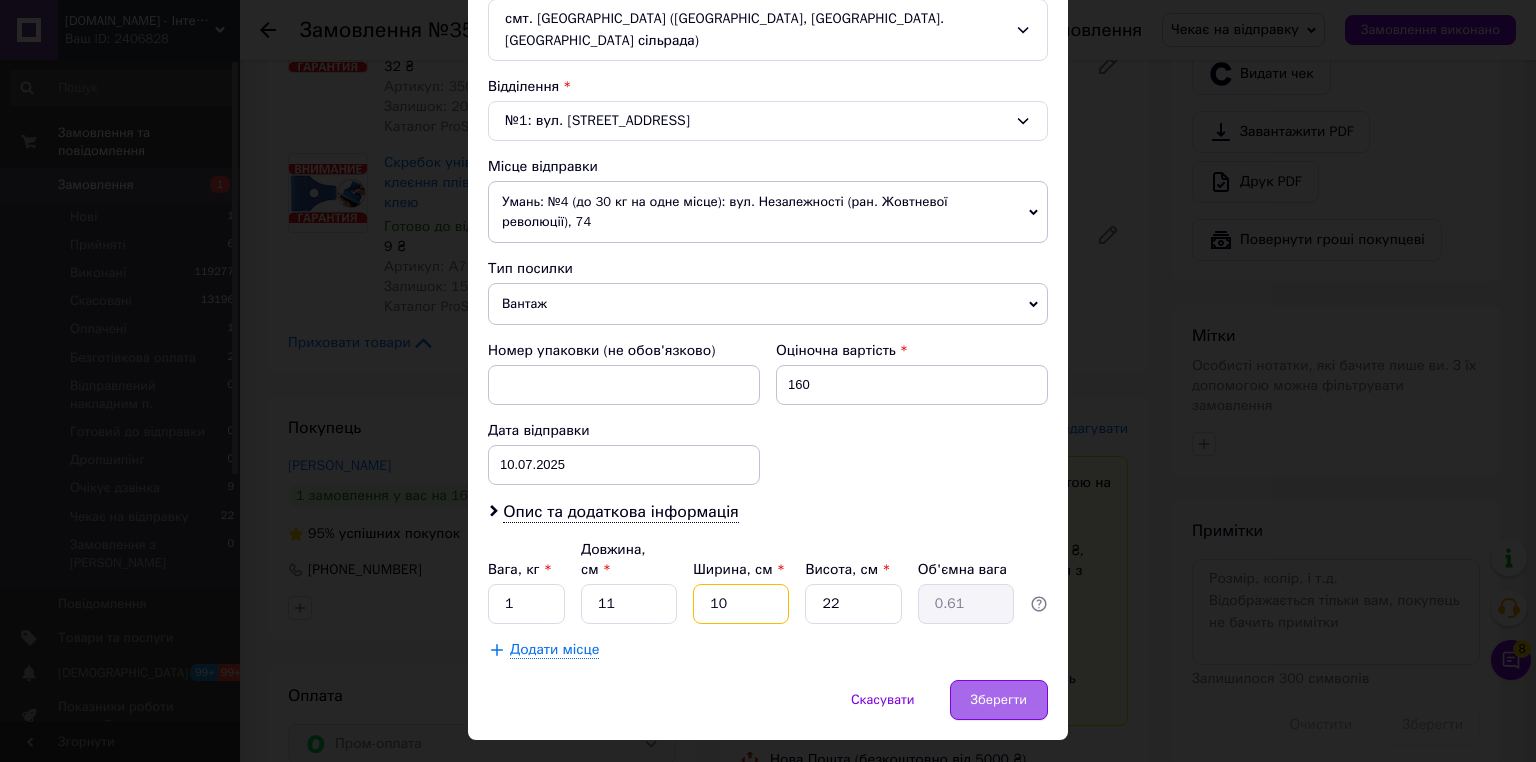 type on "10" 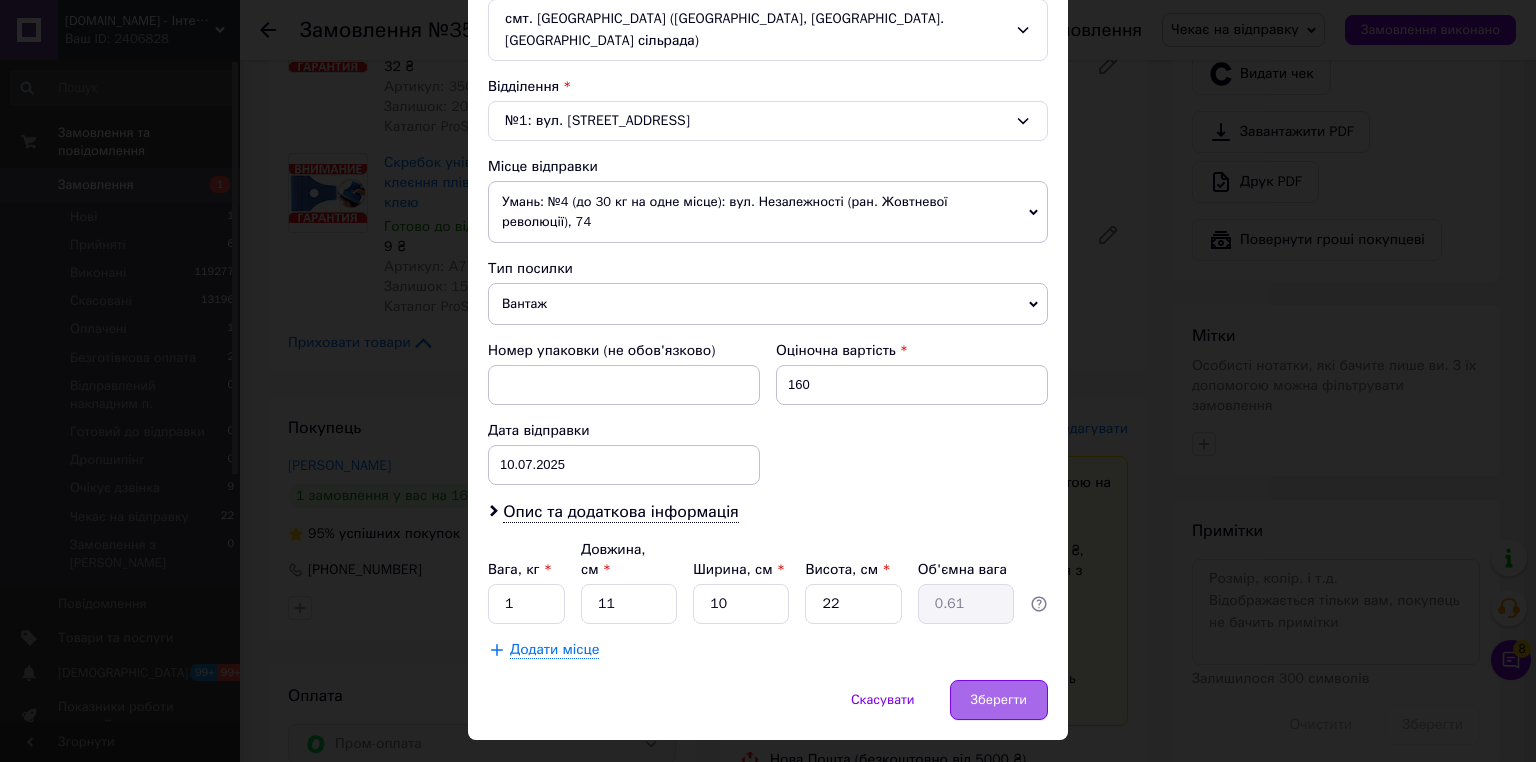 click on "Зберегти" at bounding box center [999, 700] 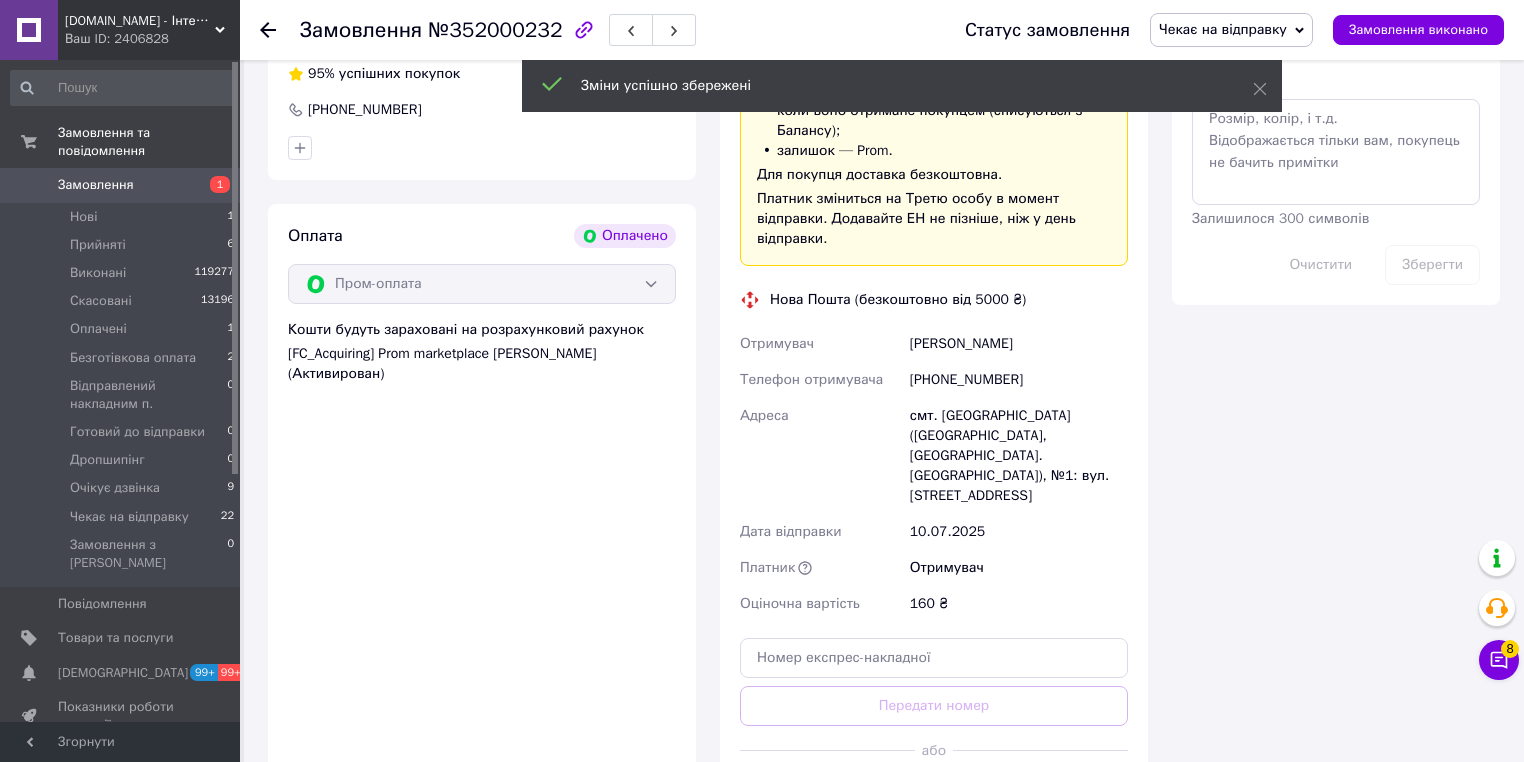 scroll, scrollTop: 1280, scrollLeft: 0, axis: vertical 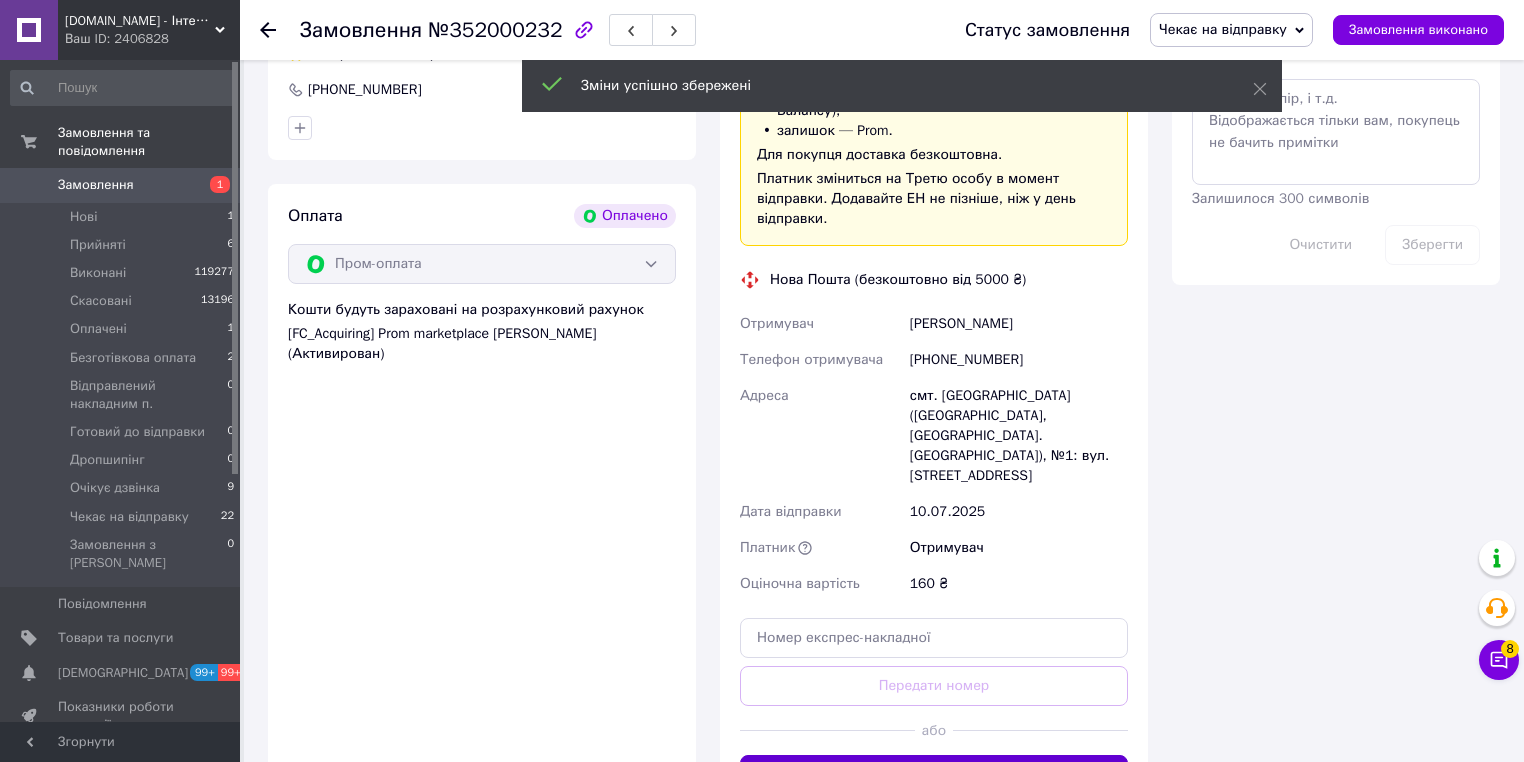 click on "Згенерувати ЕН" at bounding box center [934, 775] 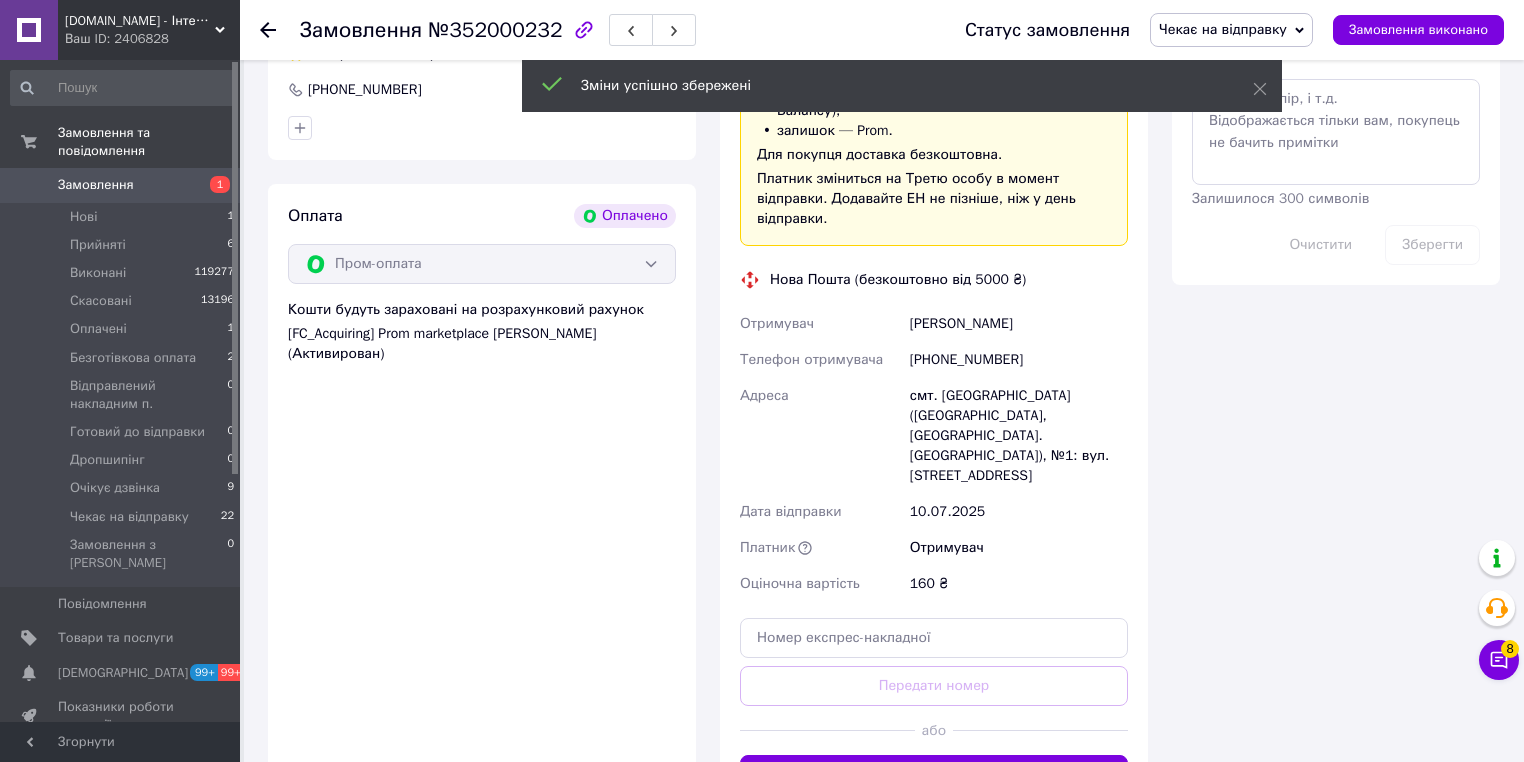 scroll, scrollTop: 1120, scrollLeft: 0, axis: vertical 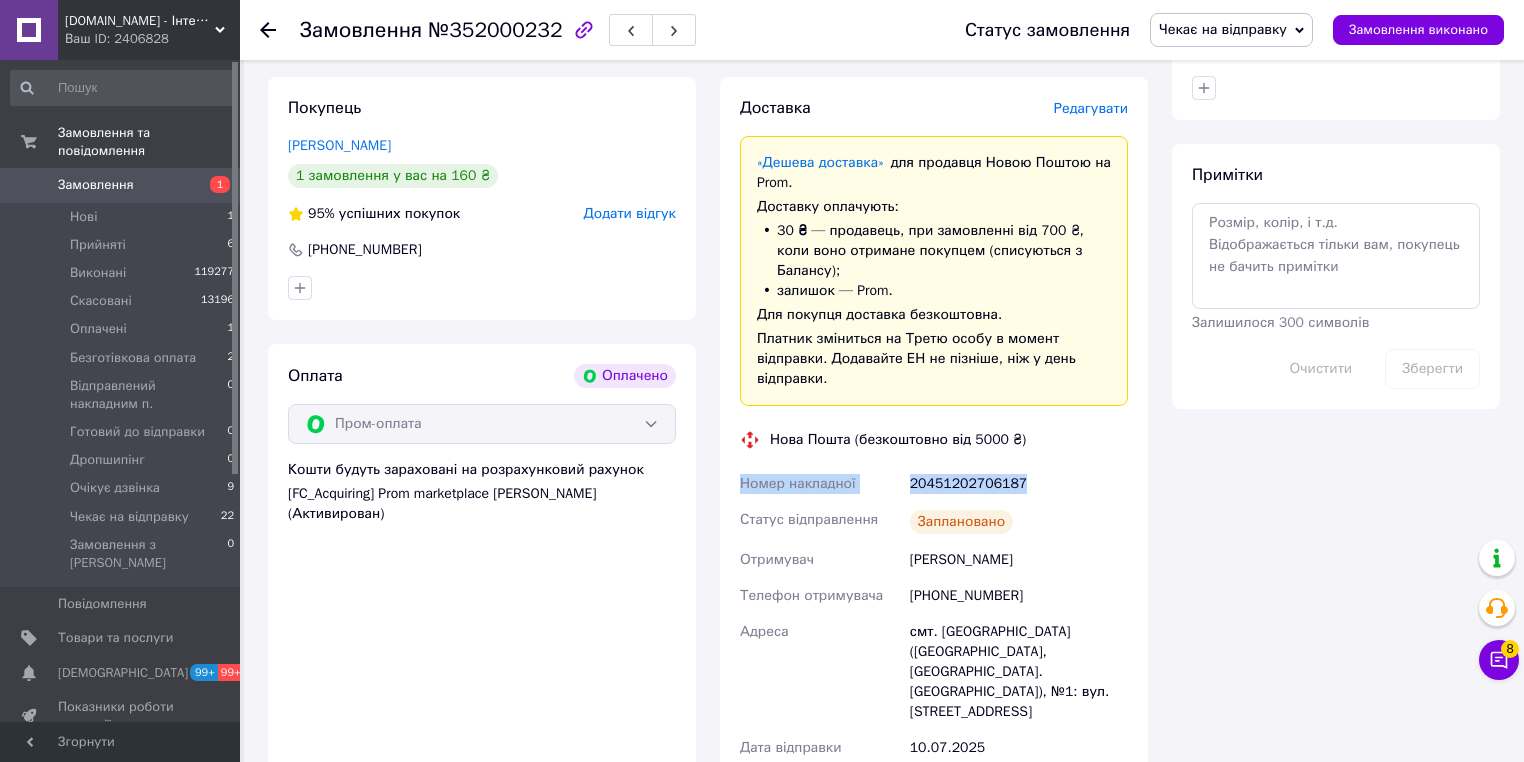 drag, startPoint x: 1026, startPoint y: 440, endPoint x: 715, endPoint y: 440, distance: 311 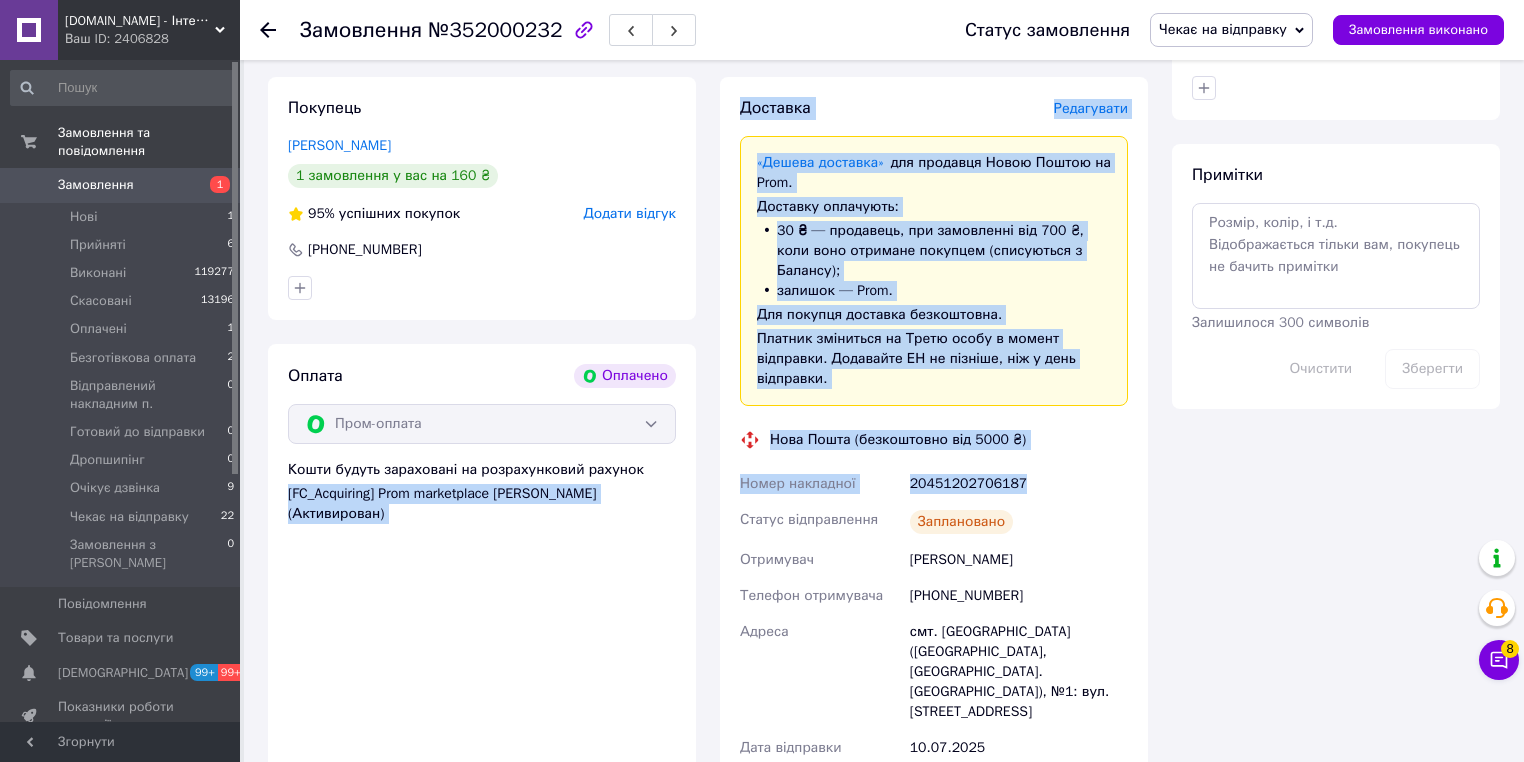 drag, startPoint x: 754, startPoint y: 442, endPoint x: 1077, endPoint y: 420, distance: 323.74835 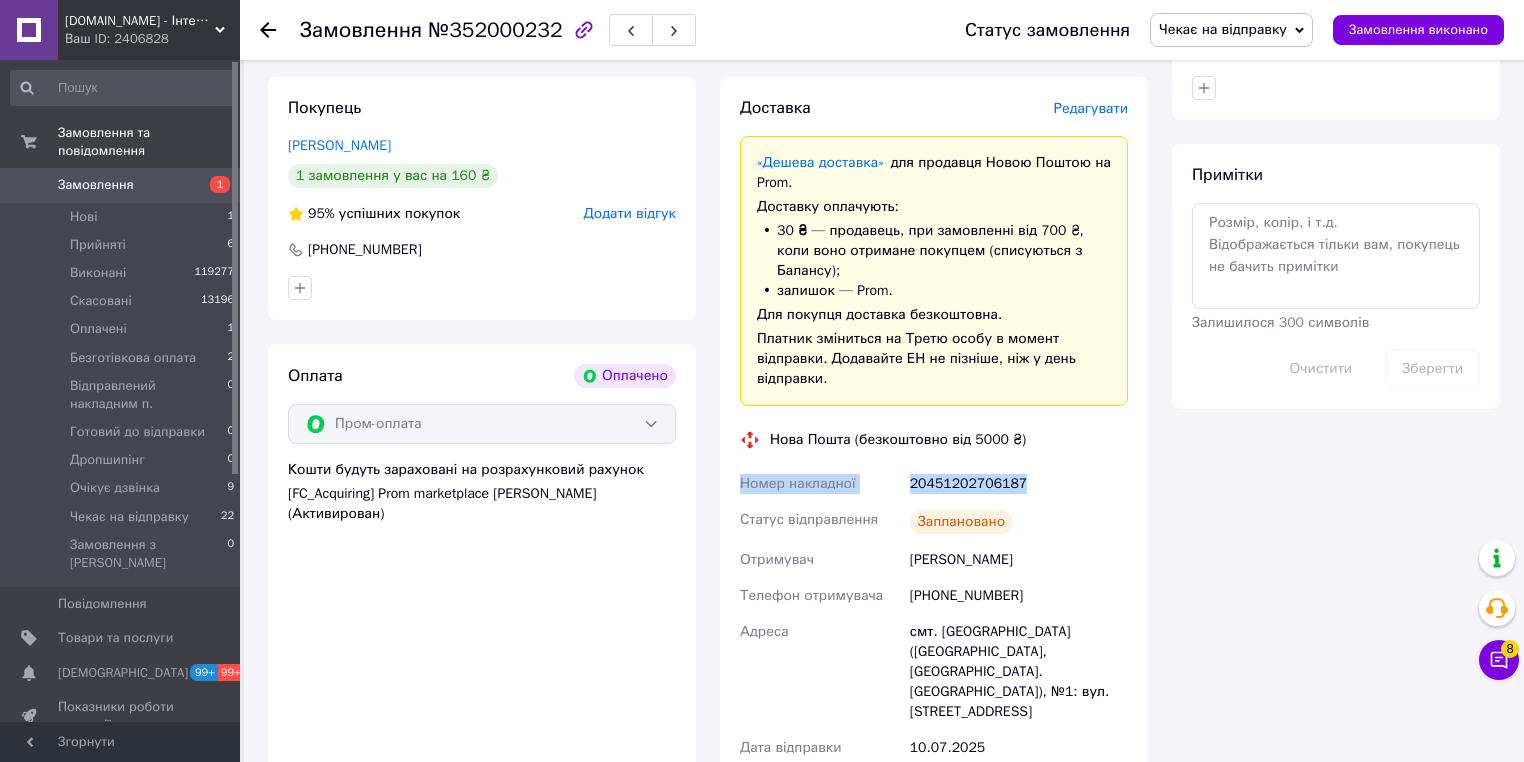 drag, startPoint x: 1059, startPoint y: 444, endPoint x: 752, endPoint y: 452, distance: 307.10422 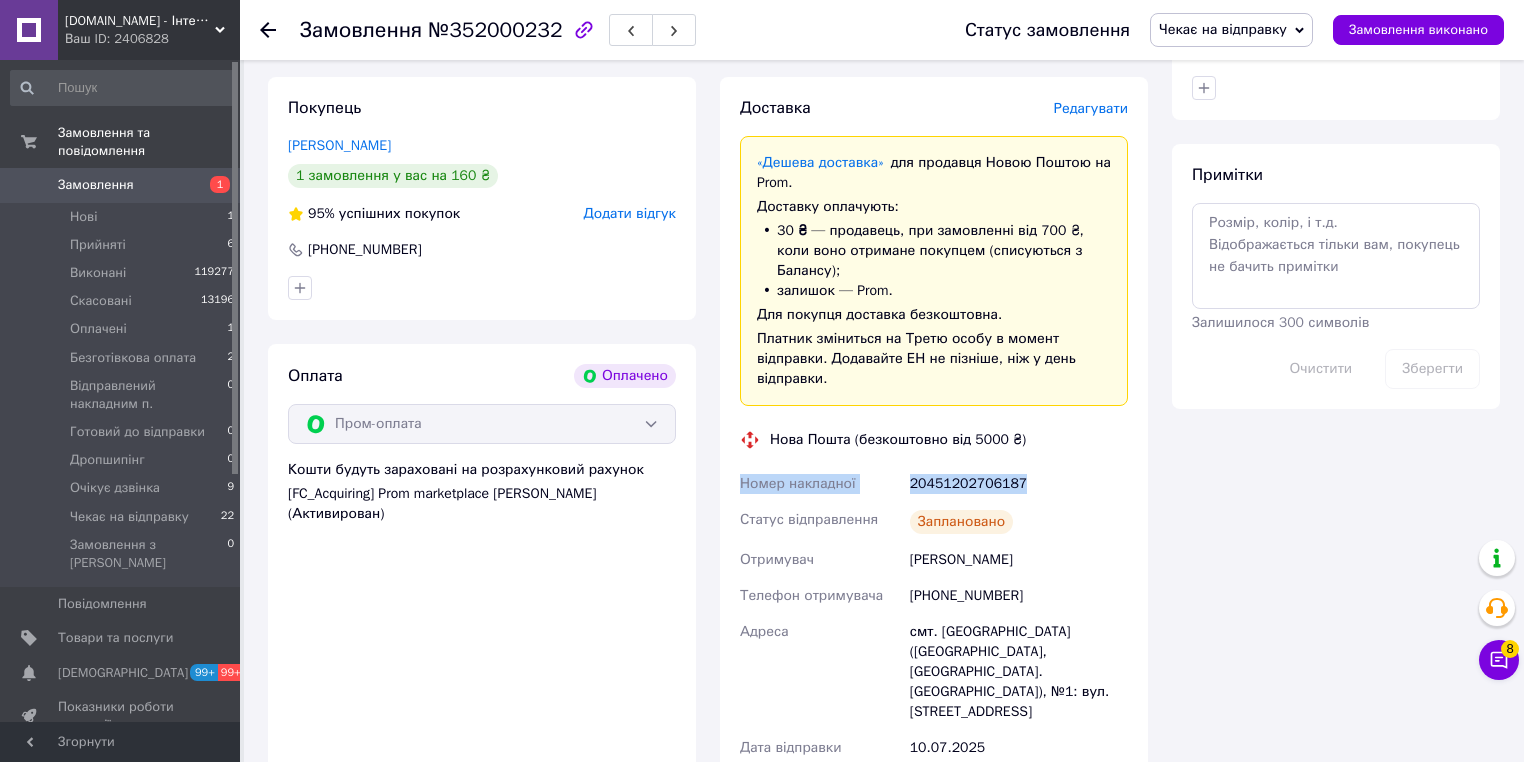 click on "Доставка Редагувати «Дешева доставка»   для продавця Новою Поштою на Prom. Доставку оплачують: 30 ₴   — продавець , при замовленні від 700 ₴, коли воно отримане покупцем (списуються з Балансу); залишок — Prom. Для покупця доставка безкоштовна. Платник зміниться на Третю особу в момент відправки. Додавайте ЕН не пізніше, ніж у день відправки. Нова Пошта (безкоштовно від 5000 ₴) Номер накладної 20451202706187 Статус відправлення Заплановано Отримувач Федорченко Олег Телефон отримувача +380677538010 Адреса Дата відправки 10.07.2025 Платник Третя особа Оціночна вартість 160 ₴ Олег <" at bounding box center (934, 495) 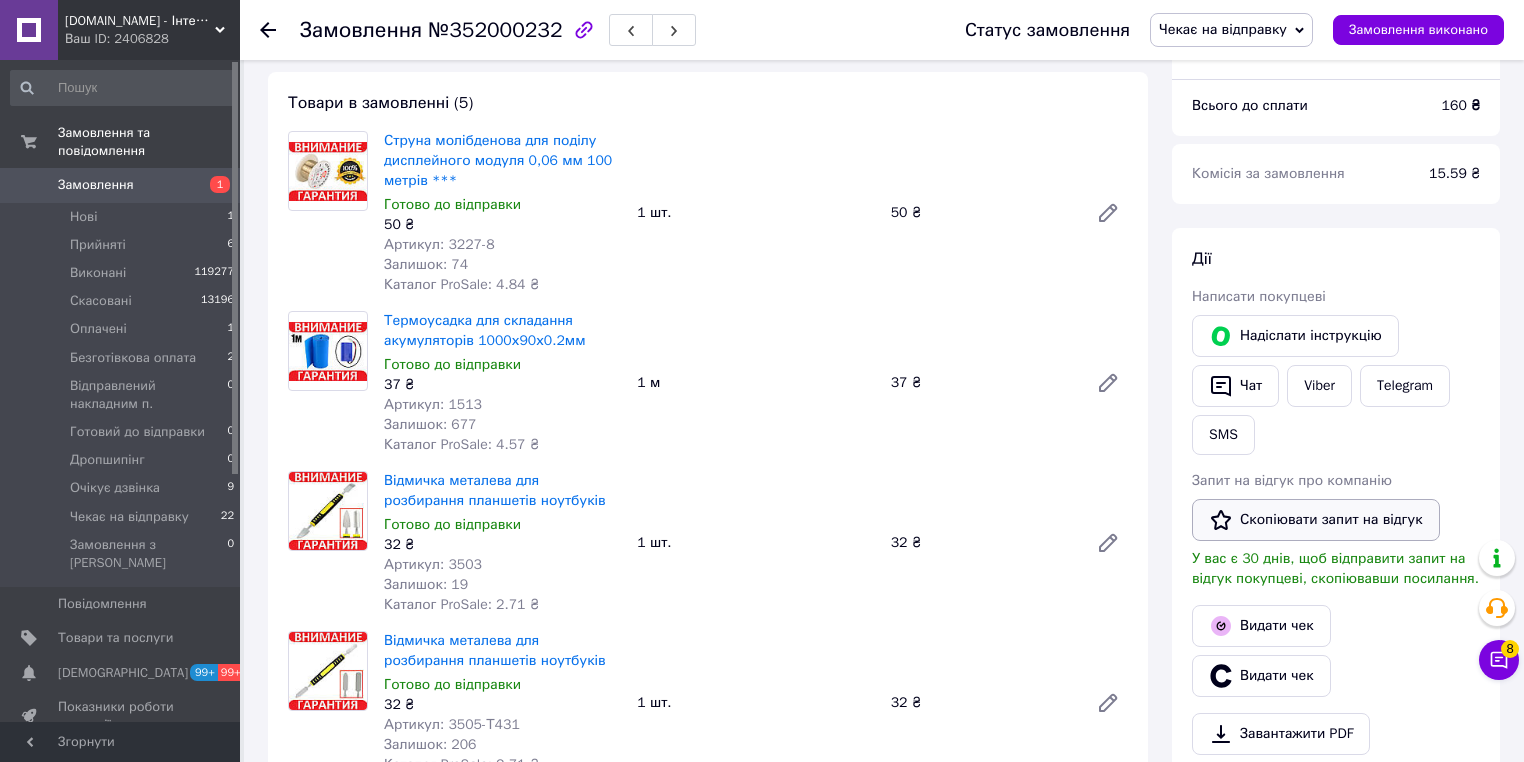 scroll, scrollTop: 160, scrollLeft: 0, axis: vertical 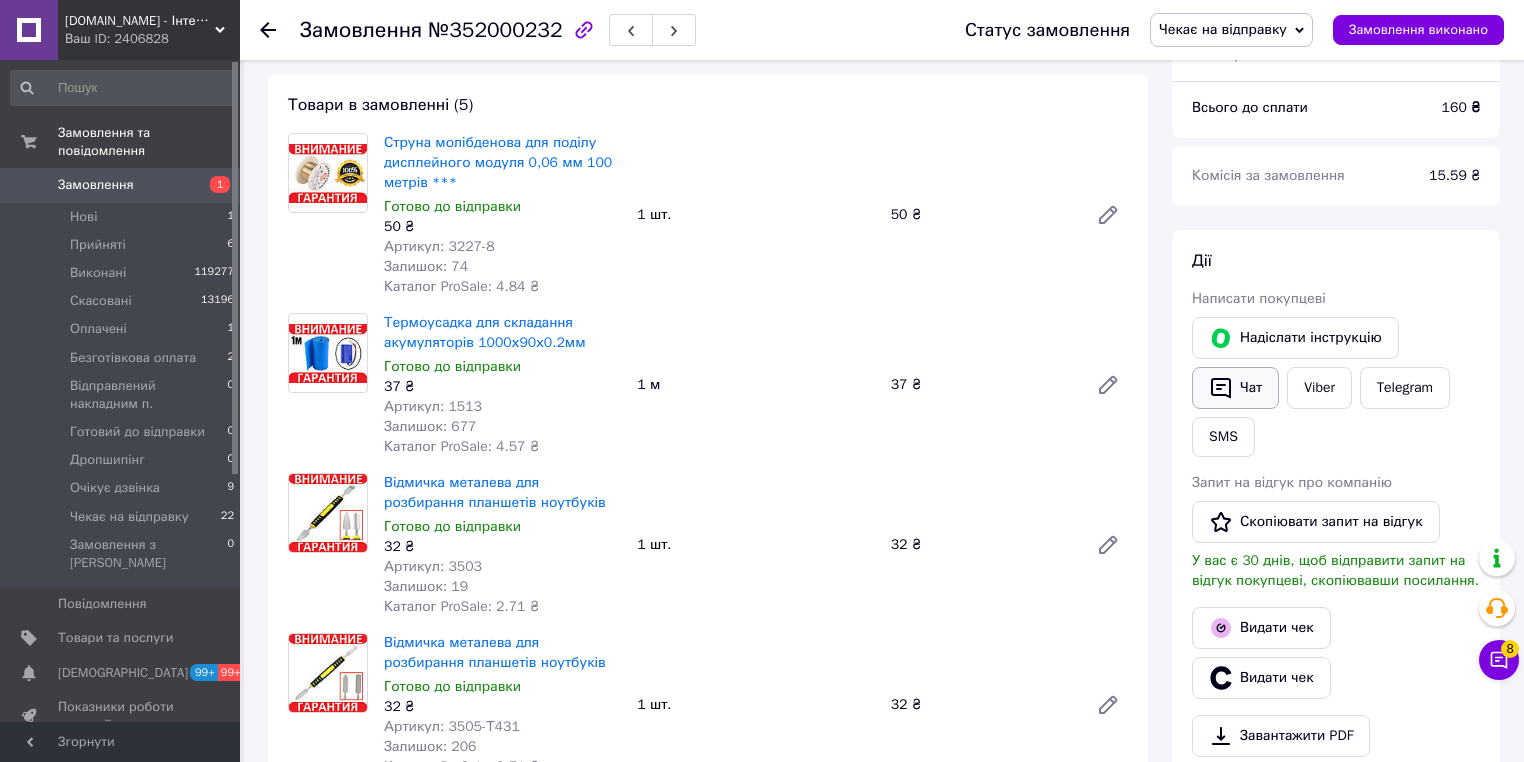 click on "Чат" at bounding box center (1235, 388) 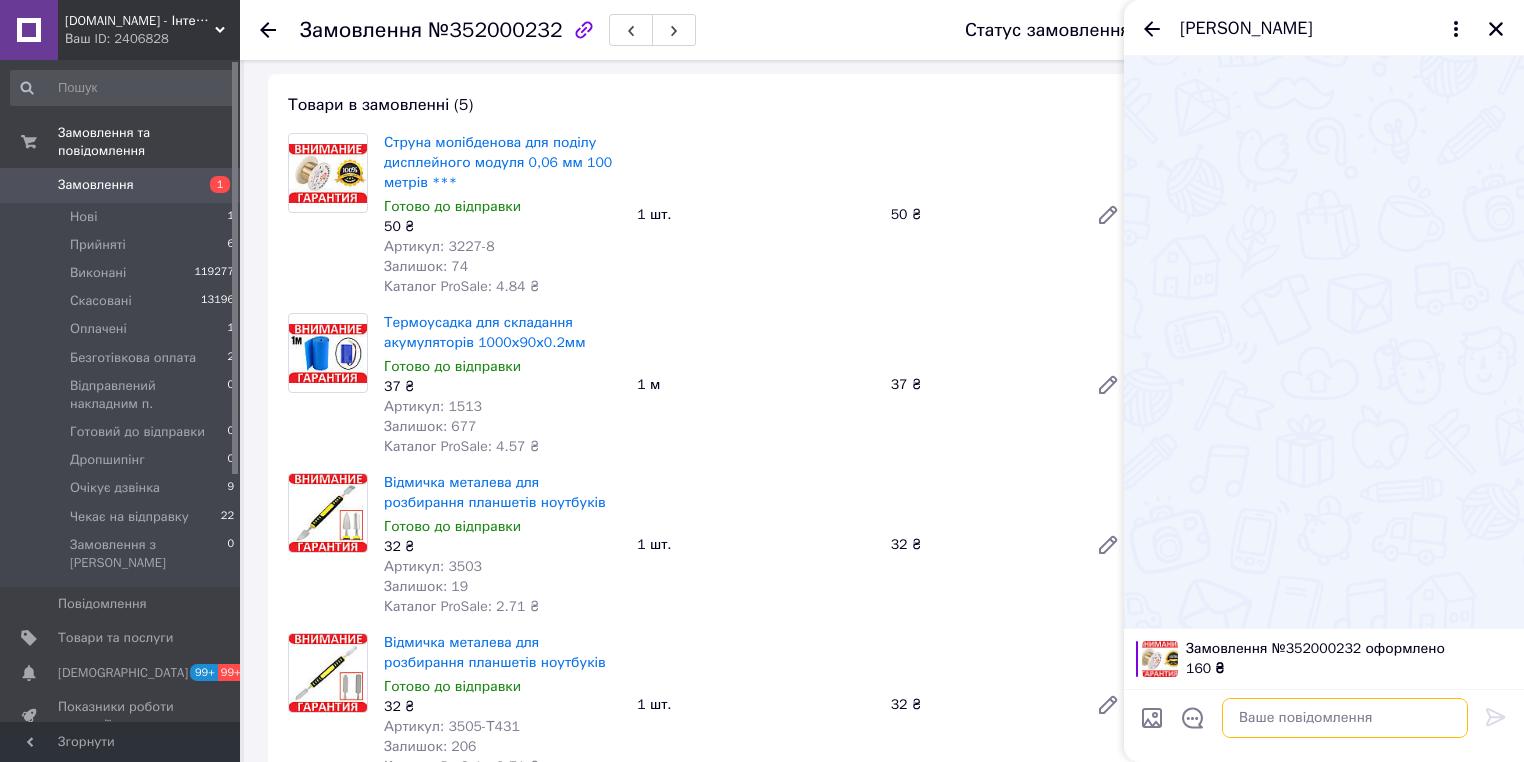 paste on "Номер накладної
20451202706187" 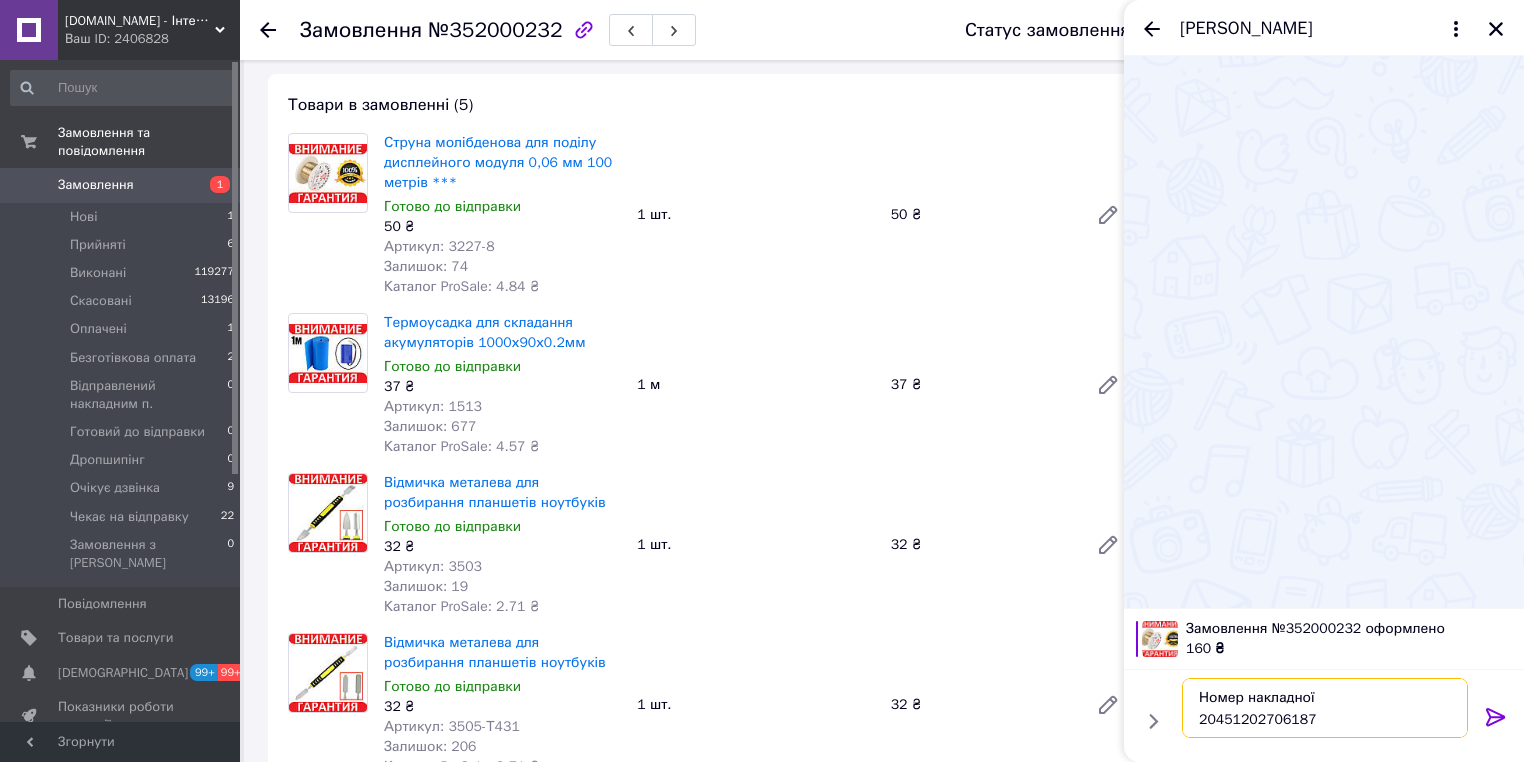type on "Номер накладної
20451202706187" 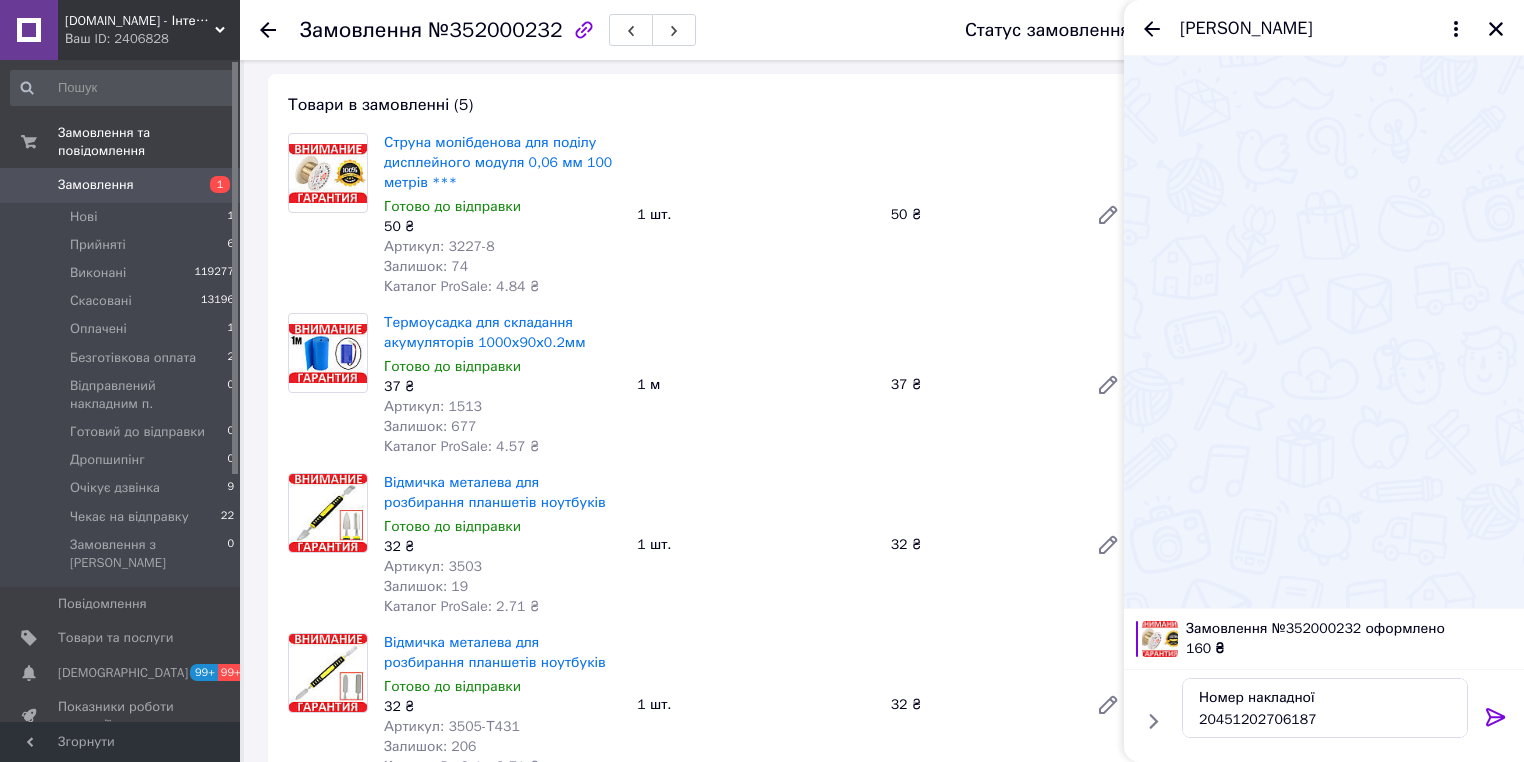 click at bounding box center [1496, 721] 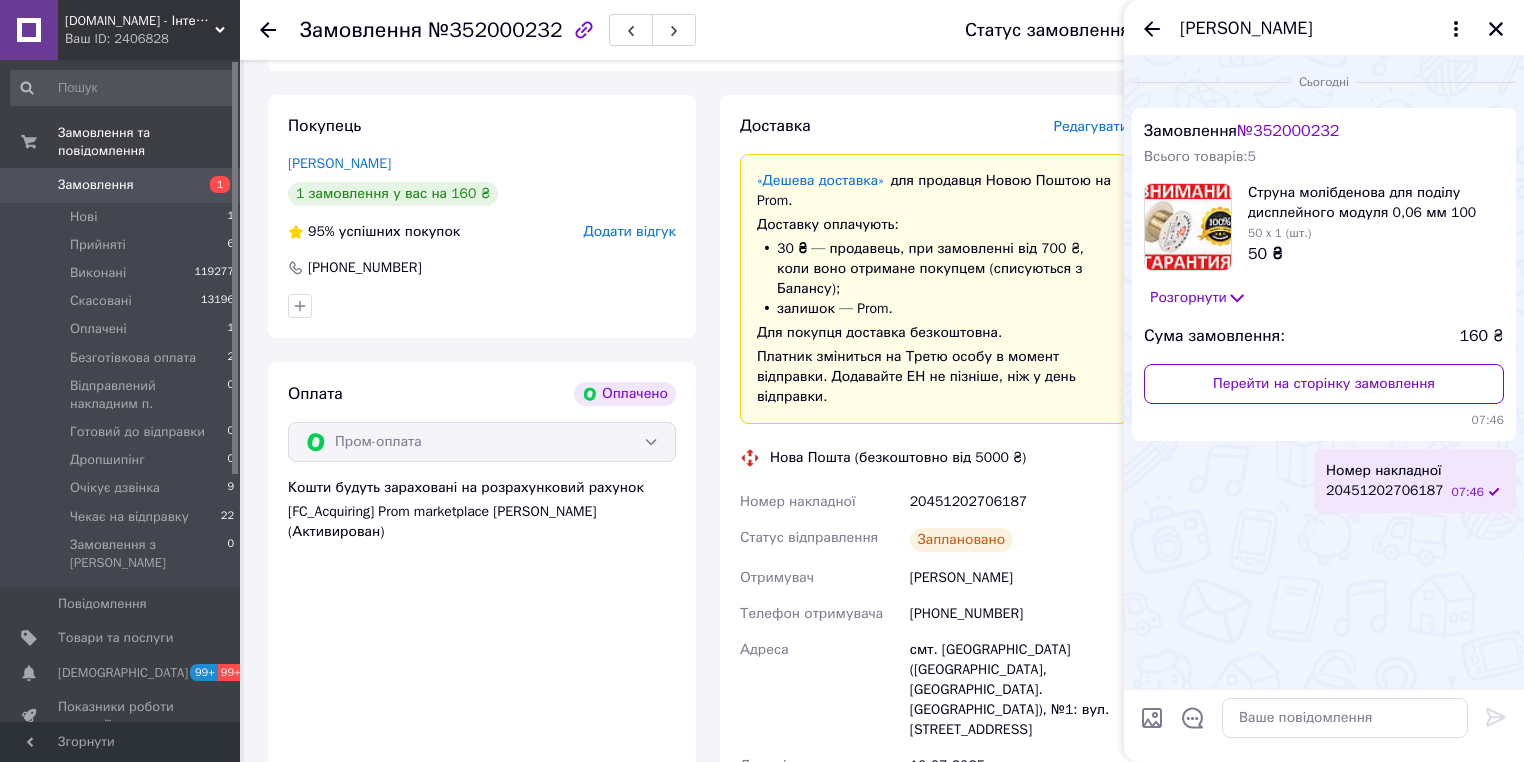scroll, scrollTop: 1120, scrollLeft: 0, axis: vertical 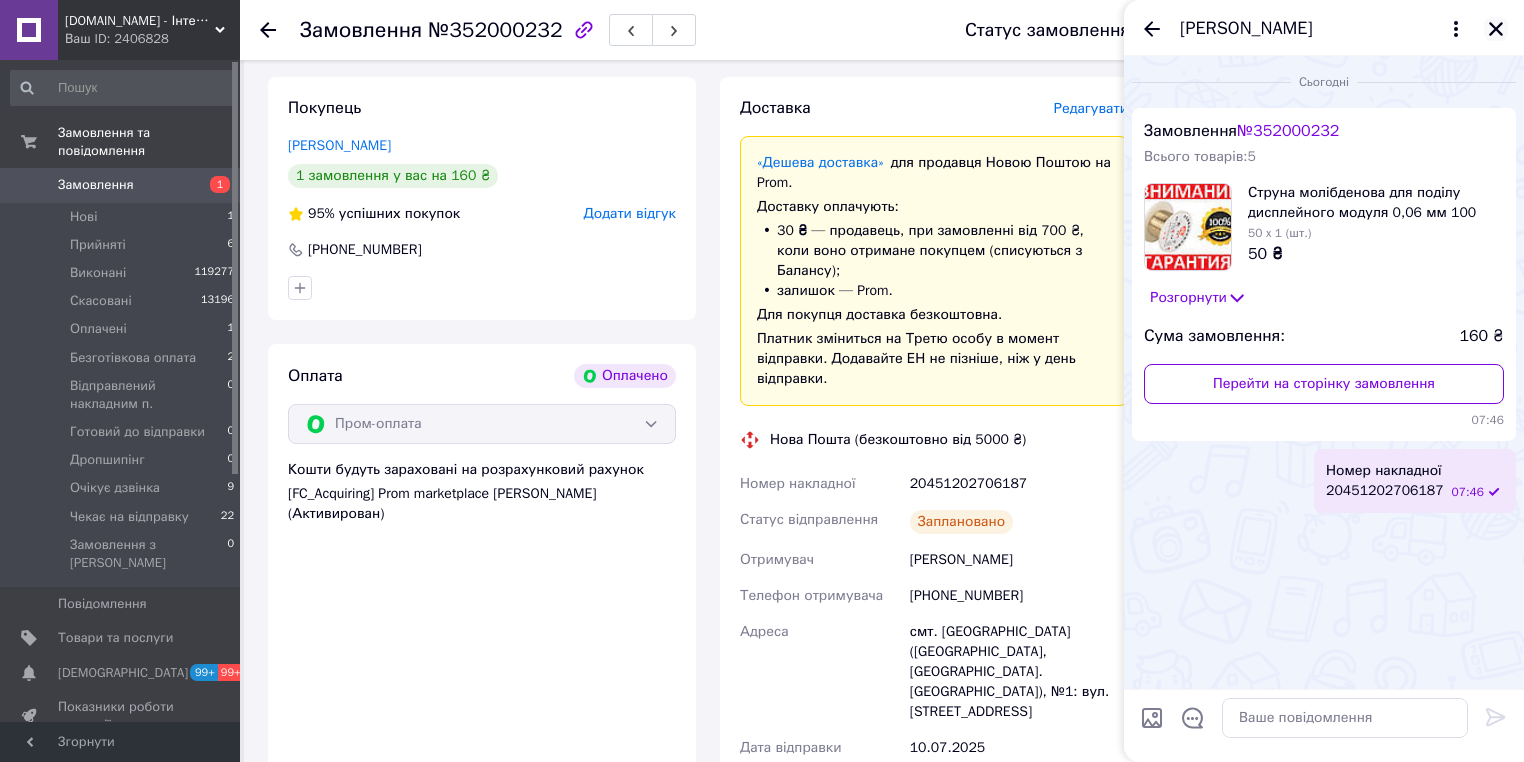 click 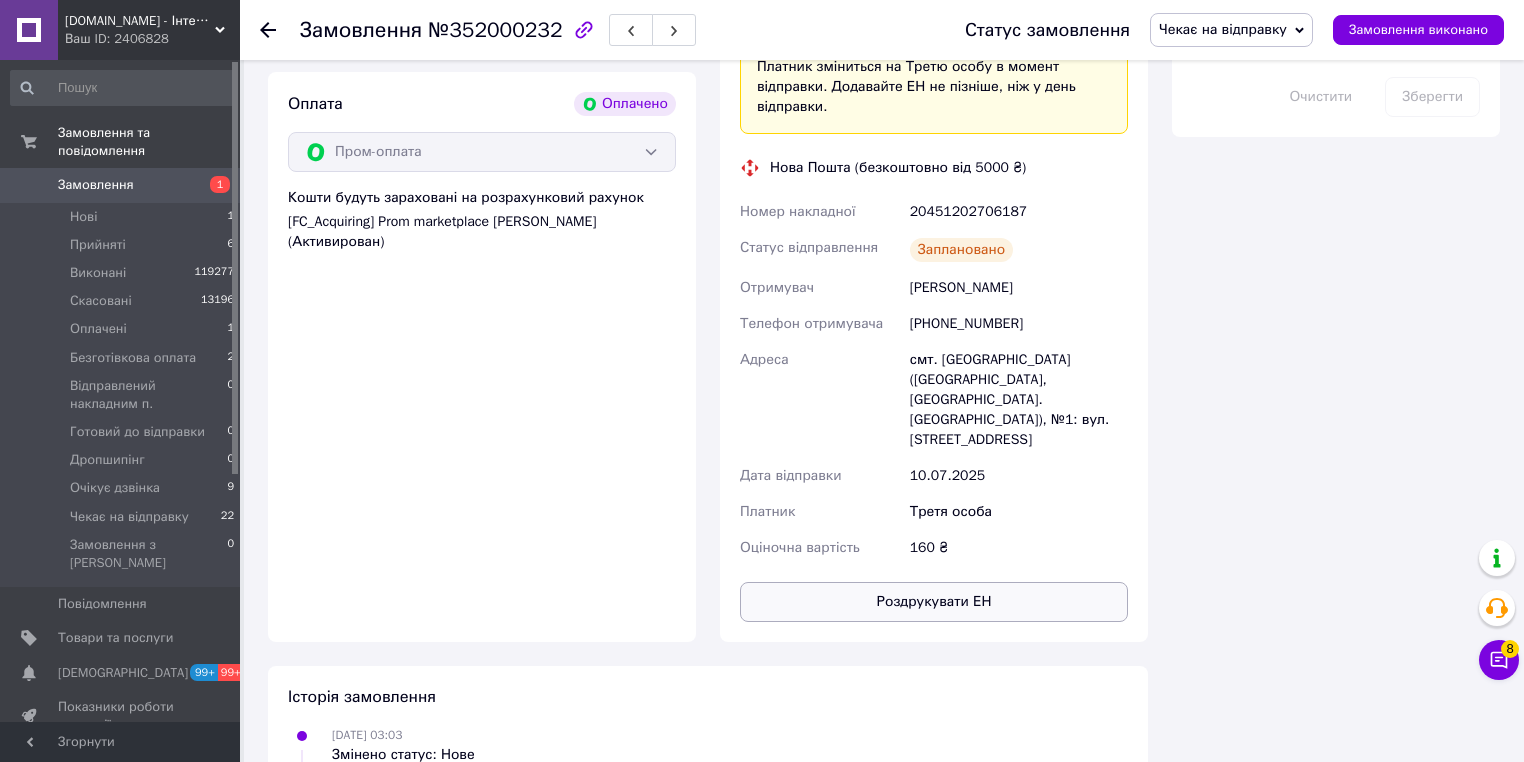 scroll, scrollTop: 1440, scrollLeft: 0, axis: vertical 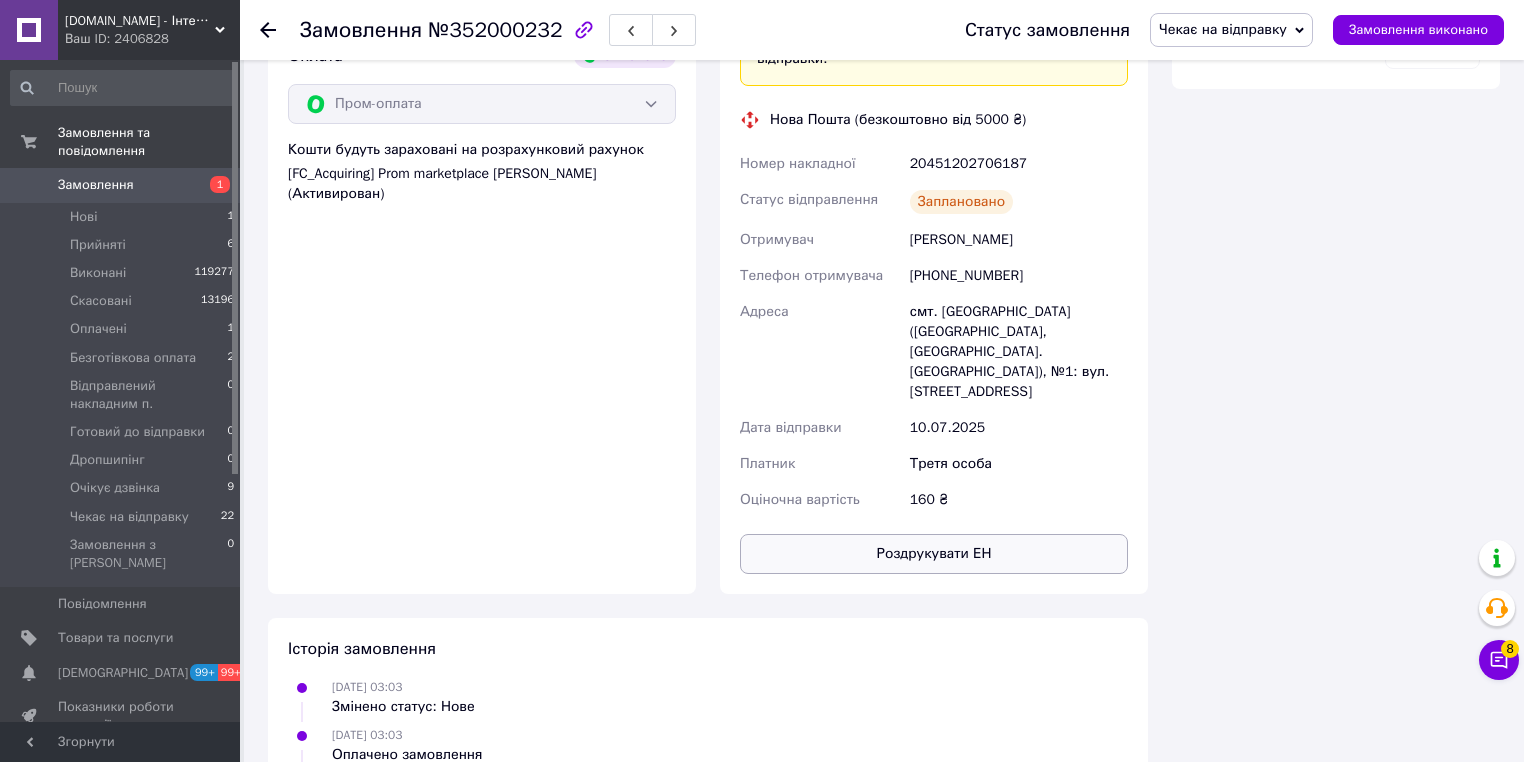 click on "Роздрукувати ЕН" at bounding box center (934, 554) 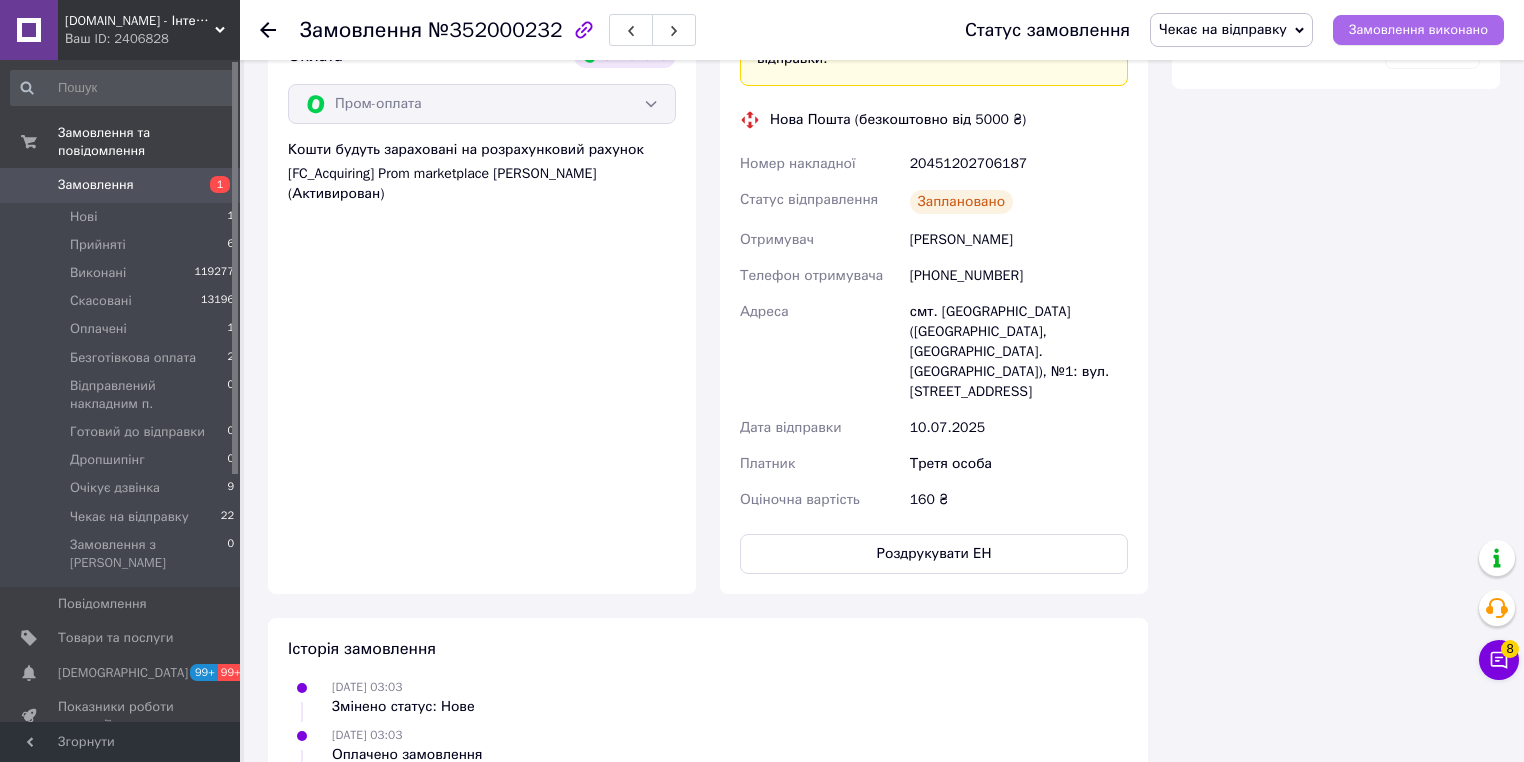 click on "Замовлення виконано" at bounding box center (1418, 30) 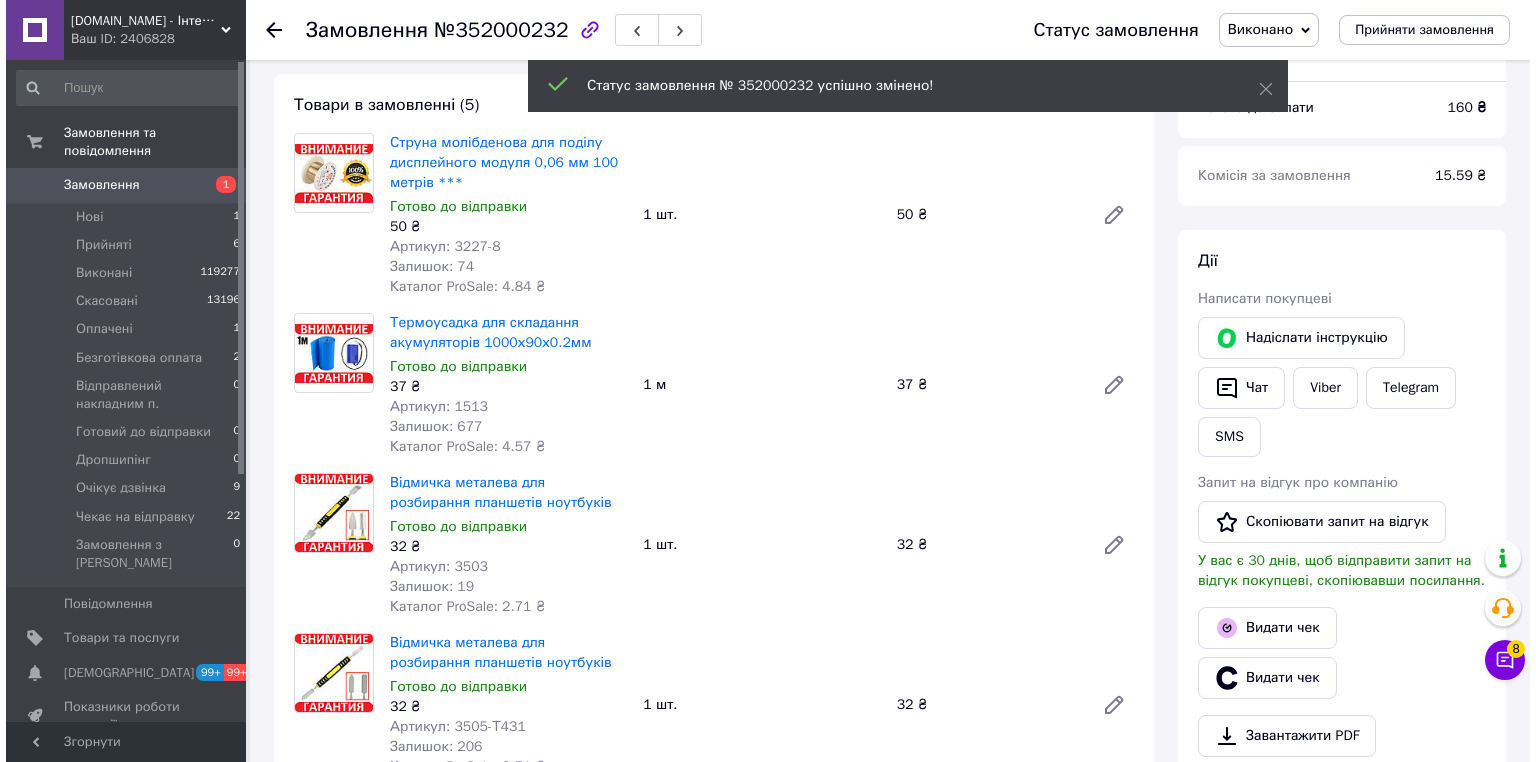 scroll, scrollTop: 320, scrollLeft: 0, axis: vertical 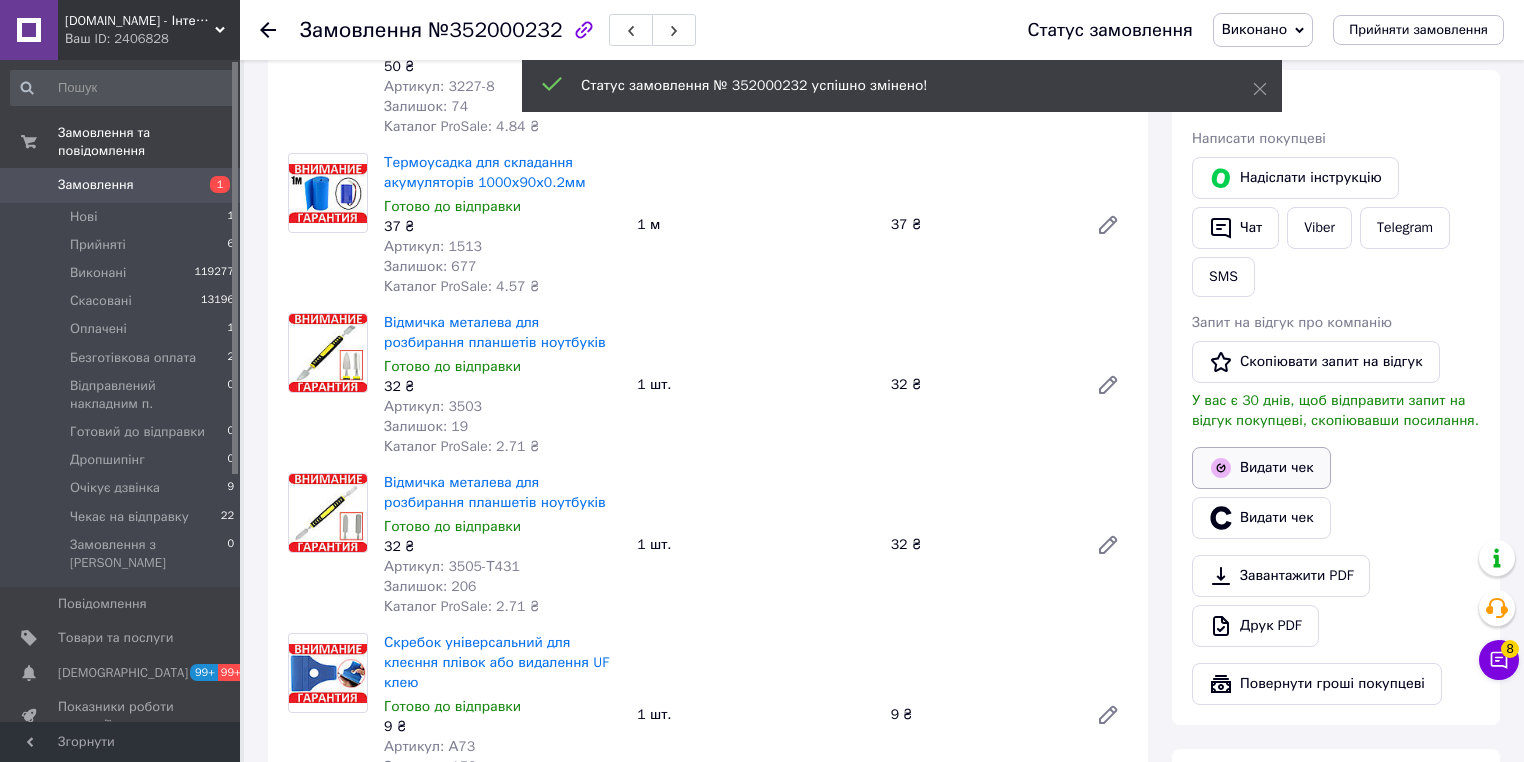 click on "Видати чек" at bounding box center [1261, 468] 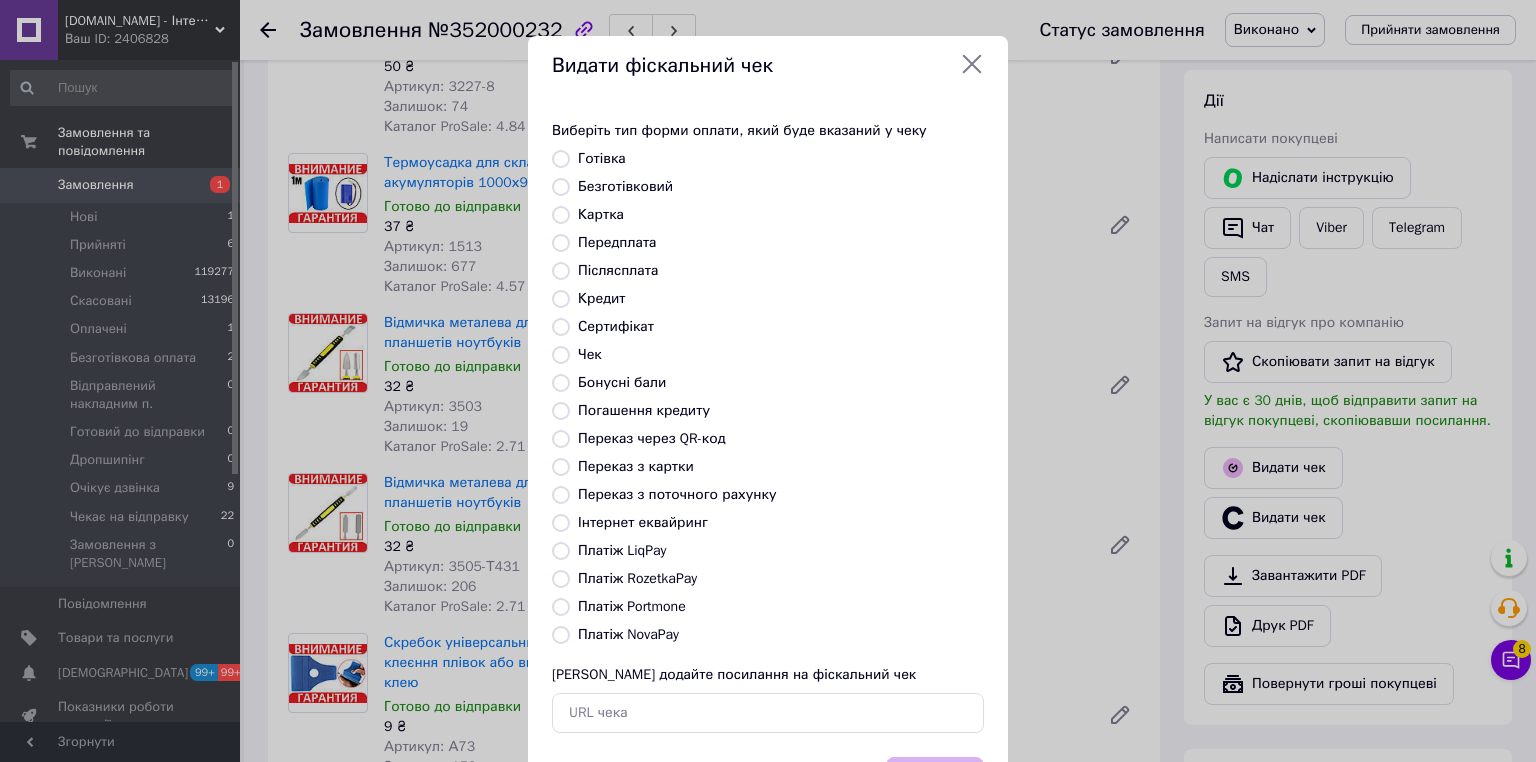 click on "Платіж RozetkaPay" at bounding box center [561, 579] 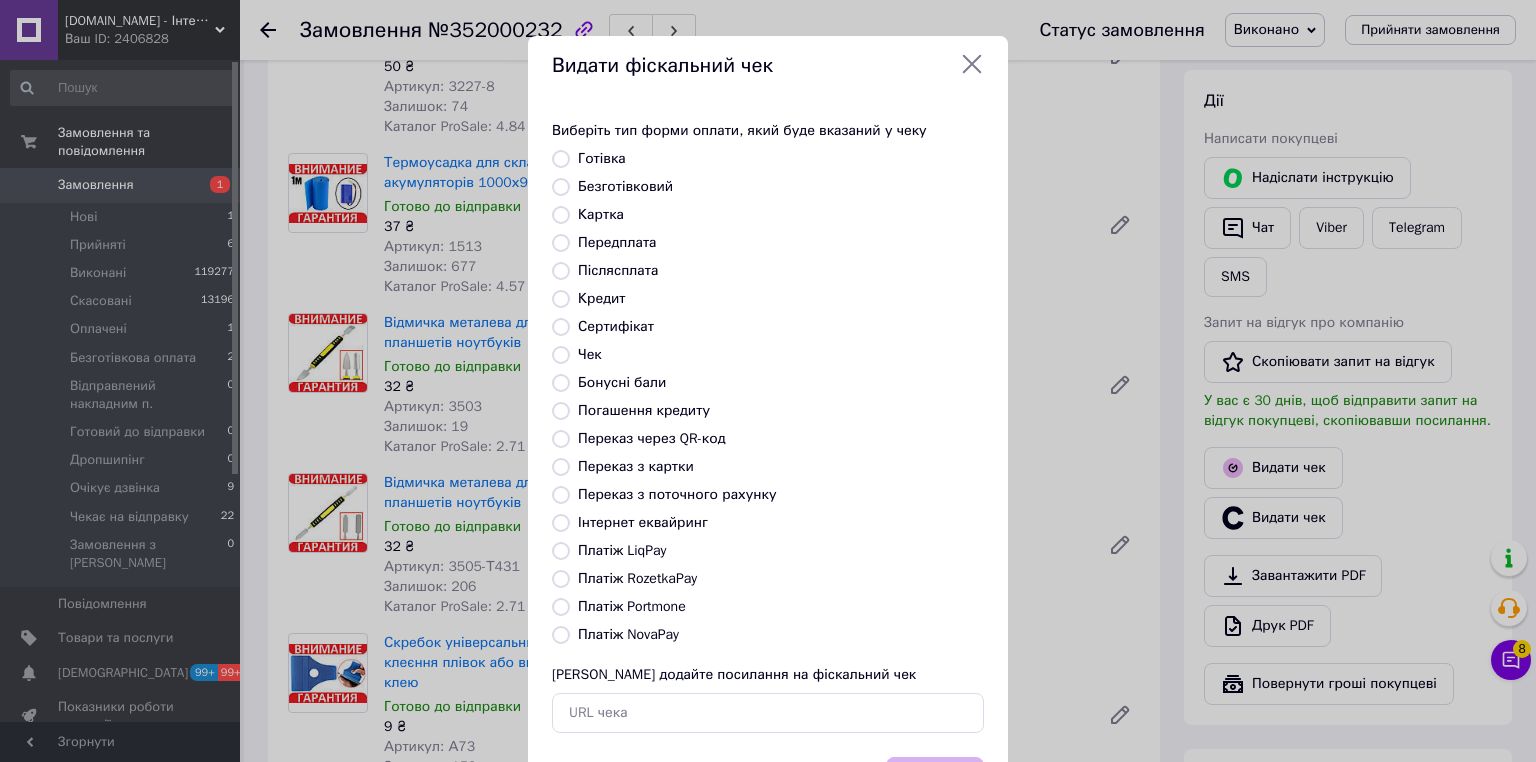 radio on "true" 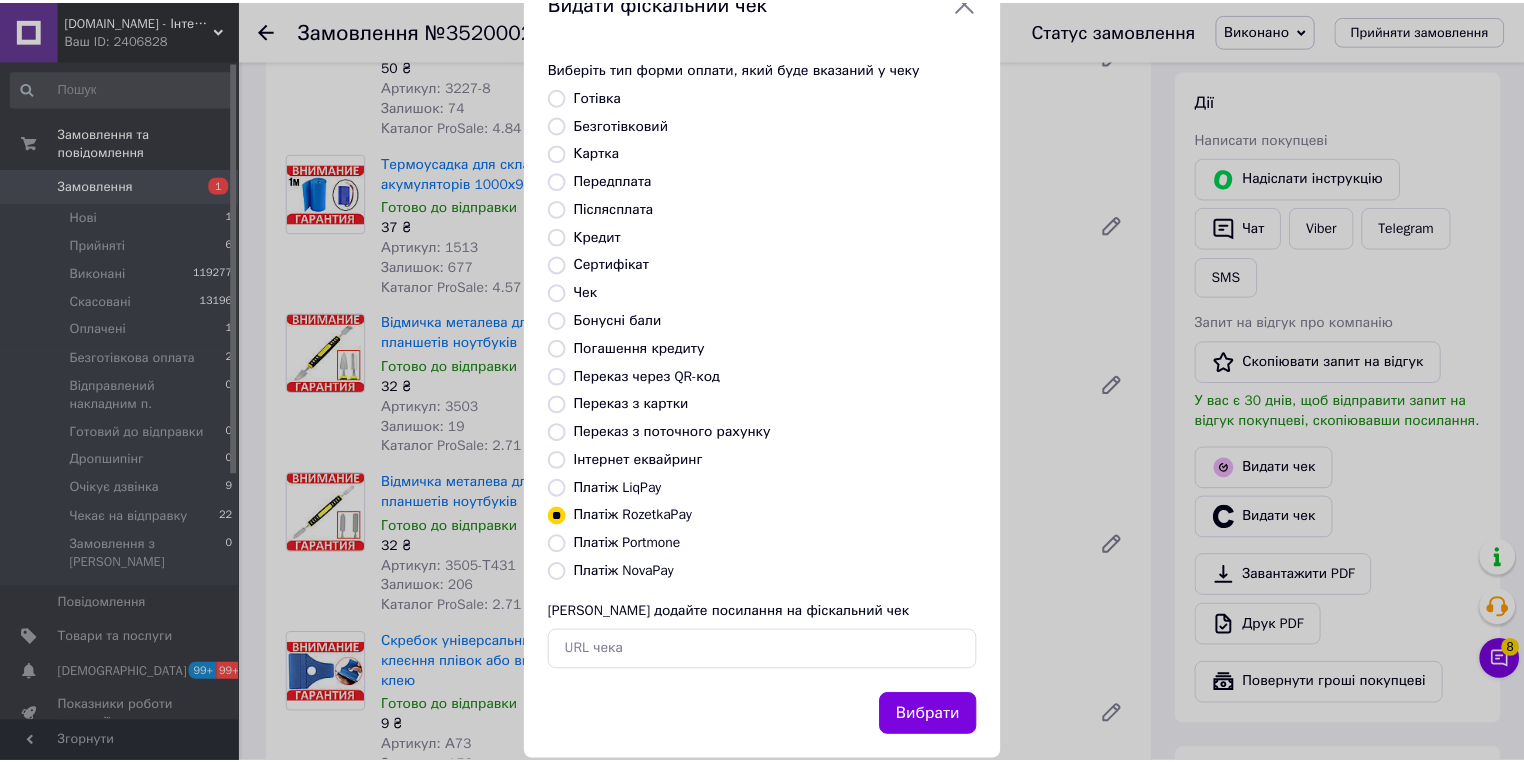 scroll, scrollTop: 96, scrollLeft: 0, axis: vertical 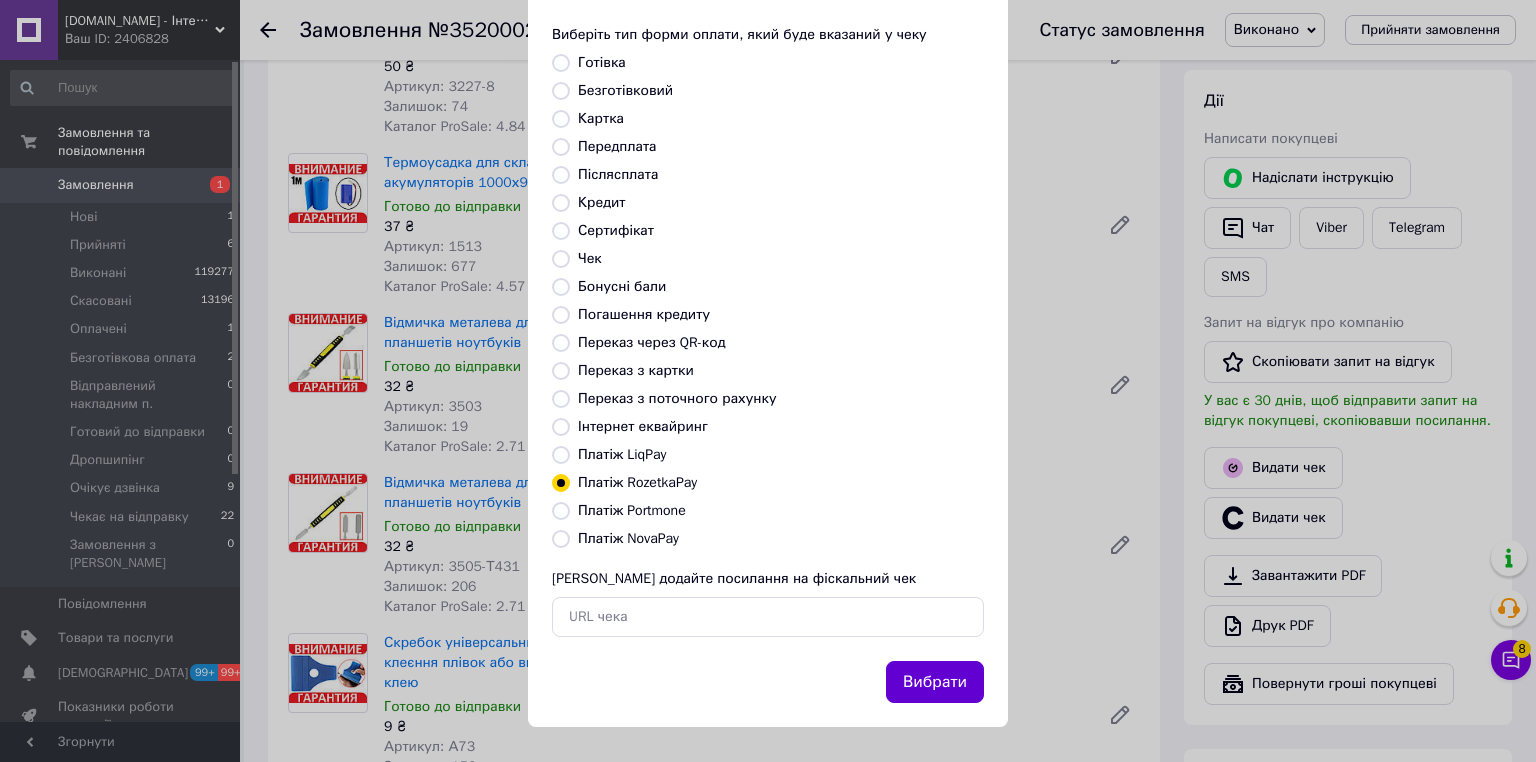 click on "Вибрати" at bounding box center (935, 682) 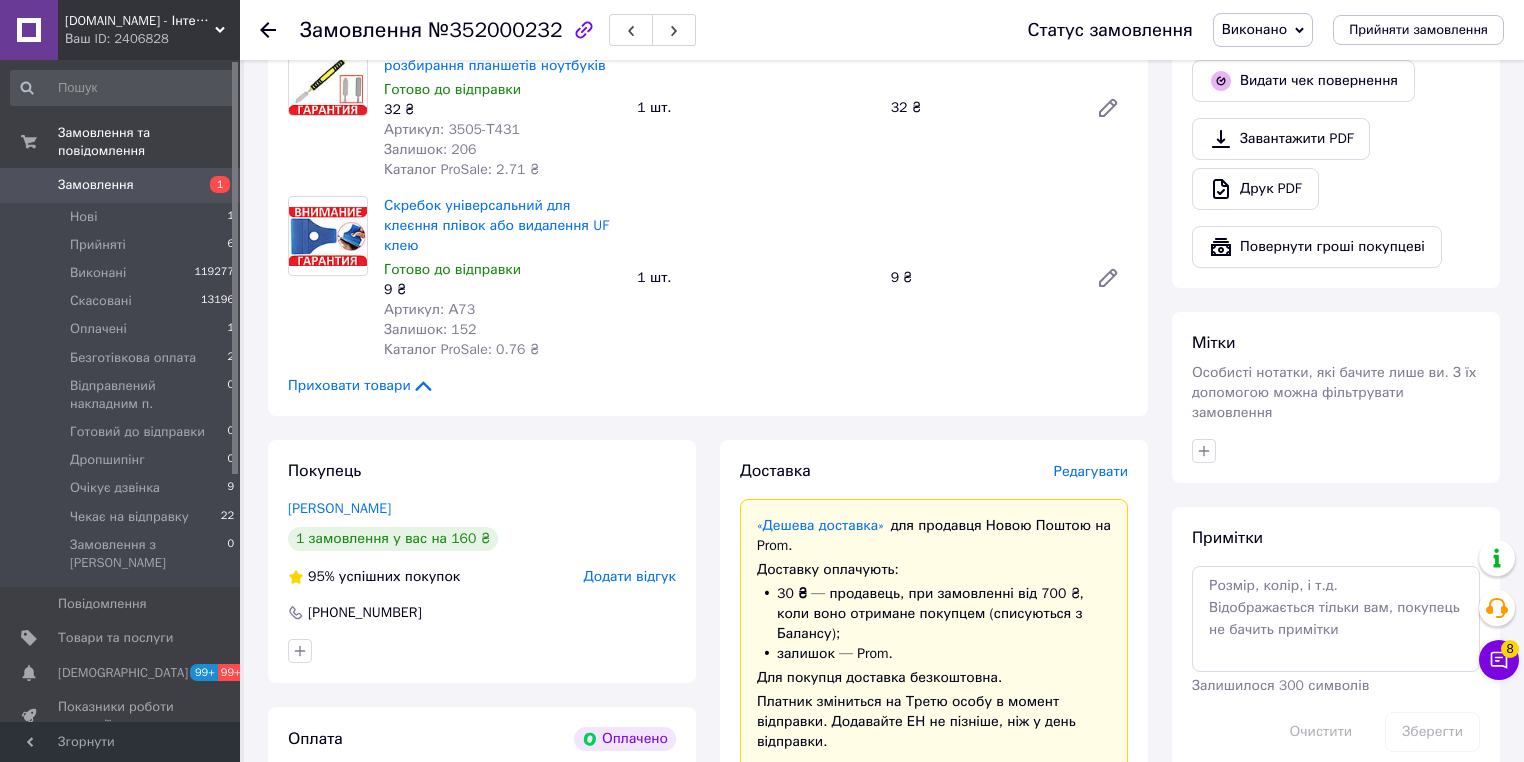 scroll, scrollTop: 640, scrollLeft: 0, axis: vertical 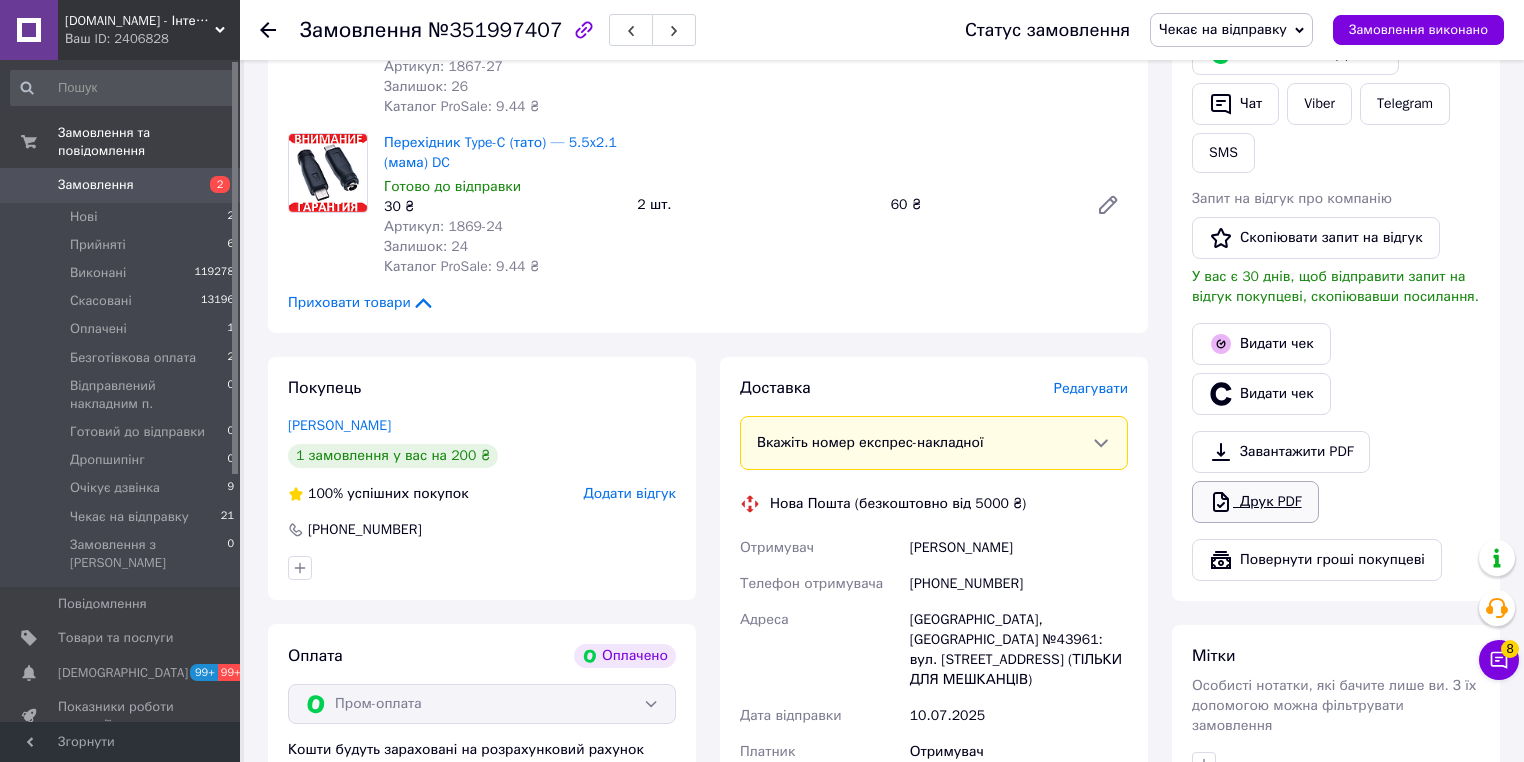 click on "Друк PDF" at bounding box center [1255, 502] 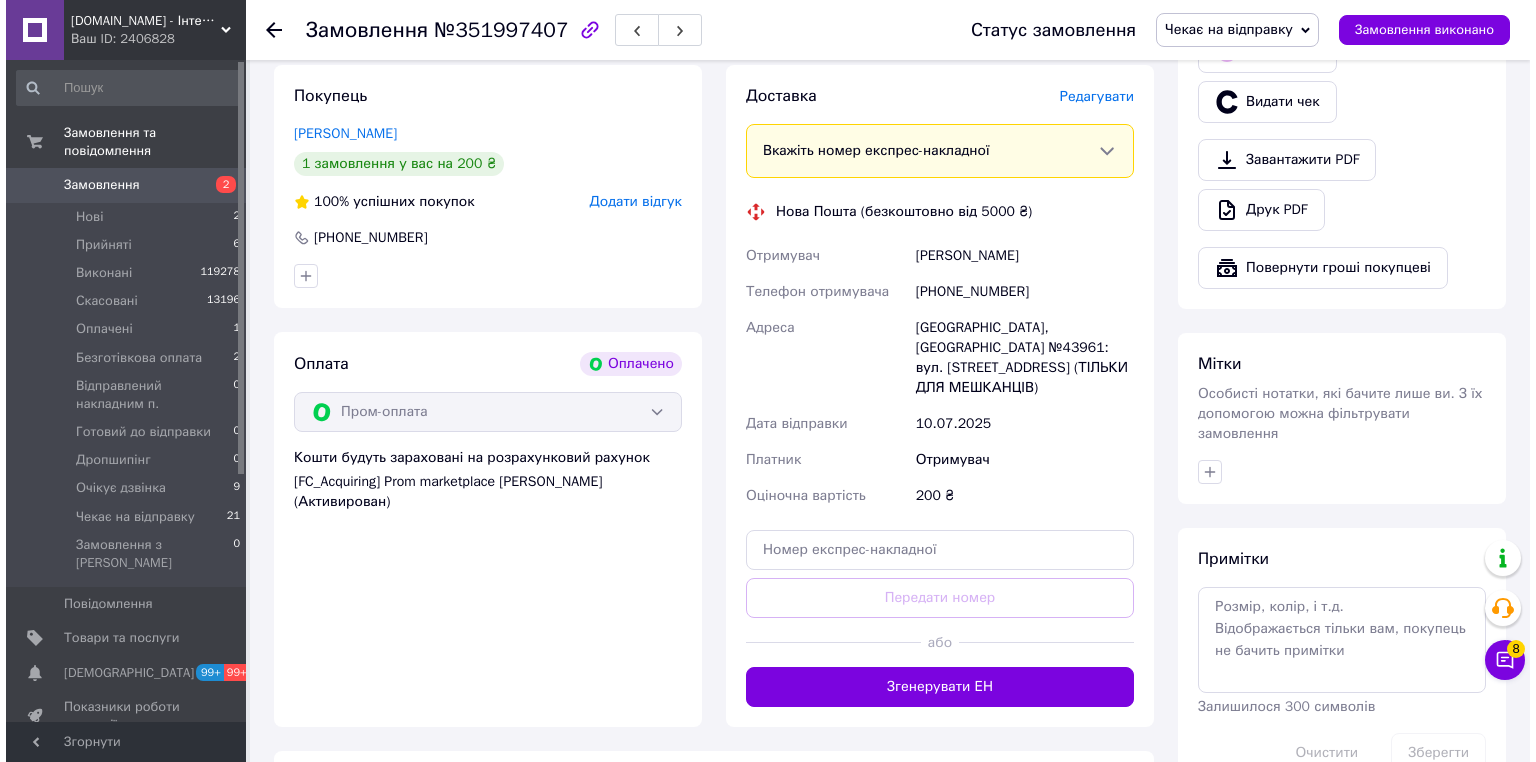 scroll, scrollTop: 640, scrollLeft: 0, axis: vertical 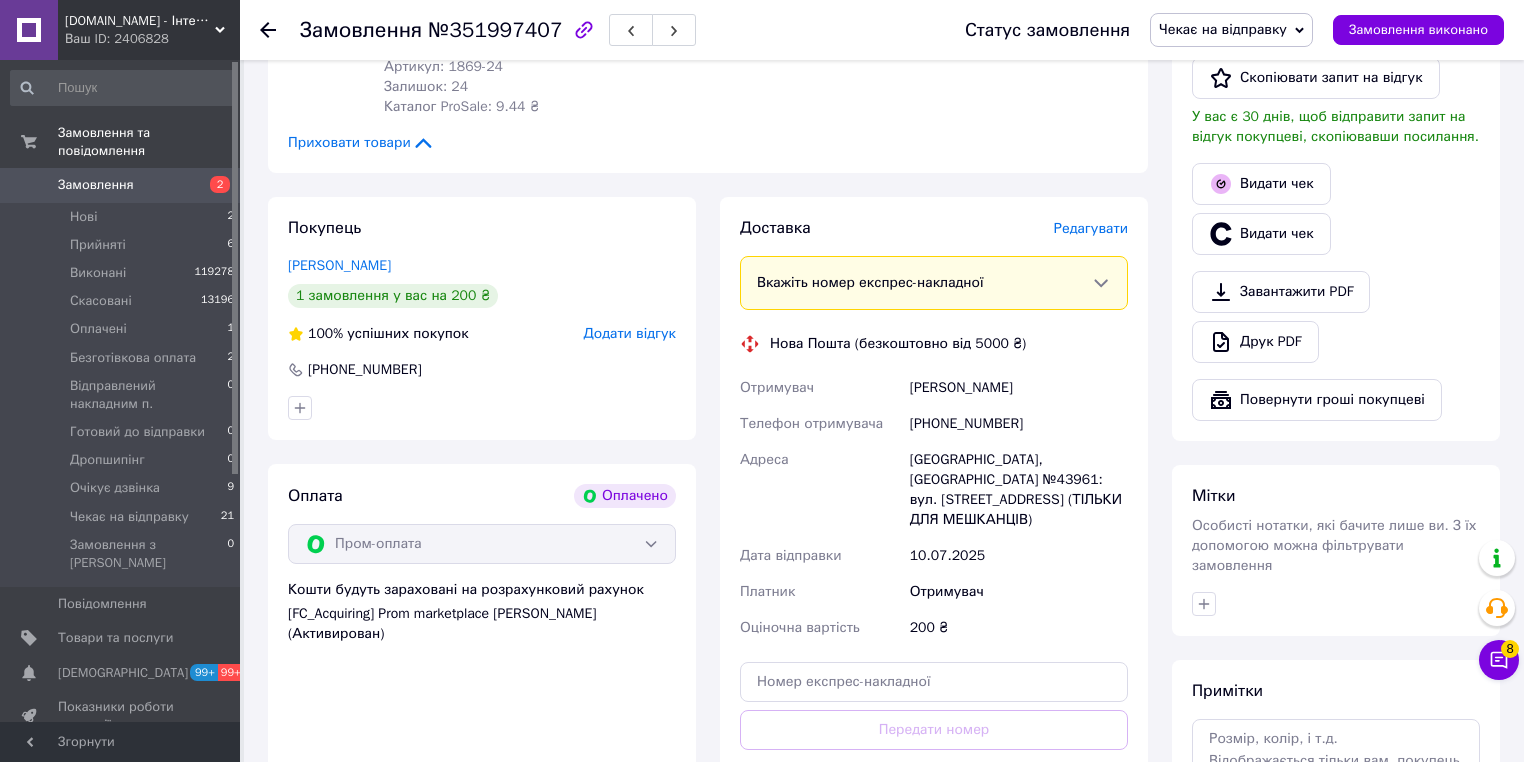 click on "Редагувати" at bounding box center (1091, 228) 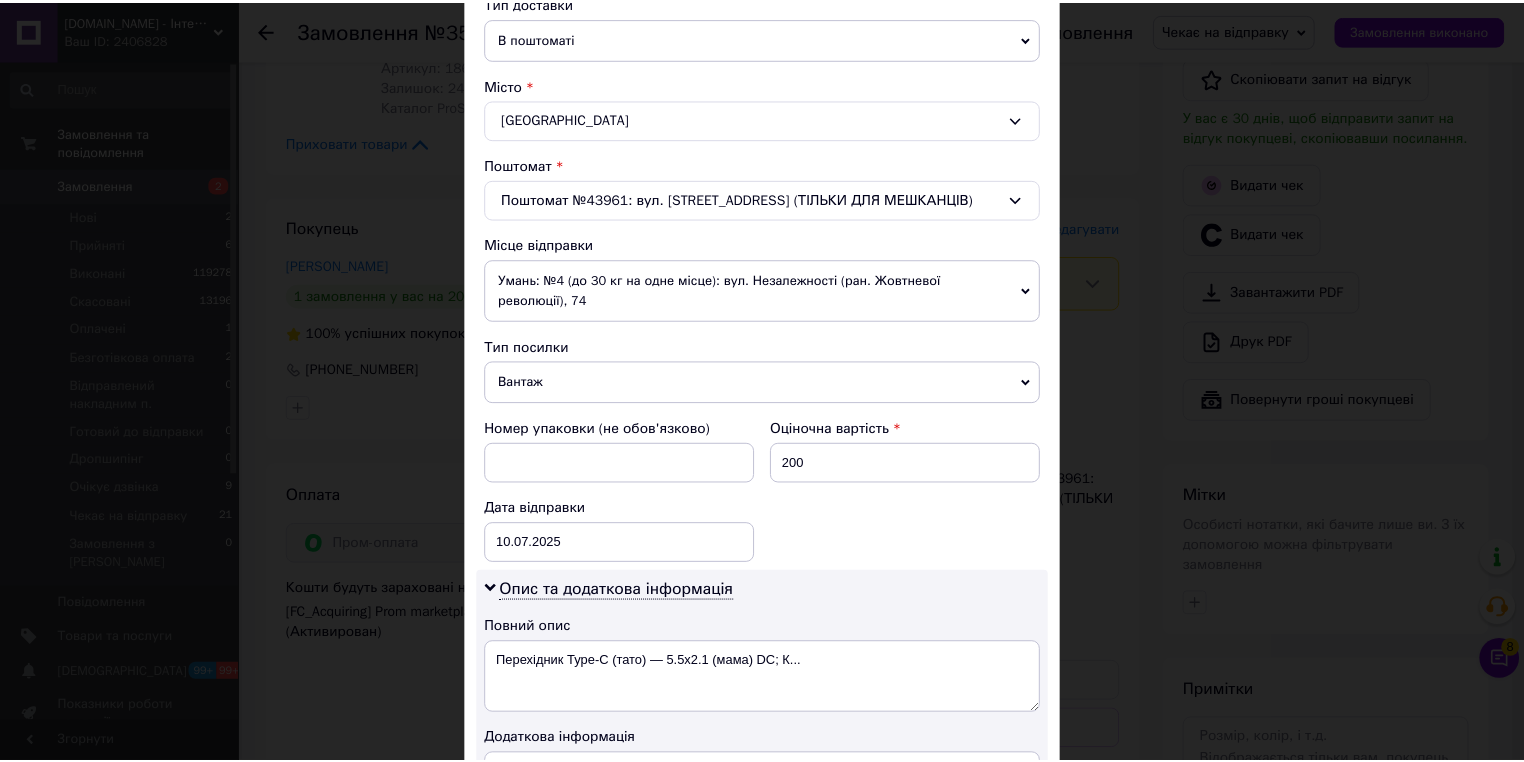 scroll, scrollTop: 800, scrollLeft: 0, axis: vertical 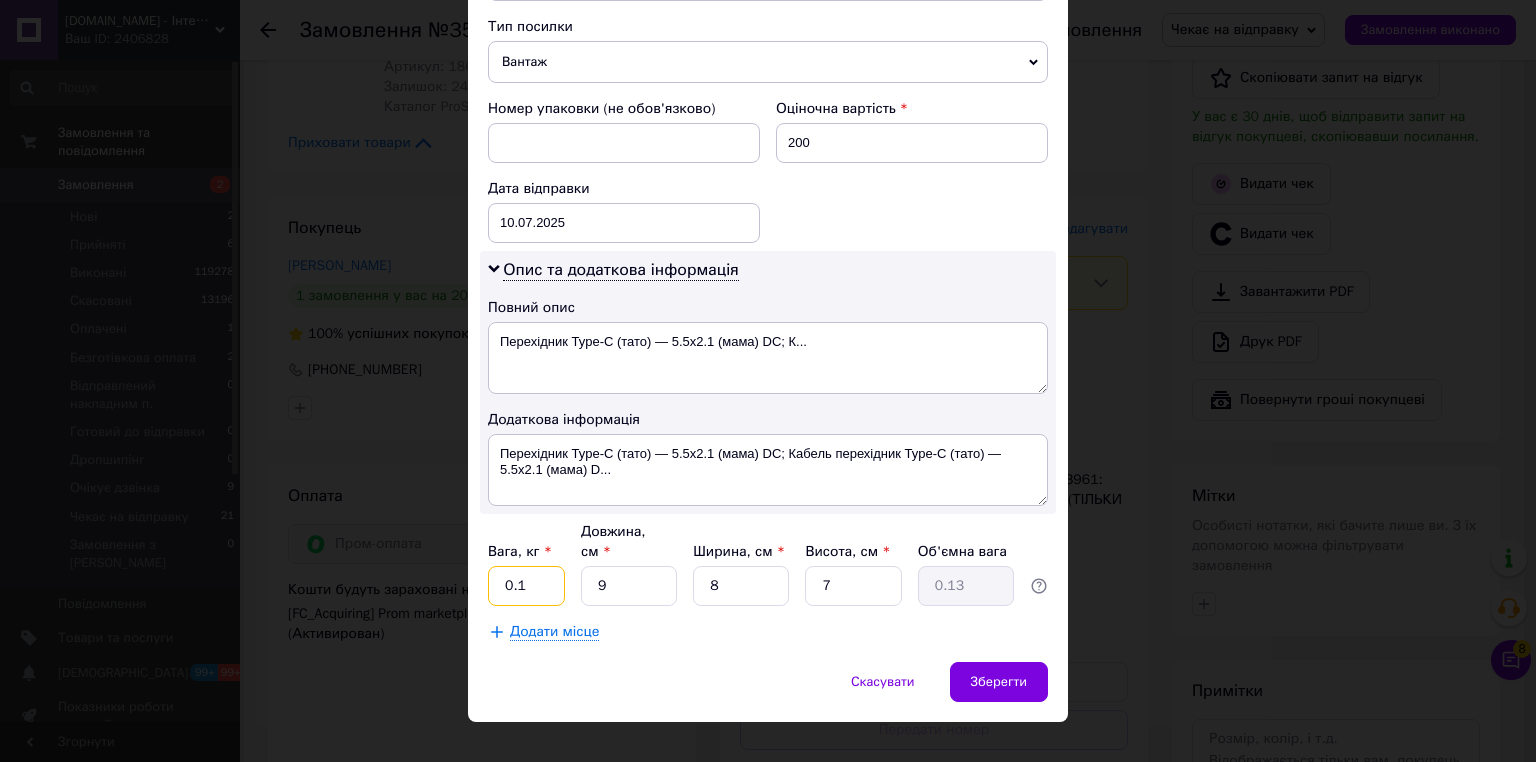 click on "0.1" at bounding box center [526, 586] 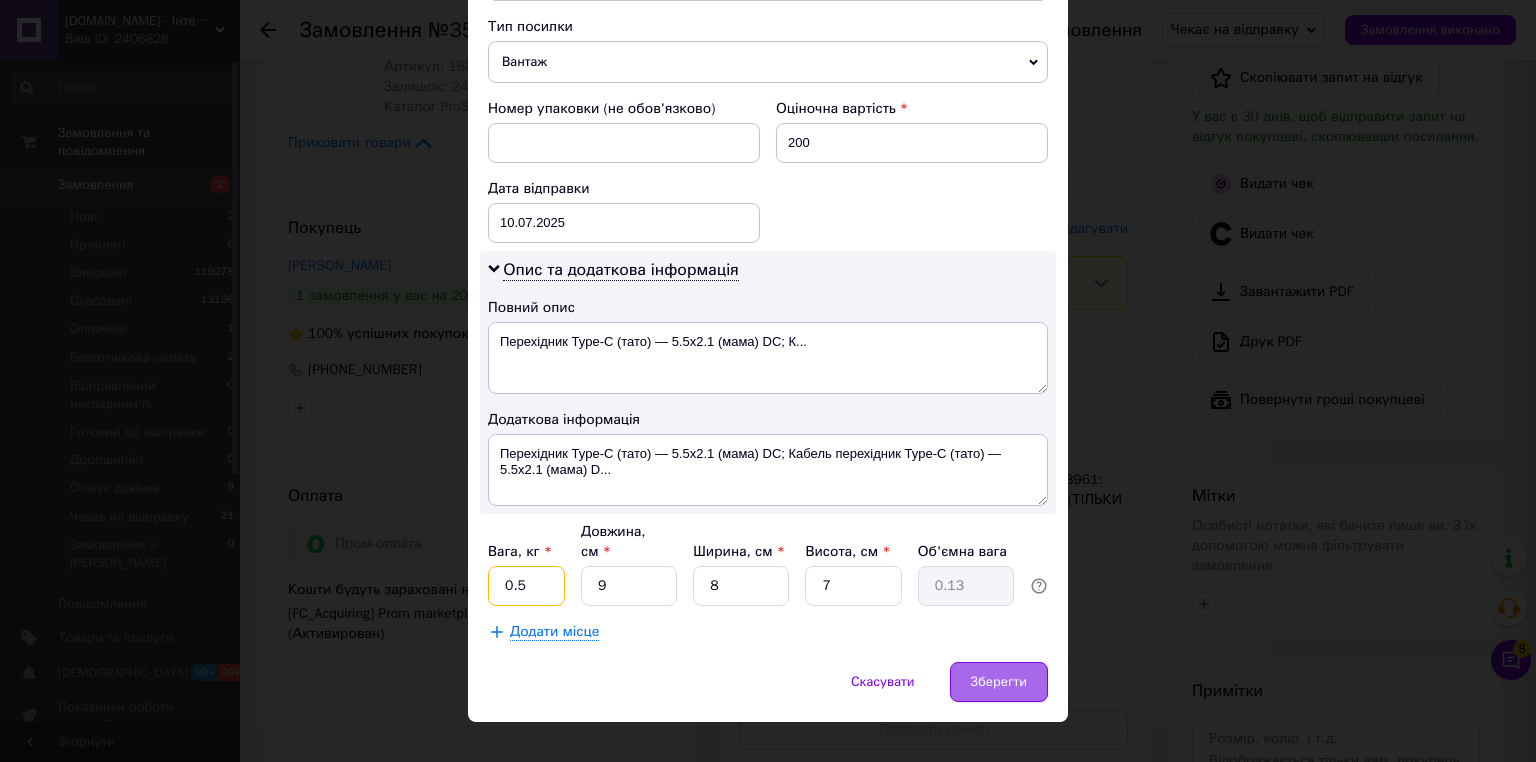 type on "0.5" 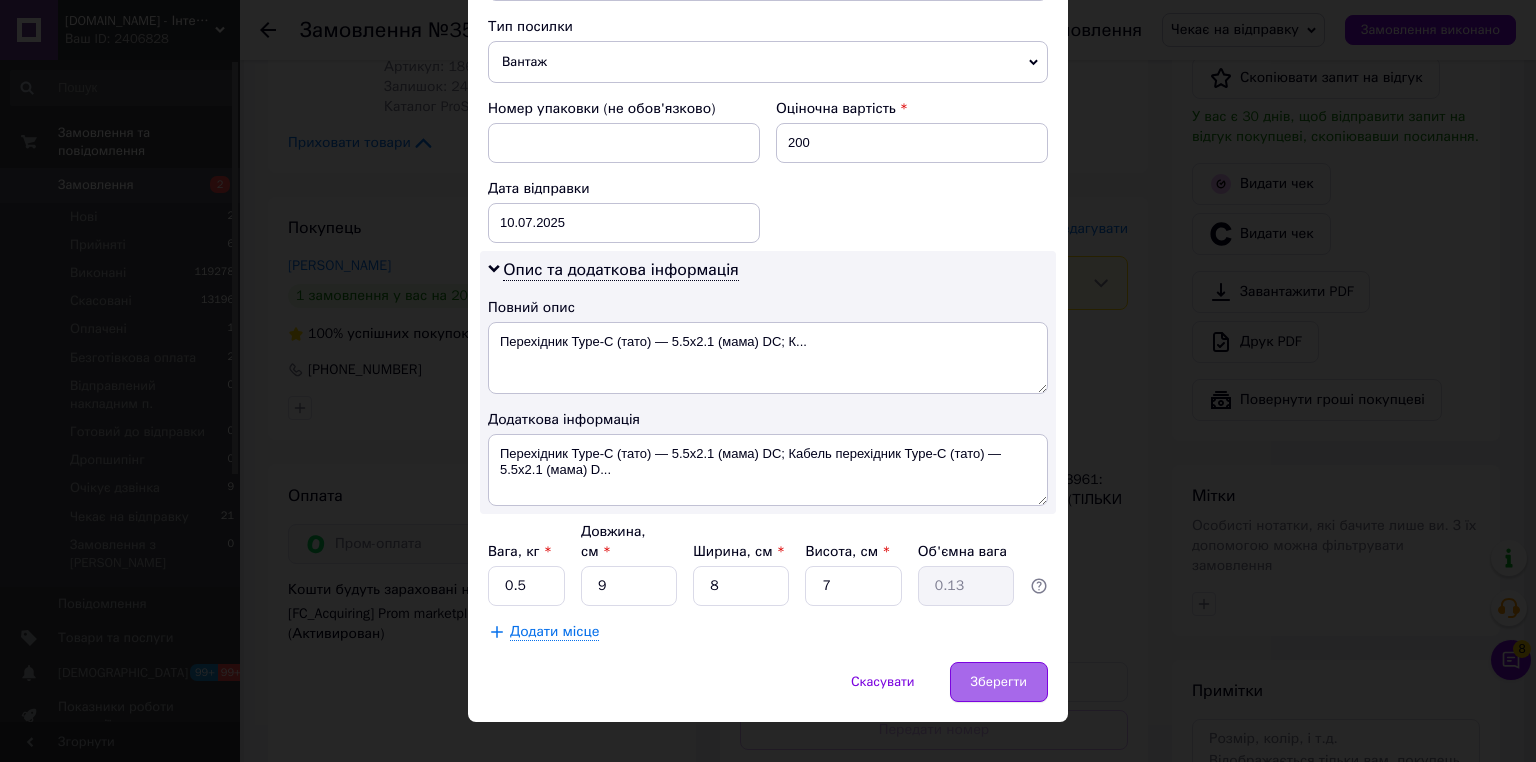 click on "Зберегти" at bounding box center [999, 682] 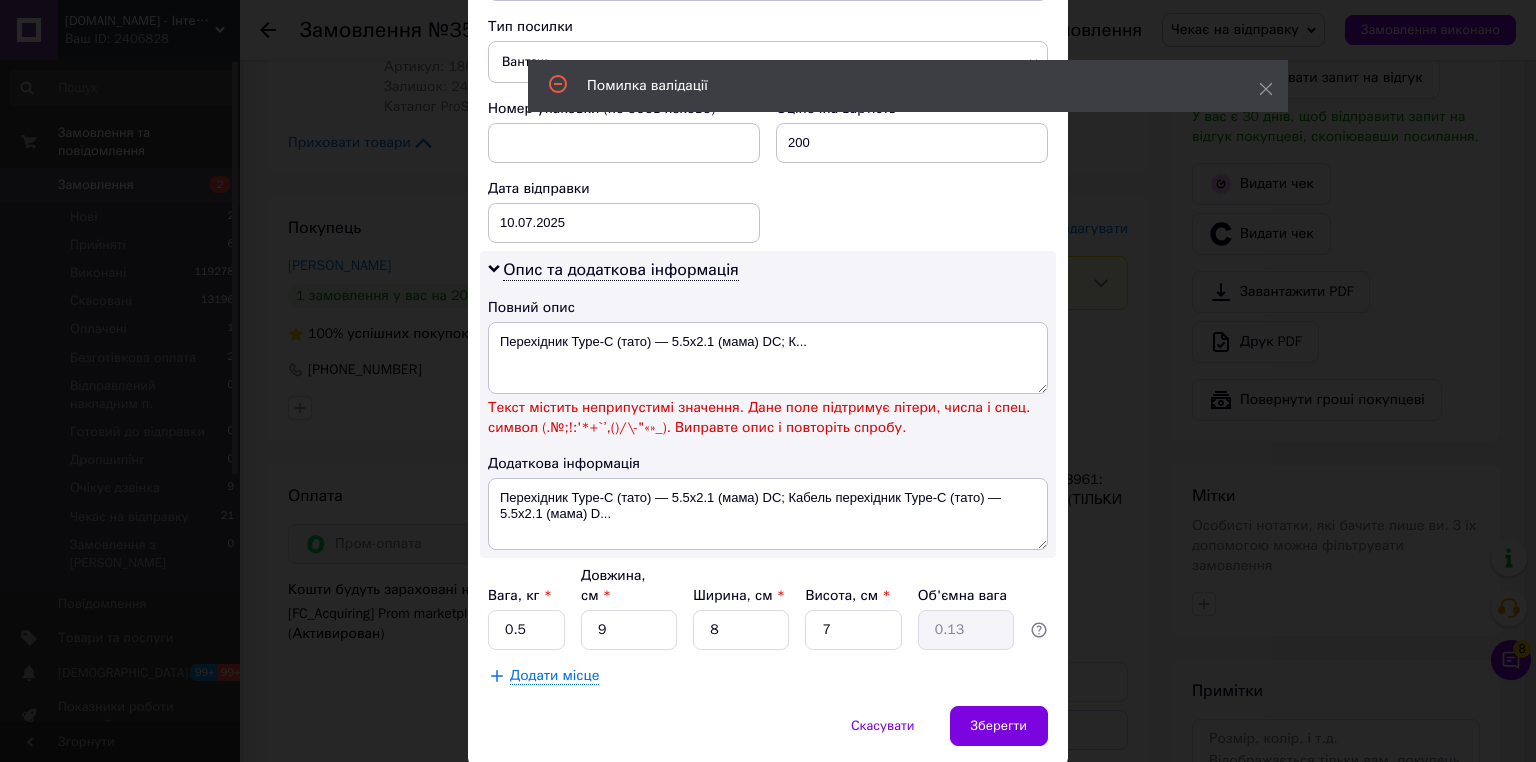 click on "Повний опис" at bounding box center (768, 308) 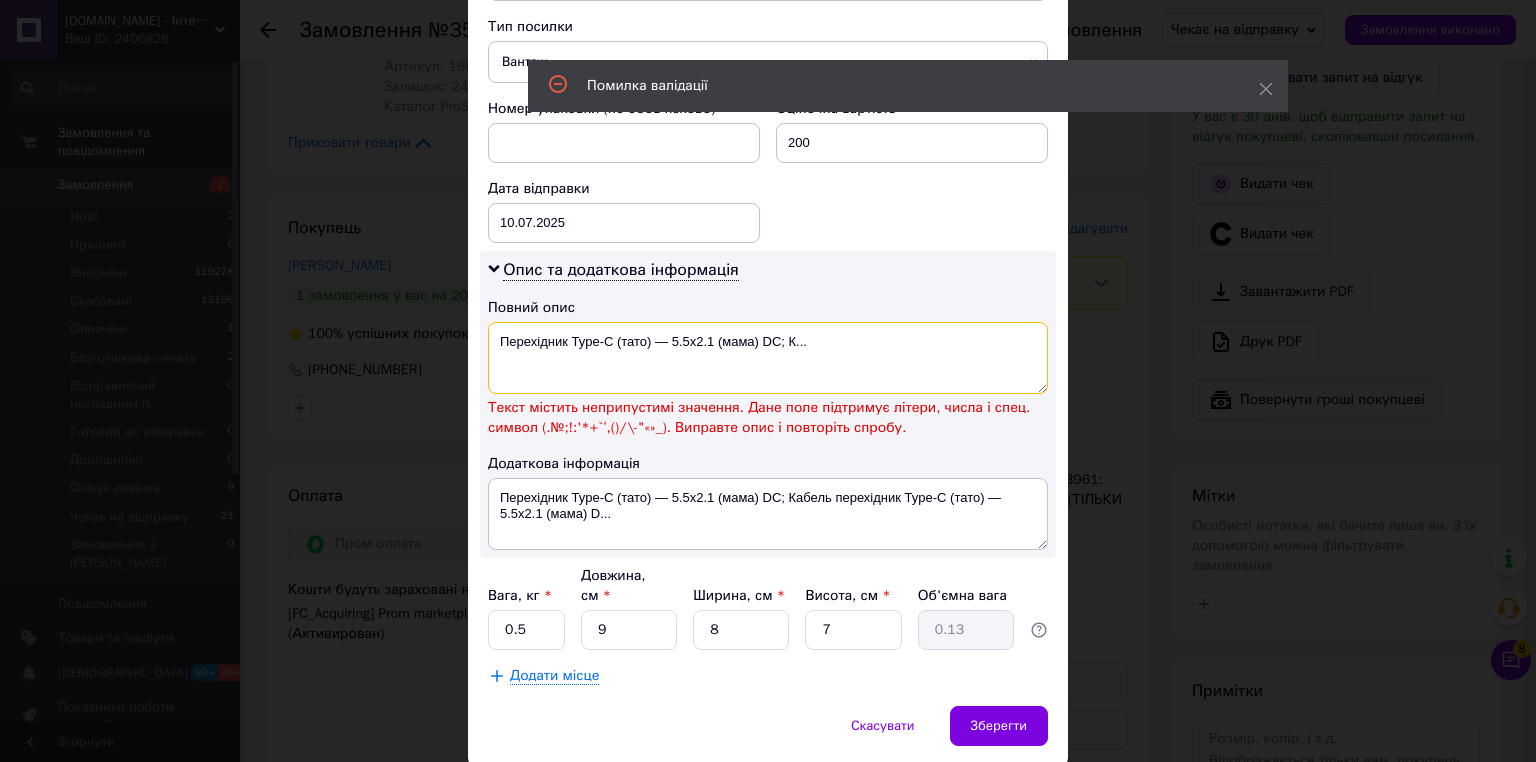 click on "Перехідник Type-C (тато) — 5.5x2.1 (мама) DC; К..." at bounding box center (768, 358) 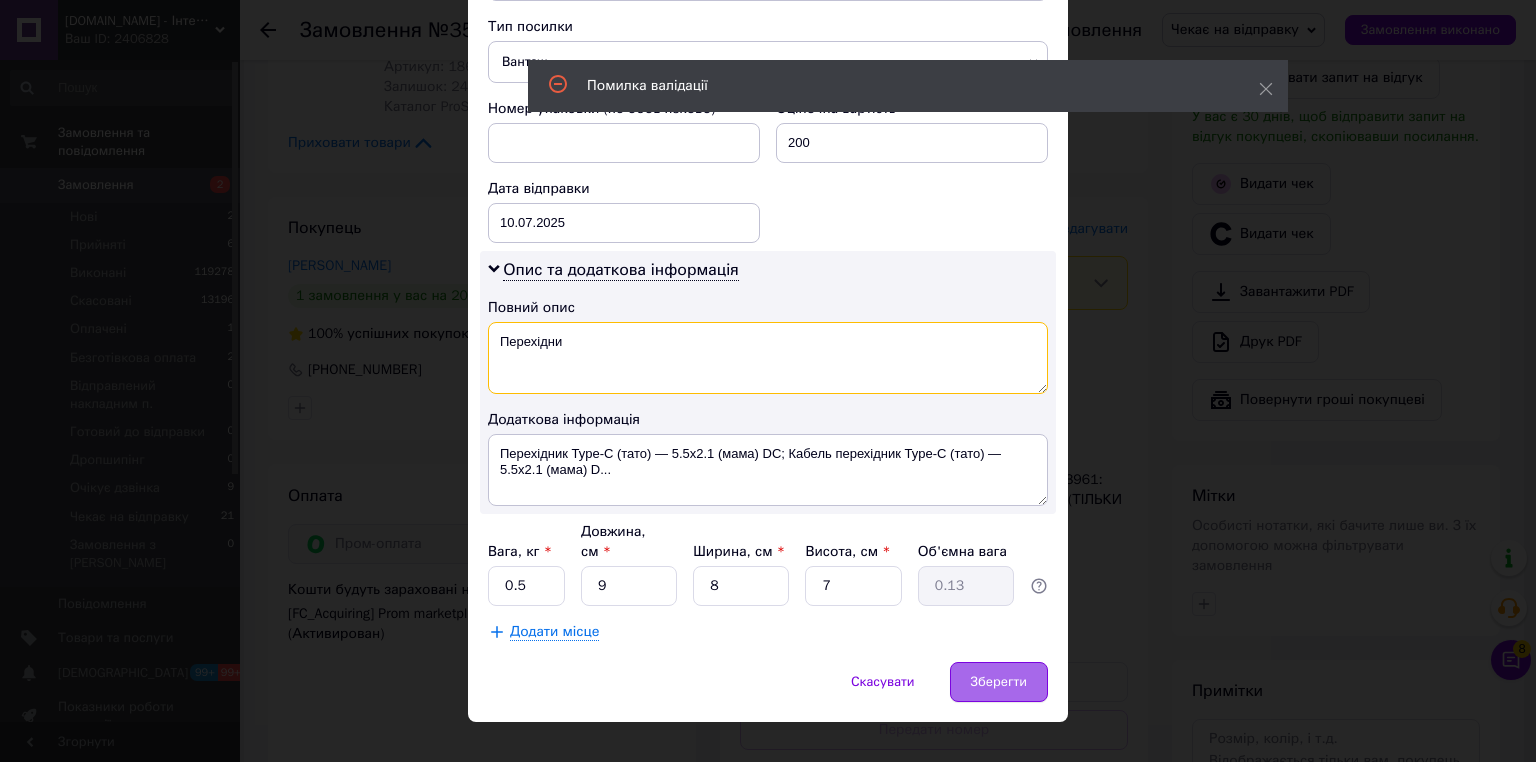 type on "Перехідни" 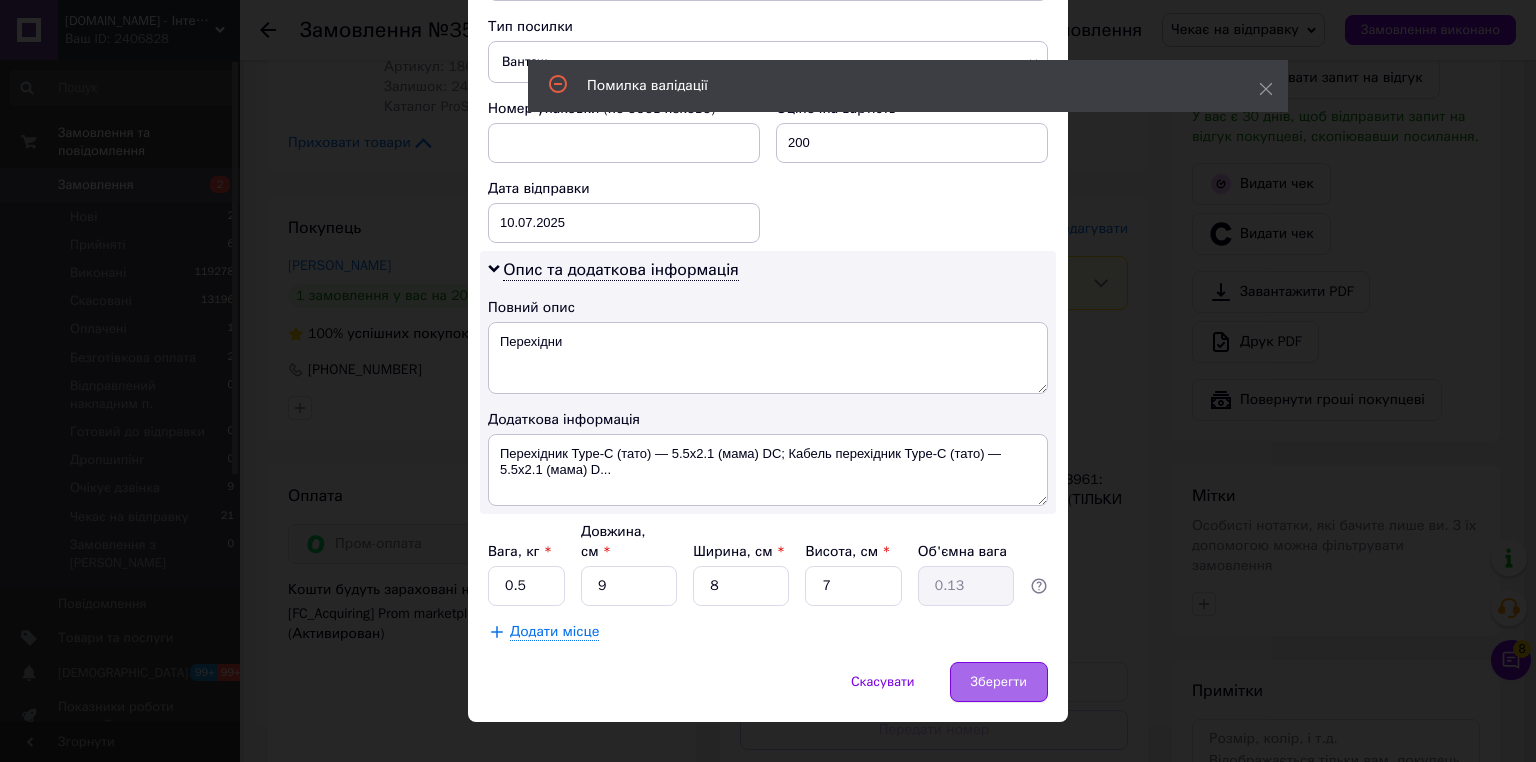 click on "Зберегти" at bounding box center [999, 682] 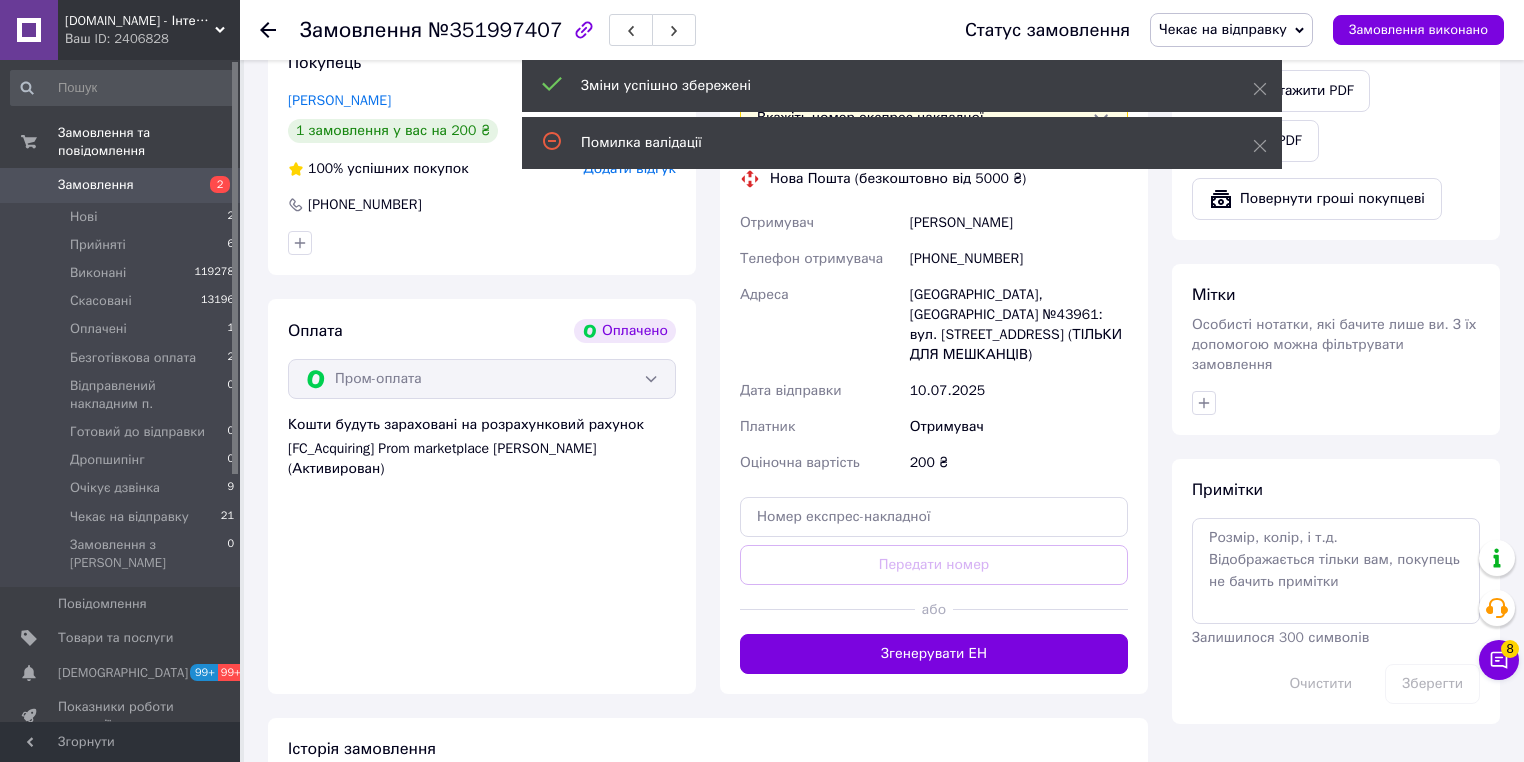 scroll, scrollTop: 960, scrollLeft: 0, axis: vertical 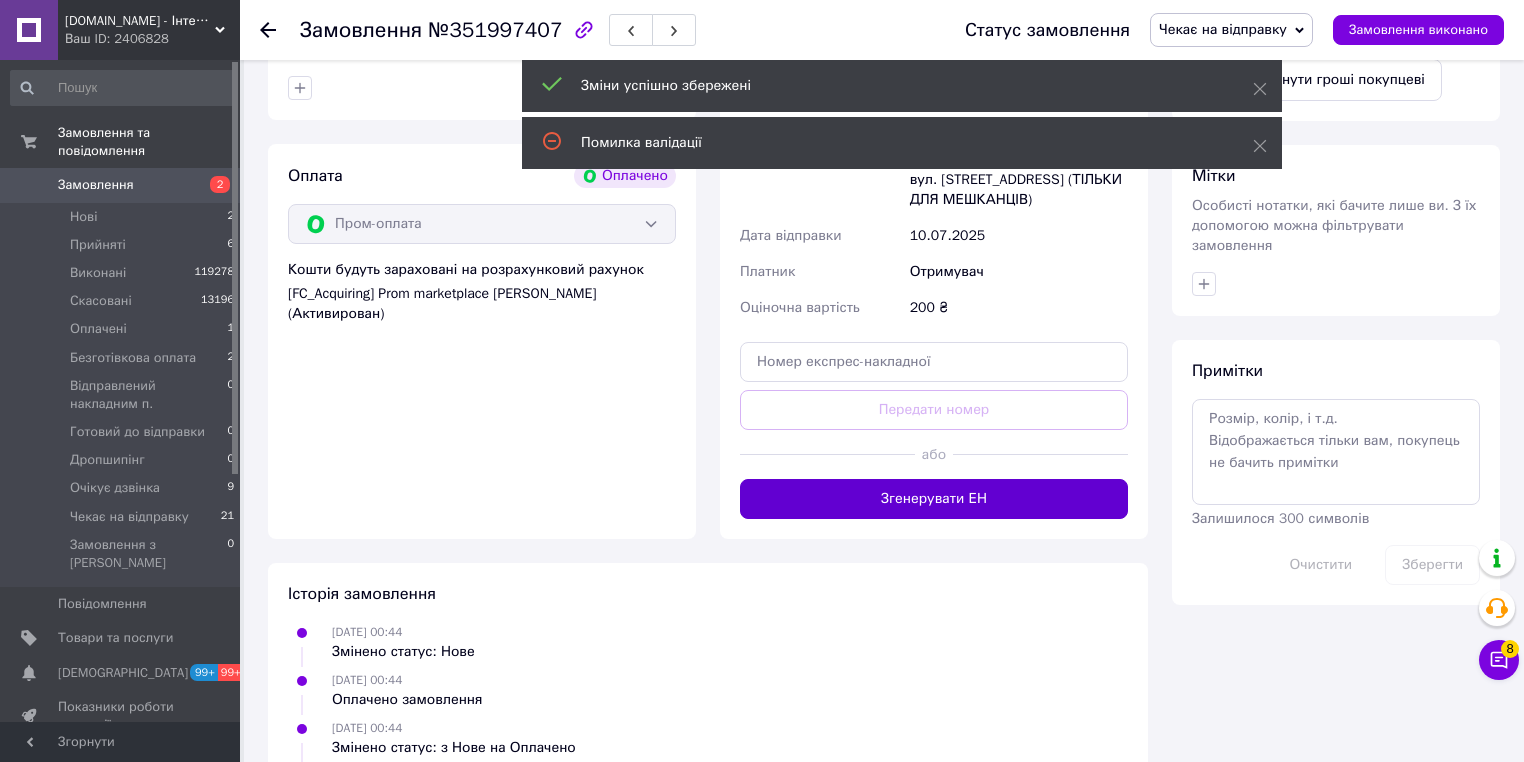 click on "Згенерувати ЕН" at bounding box center (934, 499) 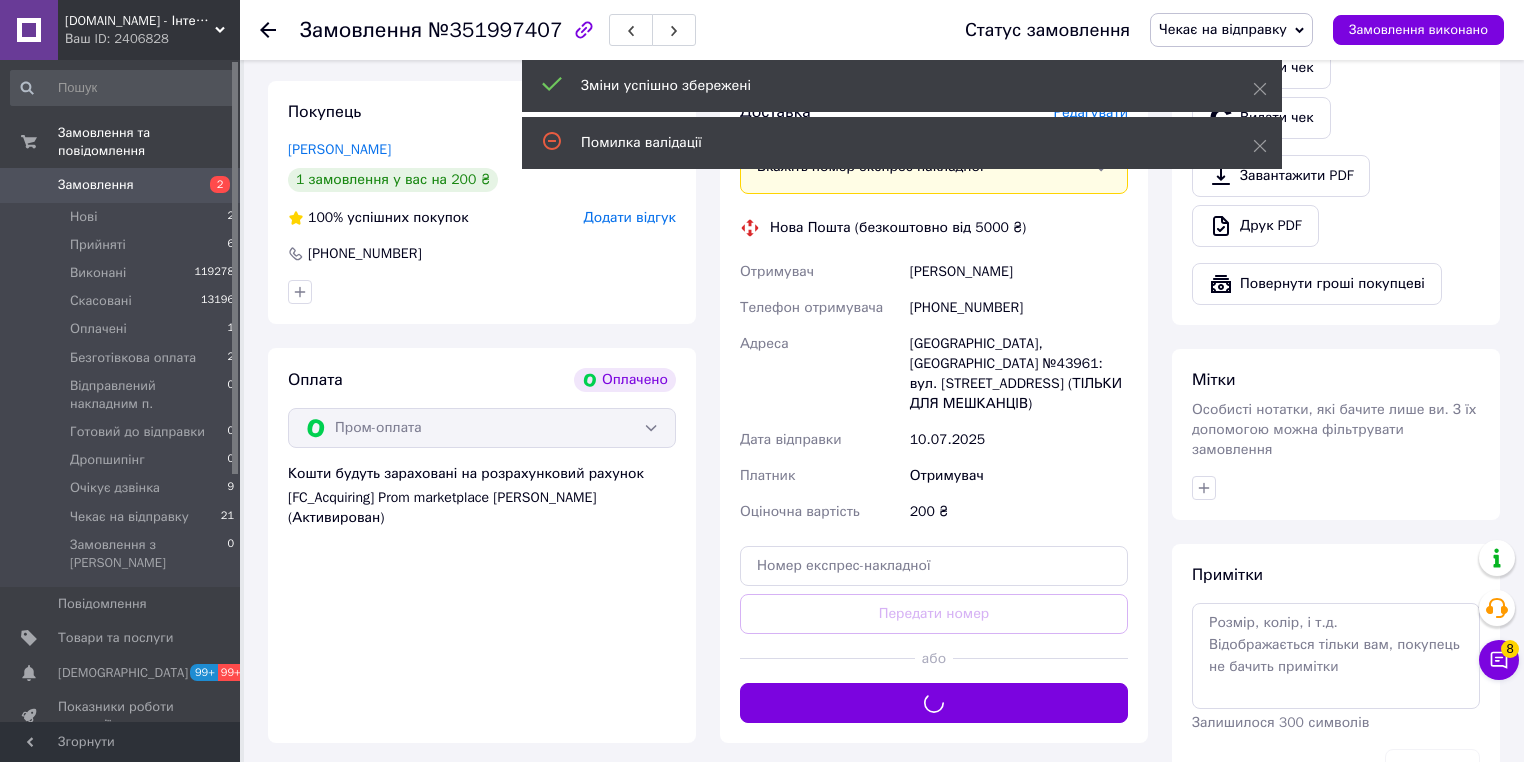 scroll, scrollTop: 640, scrollLeft: 0, axis: vertical 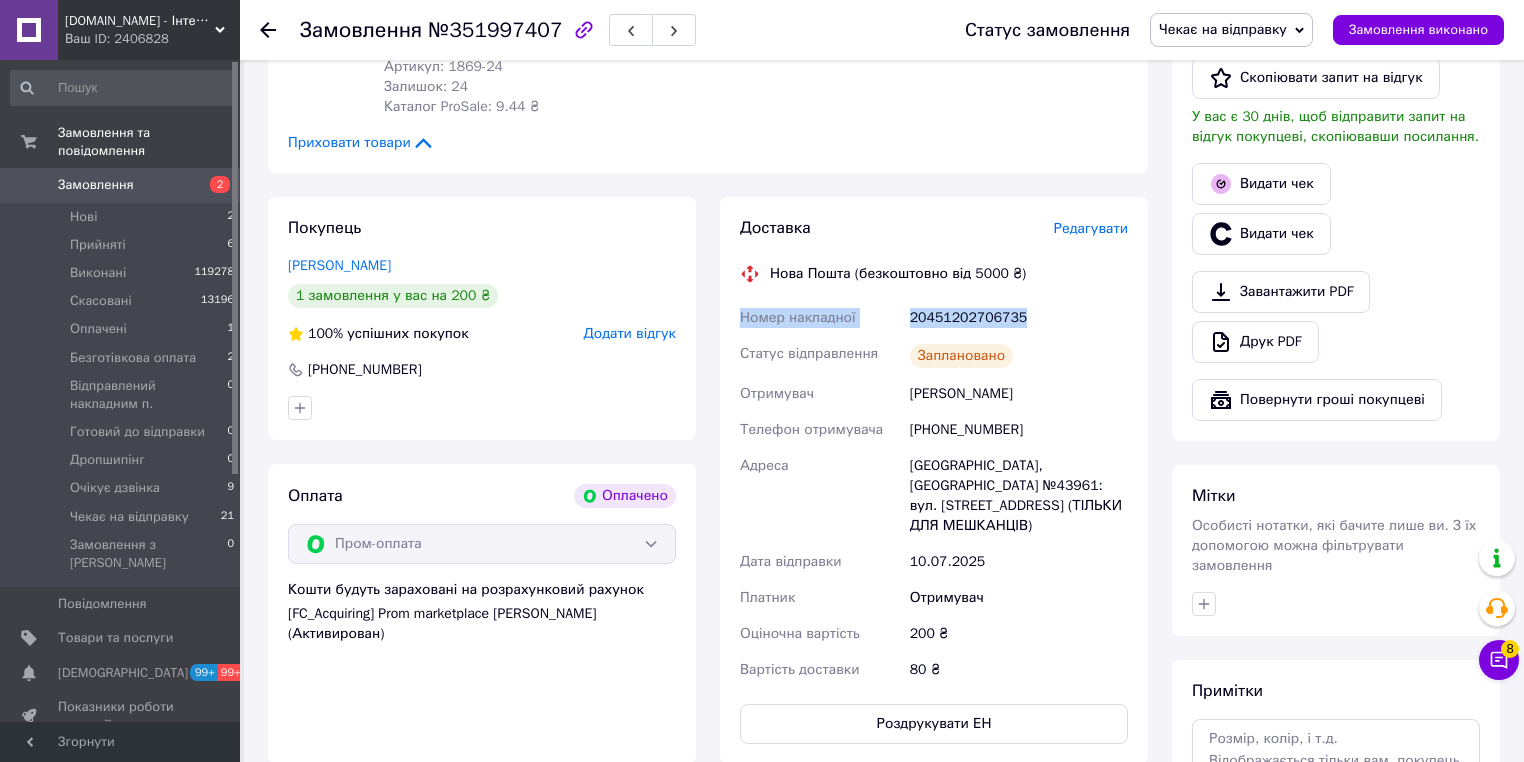 drag, startPoint x: 1042, startPoint y: 323, endPoint x: 720, endPoint y: 300, distance: 322.82037 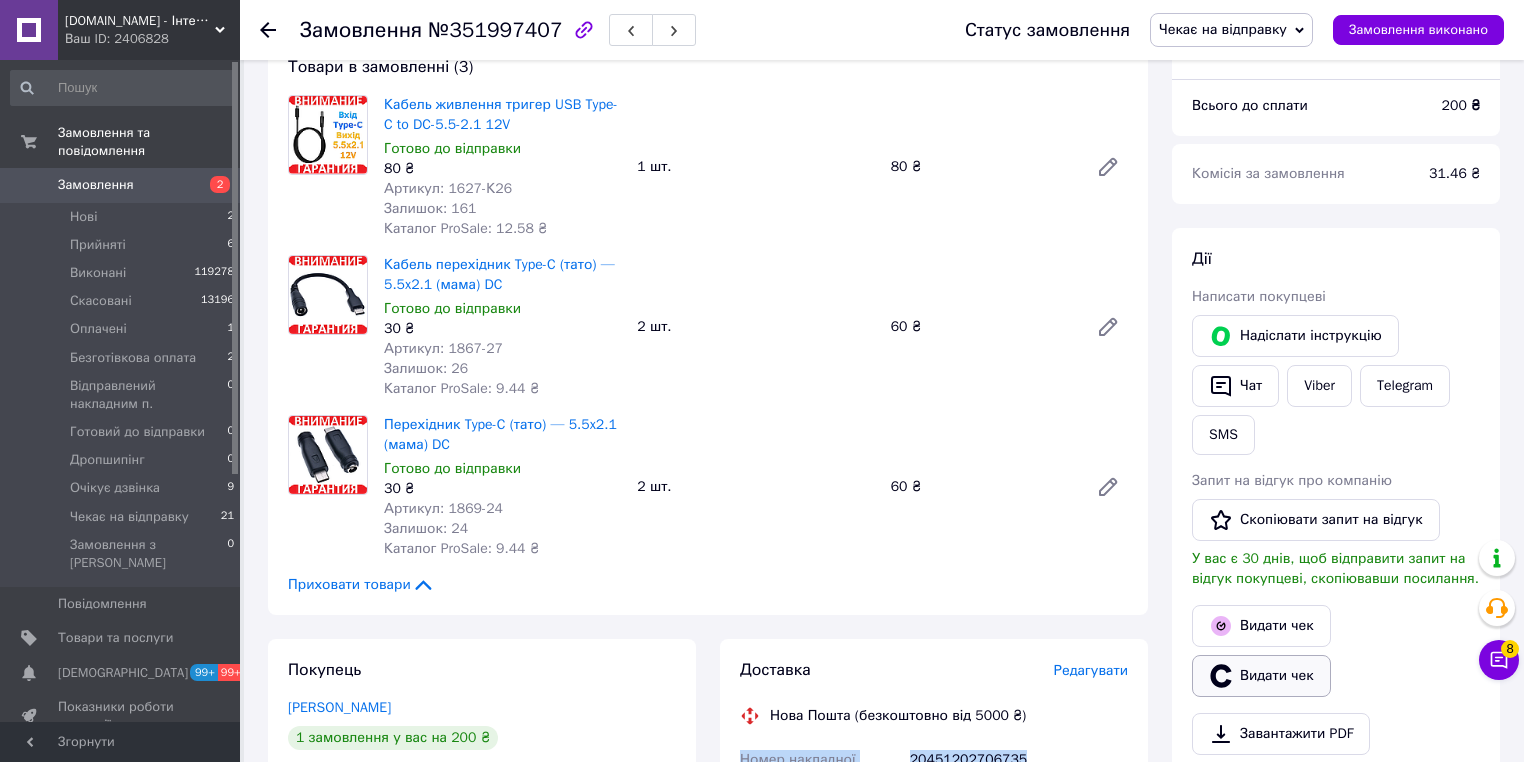scroll, scrollTop: 160, scrollLeft: 0, axis: vertical 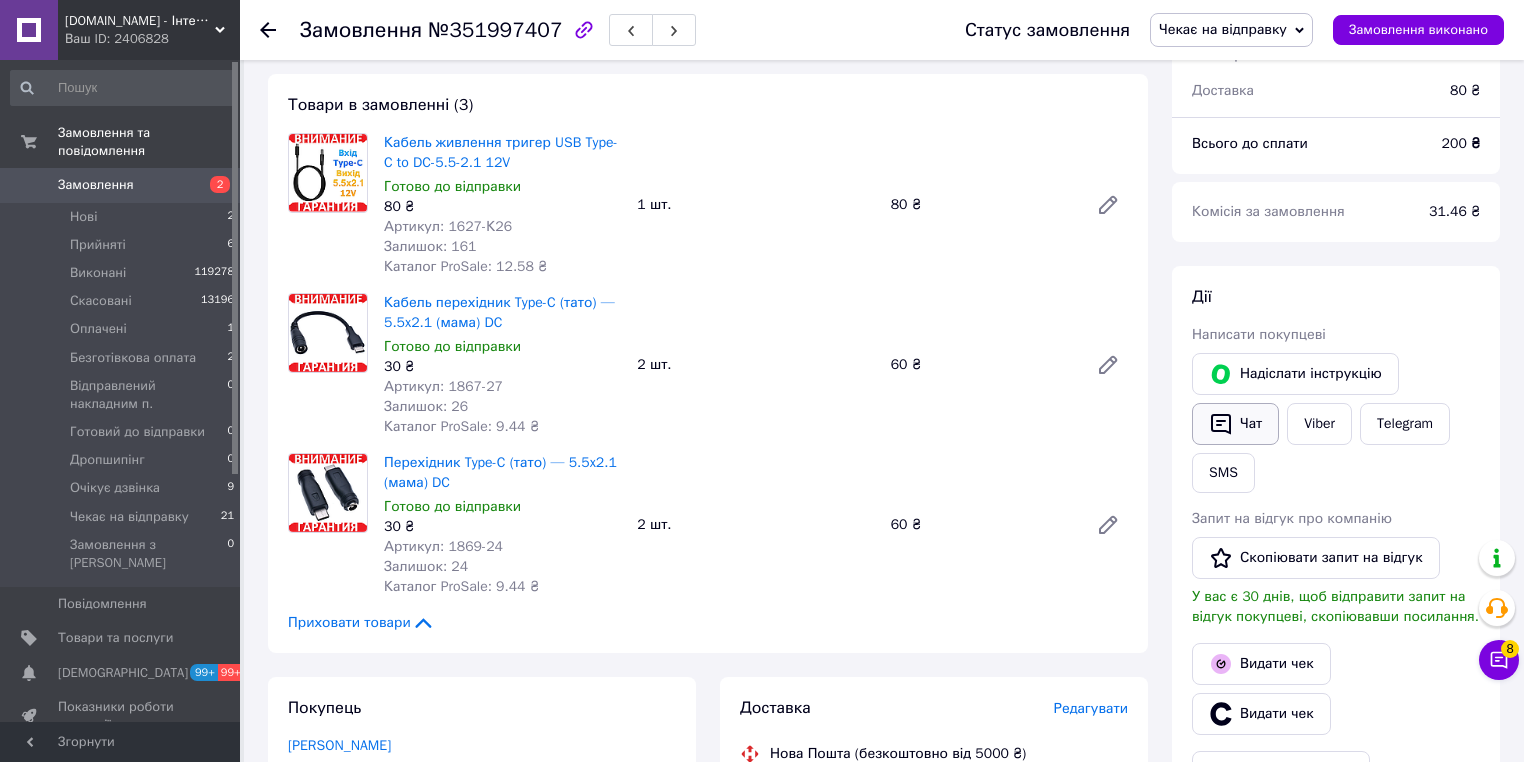 click on "Чат" at bounding box center [1235, 424] 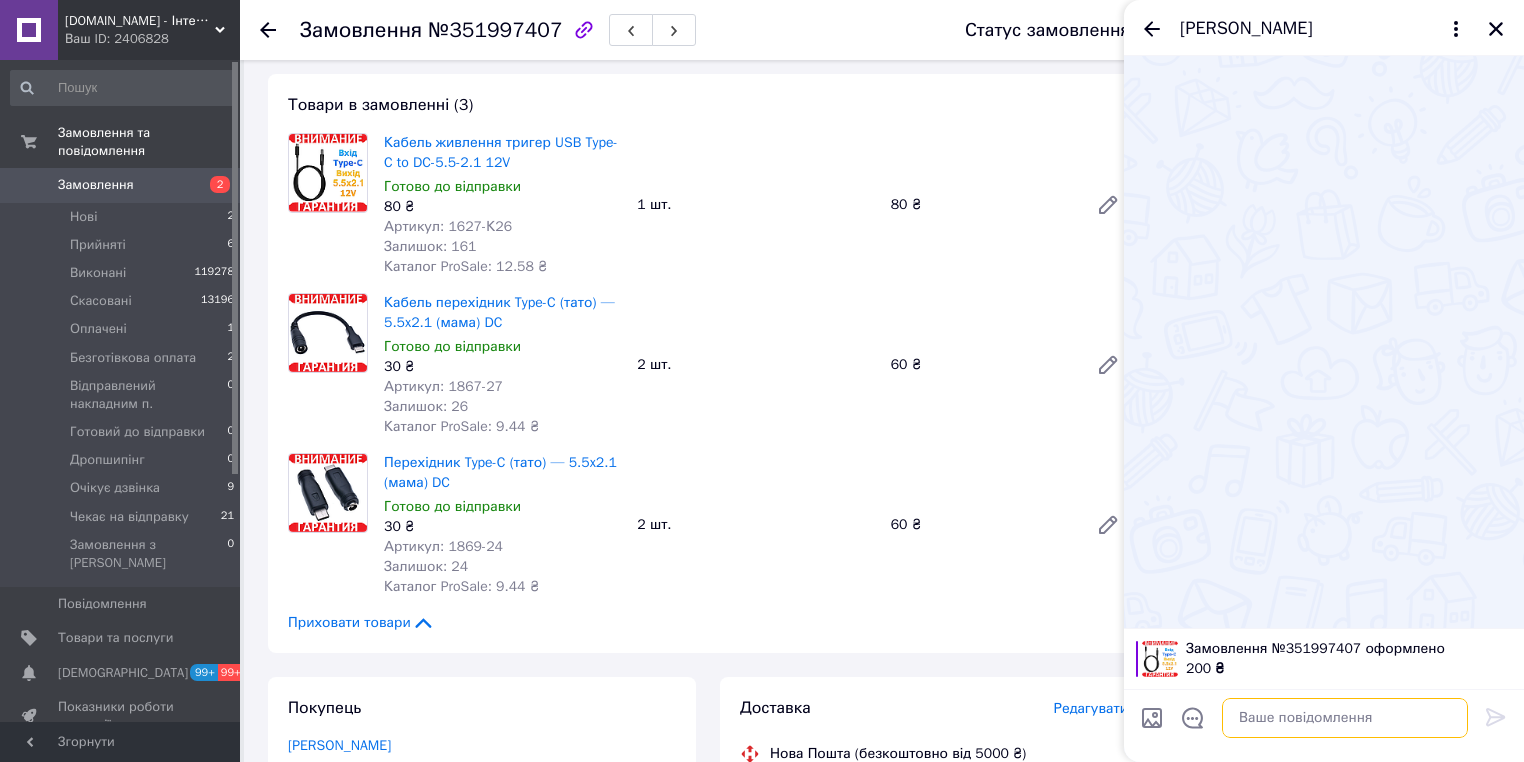 paste on "Номер накладної
20451202706735" 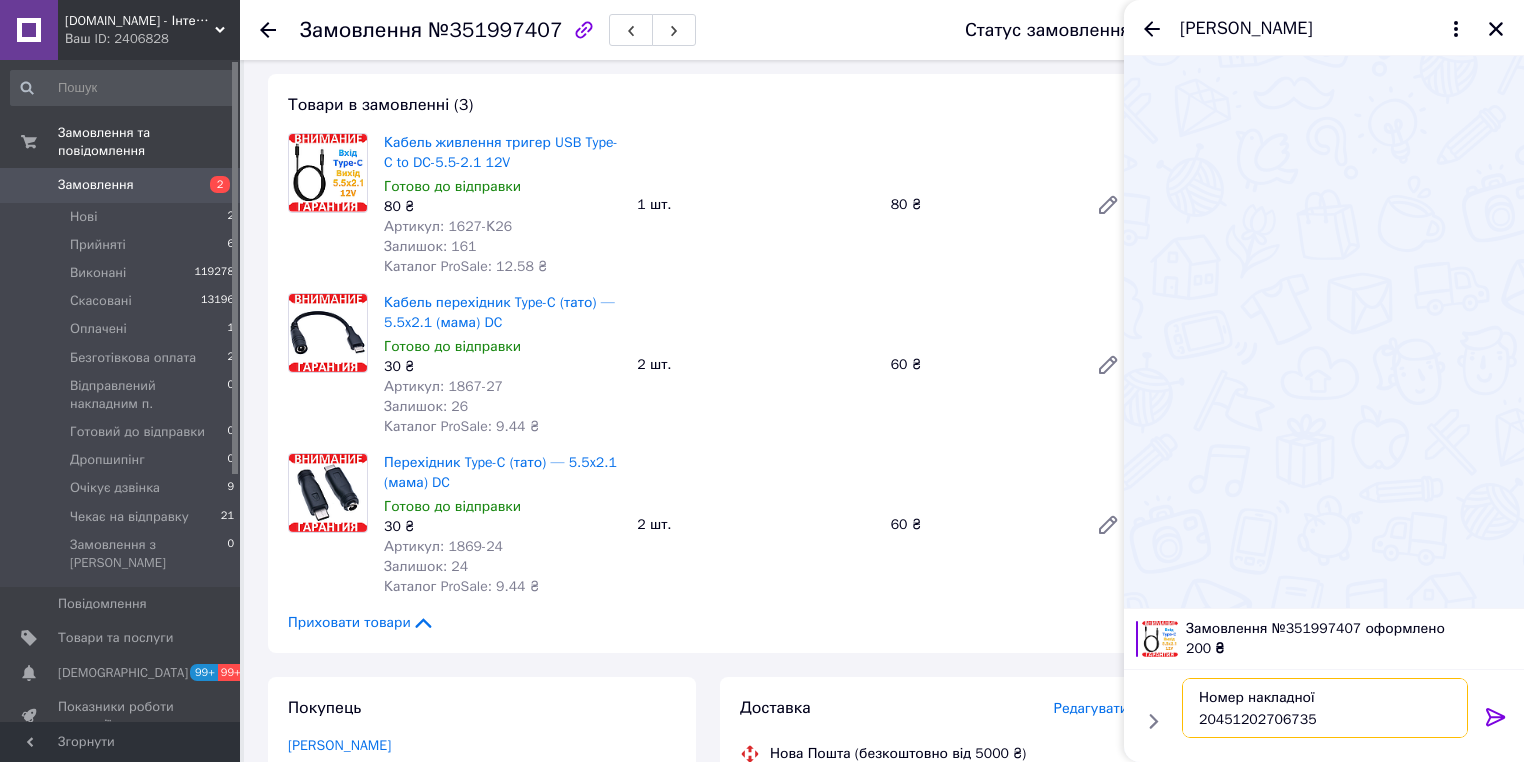 type on "Номер накладної
20451202706735" 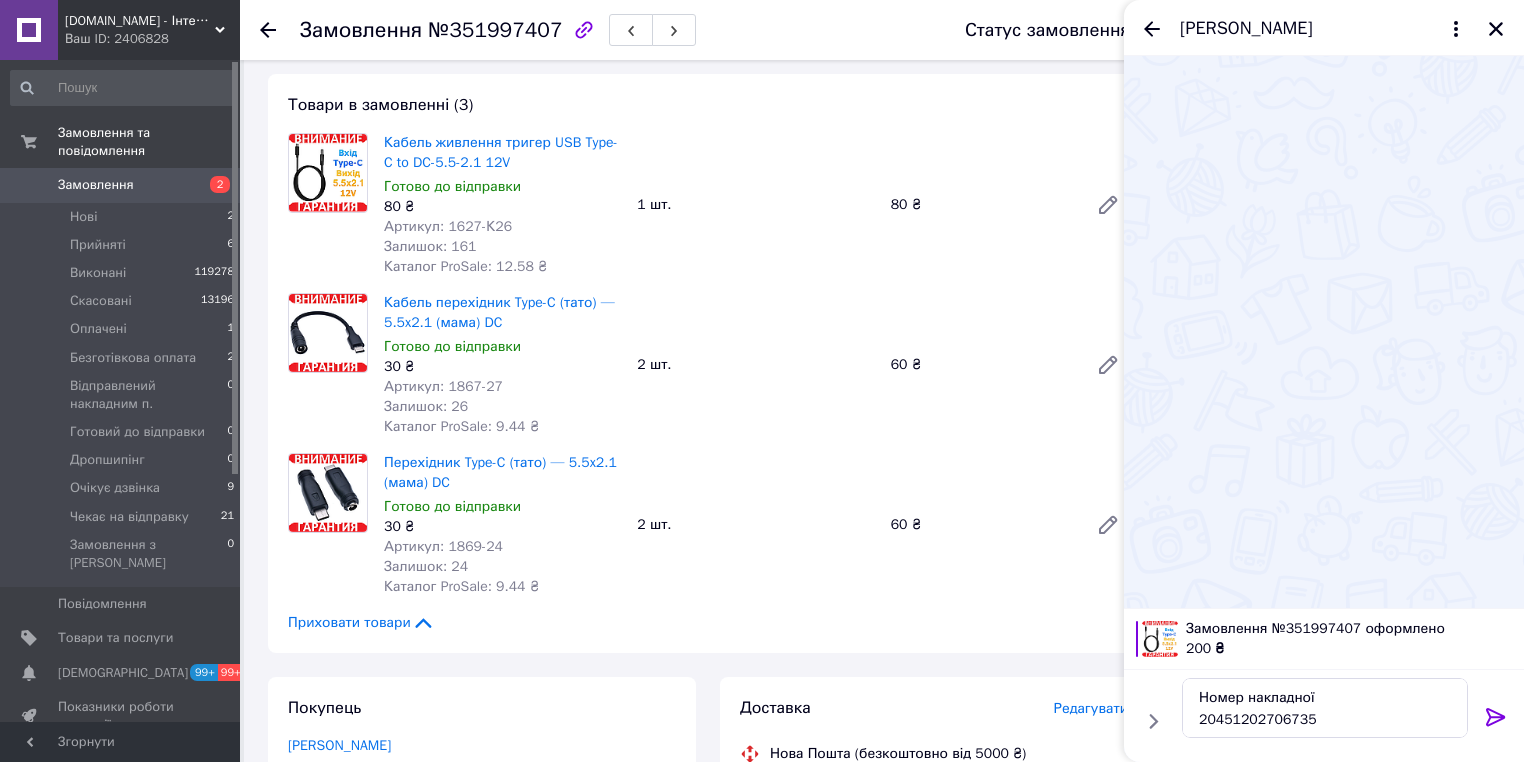click 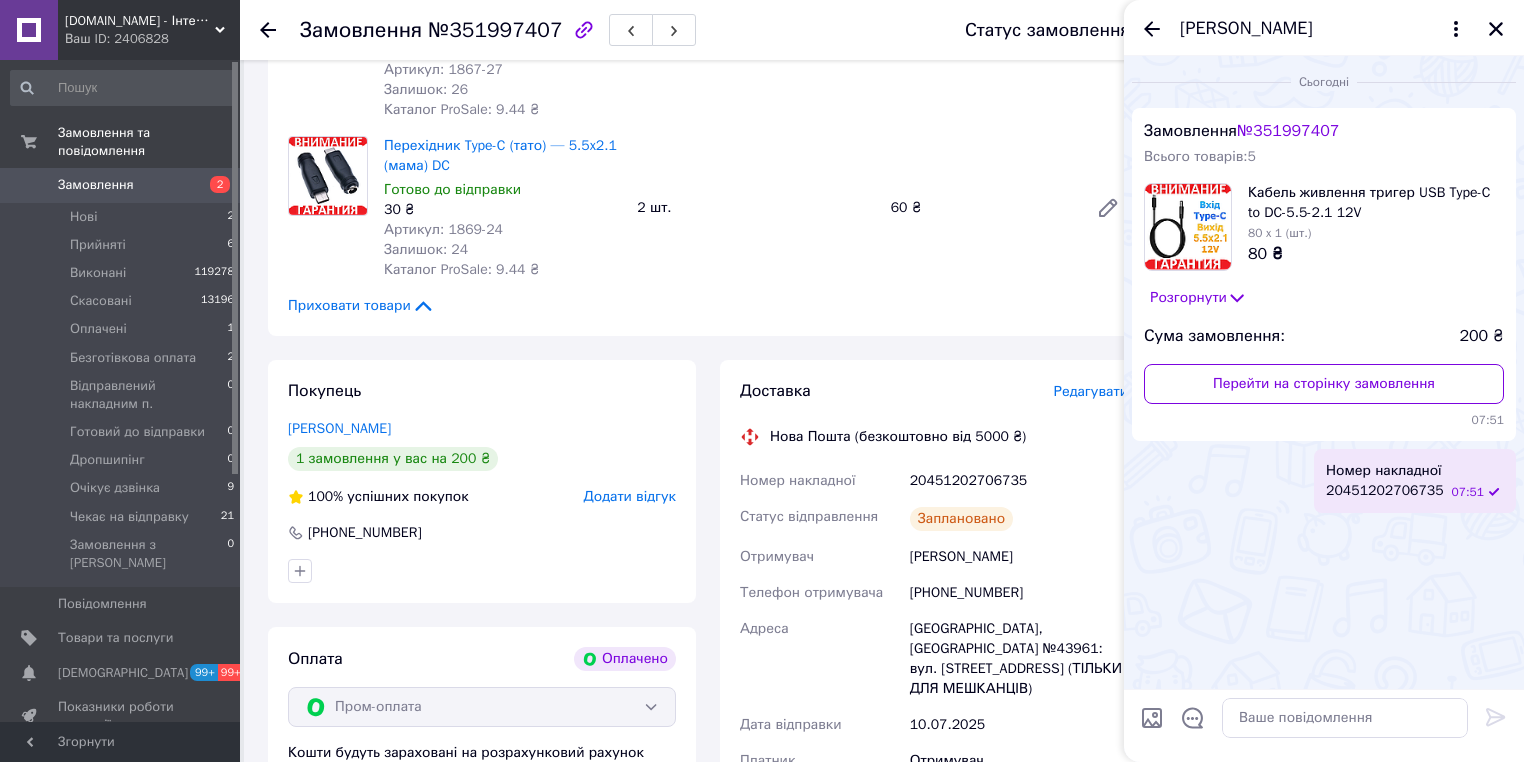scroll, scrollTop: 640, scrollLeft: 0, axis: vertical 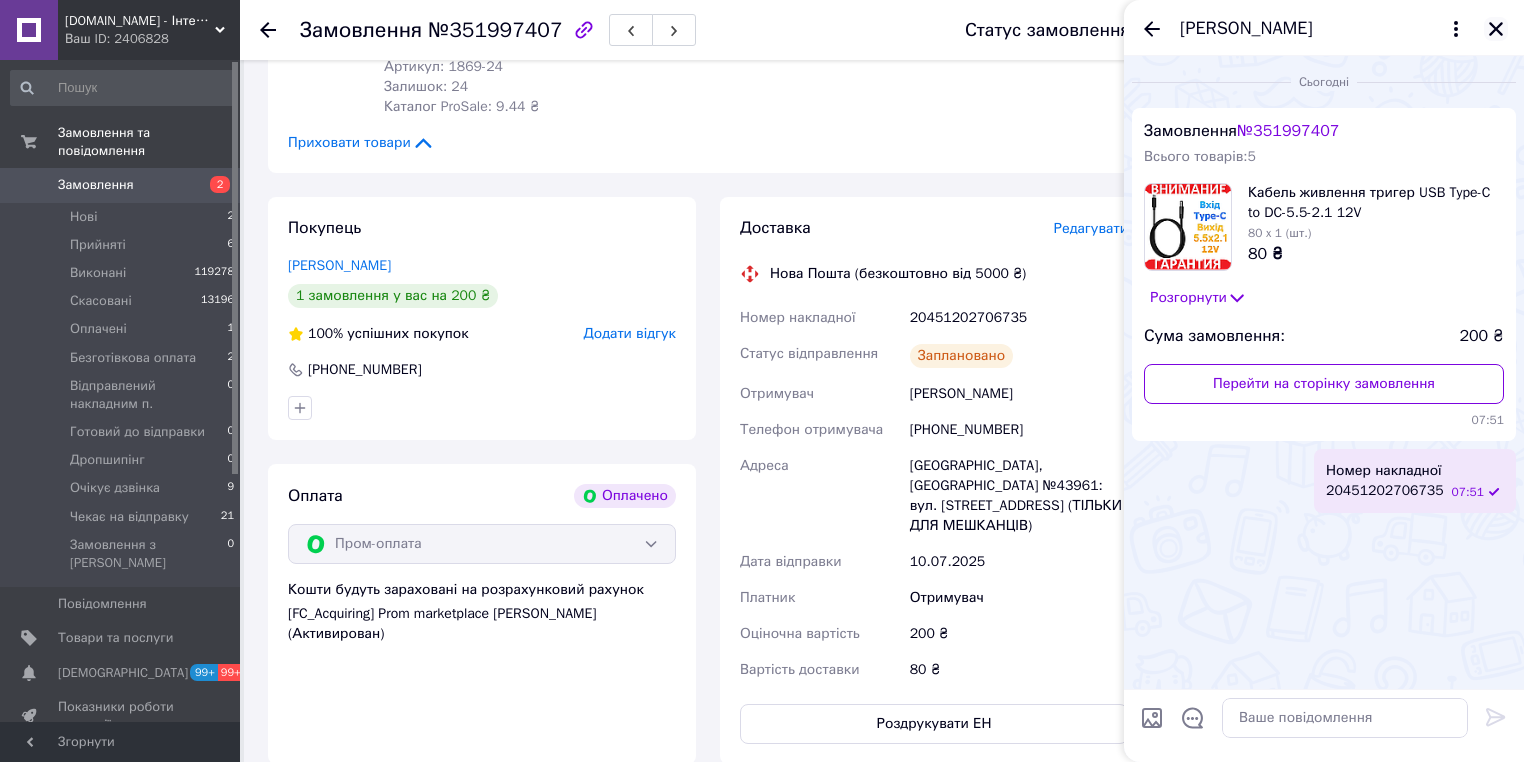 click 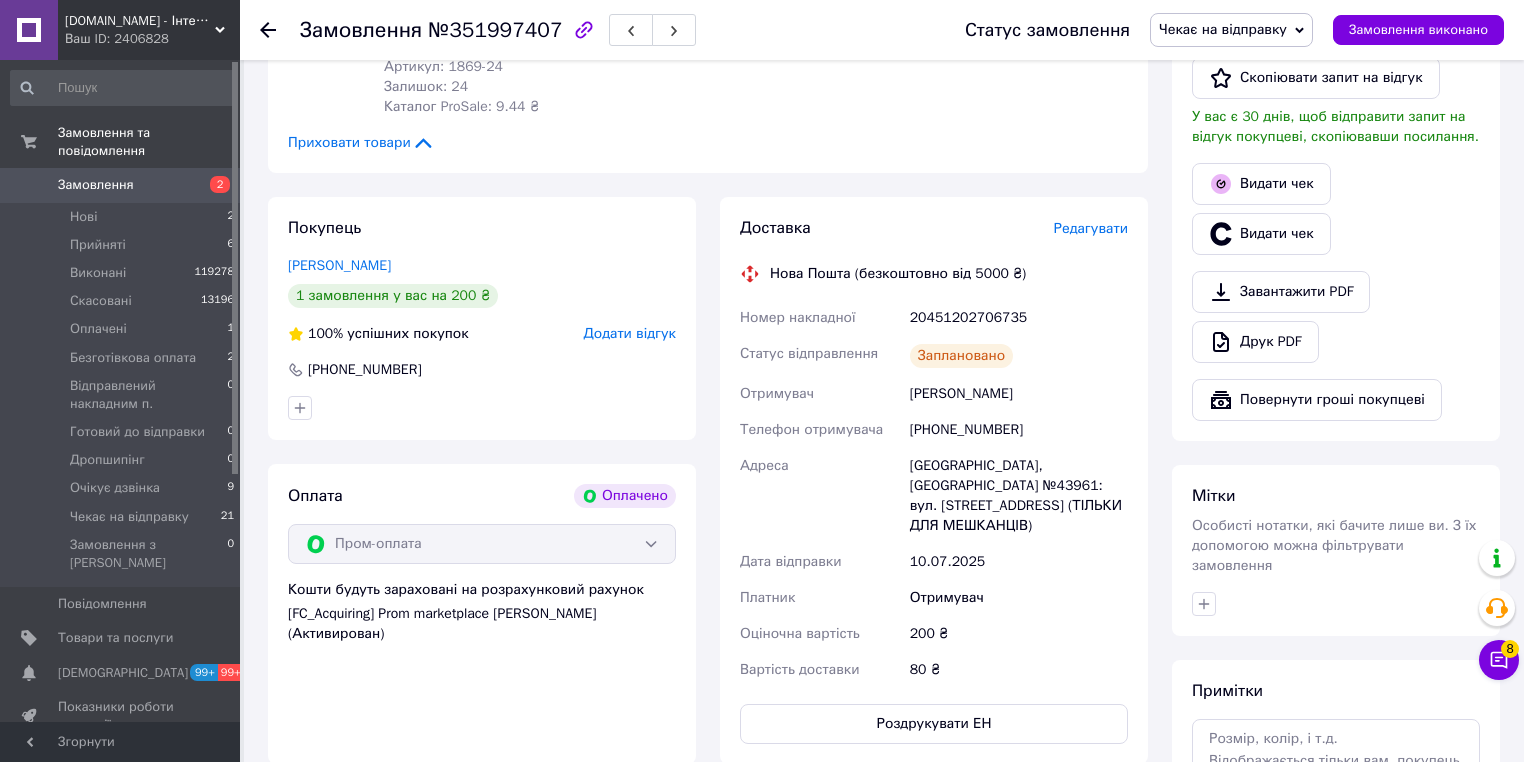 scroll, scrollTop: 960, scrollLeft: 0, axis: vertical 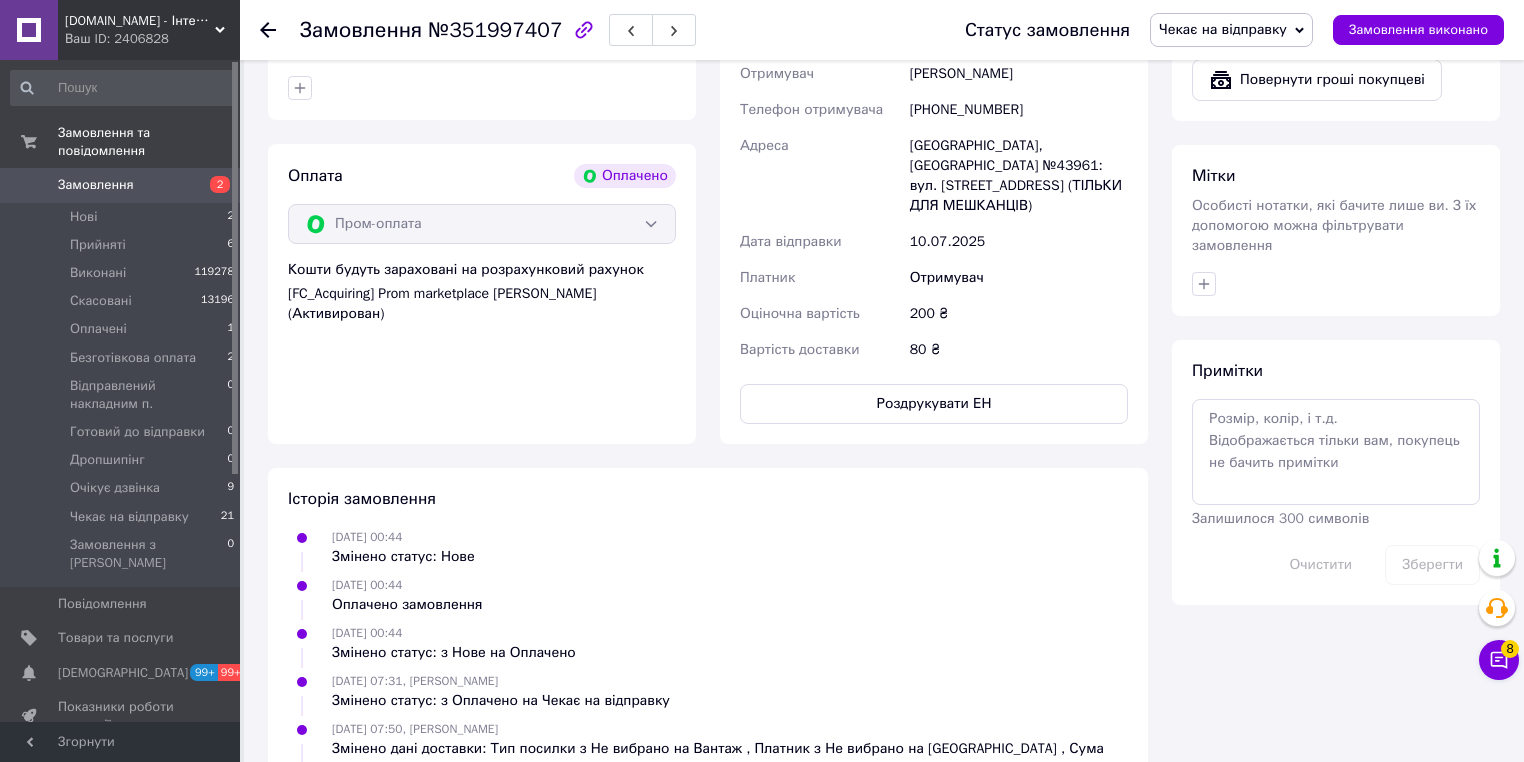 click on "Доставка Редагувати Нова Пошта (безкоштовно від 5000 ₴) Номер накладної 20451202706735 Статус відправлення Заплановано Отримувач Манченко Віталій Телефон отримувача +380665159079 Адреса Івано-Франківськ, Поштомат №43961: вул. Мельника, 10 (ТІЛЬКИ ДЛЯ МЕШКАНЦІВ) Дата відправки 10.07.2025 Платник Отримувач Оціночна вартість 200 ₴ Вартість доставки 80 ₴ Роздрукувати ЕН Платник Отримувач Відправник Прізвище отримувача Манченко Ім'я отримувача Віталій По батькові отримувача Телефон отримувача +380665159079 Тип доставки В поштоматі У відділенні Кур'єром Місто -- Не обрано -- Поштомат <" at bounding box center [934, 160] 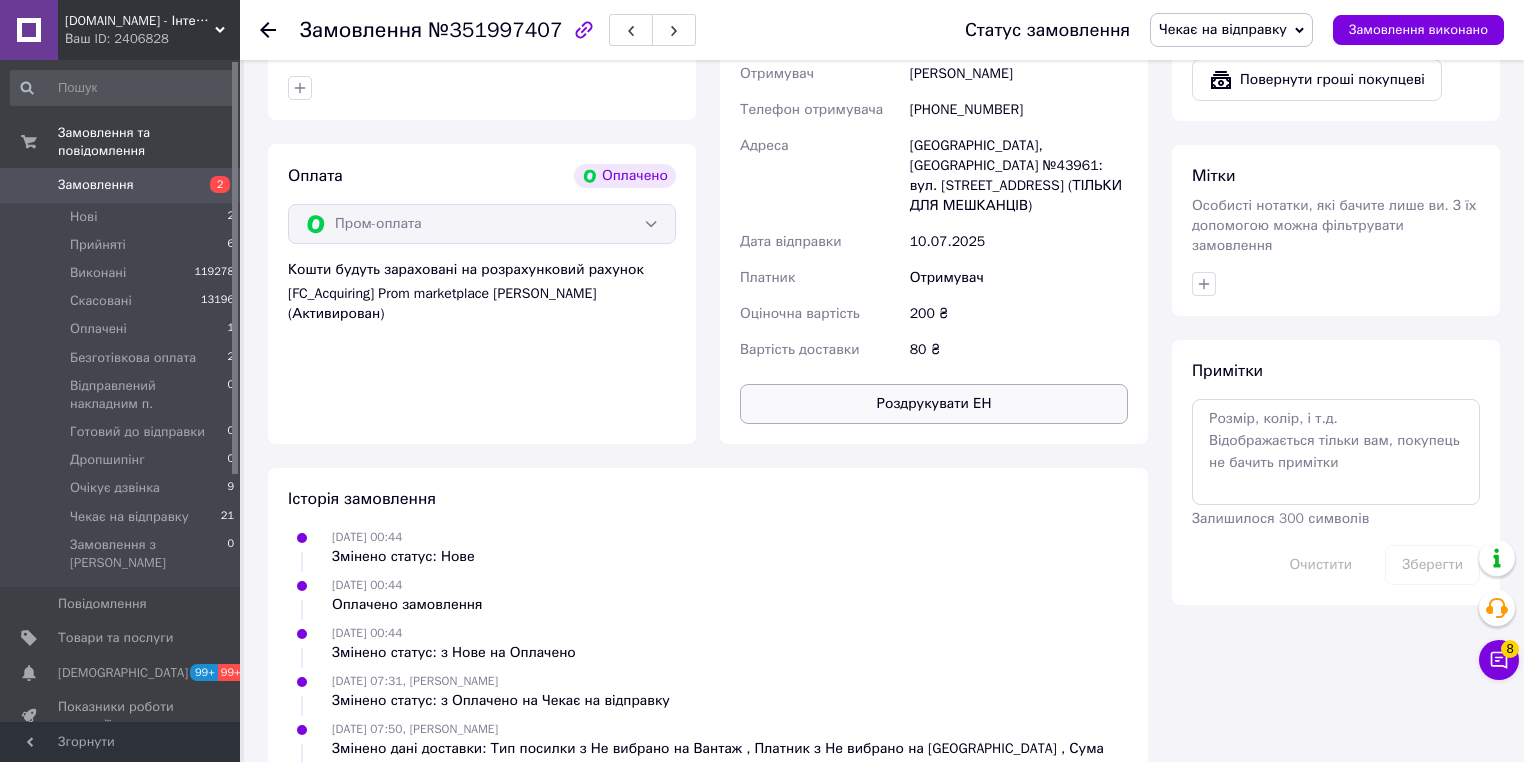 click on "Роздрукувати ЕН" at bounding box center [934, 404] 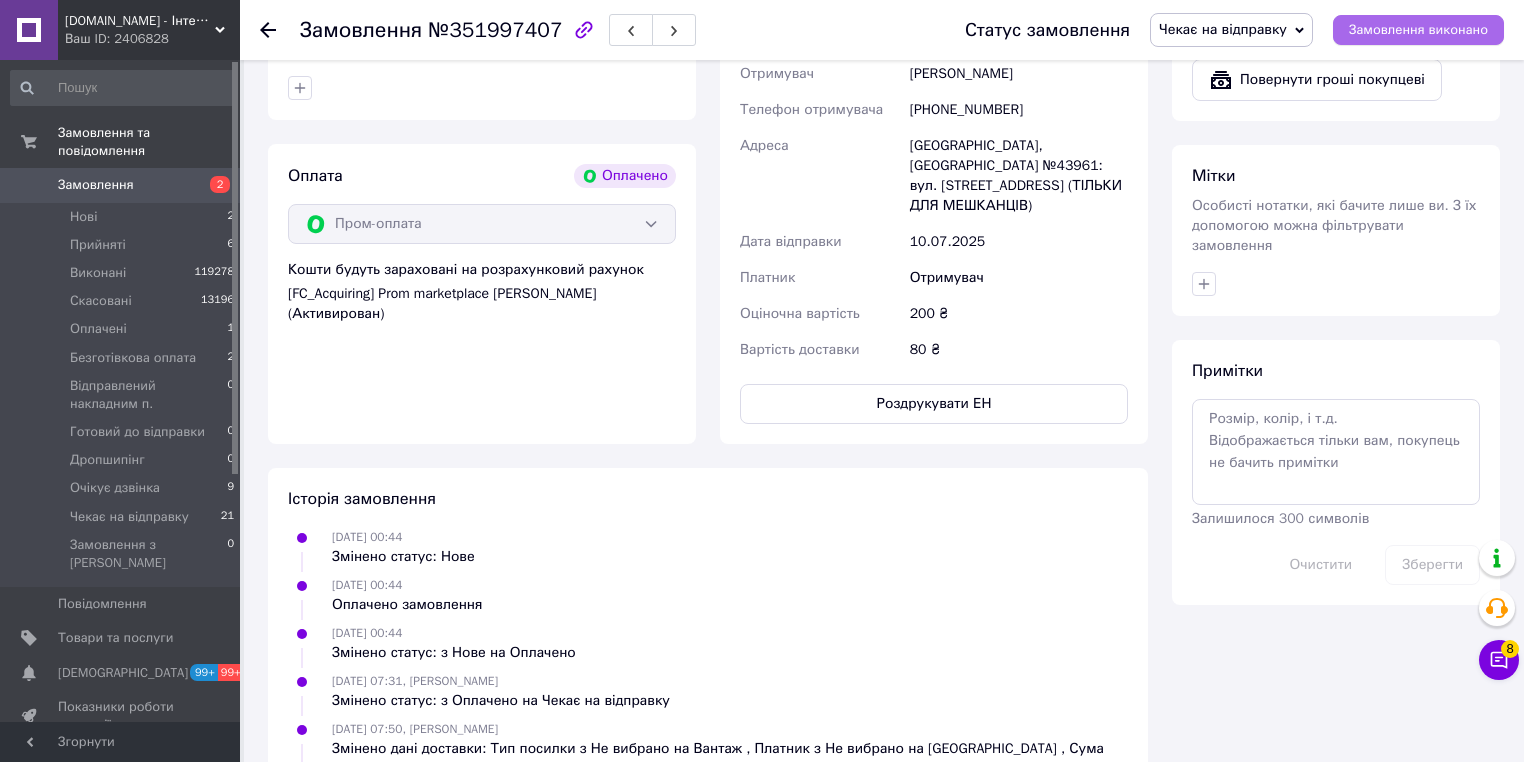 click on "Замовлення виконано" at bounding box center [1418, 30] 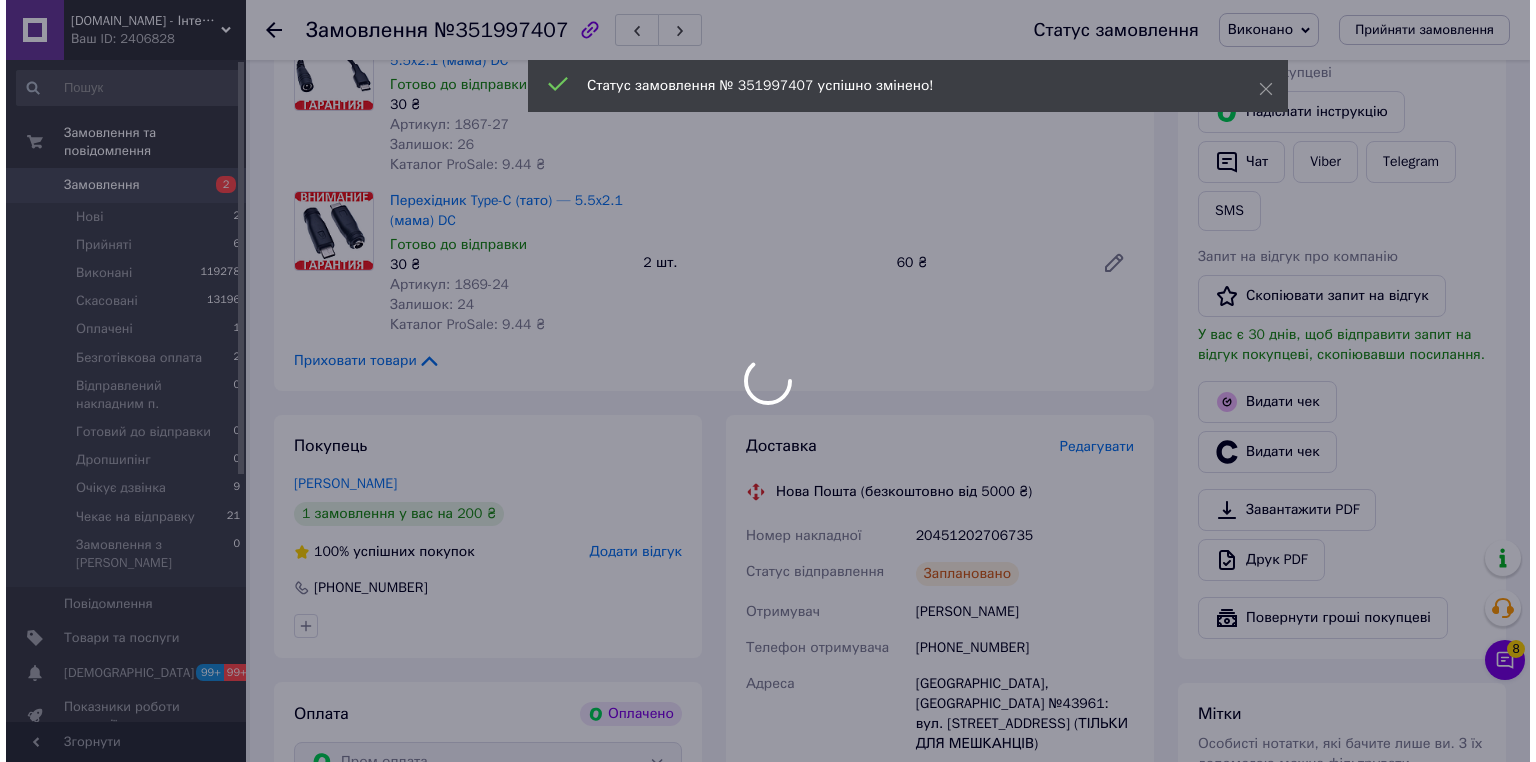scroll, scrollTop: 480, scrollLeft: 0, axis: vertical 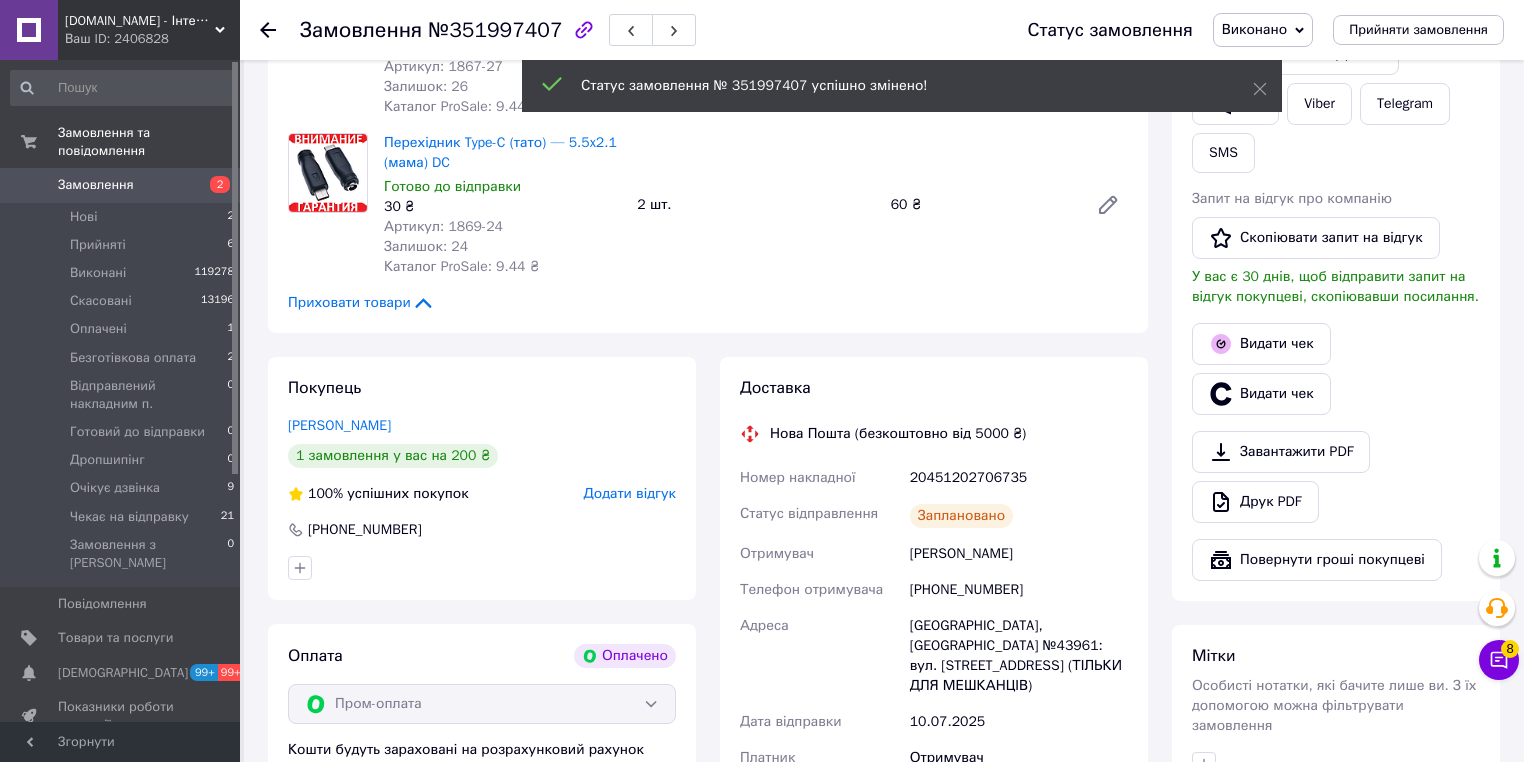 click on "Видати чек" at bounding box center (1261, 344) 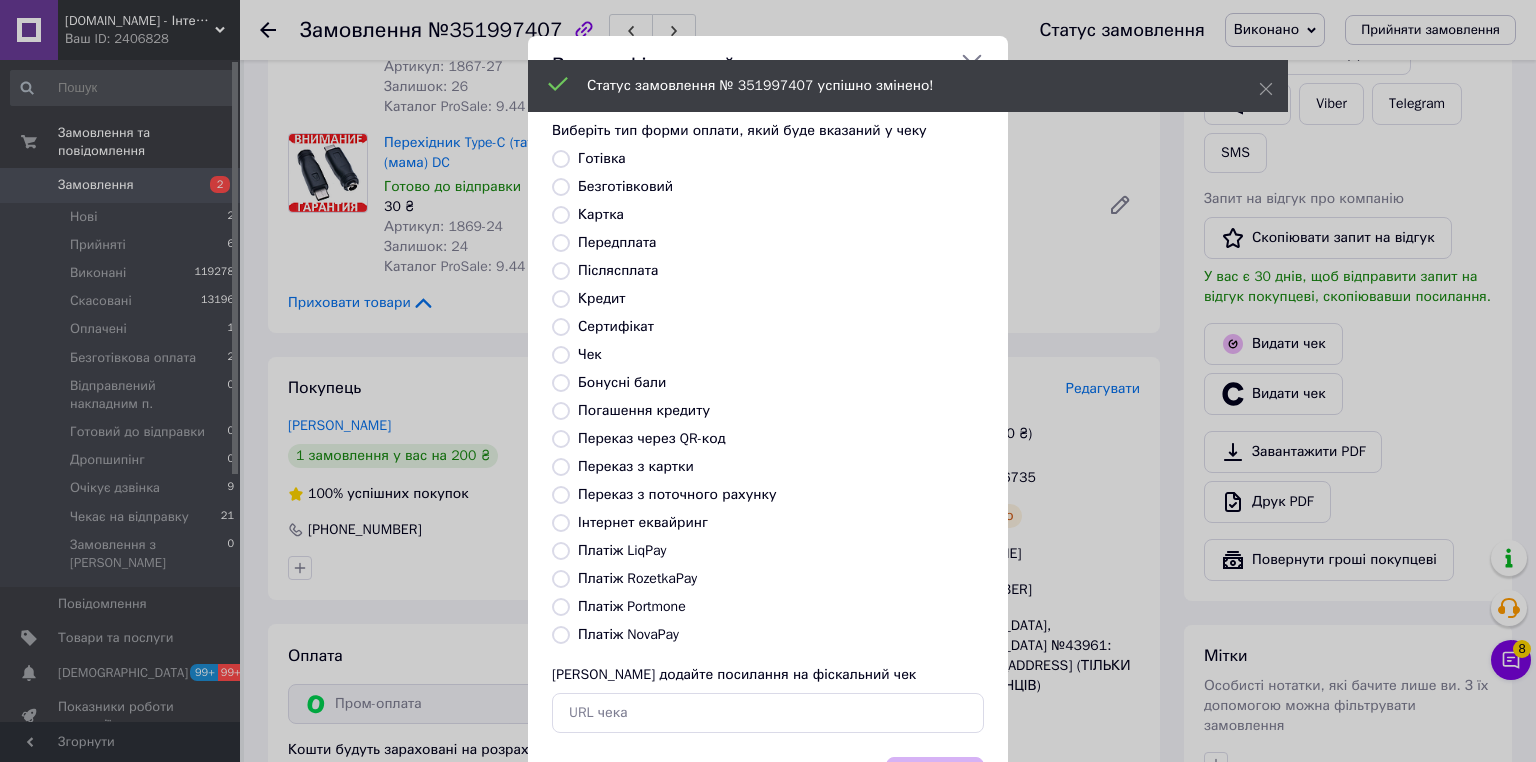 click on "Платіж RozetkaPay" at bounding box center (561, 579) 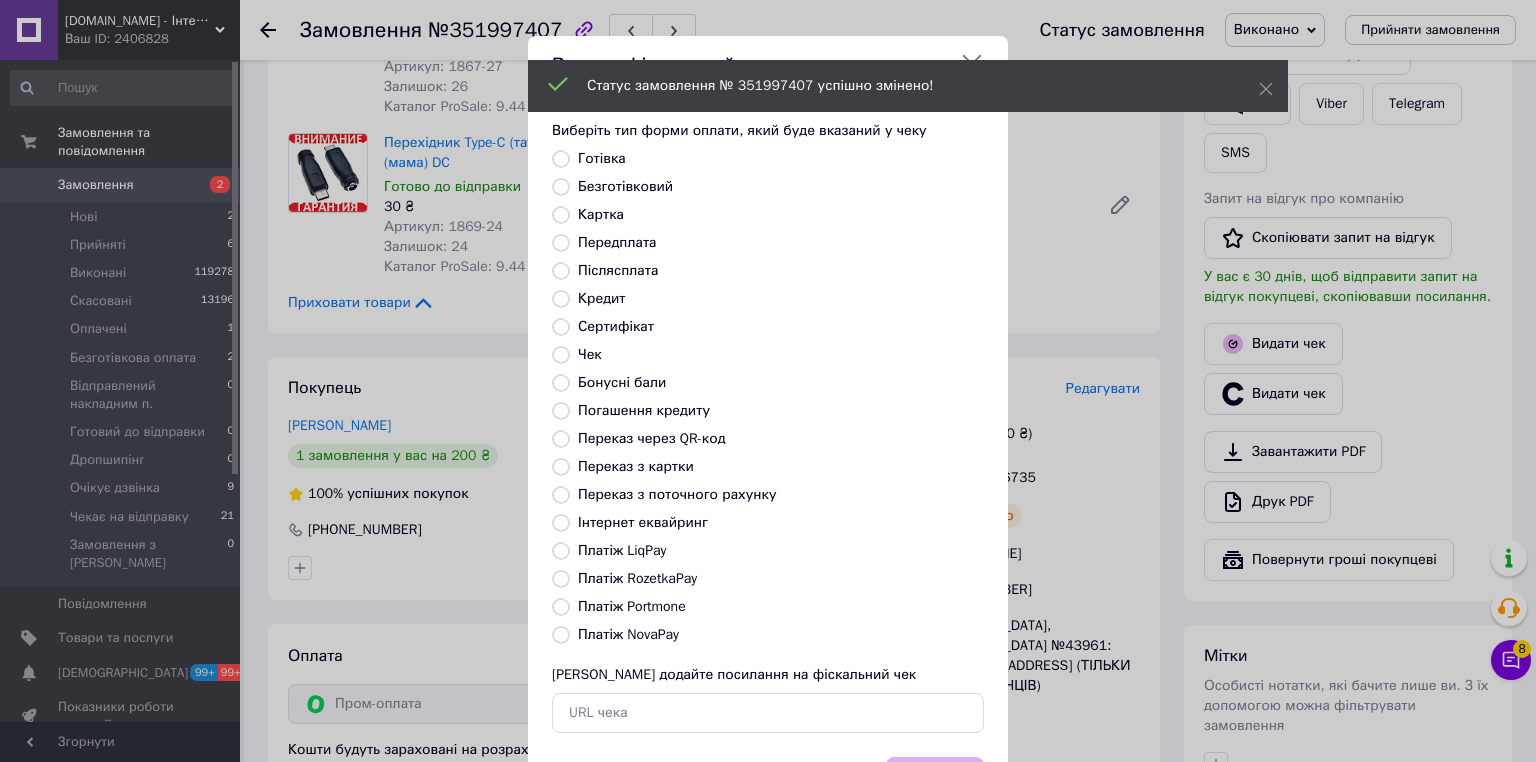 radio on "true" 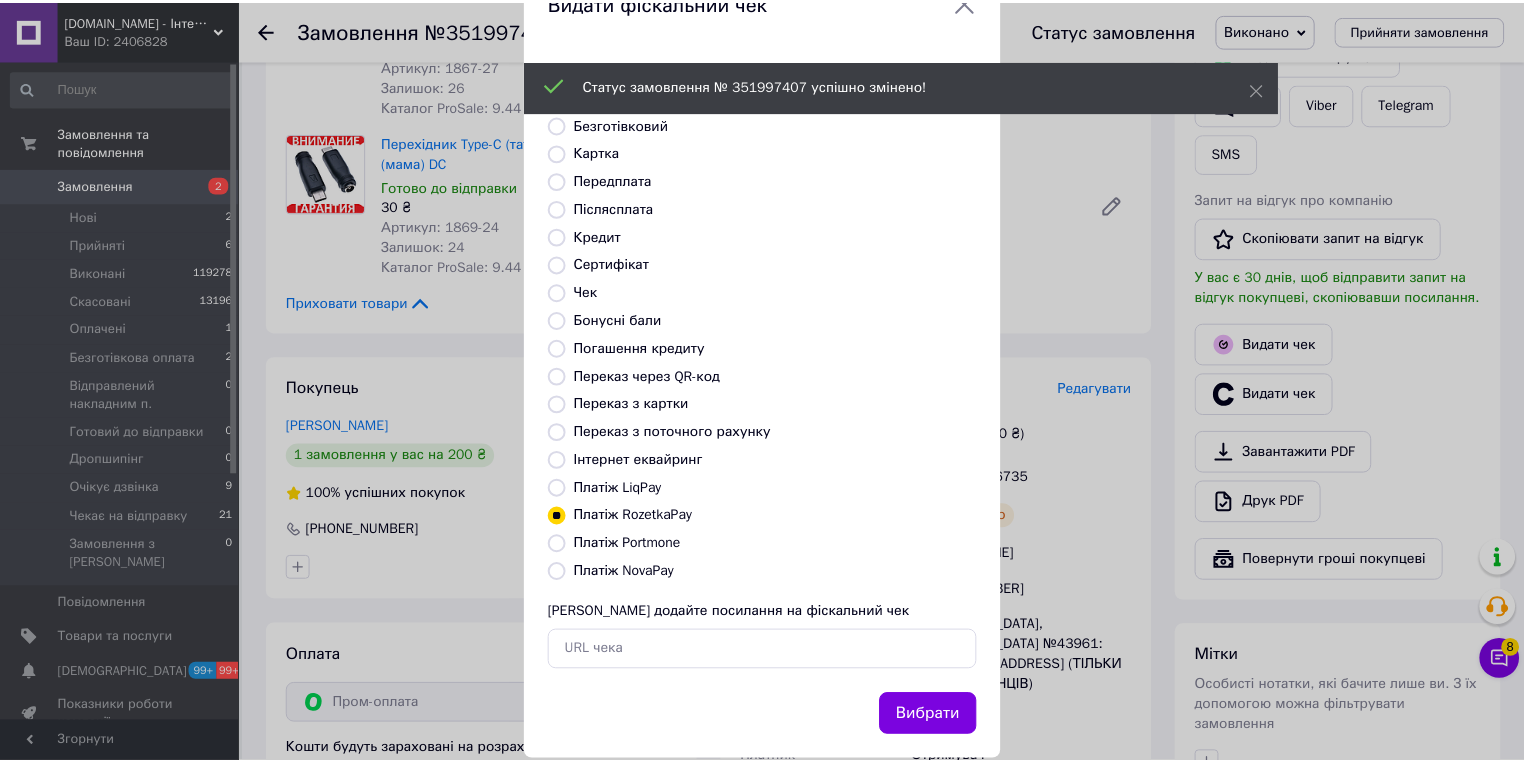 scroll, scrollTop: 96, scrollLeft: 0, axis: vertical 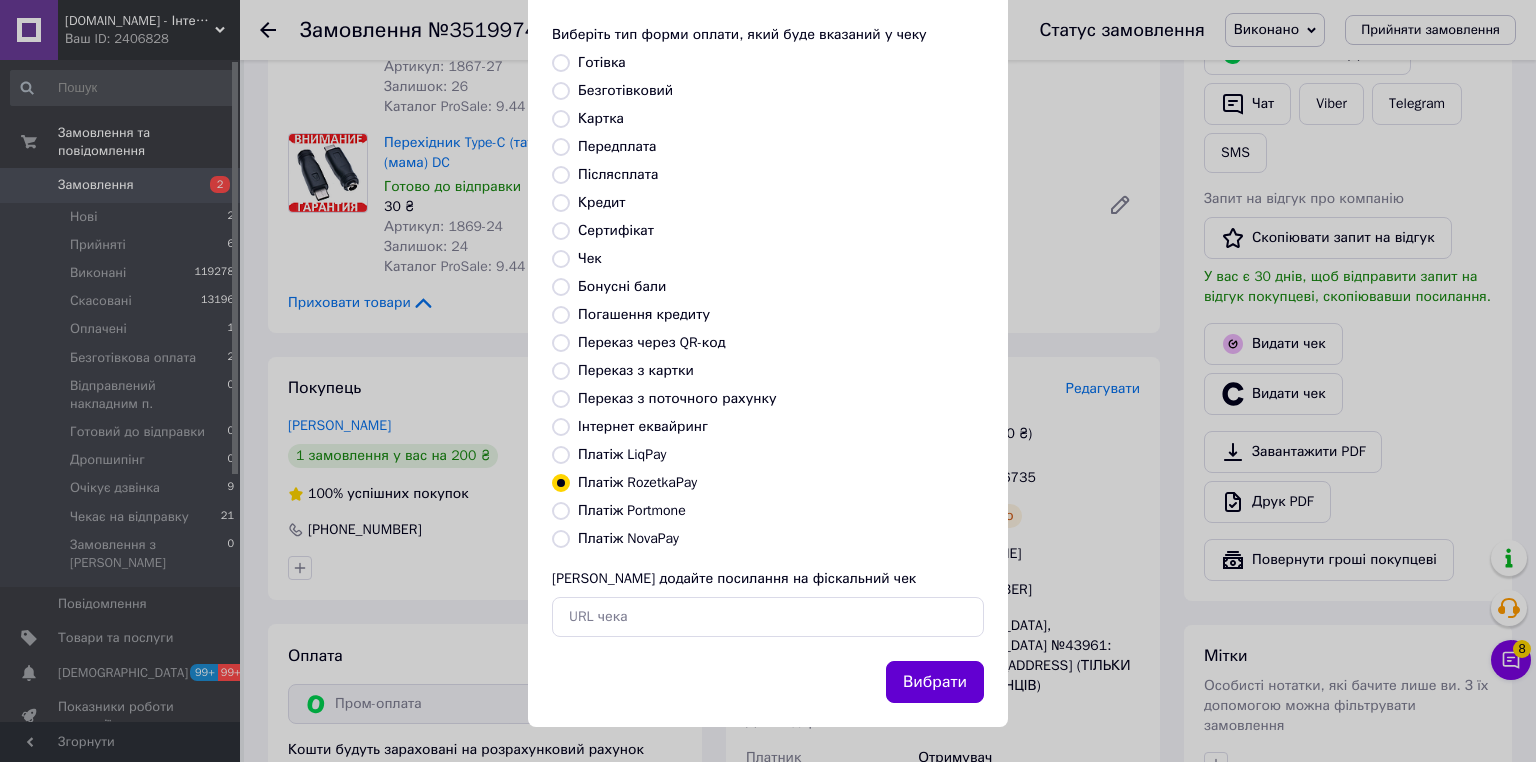 click on "Вибрати" at bounding box center (935, 682) 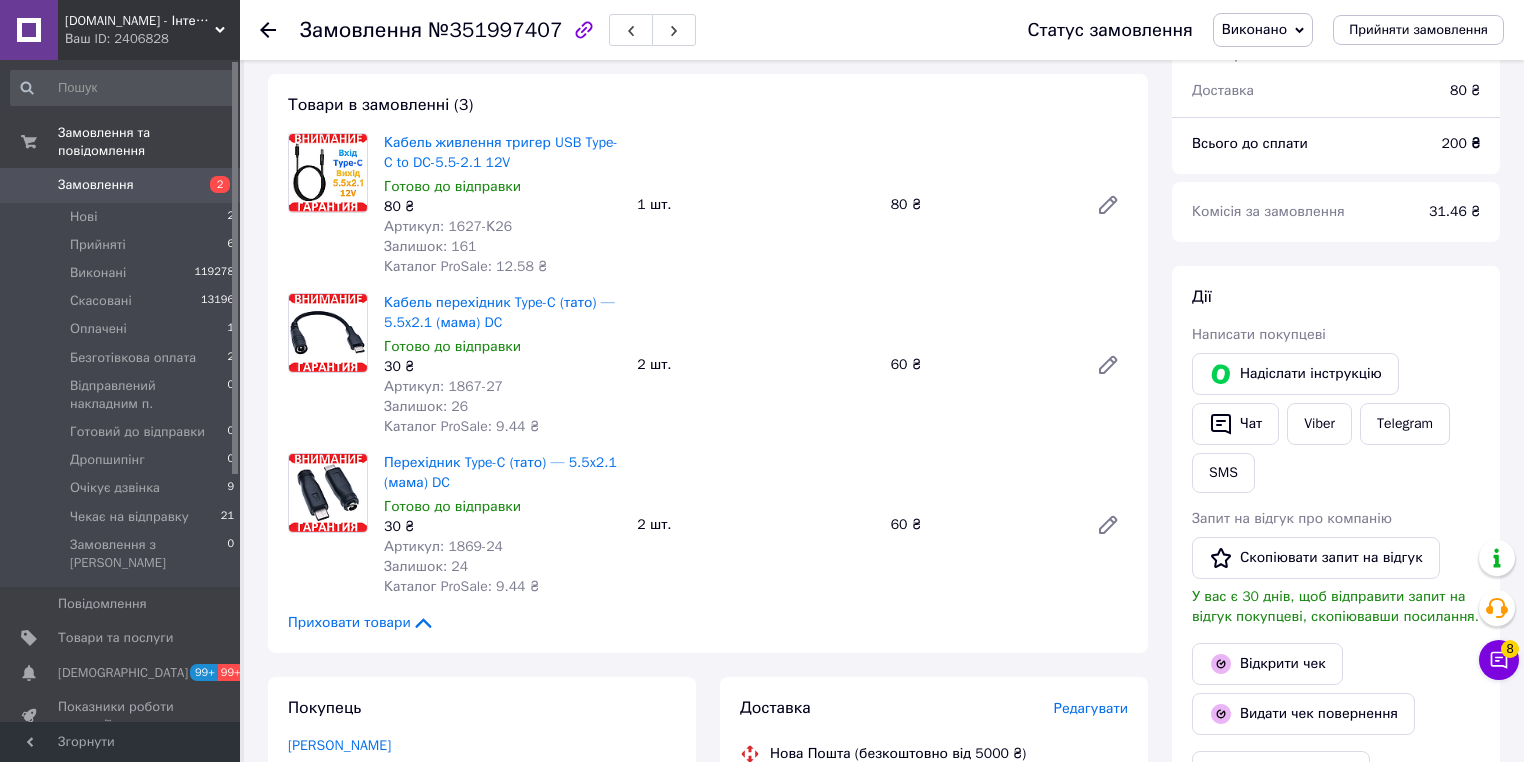 scroll, scrollTop: 0, scrollLeft: 0, axis: both 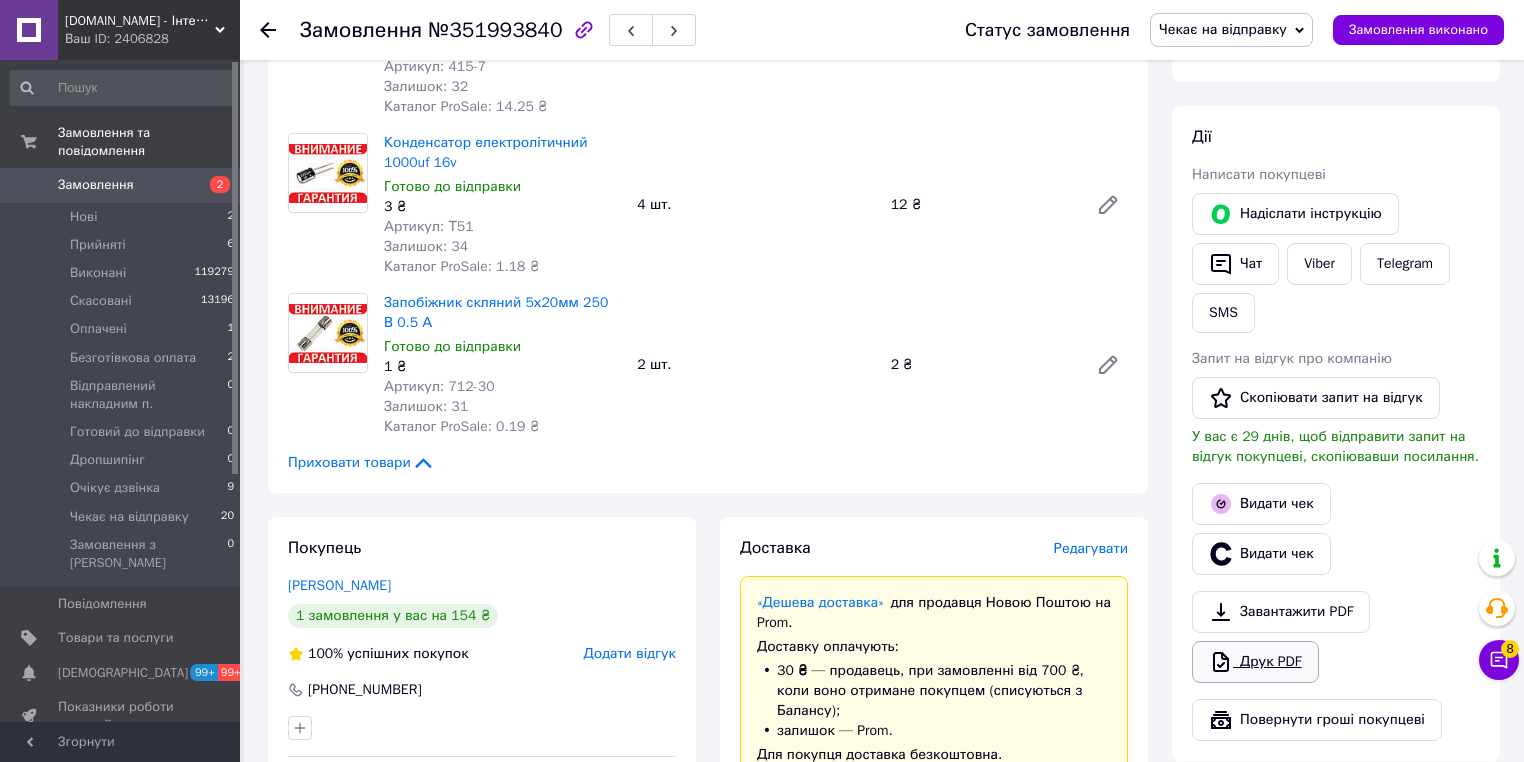 click on "Друк PDF" at bounding box center [1255, 662] 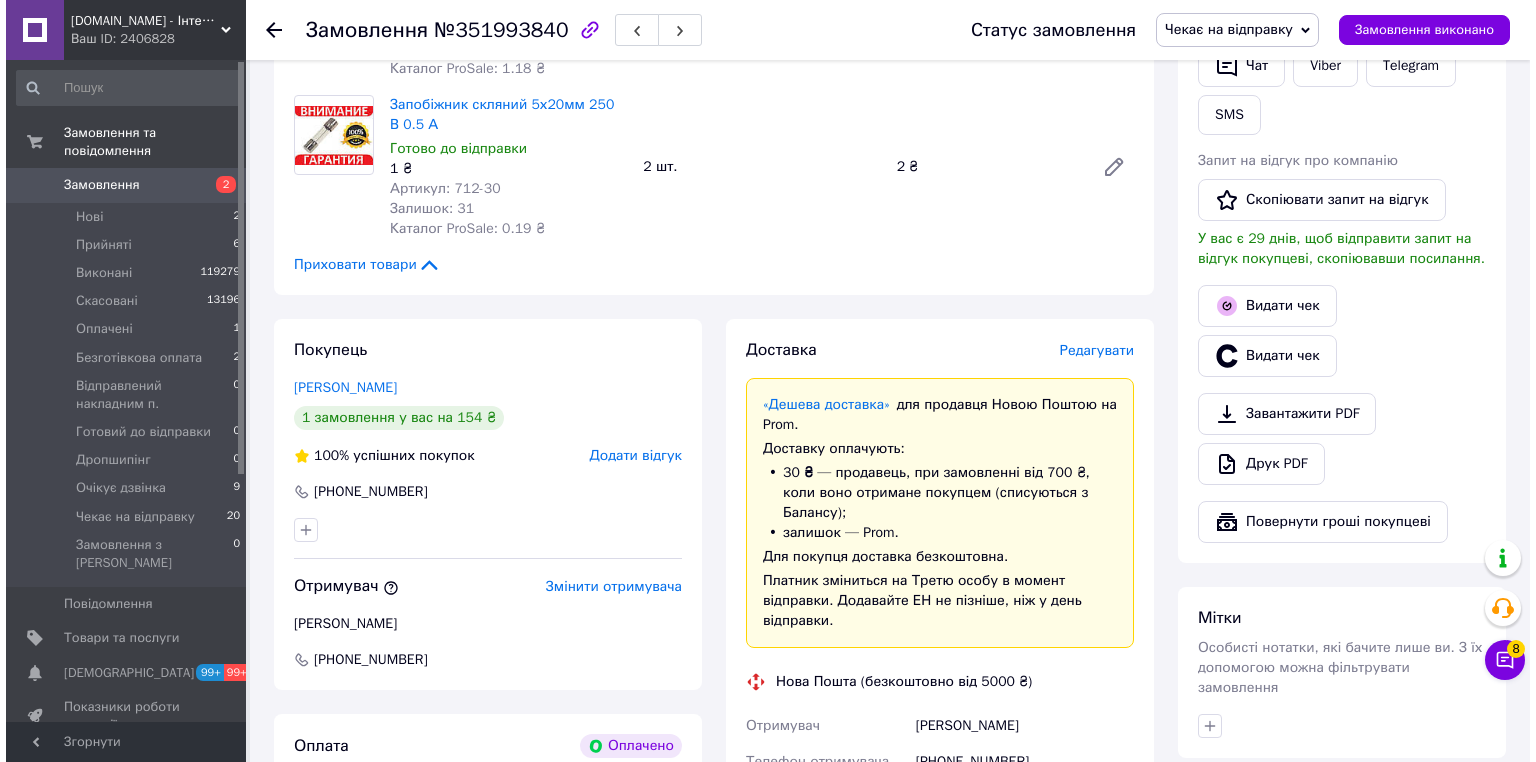 scroll, scrollTop: 640, scrollLeft: 0, axis: vertical 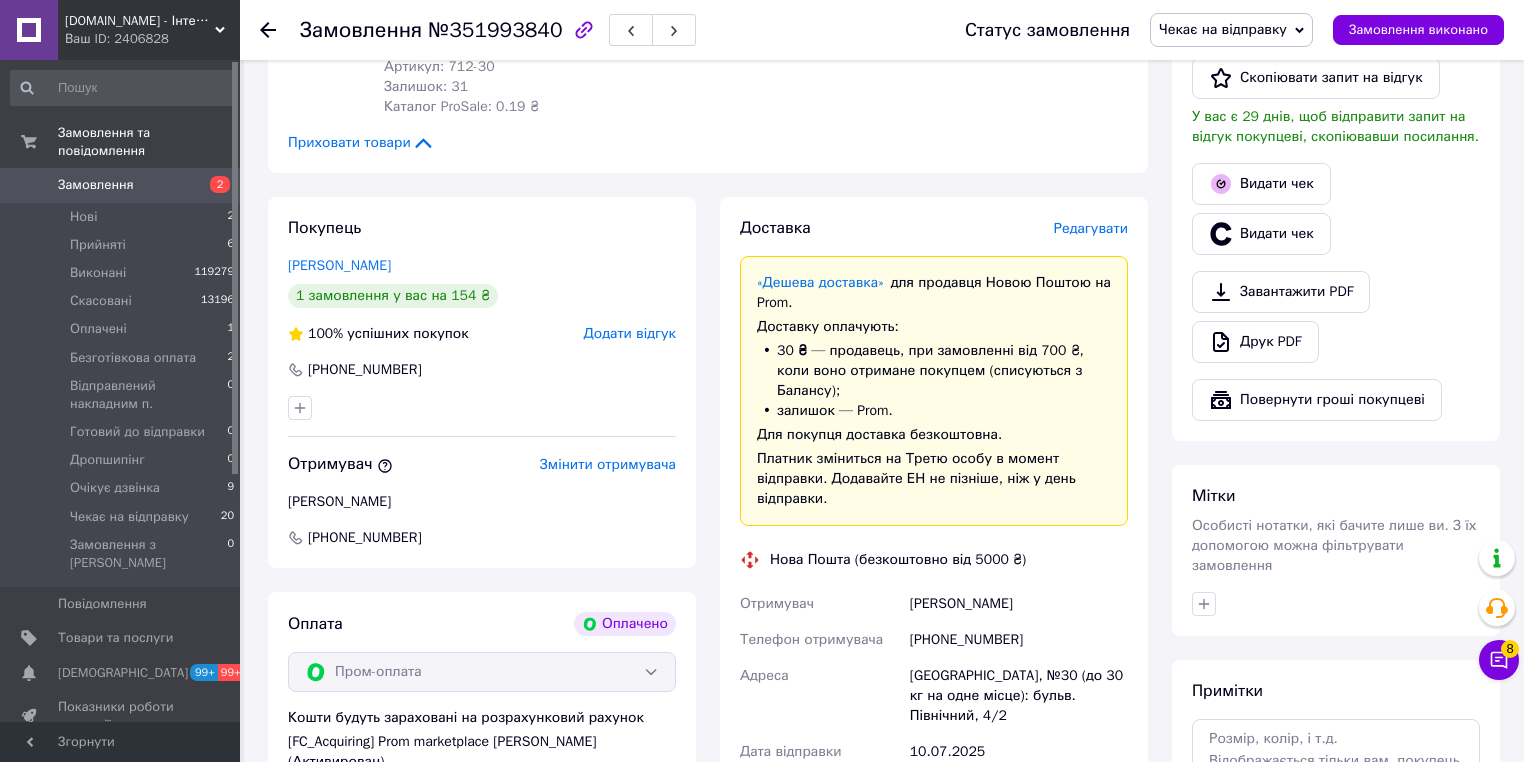 click on "Редагувати" at bounding box center [1091, 228] 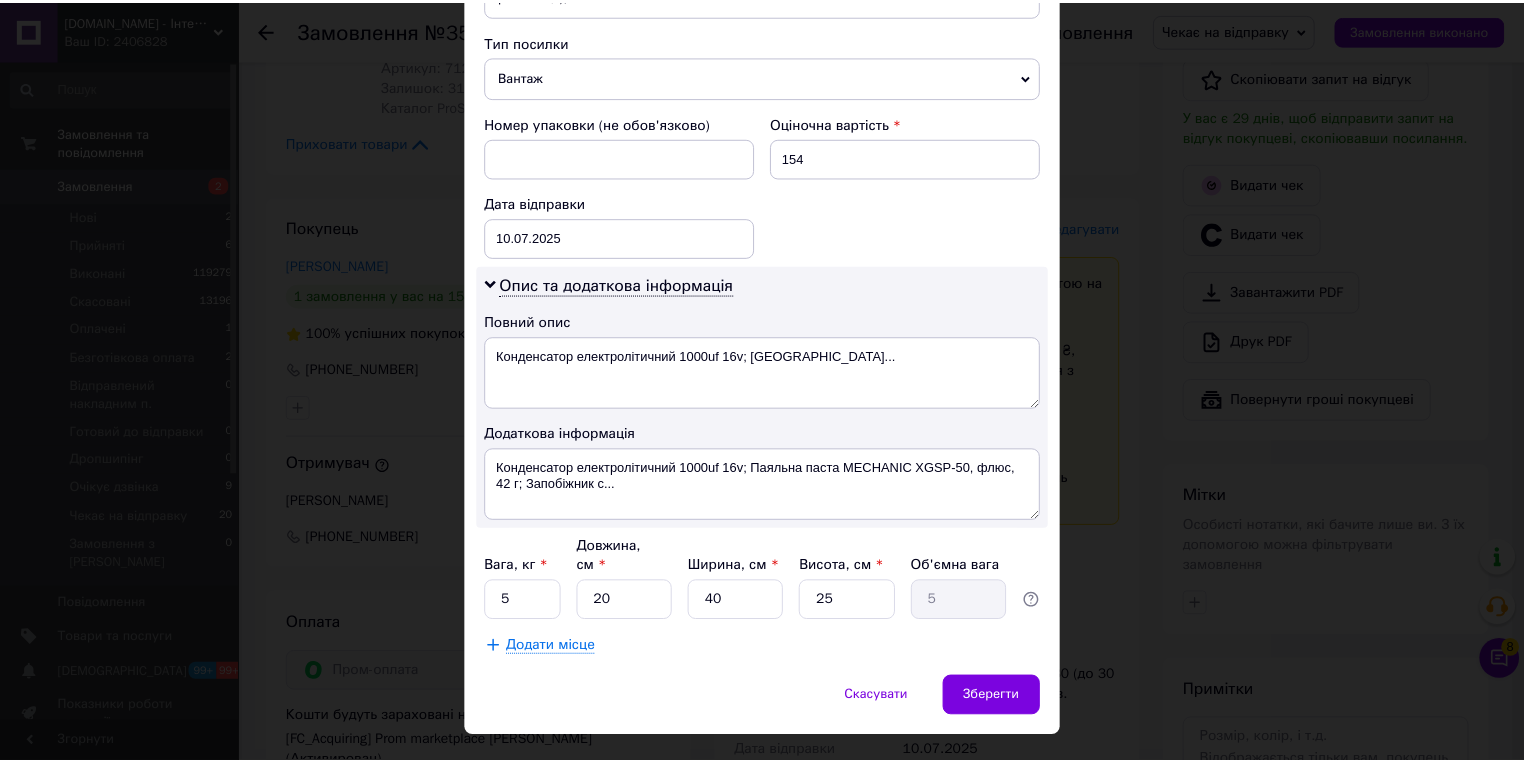scroll, scrollTop: 803, scrollLeft: 0, axis: vertical 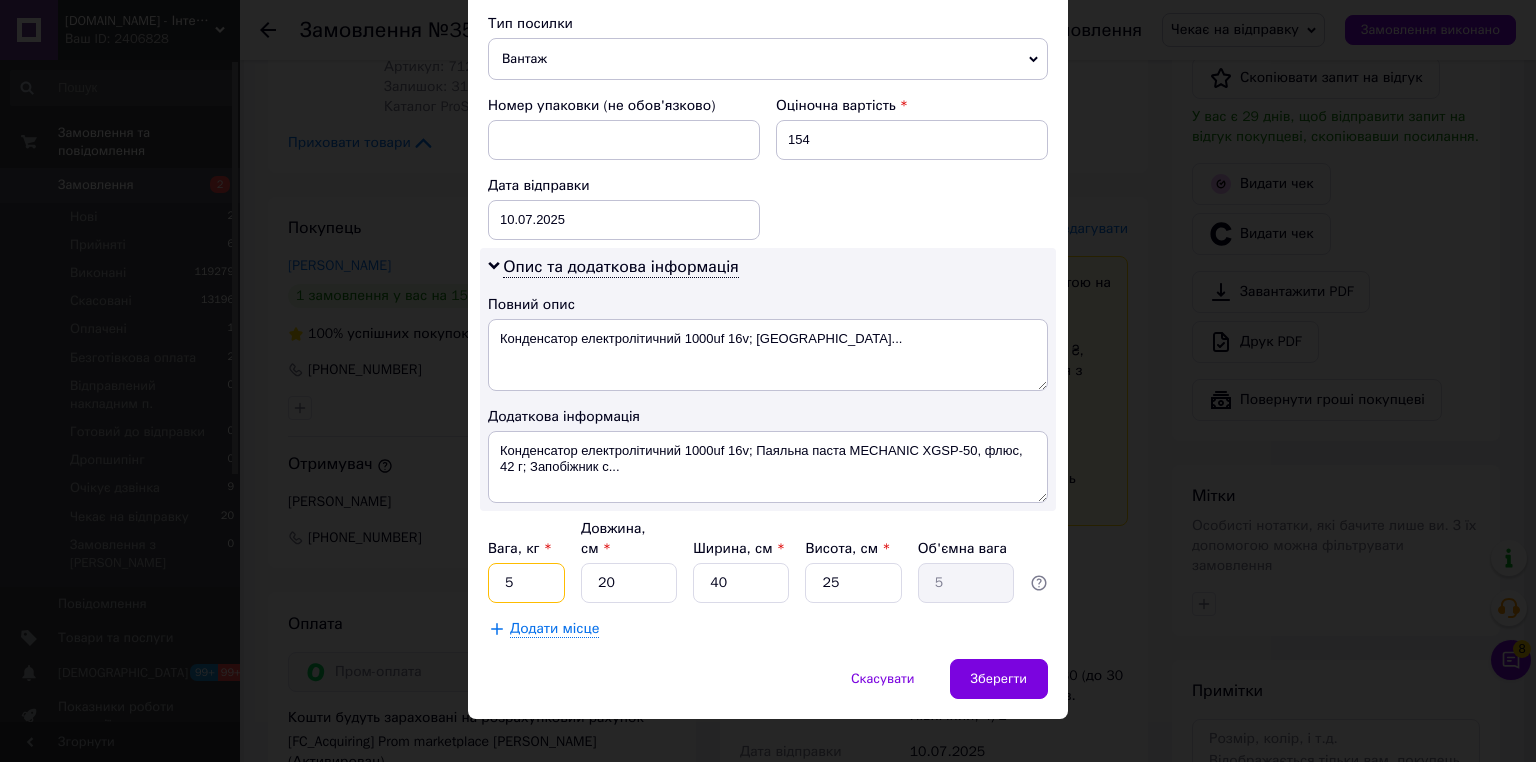 click on "5" at bounding box center [526, 583] 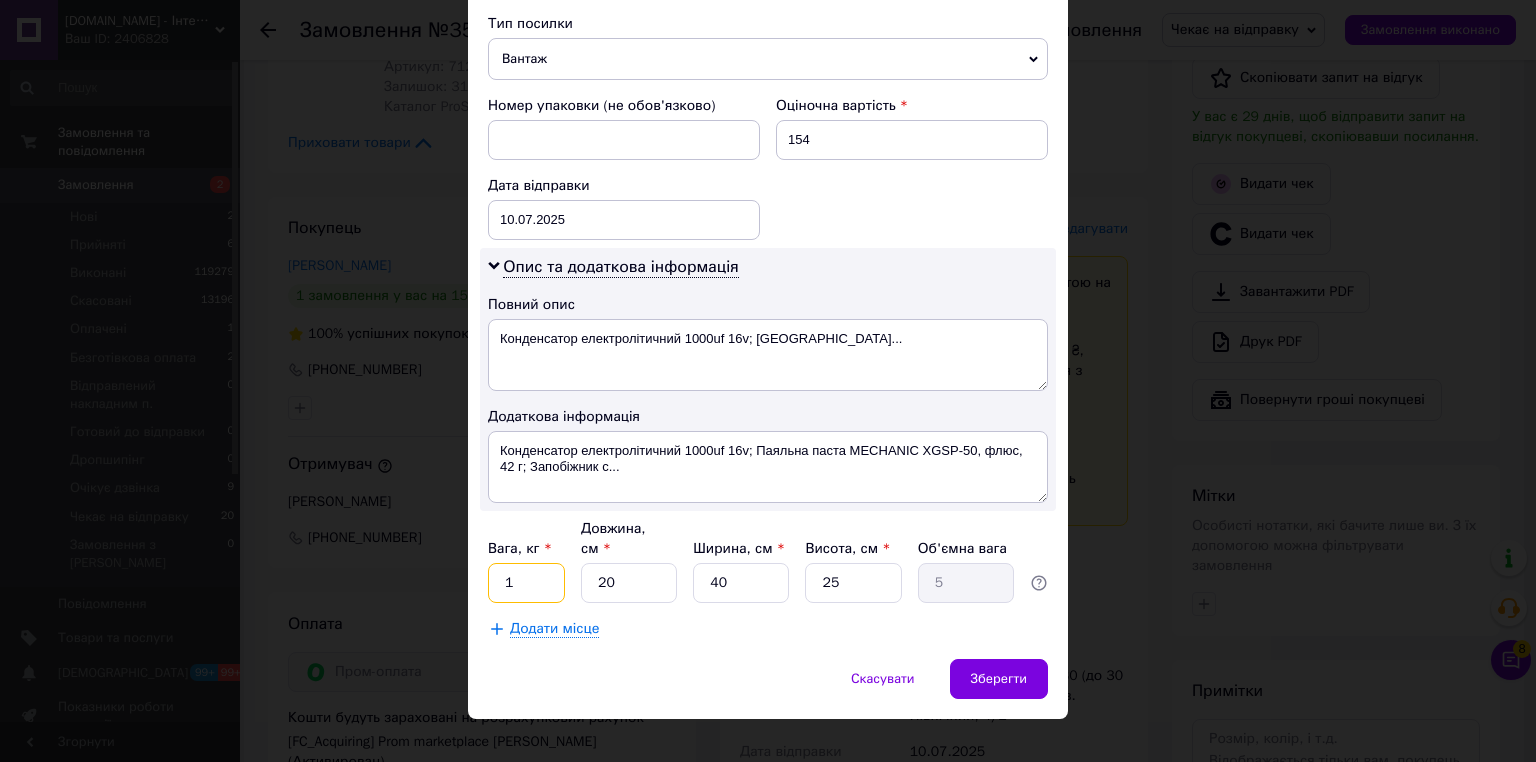 type on "1" 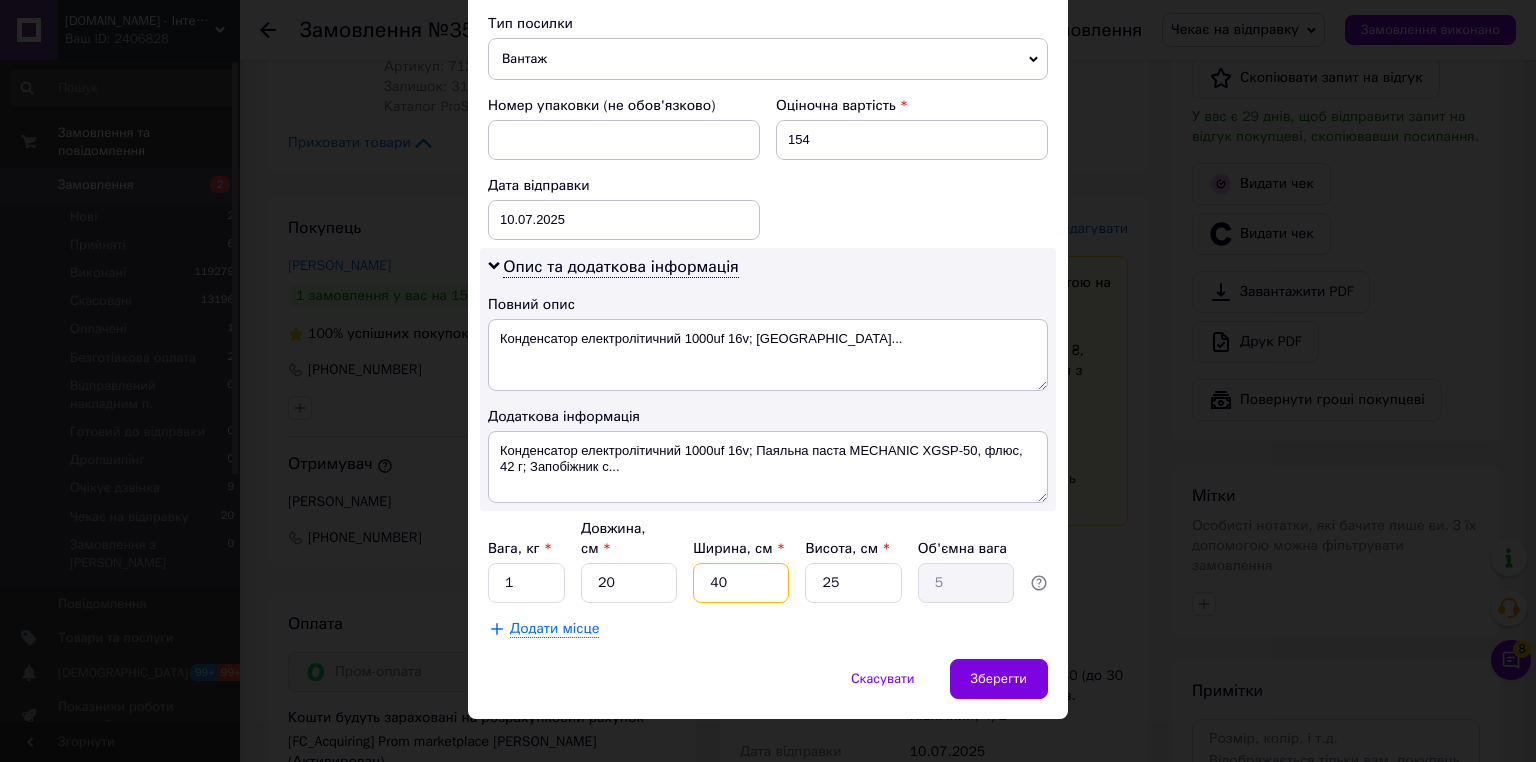 click on "40" at bounding box center (741, 583) 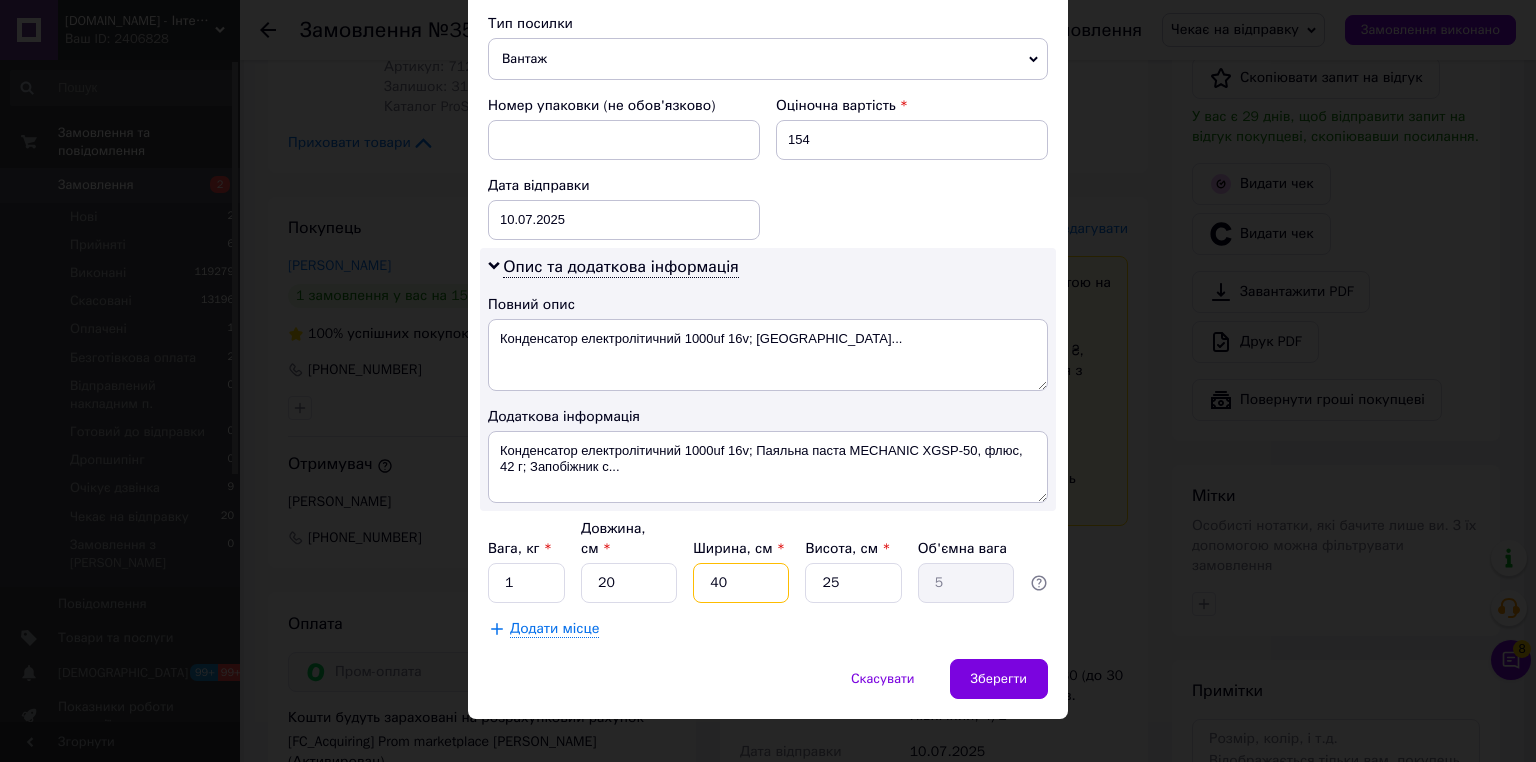 click on "40" at bounding box center [741, 583] 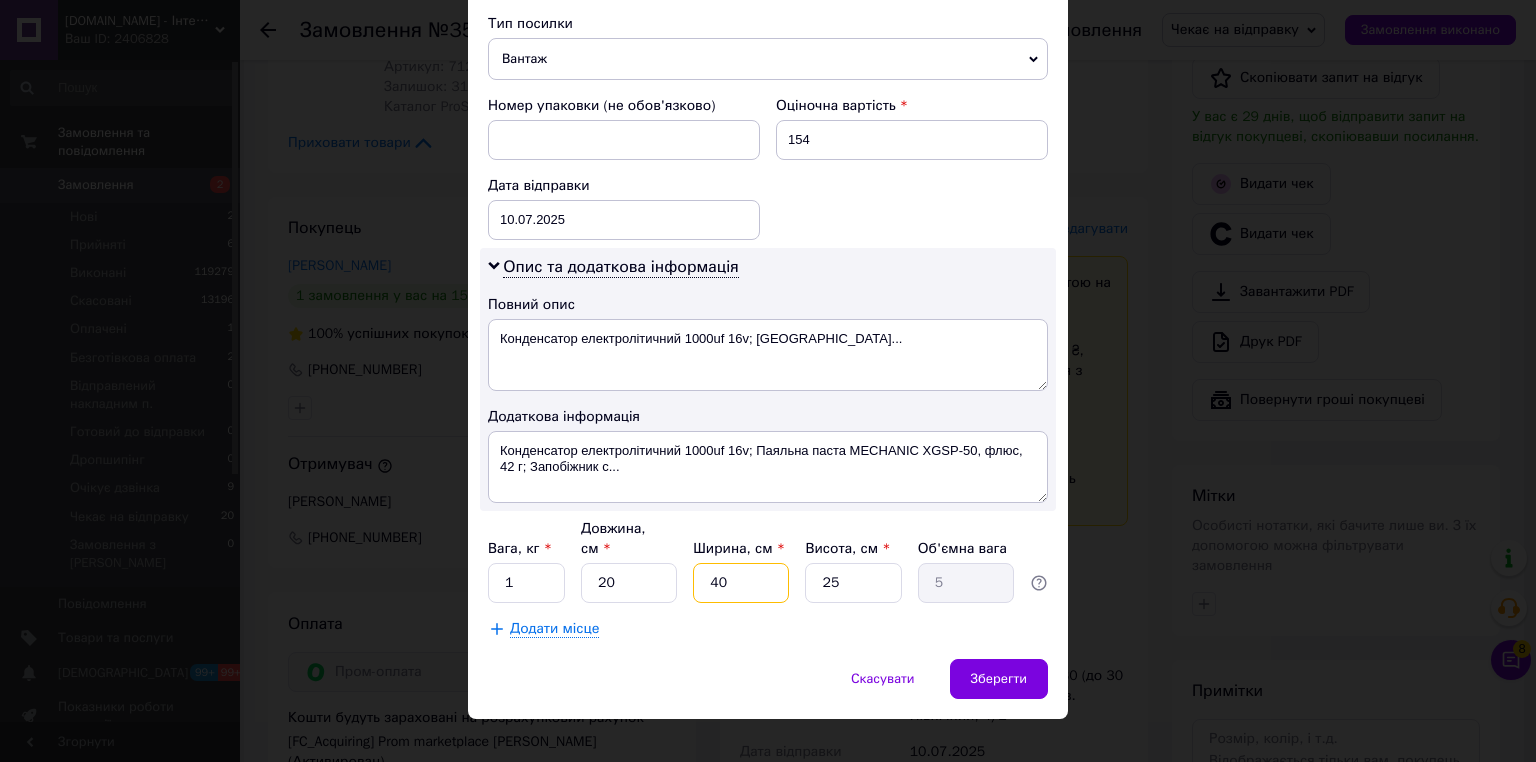 type on "1" 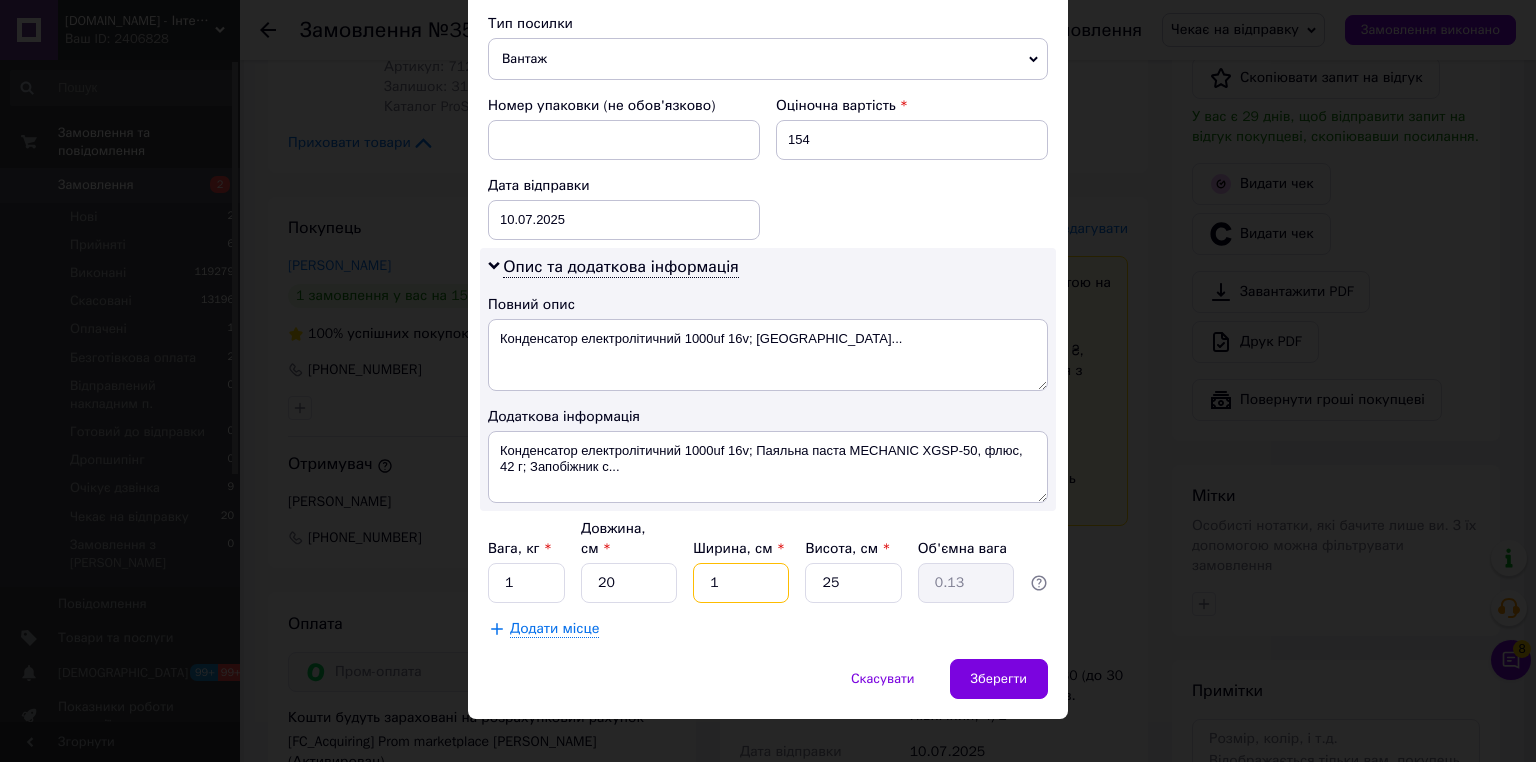 type on "10" 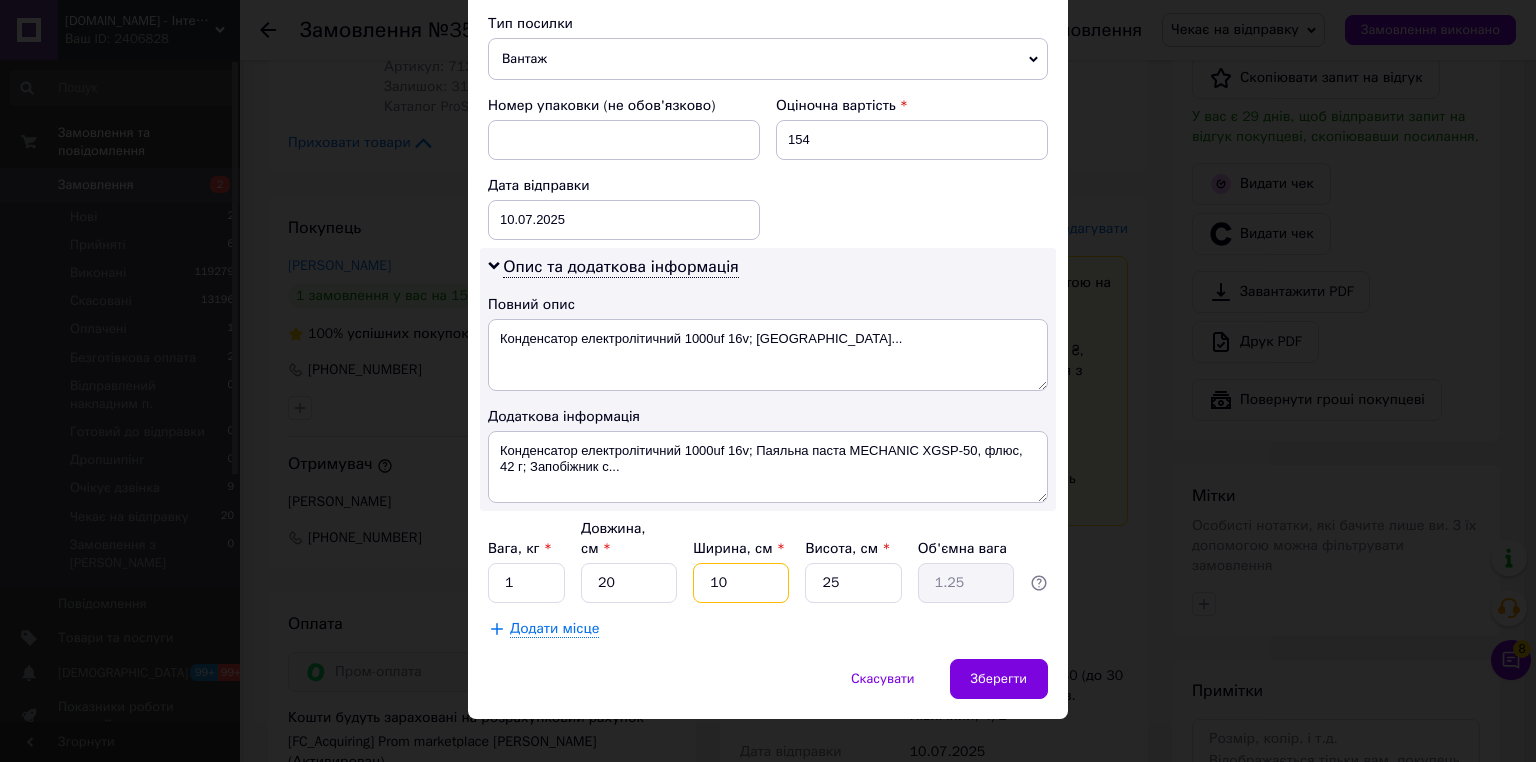 type on "10" 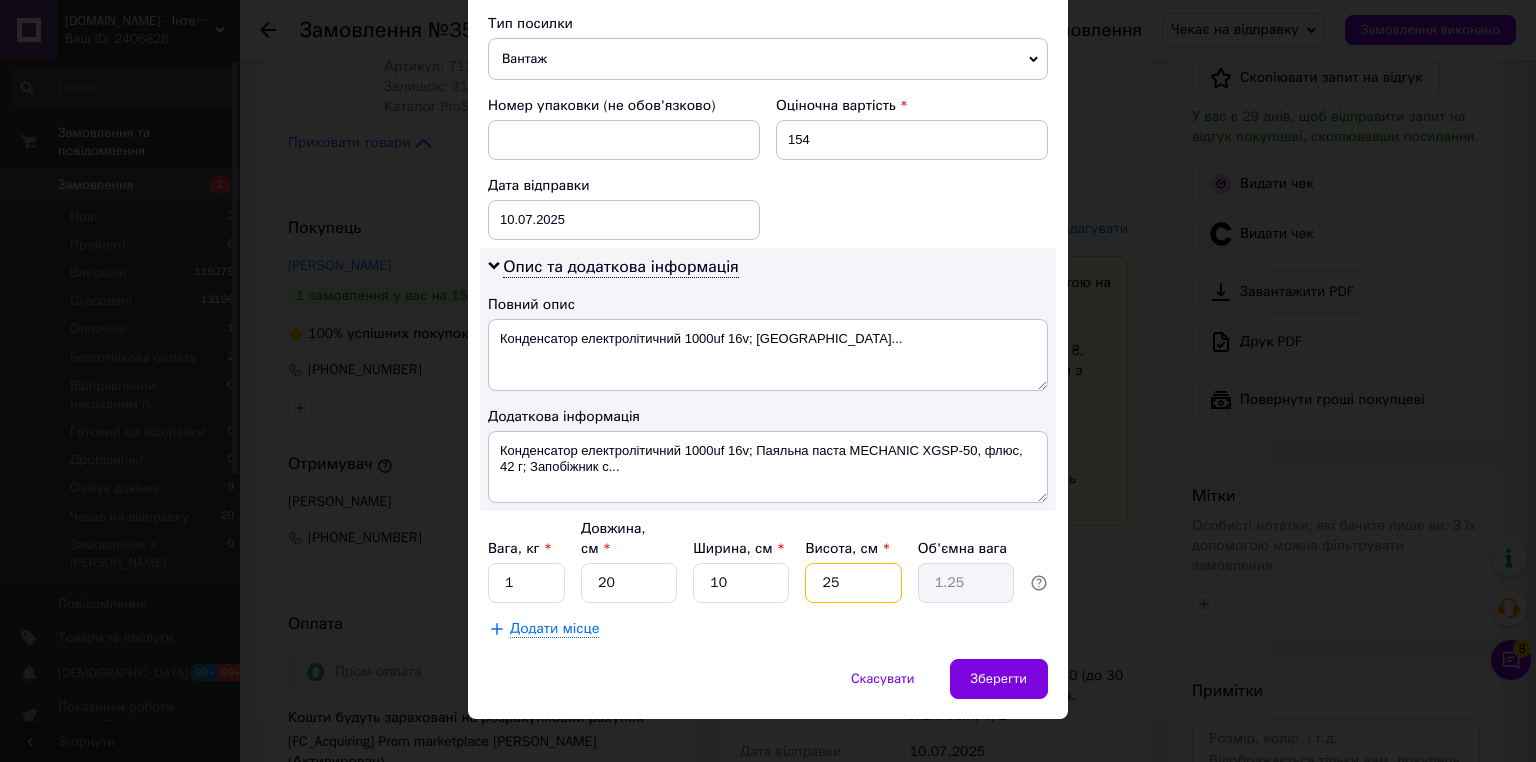 click on "25" at bounding box center [853, 583] 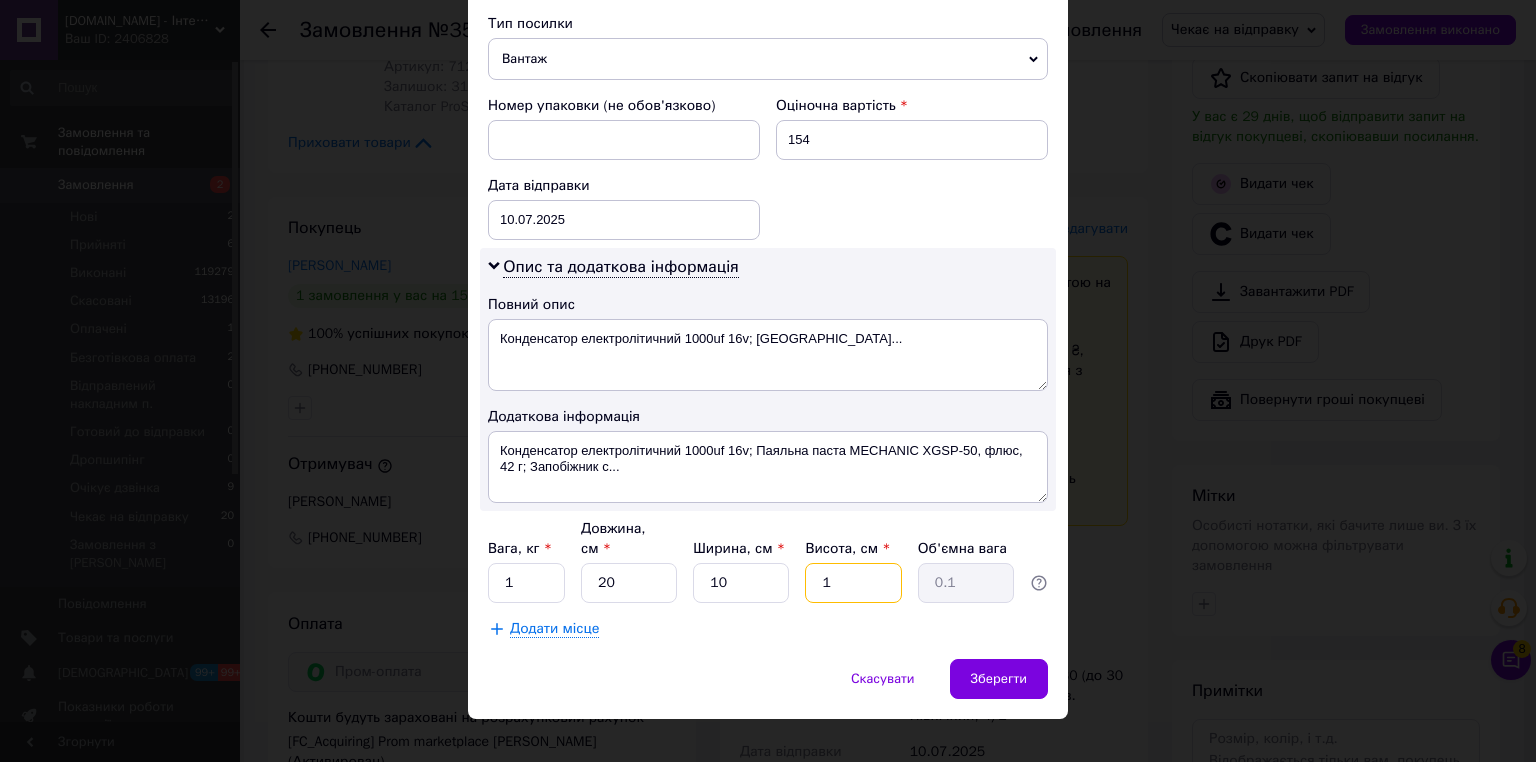 type on "10" 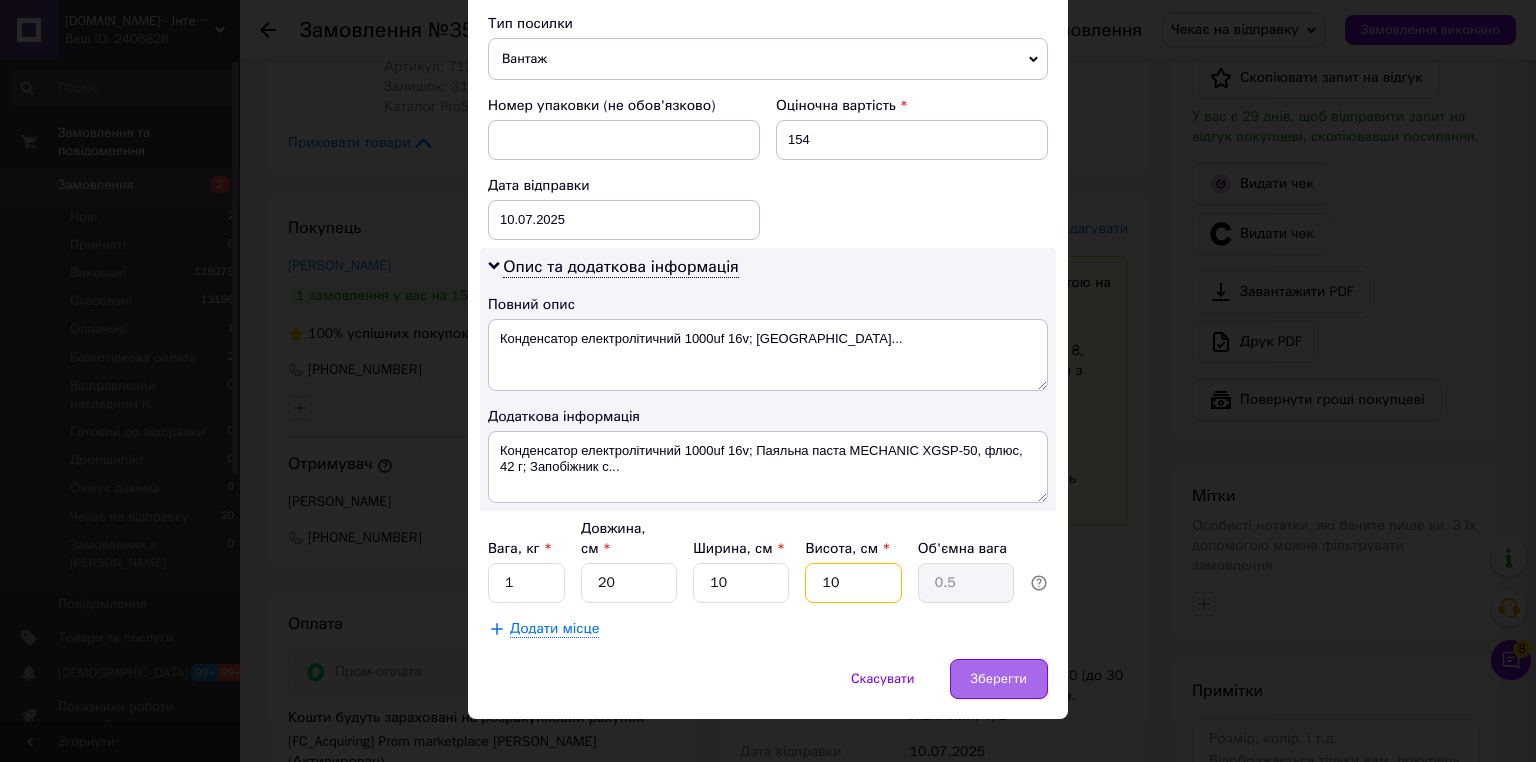 type on "10" 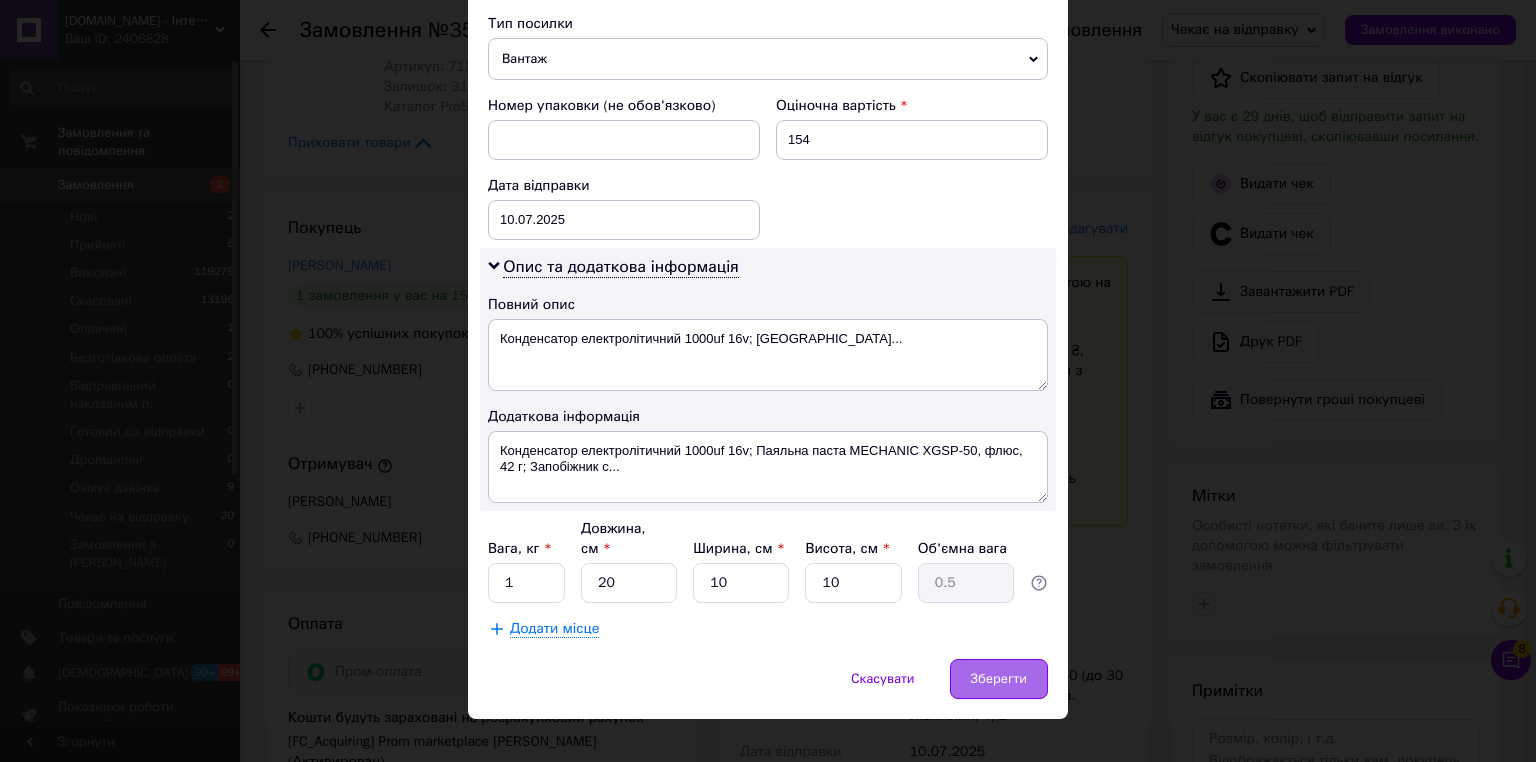click on "Зберегти" at bounding box center [999, 679] 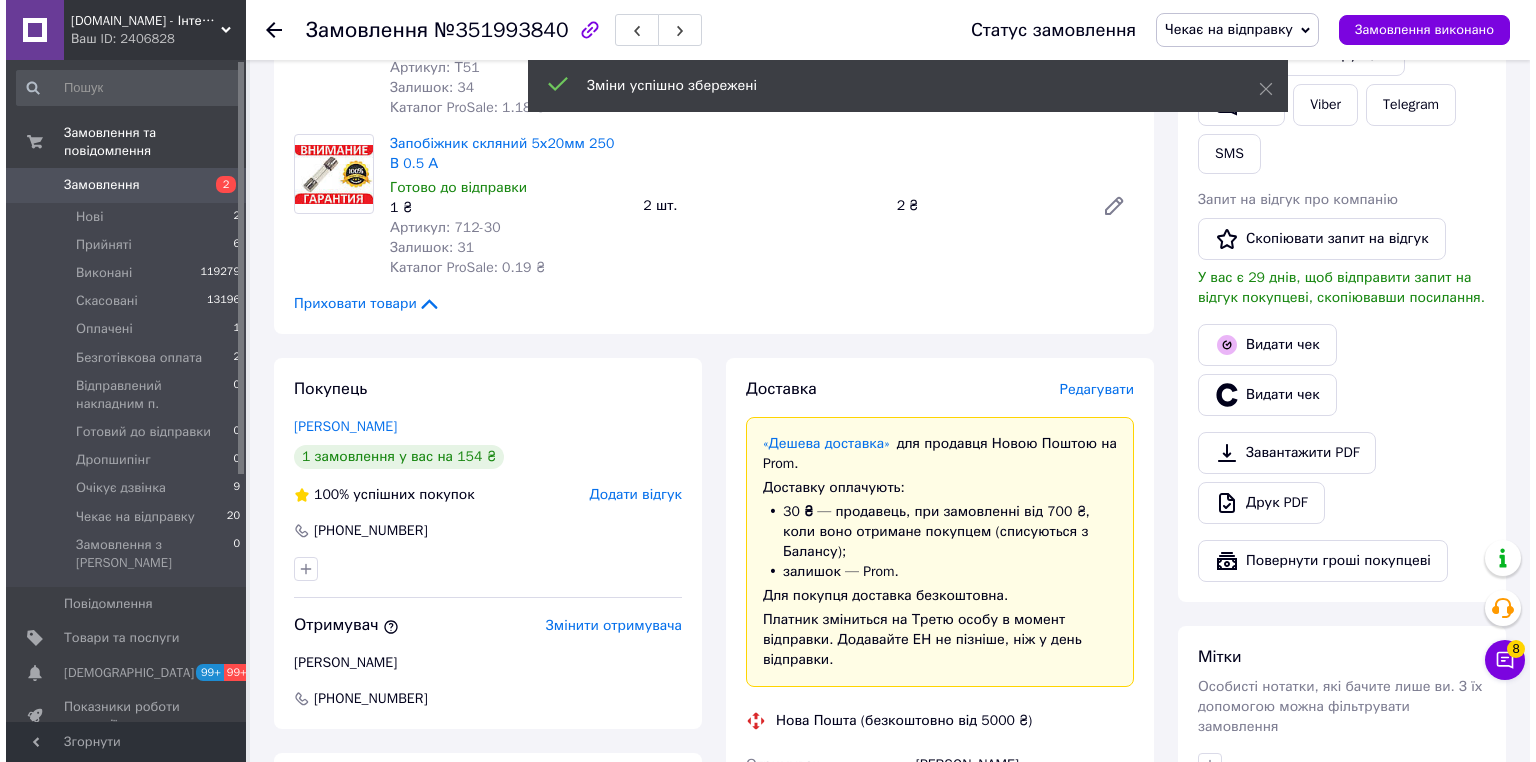 scroll, scrollTop: 640, scrollLeft: 0, axis: vertical 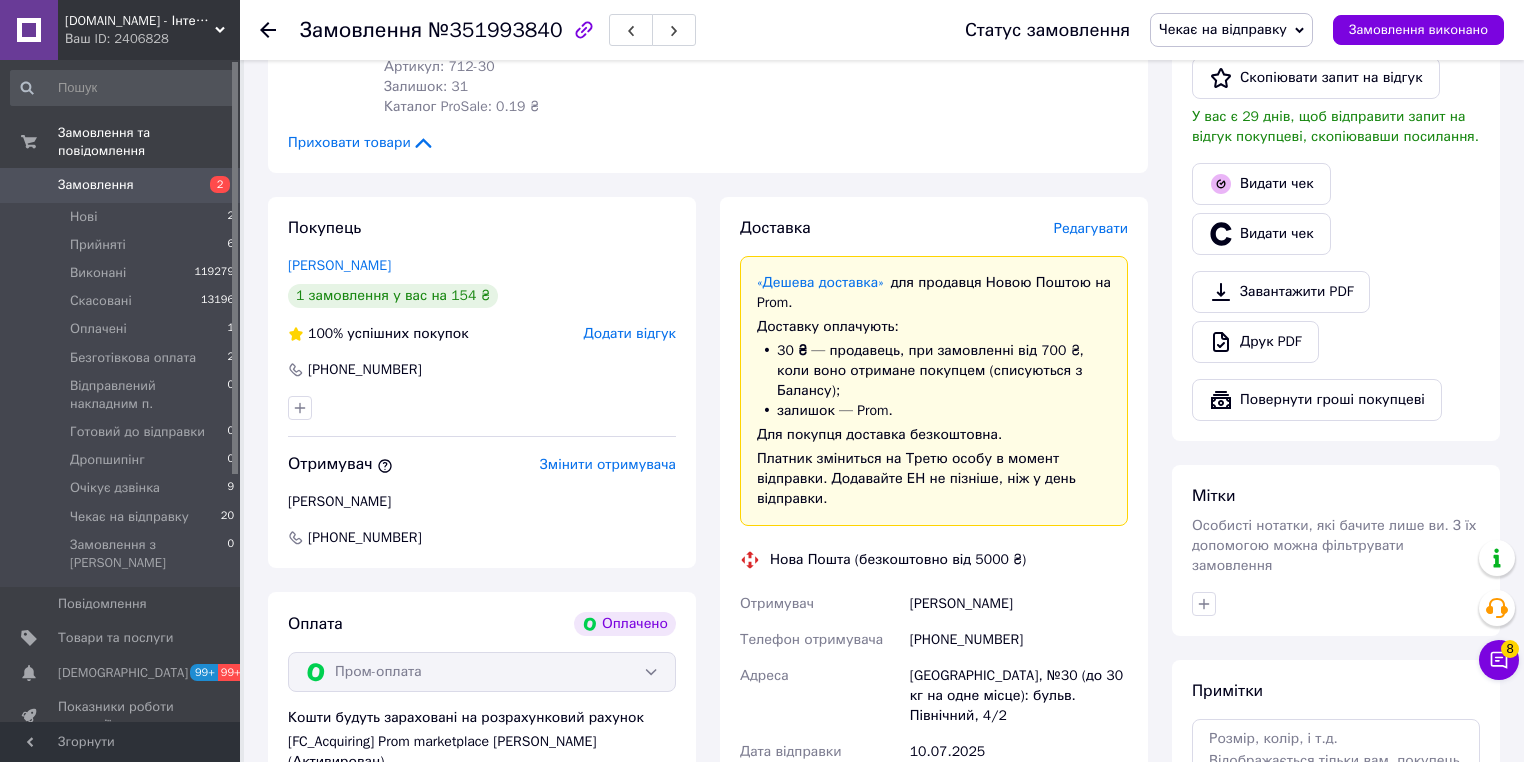click on "Редагувати" at bounding box center (1091, 228) 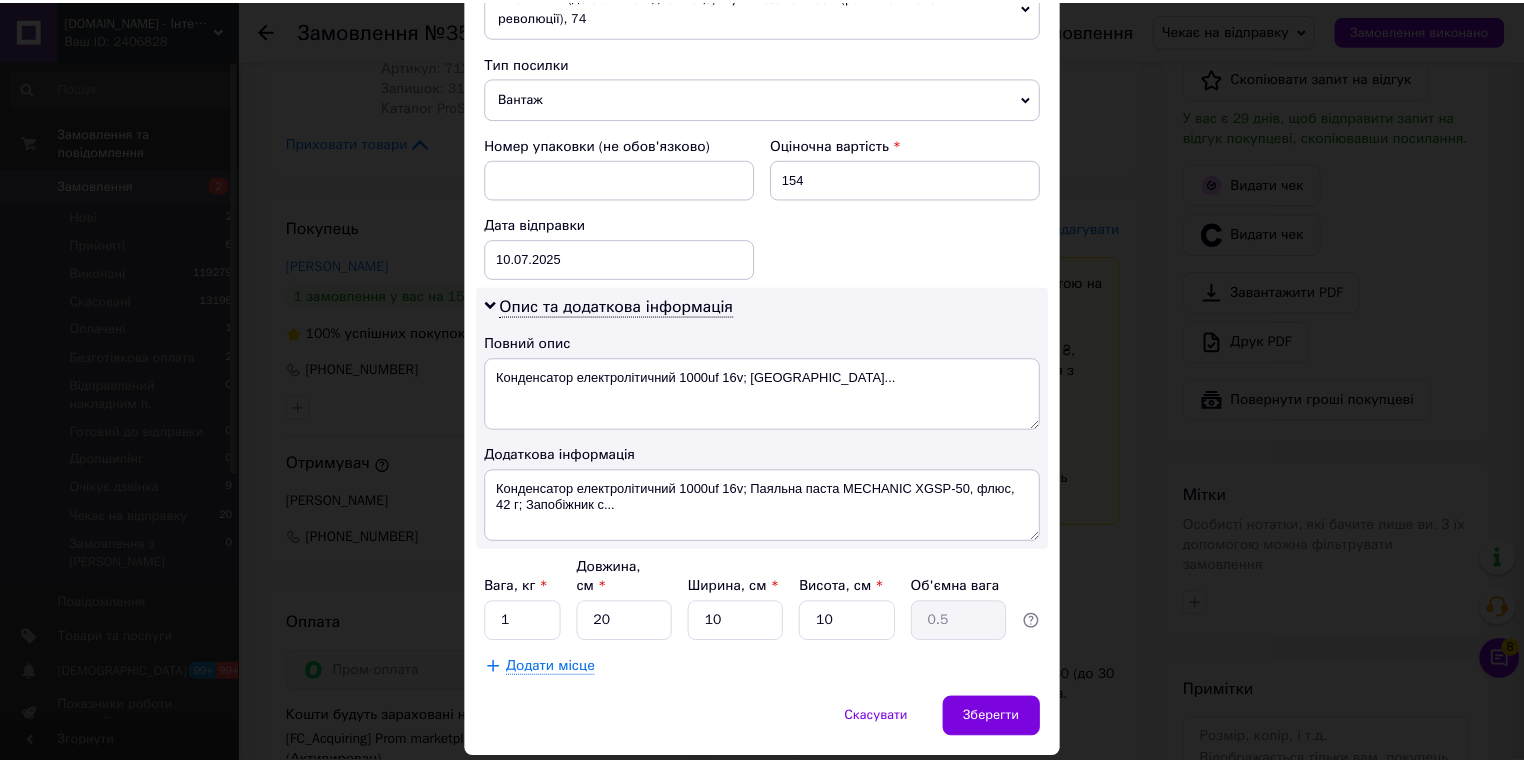 scroll, scrollTop: 803, scrollLeft: 0, axis: vertical 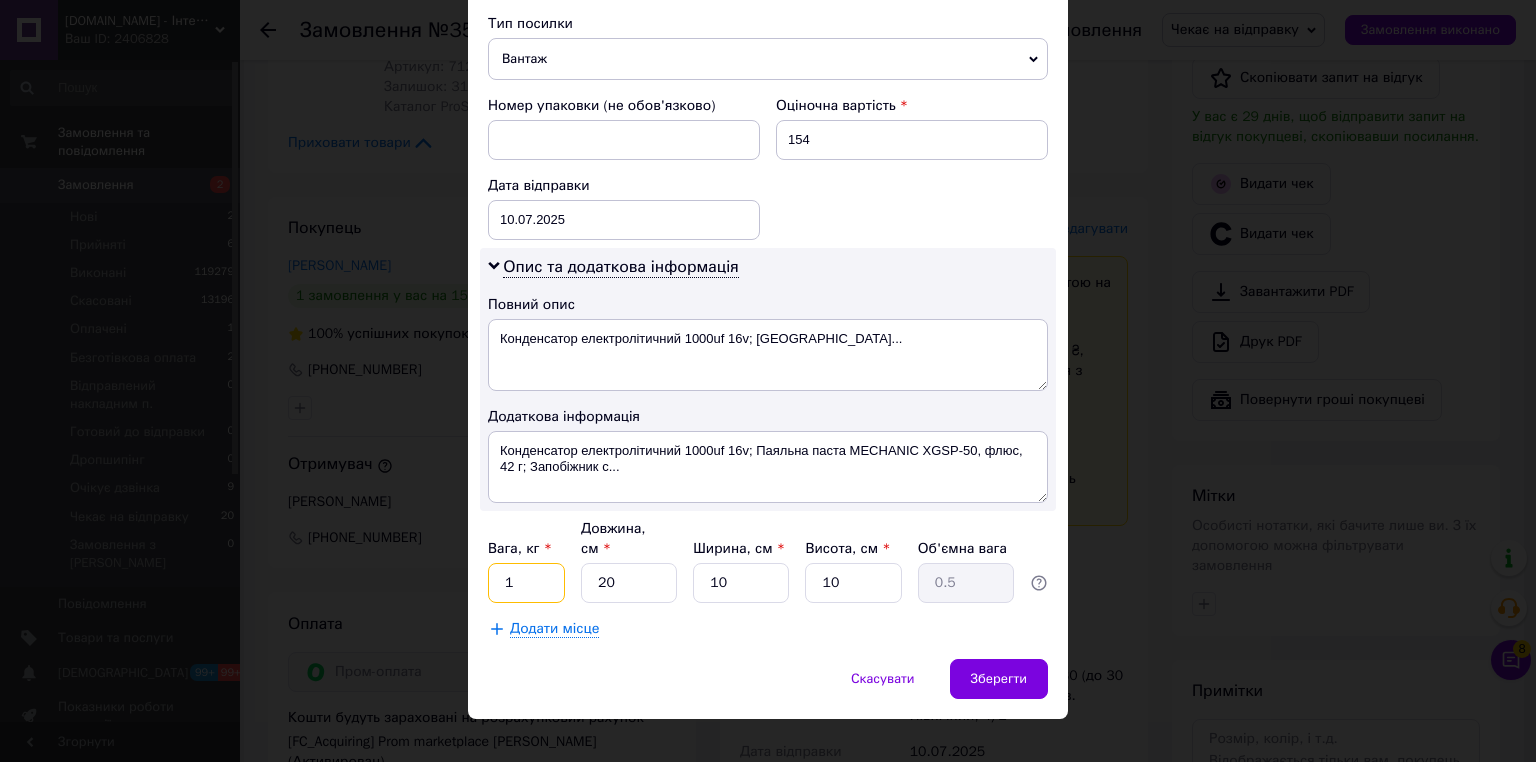 click on "1" at bounding box center (526, 583) 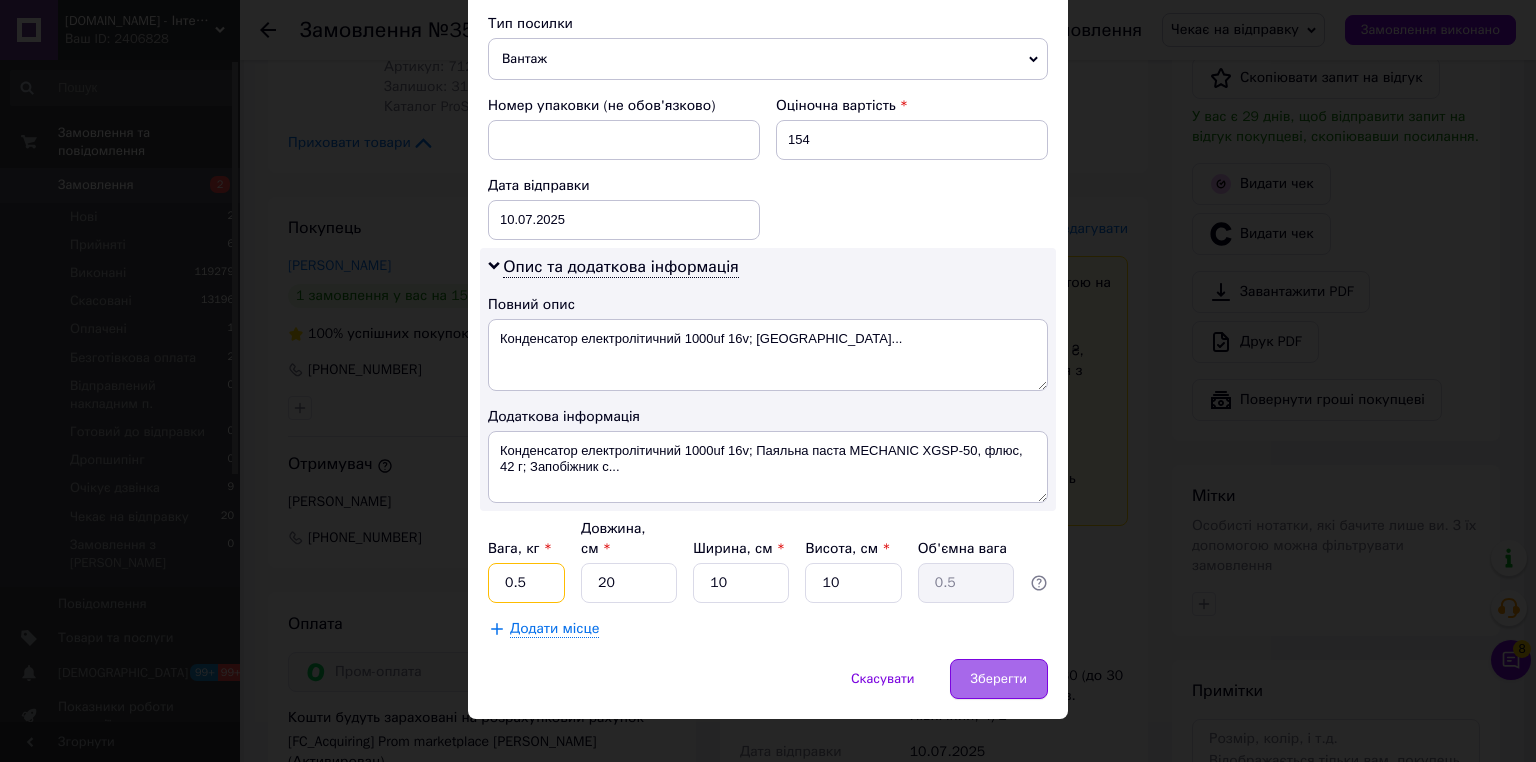 type on "0.5" 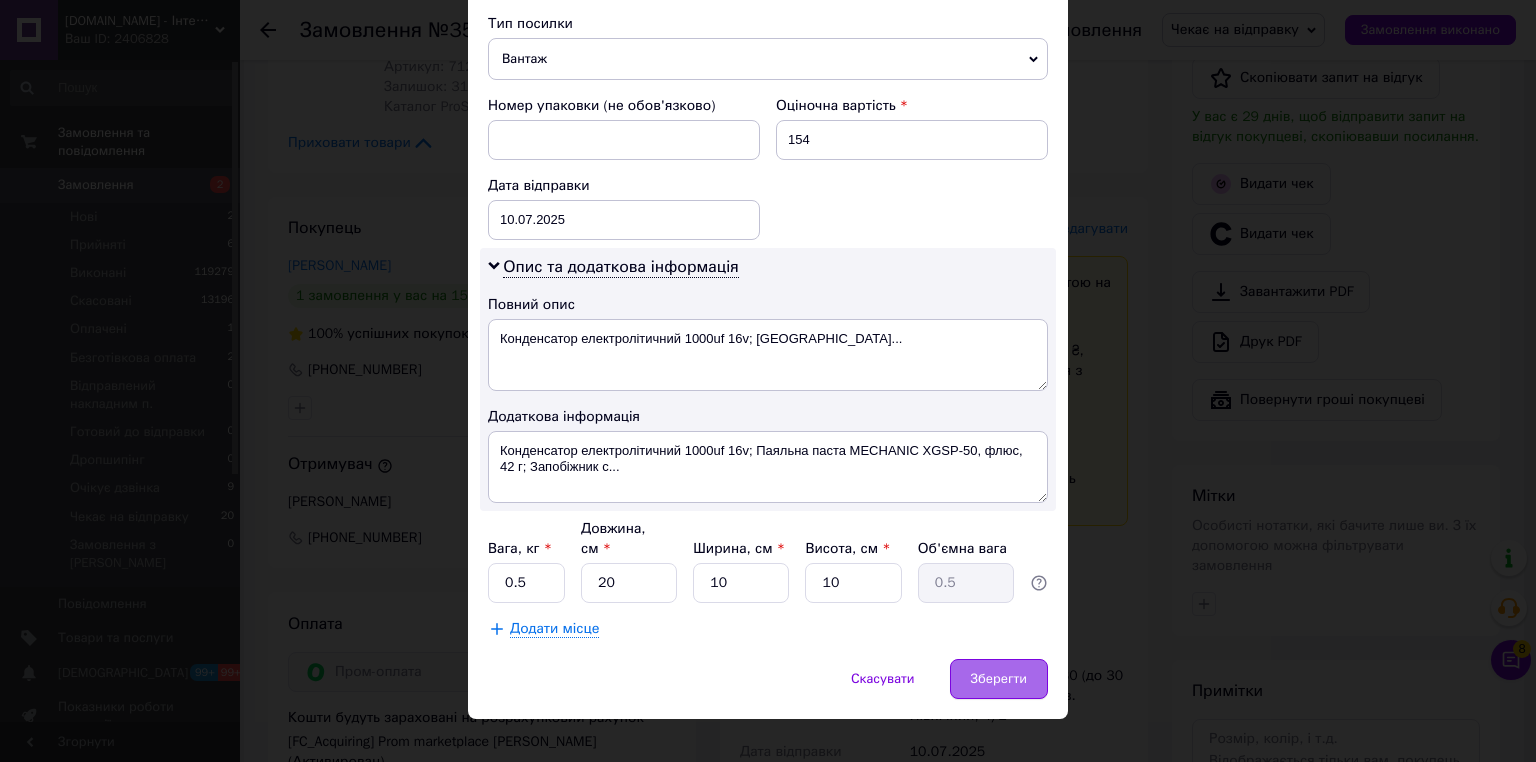 click on "Зберегти" at bounding box center (999, 679) 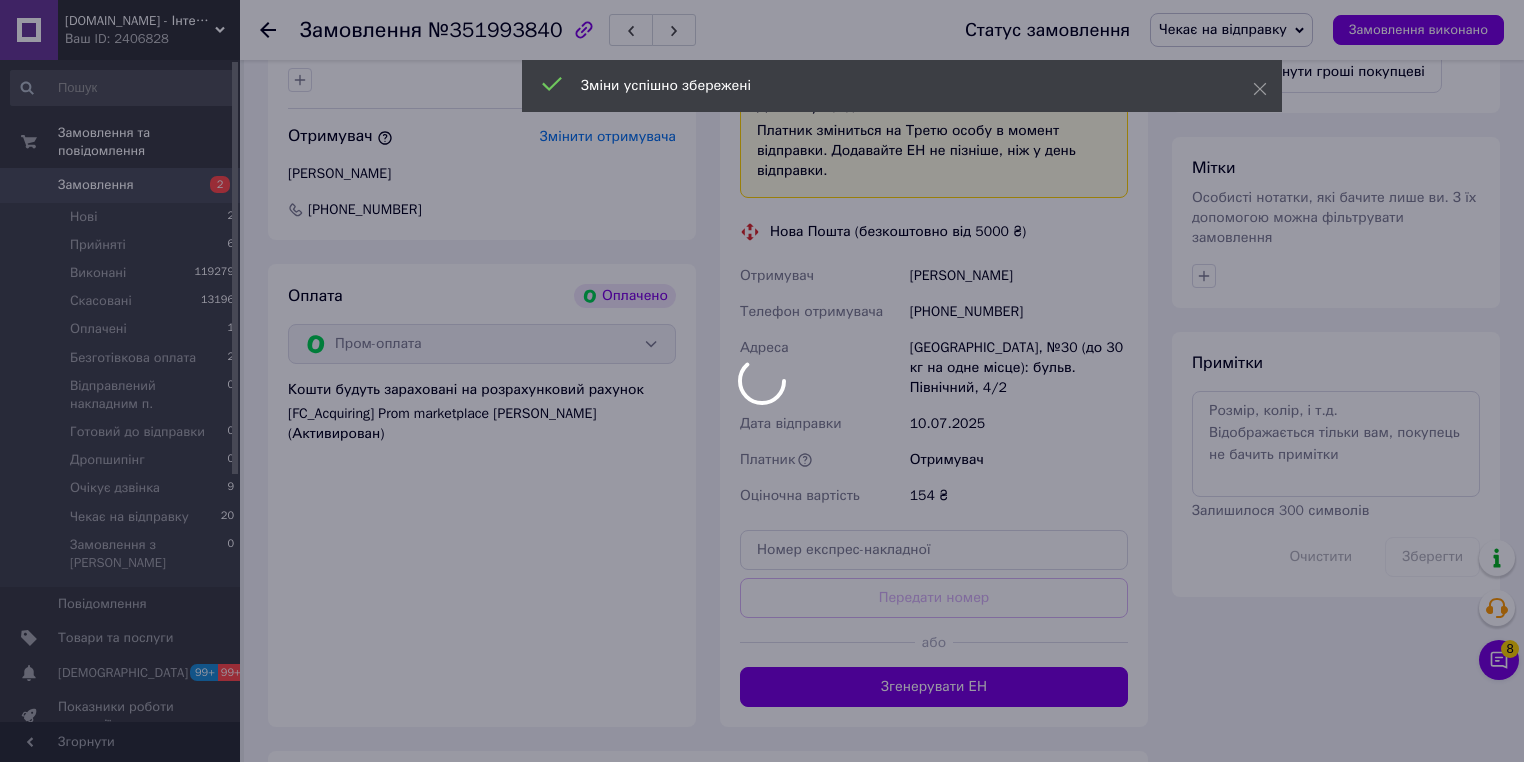 scroll, scrollTop: 1120, scrollLeft: 0, axis: vertical 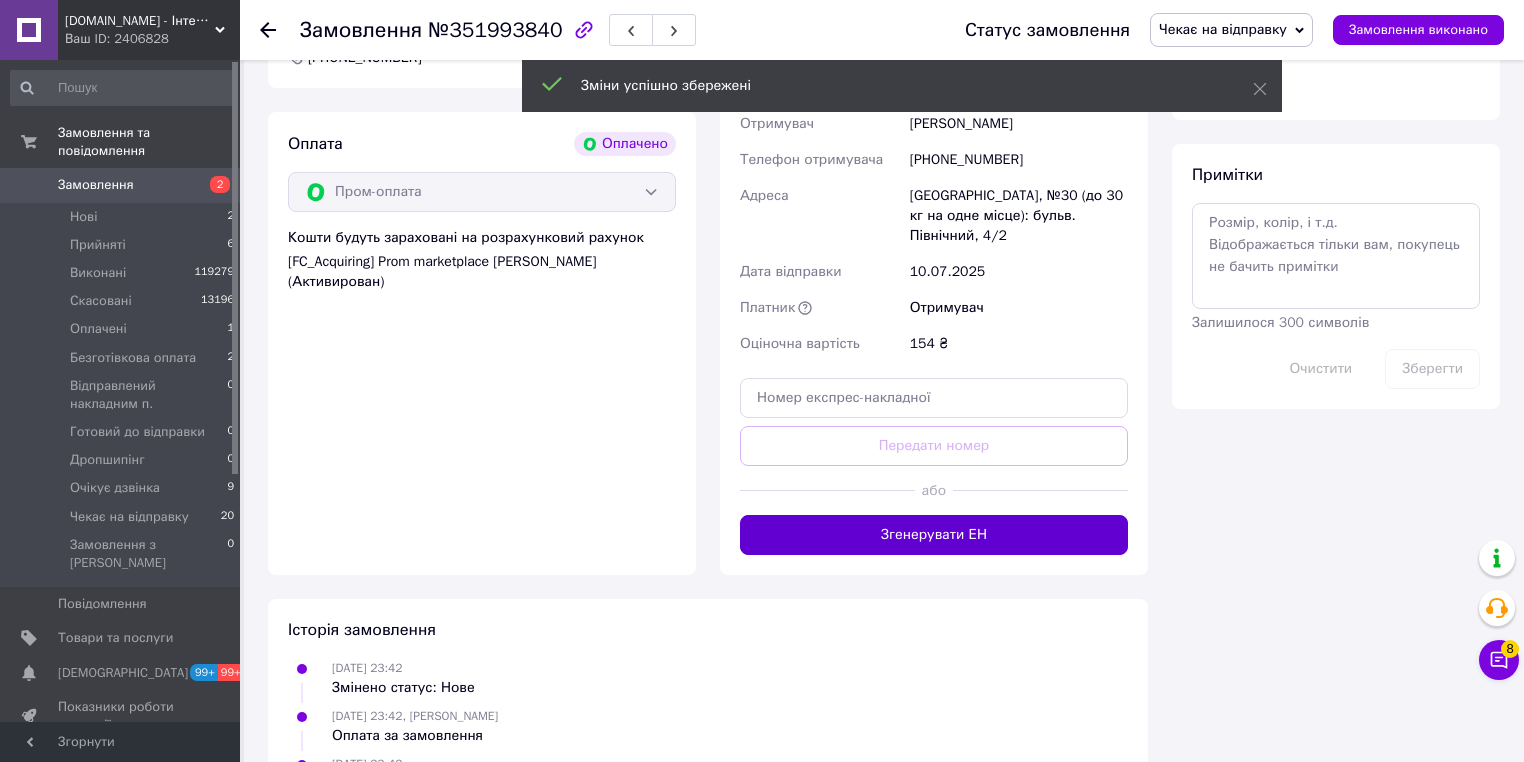 click on "Згенерувати ЕН" at bounding box center [934, 535] 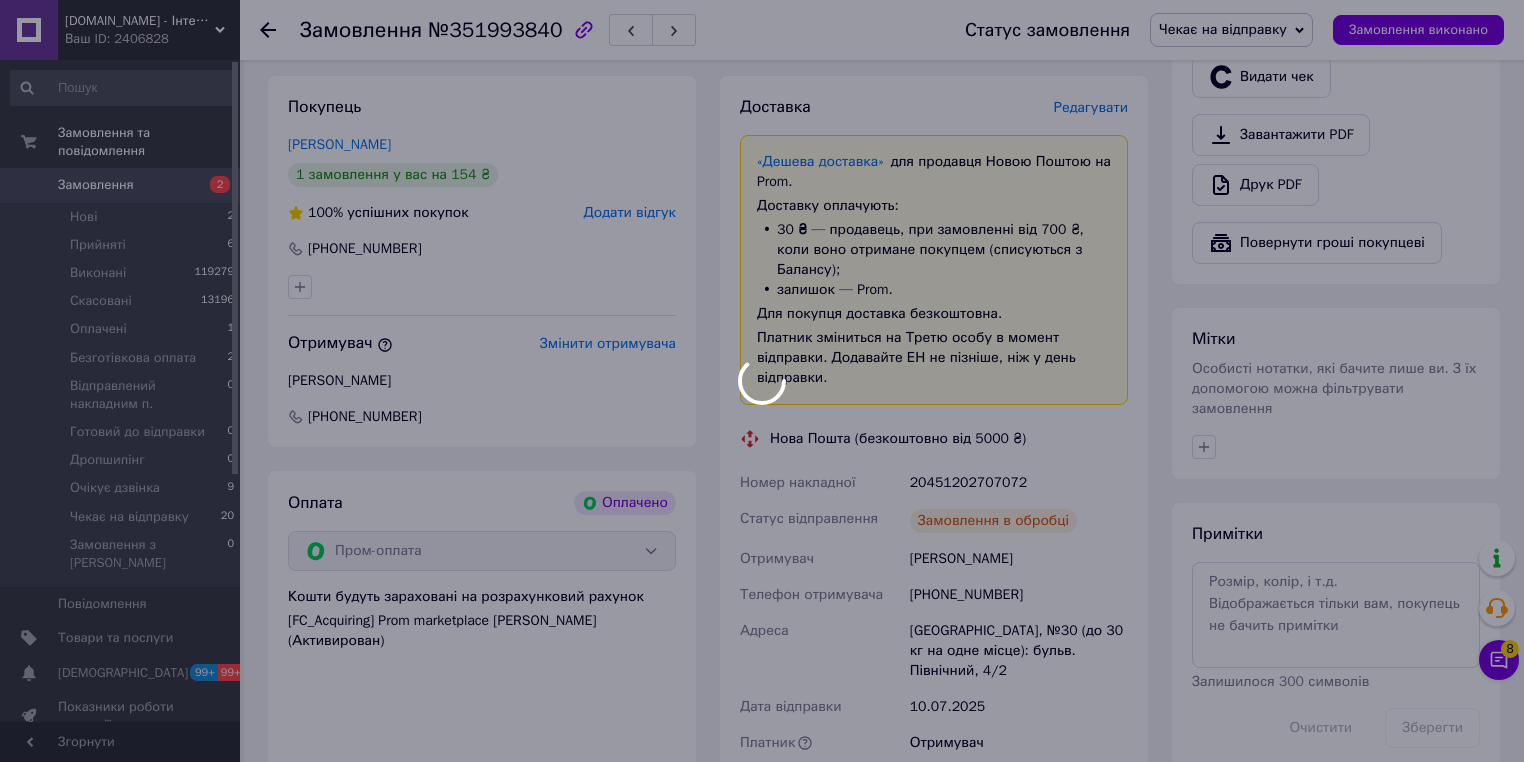 scroll, scrollTop: 800, scrollLeft: 0, axis: vertical 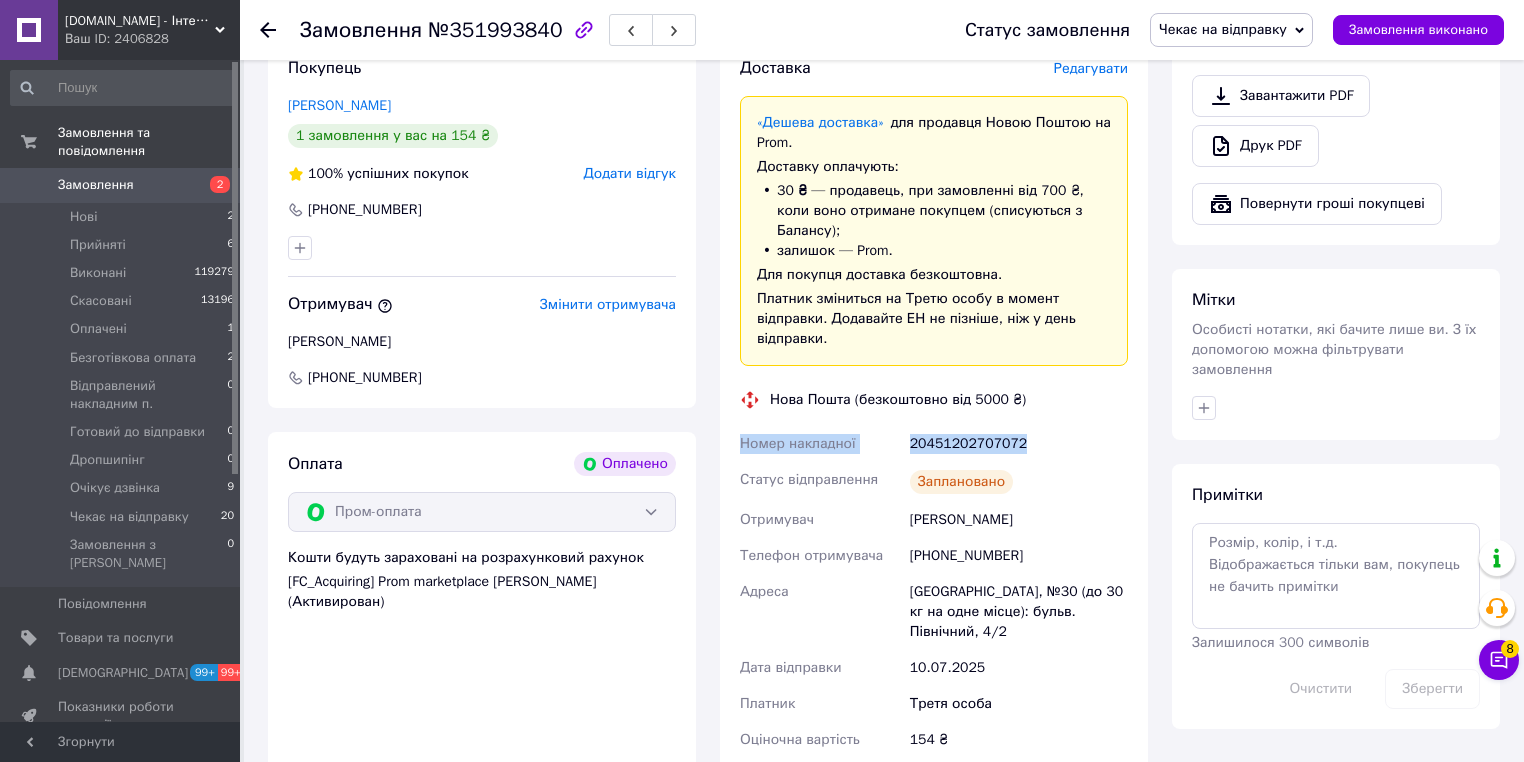 drag, startPoint x: 1032, startPoint y: 420, endPoint x: 749, endPoint y: 426, distance: 283.0636 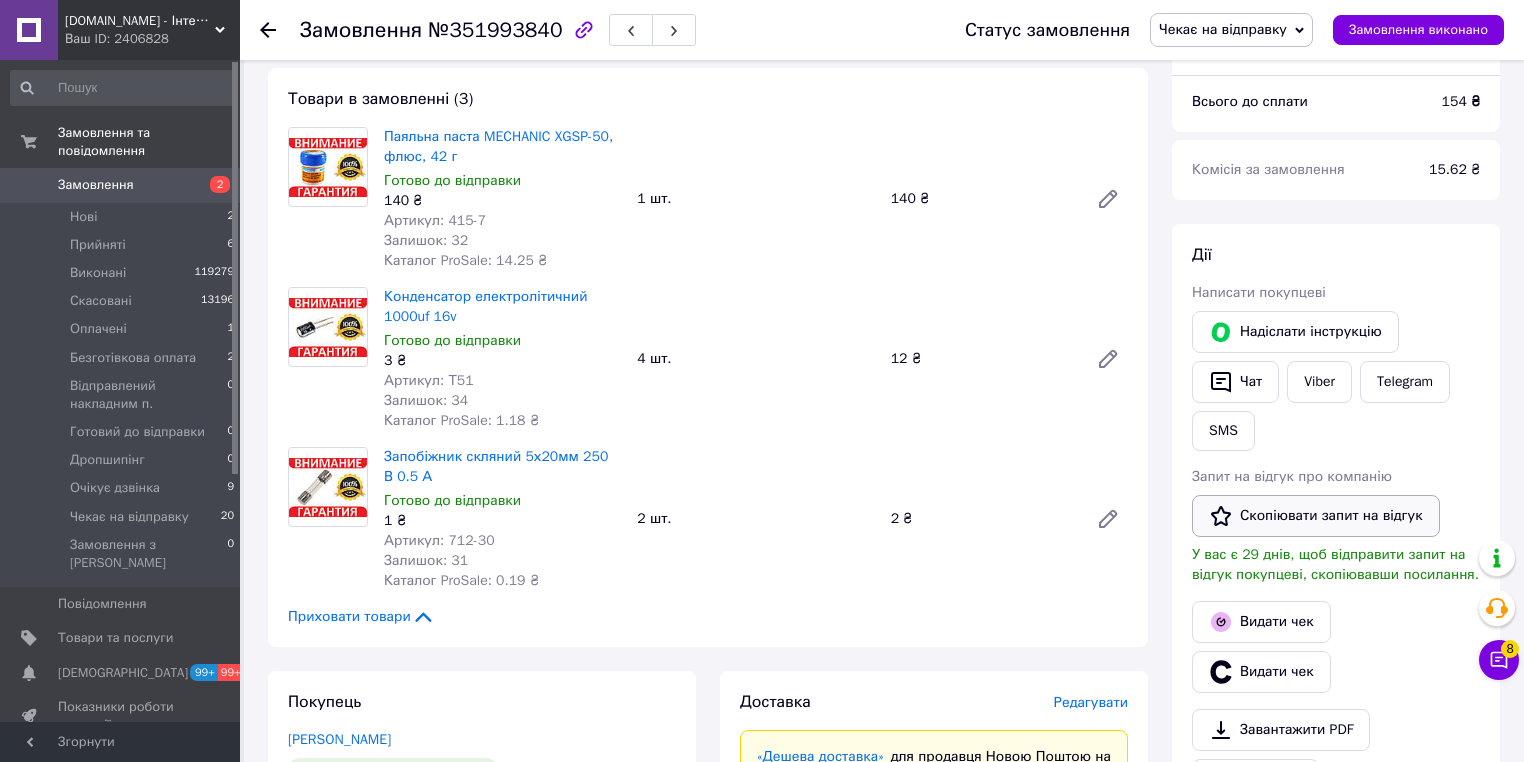 scroll, scrollTop: 160, scrollLeft: 0, axis: vertical 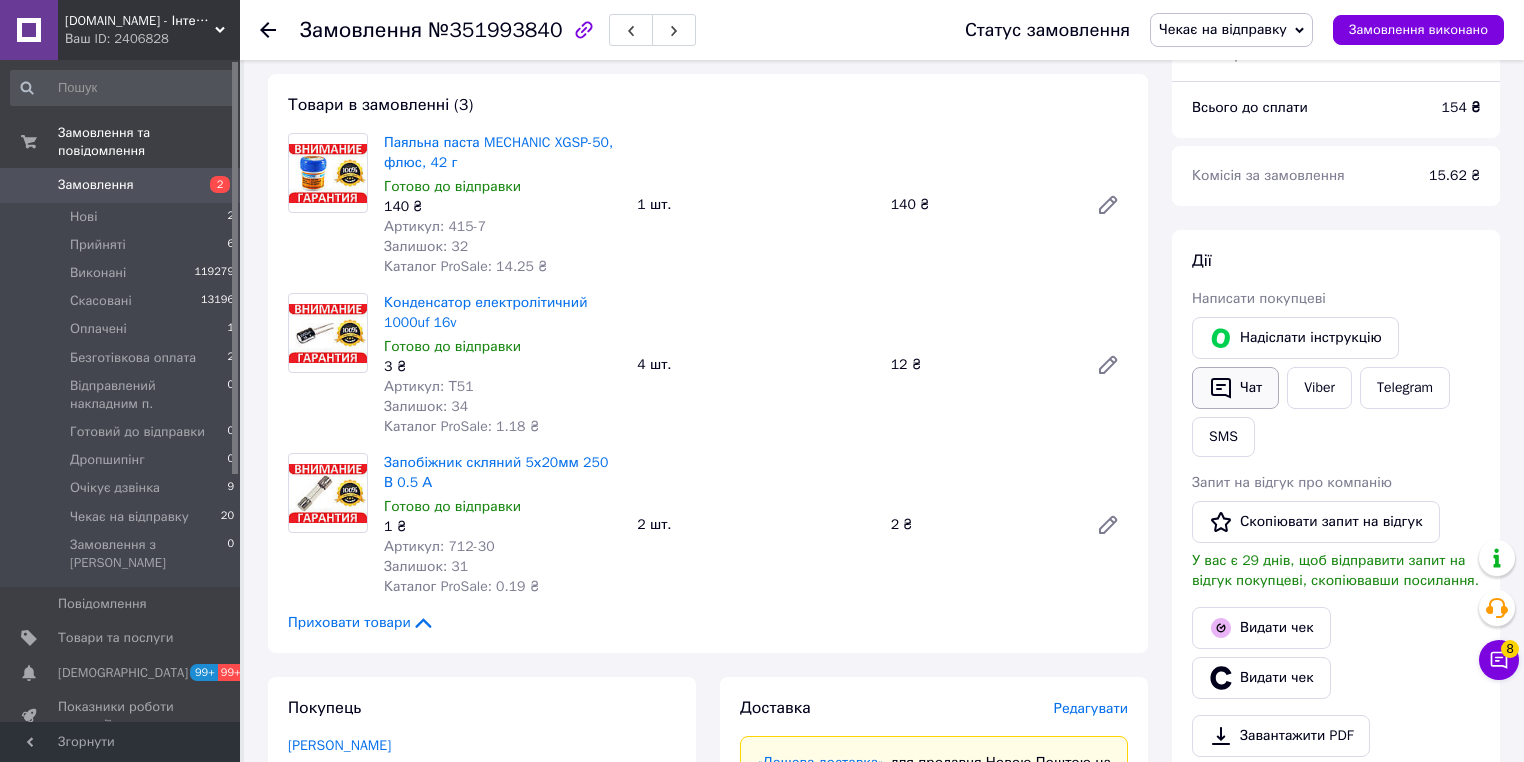click 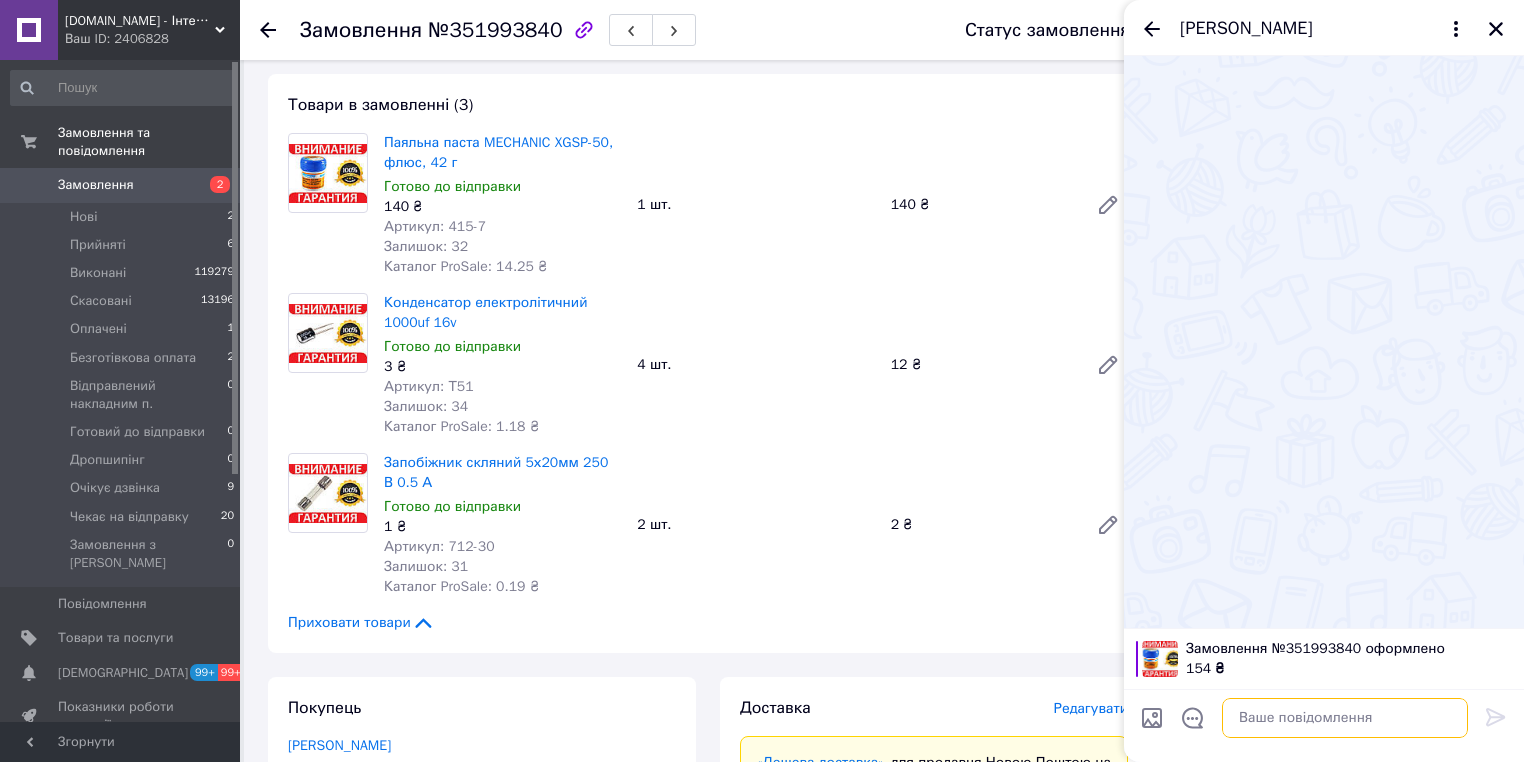 paste on "Номер накладної
20451202707072" 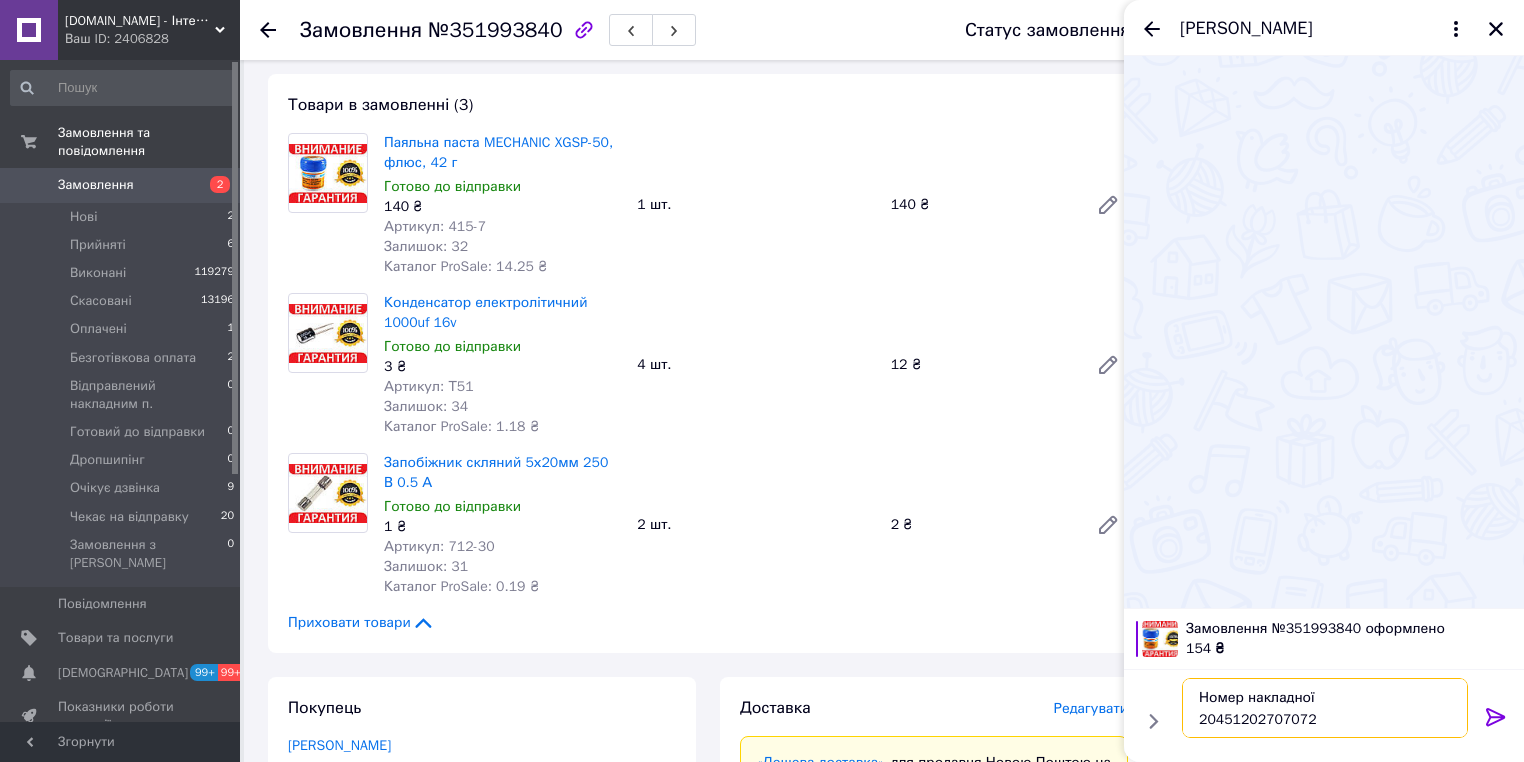 type on "Номер накладної
20451202707072" 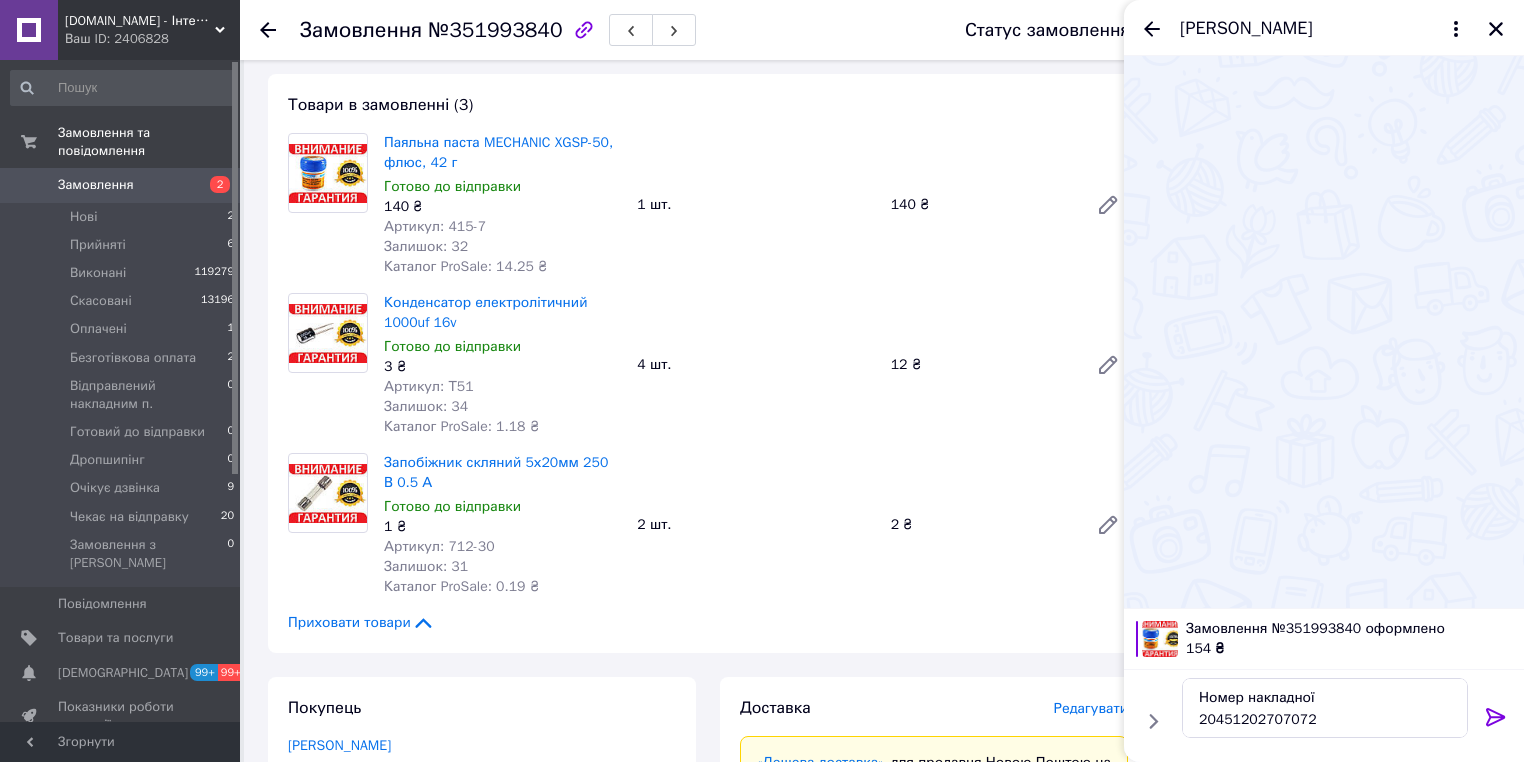 drag, startPoint x: 1490, startPoint y: 719, endPoint x: 1448, endPoint y: 680, distance: 57.31492 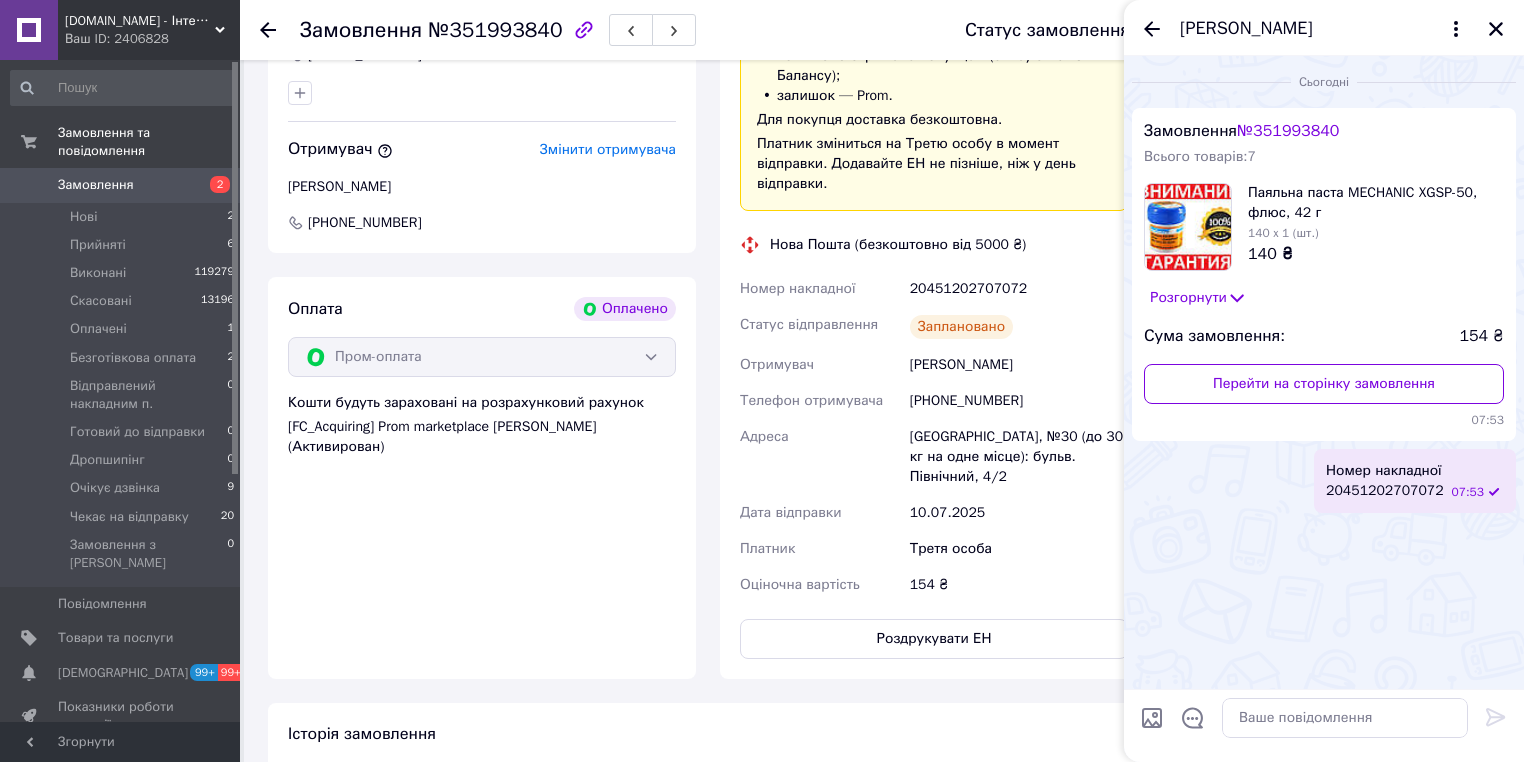 scroll, scrollTop: 960, scrollLeft: 0, axis: vertical 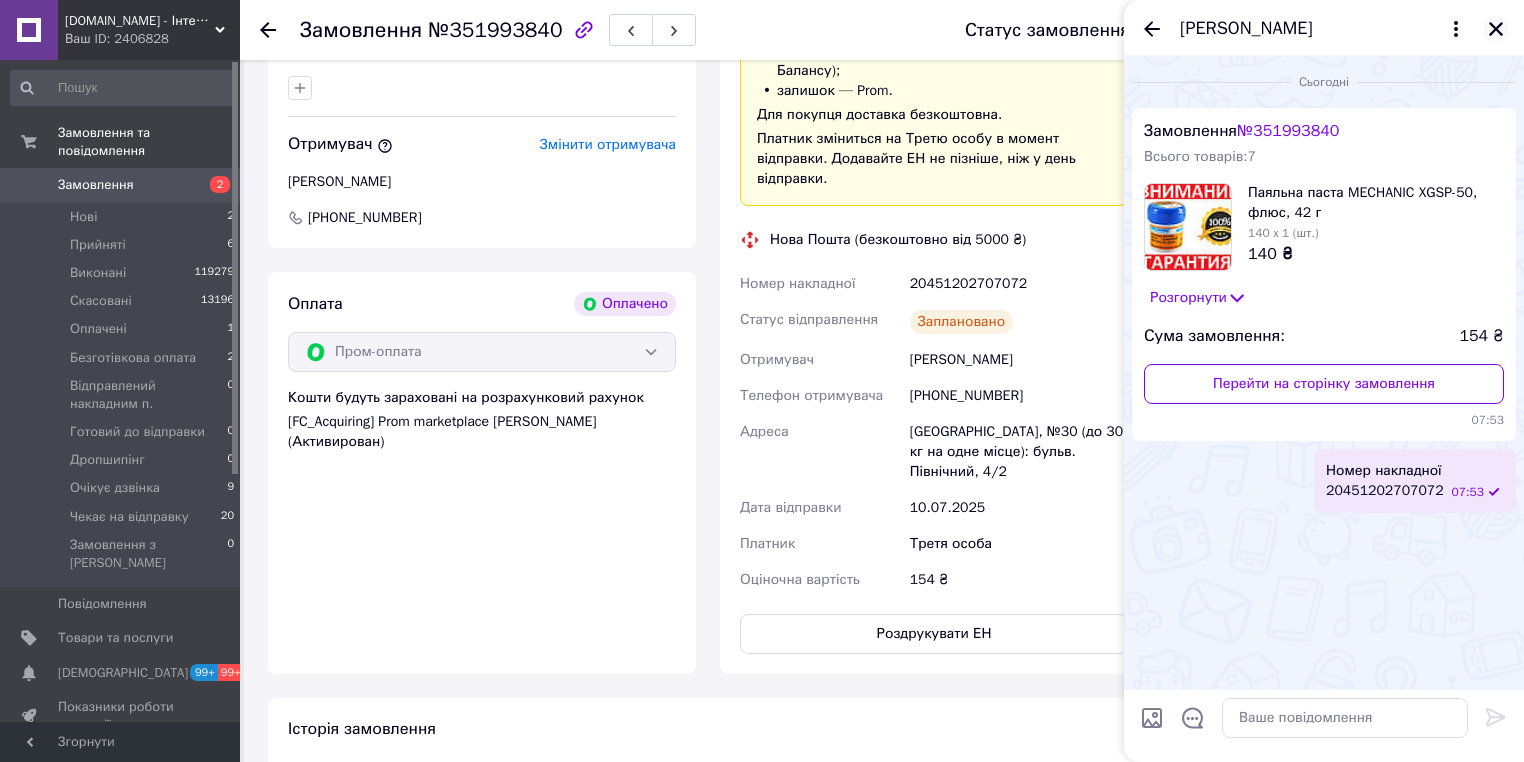 drag, startPoint x: 1503, startPoint y: 32, endPoint x: 1451, endPoint y: 72, distance: 65.60488 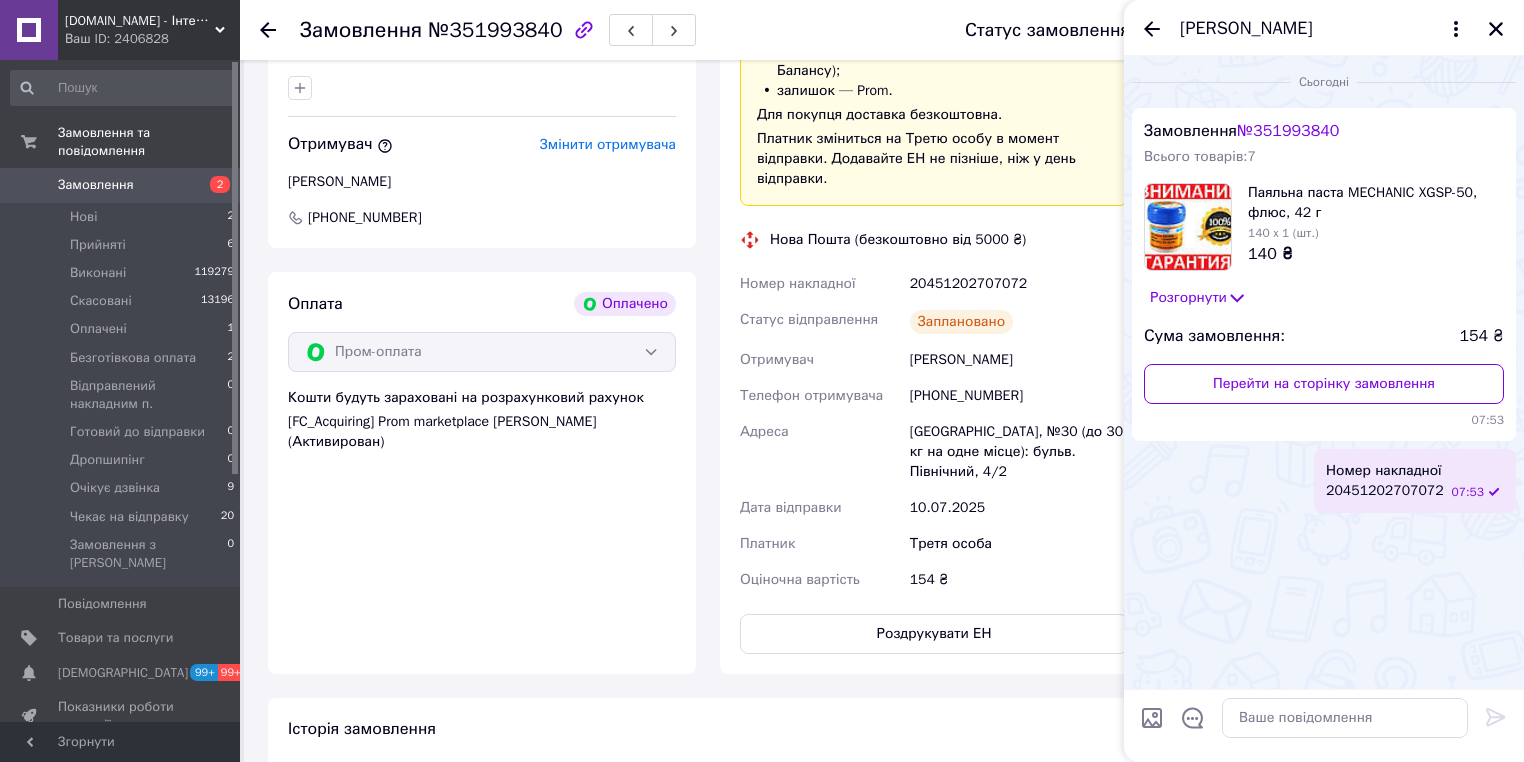 click 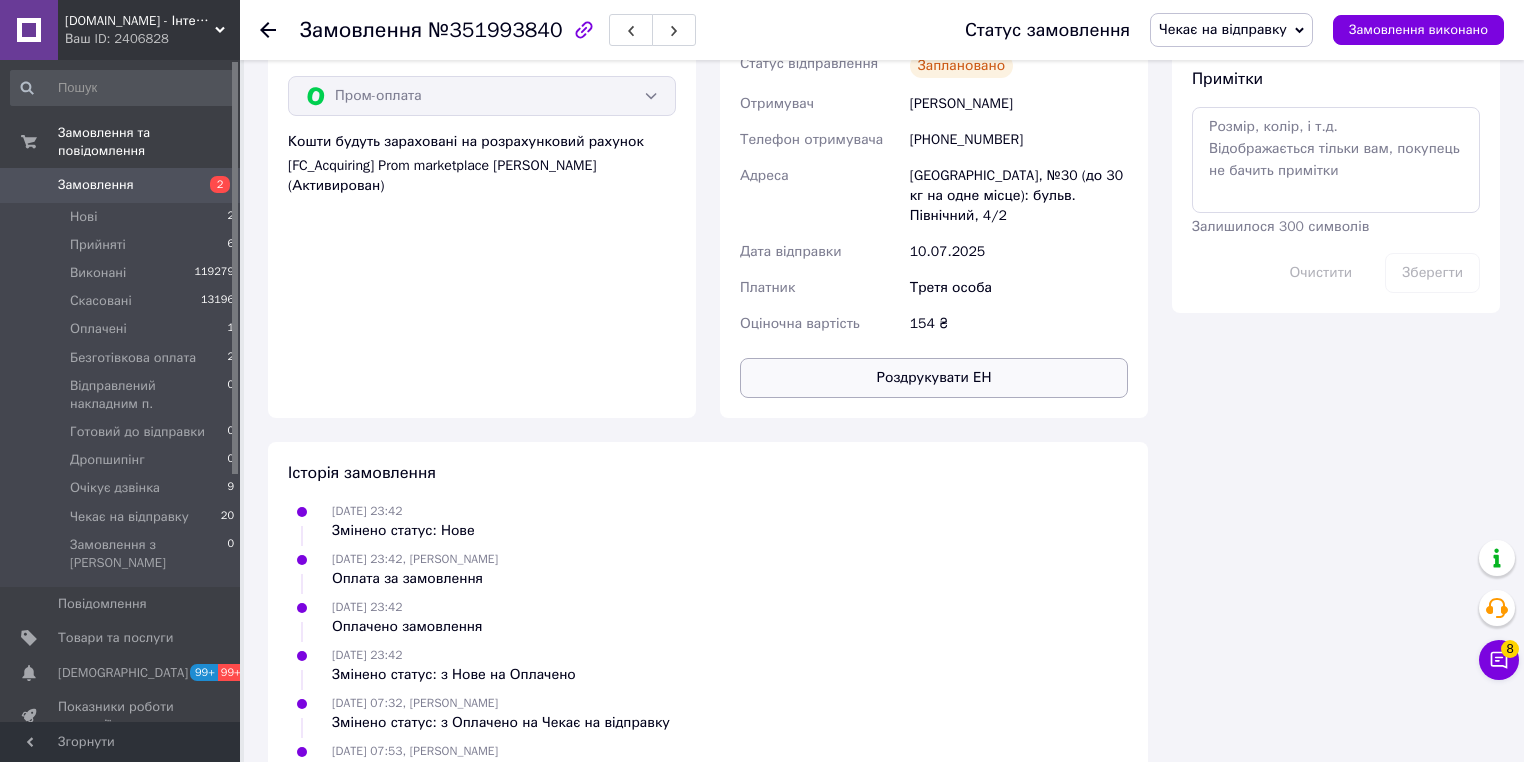 scroll, scrollTop: 1280, scrollLeft: 0, axis: vertical 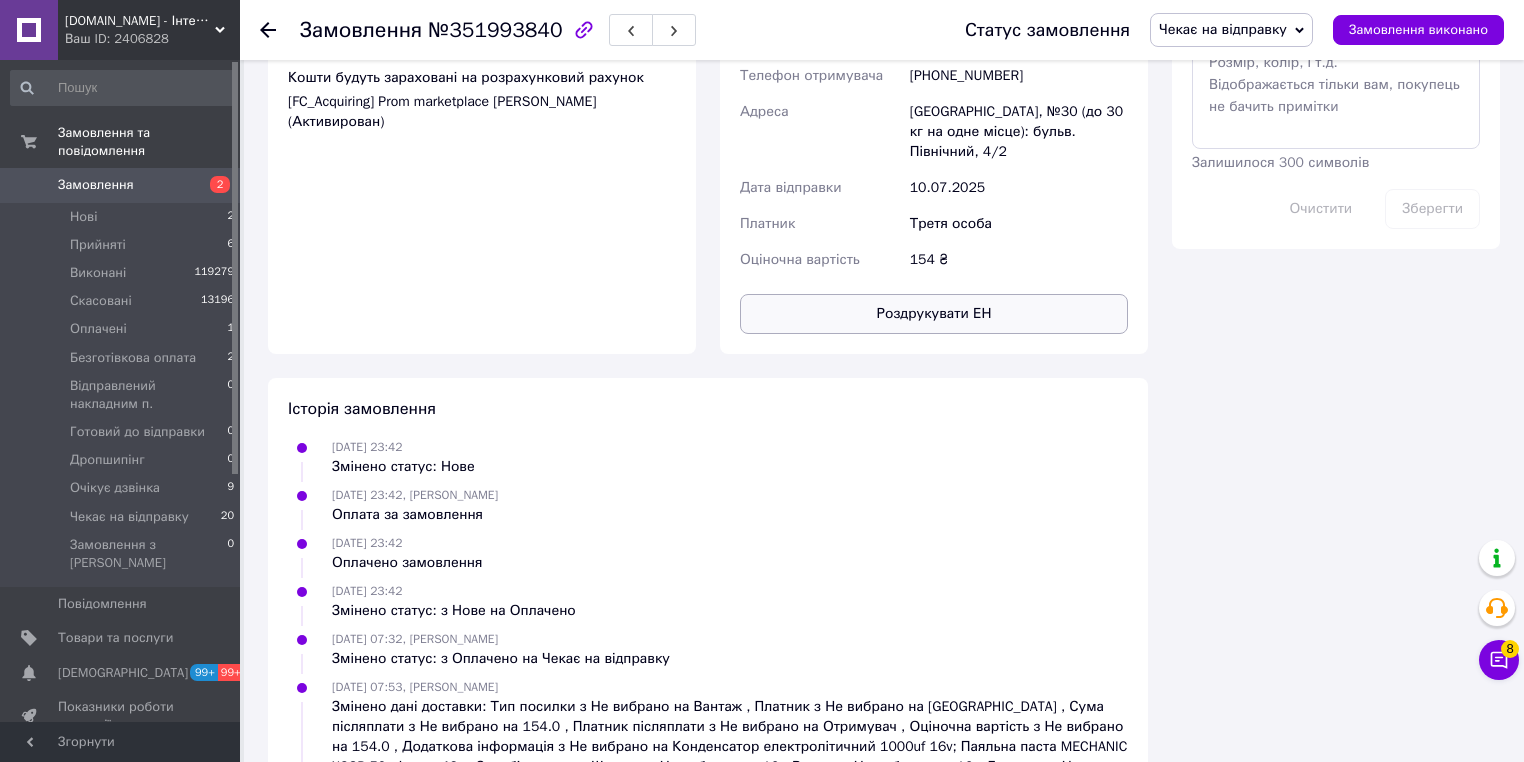 click on "Роздрукувати ЕН" at bounding box center [934, 314] 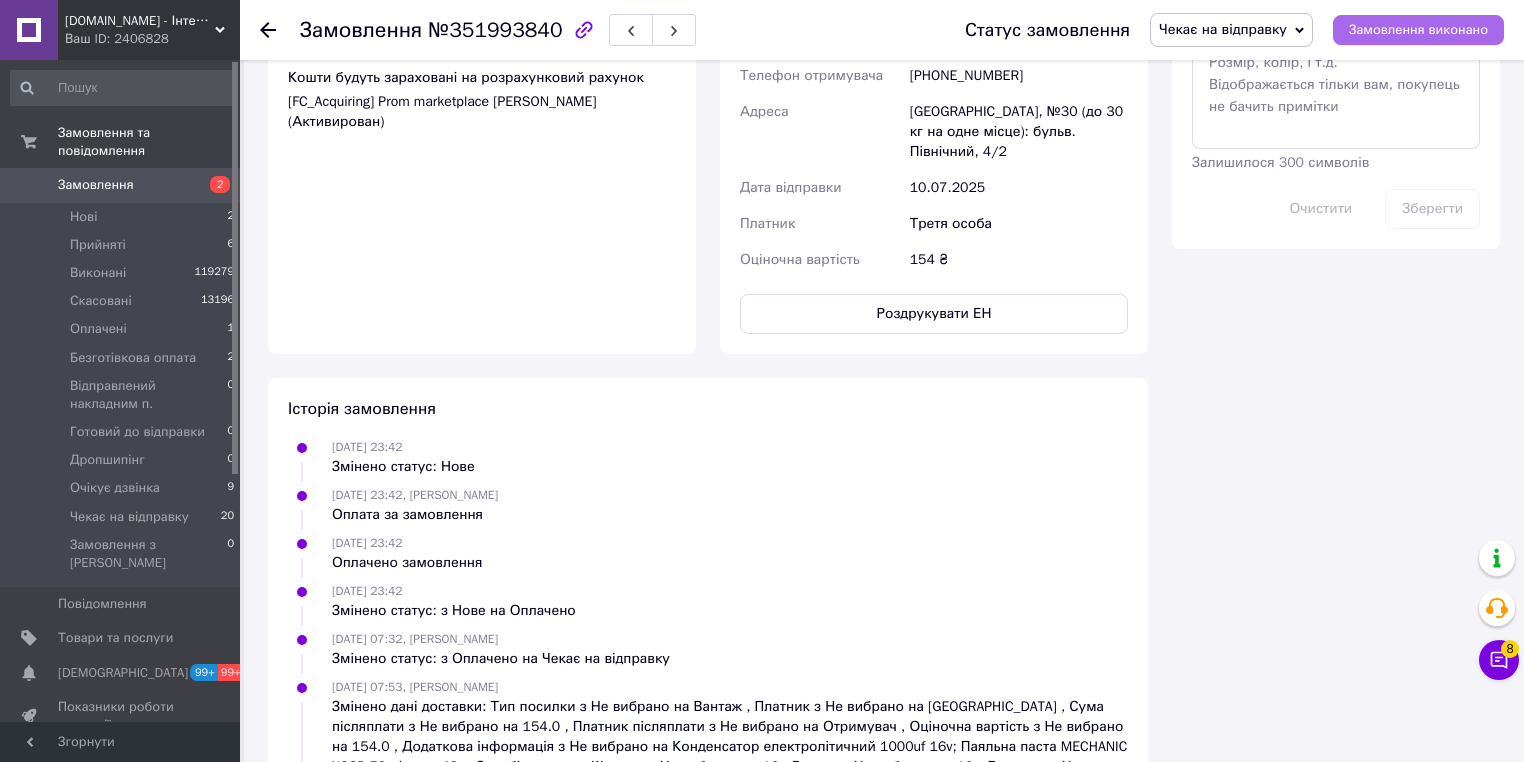 click on "Замовлення виконано" at bounding box center [1418, 30] 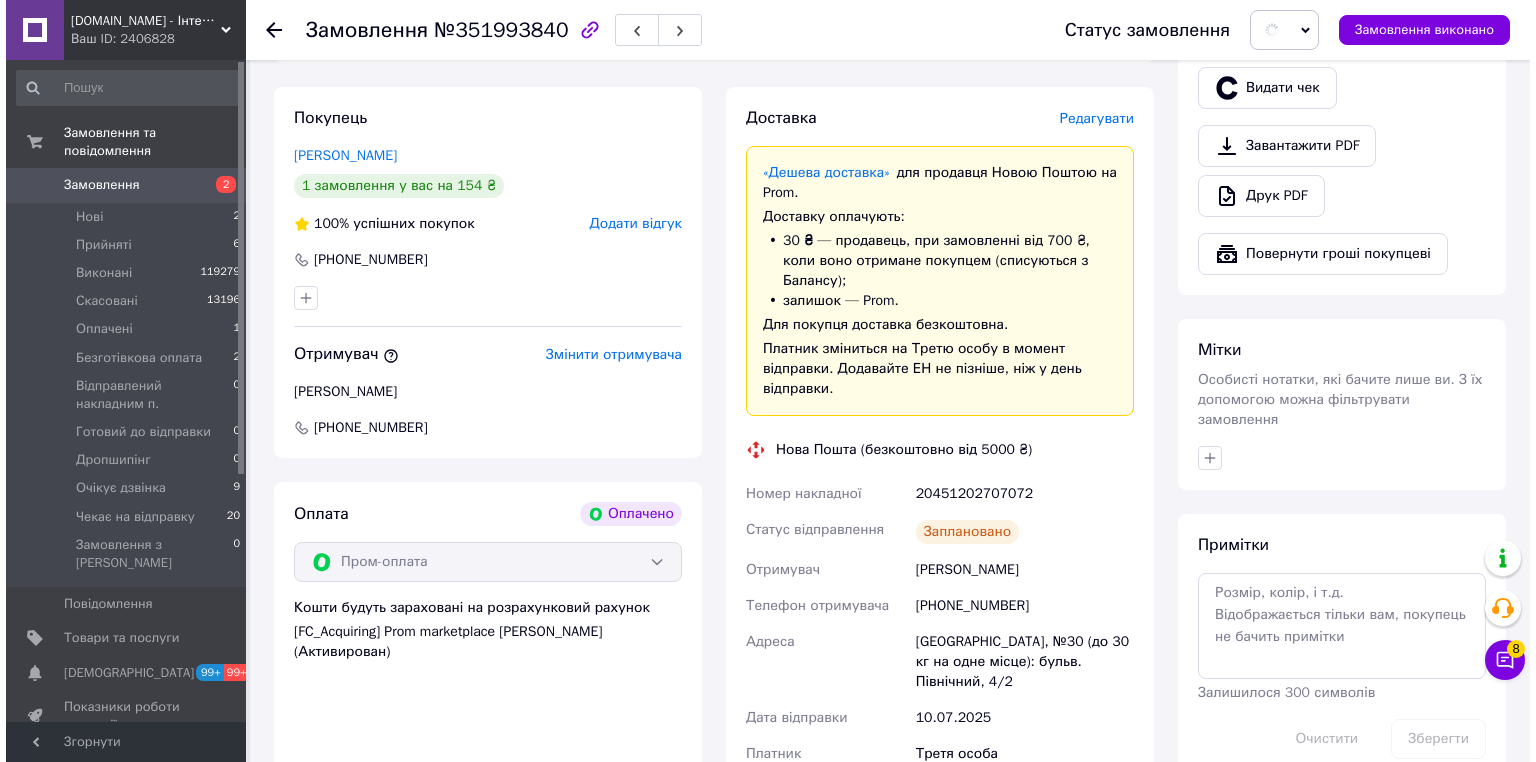 scroll, scrollTop: 480, scrollLeft: 0, axis: vertical 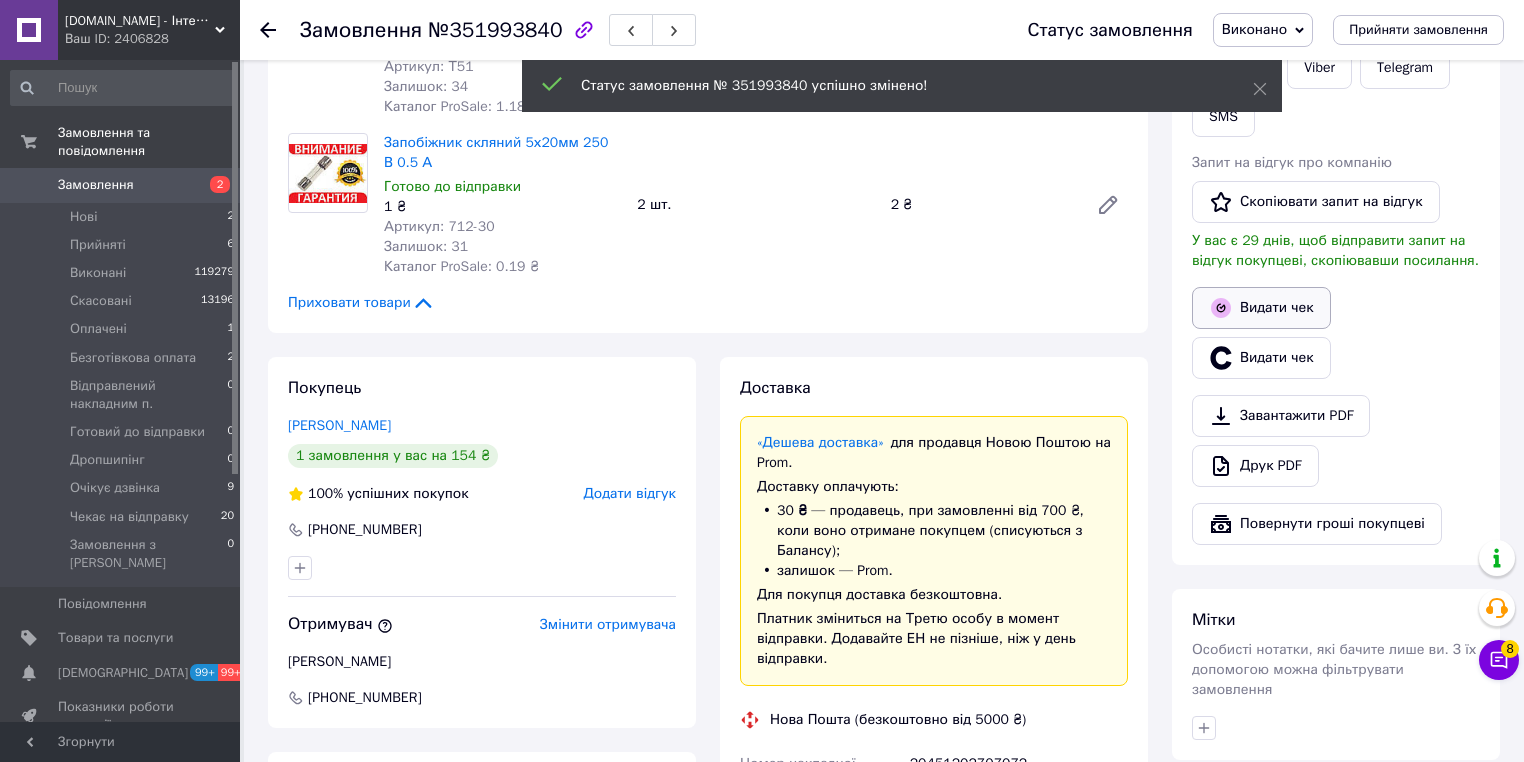 click on "Видати чек" at bounding box center [1261, 308] 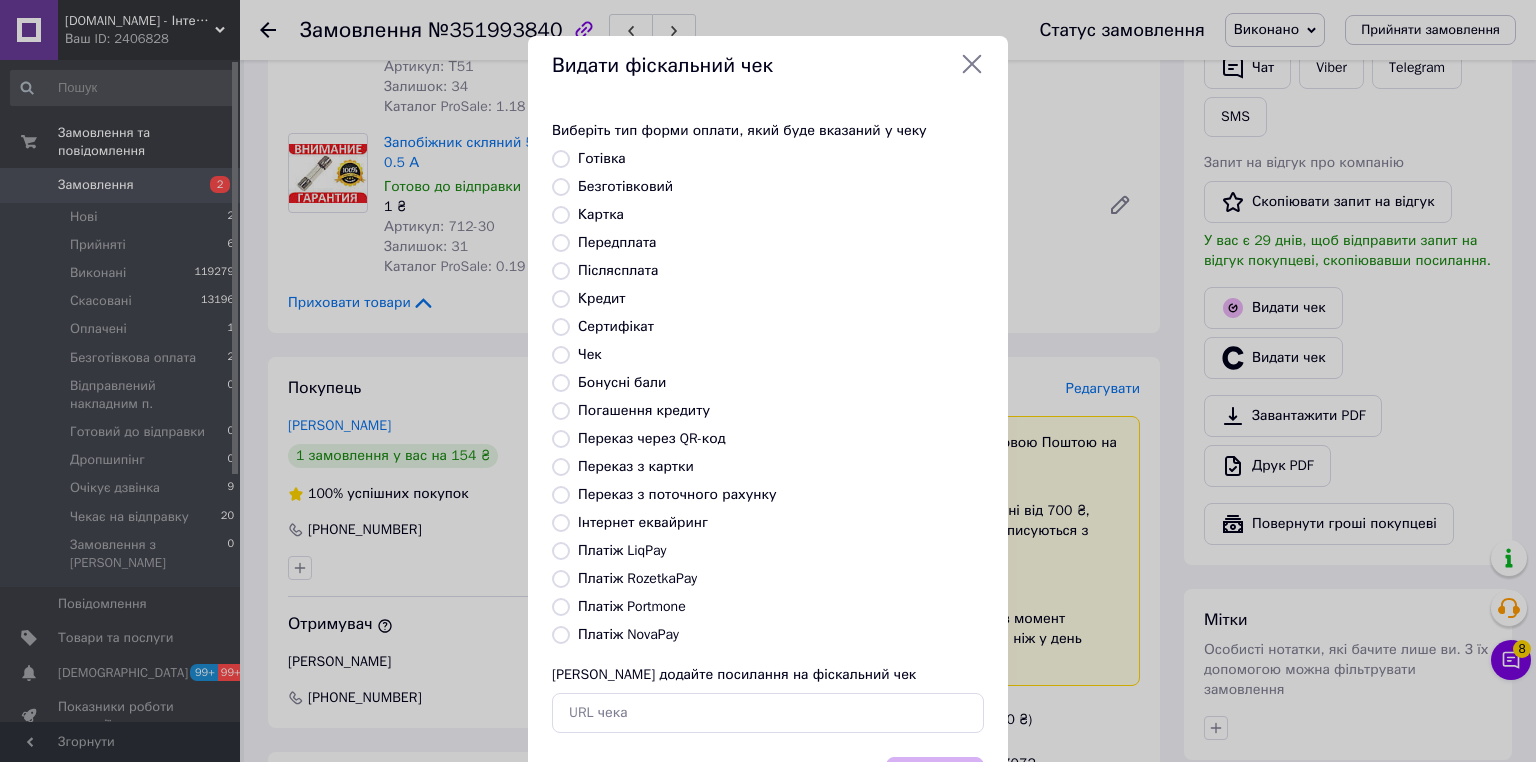 click on "Платіж RozetkaPay" at bounding box center (561, 579) 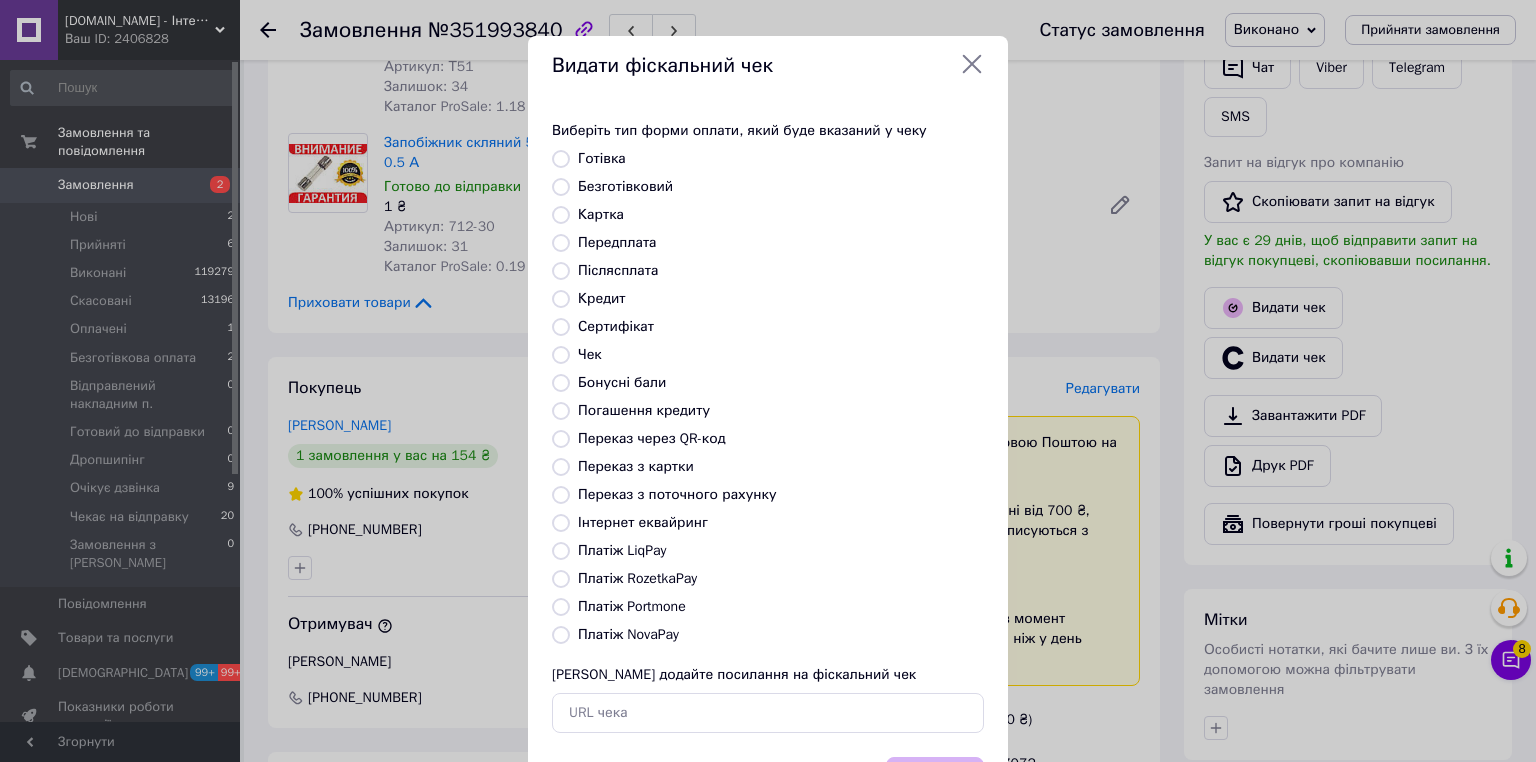 radio on "true" 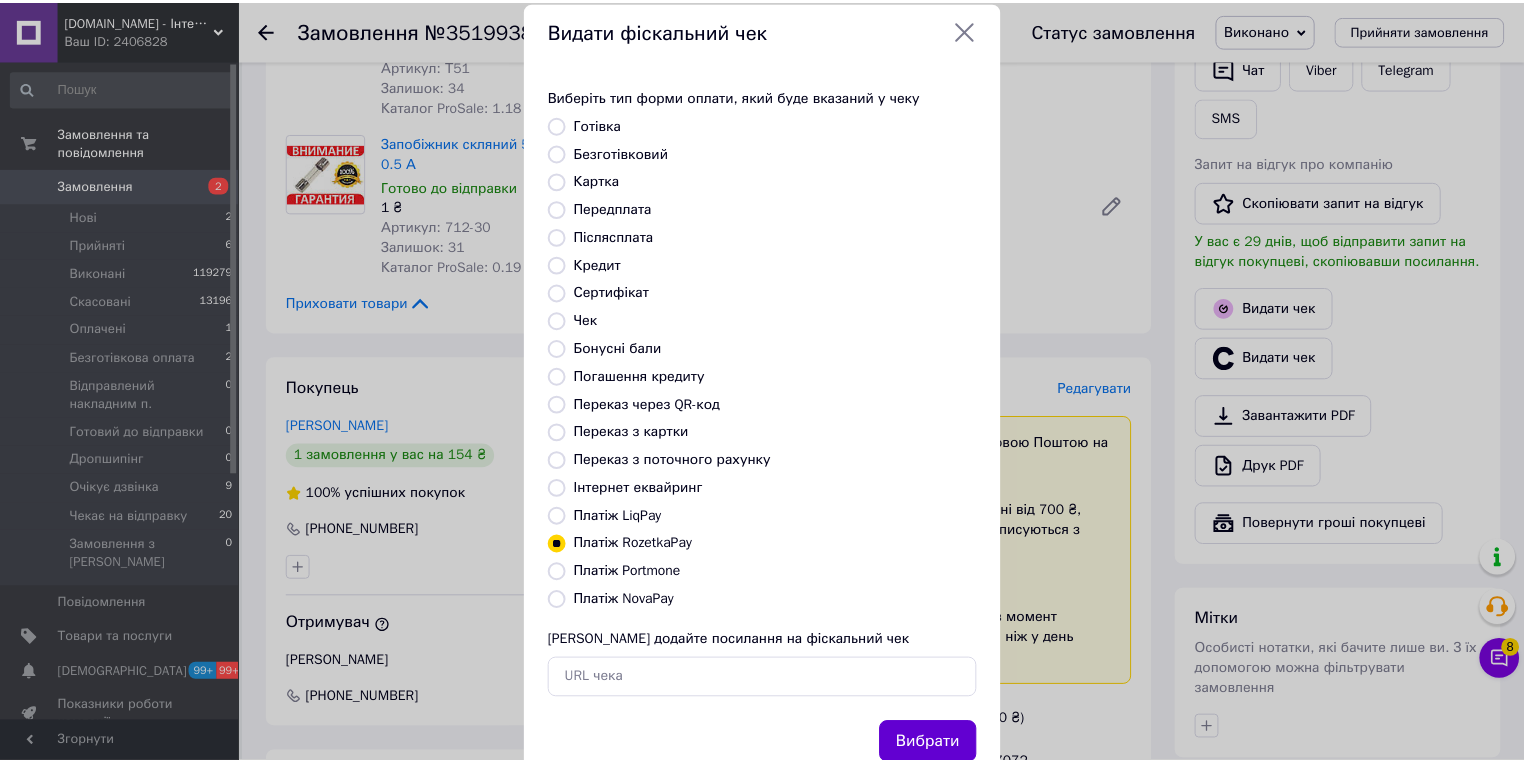 scroll, scrollTop: 96, scrollLeft: 0, axis: vertical 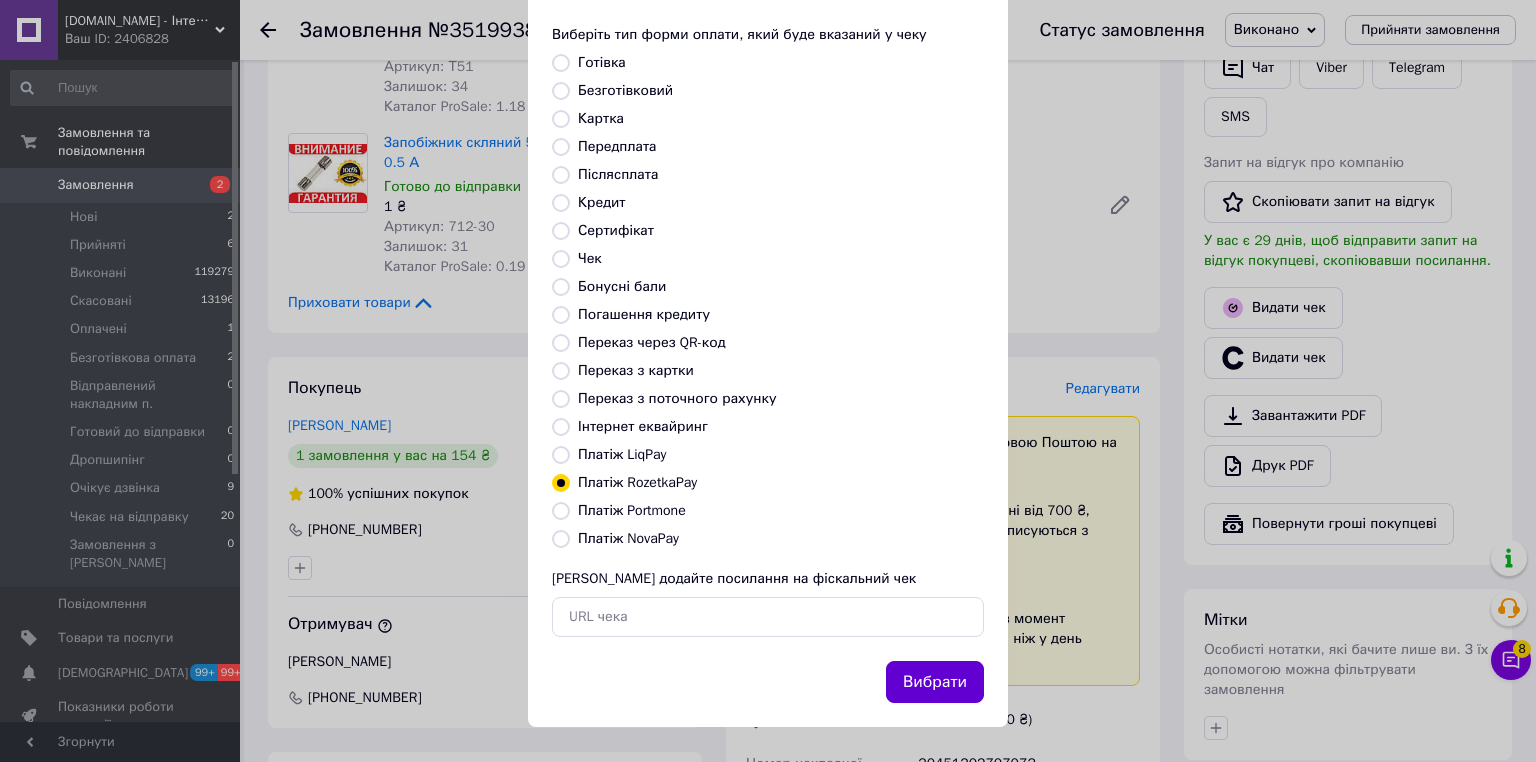 click on "Вибрати" at bounding box center [935, 682] 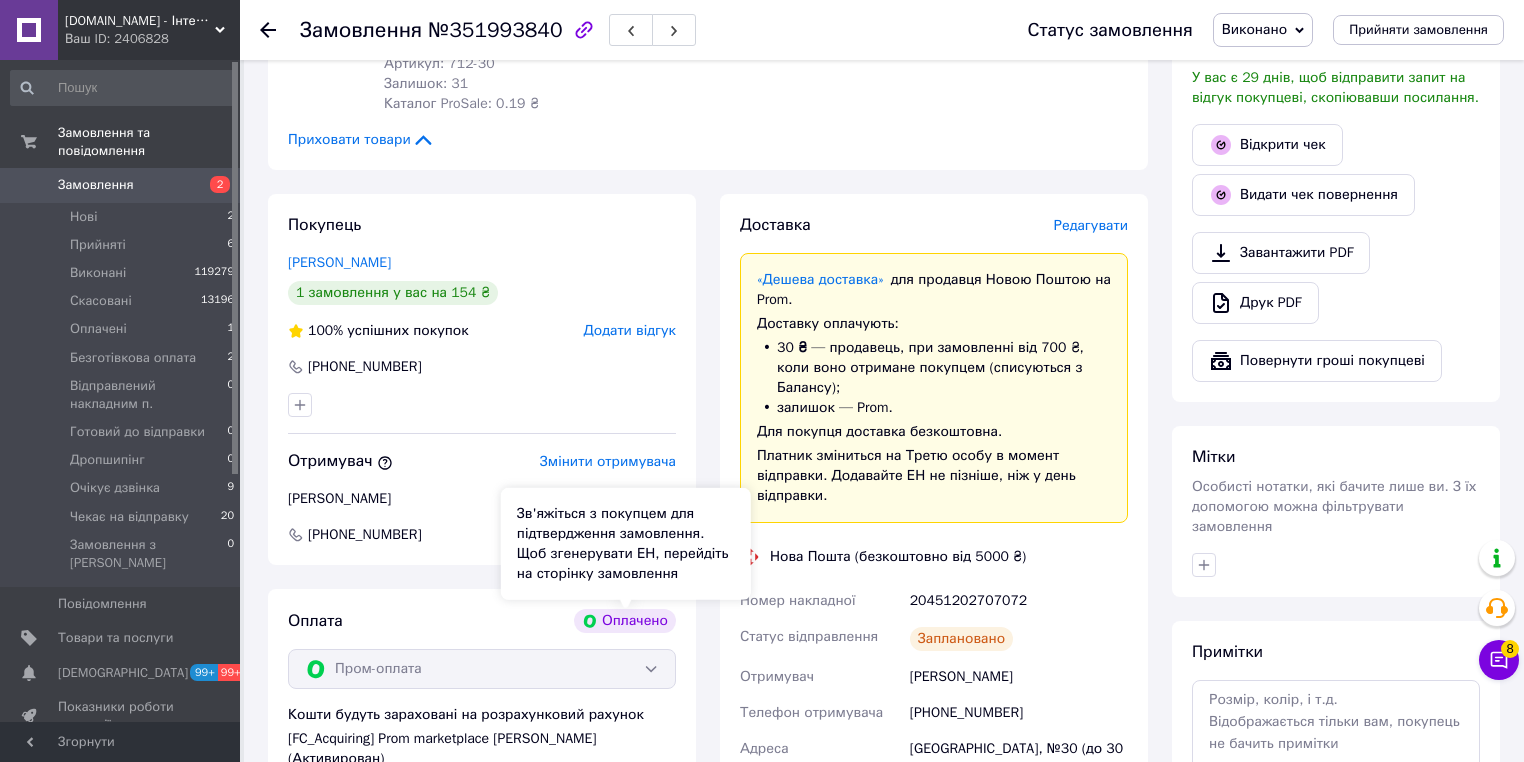 scroll, scrollTop: 320, scrollLeft: 0, axis: vertical 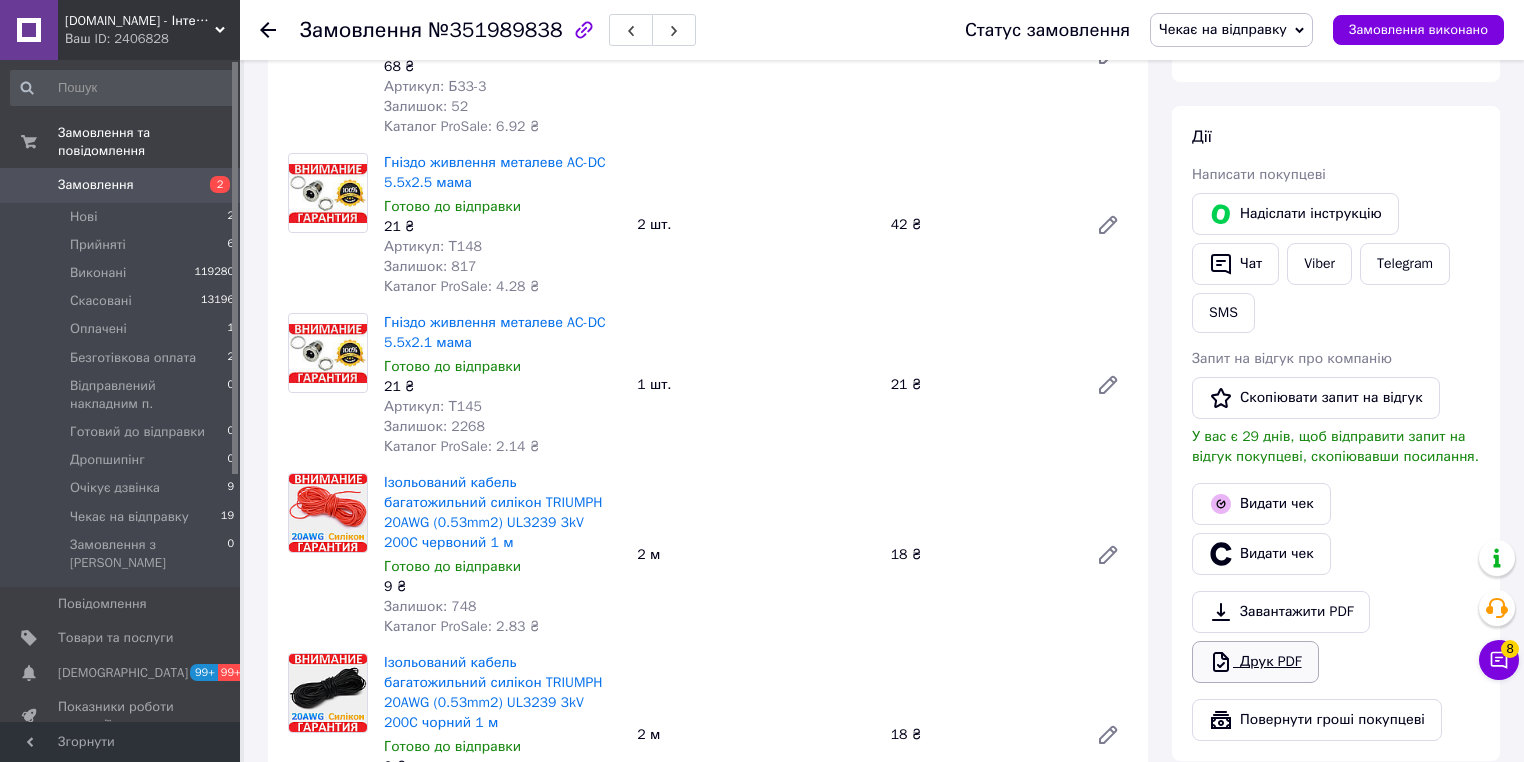 click on "Друк PDF" at bounding box center (1255, 662) 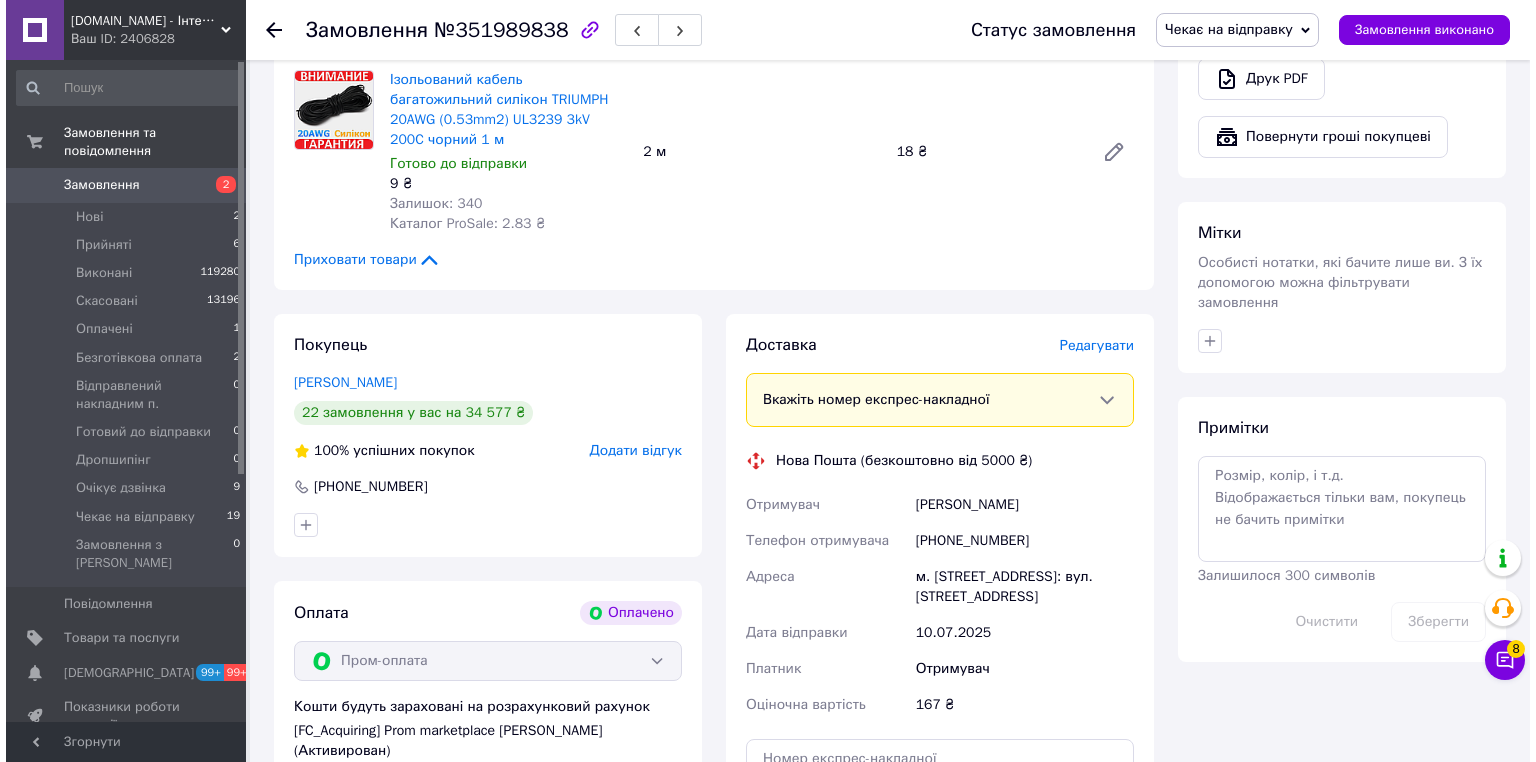 scroll, scrollTop: 960, scrollLeft: 0, axis: vertical 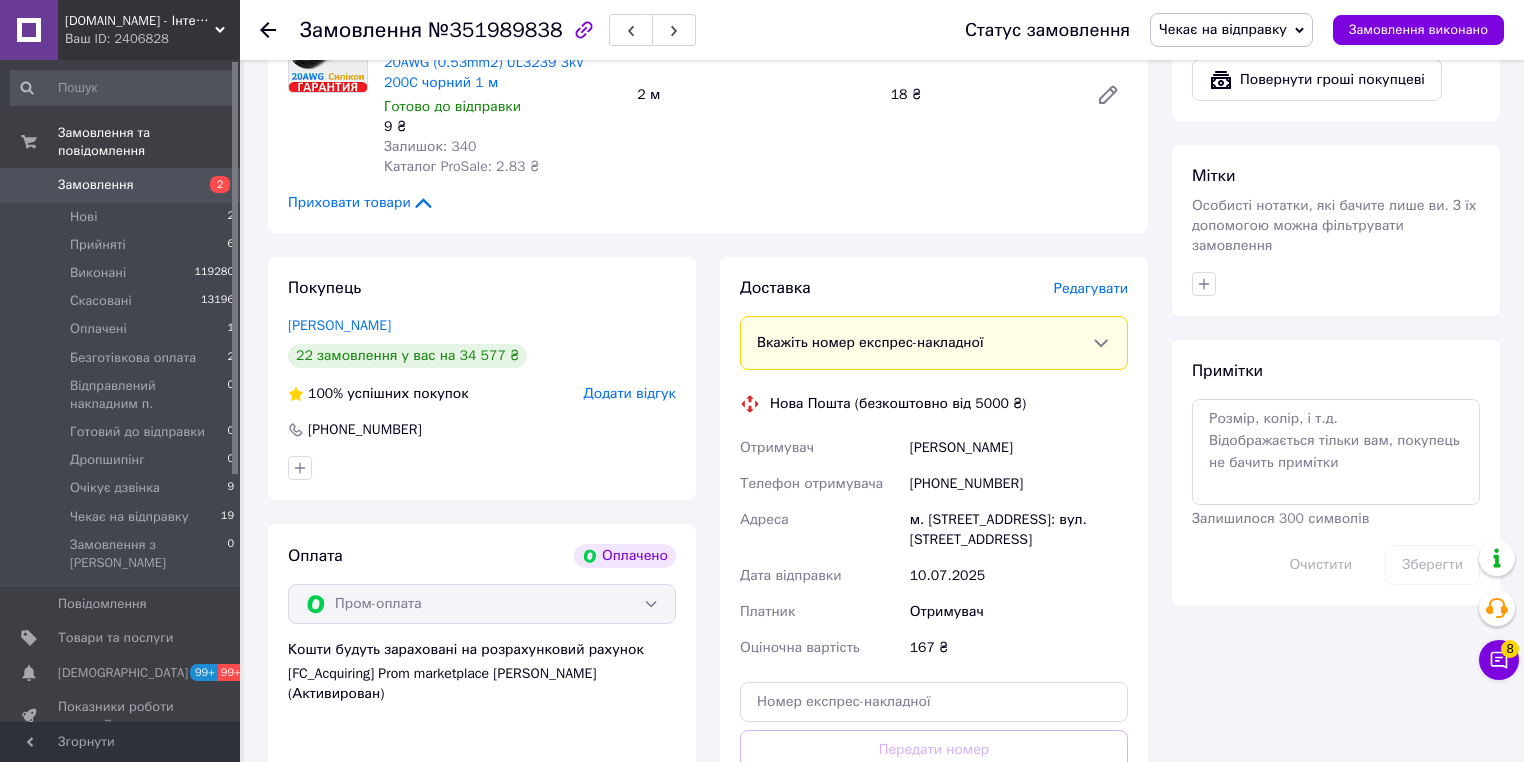 click on "Редагувати" at bounding box center [1091, 288] 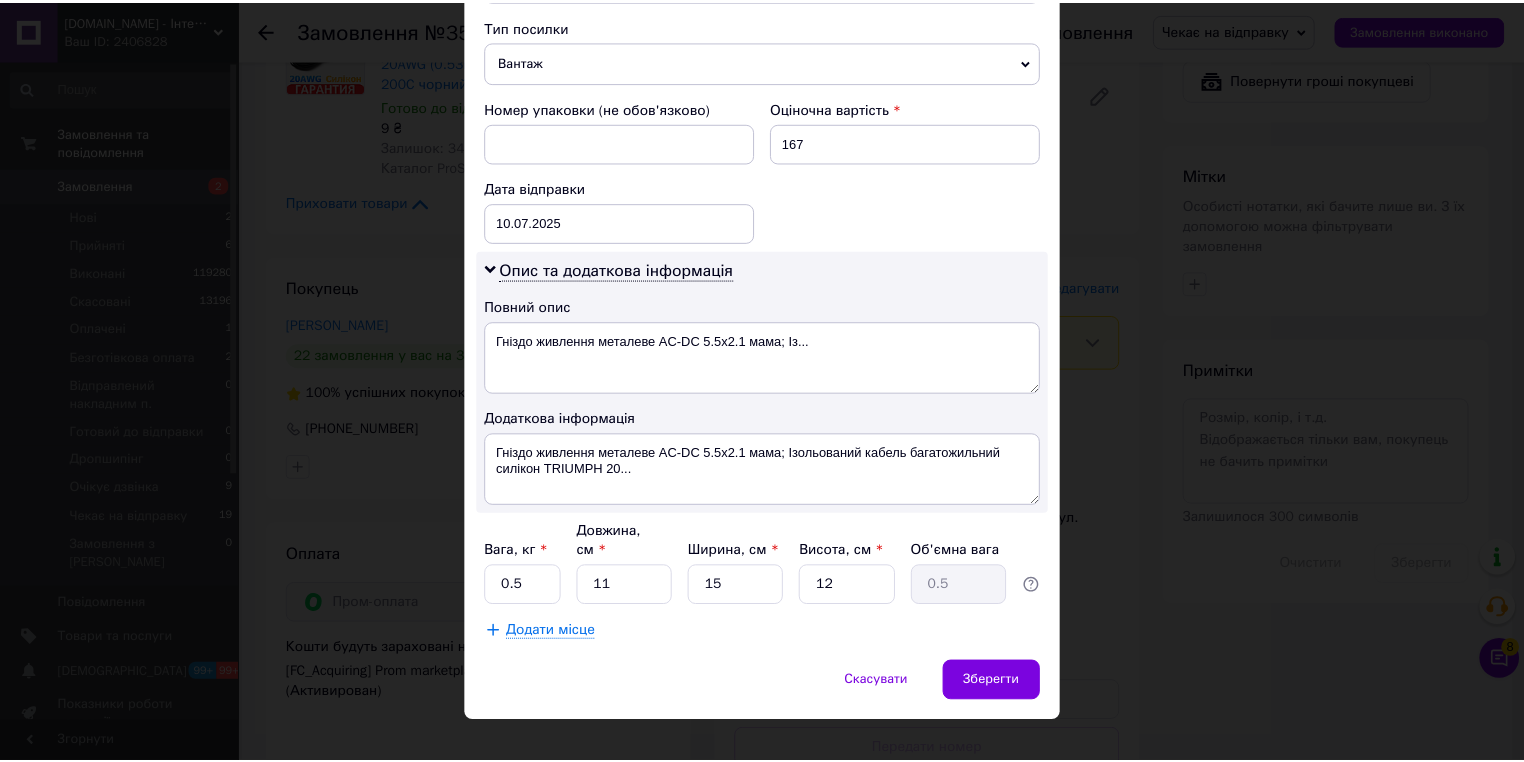 scroll, scrollTop: 803, scrollLeft: 0, axis: vertical 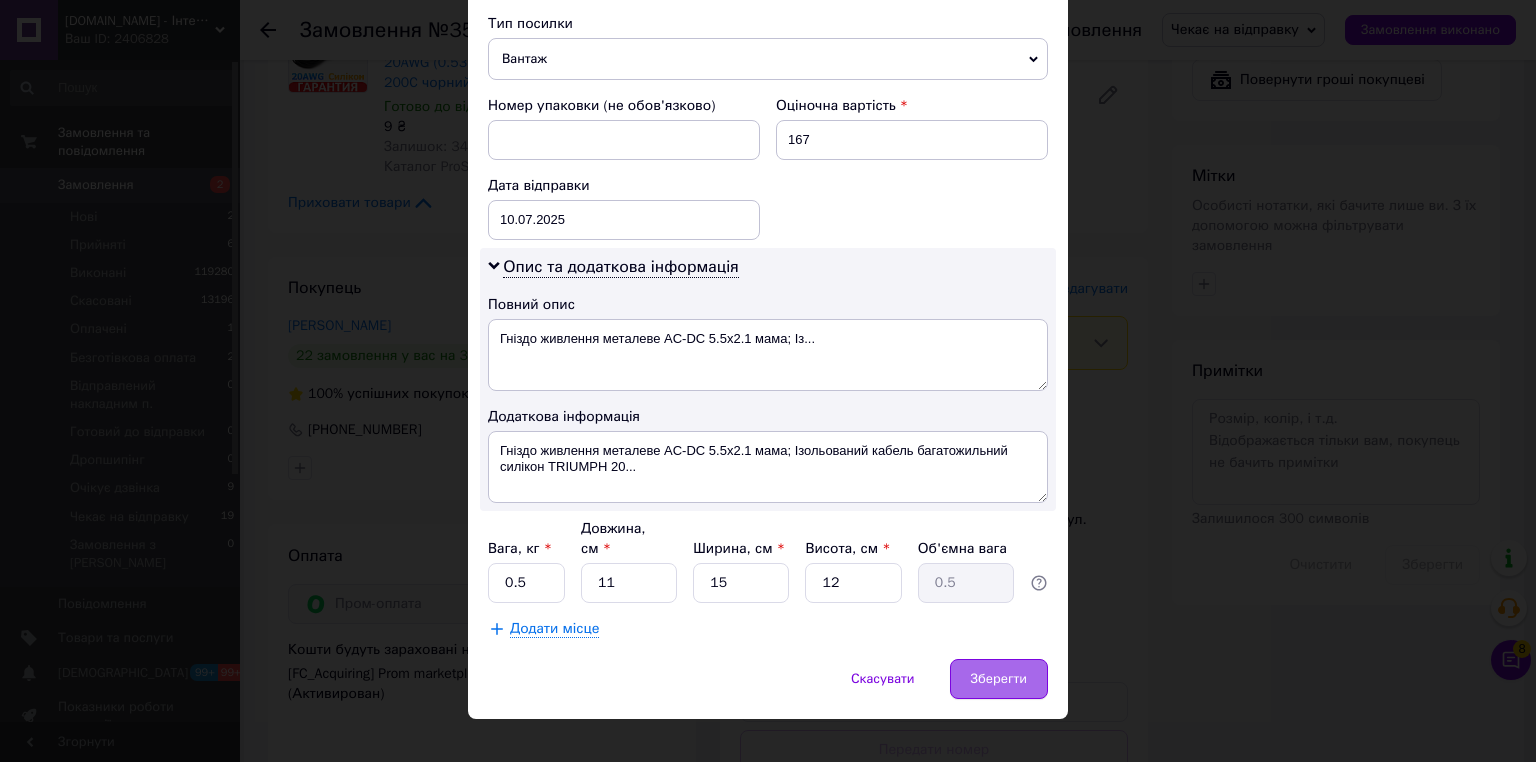 drag, startPoint x: 971, startPoint y: 667, endPoint x: 979, endPoint y: 646, distance: 22.472204 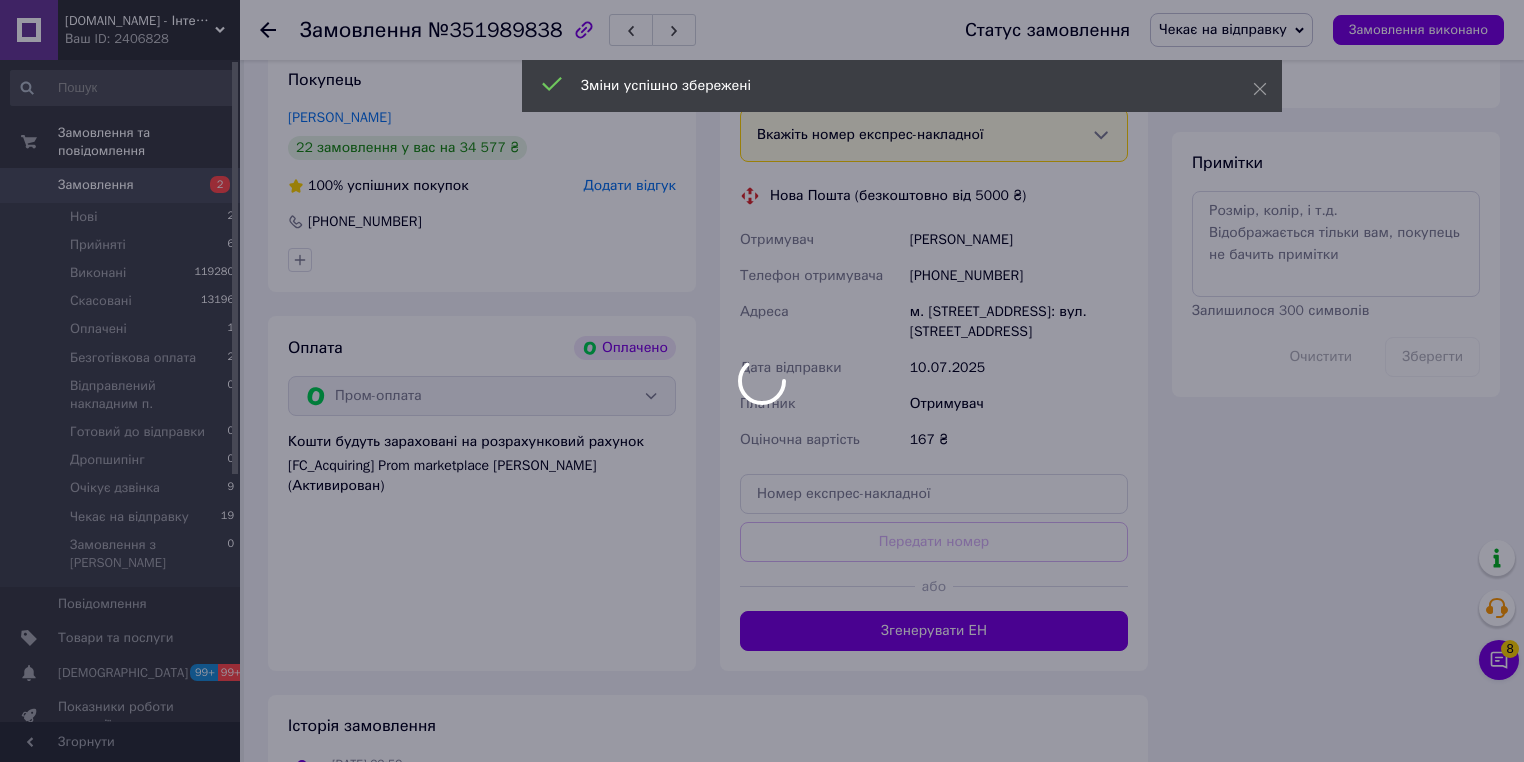 scroll, scrollTop: 1348, scrollLeft: 0, axis: vertical 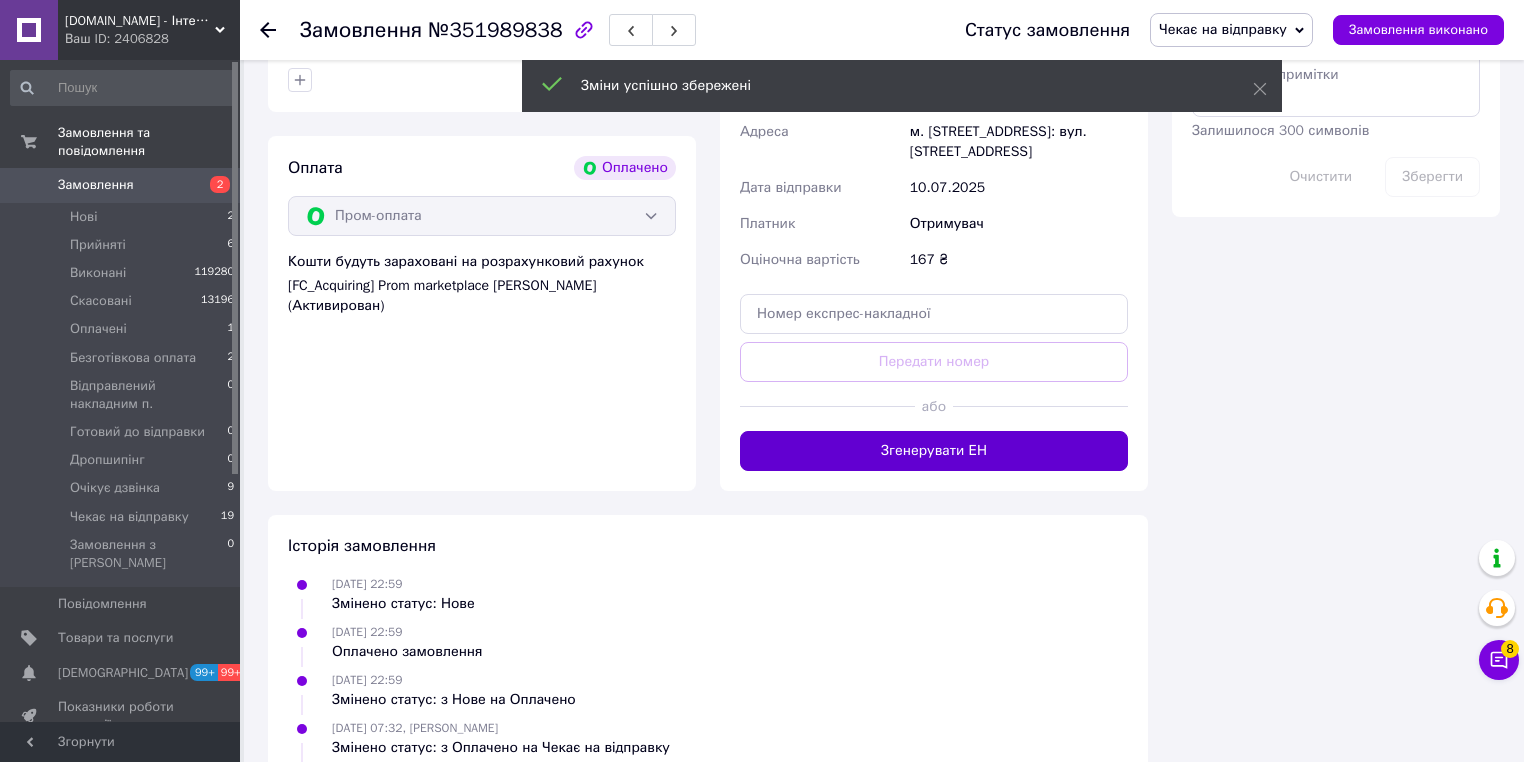 click on "Згенерувати ЕН" at bounding box center [934, 451] 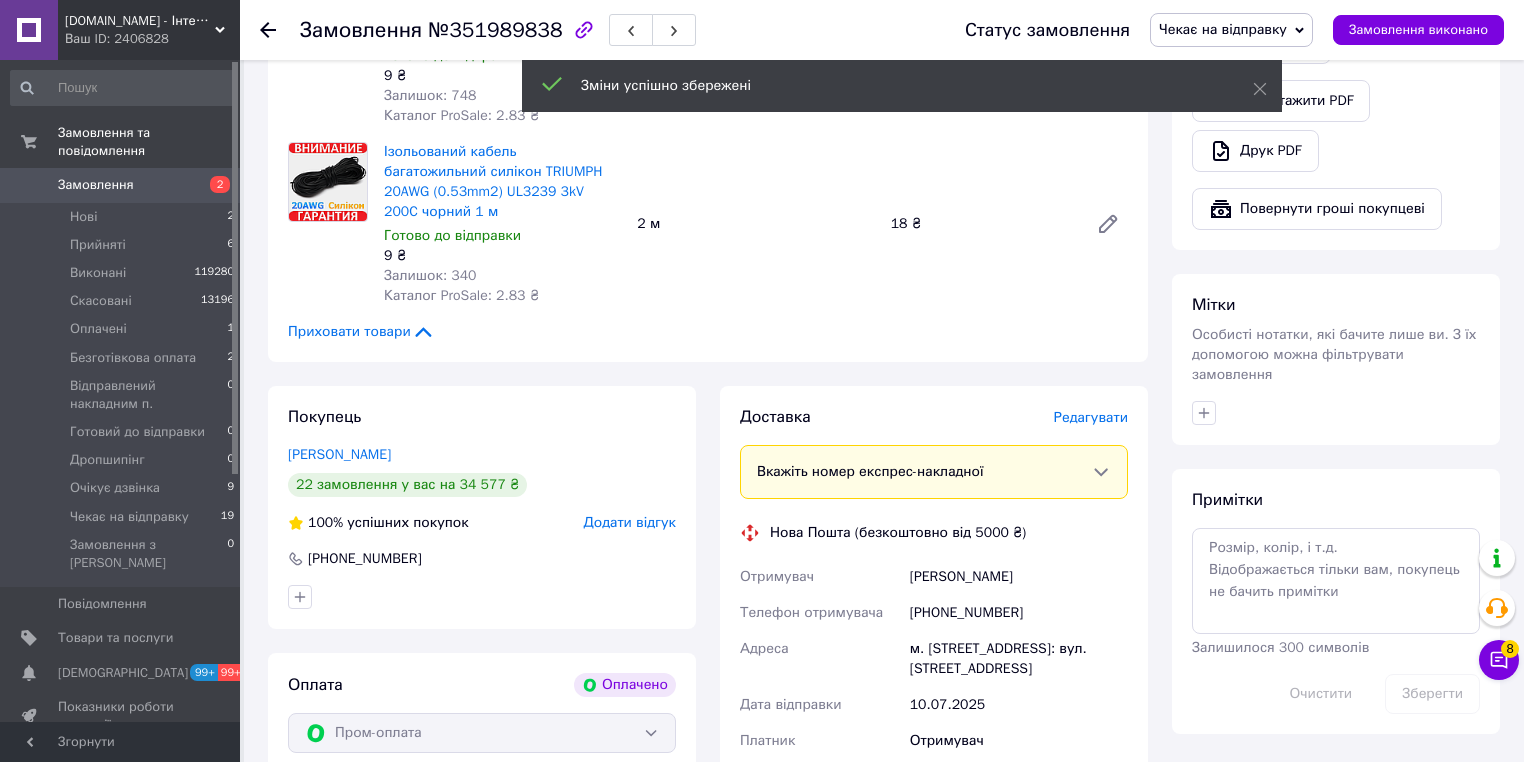 scroll, scrollTop: 868, scrollLeft: 0, axis: vertical 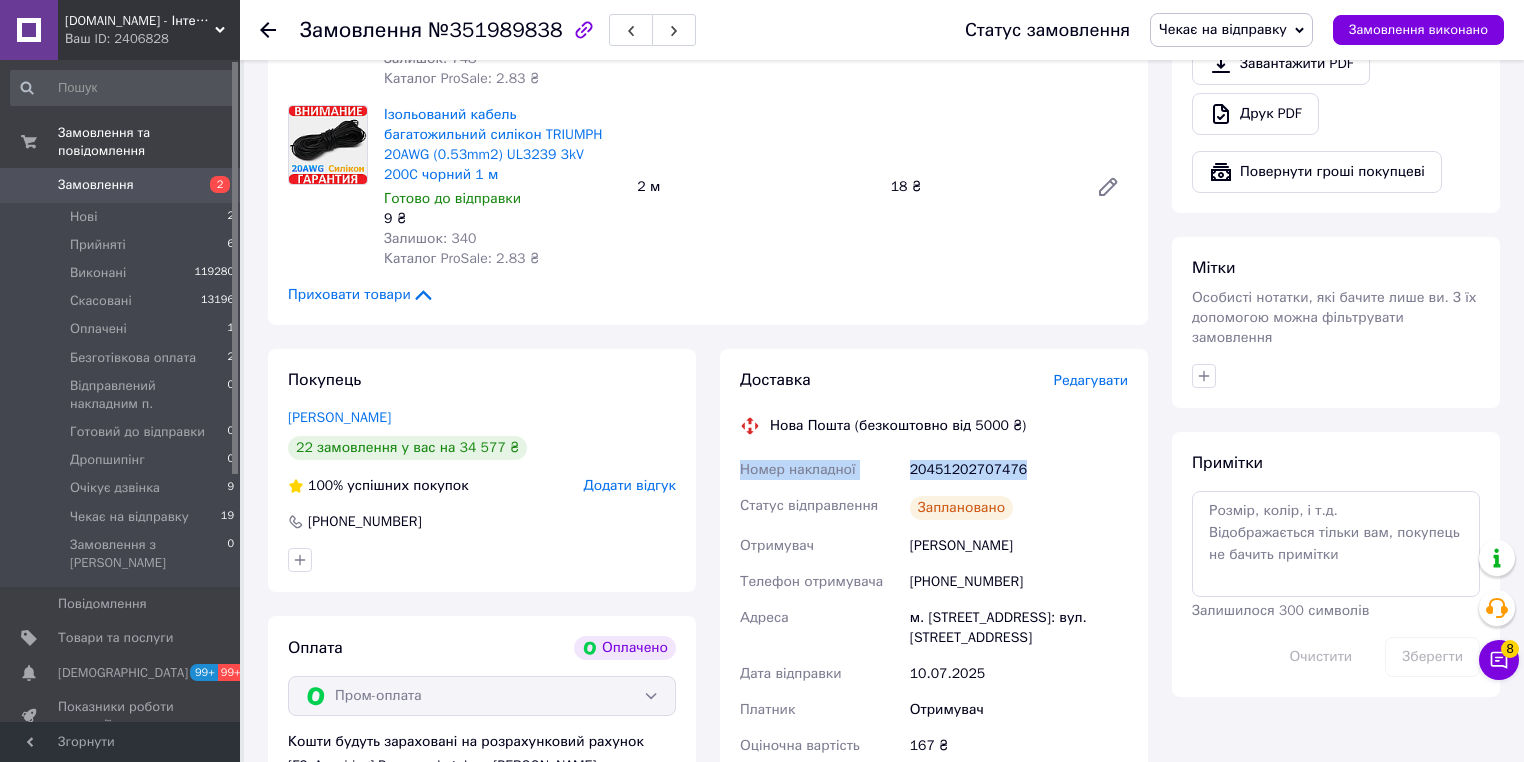 drag, startPoint x: 1032, startPoint y: 430, endPoint x: 738, endPoint y: 434, distance: 294.02722 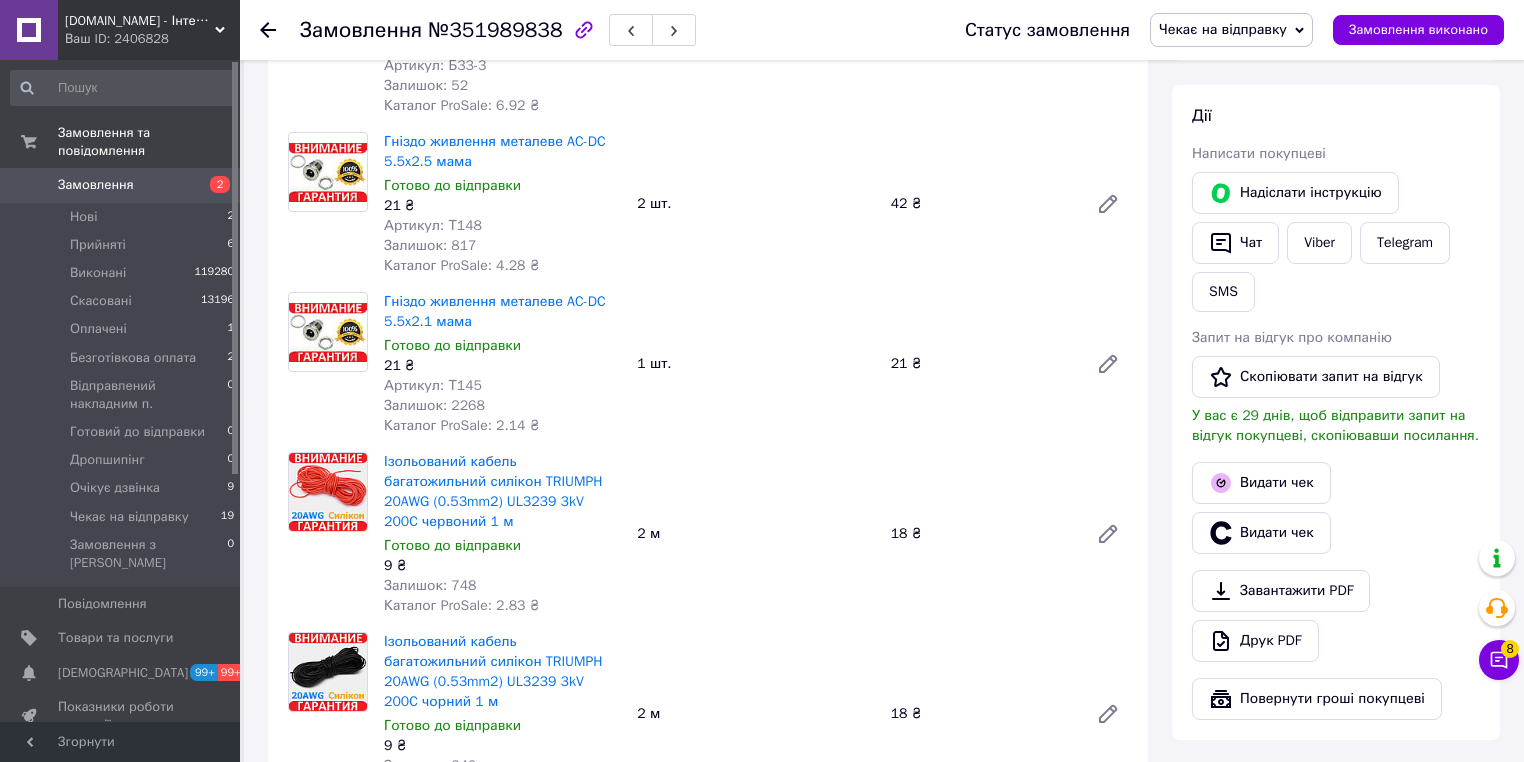 scroll, scrollTop: 228, scrollLeft: 0, axis: vertical 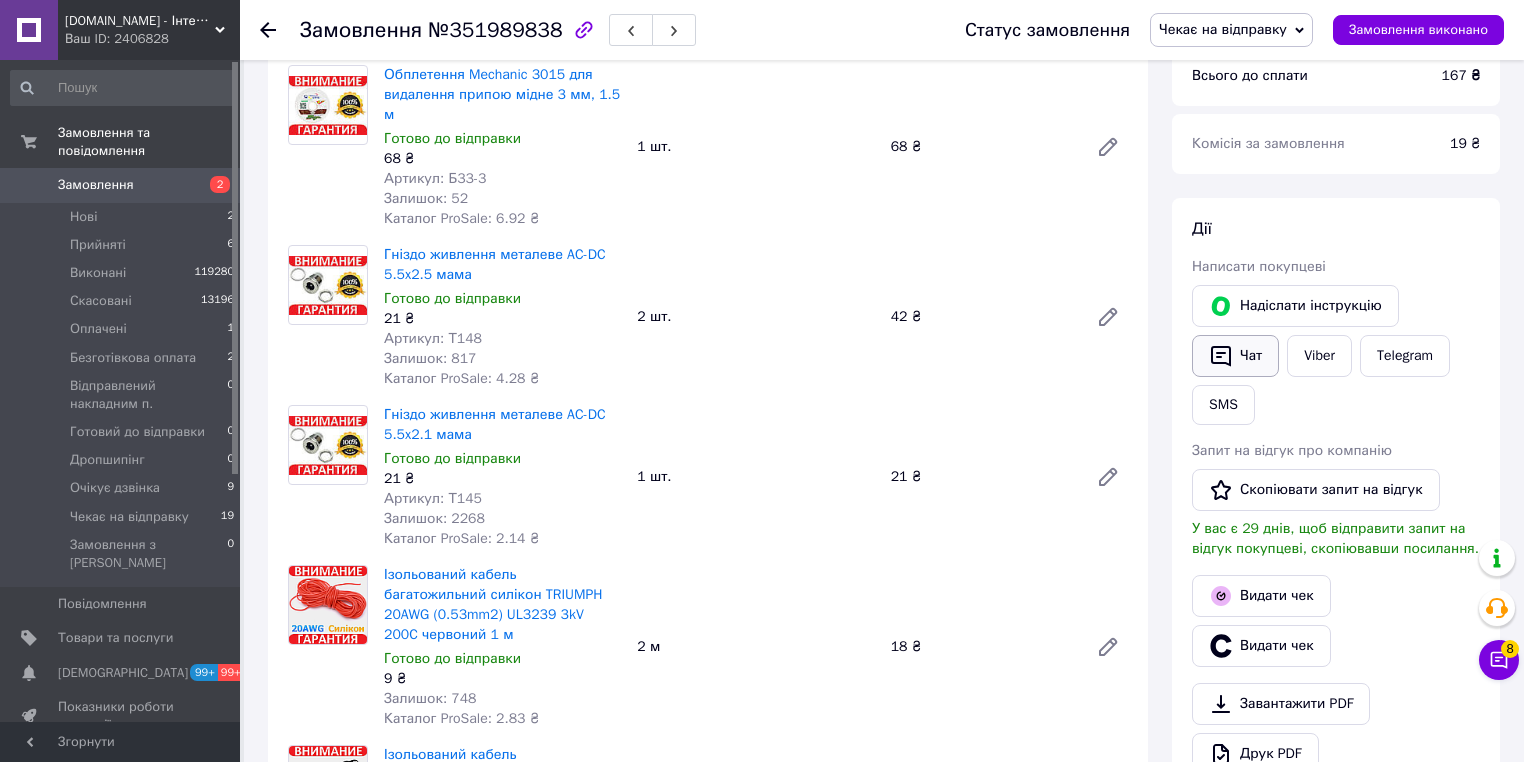 click 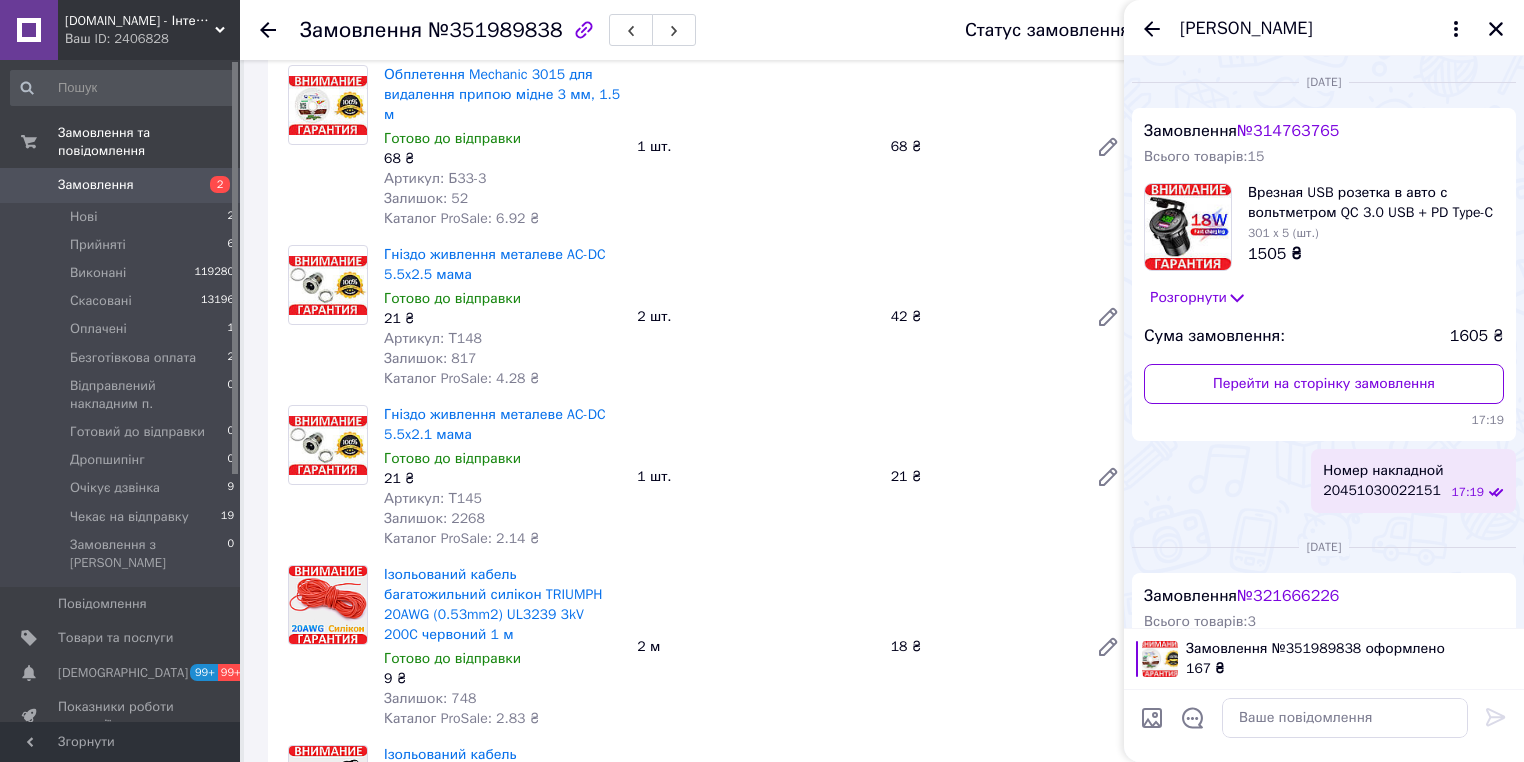 scroll, scrollTop: 258, scrollLeft: 0, axis: vertical 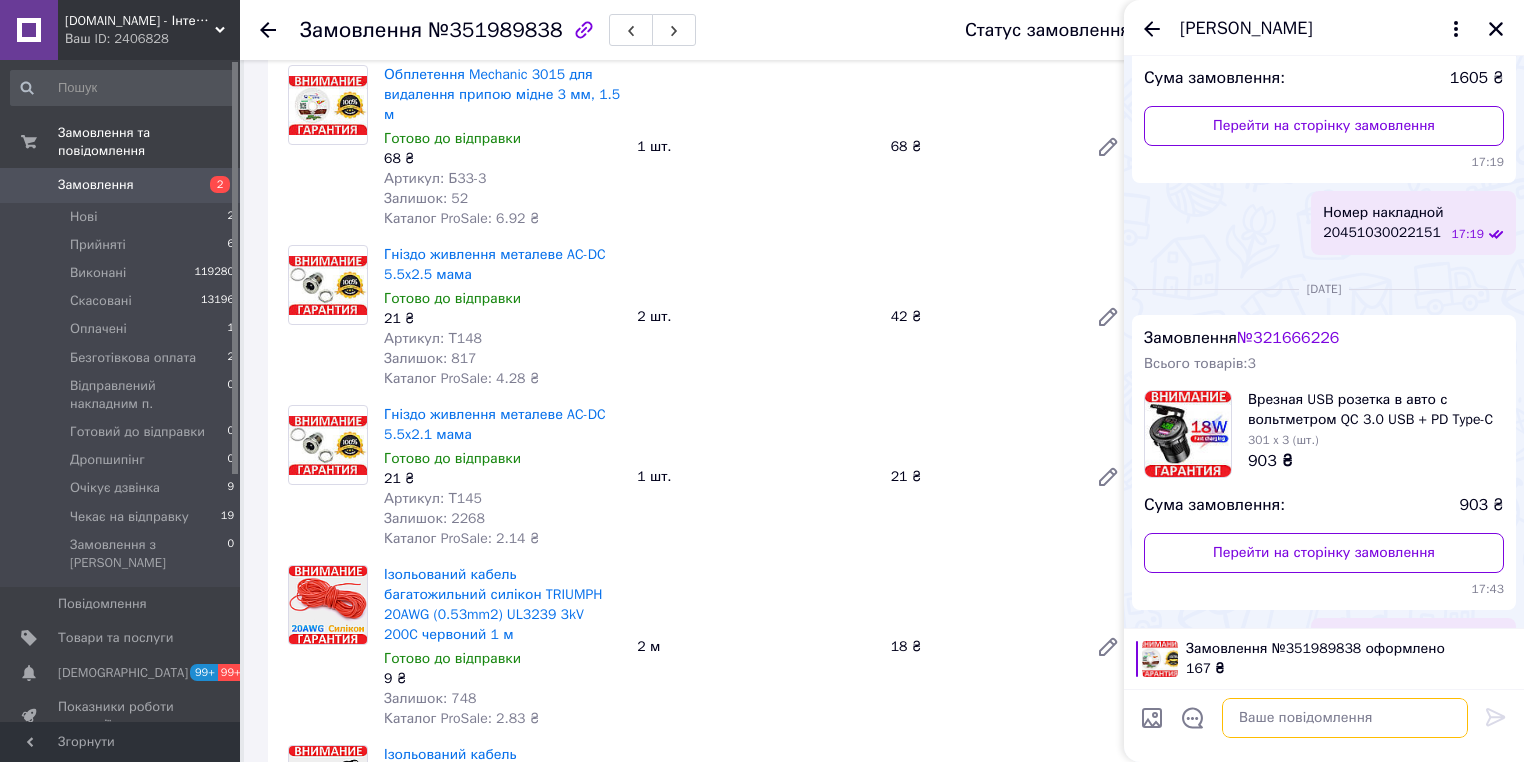 paste on "Номер накладної
20451202707476" 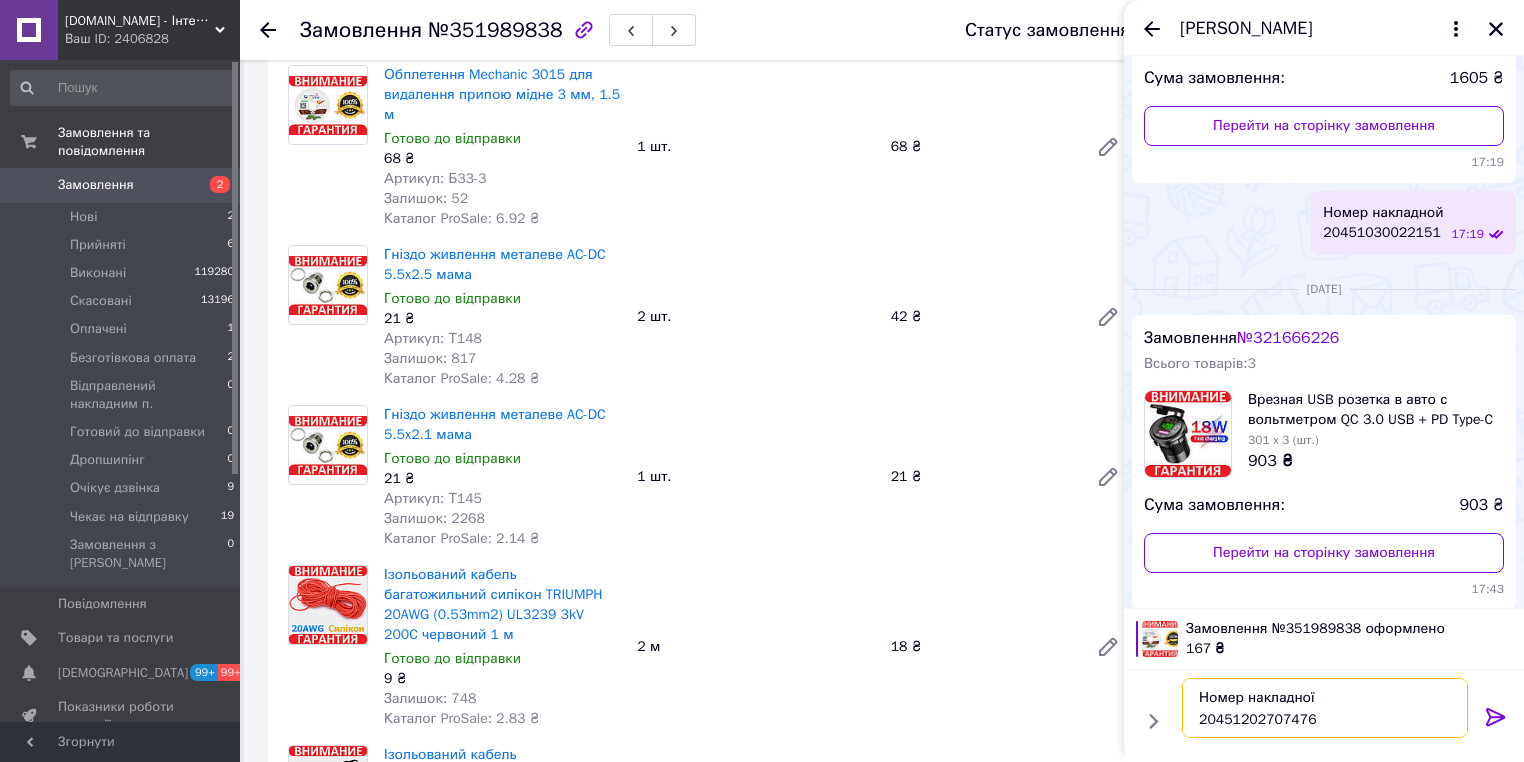 type on "Номер накладної
20451202707476" 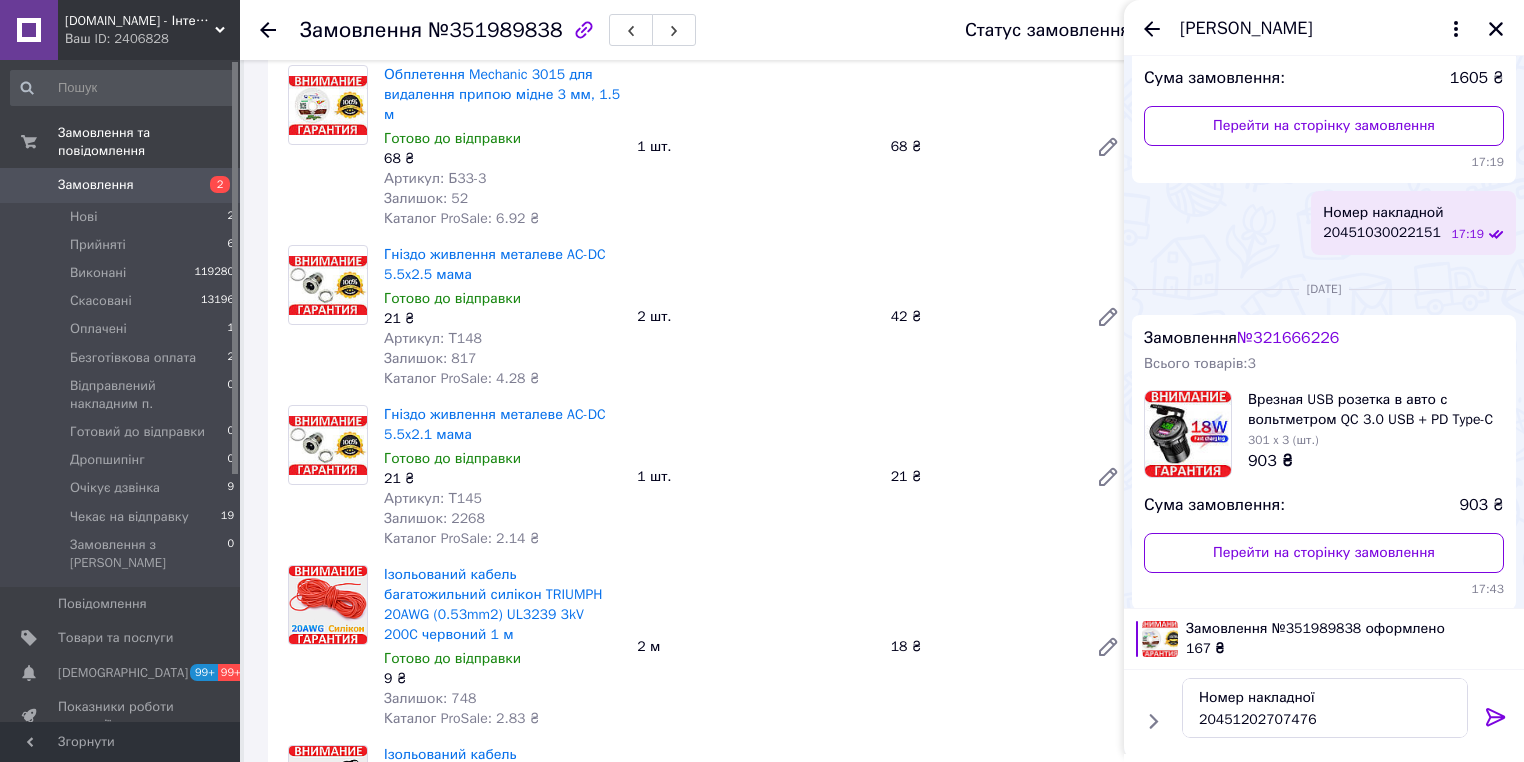 drag, startPoint x: 1480, startPoint y: 715, endPoint x: 1448, endPoint y: 656, distance: 67.11929 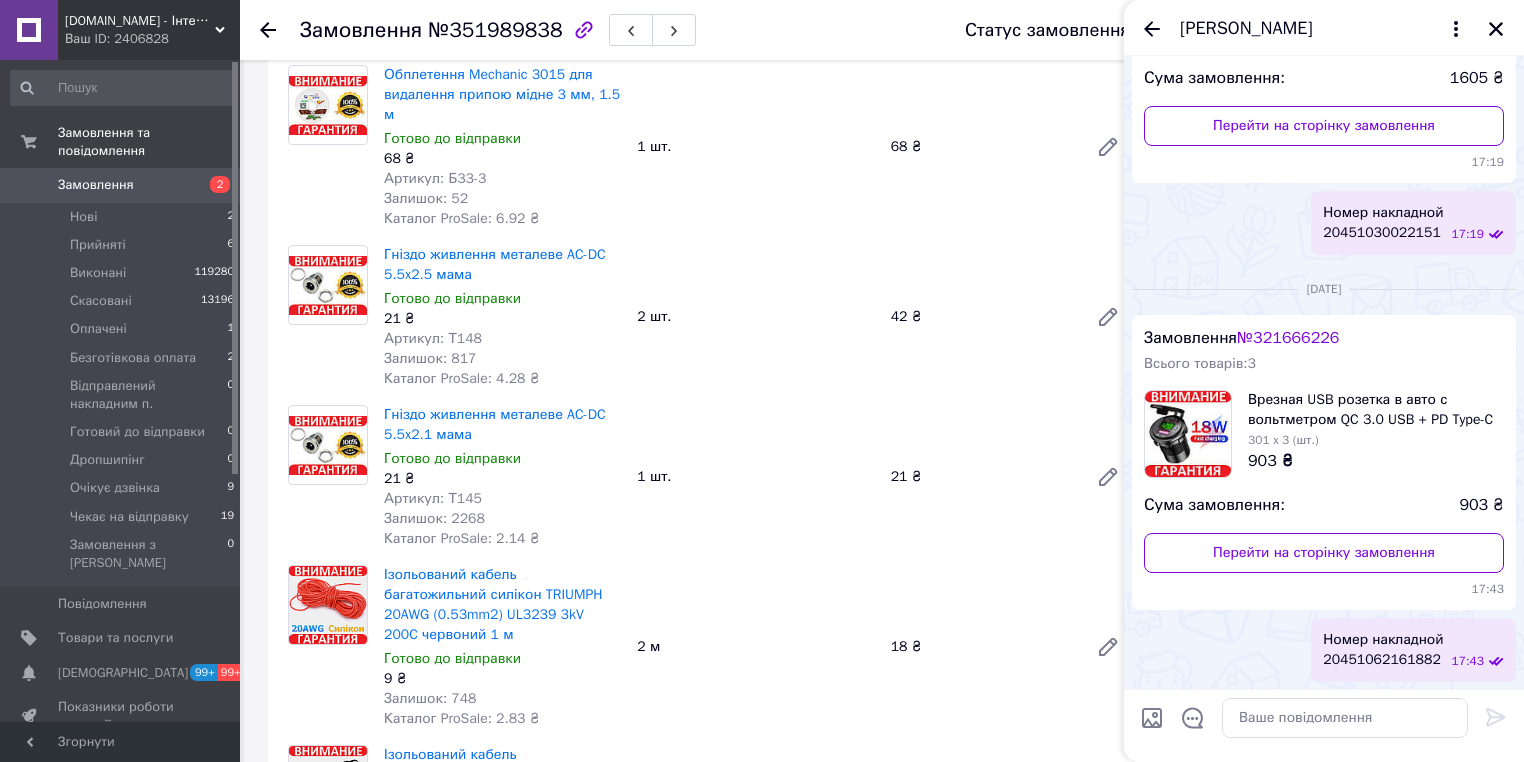scroll, scrollTop: 723, scrollLeft: 0, axis: vertical 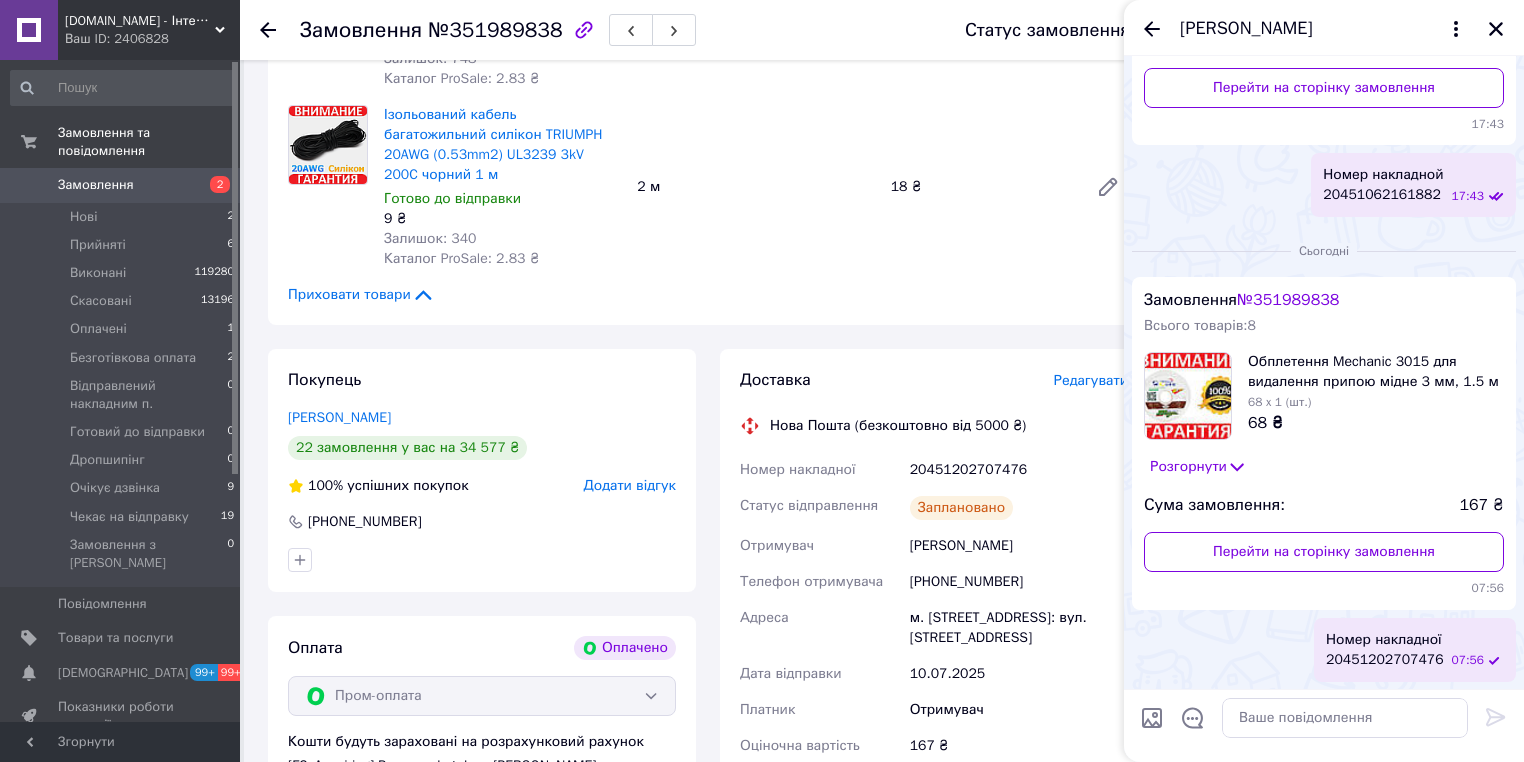 drag, startPoint x: 1504, startPoint y: 24, endPoint x: 1307, endPoint y: 220, distance: 277.89386 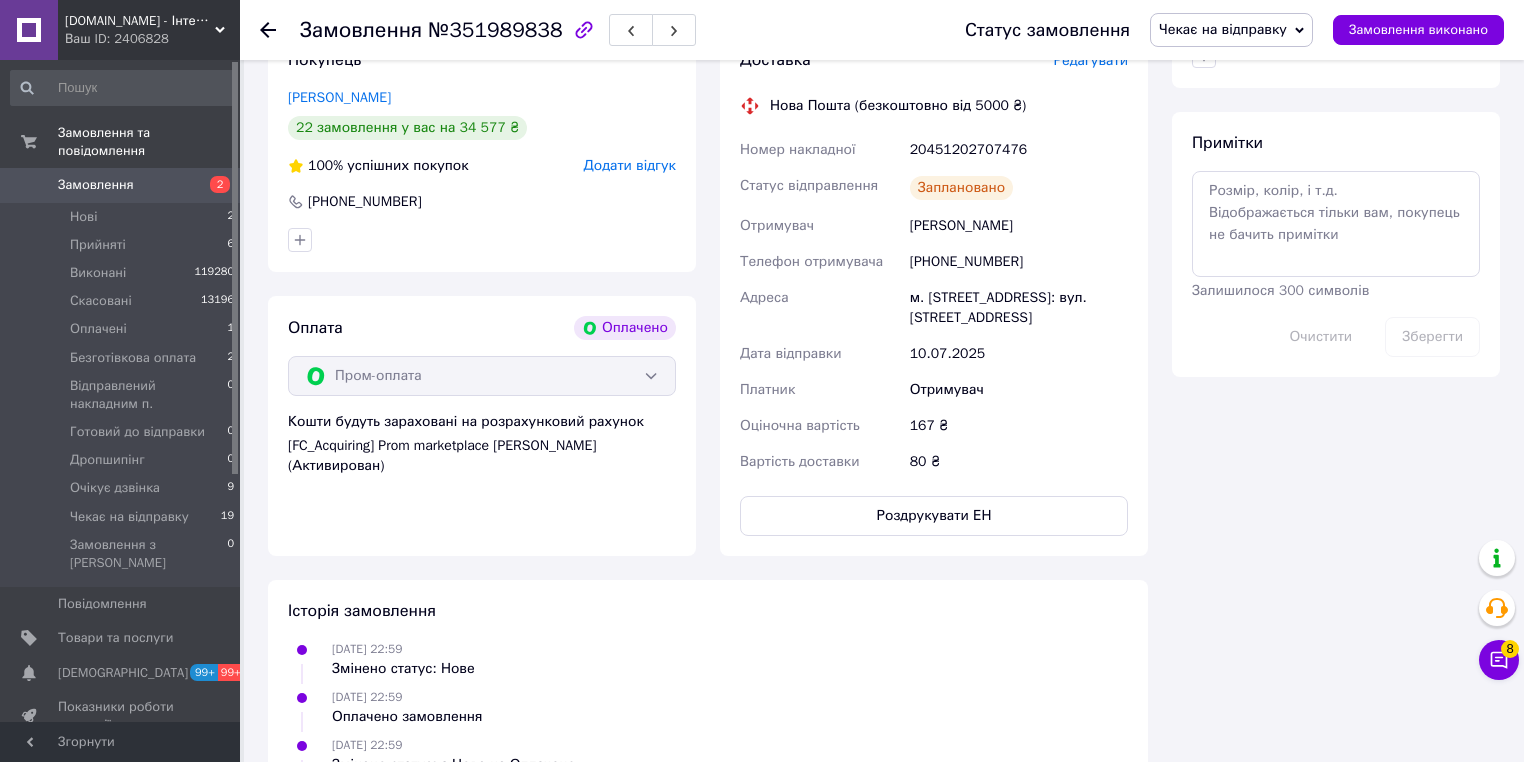 scroll, scrollTop: 1188, scrollLeft: 0, axis: vertical 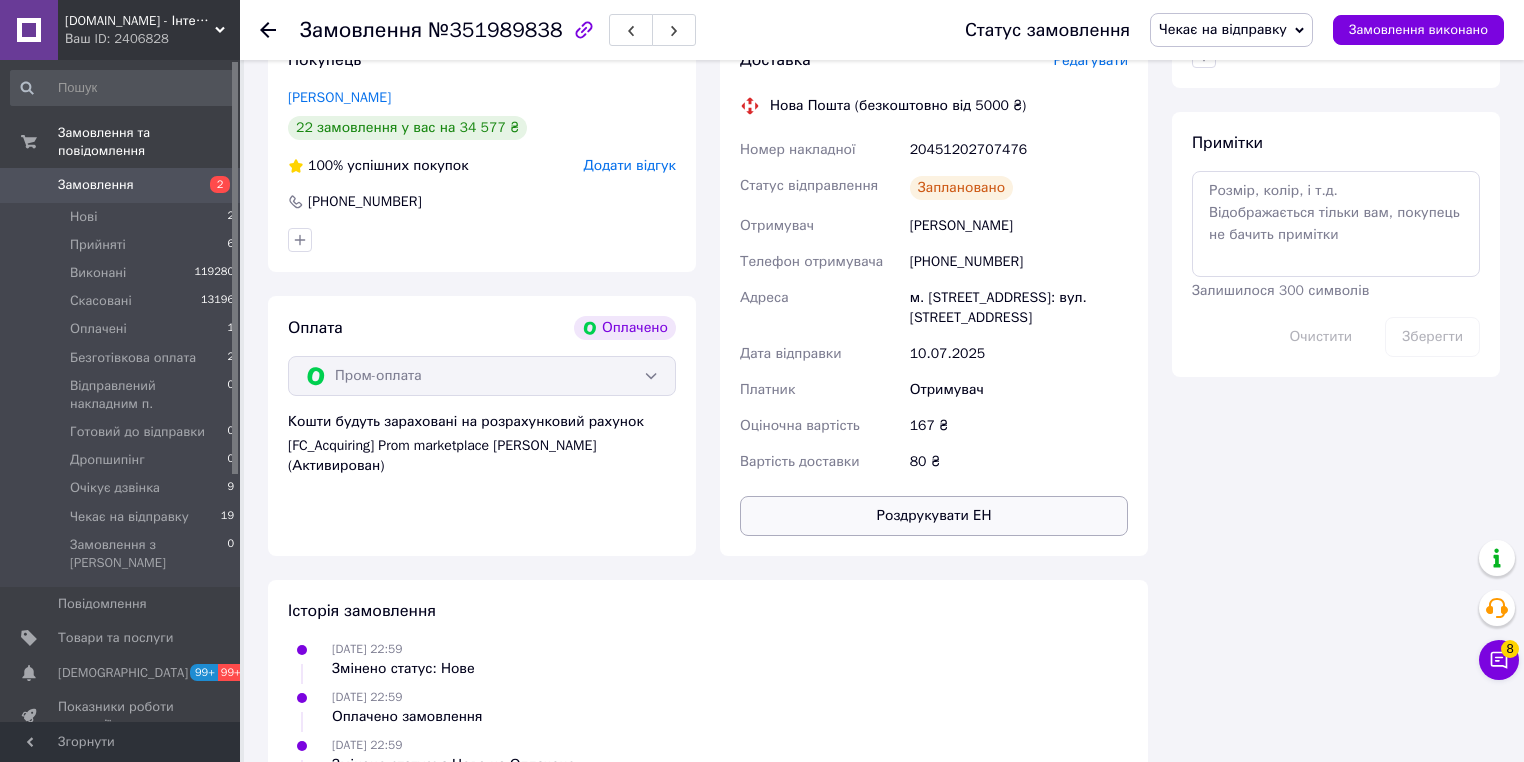 click on "Роздрукувати ЕН" at bounding box center [934, 516] 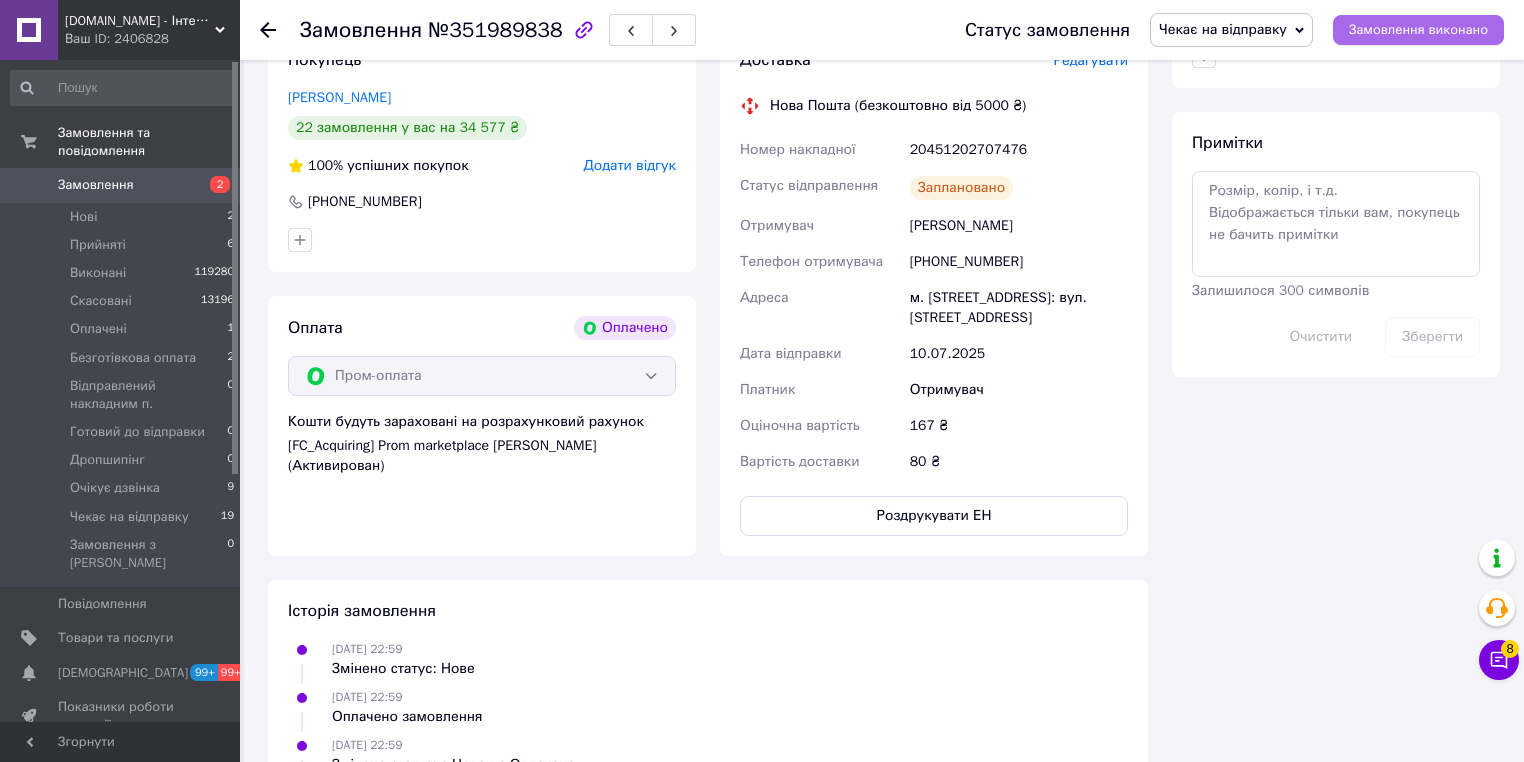 click on "Замовлення виконано" at bounding box center [1418, 30] 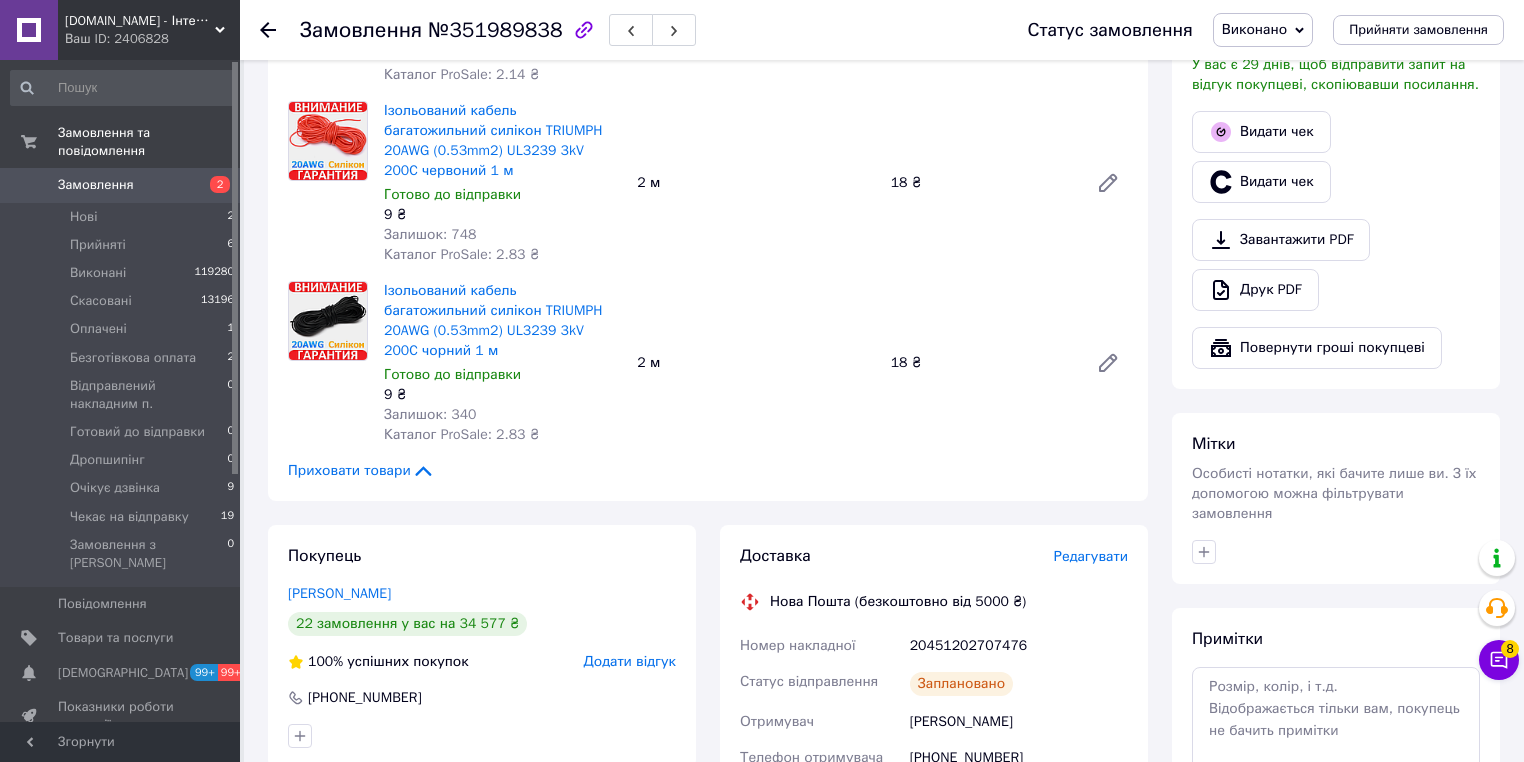 scroll, scrollTop: 480, scrollLeft: 0, axis: vertical 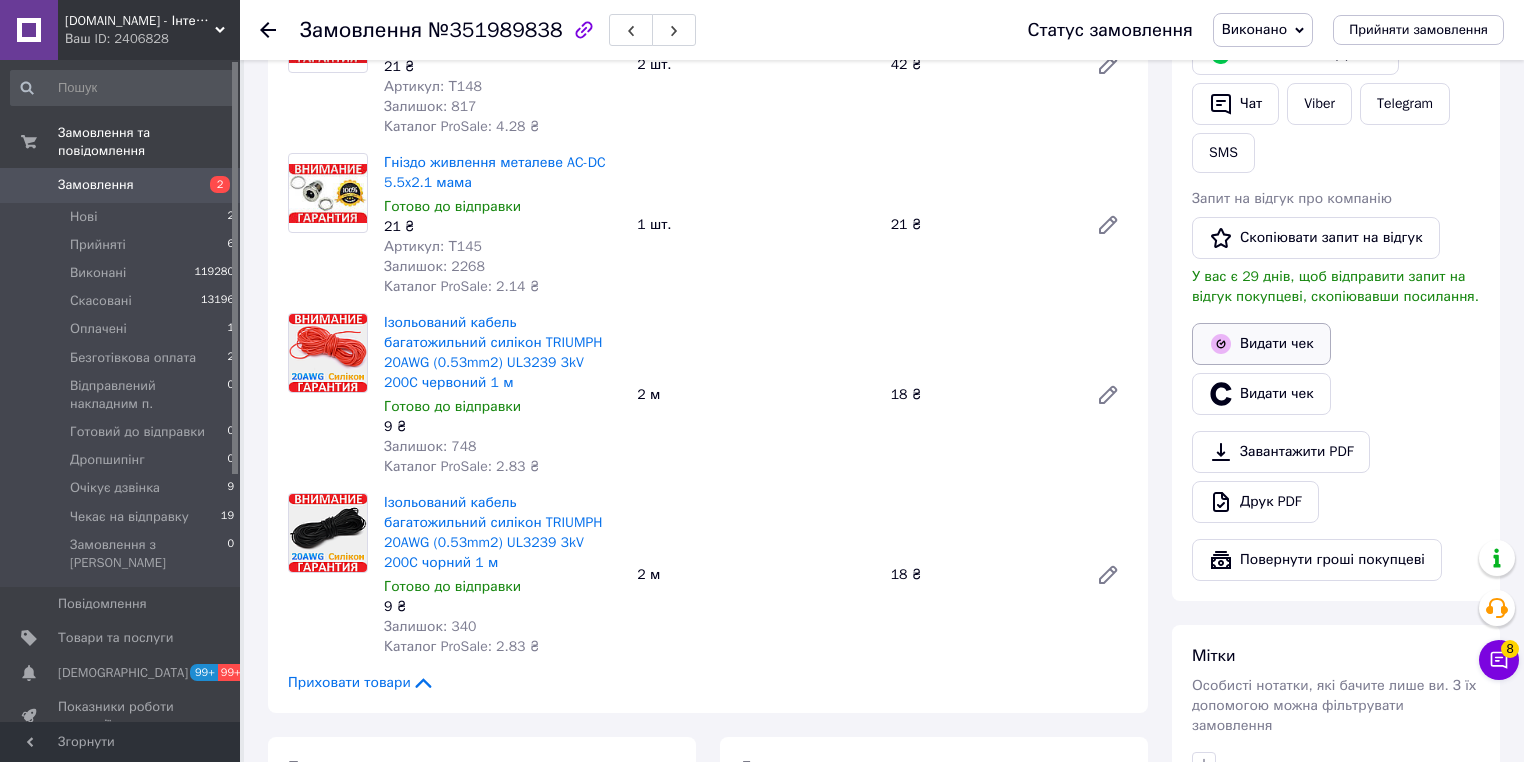 click on "Видати чек" at bounding box center [1261, 344] 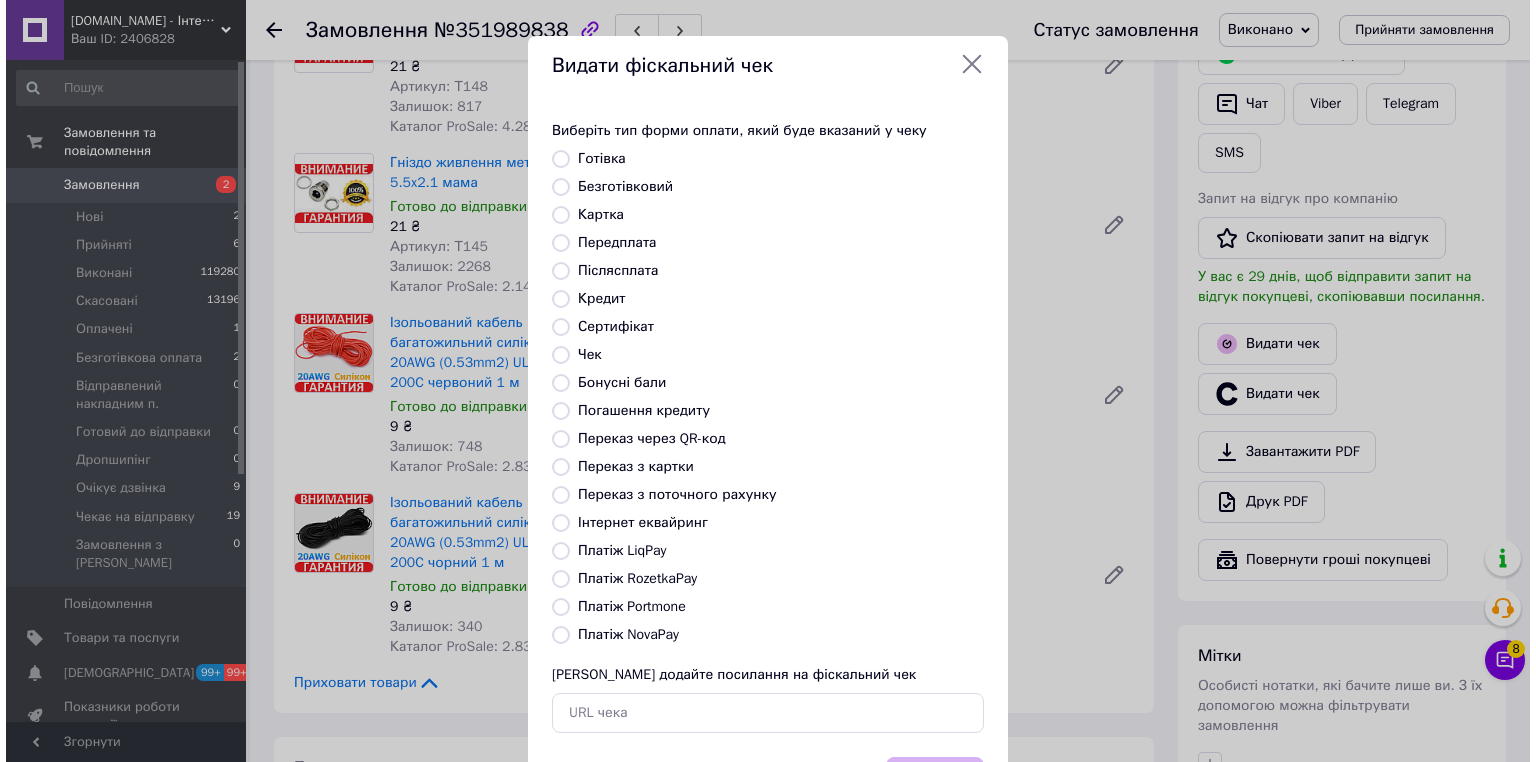 scroll, scrollTop: 460, scrollLeft: 0, axis: vertical 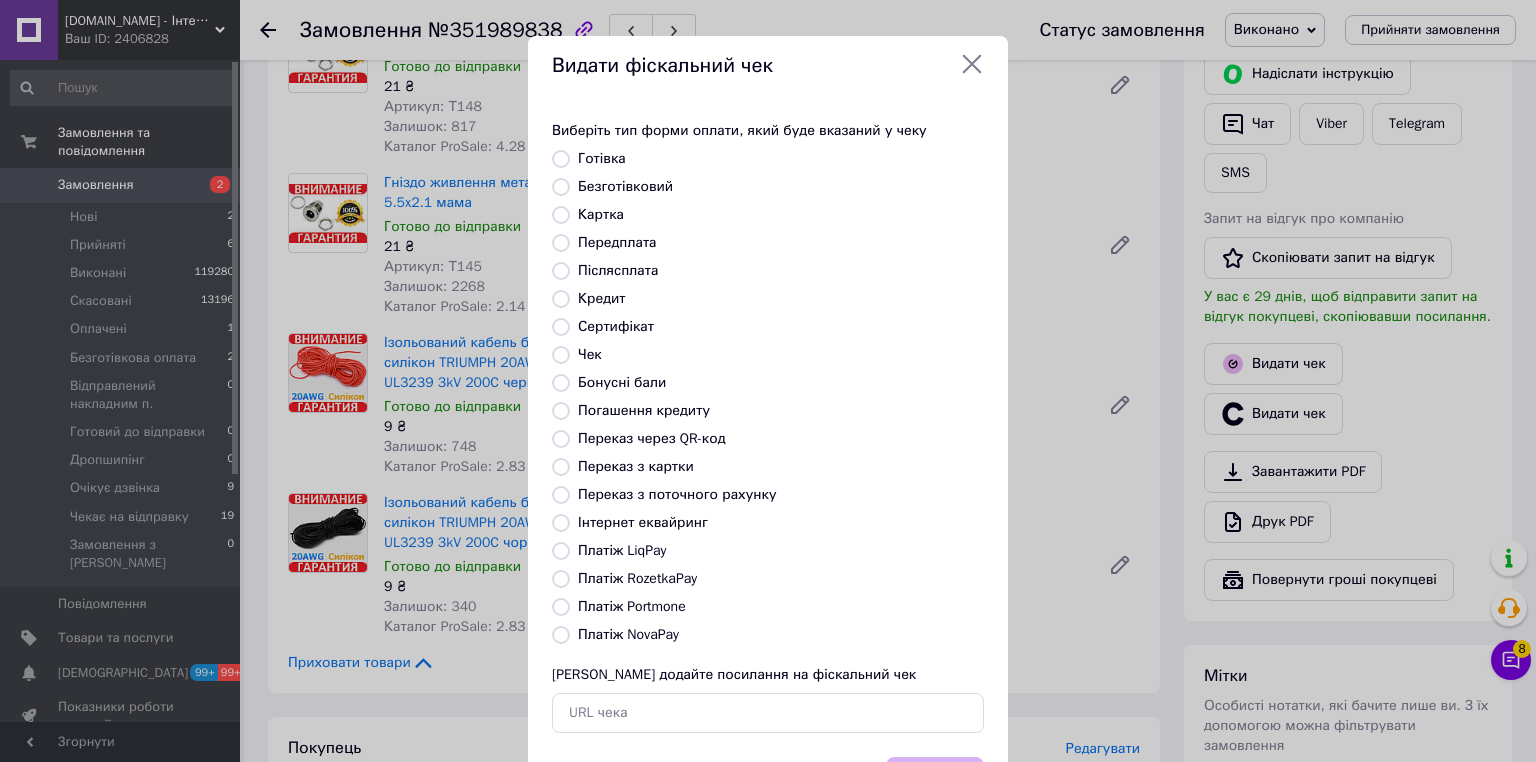 drag, startPoint x: 560, startPoint y: 584, endPoint x: 877, endPoint y: 655, distance: 324.85382 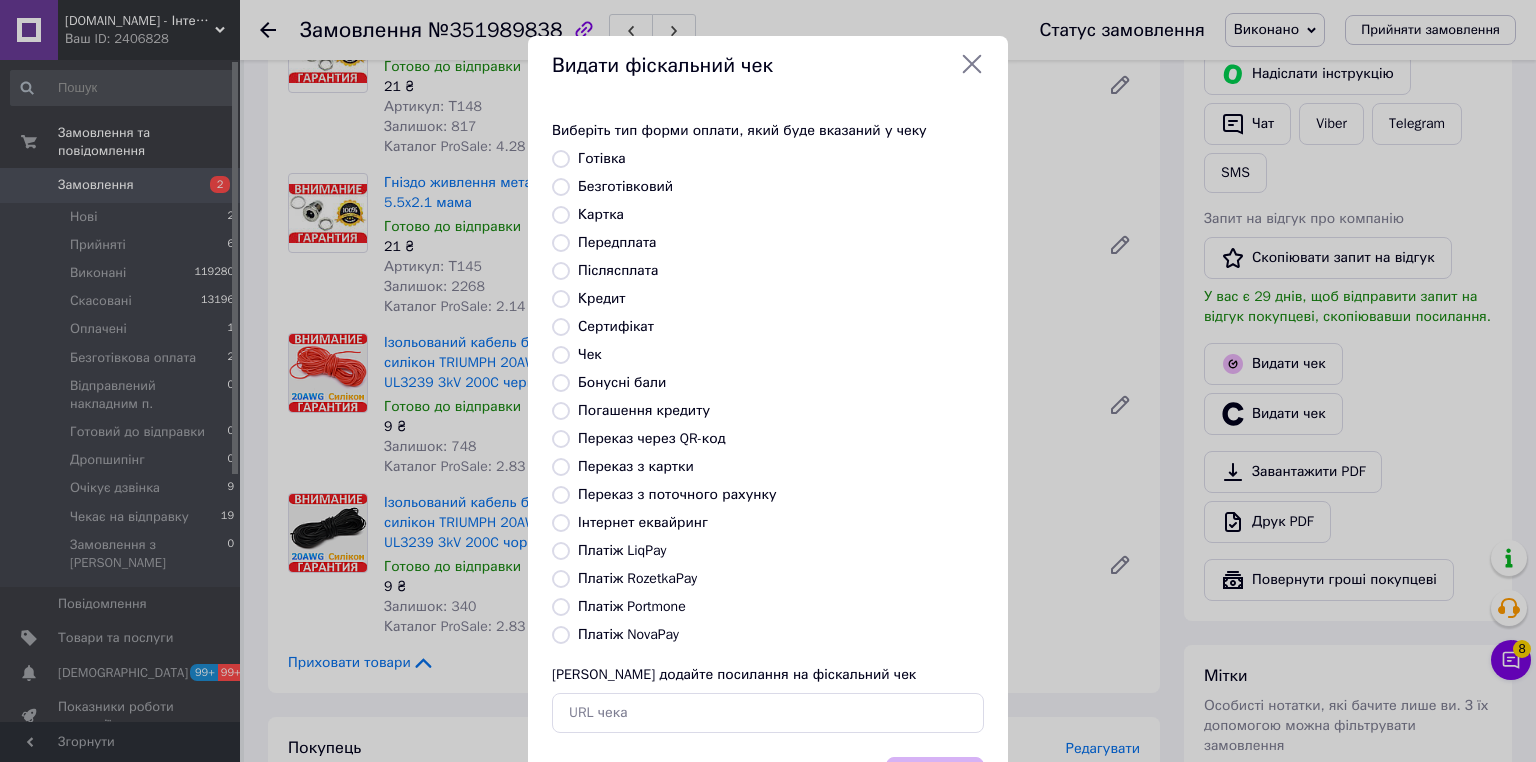 radio on "true" 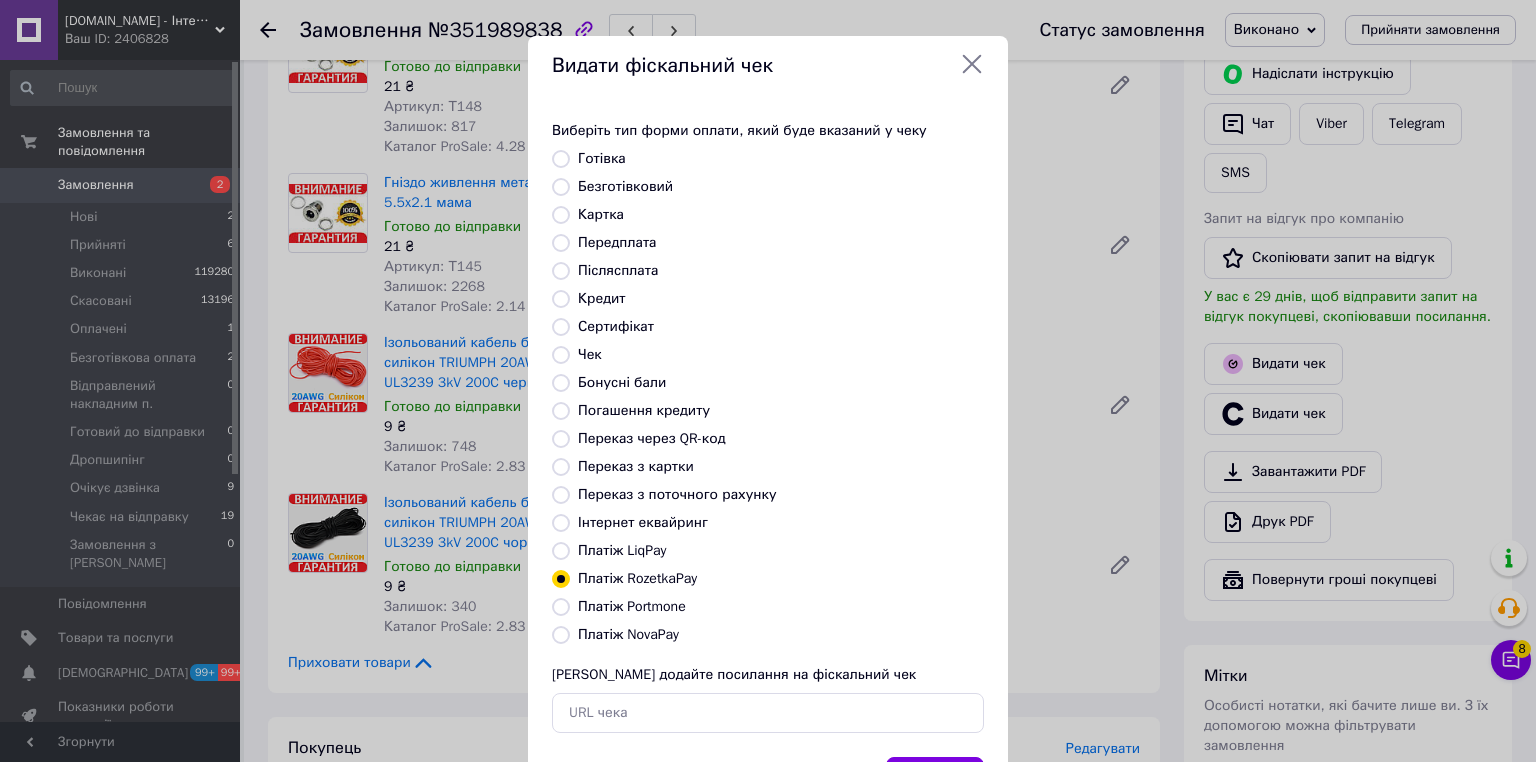 scroll, scrollTop: 96, scrollLeft: 0, axis: vertical 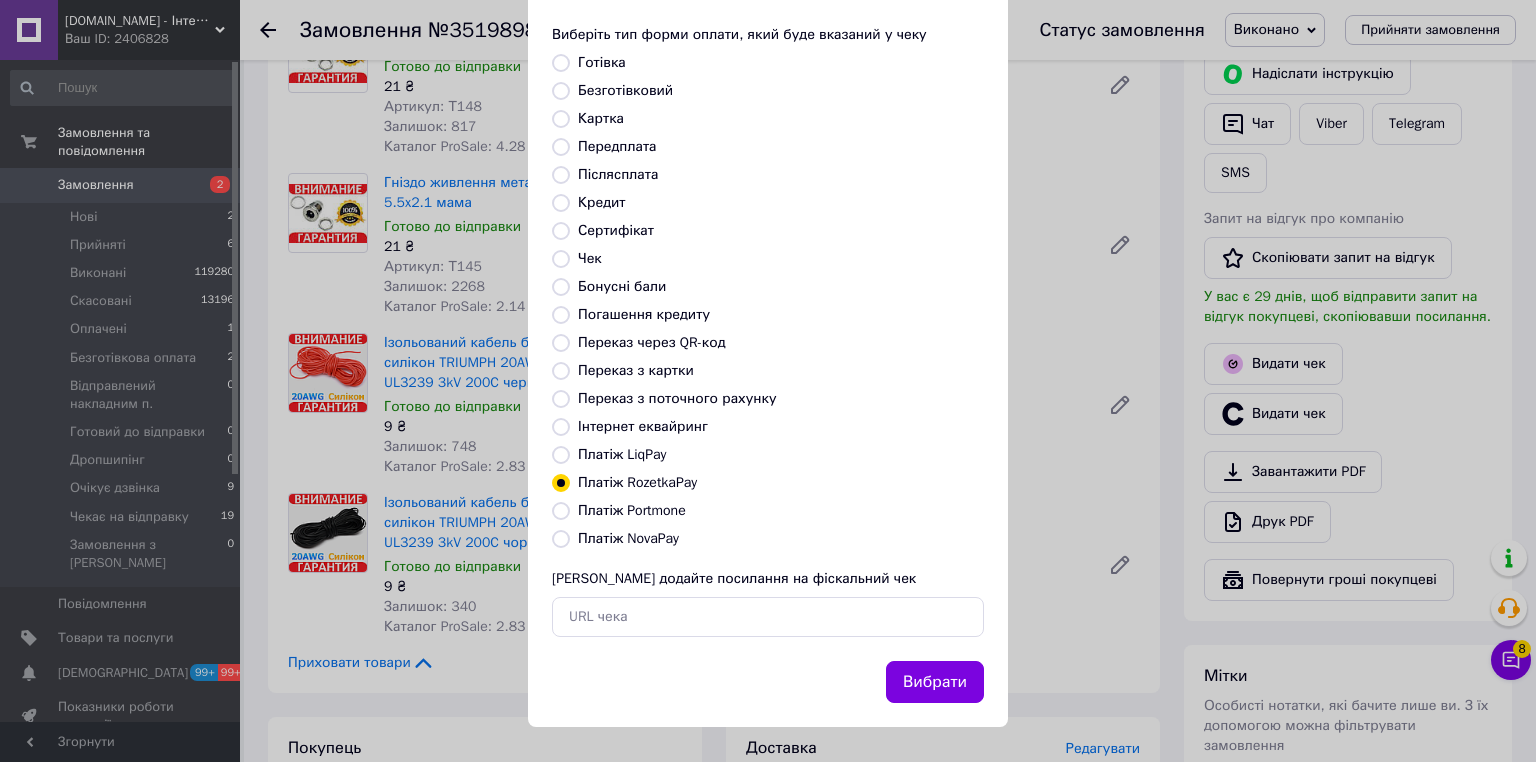 click on "Вибрати" at bounding box center (935, 682) 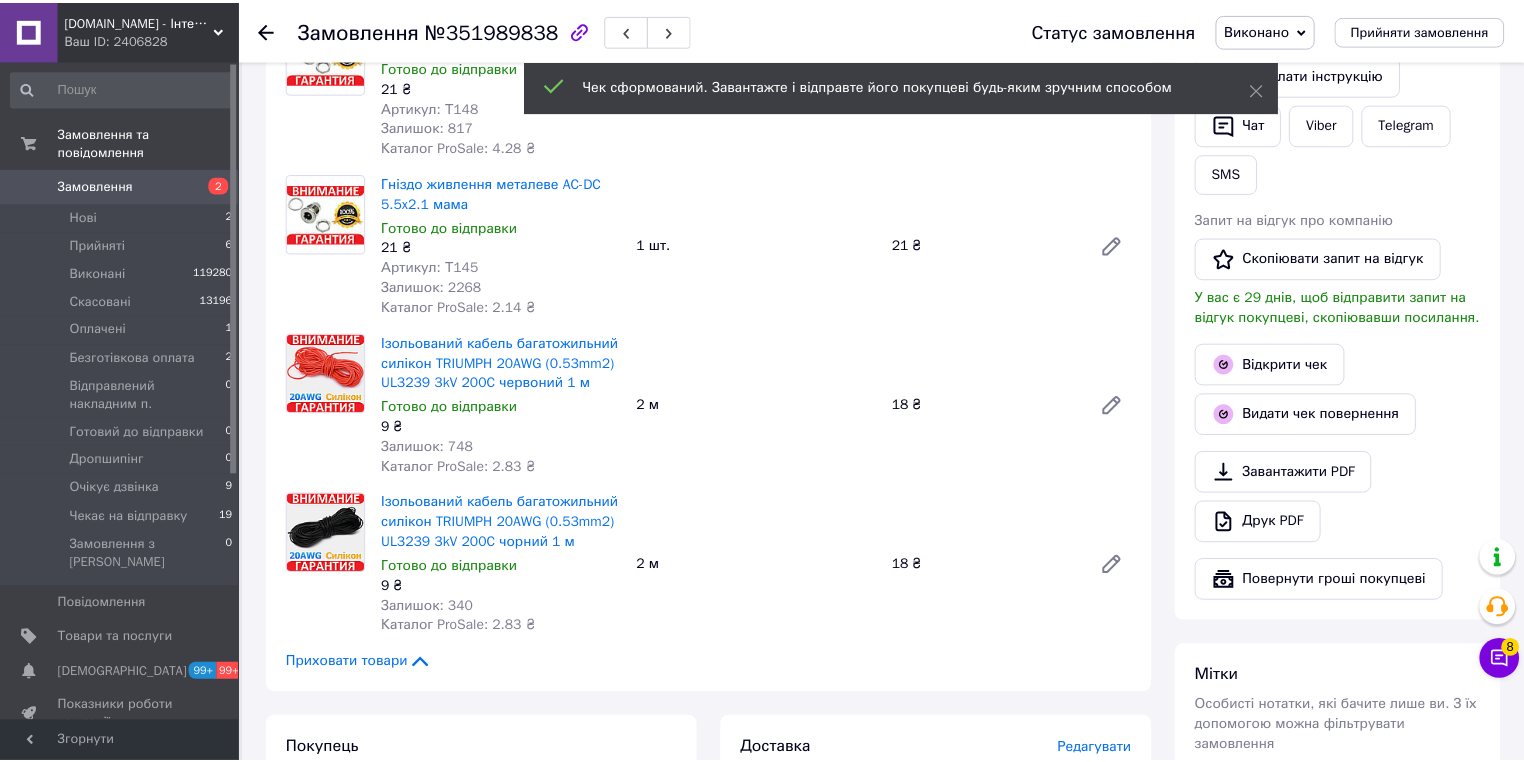 scroll, scrollTop: 480, scrollLeft: 0, axis: vertical 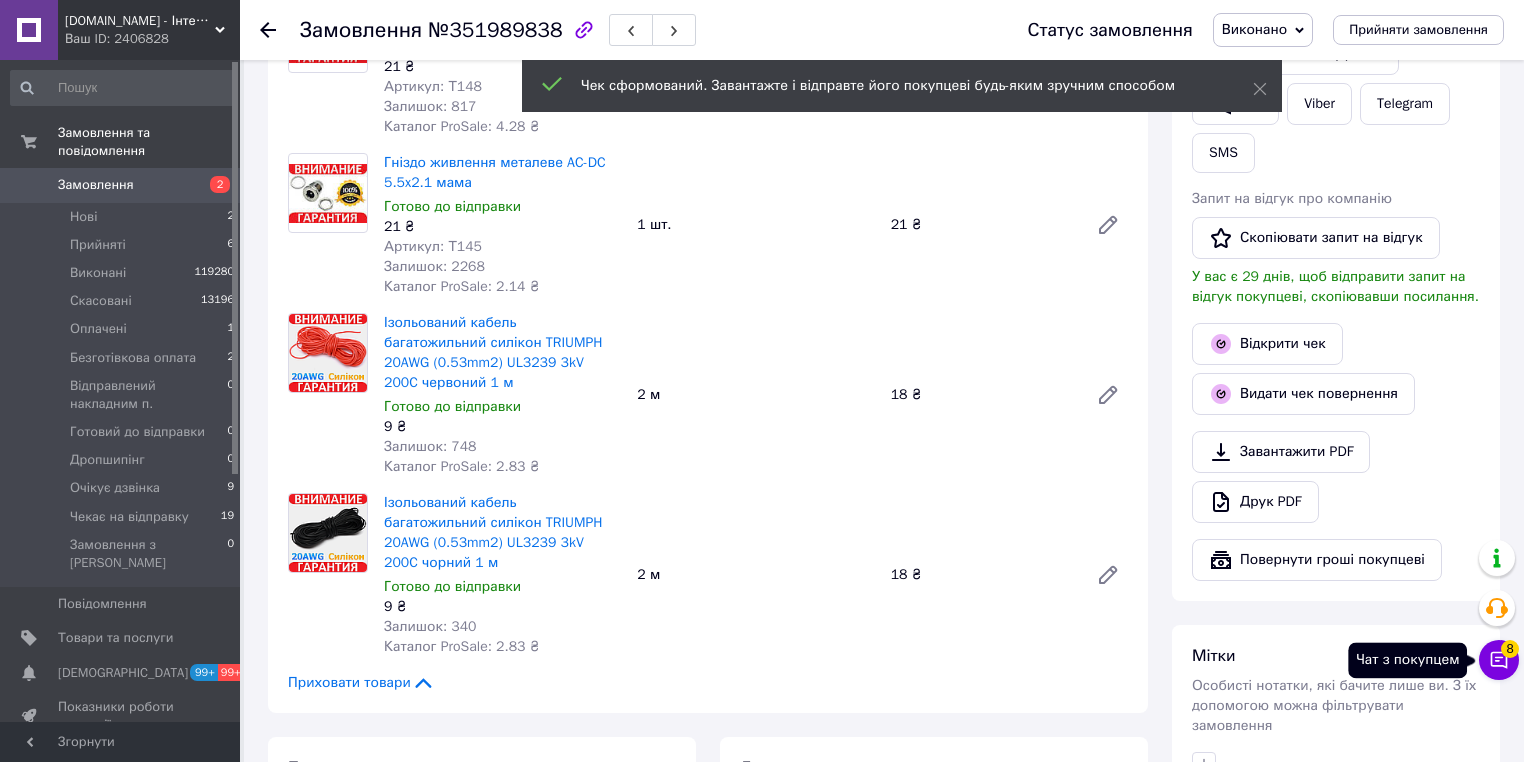 click 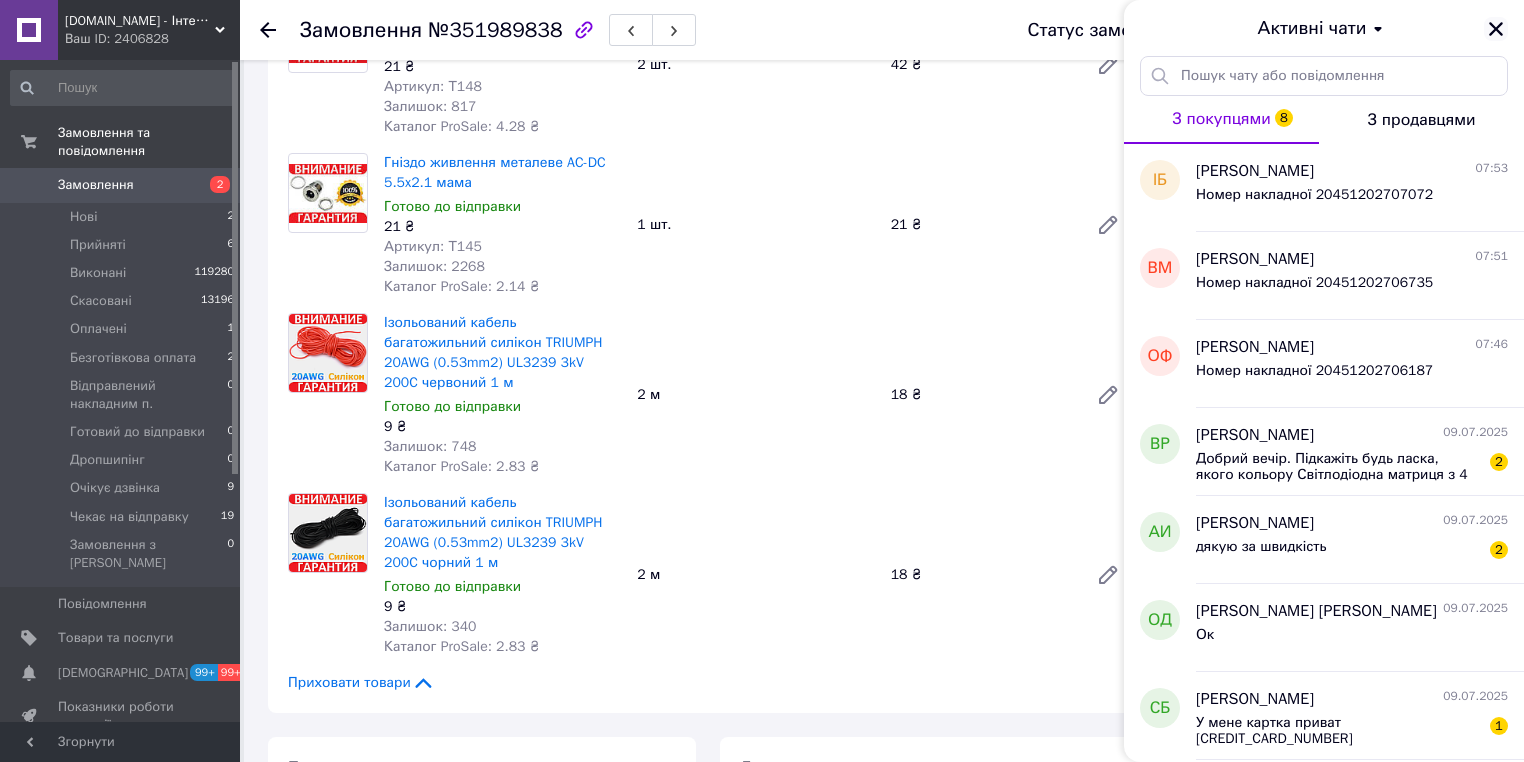 click 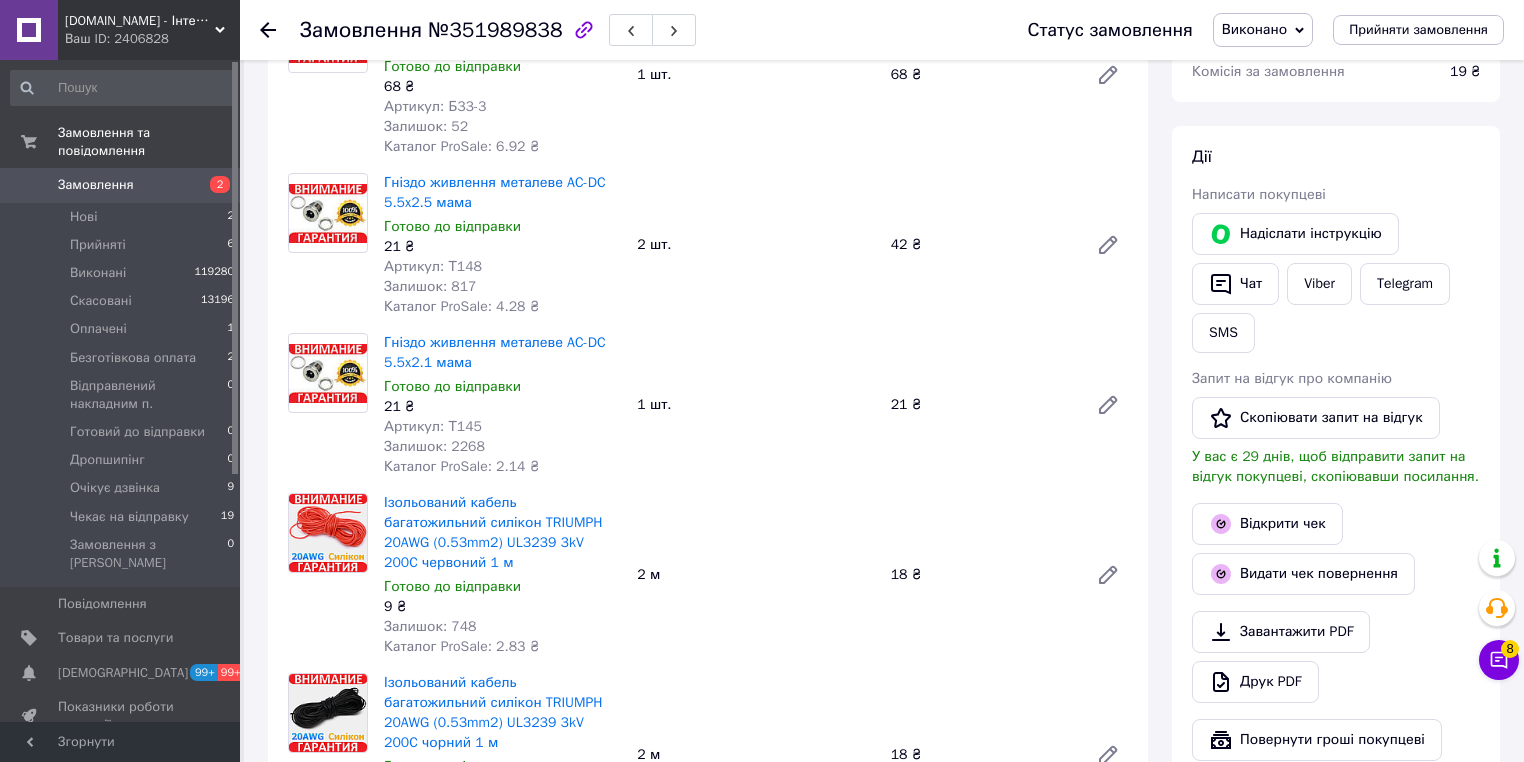 scroll, scrollTop: 160, scrollLeft: 0, axis: vertical 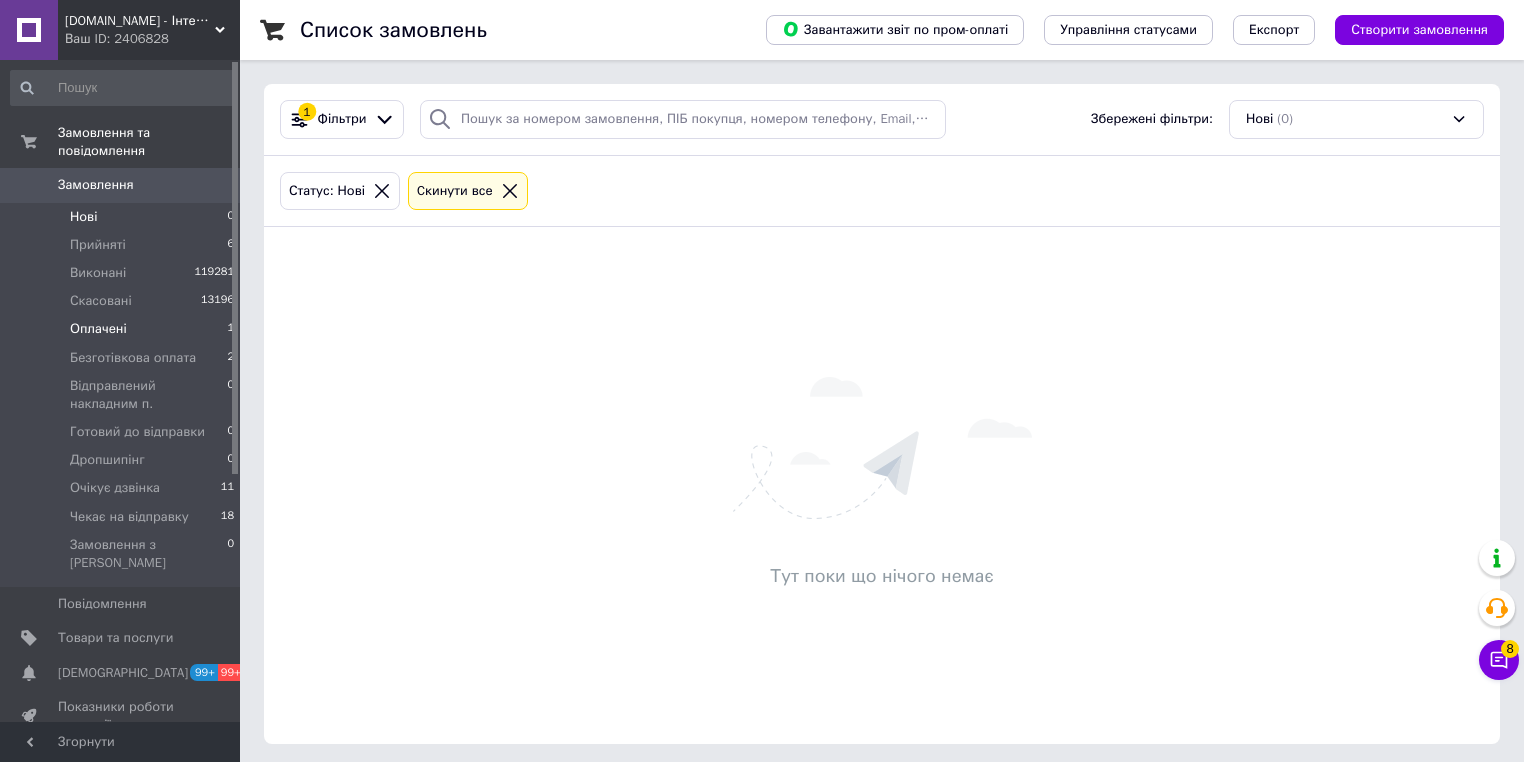 click on "Оплачені" at bounding box center [98, 329] 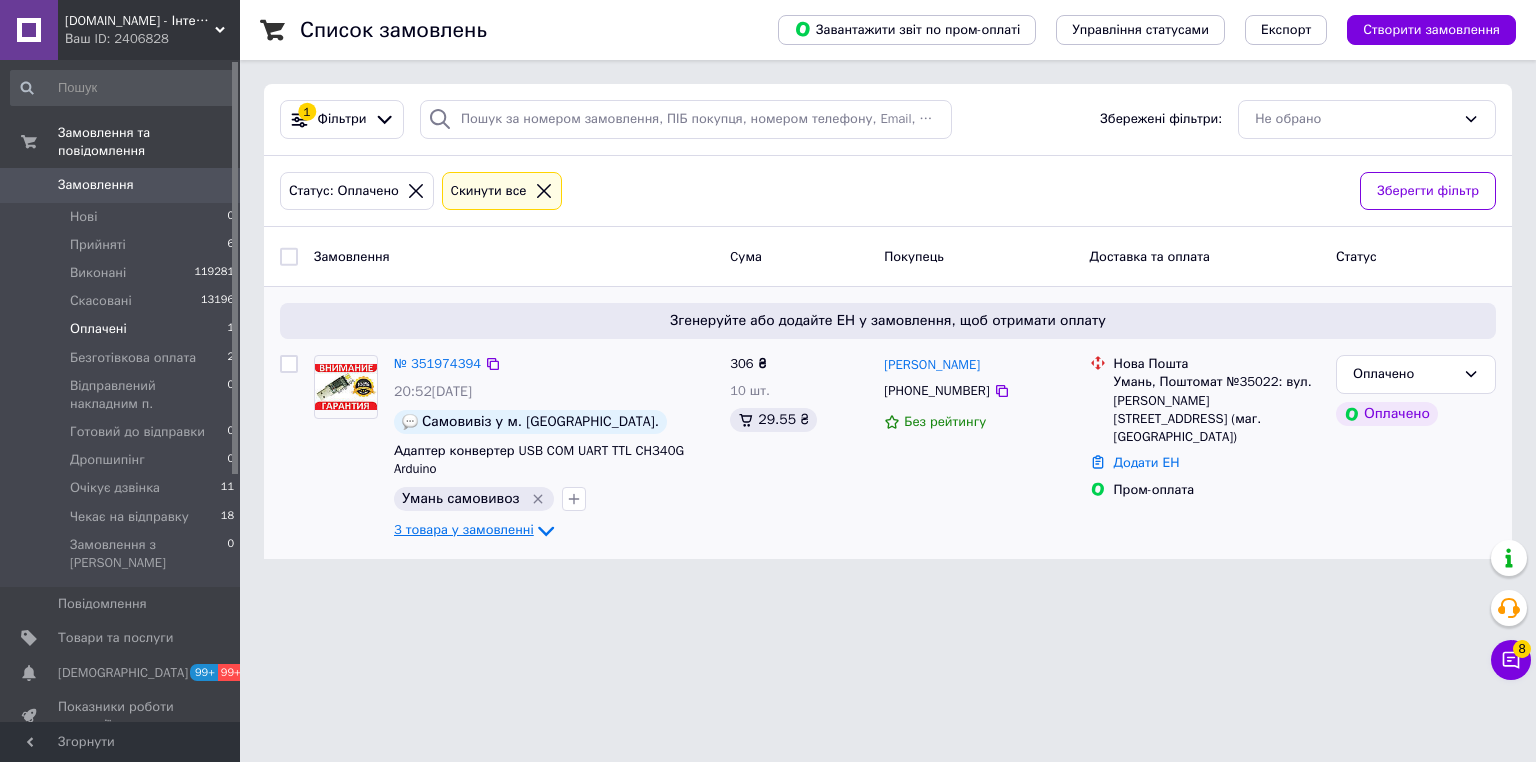 click 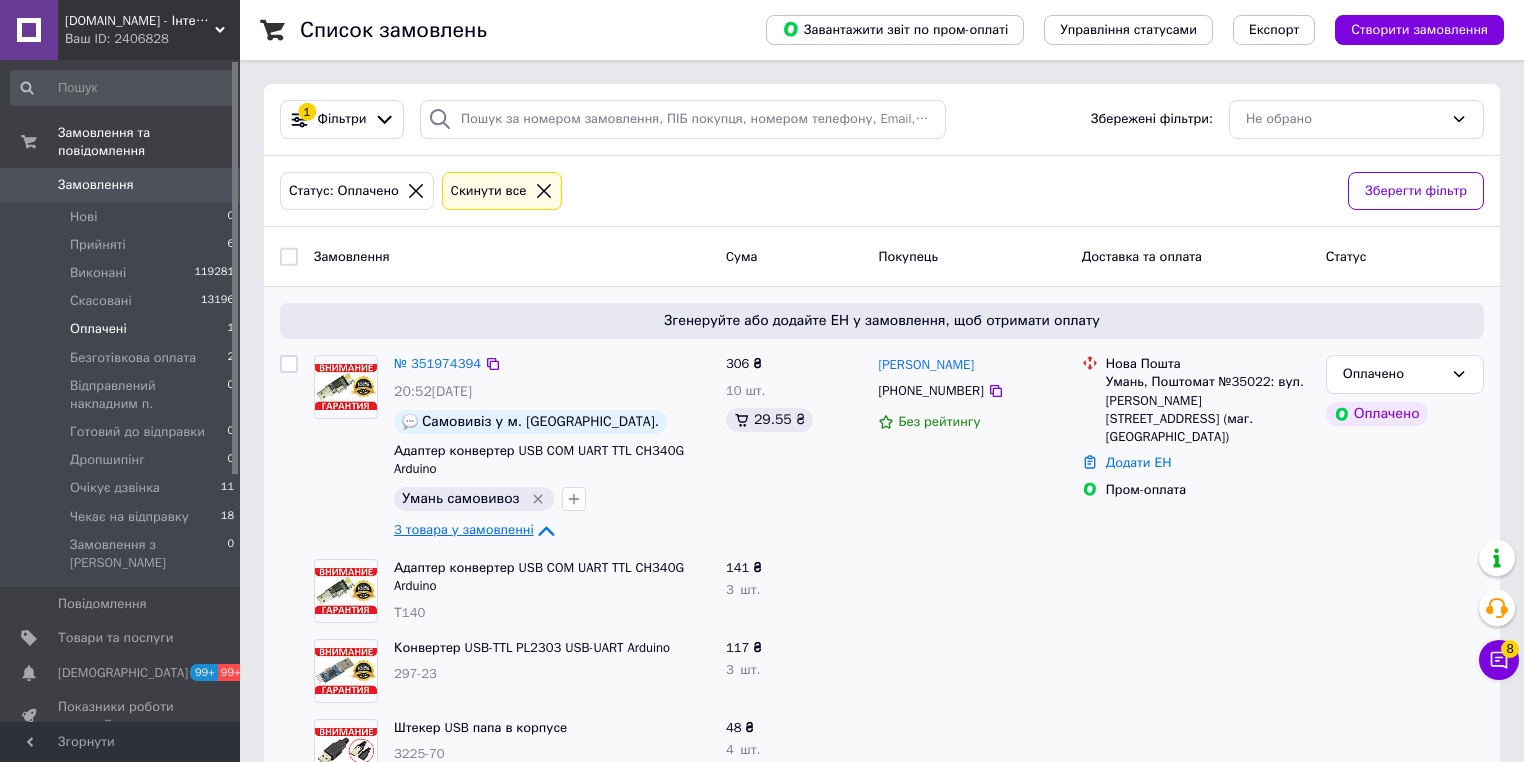click 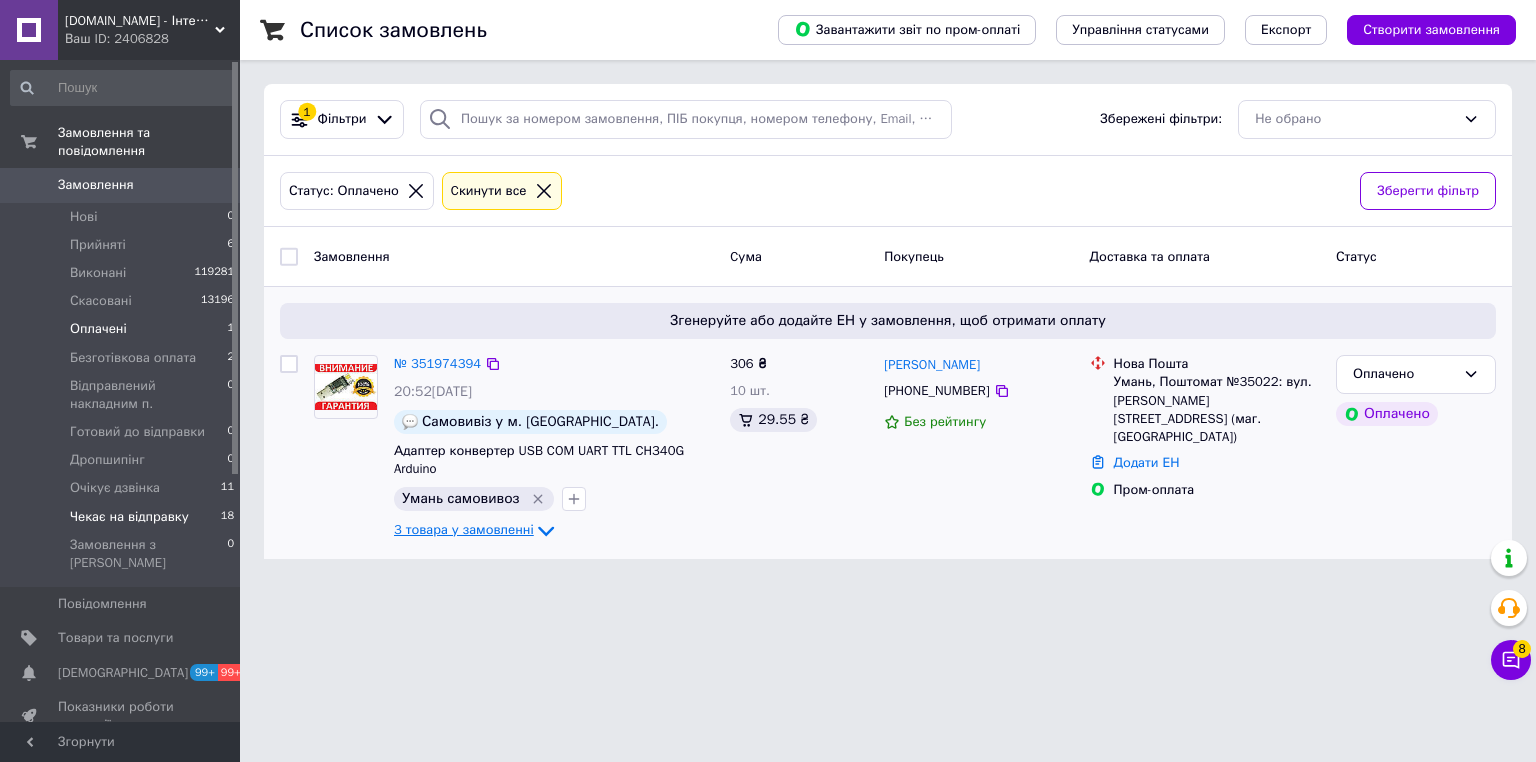 drag, startPoint x: 92, startPoint y: 502, endPoint x: 180, endPoint y: 484, distance: 89.822044 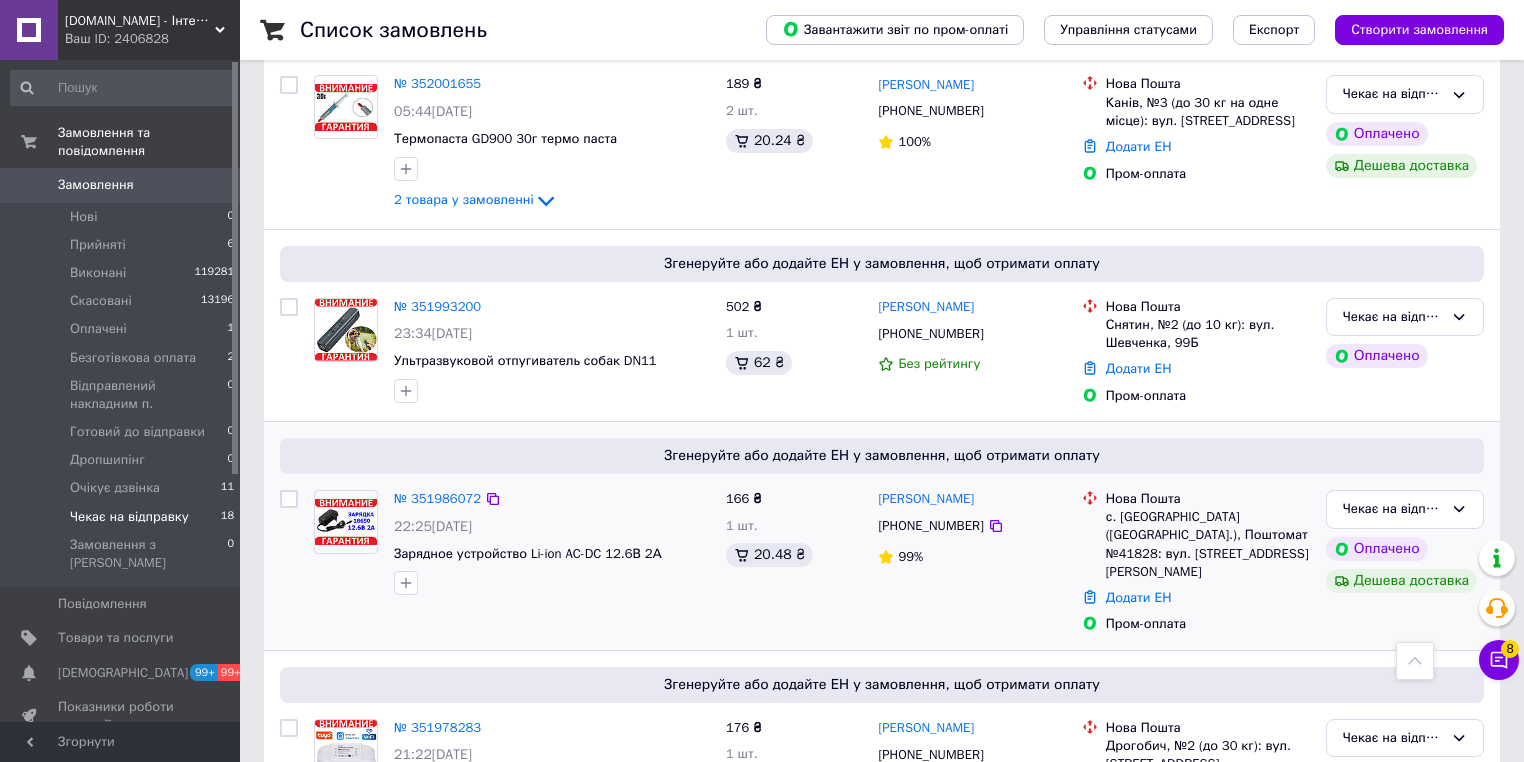 scroll, scrollTop: 320, scrollLeft: 0, axis: vertical 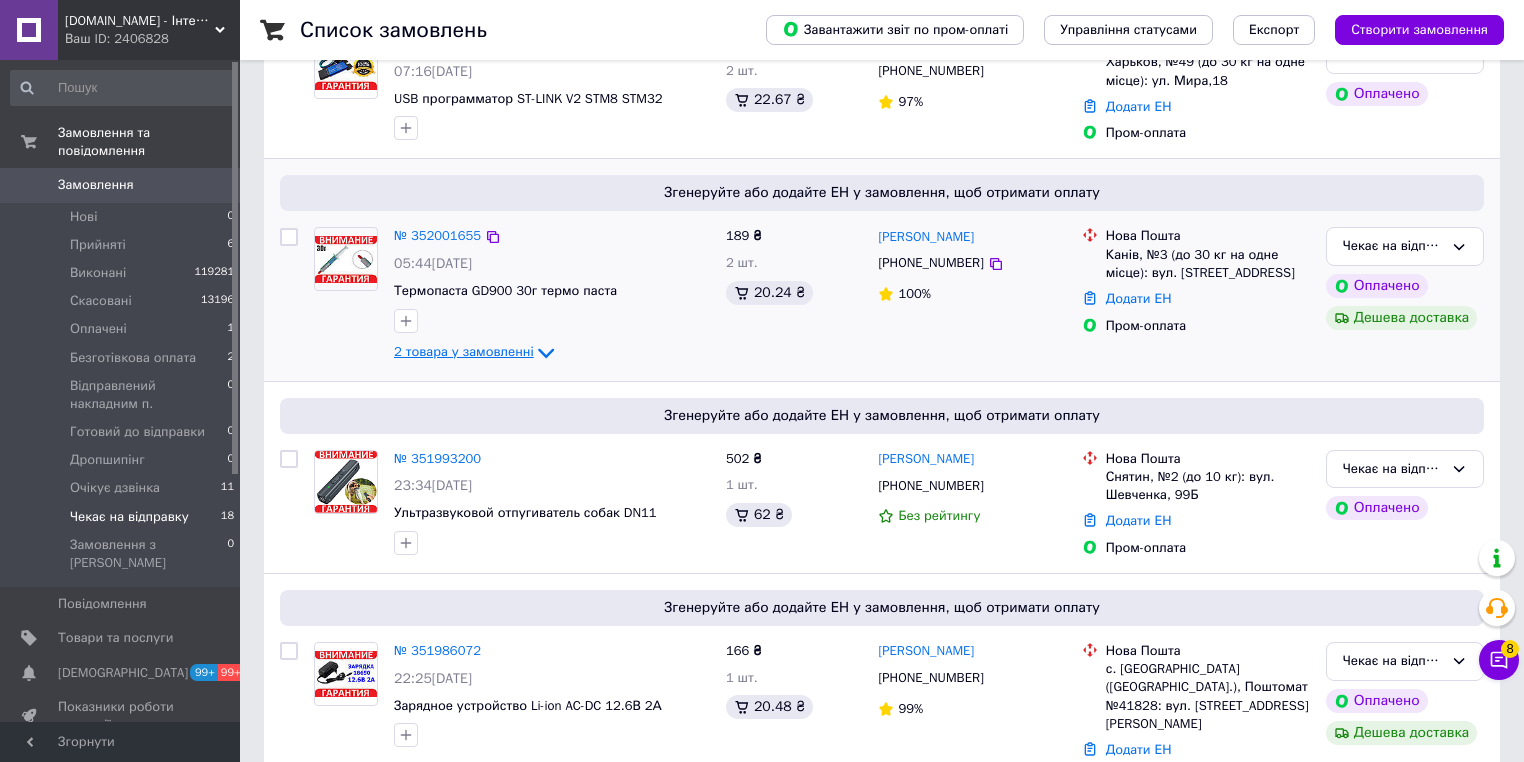 click 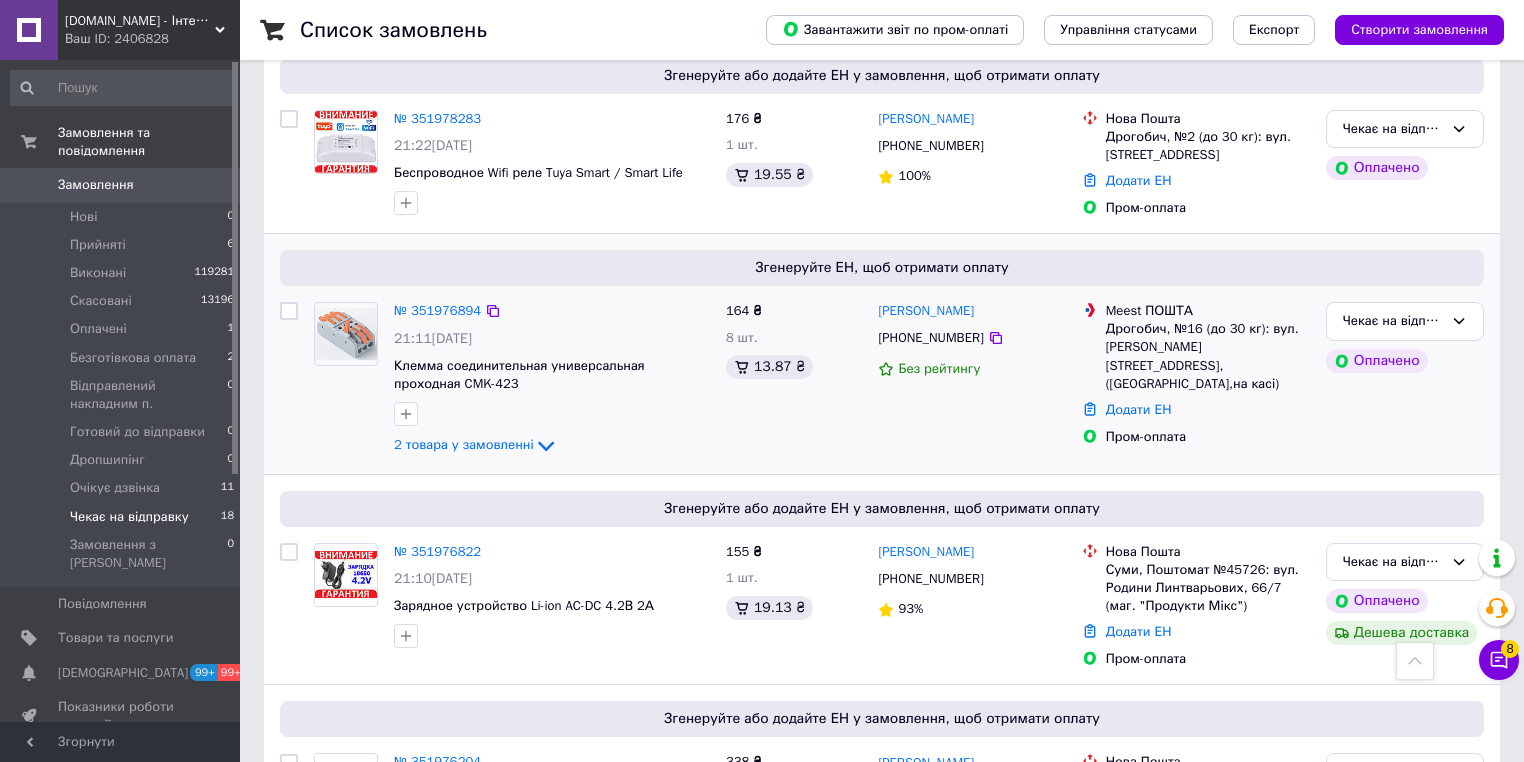 scroll, scrollTop: 1280, scrollLeft: 0, axis: vertical 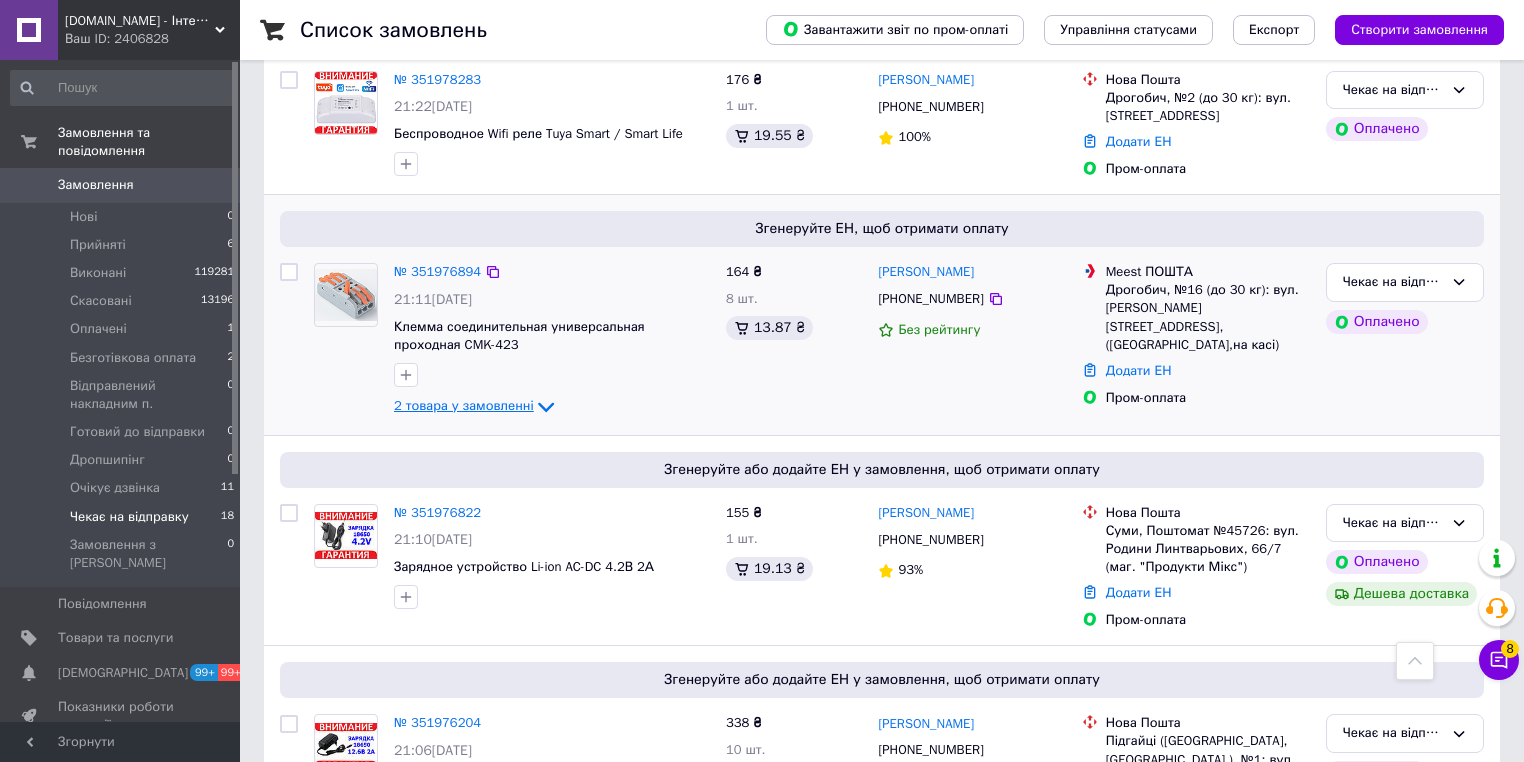 click 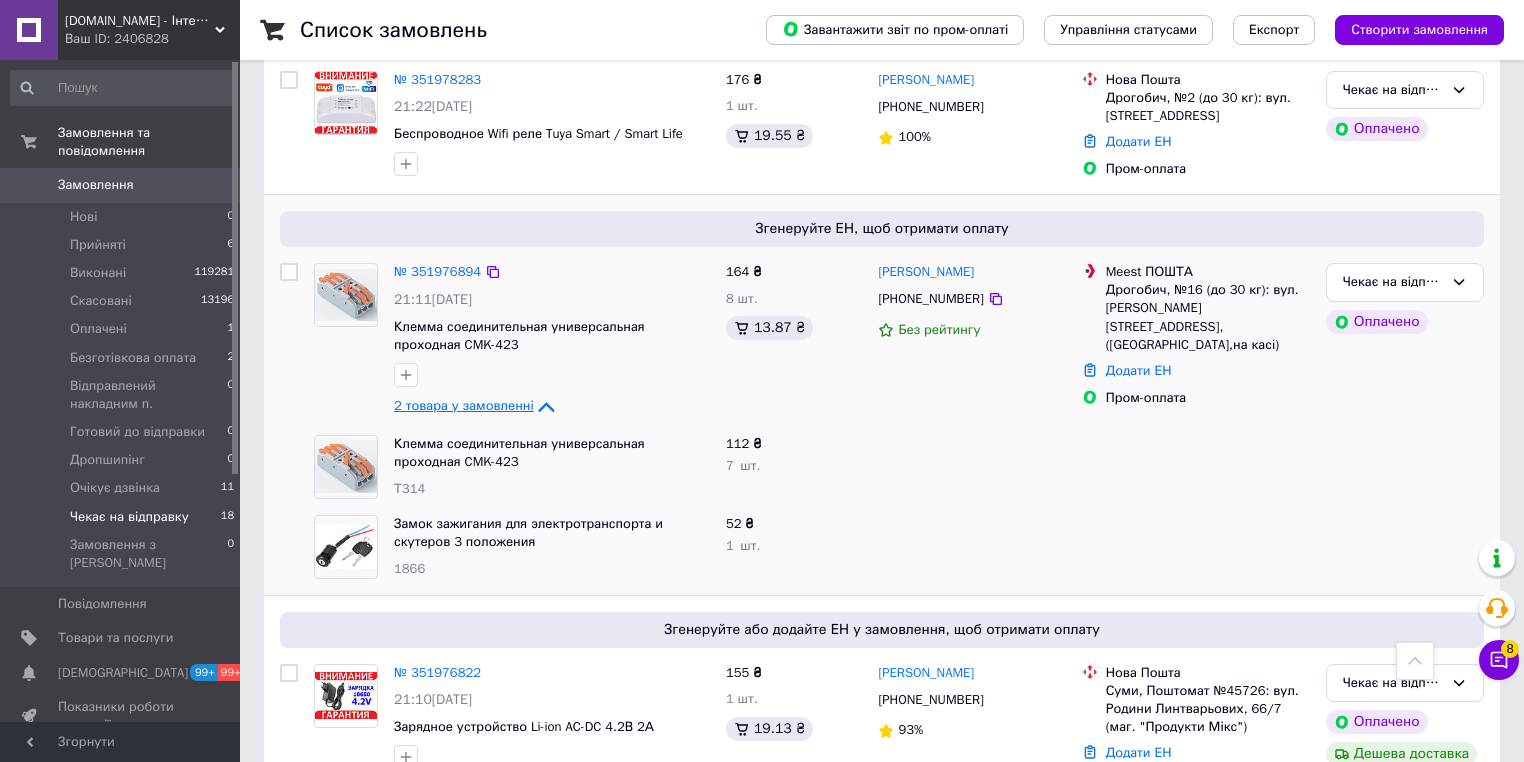 click 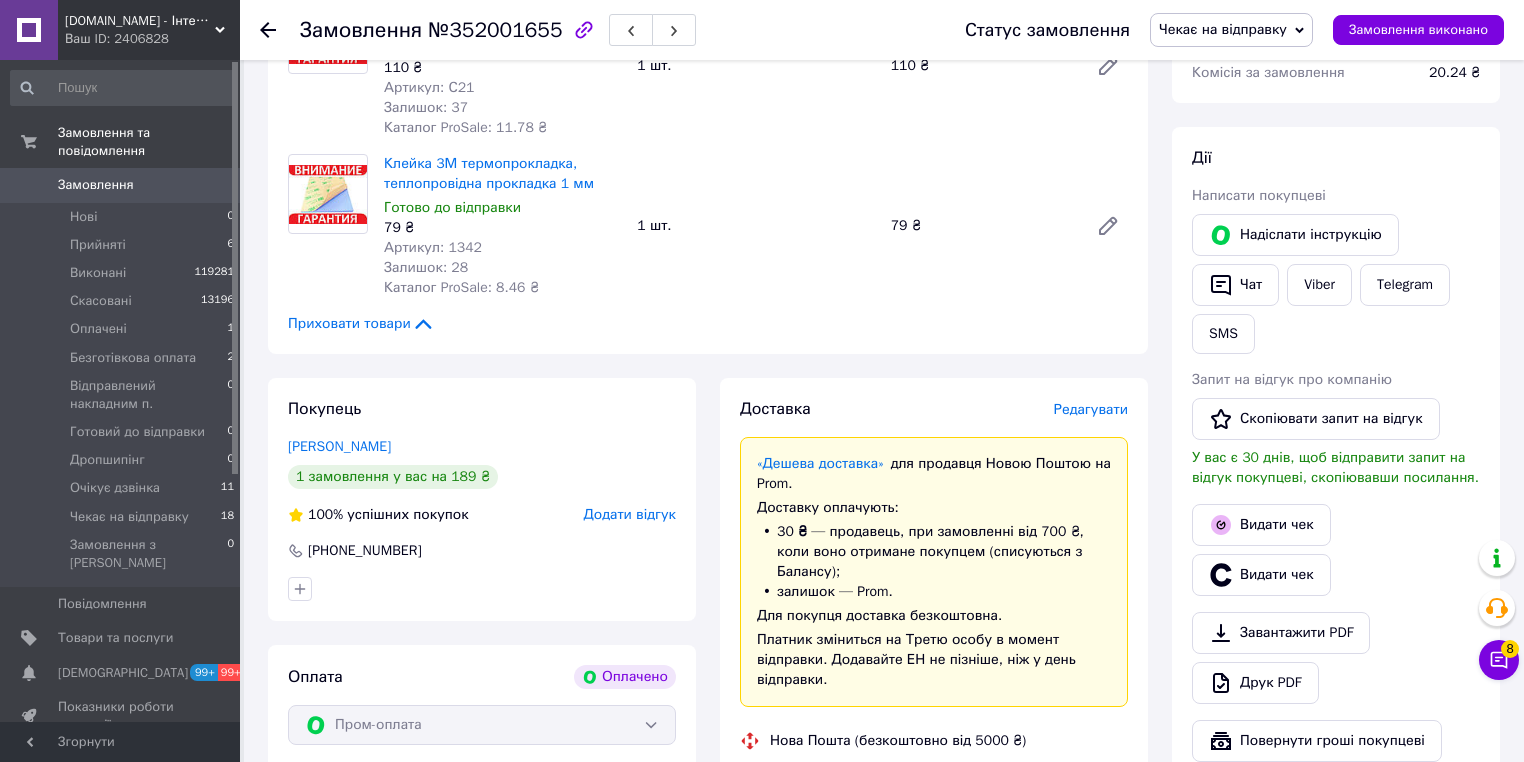 scroll, scrollTop: 320, scrollLeft: 0, axis: vertical 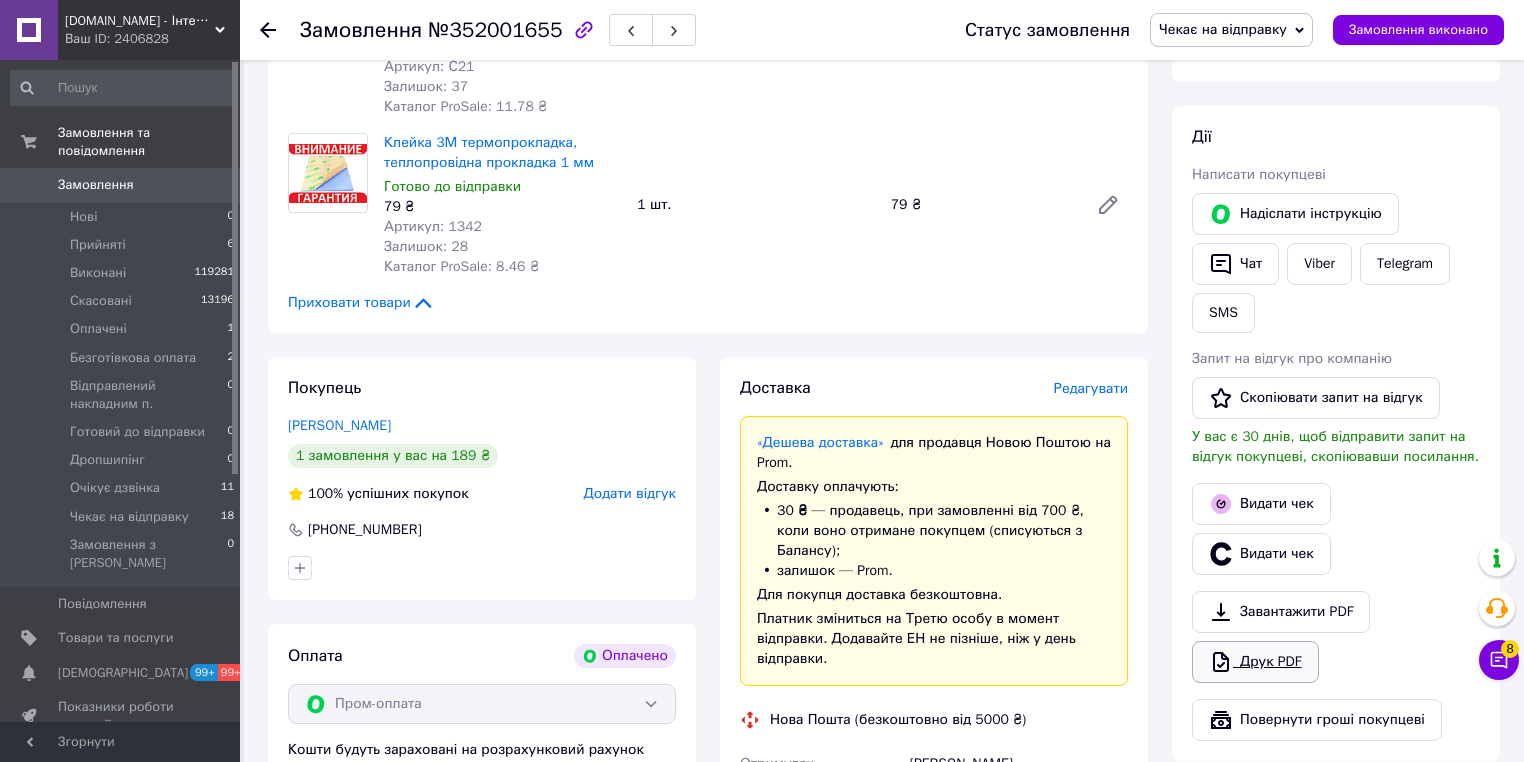 click on "Друк PDF" at bounding box center (1255, 662) 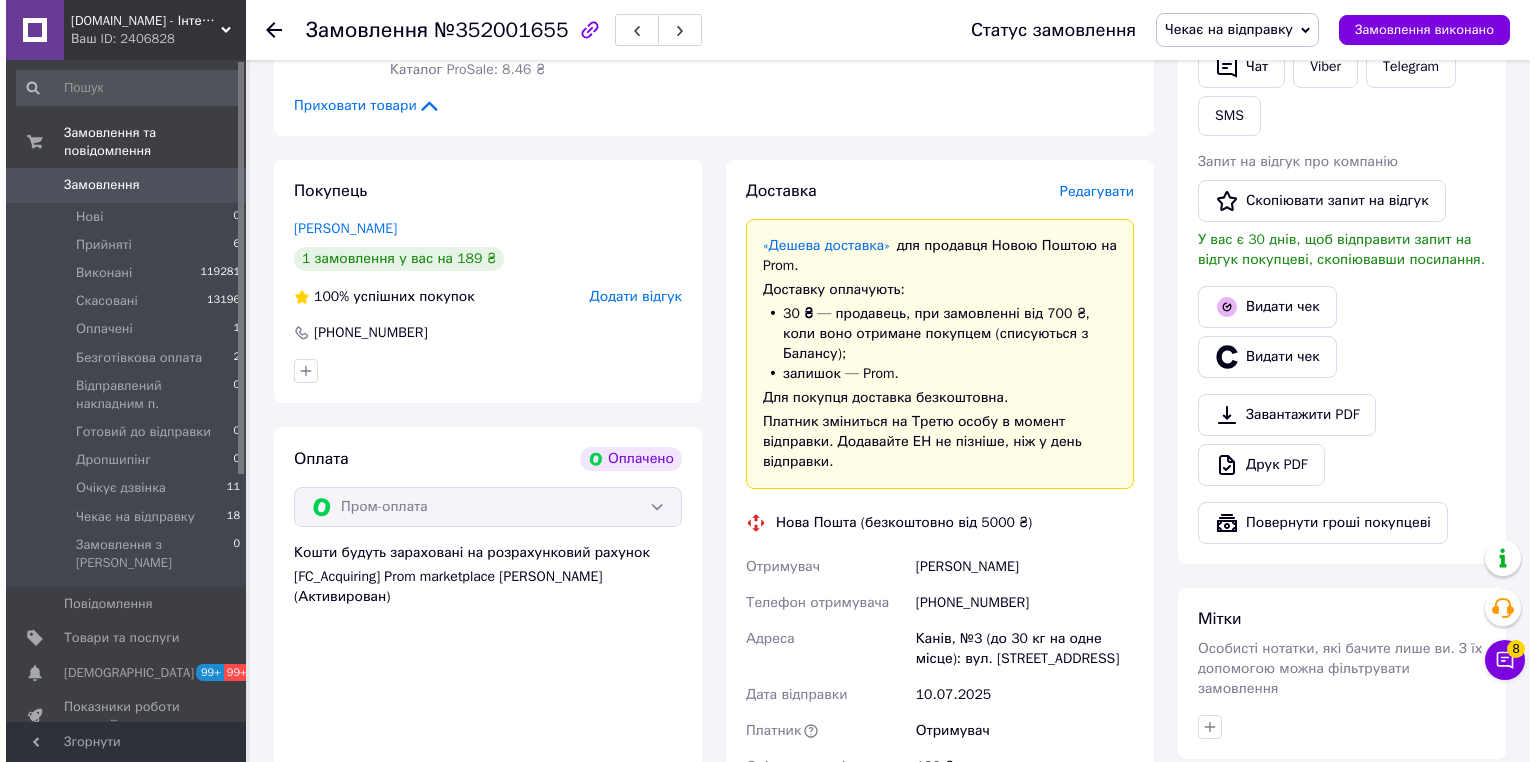 scroll, scrollTop: 480, scrollLeft: 0, axis: vertical 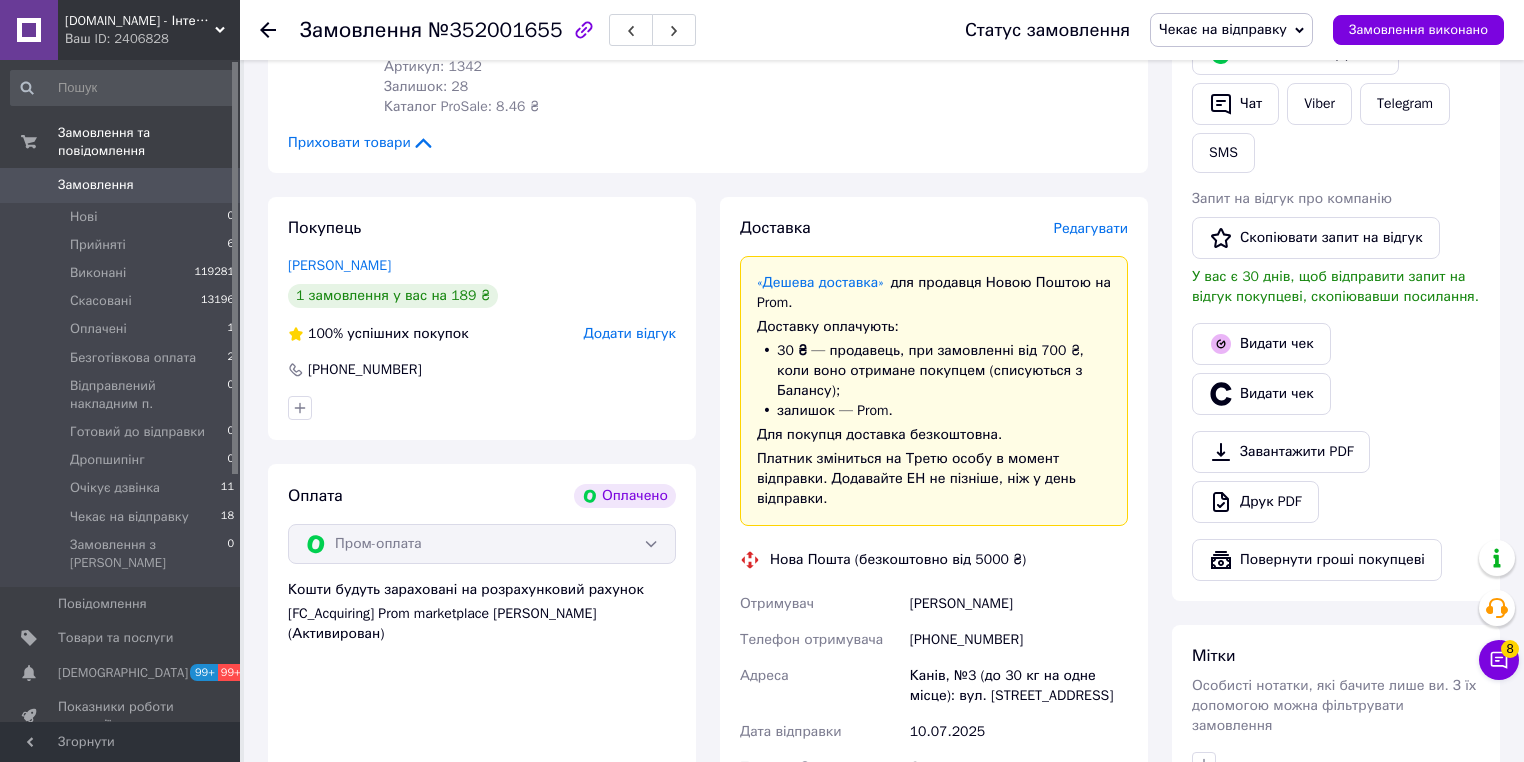 click on "Редагувати" at bounding box center [1091, 228] 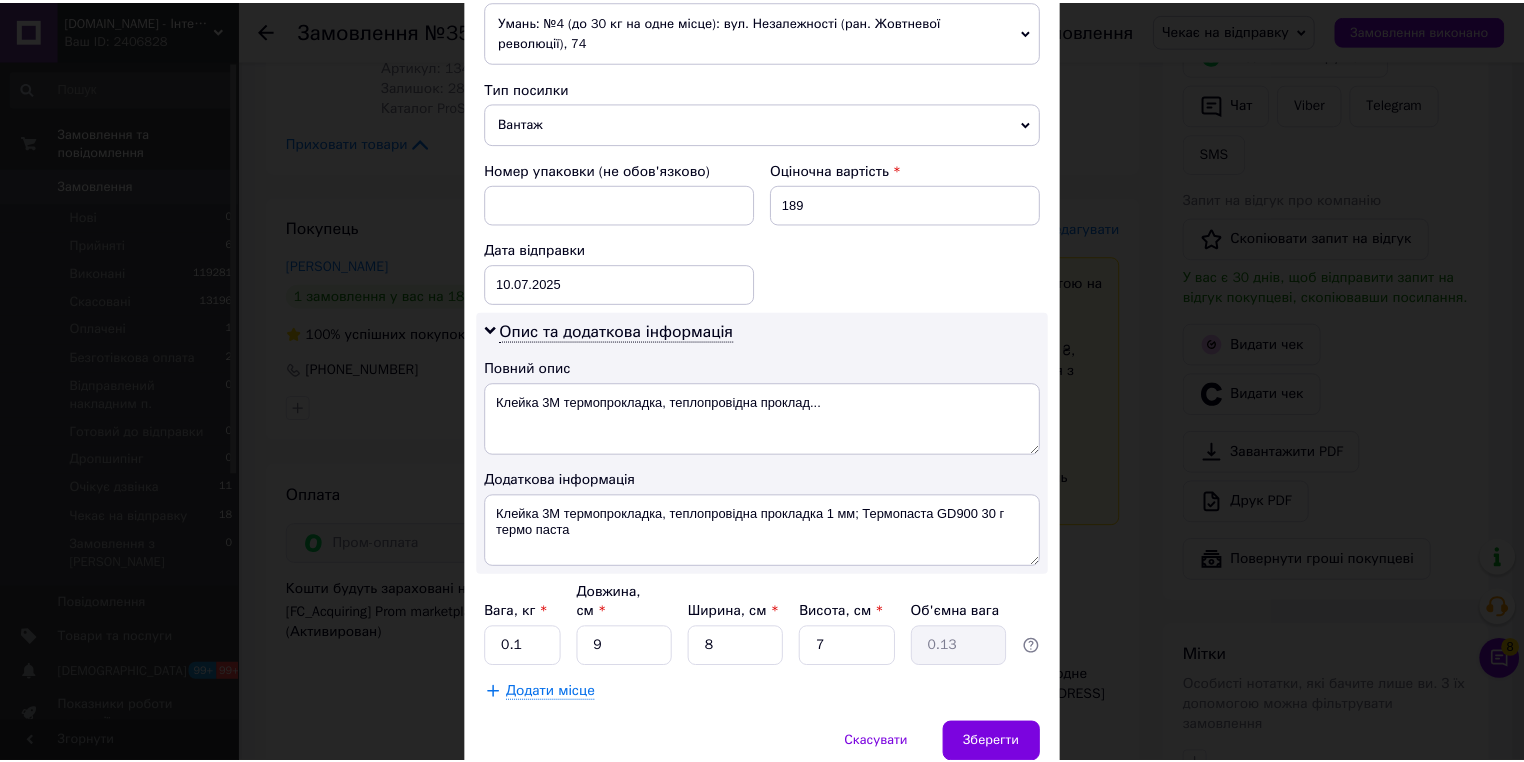 scroll, scrollTop: 803, scrollLeft: 0, axis: vertical 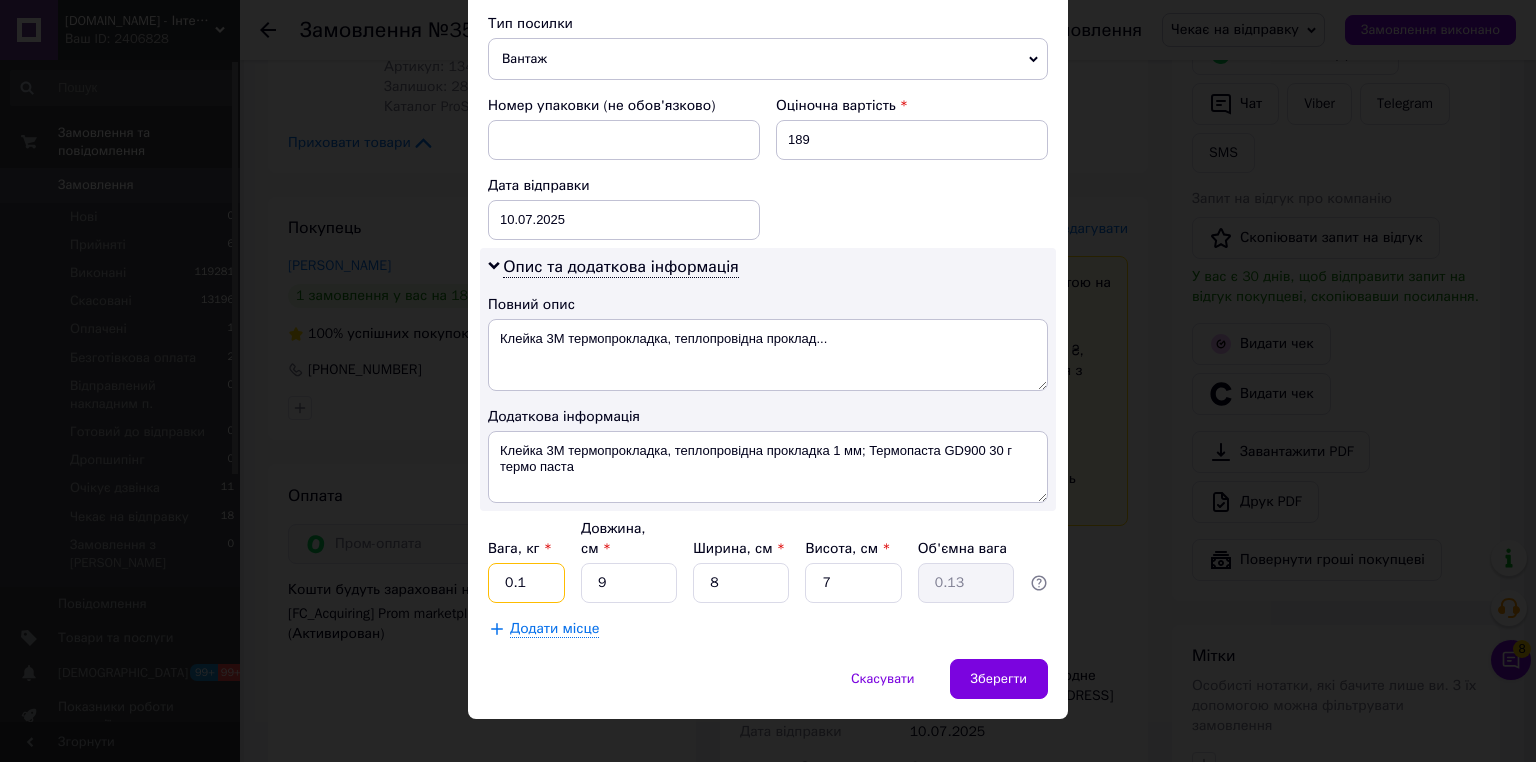 click on "0.1" at bounding box center [526, 583] 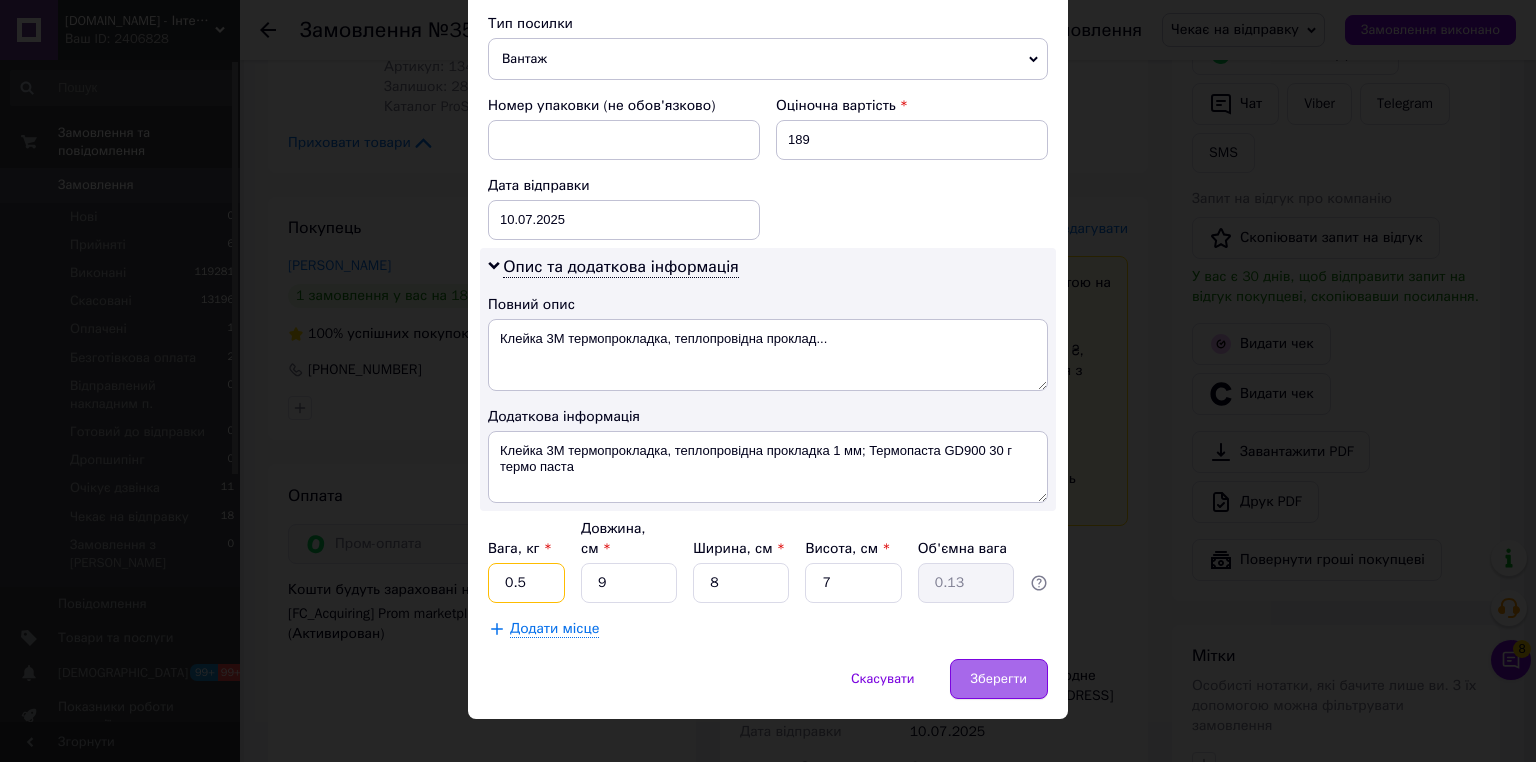 type on "0.5" 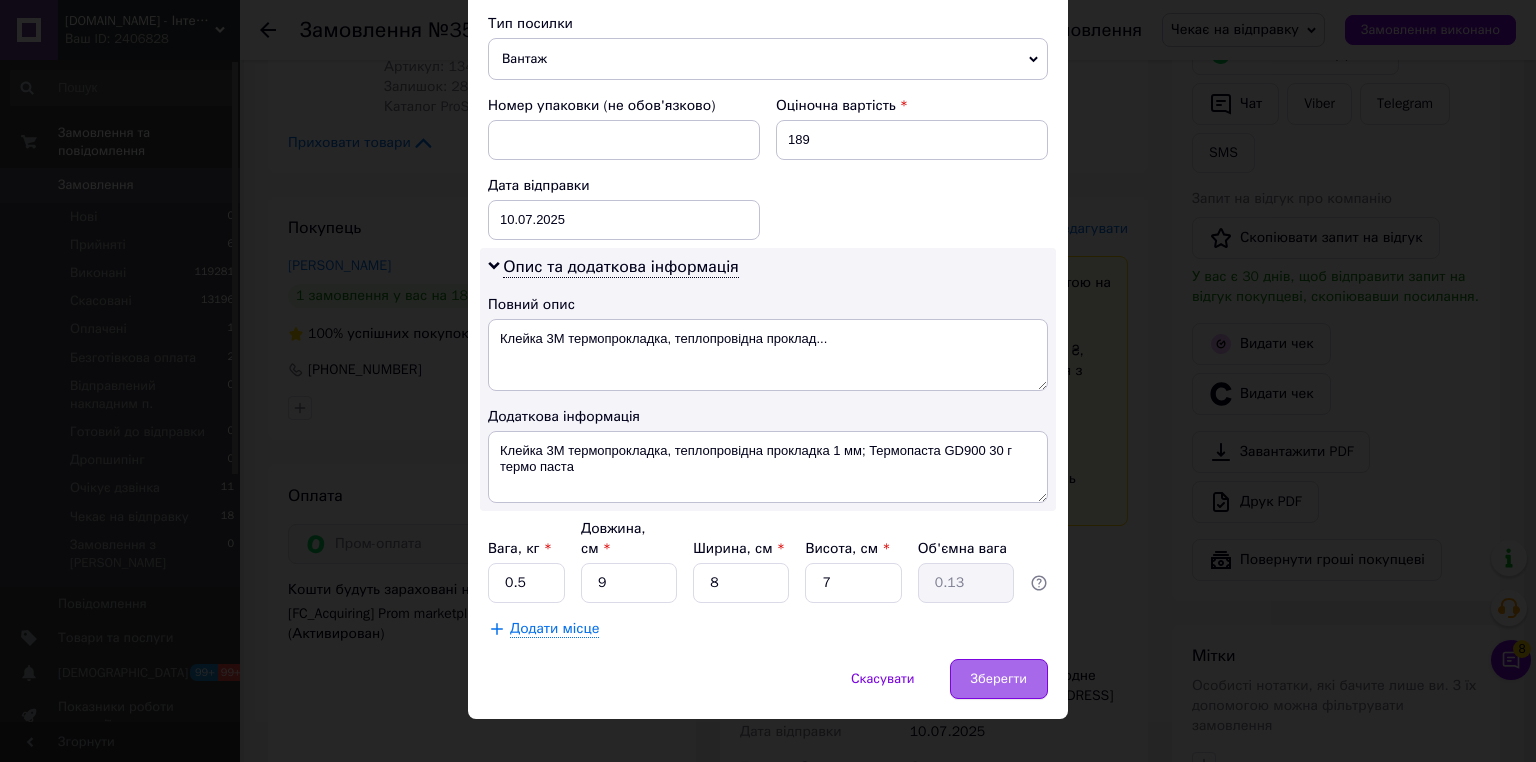 click on "Зберегти" at bounding box center [999, 679] 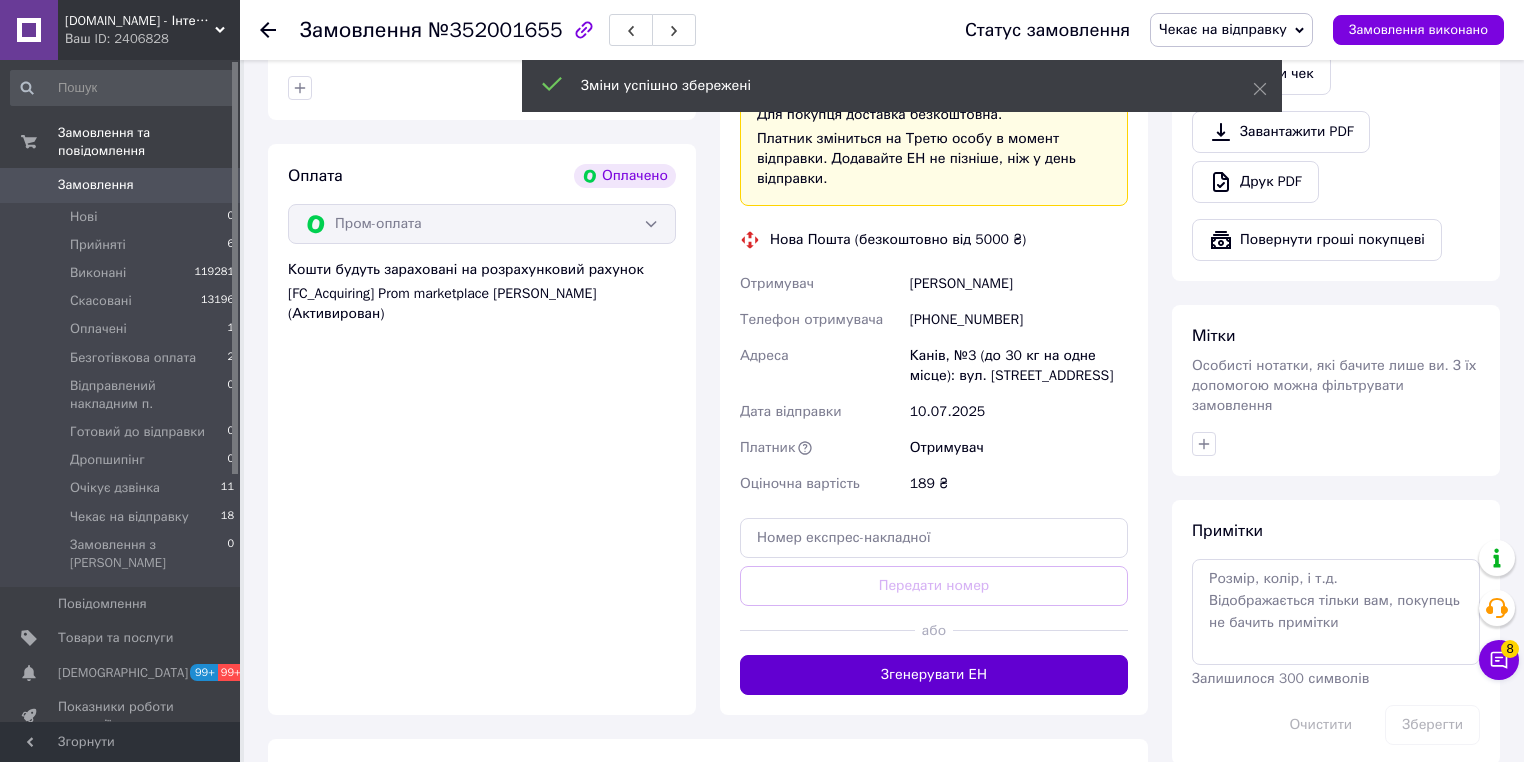 drag, startPoint x: 997, startPoint y: 620, endPoint x: 1008, endPoint y: 624, distance: 11.7046995 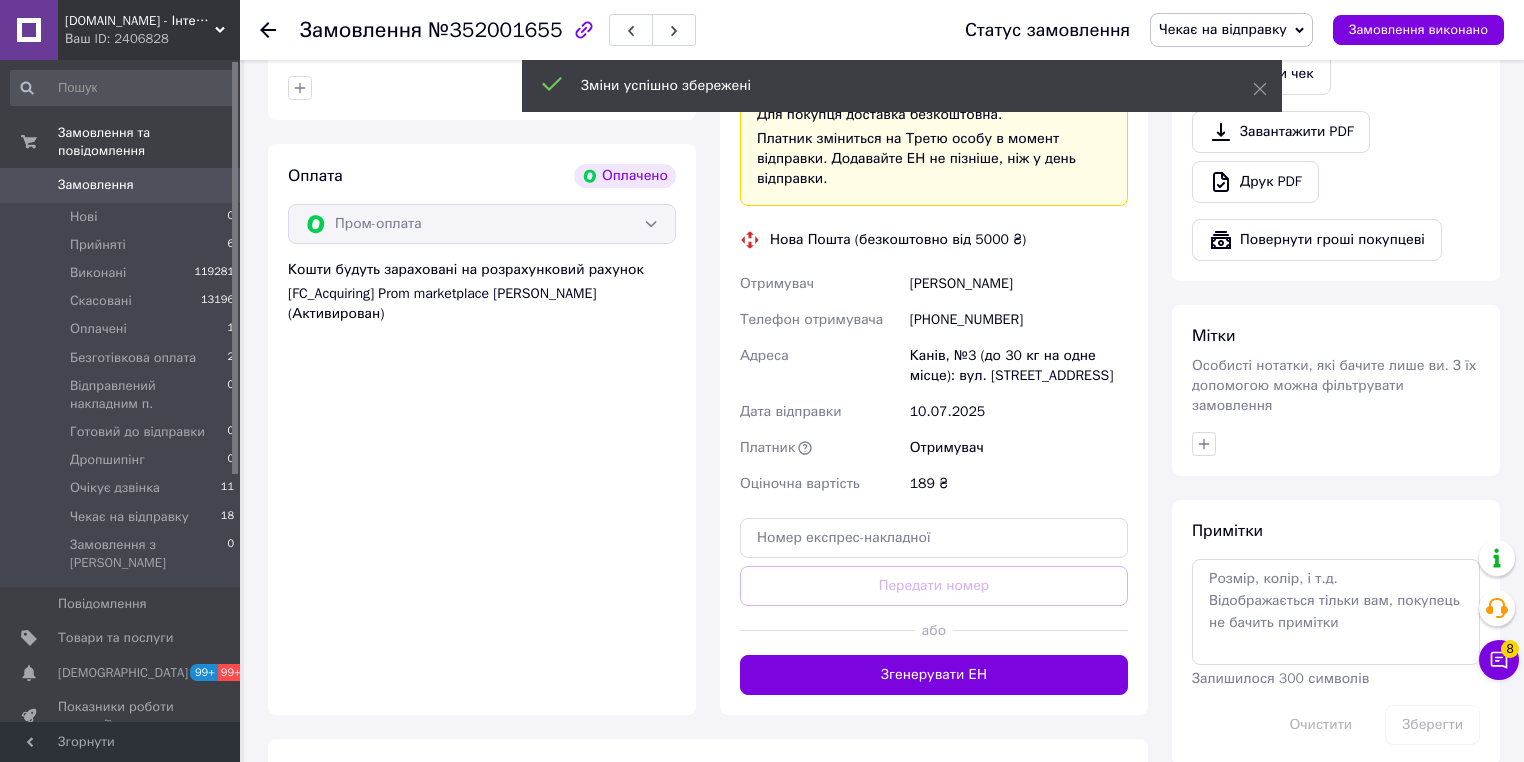 click on "Згенерувати ЕН" at bounding box center (934, 675) 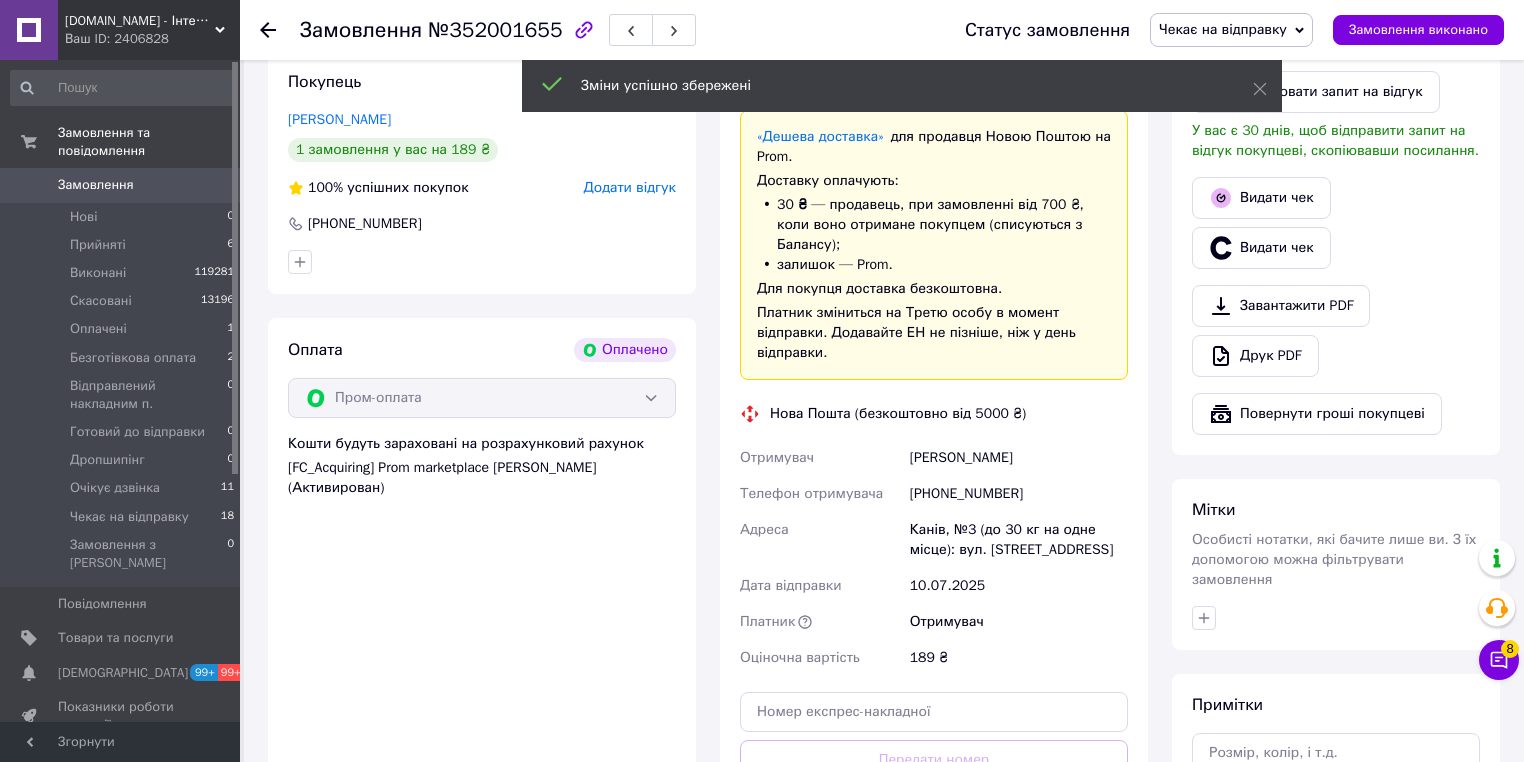 scroll, scrollTop: 480, scrollLeft: 0, axis: vertical 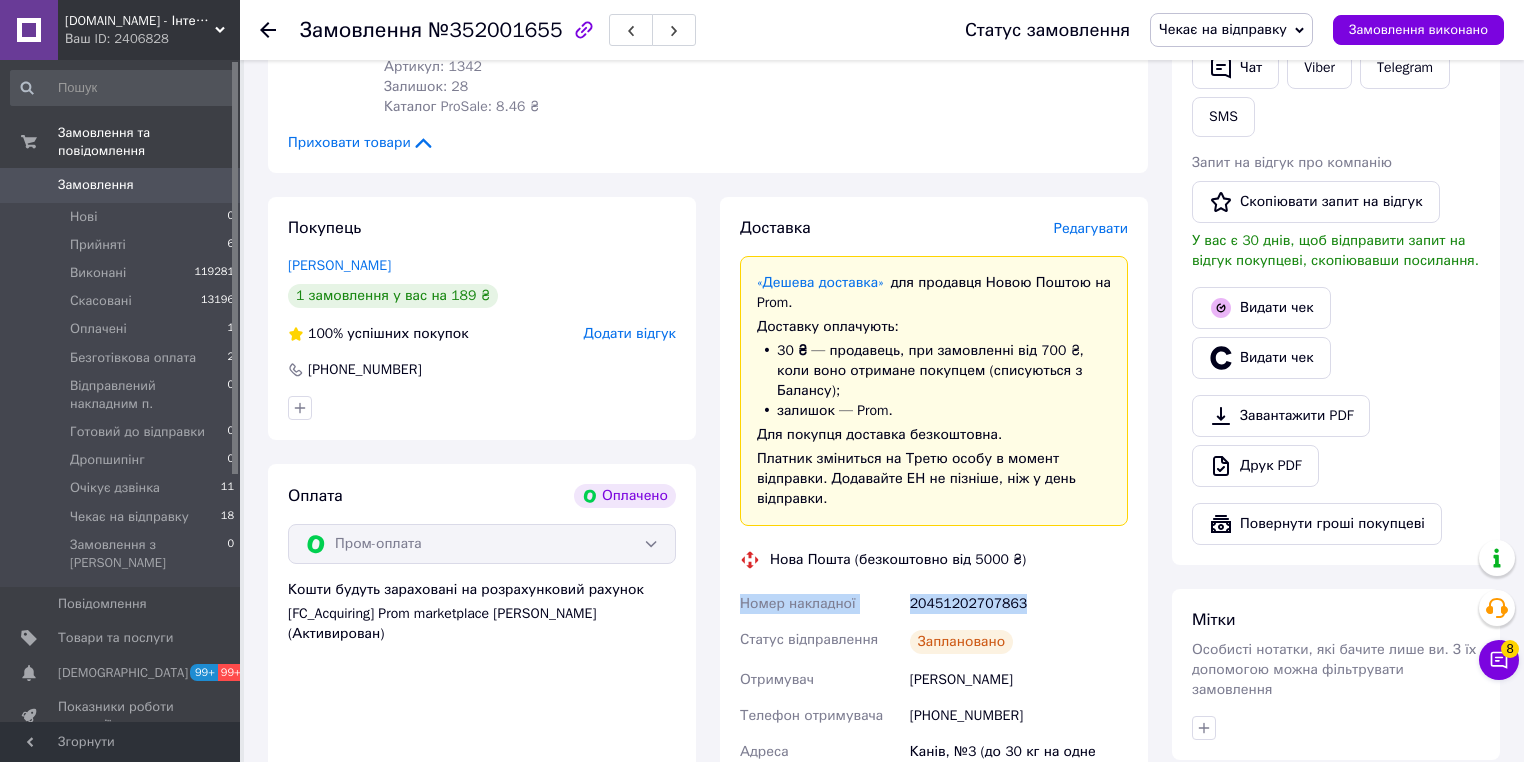 drag, startPoint x: 1042, startPoint y: 560, endPoint x: 715, endPoint y: 560, distance: 327 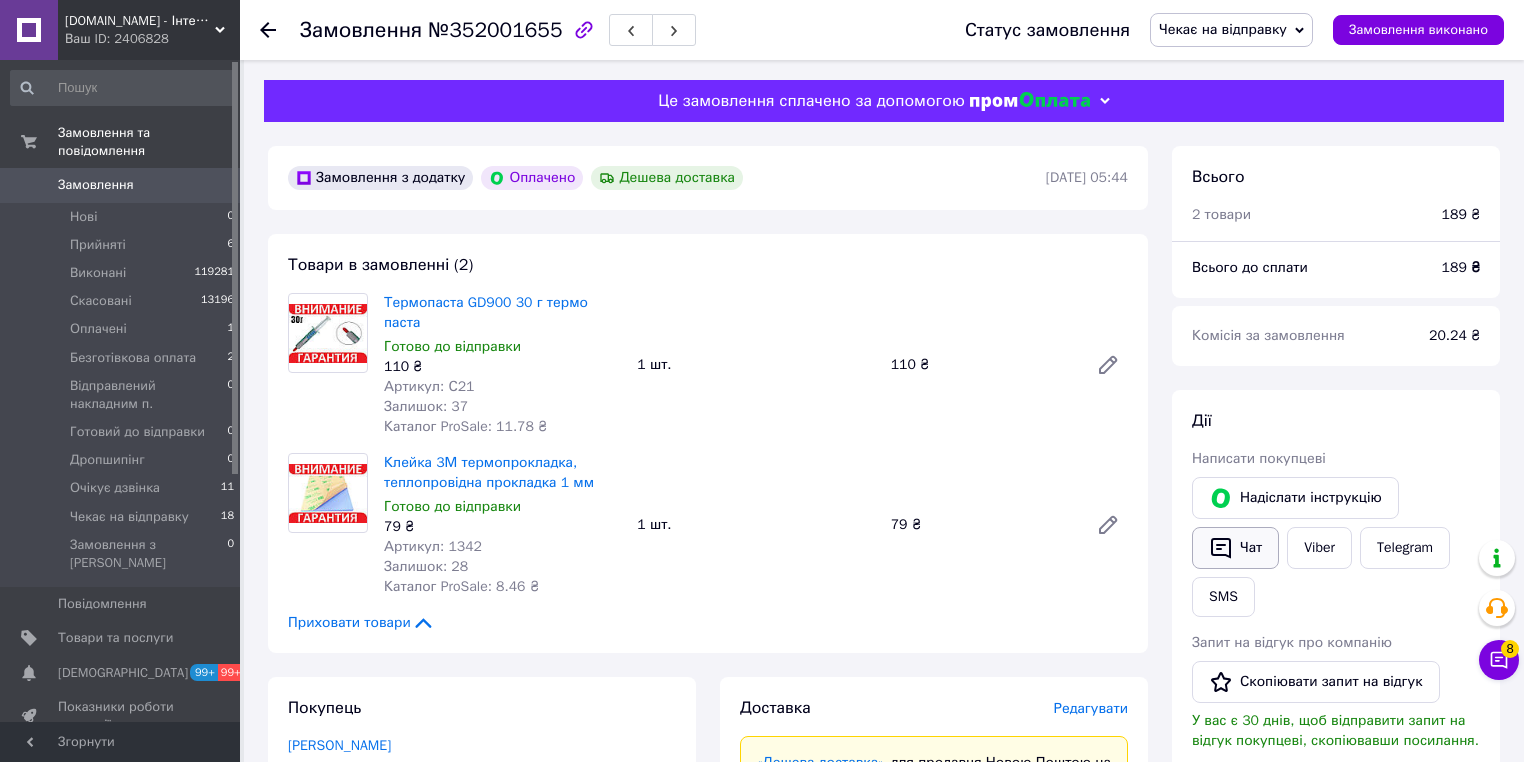 click on "Чат" at bounding box center [1235, 548] 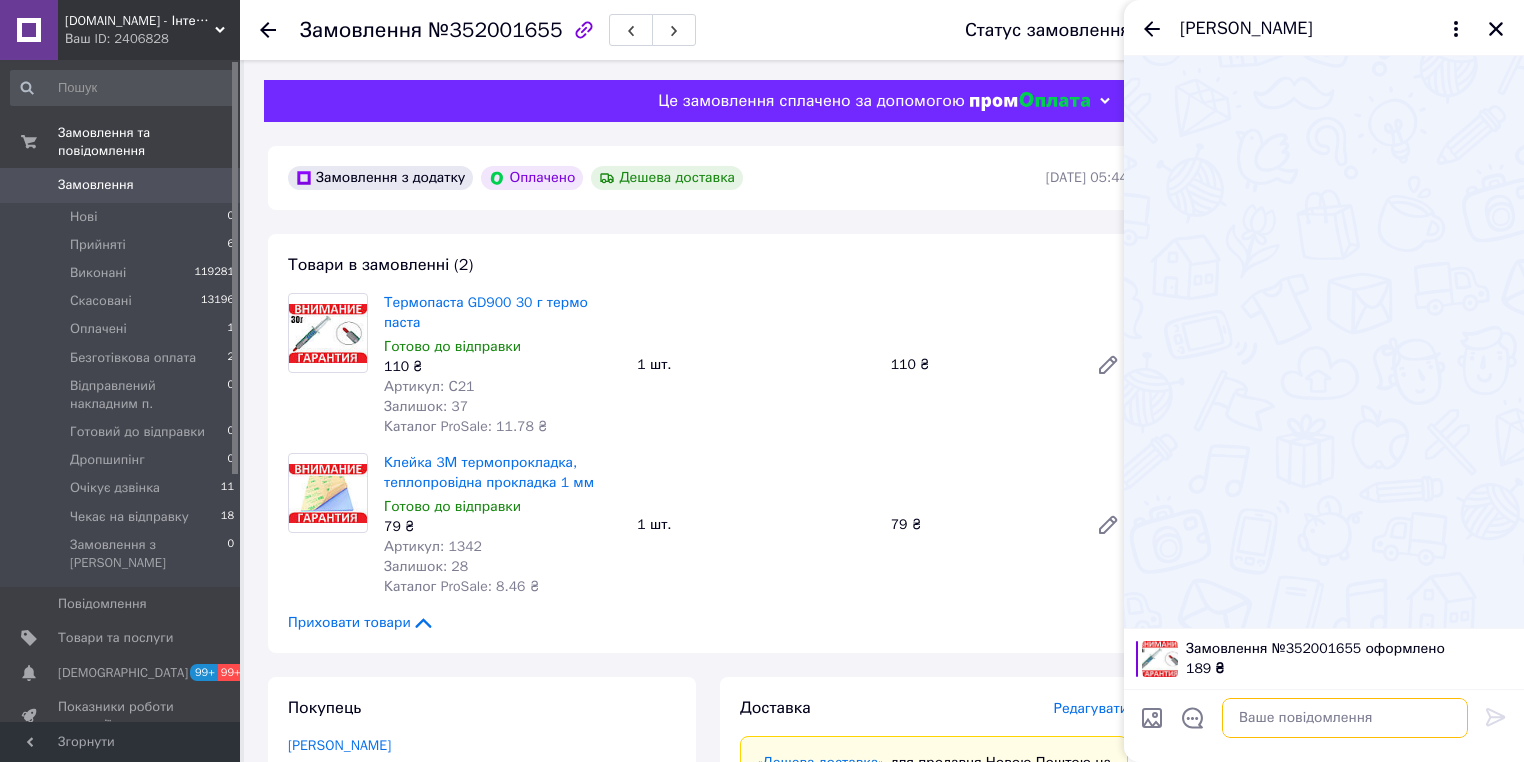 paste on "Номер накладної
20451202707863" 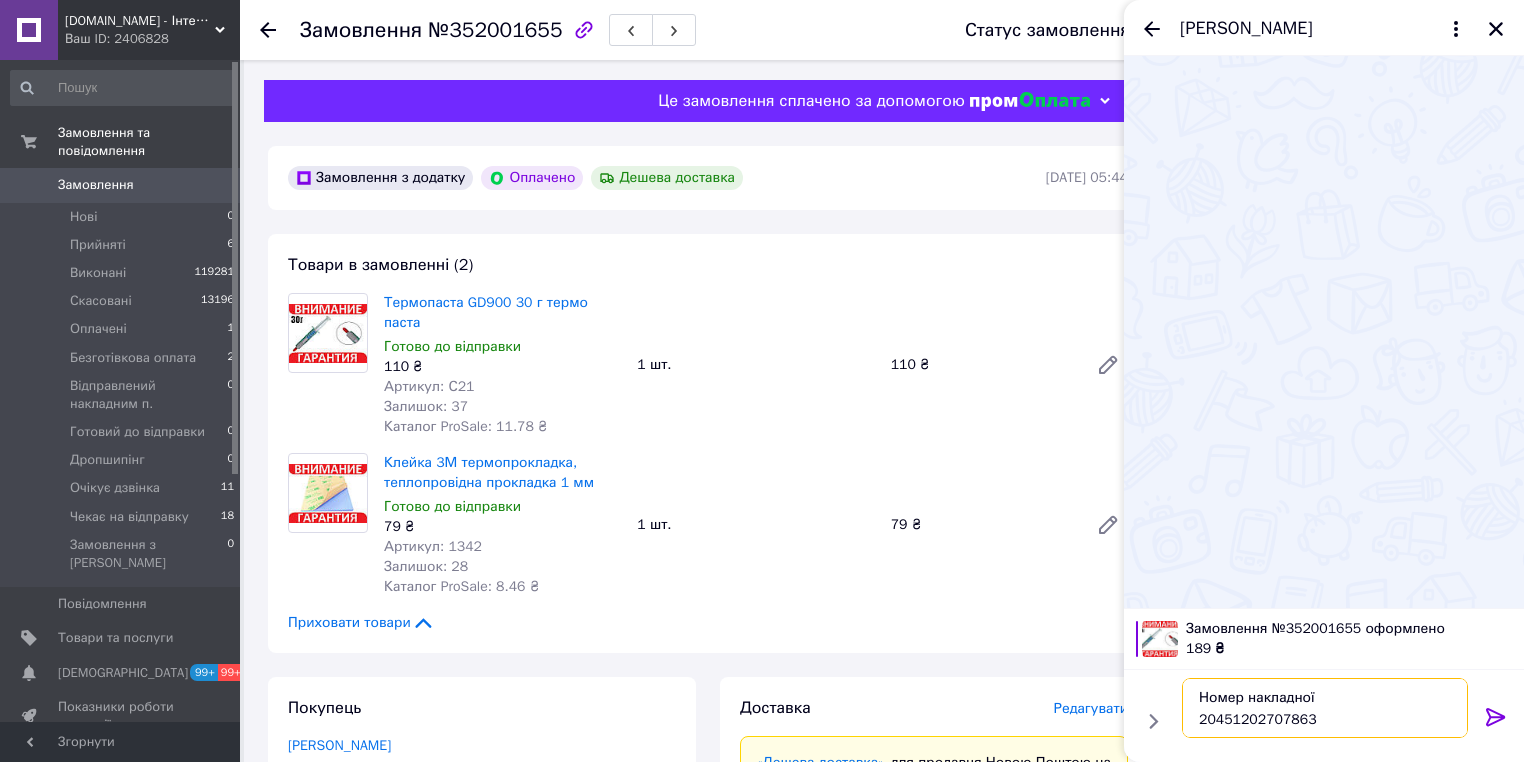 type on "Номер накладної
20451202707863" 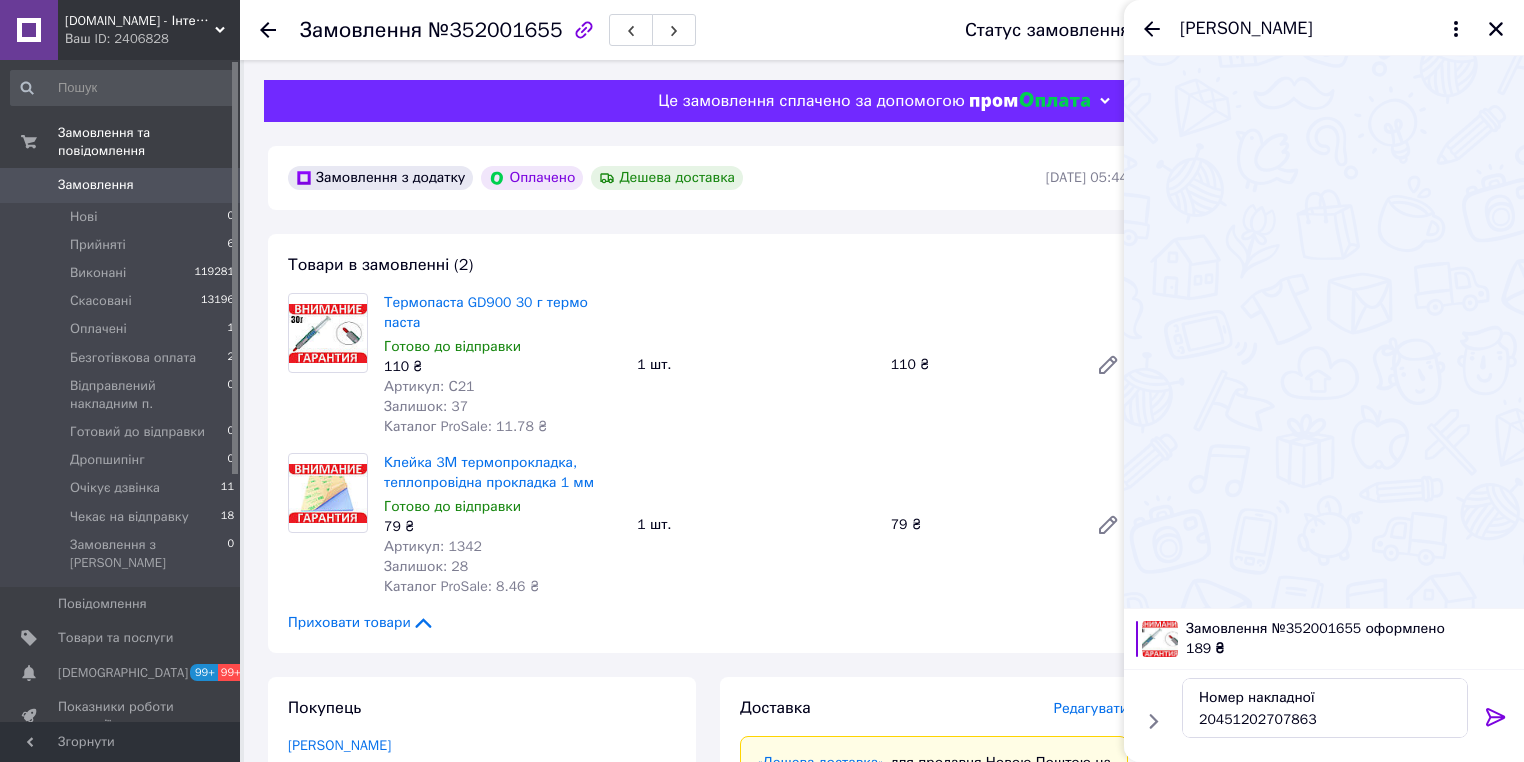 click 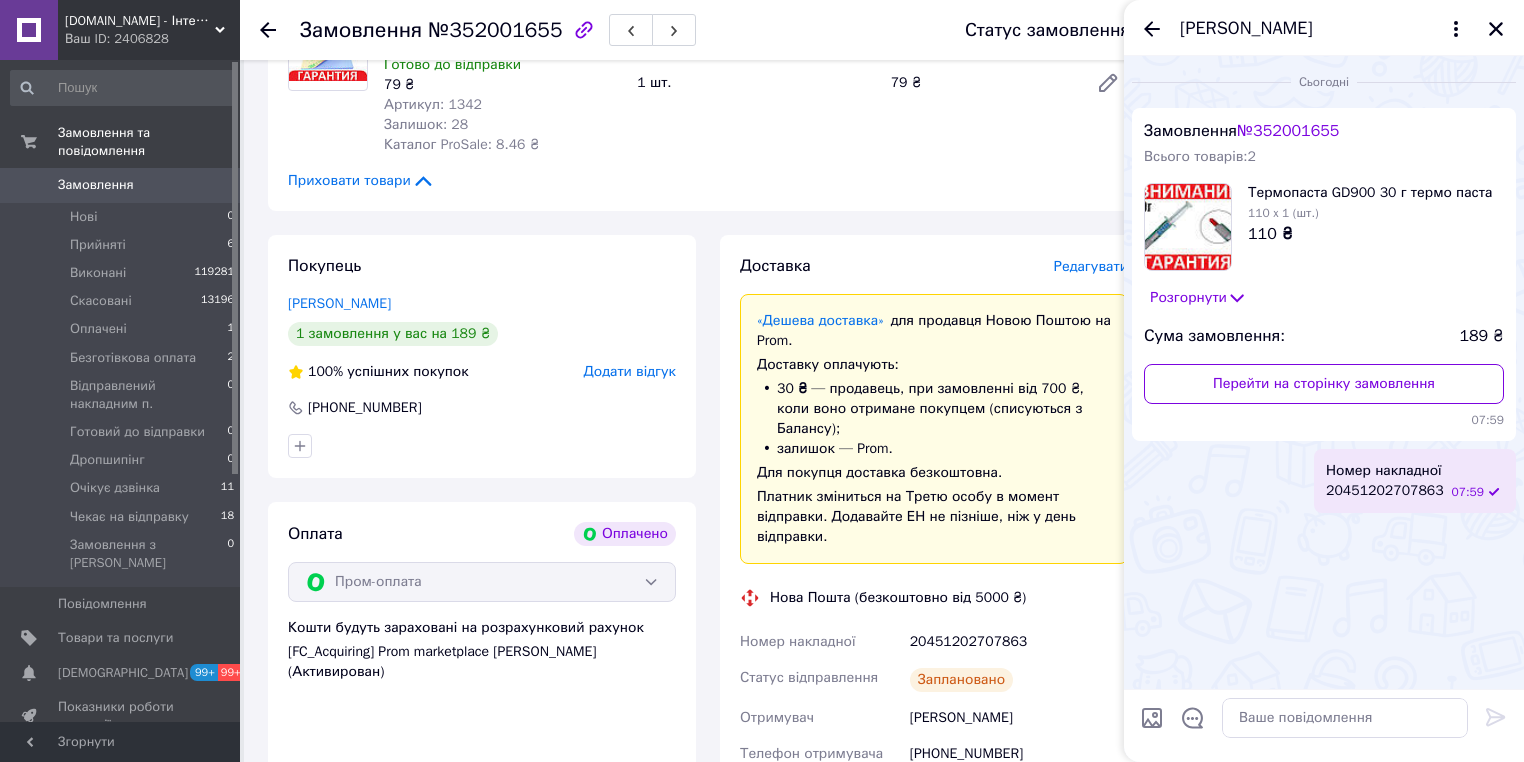 scroll, scrollTop: 480, scrollLeft: 0, axis: vertical 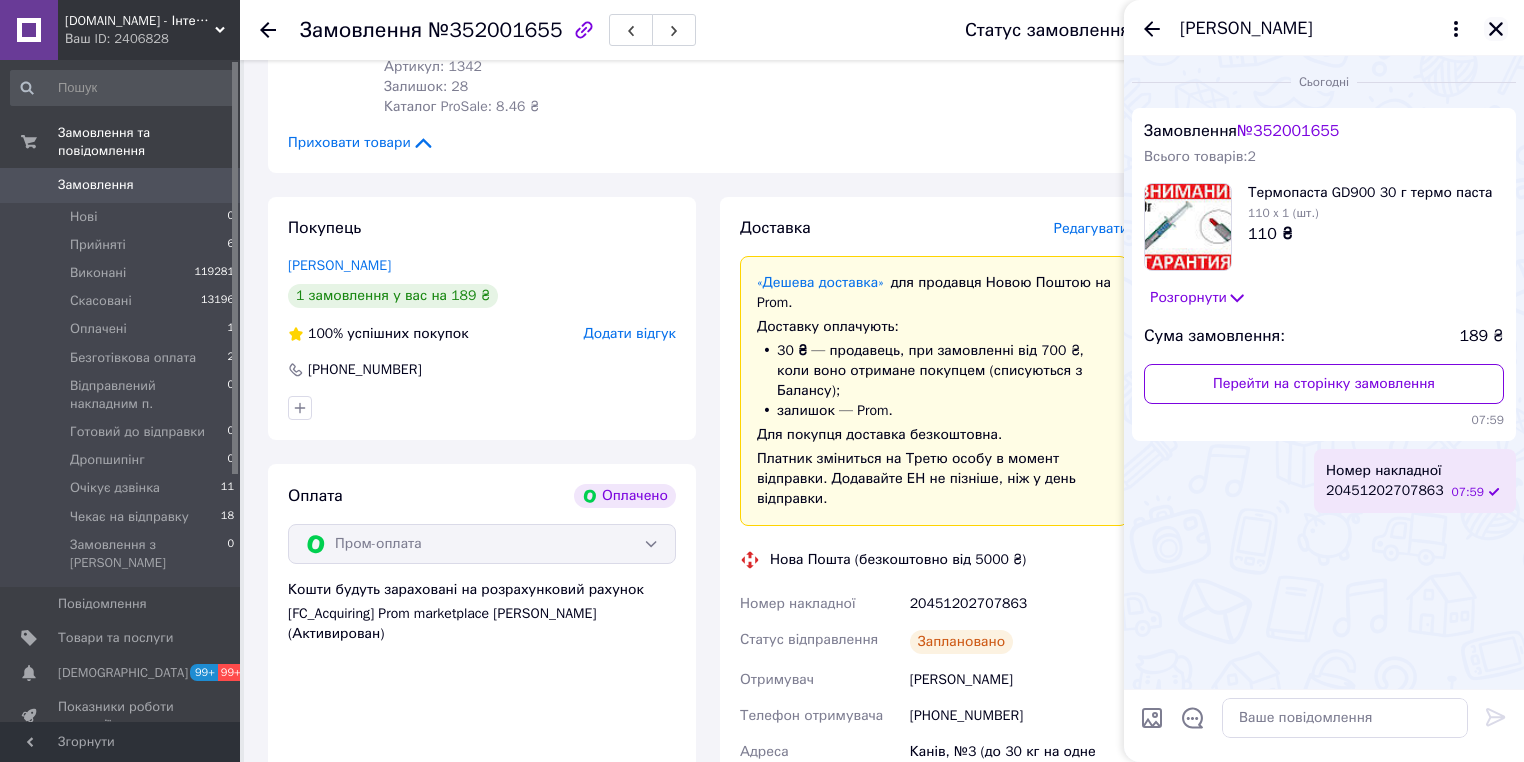 click 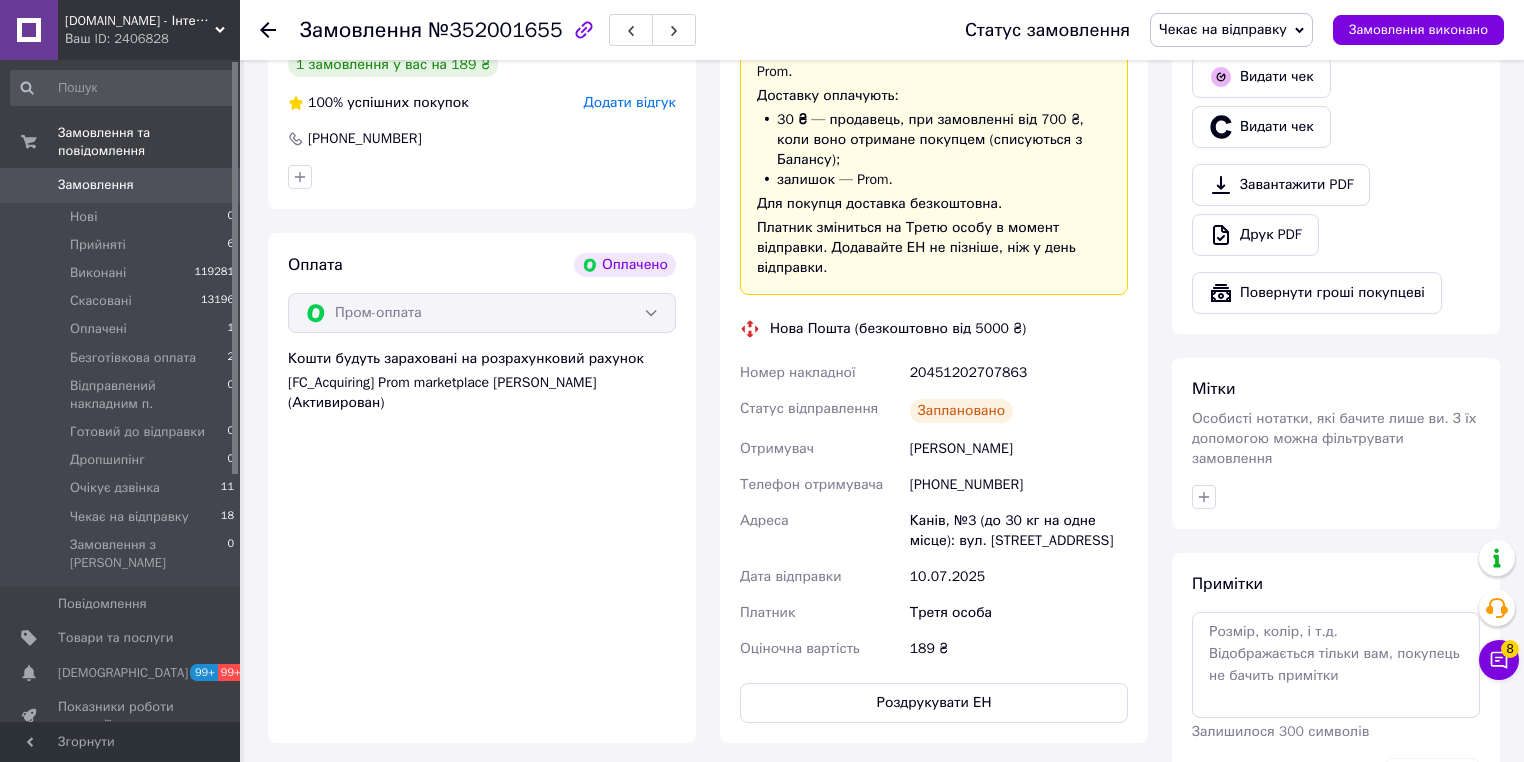 scroll, scrollTop: 800, scrollLeft: 0, axis: vertical 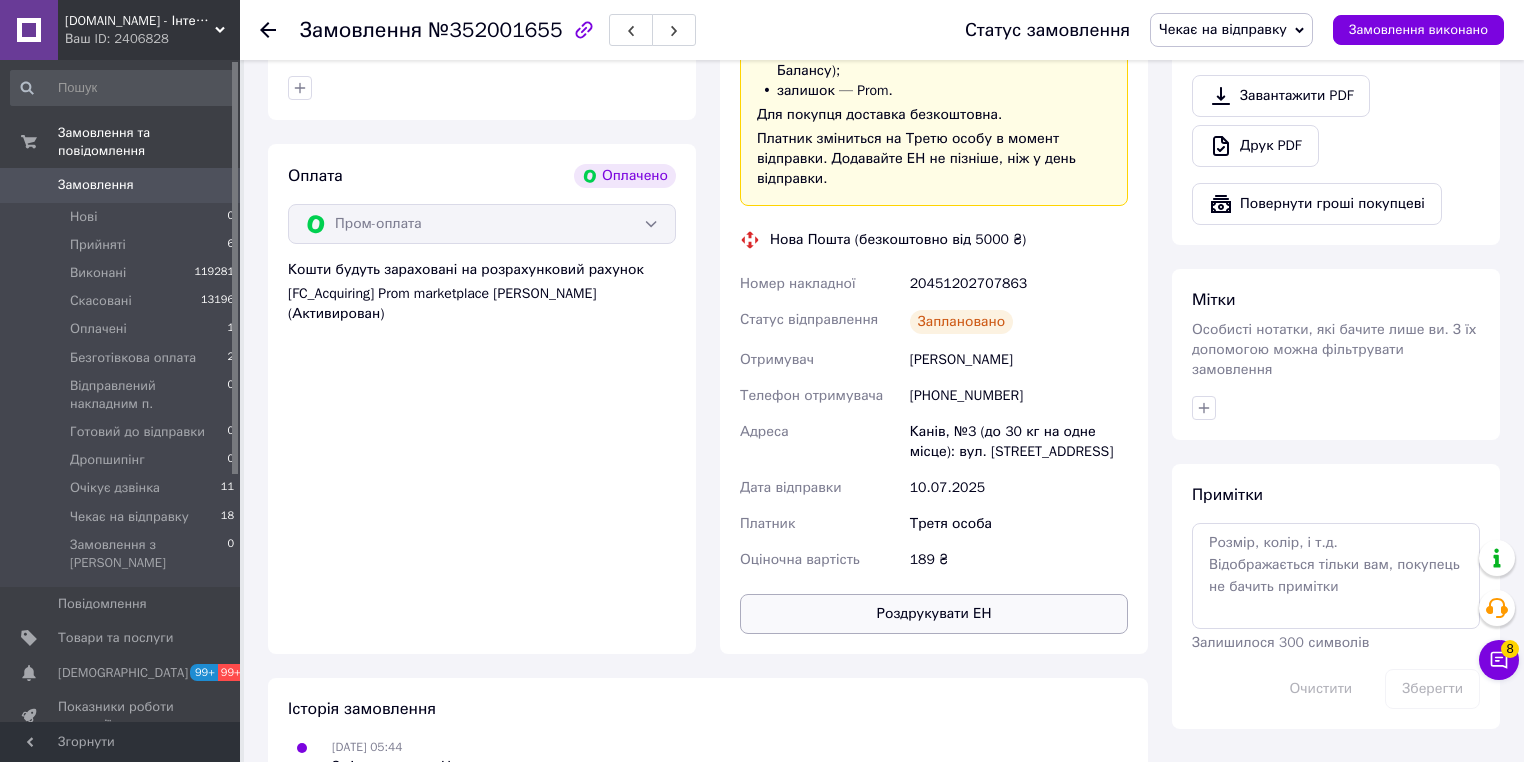 click on "Роздрукувати ЕН" at bounding box center (934, 614) 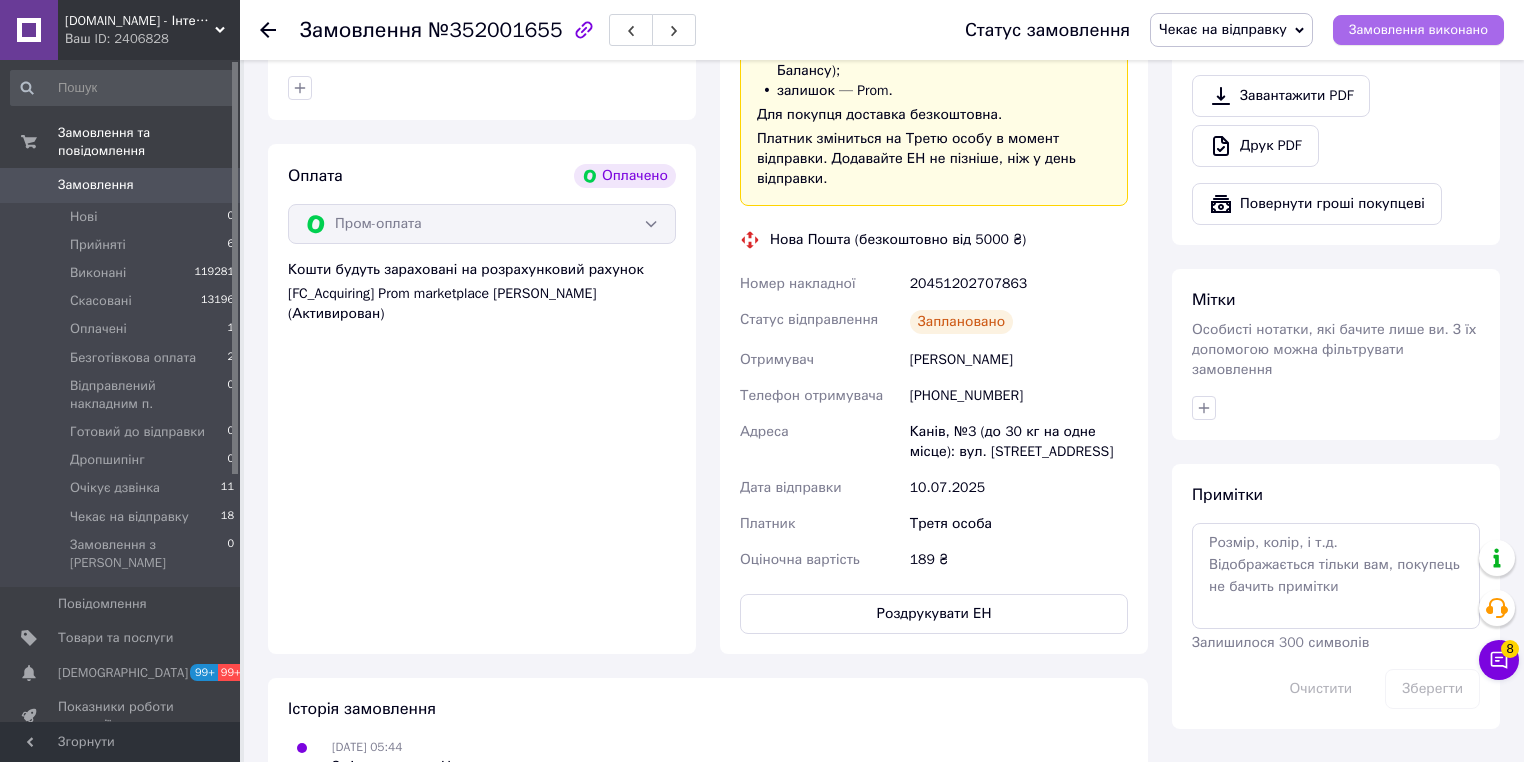 click on "Замовлення виконано" at bounding box center (1418, 30) 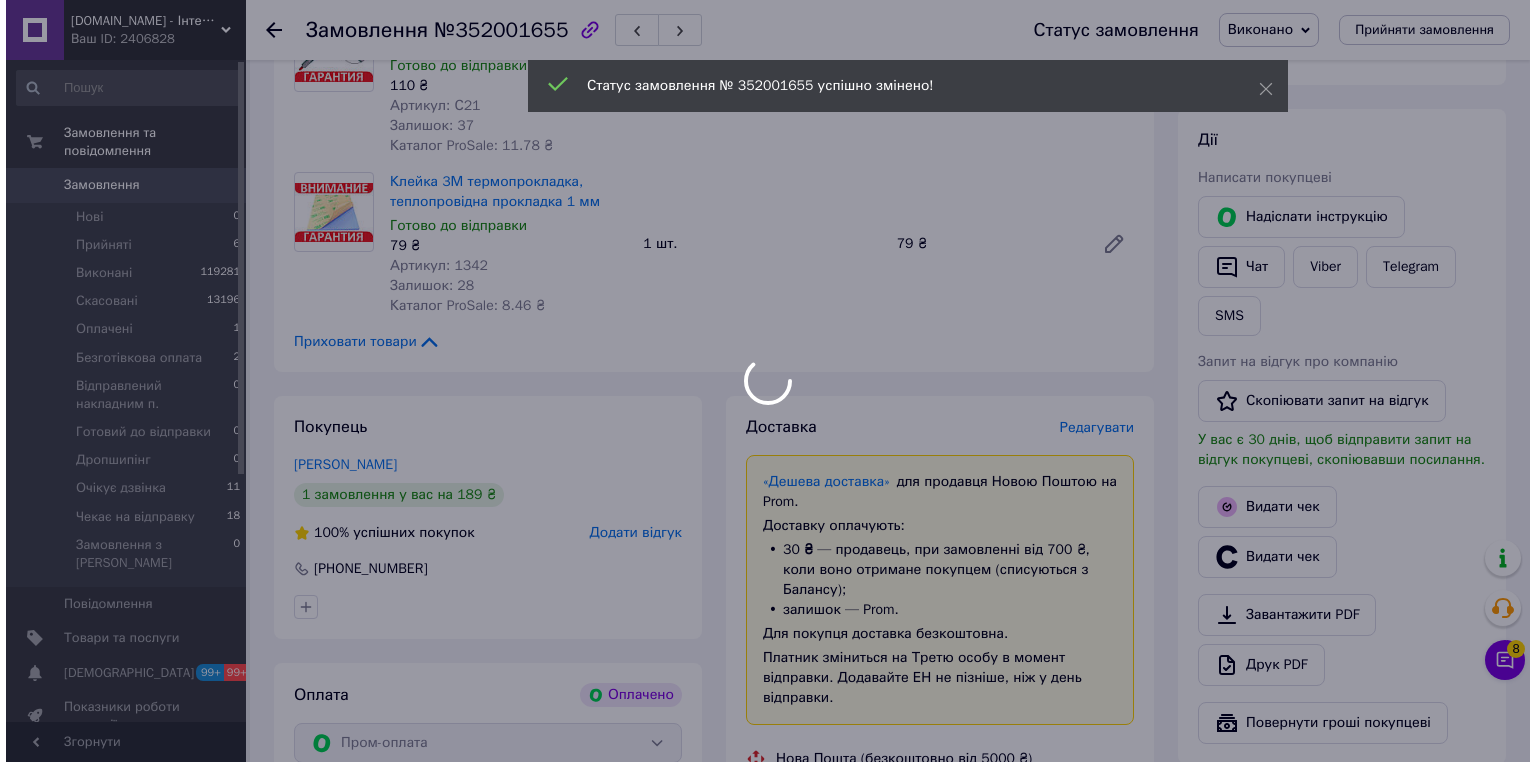 scroll, scrollTop: 320, scrollLeft: 0, axis: vertical 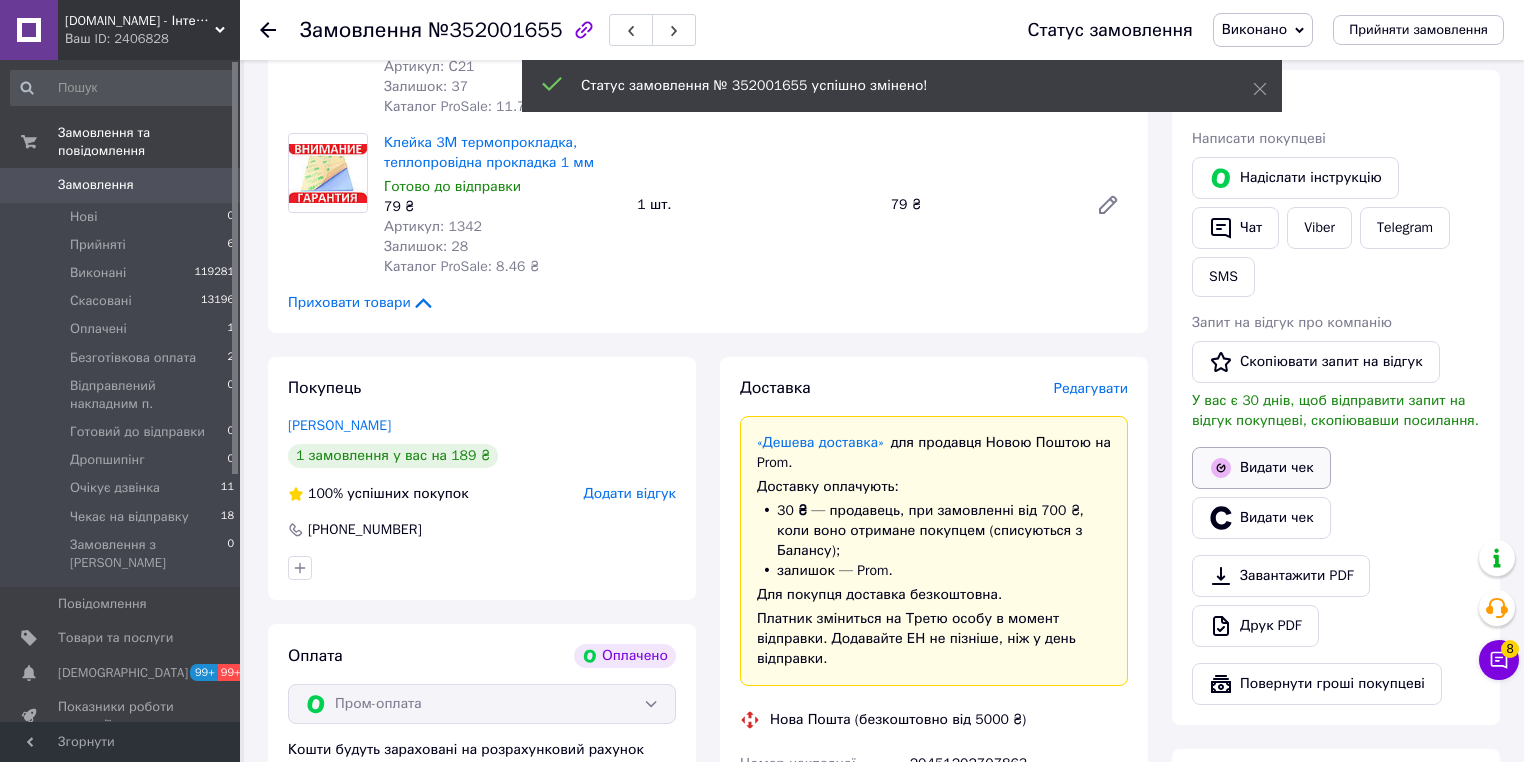 click on "Видати чек" at bounding box center (1261, 468) 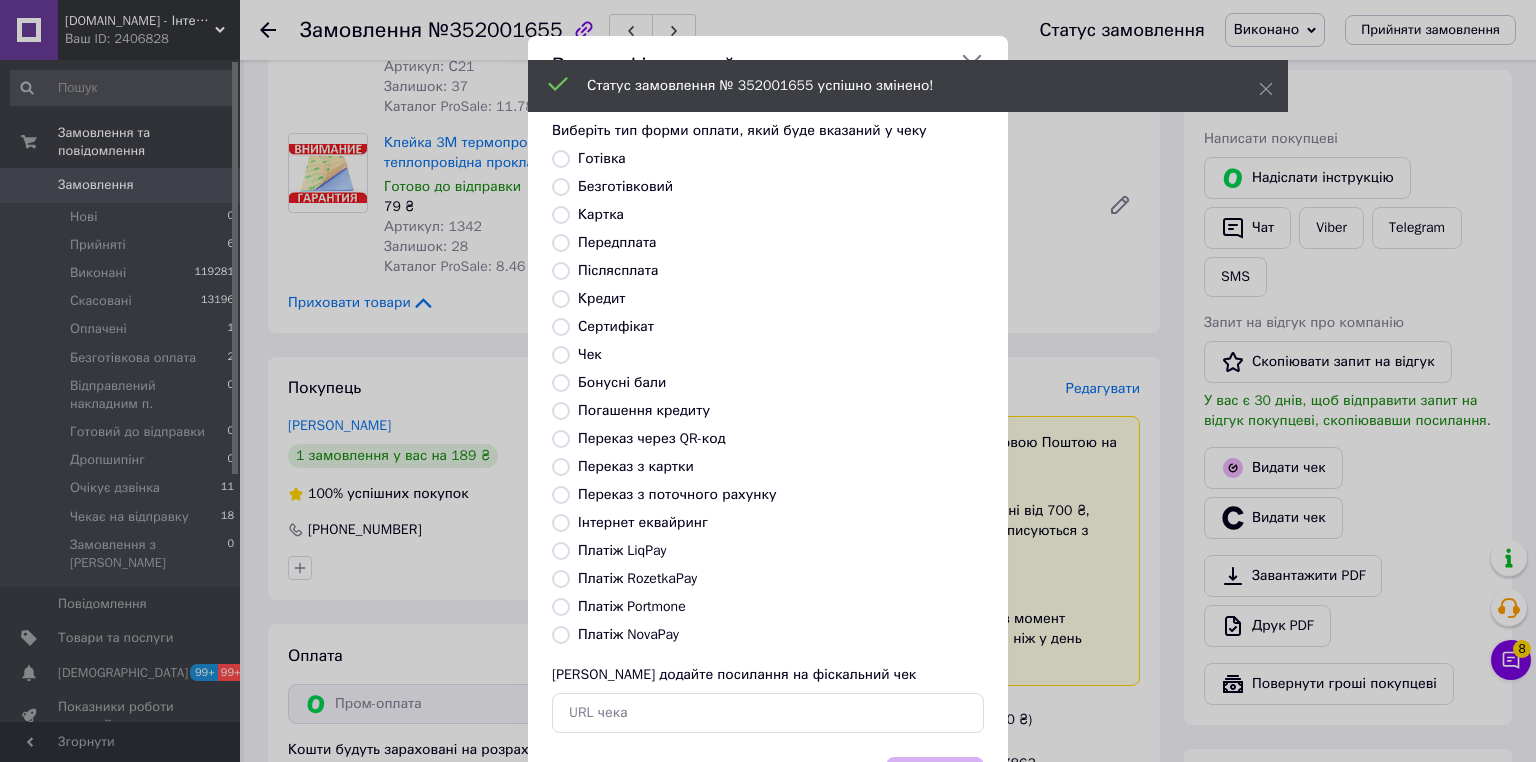 drag, startPoint x: 552, startPoint y: 574, endPoint x: 1025, endPoint y: 604, distance: 473.9504 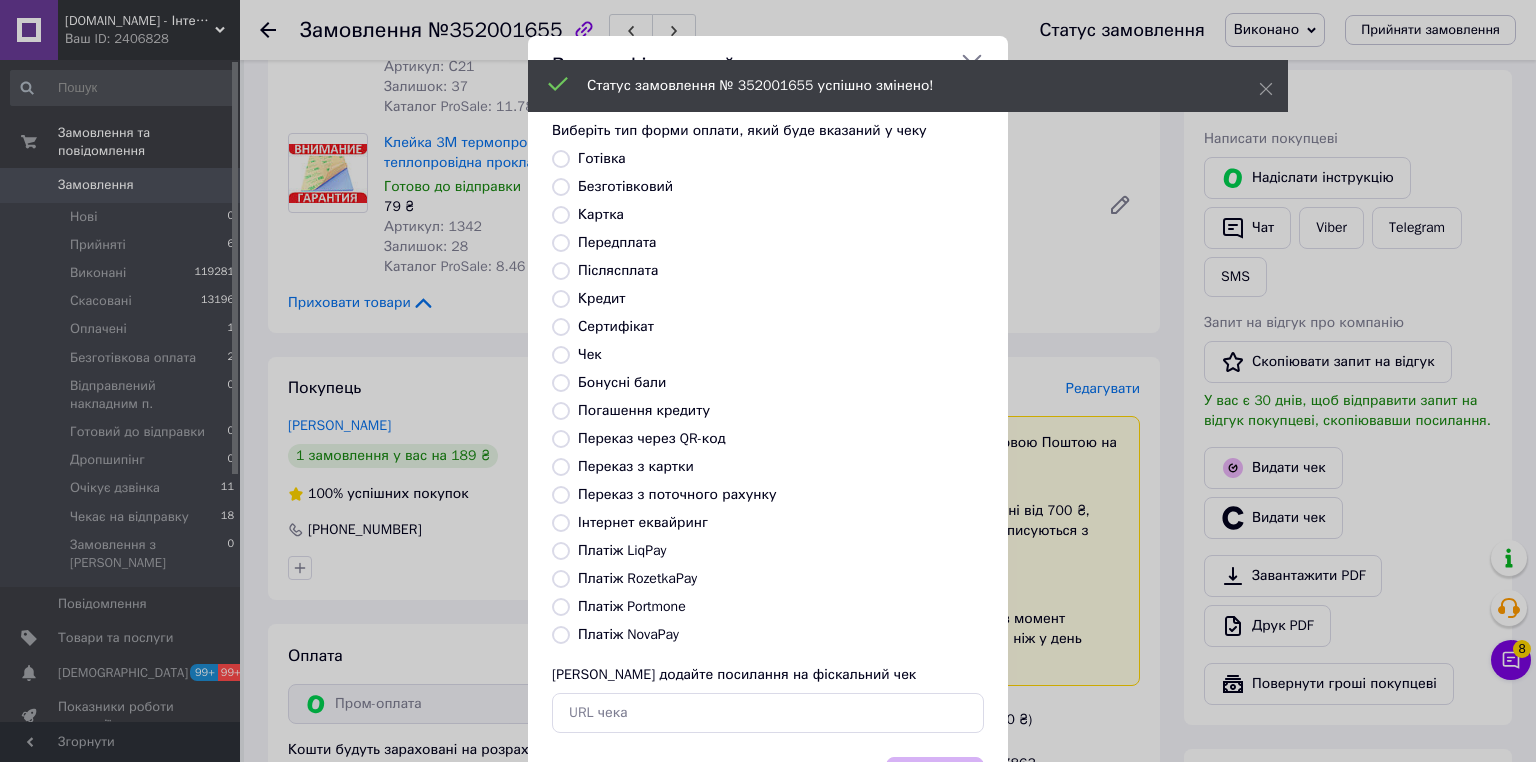 radio on "true" 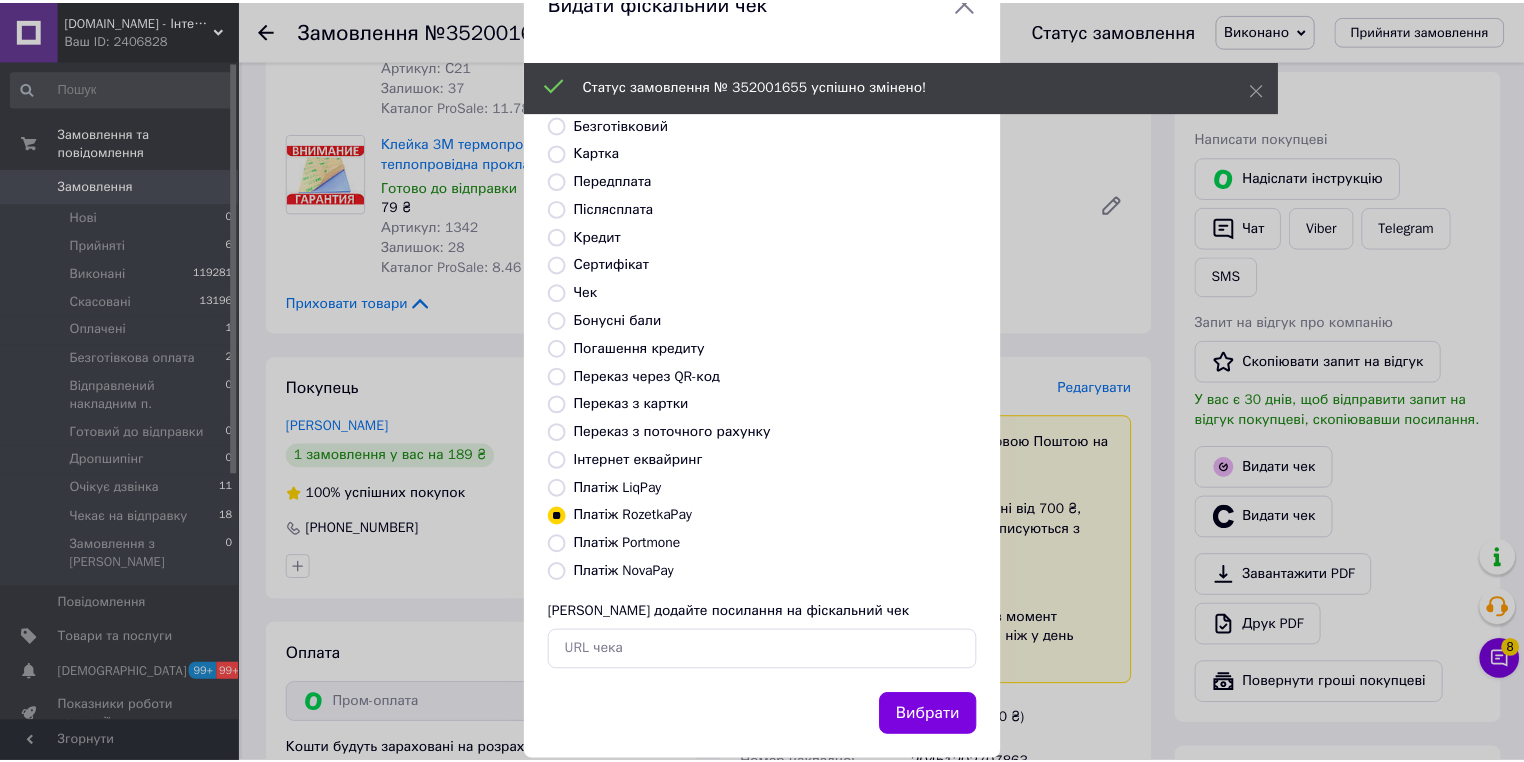 scroll, scrollTop: 96, scrollLeft: 0, axis: vertical 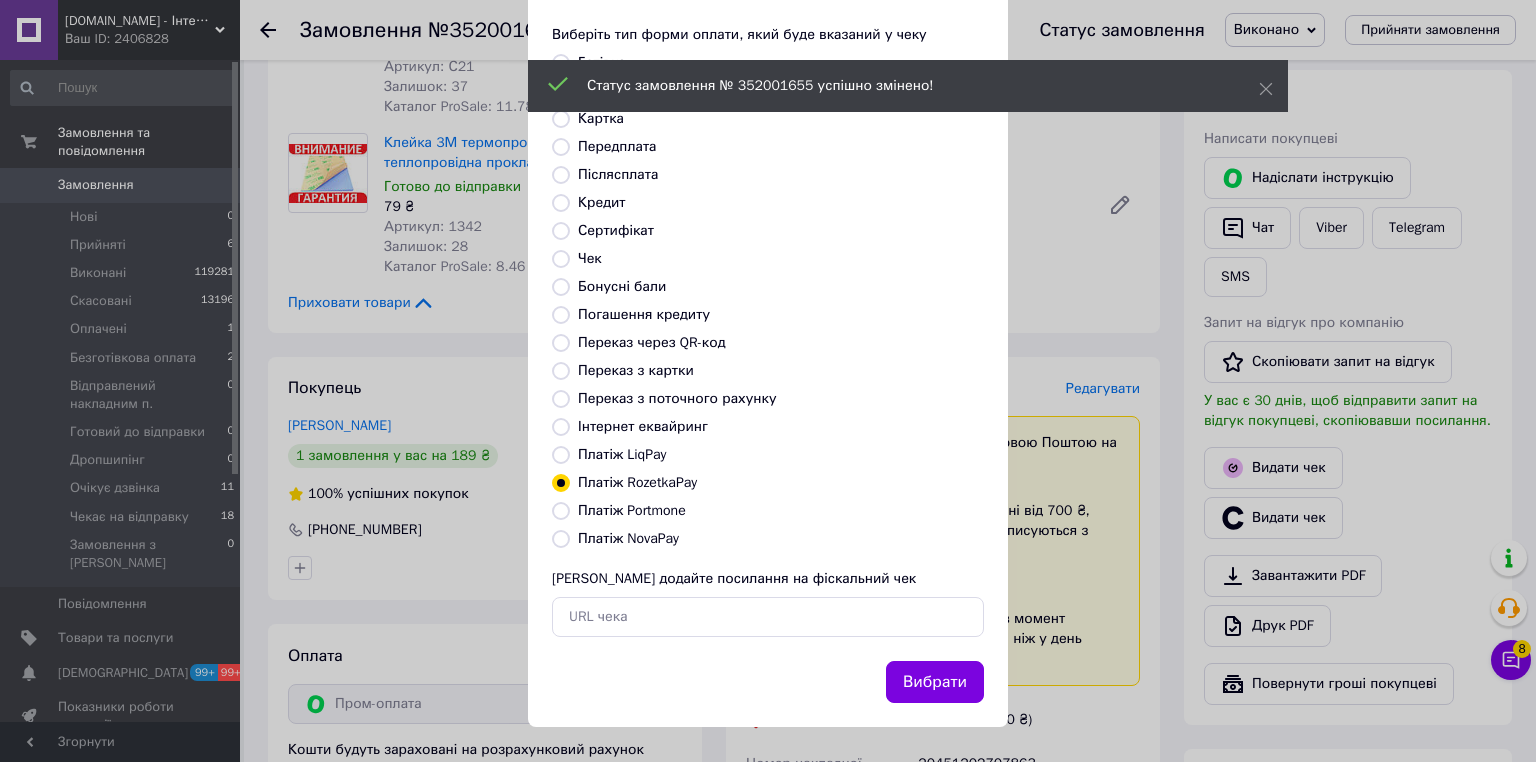 drag, startPoint x: 962, startPoint y: 666, endPoint x: 972, endPoint y: 649, distance: 19.723083 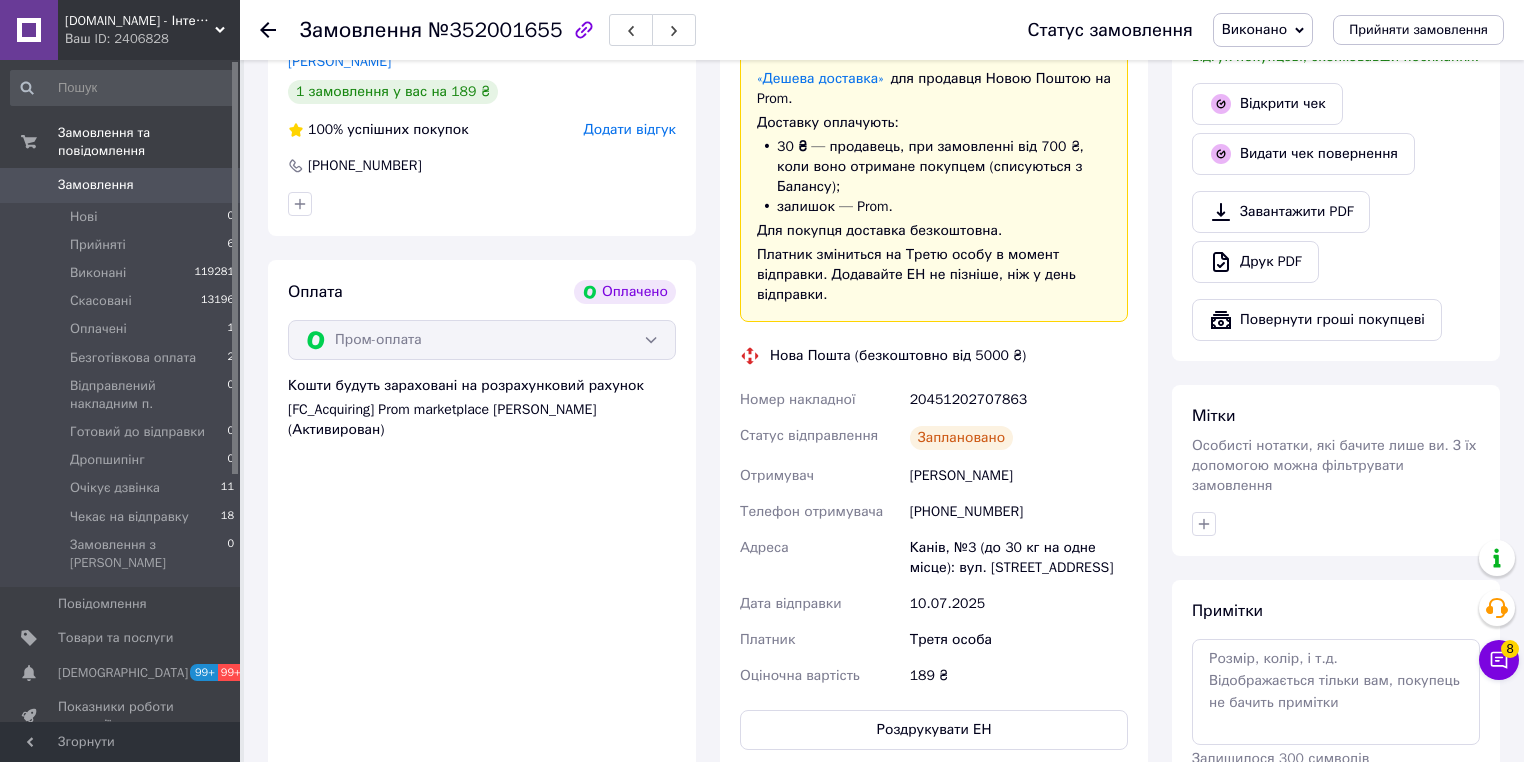 scroll, scrollTop: 480, scrollLeft: 0, axis: vertical 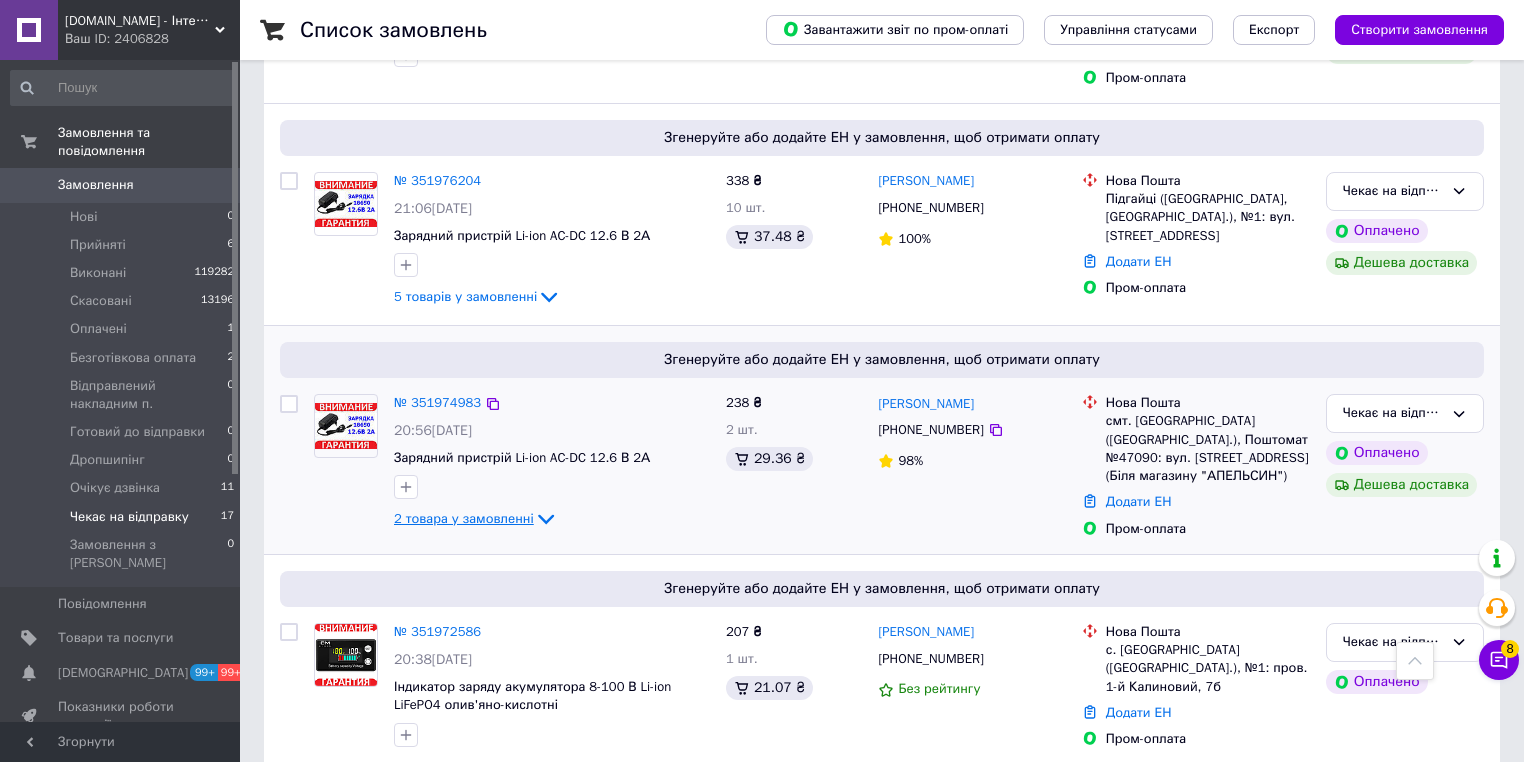 click 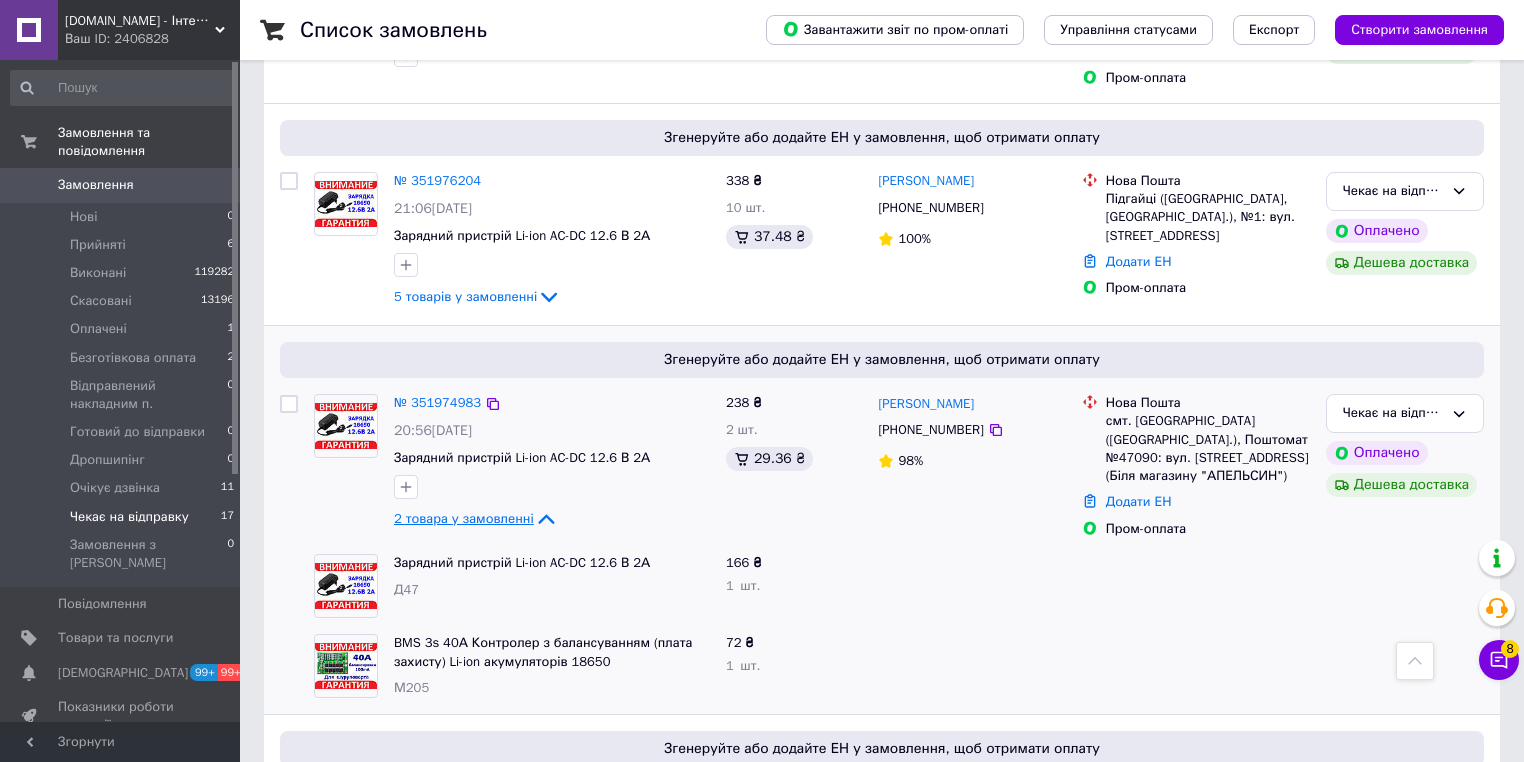 click 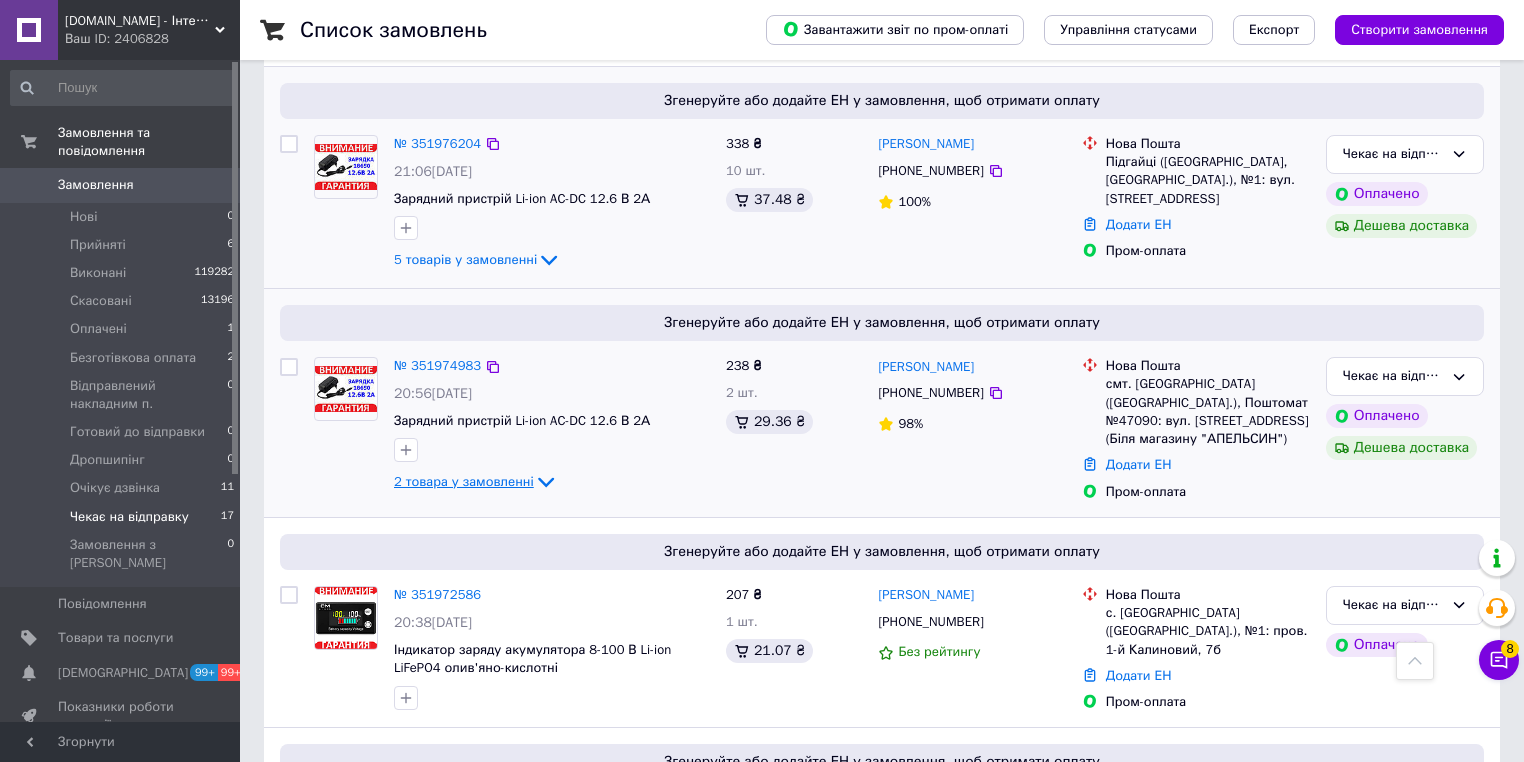 scroll, scrollTop: 1280, scrollLeft: 0, axis: vertical 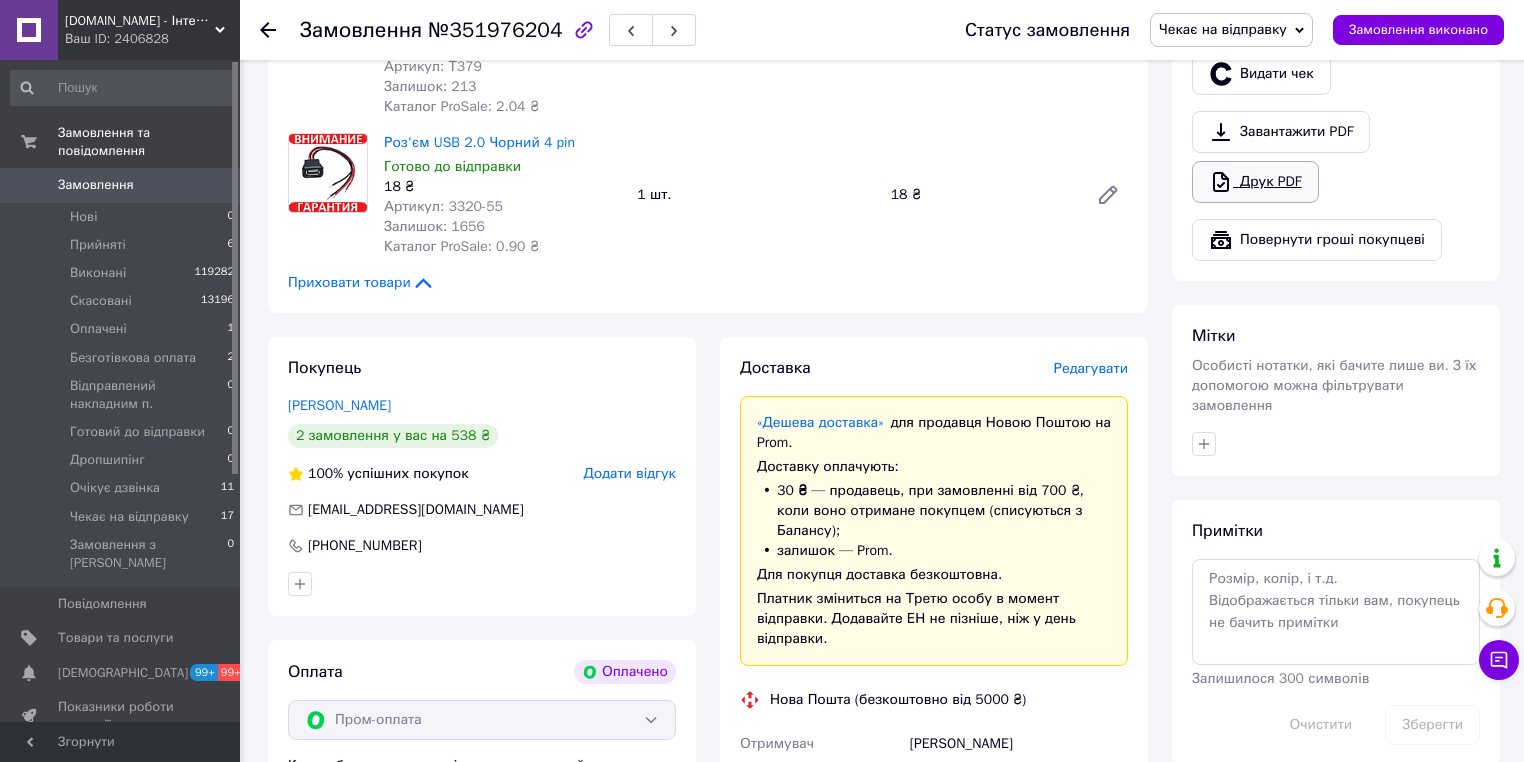 click on "Друк PDF" at bounding box center [1255, 182] 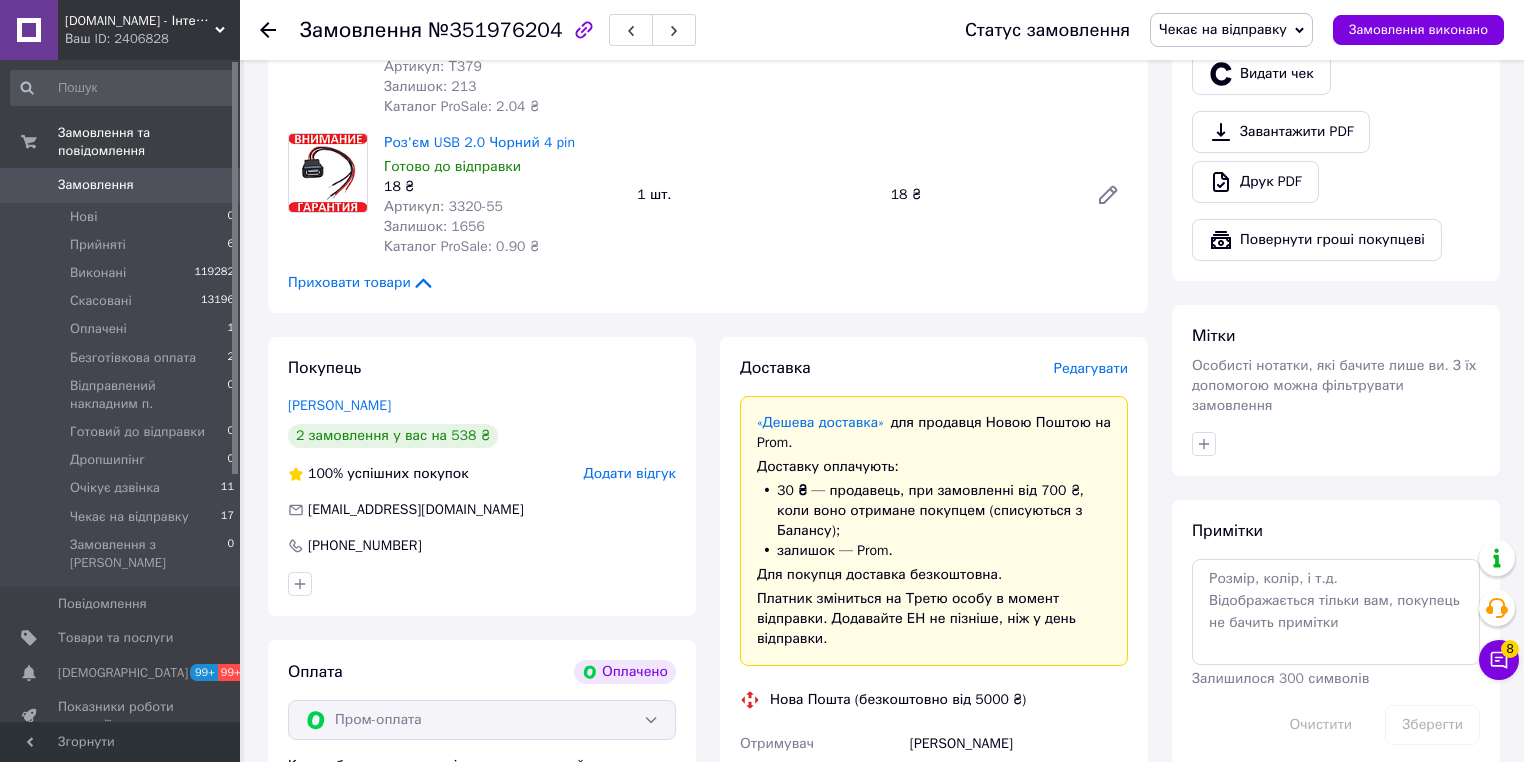 click on "Редагувати" at bounding box center [1091, 368] 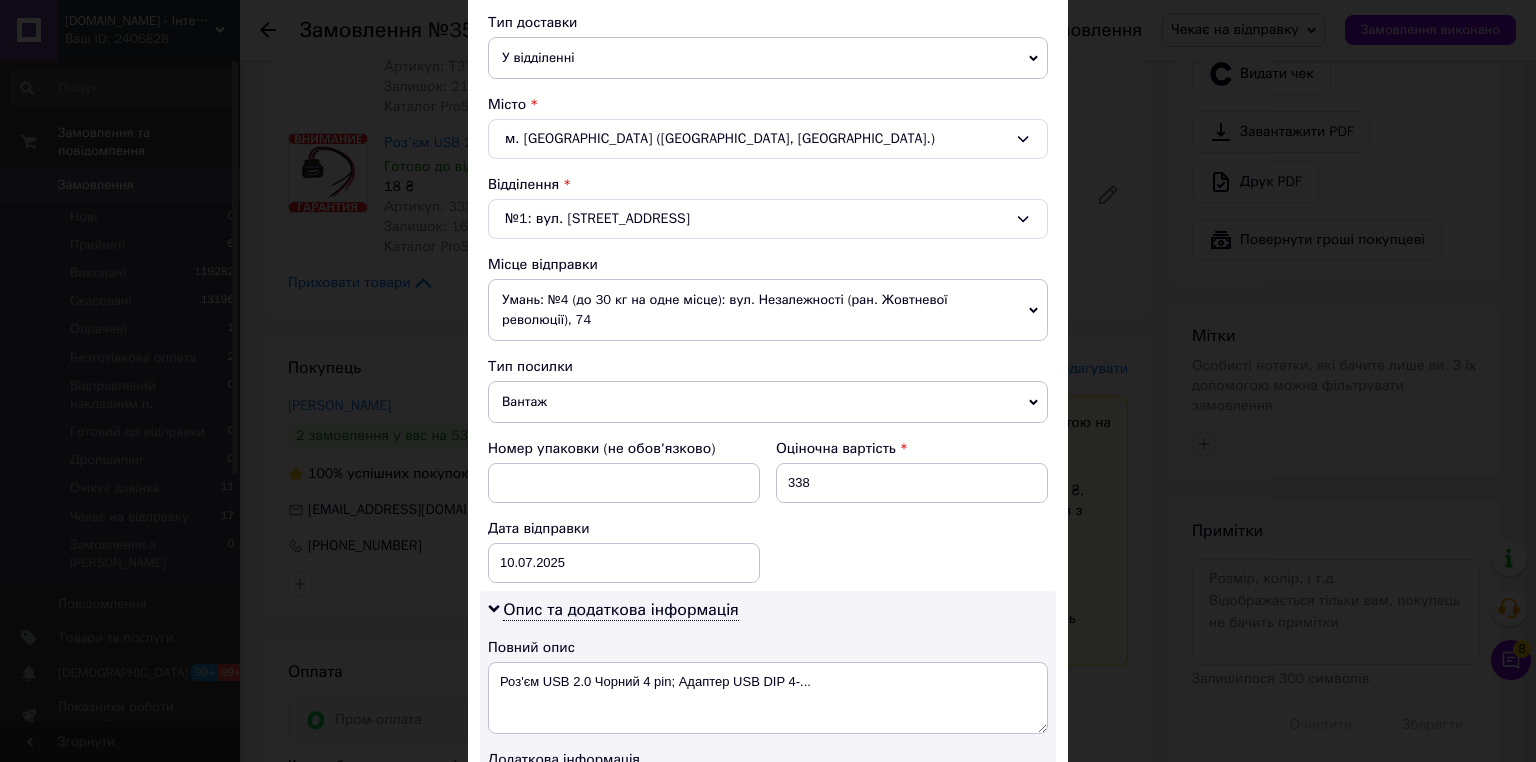 scroll, scrollTop: 803, scrollLeft: 0, axis: vertical 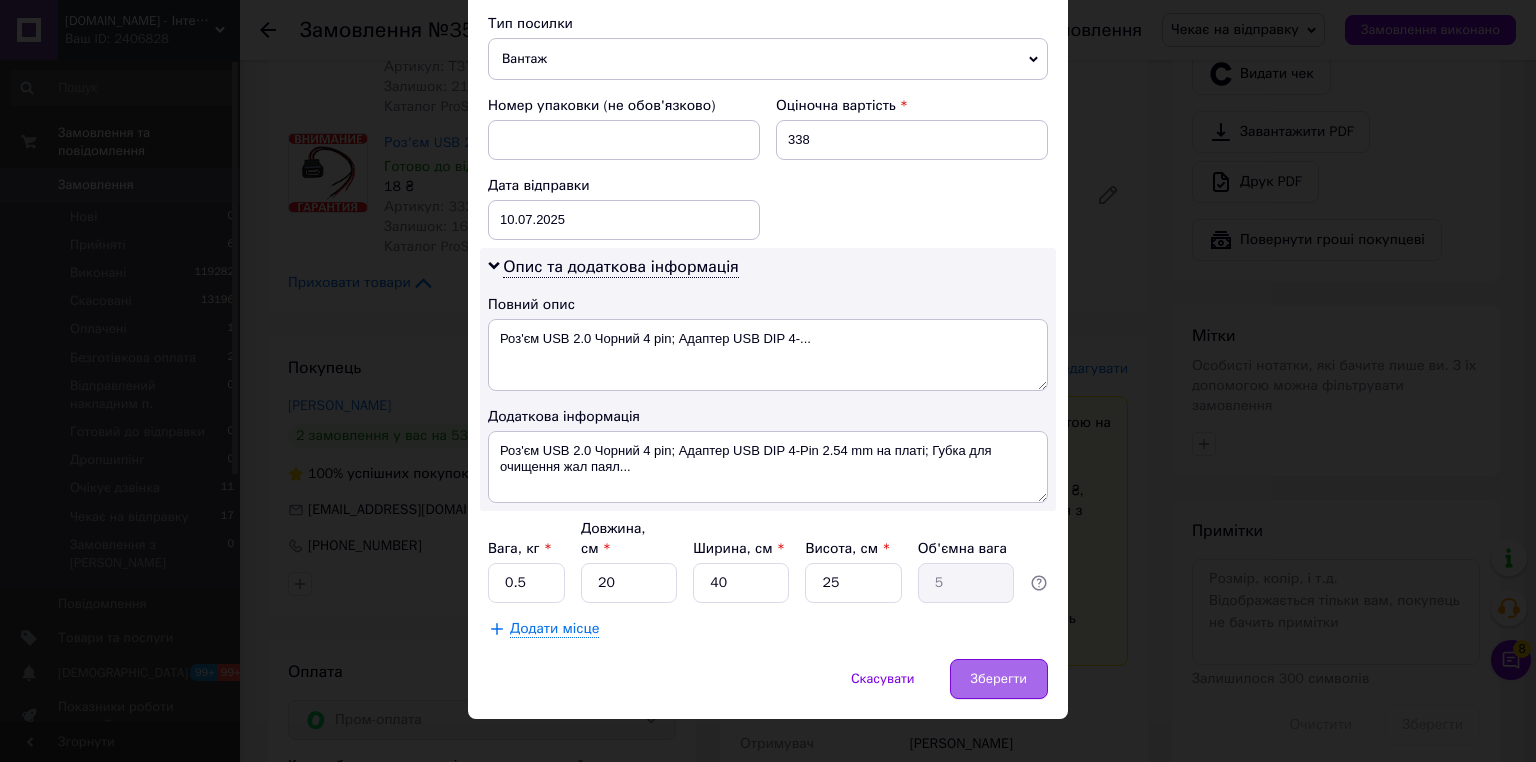 click on "Зберегти" at bounding box center (999, 679) 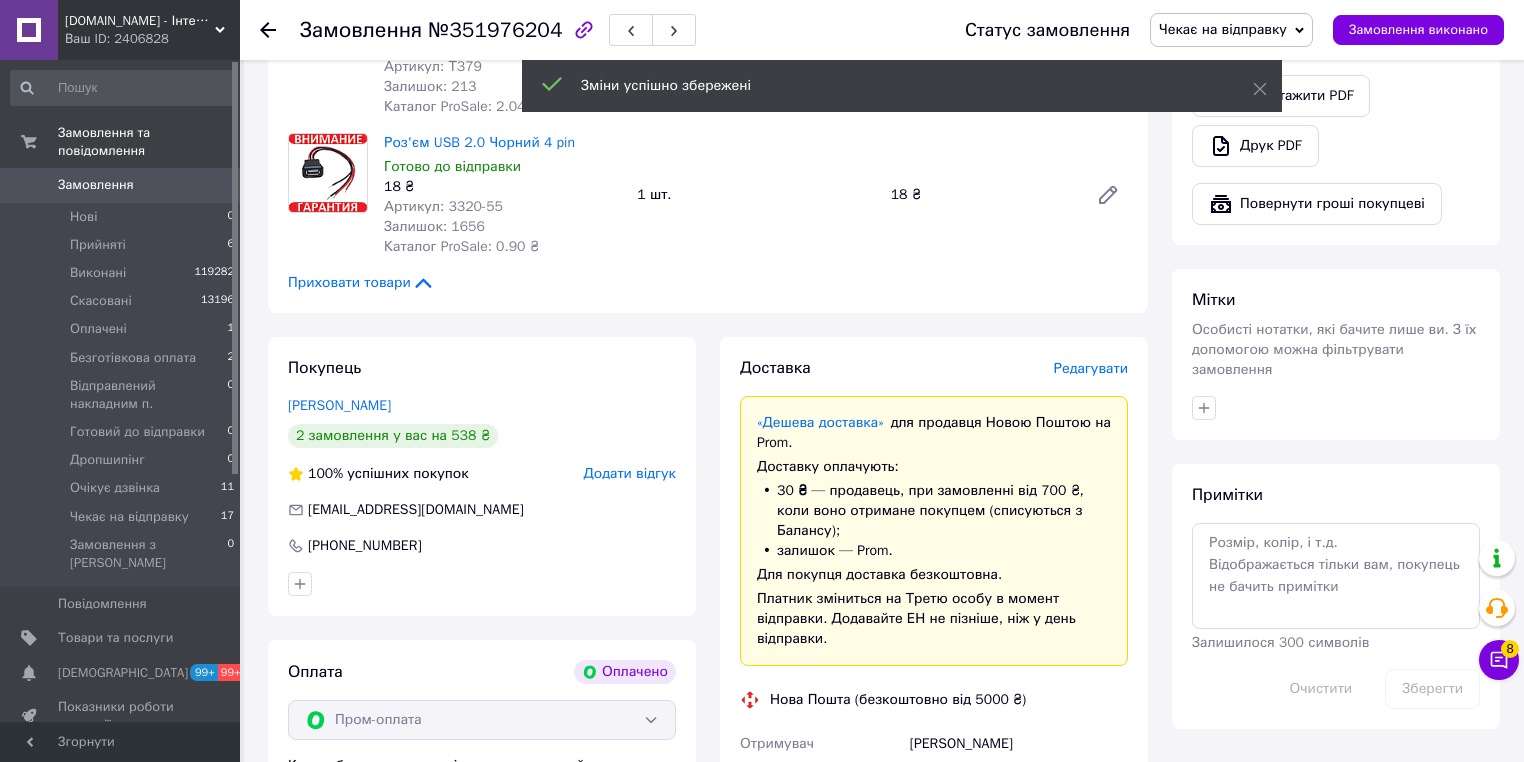 click on "Редагувати" at bounding box center [1091, 368] 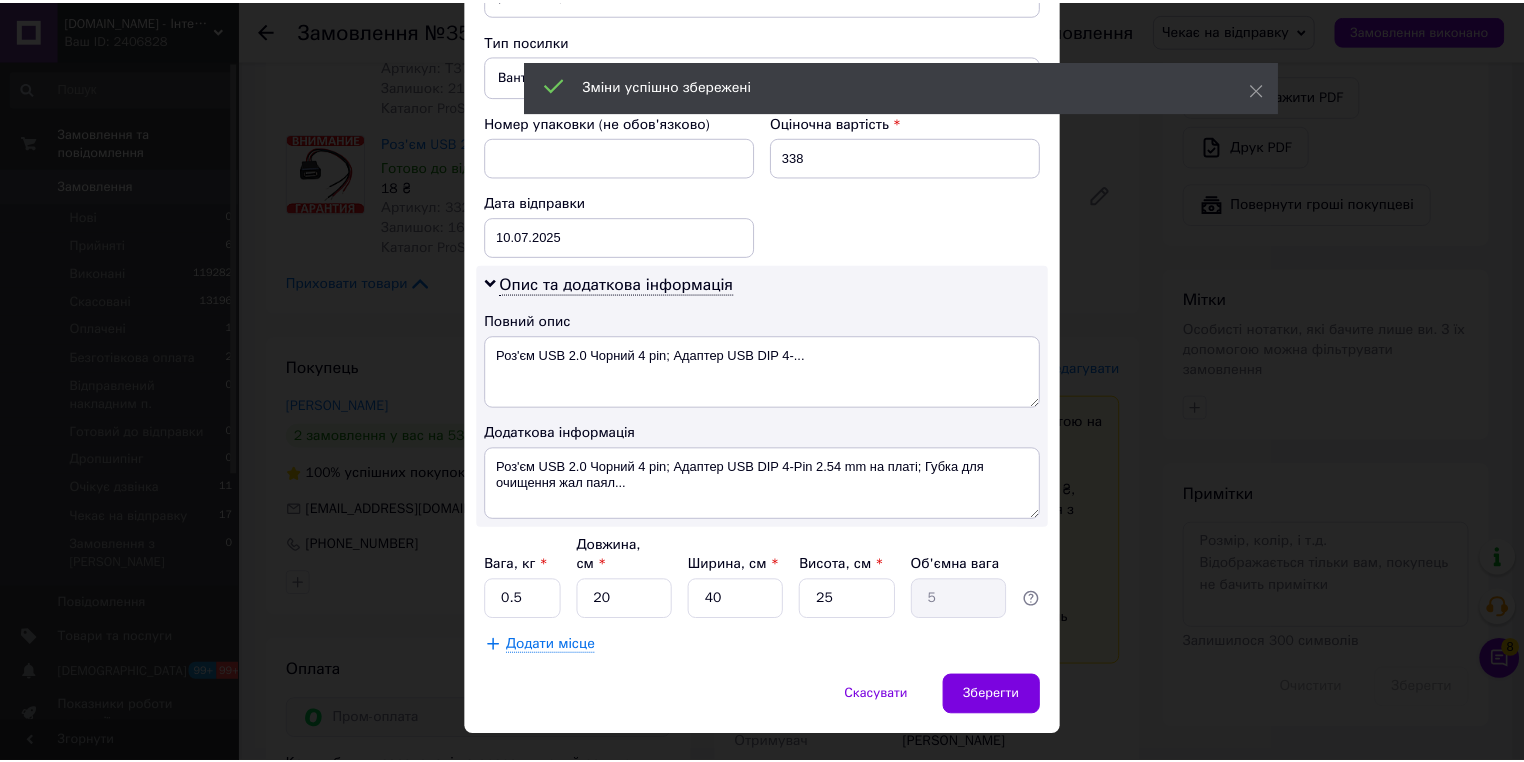 scroll, scrollTop: 803, scrollLeft: 0, axis: vertical 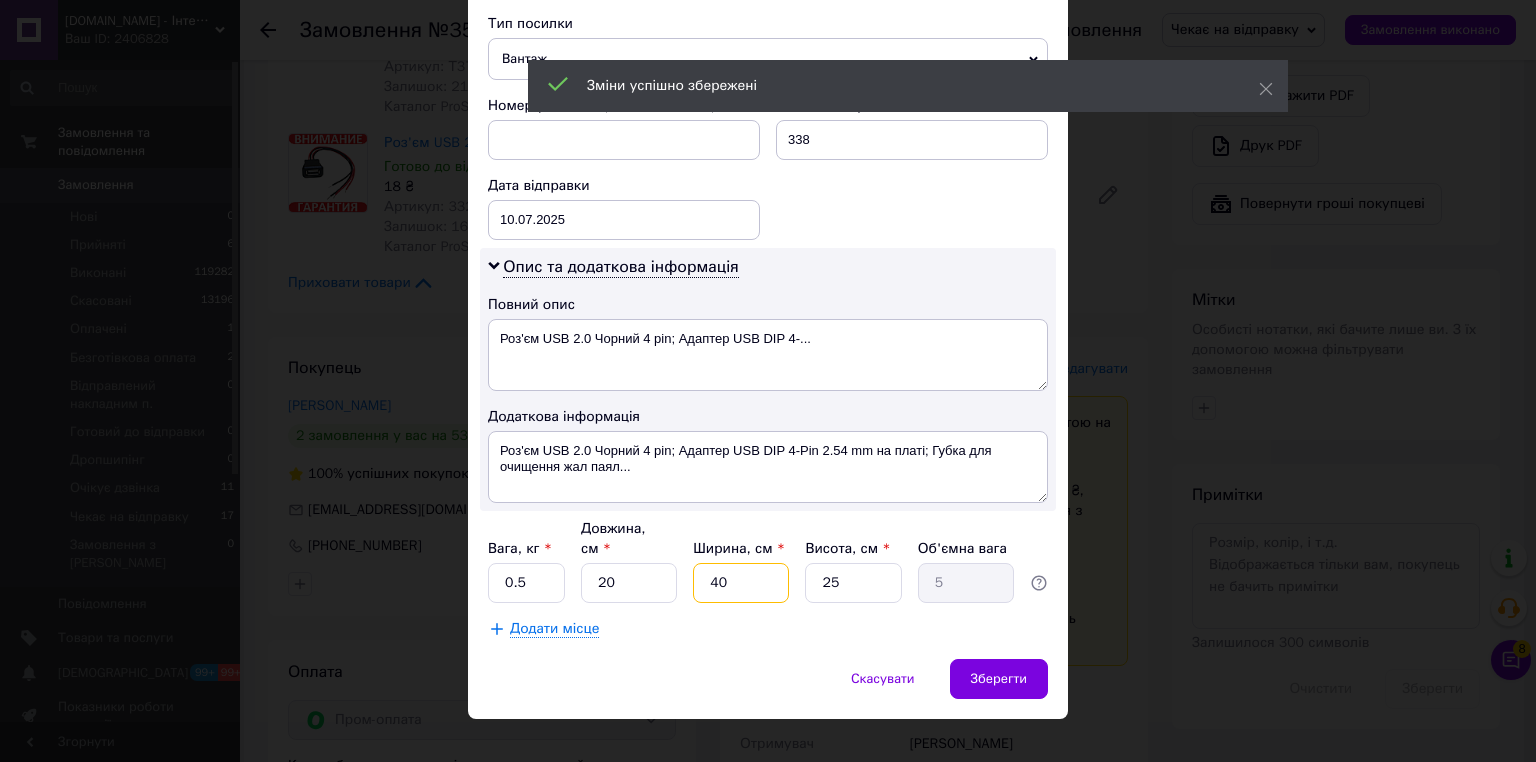 click on "40" at bounding box center (741, 583) 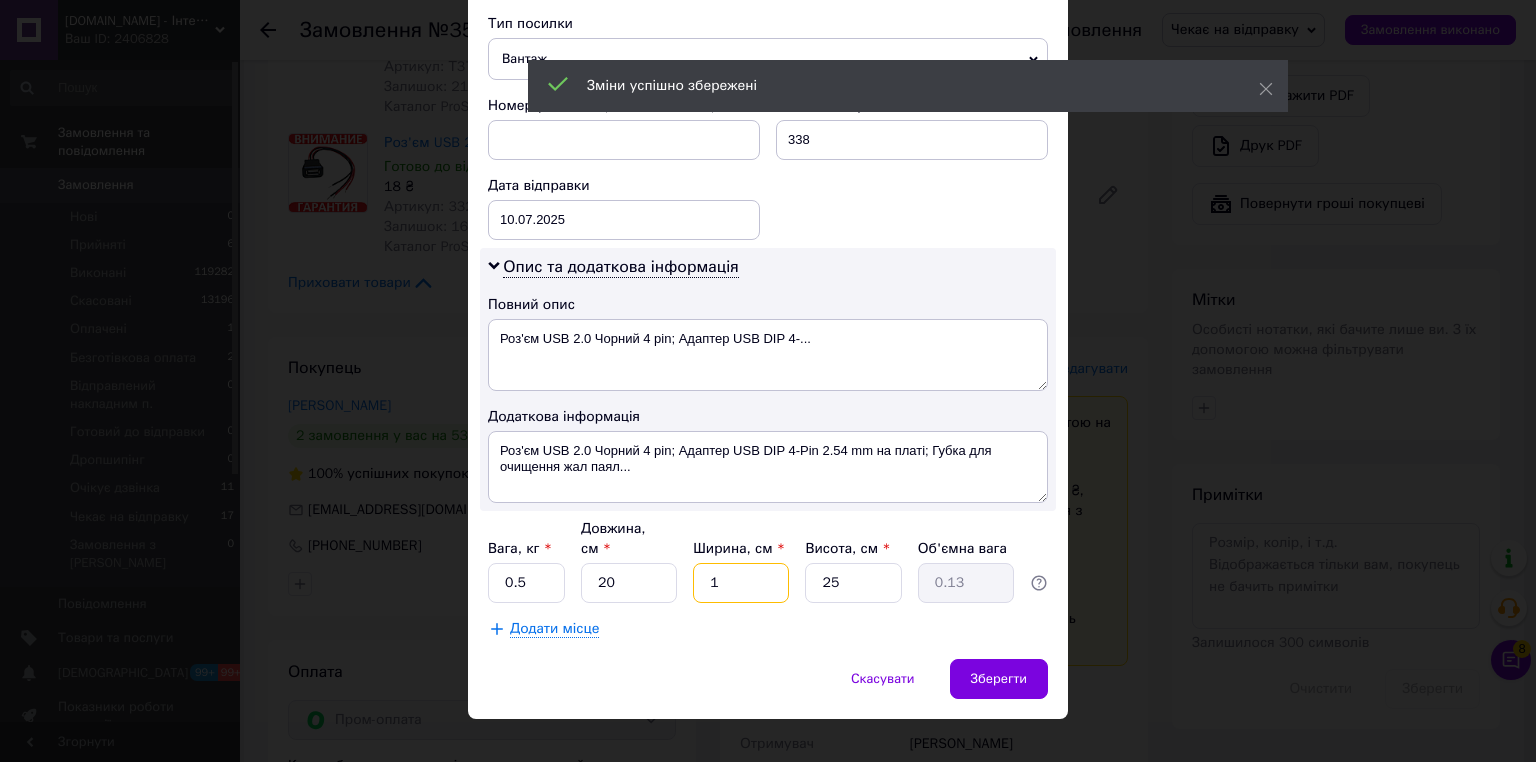 type on "10" 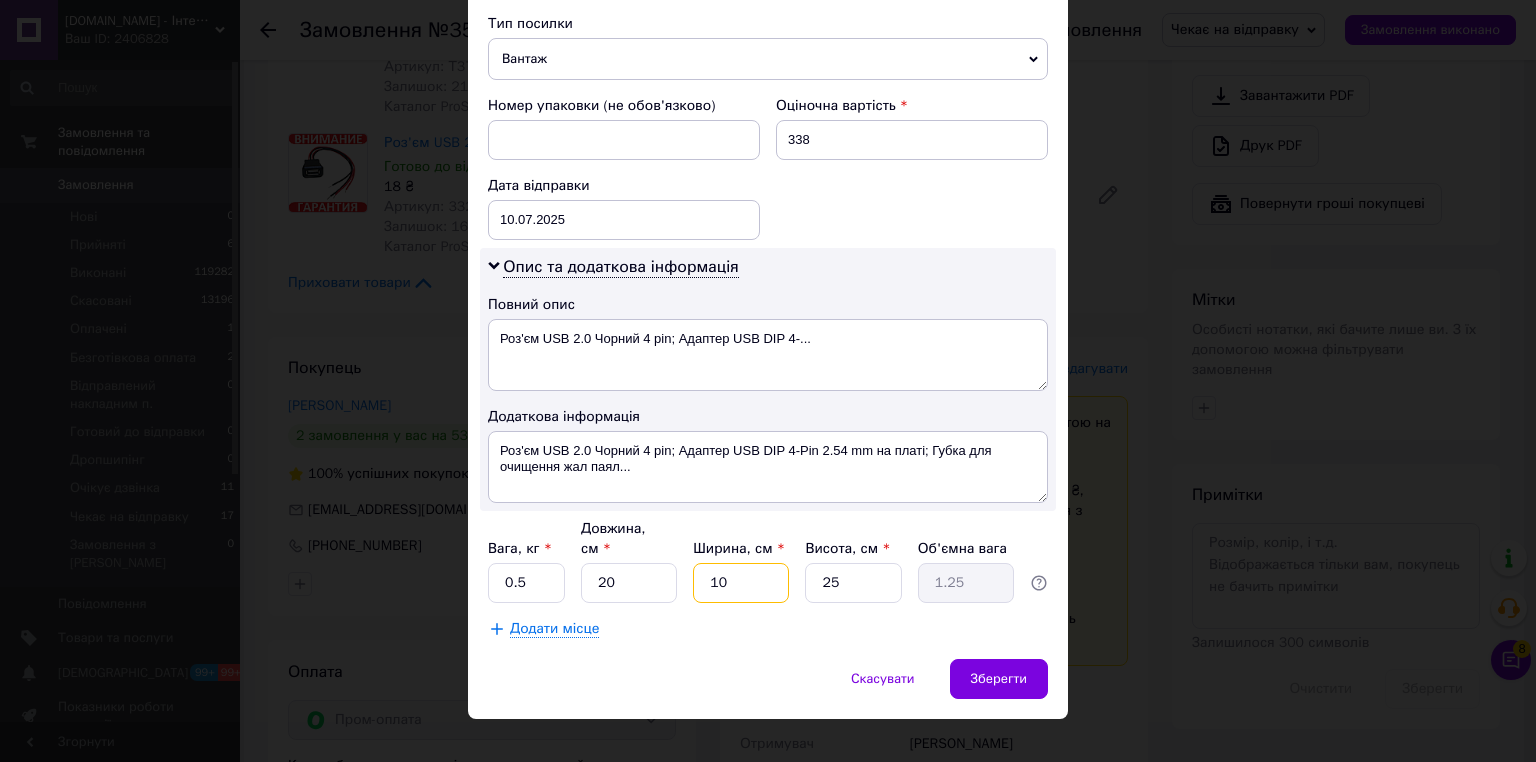 type on "10" 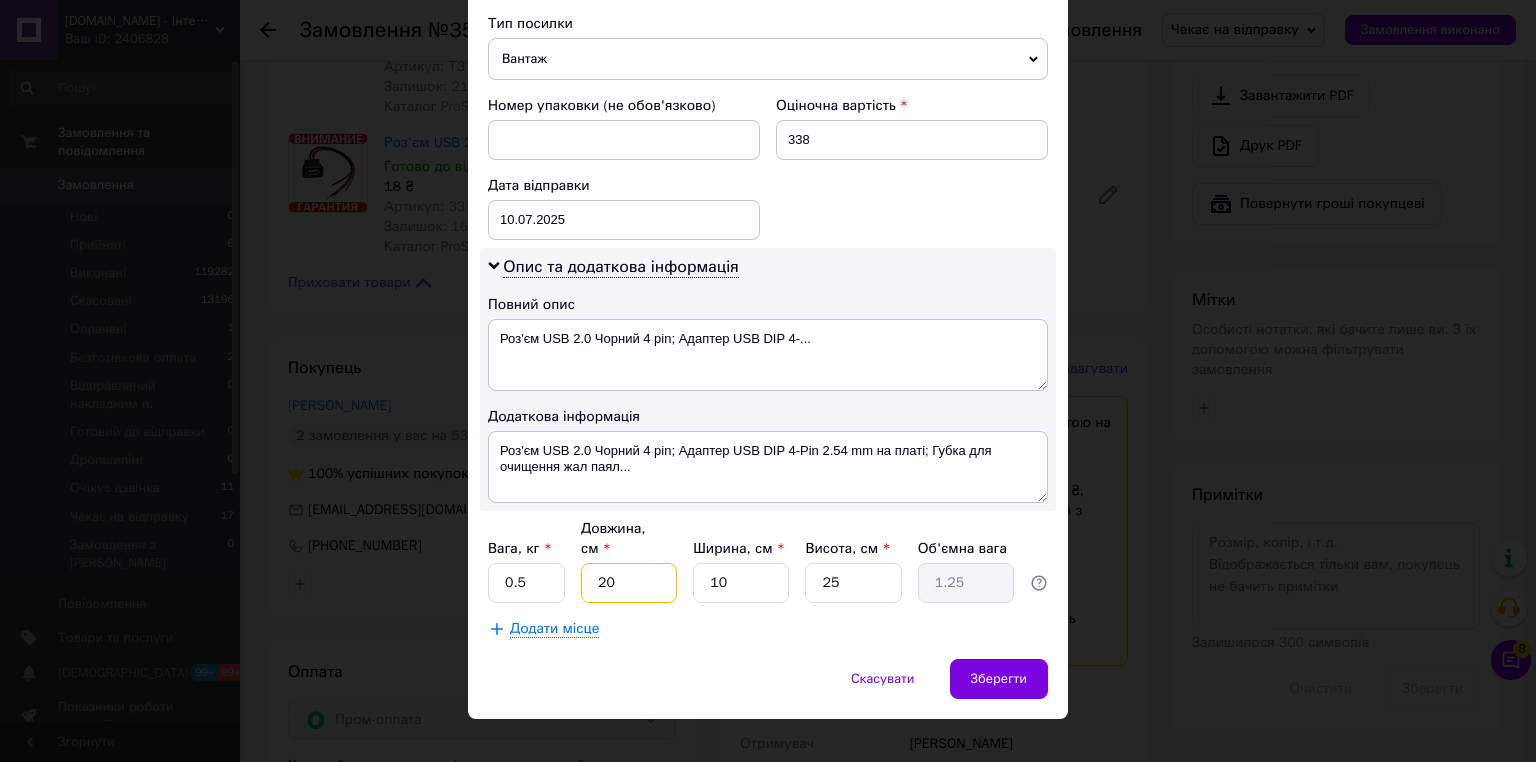 click on "20" at bounding box center (629, 583) 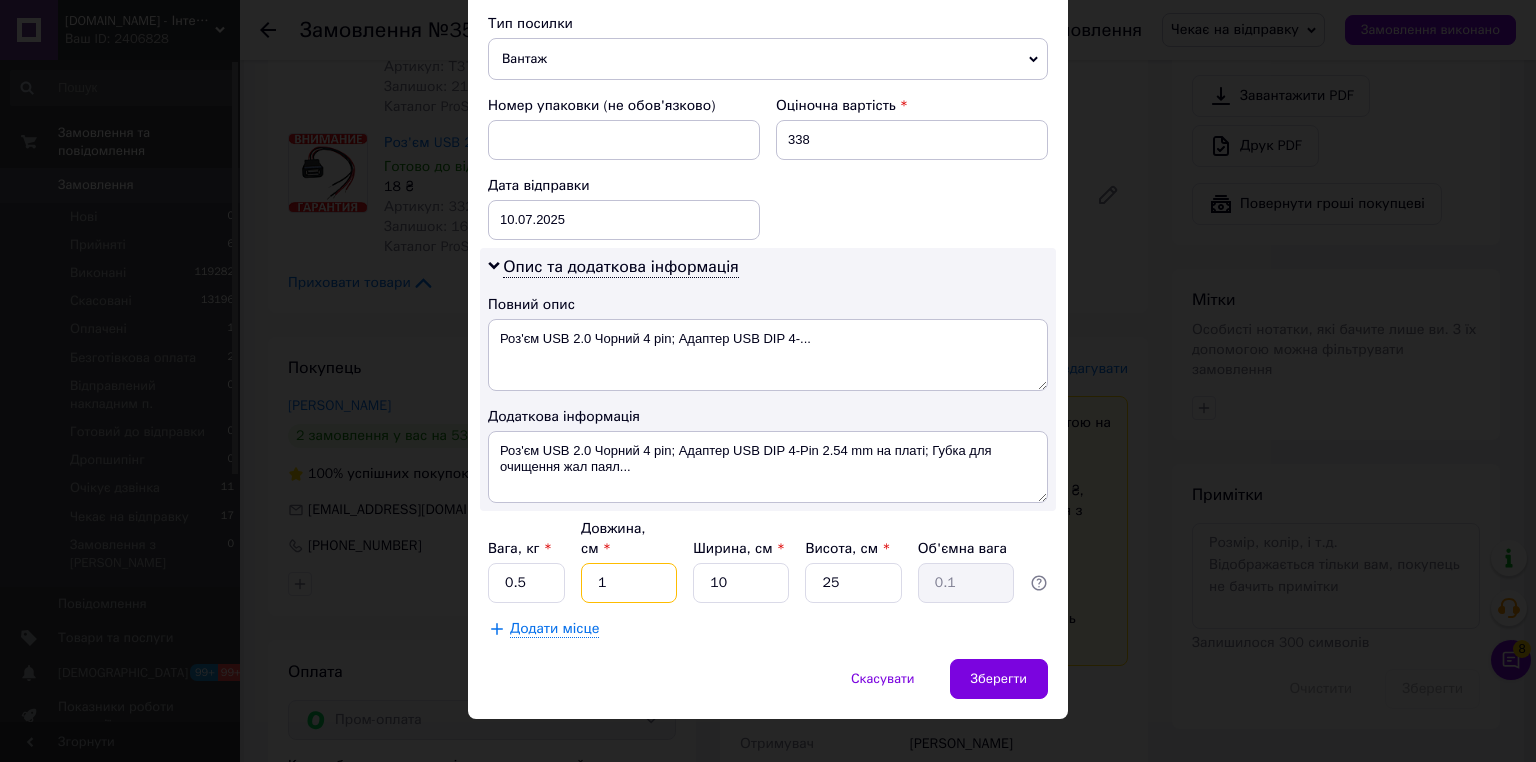 drag, startPoint x: 606, startPoint y: 556, endPoint x: 645, endPoint y: 576, distance: 43.829212 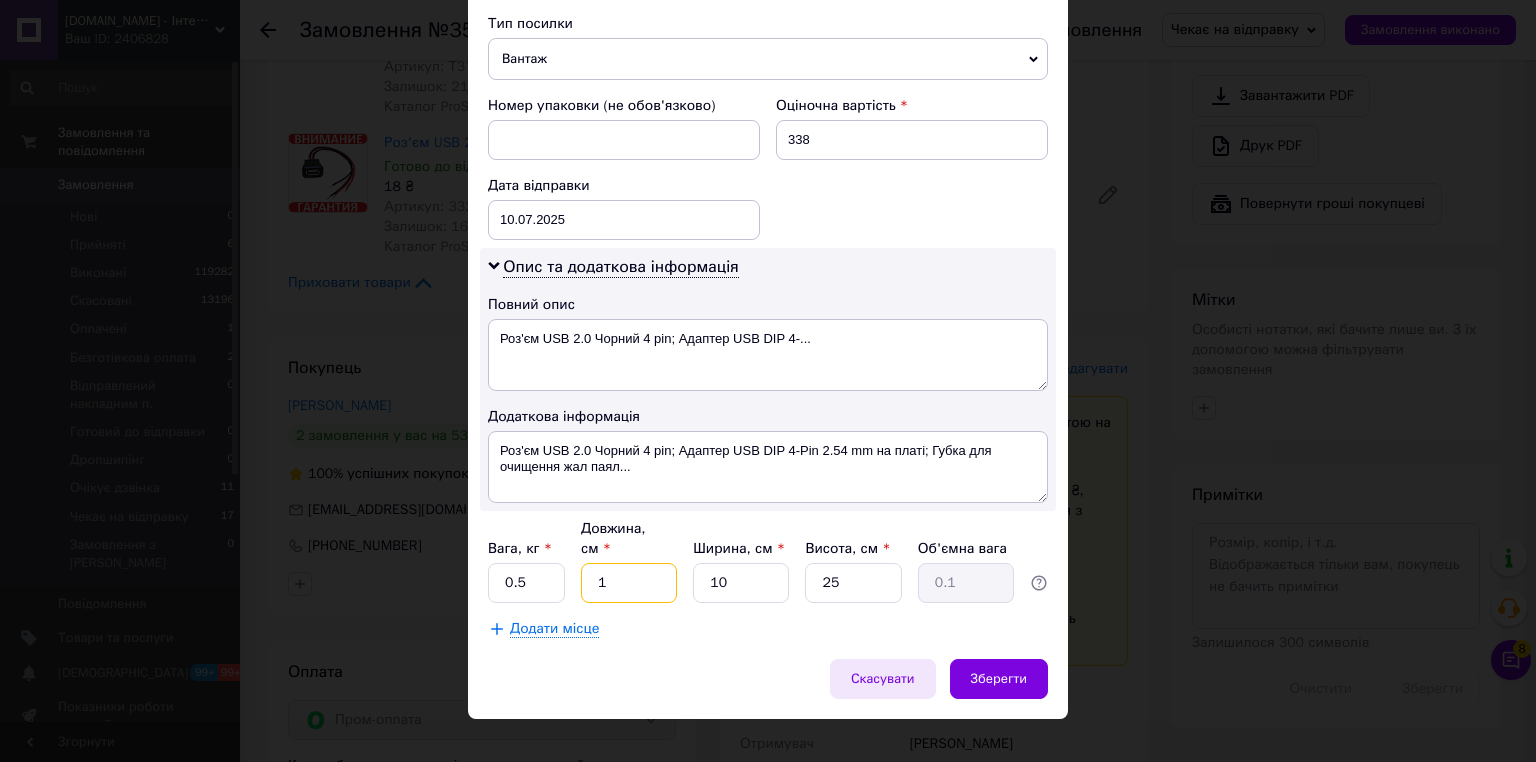type on "10" 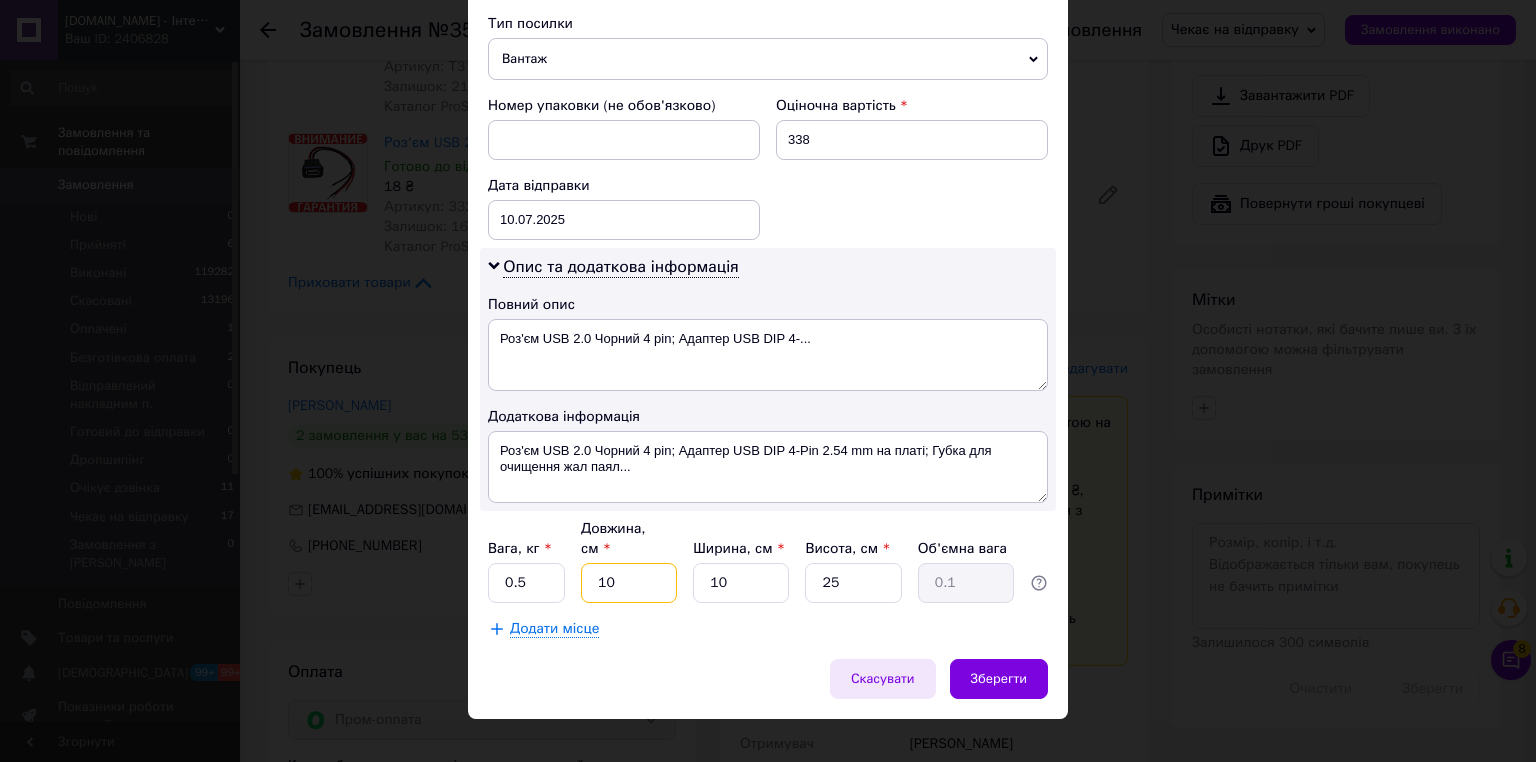type on "0.63" 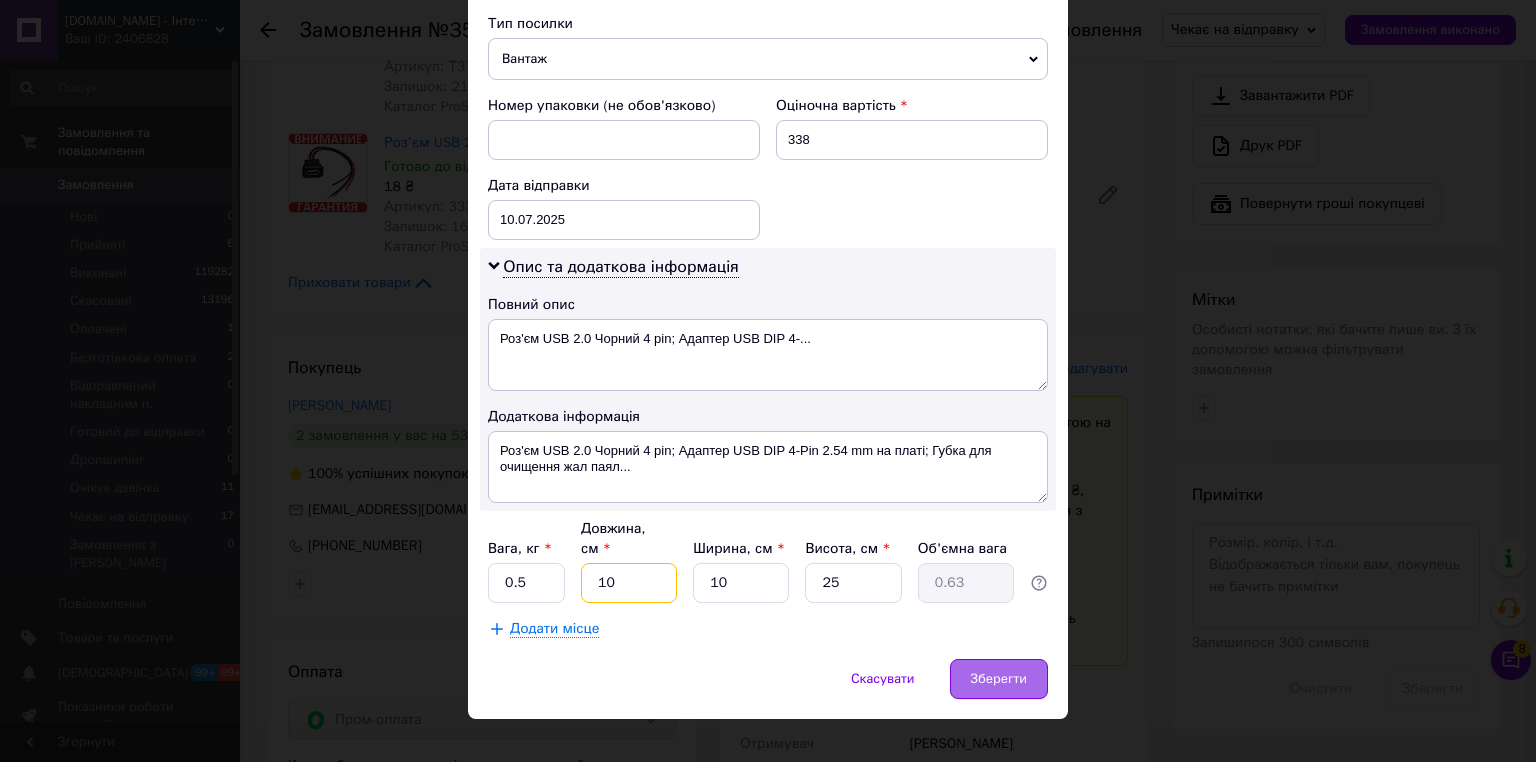 type on "10" 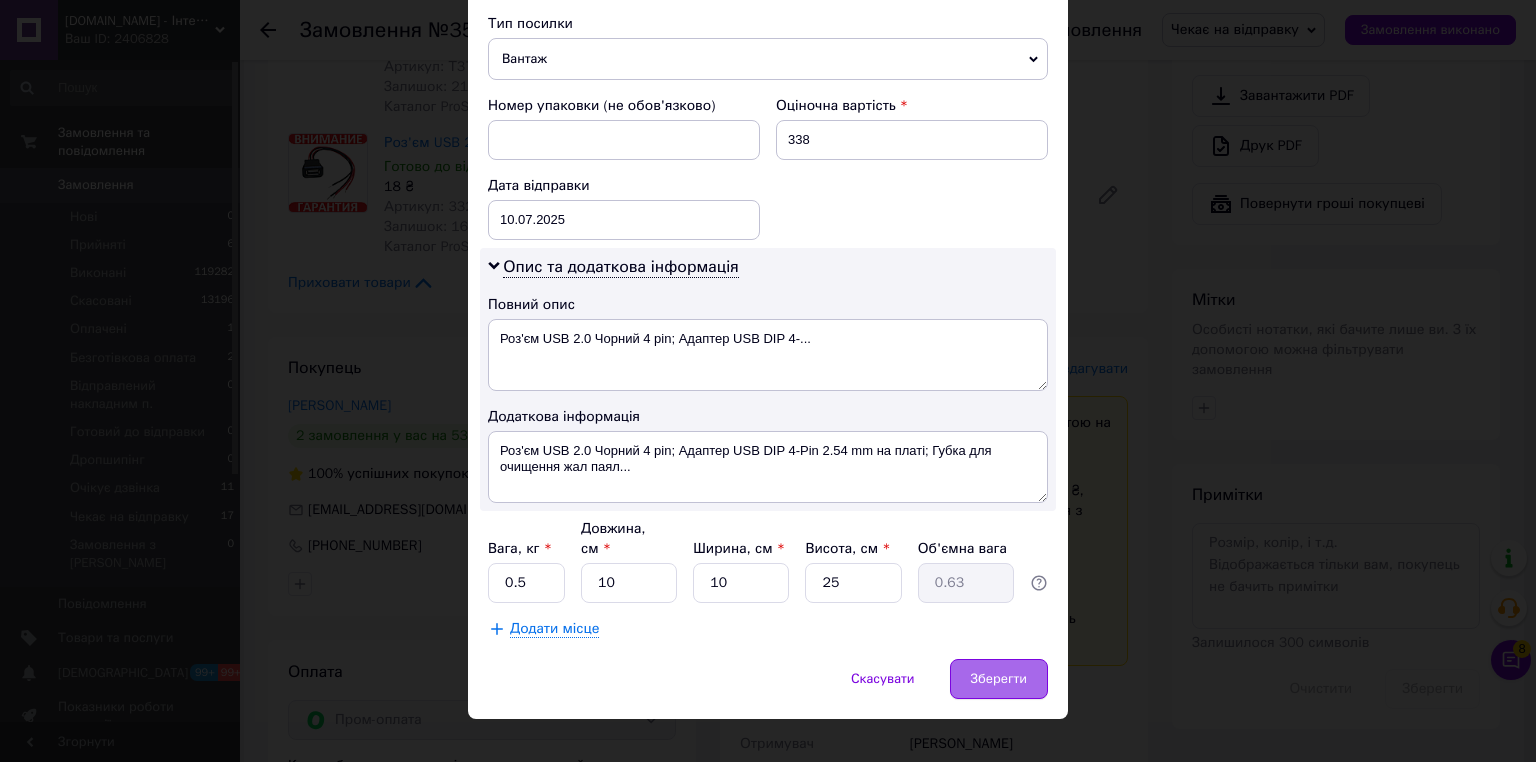 click on "Зберегти" at bounding box center (999, 679) 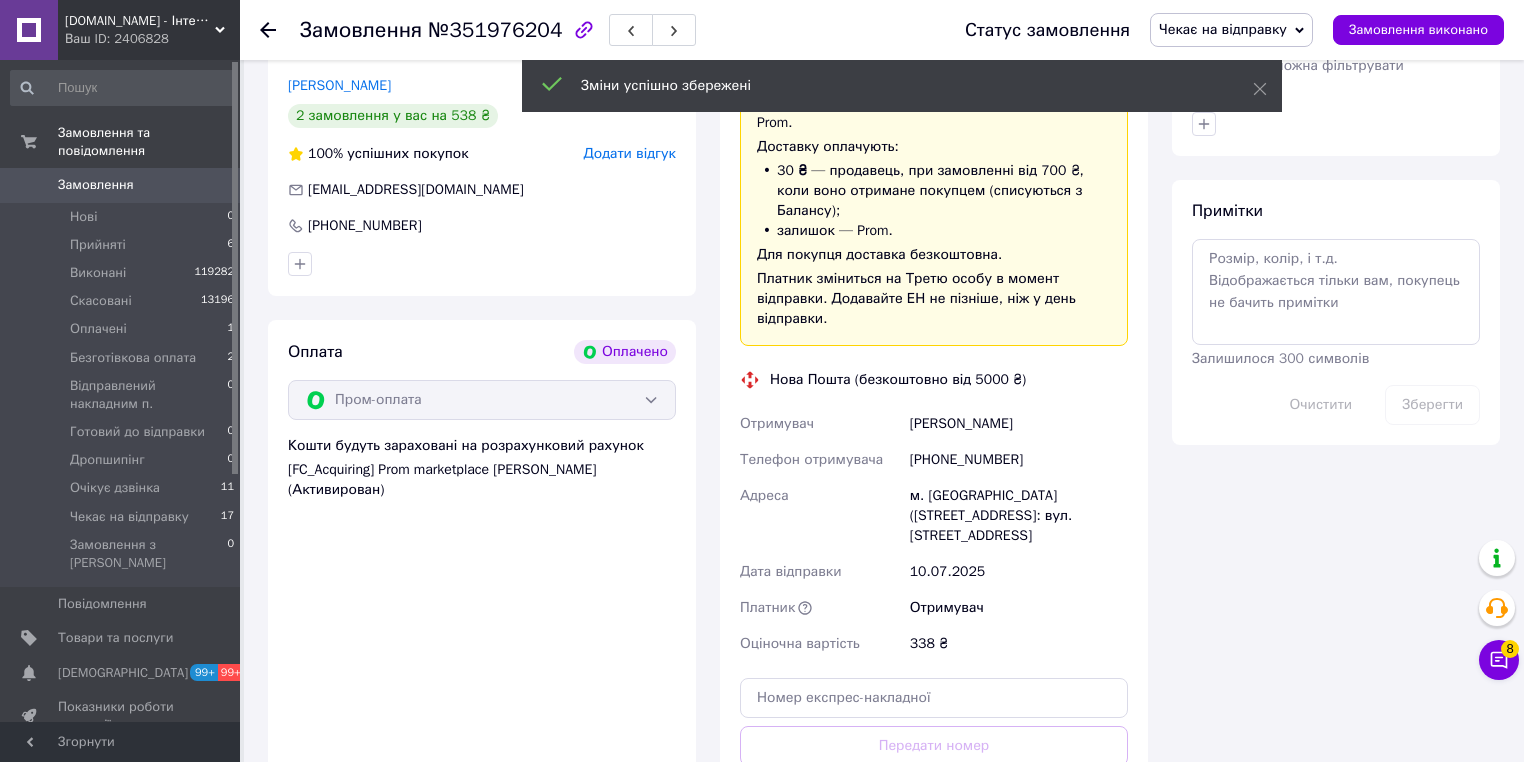 scroll, scrollTop: 1280, scrollLeft: 0, axis: vertical 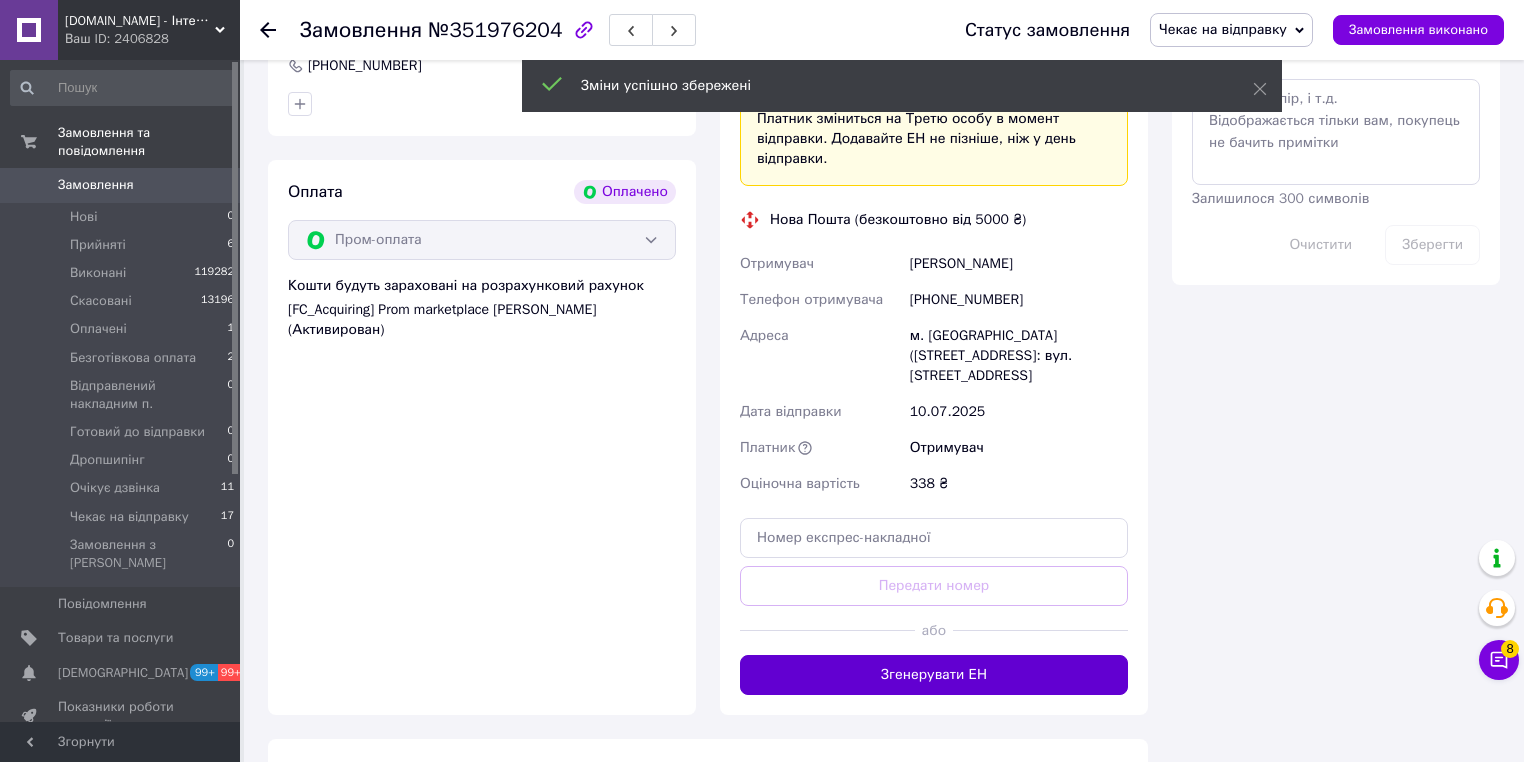 click on "Згенерувати ЕН" at bounding box center (934, 675) 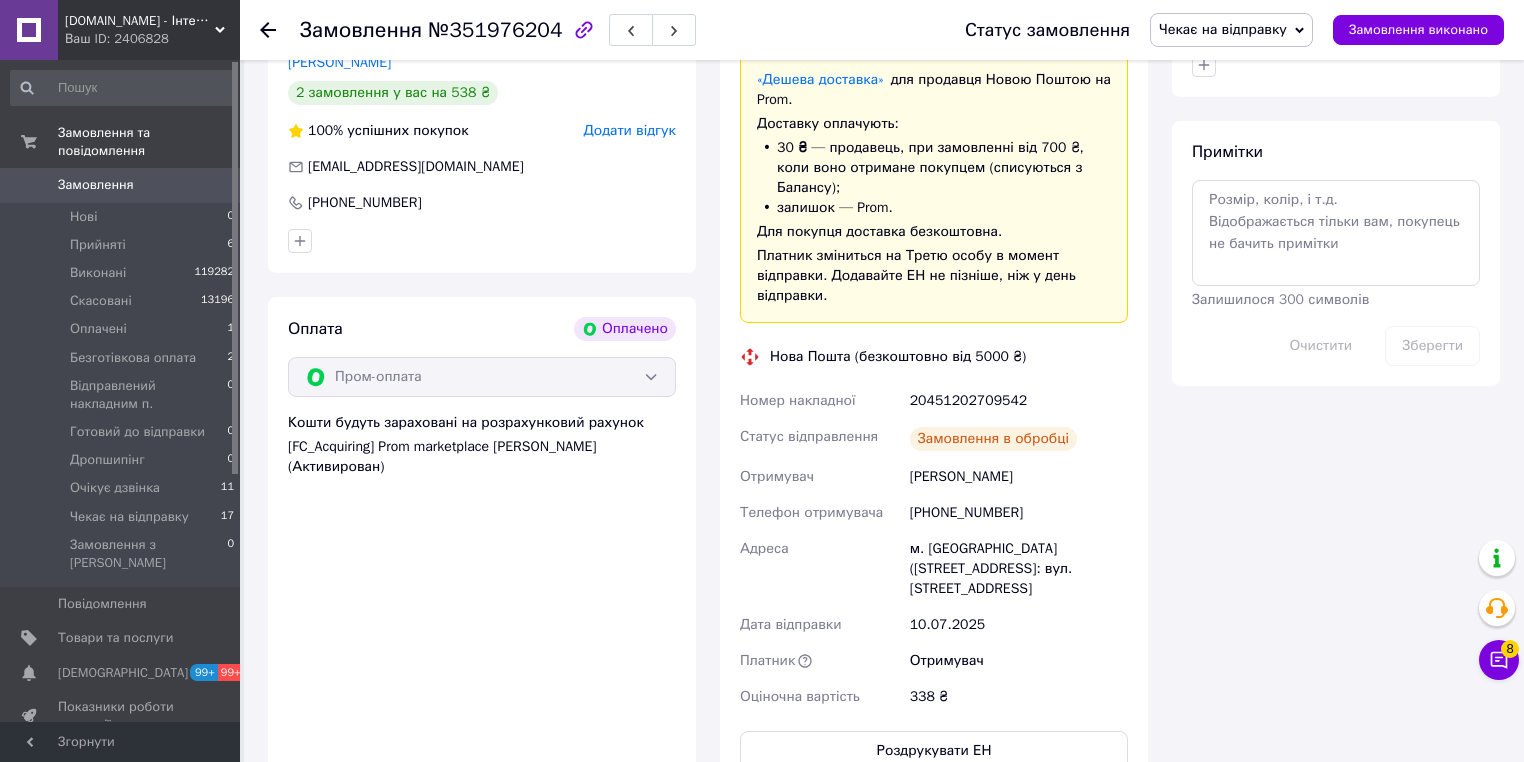 scroll, scrollTop: 960, scrollLeft: 0, axis: vertical 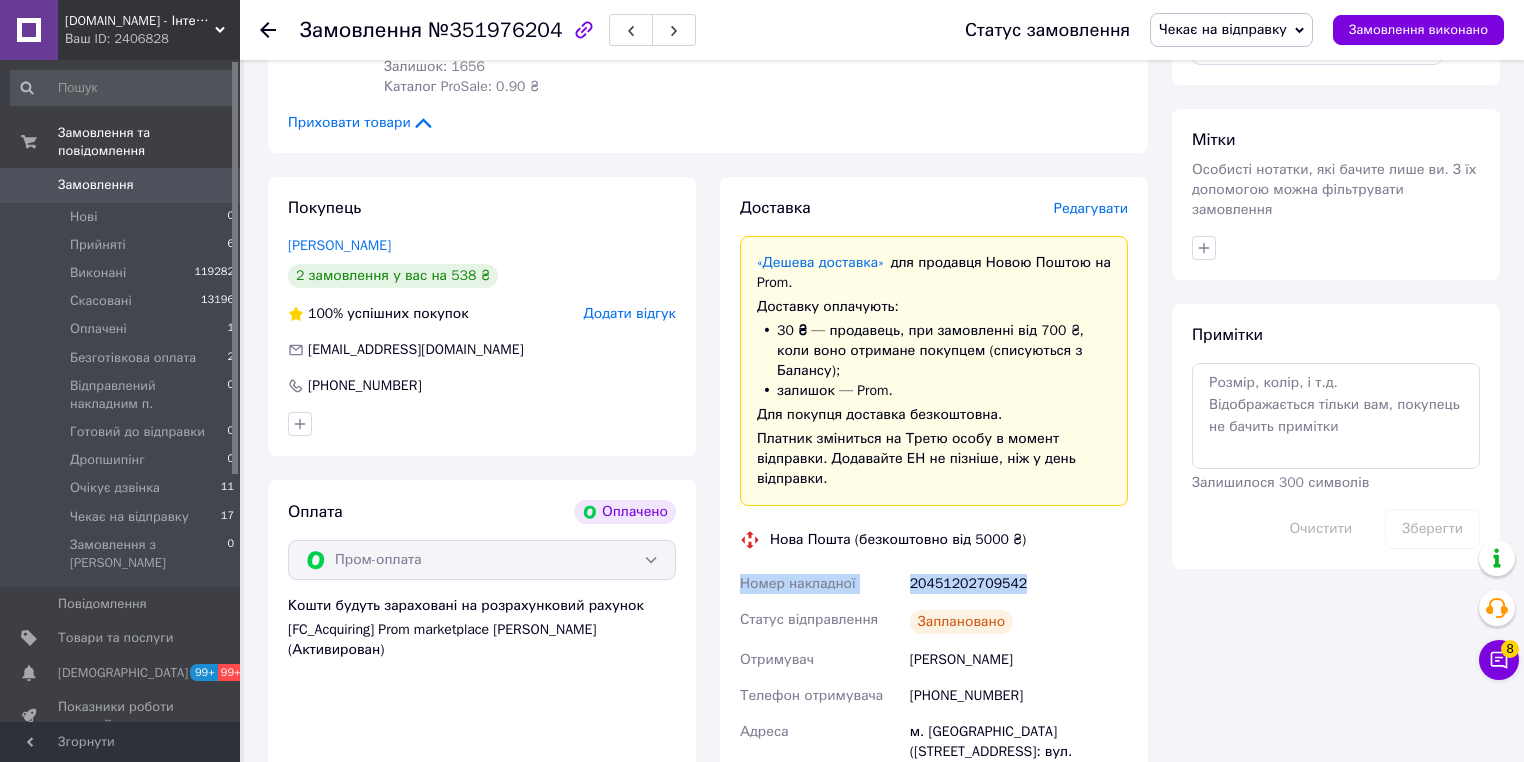 drag, startPoint x: 1022, startPoint y: 565, endPoint x: 726, endPoint y: 580, distance: 296.37982 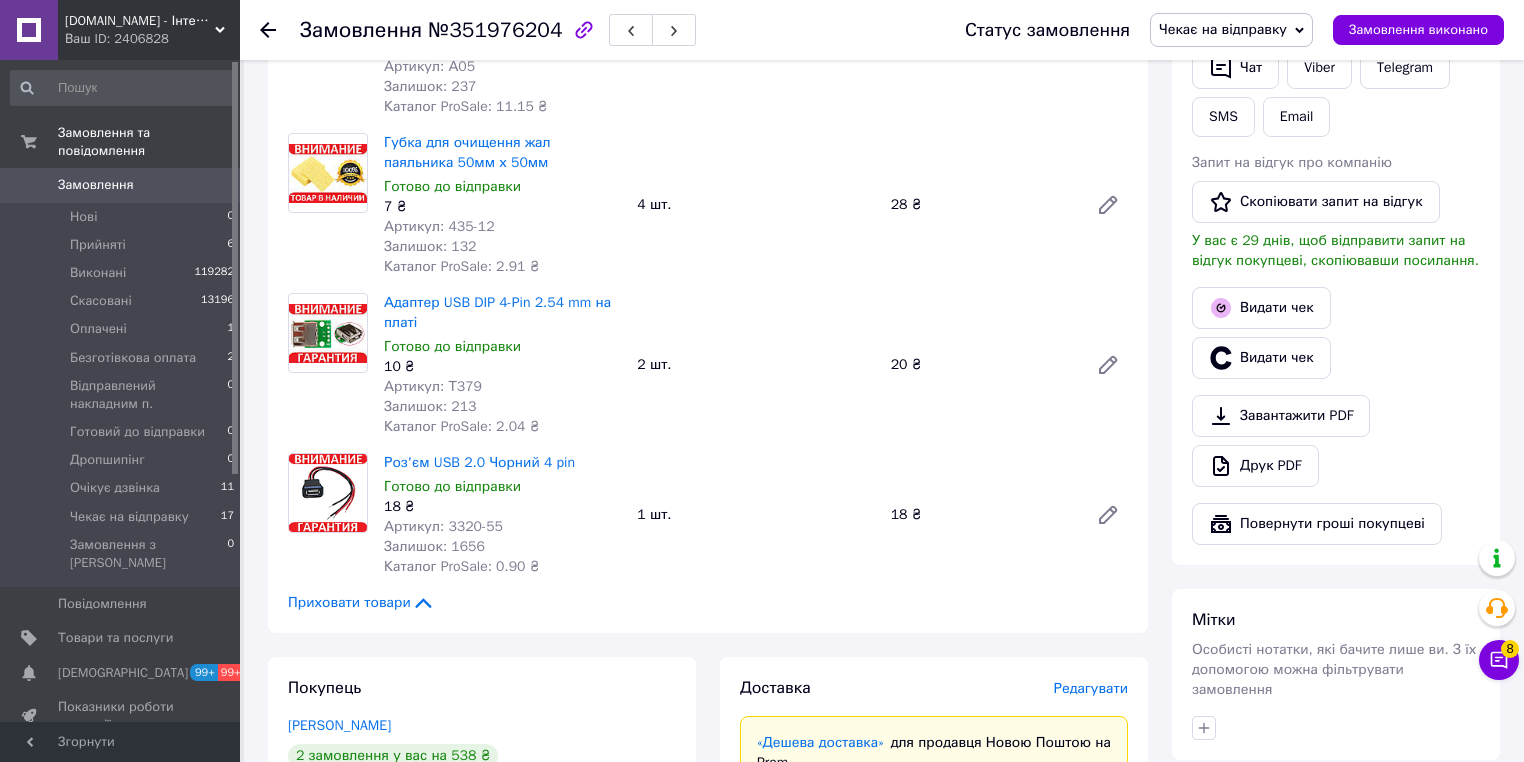scroll, scrollTop: 160, scrollLeft: 0, axis: vertical 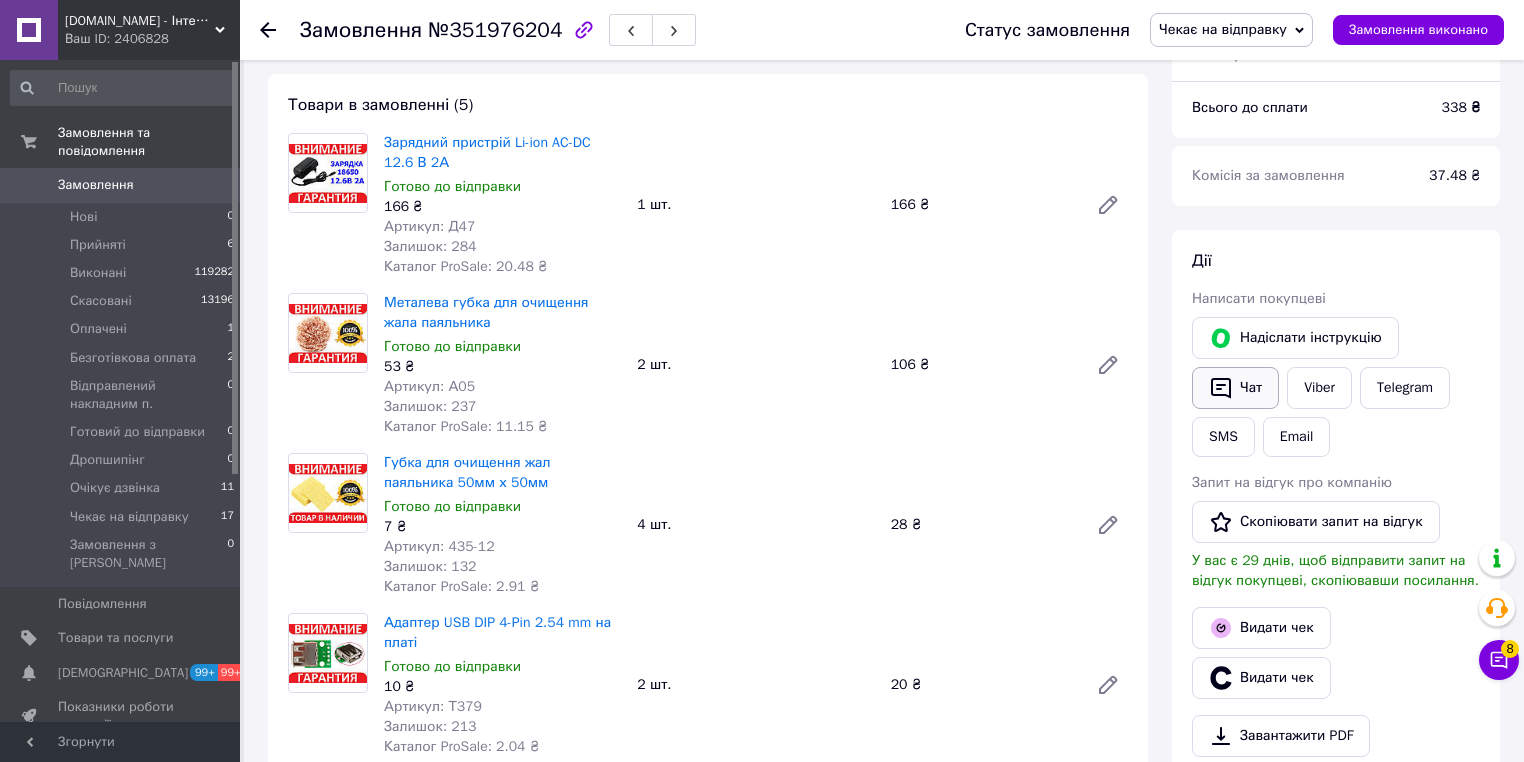 click on "Чат" at bounding box center (1235, 388) 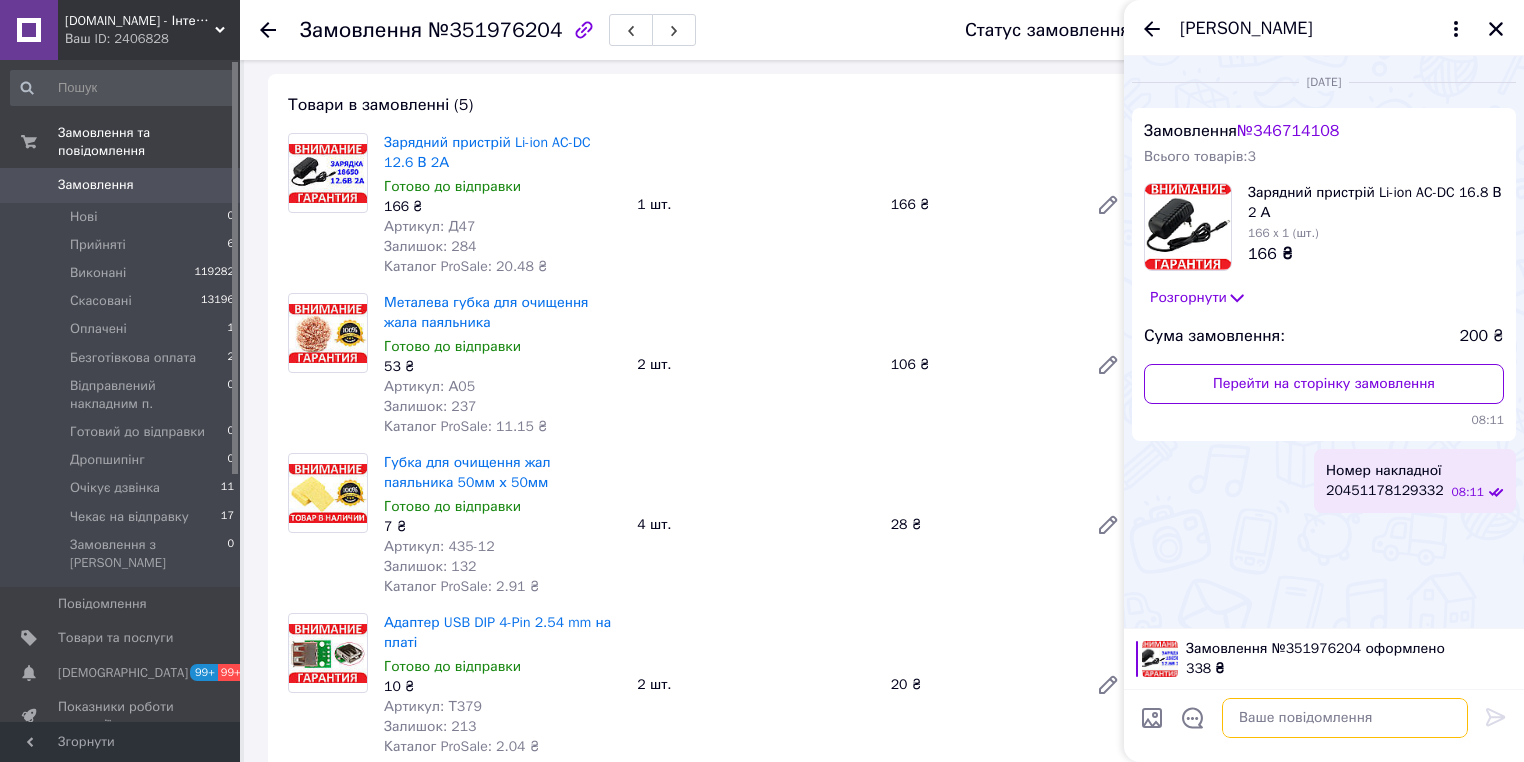 paste on "Номер накладної
20451202709542" 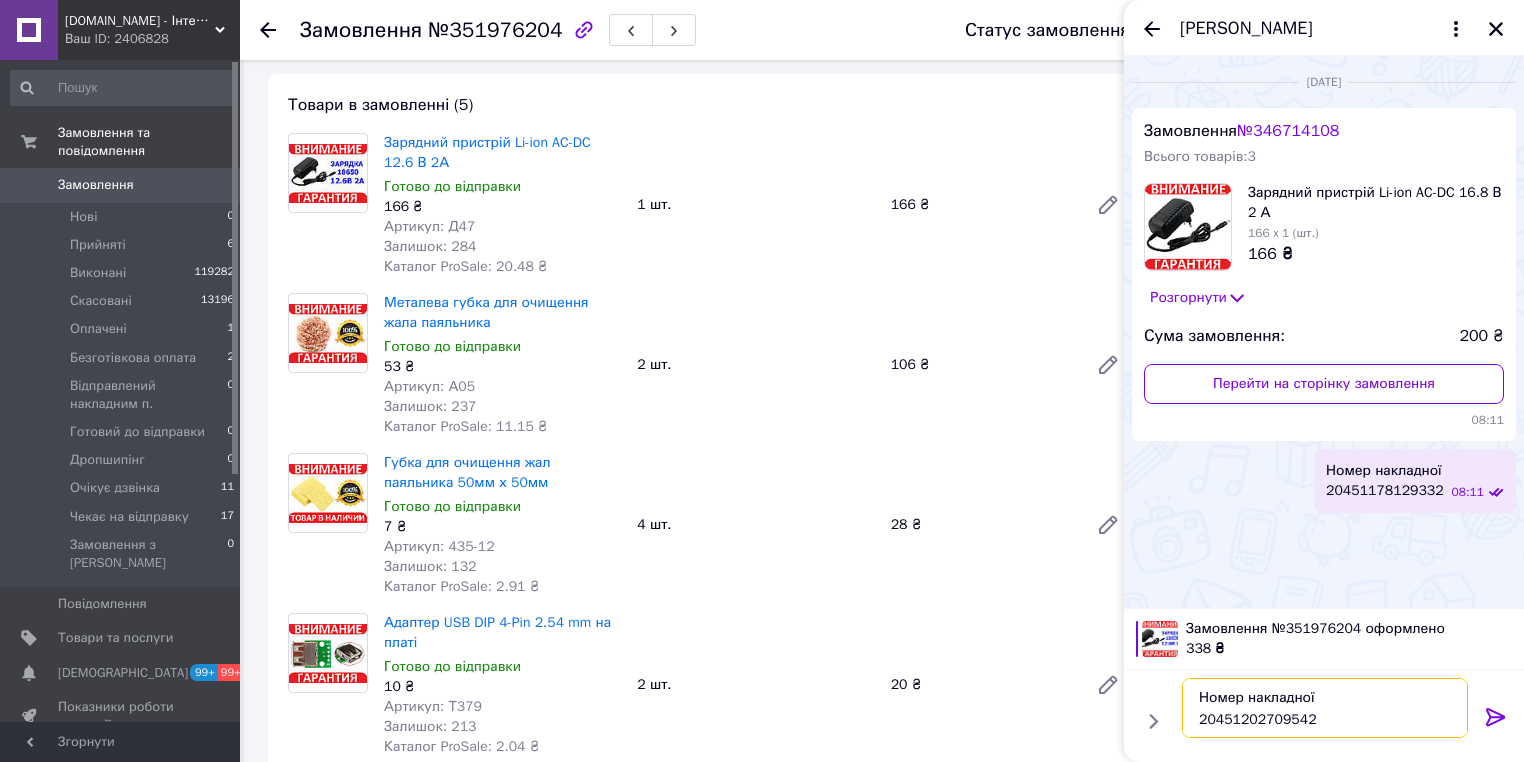 type on "Номер накладної
20451202709542" 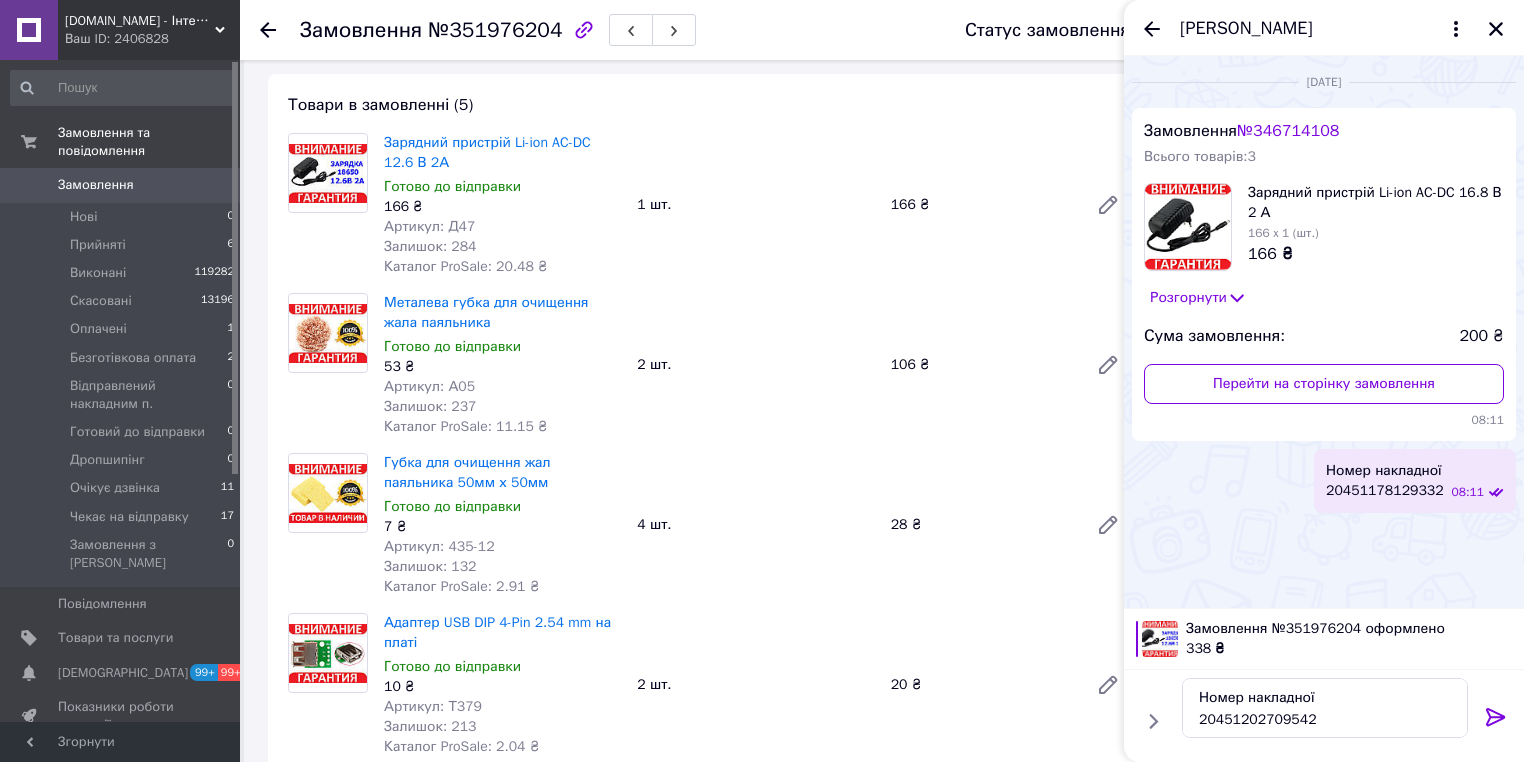 drag, startPoint x: 1501, startPoint y: 727, endPoint x: 1473, endPoint y: 700, distance: 38.8973 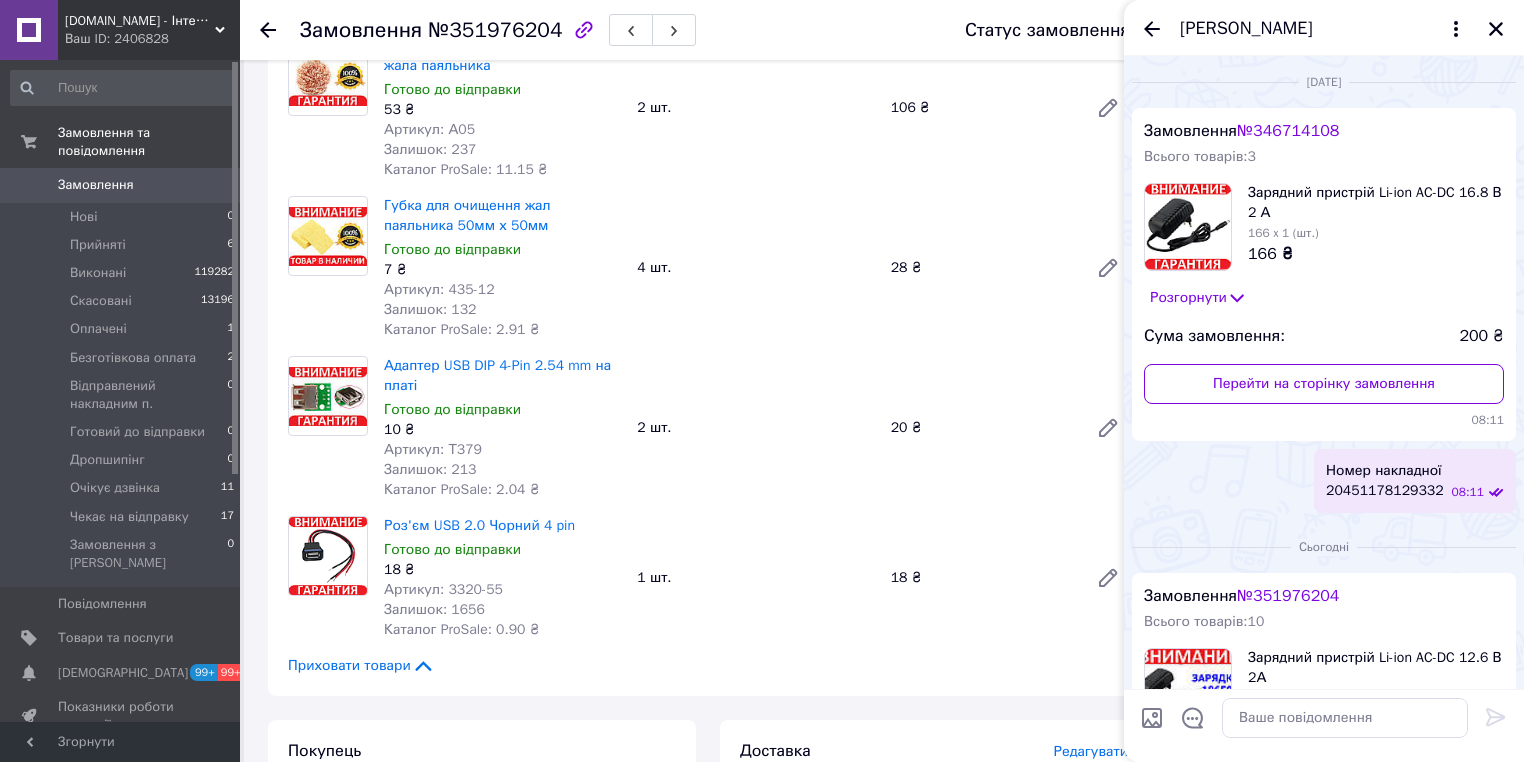 scroll, scrollTop: 480, scrollLeft: 0, axis: vertical 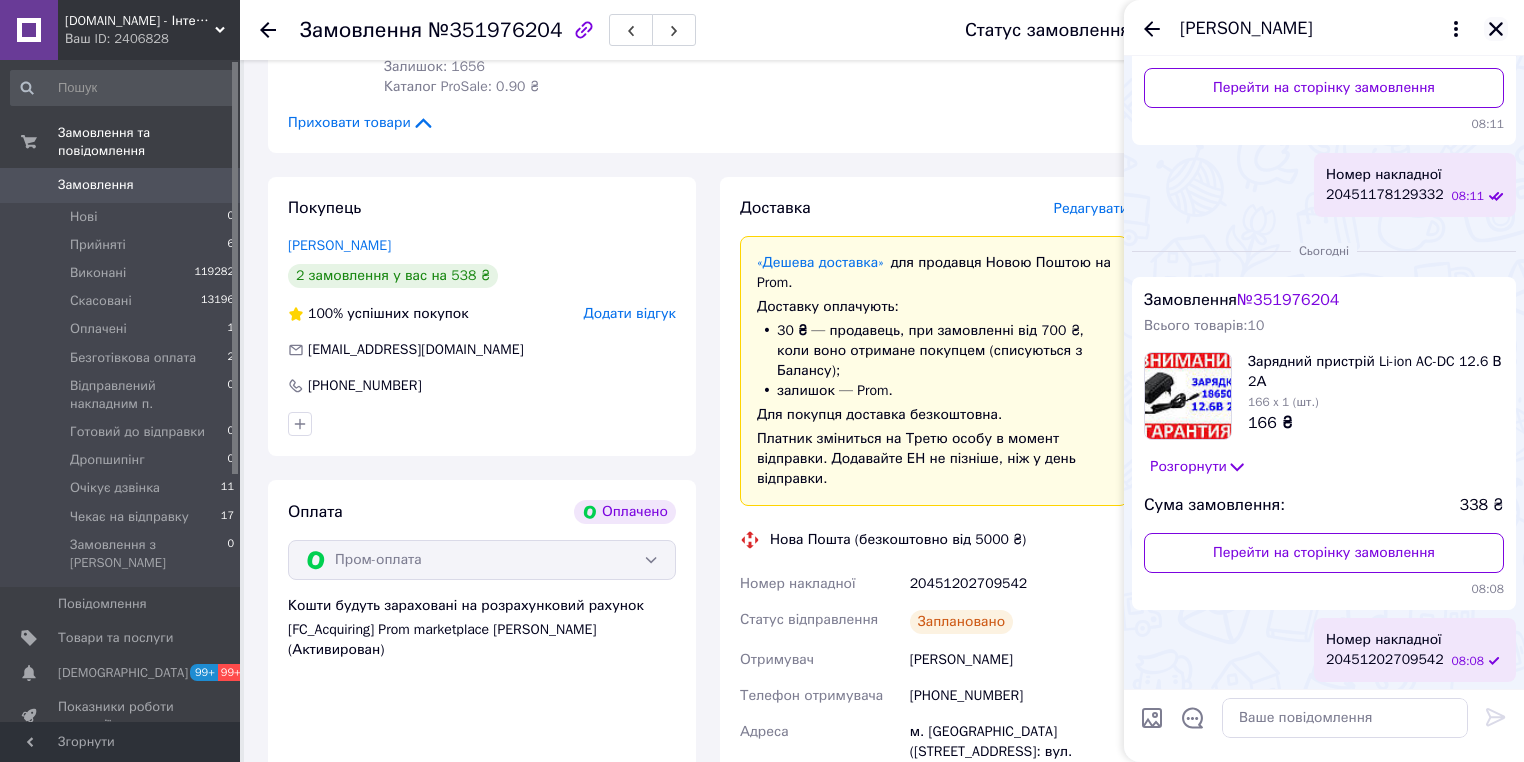 click 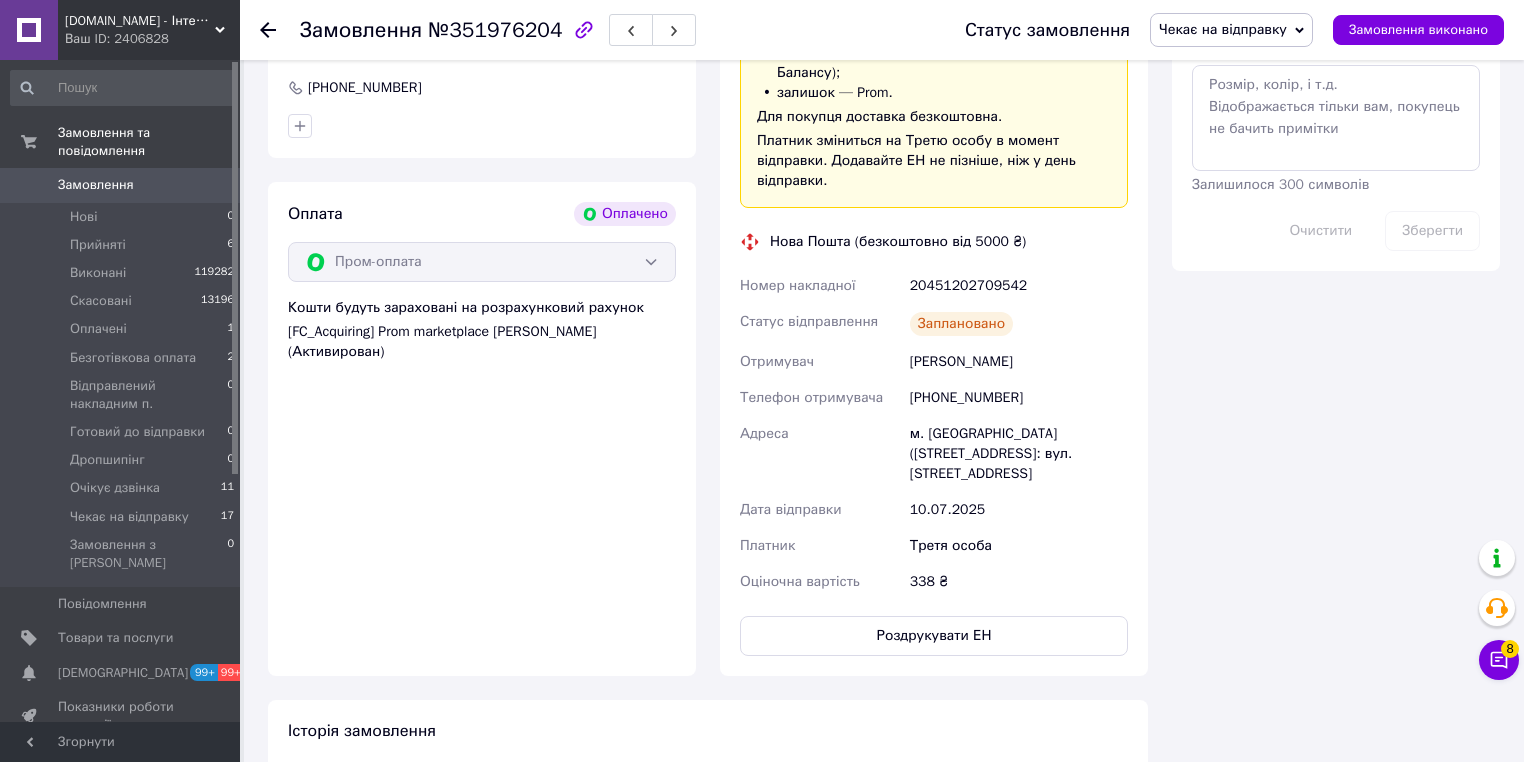scroll, scrollTop: 1280, scrollLeft: 0, axis: vertical 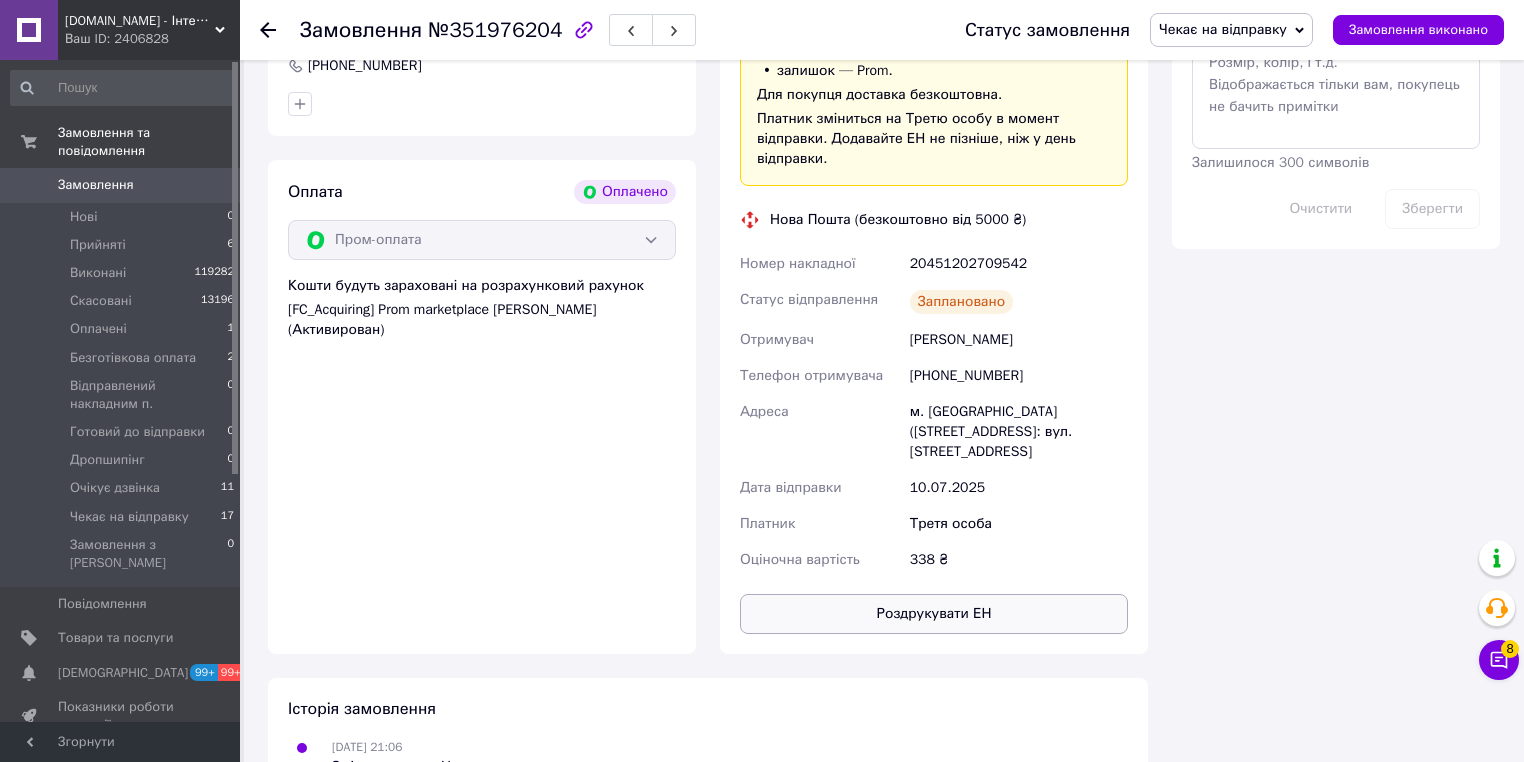 click on "Роздрукувати ЕН" at bounding box center (934, 614) 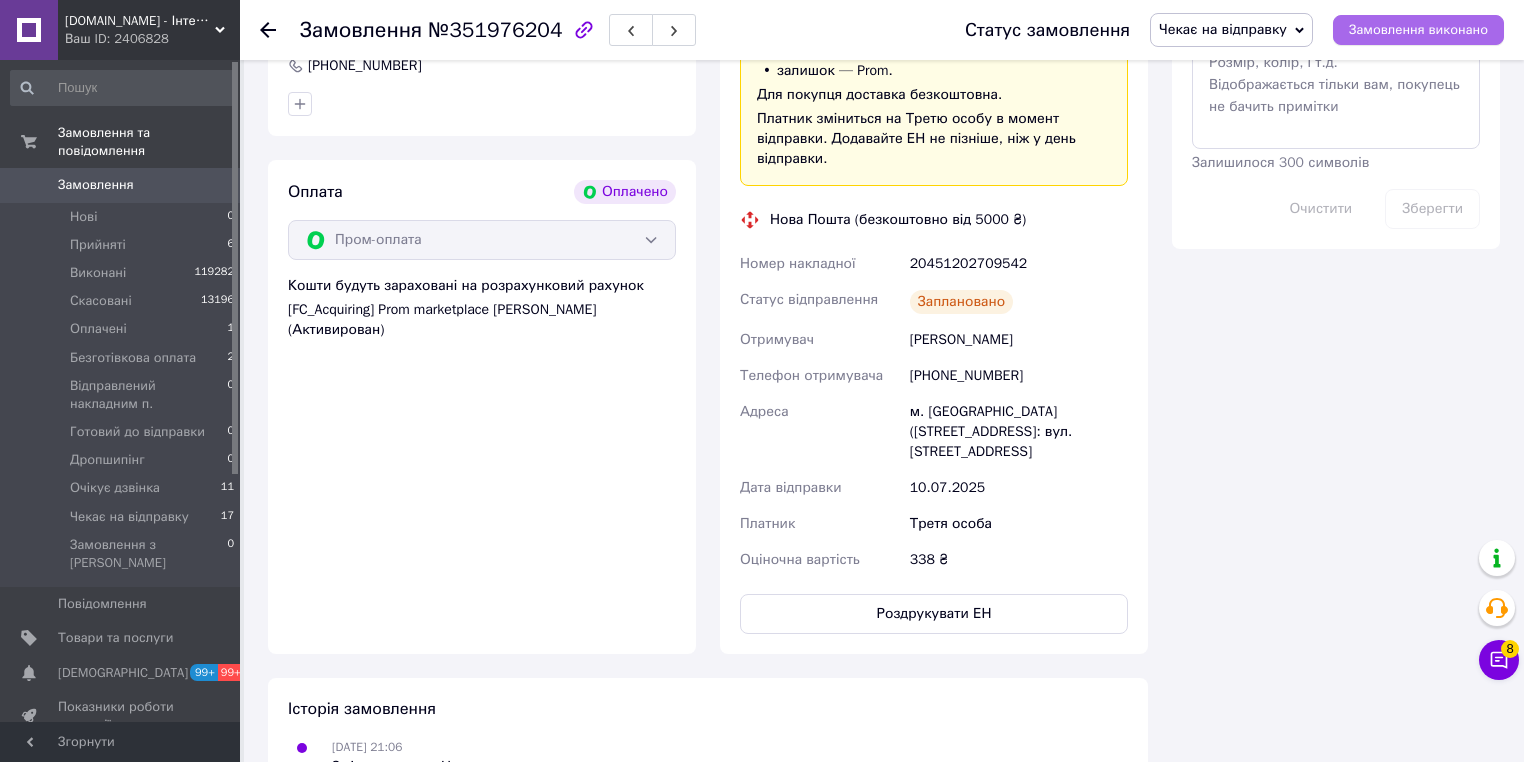 click on "Замовлення виконано" at bounding box center [1418, 30] 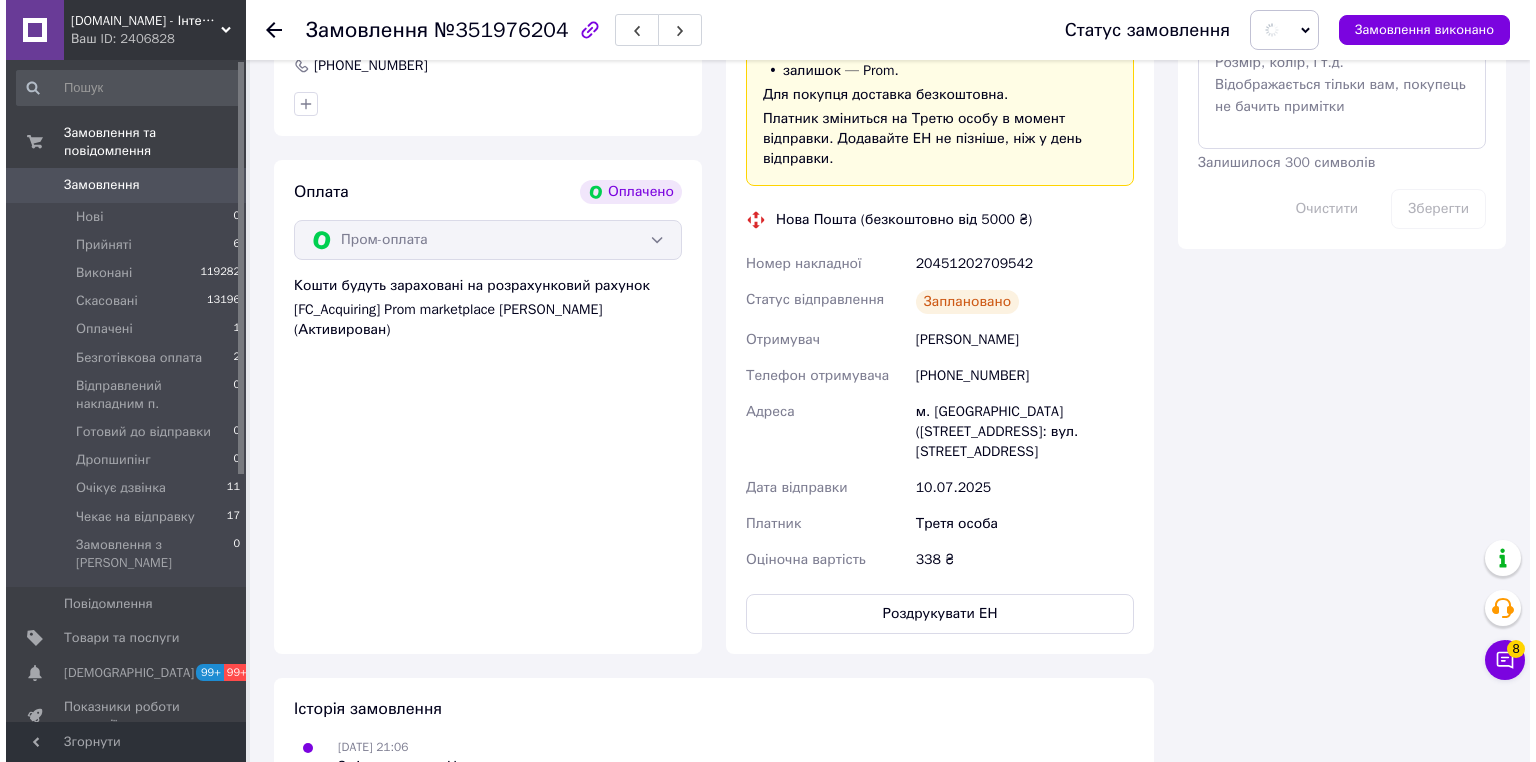 scroll, scrollTop: 480, scrollLeft: 0, axis: vertical 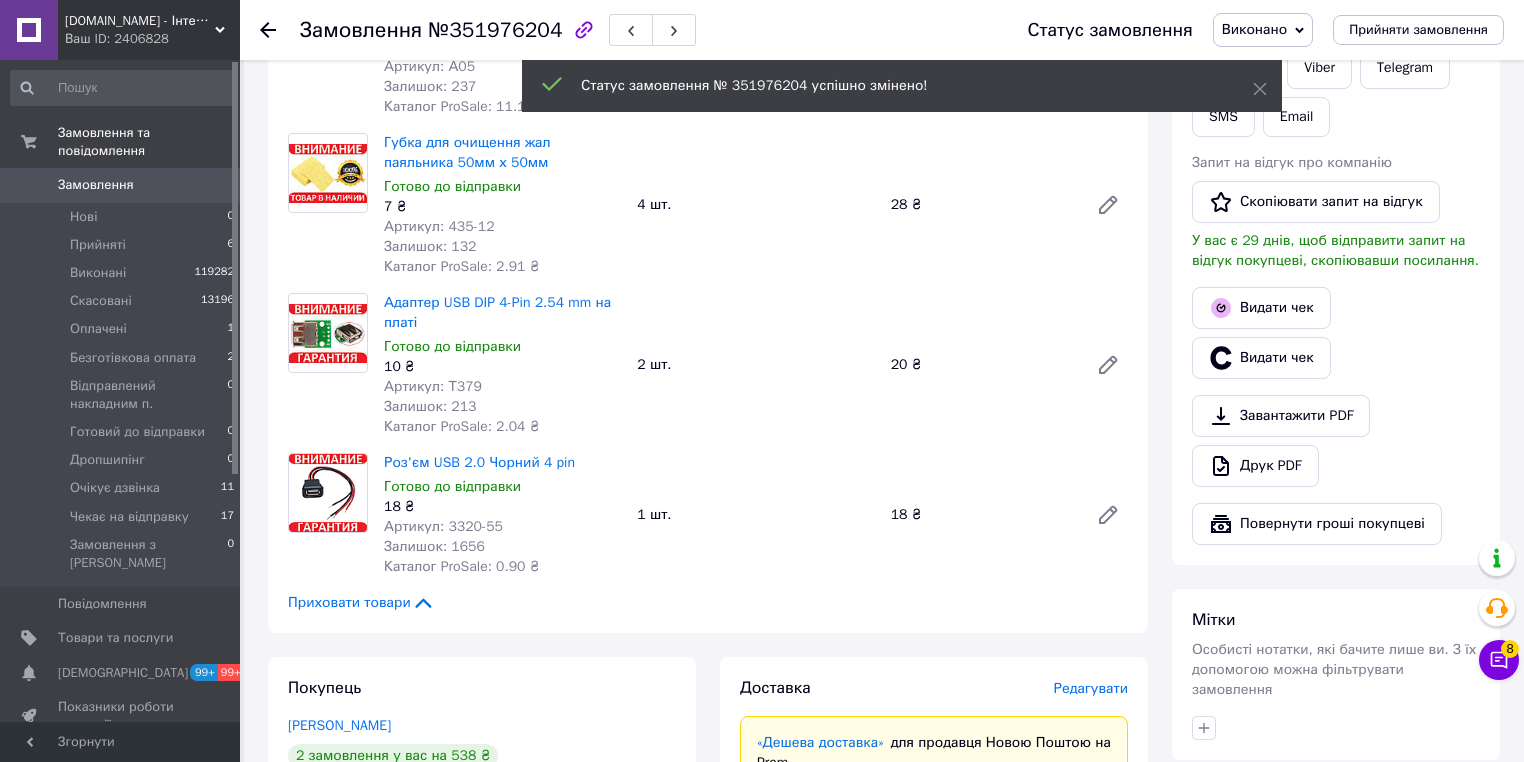 click on "Видати чек" at bounding box center (1261, 308) 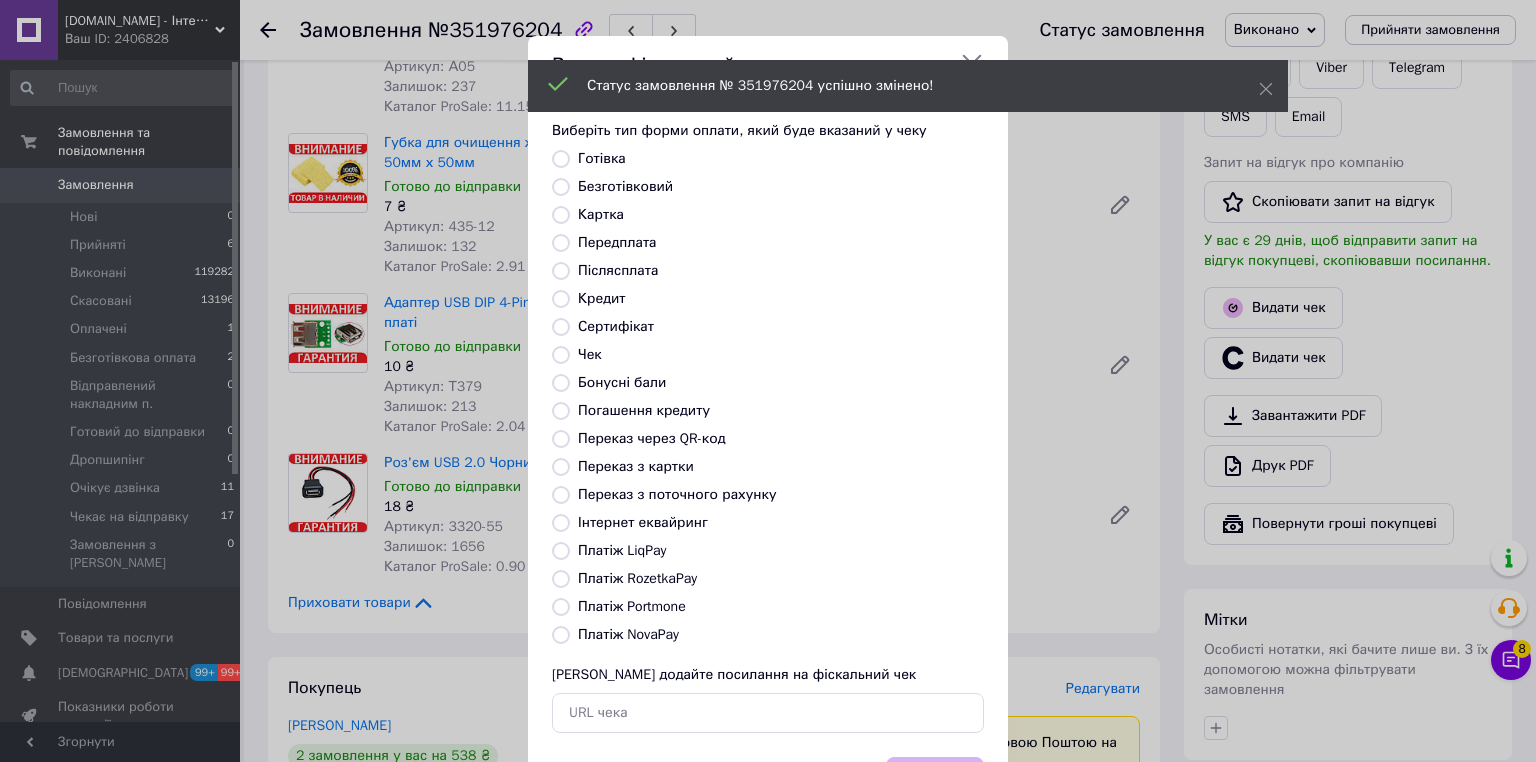 click on "Платіж RozetkaPay" at bounding box center (561, 579) 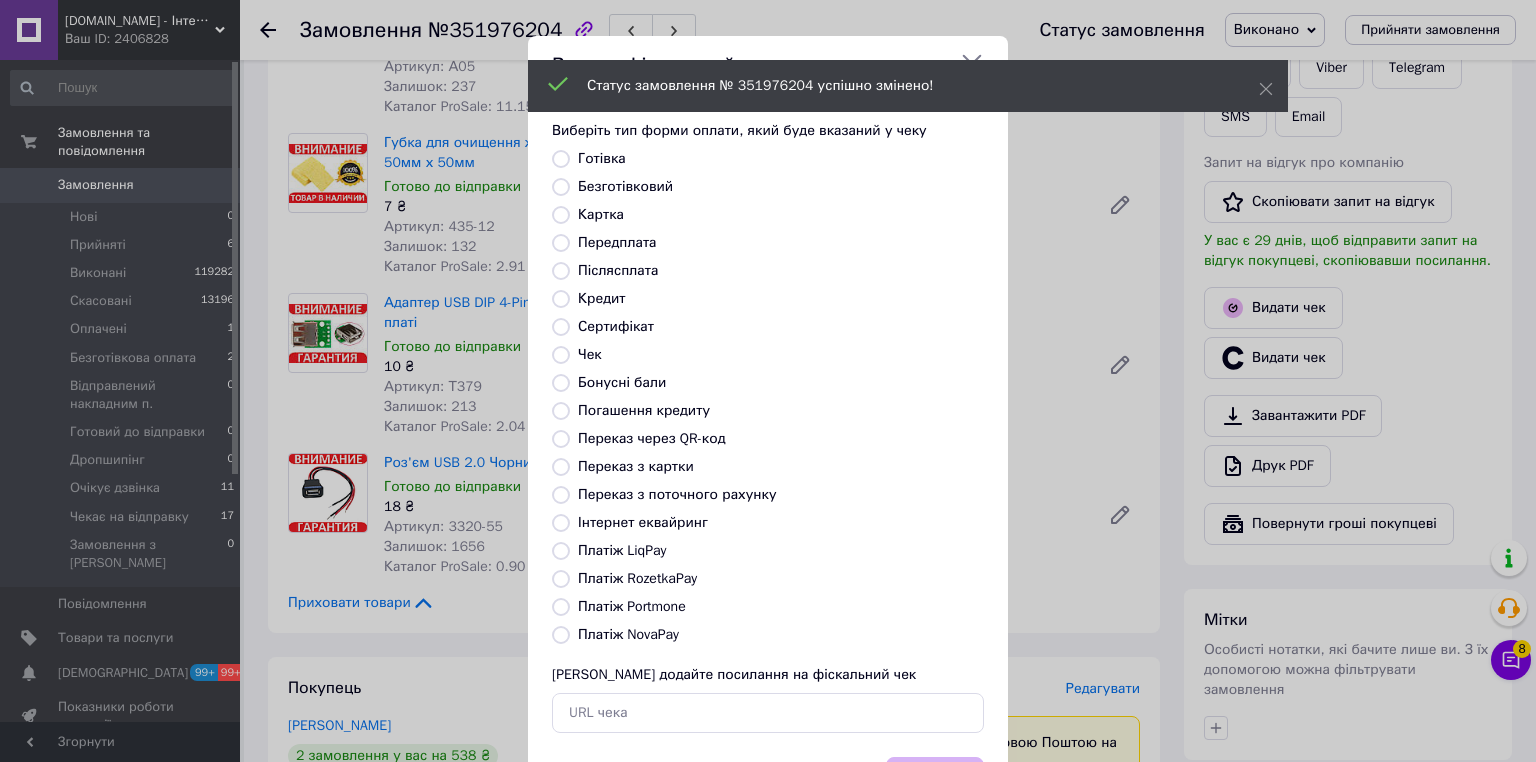 radio on "true" 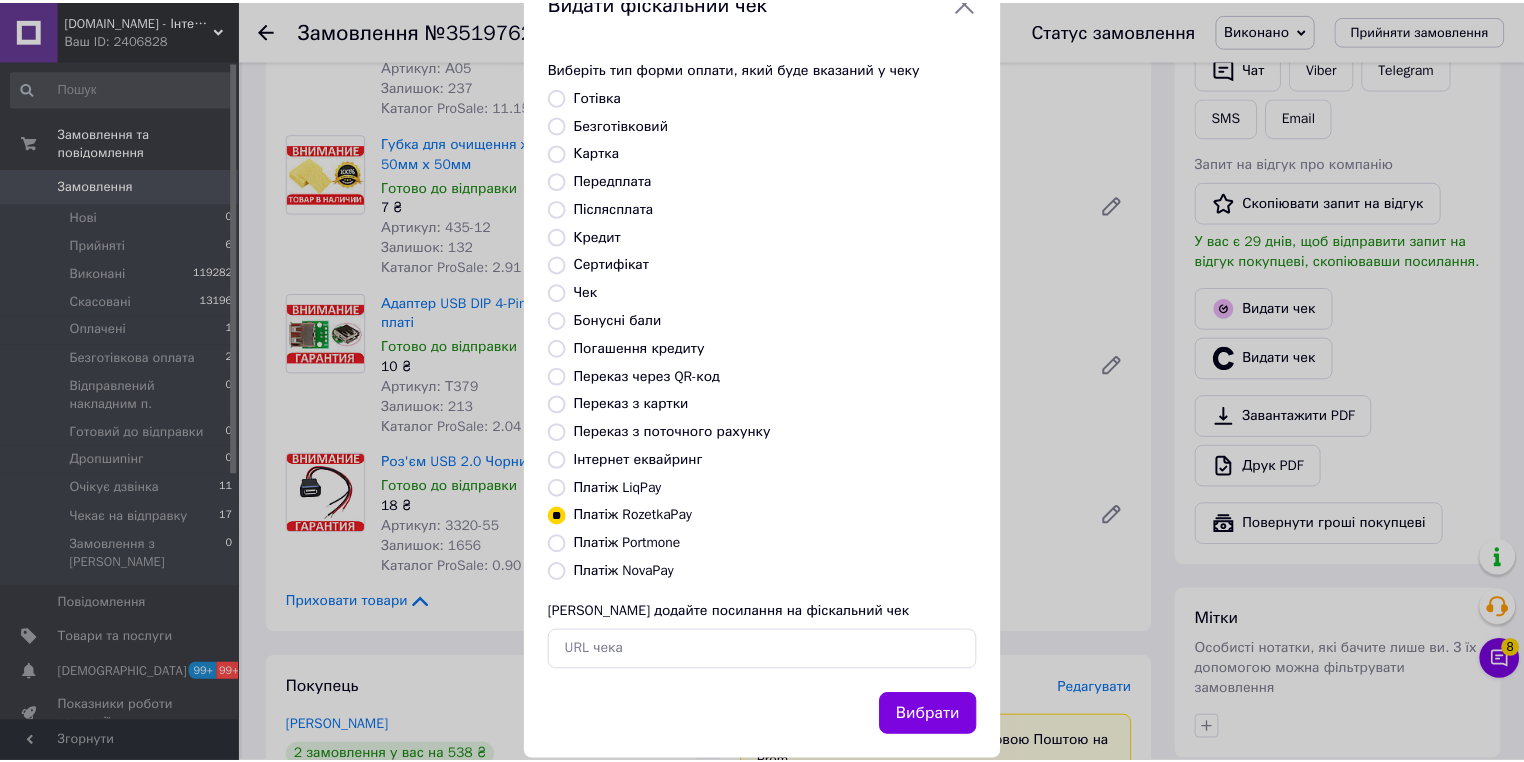 scroll, scrollTop: 96, scrollLeft: 0, axis: vertical 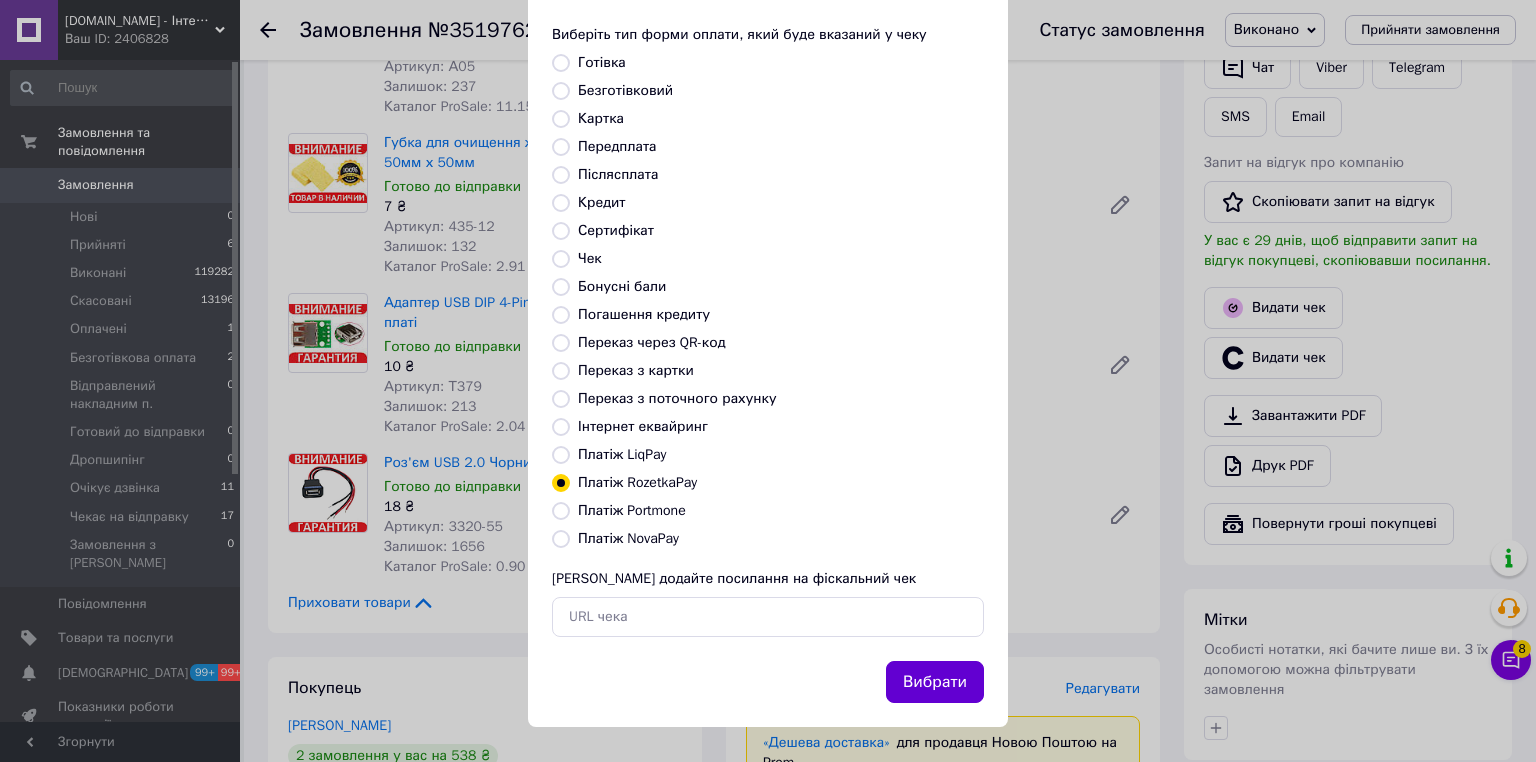 click on "Вибрати" at bounding box center (935, 682) 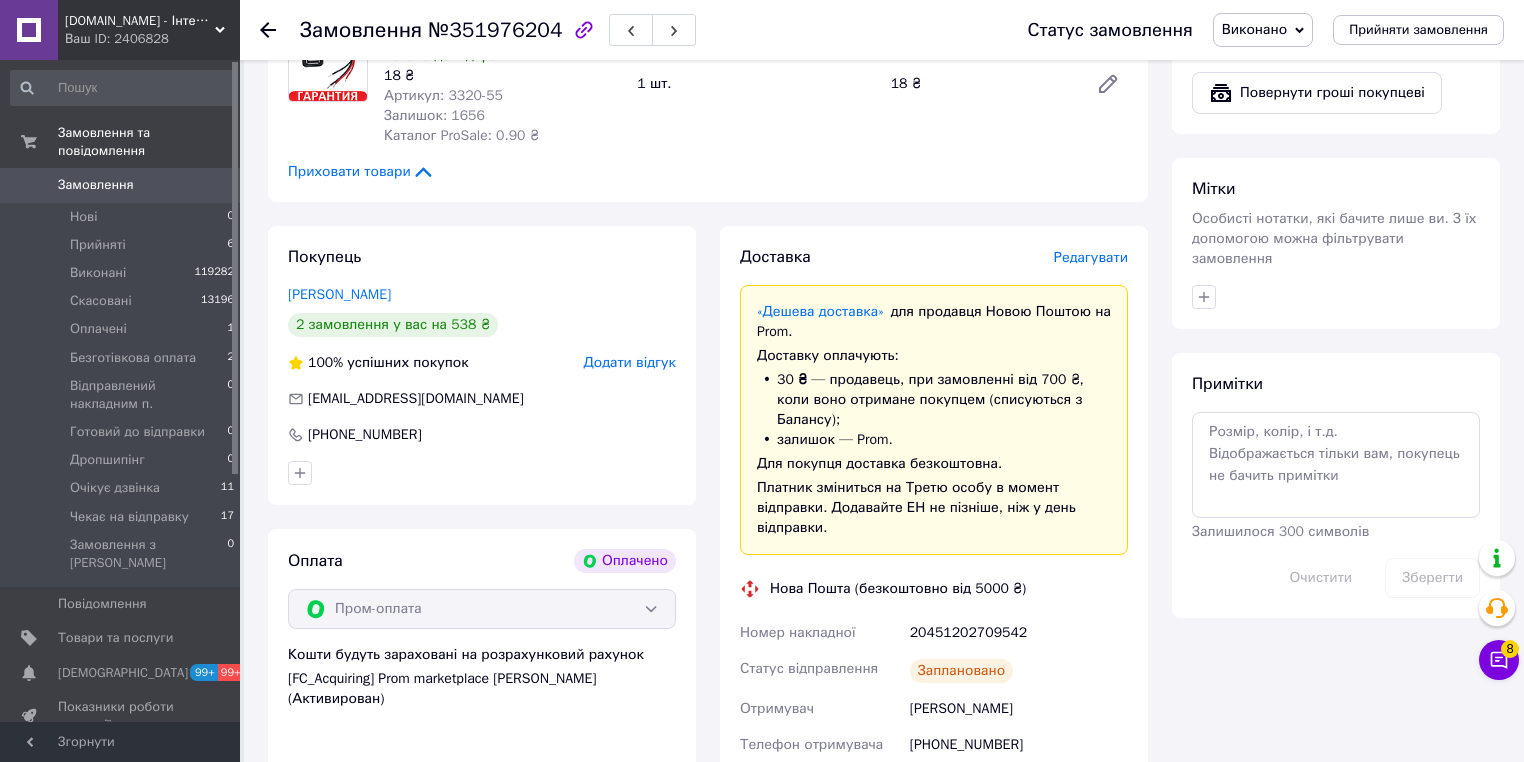 scroll, scrollTop: 960, scrollLeft: 0, axis: vertical 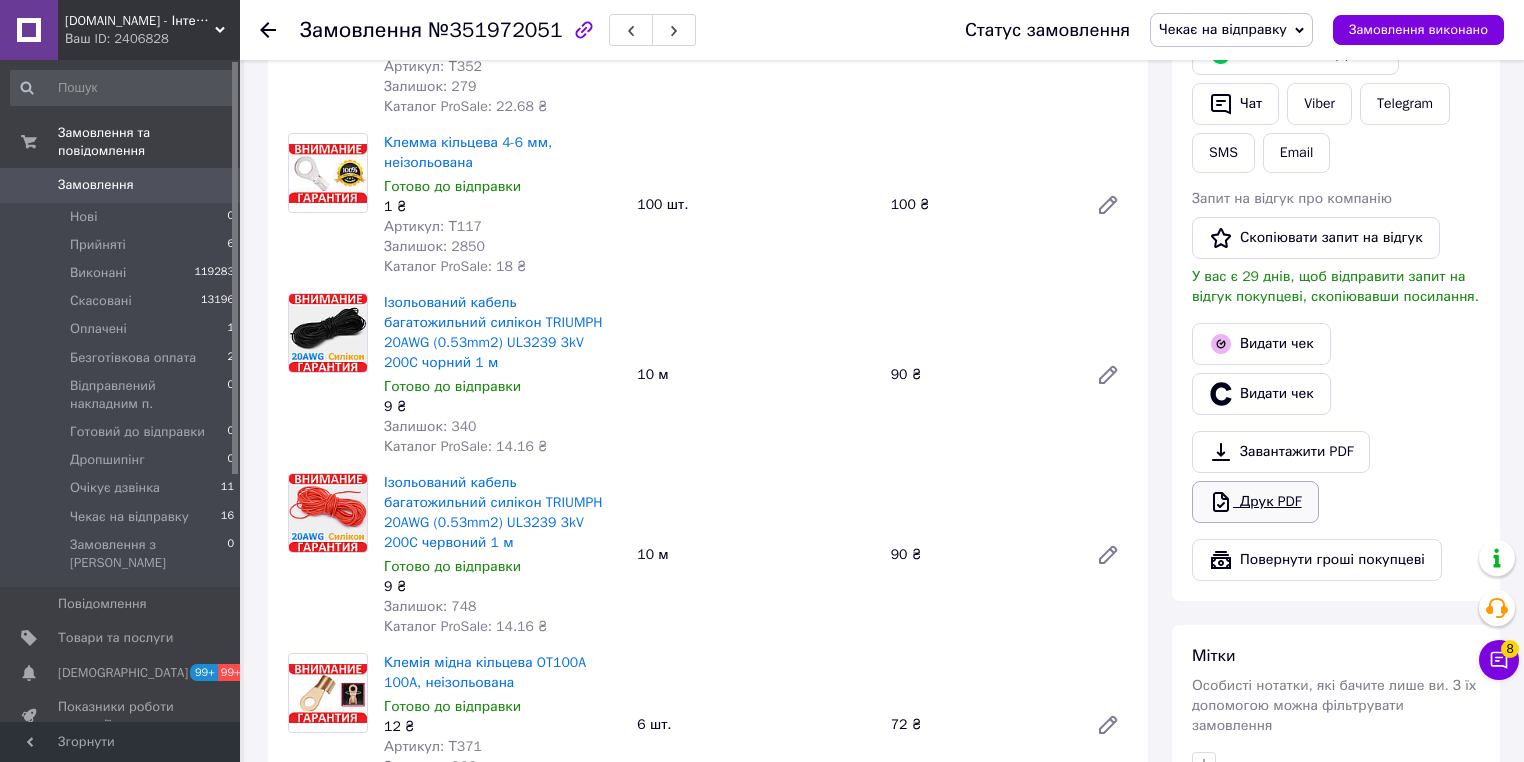click on "Друк PDF" at bounding box center (1255, 502) 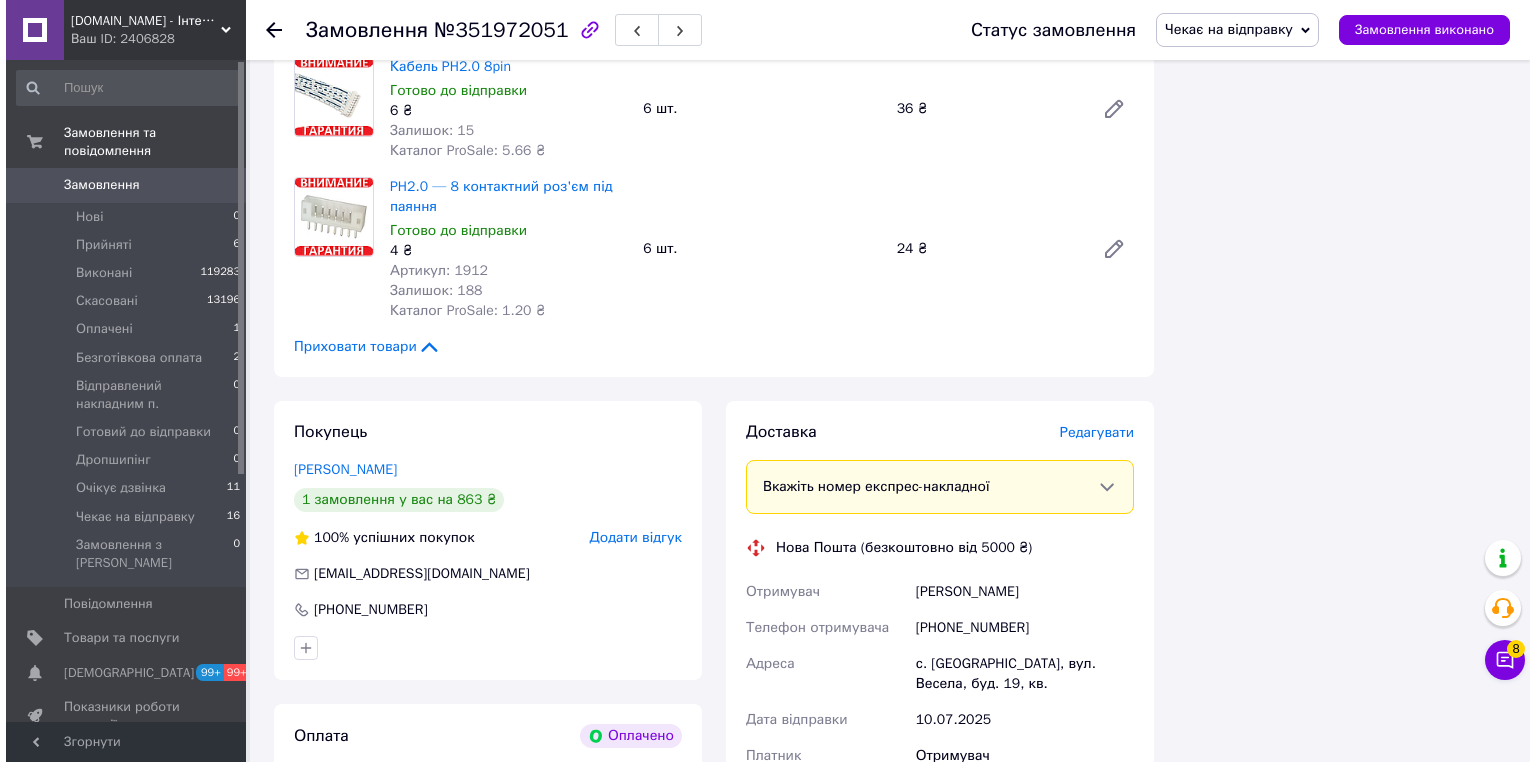 scroll, scrollTop: 1760, scrollLeft: 0, axis: vertical 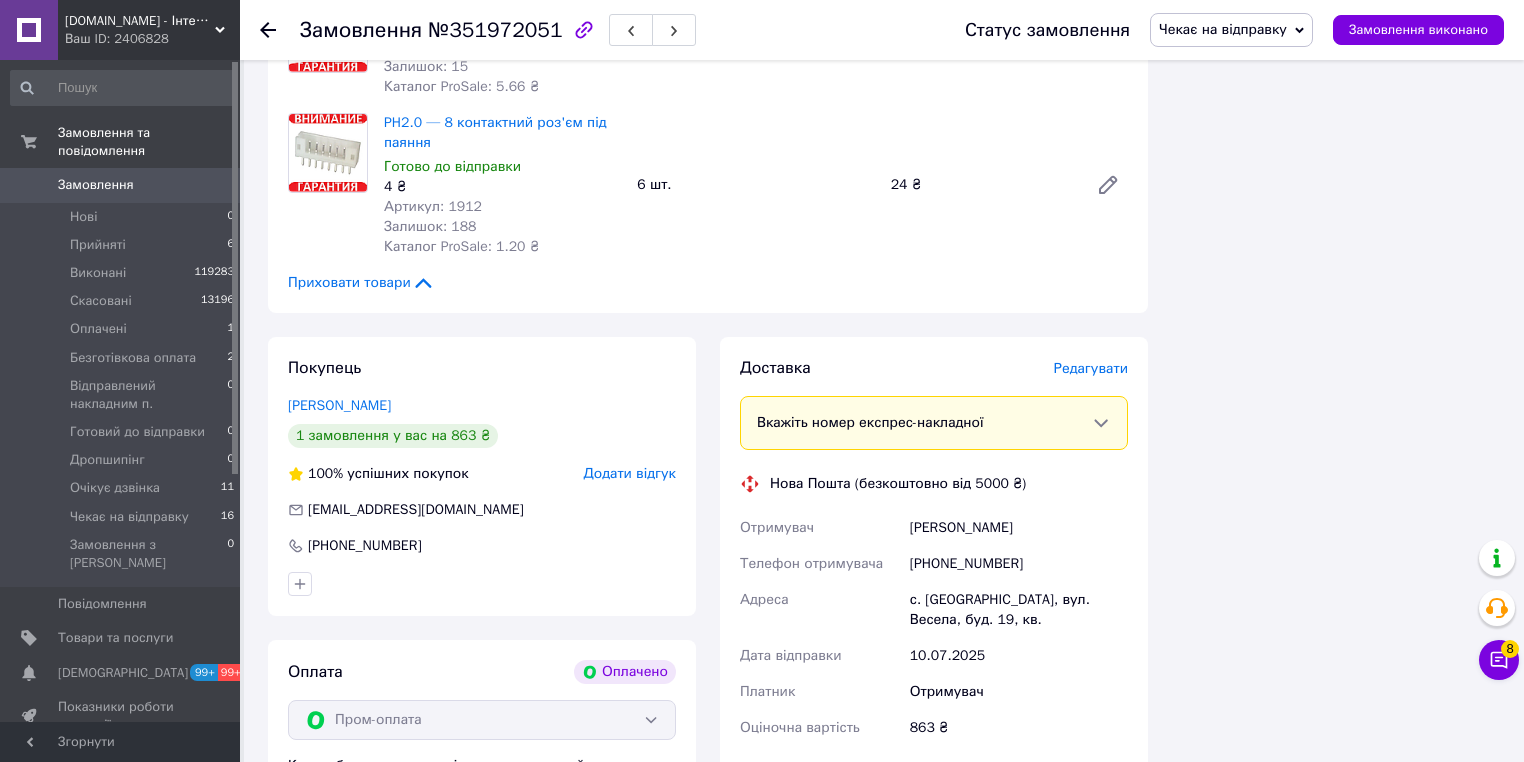 click on "Редагувати" at bounding box center [1091, 368] 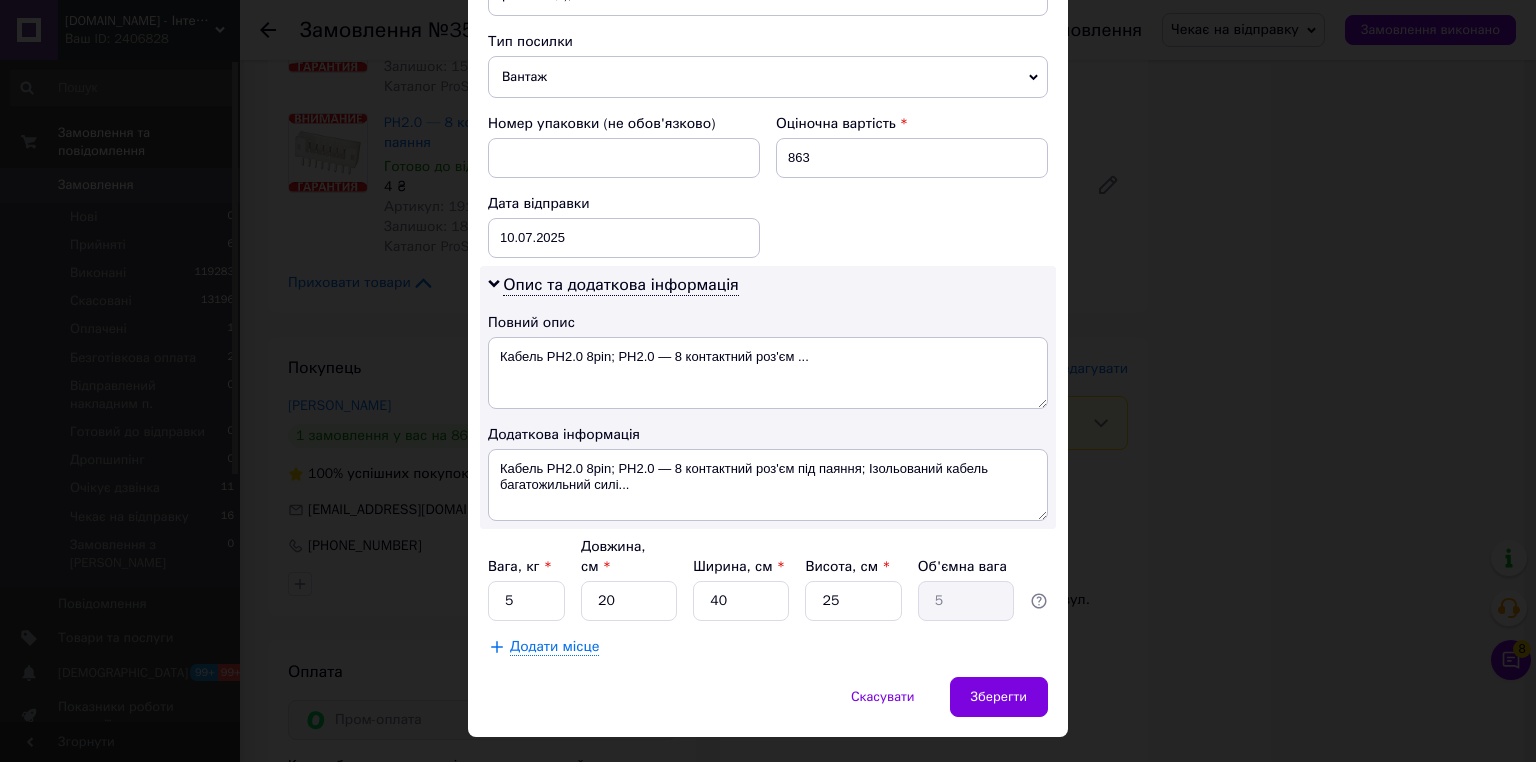 scroll, scrollTop: 883, scrollLeft: 0, axis: vertical 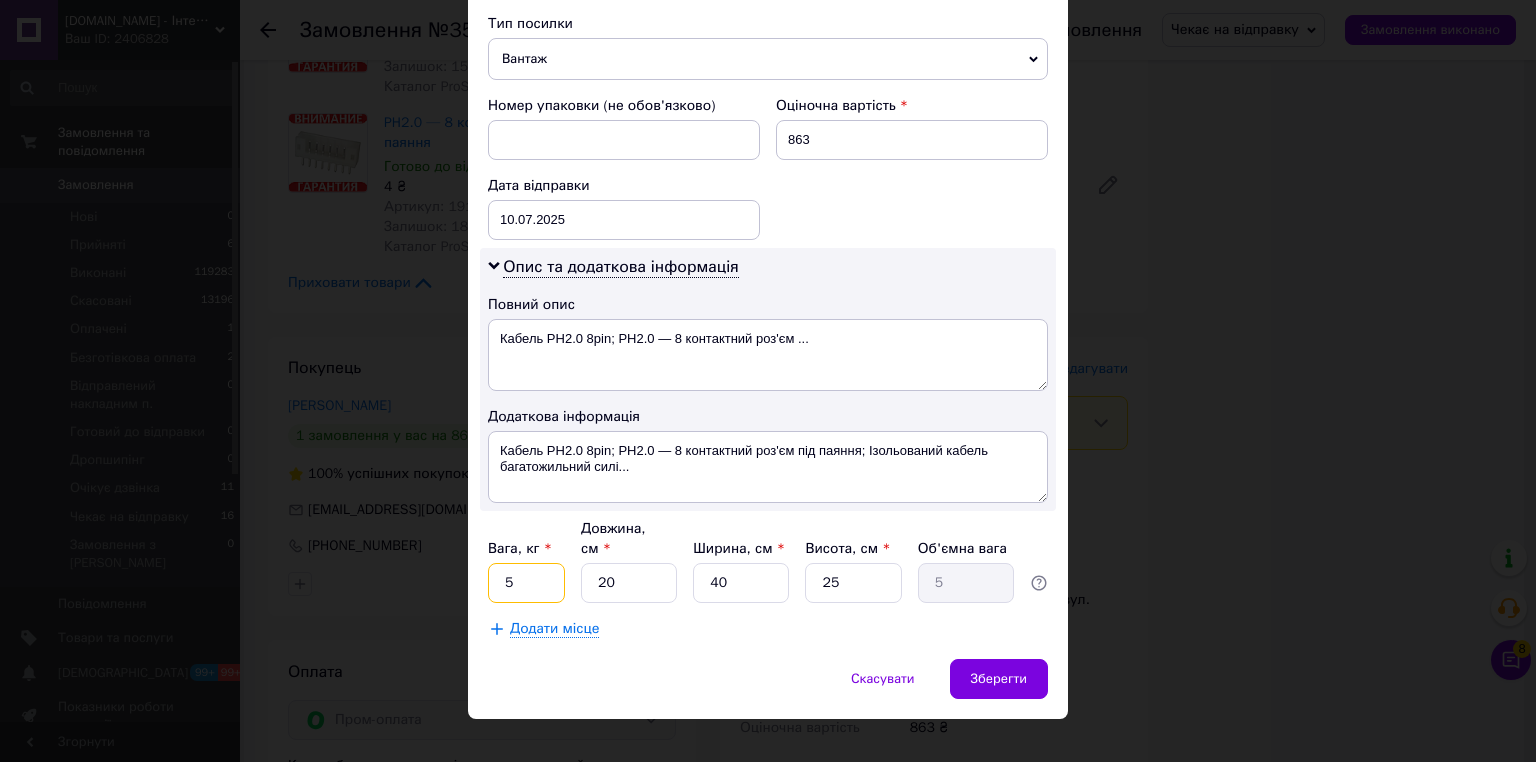 click on "5" at bounding box center (526, 583) 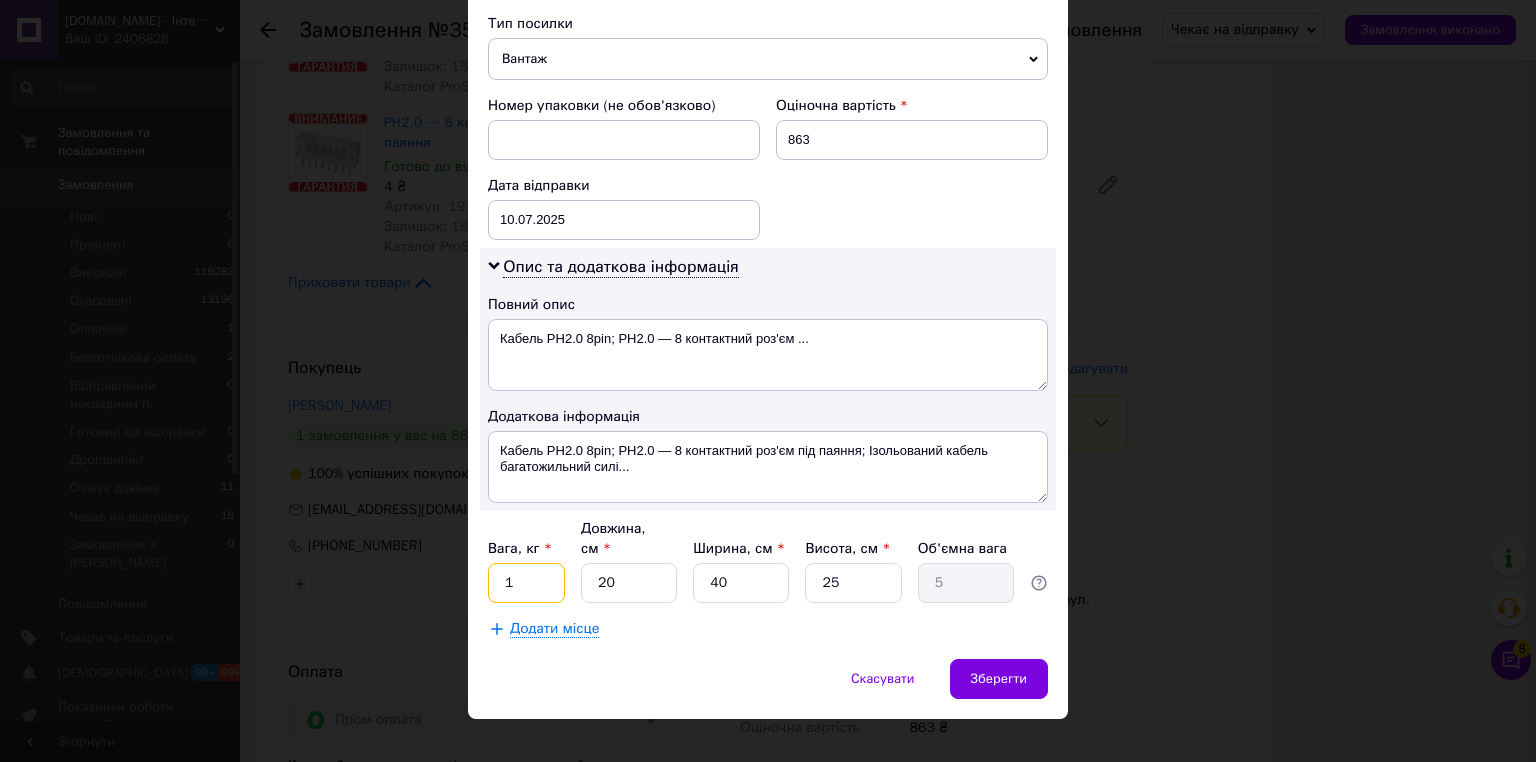 type on "1" 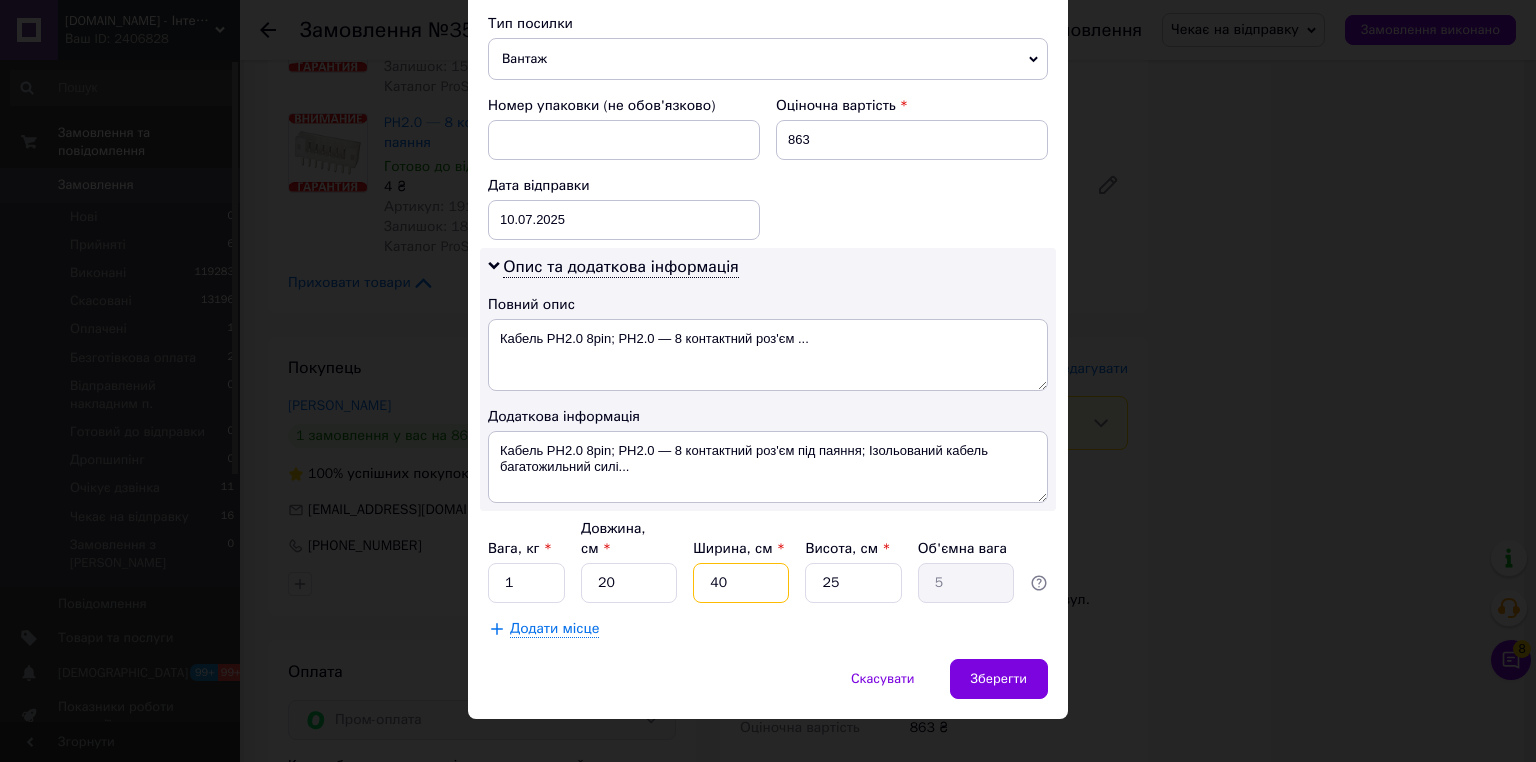 click on "40" at bounding box center (741, 583) 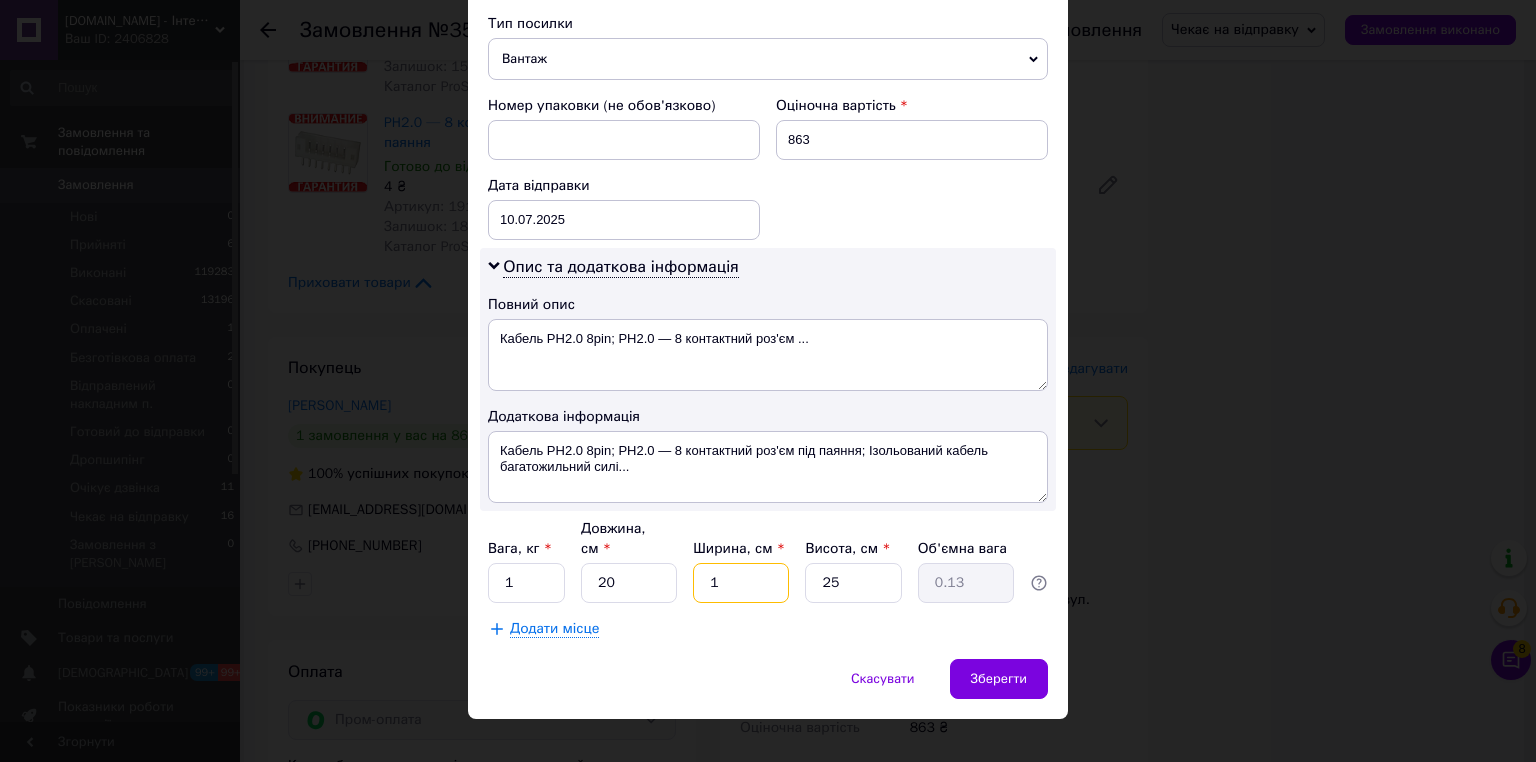 type on "10" 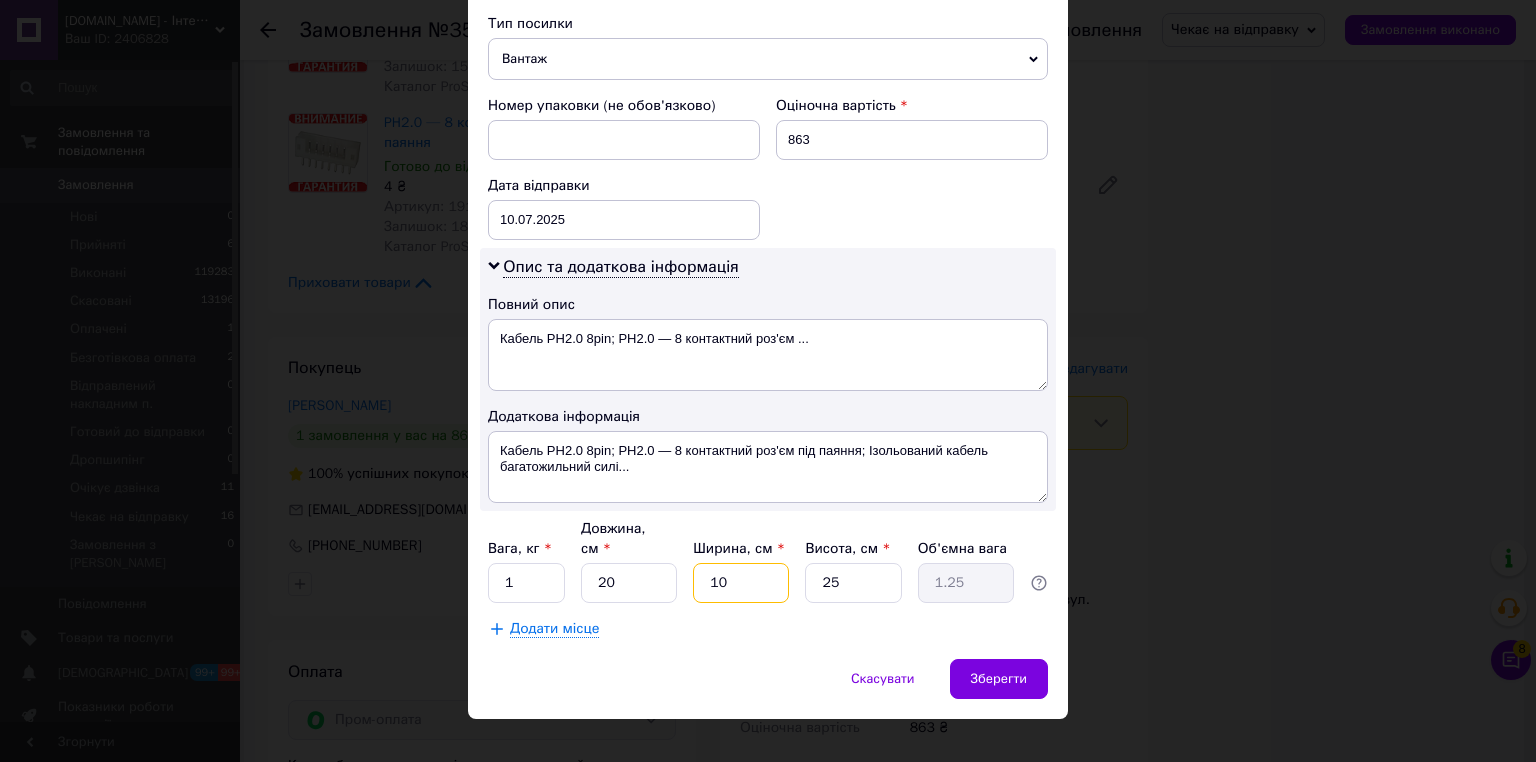 type on "10" 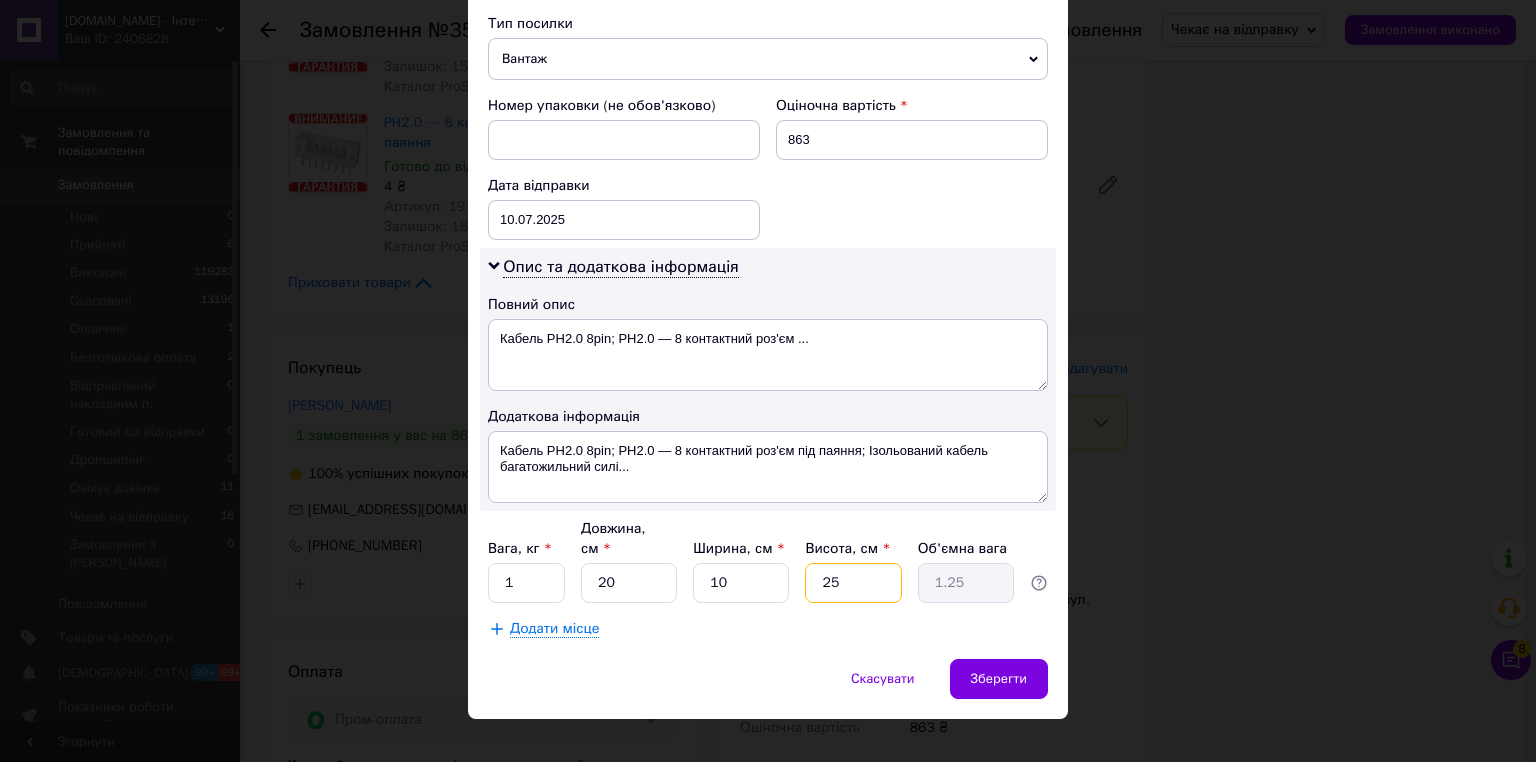 click on "25" at bounding box center (853, 583) 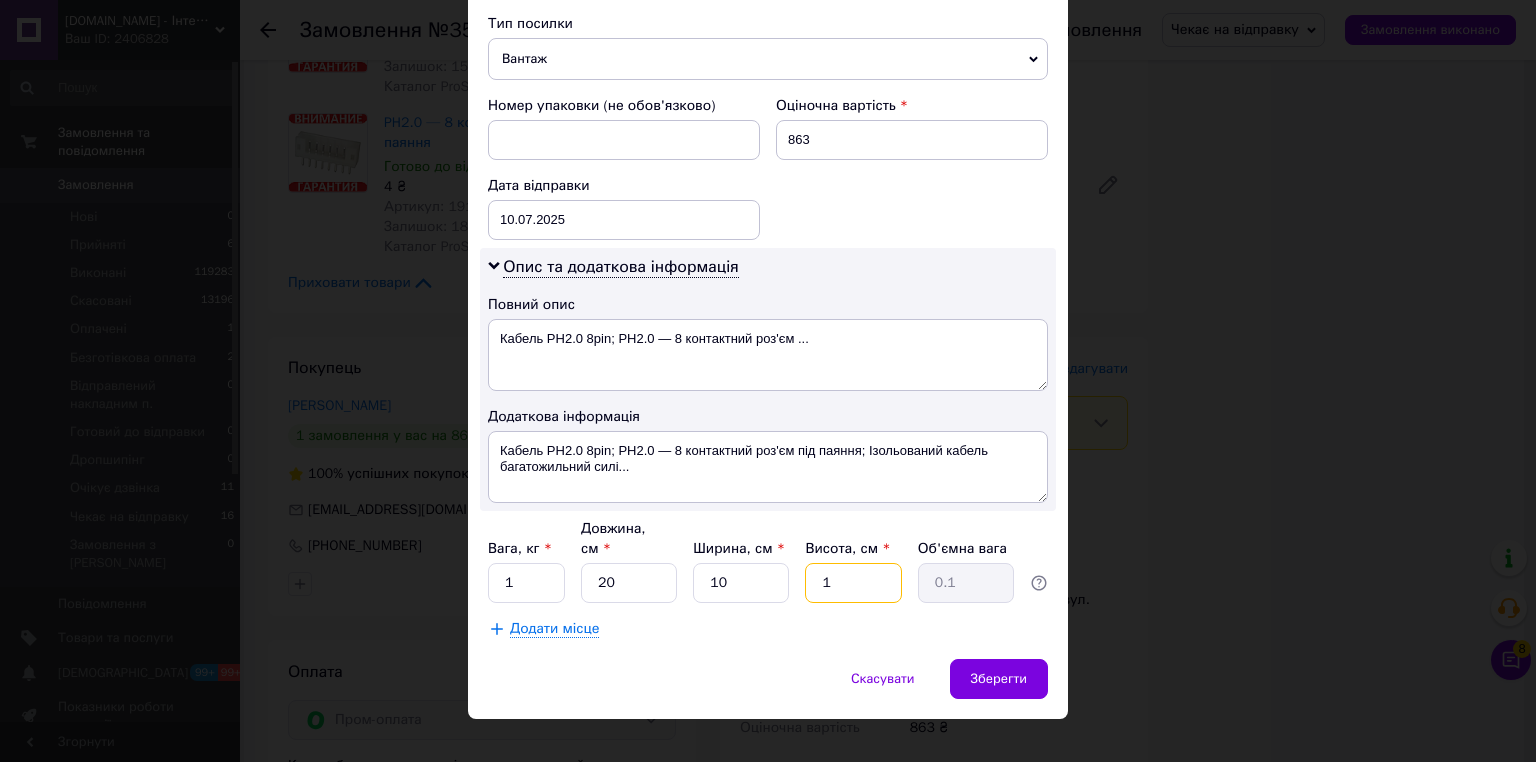 type on "10" 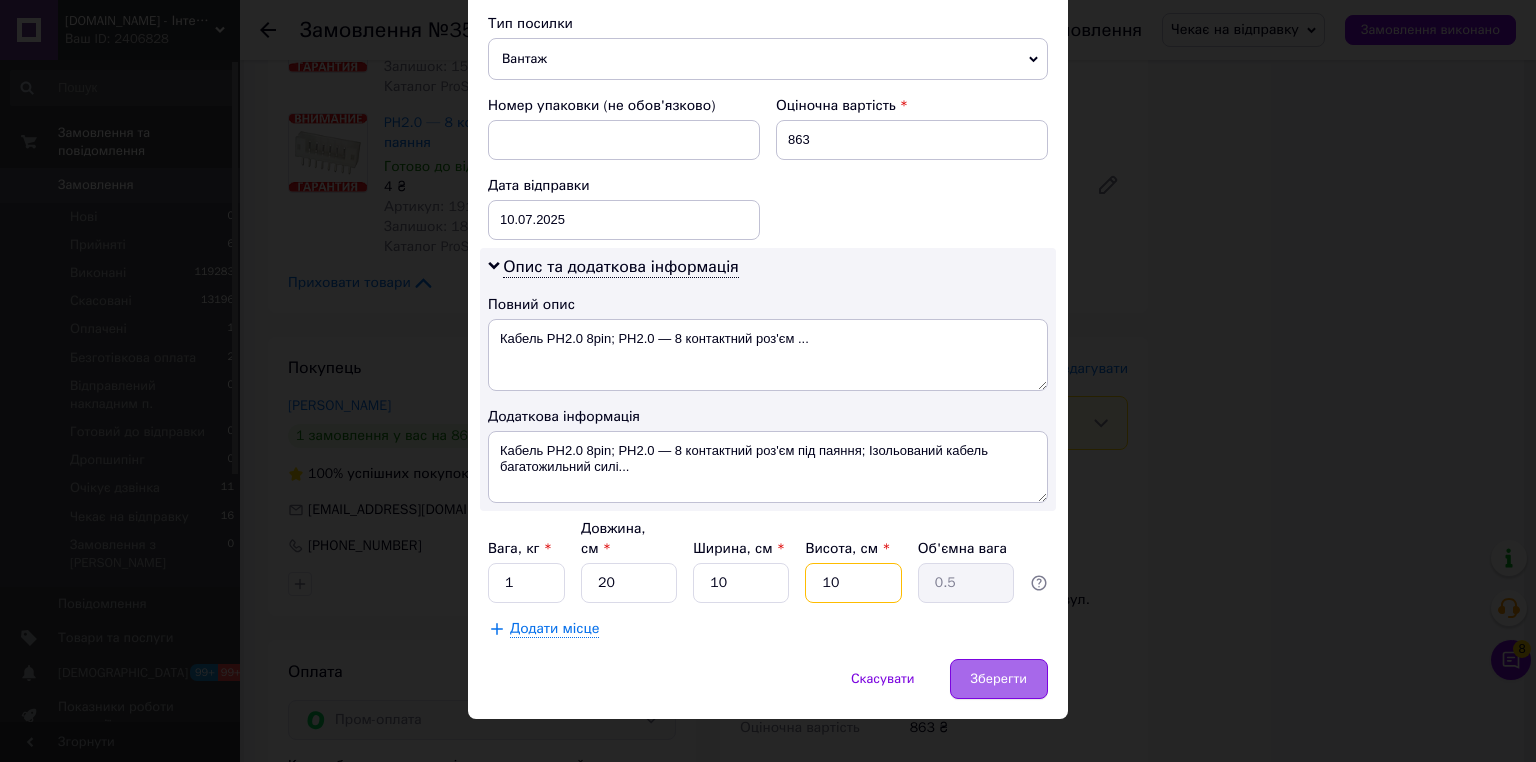 type on "10" 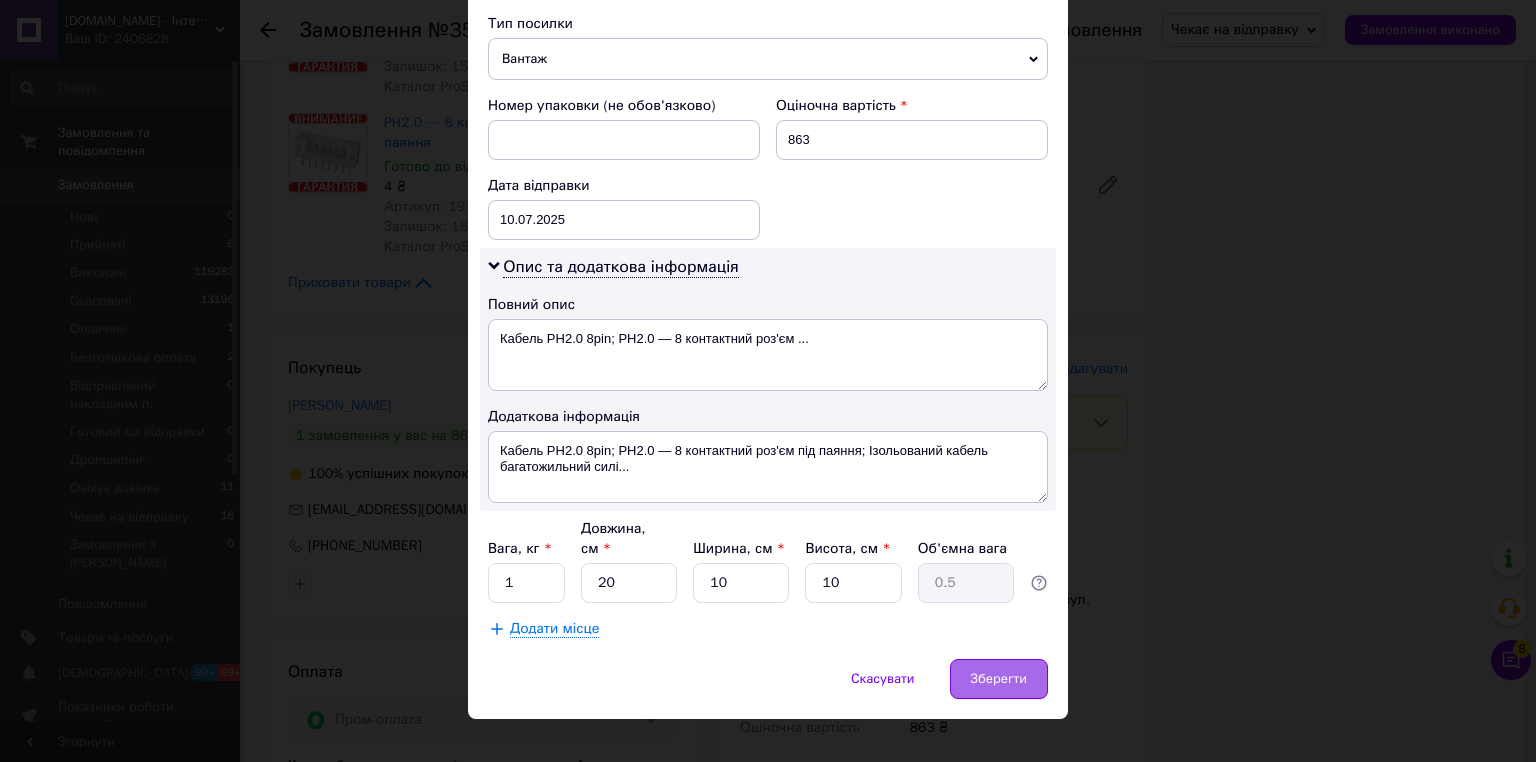 click on "Зберегти" at bounding box center [999, 679] 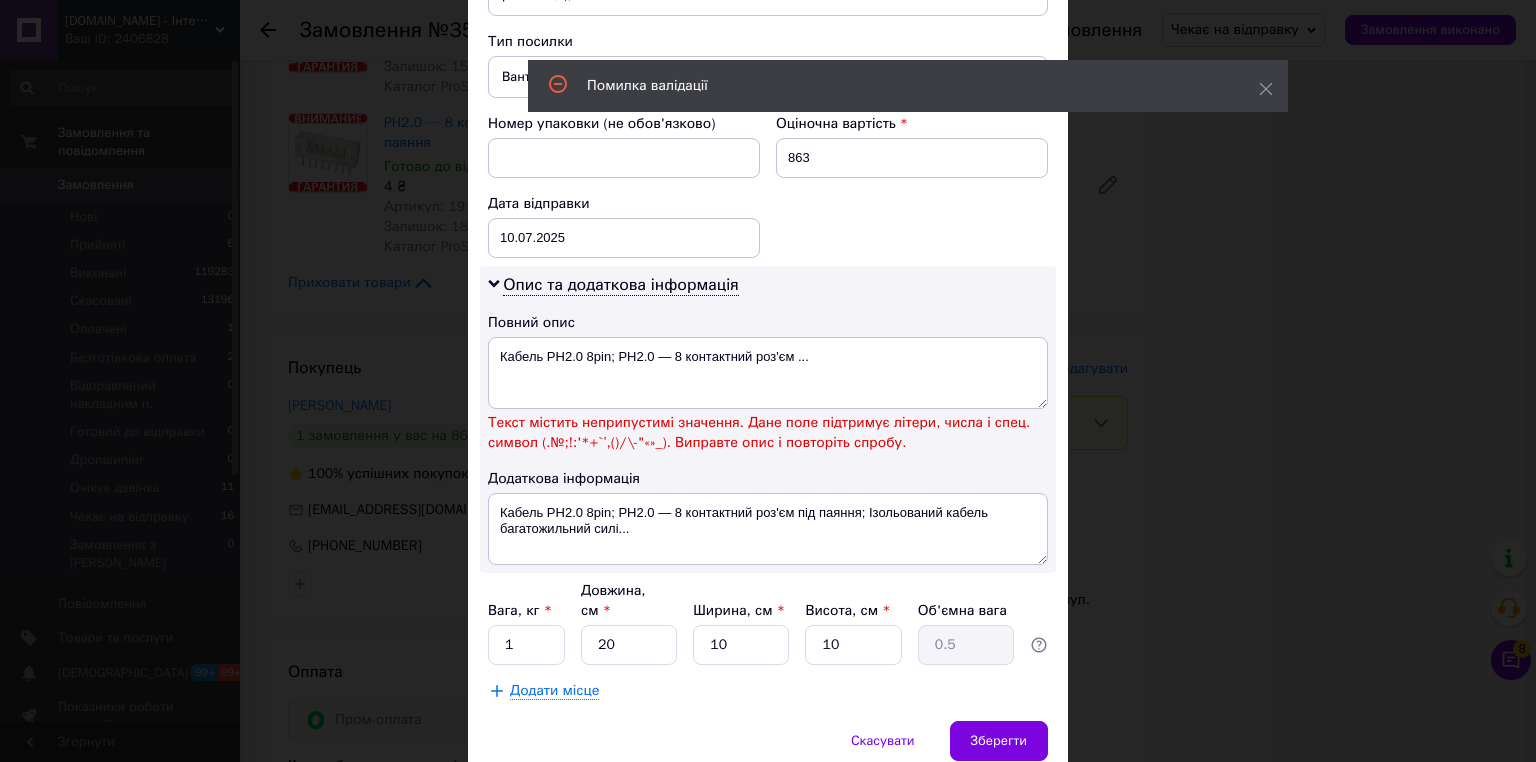 scroll, scrollTop: 54, scrollLeft: 0, axis: vertical 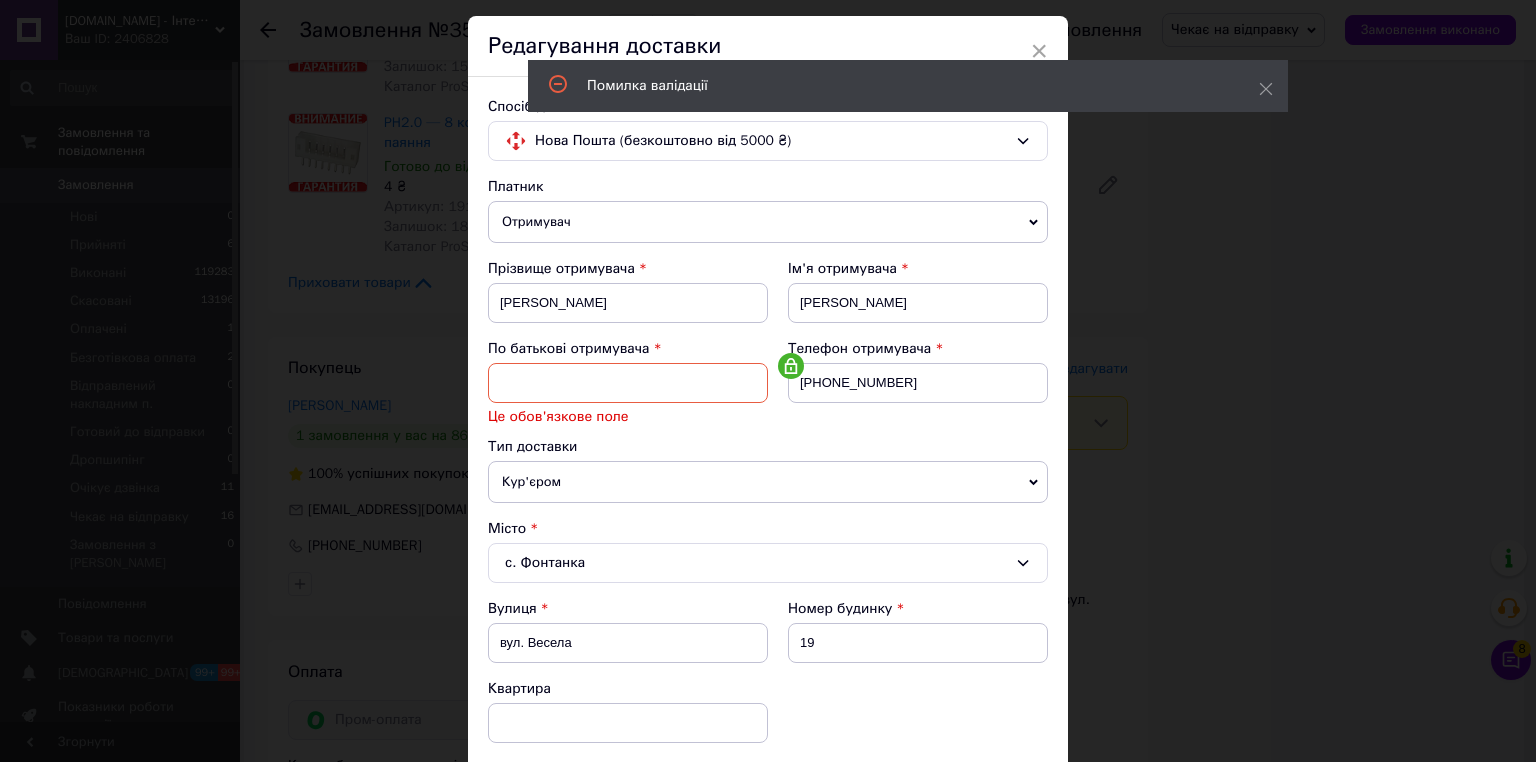 click at bounding box center [628, 383] 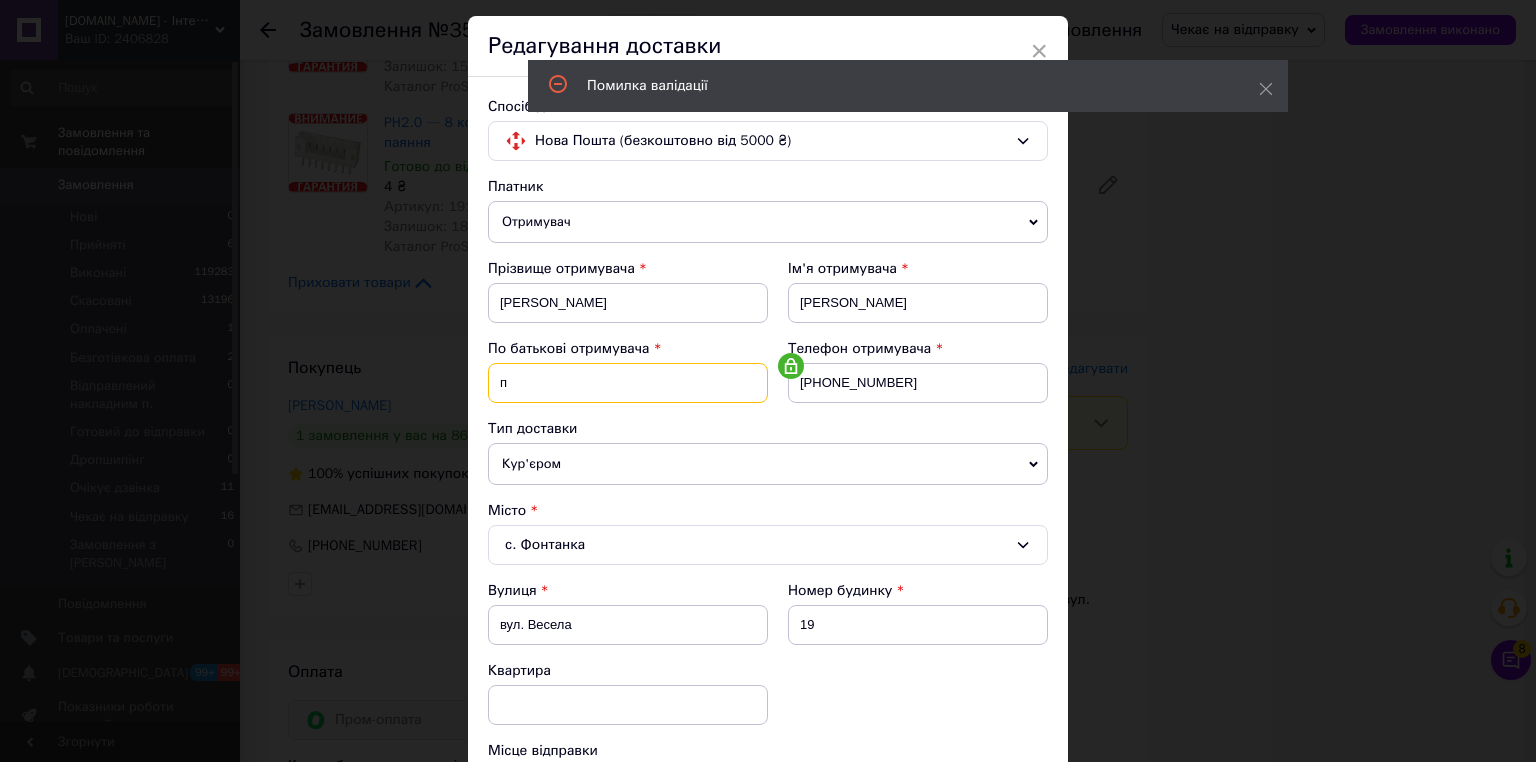 scroll, scrollTop: 694, scrollLeft: 0, axis: vertical 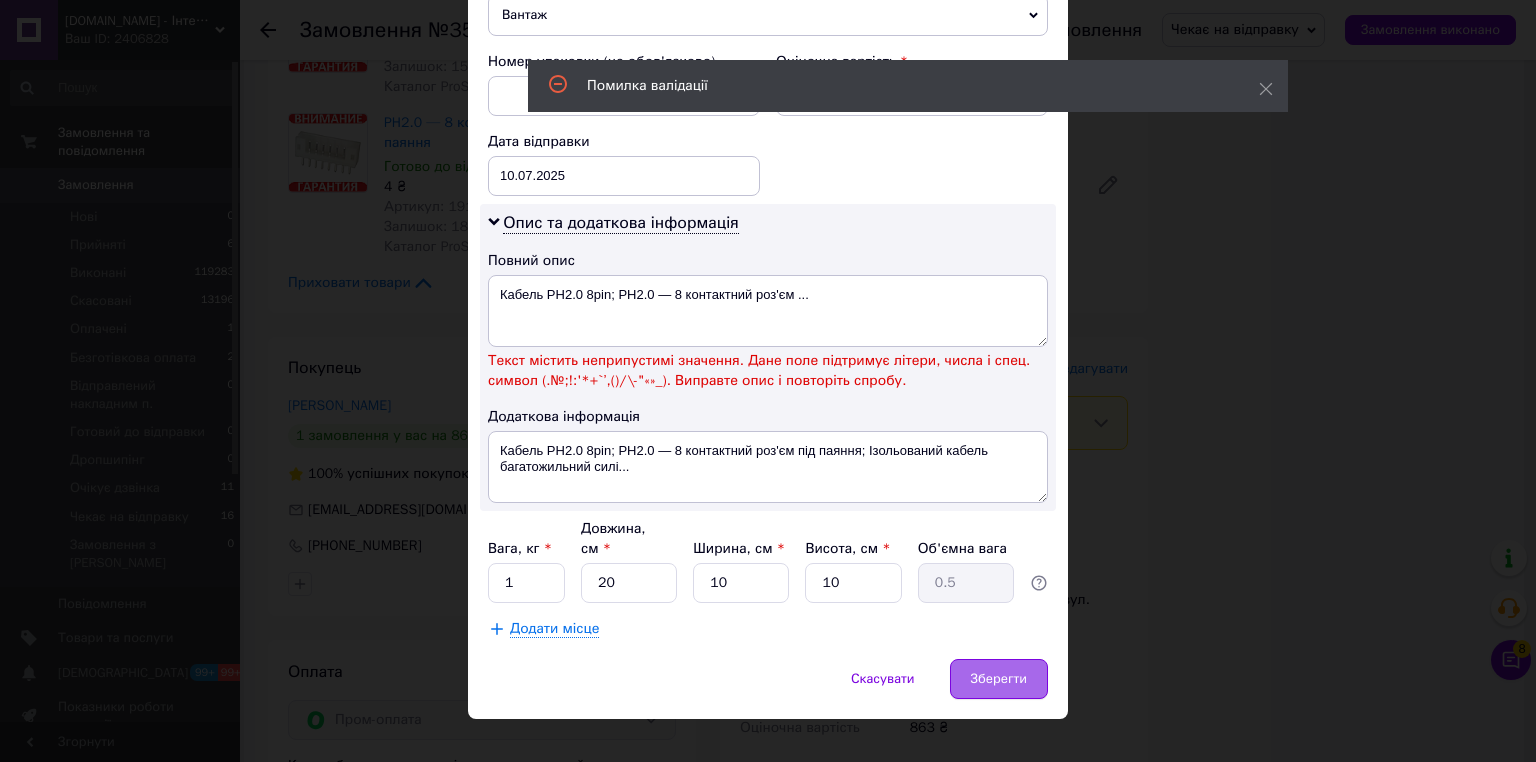 type on "п" 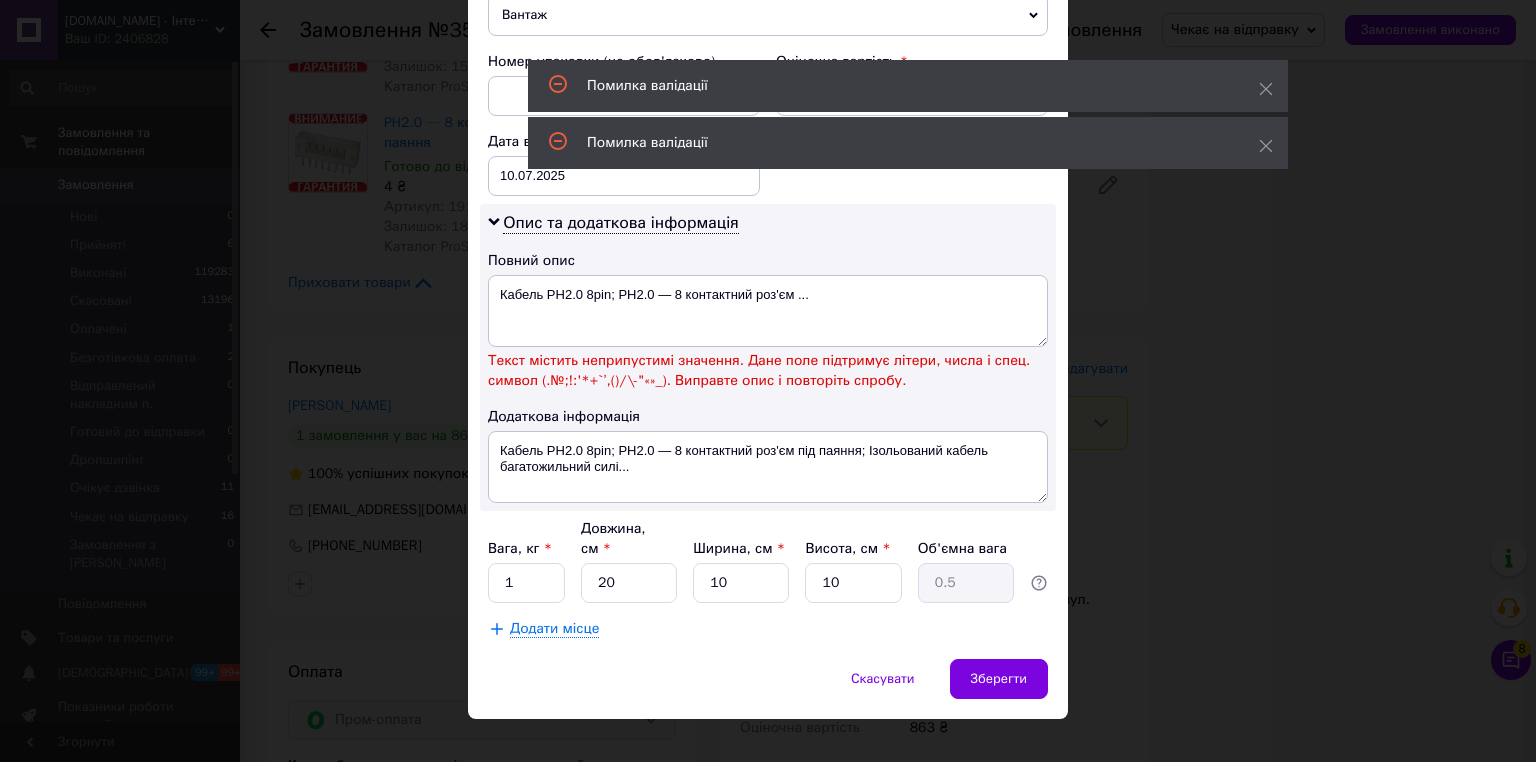 scroll, scrollTop: 607, scrollLeft: 0, axis: vertical 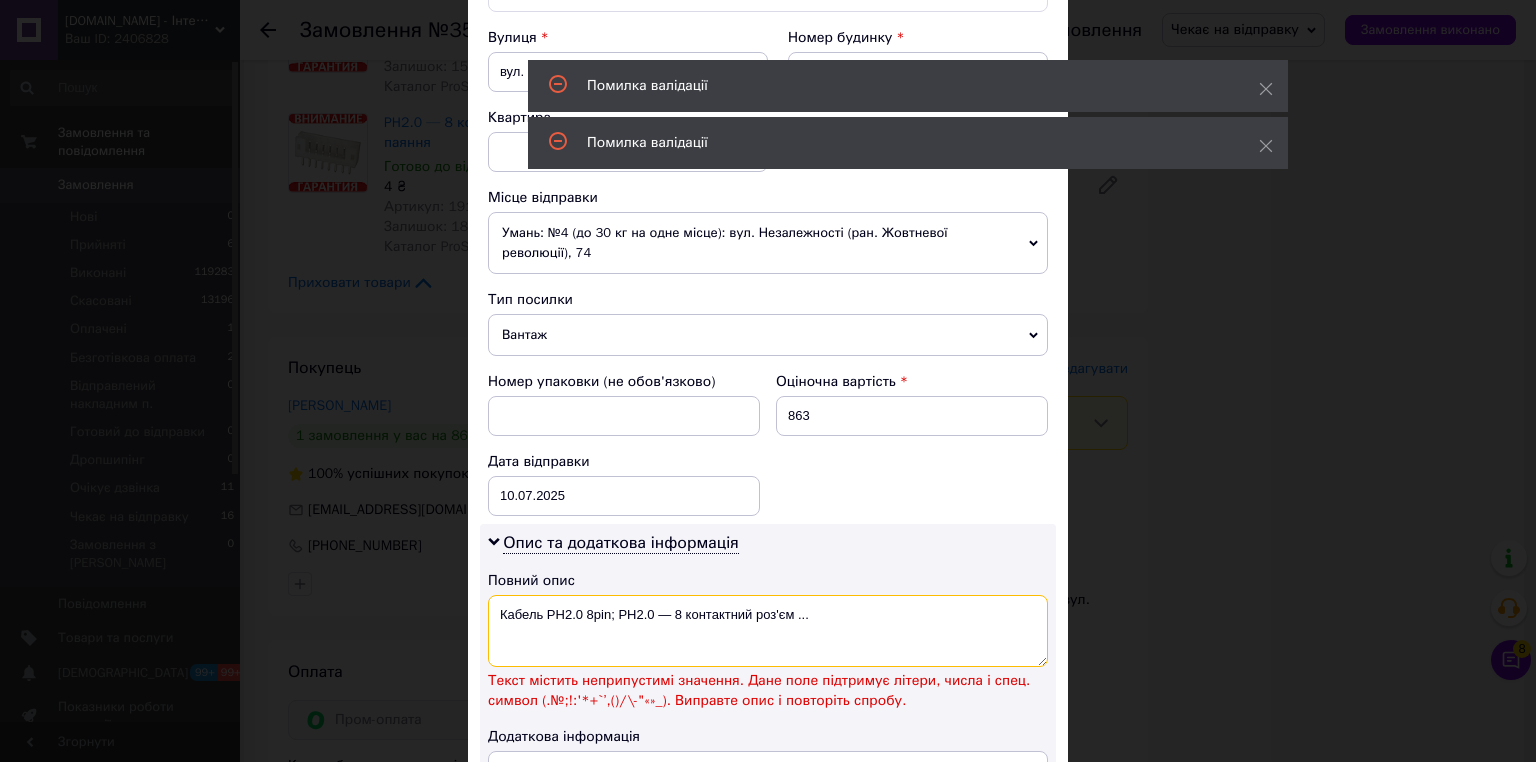 click on "Кабель PH2.0 8pin; PH2.0 — 8 контактний роз'єм ..." at bounding box center (768, 631) 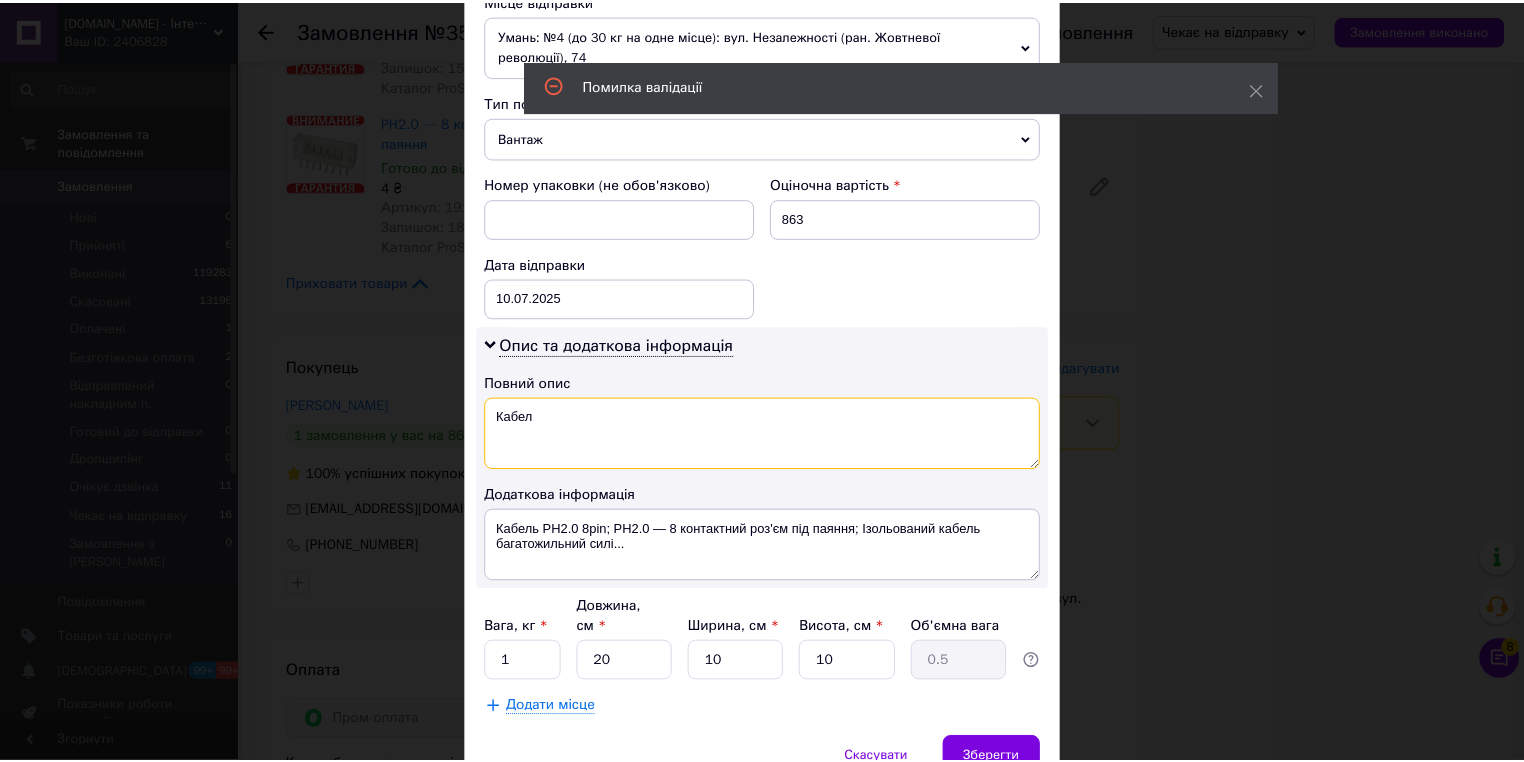 scroll, scrollTop: 883, scrollLeft: 0, axis: vertical 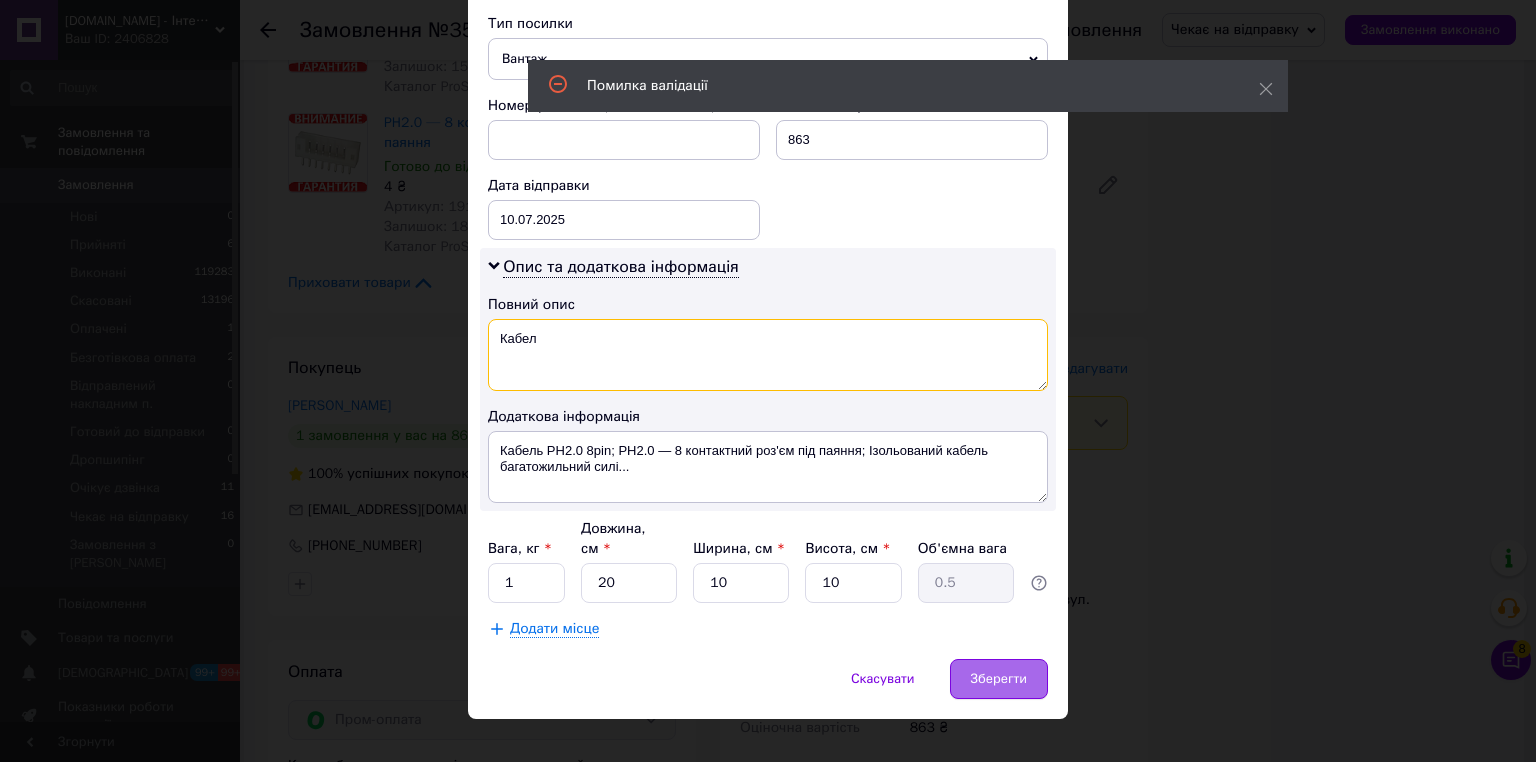 type on "Кабел" 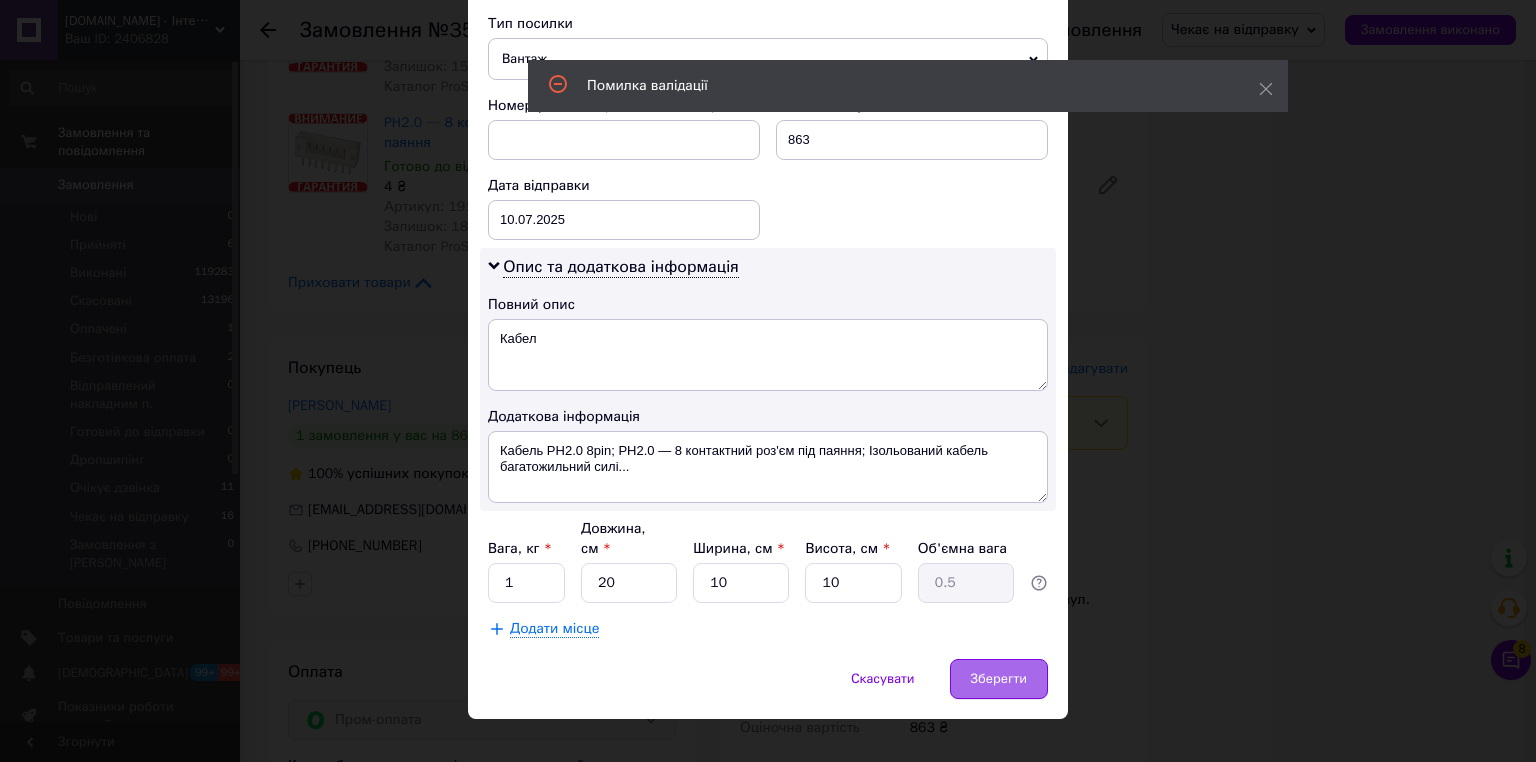 click on "Зберегти" at bounding box center [999, 679] 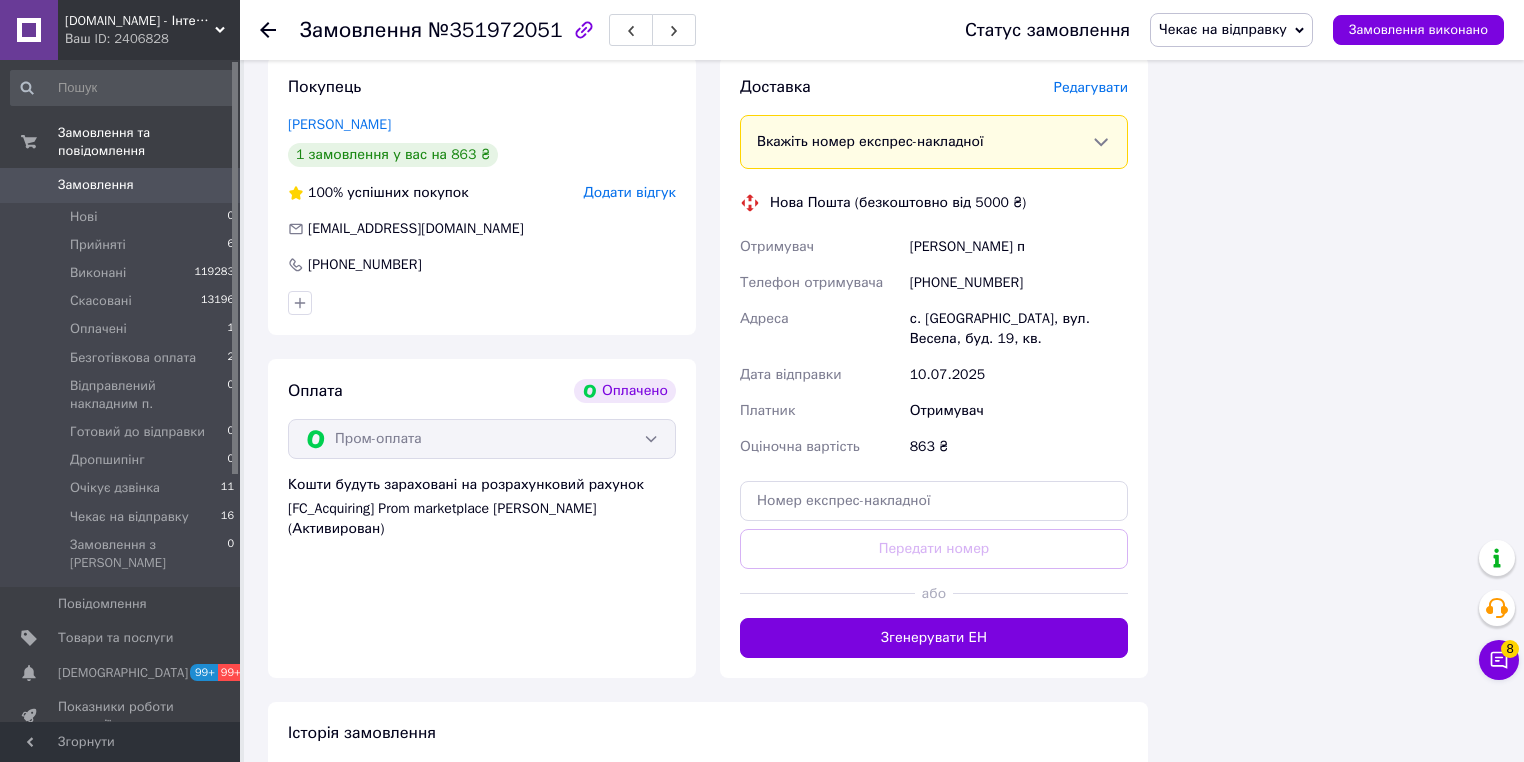 scroll, scrollTop: 2080, scrollLeft: 0, axis: vertical 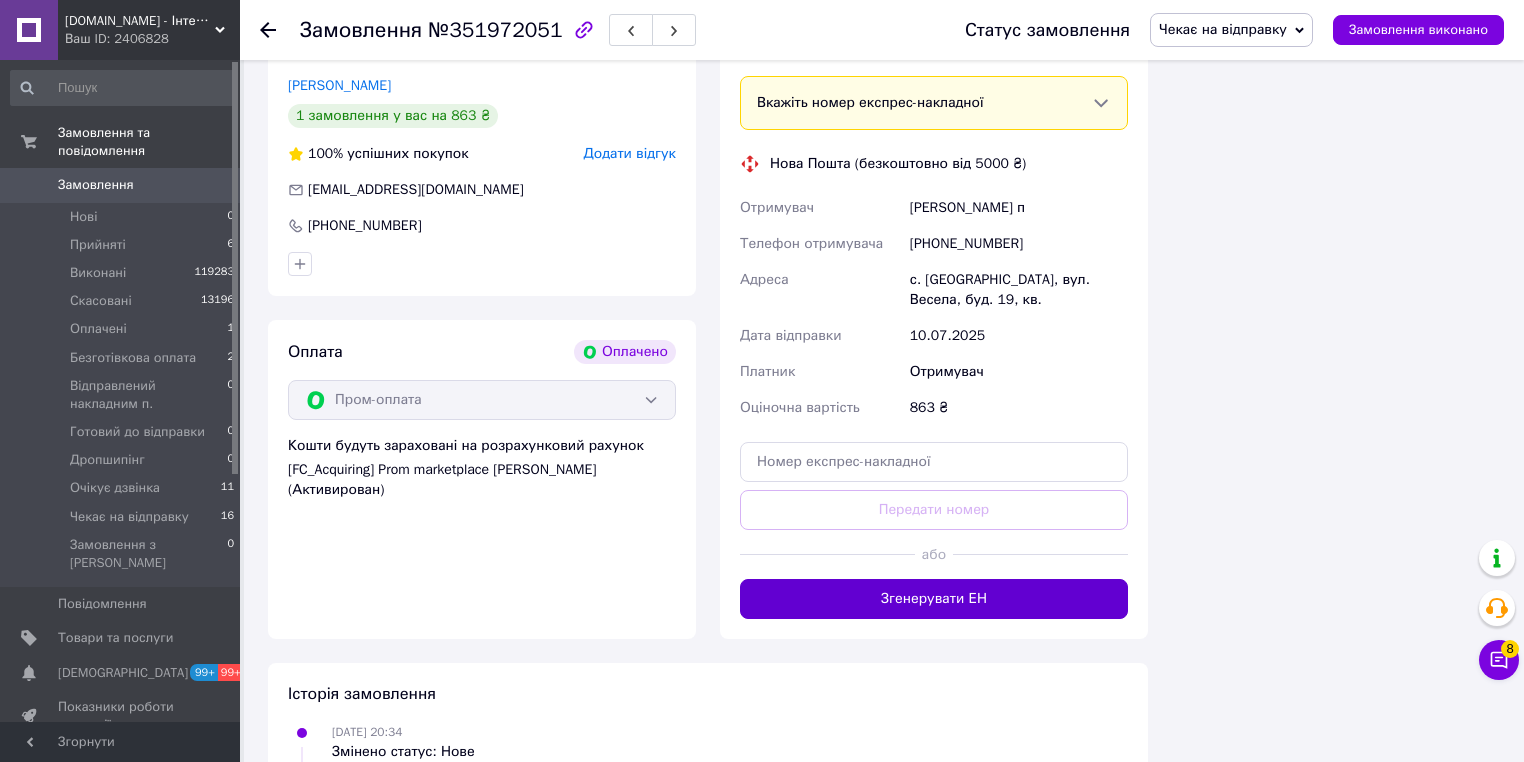 click on "Згенерувати ЕН" at bounding box center [934, 599] 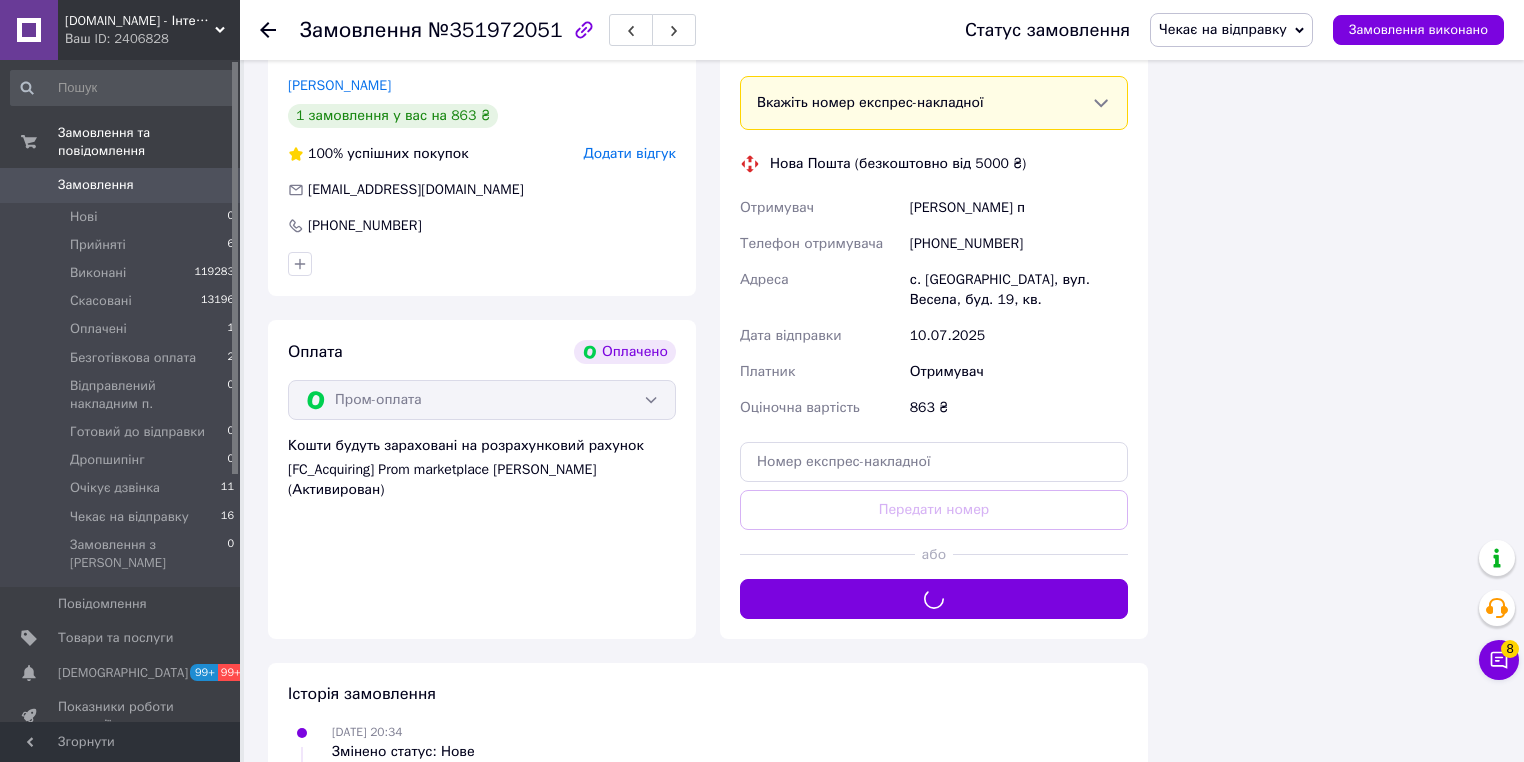 scroll, scrollTop: 1760, scrollLeft: 0, axis: vertical 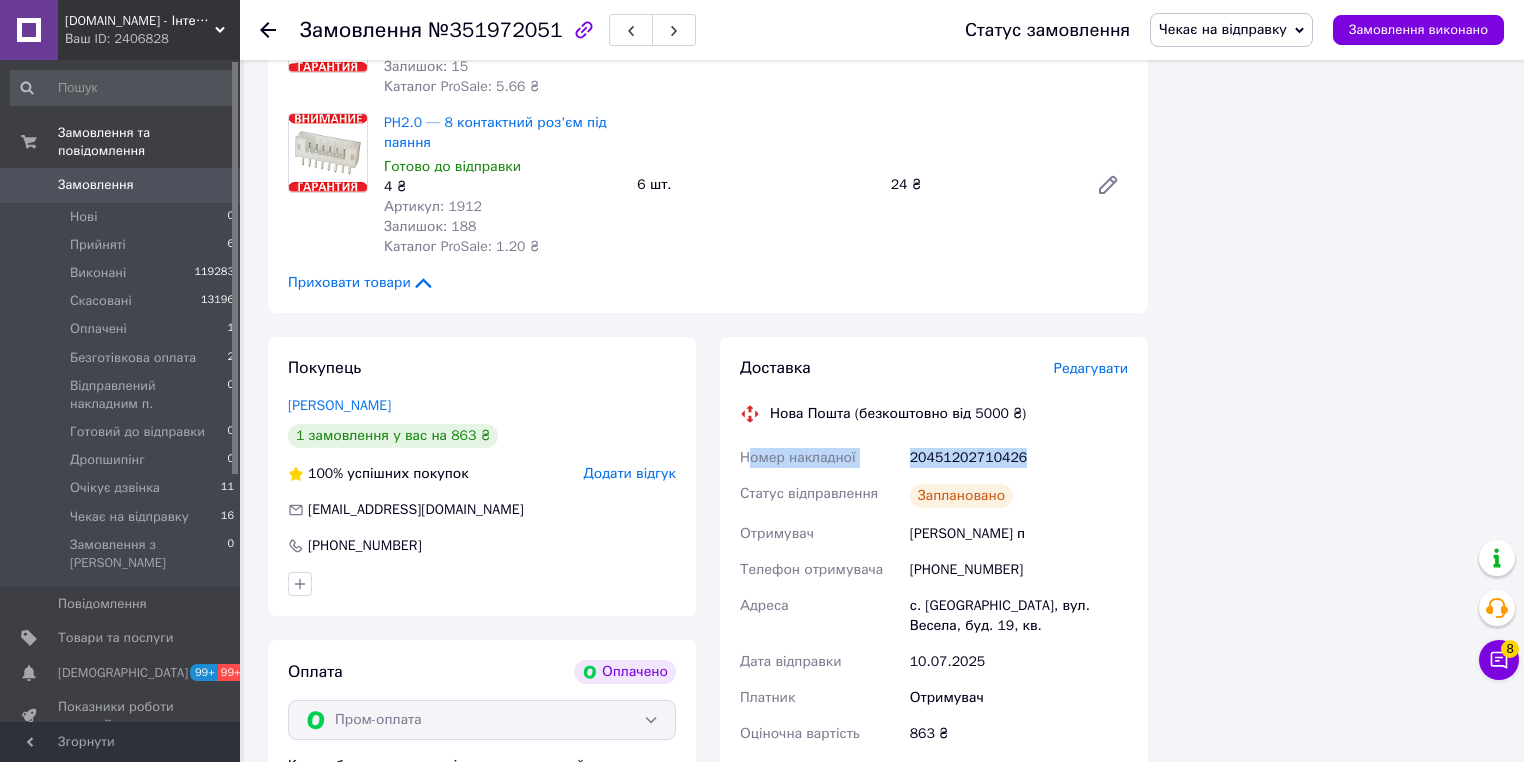 drag, startPoint x: 1027, startPoint y: 419, endPoint x: 747, endPoint y: 412, distance: 280.0875 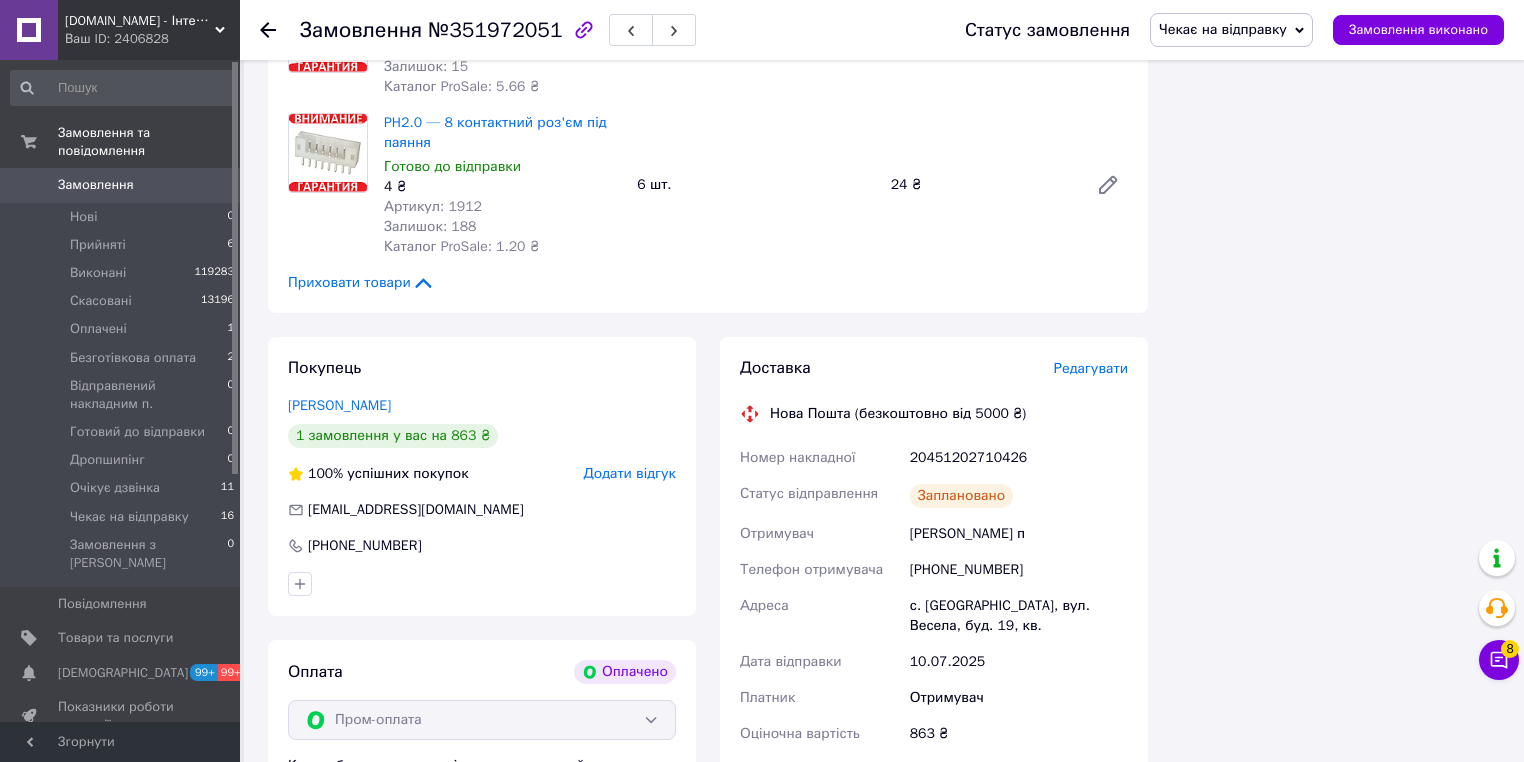 click on "Статус відправлення" at bounding box center (821, 496) 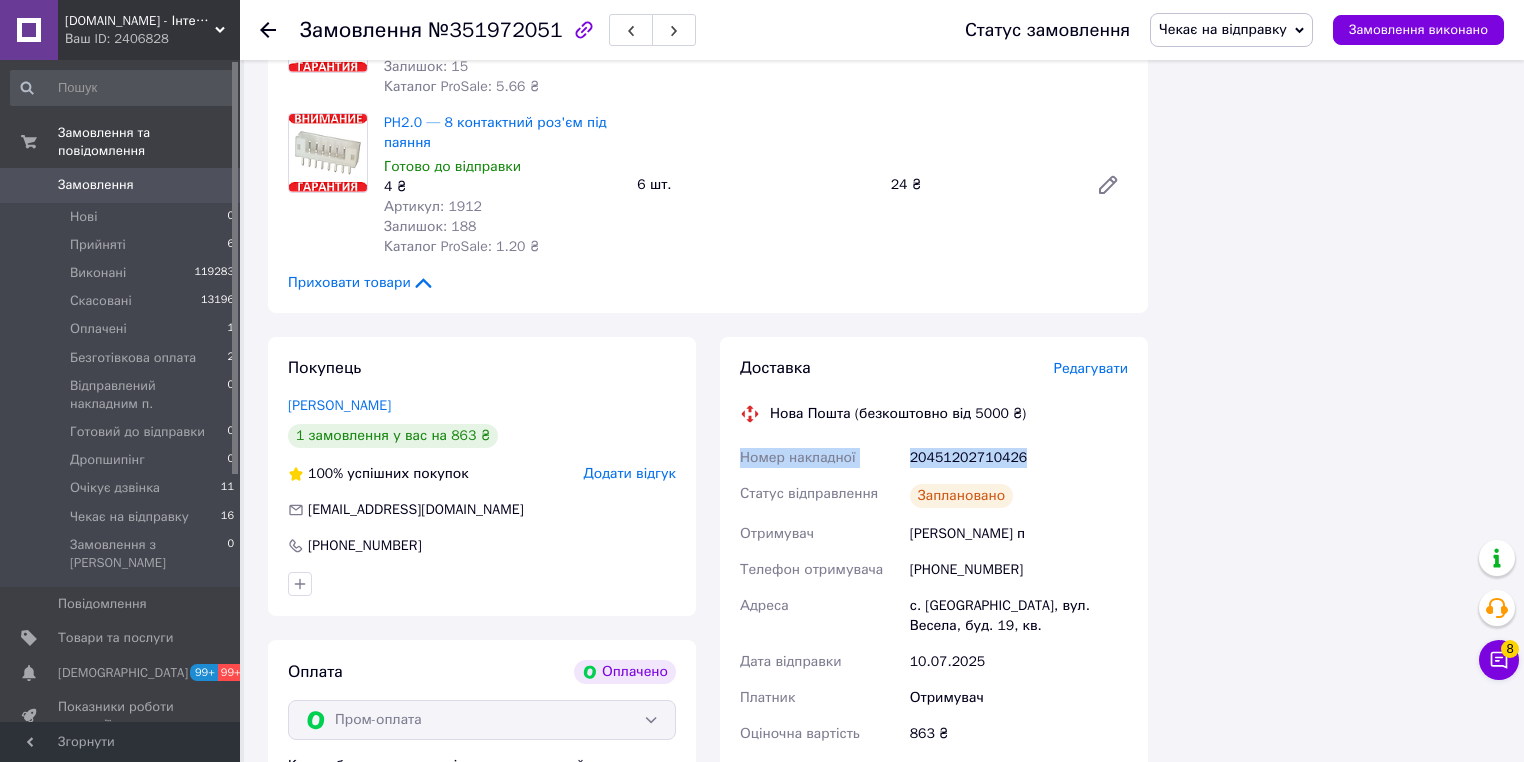drag, startPoint x: 1026, startPoint y: 432, endPoint x: 779, endPoint y: 420, distance: 247.29132 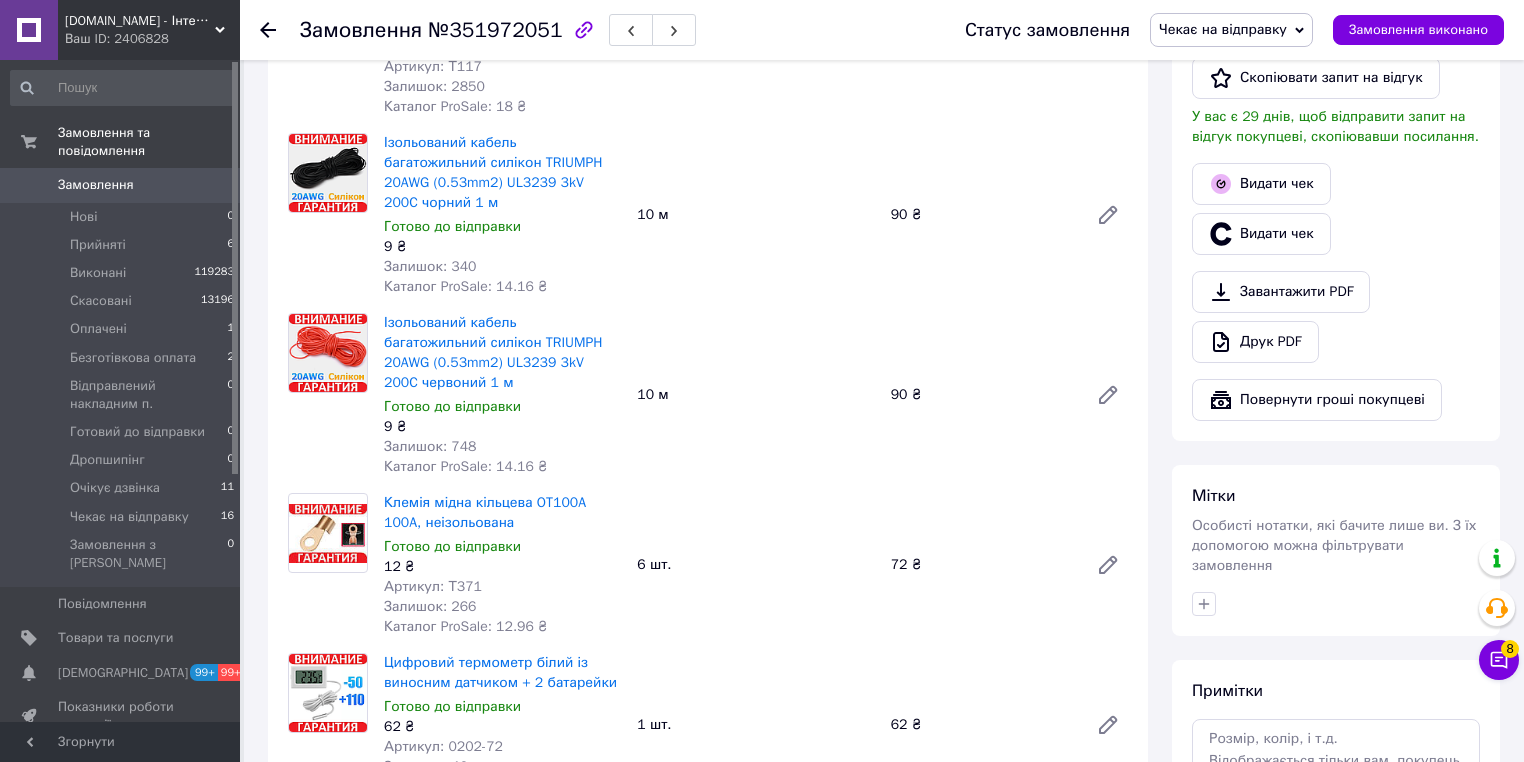 scroll, scrollTop: 160, scrollLeft: 0, axis: vertical 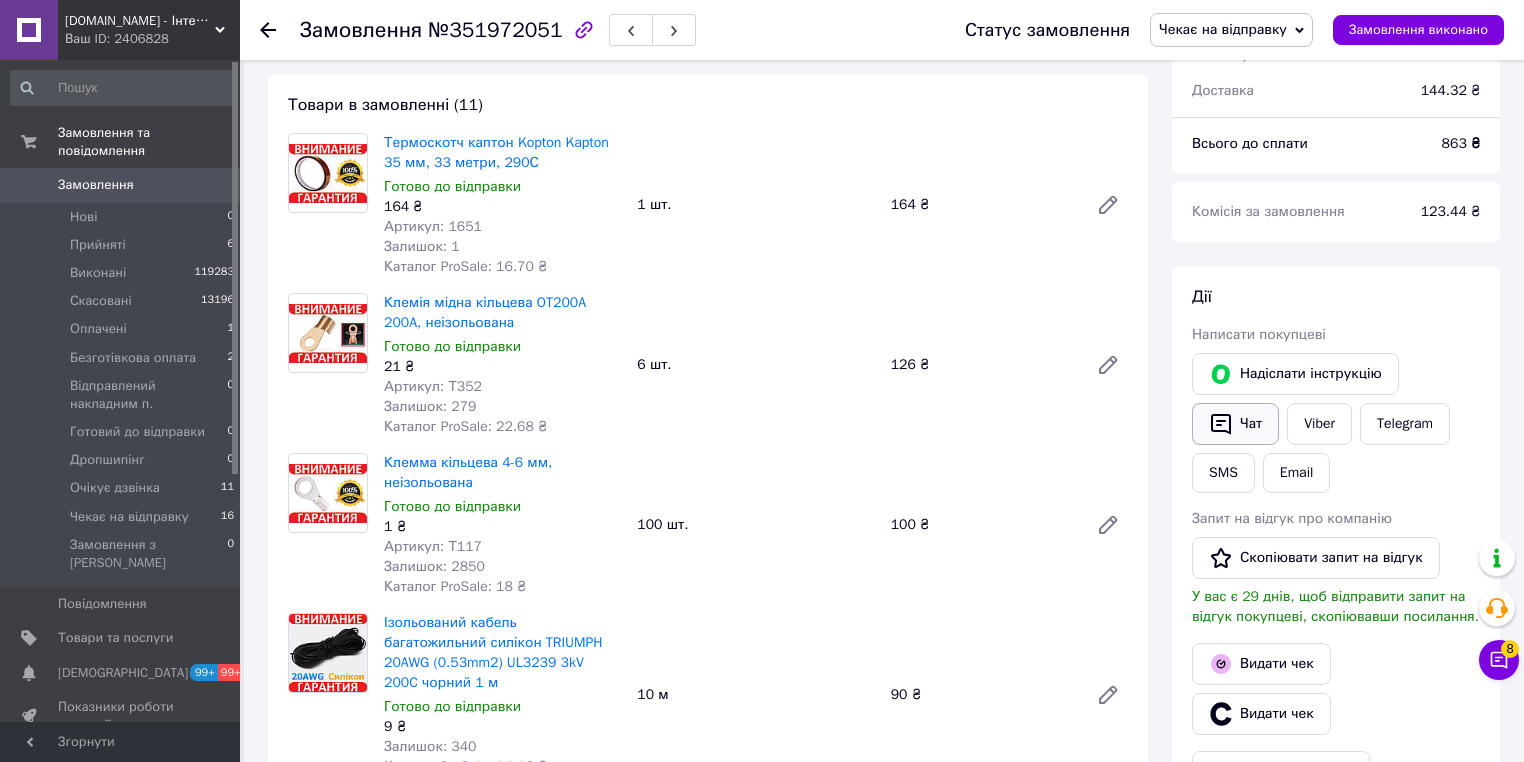 click 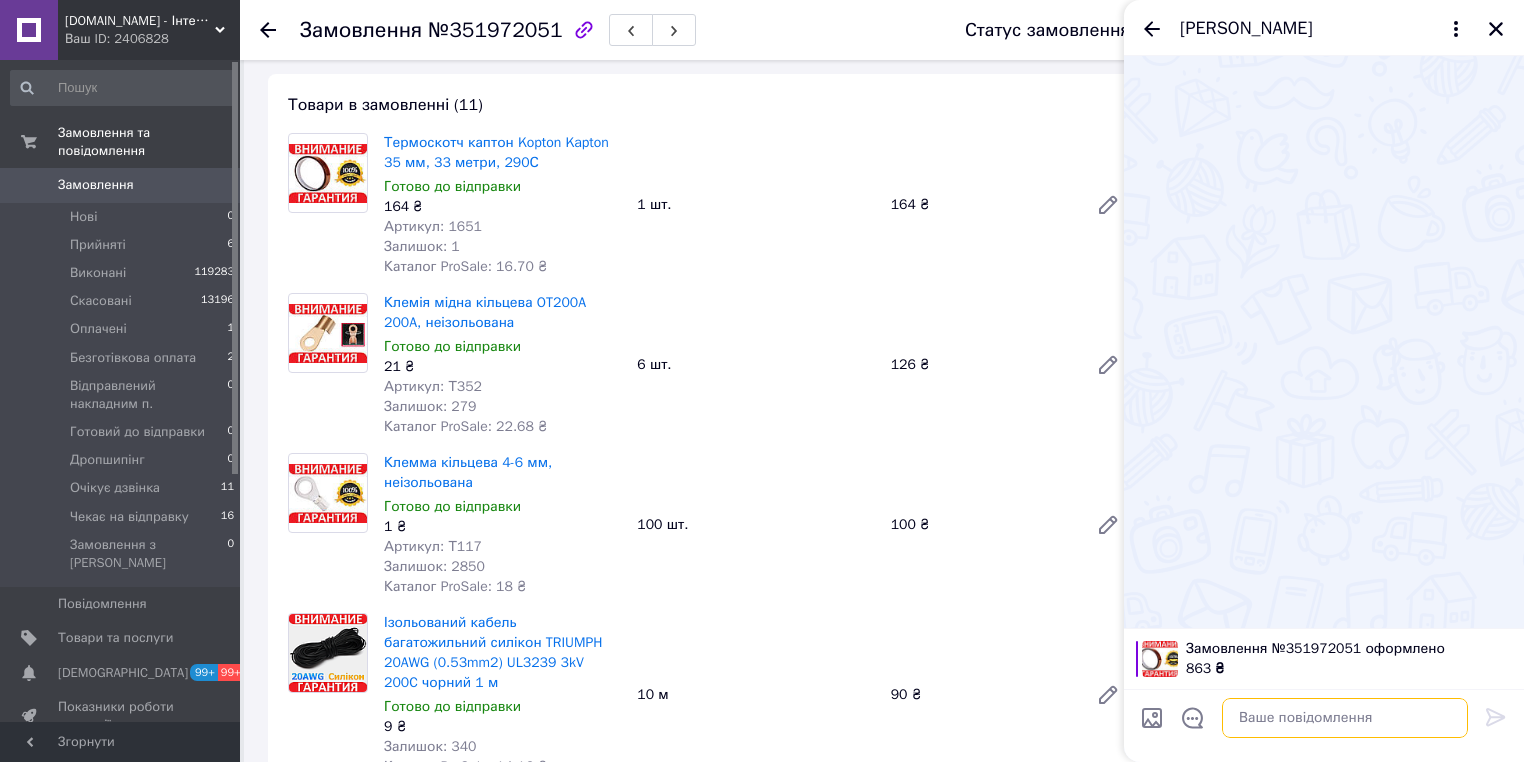 paste on "Номер накладної
20451202710426" 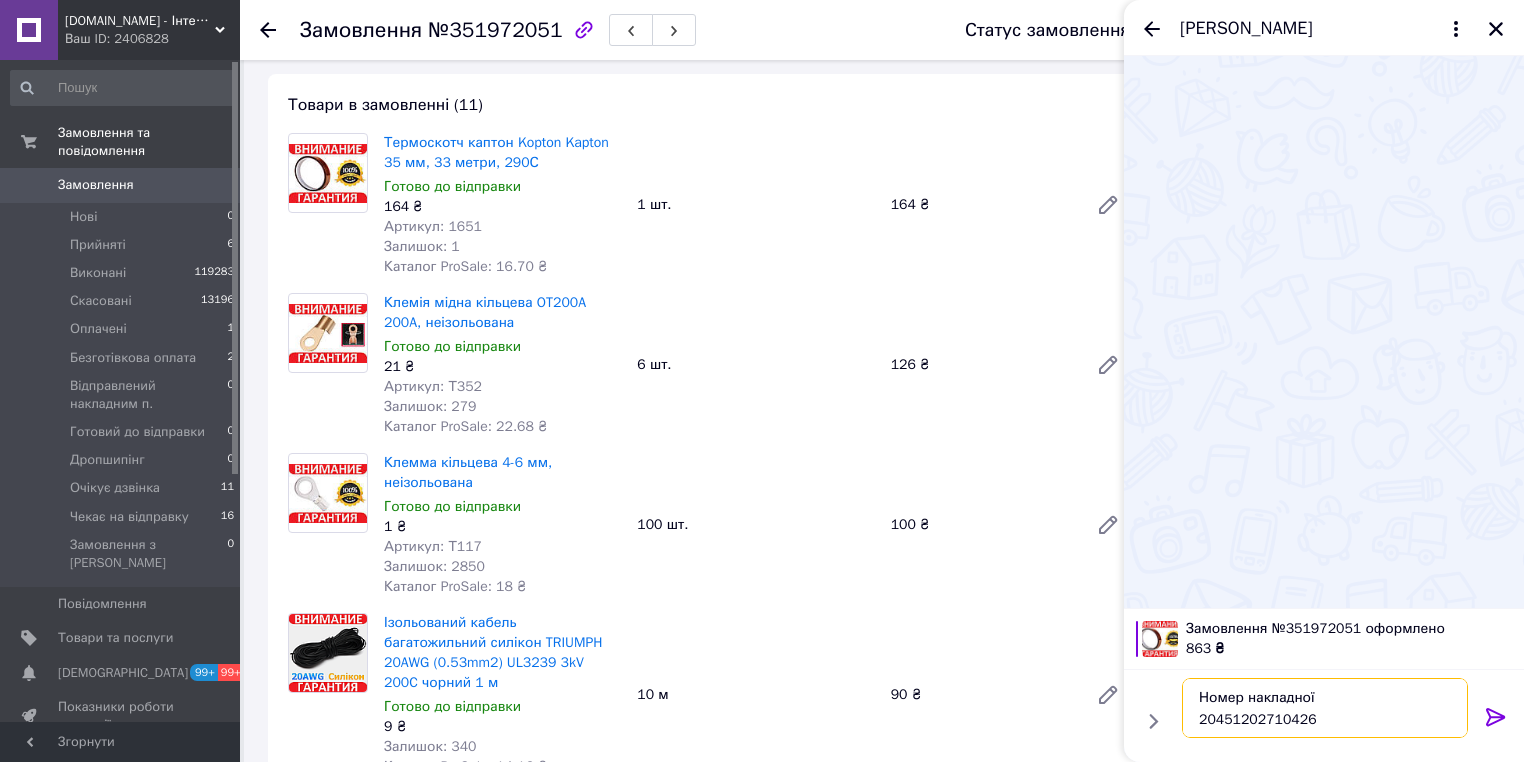 type on "Номер накладної
20451202710426" 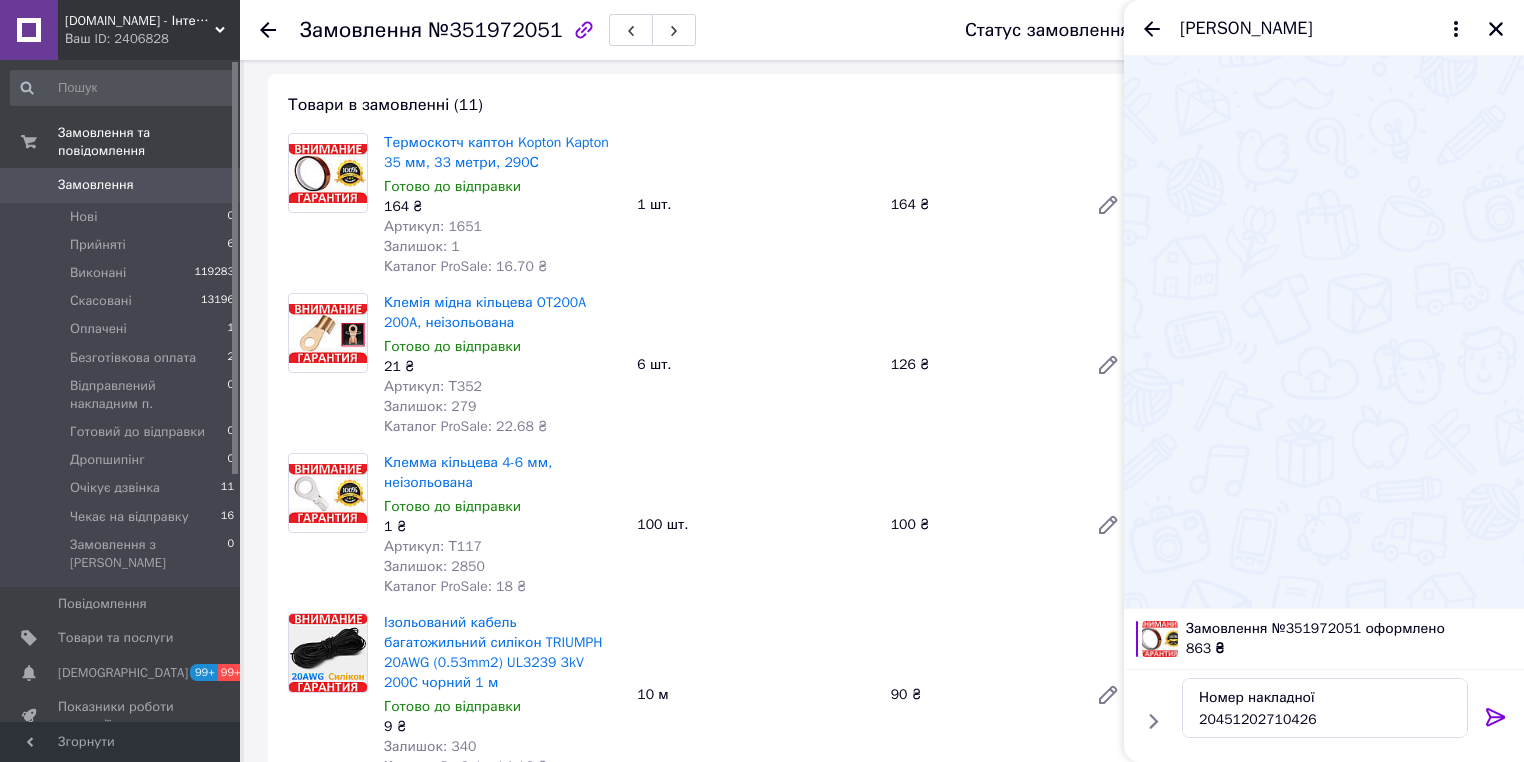 click 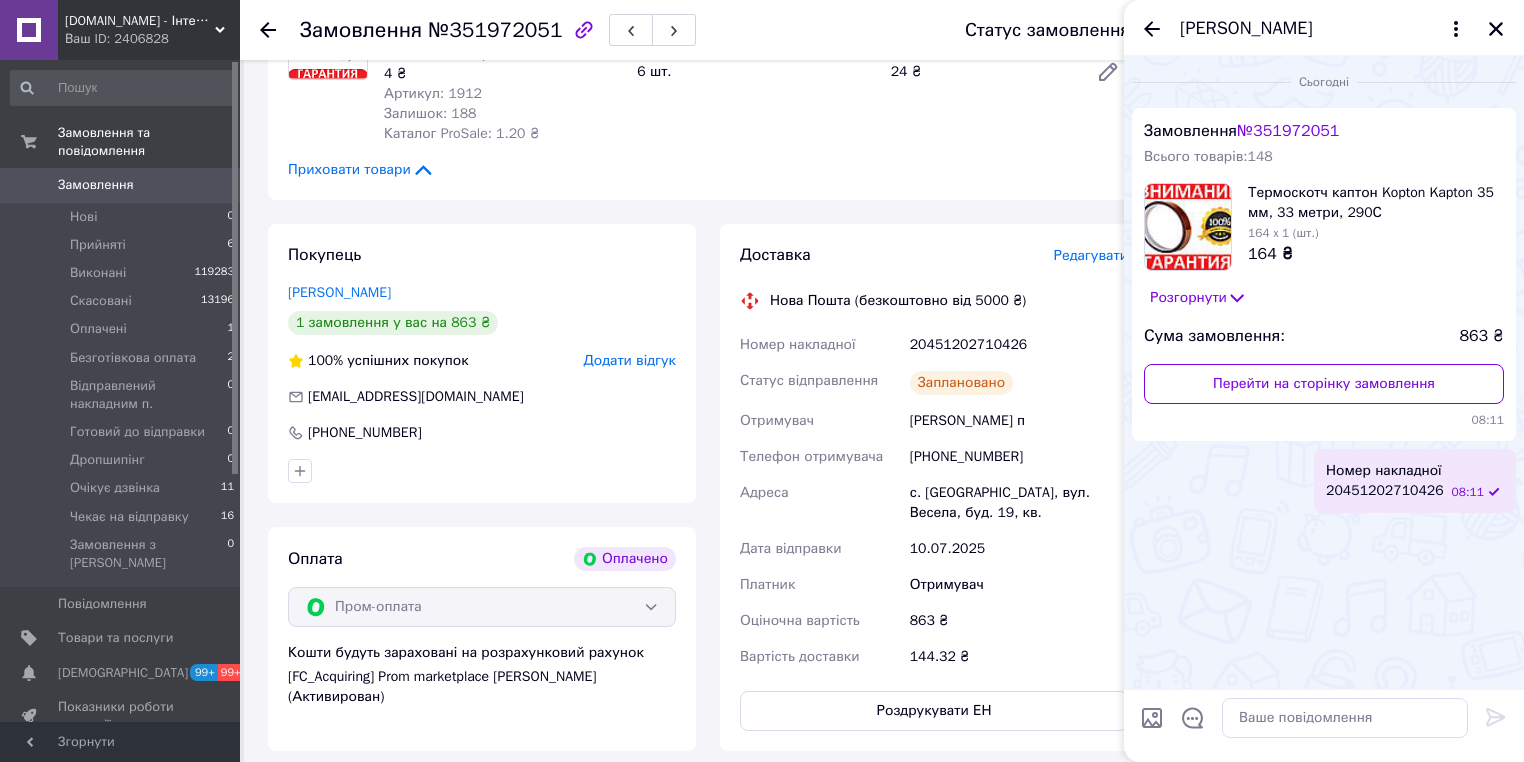 scroll, scrollTop: 1872, scrollLeft: 0, axis: vertical 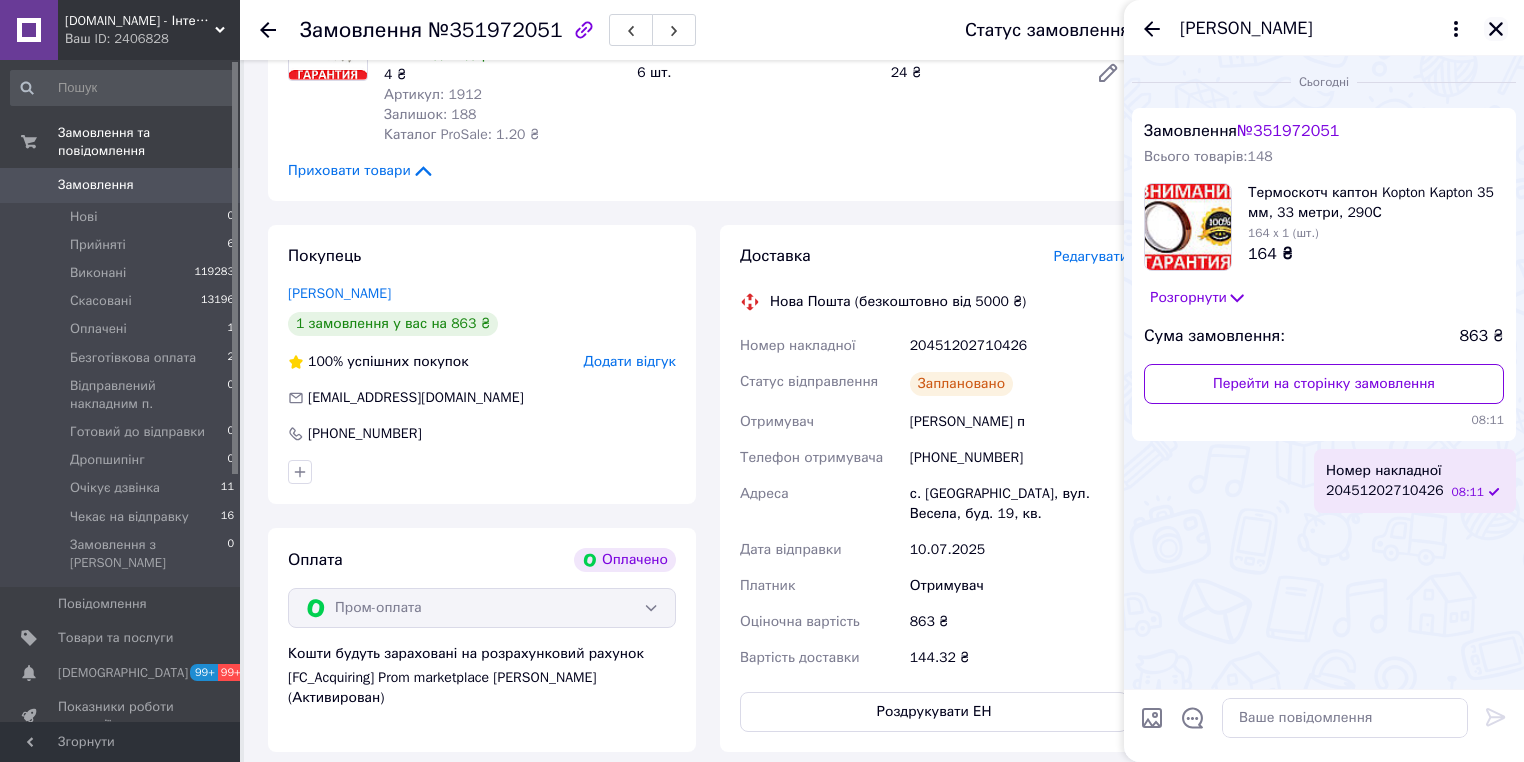 click 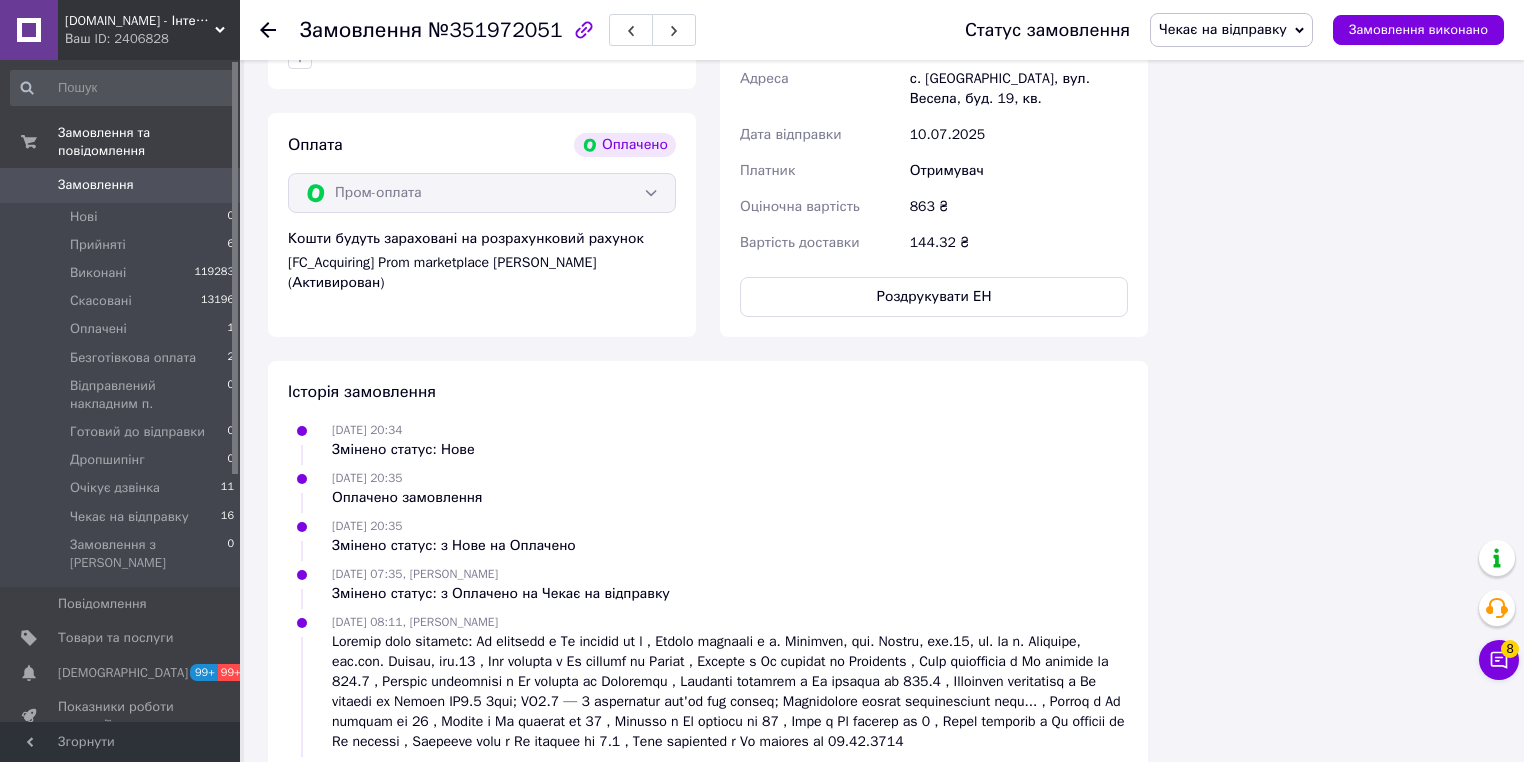 scroll, scrollTop: 2352, scrollLeft: 0, axis: vertical 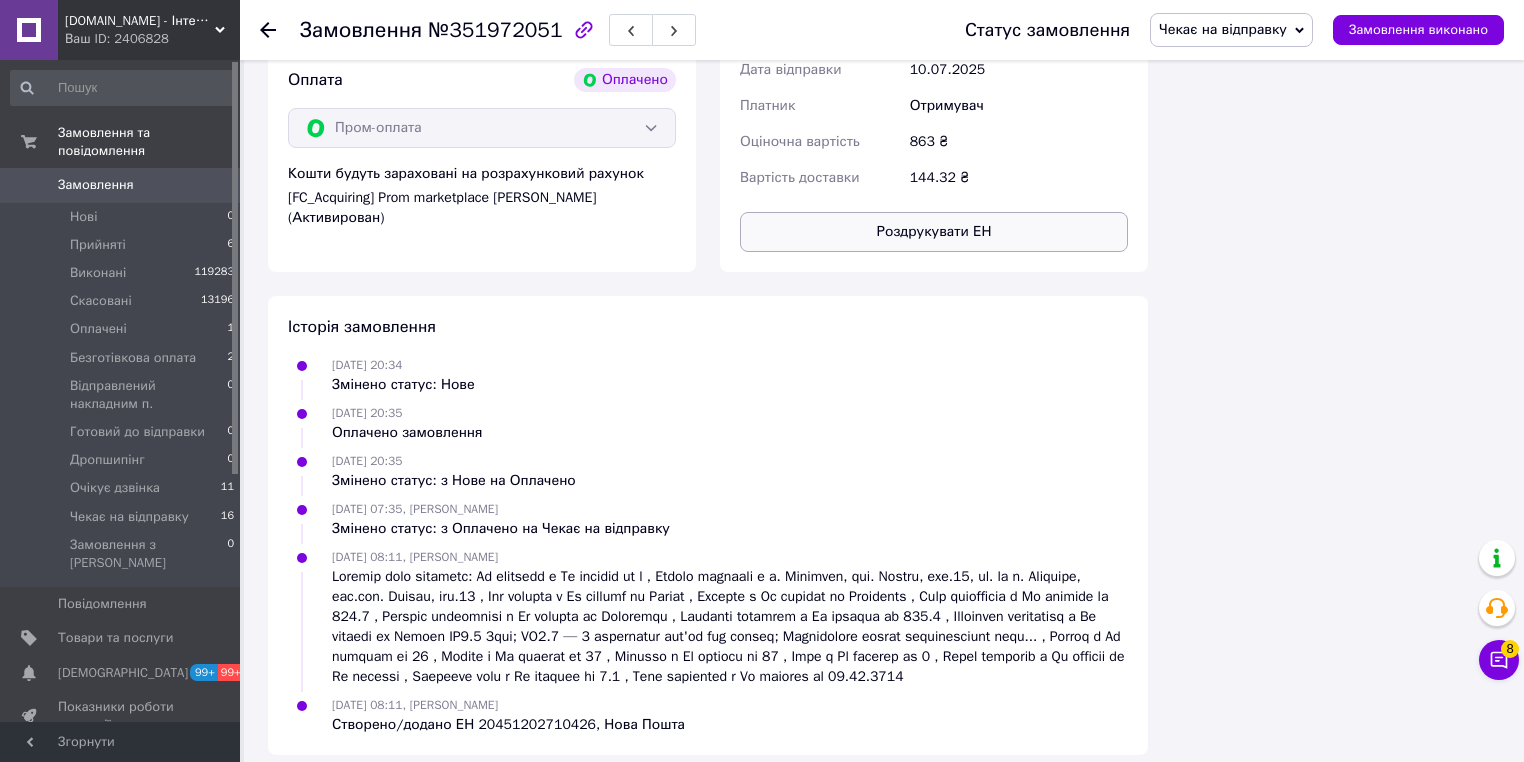 click on "Роздрукувати ЕН" at bounding box center (934, 232) 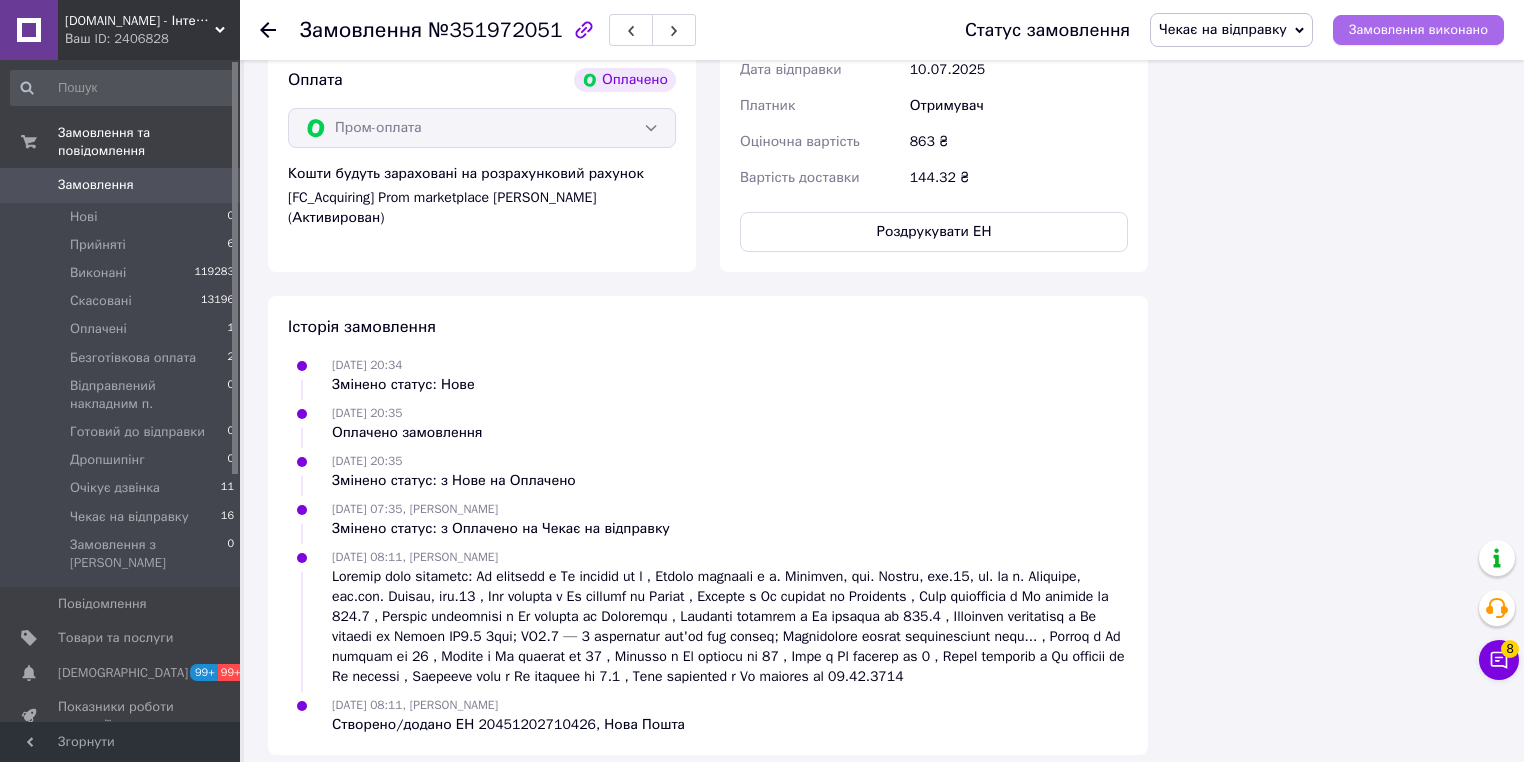 click on "Замовлення виконано" at bounding box center (1418, 30) 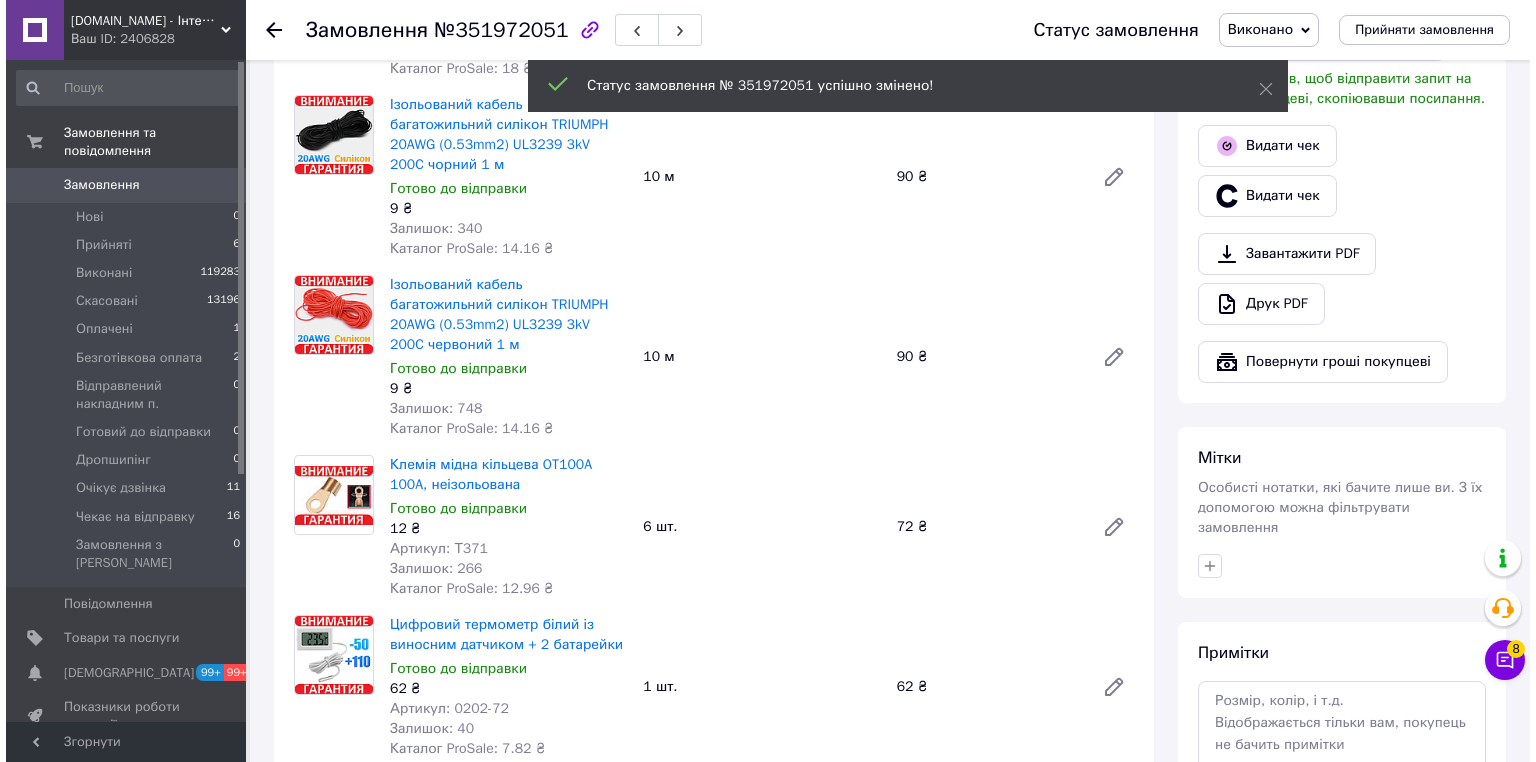 scroll, scrollTop: 432, scrollLeft: 0, axis: vertical 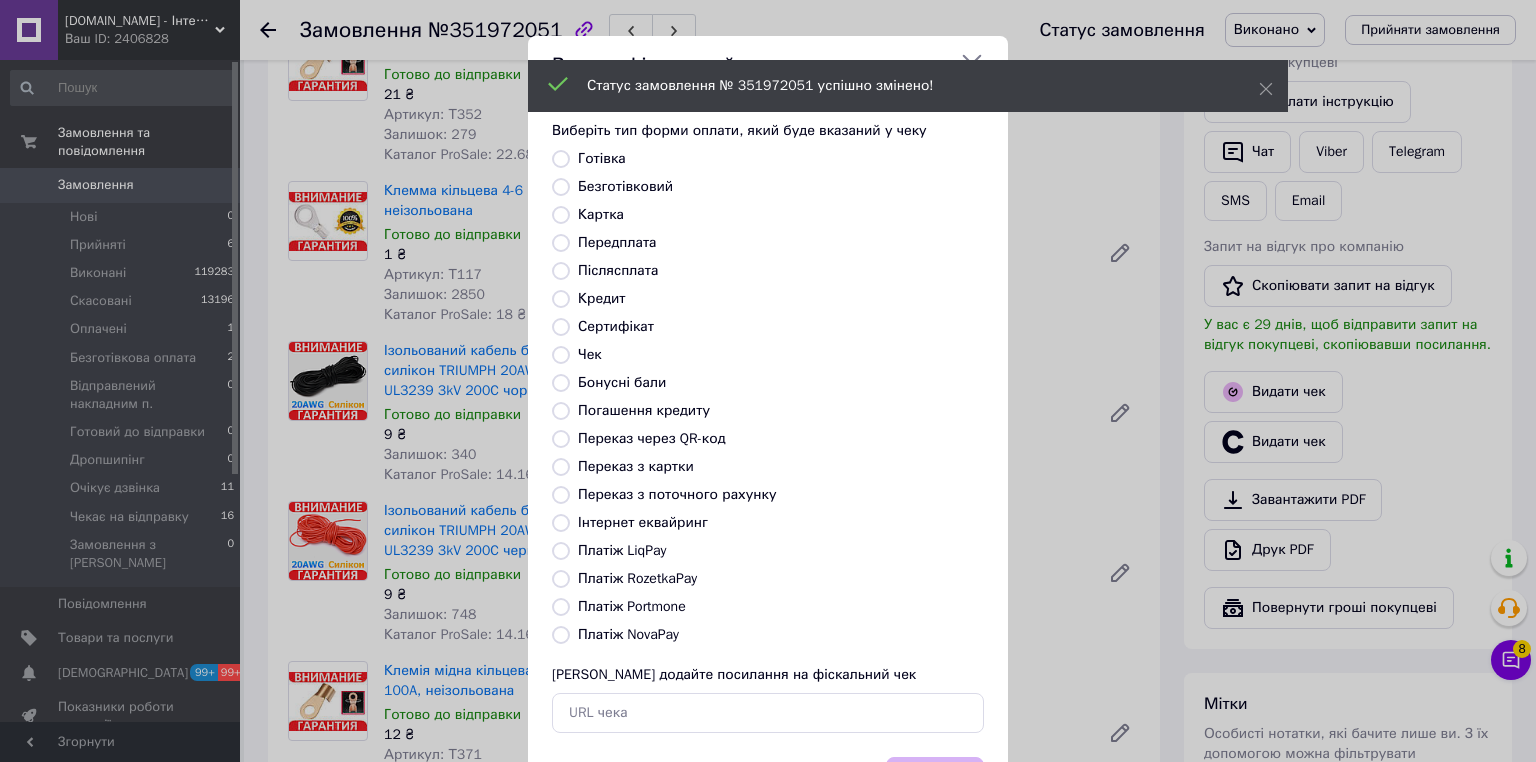 click at bounding box center (561, 579) 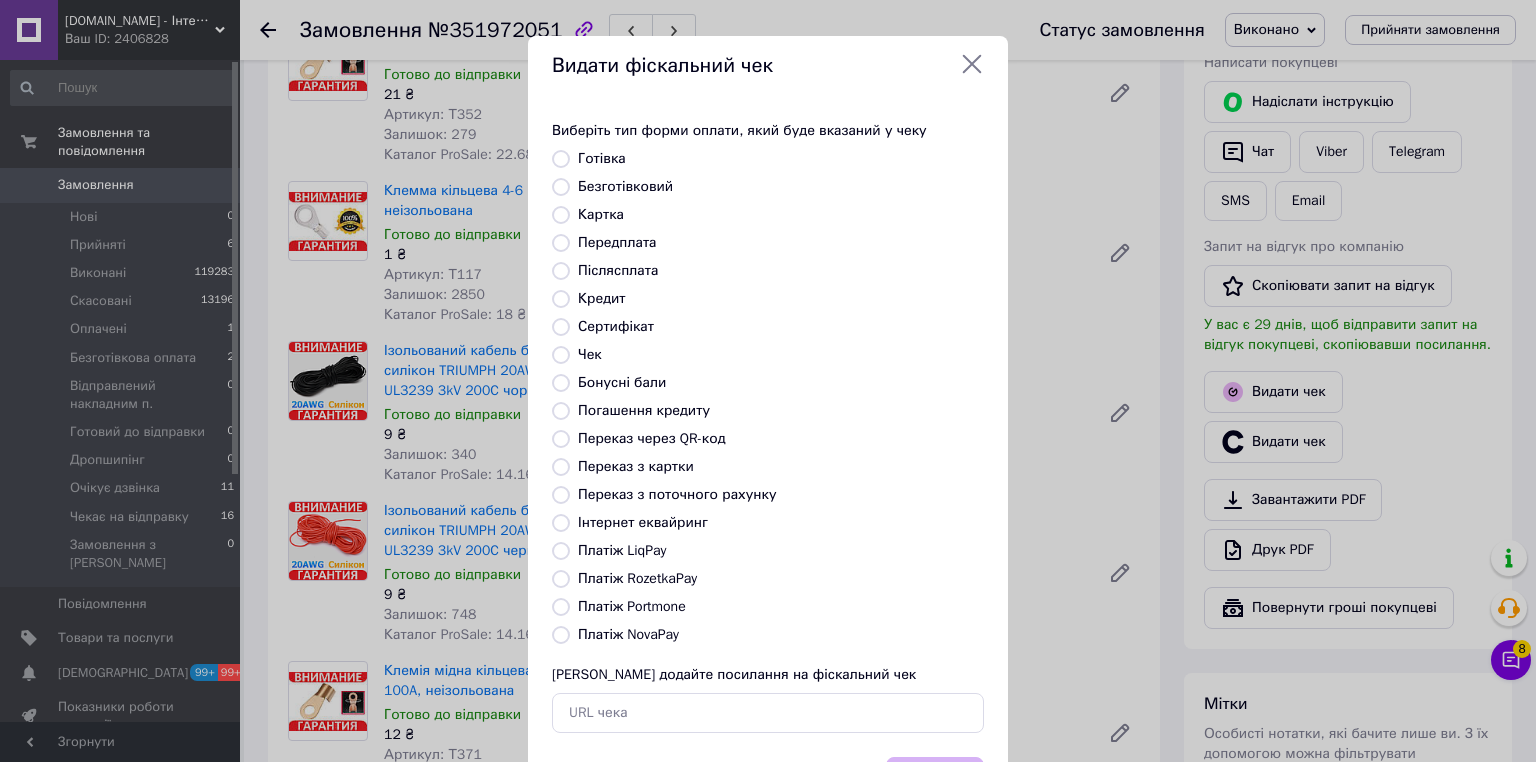 click on "Платіж RozetkaPay" at bounding box center (561, 579) 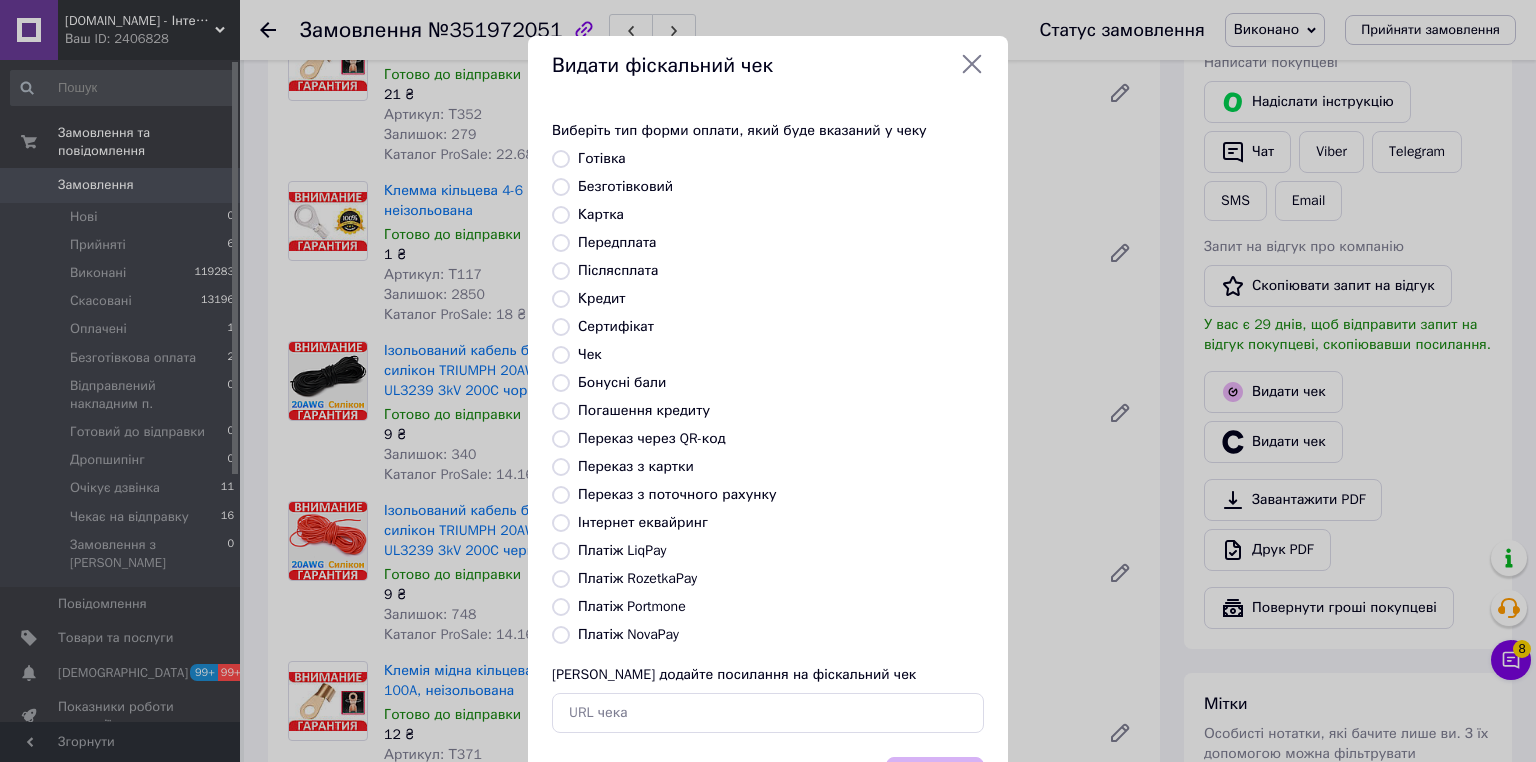 radio on "true" 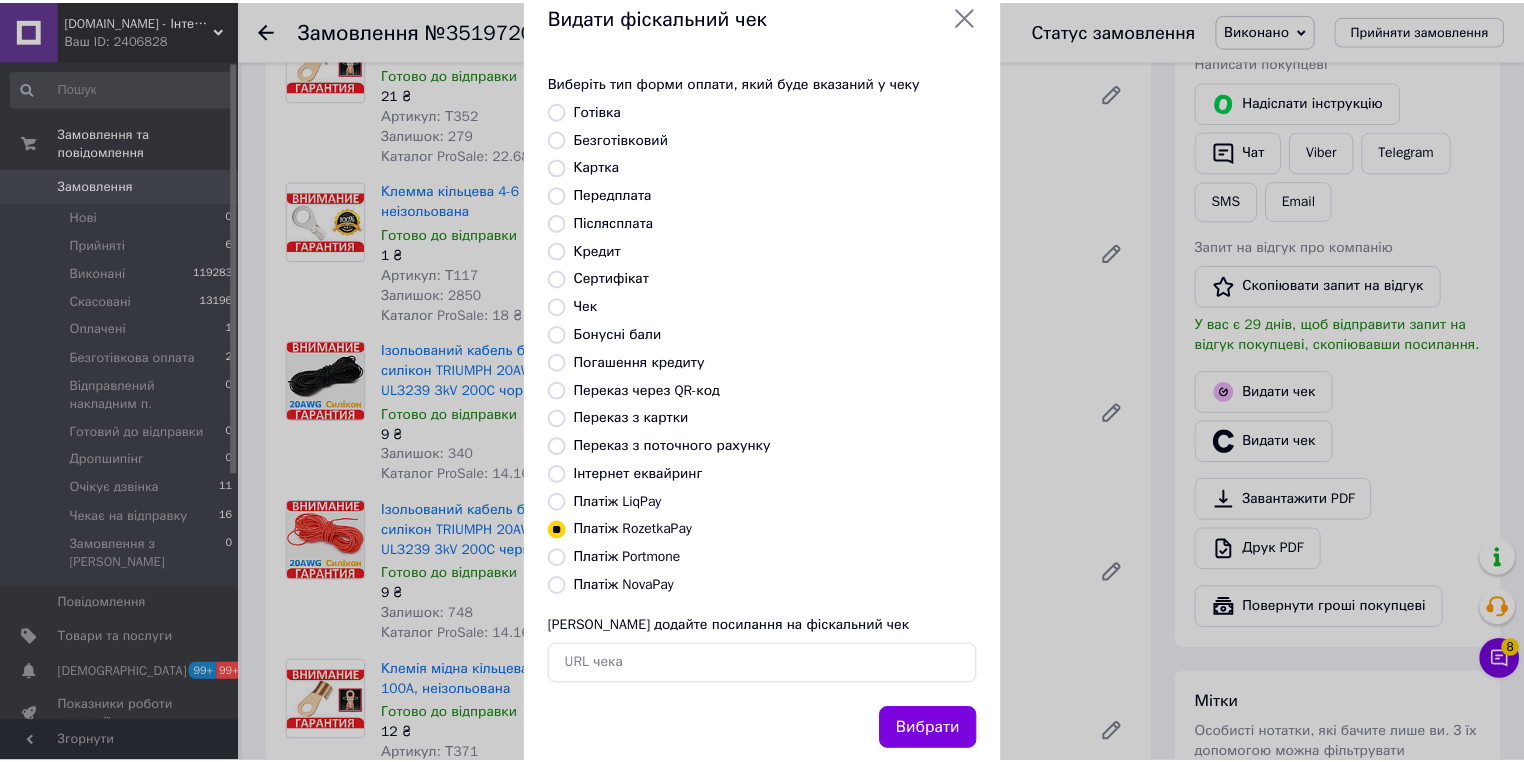 scroll, scrollTop: 96, scrollLeft: 0, axis: vertical 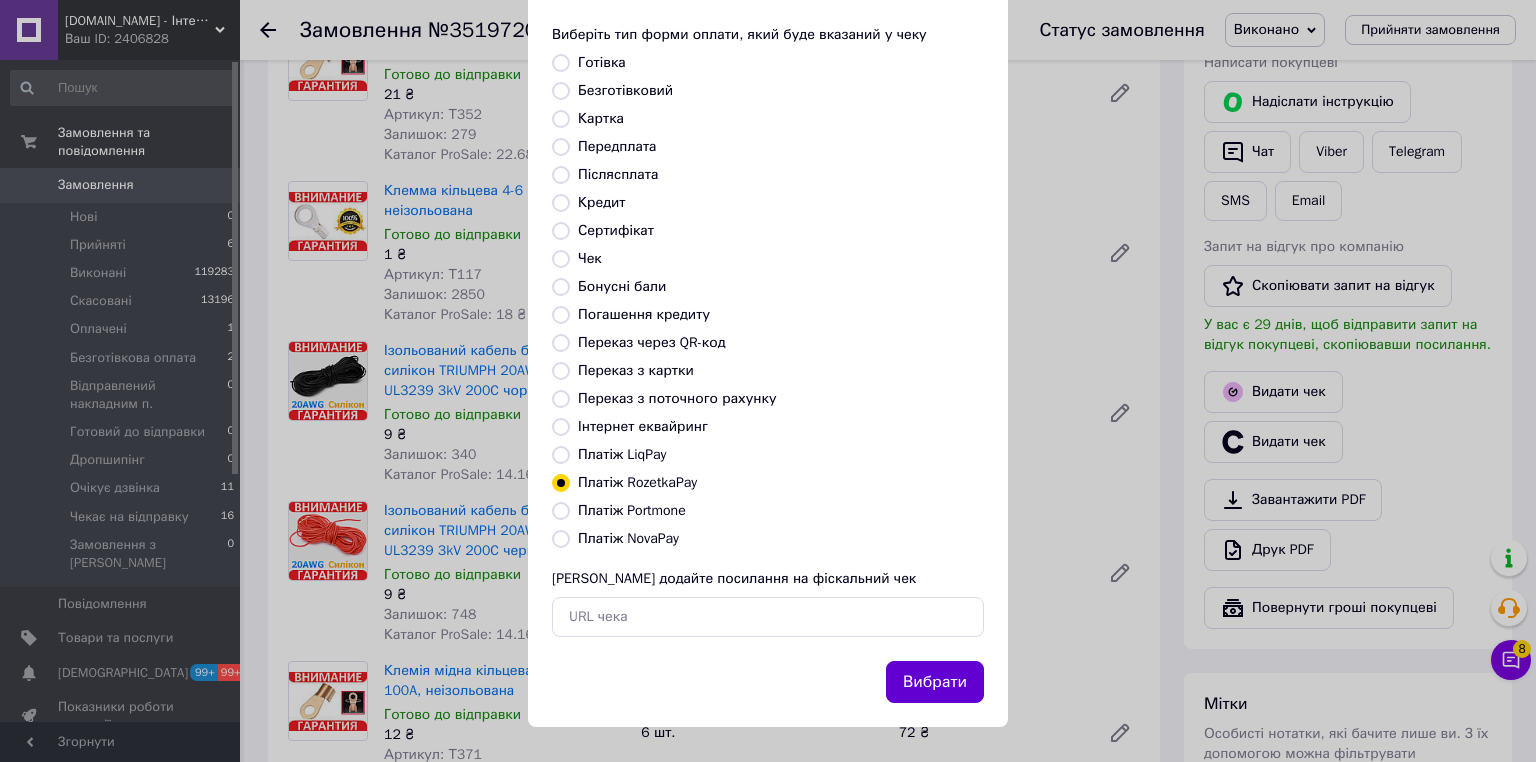 click on "Вибрати" at bounding box center [935, 682] 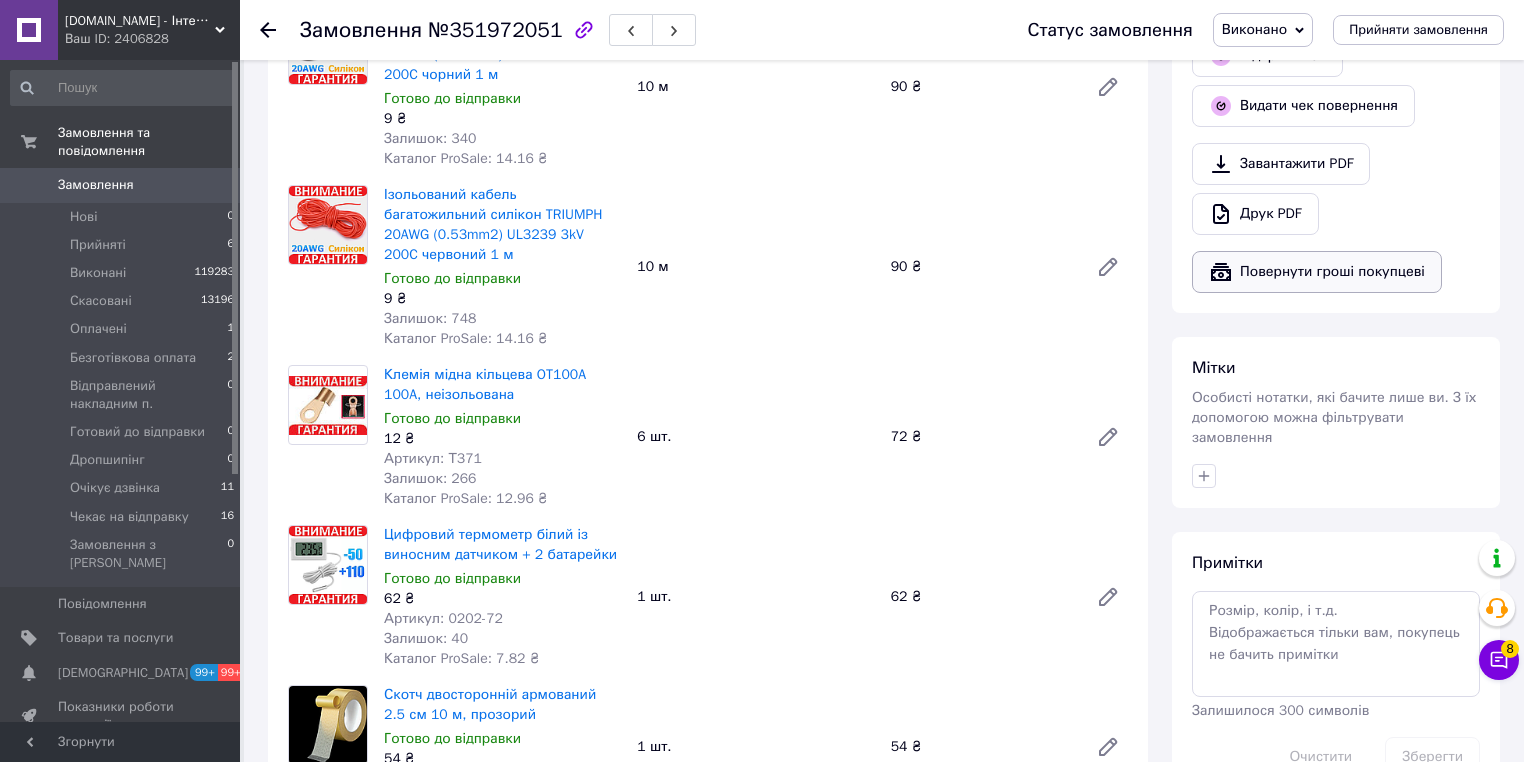 scroll, scrollTop: 640, scrollLeft: 0, axis: vertical 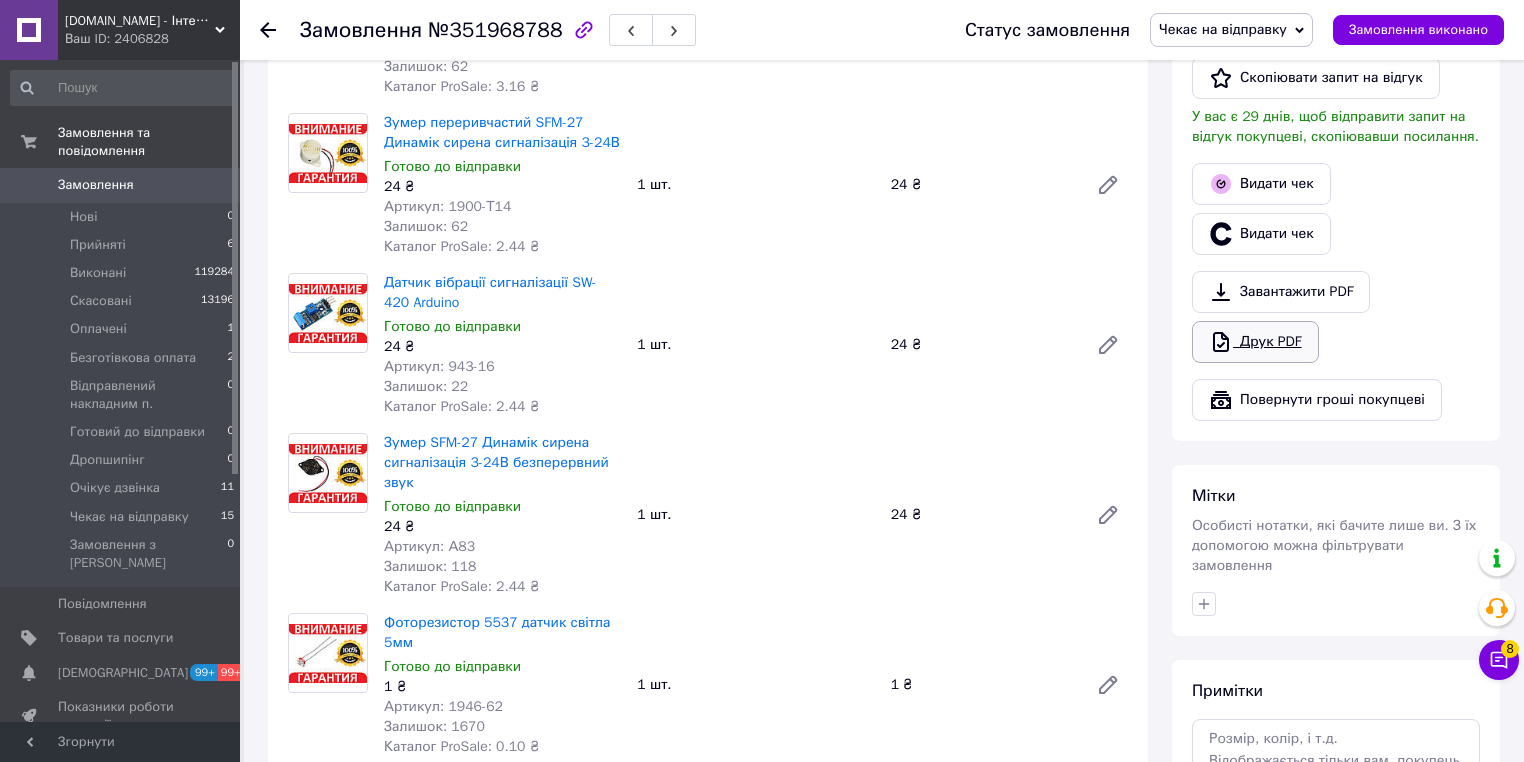click on "Друк PDF" at bounding box center [1255, 342] 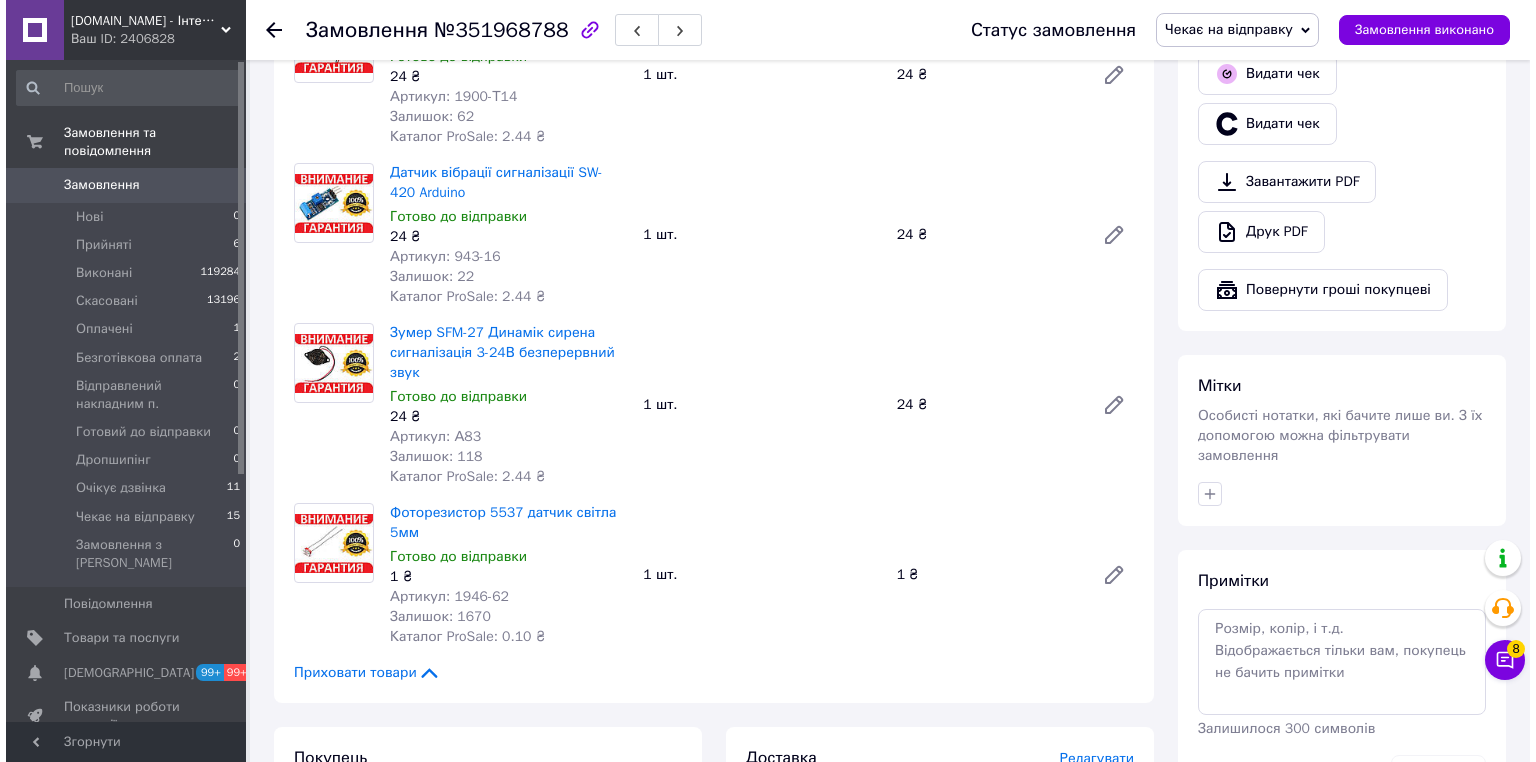 scroll, scrollTop: 960, scrollLeft: 0, axis: vertical 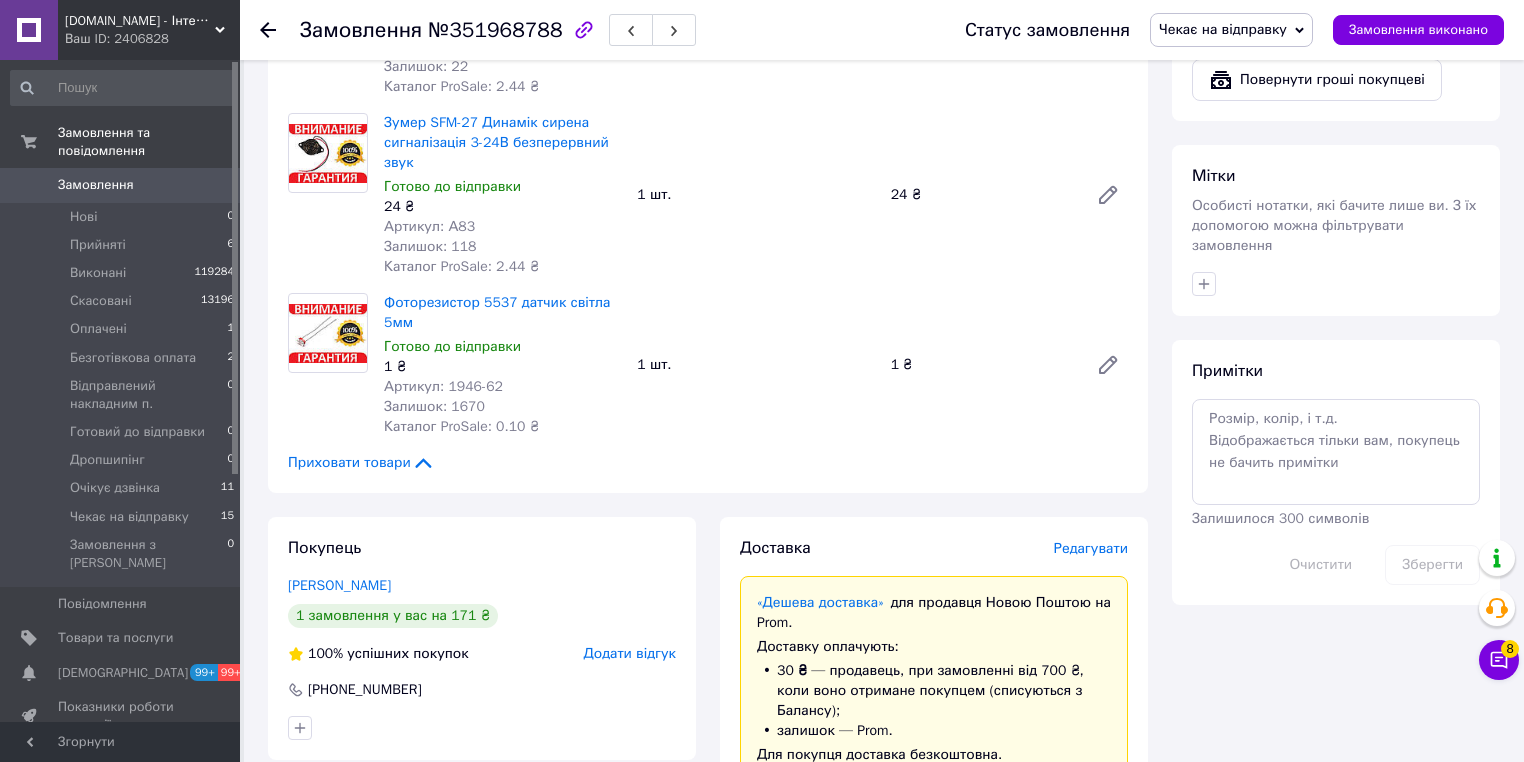 click on "Редагувати" at bounding box center (1091, 548) 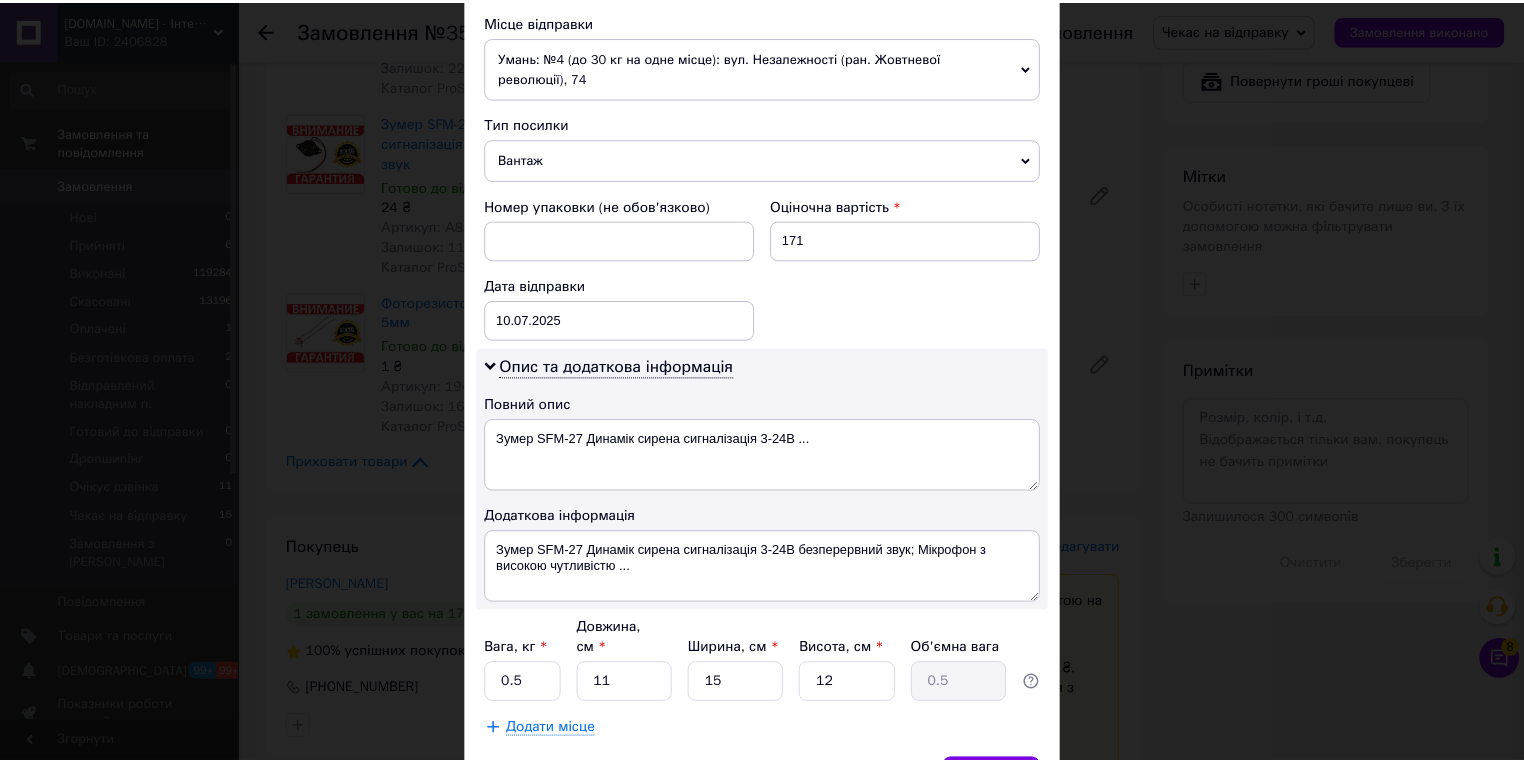 scroll, scrollTop: 803, scrollLeft: 0, axis: vertical 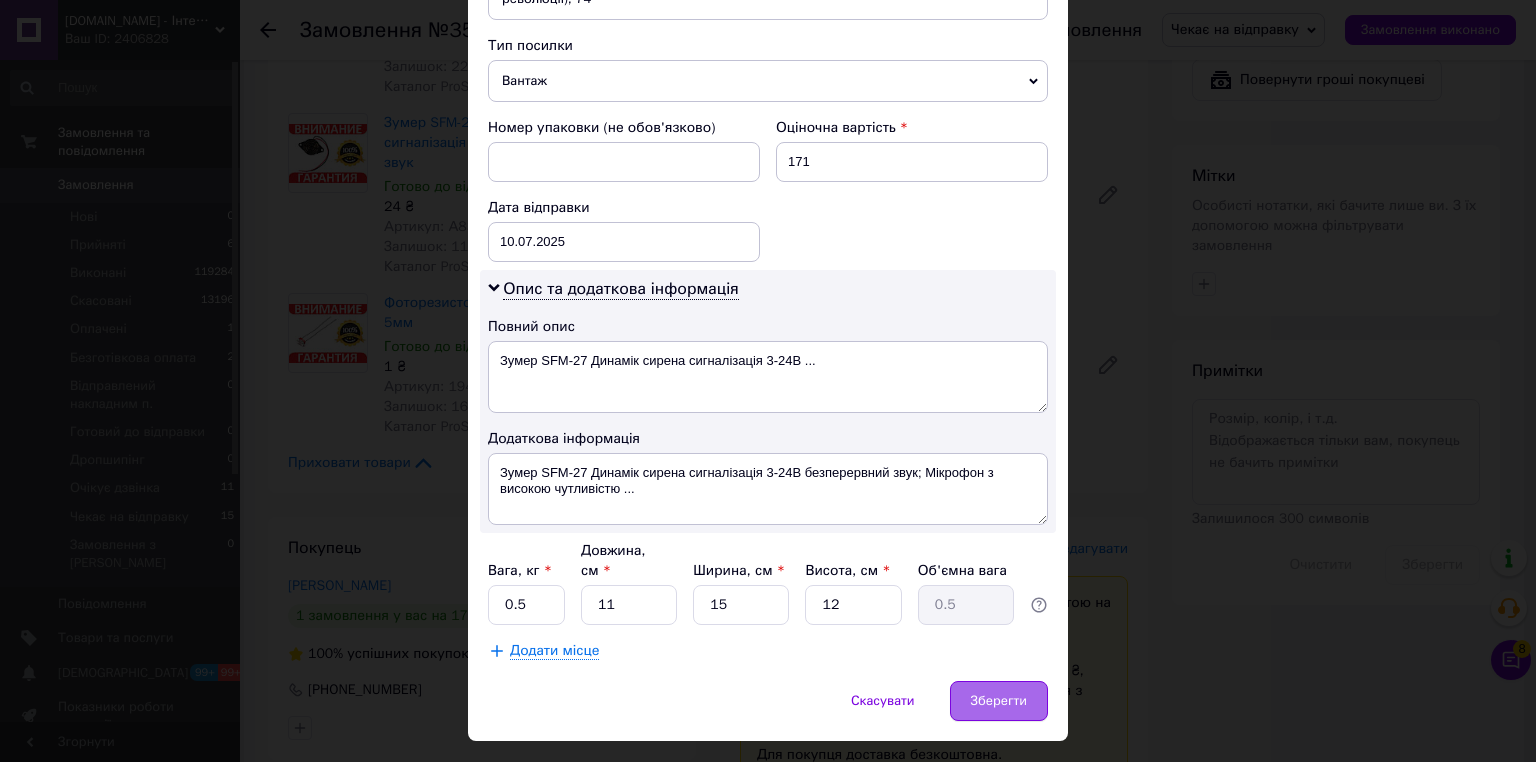 drag, startPoint x: 977, startPoint y: 665, endPoint x: 987, endPoint y: 652, distance: 16.40122 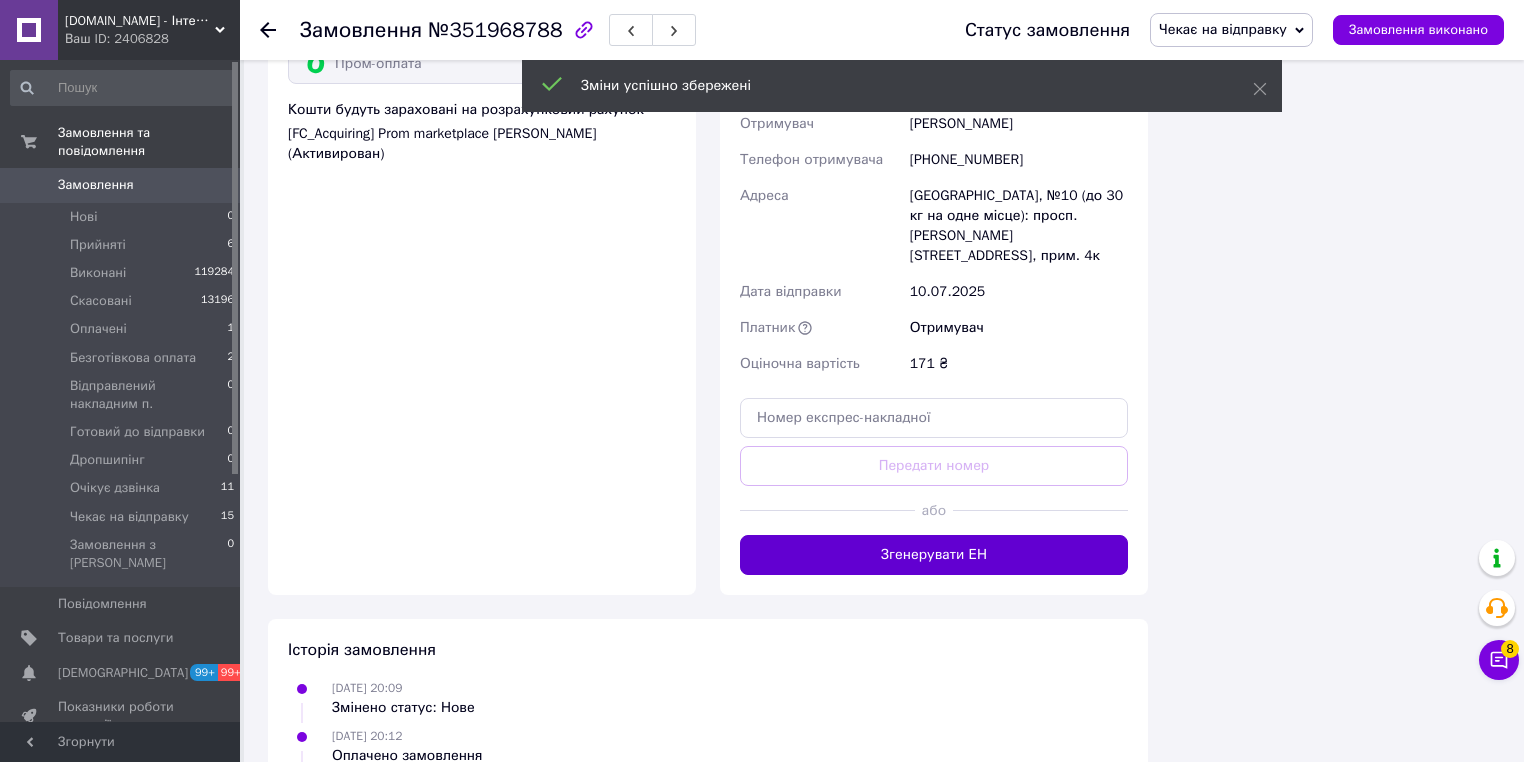 click on "Згенерувати ЕН" at bounding box center (934, 555) 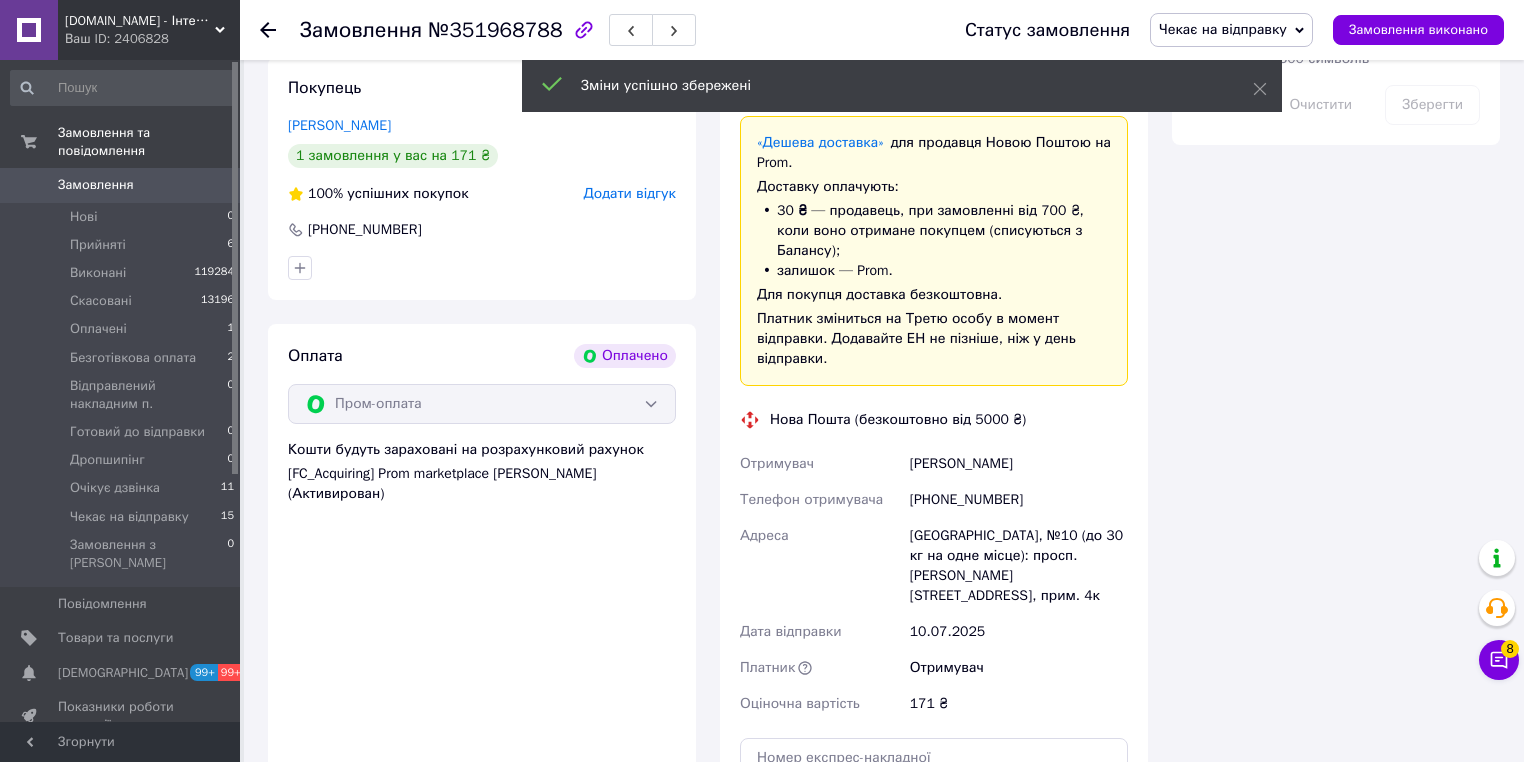 scroll, scrollTop: 1440, scrollLeft: 0, axis: vertical 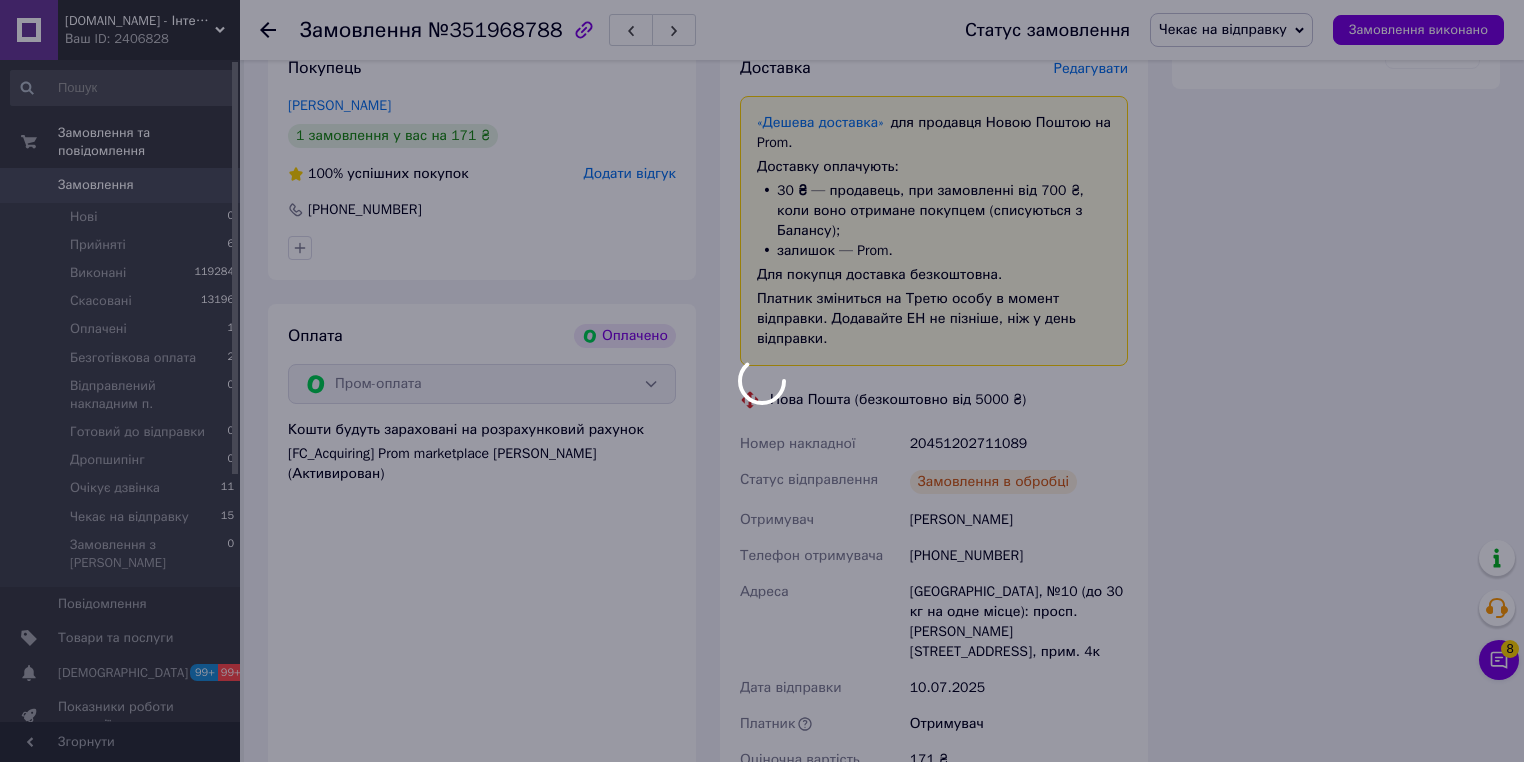 drag, startPoint x: 1053, startPoint y: 427, endPoint x: 915, endPoint y: 418, distance: 138.29317 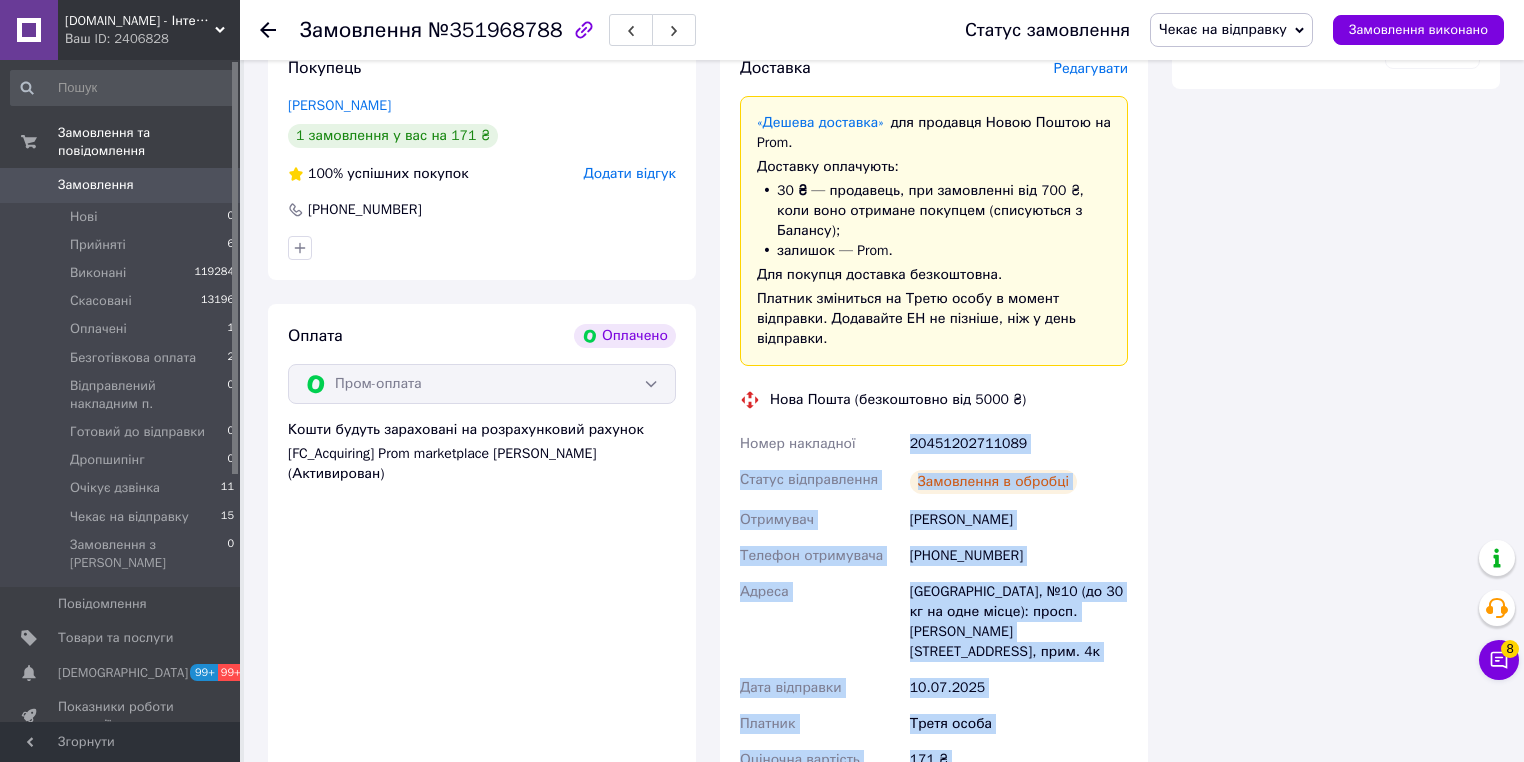 click on "20451202711089" at bounding box center [1019, 444] 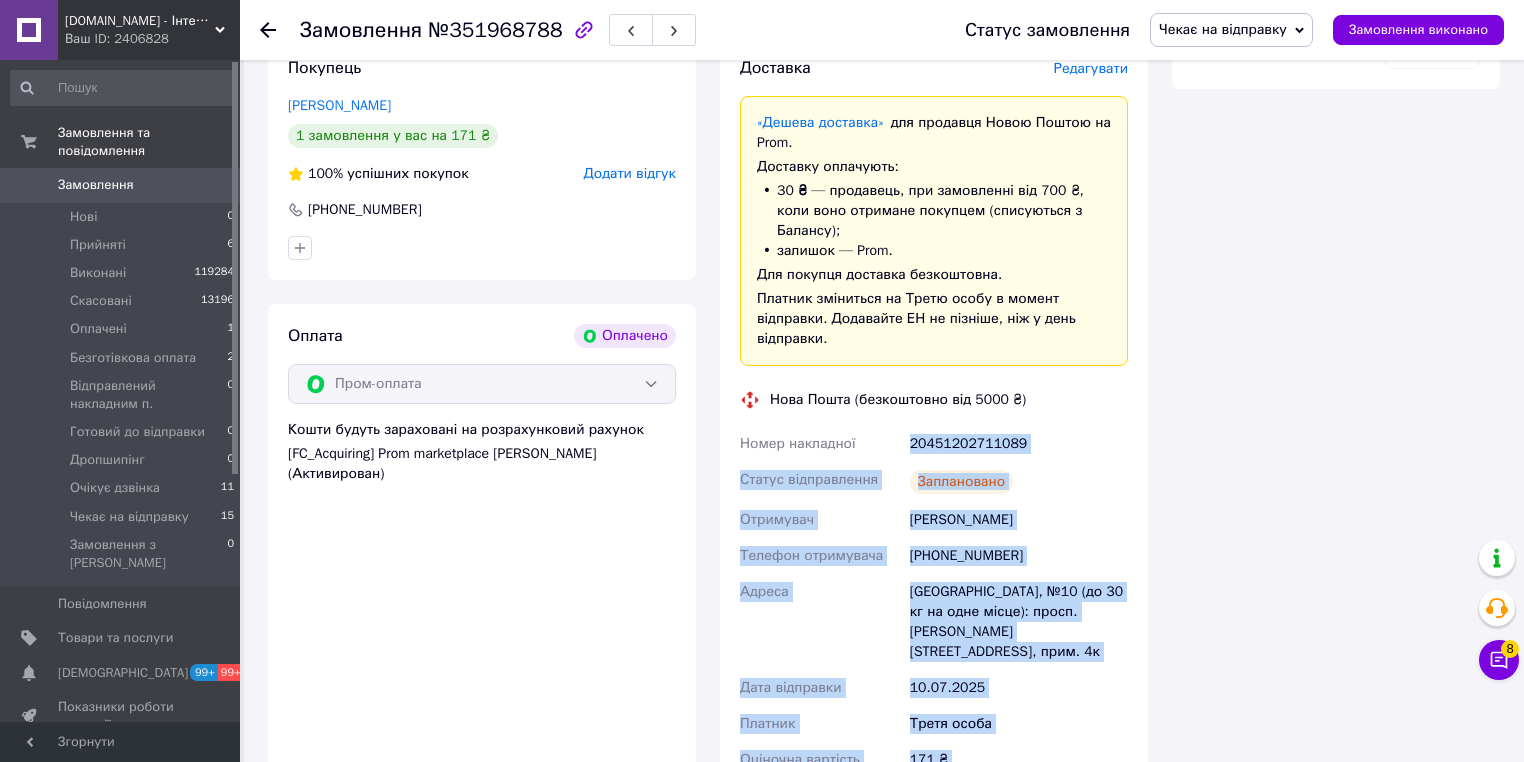 click on "20451202711089" at bounding box center (1019, 444) 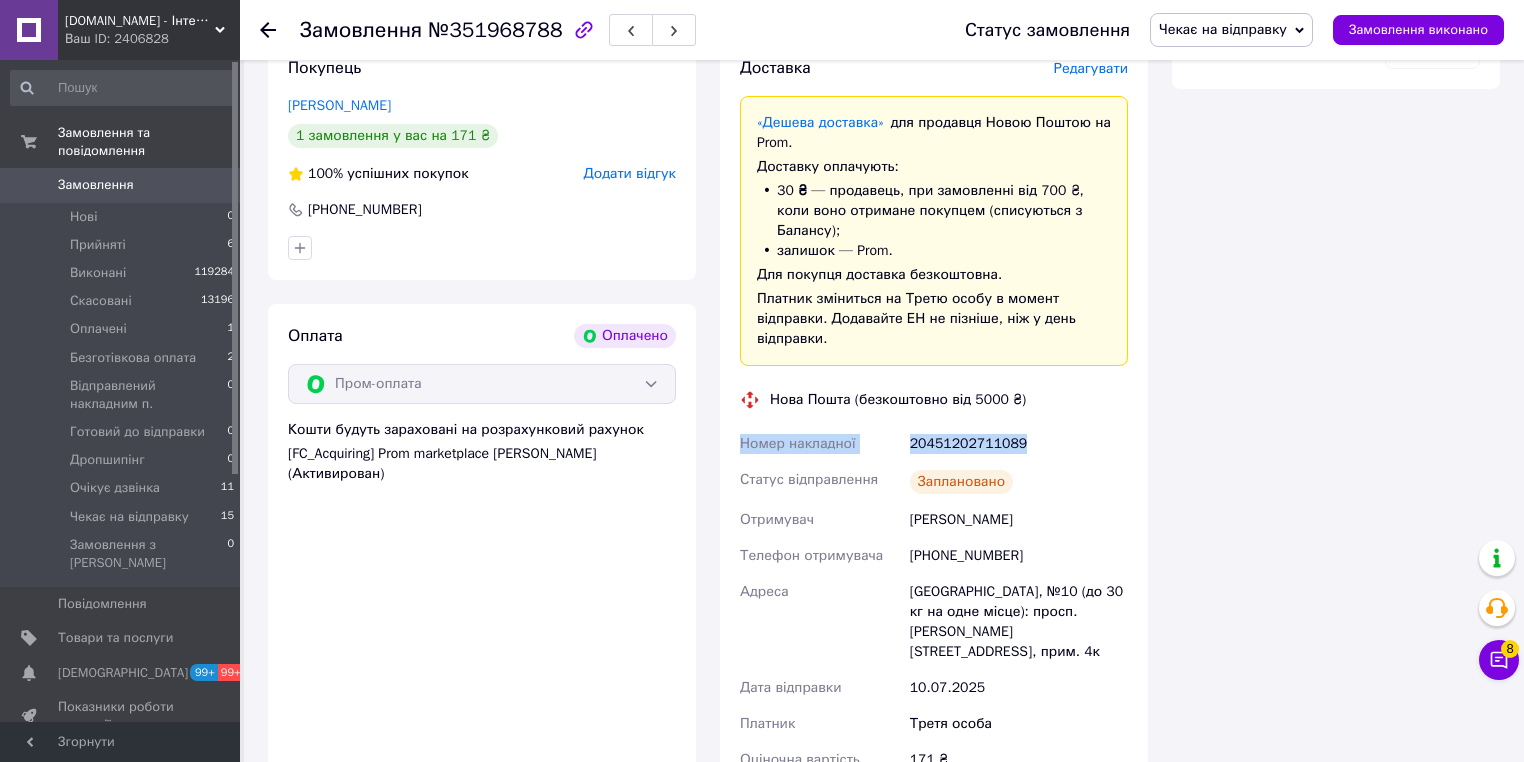 drag, startPoint x: 968, startPoint y: 416, endPoint x: 708, endPoint y: 406, distance: 260.19223 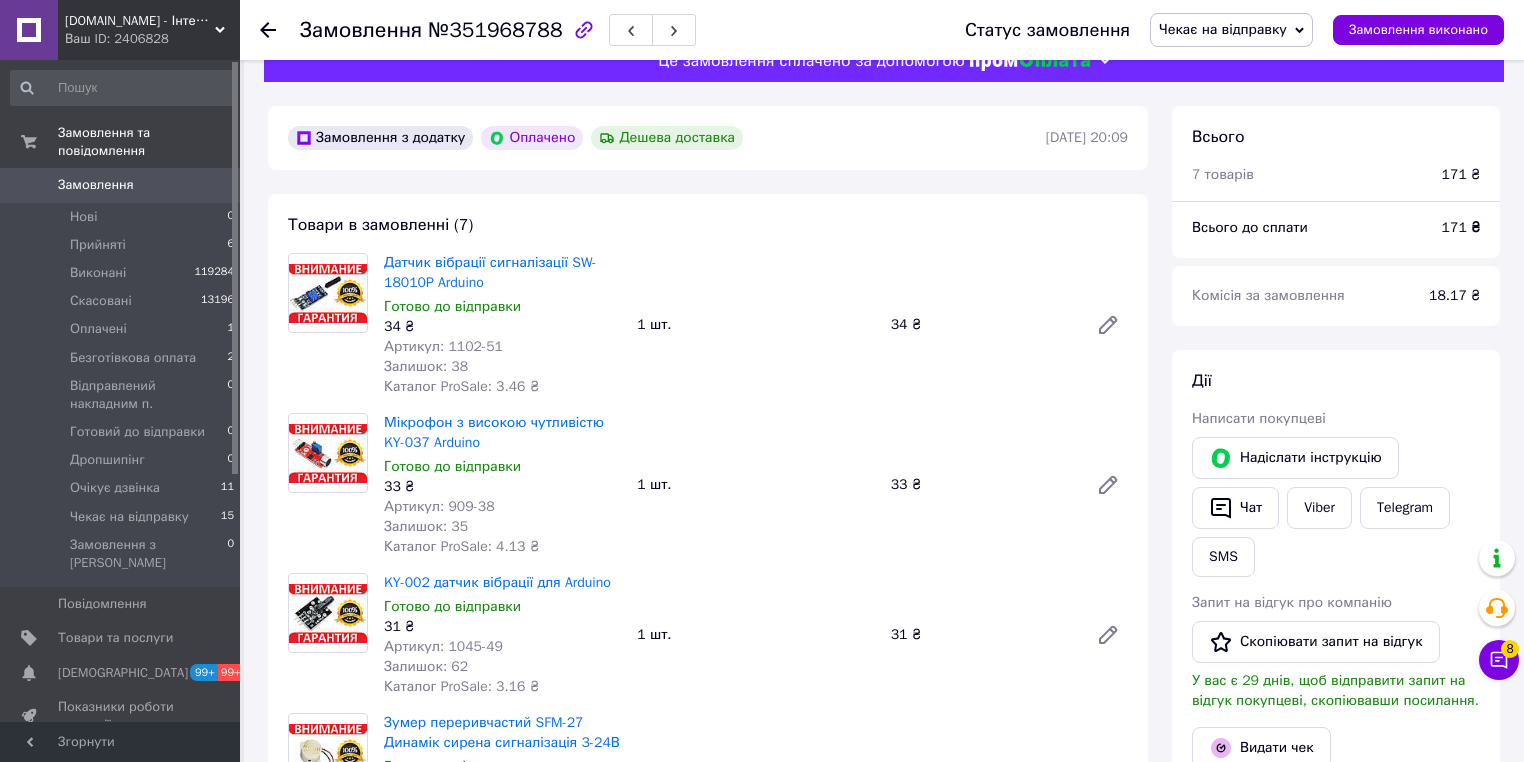 scroll, scrollTop: 0, scrollLeft: 0, axis: both 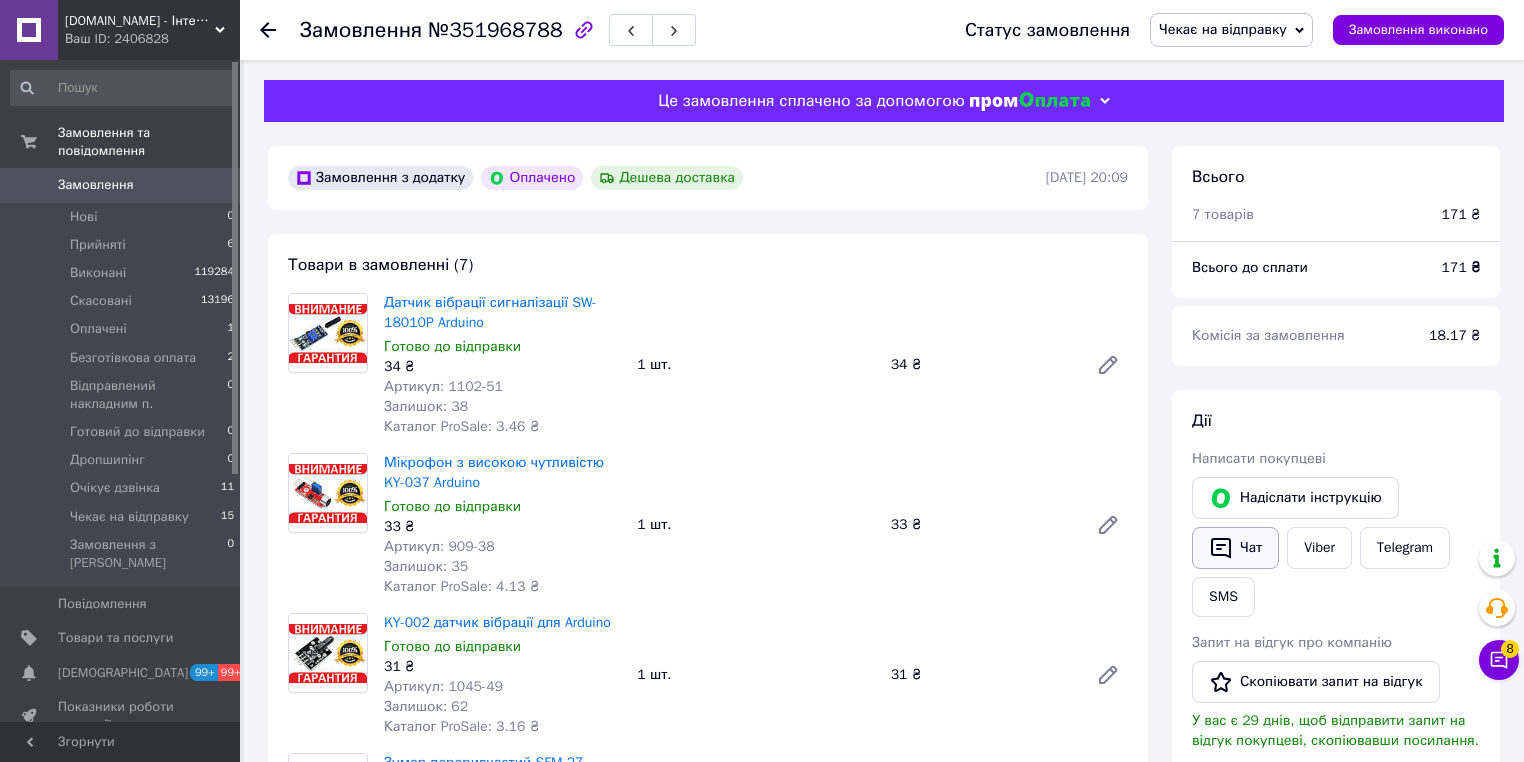 click 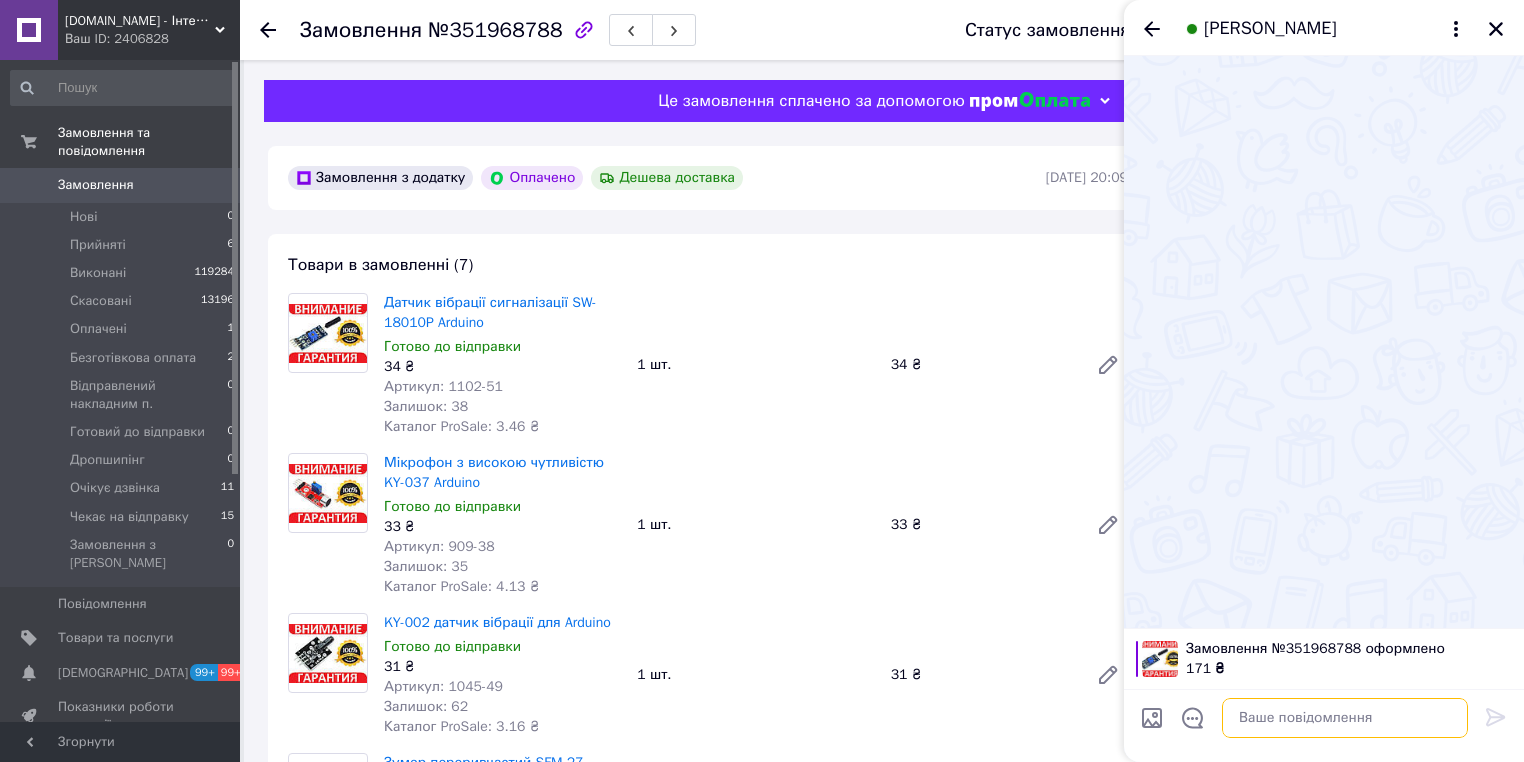 paste on "Номер накладної
20451202711089" 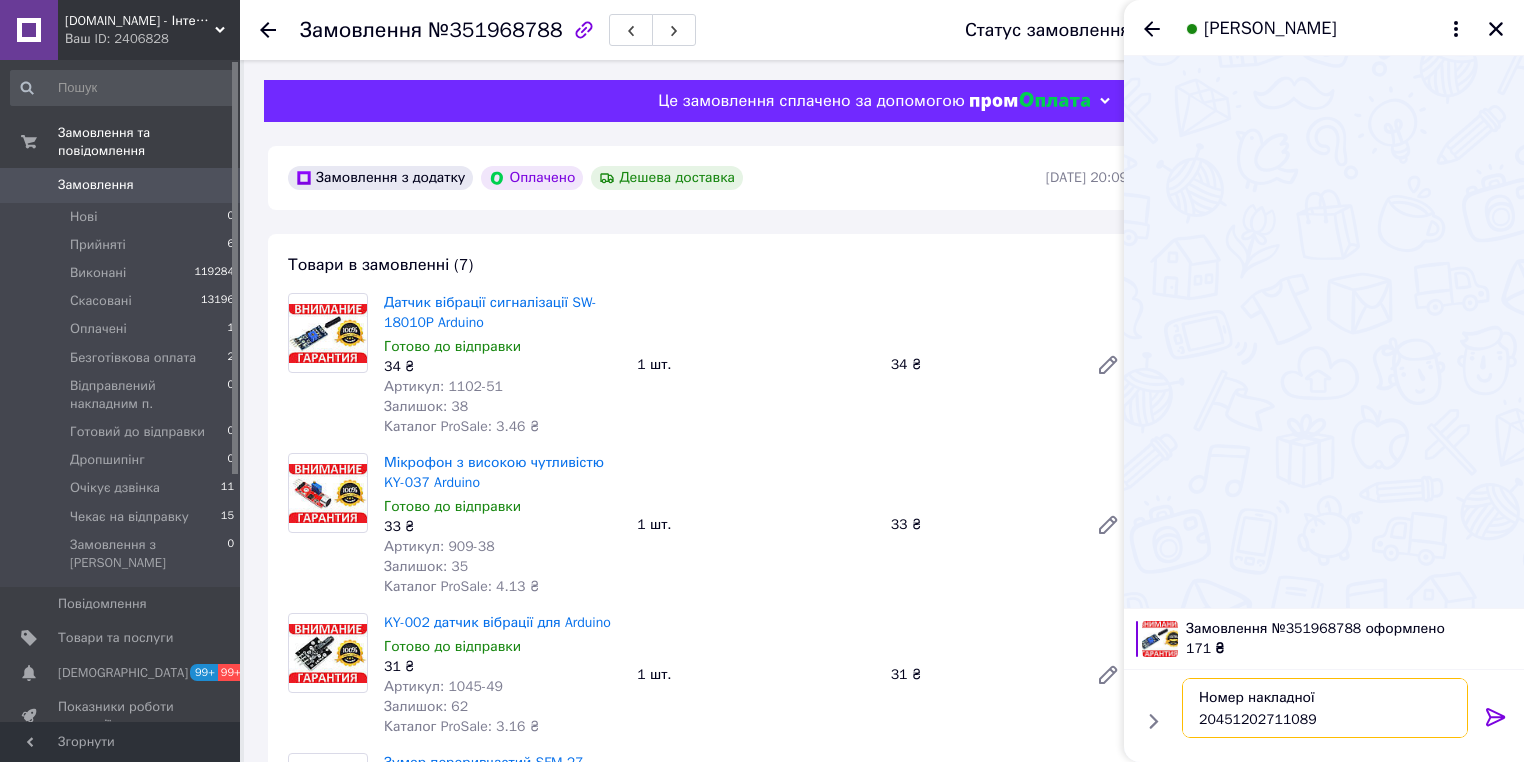 type on "Номер накладної
20451202711089" 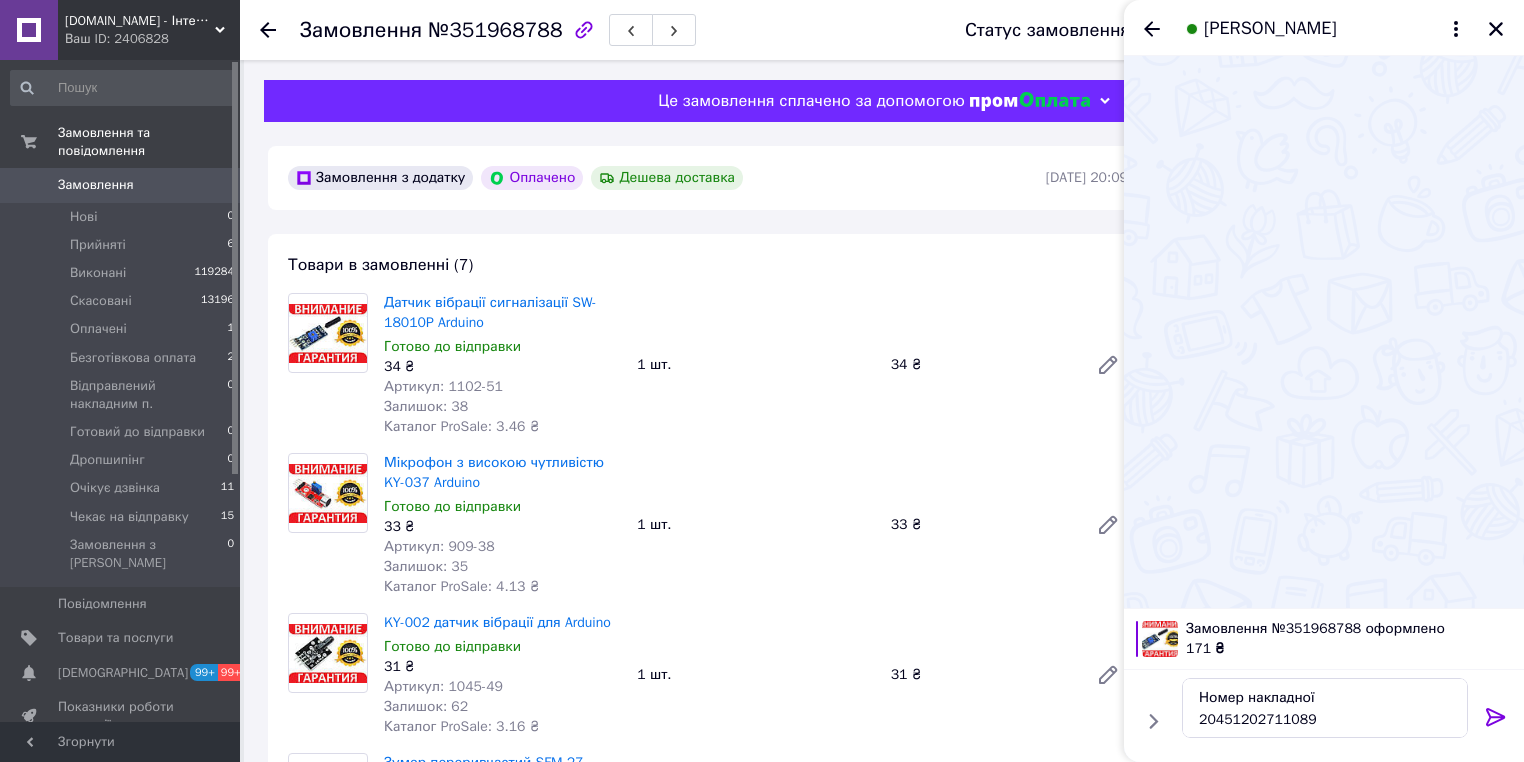 click 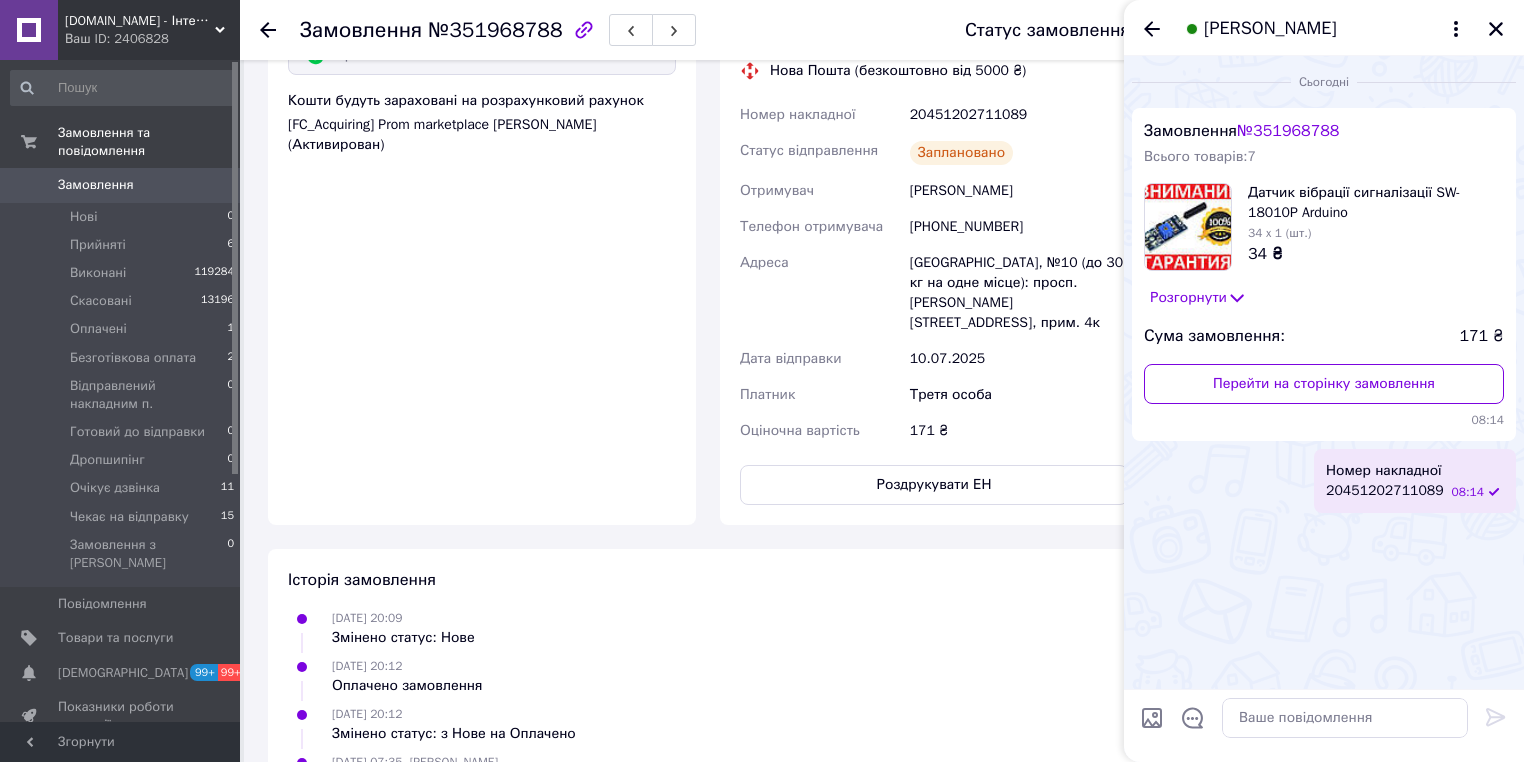 scroll, scrollTop: 1590, scrollLeft: 0, axis: vertical 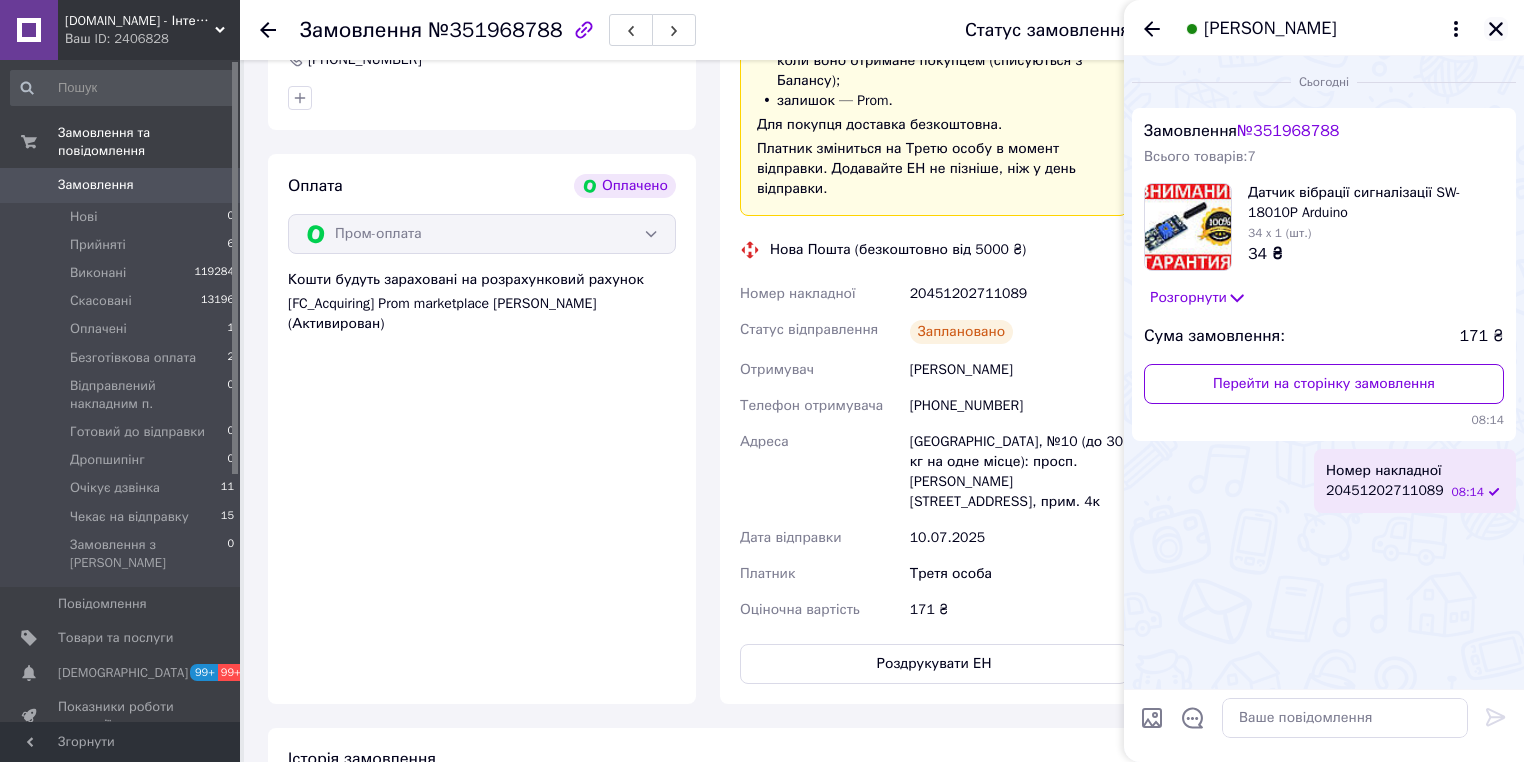 click 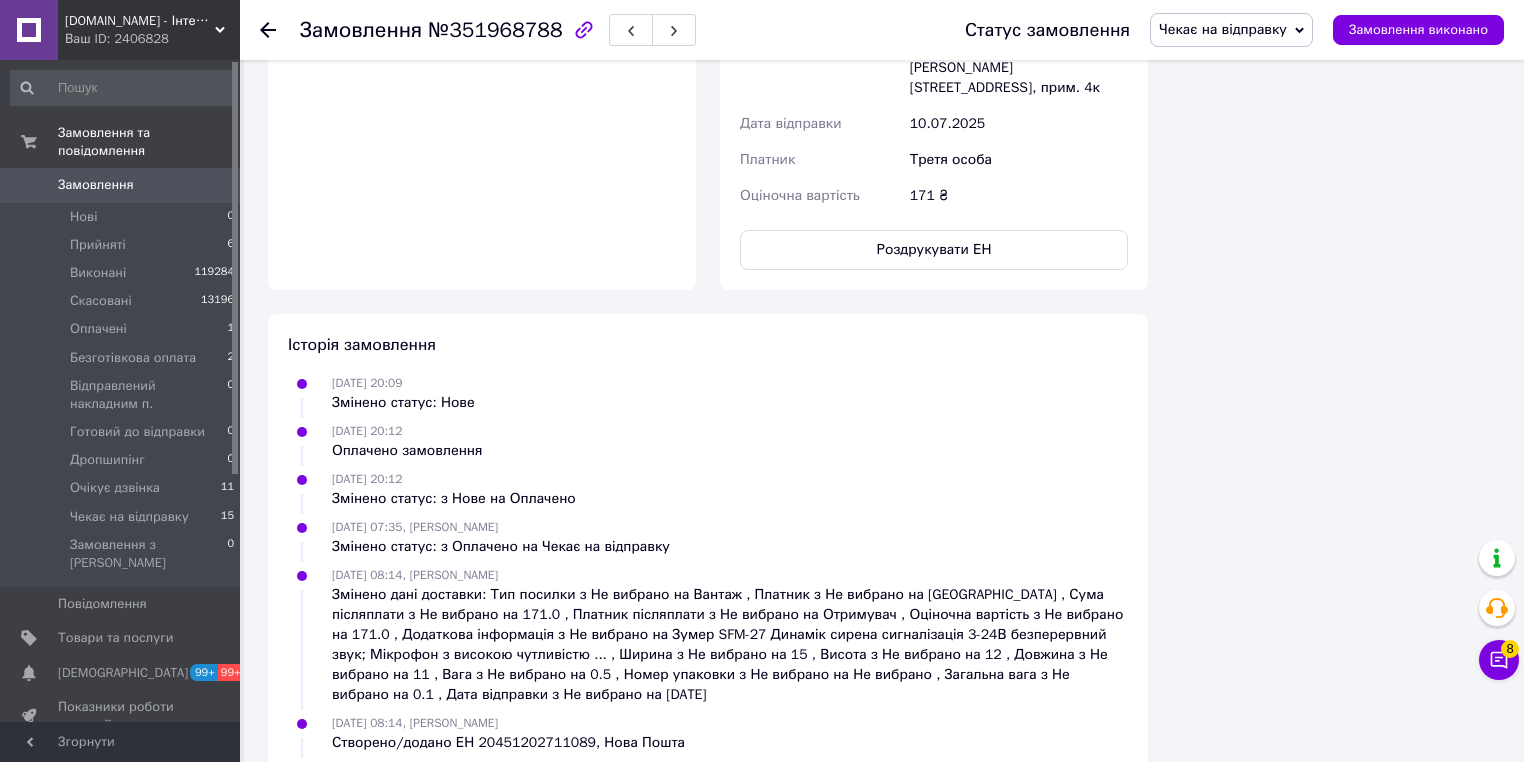 scroll, scrollTop: 2070, scrollLeft: 0, axis: vertical 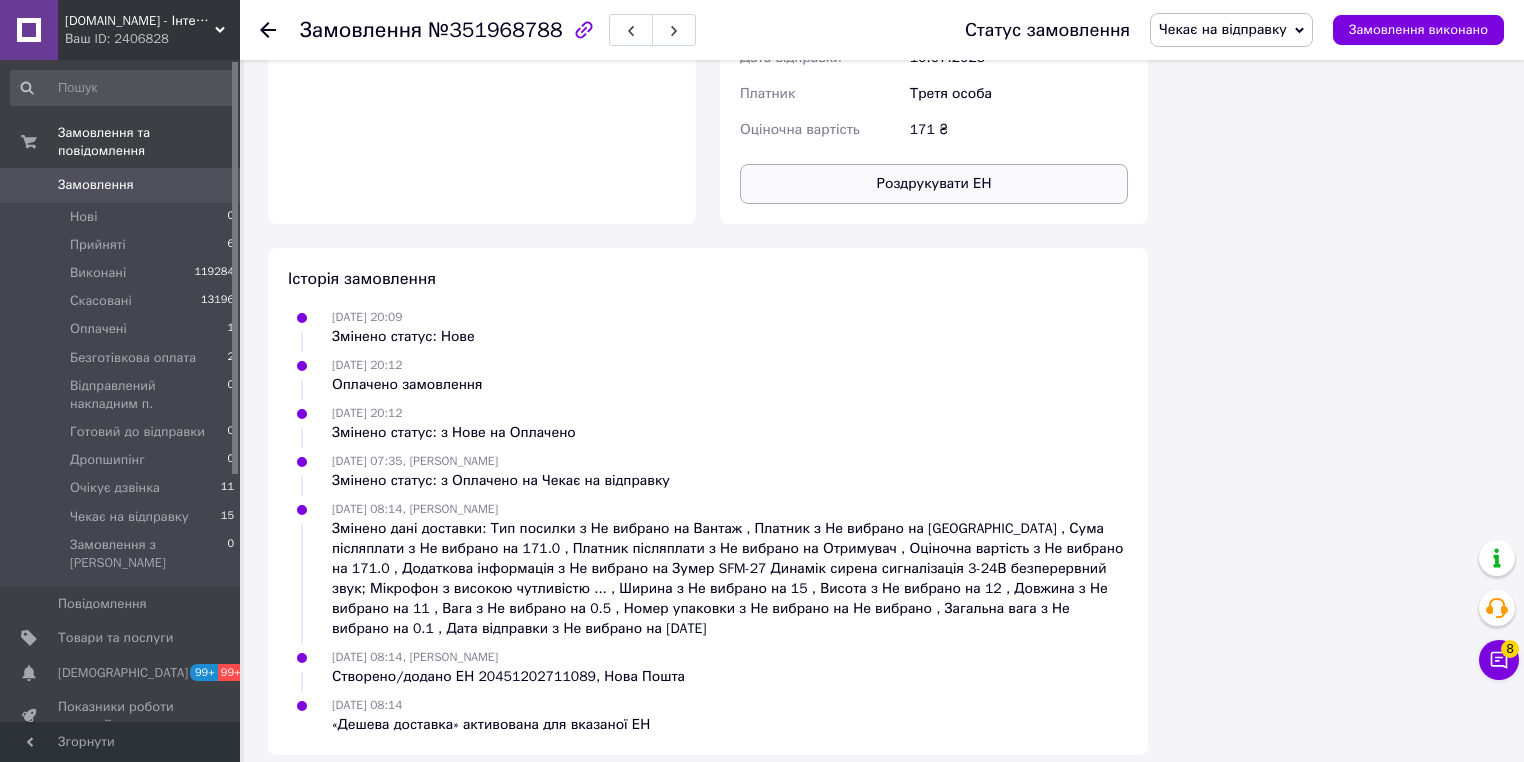 click on "Роздрукувати ЕН" at bounding box center (934, 184) 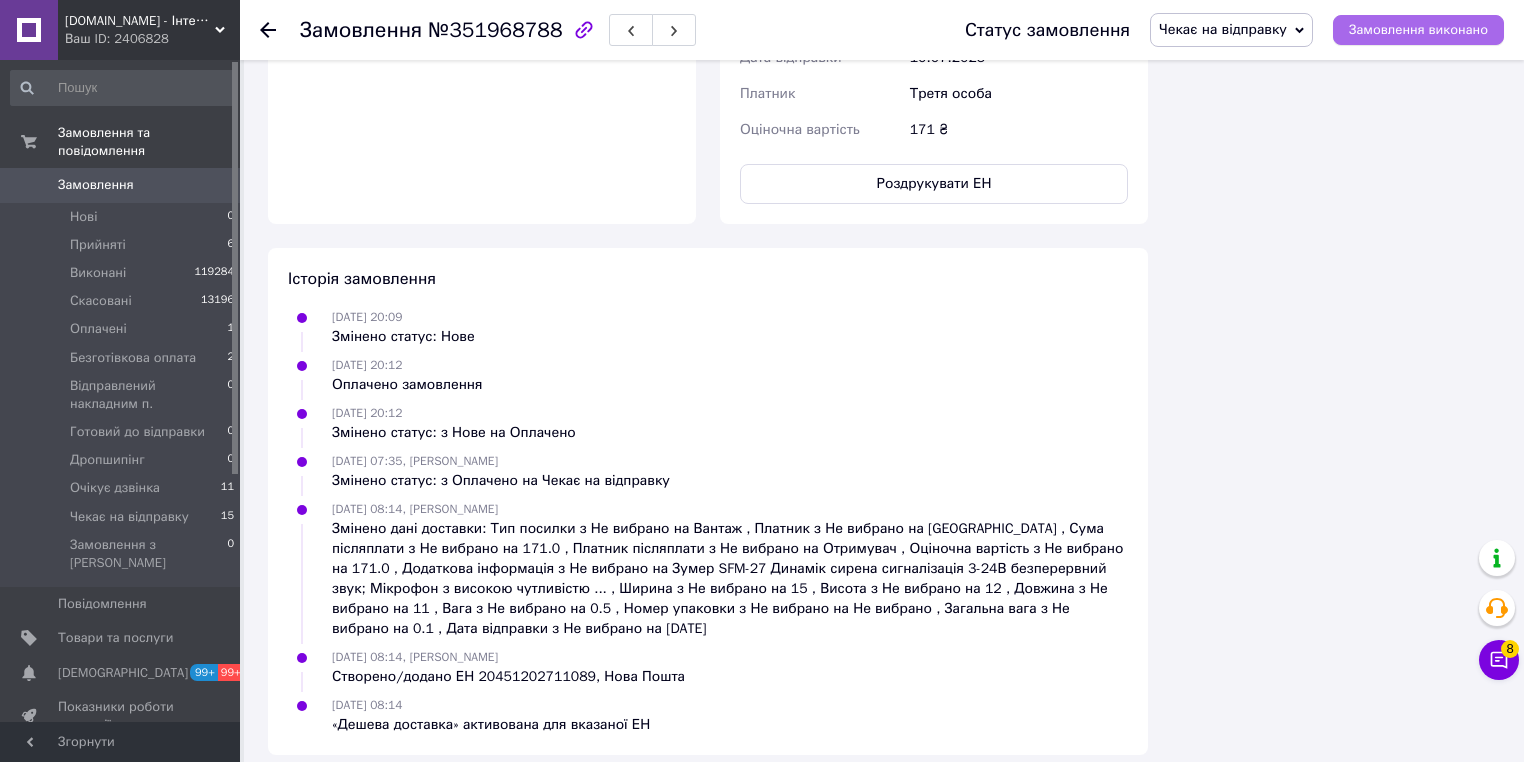 click on "Замовлення виконано" at bounding box center [1418, 30] 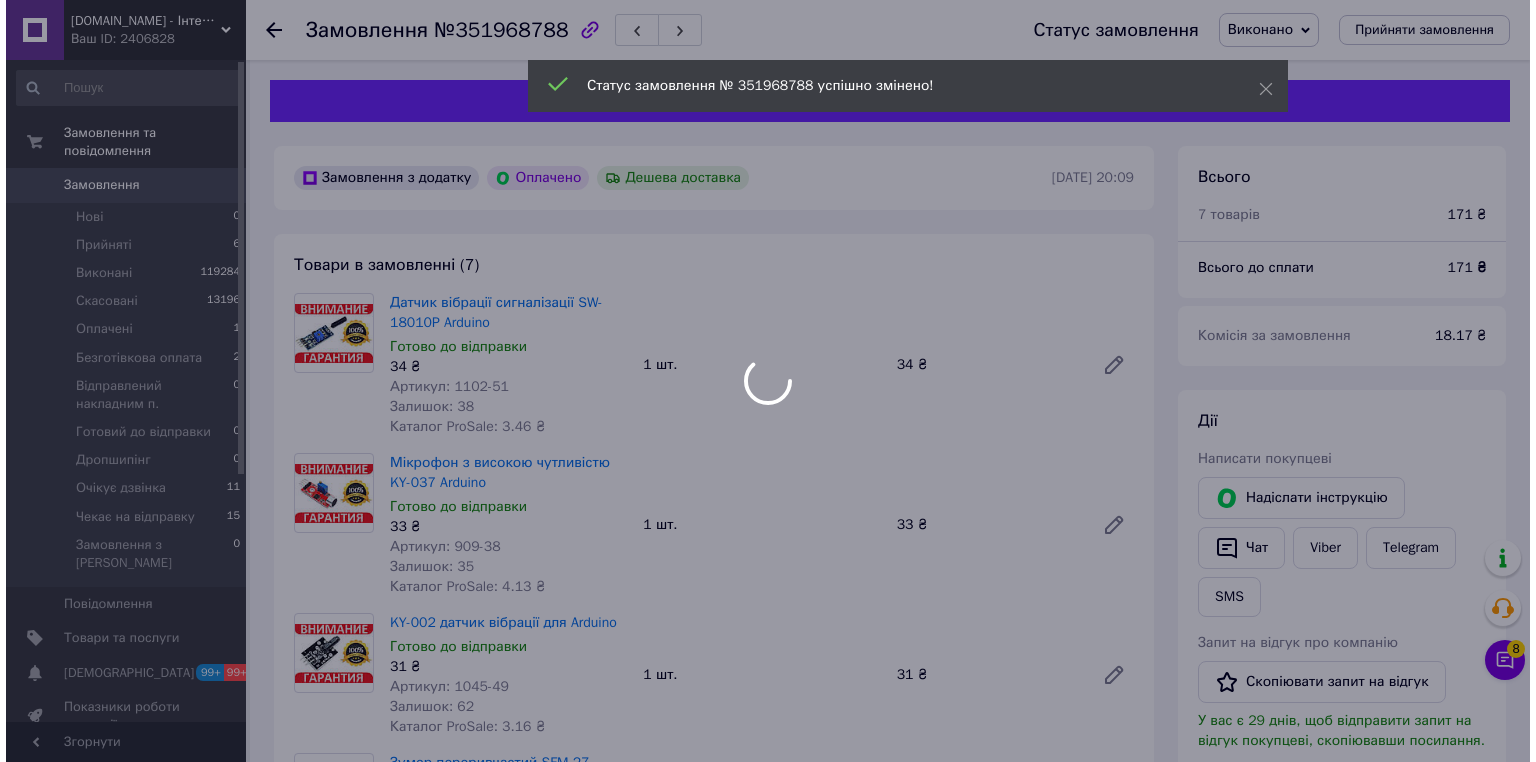 scroll, scrollTop: 480, scrollLeft: 0, axis: vertical 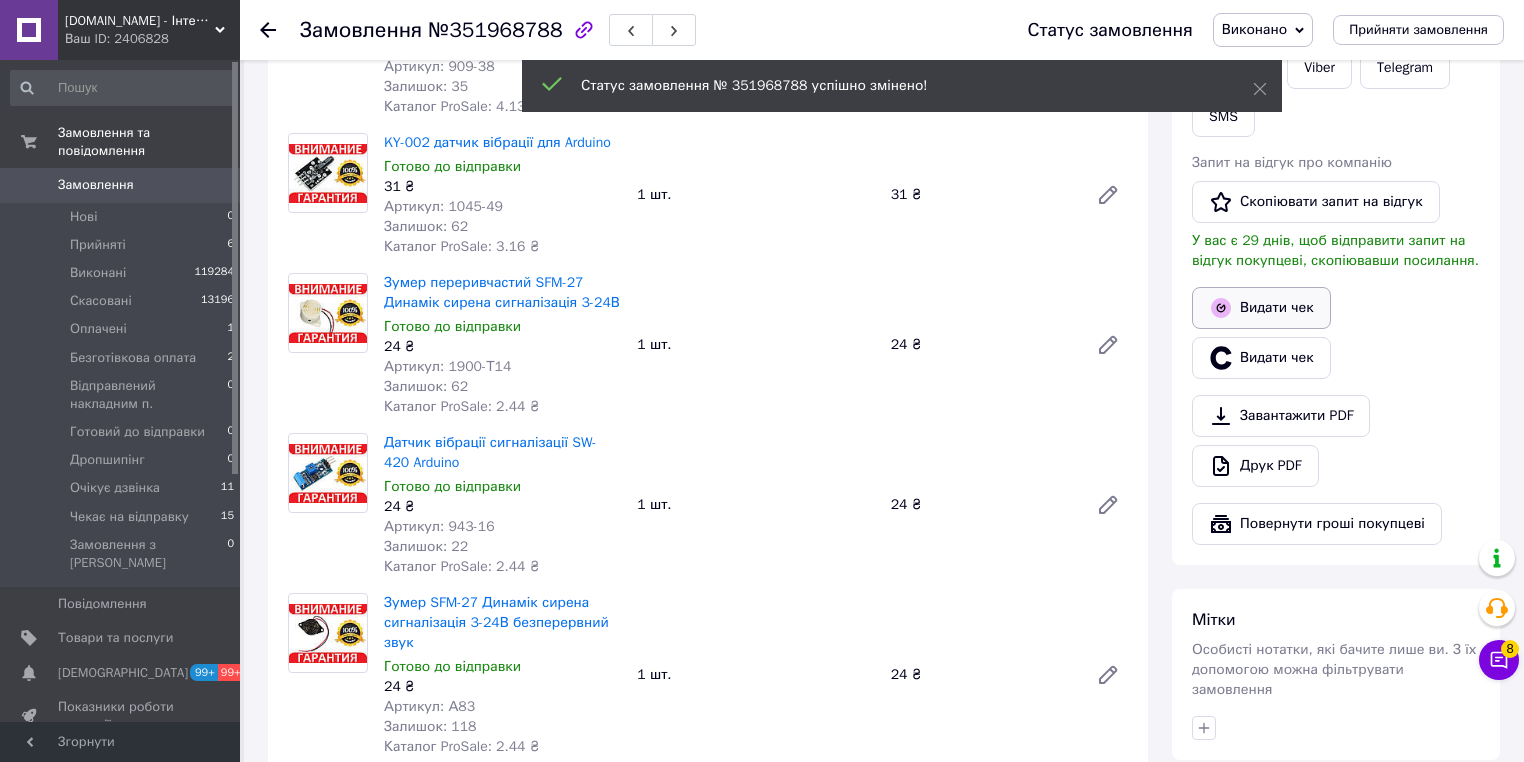 click on "Видати чек" at bounding box center (1261, 308) 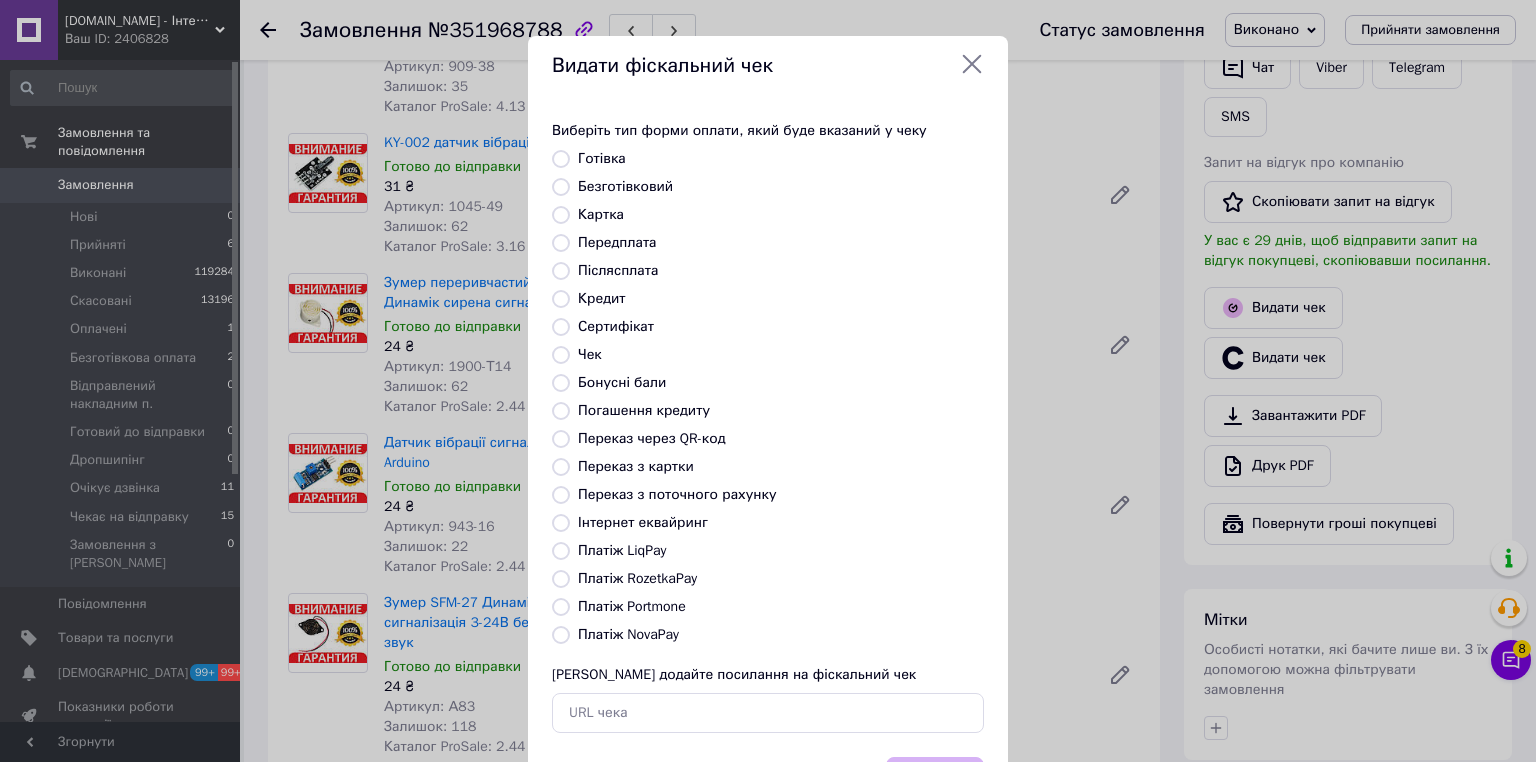 drag, startPoint x: 554, startPoint y: 577, endPoint x: 1042, endPoint y: 588, distance: 488.12396 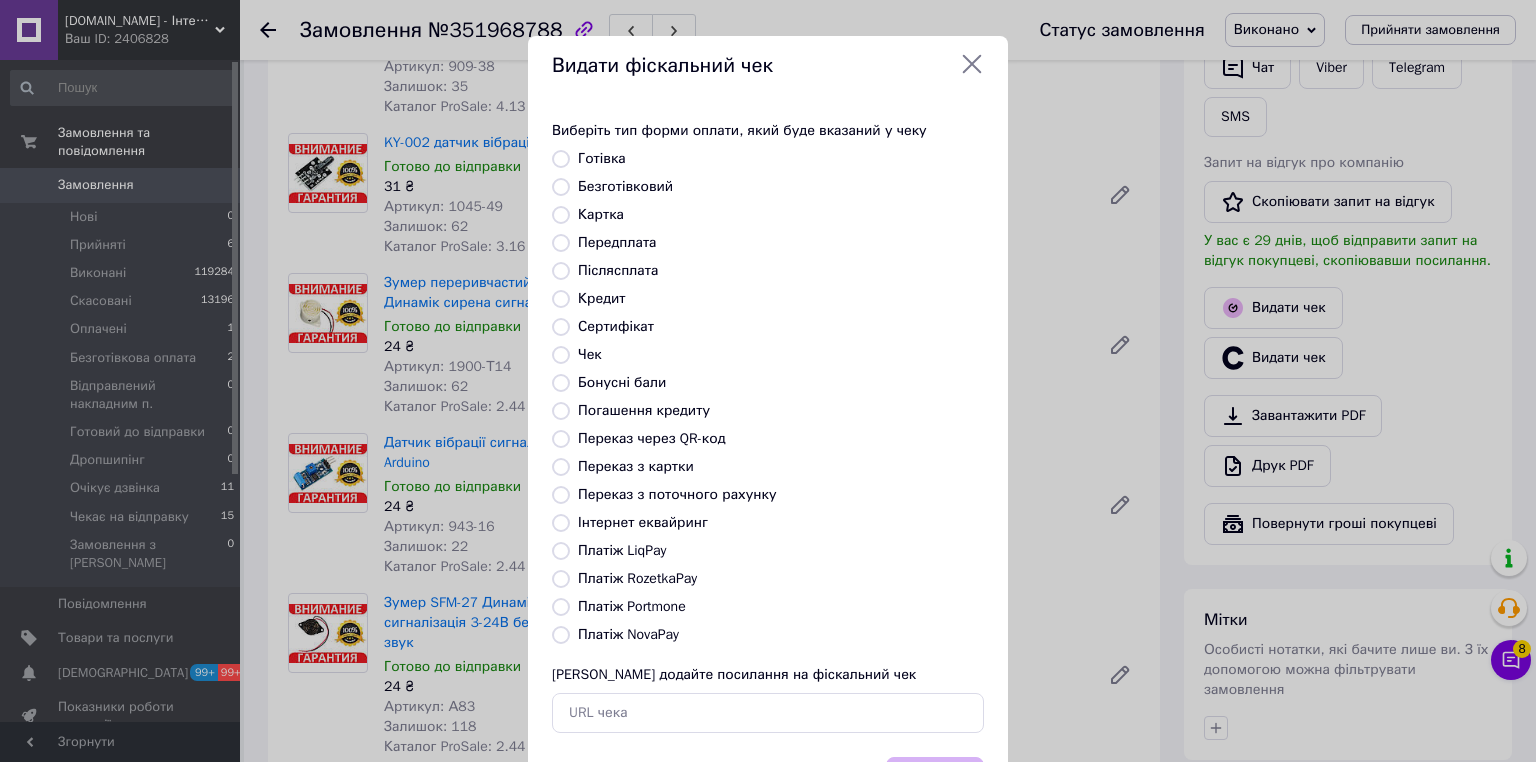 radio on "true" 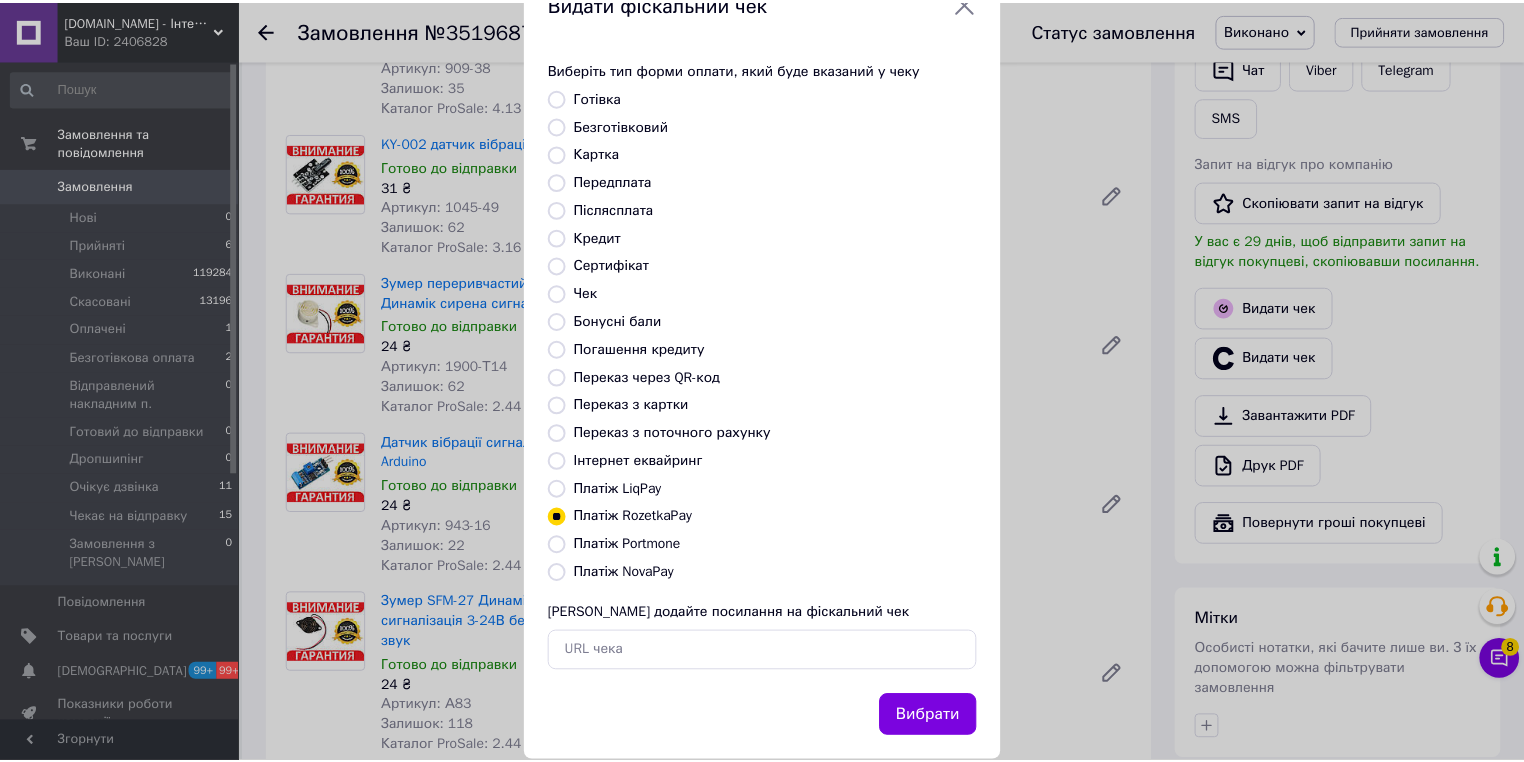 scroll, scrollTop: 96, scrollLeft: 0, axis: vertical 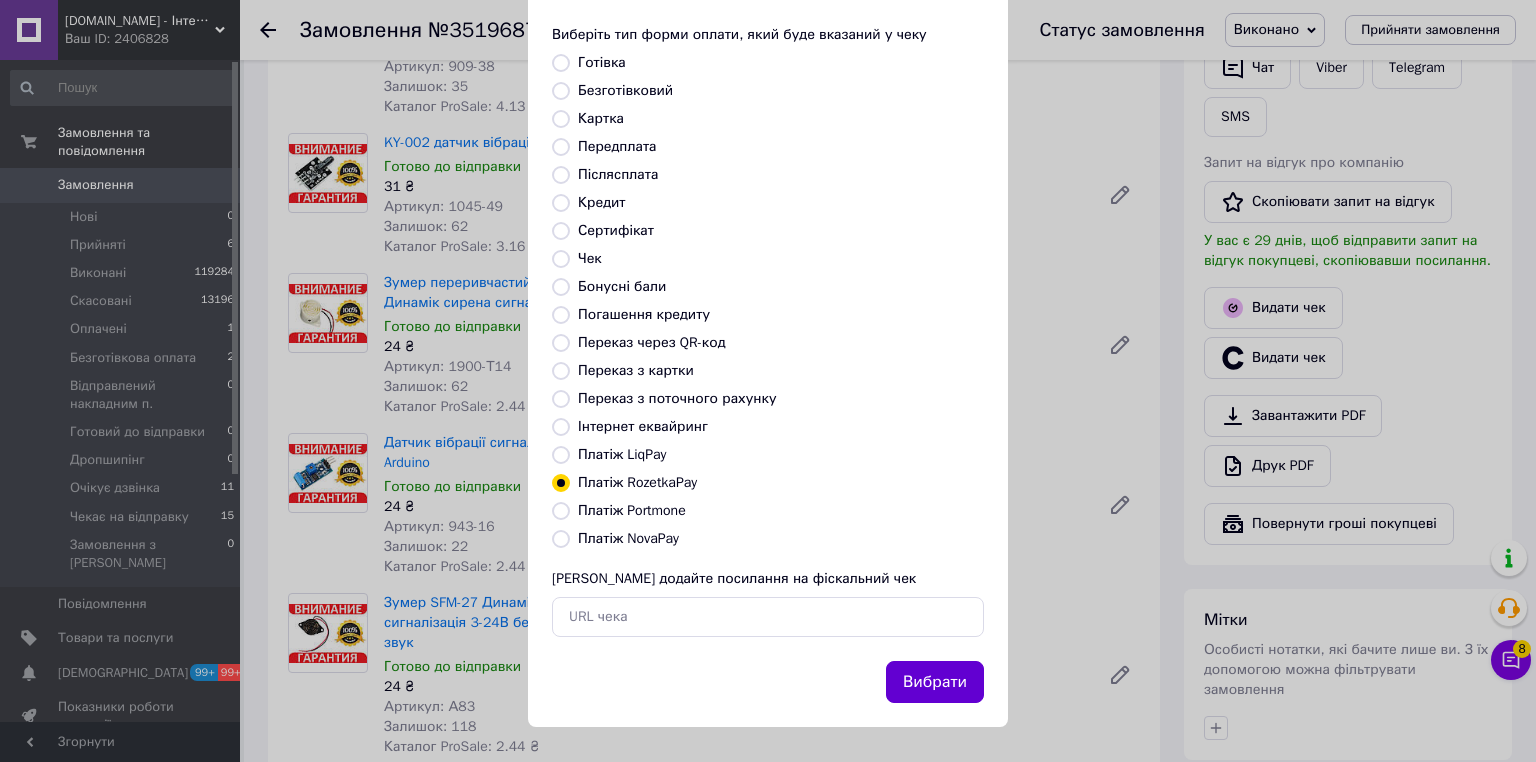 click on "Вибрати" at bounding box center [935, 682] 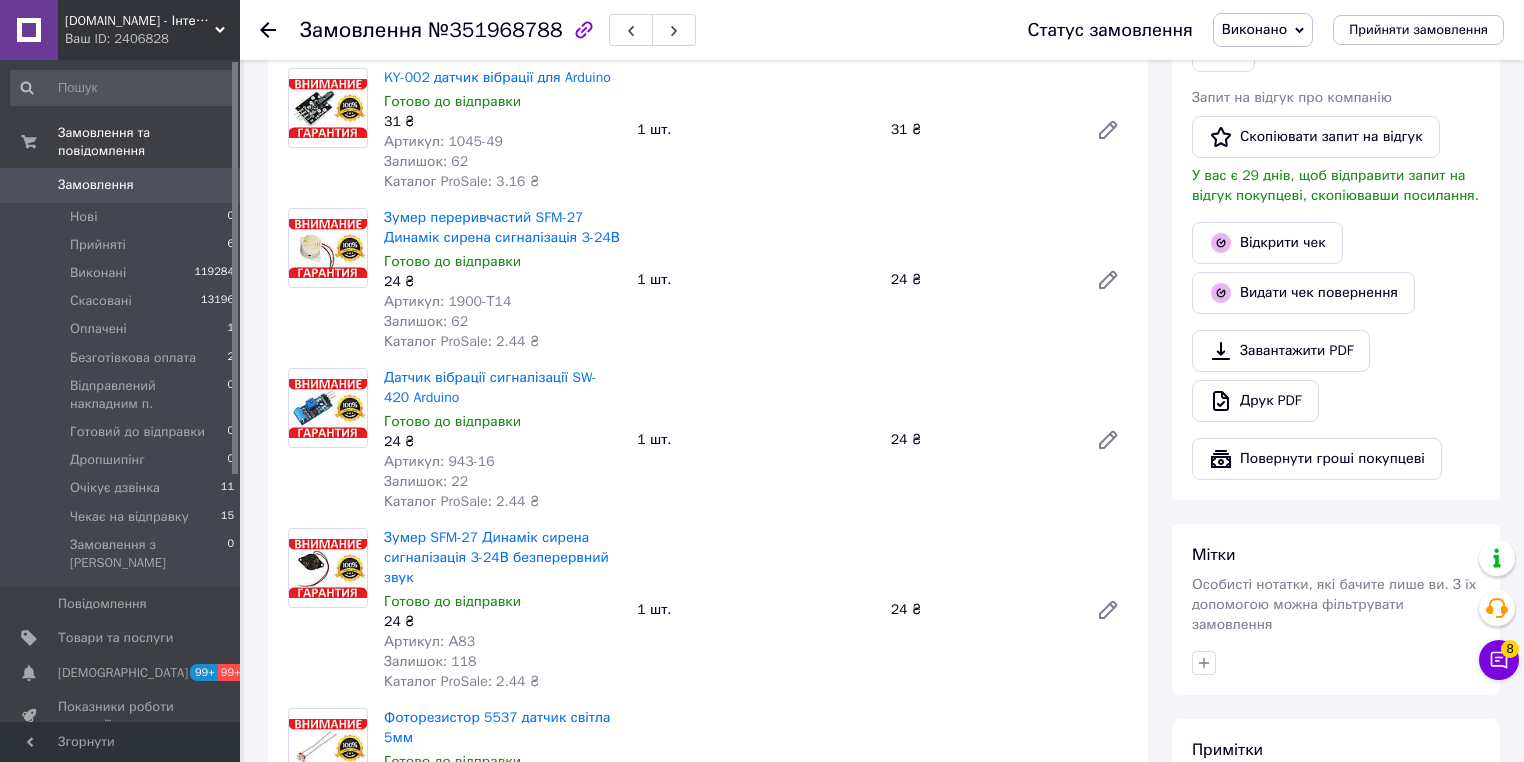 scroll, scrollTop: 480, scrollLeft: 0, axis: vertical 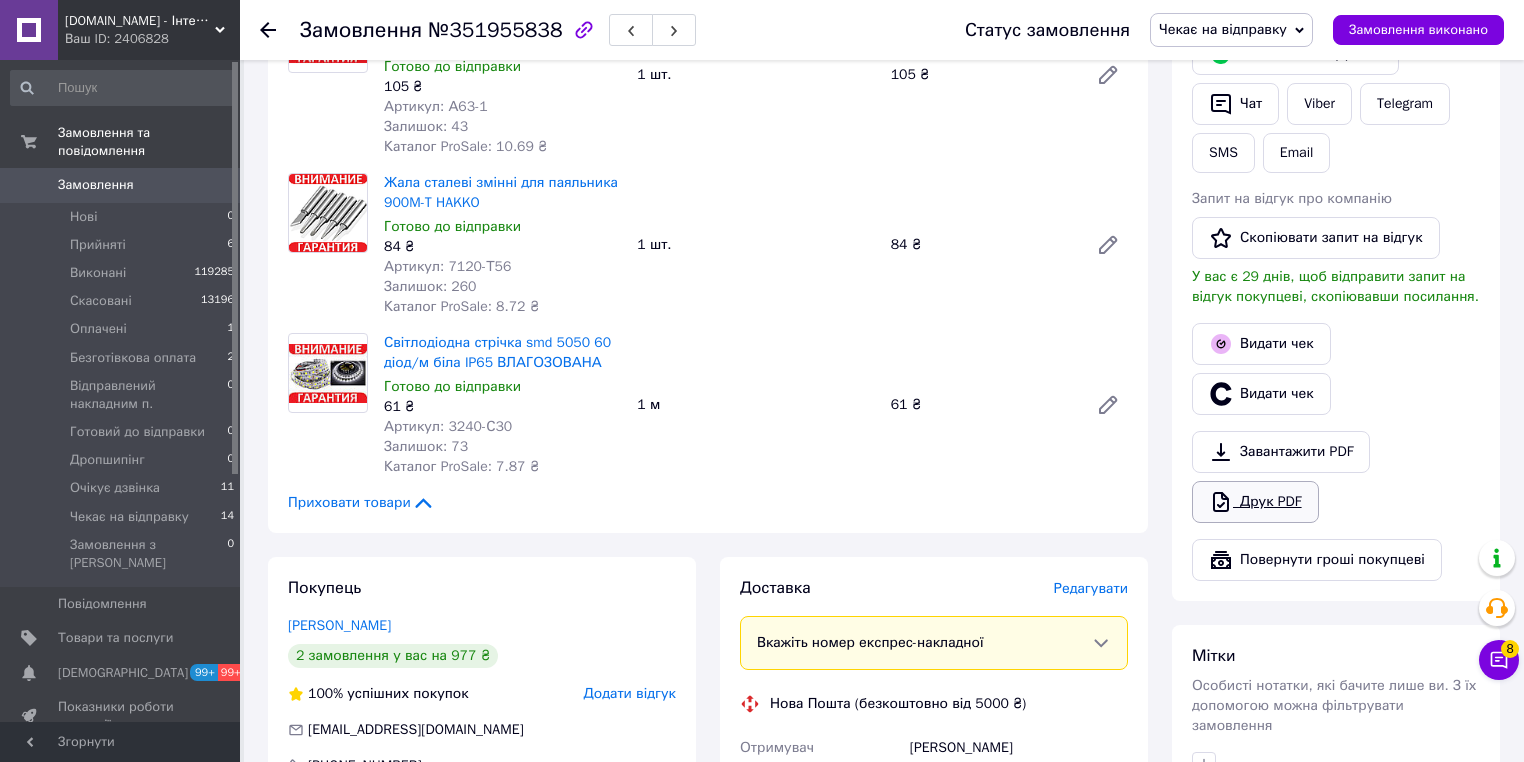 click on "Друк PDF" at bounding box center [1255, 502] 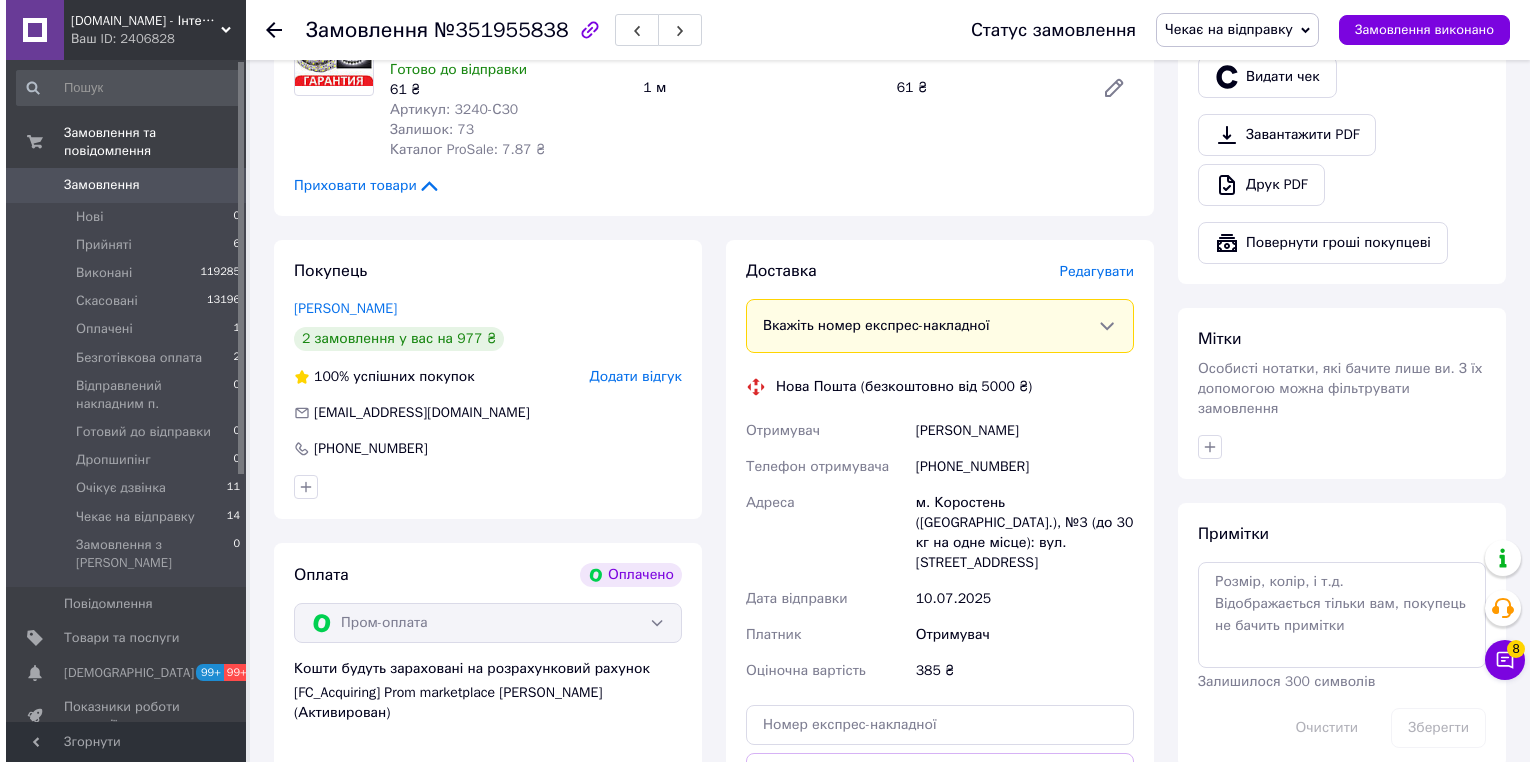 scroll, scrollTop: 640, scrollLeft: 0, axis: vertical 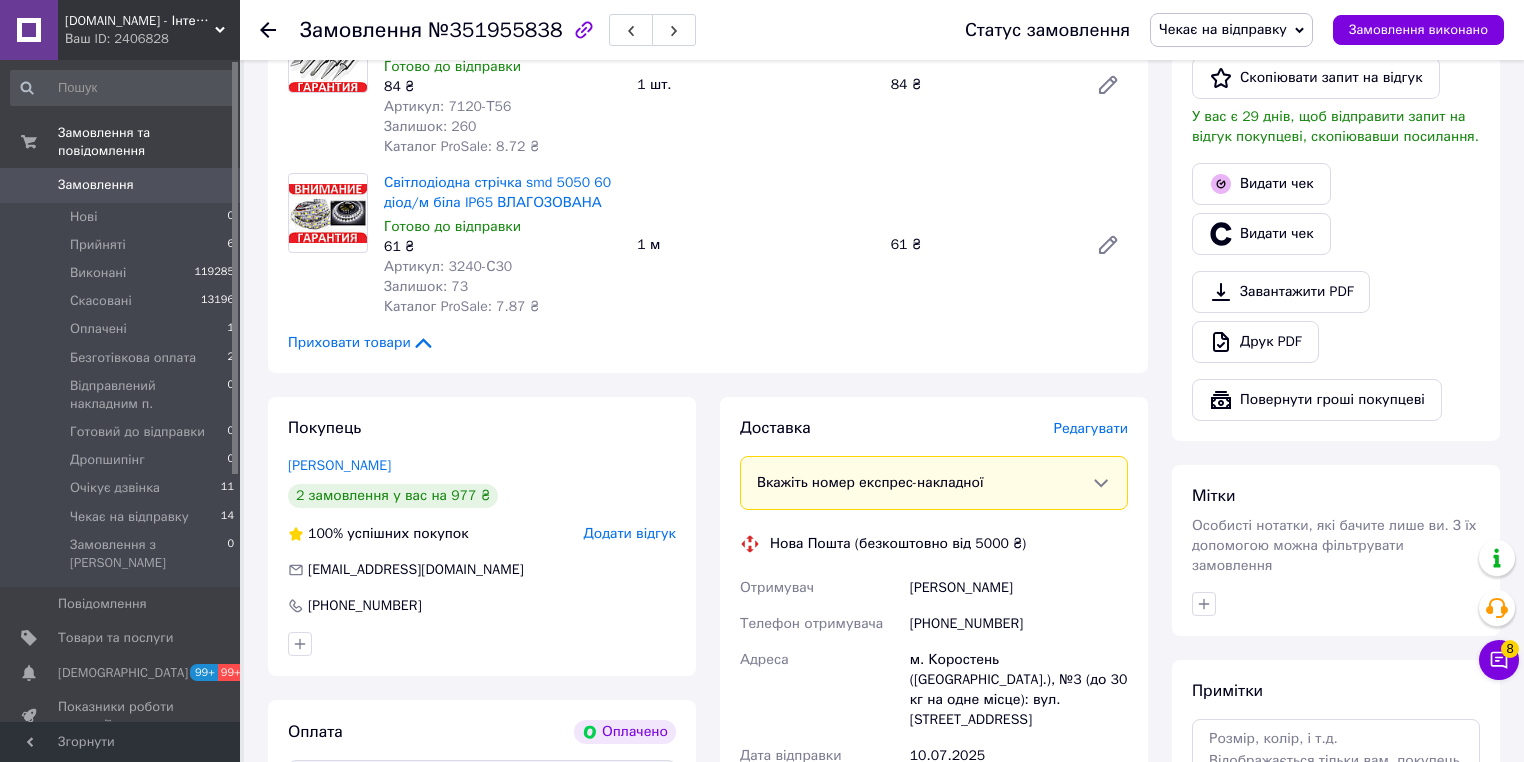 click on "Редагувати" at bounding box center (1091, 428) 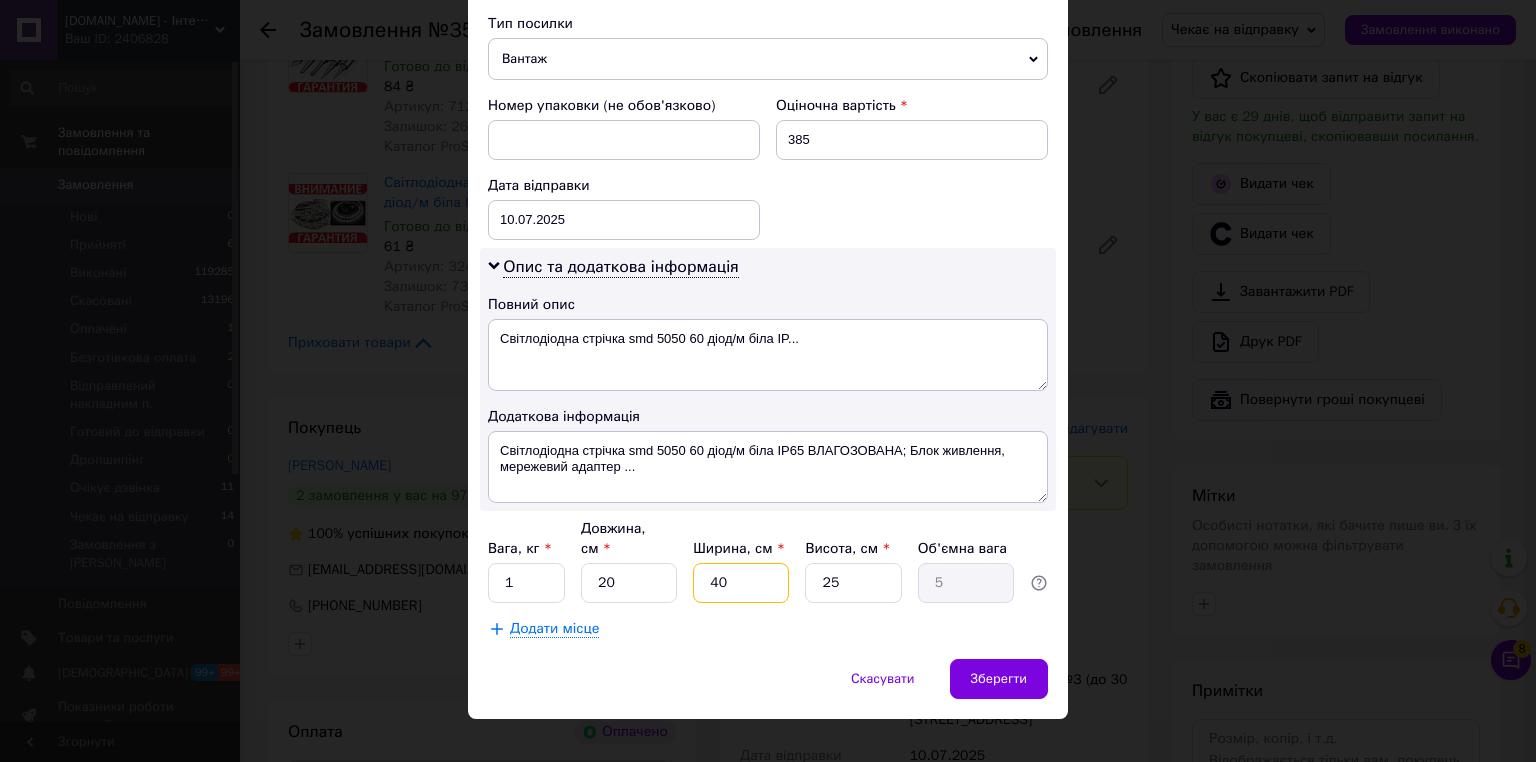 click on "40" at bounding box center (741, 583) 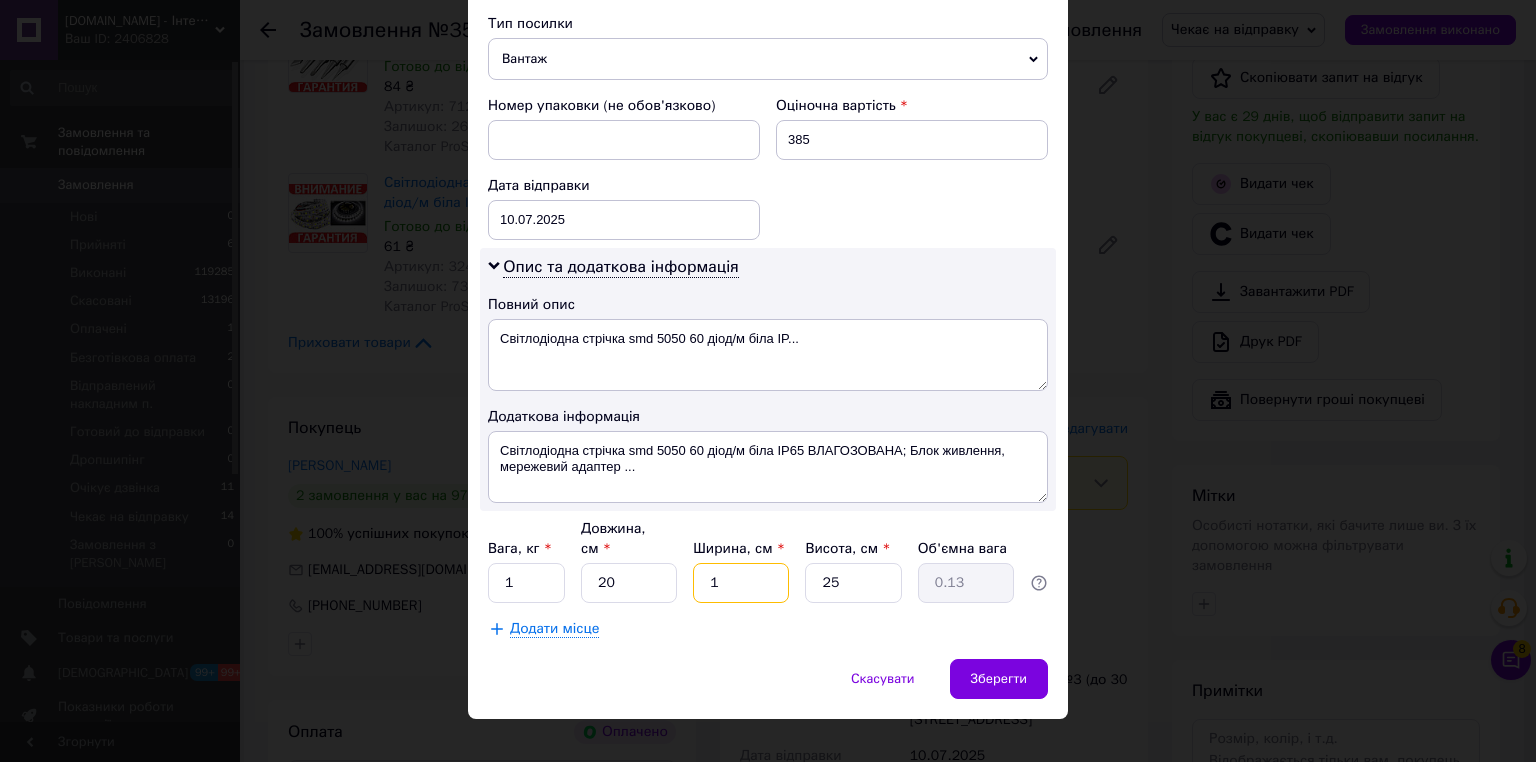 type on "10" 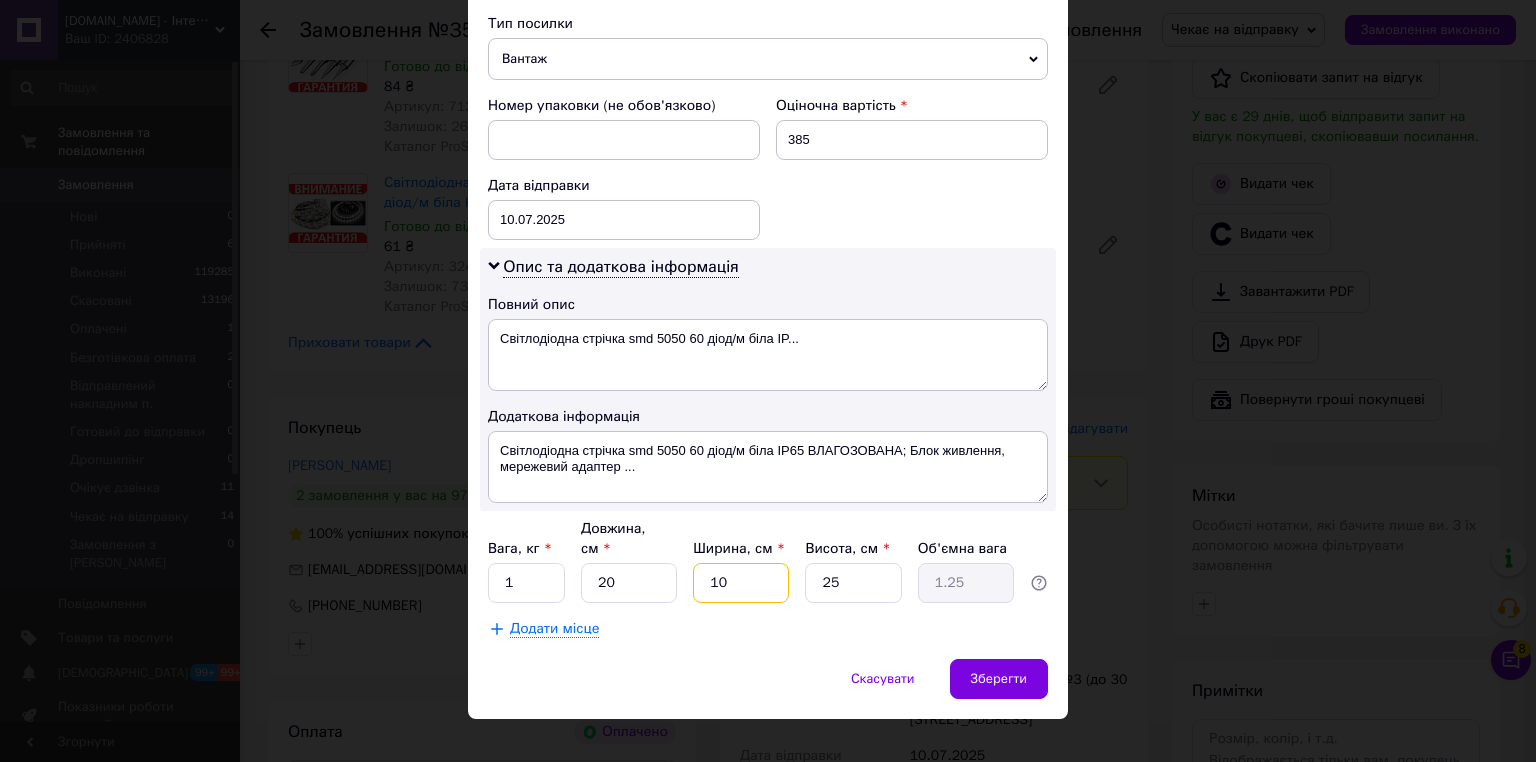 type on "10" 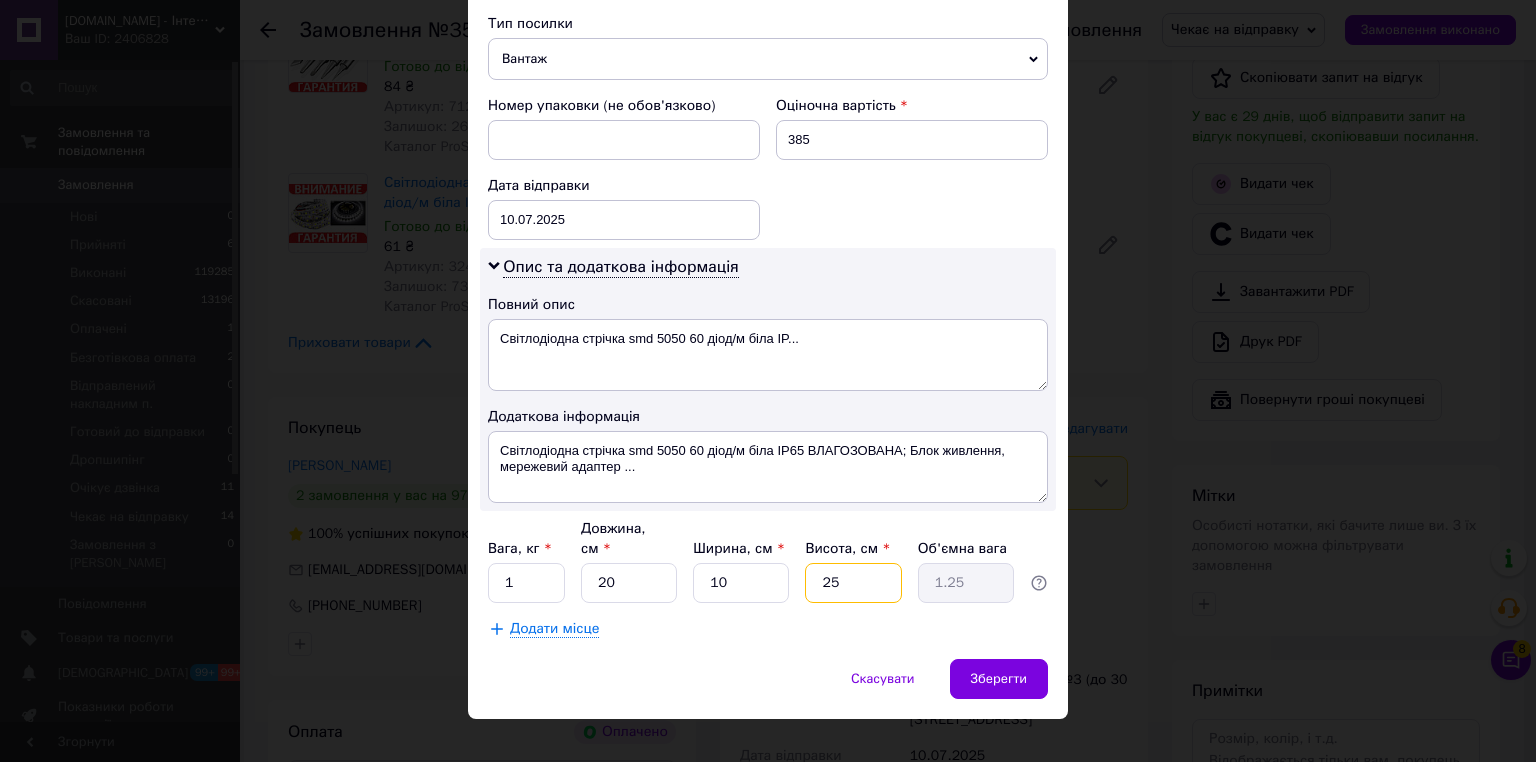 click on "25" at bounding box center [853, 583] 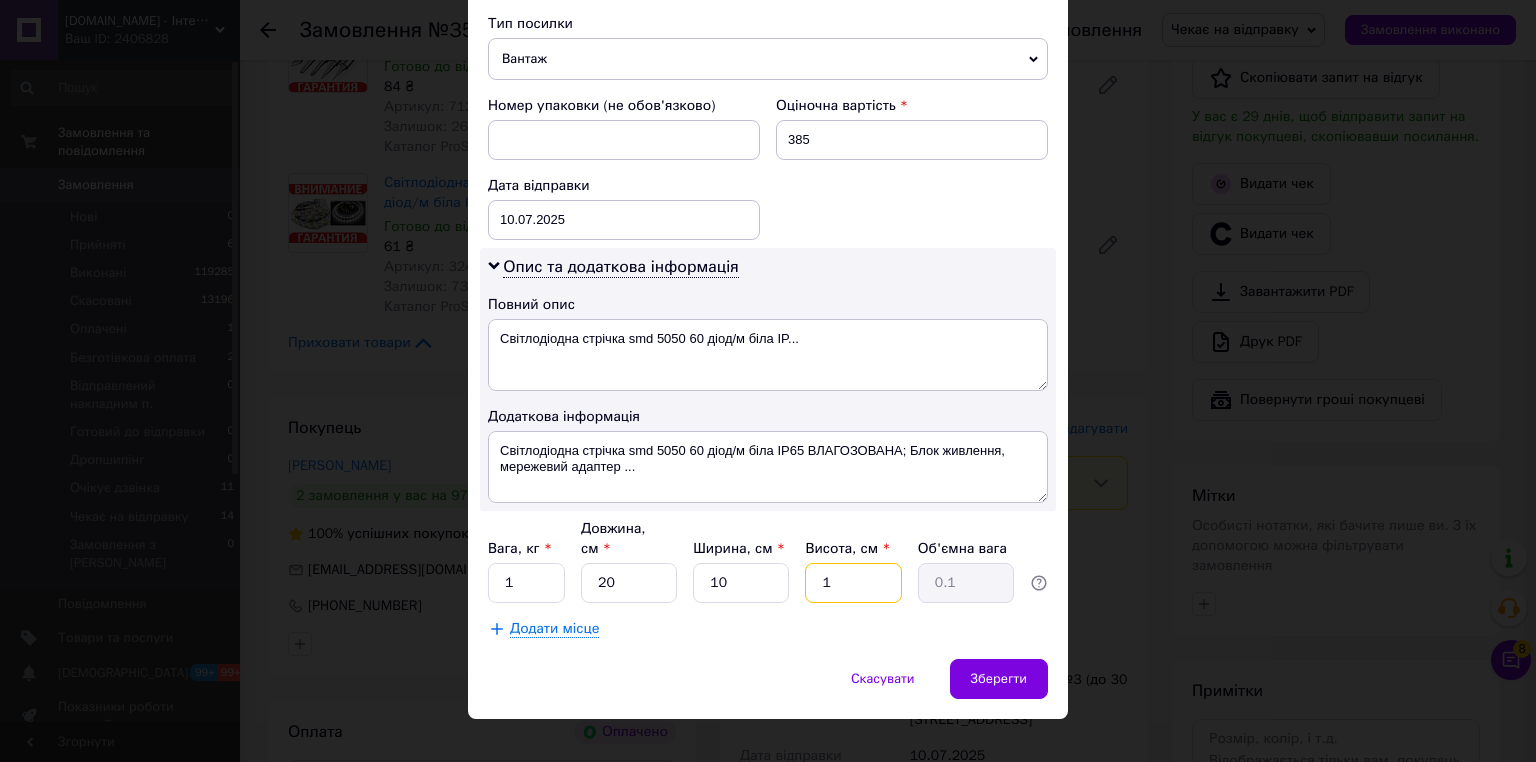 type on "10" 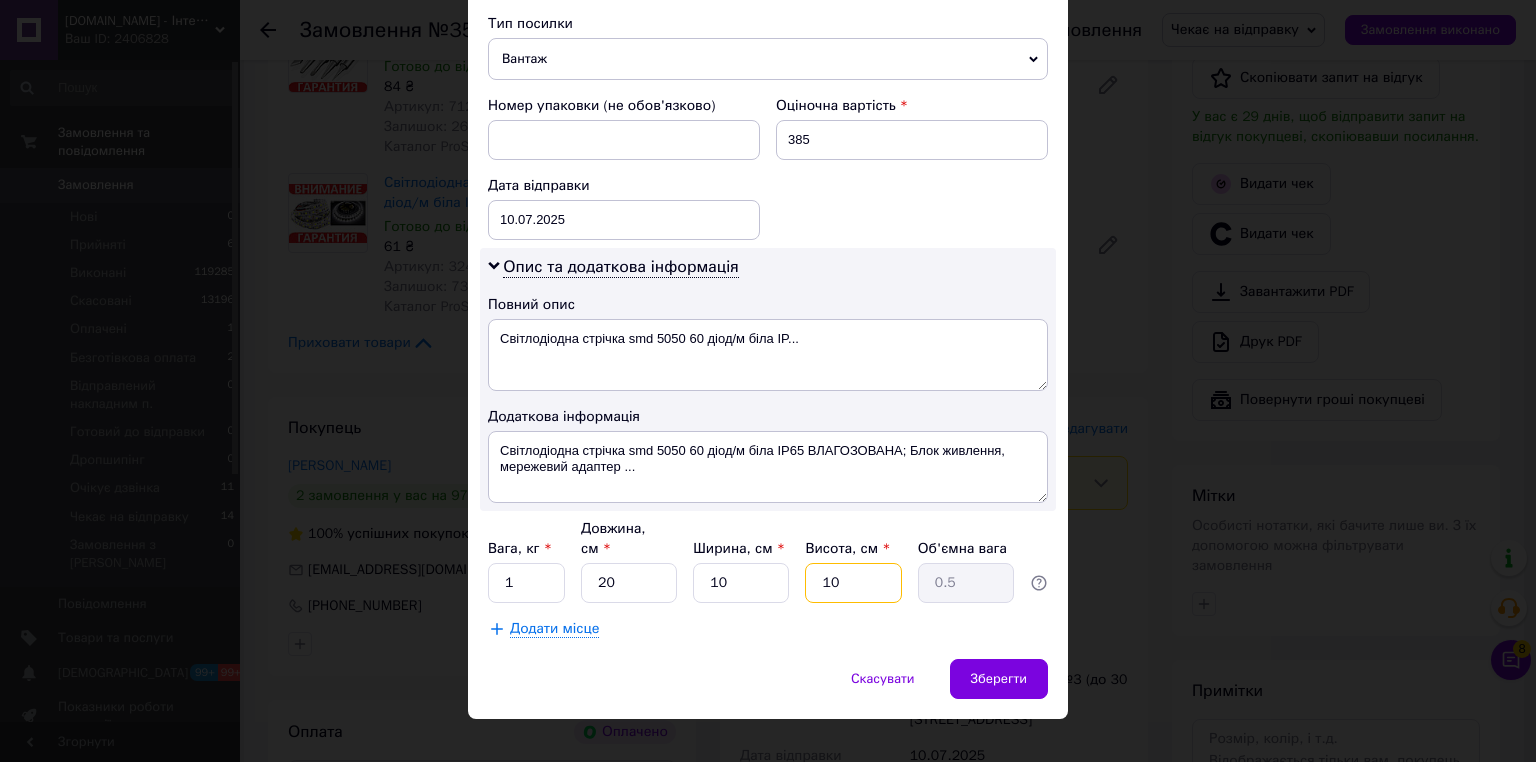 type on "10" 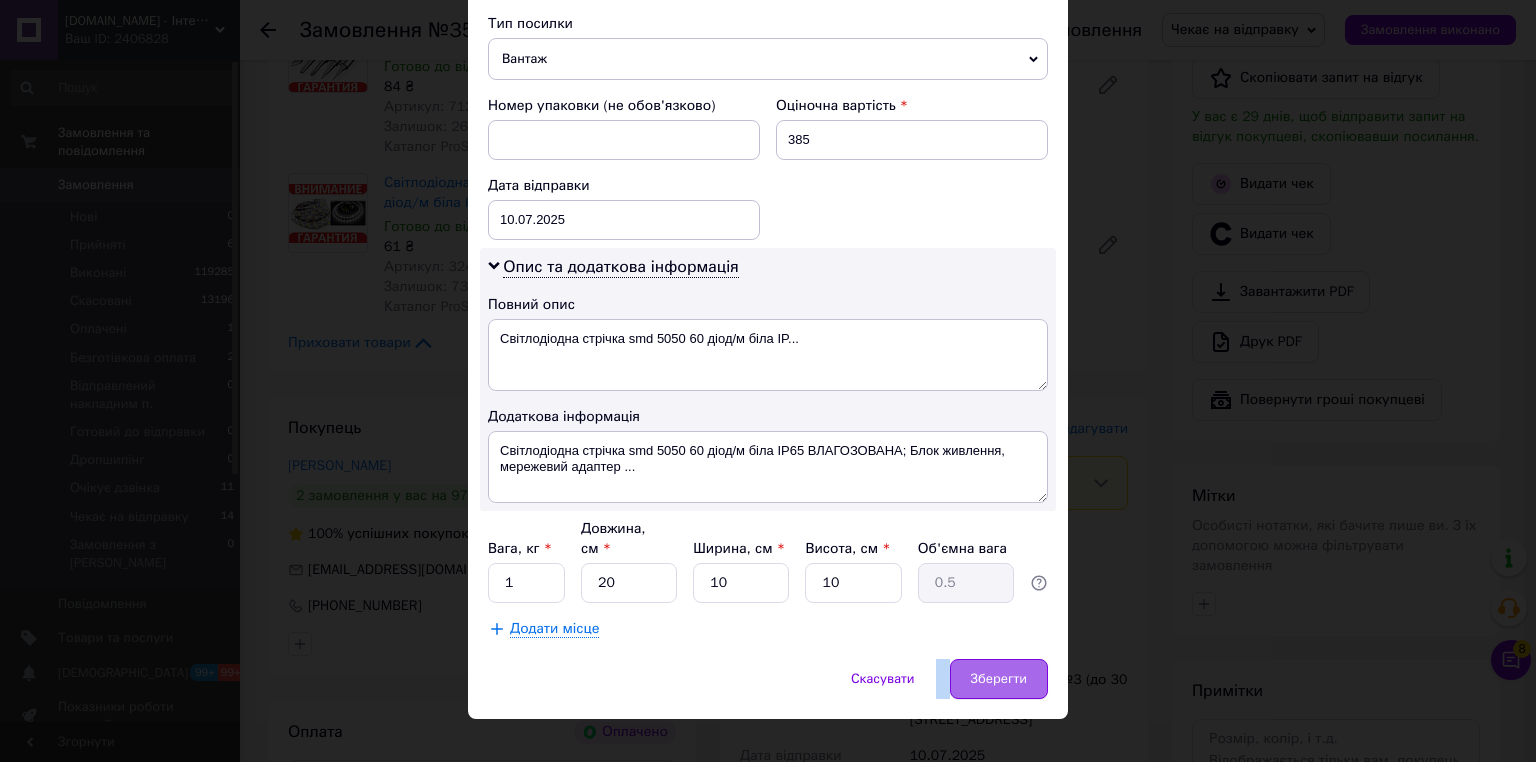 drag, startPoint x: 1018, startPoint y: 632, endPoint x: 1025, endPoint y: 640, distance: 10.630146 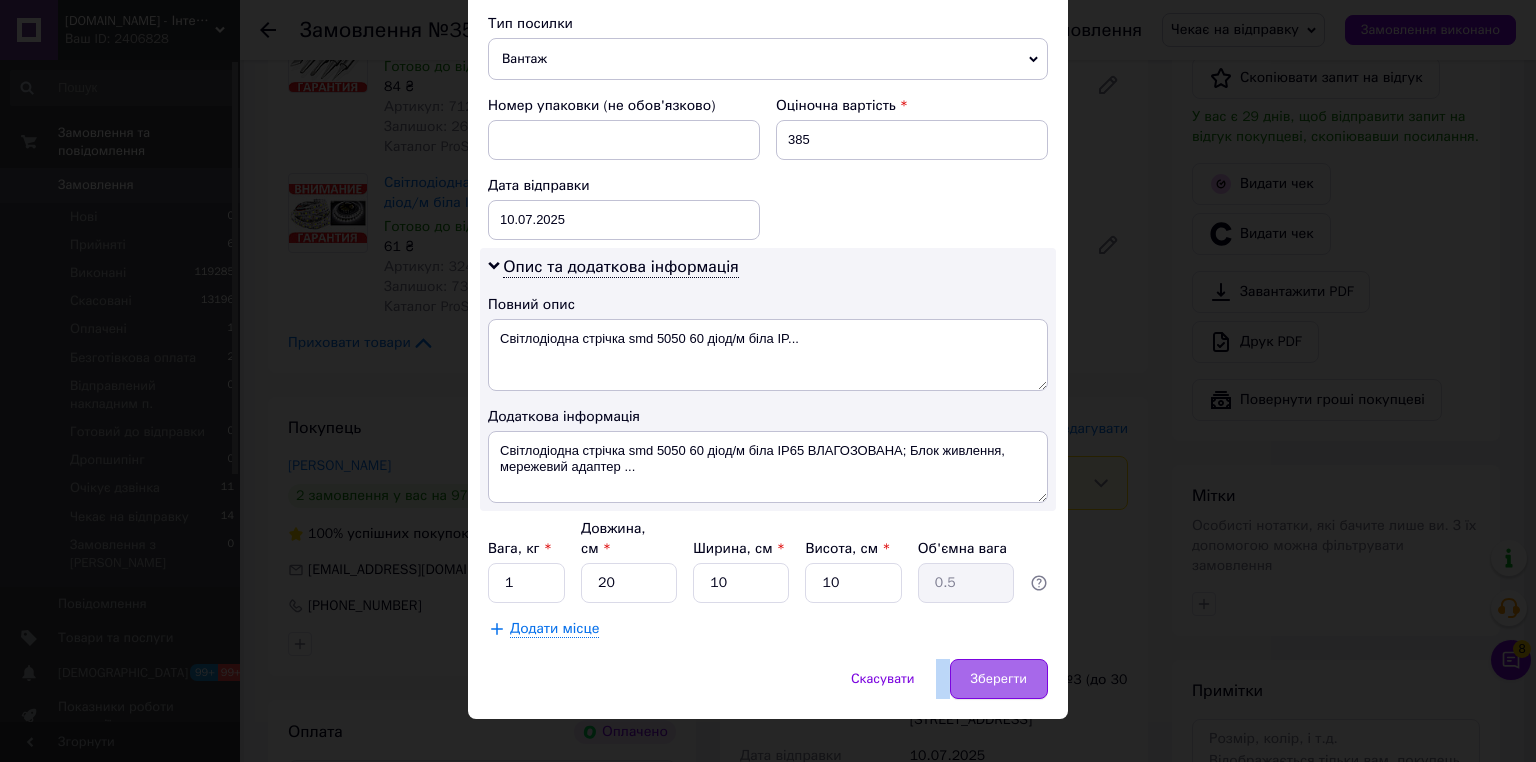 click on "× Редагування доставки Спосіб доставки Нова Пошта (безкоштовно від 5000 ₴) Платник Отримувач Відправник Прізвище отримувача Омельченко Ім'я отримувача Богдан По батькові отримувача Телефон отримувача +380509474438 Тип доставки У відділенні Кур'єром В поштоматі Місто м. Коростень (Житомирська обл.) Відділення №3 (до 30 кг на одне місце): вул. Ольгинська, 4 Місце відправки Умань: №4 (до 30 кг на одне місце): вул. Незалежності (ран. Жовтневої революції), 74 Немає збігів. Спробуйте змінити умови пошуку Додати ще місце відправки Тип посилки Вантаж Документи 385 Дата відправки" at bounding box center [768, -7] 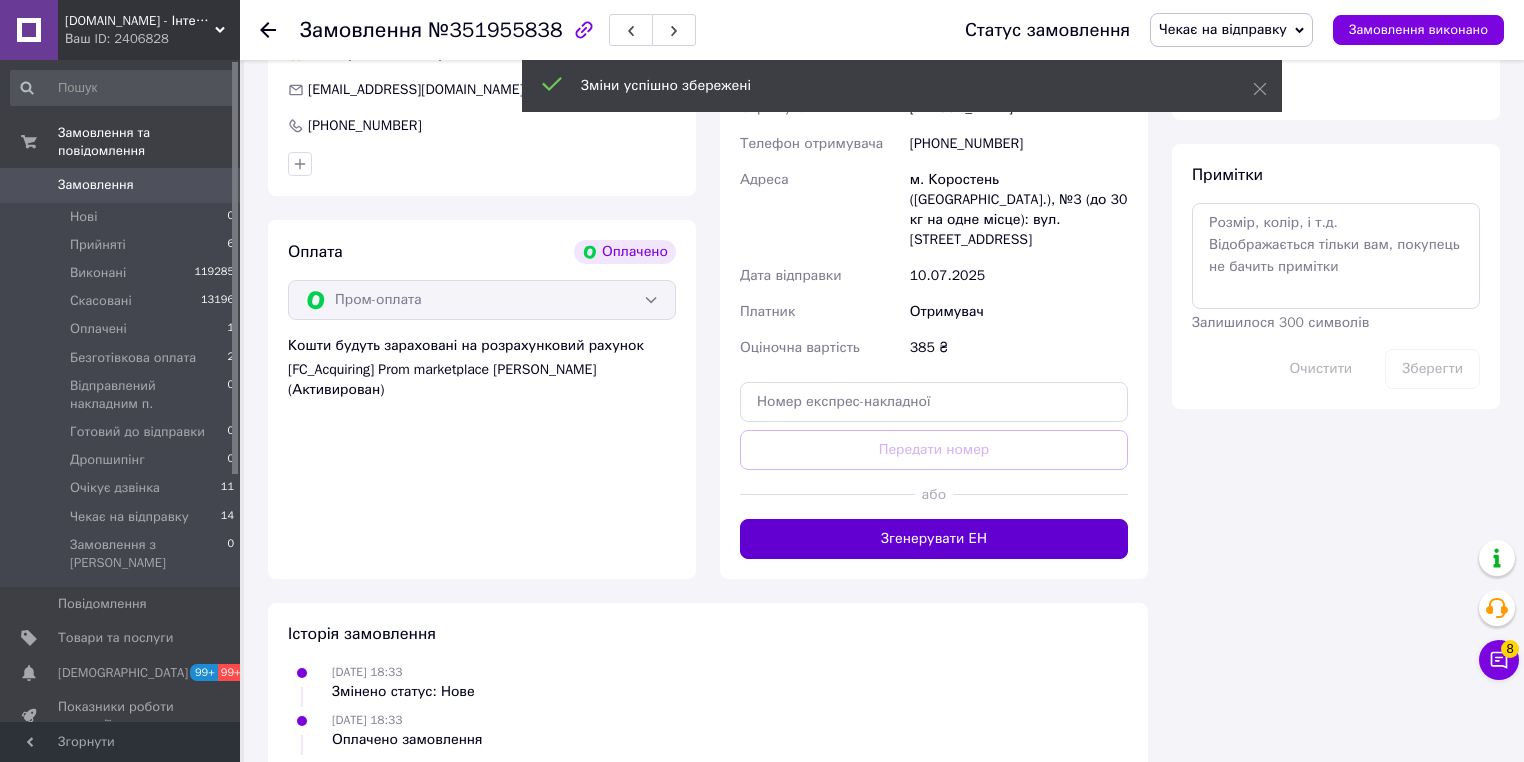 click on "Згенерувати ЕН" at bounding box center [934, 539] 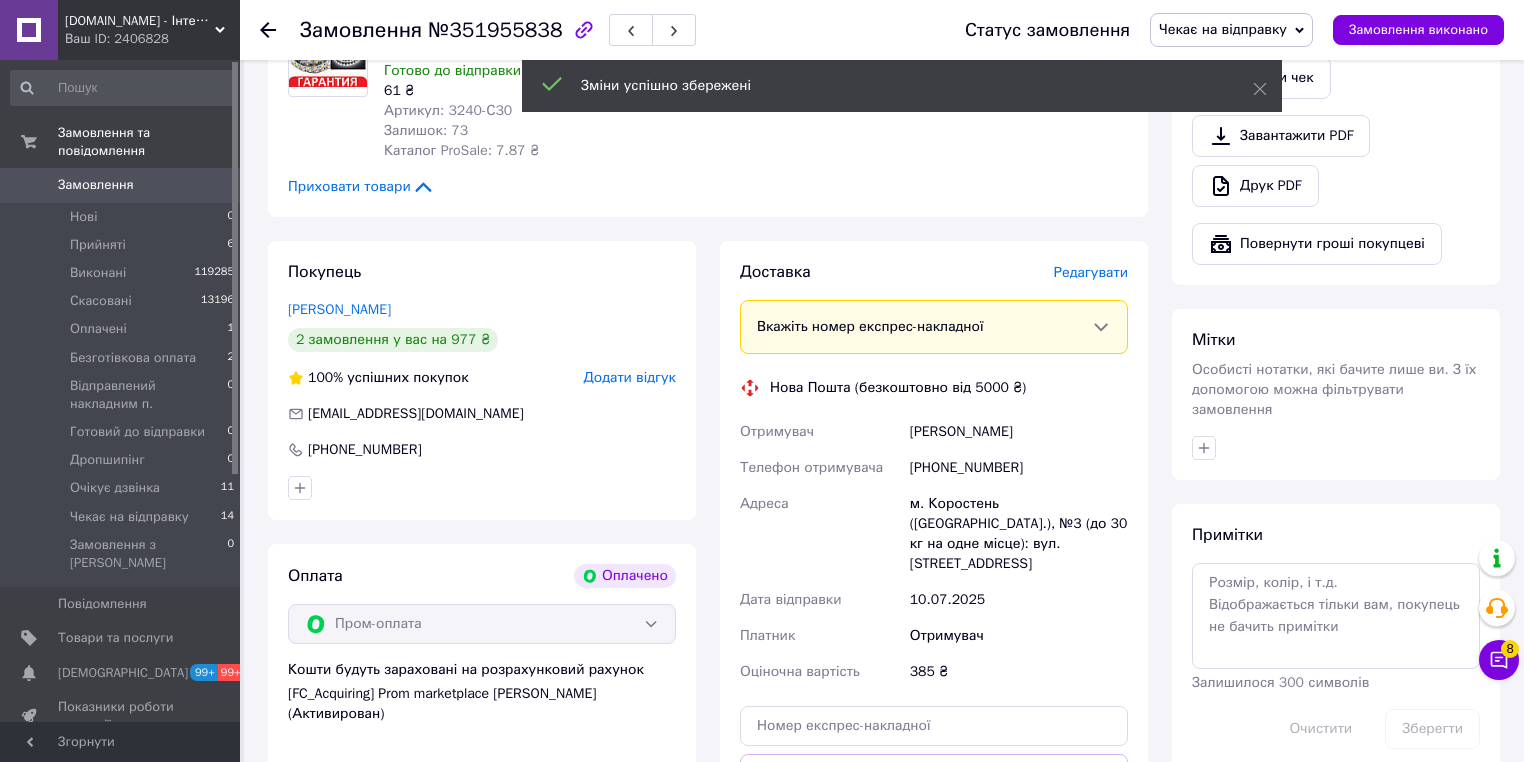 scroll, scrollTop: 800, scrollLeft: 0, axis: vertical 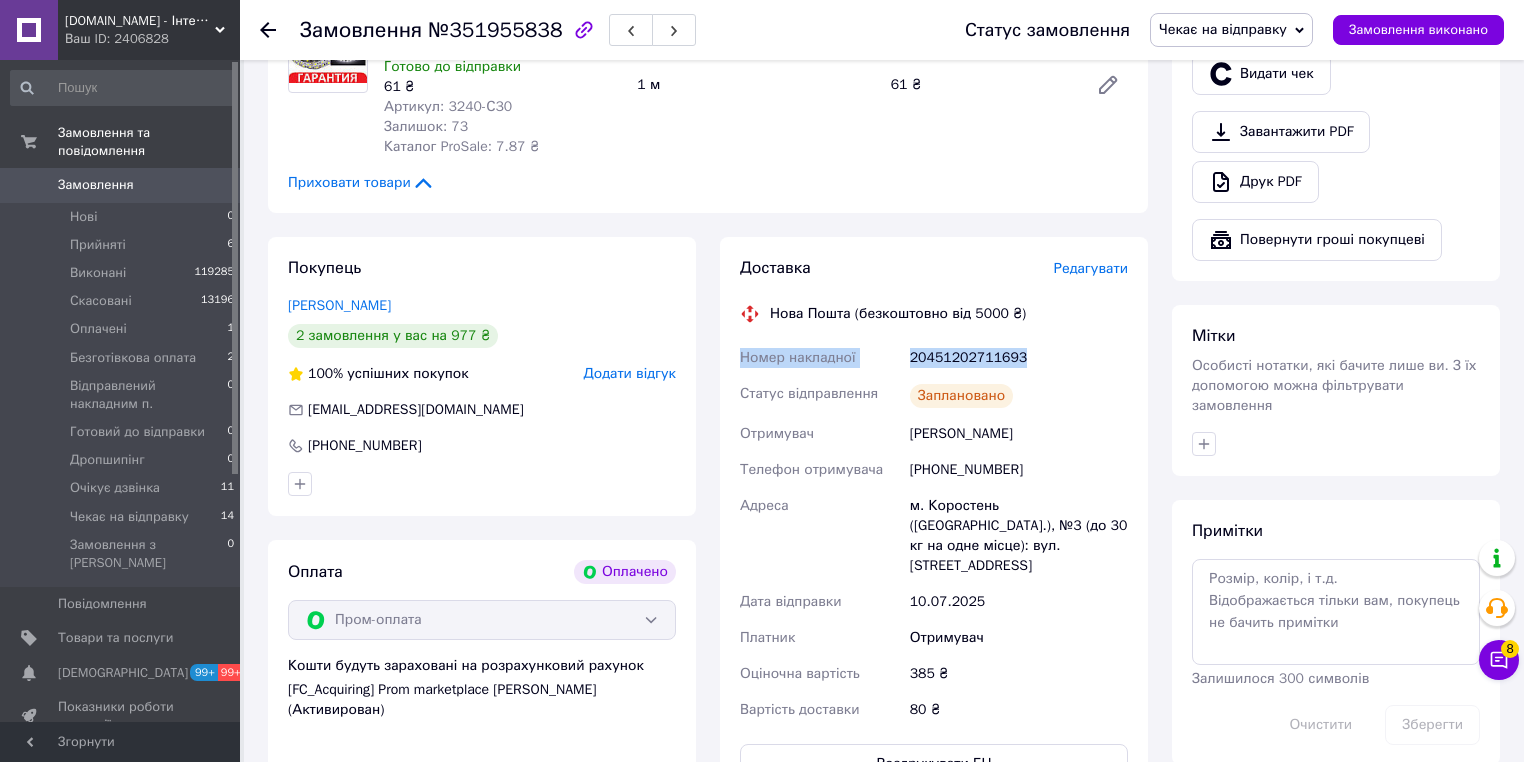 drag, startPoint x: 1034, startPoint y: 316, endPoint x: 736, endPoint y: 312, distance: 298.02686 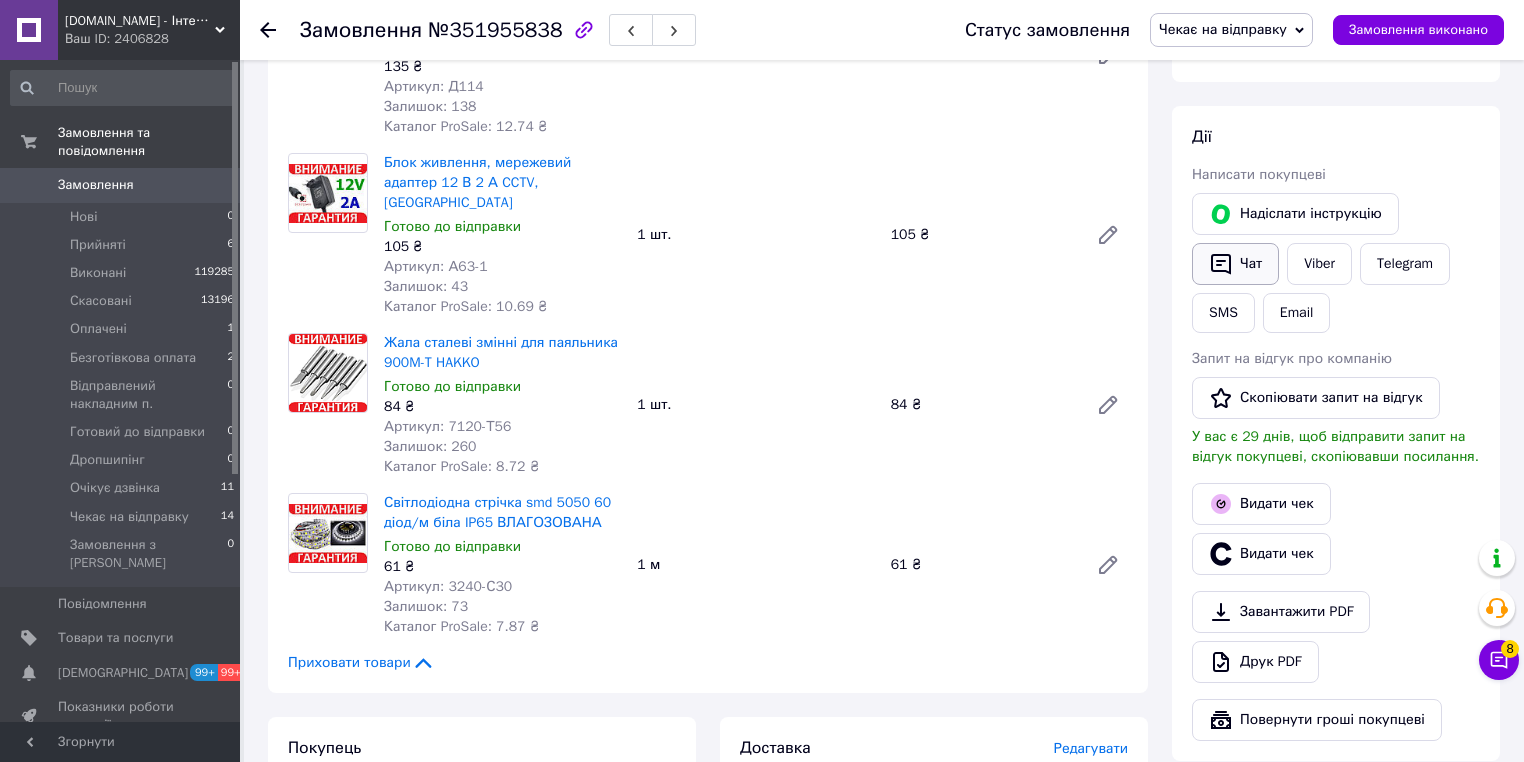 click on "Чат" at bounding box center [1235, 264] 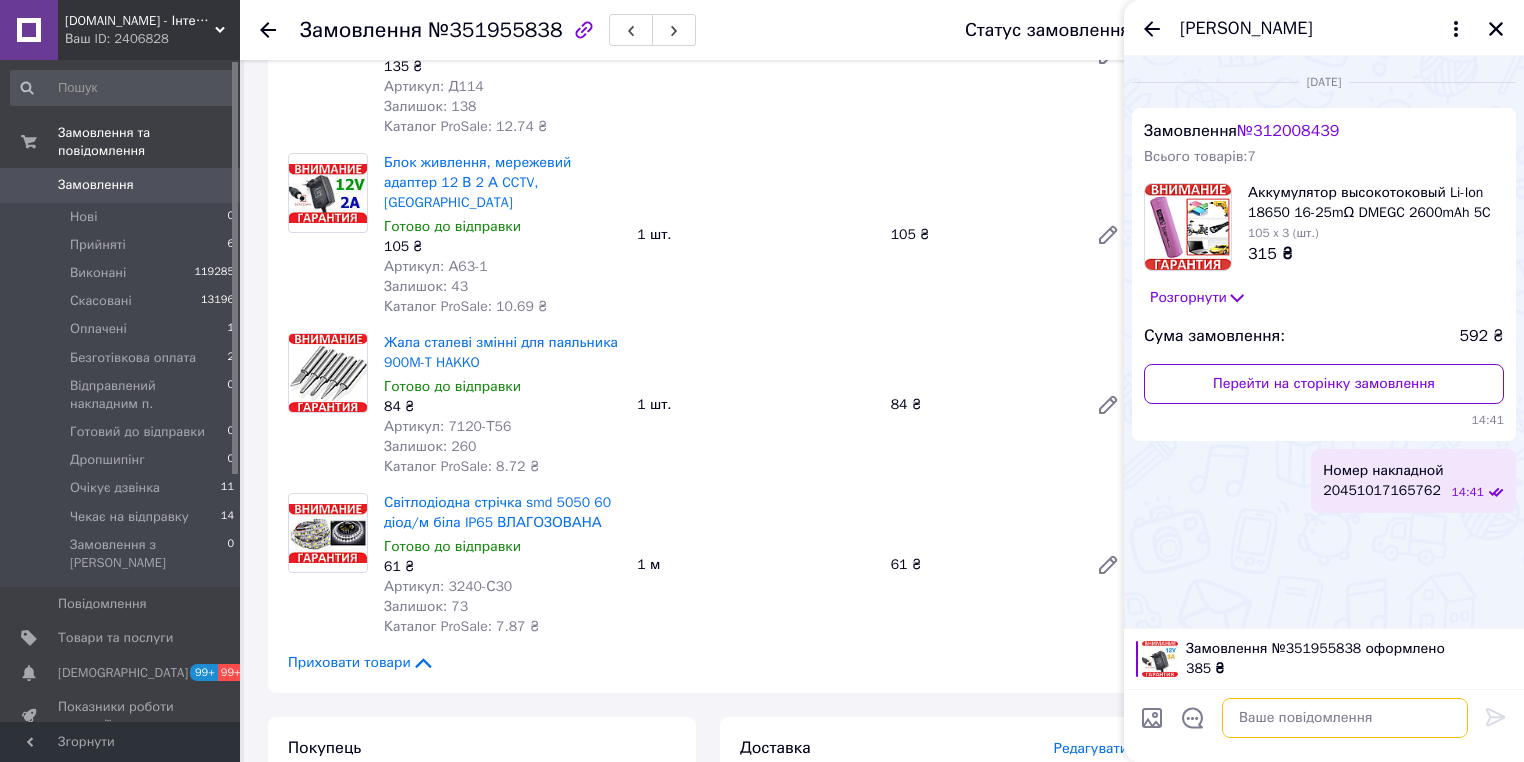 paste on "Номер накладної
20451202711693" 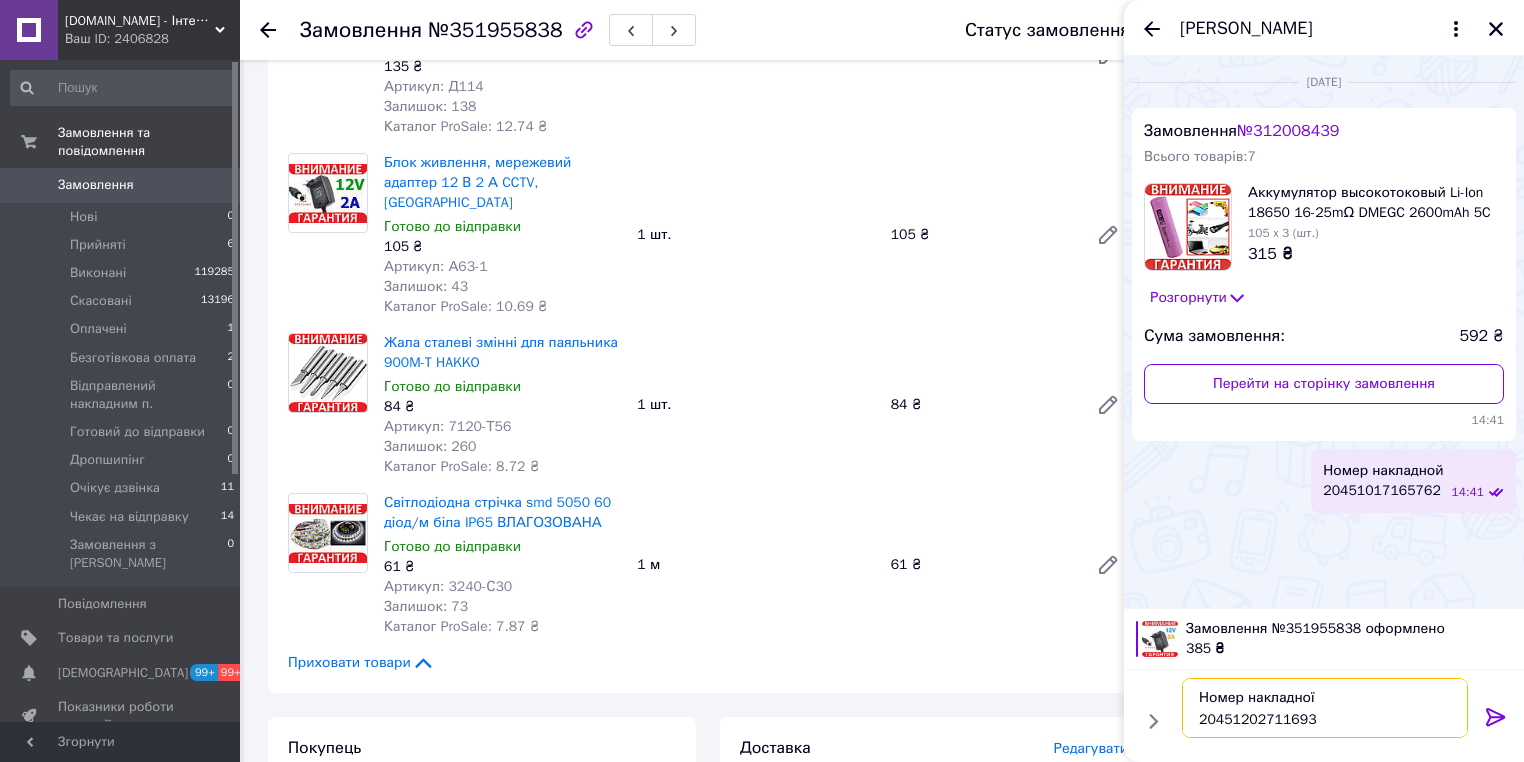 type on "Номер накладної
20451202711693" 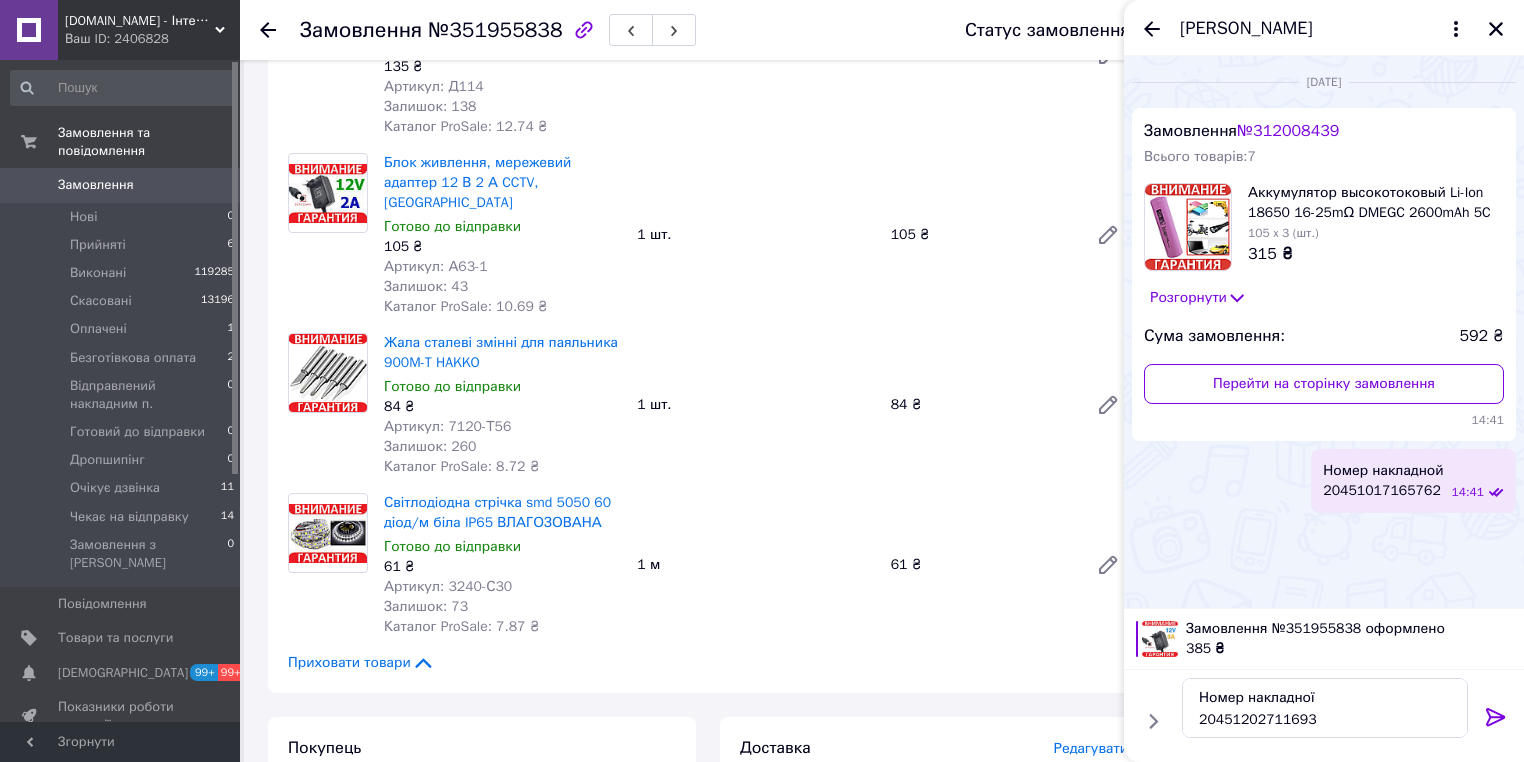 click 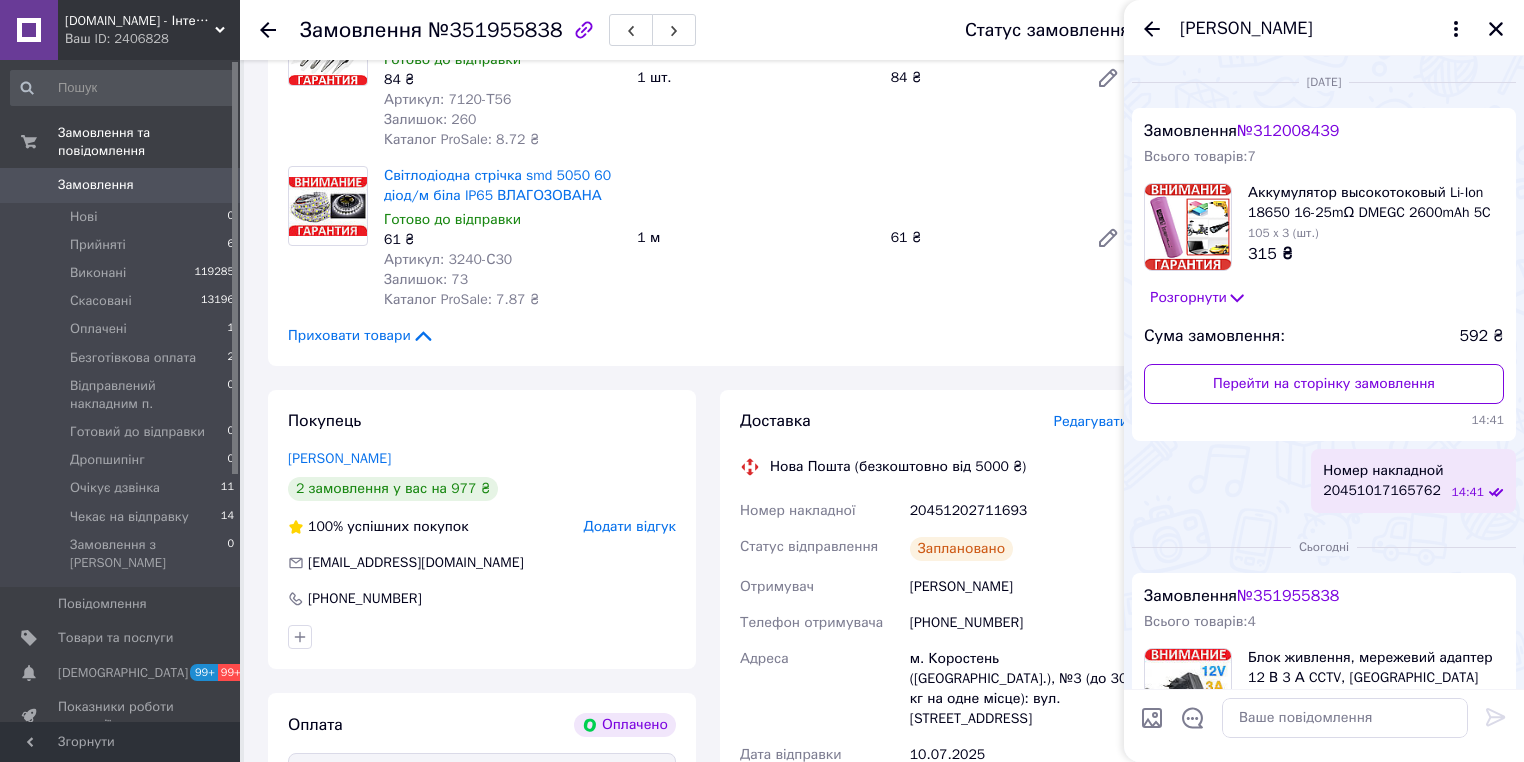 scroll, scrollTop: 800, scrollLeft: 0, axis: vertical 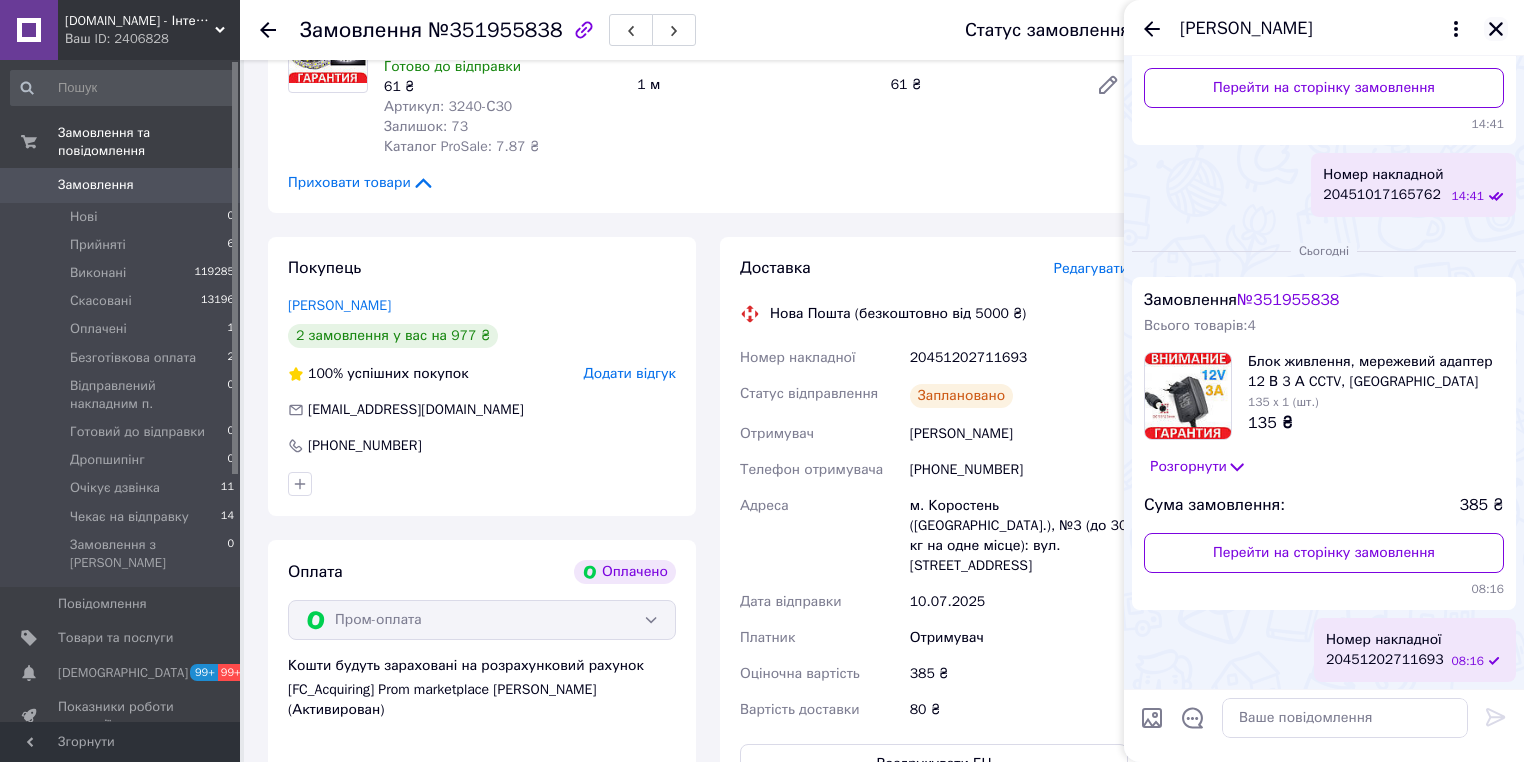 click 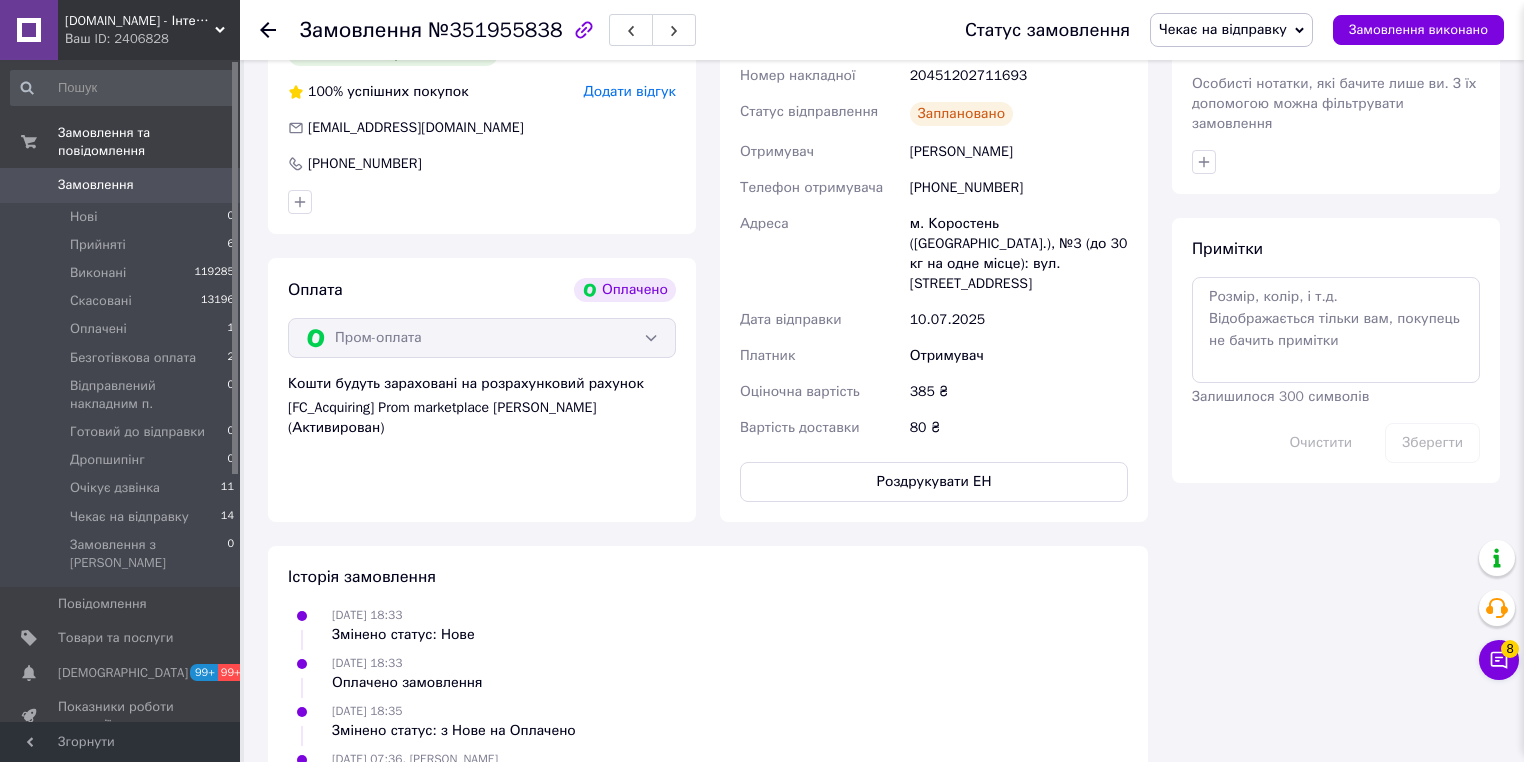 scroll, scrollTop: 1120, scrollLeft: 0, axis: vertical 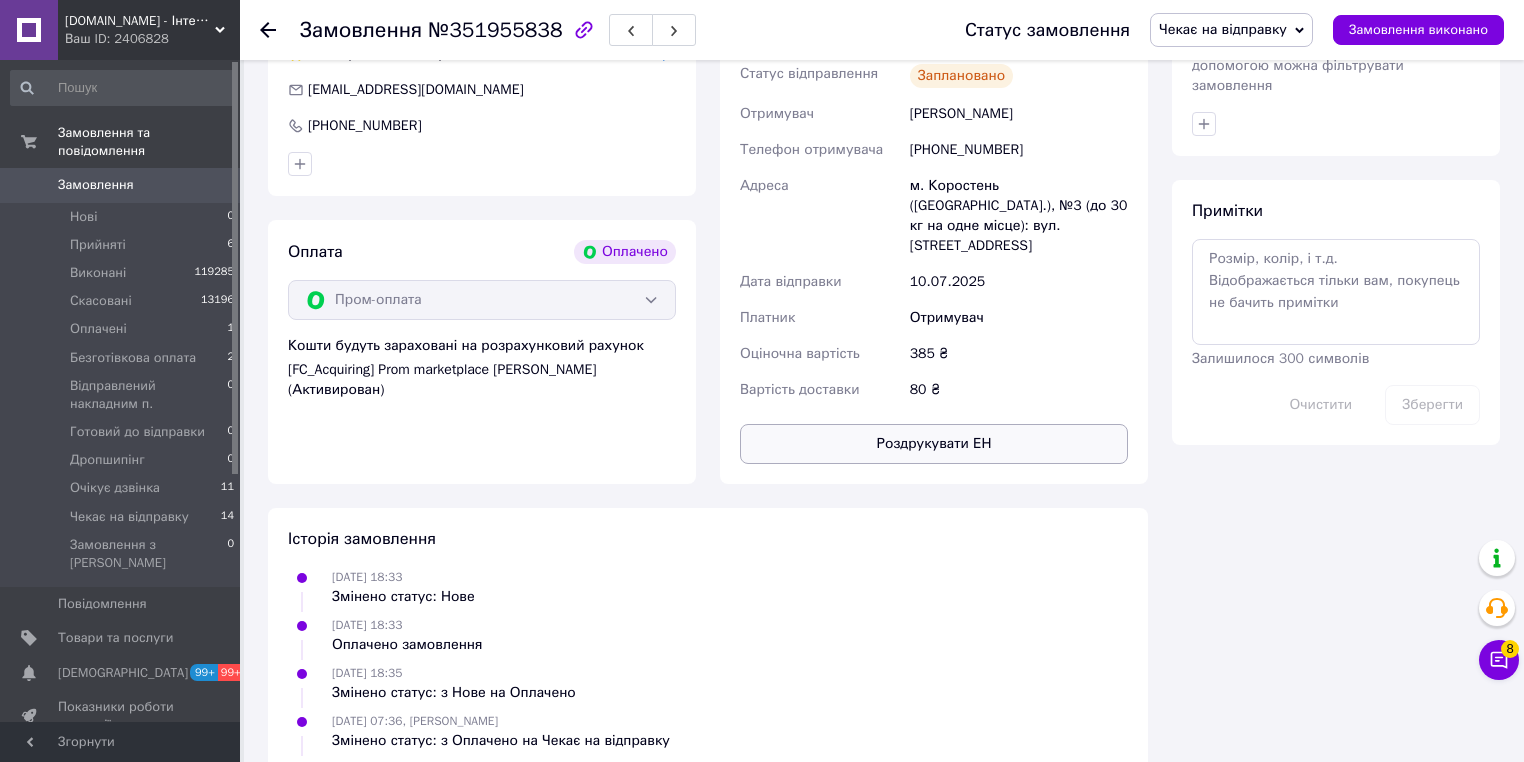 click on "Роздрукувати ЕН" at bounding box center [934, 444] 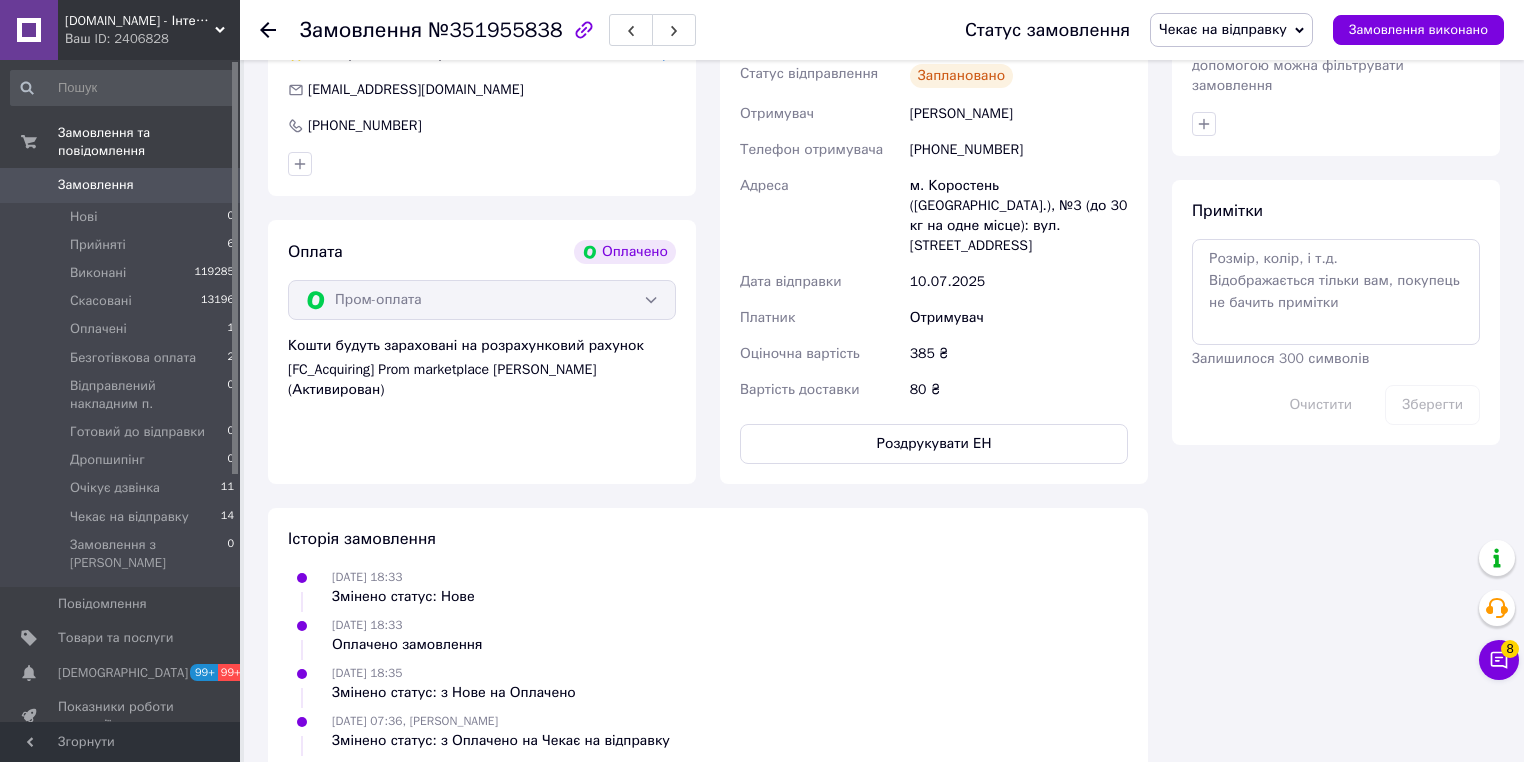 drag, startPoint x: 1440, startPoint y: 28, endPoint x: 1342, endPoint y: 441, distance: 424.4679 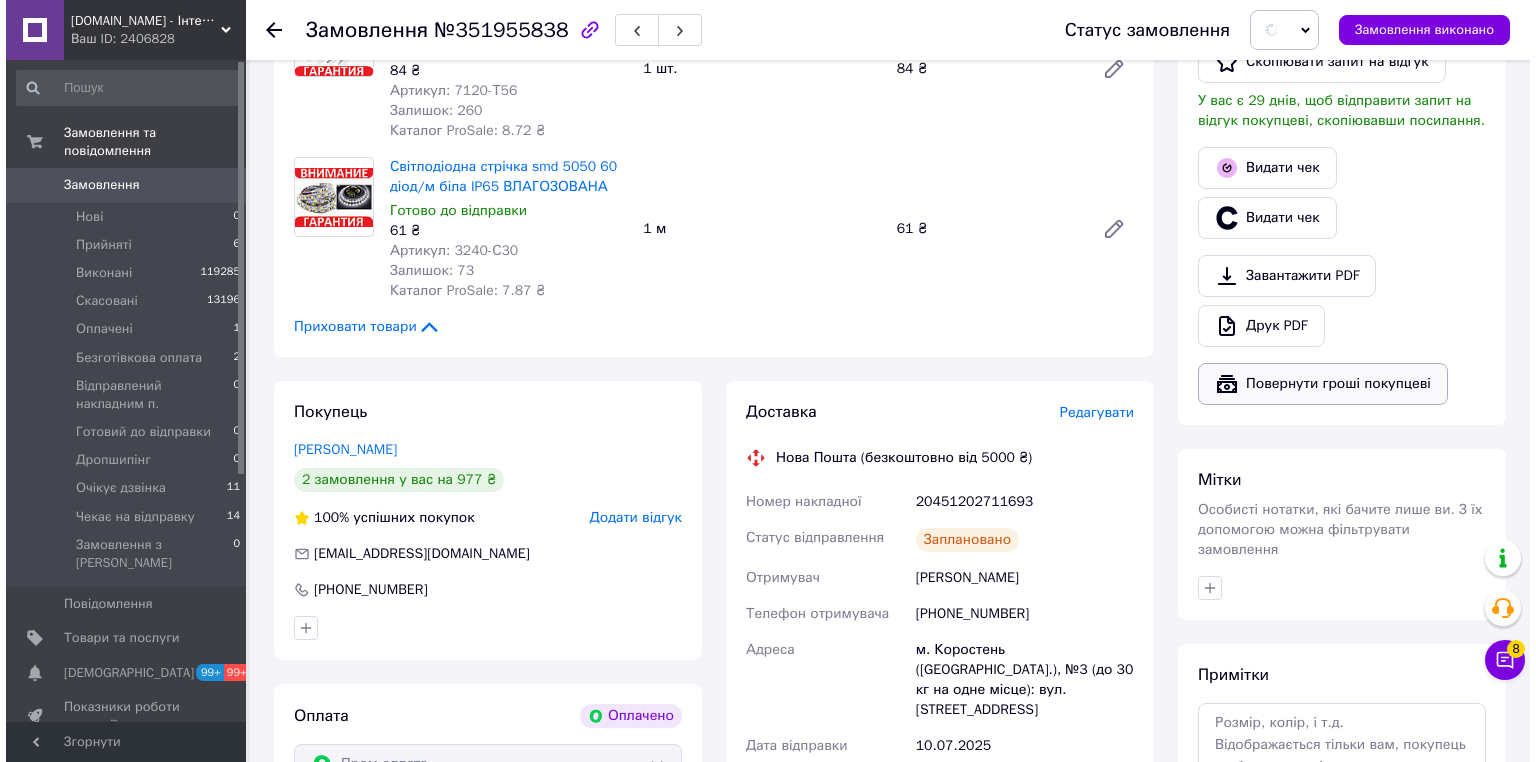 scroll, scrollTop: 640, scrollLeft: 0, axis: vertical 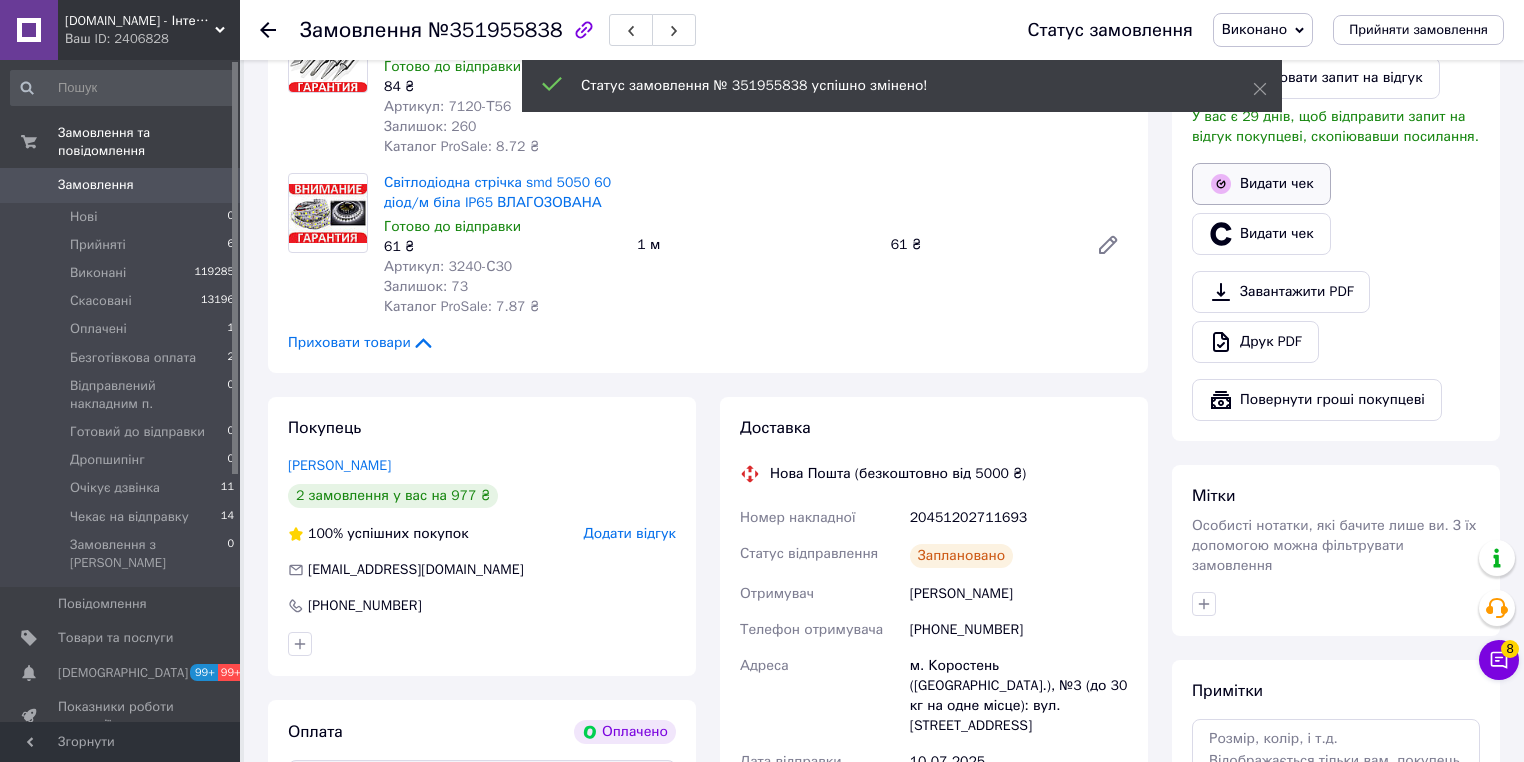 click on "Видати чек" at bounding box center (1261, 184) 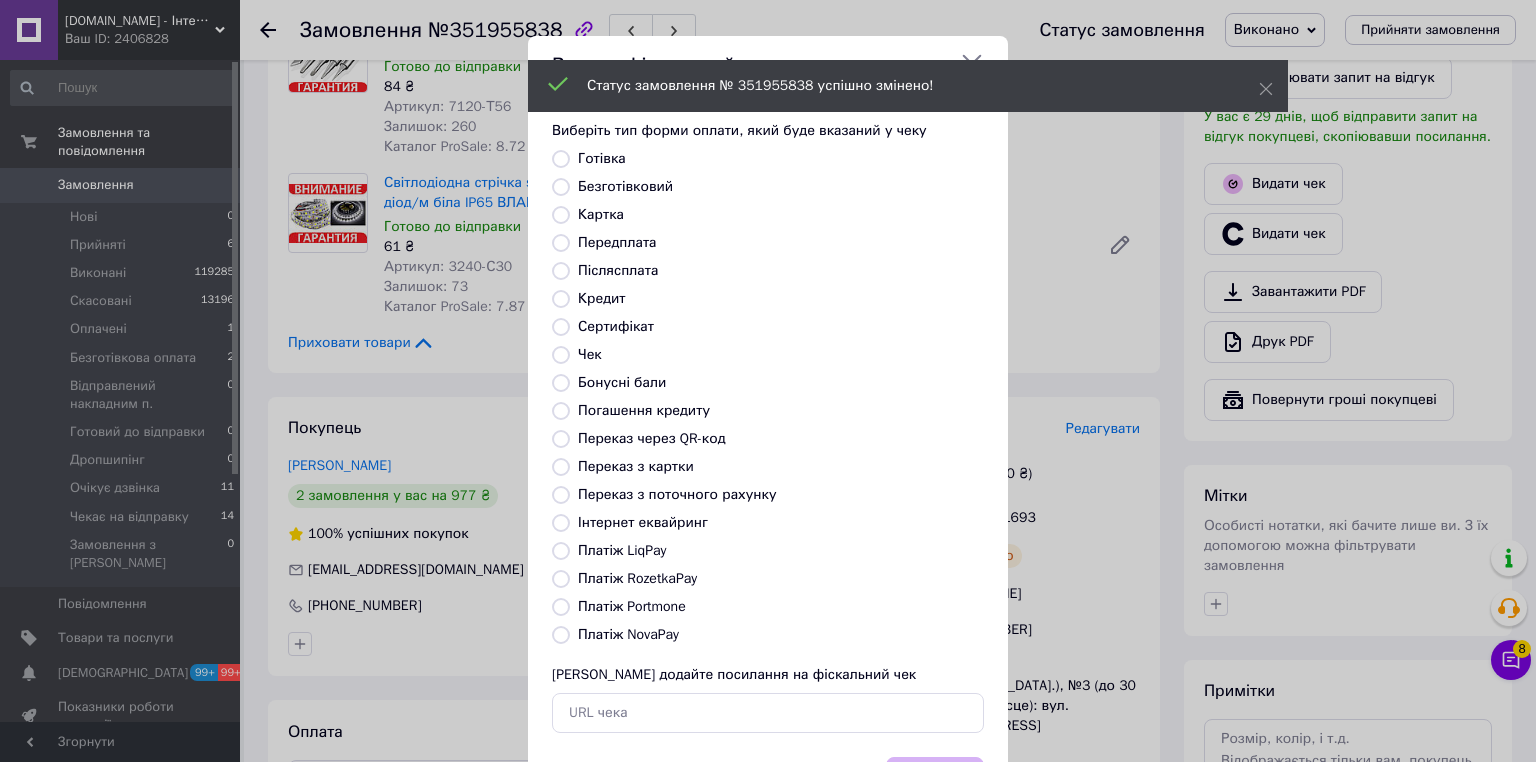 drag, startPoint x: 554, startPoint y: 574, endPoint x: 1056, endPoint y: 658, distance: 508.97937 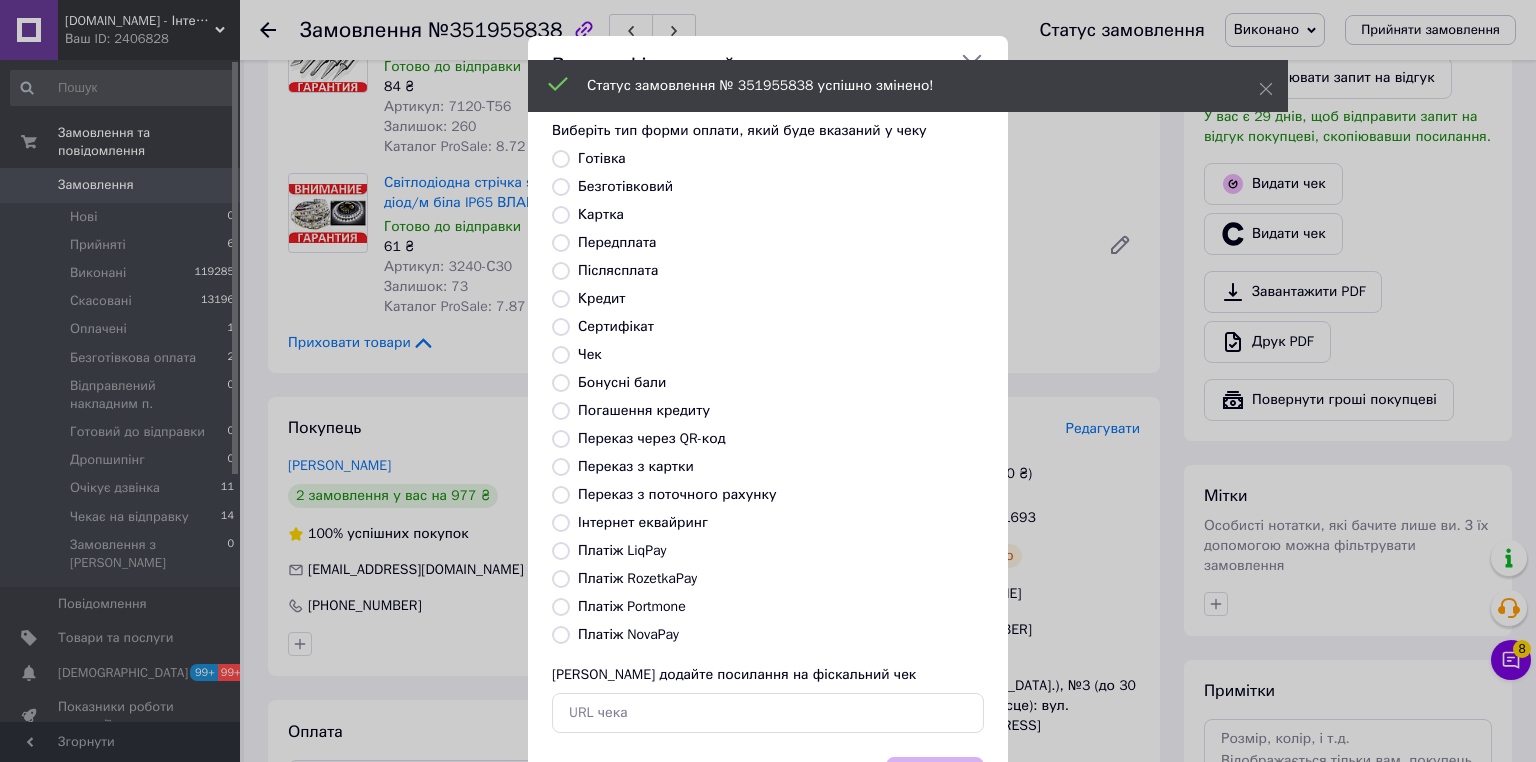 radio on "true" 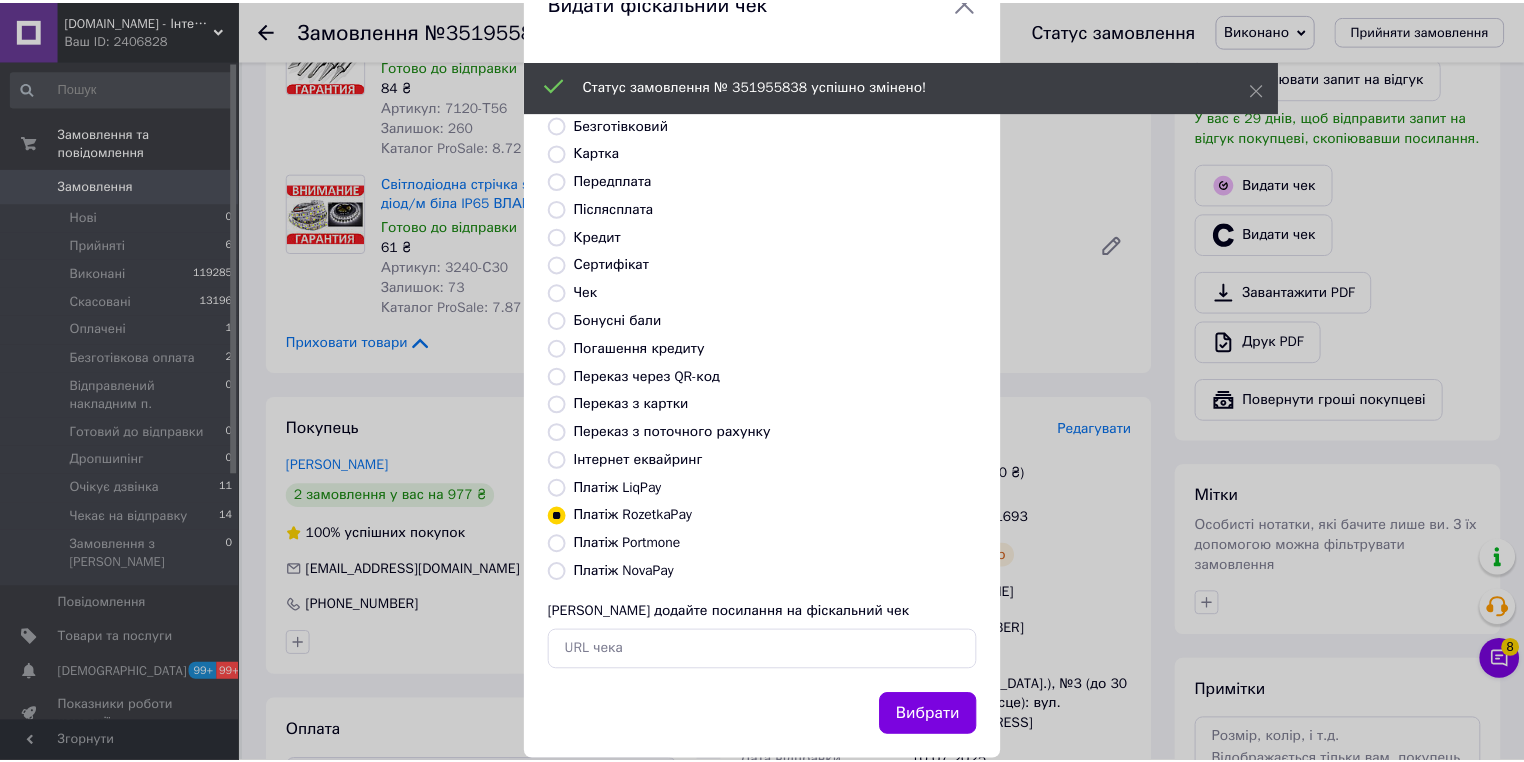 scroll, scrollTop: 96, scrollLeft: 0, axis: vertical 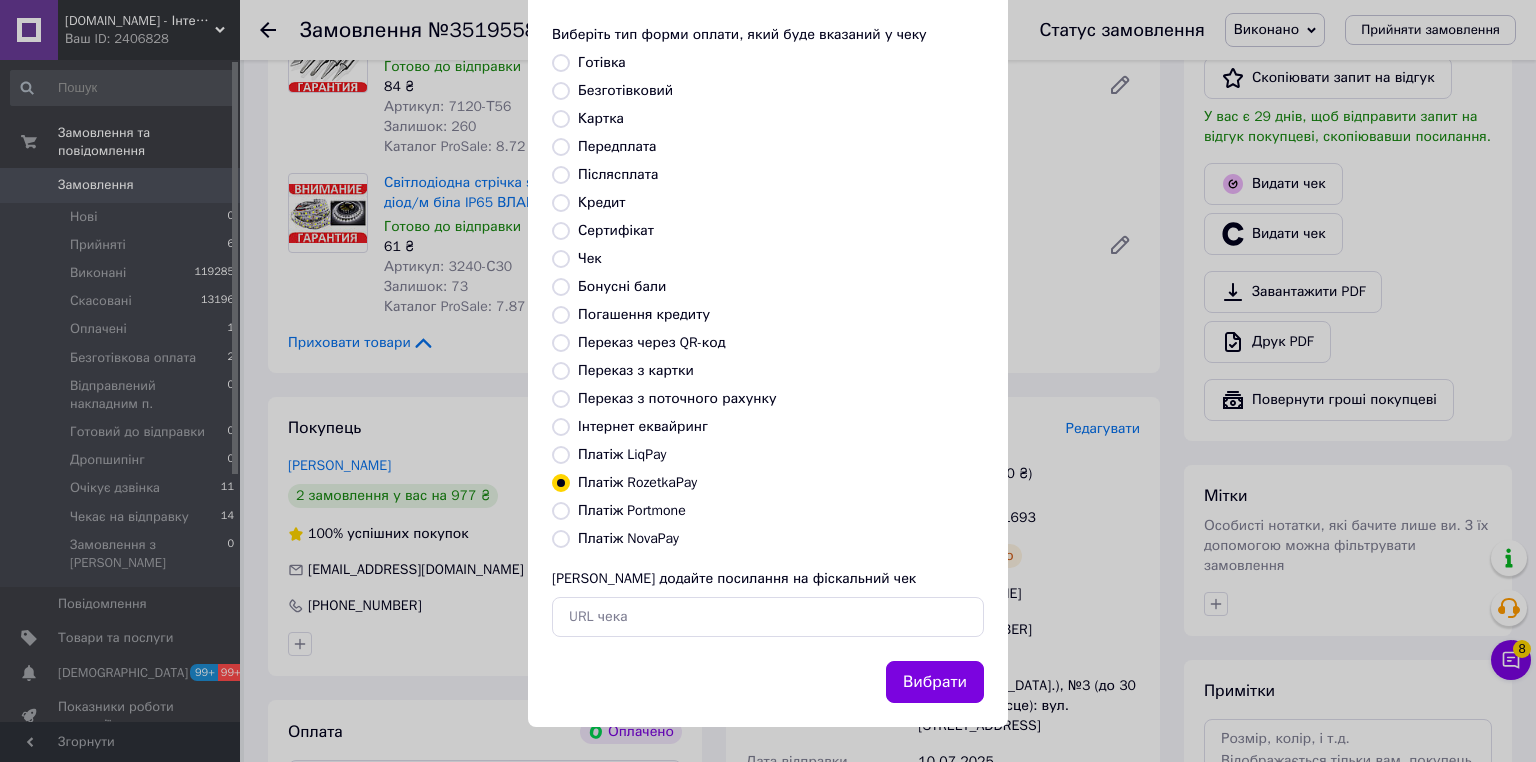 click on "Вибрати" at bounding box center [935, 682] 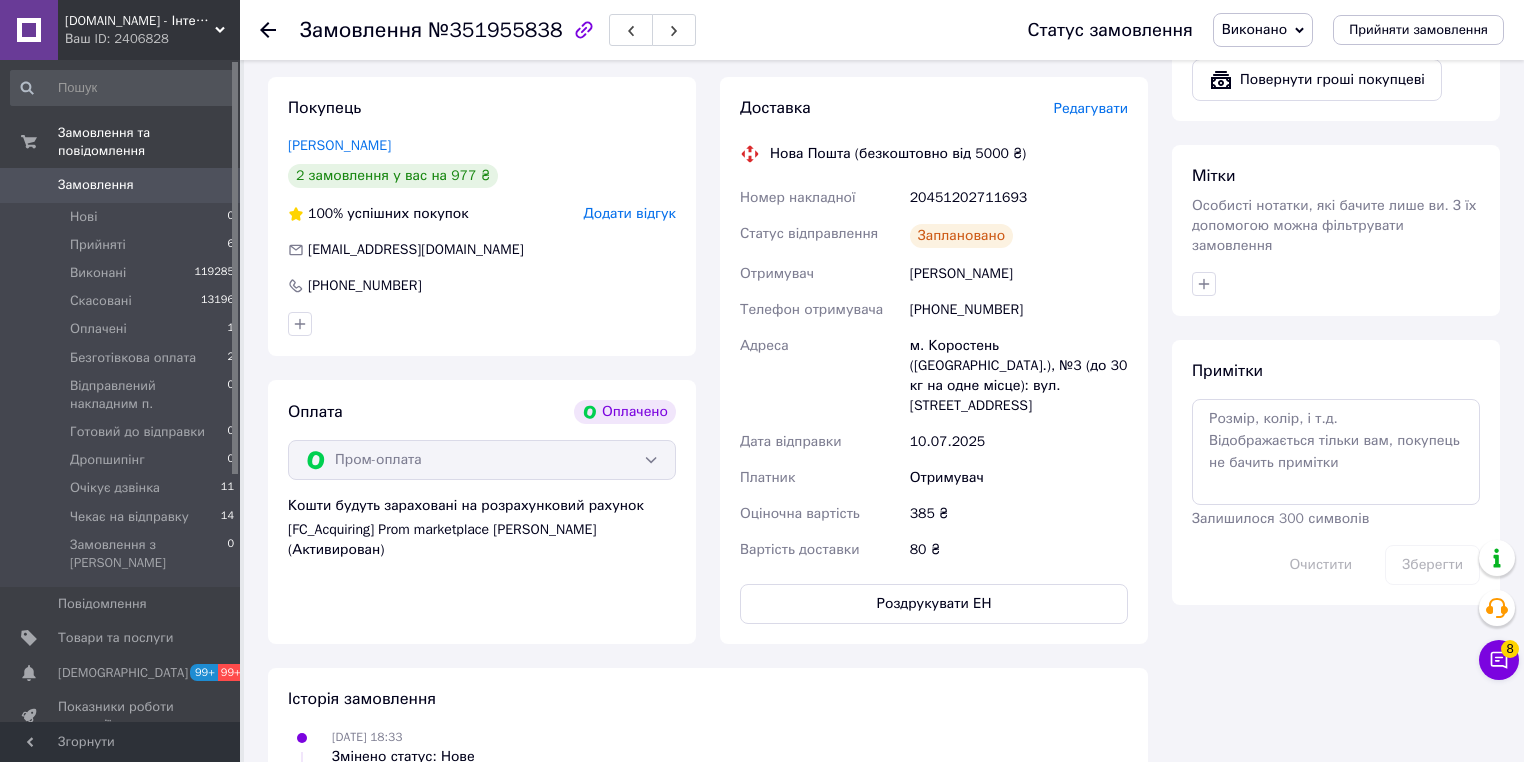 scroll, scrollTop: 640, scrollLeft: 0, axis: vertical 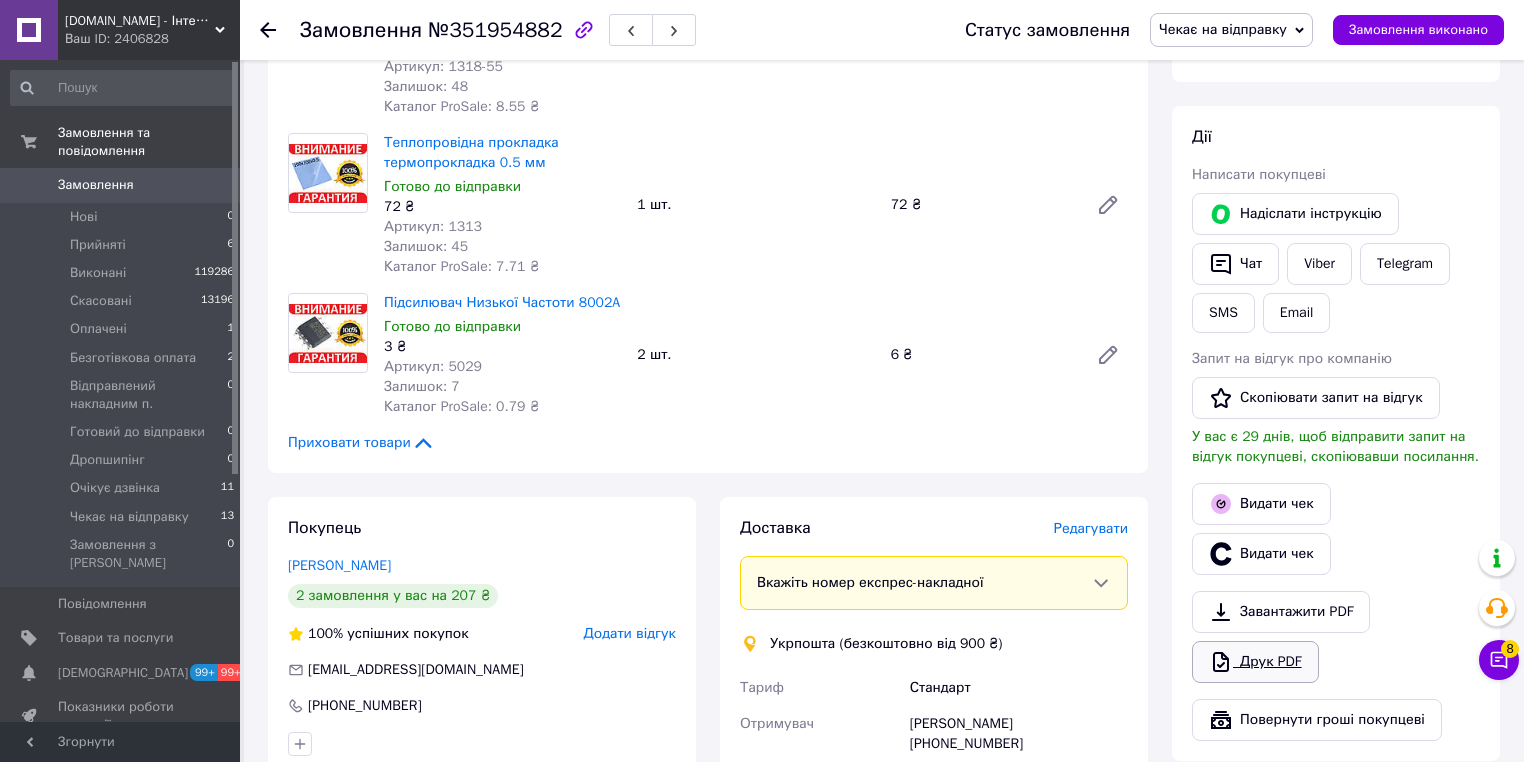 click on "Друк PDF" at bounding box center [1255, 662] 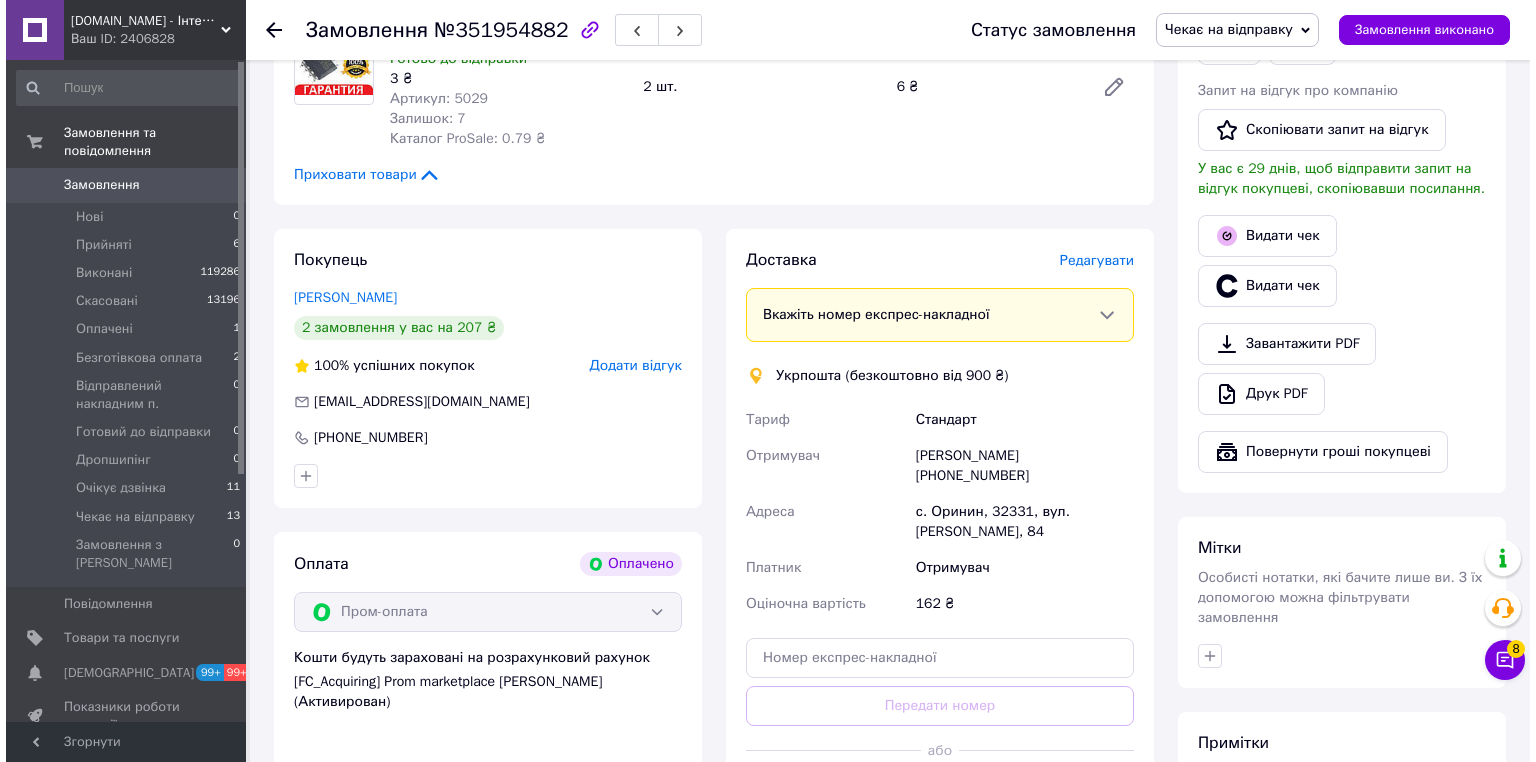 scroll, scrollTop: 640, scrollLeft: 0, axis: vertical 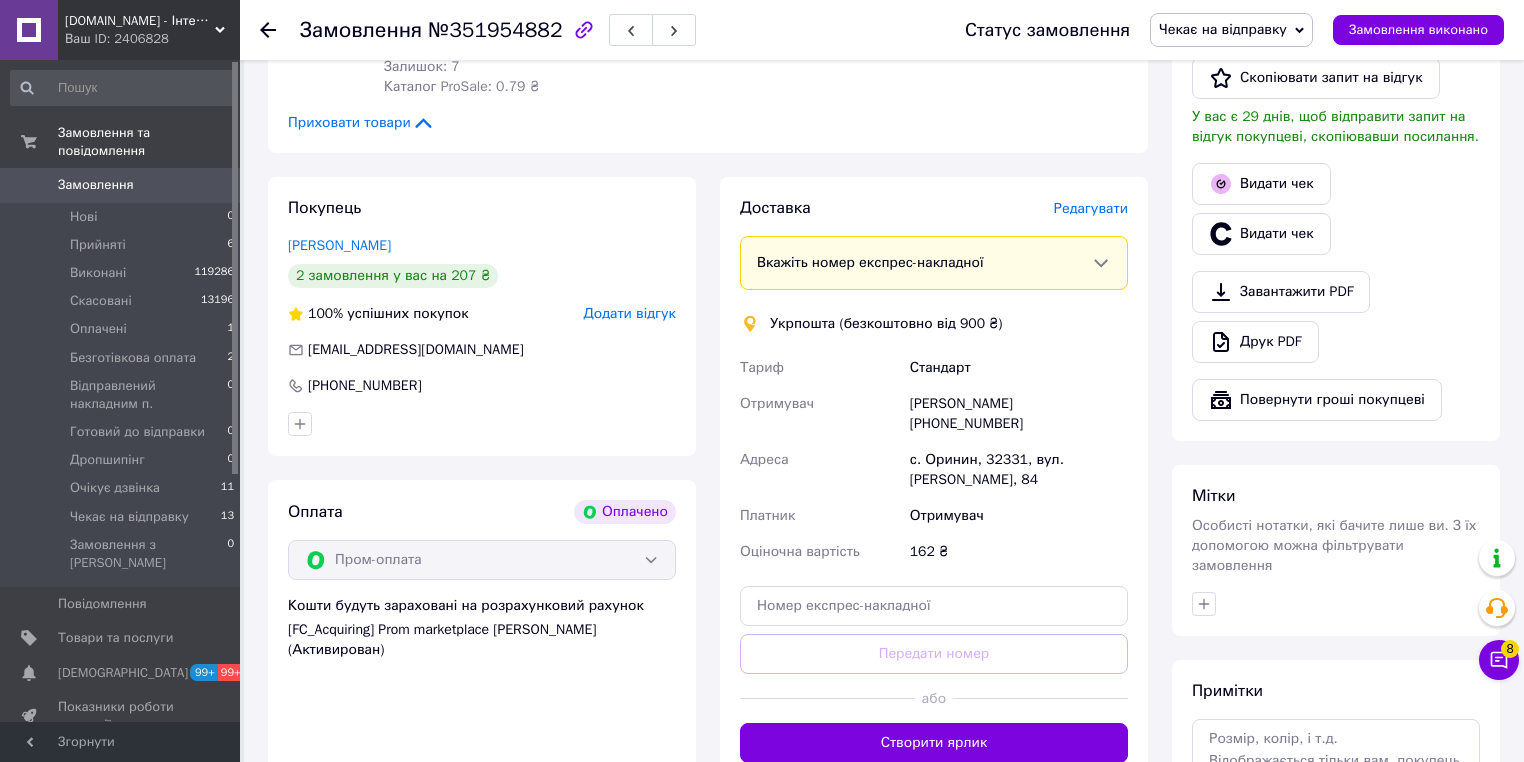 click on "Доставка [PERSON_NAME] Вкажіть номер експрес-накладної Обов'язково введіть номер експрес-накладної,
якщо створювали її не на цій сторінці. У разі,
якщо номер ЕН не буде доданий, ми не зможемо
виплатити гроші за замовлення Мобільний номер покупця (із замовлення) повинен відповідати номеру отримувача за накладною Укрпошта (безкоштовно від 900 ₴) Тариф Стандарт Отримувач [PERSON_NAME] [PHONE_NUMBER] Адреса с. Оринин, 32331, вул. [PERSON_NAME], 84 Платник Отримувач Оціночна вартість 162 ₴ Передати номер або Створити ярлик Тариф     * Стандарт Платник   * Отримувач   *   *" at bounding box center [934, 480] 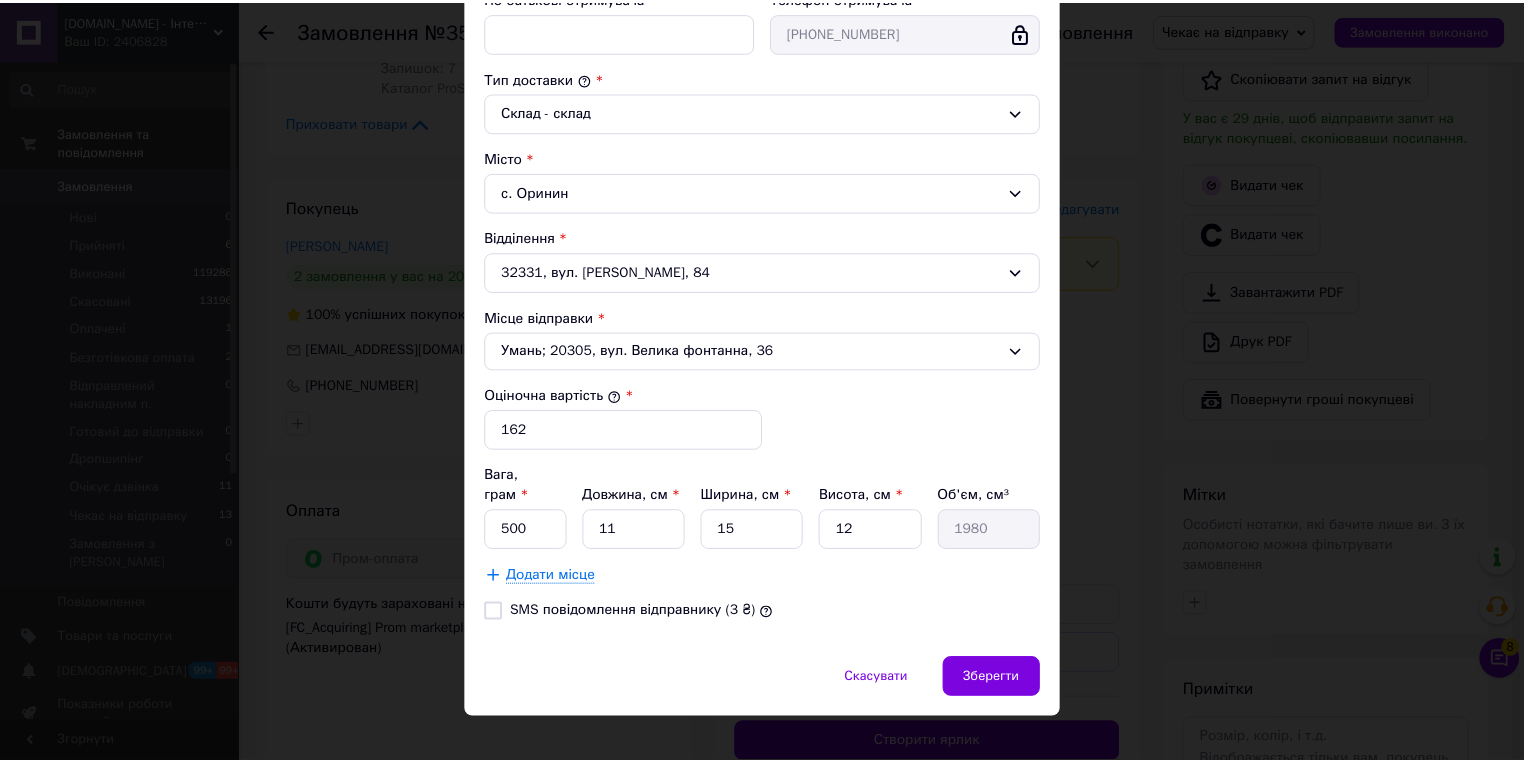 scroll, scrollTop: 484, scrollLeft: 0, axis: vertical 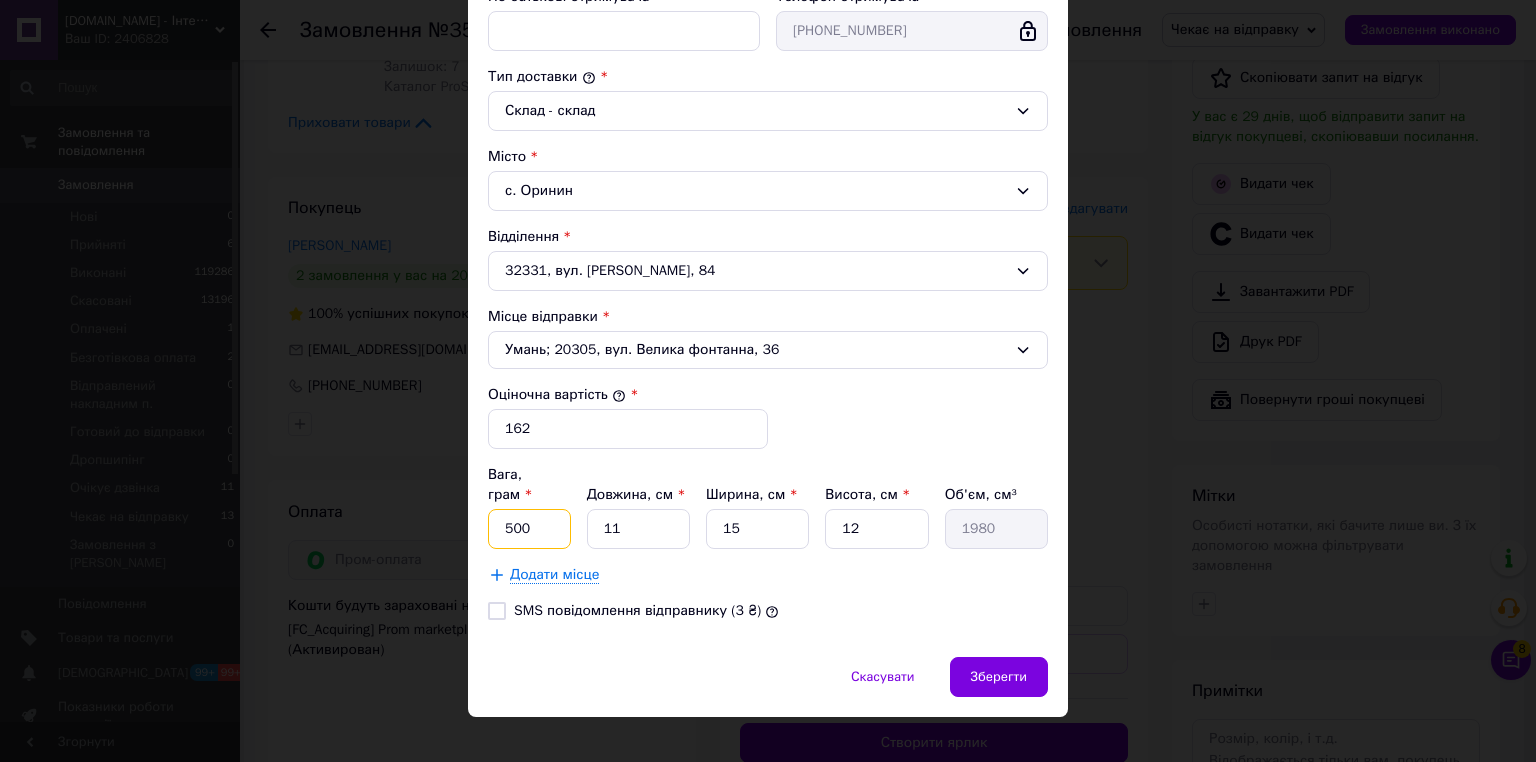 click on "500" at bounding box center [529, 529] 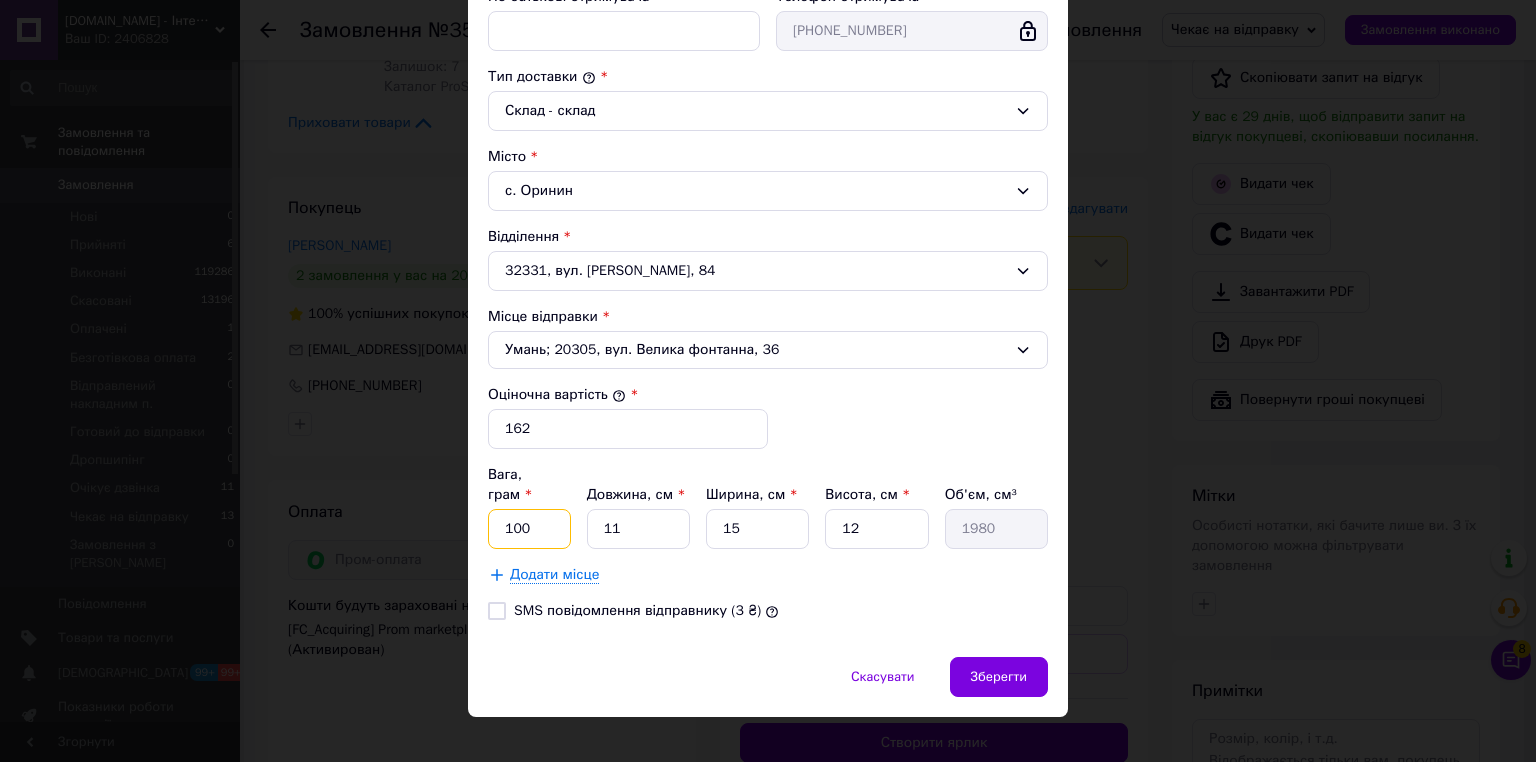 type on "100" 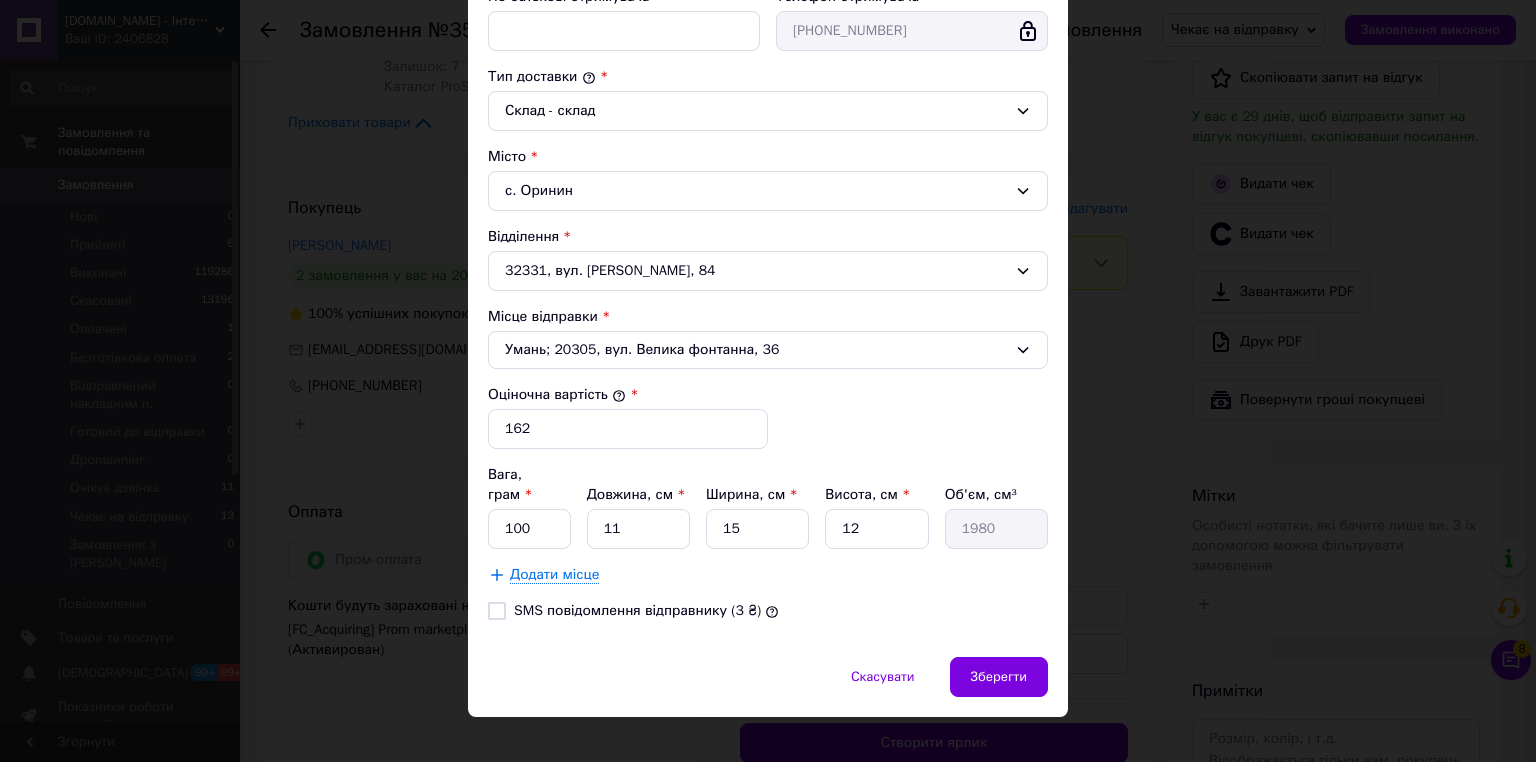 drag, startPoint x: 946, startPoint y: 640, endPoint x: 974, endPoint y: 645, distance: 28.442924 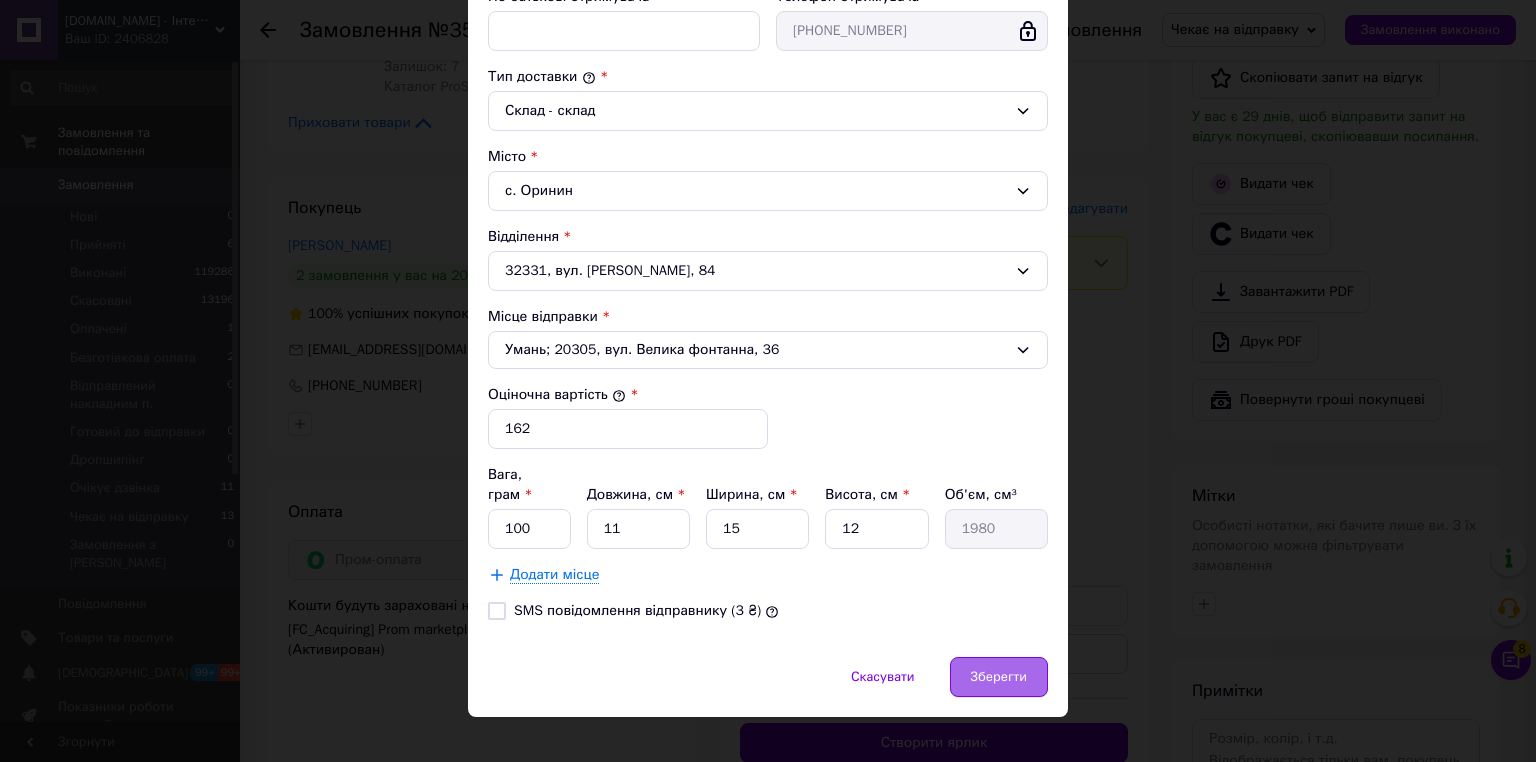 drag, startPoint x: 974, startPoint y: 645, endPoint x: 996, endPoint y: 652, distance: 23.086792 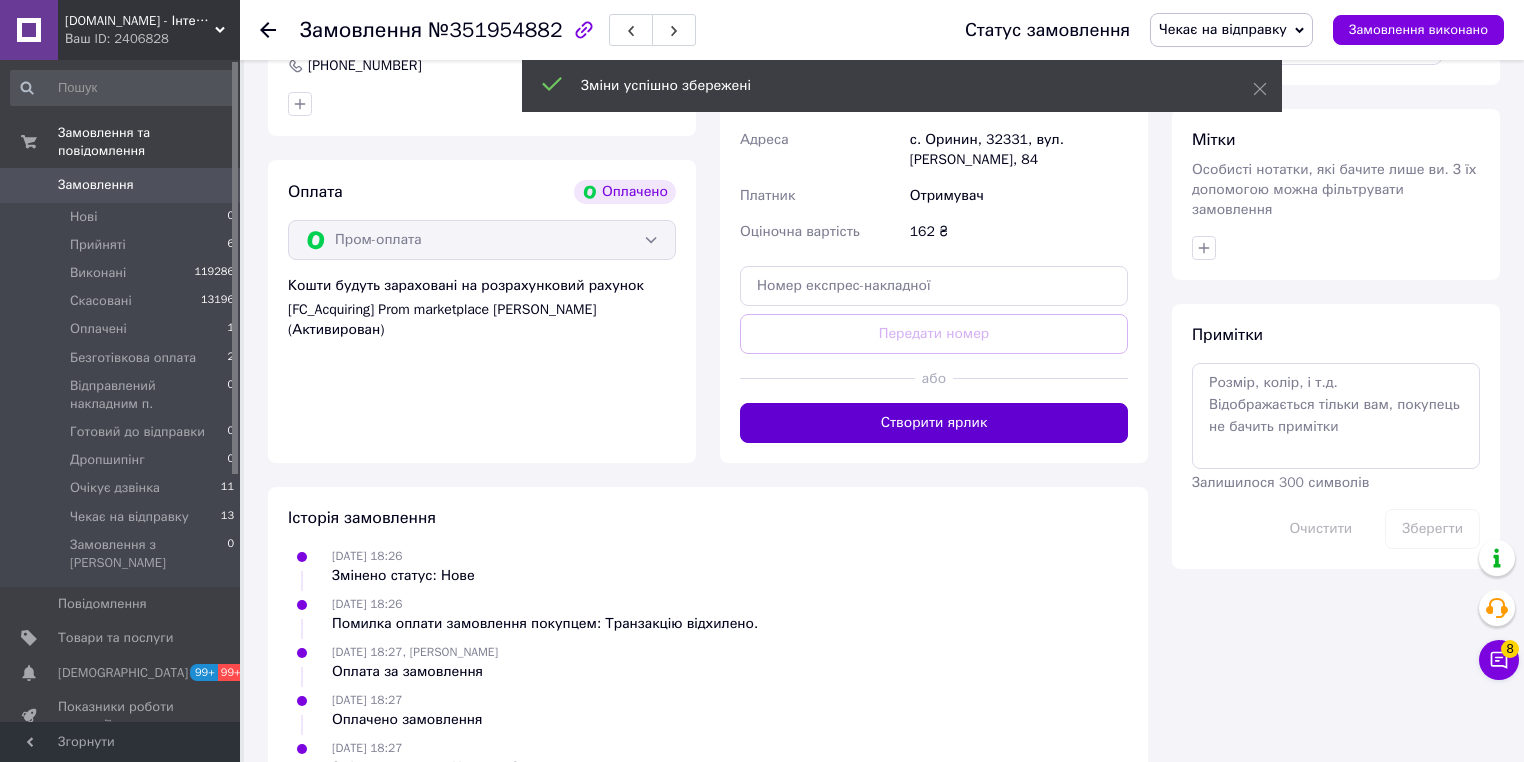click on "Створити ярлик" at bounding box center [934, 423] 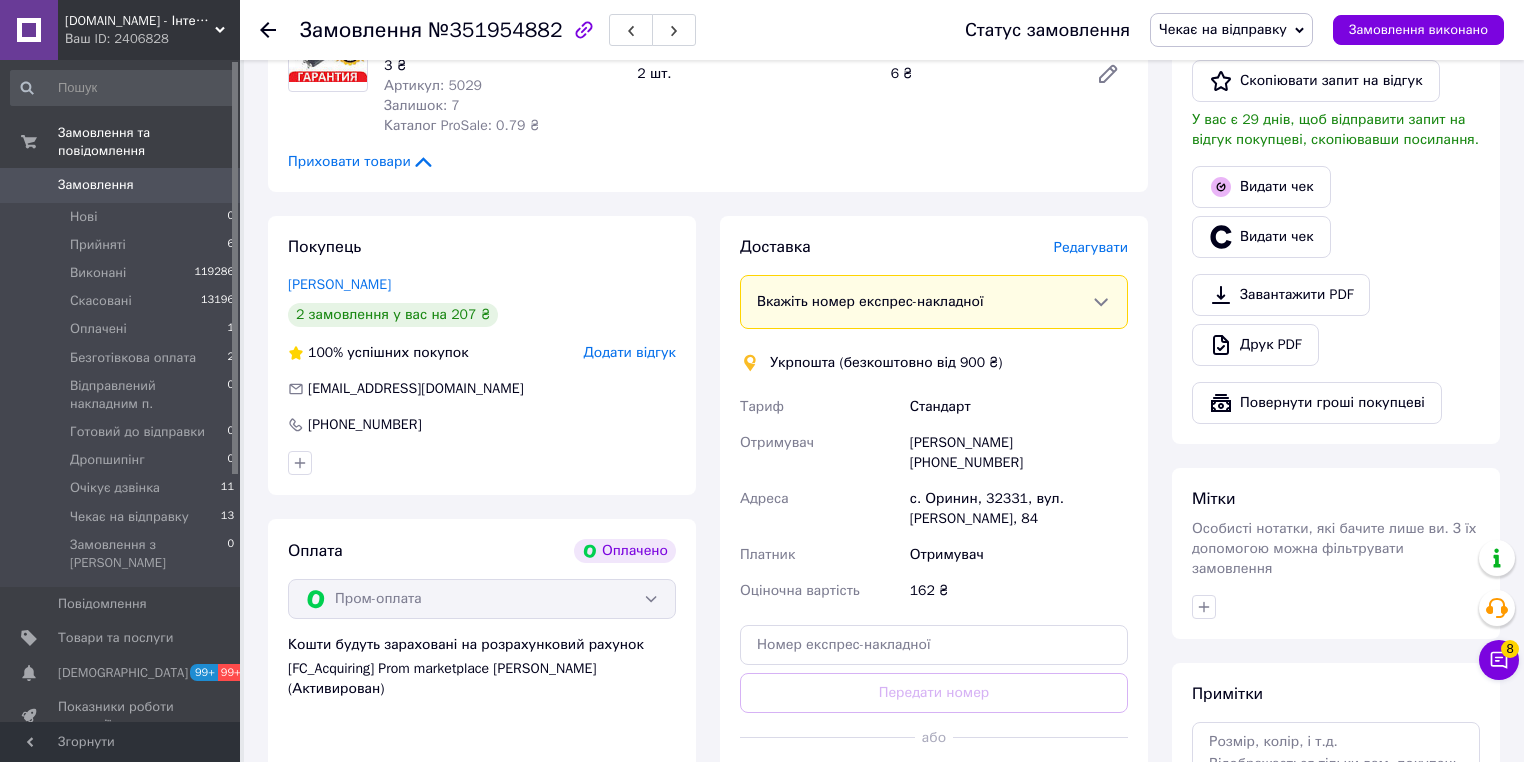 scroll, scrollTop: 640, scrollLeft: 0, axis: vertical 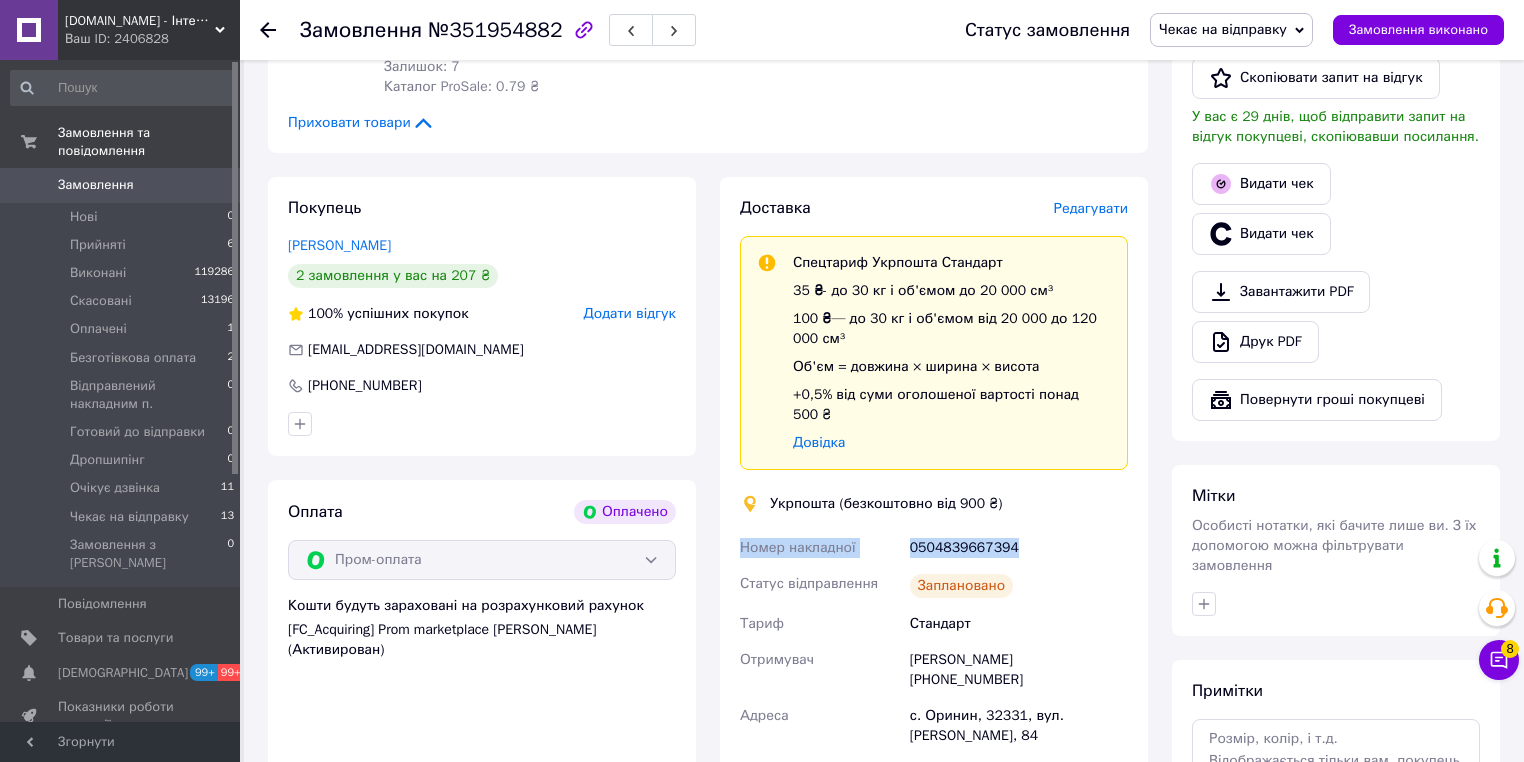 drag, startPoint x: 1021, startPoint y: 522, endPoint x: 728, endPoint y: 526, distance: 293.0273 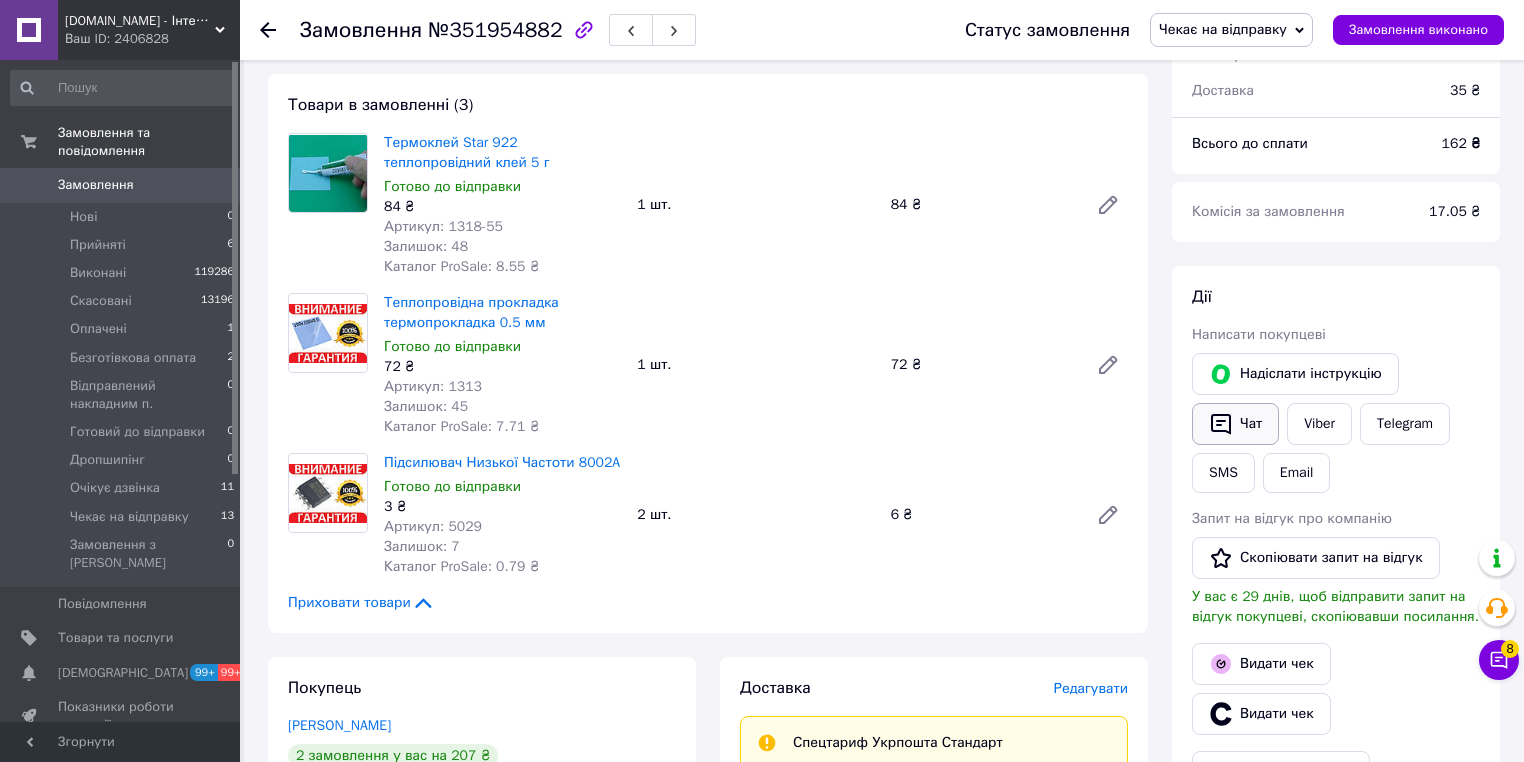 click on "Чат" at bounding box center (1235, 424) 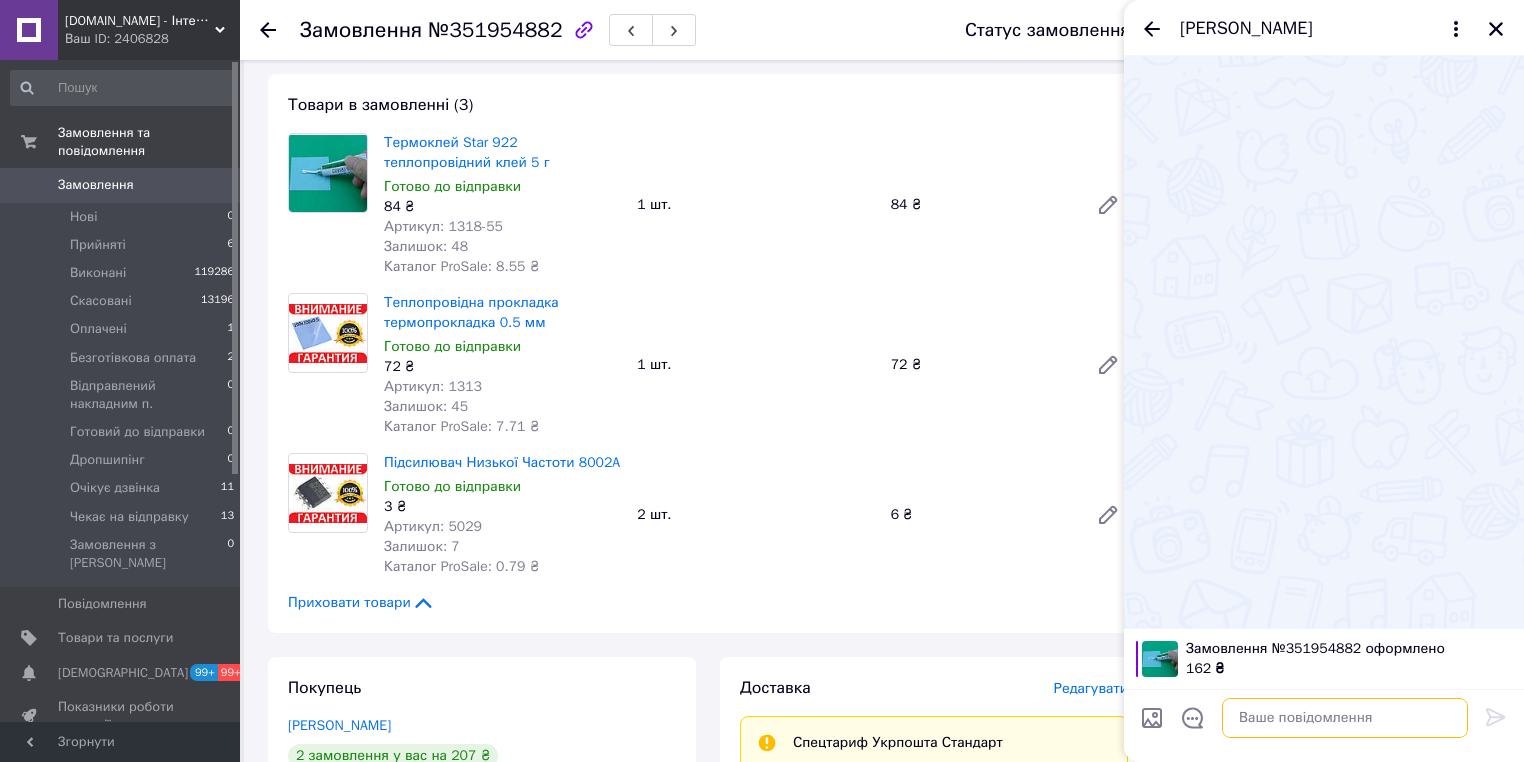 paste on "Номер накладної
0504839667394" 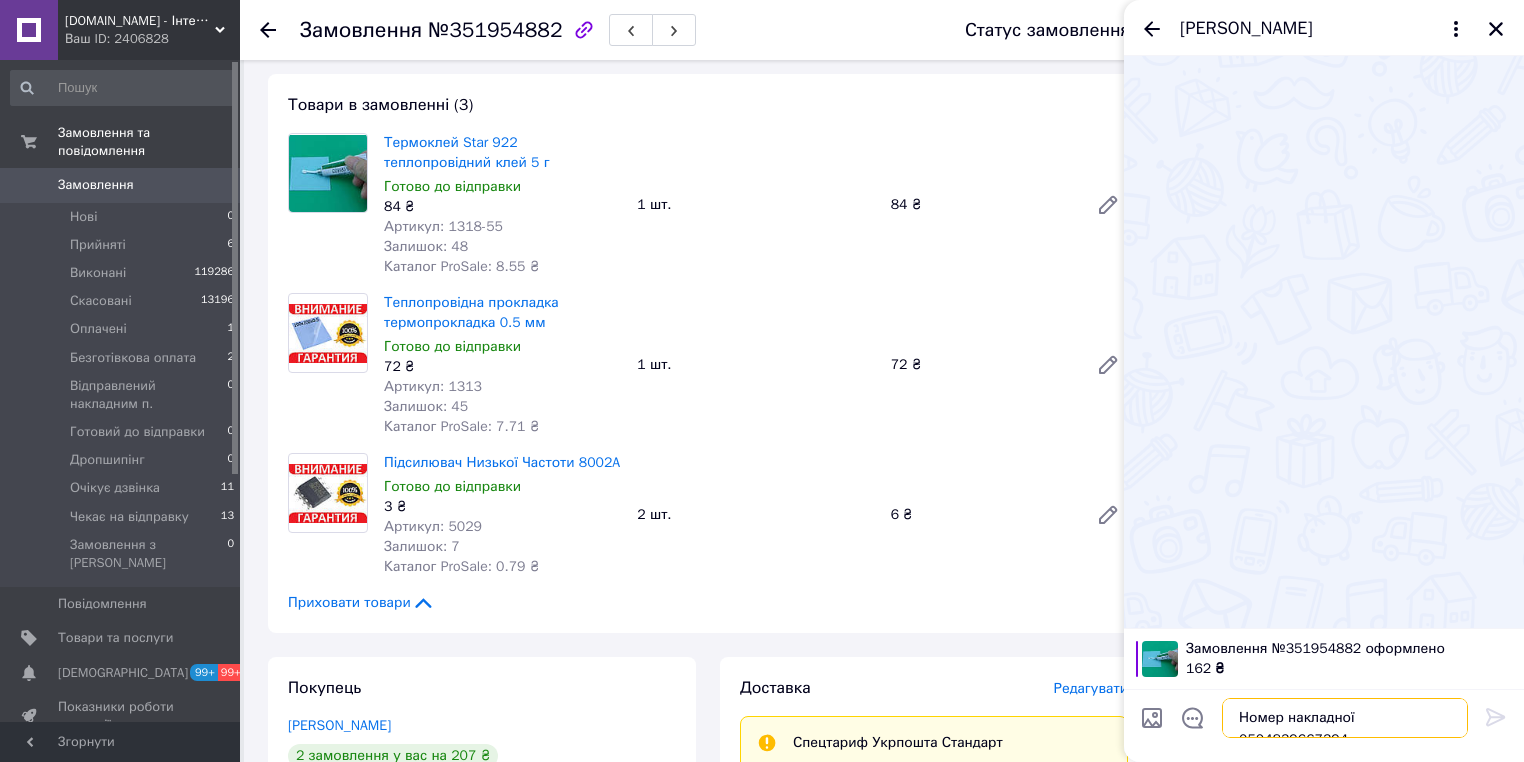 scroll, scrollTop: 12, scrollLeft: 0, axis: vertical 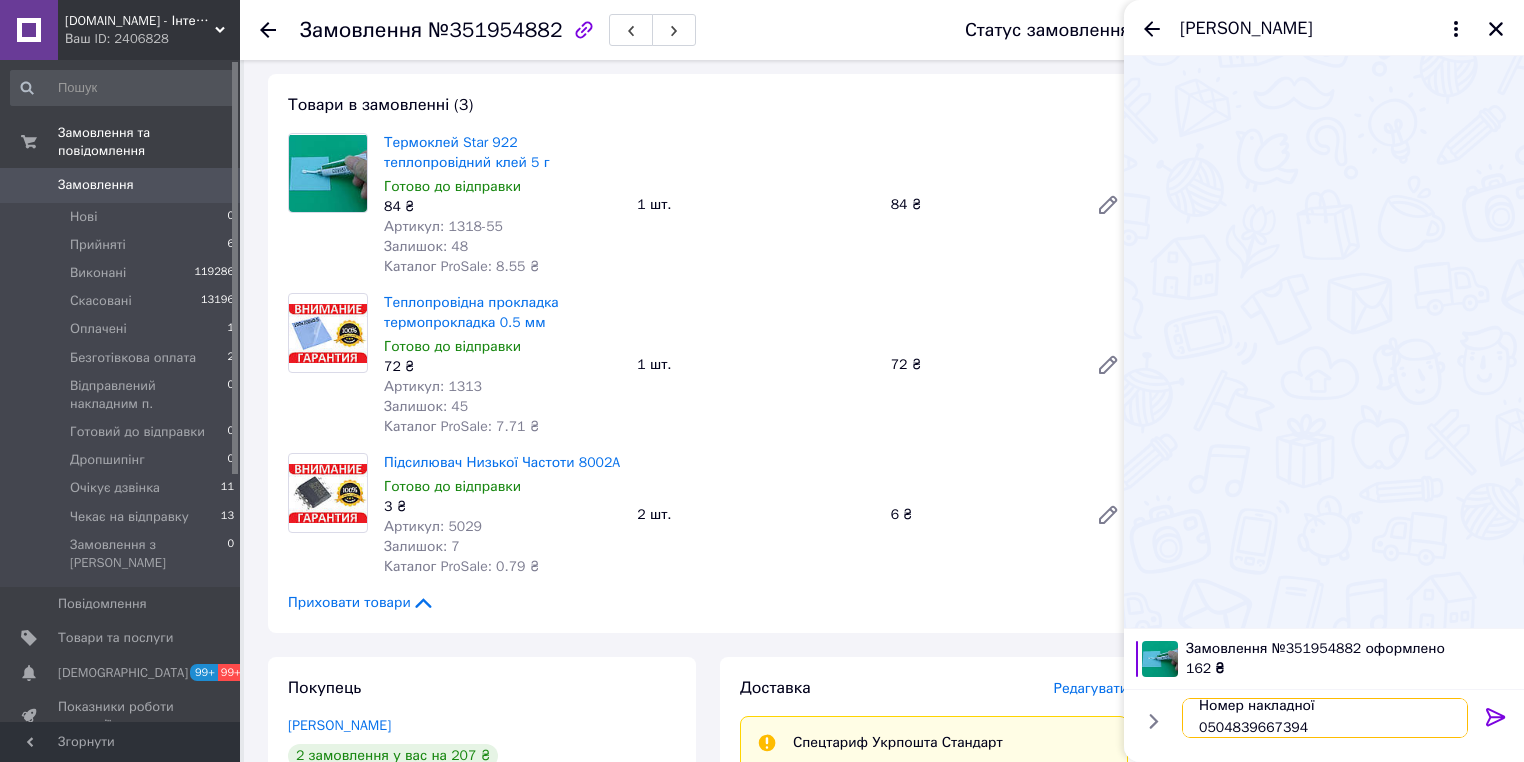 type on "Номер накладної
0504839667394" 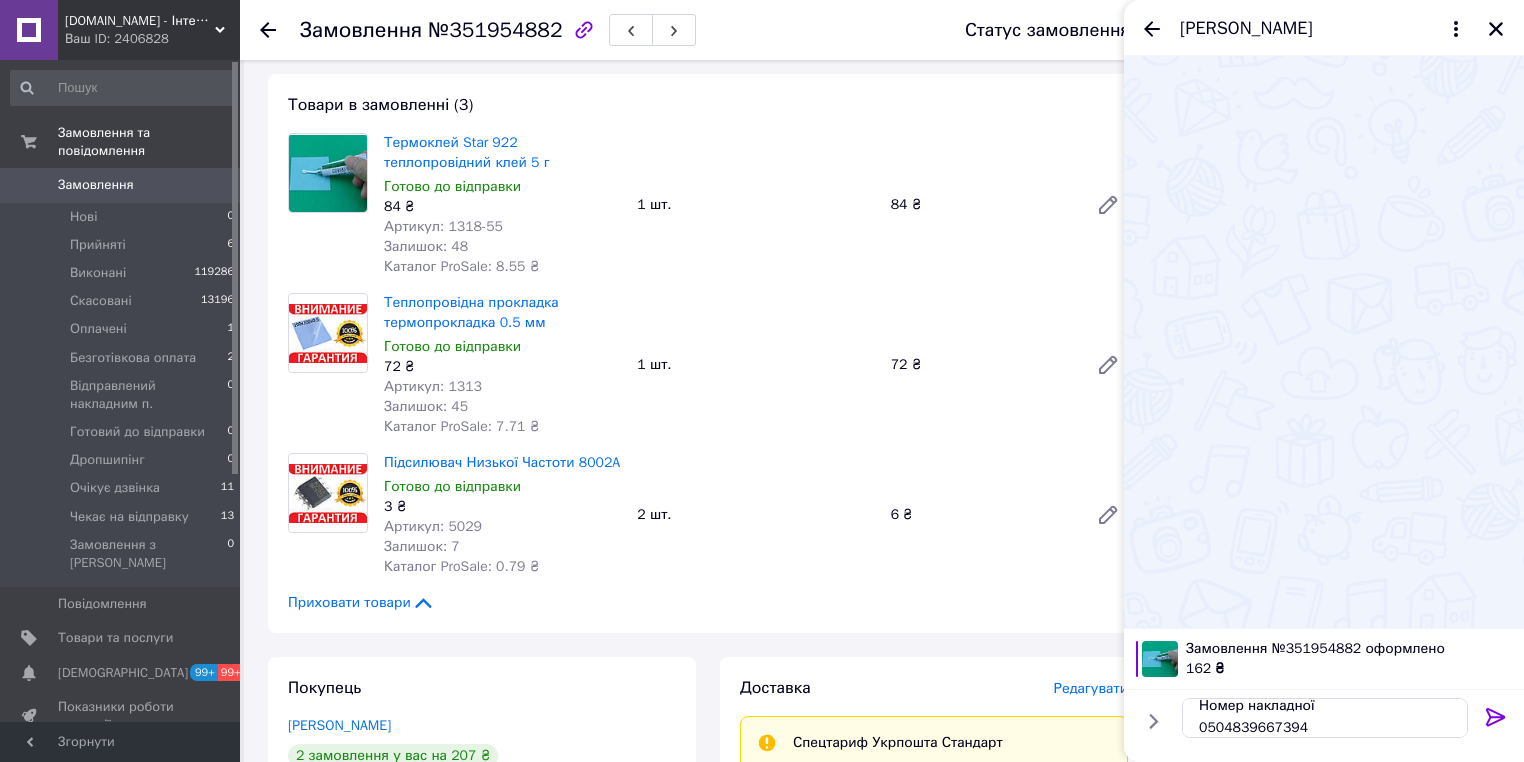 click 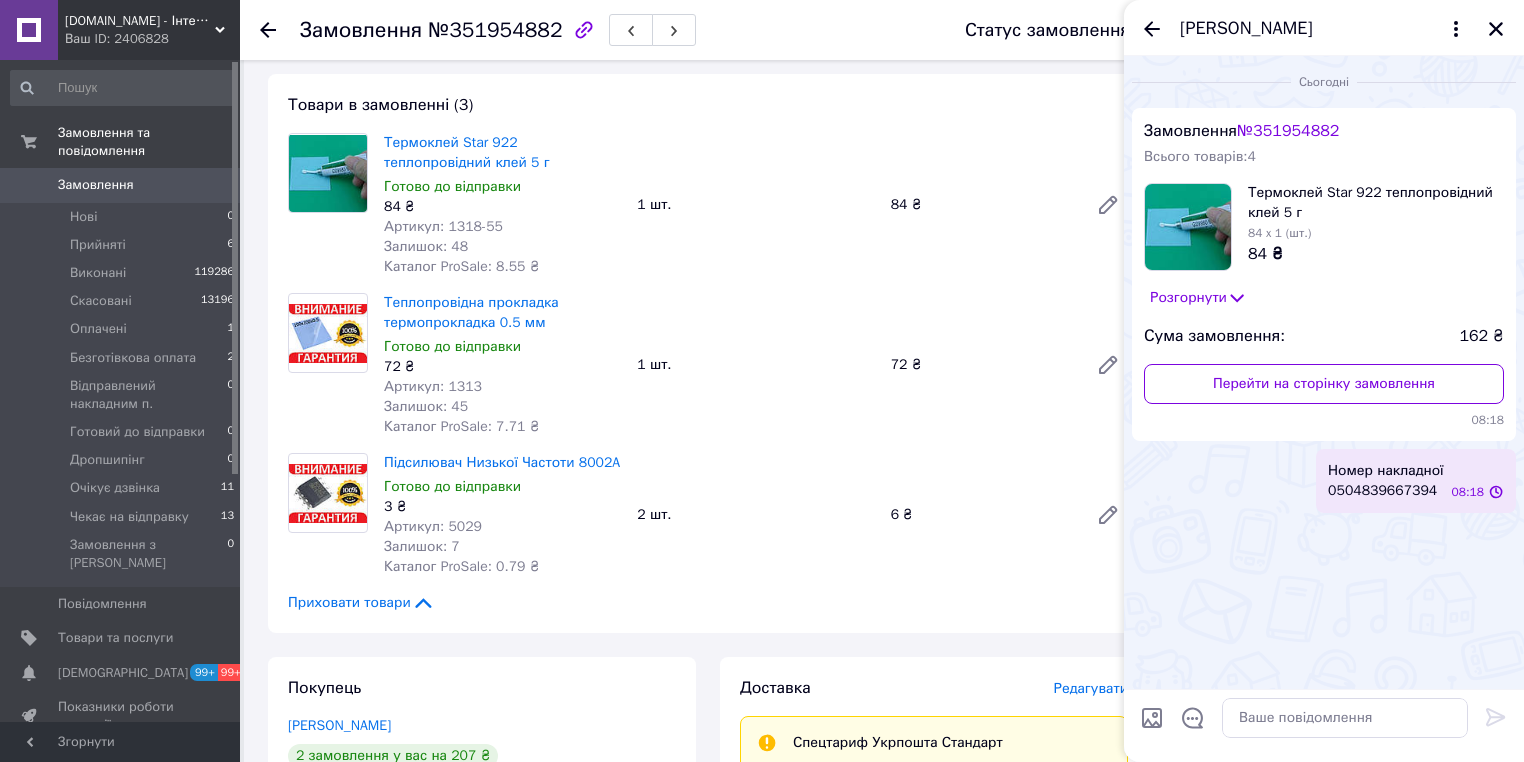 scroll, scrollTop: 0, scrollLeft: 0, axis: both 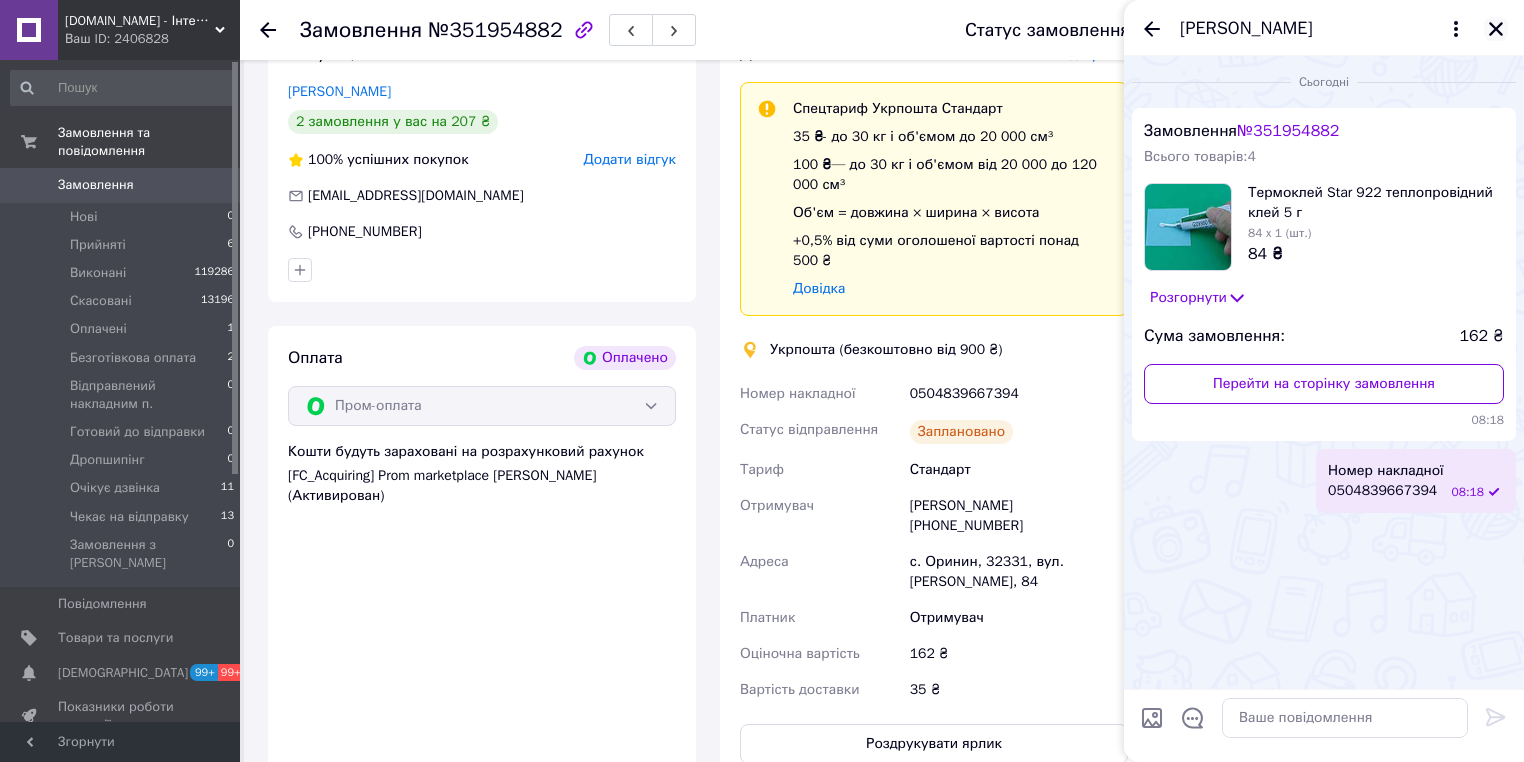 click at bounding box center [1496, 29] 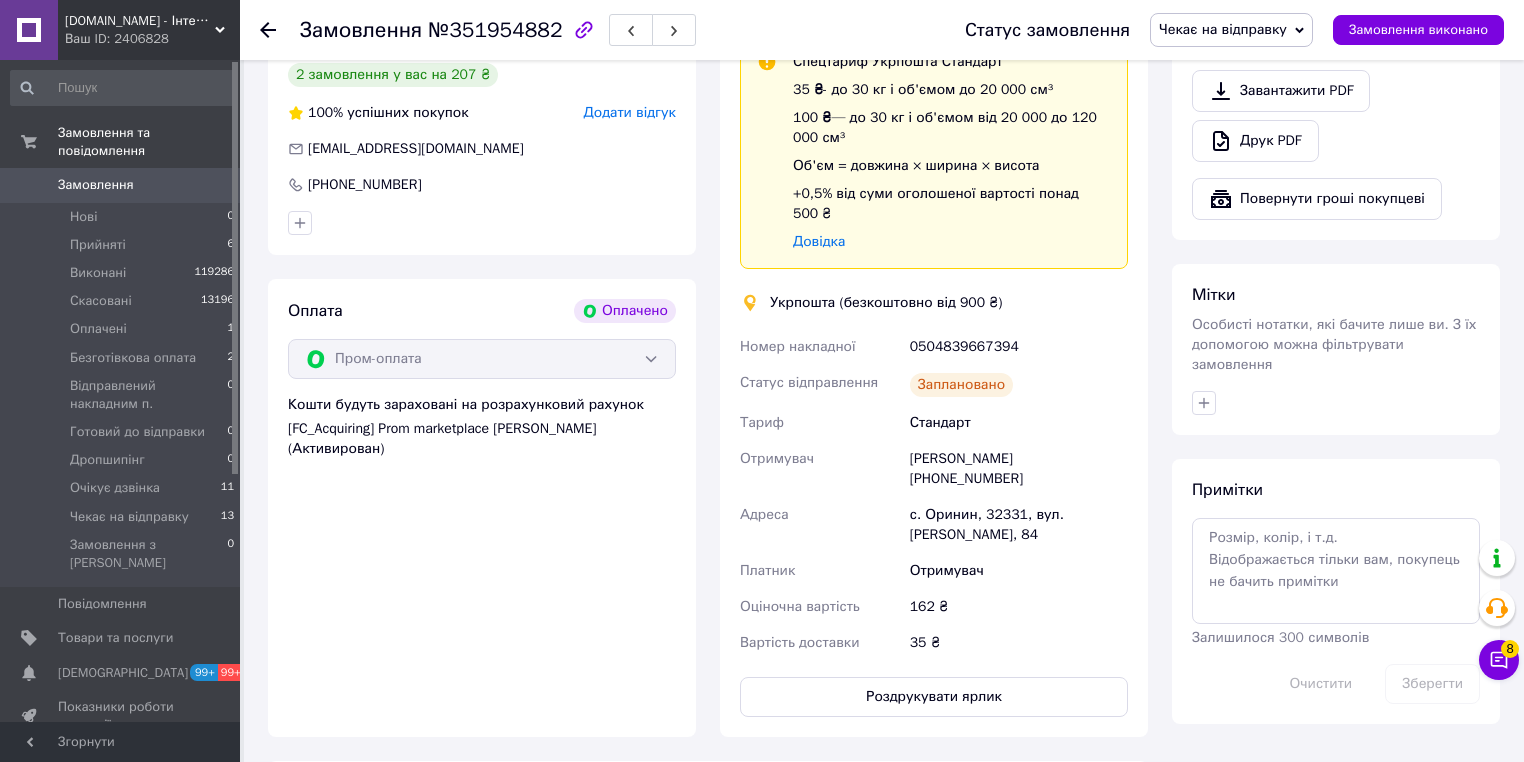 scroll, scrollTop: 954, scrollLeft: 0, axis: vertical 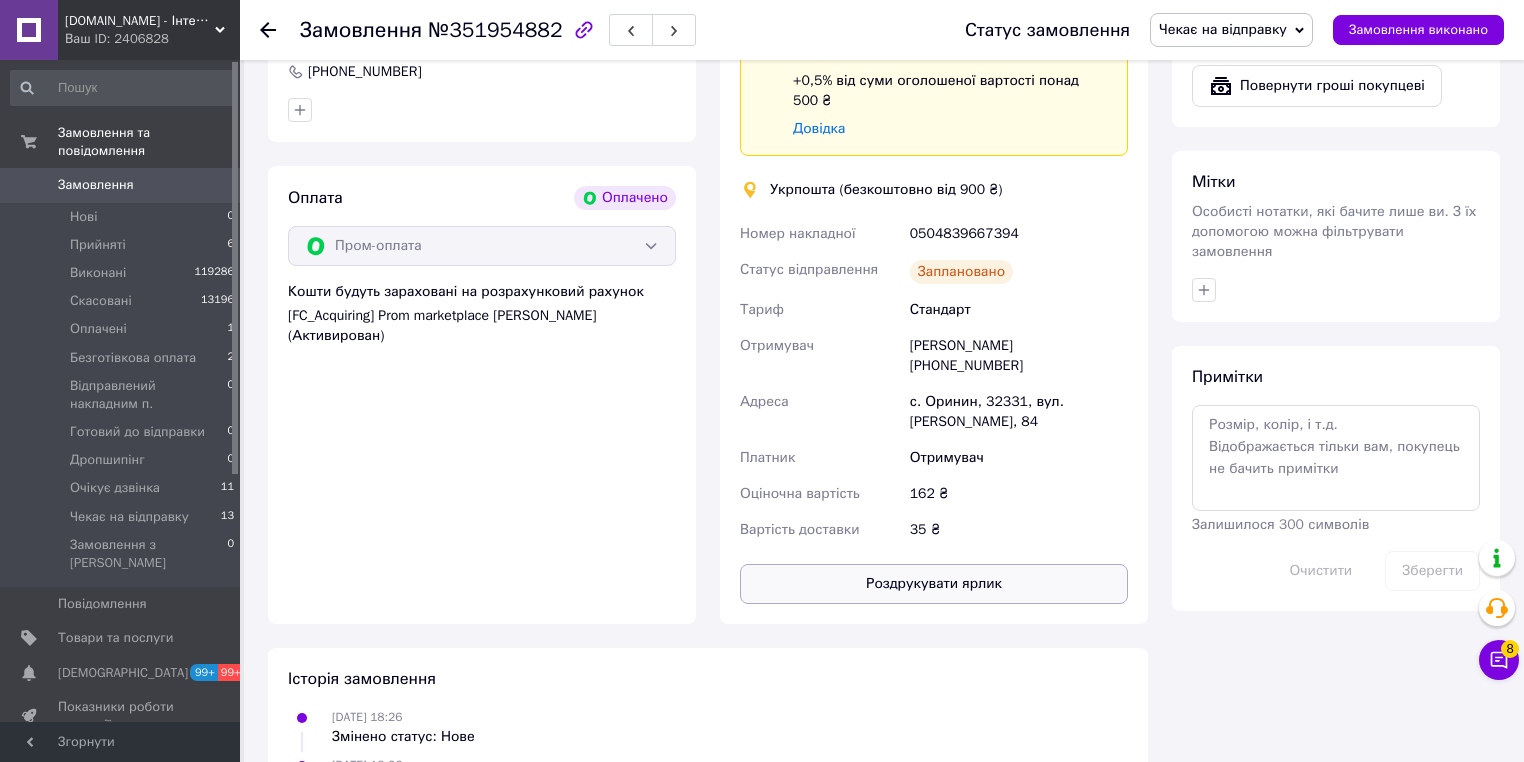 click on "Роздрукувати ярлик" at bounding box center [934, 584] 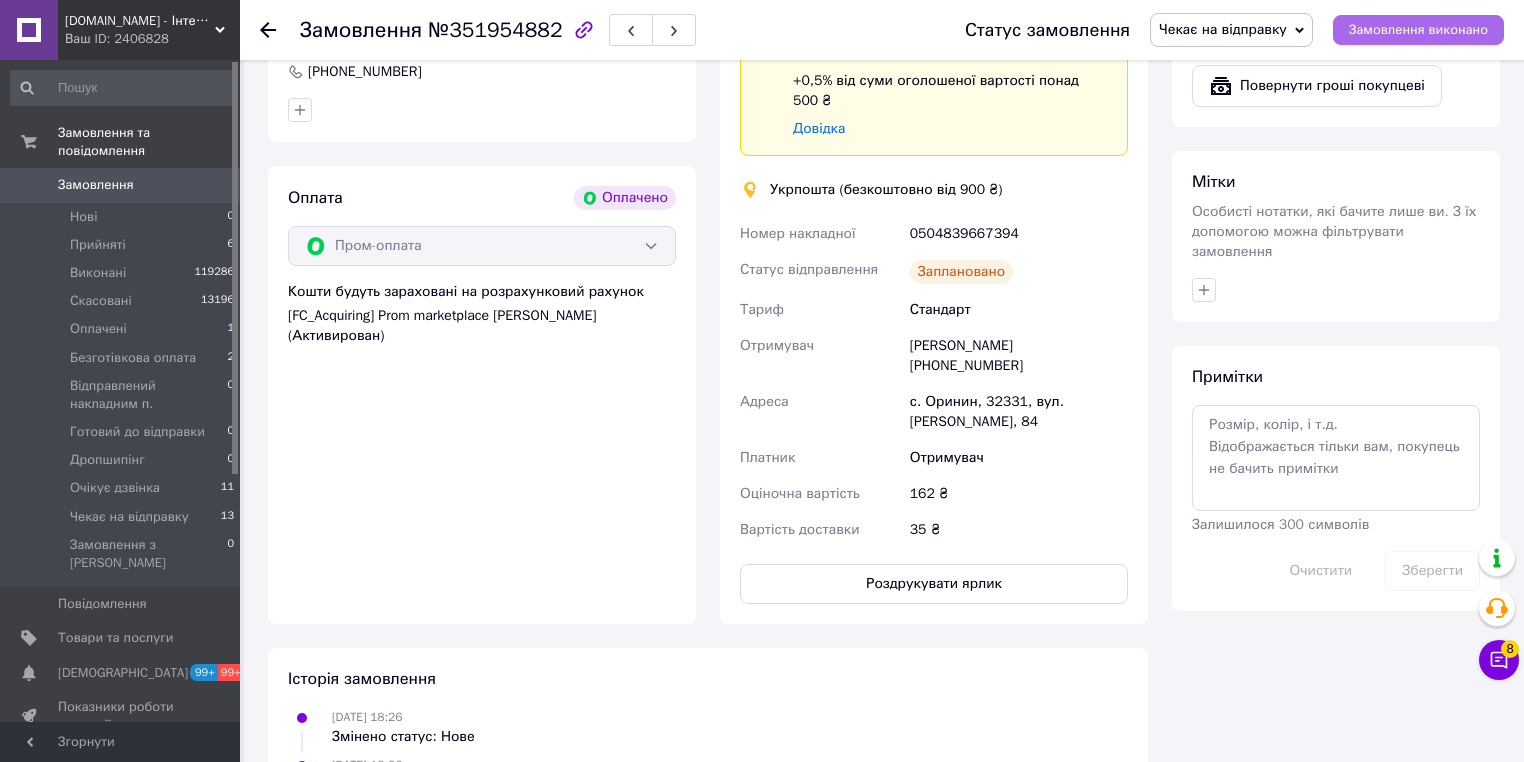 click on "Замовлення виконано" at bounding box center (1418, 30) 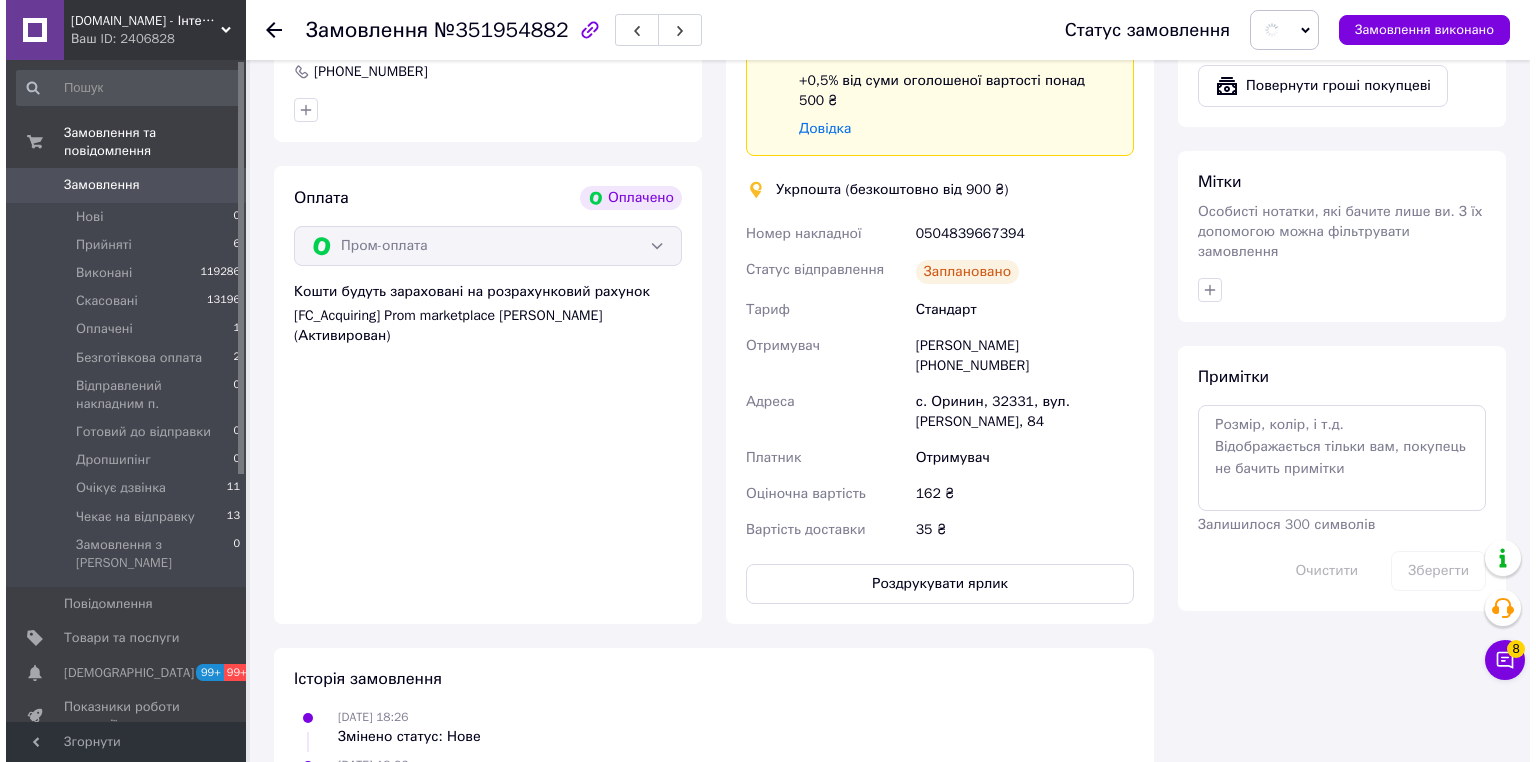 scroll, scrollTop: 314, scrollLeft: 0, axis: vertical 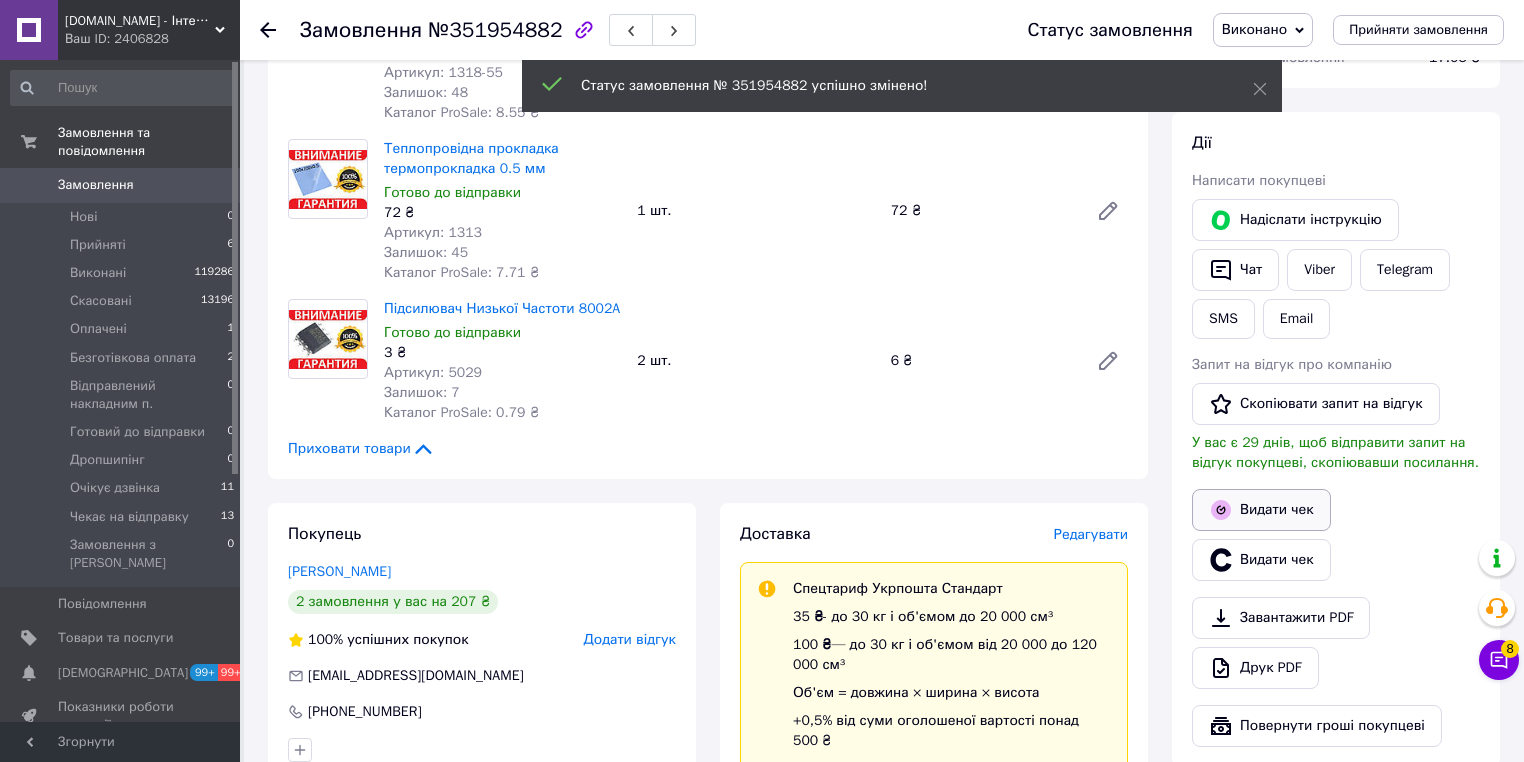 click on "Видати чек" at bounding box center [1261, 510] 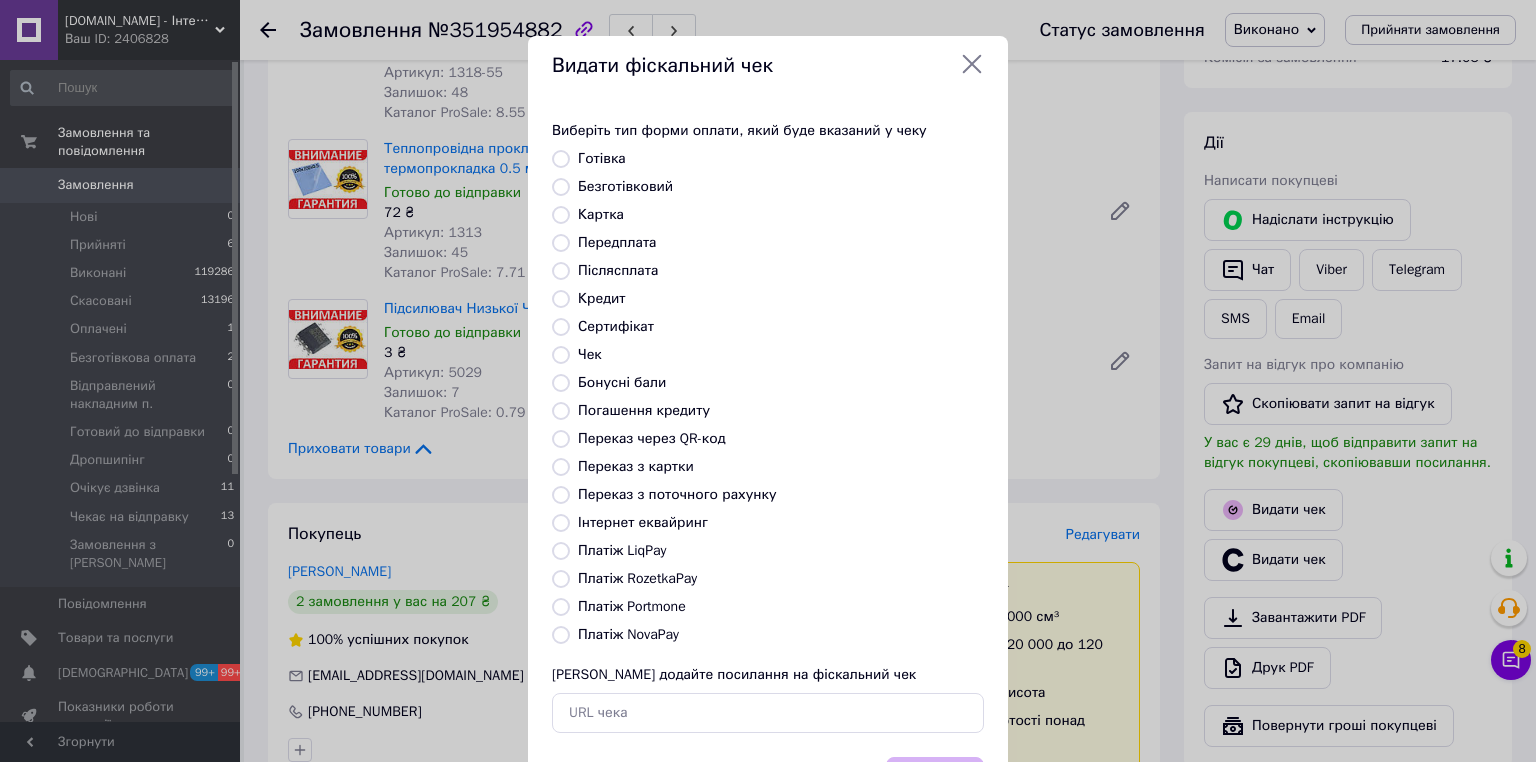 drag, startPoint x: 549, startPoint y: 570, endPoint x: 915, endPoint y: 617, distance: 369.00543 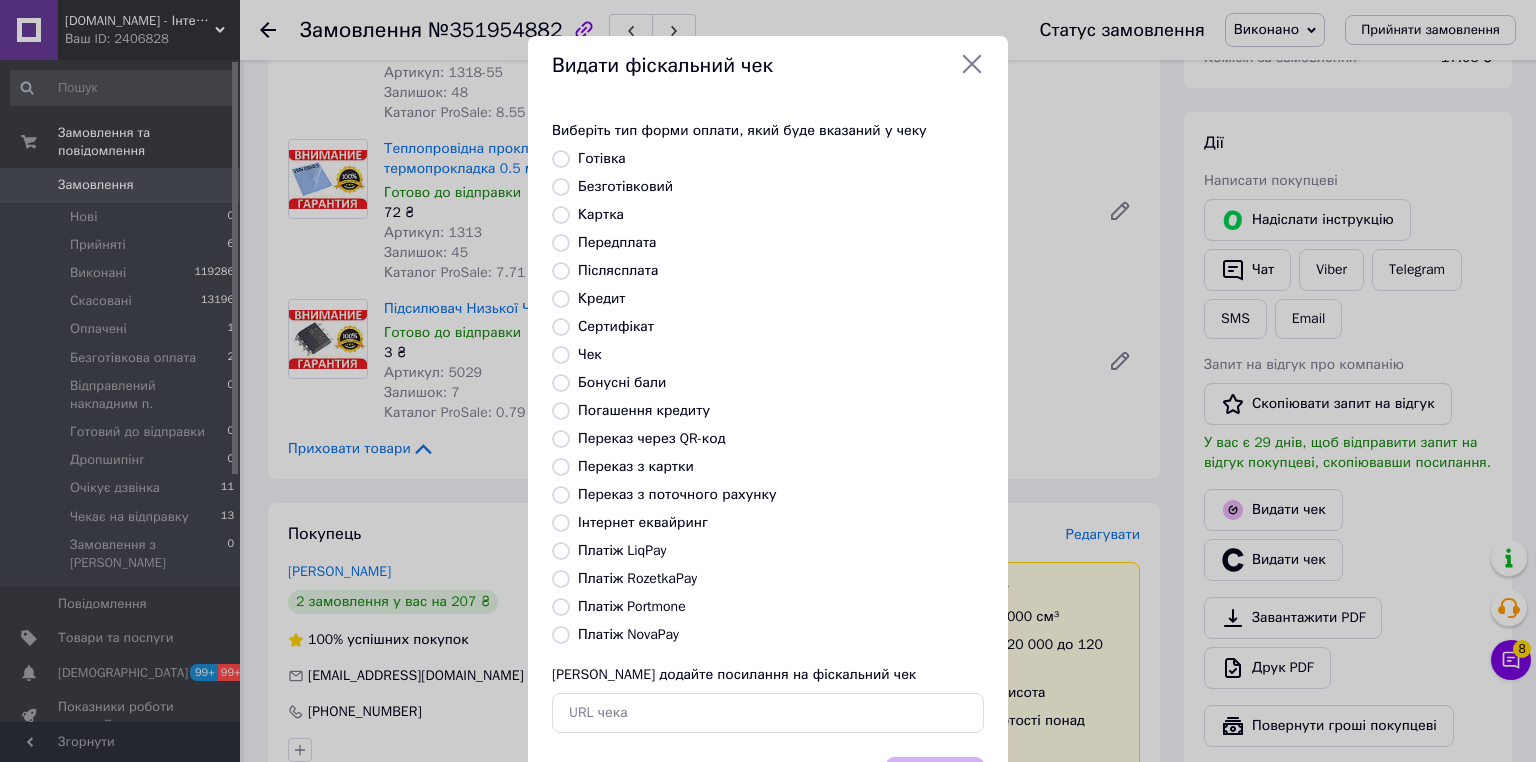 radio on "true" 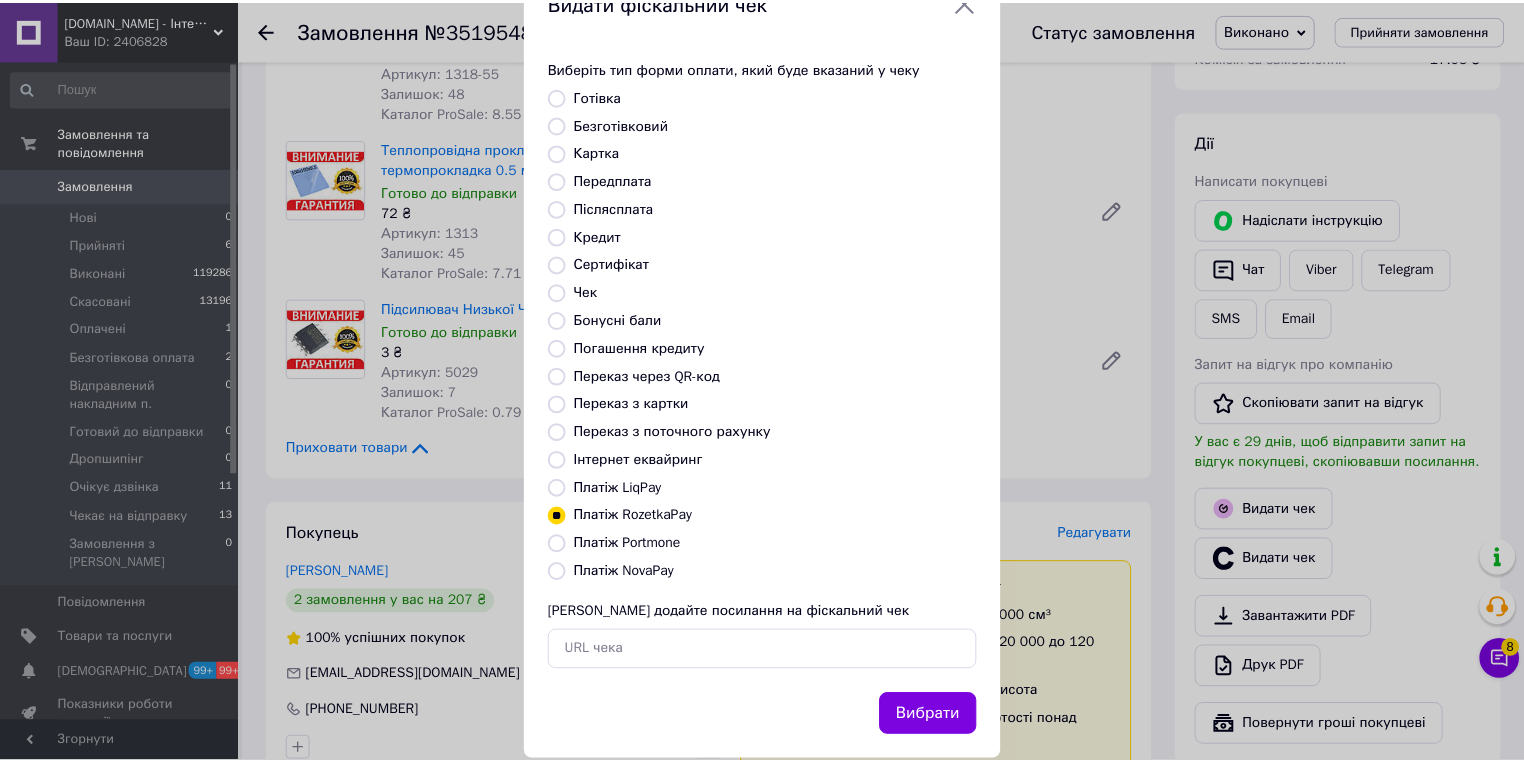 scroll, scrollTop: 96, scrollLeft: 0, axis: vertical 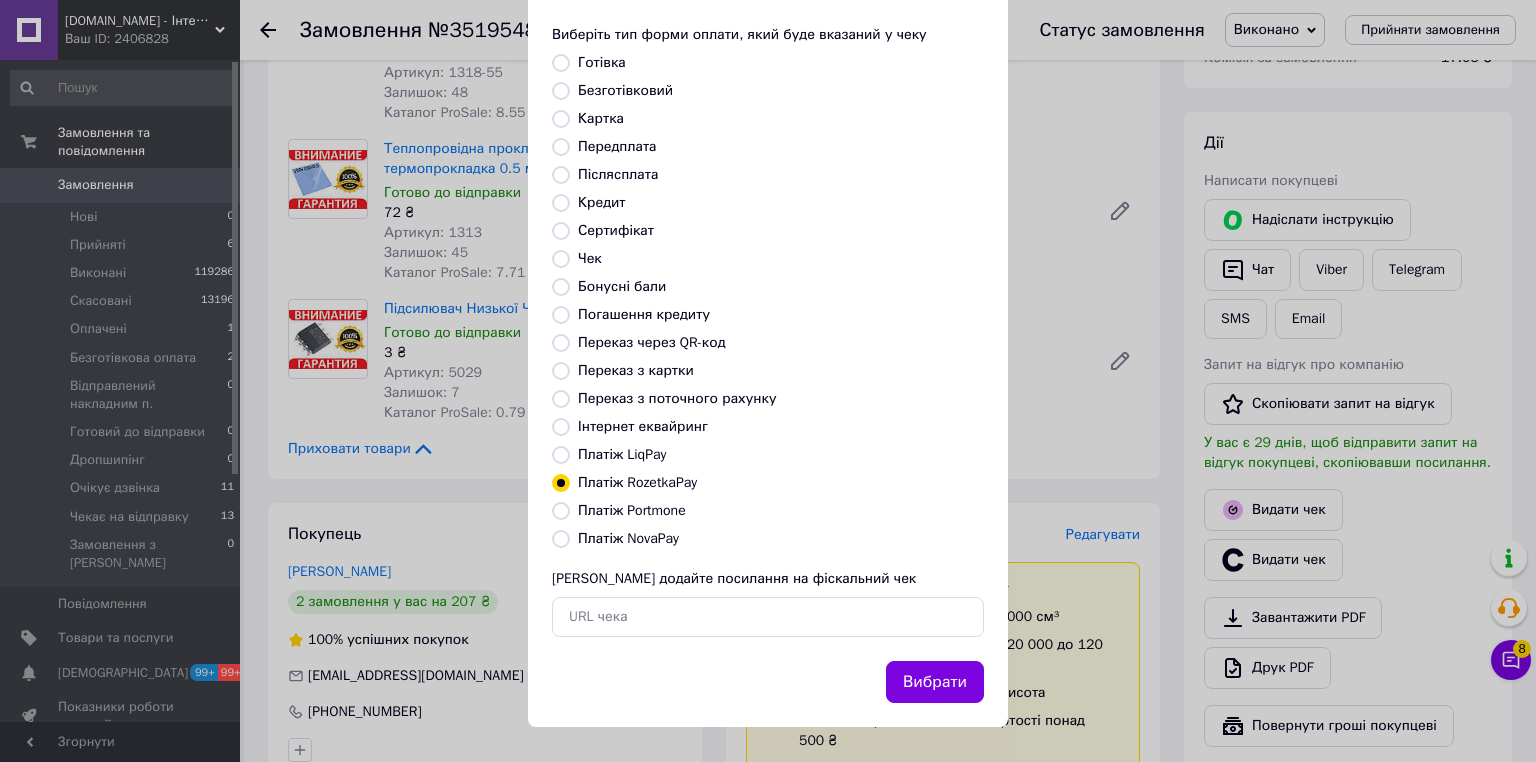 click on "Вибрати" at bounding box center (935, 682) 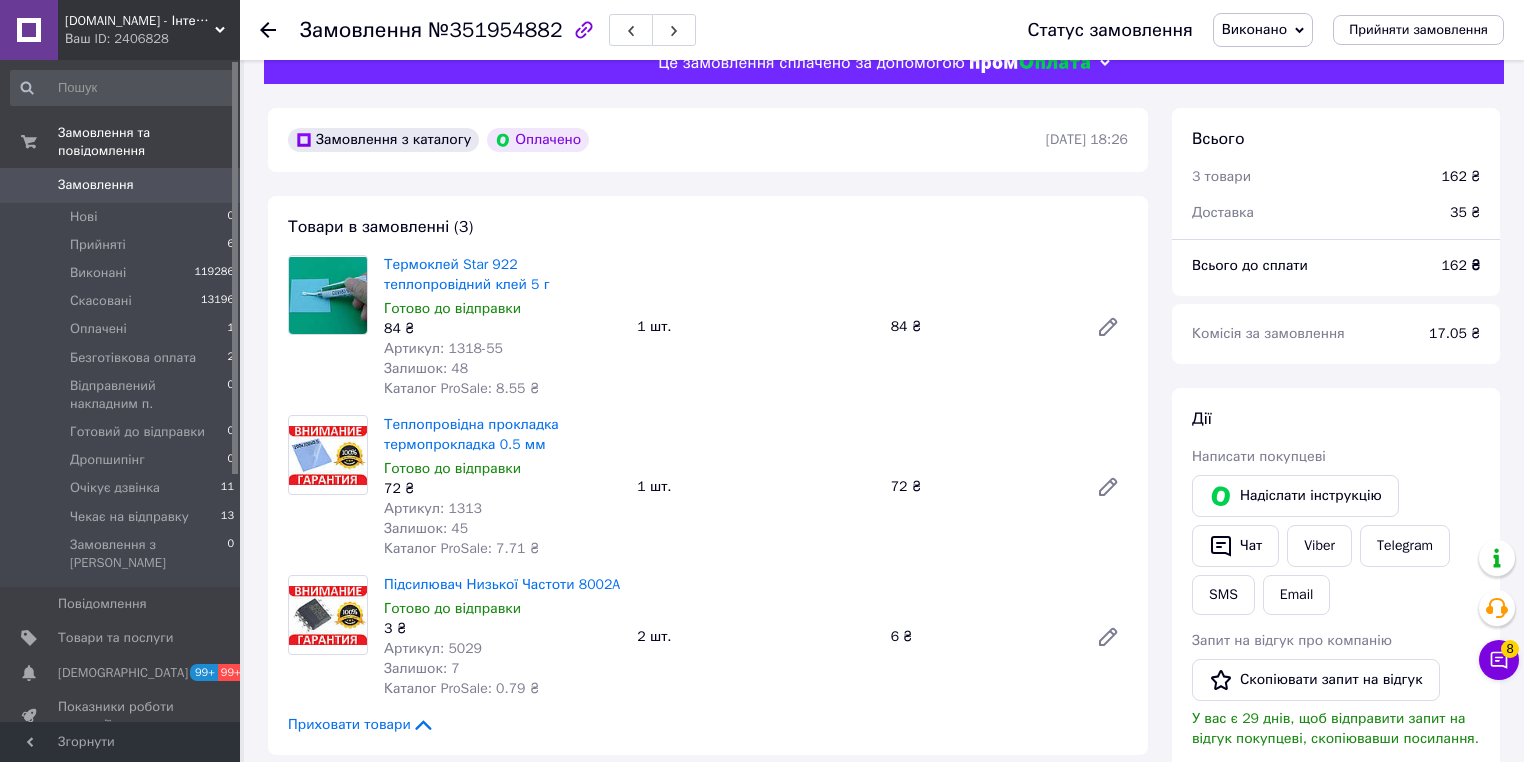 scroll, scrollTop: 0, scrollLeft: 0, axis: both 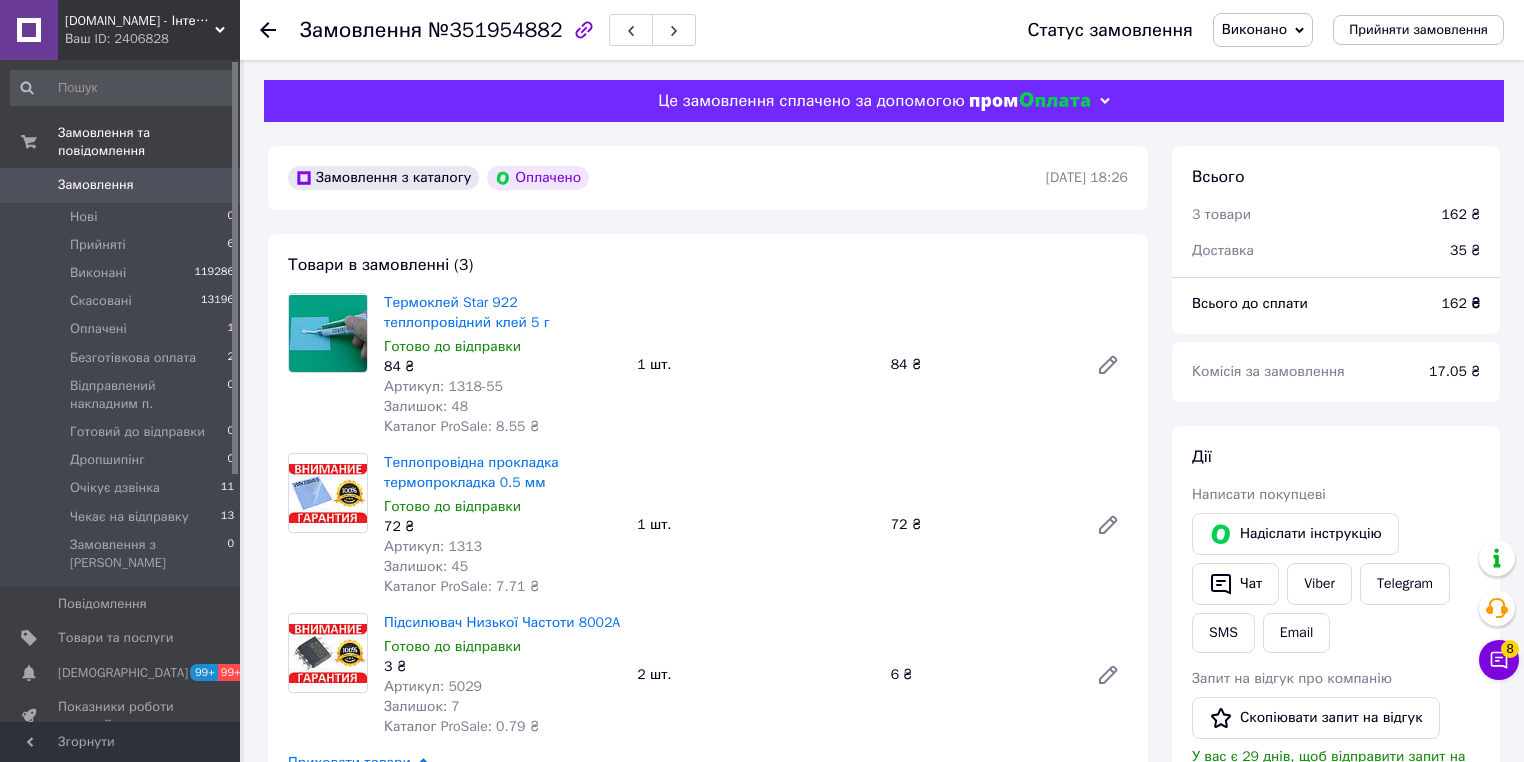 click on "Чат з покупцем 8" at bounding box center [1499, 660] 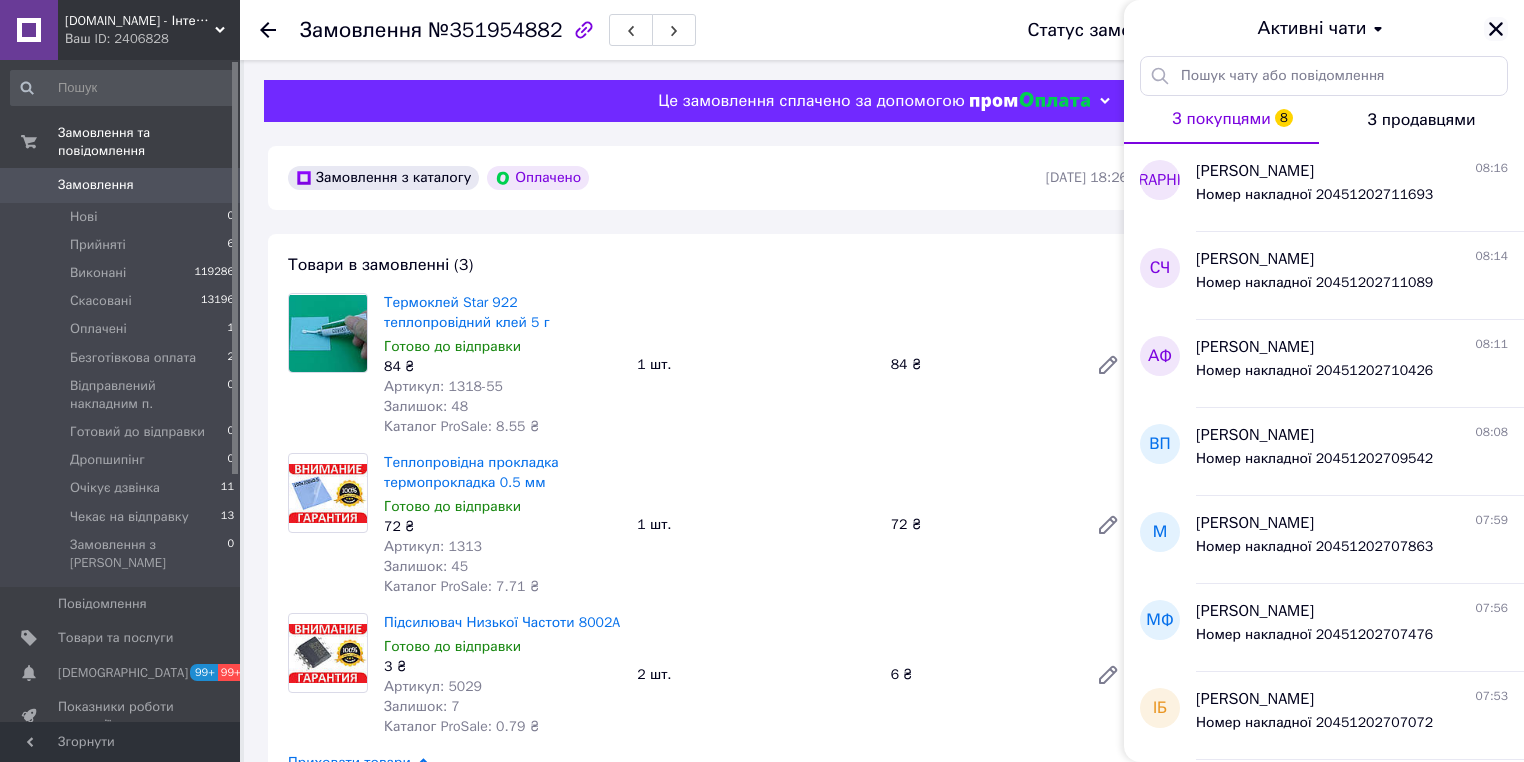 click 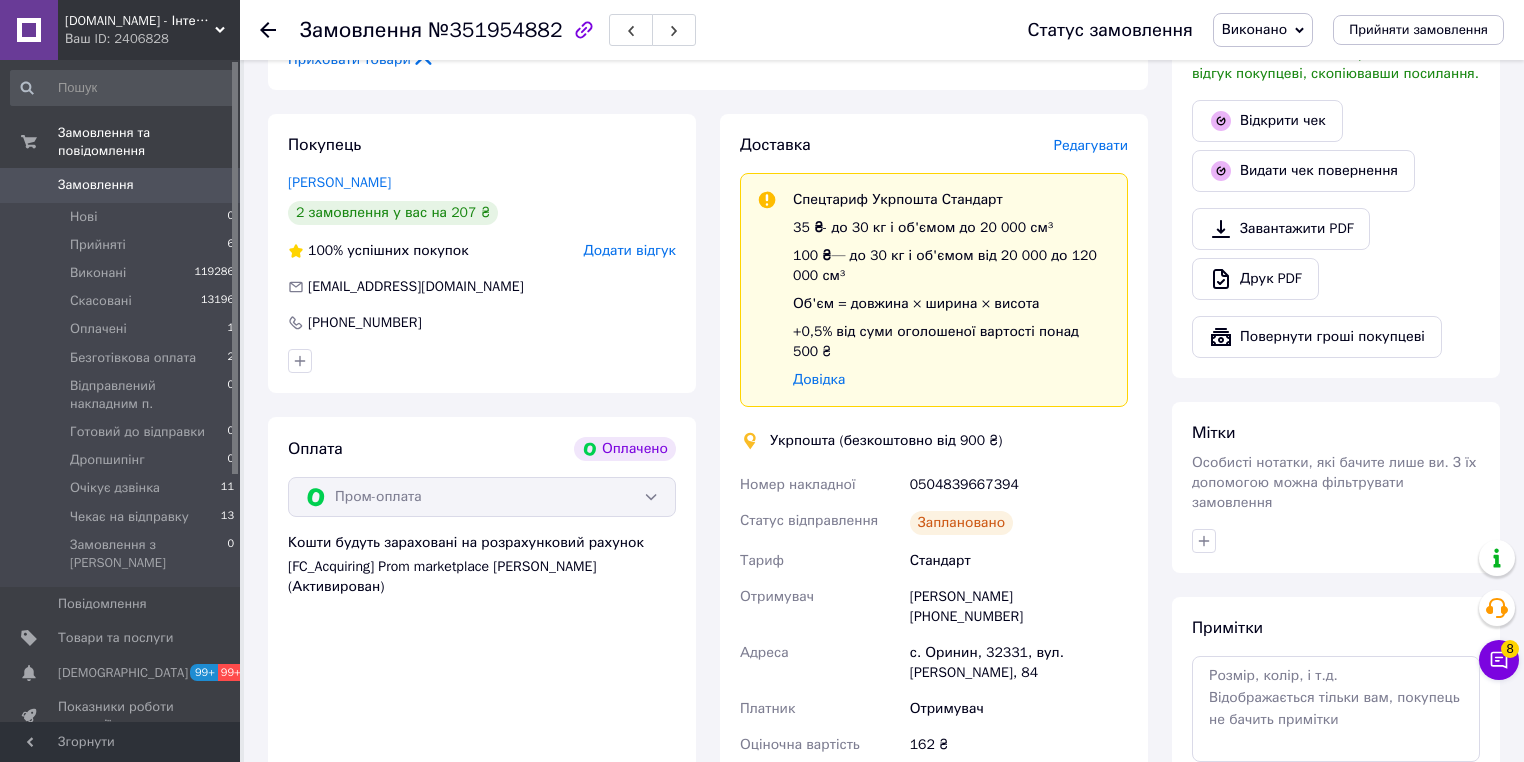 scroll, scrollTop: 640, scrollLeft: 0, axis: vertical 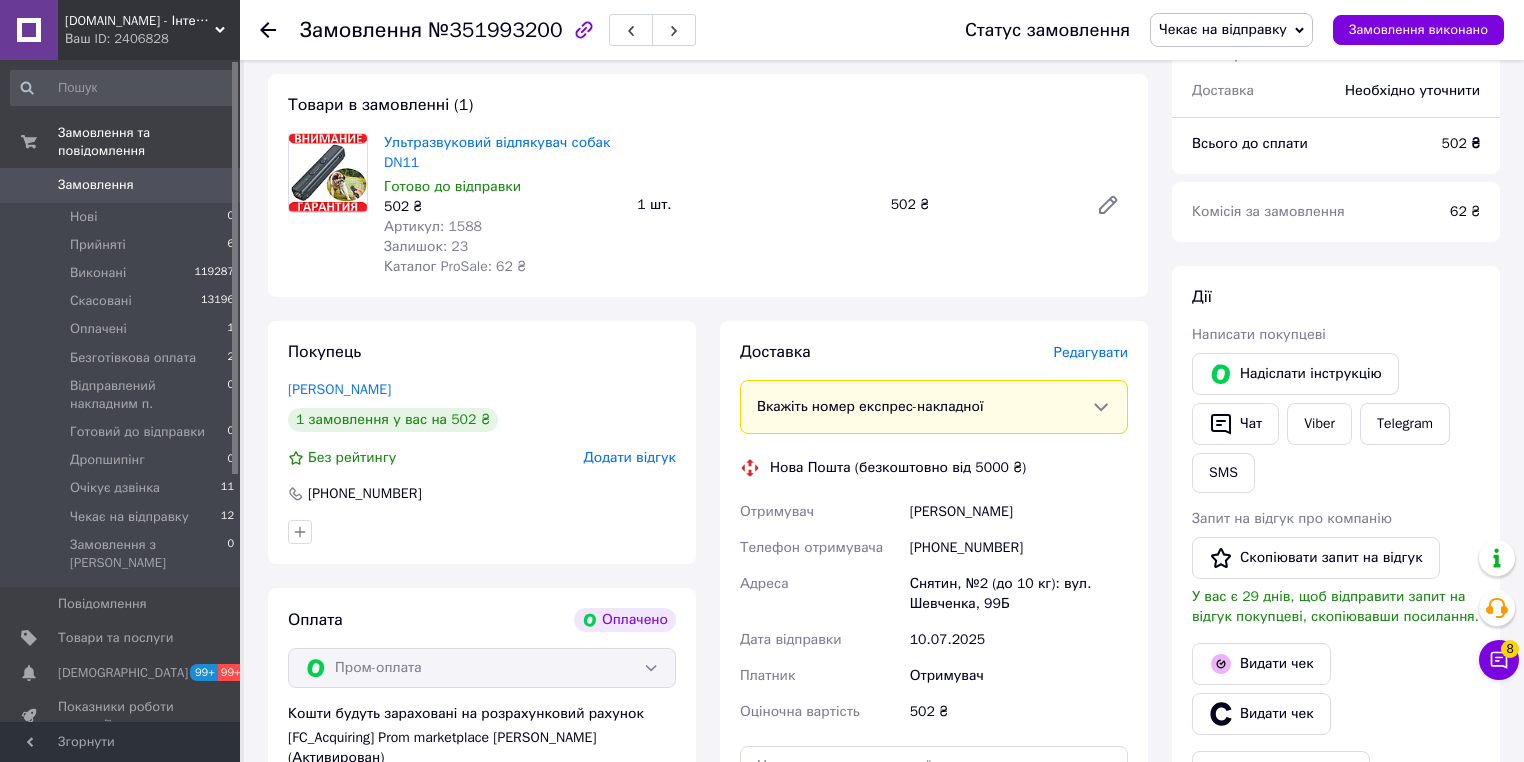 click on "Редагувати" at bounding box center (1091, 352) 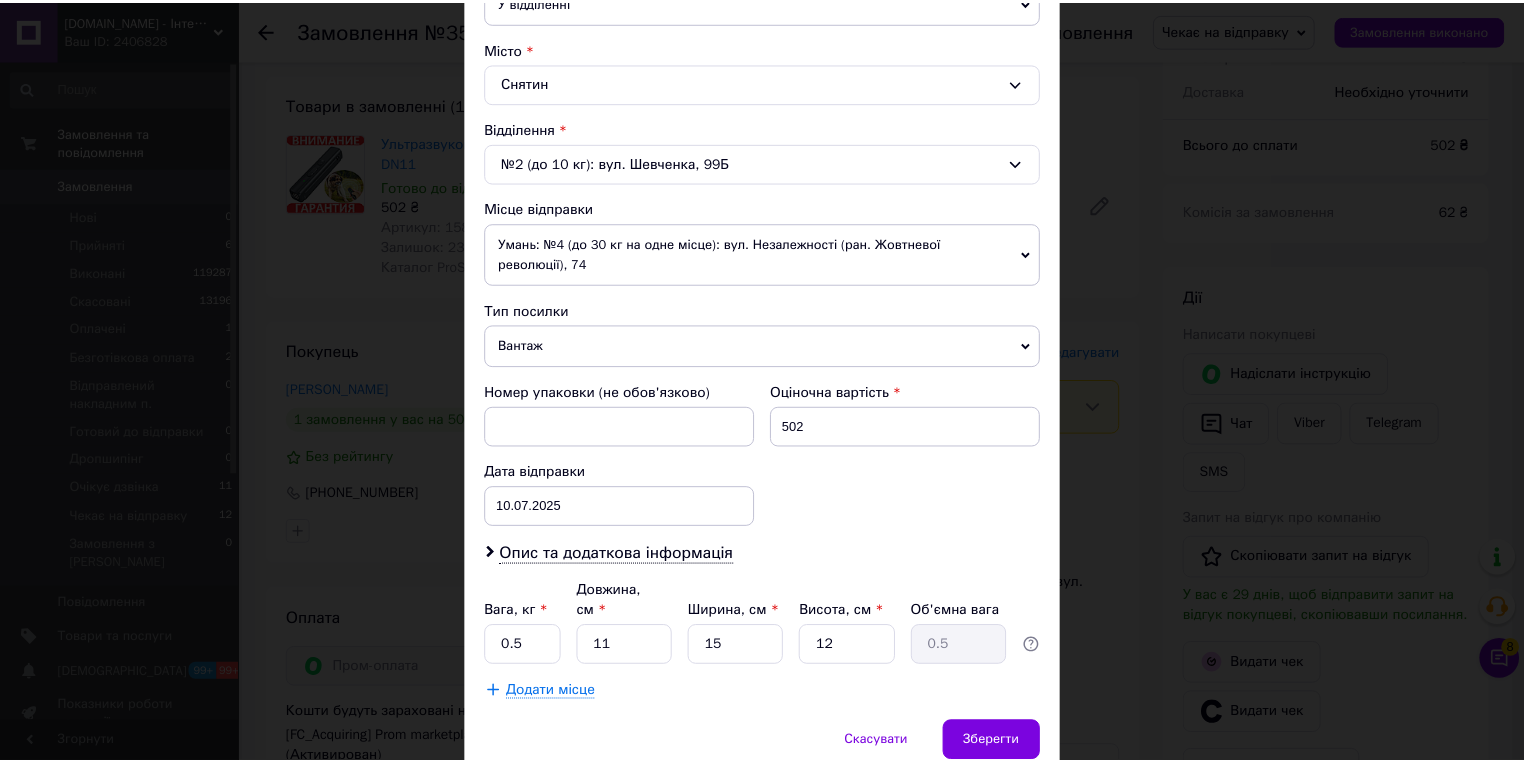 scroll, scrollTop: 580, scrollLeft: 0, axis: vertical 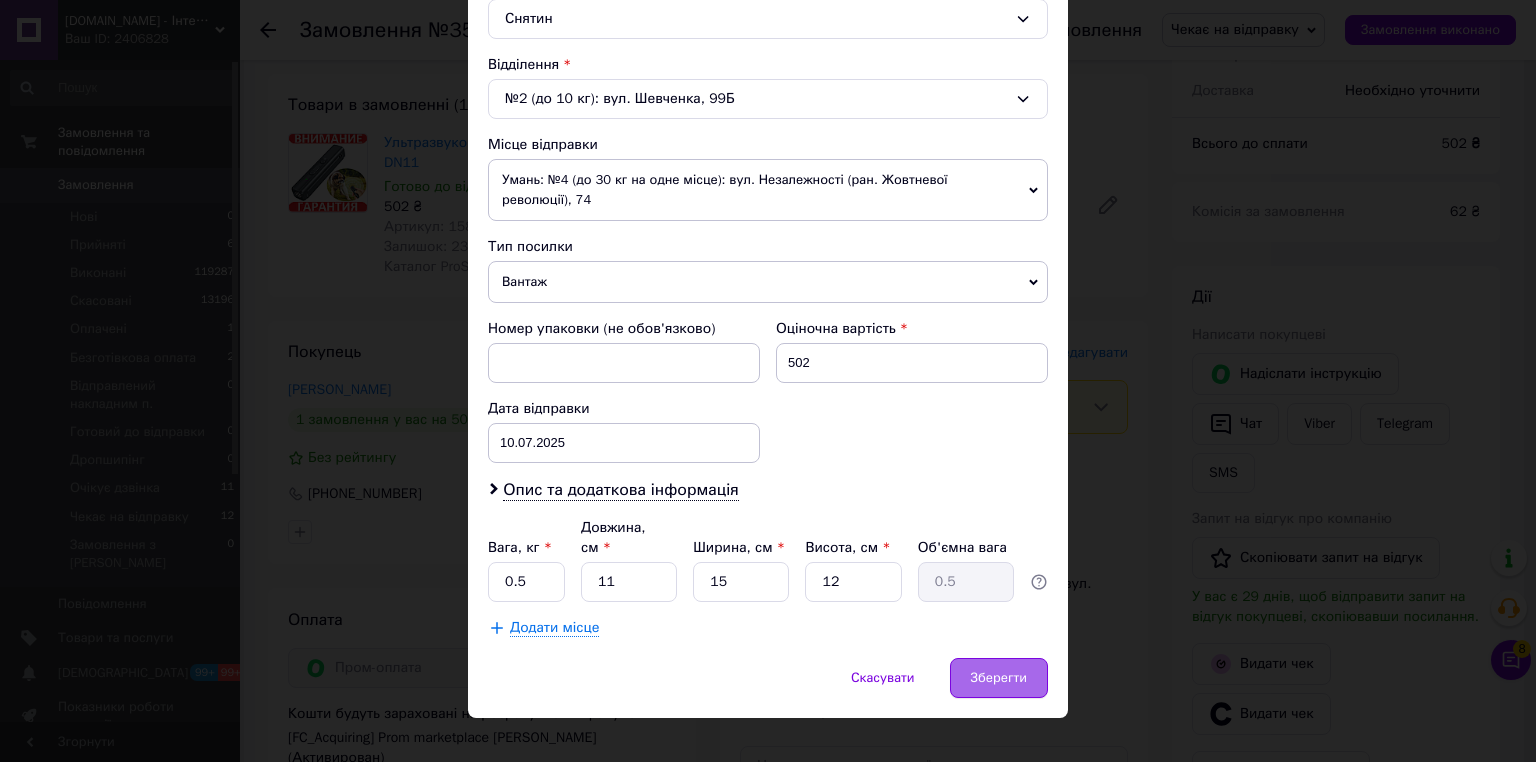 click on "Зберегти" at bounding box center (999, 678) 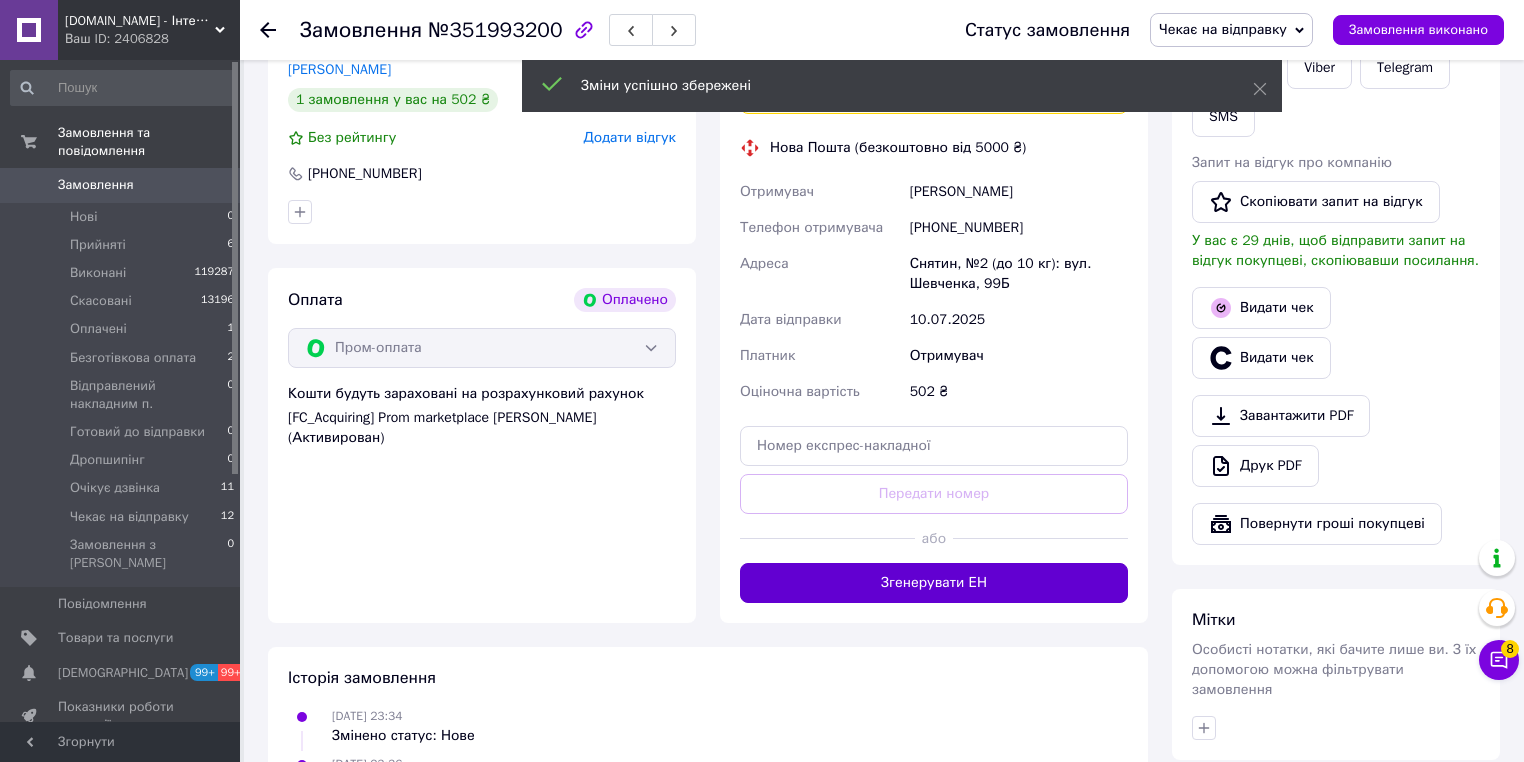 click on "Згенерувати ЕН" at bounding box center (934, 583) 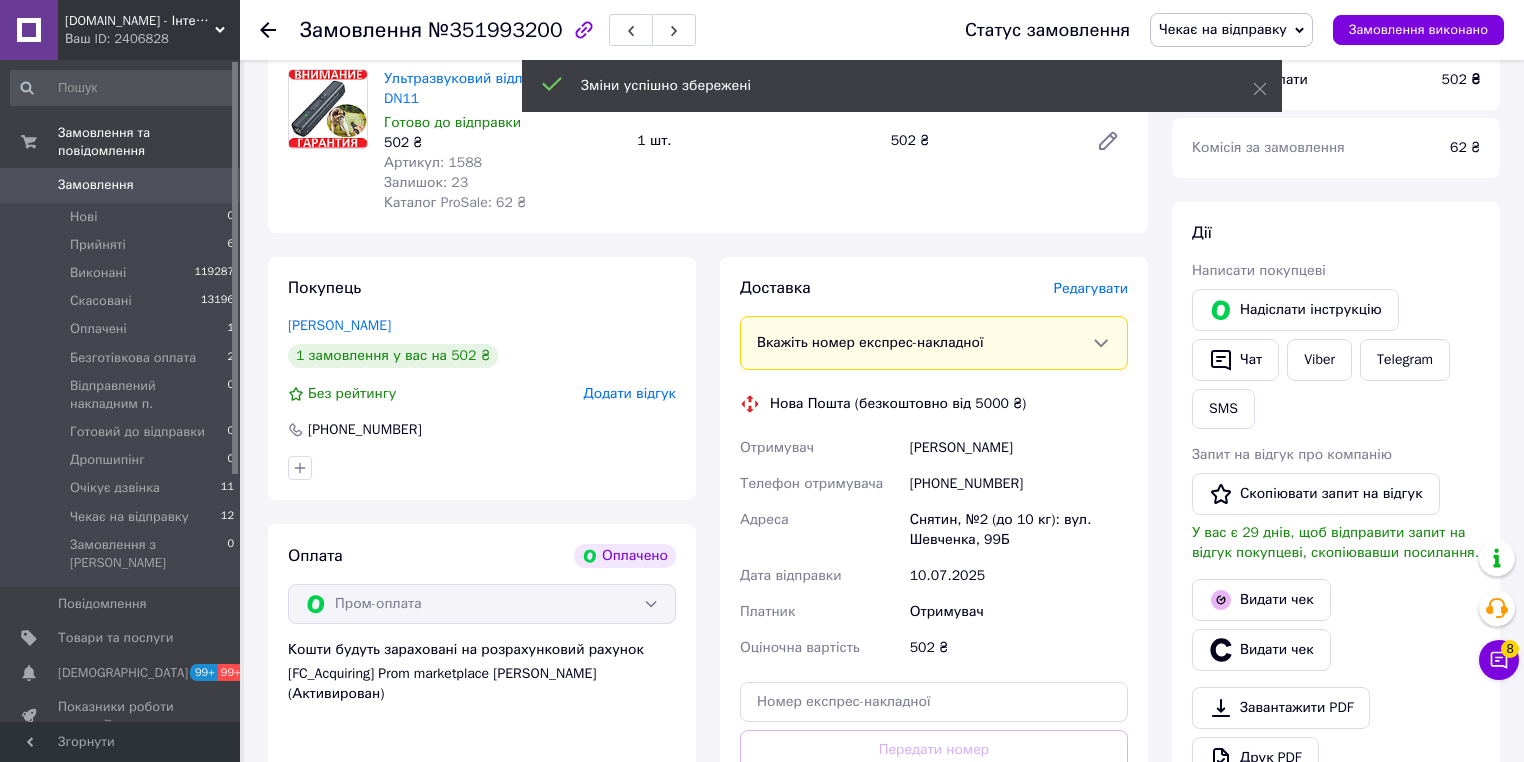 scroll, scrollTop: 160, scrollLeft: 0, axis: vertical 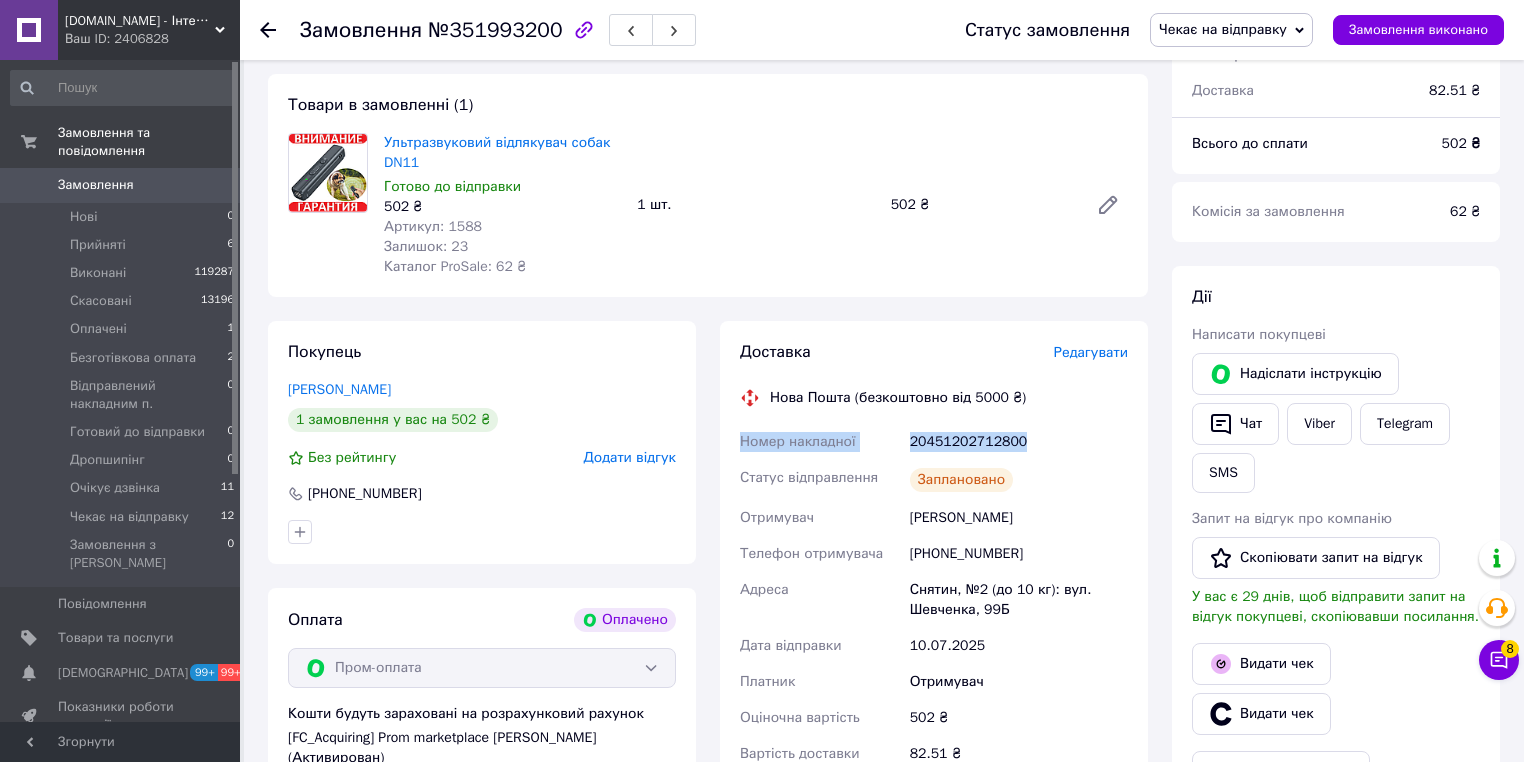 drag, startPoint x: 947, startPoint y: 440, endPoint x: 724, endPoint y: 436, distance: 223.03587 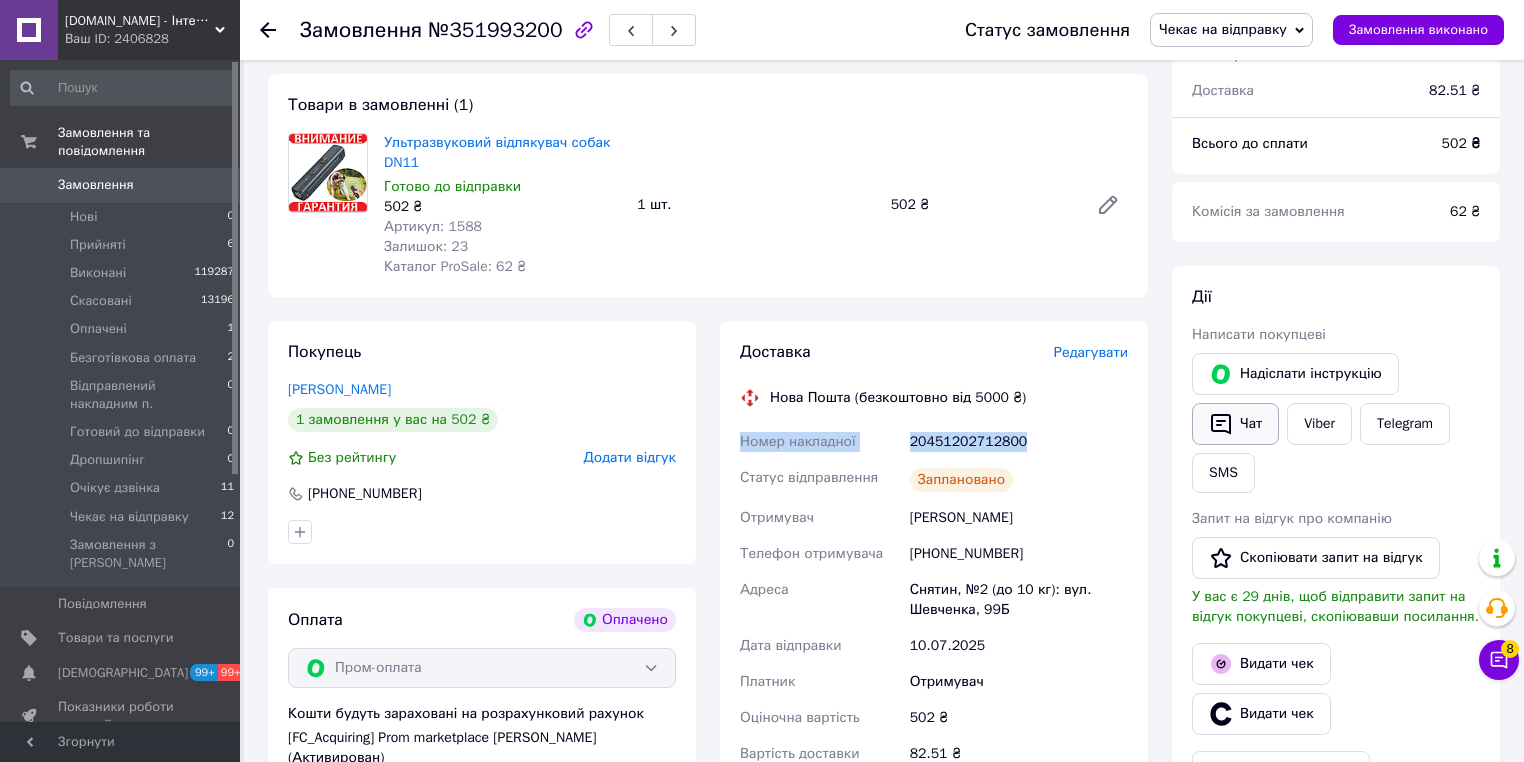 click on "Чат" at bounding box center [1235, 424] 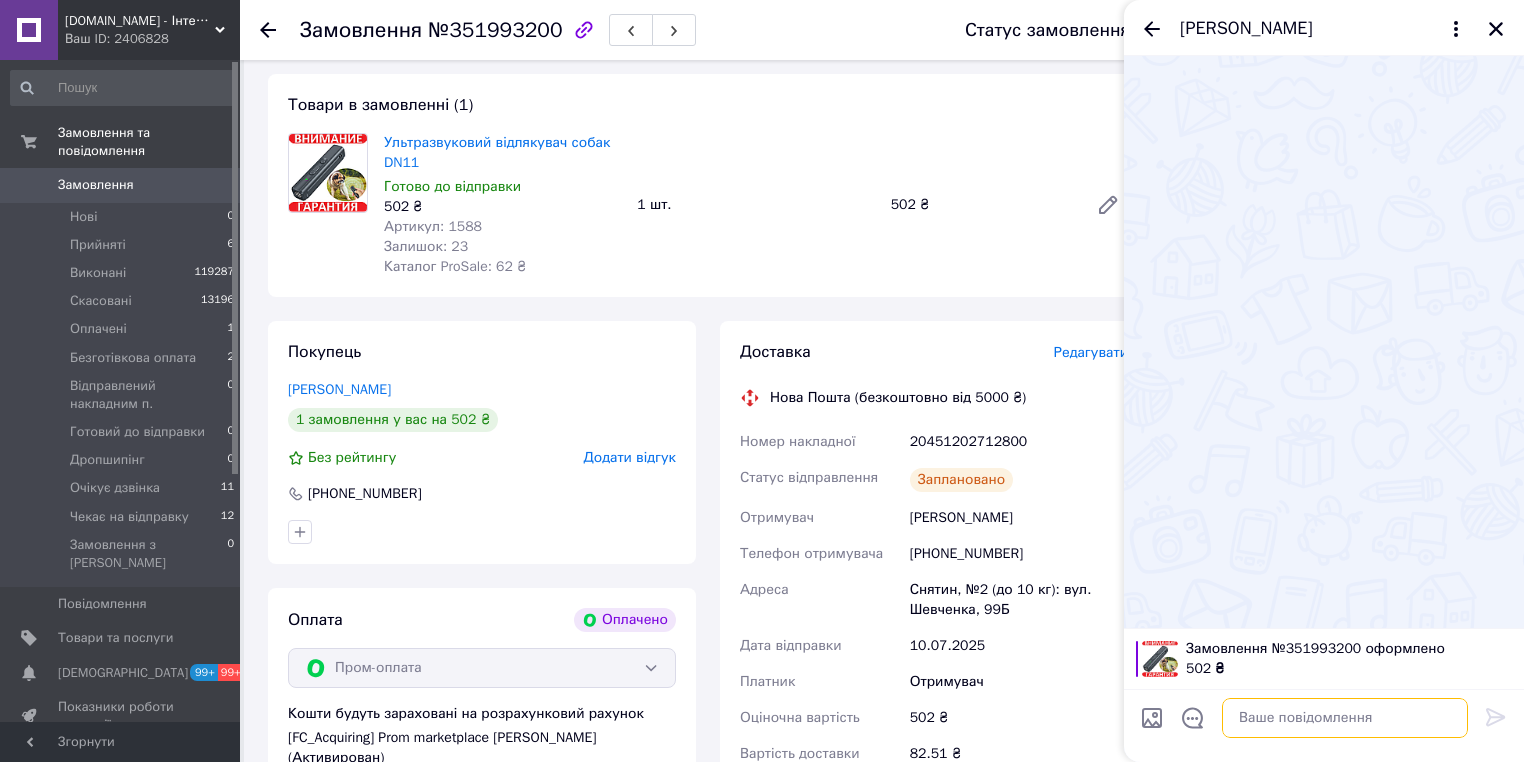 paste on "Номер накладної
20451202712800" 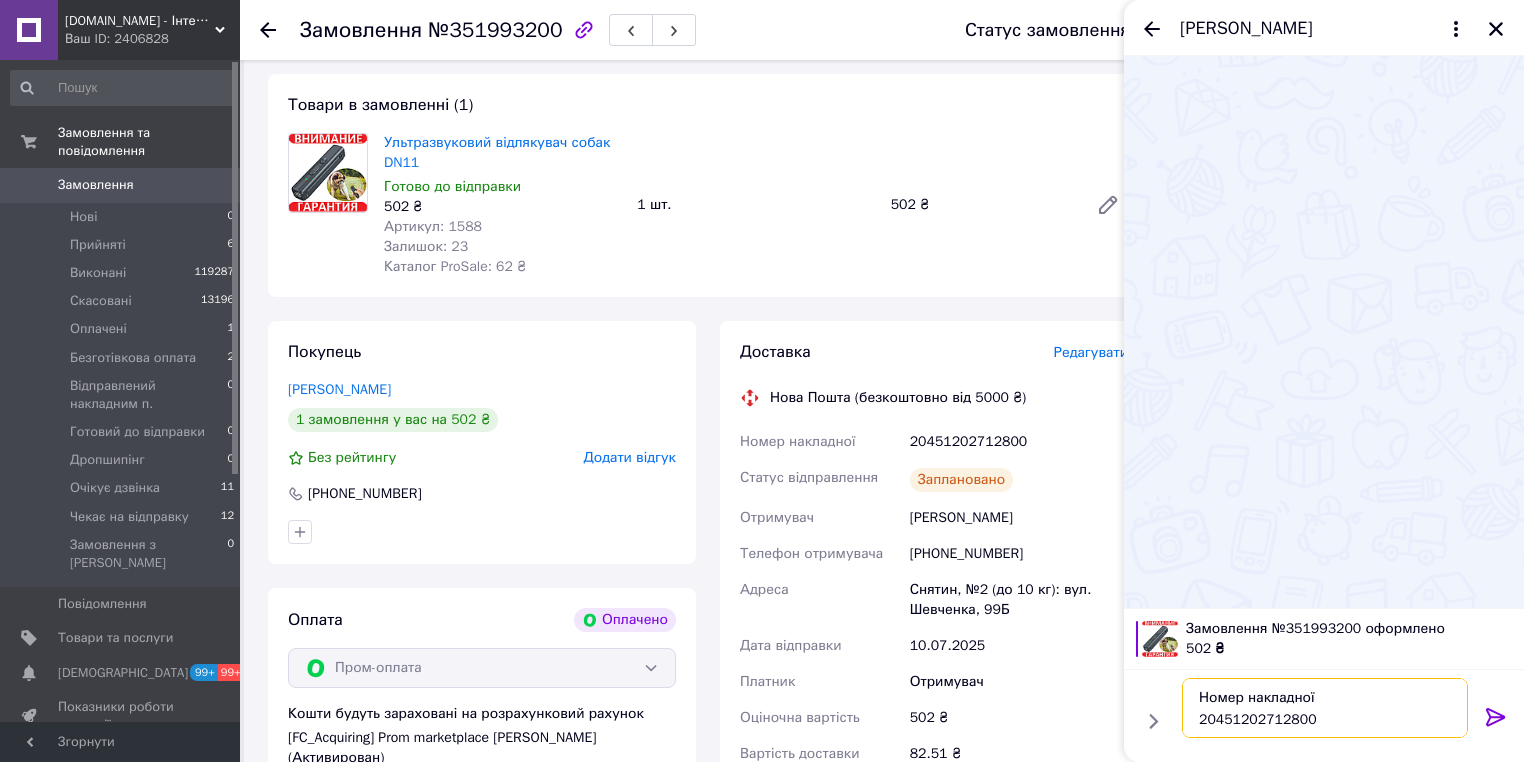 type on "Номер накладної
20451202712800" 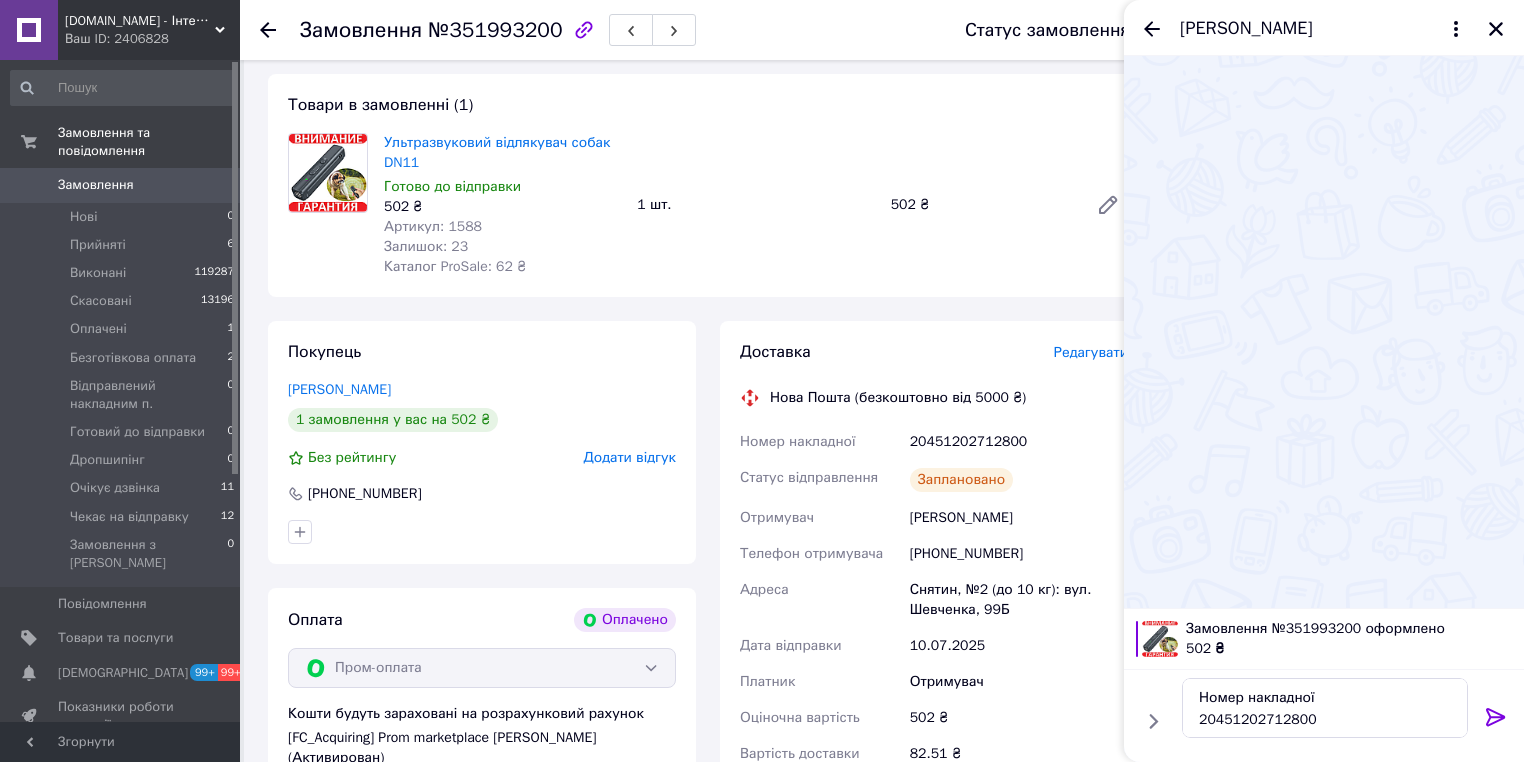 click 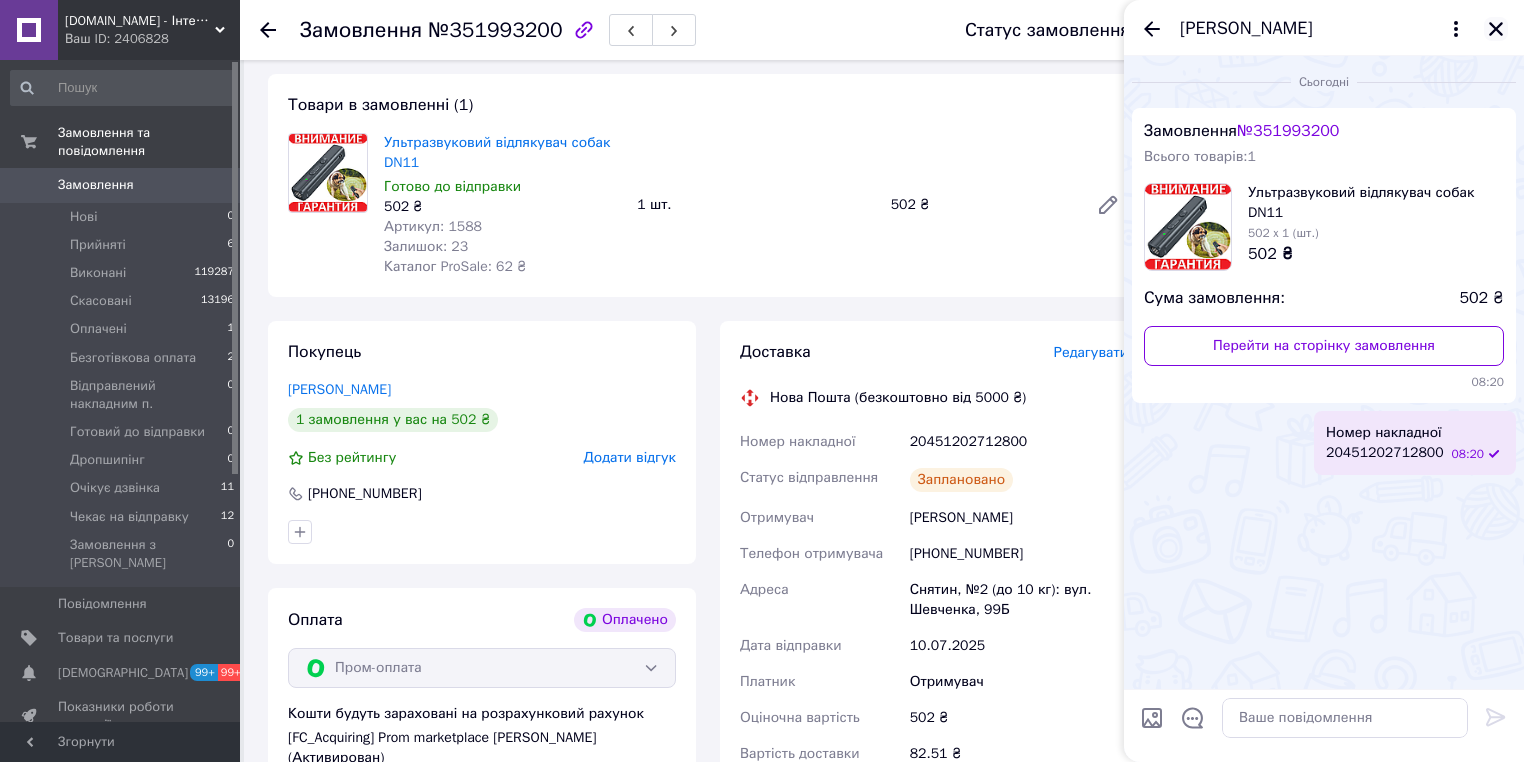 click at bounding box center [1496, 29] 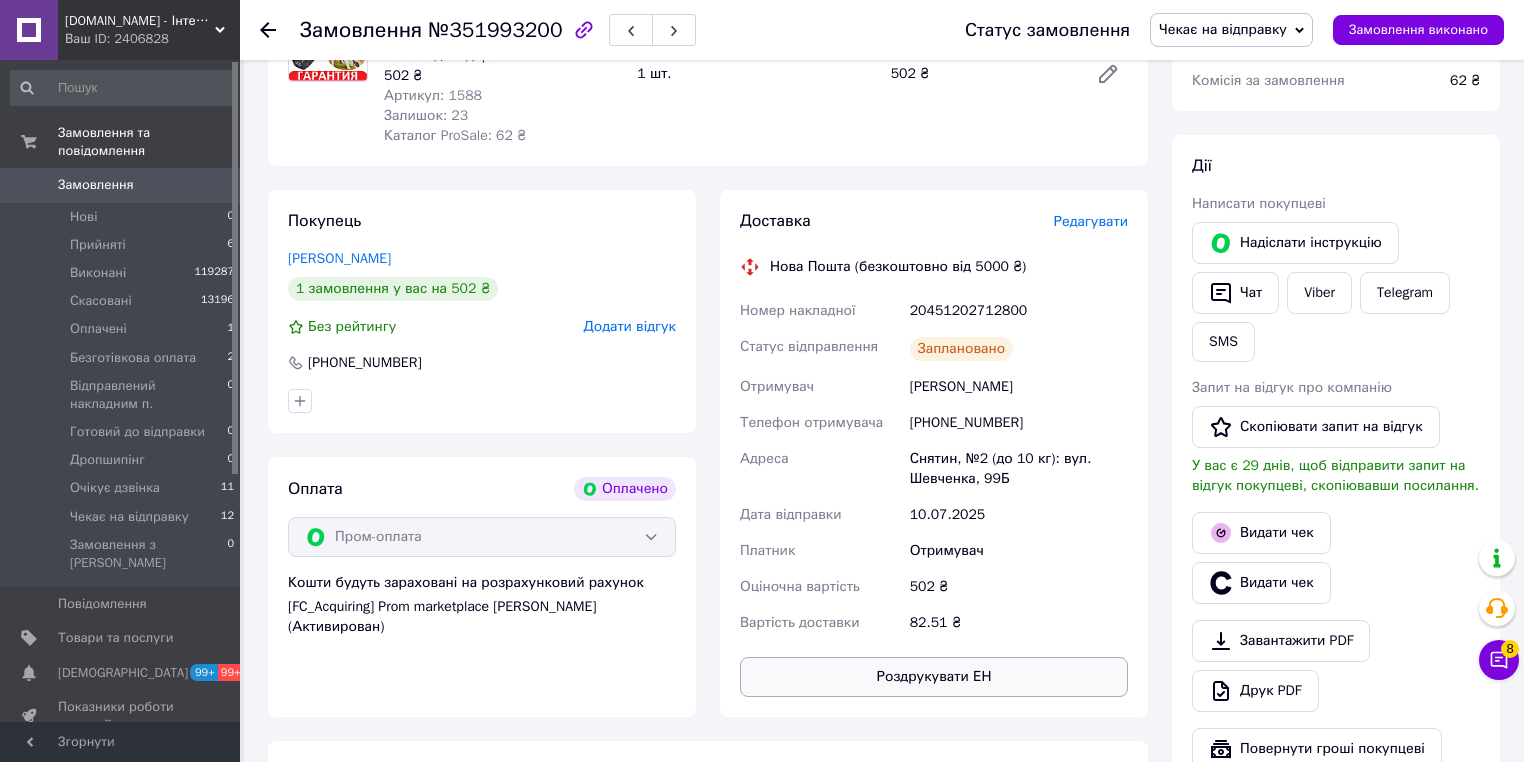 scroll, scrollTop: 480, scrollLeft: 0, axis: vertical 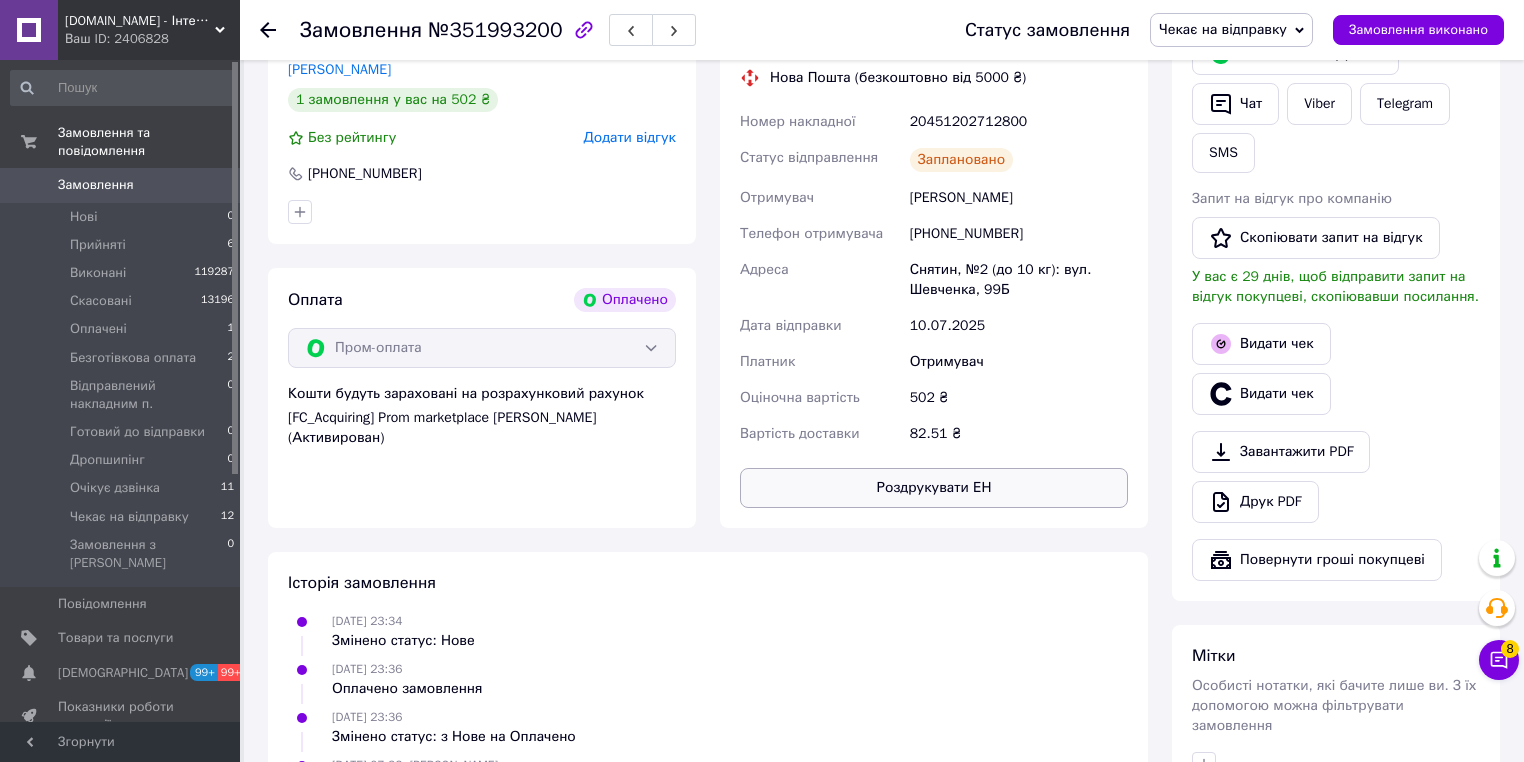 click on "Роздрукувати ЕН" at bounding box center (934, 488) 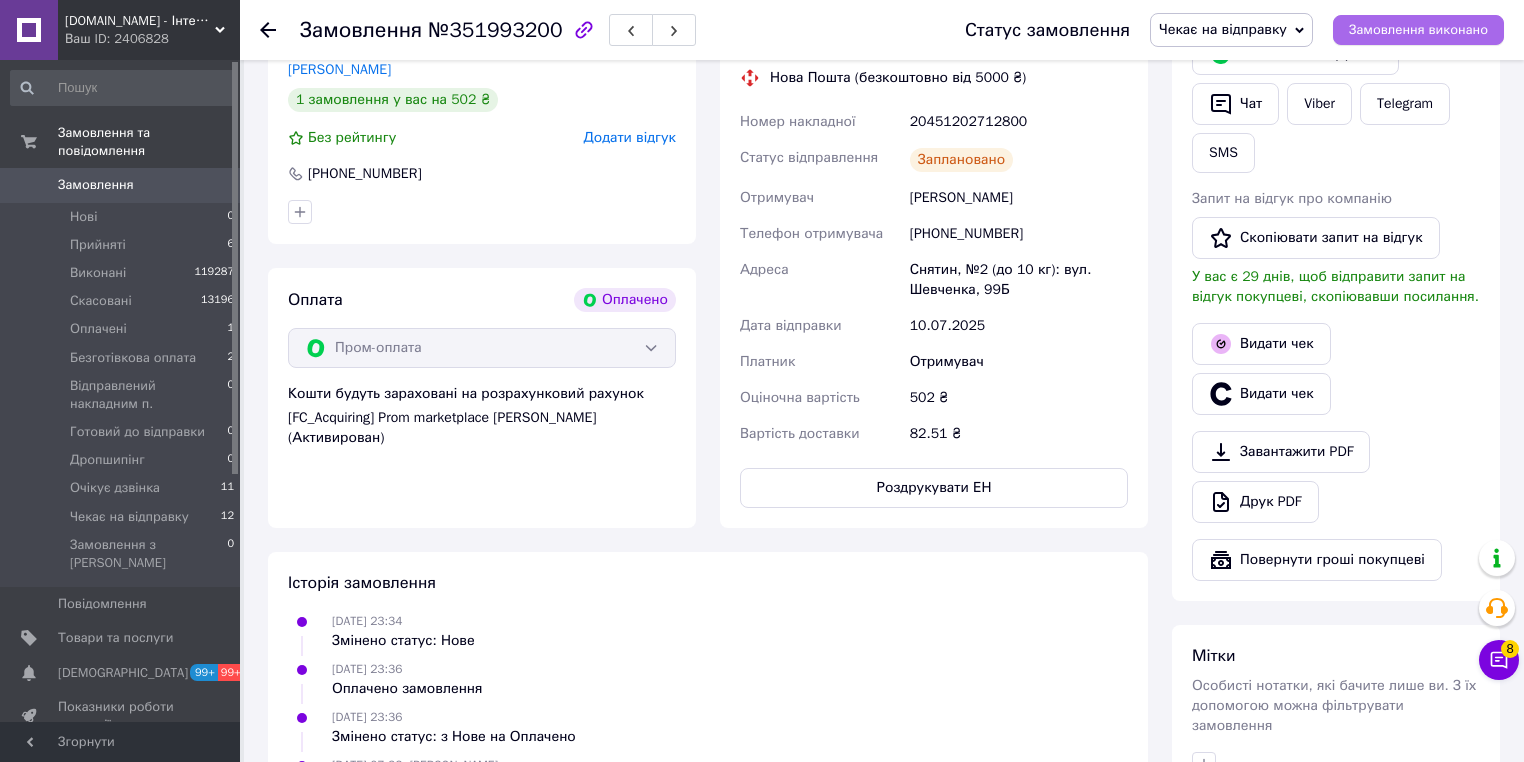 click on "Замовлення виконано" at bounding box center [1418, 30] 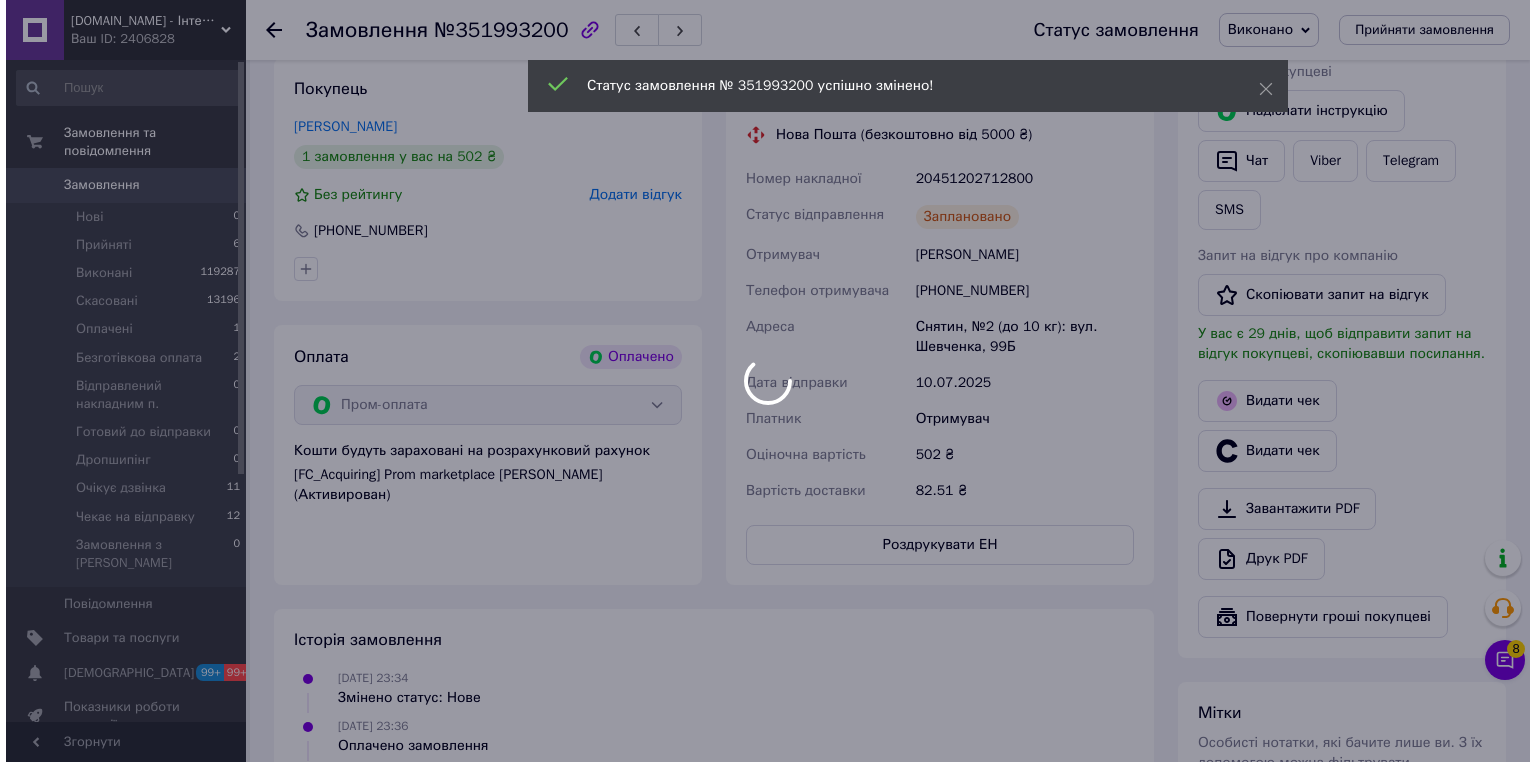 scroll, scrollTop: 320, scrollLeft: 0, axis: vertical 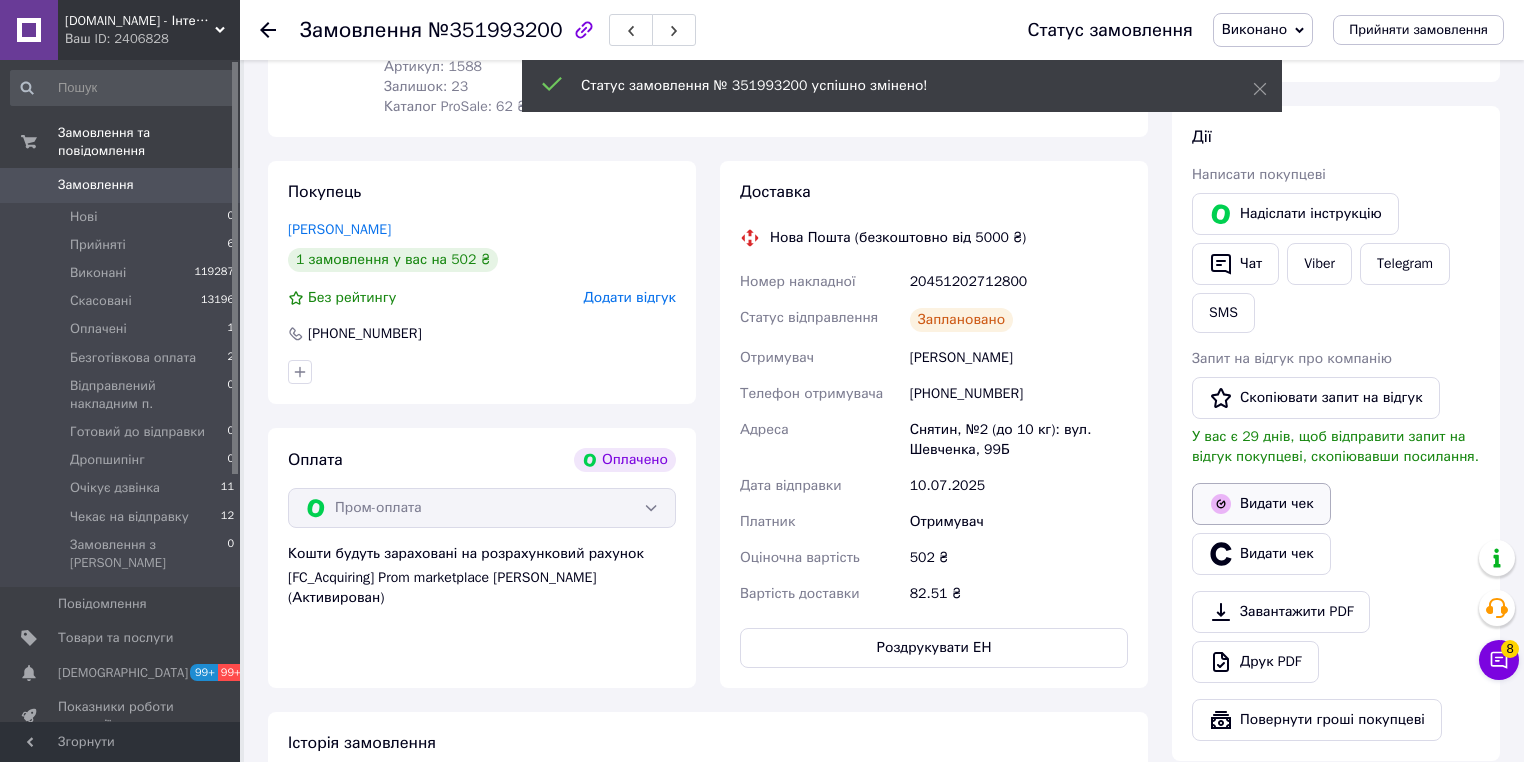 click on "Видати чек" at bounding box center [1261, 504] 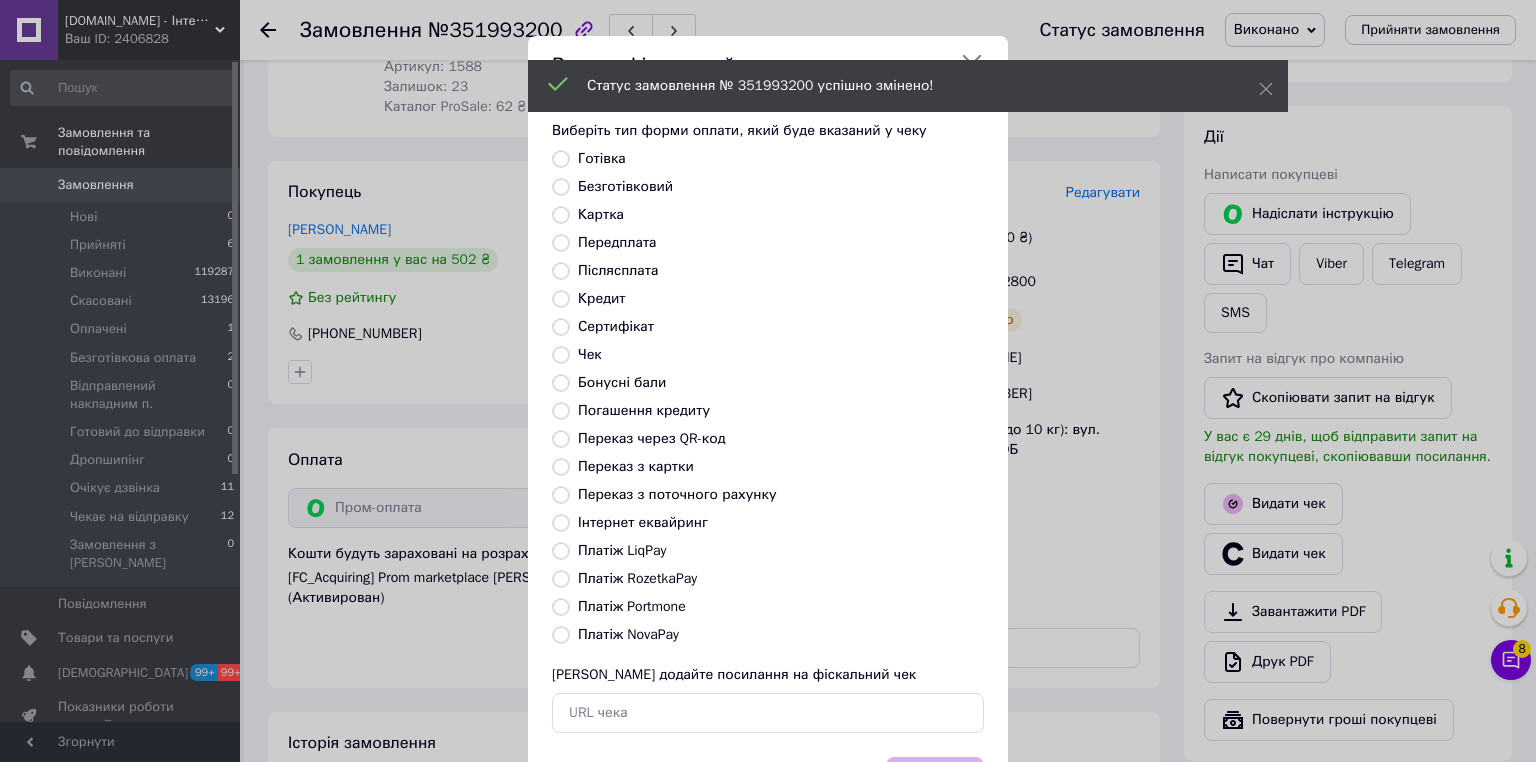 drag, startPoint x: 555, startPoint y: 575, endPoint x: 657, endPoint y: 598, distance: 104.56099 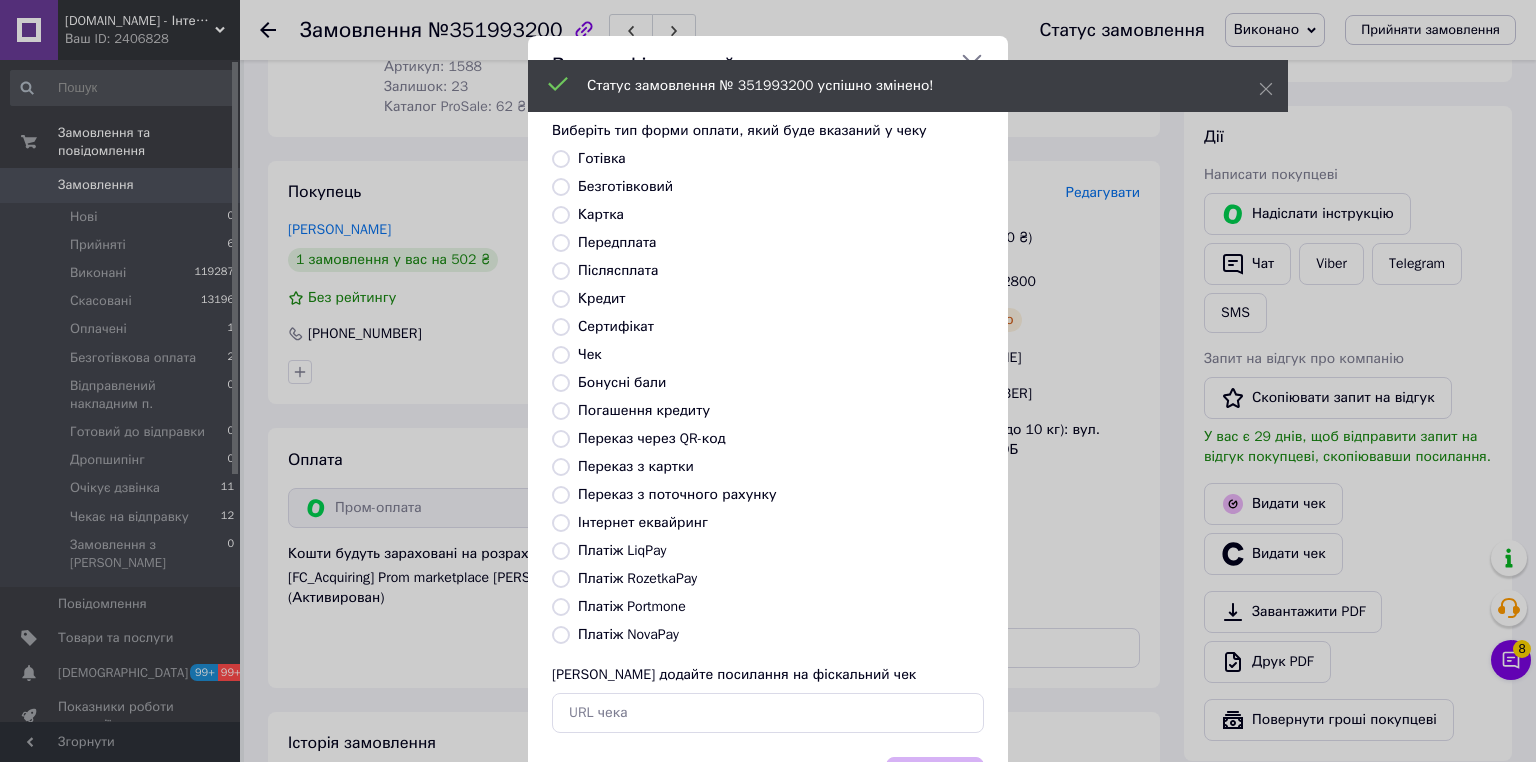 radio on "true" 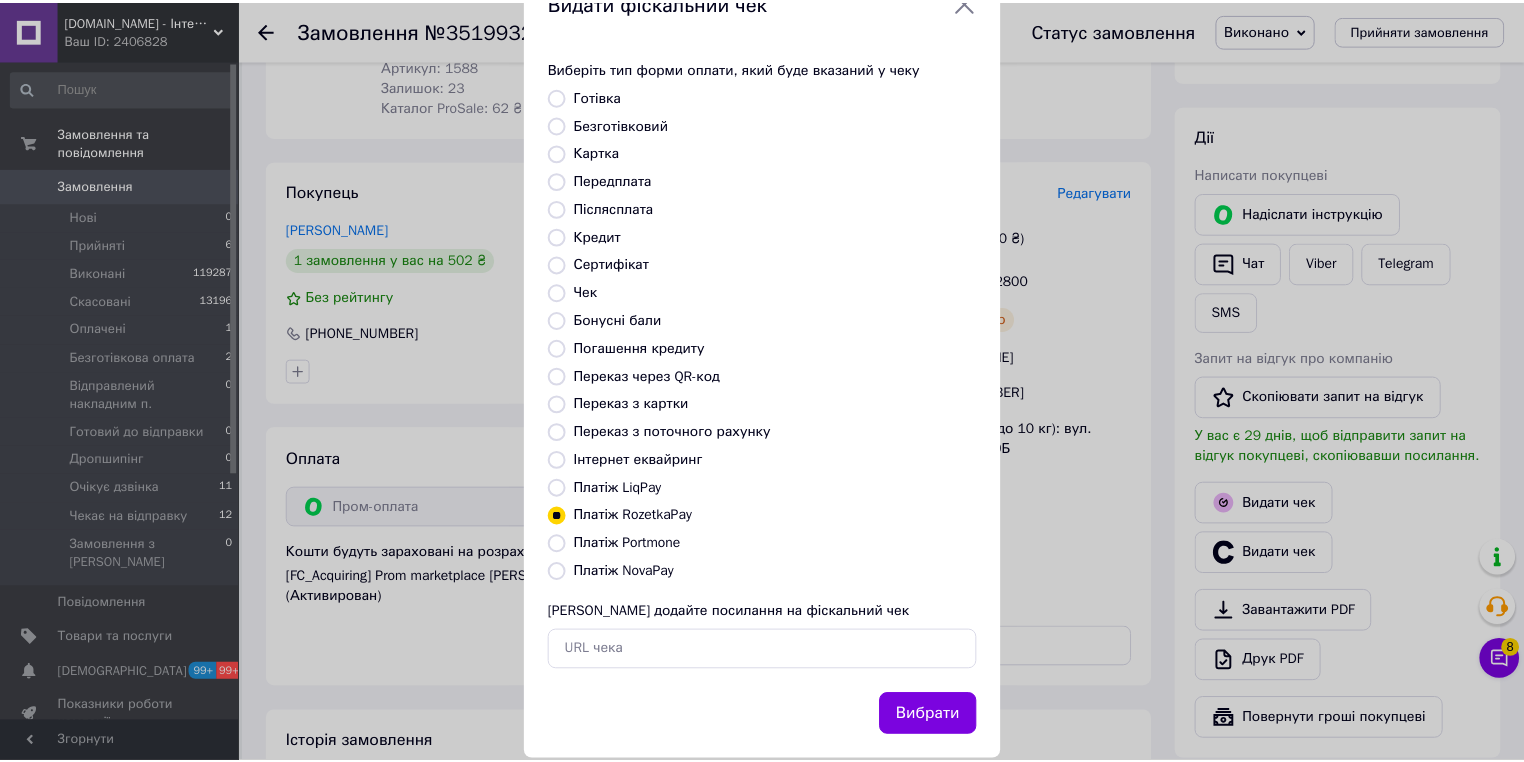 scroll, scrollTop: 96, scrollLeft: 0, axis: vertical 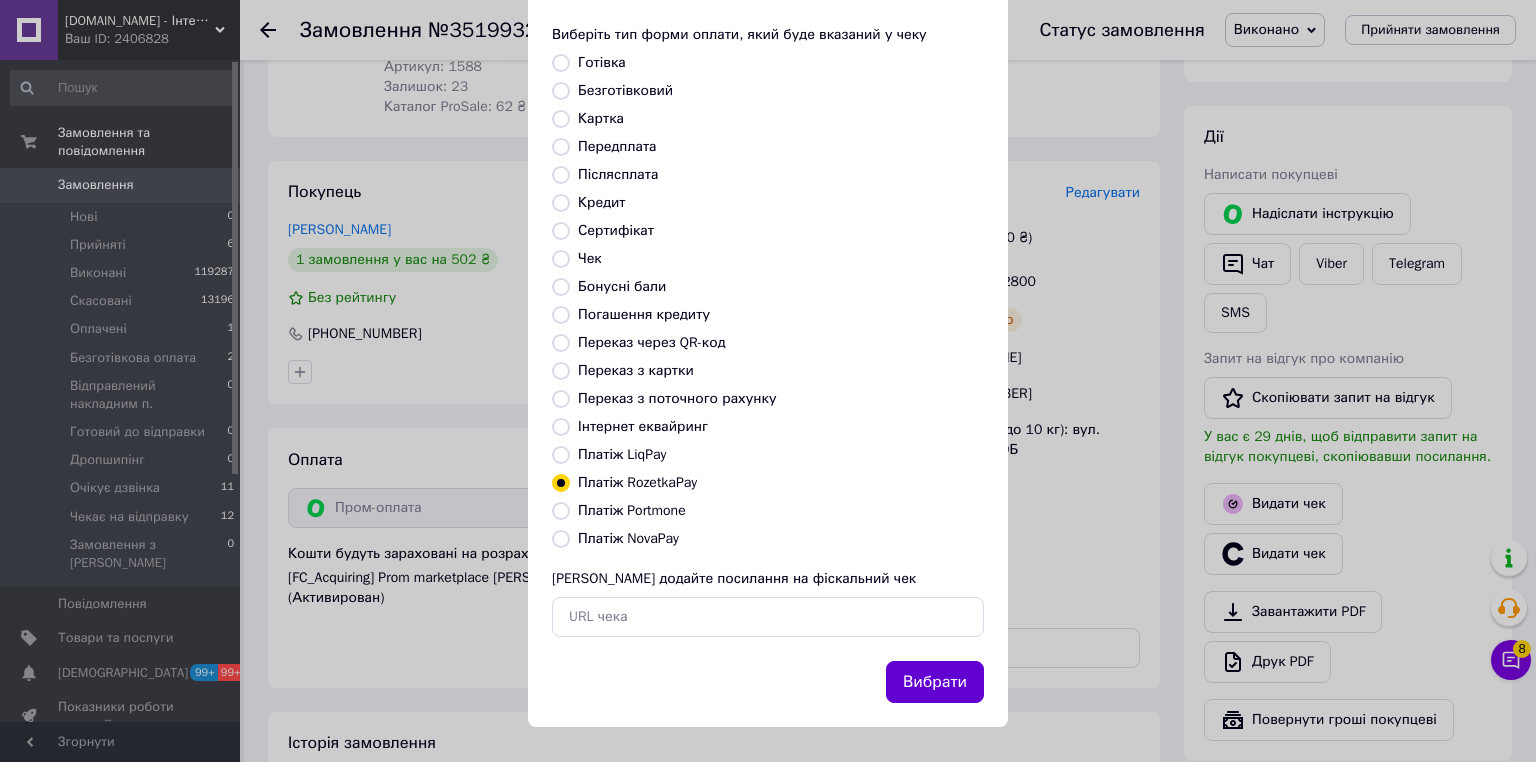 click on "Вибрати" at bounding box center [935, 682] 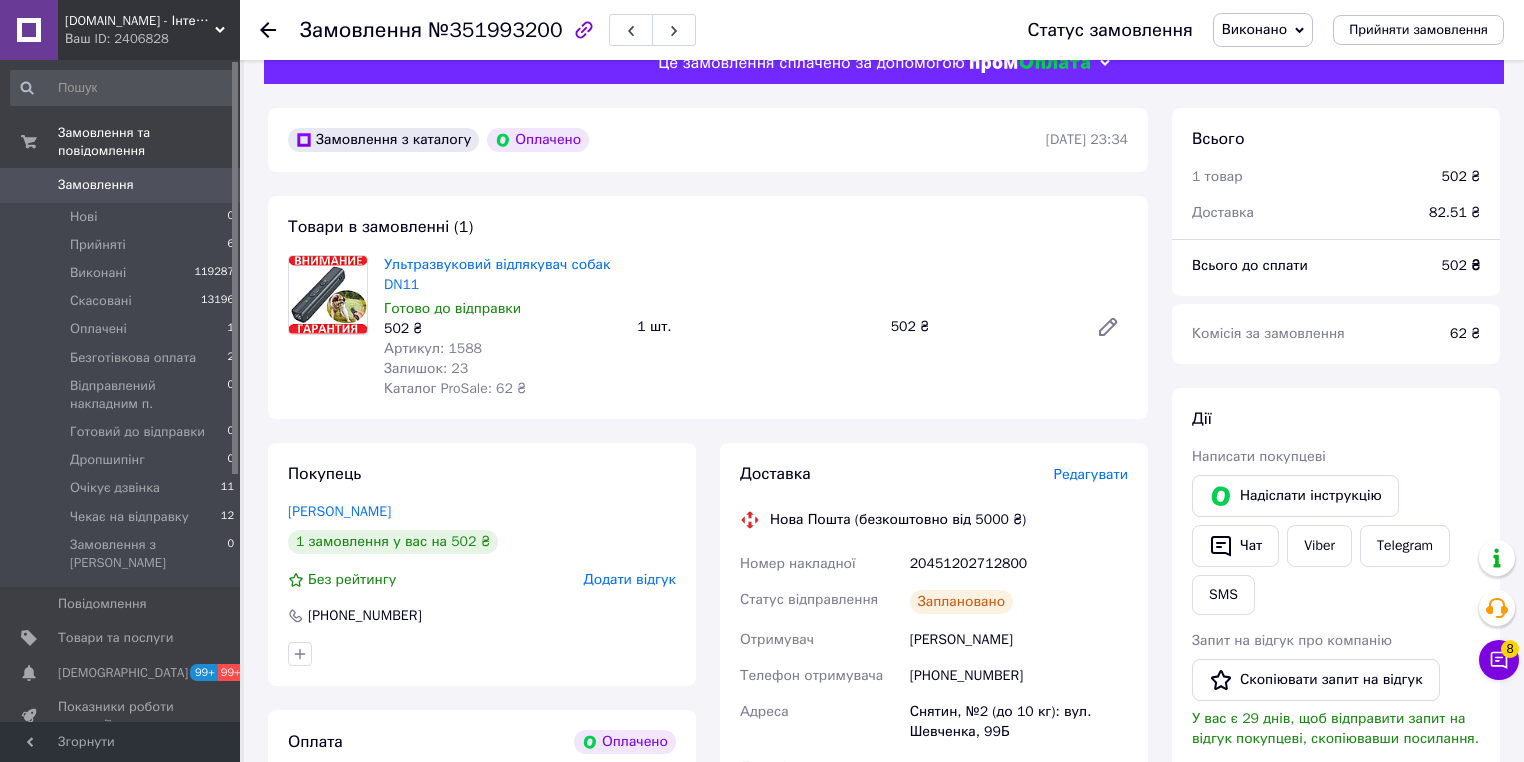 scroll, scrollTop: 0, scrollLeft: 0, axis: both 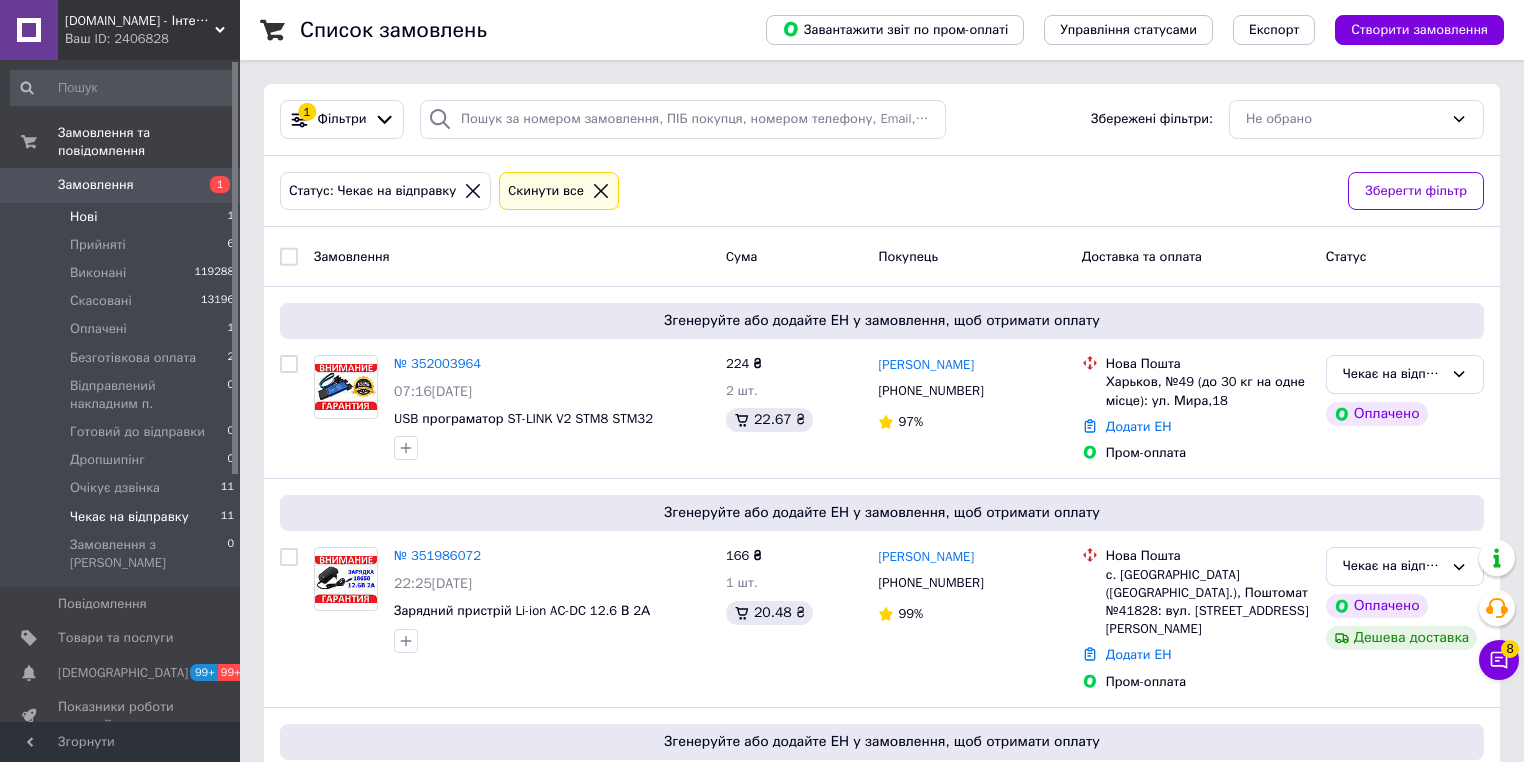 click on "Нові" at bounding box center [83, 217] 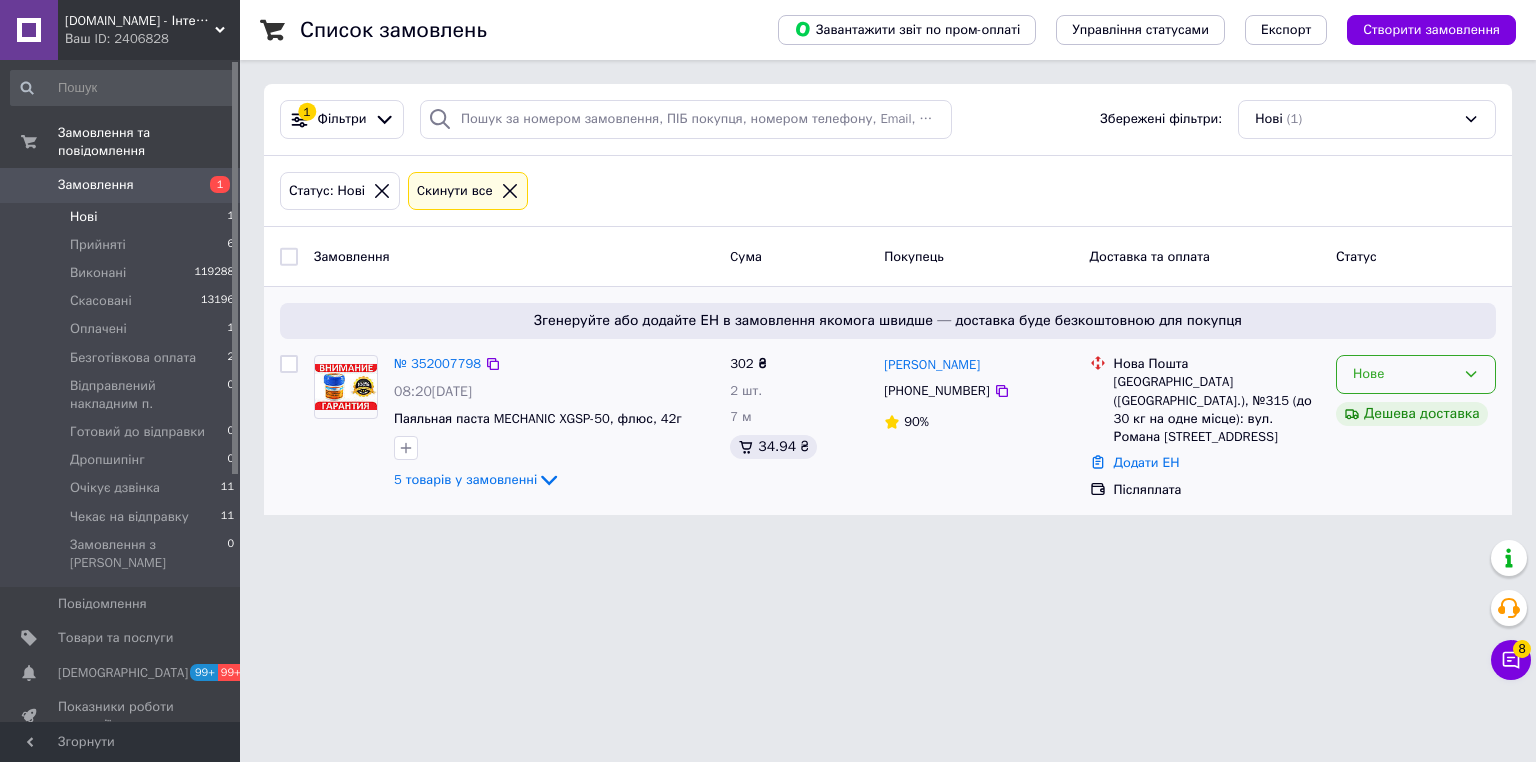 click 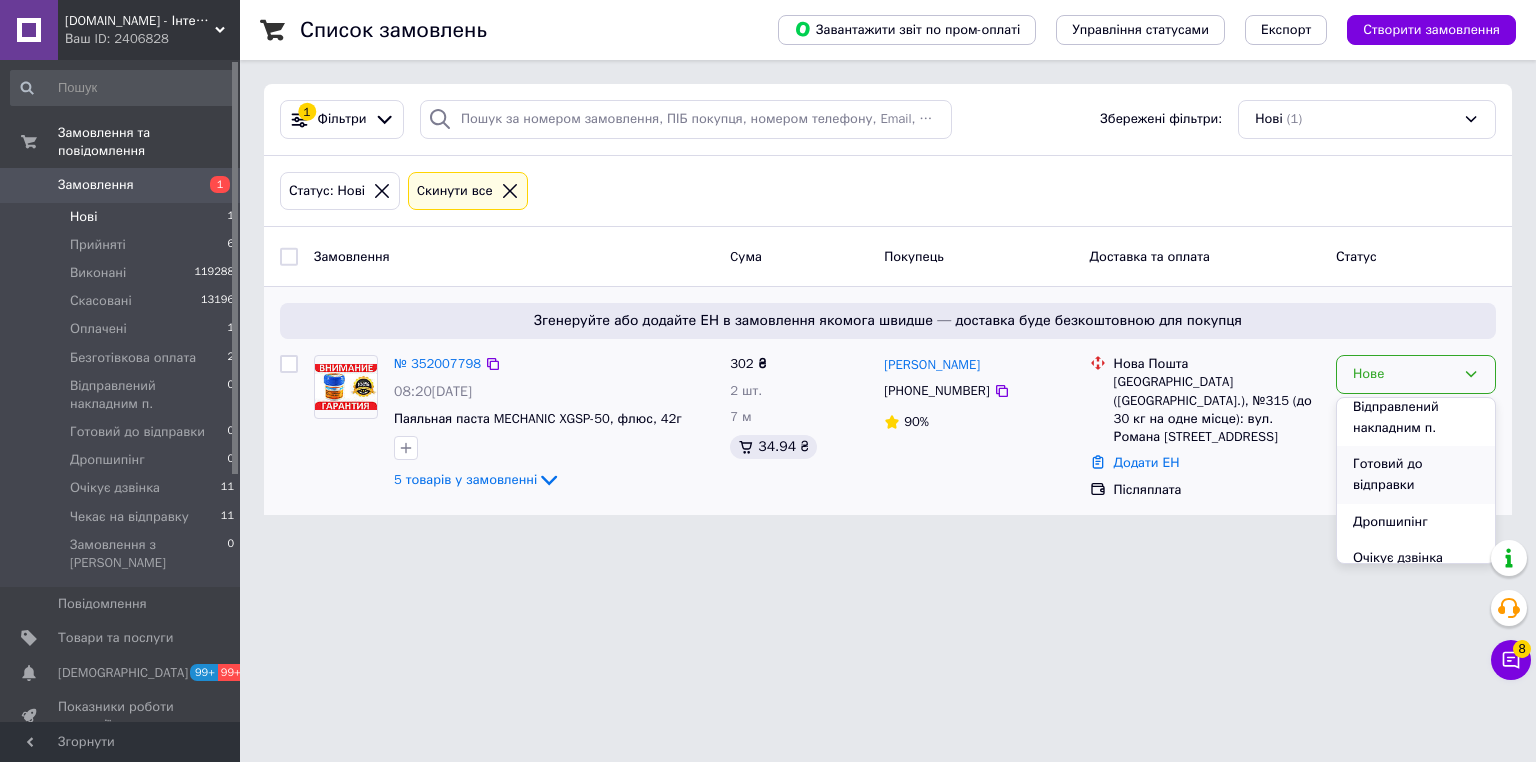 scroll, scrollTop: 241, scrollLeft: 0, axis: vertical 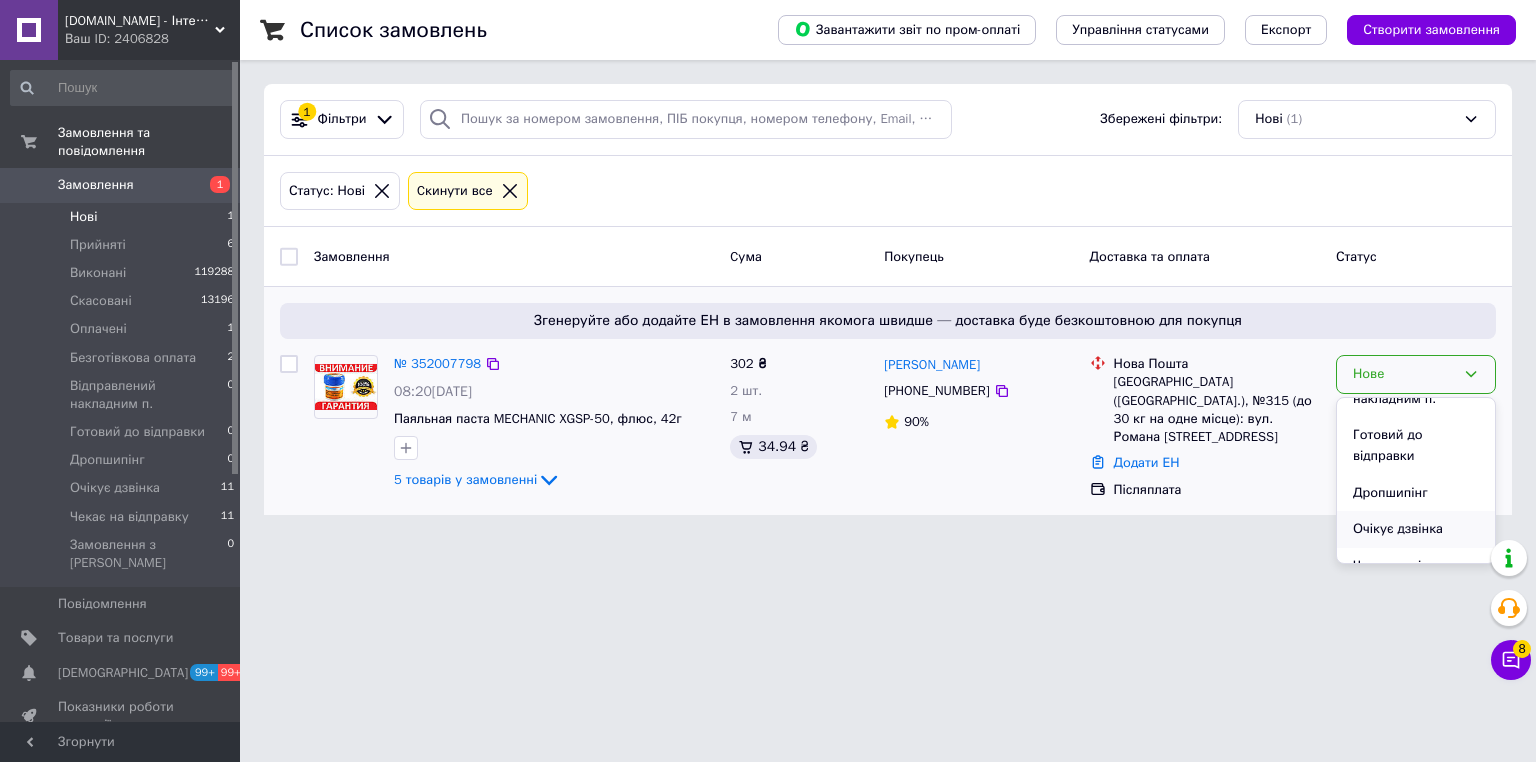 click on "Очікує дзвінка" at bounding box center [1416, 529] 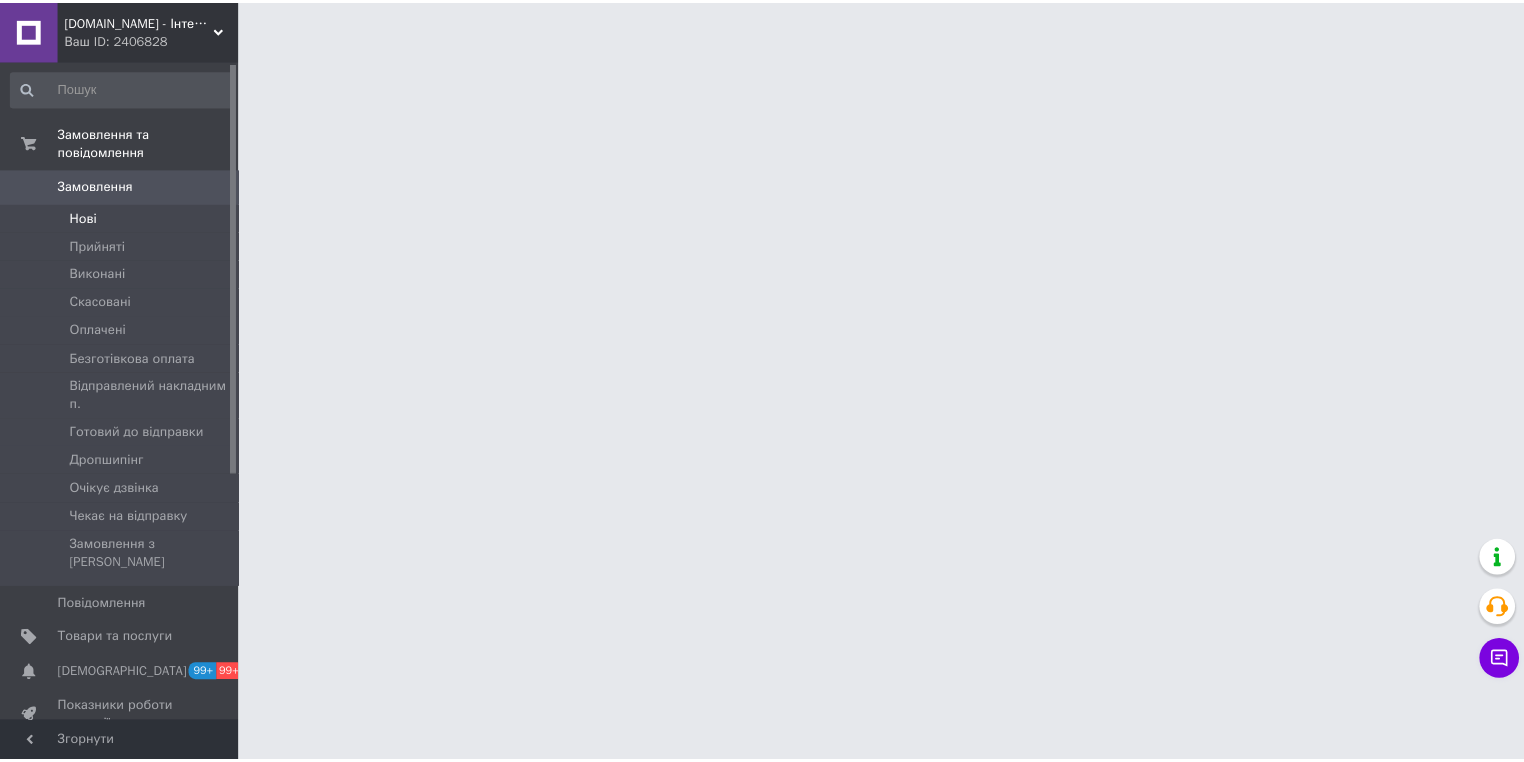 scroll, scrollTop: 0, scrollLeft: 0, axis: both 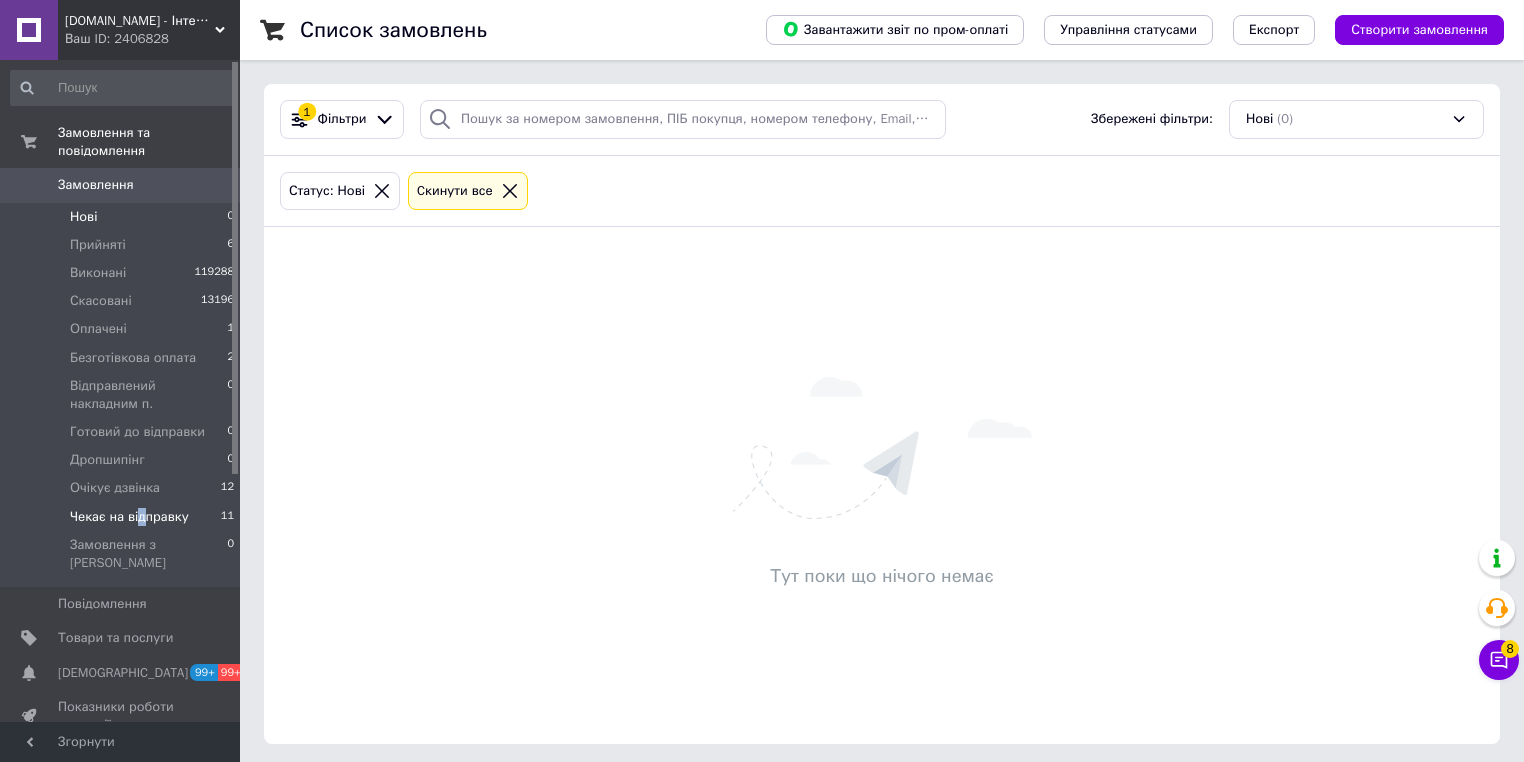 drag, startPoint x: 140, startPoint y: 492, endPoint x: 161, endPoint y: 499, distance: 22.135944 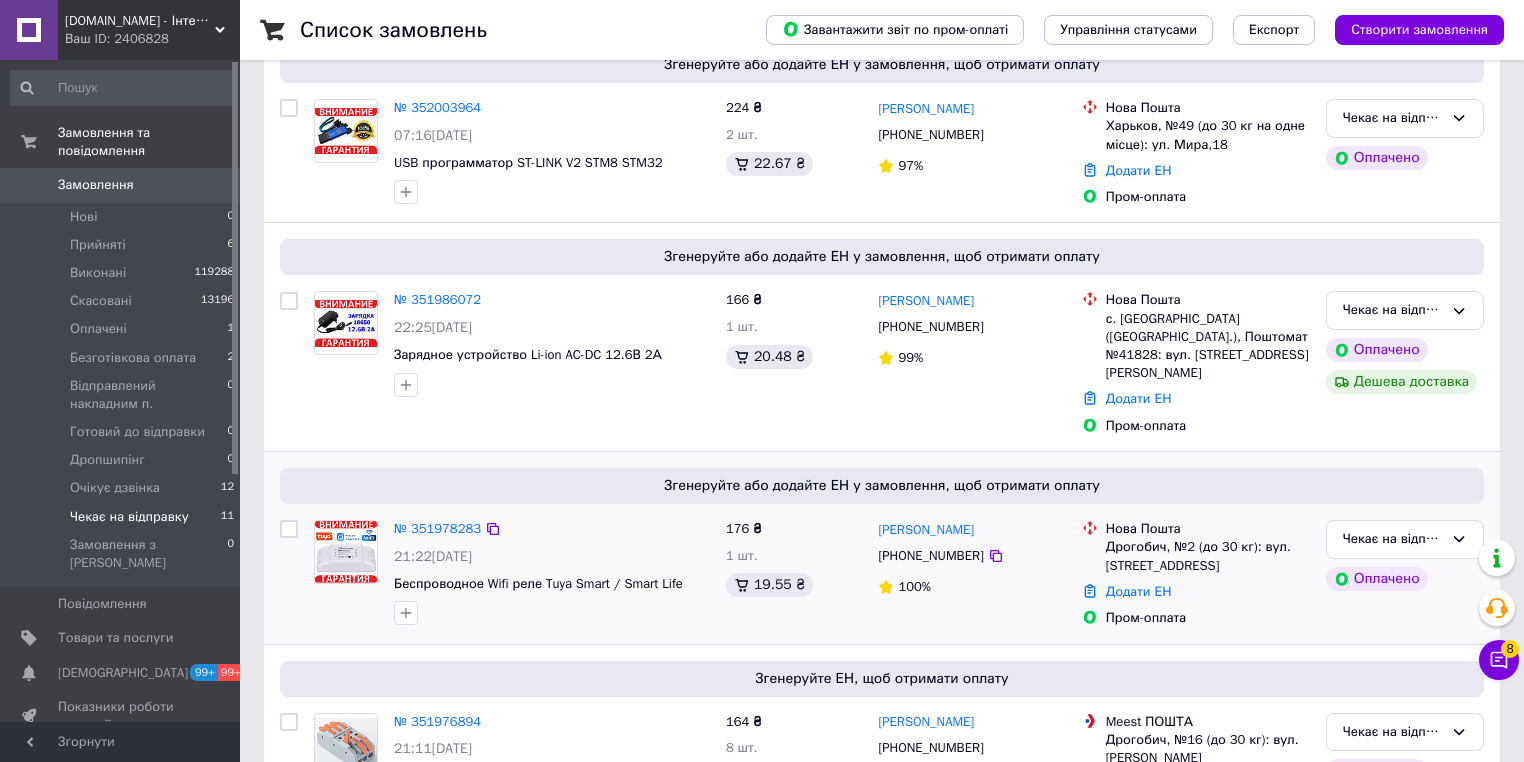 scroll, scrollTop: 320, scrollLeft: 0, axis: vertical 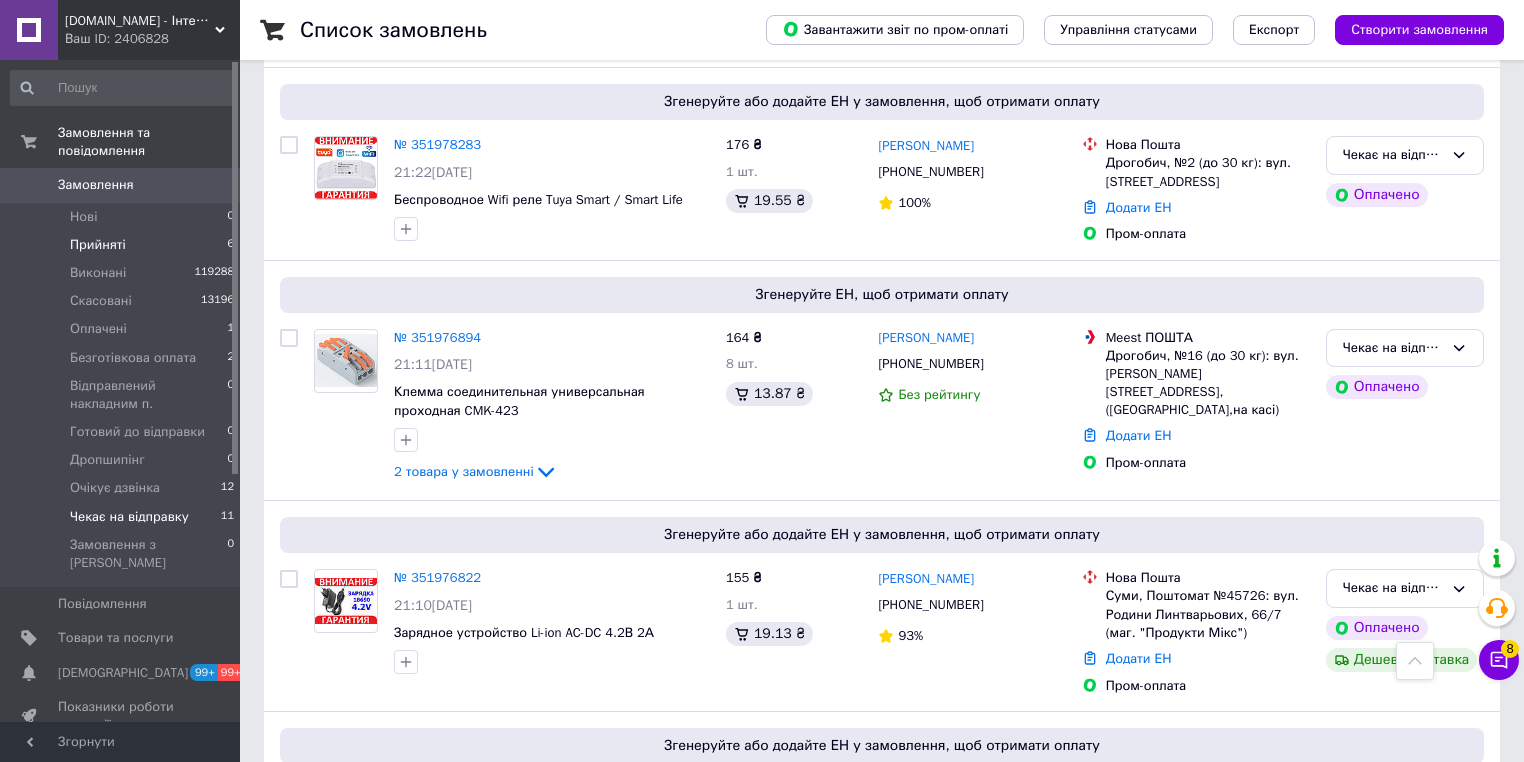 click on "Прийняті" at bounding box center (98, 245) 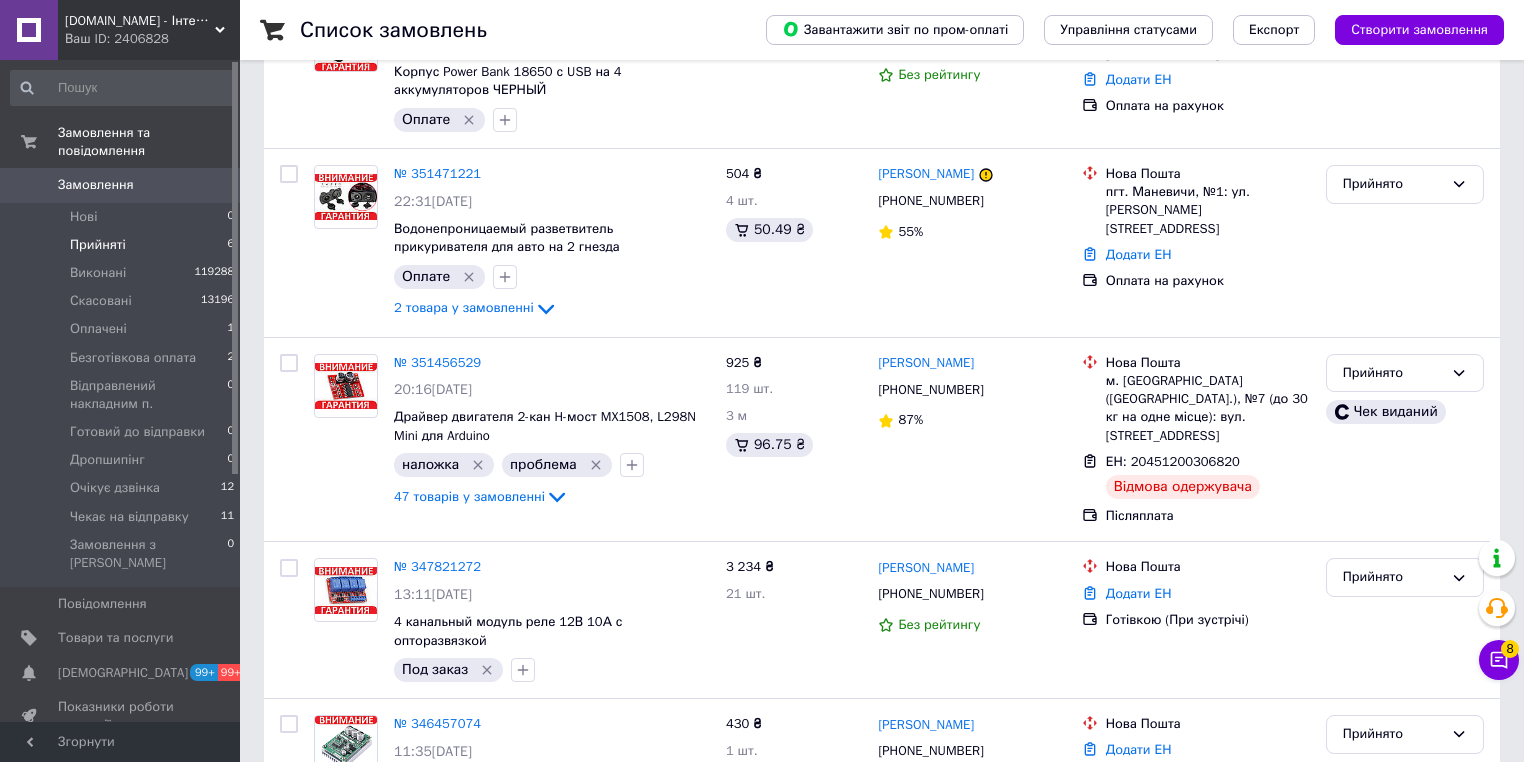 scroll, scrollTop: 544, scrollLeft: 0, axis: vertical 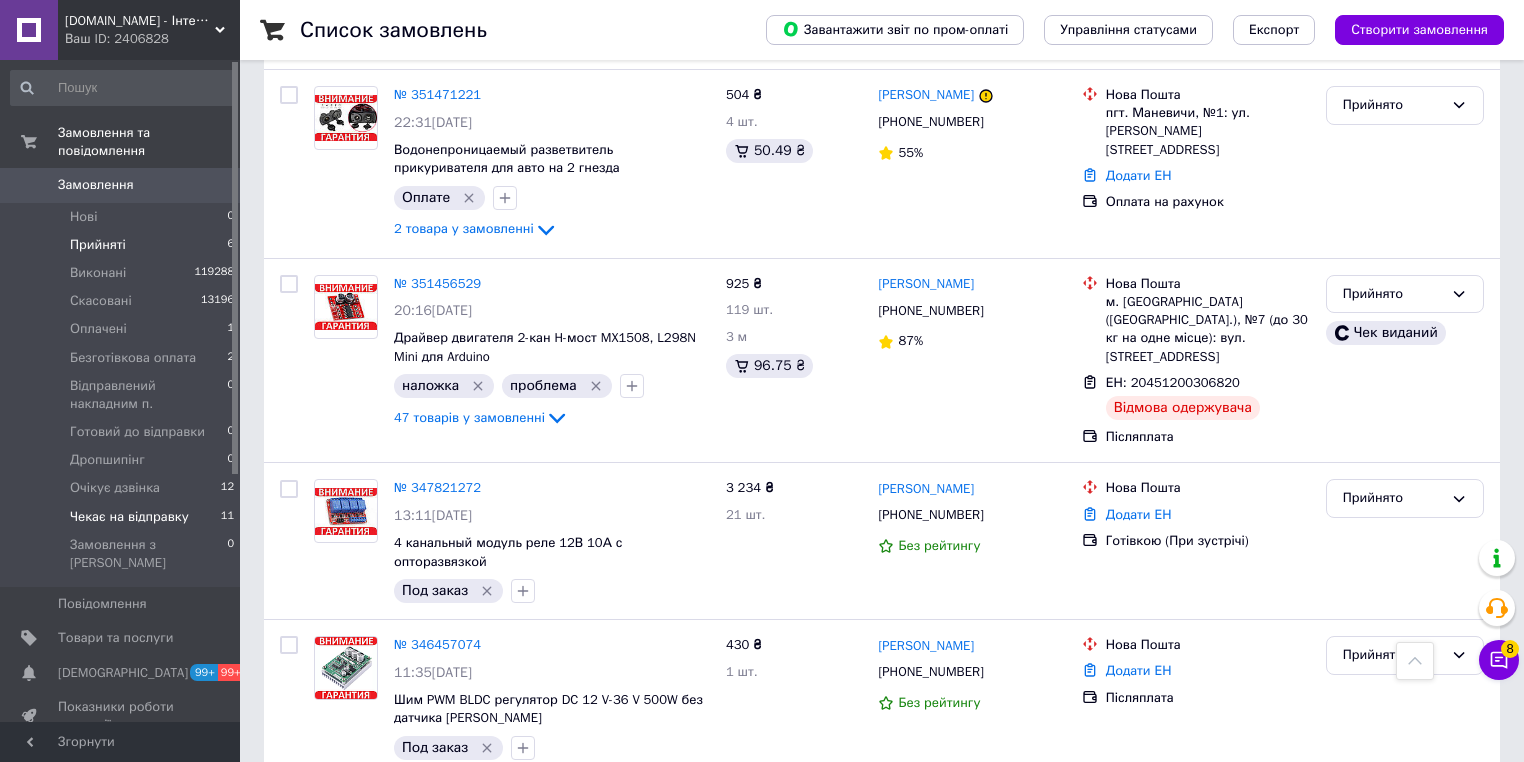 drag, startPoint x: 147, startPoint y: 503, endPoint x: 260, endPoint y: 472, distance: 117.17508 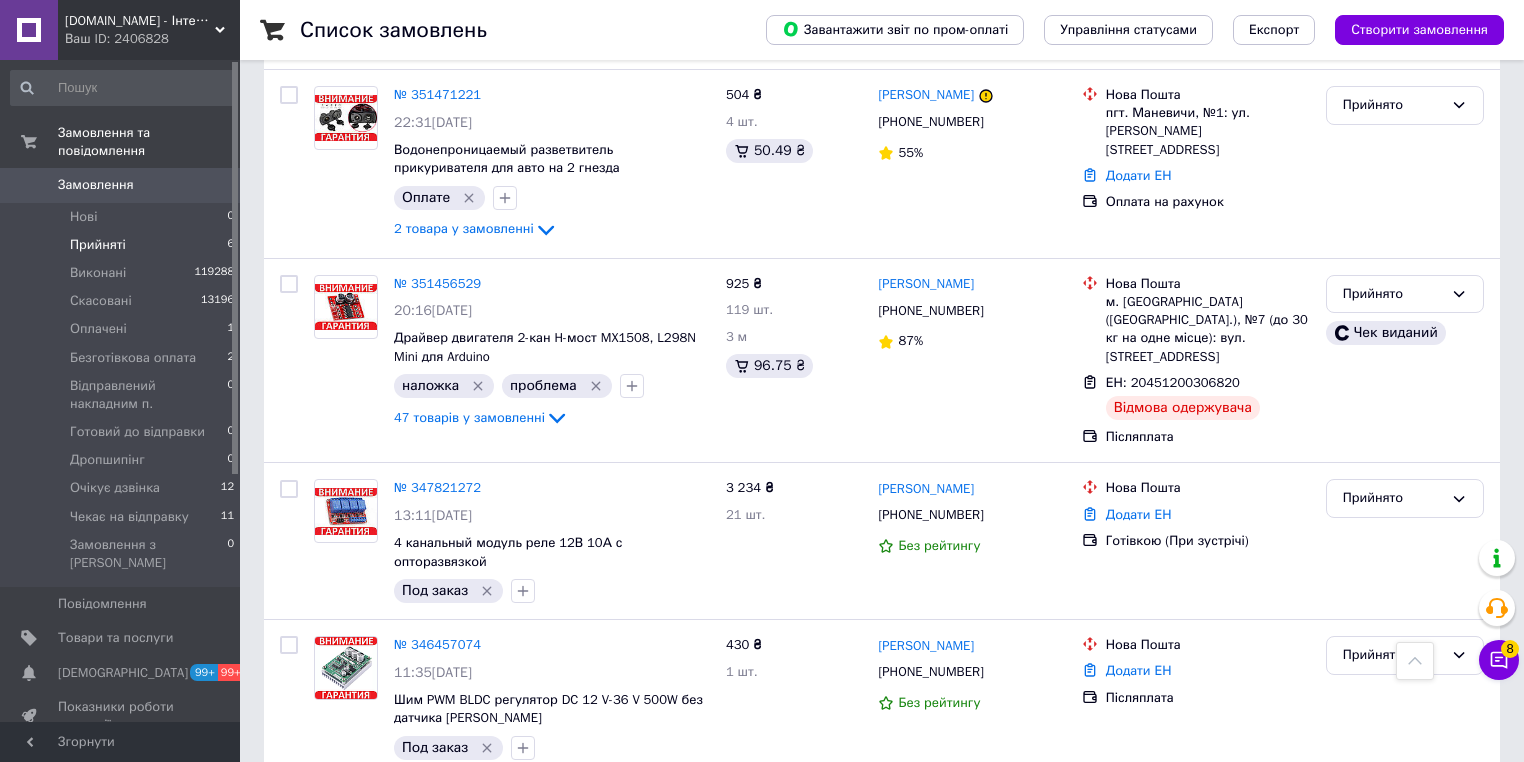 click on "Чекає на відправку" at bounding box center (129, 517) 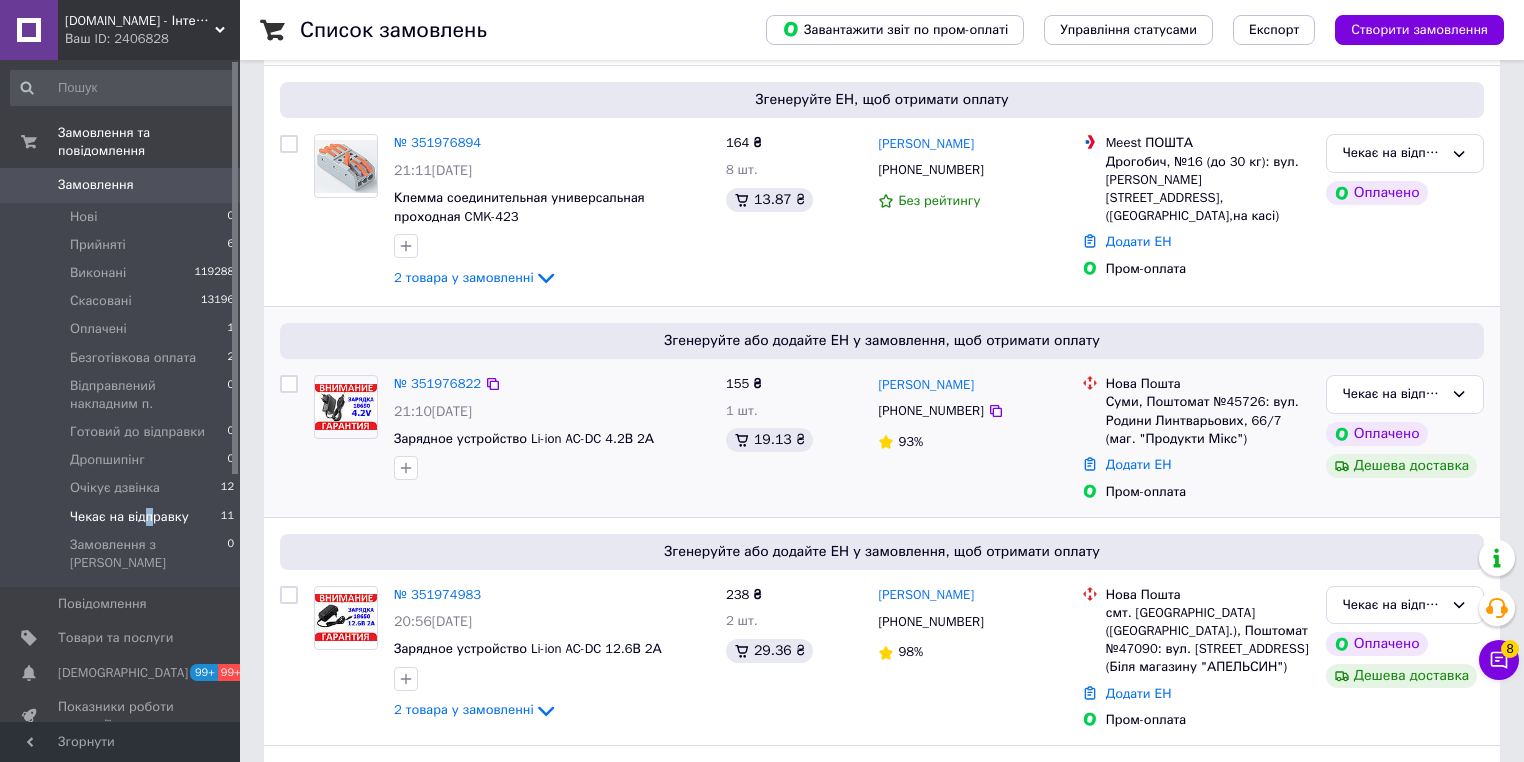 scroll, scrollTop: 480, scrollLeft: 0, axis: vertical 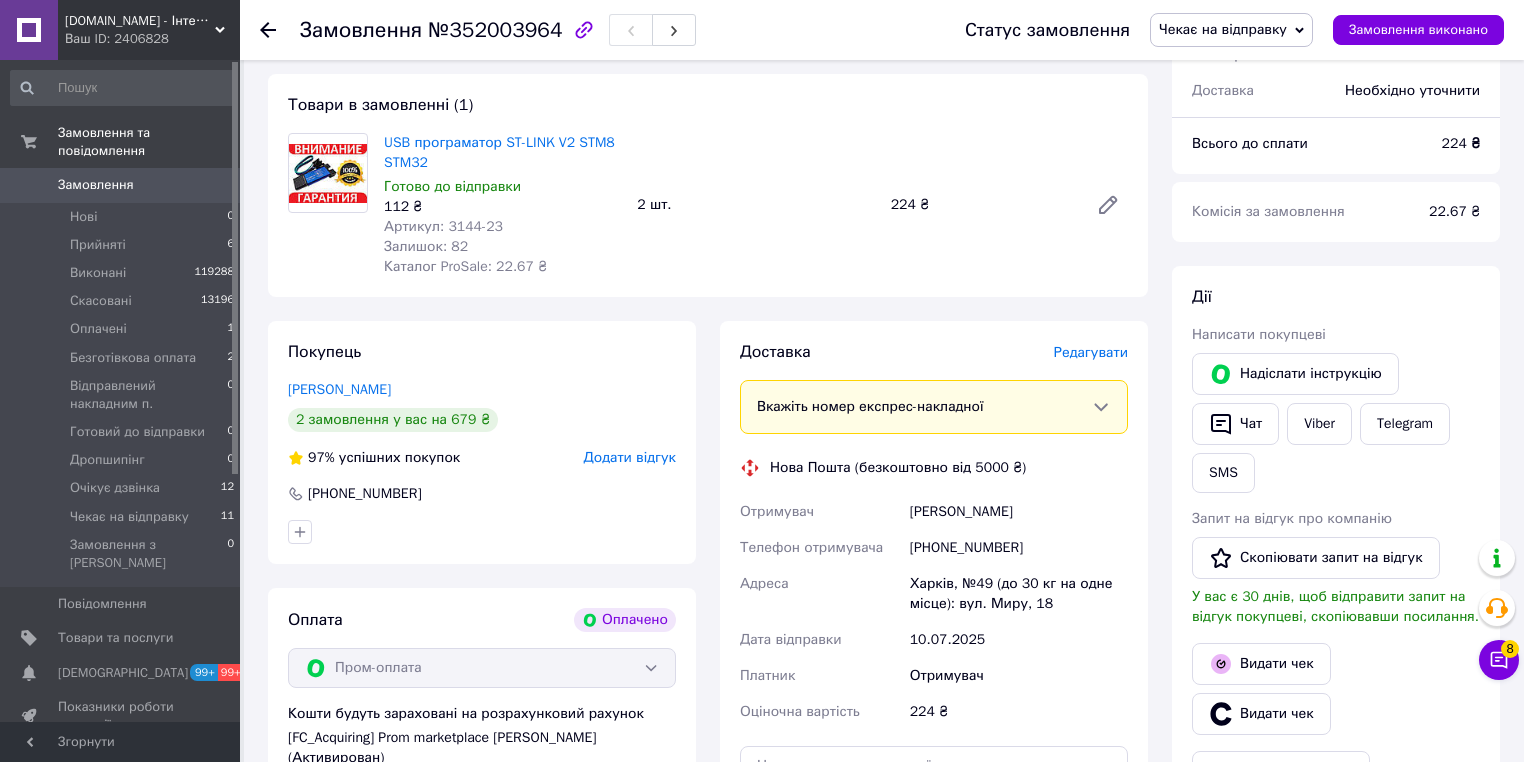 click on "Редагувати" at bounding box center (1091, 352) 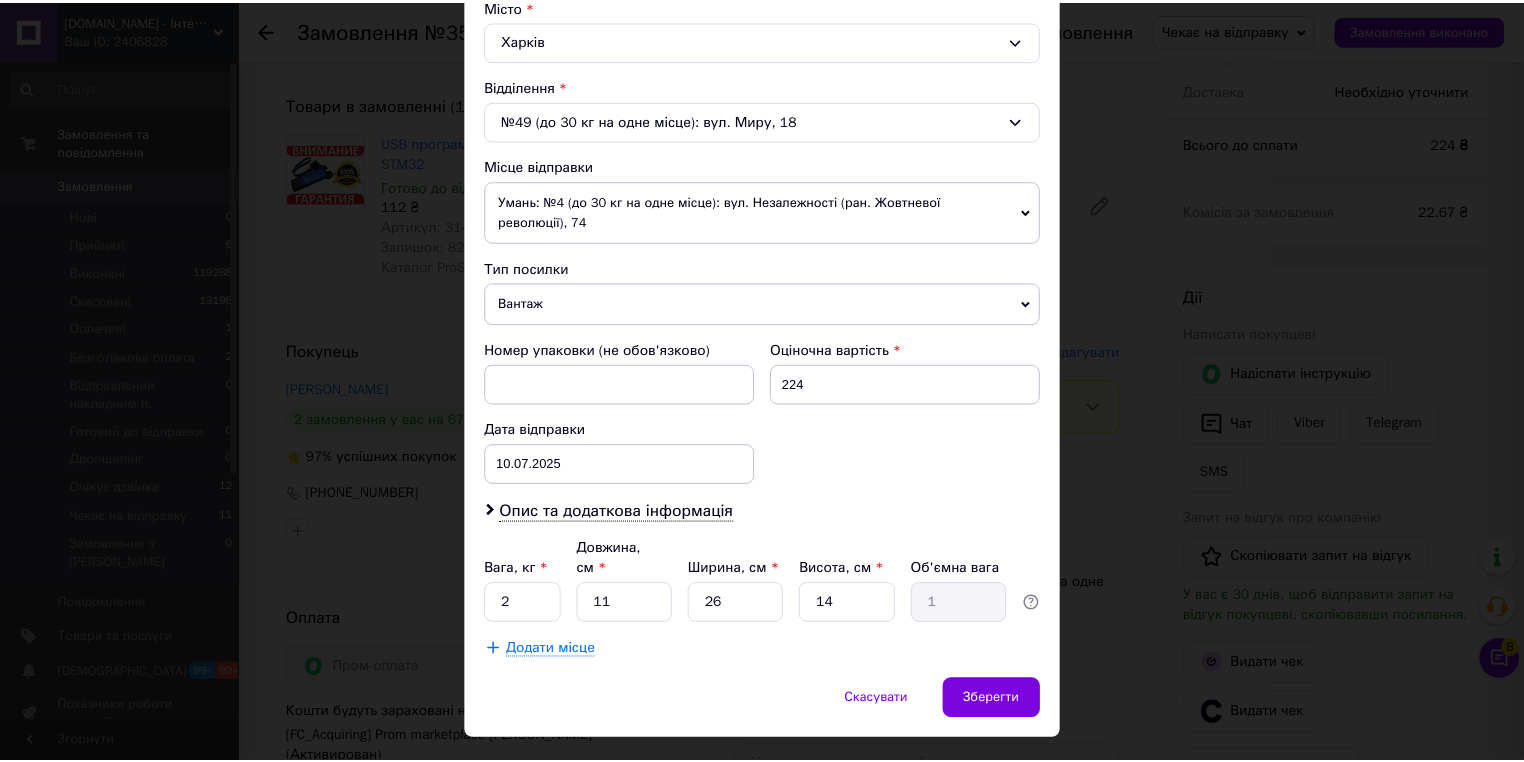 scroll, scrollTop: 580, scrollLeft: 0, axis: vertical 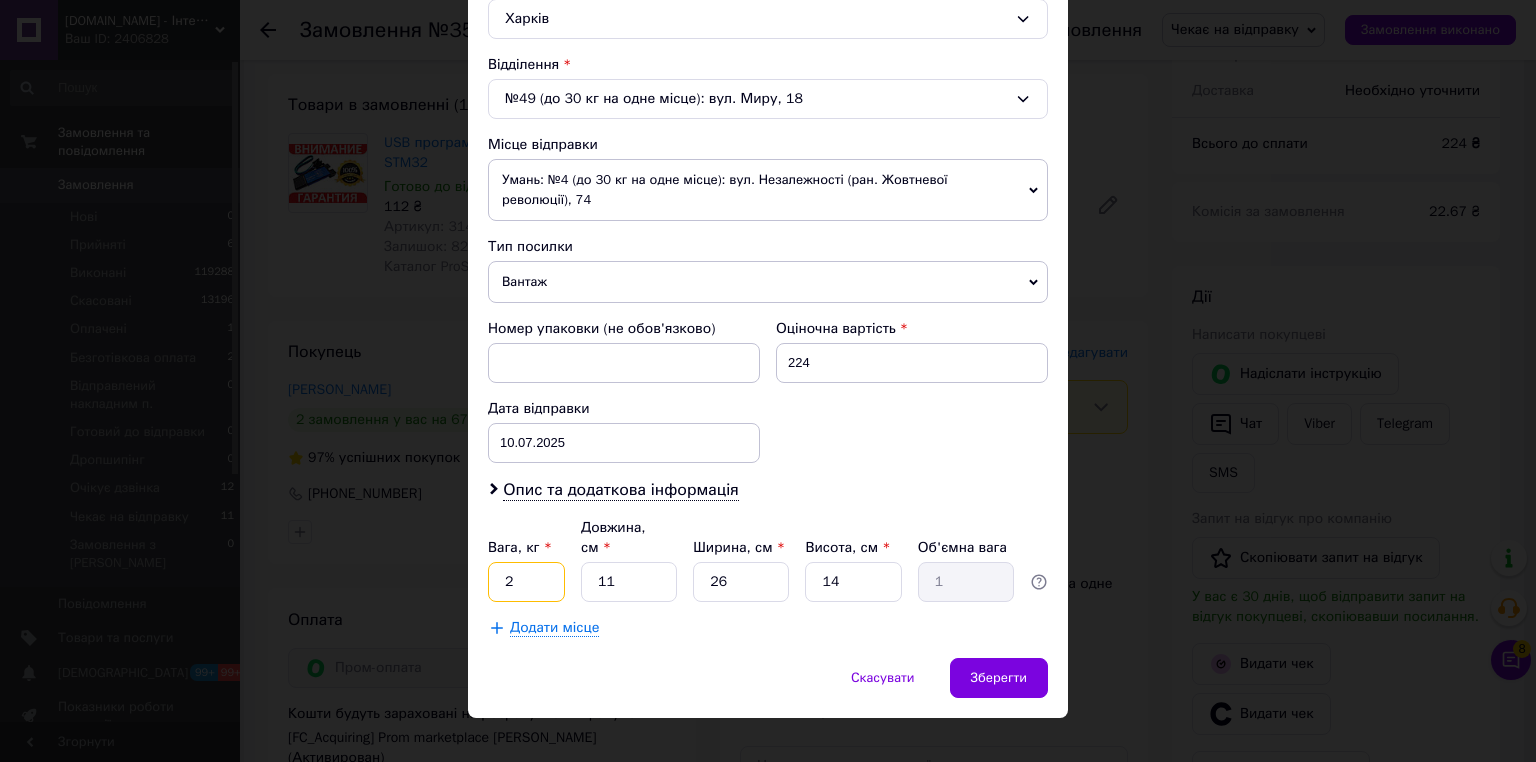 click on "2" at bounding box center [526, 582] 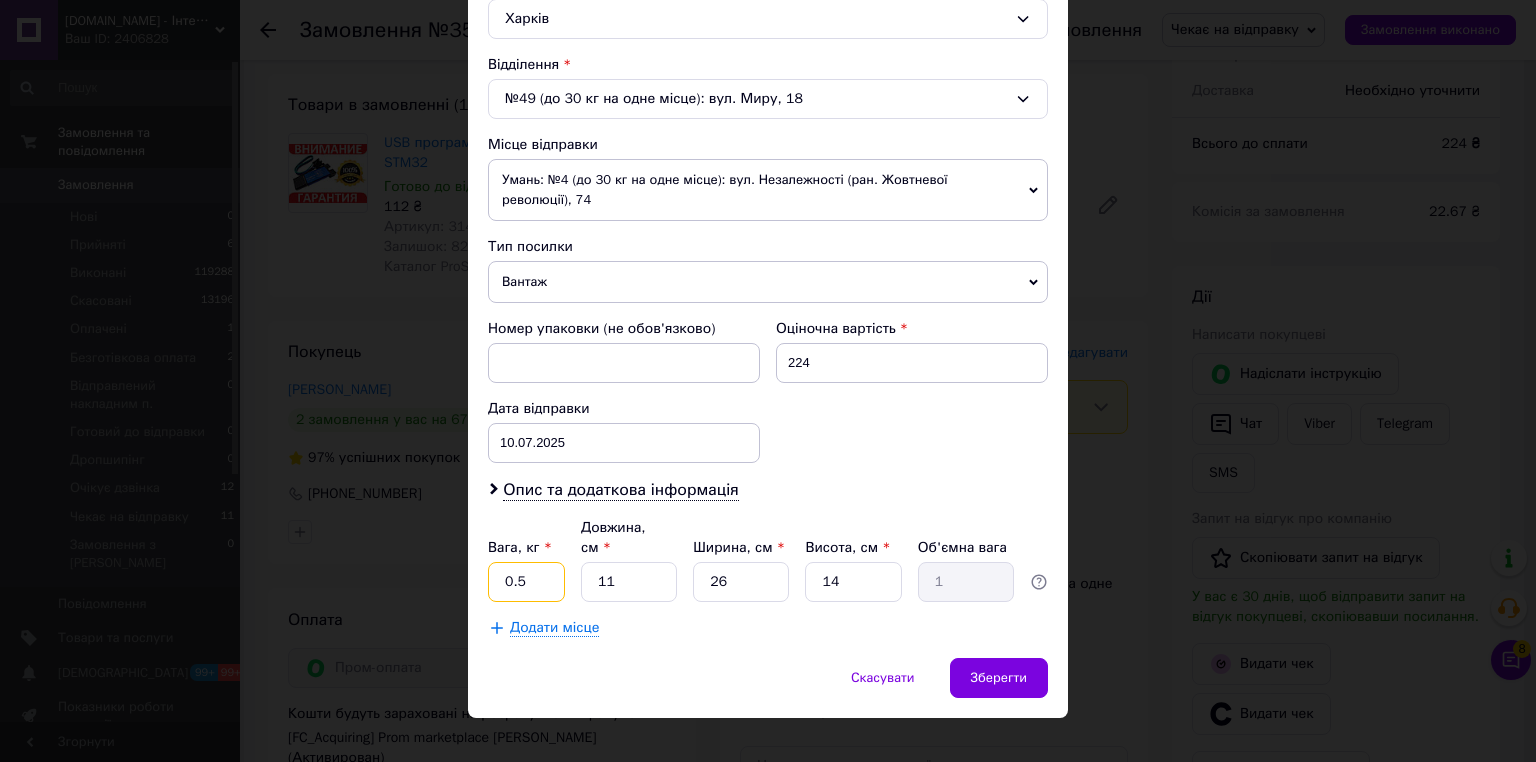 type on "0.5" 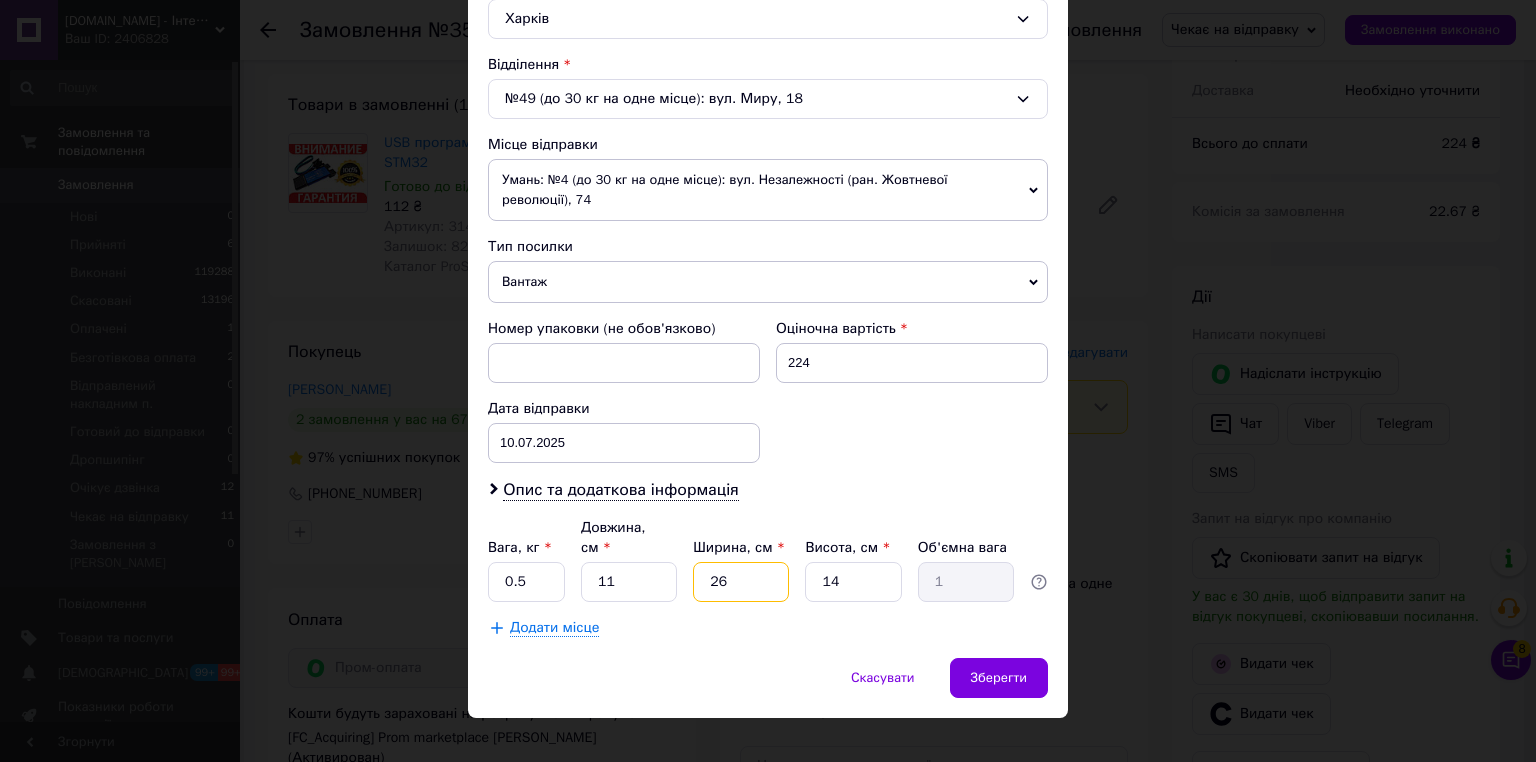 click on "26" at bounding box center (741, 582) 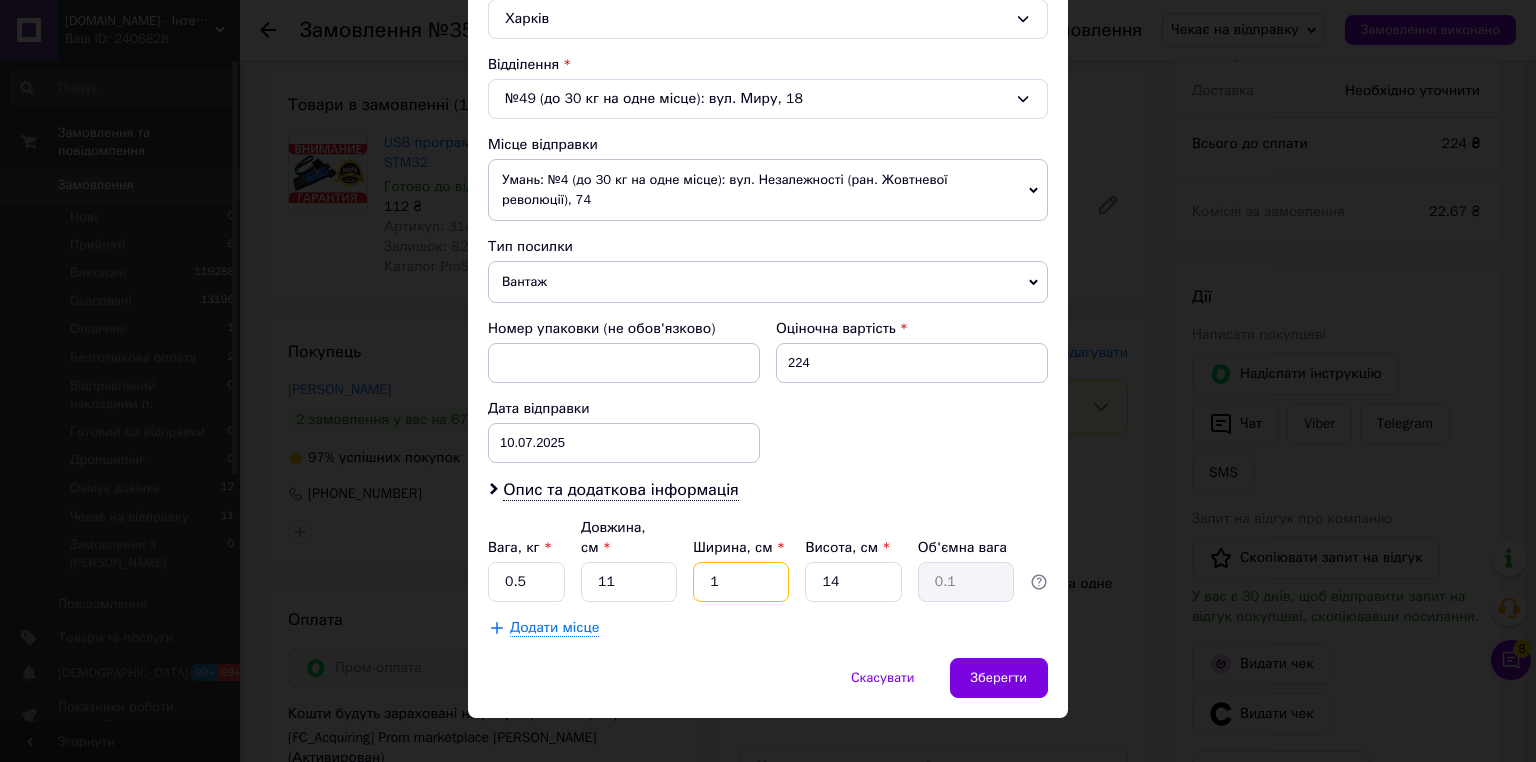 click on "1" at bounding box center [741, 582] 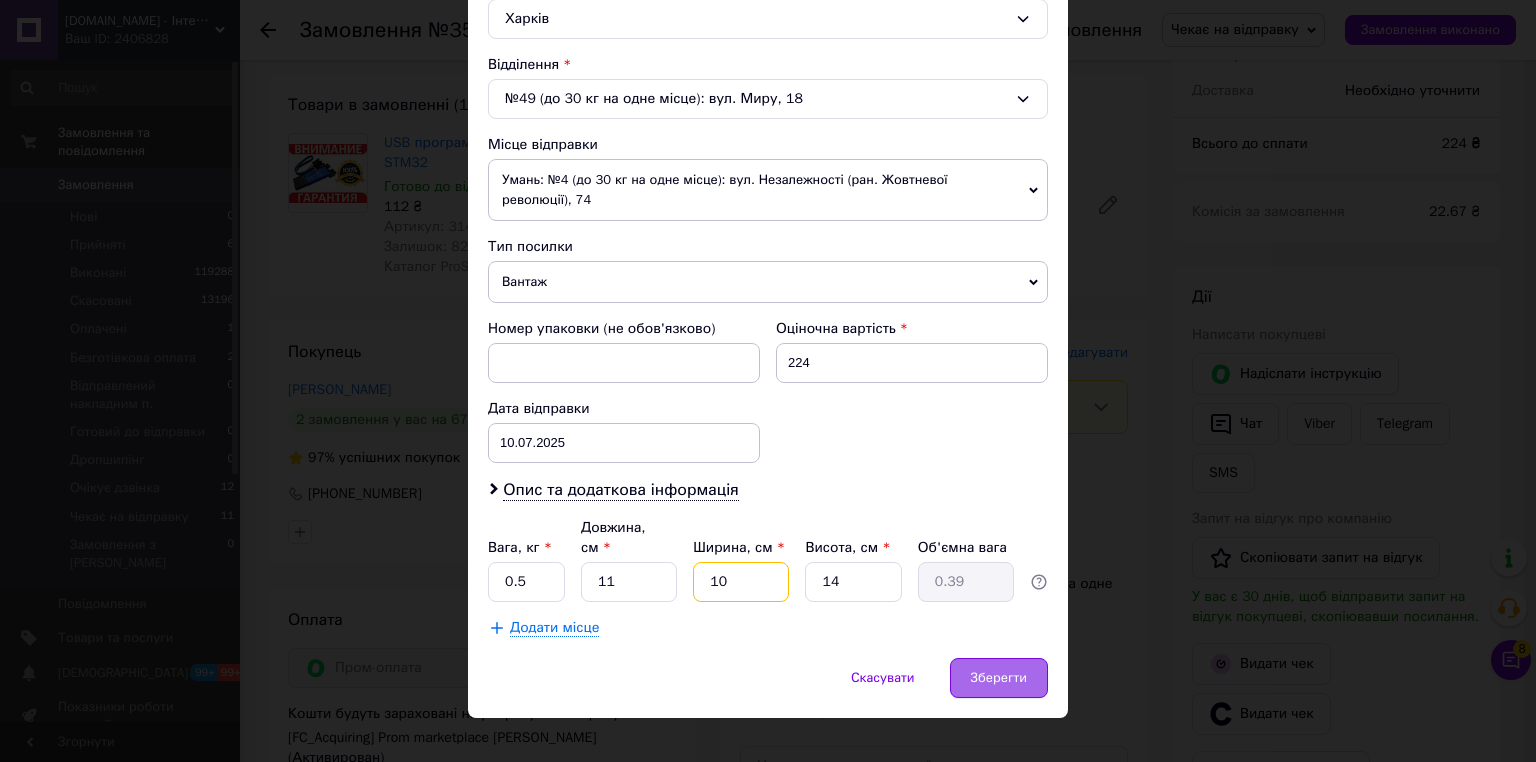 type on "10" 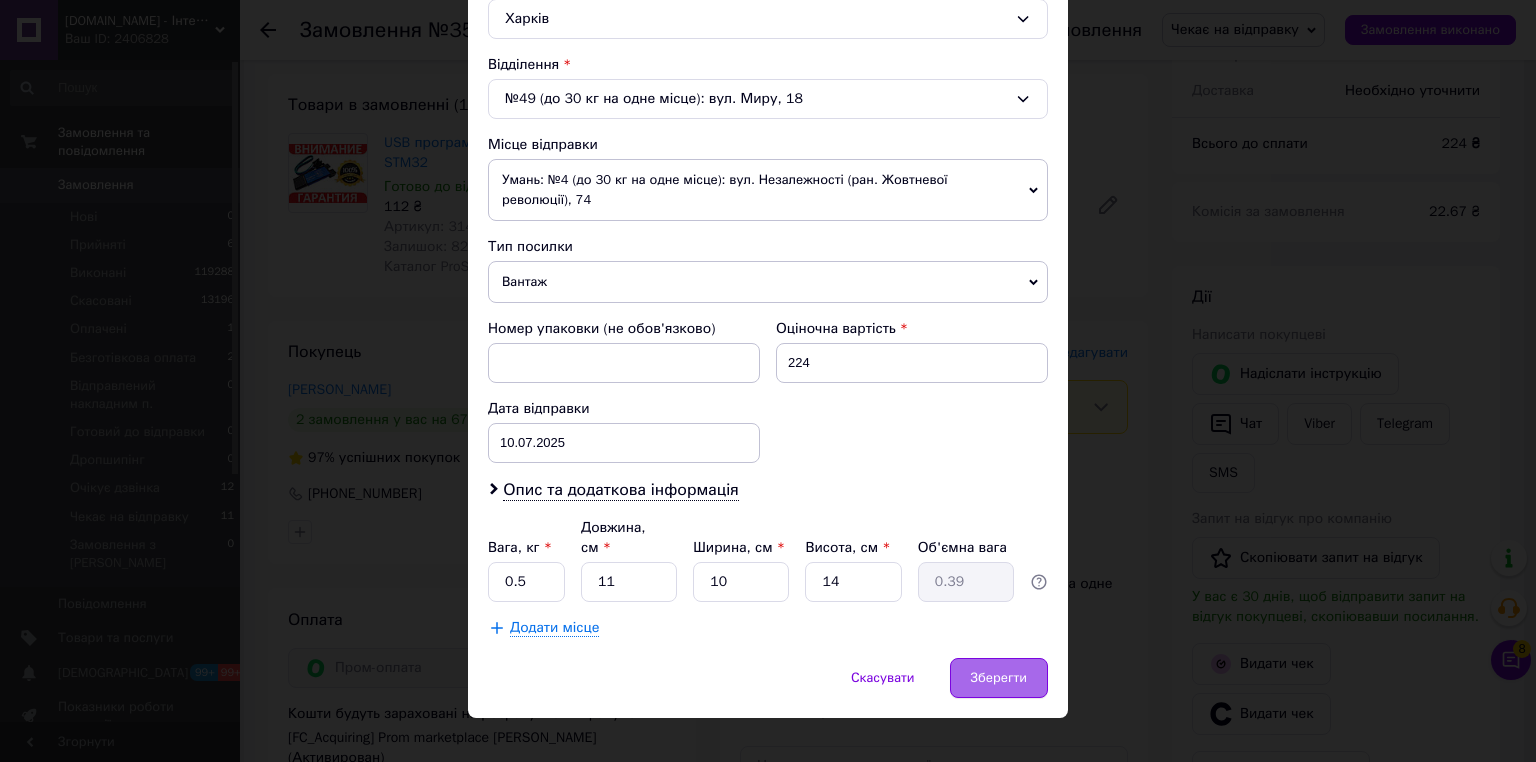 click on "Зберегти" at bounding box center (999, 678) 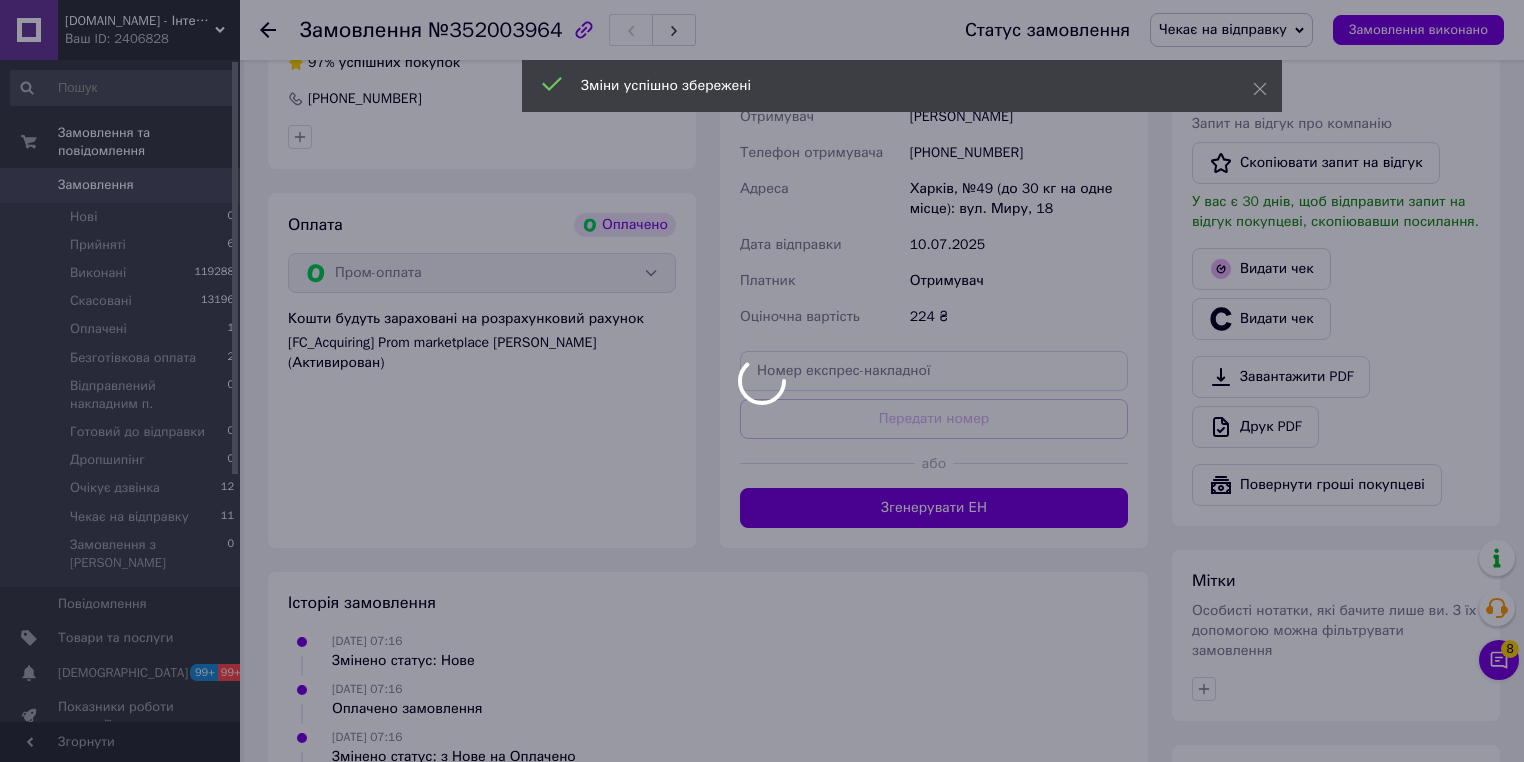 scroll, scrollTop: 640, scrollLeft: 0, axis: vertical 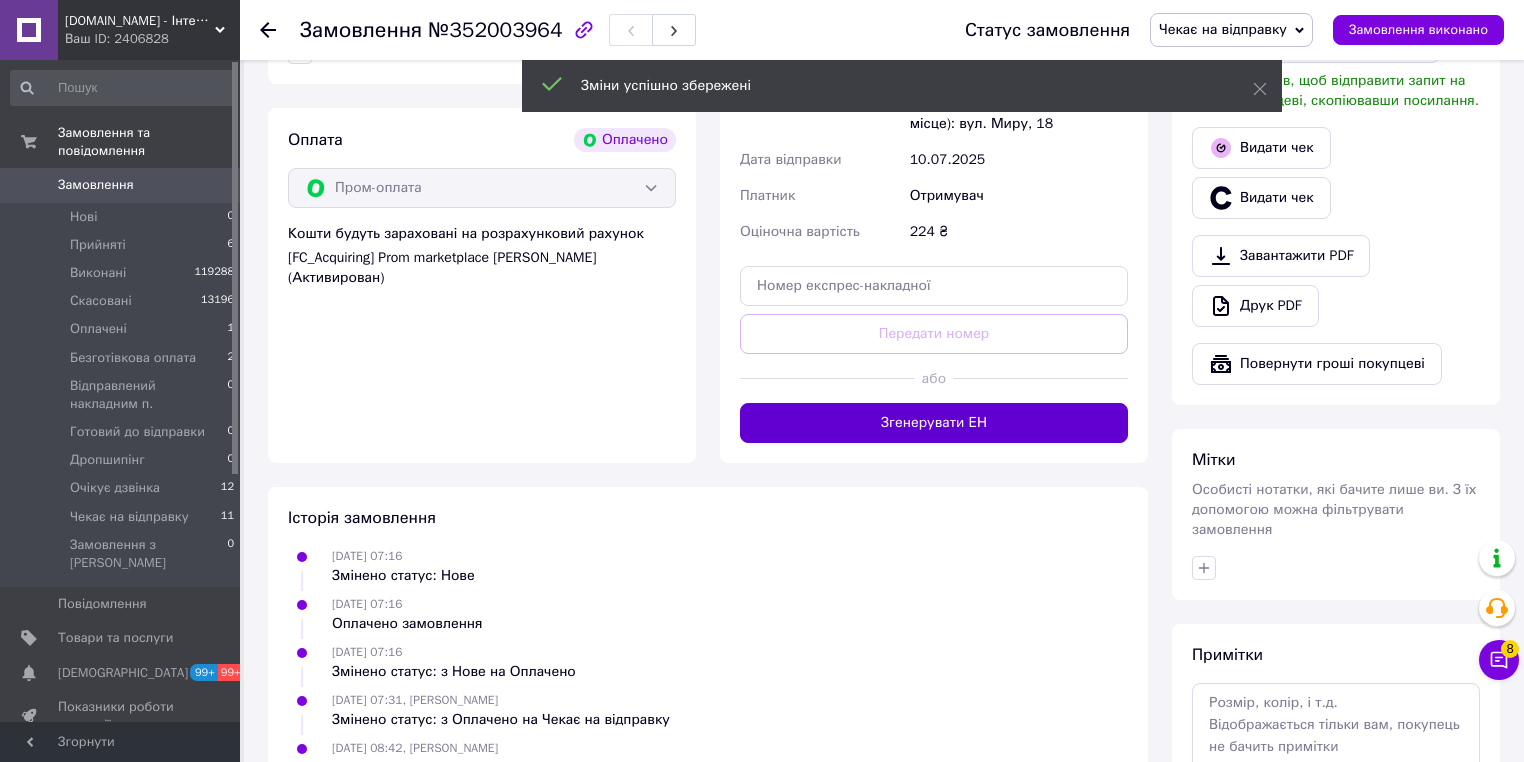 click on "Згенерувати ЕН" at bounding box center [934, 423] 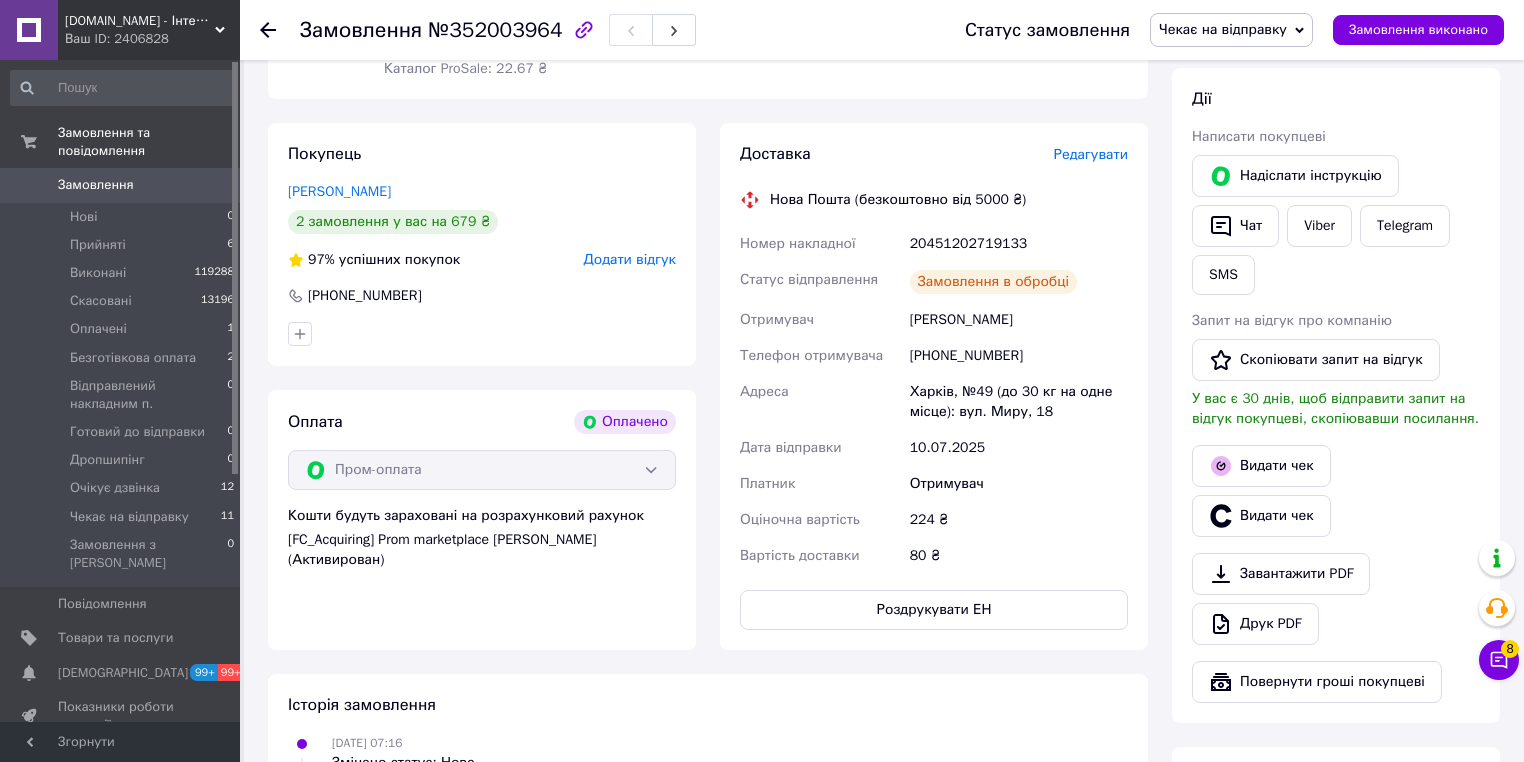 scroll, scrollTop: 320, scrollLeft: 0, axis: vertical 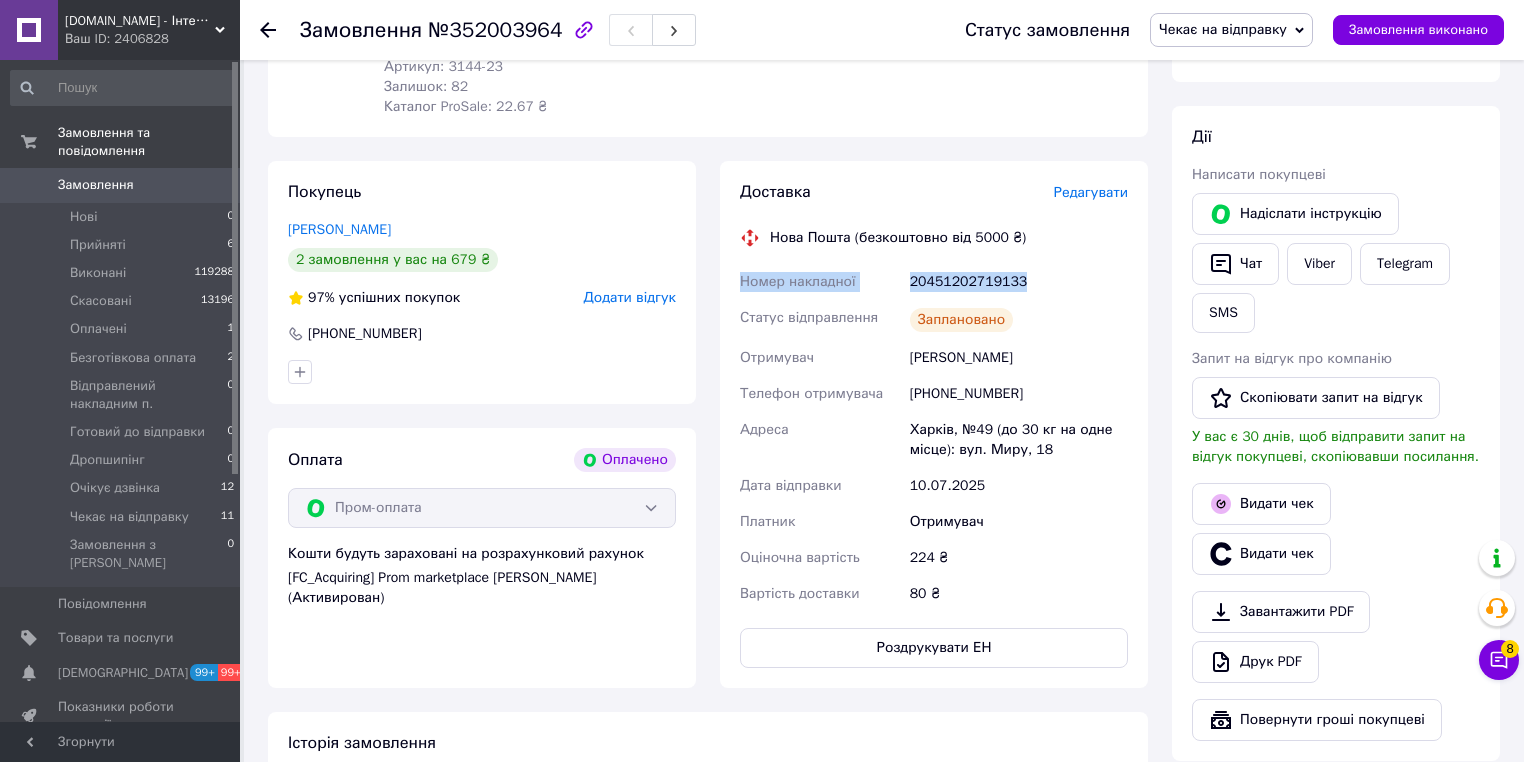 drag, startPoint x: 1009, startPoint y: 288, endPoint x: 724, endPoint y: 288, distance: 285 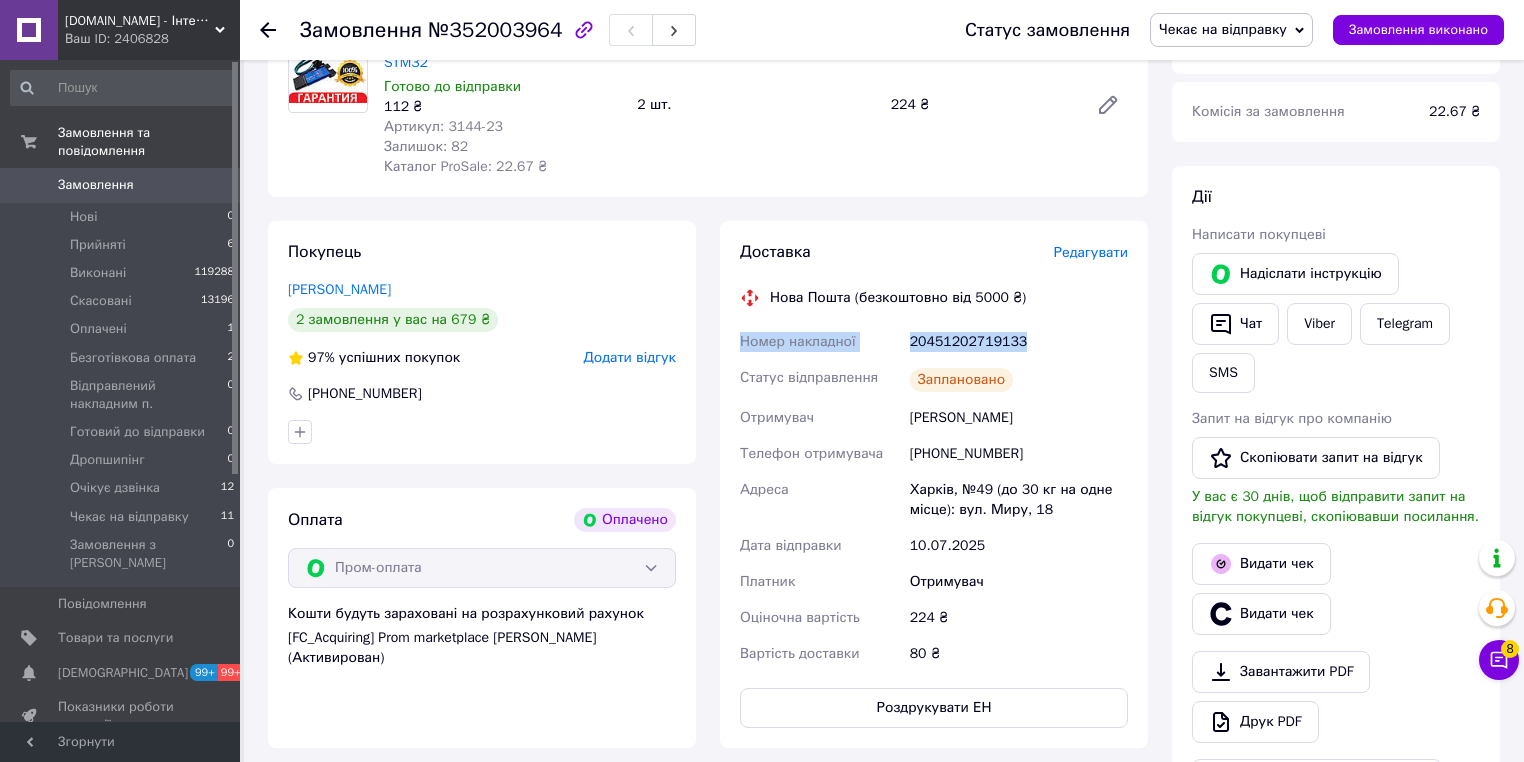 scroll, scrollTop: 0, scrollLeft: 0, axis: both 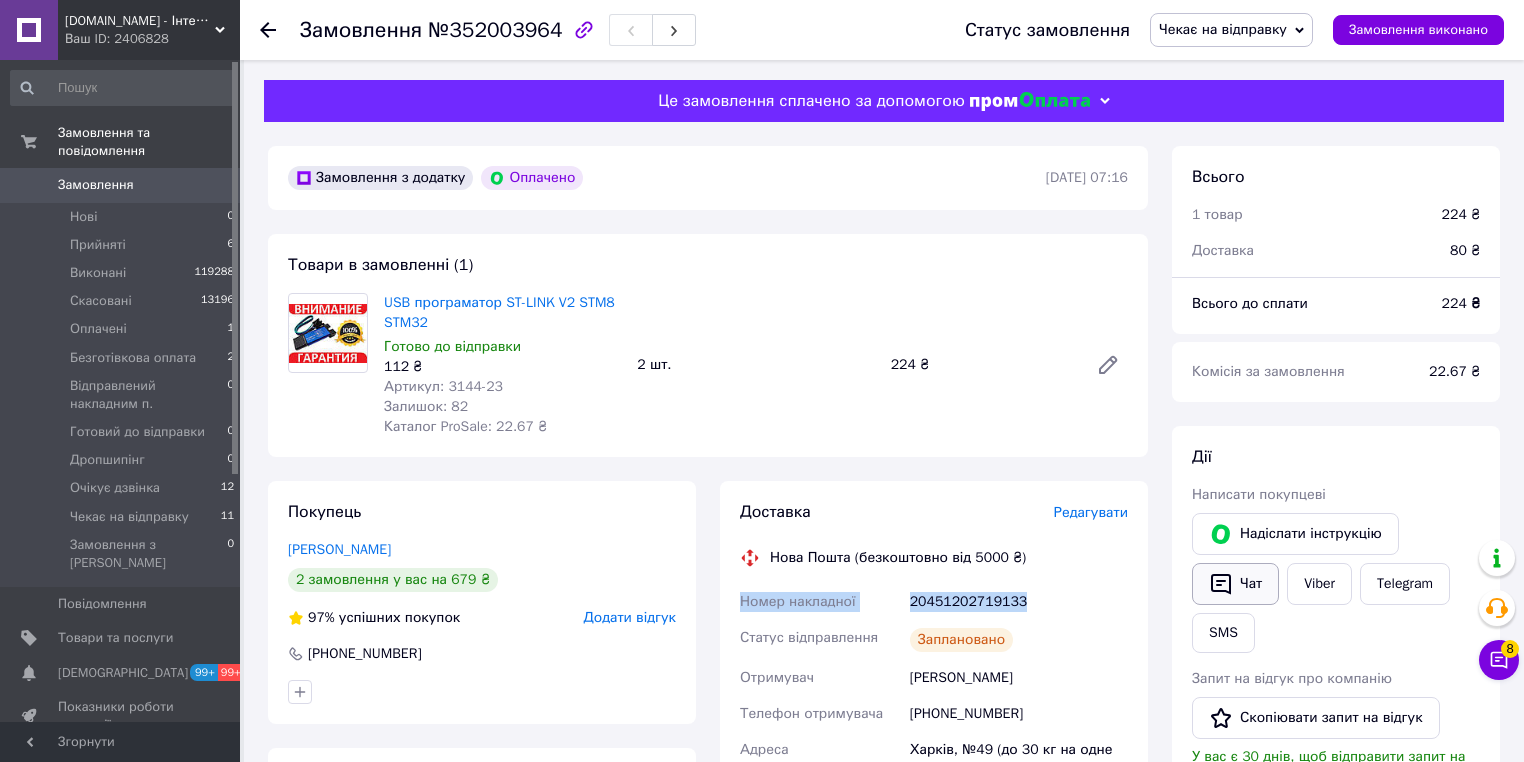 click on "Чат" at bounding box center (1235, 584) 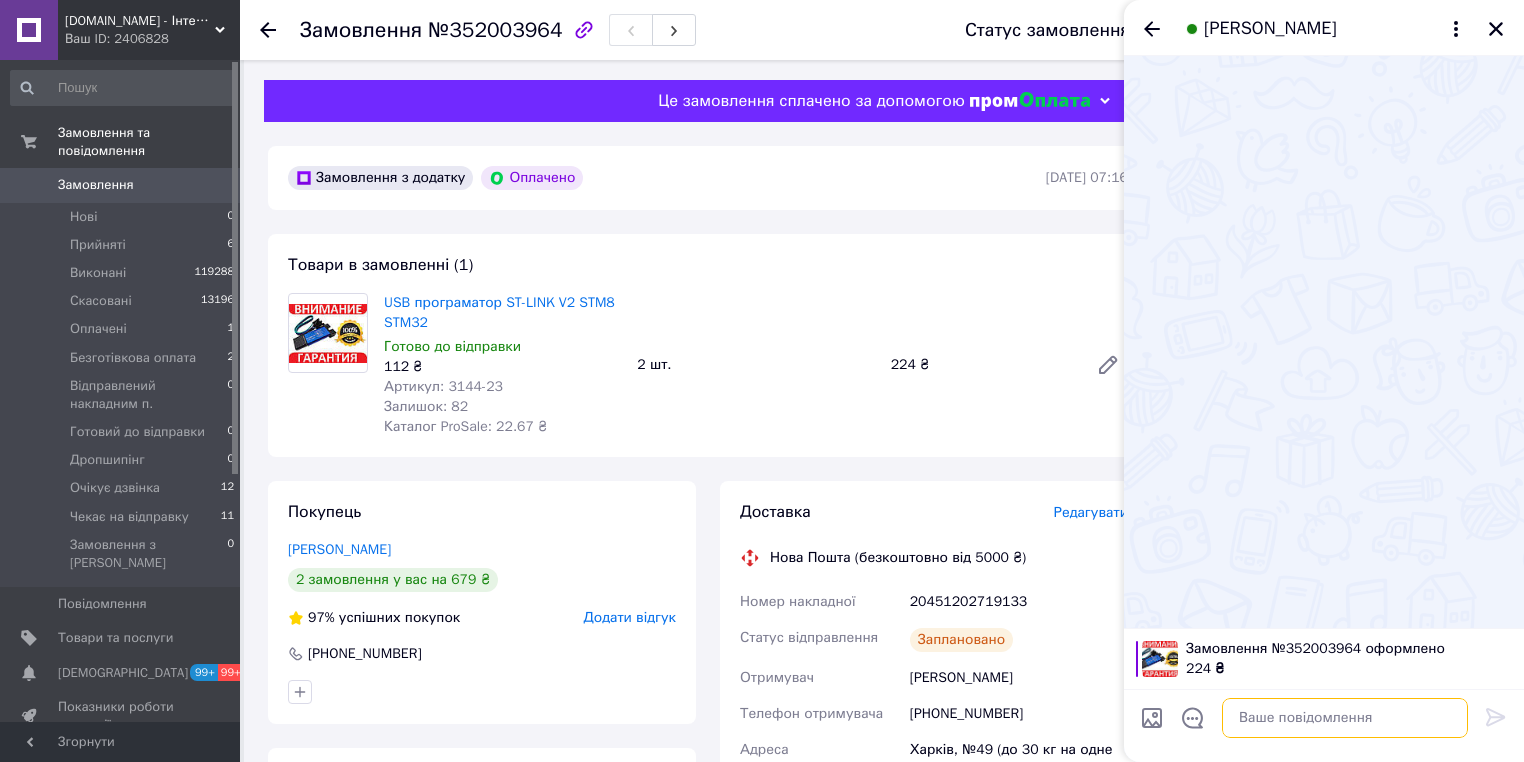 paste on "Номер накладної
20451202719133" 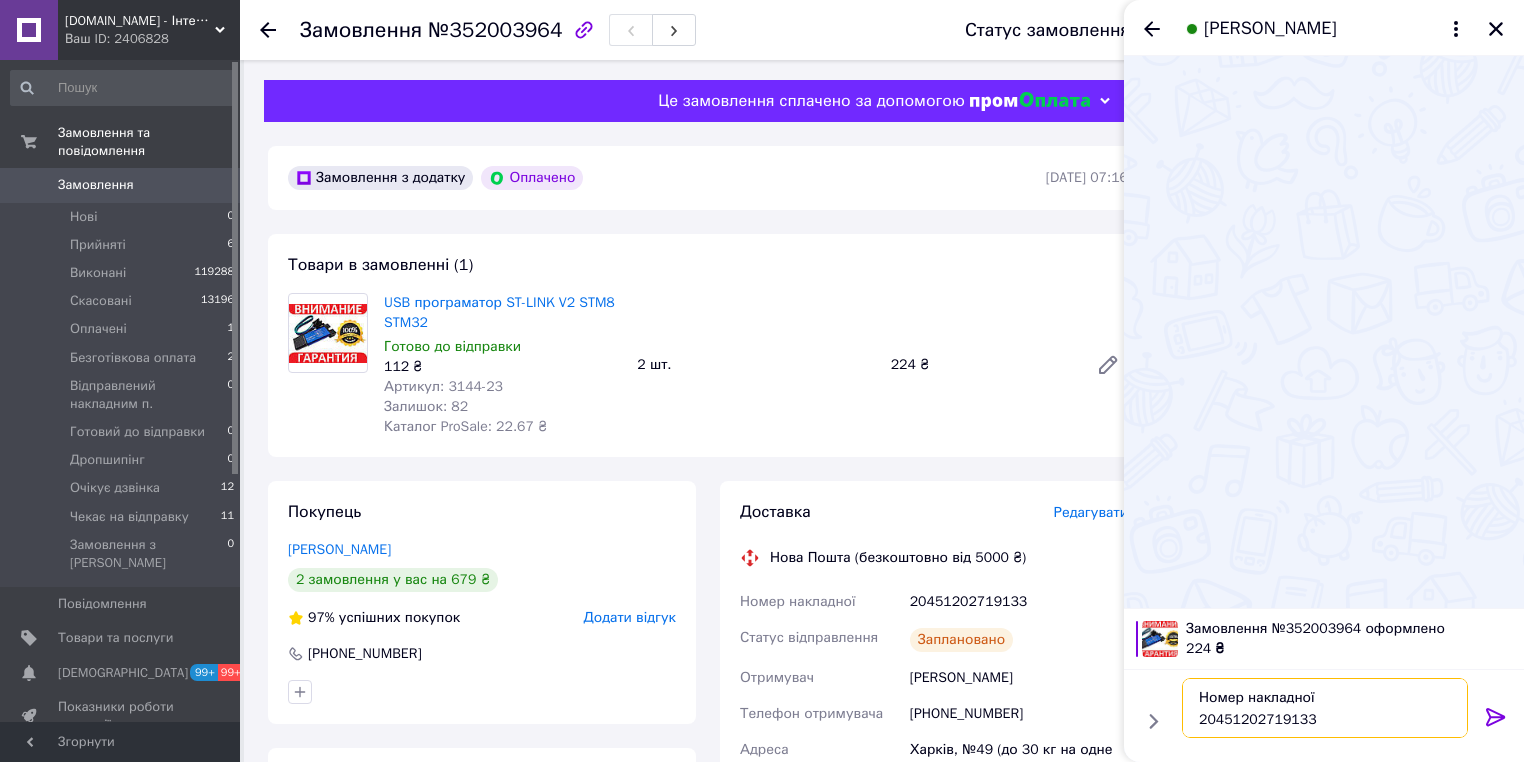 type on "Номер накладної
20451202719133" 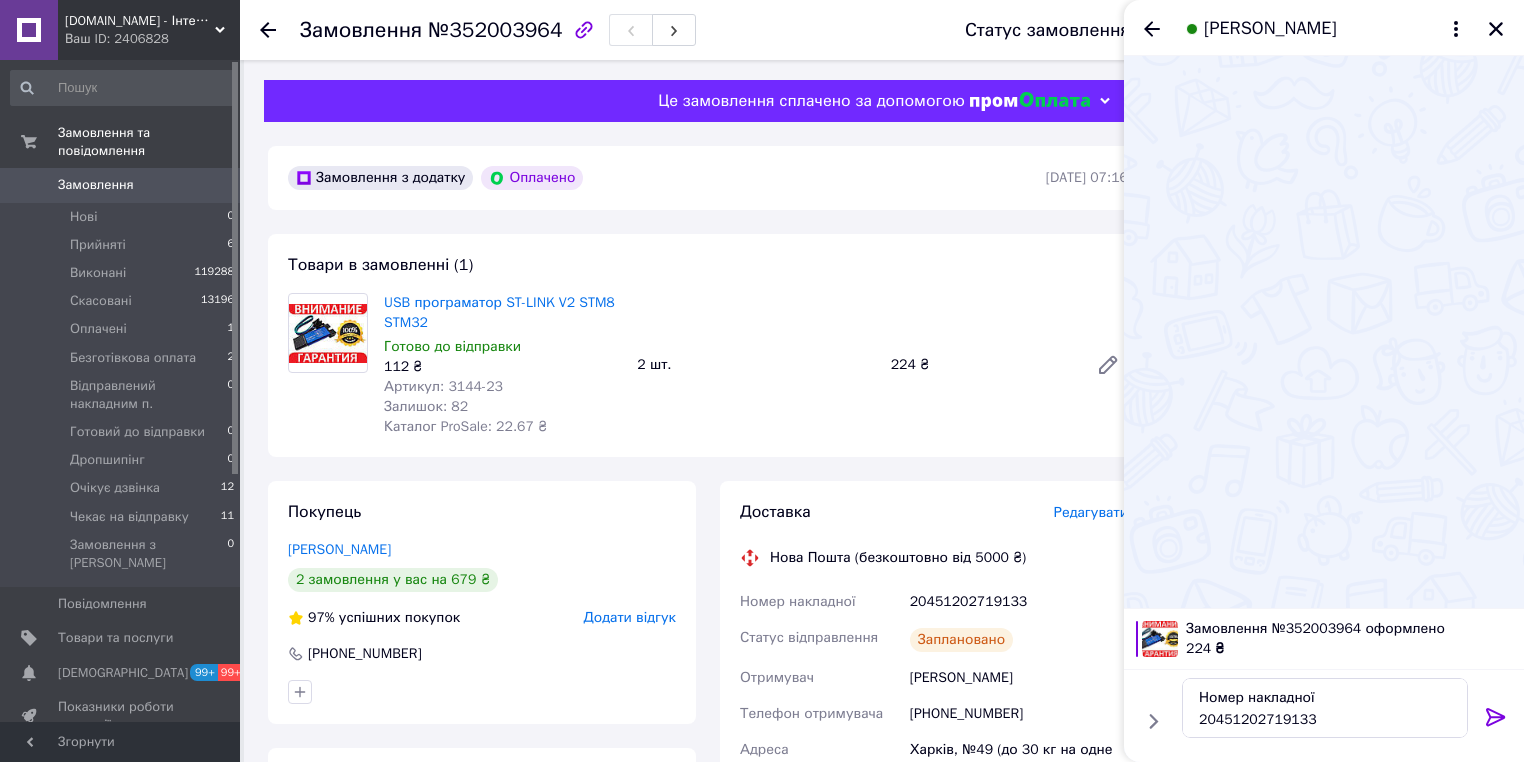 click 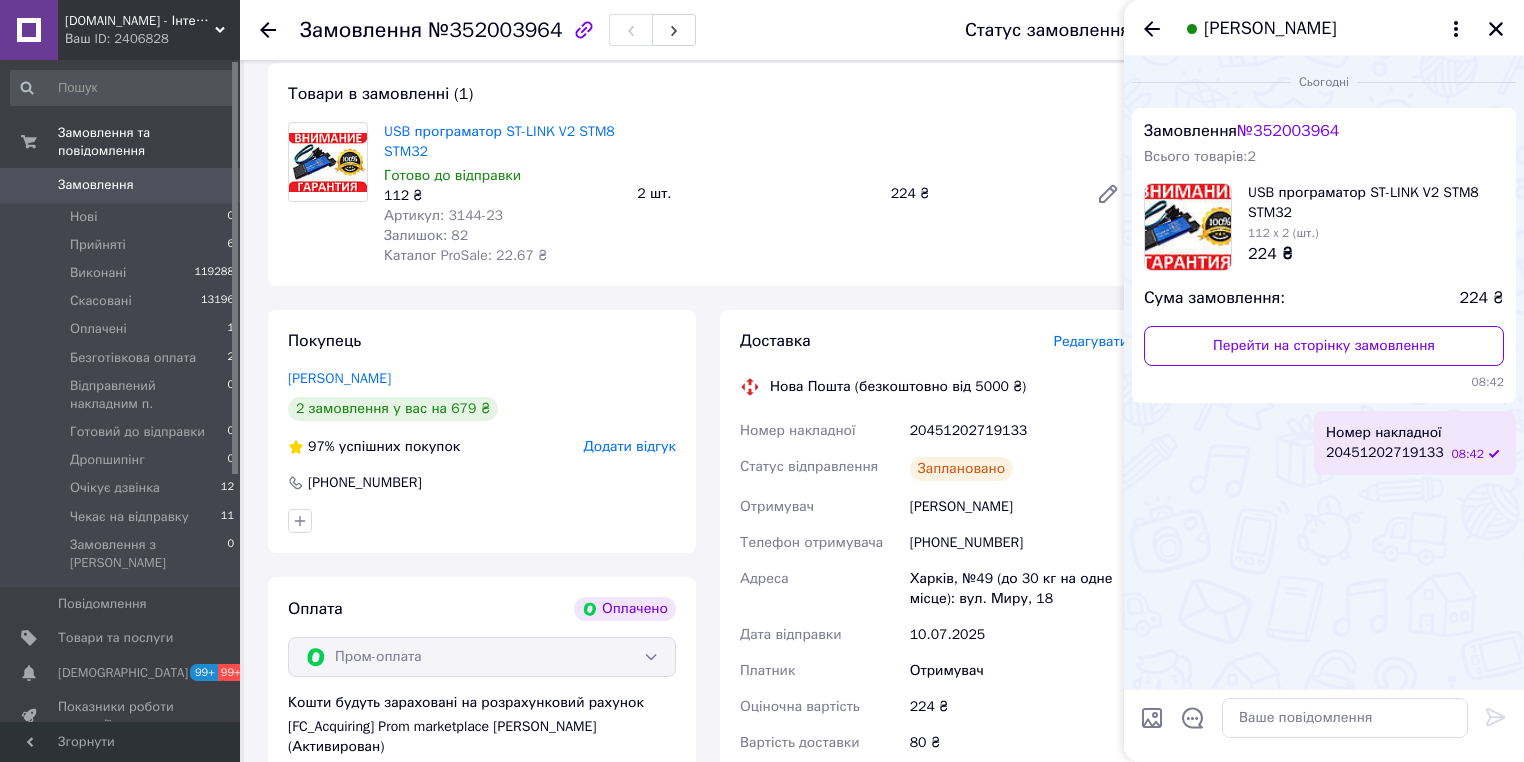 scroll, scrollTop: 160, scrollLeft: 0, axis: vertical 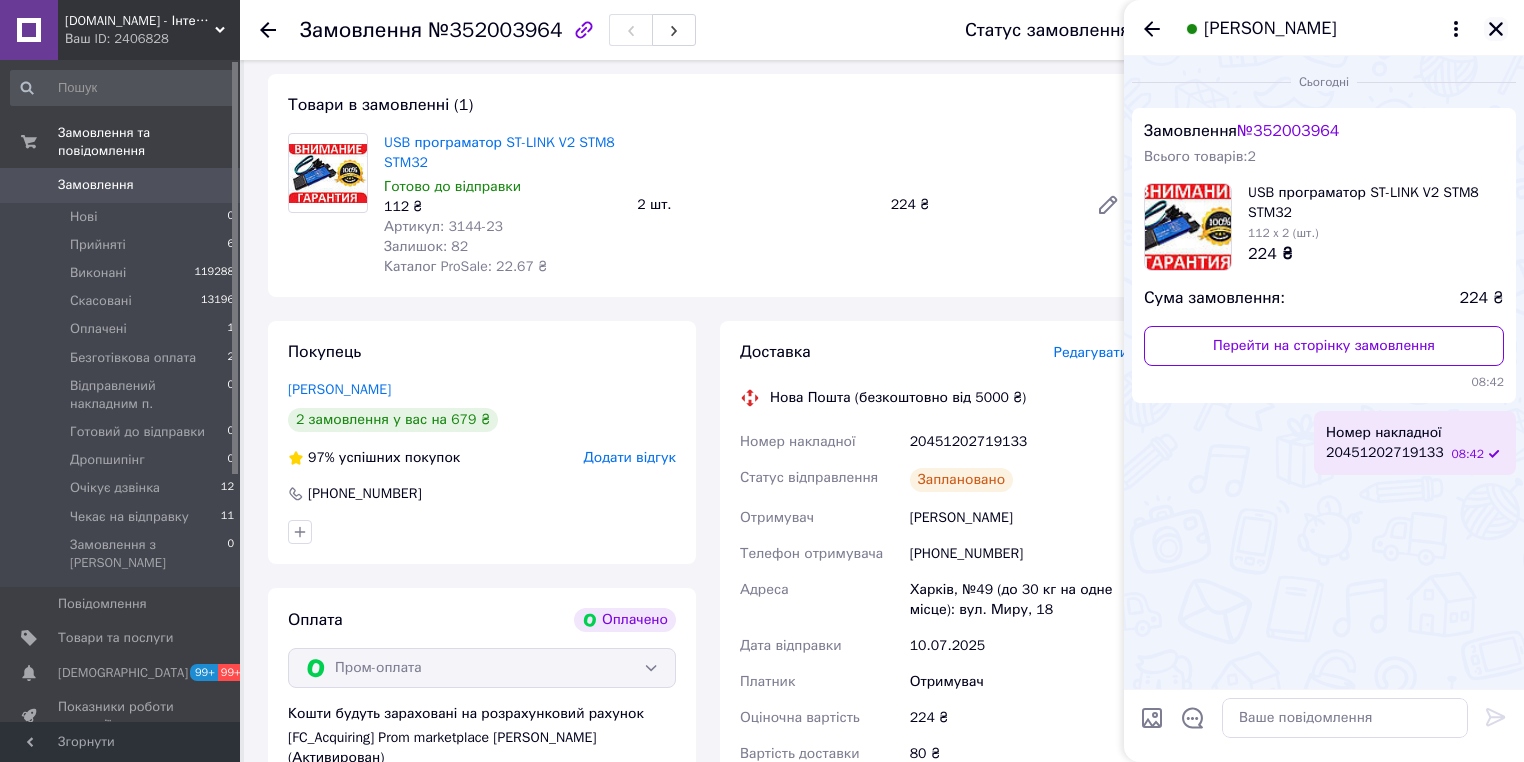 click 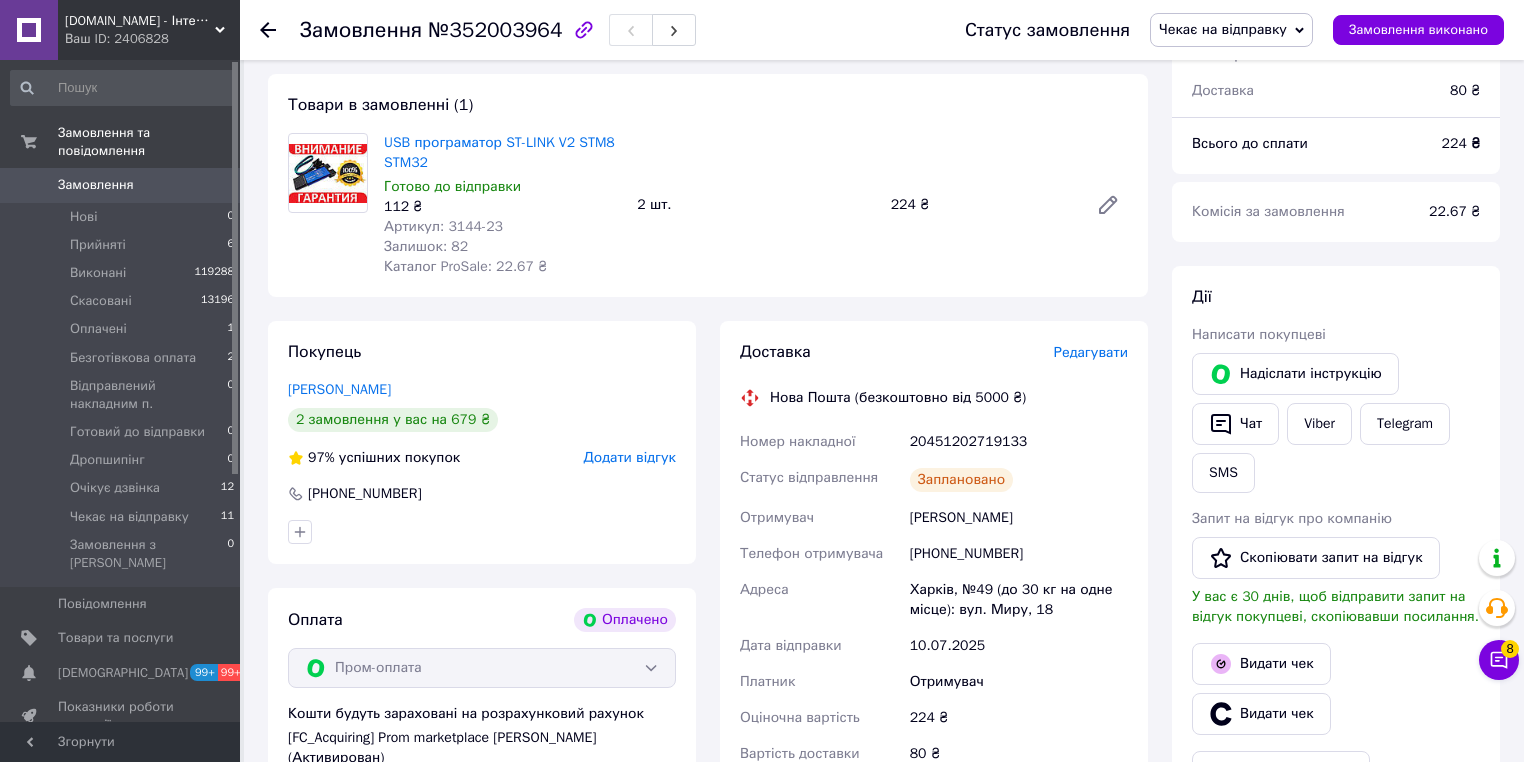 scroll, scrollTop: 320, scrollLeft: 0, axis: vertical 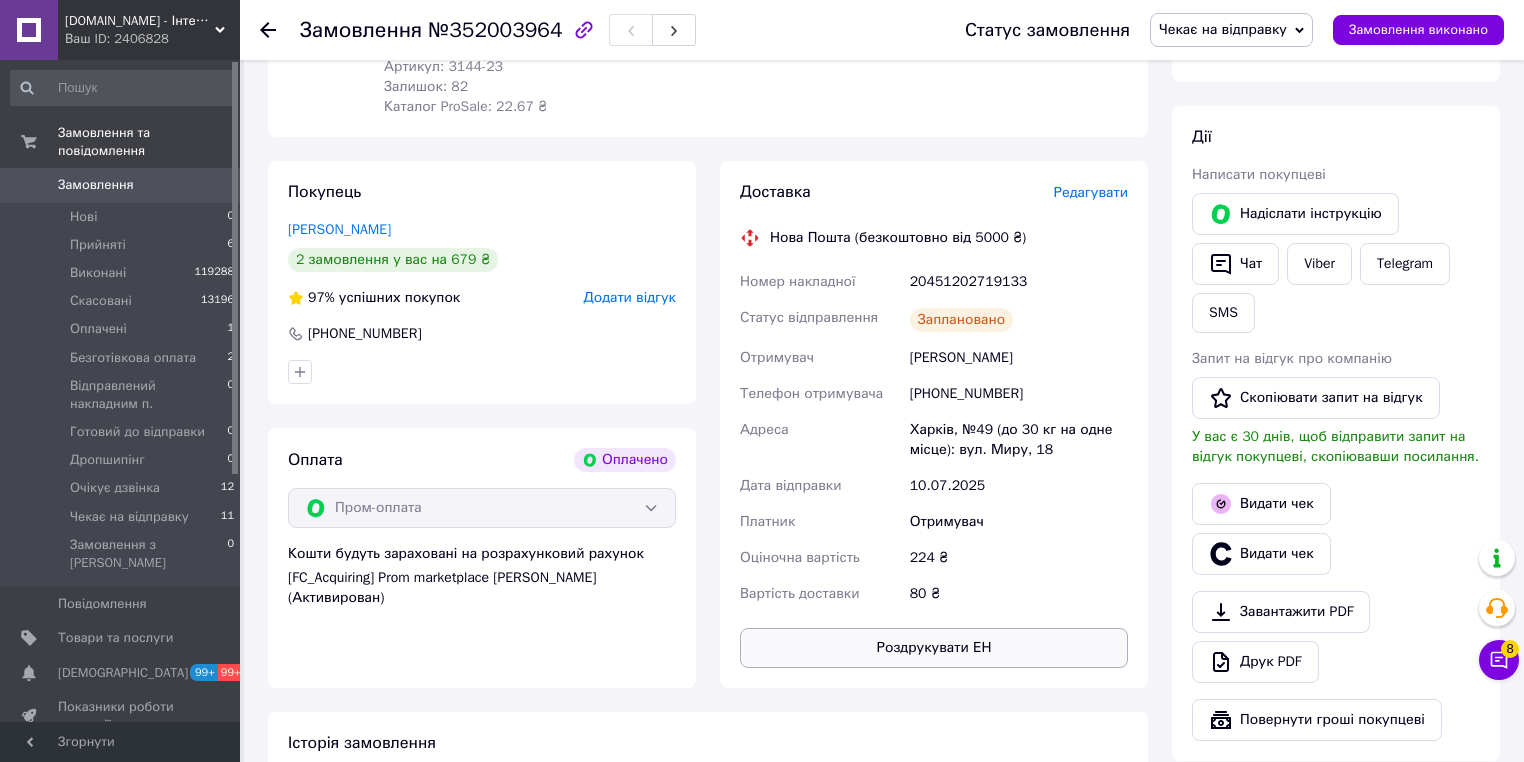 click on "Роздрукувати ЕН" at bounding box center (934, 648) 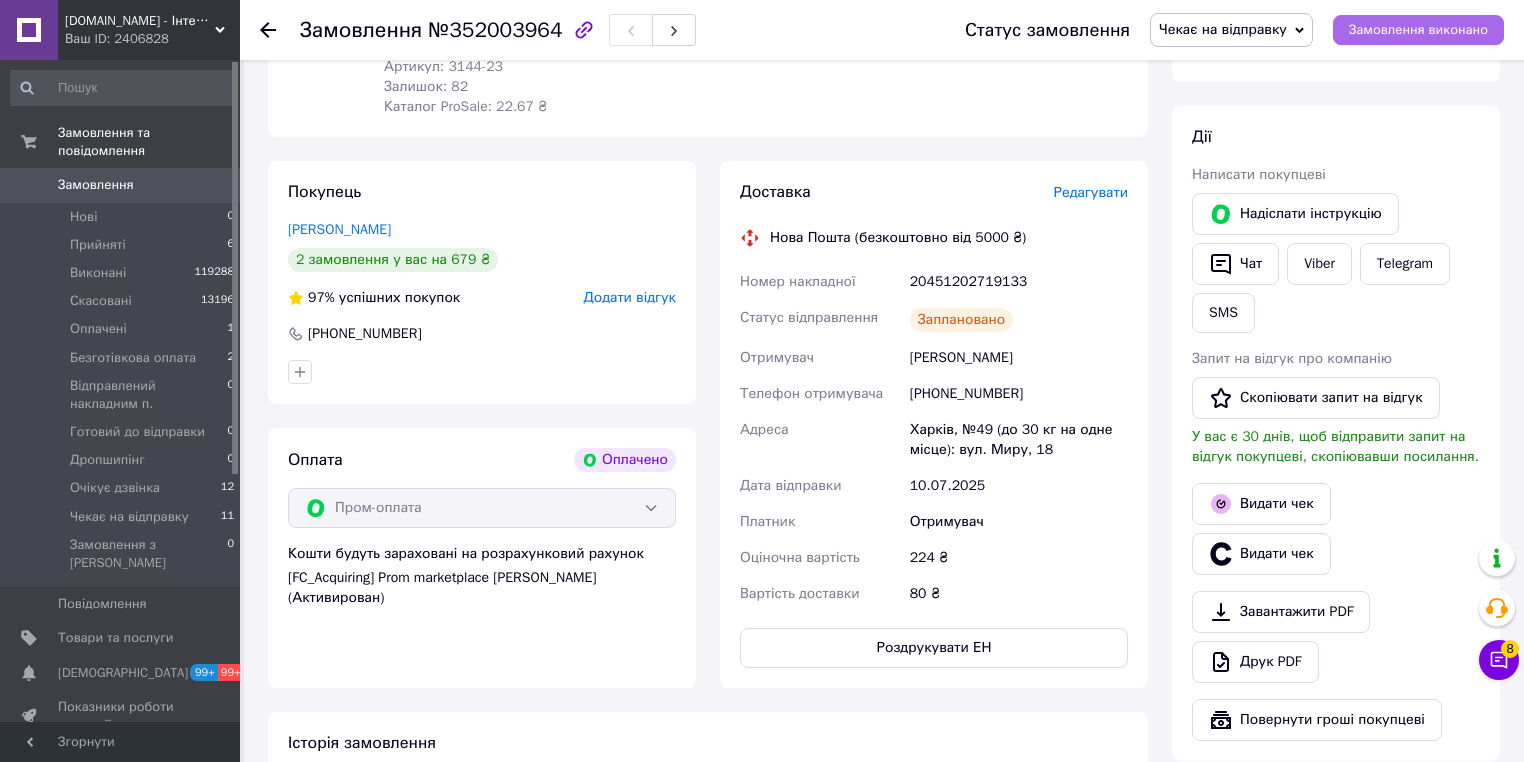 click on "Замовлення виконано" at bounding box center (1418, 30) 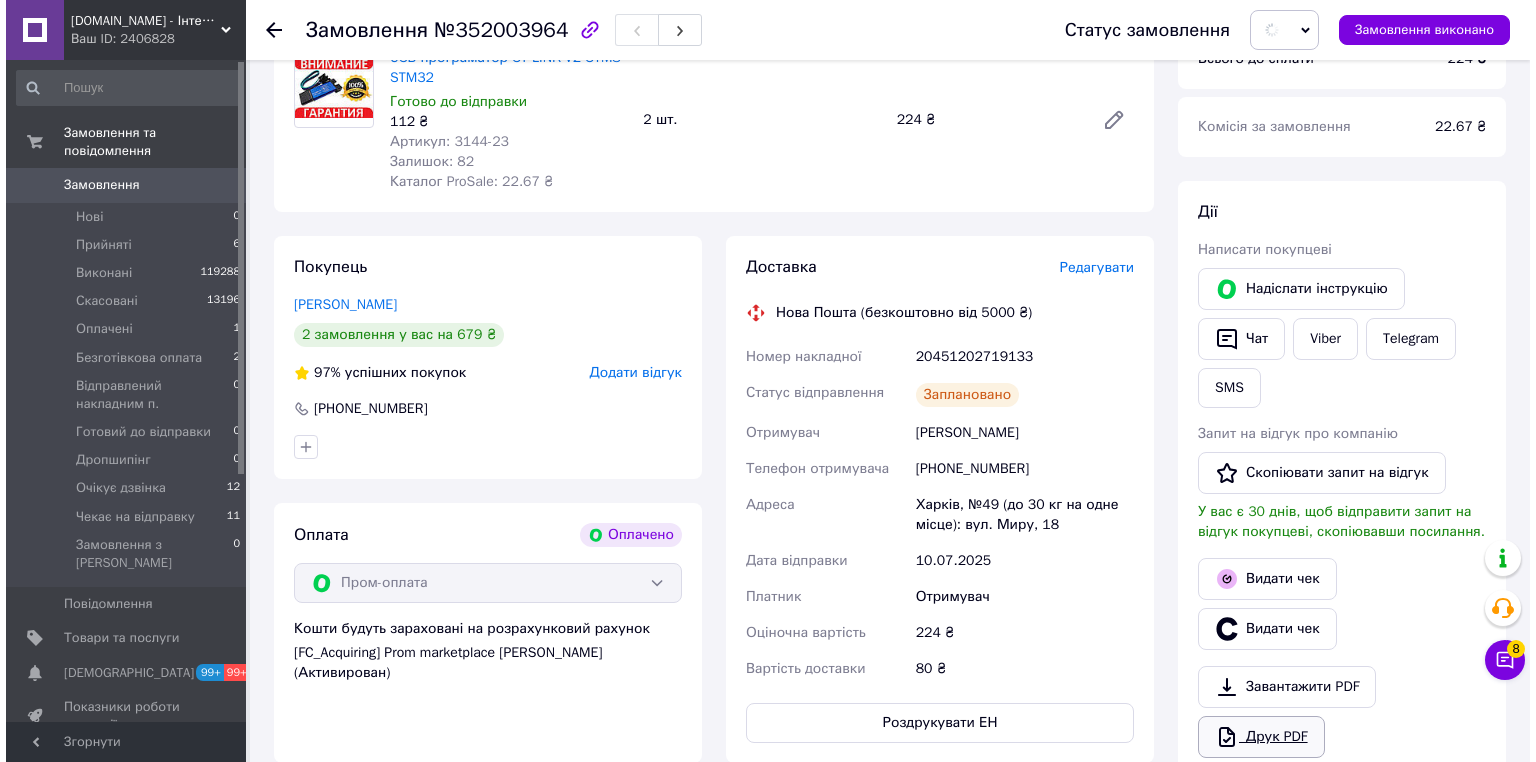 scroll, scrollTop: 640, scrollLeft: 0, axis: vertical 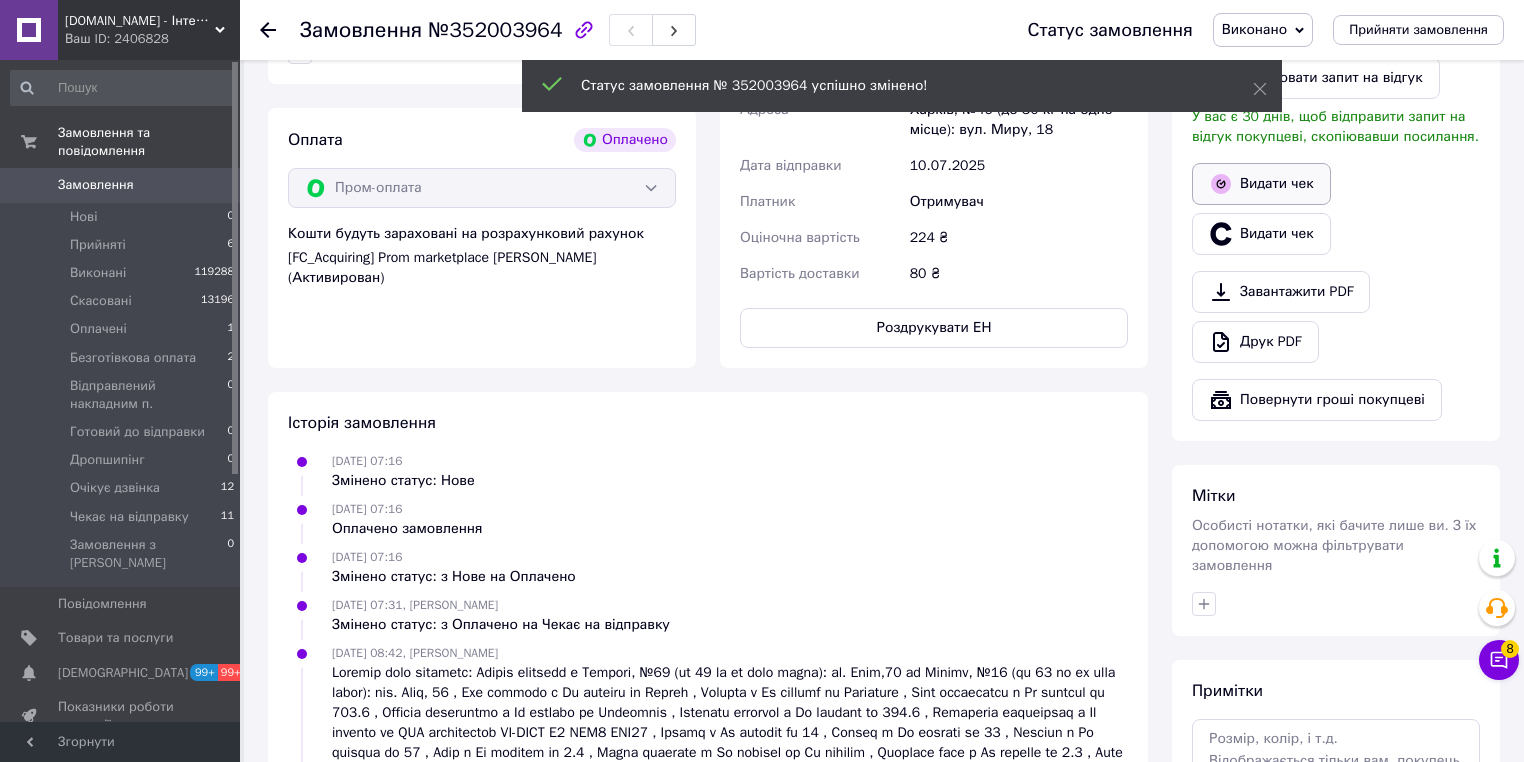 click on "Видати чек" at bounding box center (1261, 184) 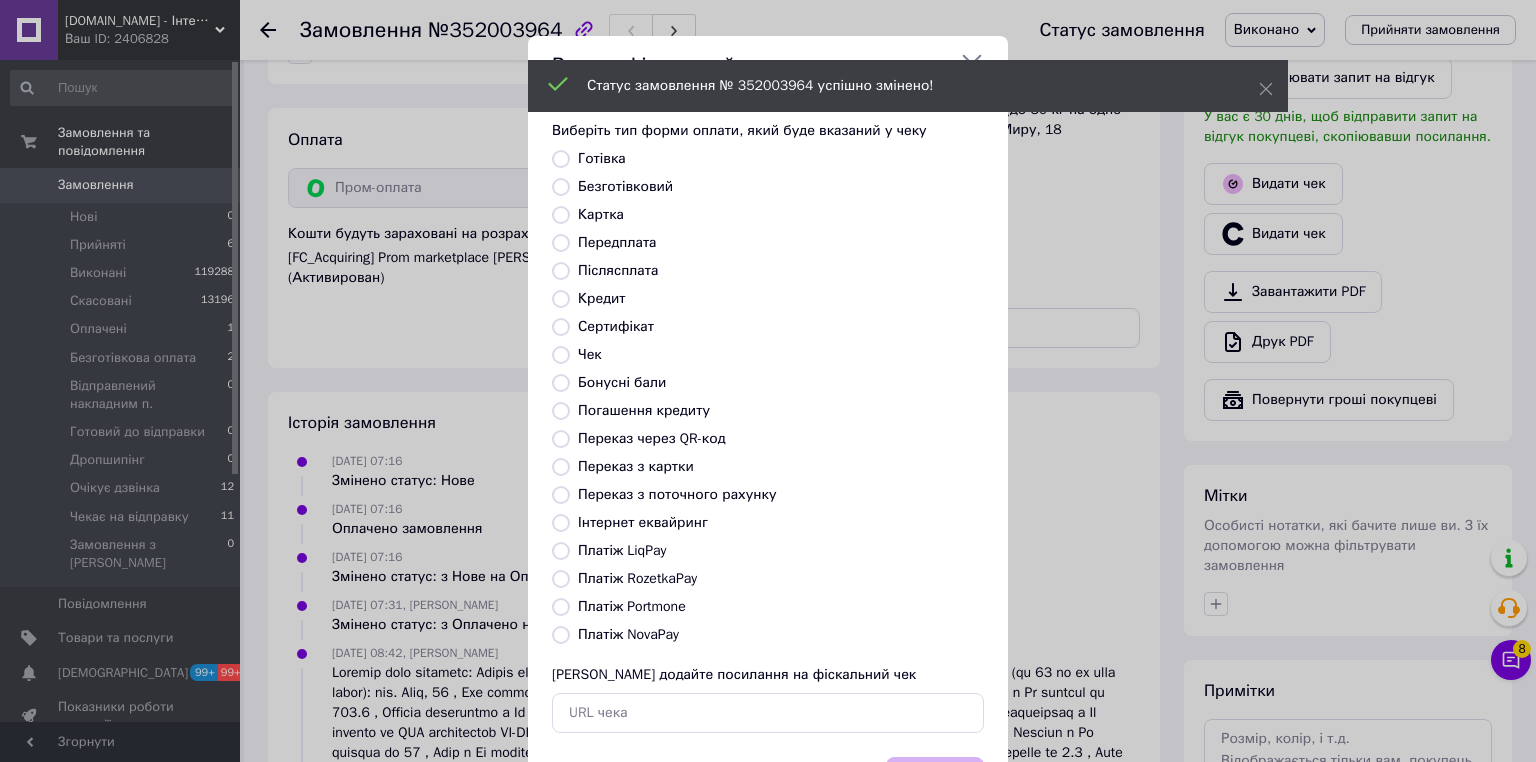 drag, startPoint x: 556, startPoint y: 581, endPoint x: 572, endPoint y: 579, distance: 16.124516 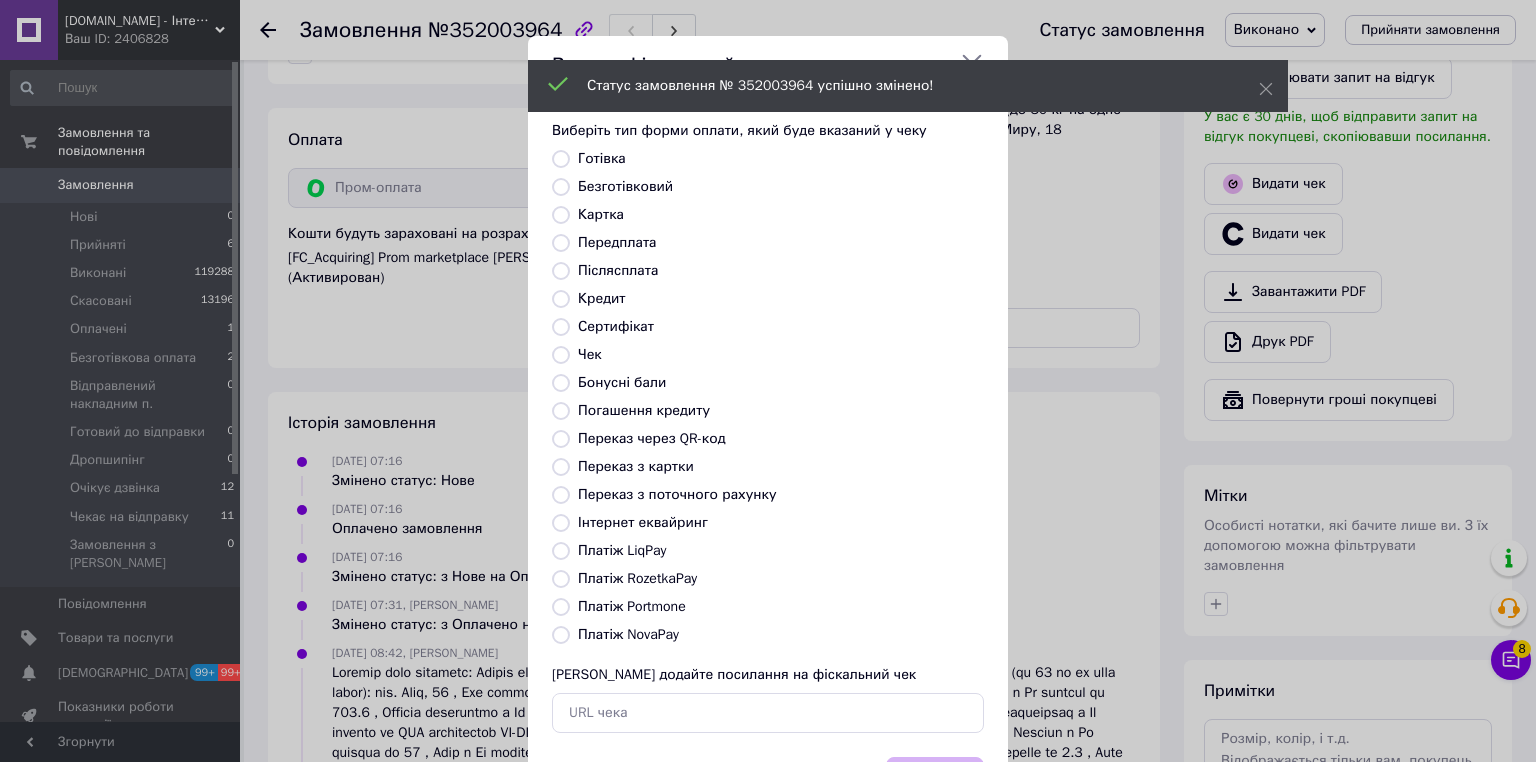 radio on "true" 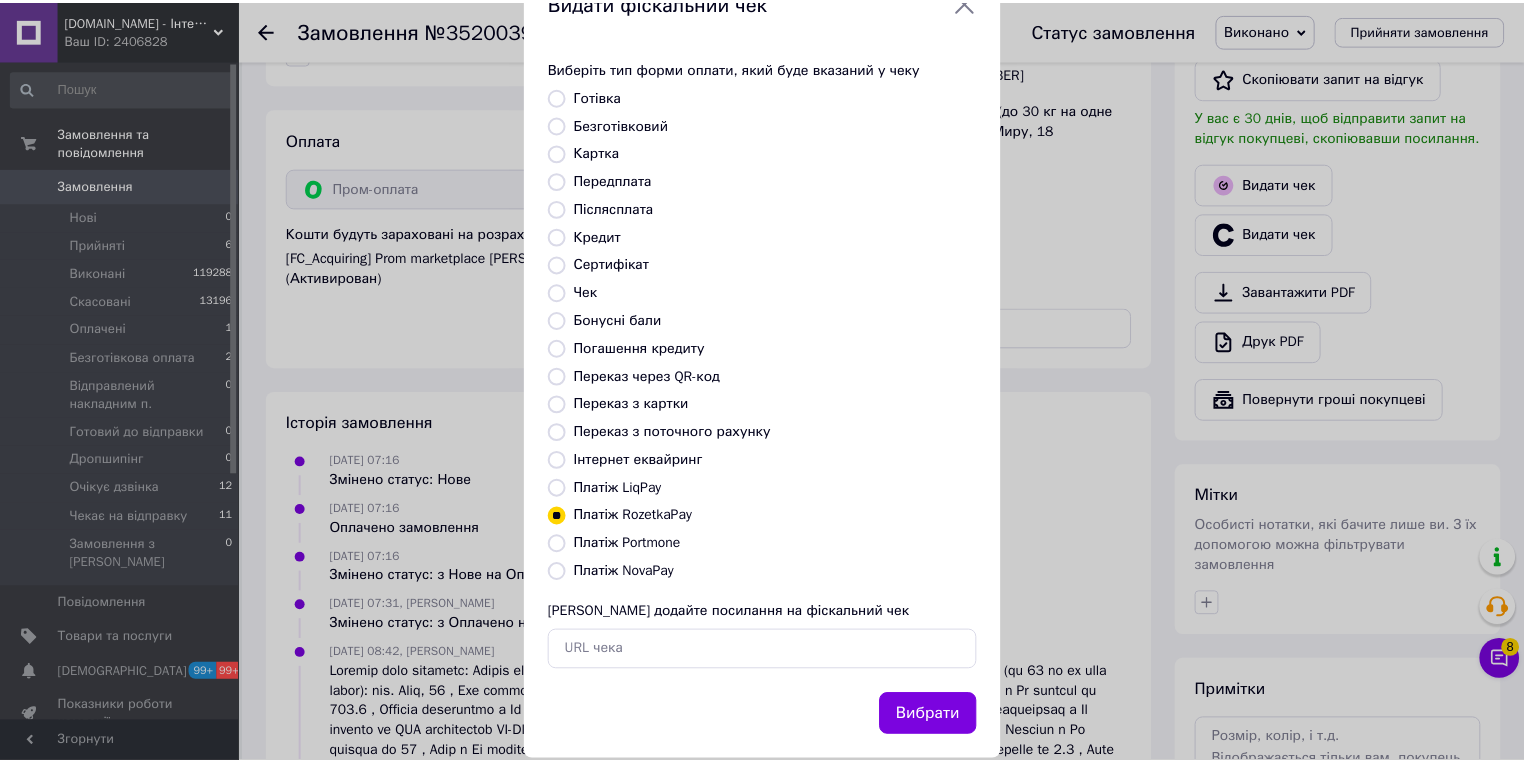 scroll, scrollTop: 96, scrollLeft: 0, axis: vertical 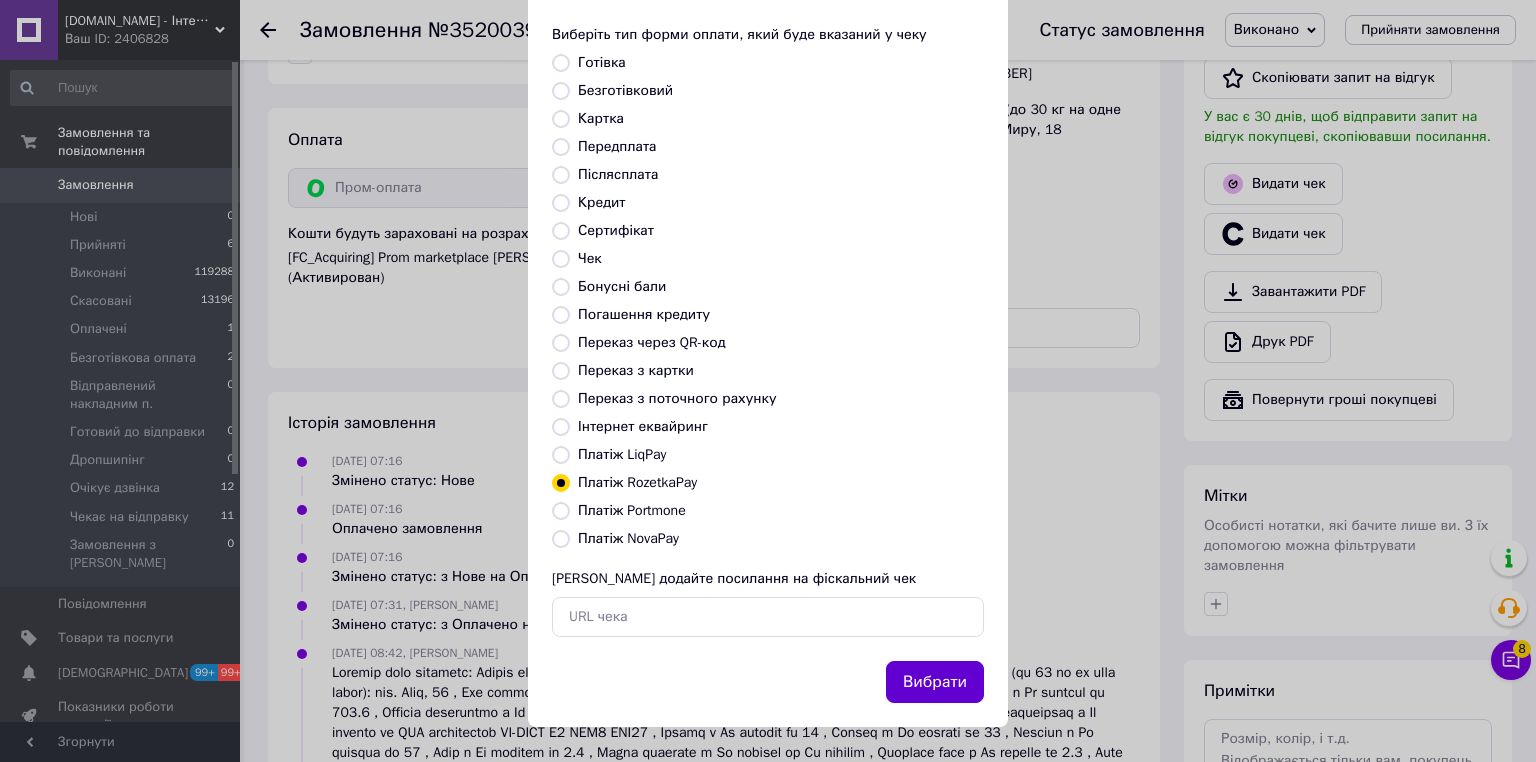 click on "Вибрати" at bounding box center (935, 682) 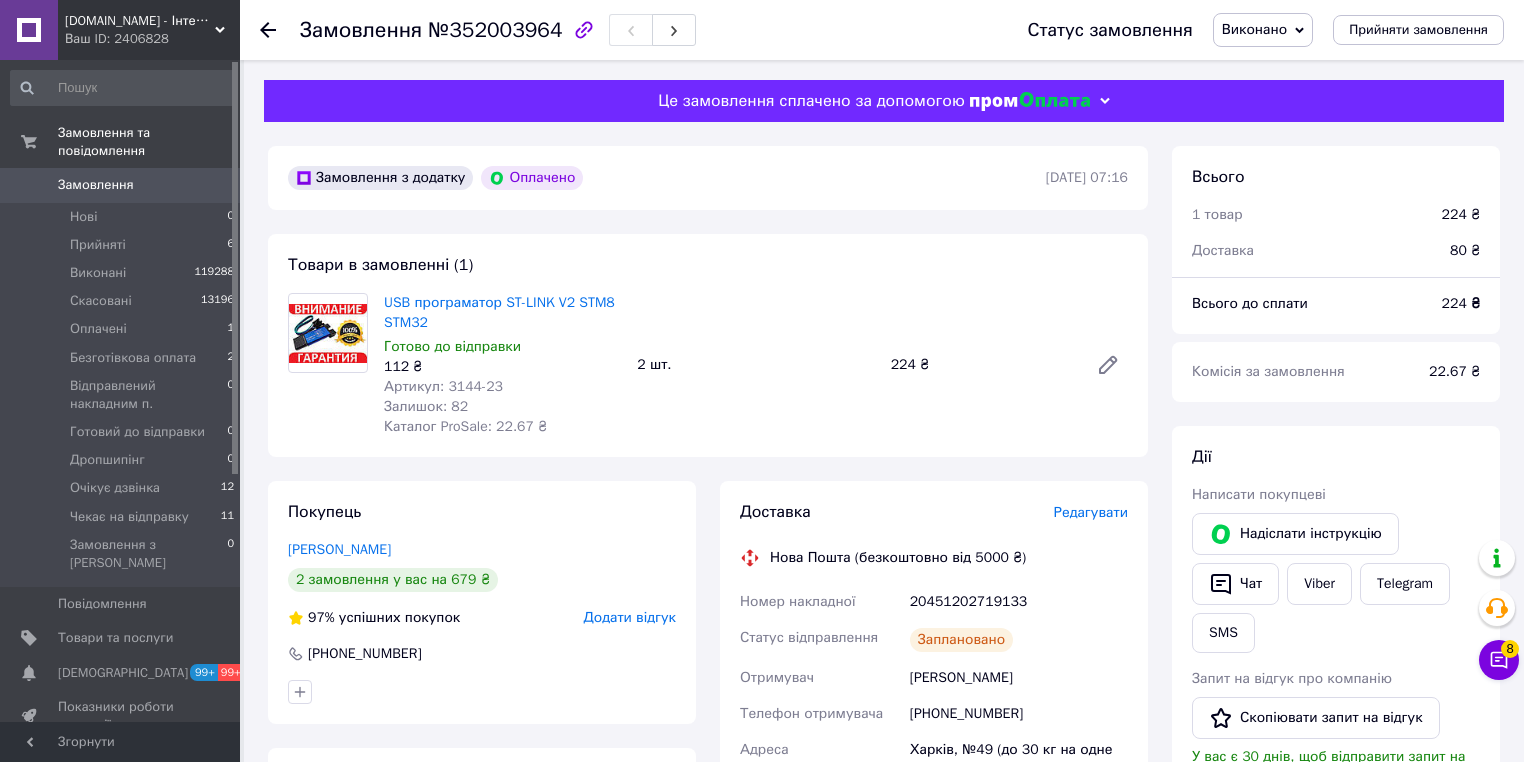 scroll, scrollTop: 320, scrollLeft: 0, axis: vertical 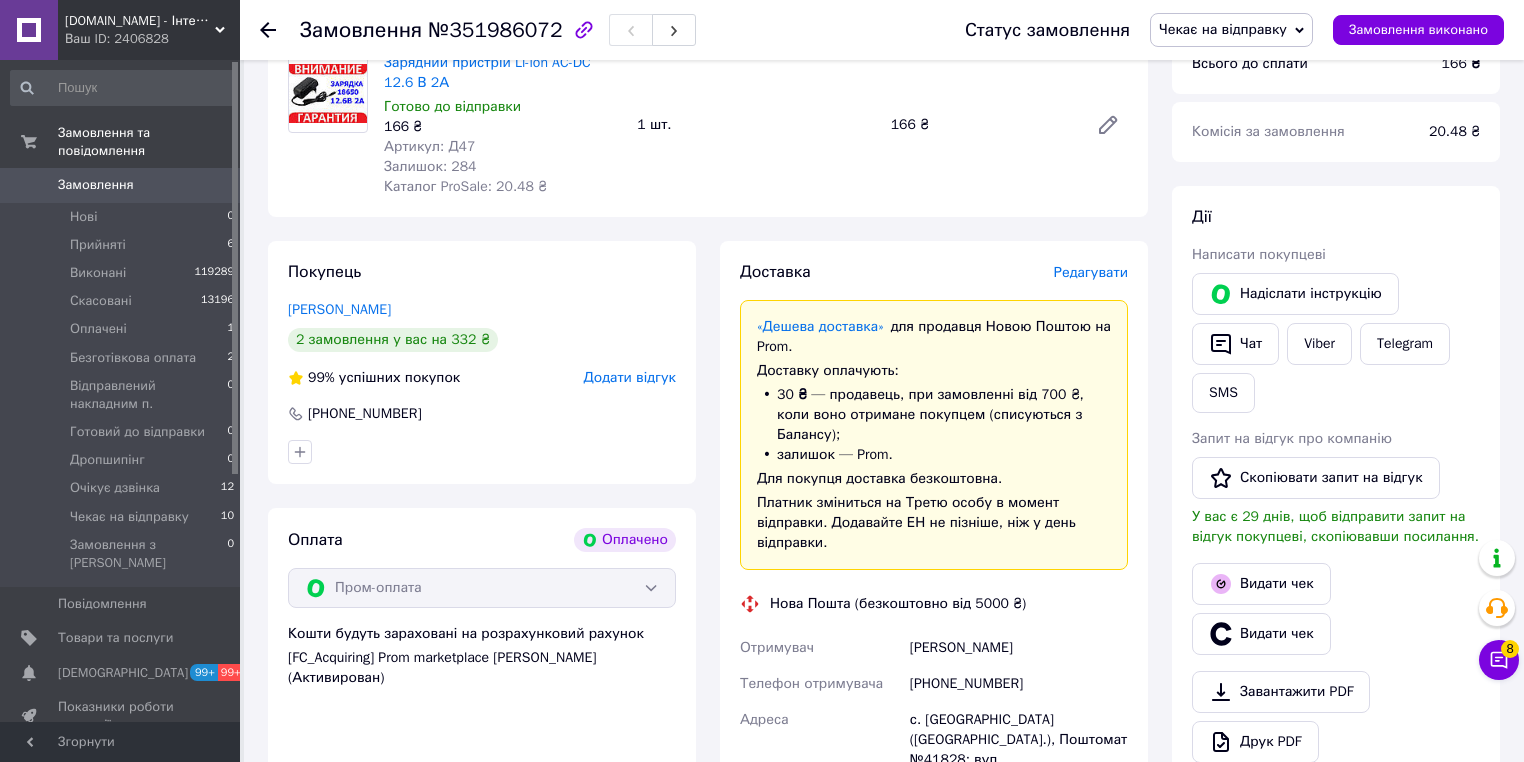 click on "Редагувати" at bounding box center [1091, 272] 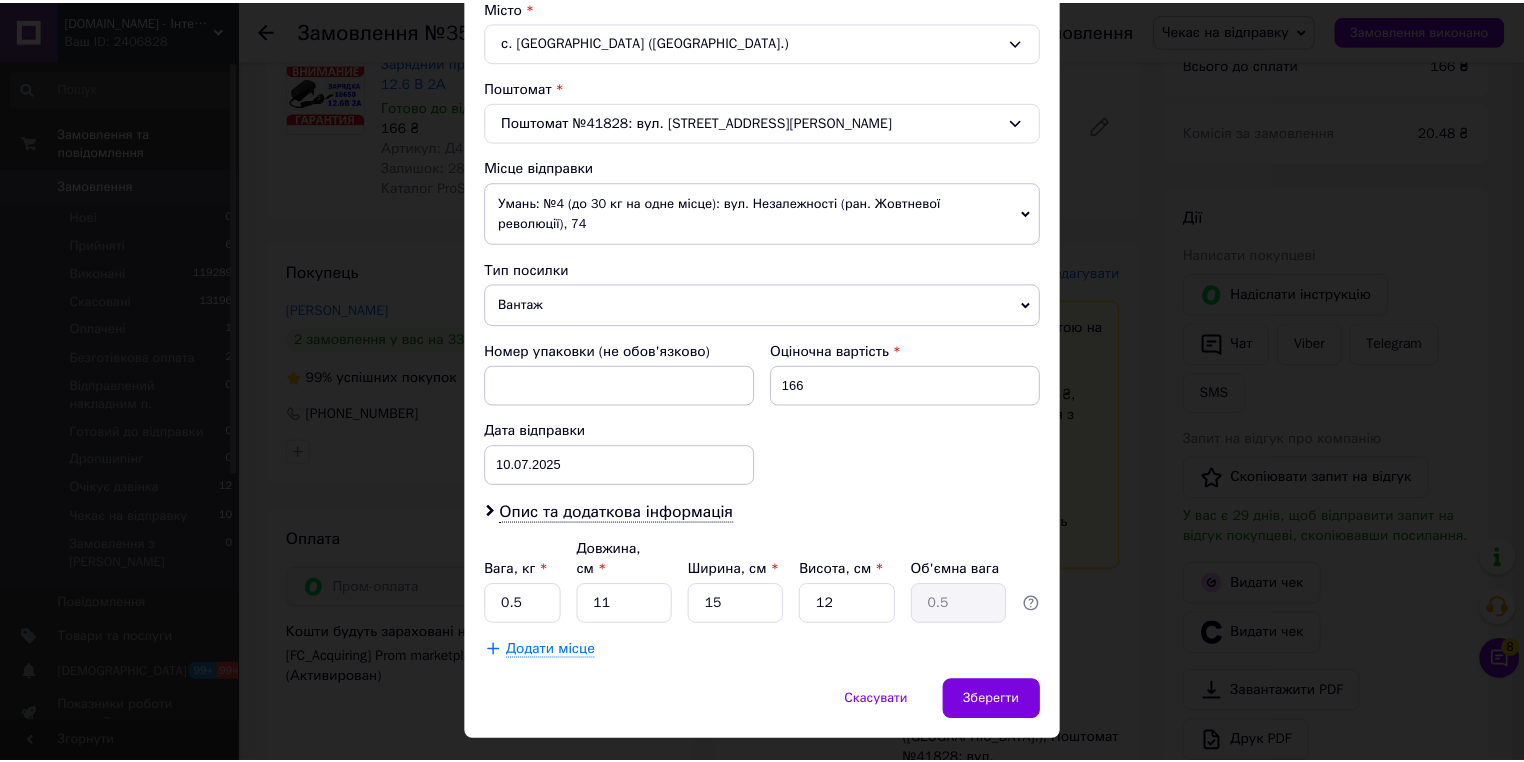 scroll, scrollTop: 580, scrollLeft: 0, axis: vertical 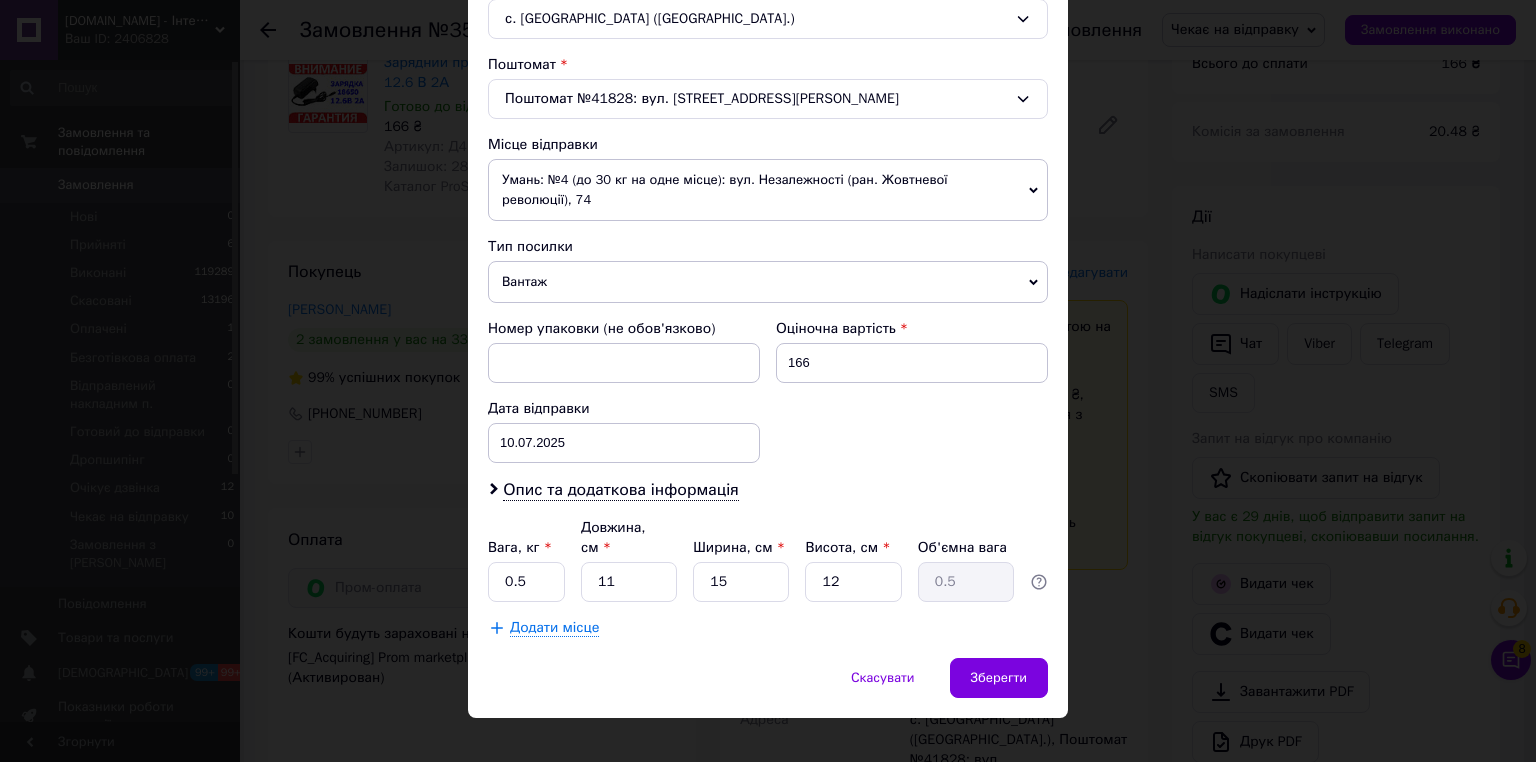 drag, startPoint x: 988, startPoint y: 646, endPoint x: 1014, endPoint y: 606, distance: 47.707443 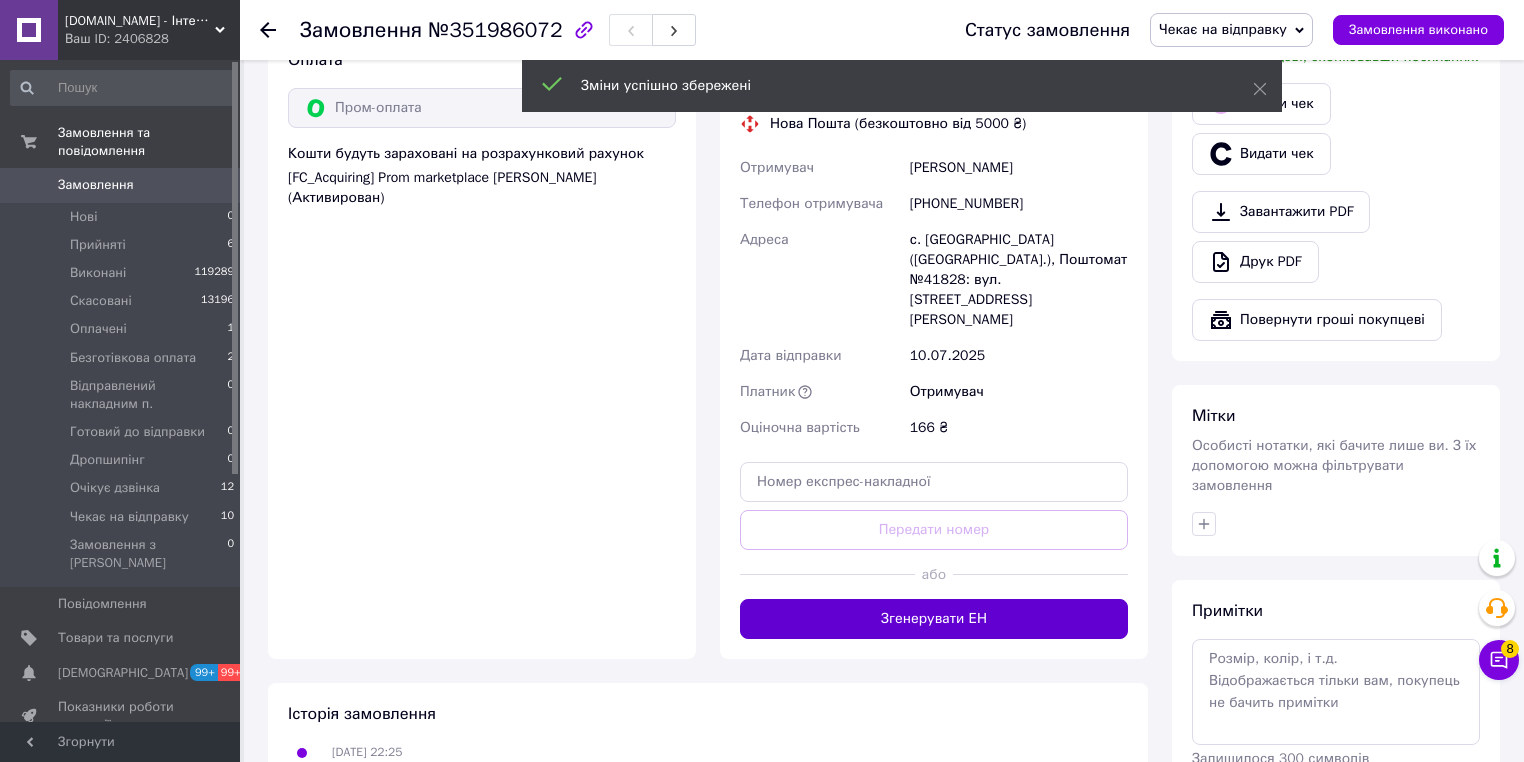click on "Згенерувати ЕН" at bounding box center (934, 619) 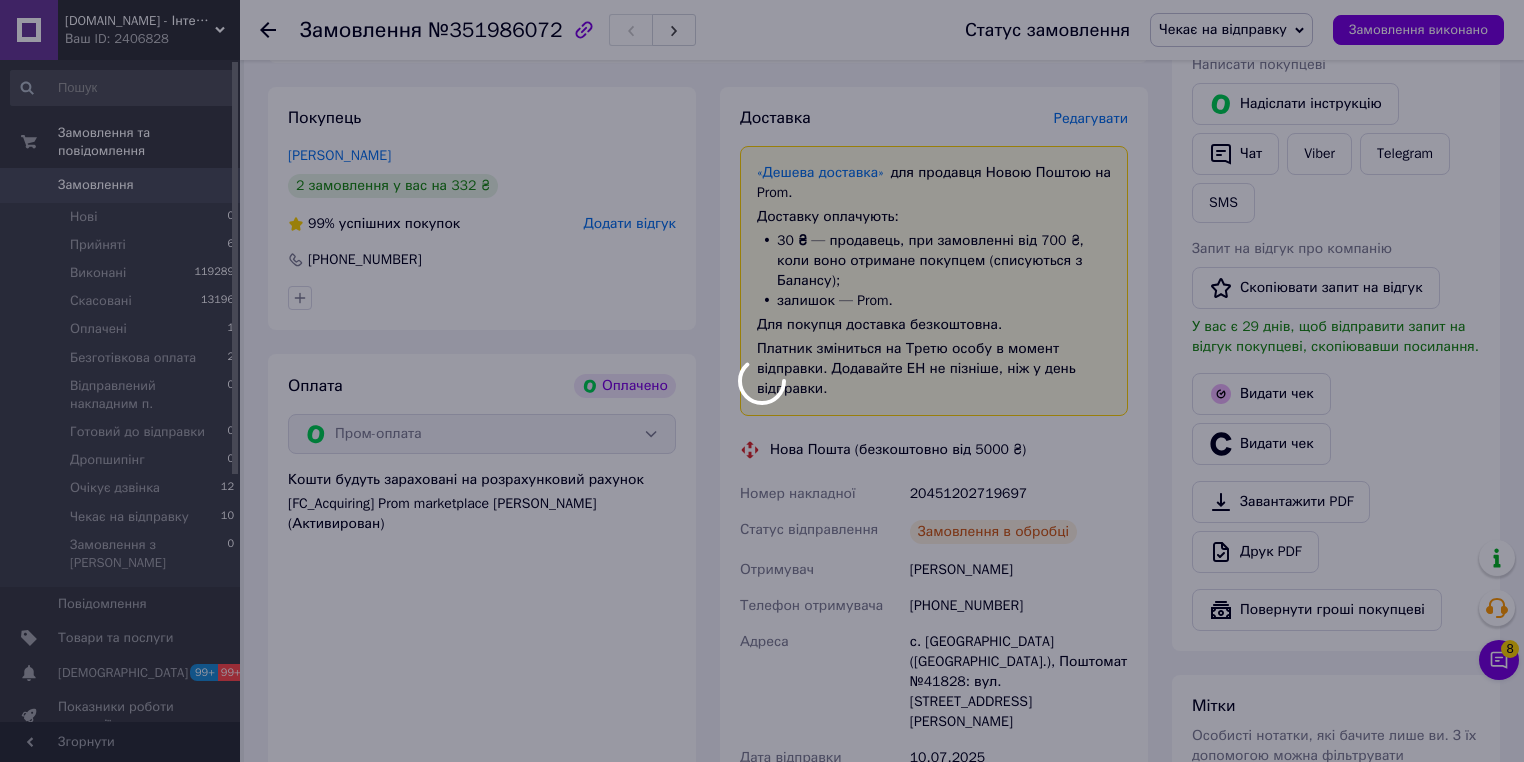 scroll, scrollTop: 400, scrollLeft: 0, axis: vertical 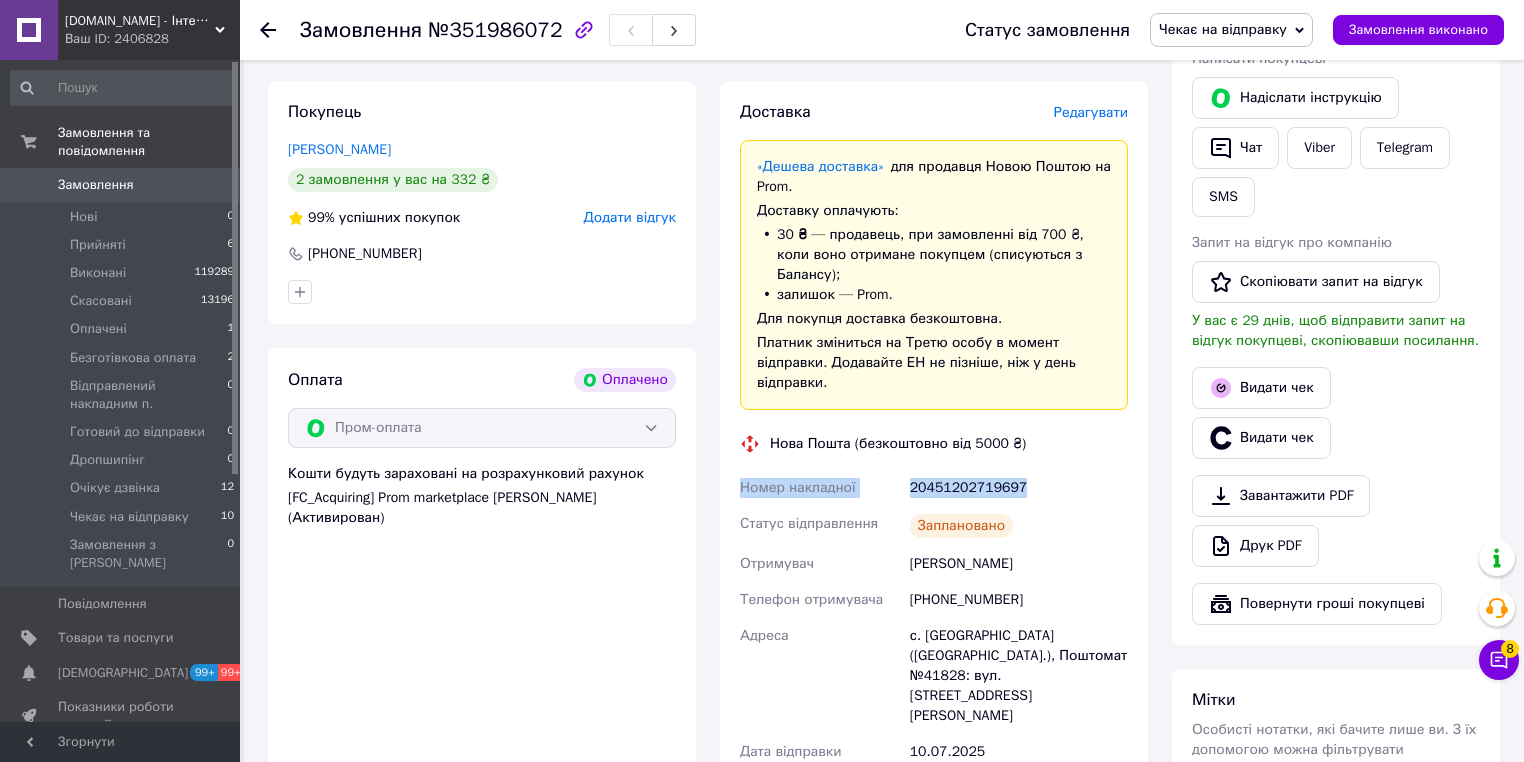 drag, startPoint x: 1004, startPoint y: 464, endPoint x: 725, endPoint y: 468, distance: 279.0287 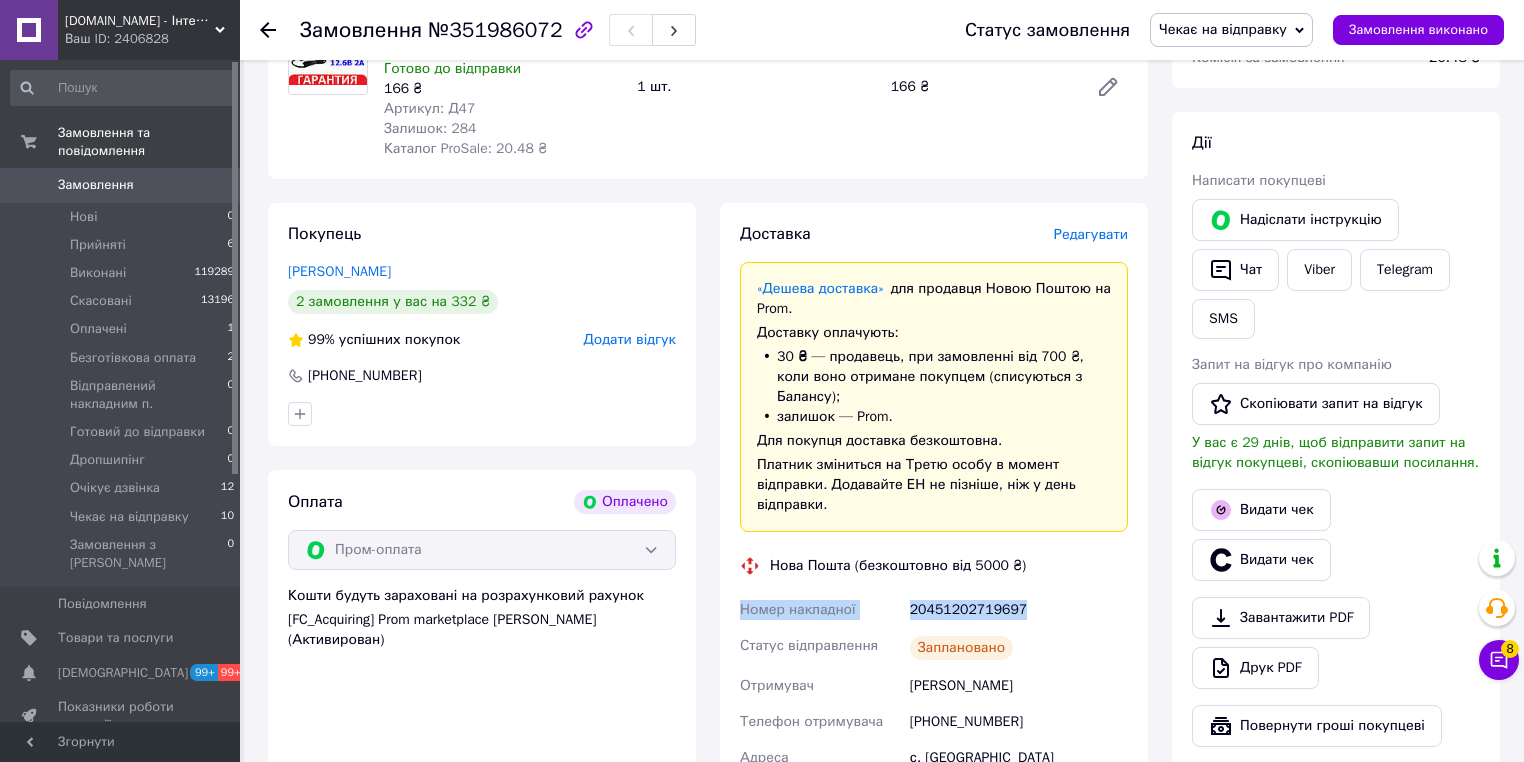 scroll, scrollTop: 240, scrollLeft: 0, axis: vertical 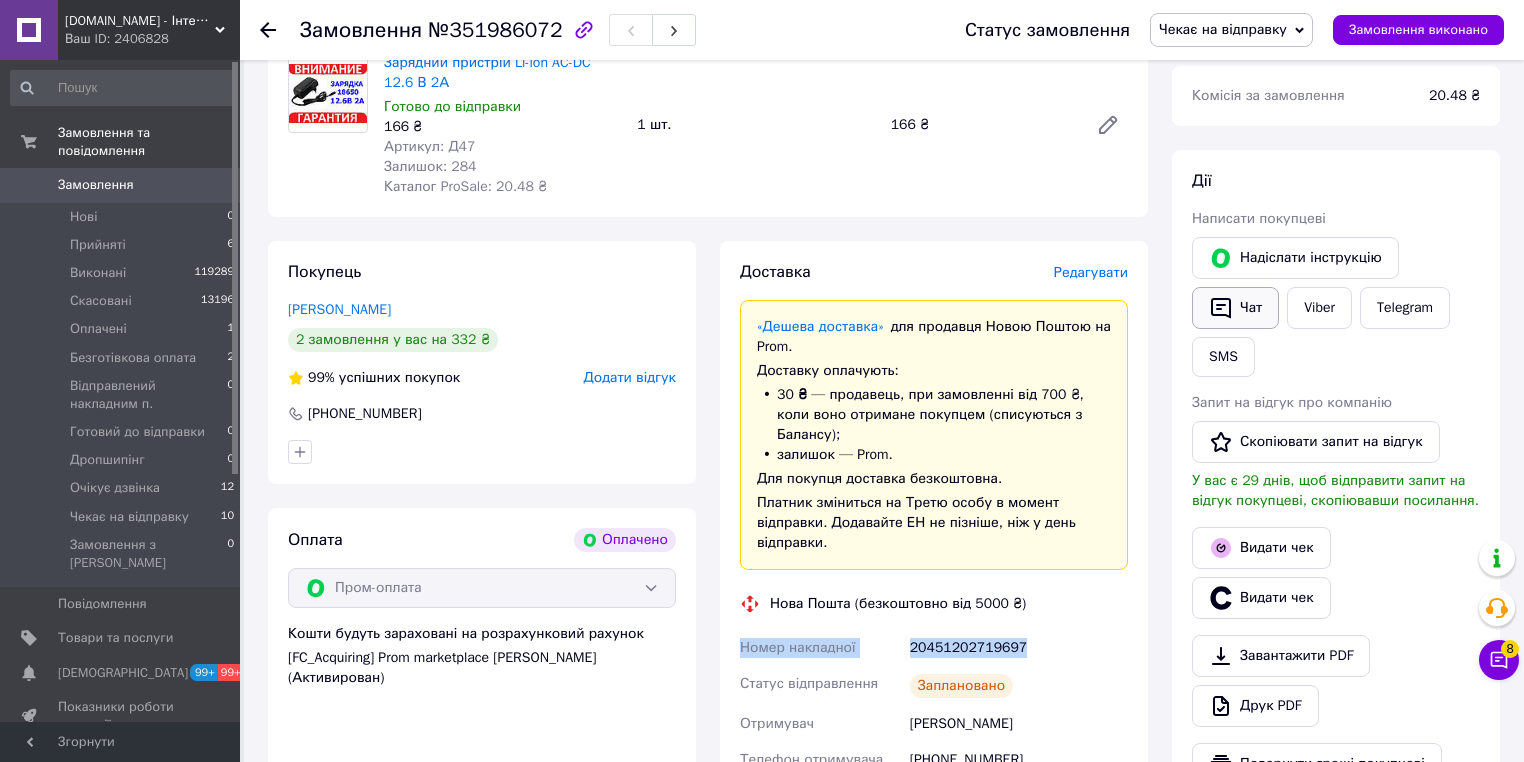 click 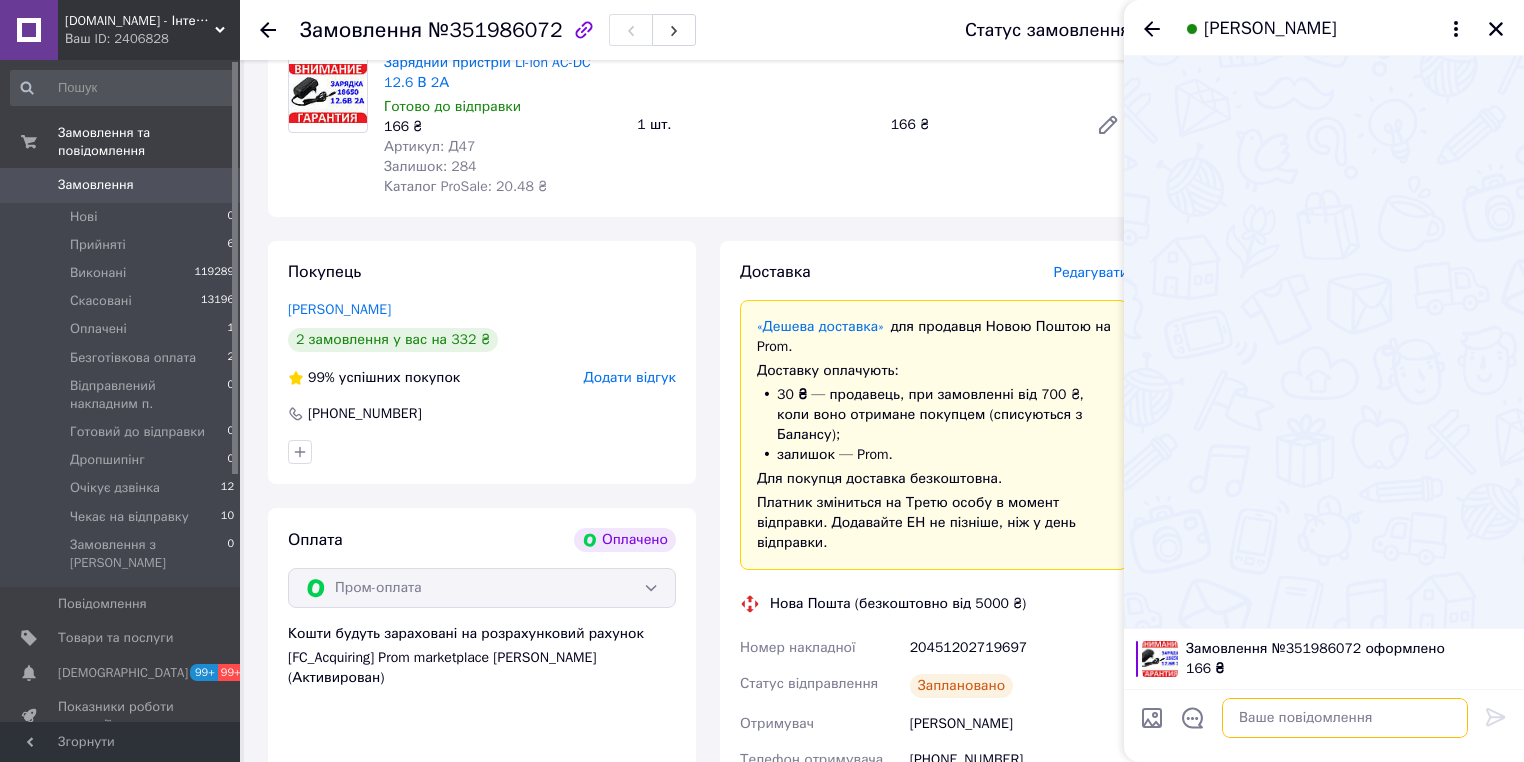 paste on "Номер накладної
20451202719697" 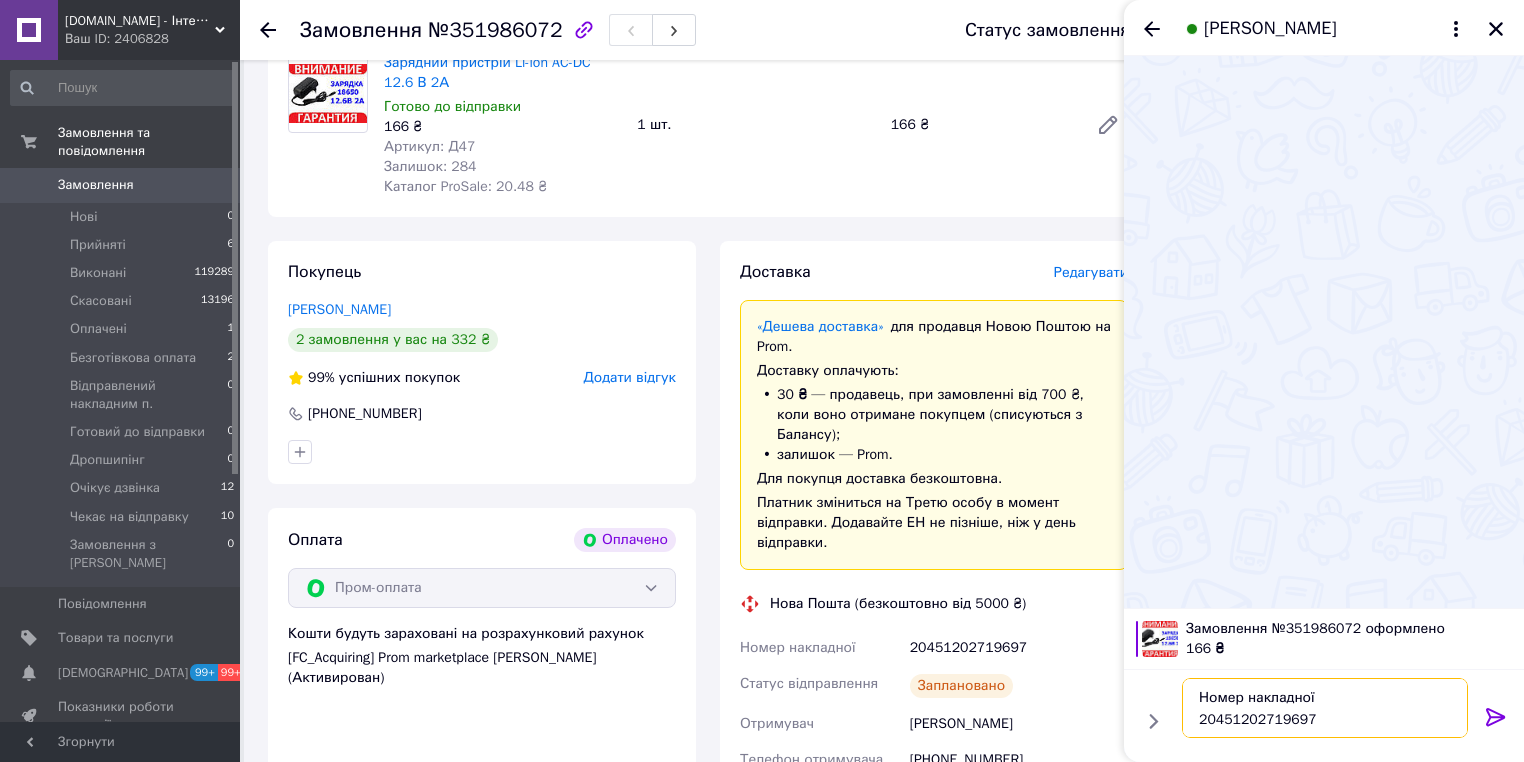 type on "Номер накладної
20451202719697" 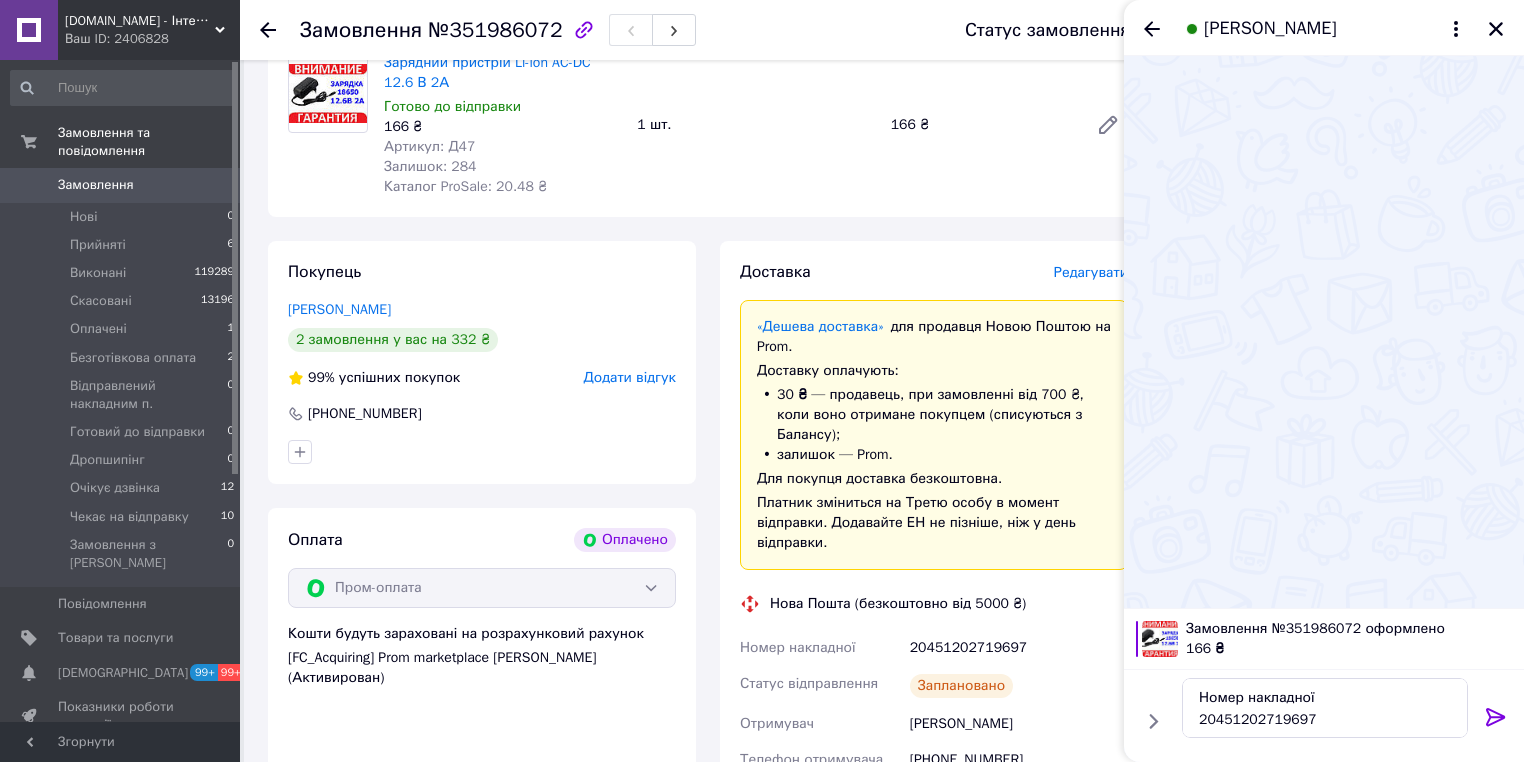 click 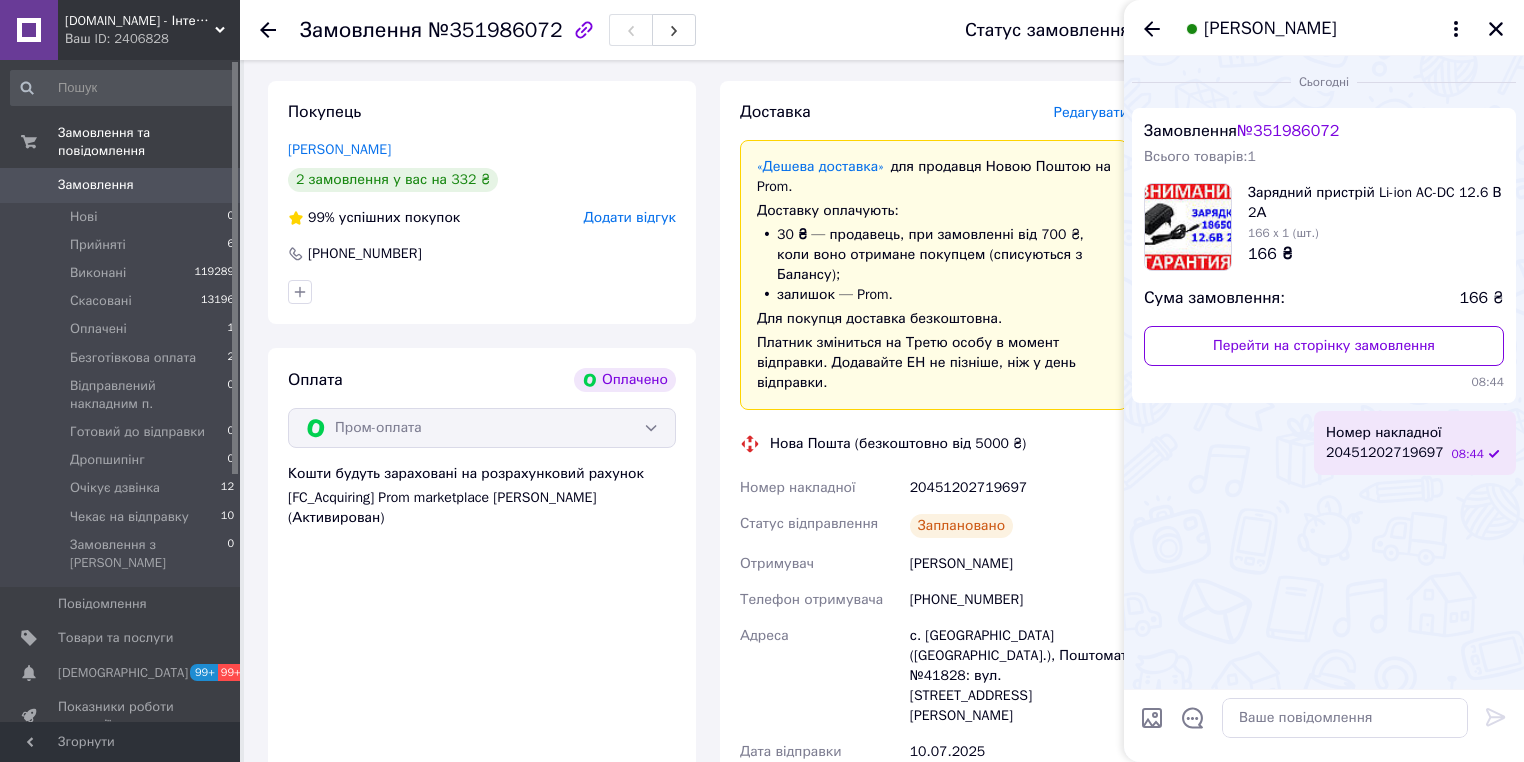scroll, scrollTop: 240, scrollLeft: 0, axis: vertical 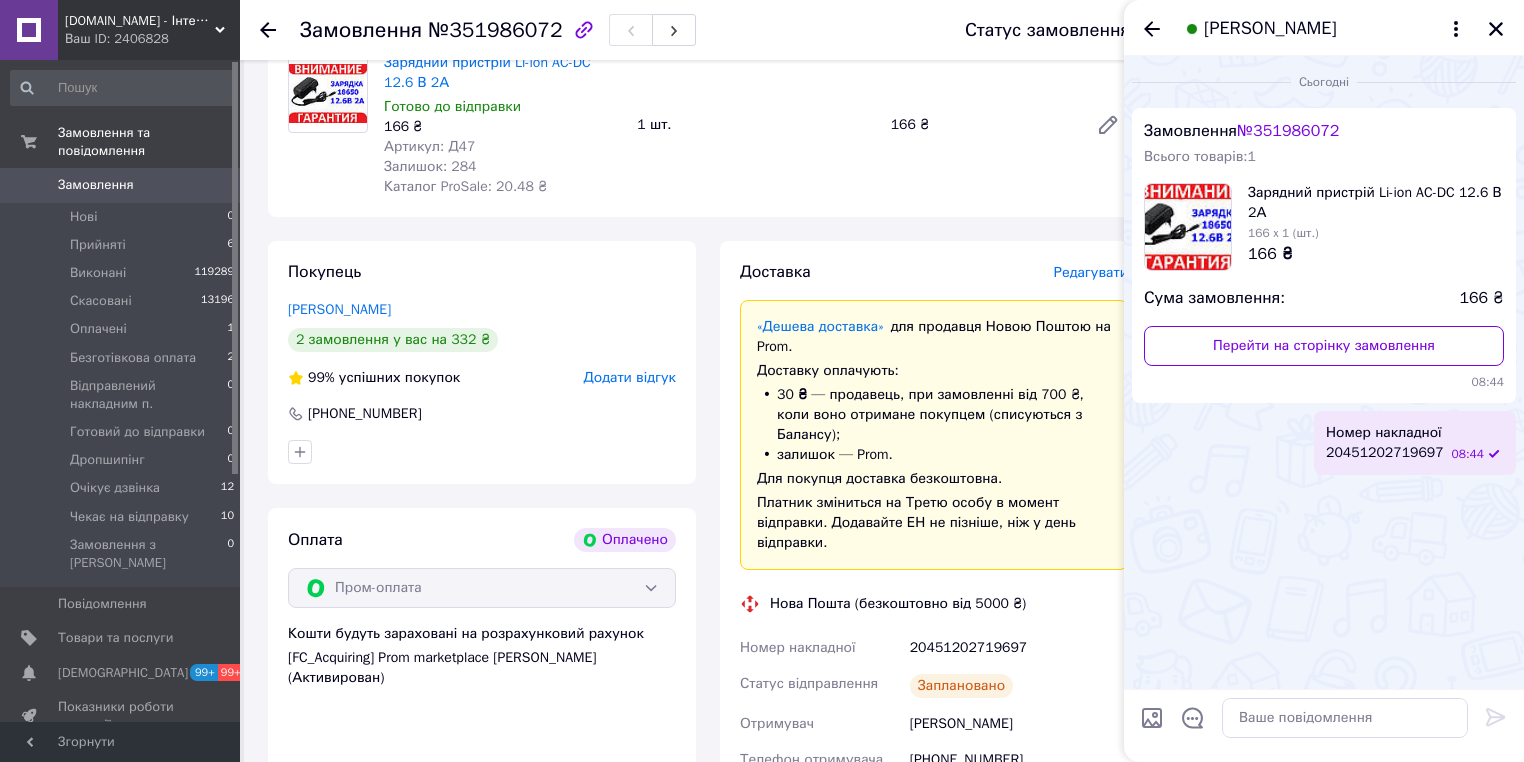 drag, startPoint x: 1499, startPoint y: 28, endPoint x: 1325, endPoint y: 233, distance: 268.88846 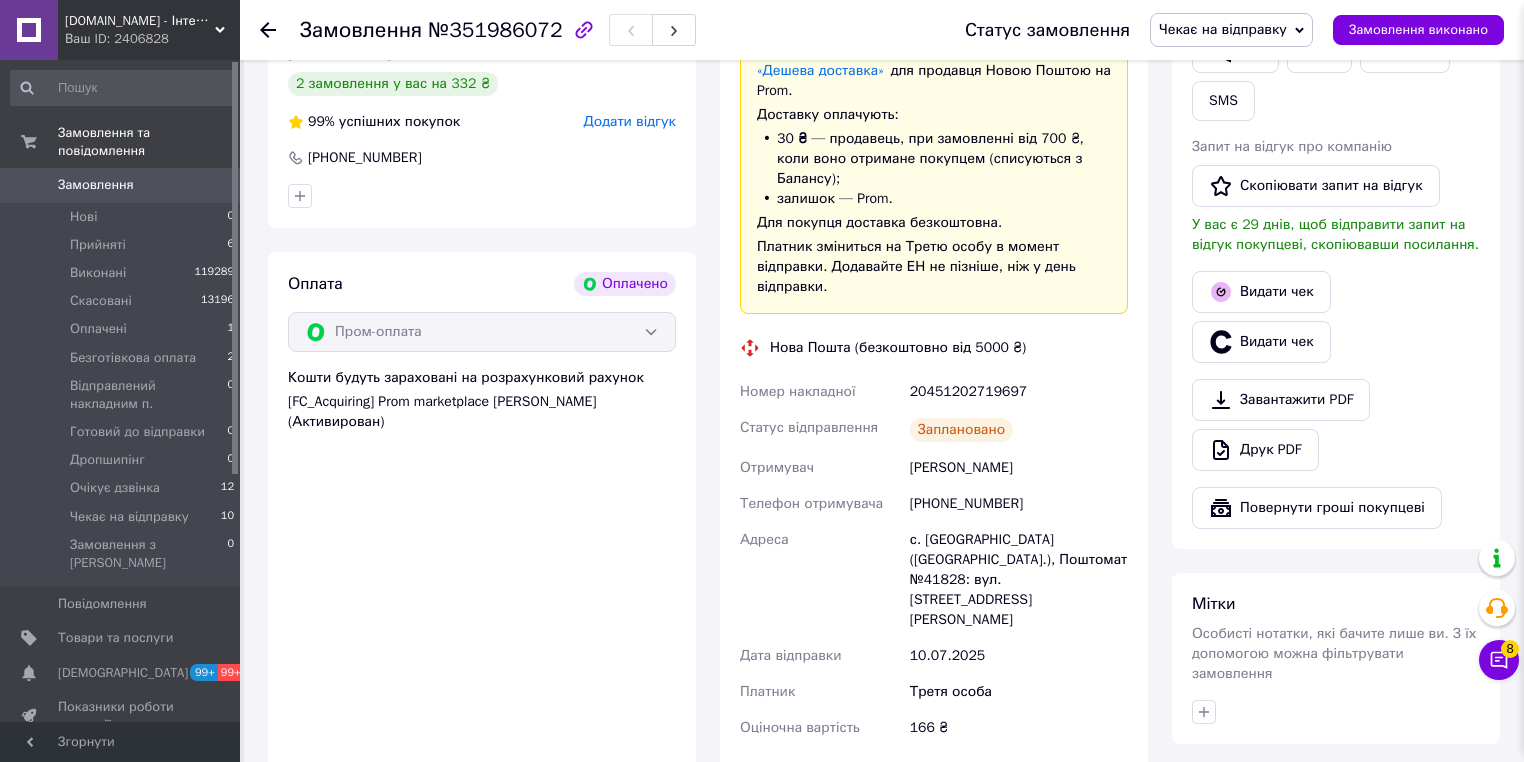 scroll, scrollTop: 560, scrollLeft: 0, axis: vertical 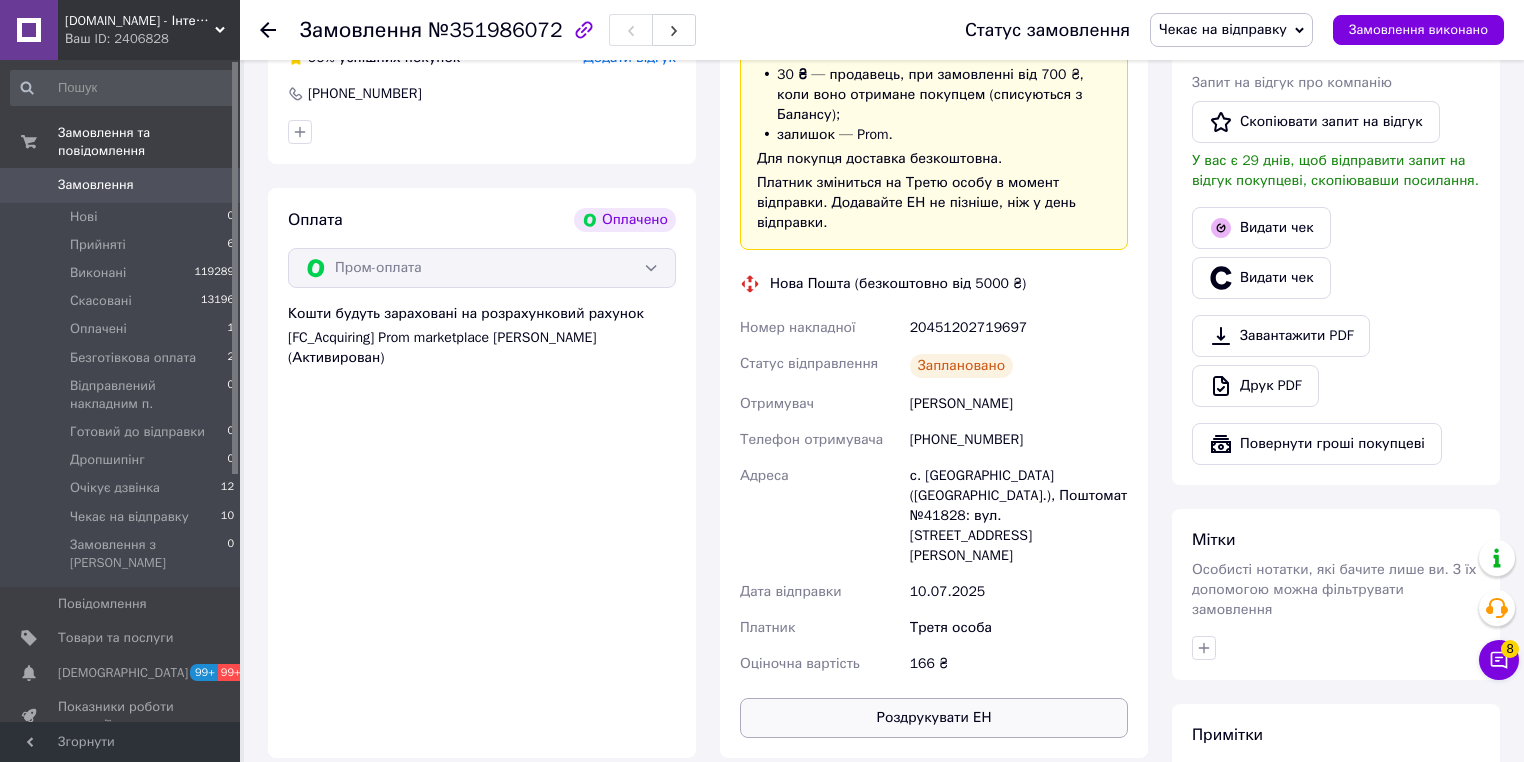 click on "Роздрукувати ЕН" at bounding box center (934, 718) 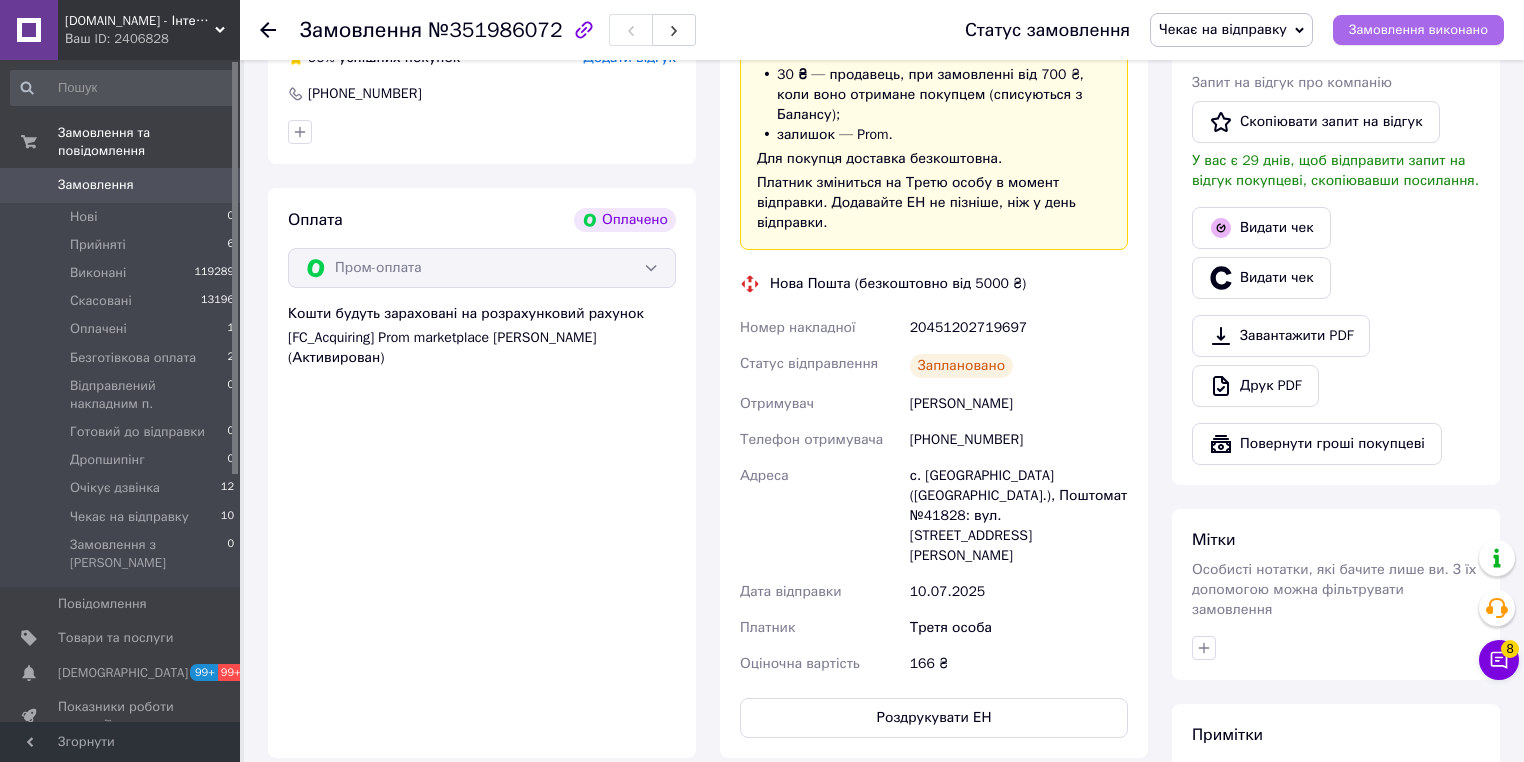 click on "Замовлення виконано" at bounding box center [1418, 30] 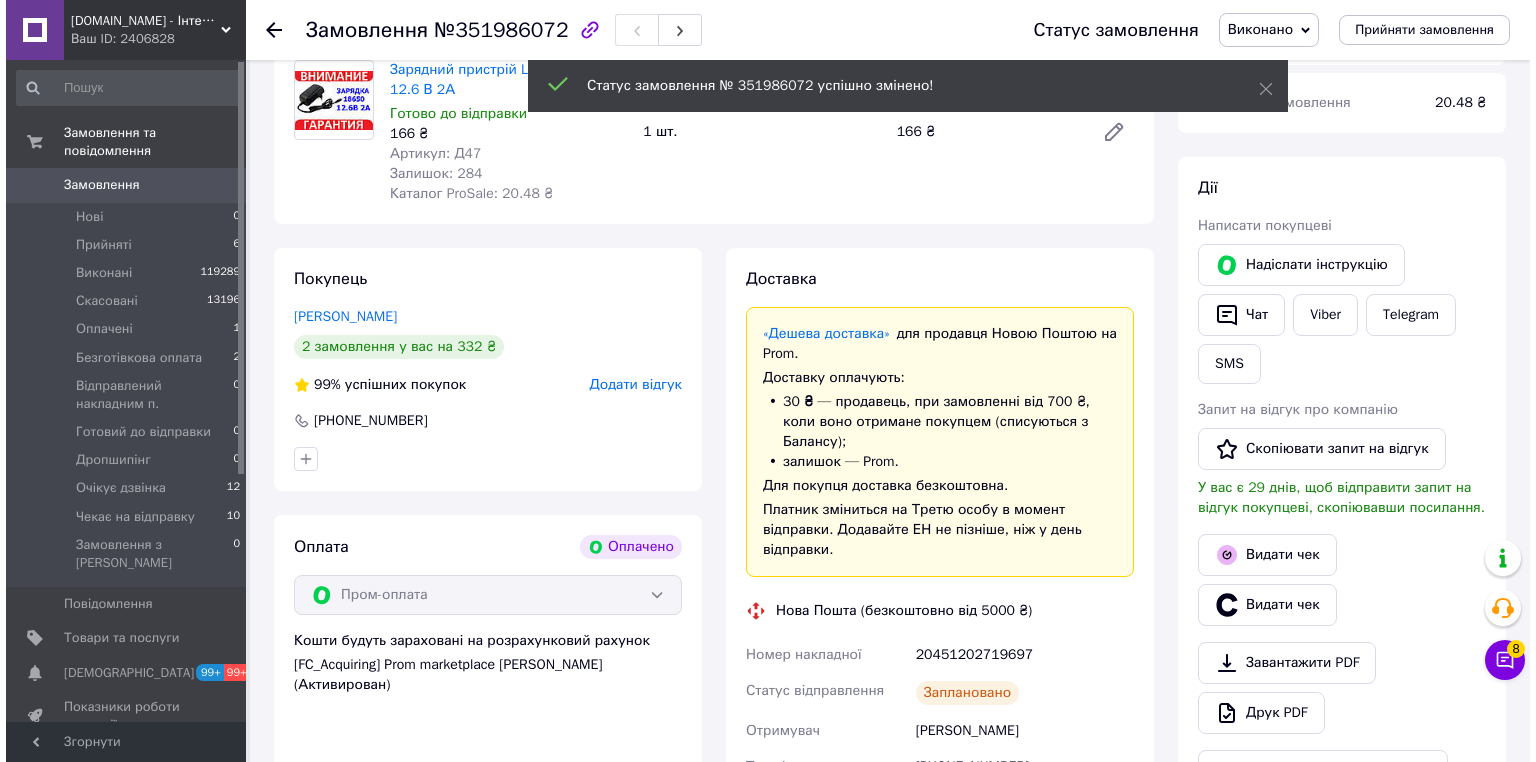 scroll, scrollTop: 240, scrollLeft: 0, axis: vertical 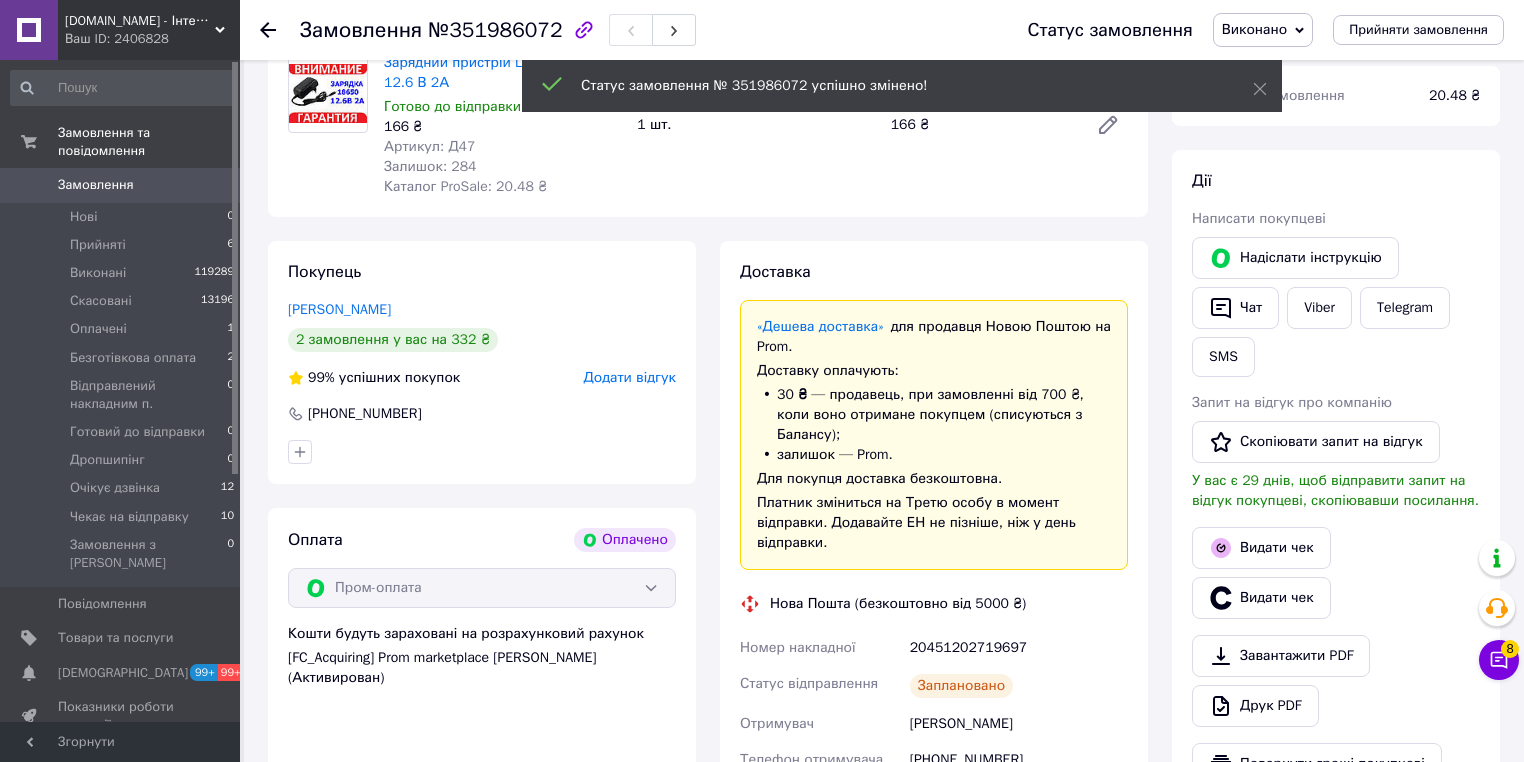 click on "Видати чек" at bounding box center [1336, 548] 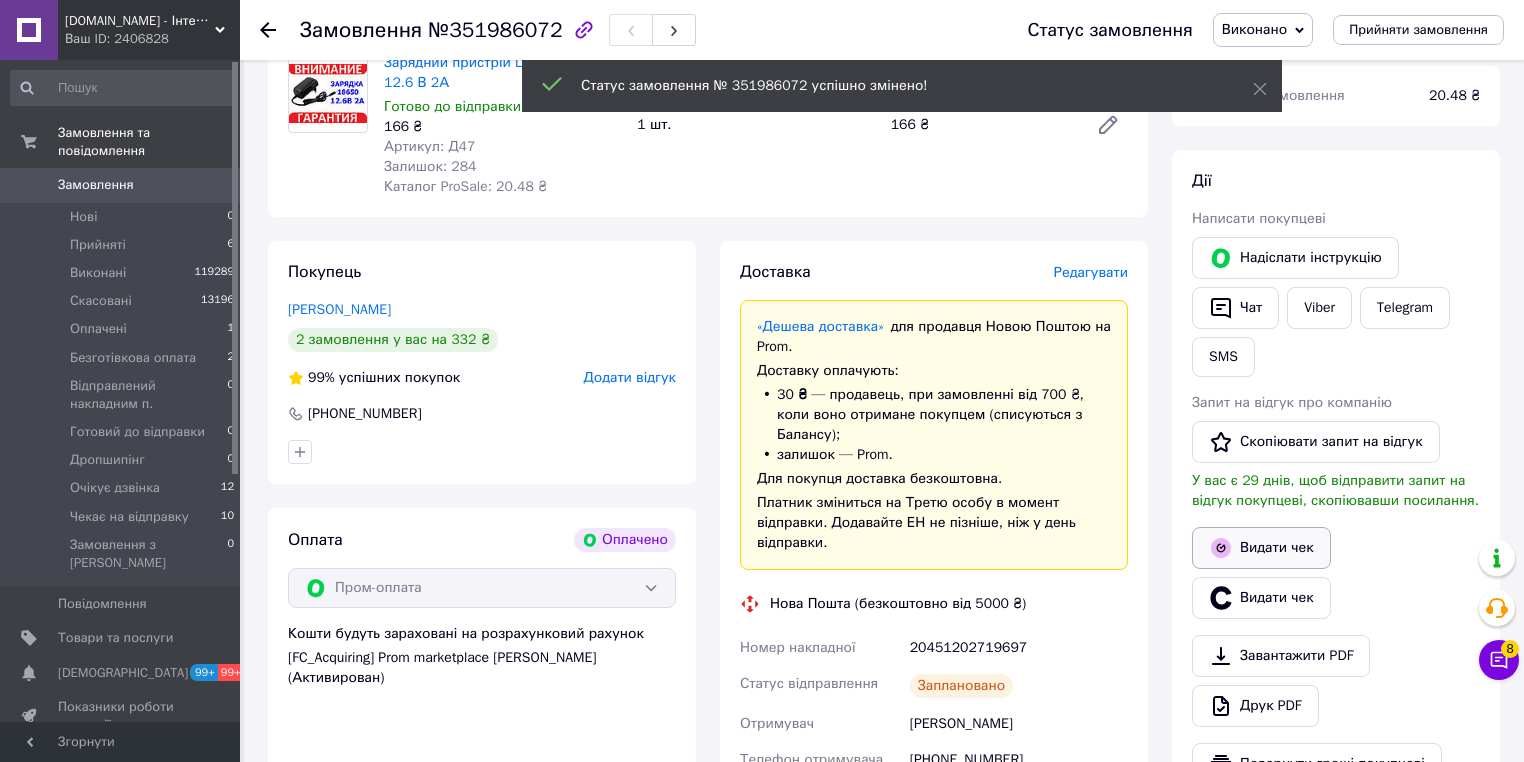 click on "Видати чек" at bounding box center (1261, 548) 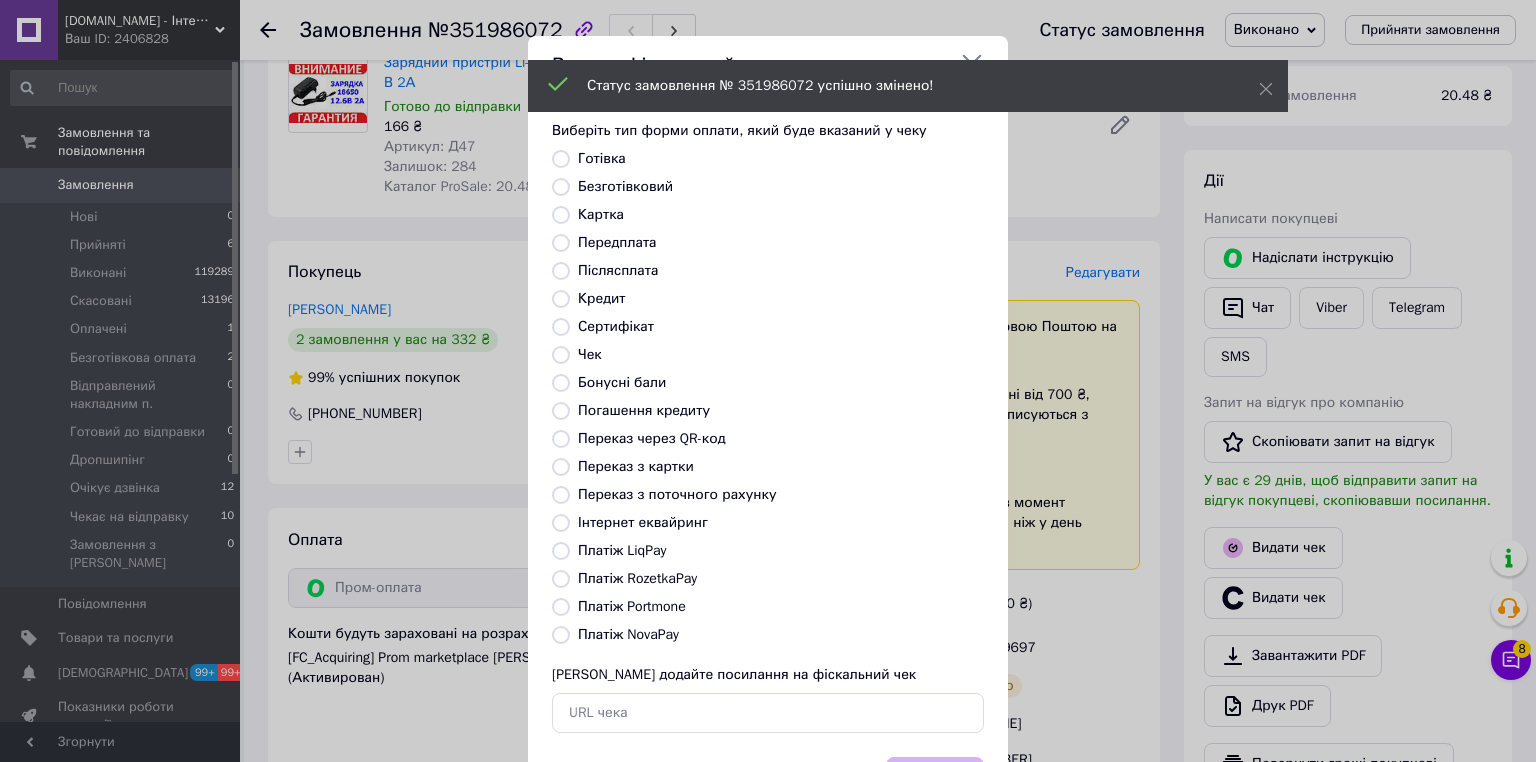 click on "Платіж RozetkaPay" at bounding box center (561, 579) 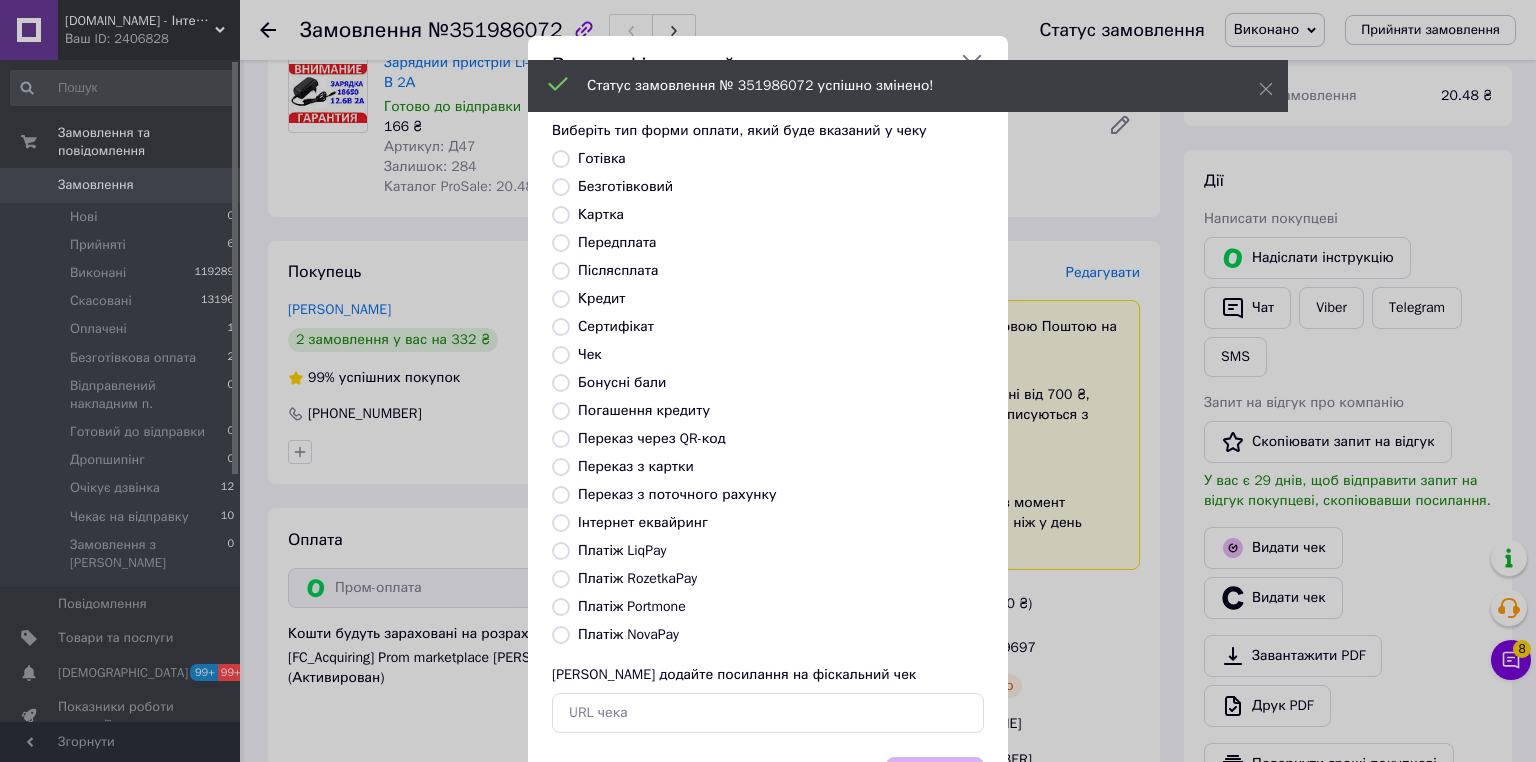 radio on "true" 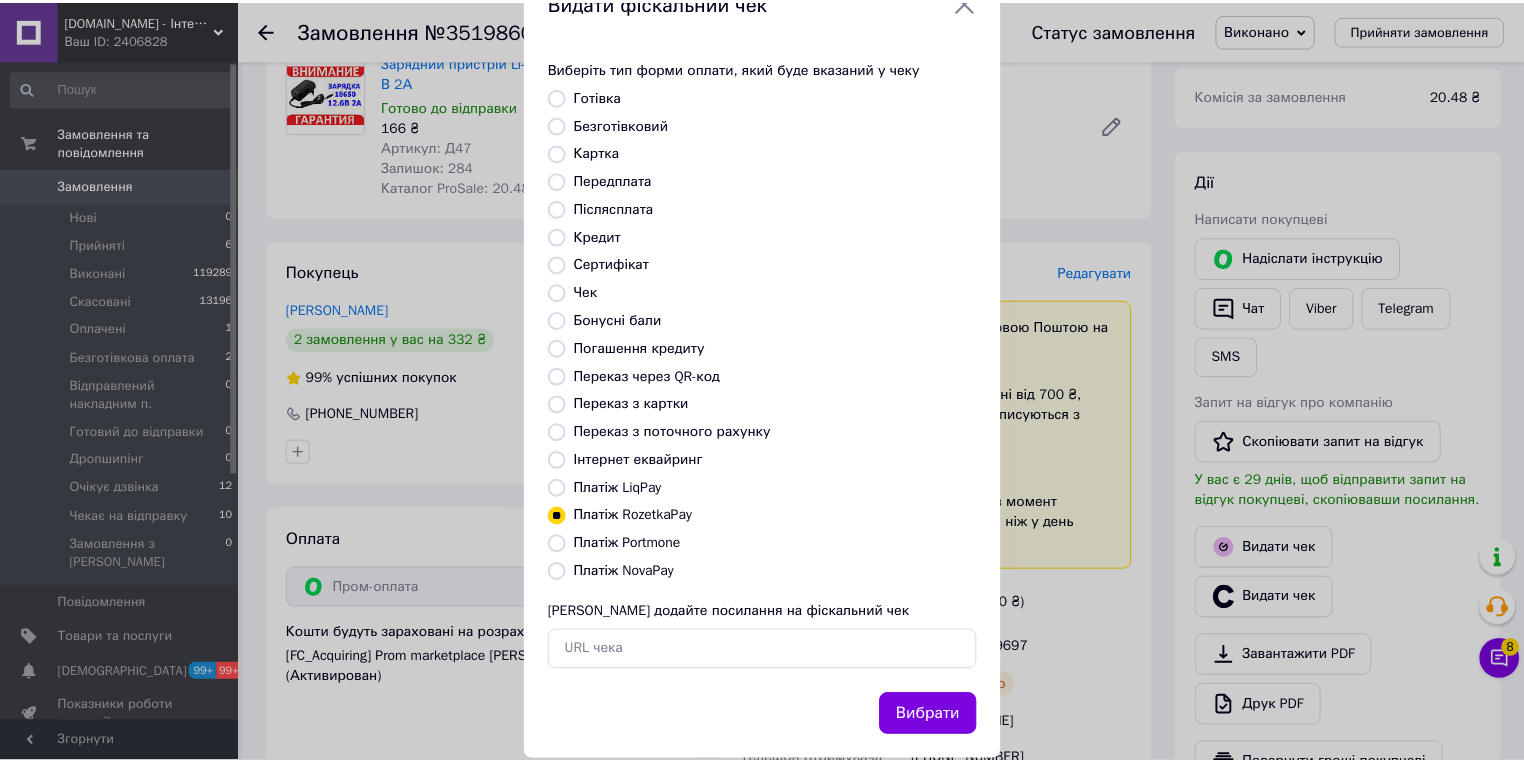 scroll, scrollTop: 96, scrollLeft: 0, axis: vertical 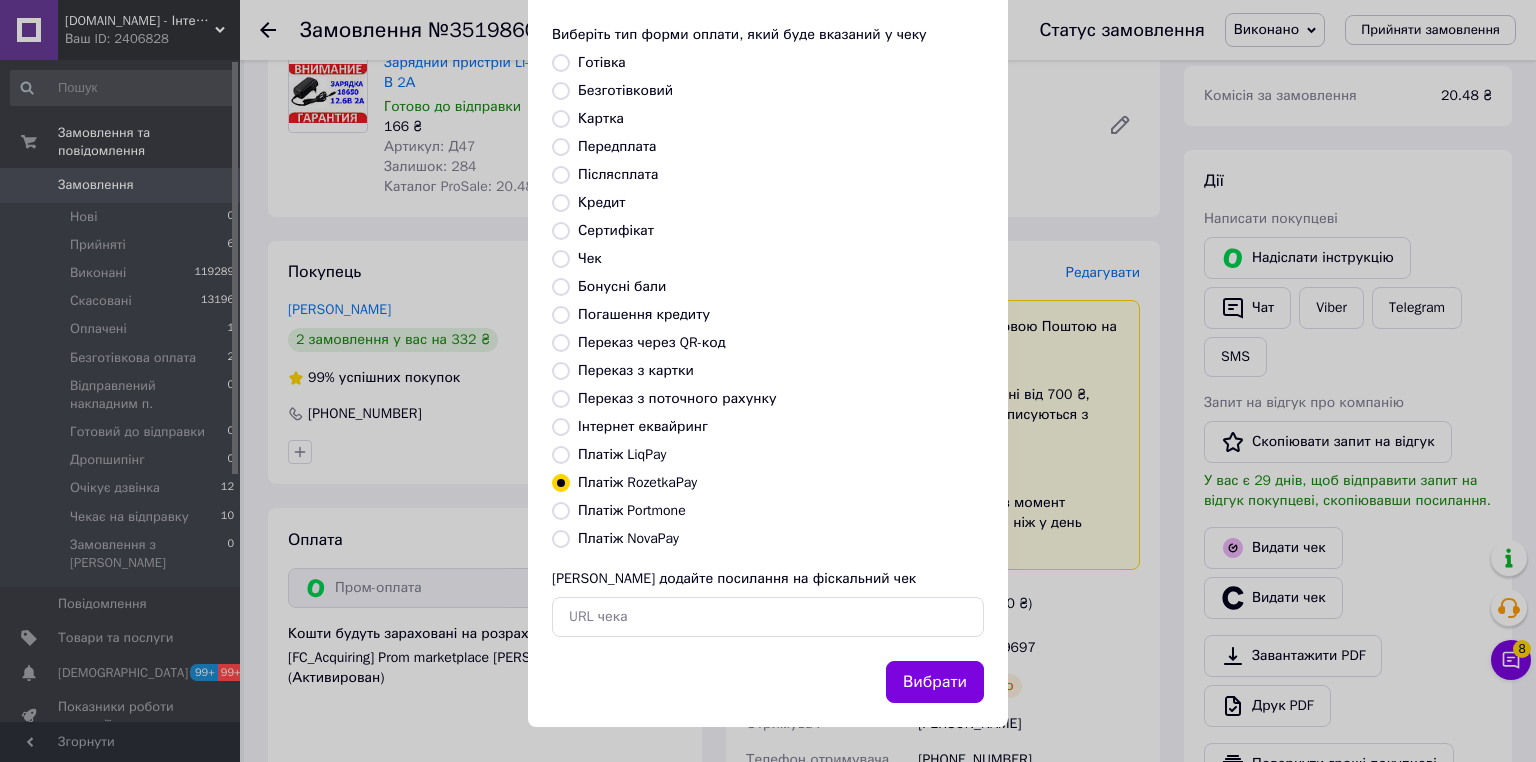 click on "Вибрати" at bounding box center (935, 682) 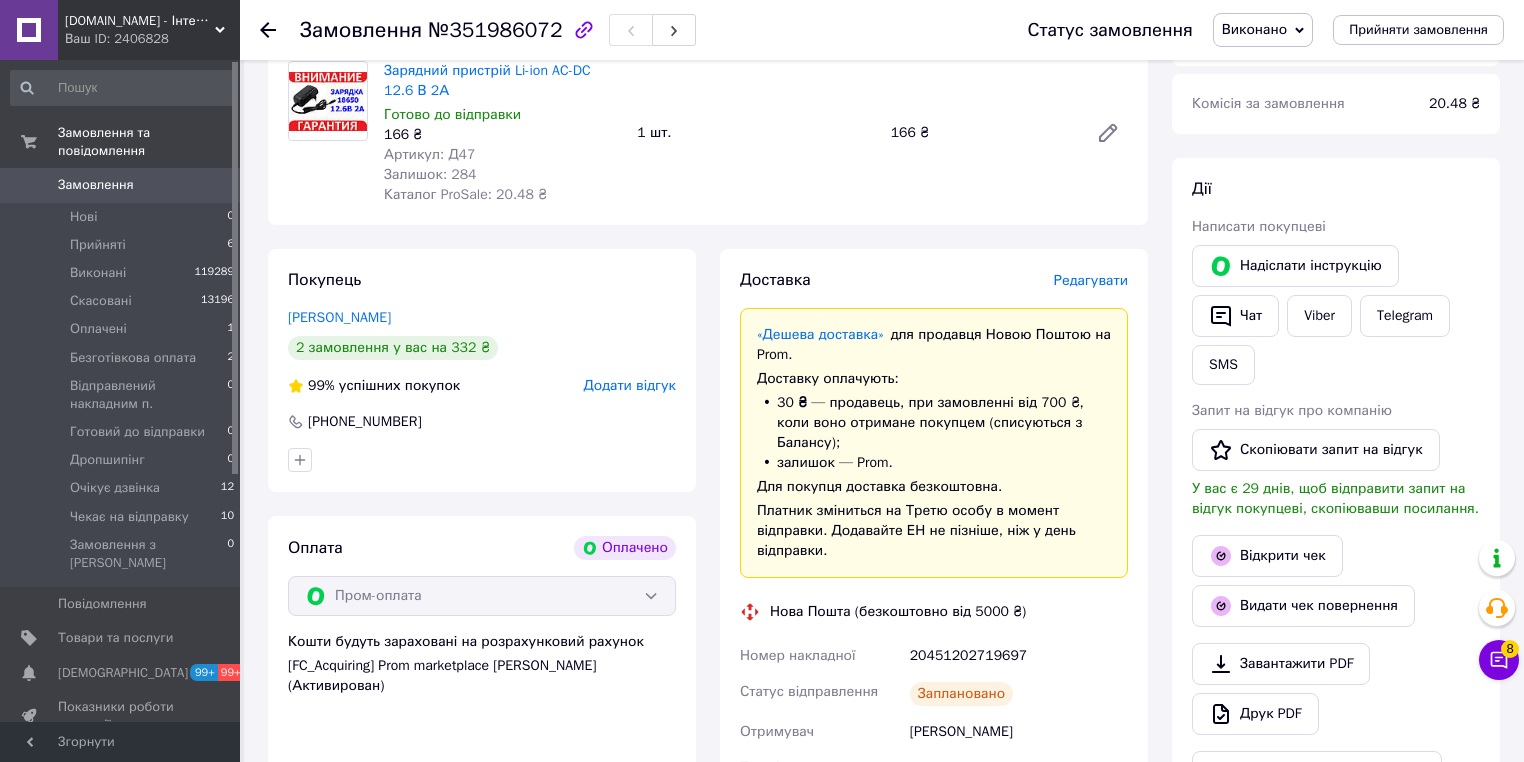 scroll, scrollTop: 80, scrollLeft: 0, axis: vertical 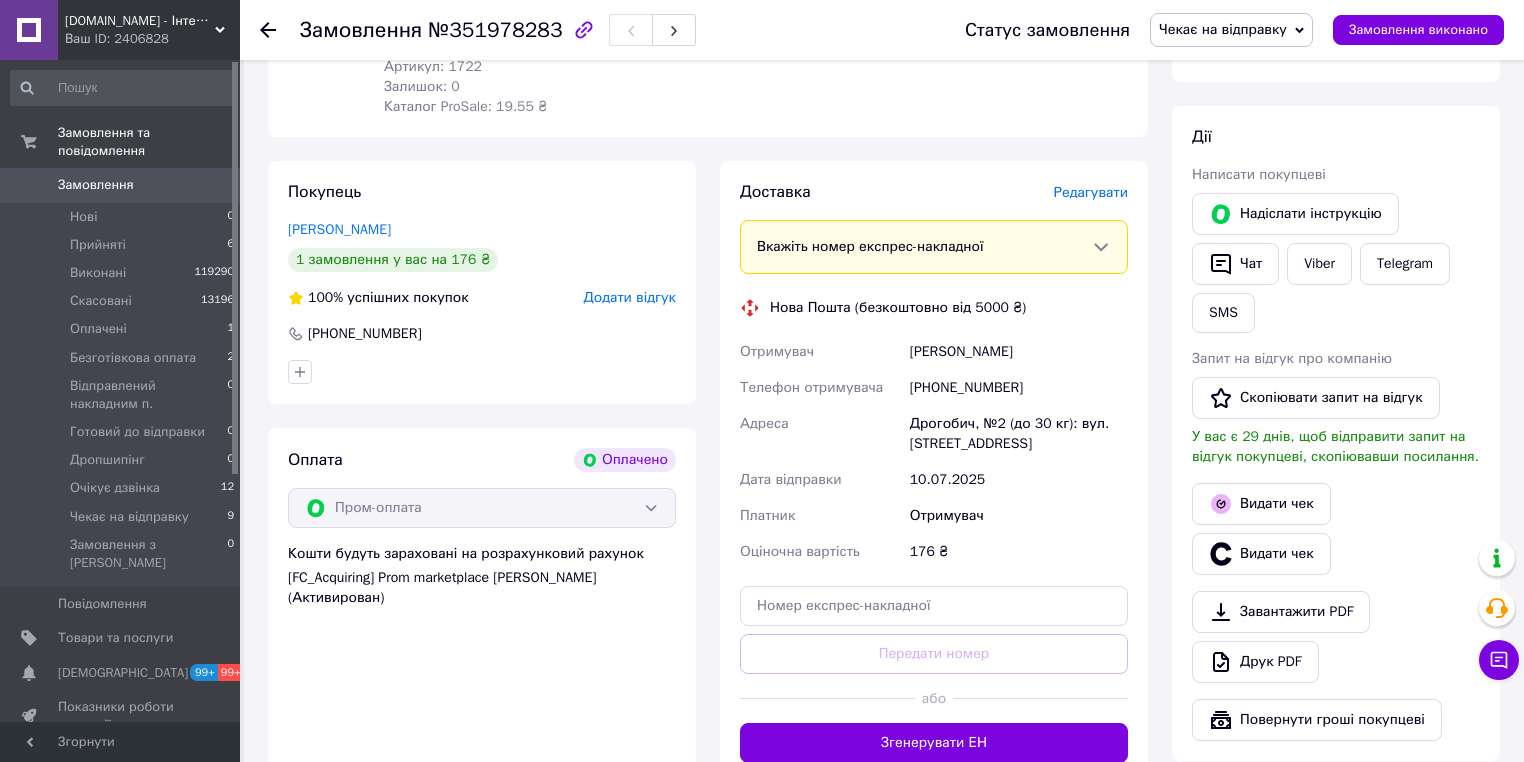 click on "Редагувати" at bounding box center (1091, 192) 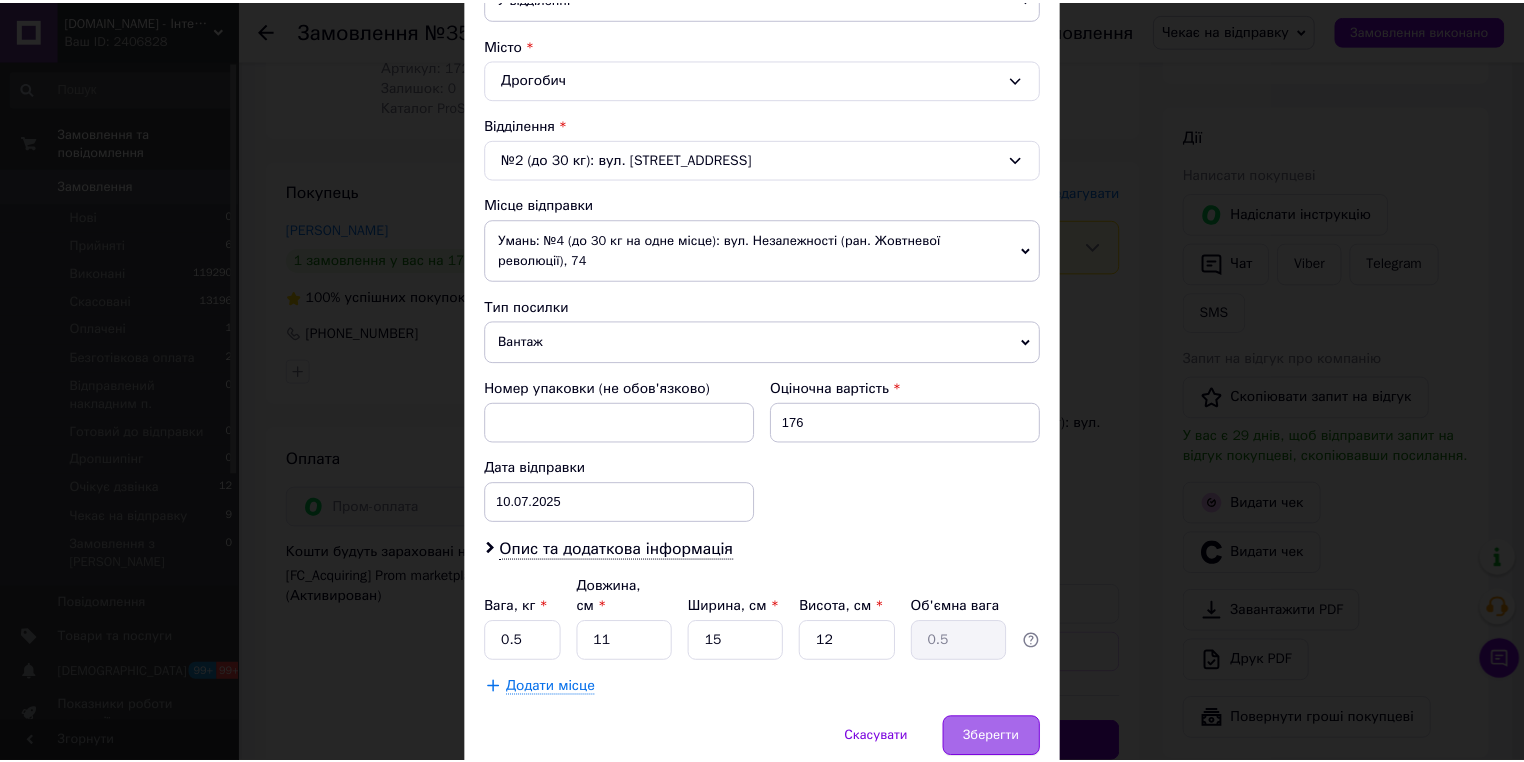 scroll, scrollTop: 580, scrollLeft: 0, axis: vertical 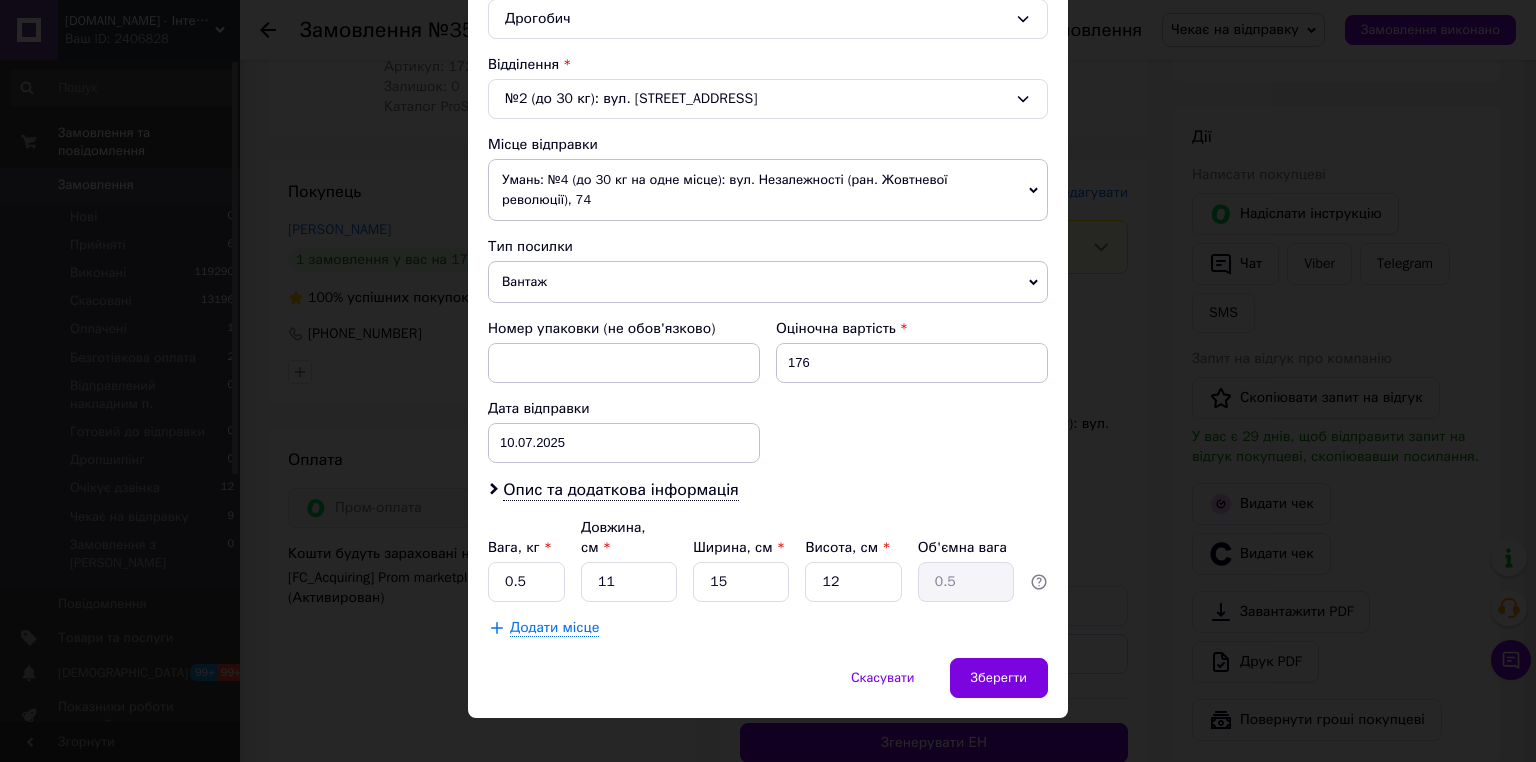 click on "Спосіб доставки Нова Пошта (безкоштовно від 5000 ₴) Платник Отримувач Відправник Прізвище отримувача [PERSON_NAME] Ім'я отримувача [PERSON_NAME] батькові отримувача Телефон отримувача [PHONE_NUMBER] Тип доставки У відділенні Кур'єром В поштоматі Місто Дрогобич Відділення №2 (до 30 кг): вул. [STREET_ADDRESS] Місце відправки Умань: №4 (до 30 кг на одне місце): вул. Незалежності (ран. Жовтневої революції), 74 Немає збігів. Спробуйте змінити умови пошуку Додати ще місце відправки Тип посилки Вантаж Документи Номер упаковки (не обов'язково) Оціночна вартість 176 Дата відправки [DATE] < 2025" at bounding box center [768, 104] 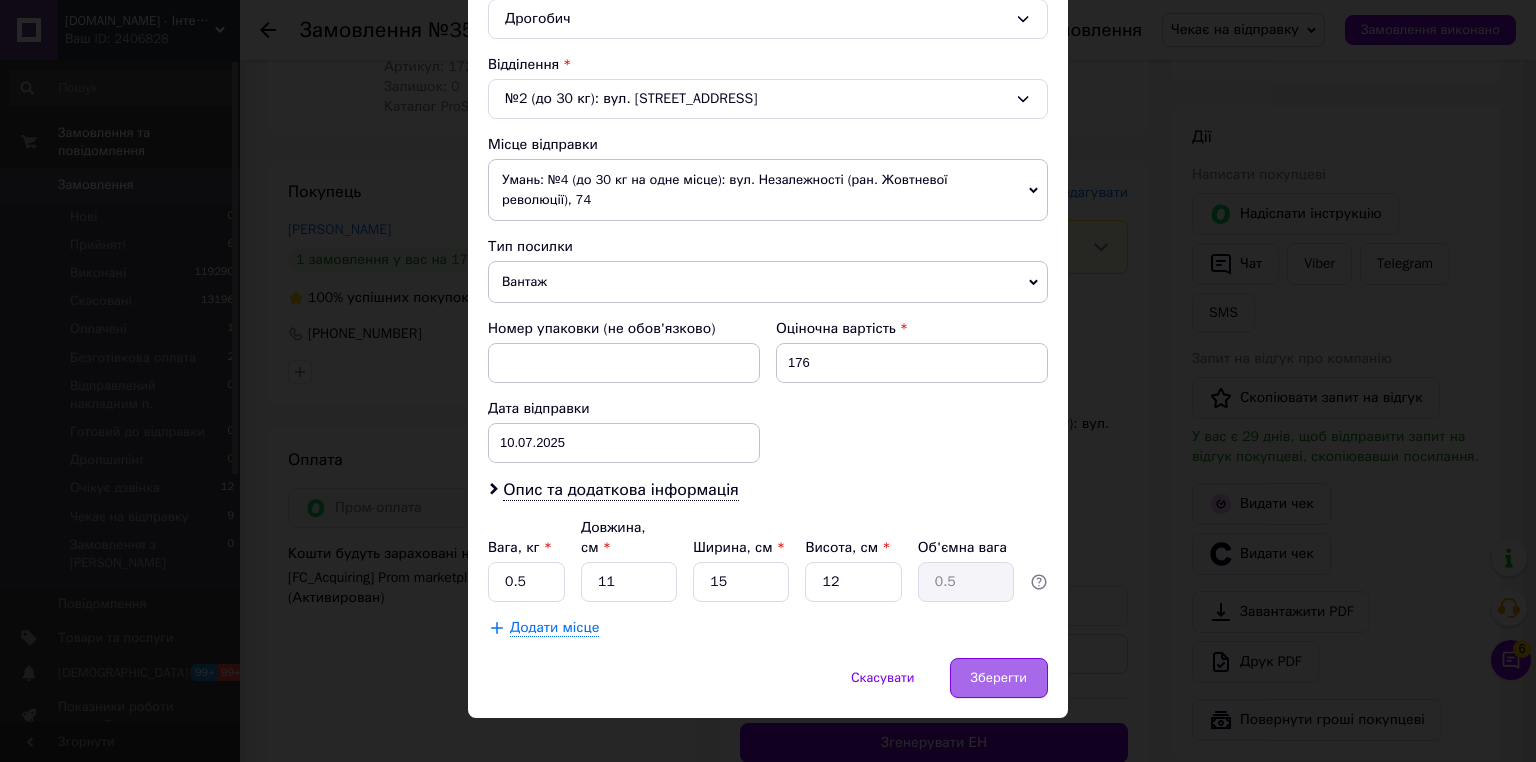 drag, startPoint x: 994, startPoint y: 656, endPoint x: 1007, endPoint y: 652, distance: 13.601471 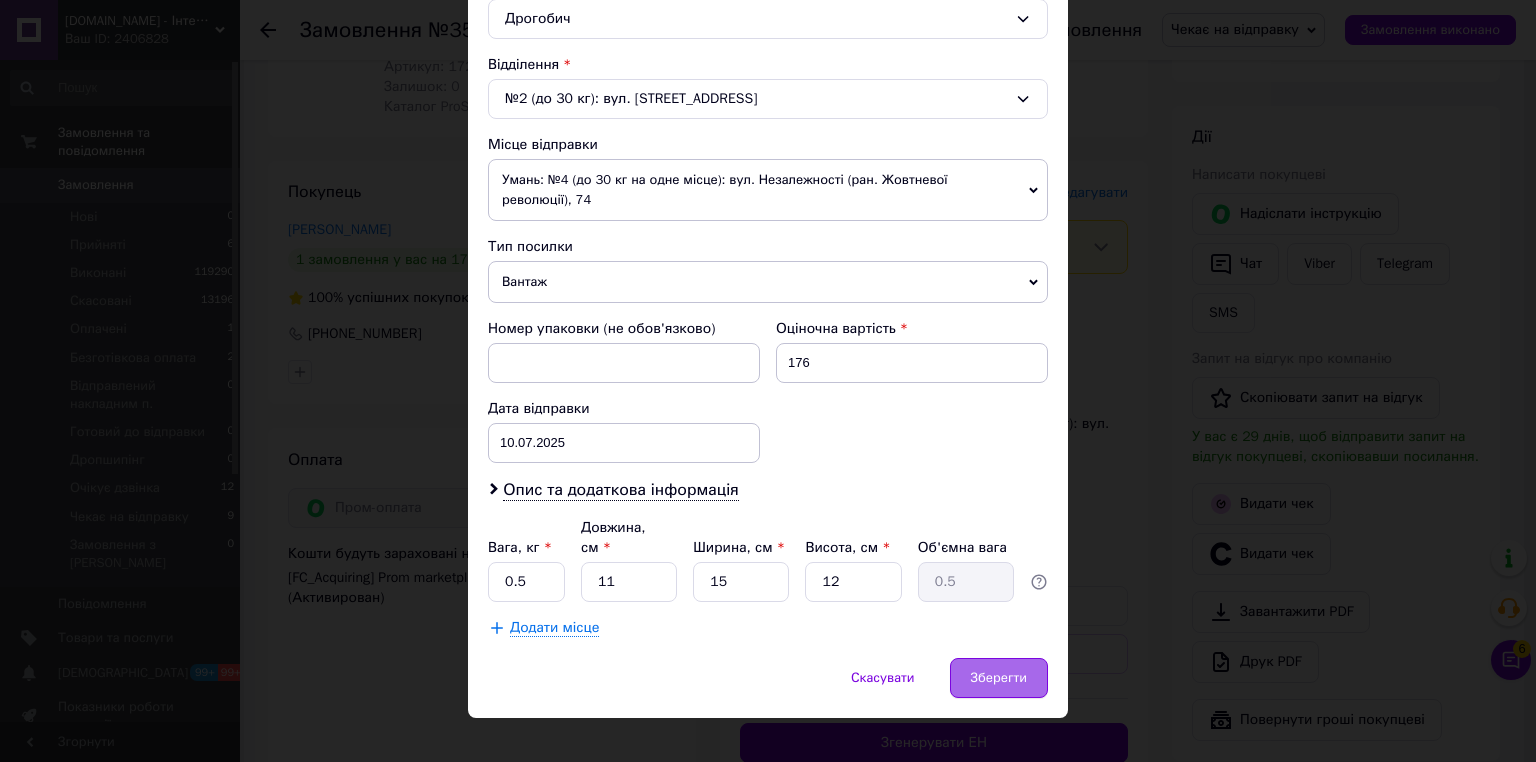 click on "Зберегти" at bounding box center (999, 678) 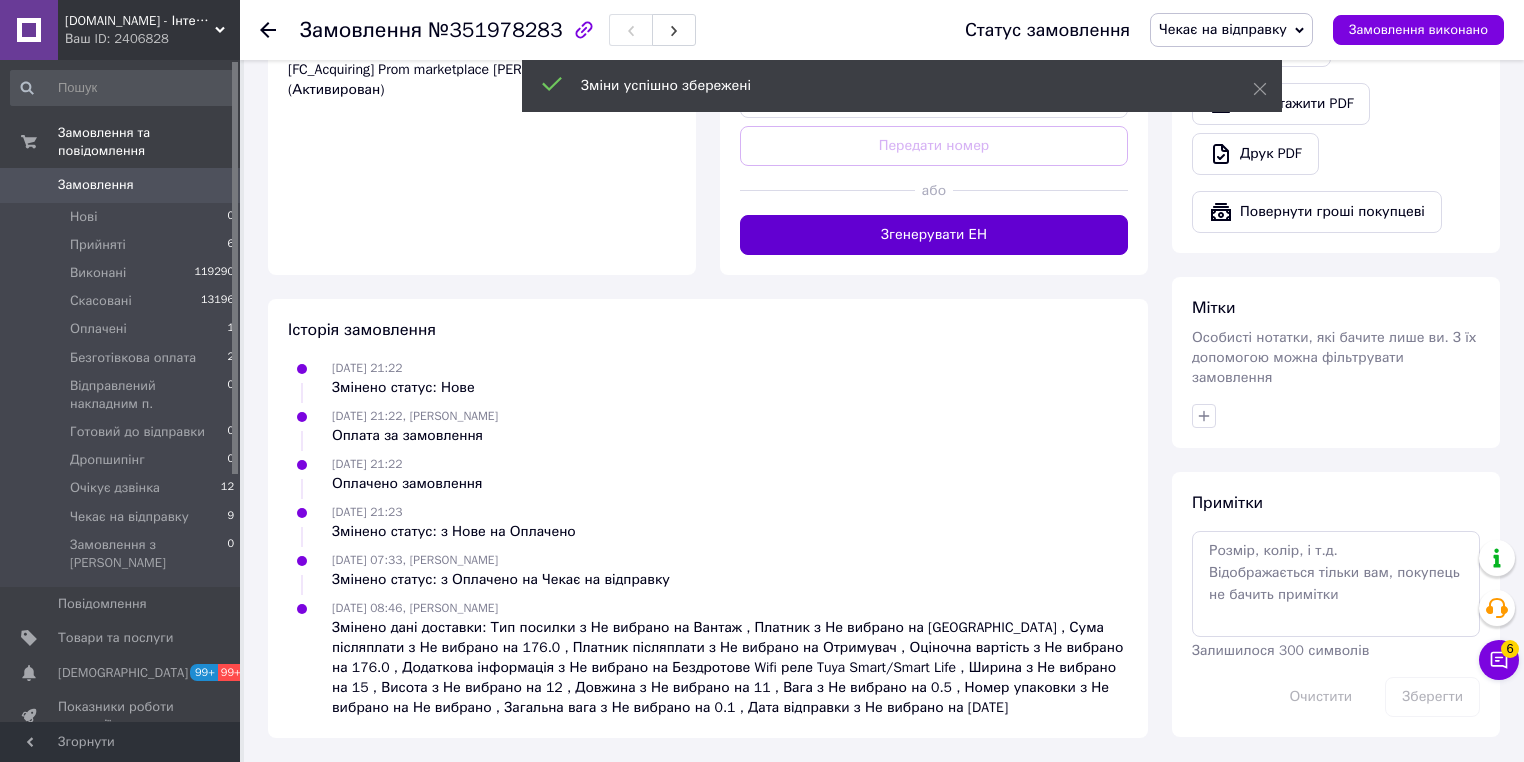click on "Згенерувати ЕН" at bounding box center (934, 235) 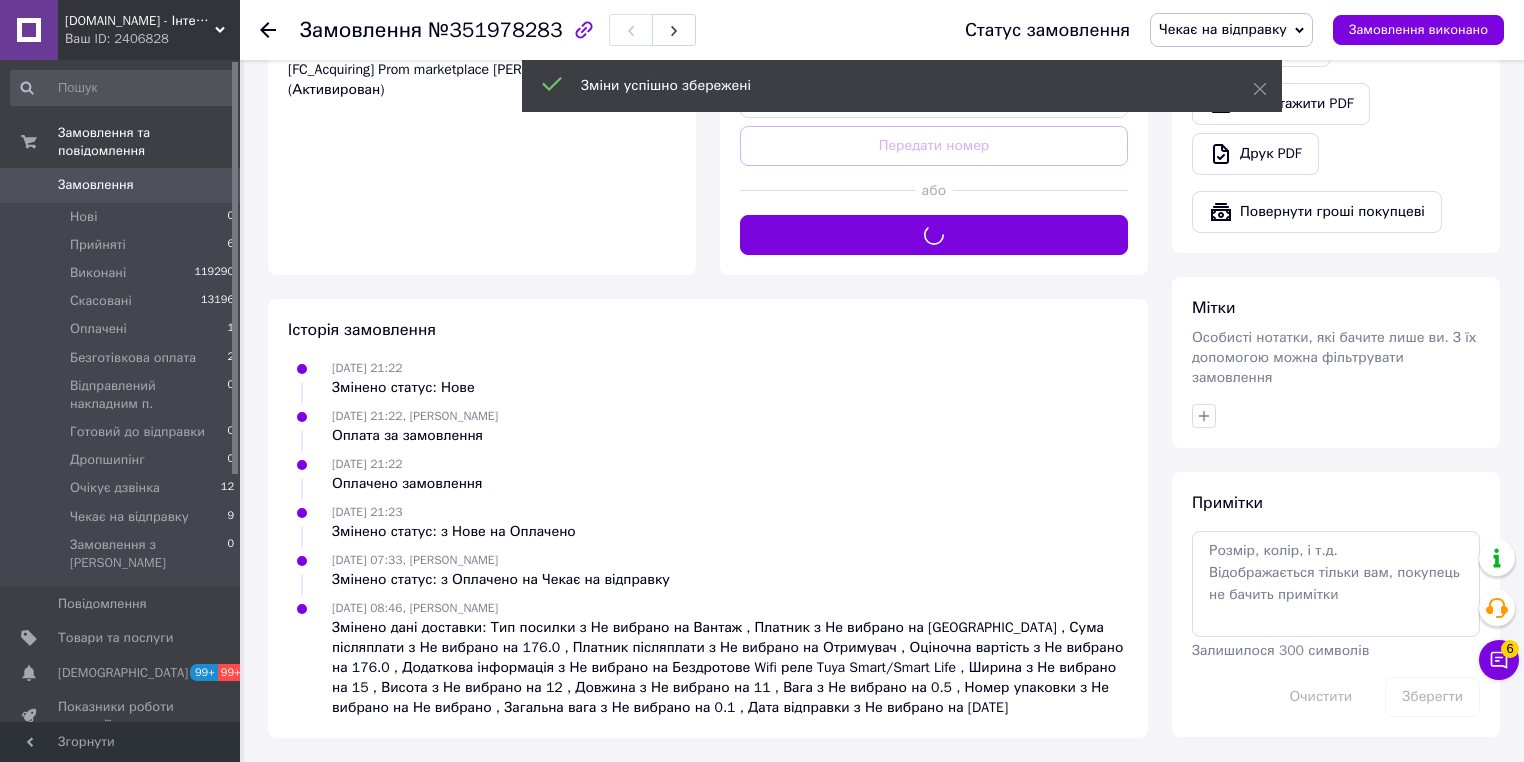 scroll, scrollTop: 189, scrollLeft: 0, axis: vertical 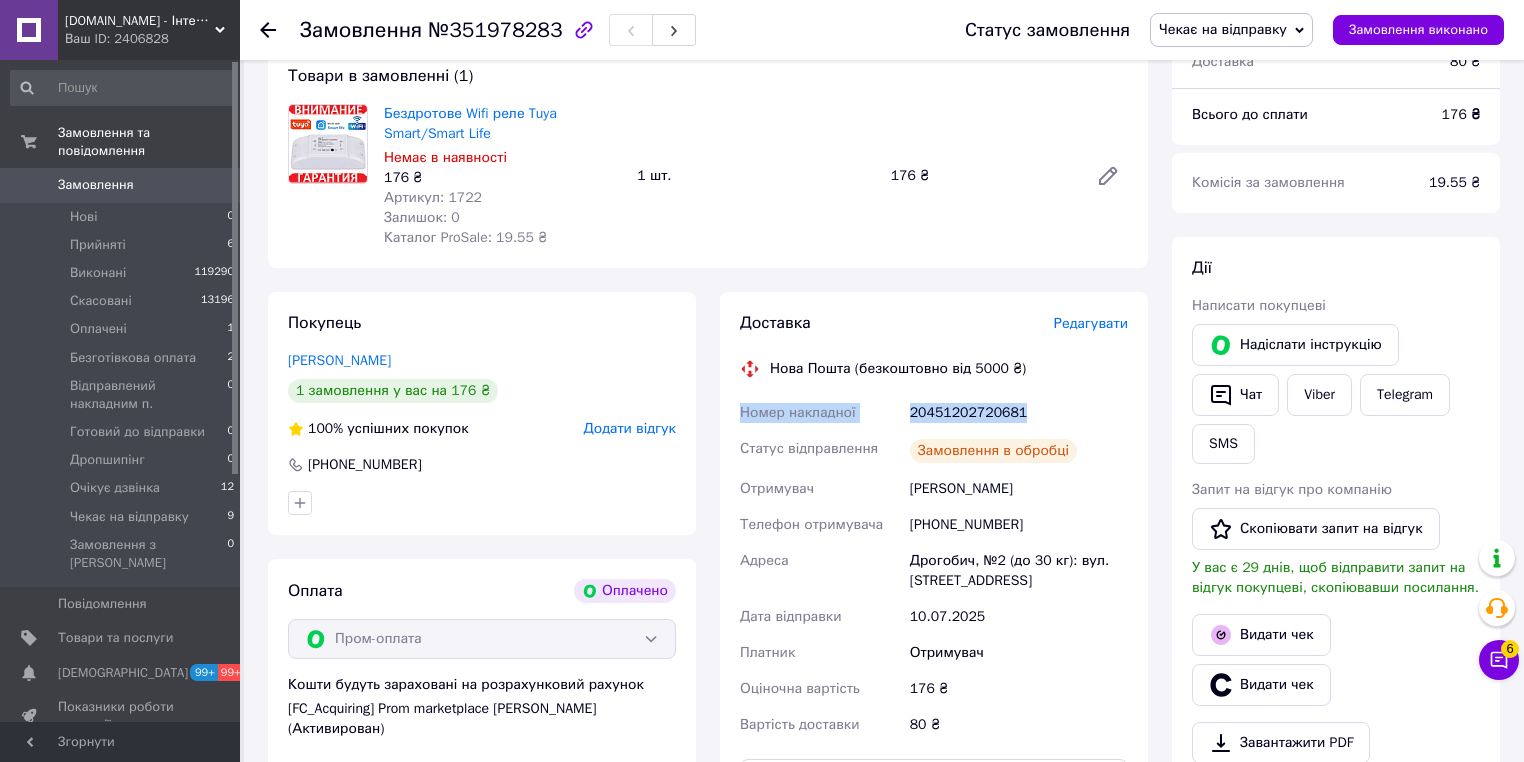 drag, startPoint x: 1032, startPoint y: 420, endPoint x: 729, endPoint y: 410, distance: 303.16498 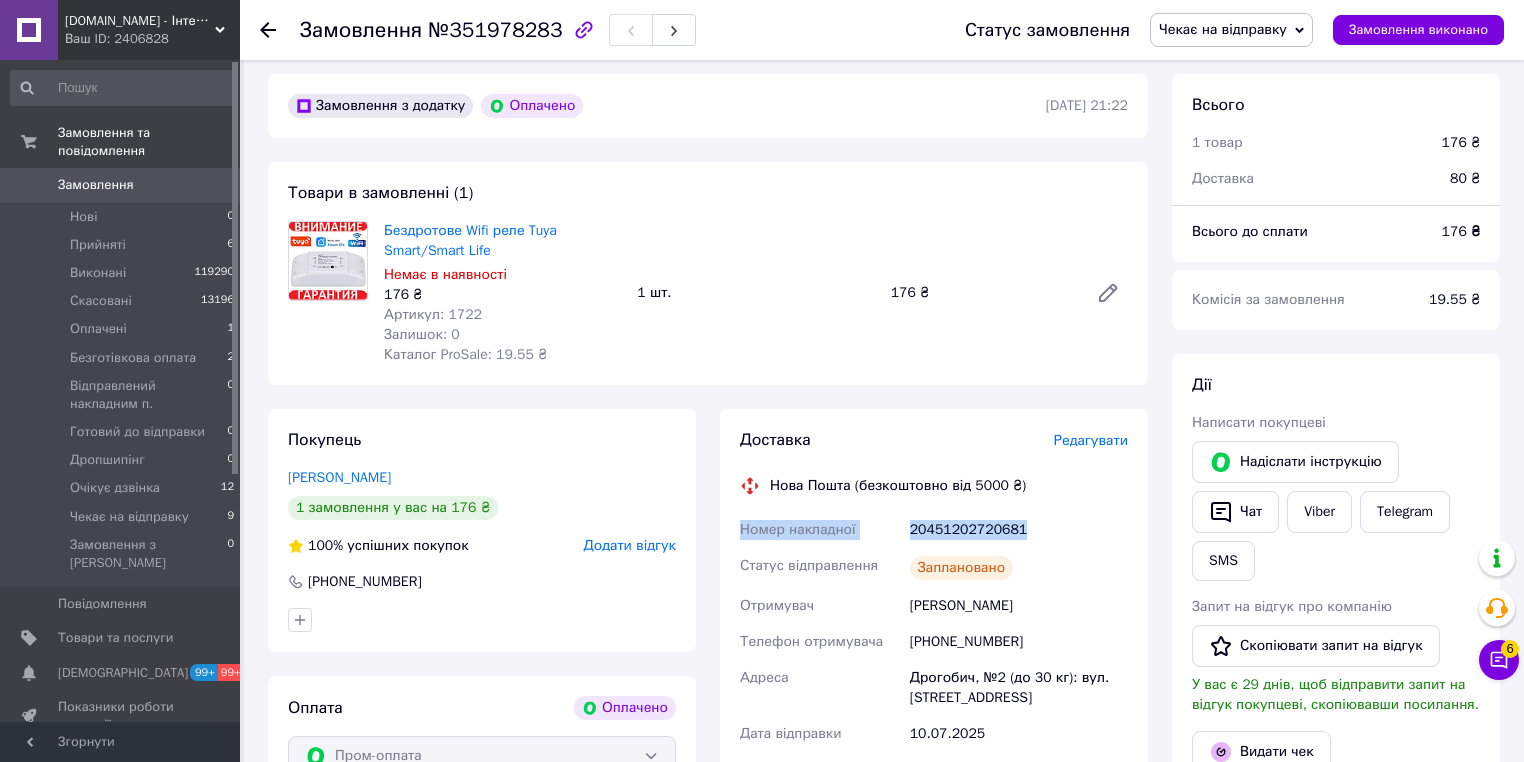 scroll, scrollTop: 0, scrollLeft: 0, axis: both 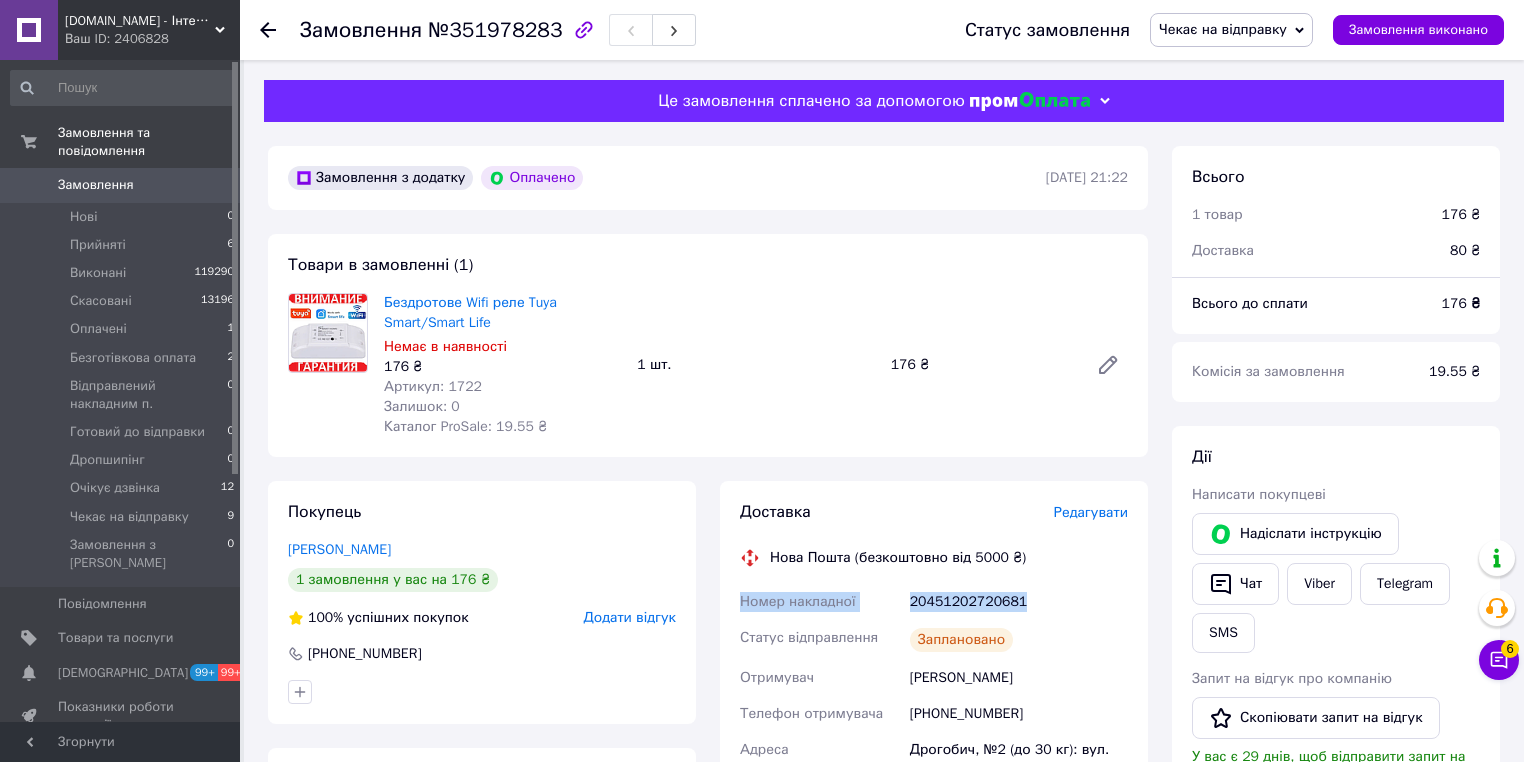 drag, startPoint x: 1239, startPoint y: 582, endPoint x: 1248, endPoint y: 560, distance: 23.769728 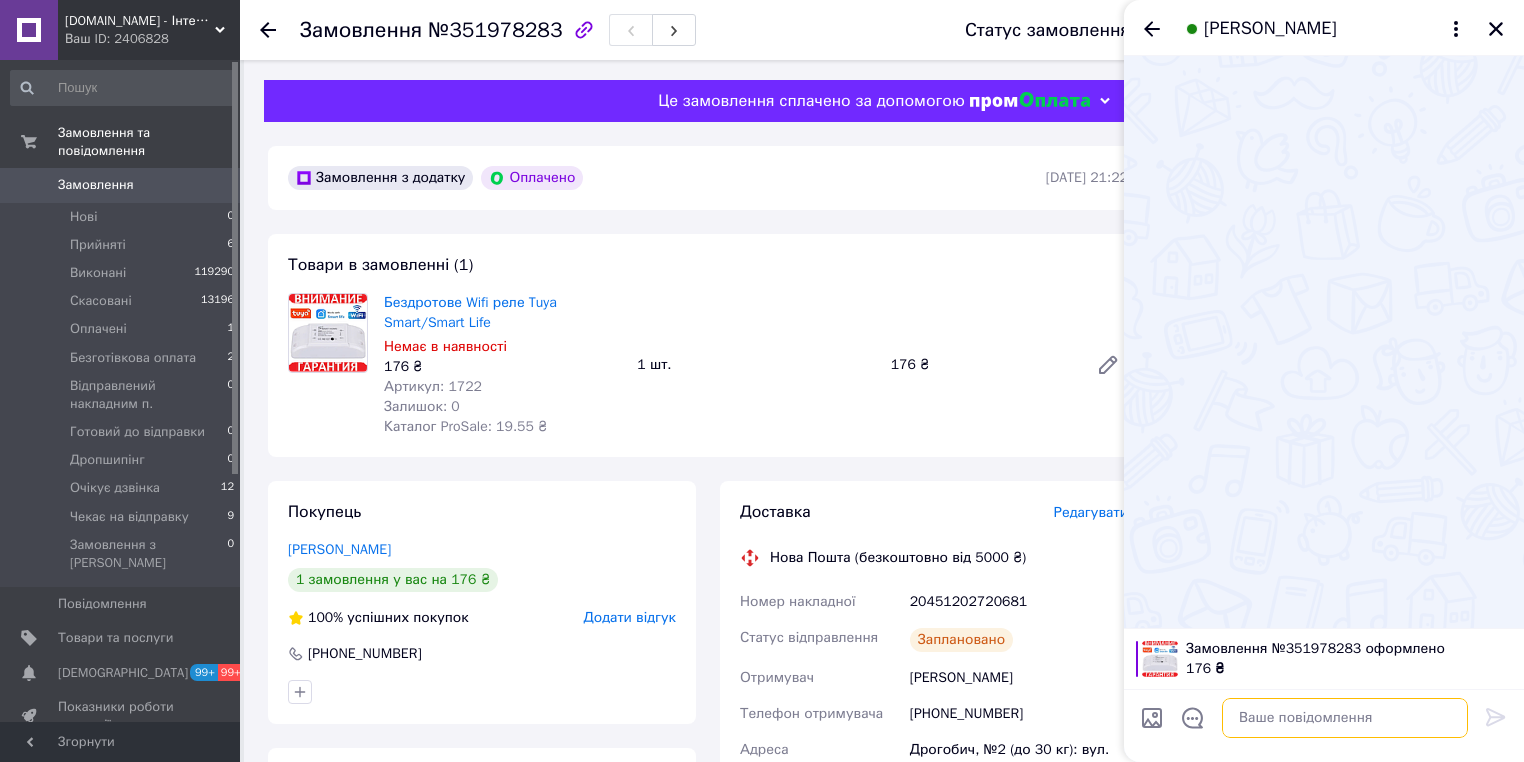 paste on "Номер накладної
20451202720681" 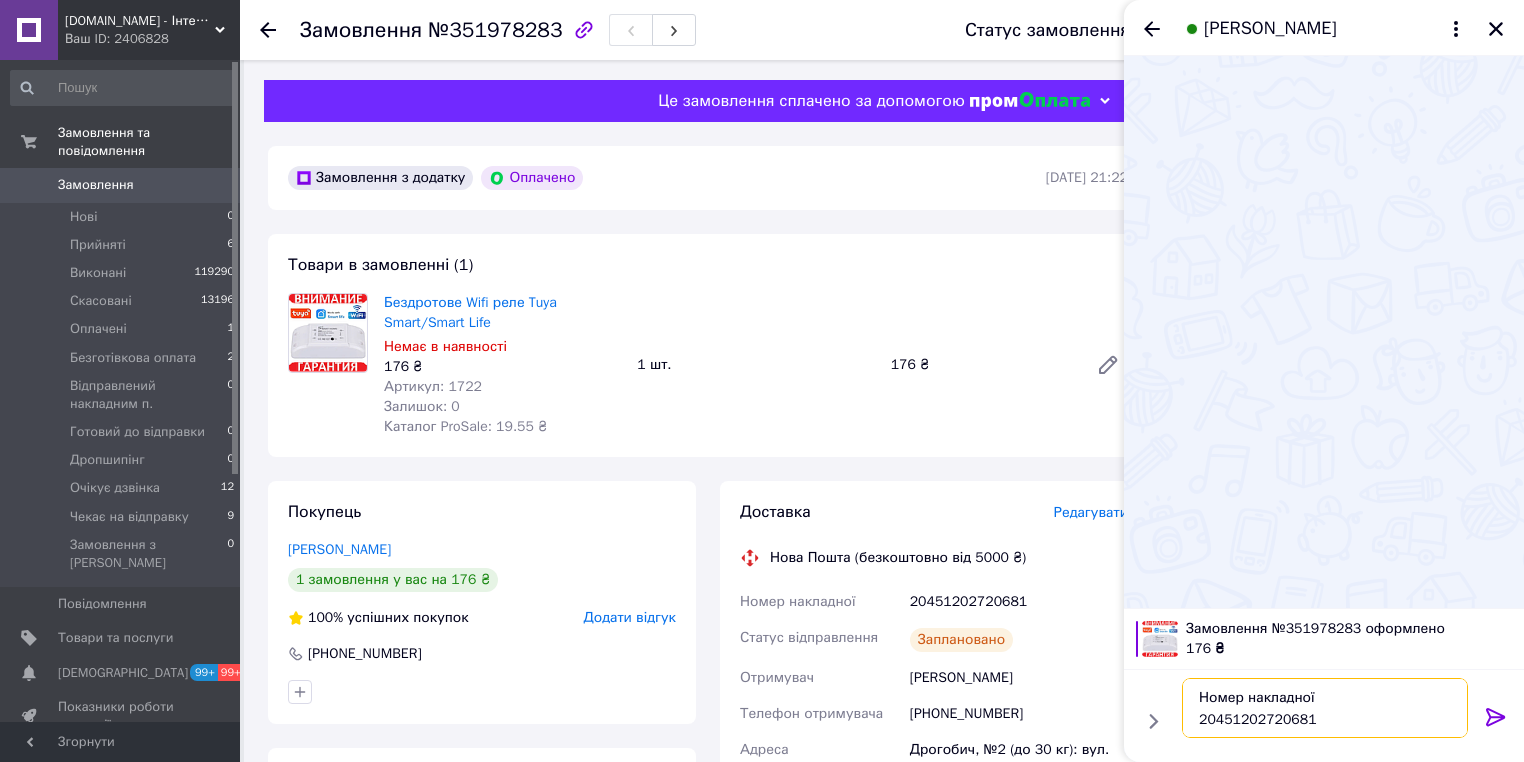 type on "Номер накладної
20451202720681" 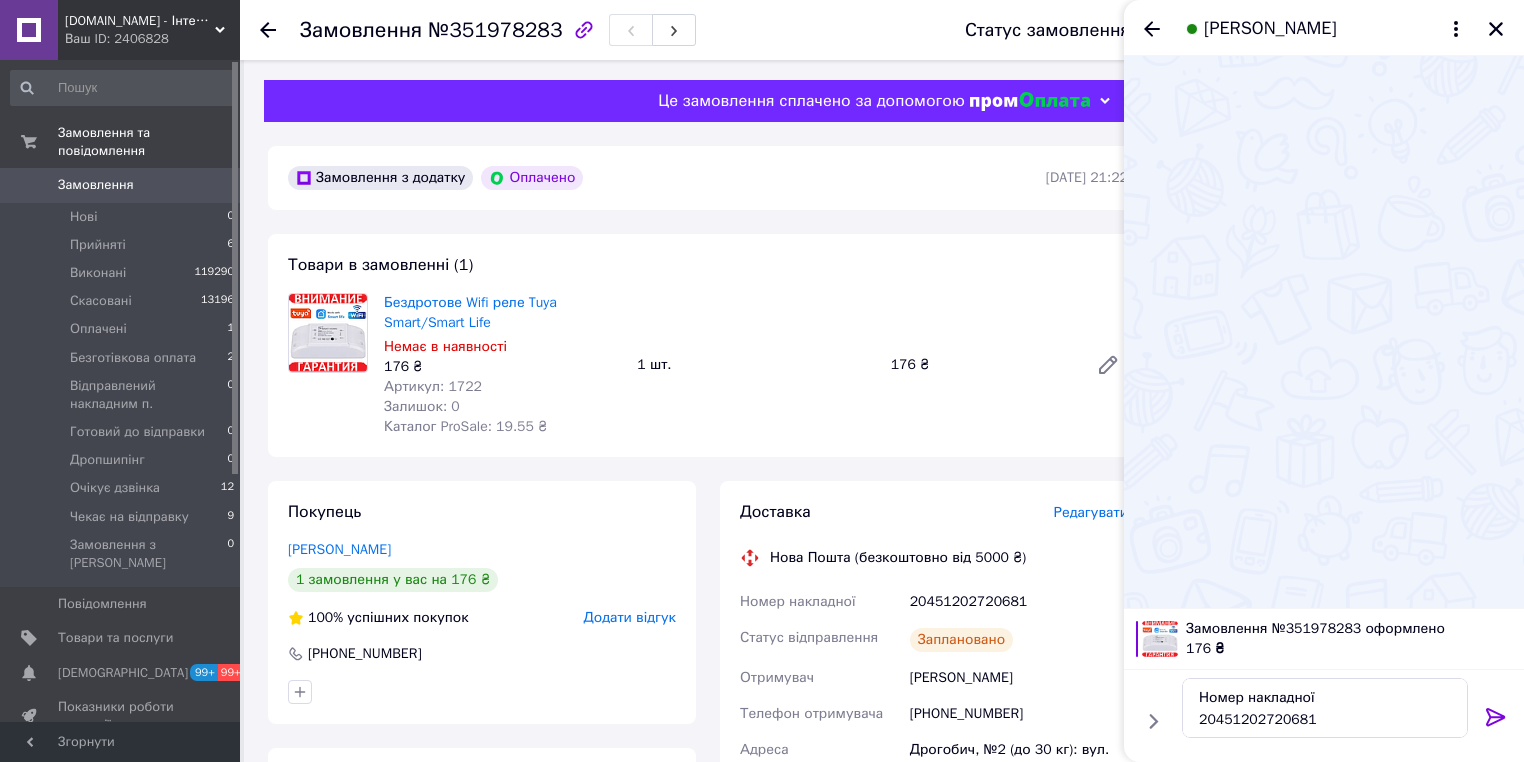 drag, startPoint x: 1487, startPoint y: 725, endPoint x: 1460, endPoint y: 699, distance: 37.48333 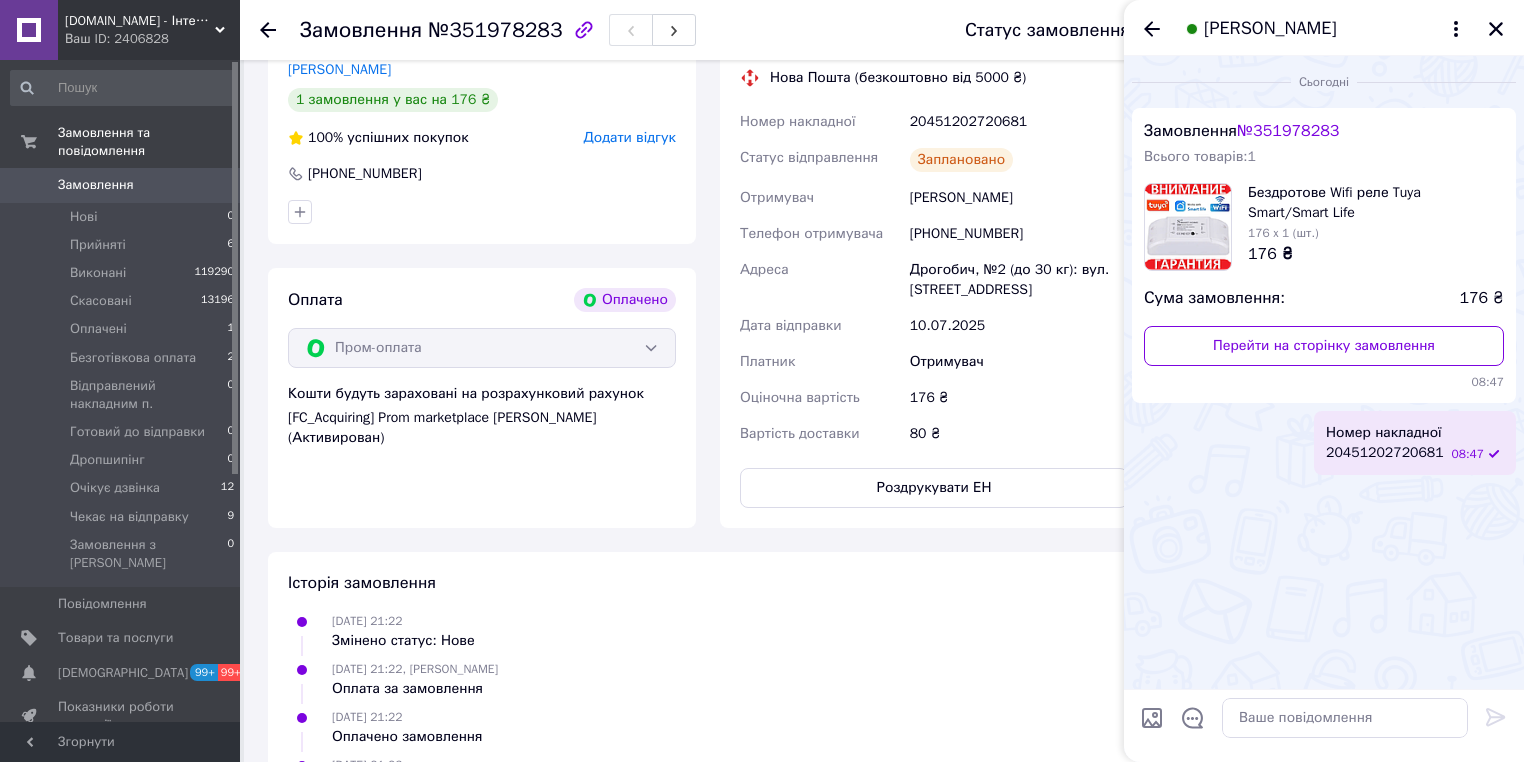 scroll, scrollTop: 160, scrollLeft: 0, axis: vertical 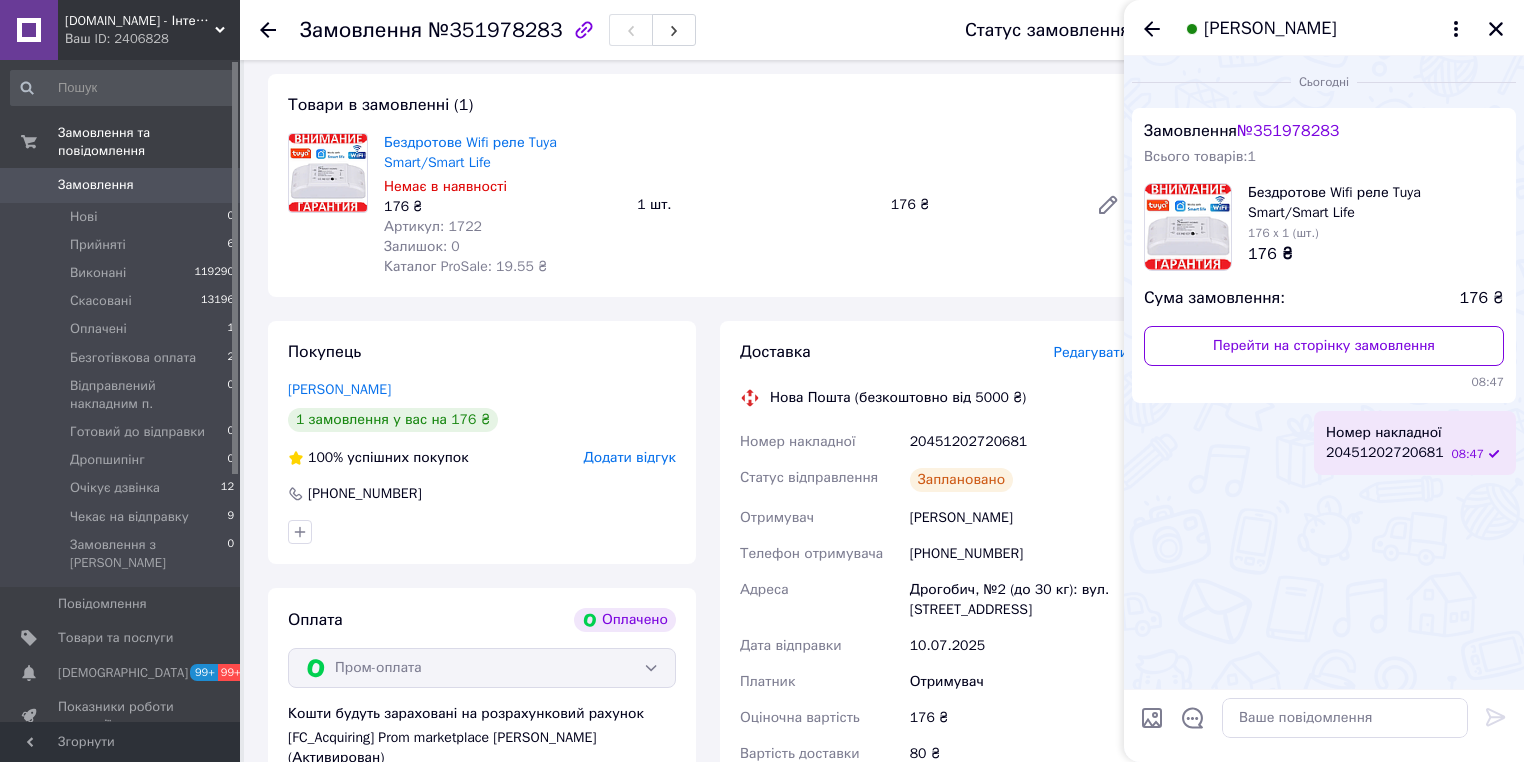 drag, startPoint x: 1496, startPoint y: 23, endPoint x: 1445, endPoint y: 58, distance: 61.854668 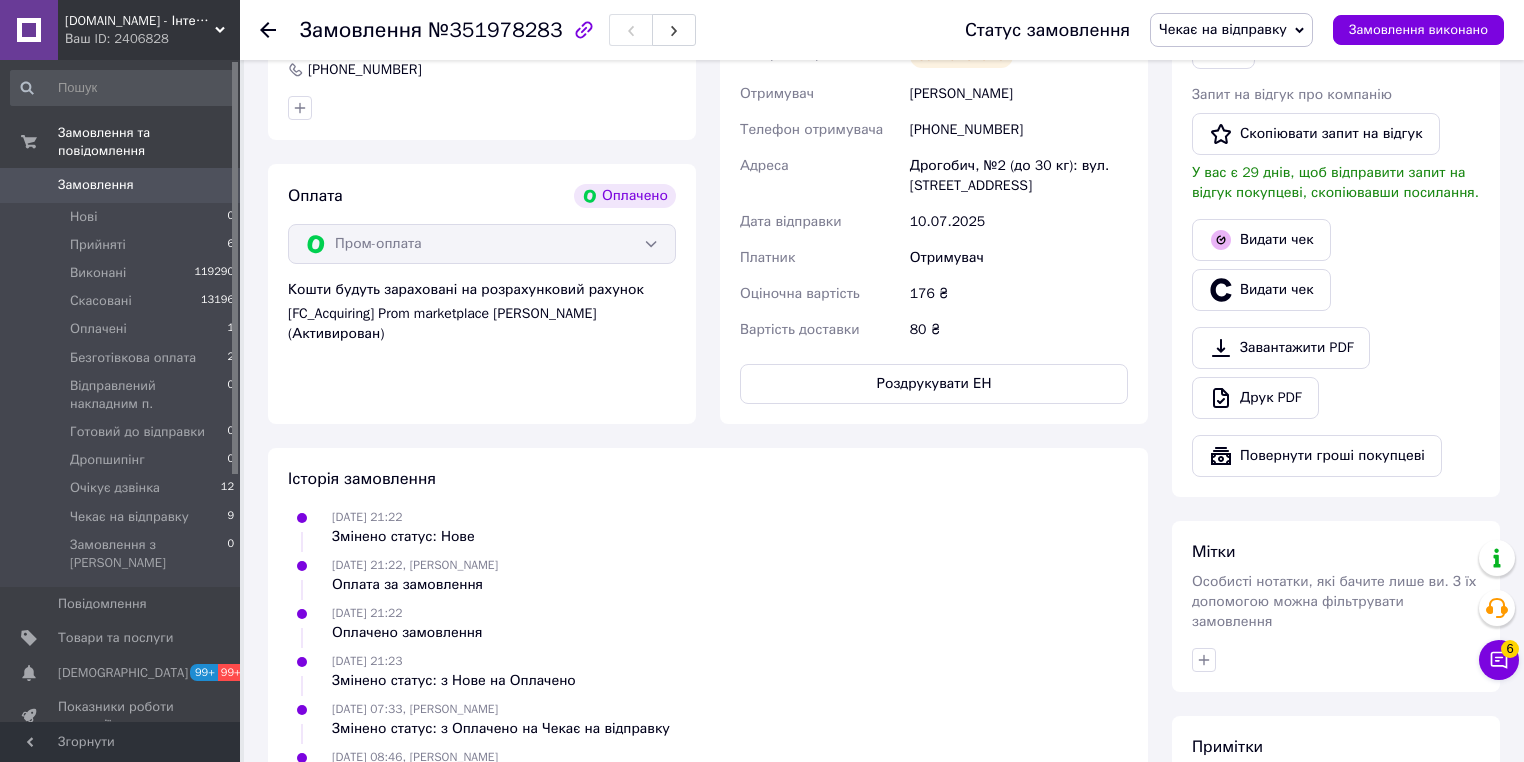 scroll, scrollTop: 640, scrollLeft: 0, axis: vertical 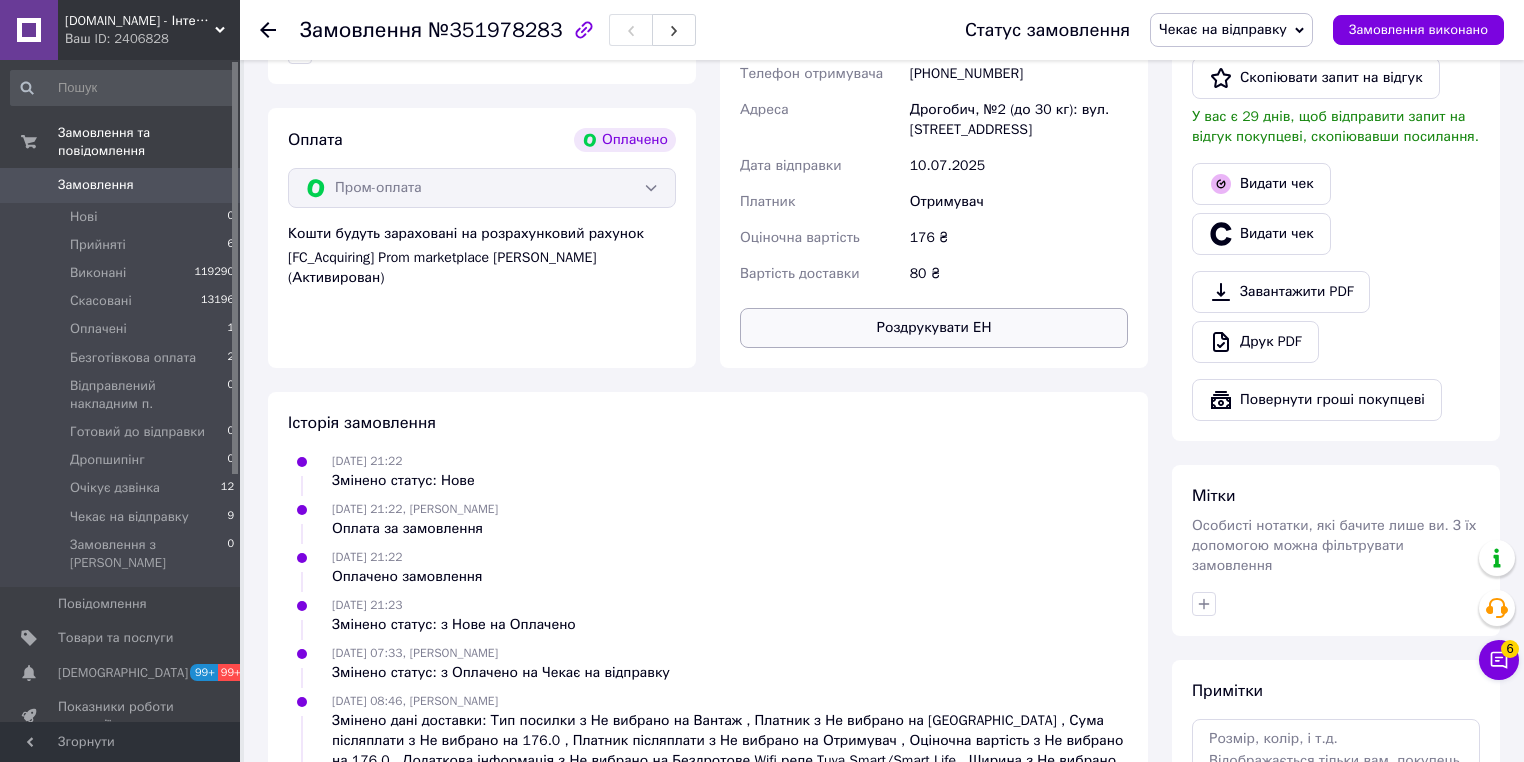 click on "Роздрукувати ЕН" at bounding box center [934, 328] 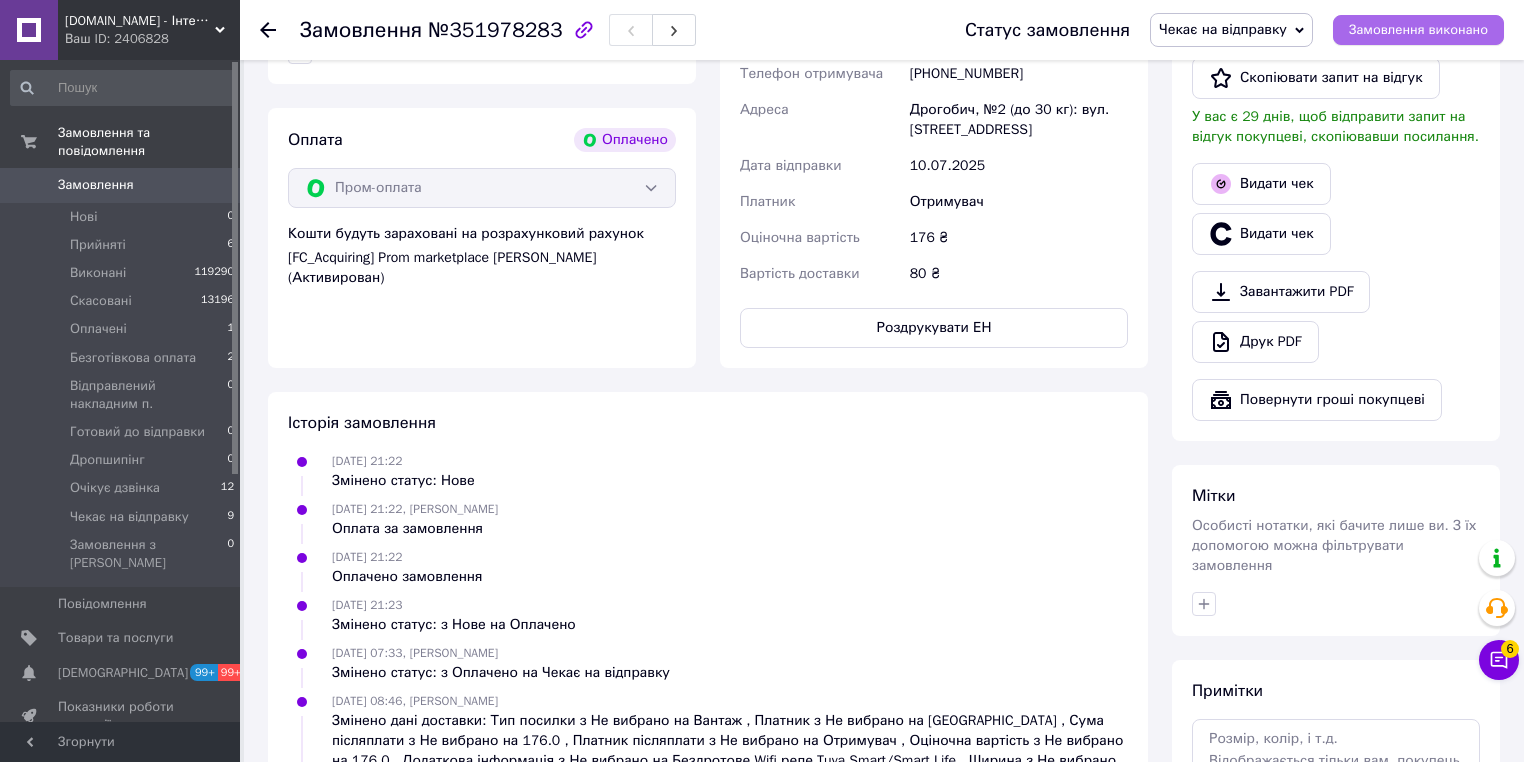 click on "Замовлення виконано" at bounding box center [1418, 30] 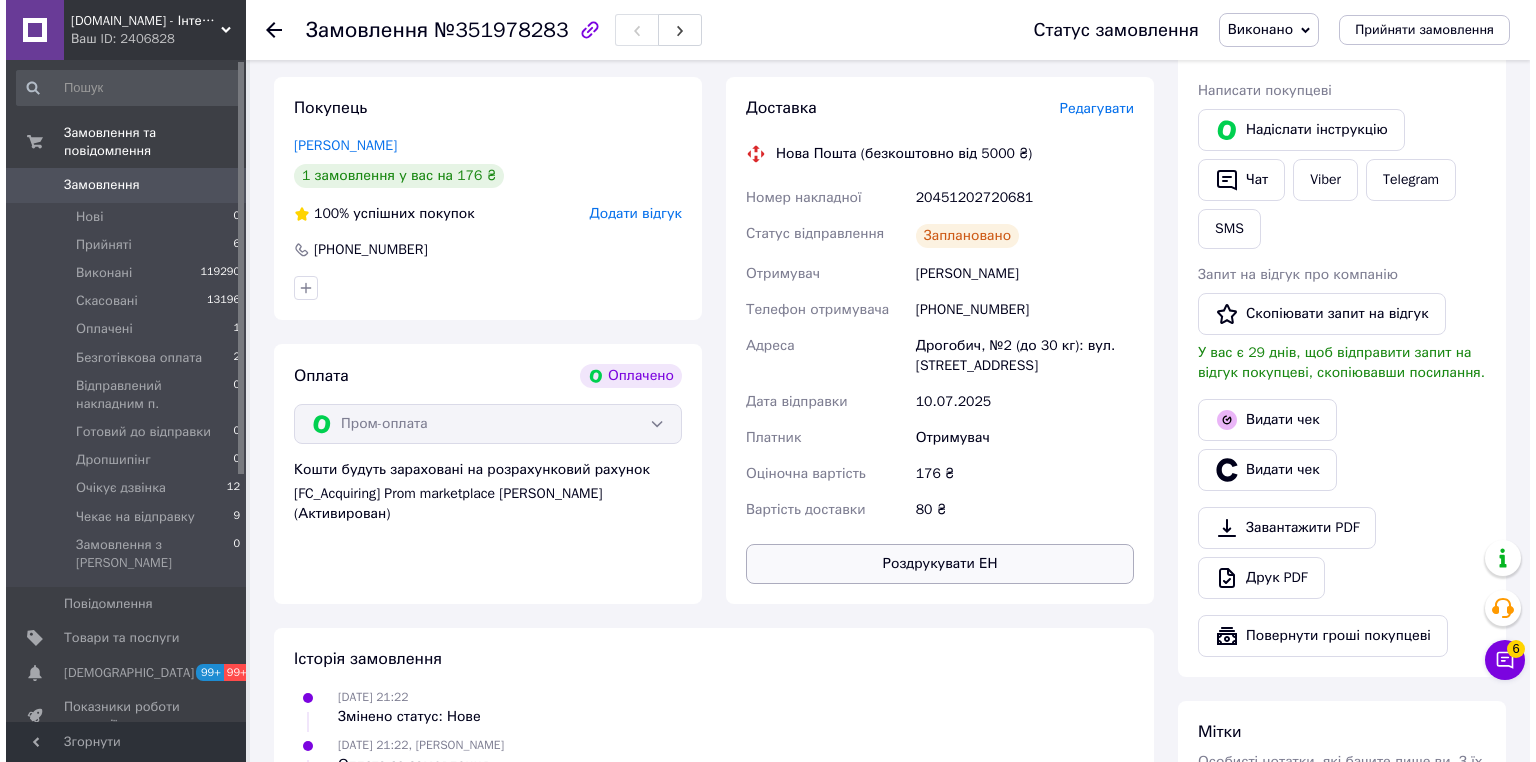 scroll, scrollTop: 480, scrollLeft: 0, axis: vertical 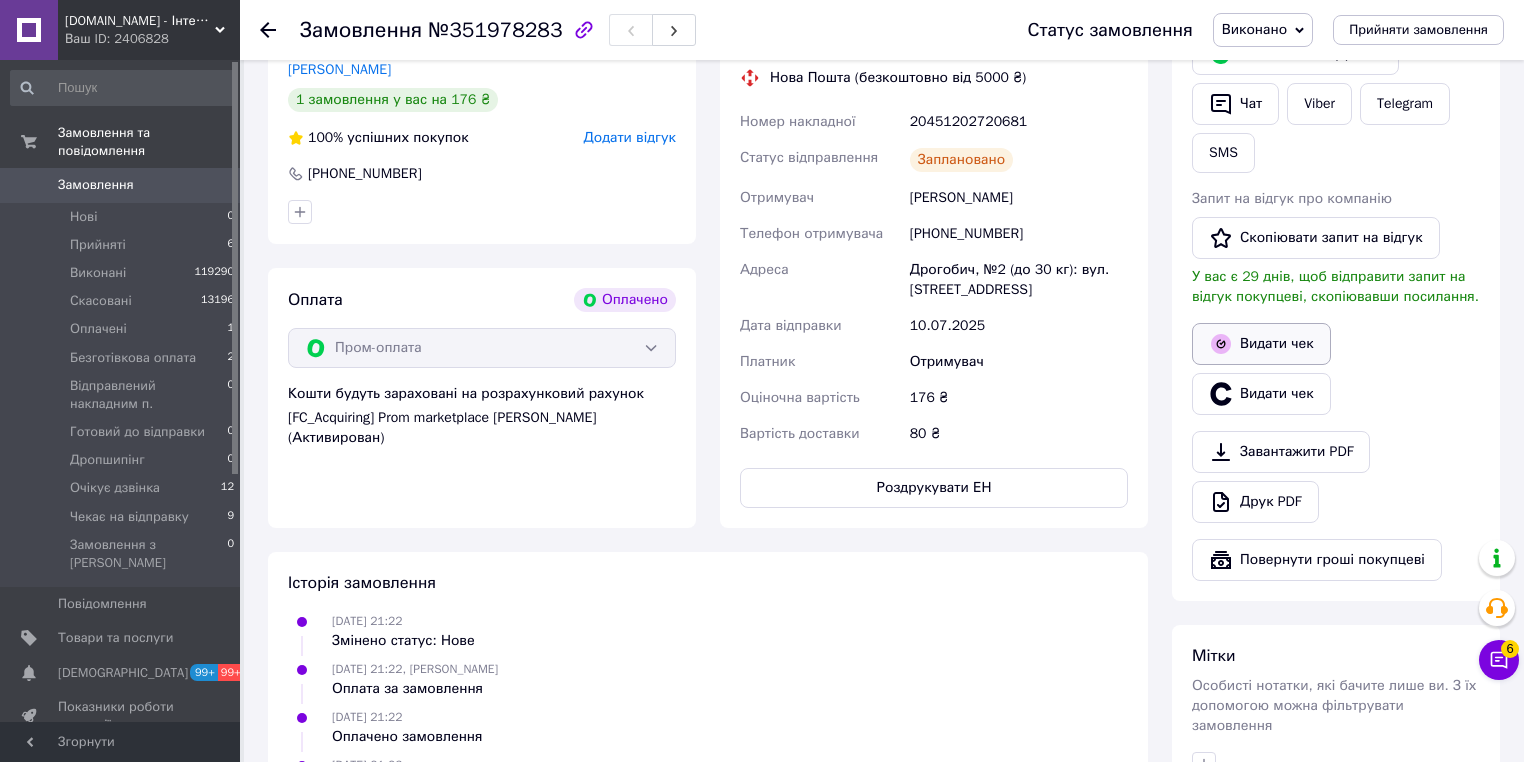 click on "Видати чек" at bounding box center [1261, 344] 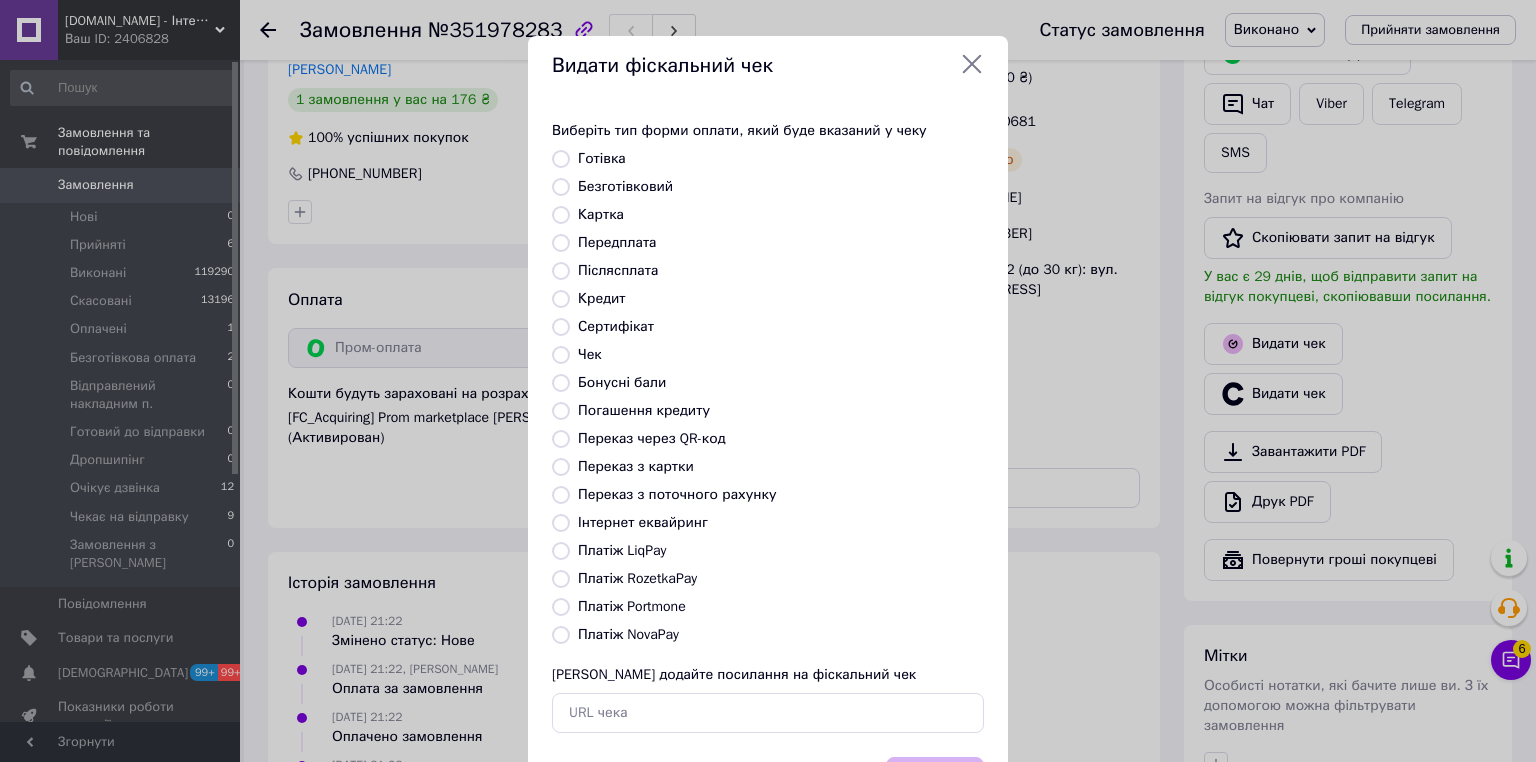 drag, startPoint x: 552, startPoint y: 580, endPoint x: 1096, endPoint y: 611, distance: 544.88257 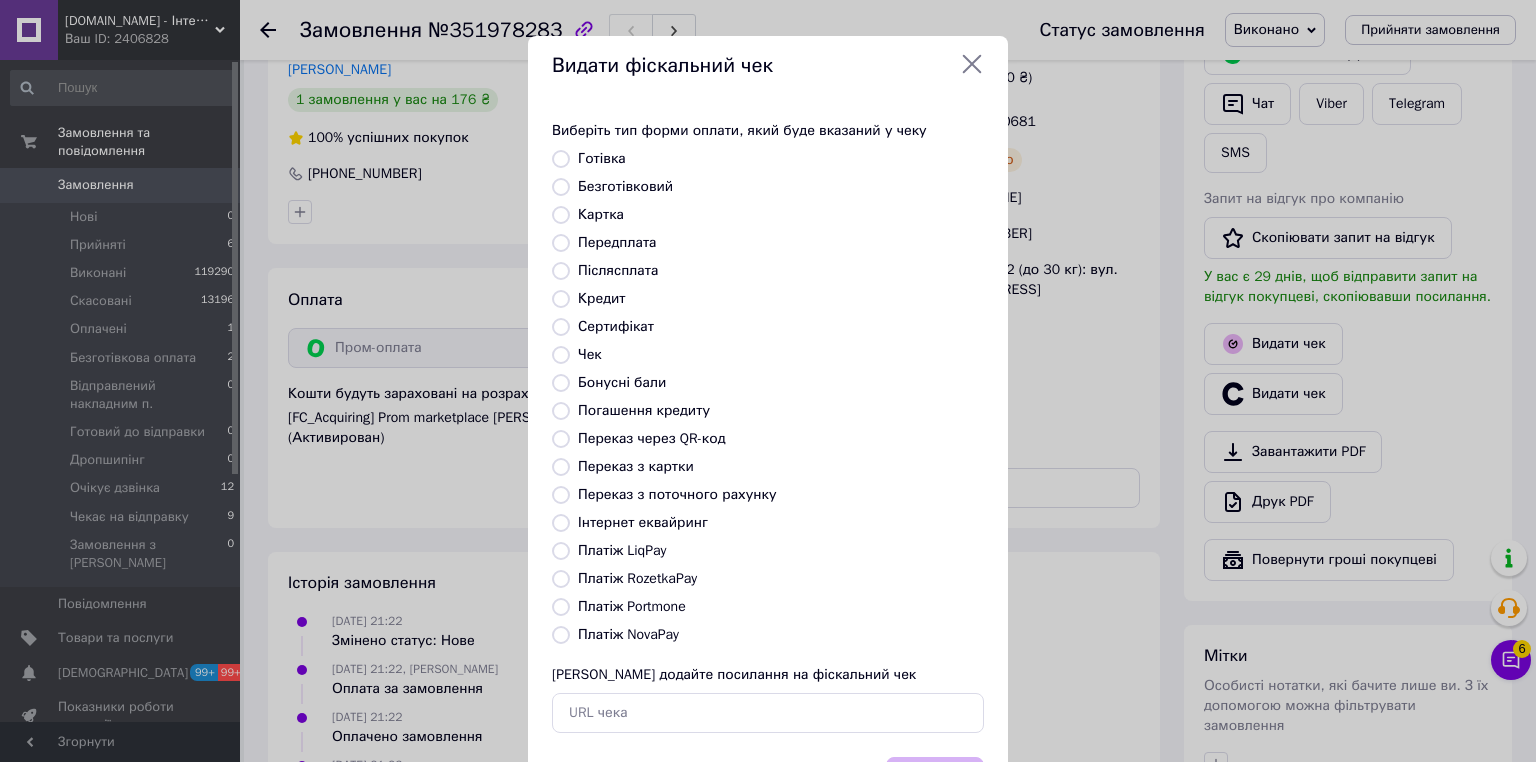 radio on "true" 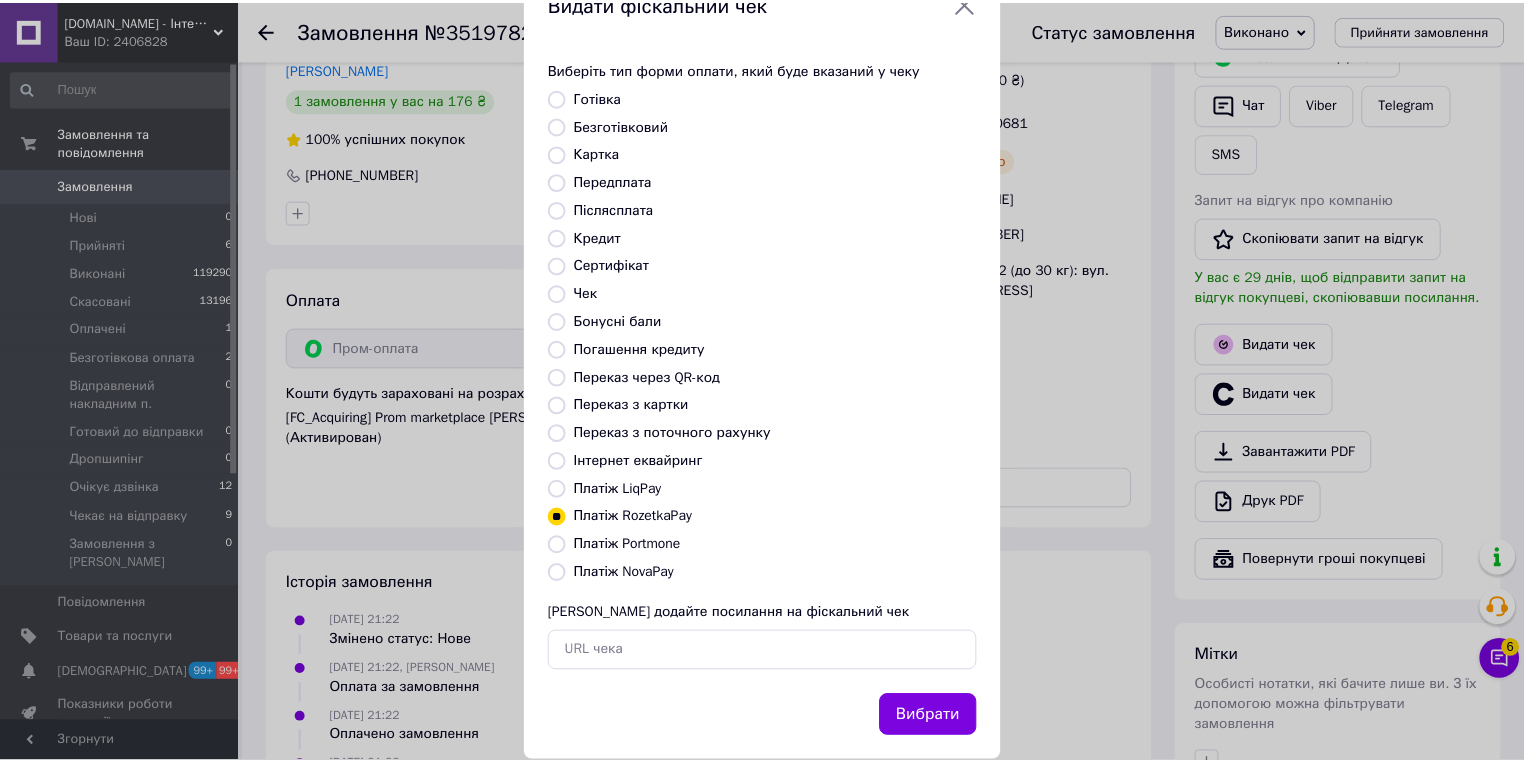 scroll, scrollTop: 96, scrollLeft: 0, axis: vertical 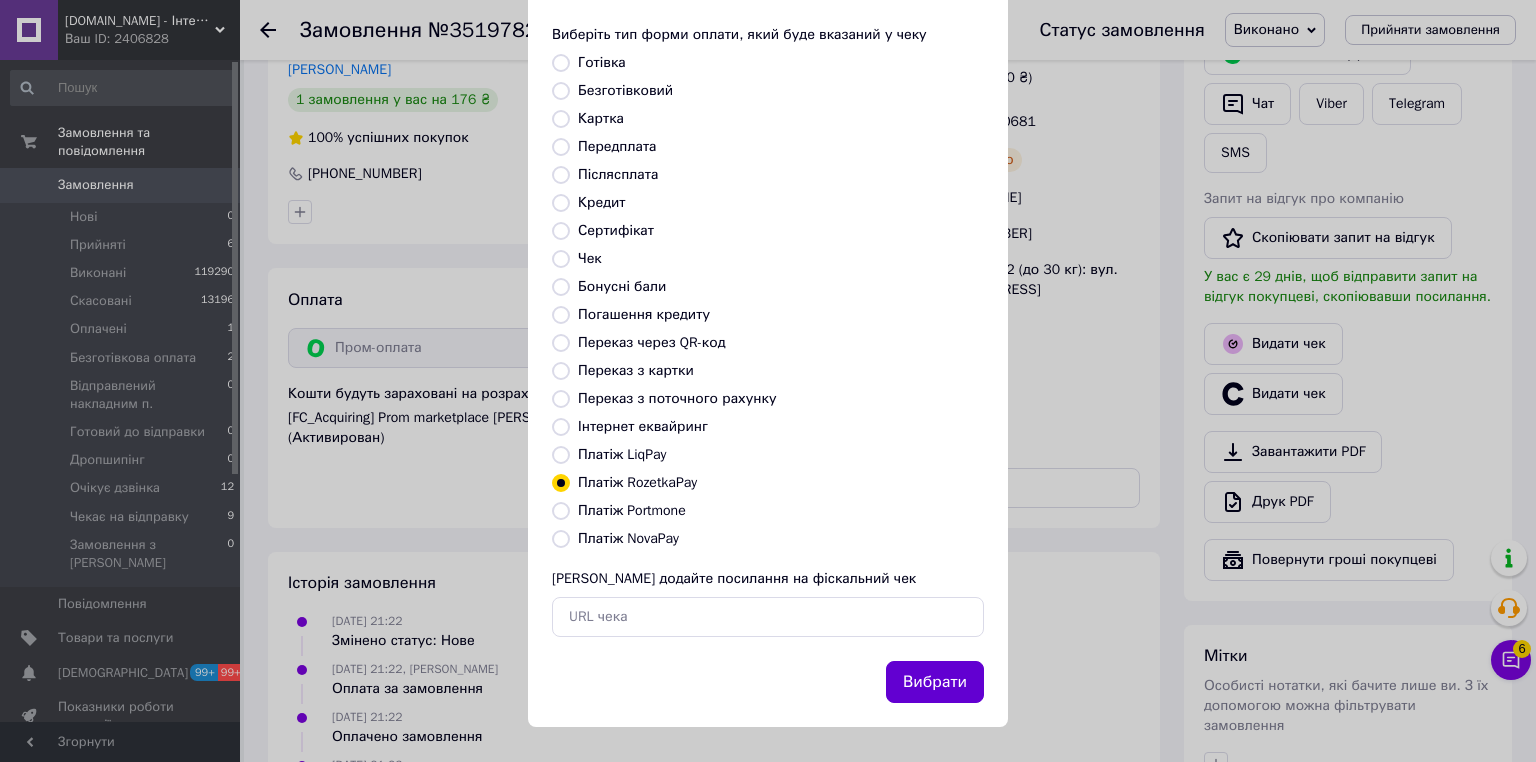 click on "Вибрати" at bounding box center [935, 682] 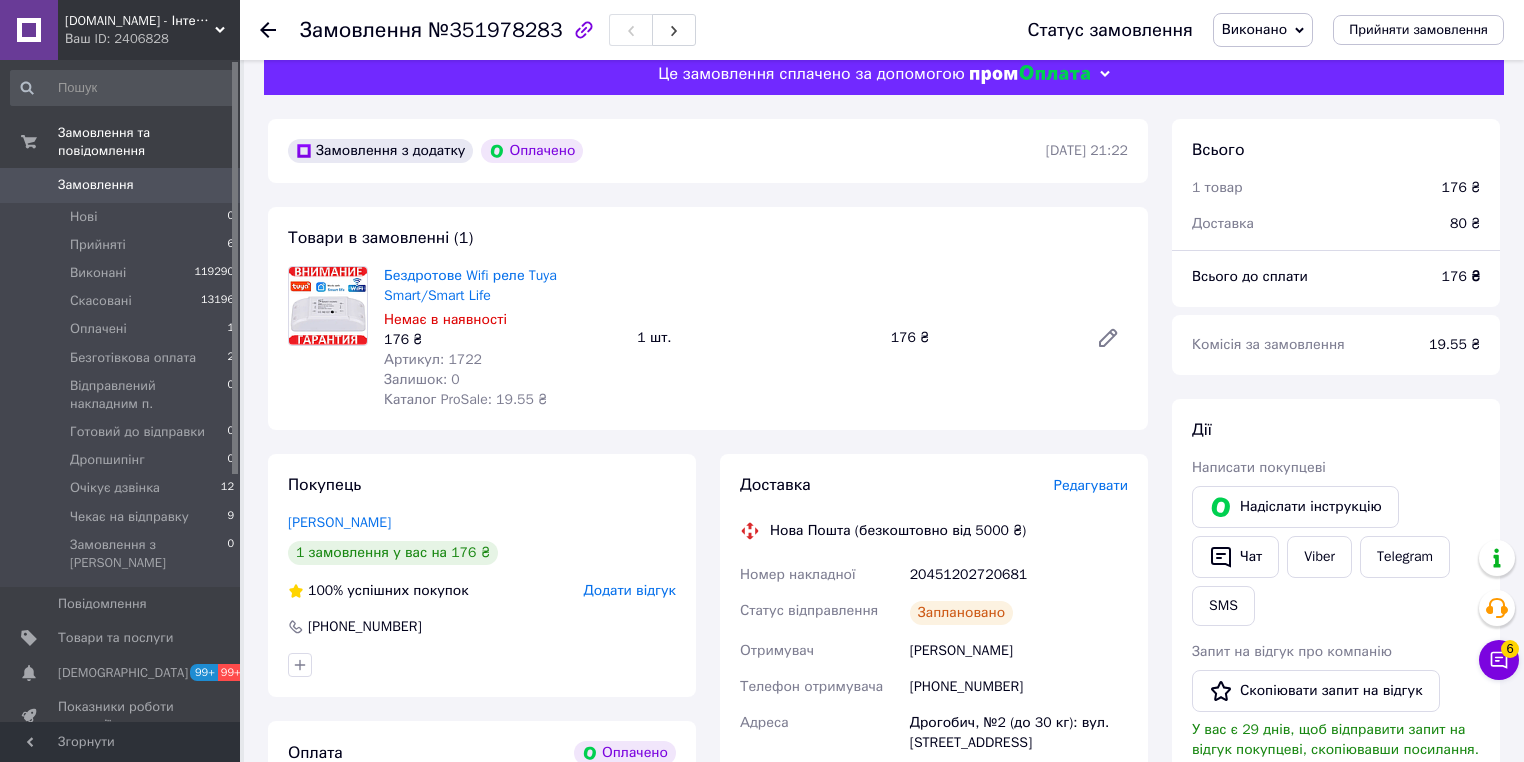scroll, scrollTop: 160, scrollLeft: 0, axis: vertical 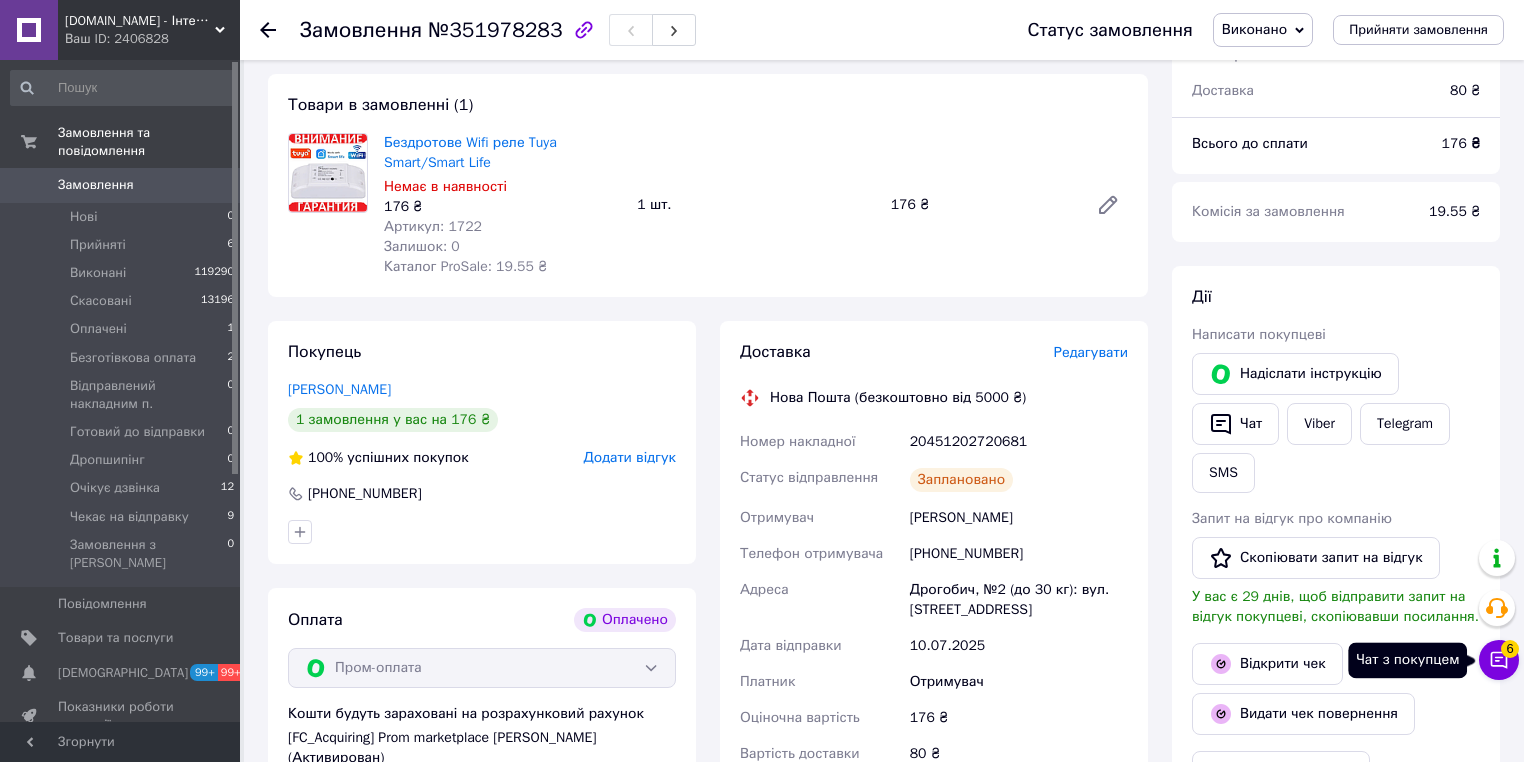 click on "Чат з покупцем 6" at bounding box center (1499, 660) 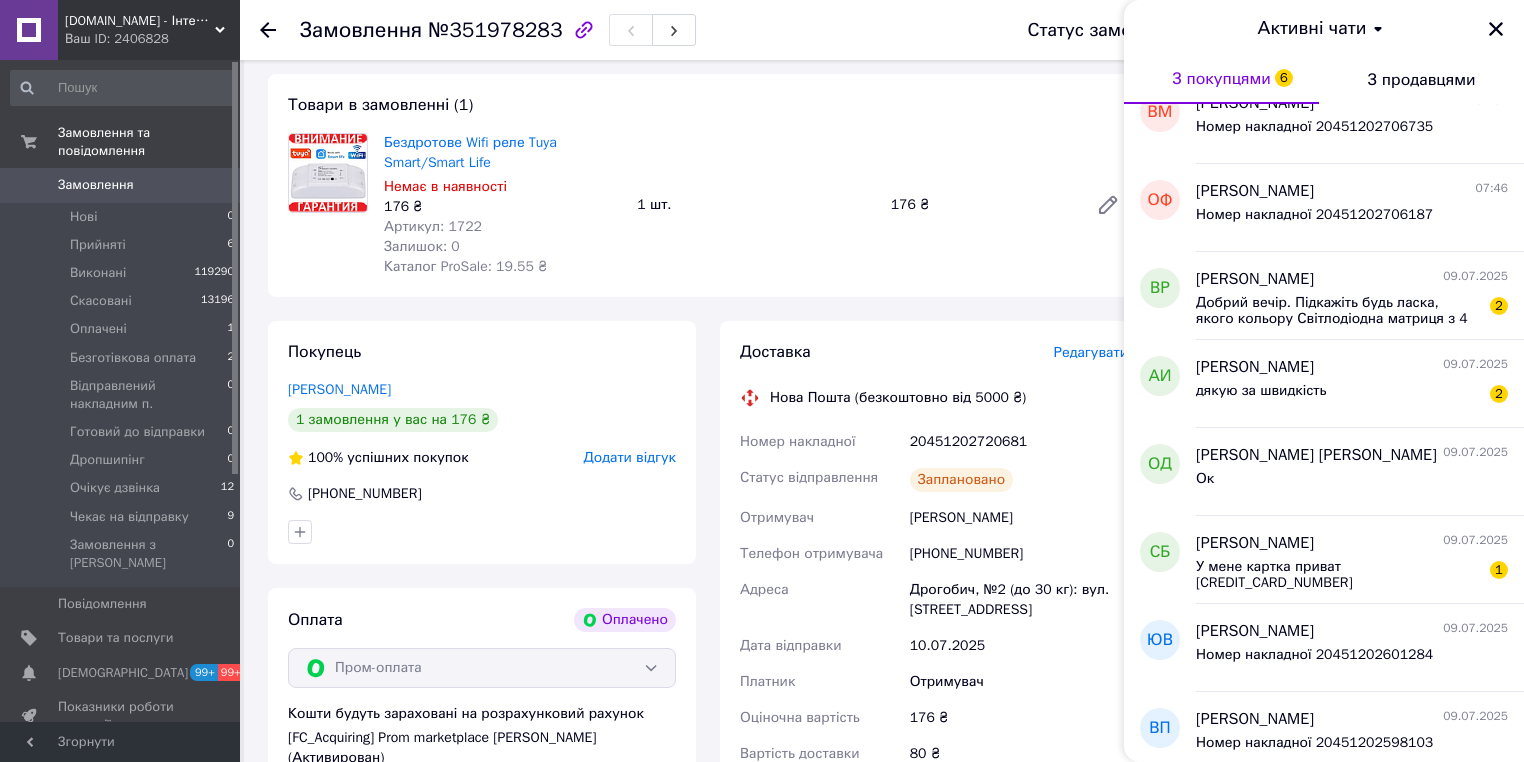scroll, scrollTop: 1029, scrollLeft: 0, axis: vertical 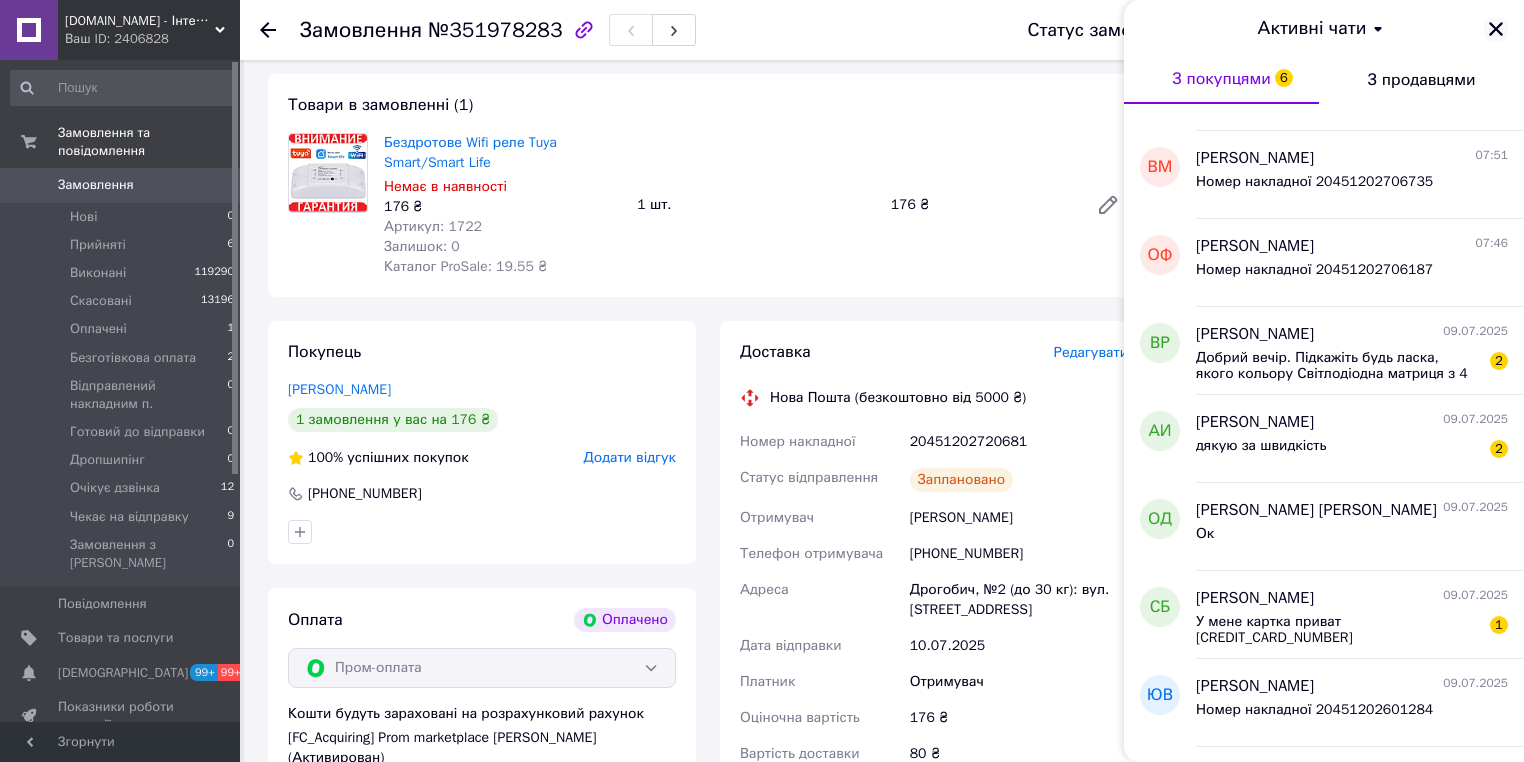 click 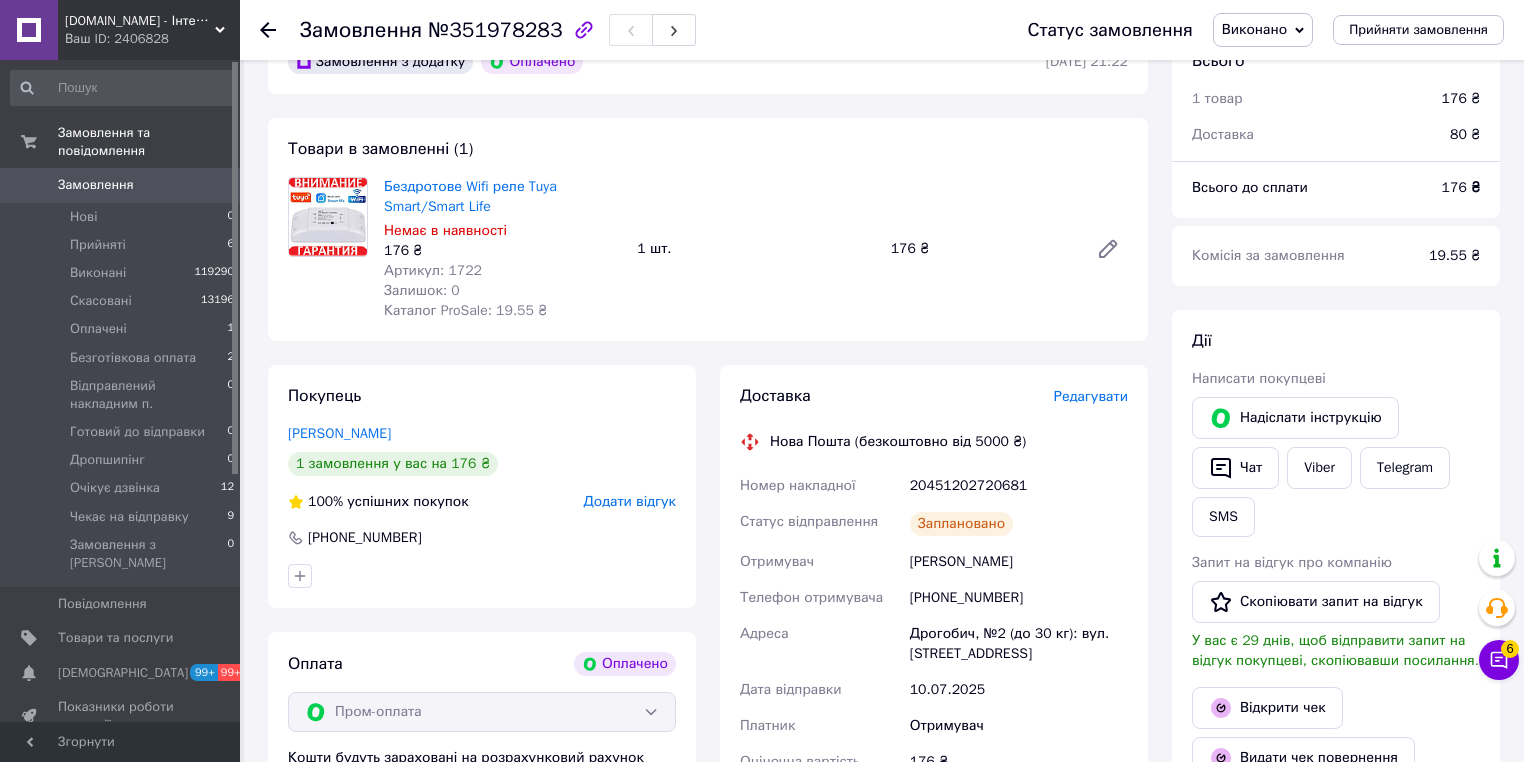 scroll, scrollTop: 0, scrollLeft: 0, axis: both 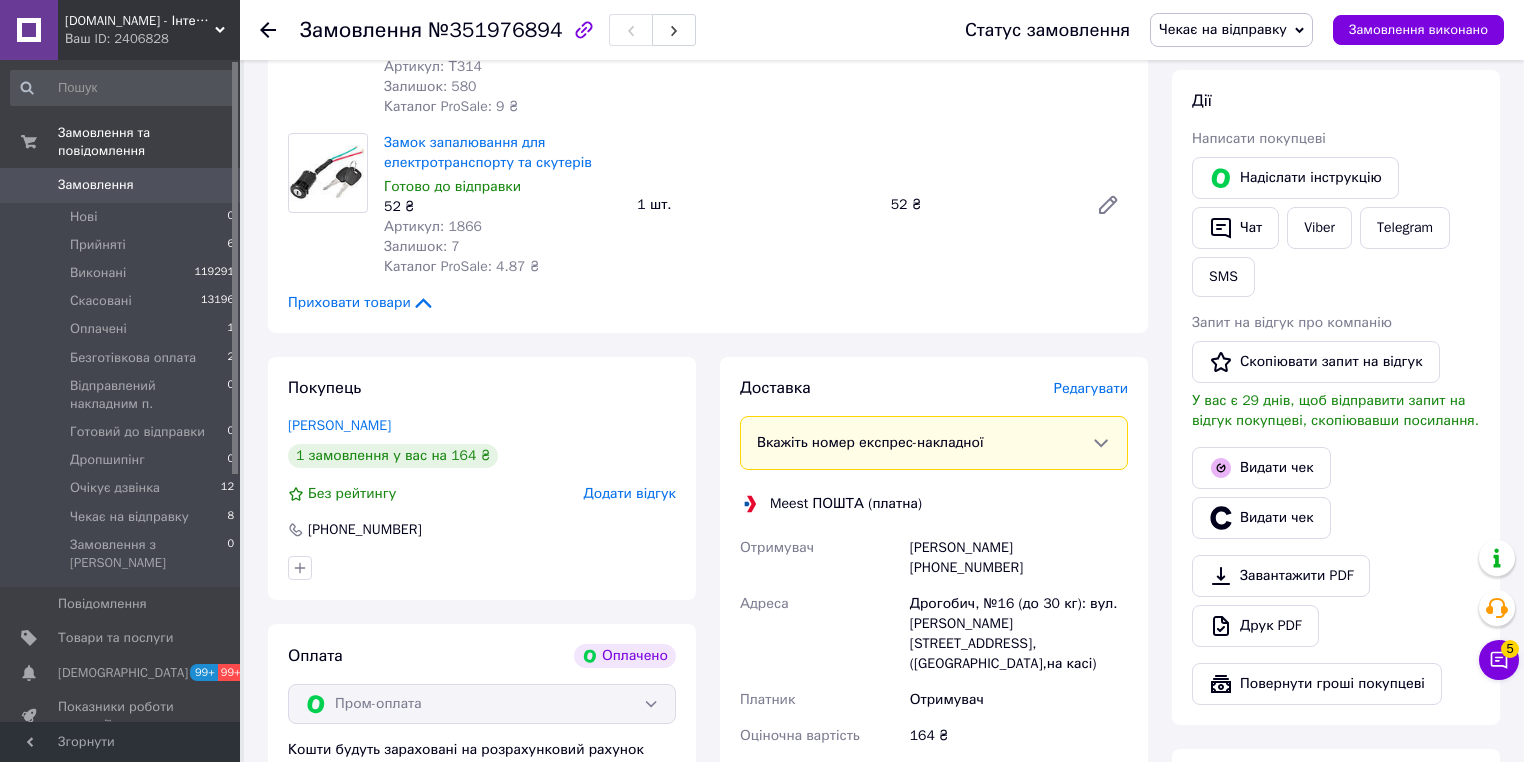 click on "Редагувати" at bounding box center [1091, 388] 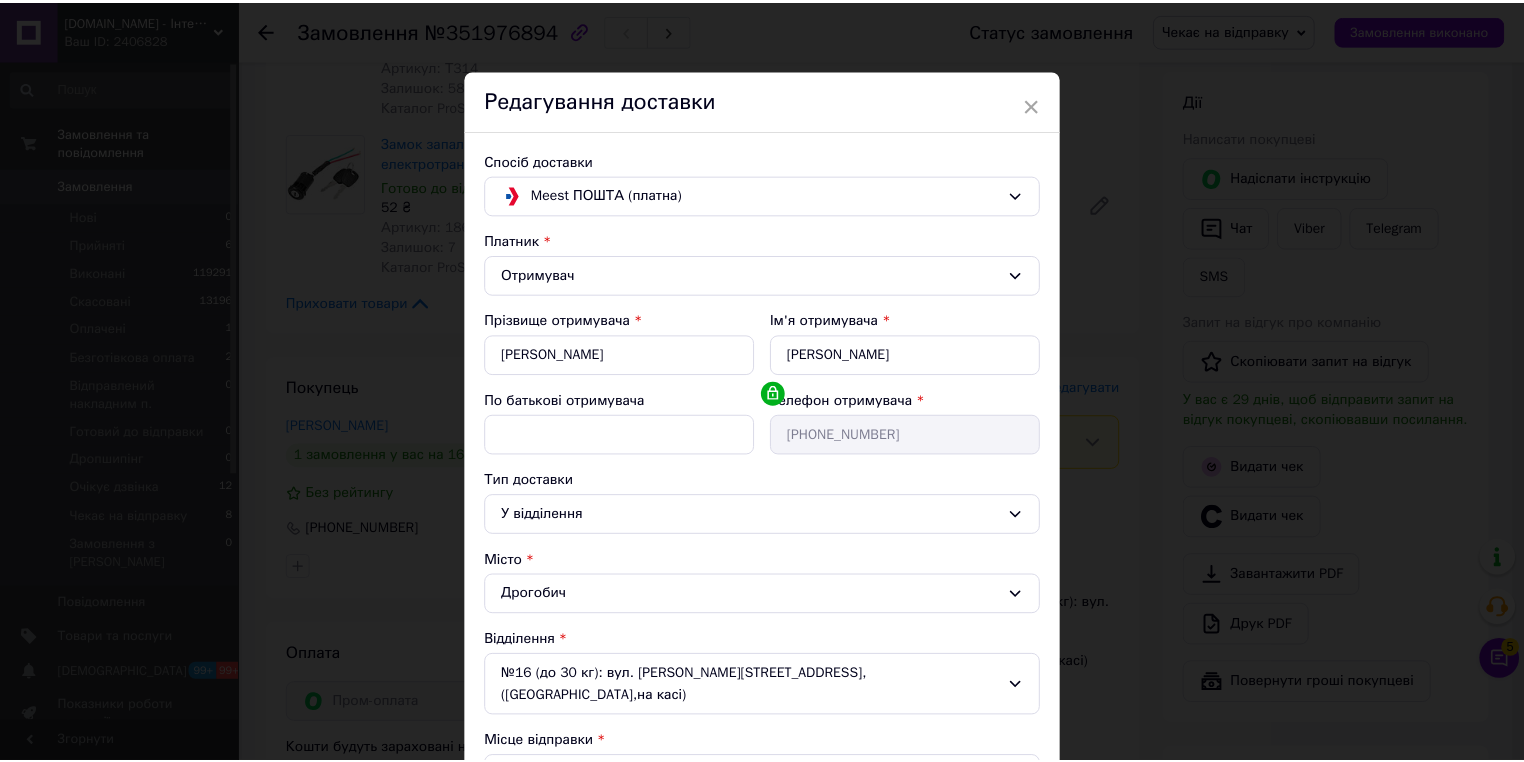scroll, scrollTop: 376, scrollLeft: 0, axis: vertical 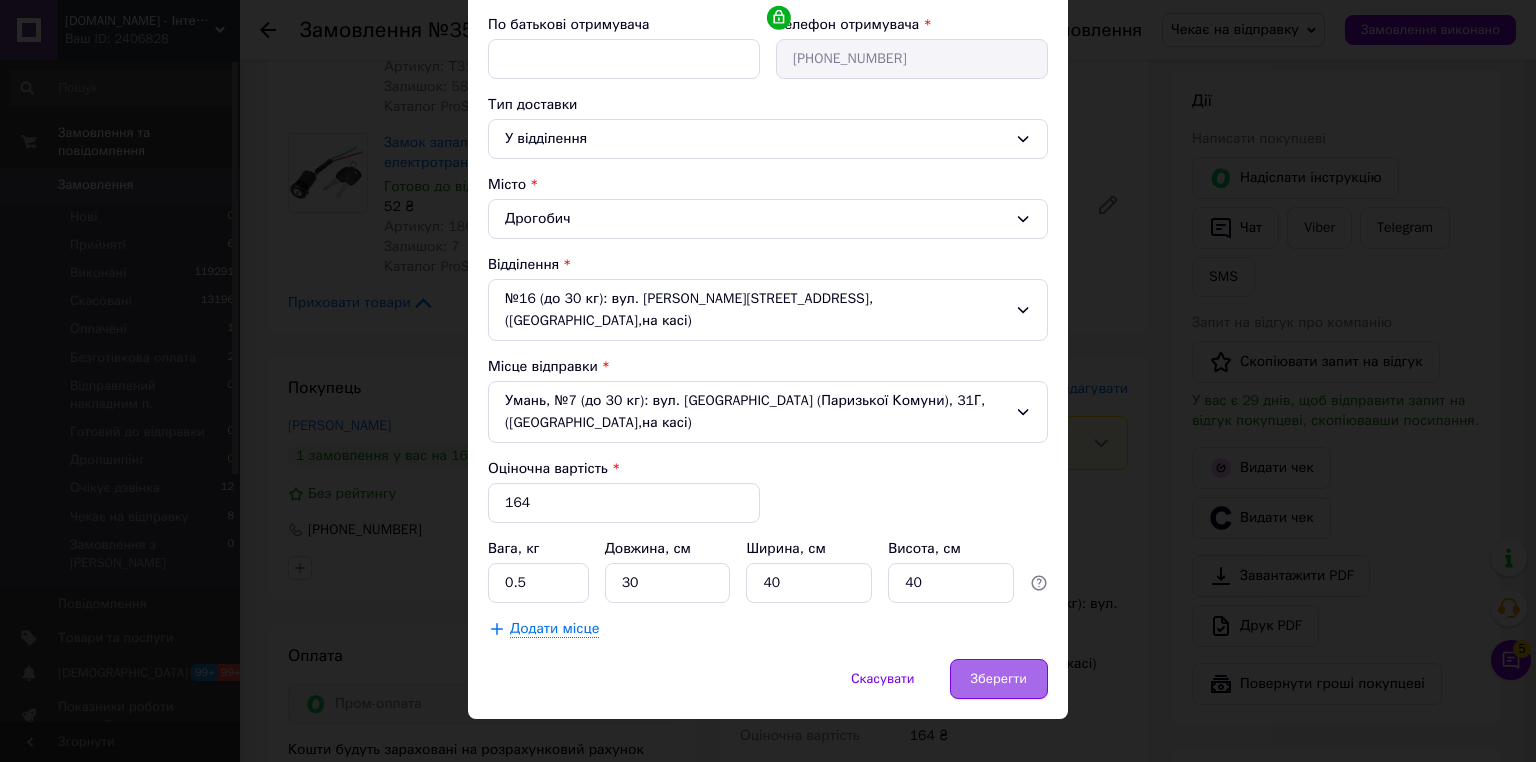 click on "Зберегти" at bounding box center (999, 679) 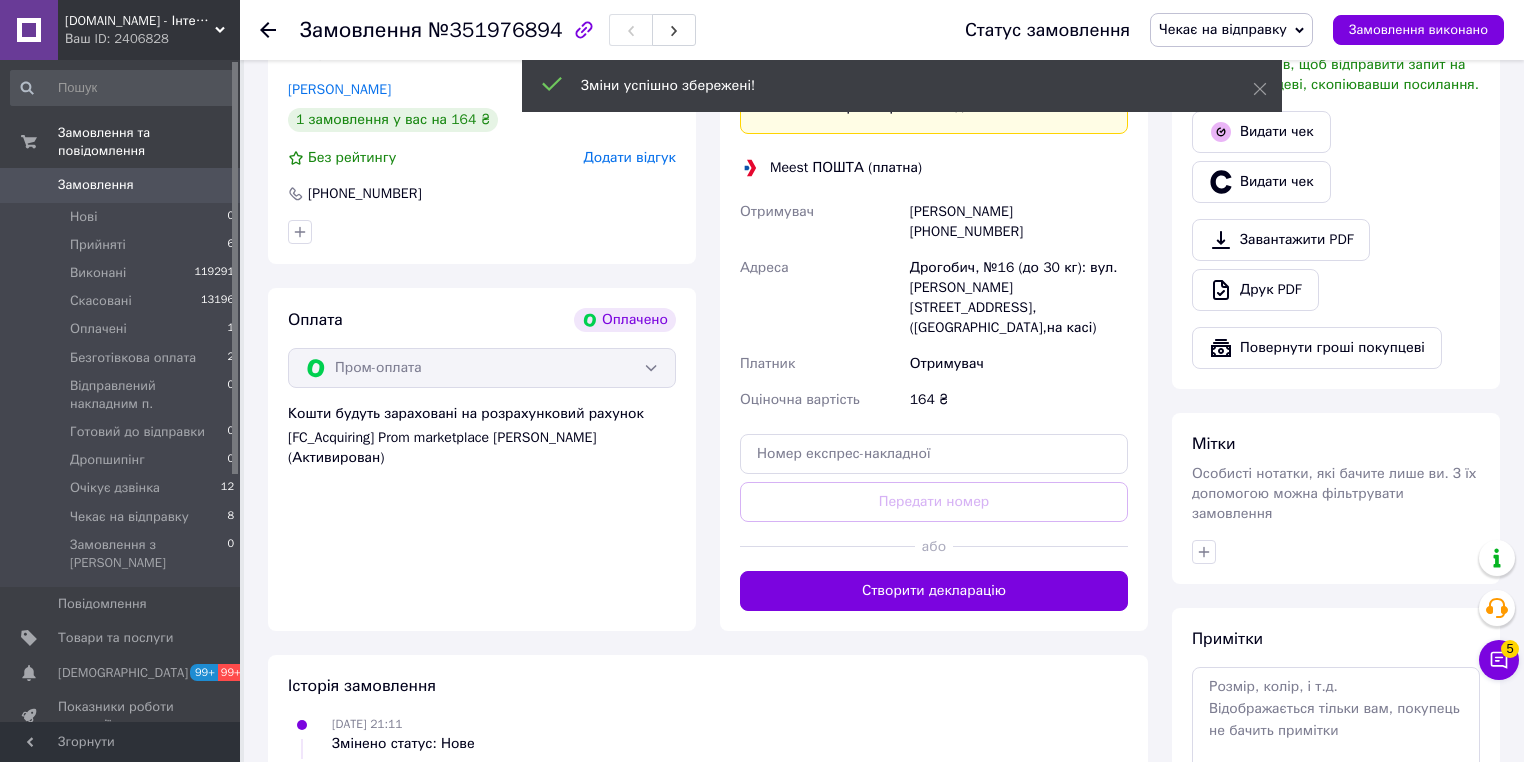 scroll, scrollTop: 640, scrollLeft: 0, axis: vertical 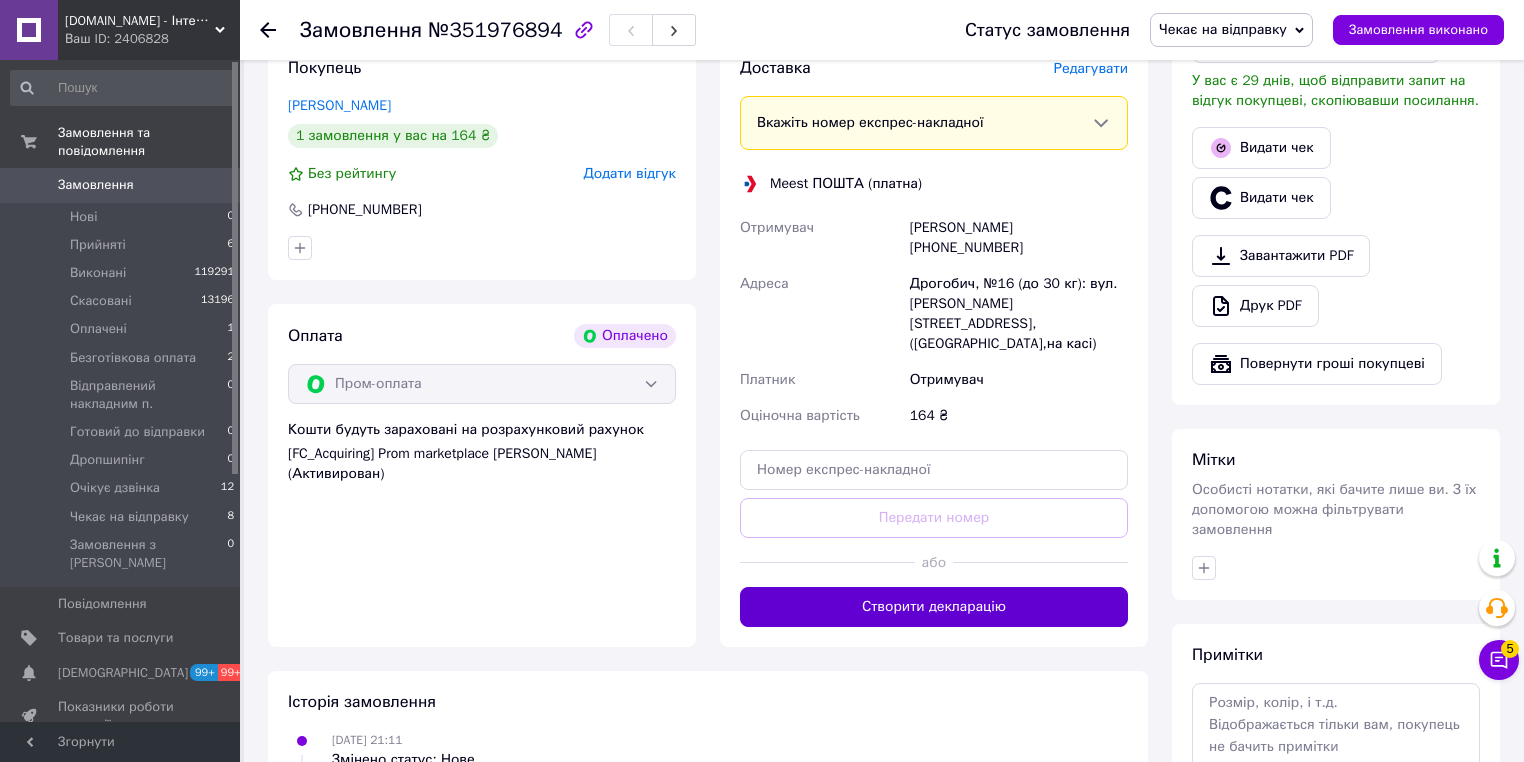 click on "Створити декларацію" at bounding box center [934, 607] 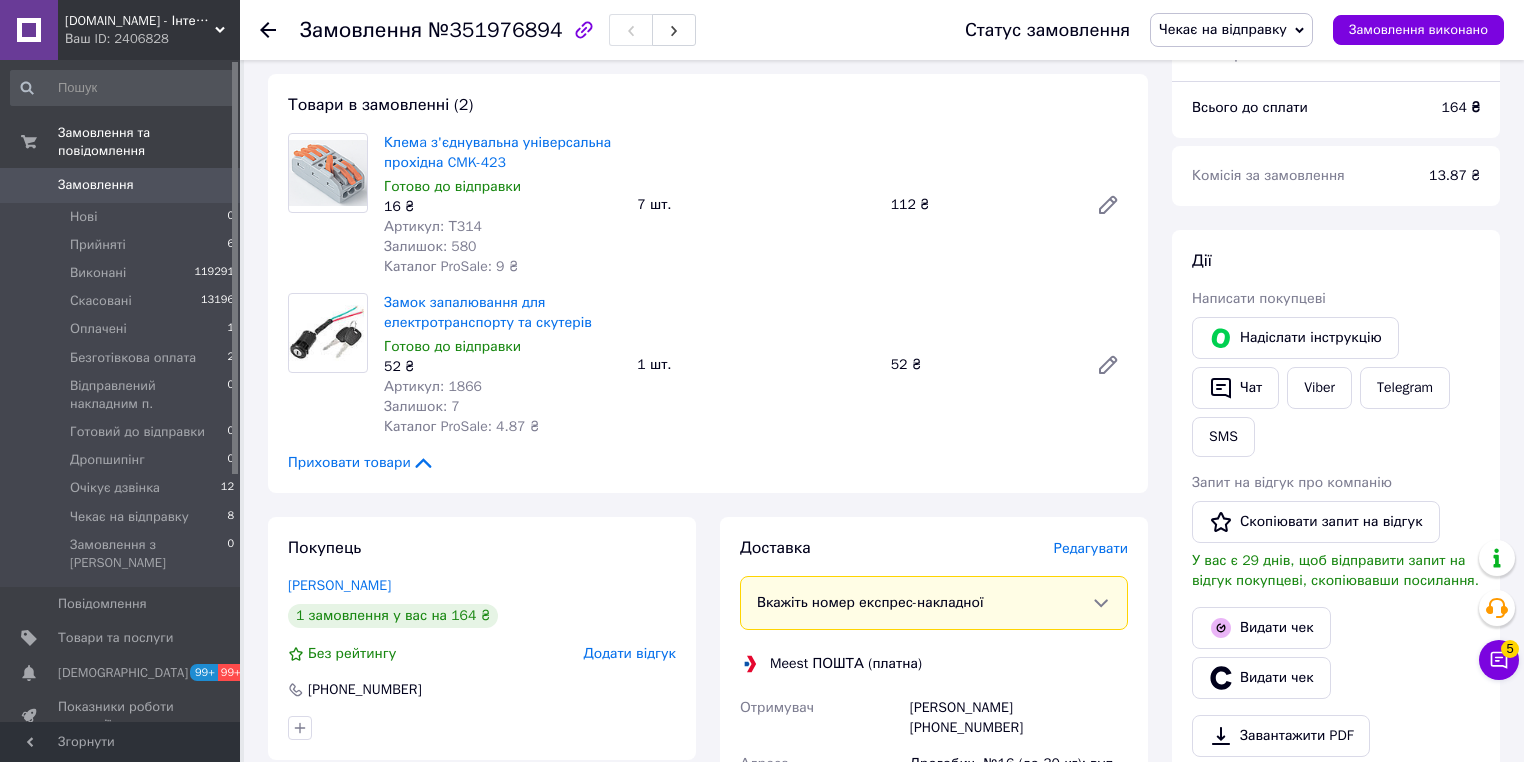 scroll, scrollTop: 480, scrollLeft: 0, axis: vertical 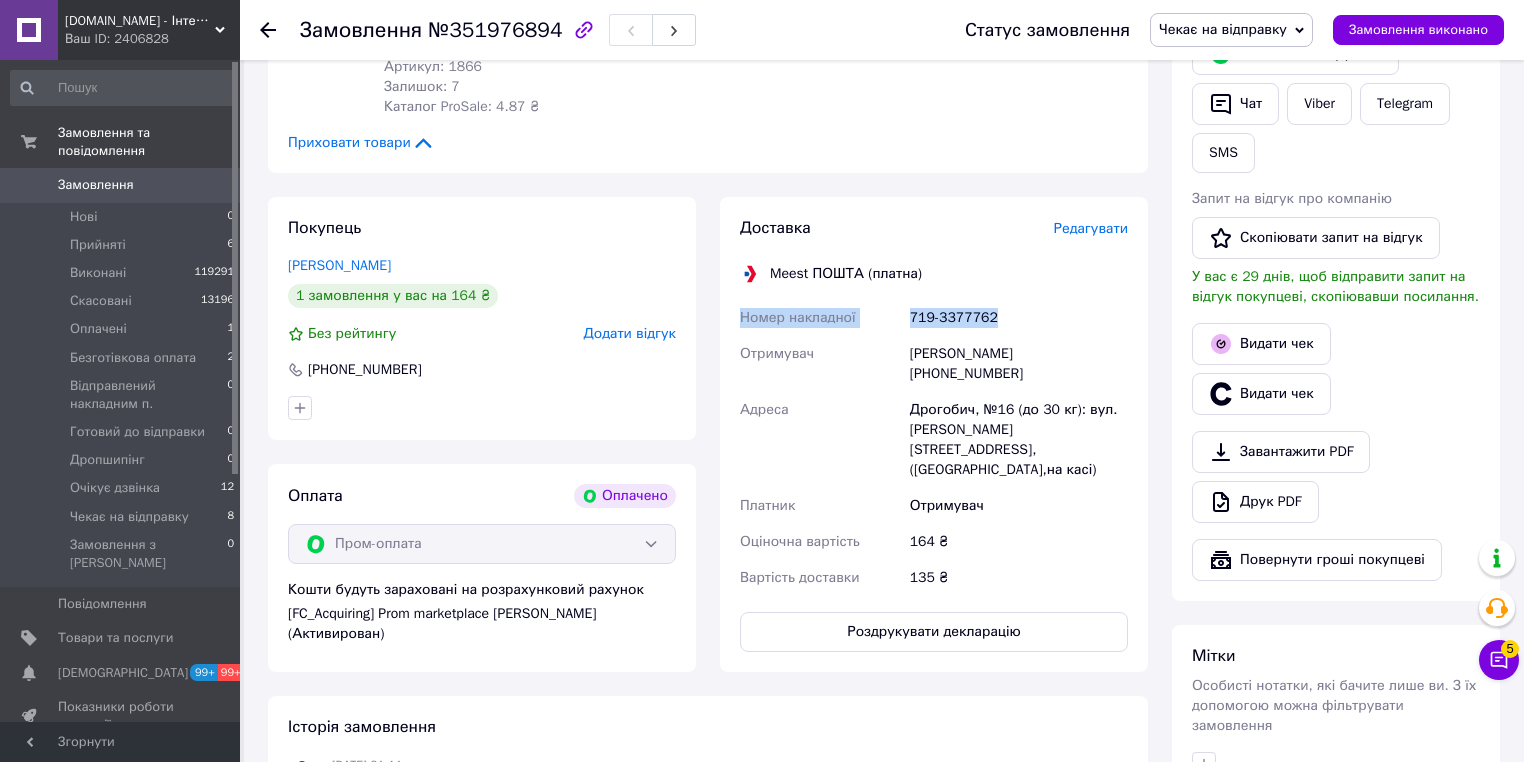drag, startPoint x: 998, startPoint y: 316, endPoint x: 748, endPoint y: 328, distance: 250.28784 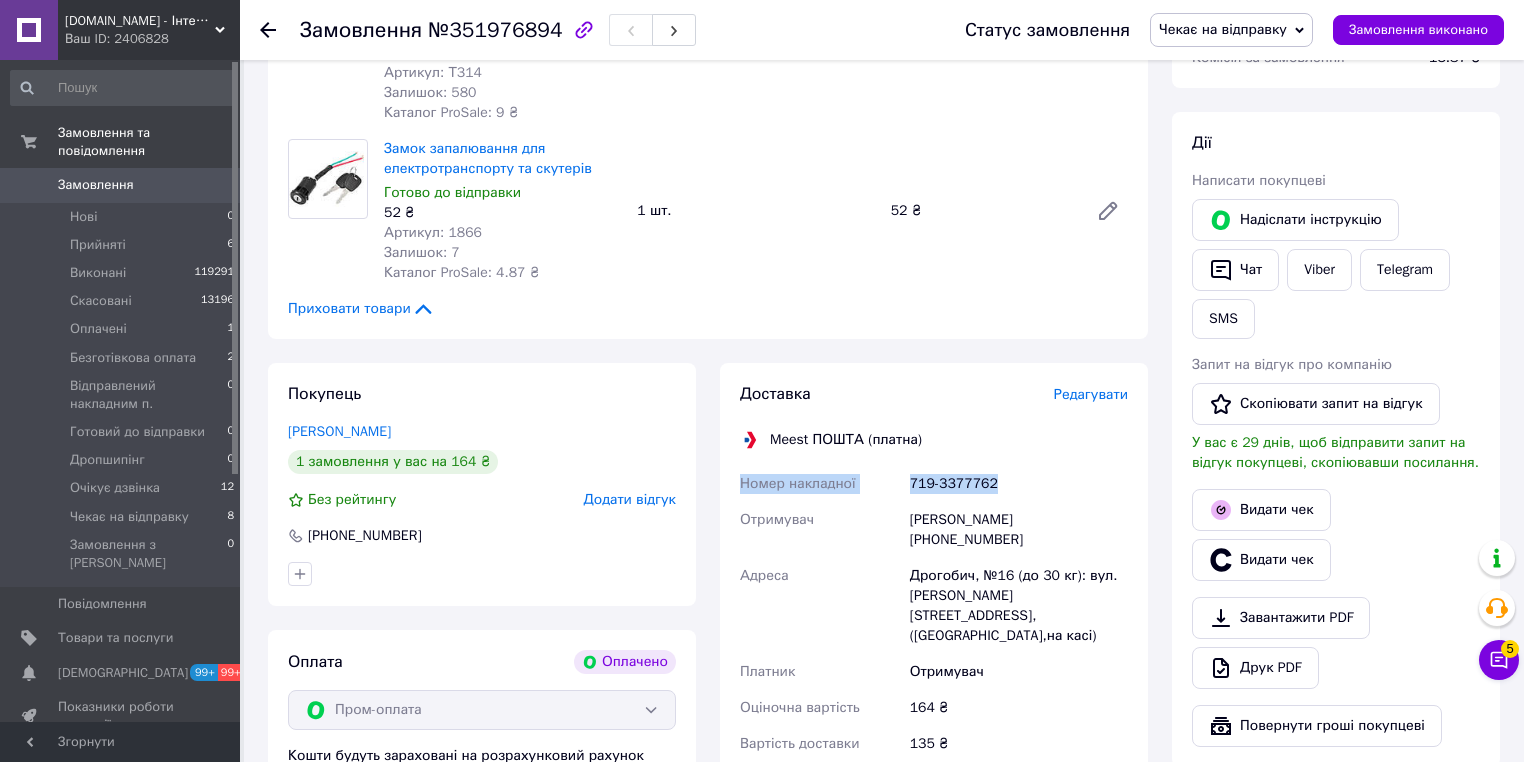 scroll, scrollTop: 160, scrollLeft: 0, axis: vertical 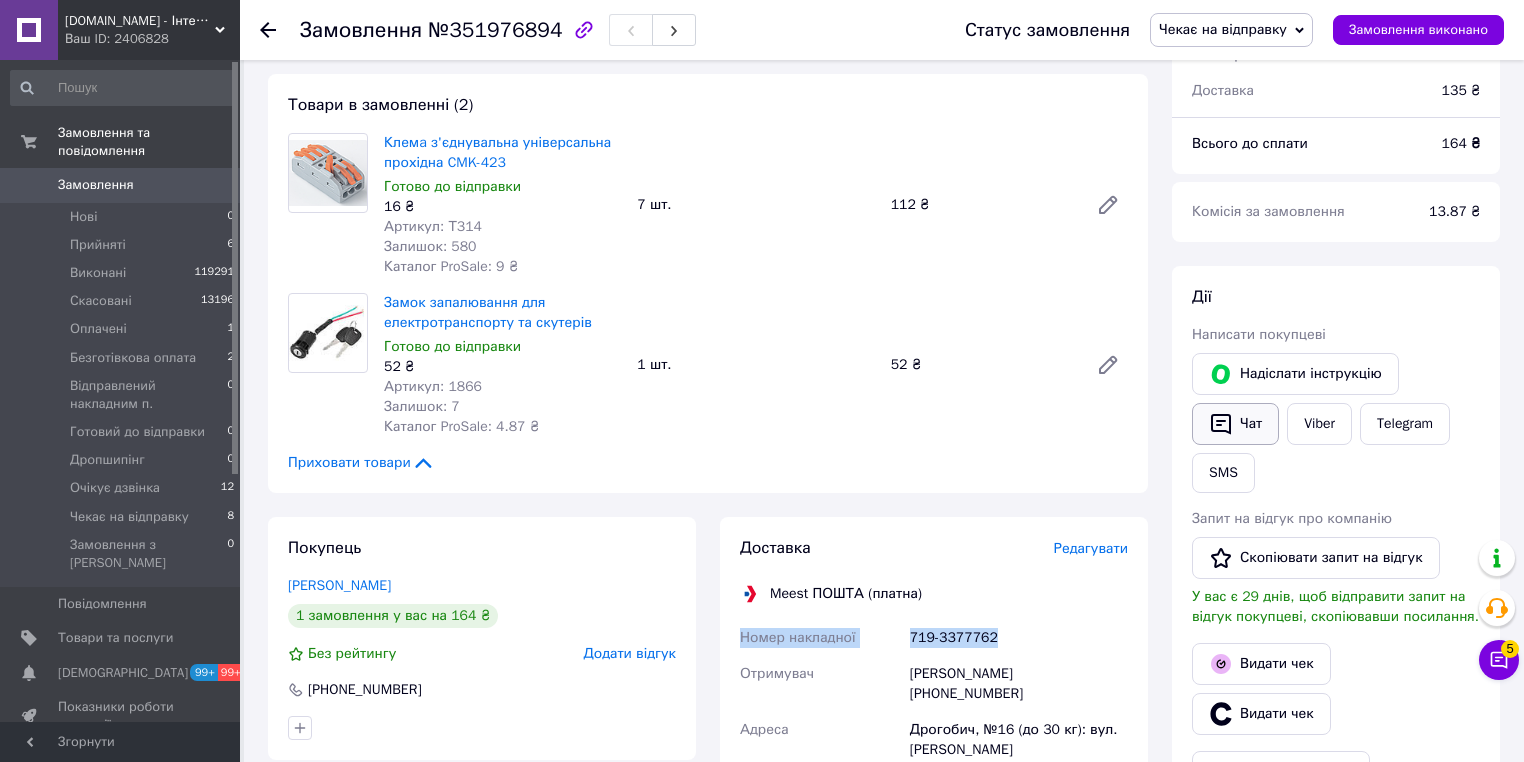 click on "Чат" at bounding box center (1235, 424) 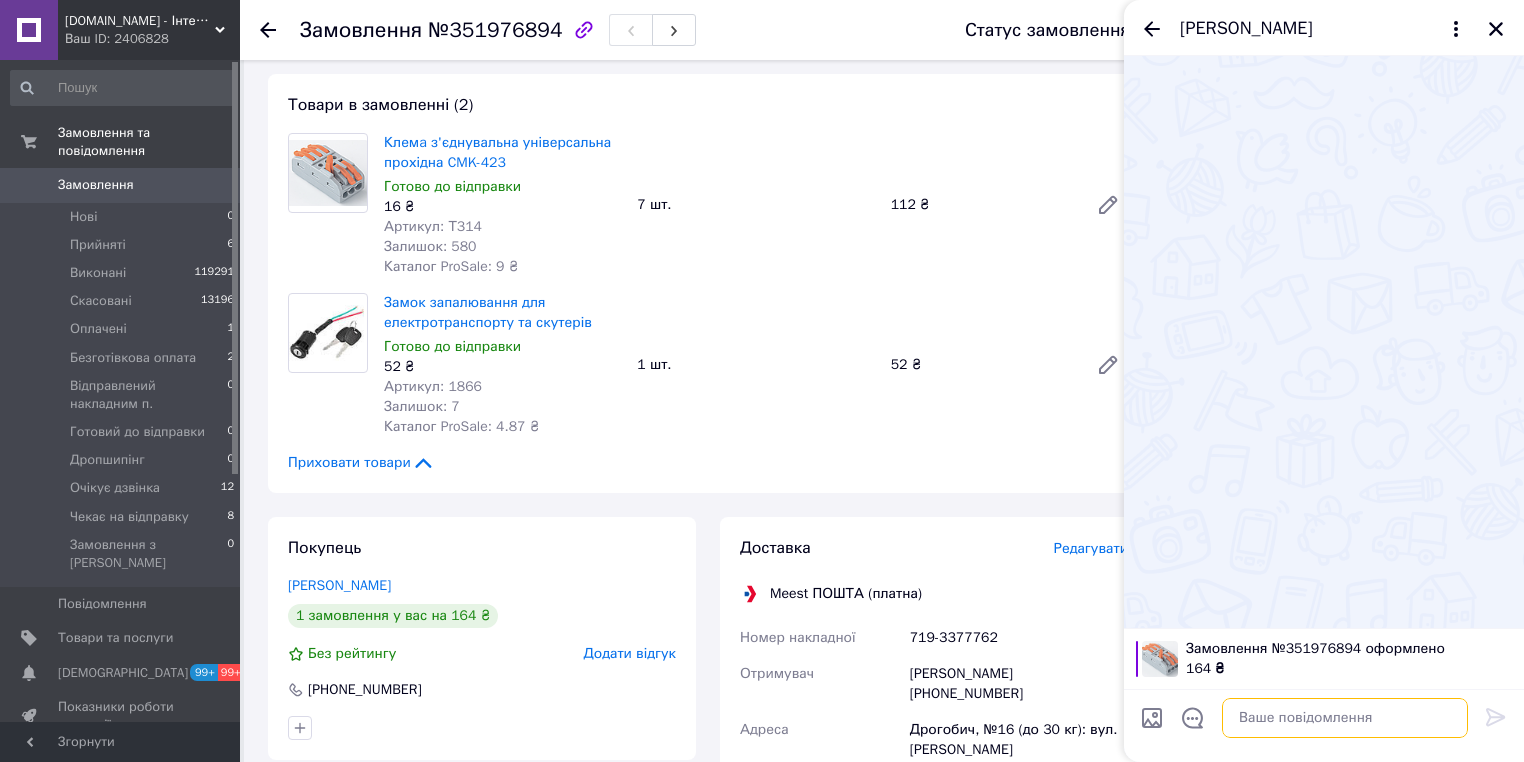 paste on "Номер накладної
719-3377762" 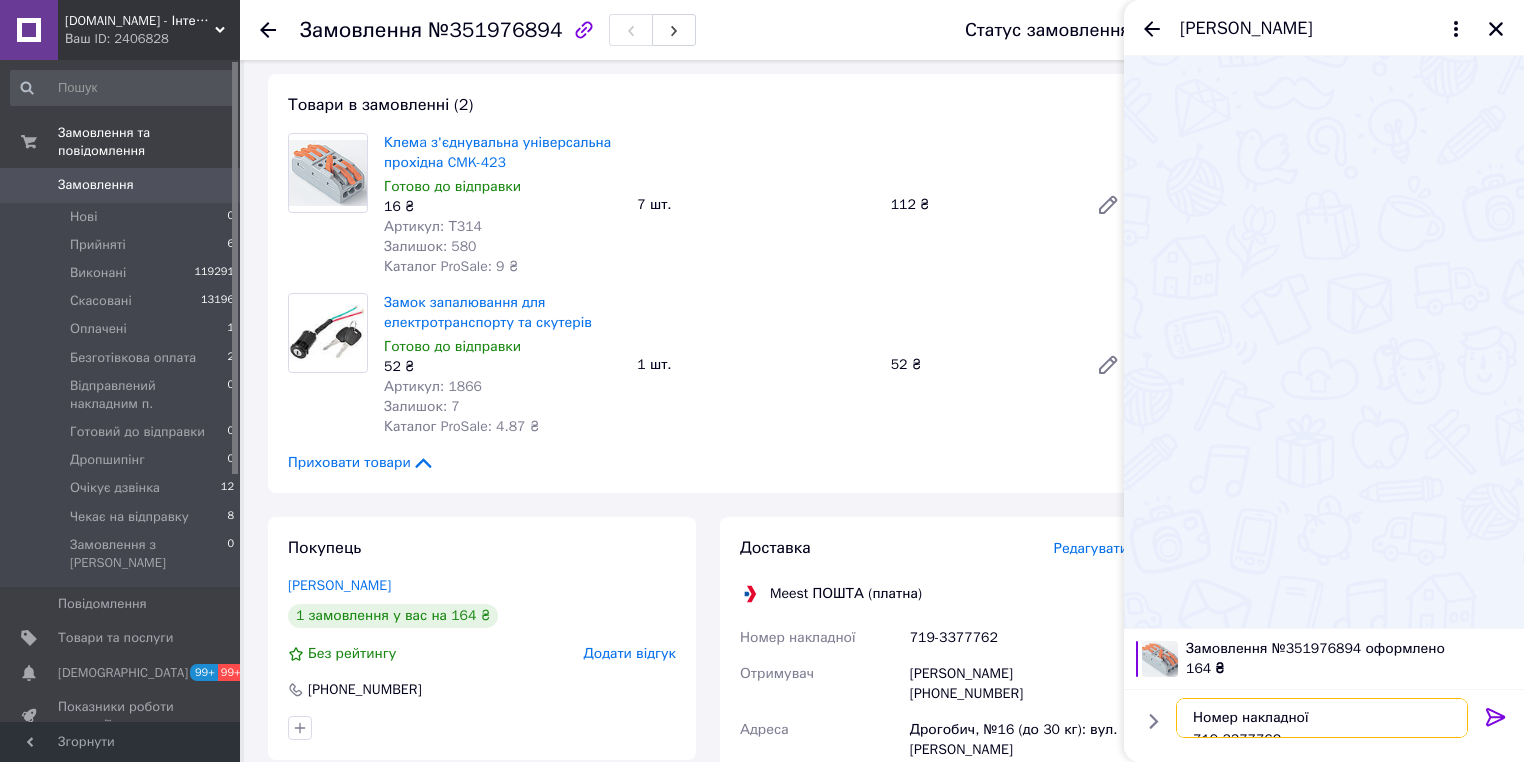 scroll, scrollTop: 12, scrollLeft: 0, axis: vertical 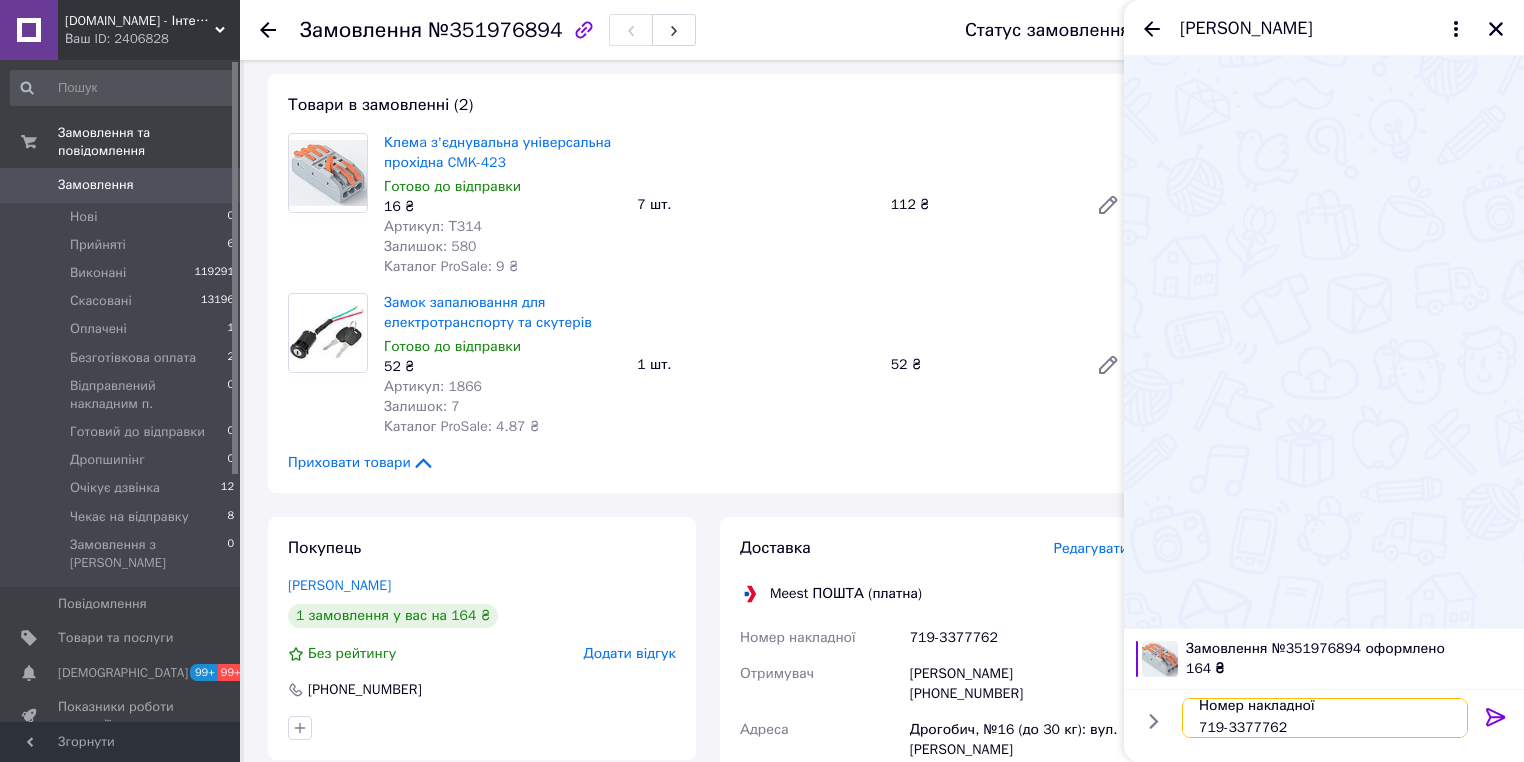 type on "Номер накладної
719-3377762" 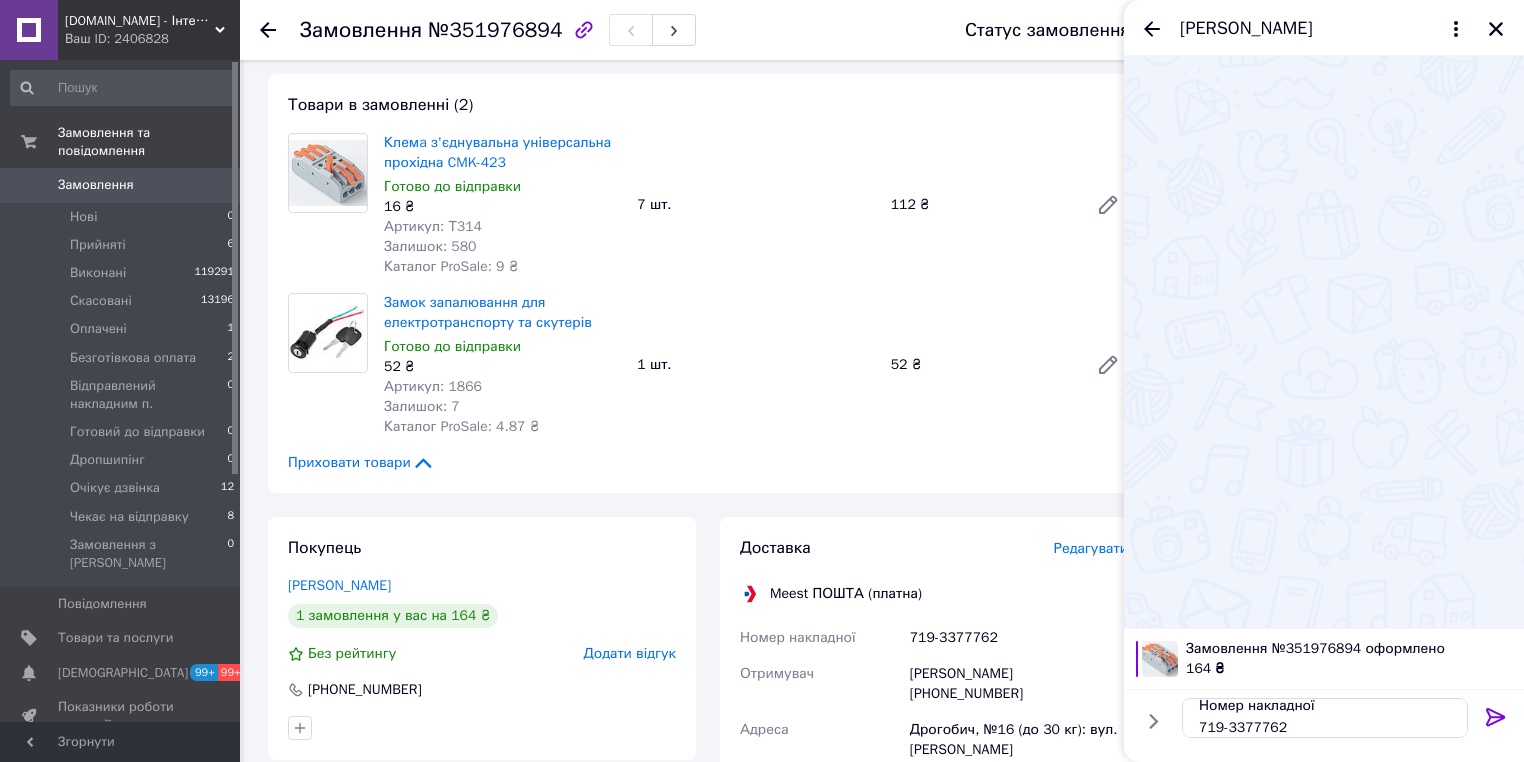 click 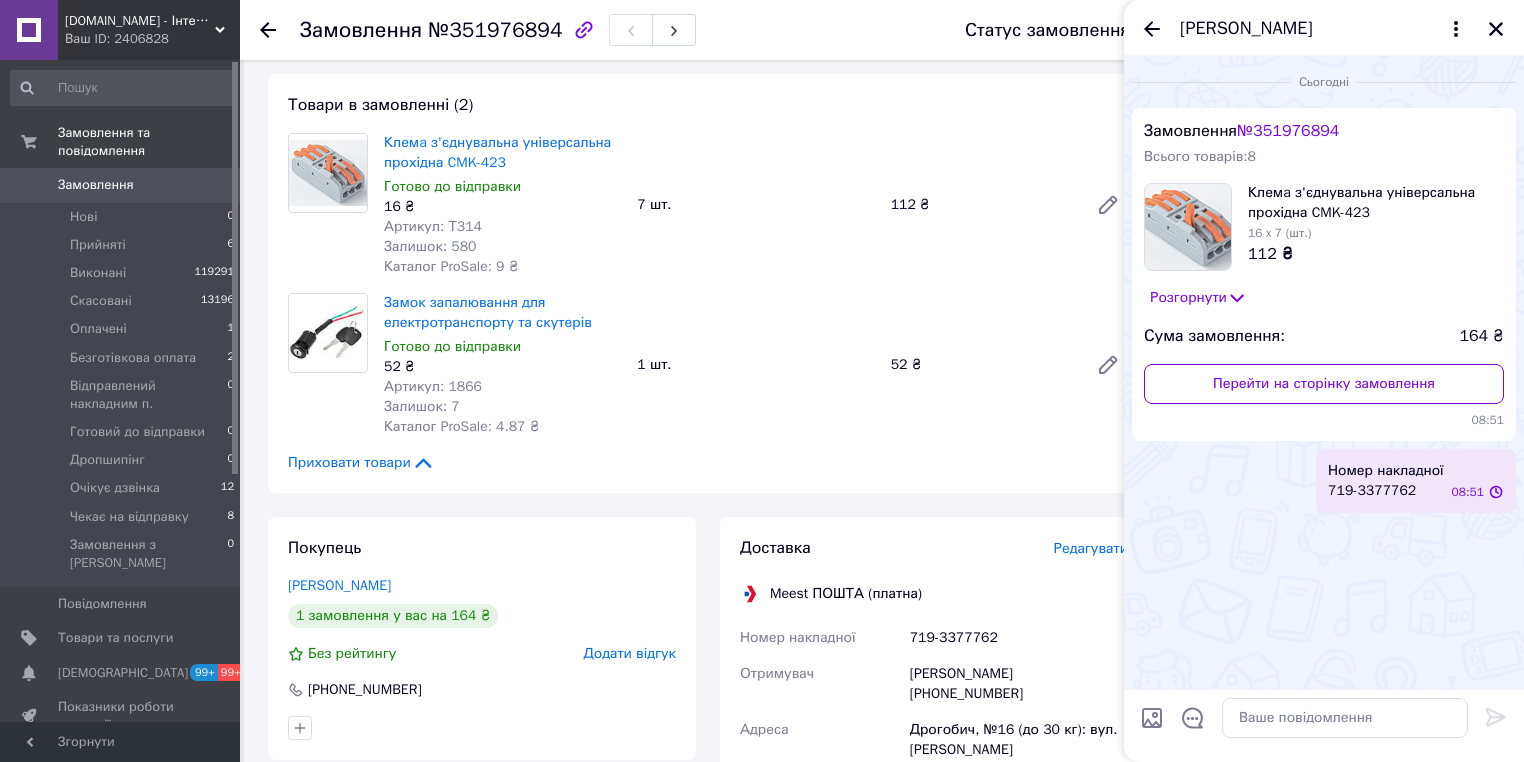 scroll, scrollTop: 0, scrollLeft: 0, axis: both 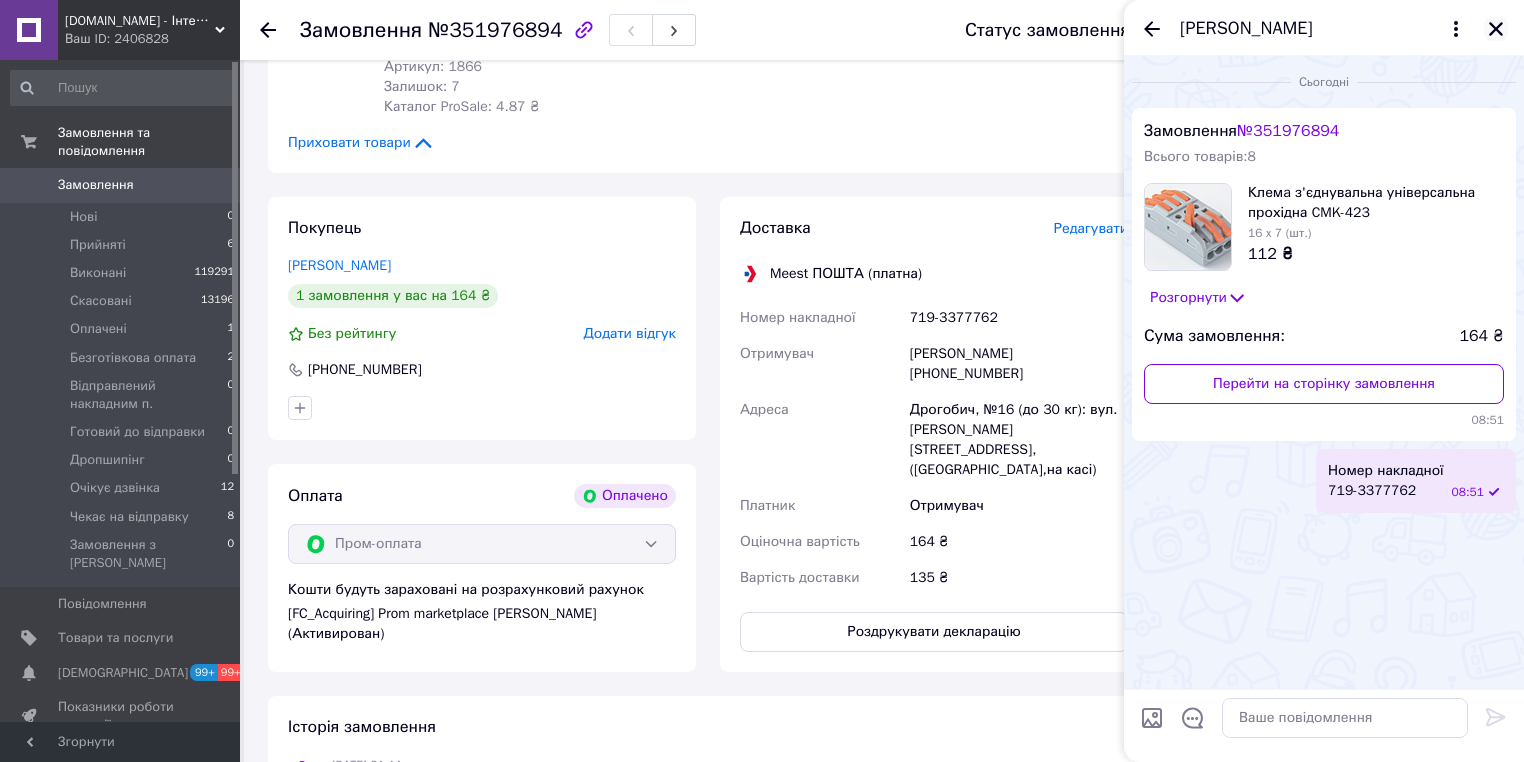 click 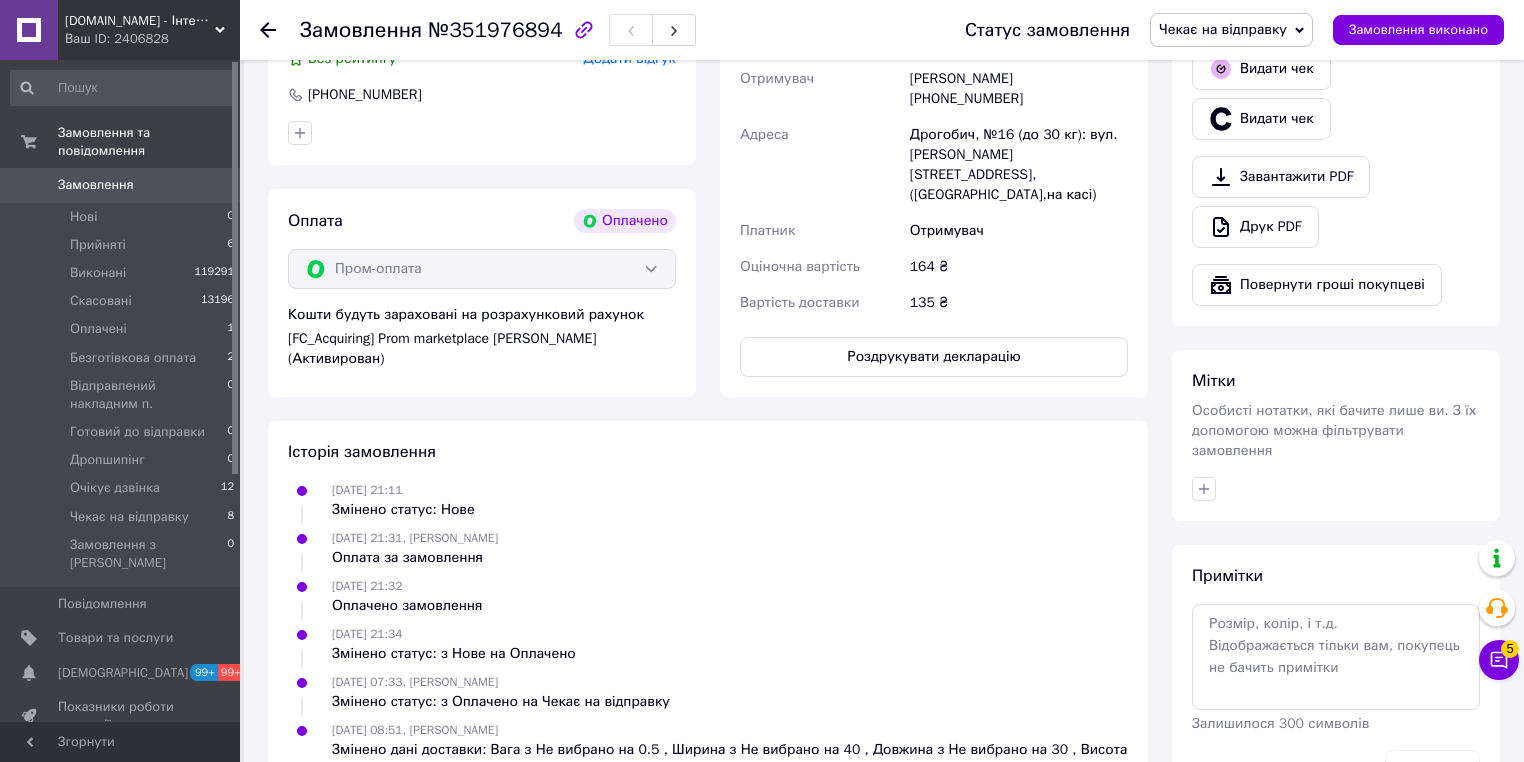 scroll, scrollTop: 800, scrollLeft: 0, axis: vertical 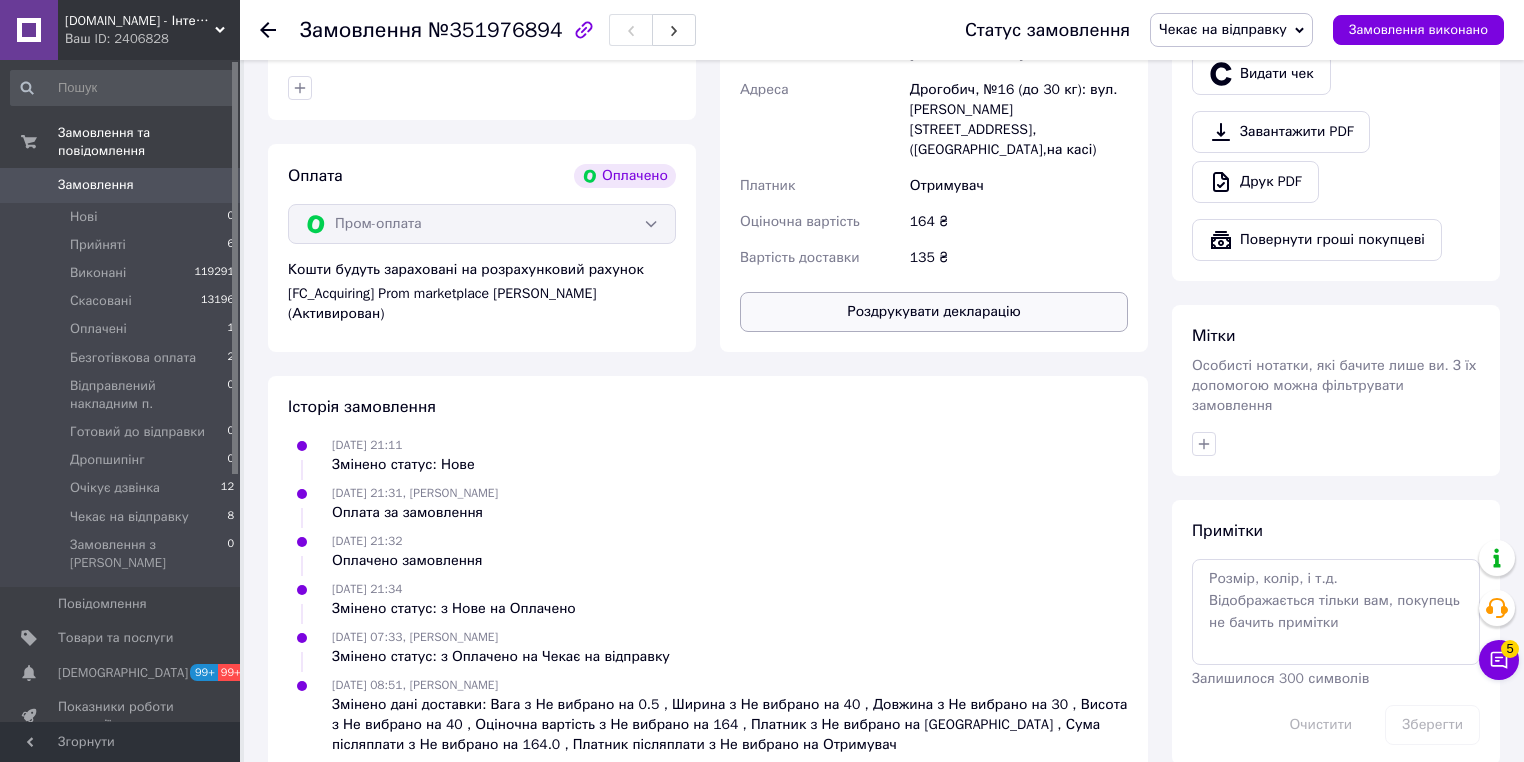 click on "Роздрукувати декларацію" at bounding box center [934, 312] 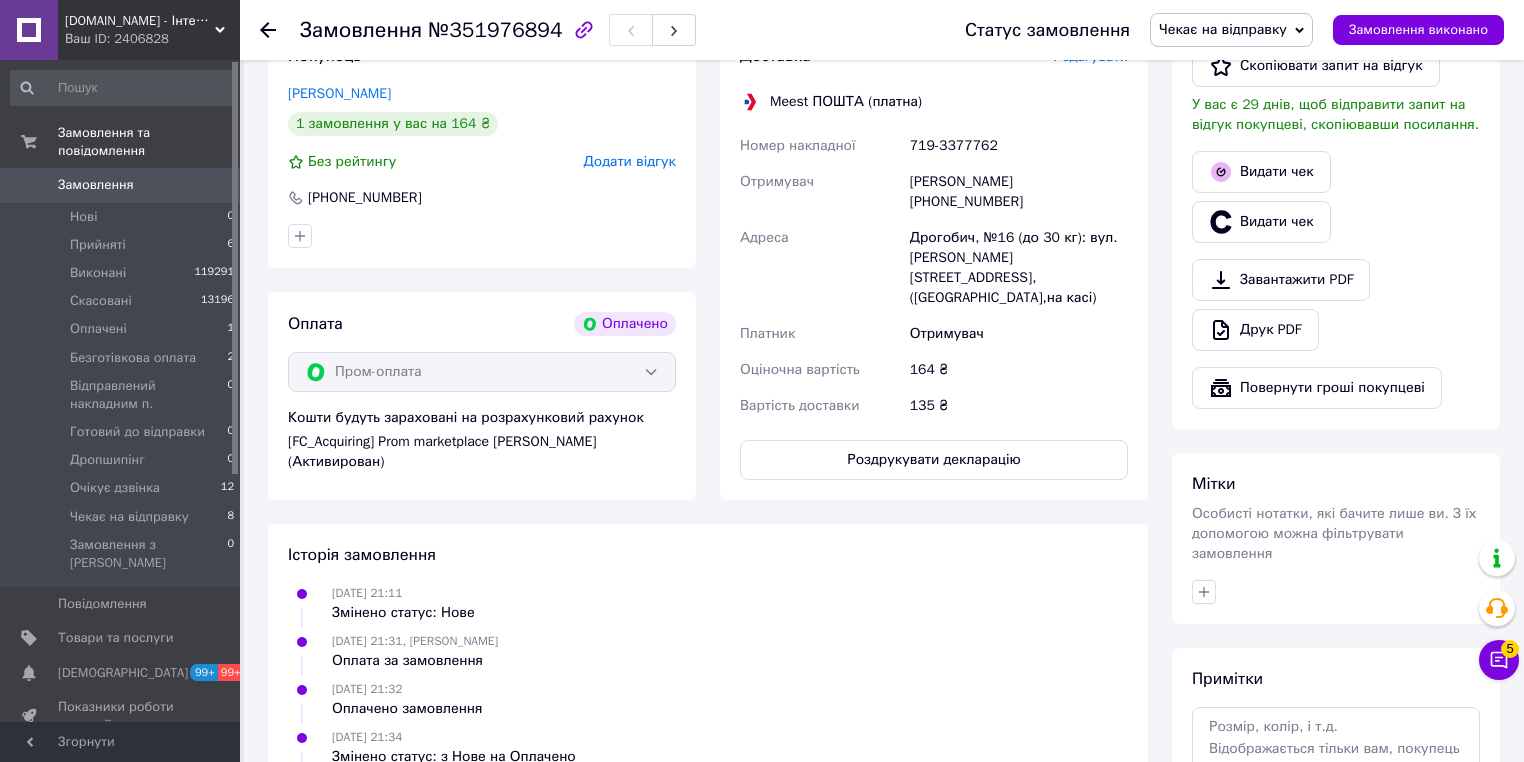 scroll, scrollTop: 320, scrollLeft: 0, axis: vertical 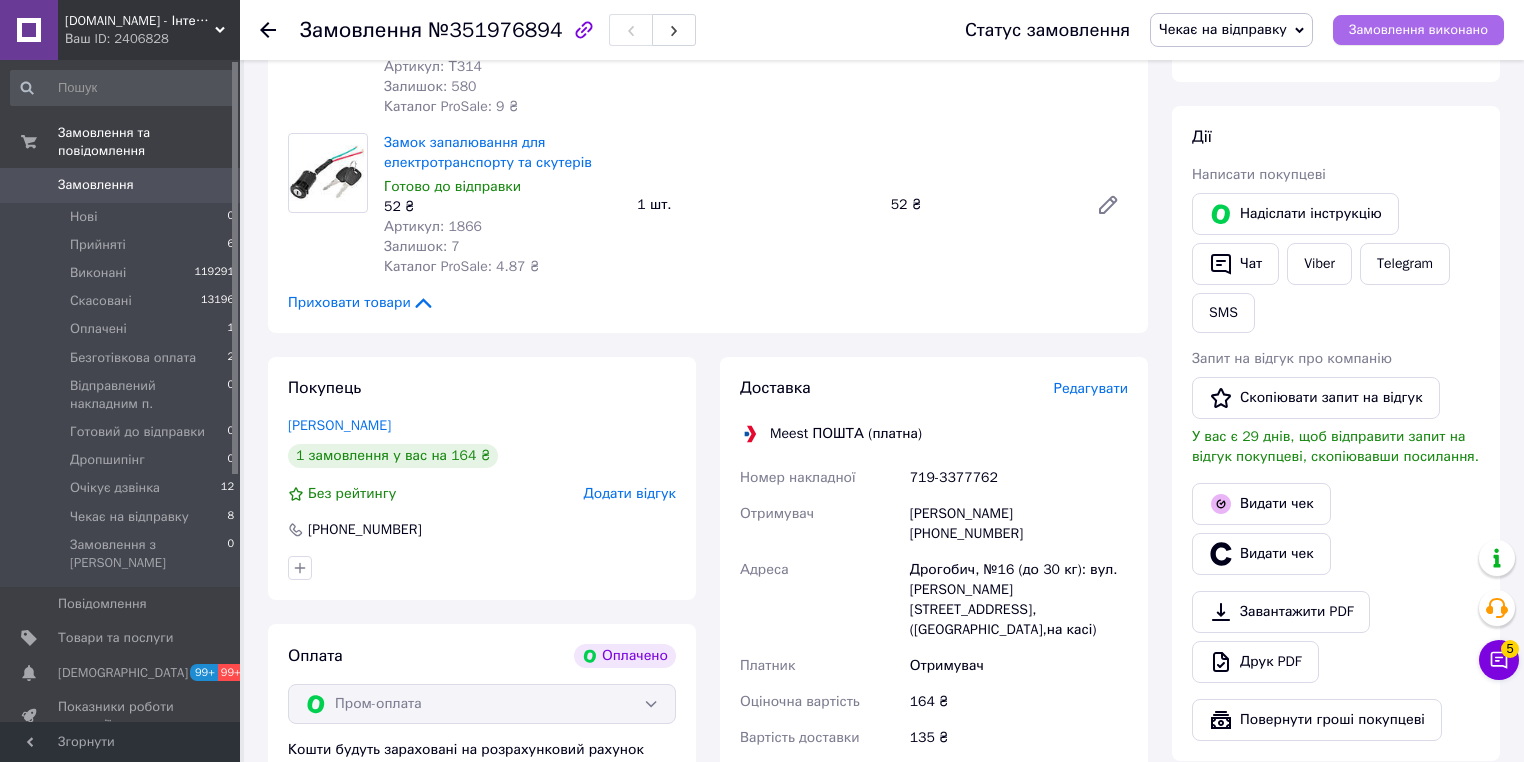 click on "Замовлення виконано" at bounding box center (1418, 30) 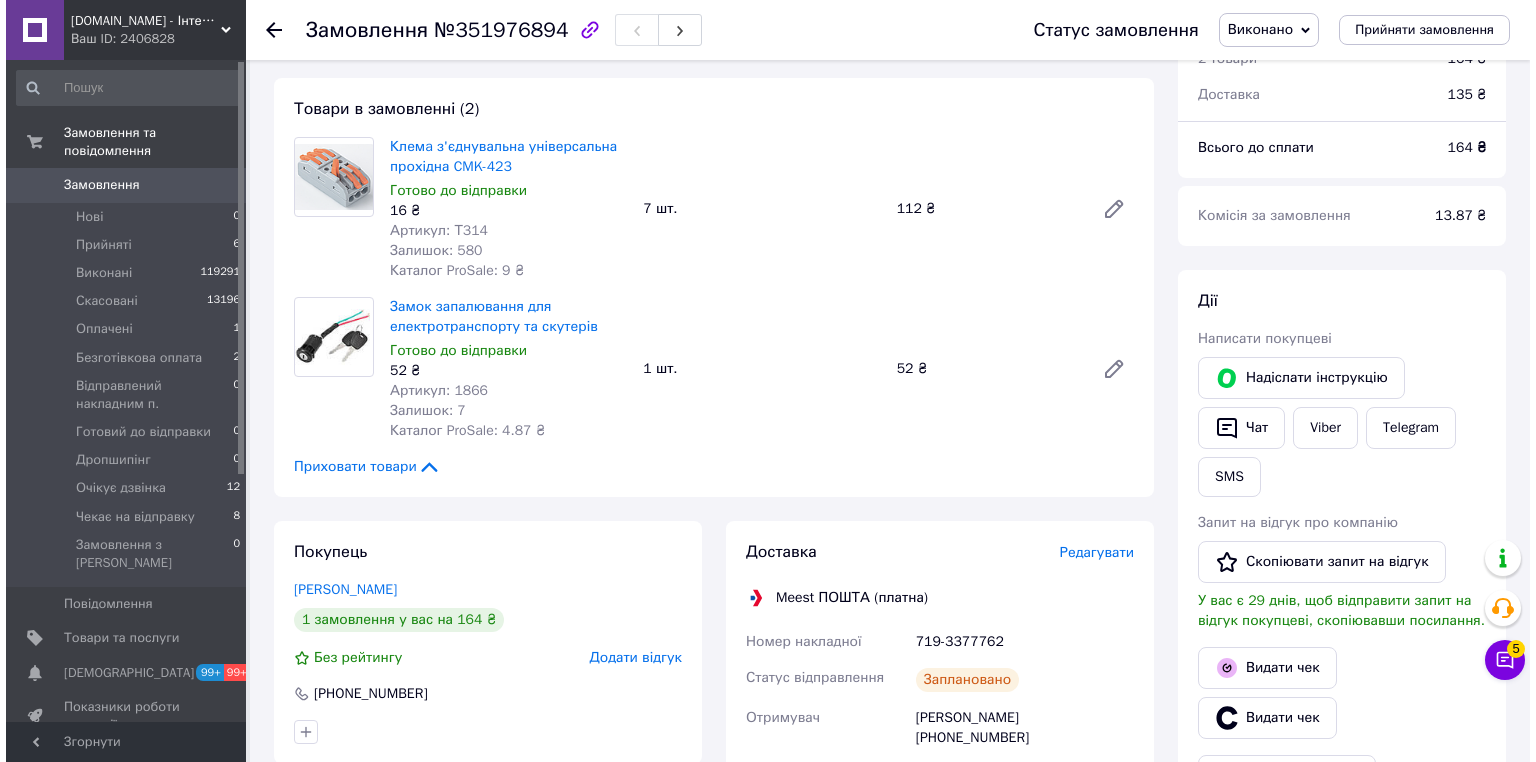 scroll, scrollTop: 160, scrollLeft: 0, axis: vertical 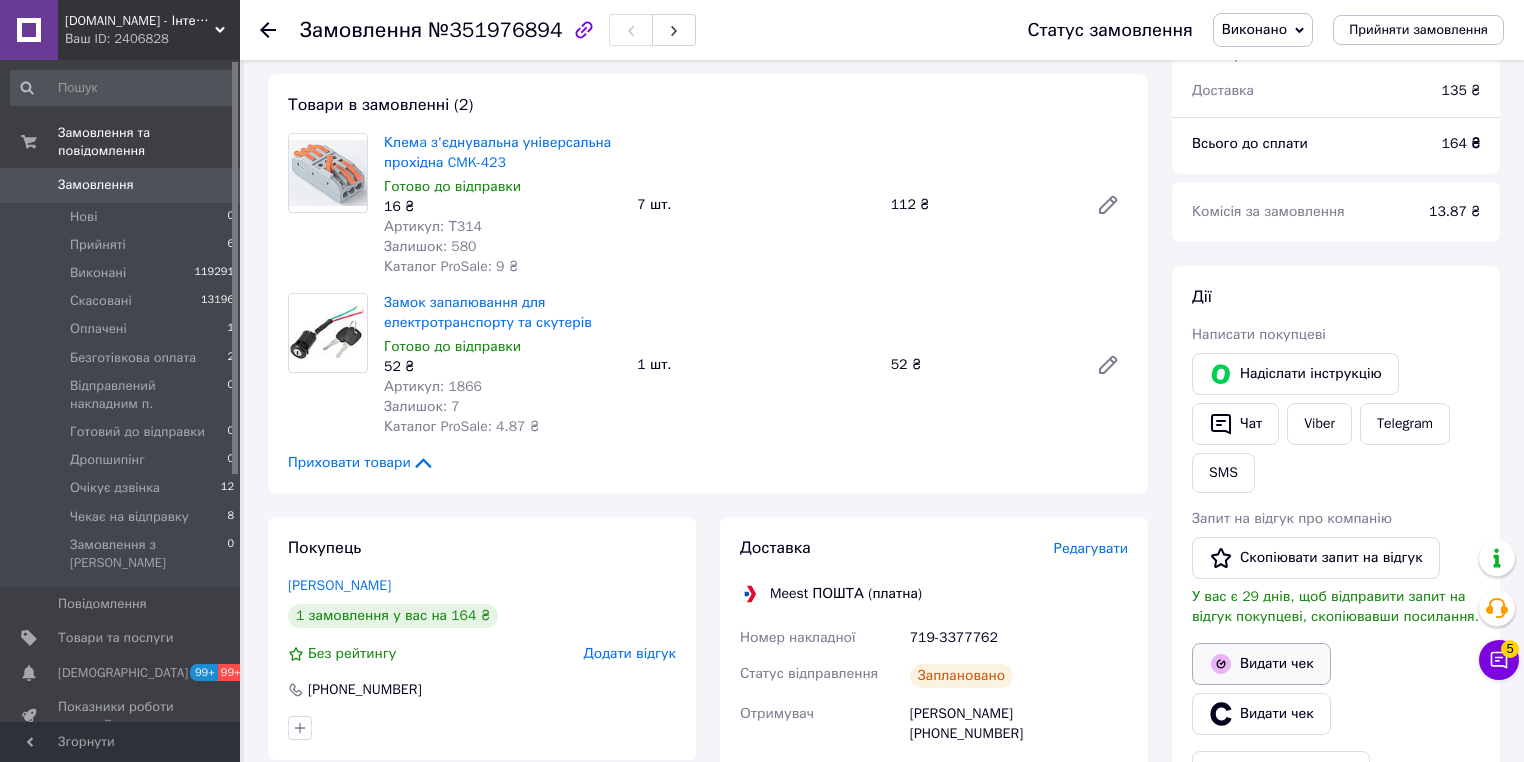 click on "Видати чек" at bounding box center [1261, 664] 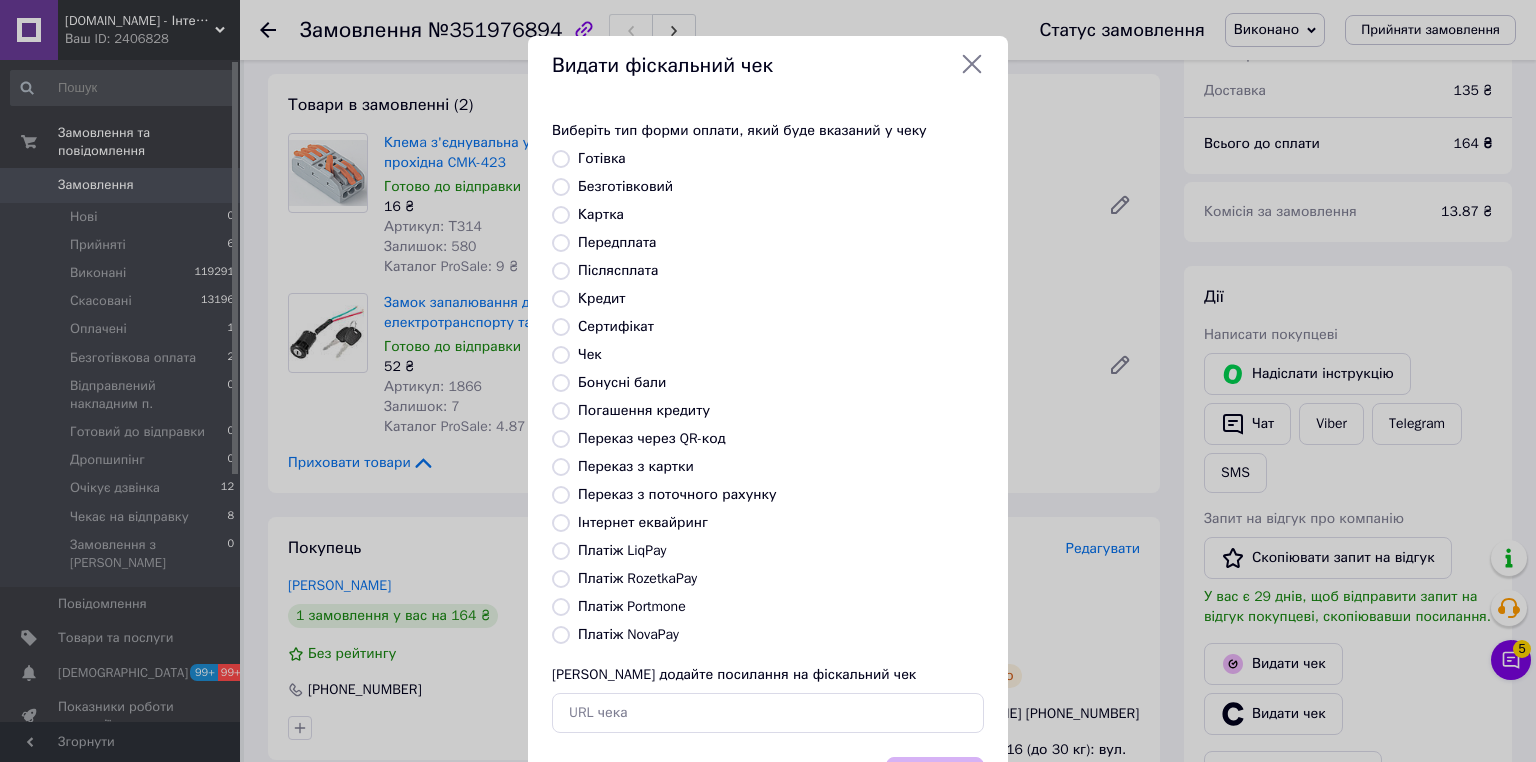 click on "Платіж RozetkaPay" at bounding box center (561, 579) 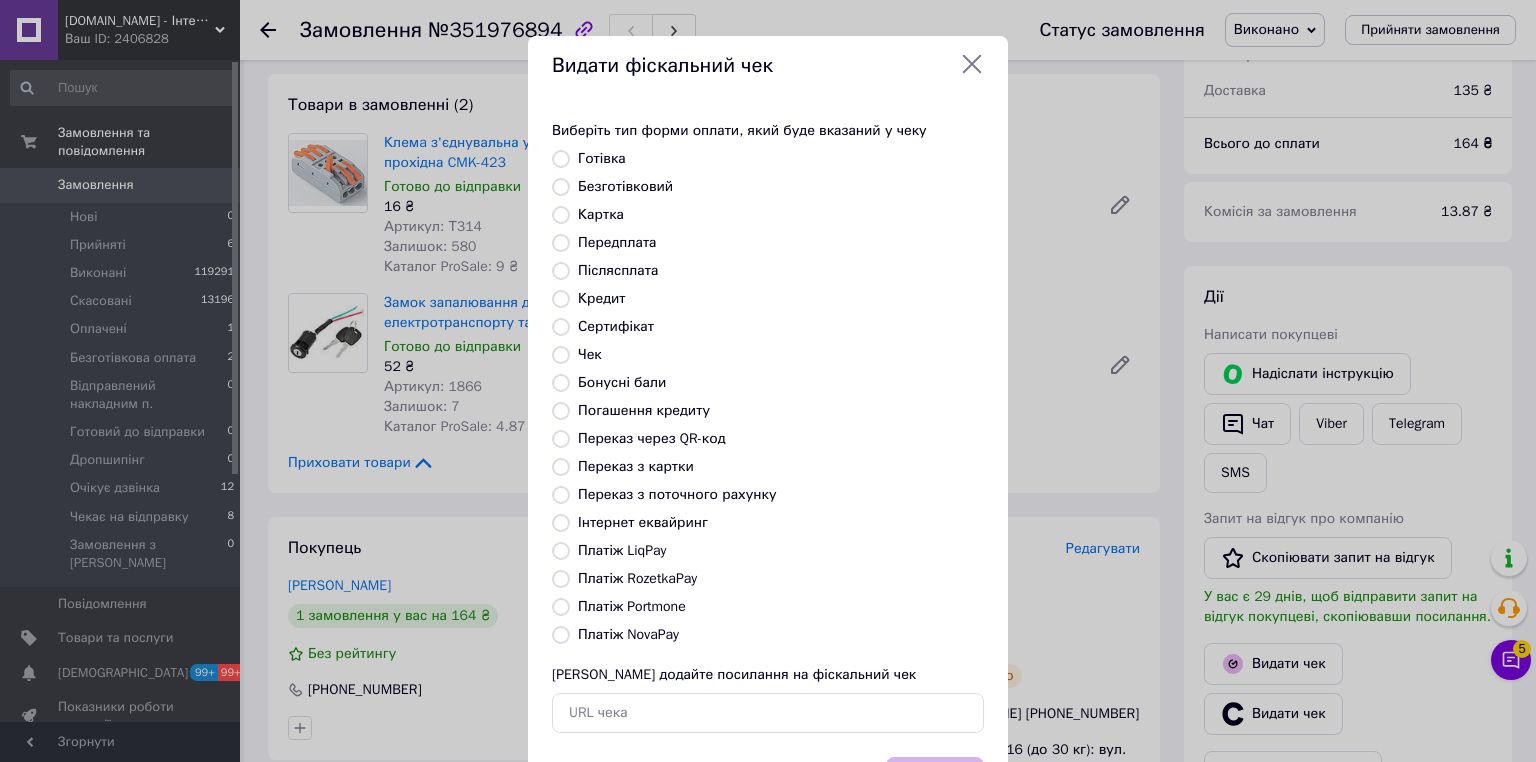 radio on "true" 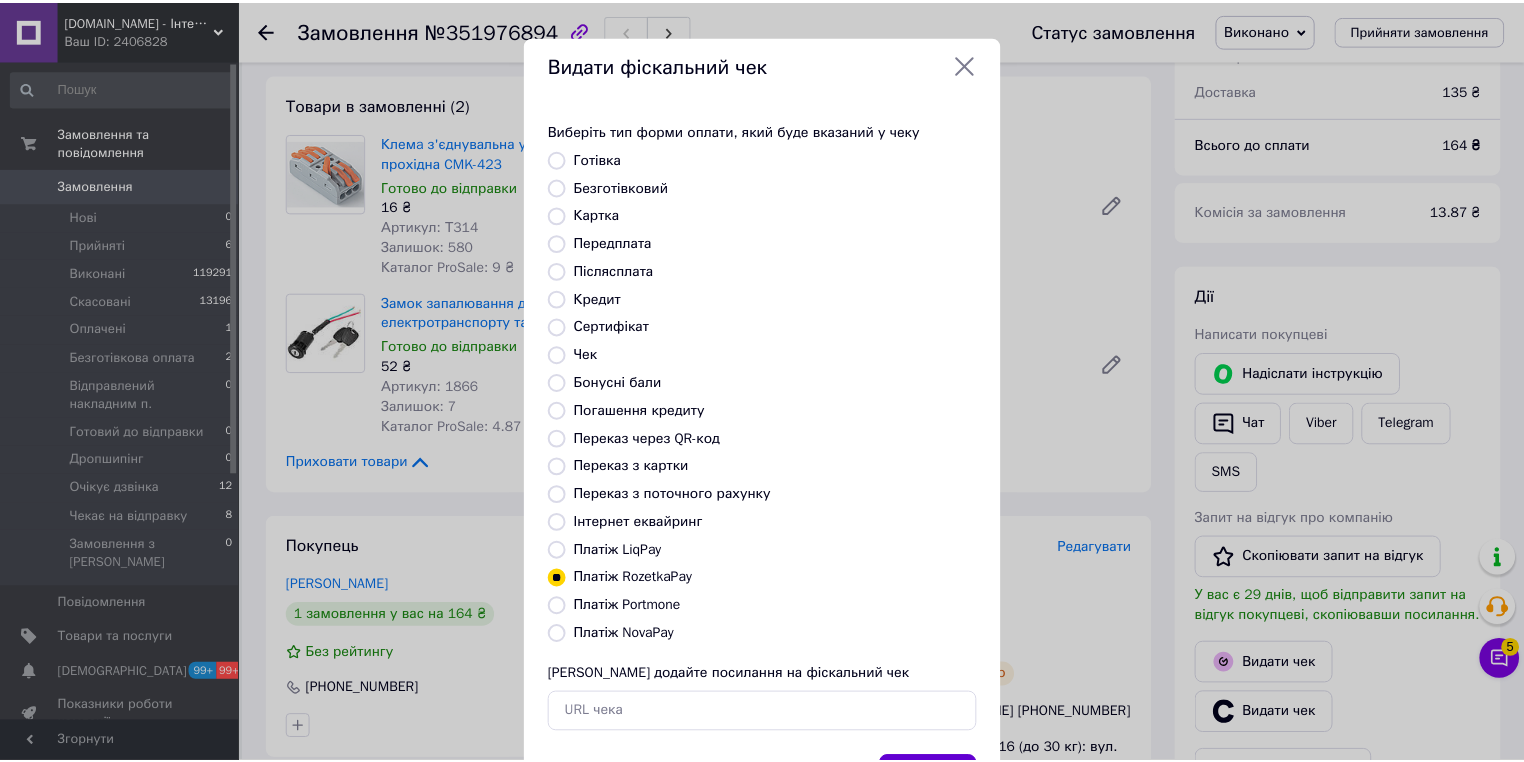 scroll, scrollTop: 96, scrollLeft: 0, axis: vertical 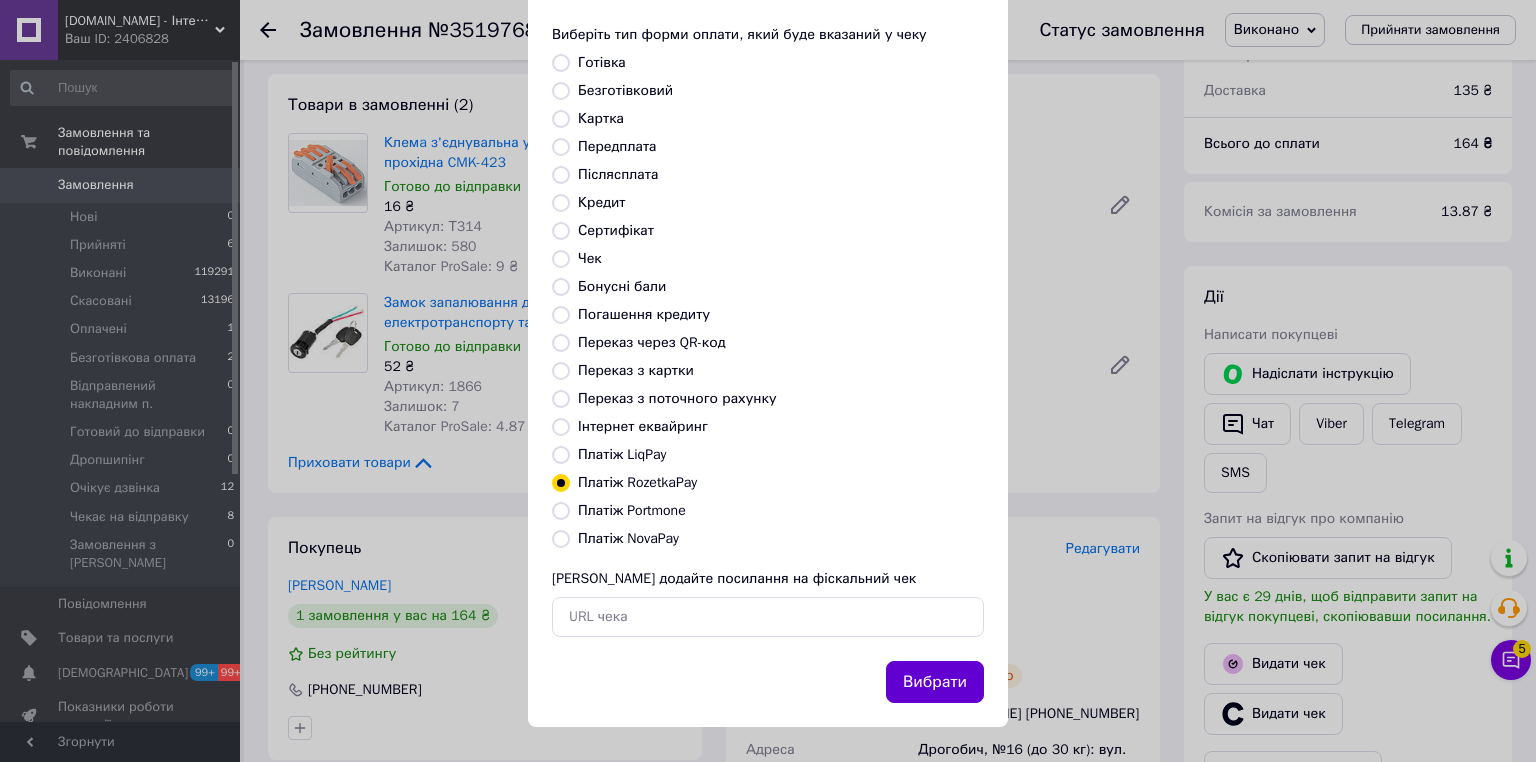 click on "Вибрати" at bounding box center (935, 682) 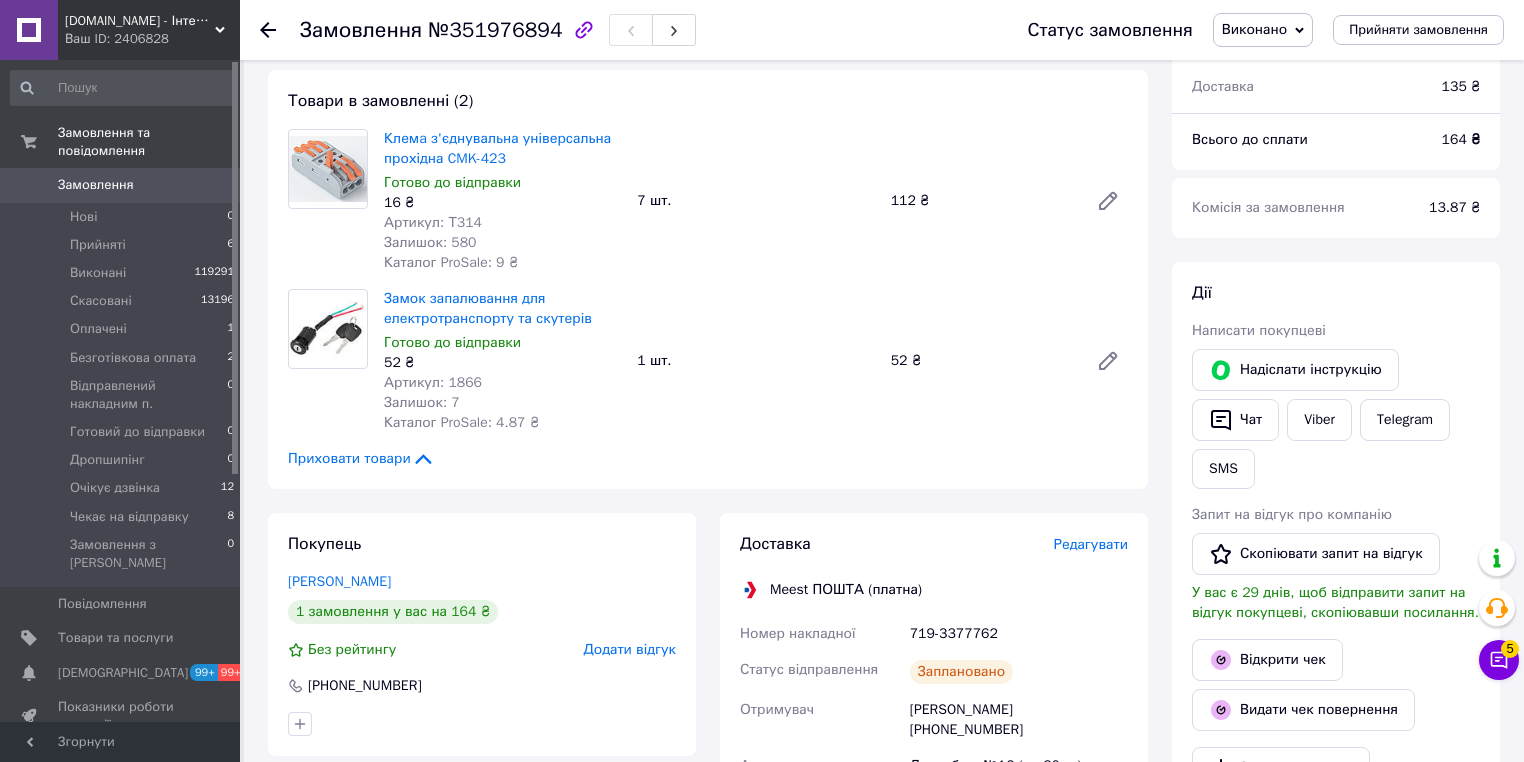 scroll, scrollTop: 0, scrollLeft: 0, axis: both 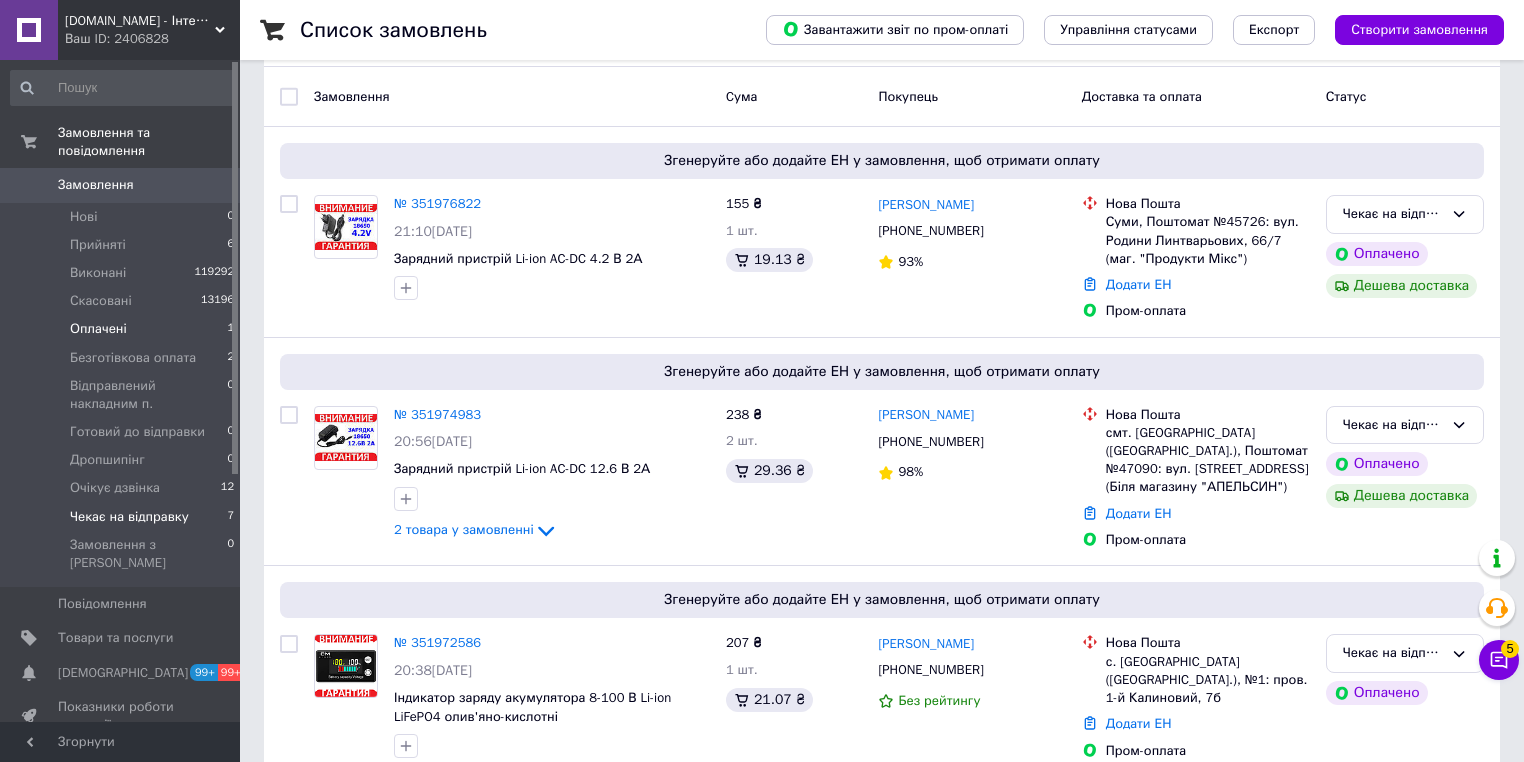 click on "Оплачені" at bounding box center [98, 329] 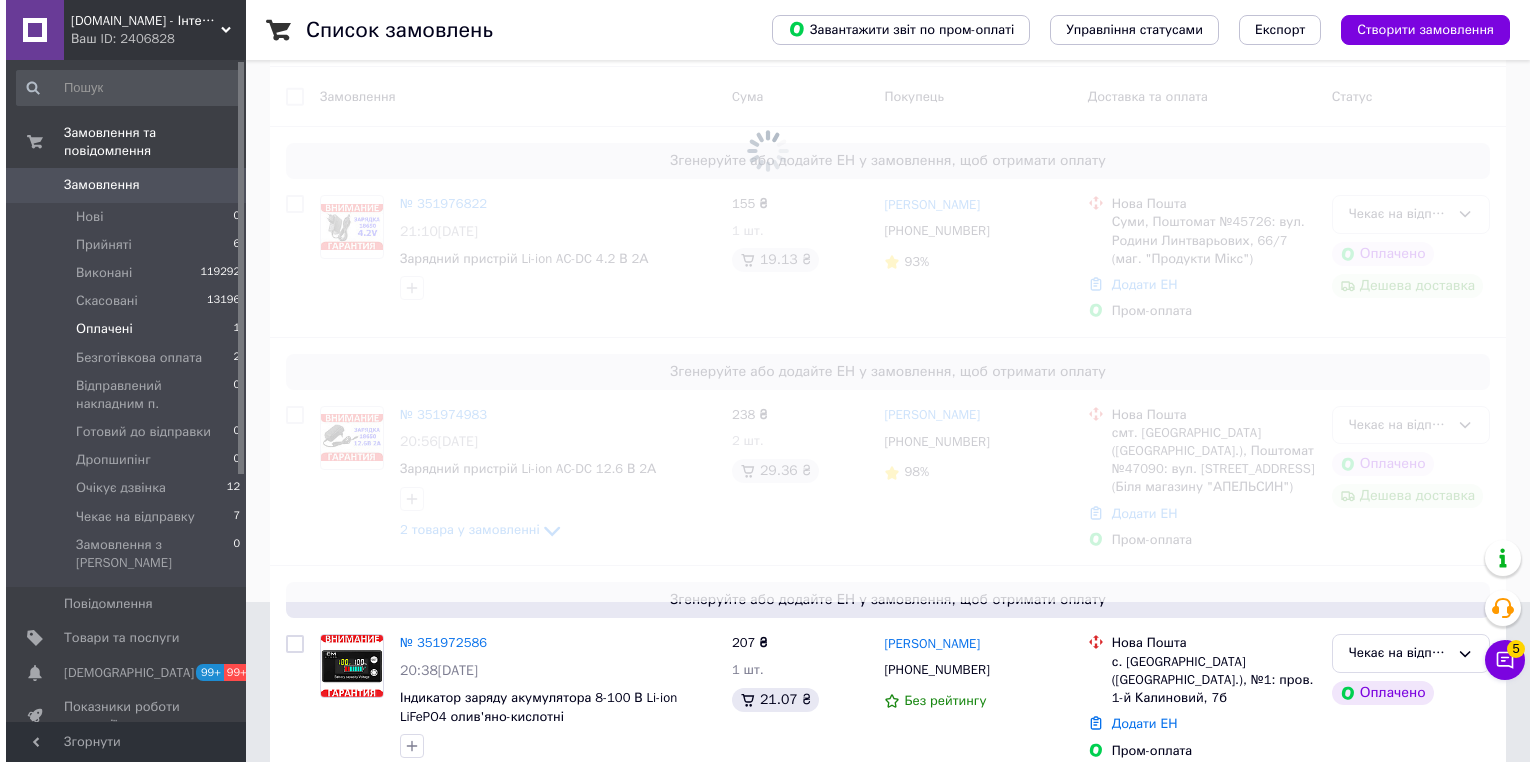 scroll, scrollTop: 0, scrollLeft: 0, axis: both 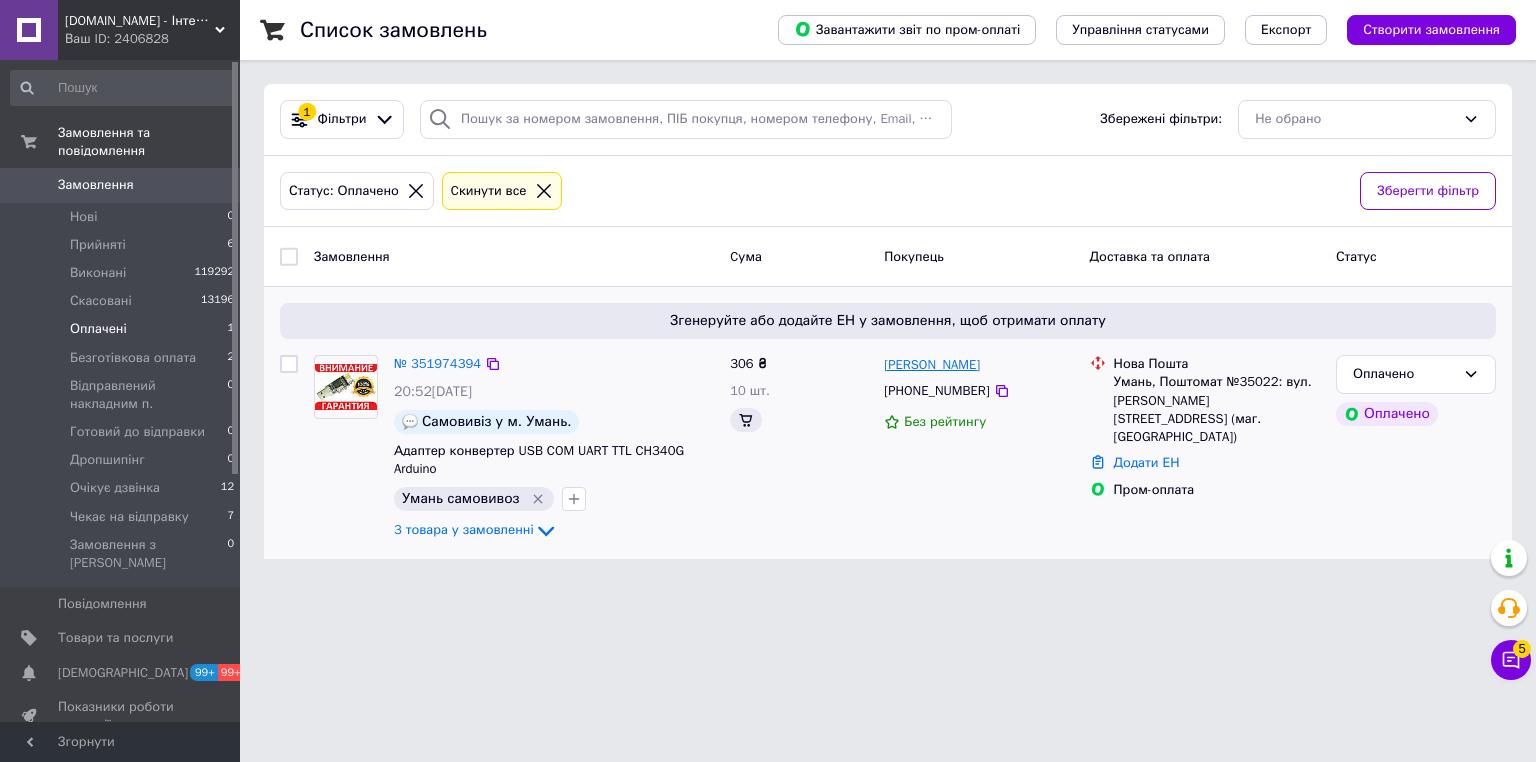drag, startPoint x: 933, startPoint y: 348, endPoint x: 900, endPoint y: 364, distance: 36.67424 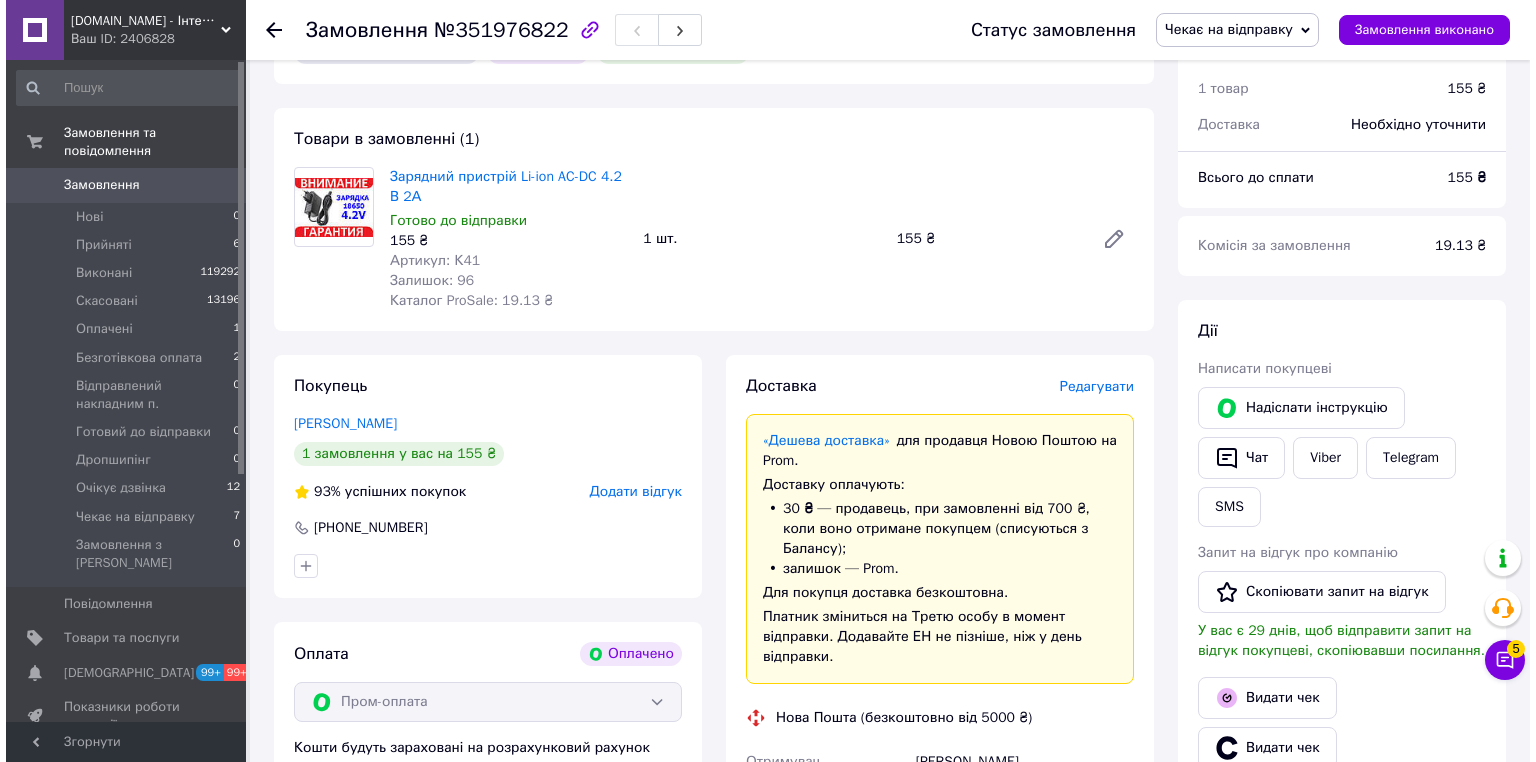 scroll, scrollTop: 240, scrollLeft: 0, axis: vertical 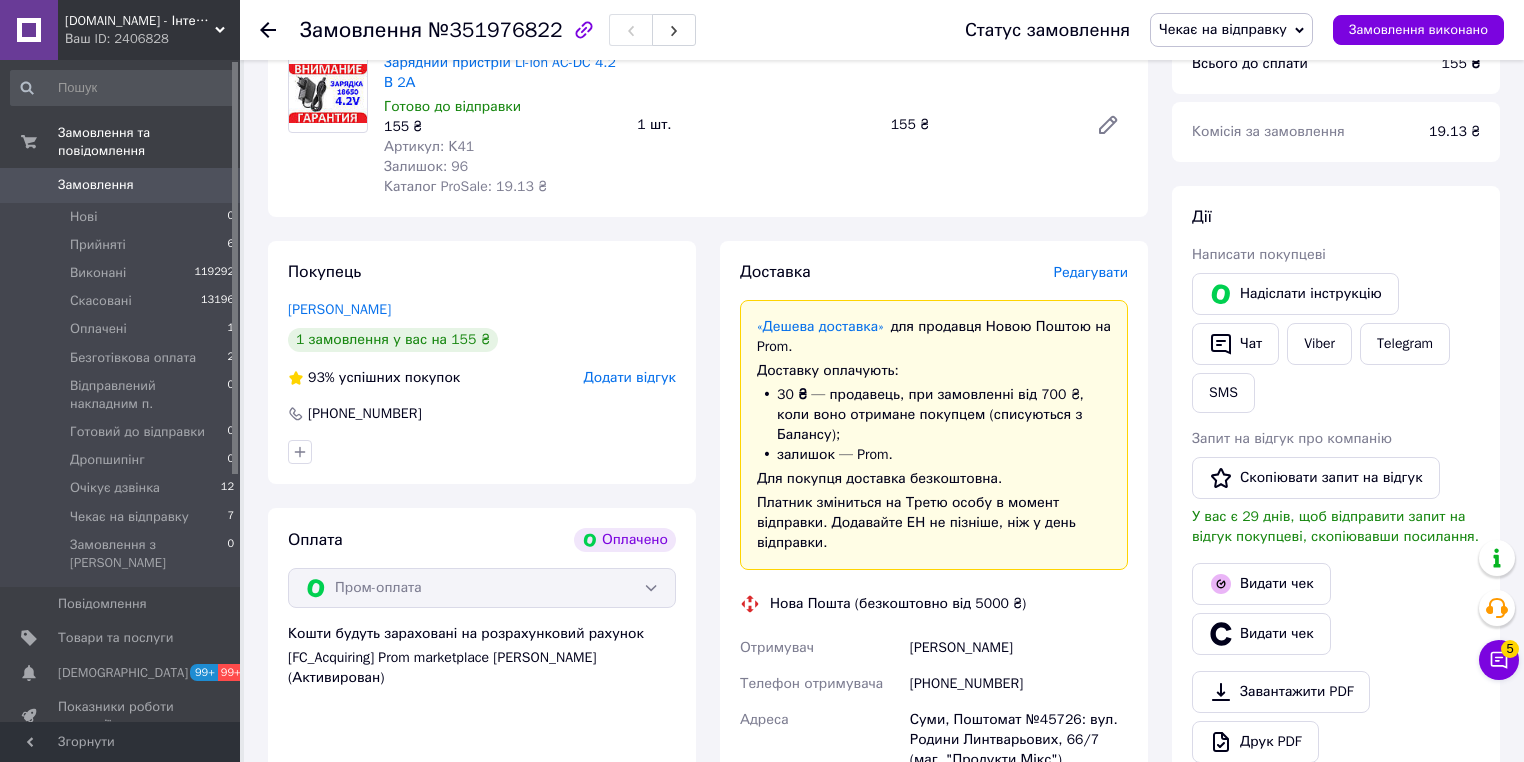 click on "Редагувати" at bounding box center (1091, 272) 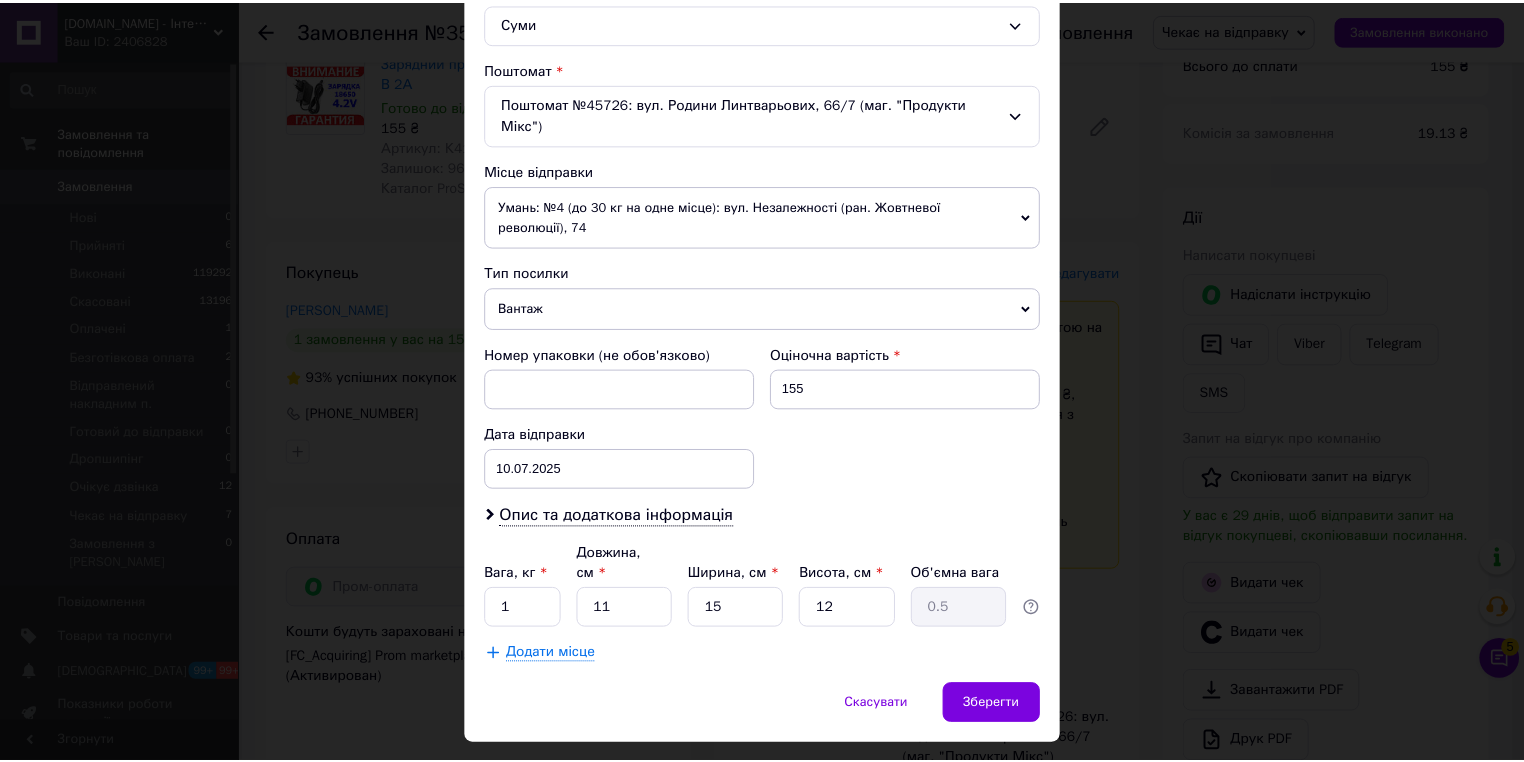 scroll, scrollTop: 580, scrollLeft: 0, axis: vertical 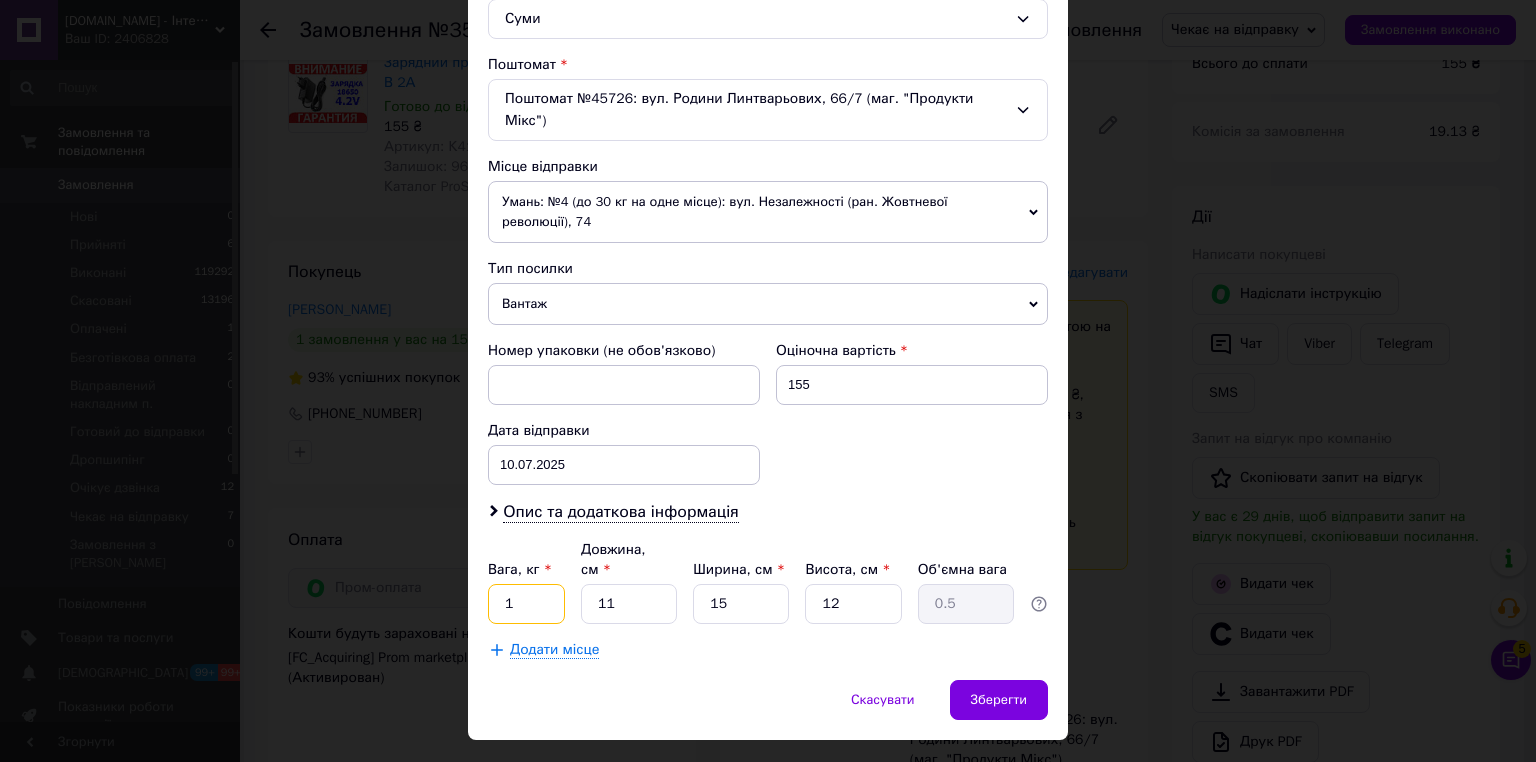 click on "1" at bounding box center (526, 604) 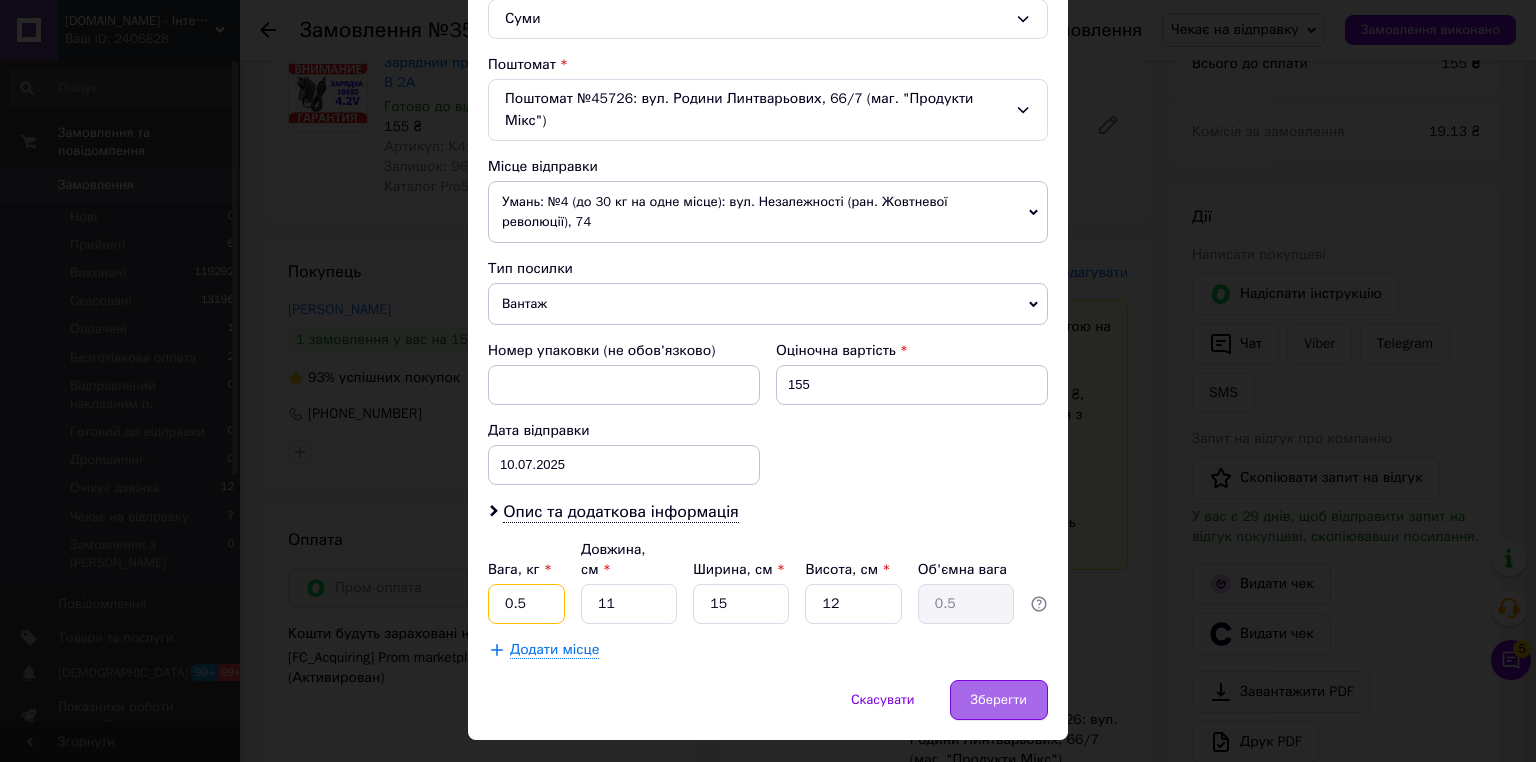 type on "0.5" 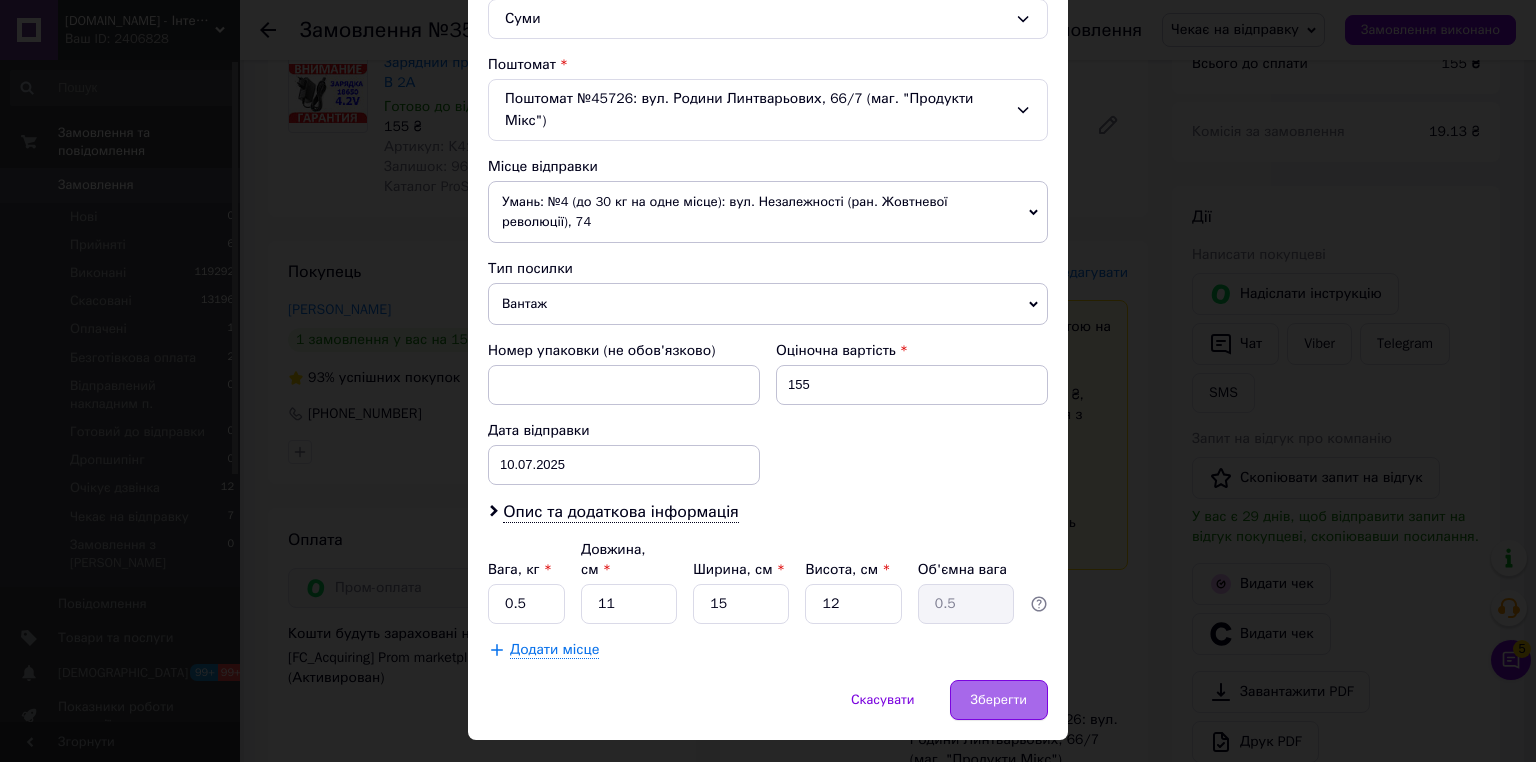 click on "Зберегти" at bounding box center (999, 700) 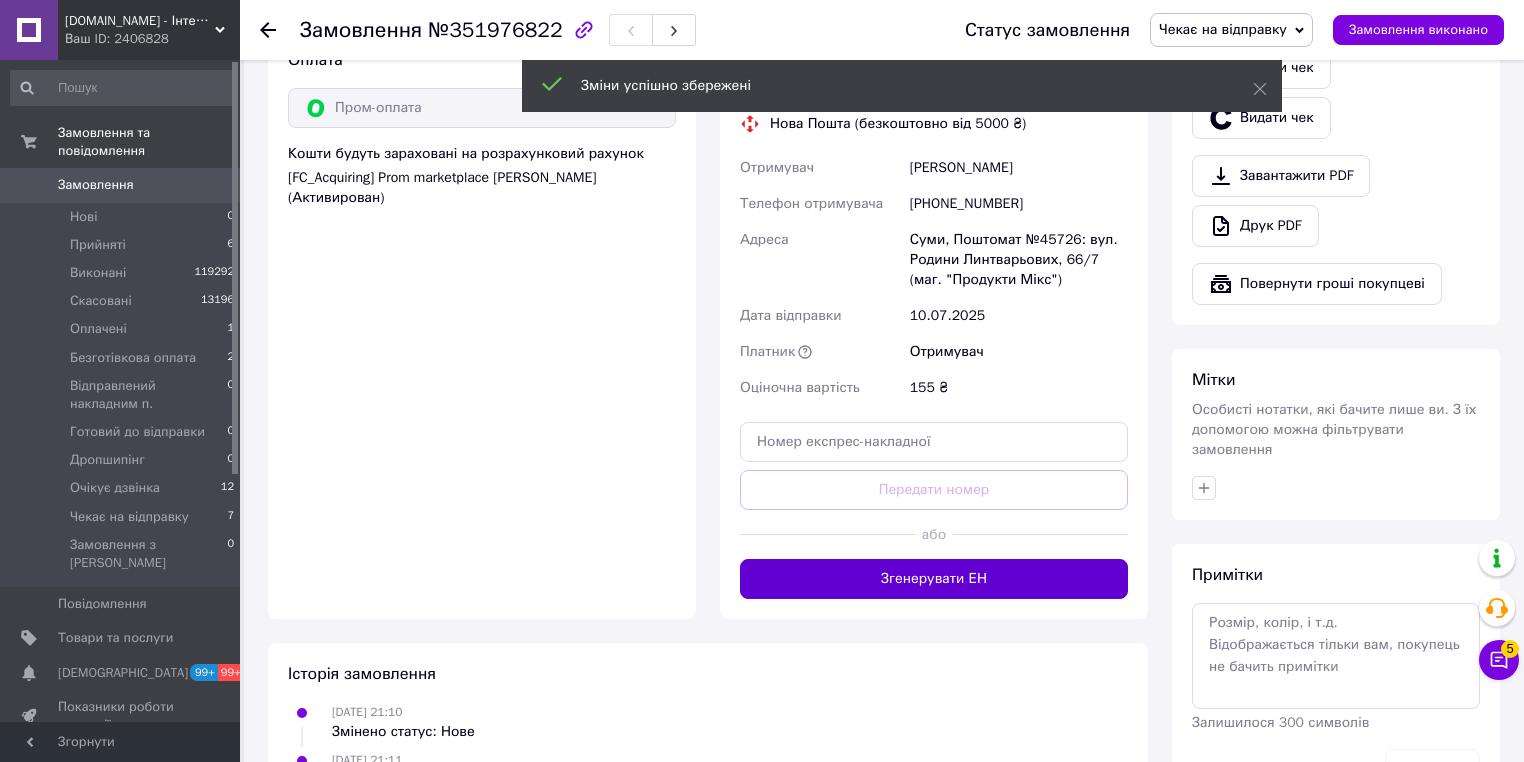 click on "Згенерувати ЕН" at bounding box center [934, 579] 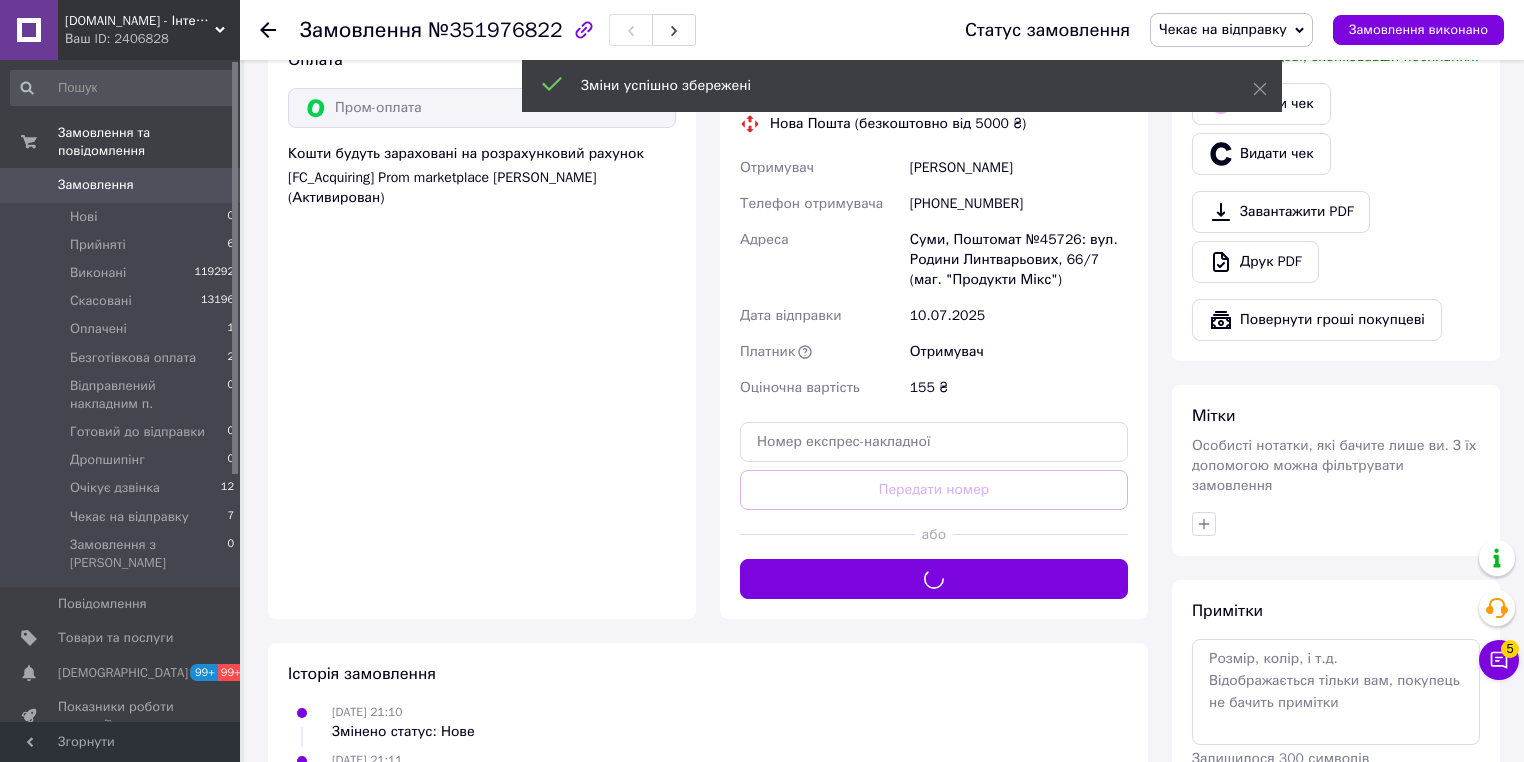 scroll, scrollTop: 240, scrollLeft: 0, axis: vertical 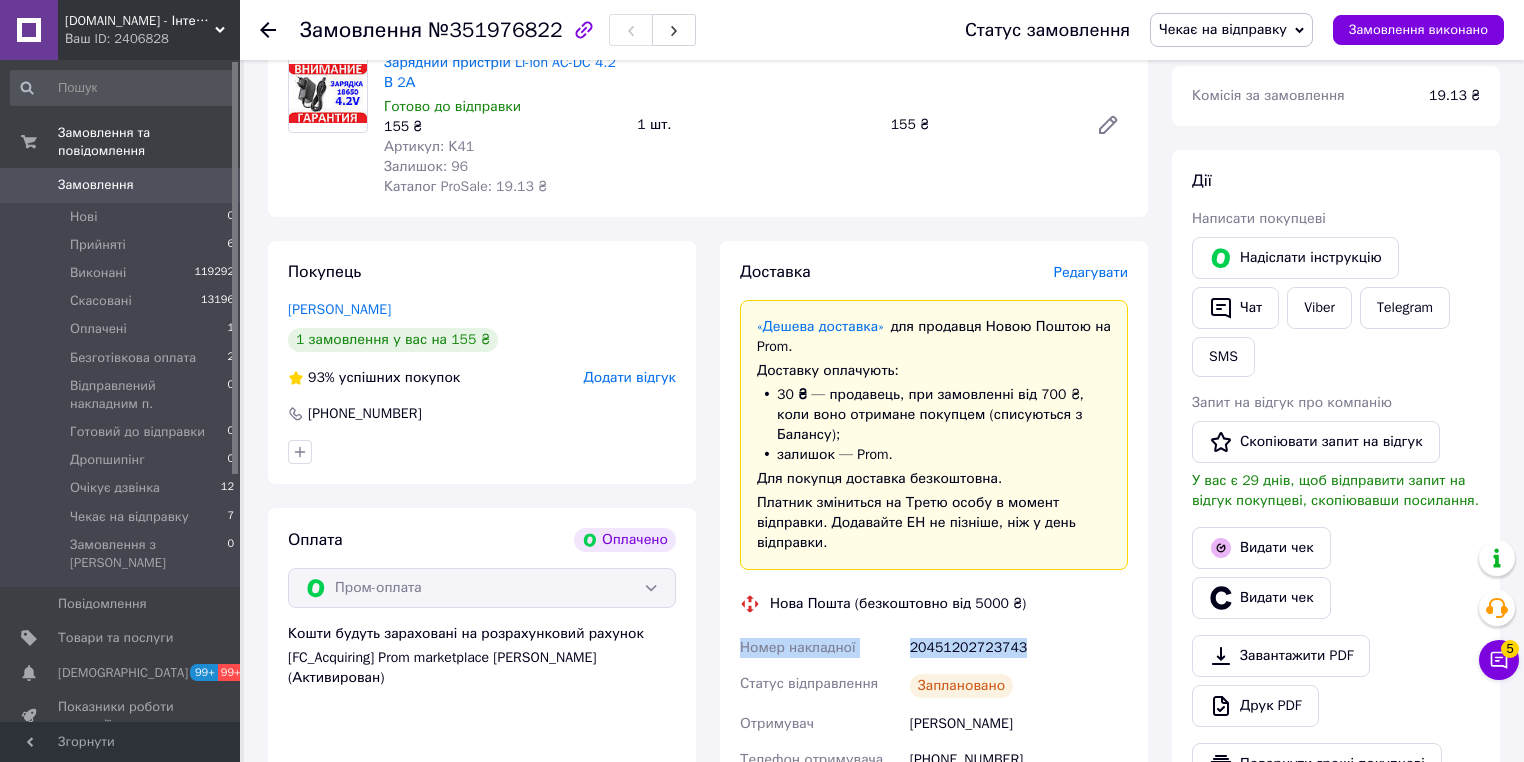 drag, startPoint x: 1027, startPoint y: 624, endPoint x: 724, endPoint y: 628, distance: 303.0264 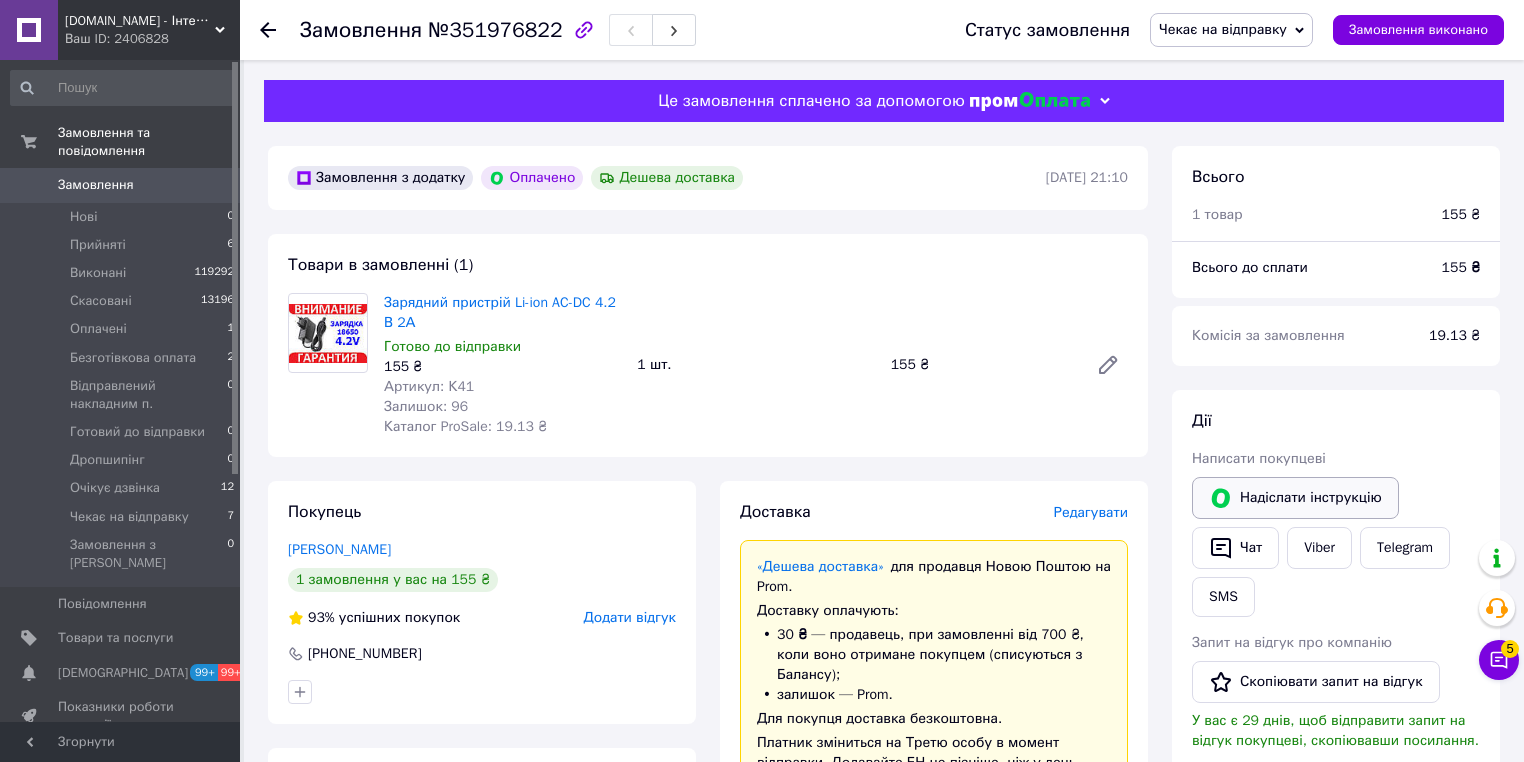 click 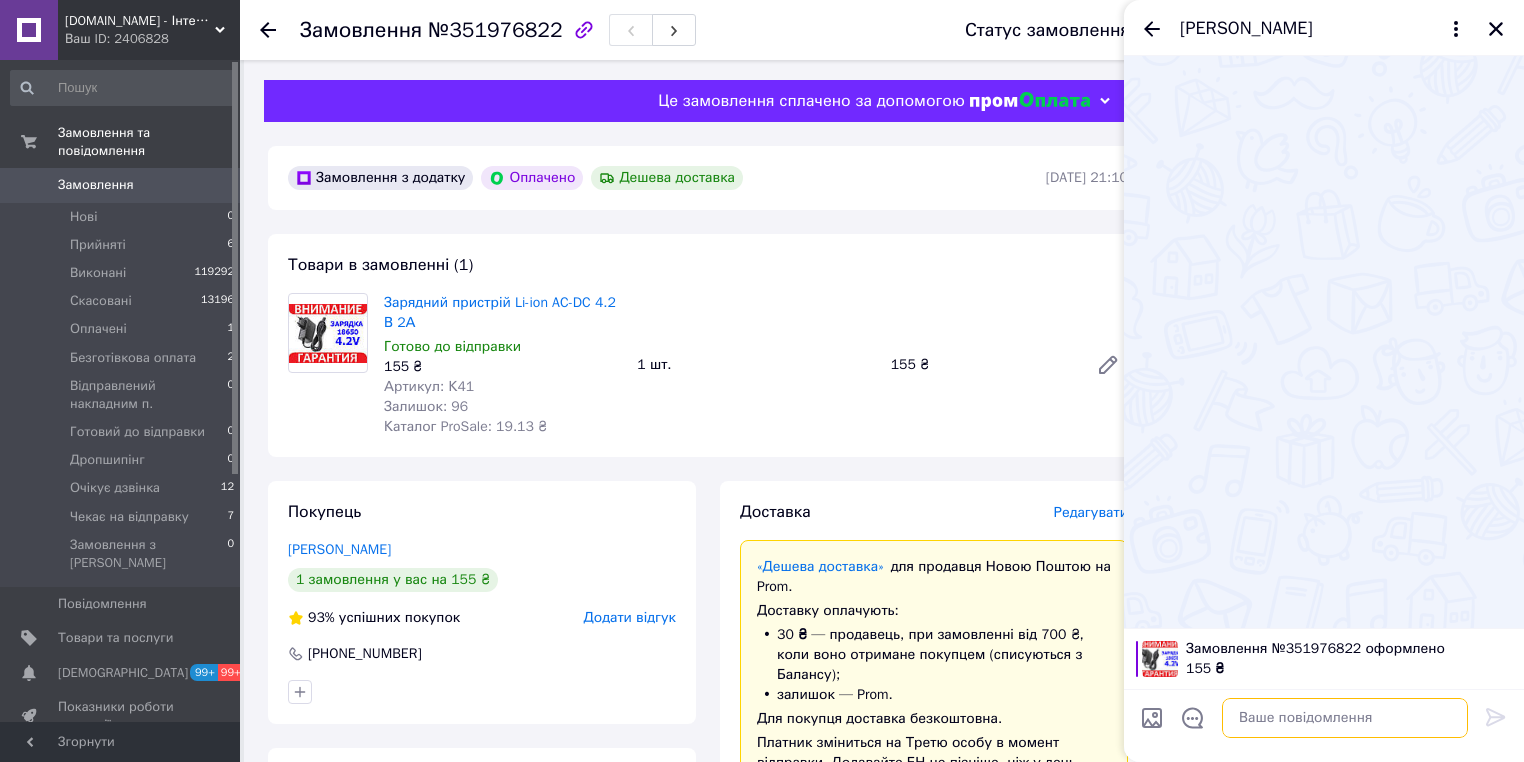 paste on "Номер накладної
20451202723743" 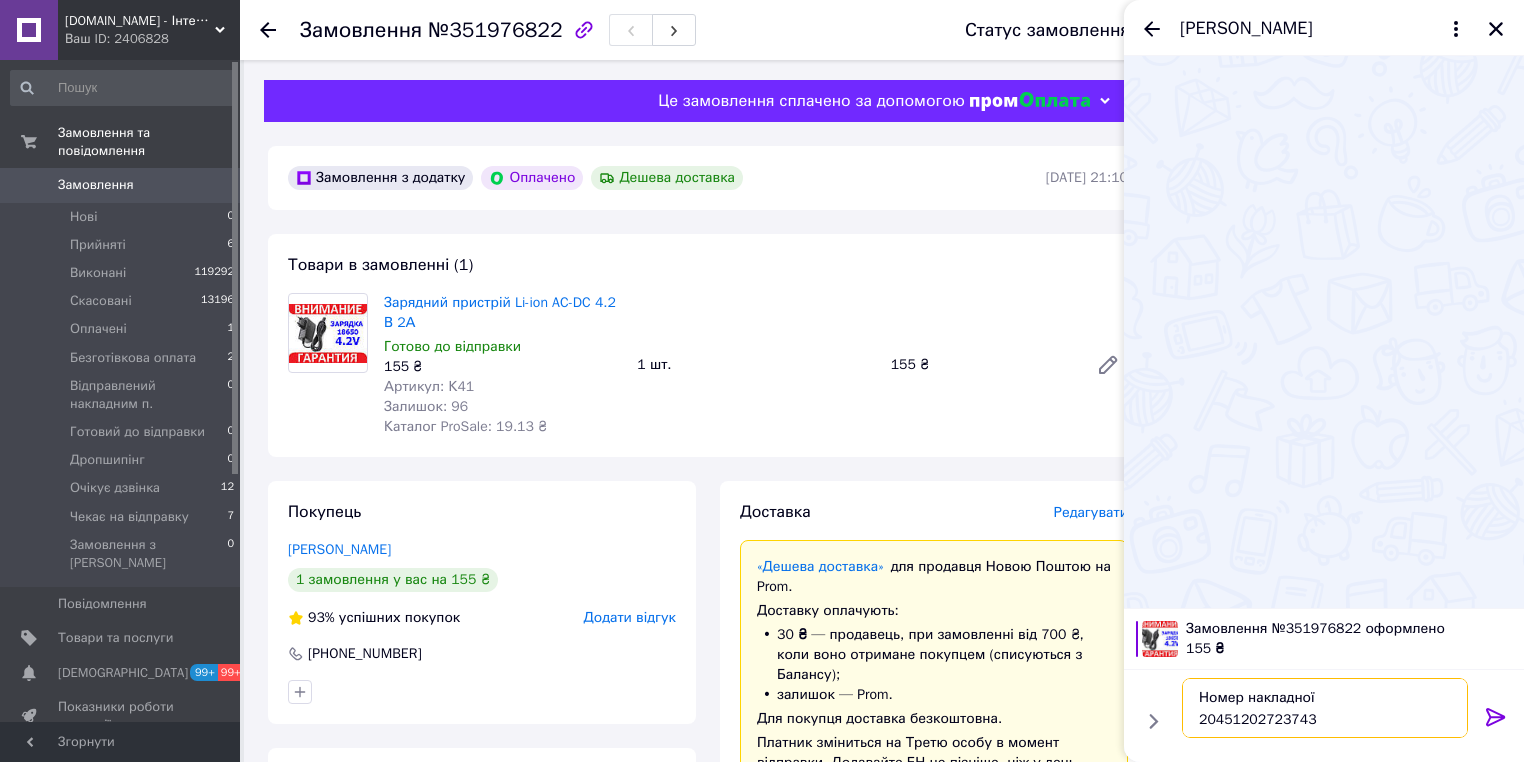 type on "Номер накладної
20451202723743" 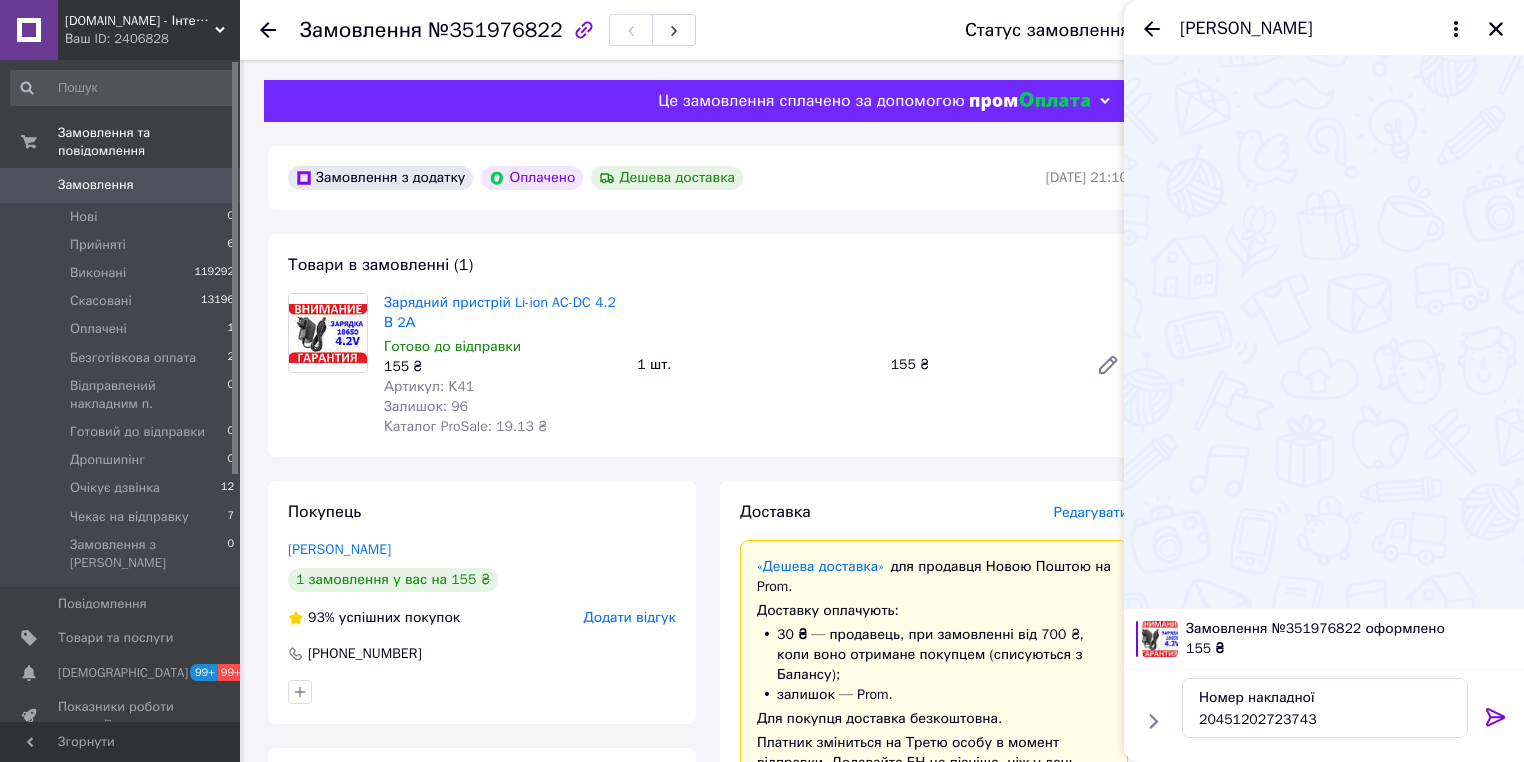 drag, startPoint x: 1501, startPoint y: 721, endPoint x: 1389, endPoint y: 644, distance: 135.91542 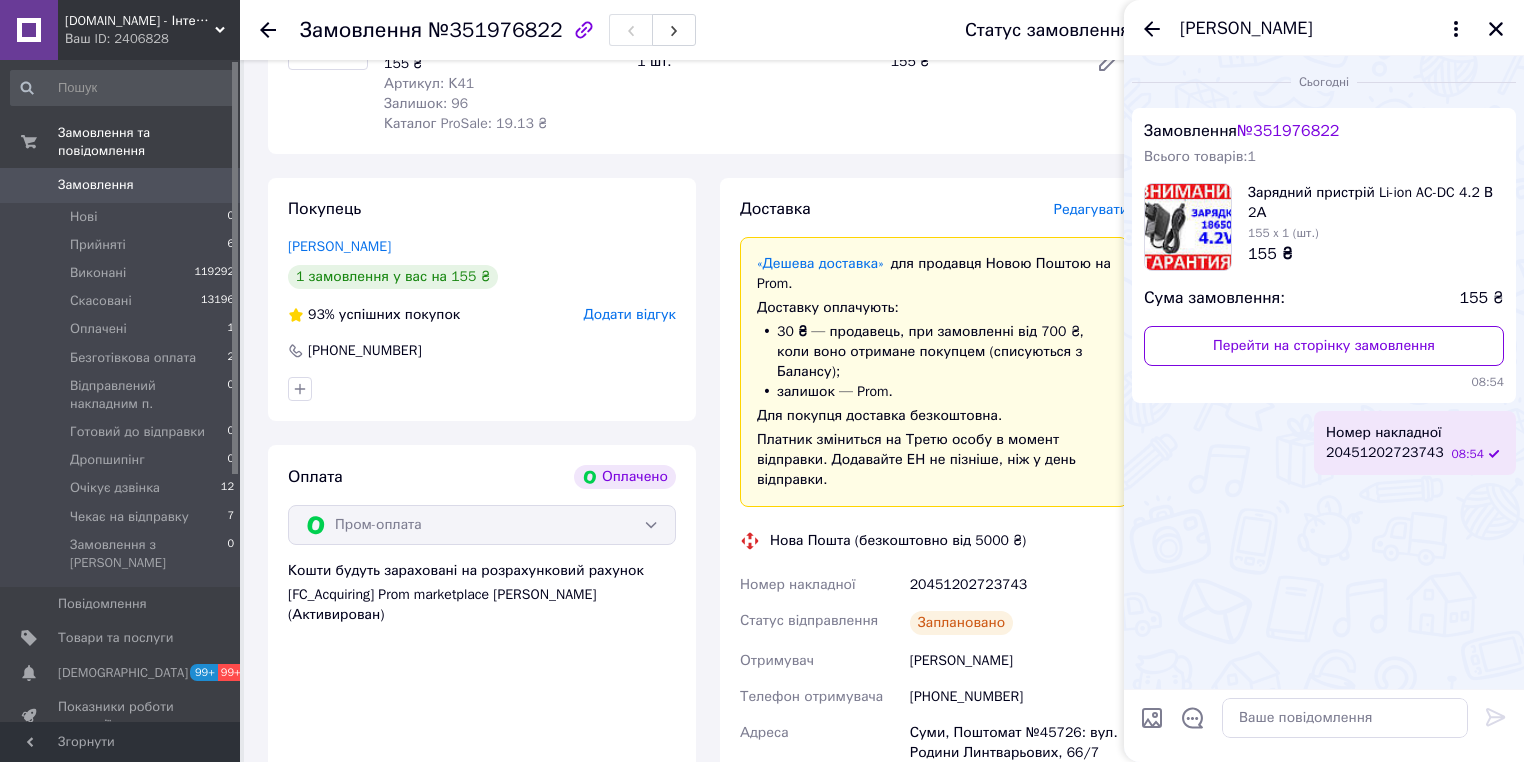 scroll, scrollTop: 320, scrollLeft: 0, axis: vertical 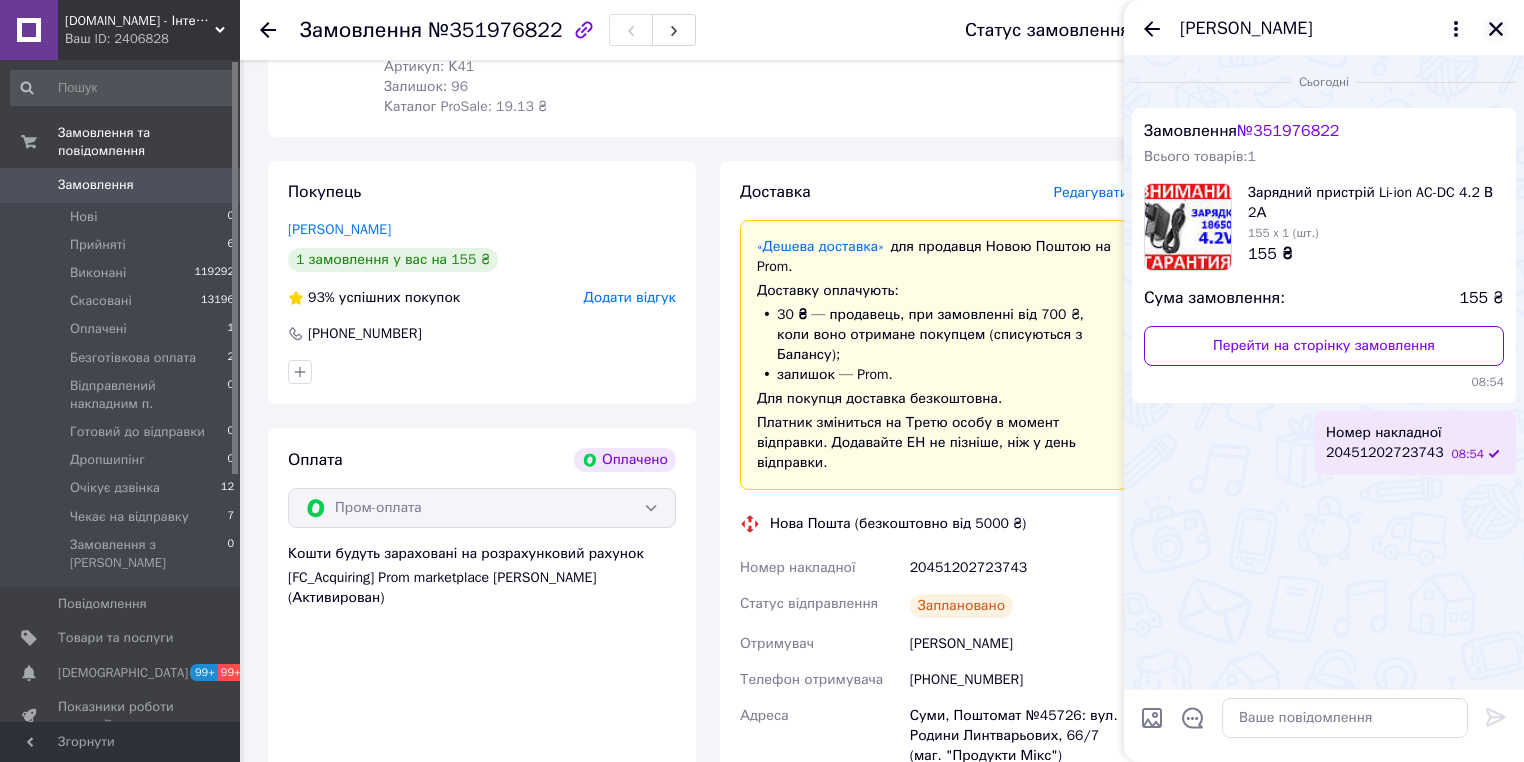 click 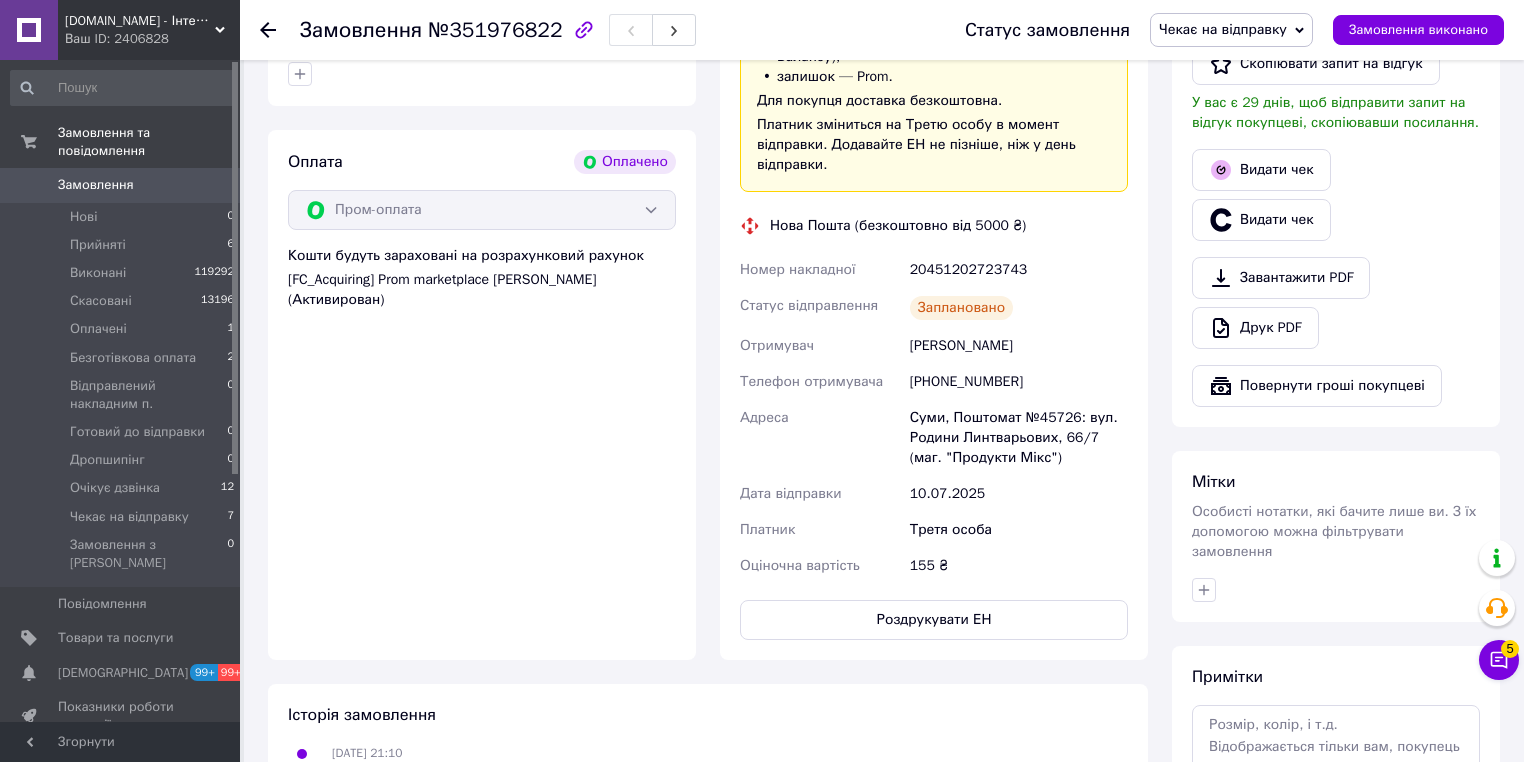 scroll, scrollTop: 640, scrollLeft: 0, axis: vertical 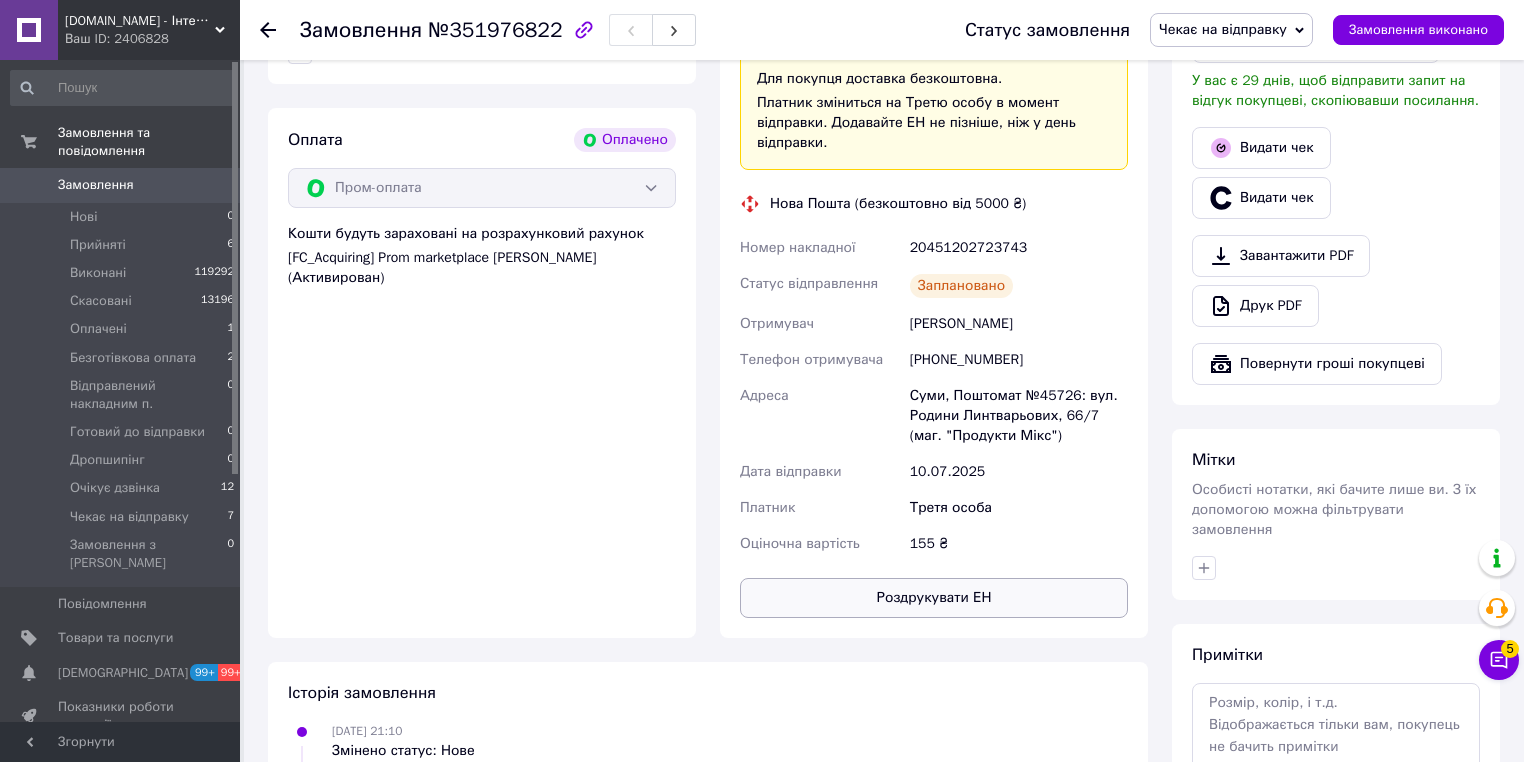 click on "Роздрукувати ЕН" at bounding box center (934, 598) 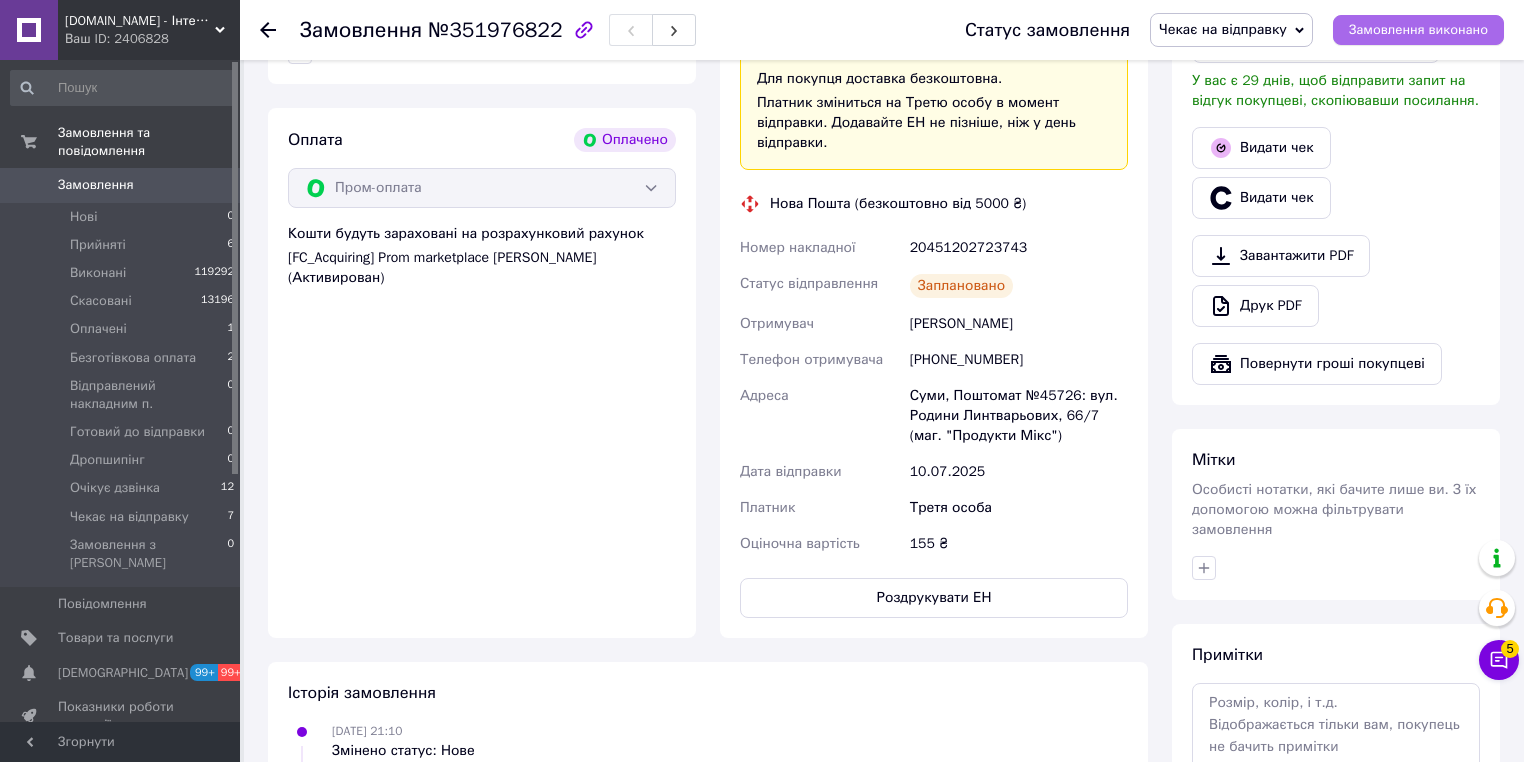 click on "Замовлення виконано" at bounding box center (1418, 30) 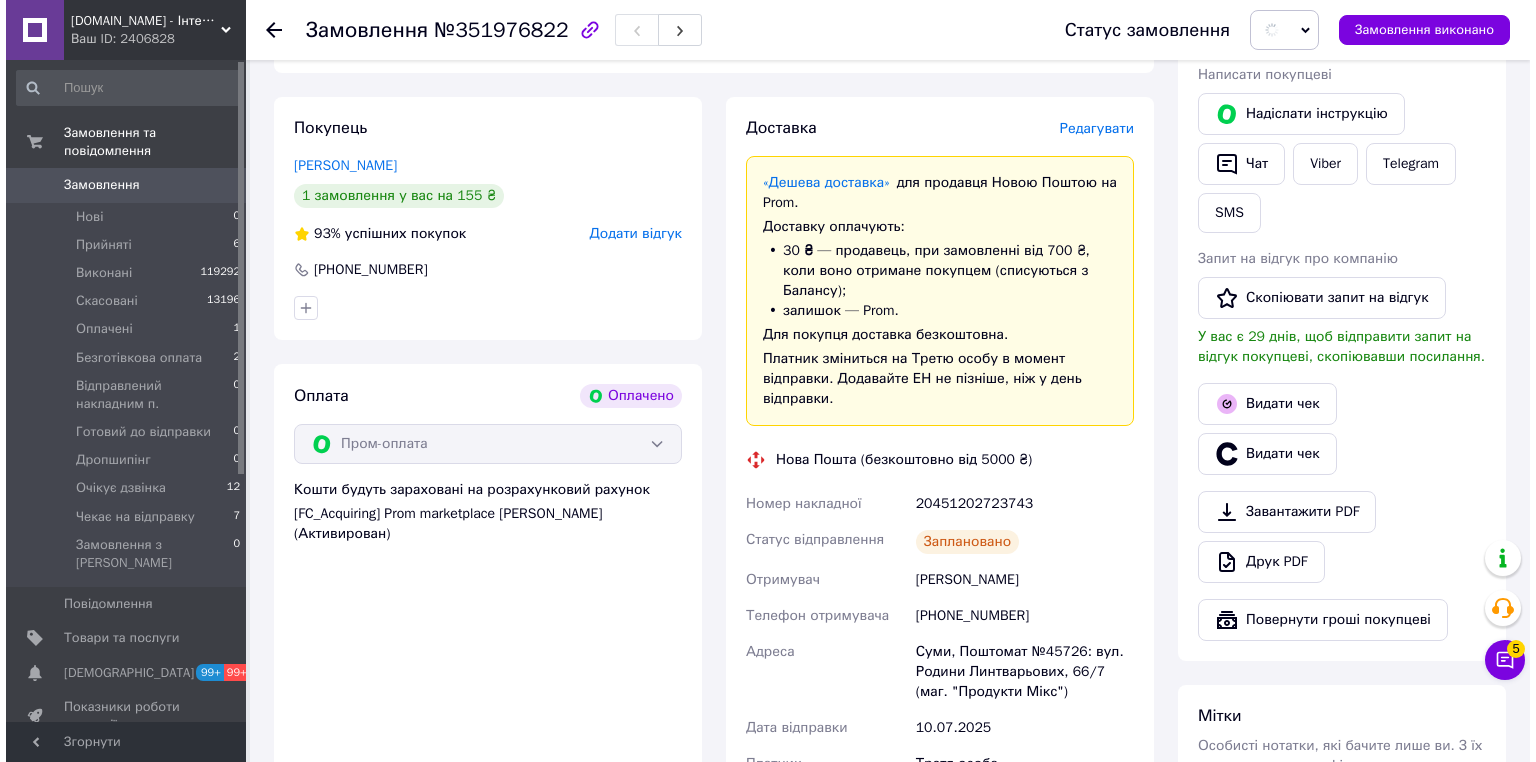 scroll, scrollTop: 320, scrollLeft: 0, axis: vertical 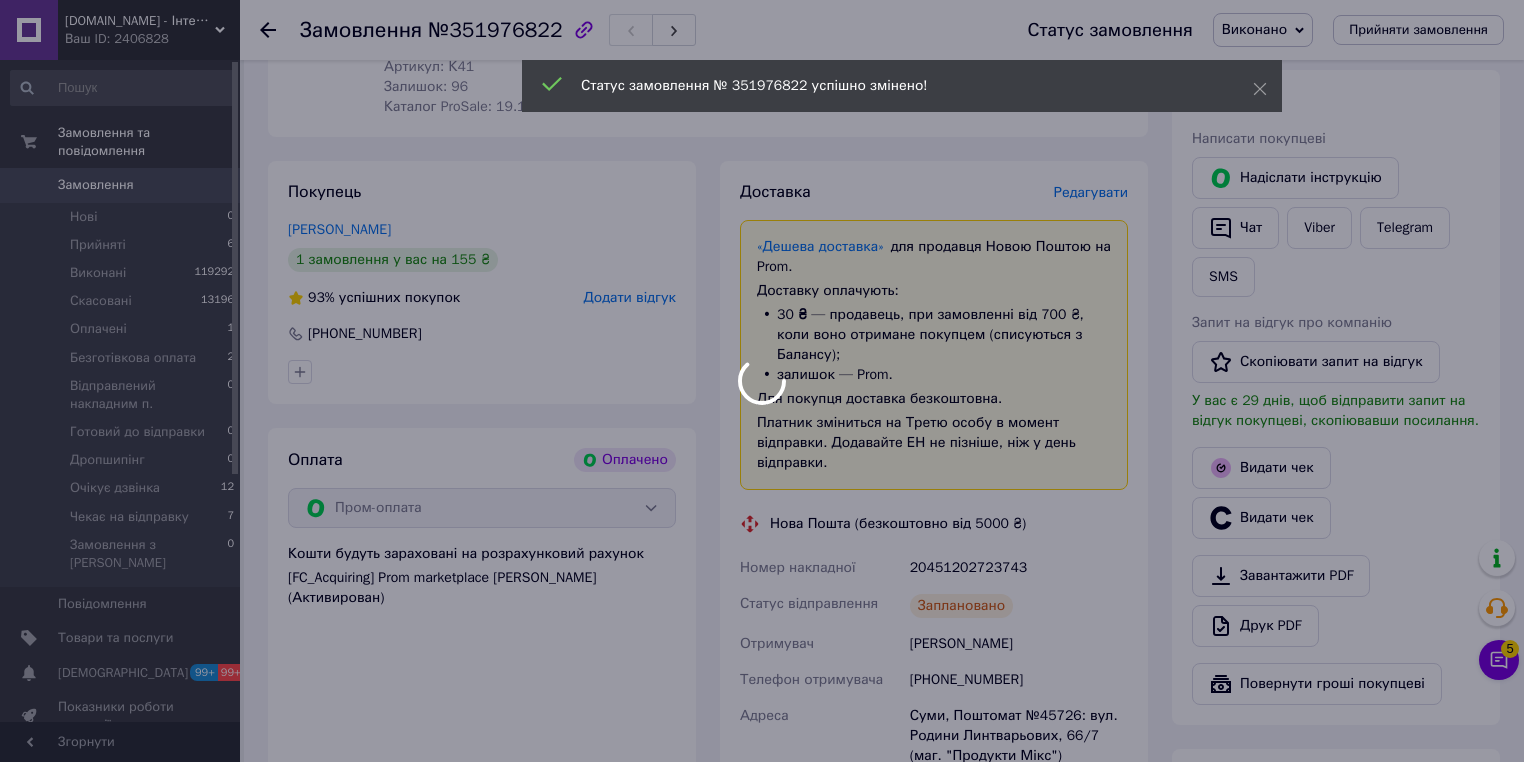 drag, startPoint x: 1273, startPoint y: 476, endPoint x: 1250, endPoint y: 476, distance: 23 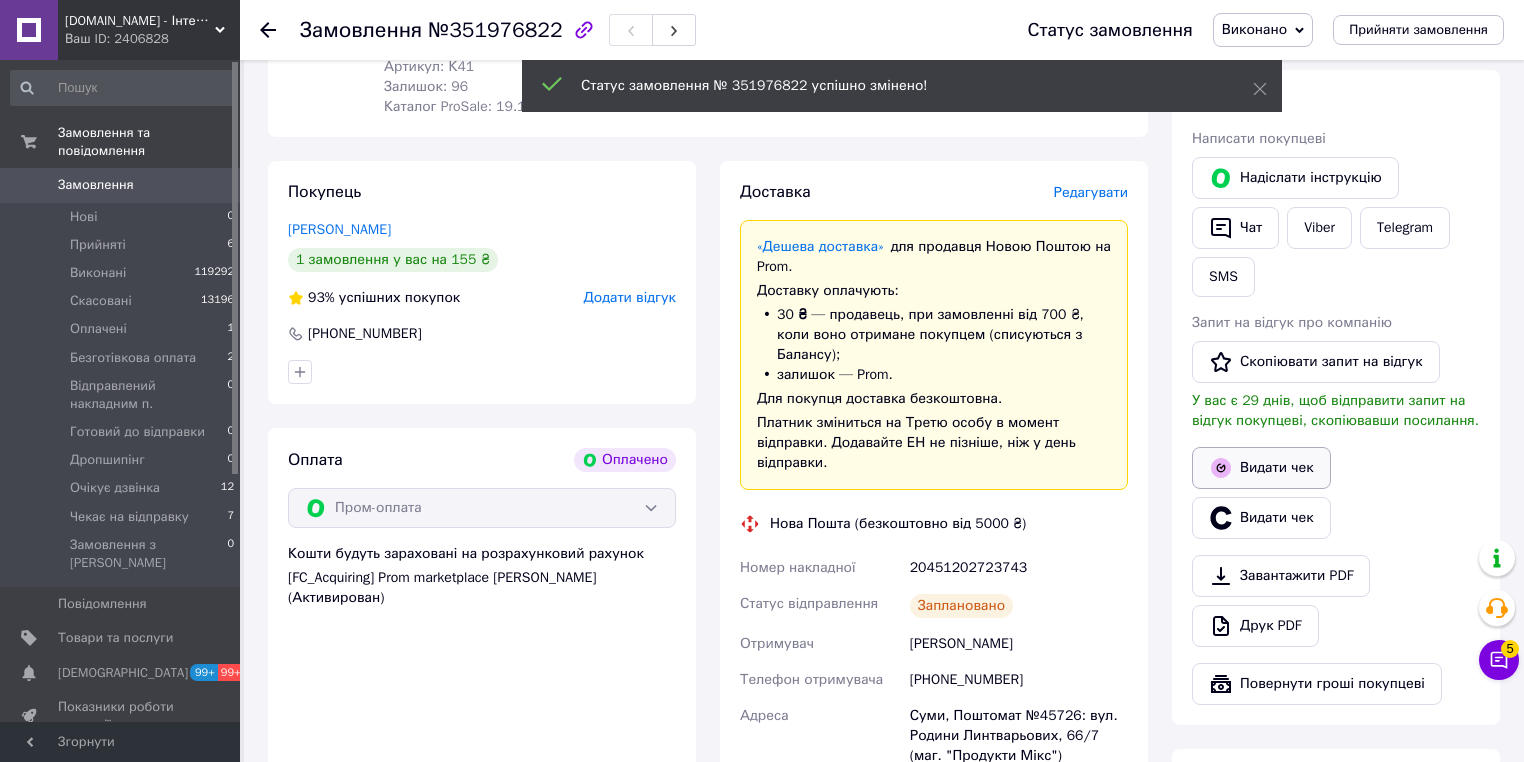 drag, startPoint x: 1257, startPoint y: 474, endPoint x: 1244, endPoint y: 480, distance: 14.3178215 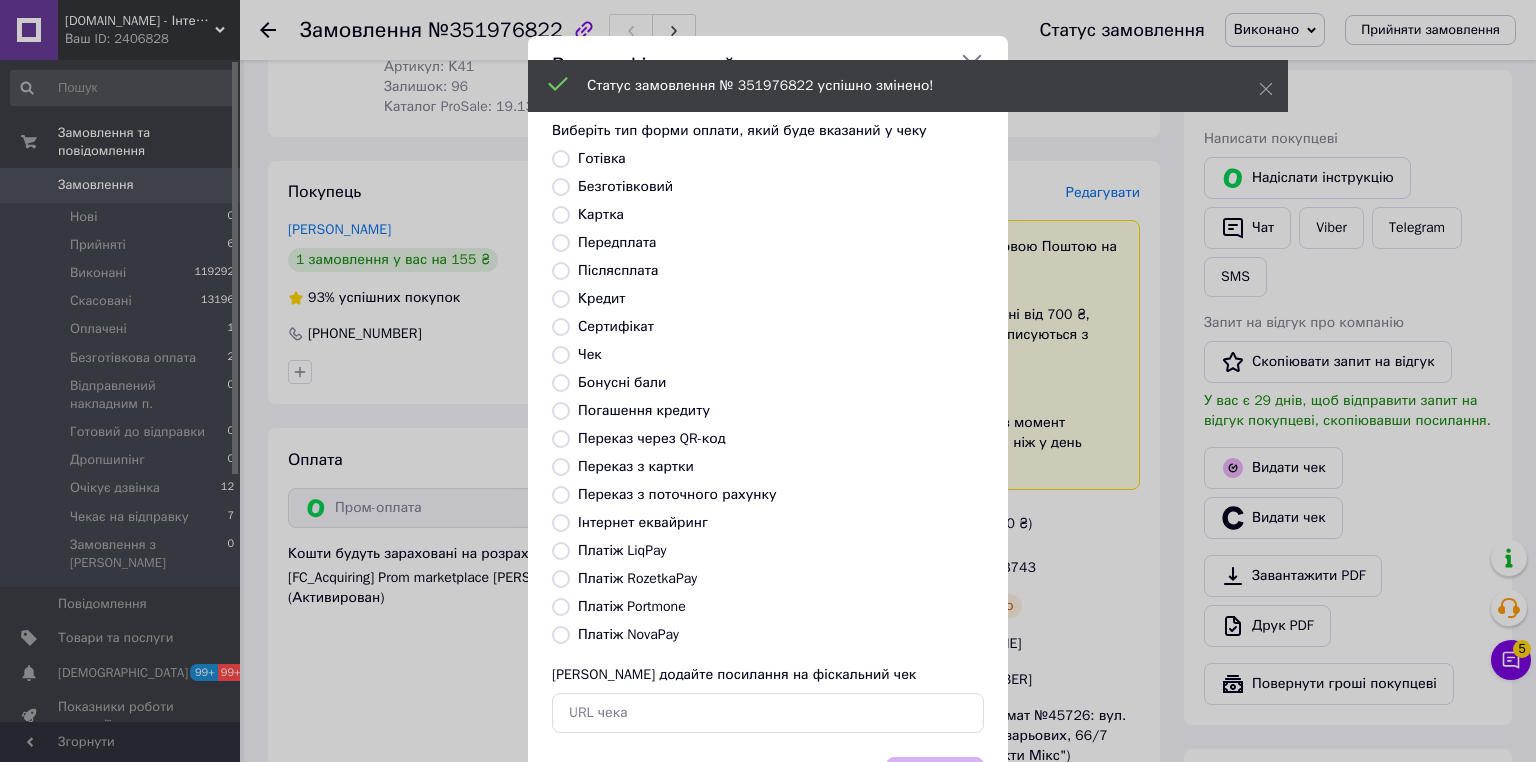 click on "Платіж RozetkaPay" at bounding box center [561, 579] 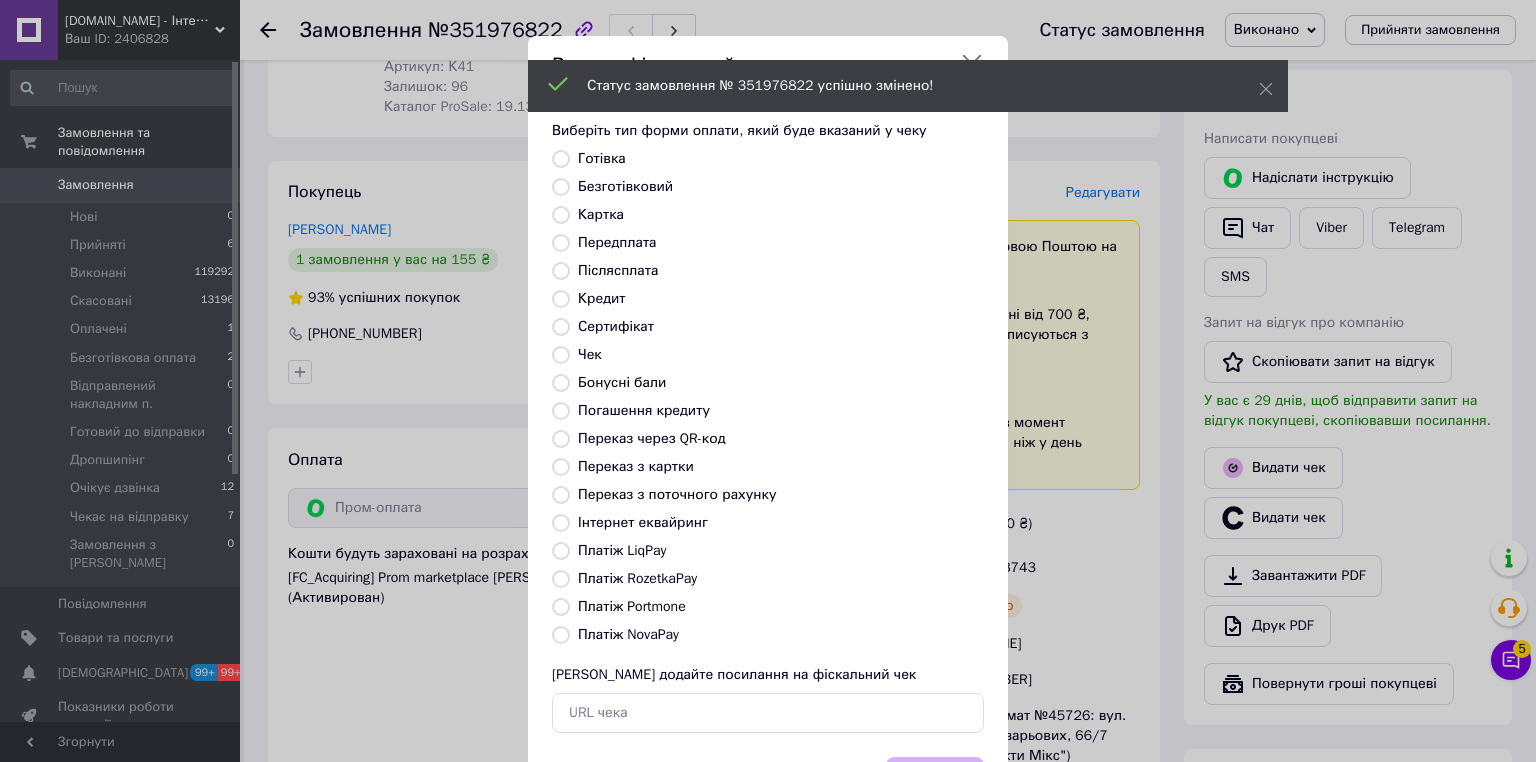 radio on "true" 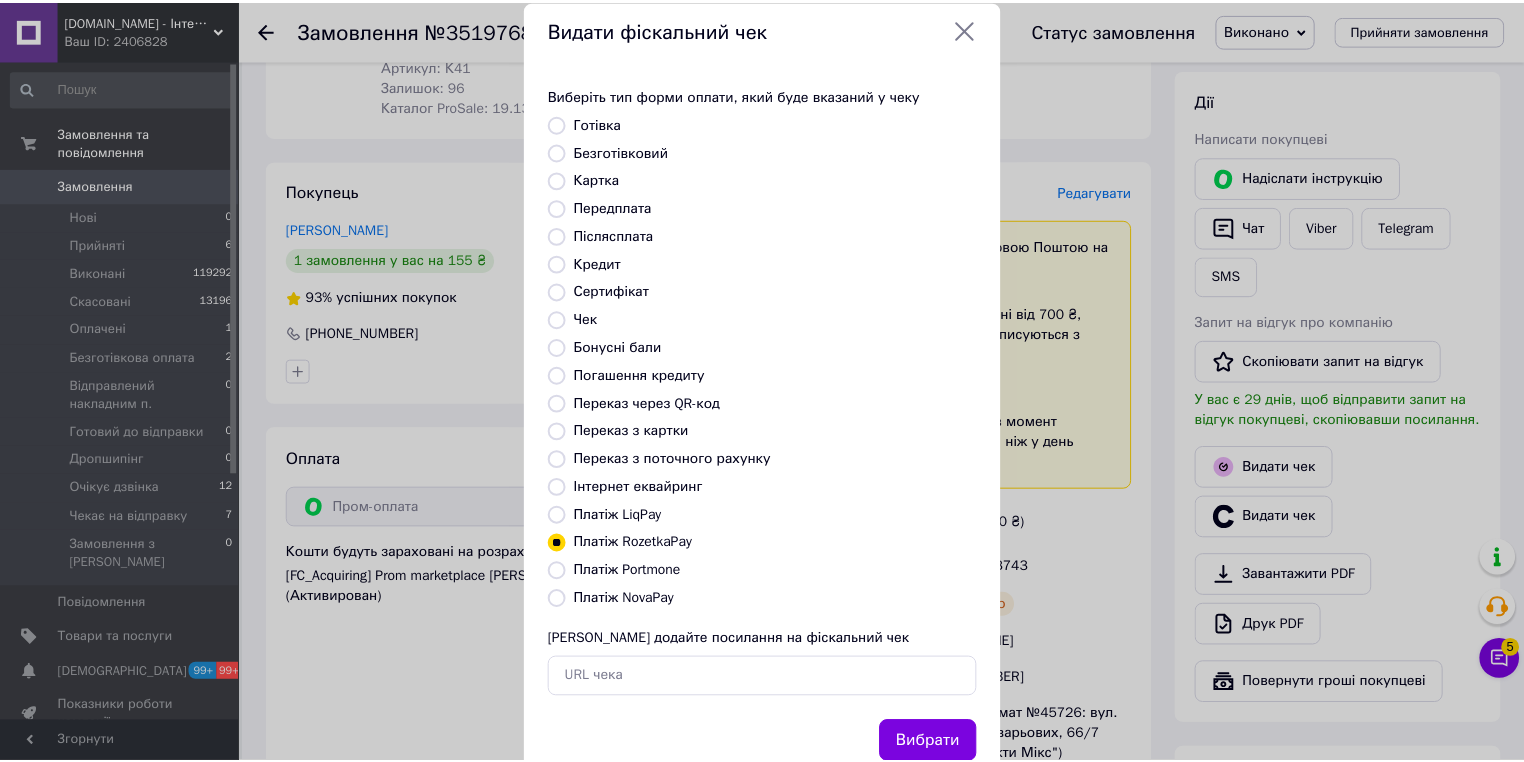 scroll, scrollTop: 96, scrollLeft: 0, axis: vertical 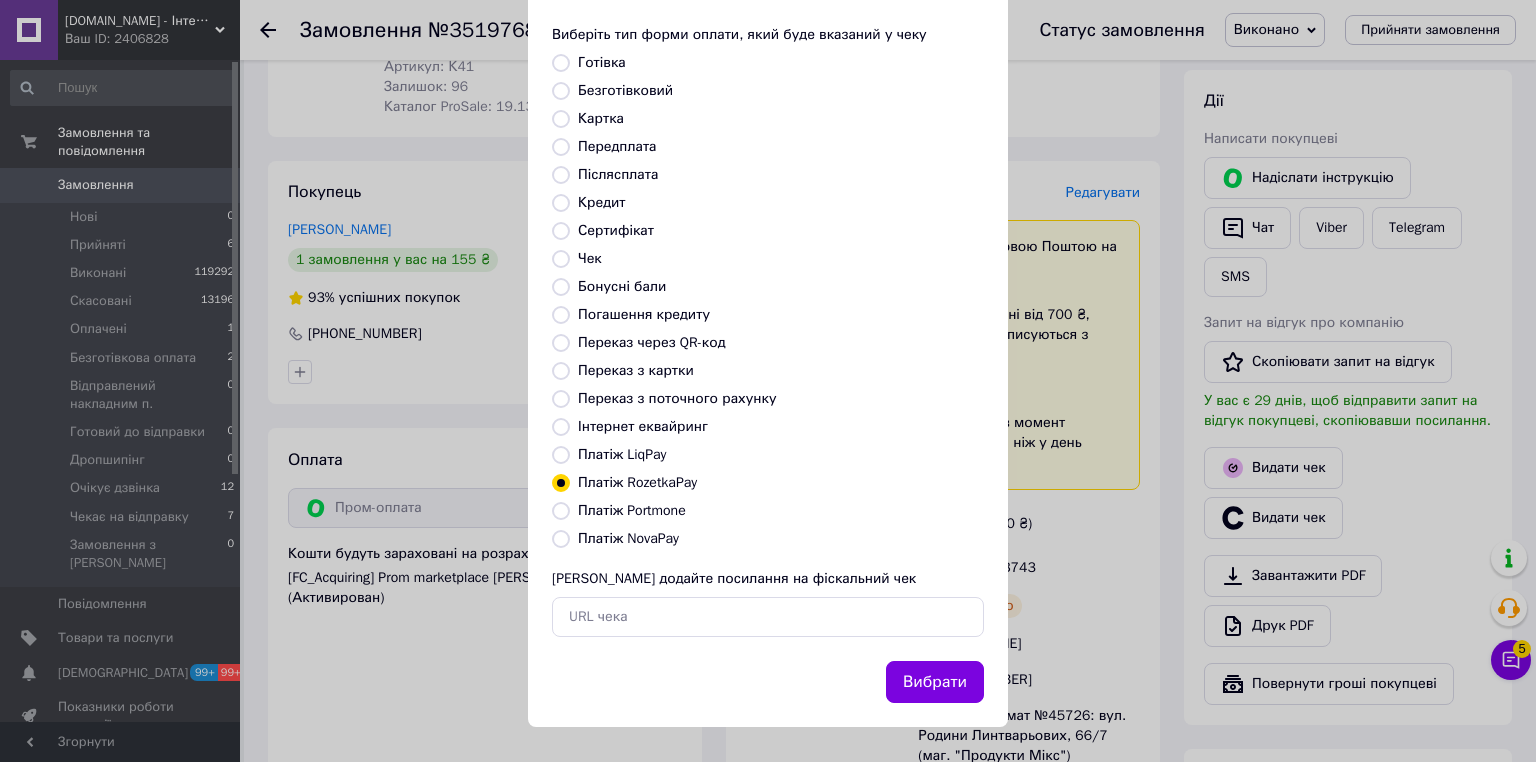 drag, startPoint x: 938, startPoint y: 678, endPoint x: 942, endPoint y: 664, distance: 14.56022 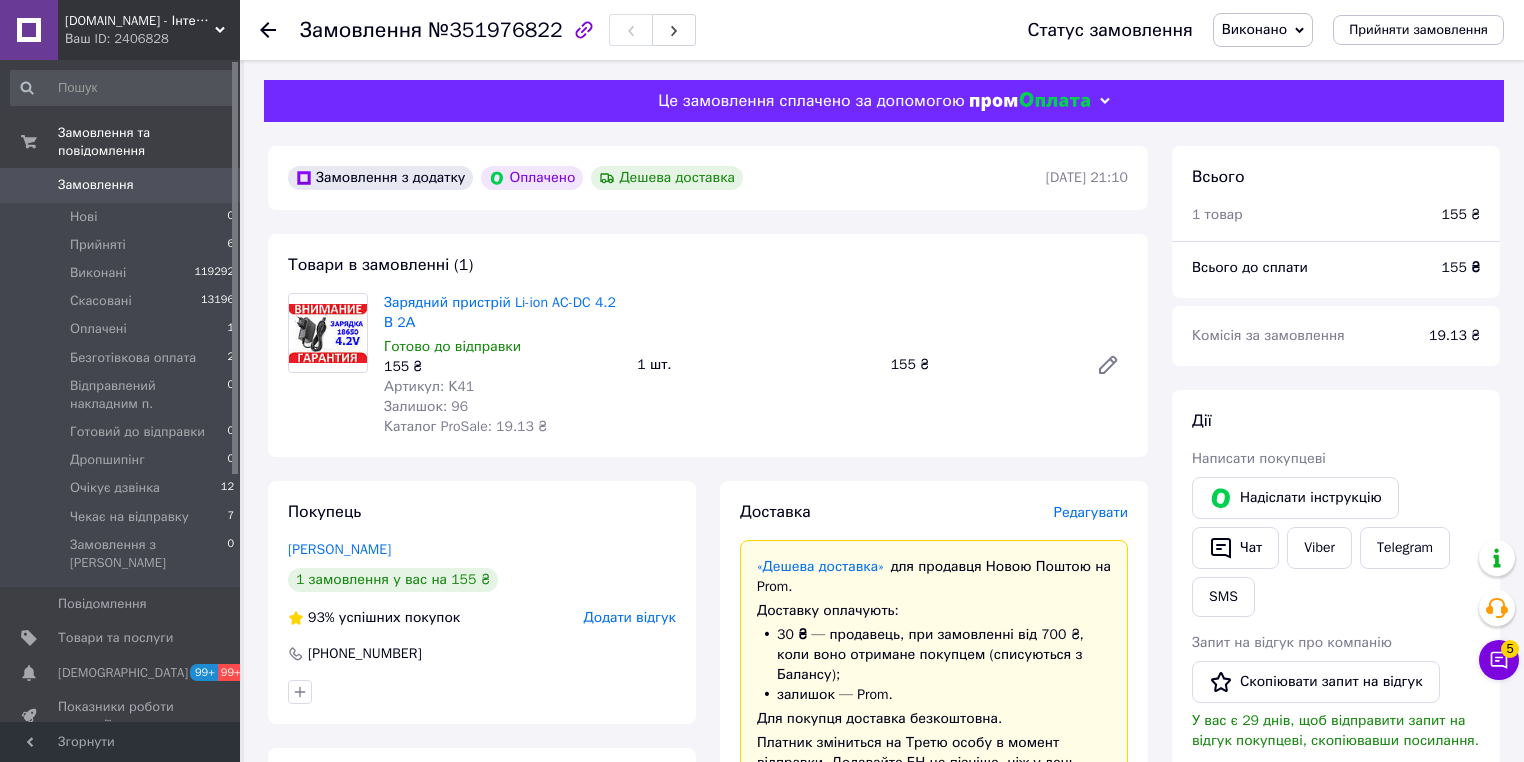 scroll, scrollTop: 480, scrollLeft: 0, axis: vertical 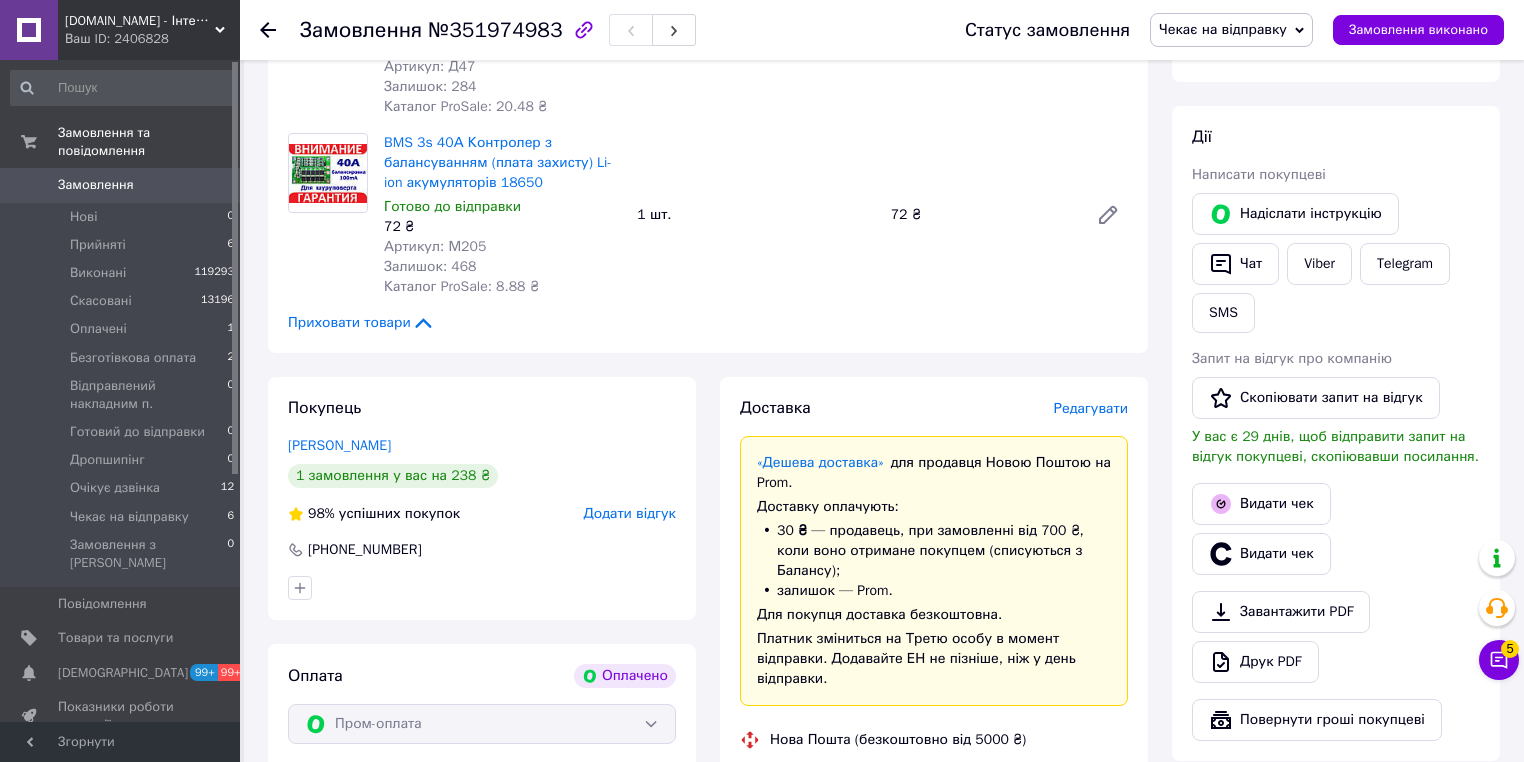 click on "Доставка Редагувати «Дешева доставка»   для продавця [GEOGRAPHIC_DATA] на Prom. Доставку оплачують: 30 ₴   — продавець , при замовленні від 700 ₴, коли воно отримане покупцем (списуються з Балансу); залишок — Prom. Для покупця доставка безкоштовна. Платник зміниться на Третю особу в момент відправки. Додавайте ЕН не пізніше, ніж у день відправки. Нова Пошта (безкоштовно від 5000 ₴) Отримувач [PERSON_NAME] Телефон отримувача [PHONE_NUMBER] [GEOGRAPHIC_DATA] смт. [GEOGRAPHIC_DATA] ([GEOGRAPHIC_DATA].), Поштомат №47090: вул. [STREET_ADDRESS] (Біля магазину "АПЕЛЬСИН") Дата відправки [DATE] Платник   Отримувач" at bounding box center [934, 826] 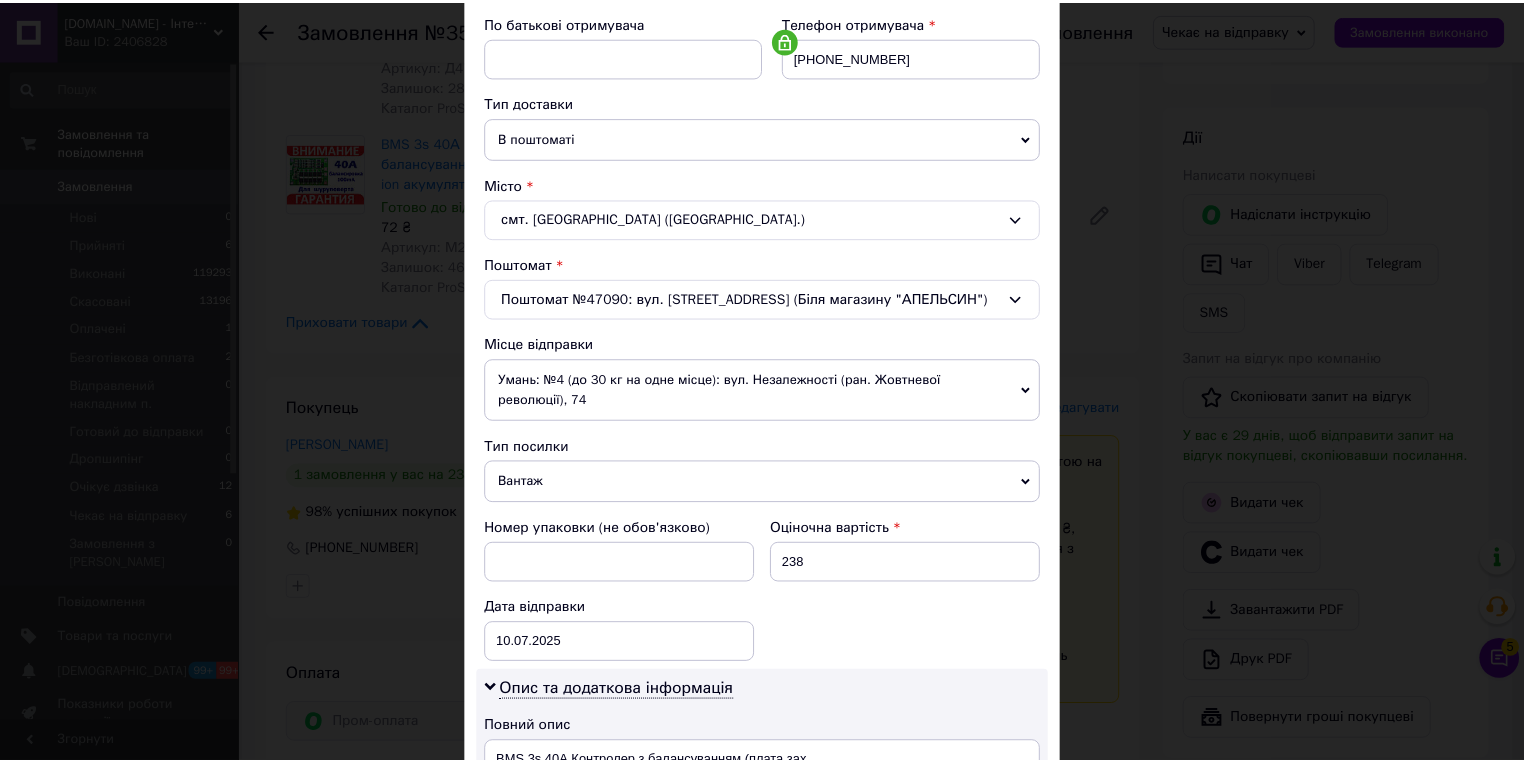 scroll, scrollTop: 800, scrollLeft: 0, axis: vertical 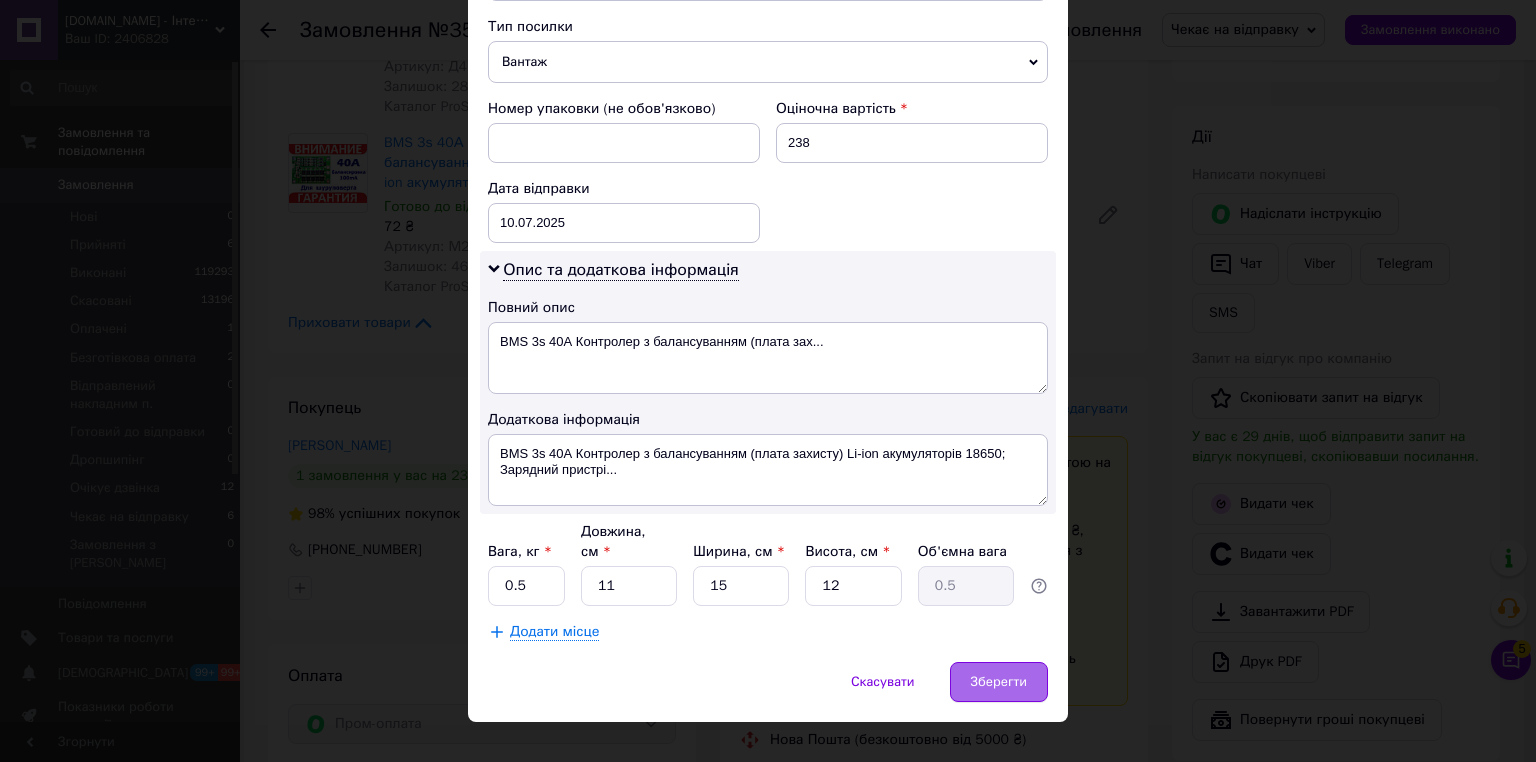 click on "Зберегти" at bounding box center (999, 682) 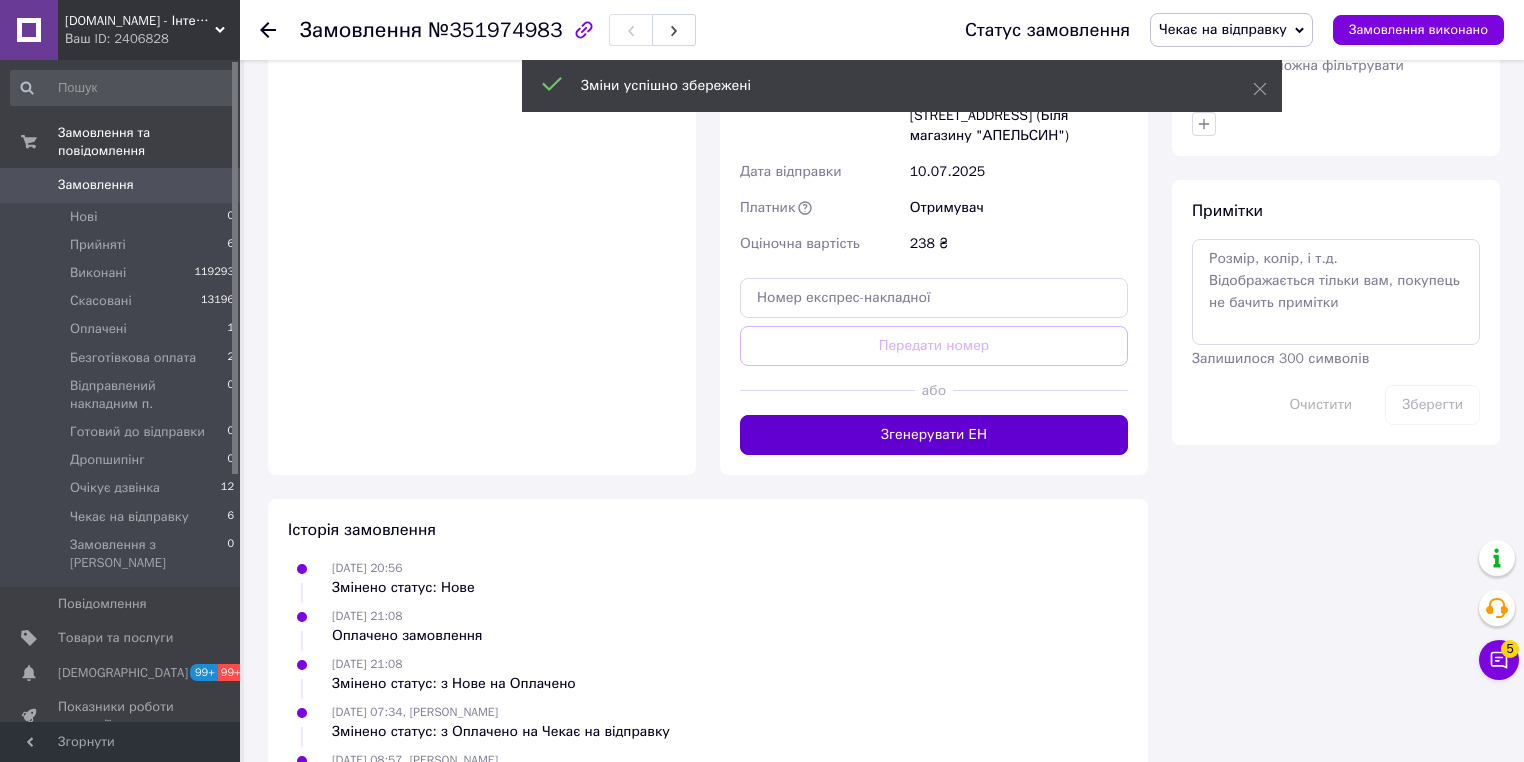 click on "Згенерувати ЕН" at bounding box center [934, 435] 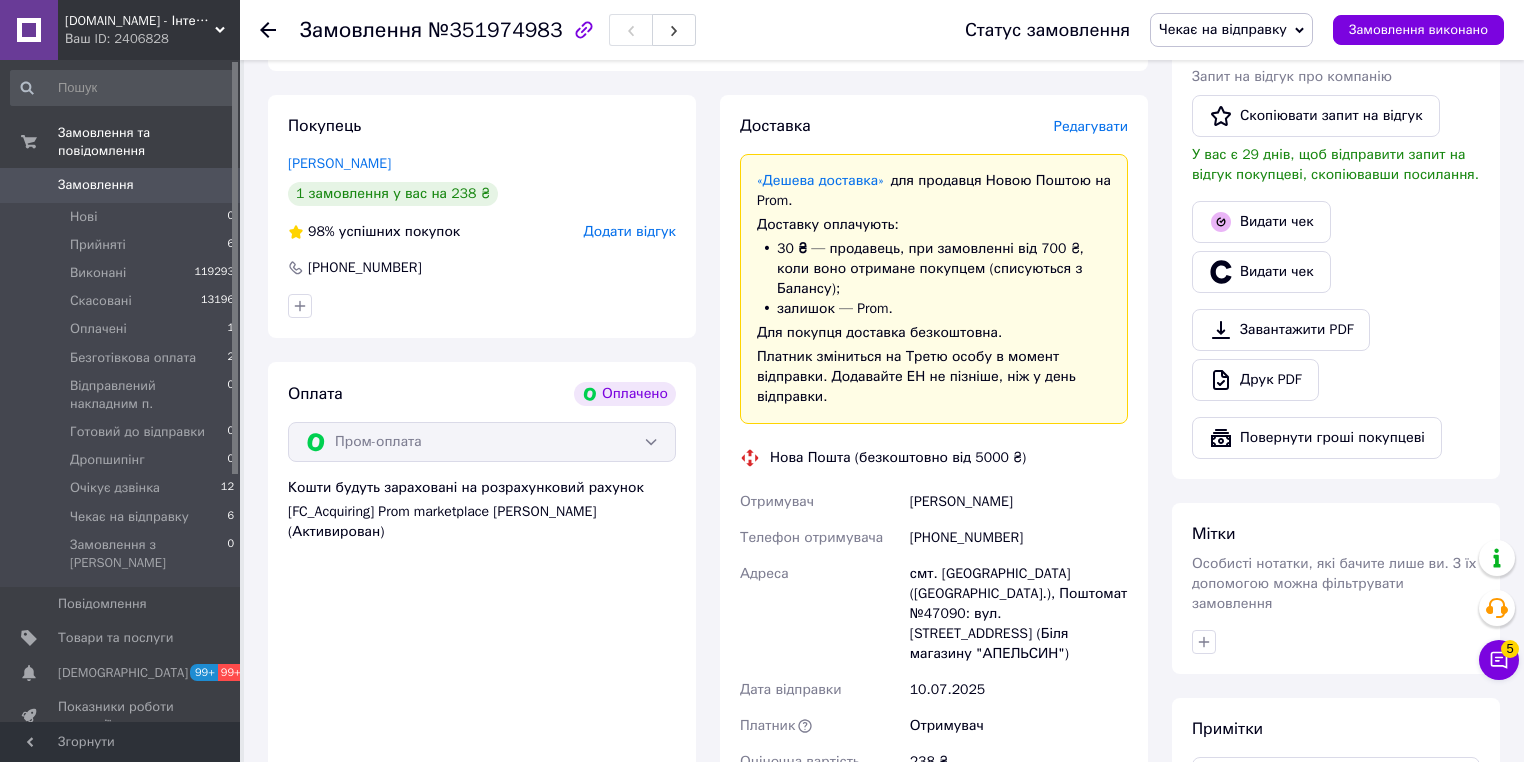 scroll, scrollTop: 640, scrollLeft: 0, axis: vertical 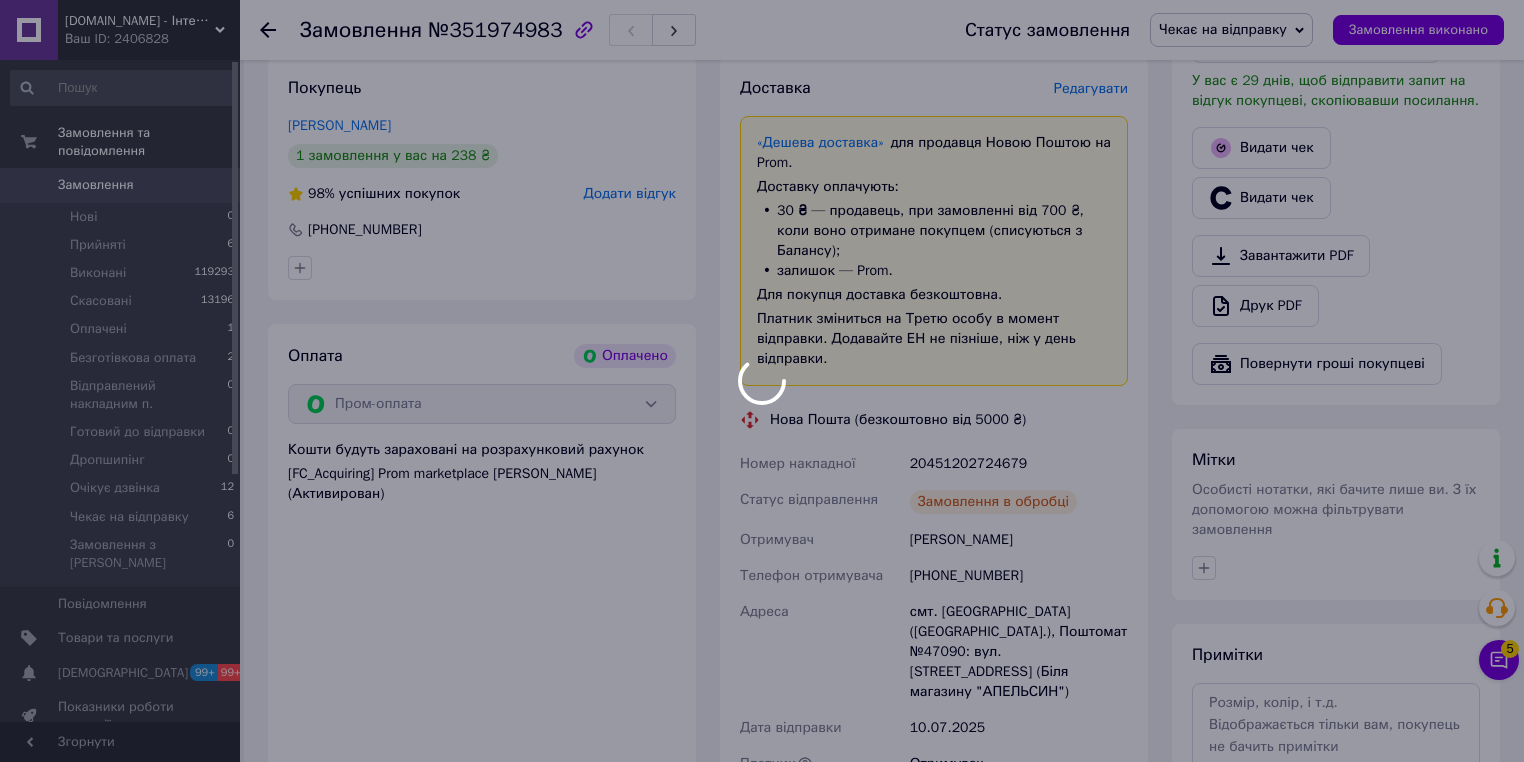 drag, startPoint x: 1029, startPoint y: 446, endPoint x: 983, endPoint y: 445, distance: 46.010868 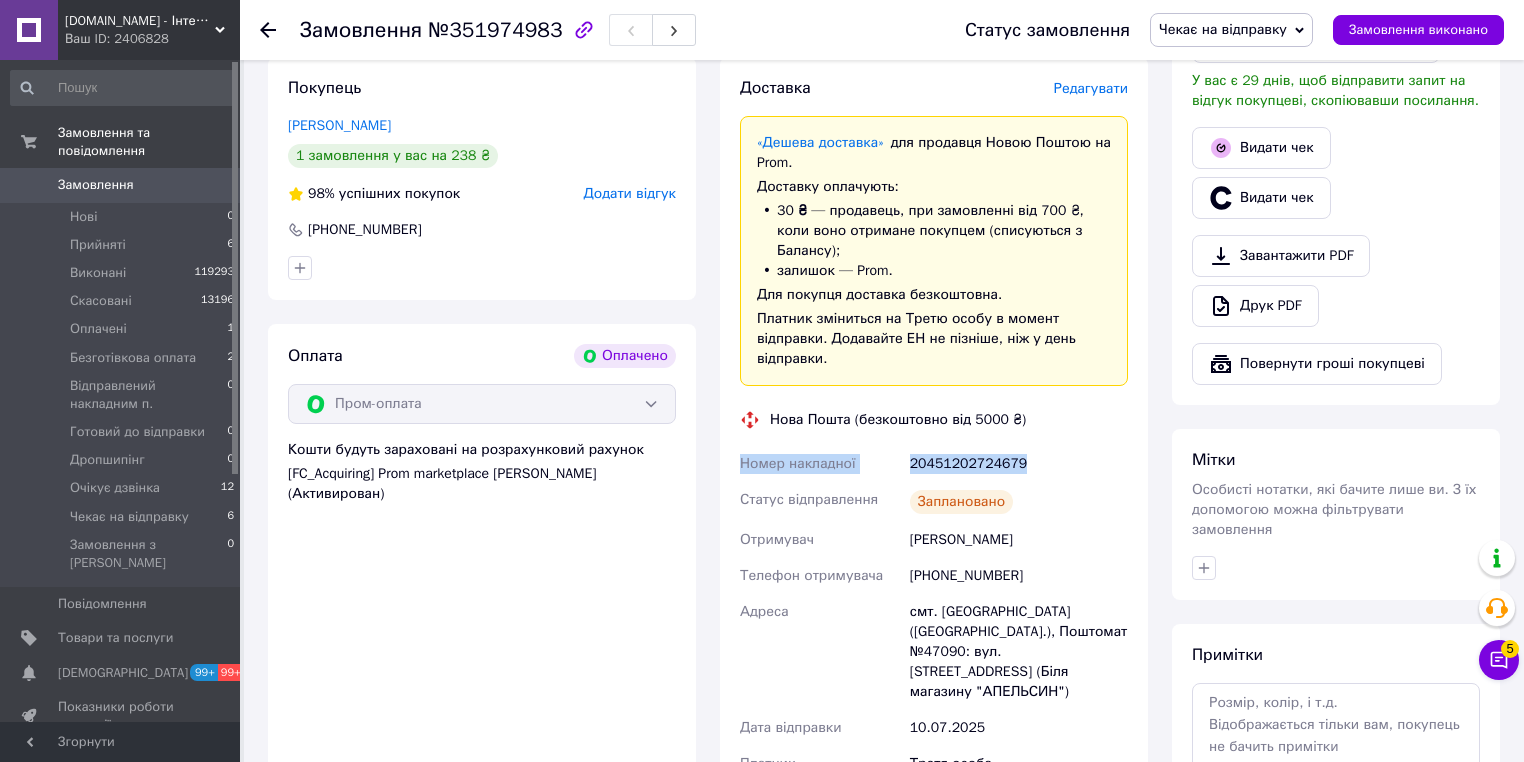 drag, startPoint x: 957, startPoint y: 446, endPoint x: 738, endPoint y: 445, distance: 219.00229 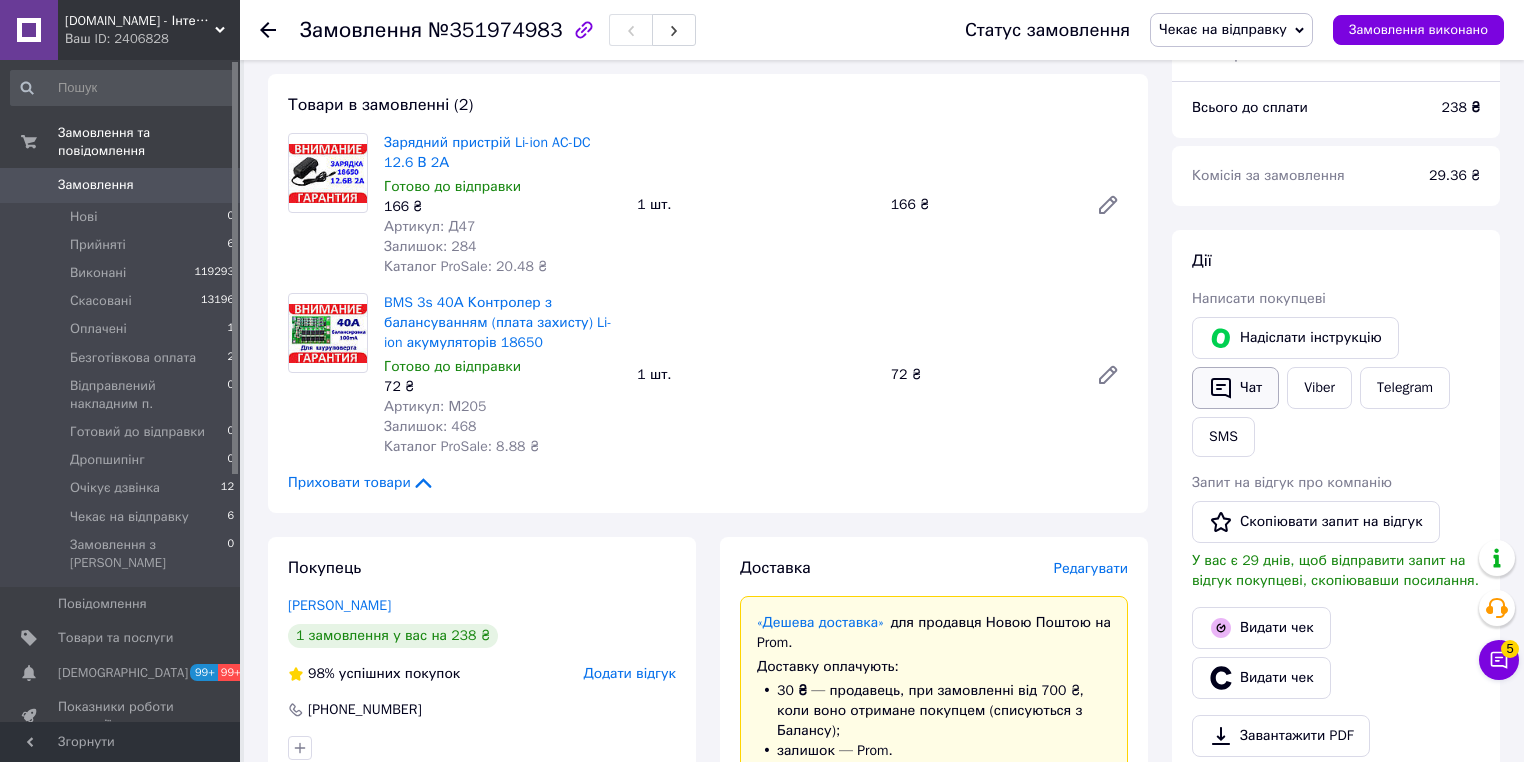 click on "Чат" at bounding box center (1235, 388) 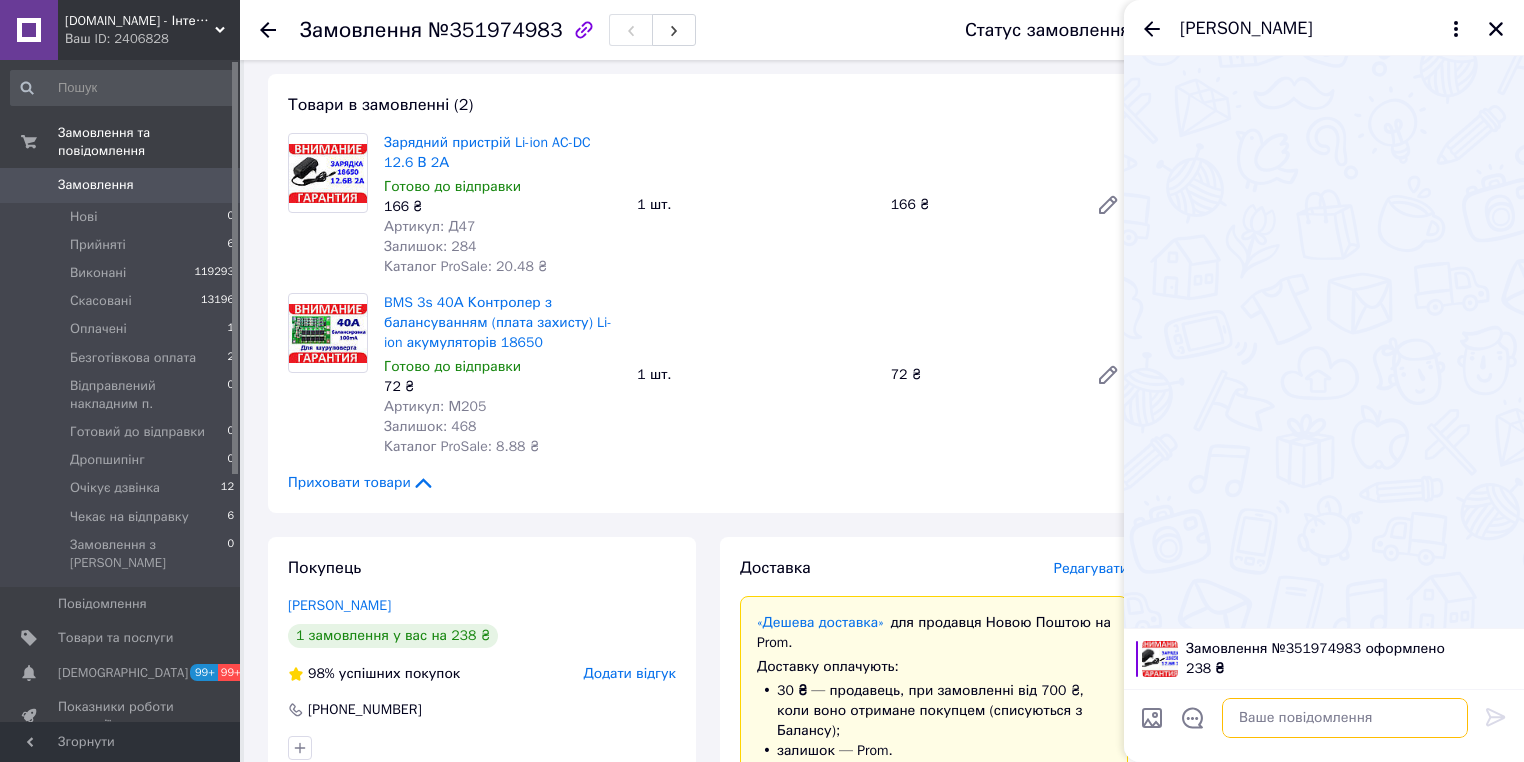 paste on "Номер накладної
20451202724679" 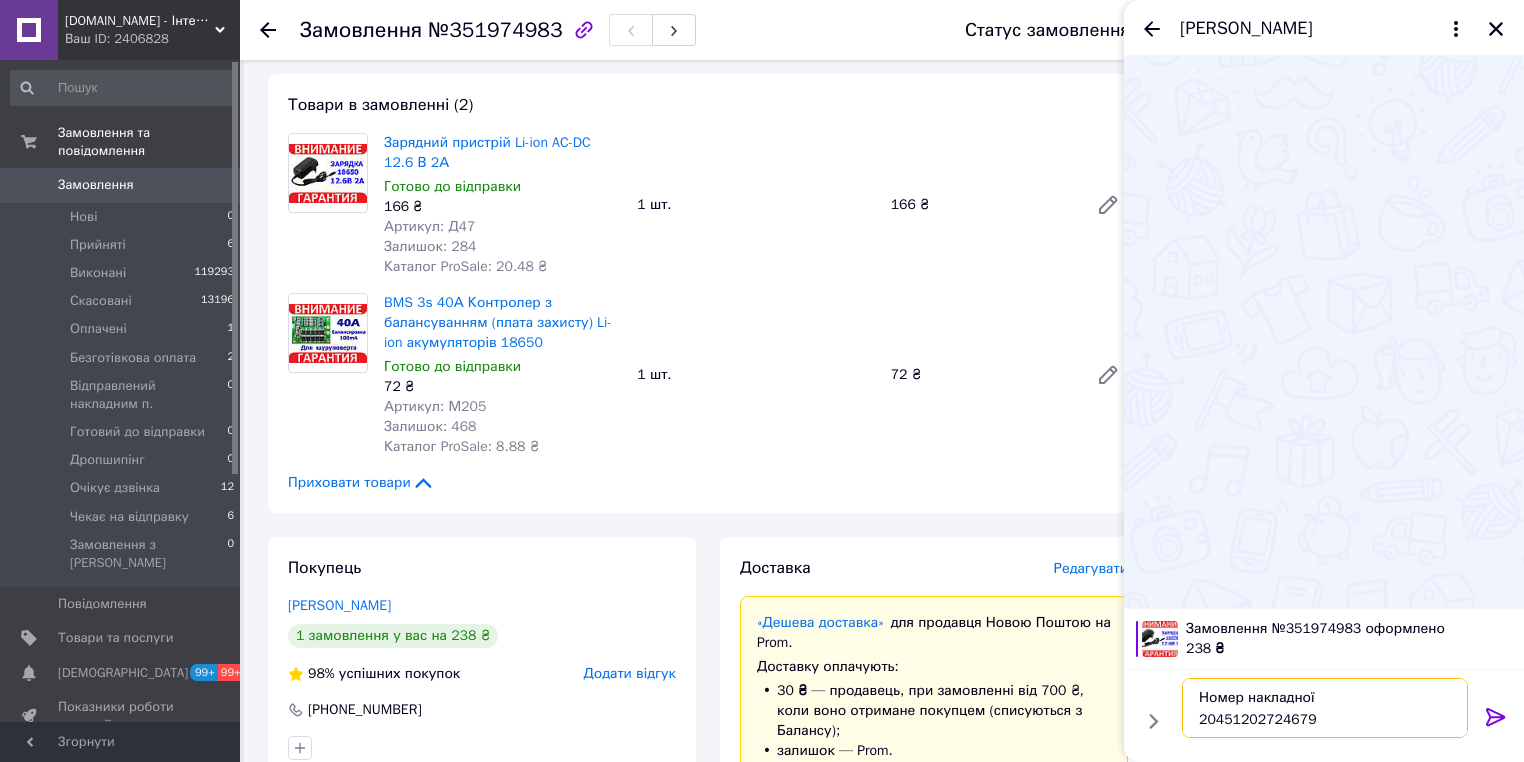 type on "Номер накладної
20451202724679" 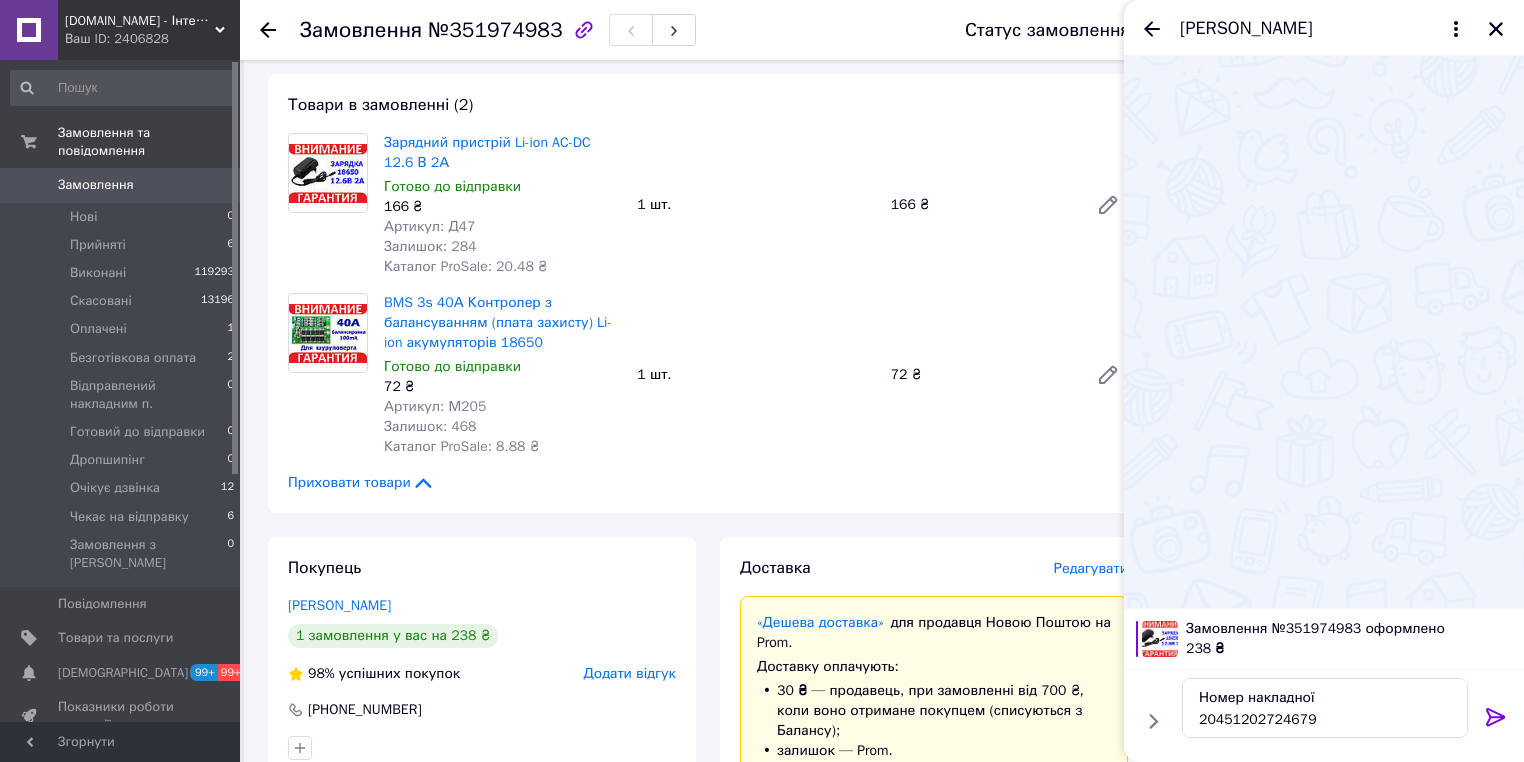 click 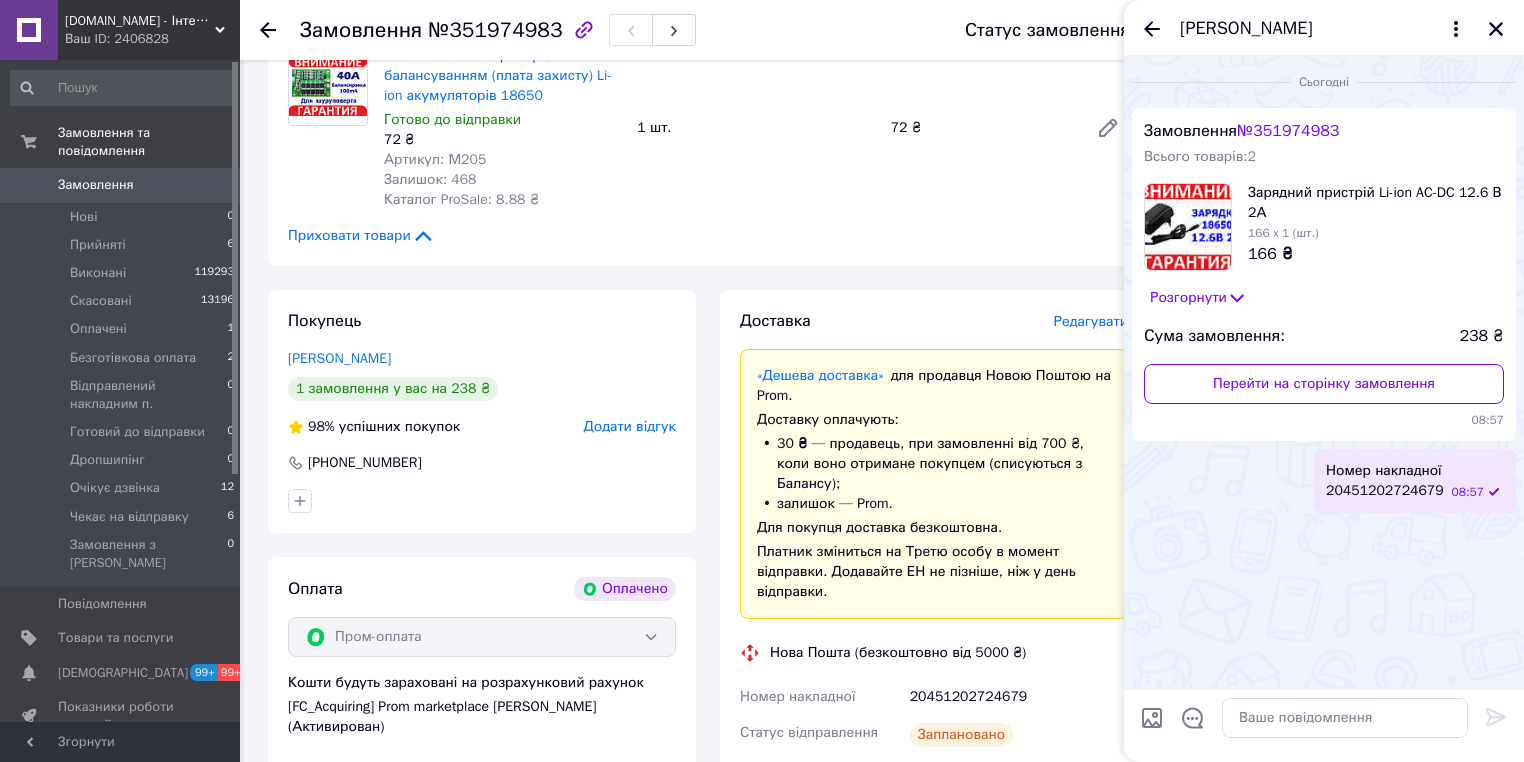 scroll, scrollTop: 640, scrollLeft: 0, axis: vertical 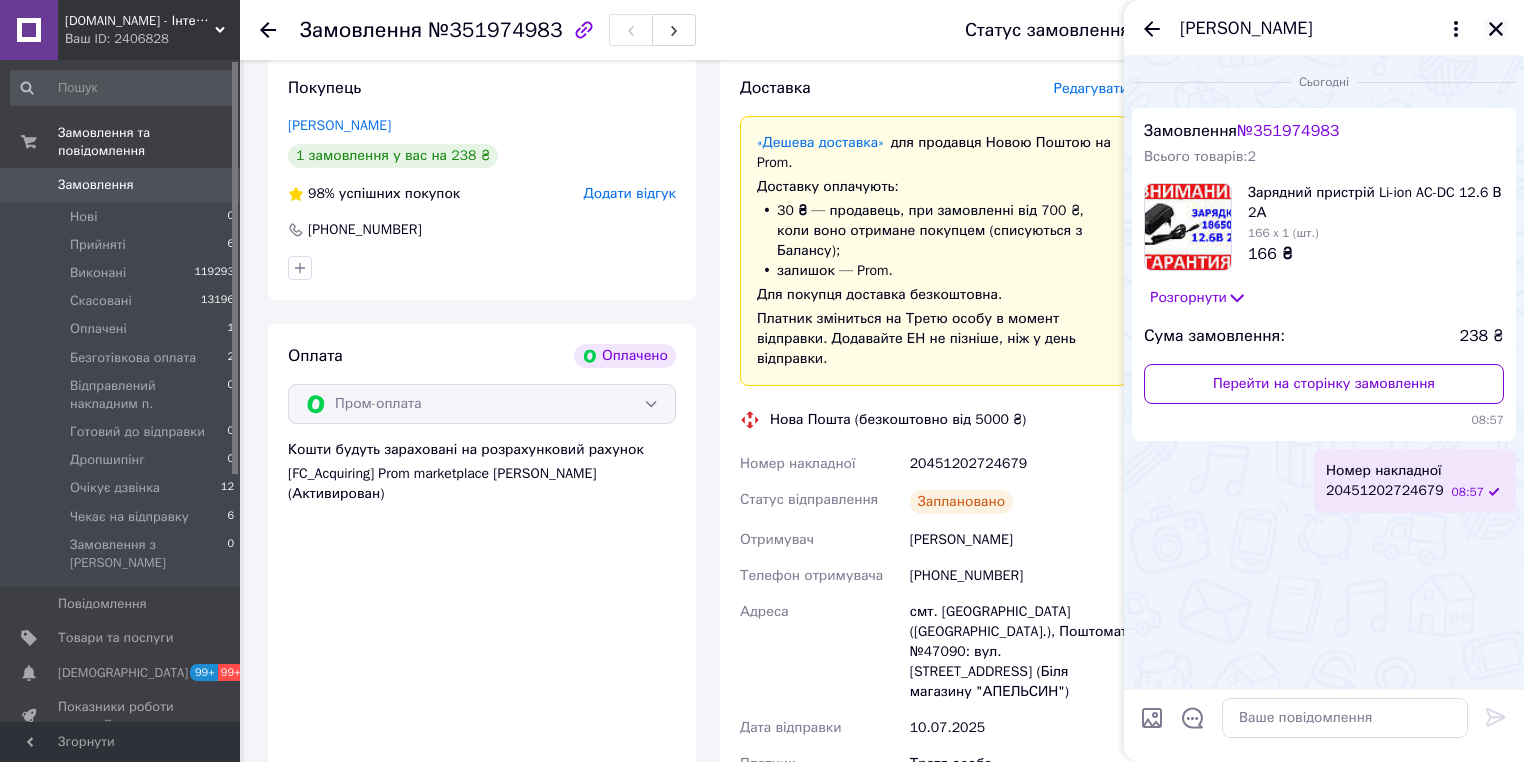 click 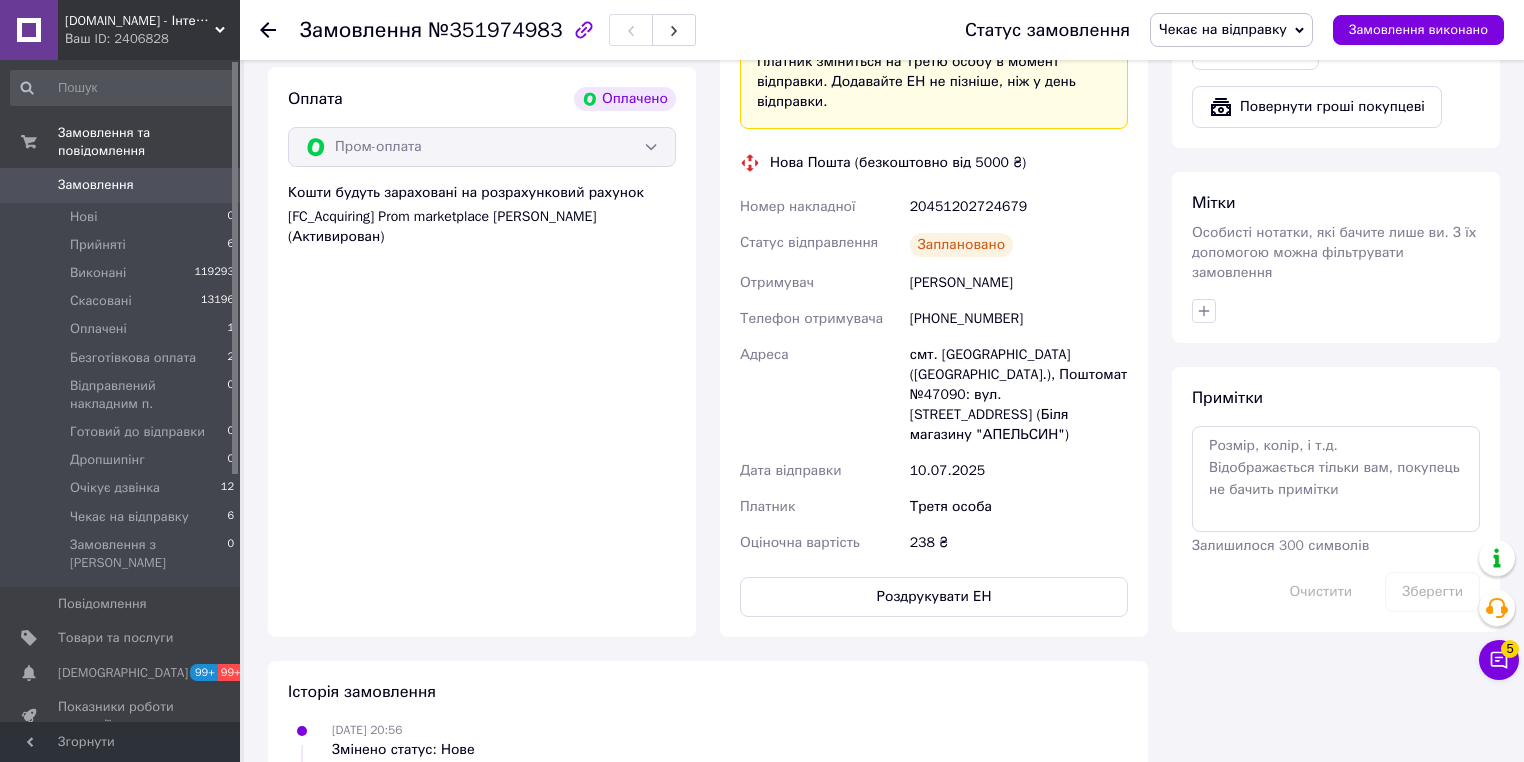 scroll, scrollTop: 960, scrollLeft: 0, axis: vertical 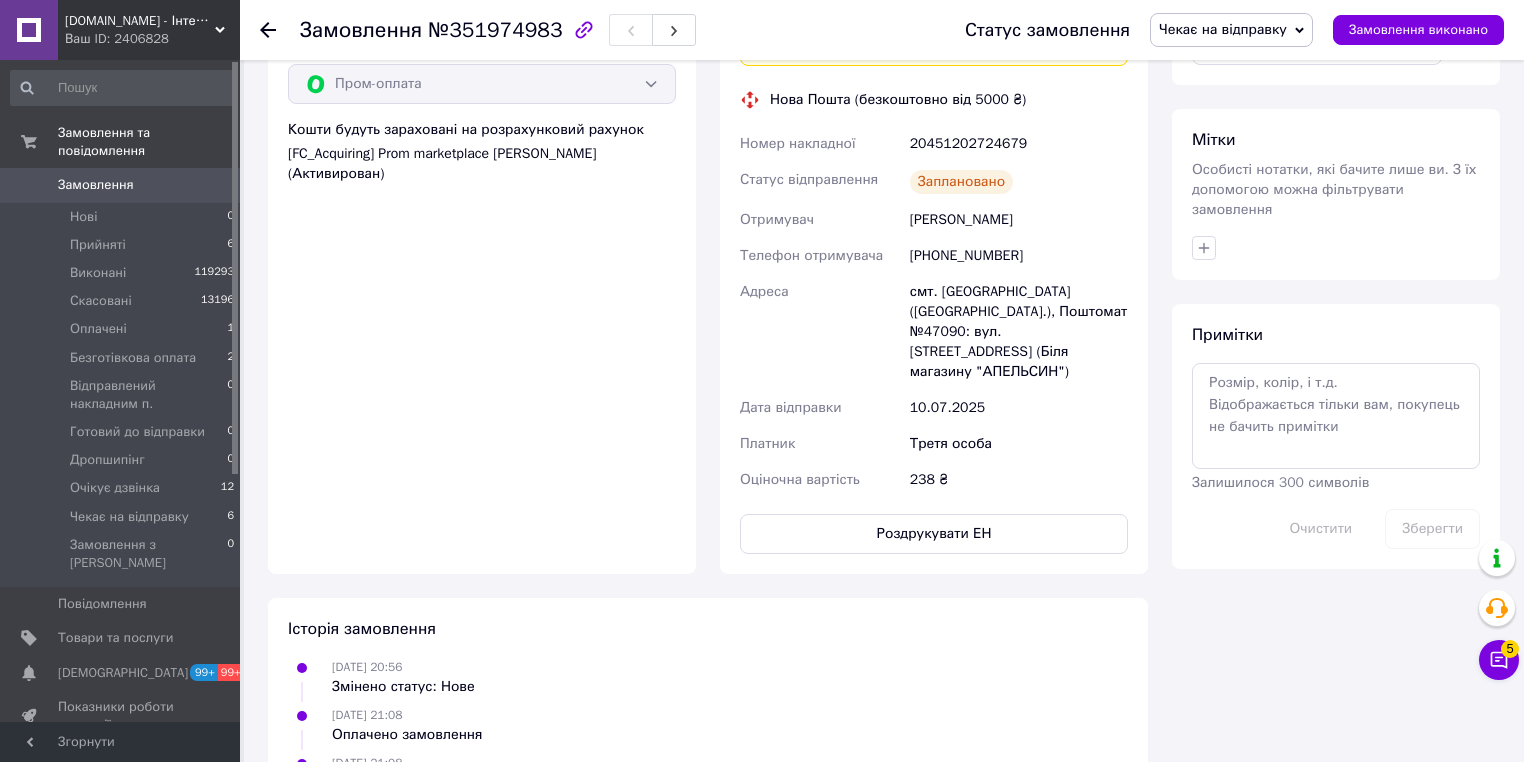 click on "Доставка Редагувати «Дешева доставка»   для продавця Новою Поштою на Prom. Доставку оплачують: 30 ₴   — продавець , при замовленні від 700 ₴, коли воно отримане покупцем (списуються з Балансу); залишок — Prom. Для покупця доставка безкоштовна. Платник зміниться на Третю особу в момент відправки. Додавайте ЕН не пізніше, ніж у день відправки. Нова Пошта (безкоштовно від 5000 ₴) Номер накладної 20451202724679 Статус відправлення Заплановано Отримувач Кандыба Вадим Телефон отримувача +380954523121 Адреса Дата відправки 10.07.2025 Платник Третя особа Оціночна вартість 238 ₴" at bounding box center (934, 155) 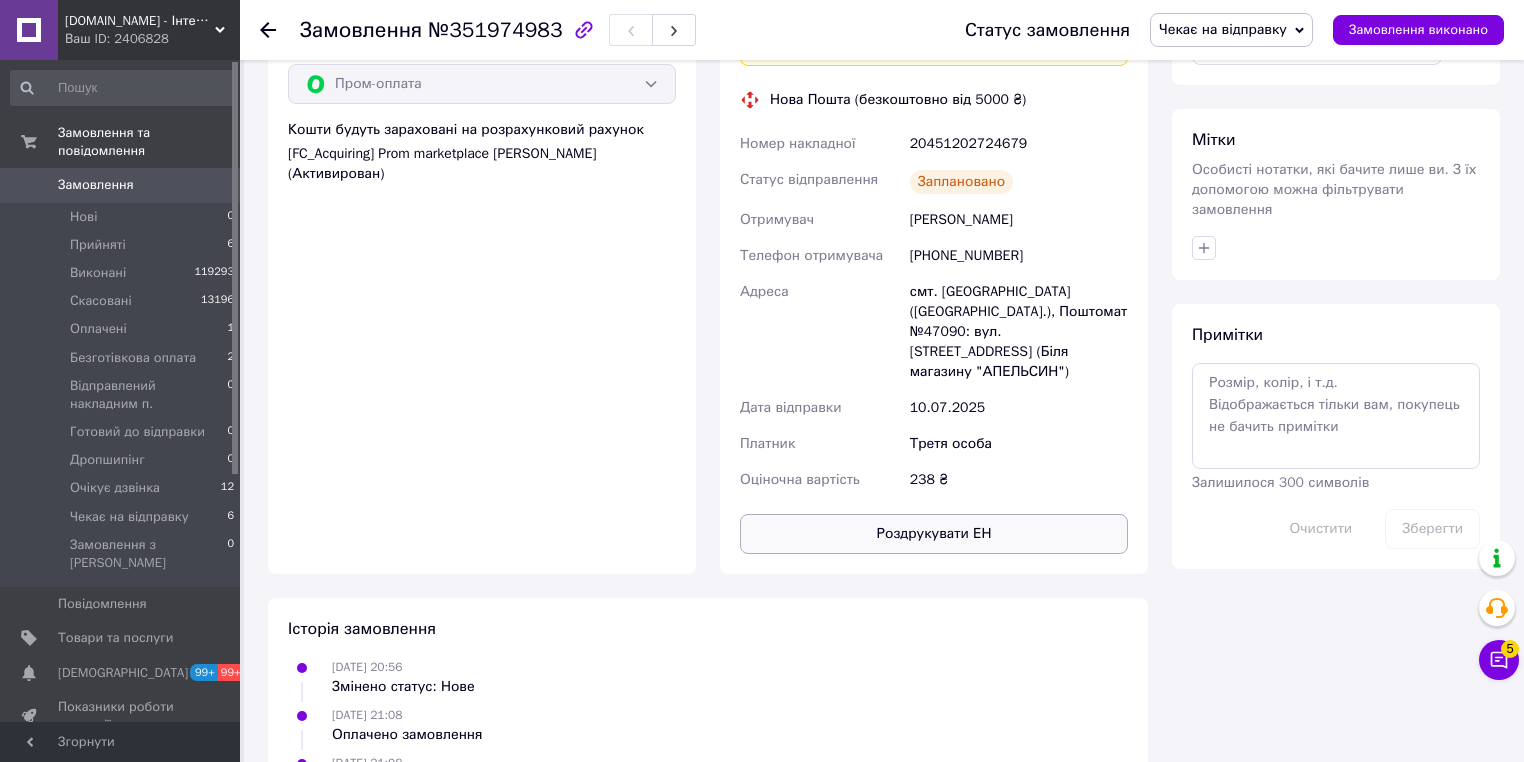 click on "Роздрукувати ЕН" at bounding box center [934, 534] 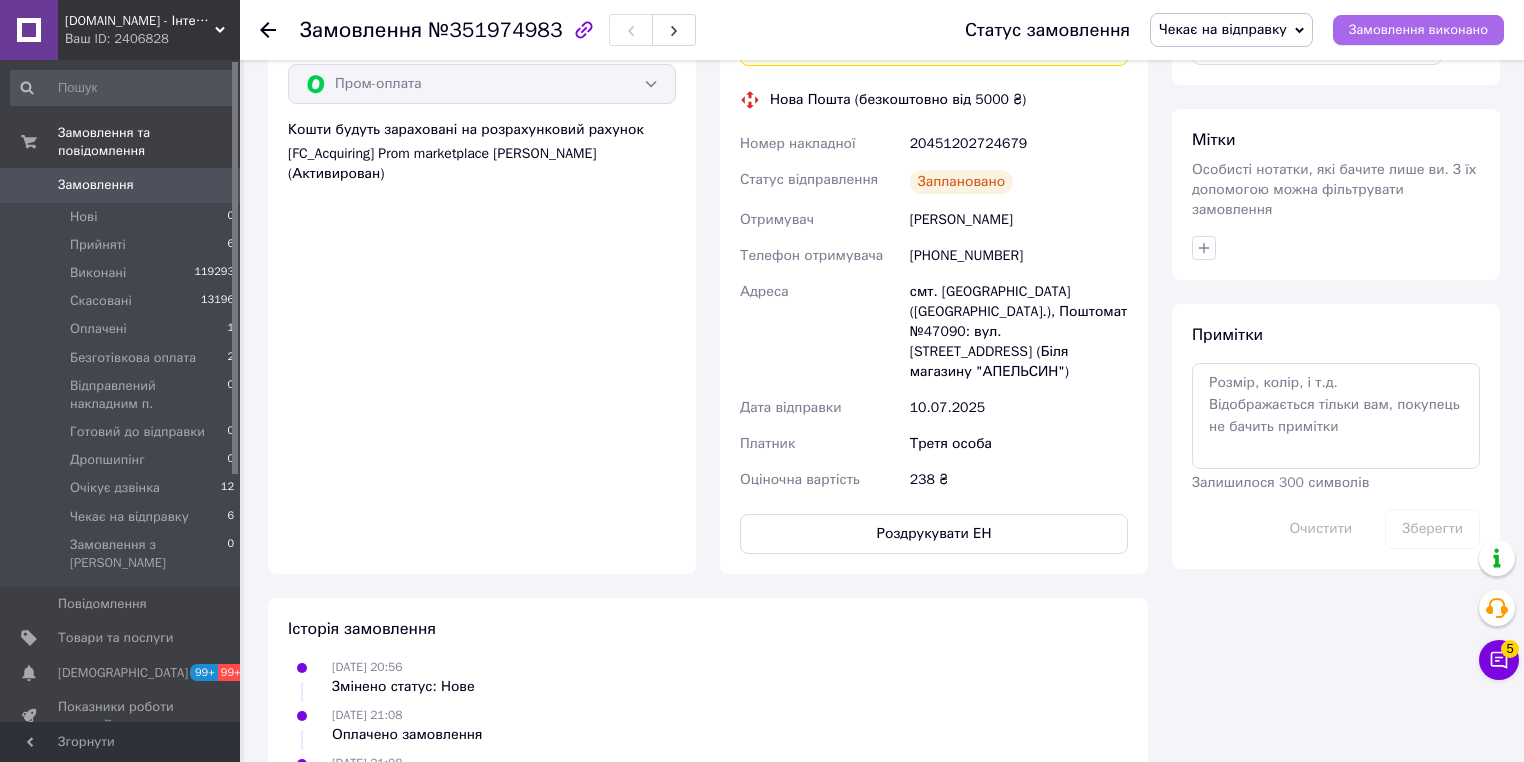 click on "Замовлення виконано" at bounding box center [1418, 30] 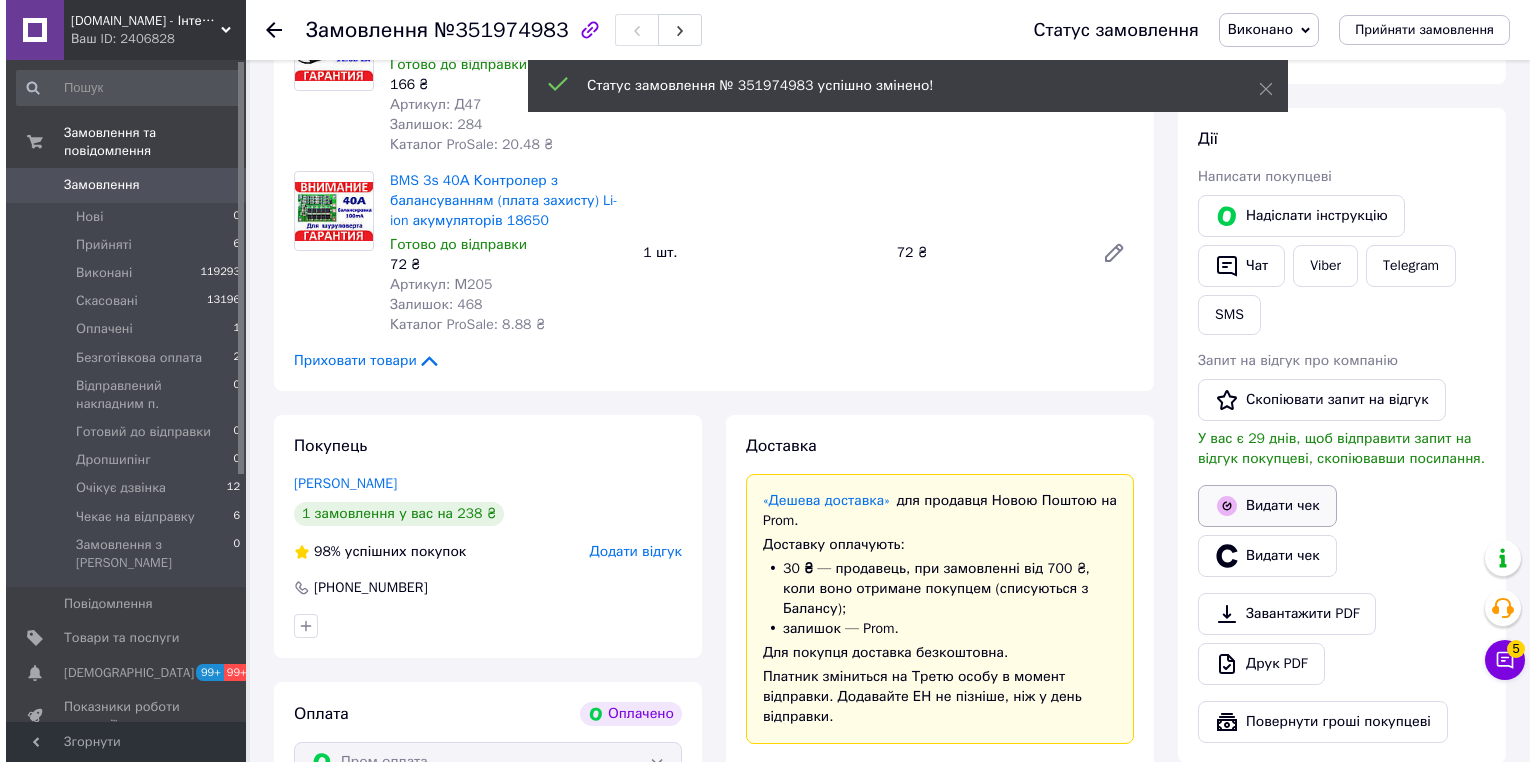 scroll, scrollTop: 320, scrollLeft: 0, axis: vertical 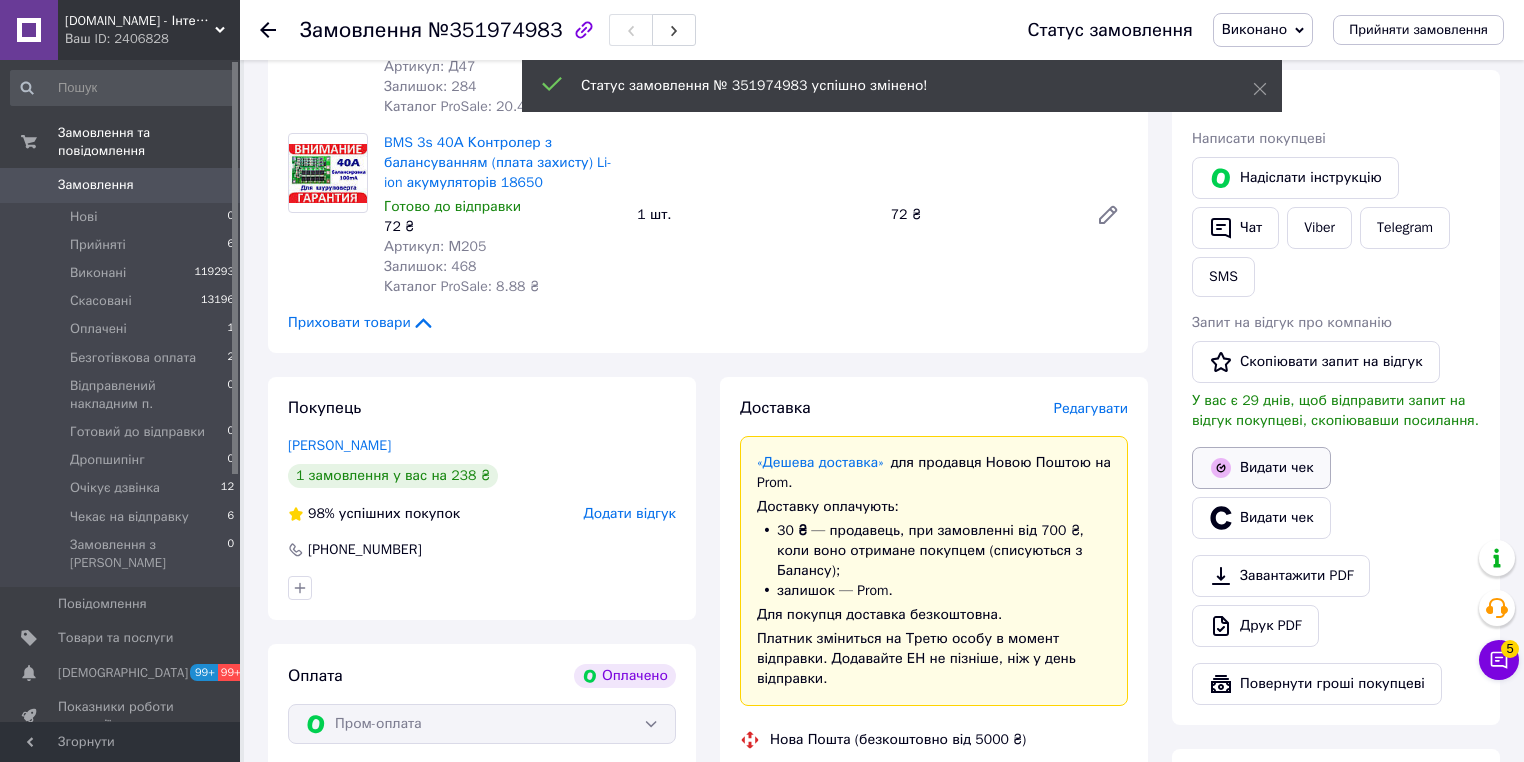 click on "Видати чек" at bounding box center (1261, 468) 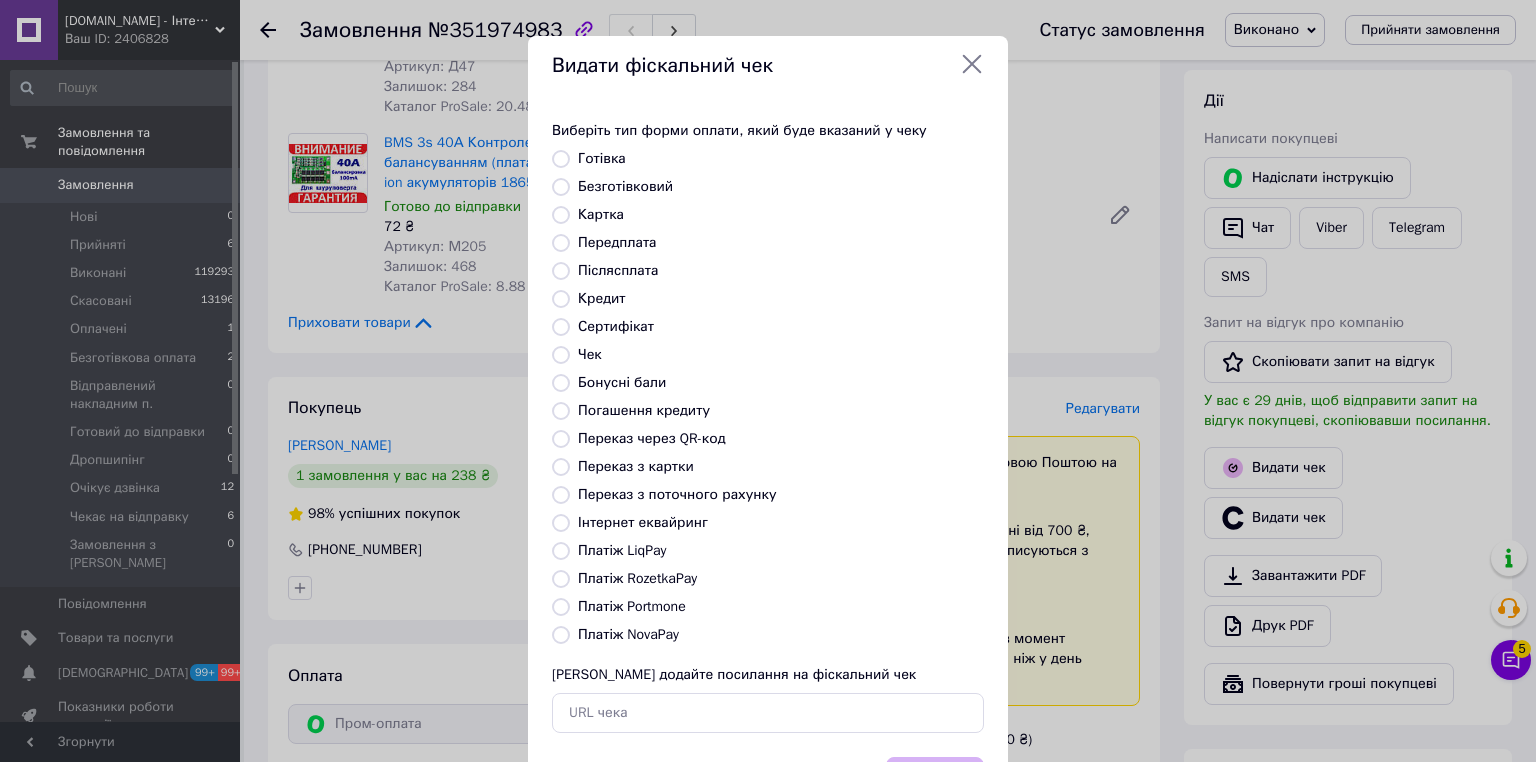 click on "Платіж RozetkaPay" at bounding box center (561, 579) 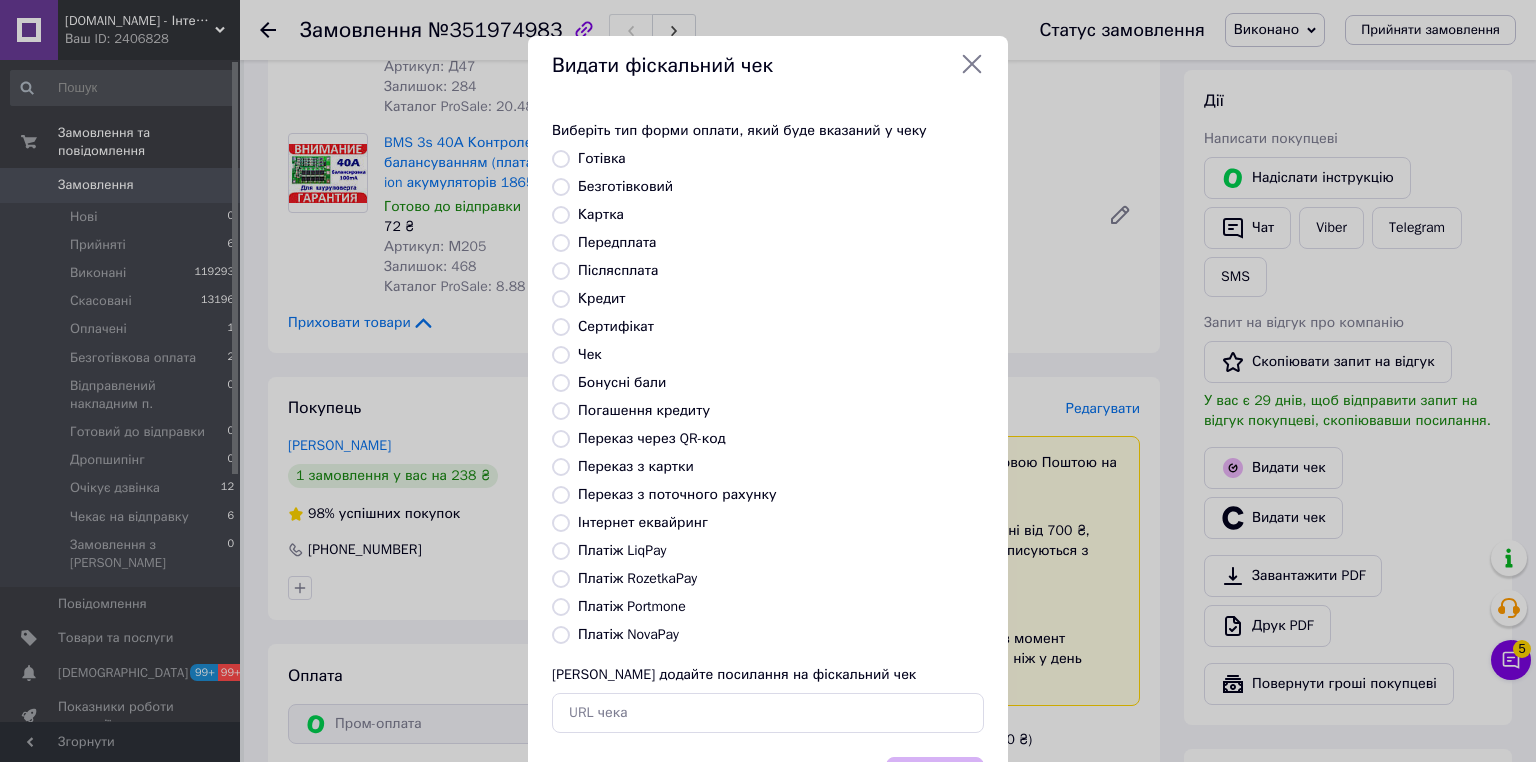 radio on "true" 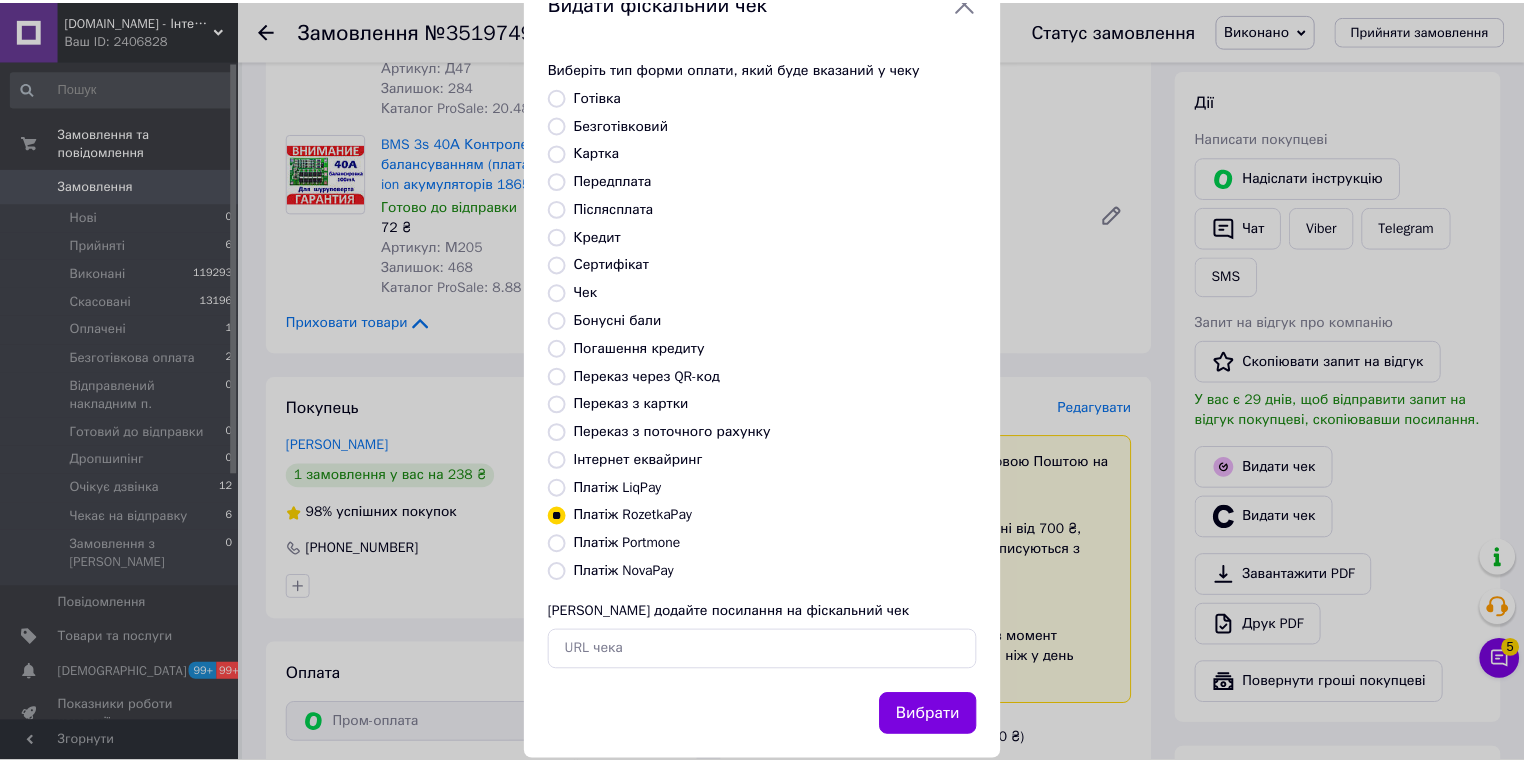 scroll, scrollTop: 96, scrollLeft: 0, axis: vertical 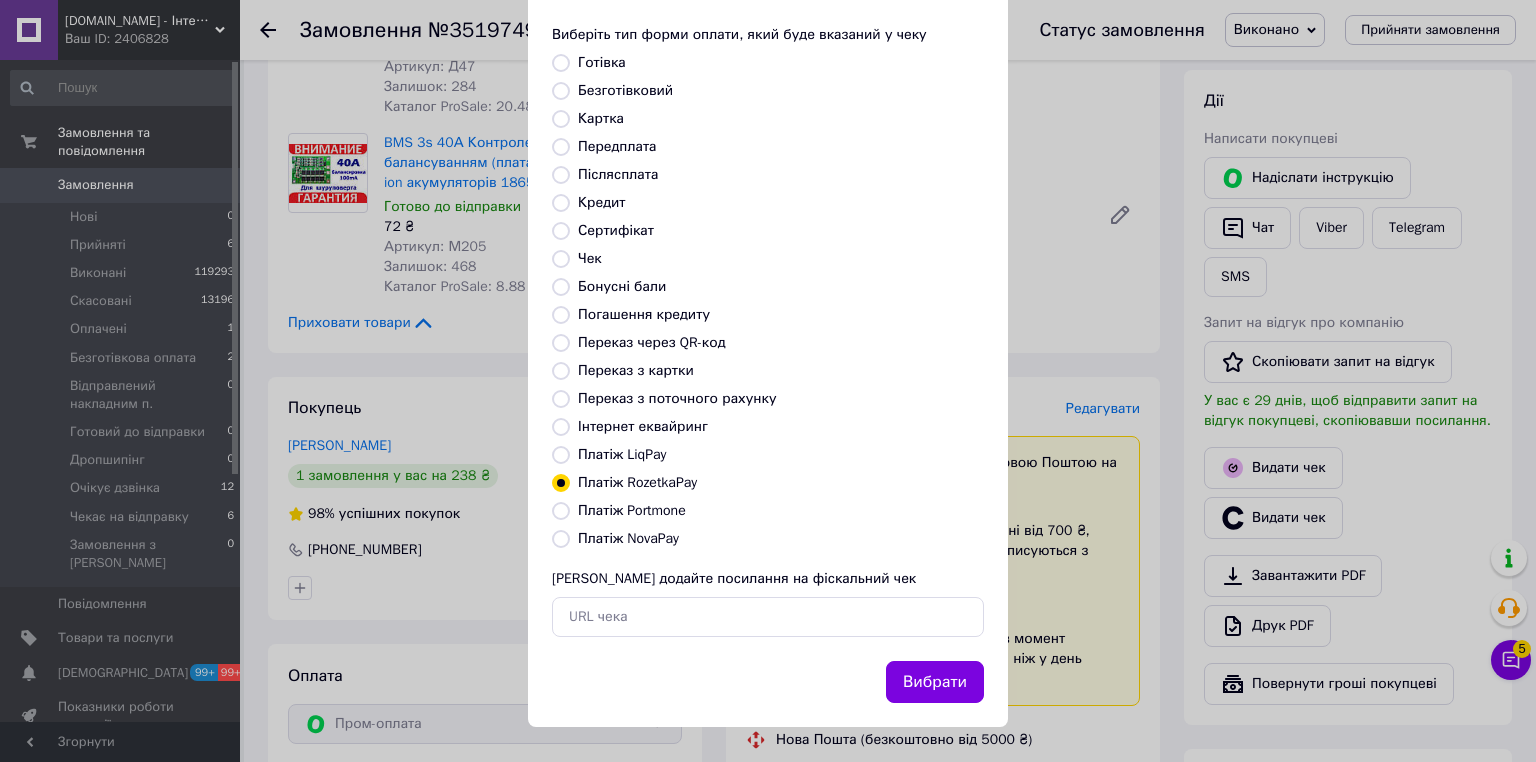 click on "Вибрати" at bounding box center (935, 682) 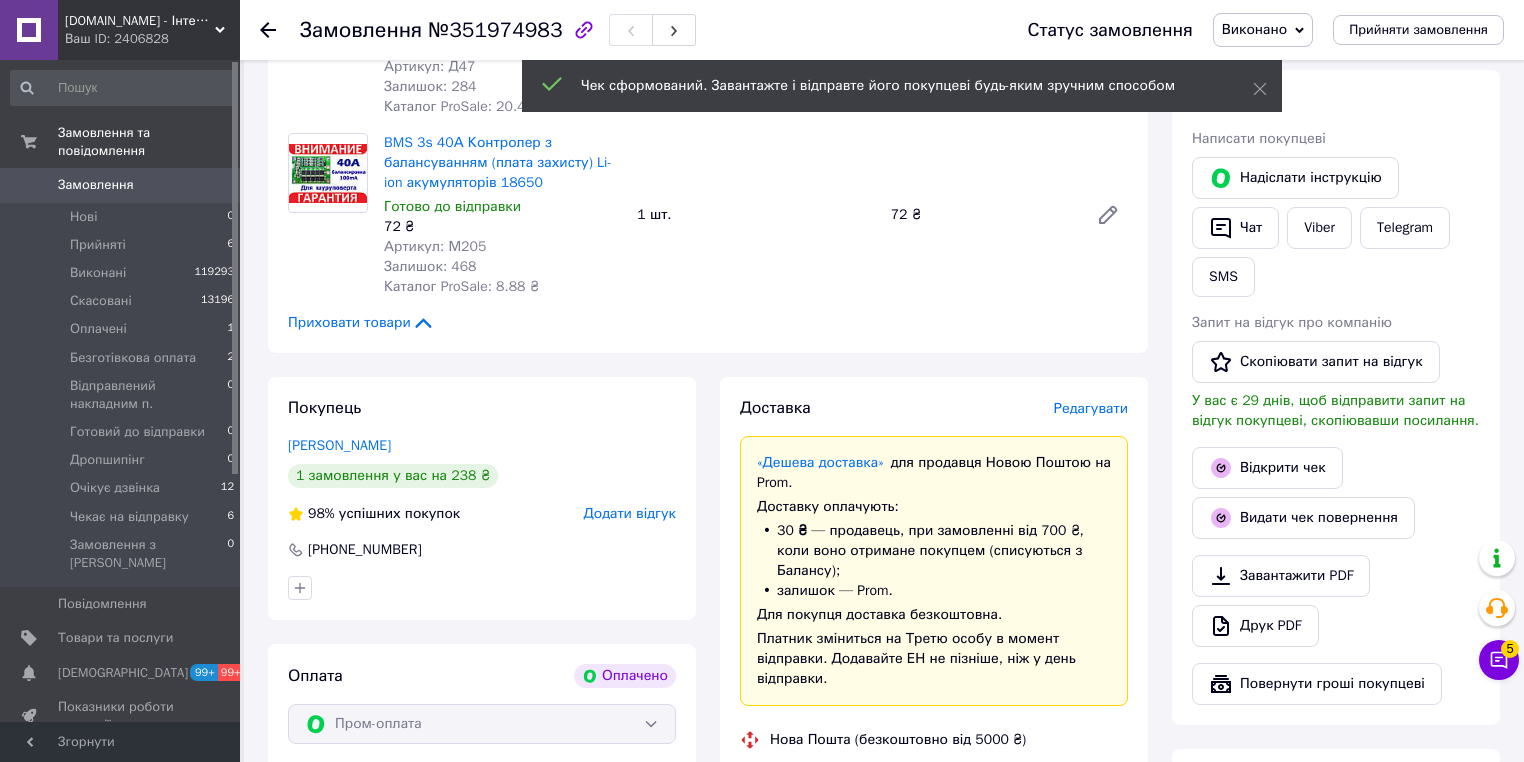 scroll, scrollTop: 0, scrollLeft: 0, axis: both 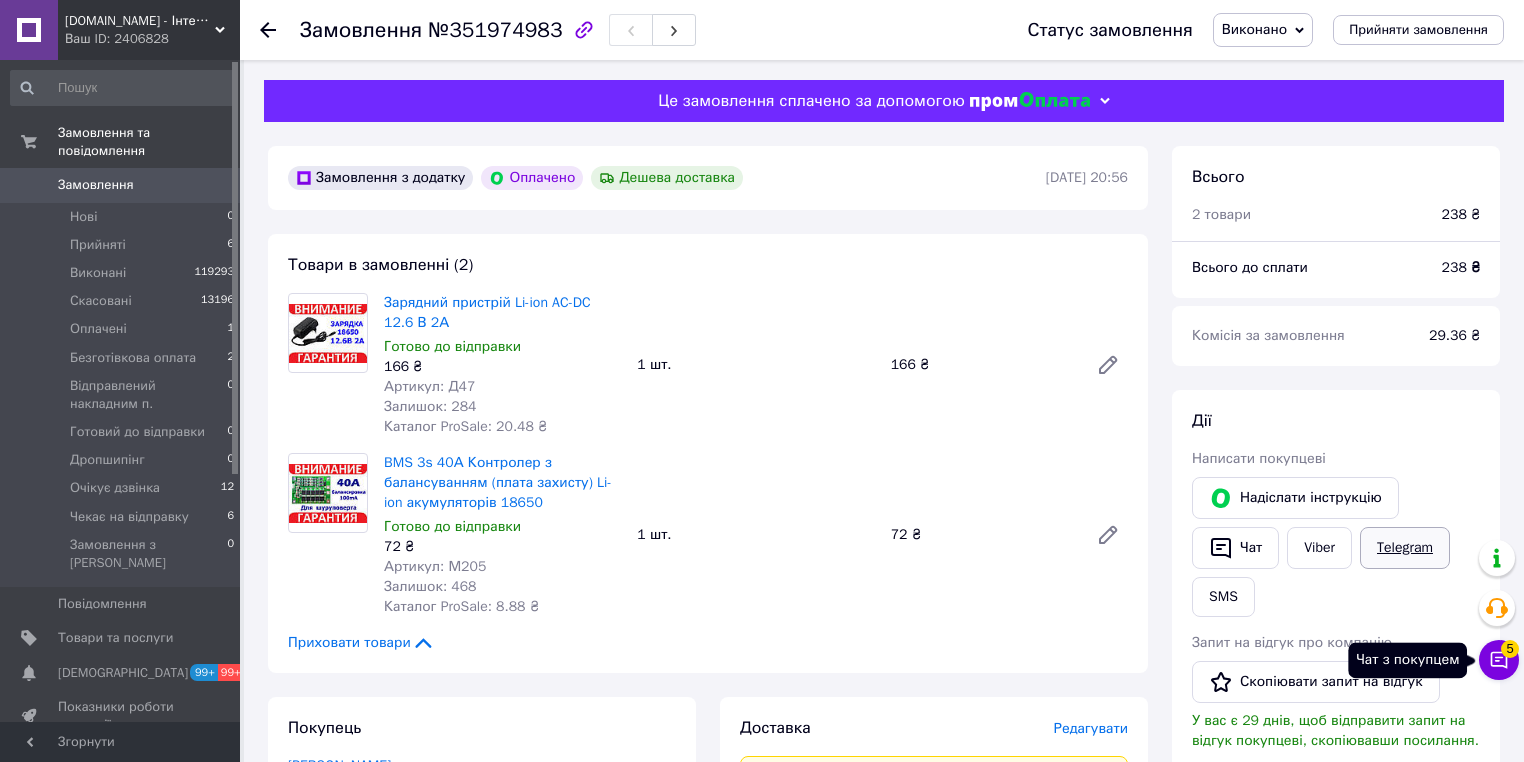 drag, startPoint x: 1496, startPoint y: 666, endPoint x: 1436, endPoint y: 530, distance: 148.64723 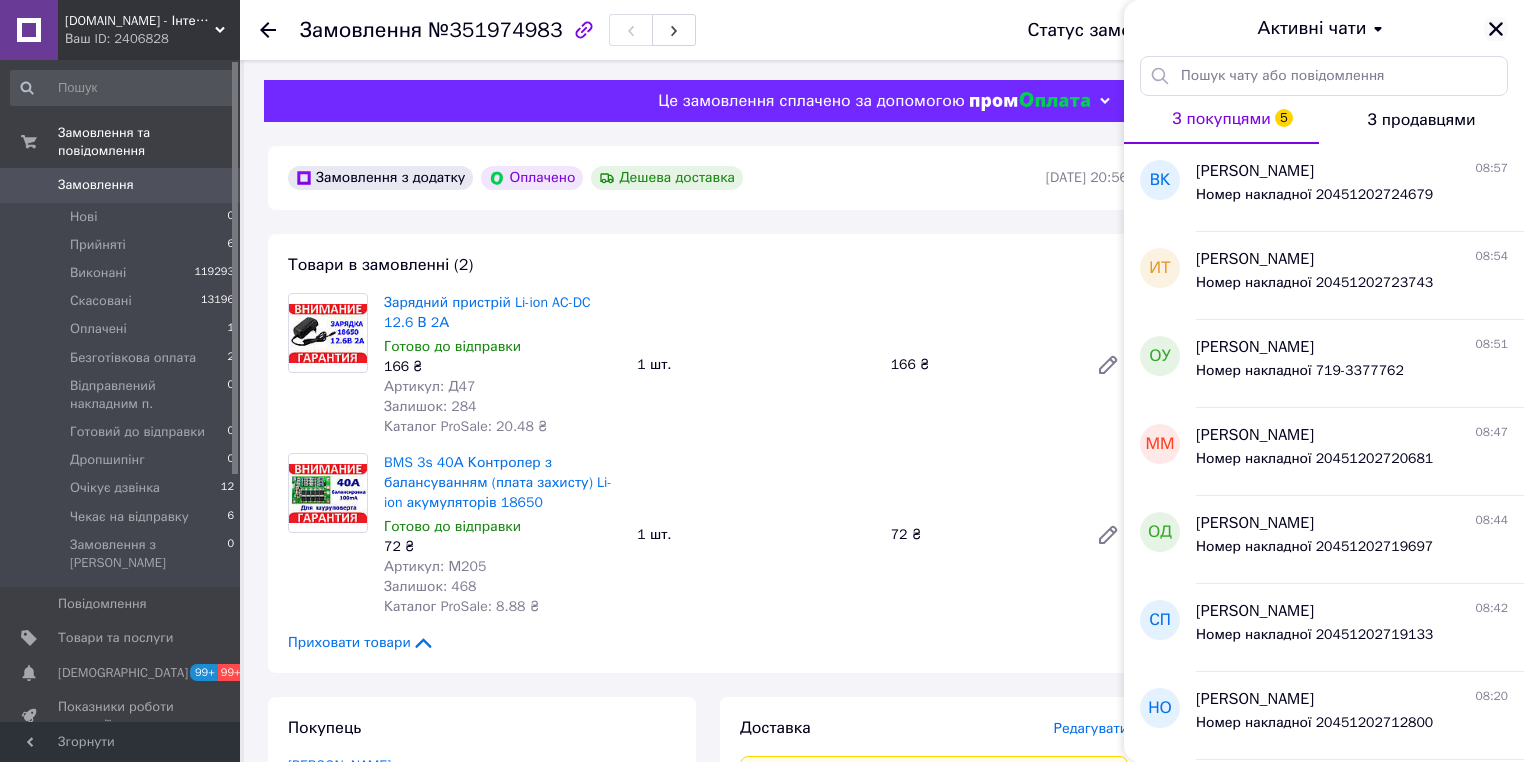 click 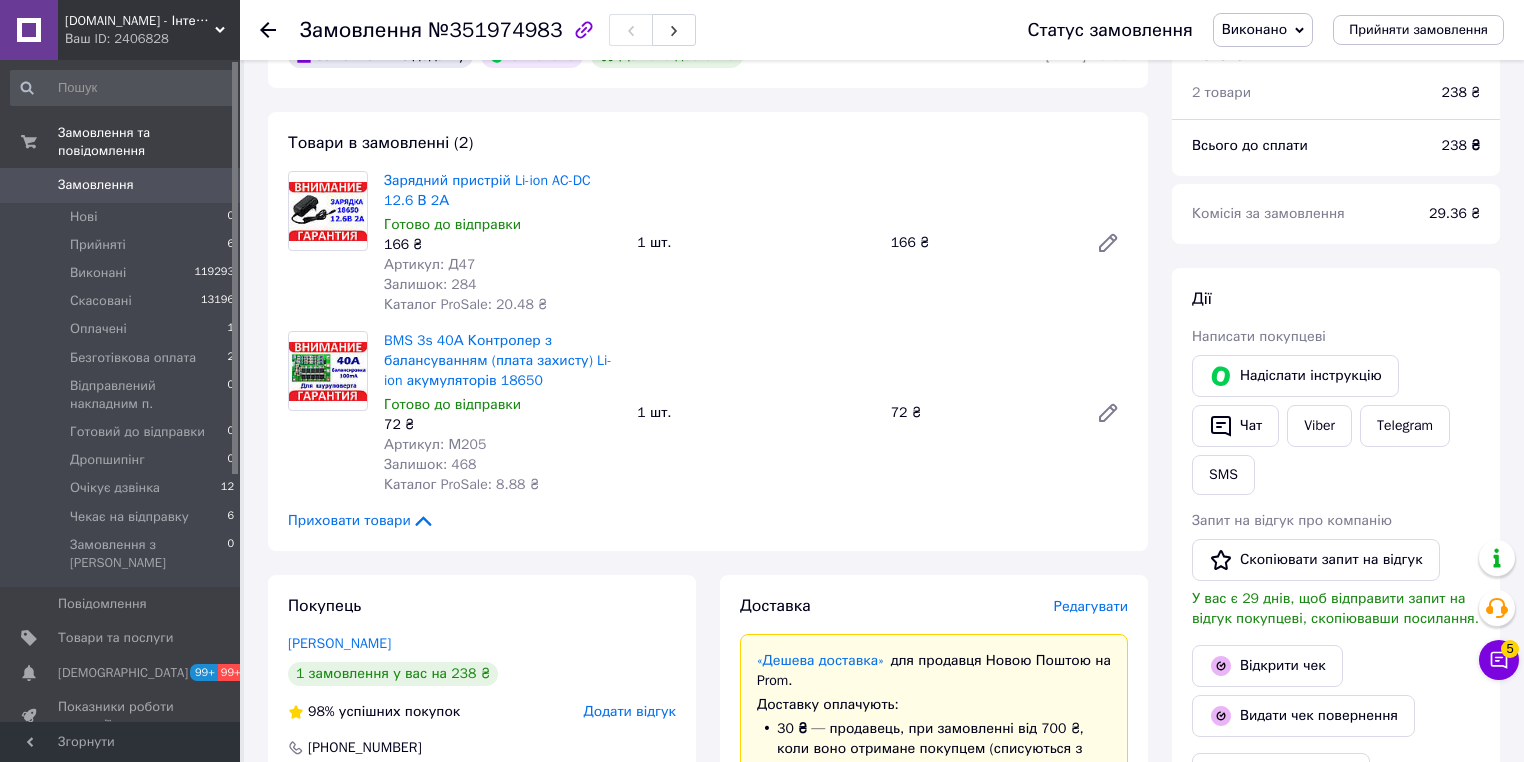 scroll, scrollTop: 160, scrollLeft: 0, axis: vertical 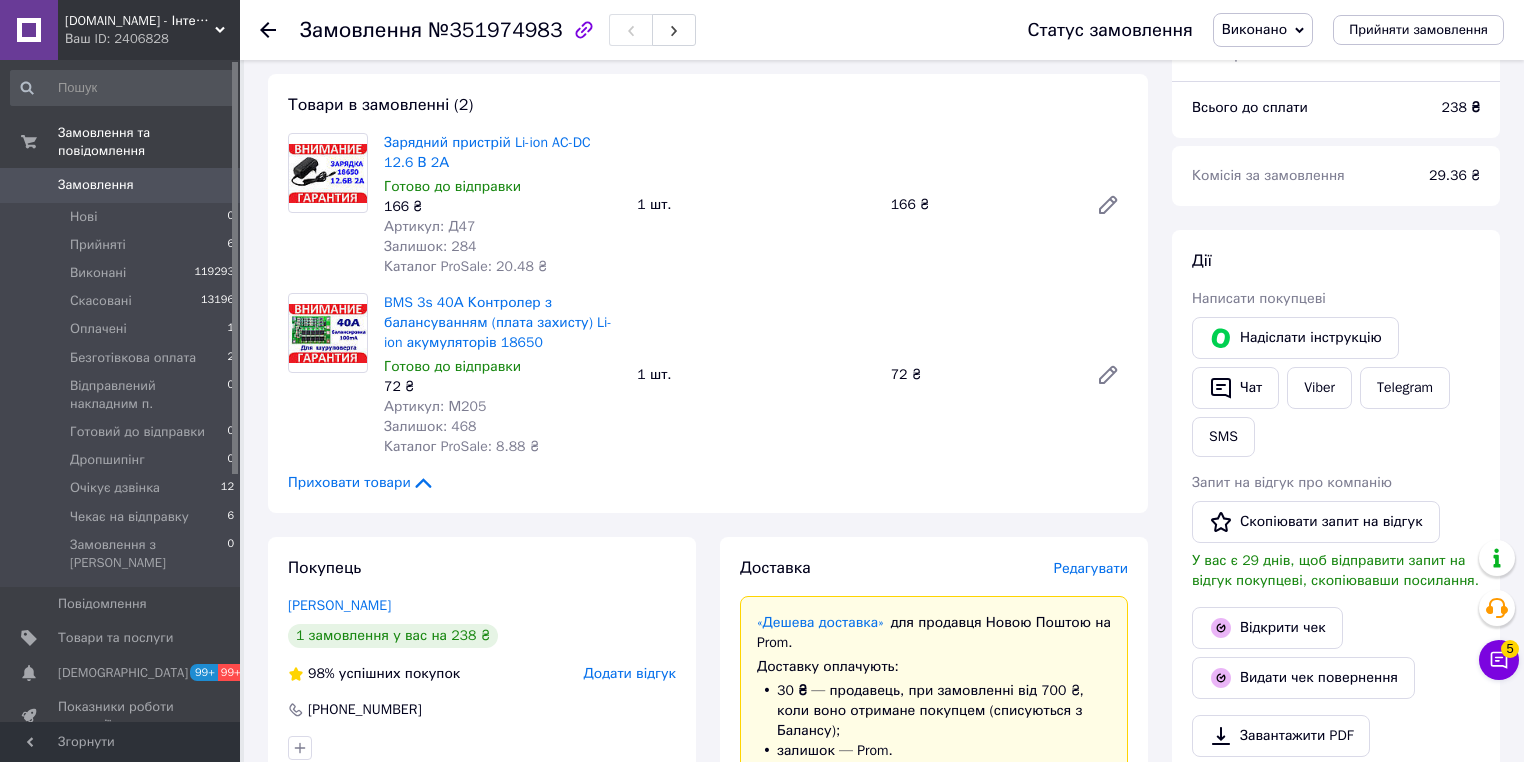 click on "Товари в замовленні (2) Зарядний пристрій Li-ion AC-DC 12.6 В 2А Готово до відправки 166 ₴ Артикул: Д47 Залишок: 284 Каталог ProSale: 20.48 ₴  1 шт. 166 ₴ BMS 3s 40А Контролер з балансуванням (плата захисту) Li-ion акумуляторів 18650 Готово до відправки 72 ₴ Артикул: М205 Залишок: 468 Каталог ProSale: 8.88 ₴  1 шт. 72 ₴ Приховати товари" at bounding box center [708, 293] 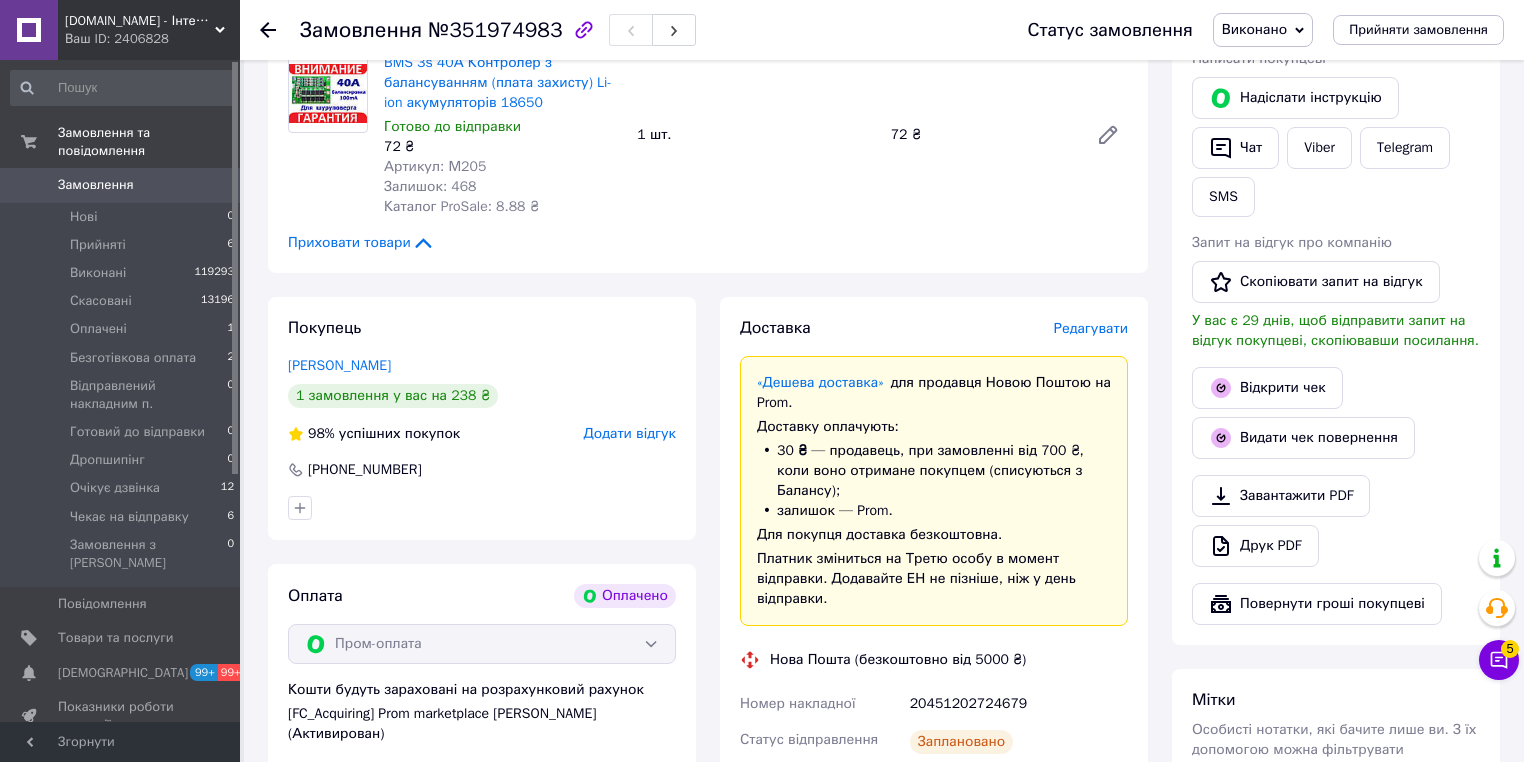 scroll, scrollTop: 160, scrollLeft: 0, axis: vertical 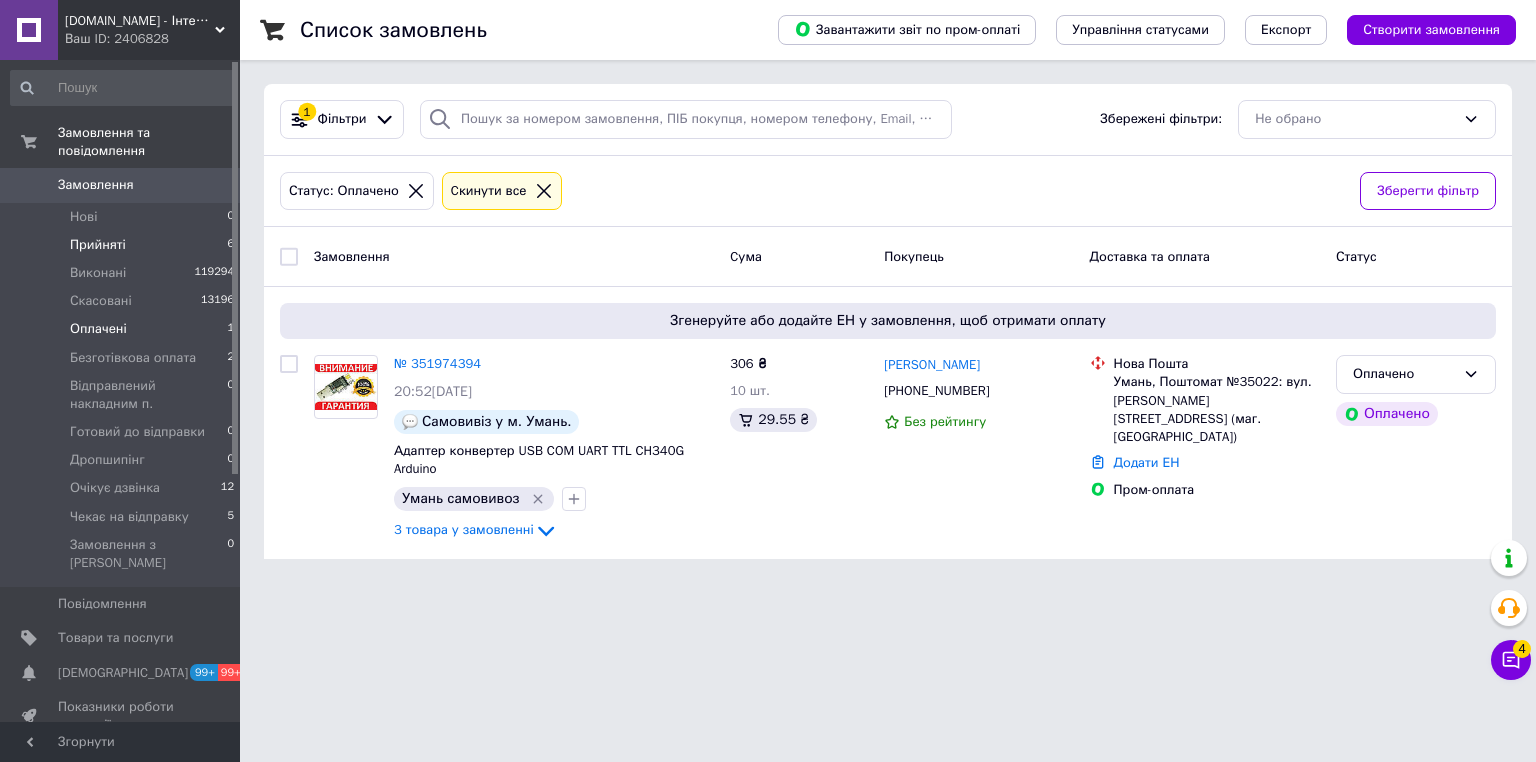 click on "Прийняті" at bounding box center (98, 245) 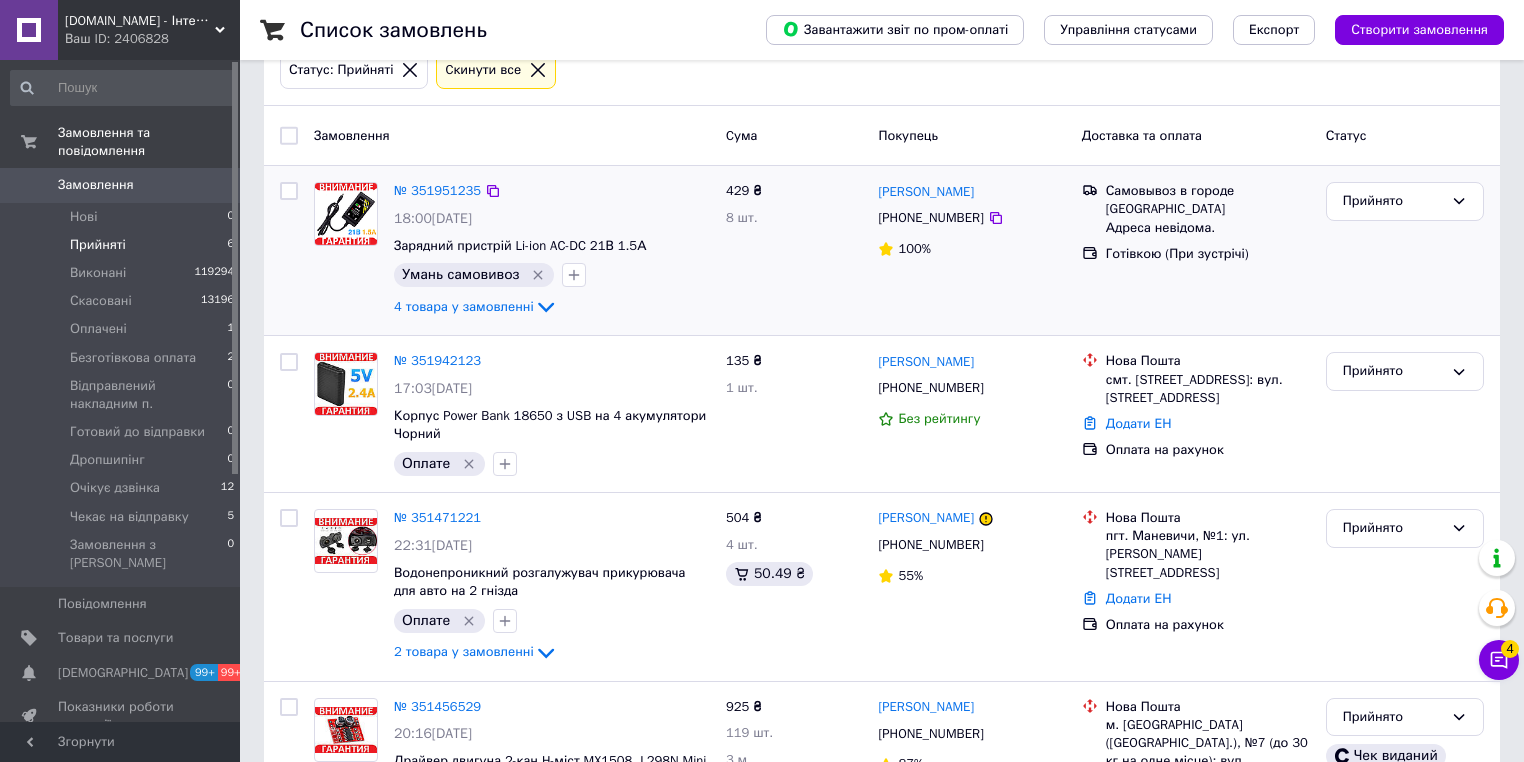 scroll, scrollTop: 160, scrollLeft: 0, axis: vertical 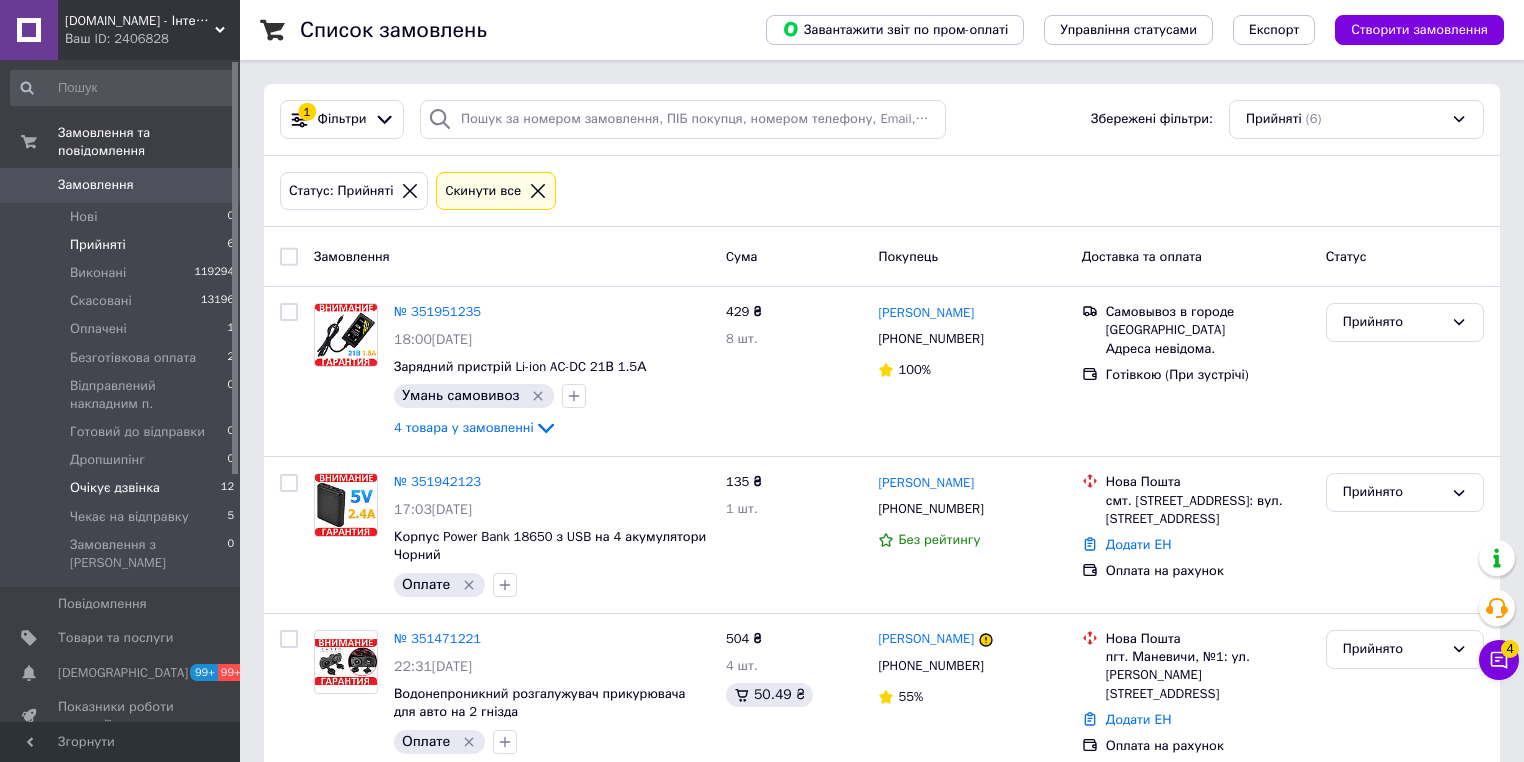 click on "Очікує дзвінка" at bounding box center (115, 488) 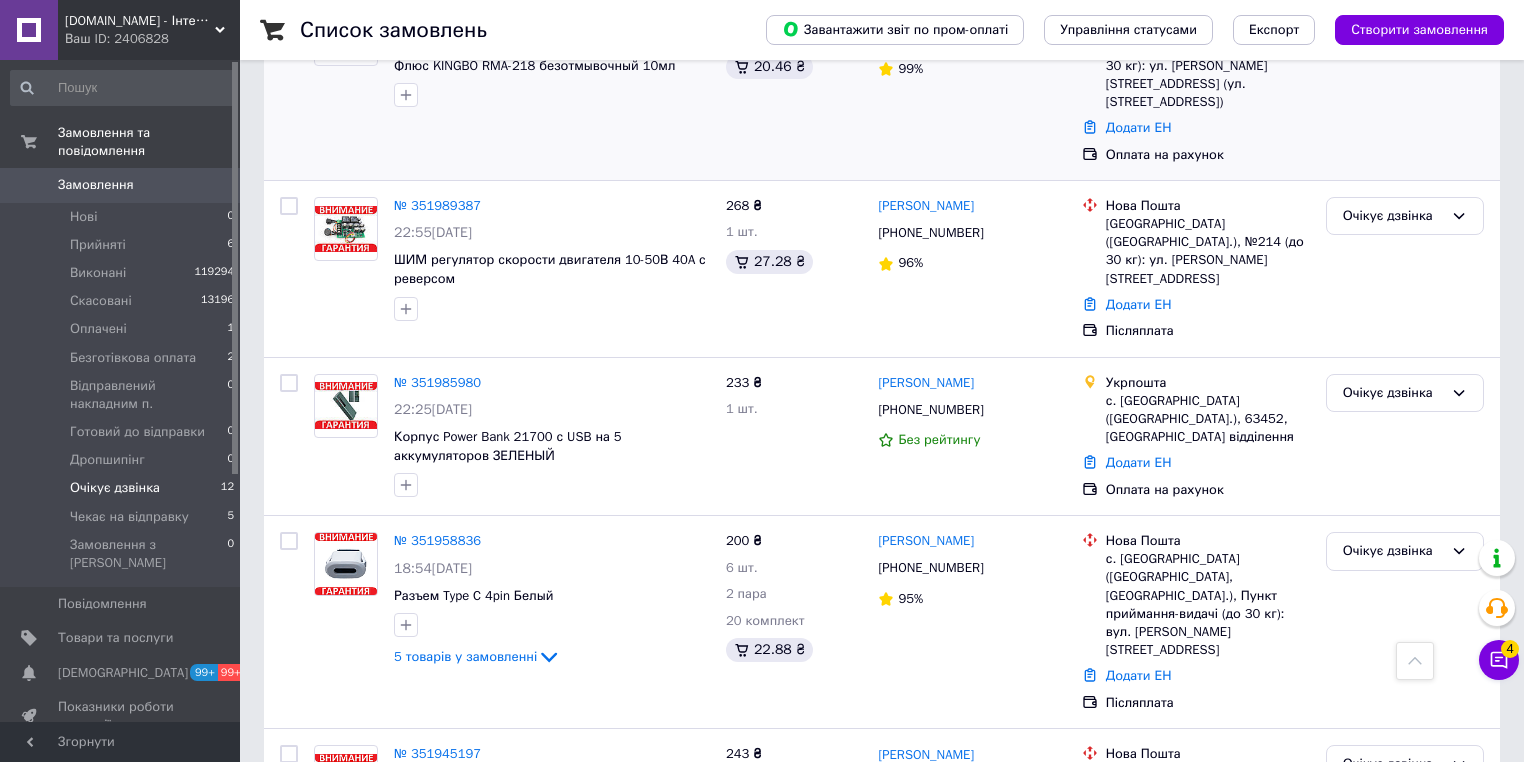 scroll, scrollTop: 932, scrollLeft: 0, axis: vertical 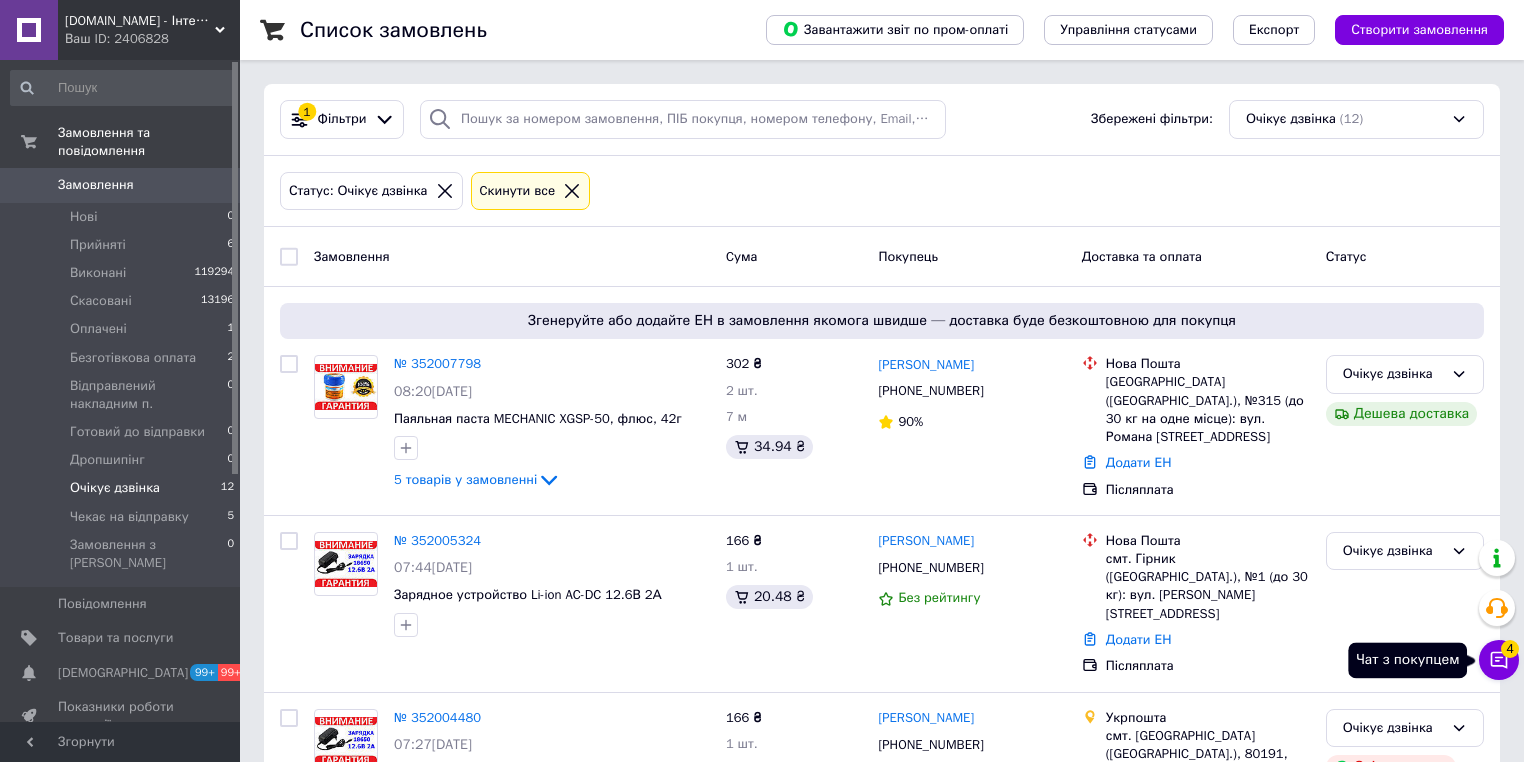 click 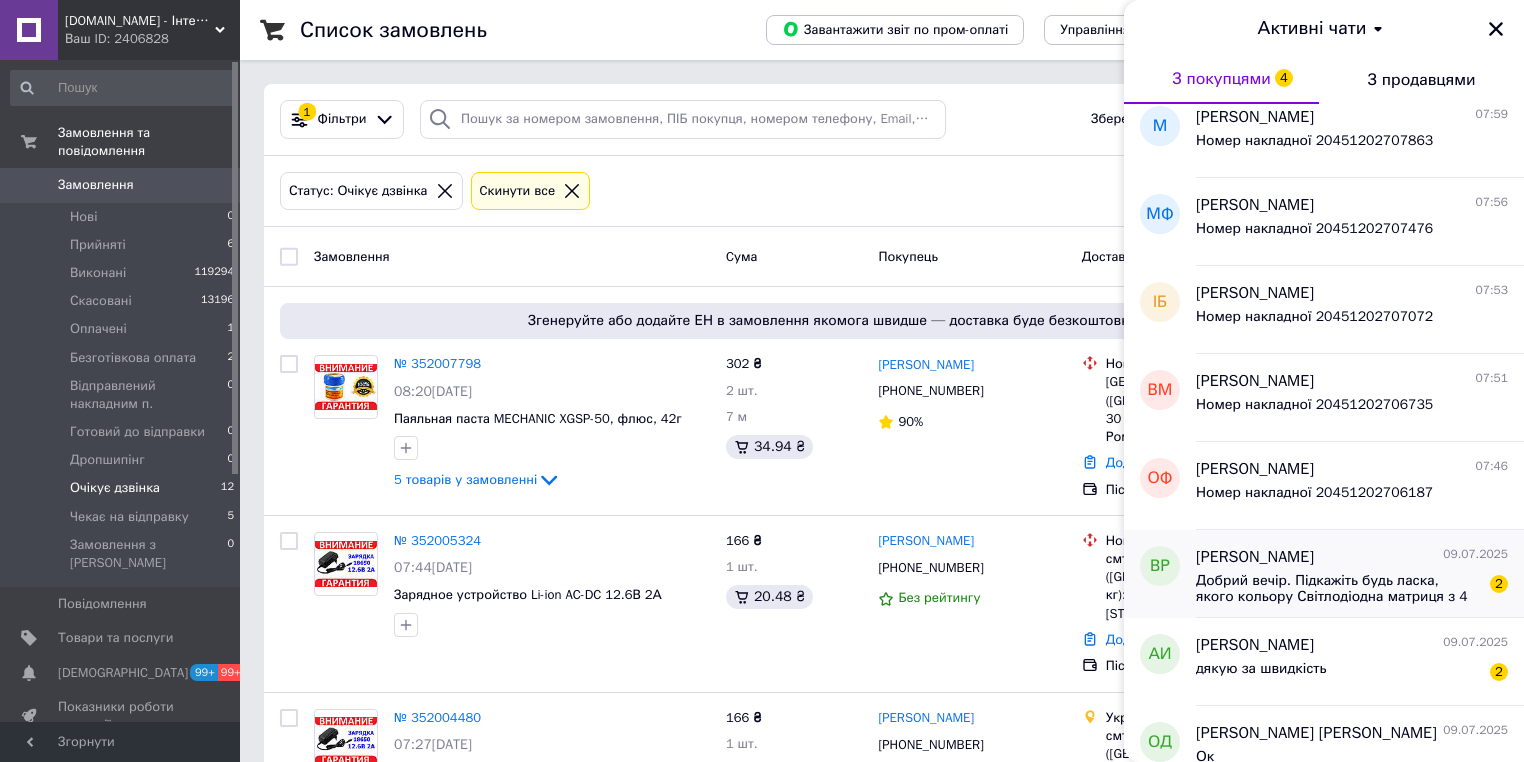 scroll, scrollTop: 1101, scrollLeft: 0, axis: vertical 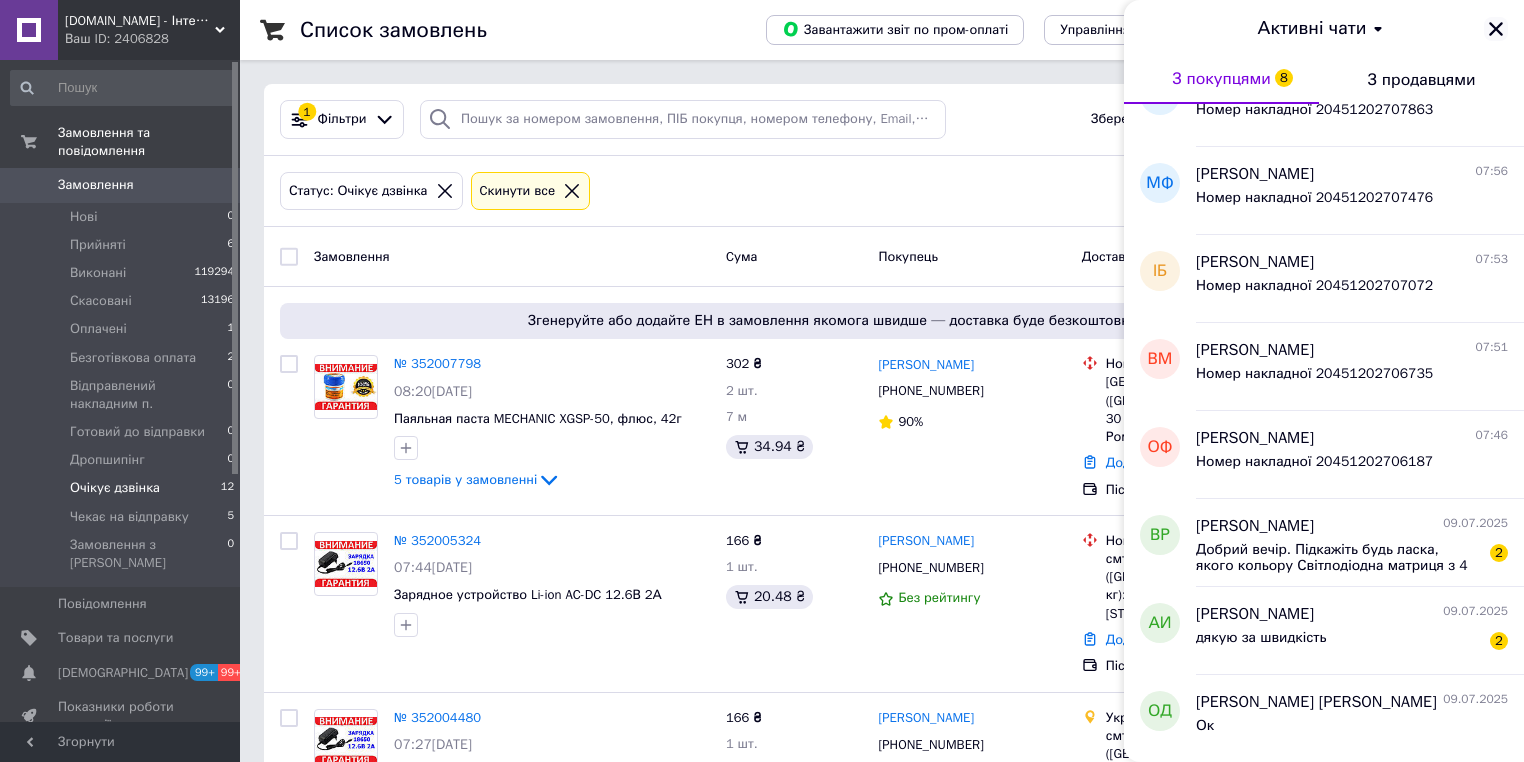 click 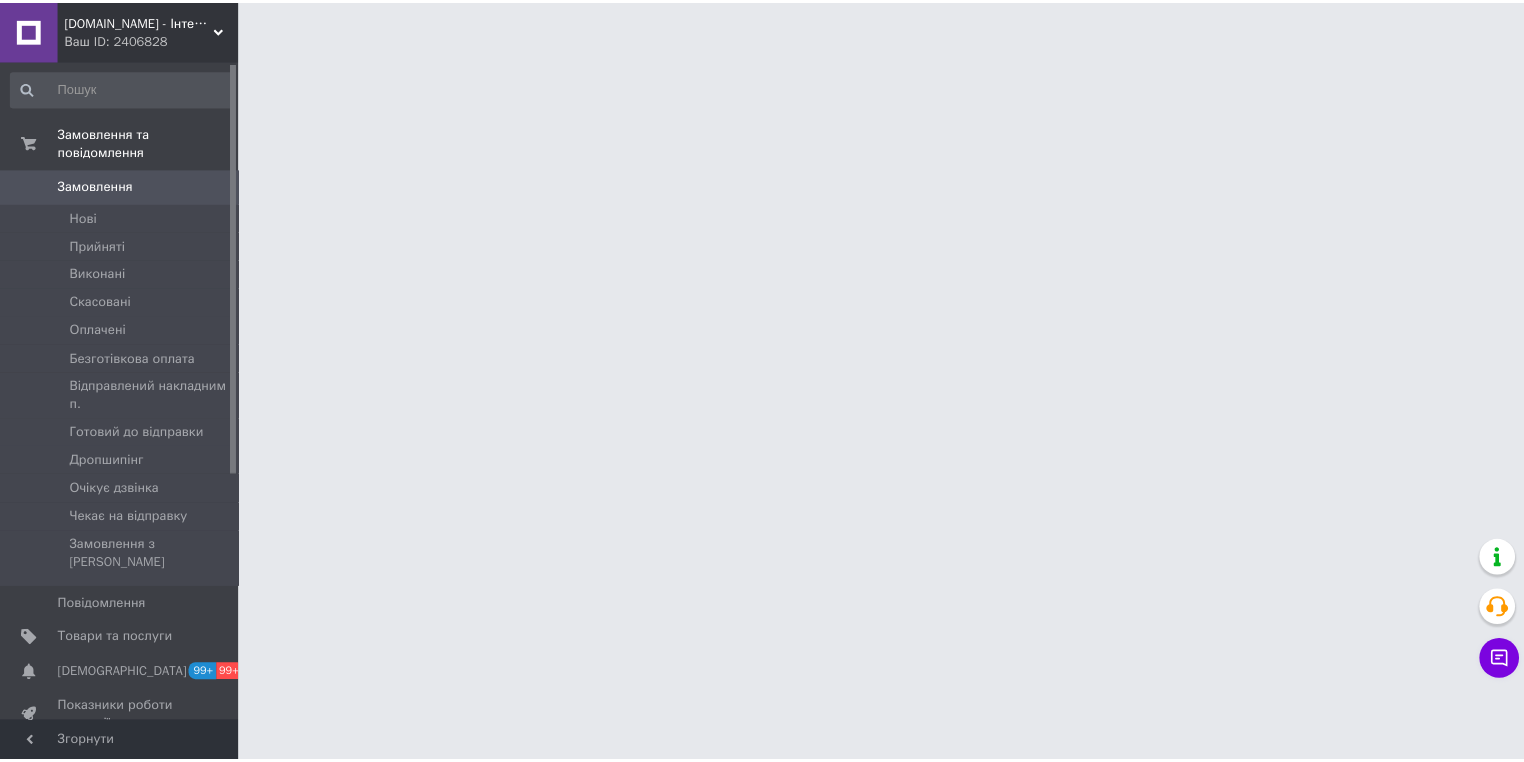 scroll, scrollTop: 0, scrollLeft: 0, axis: both 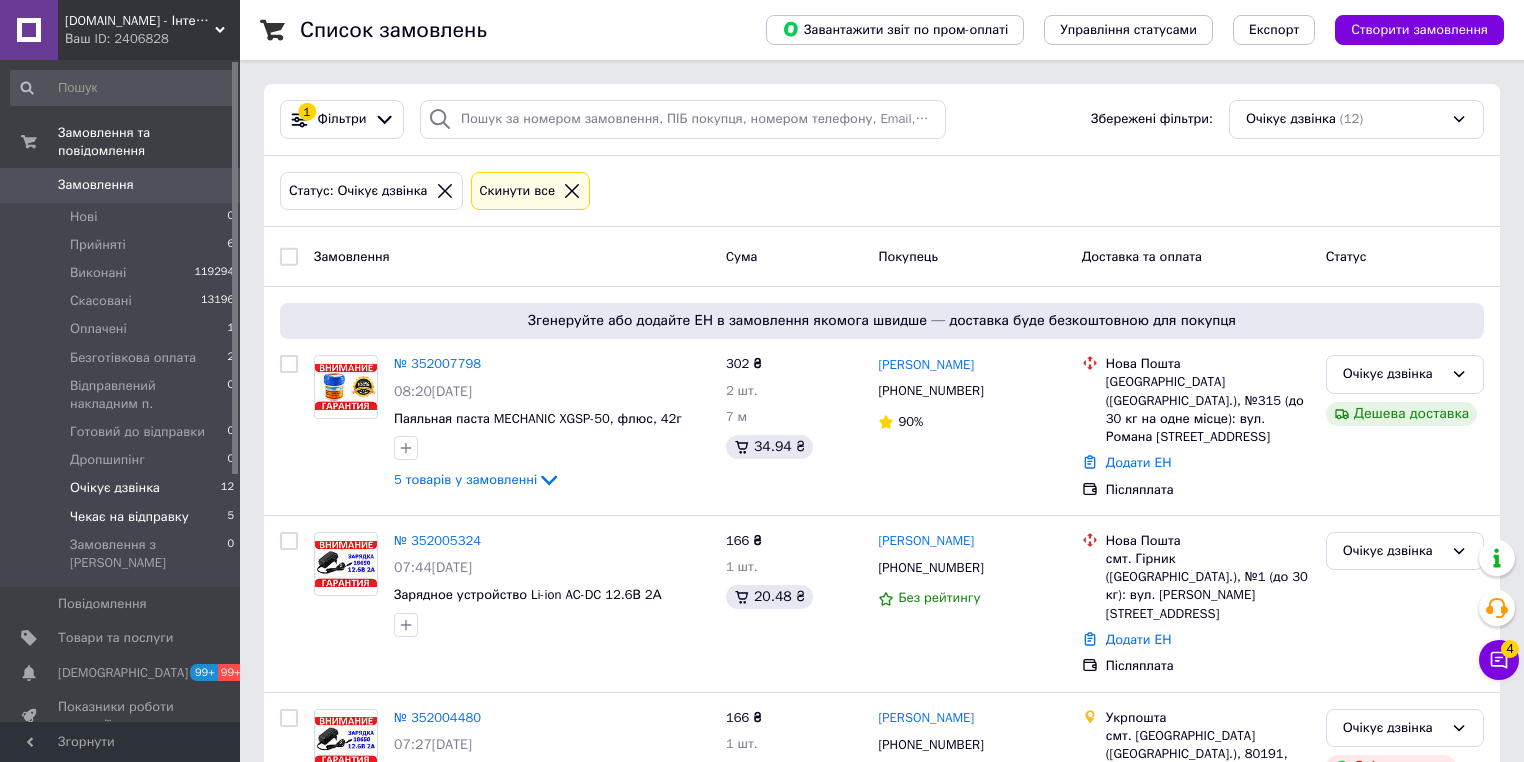 click on "Чекає на відправку" at bounding box center (129, 517) 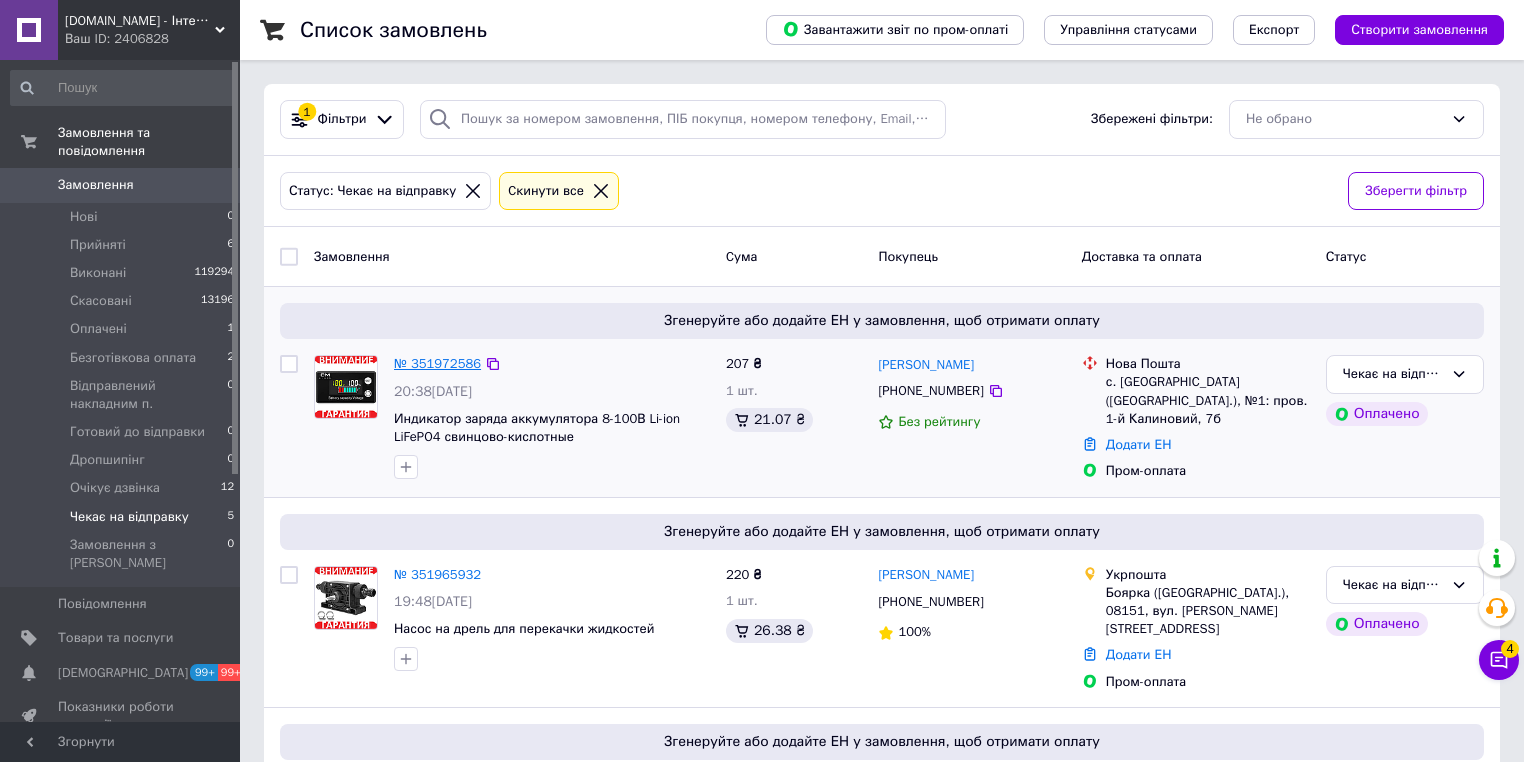 drag, startPoint x: 920, startPoint y: 360, endPoint x: 436, endPoint y: 362, distance: 484.00412 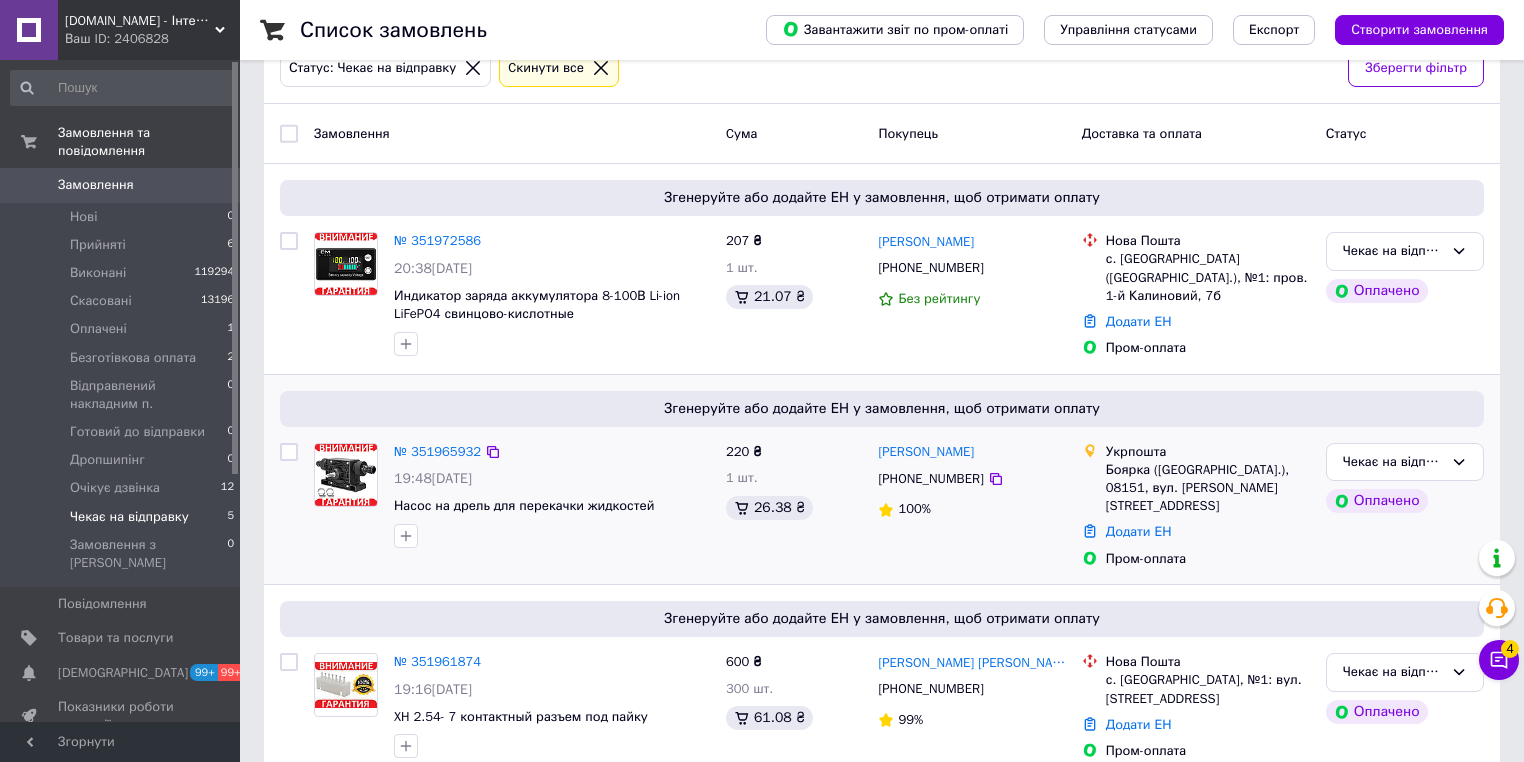 scroll, scrollTop: 160, scrollLeft: 0, axis: vertical 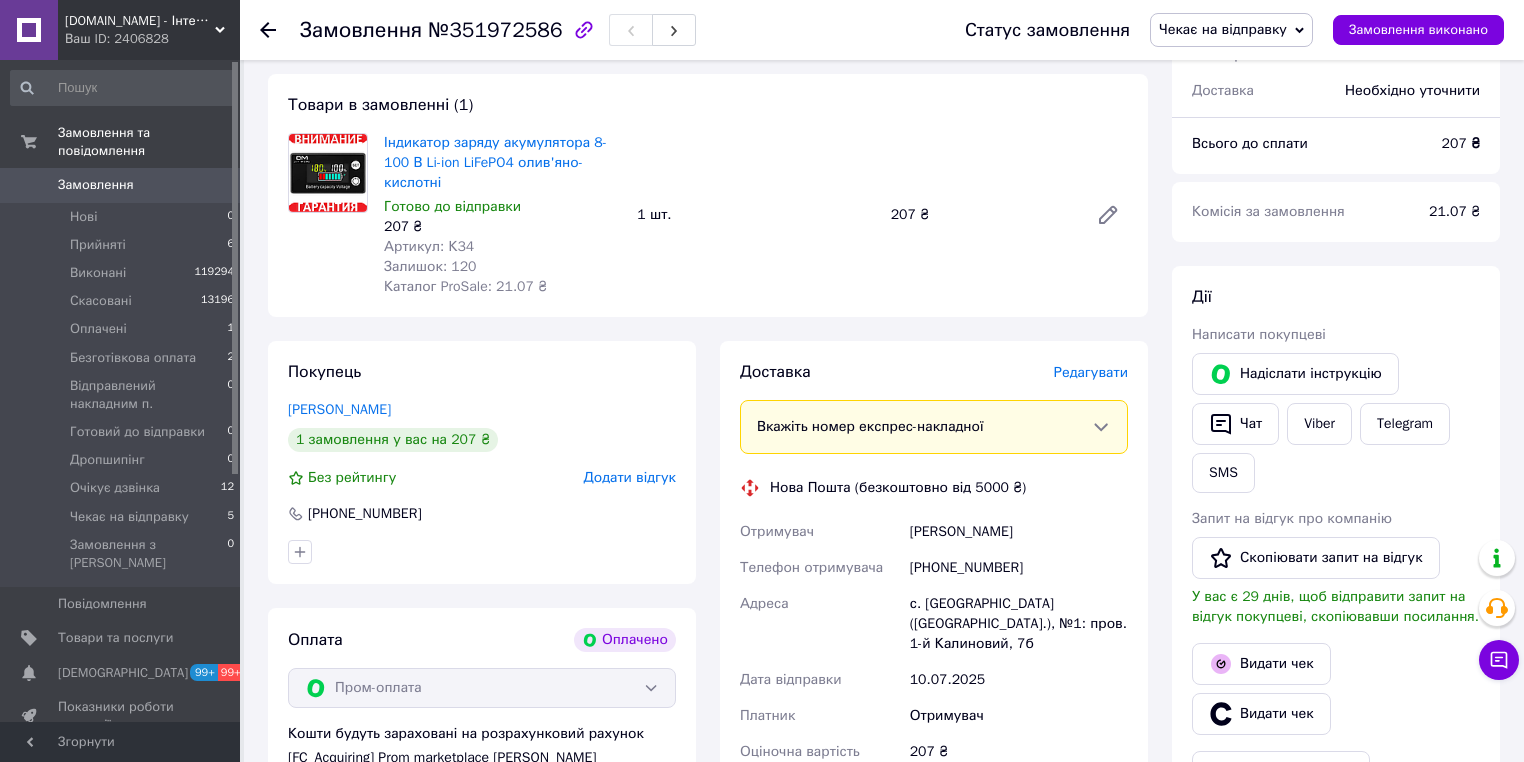 click on "Редагувати" at bounding box center (1091, 372) 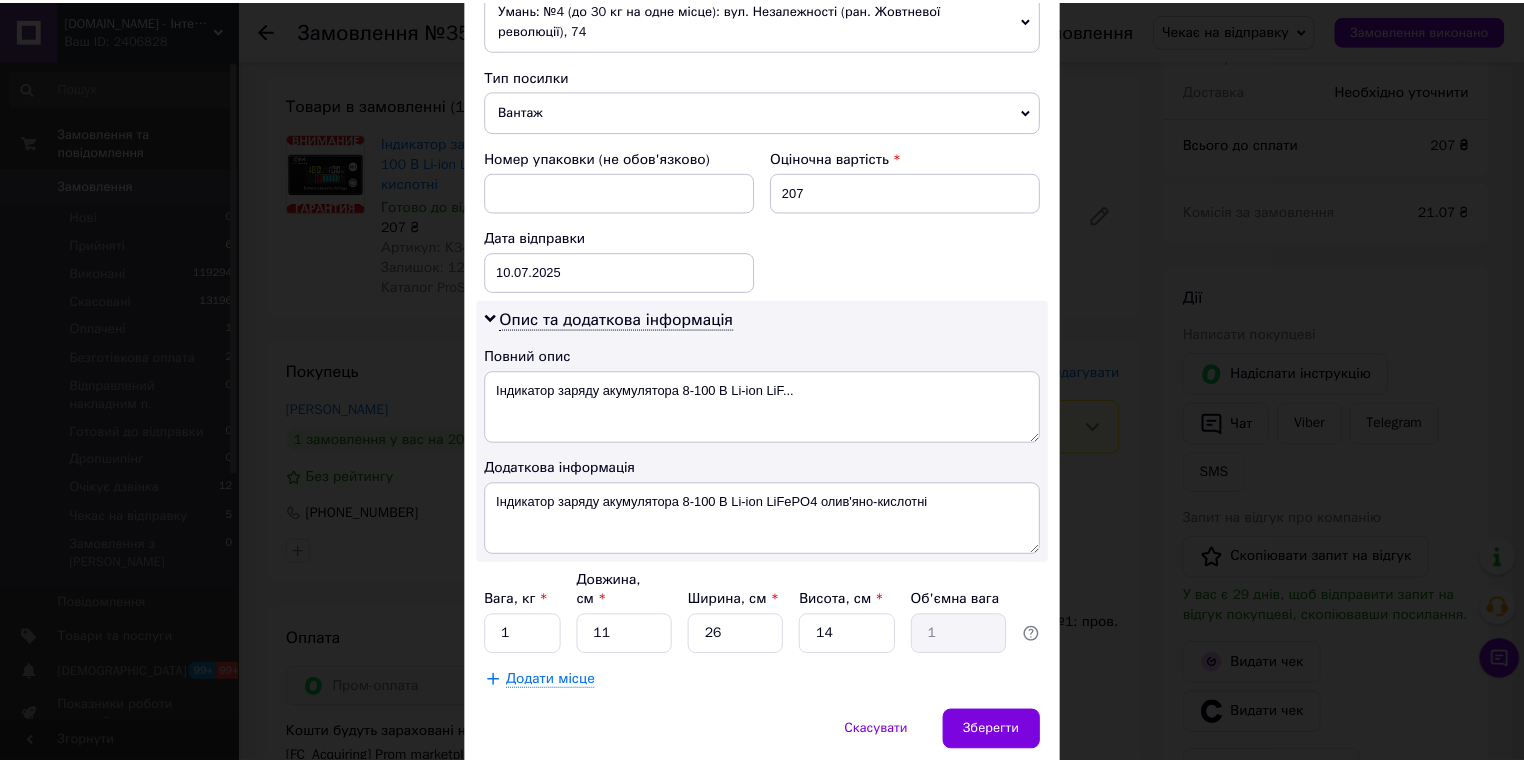 scroll, scrollTop: 803, scrollLeft: 0, axis: vertical 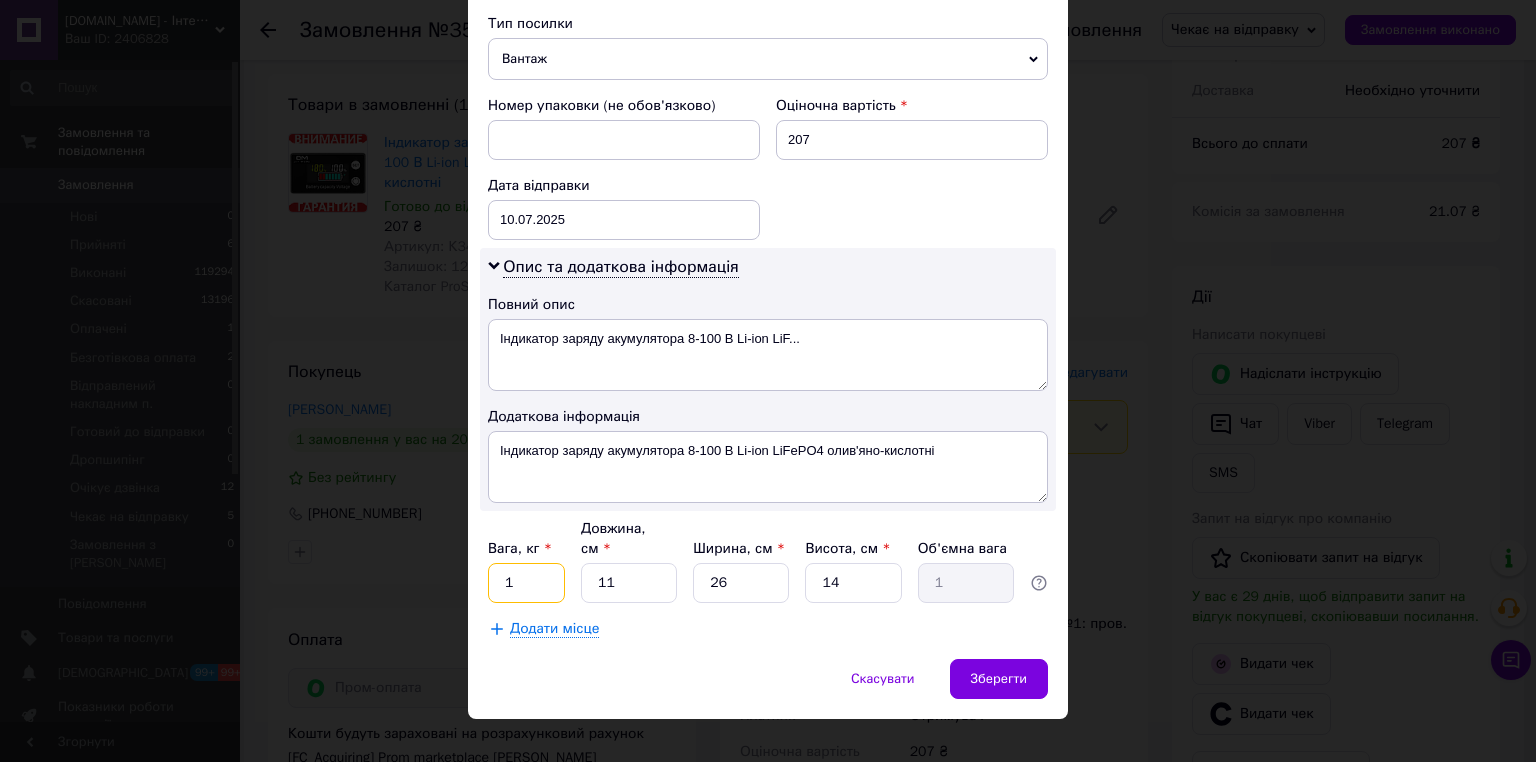 click on "1" at bounding box center [526, 583] 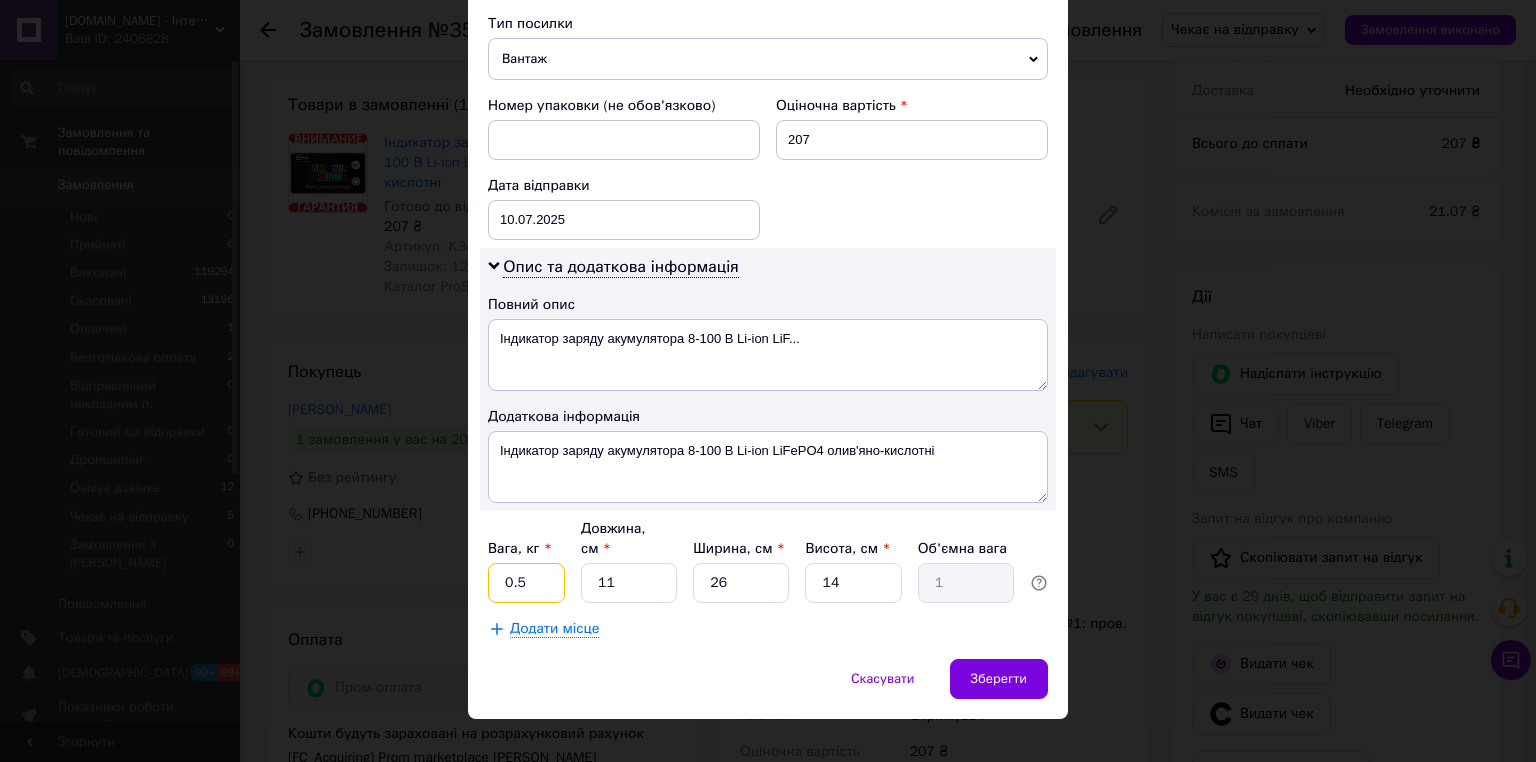 type on "0.5" 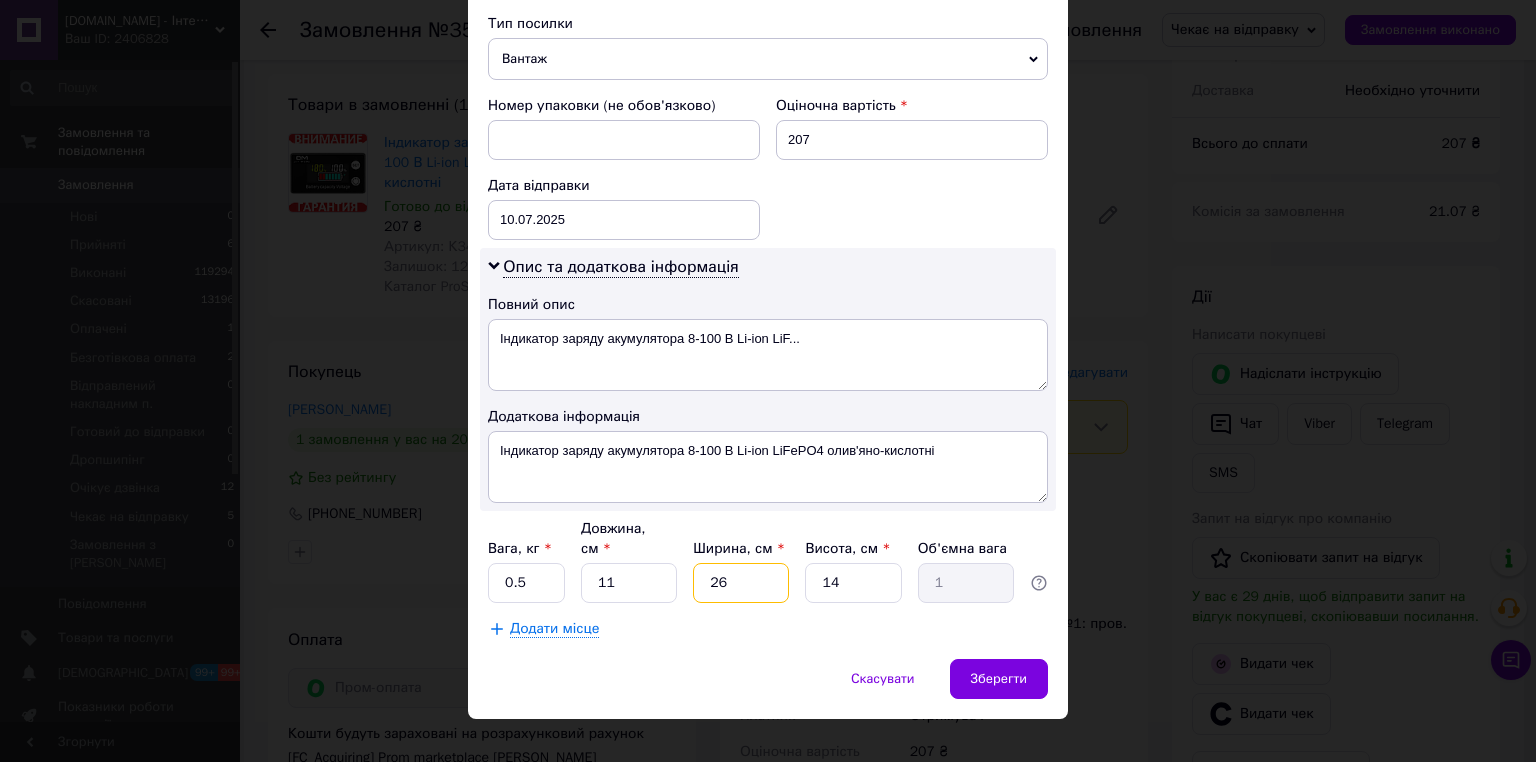 click on "26" at bounding box center [741, 583] 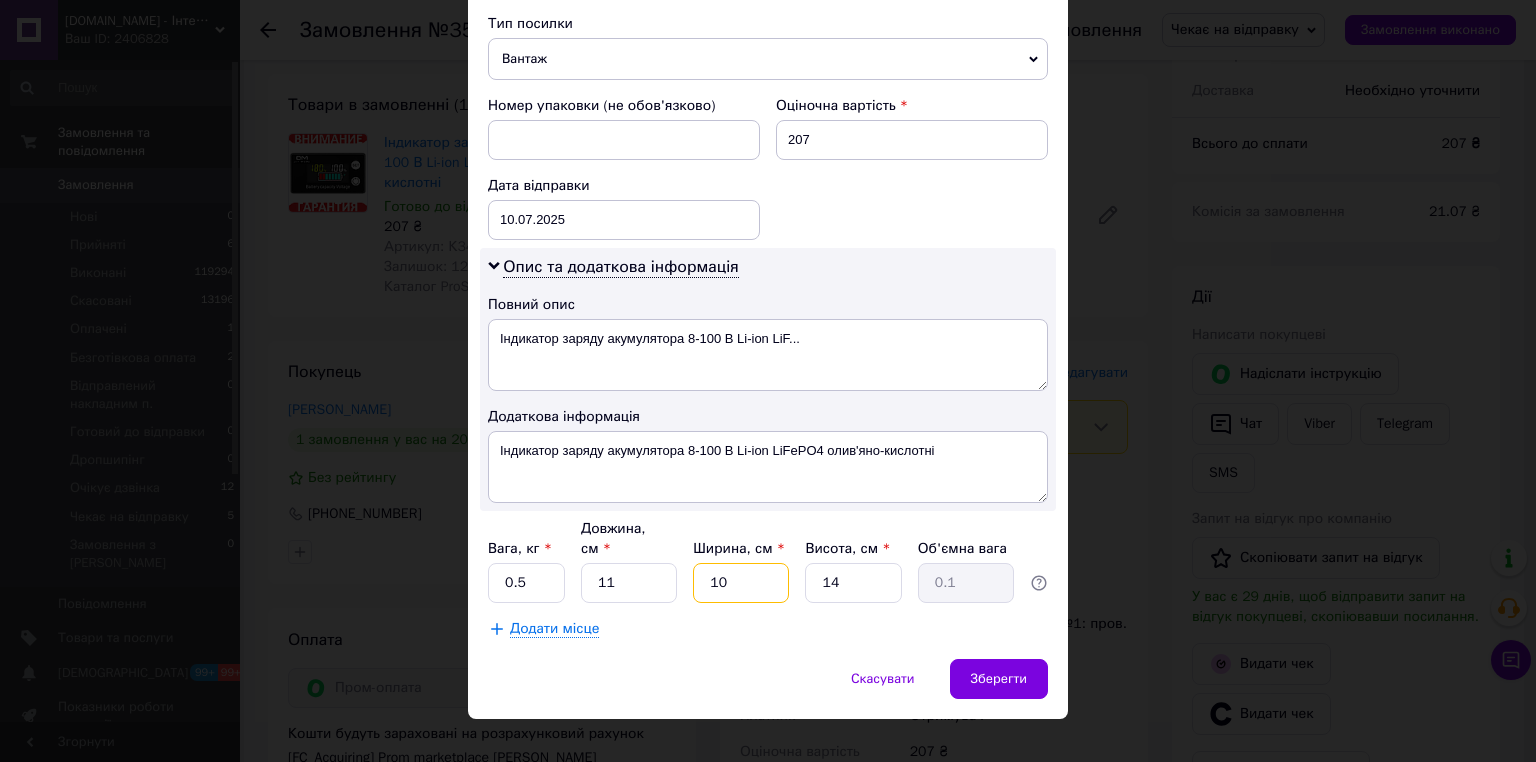 type on "101" 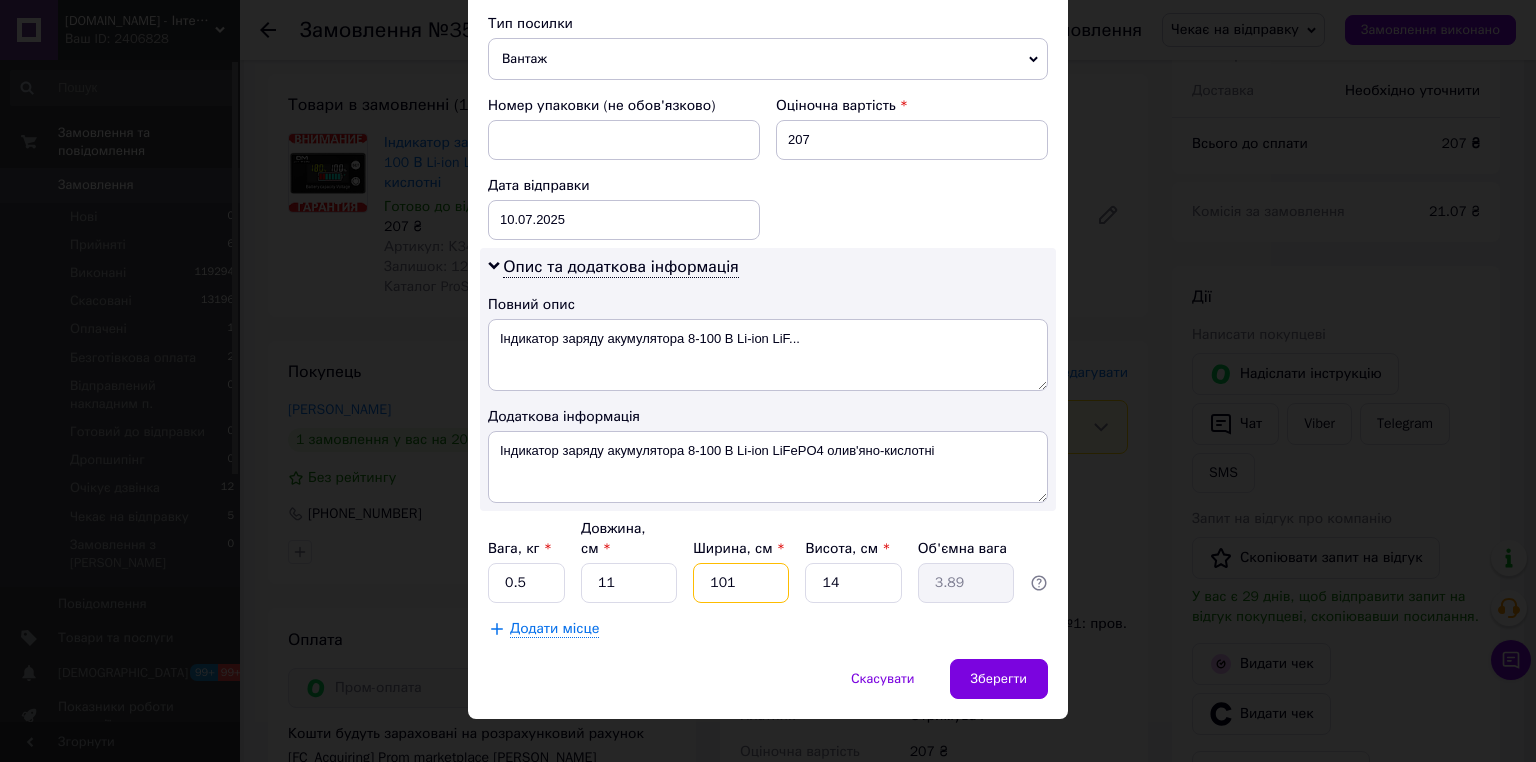 type on "10" 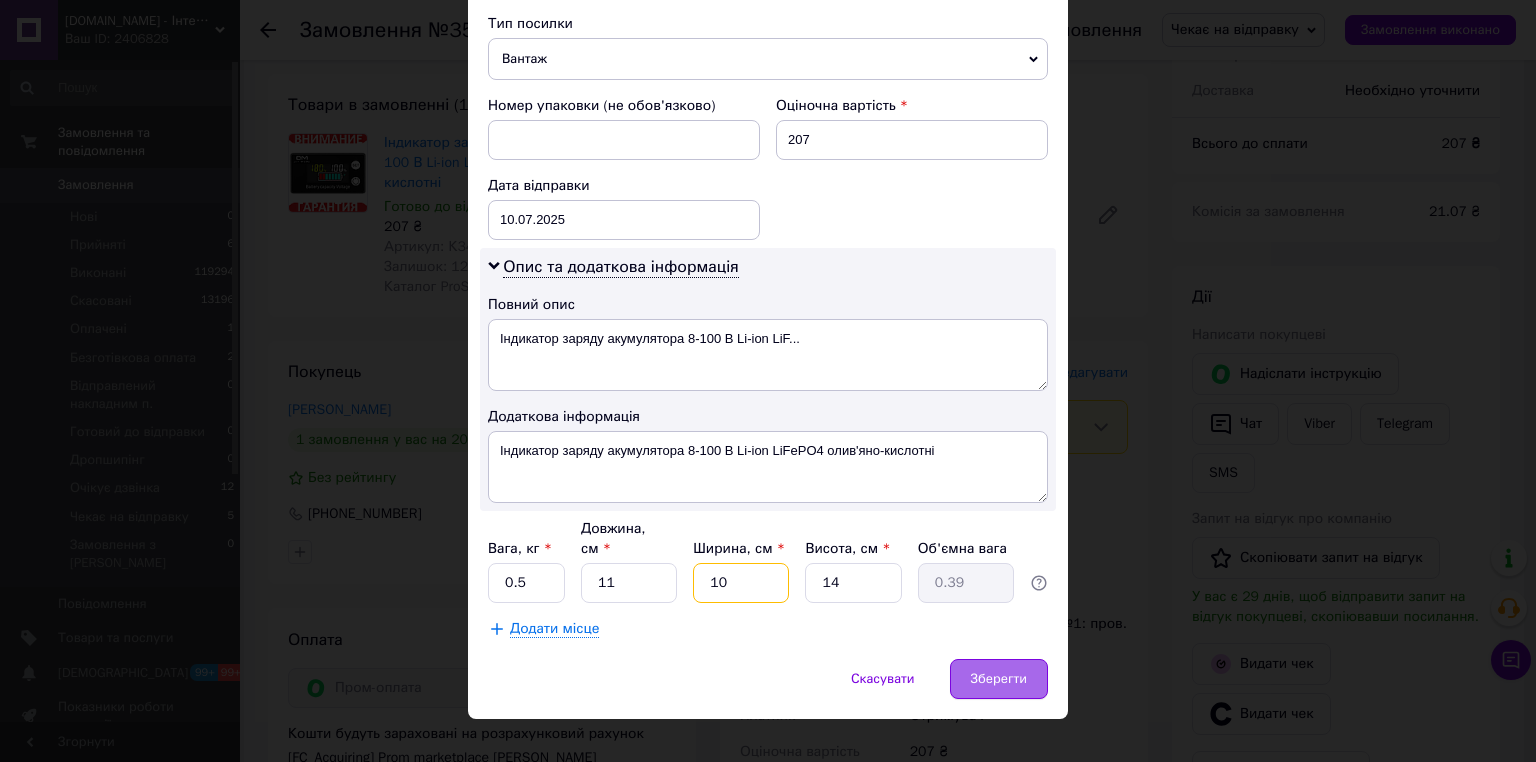 type on "10" 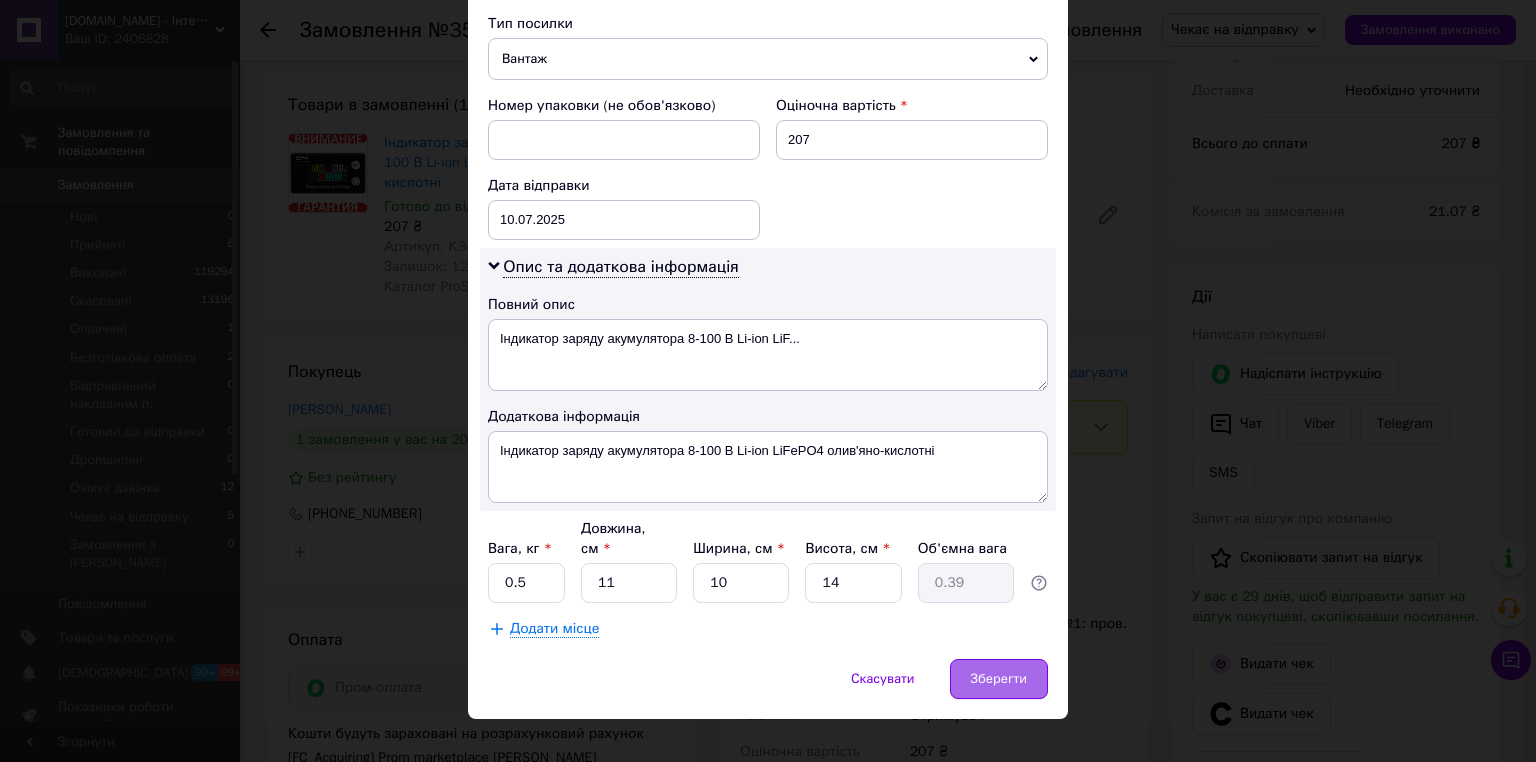 click on "Зберегти" at bounding box center (999, 679) 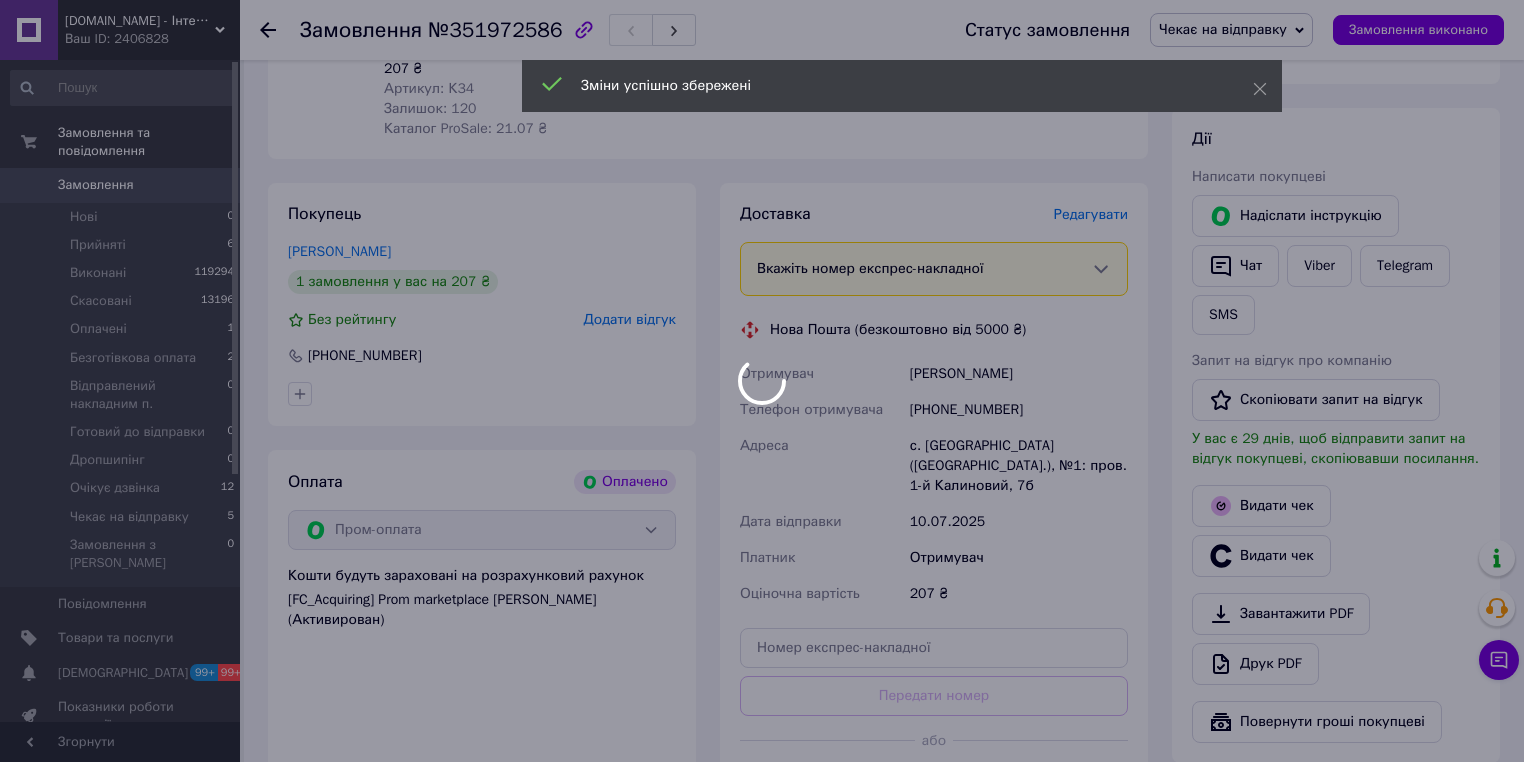 scroll, scrollTop: 480, scrollLeft: 0, axis: vertical 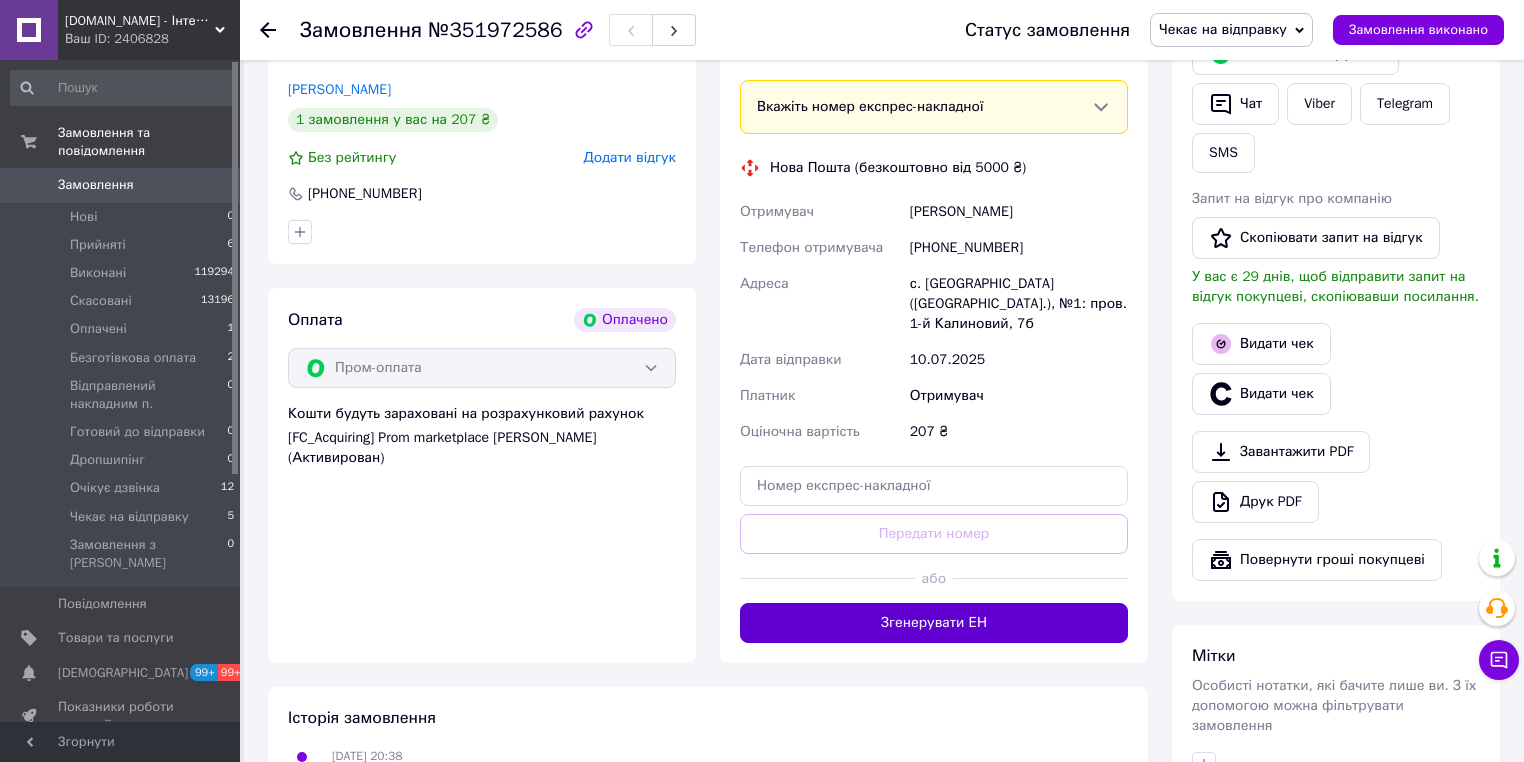 click on "Згенерувати ЕН" at bounding box center [934, 623] 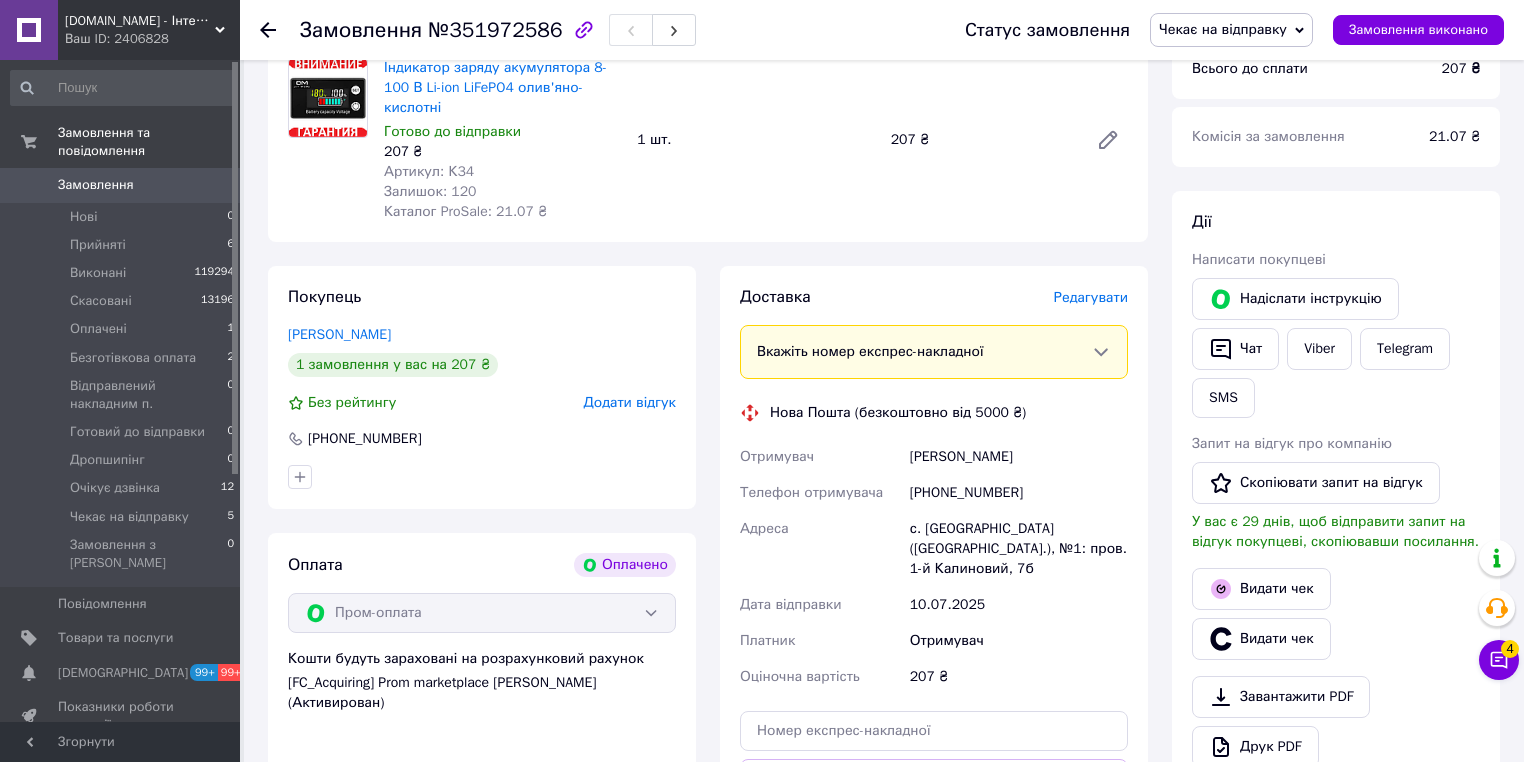 scroll, scrollTop: 320, scrollLeft: 0, axis: vertical 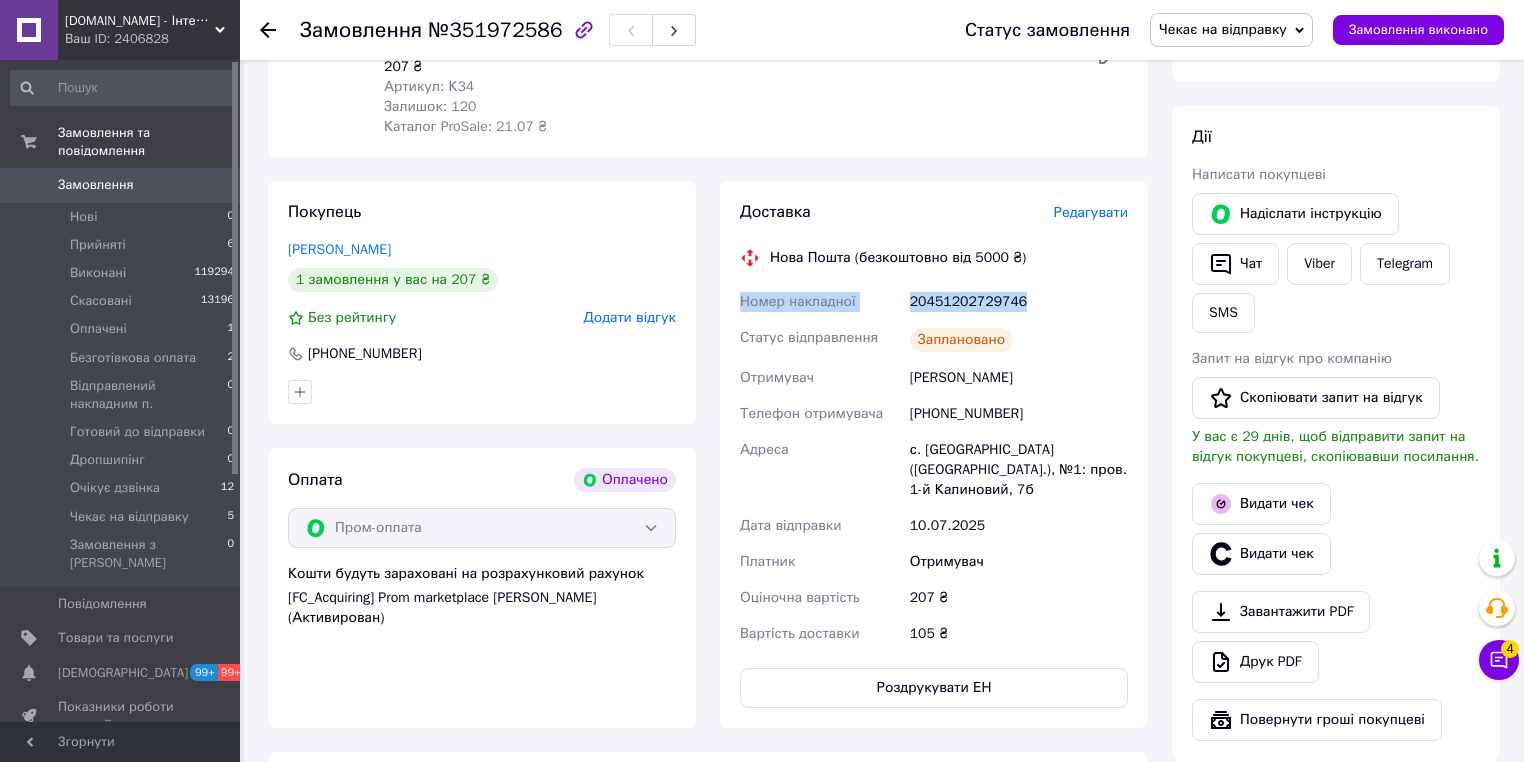 drag, startPoint x: 1040, startPoint y: 284, endPoint x: 727, endPoint y: 278, distance: 313.0575 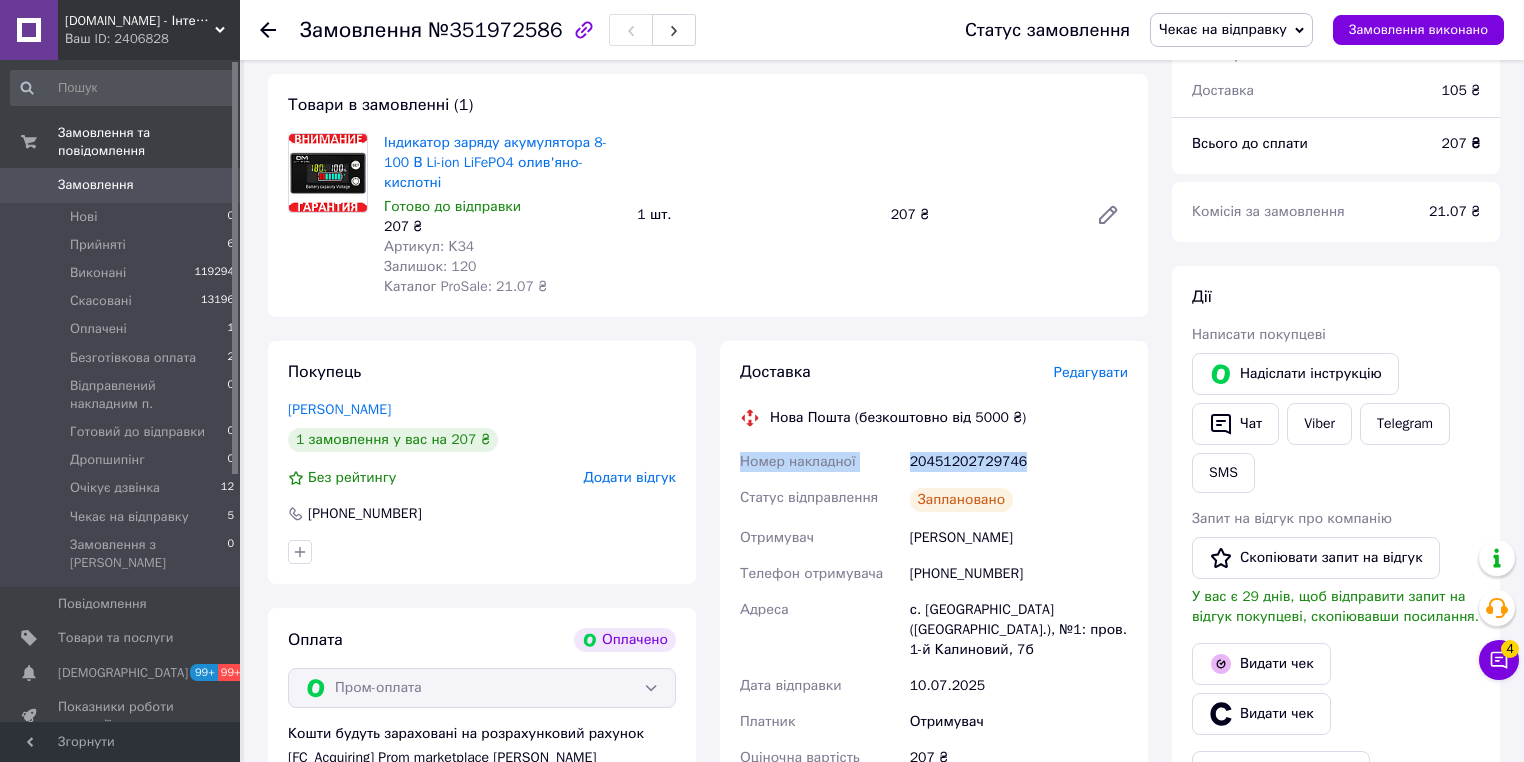 scroll, scrollTop: 160, scrollLeft: 0, axis: vertical 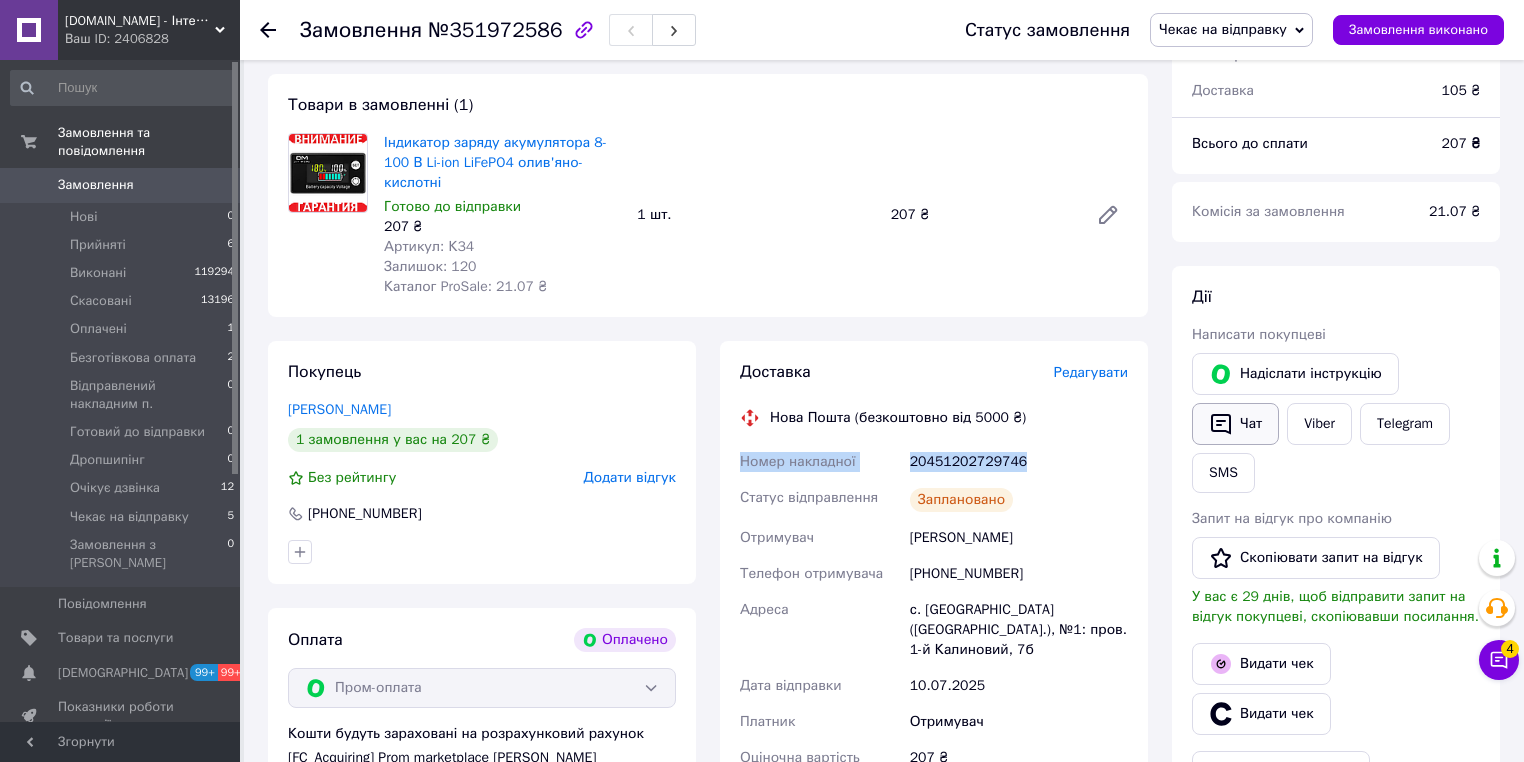 click 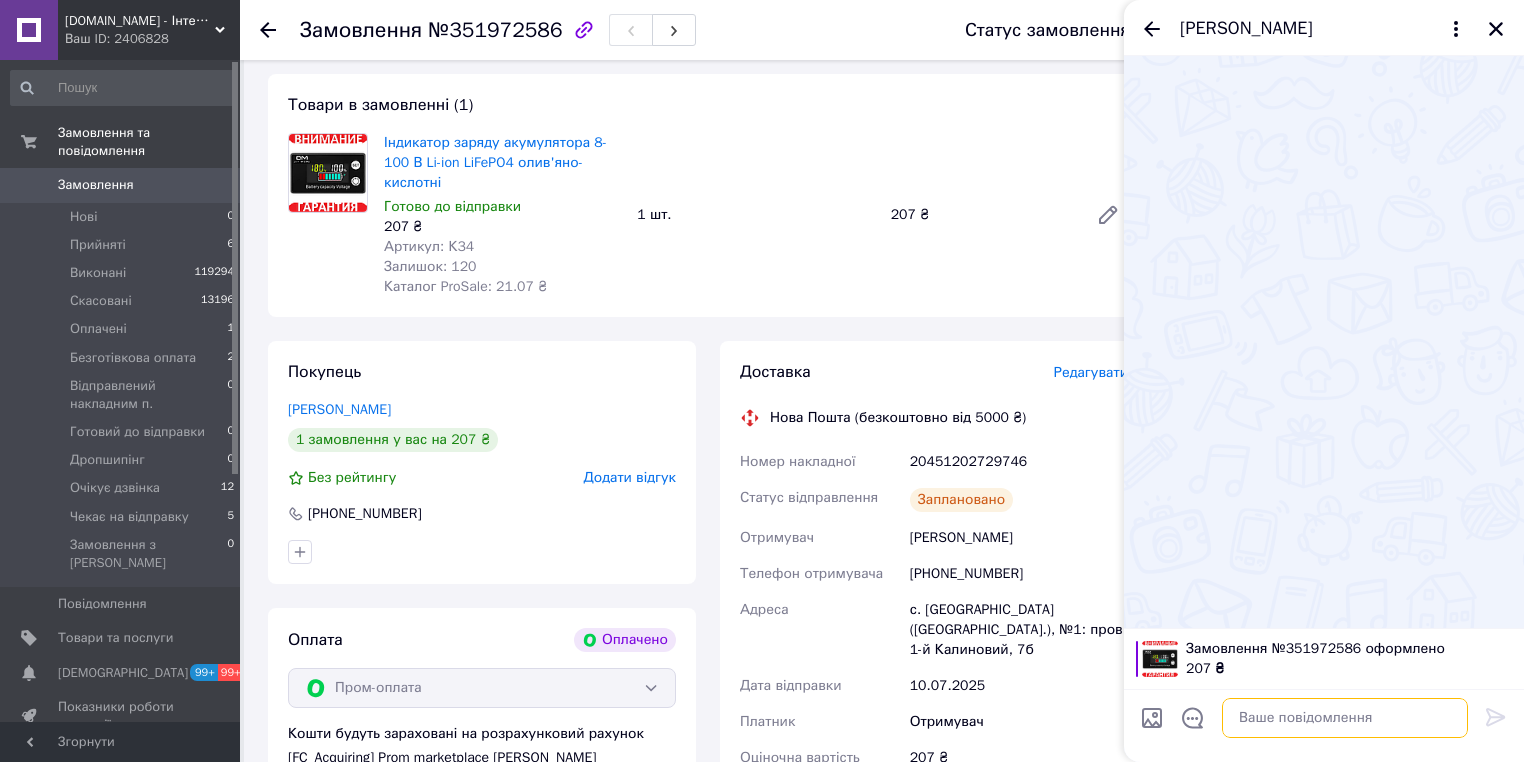 paste on "Номер накладної
20451202729746" 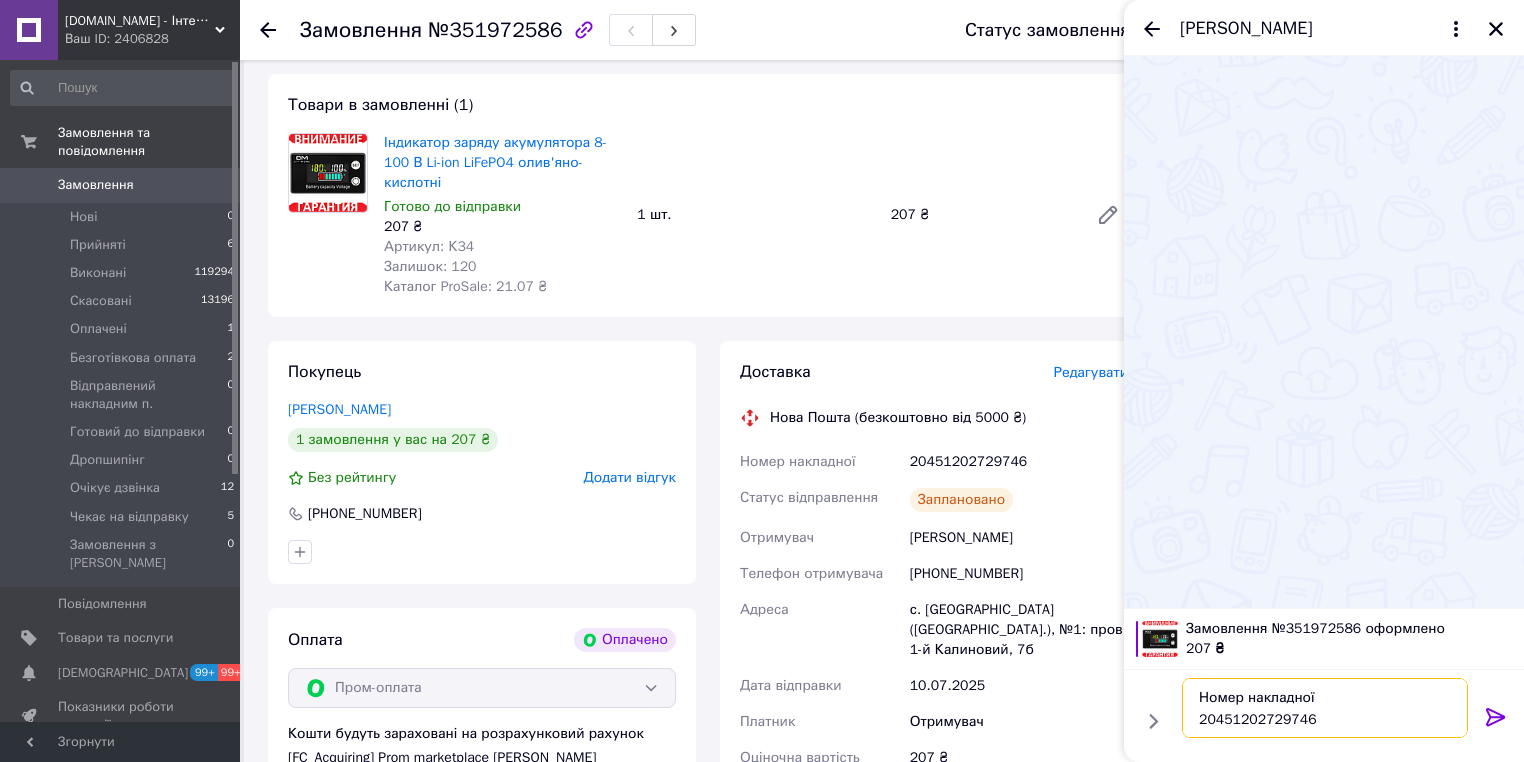 type on "Номер накладної
20451202729746" 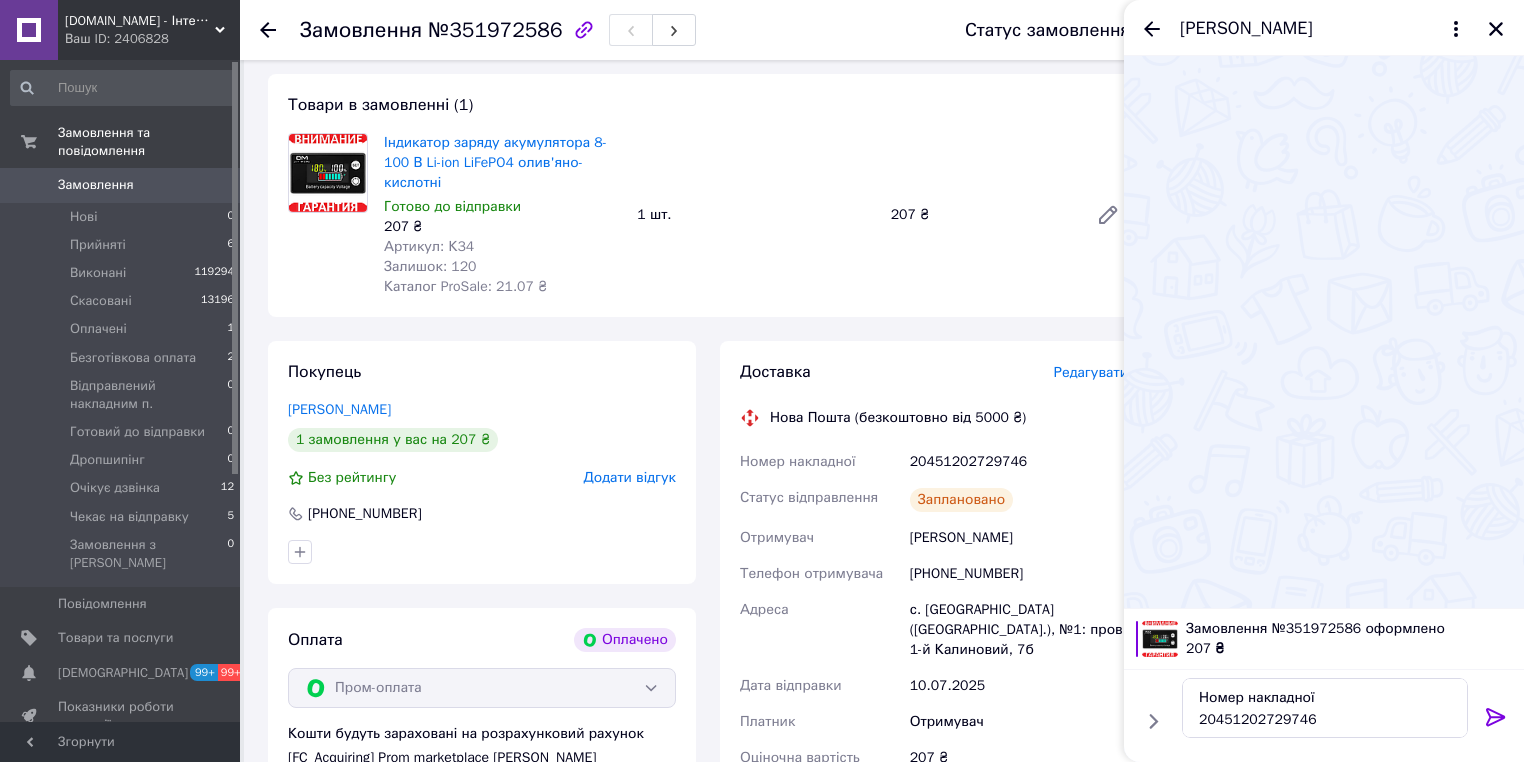 drag, startPoint x: 1495, startPoint y: 724, endPoint x: 1277, endPoint y: 501, distance: 311.85413 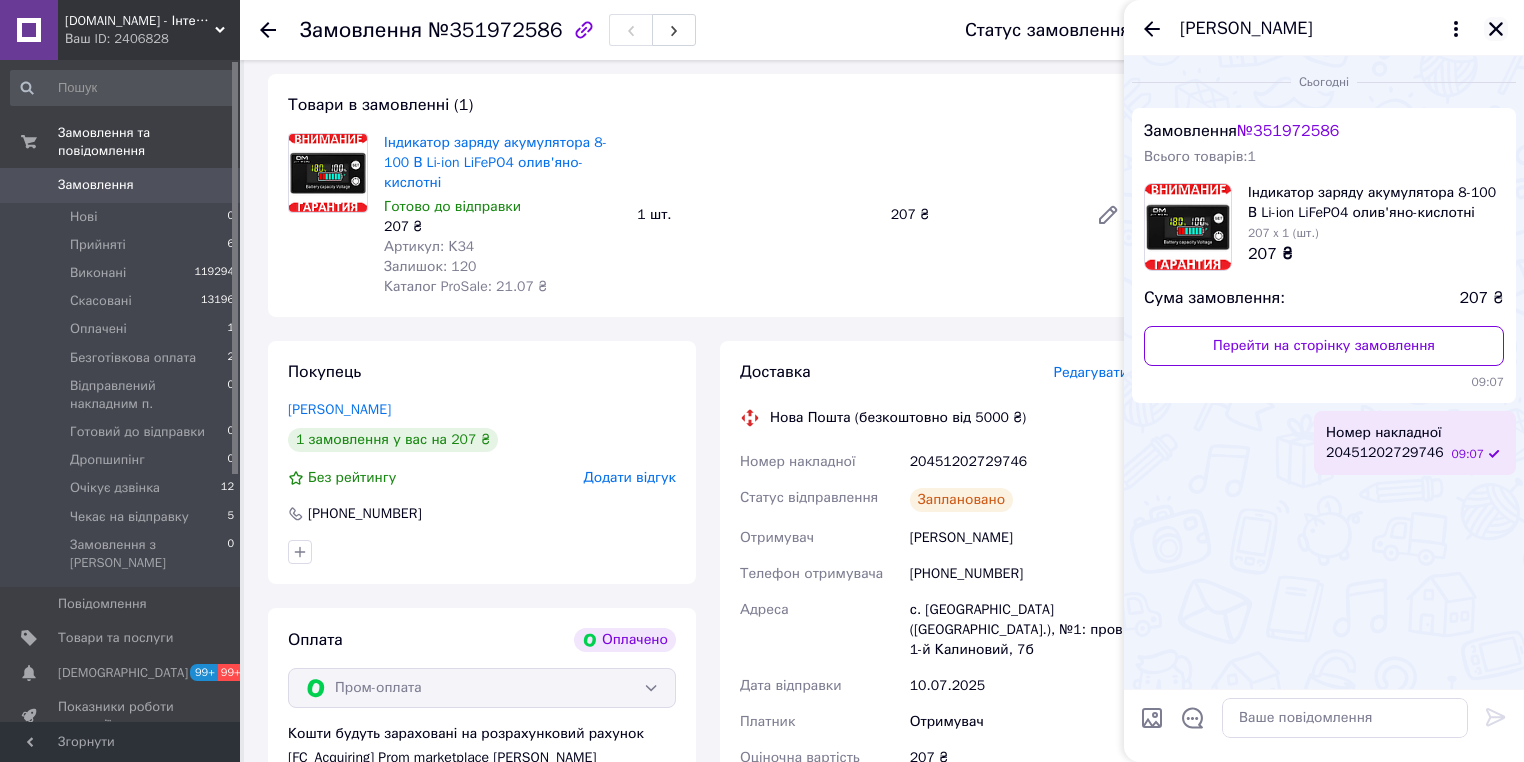 click 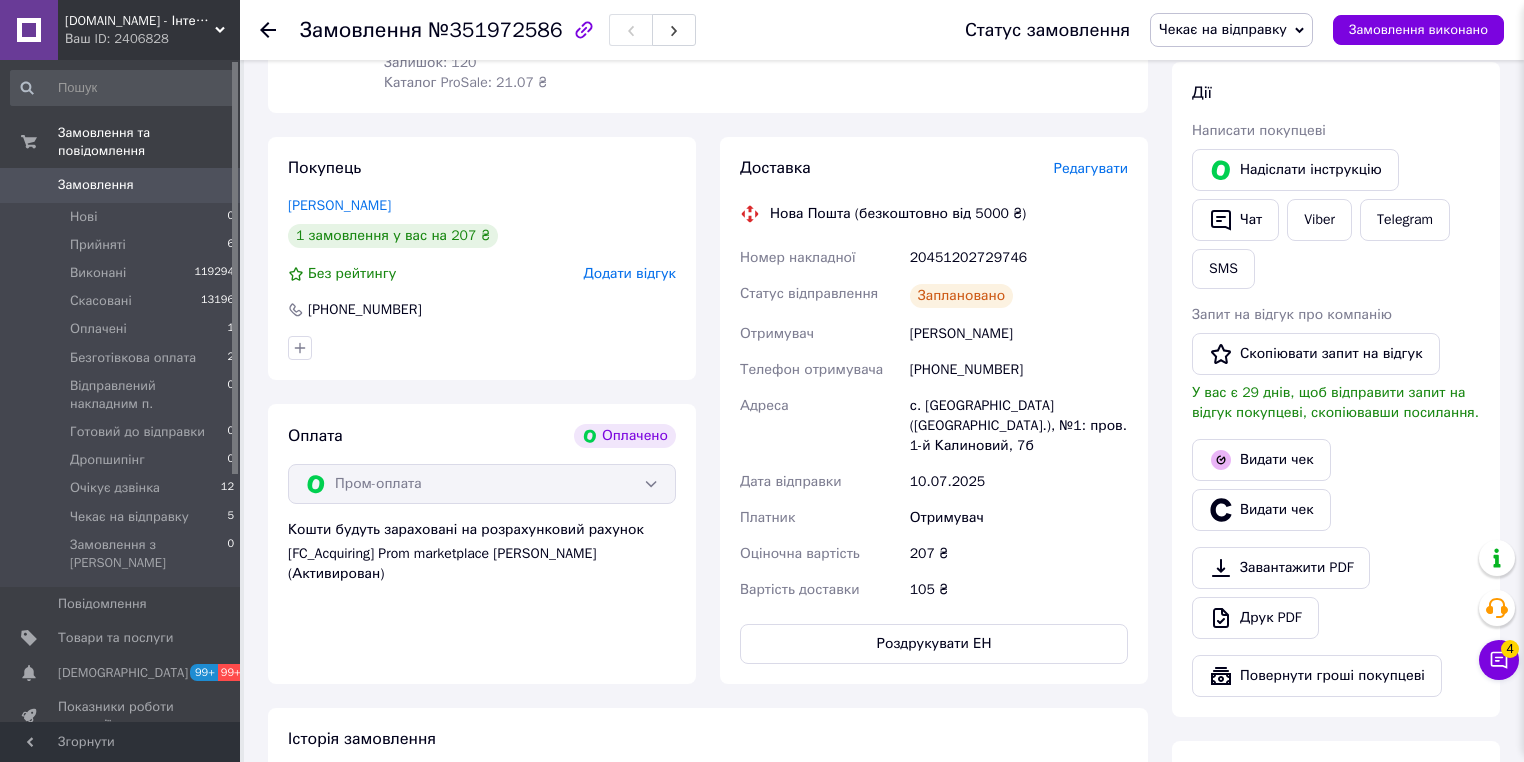 scroll, scrollTop: 480, scrollLeft: 0, axis: vertical 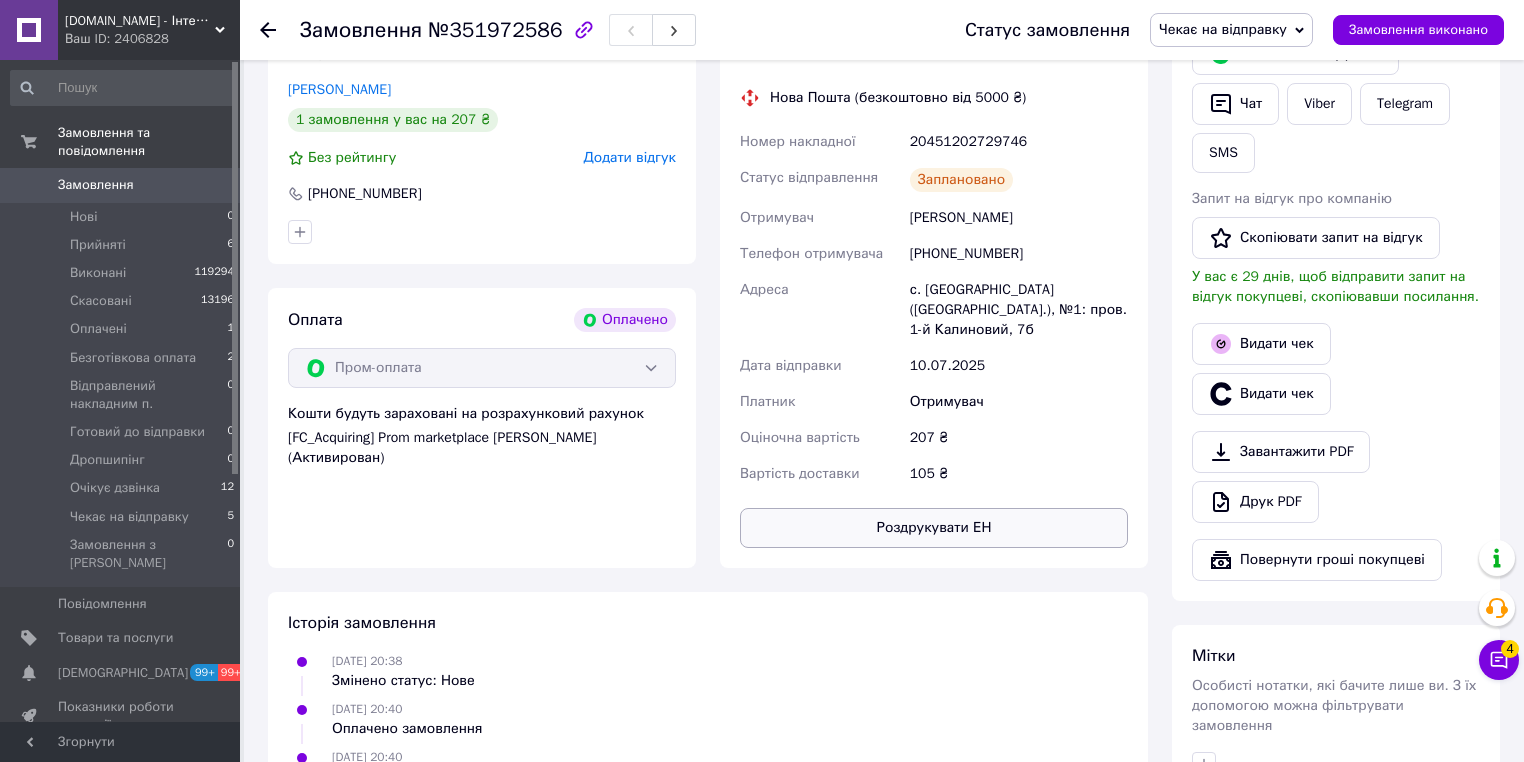 click on "Роздрукувати ЕН" at bounding box center [934, 528] 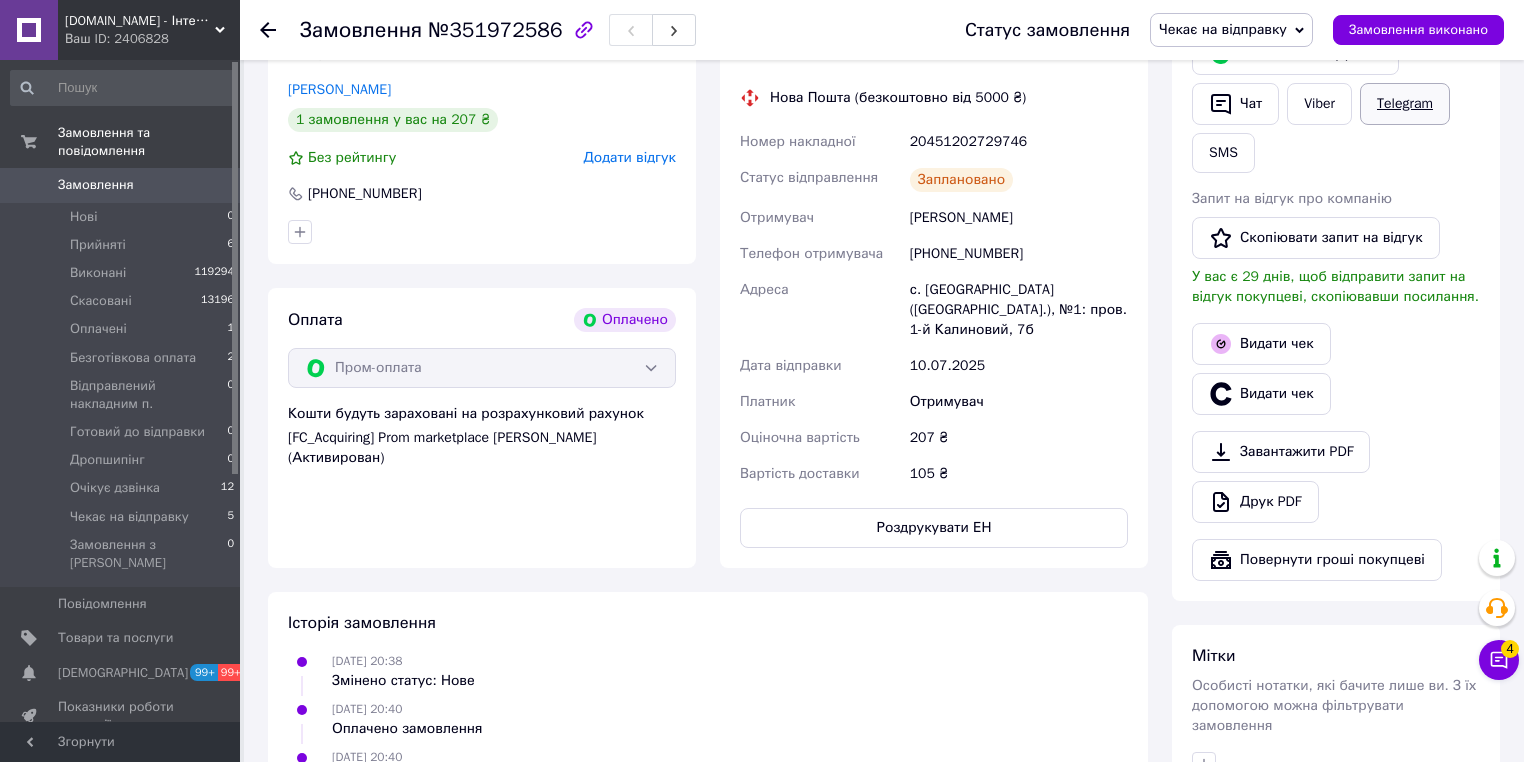 drag, startPoint x: 1399, startPoint y: 28, endPoint x: 1402, endPoint y: 87, distance: 59.07622 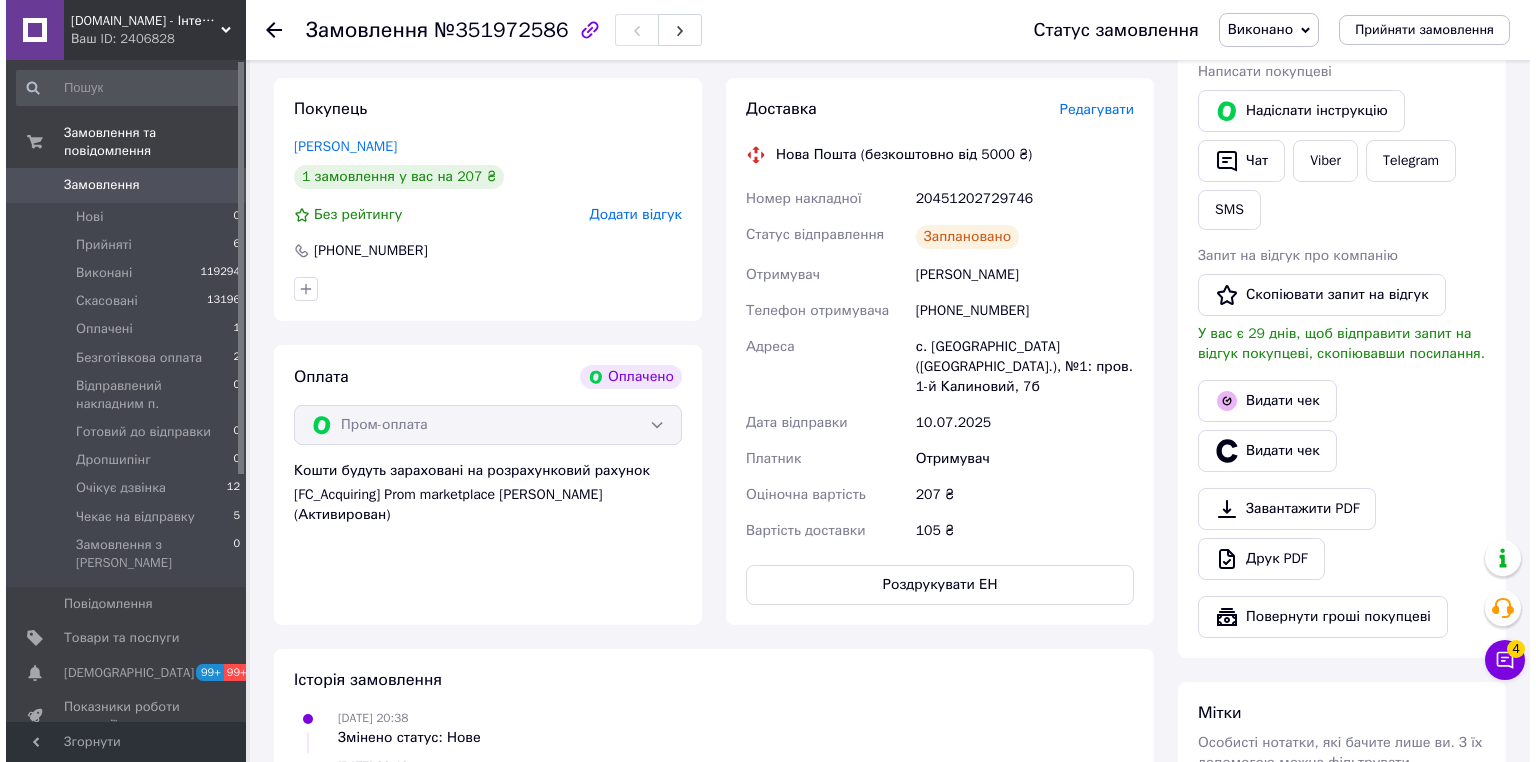 scroll, scrollTop: 480, scrollLeft: 0, axis: vertical 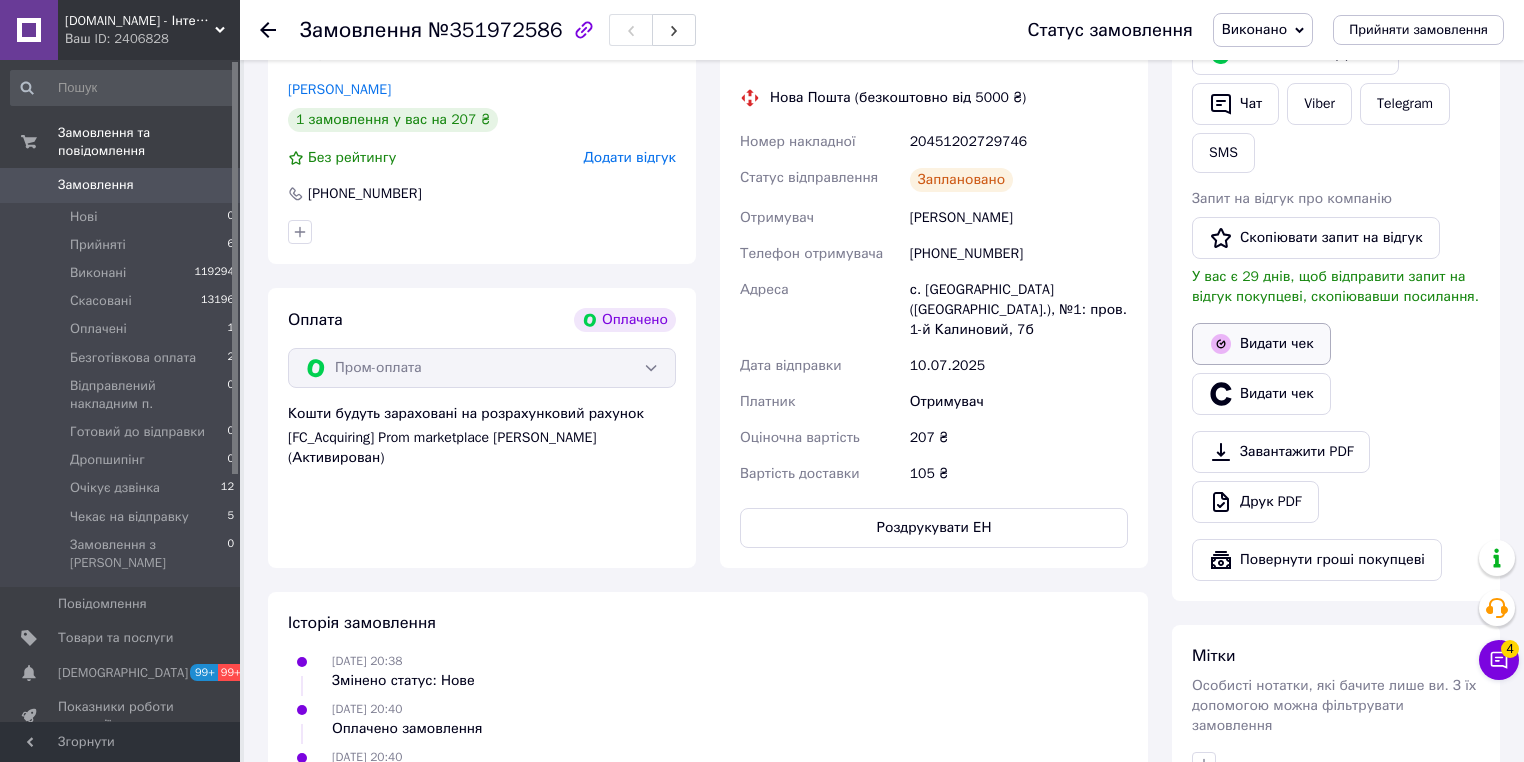 click on "Видати чек" at bounding box center [1261, 344] 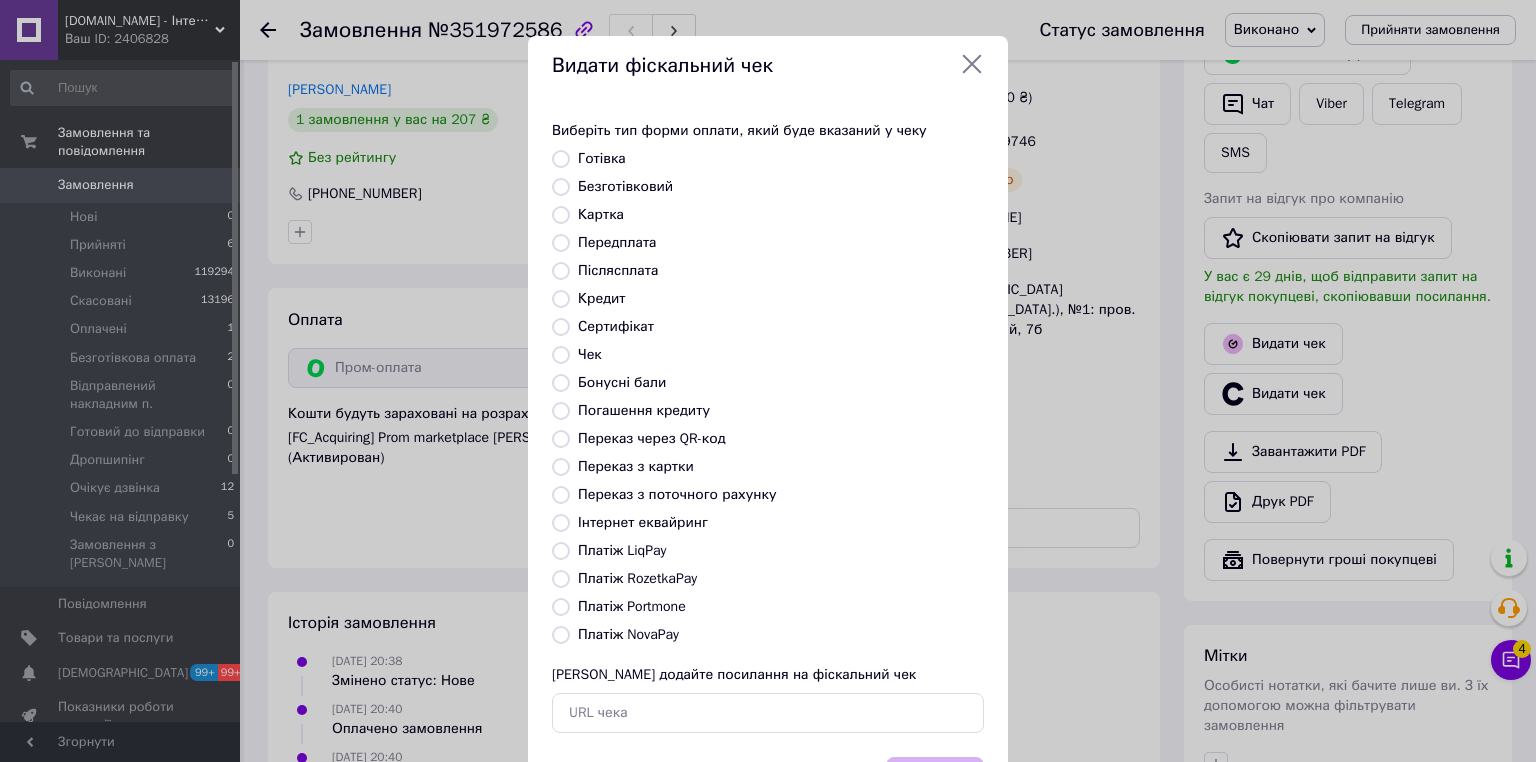 click on "Платіж RozetkaPay" at bounding box center [561, 579] 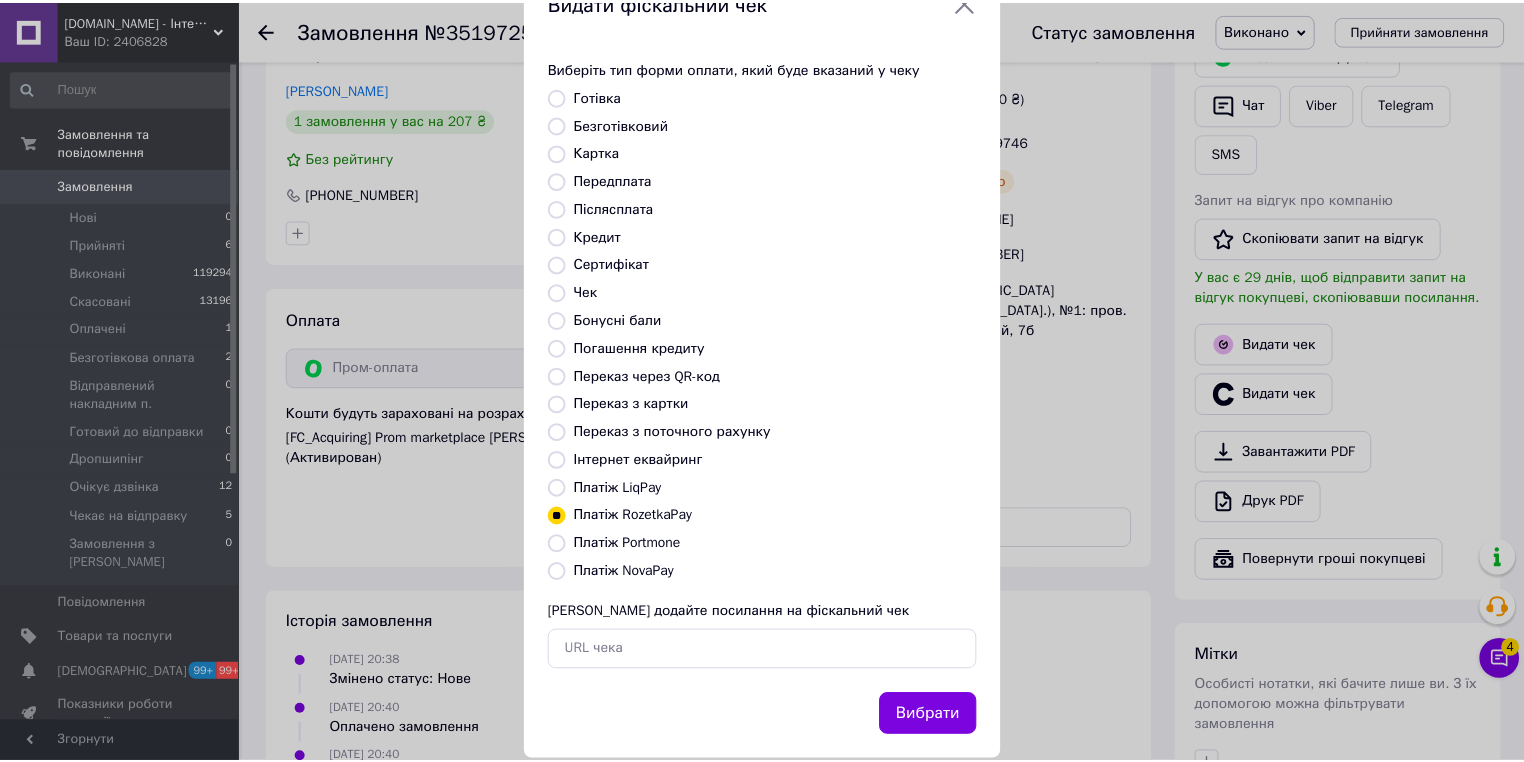 scroll, scrollTop: 96, scrollLeft: 0, axis: vertical 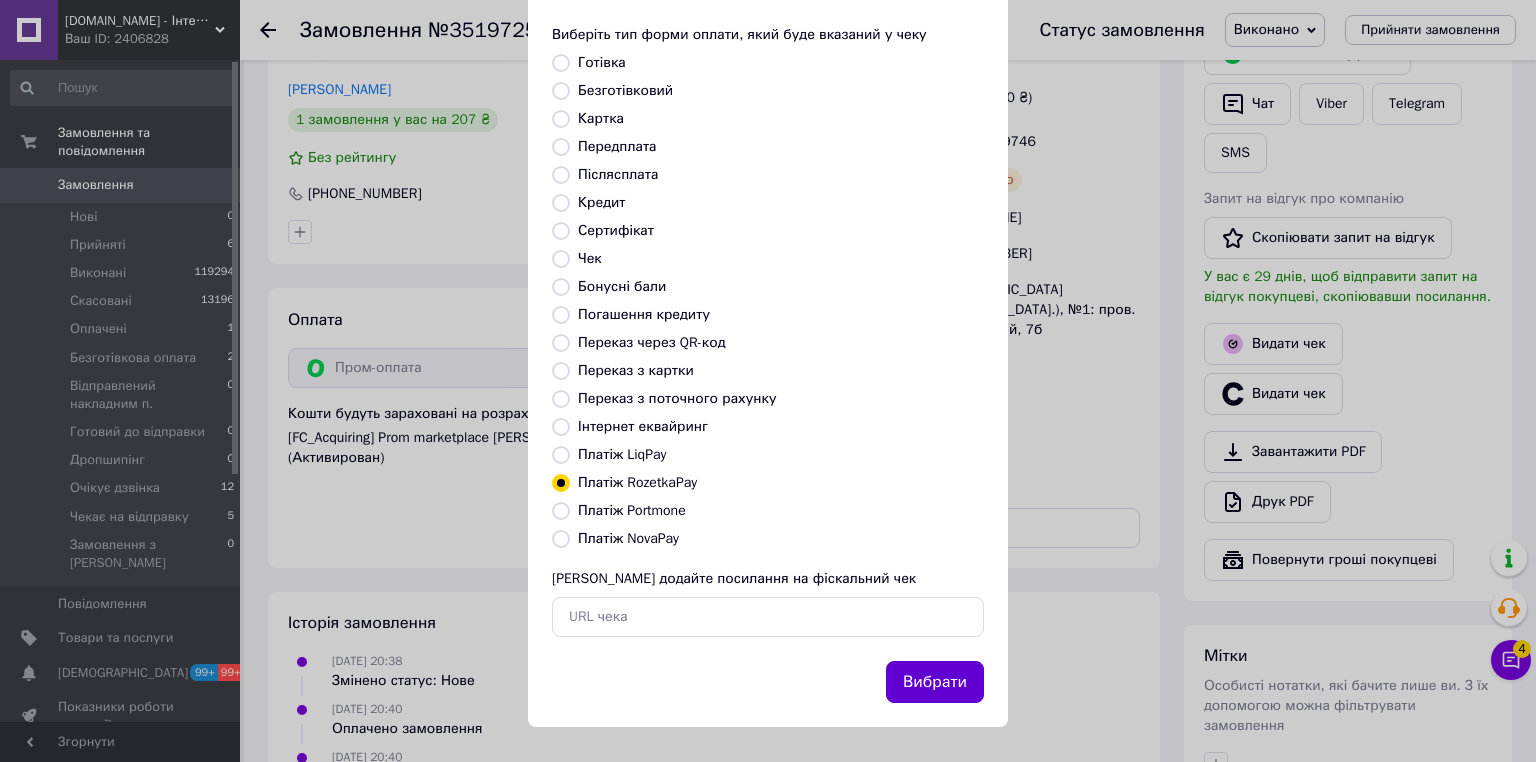 click on "Вибрати" at bounding box center (935, 682) 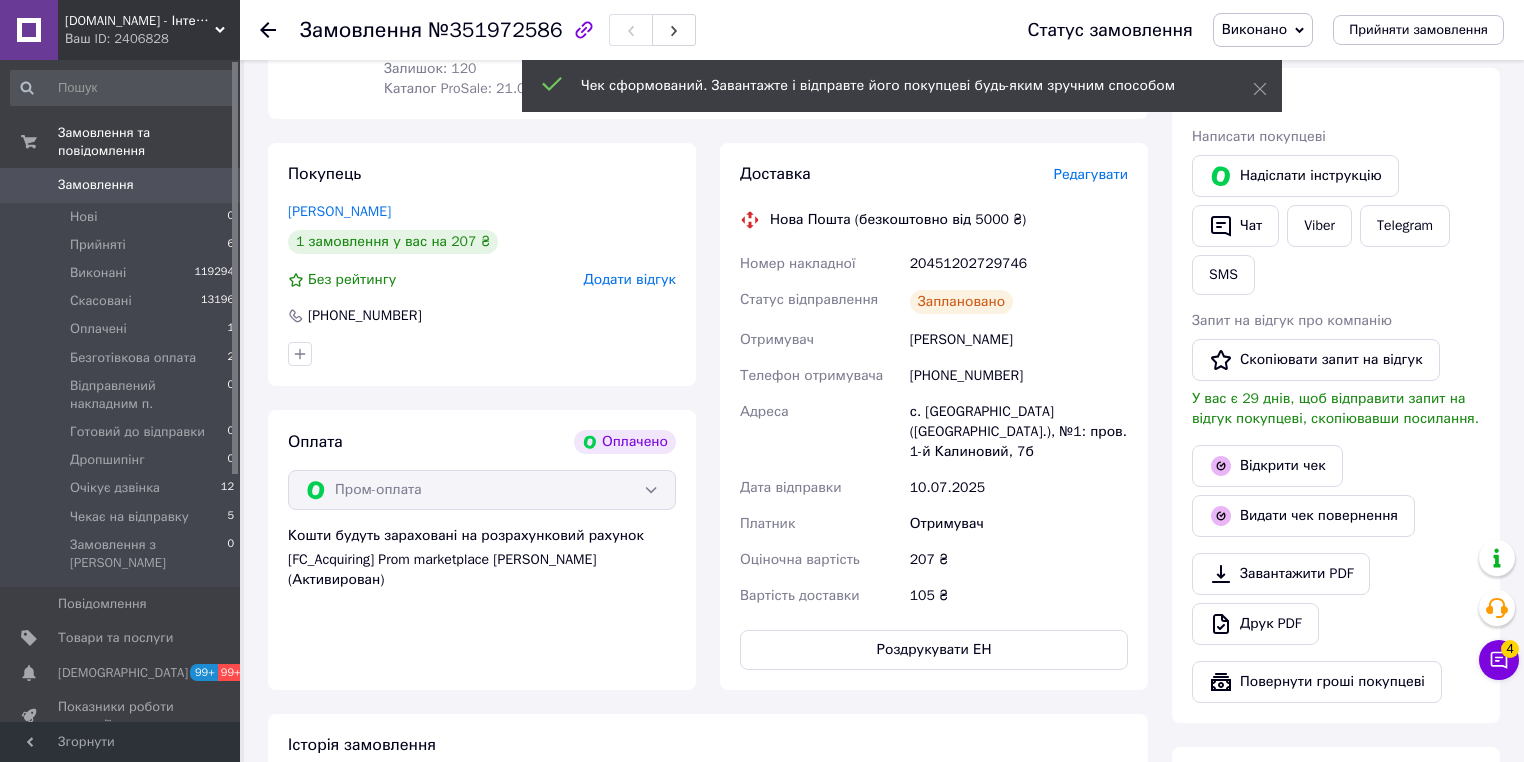scroll, scrollTop: 320, scrollLeft: 0, axis: vertical 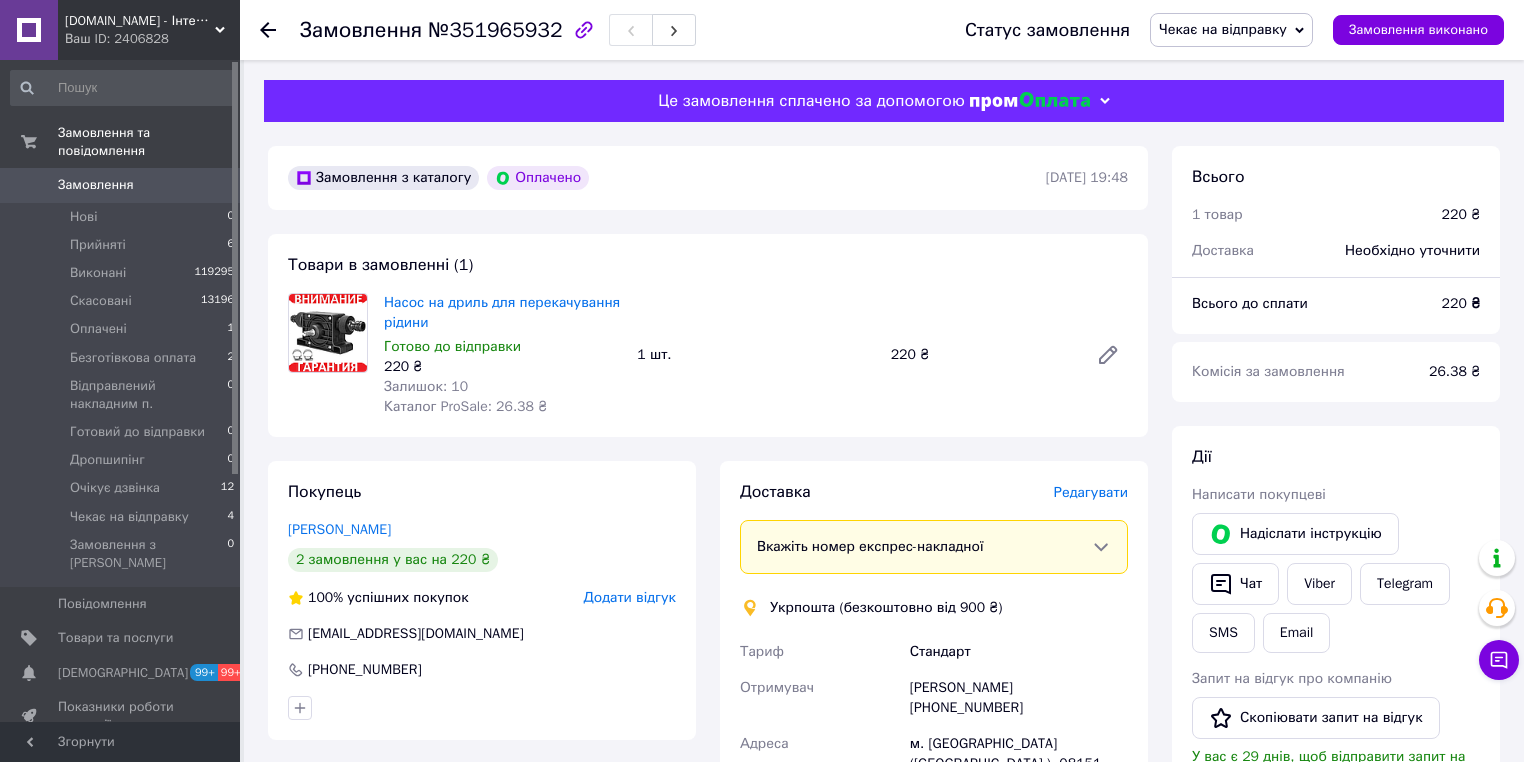 click on "Редагувати" at bounding box center [1091, 492] 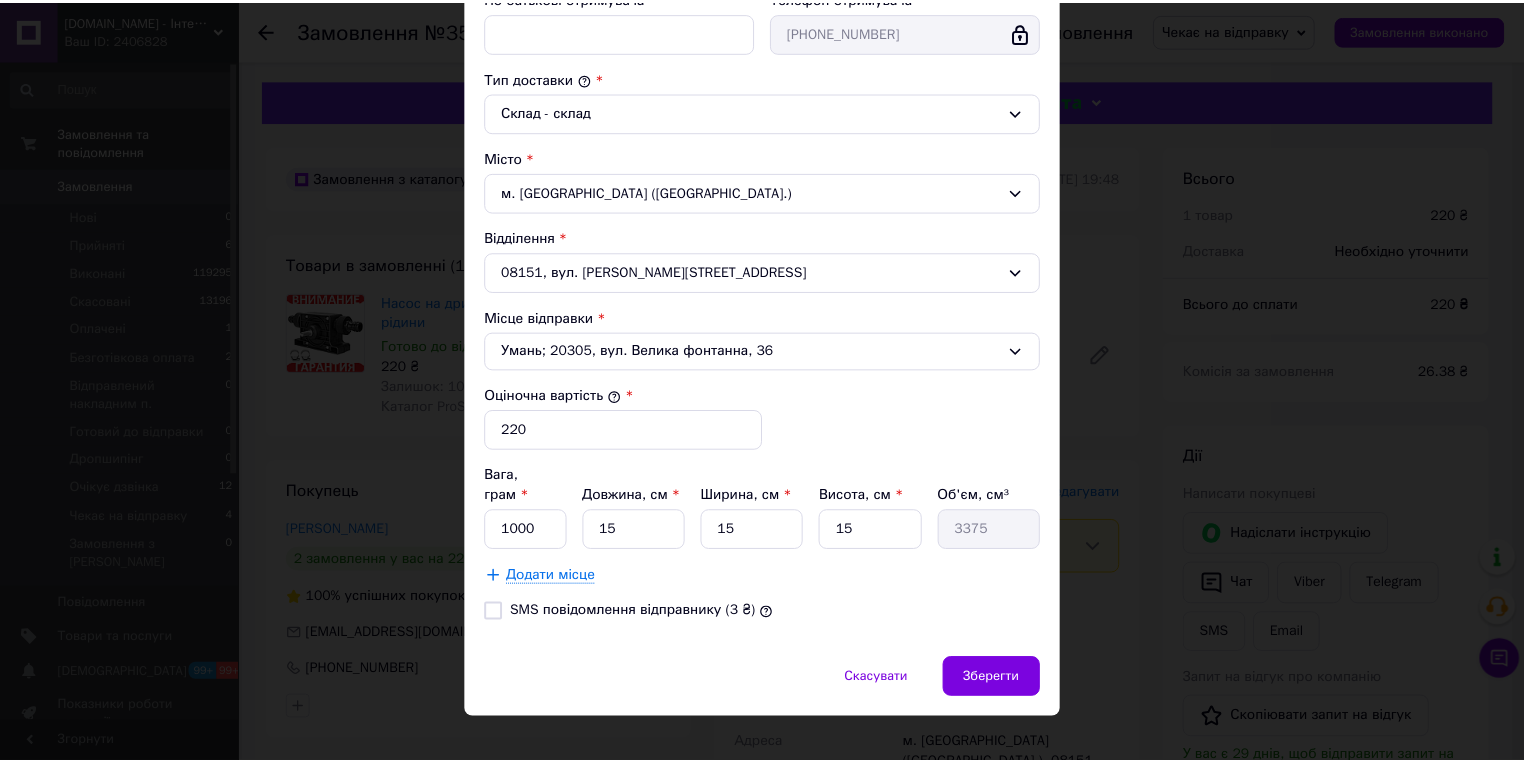 scroll, scrollTop: 484, scrollLeft: 0, axis: vertical 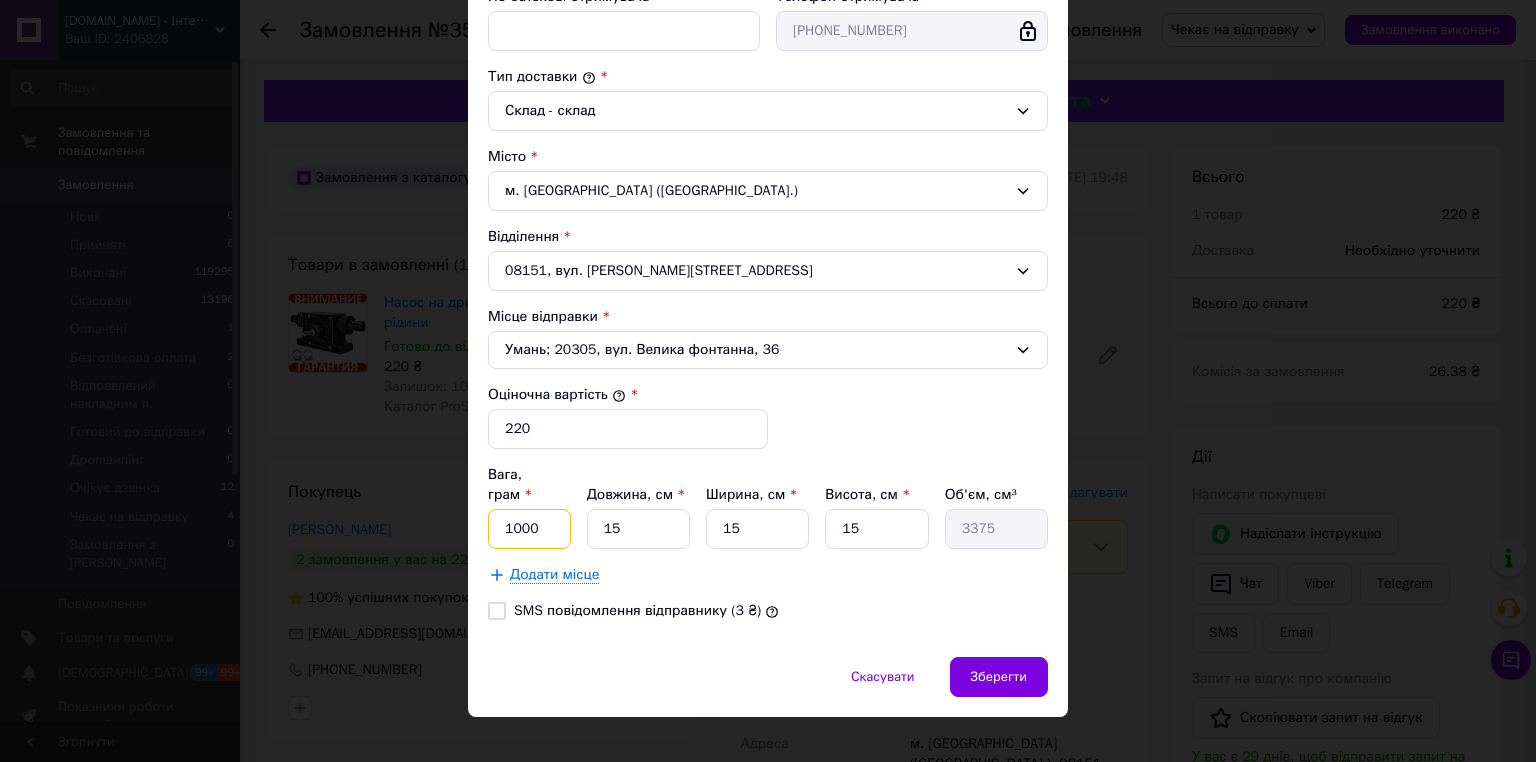 click on "1000" at bounding box center (529, 529) 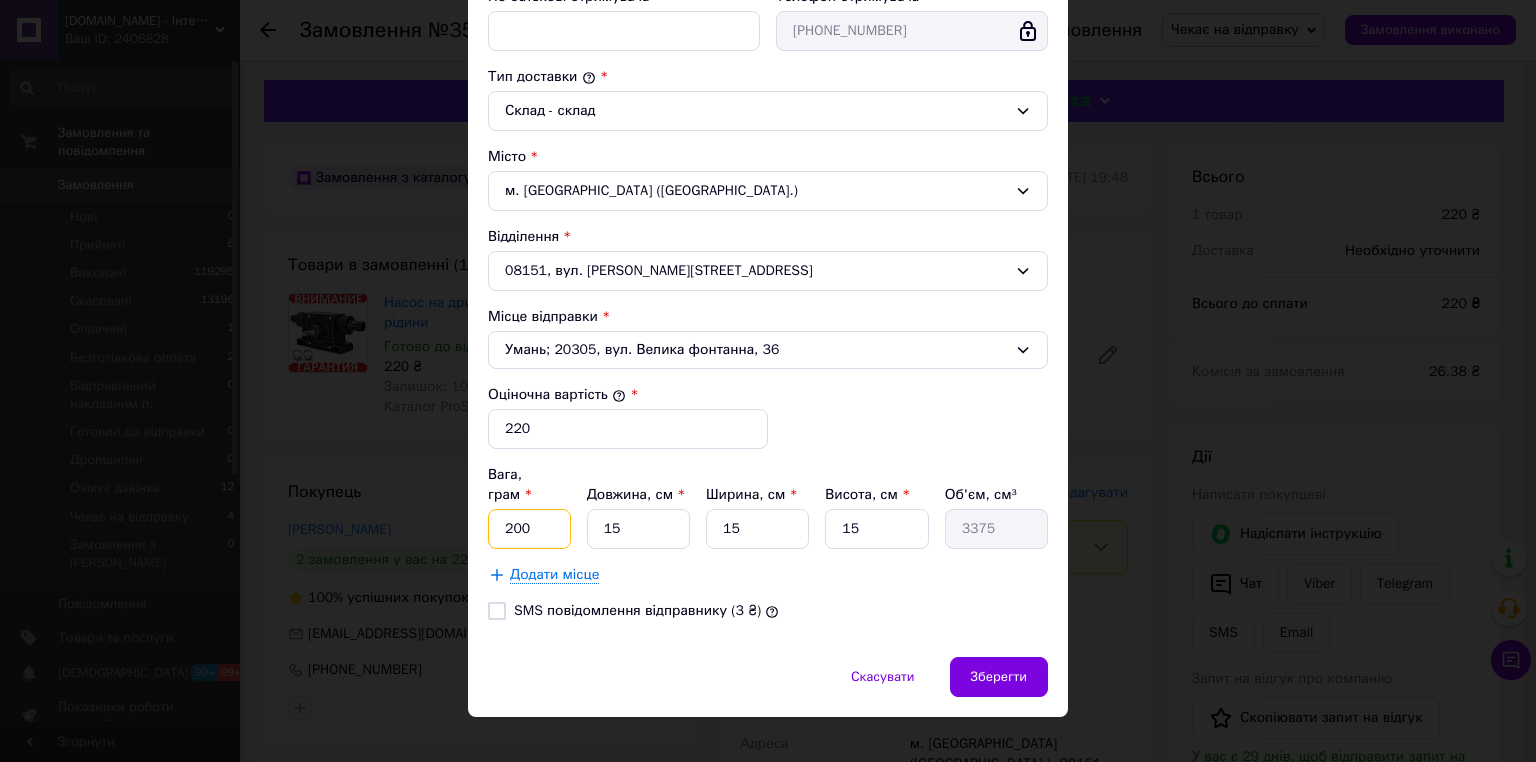 type on "200" 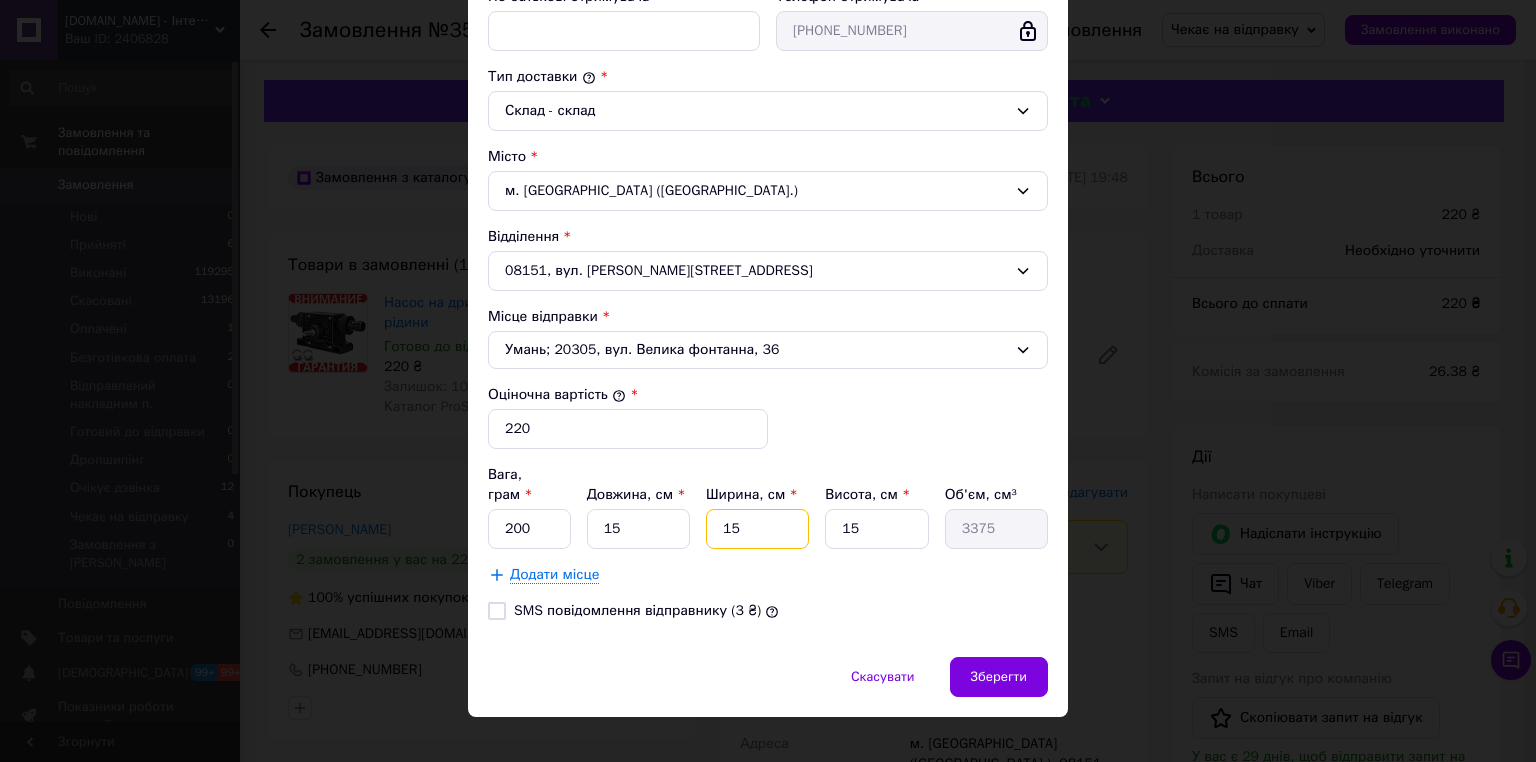 click on "15" at bounding box center [757, 529] 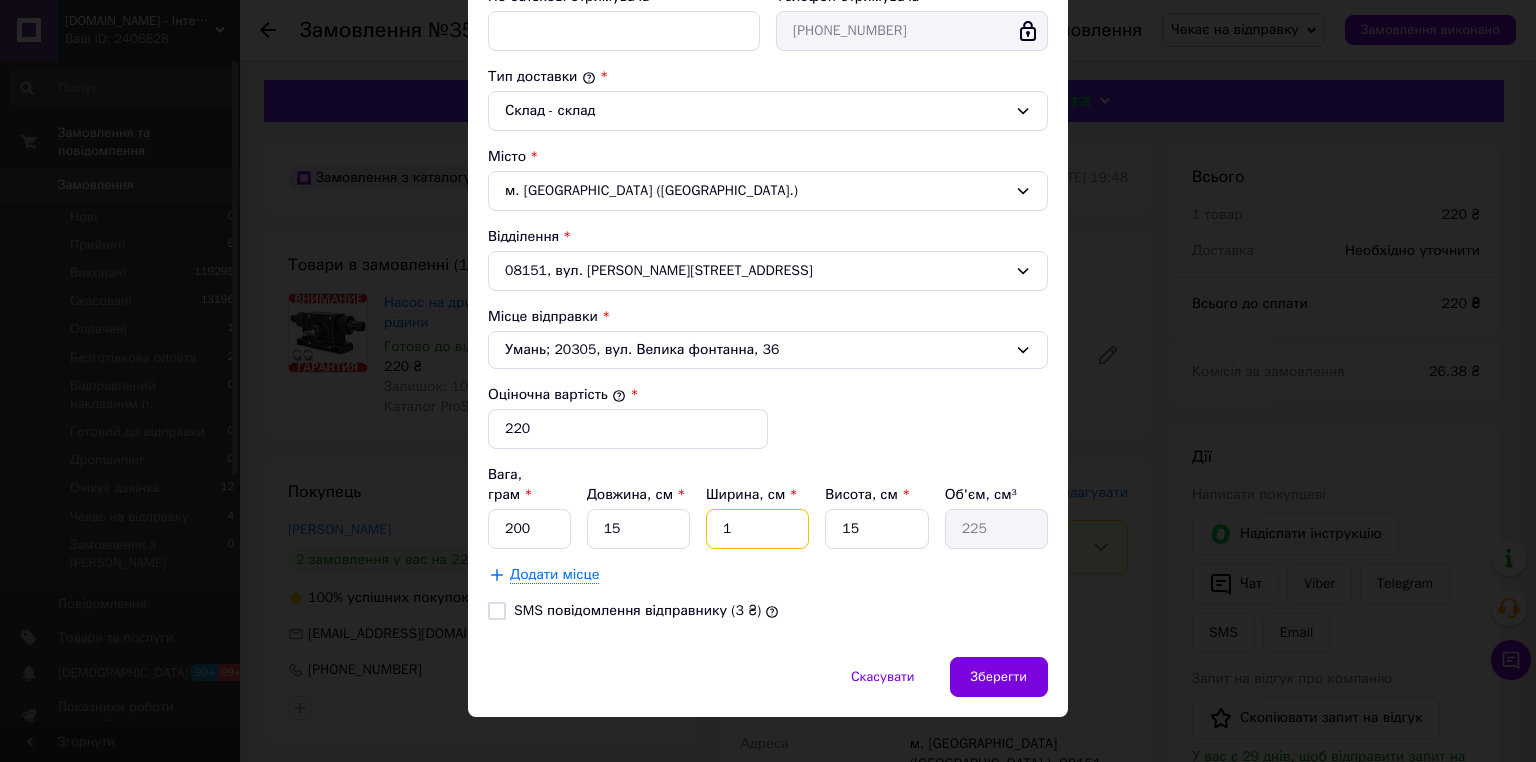 type on "10" 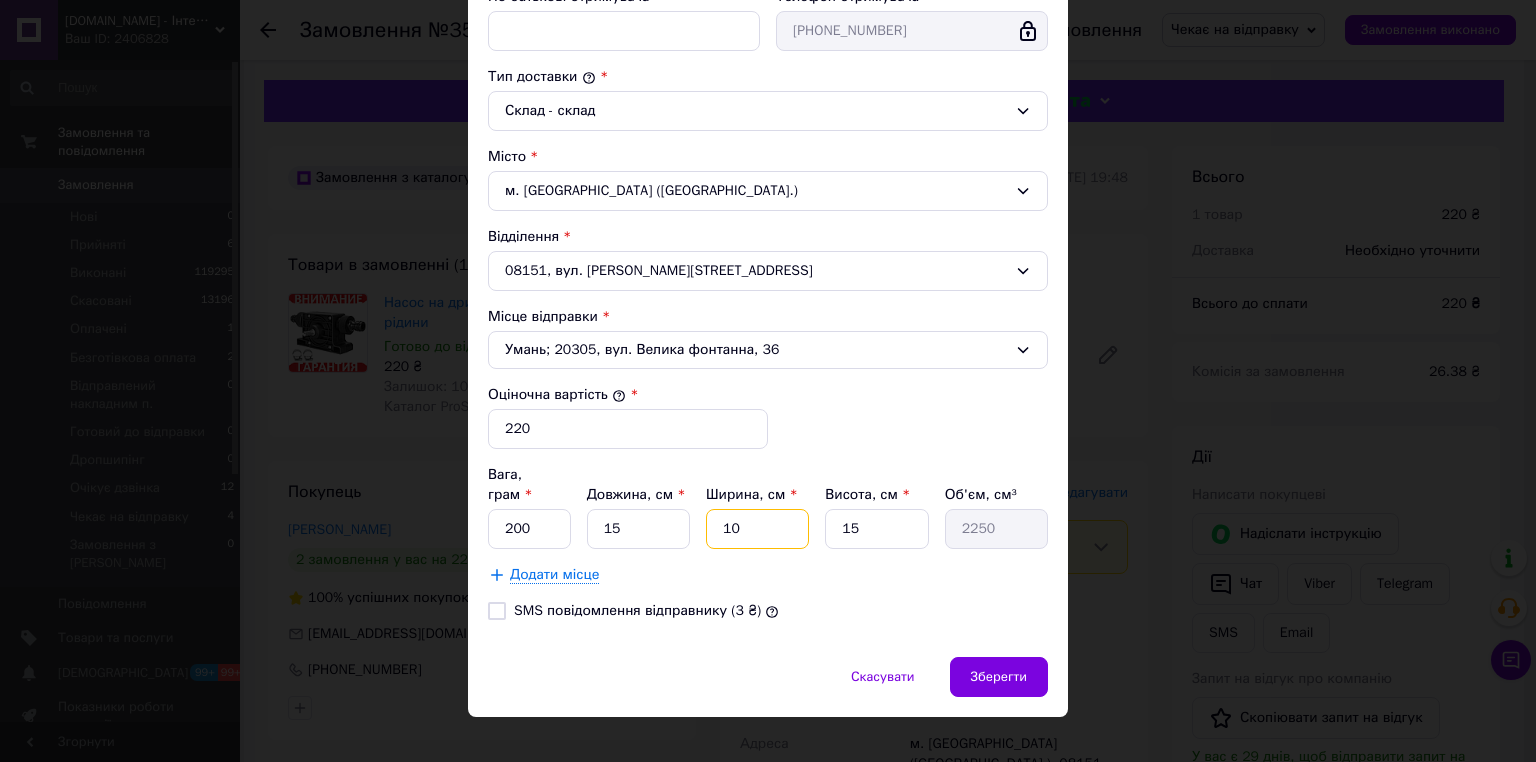 type on "10" 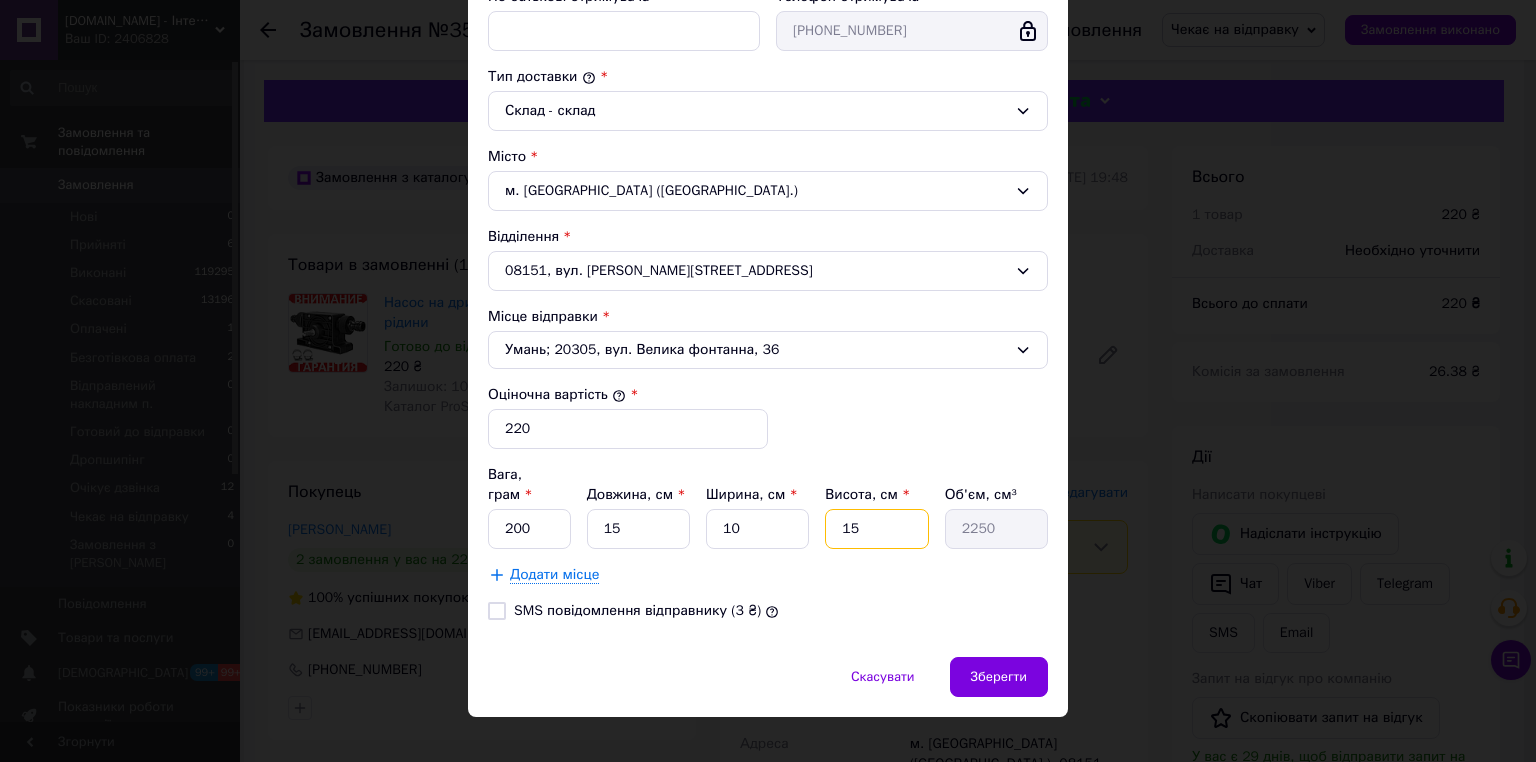 click on "15" at bounding box center (876, 529) 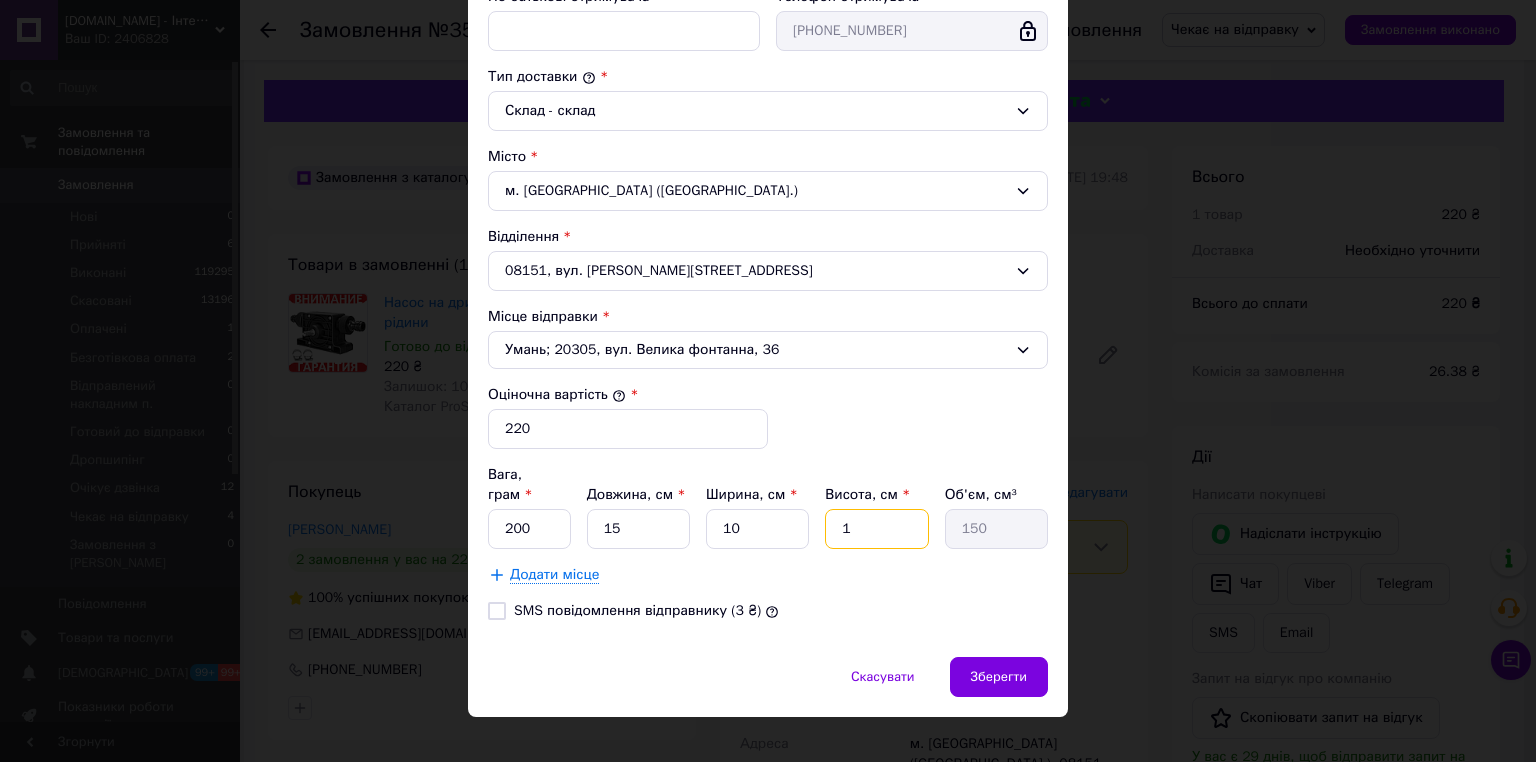 type on "10" 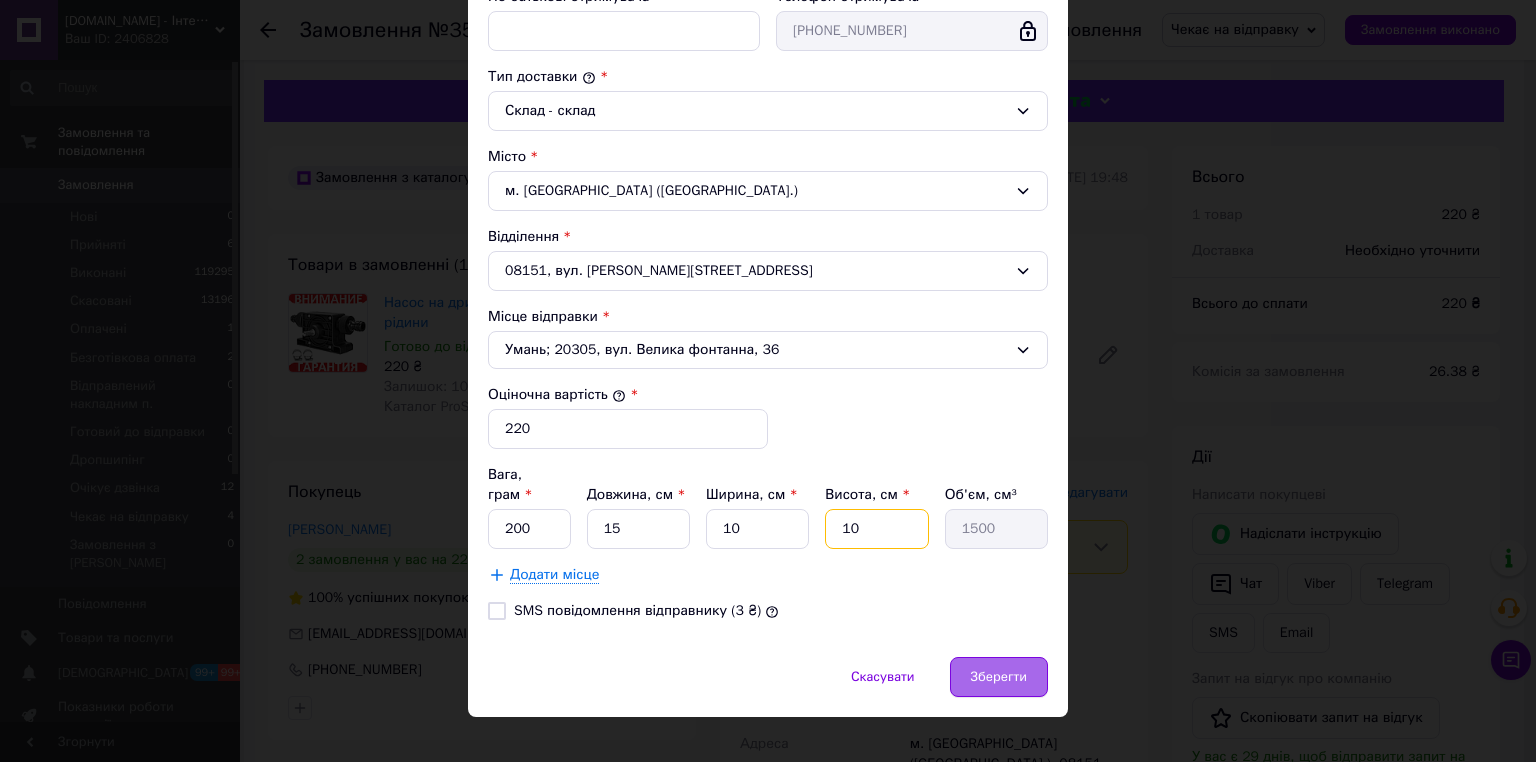 type on "10" 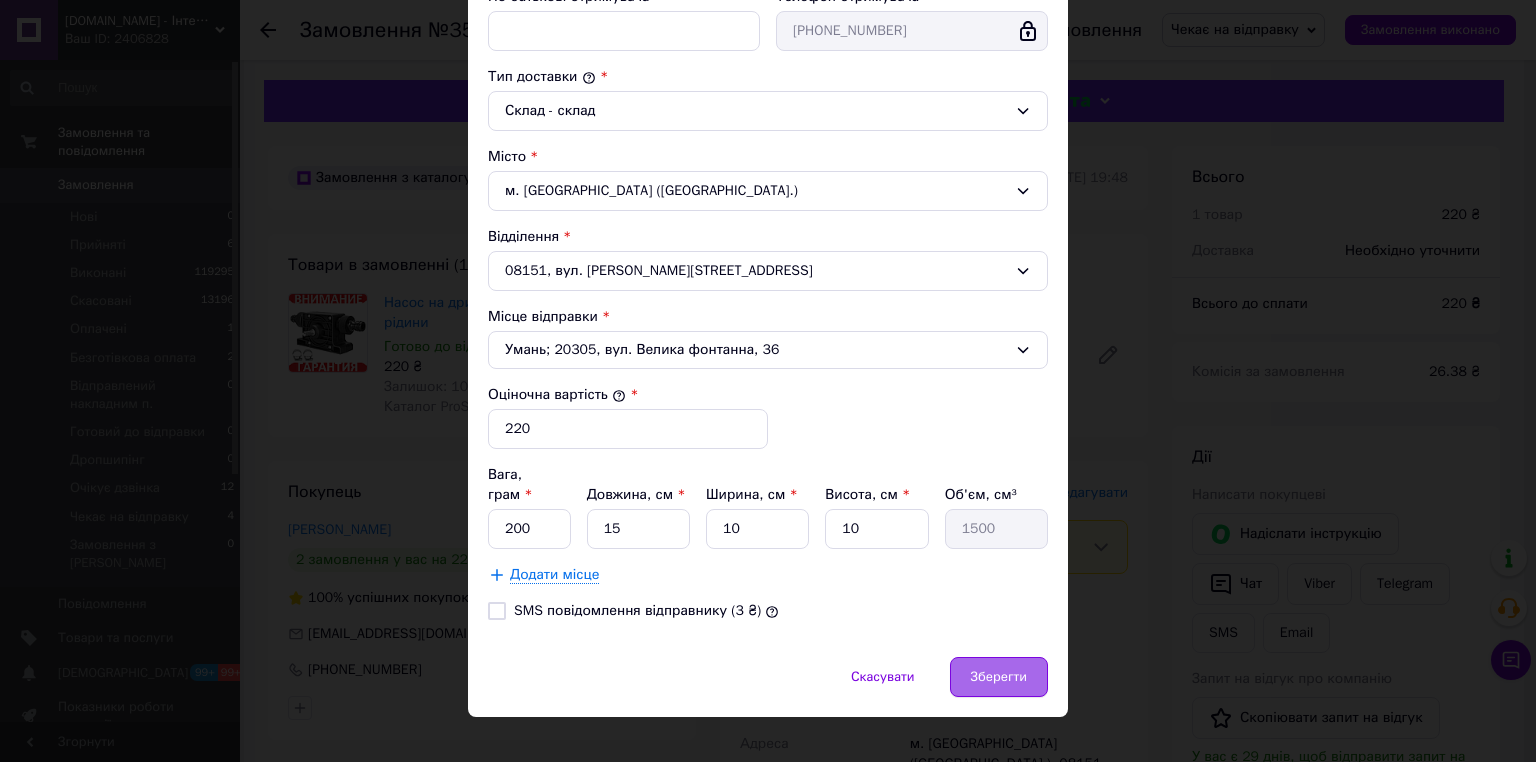 click on "Зберегти" at bounding box center [999, 677] 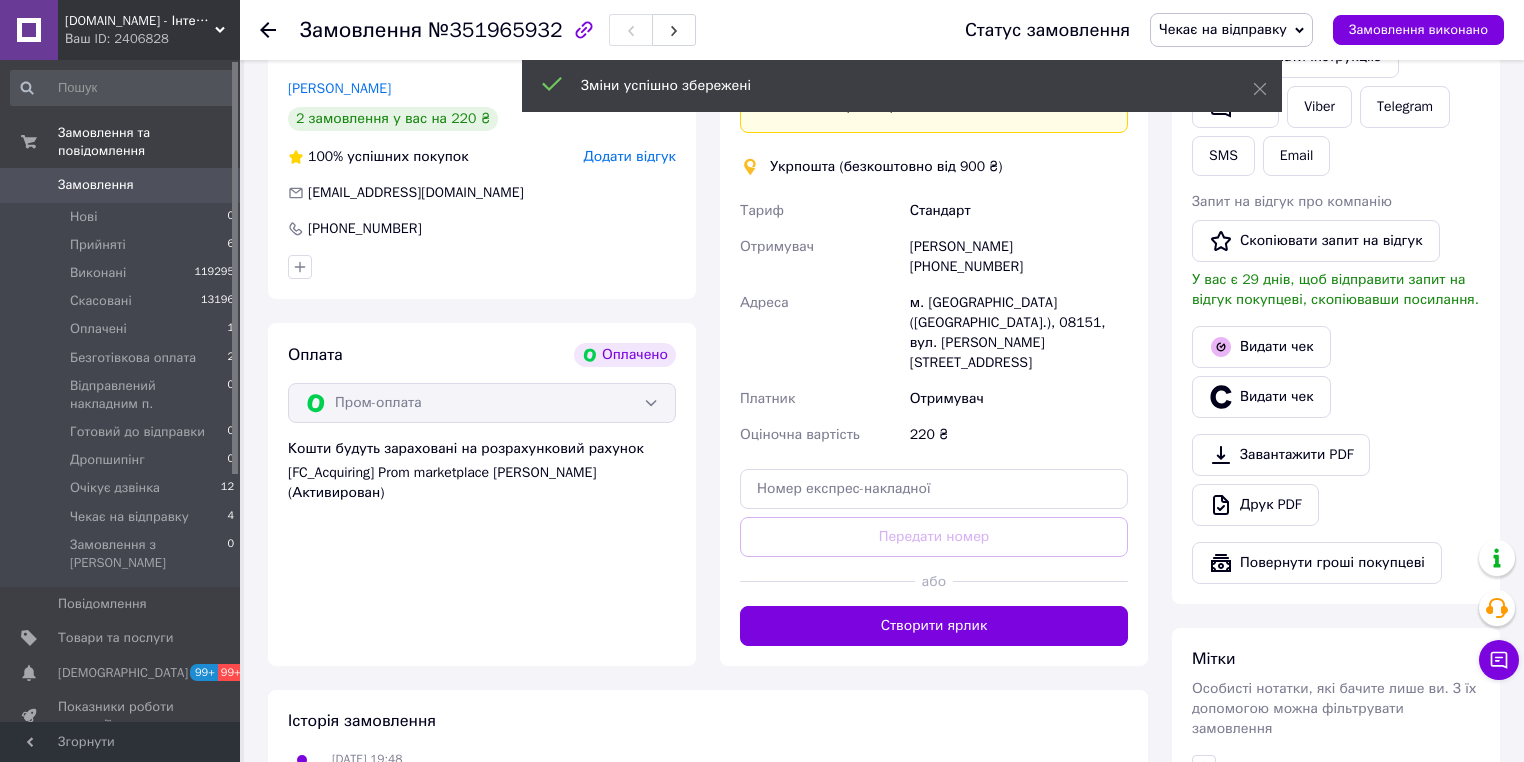 scroll, scrollTop: 480, scrollLeft: 0, axis: vertical 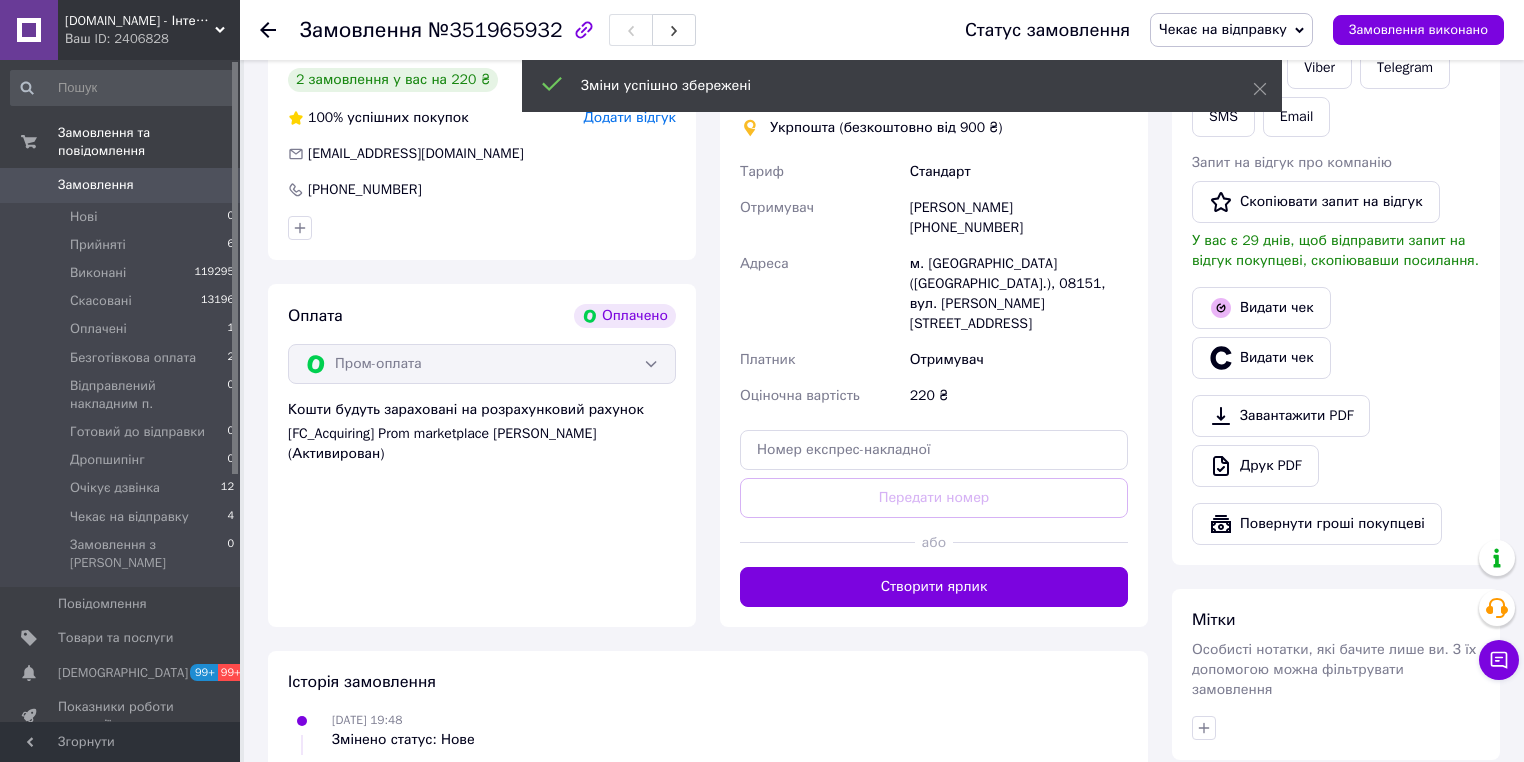 click at bounding box center [1040, 542] 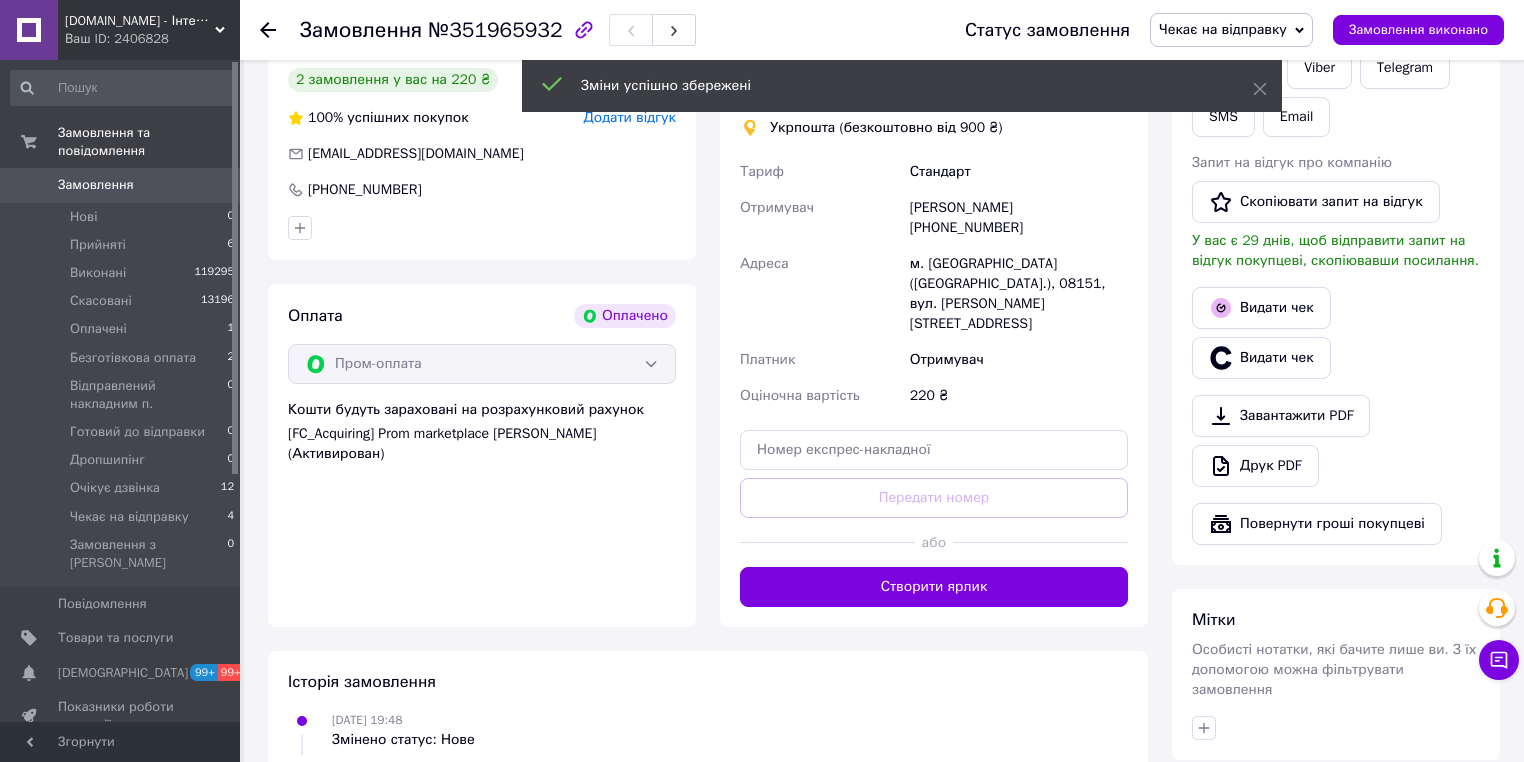 click on "Створити ярлик" at bounding box center (934, 587) 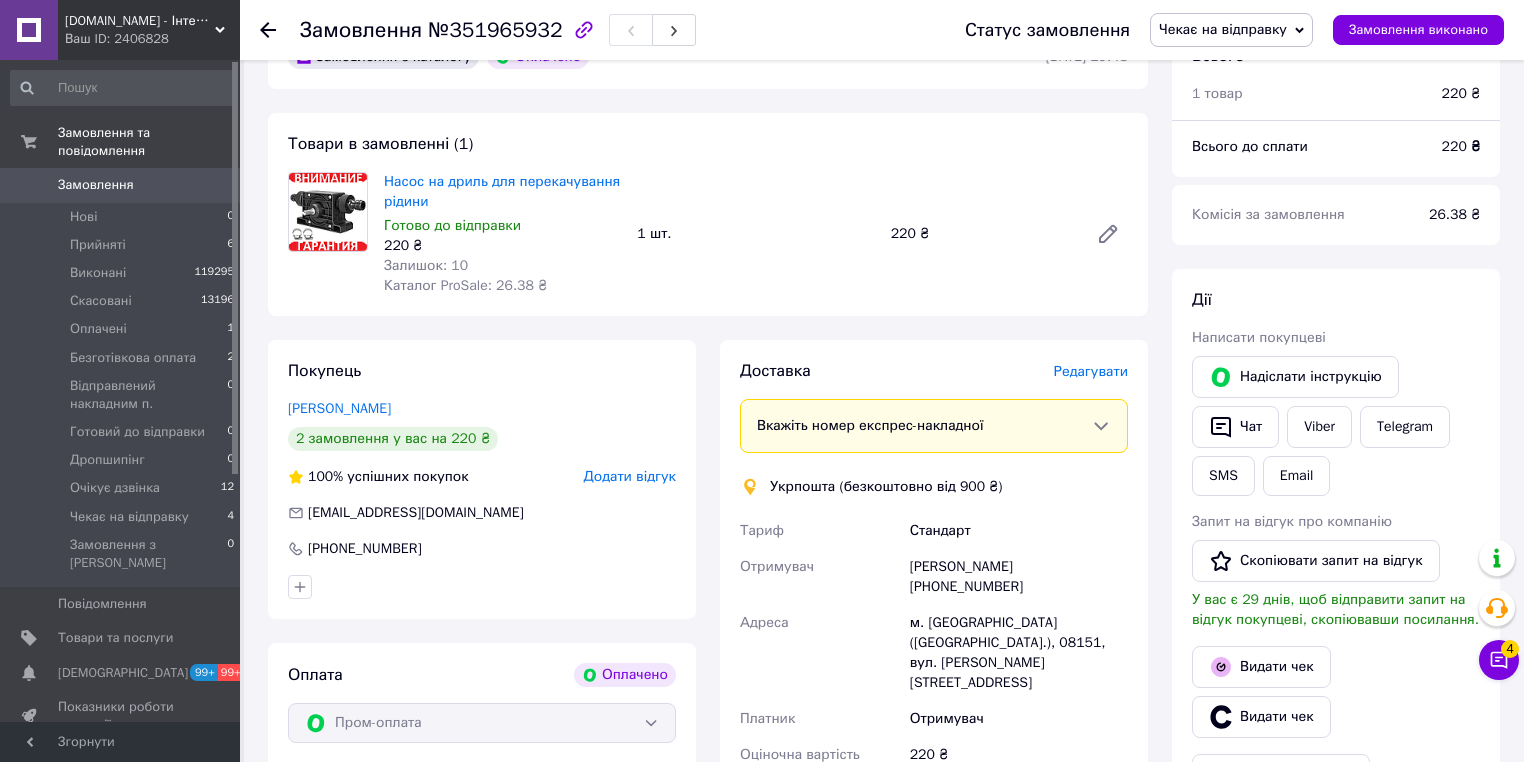 scroll, scrollTop: 160, scrollLeft: 0, axis: vertical 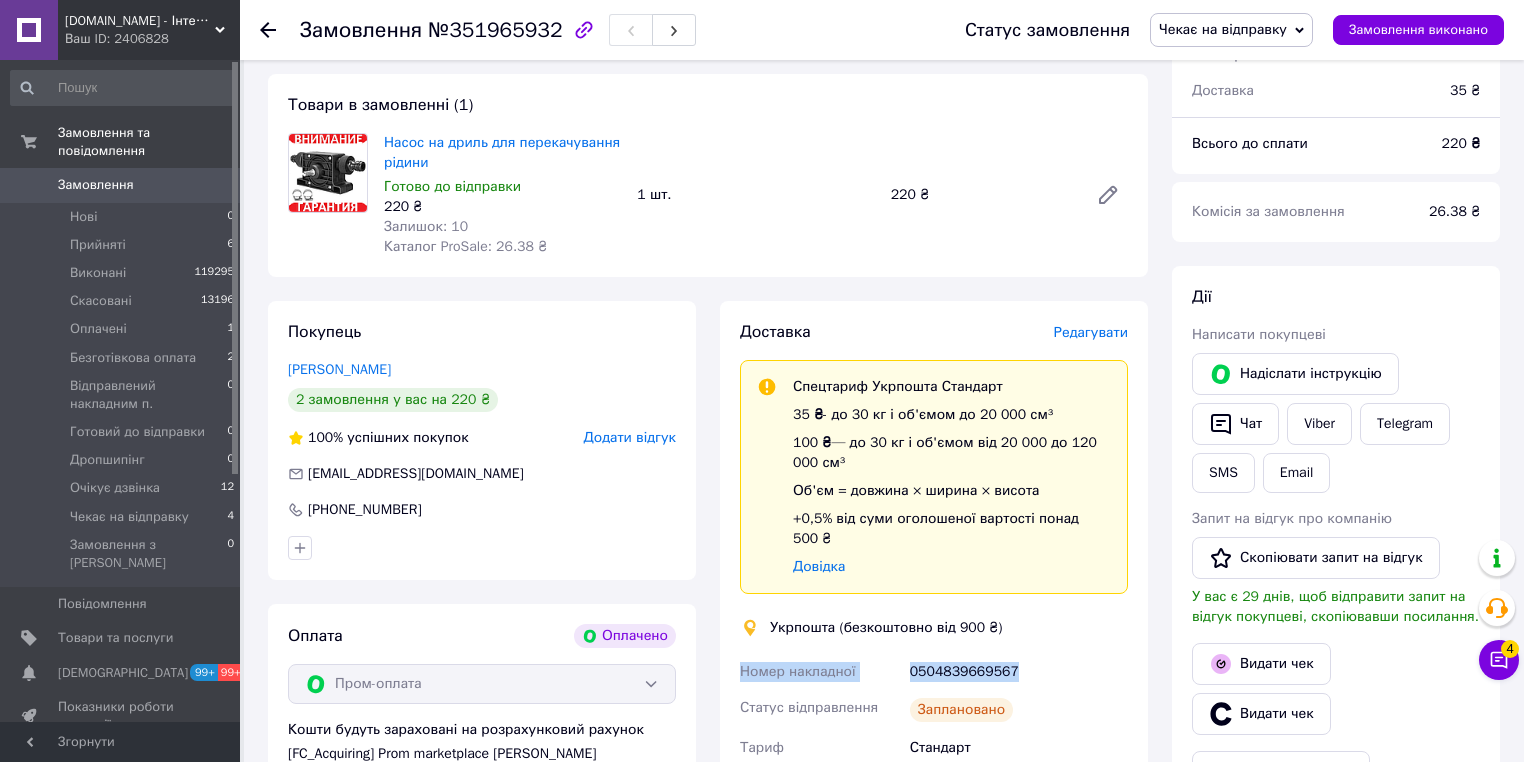 drag, startPoint x: 1034, startPoint y: 648, endPoint x: 738, endPoint y: 641, distance: 296.08276 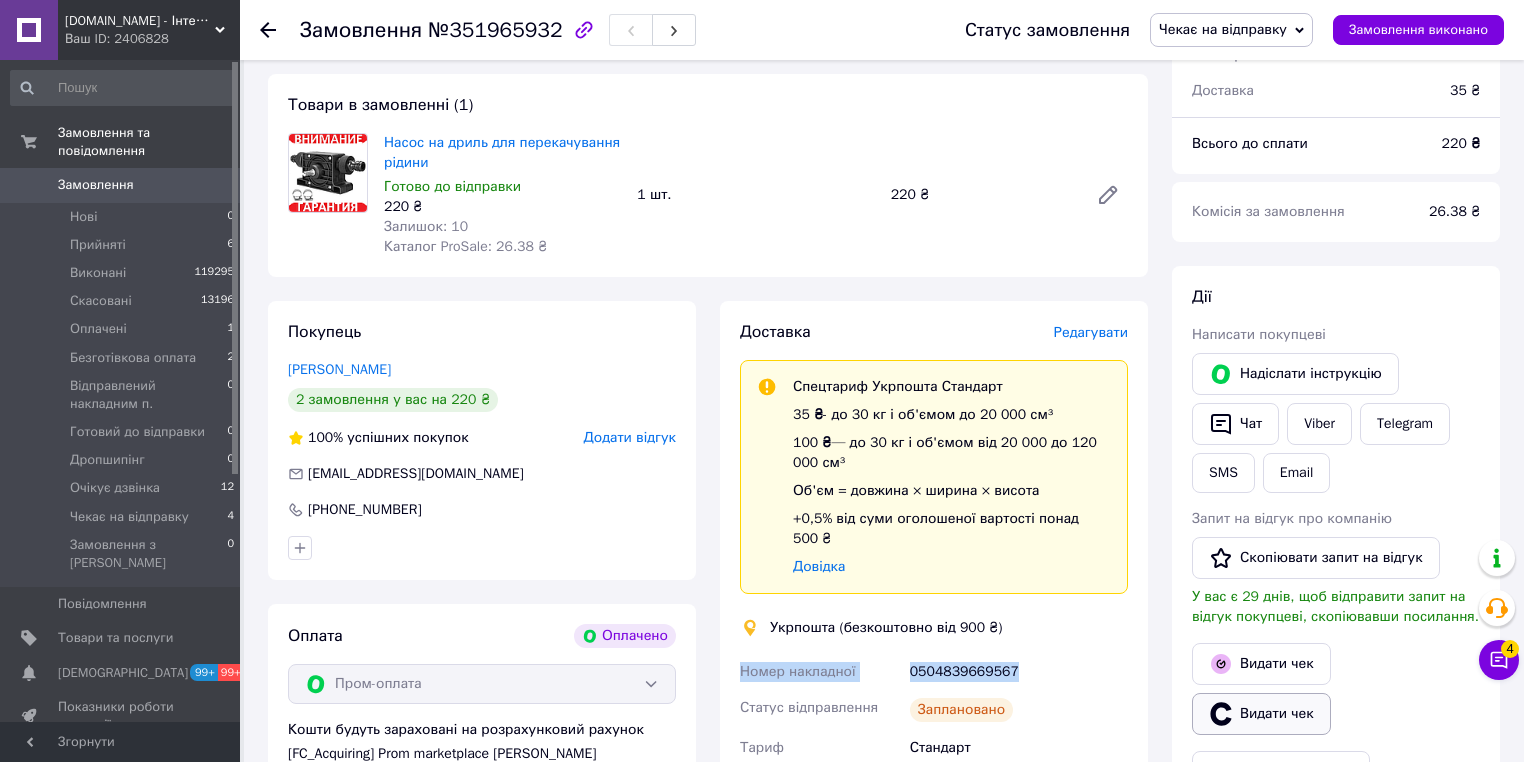 scroll, scrollTop: 0, scrollLeft: 0, axis: both 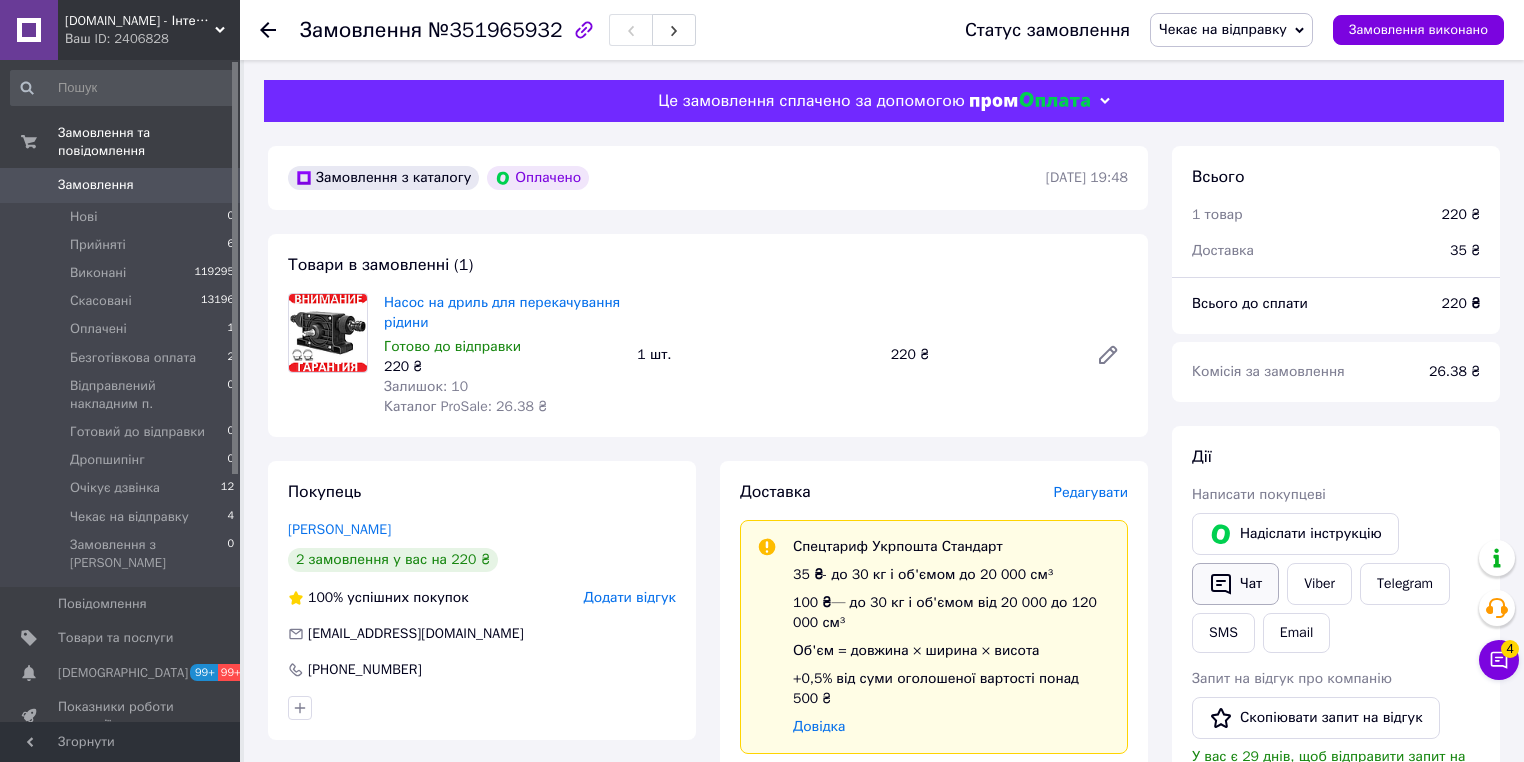 click on "Чат" at bounding box center (1235, 584) 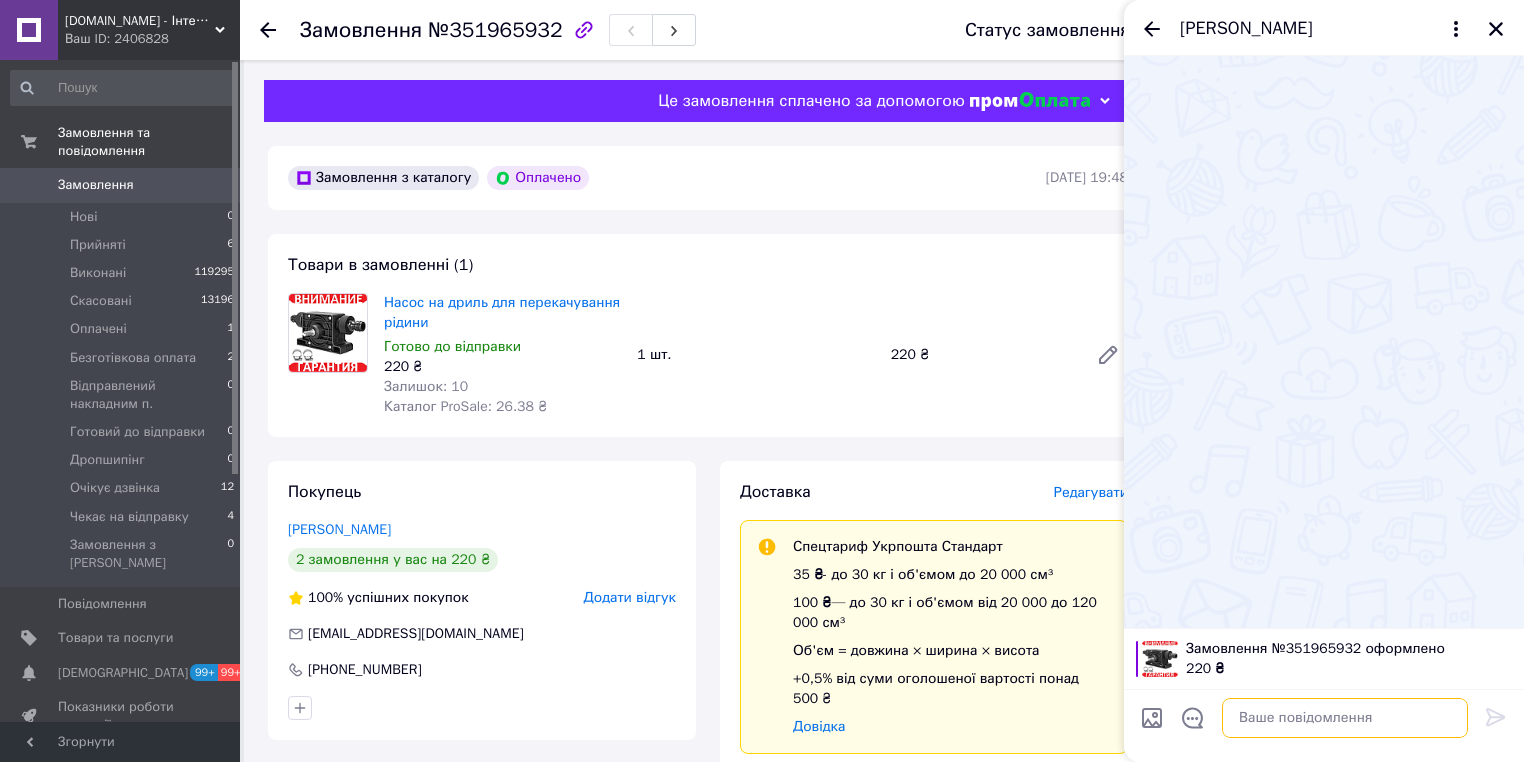 paste on "Номер накладної
0504839669567" 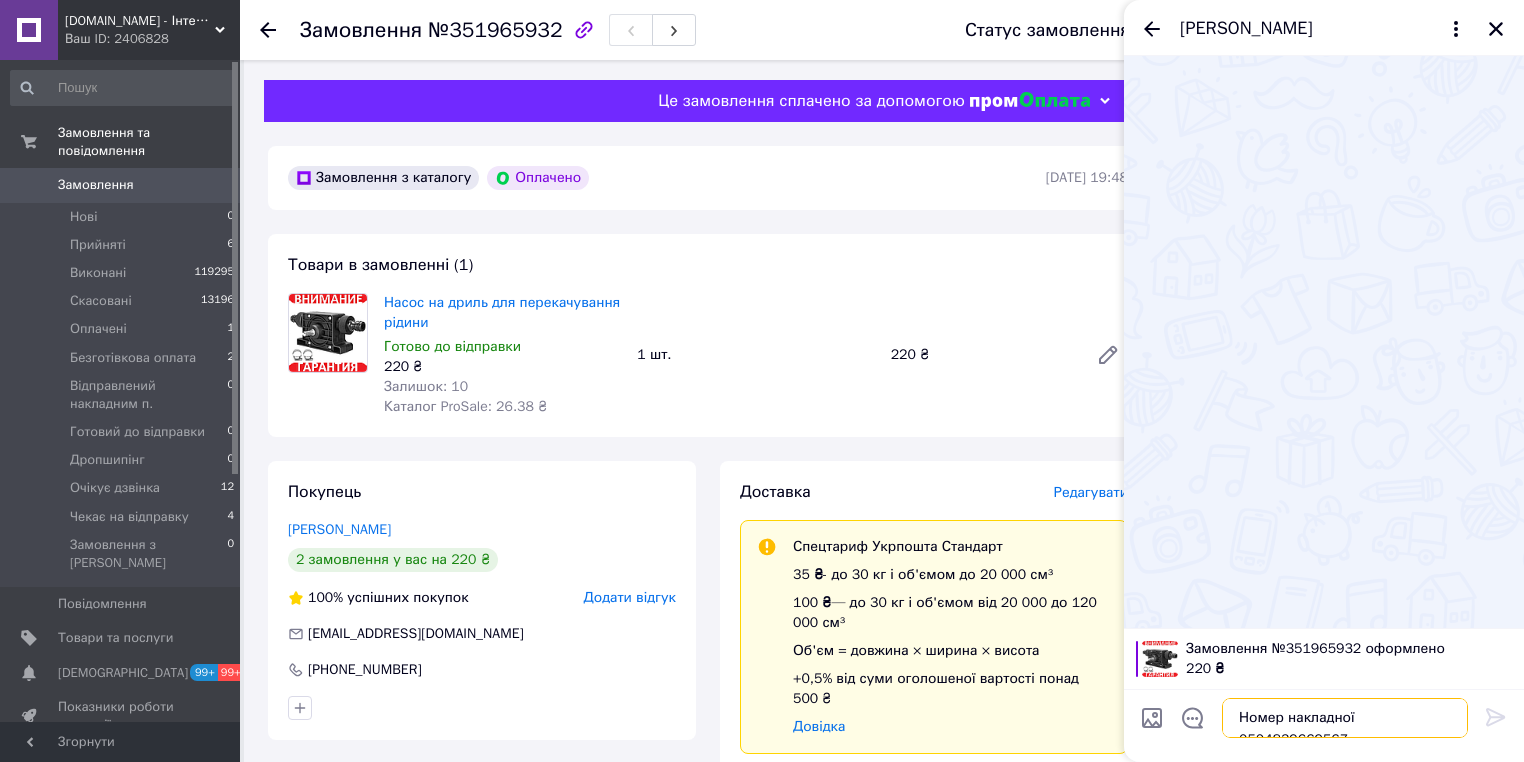 scroll, scrollTop: 12, scrollLeft: 0, axis: vertical 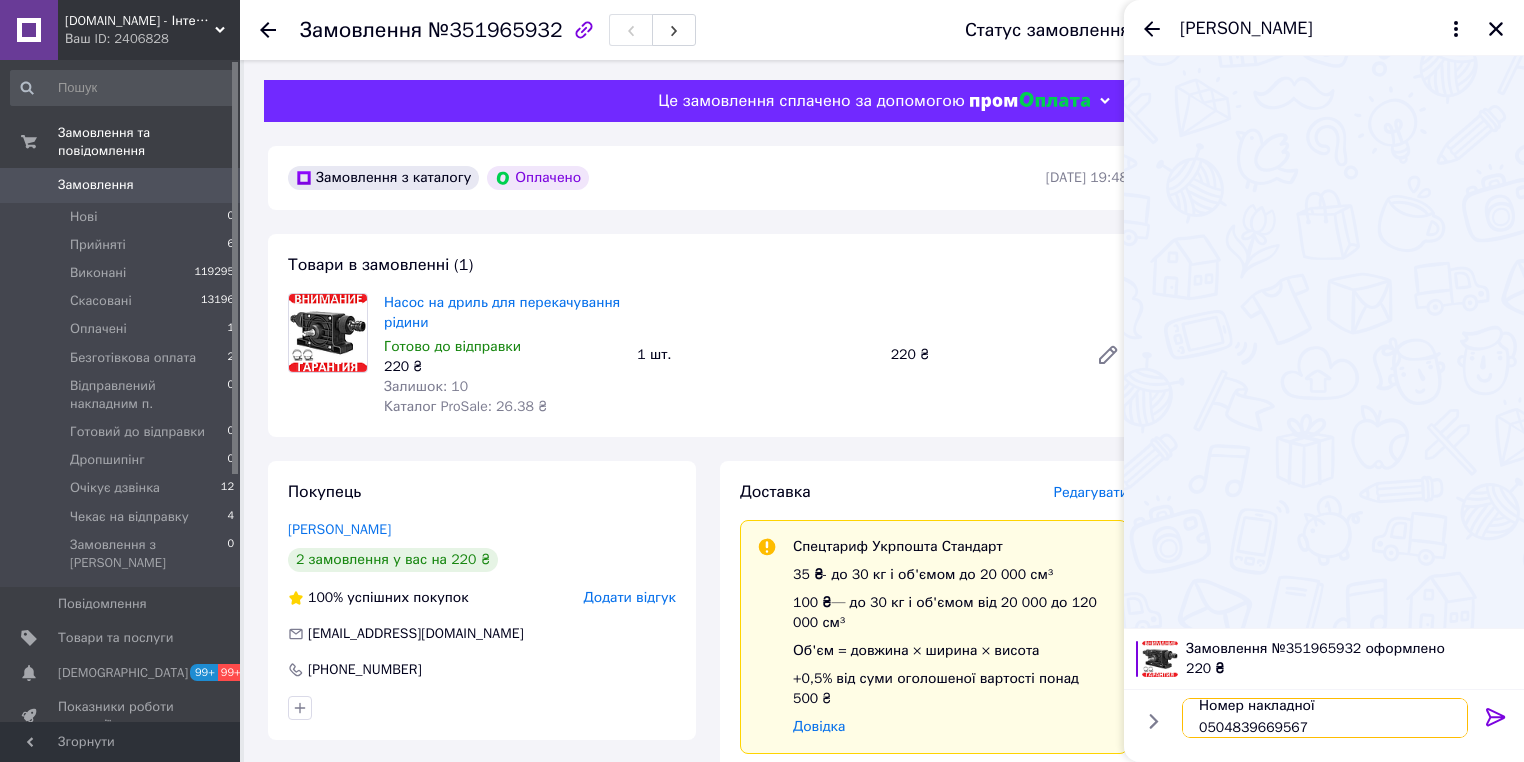 type on "Номер накладної
0504839669567" 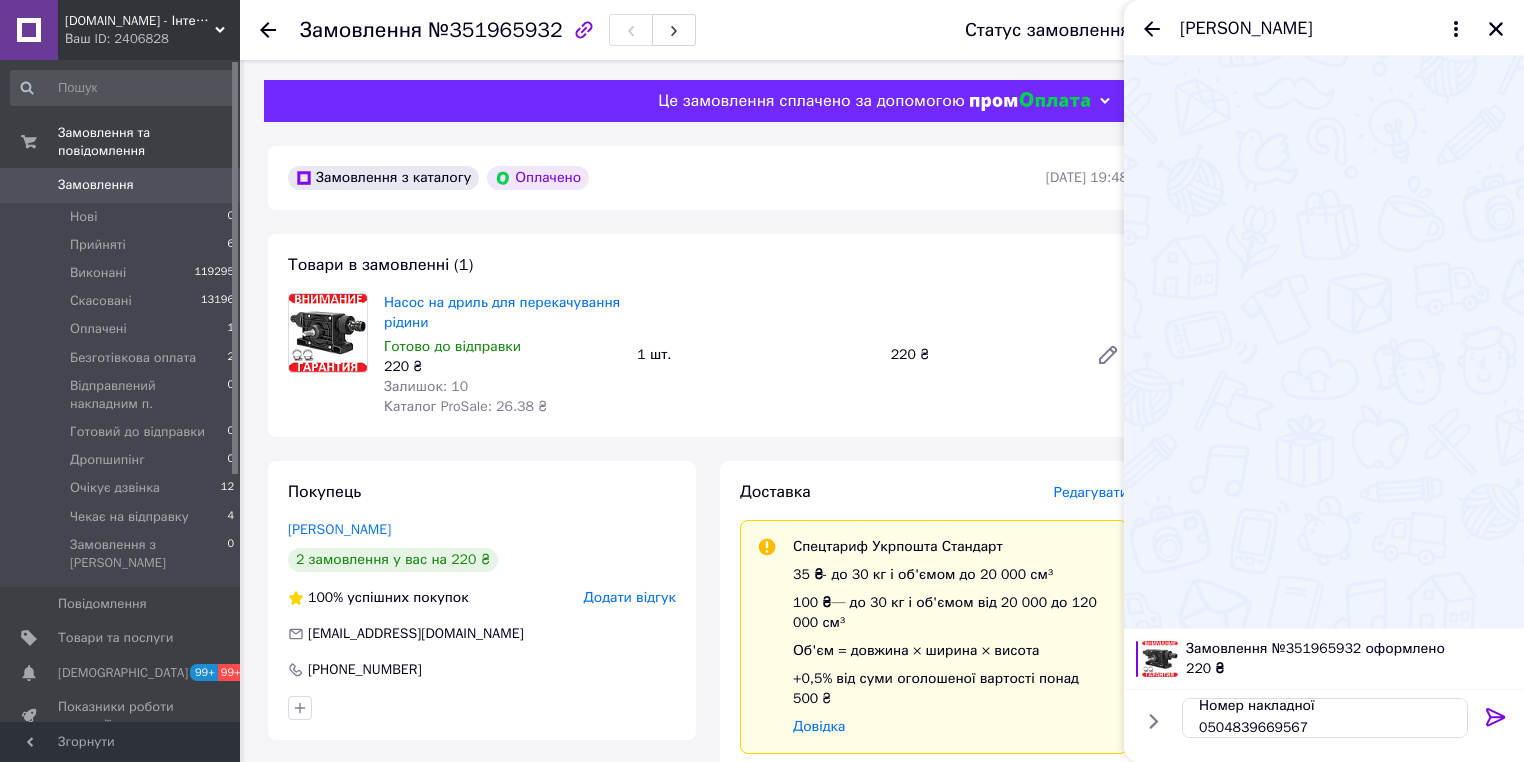 click 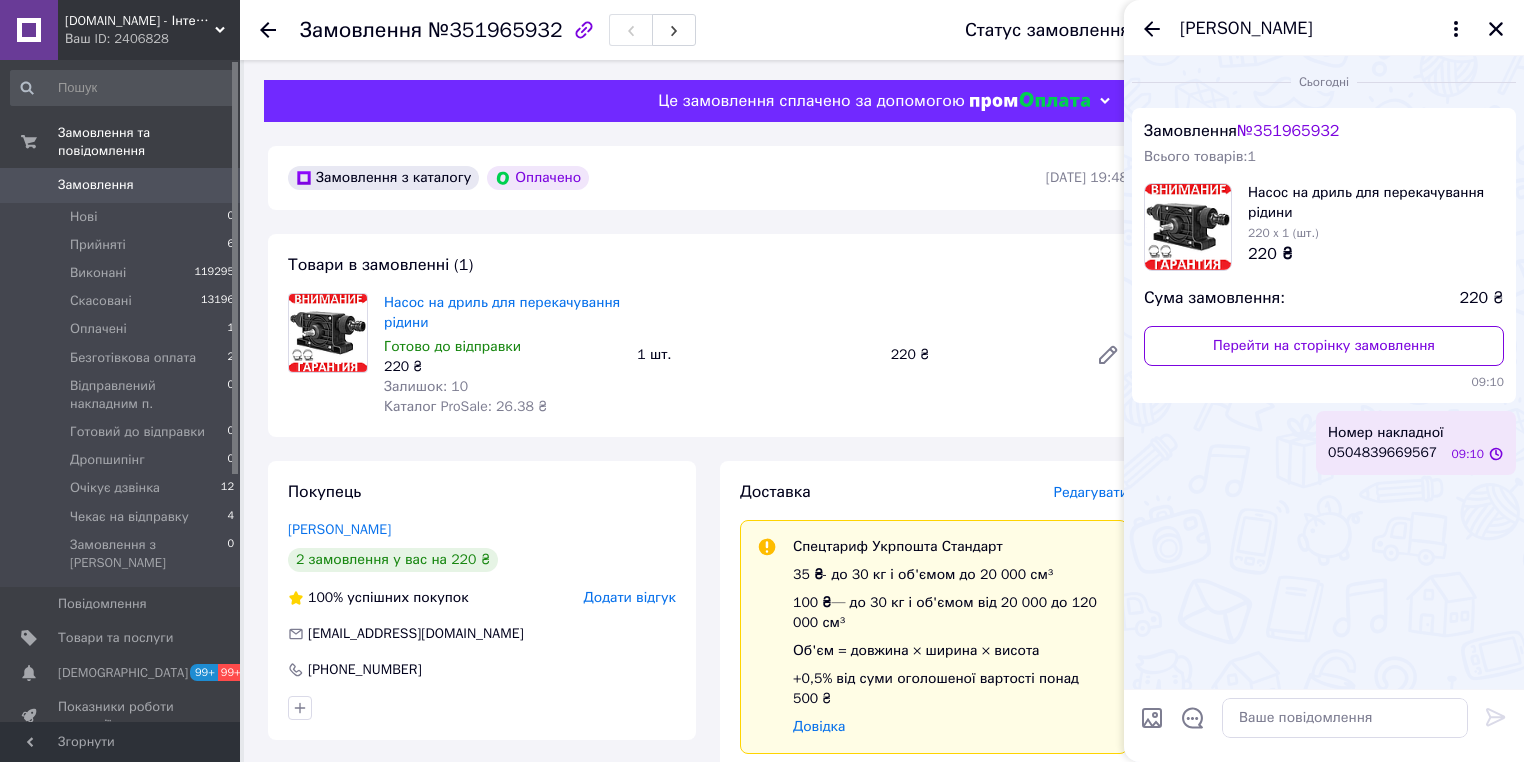 scroll, scrollTop: 0, scrollLeft: 0, axis: both 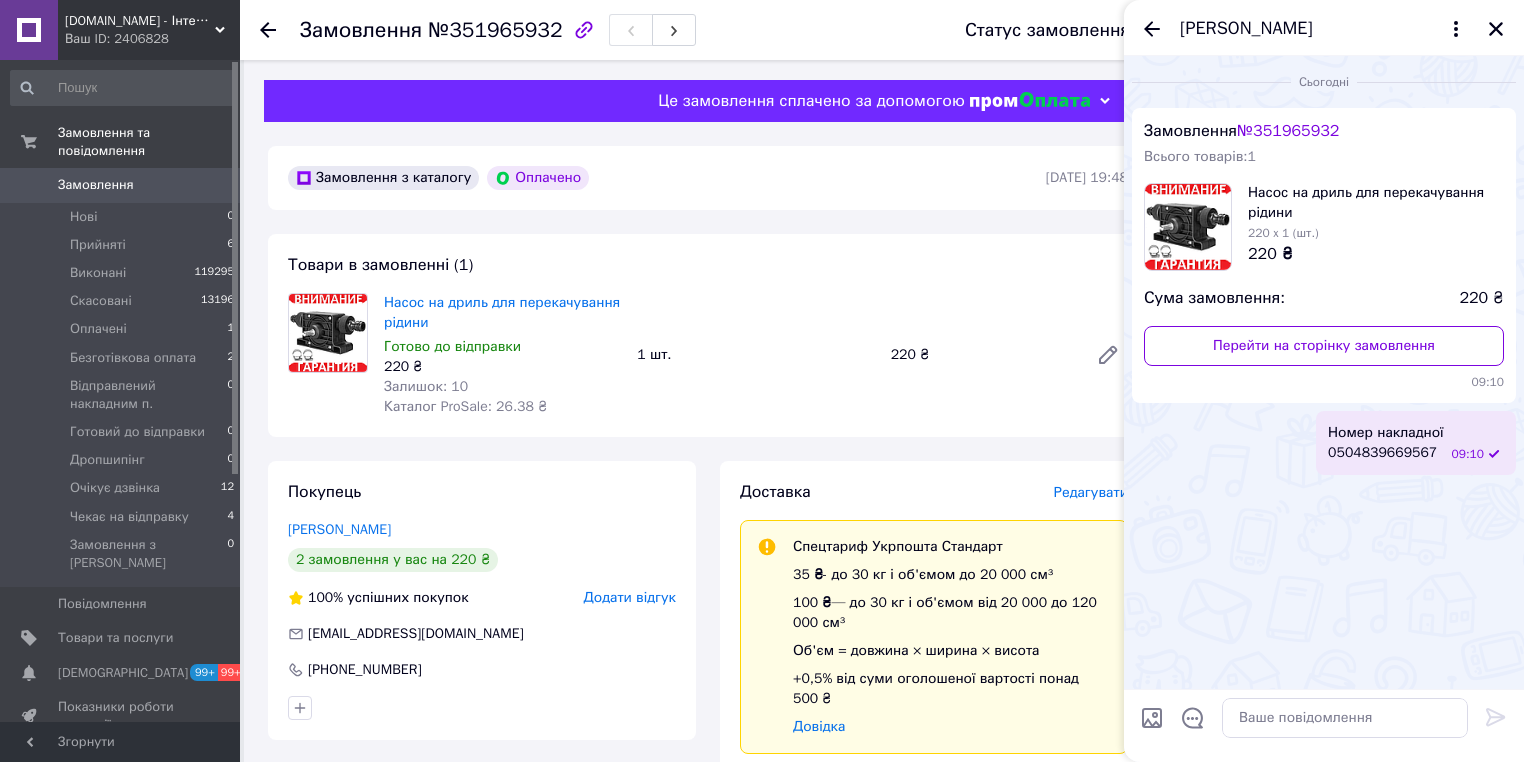 click on "[PERSON_NAME]" at bounding box center (1324, 28) 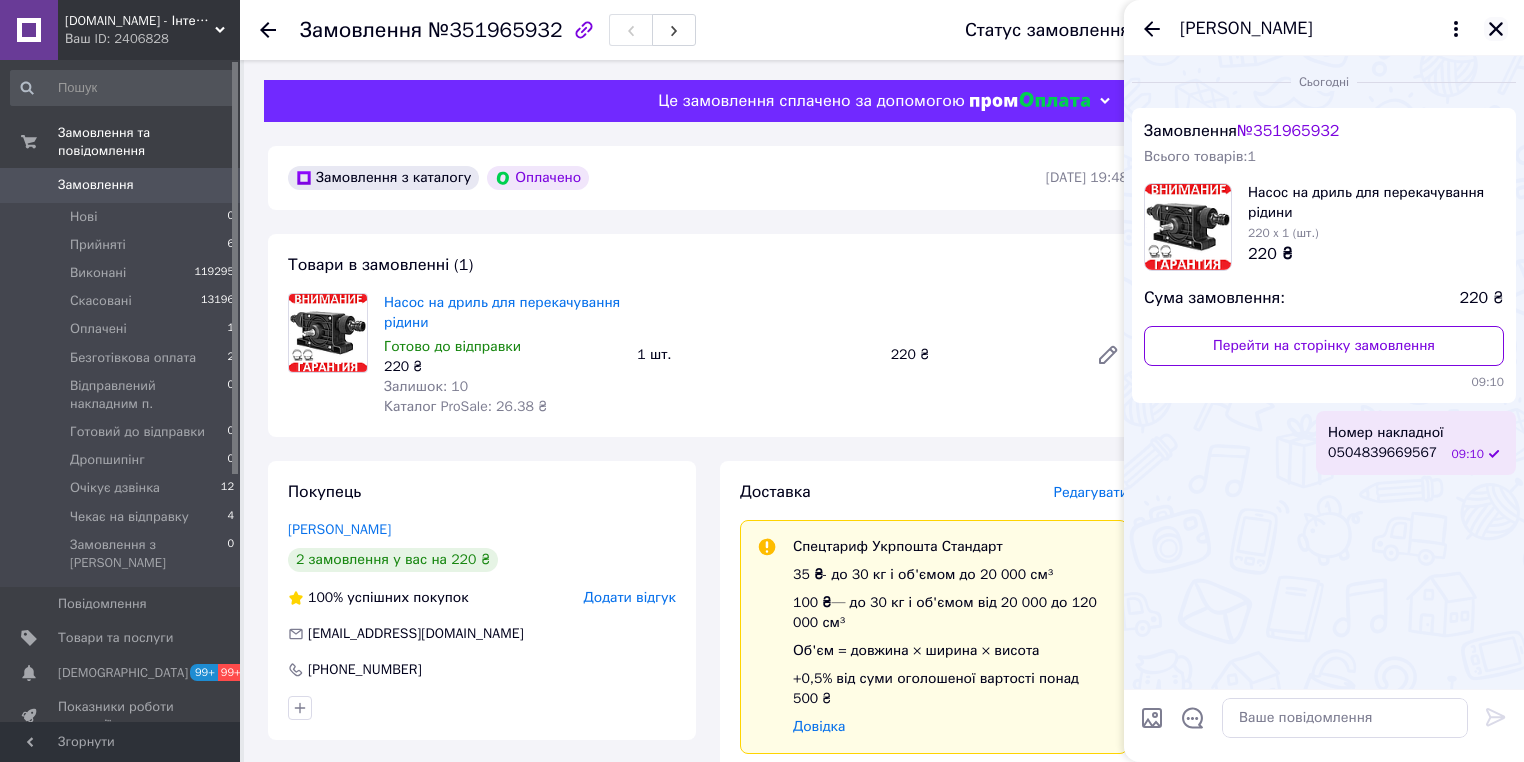 click at bounding box center [1496, 29] 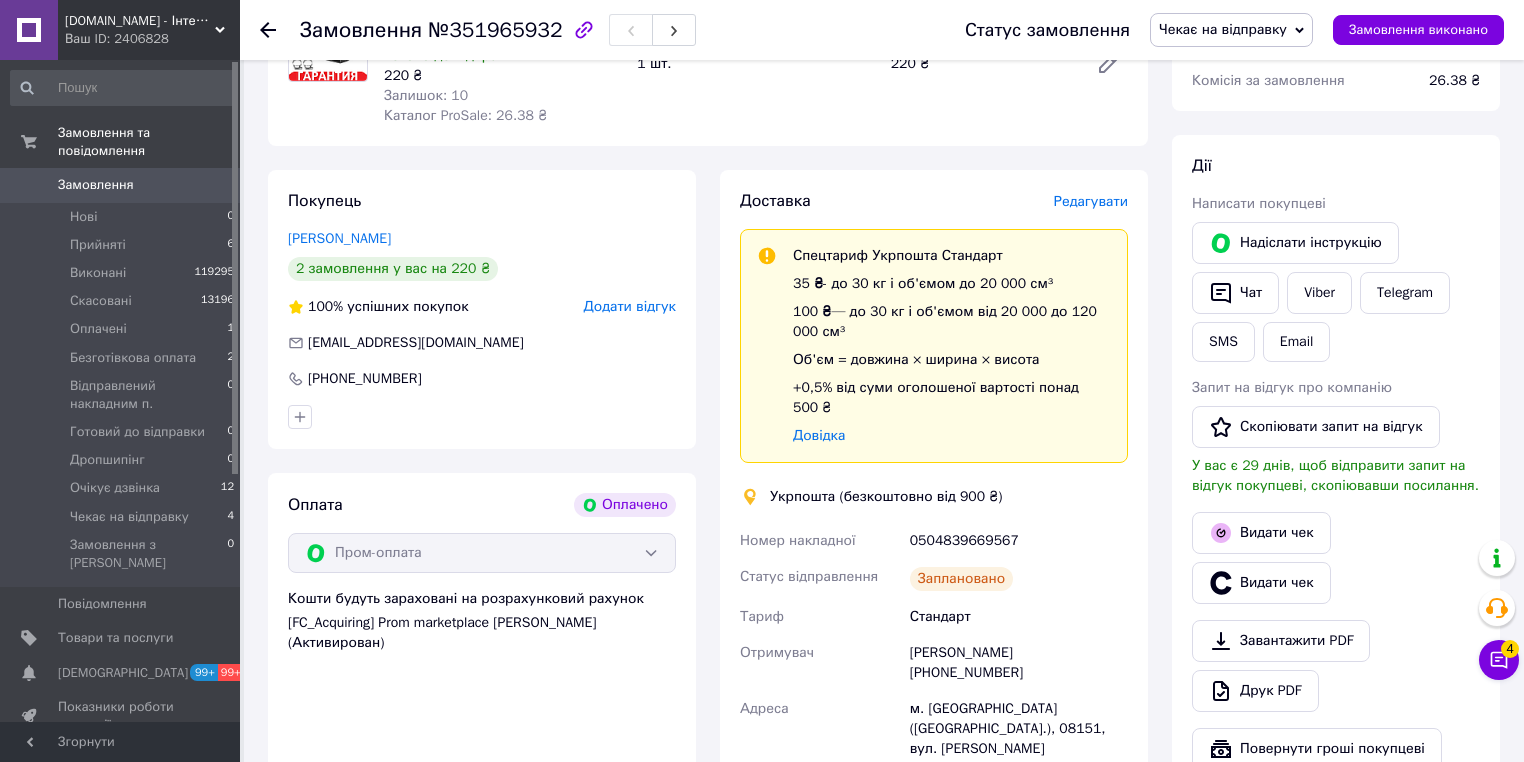scroll, scrollTop: 480, scrollLeft: 0, axis: vertical 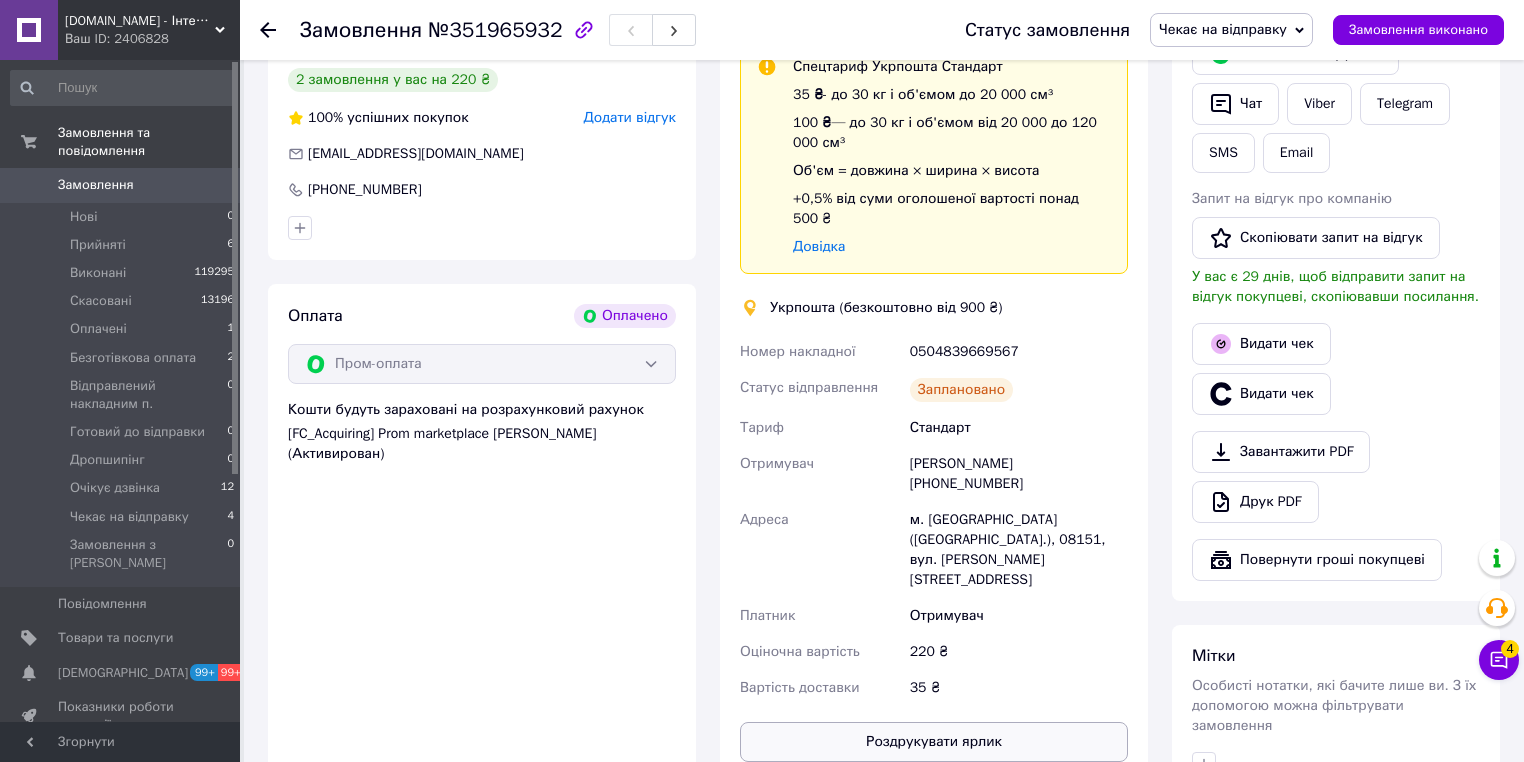click on "Роздрукувати ярлик" at bounding box center (934, 742) 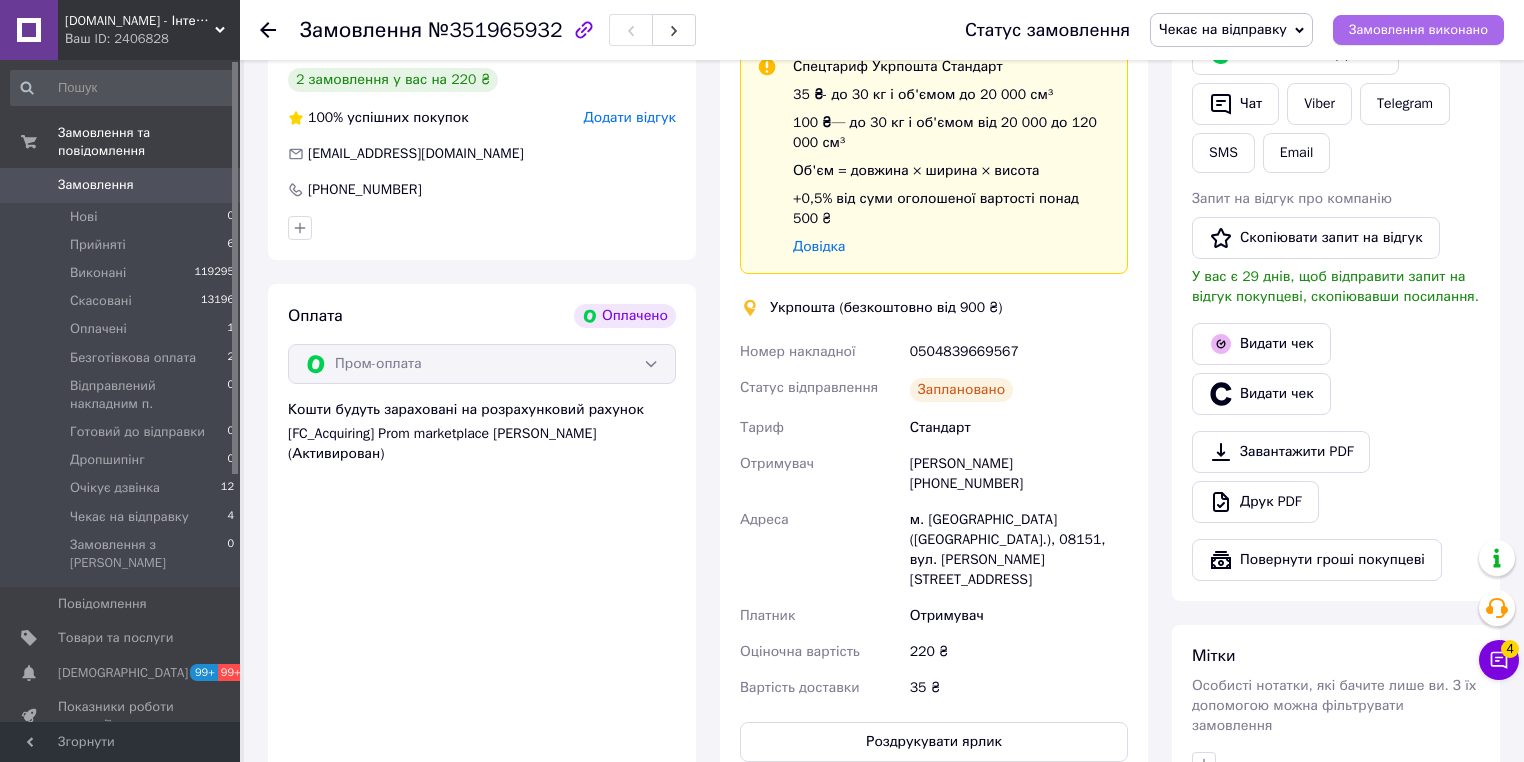 click on "Замовлення виконано" at bounding box center (1418, 30) 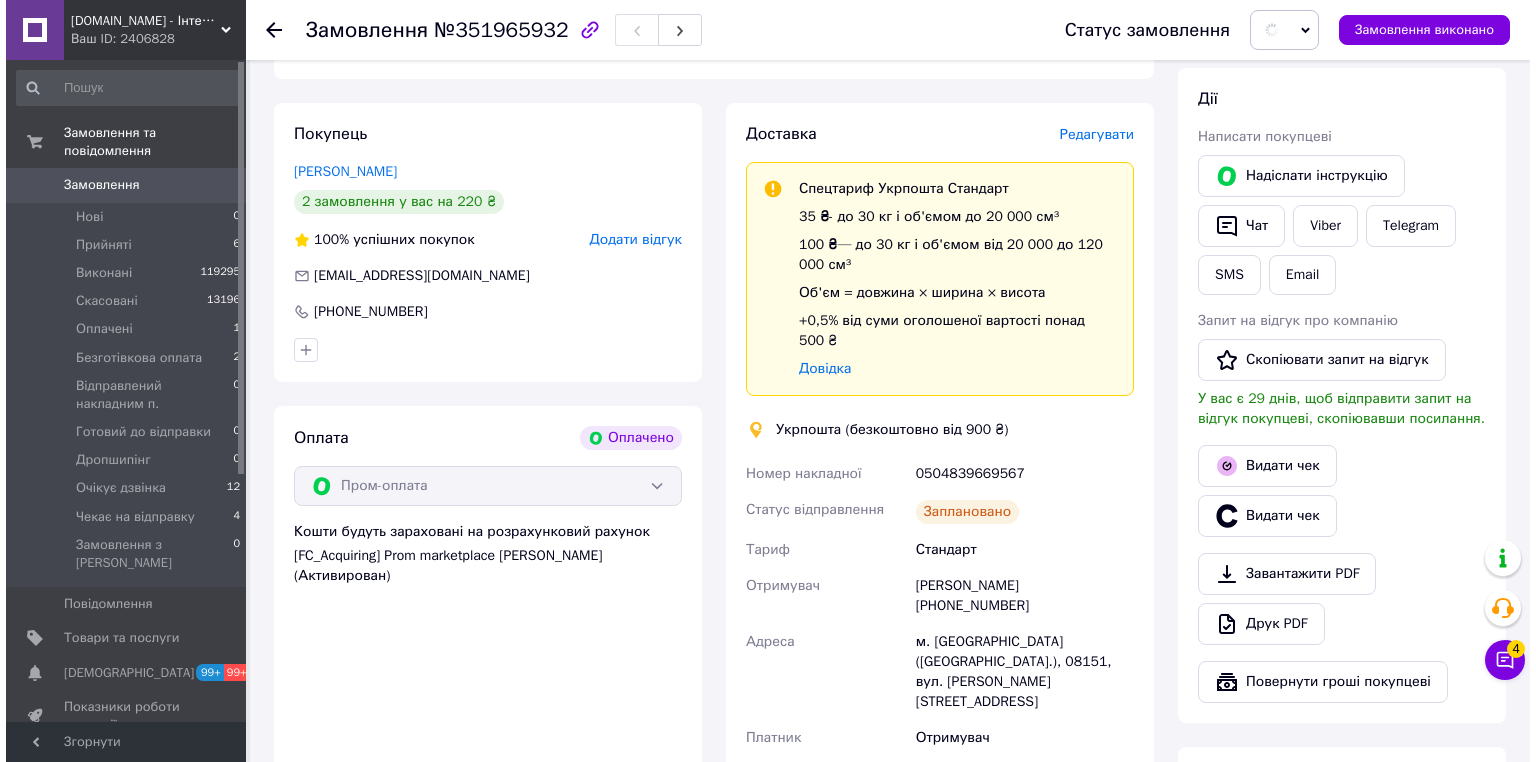 scroll, scrollTop: 320, scrollLeft: 0, axis: vertical 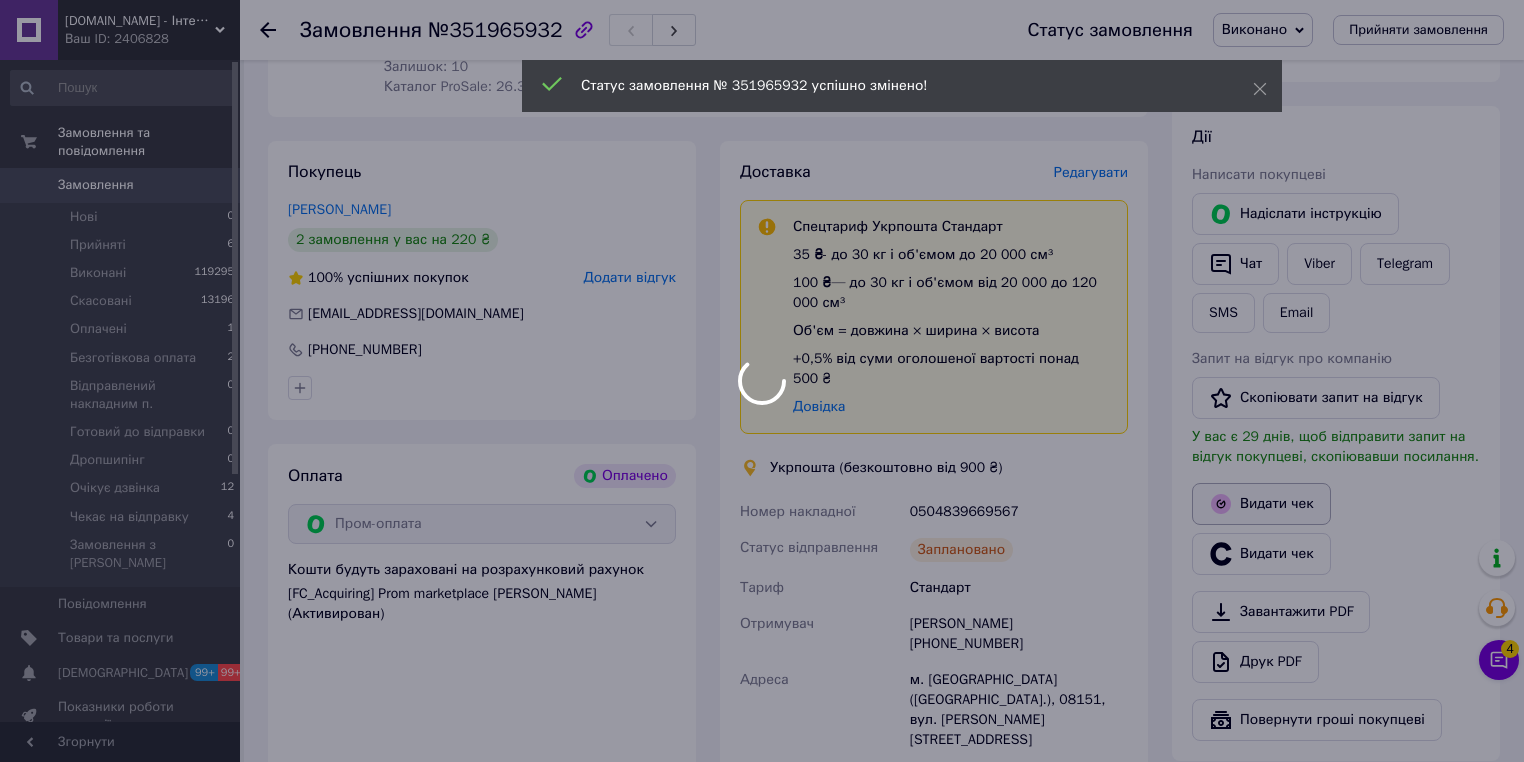 click on "FreeBuy.in.ua - Інтернет-магазин Ваш ID: 2406828 Сайт FreeBuy.in.ua - Інтернет-магазин Кабінет покупця Перевірити стан системи Сторінка на порталі Довідка Вийти Замовлення та повідомлення Замовлення 0 Нові 0 Прийняті 6 Виконані 119295 Скасовані 13196 Оплачені 1 Безготівкова оплата 2 Відправлений накладним п. 0 Готовий до відправки 0 Дропшипінг 0 Очікує дзвінка 12 Чекає на відправку 4 Замовлення з Розетки 0 Повідомлення 0 Товари та послуги Сповіщення 99+ 99+ Показники роботи компанії Панель управління Відгуки Клієнти Каталог ProSale Маркет" at bounding box center [762, 520] 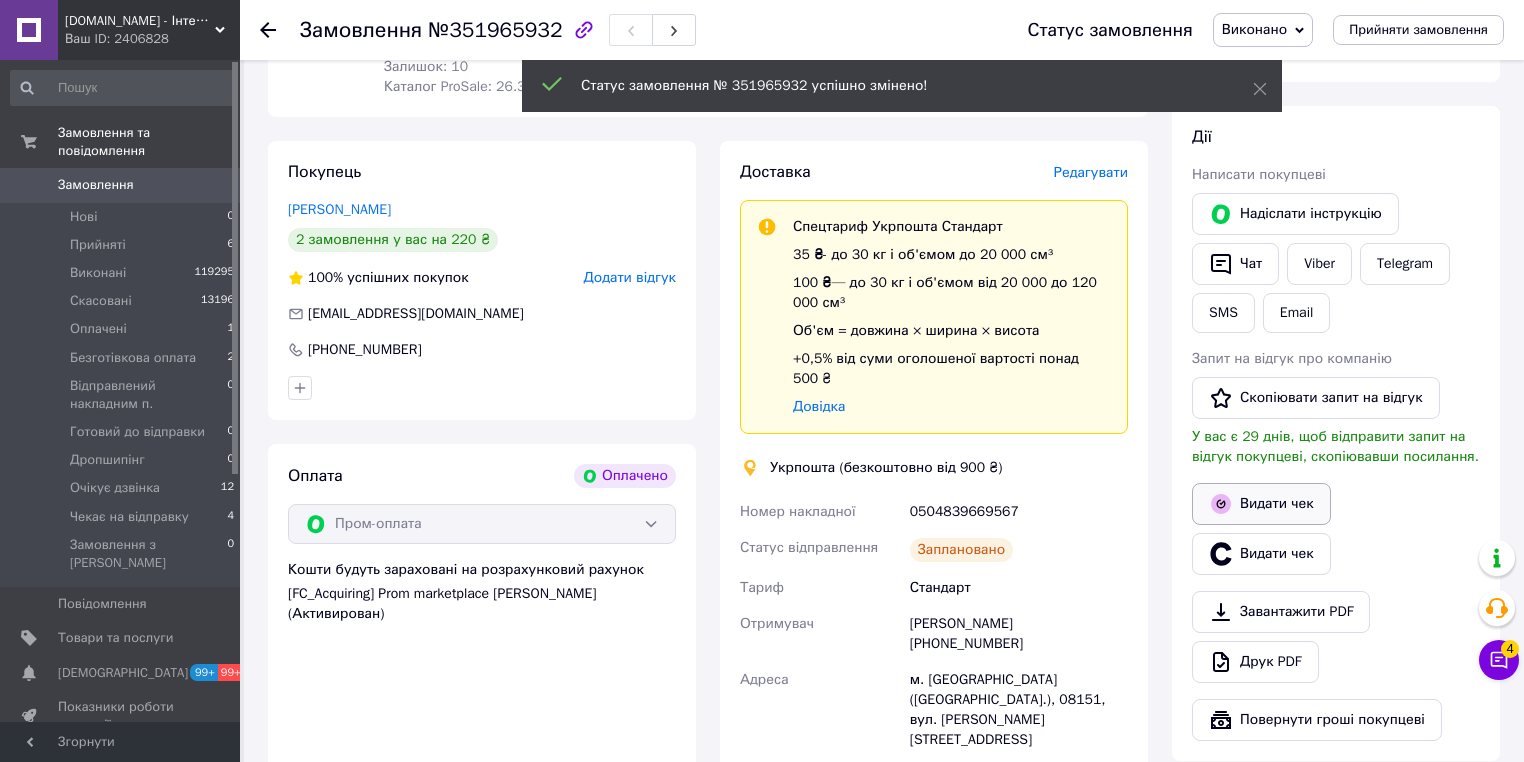 click on "Видати чек" at bounding box center (1261, 504) 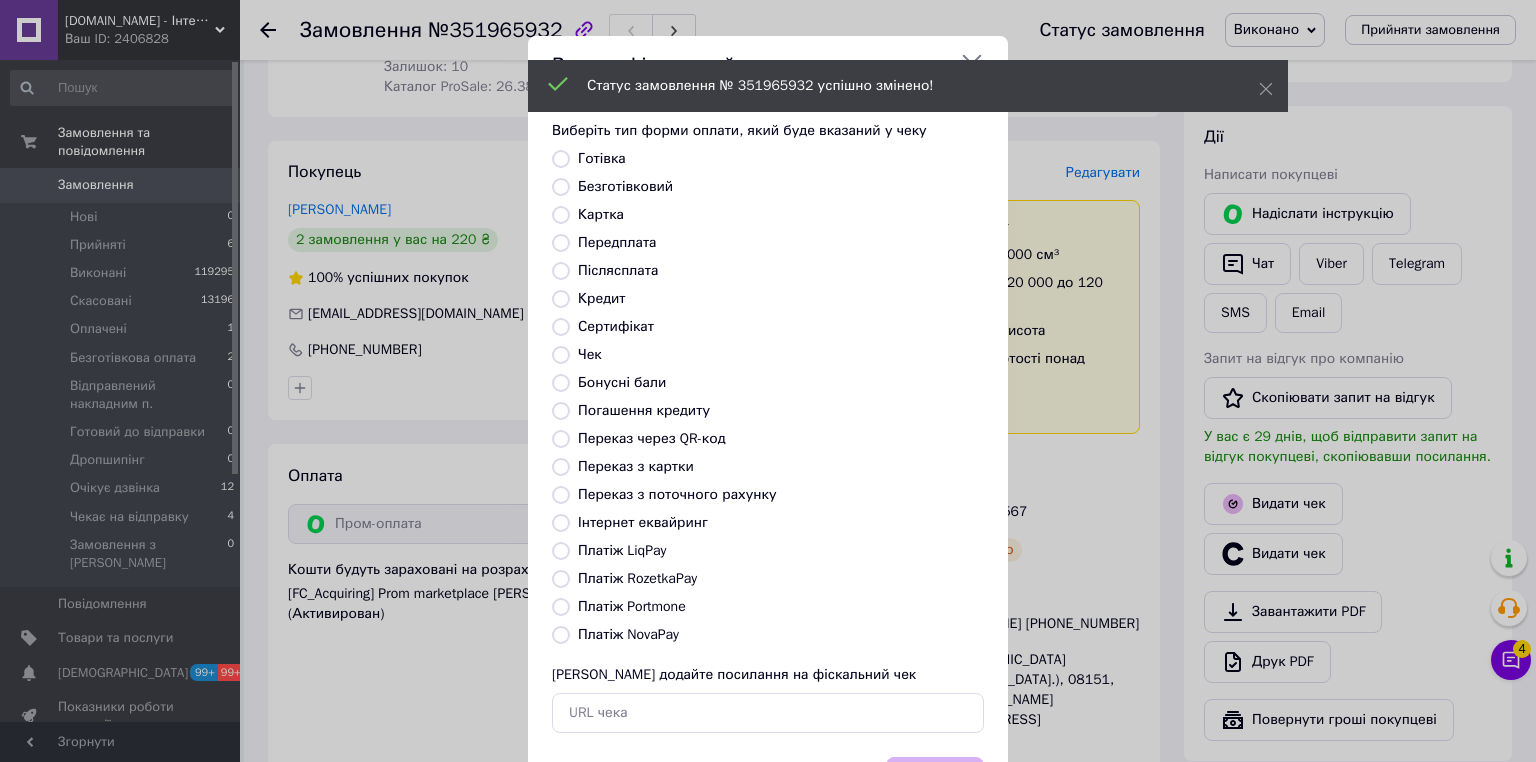 click on "Платіж RozetkaPay" at bounding box center [561, 579] 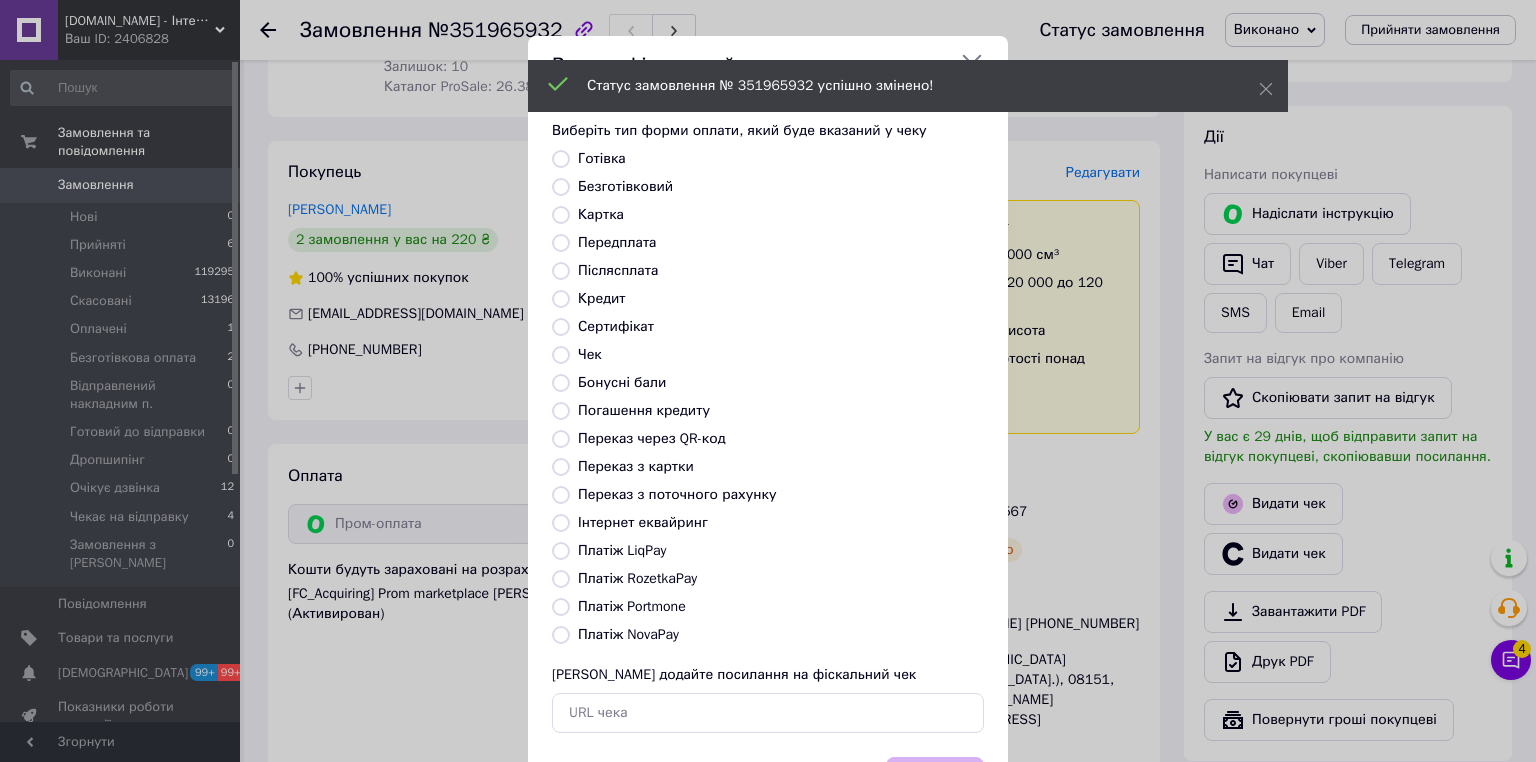 radio on "true" 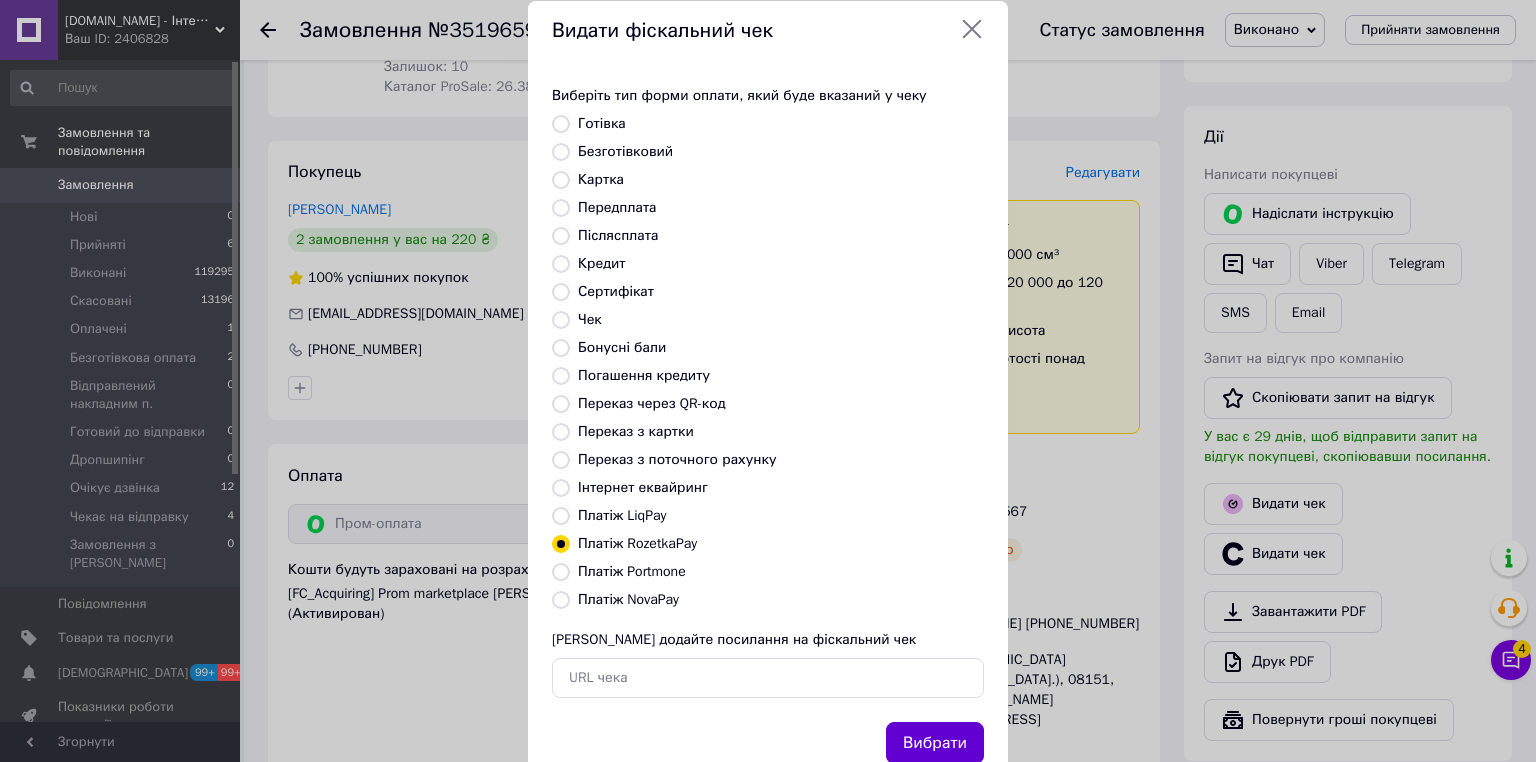 scroll, scrollTop: 96, scrollLeft: 0, axis: vertical 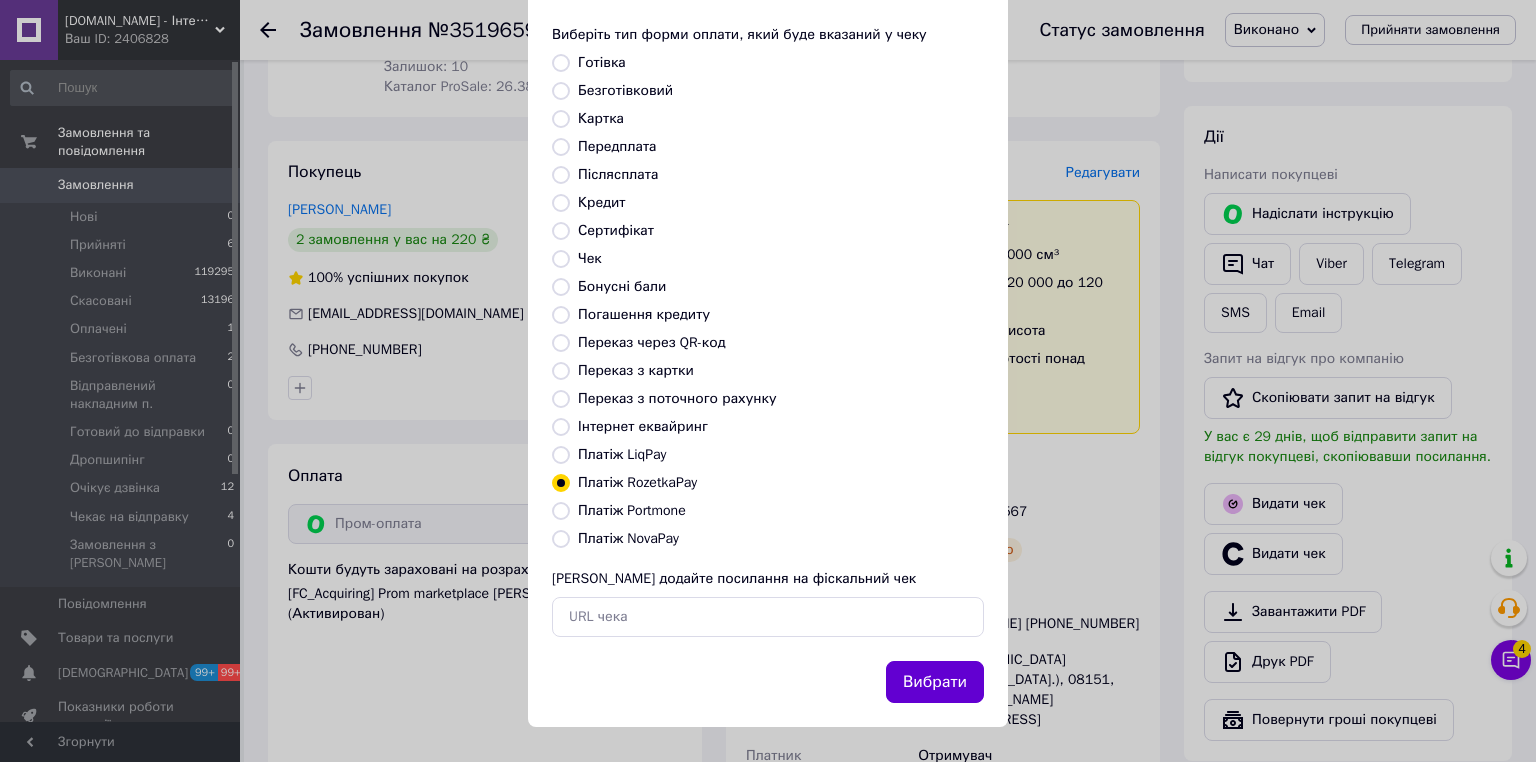 click on "Вибрати" at bounding box center [935, 682] 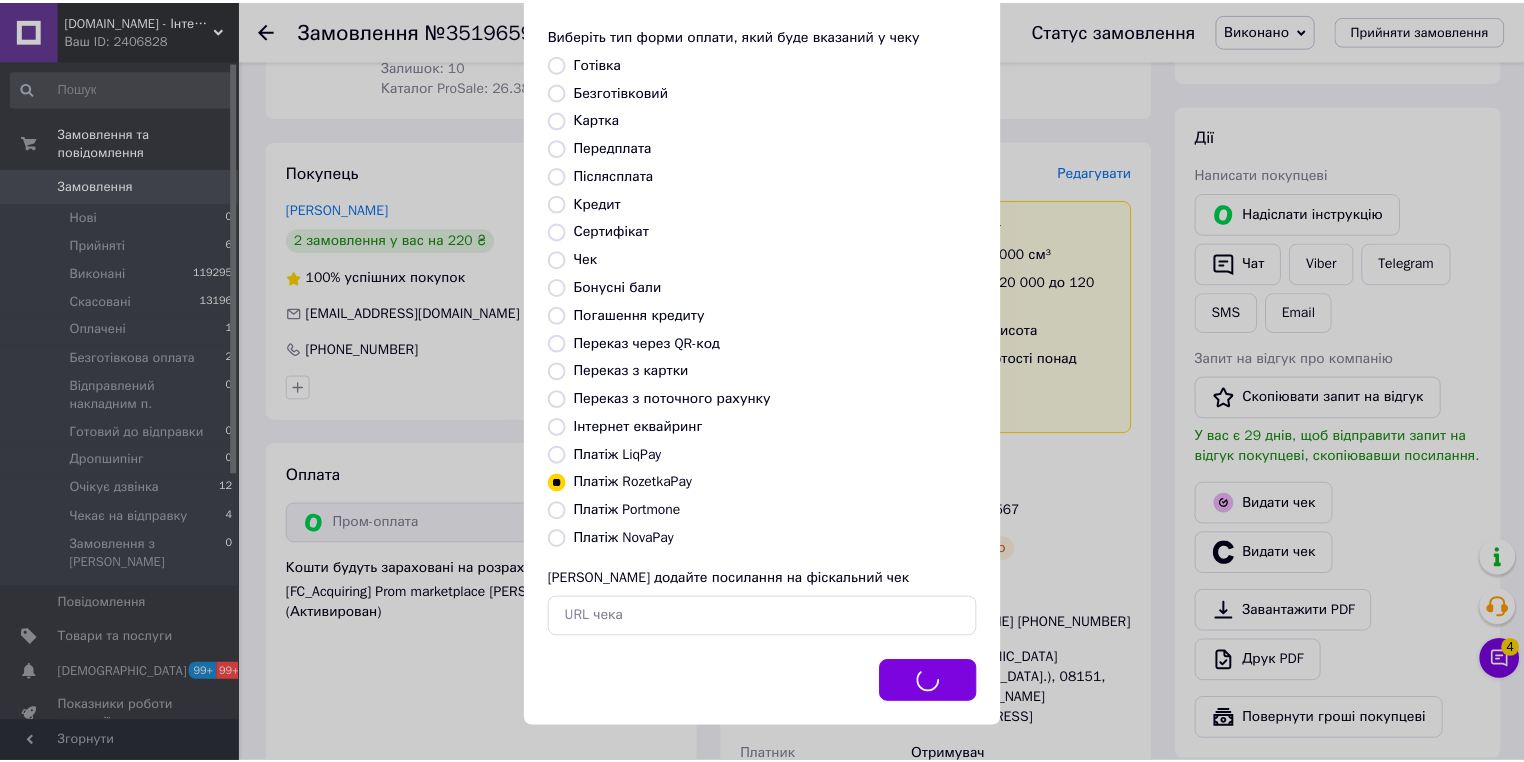 scroll, scrollTop: 0, scrollLeft: 0, axis: both 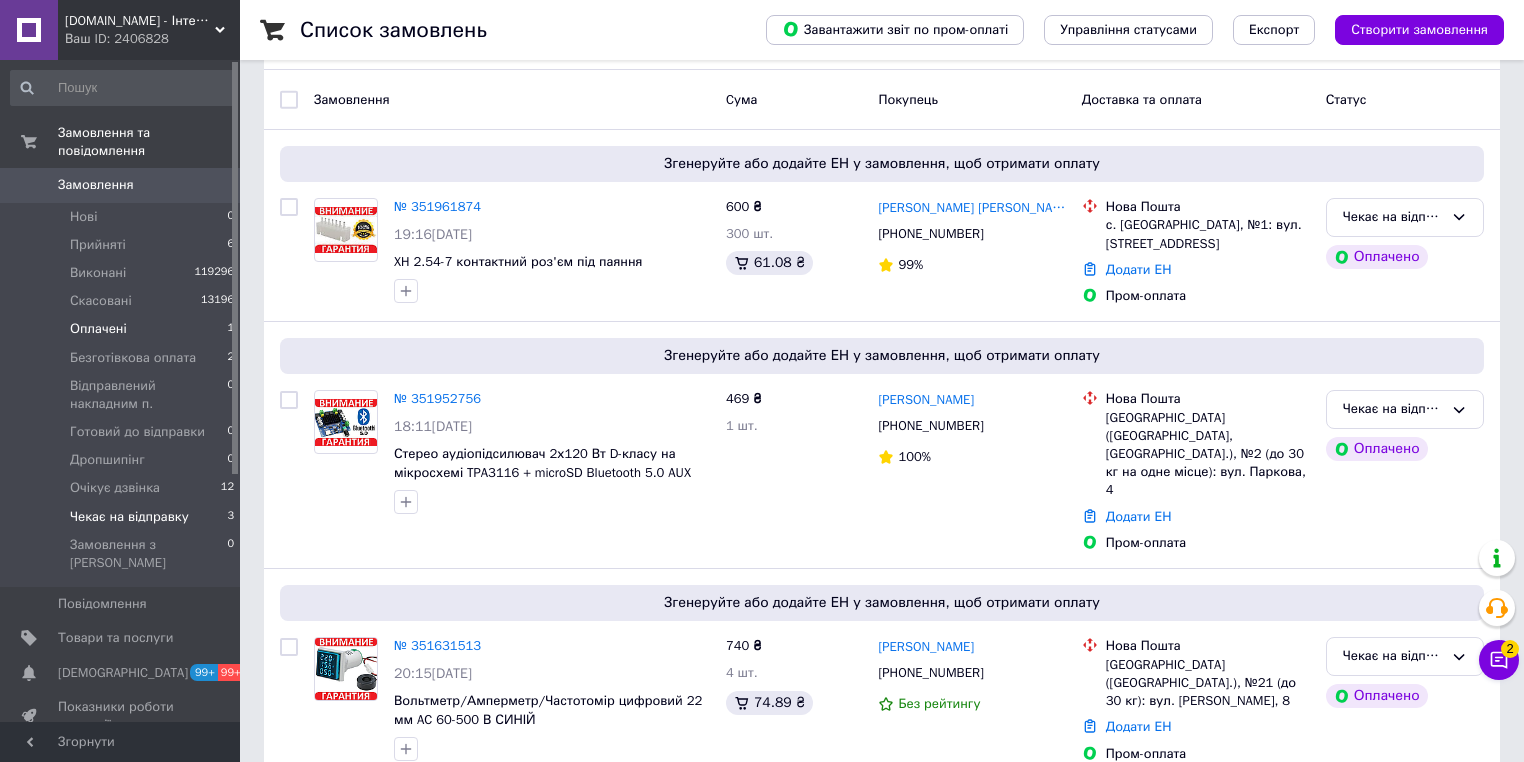 drag, startPoint x: 109, startPoint y: 320, endPoint x: 126, endPoint y: 312, distance: 18.788294 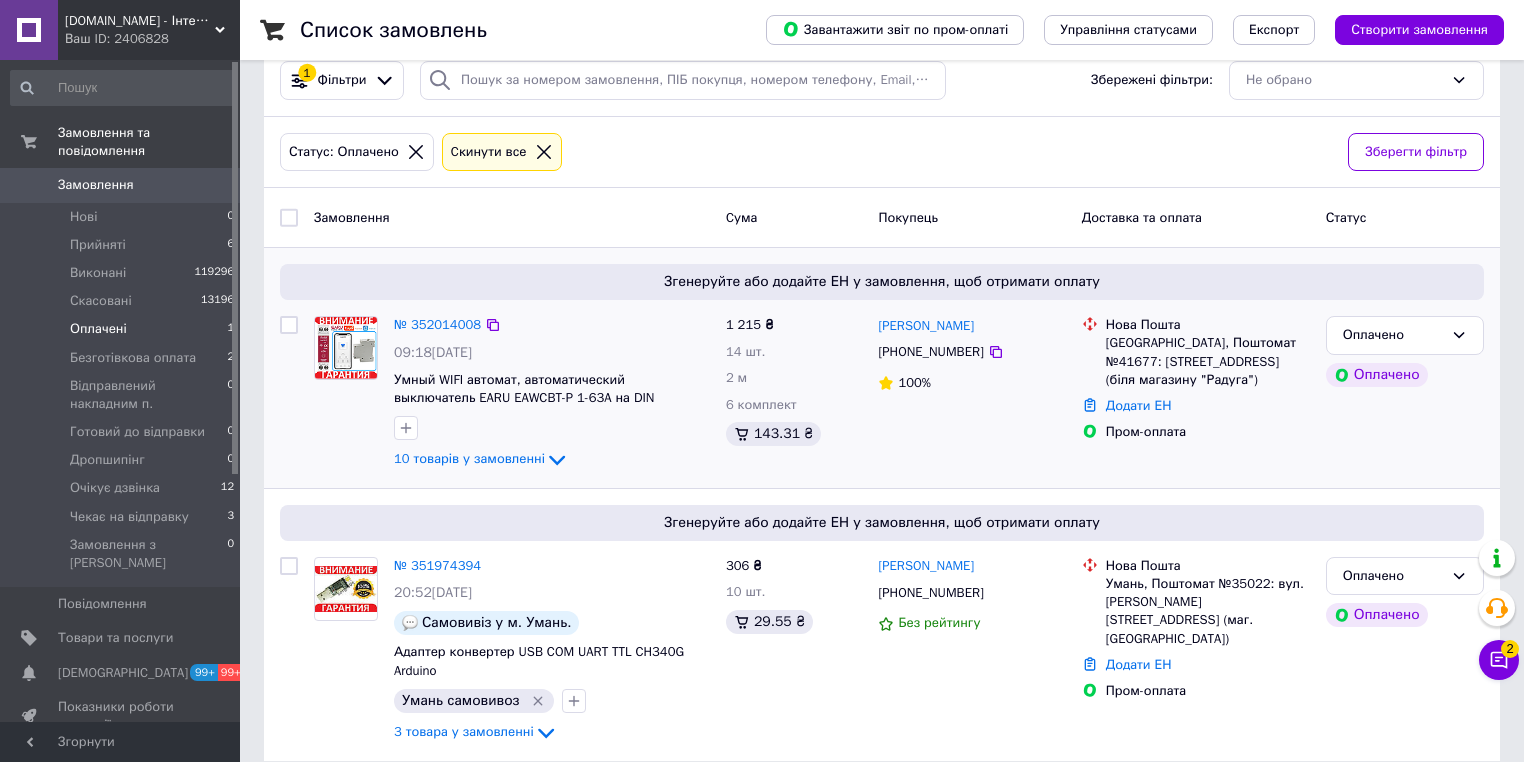 scroll, scrollTop: 60, scrollLeft: 0, axis: vertical 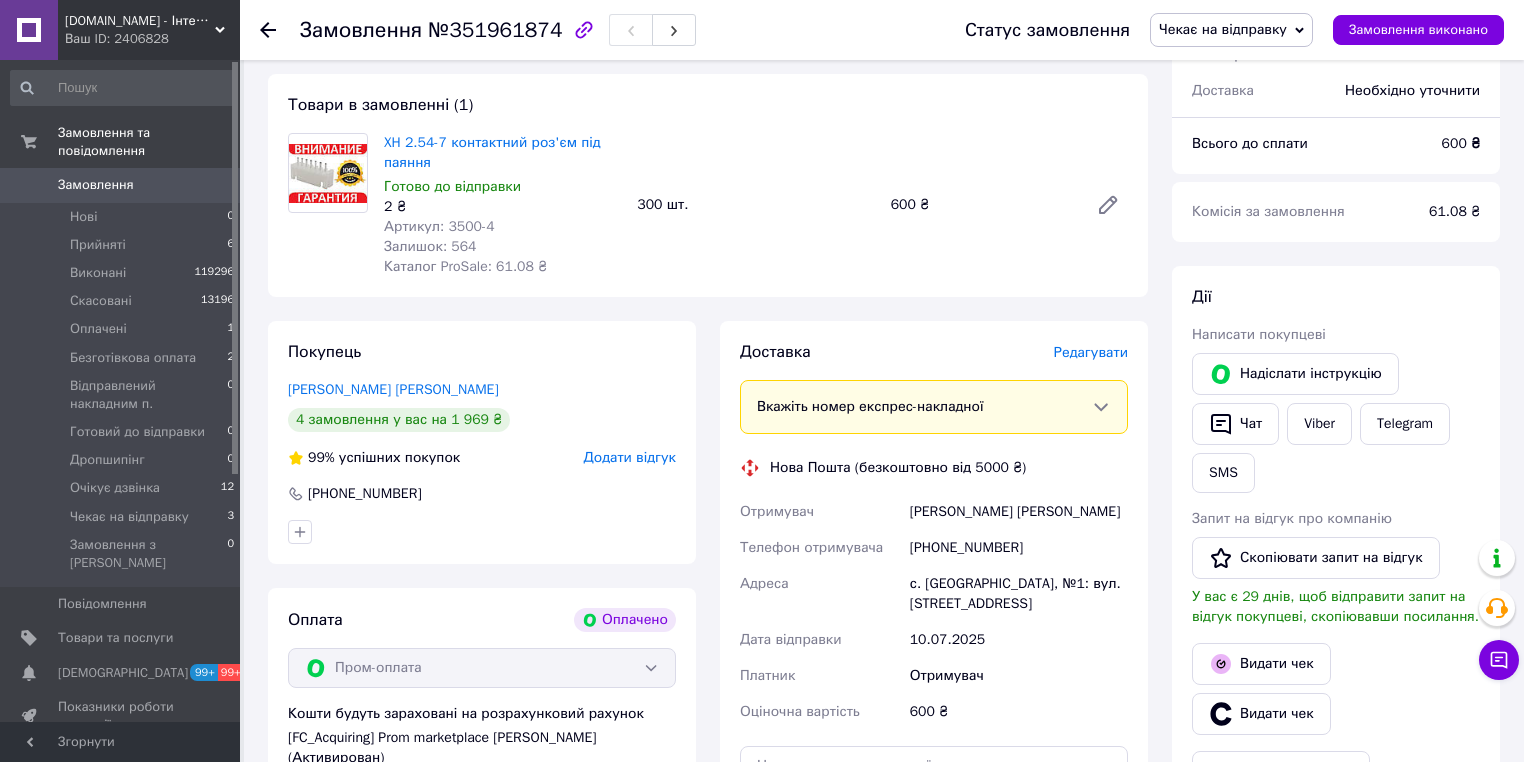 click on "Редагувати" at bounding box center (1091, 352) 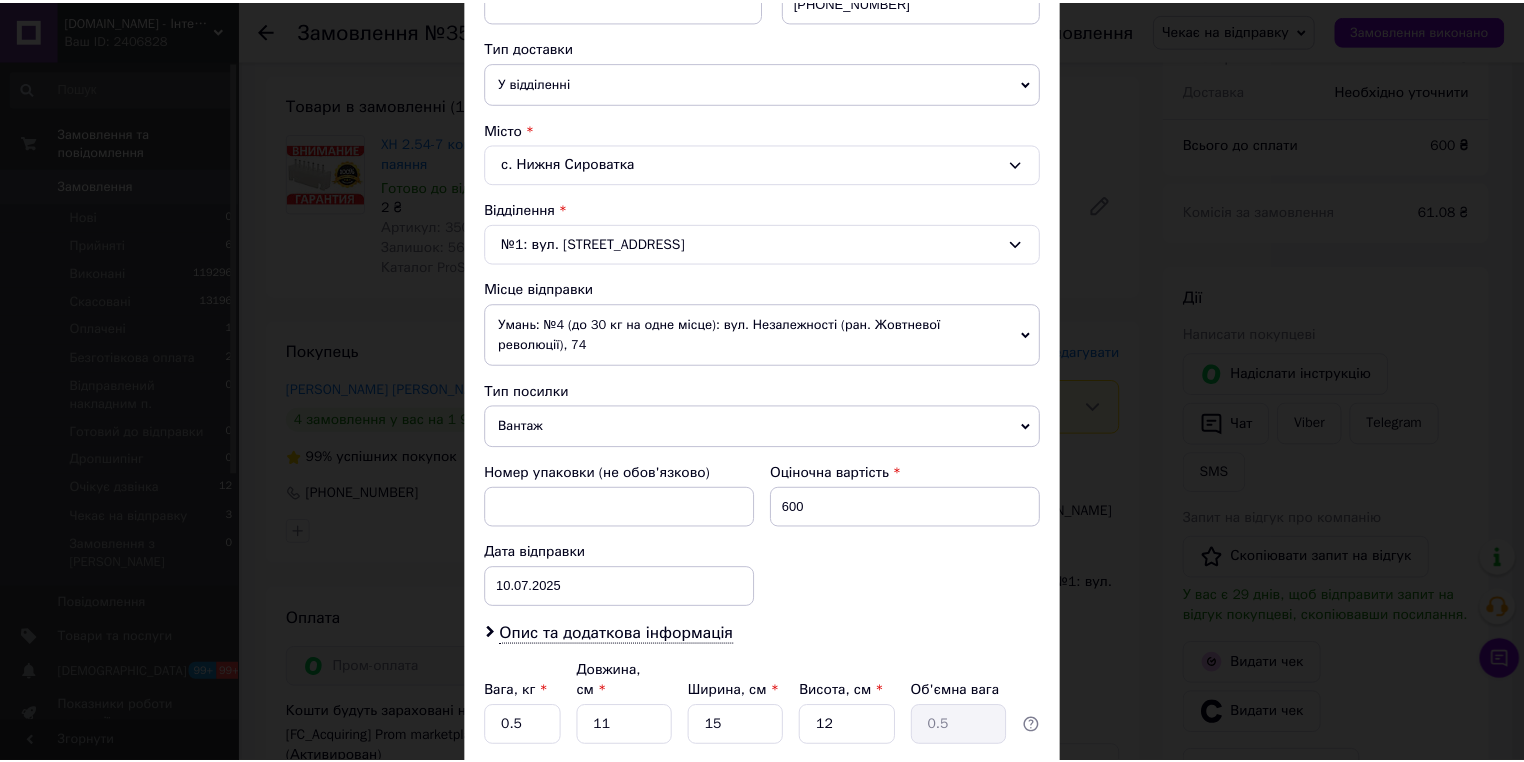 scroll, scrollTop: 580, scrollLeft: 0, axis: vertical 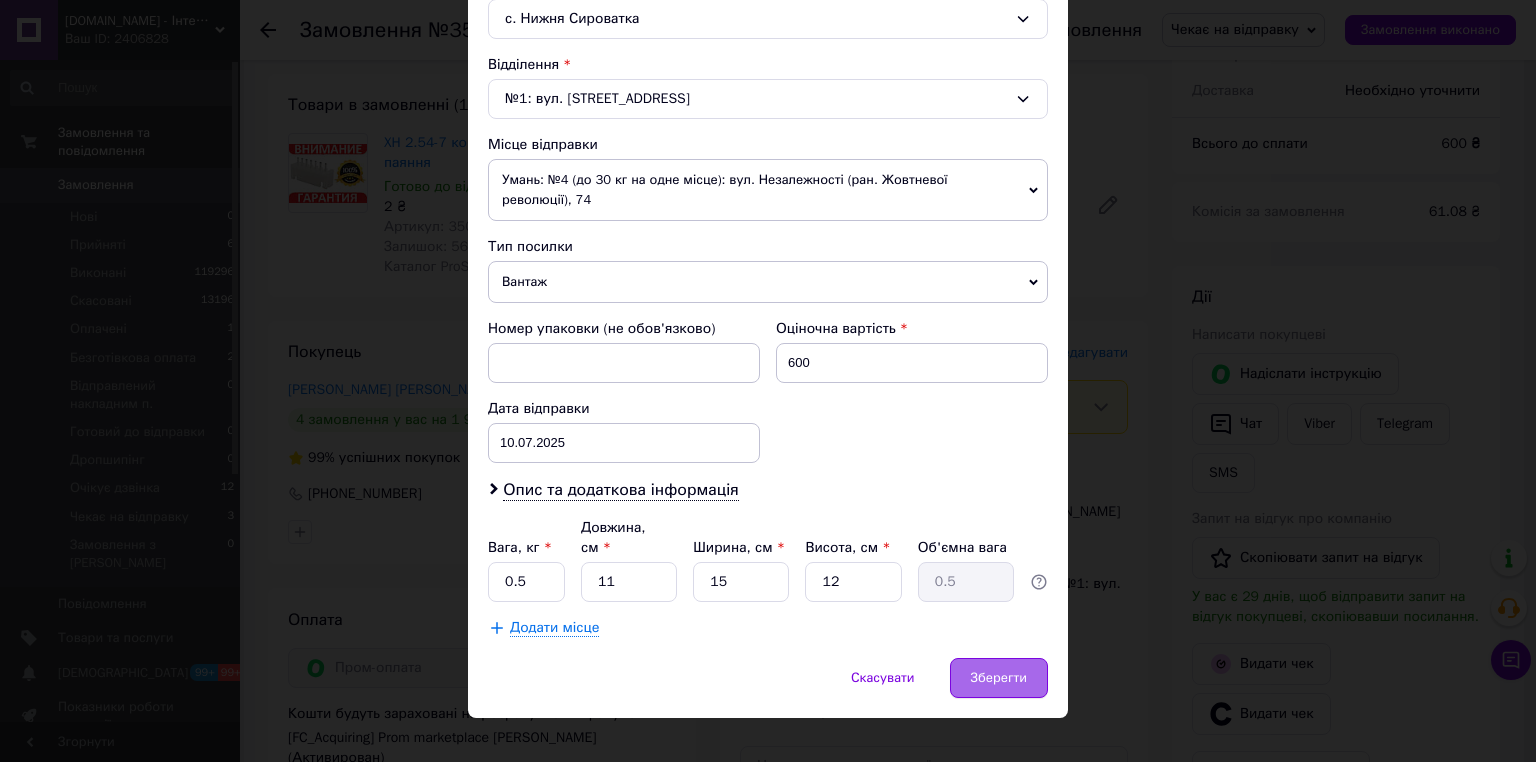 click on "Зберегти" at bounding box center [999, 678] 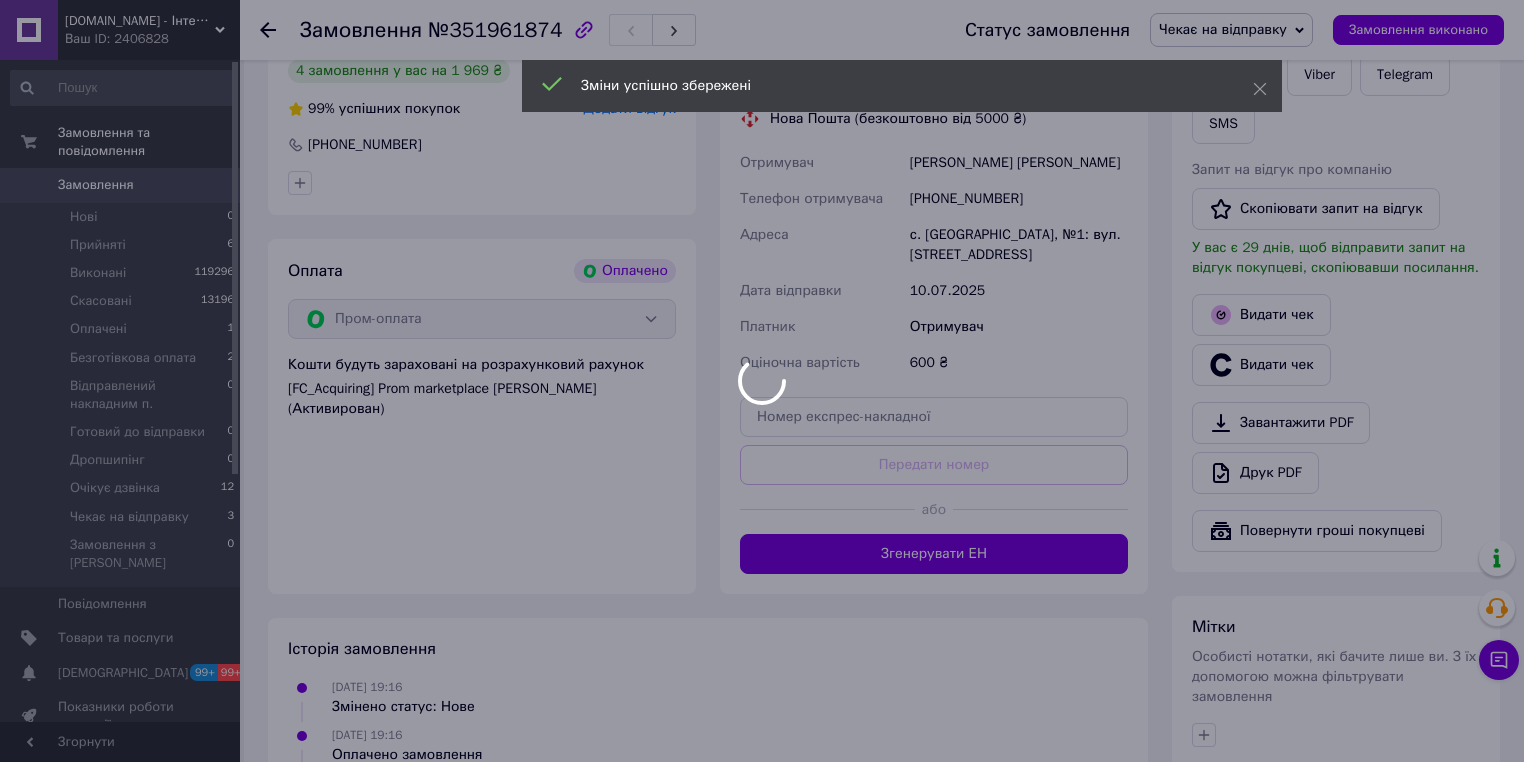 scroll, scrollTop: 640, scrollLeft: 0, axis: vertical 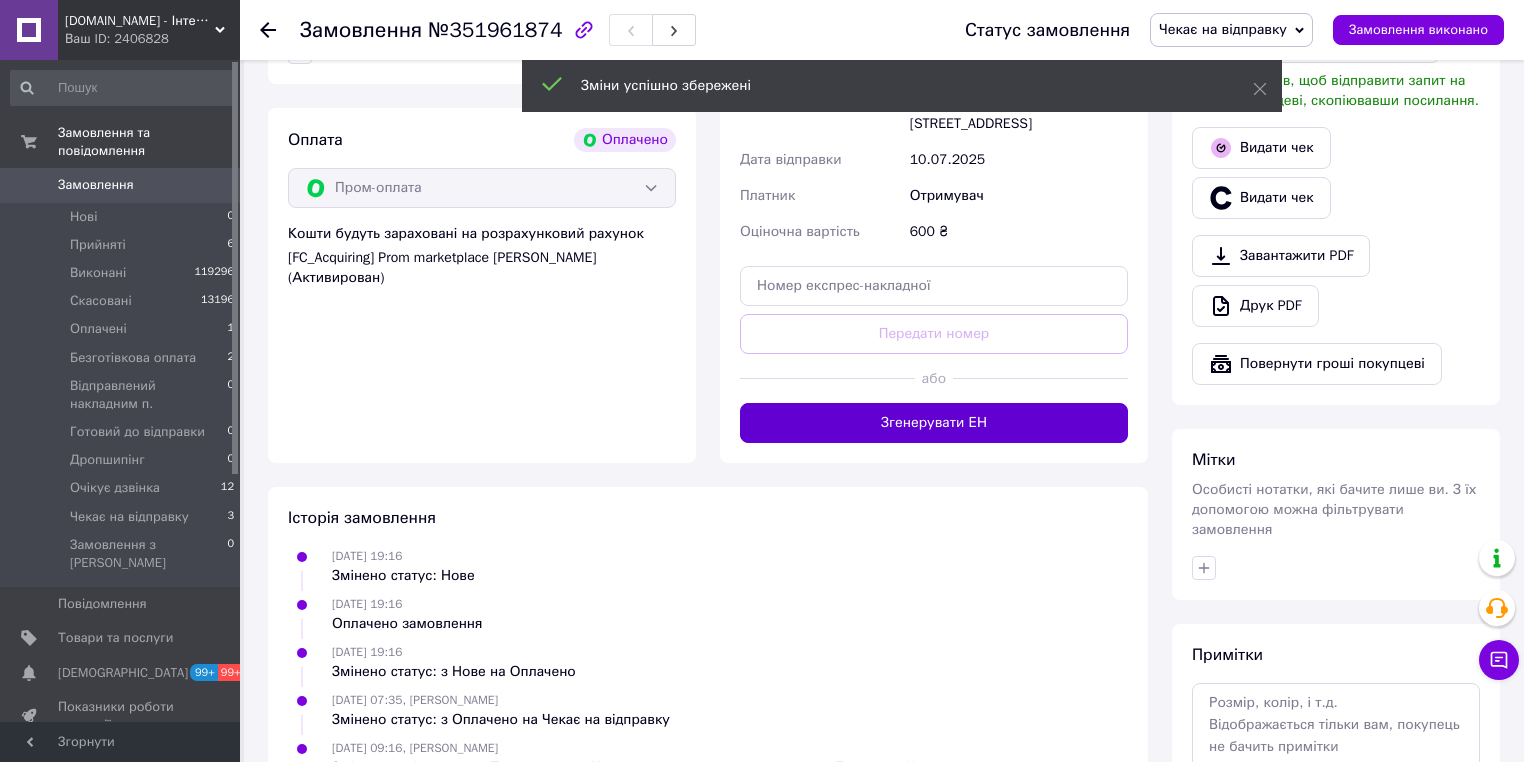 click on "Згенерувати ЕН" at bounding box center [934, 423] 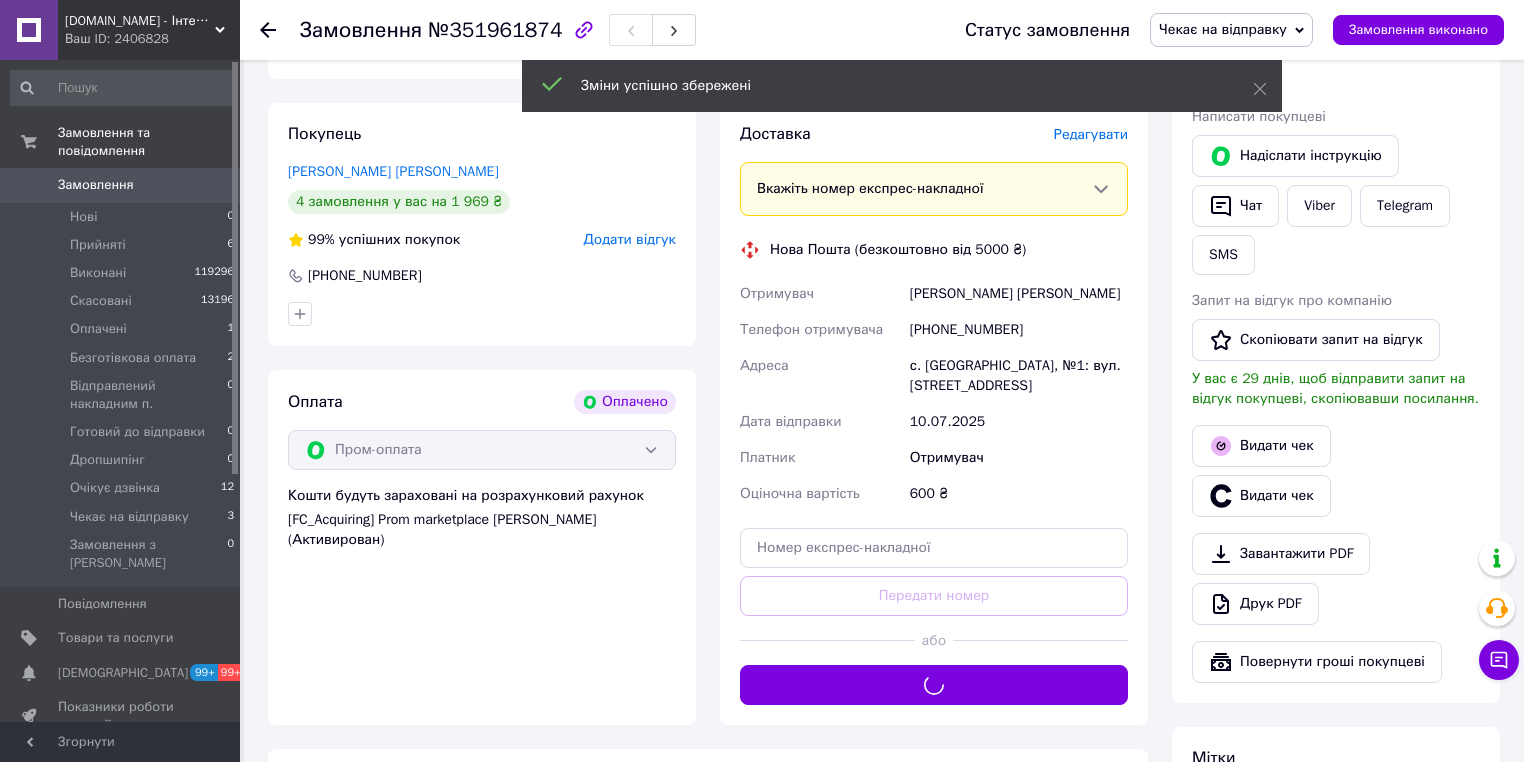 scroll, scrollTop: 320, scrollLeft: 0, axis: vertical 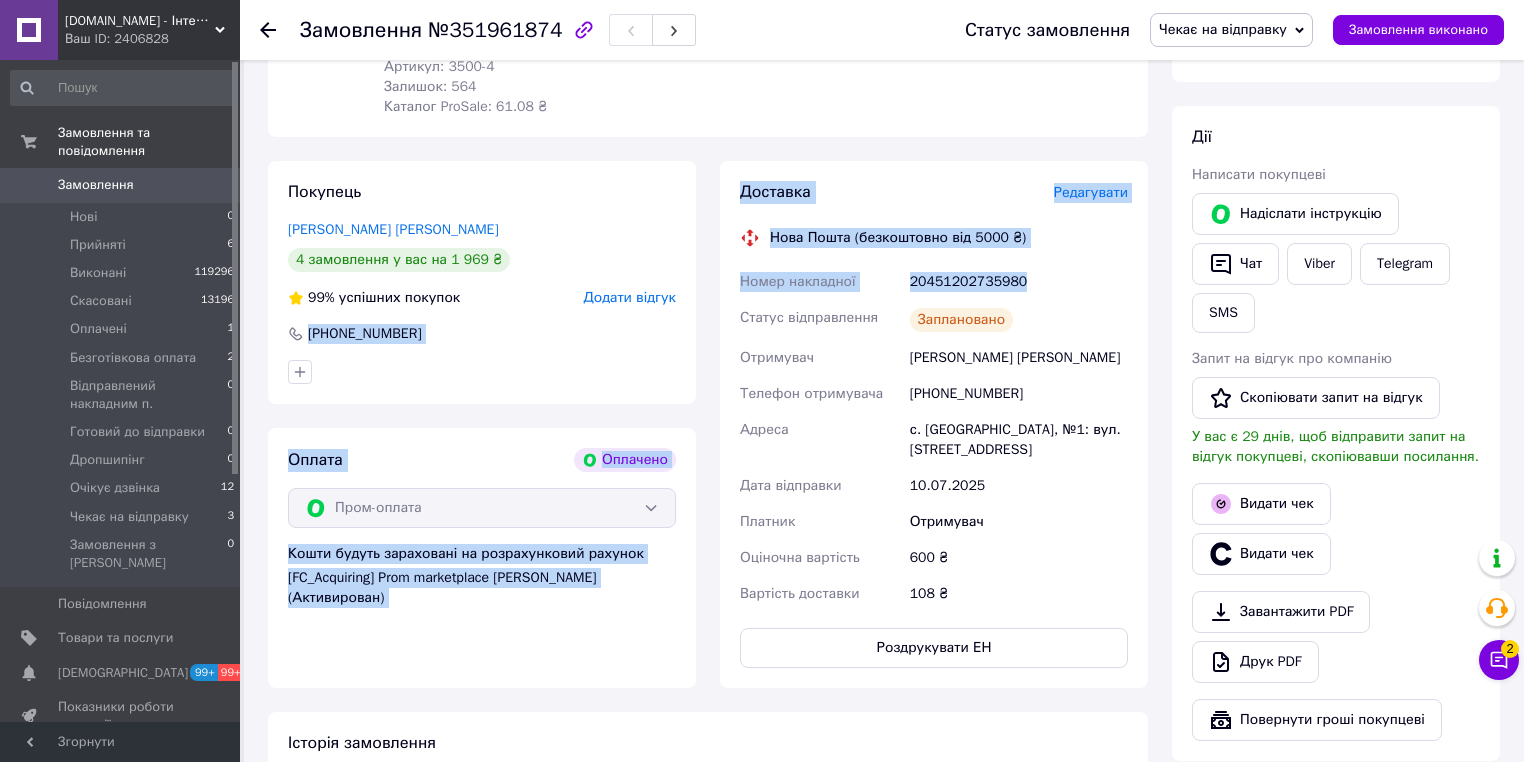 drag, startPoint x: 1017, startPoint y: 284, endPoint x: 701, endPoint y: 288, distance: 316.02533 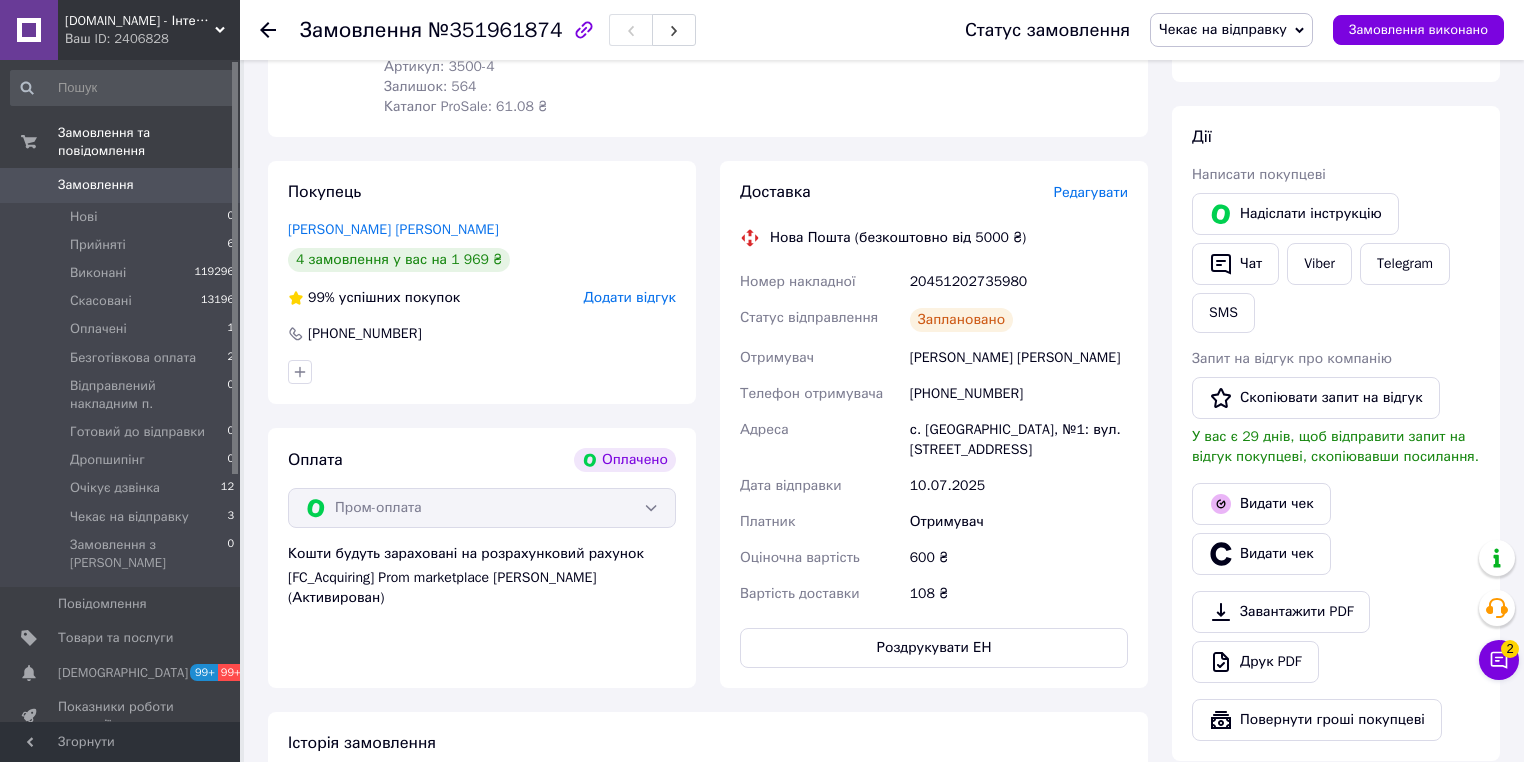 click on "Статус відправлення" at bounding box center (809, 317) 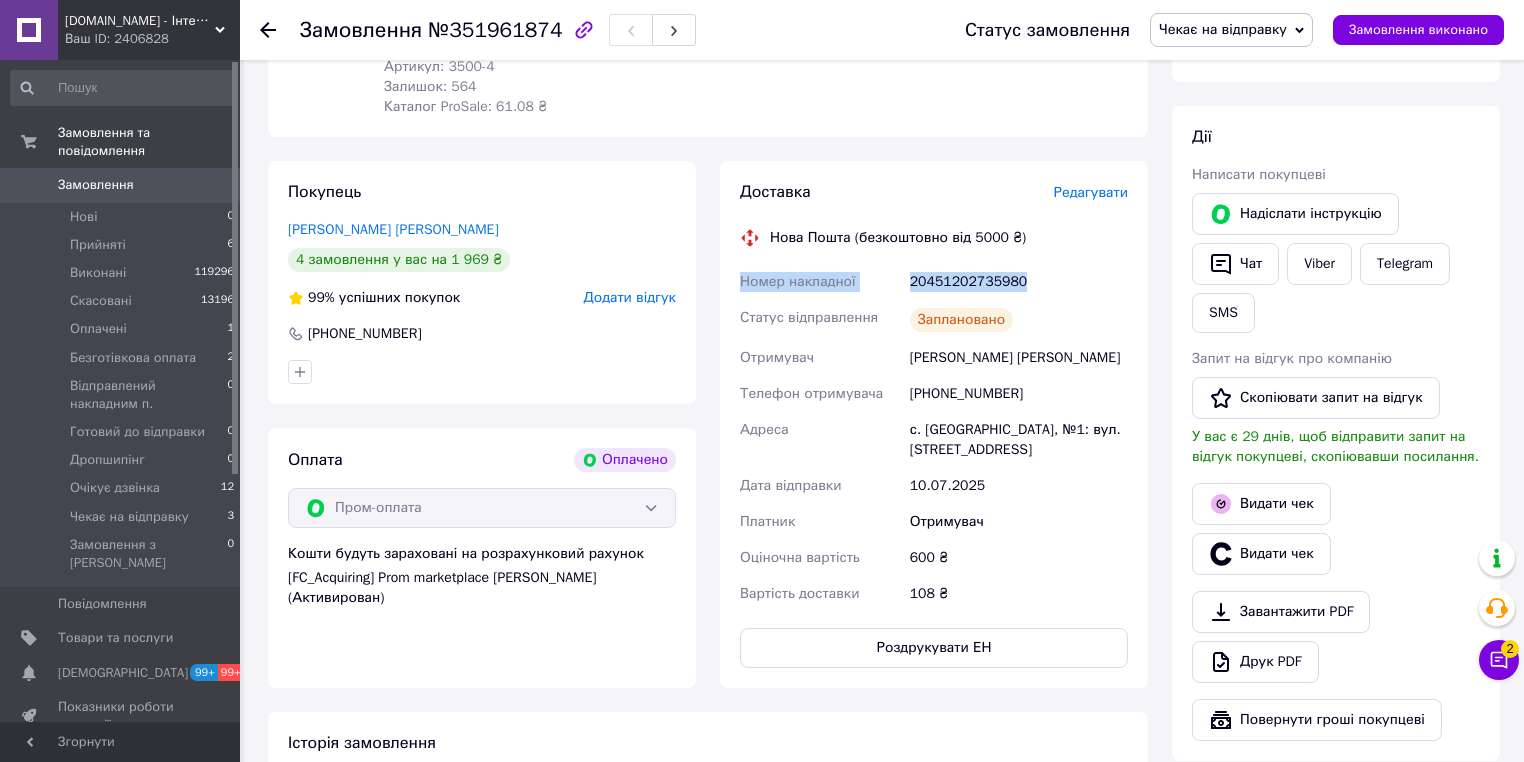 drag, startPoint x: 995, startPoint y: 293, endPoint x: 739, endPoint y: 288, distance: 256.04883 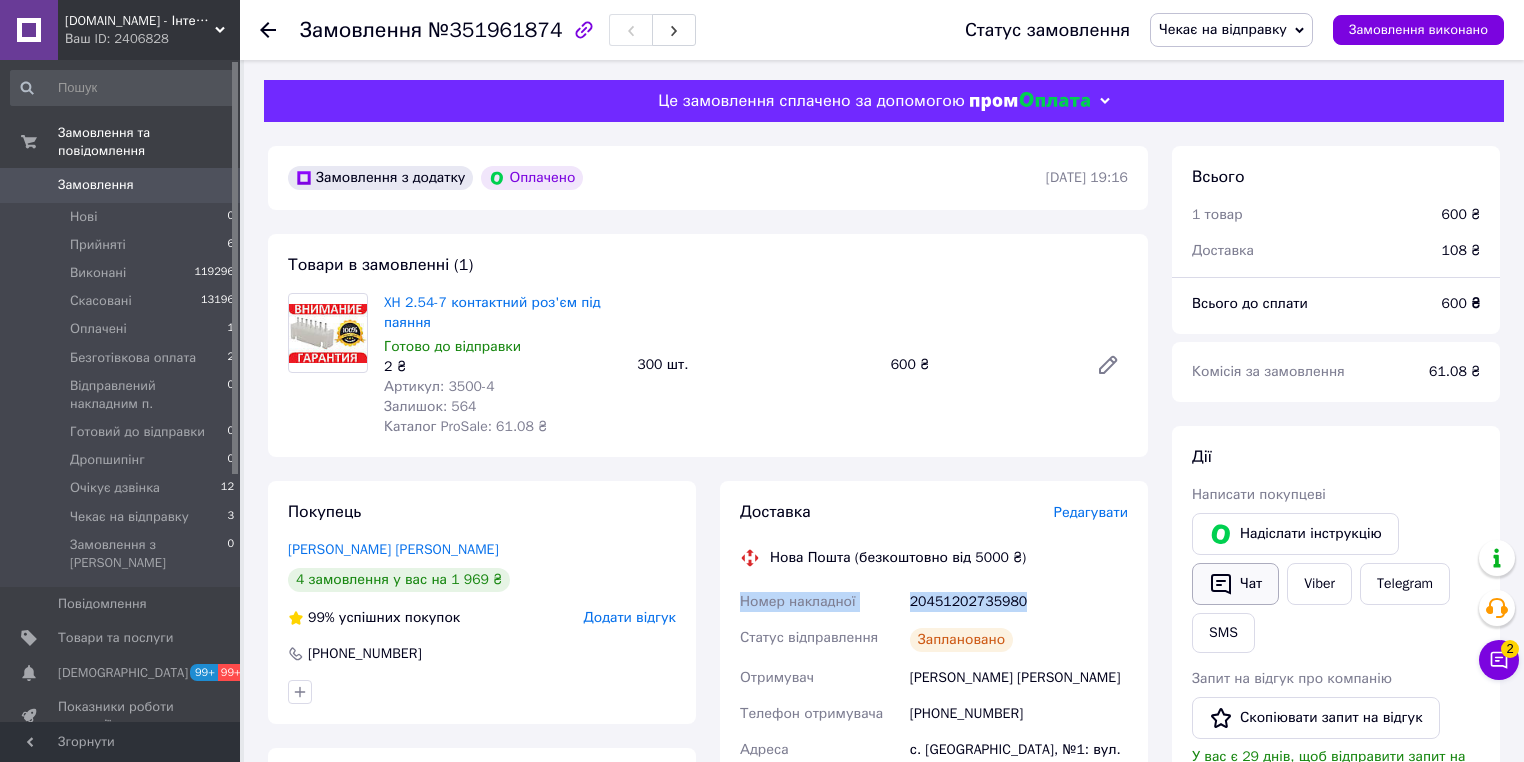 drag, startPoint x: 1229, startPoint y: 582, endPoint x: 1236, endPoint y: 571, distance: 13.038404 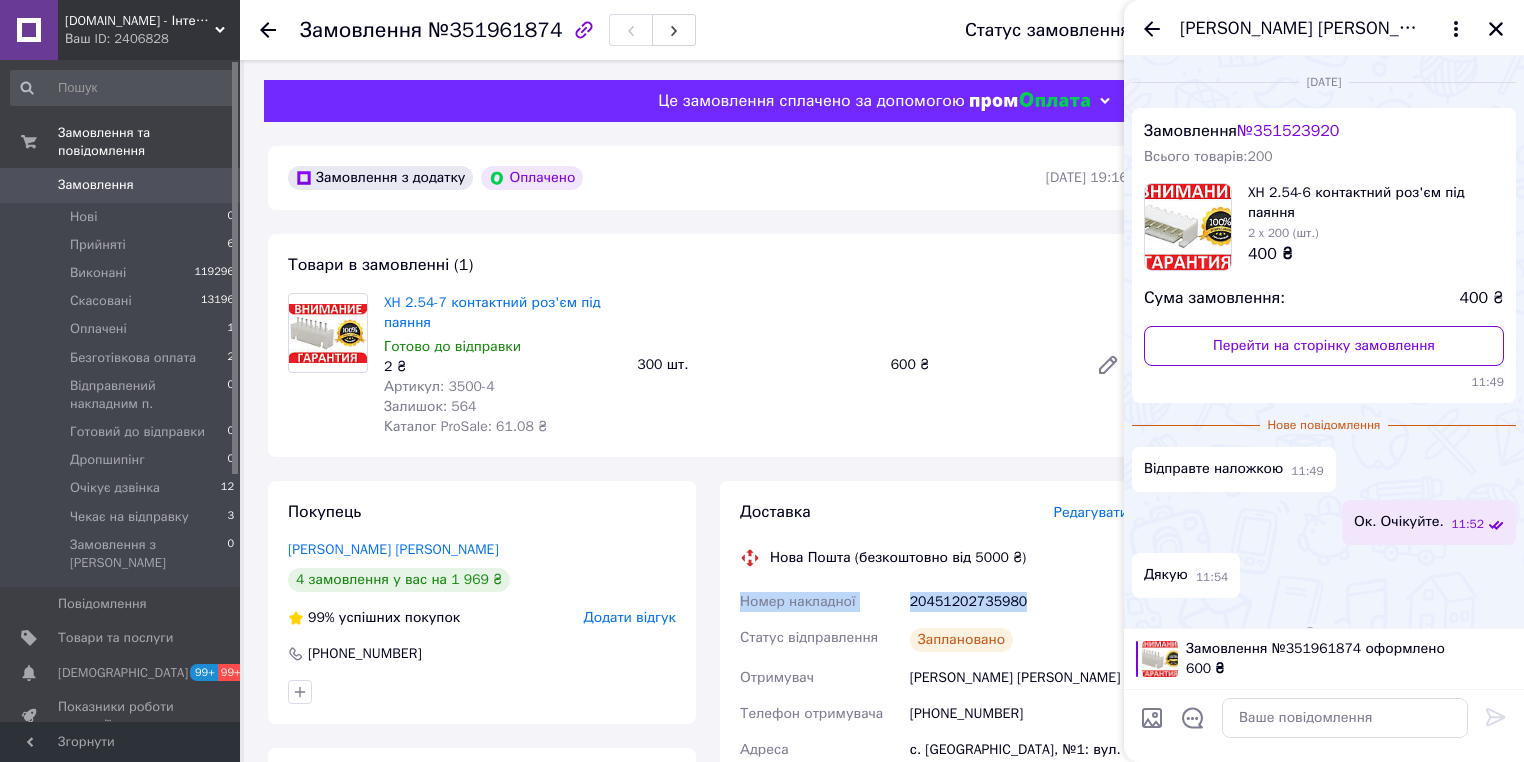 scroll, scrollTop: 245, scrollLeft: 0, axis: vertical 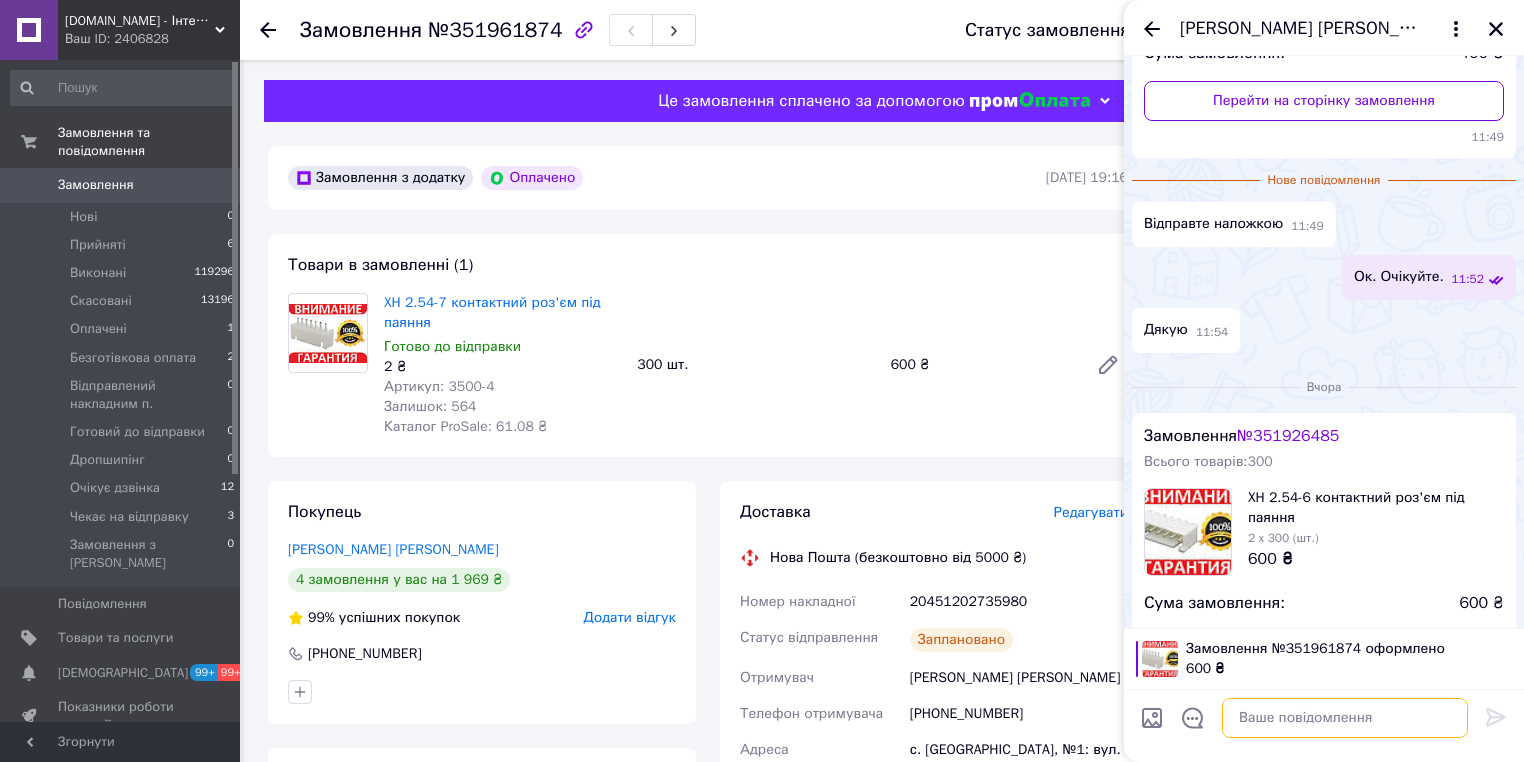 paste on "Номер накладної
20451202735980" 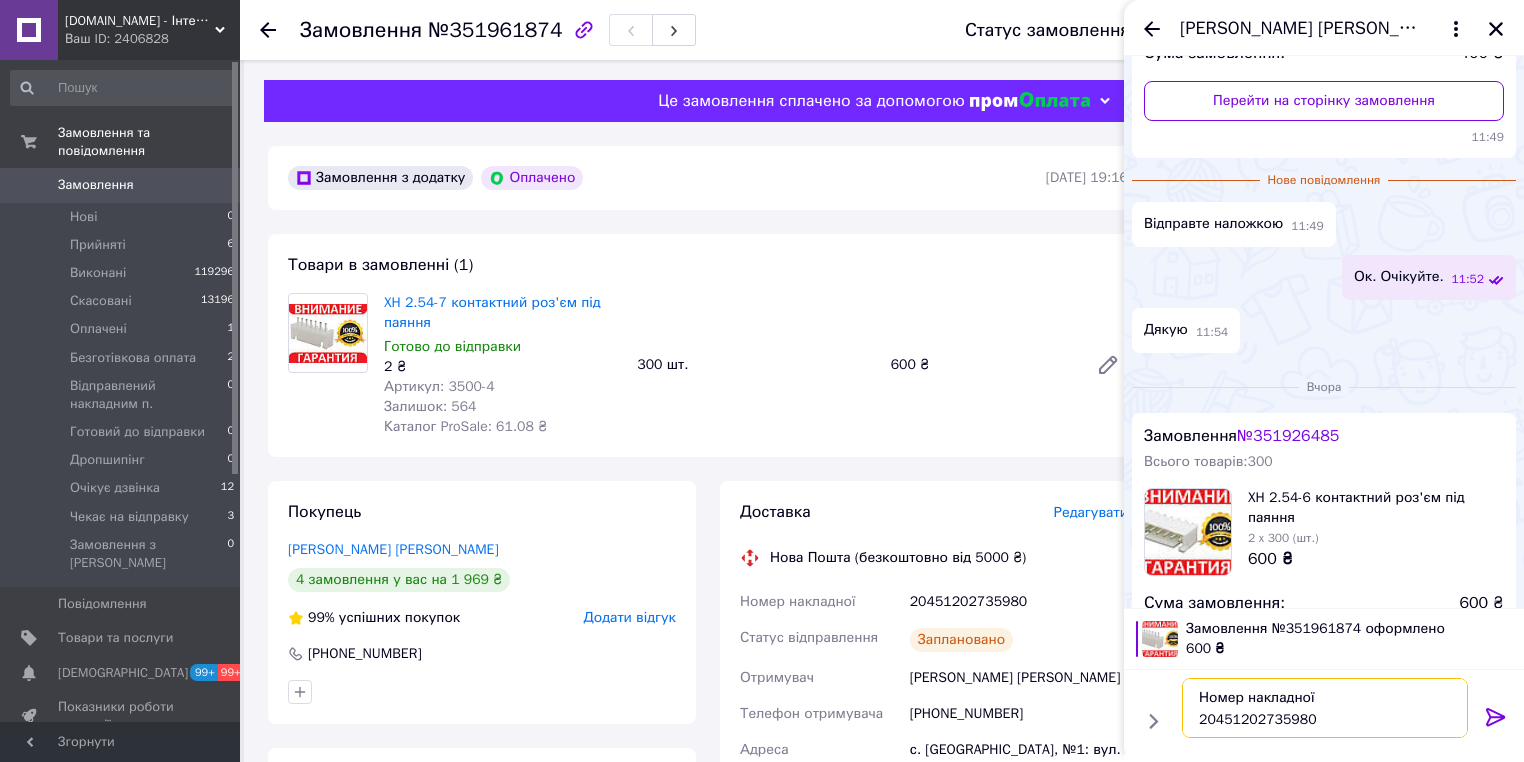 type on "Номер накладної
20451202735980" 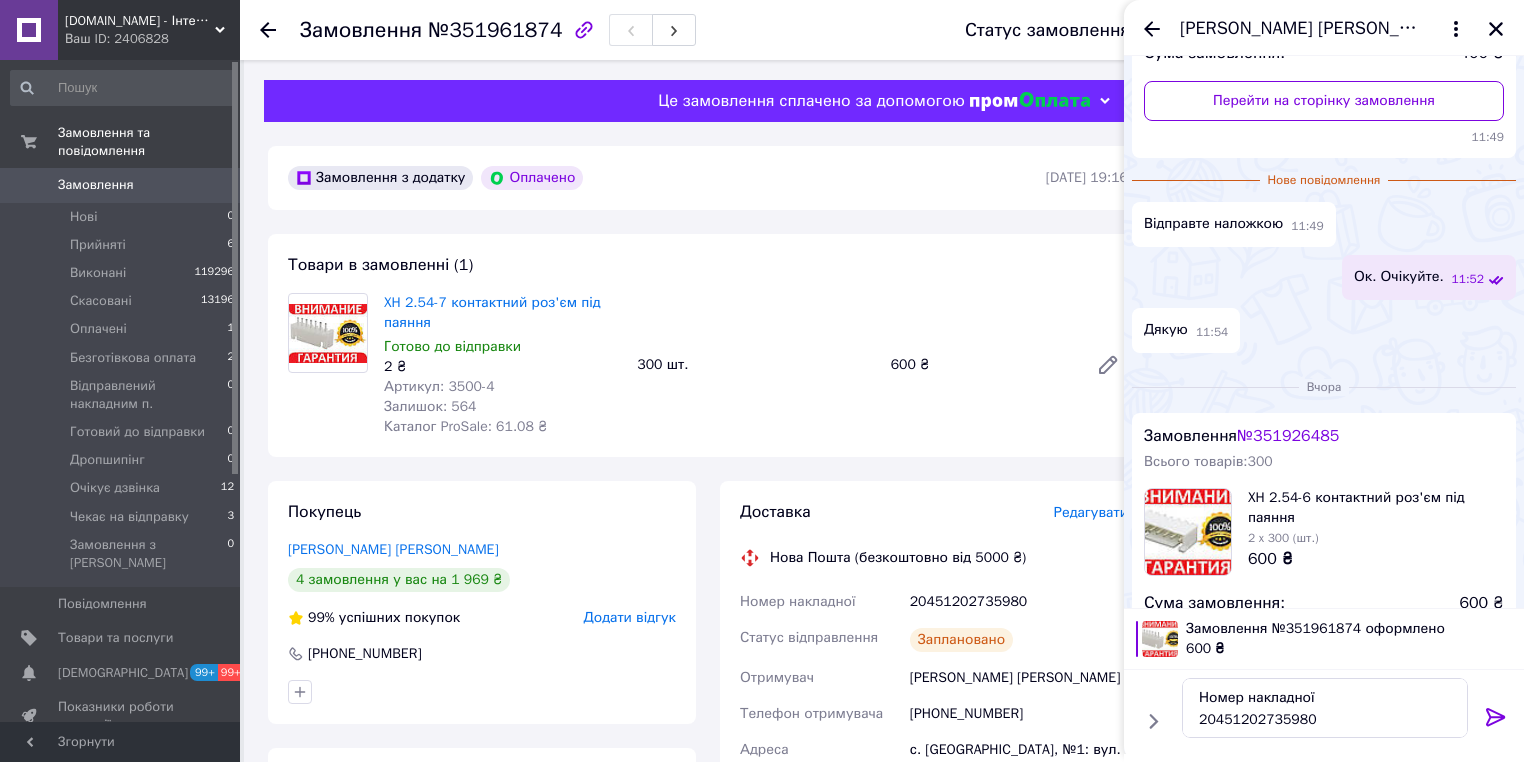 drag, startPoint x: 1500, startPoint y: 718, endPoint x: 1464, endPoint y: 688, distance: 46.8615 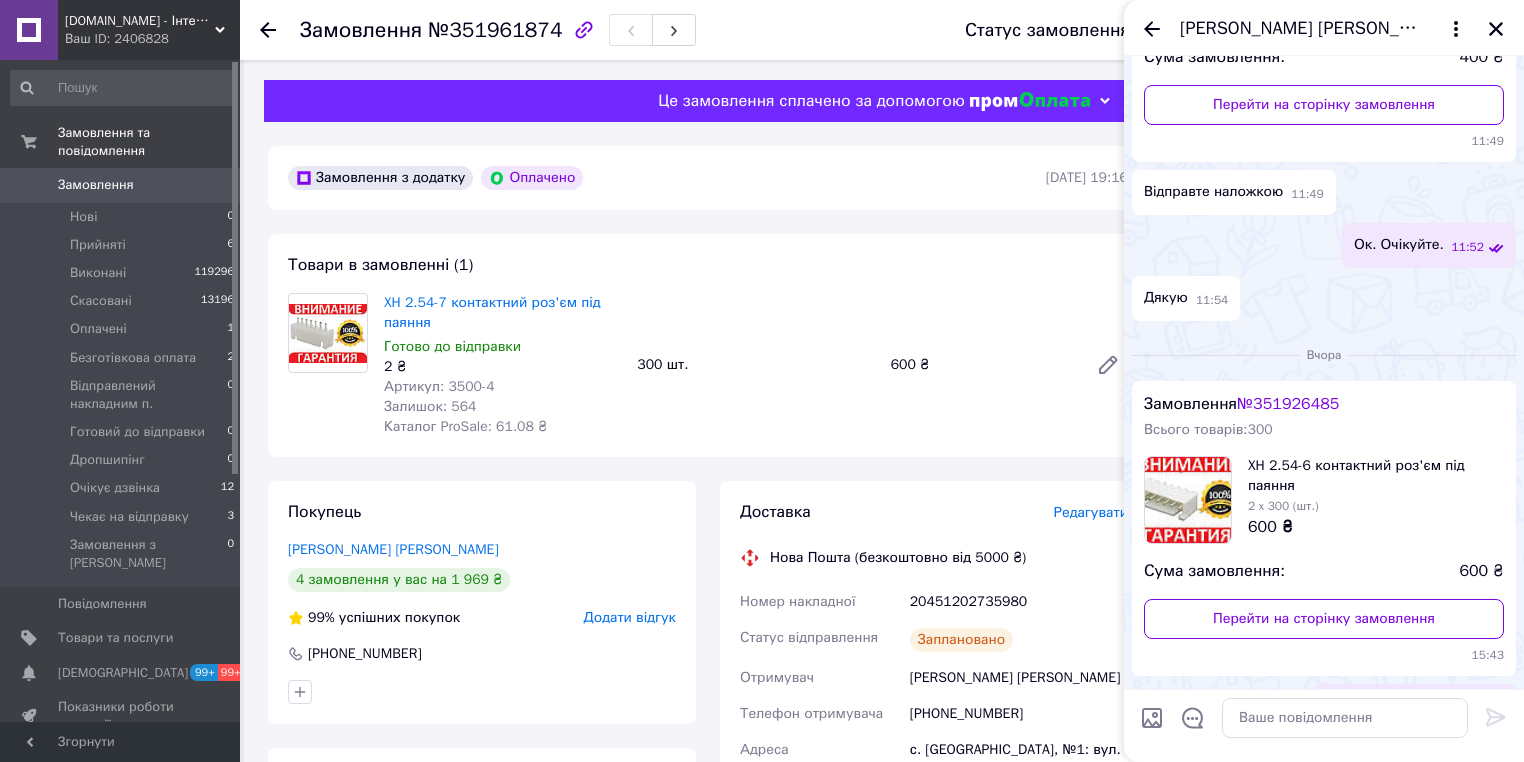 scroll, scrollTop: 1186, scrollLeft: 0, axis: vertical 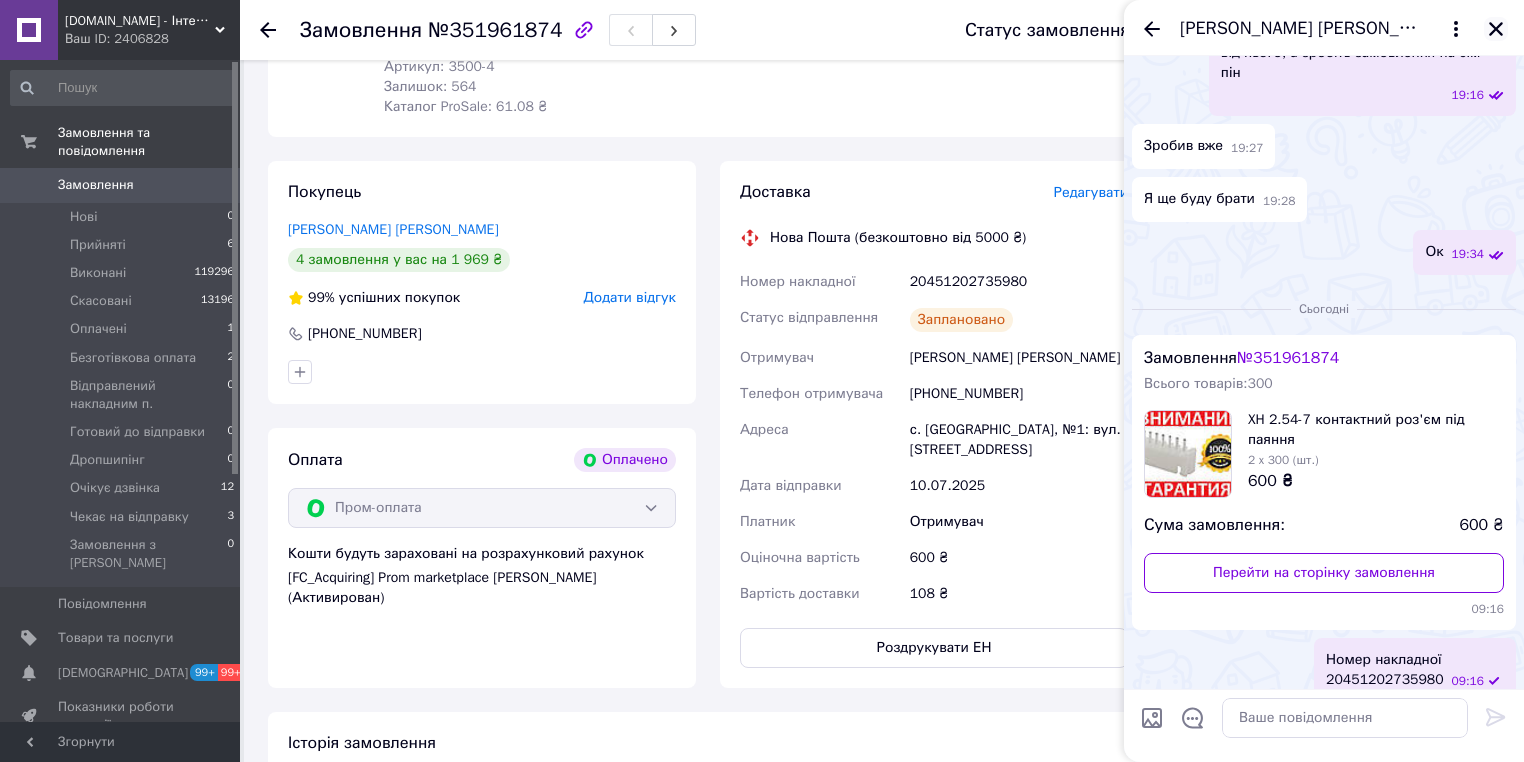click 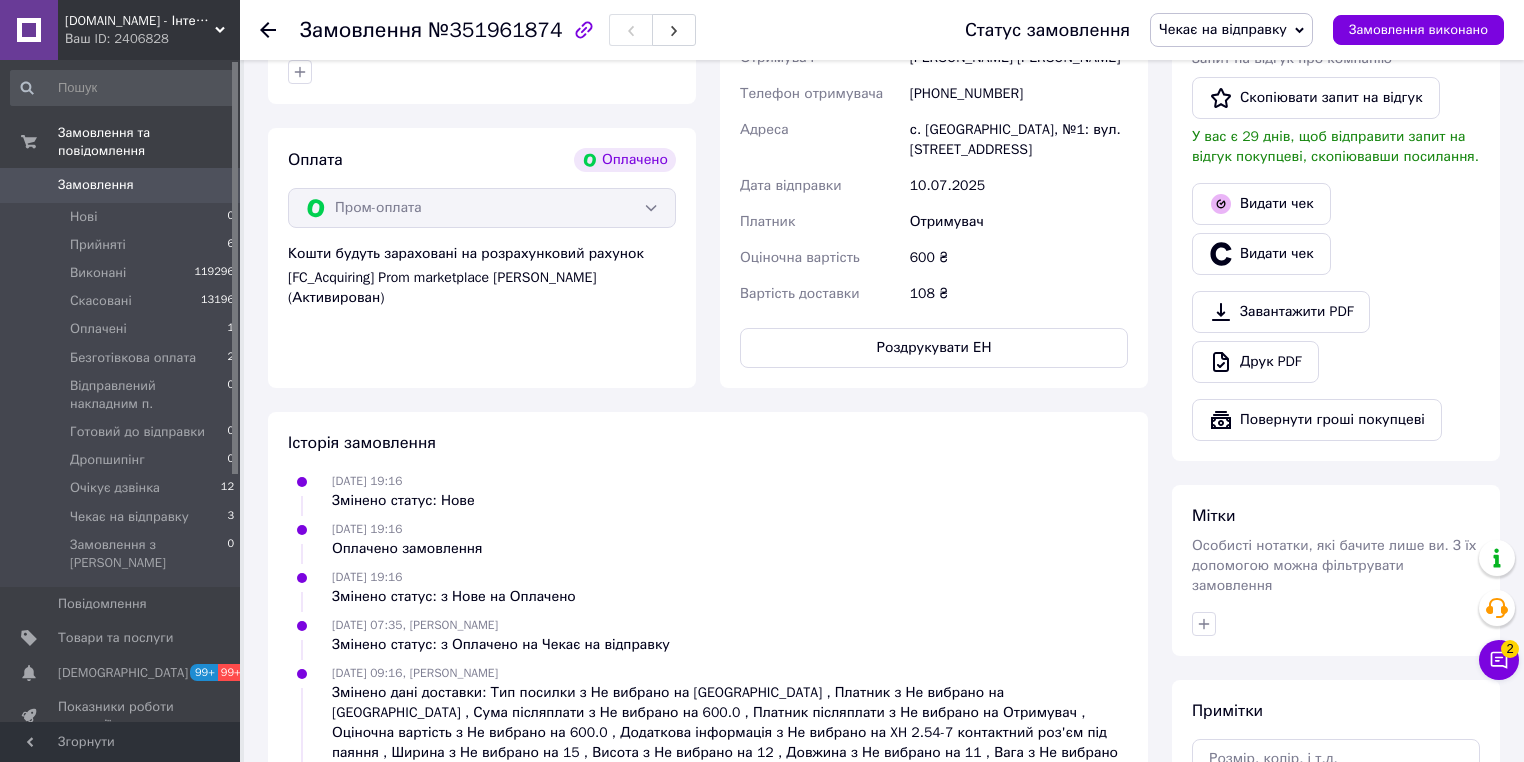 scroll, scrollTop: 640, scrollLeft: 0, axis: vertical 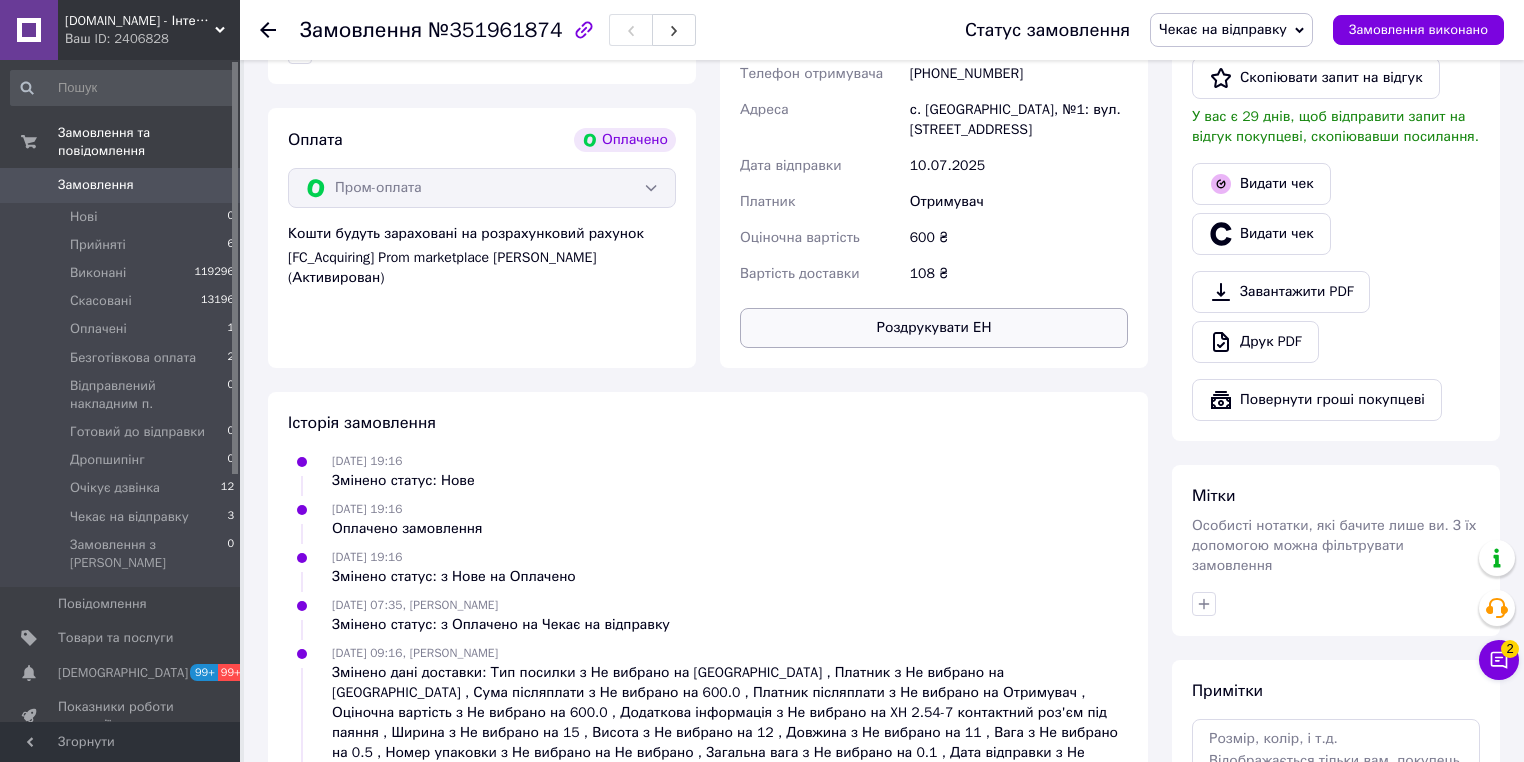 click on "Роздрукувати ЕН" at bounding box center (934, 328) 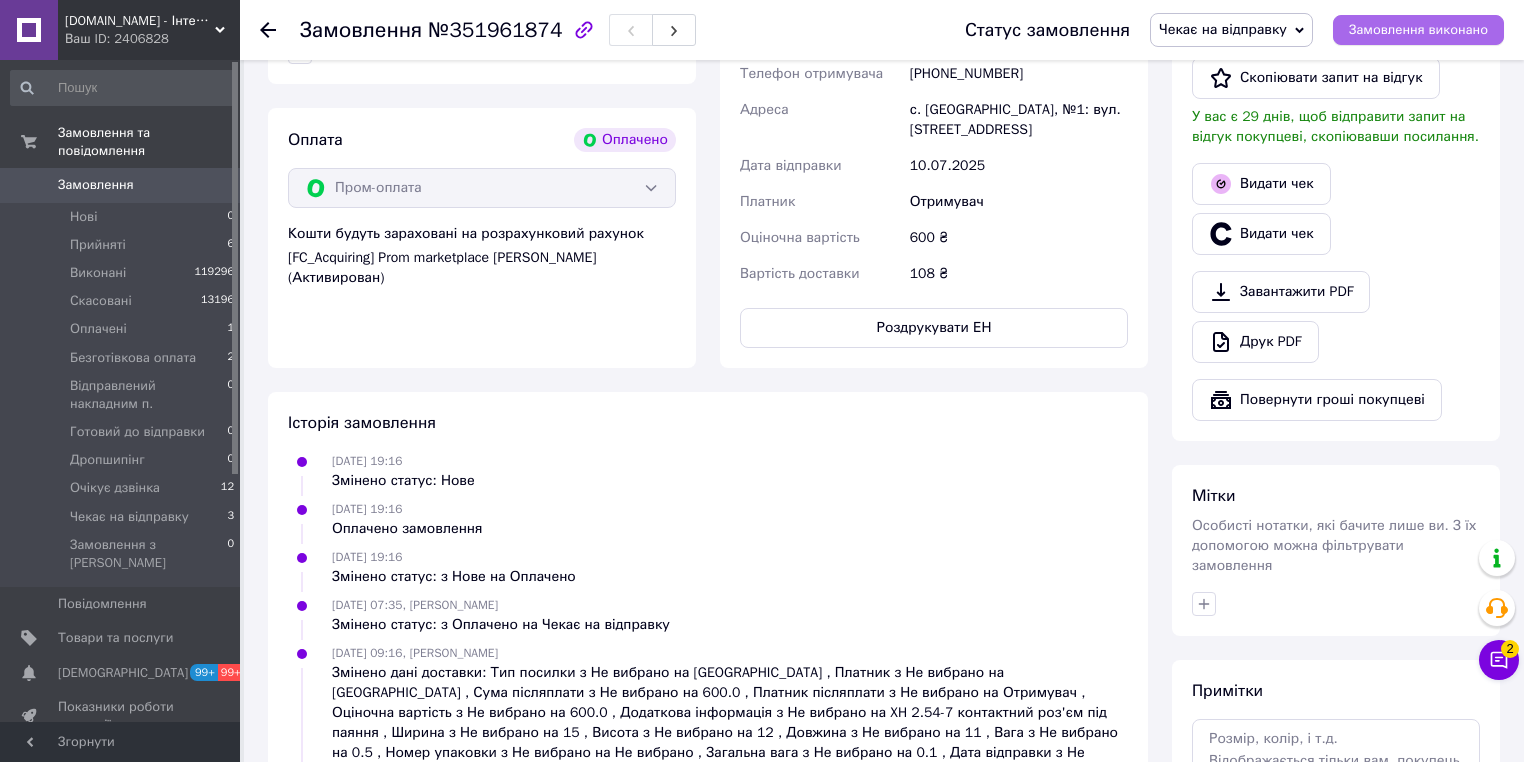 click on "Замовлення виконано" at bounding box center [1418, 30] 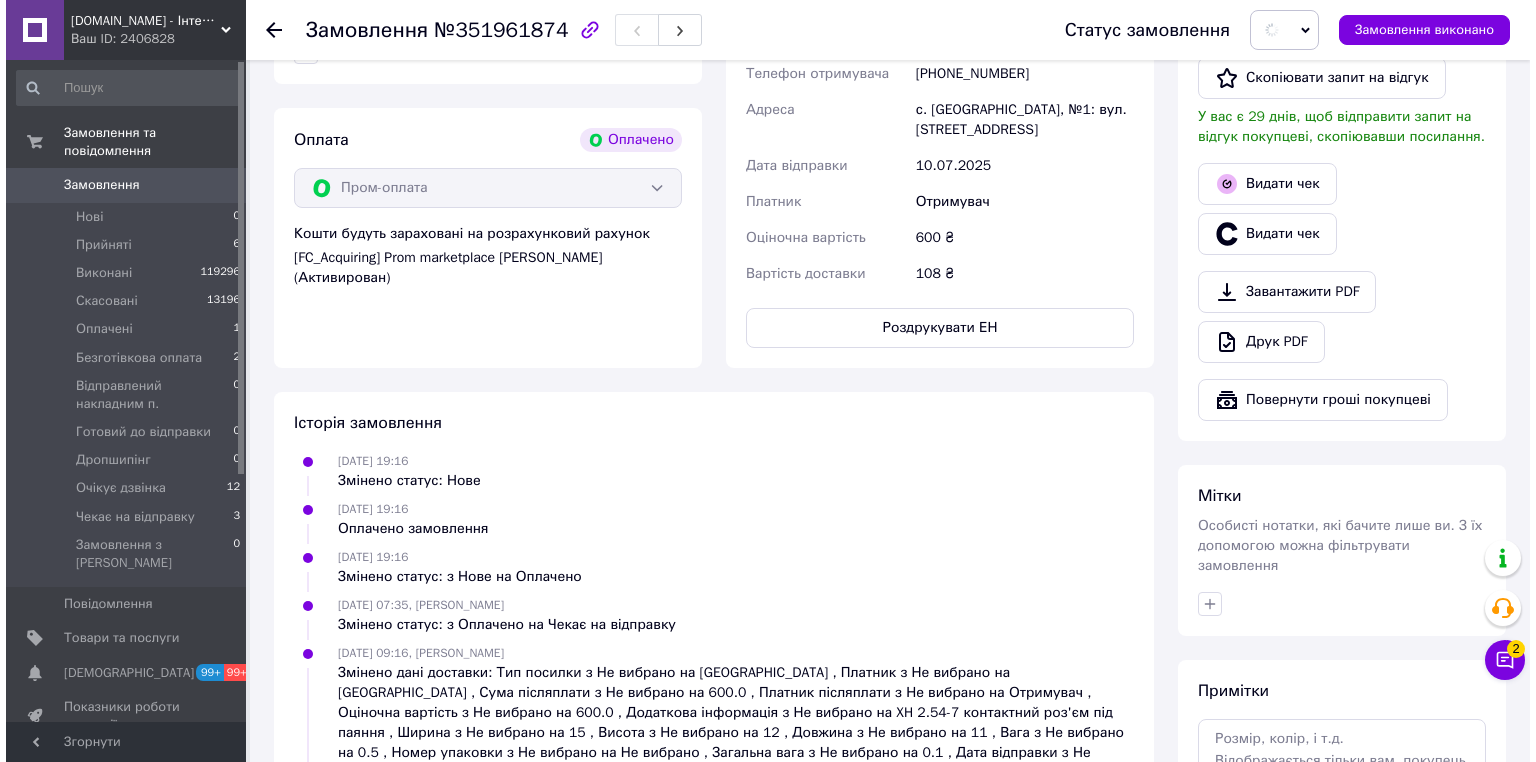 scroll, scrollTop: 320, scrollLeft: 0, axis: vertical 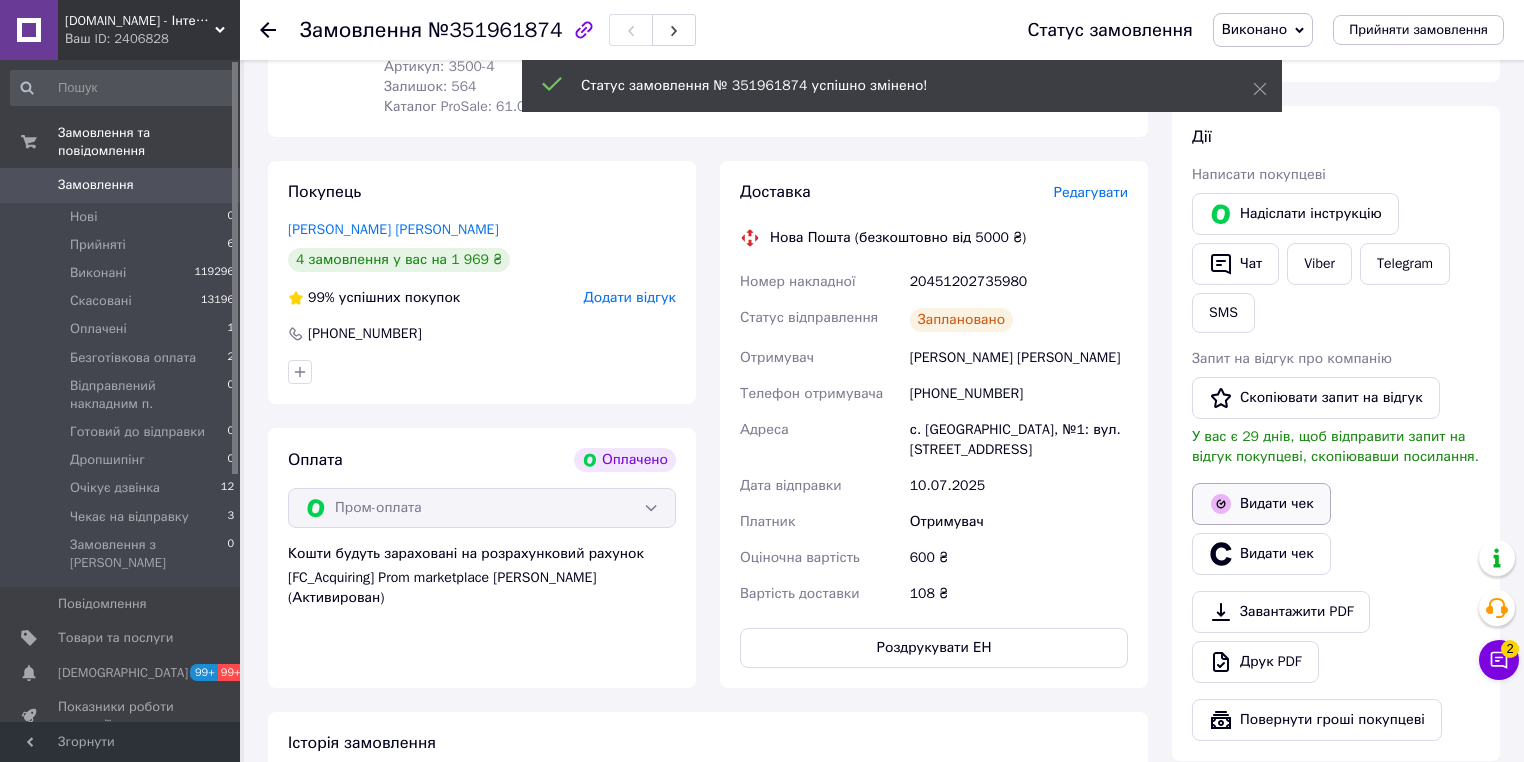 click on "Видати чек" at bounding box center (1261, 504) 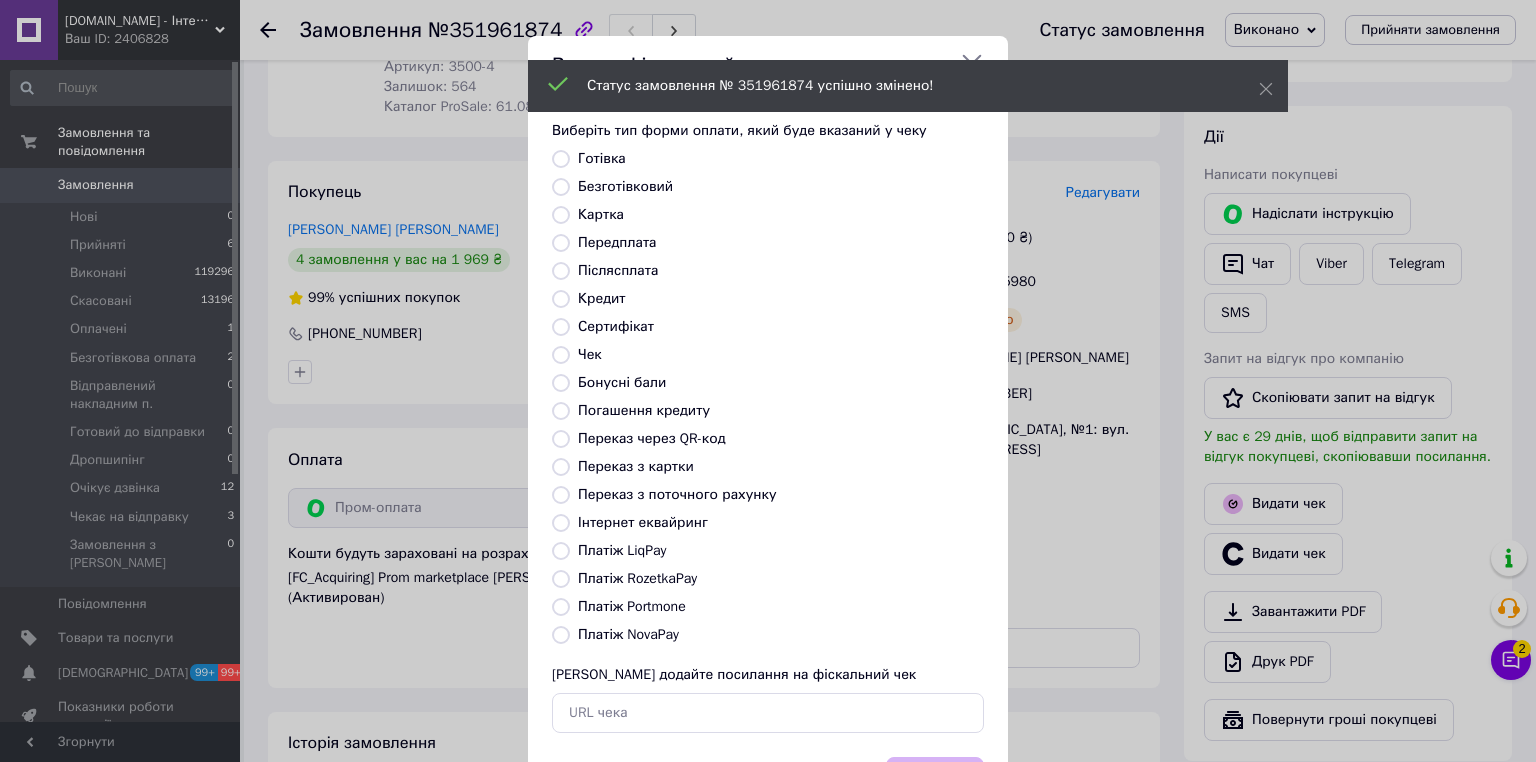 click on "Платіж RozetkaPay" at bounding box center (561, 579) 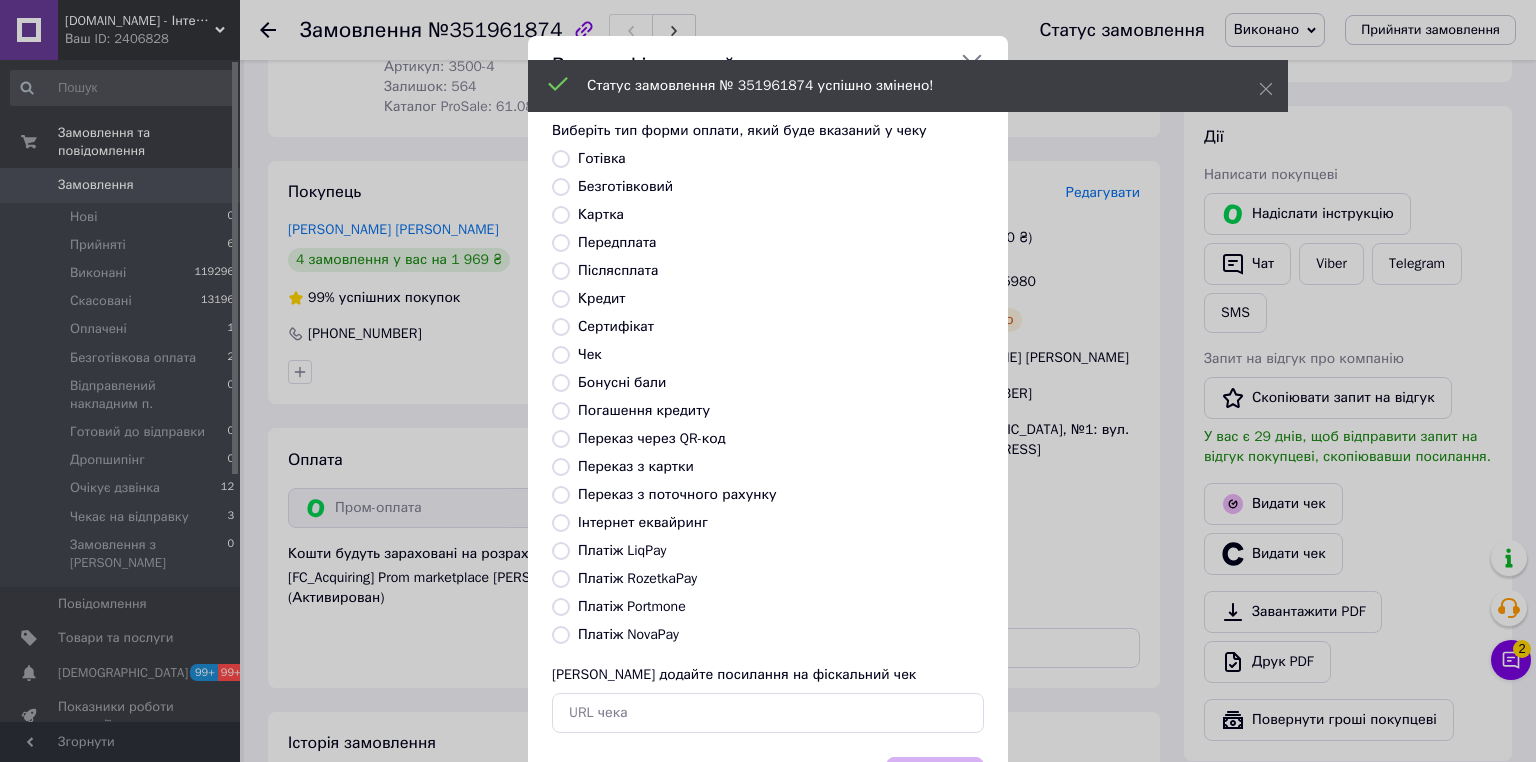 radio on "true" 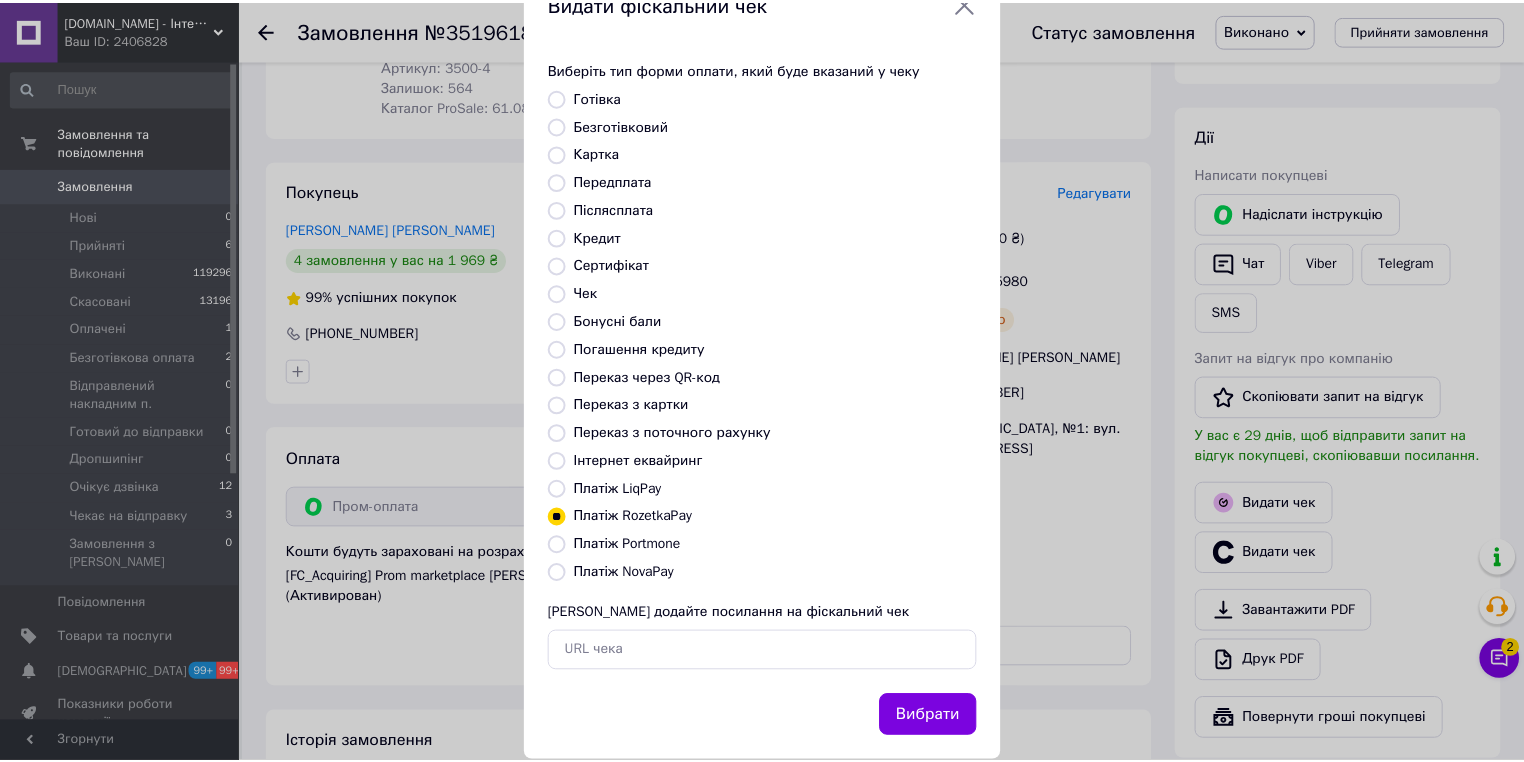 scroll, scrollTop: 96, scrollLeft: 0, axis: vertical 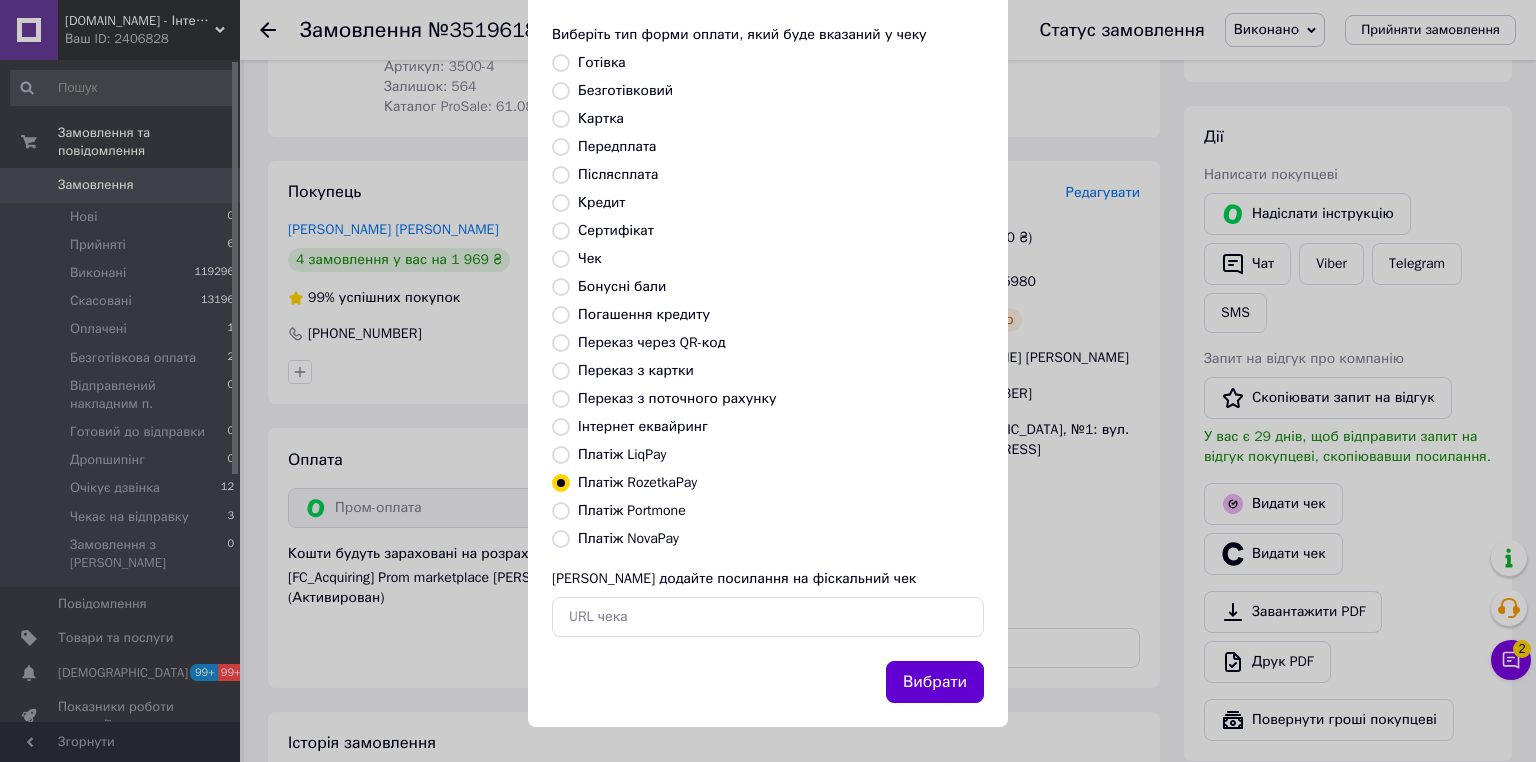 click on "Вибрати" at bounding box center [935, 682] 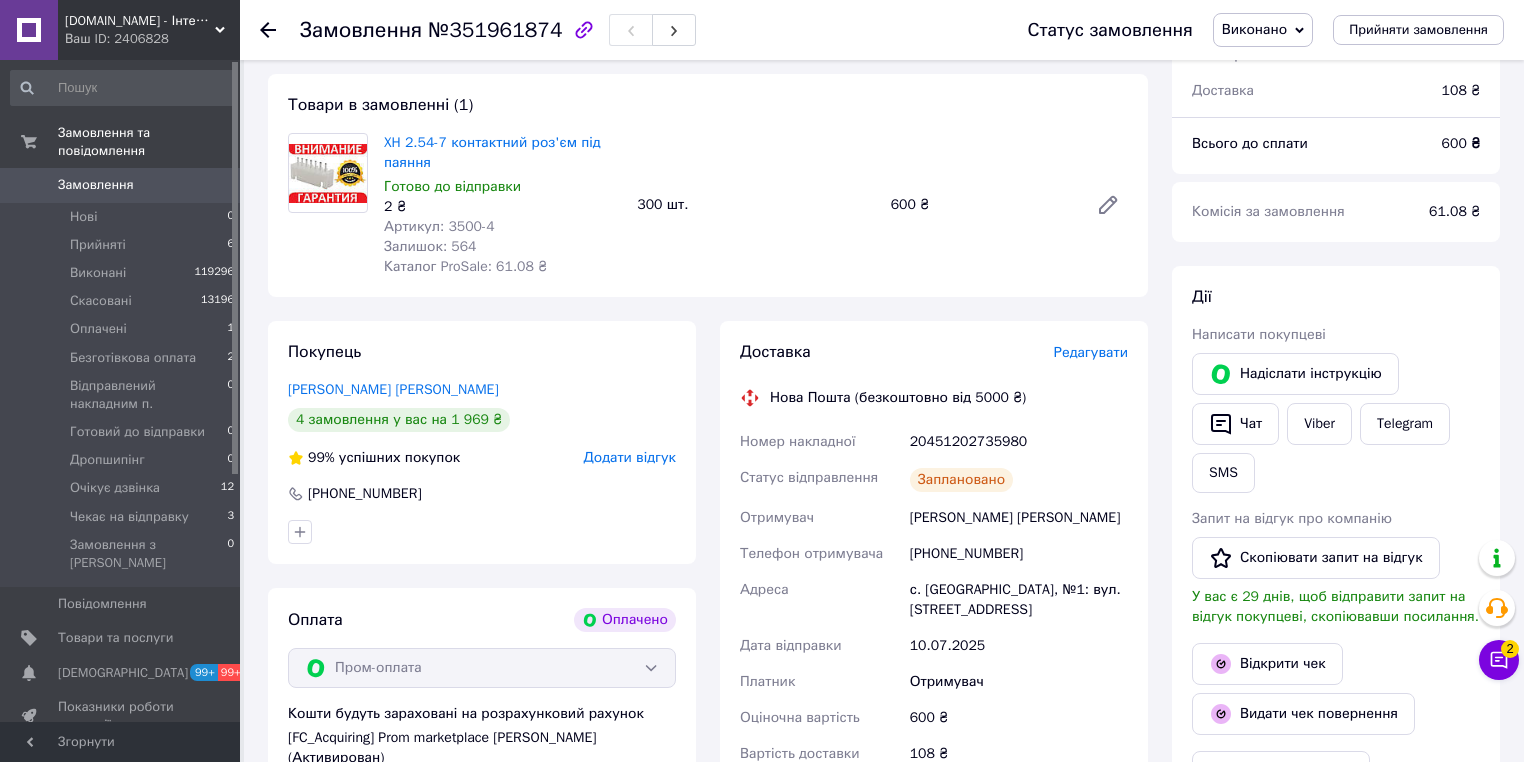 scroll, scrollTop: 0, scrollLeft: 0, axis: both 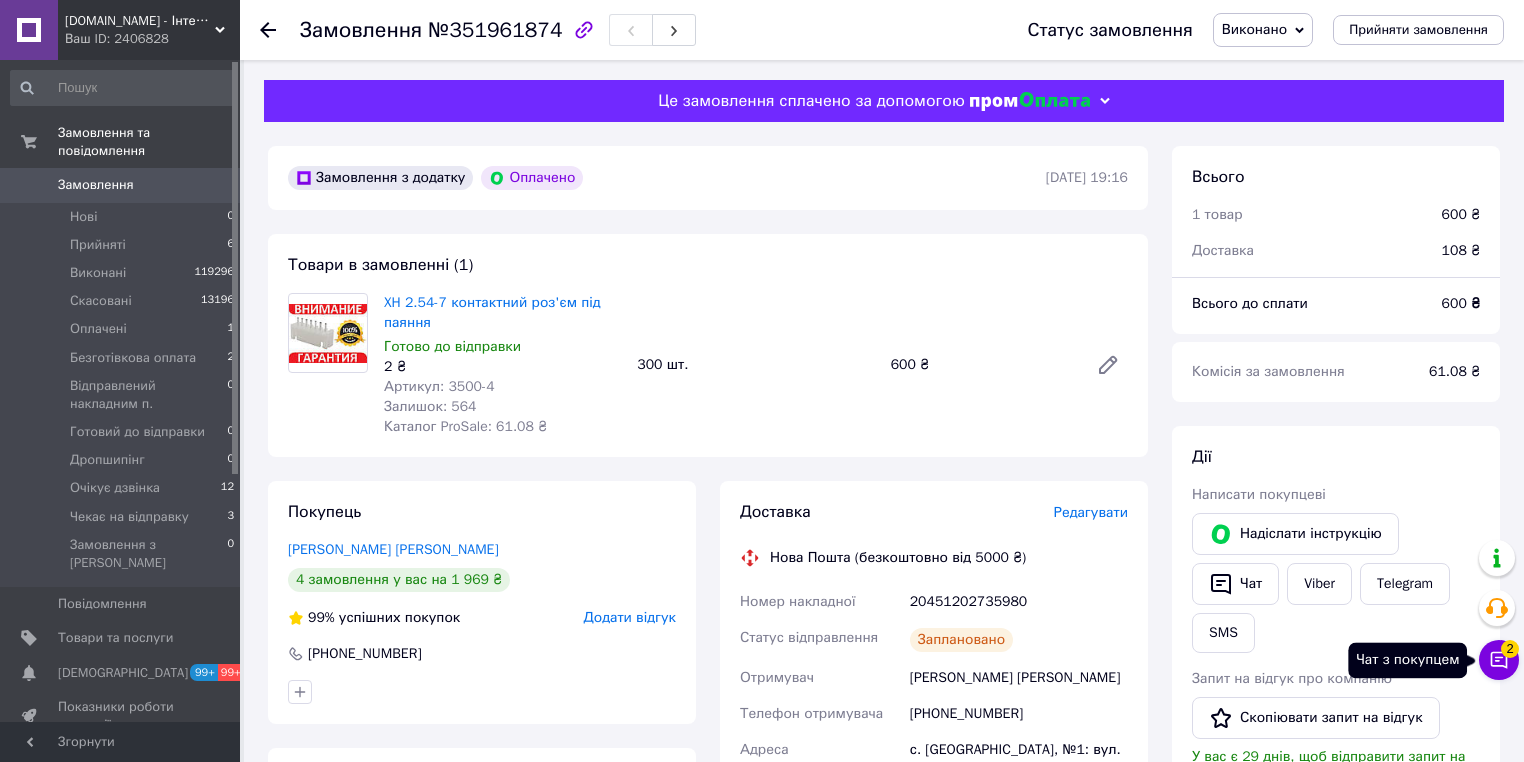 click on "2" at bounding box center [1510, 648] 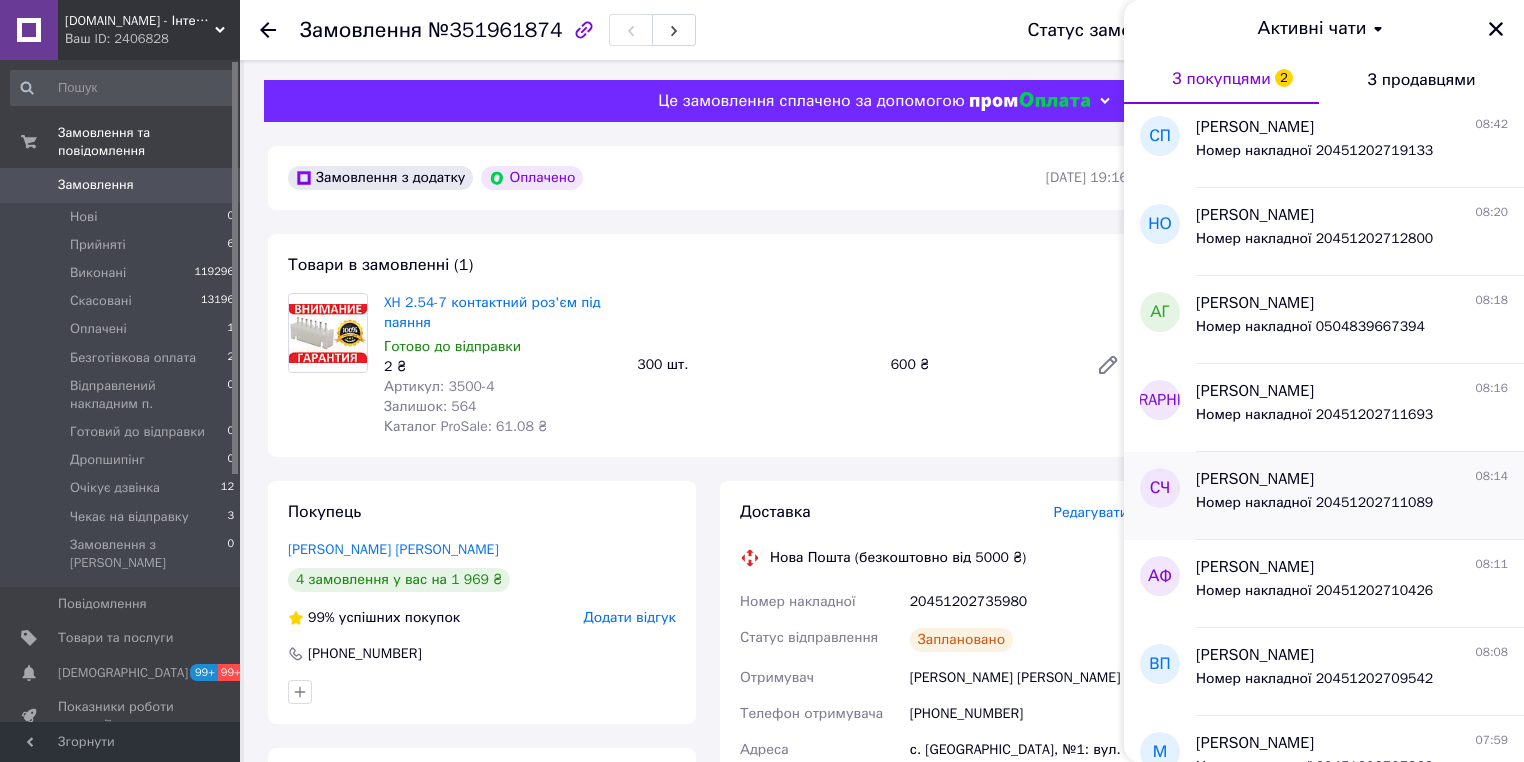 scroll, scrollTop: 640, scrollLeft: 0, axis: vertical 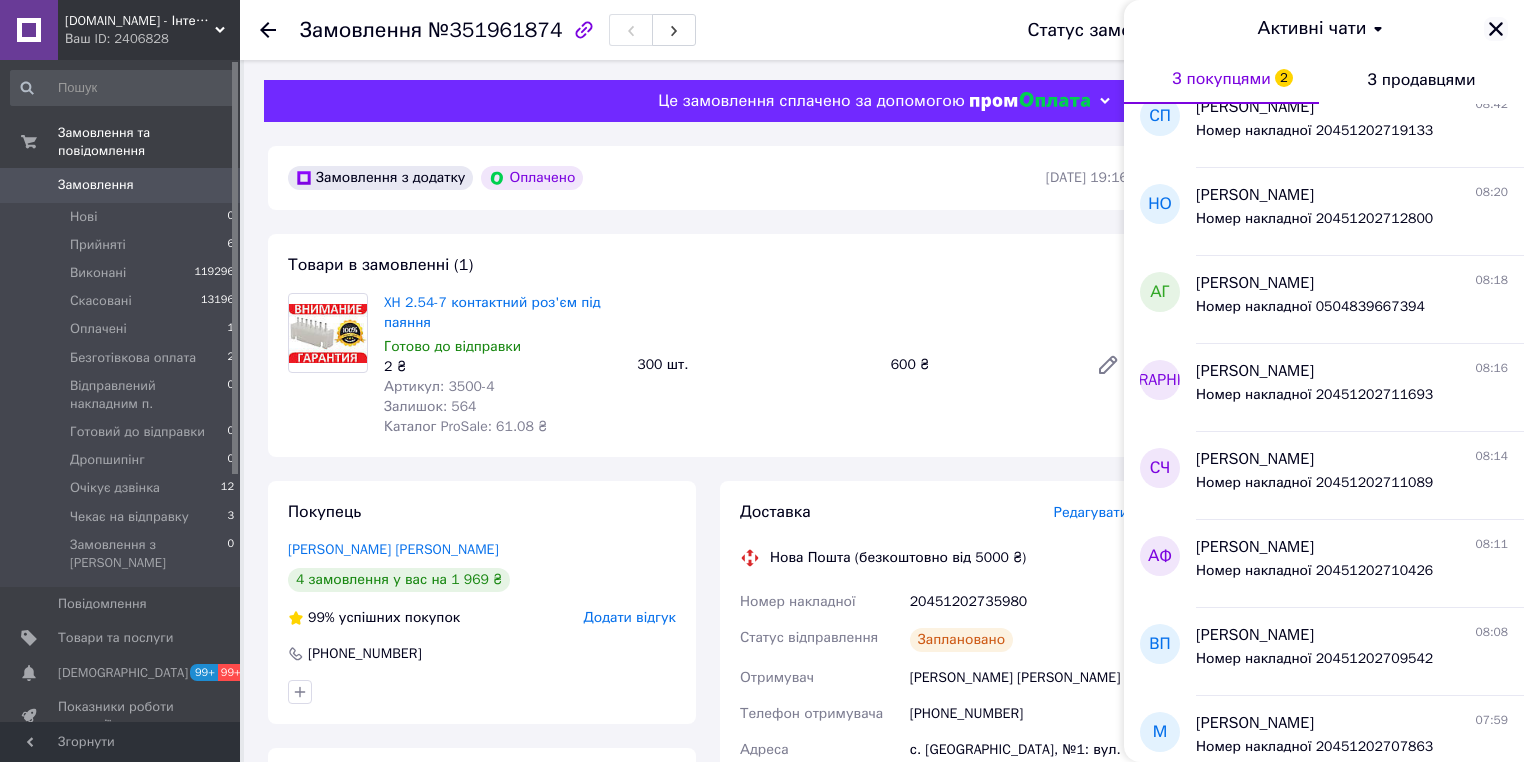 click 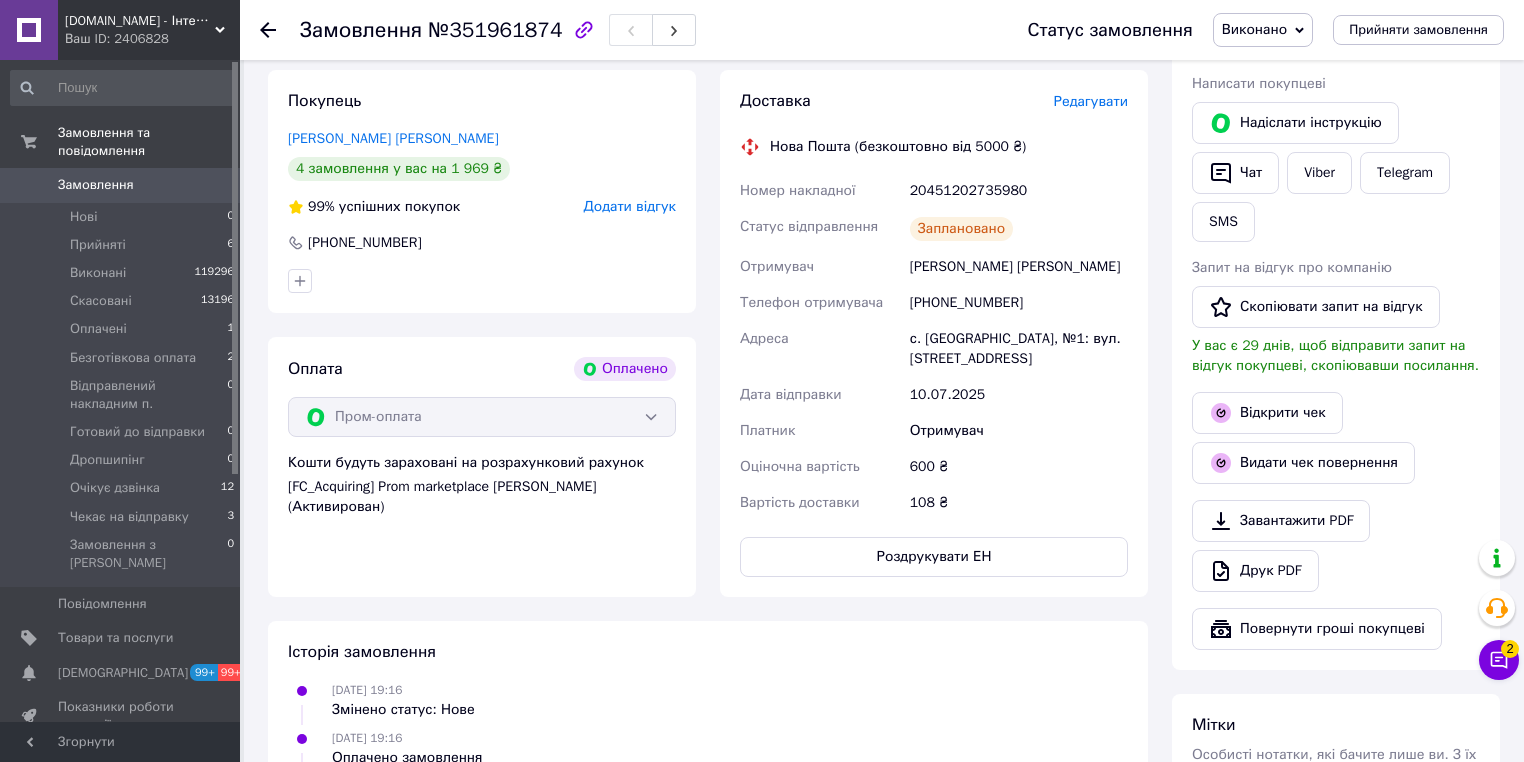 scroll, scrollTop: 320, scrollLeft: 0, axis: vertical 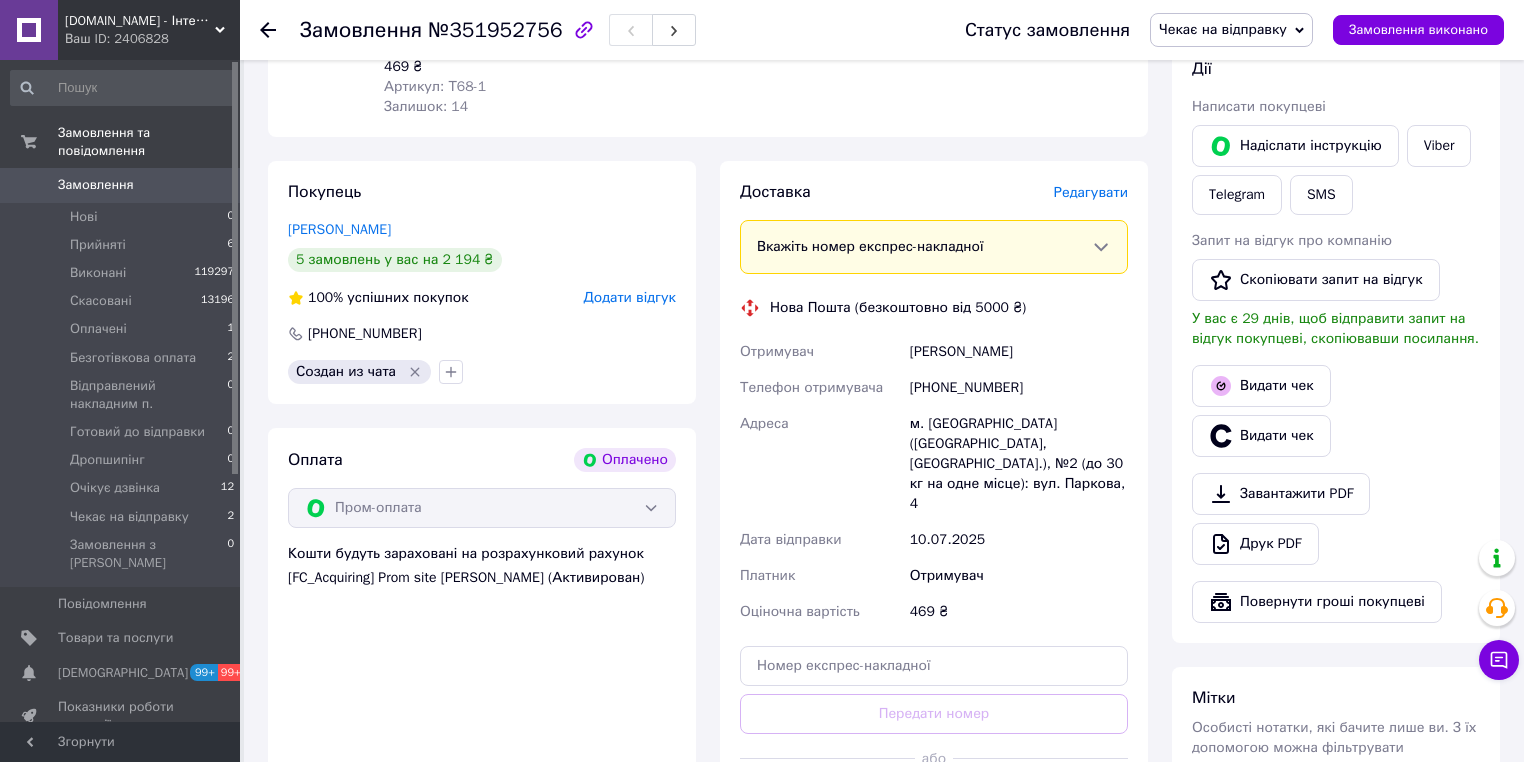 click on "Редагувати" at bounding box center (1091, 192) 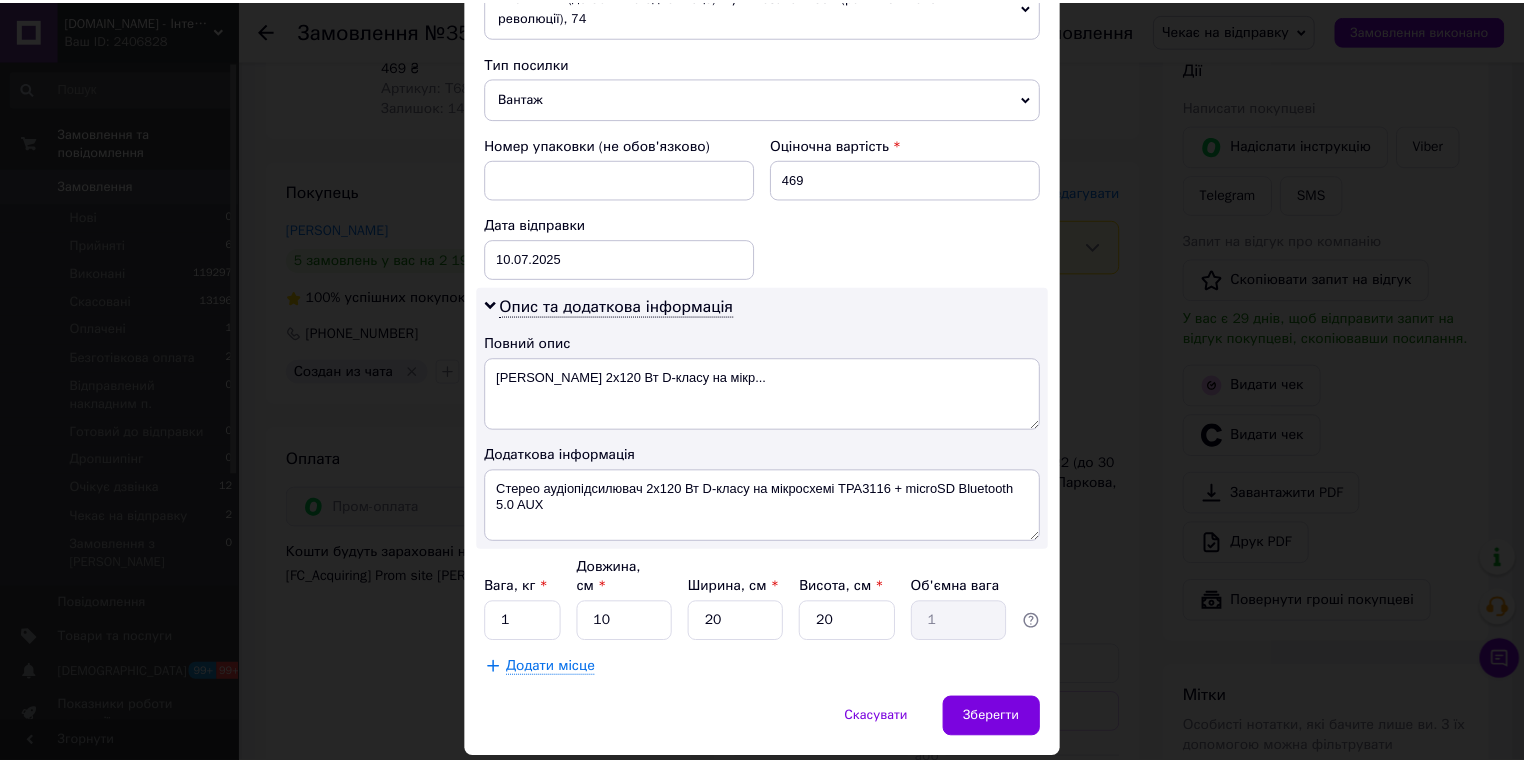 scroll, scrollTop: 803, scrollLeft: 0, axis: vertical 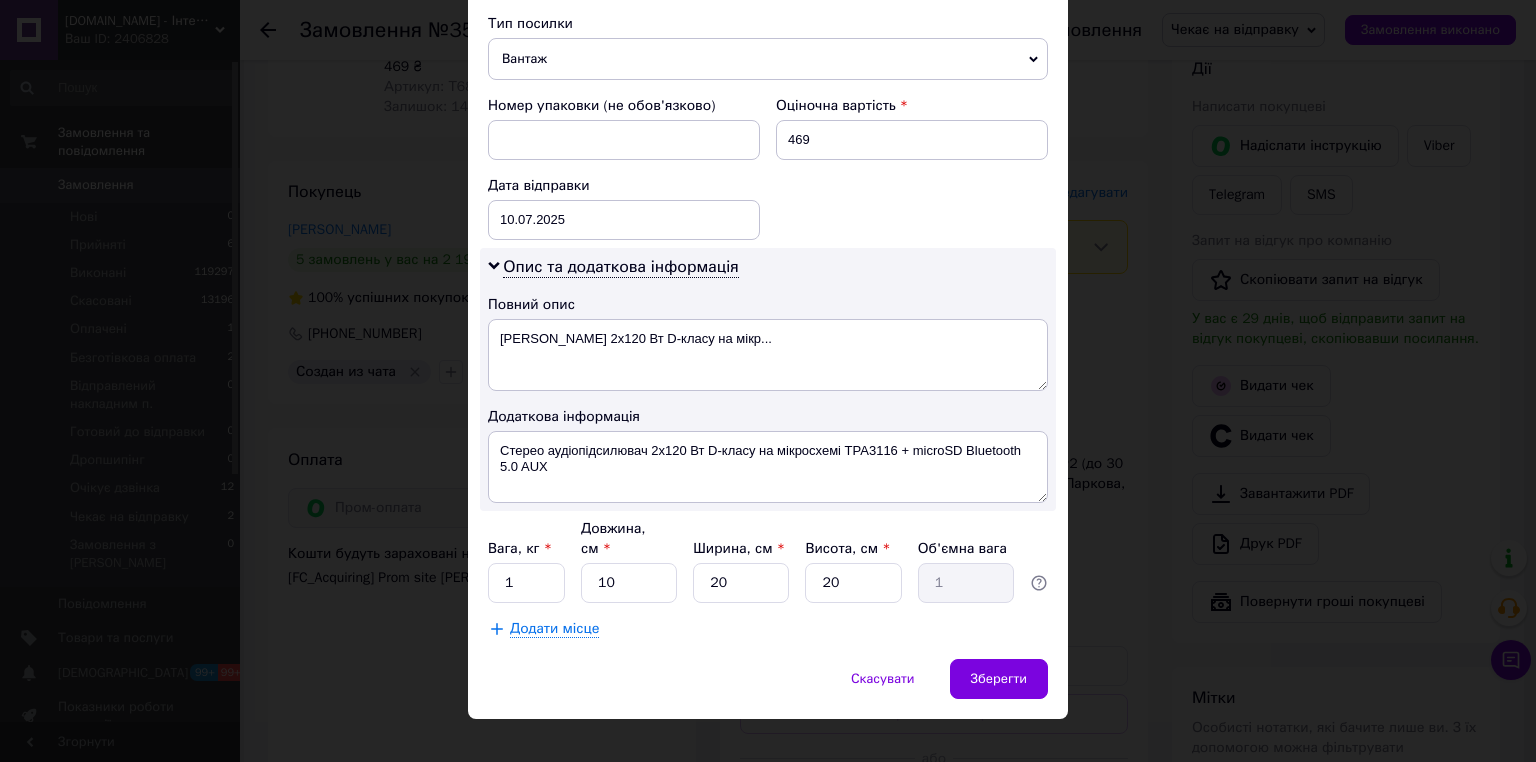 click on "Зберегти" at bounding box center [999, 679] 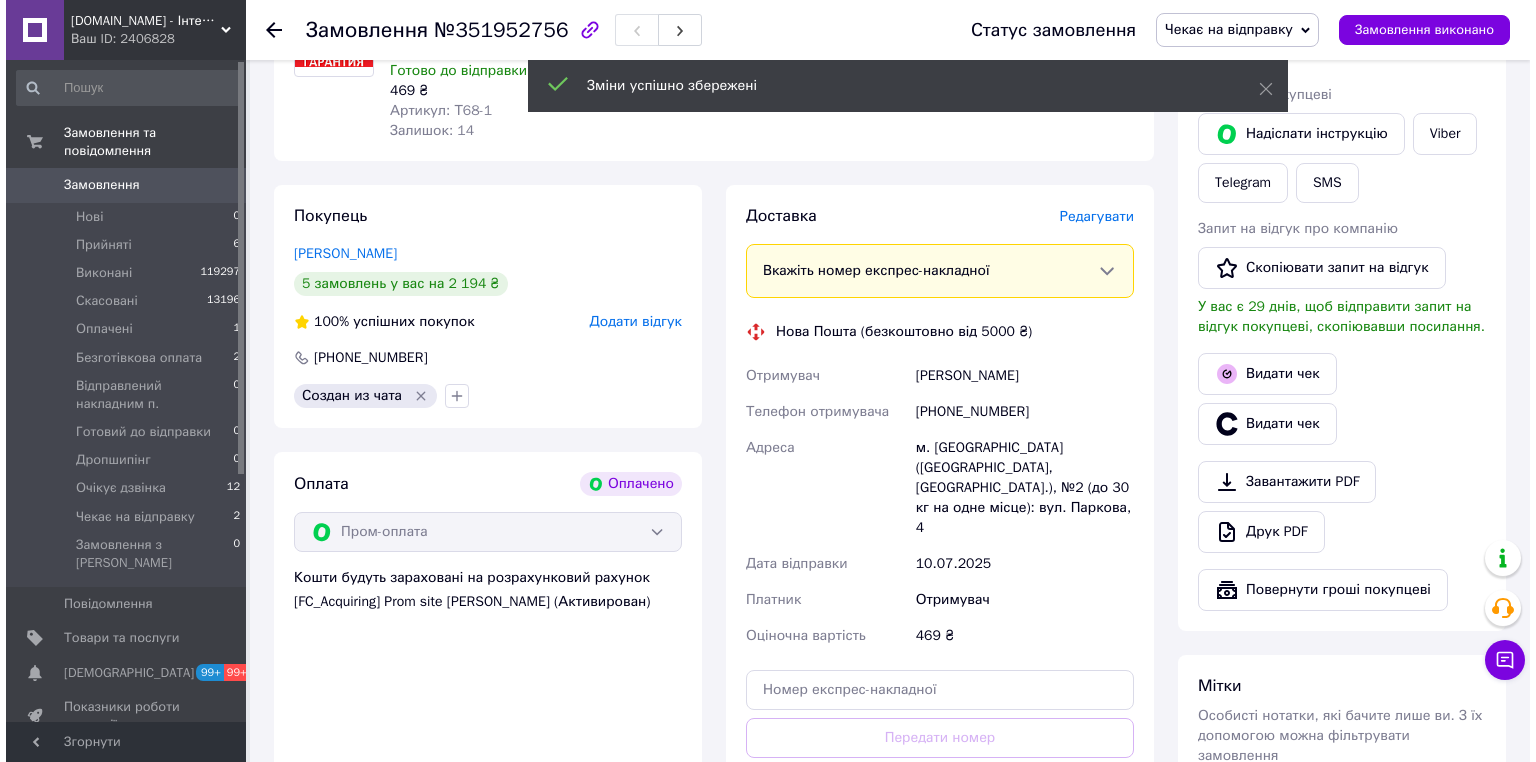 scroll, scrollTop: 320, scrollLeft: 0, axis: vertical 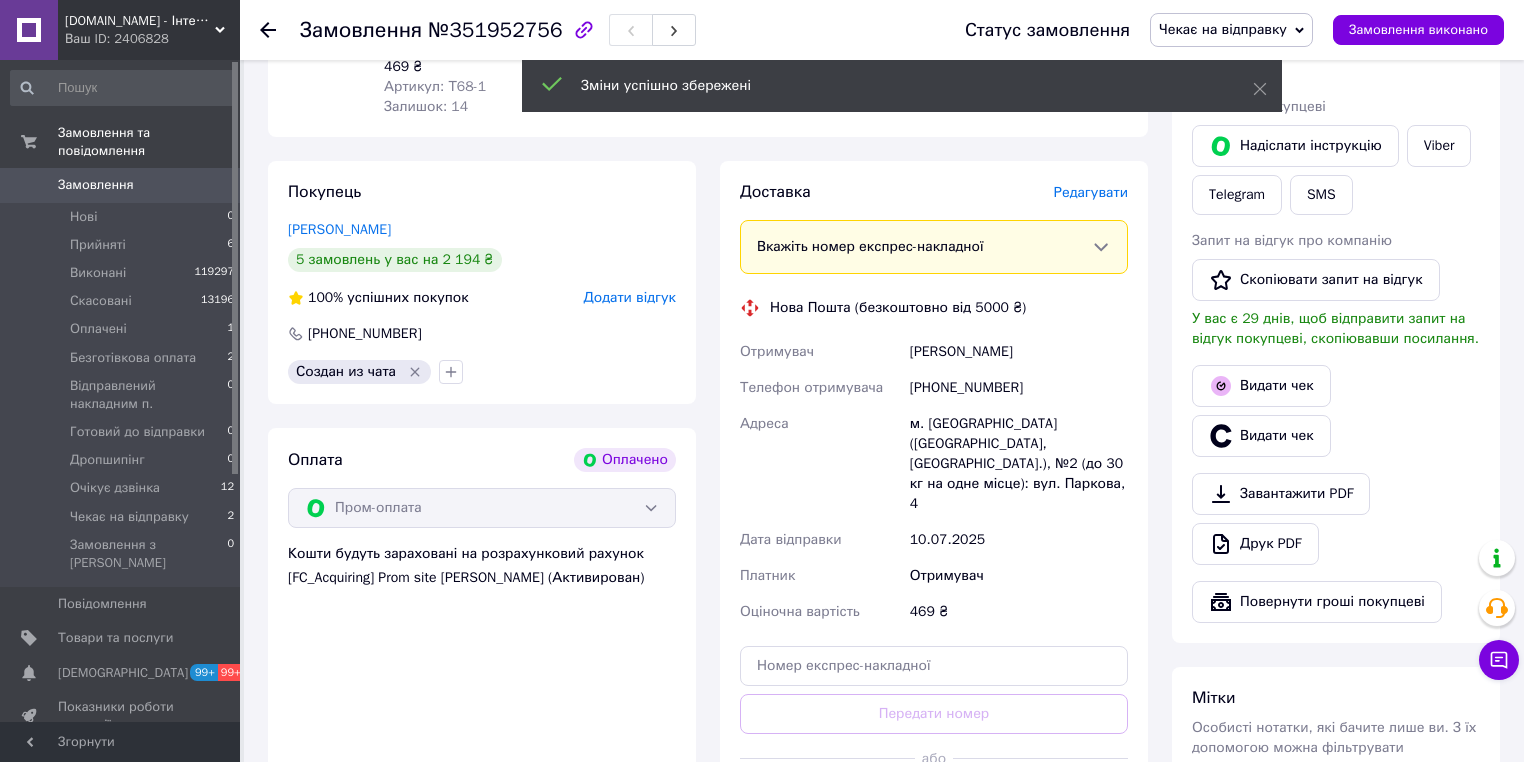 click on "Редагувати" at bounding box center (1091, 193) 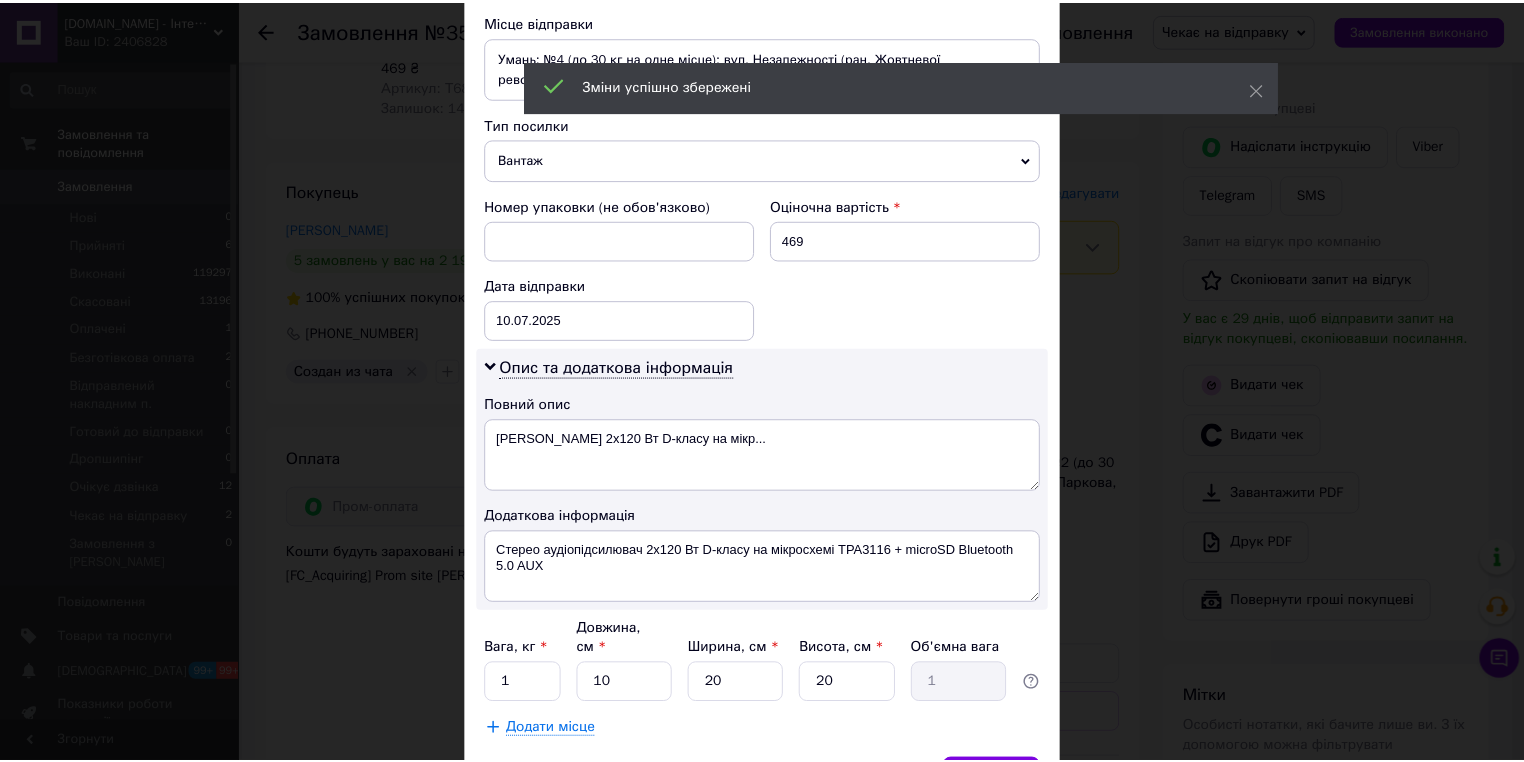 scroll, scrollTop: 803, scrollLeft: 0, axis: vertical 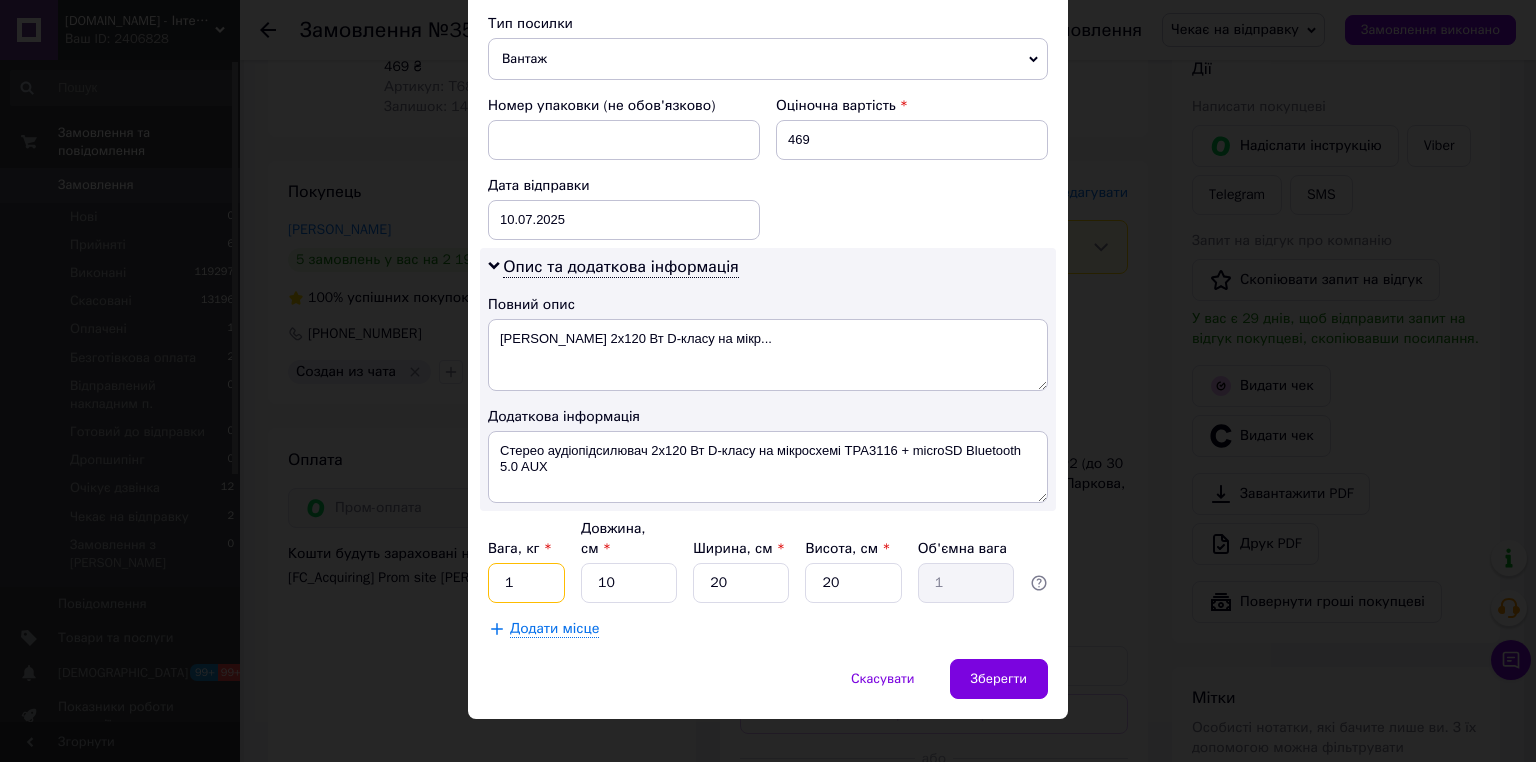 click on "1" at bounding box center [526, 583] 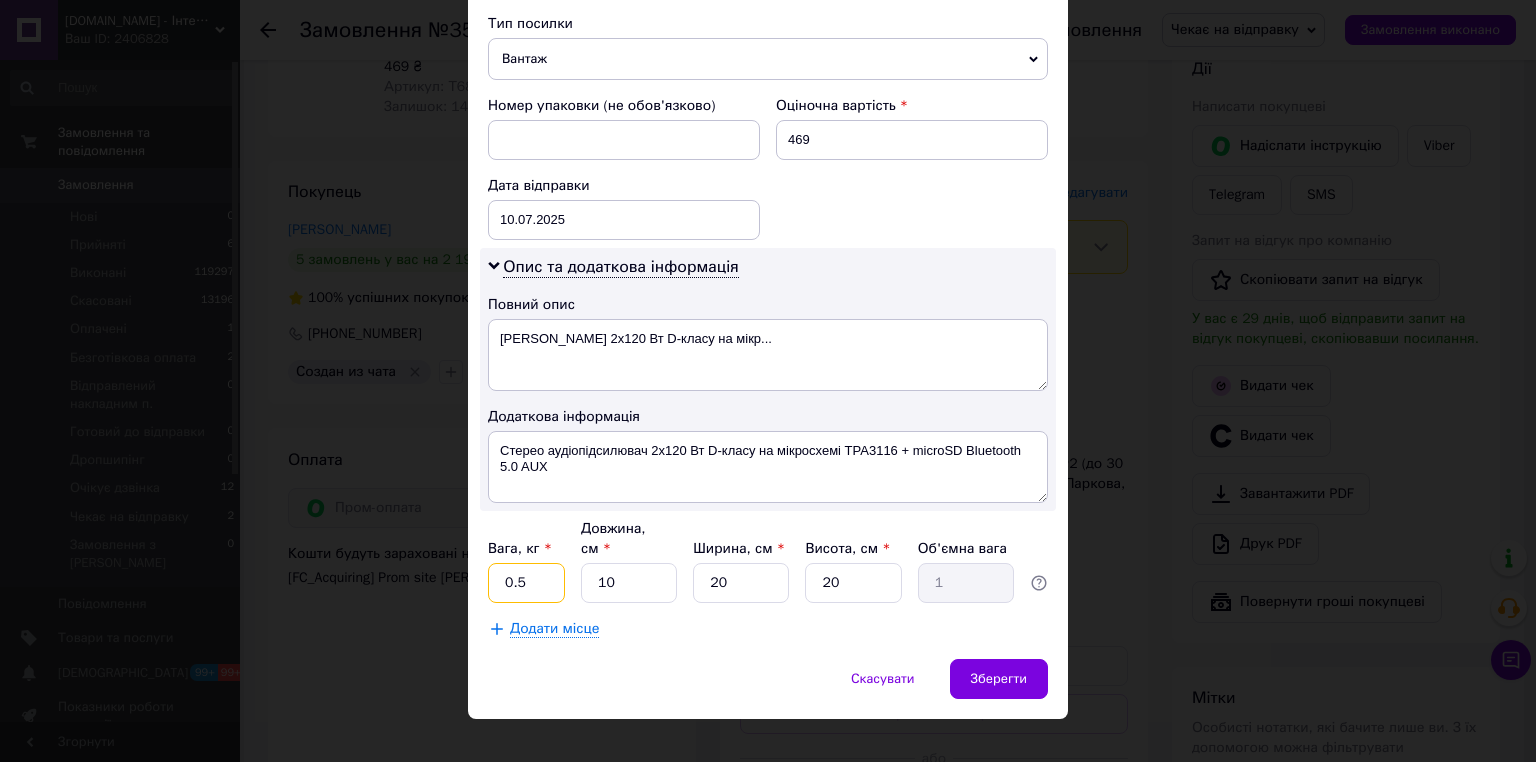 type on "0.5" 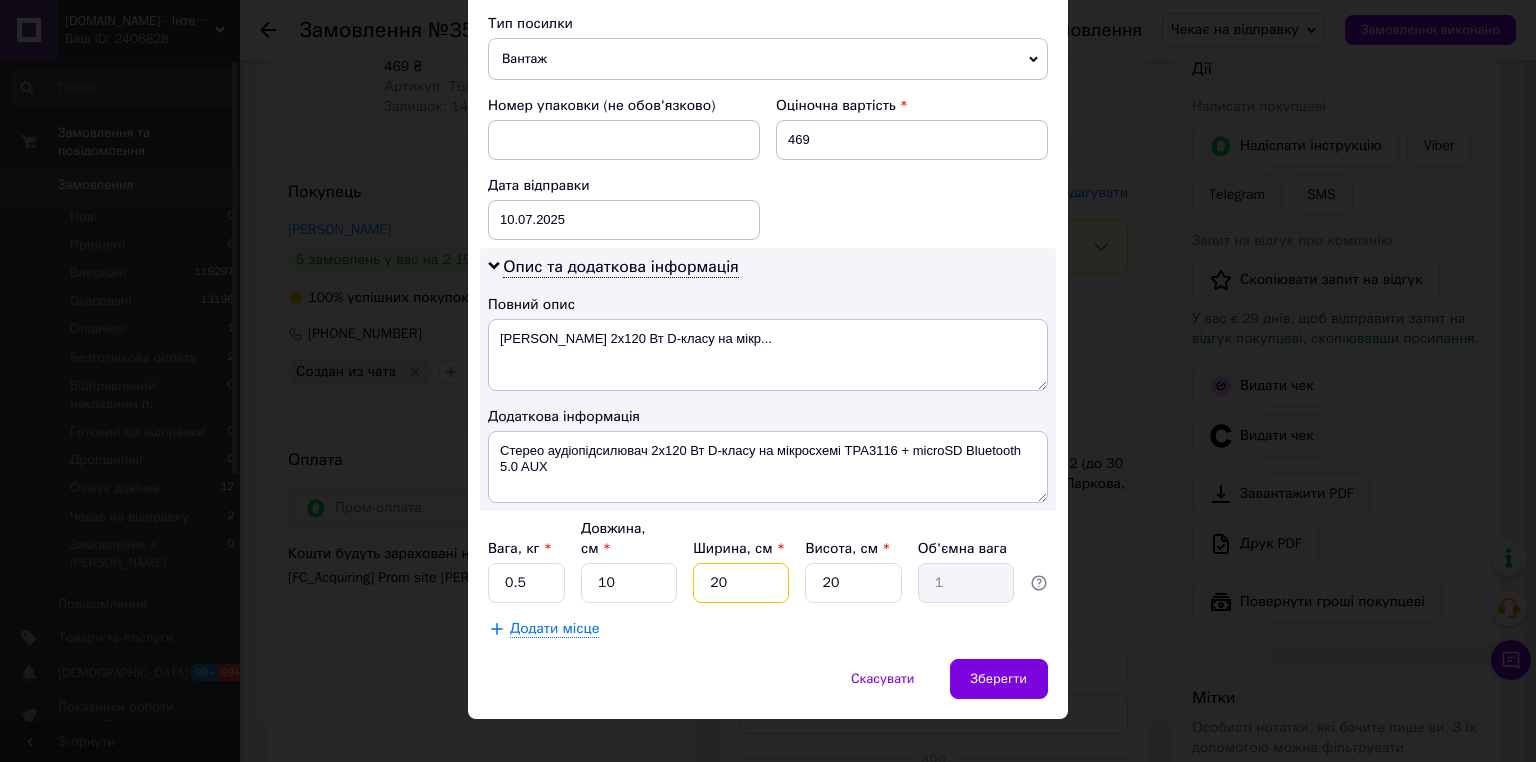 click on "20" at bounding box center [741, 583] 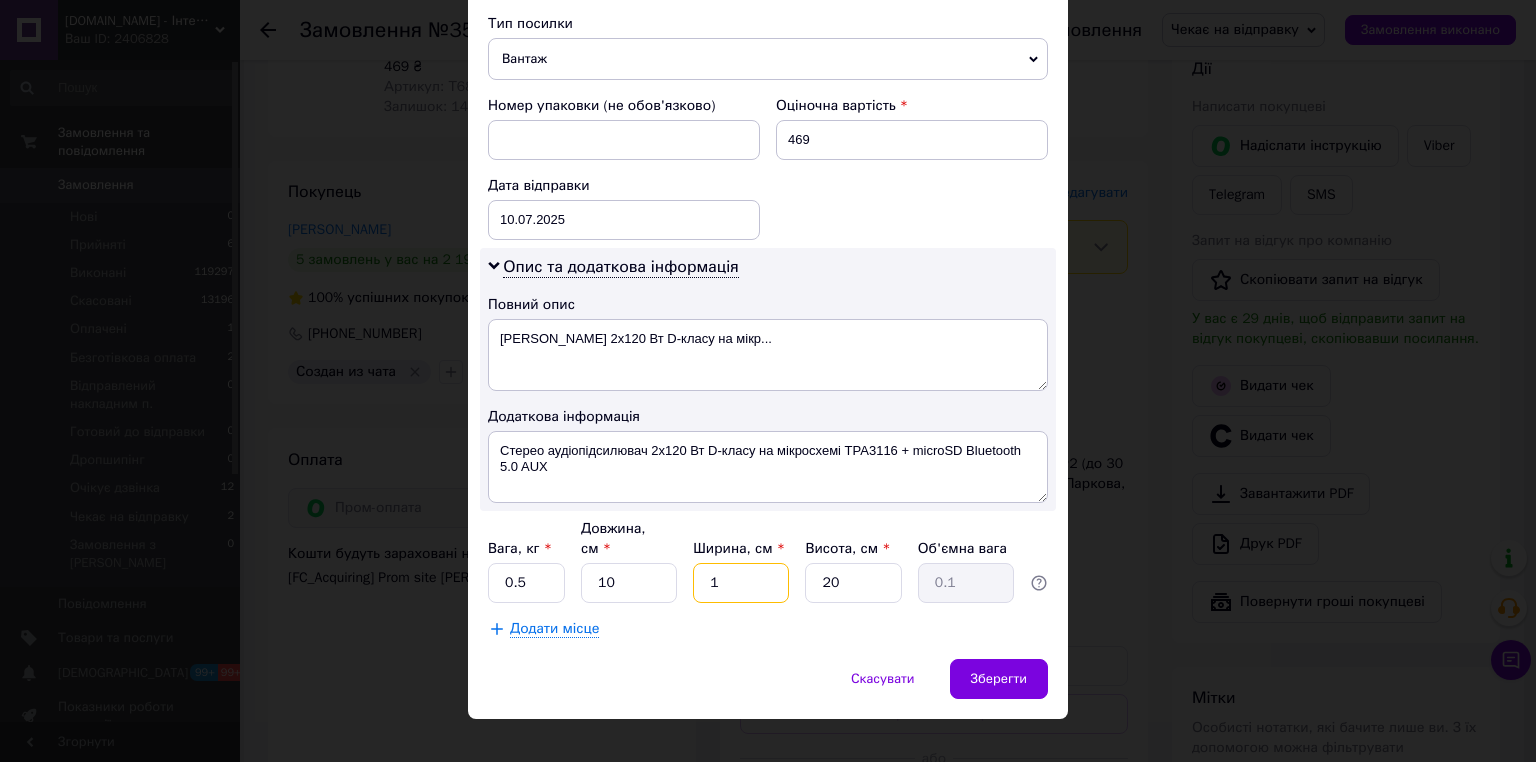type on "10" 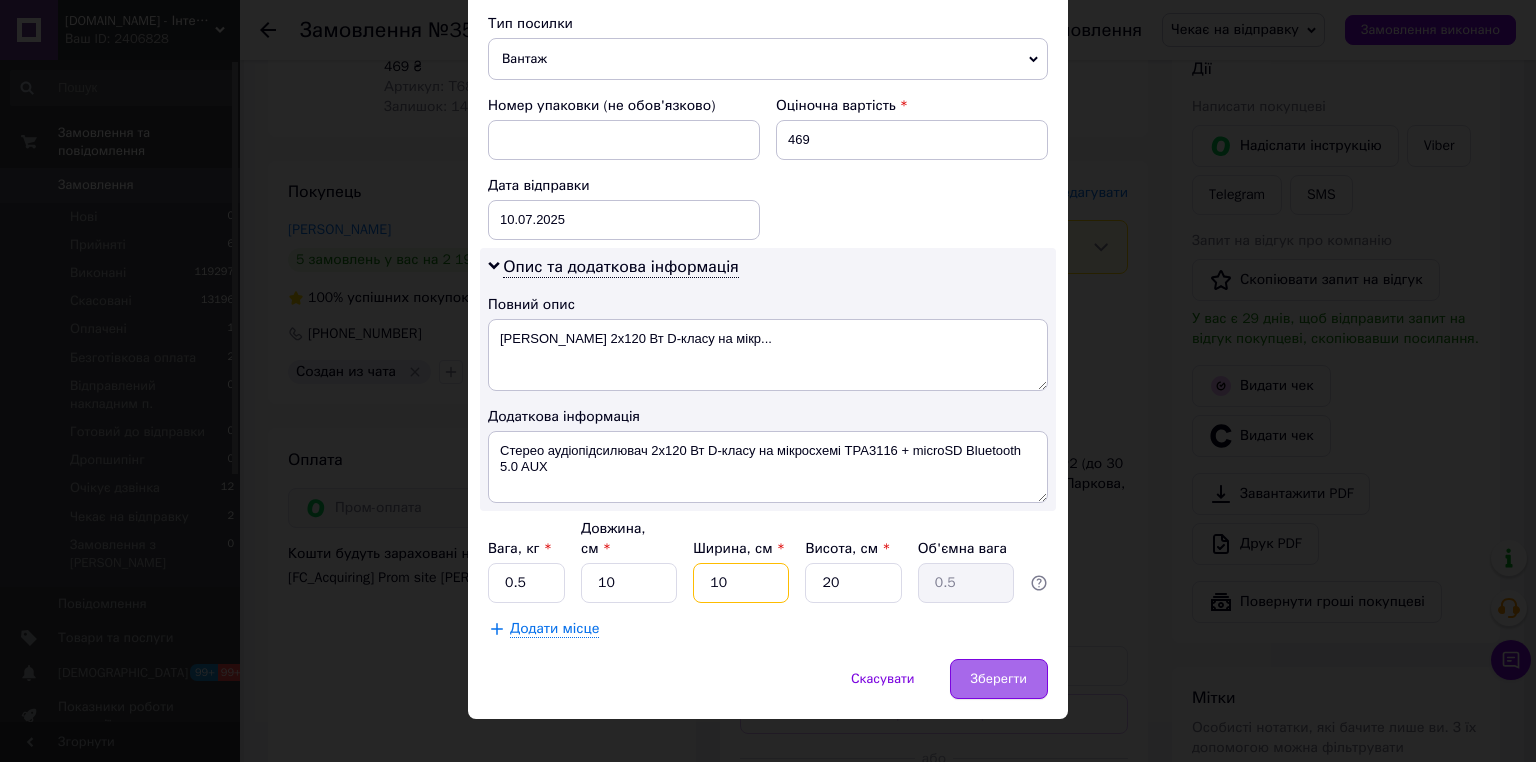 type on "10" 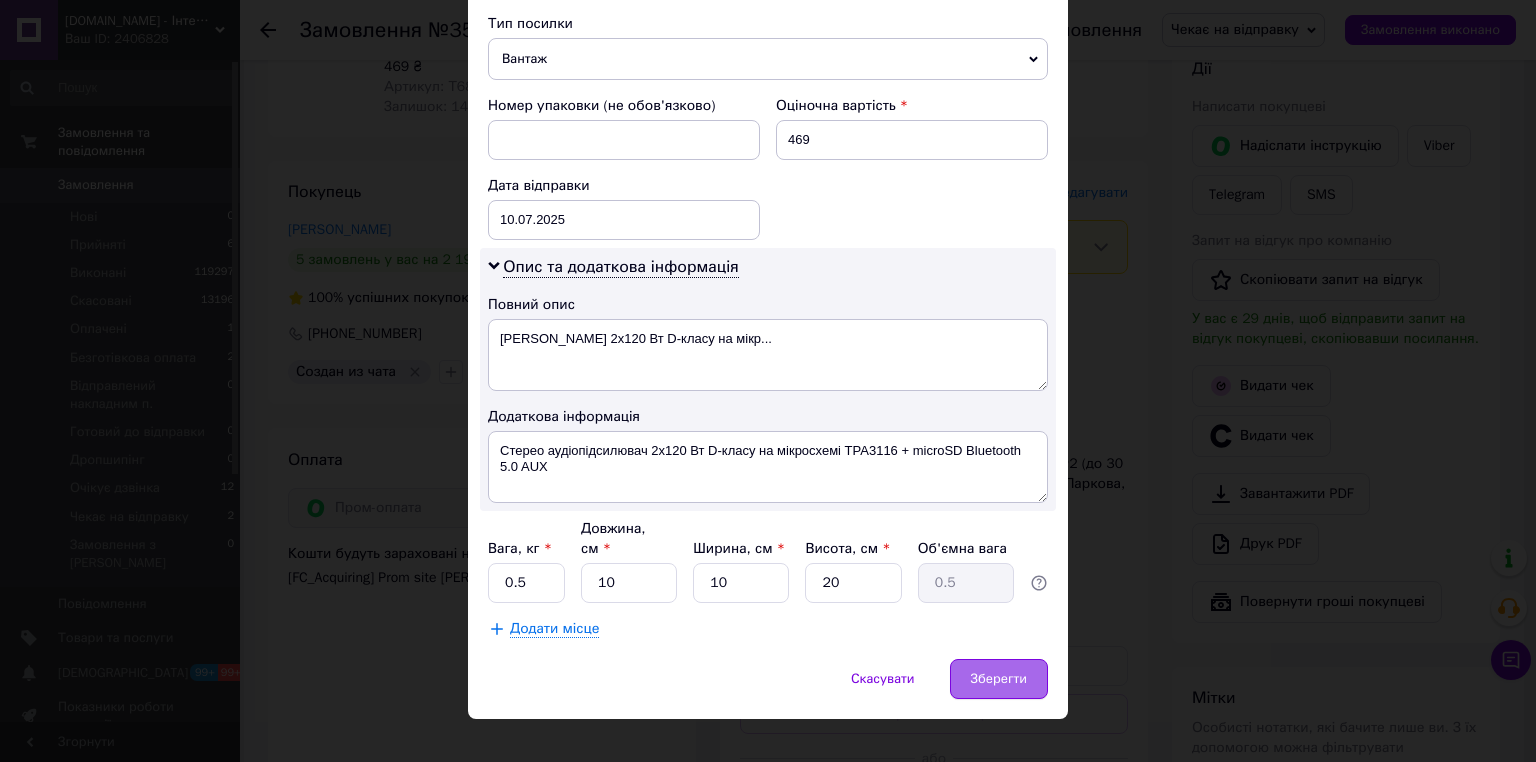 click on "Зберегти" at bounding box center [999, 679] 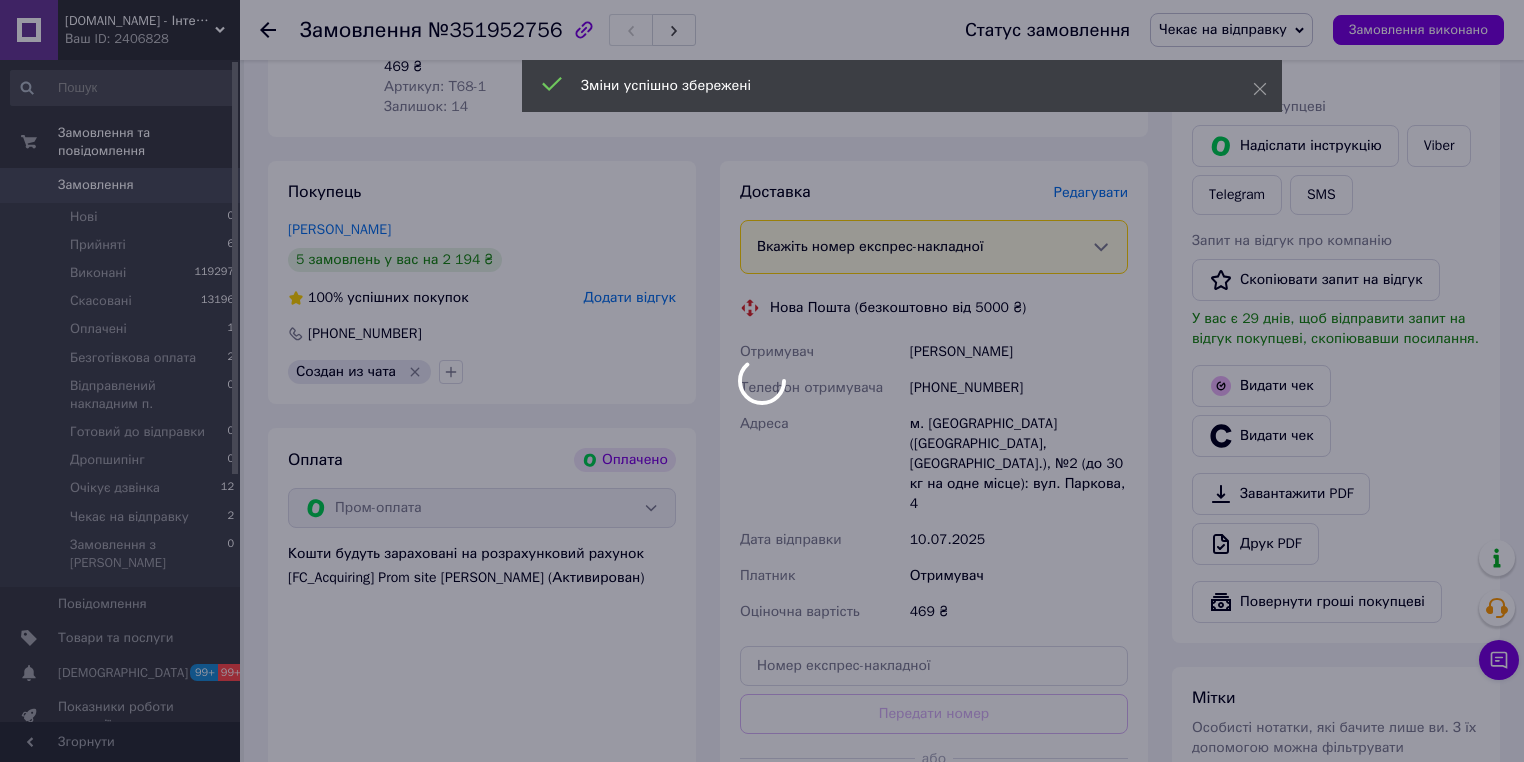 scroll, scrollTop: 800, scrollLeft: 0, axis: vertical 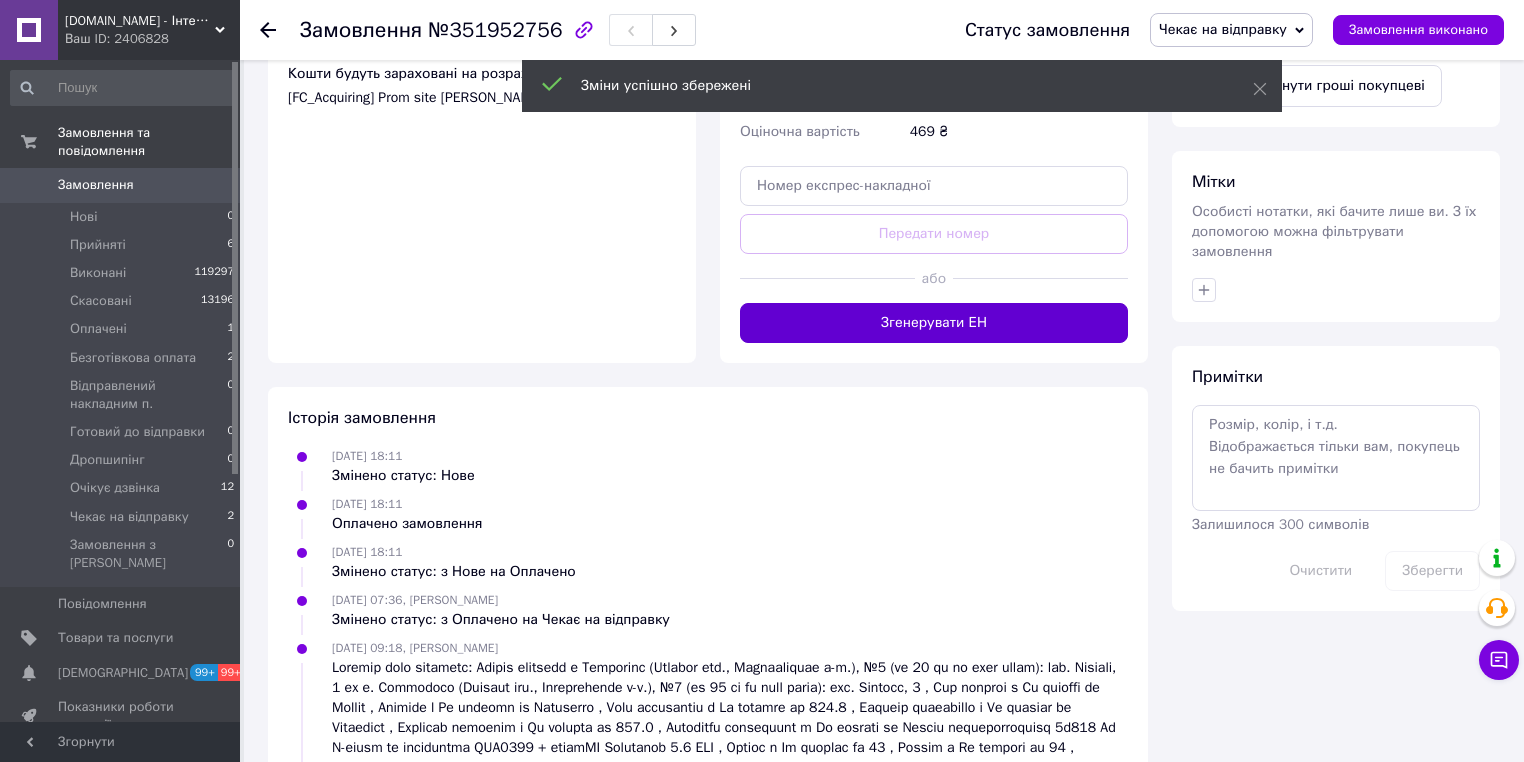 click on "Згенерувати ЕН" at bounding box center (934, 323) 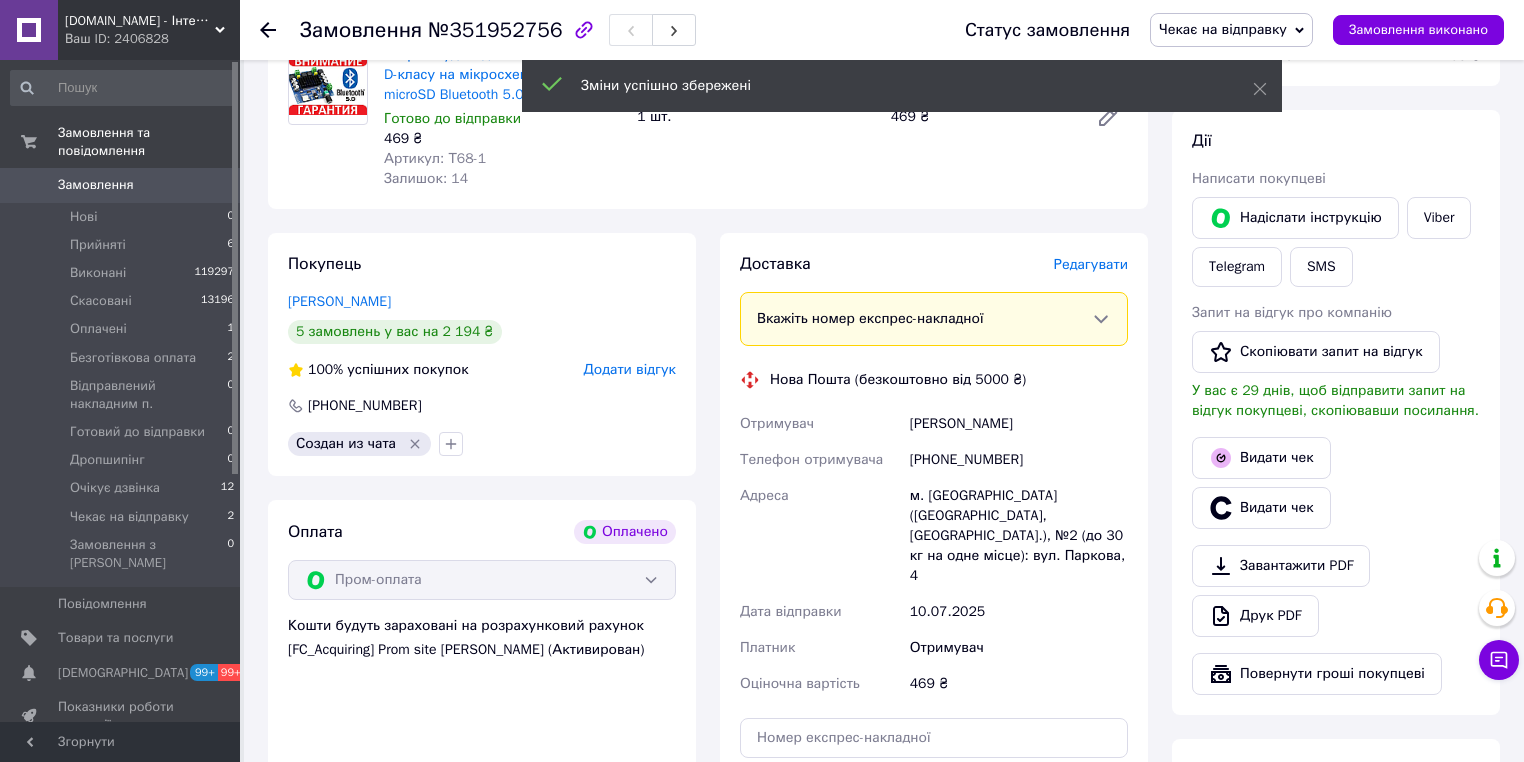 scroll, scrollTop: 160, scrollLeft: 0, axis: vertical 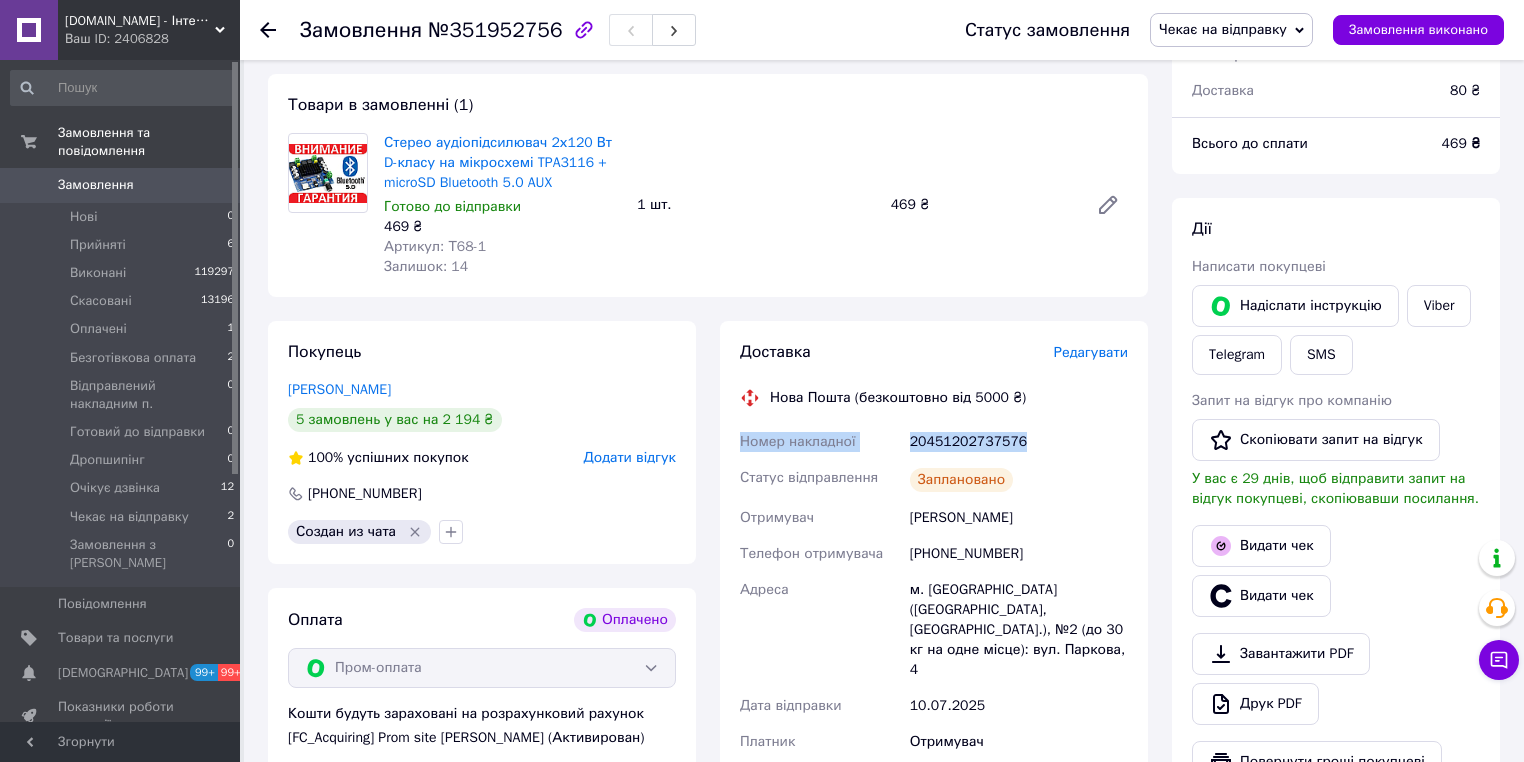 drag, startPoint x: 1030, startPoint y: 439, endPoint x: 734, endPoint y: 450, distance: 296.2043 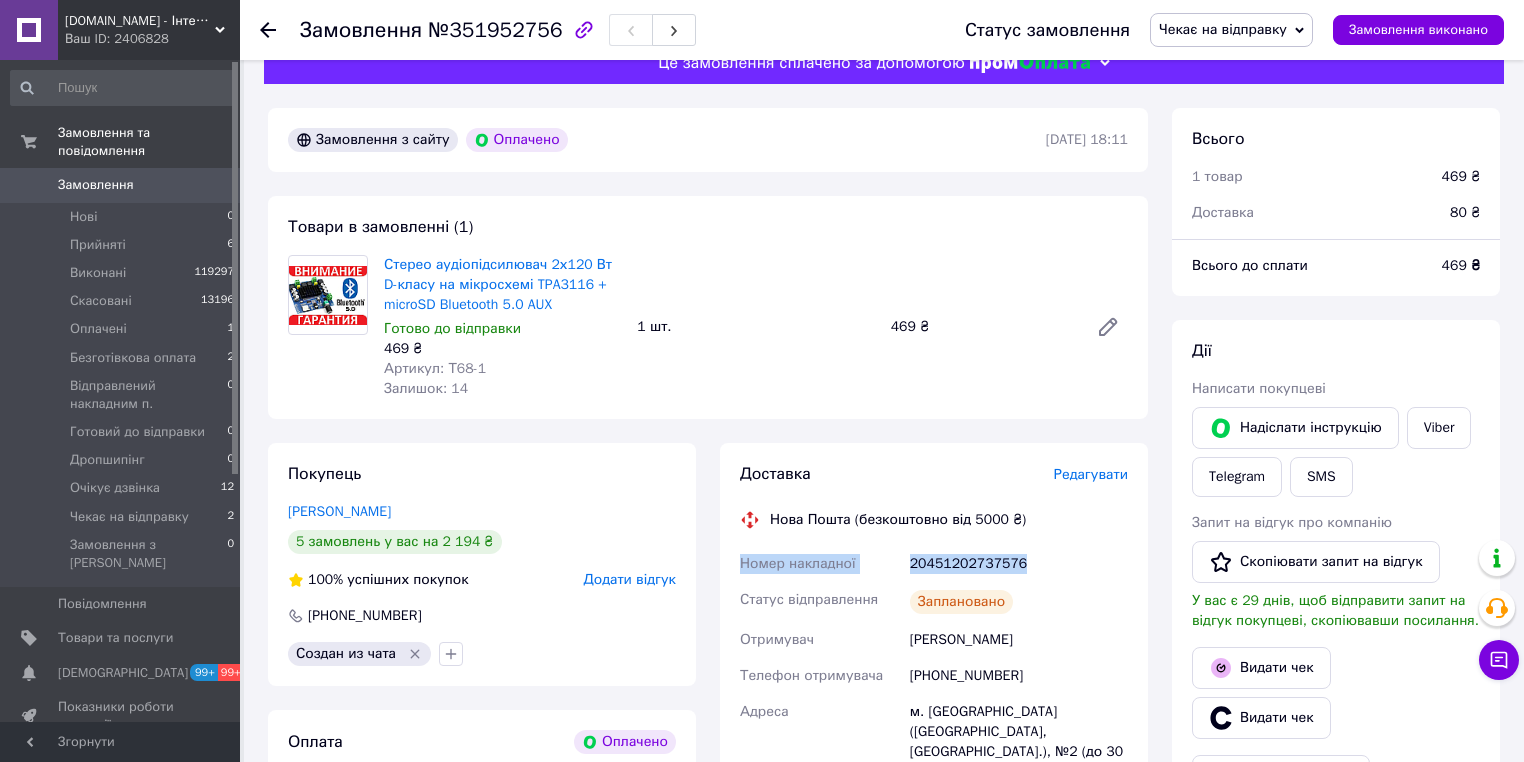 scroll, scrollTop: 0, scrollLeft: 0, axis: both 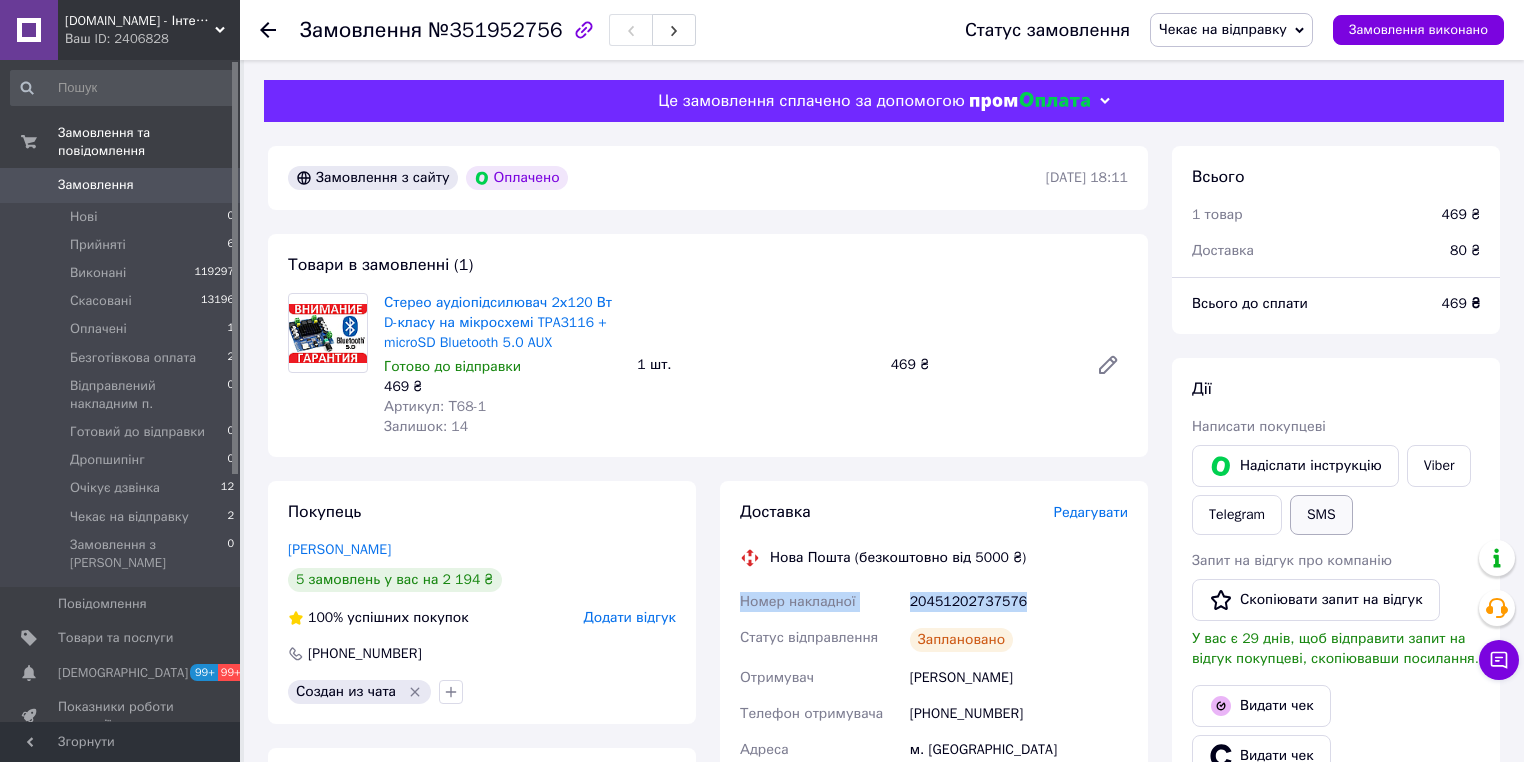click on "SMS" at bounding box center [1321, 515] 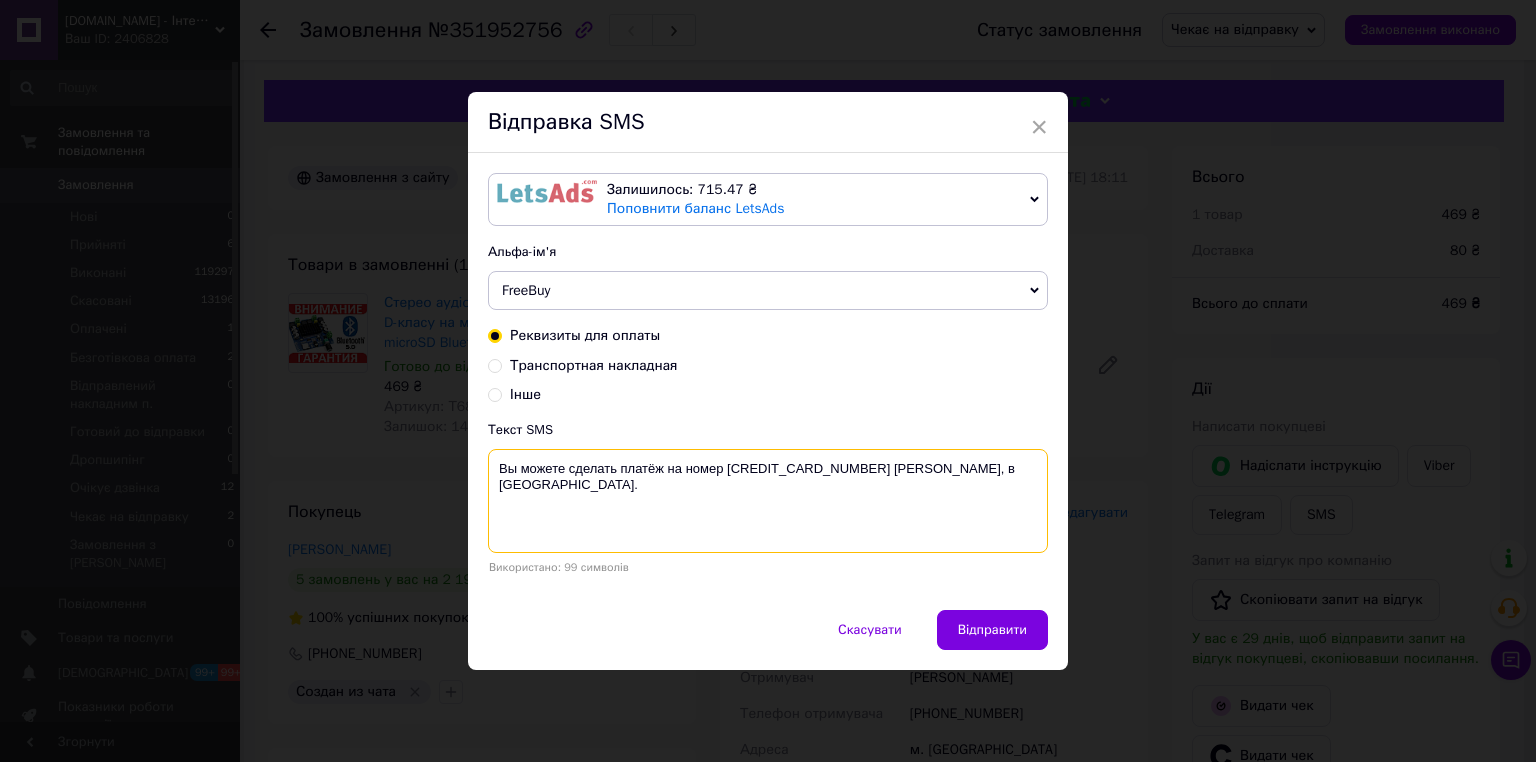 drag, startPoint x: 678, startPoint y: 492, endPoint x: 492, endPoint y: 465, distance: 187.94946 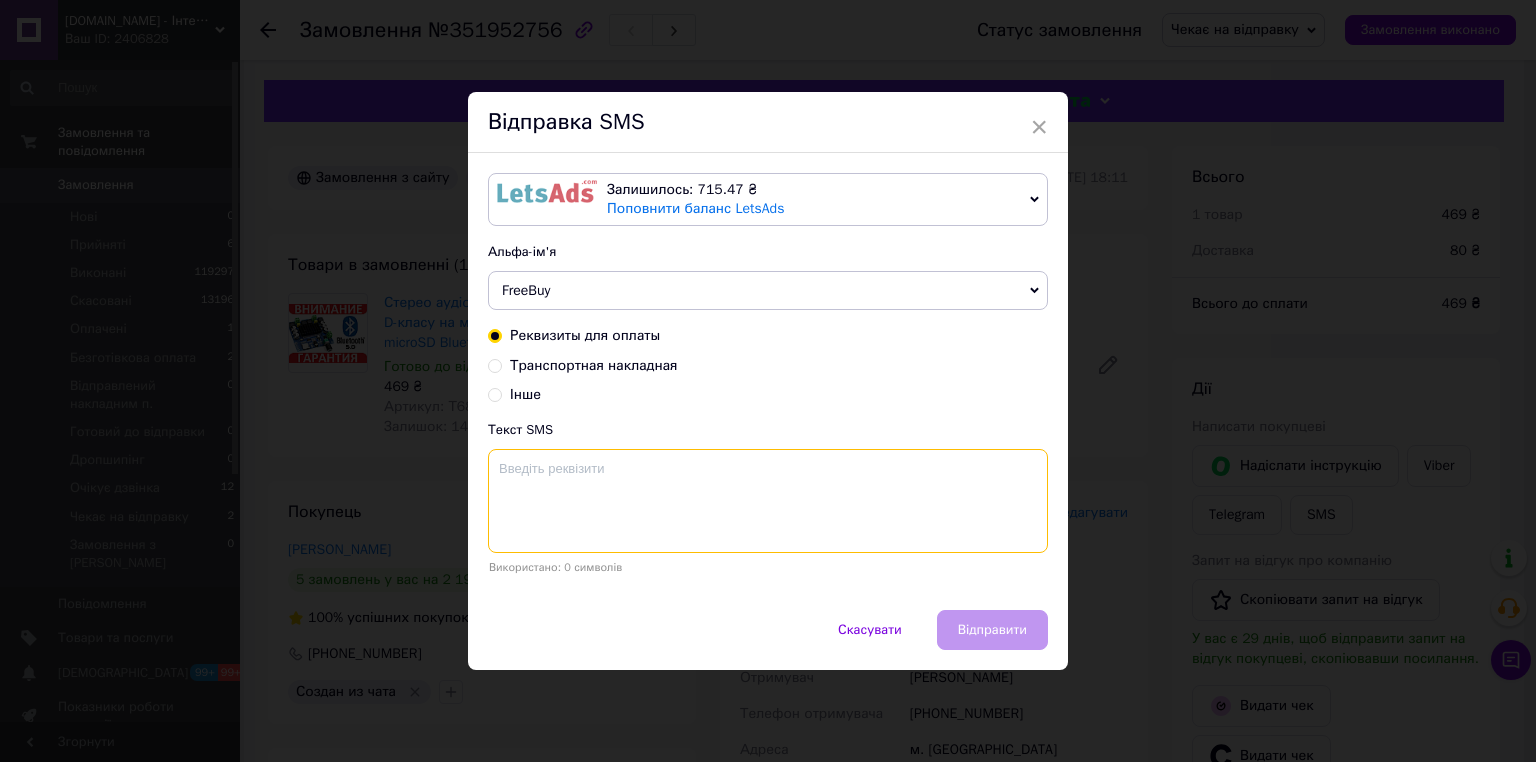 paste on "Номер накладної
20451202737576" 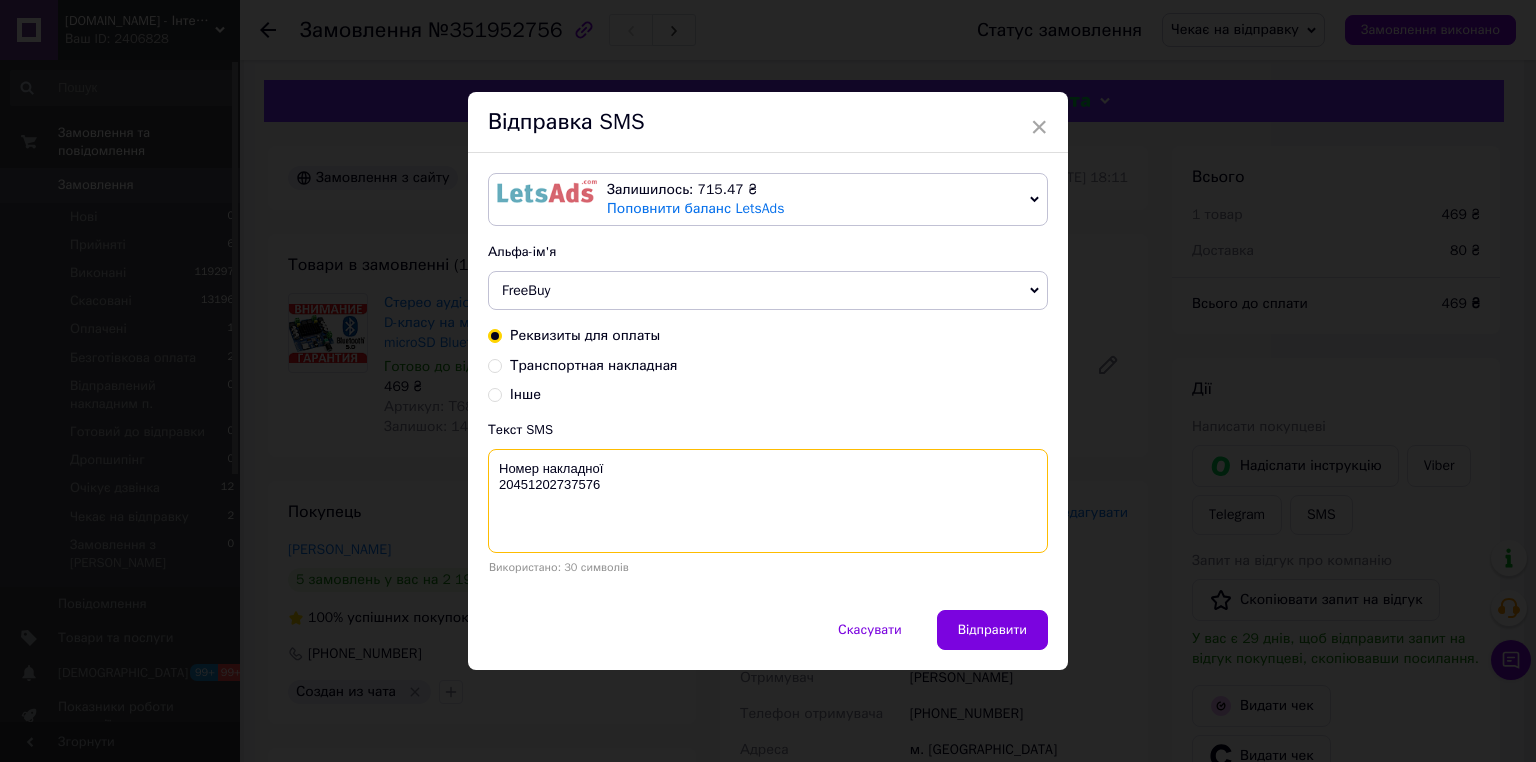 type on "Номер накладної
20451202737576" 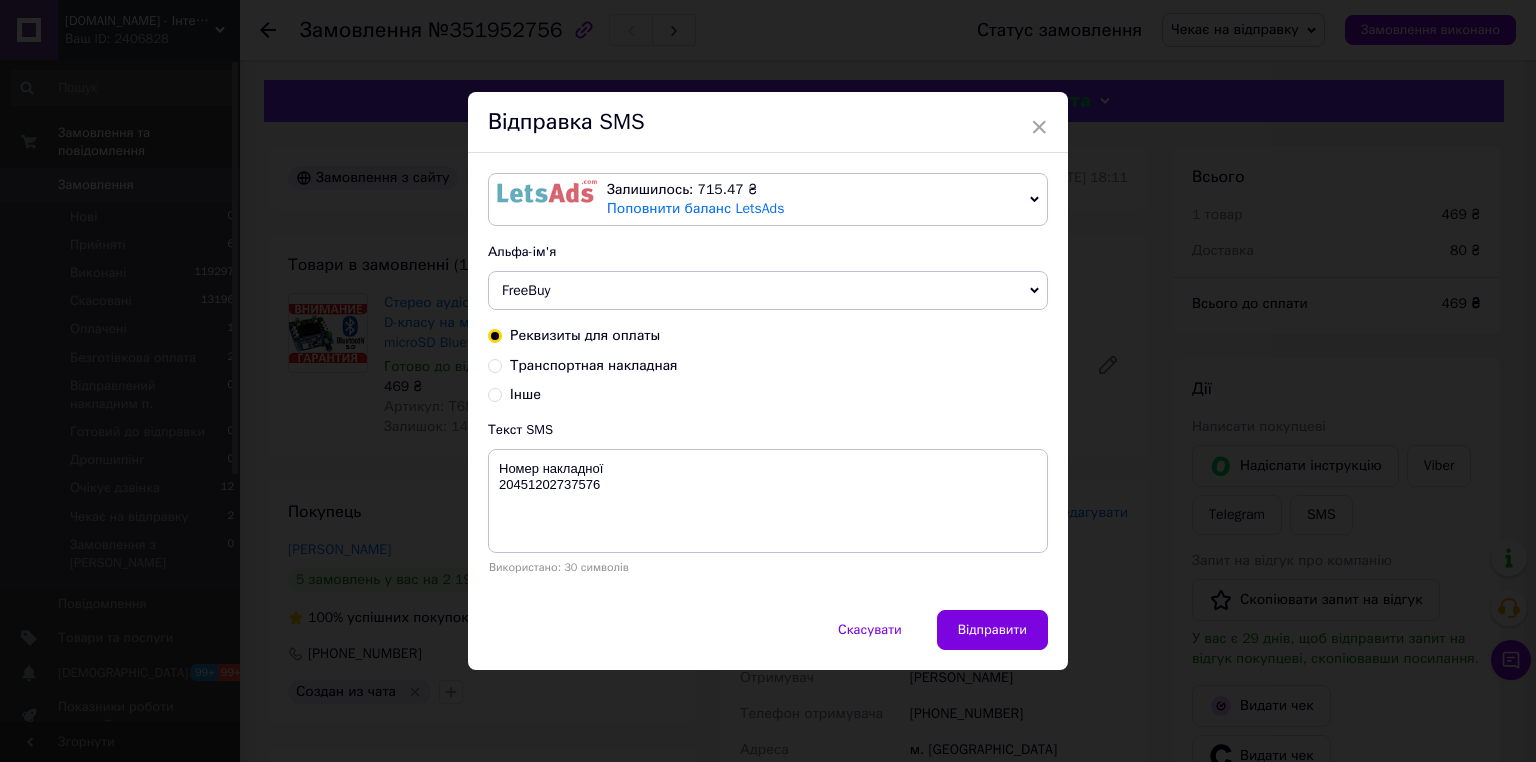 click on "Скасувати   Відправити" at bounding box center [768, 640] 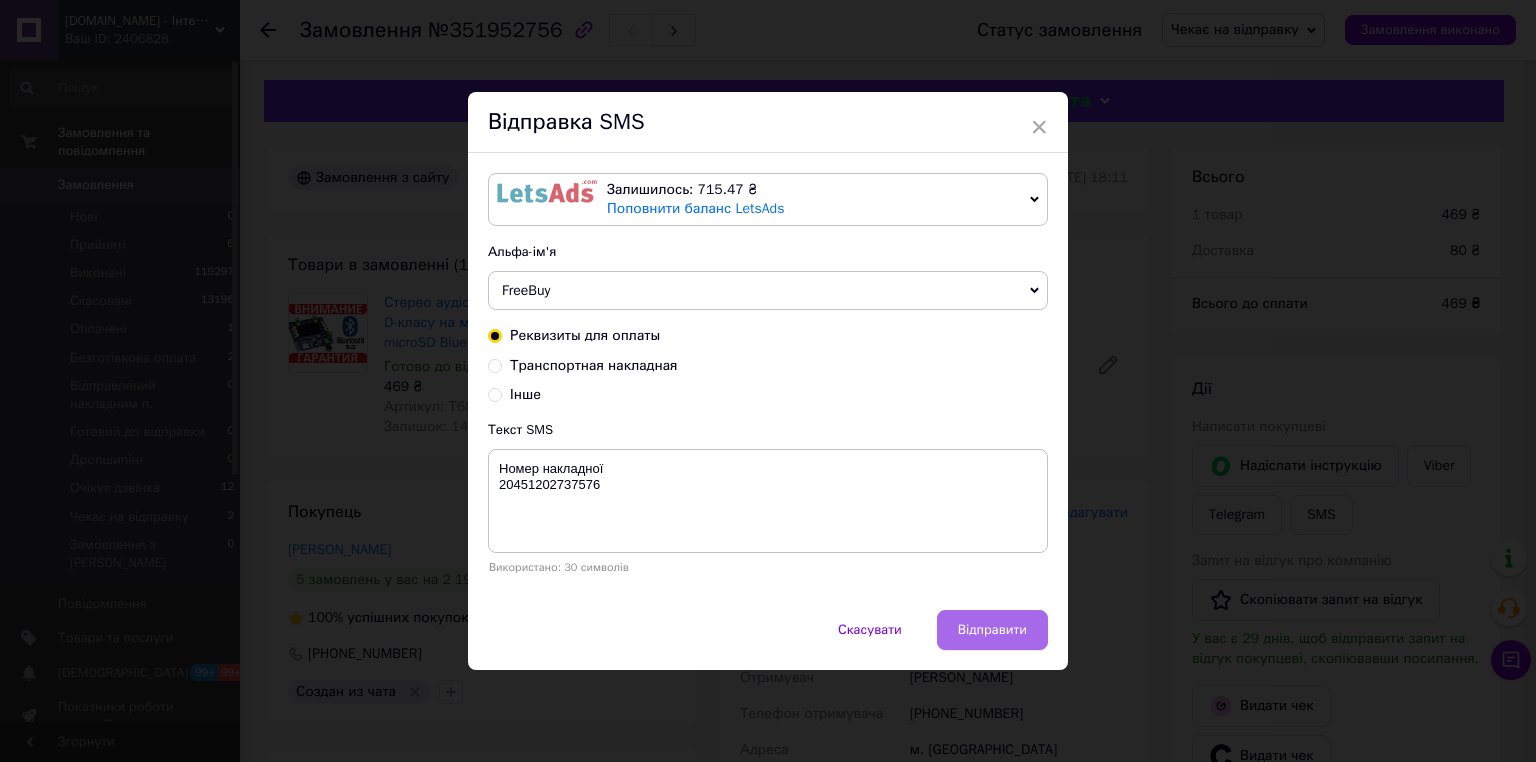 drag, startPoint x: 1018, startPoint y: 625, endPoint x: 1138, endPoint y: 530, distance: 153.05228 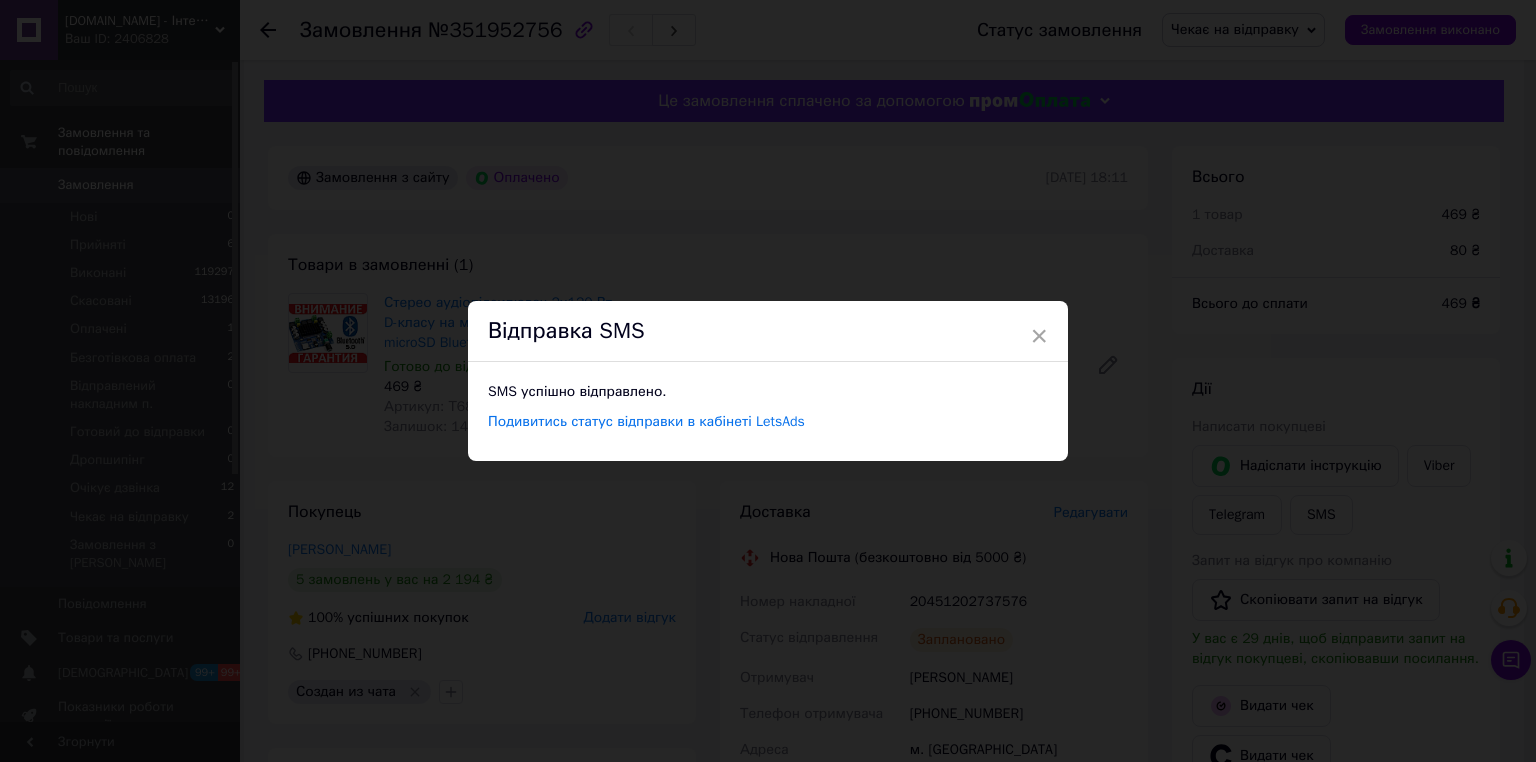 click on "×" at bounding box center (1039, 336) 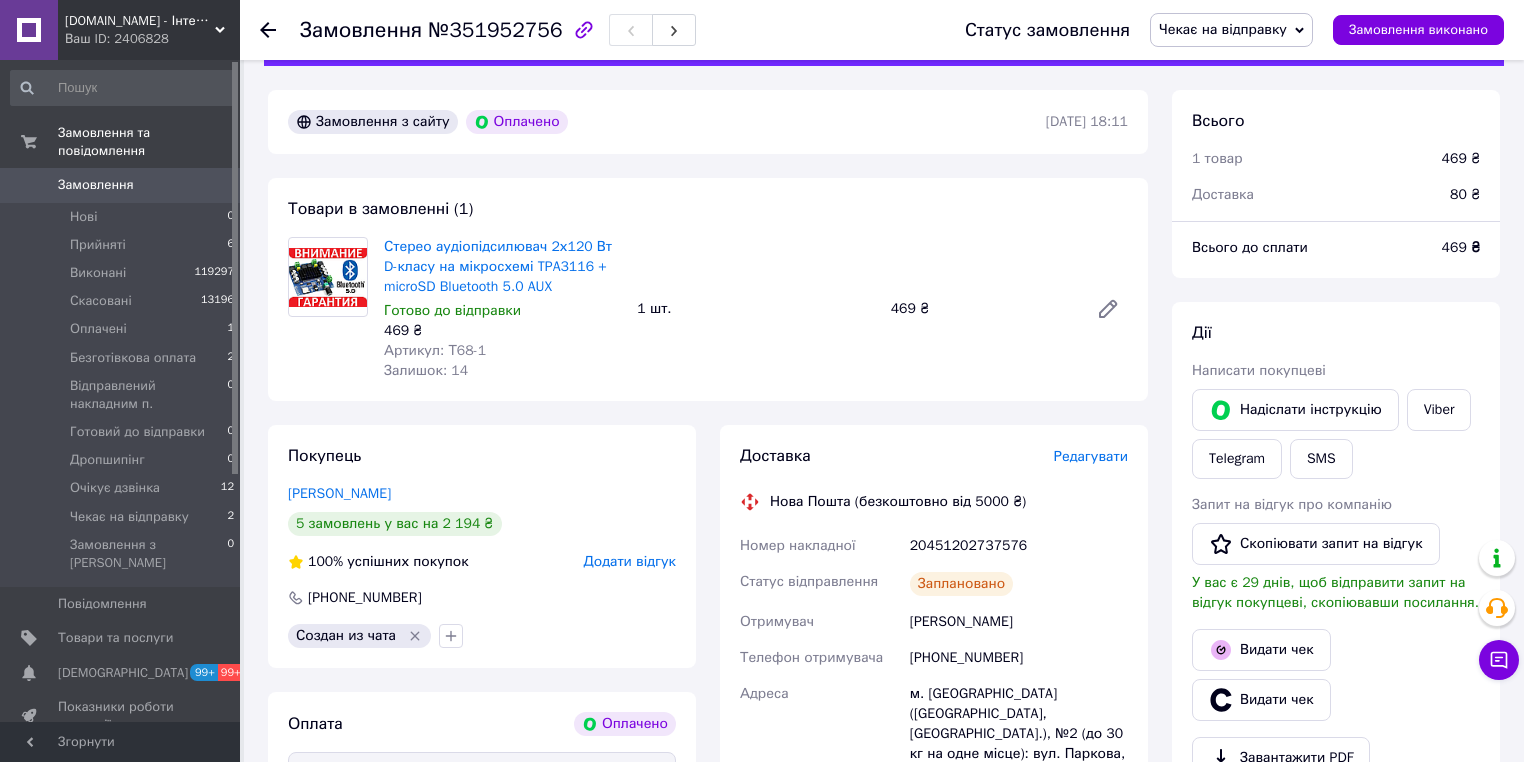 scroll, scrollTop: 320, scrollLeft: 0, axis: vertical 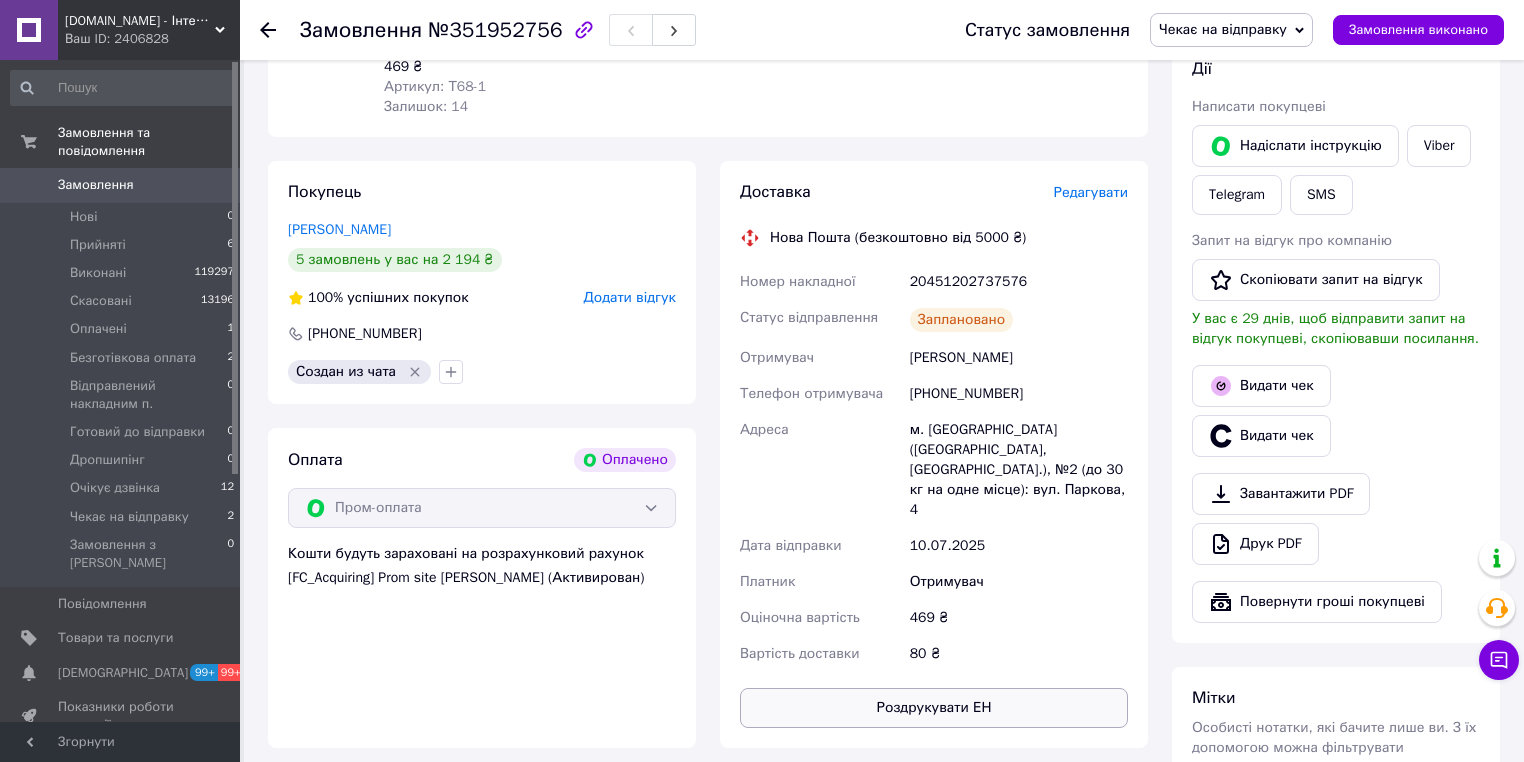 click on "Роздрукувати ЕН" at bounding box center (934, 708) 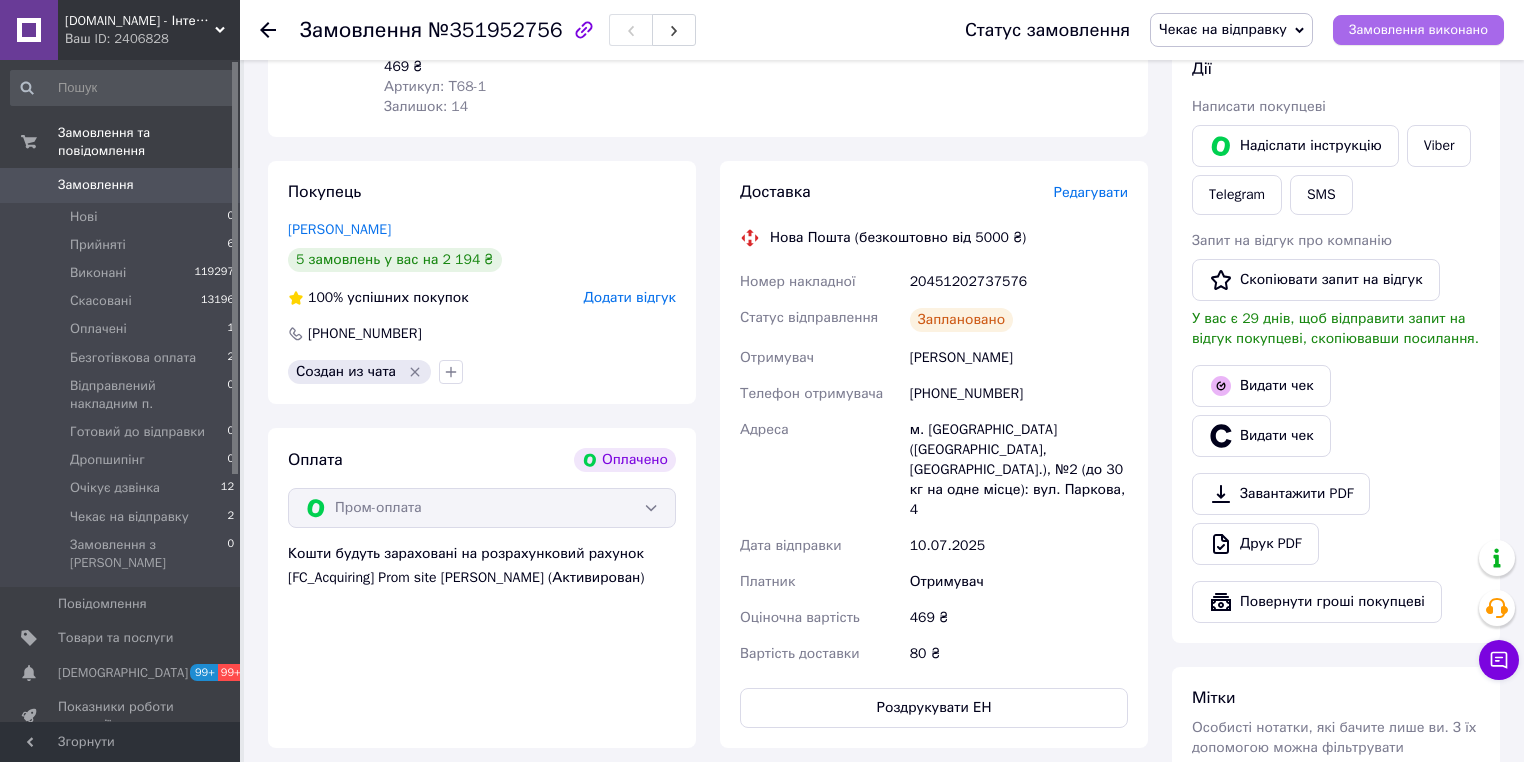 click on "Замовлення виконано" at bounding box center [1418, 30] 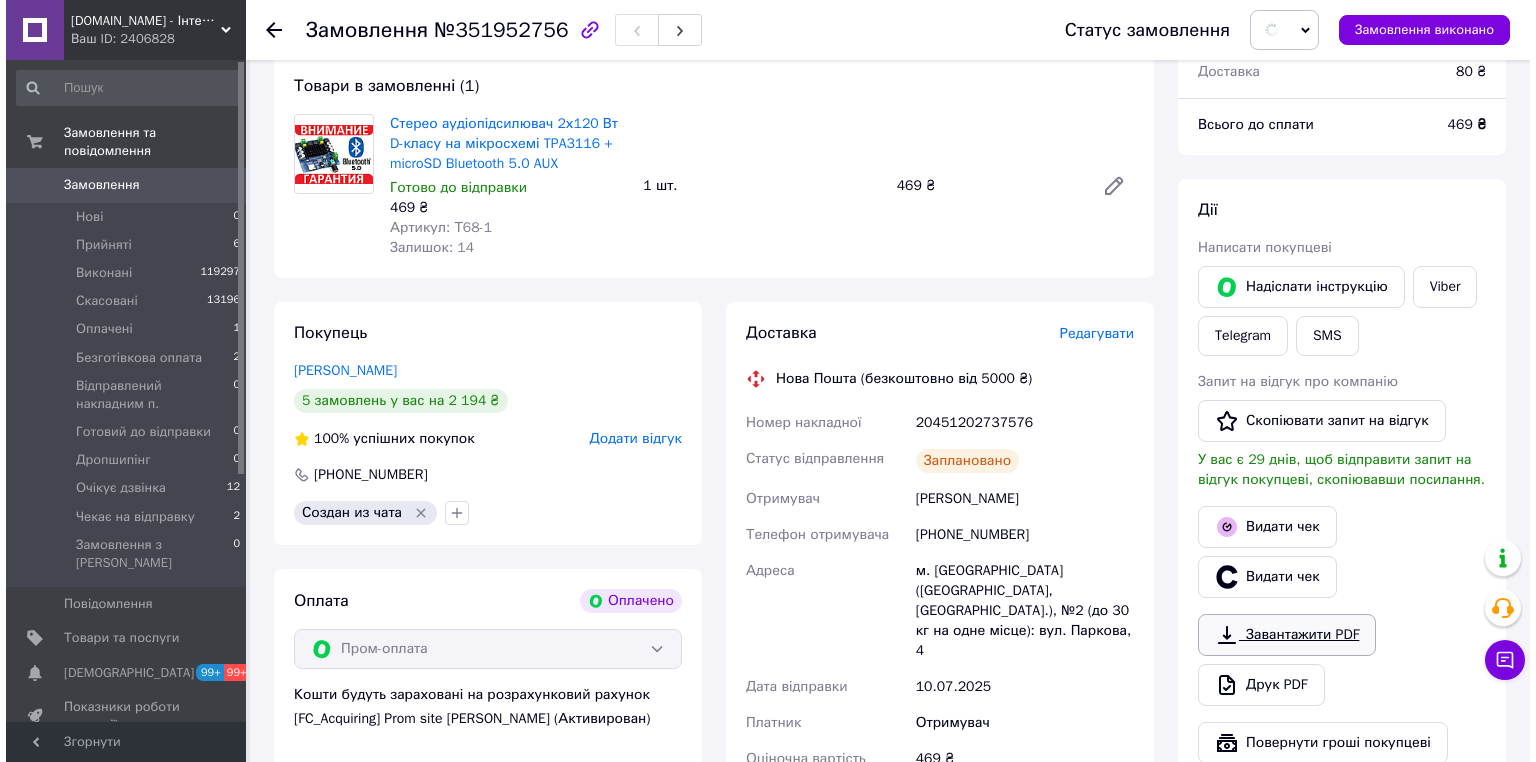 scroll, scrollTop: 320, scrollLeft: 0, axis: vertical 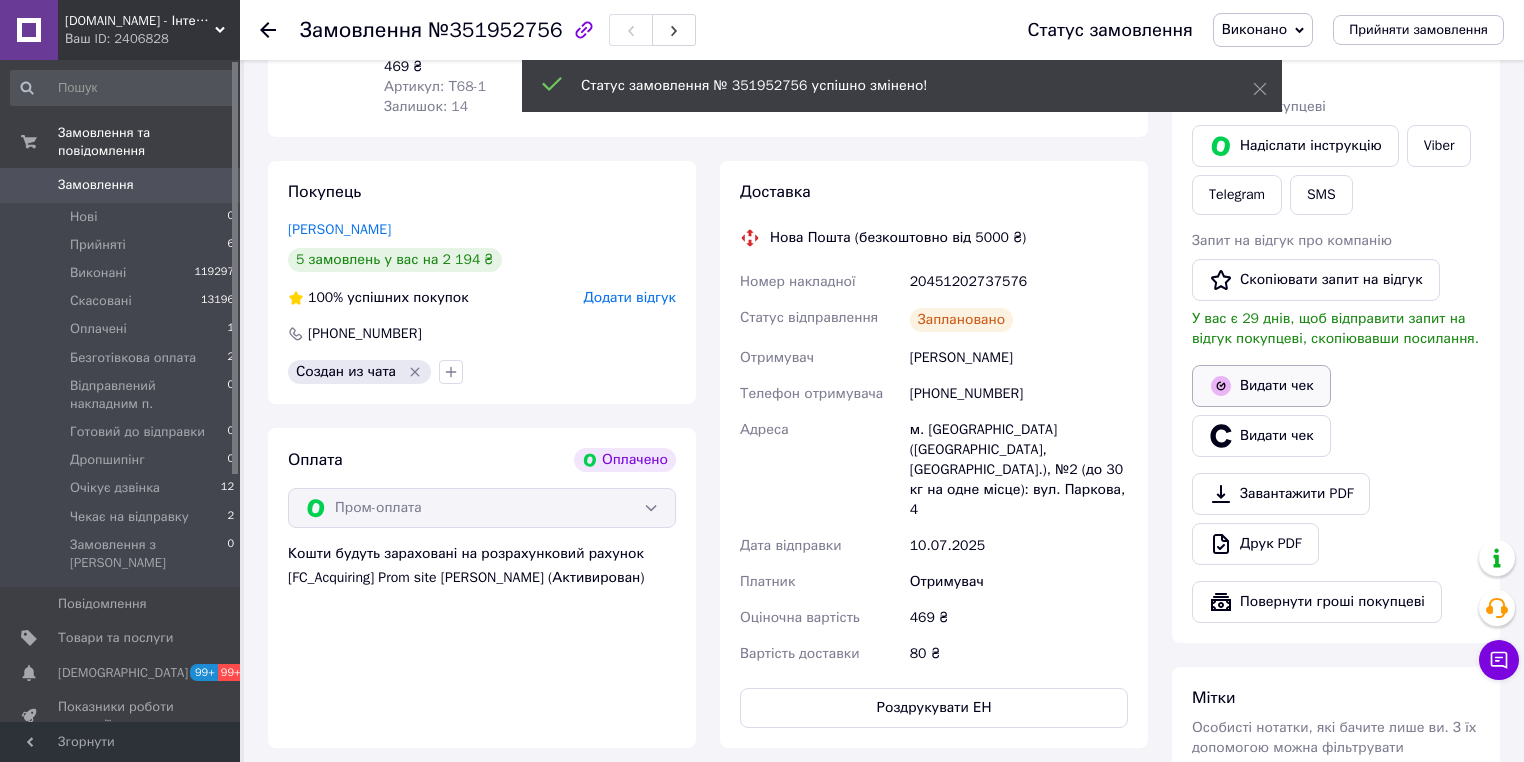 click on "Видати чек" at bounding box center (1261, 386) 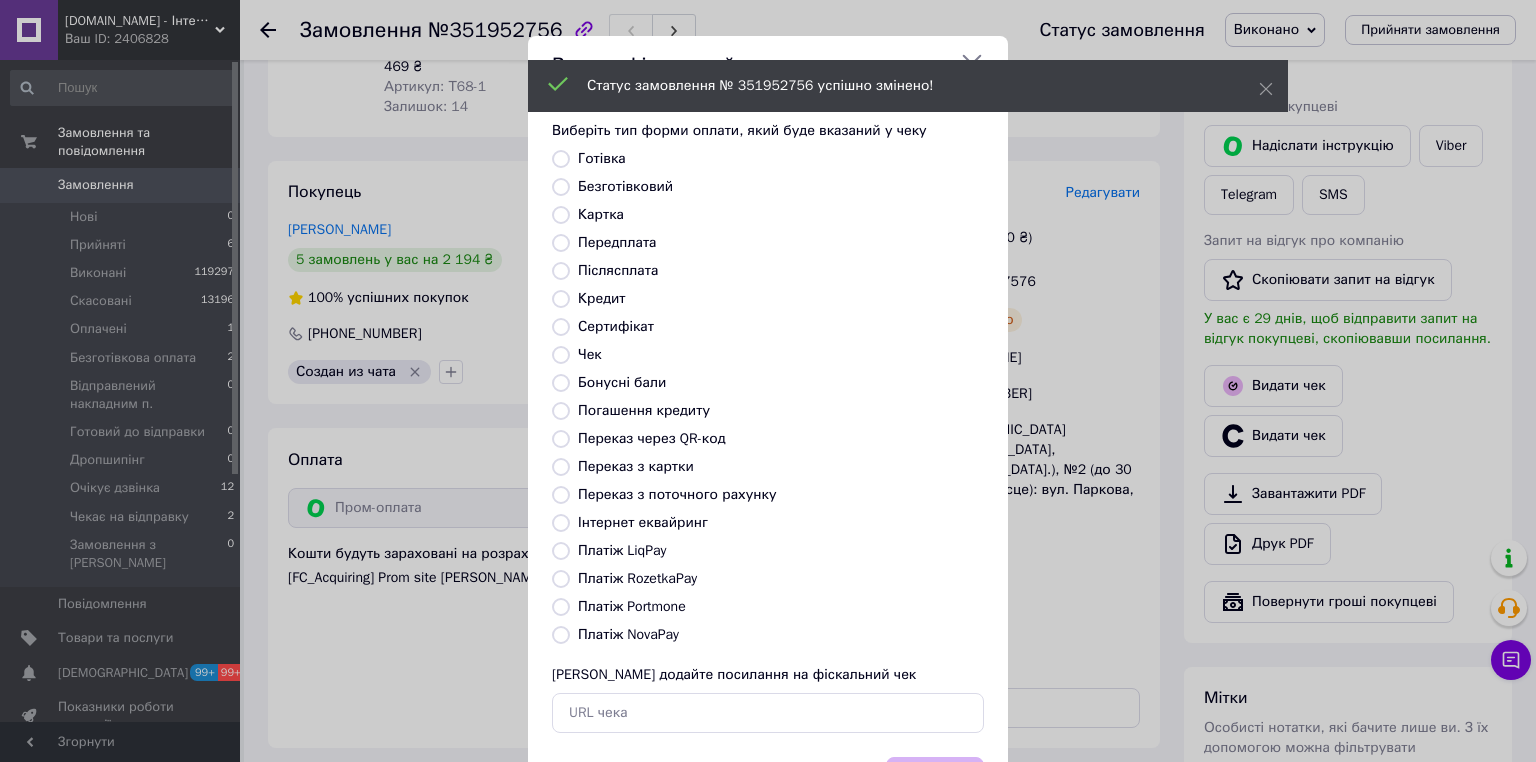 drag, startPoint x: 552, startPoint y: 572, endPoint x: 721, endPoint y: 605, distance: 172.19176 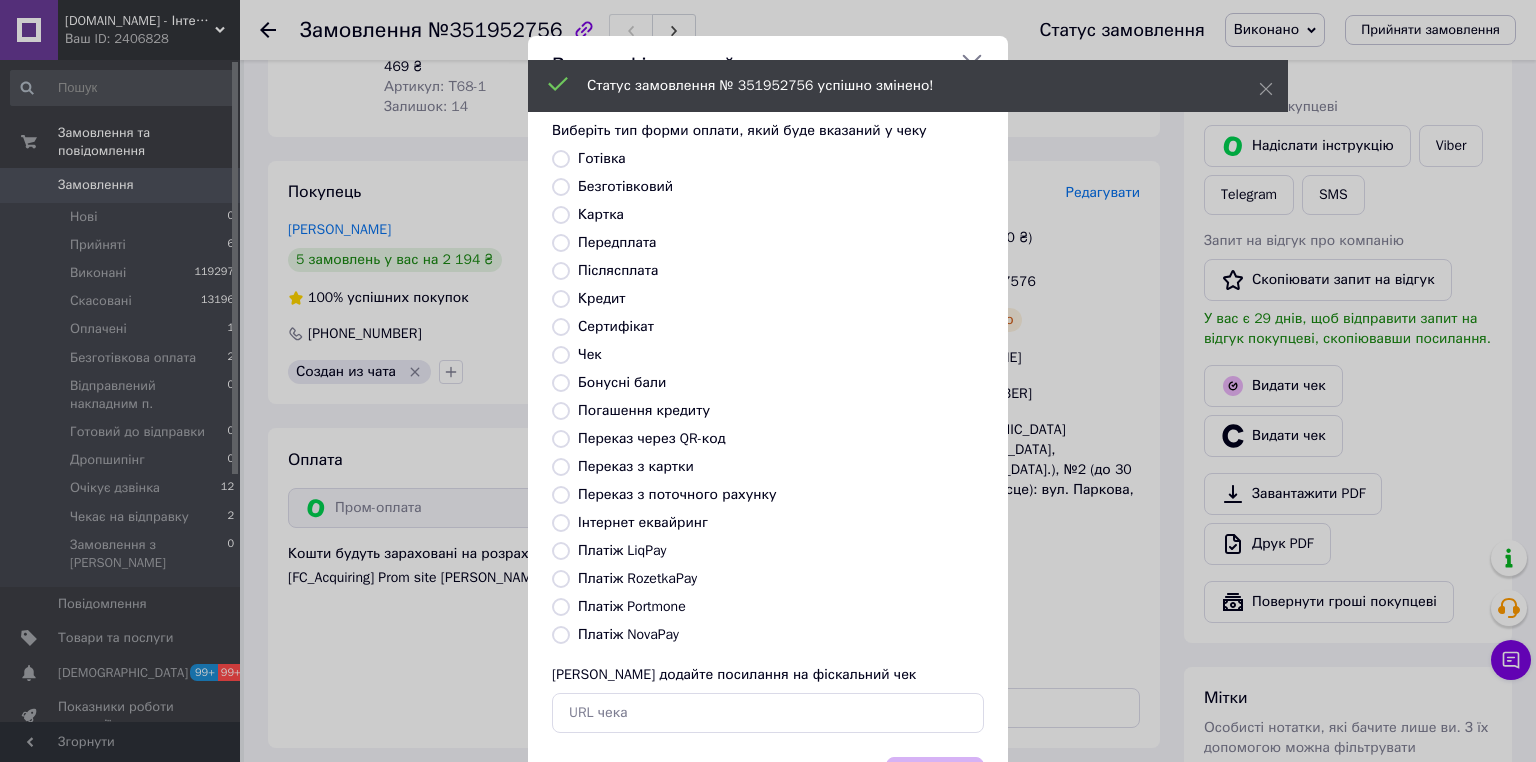 radio on "true" 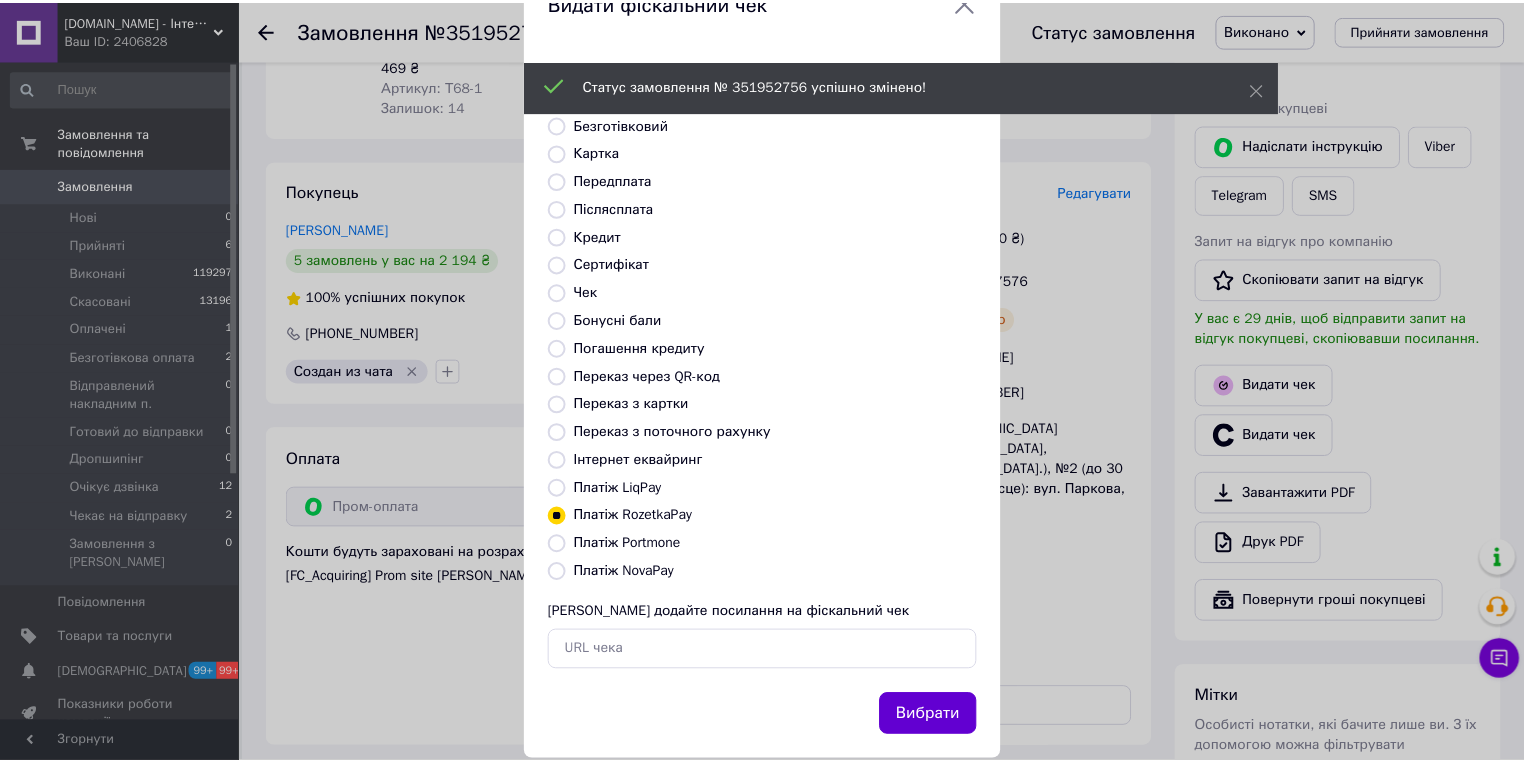 scroll, scrollTop: 96, scrollLeft: 0, axis: vertical 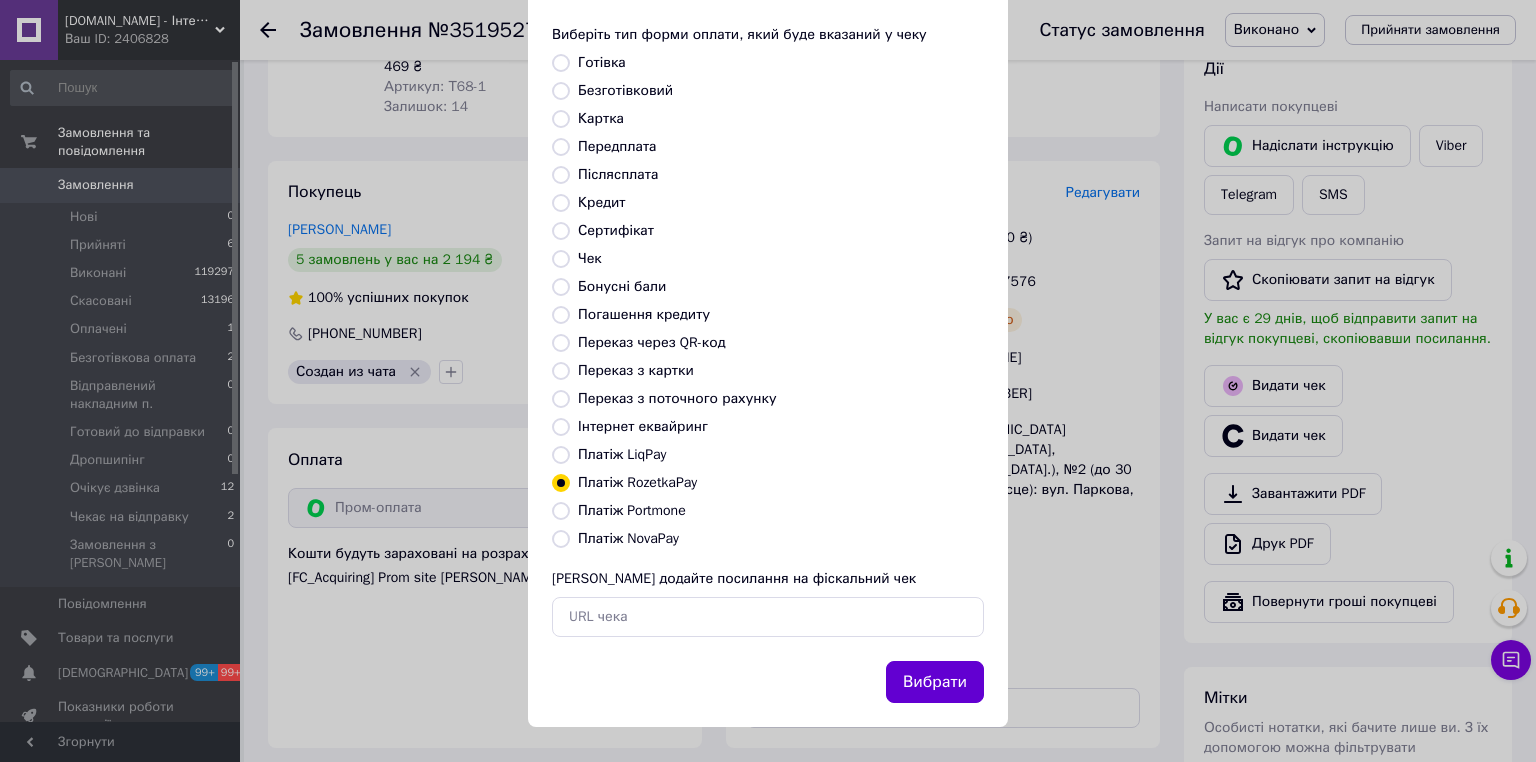 click on "Вибрати" at bounding box center [935, 682] 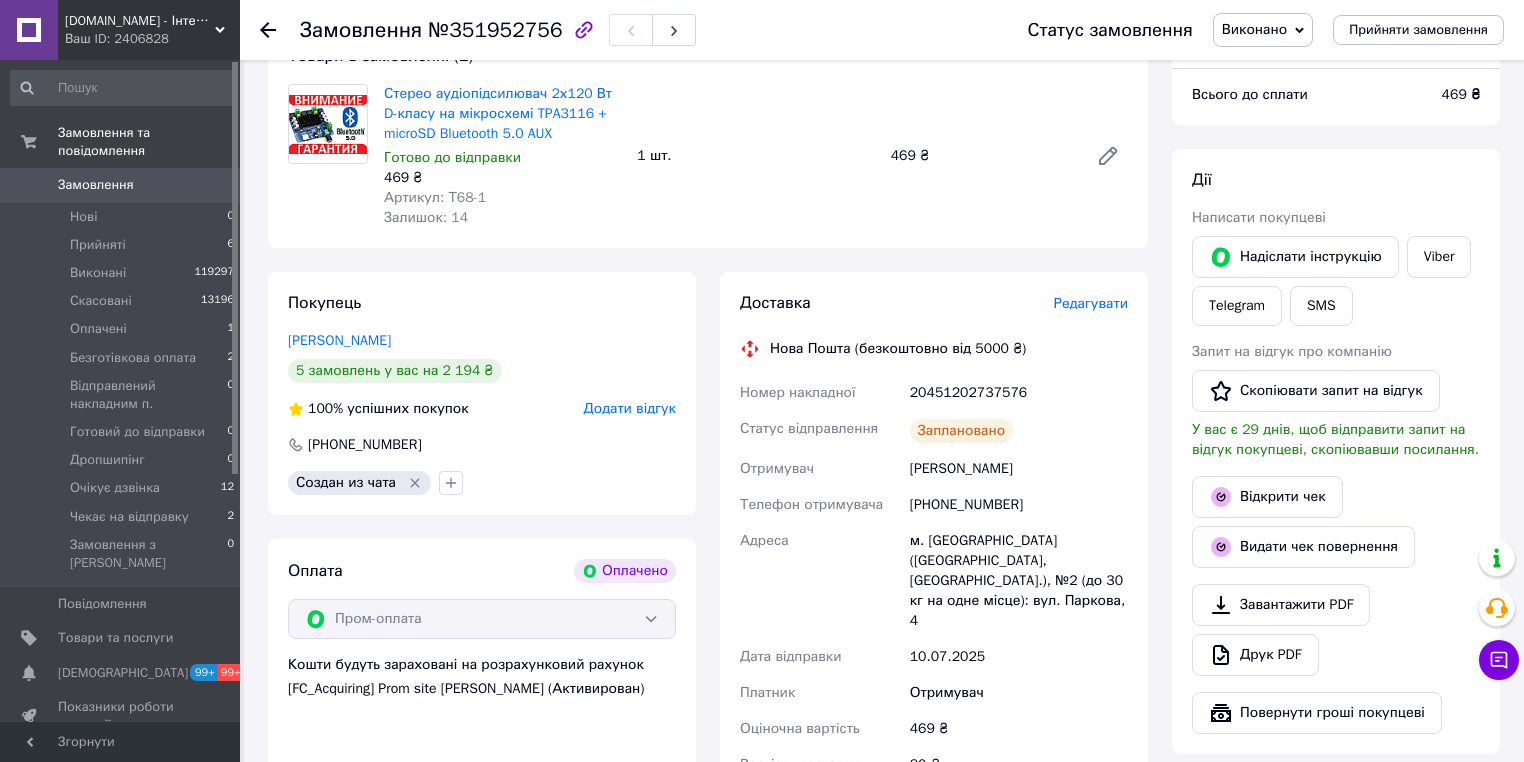 scroll, scrollTop: 320, scrollLeft: 0, axis: vertical 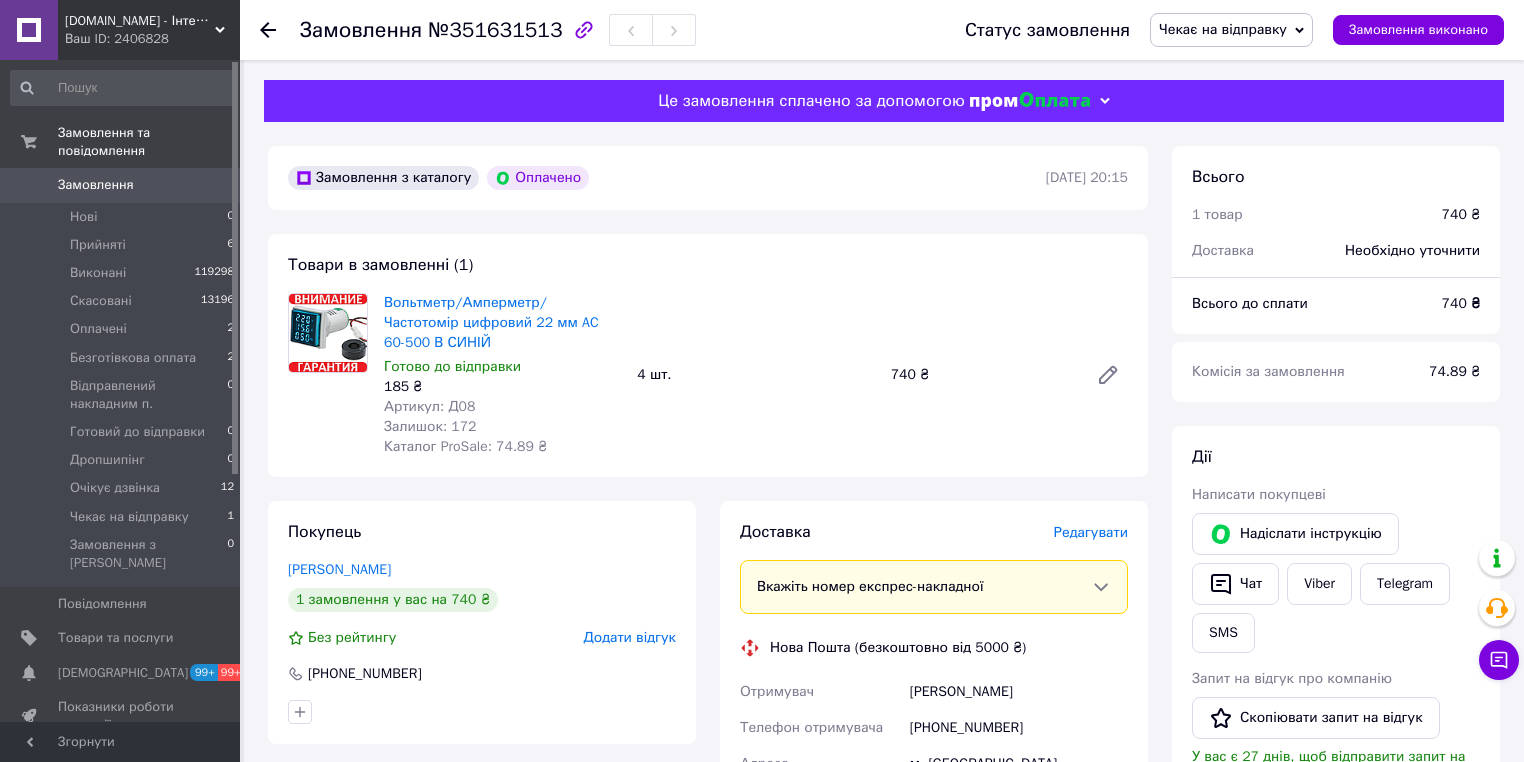 click on "Редагувати" at bounding box center [1091, 532] 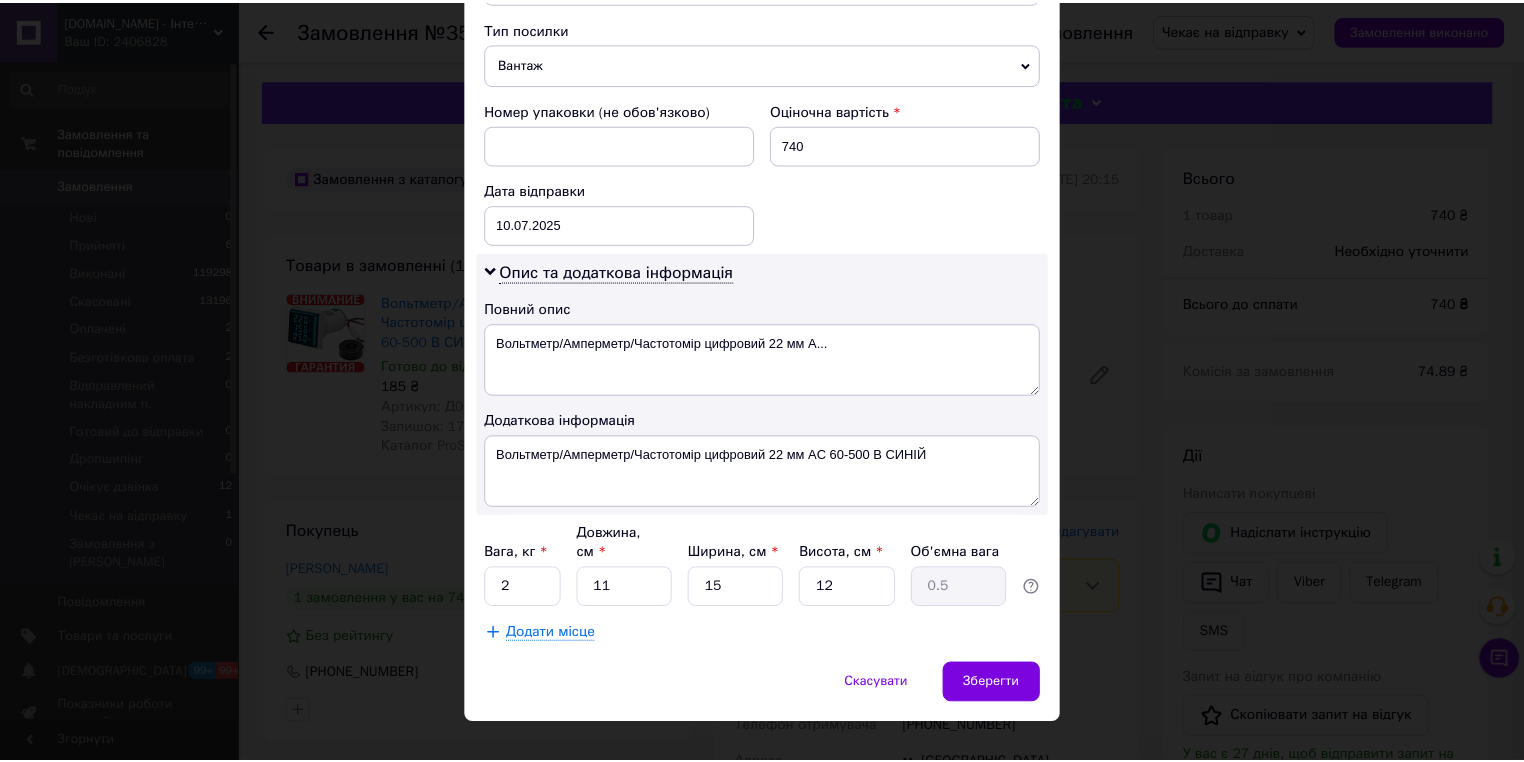 scroll, scrollTop: 803, scrollLeft: 0, axis: vertical 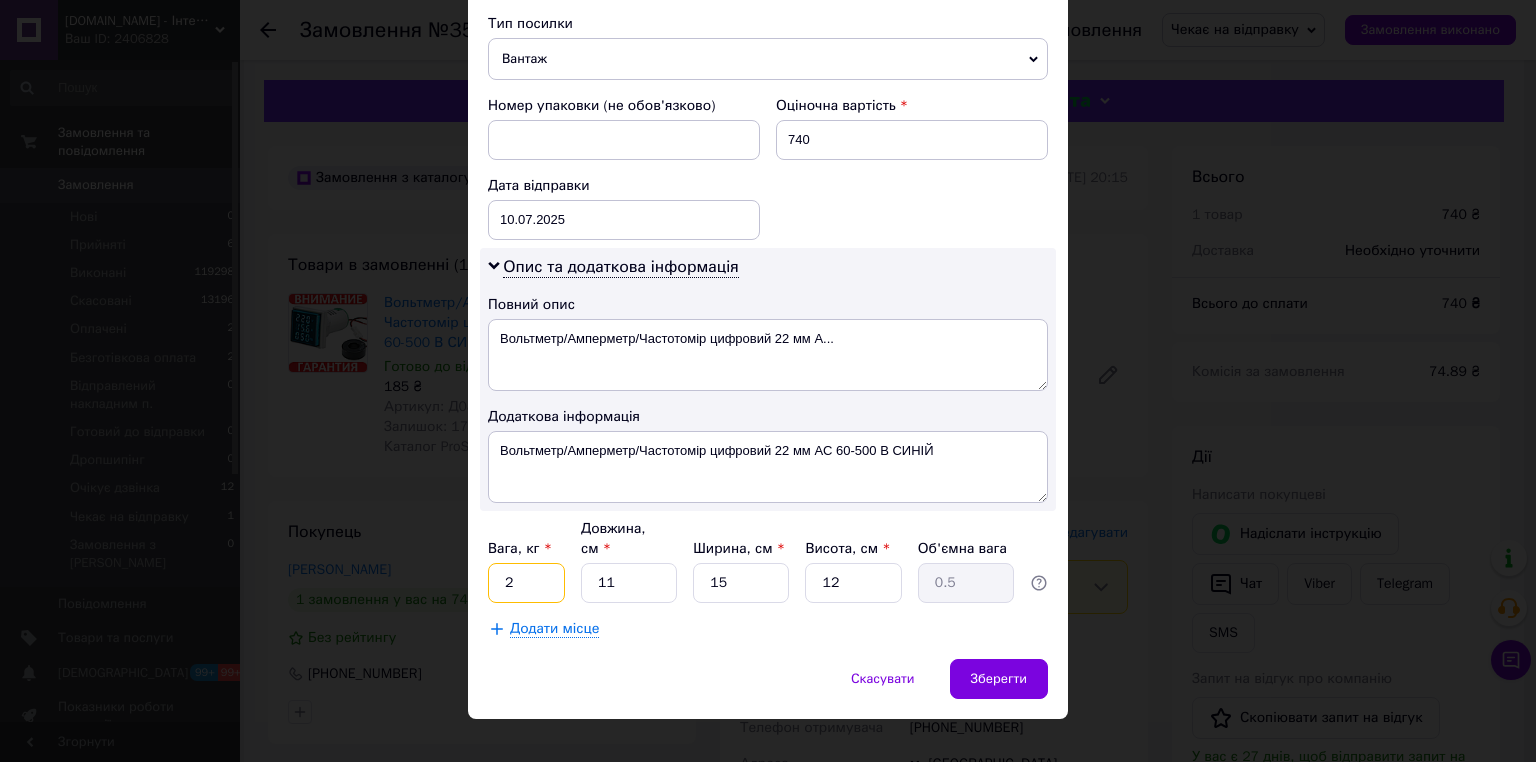 click on "2" at bounding box center (526, 583) 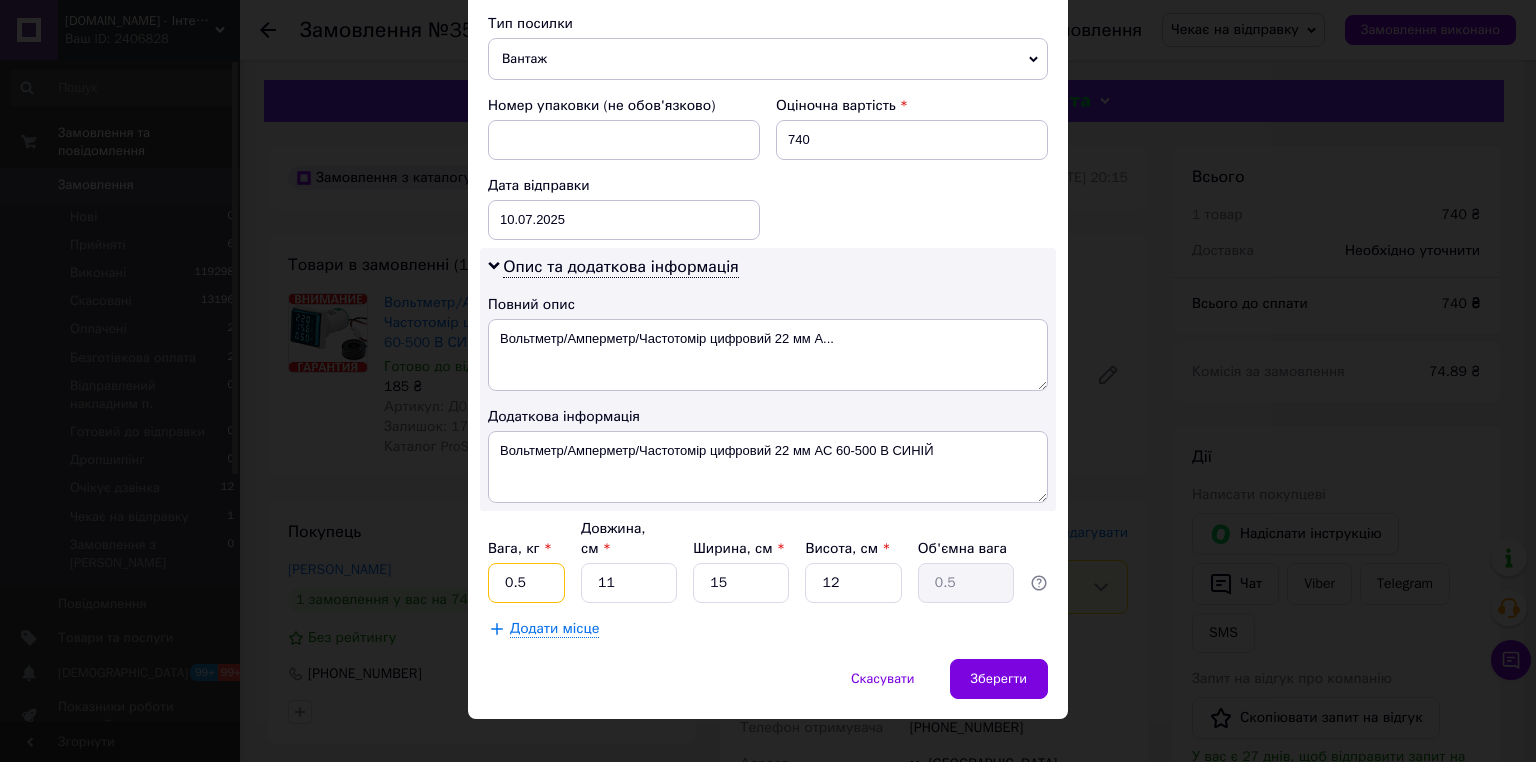 type on "0.5" 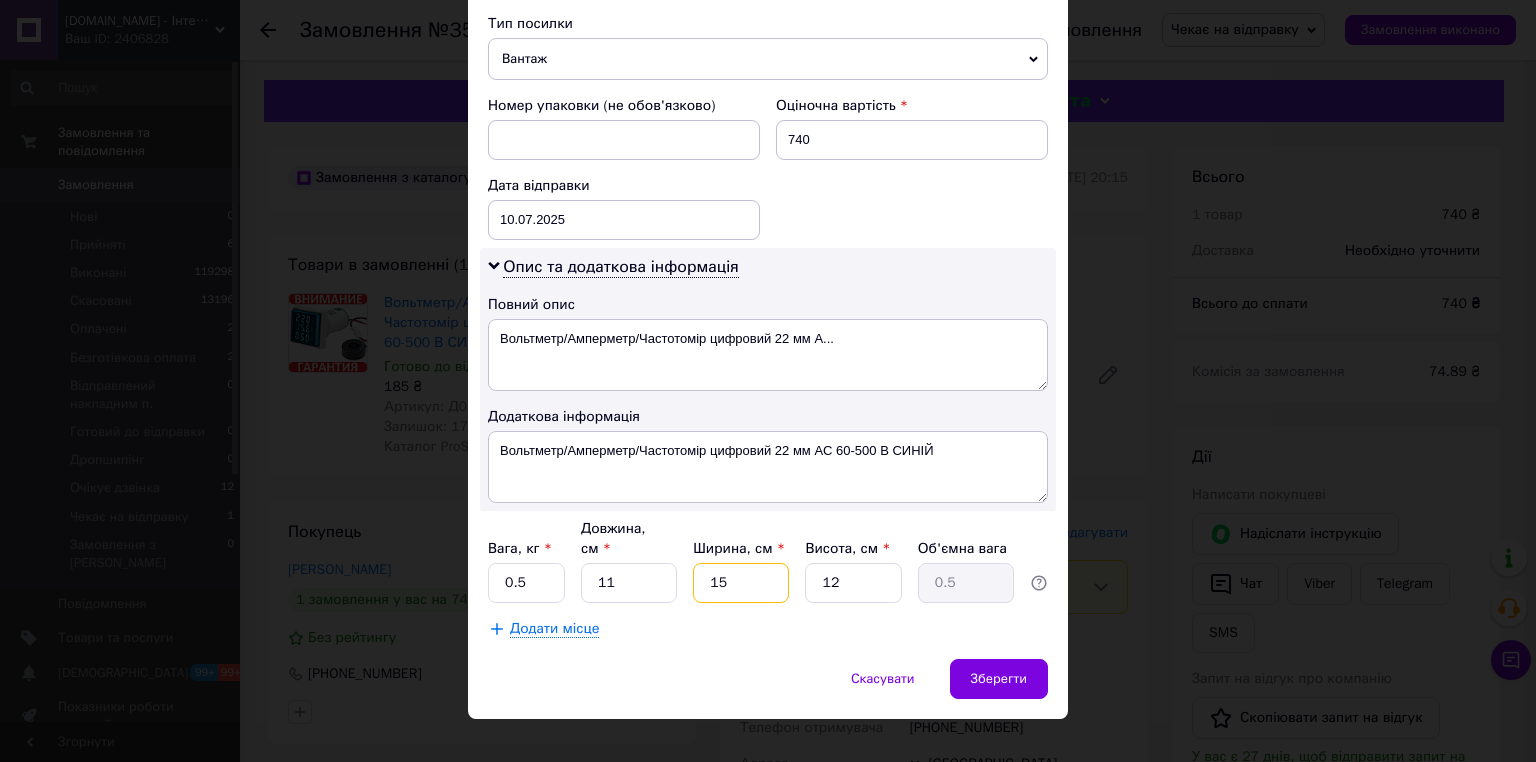 click on "15" at bounding box center [741, 583] 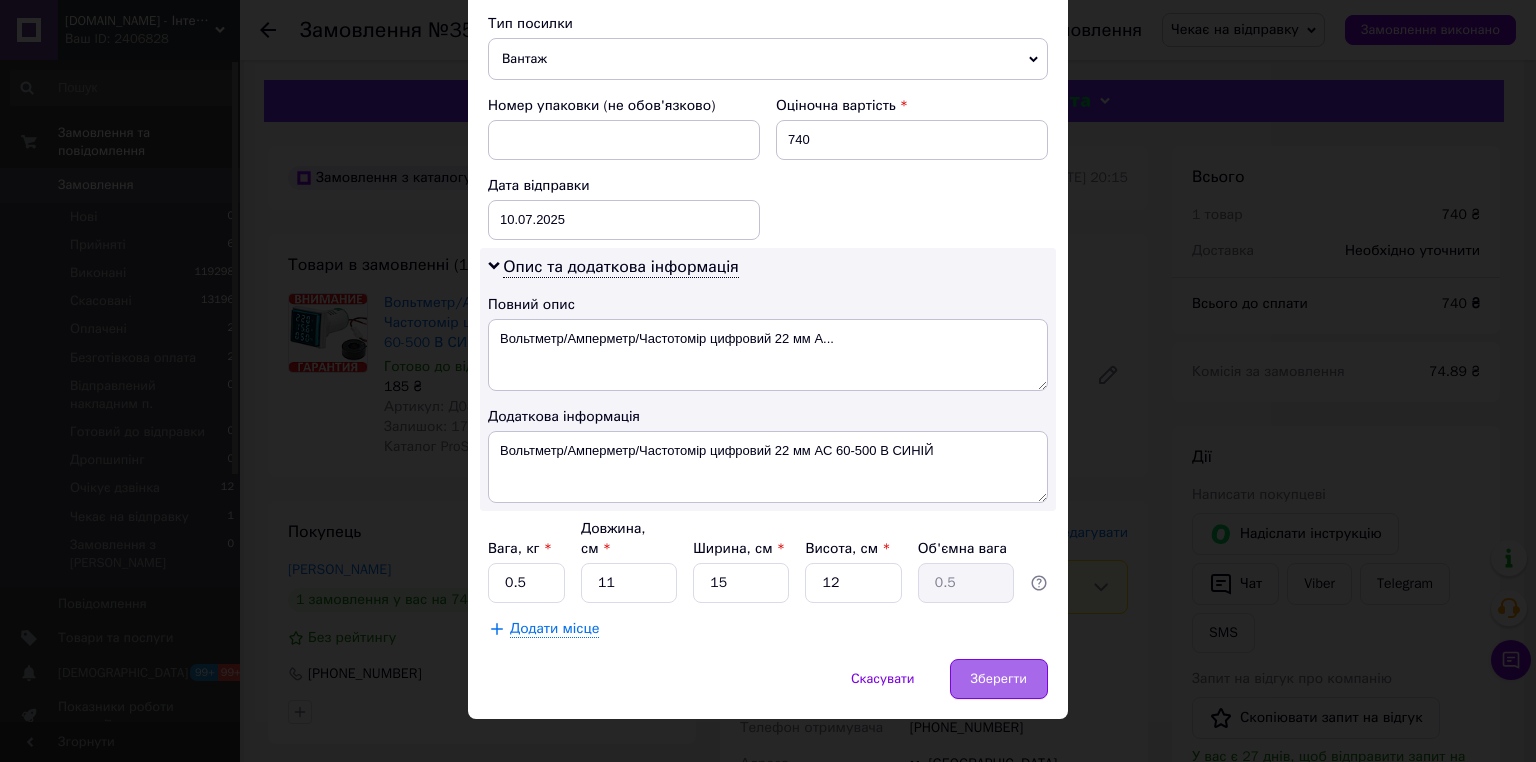 click on "Зберегти" at bounding box center [999, 679] 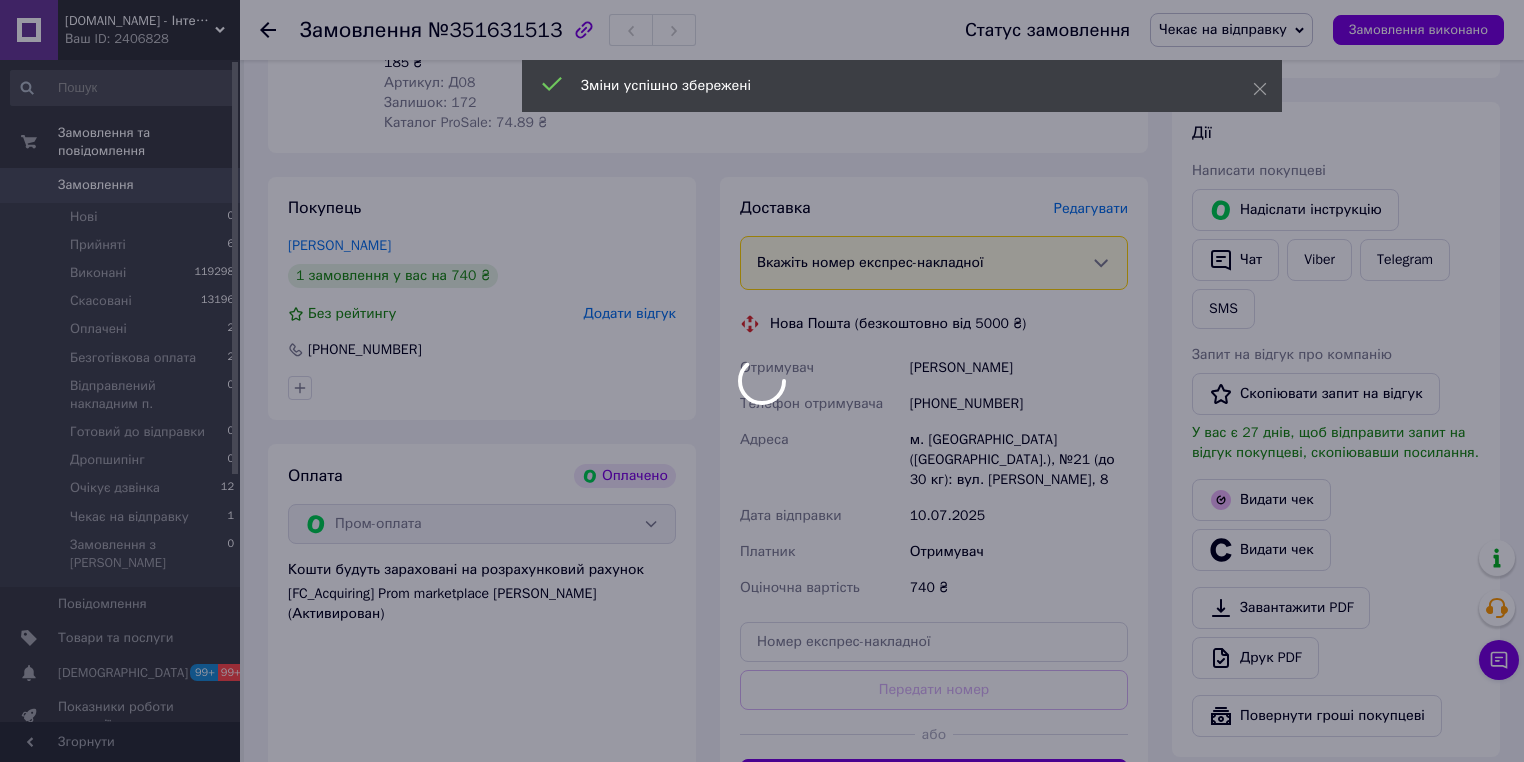 scroll, scrollTop: 480, scrollLeft: 0, axis: vertical 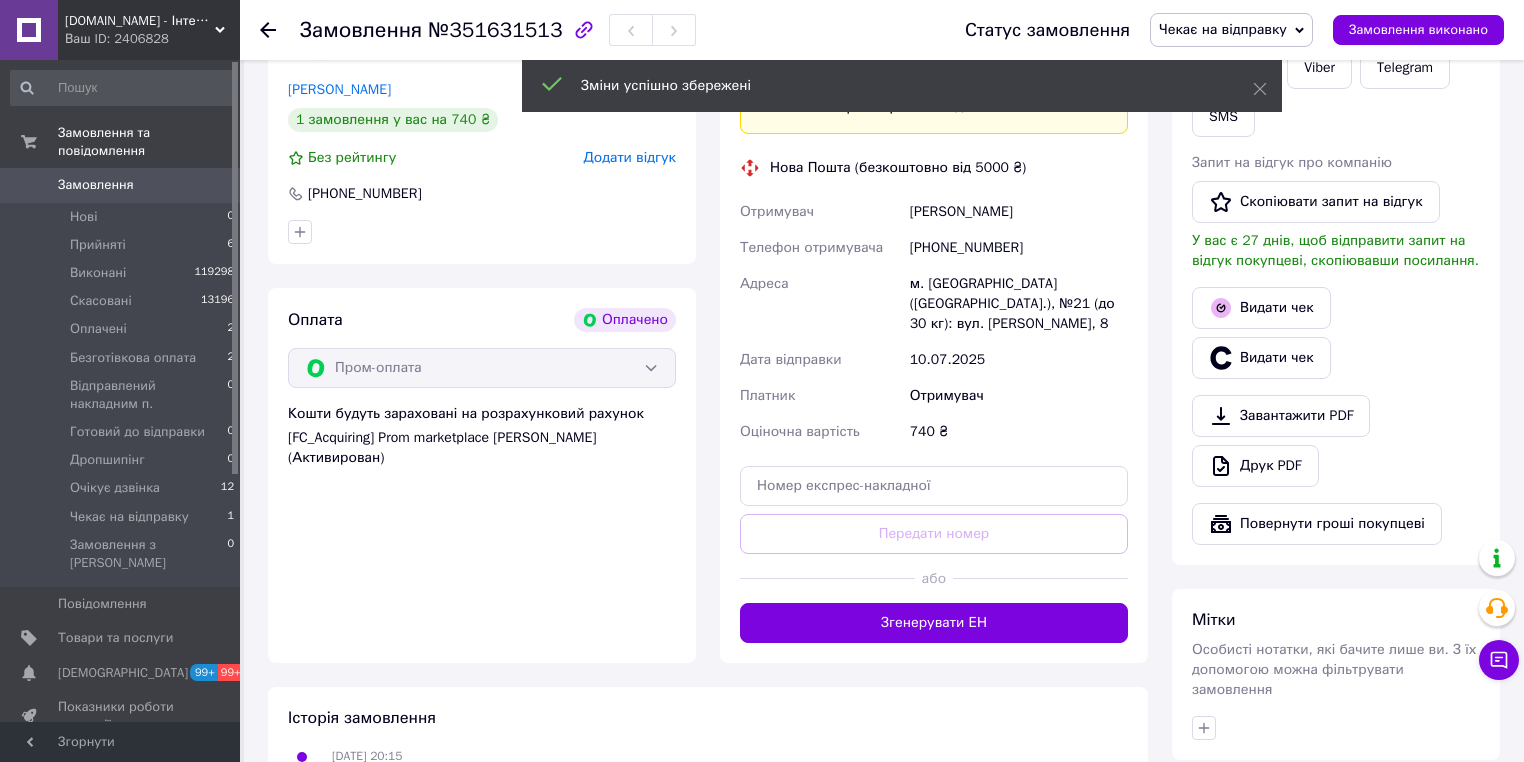 click on "Згенерувати ЕН" at bounding box center (934, 623) 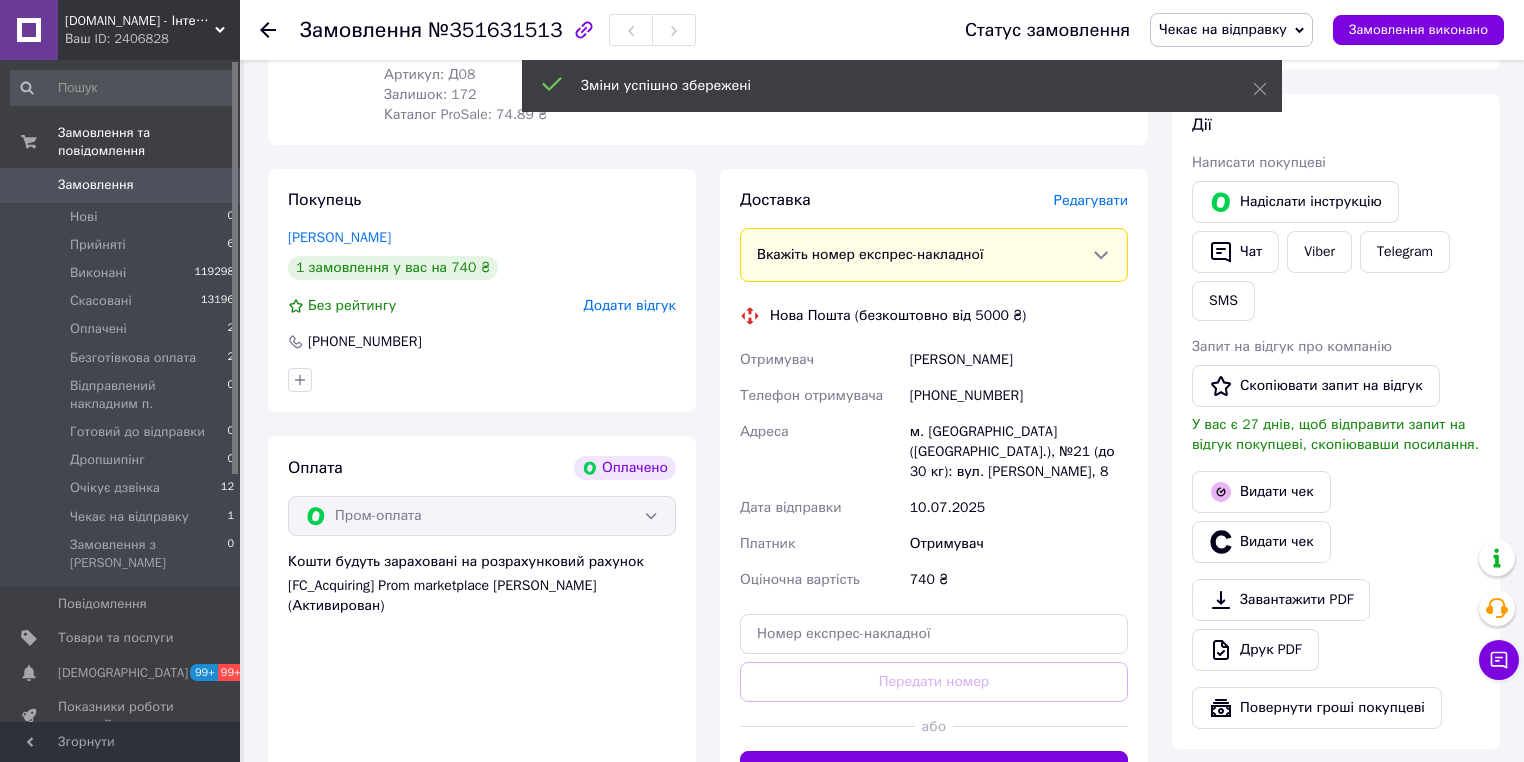 scroll, scrollTop: 160, scrollLeft: 0, axis: vertical 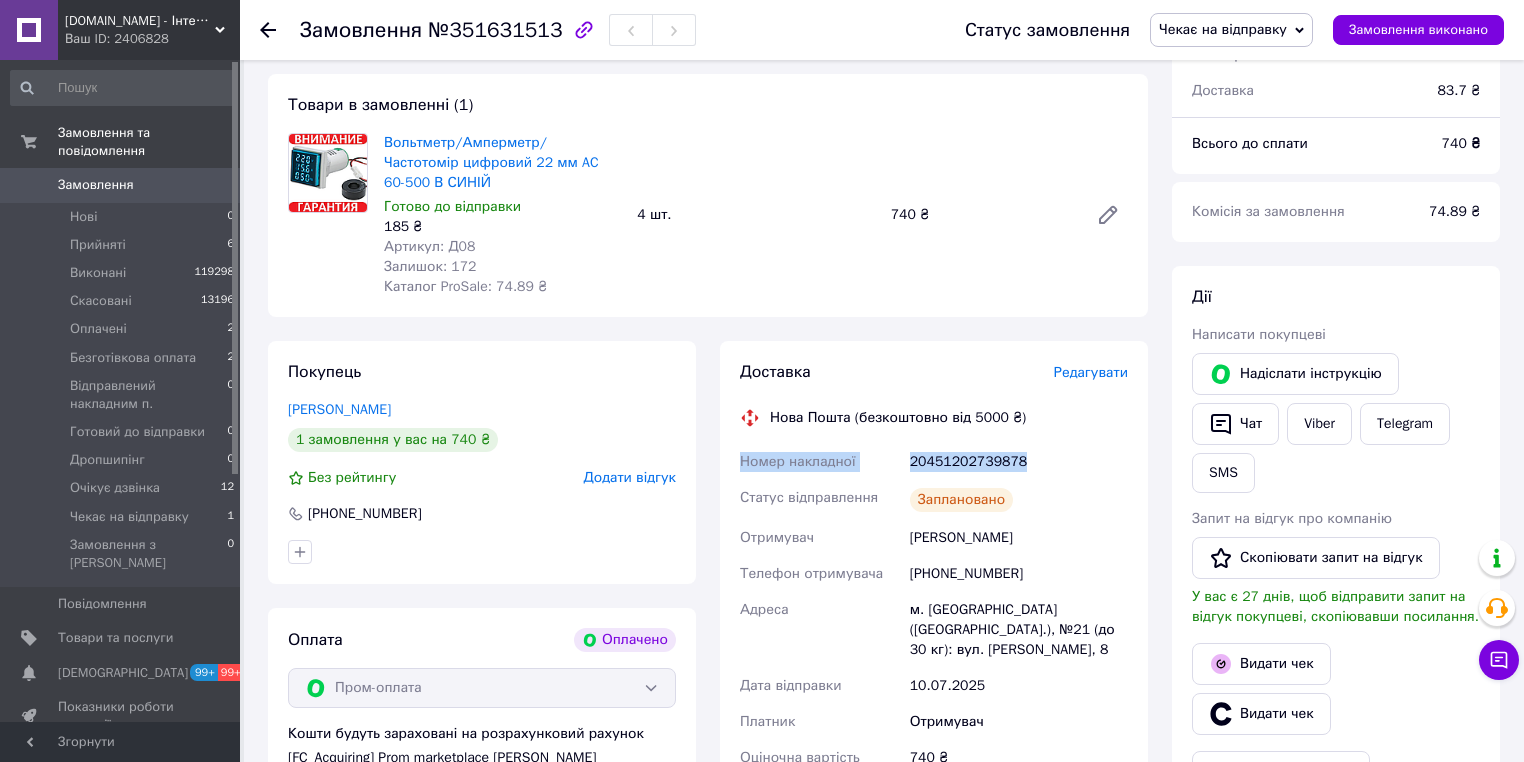 drag, startPoint x: 1037, startPoint y: 443, endPoint x: 724, endPoint y: 440, distance: 313.01437 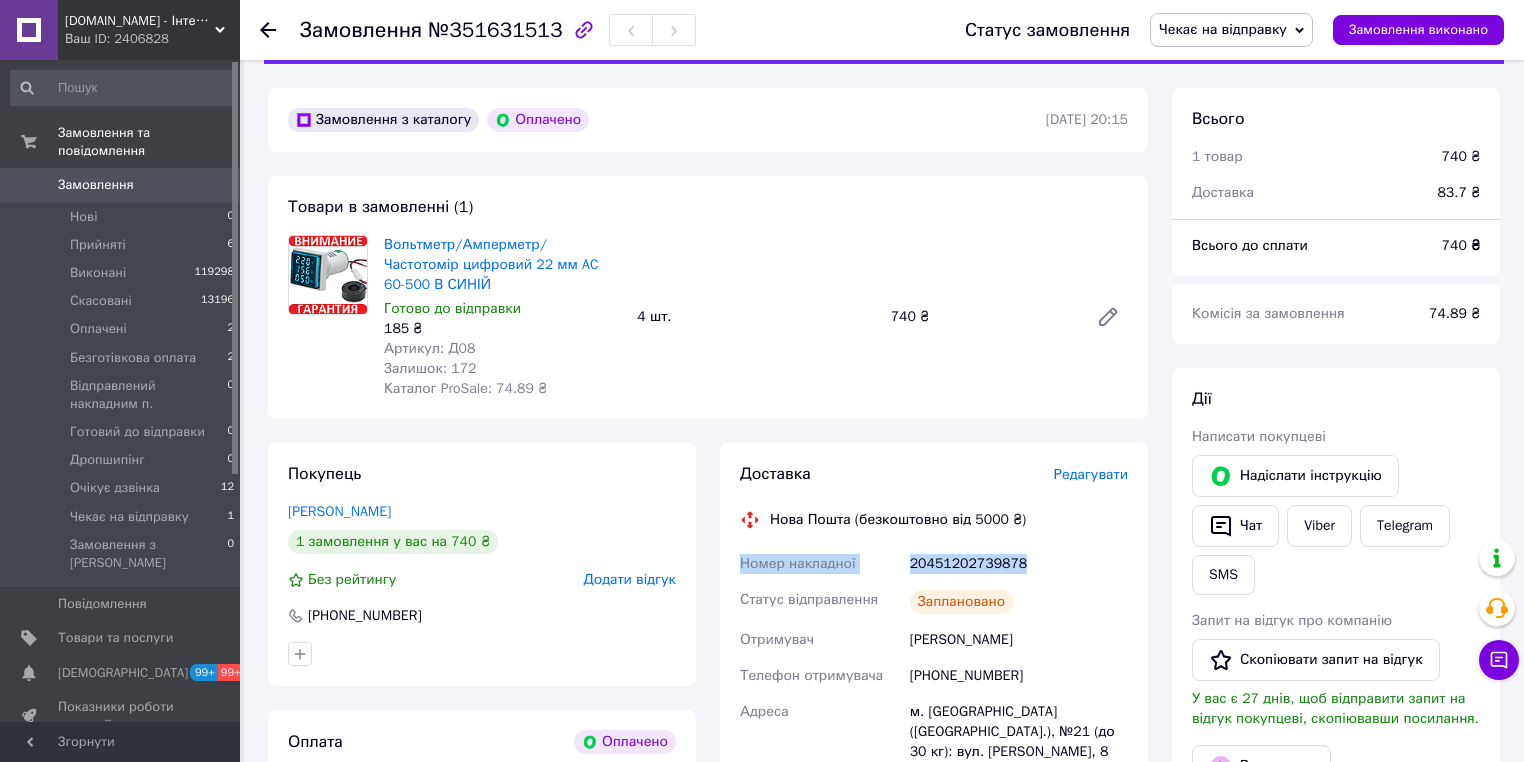 scroll, scrollTop: 0, scrollLeft: 0, axis: both 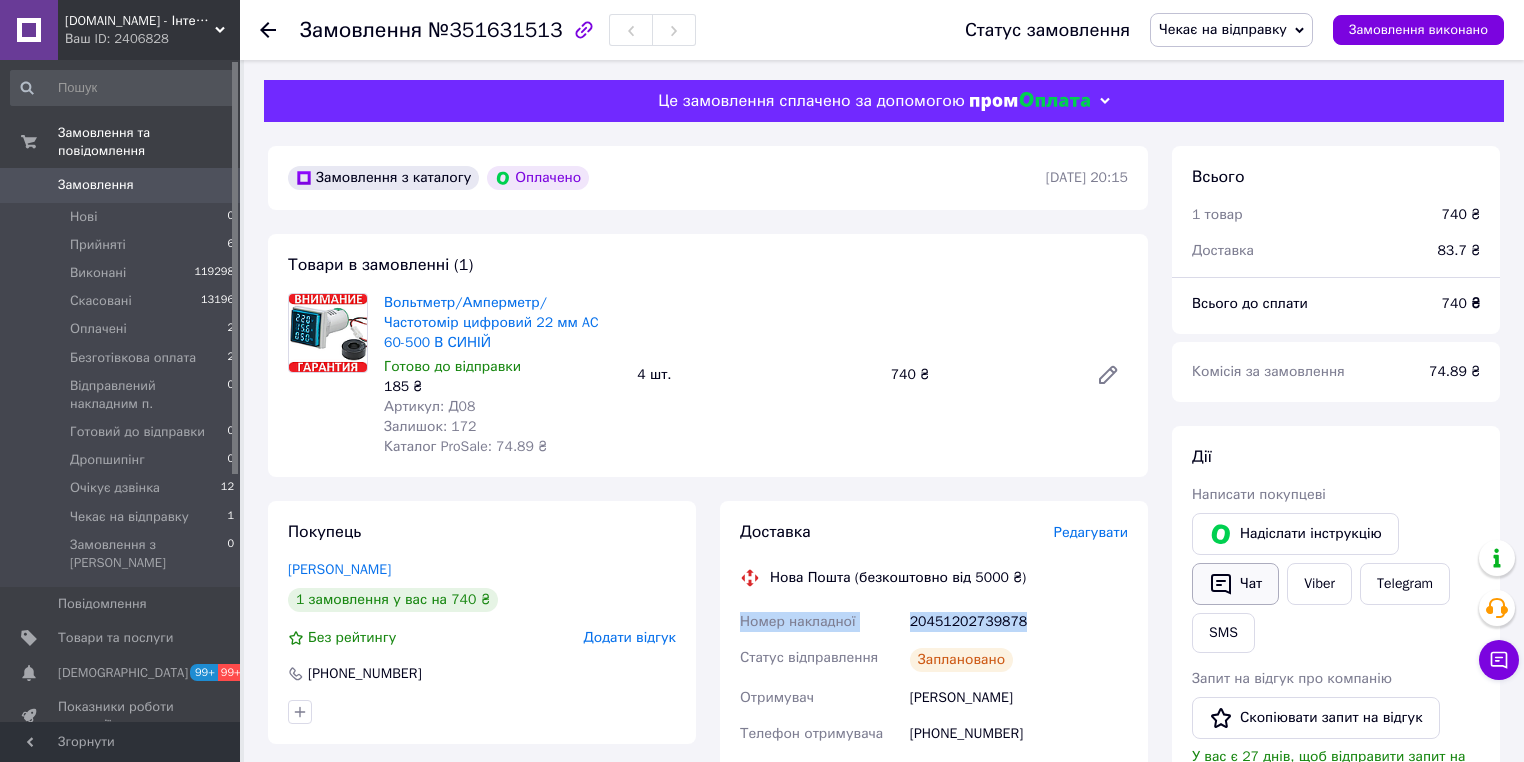 click on "Чат" at bounding box center [1235, 584] 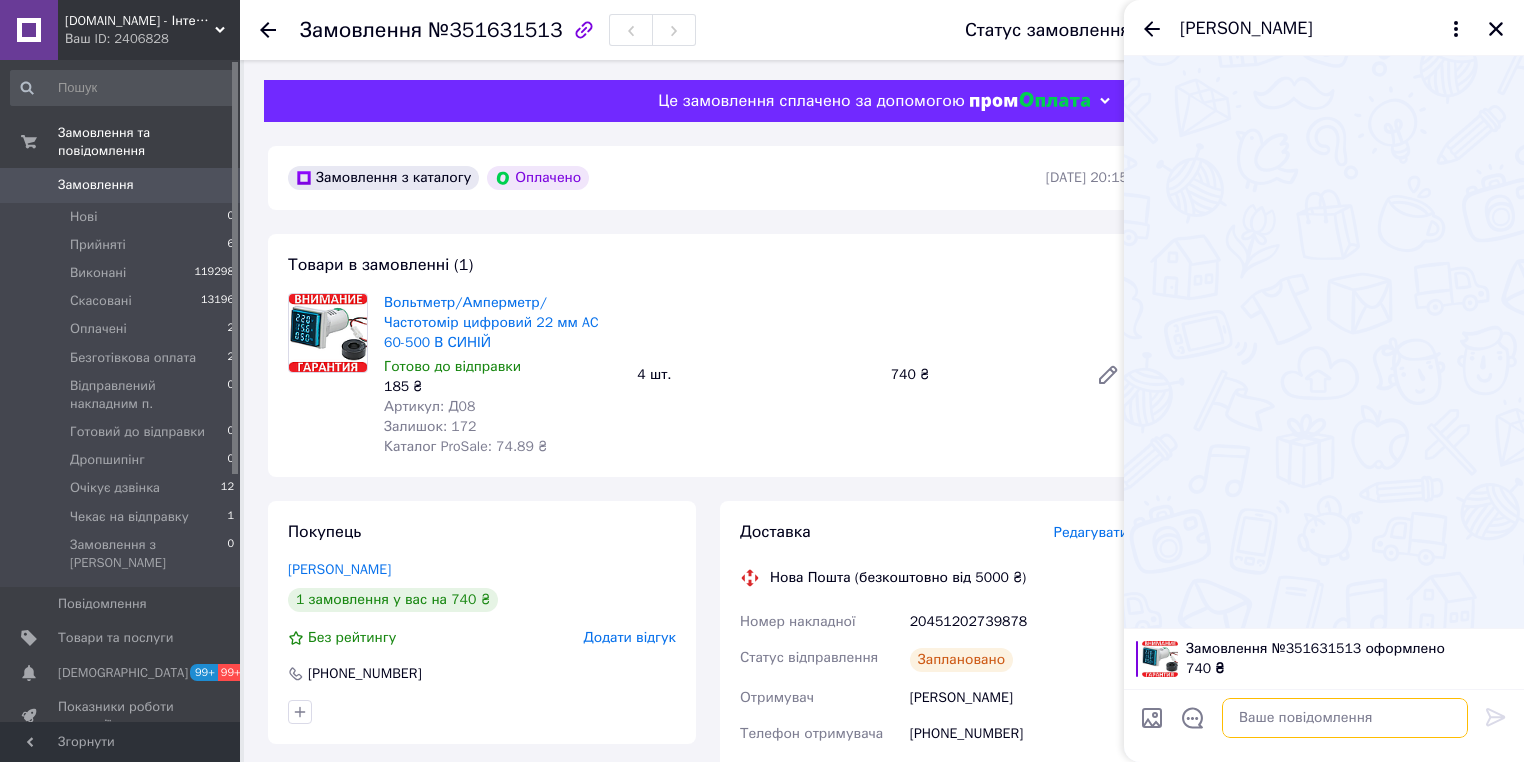 paste on "Номер накладної
20451202739878" 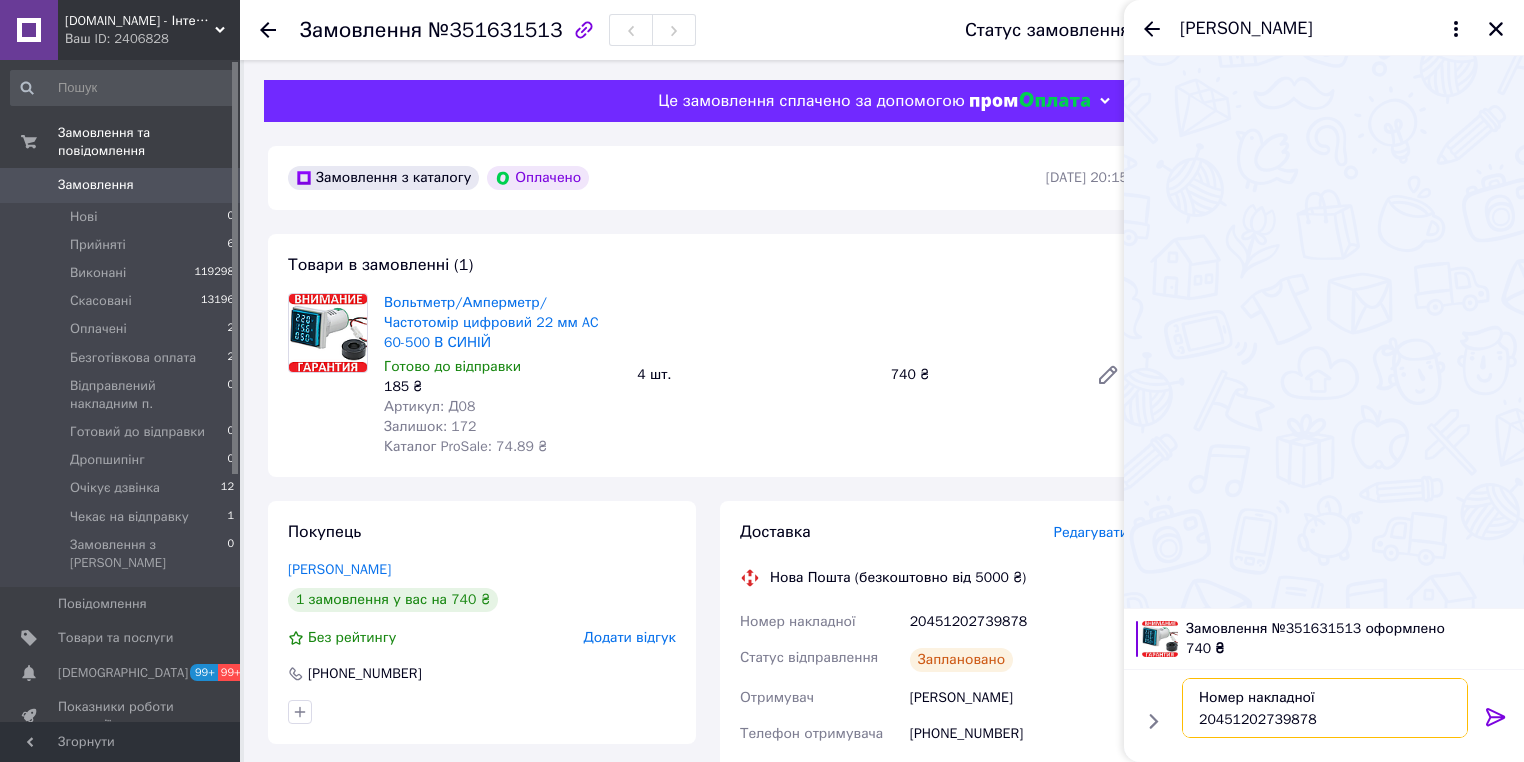 type on "Номер накладної
20451202739878" 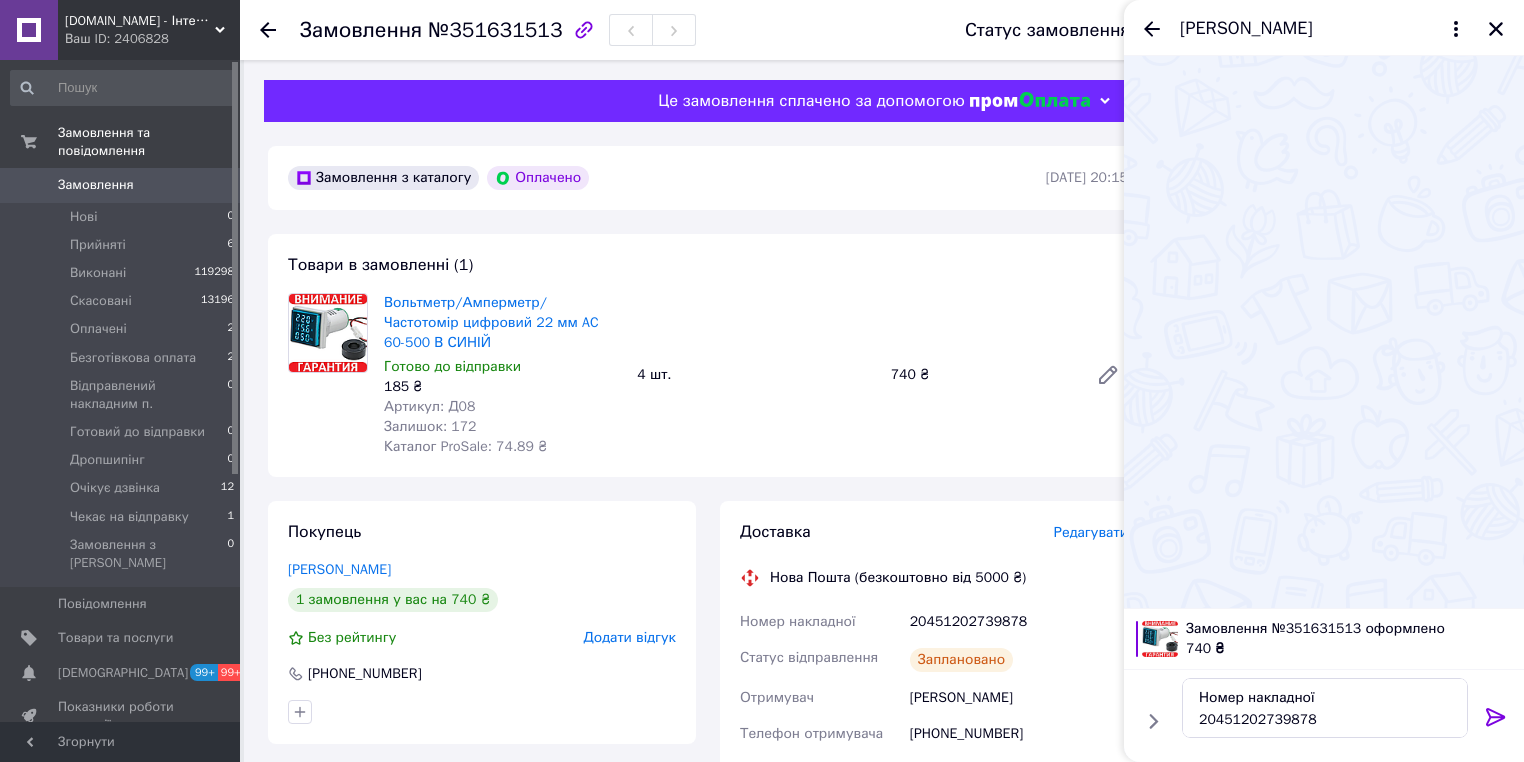 drag, startPoint x: 1492, startPoint y: 722, endPoint x: 1153, endPoint y: 605, distance: 358.62238 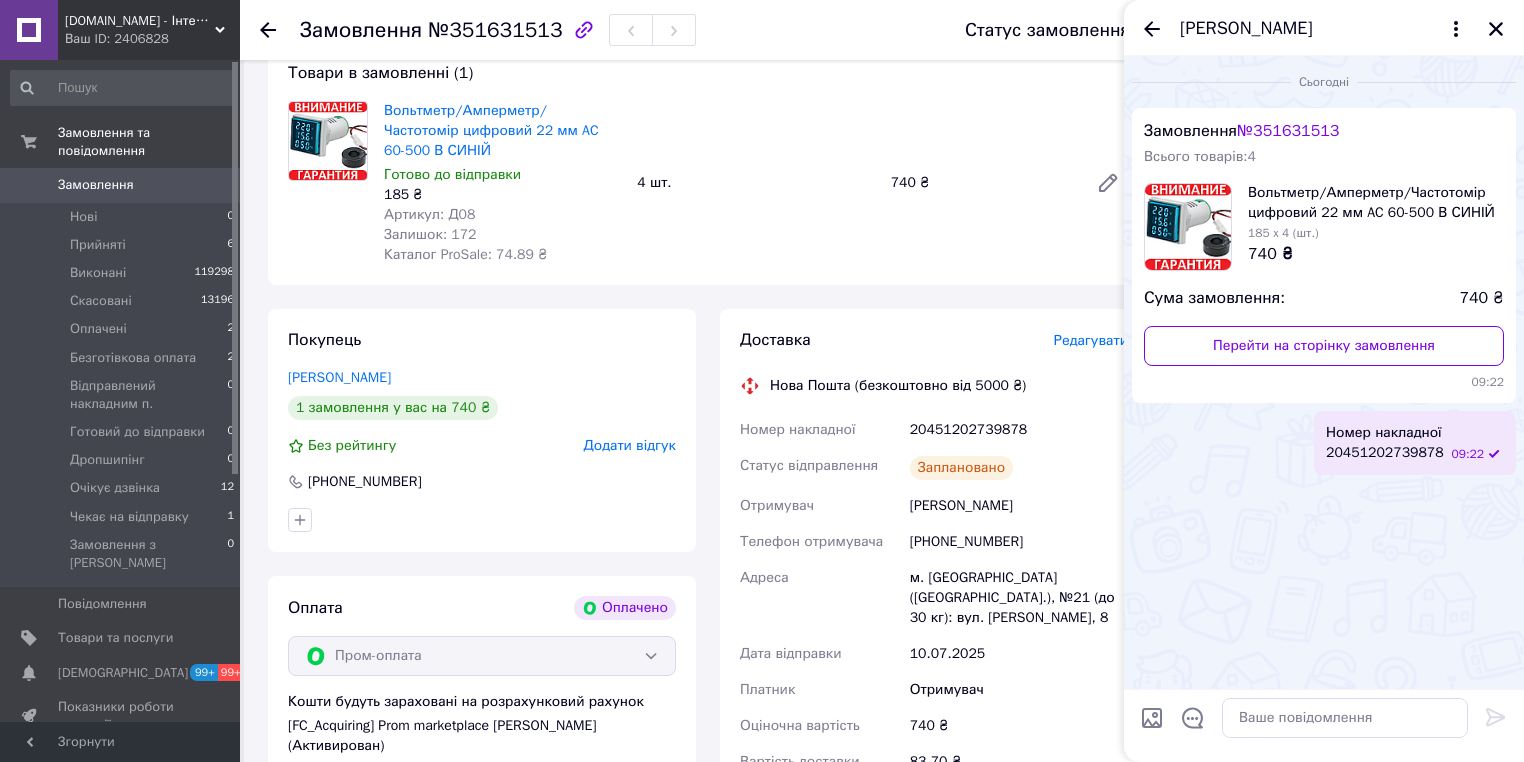 scroll, scrollTop: 160, scrollLeft: 0, axis: vertical 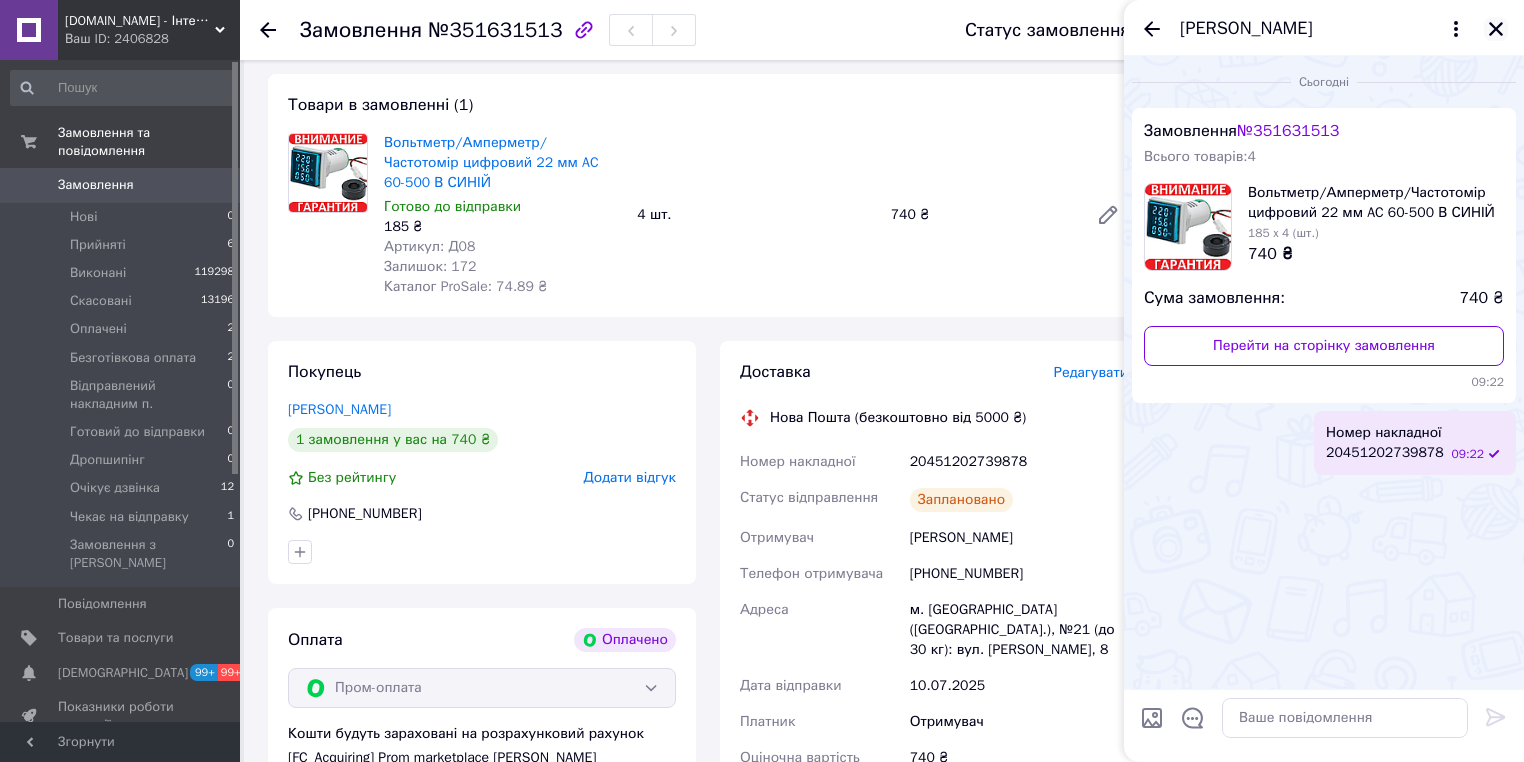 click 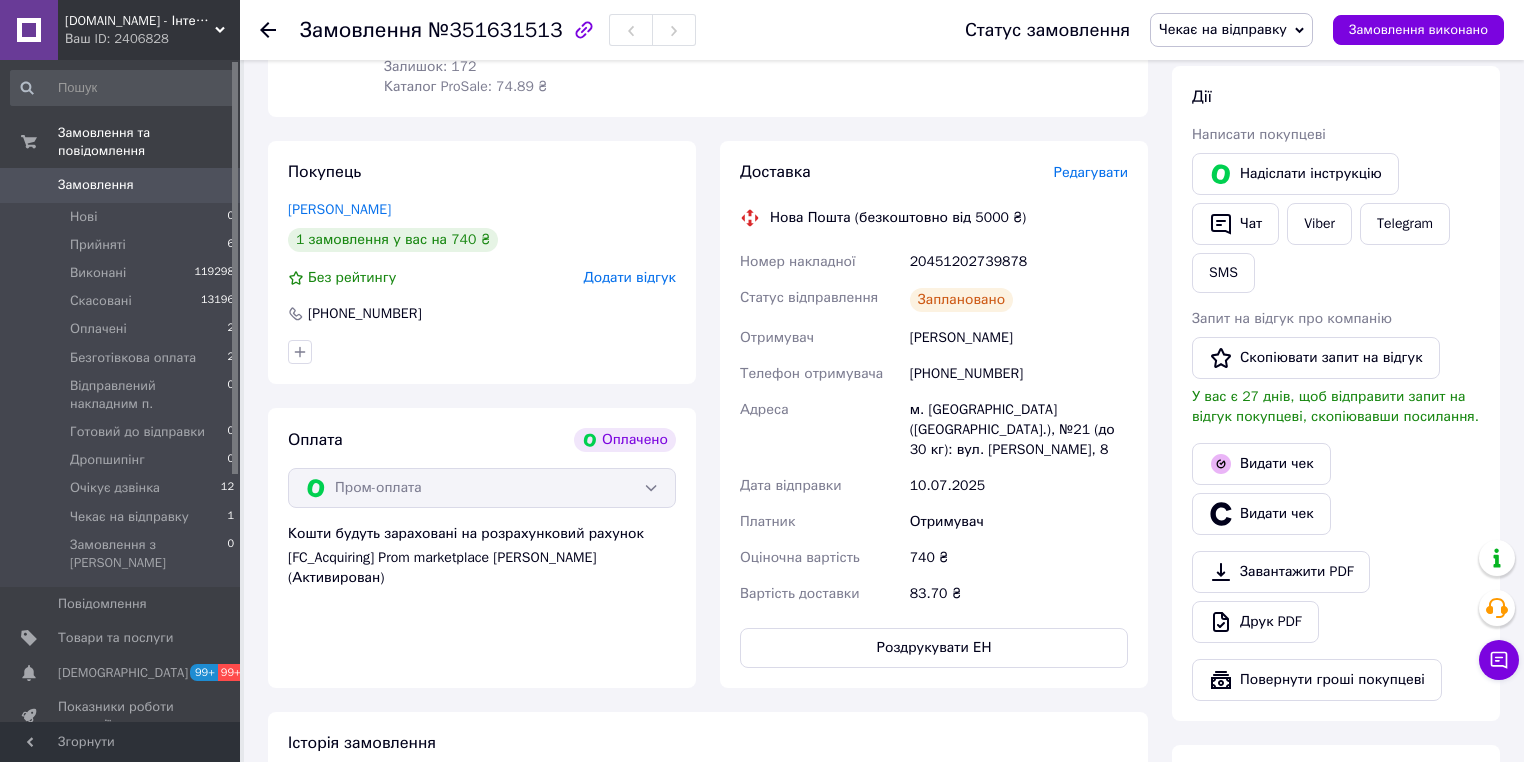 scroll, scrollTop: 480, scrollLeft: 0, axis: vertical 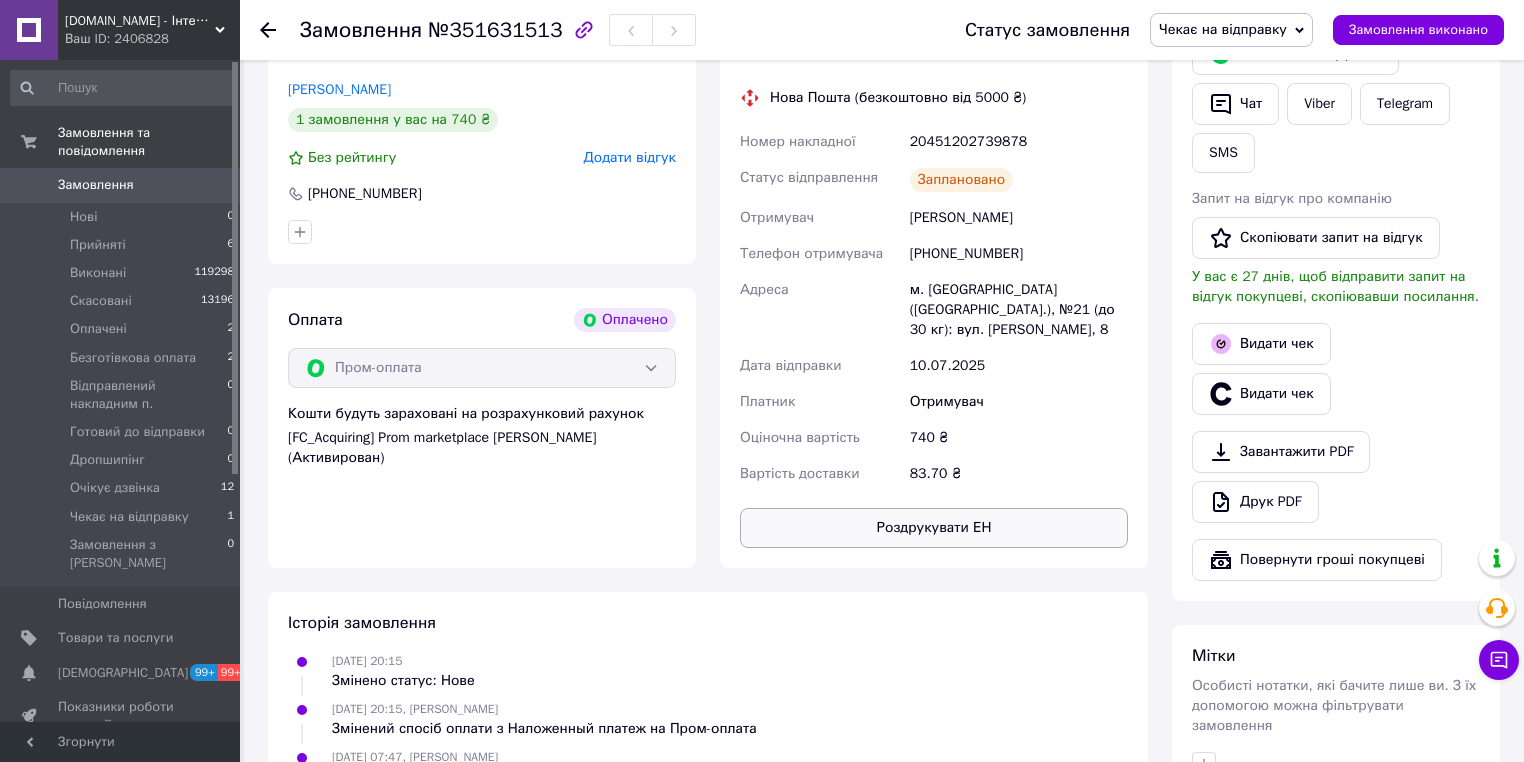 click on "Роздрукувати ЕН" at bounding box center (934, 528) 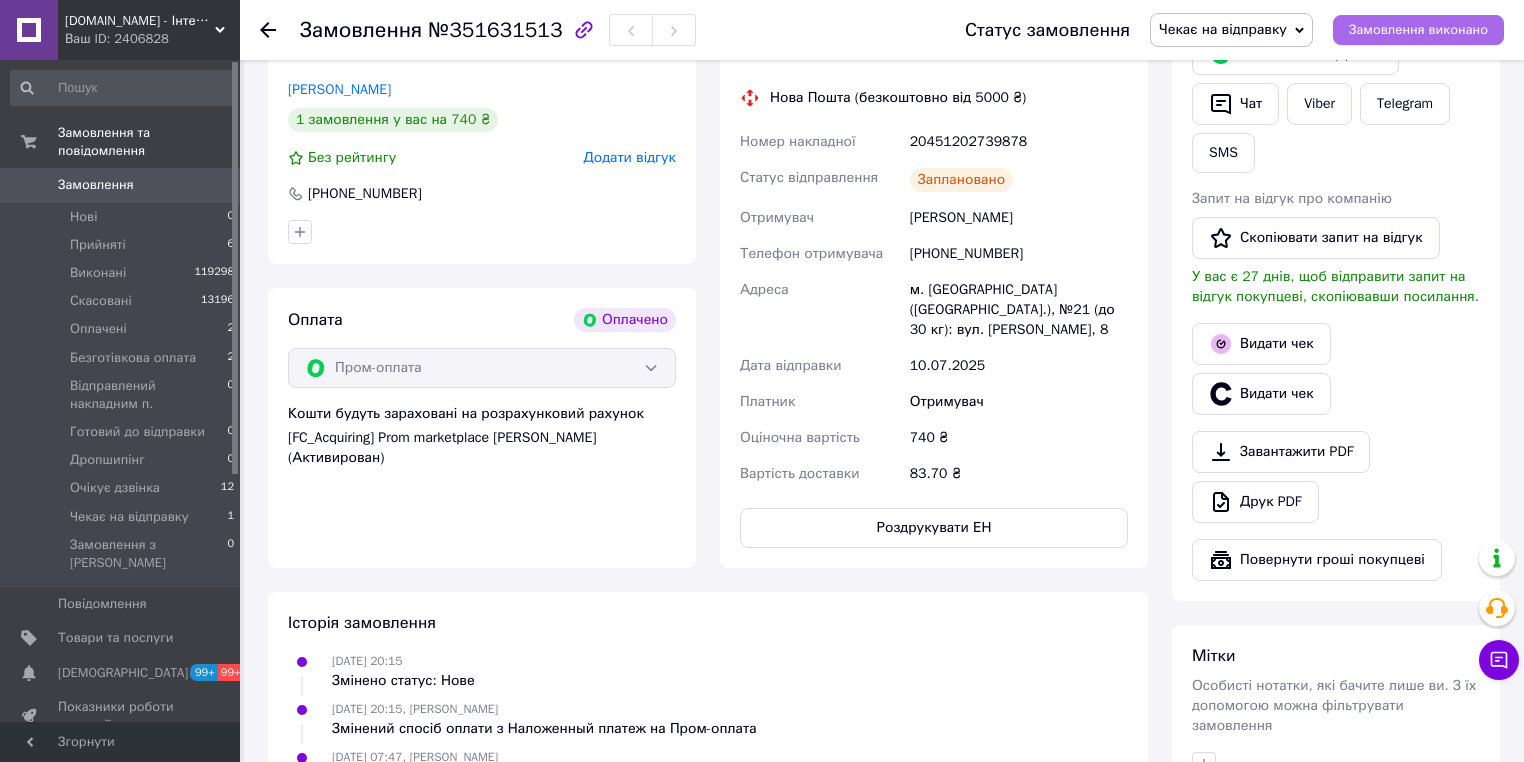 click on "Замовлення виконано" at bounding box center [1418, 30] 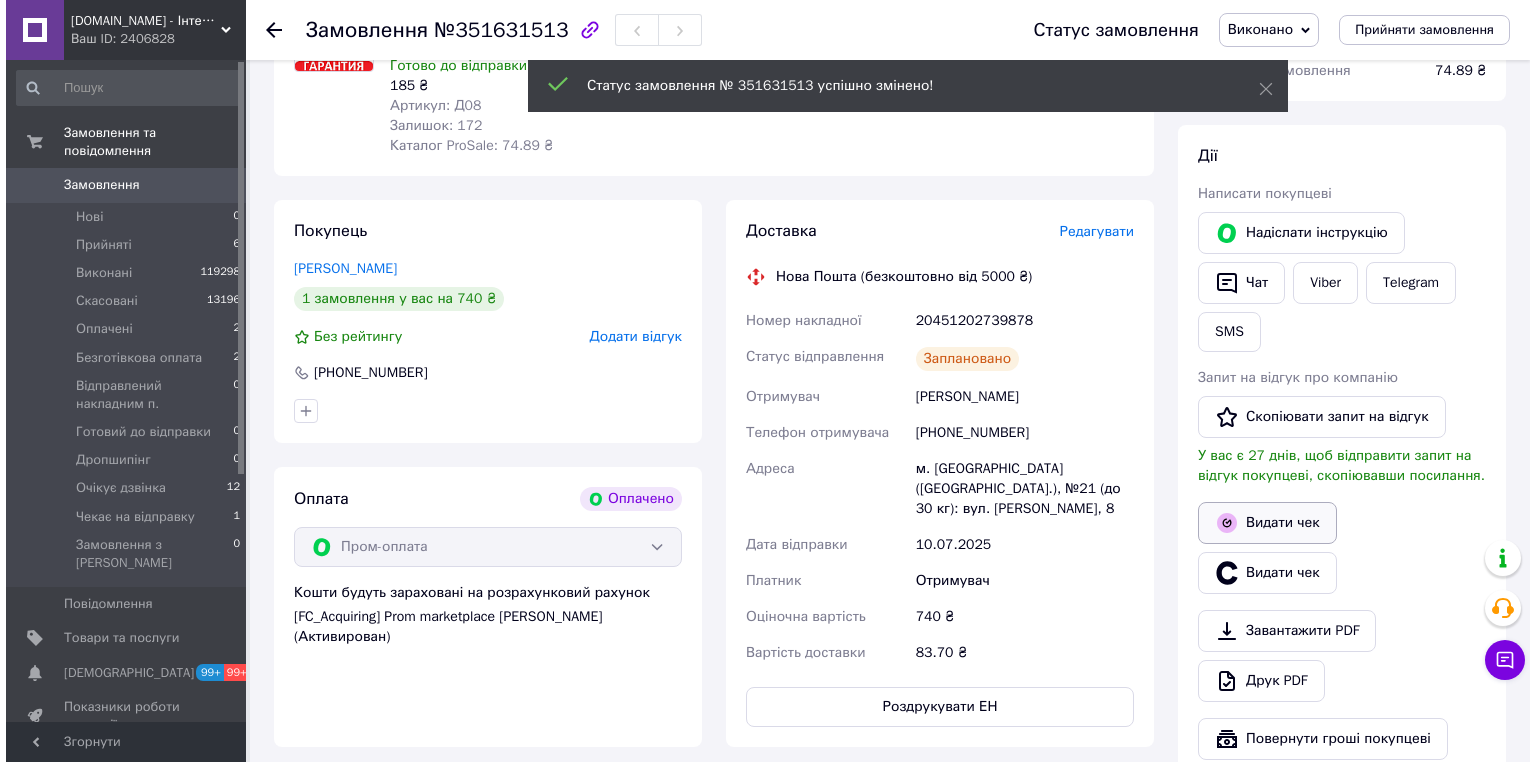 scroll, scrollTop: 320, scrollLeft: 0, axis: vertical 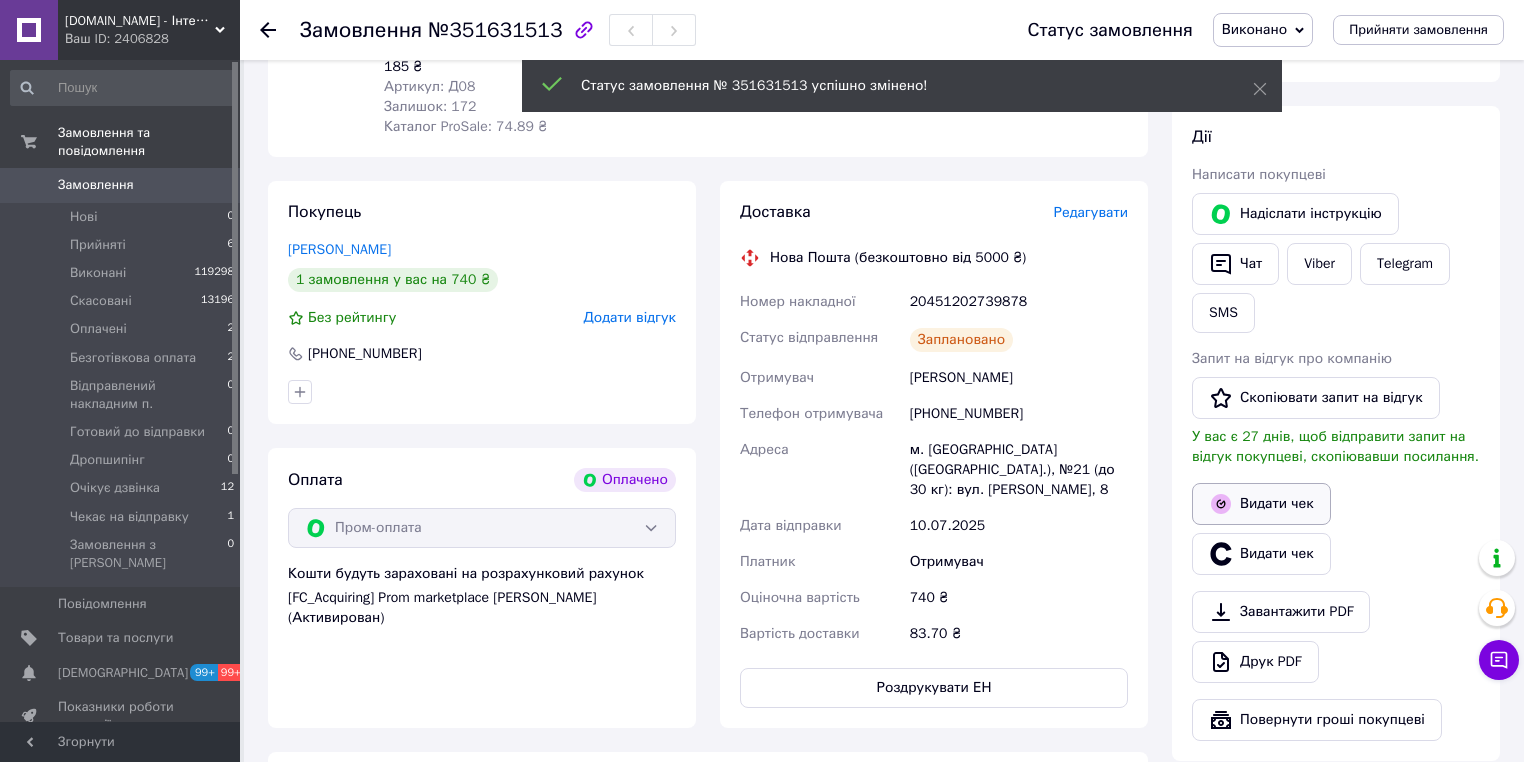click on "Видати чек" at bounding box center [1261, 504] 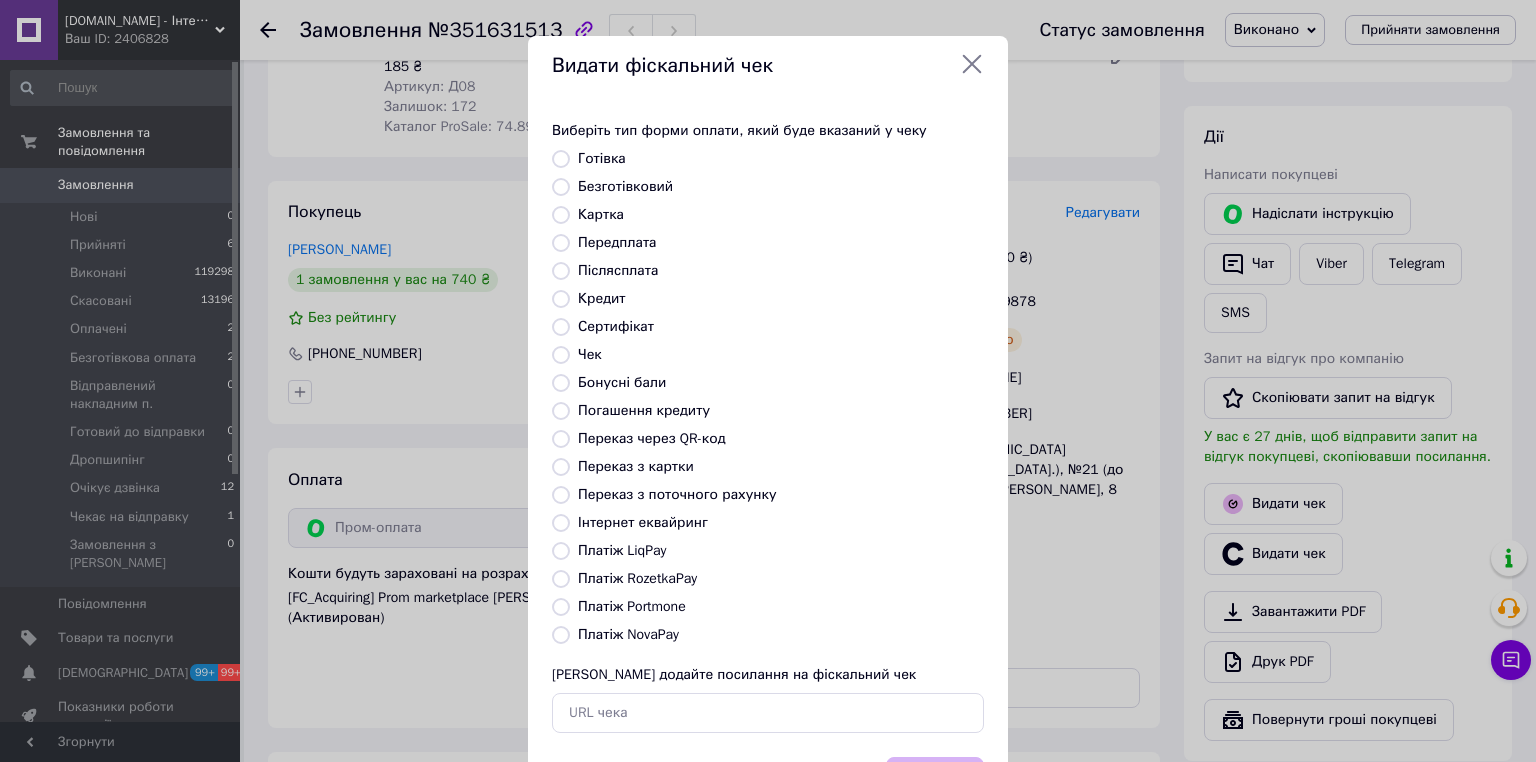 click on "Платіж RozetkaPay" at bounding box center (561, 579) 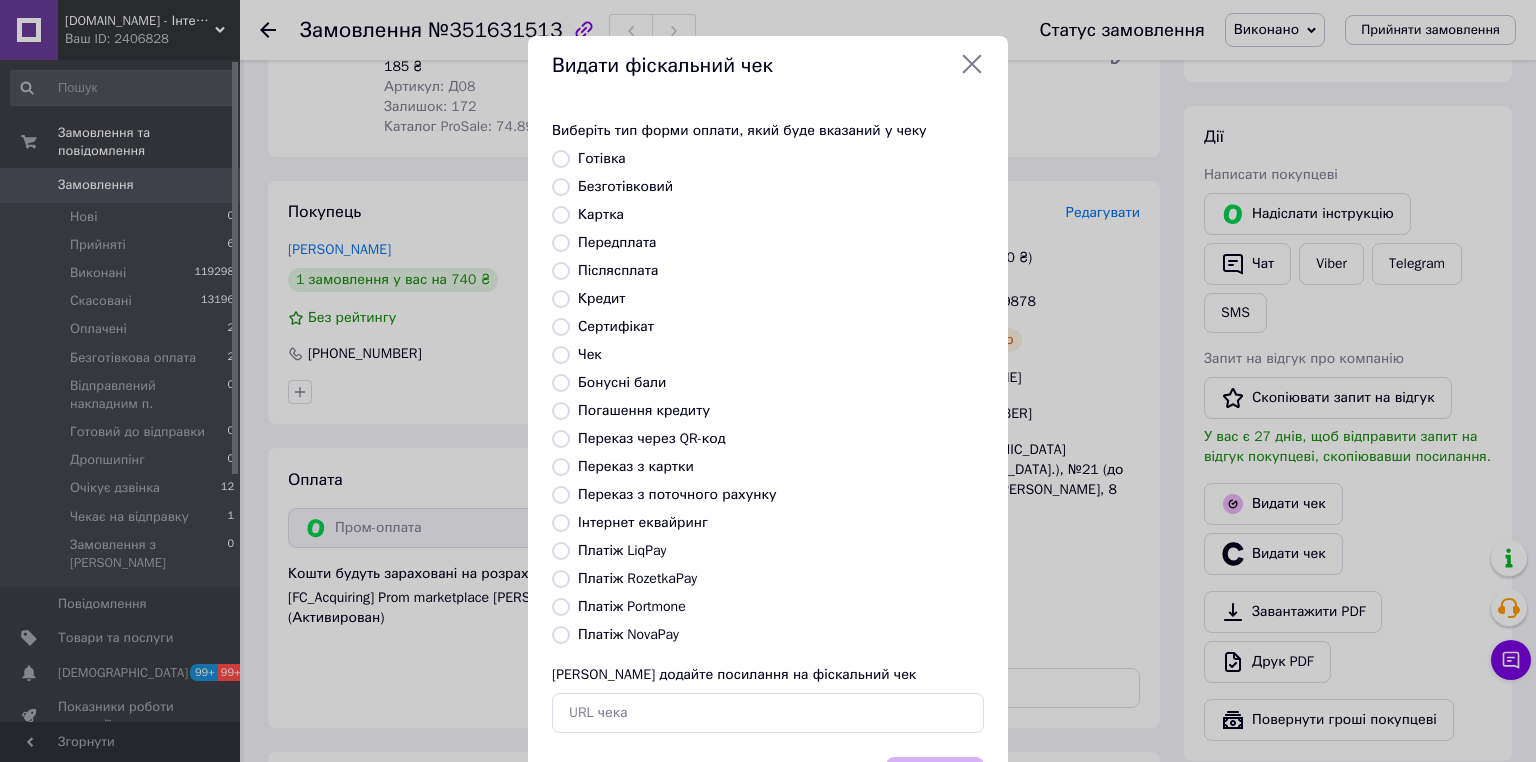 radio on "true" 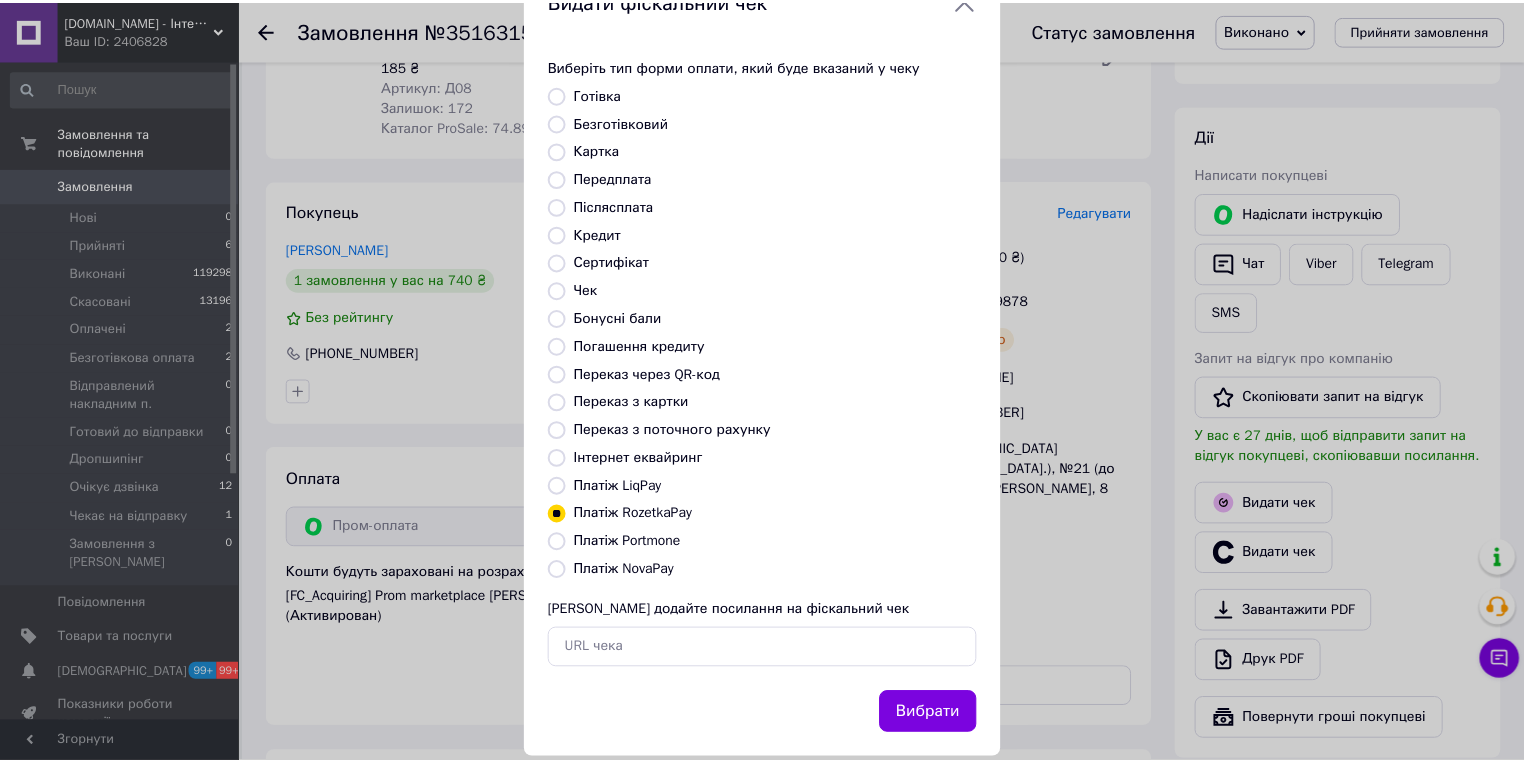 scroll, scrollTop: 96, scrollLeft: 0, axis: vertical 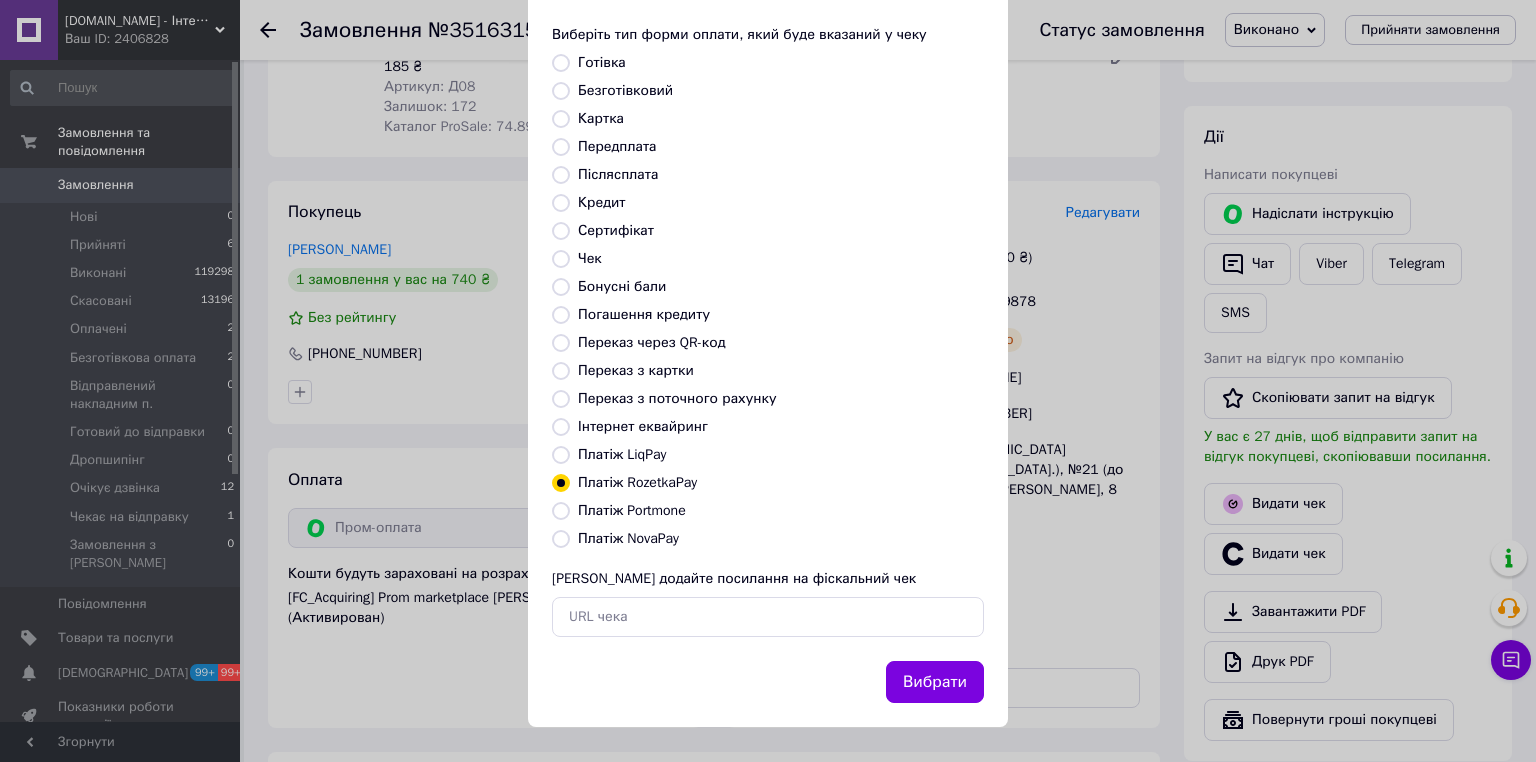 click on "Вибрати" at bounding box center [935, 682] 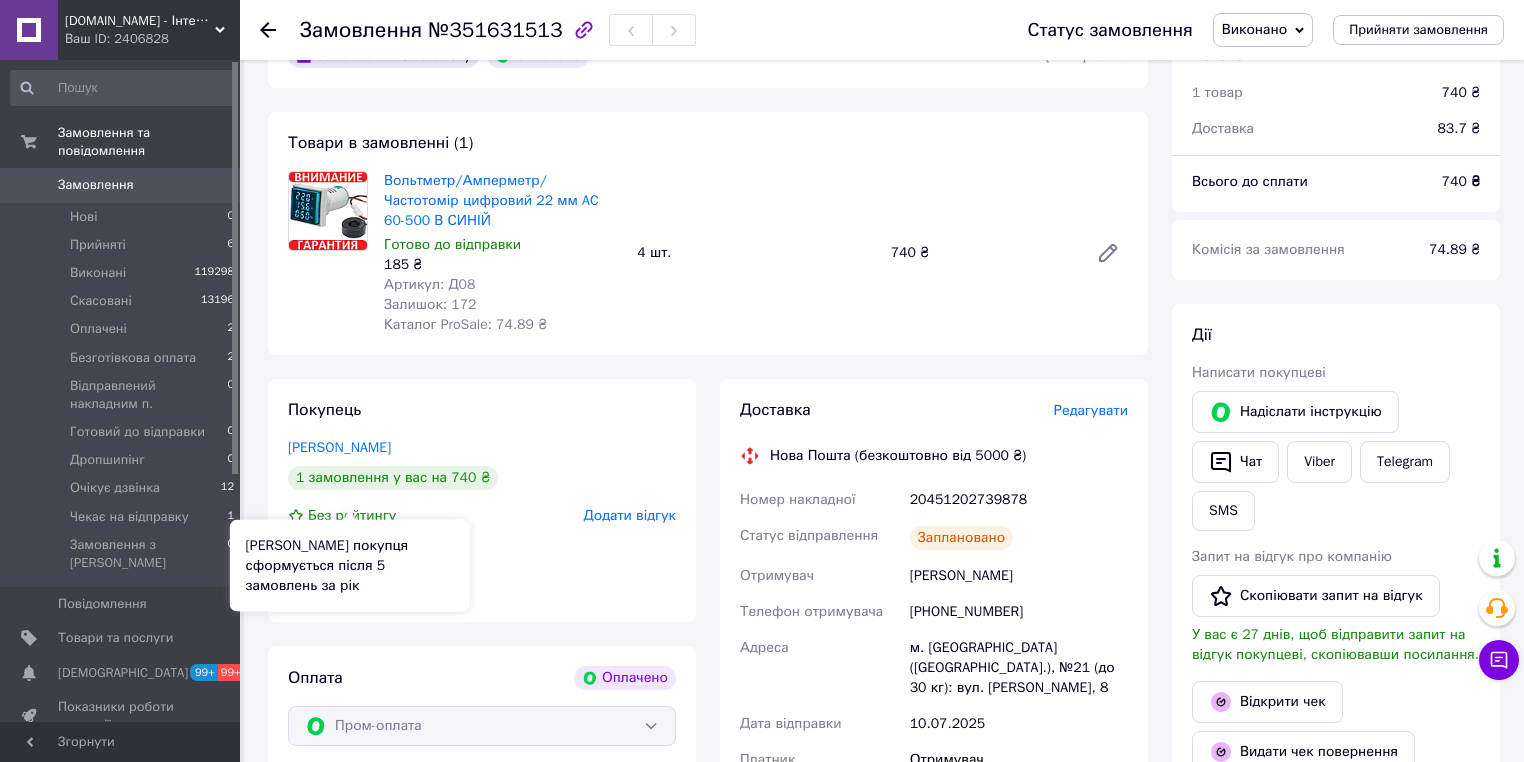 scroll, scrollTop: 160, scrollLeft: 0, axis: vertical 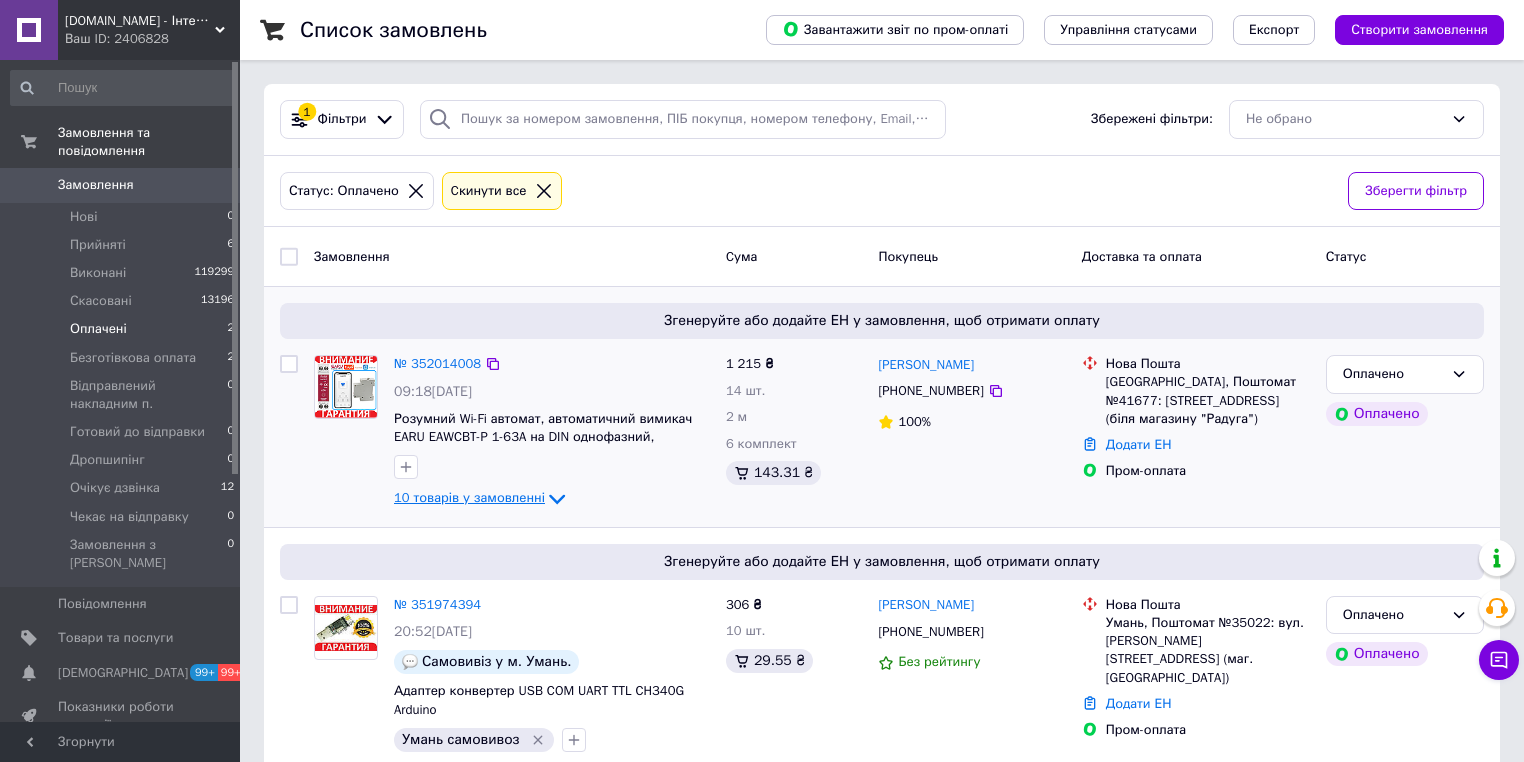 click 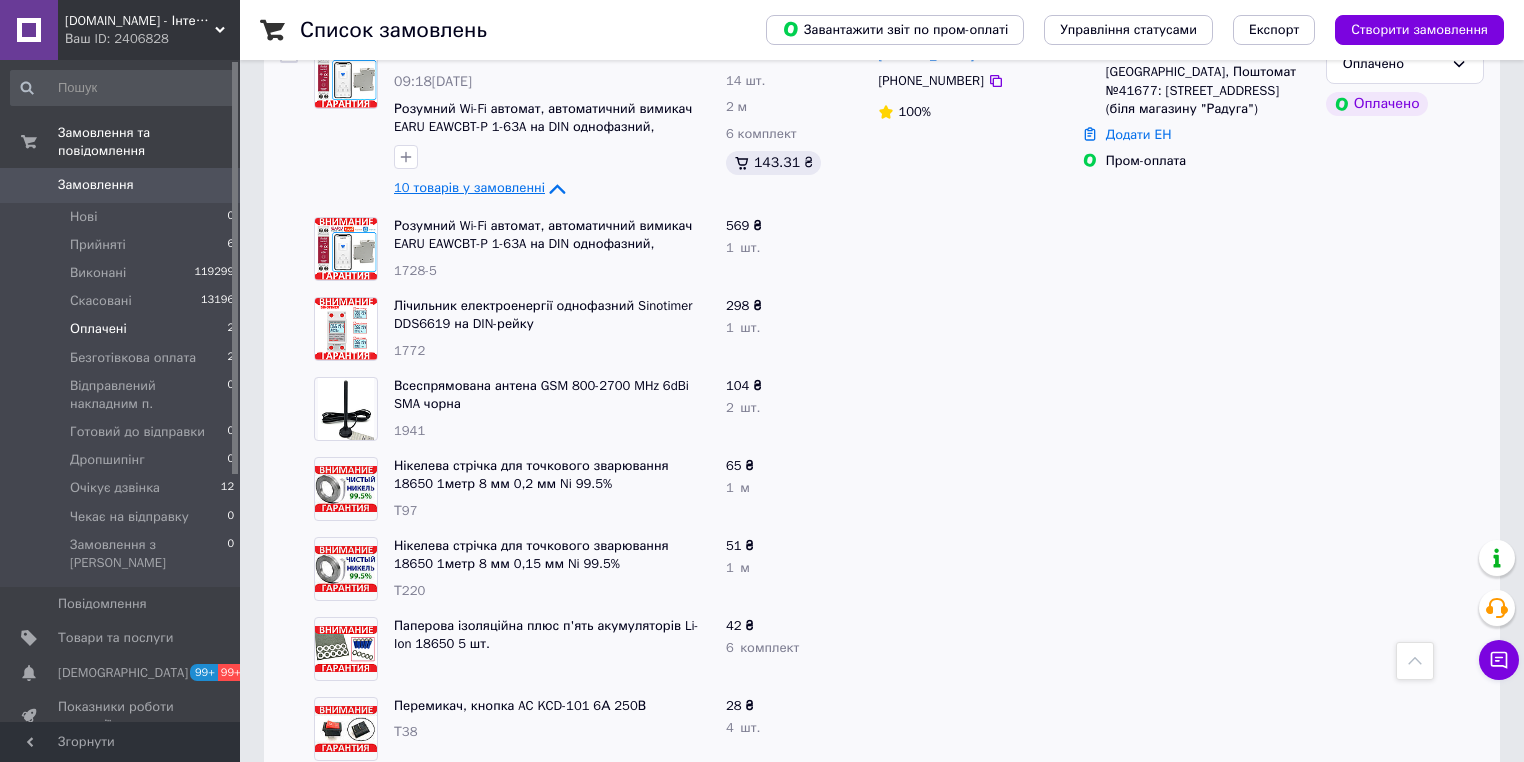 scroll, scrollTop: 160, scrollLeft: 0, axis: vertical 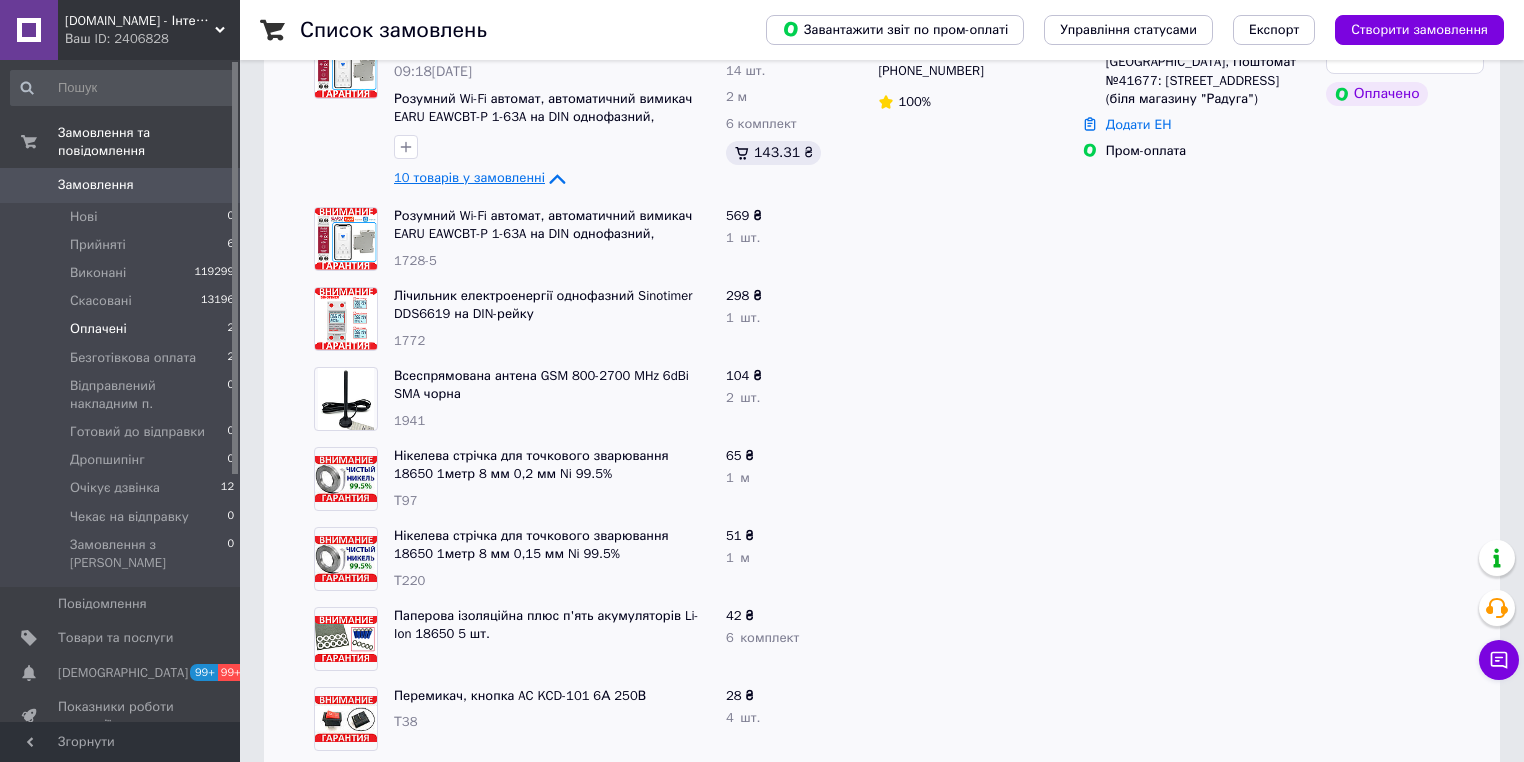 click on "10 товарів у замовленні" at bounding box center (469, 178) 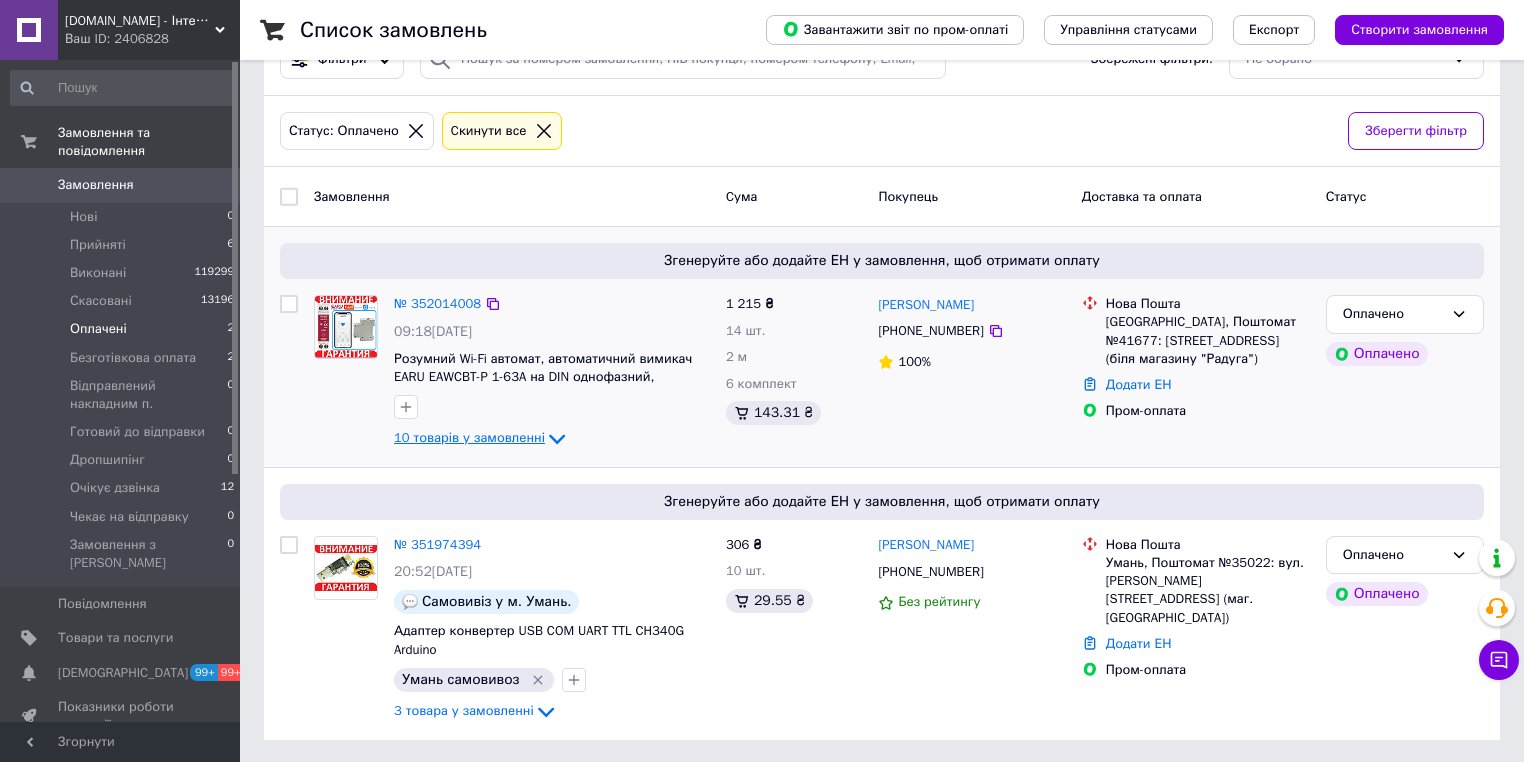 click 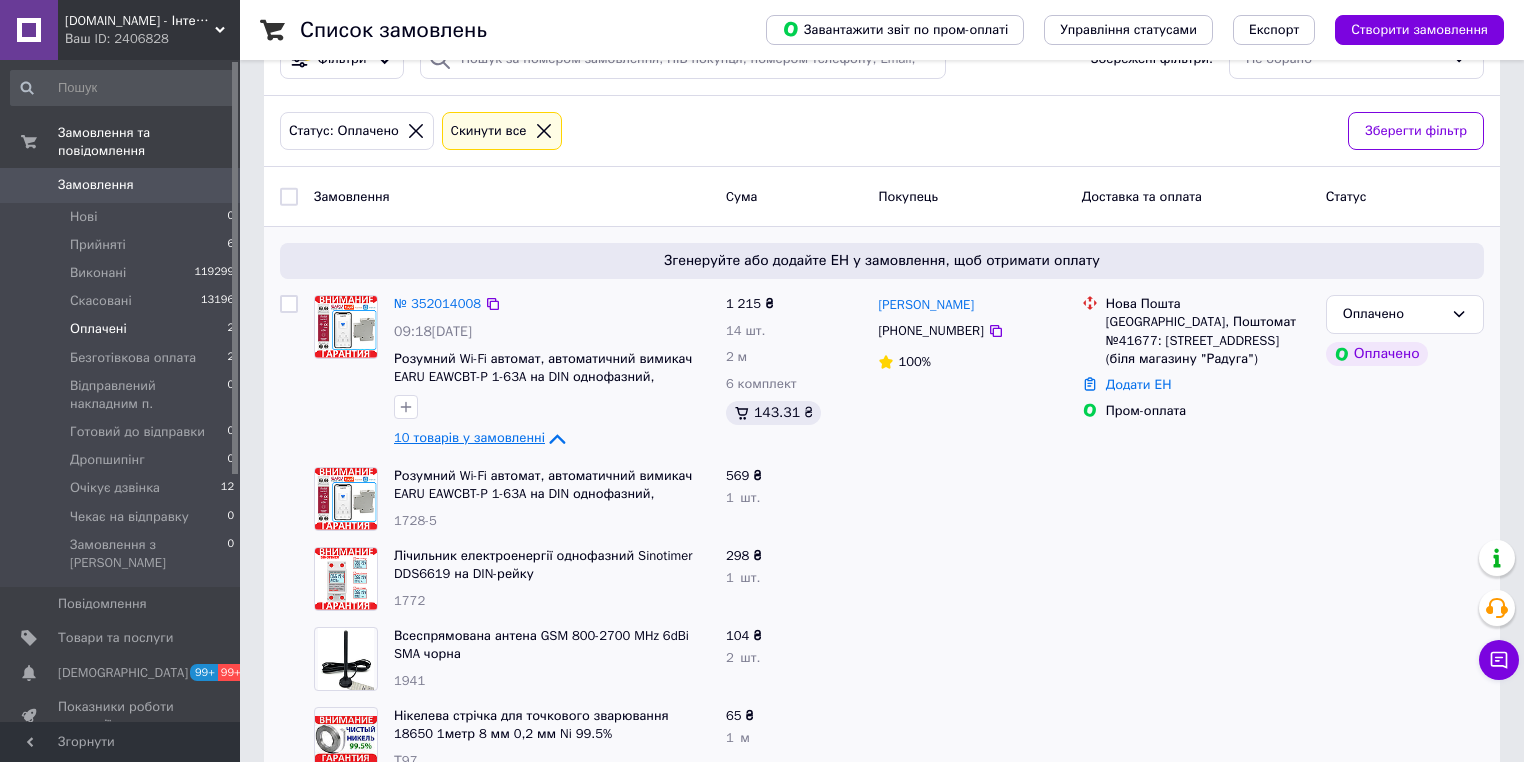click 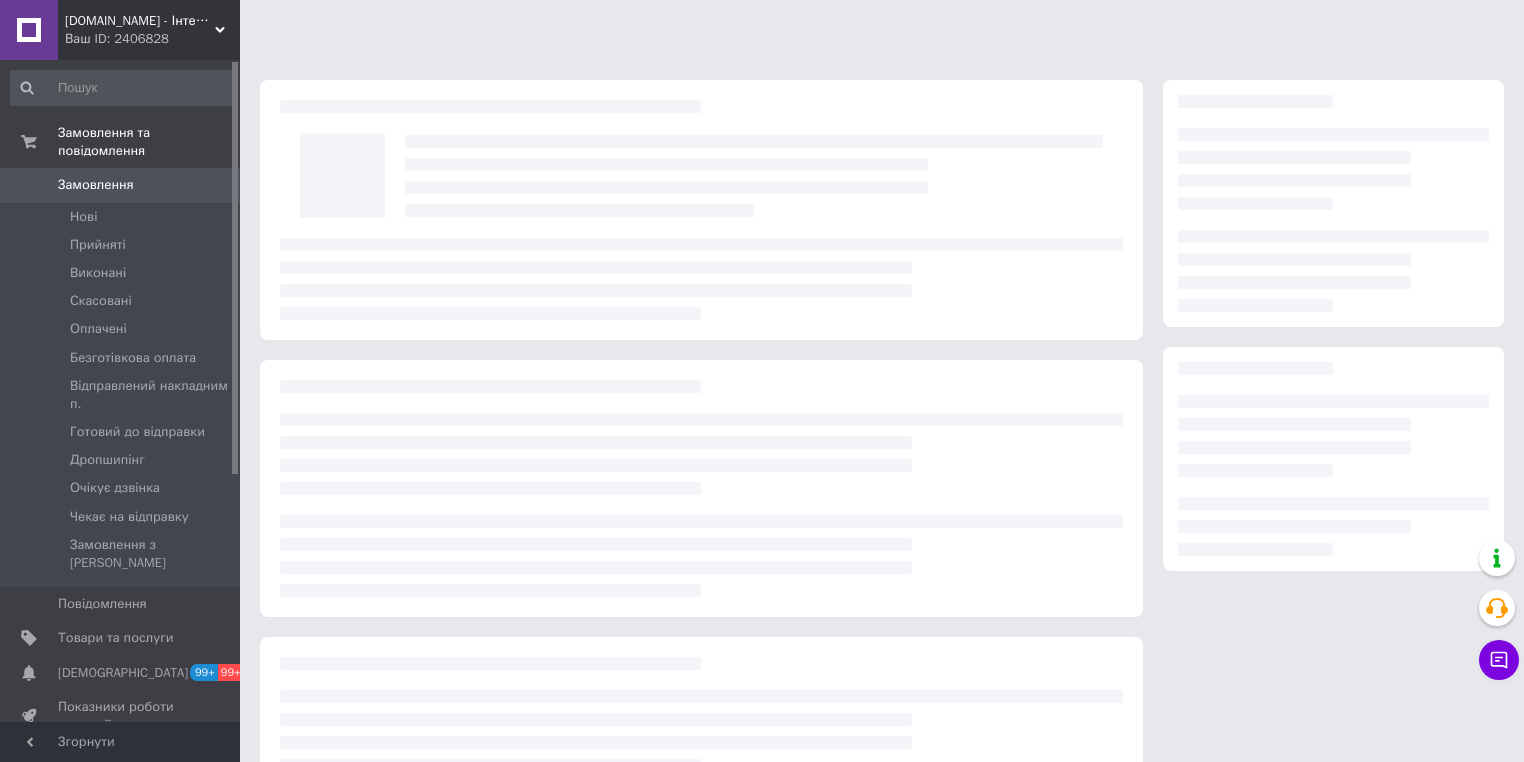 scroll, scrollTop: 0, scrollLeft: 0, axis: both 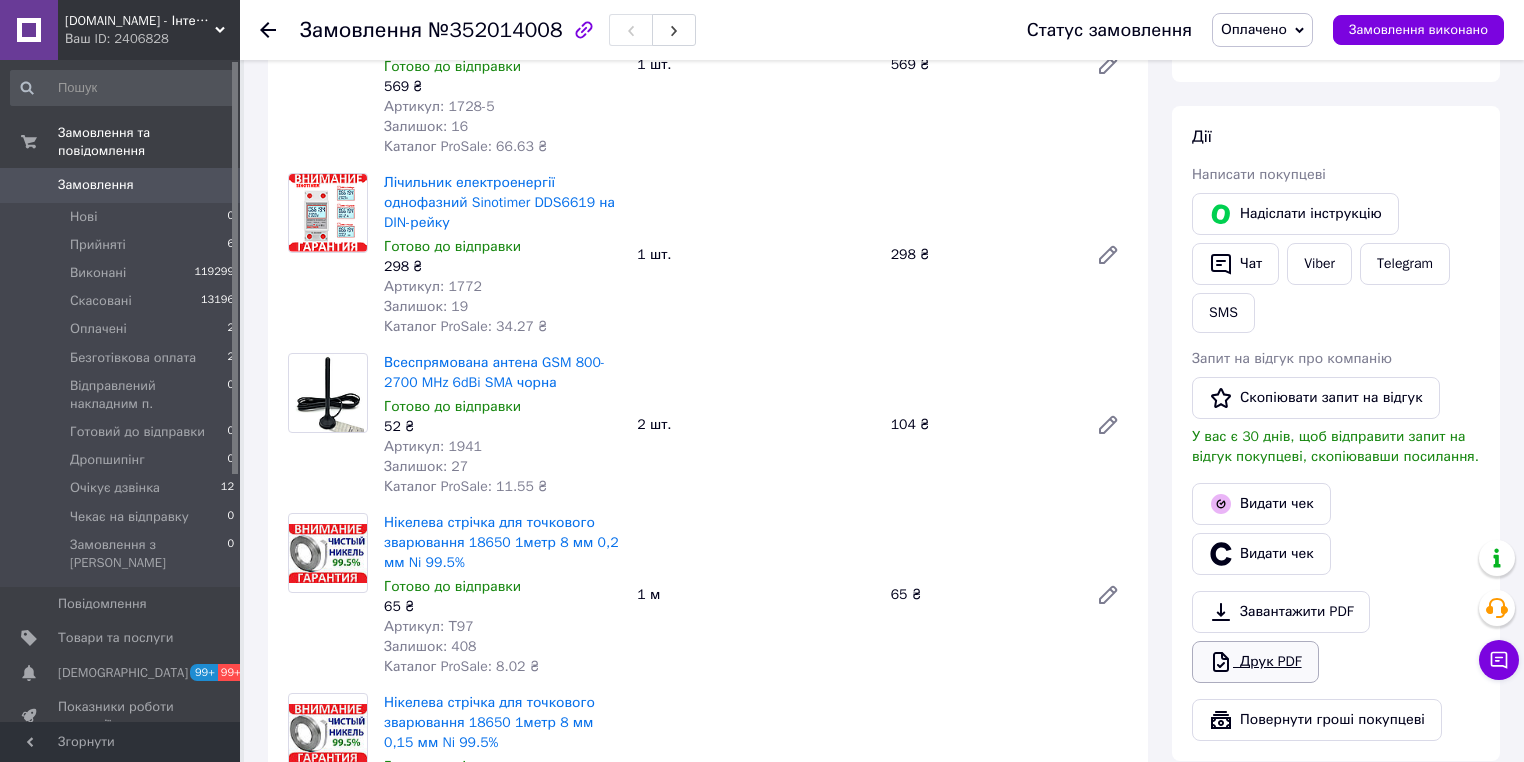 click on "Друк PDF" at bounding box center (1255, 662) 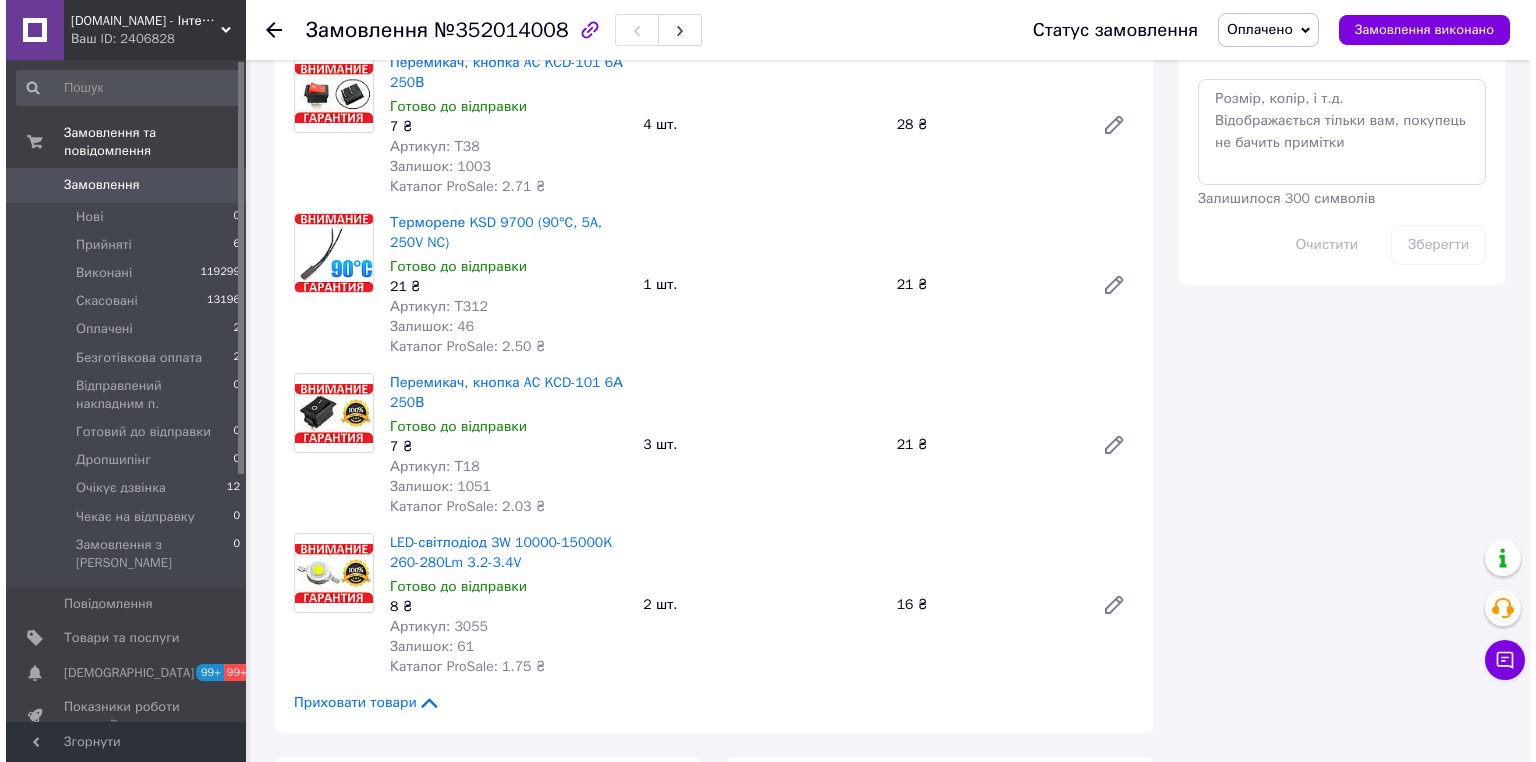 scroll, scrollTop: 1760, scrollLeft: 0, axis: vertical 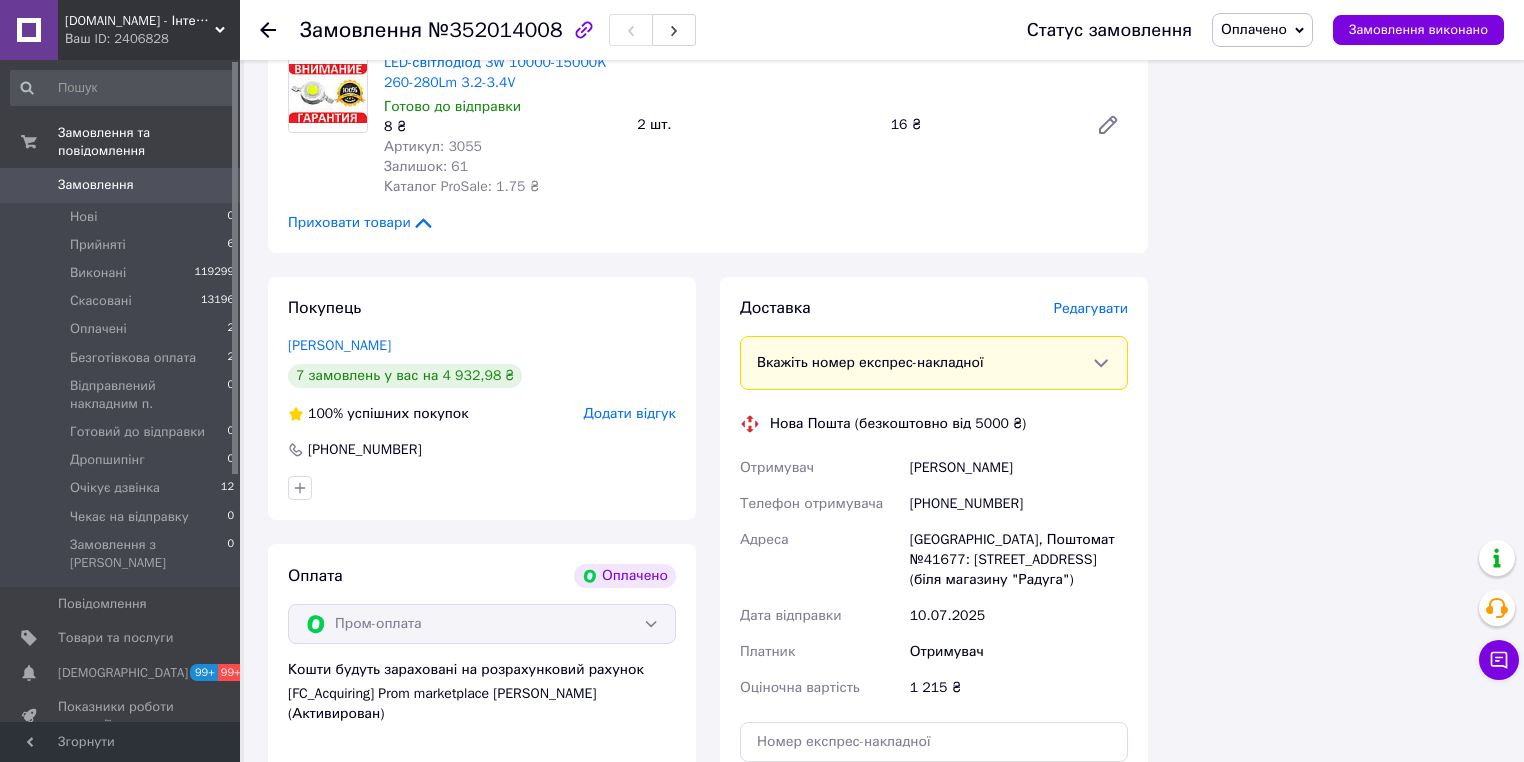click on "Редагувати" at bounding box center [1091, 308] 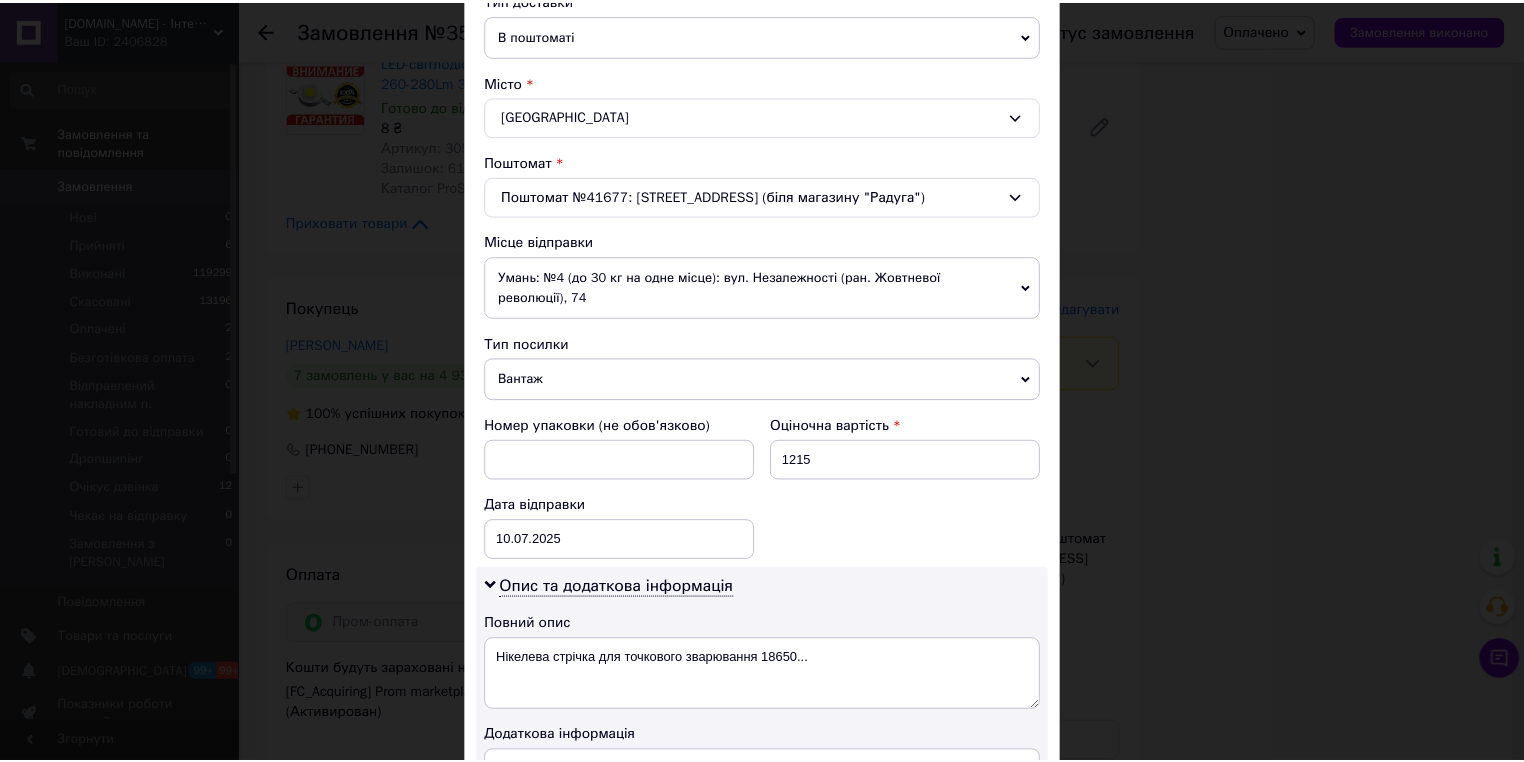 scroll, scrollTop: 803, scrollLeft: 0, axis: vertical 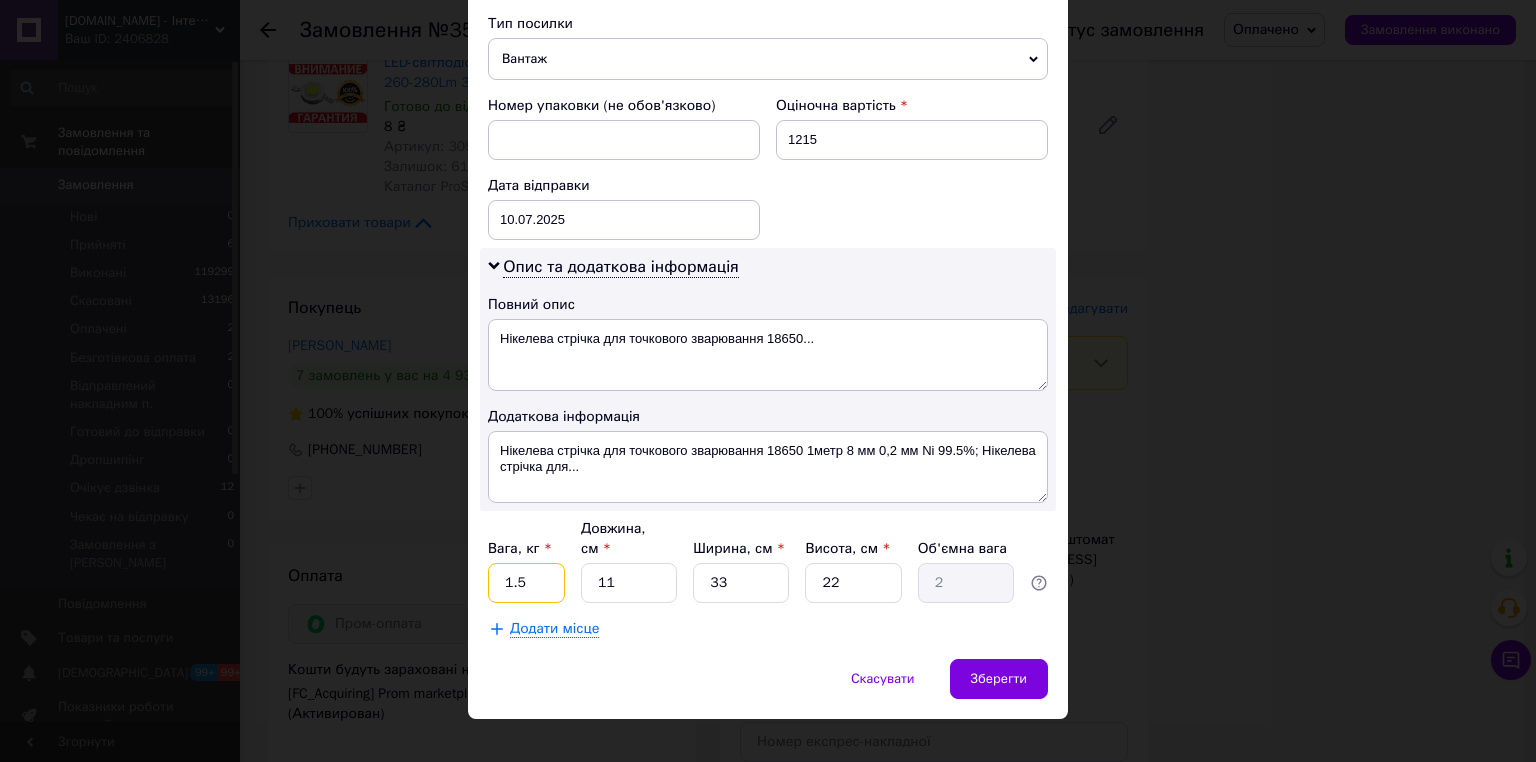 click on "1.5" at bounding box center [526, 583] 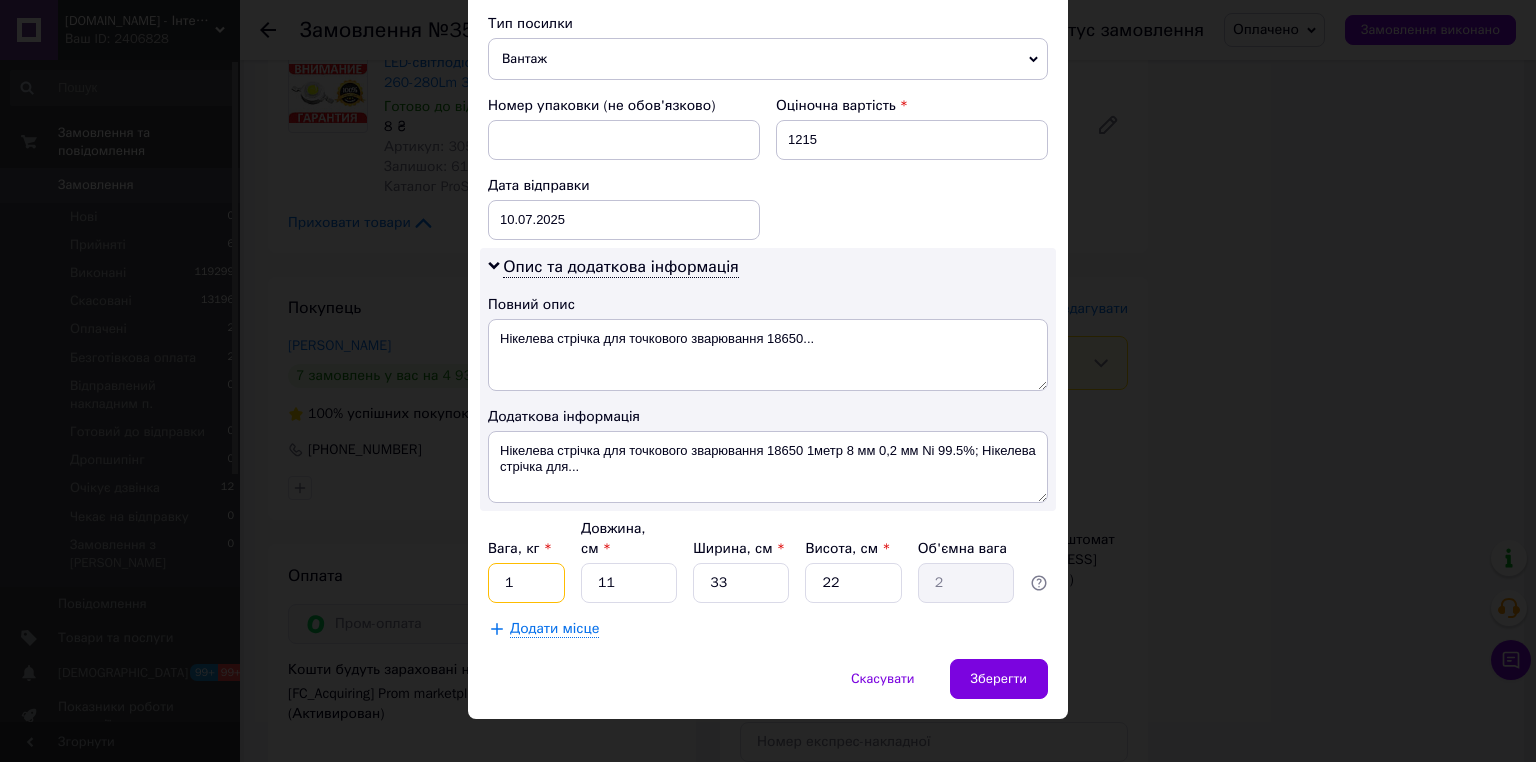 type on "1" 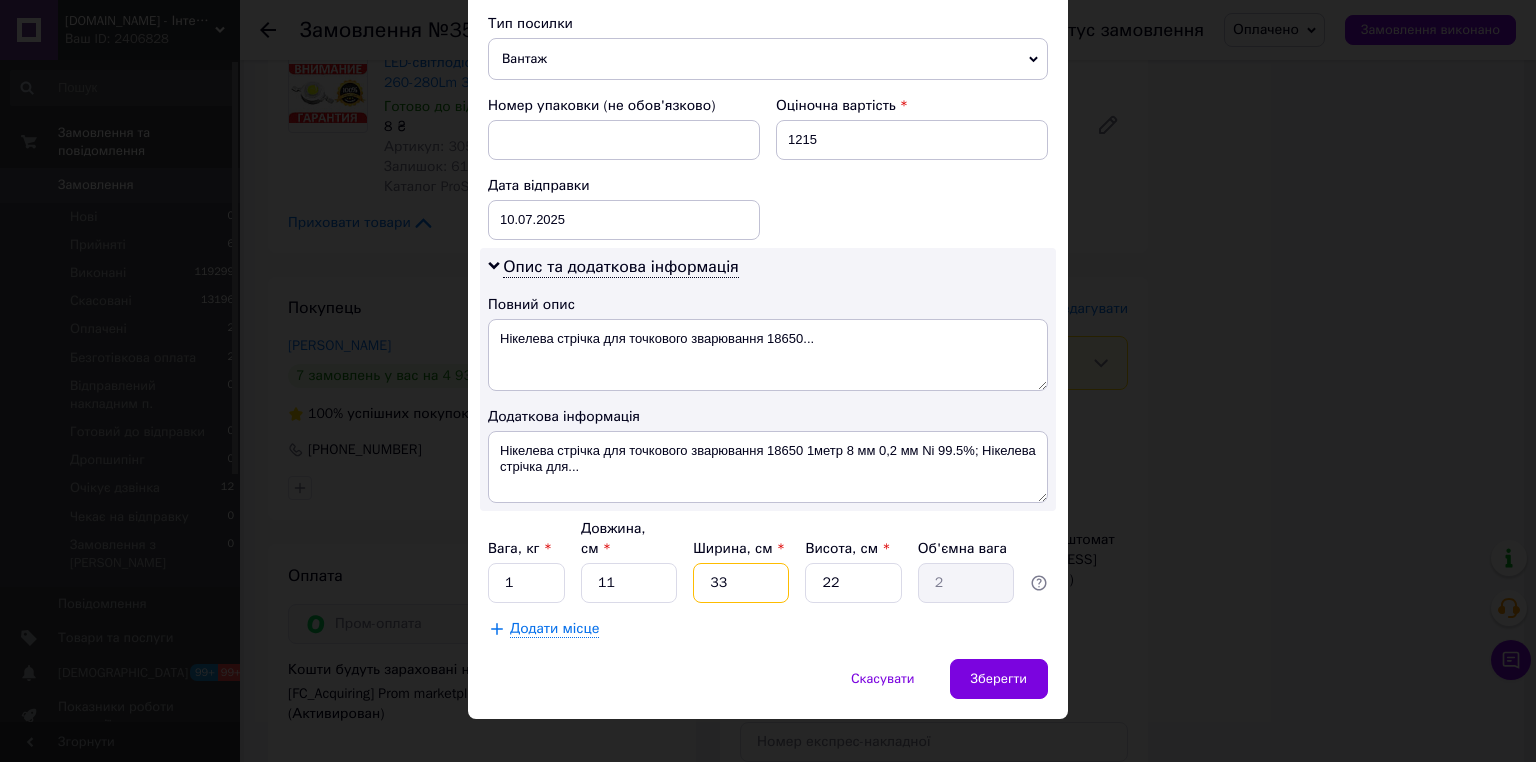click on "33" at bounding box center [741, 583] 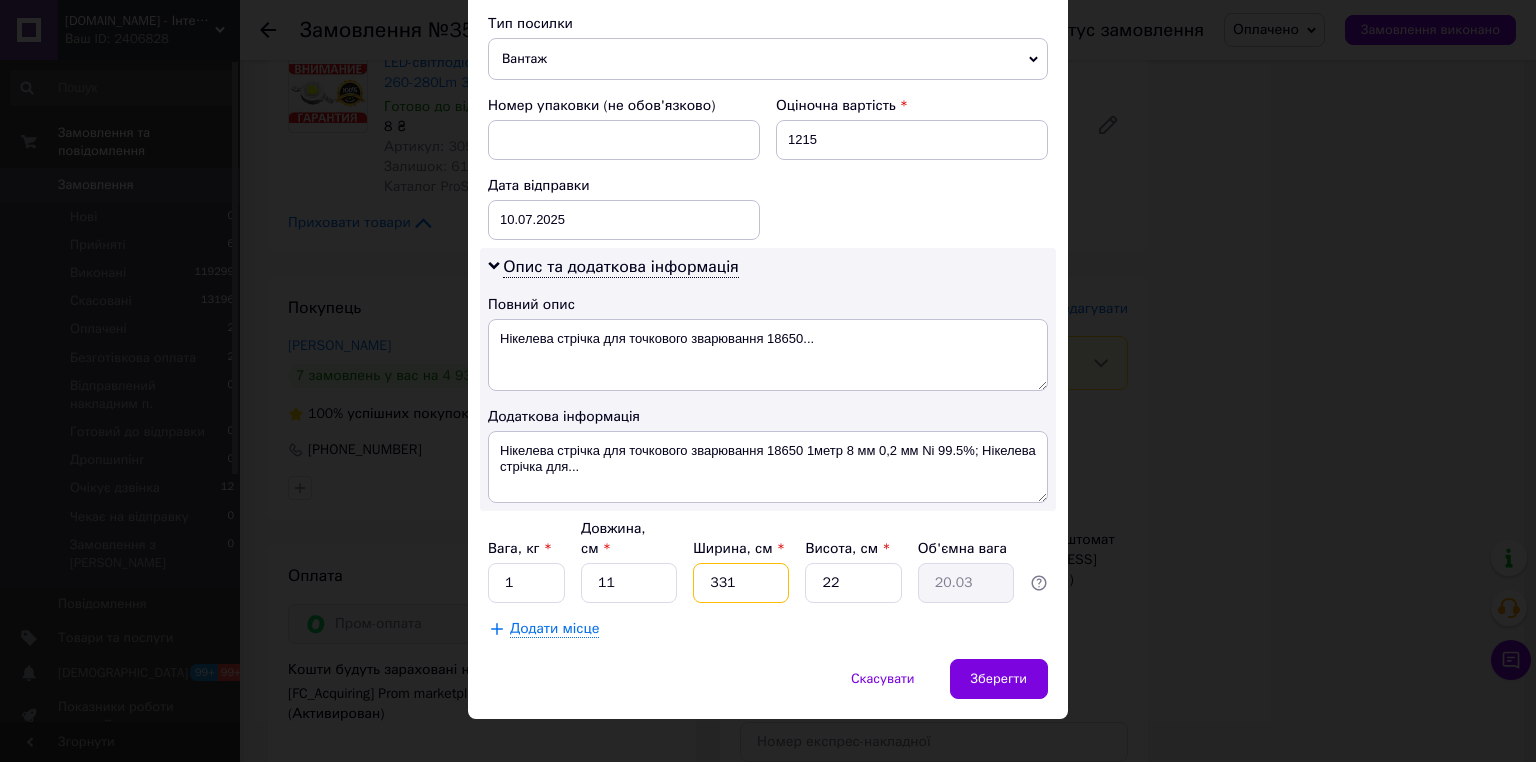 click on "331" at bounding box center [741, 583] 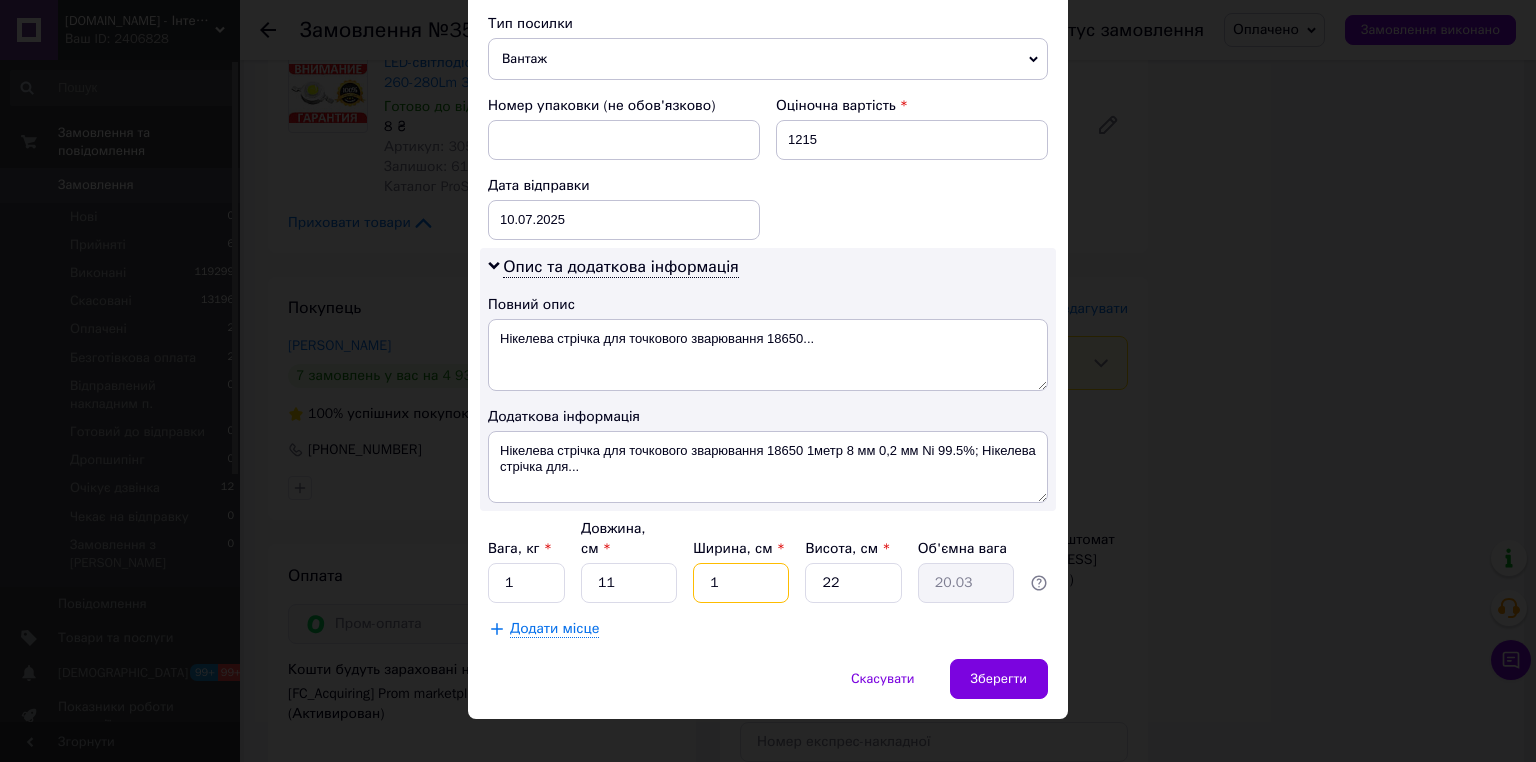 type on "0.1" 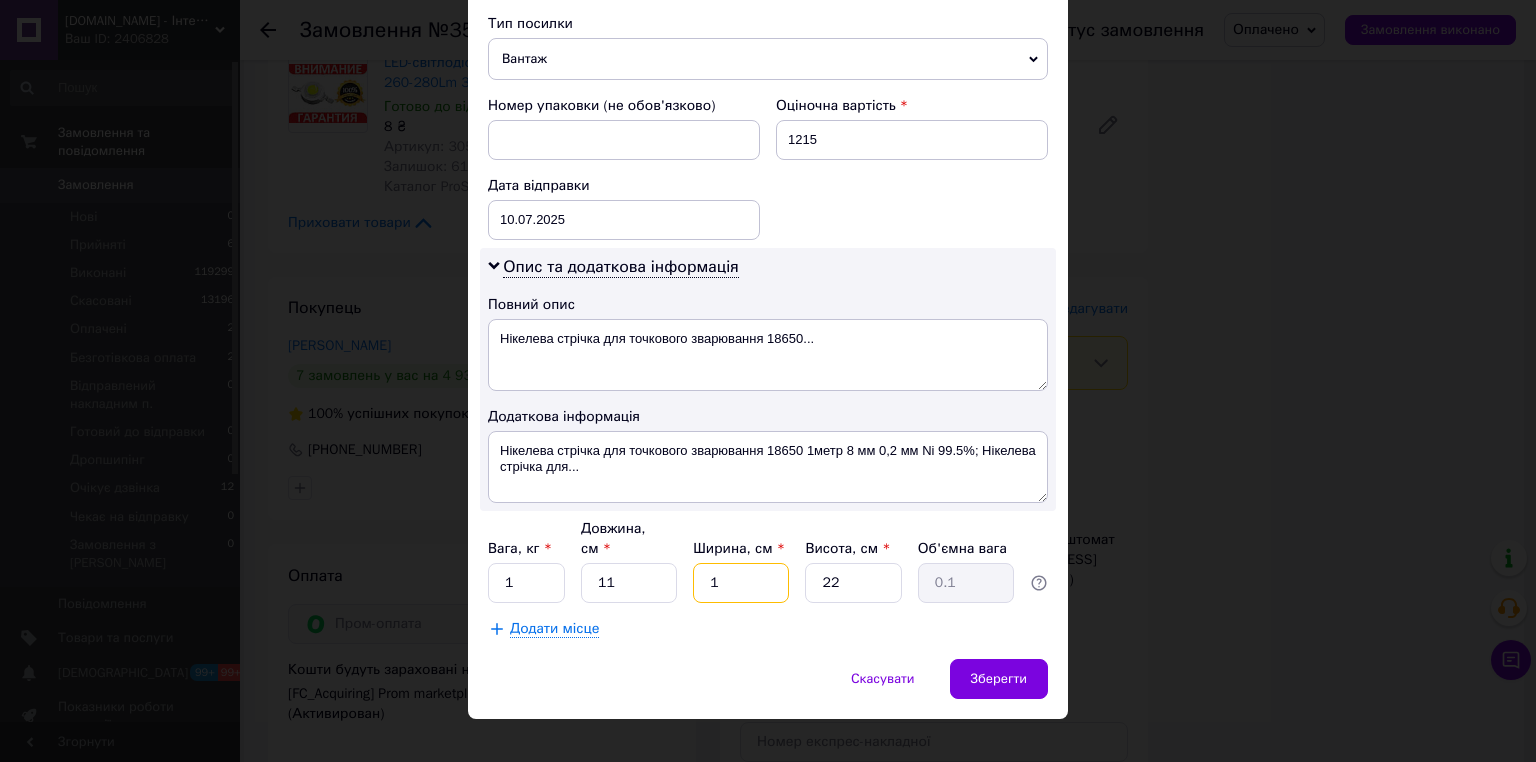 type on "10" 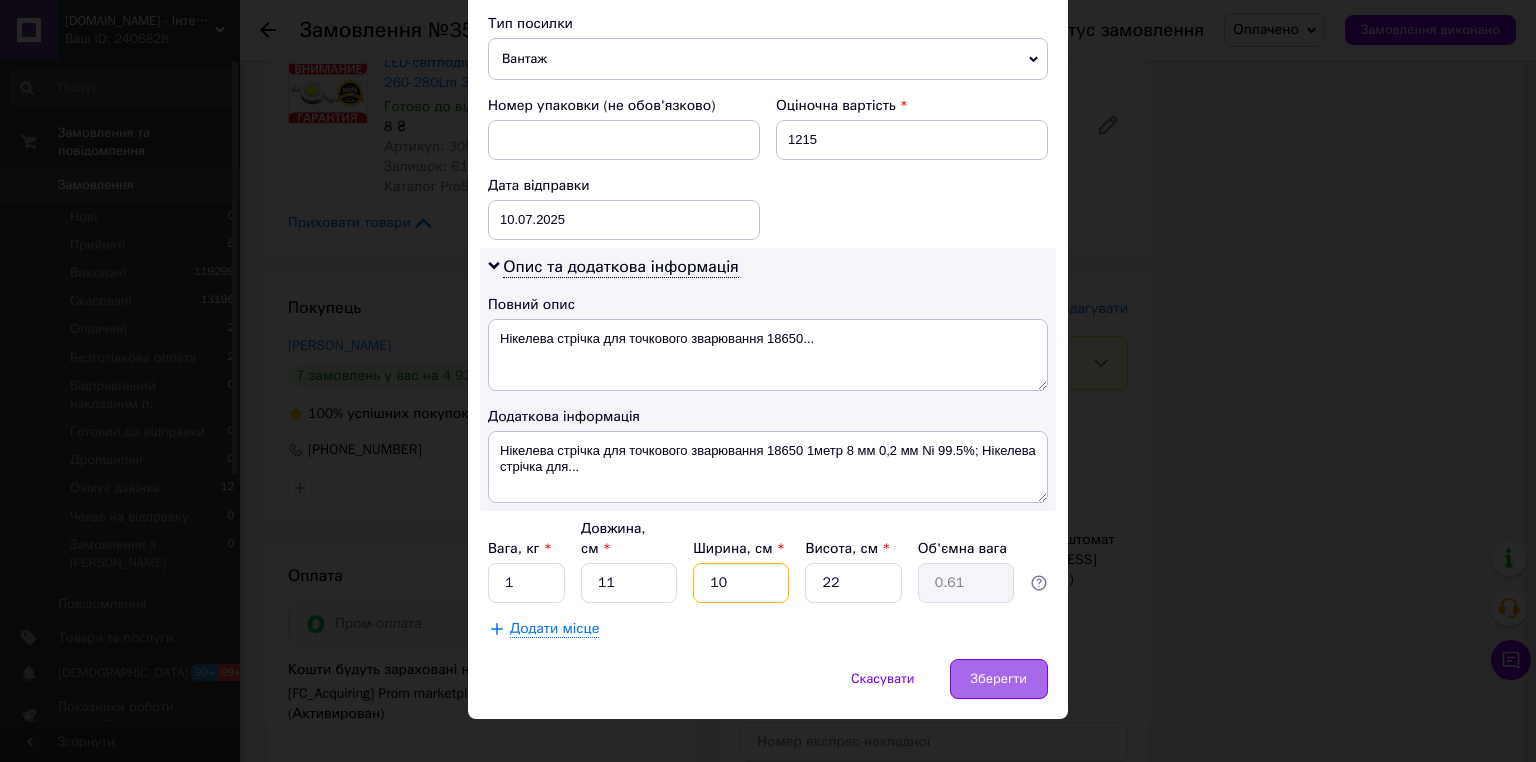 type on "10" 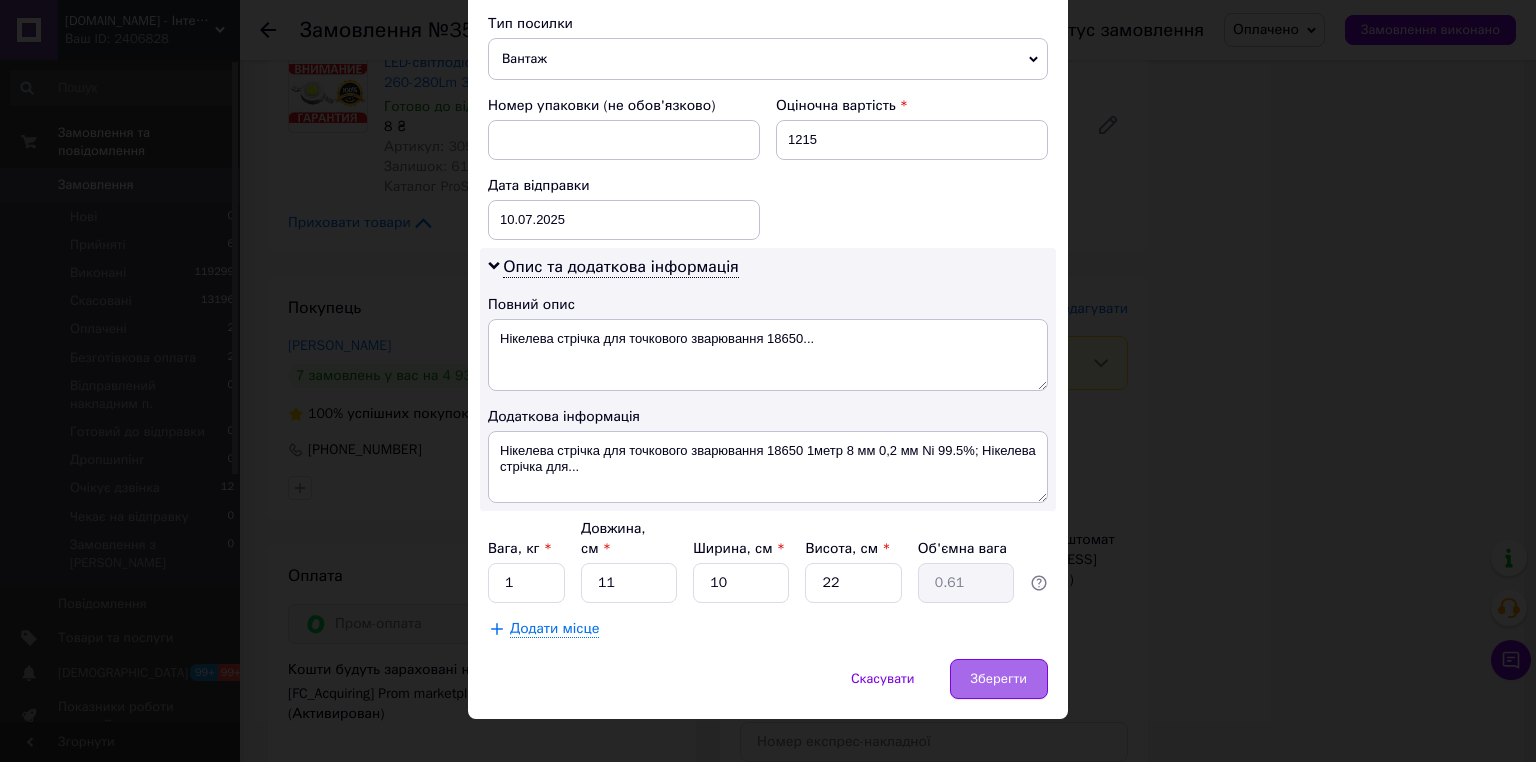 click on "Зберегти" at bounding box center (999, 679) 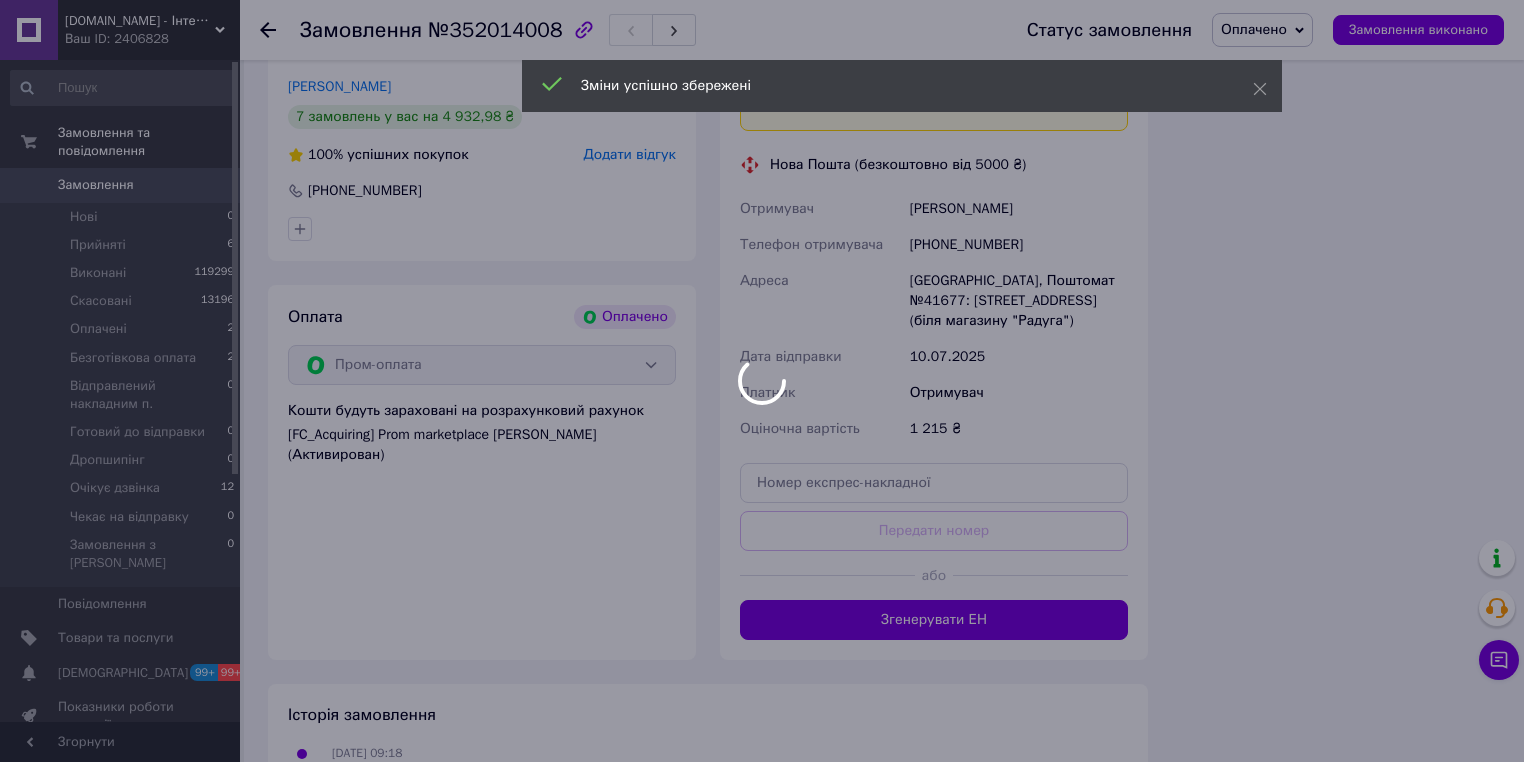 scroll, scrollTop: 2080, scrollLeft: 0, axis: vertical 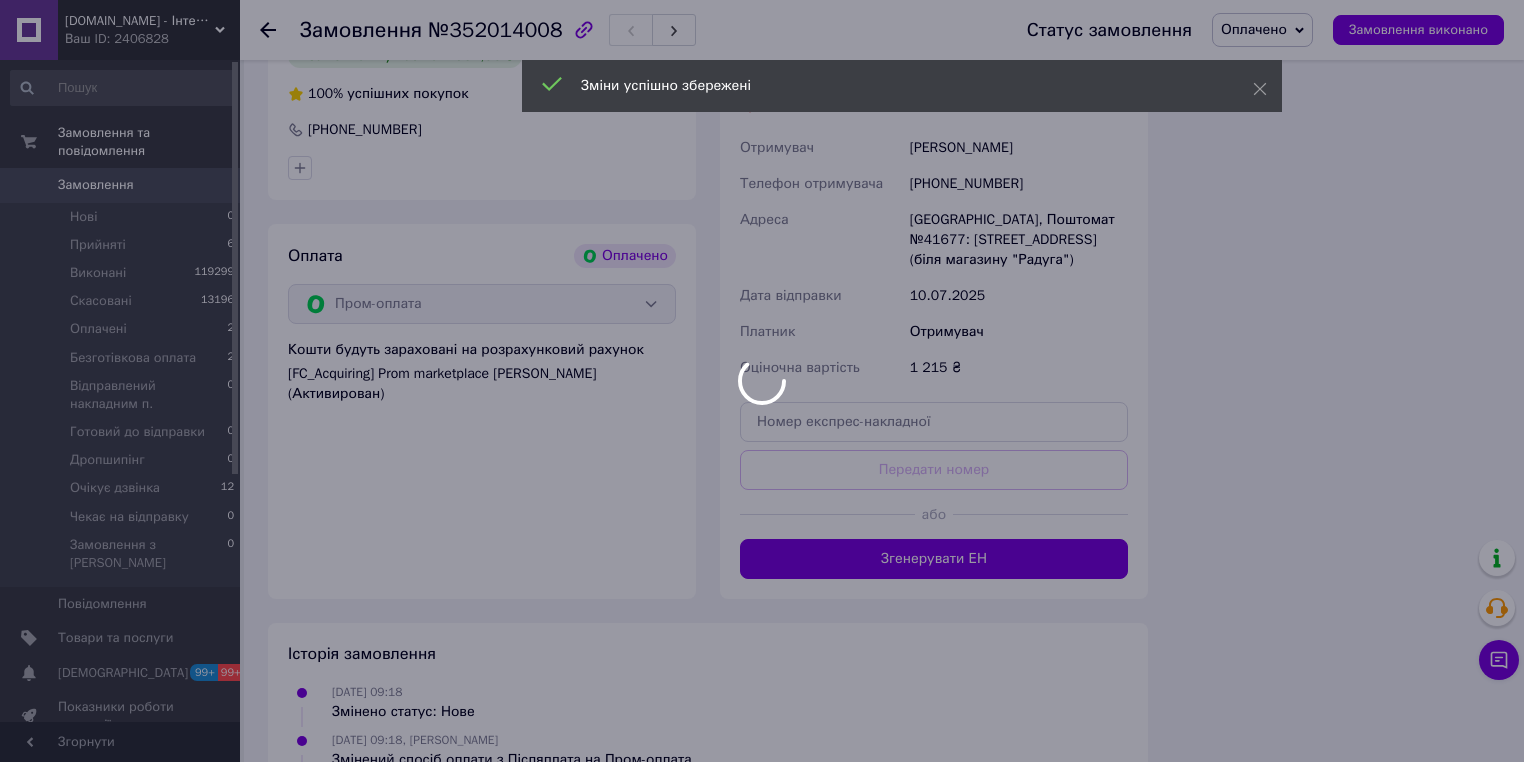 click on "FreeBuy.in.ua - Інтернет-магазин Ваш ID: 2406828 Сайт FreeBuy.in.ua - Інтернет-магазин Кабінет покупця Перевірити стан системи Сторінка на порталі Довідка Вийти Замовлення та повідомлення Замовлення 0 Нові 0 Прийняті 6 Виконані 119299 Скасовані 13196 Оплачені 2 Безготівкова оплата 2 Відправлений накладним п. 0 Готовий до відправки 0 Дропшипінг 0 Очікує дзвінка 12 Чекає на відправку 0 Замовлення з Розетки 0 Повідомлення 0 Товари та послуги Сповіщення 99+ 99+ Показники роботи компанії Панель управління Відгуки Клієнти Каталог ProSale Маркет" at bounding box center [762, -561] 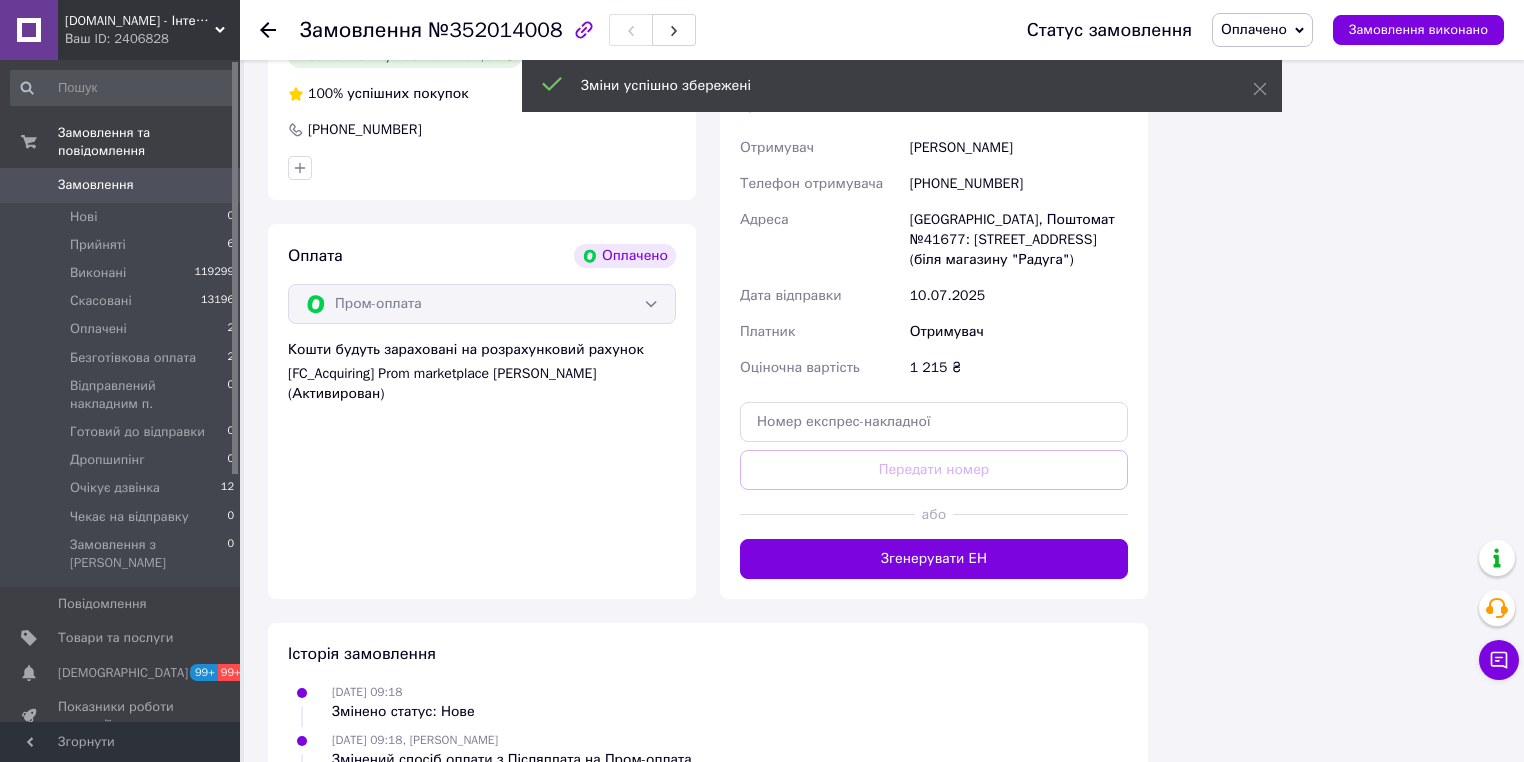 click on "Доставка Редагувати Вкажіть номер експрес-накладної Обов'язково введіть номер експрес-накладної,
якщо створювали її не на цій сторінці. У разі,
якщо номер ЕН не буде доданий, ми не зможемо
виплатити гроші за замовлення Мобільний номер покупця (із замовлення) повинен відповідати номеру отримувача за накладною Нова Пошта (безкоштовно від 5000 ₴) Отримувач Игнатов Алексей Телефон отримувача +380954438349 Адреса Херсон, Поштомат №41677: Бериславське шосе, 12 (біля магазину "Радуга") Дата відправки 10.07.2025 Платник Отримувач Оціночна вартість 1 215 ₴ Передати номер або 1215 <" at bounding box center [934, 278] 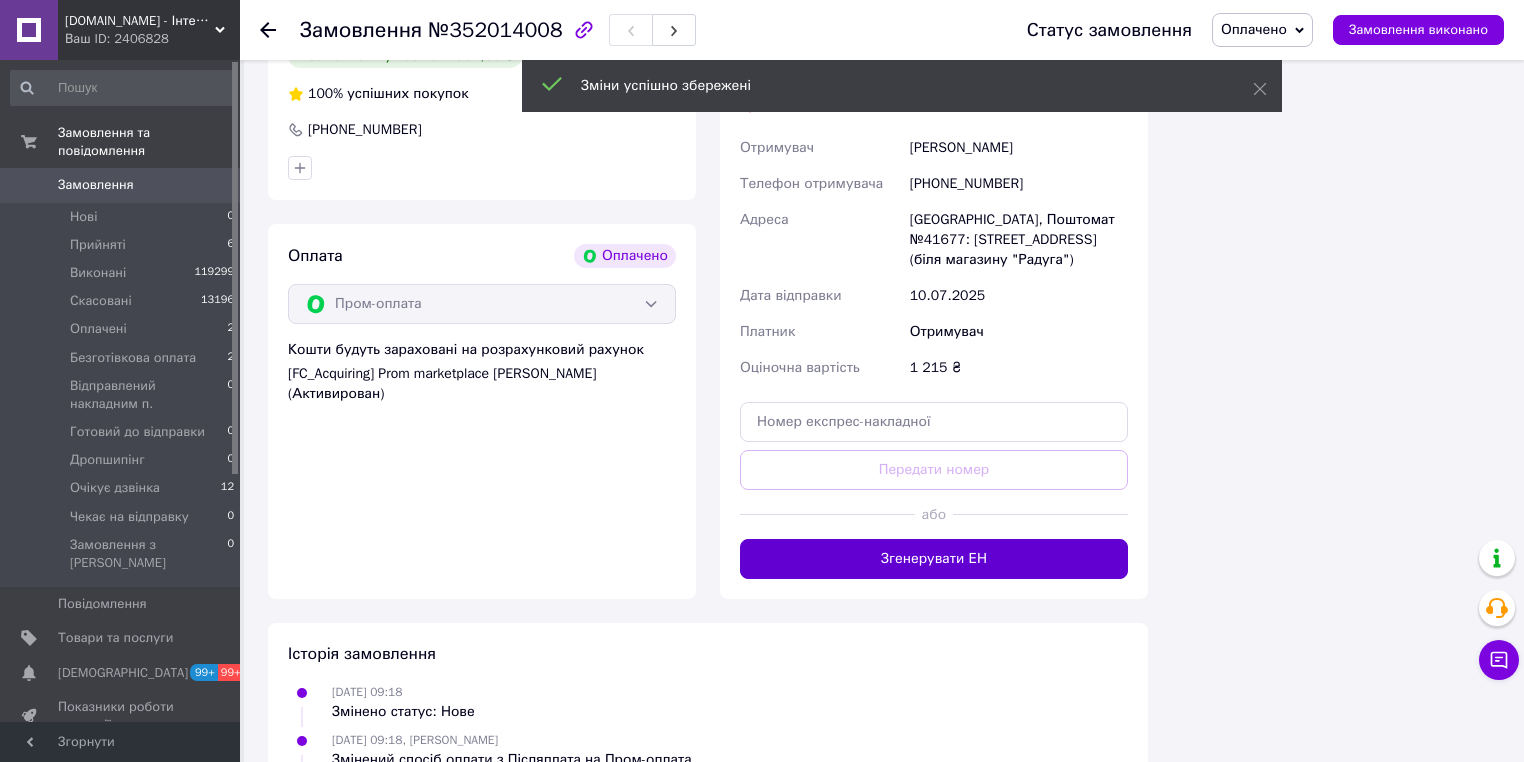 drag, startPoint x: 1039, startPoint y: 563, endPoint x: 1048, endPoint y: 599, distance: 37.107952 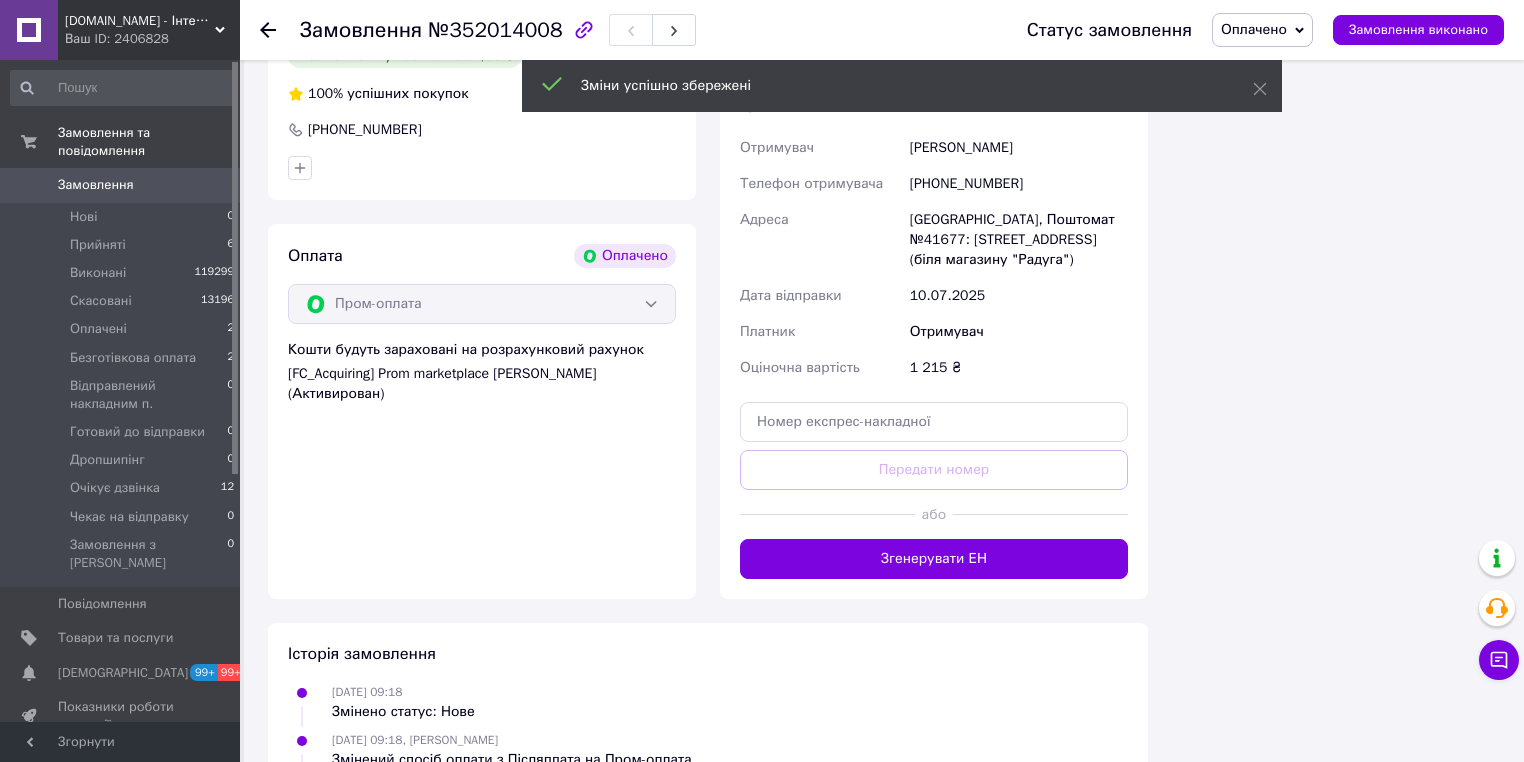 click on "Згенерувати ЕН" at bounding box center [934, 559] 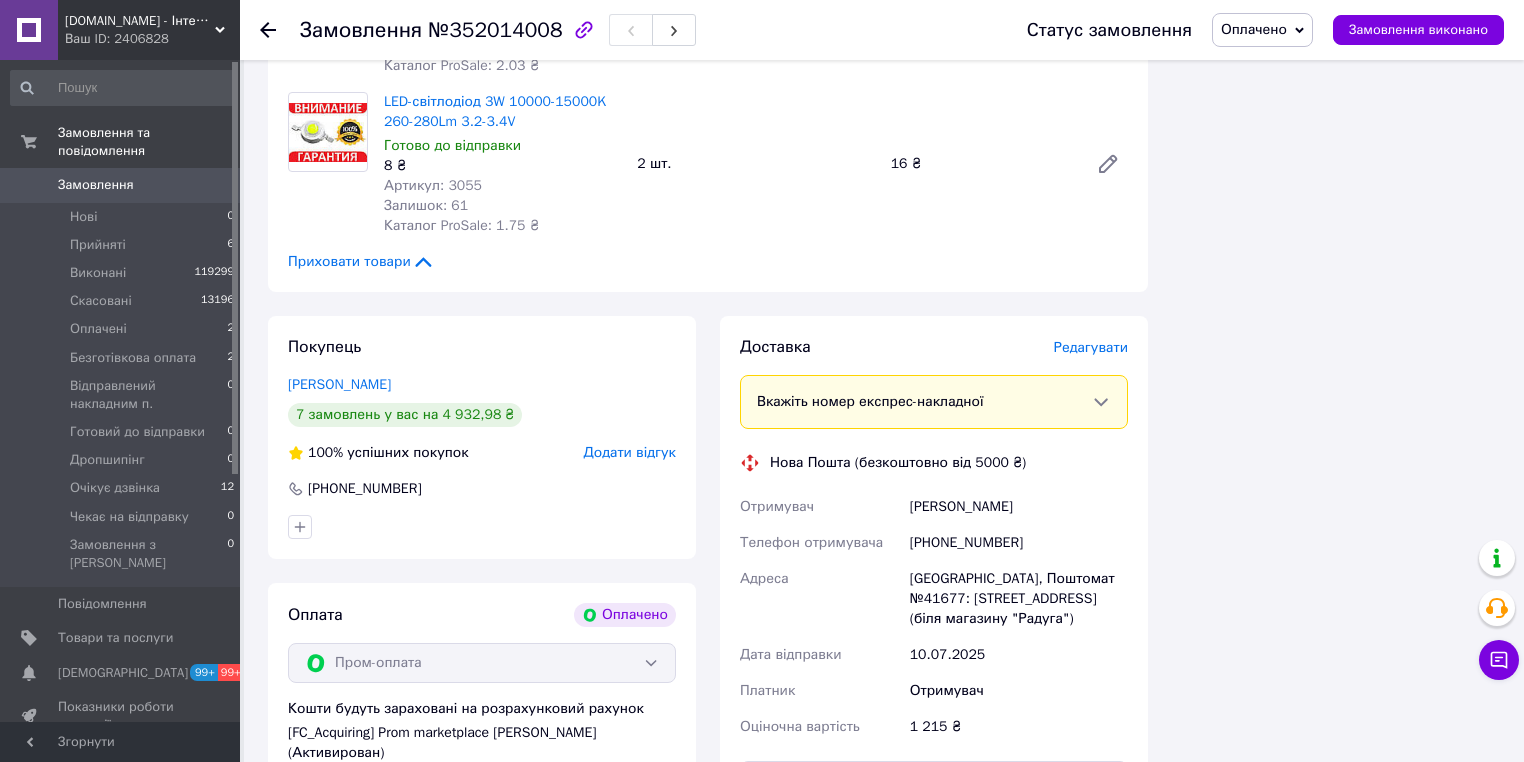 scroll, scrollTop: 1760, scrollLeft: 0, axis: vertical 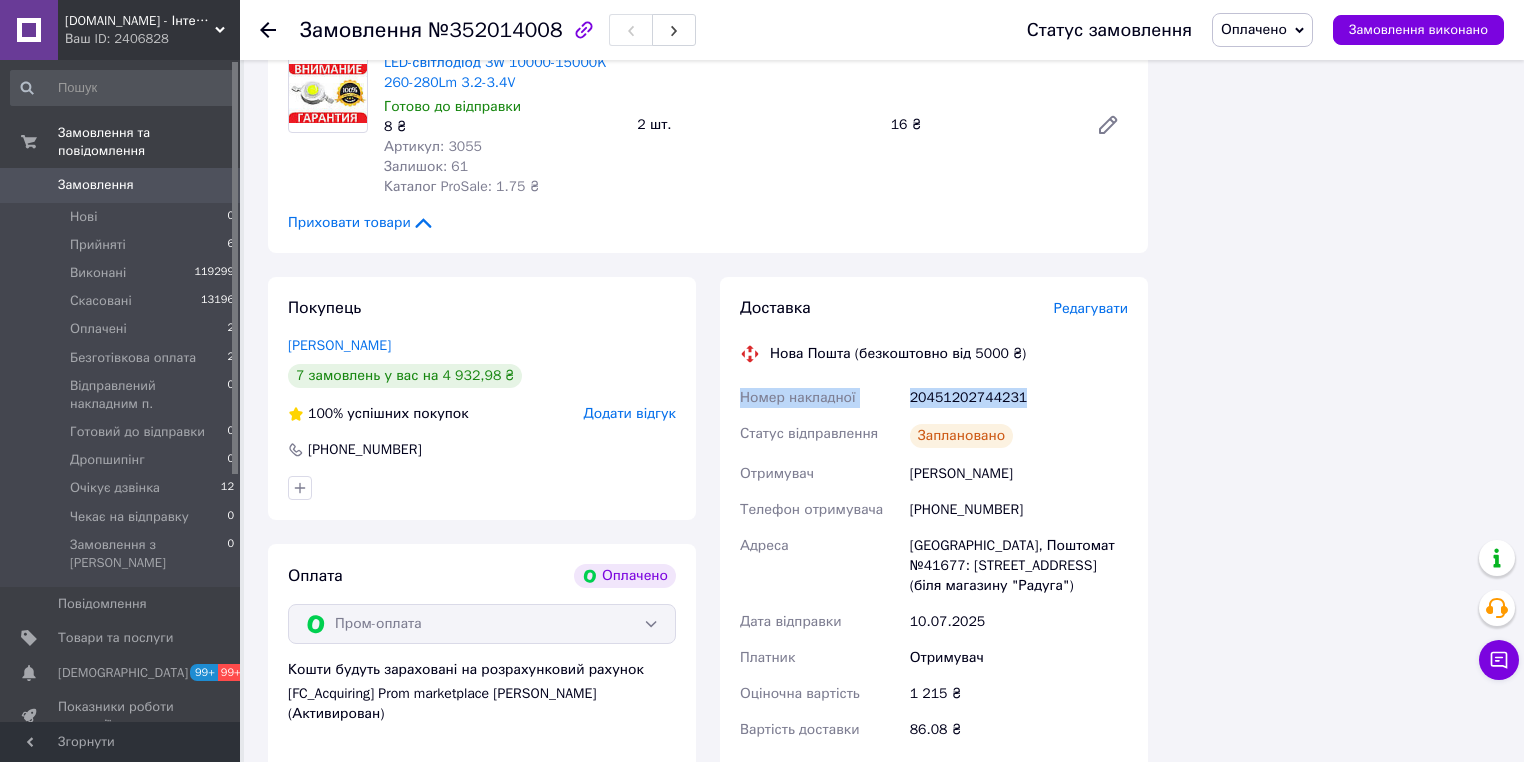 drag, startPoint x: 1032, startPoint y: 395, endPoint x: 780, endPoint y: 402, distance: 252.0972 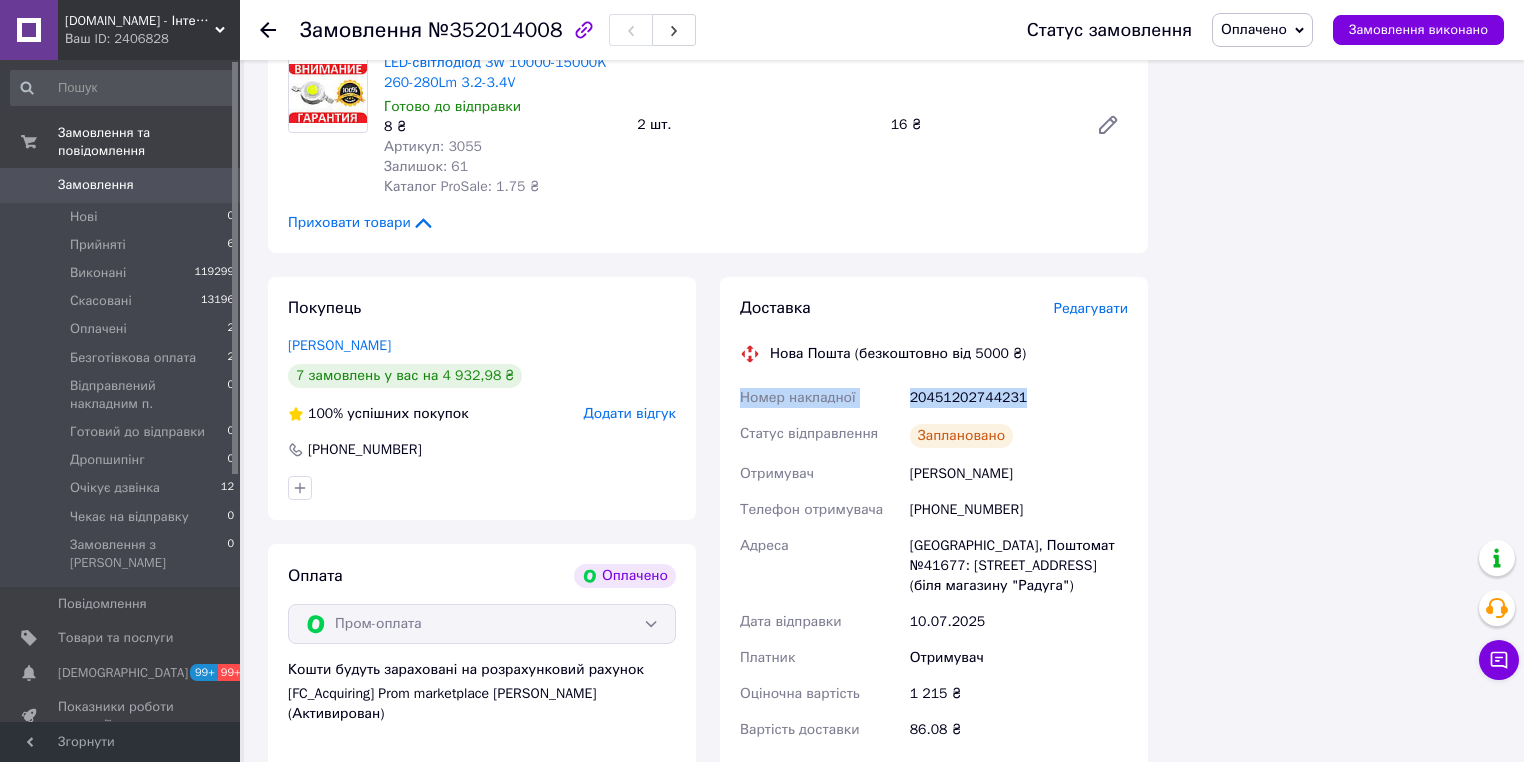copy on "Номер накладної 20451202744231" 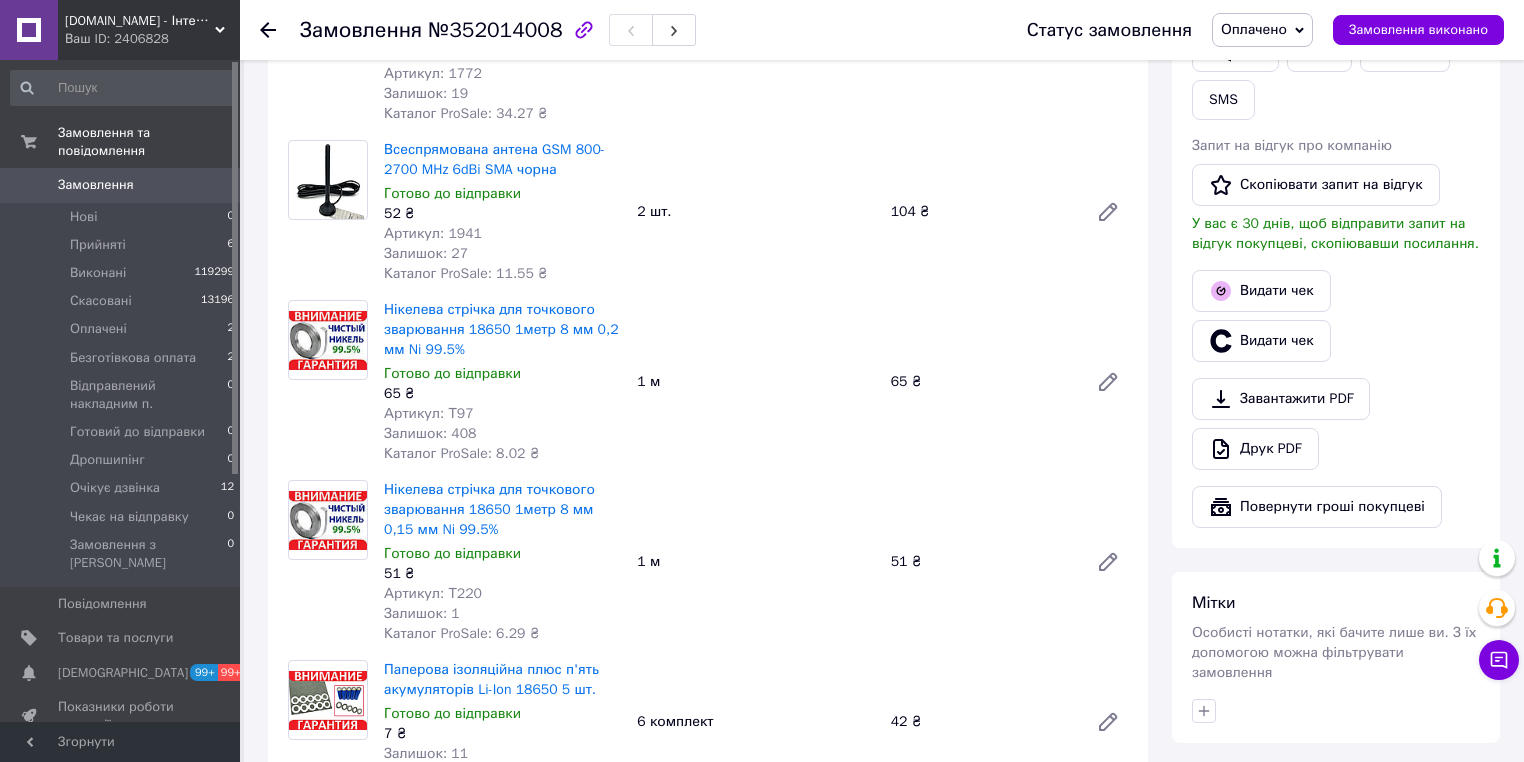 scroll, scrollTop: 320, scrollLeft: 0, axis: vertical 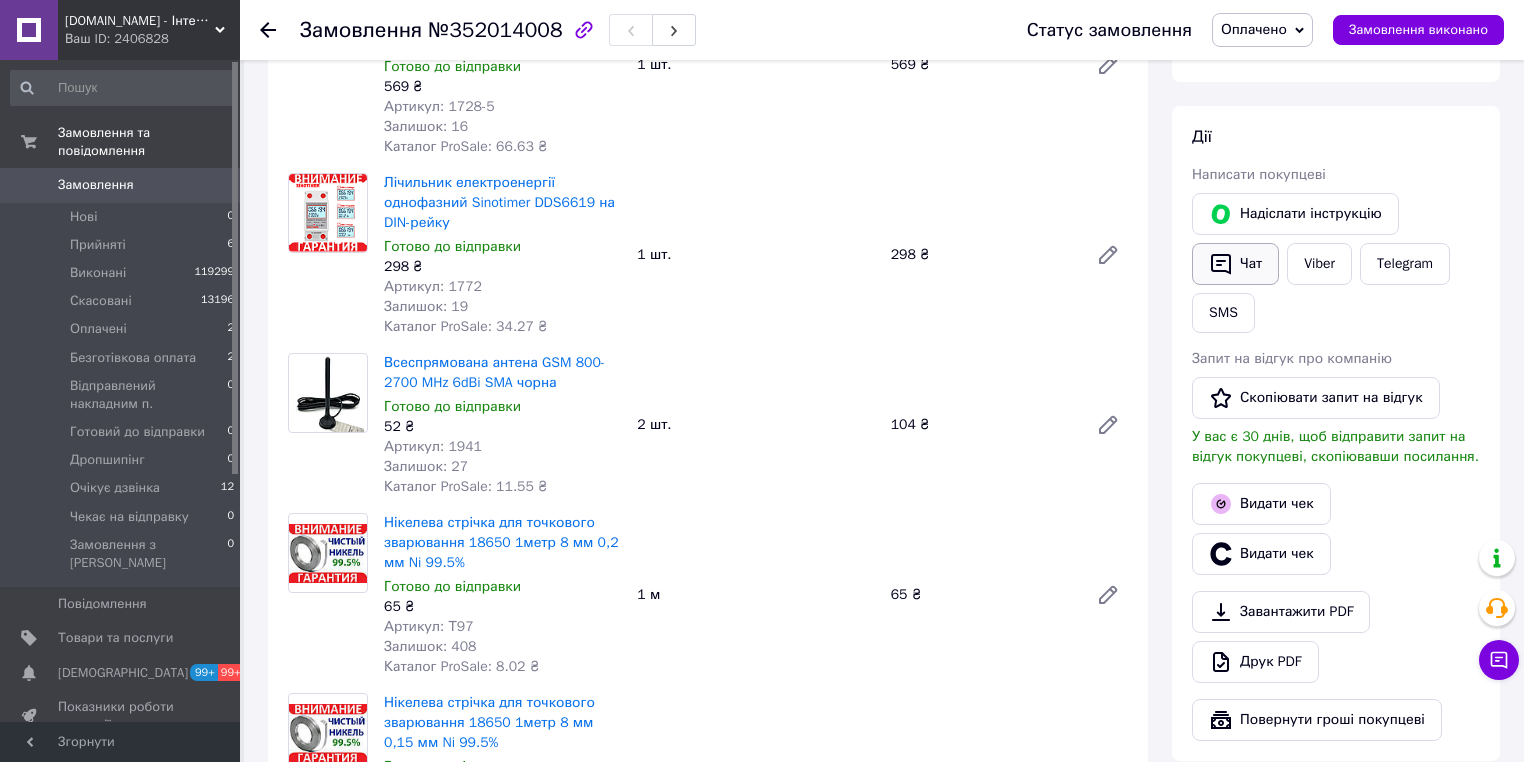 click on "Чат" at bounding box center [1235, 264] 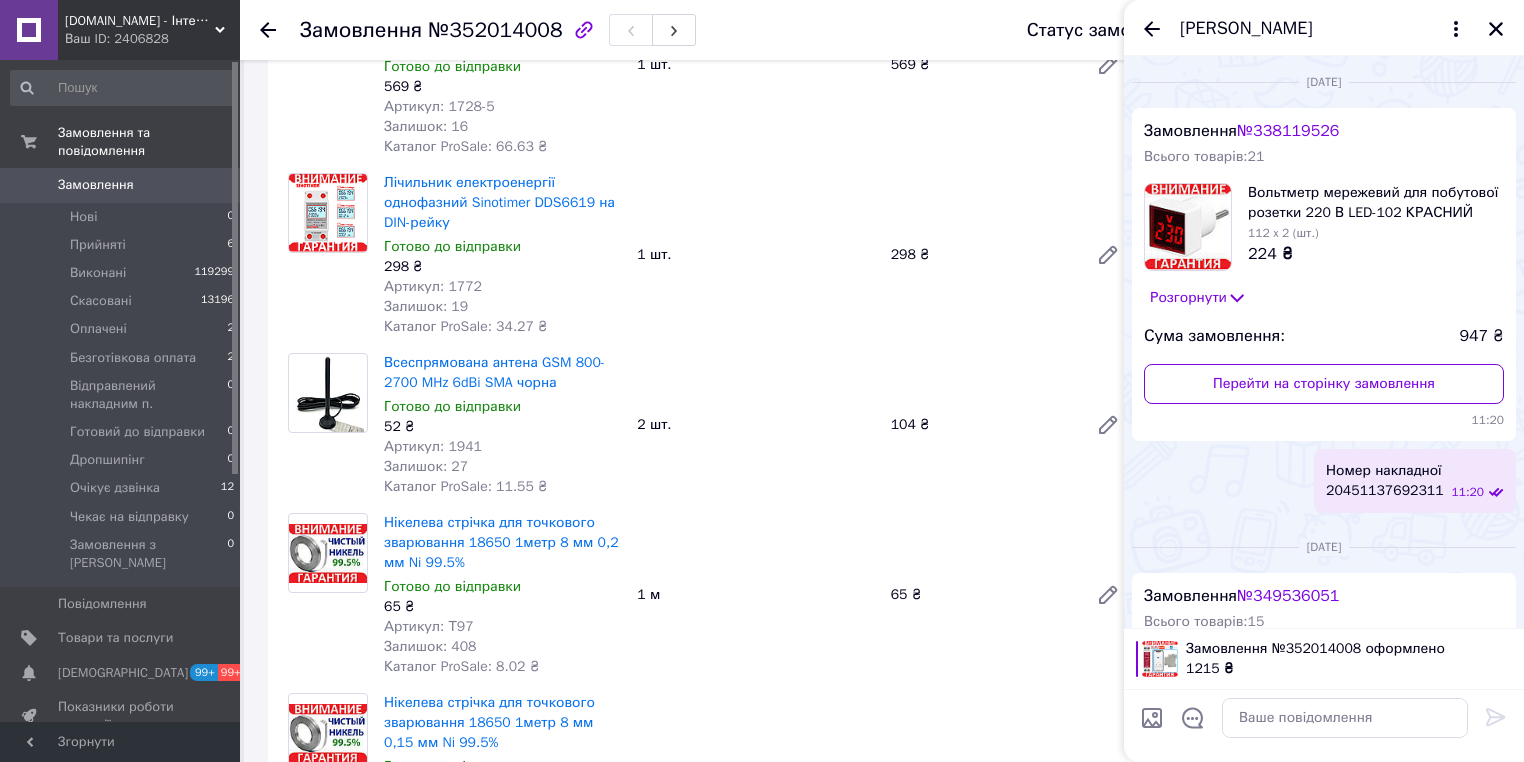 scroll, scrollTop: 280, scrollLeft: 0, axis: vertical 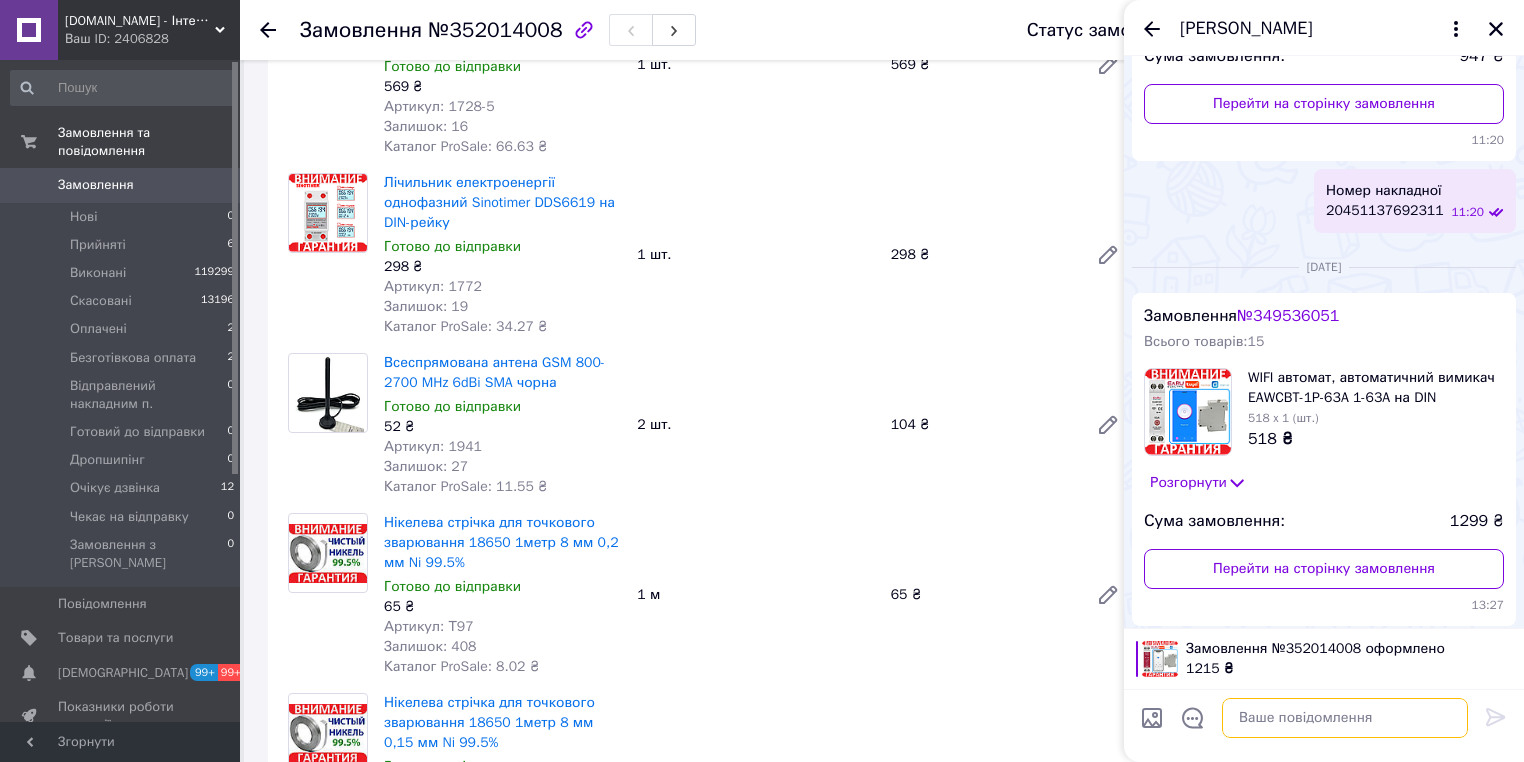 paste on "Номер накладної
20451202744231" 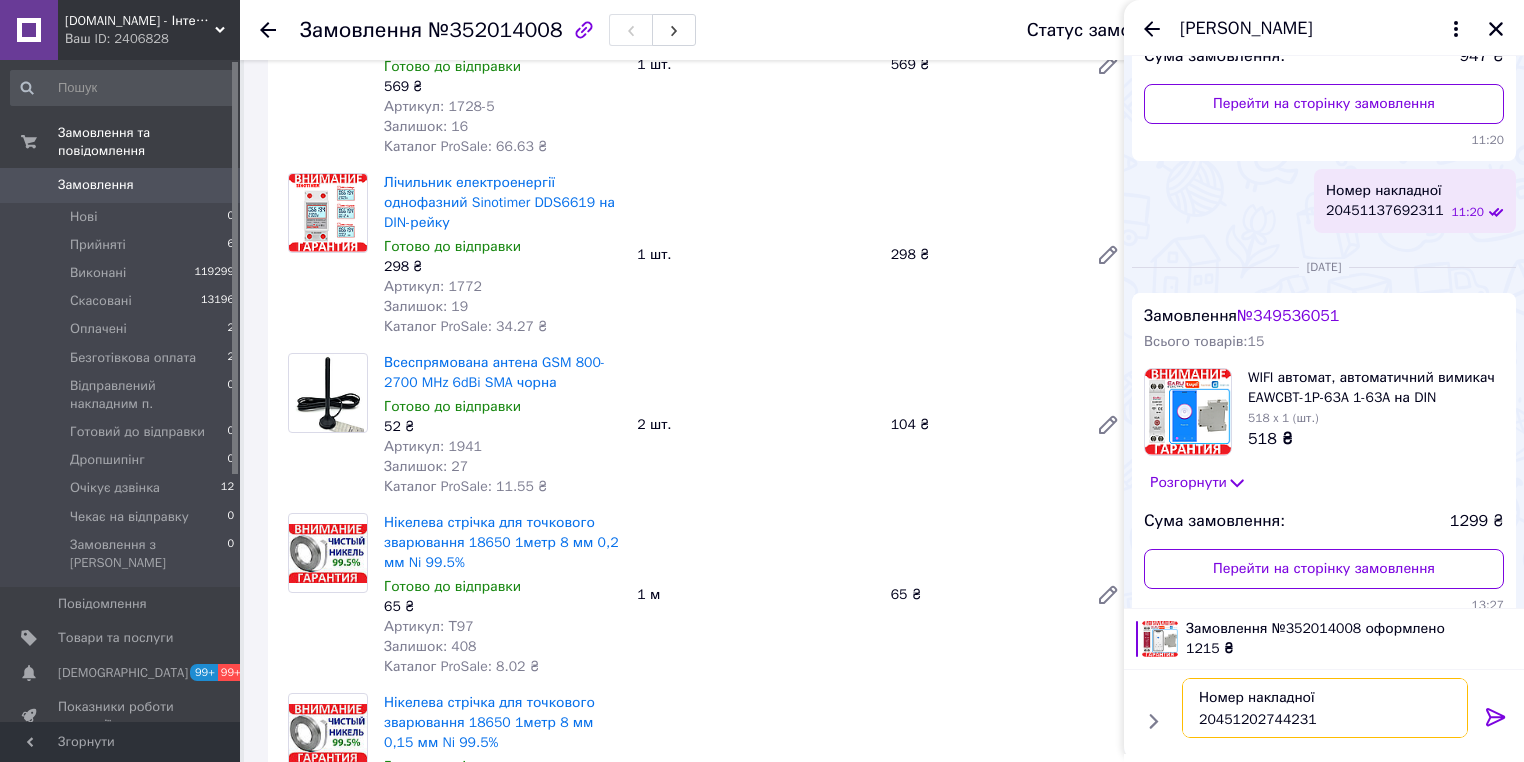 type on "Номер накладної
20451202744231" 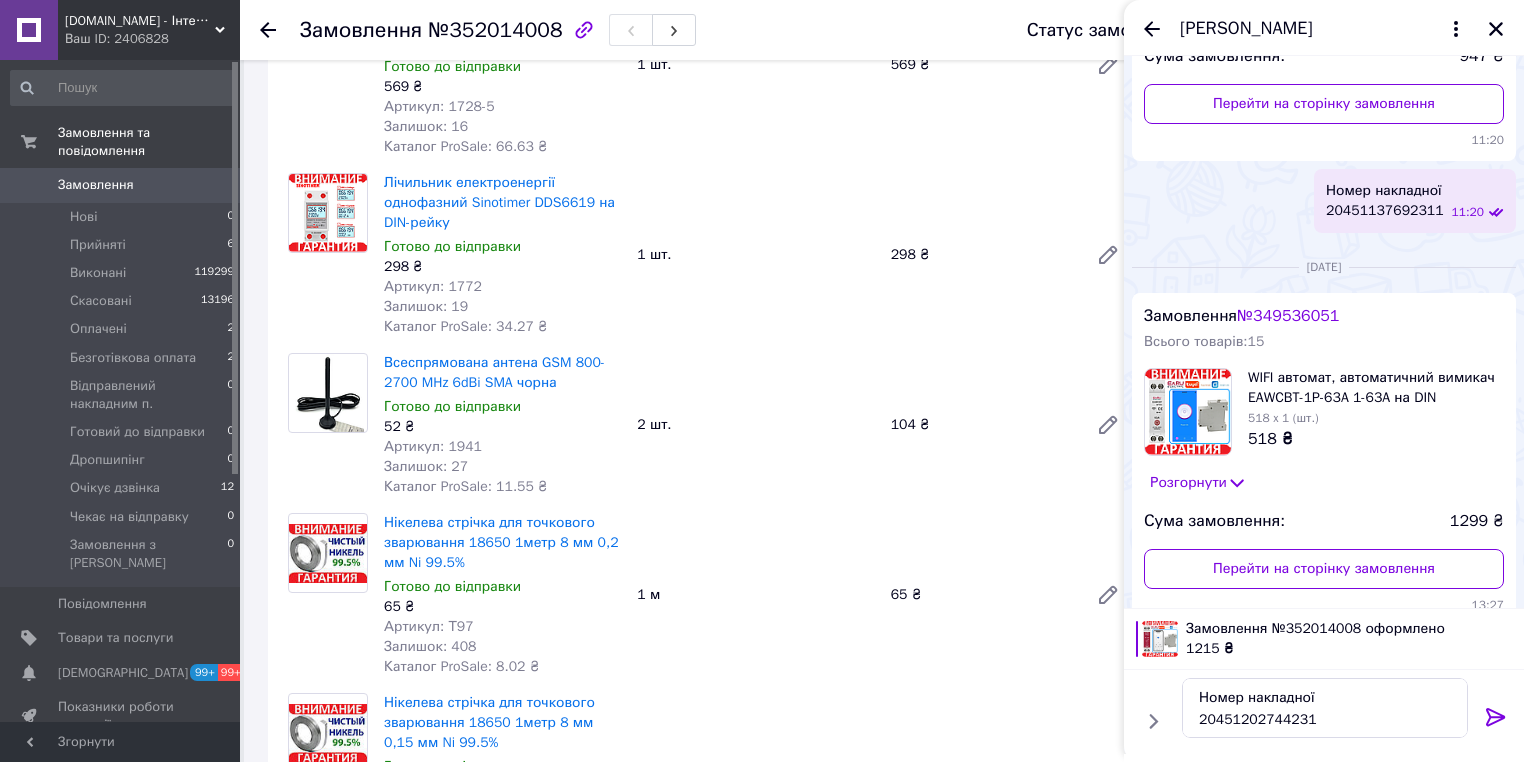 click 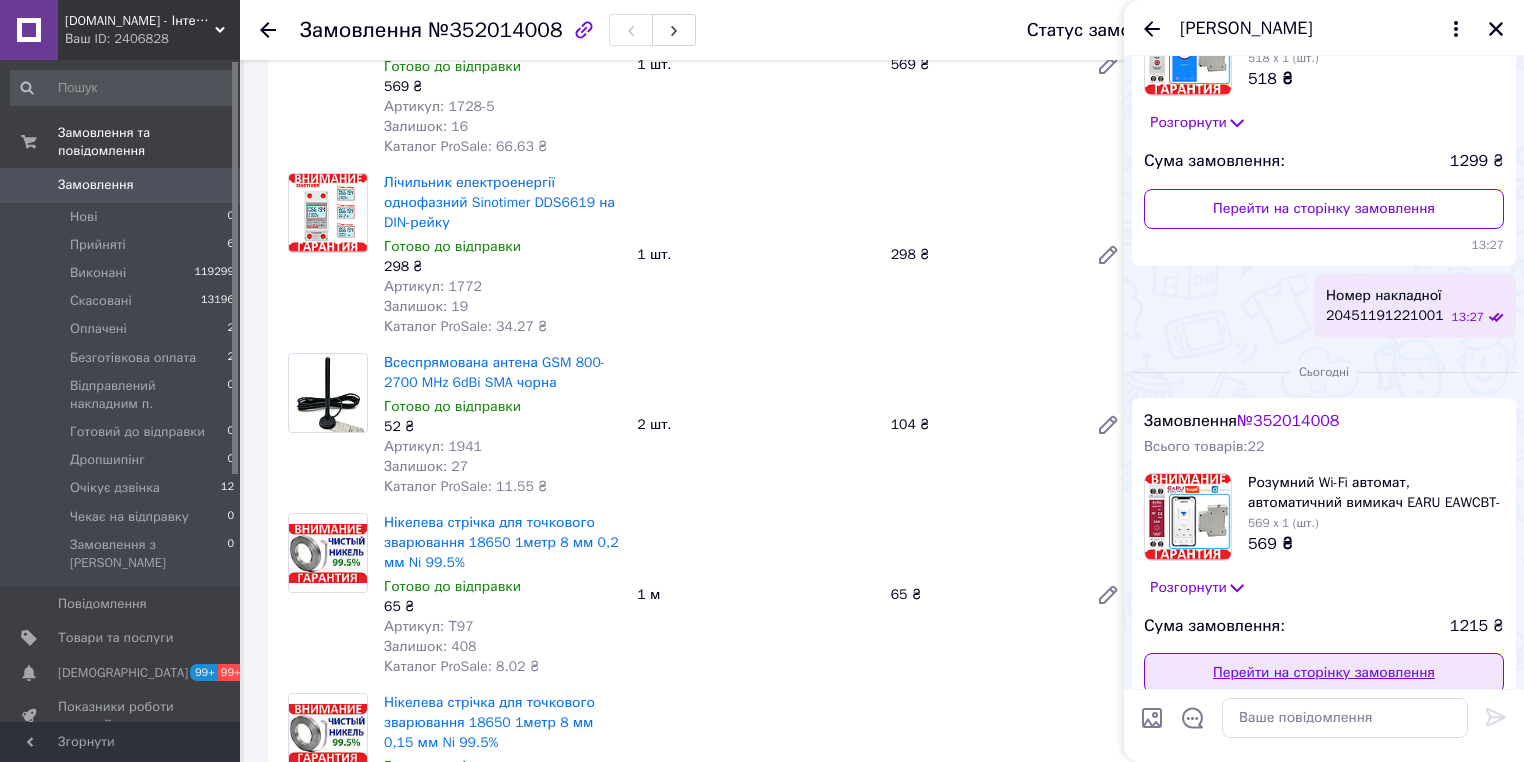 scroll, scrollTop: 760, scrollLeft: 0, axis: vertical 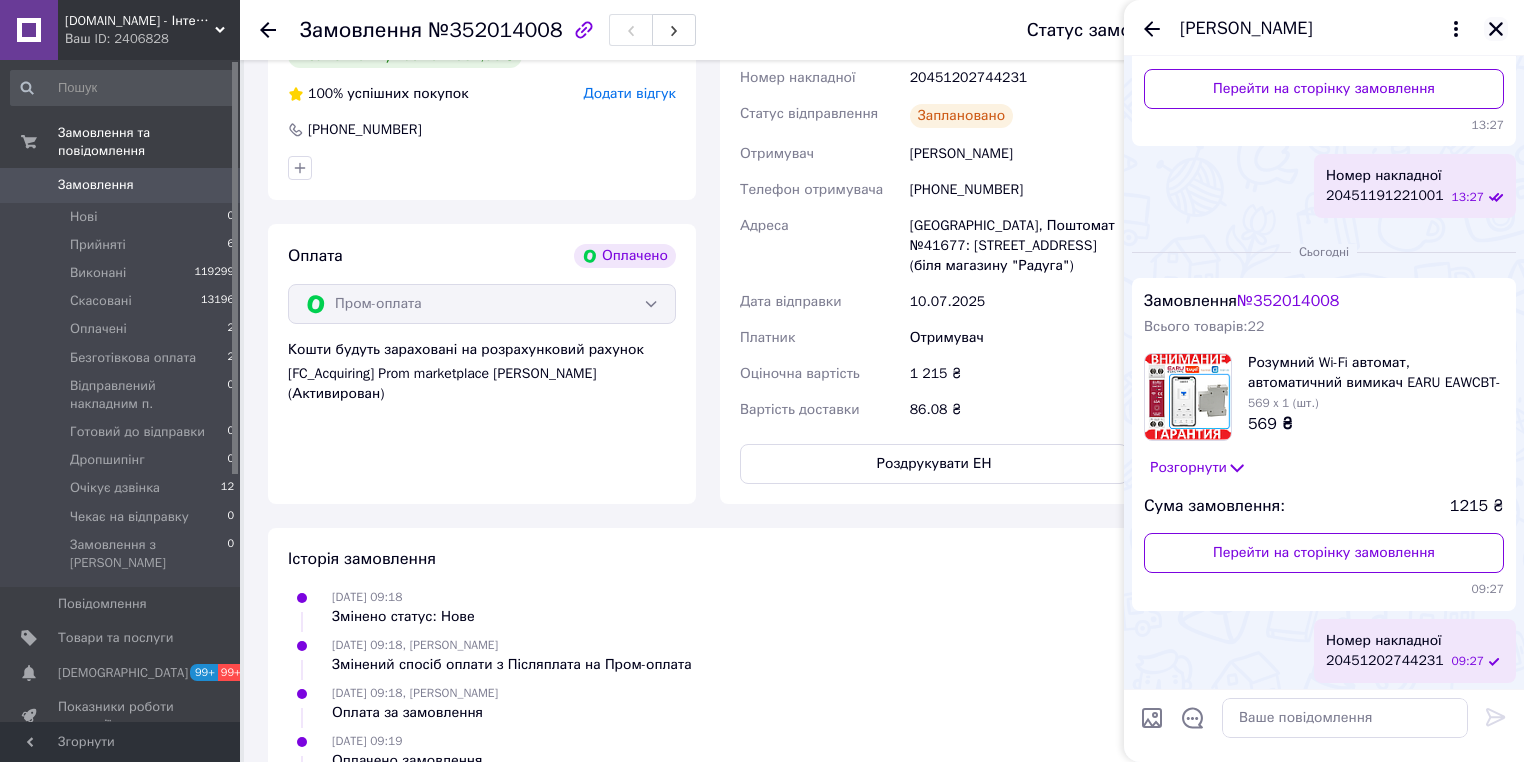 click 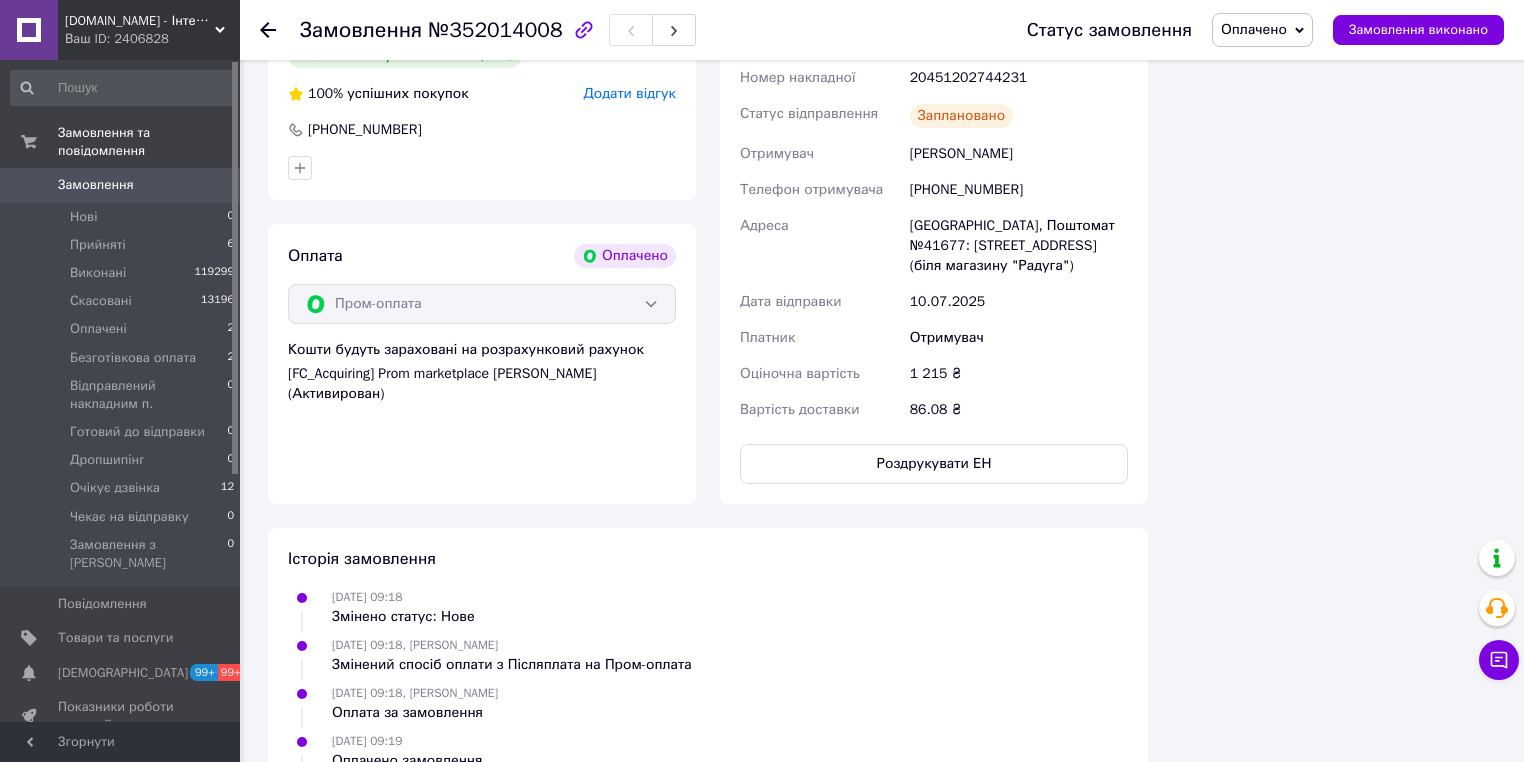 scroll, scrollTop: 2380, scrollLeft: 0, axis: vertical 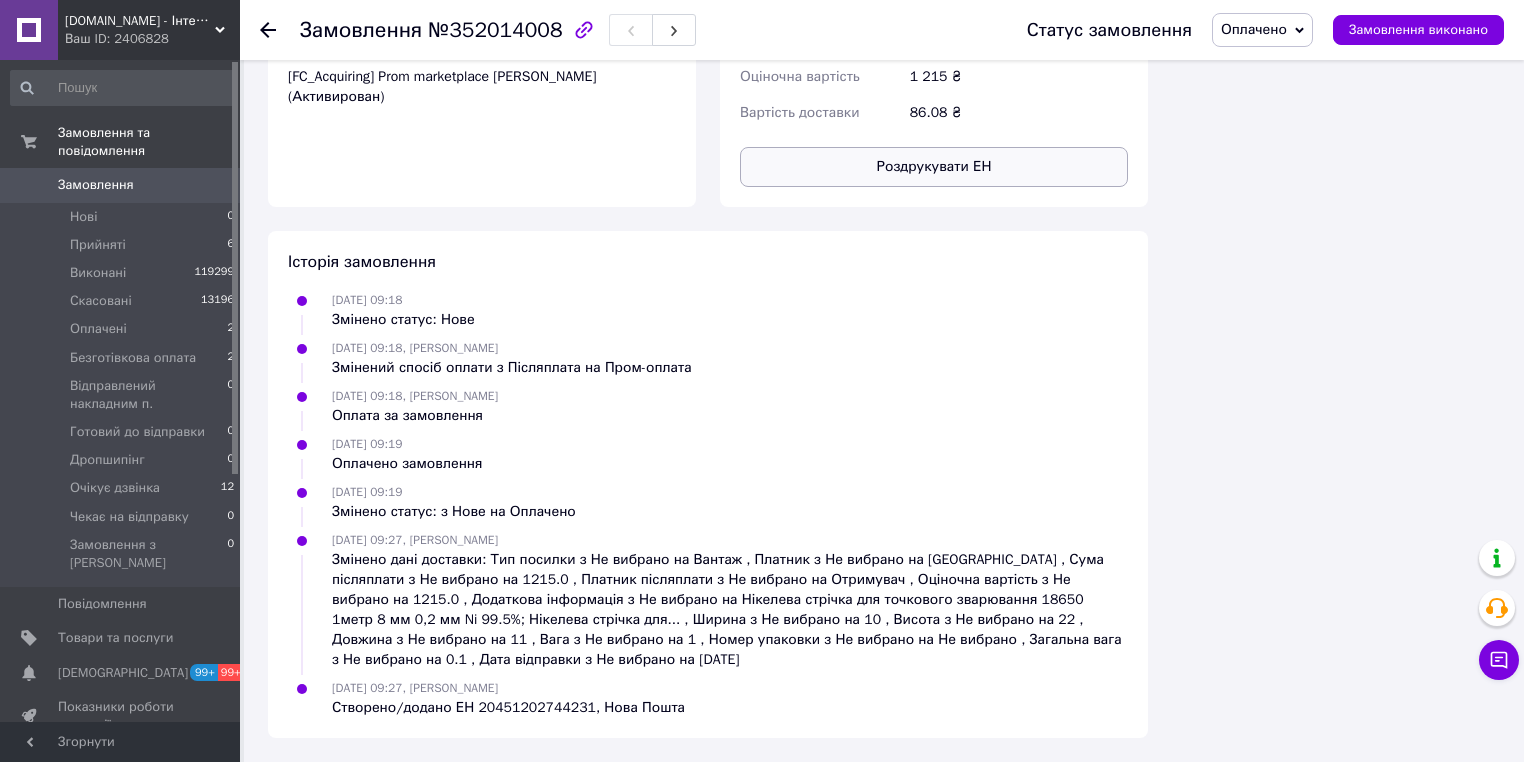 click on "Роздрукувати ЕН" at bounding box center (934, 167) 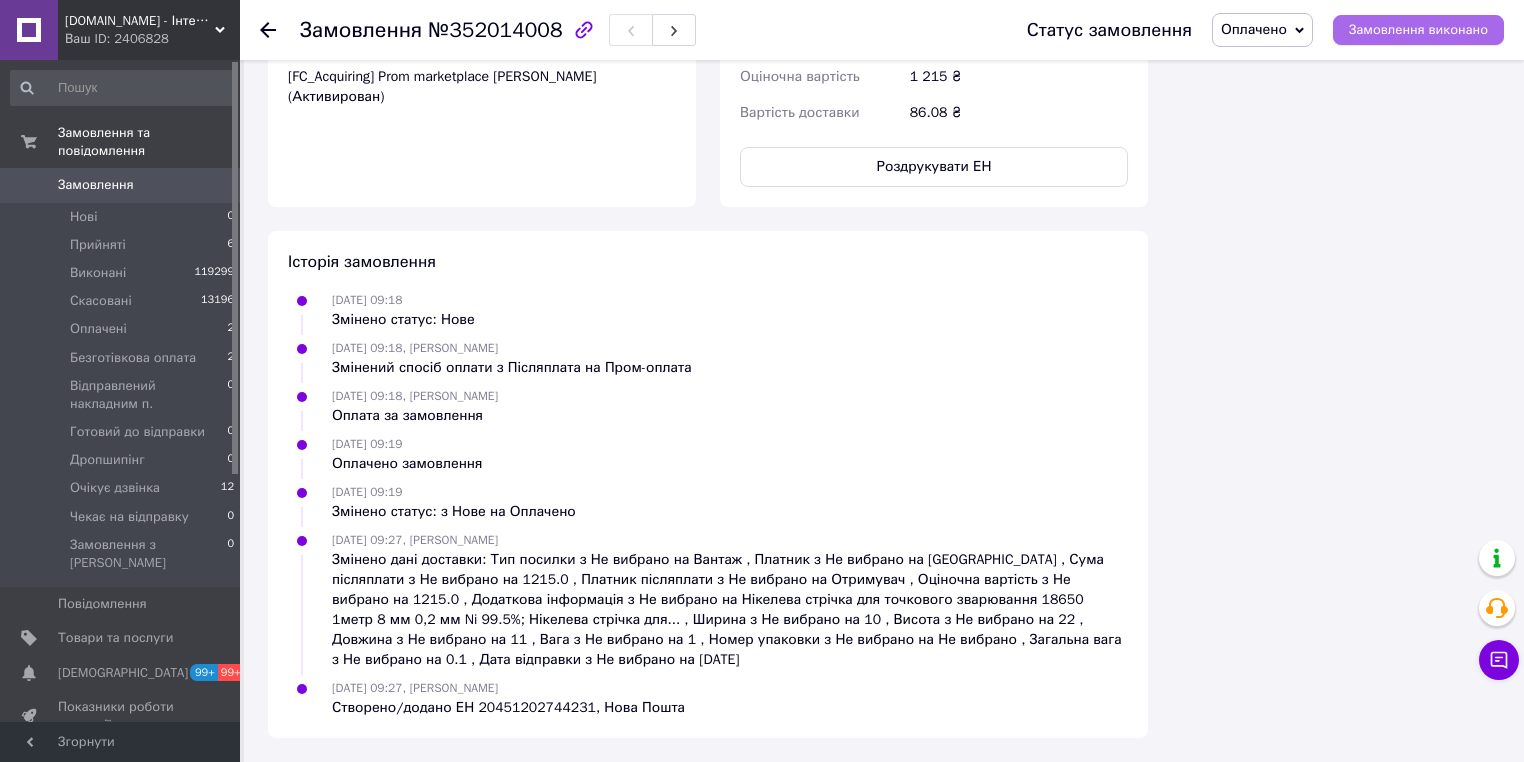 click on "Замовлення виконано" at bounding box center [1418, 30] 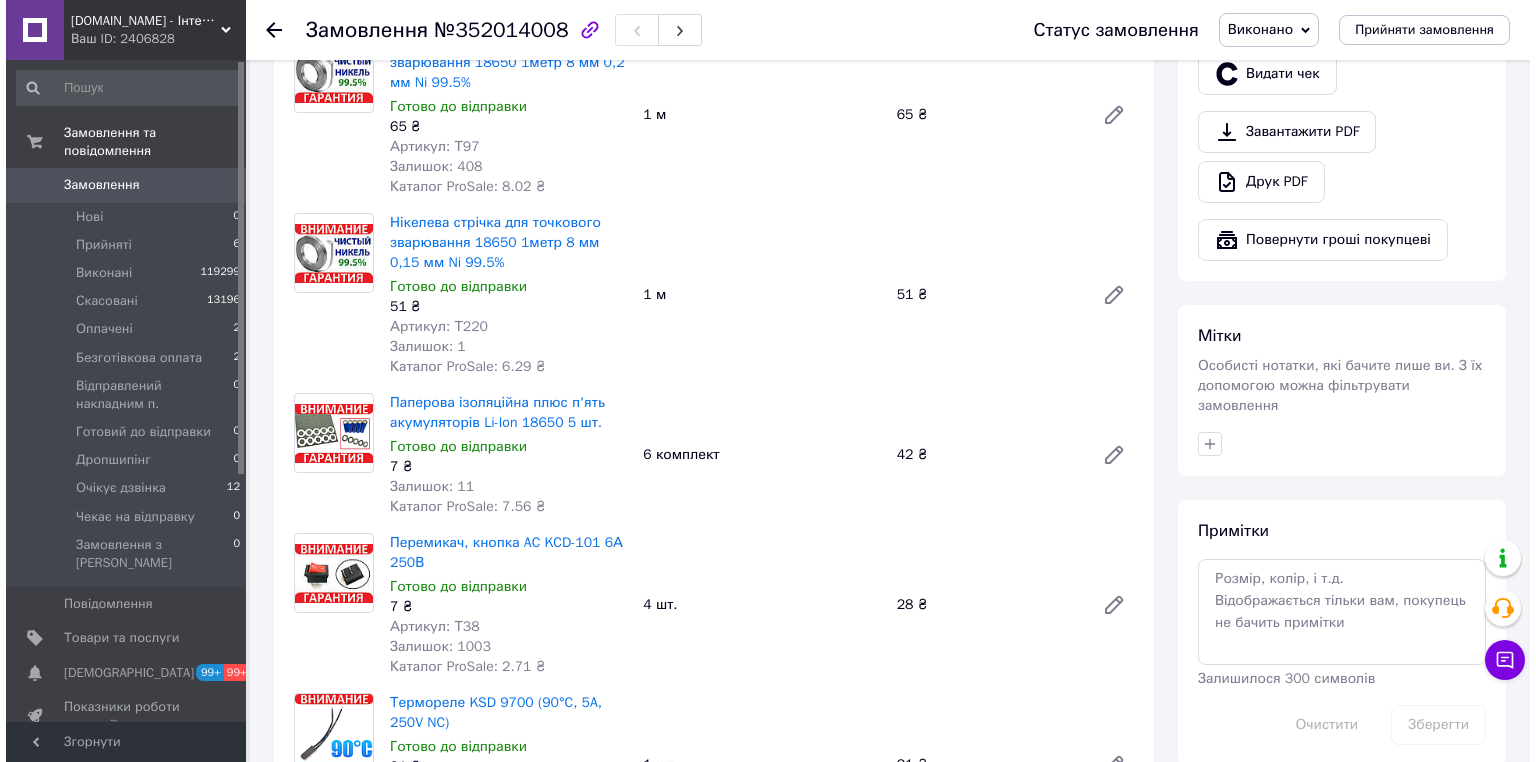 scroll, scrollTop: 320, scrollLeft: 0, axis: vertical 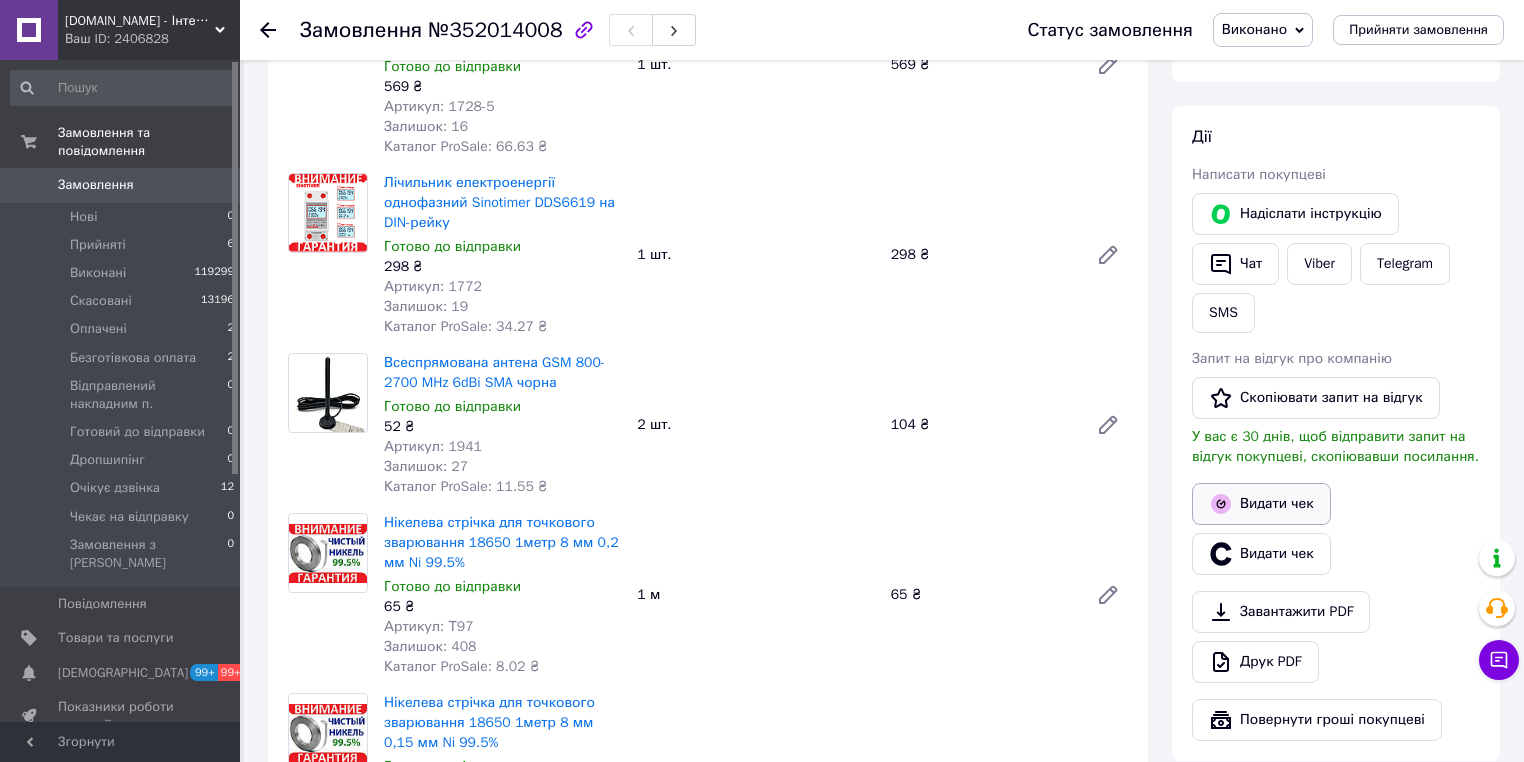 drag, startPoint x: 1248, startPoint y: 498, endPoint x: 1228, endPoint y: 507, distance: 21.931713 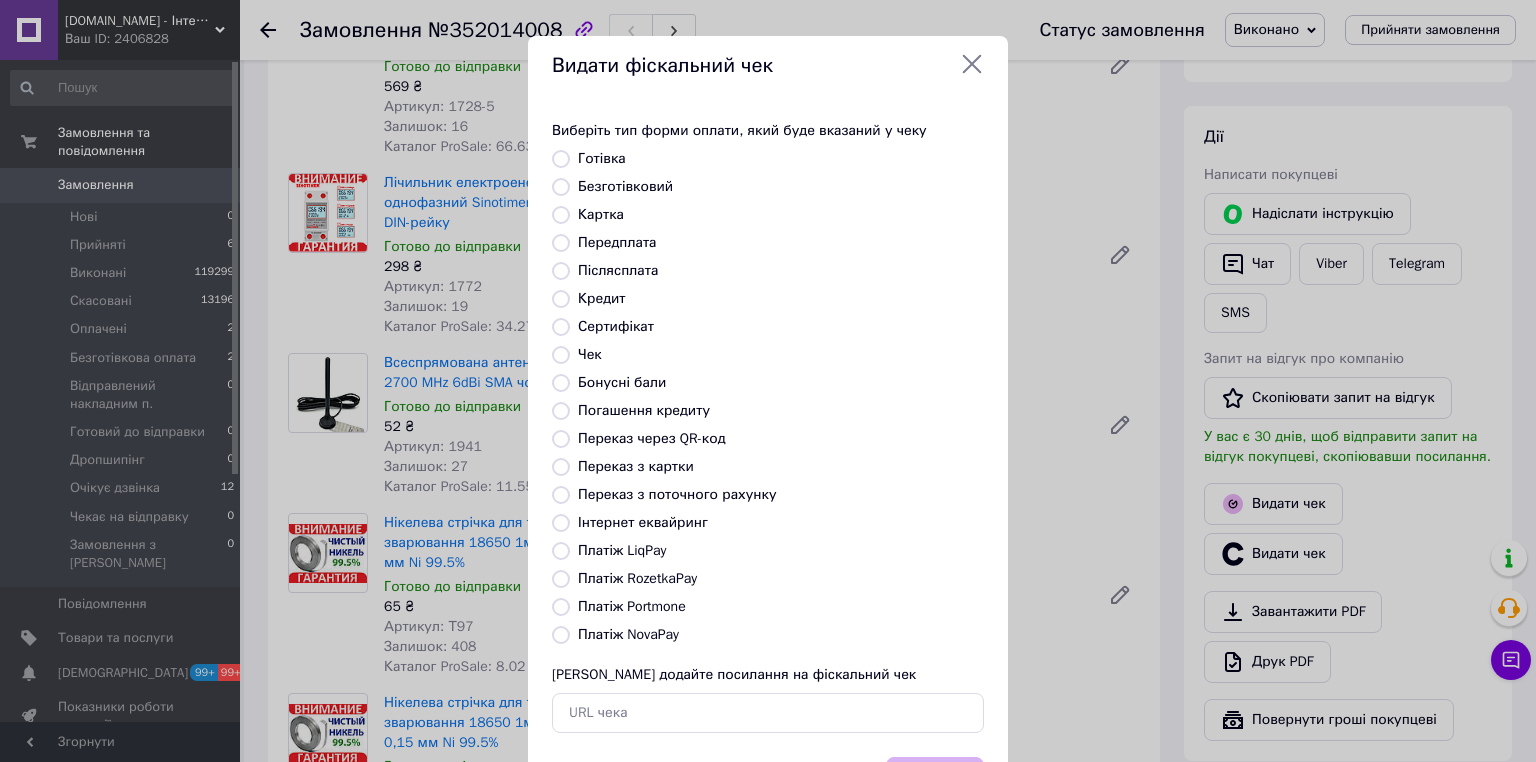 click on "Платіж RozetkaPay" at bounding box center (561, 579) 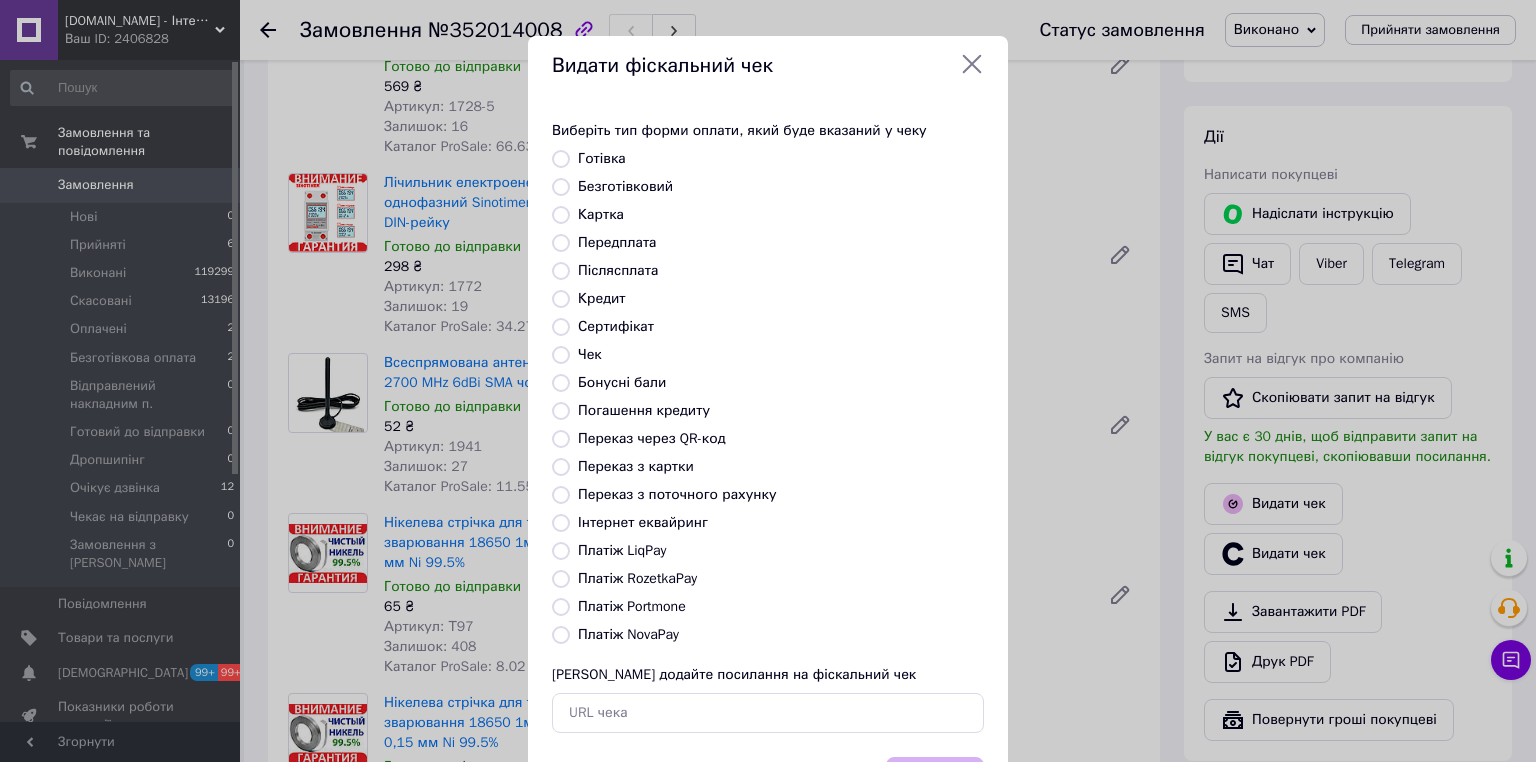 radio on "true" 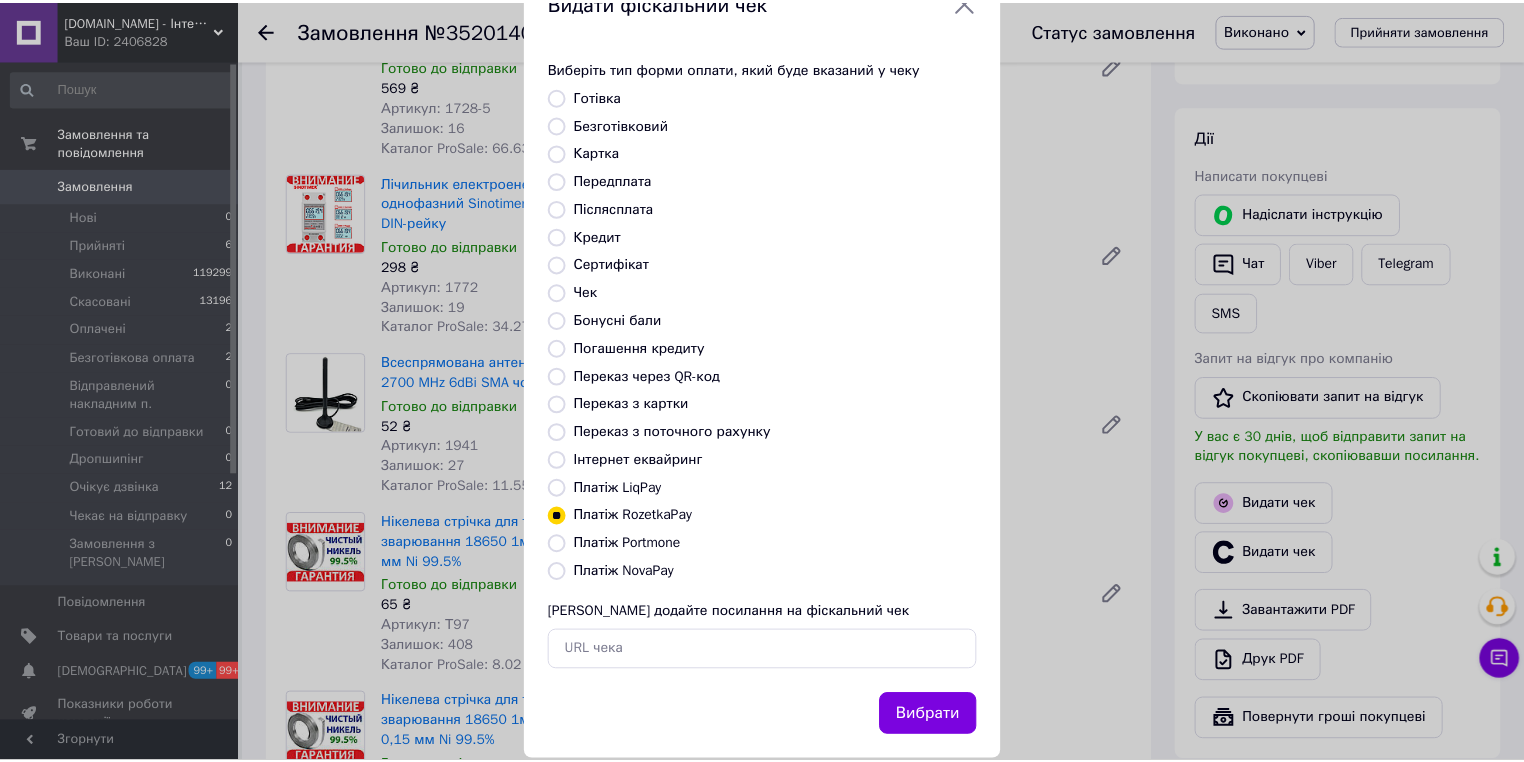 scroll, scrollTop: 96, scrollLeft: 0, axis: vertical 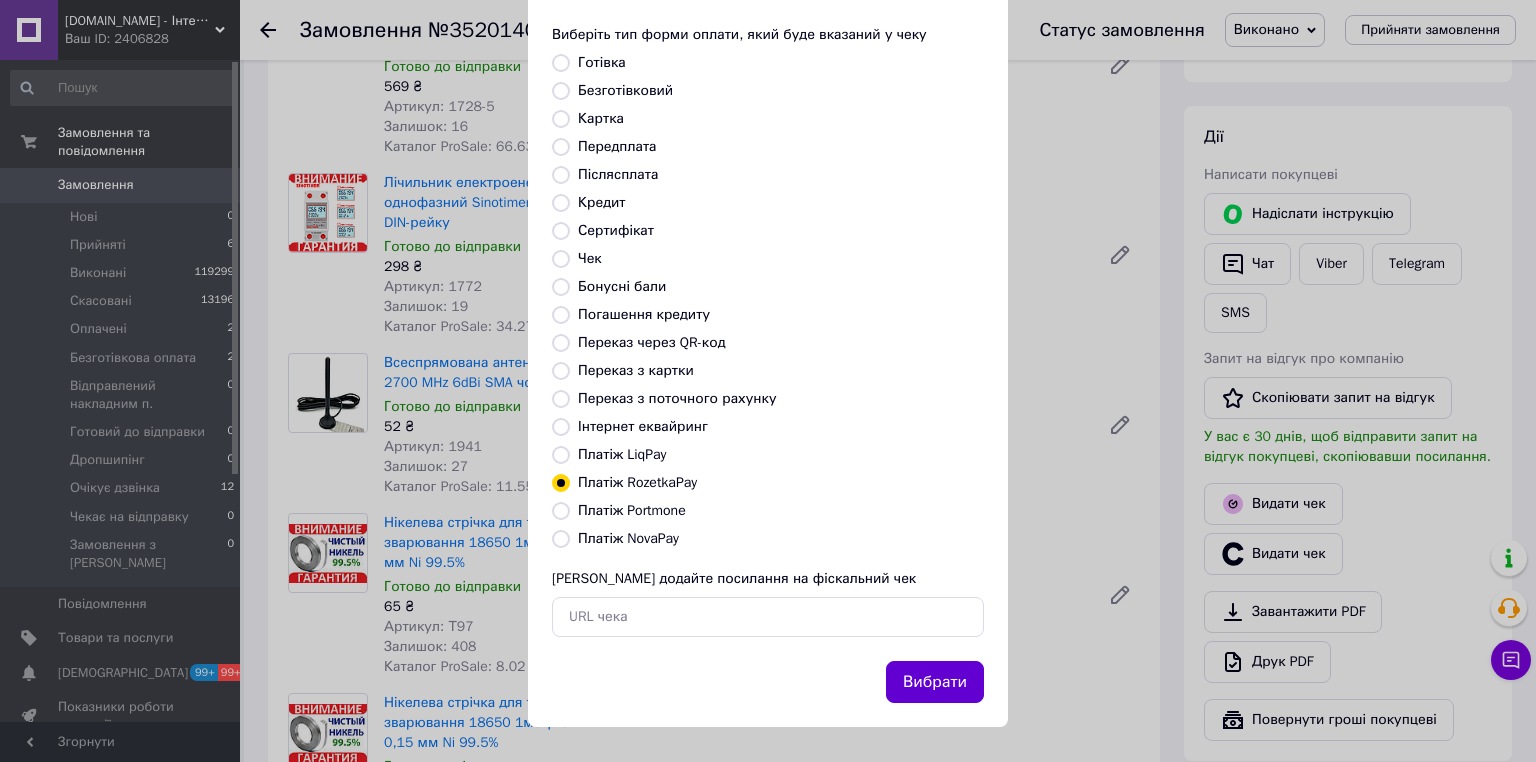 click on "Вибрати" at bounding box center [935, 682] 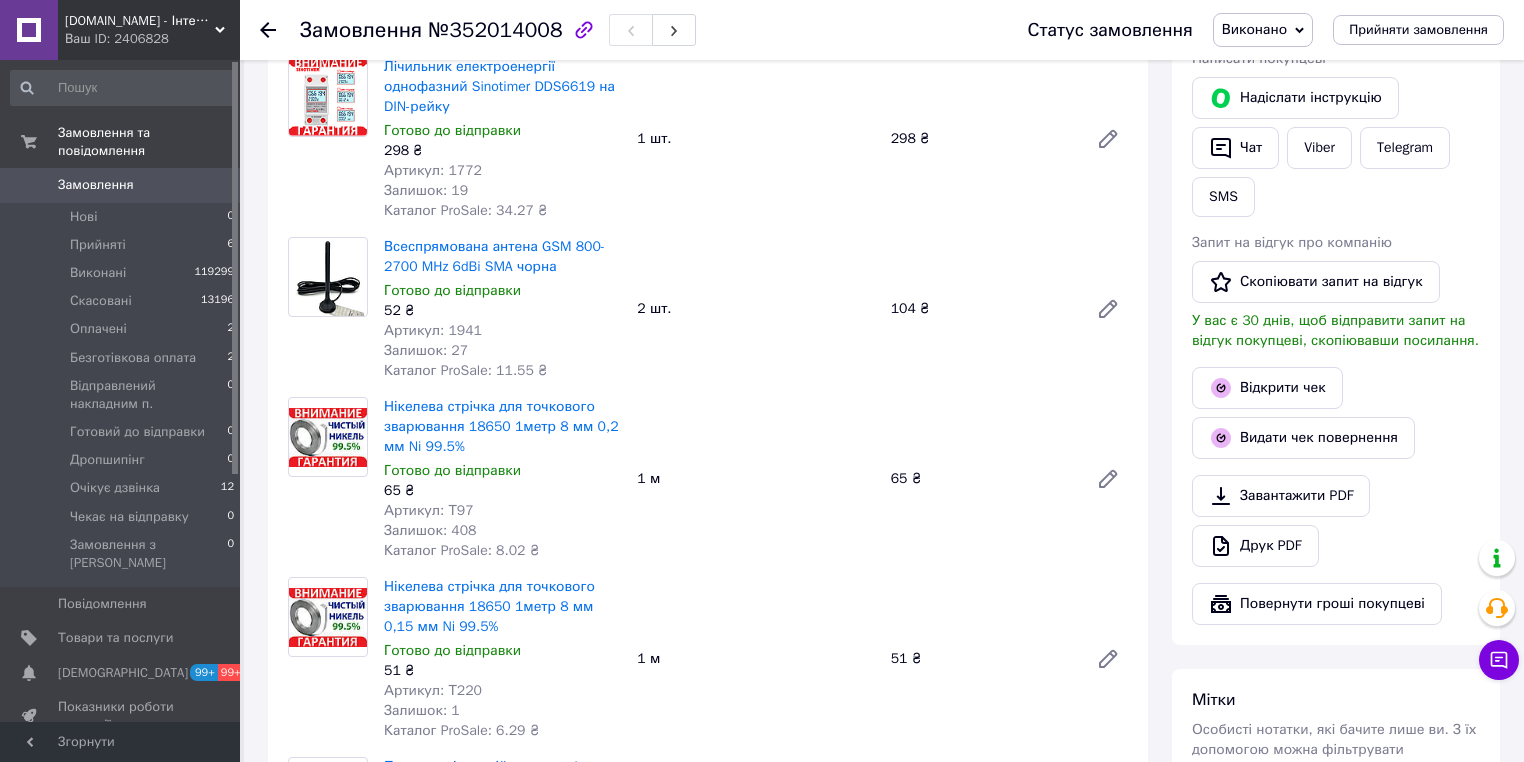 scroll, scrollTop: 320, scrollLeft: 0, axis: vertical 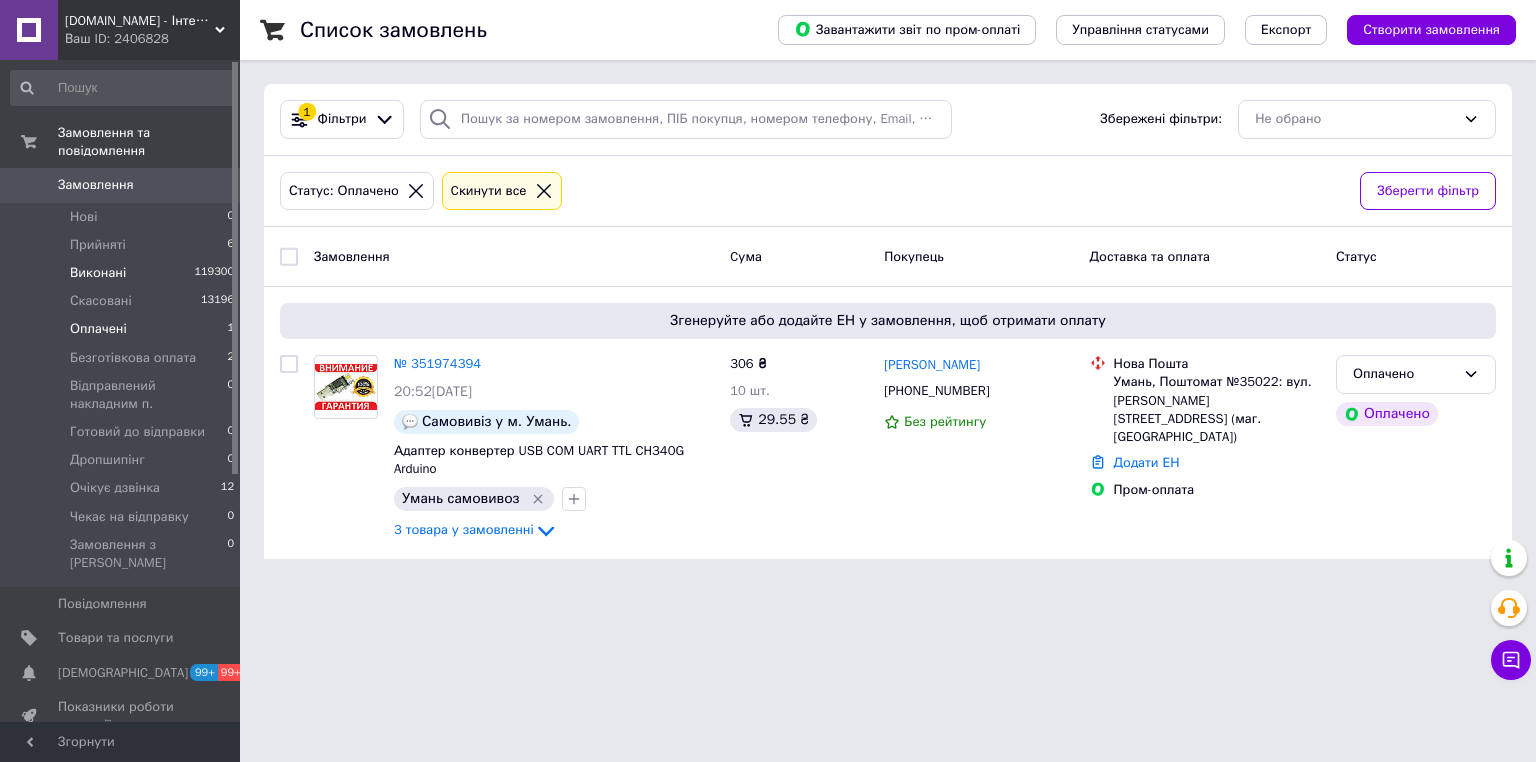 click on "Виконані" at bounding box center [98, 273] 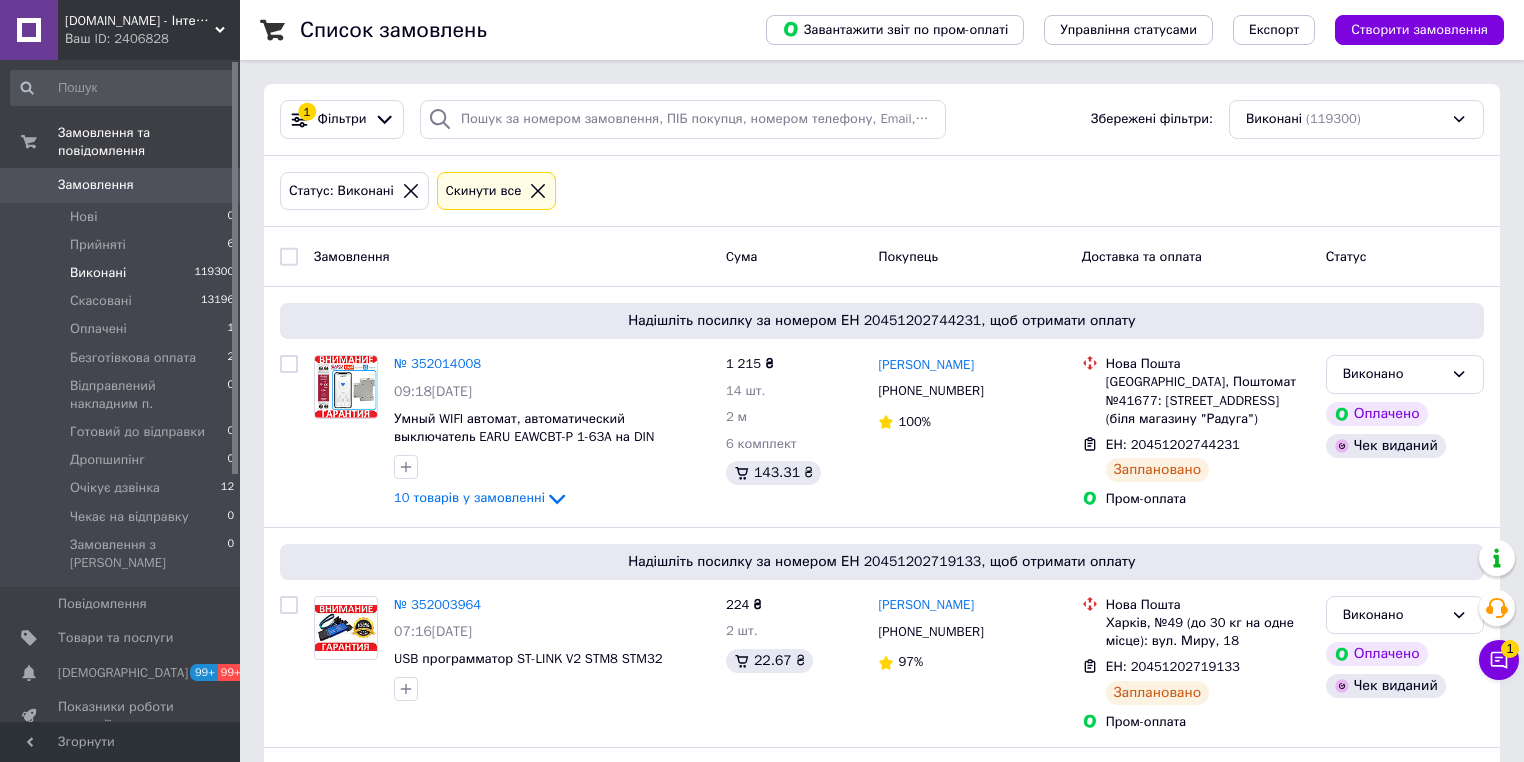 click 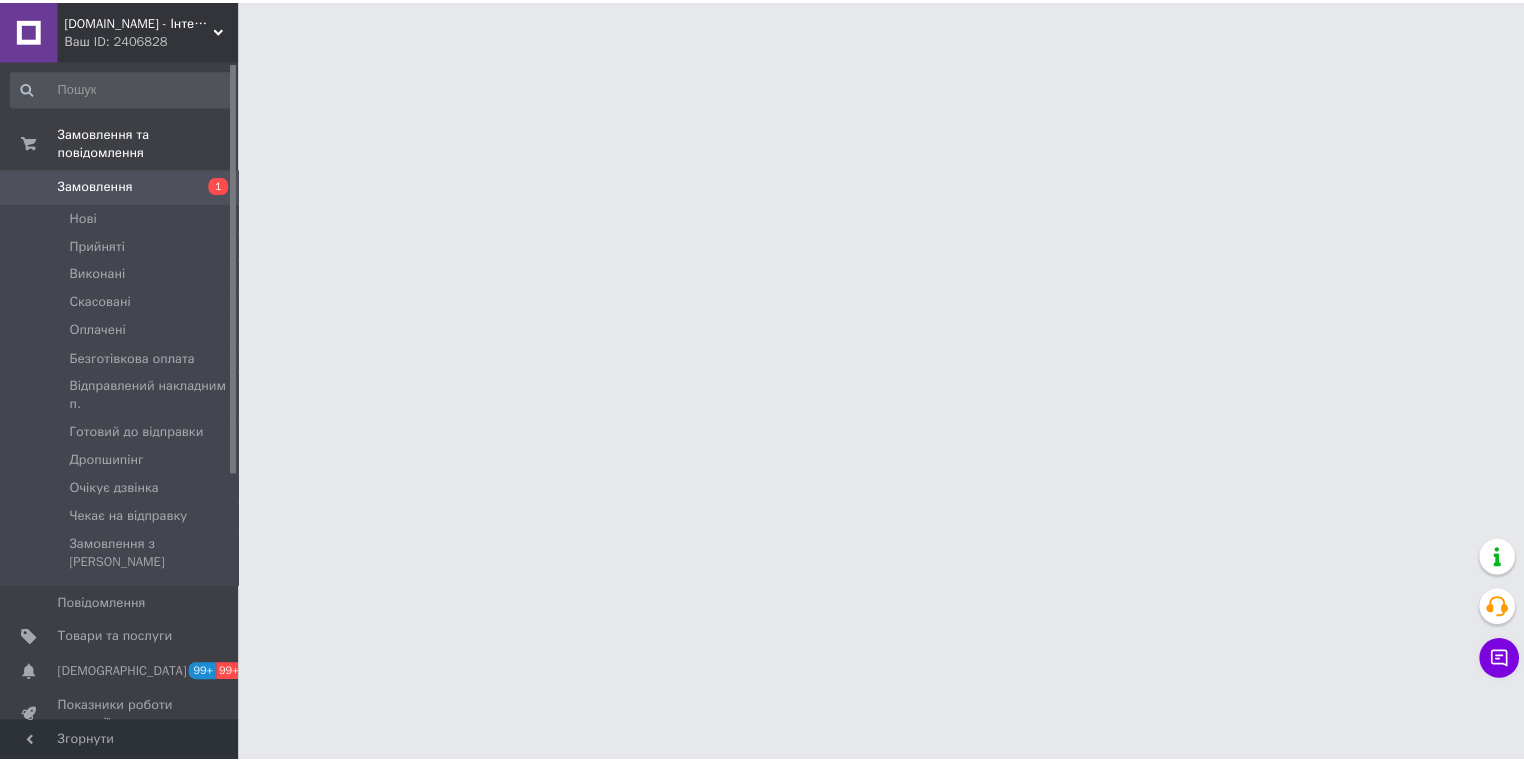 scroll, scrollTop: 0, scrollLeft: 0, axis: both 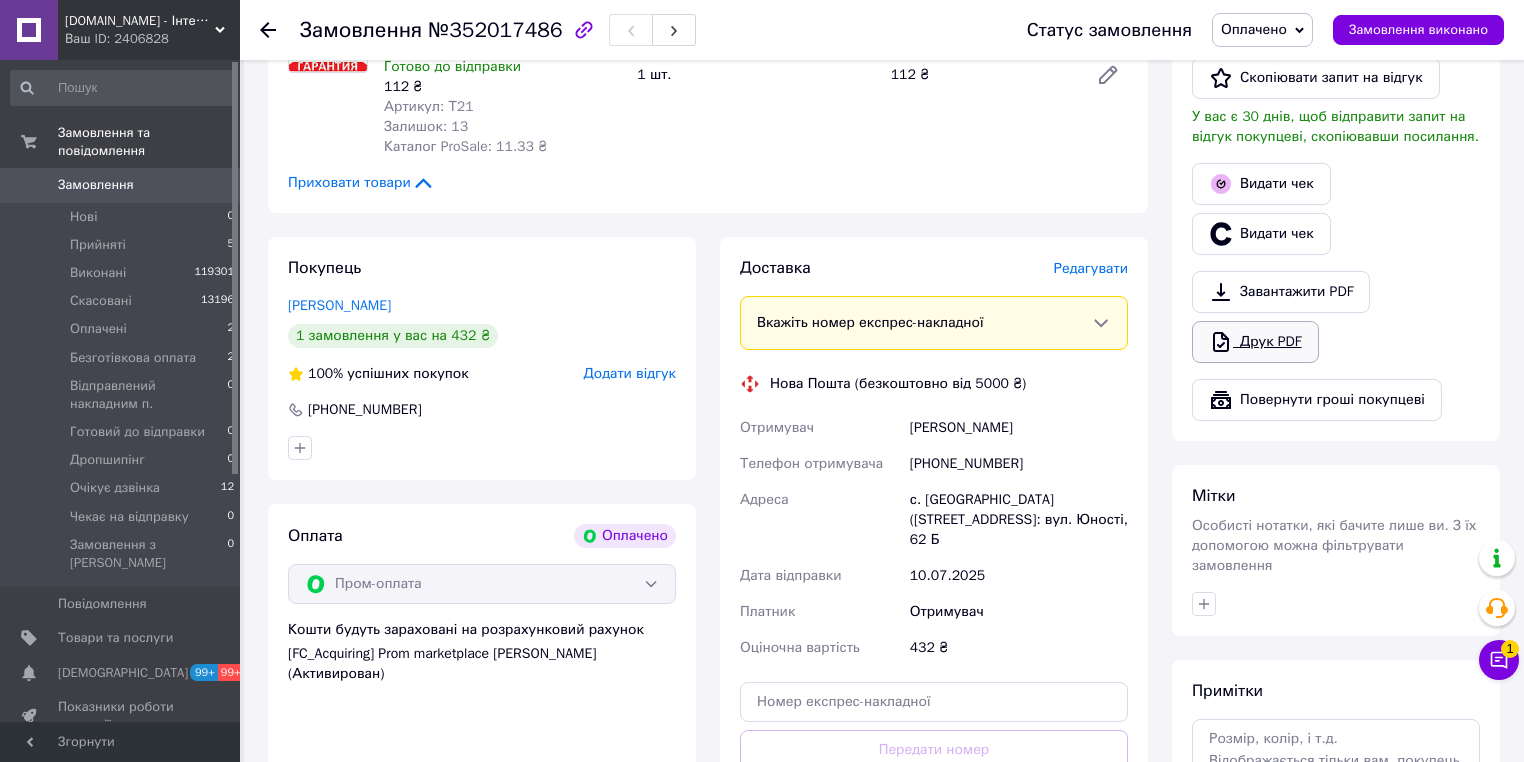 click on "Друк PDF" at bounding box center (1255, 342) 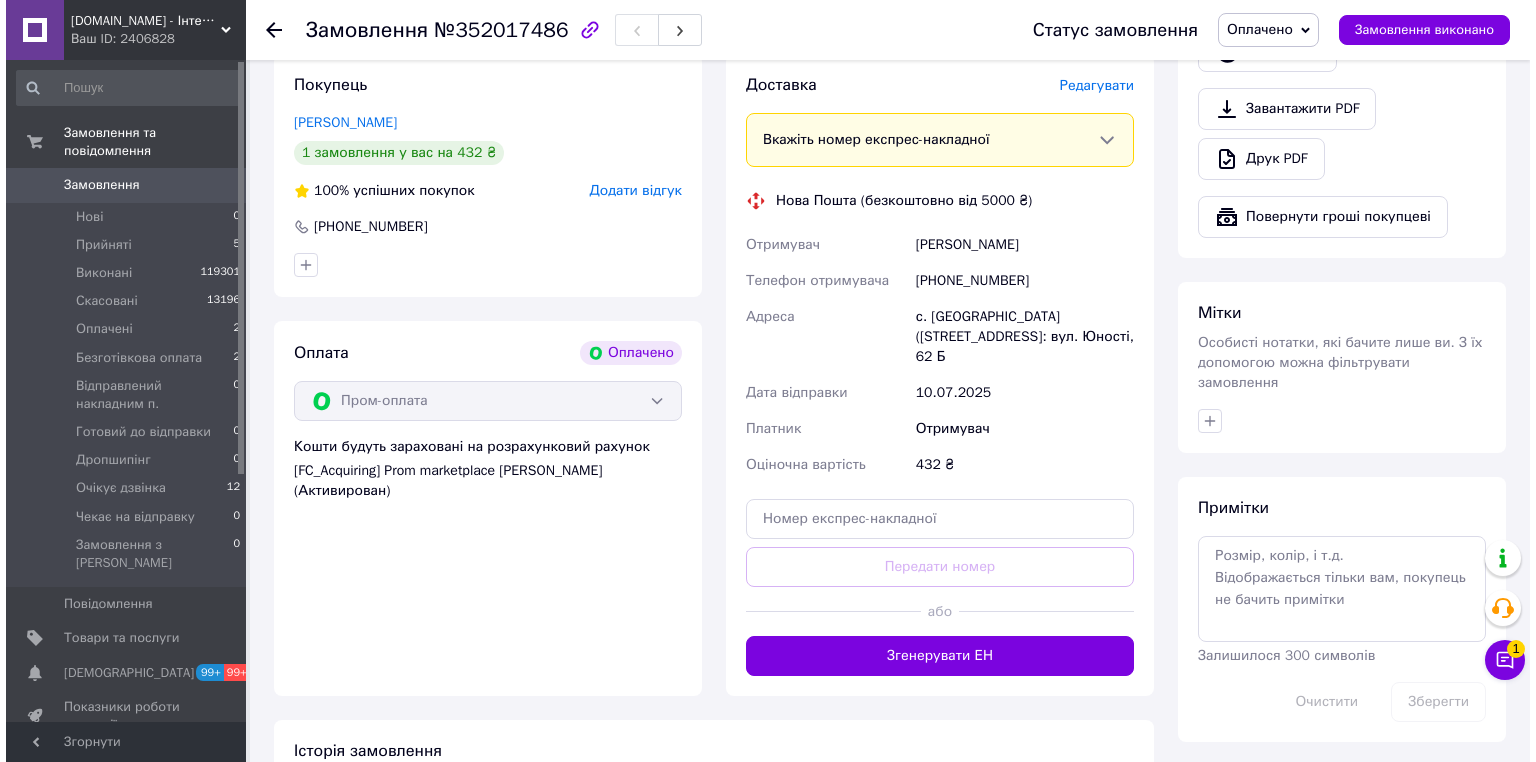 scroll, scrollTop: 640, scrollLeft: 0, axis: vertical 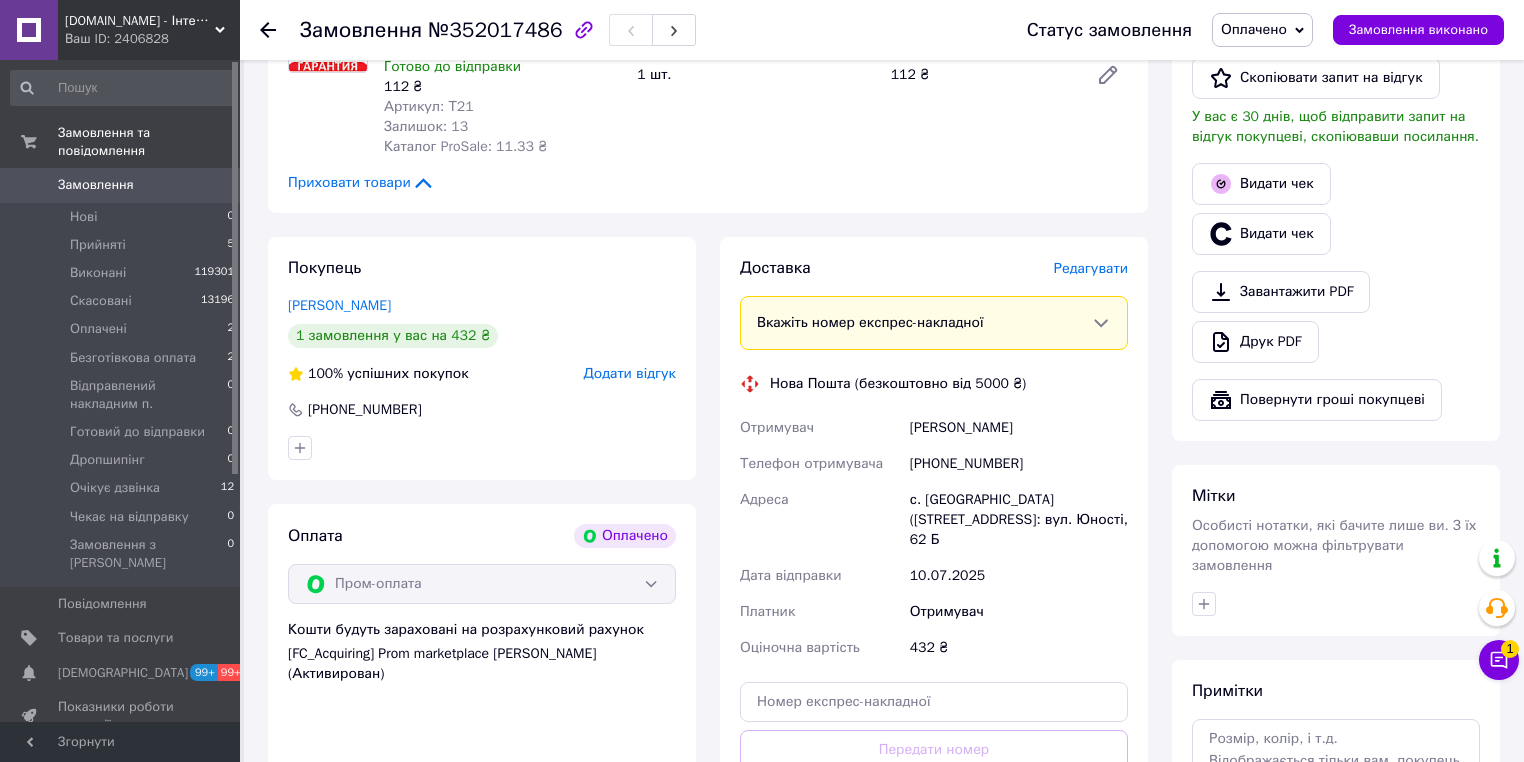 click on "Редагувати" at bounding box center (1091, 268) 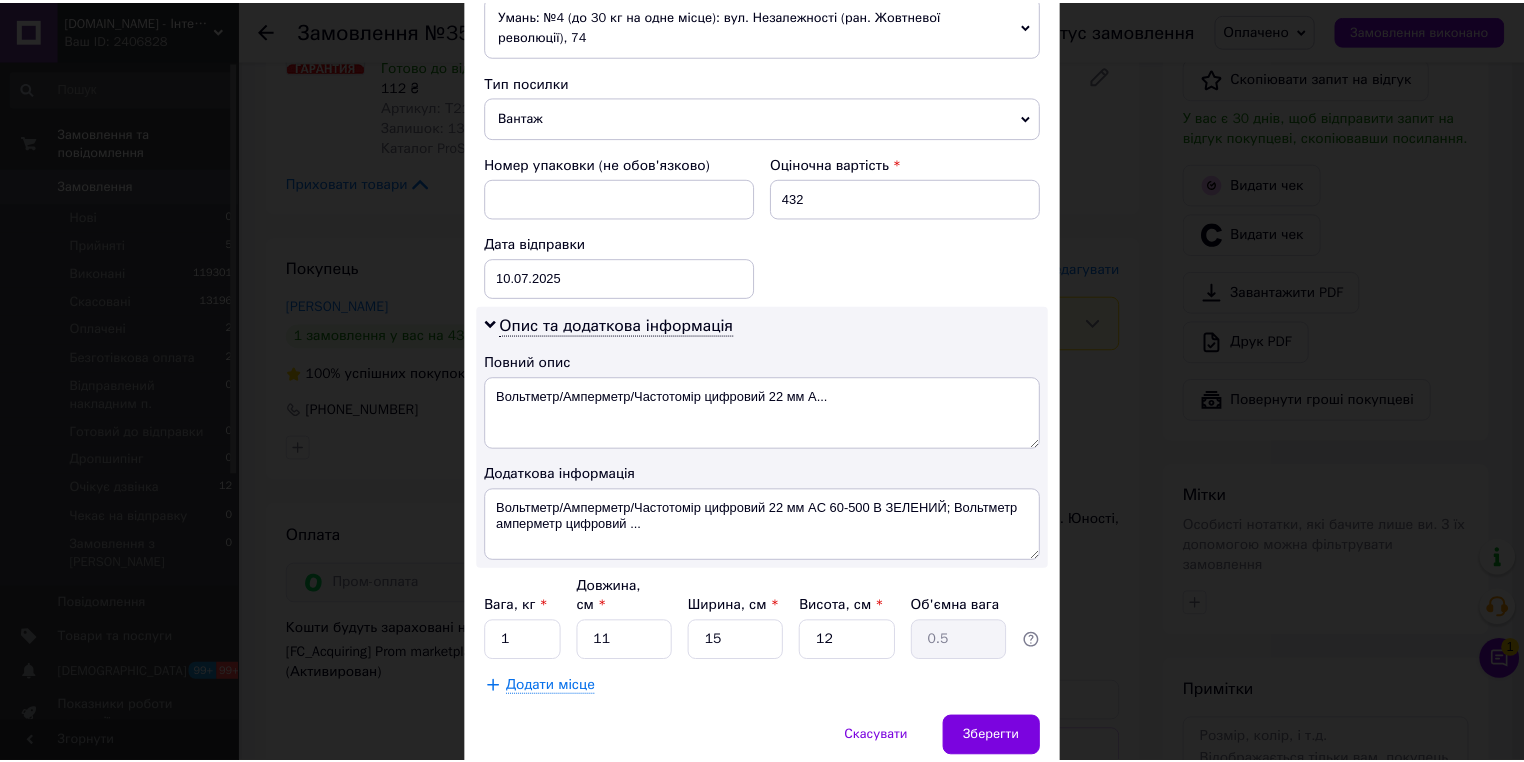scroll, scrollTop: 803, scrollLeft: 0, axis: vertical 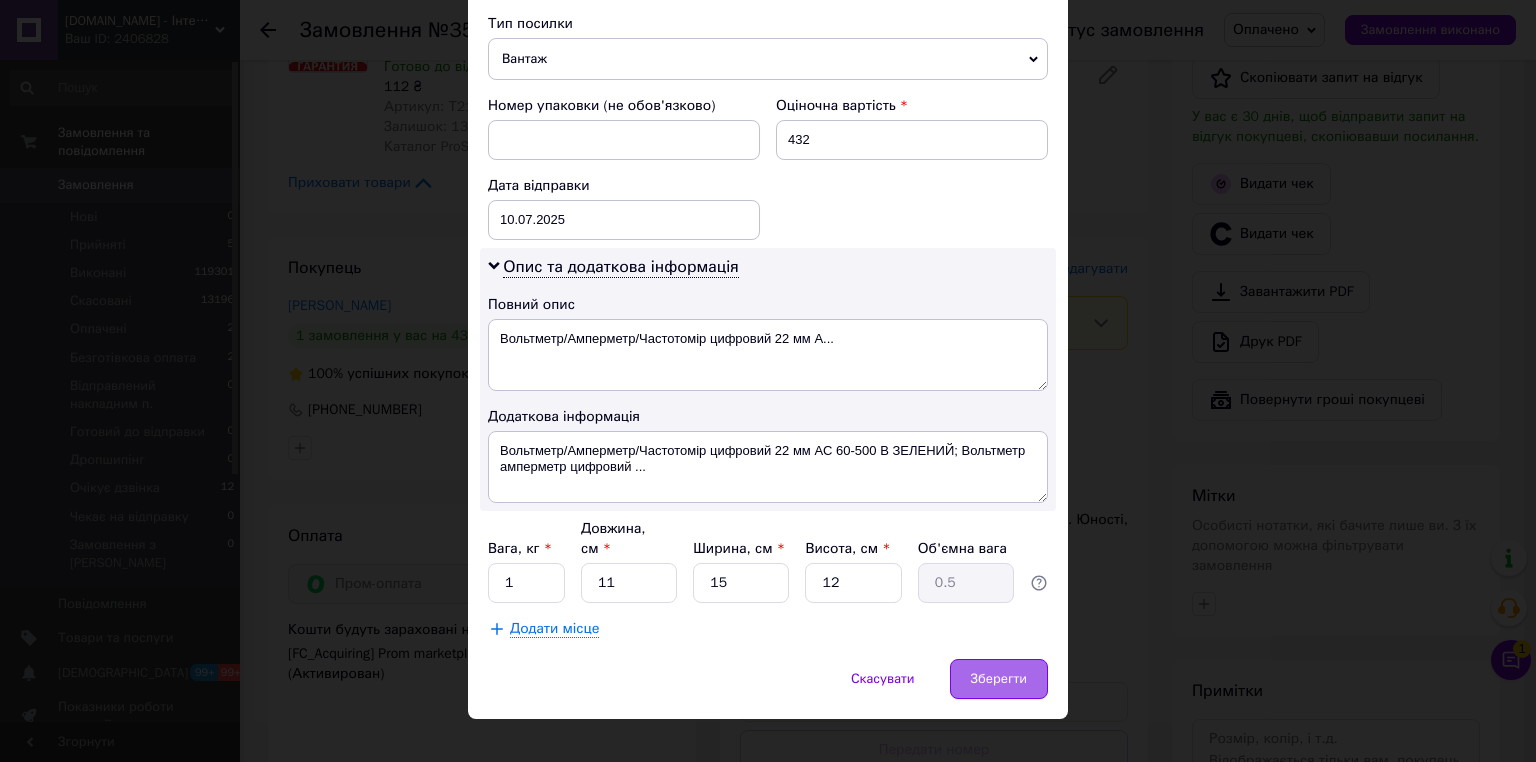 click on "Зберегти" at bounding box center [999, 679] 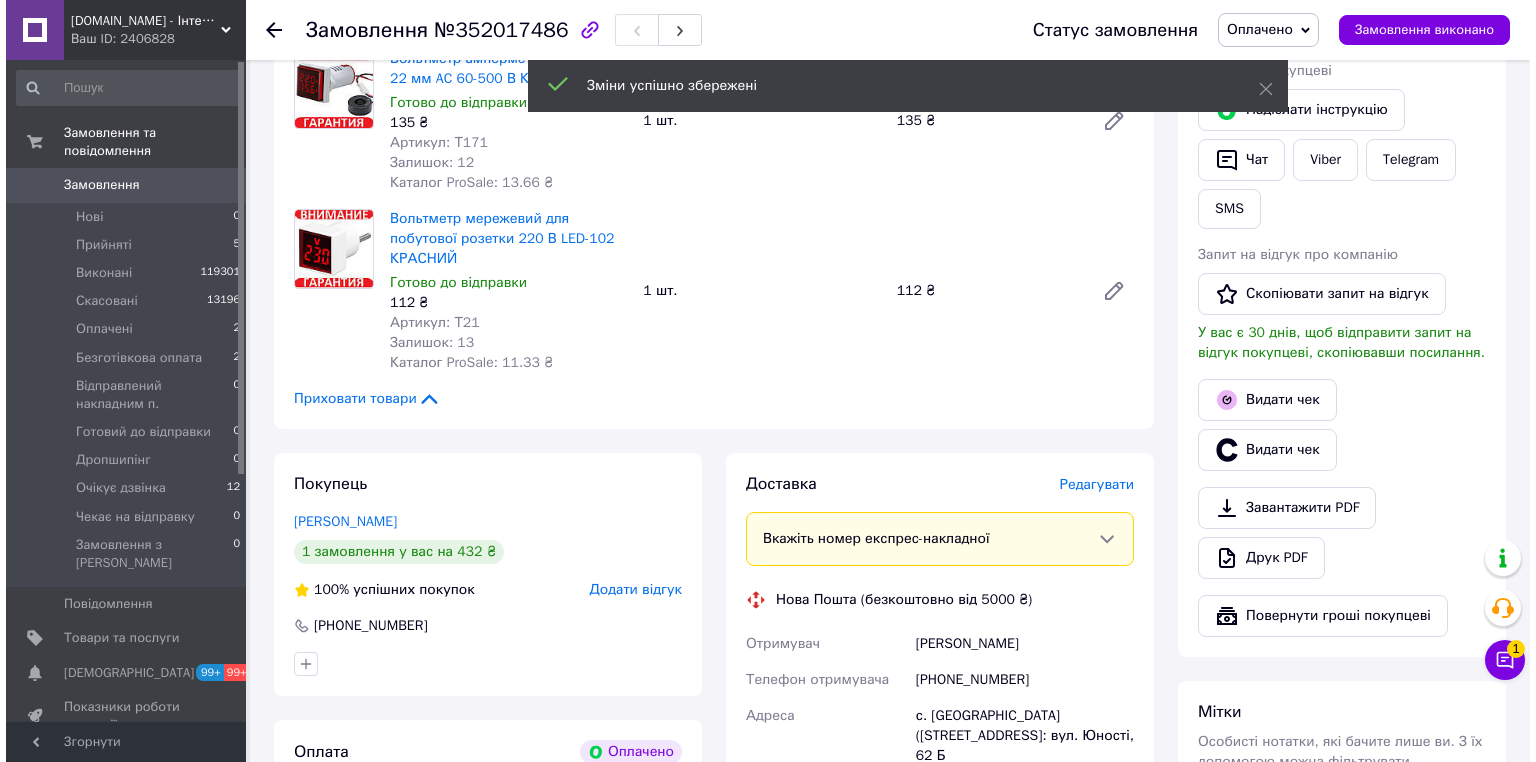 scroll, scrollTop: 640, scrollLeft: 0, axis: vertical 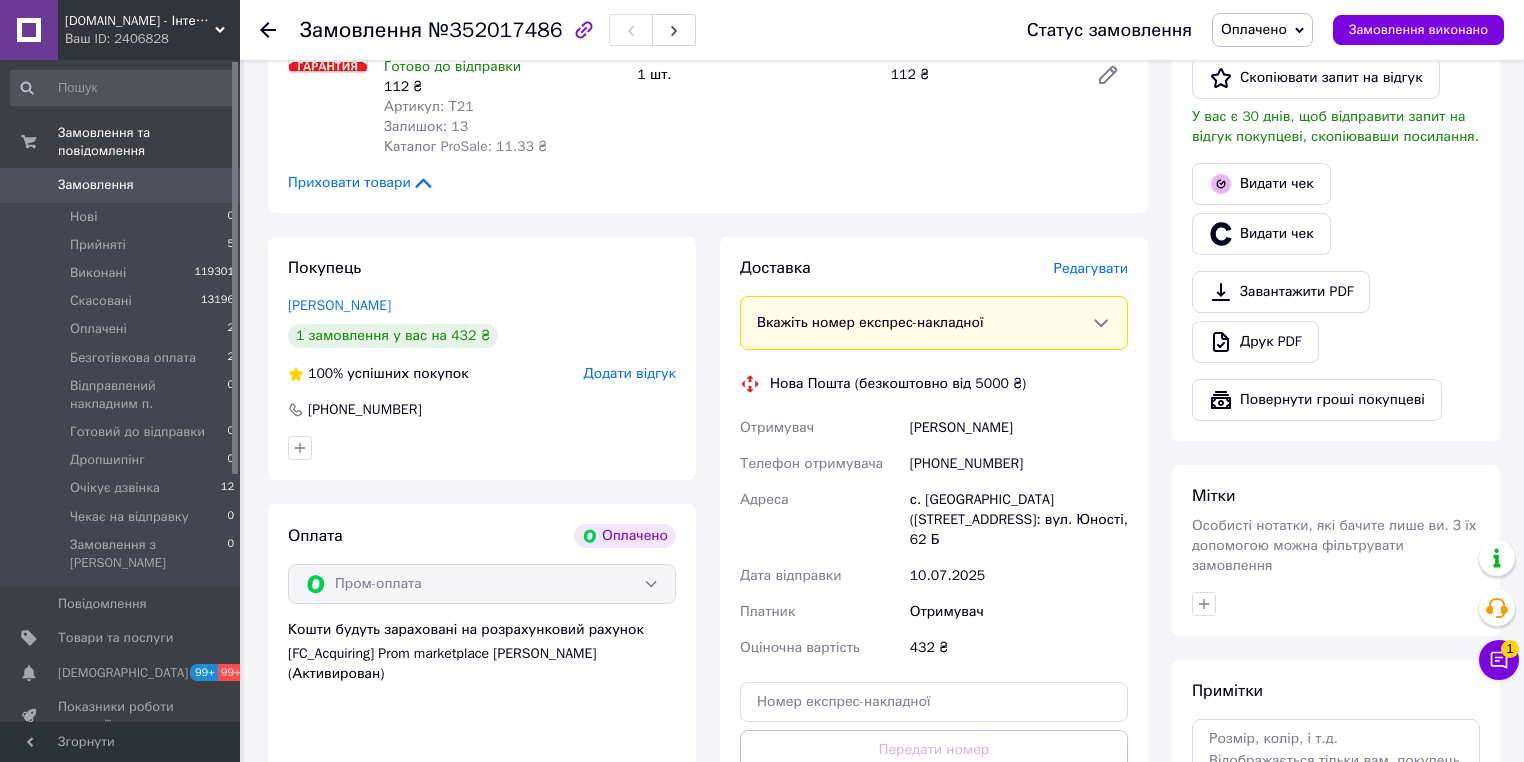 click on "Редагувати" at bounding box center (1091, 268) 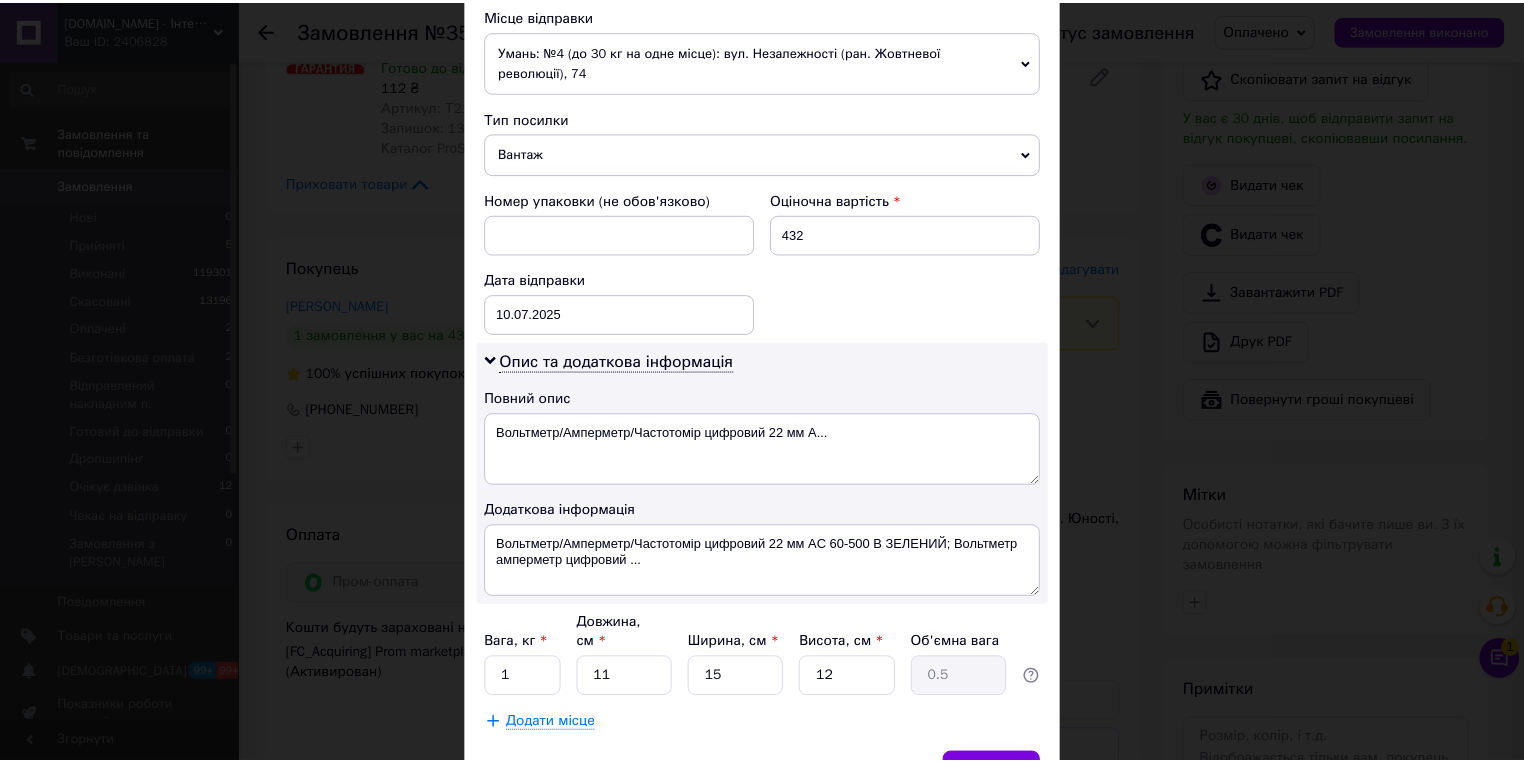 scroll, scrollTop: 803, scrollLeft: 0, axis: vertical 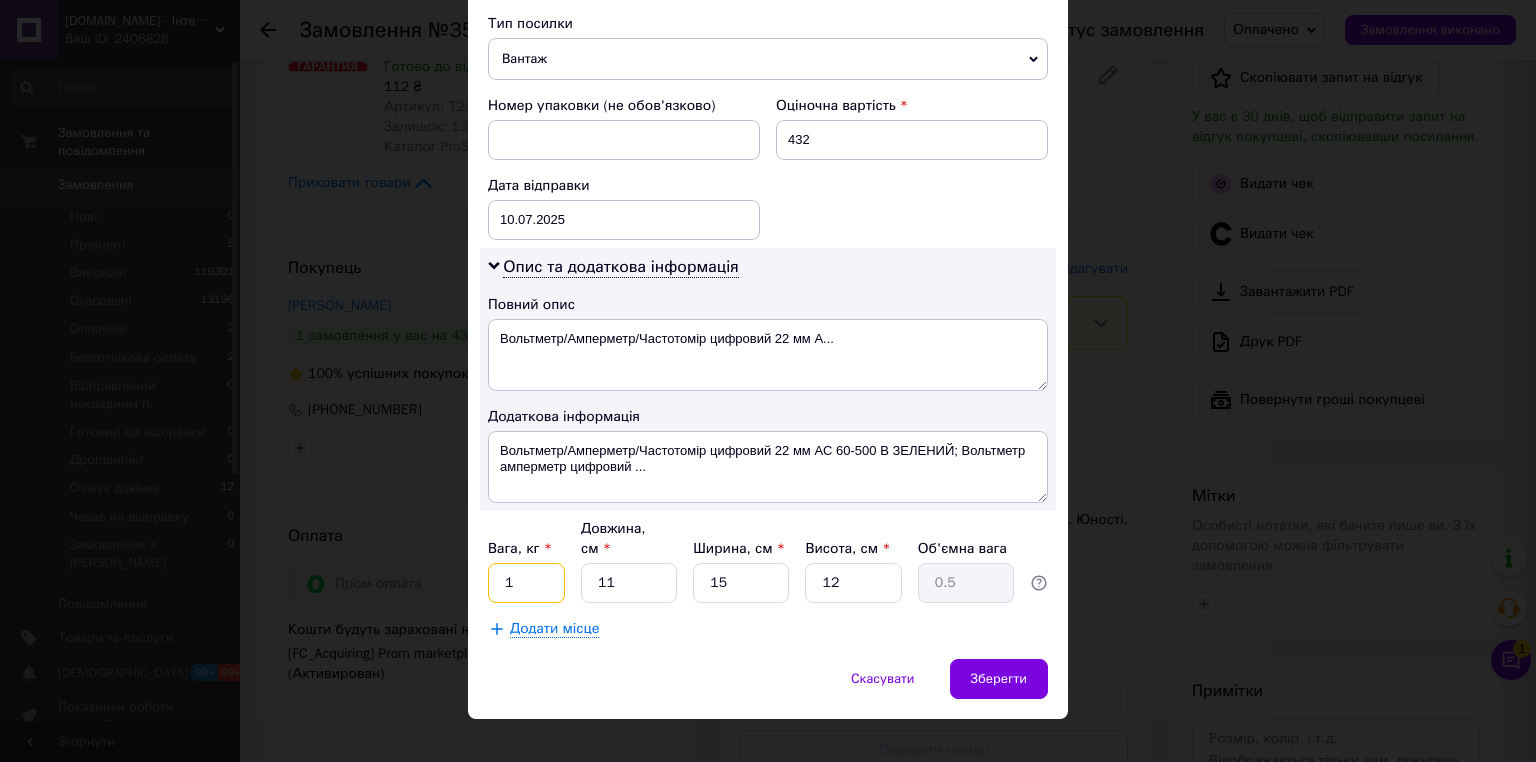 click on "1" at bounding box center (526, 583) 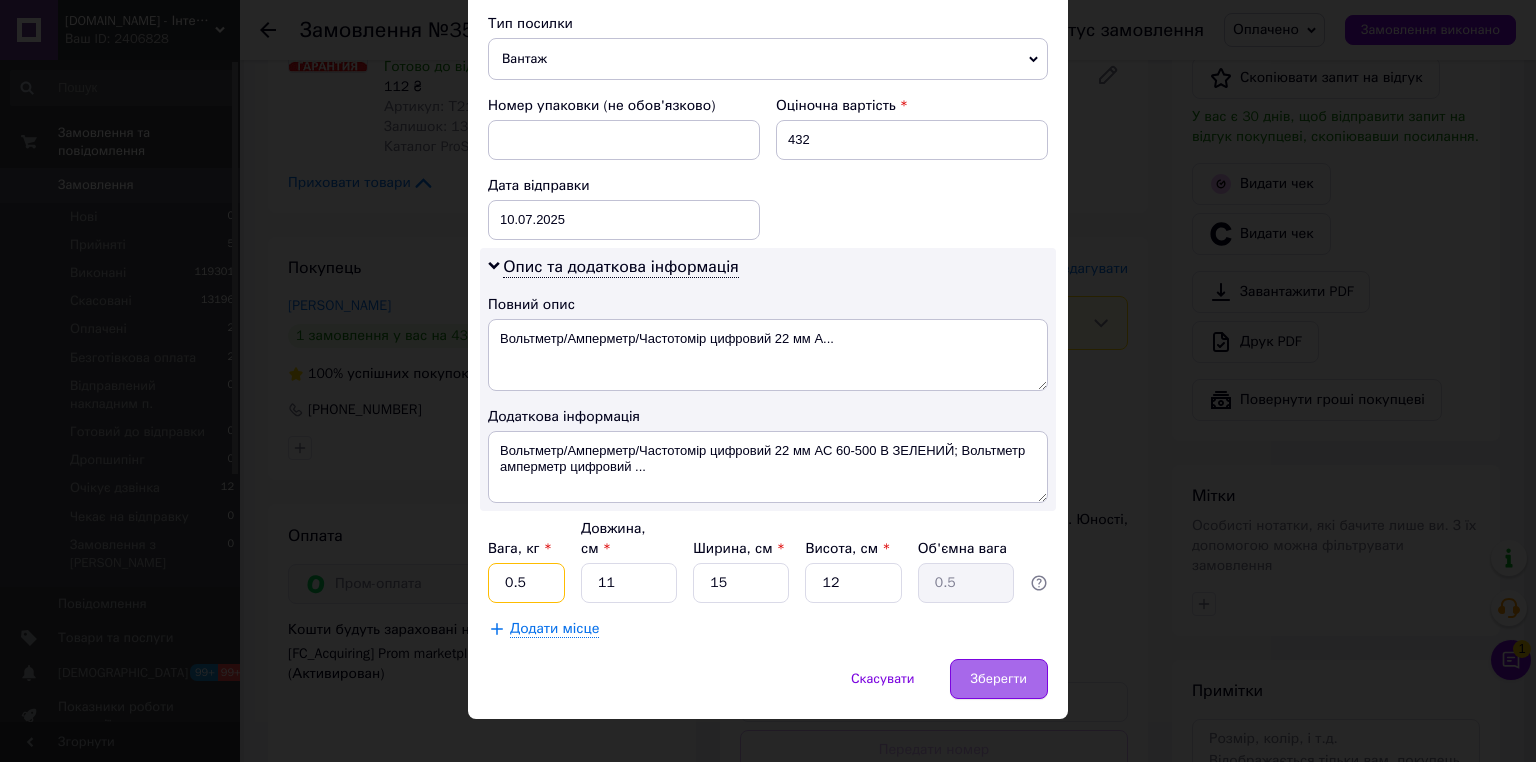 type on "0.5" 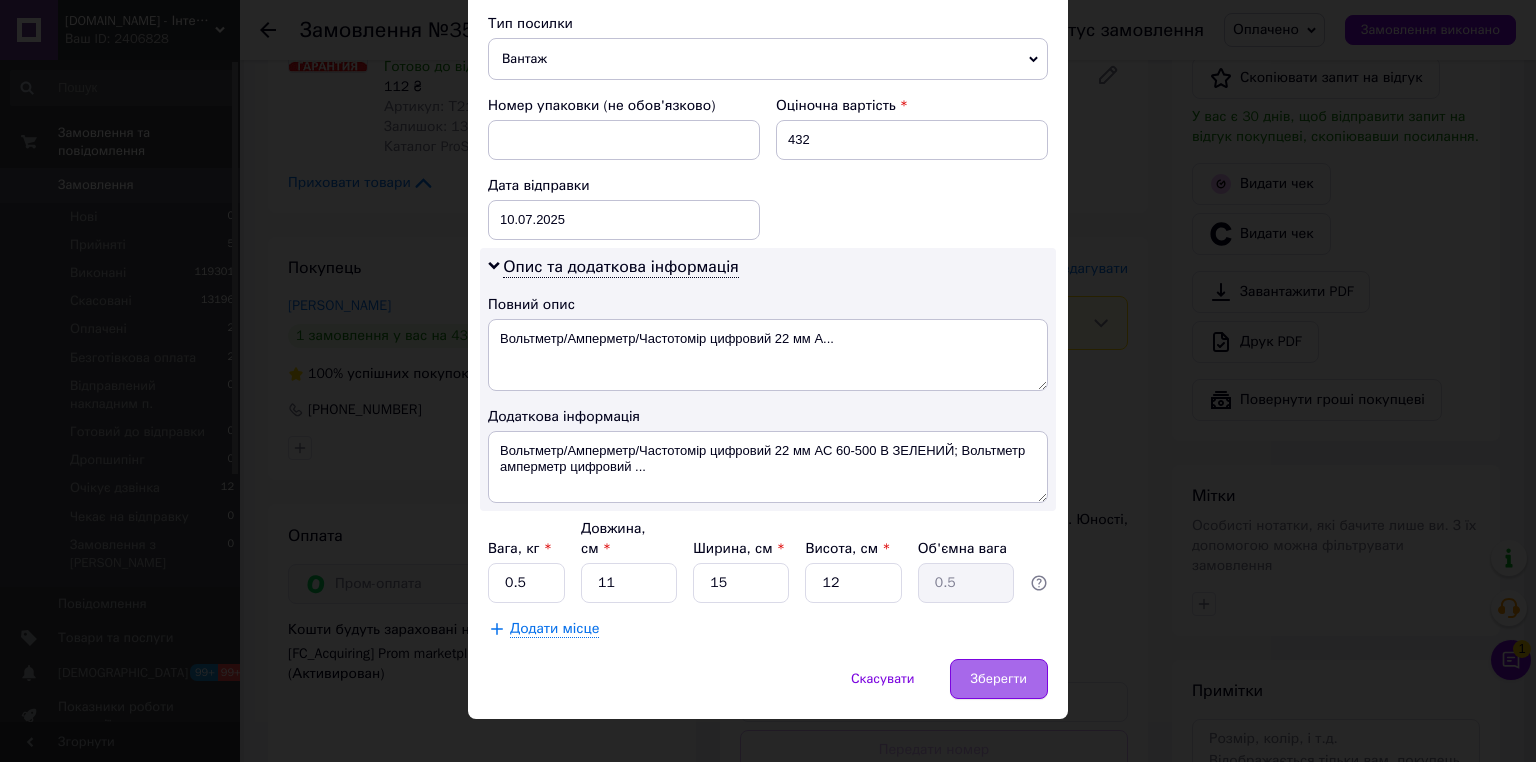 click on "Зберегти" at bounding box center [999, 679] 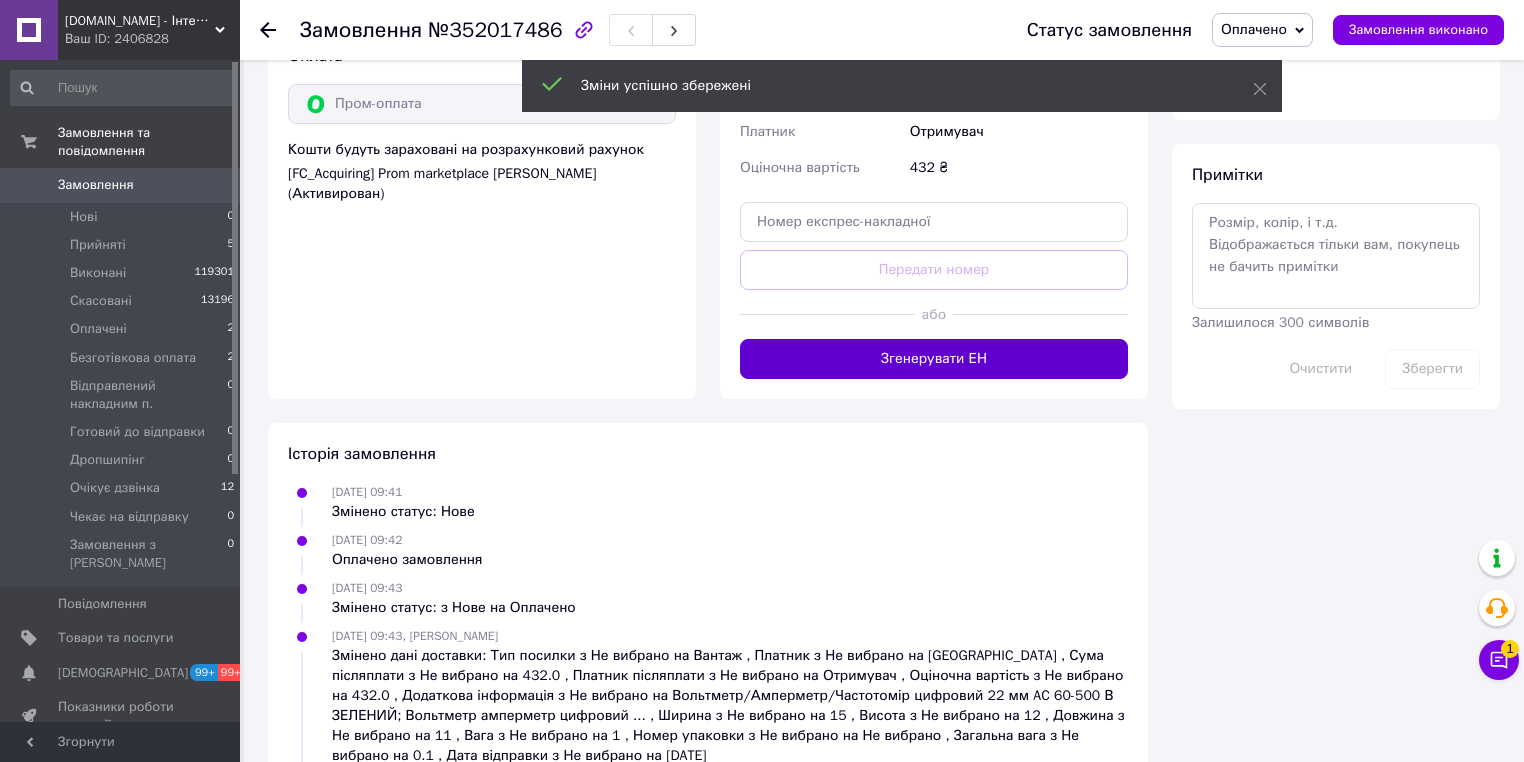 click on "Згенерувати ЕН" at bounding box center (934, 359) 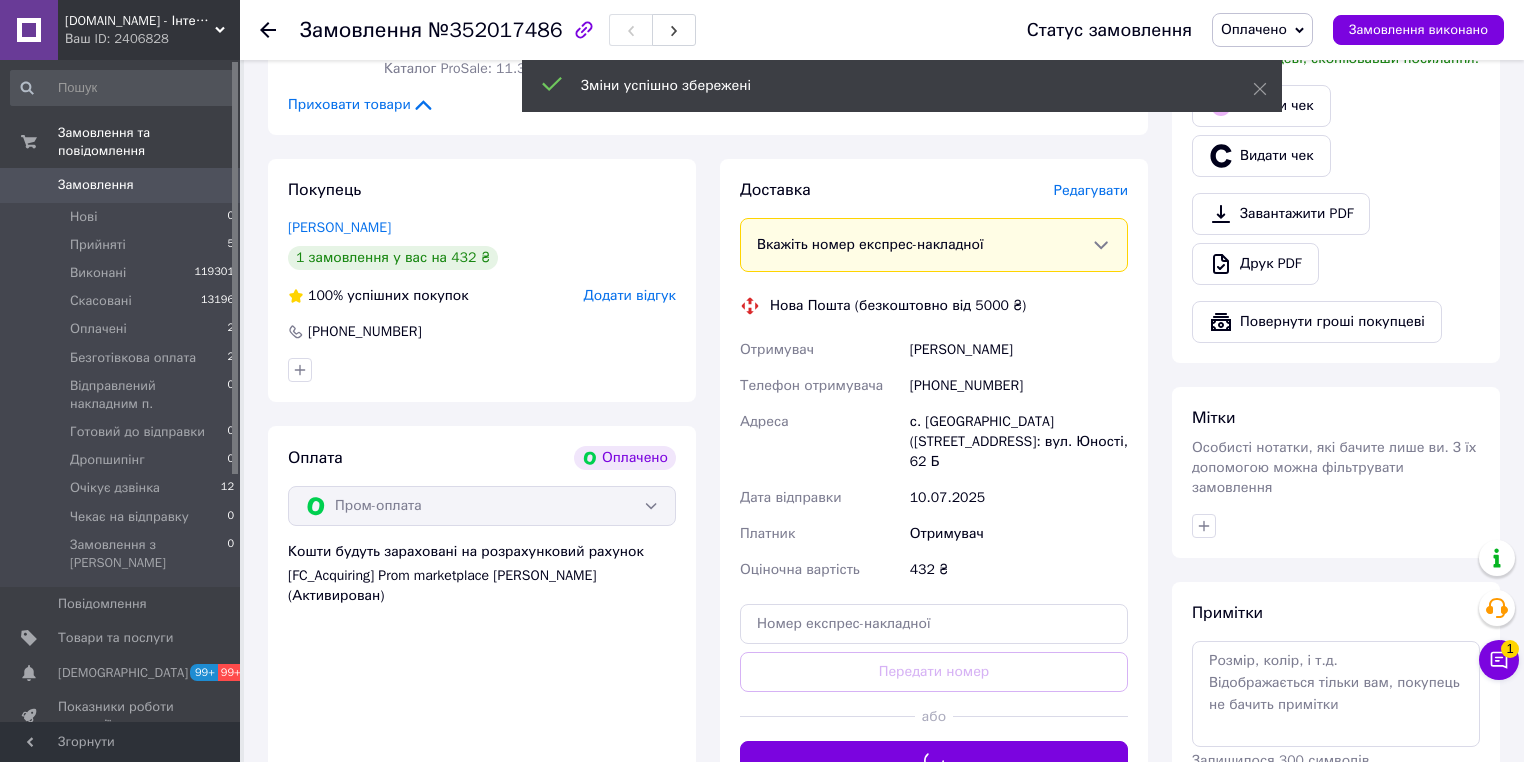 scroll, scrollTop: 480, scrollLeft: 0, axis: vertical 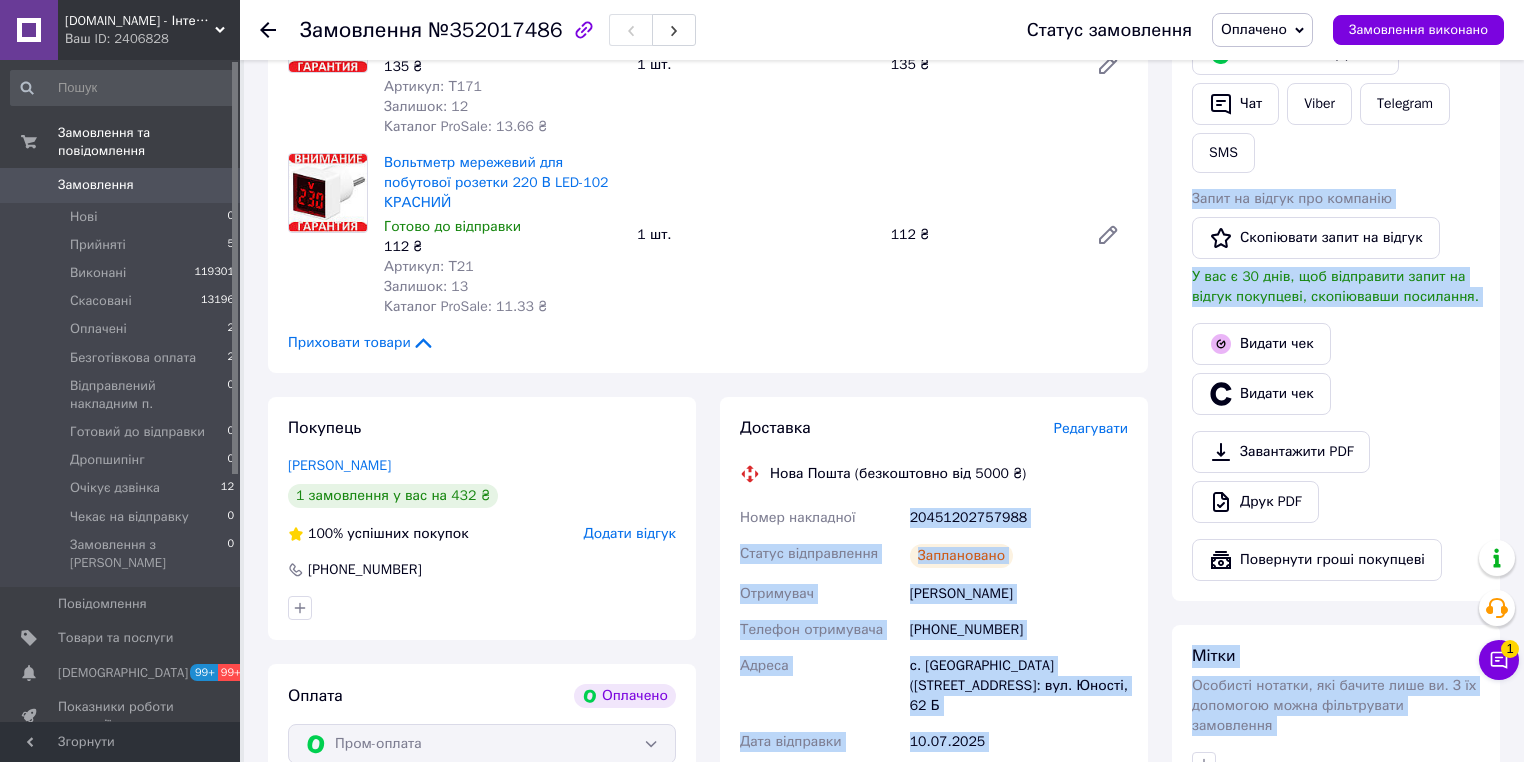 drag, startPoint x: 1026, startPoint y: 516, endPoint x: 895, endPoint y: 516, distance: 131 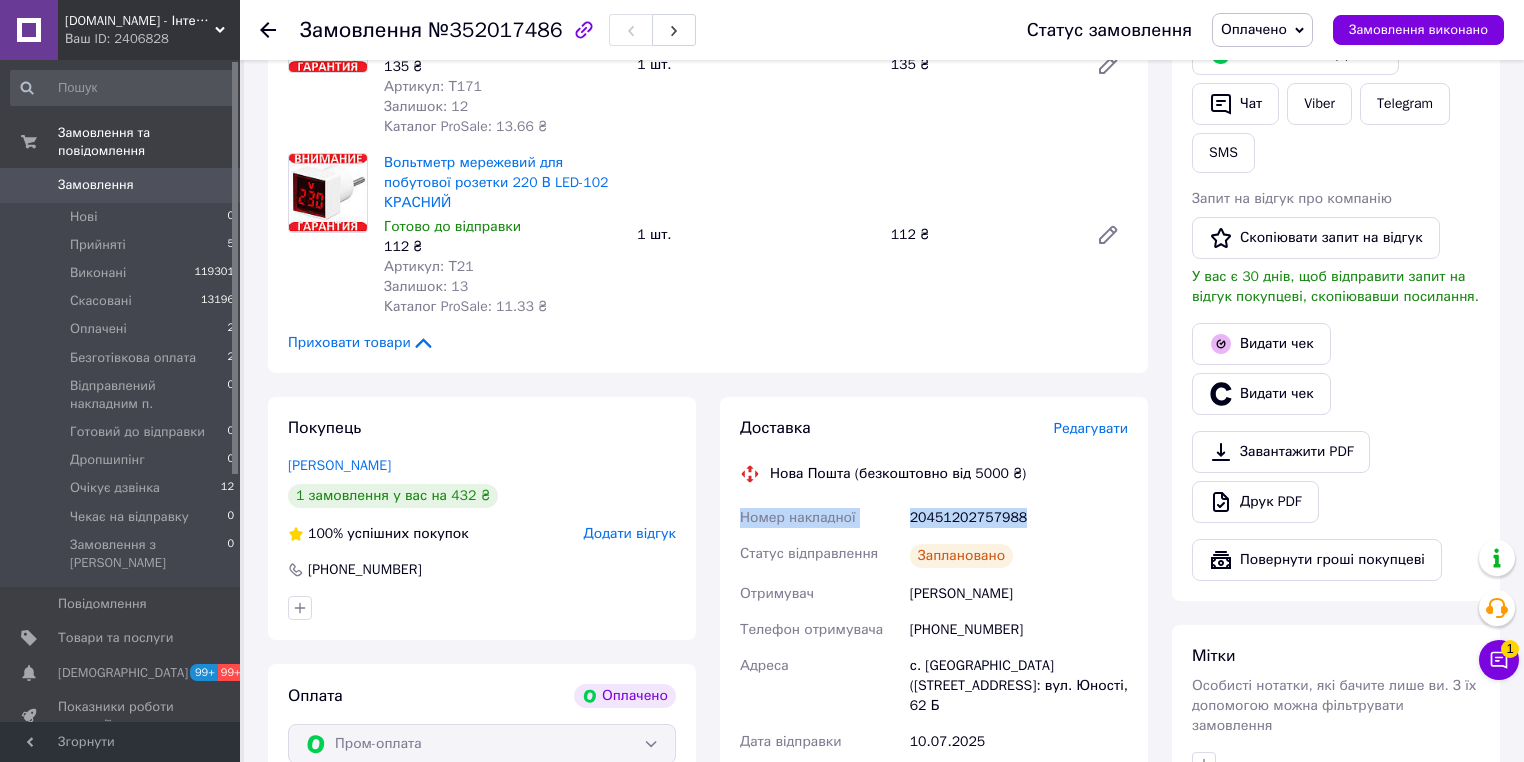 drag, startPoint x: 948, startPoint y: 520, endPoint x: 729, endPoint y: 520, distance: 219 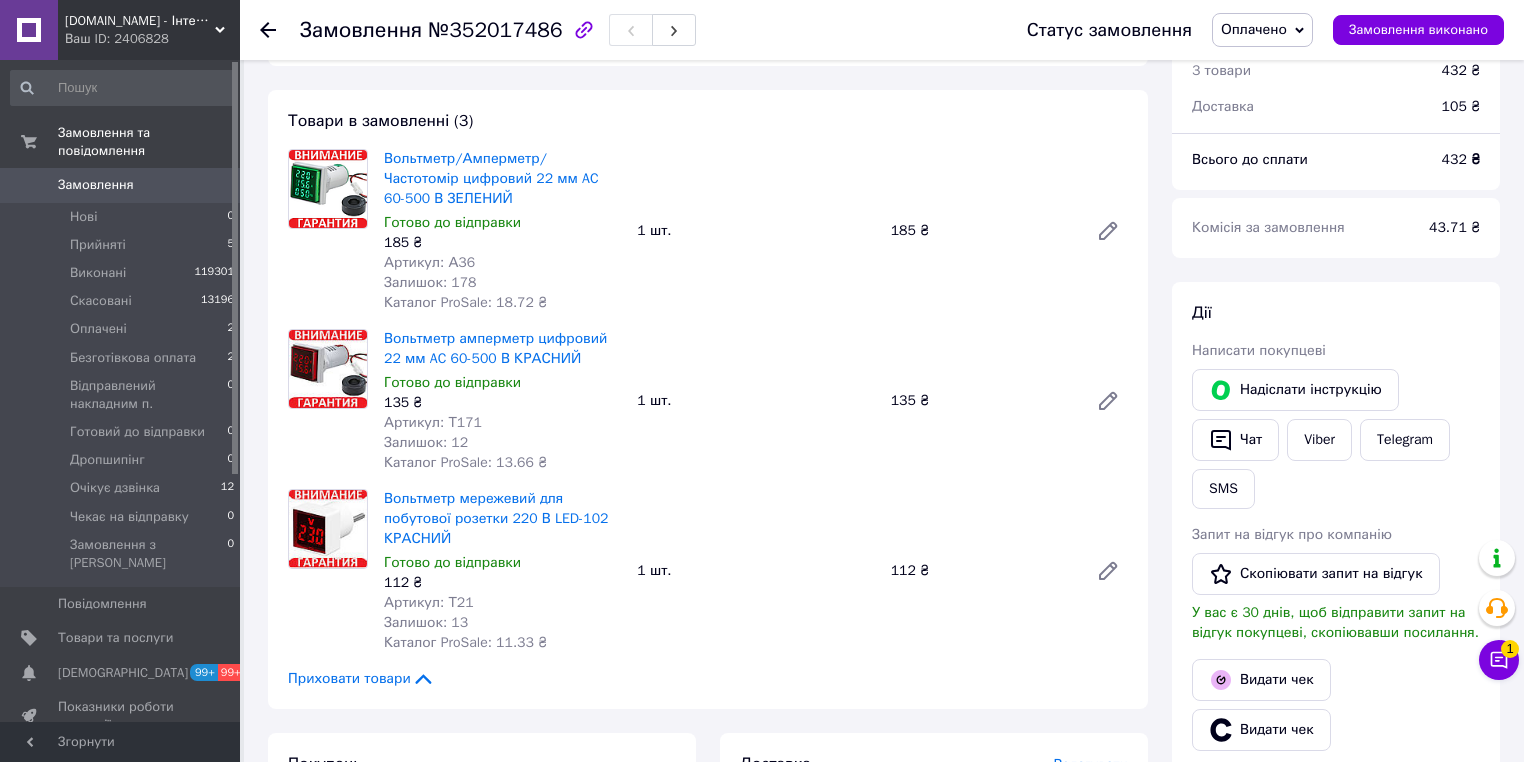 scroll, scrollTop: 0, scrollLeft: 0, axis: both 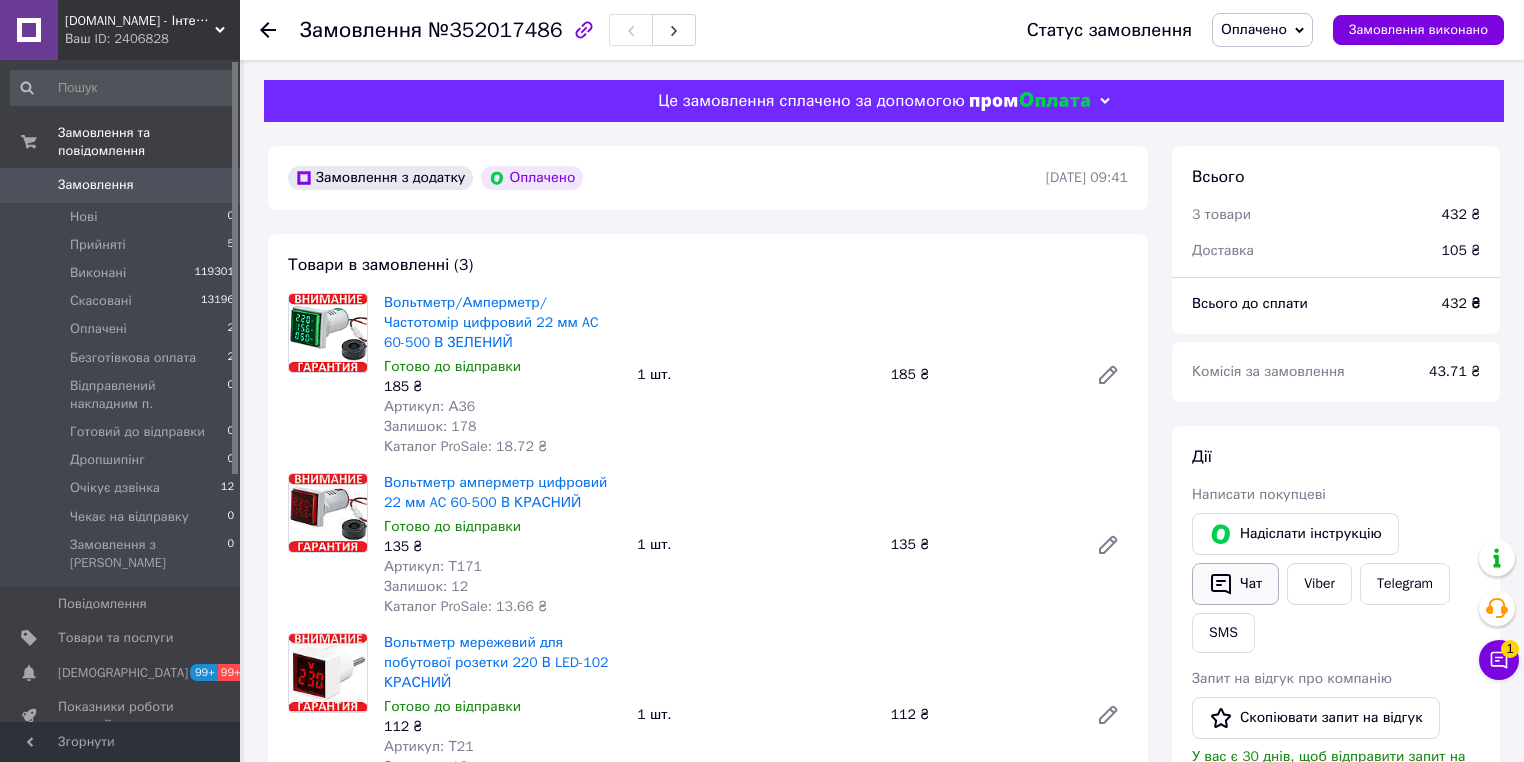 click on "Чат" at bounding box center [1235, 584] 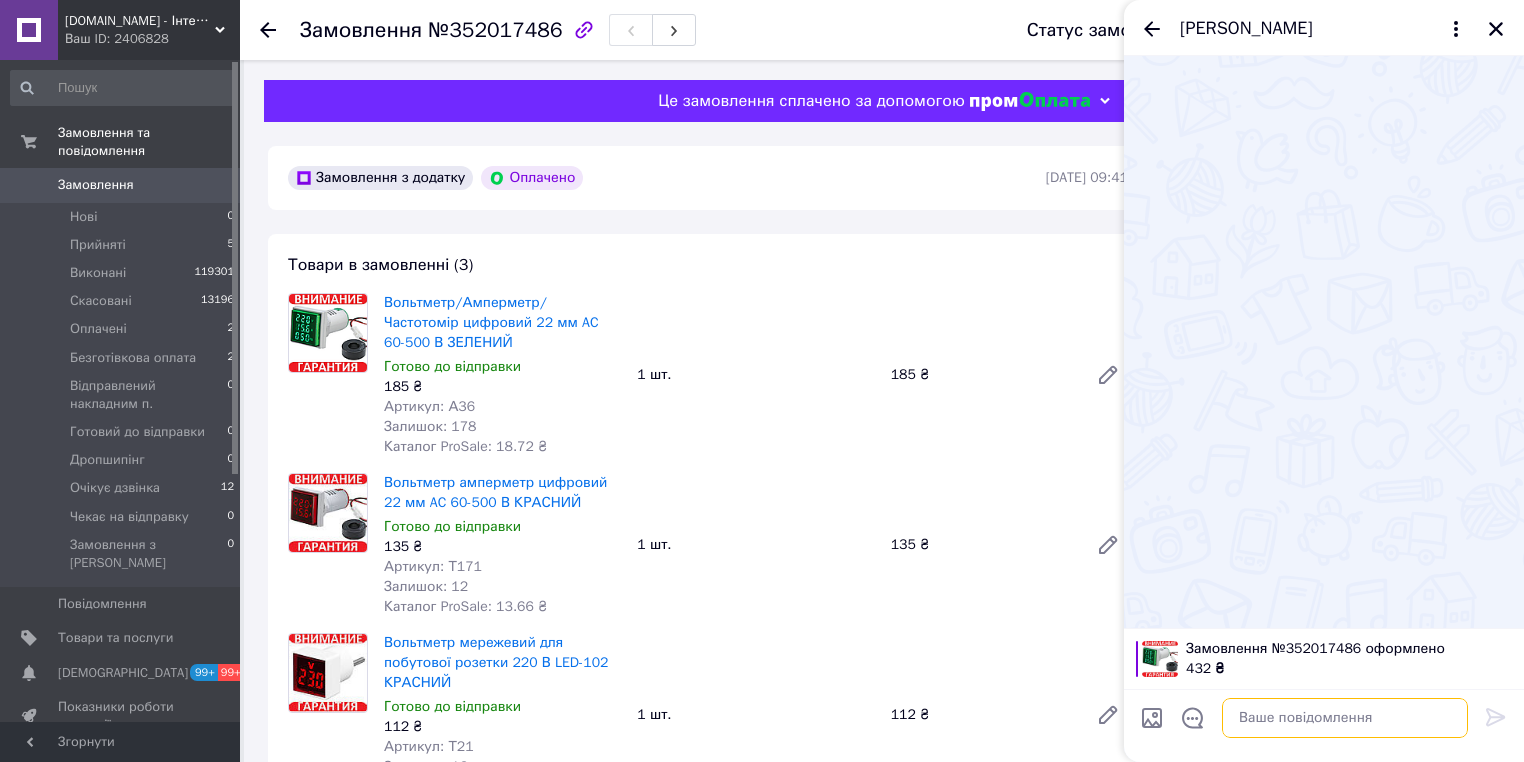 paste on "Номер накладної
20451202757988" 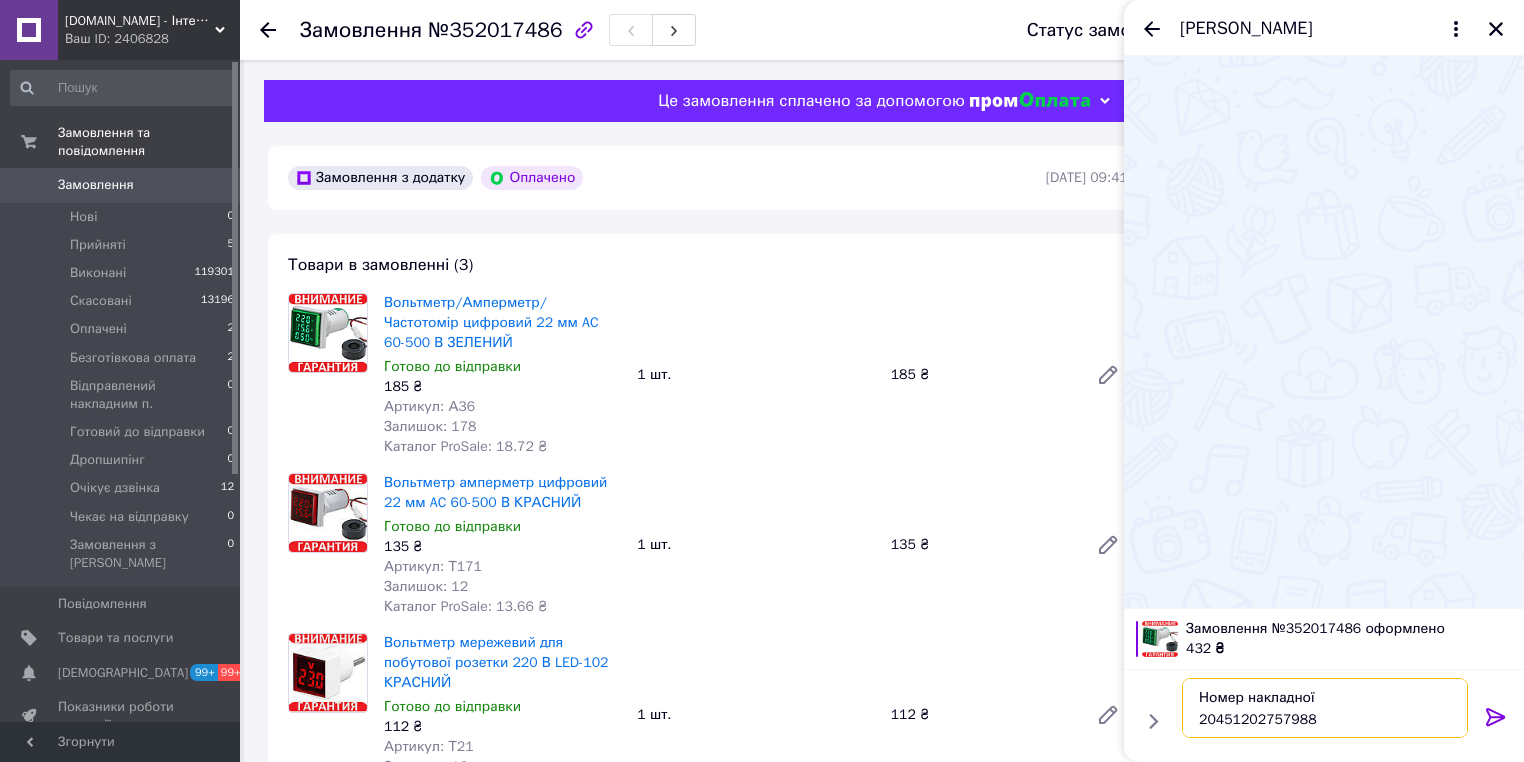 type on "Номер накладної
20451202757988" 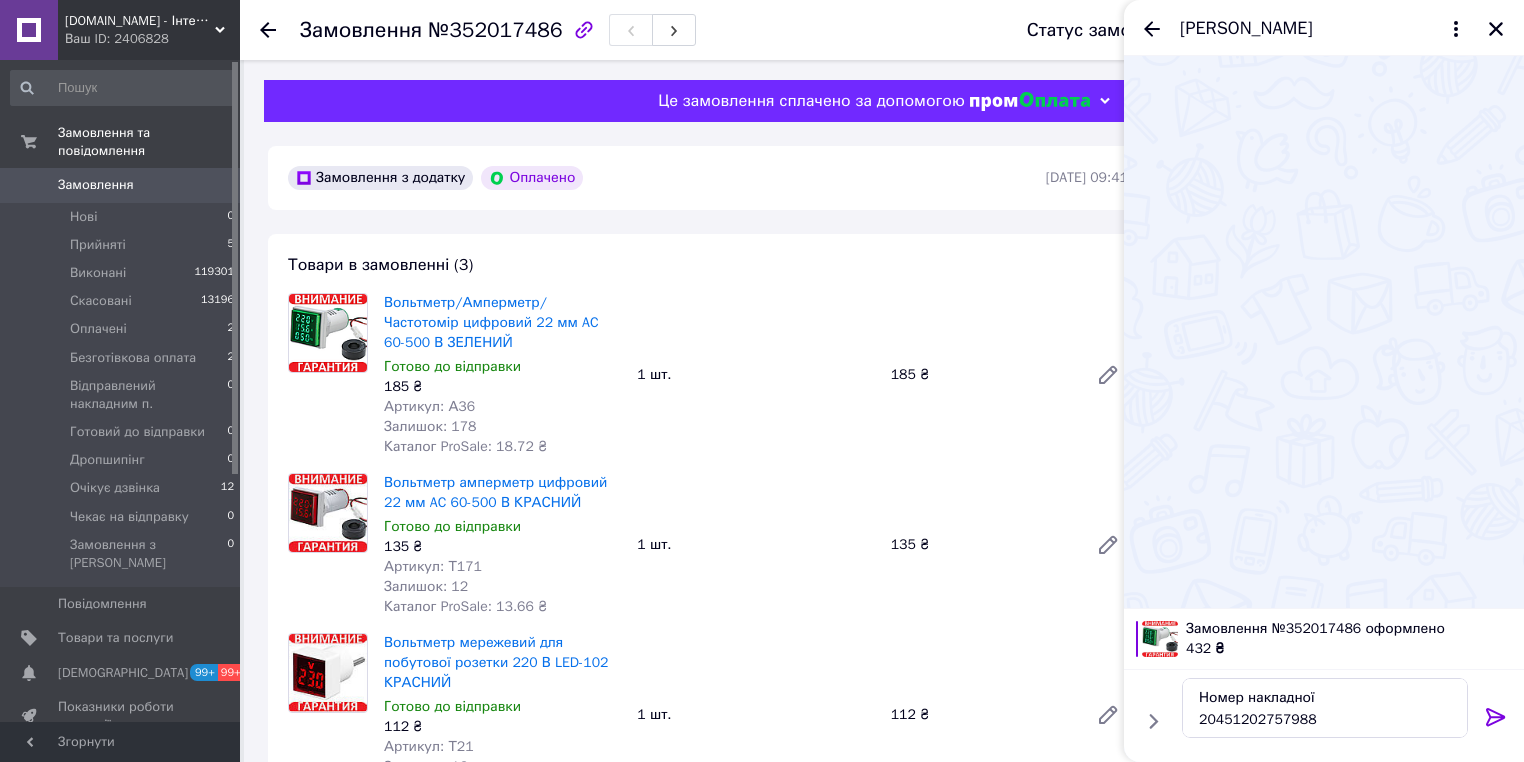 click 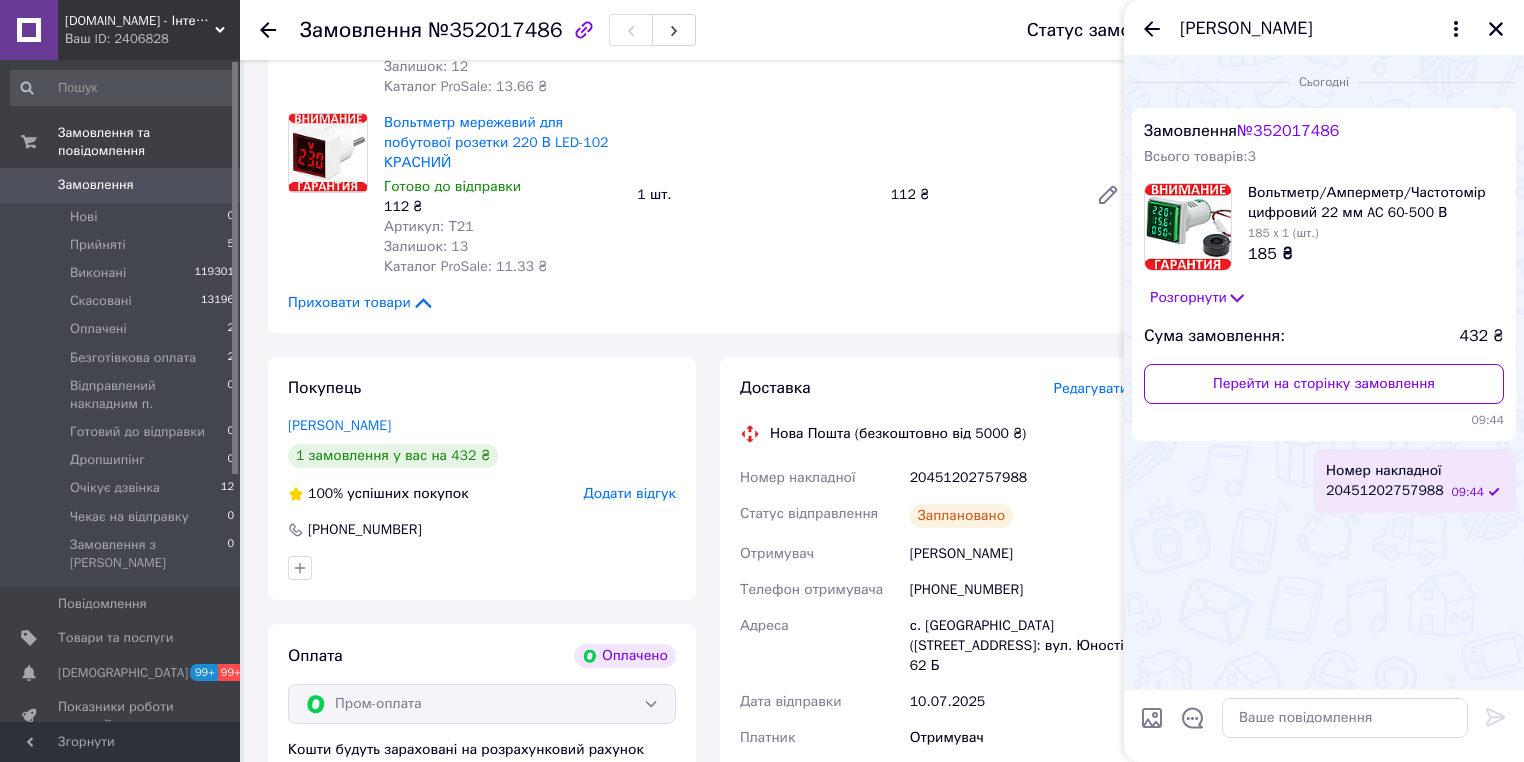 scroll, scrollTop: 800, scrollLeft: 0, axis: vertical 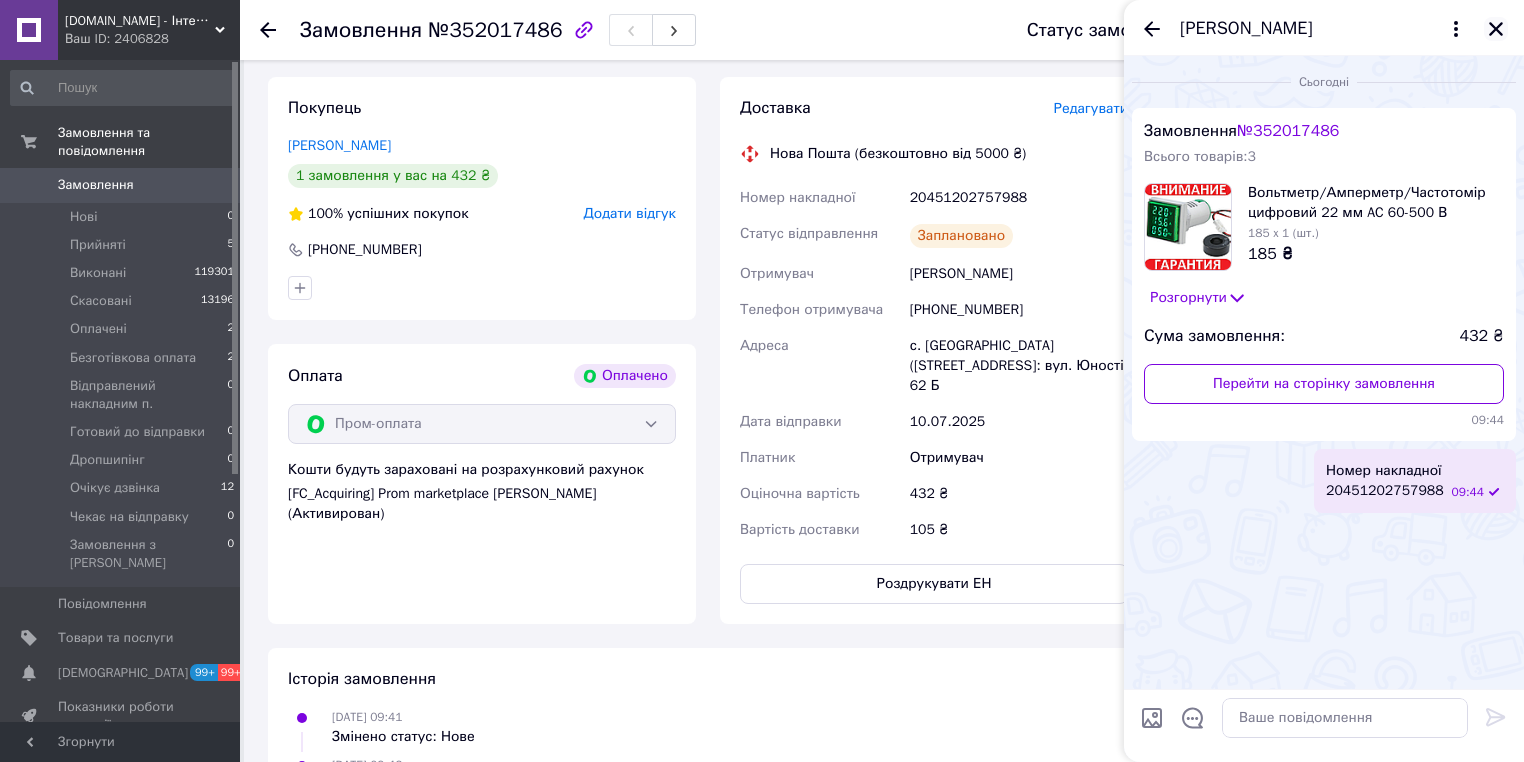 click 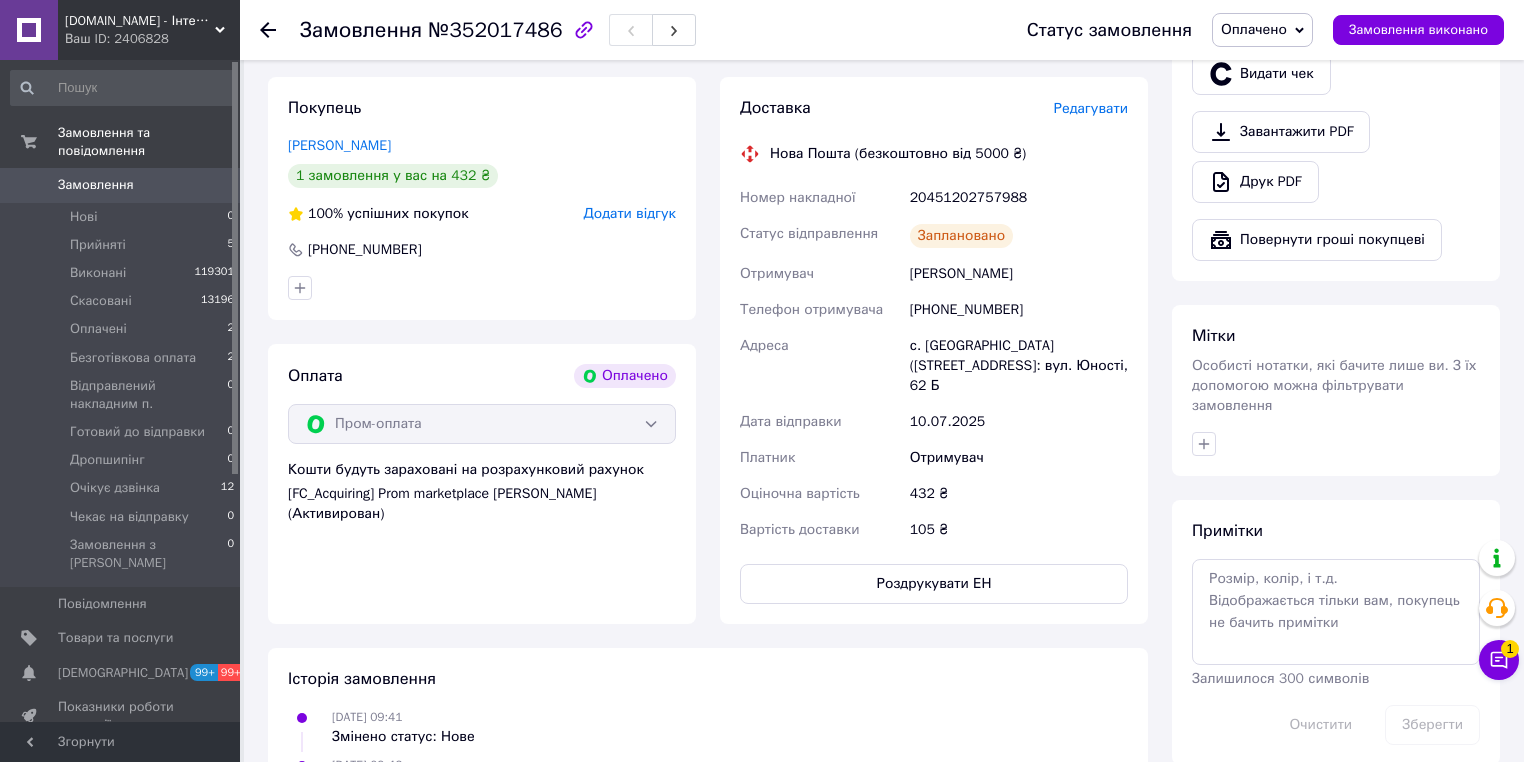 scroll, scrollTop: 1120, scrollLeft: 0, axis: vertical 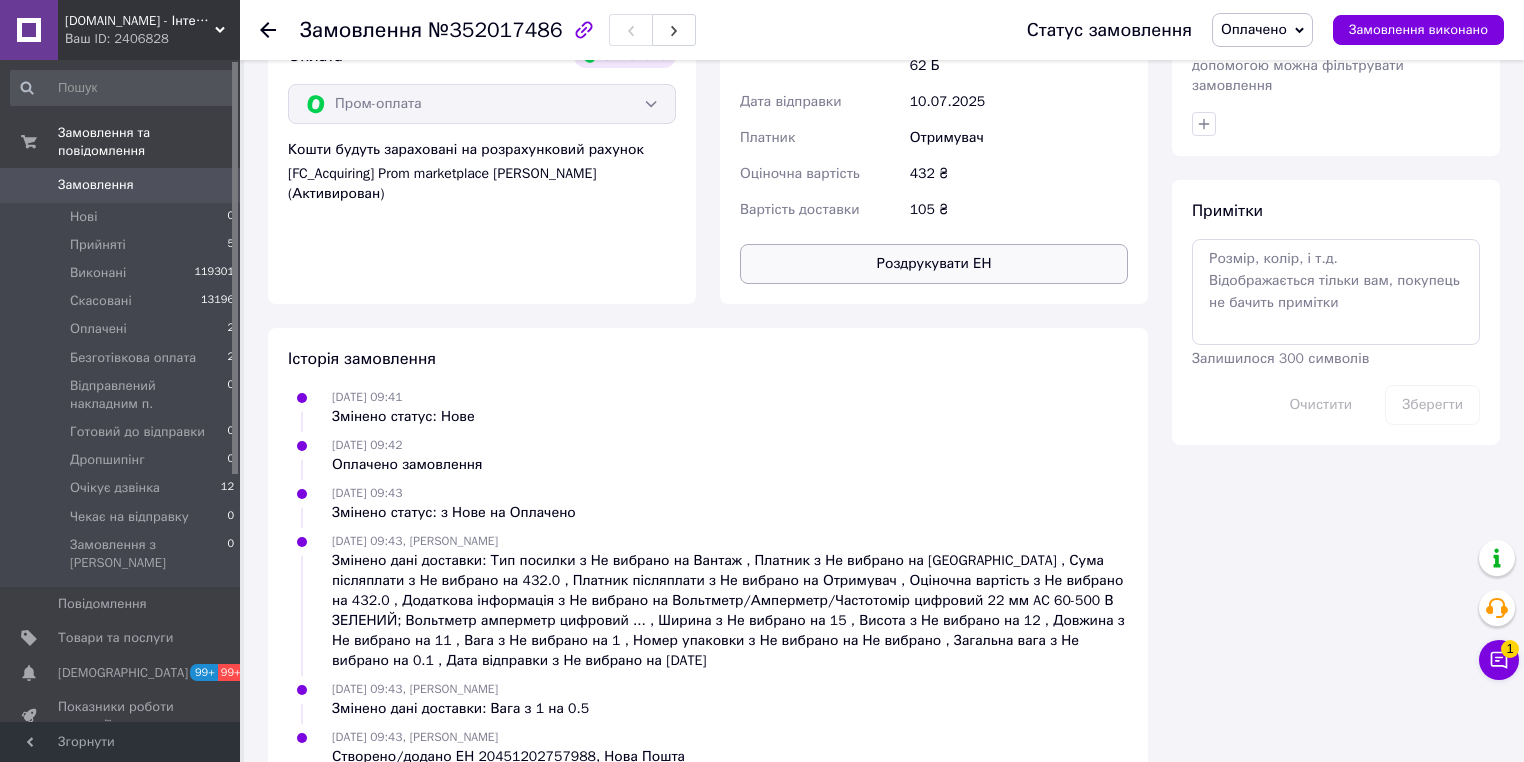 click on "Роздрукувати ЕН" at bounding box center (934, 264) 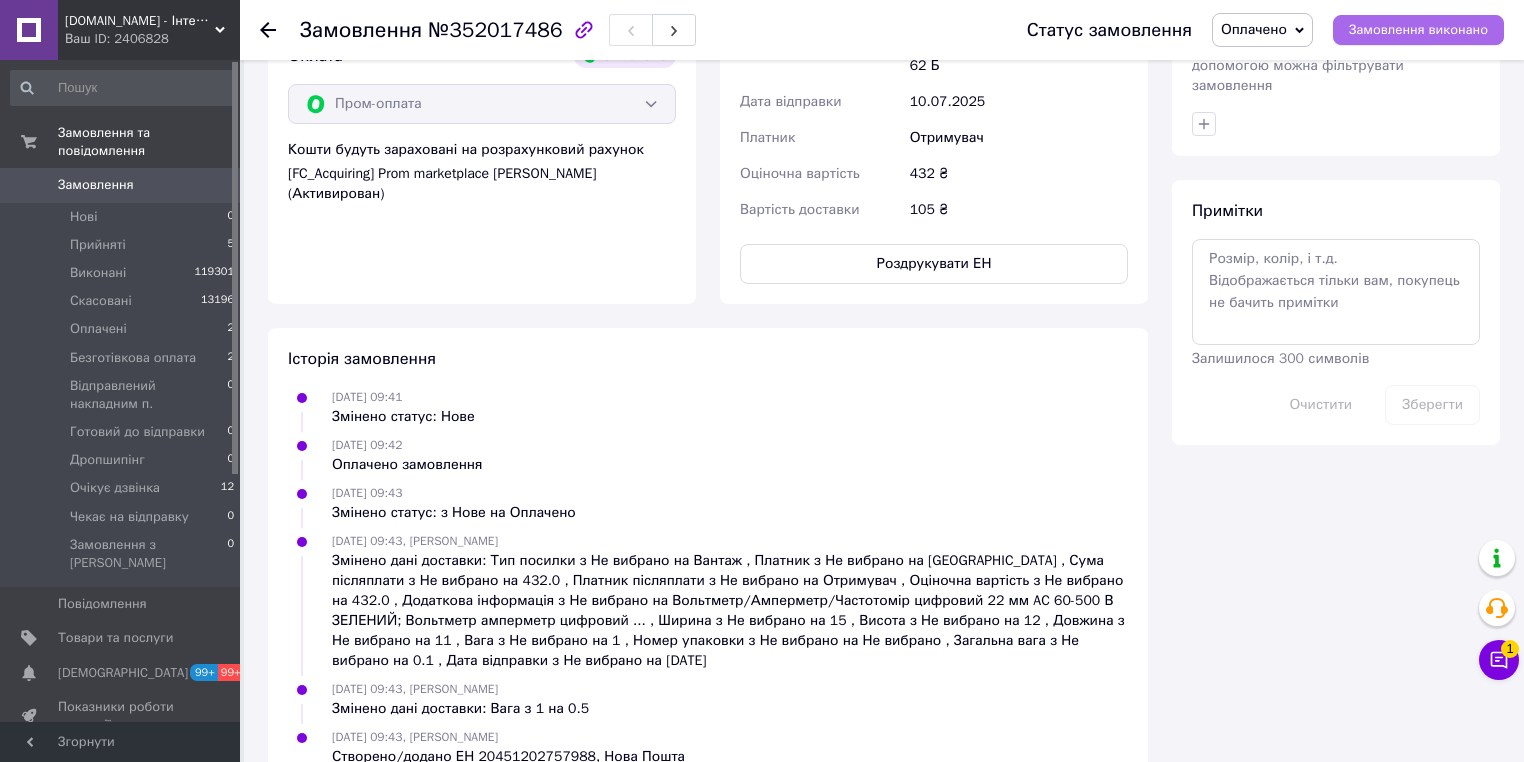 click on "Замовлення виконано" at bounding box center [1418, 30] 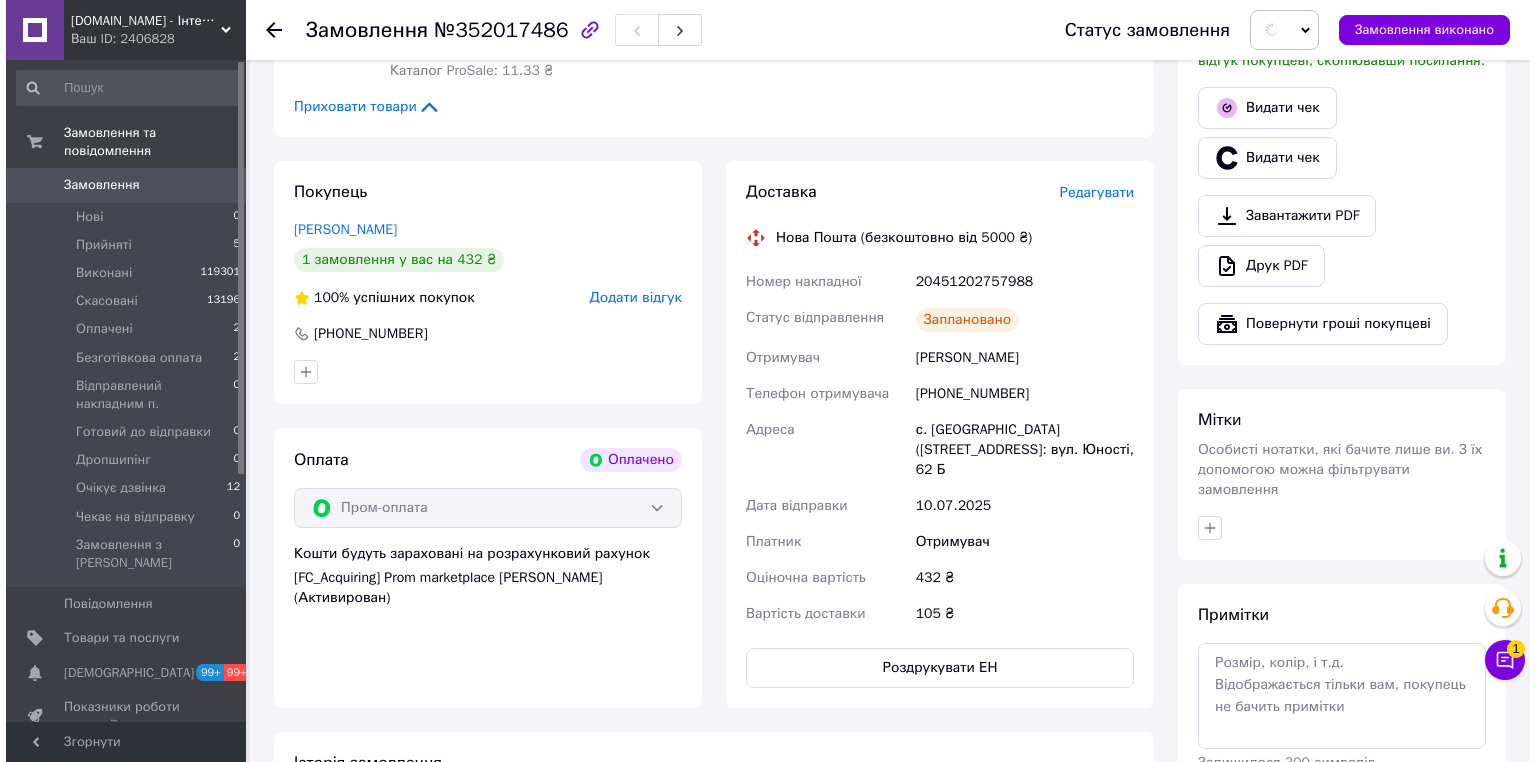 scroll, scrollTop: 480, scrollLeft: 0, axis: vertical 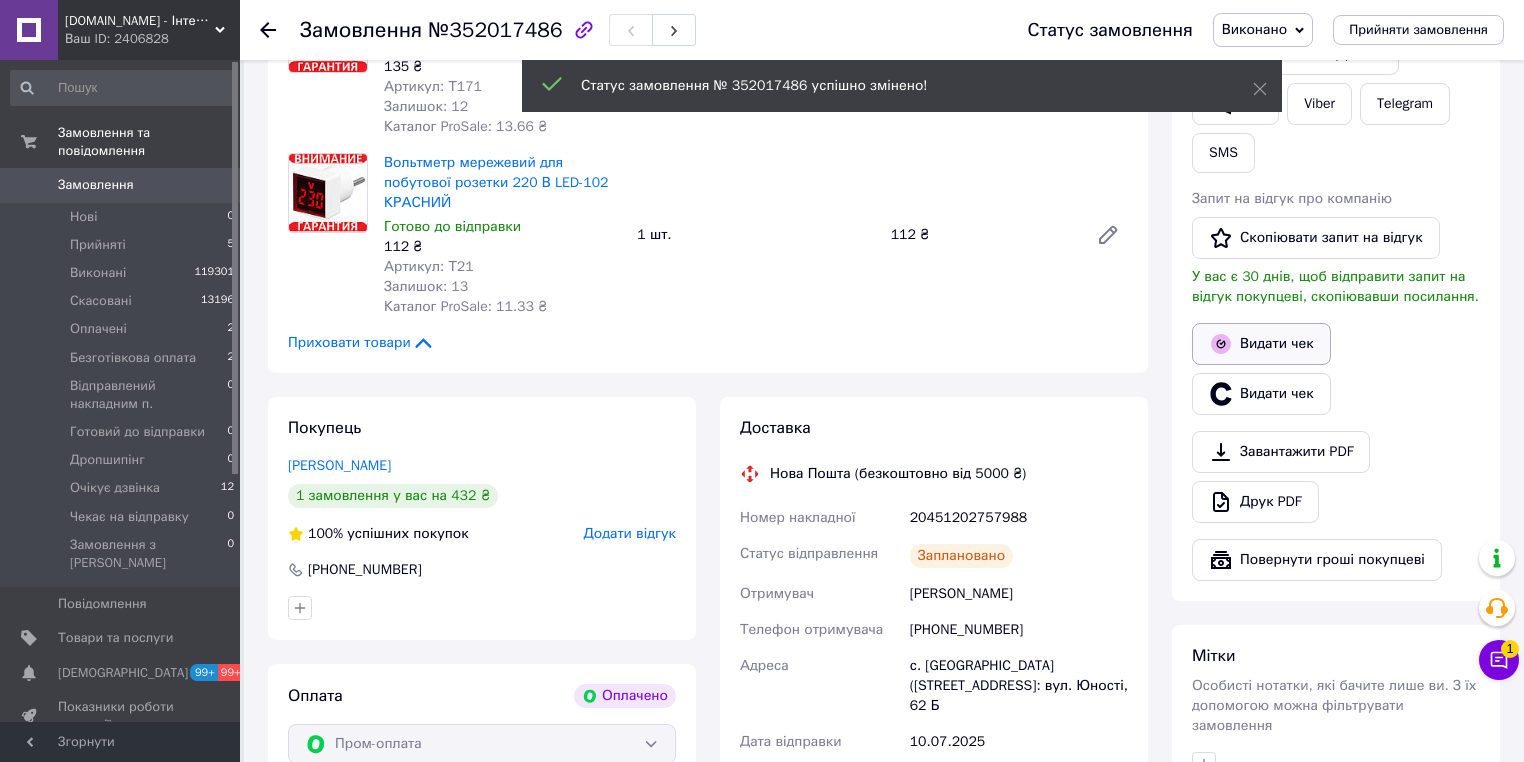 click on "Видати чек" at bounding box center [1261, 344] 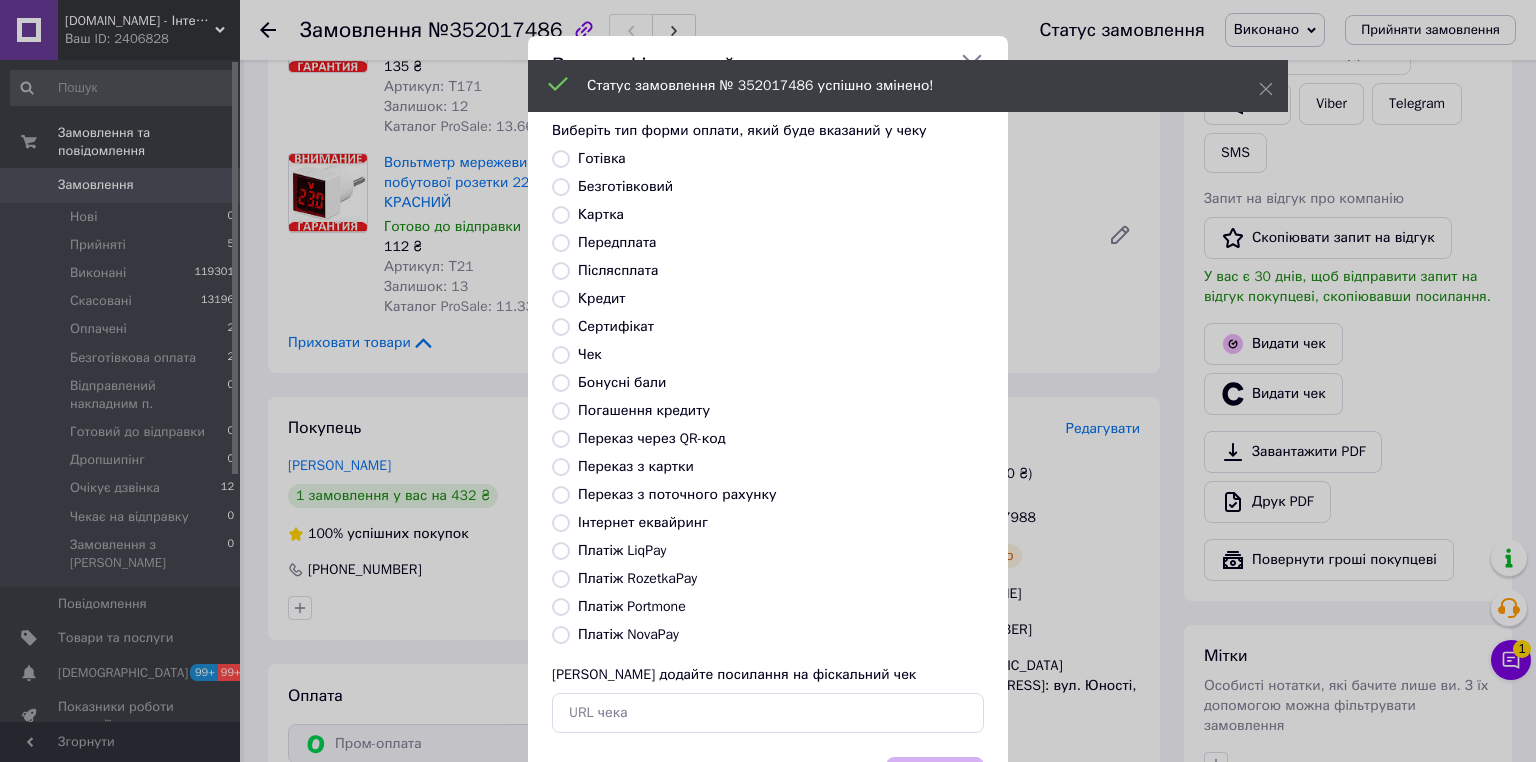 click on "Платіж RozetkaPay" at bounding box center [561, 579] 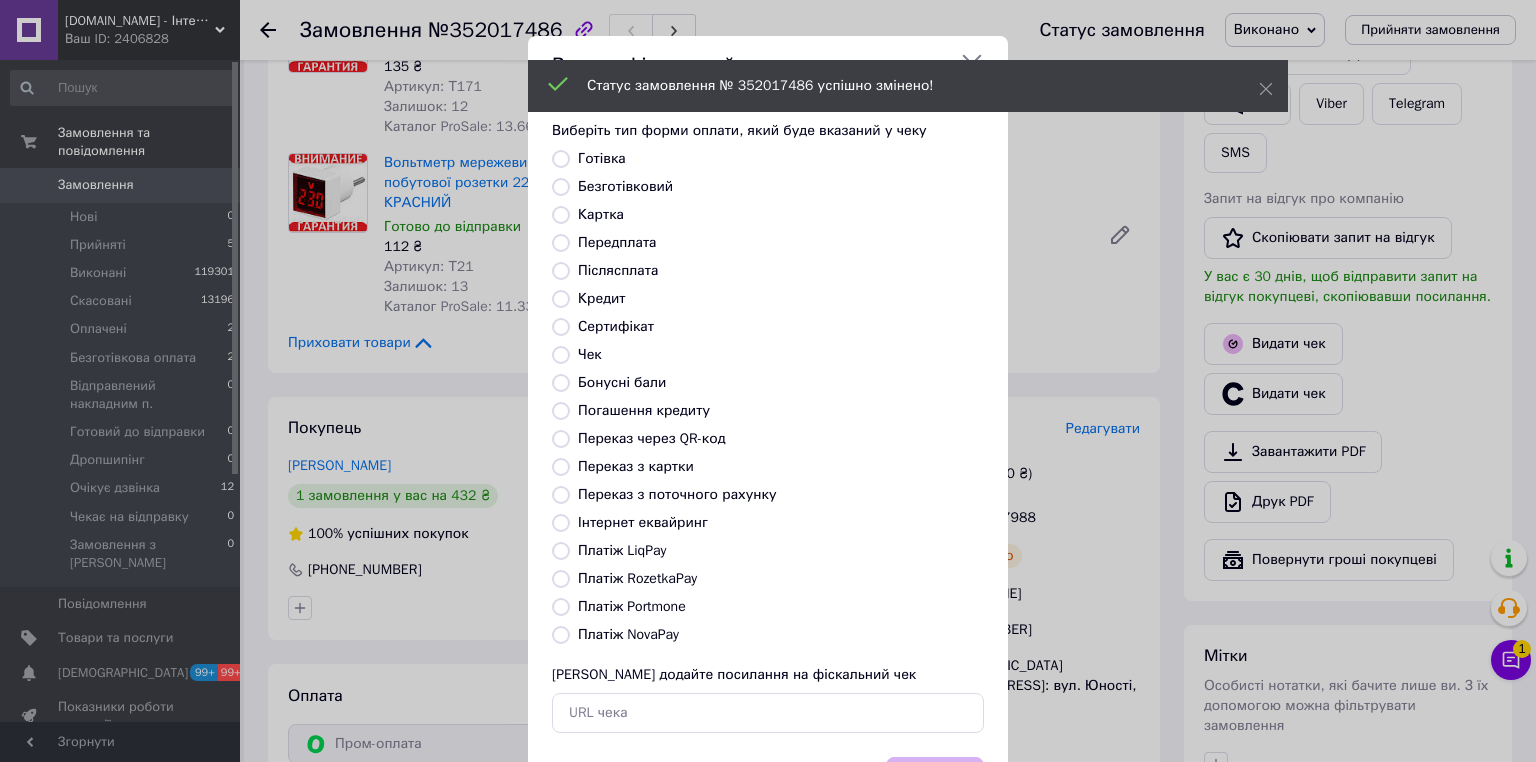 radio on "true" 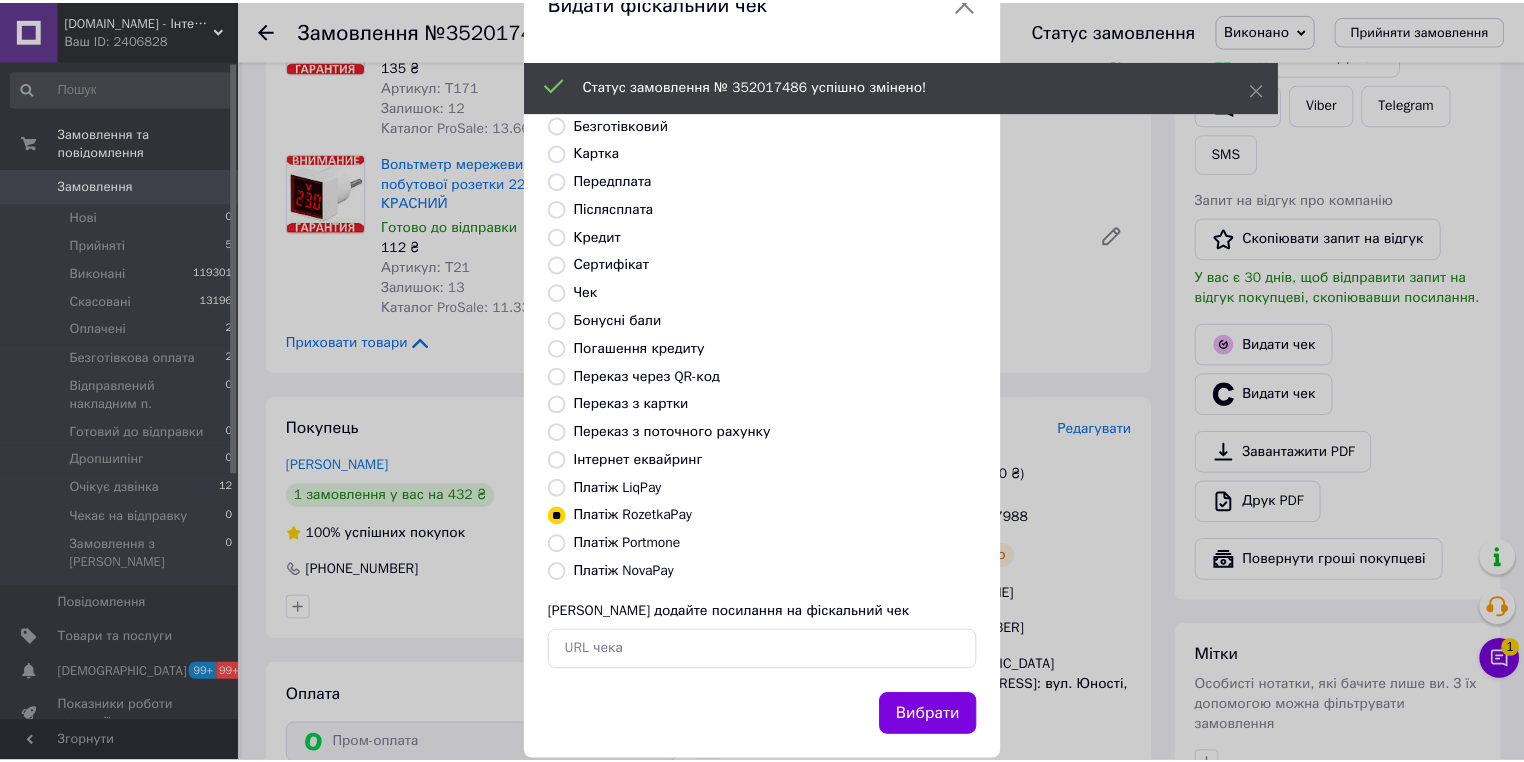 scroll, scrollTop: 96, scrollLeft: 0, axis: vertical 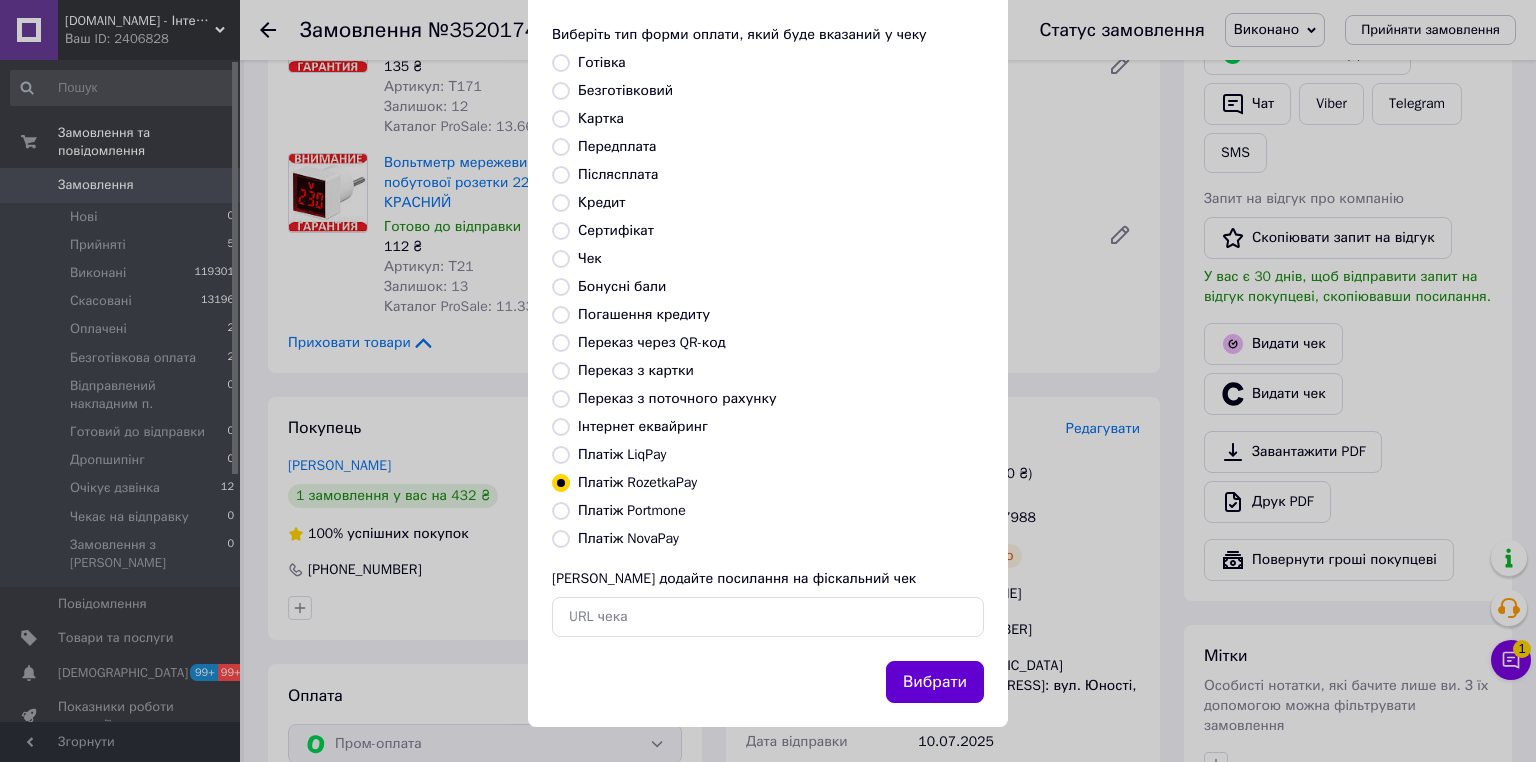 click on "Вибрати" at bounding box center (935, 682) 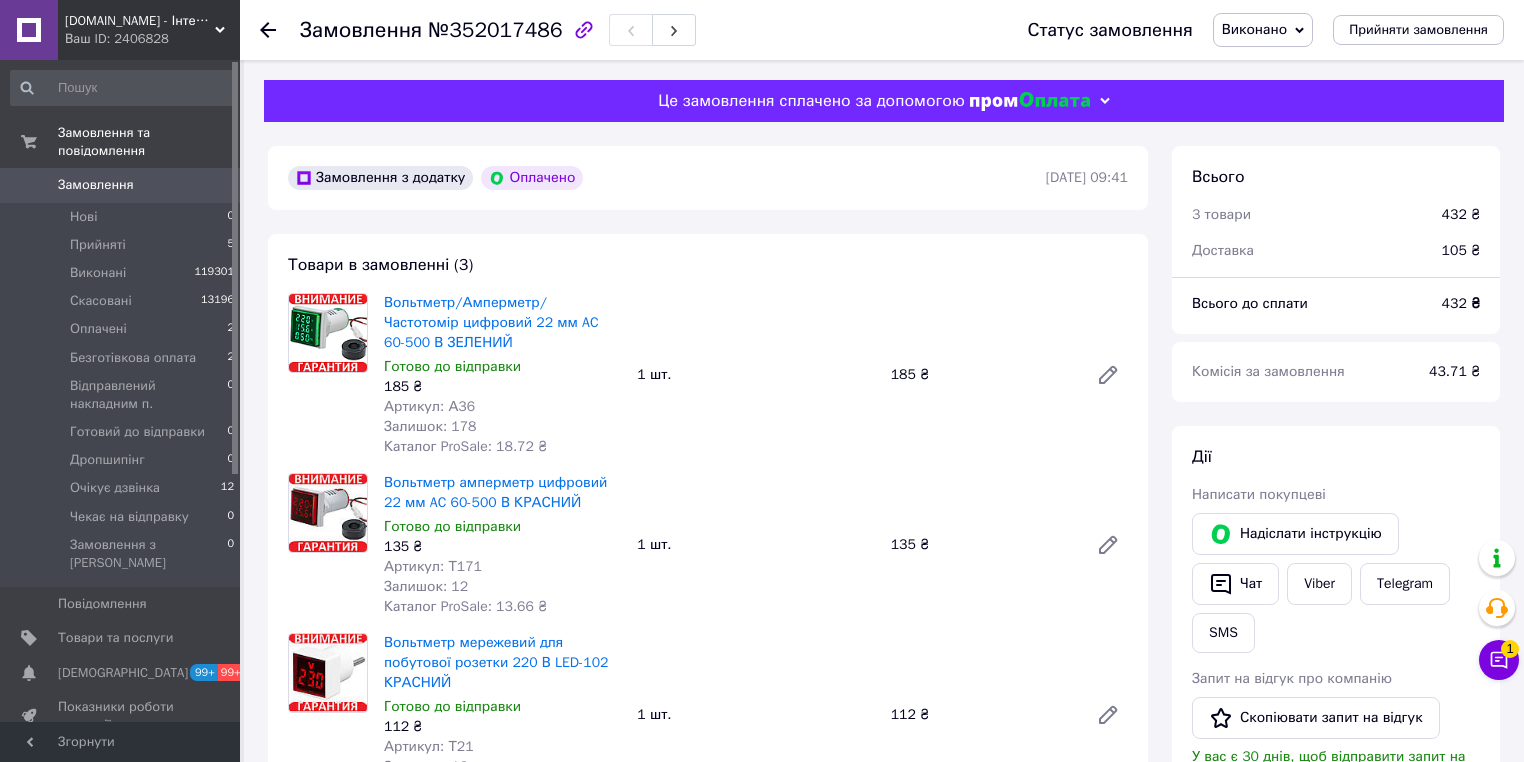 scroll, scrollTop: 480, scrollLeft: 0, axis: vertical 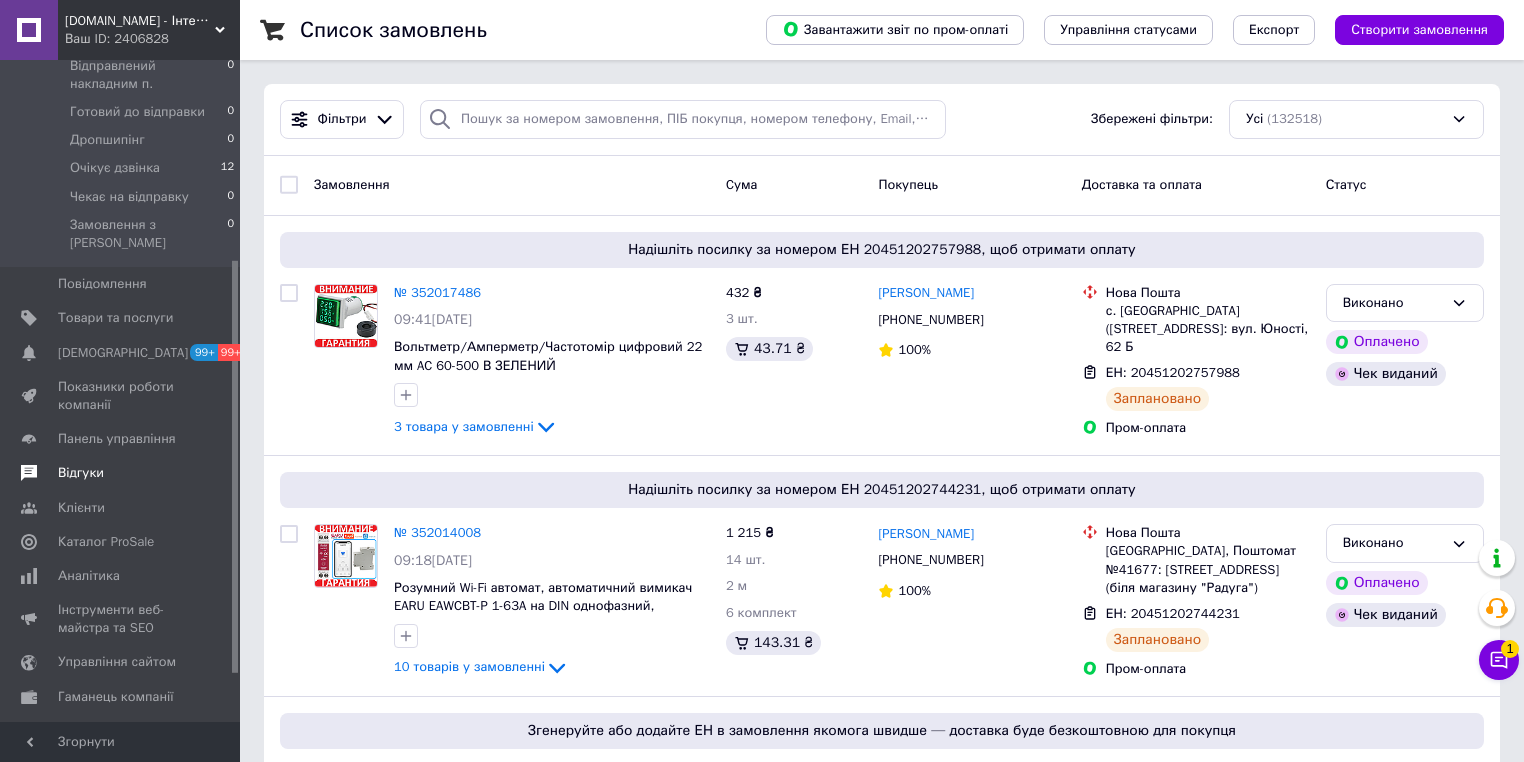 click on "Відгуки" at bounding box center (121, 473) 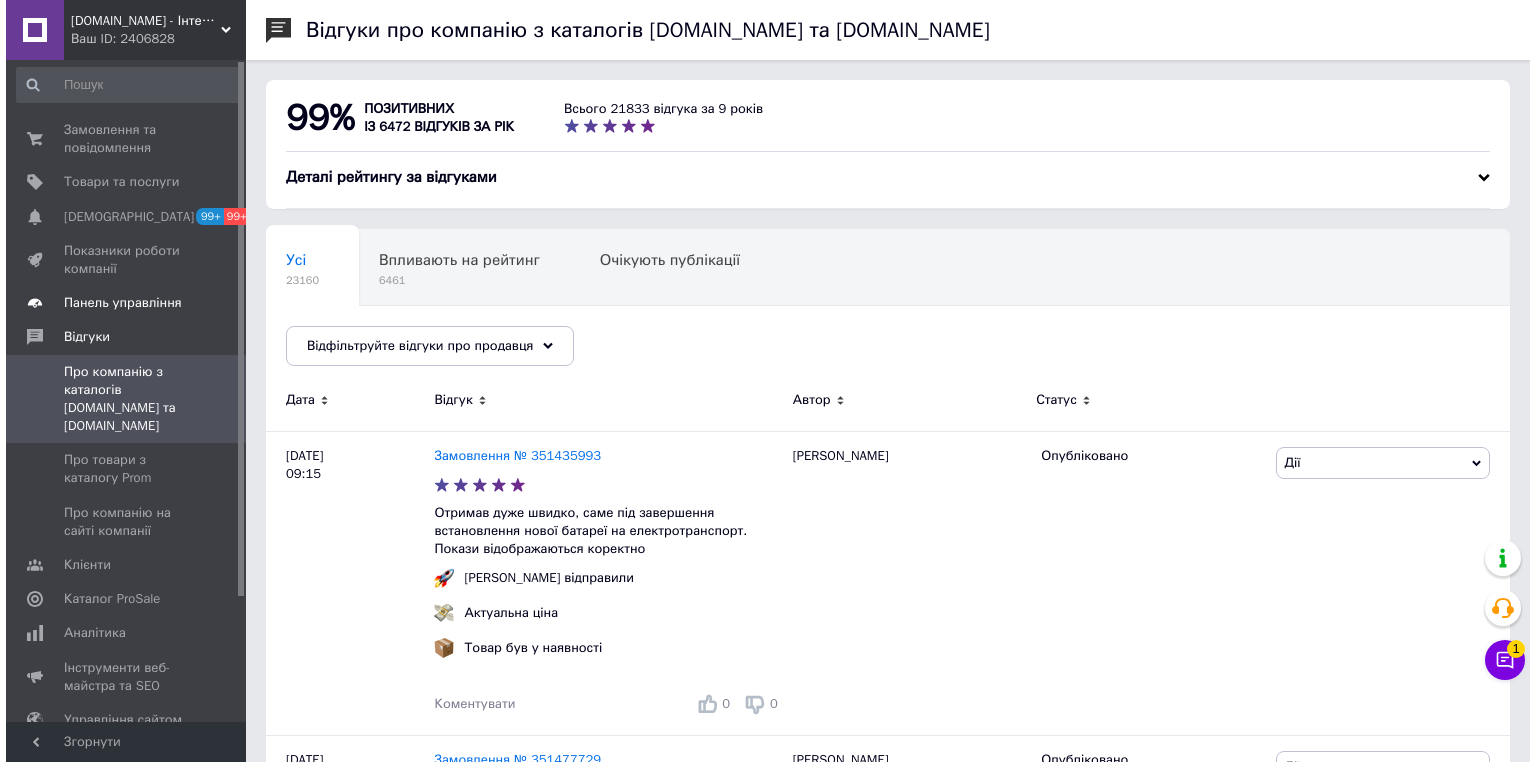 scroll, scrollTop: 0, scrollLeft: 0, axis: both 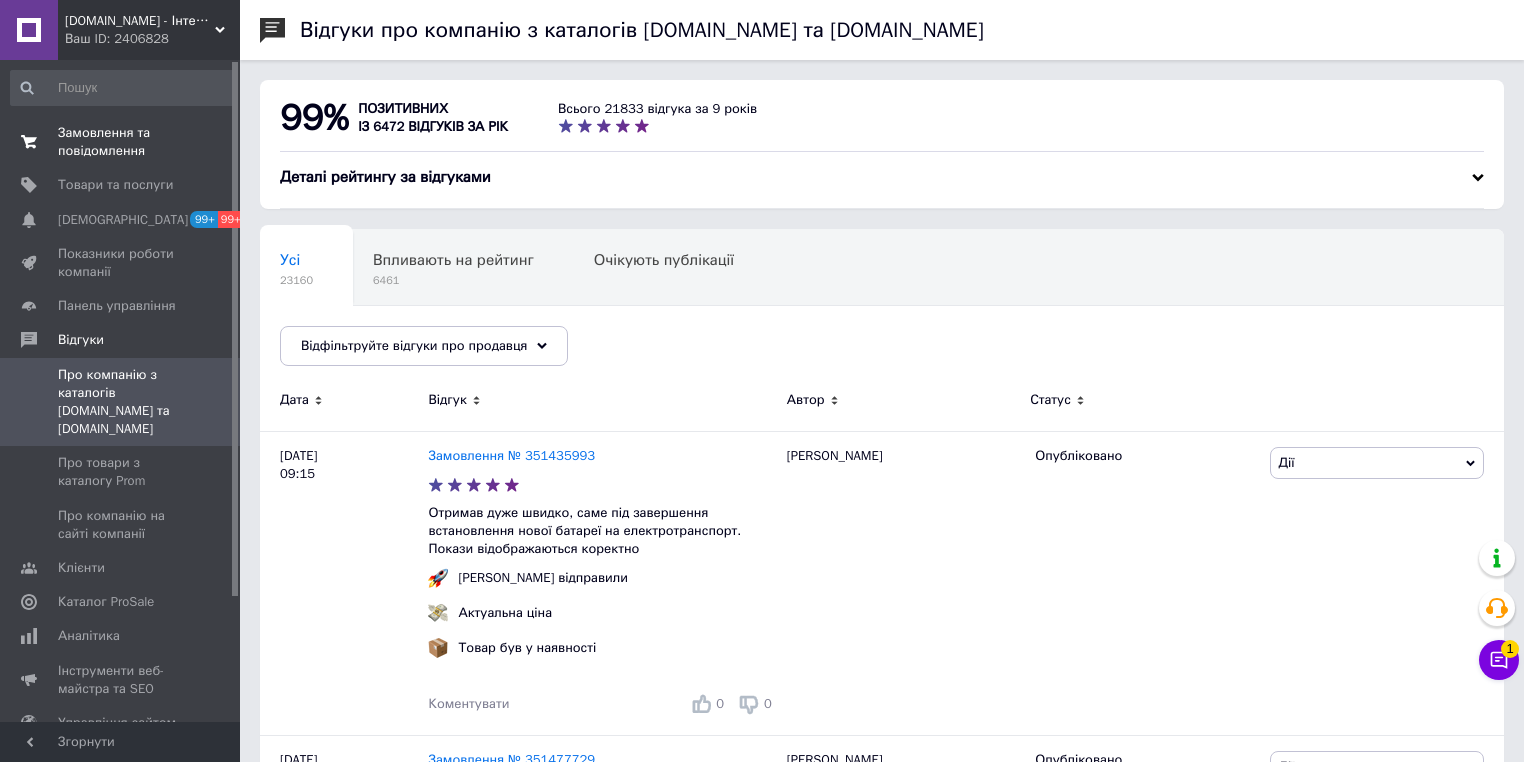 click on "Замовлення та повідомлення" at bounding box center (121, 142) 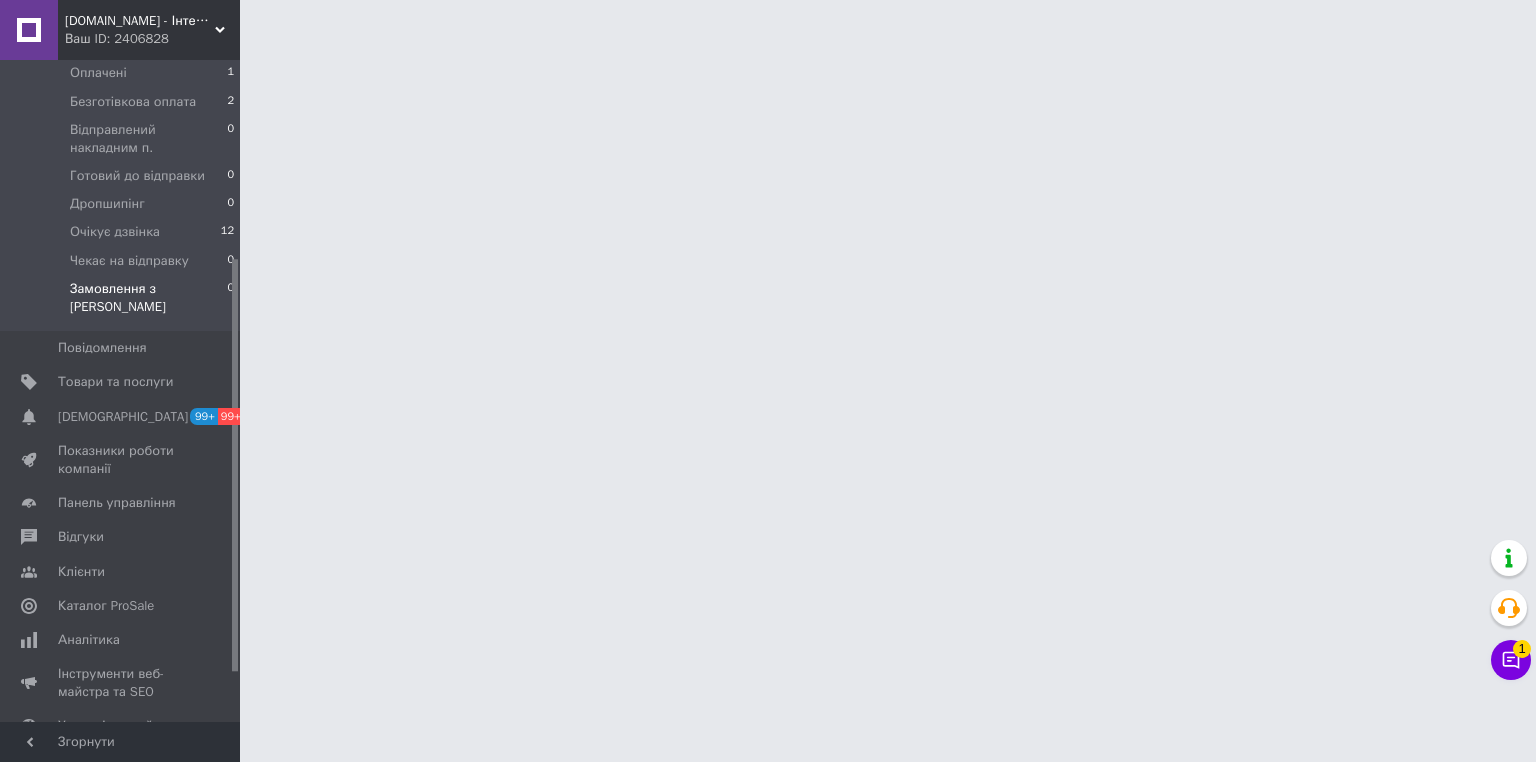 scroll, scrollTop: 320, scrollLeft: 0, axis: vertical 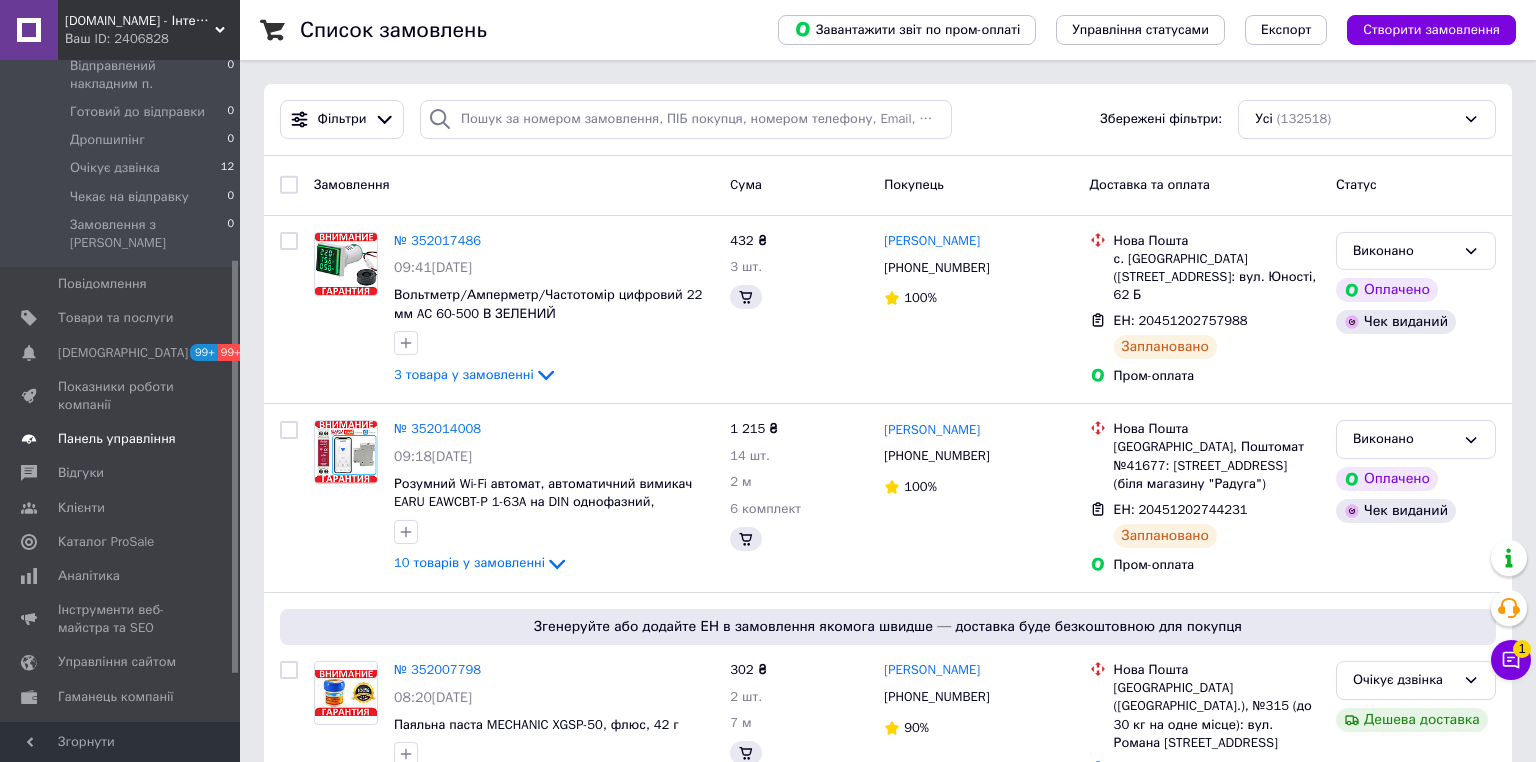 click on "Панель управління" at bounding box center (117, 439) 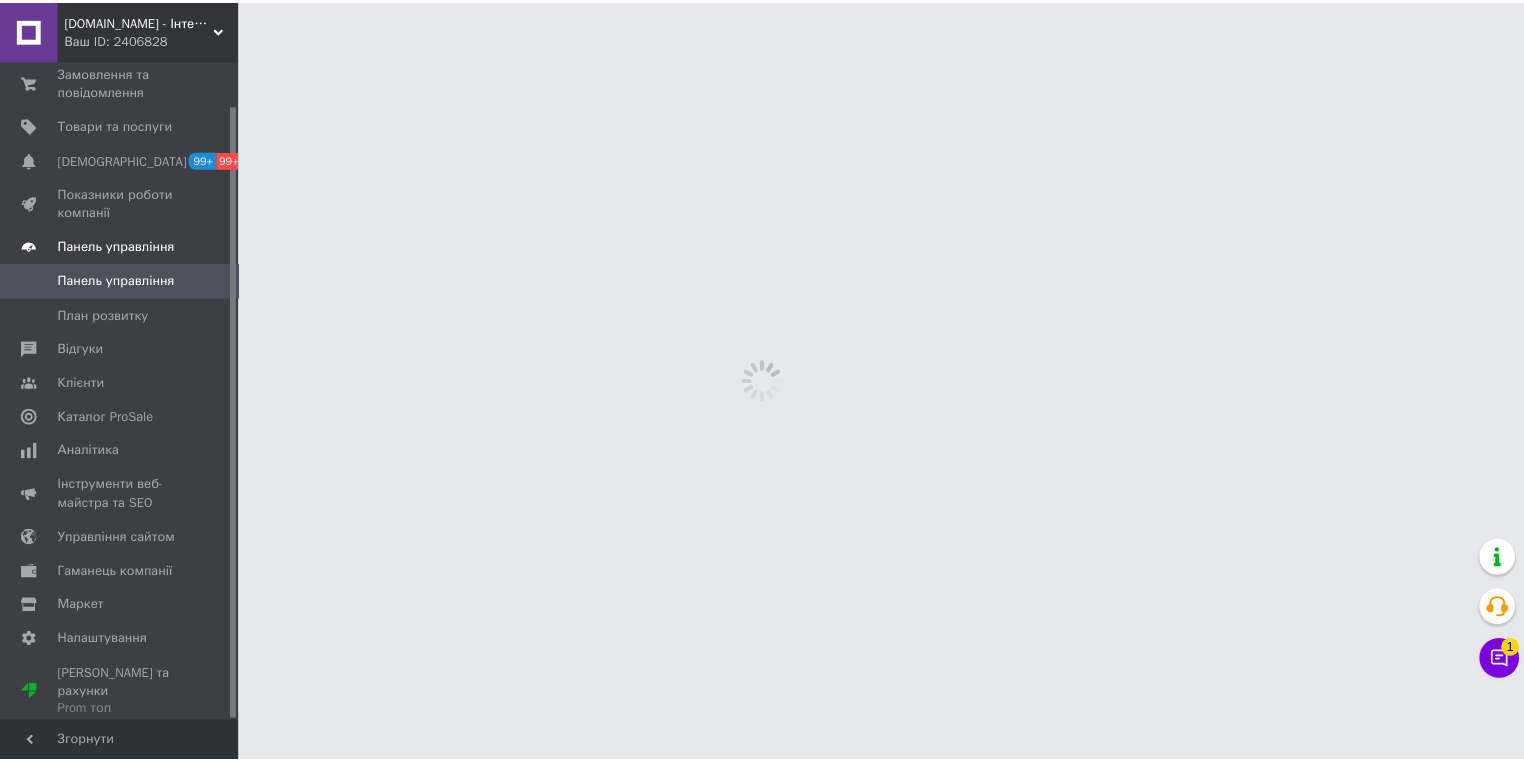 scroll, scrollTop: 47, scrollLeft: 0, axis: vertical 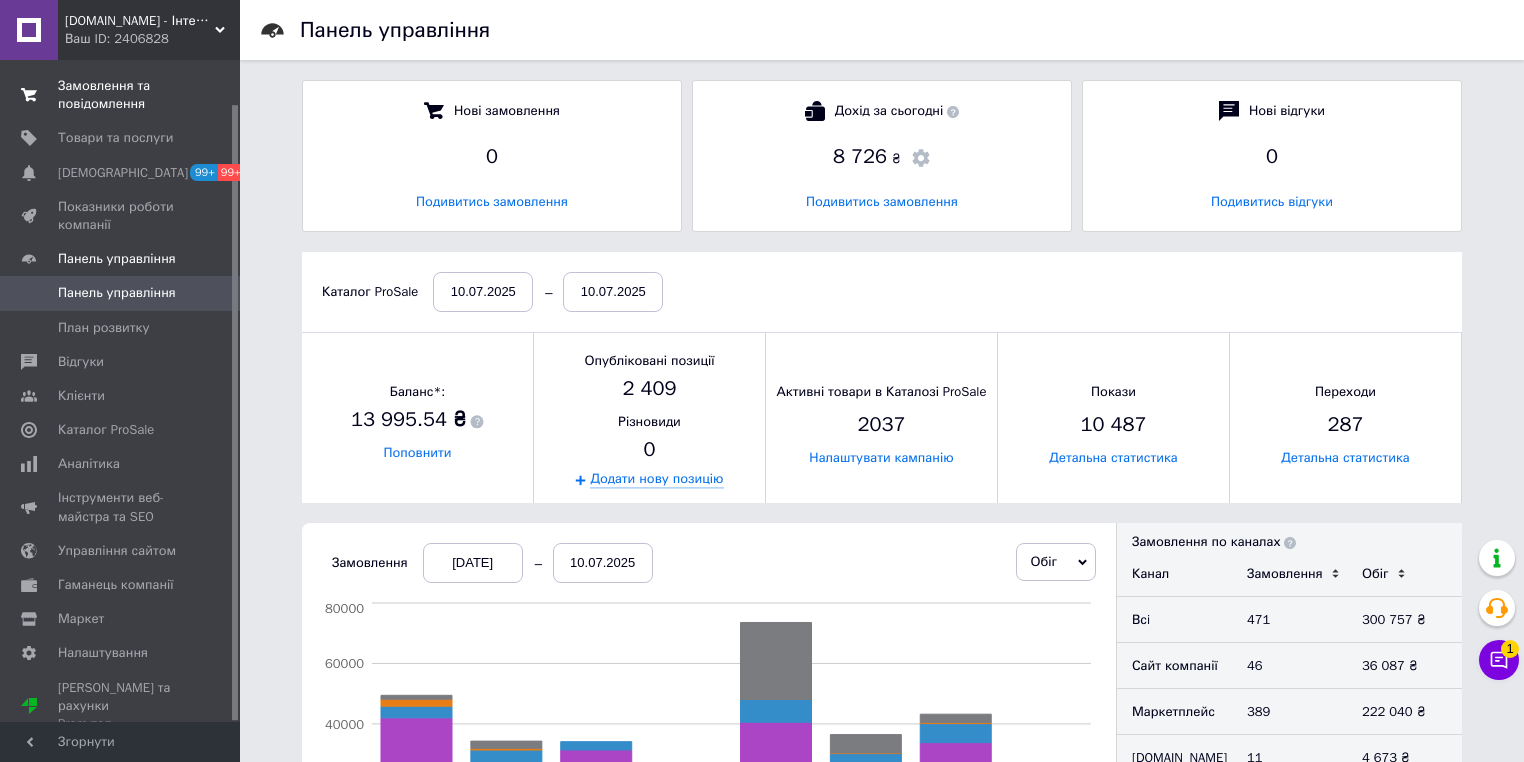 click on "Замовлення та повідомлення" at bounding box center [121, 95] 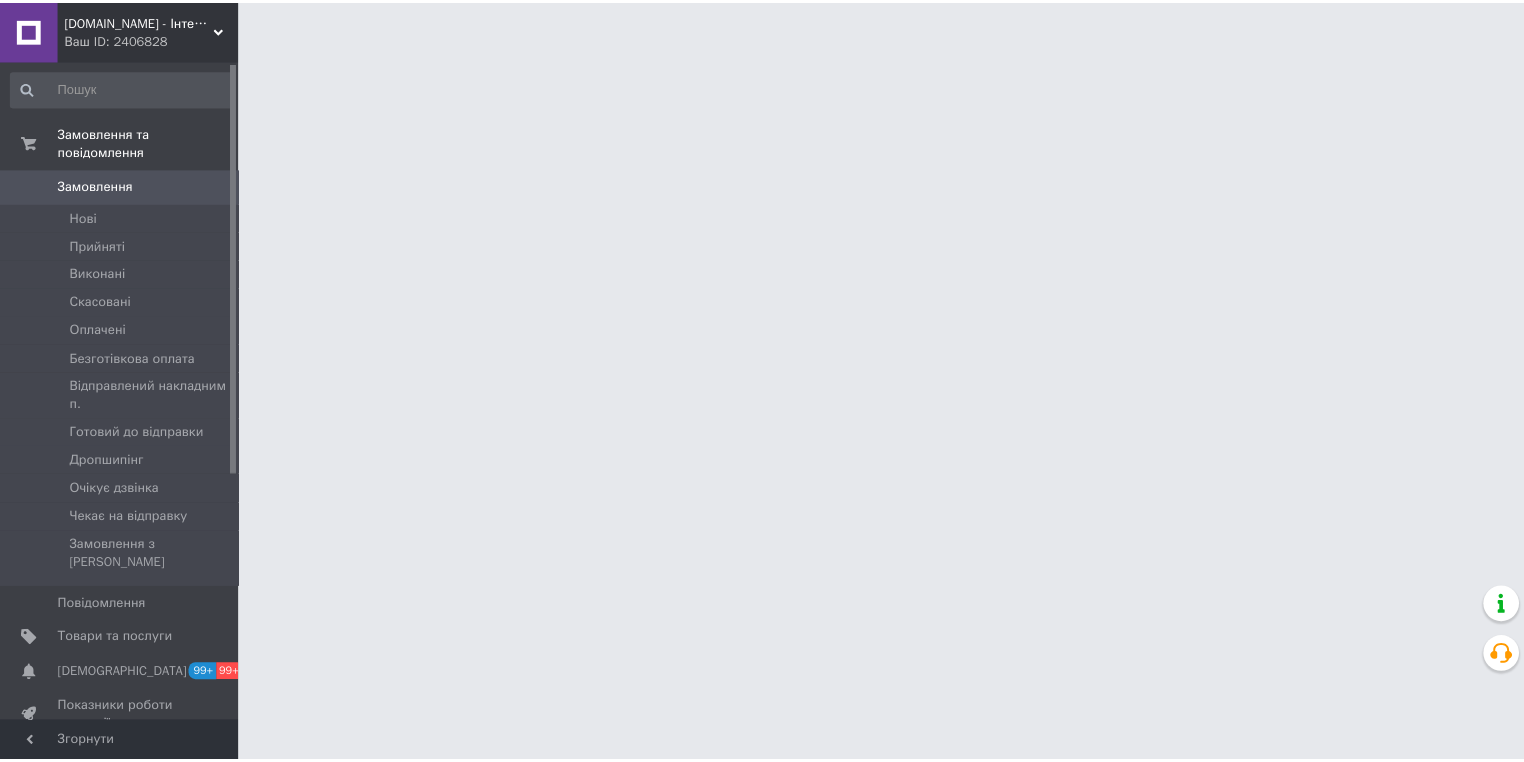 scroll, scrollTop: 0, scrollLeft: 0, axis: both 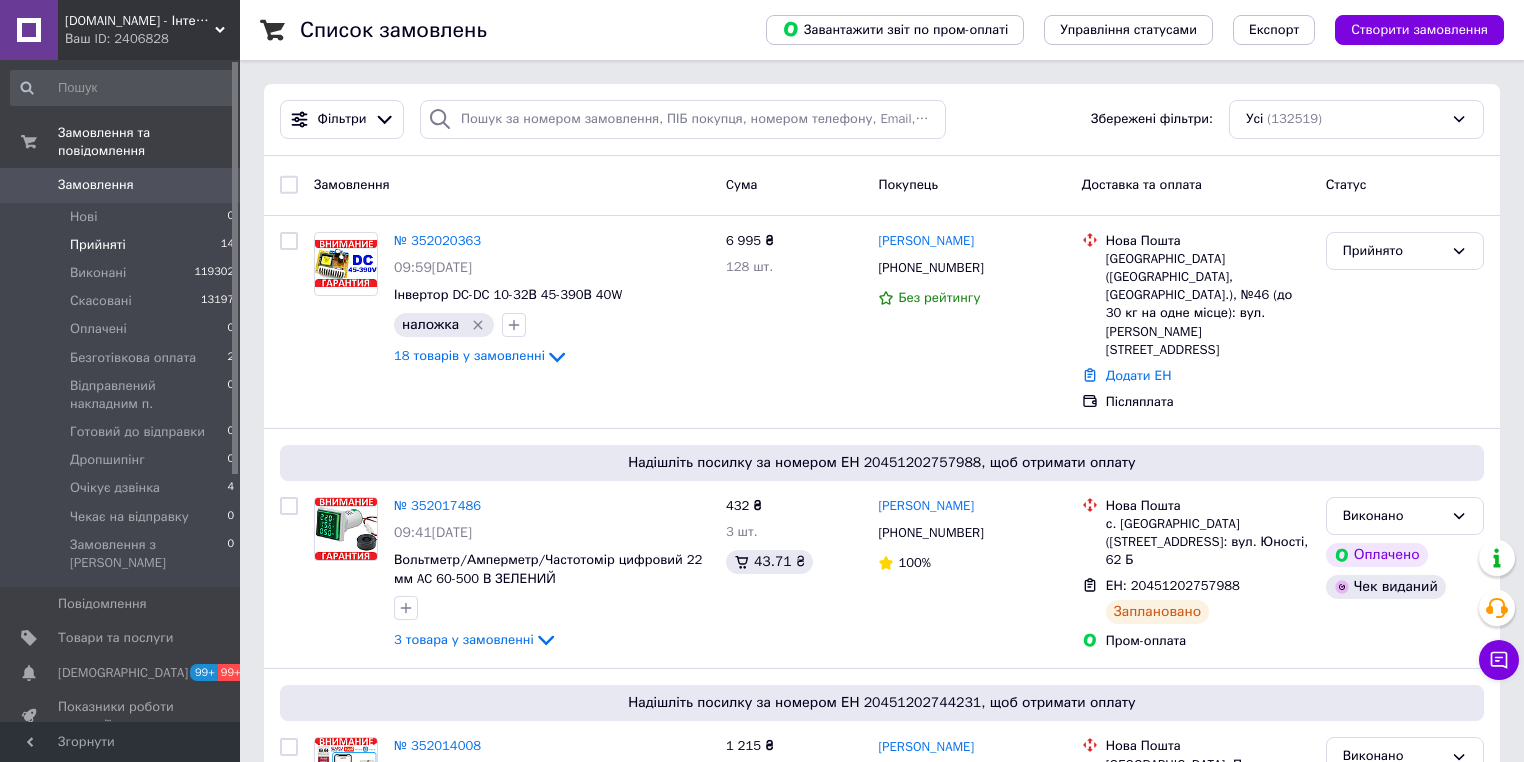 click on "Прийняті" at bounding box center [98, 245] 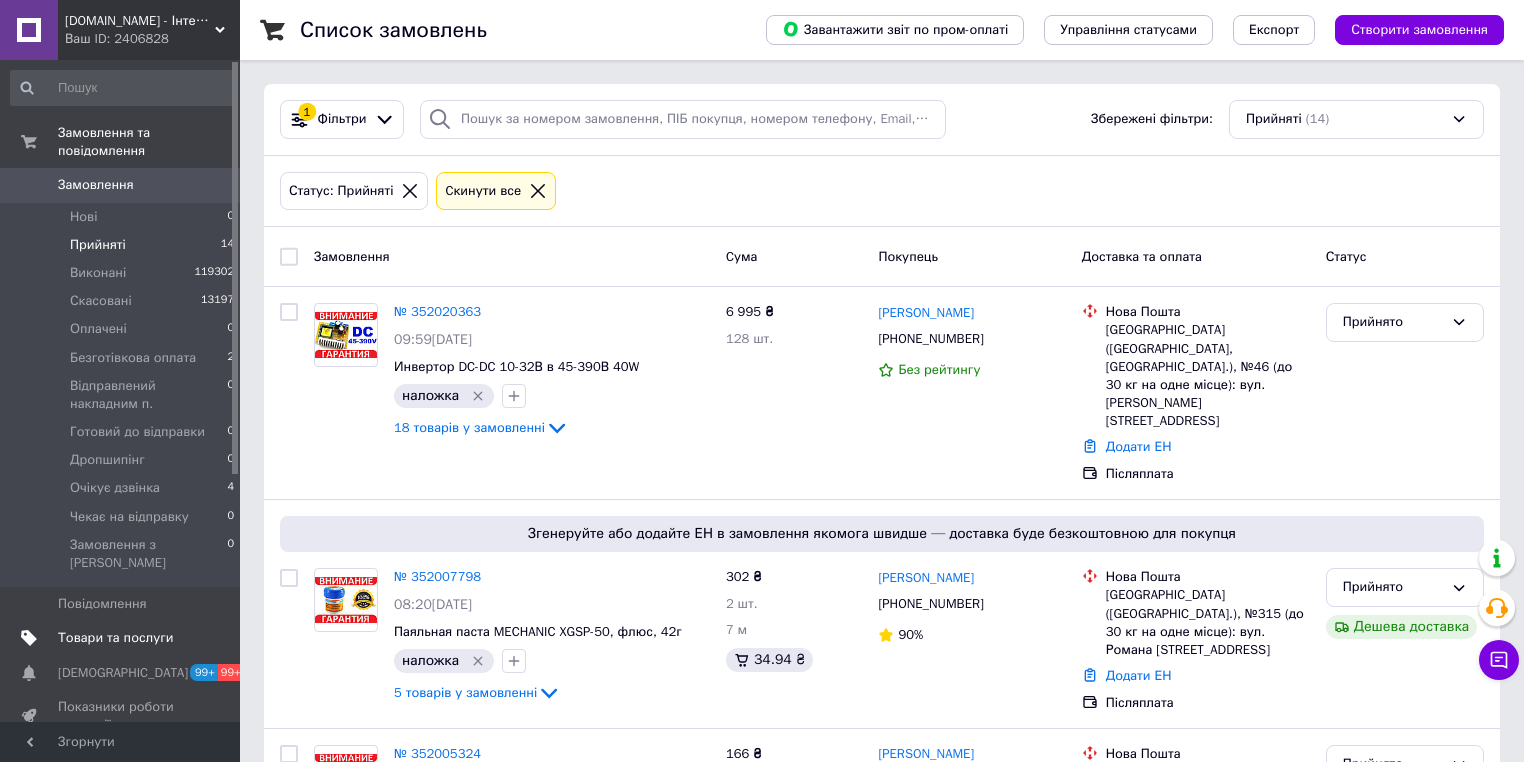 drag, startPoint x: 136, startPoint y: 613, endPoint x: 178, endPoint y: 607, distance: 42.426407 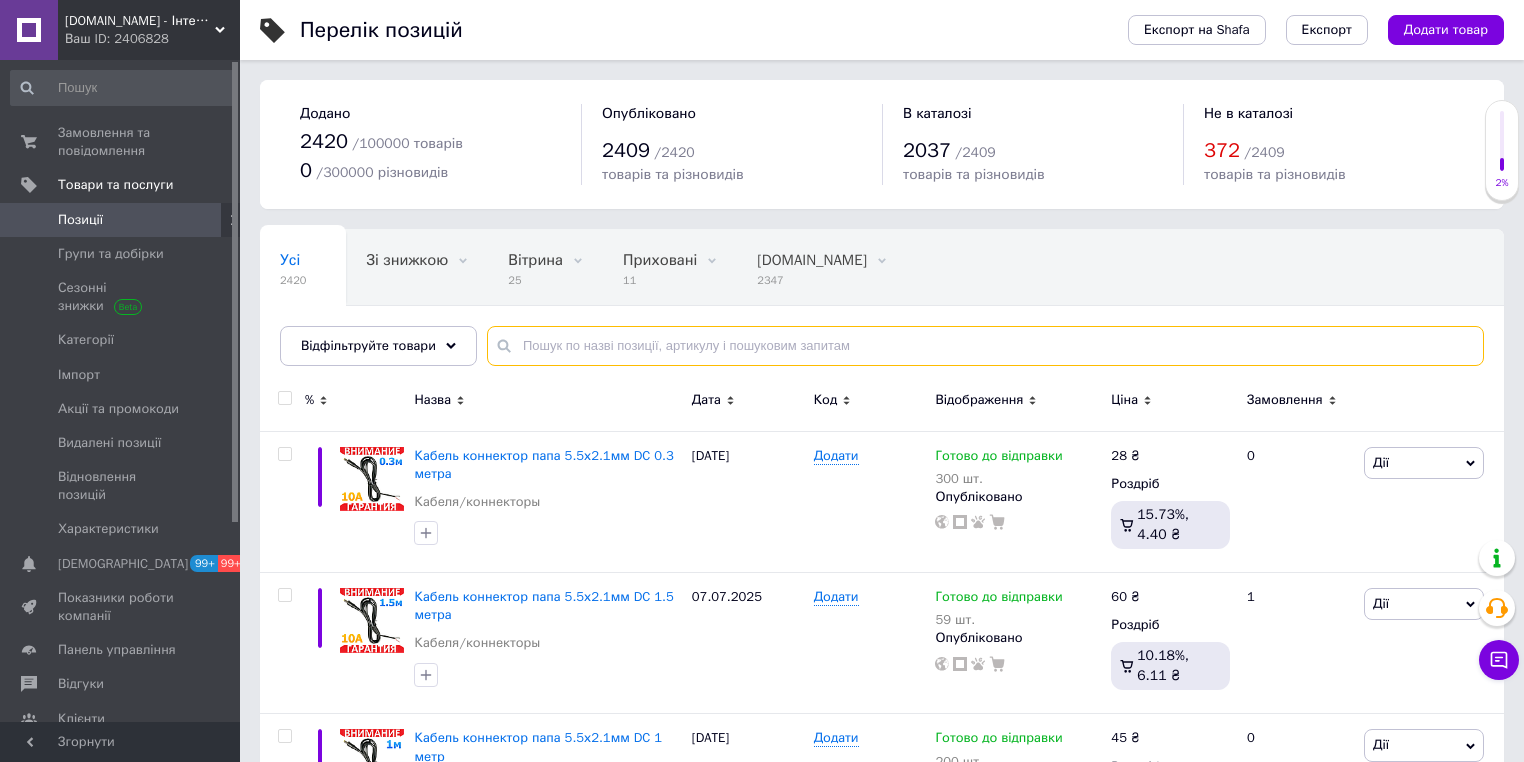 click at bounding box center (985, 346) 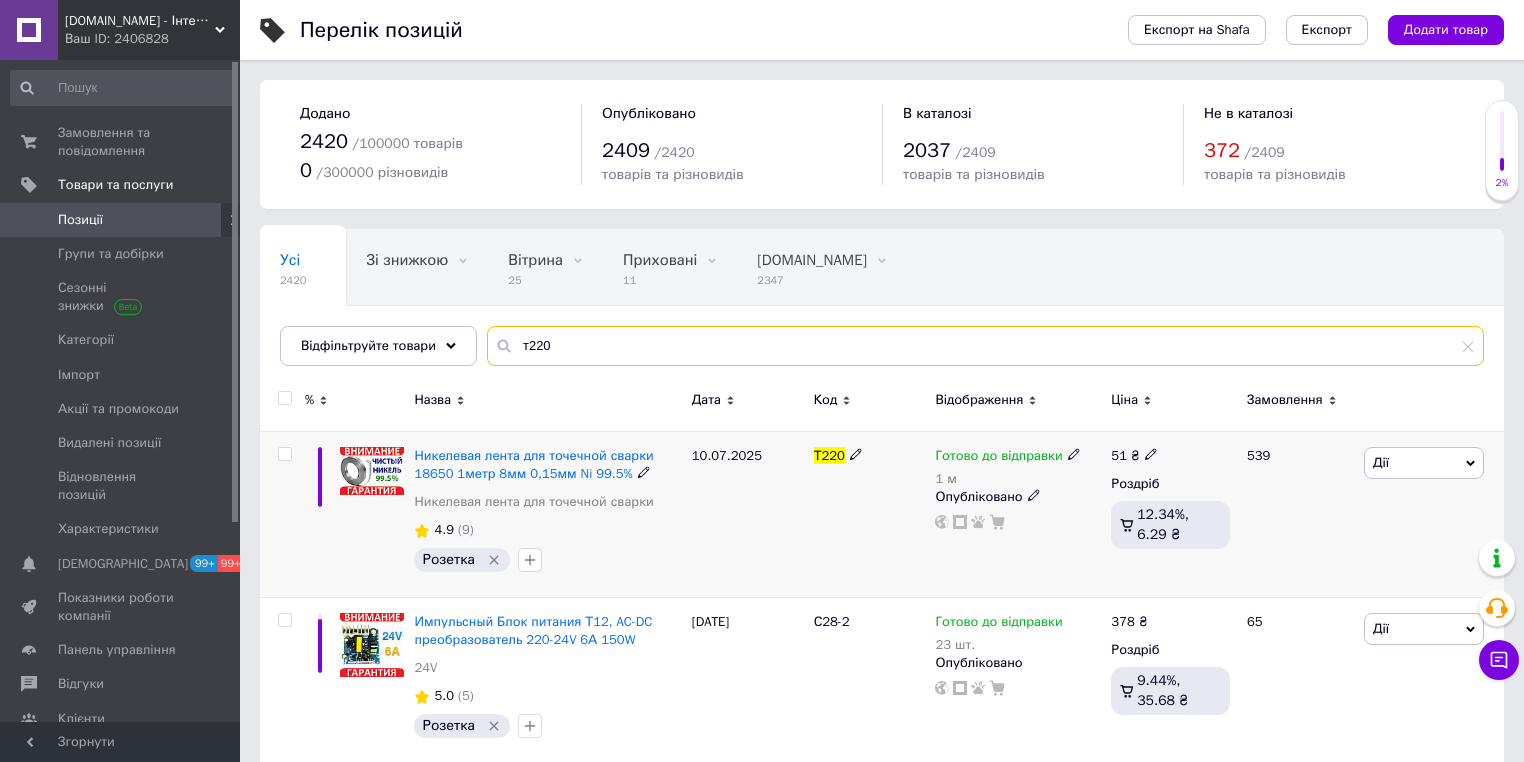 type on "т220" 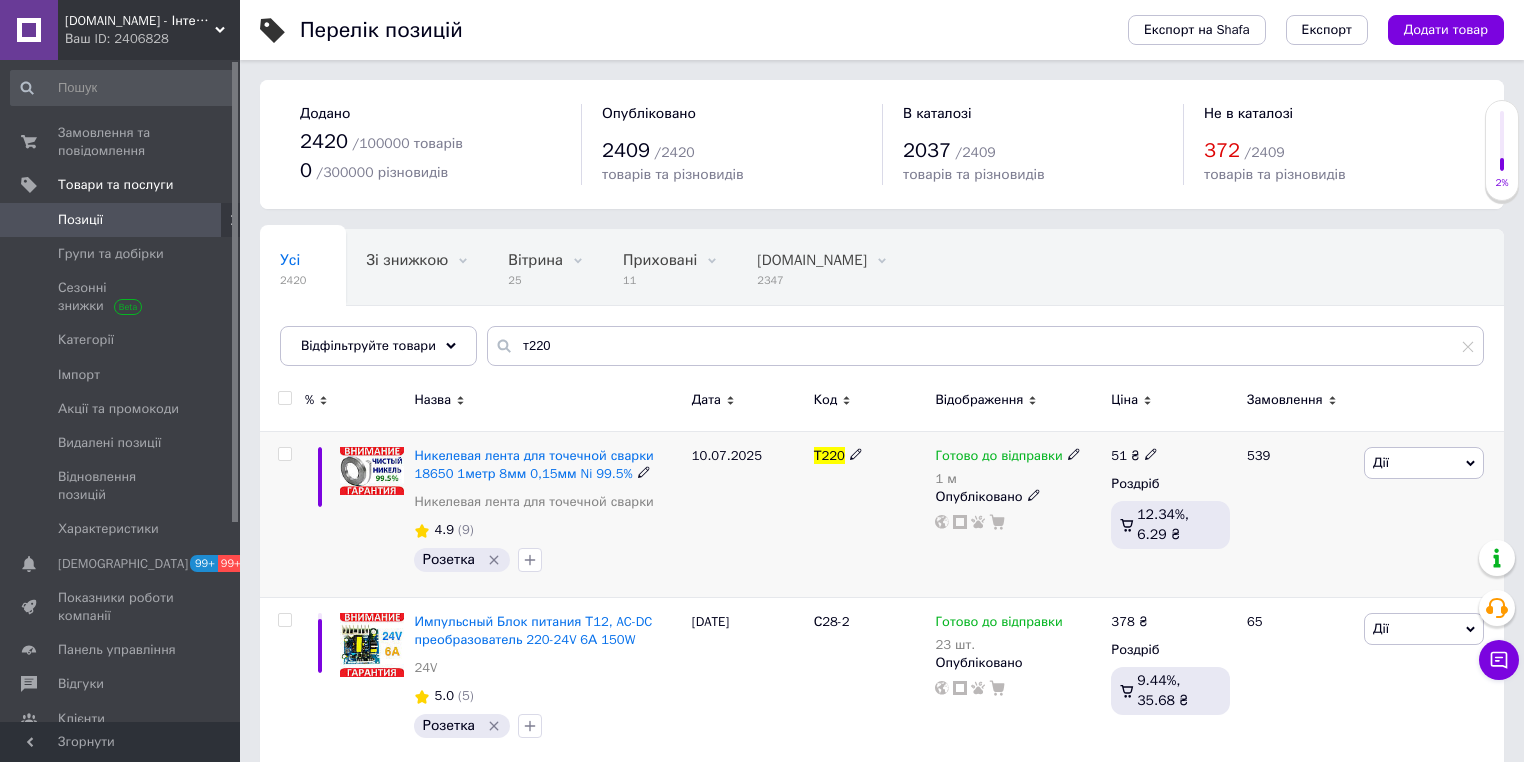 click on "Готово до відправки 1 м" at bounding box center (1018, 467) 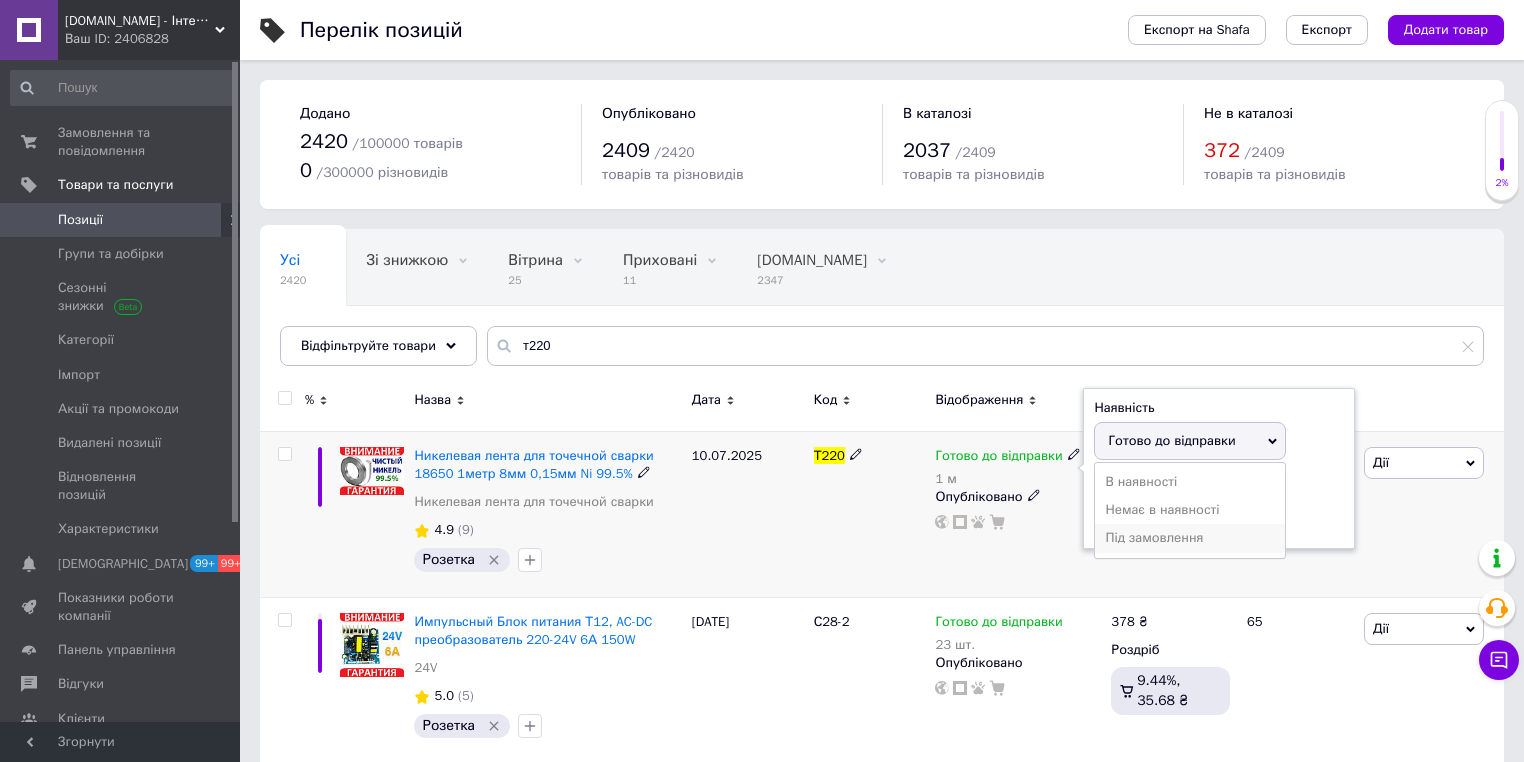 click on "Під замовлення" at bounding box center [1190, 538] 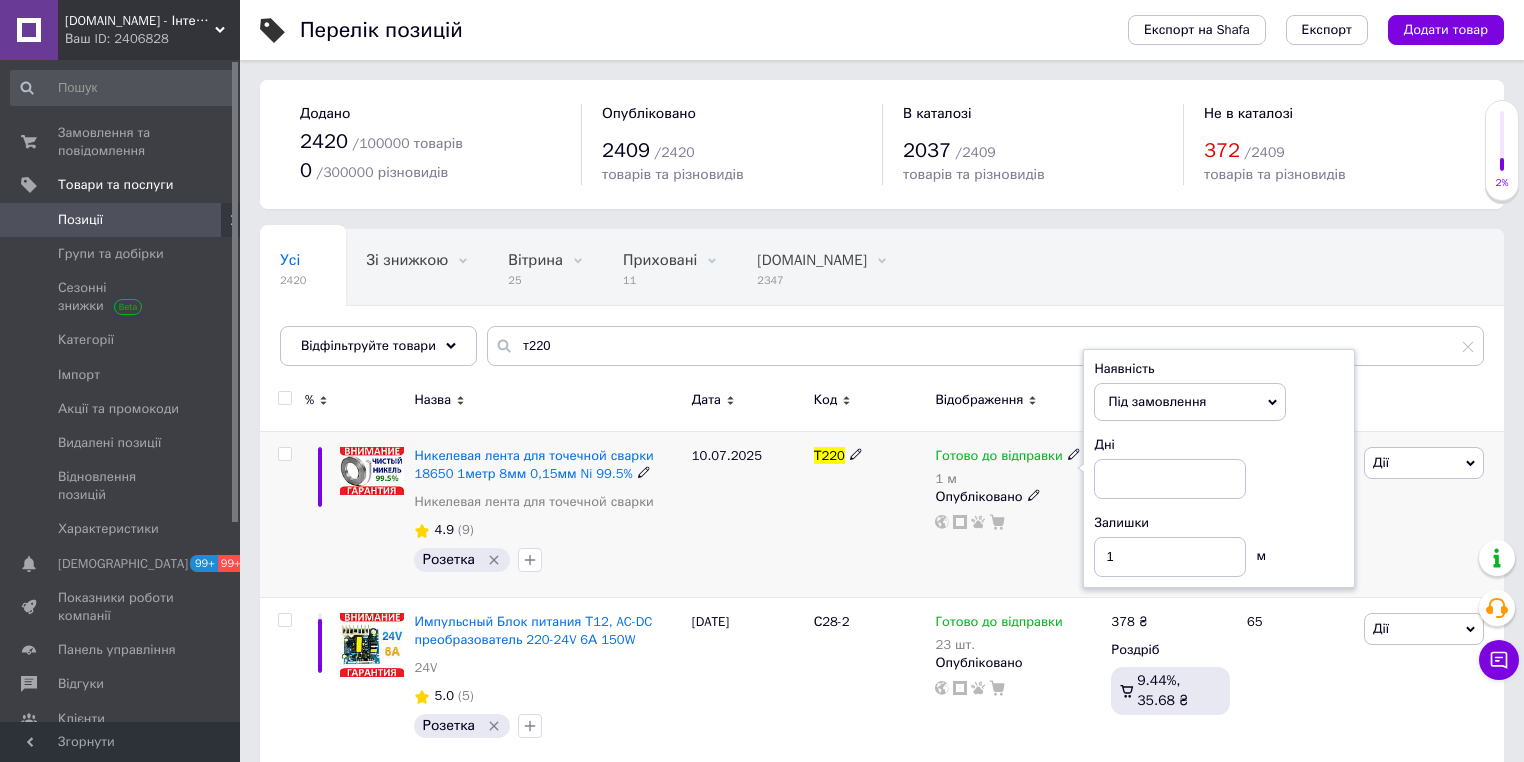 click on "Під замовлення" at bounding box center (1157, 401) 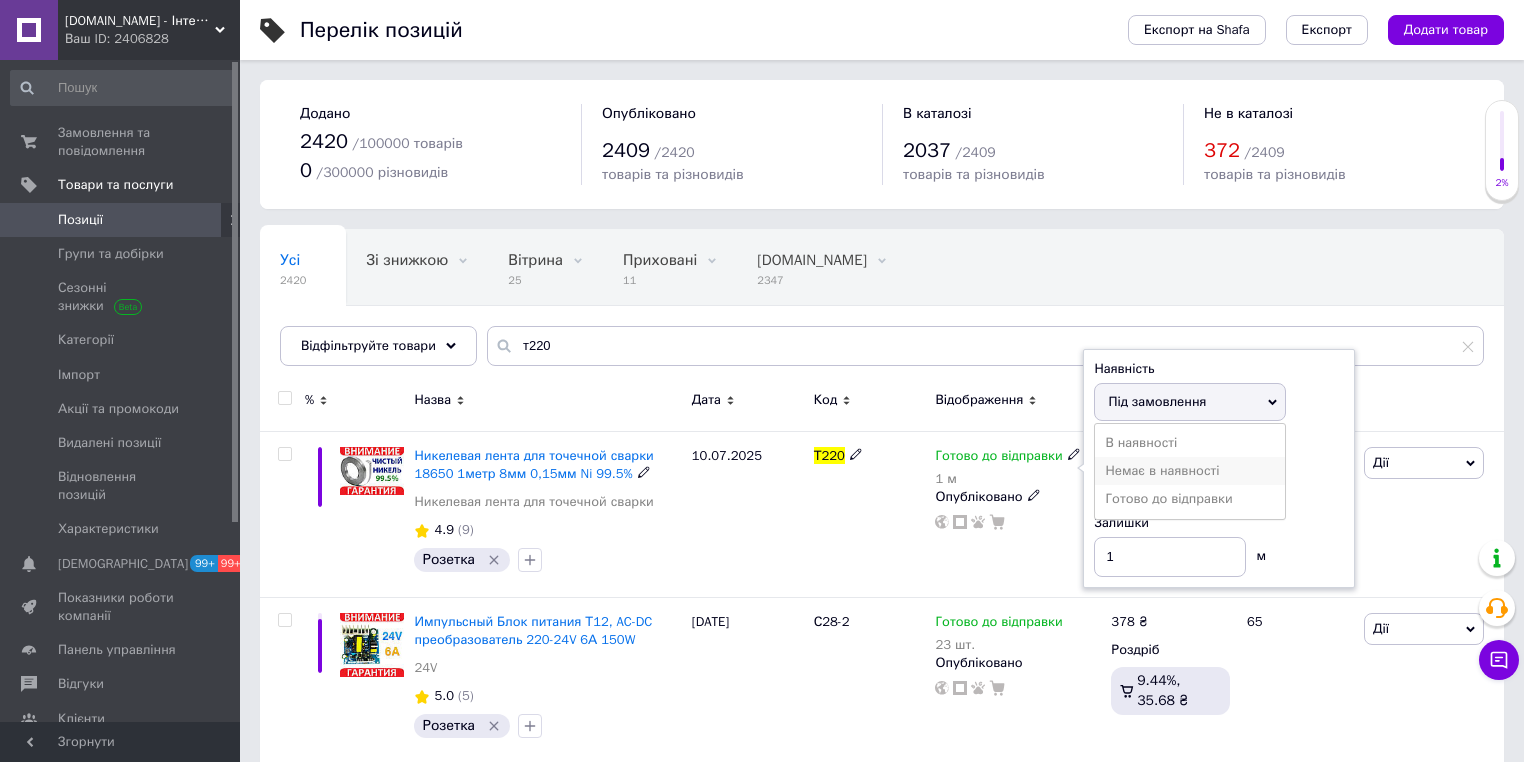 click on "Немає в наявності" at bounding box center [1190, 471] 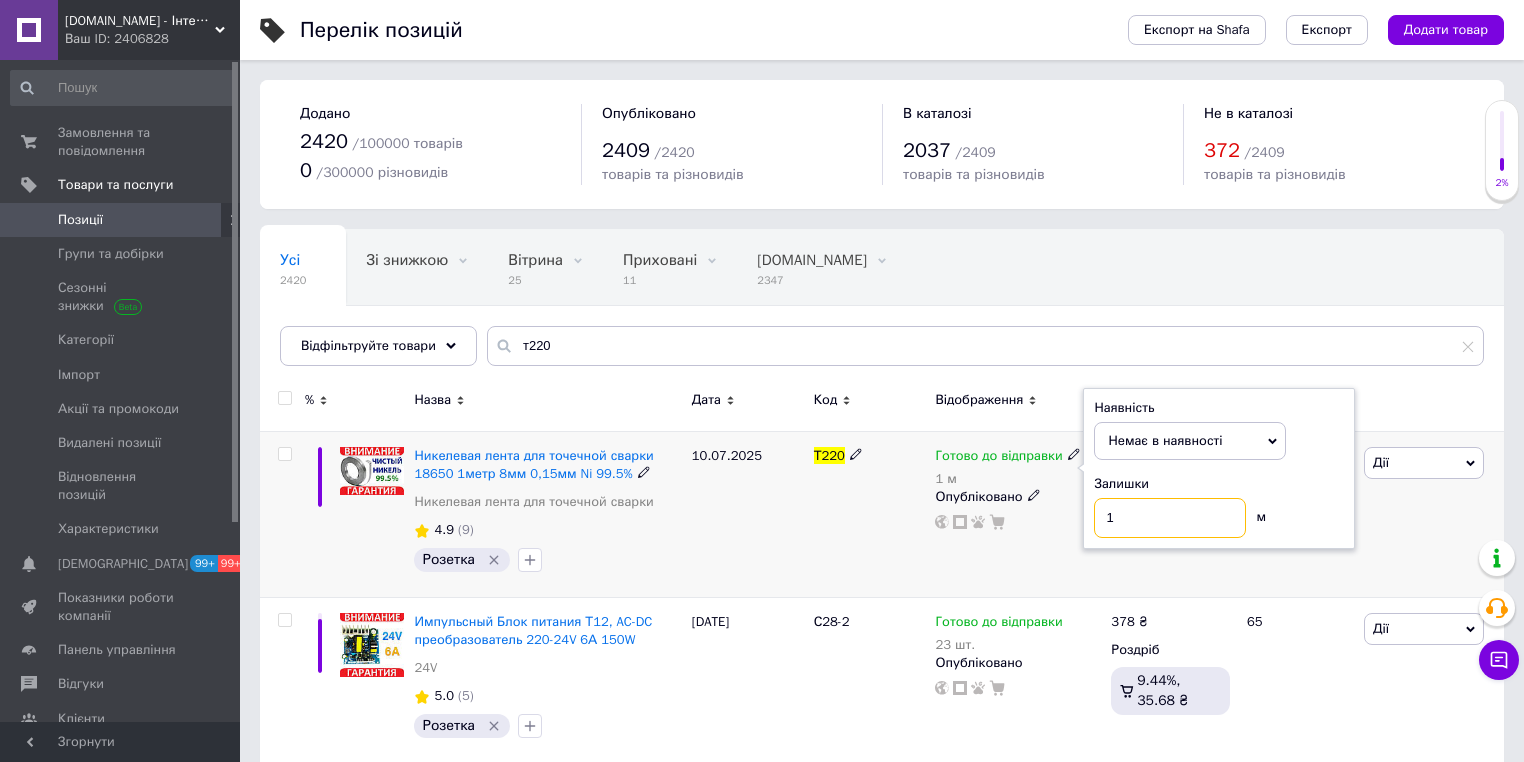 click on "1" at bounding box center [1170, 518] 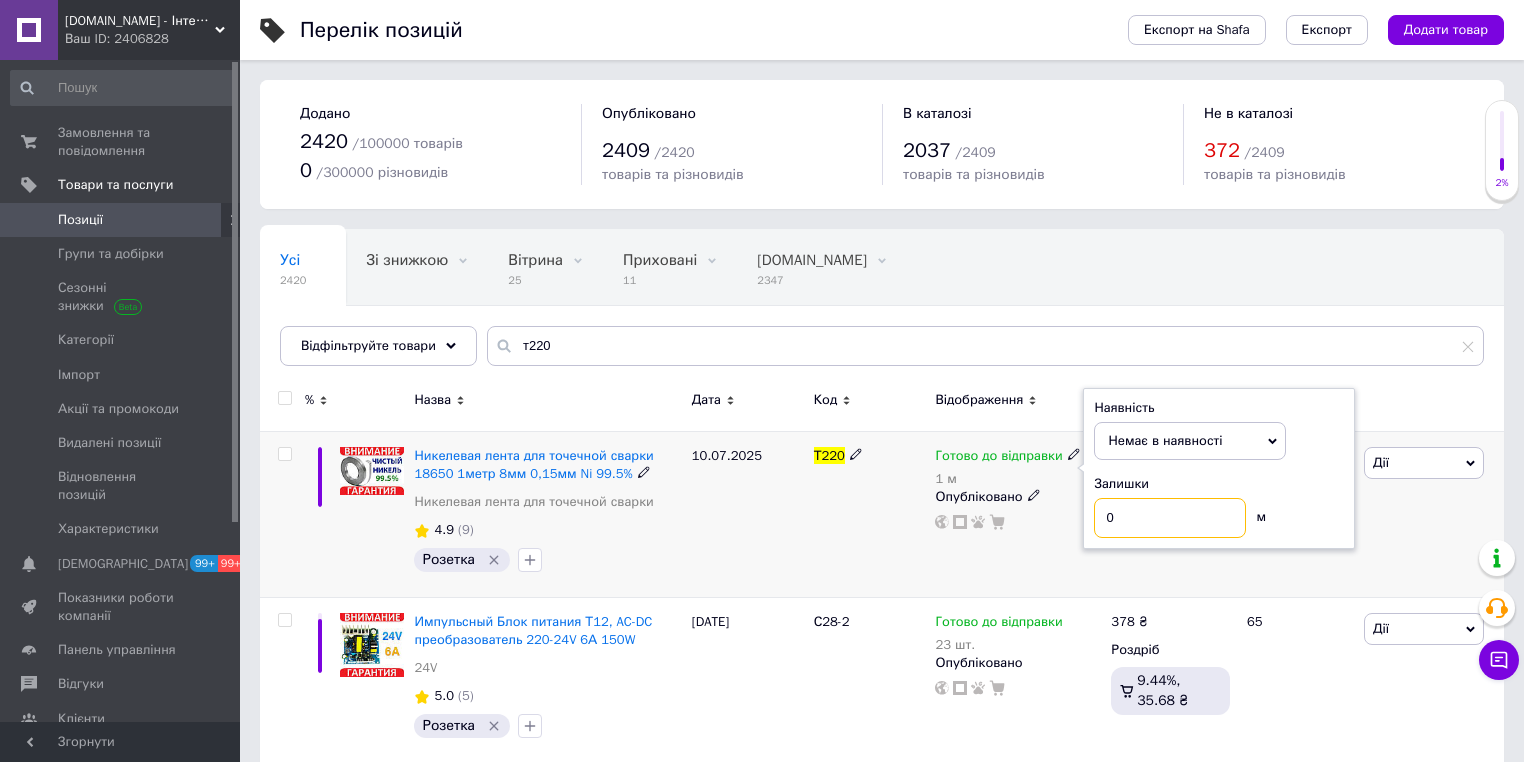 type on "0" 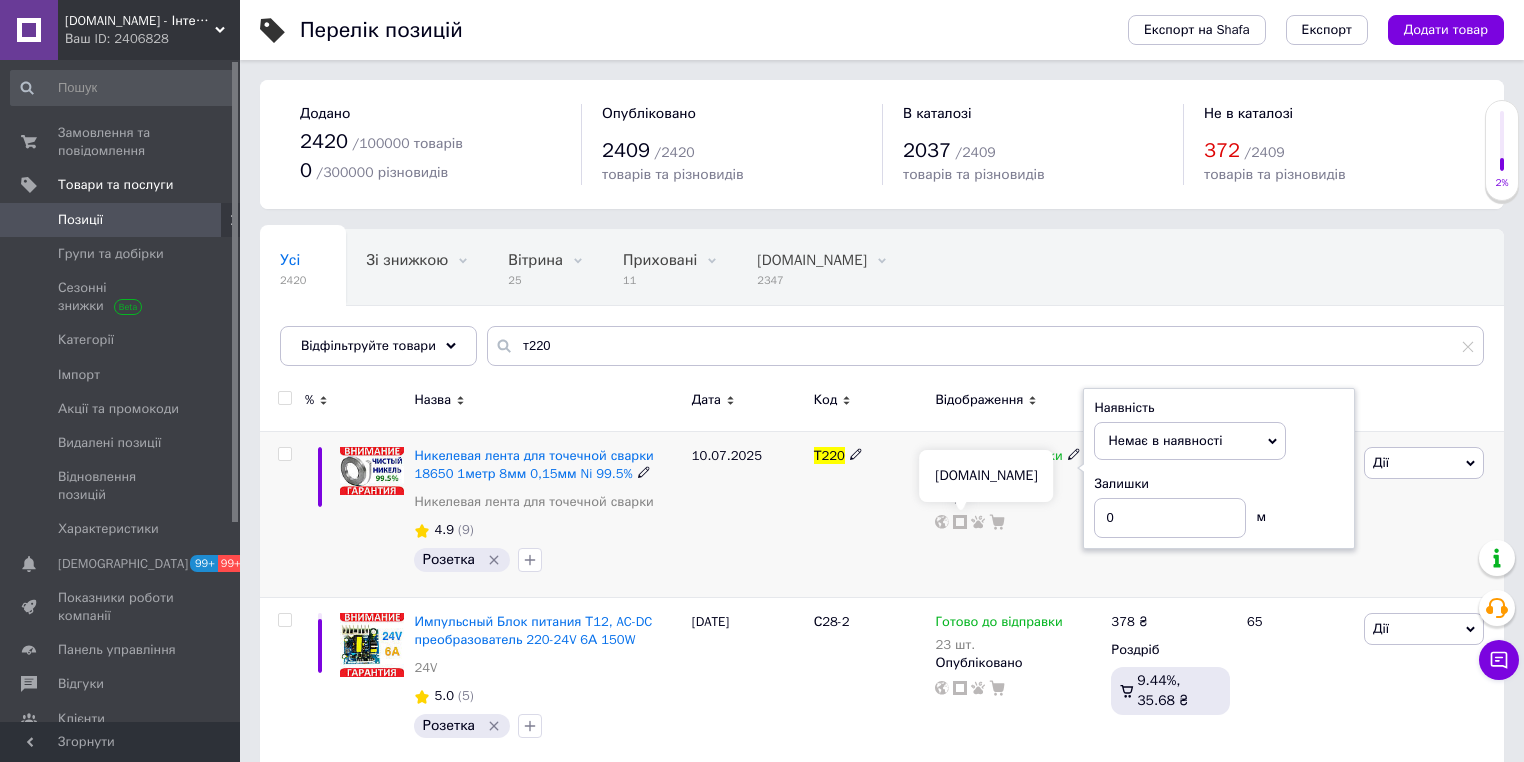 click 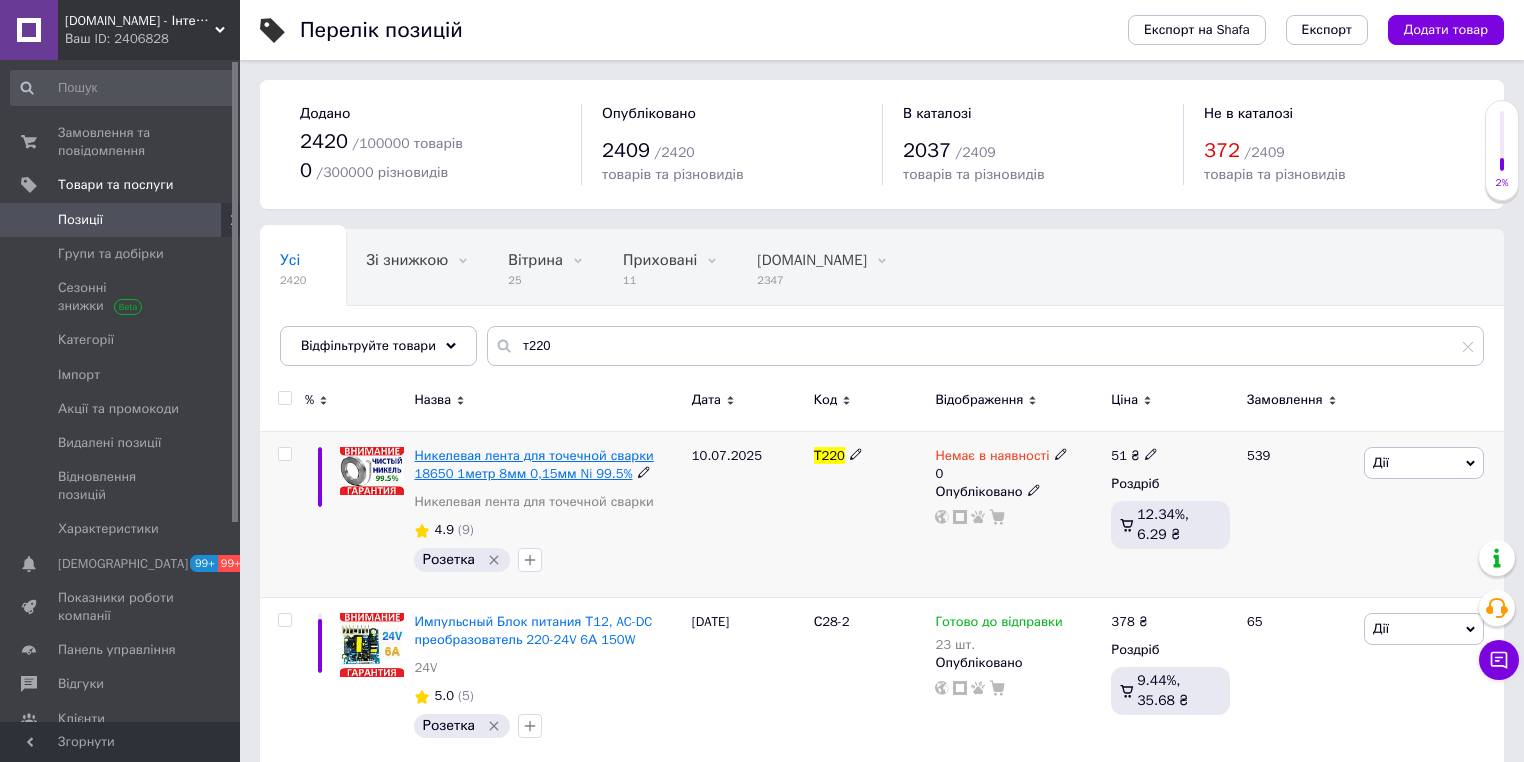 drag, startPoint x: 872, startPoint y: 504, endPoint x: 460, endPoint y: 472, distance: 413.24084 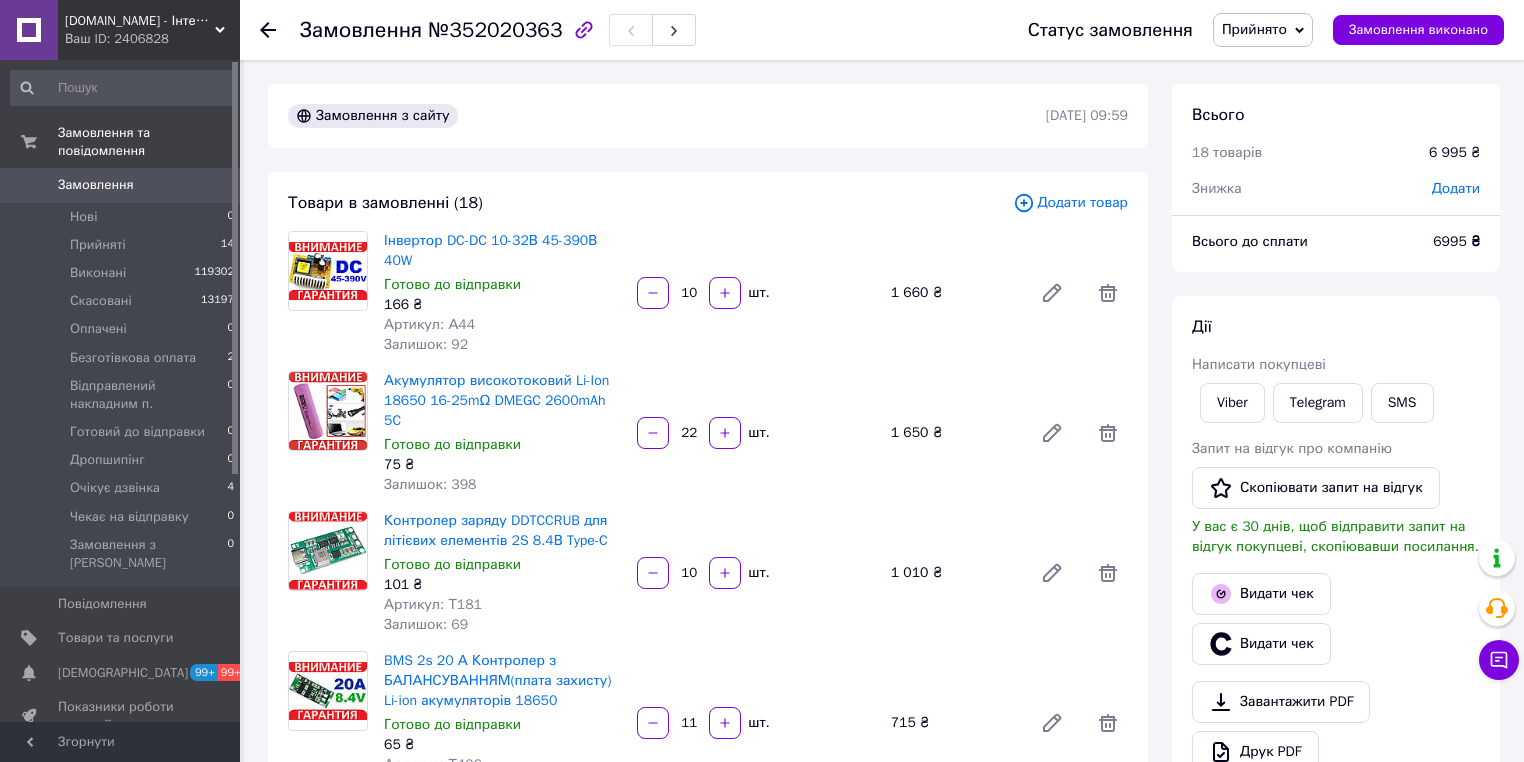 scroll, scrollTop: 320, scrollLeft: 0, axis: vertical 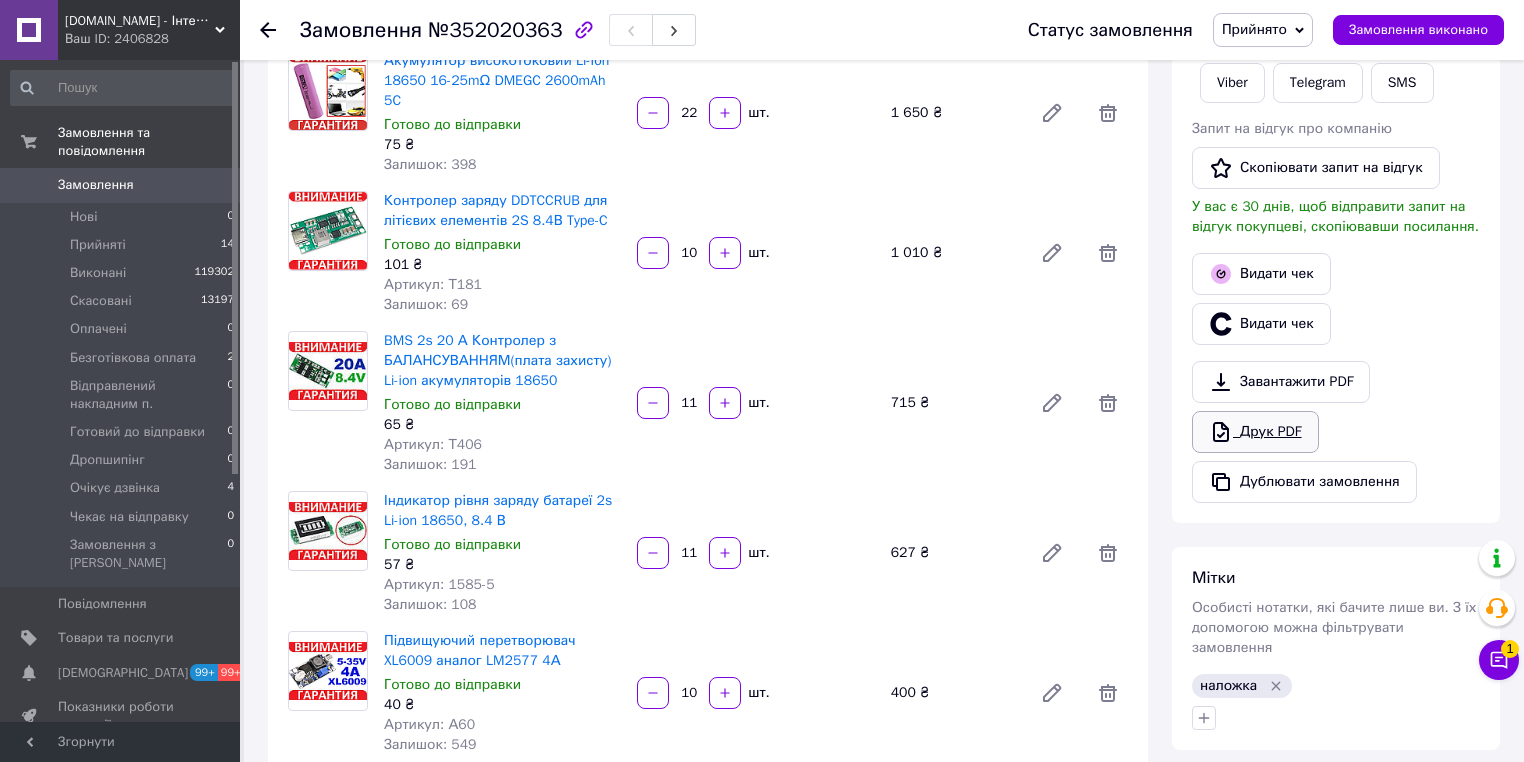 click on "Друк PDF" at bounding box center (1255, 432) 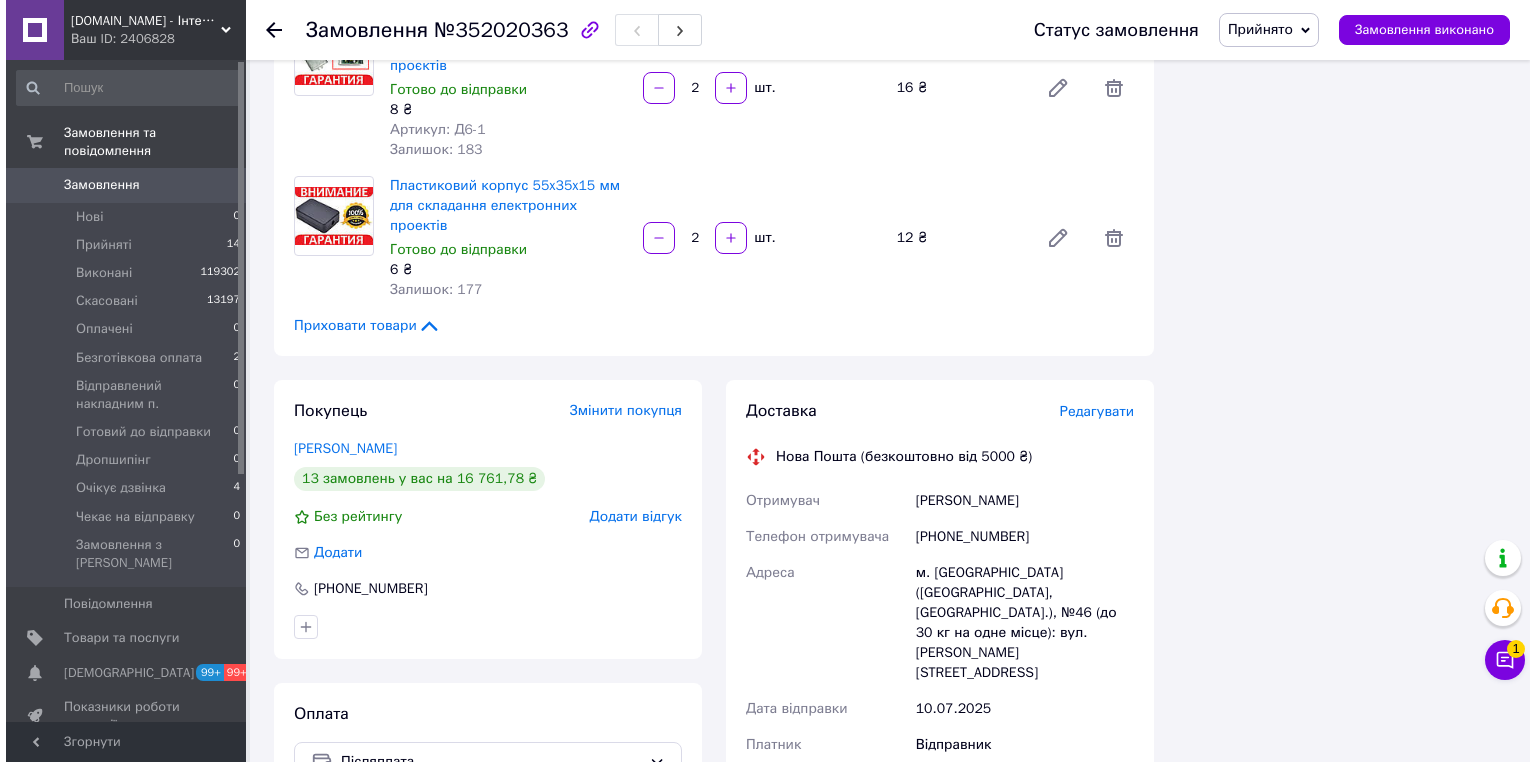 scroll, scrollTop: 2400, scrollLeft: 0, axis: vertical 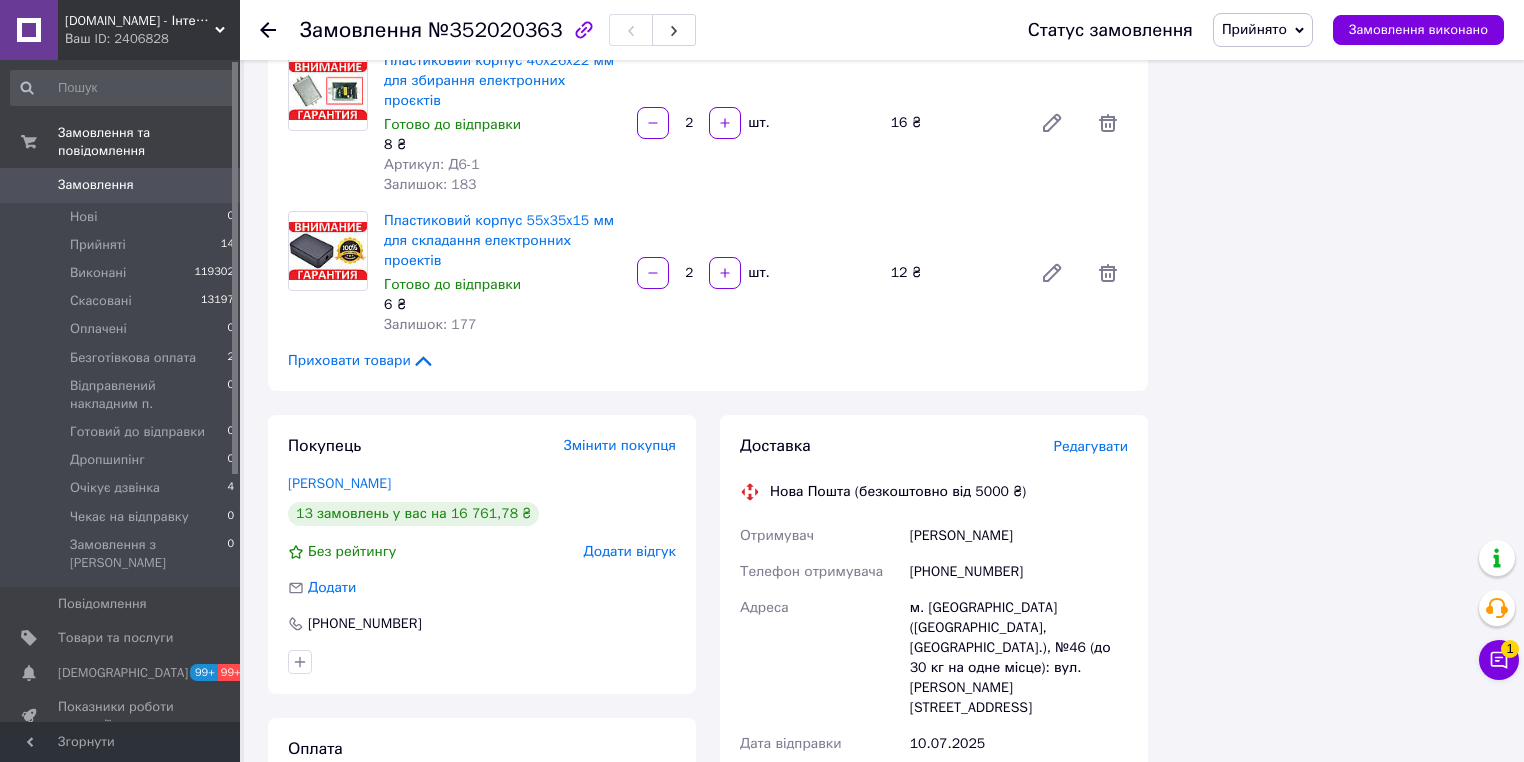 click on "Редагувати" at bounding box center [1091, 446] 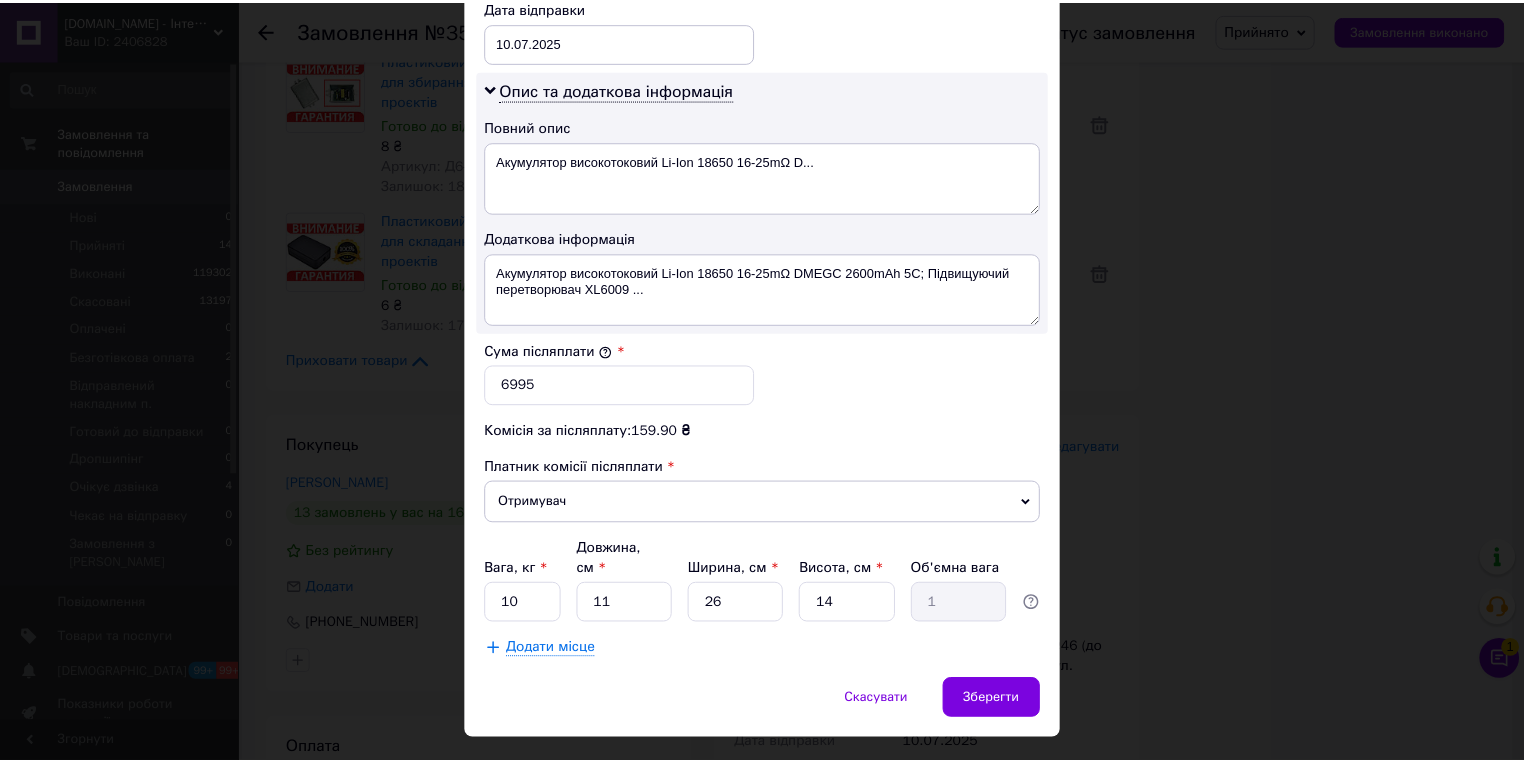 scroll, scrollTop: 1000, scrollLeft: 0, axis: vertical 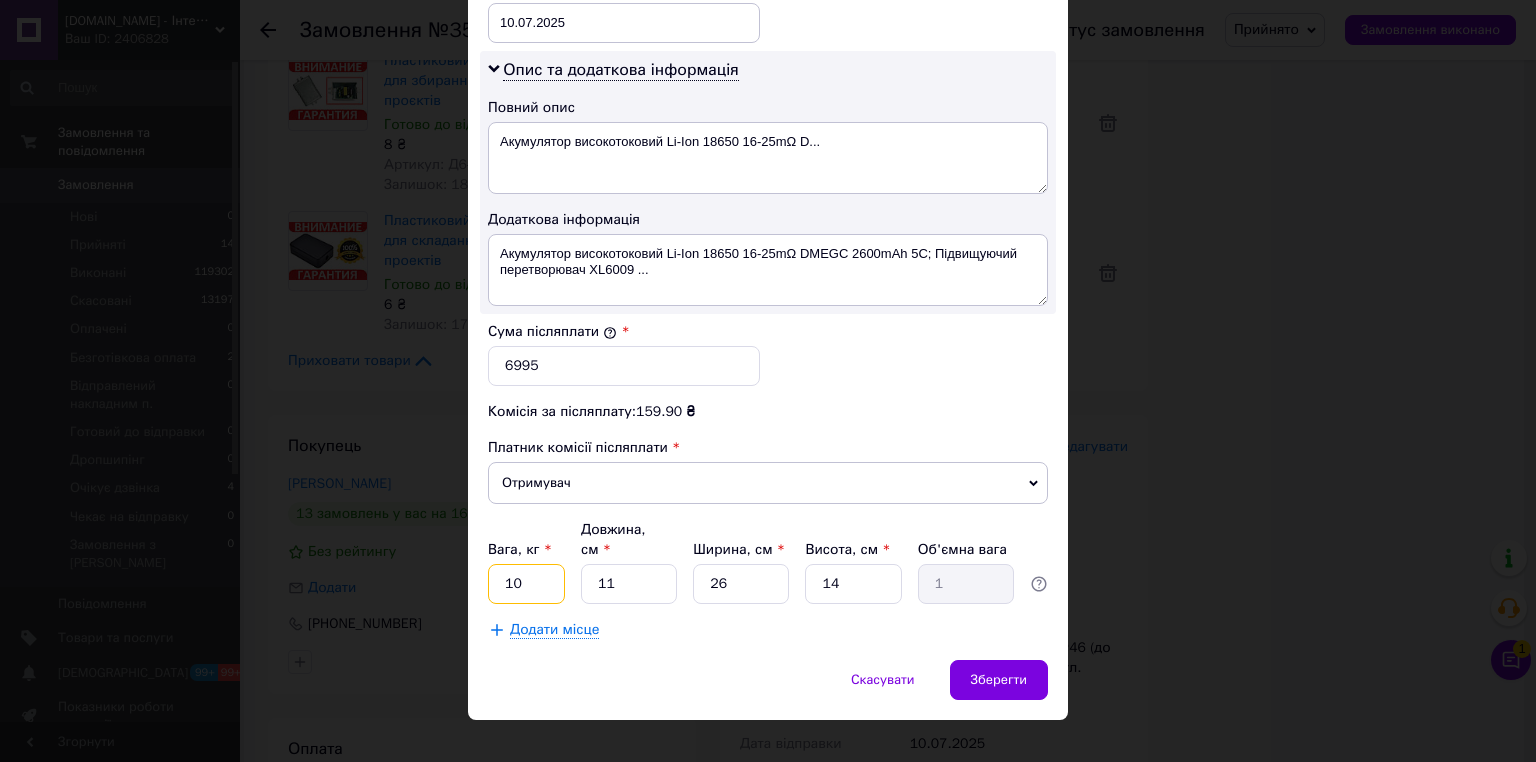 click on "10" at bounding box center (526, 584) 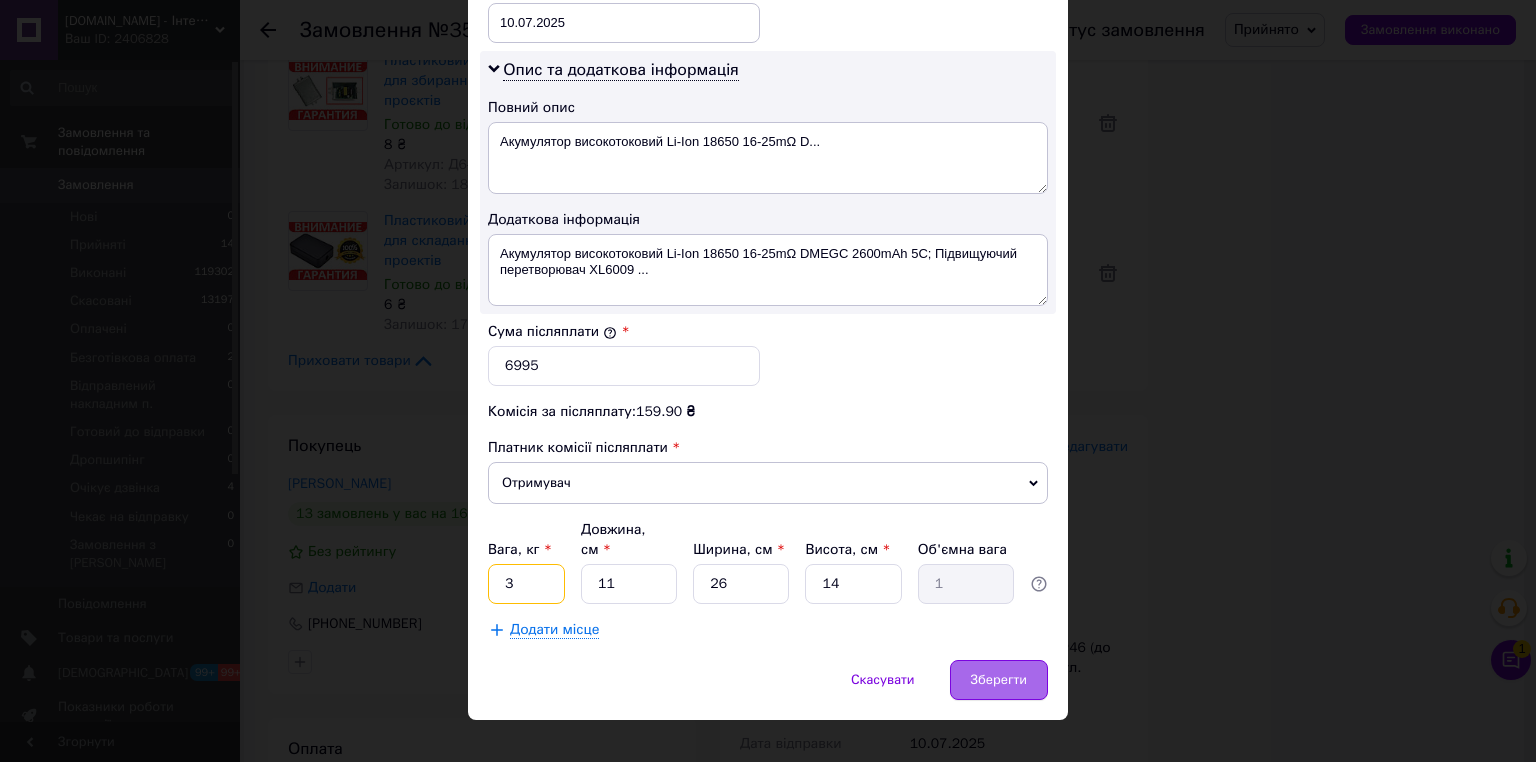 type on "3" 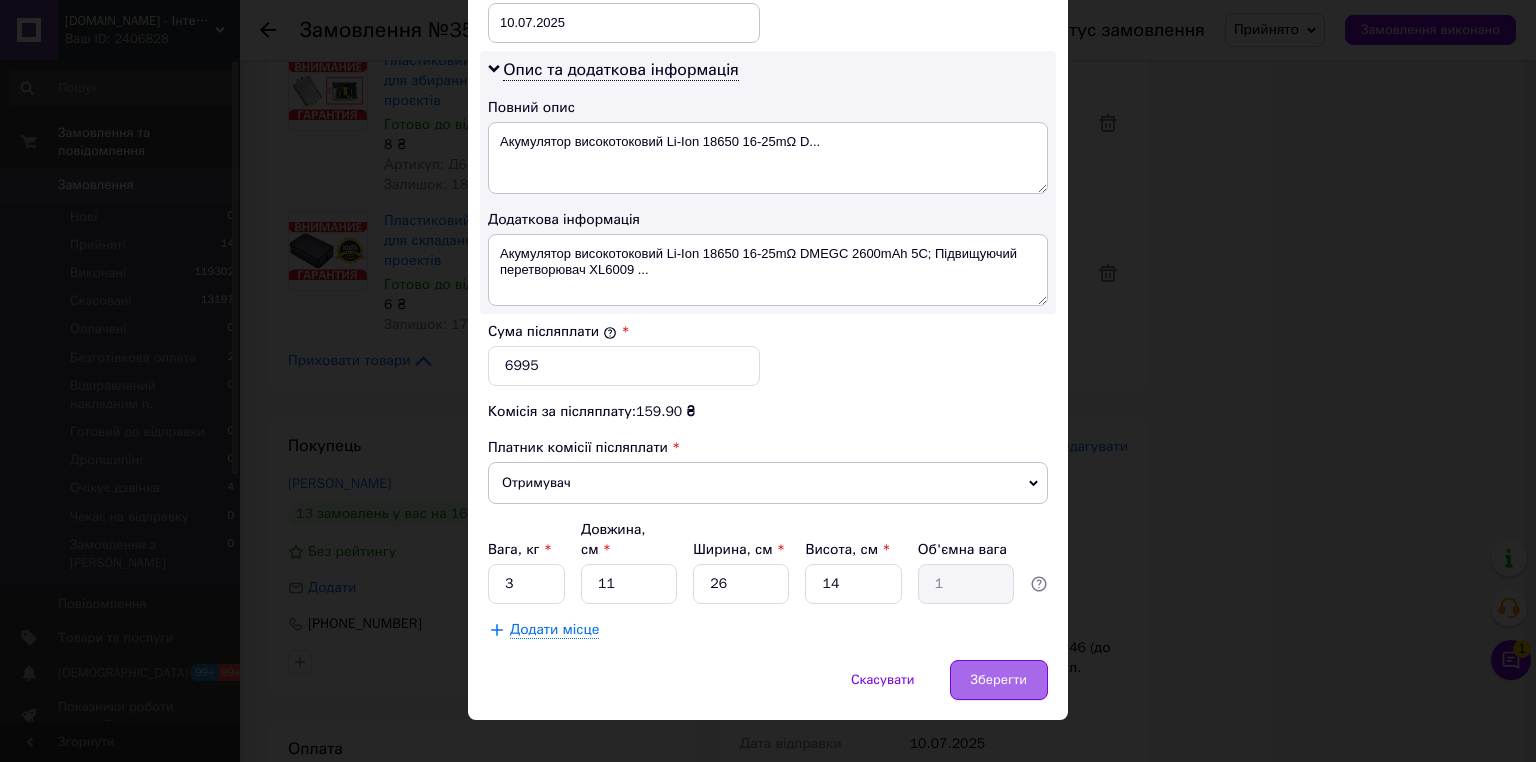 click on "Зберегти" at bounding box center [999, 680] 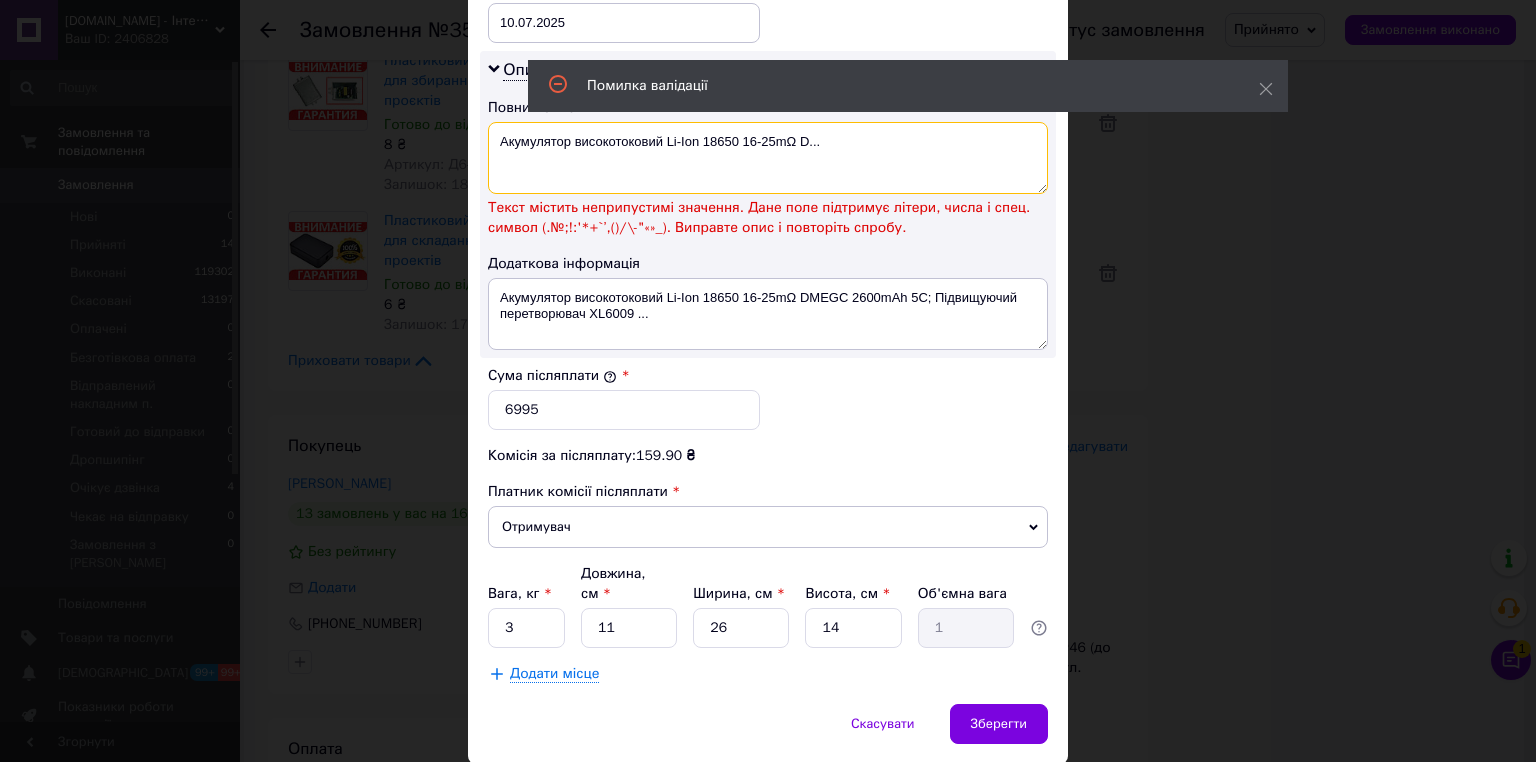 click on "Акумулятор високотоковий Li-Ion 18650 16-25mΩ D..." at bounding box center [768, 158] 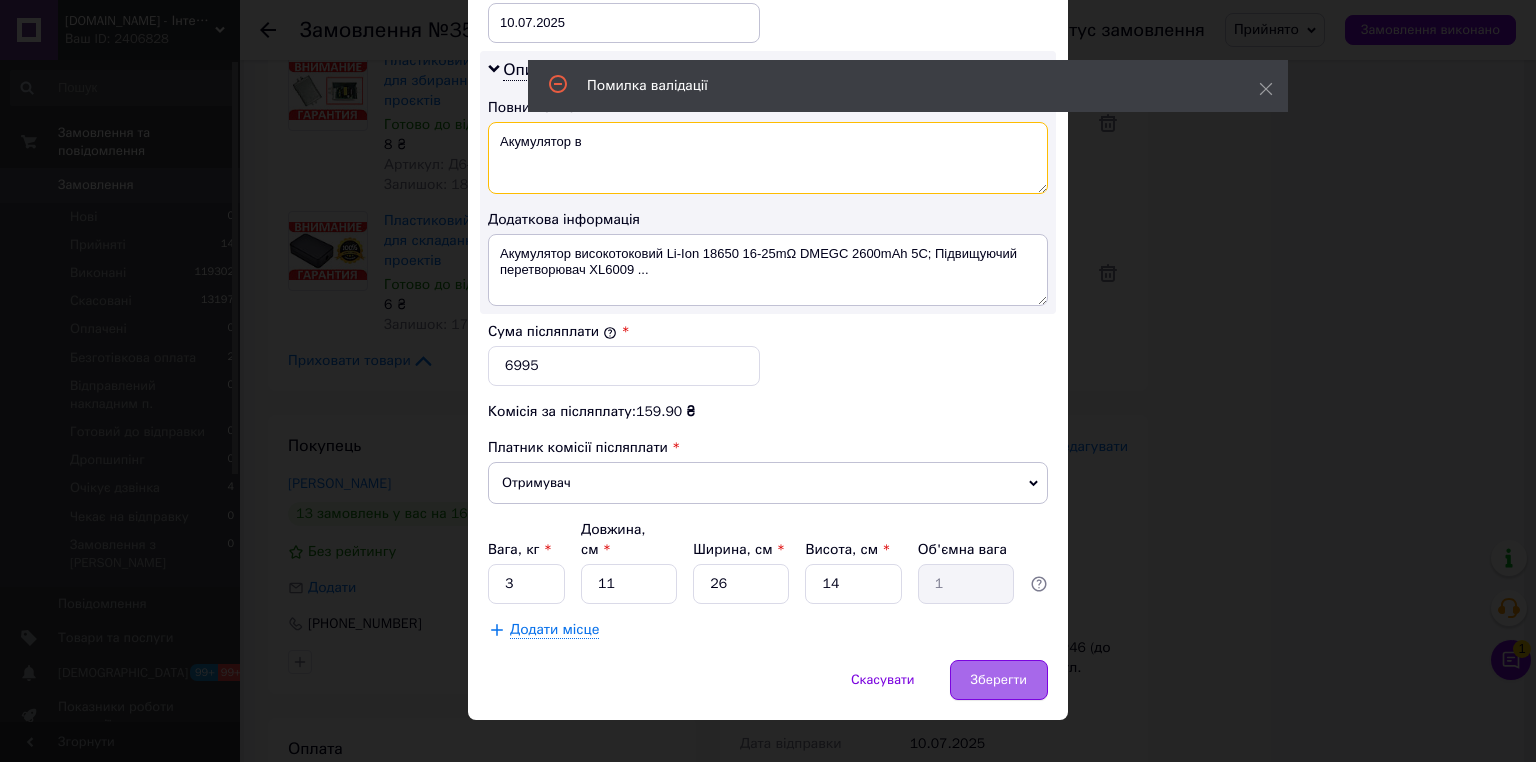 type on "Акумулятор в" 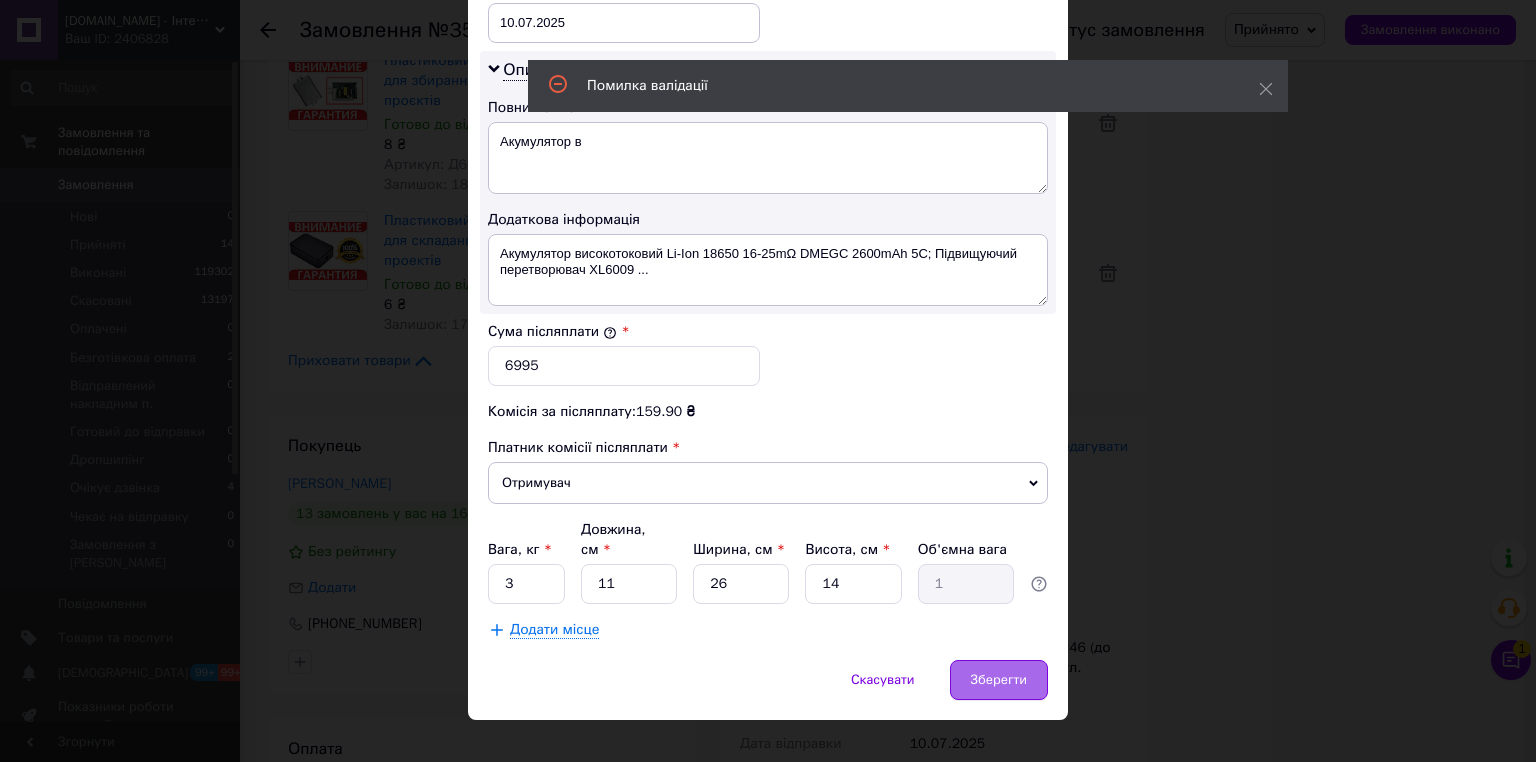 click on "Зберегти" at bounding box center [999, 680] 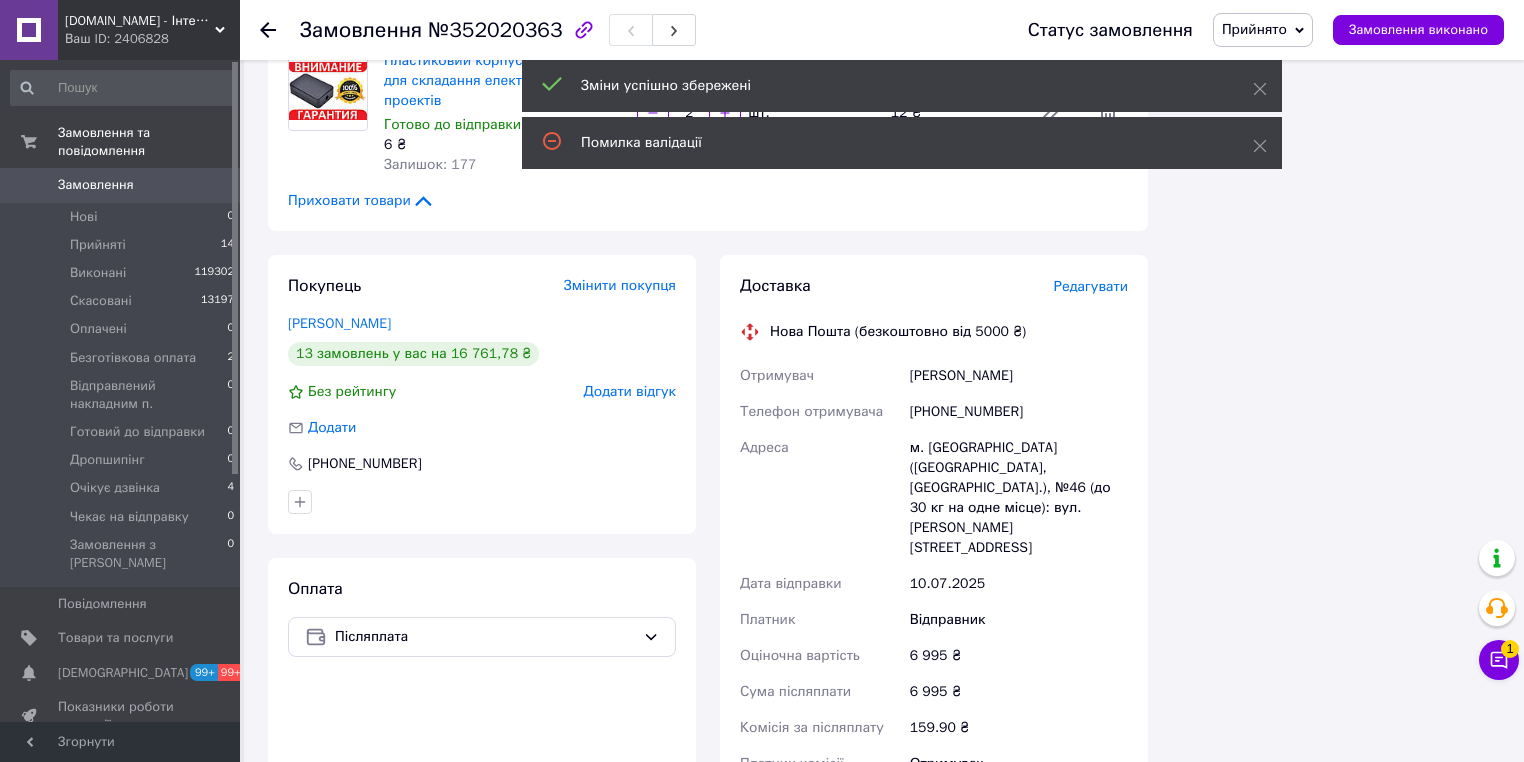 scroll, scrollTop: 2720, scrollLeft: 0, axis: vertical 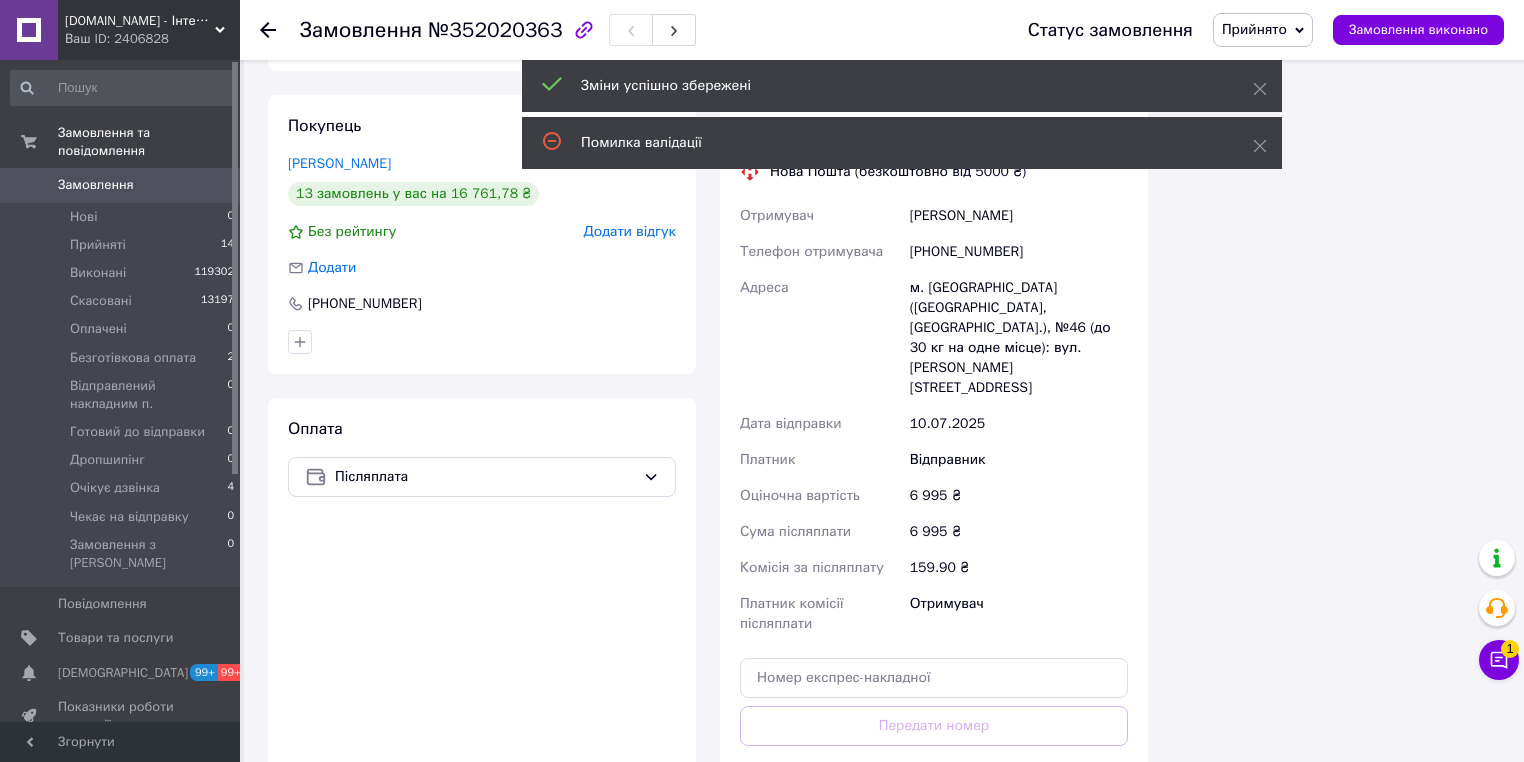 drag, startPoint x: 992, startPoint y: 684, endPoint x: 1127, endPoint y: 644, distance: 140.80128 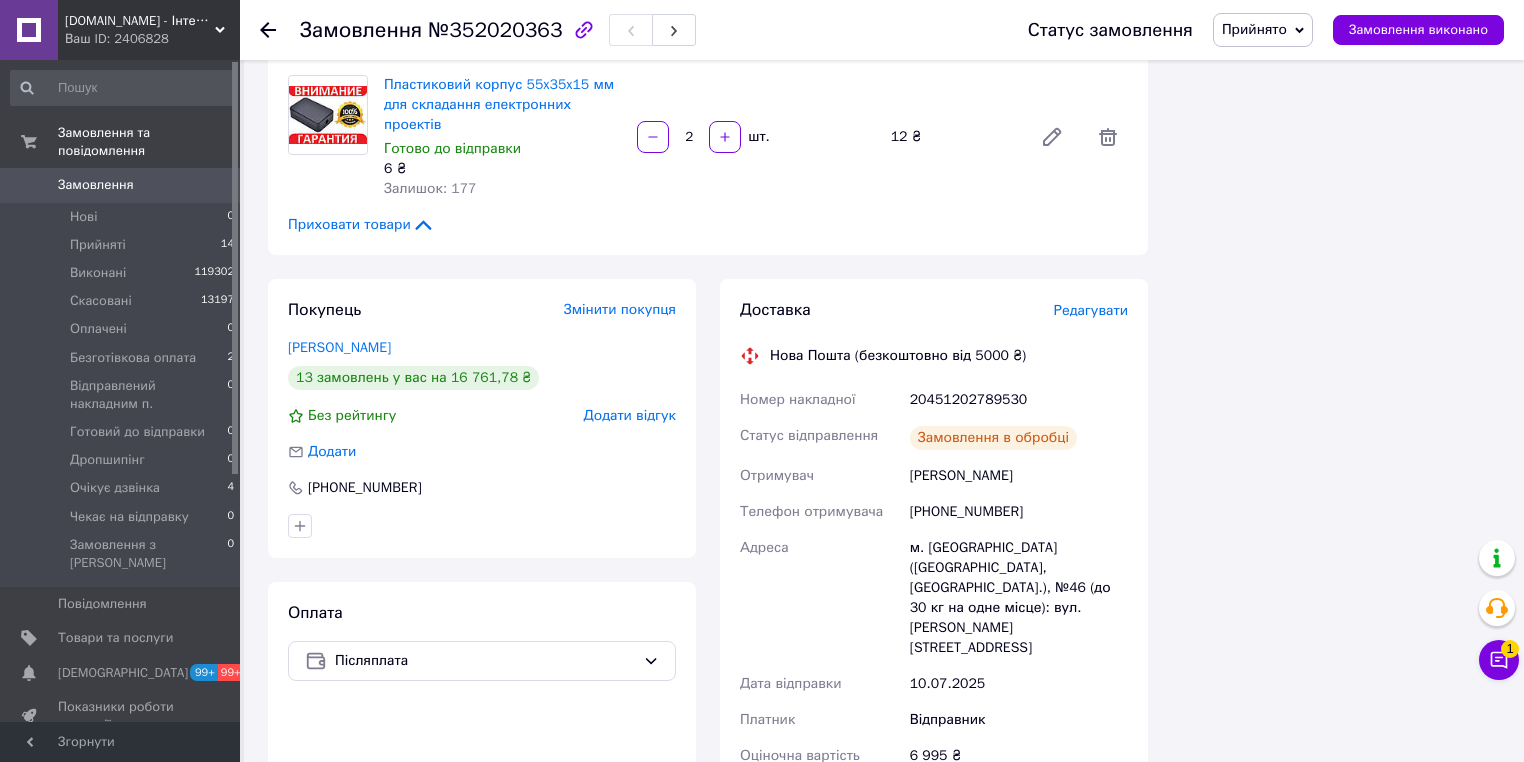 scroll, scrollTop: 2400, scrollLeft: 0, axis: vertical 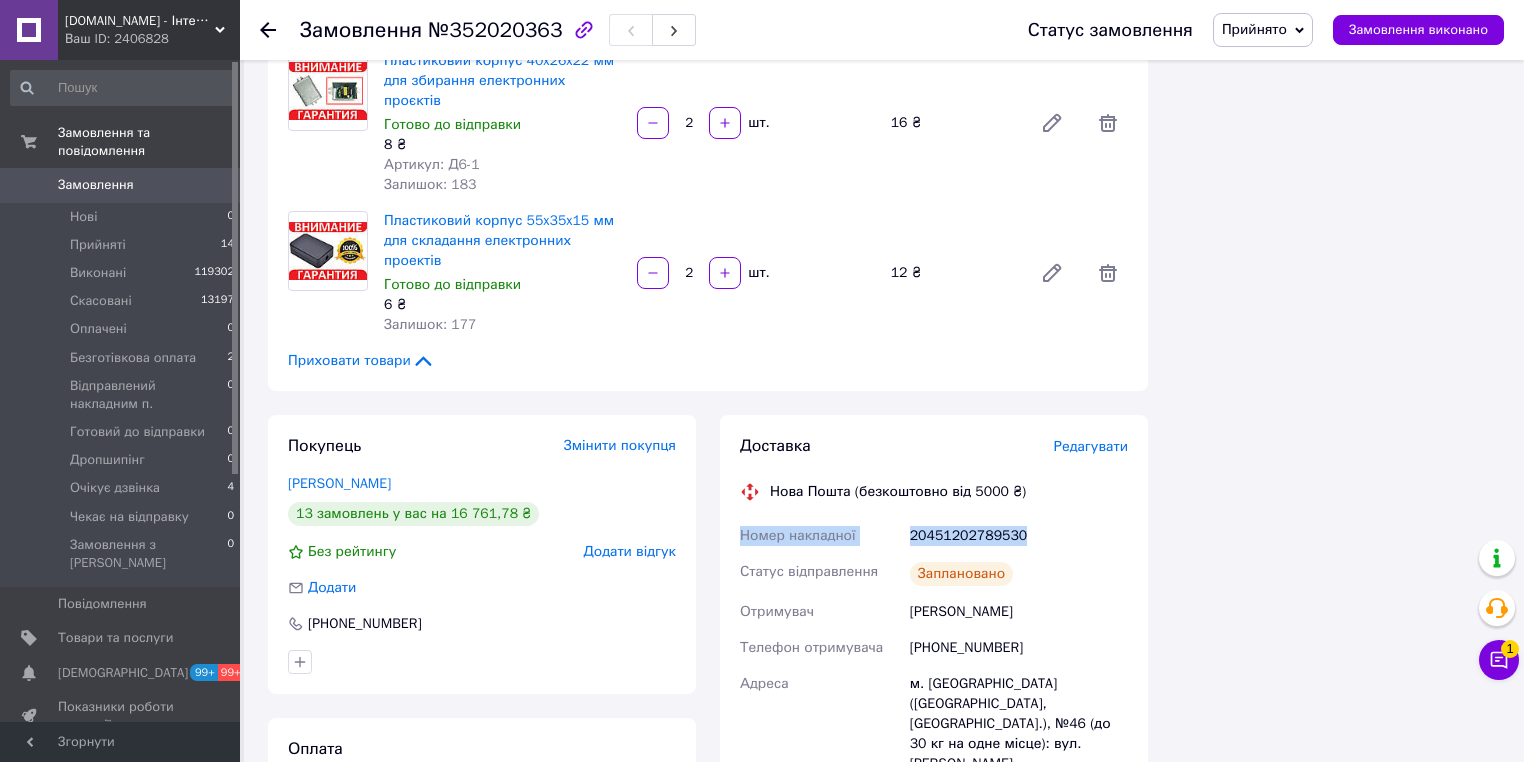 drag, startPoint x: 1044, startPoint y: 453, endPoint x: 725, endPoint y: 458, distance: 319.03918 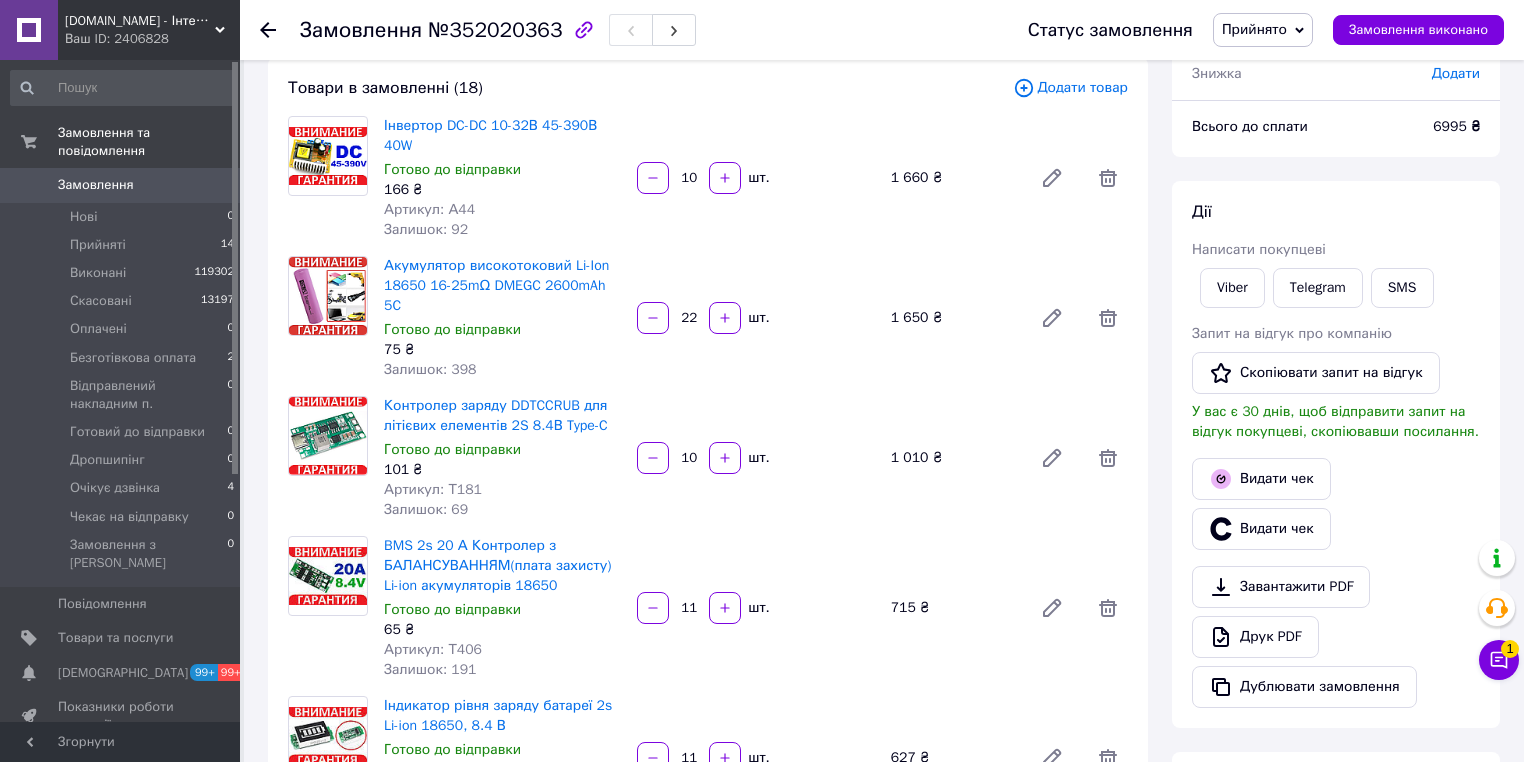 scroll, scrollTop: 0, scrollLeft: 0, axis: both 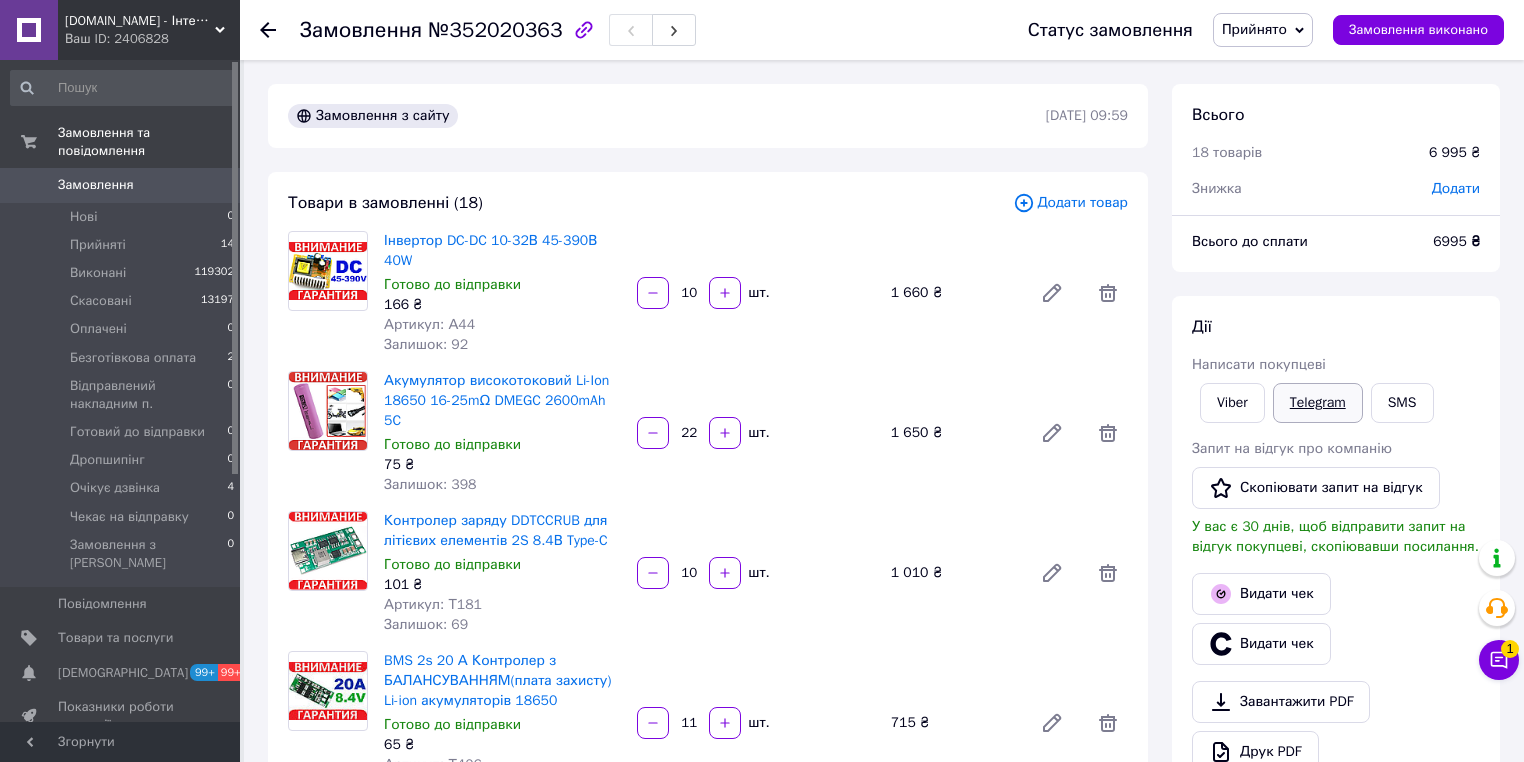 click on "Telegram" at bounding box center (1318, 403) 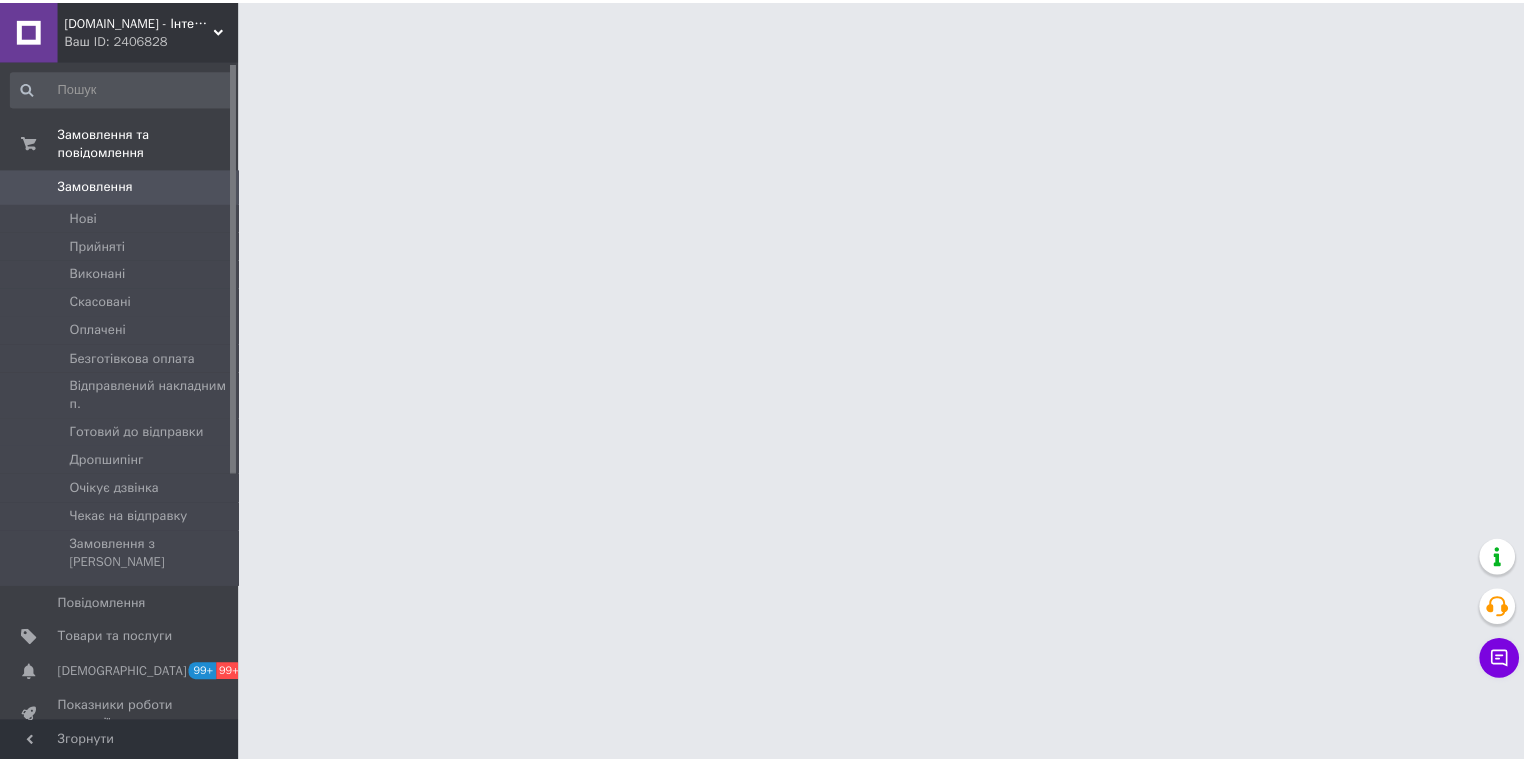 scroll, scrollTop: 0, scrollLeft: 0, axis: both 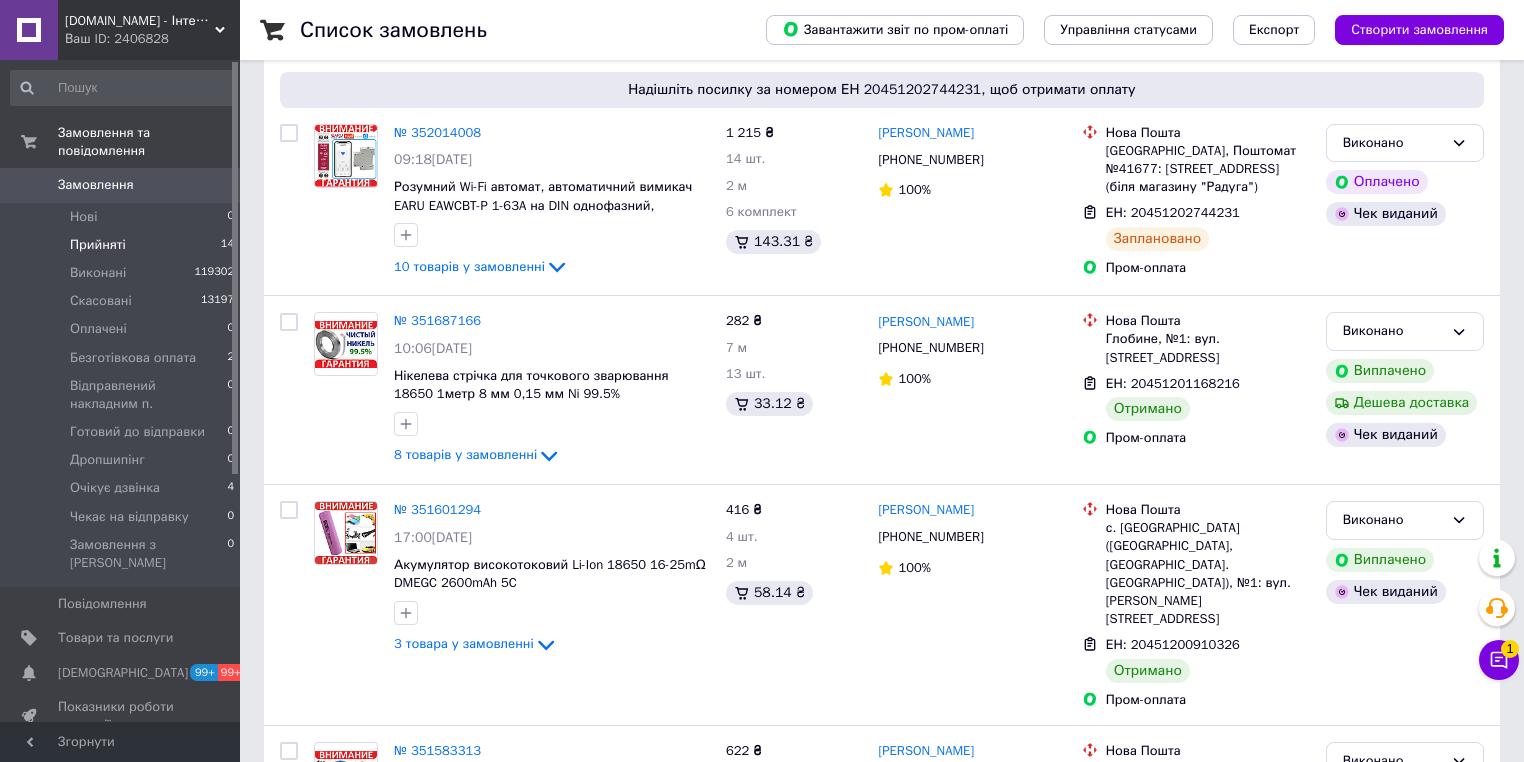 drag, startPoint x: 105, startPoint y: 224, endPoint x: 157, endPoint y: 202, distance: 56.462376 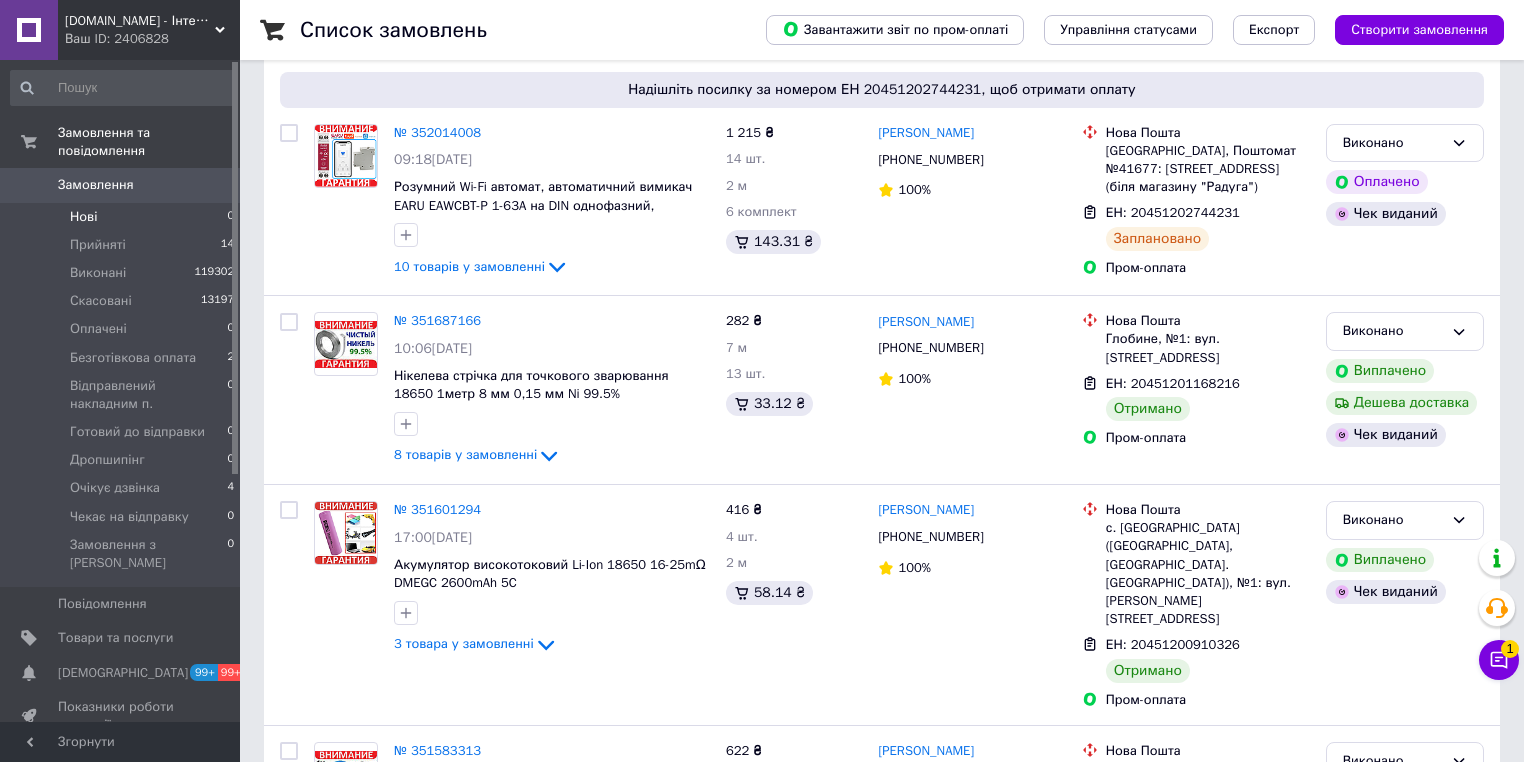 click on "Прийняті" at bounding box center (98, 245) 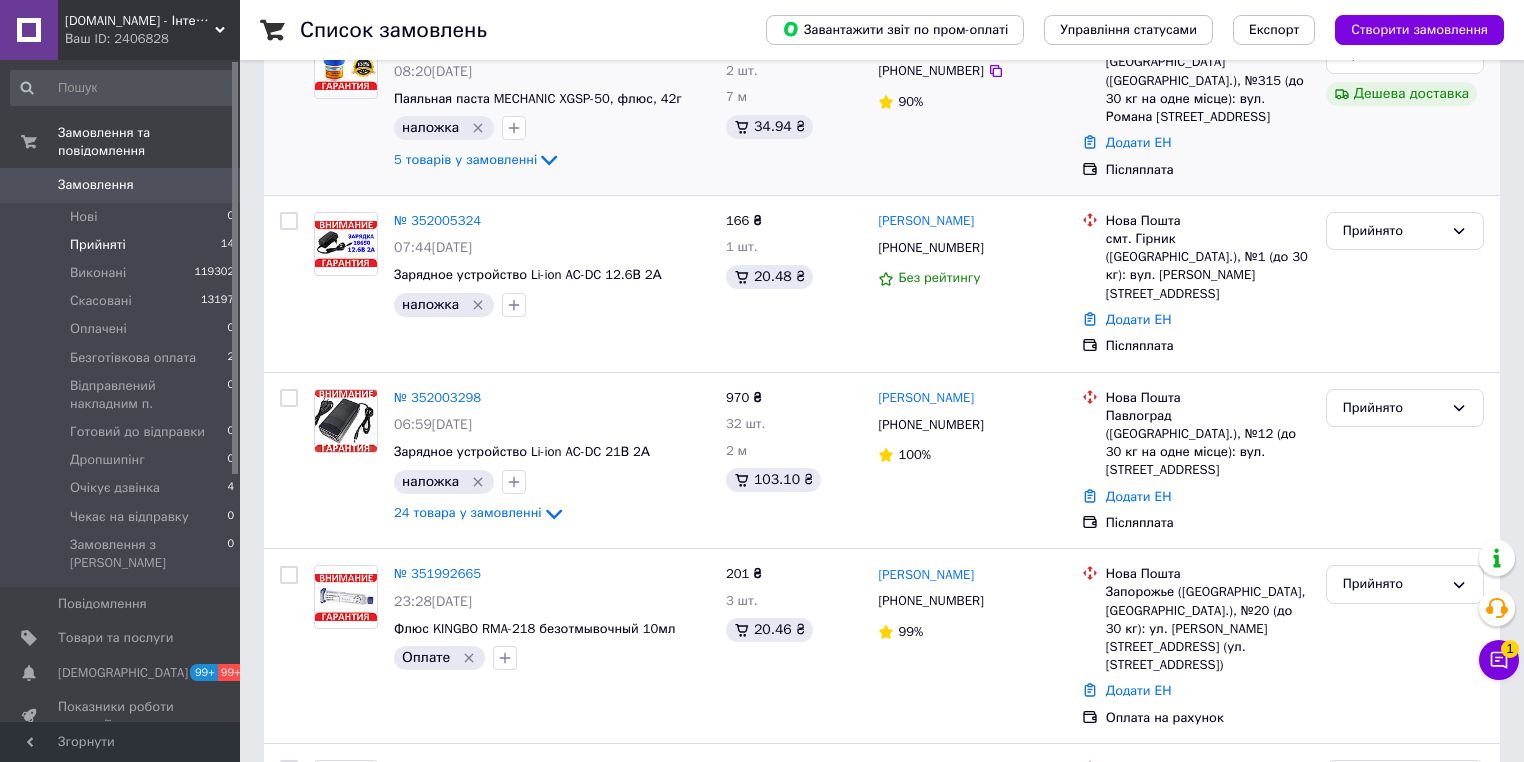 scroll, scrollTop: 0, scrollLeft: 0, axis: both 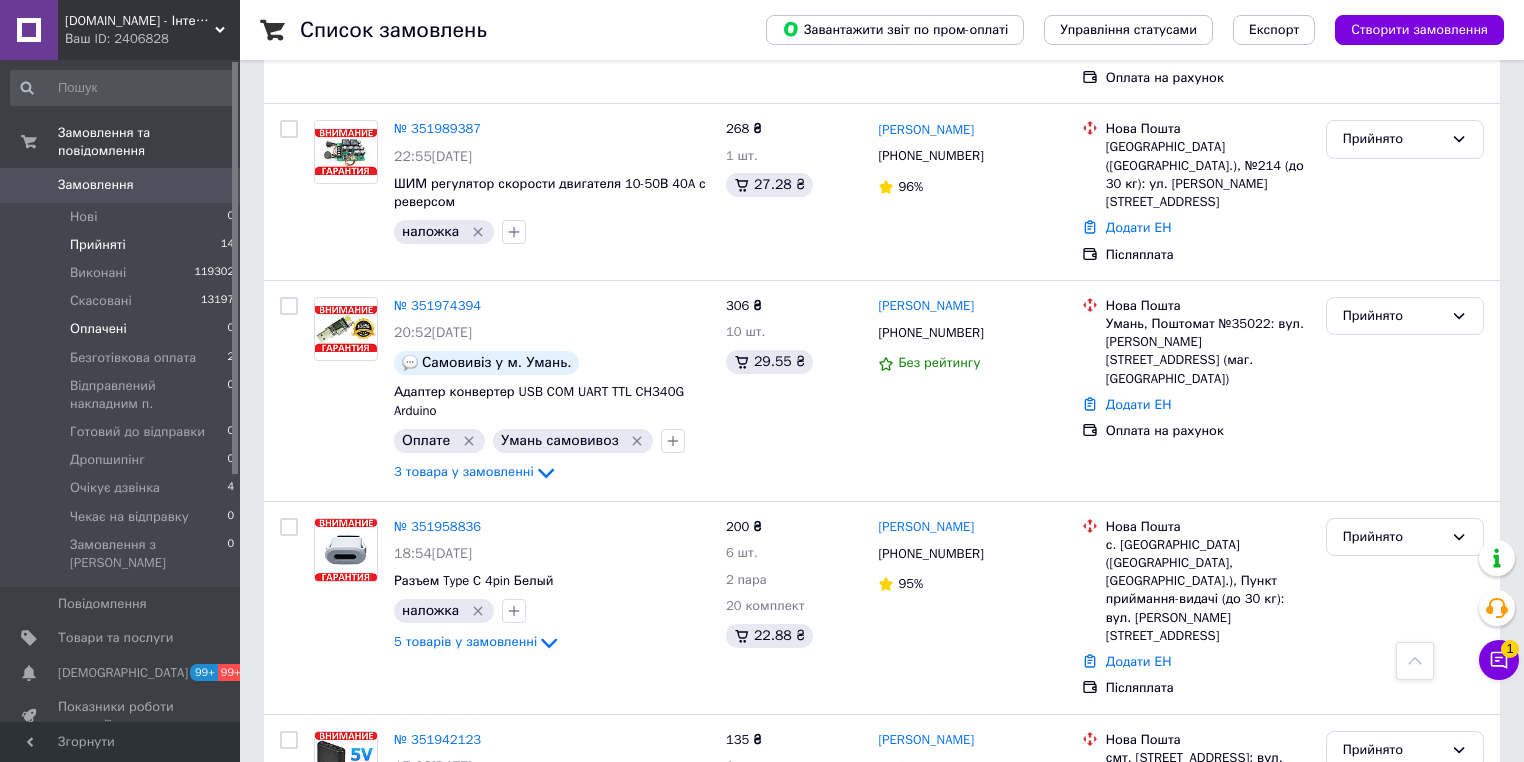 drag, startPoint x: 93, startPoint y: 308, endPoint x: 292, endPoint y: 277, distance: 201.4001 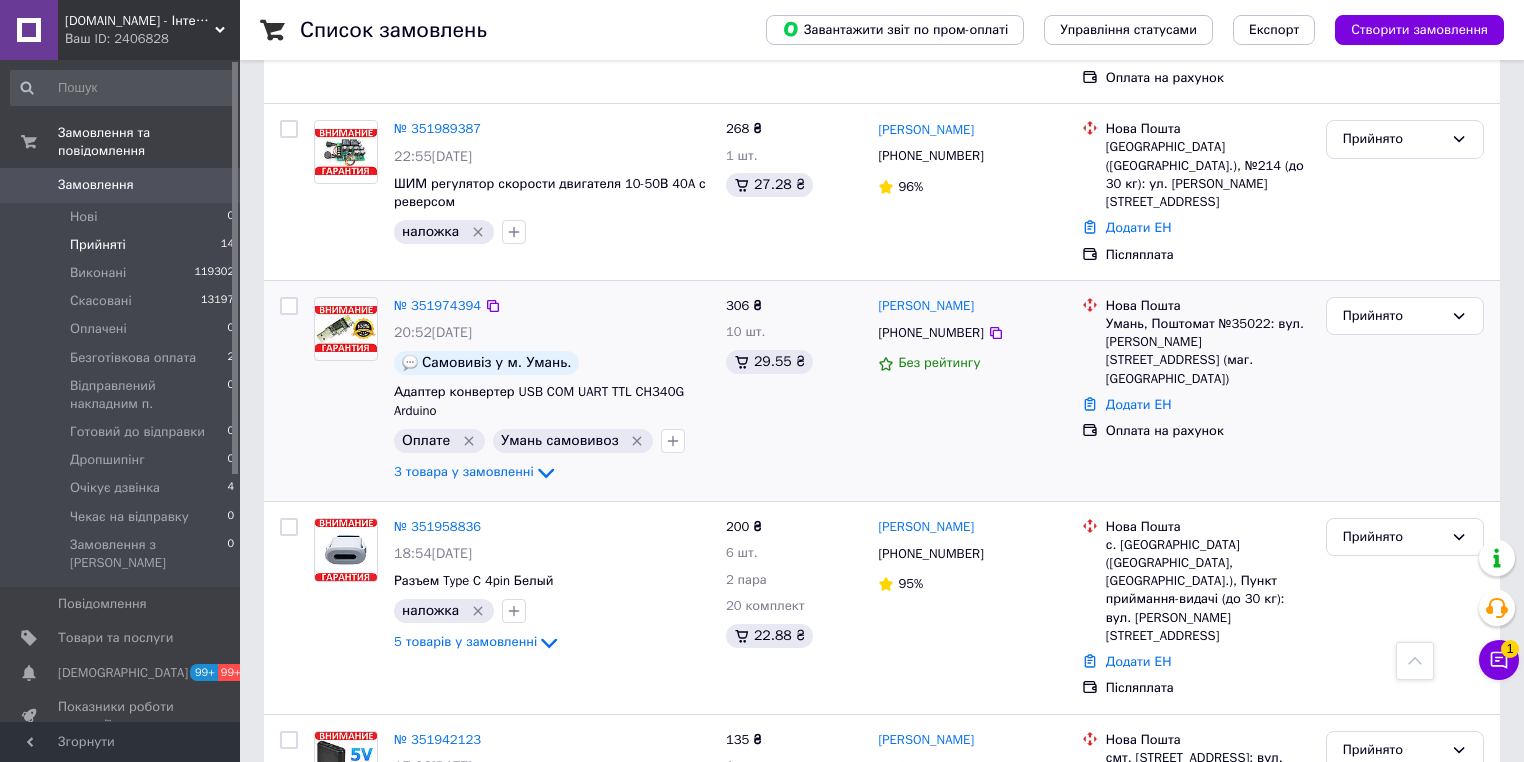 click on "Оплачені" at bounding box center [98, 329] 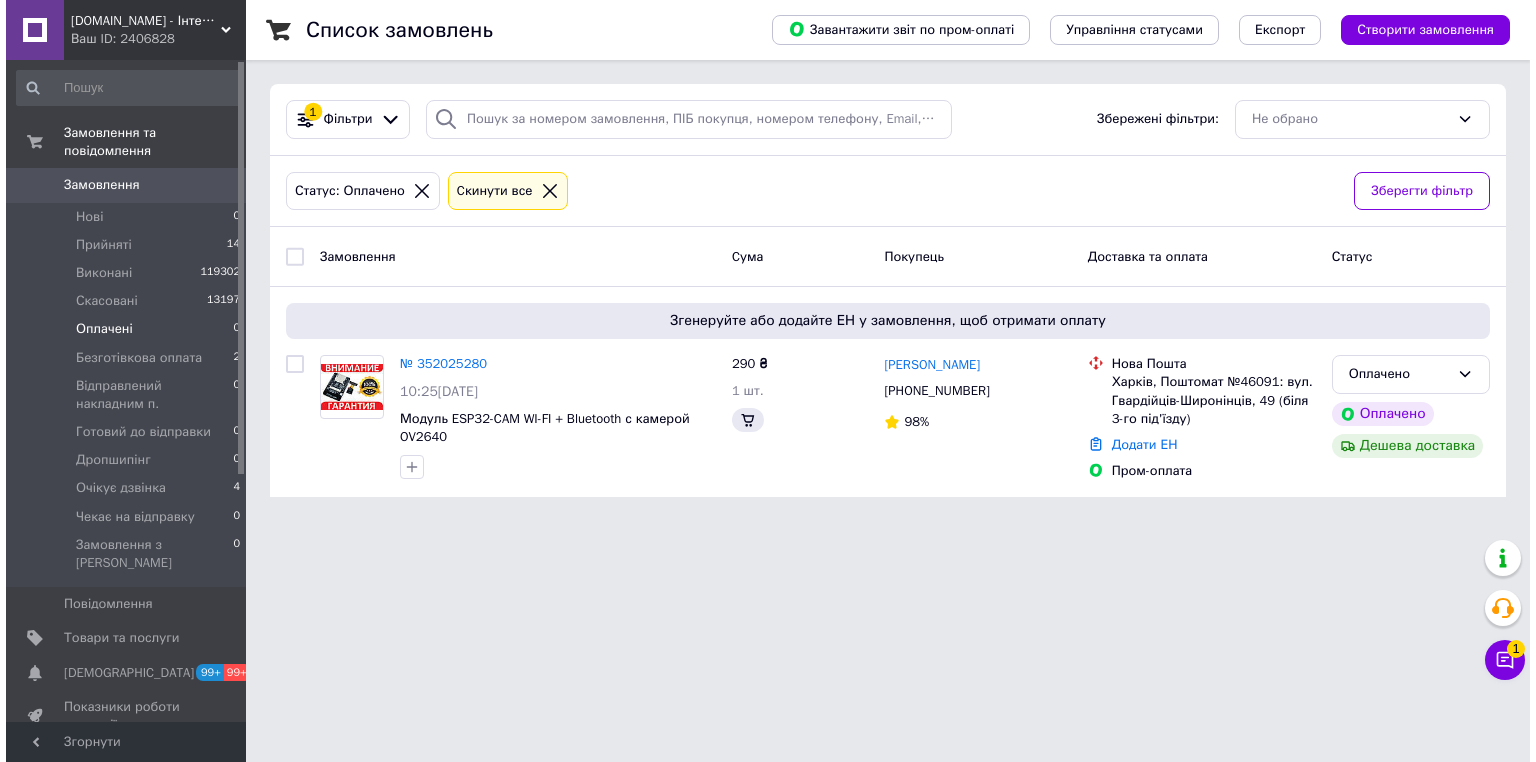 scroll, scrollTop: 0, scrollLeft: 0, axis: both 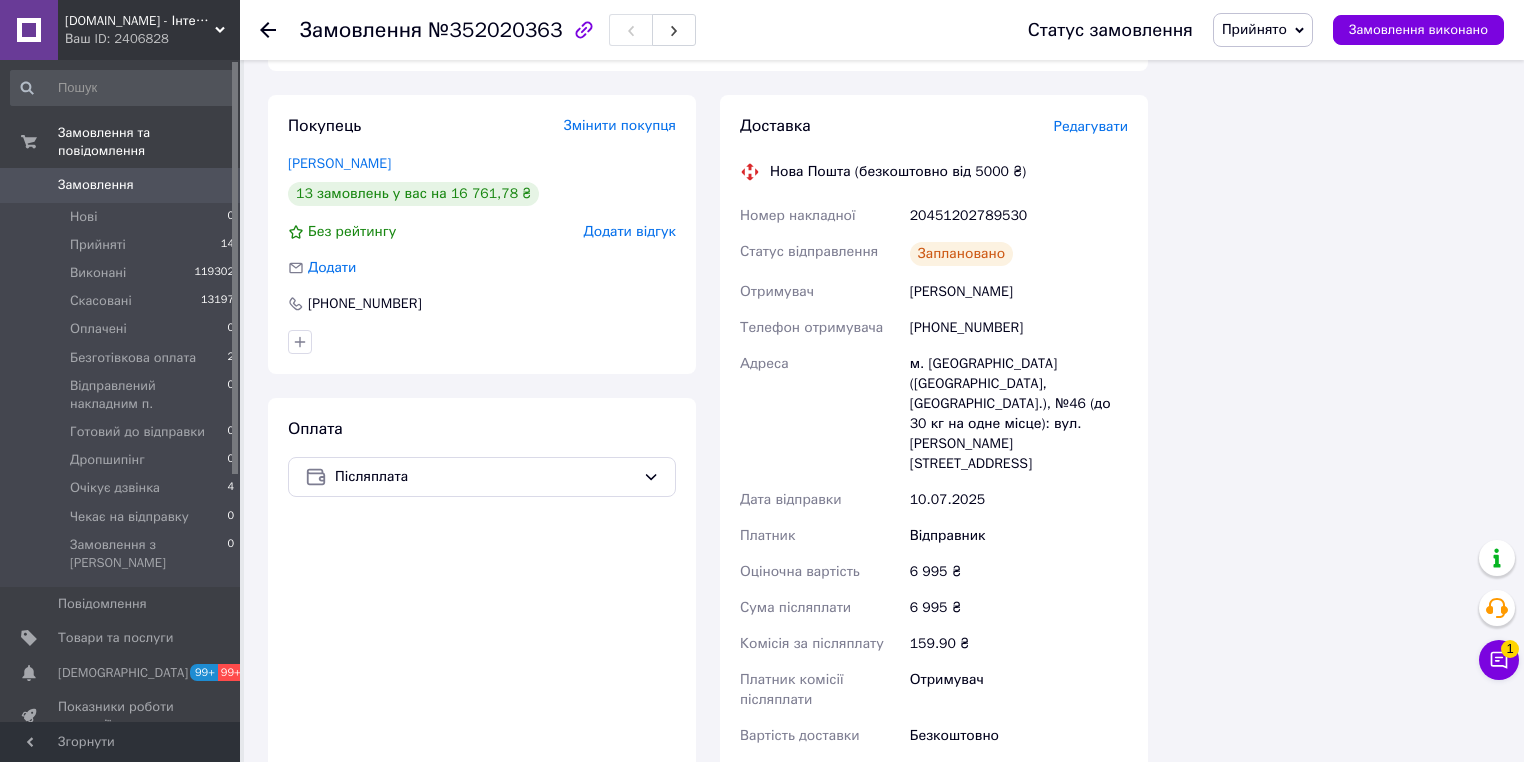 click on "Роздрукувати ЕН" at bounding box center (934, 790) 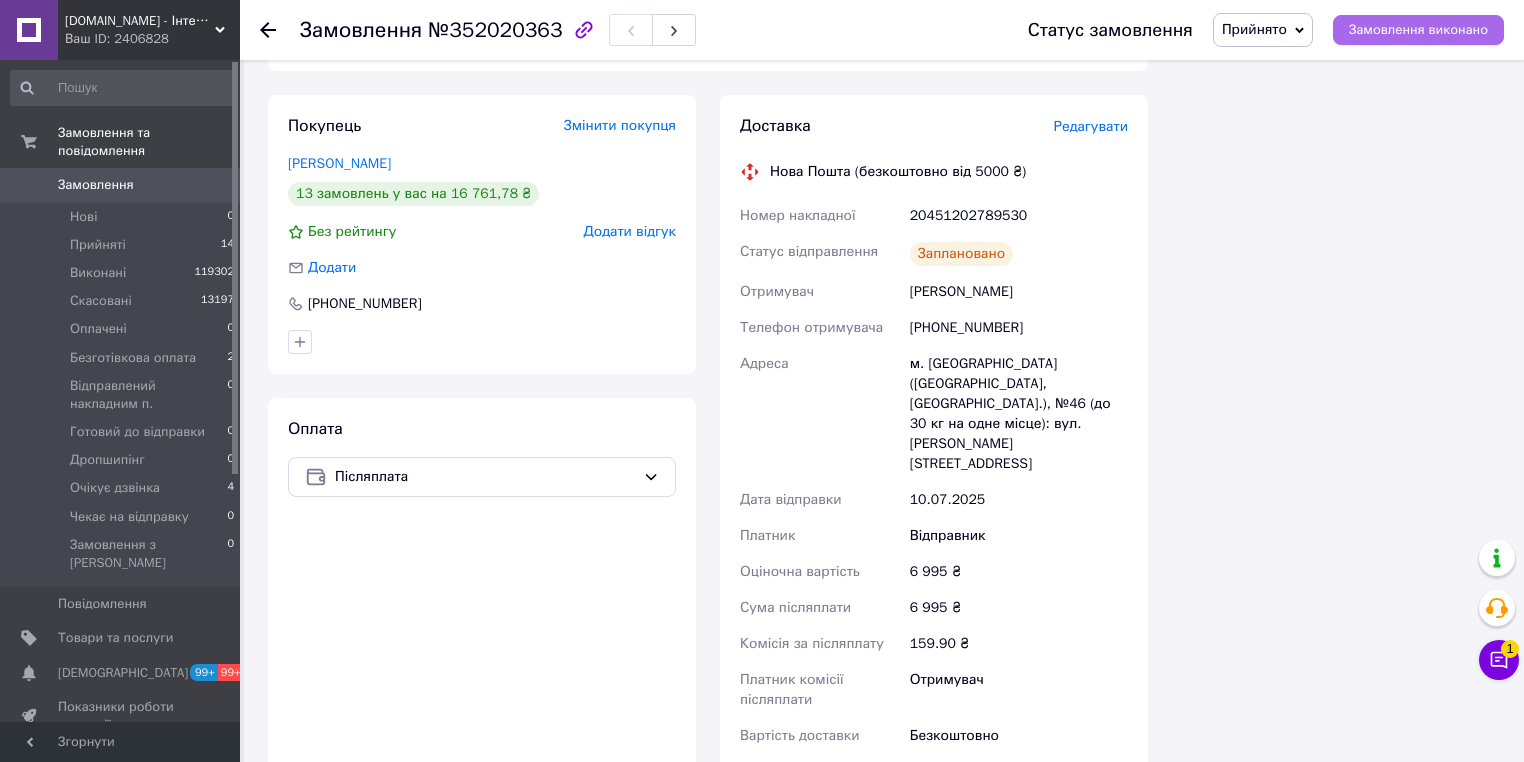 click on "Замовлення виконано" at bounding box center [1418, 30] 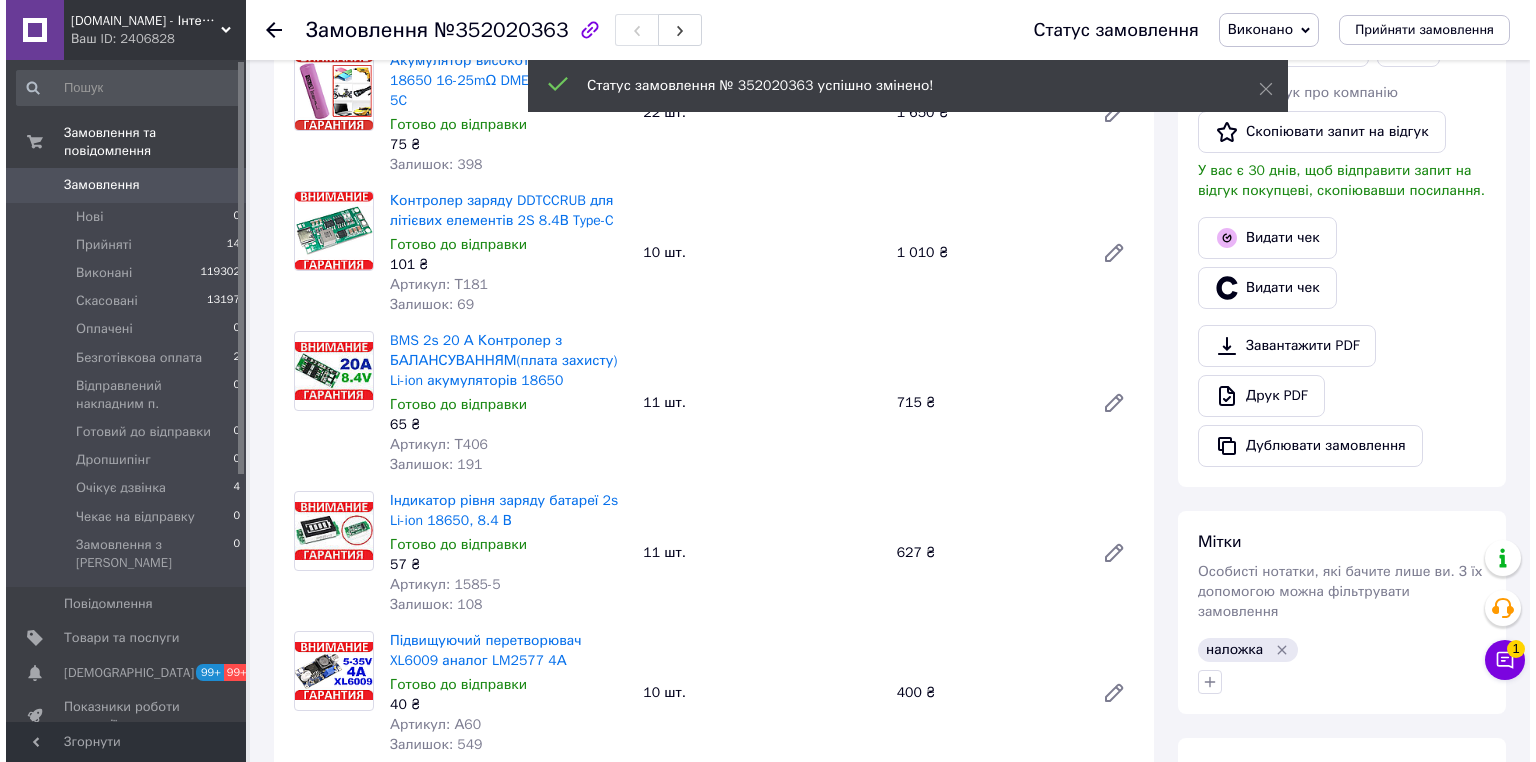 scroll, scrollTop: 160, scrollLeft: 0, axis: vertical 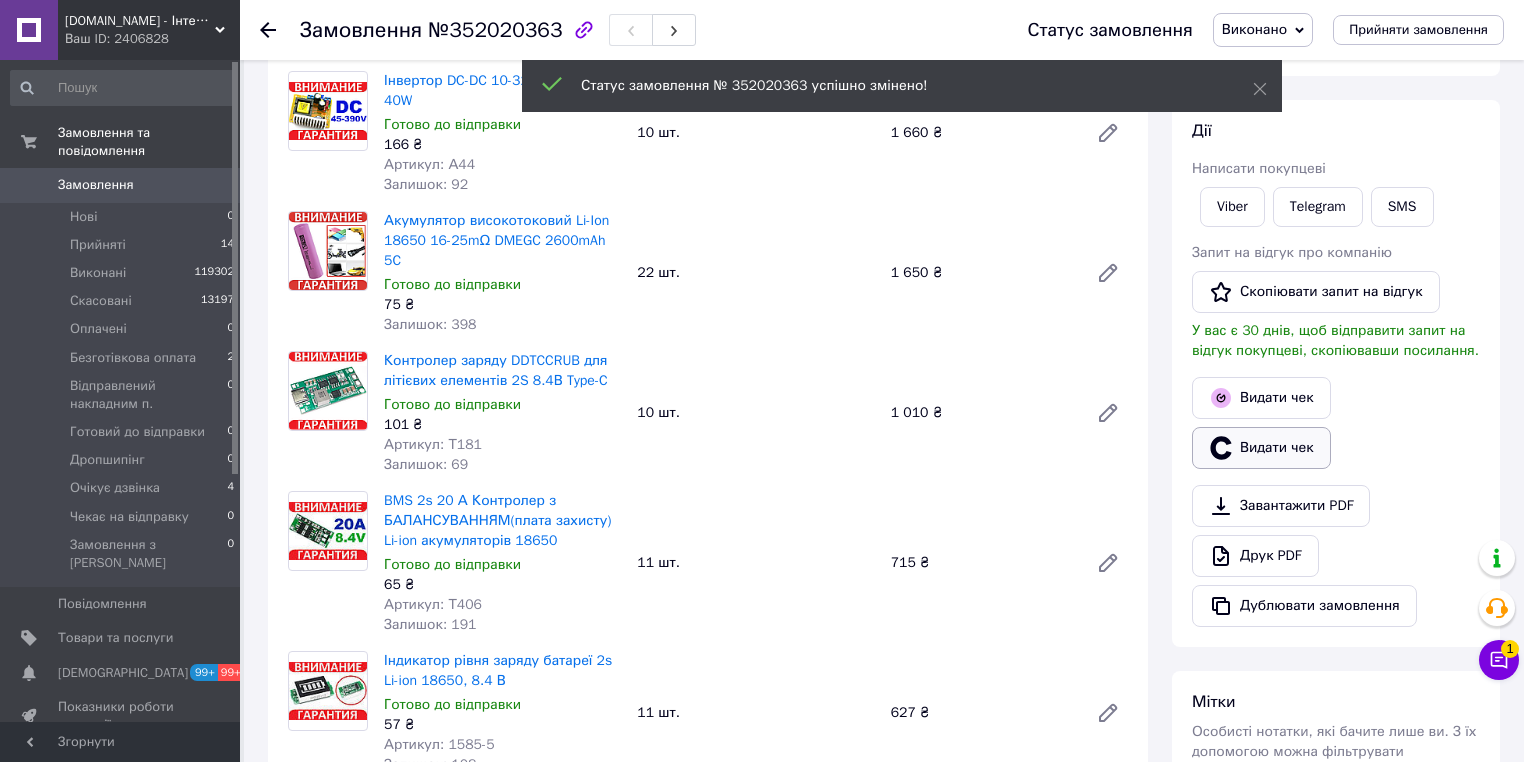 click on "Видати чек" at bounding box center [1261, 448] 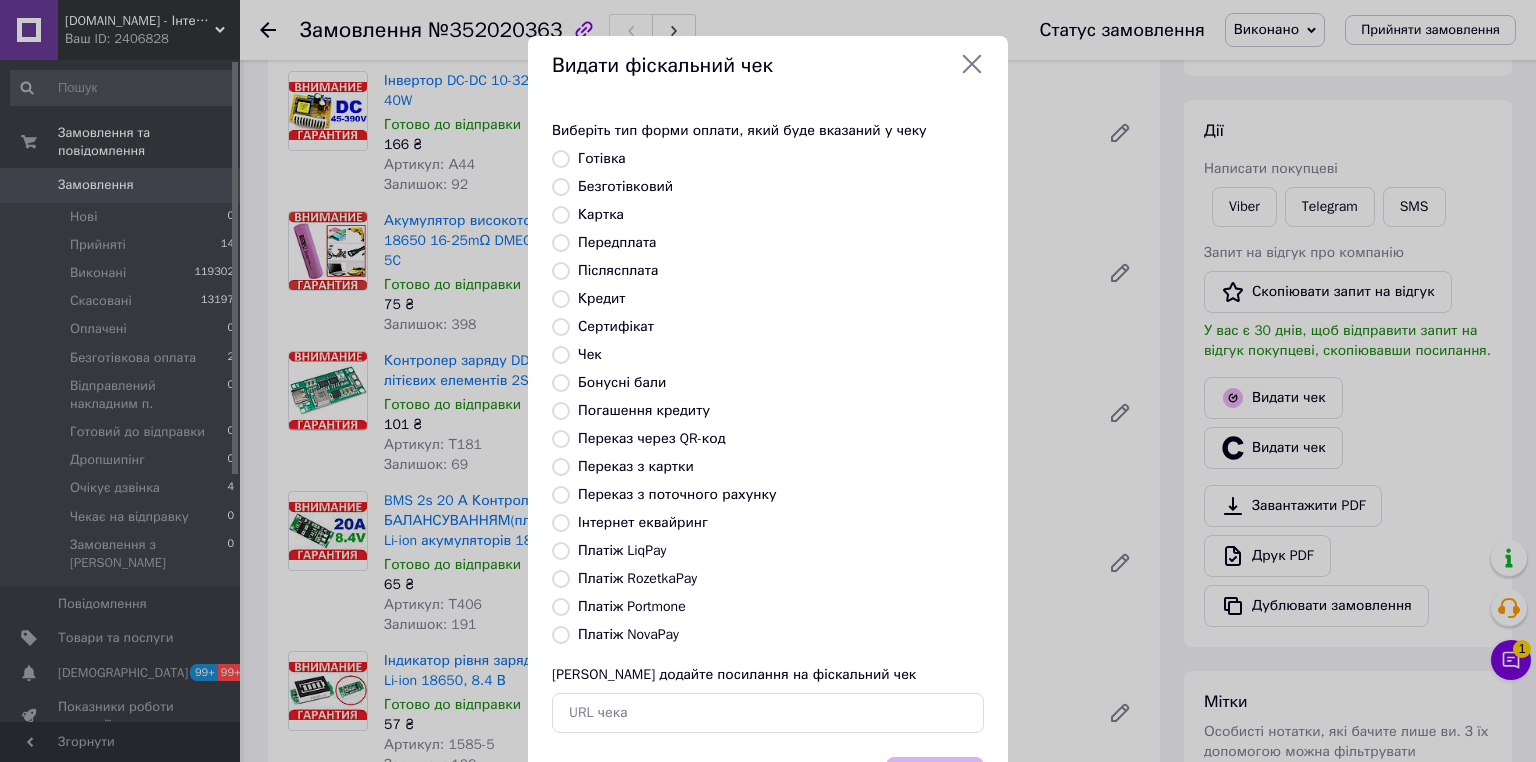 click on "Платіж NovaPay" at bounding box center [561, 635] 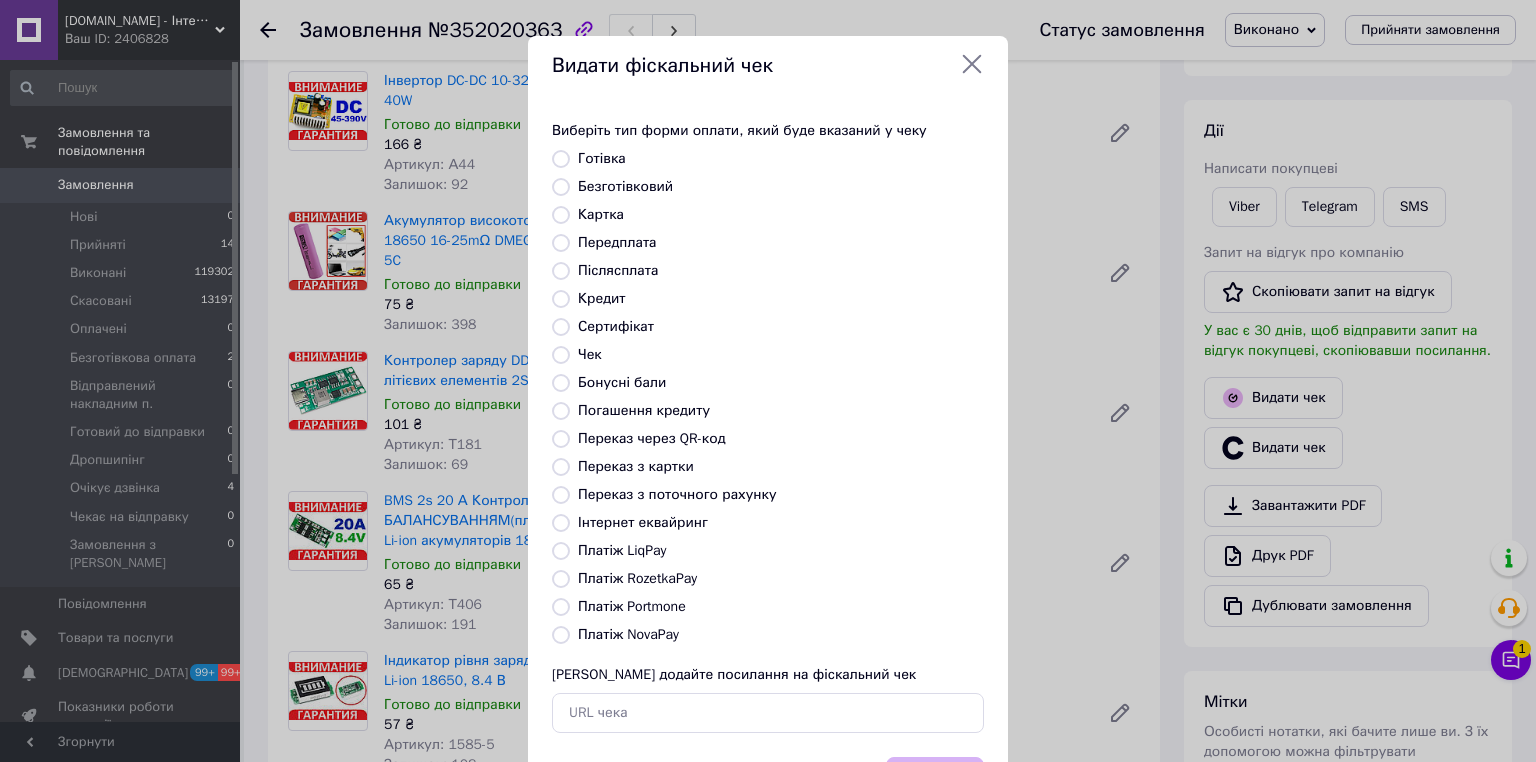 radio on "true" 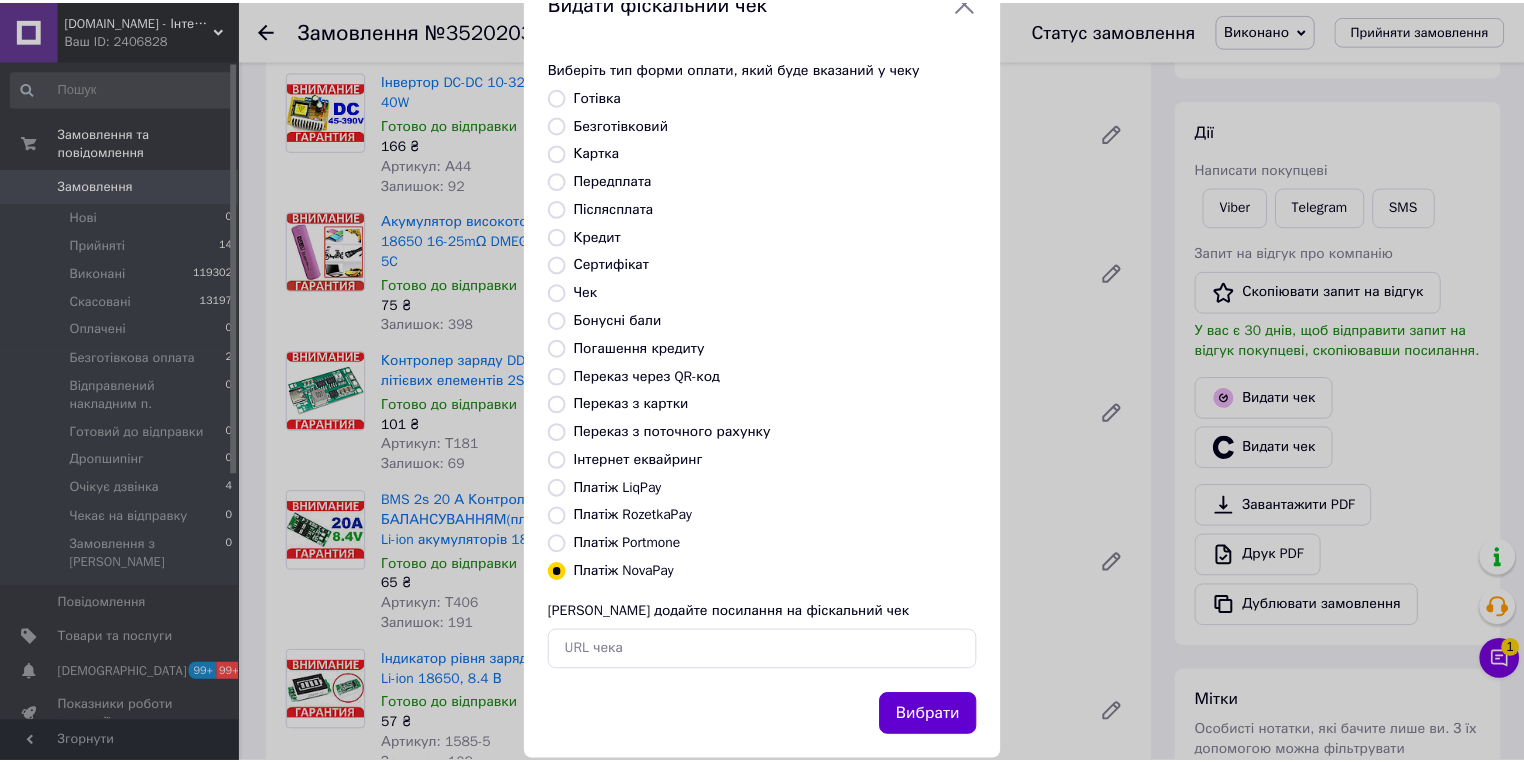 scroll, scrollTop: 96, scrollLeft: 0, axis: vertical 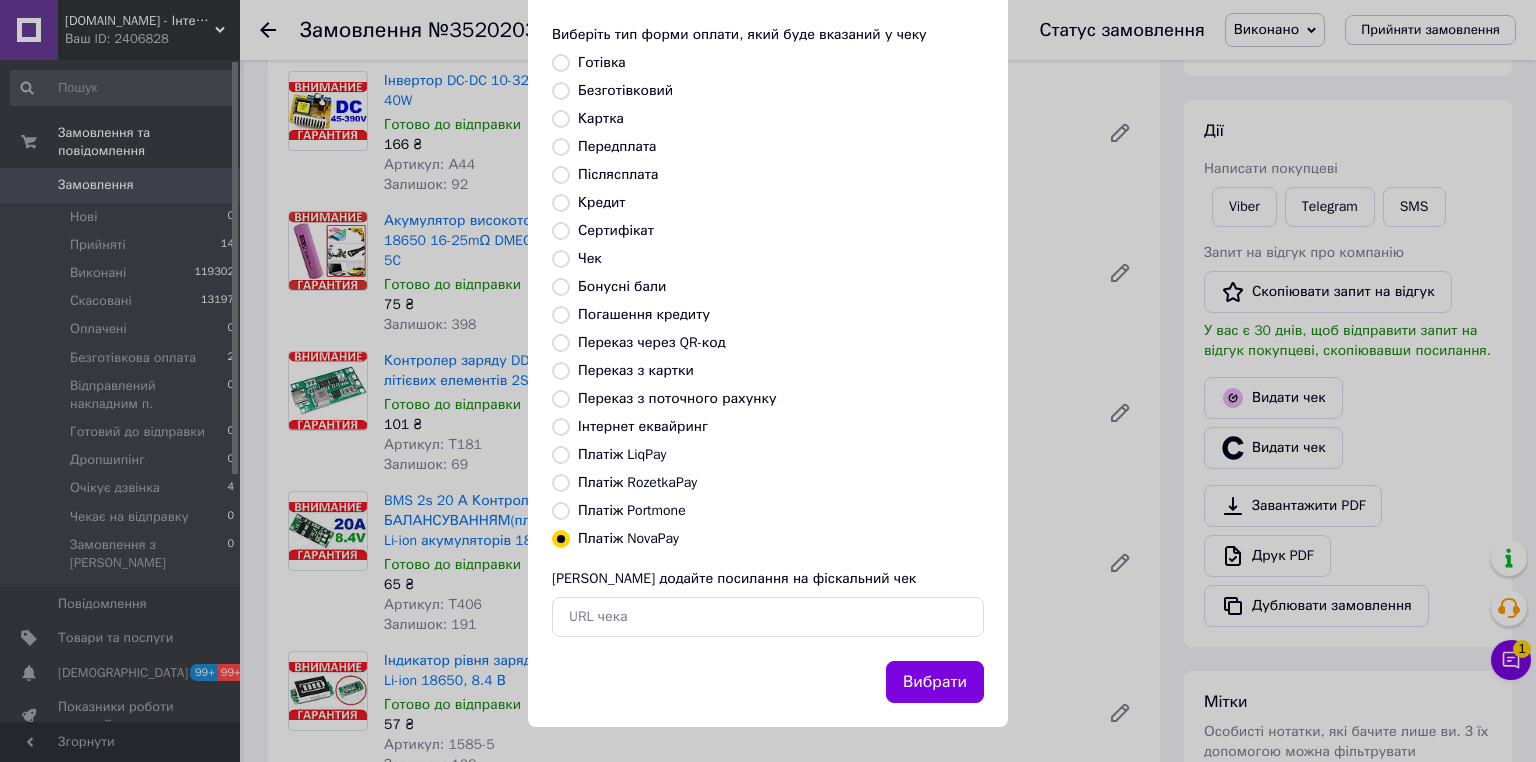 drag, startPoint x: 904, startPoint y: 690, endPoint x: 902, endPoint y: 677, distance: 13.152946 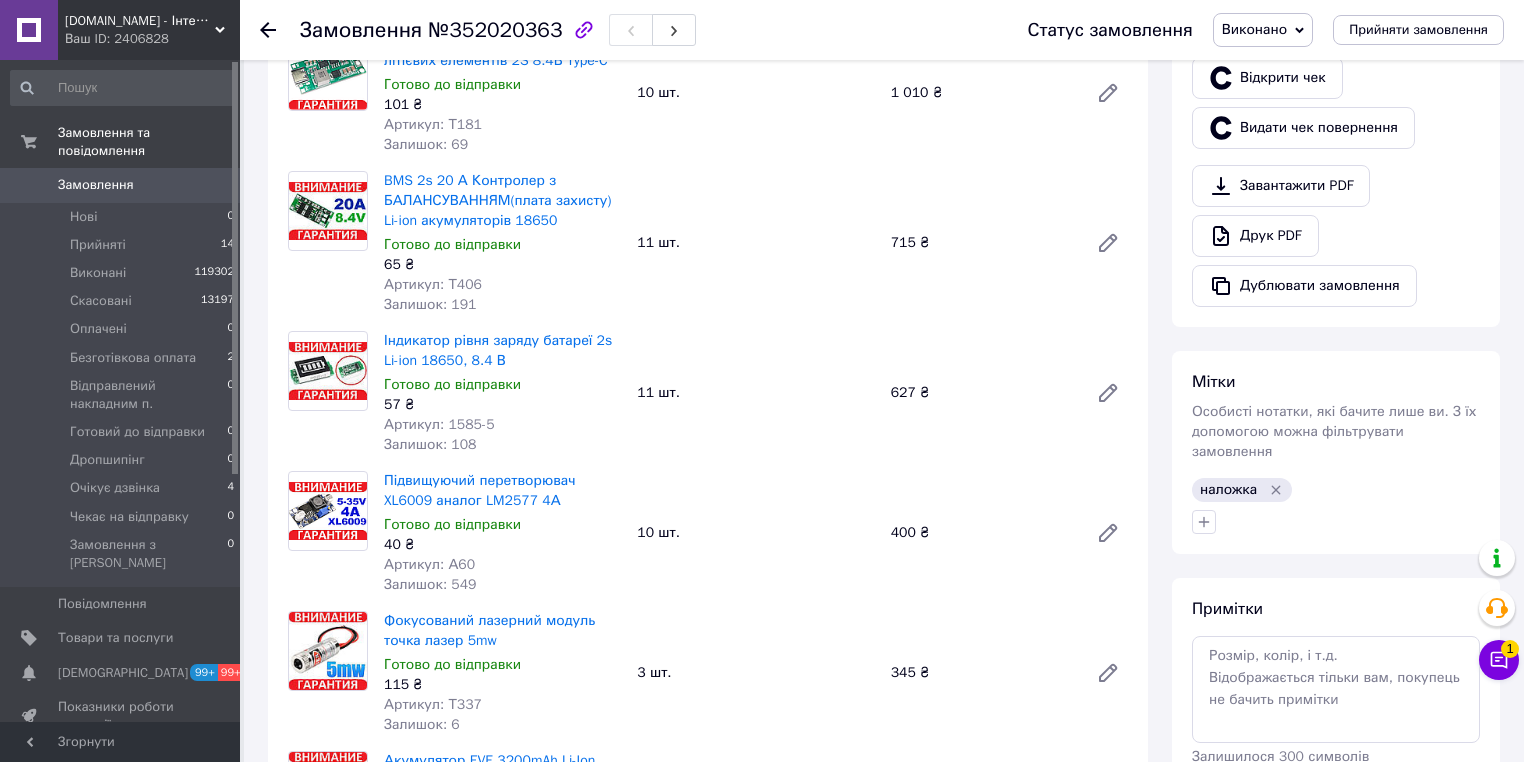 scroll, scrollTop: 160, scrollLeft: 0, axis: vertical 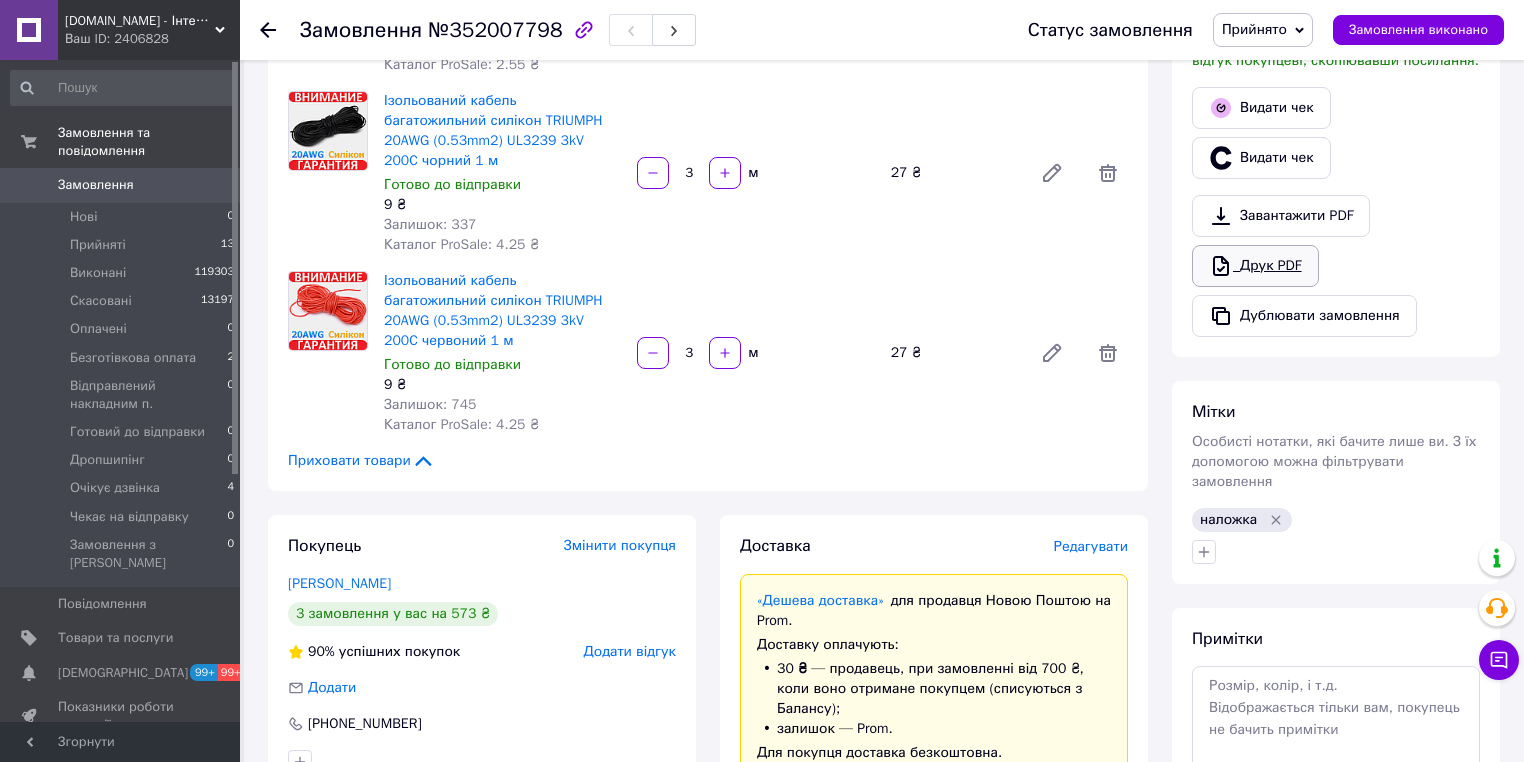 click on "Друк PDF" at bounding box center (1255, 266) 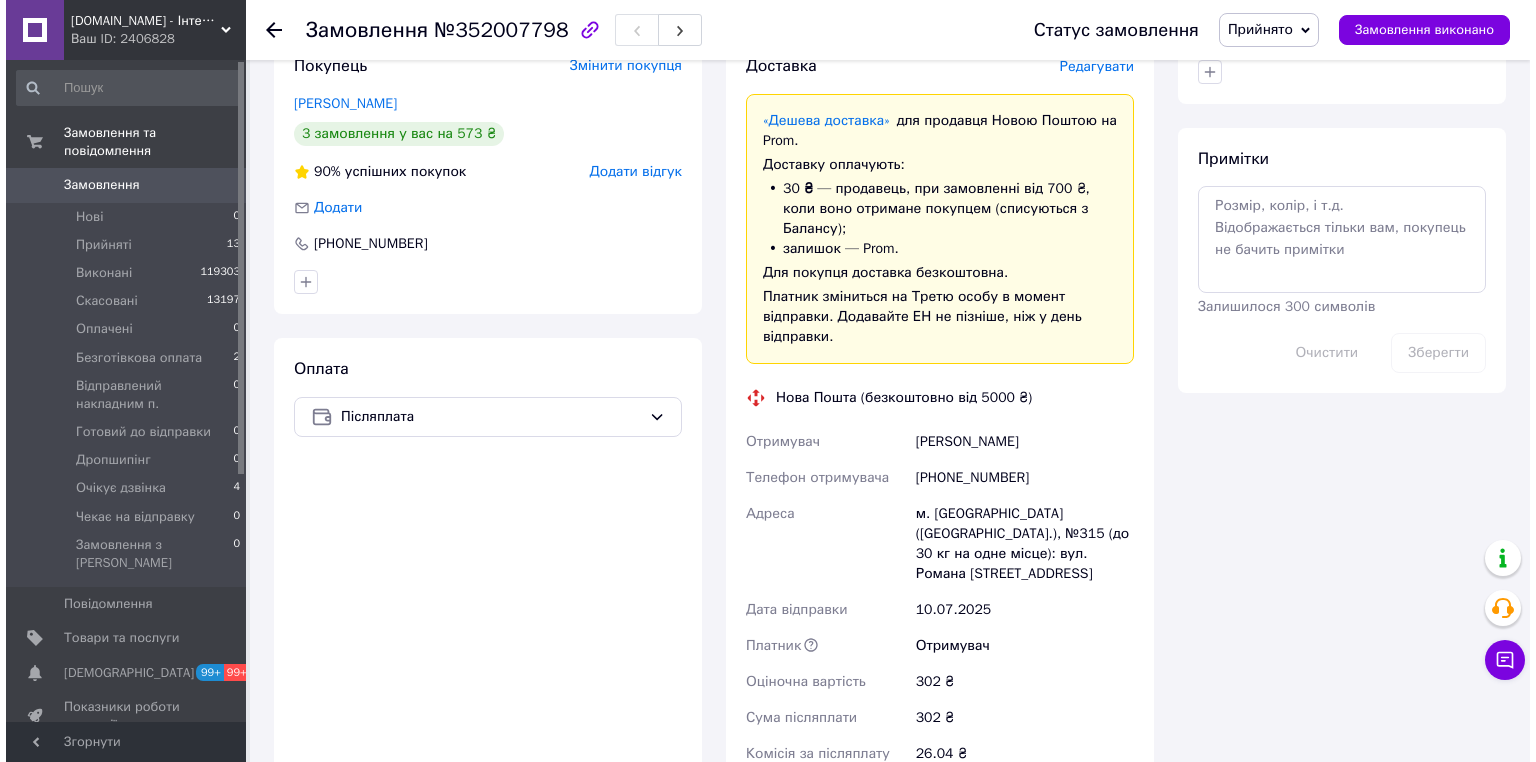 scroll, scrollTop: 800, scrollLeft: 0, axis: vertical 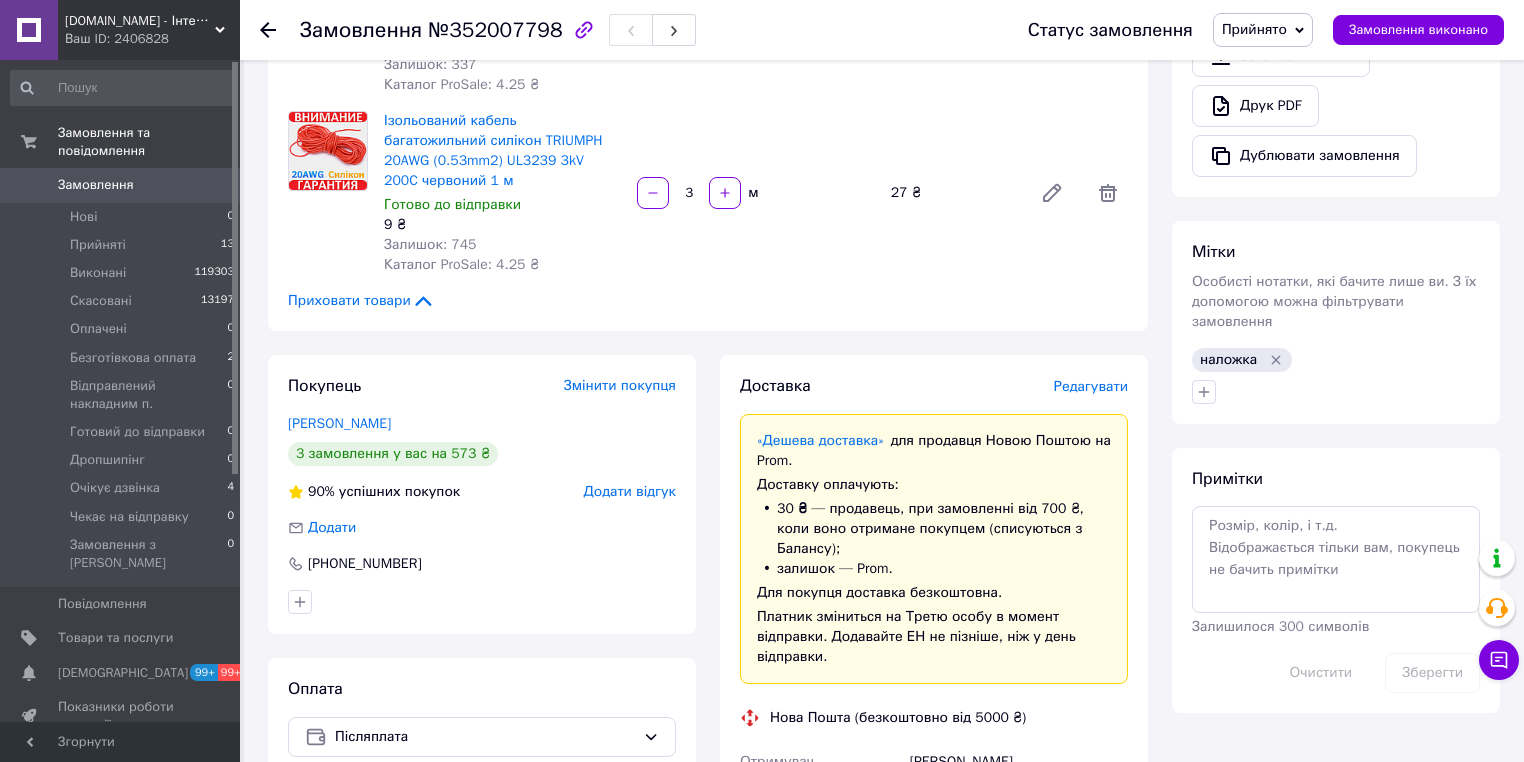 click on "Редагувати" at bounding box center (1091, 386) 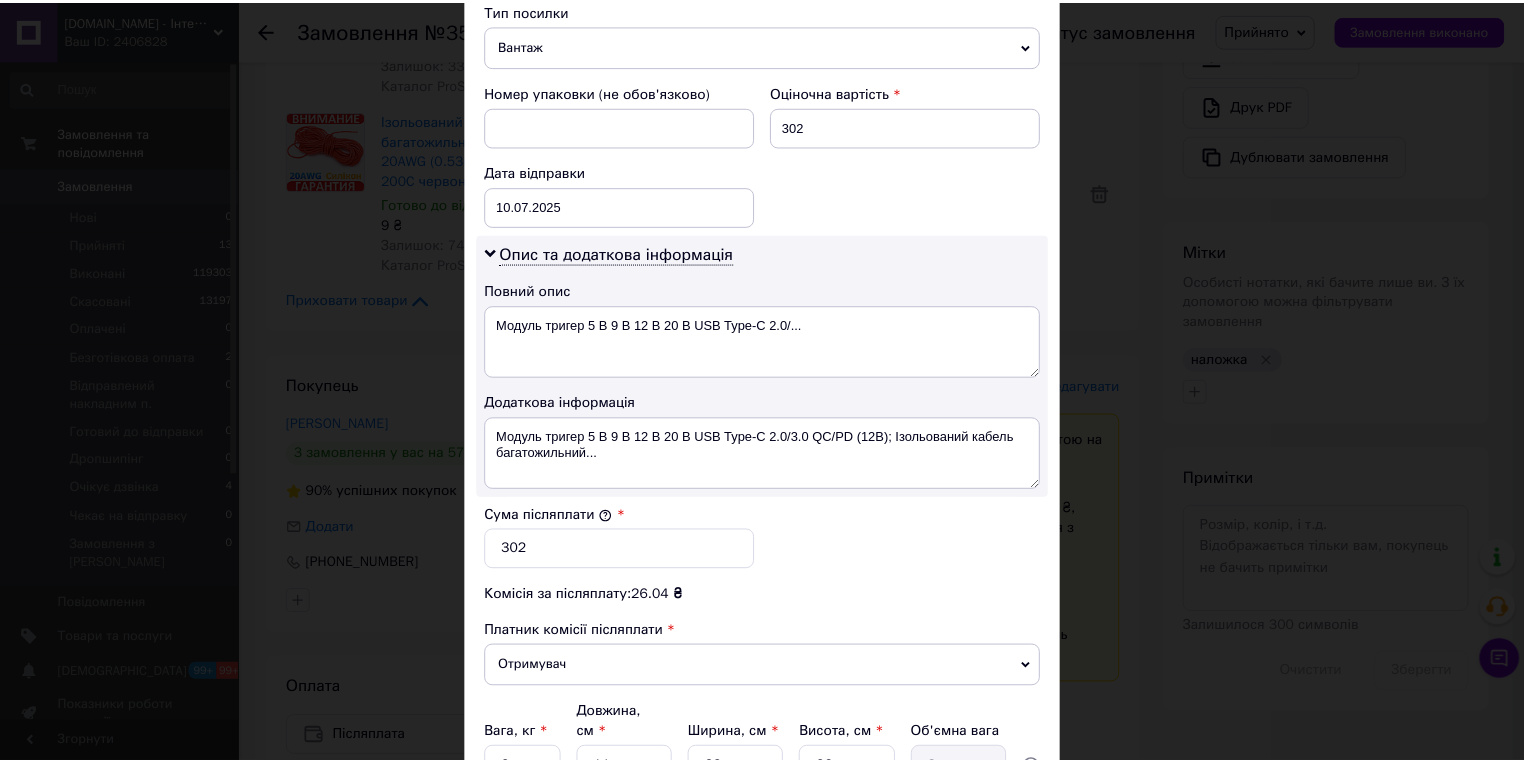 scroll, scrollTop: 1000, scrollLeft: 0, axis: vertical 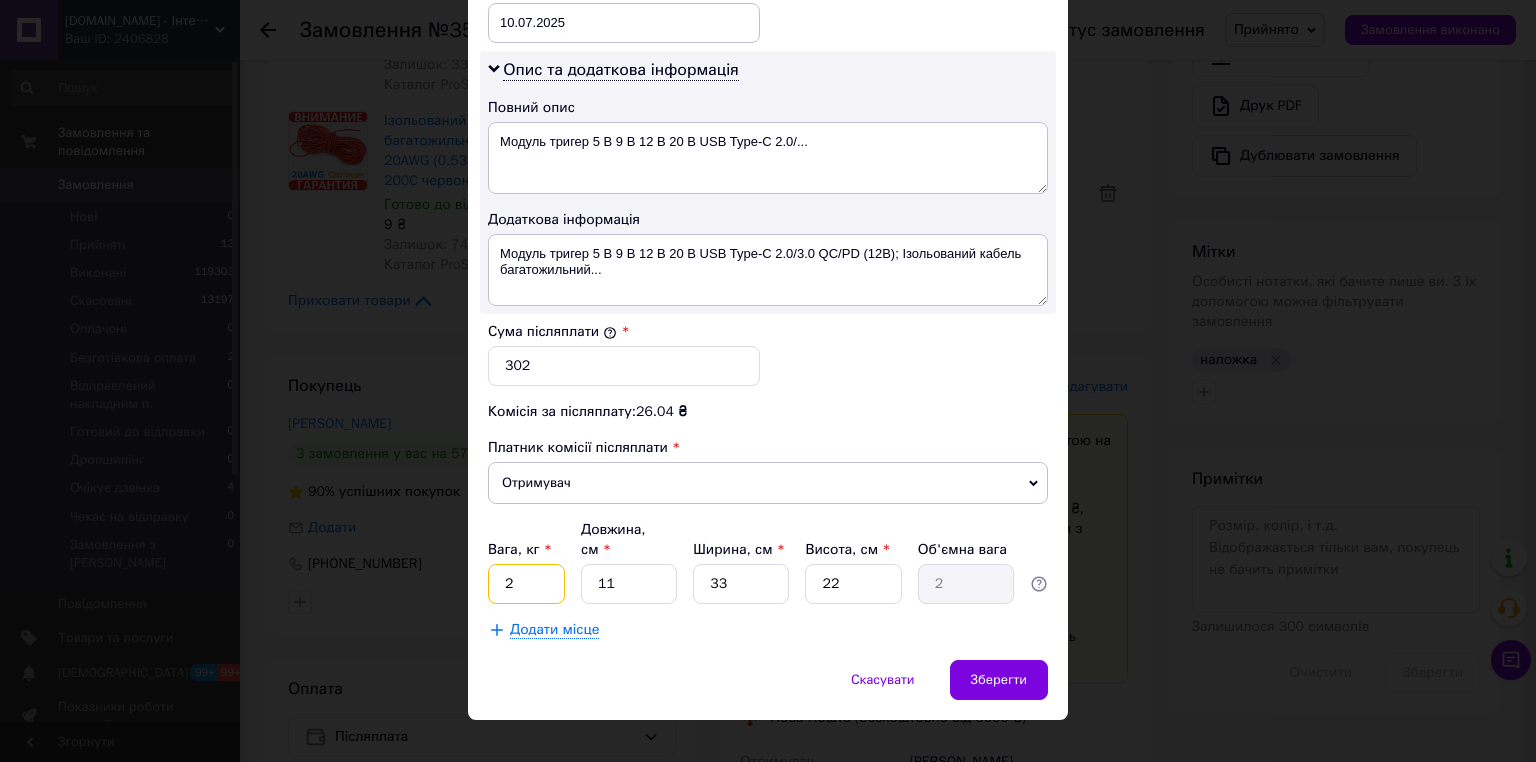 click on "2" at bounding box center [526, 584] 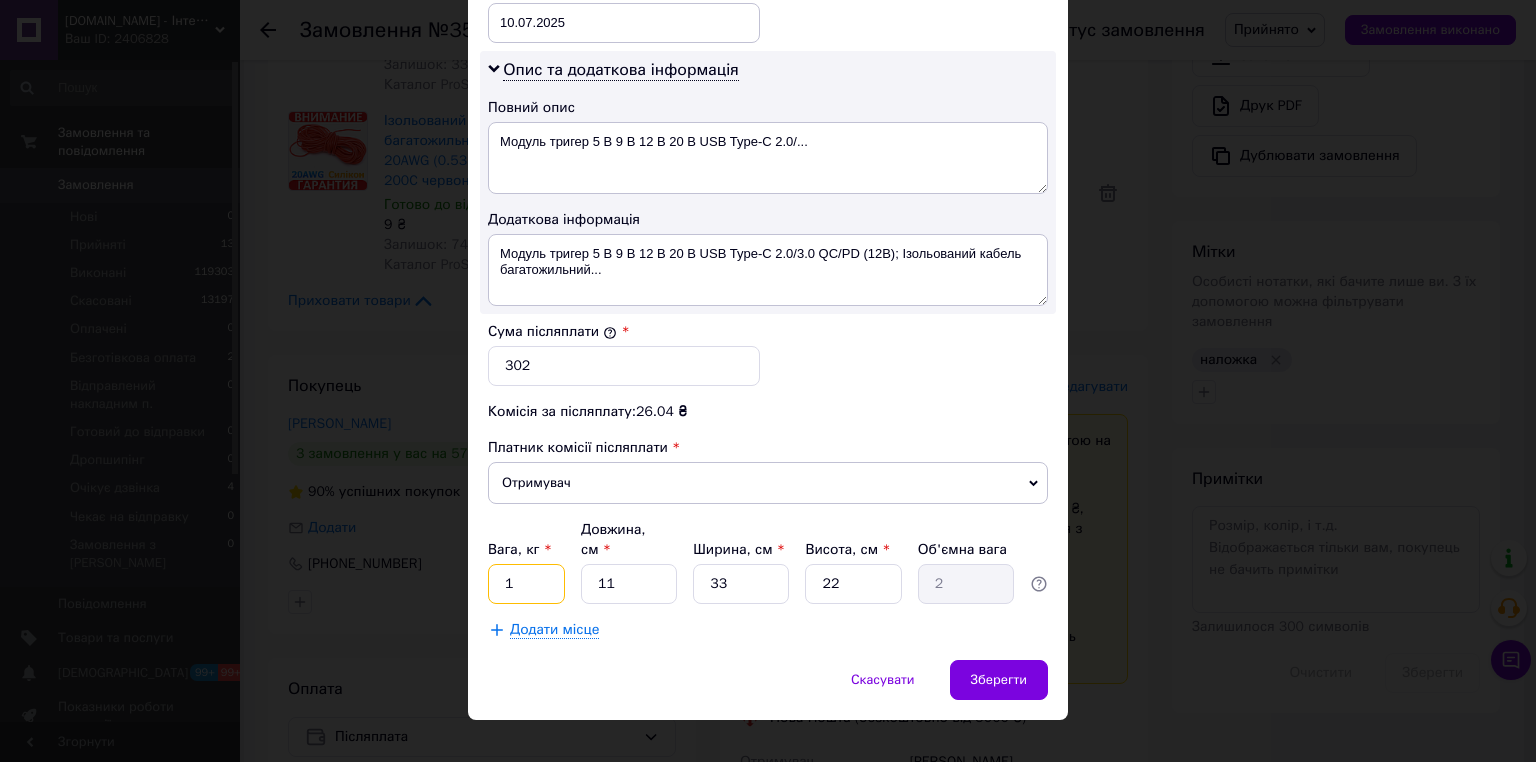 type on "1" 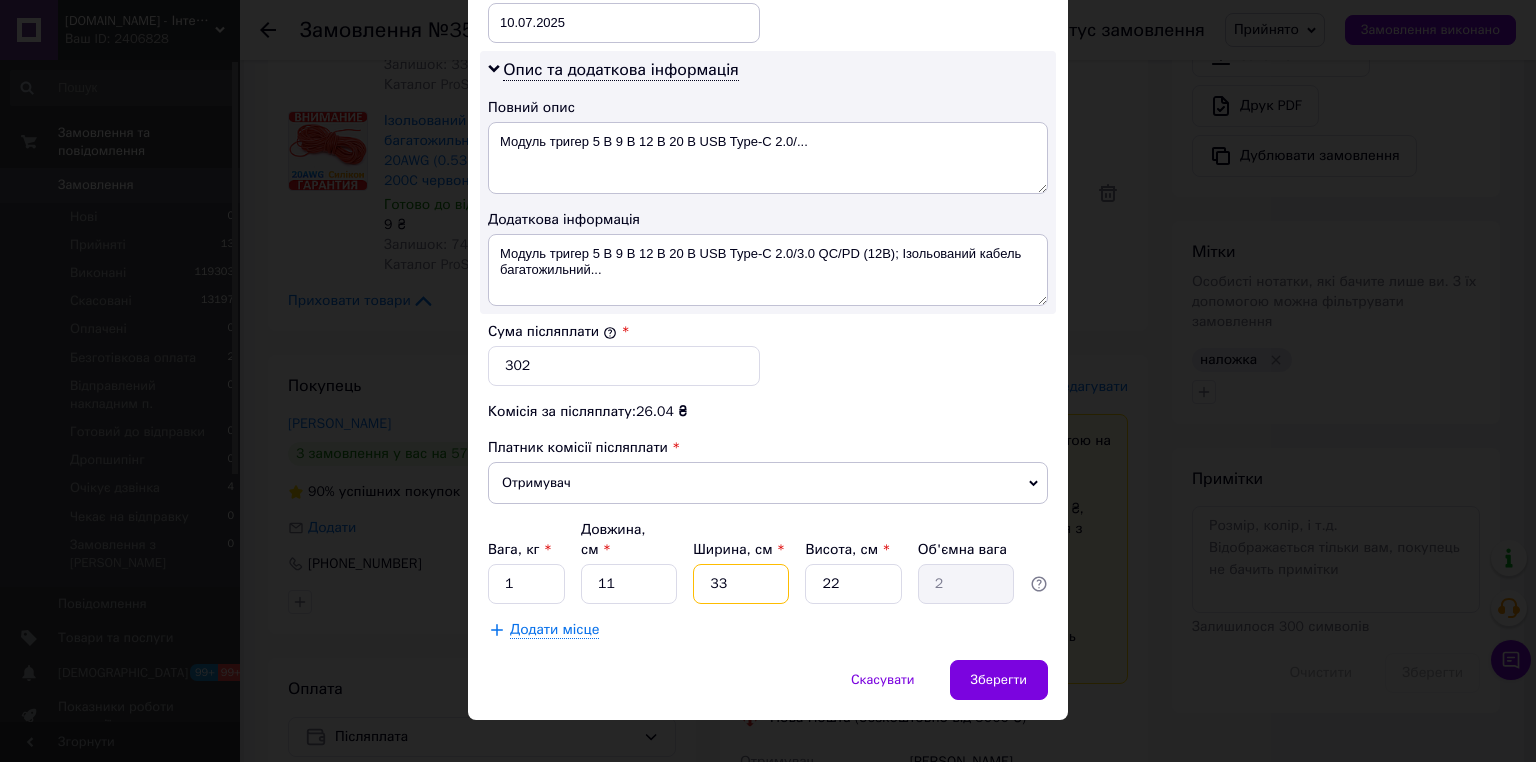 click on "33" at bounding box center [741, 584] 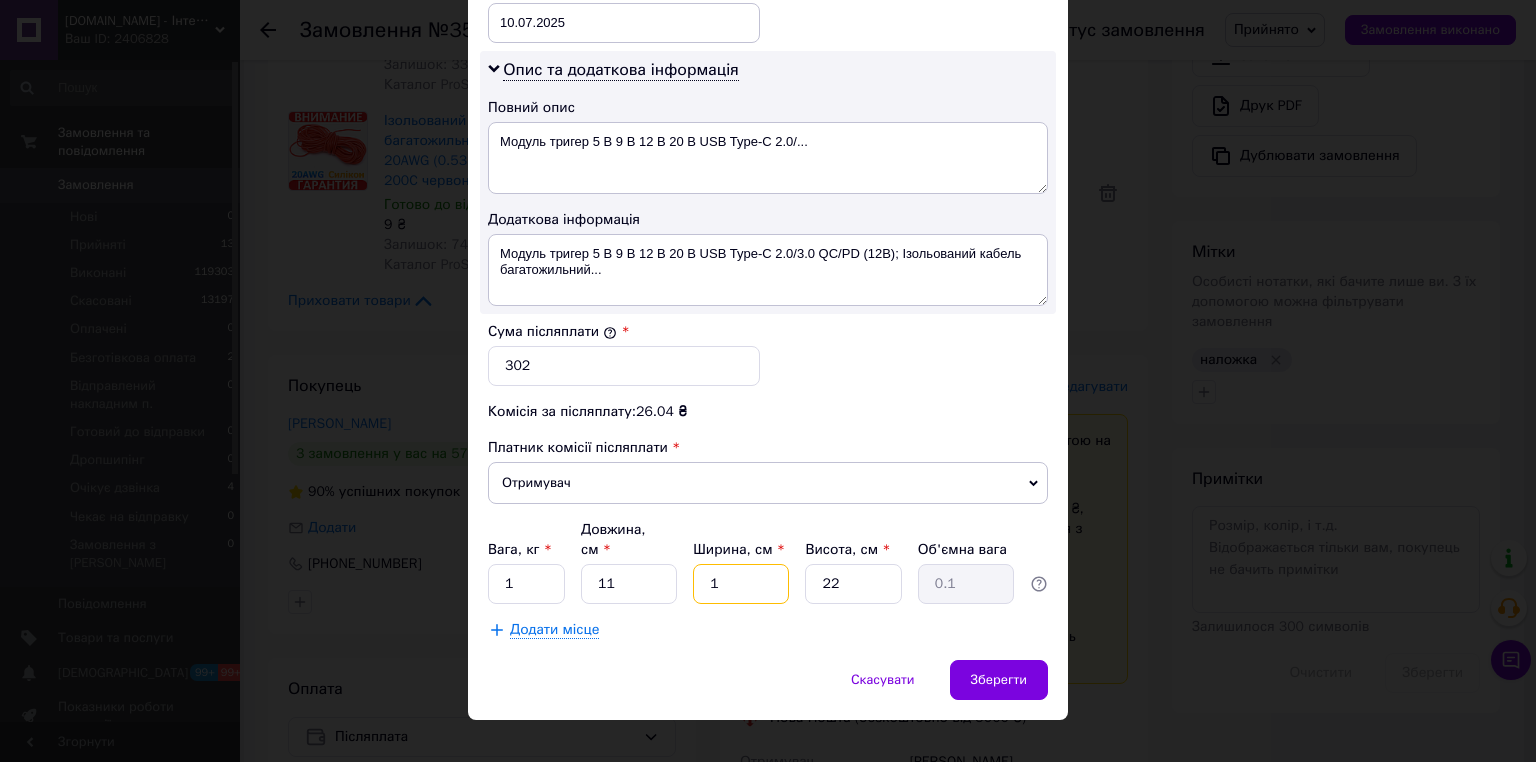 type on "10" 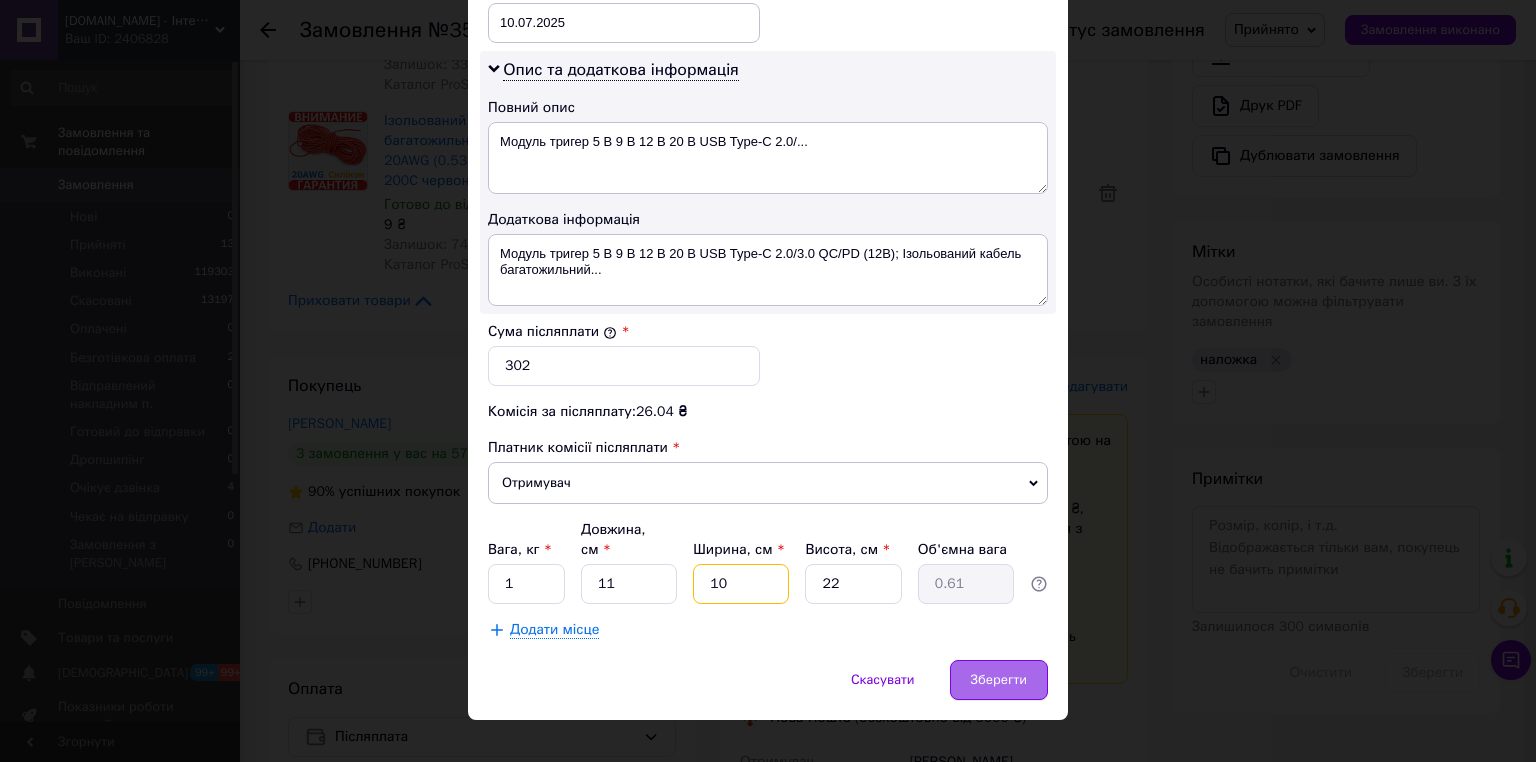 type on "10" 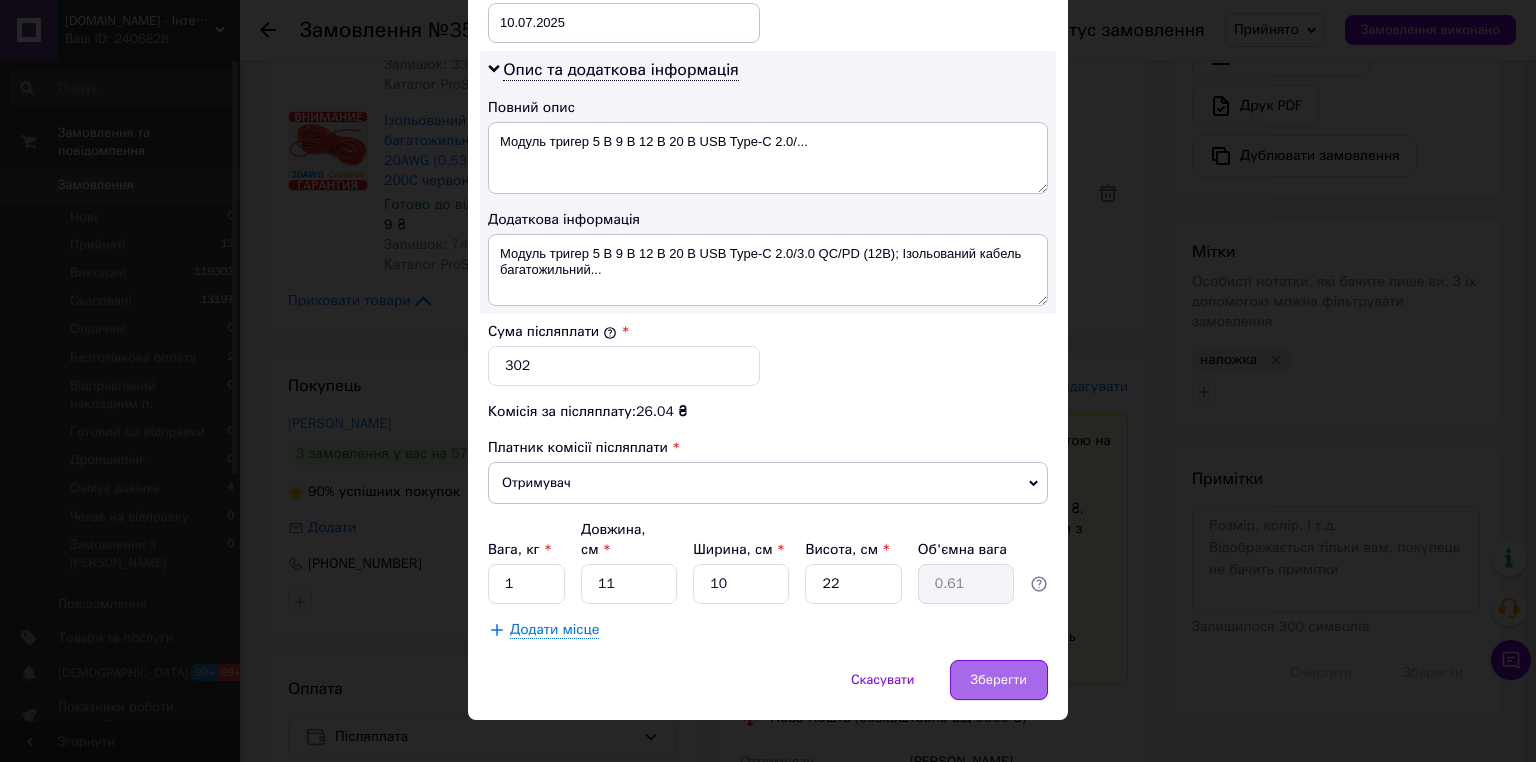 click on "Зберегти" at bounding box center [999, 680] 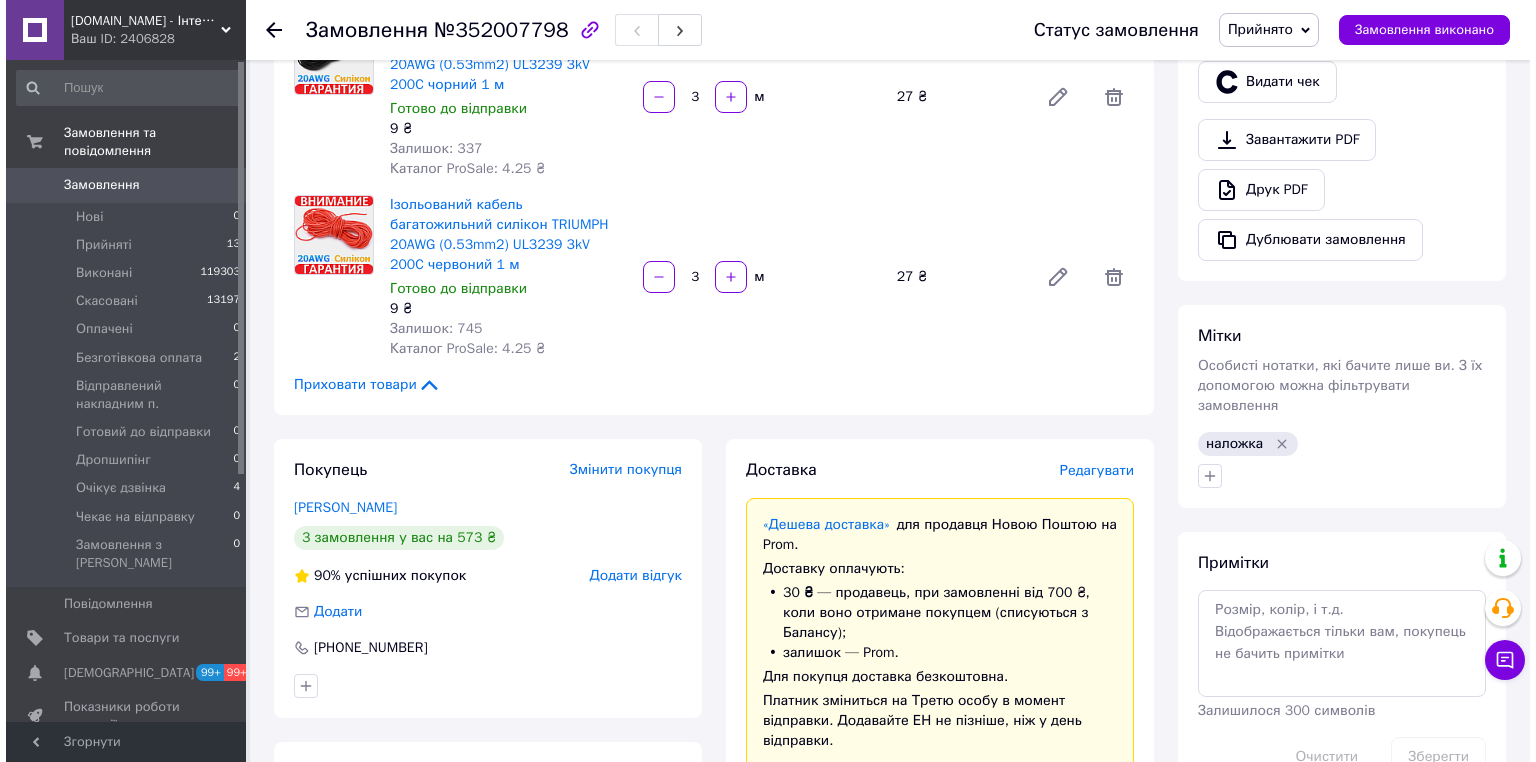 scroll, scrollTop: 960, scrollLeft: 0, axis: vertical 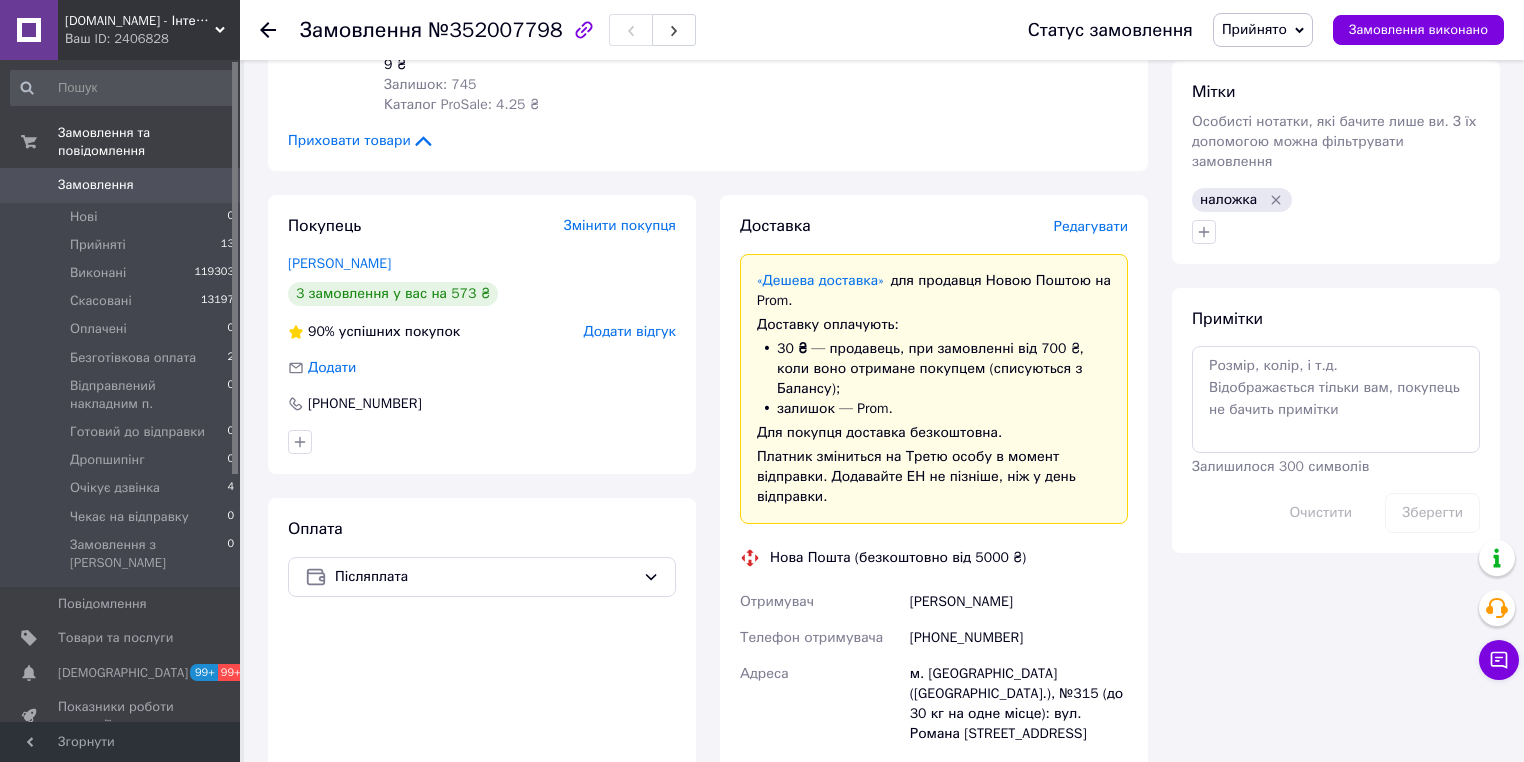 click on "Редагувати" at bounding box center (1091, 226) 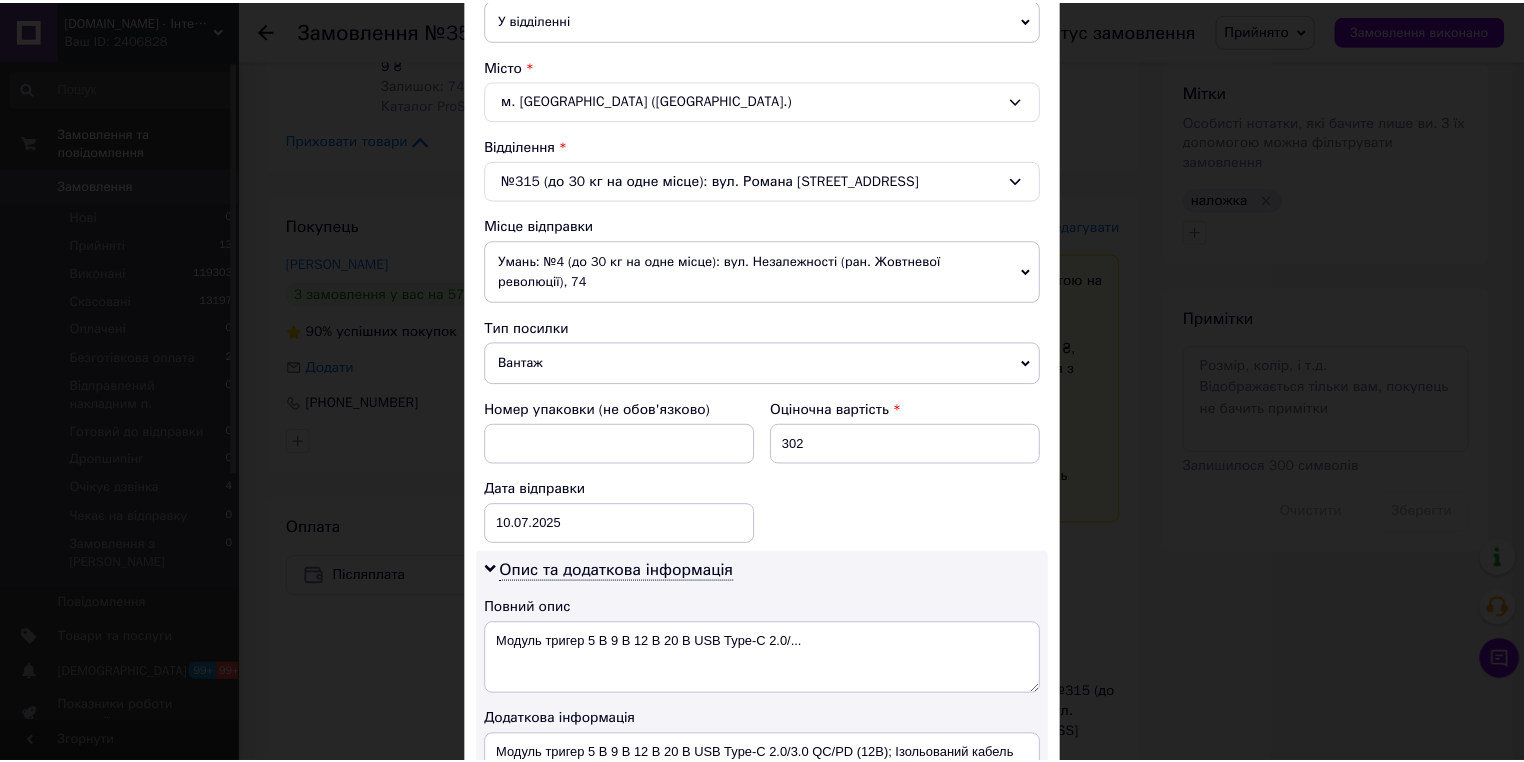 scroll, scrollTop: 960, scrollLeft: 0, axis: vertical 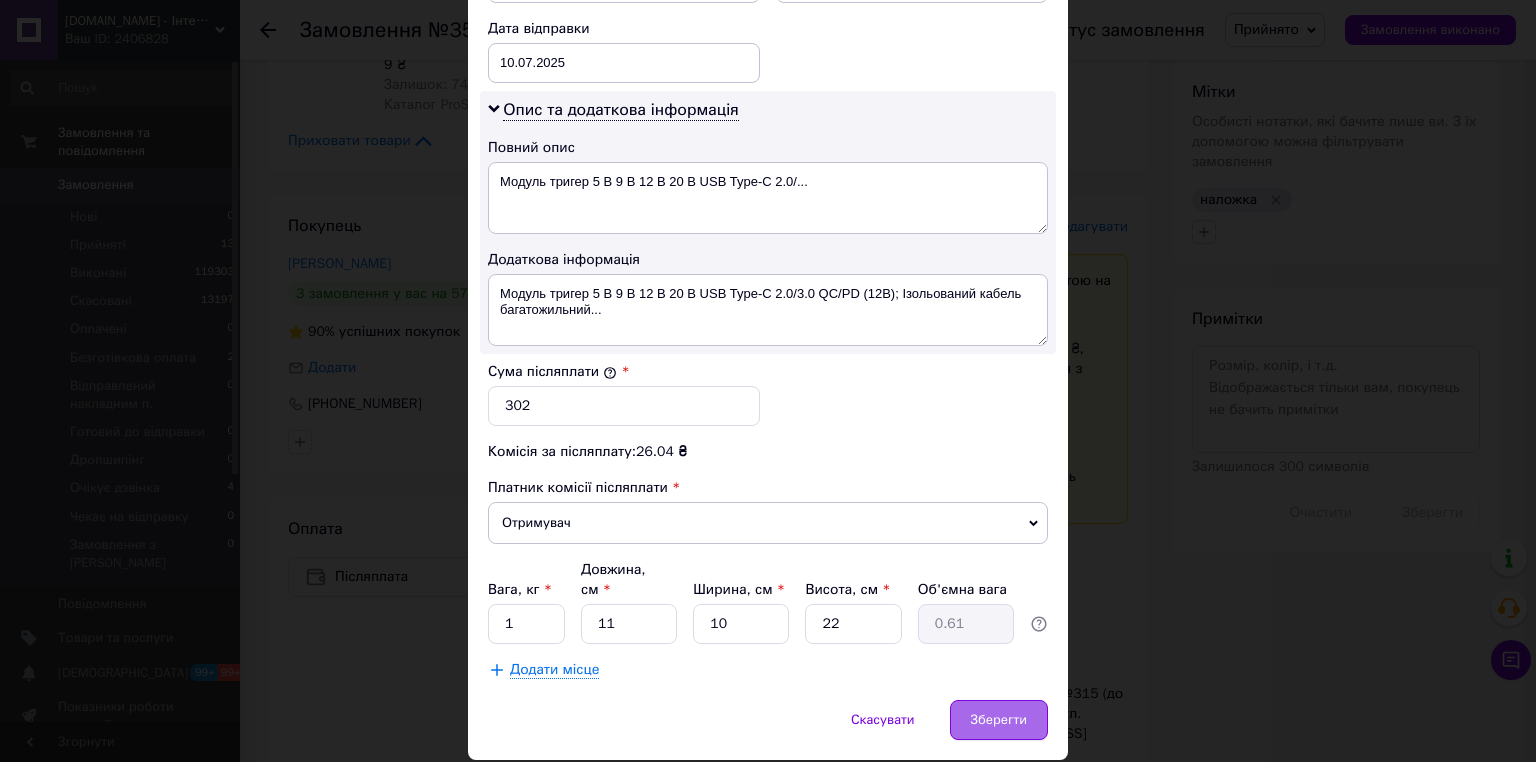 click on "Зберегти" at bounding box center [999, 720] 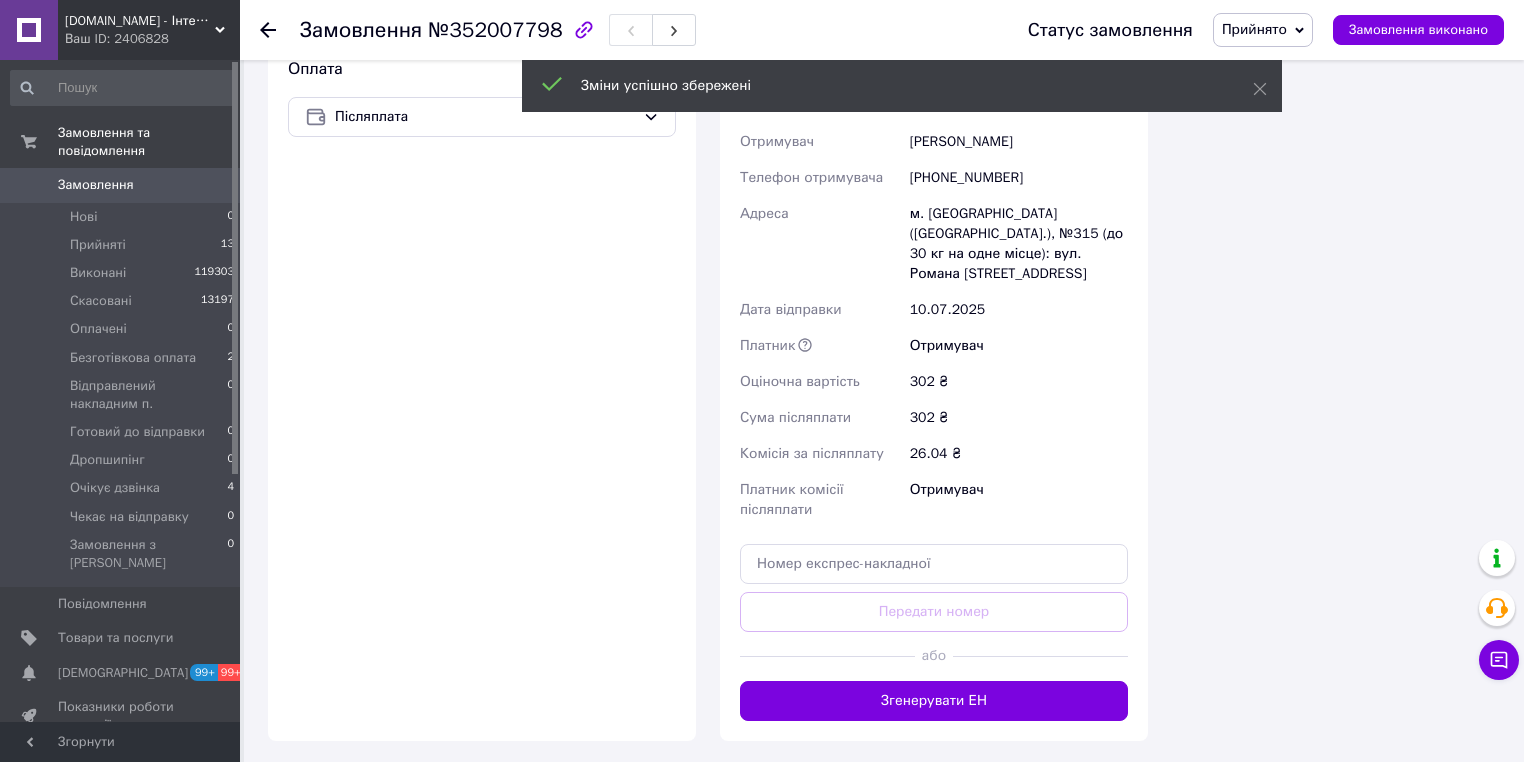 scroll, scrollTop: 1440, scrollLeft: 0, axis: vertical 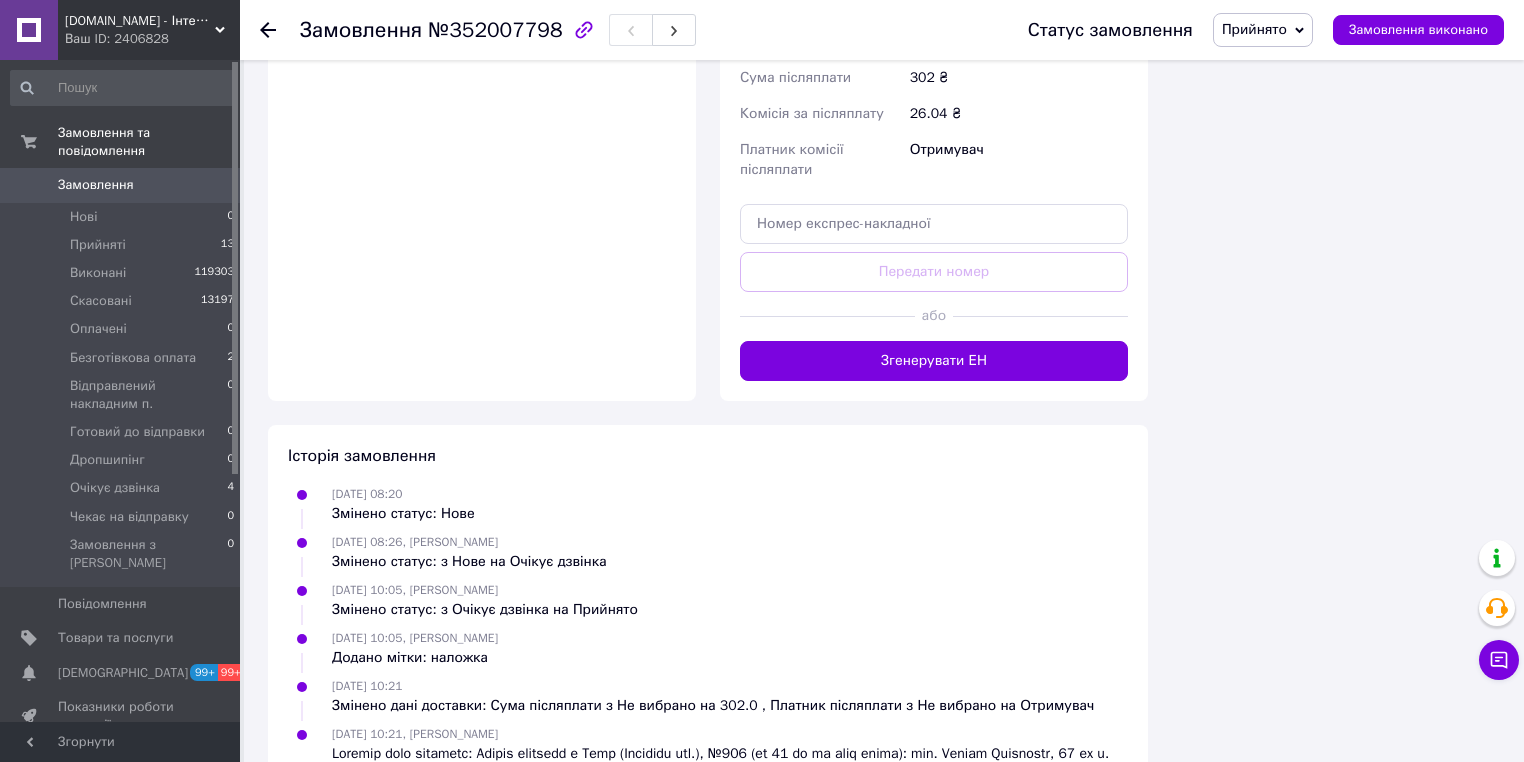 click on "Згенерувати ЕН" at bounding box center [934, 361] 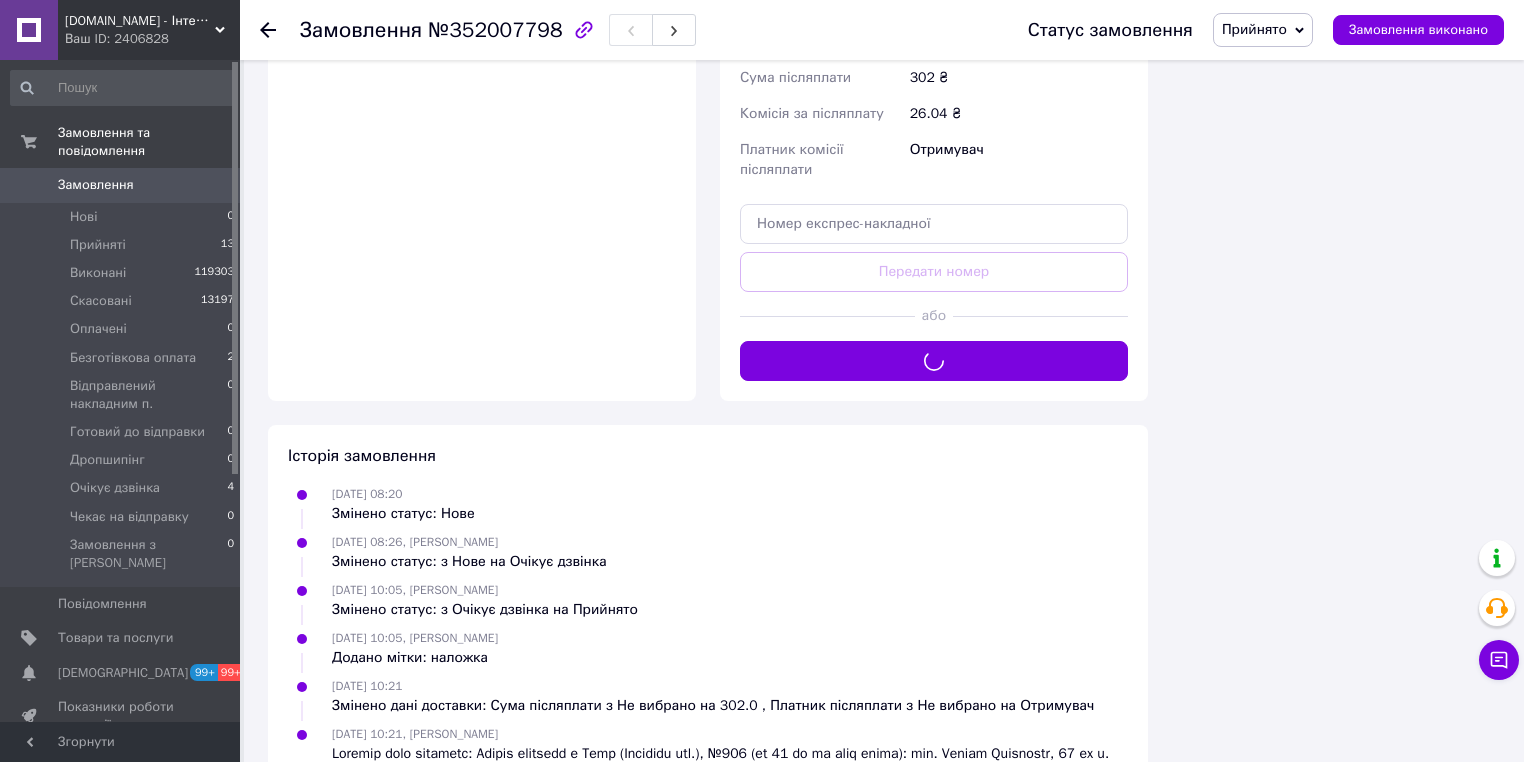 scroll, scrollTop: 1280, scrollLeft: 0, axis: vertical 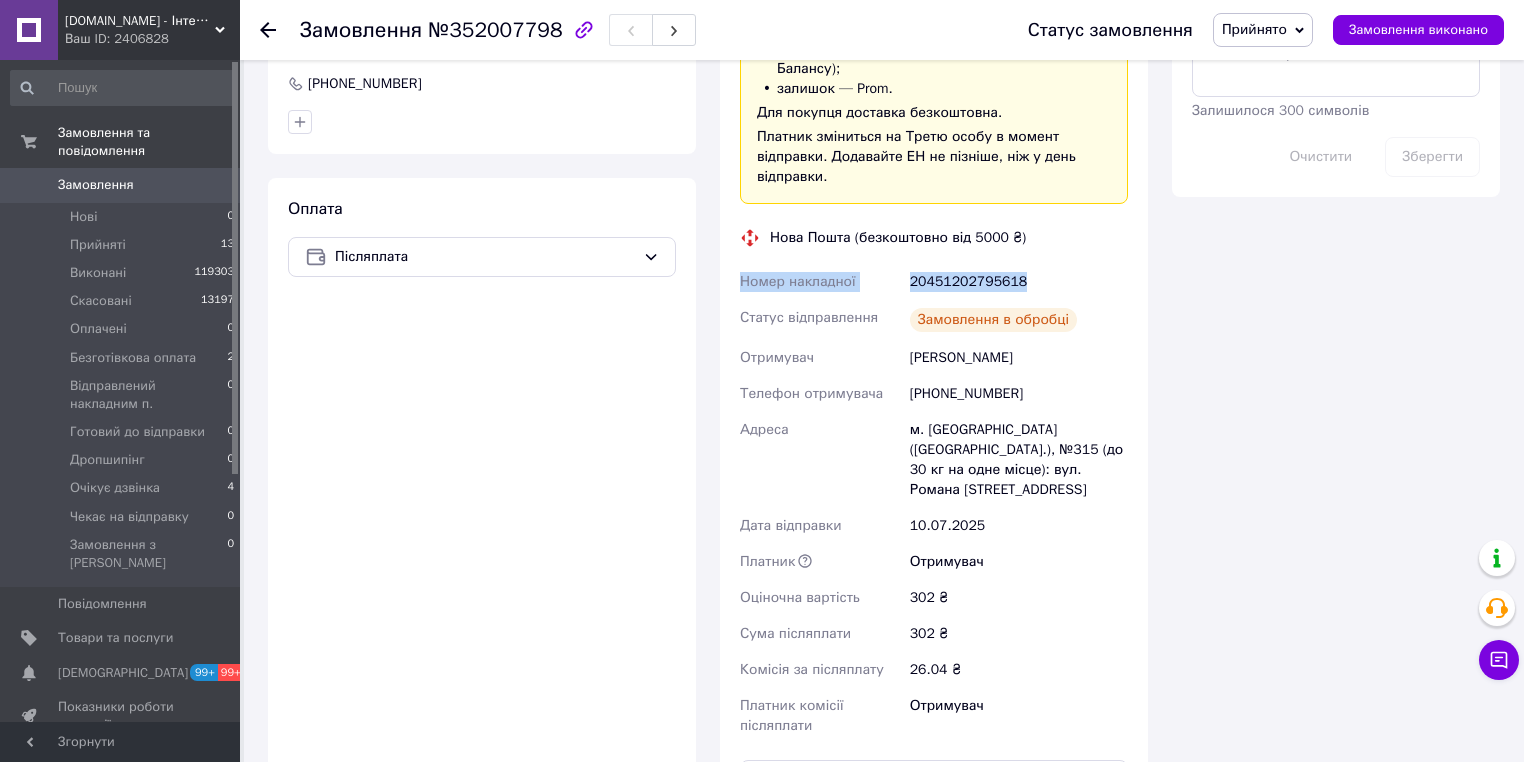 drag, startPoint x: 1038, startPoint y: 200, endPoint x: 766, endPoint y: 206, distance: 272.06616 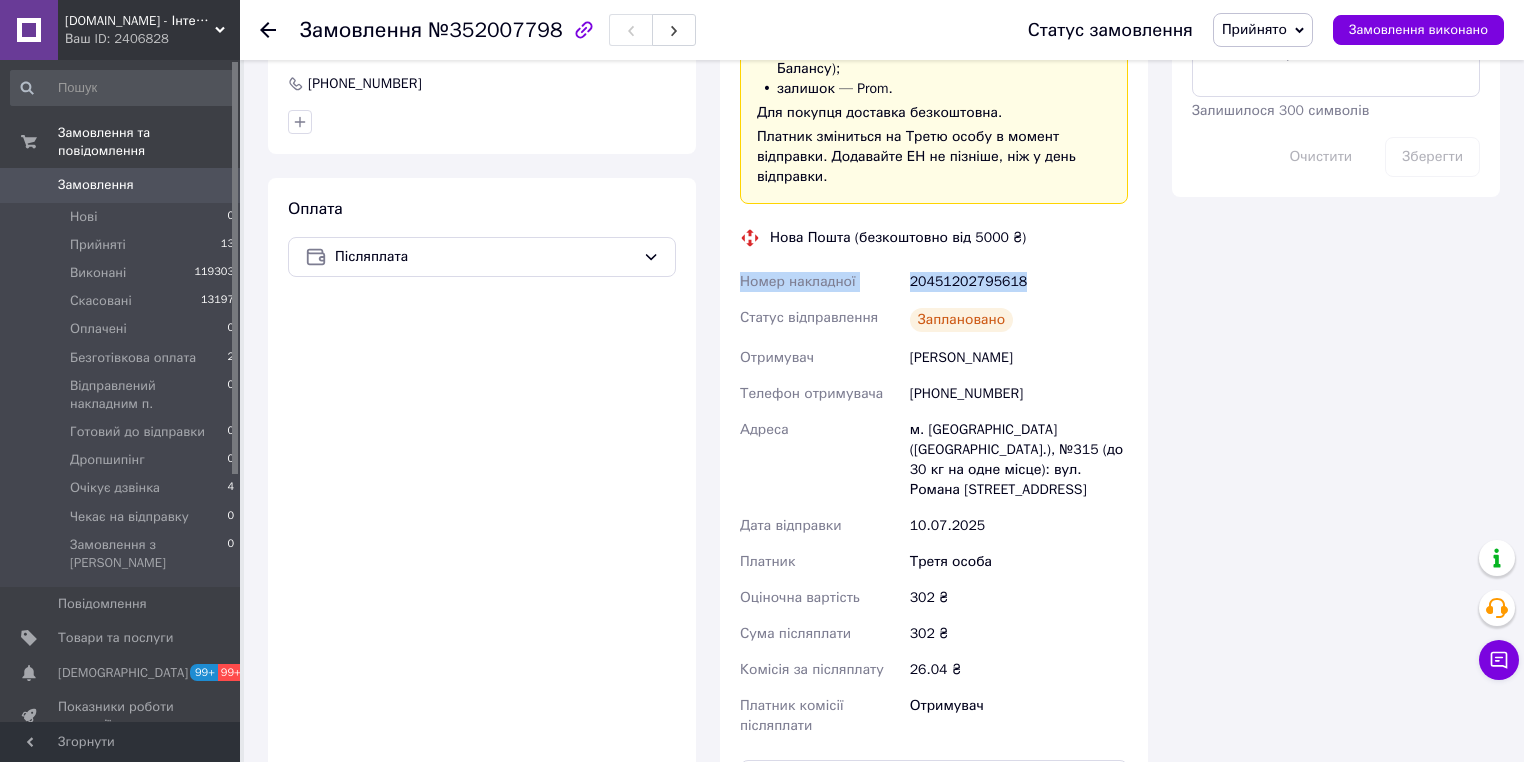 copy on "Номер накладної 20451202795618" 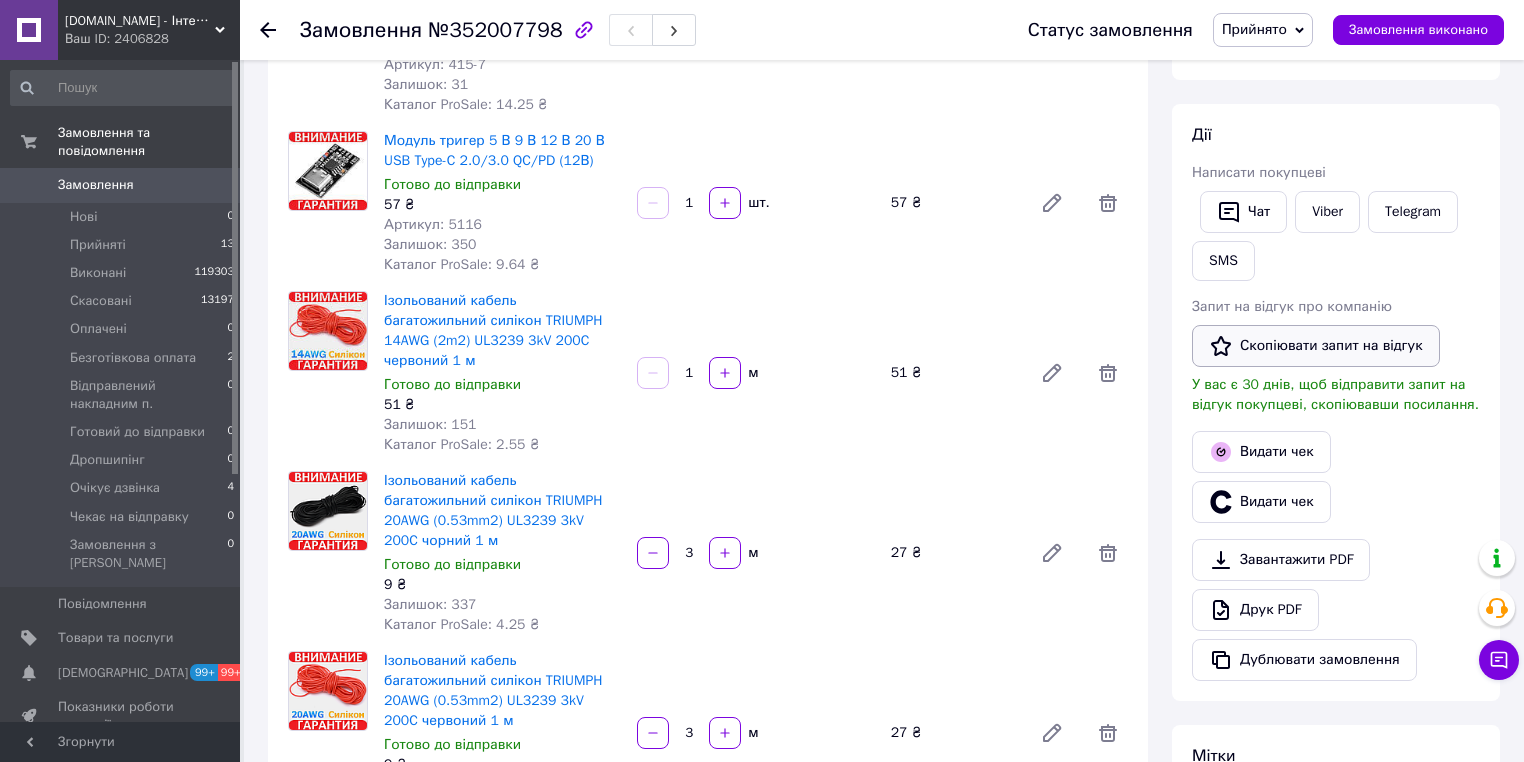 scroll, scrollTop: 160, scrollLeft: 0, axis: vertical 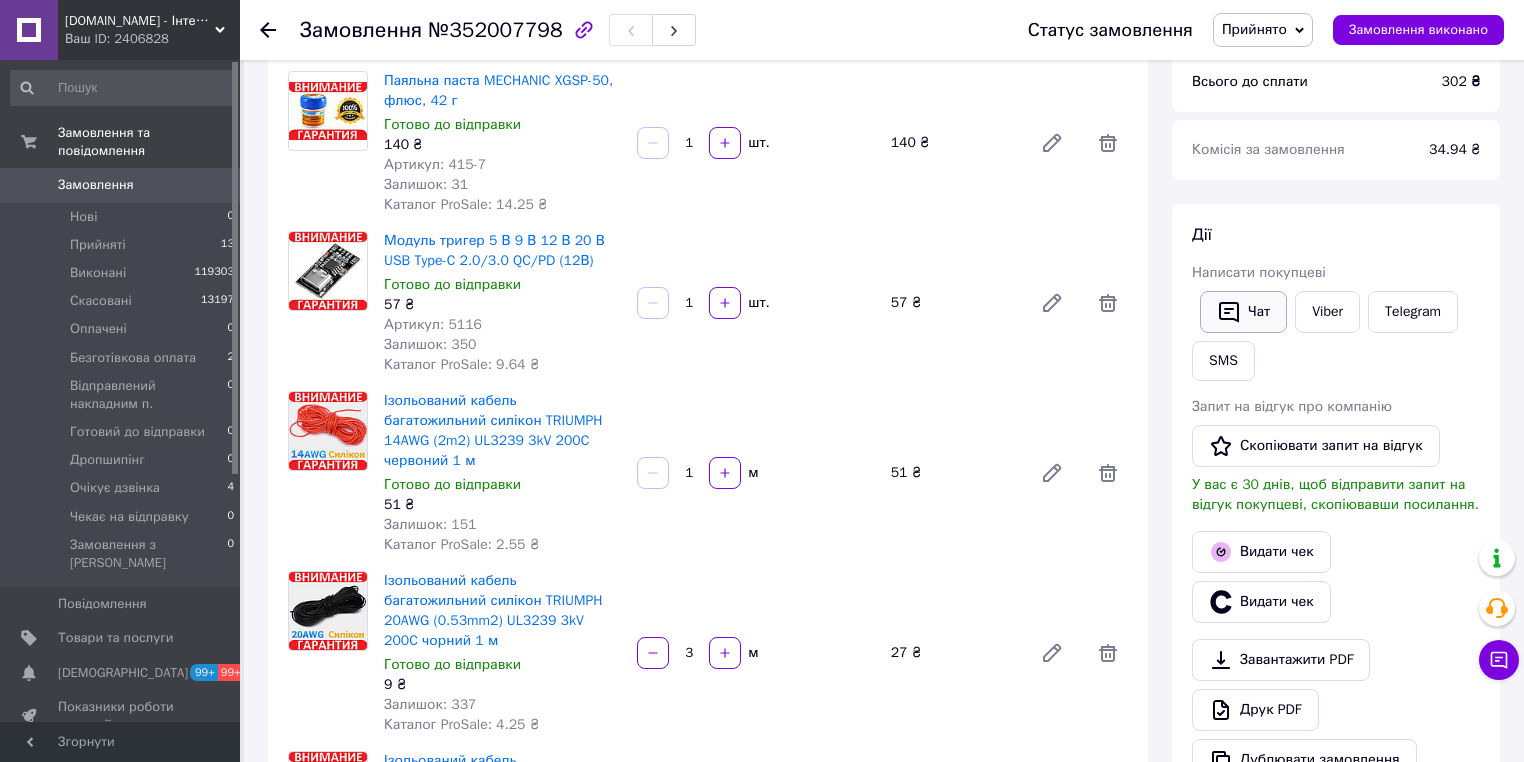 click on "Чат" at bounding box center (1243, 312) 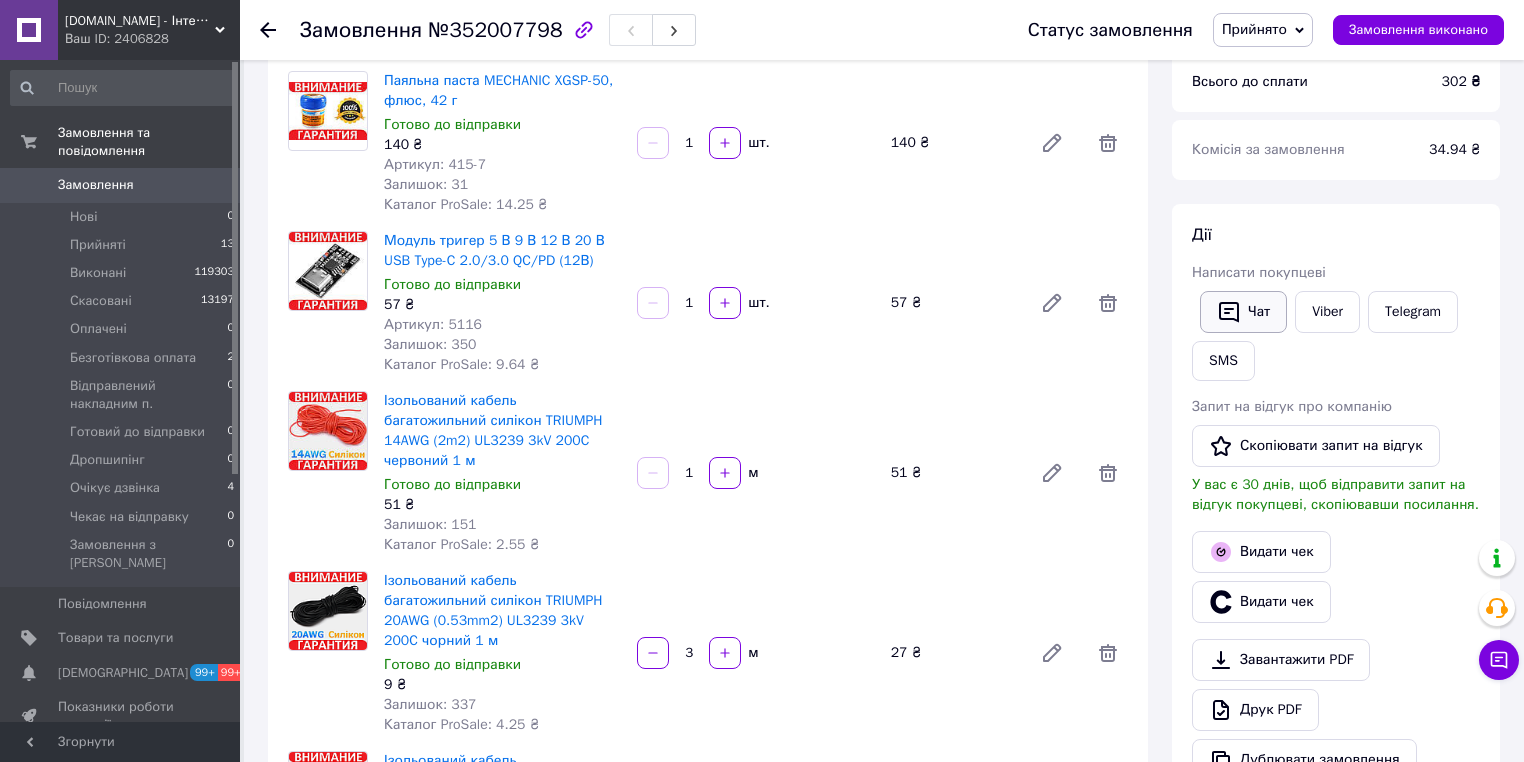 click 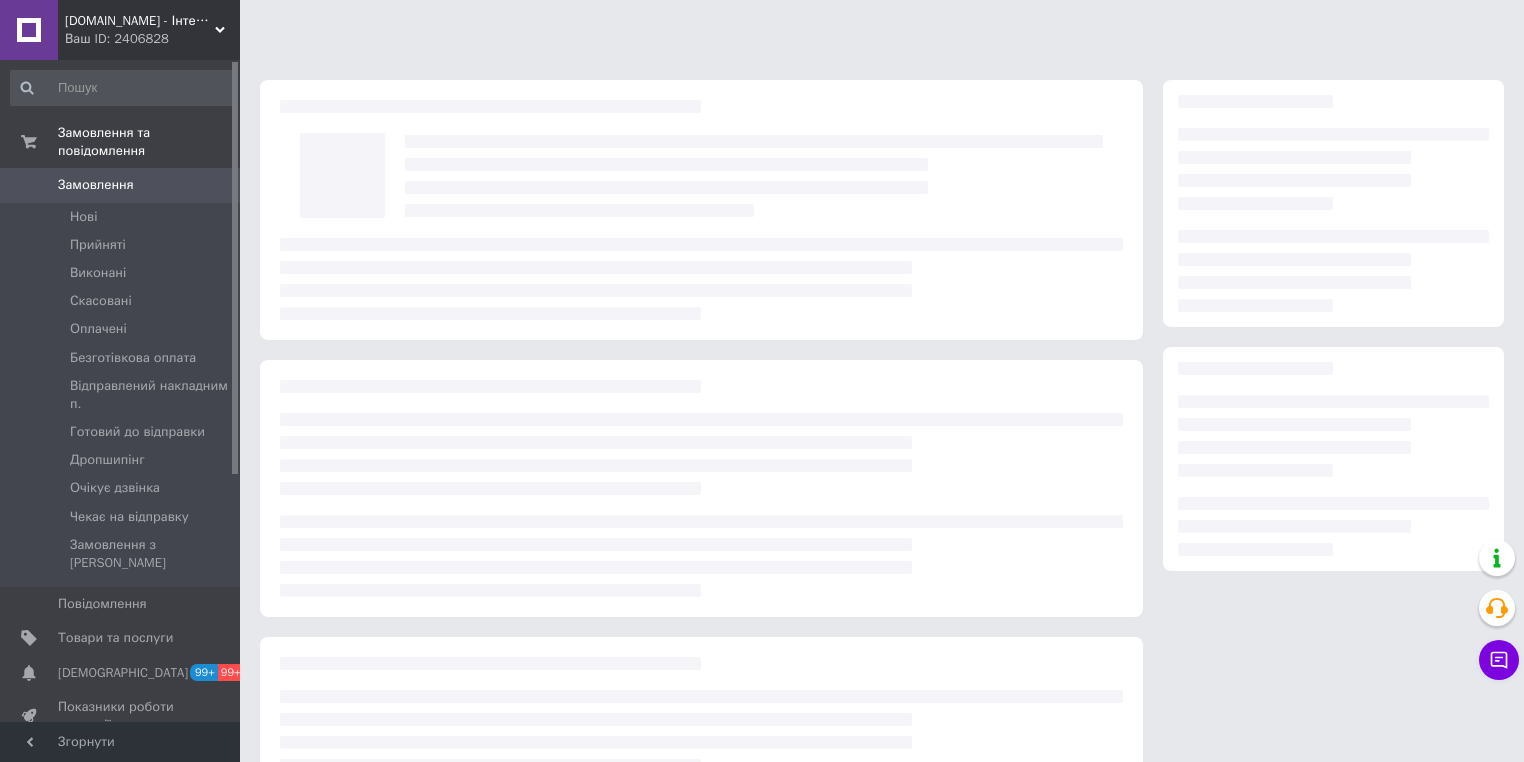 scroll, scrollTop: 152, scrollLeft: 0, axis: vertical 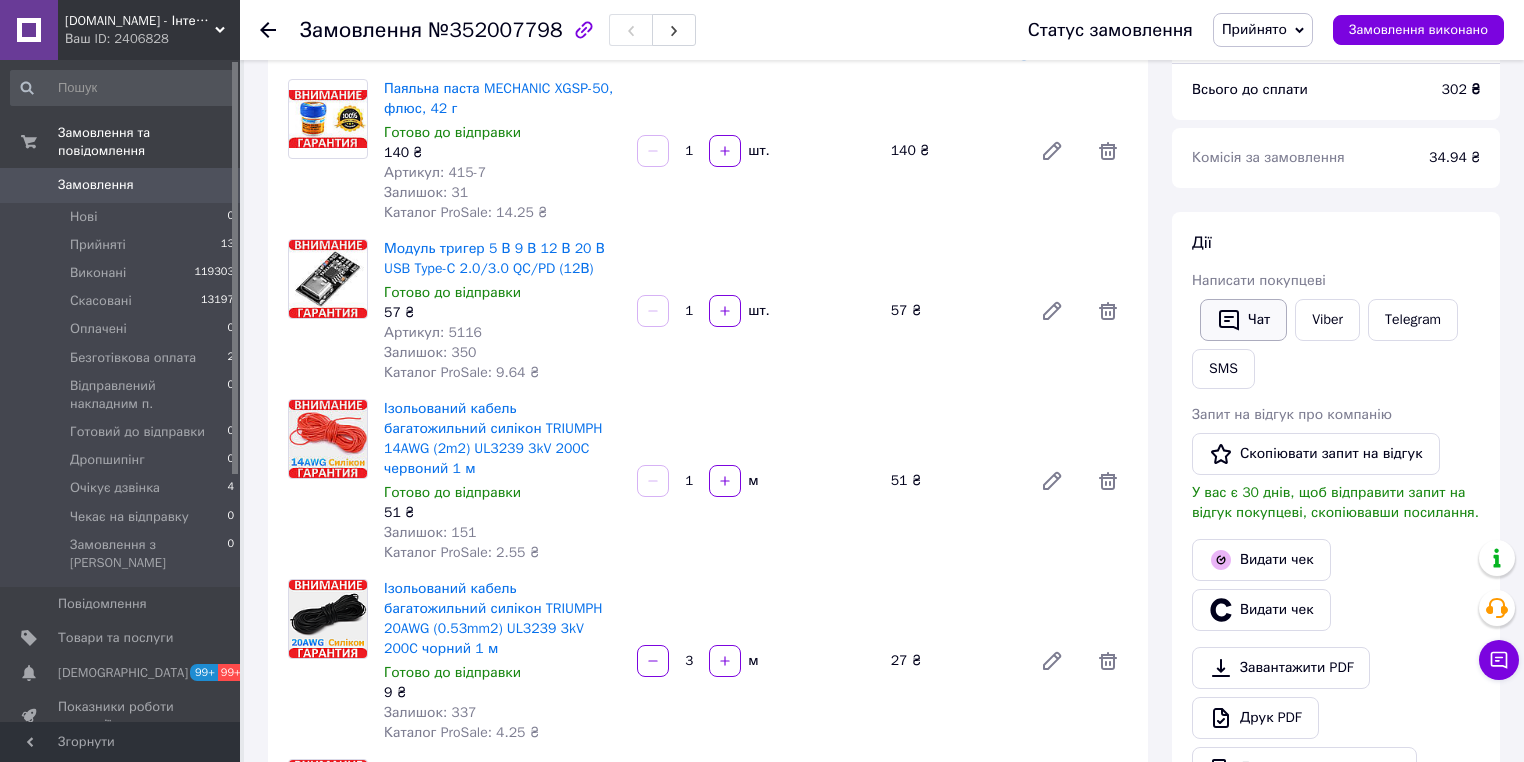click on "Чат" at bounding box center [1243, 320] 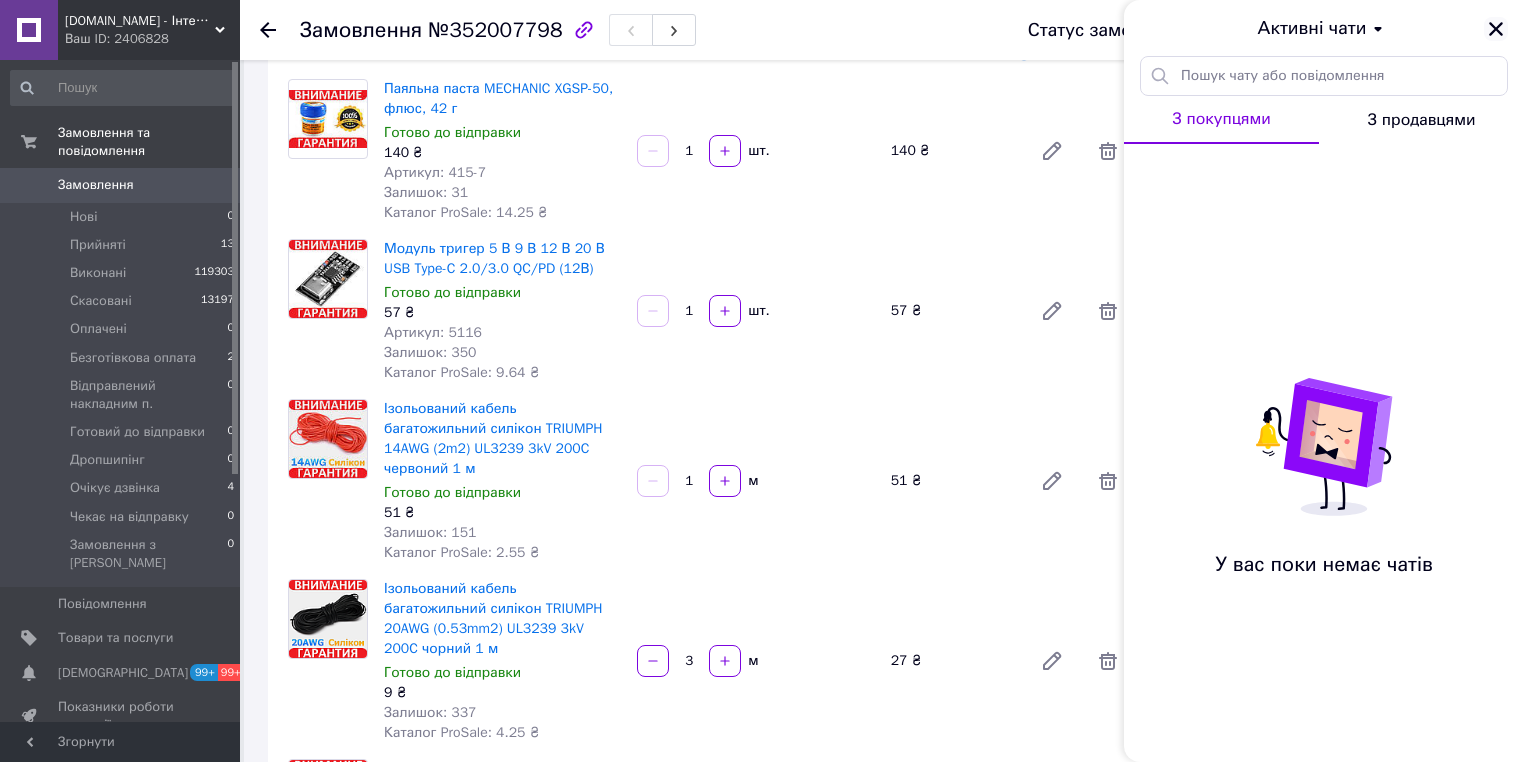 click 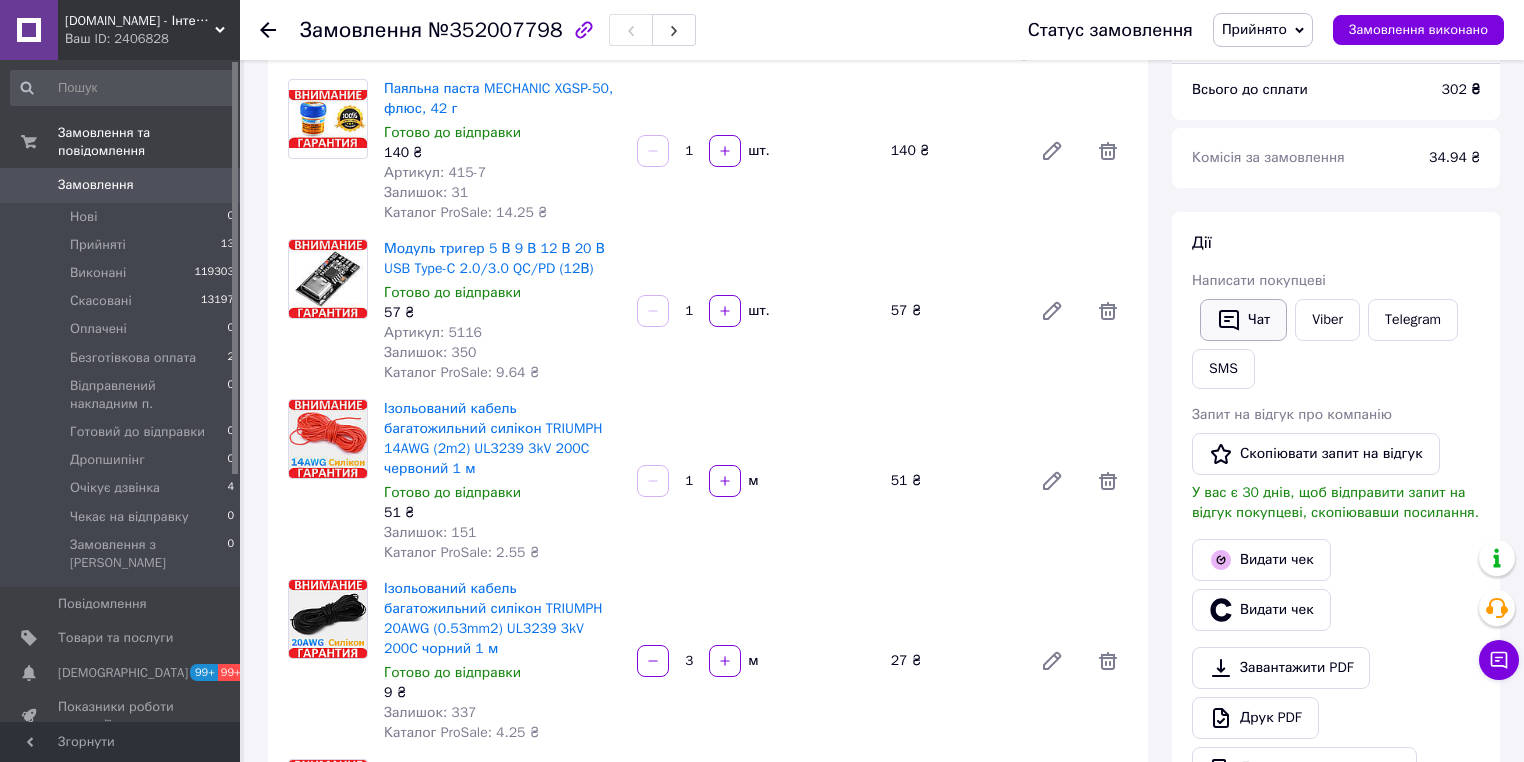 drag, startPoint x: 1243, startPoint y: 311, endPoint x: 1269, endPoint y: 304, distance: 26.925823 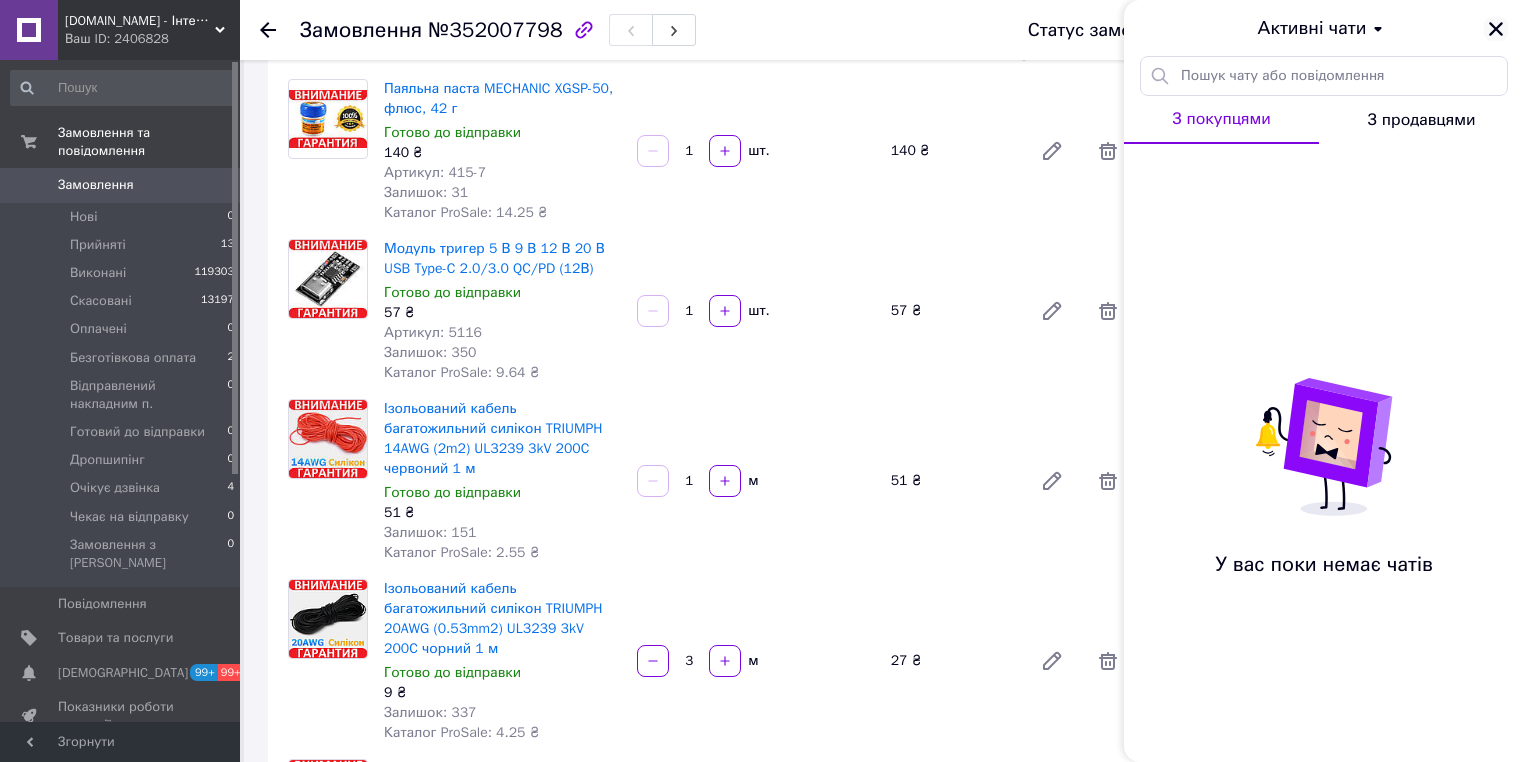click 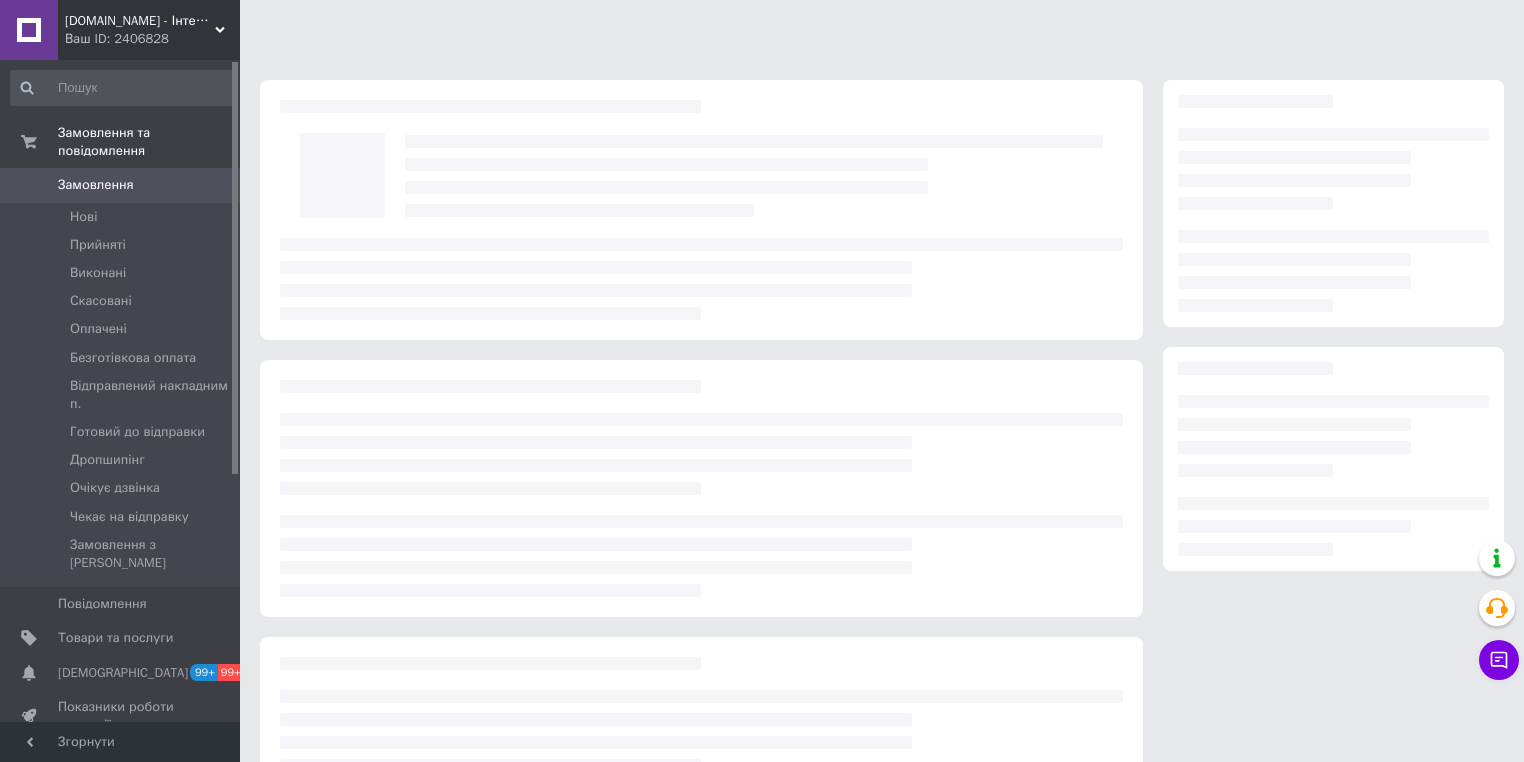 scroll, scrollTop: 152, scrollLeft: 0, axis: vertical 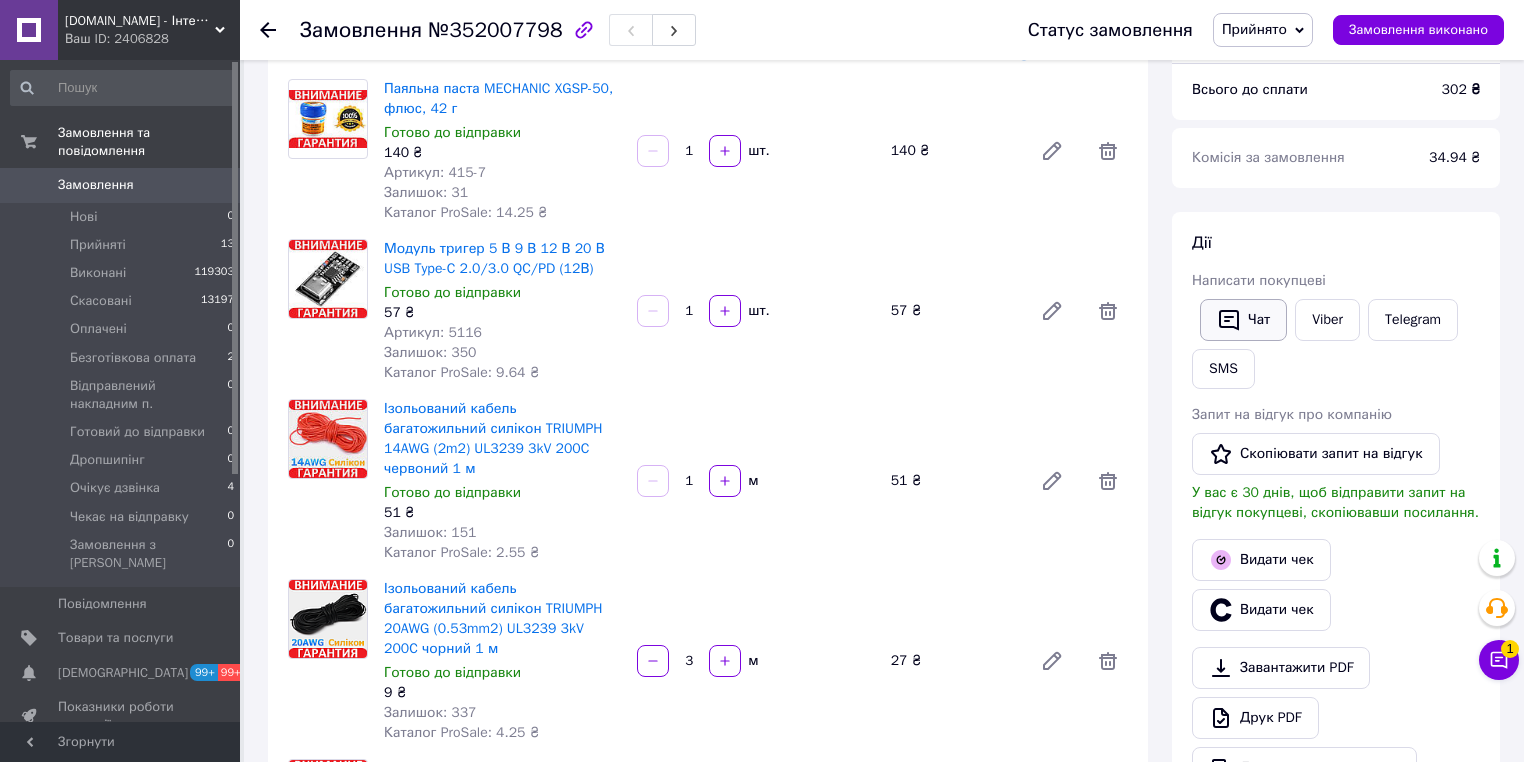 click 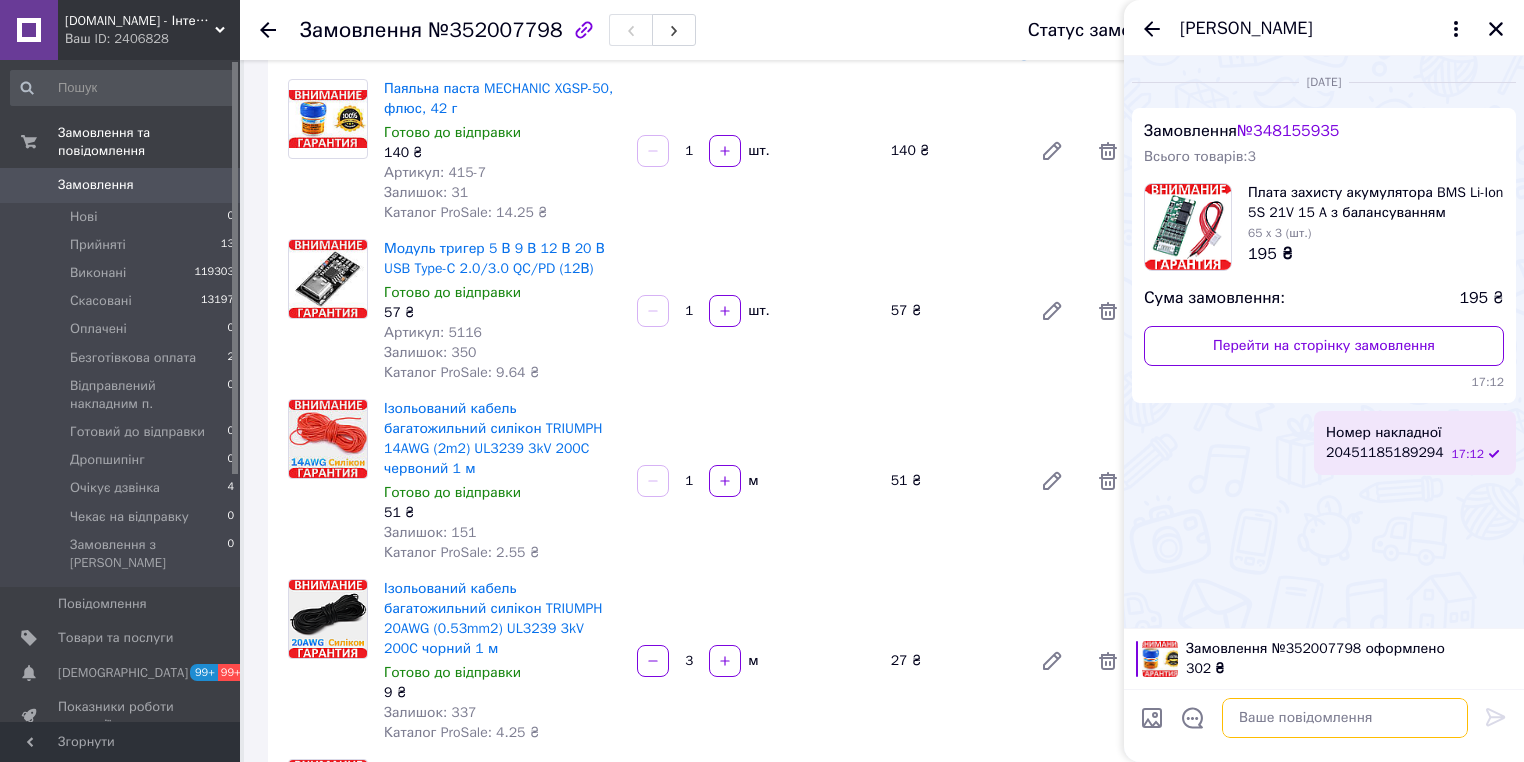 paste on "Номер накладної
20451202795618" 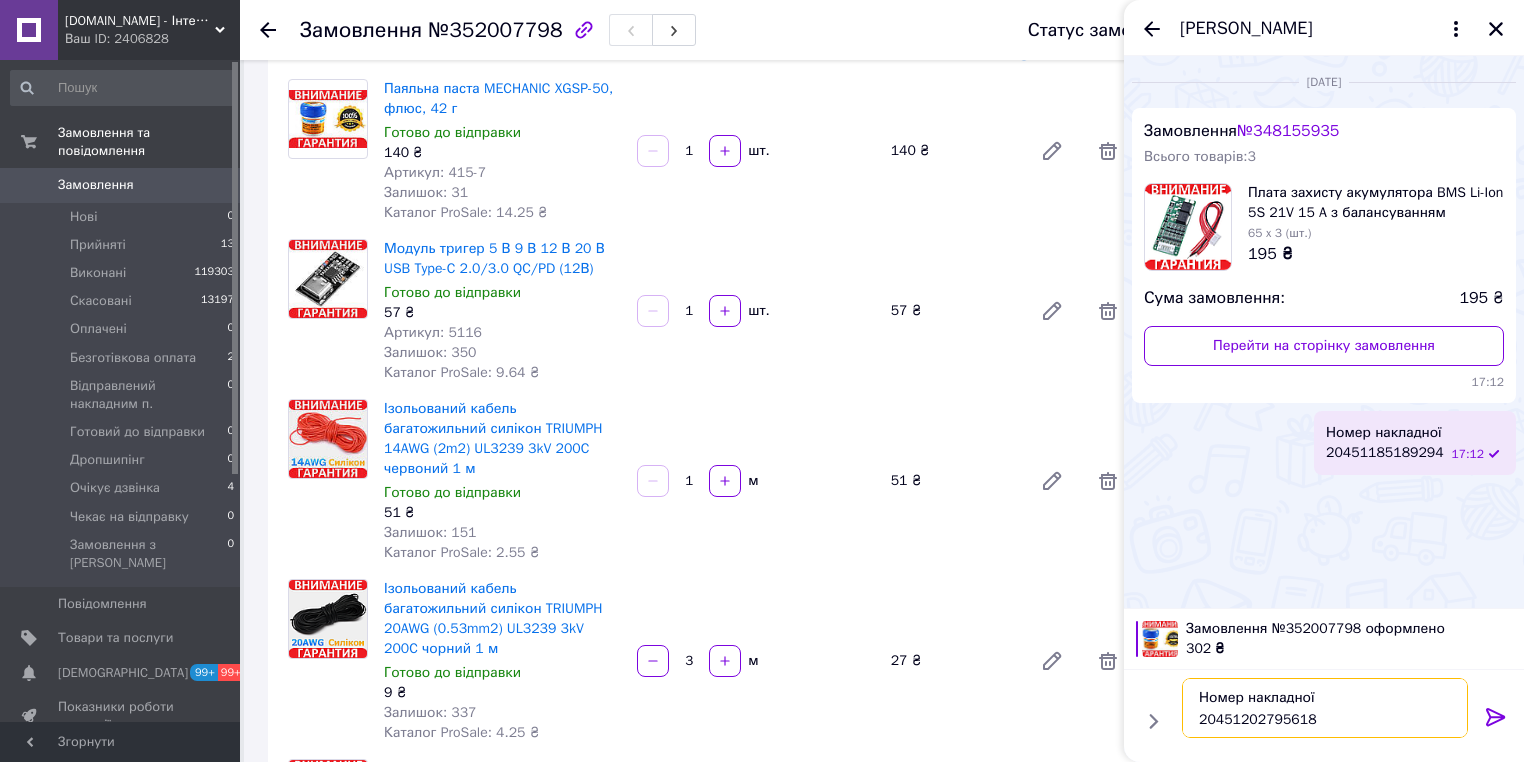 type on "Номер накладної
20451202795618" 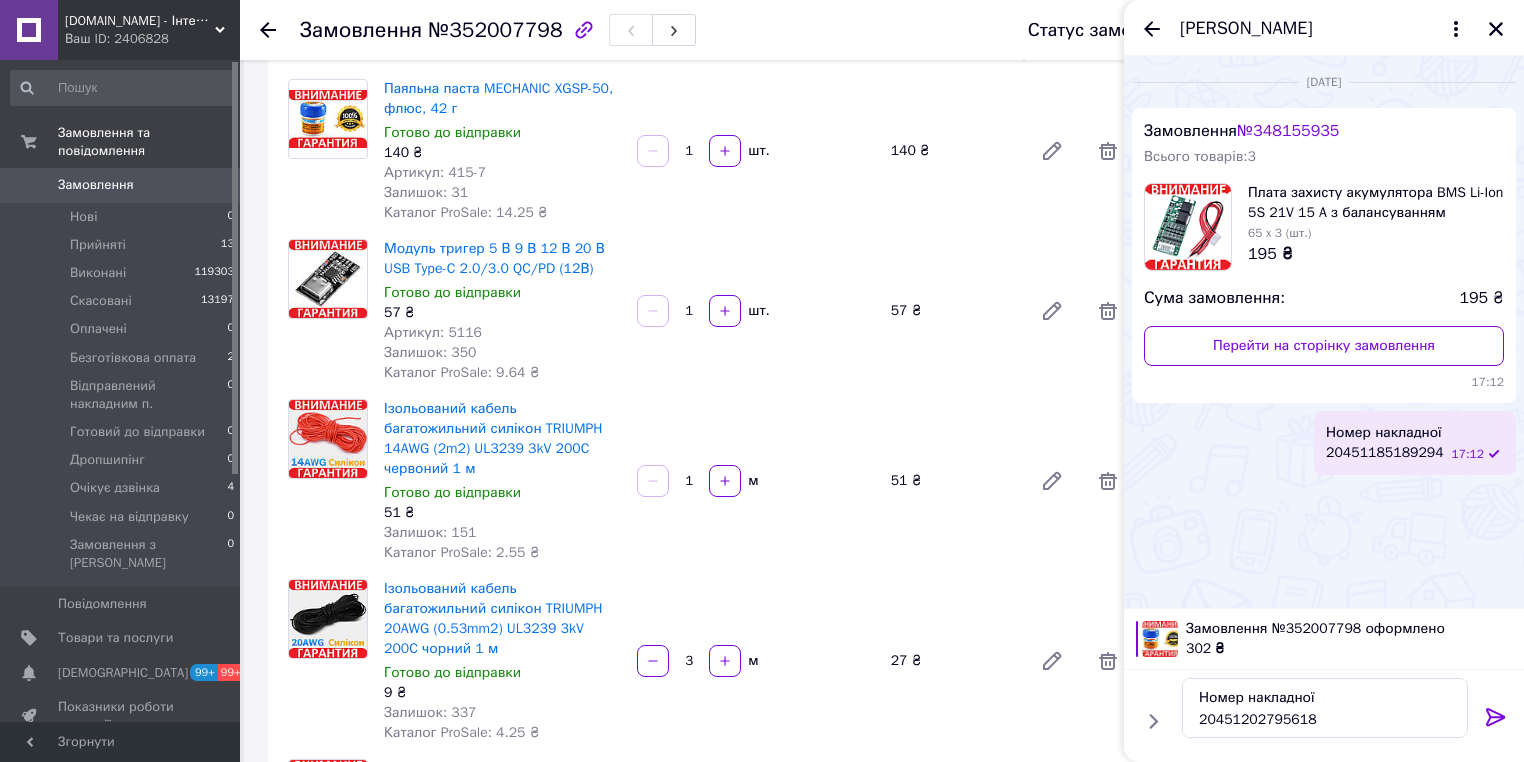 drag, startPoint x: 1491, startPoint y: 719, endPoint x: 1214, endPoint y: 443, distance: 391.0307 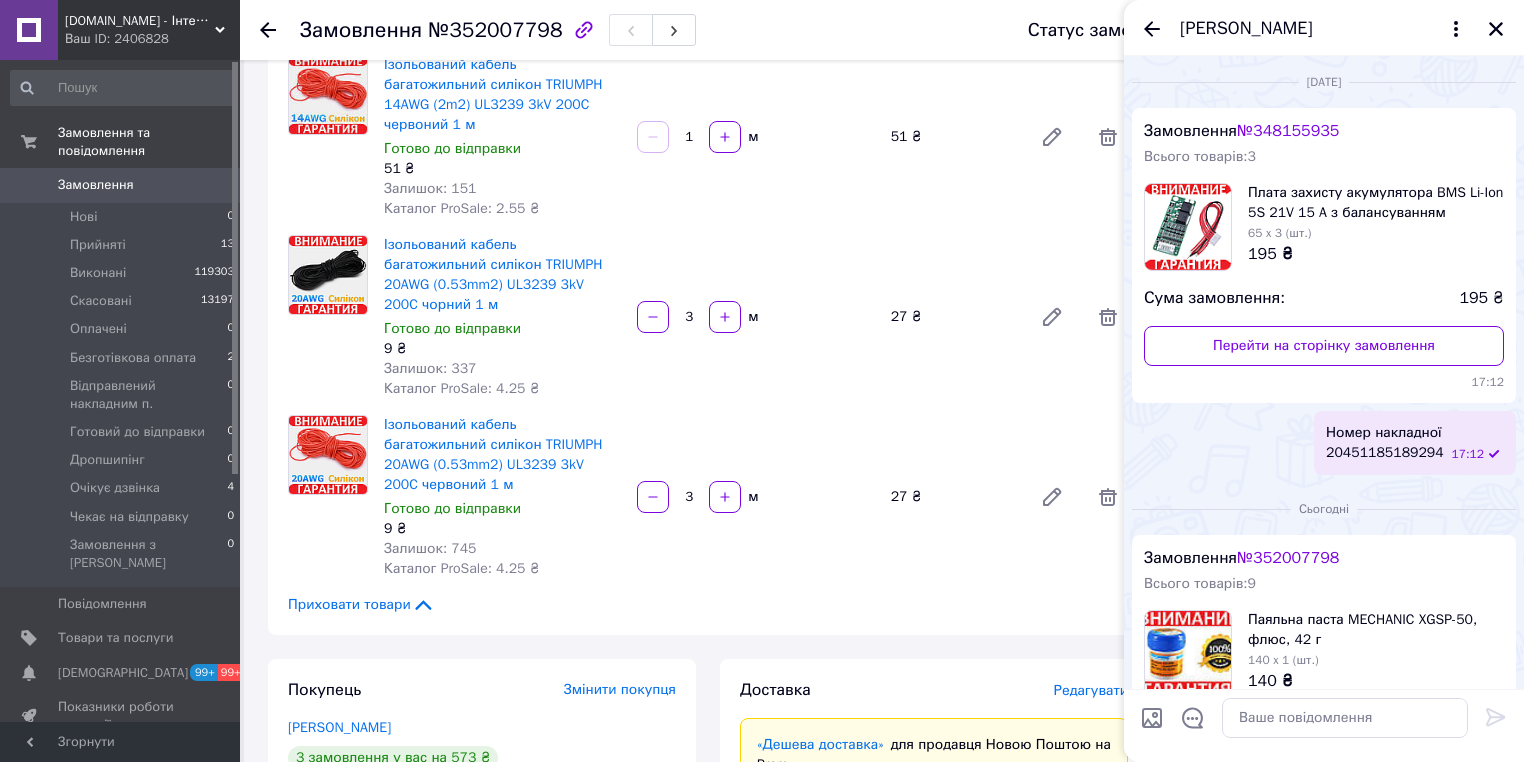 scroll, scrollTop: 632, scrollLeft: 0, axis: vertical 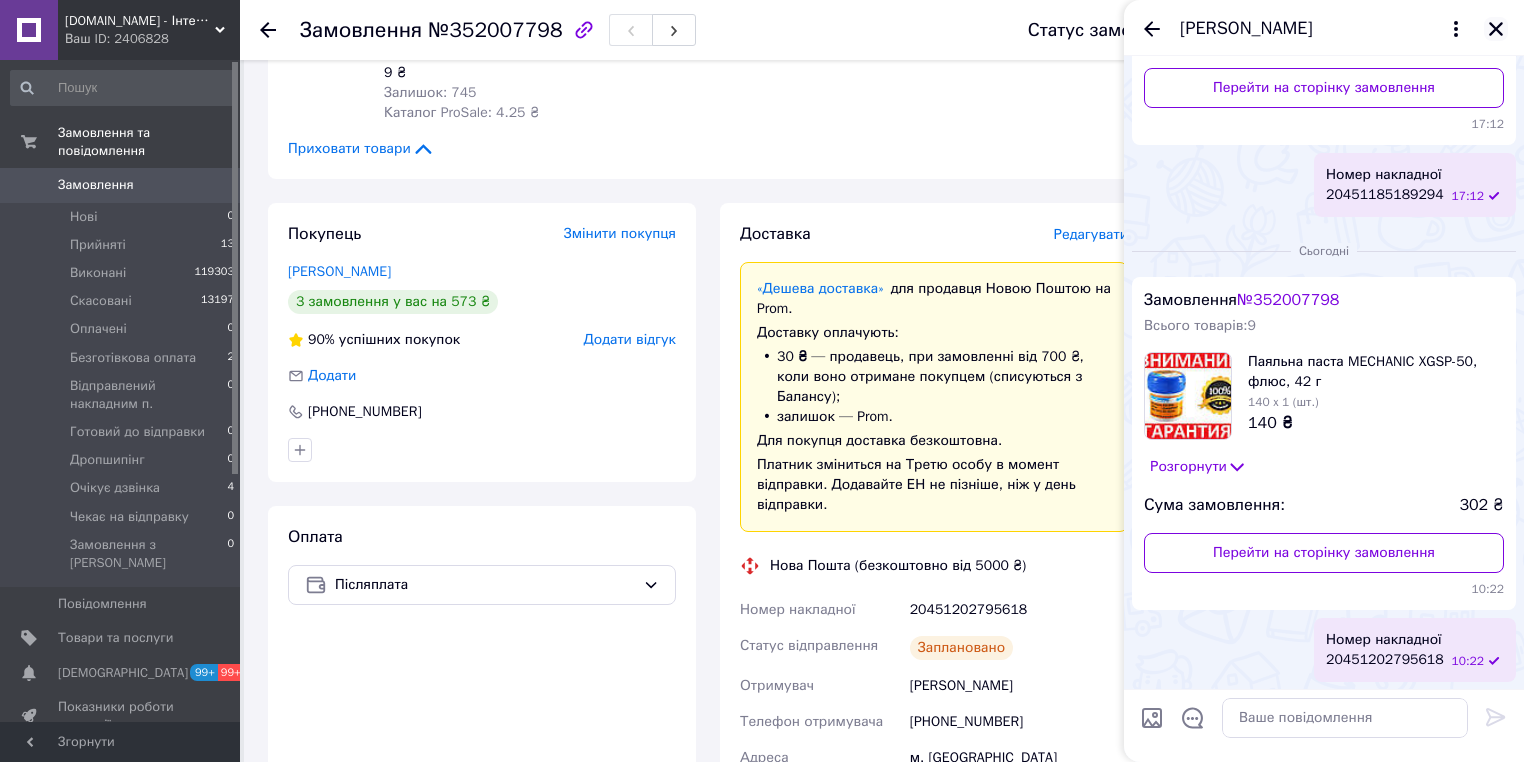 click 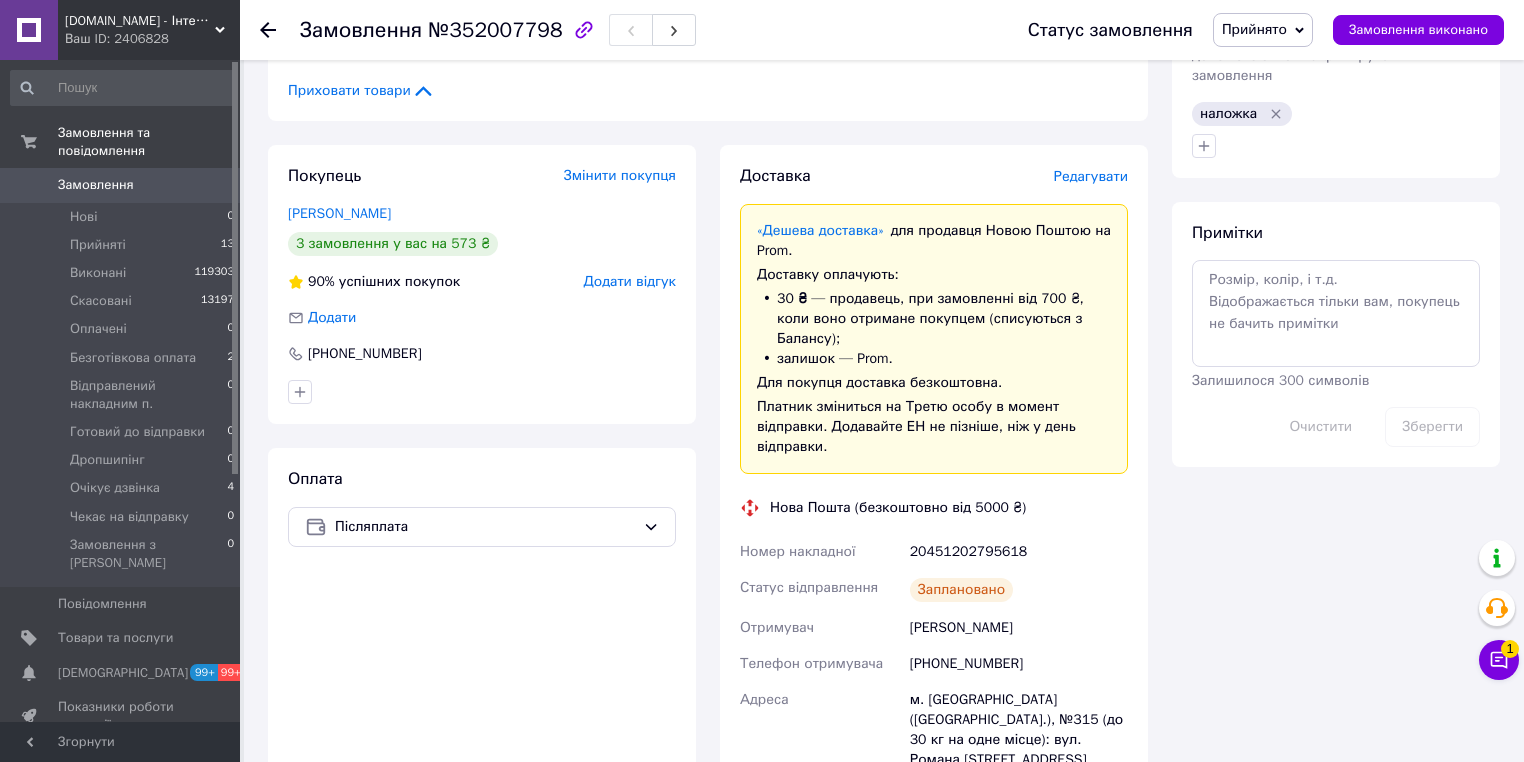 scroll, scrollTop: 1272, scrollLeft: 0, axis: vertical 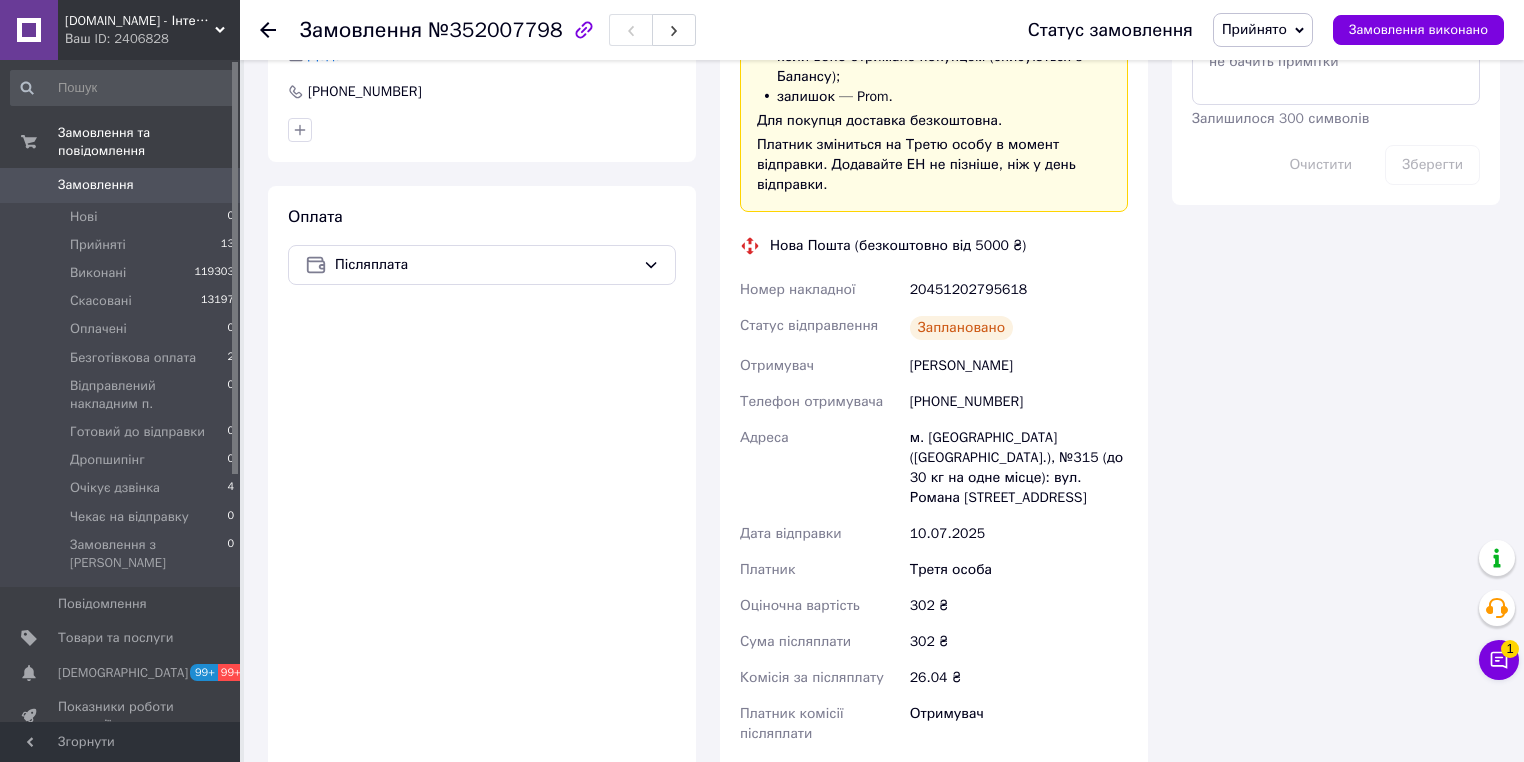 click on "Роздрукувати ЕН" at bounding box center (934, 788) 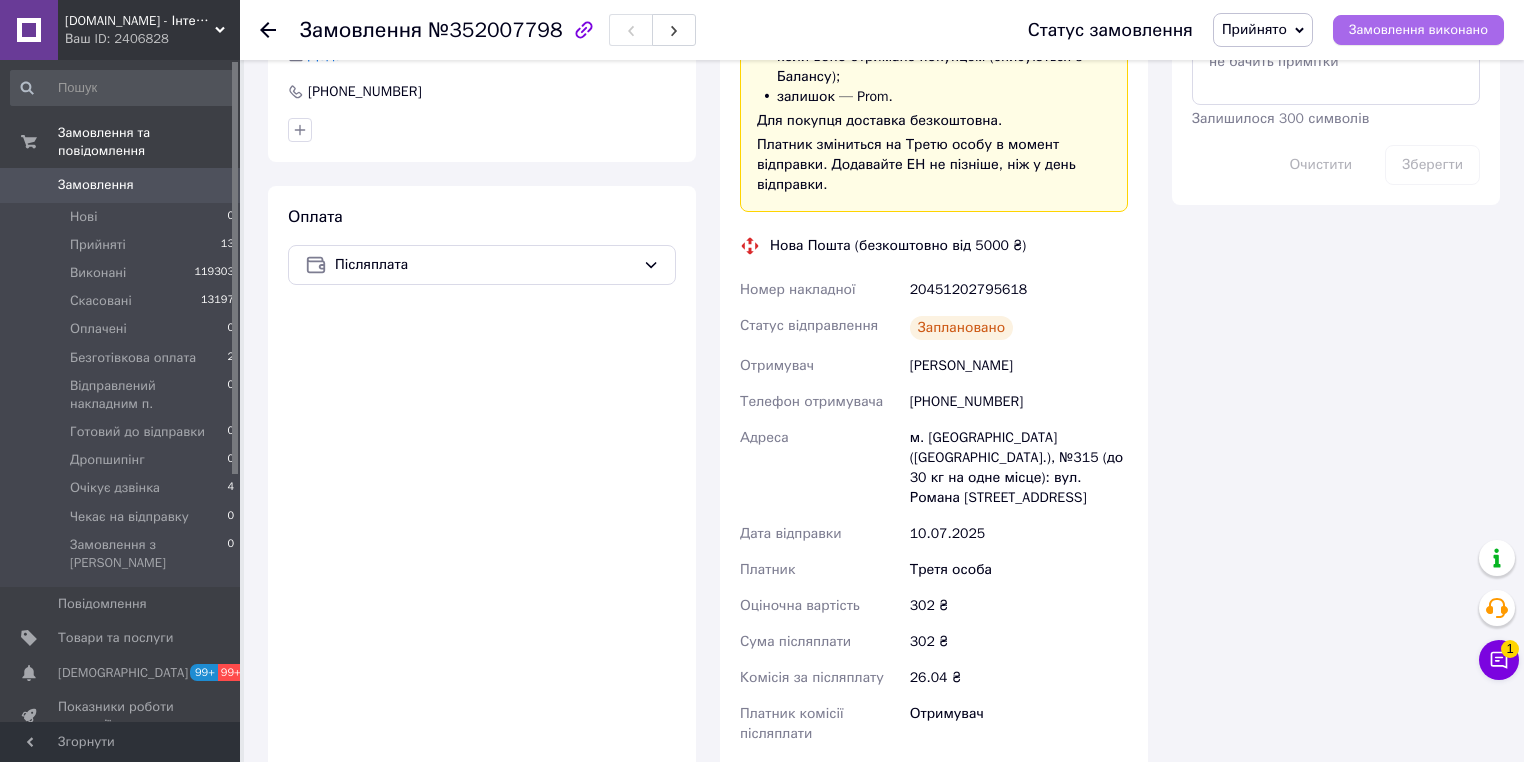 drag, startPoint x: 1380, startPoint y: 16, endPoint x: 1400, endPoint y: 32, distance: 25.612497 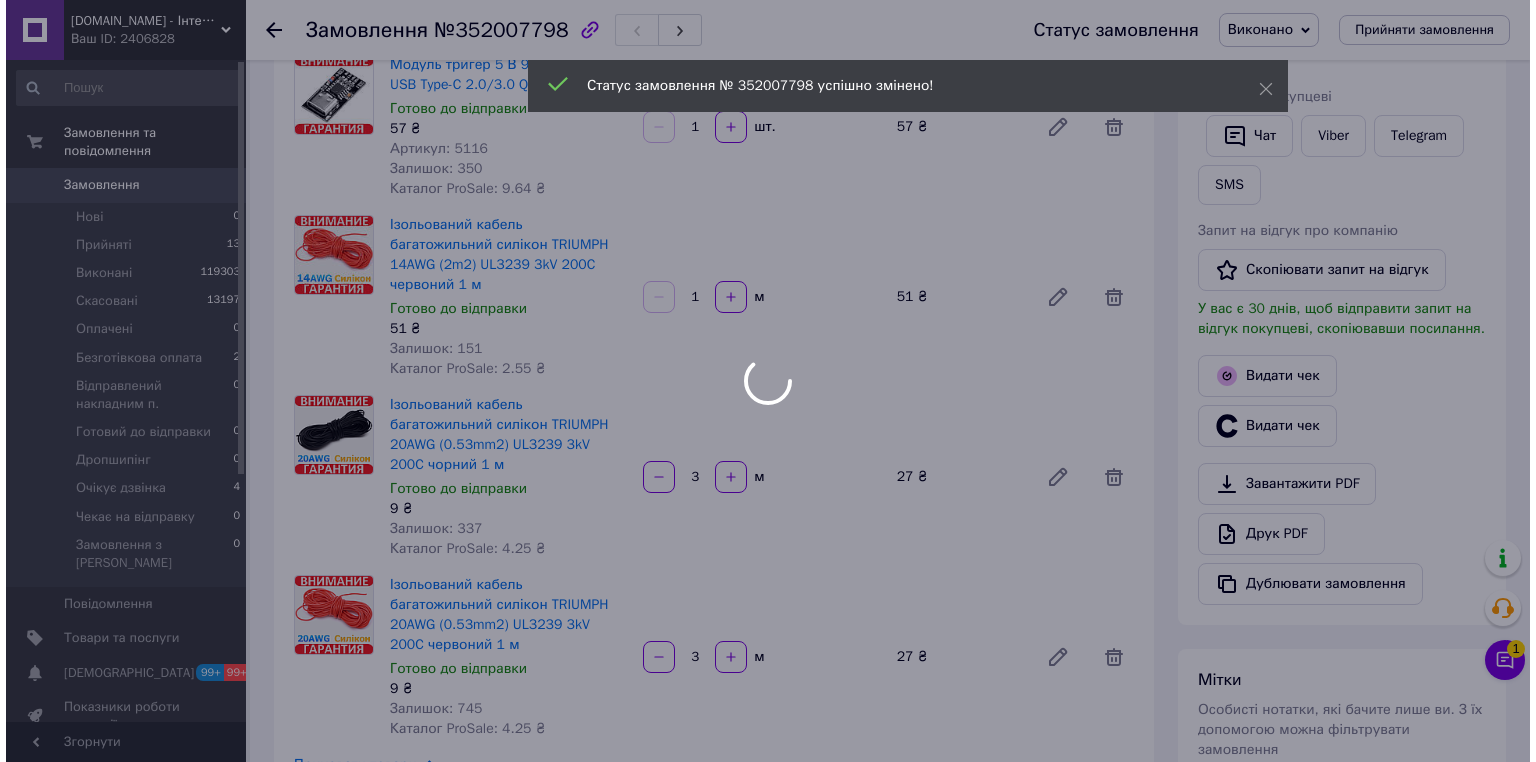 scroll, scrollTop: 312, scrollLeft: 0, axis: vertical 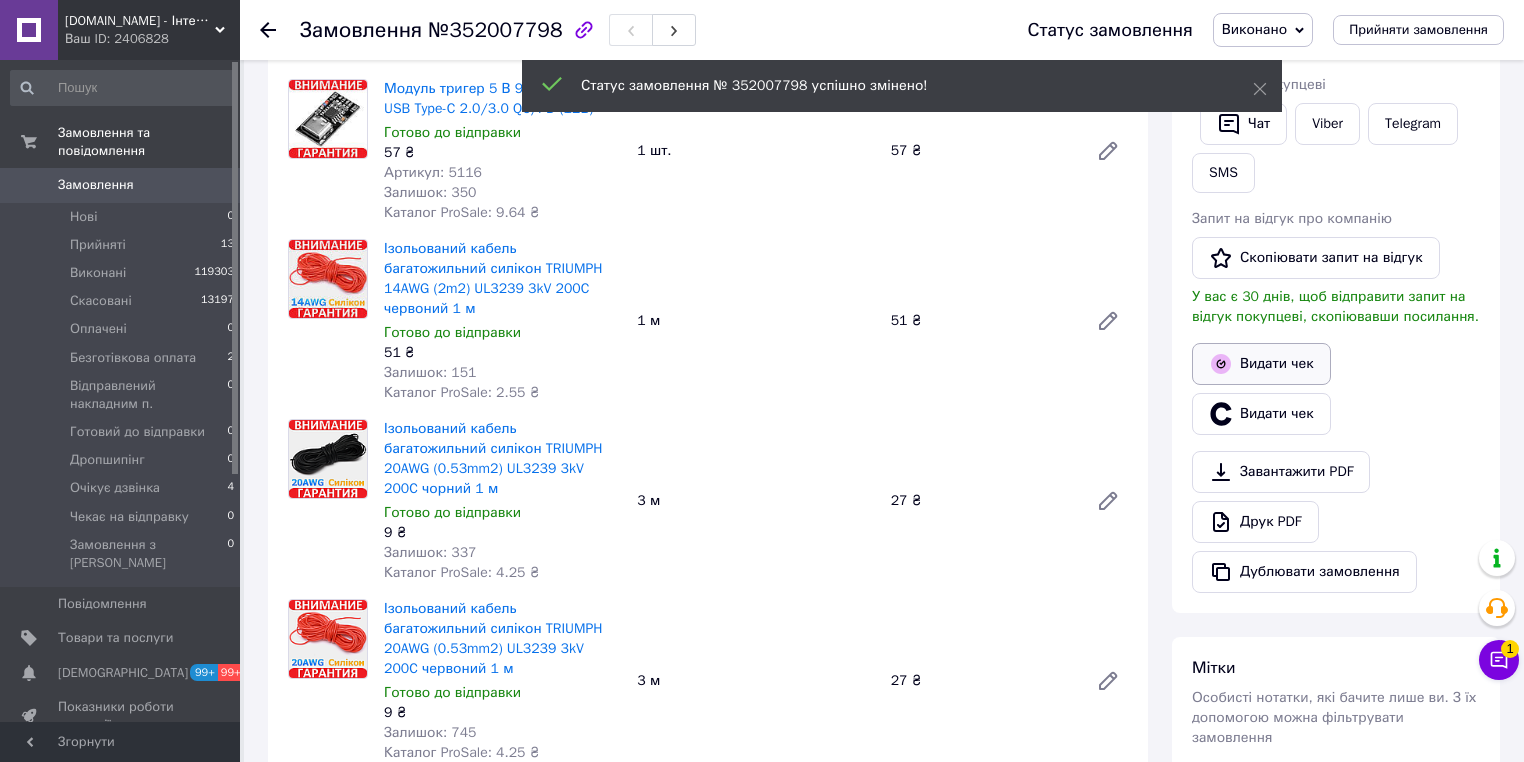 click on "Видати чек" at bounding box center [1261, 364] 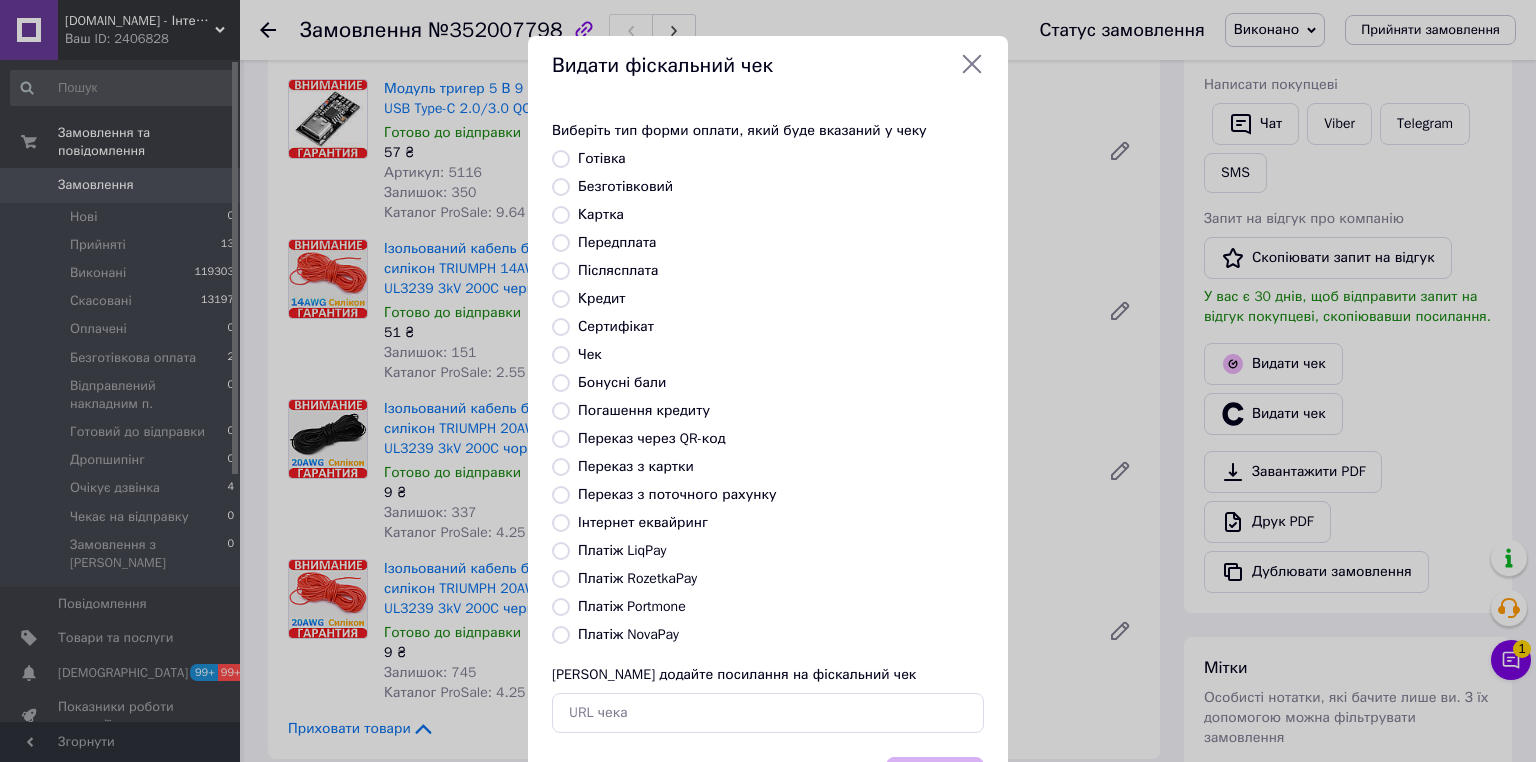 click on "Видати фіскальний чек Виберіть тип форми оплати, який буде вказаний у чеку Готівка Безготівковий Картка Передплата Післясплата Кредит Сертифікат Чек Бонусні бали Погашення кредиту Переказ через QR-код Переказ з картки Переказ з поточного рахунку Інтернет еквайринг Платіж LiqPay Платіж RozetkaPay Платіж Portmone Платіж NovaPay Або додайте посилання на фіскальний чек Вибрати" at bounding box center (768, 429) 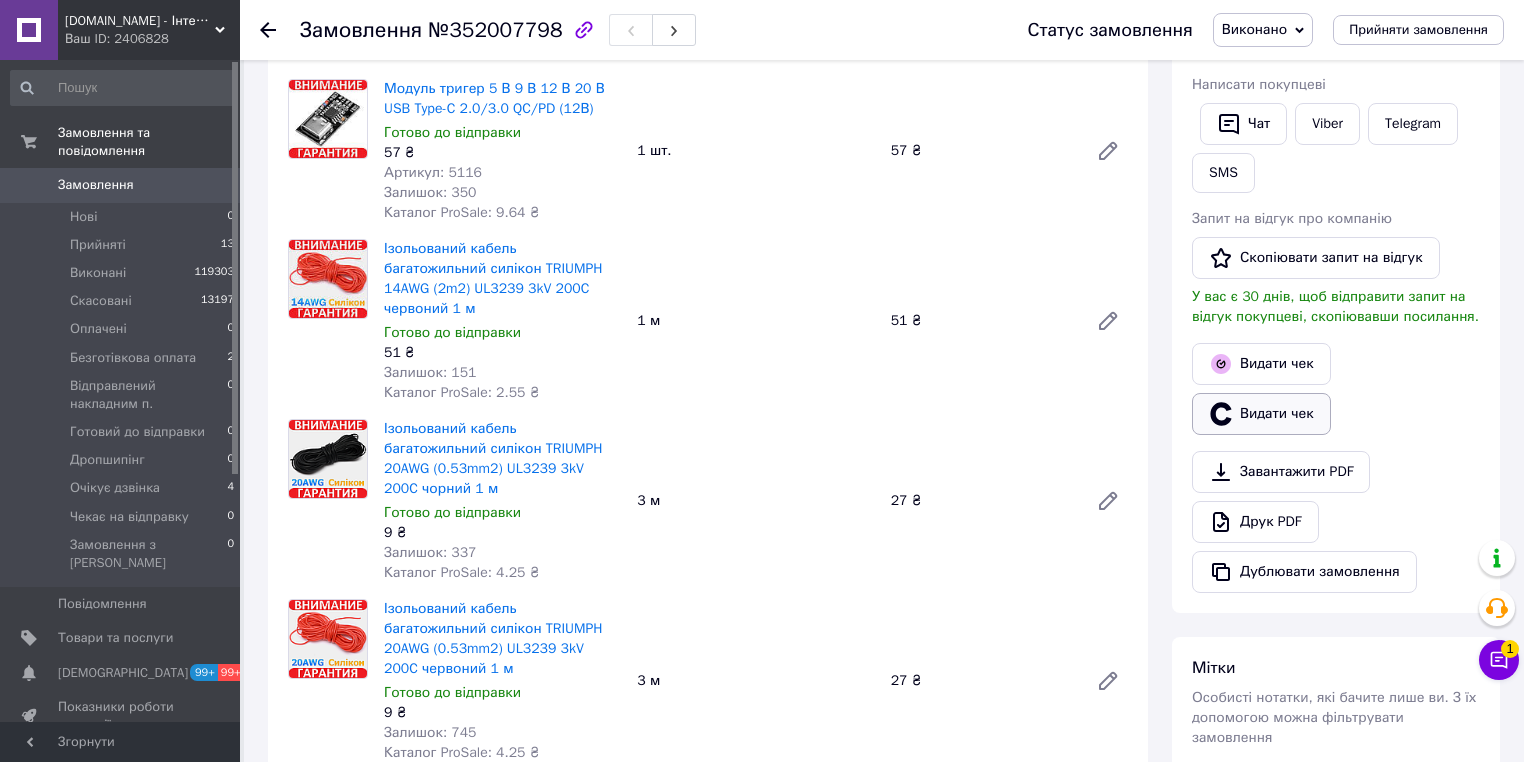 click 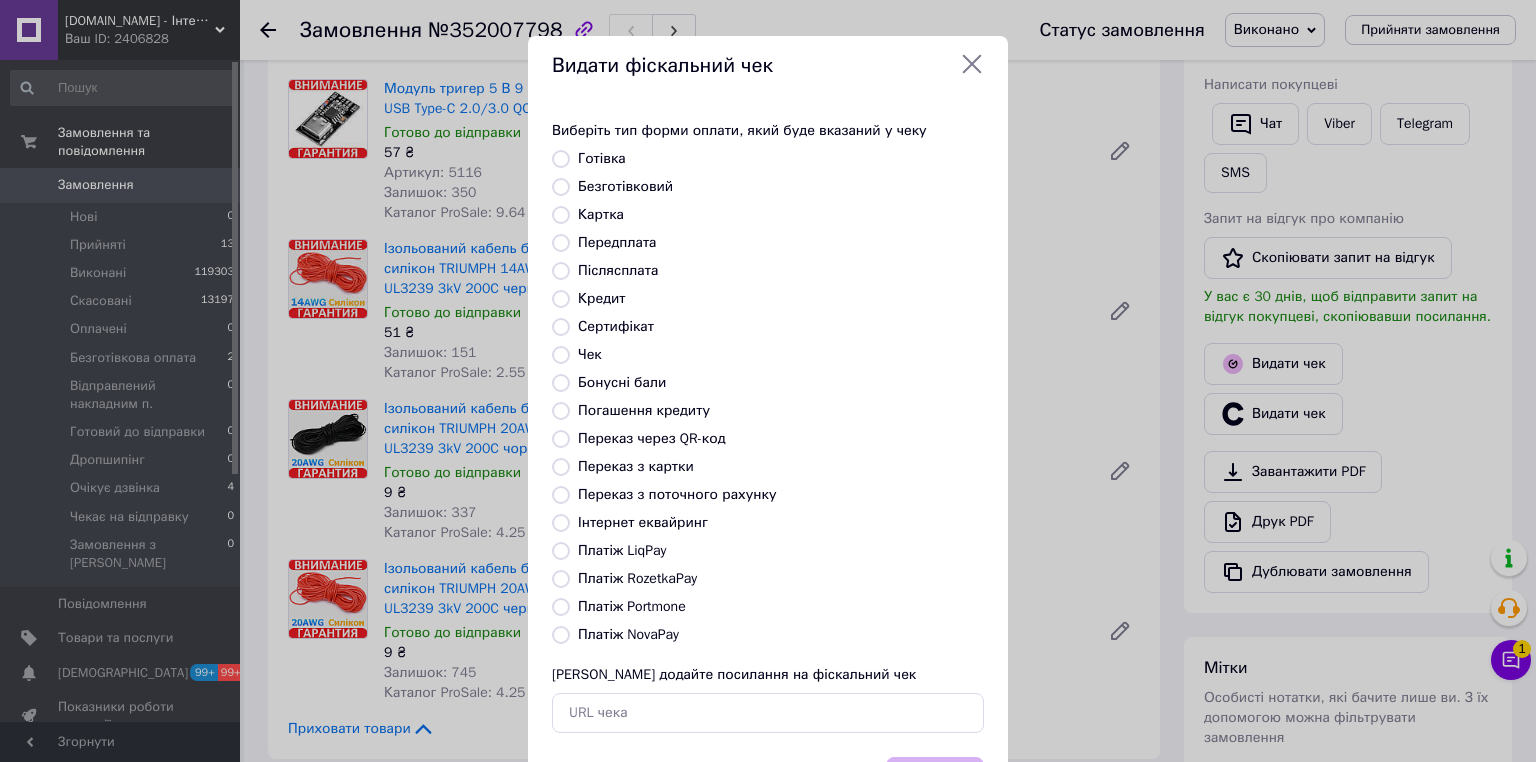drag, startPoint x: 556, startPoint y: 640, endPoint x: 640, endPoint y: 637, distance: 84.05355 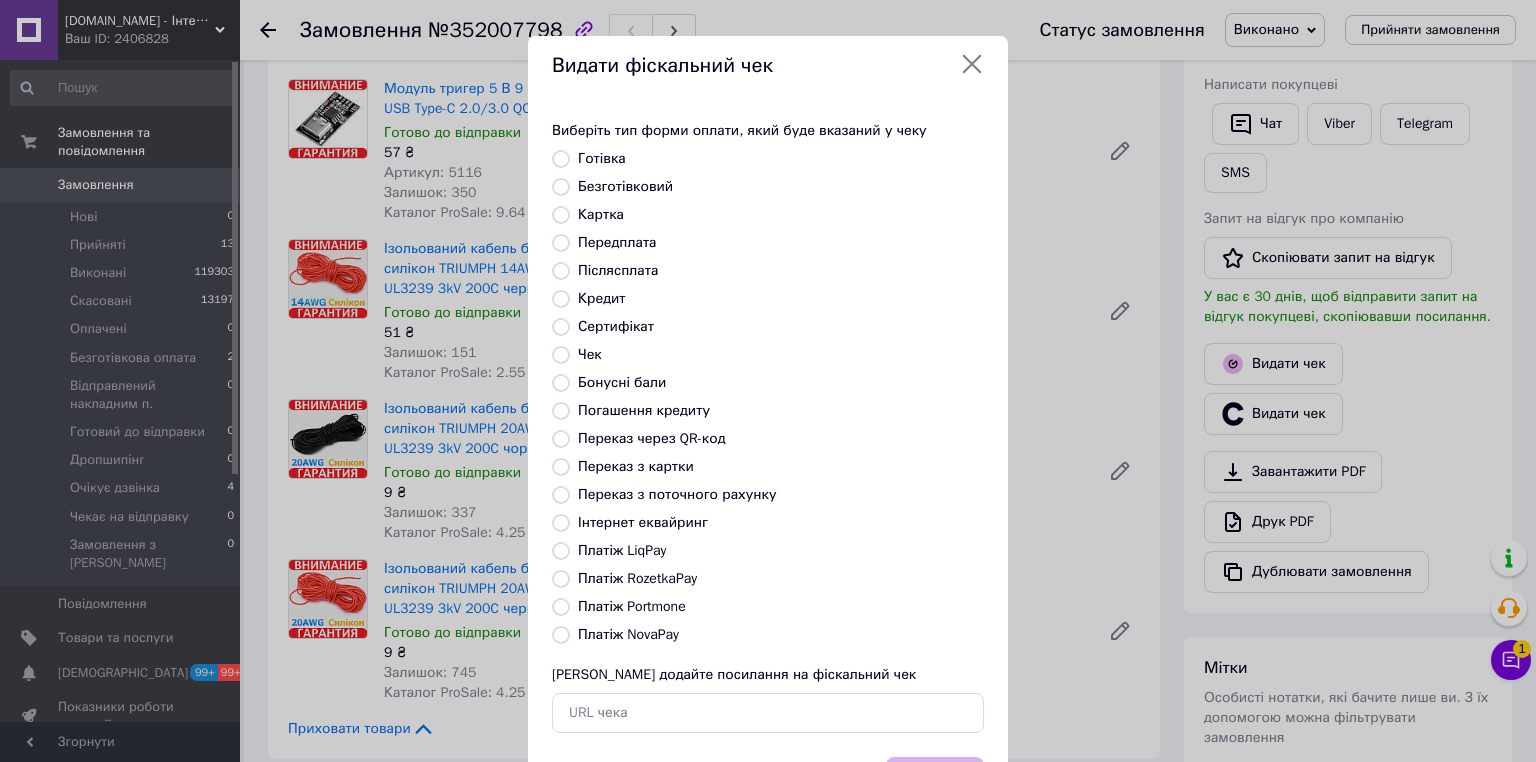 radio on "true" 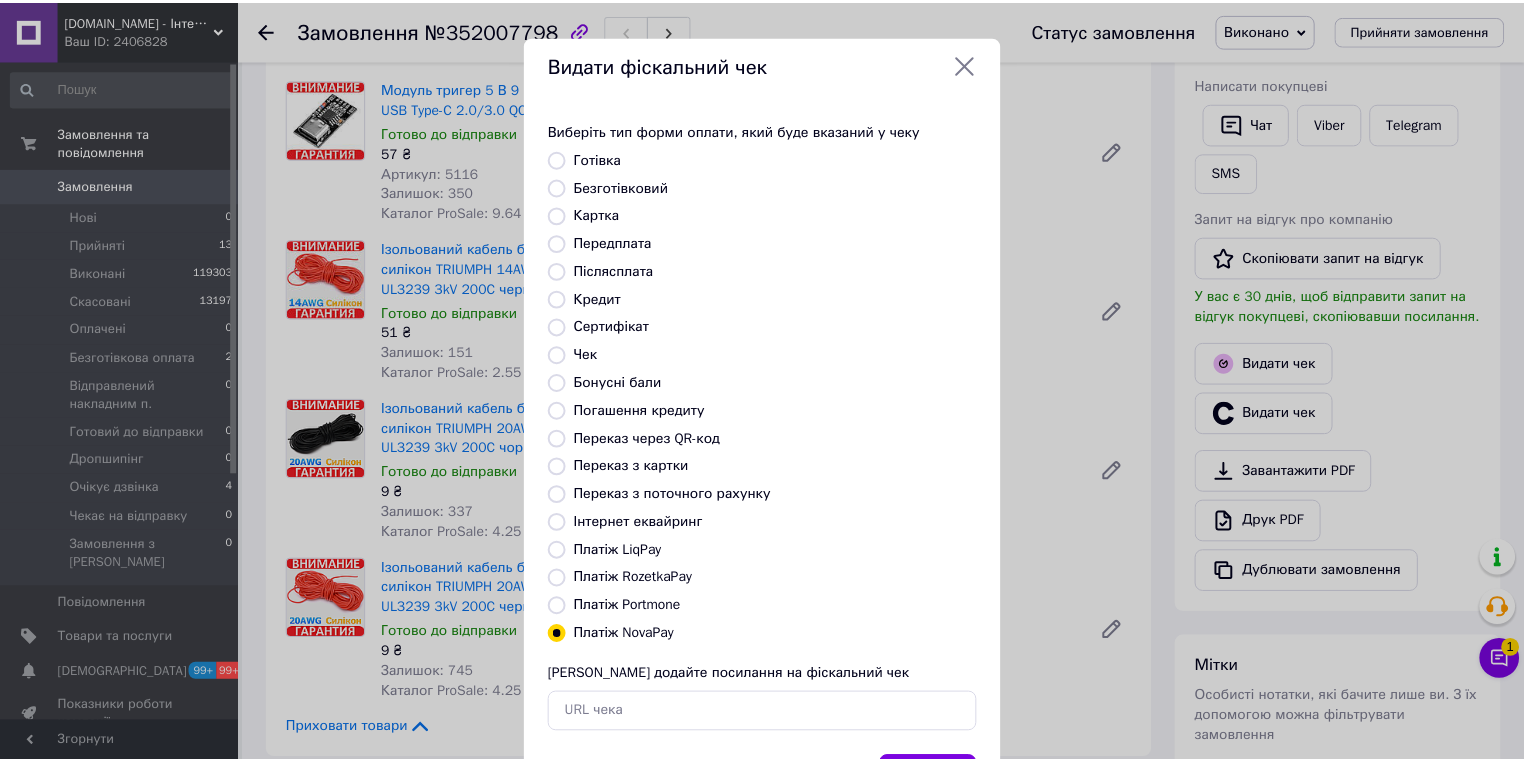 scroll, scrollTop: 96, scrollLeft: 0, axis: vertical 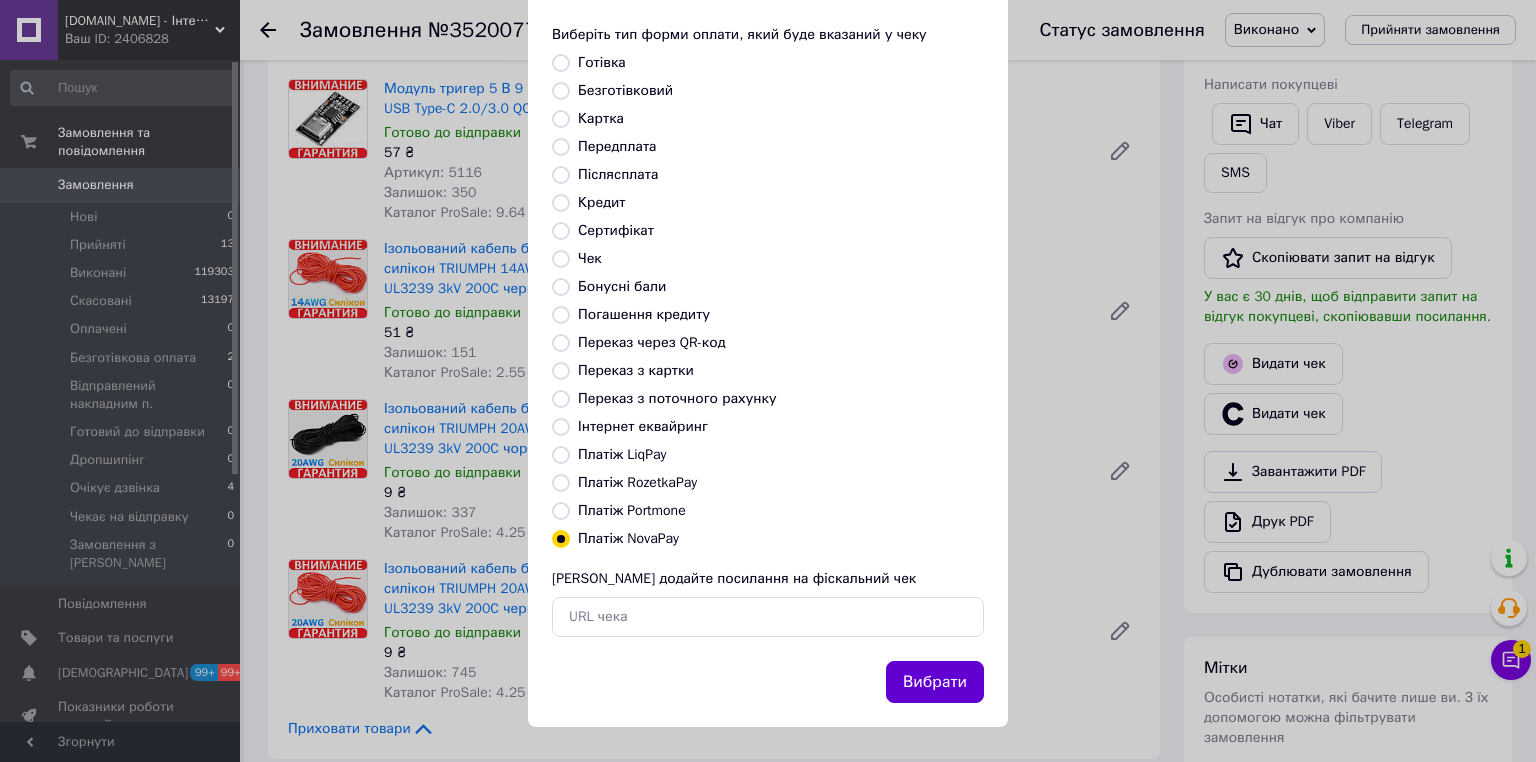 click on "Вибрати" at bounding box center [935, 682] 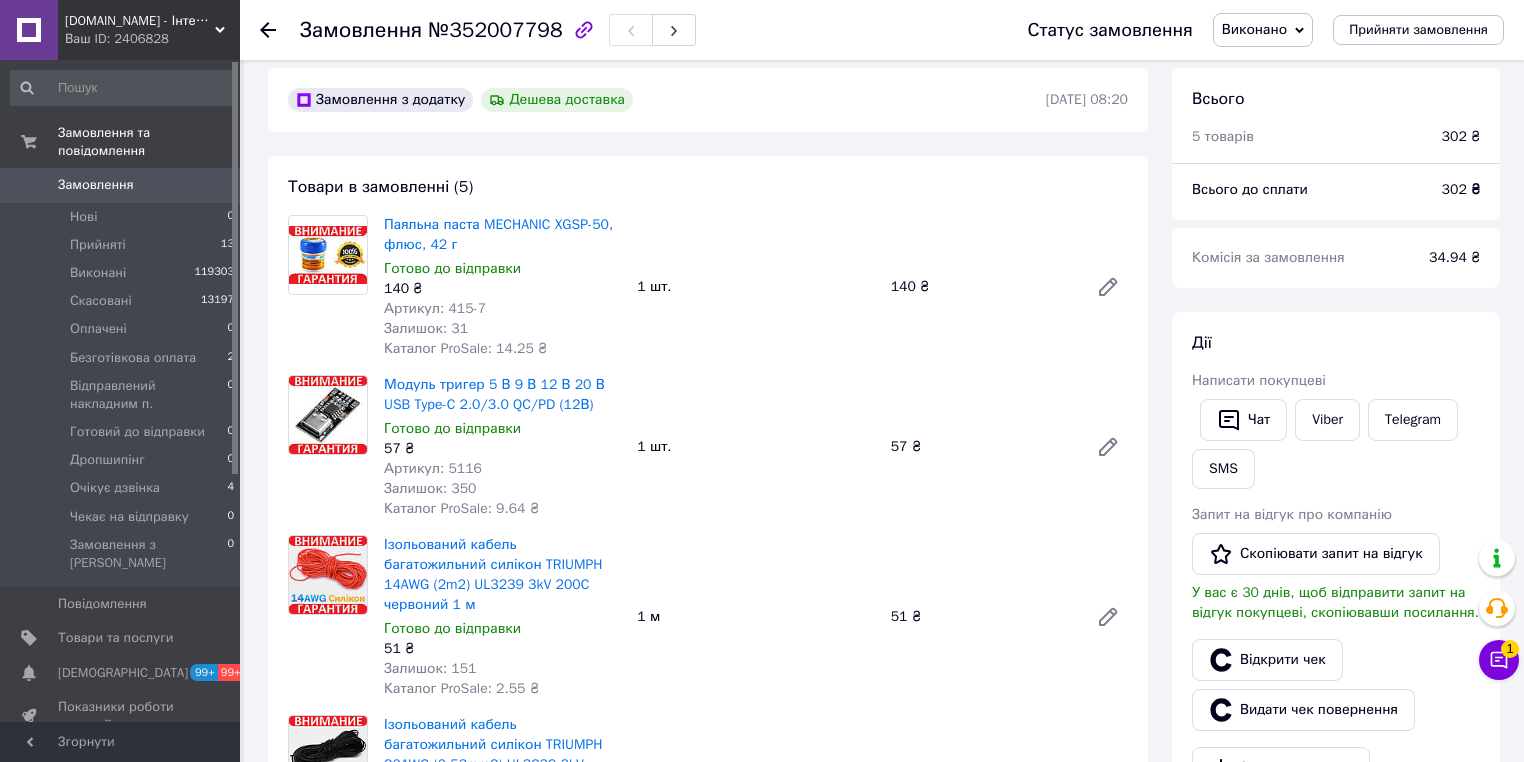 scroll, scrollTop: 0, scrollLeft: 0, axis: both 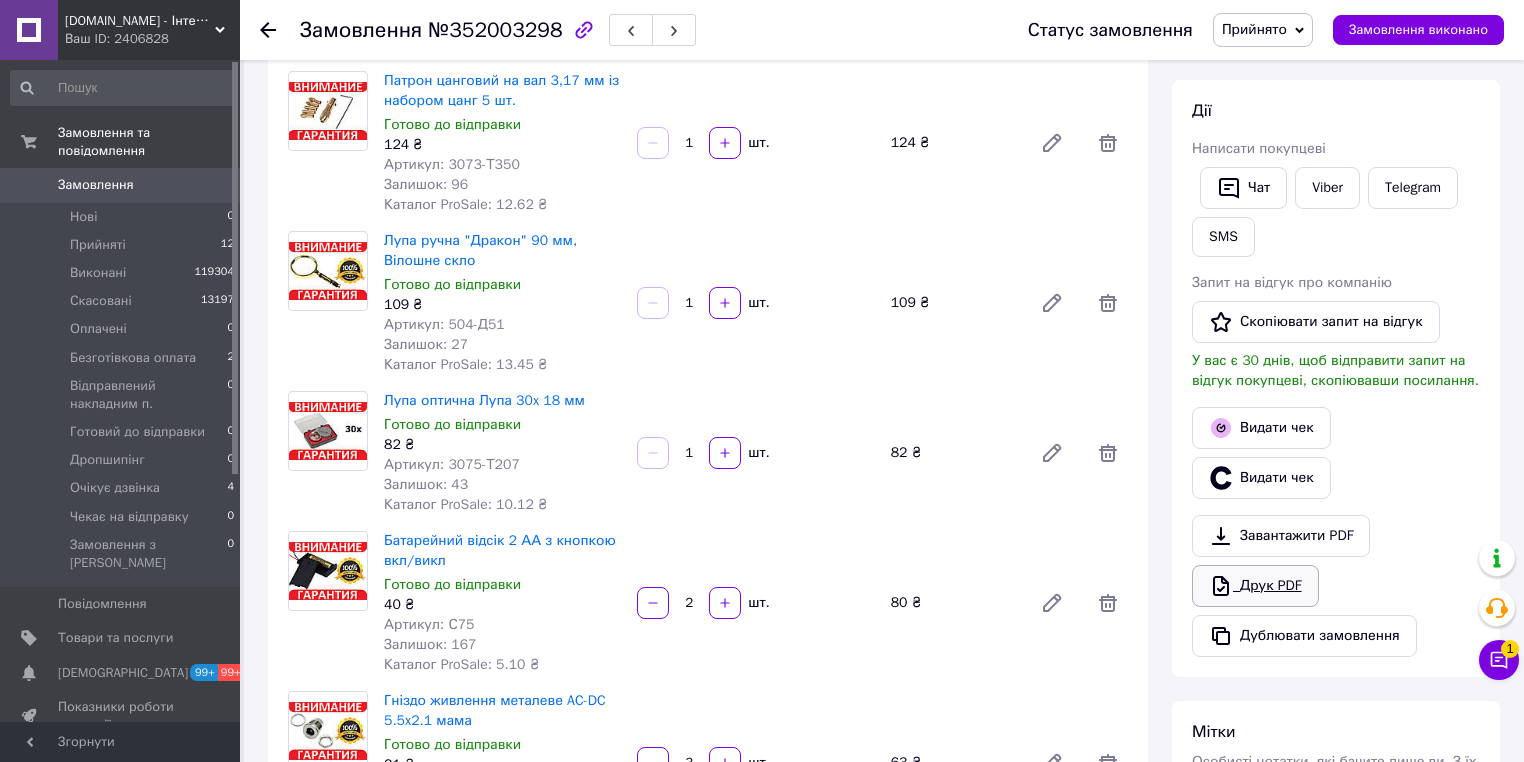 click 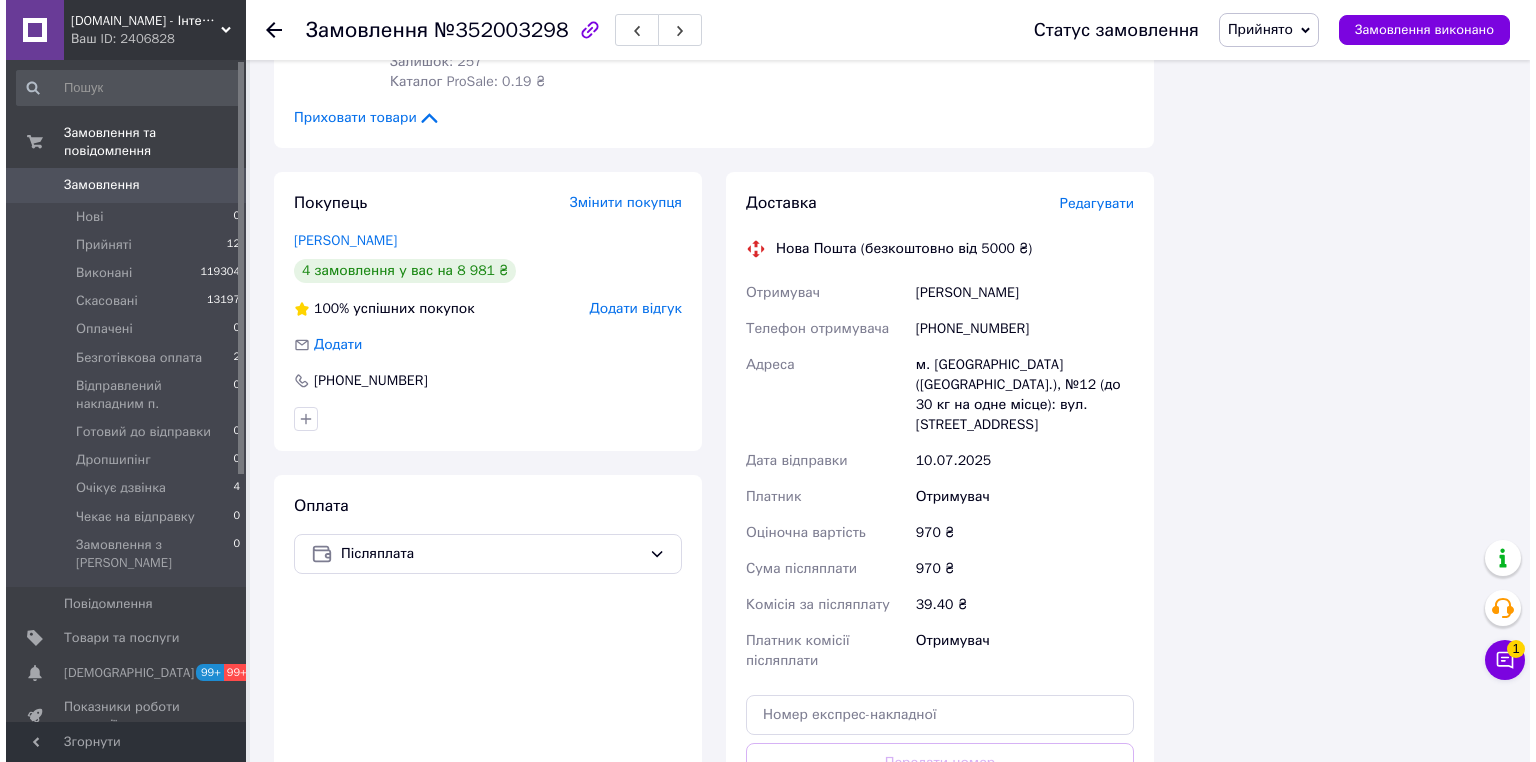scroll, scrollTop: 3680, scrollLeft: 0, axis: vertical 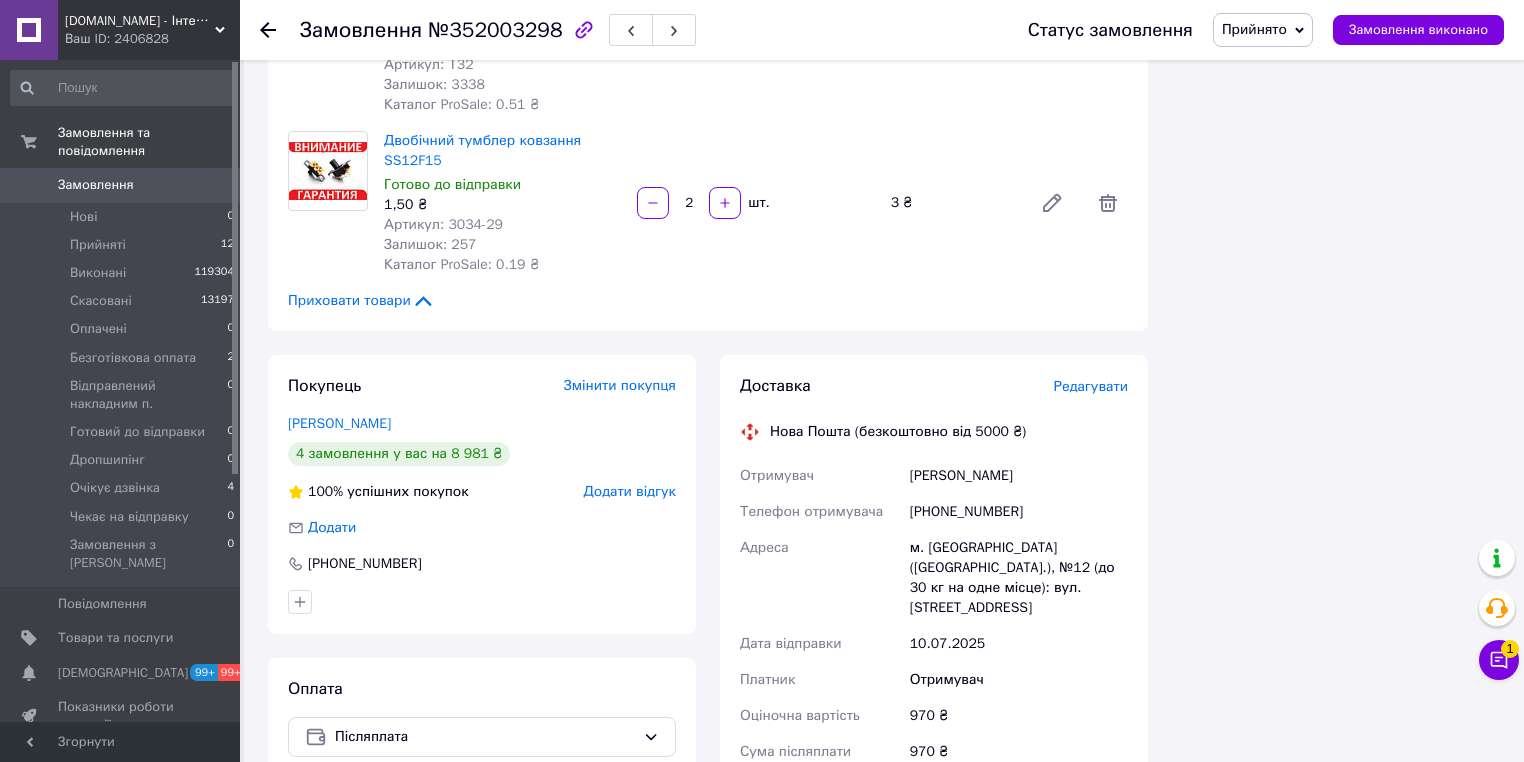 click on "Редагувати" at bounding box center (1091, 386) 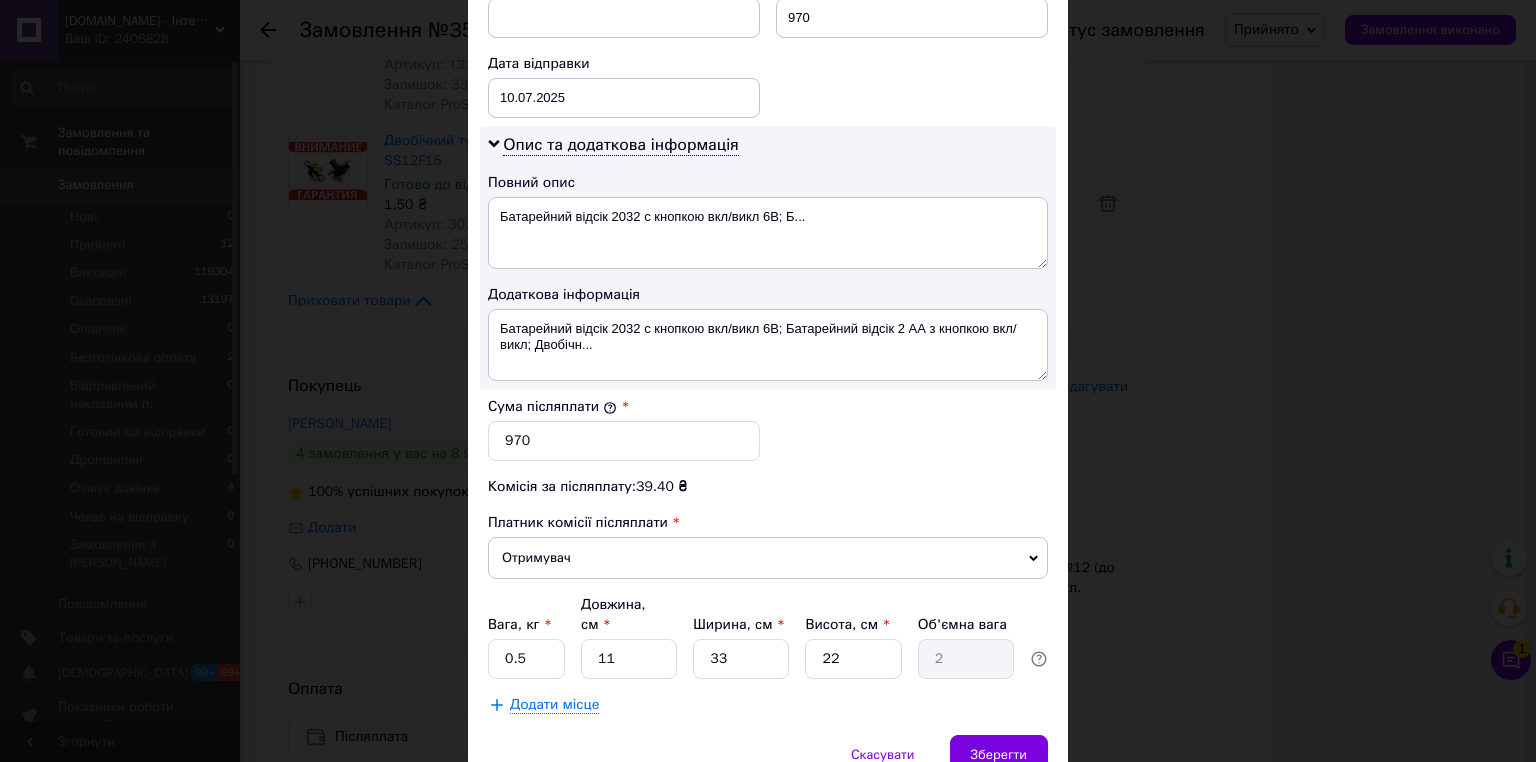scroll, scrollTop: 1000, scrollLeft: 0, axis: vertical 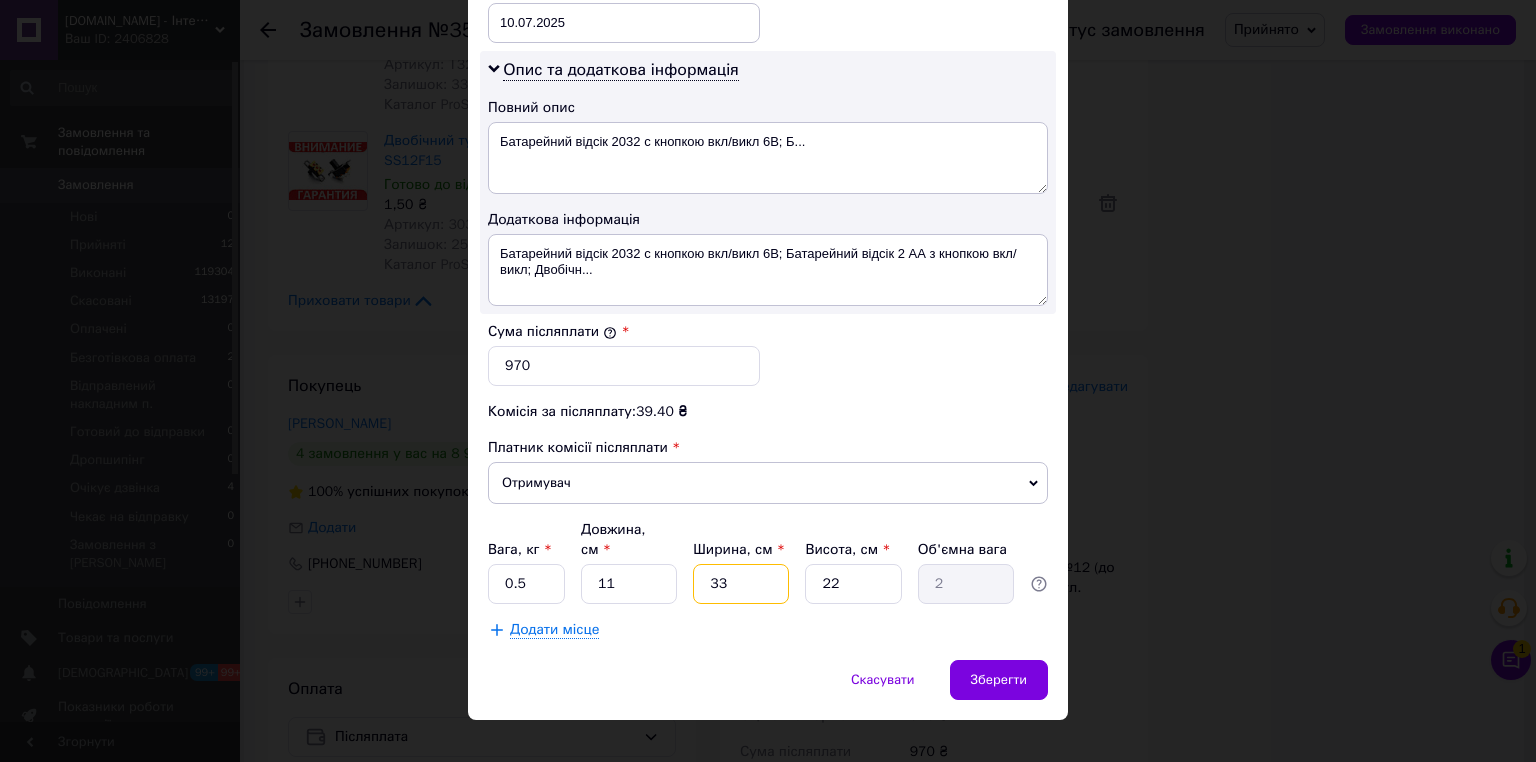 click on "33" at bounding box center (741, 584) 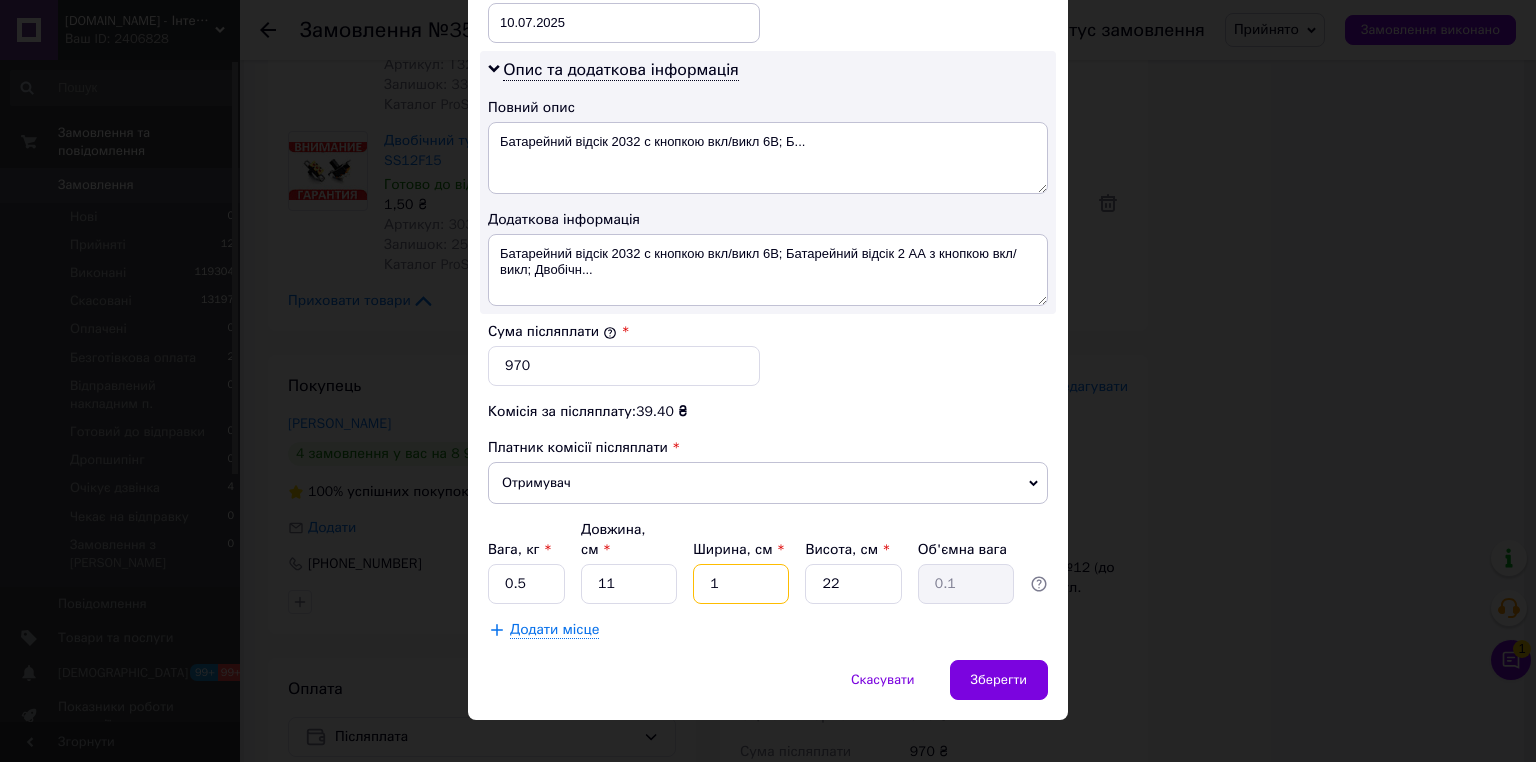 type on "10" 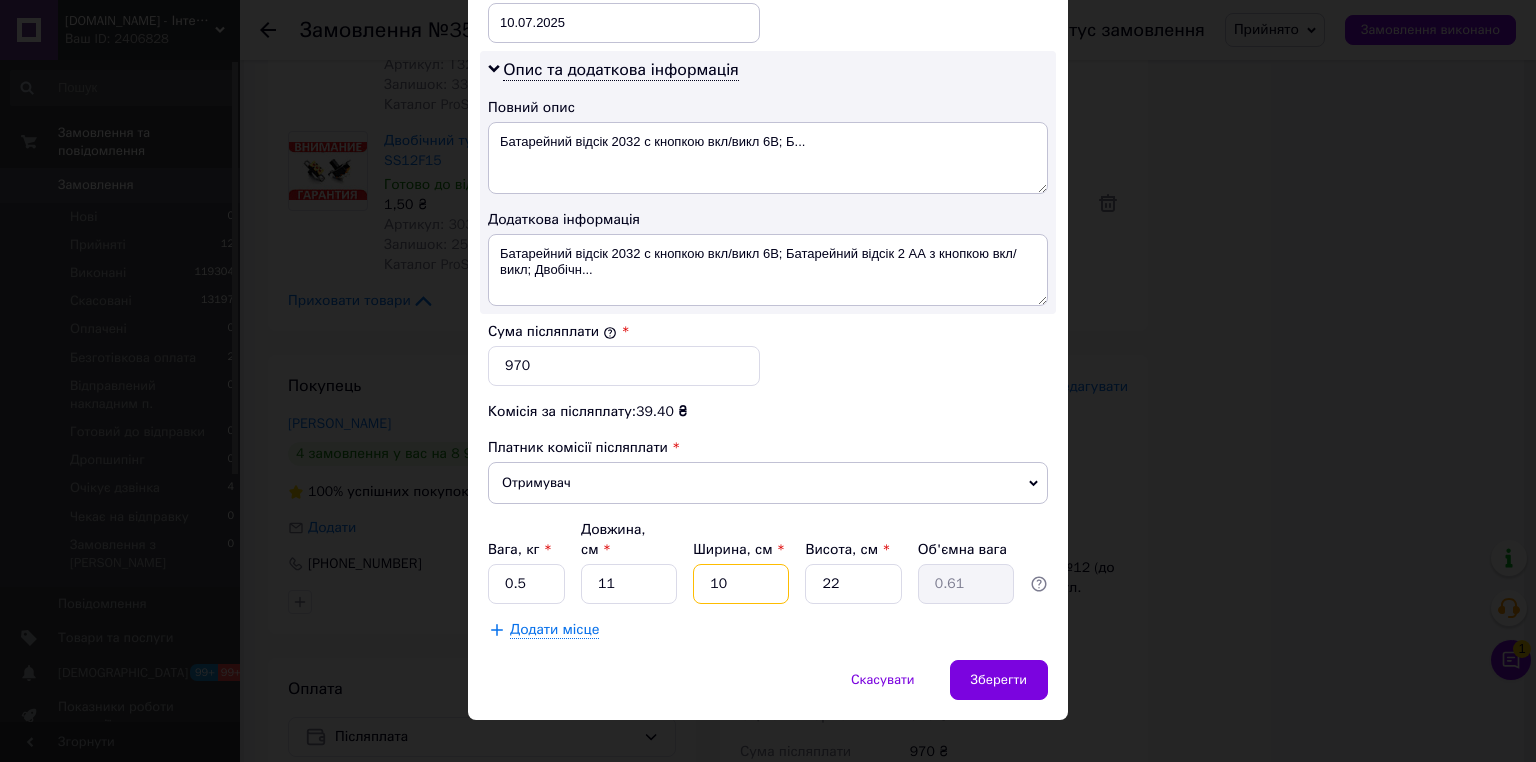 type on "10" 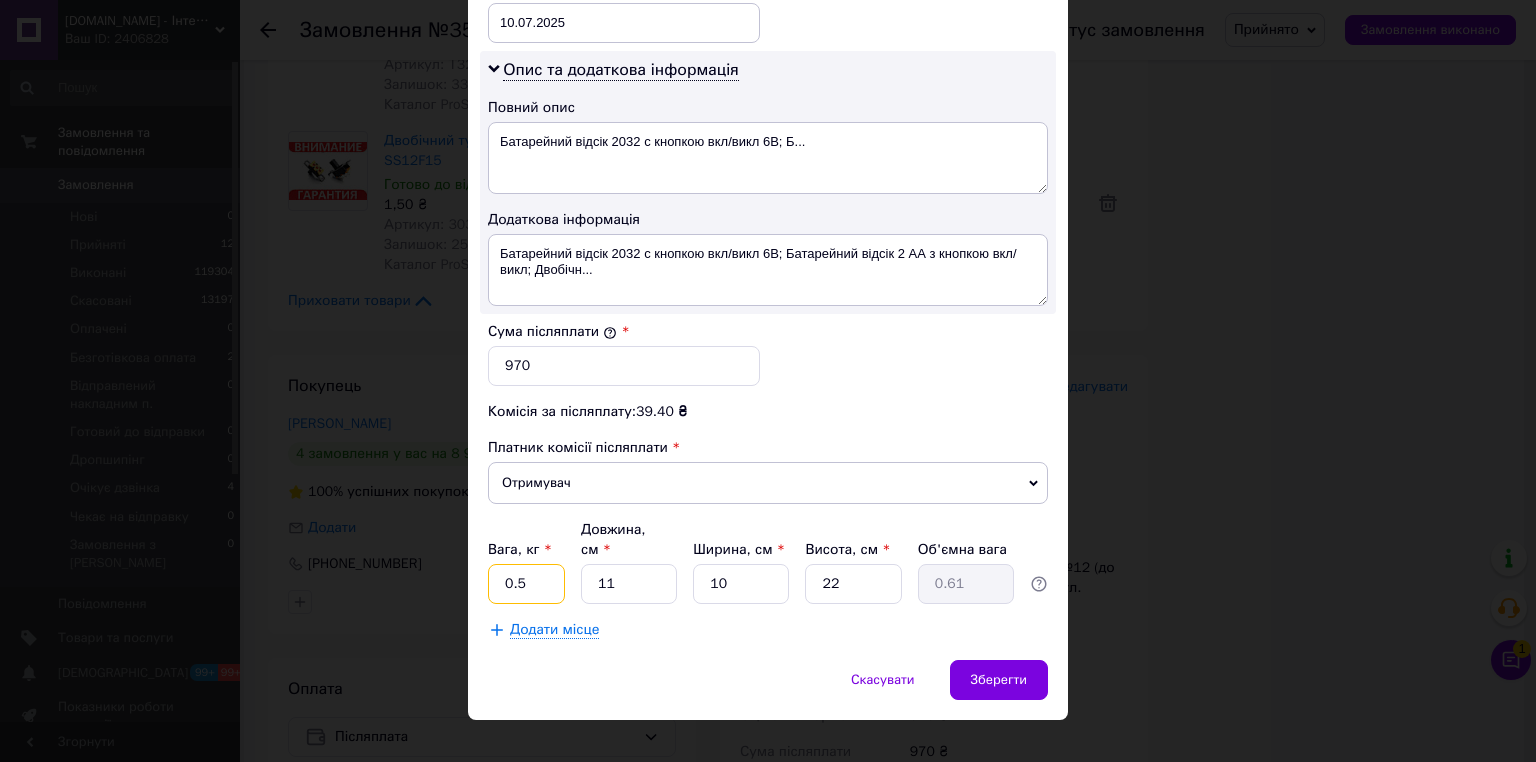 click on "0.5" at bounding box center [526, 584] 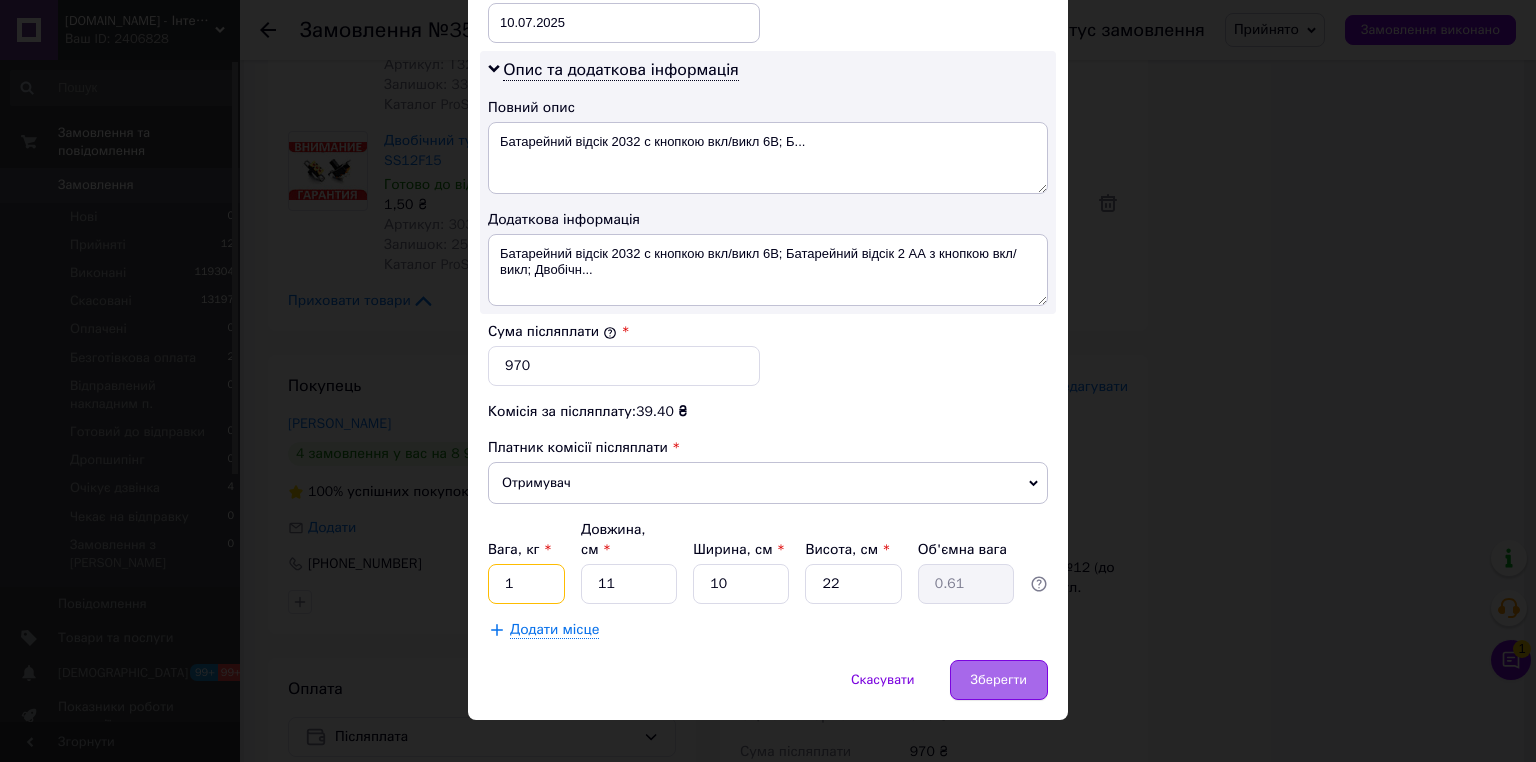 type on "1" 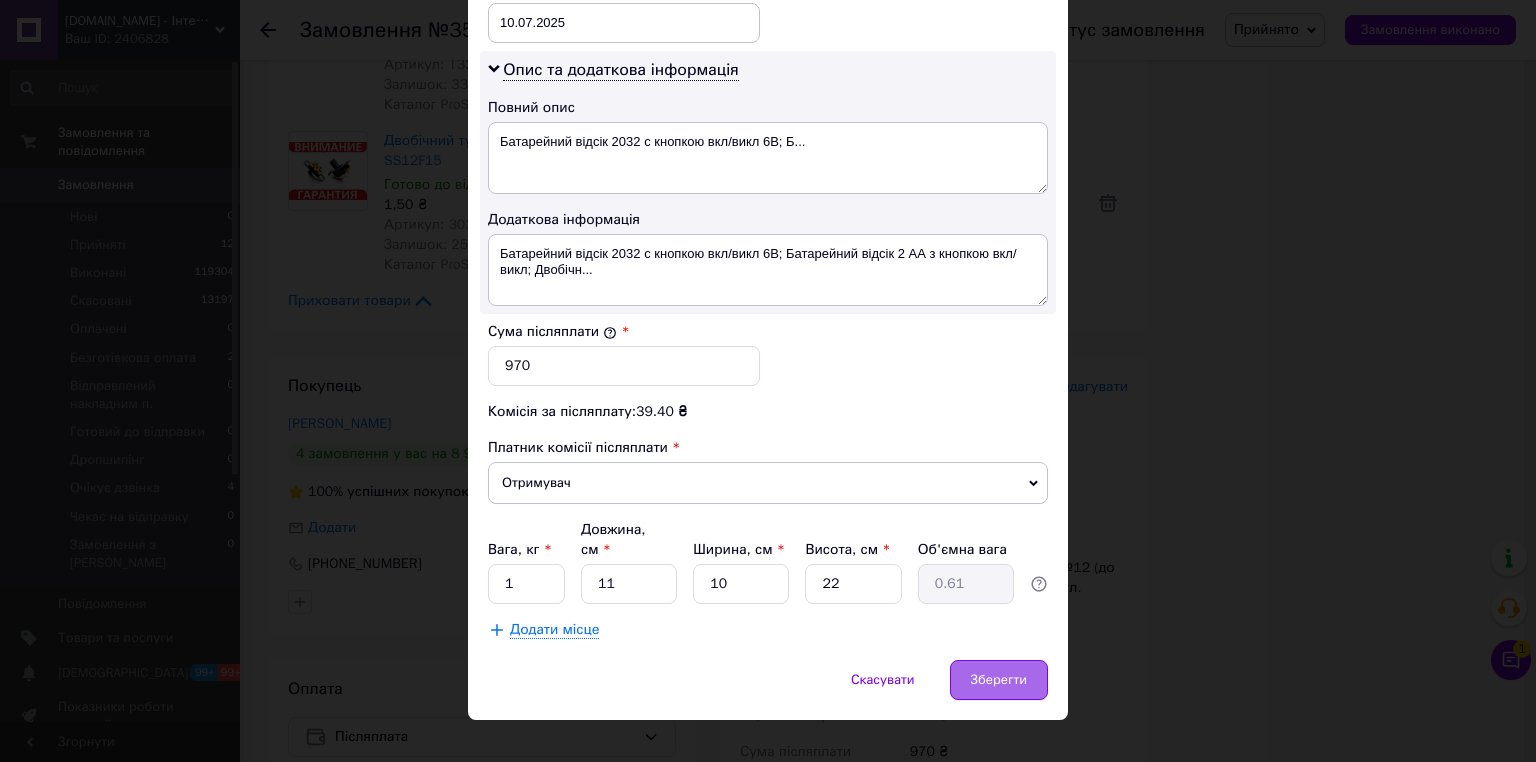 drag, startPoint x: 1002, startPoint y: 663, endPoint x: 1016, endPoint y: 644, distance: 23.600847 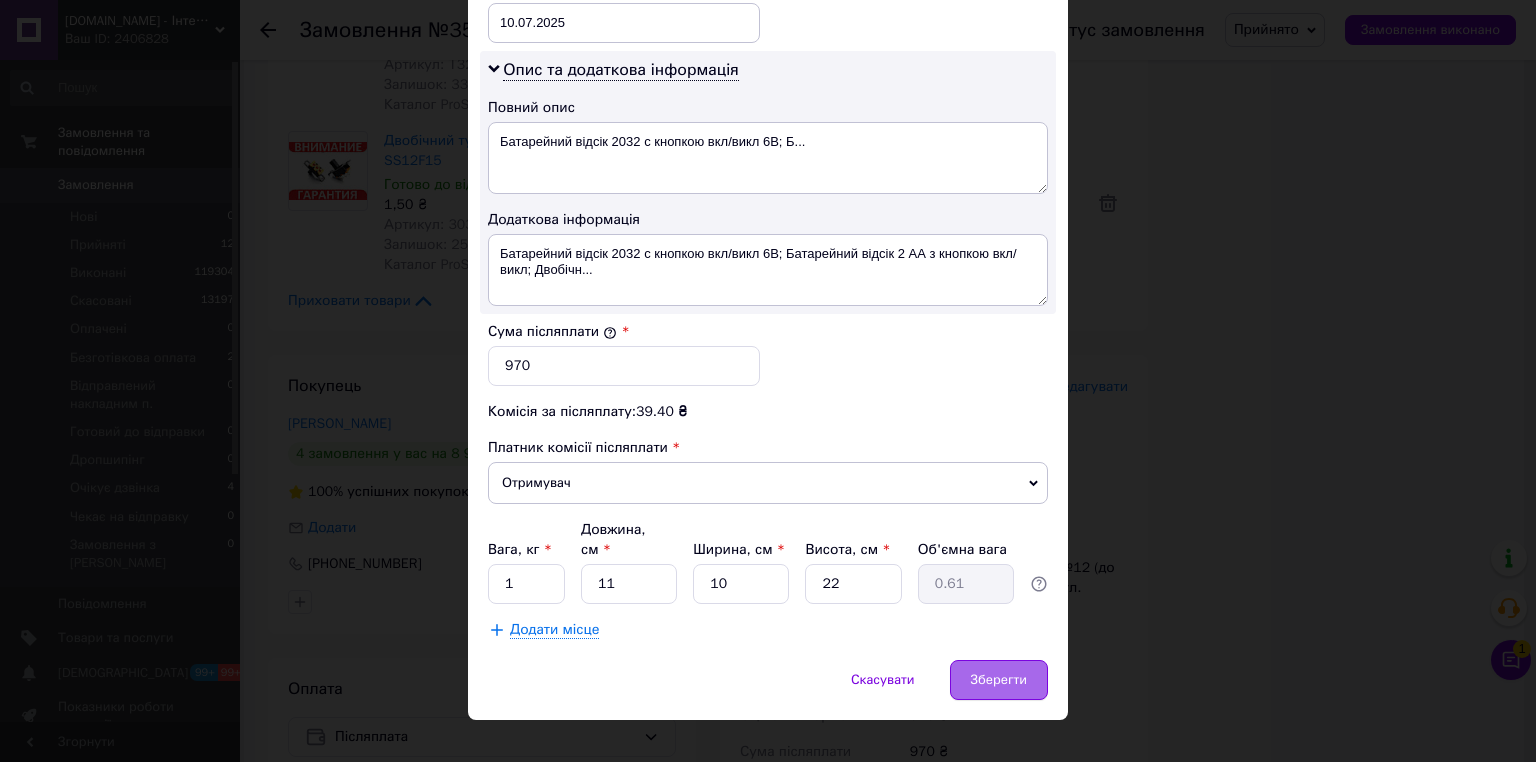 click on "Зберегти" at bounding box center [999, 680] 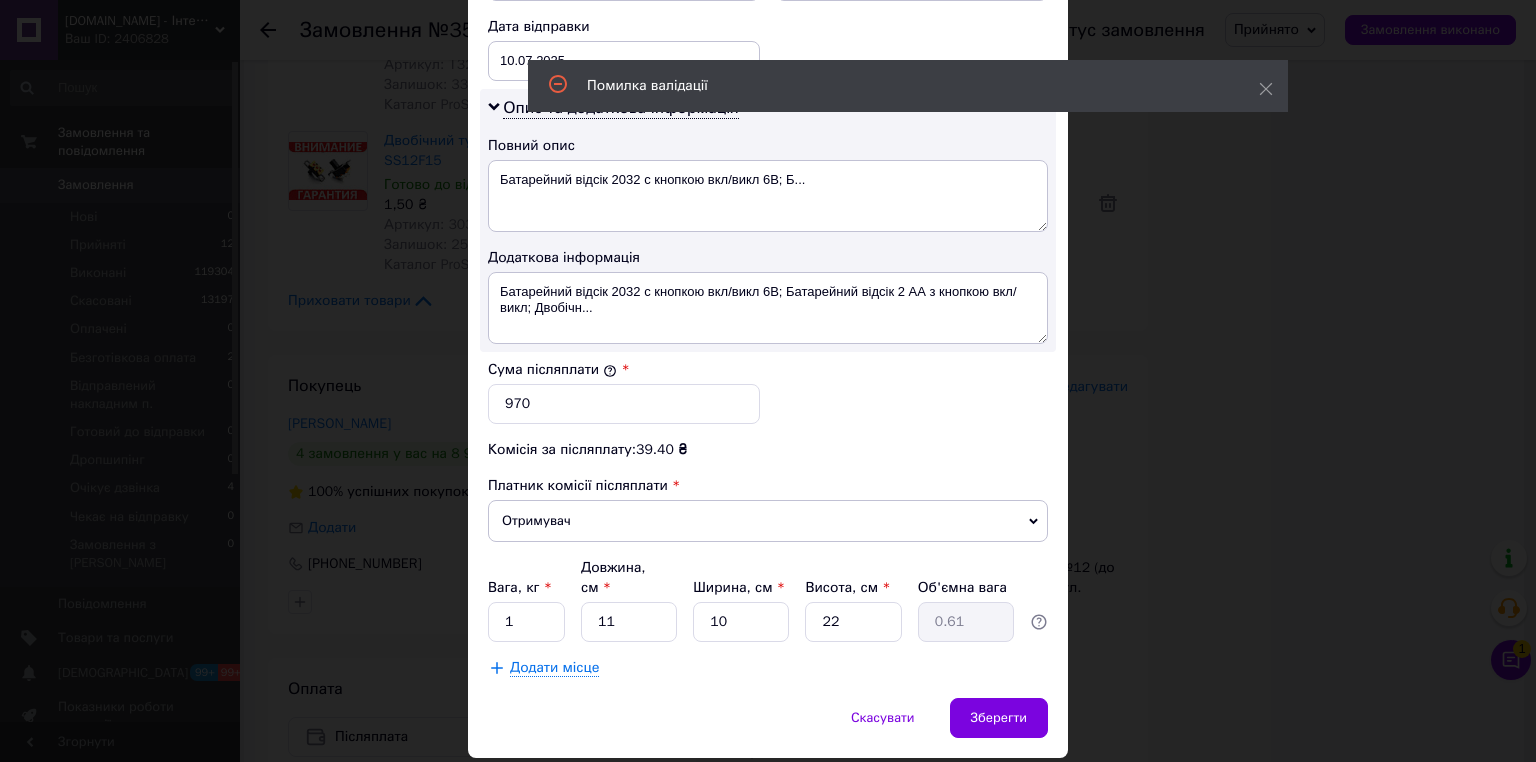 scroll, scrollTop: 0, scrollLeft: 0, axis: both 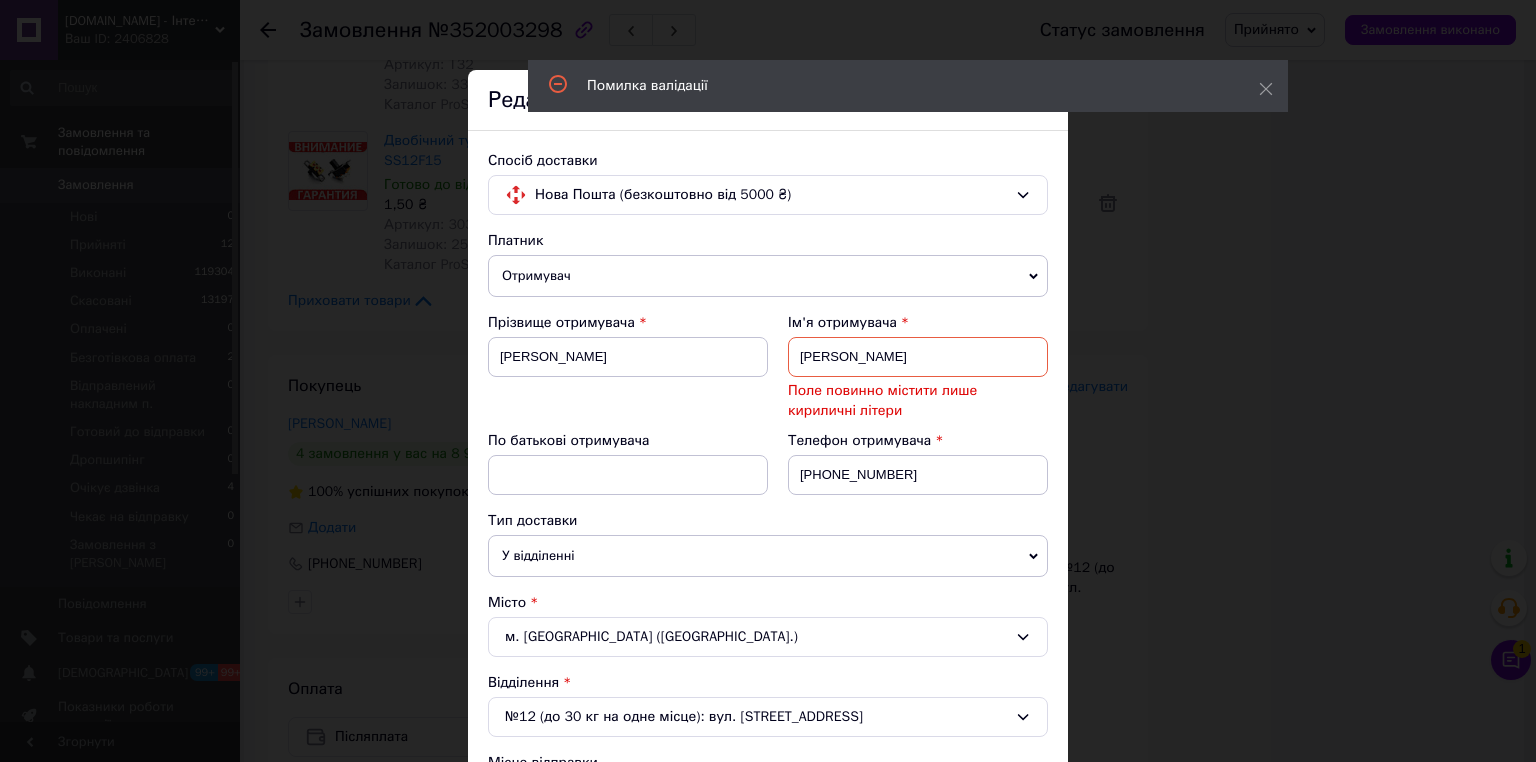 click on "Евген Геннадійович" at bounding box center [918, 357] 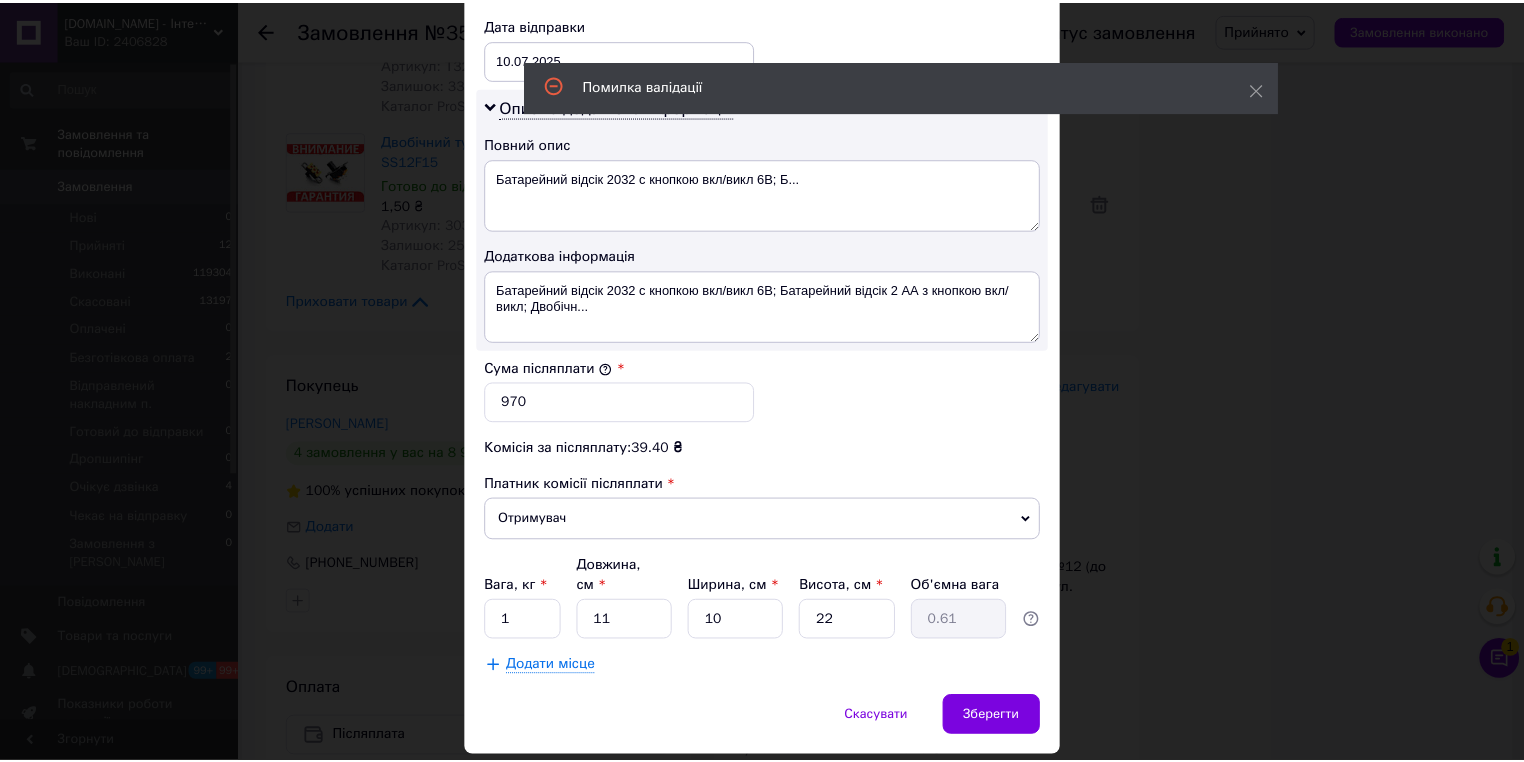 scroll, scrollTop: 1000, scrollLeft: 0, axis: vertical 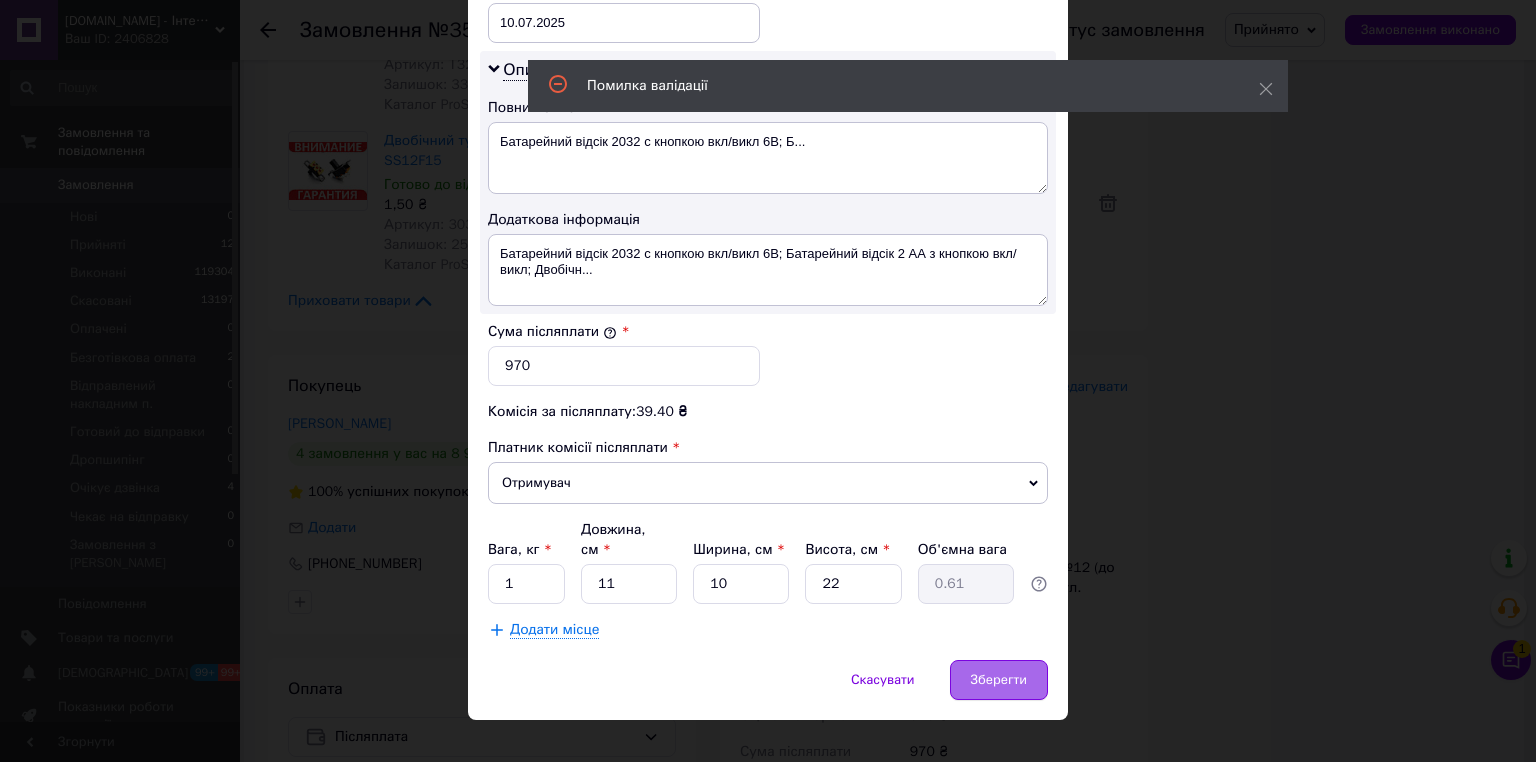 type on "Евген" 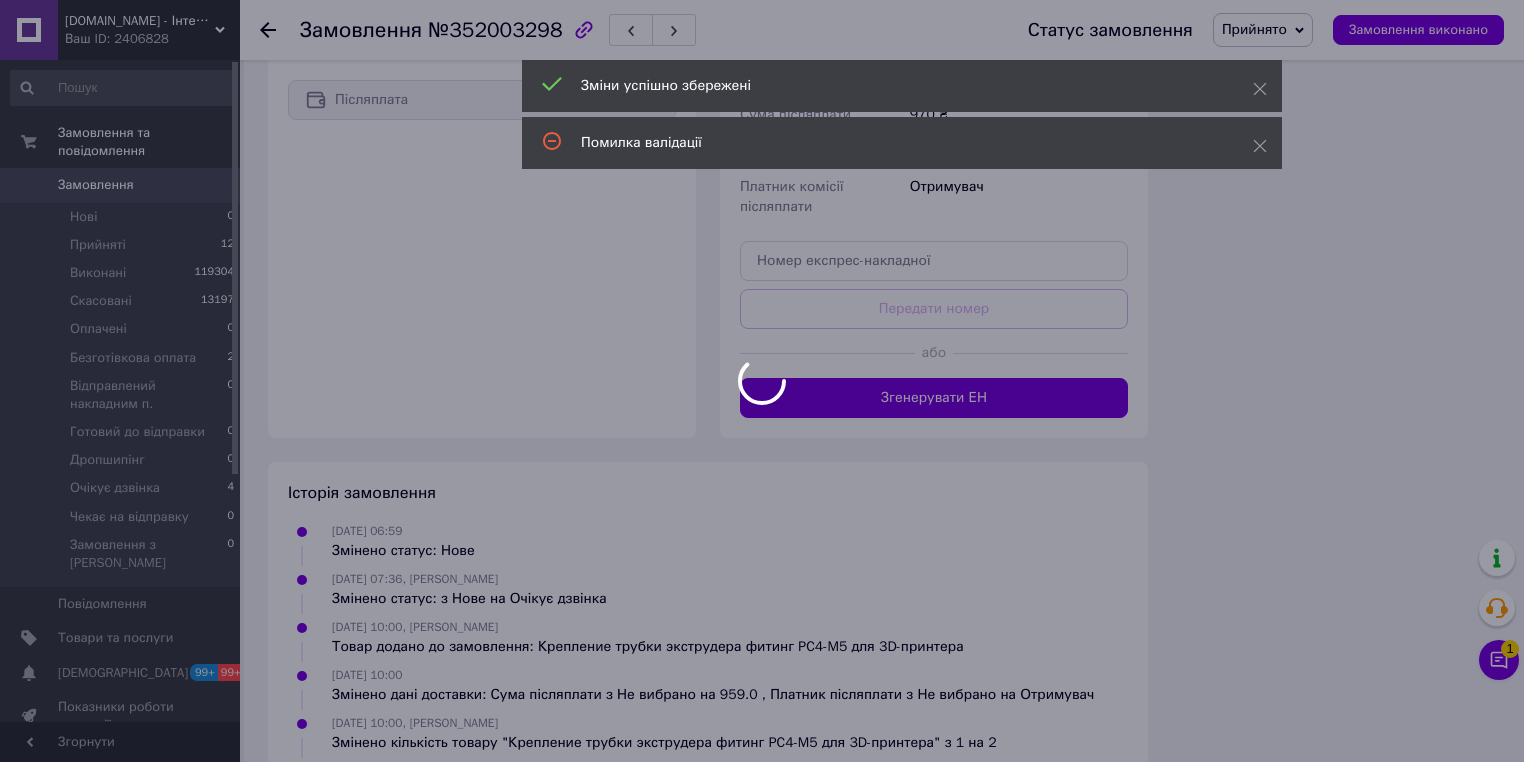 scroll, scrollTop: 4320, scrollLeft: 0, axis: vertical 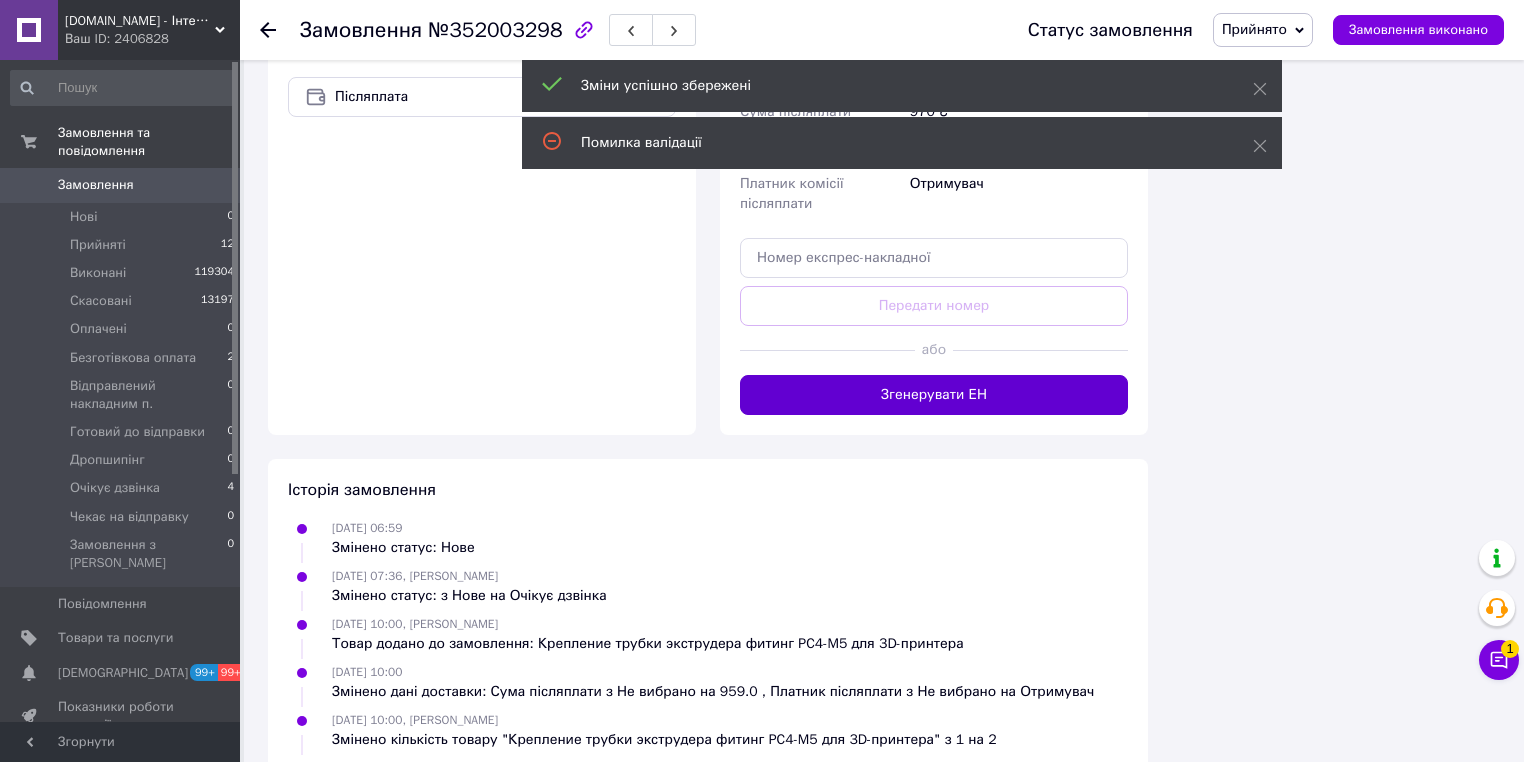 click on "Згенерувати ЕН" at bounding box center (934, 395) 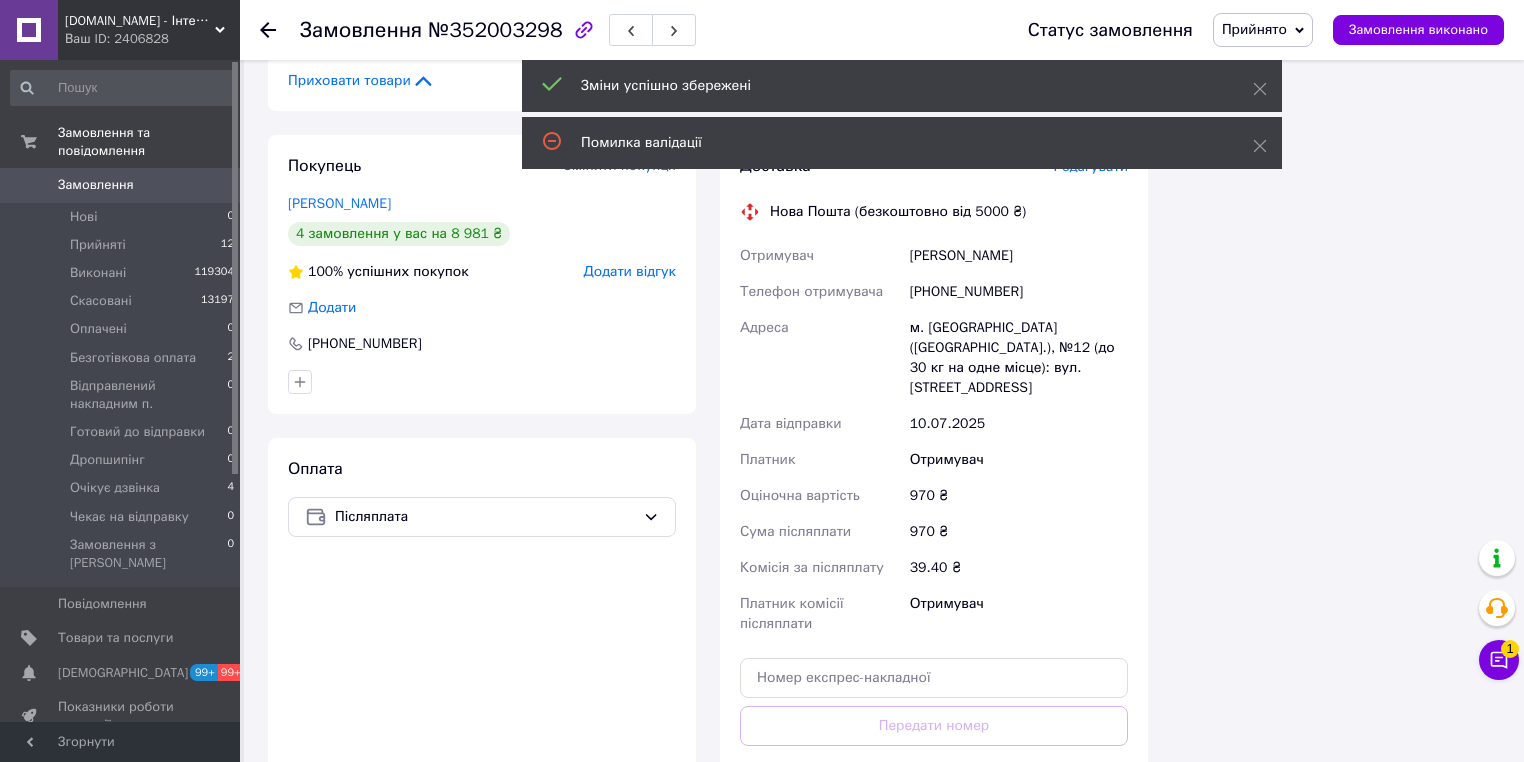 scroll, scrollTop: 3520, scrollLeft: 0, axis: vertical 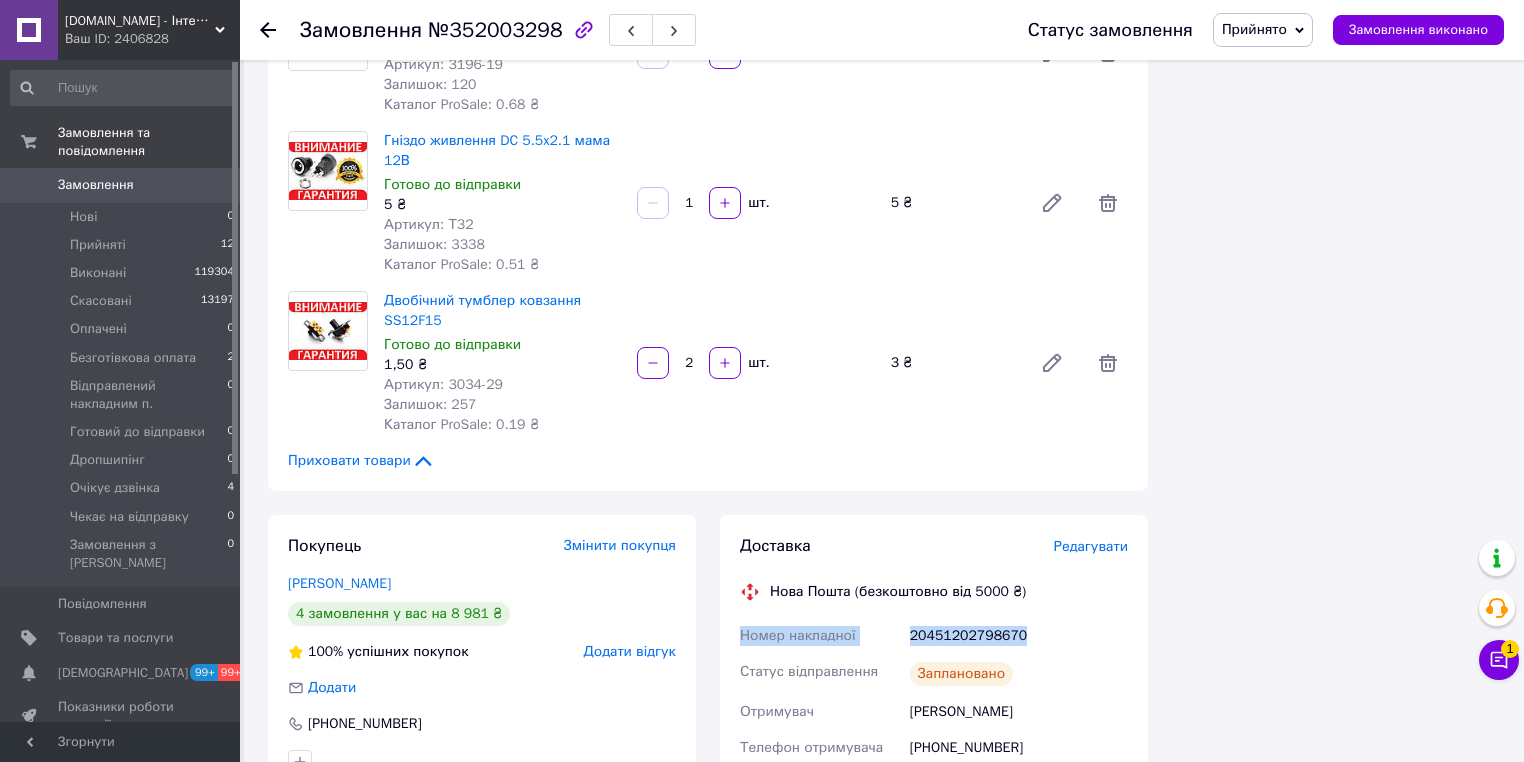 drag, startPoint x: 933, startPoint y: 594, endPoint x: 722, endPoint y: 602, distance: 211.15161 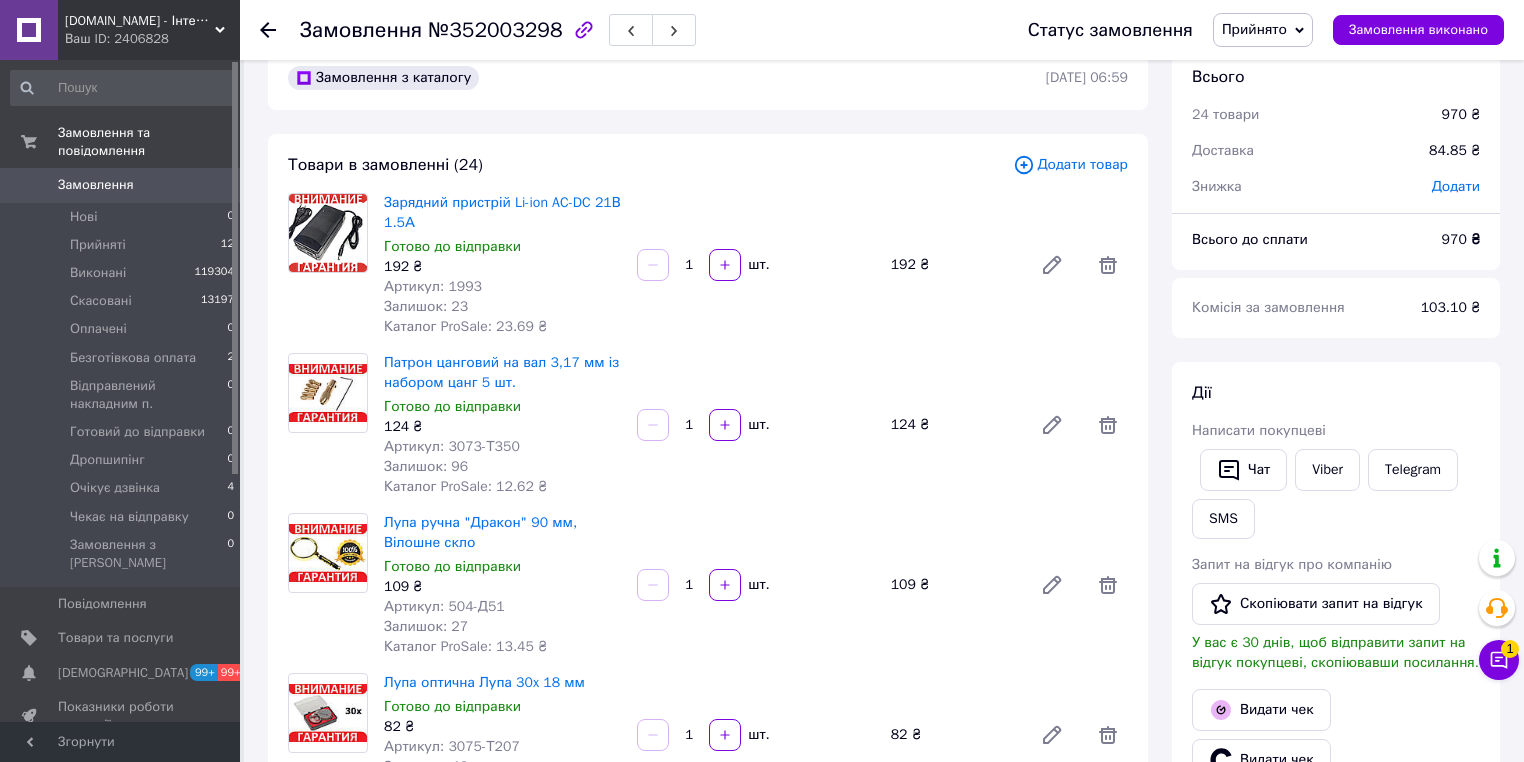 scroll, scrollTop: 0, scrollLeft: 0, axis: both 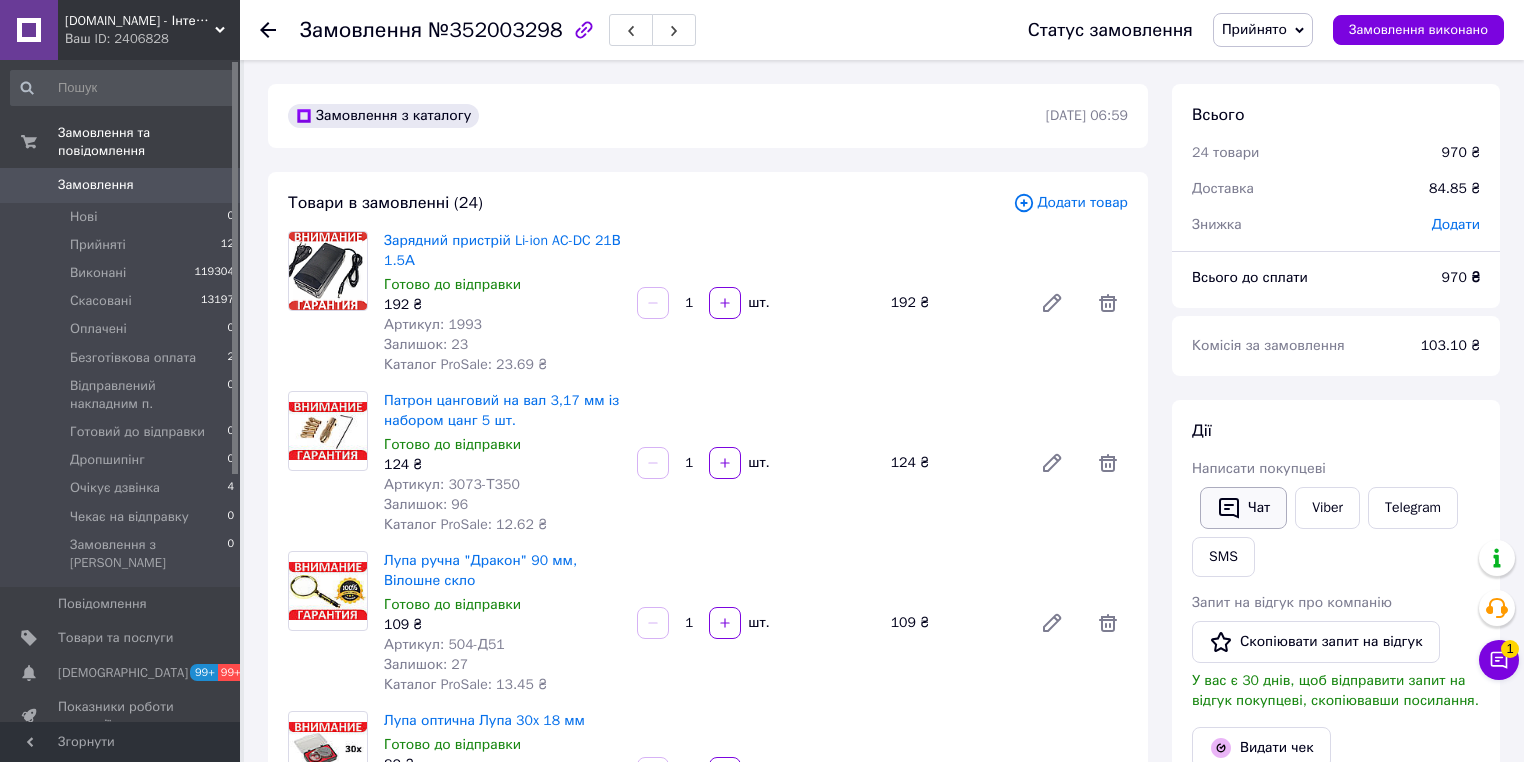 click on "Чат" at bounding box center [1243, 508] 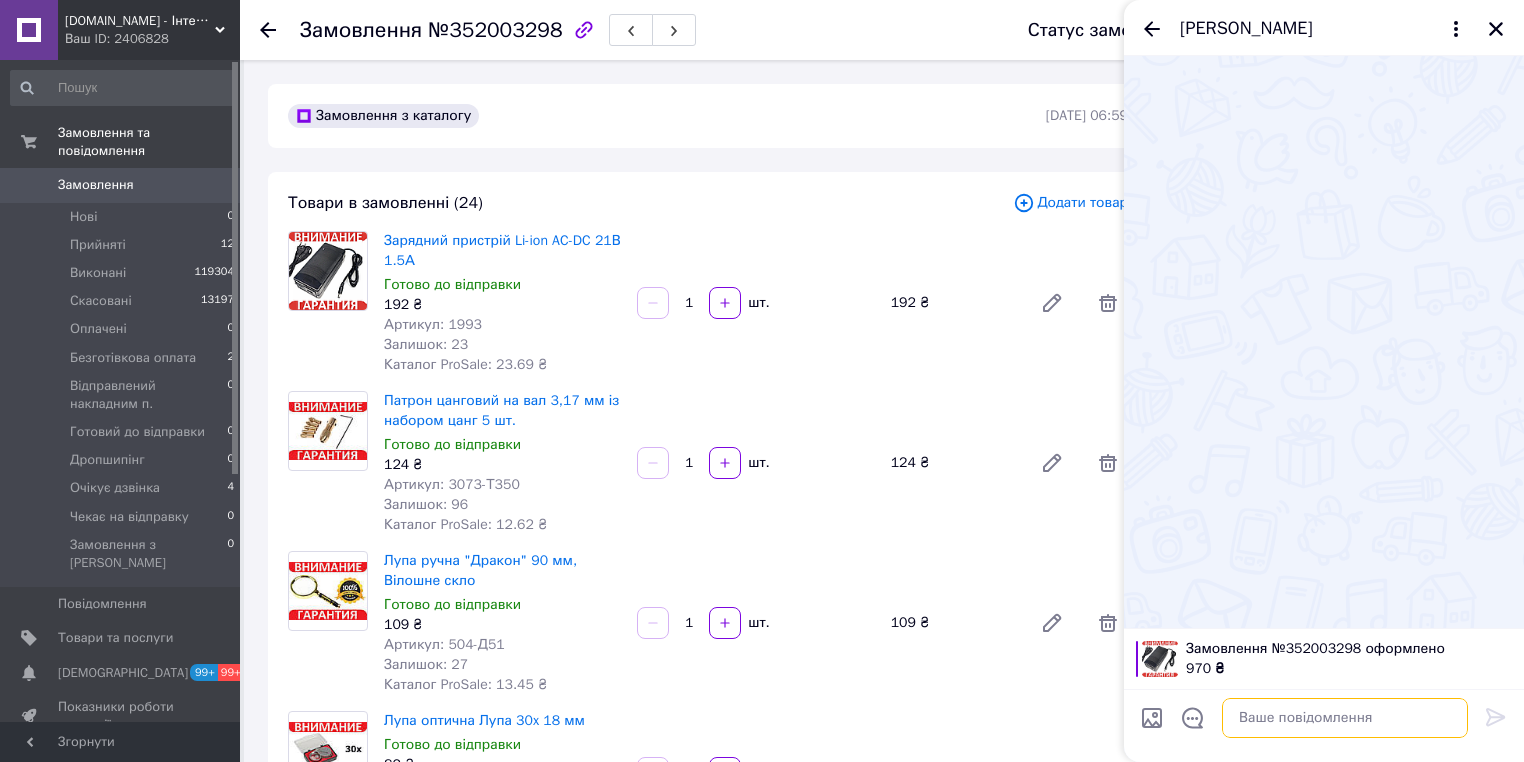 paste on "Номер накладної
20451202798670" 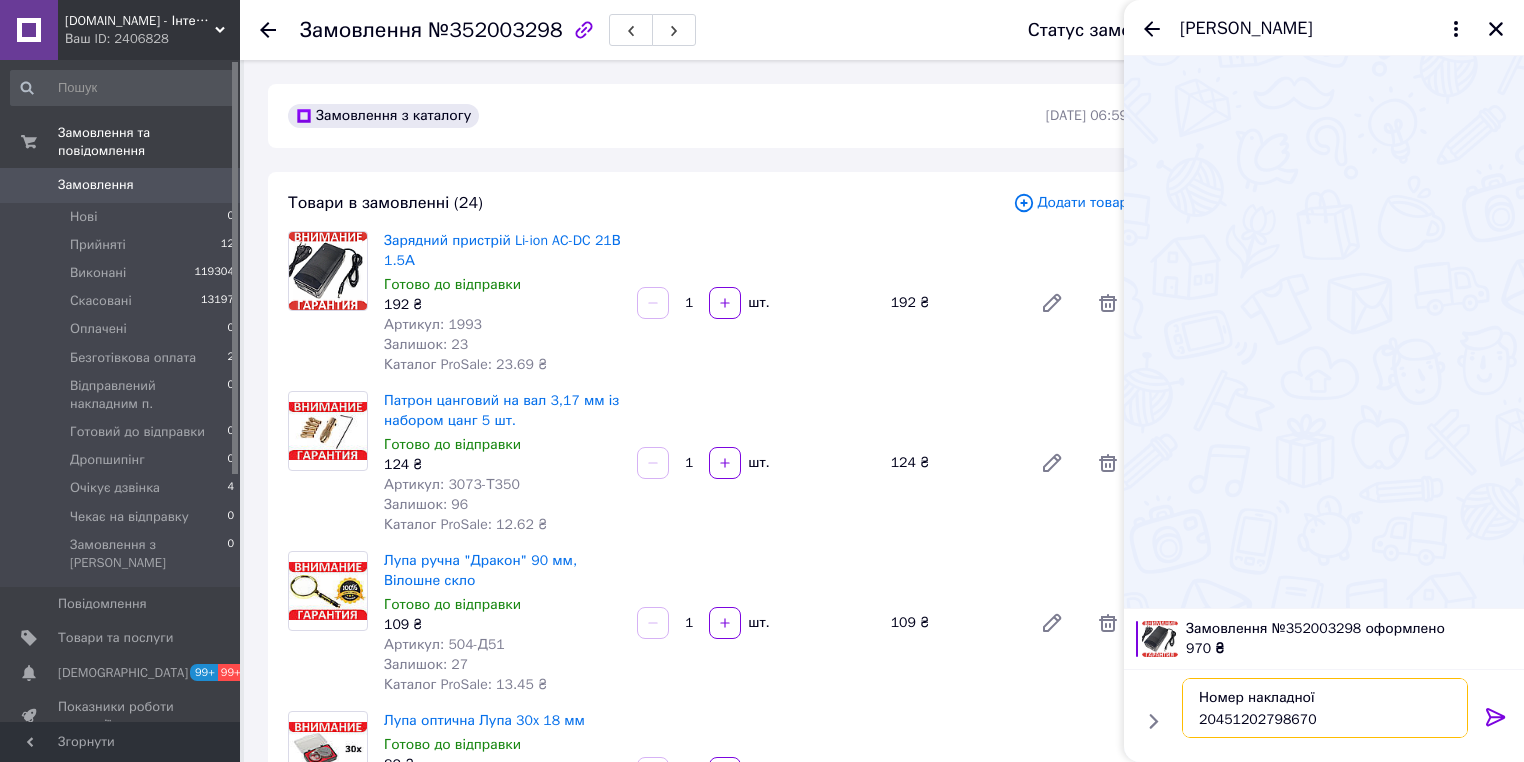type on "Номер накладної
20451202798670" 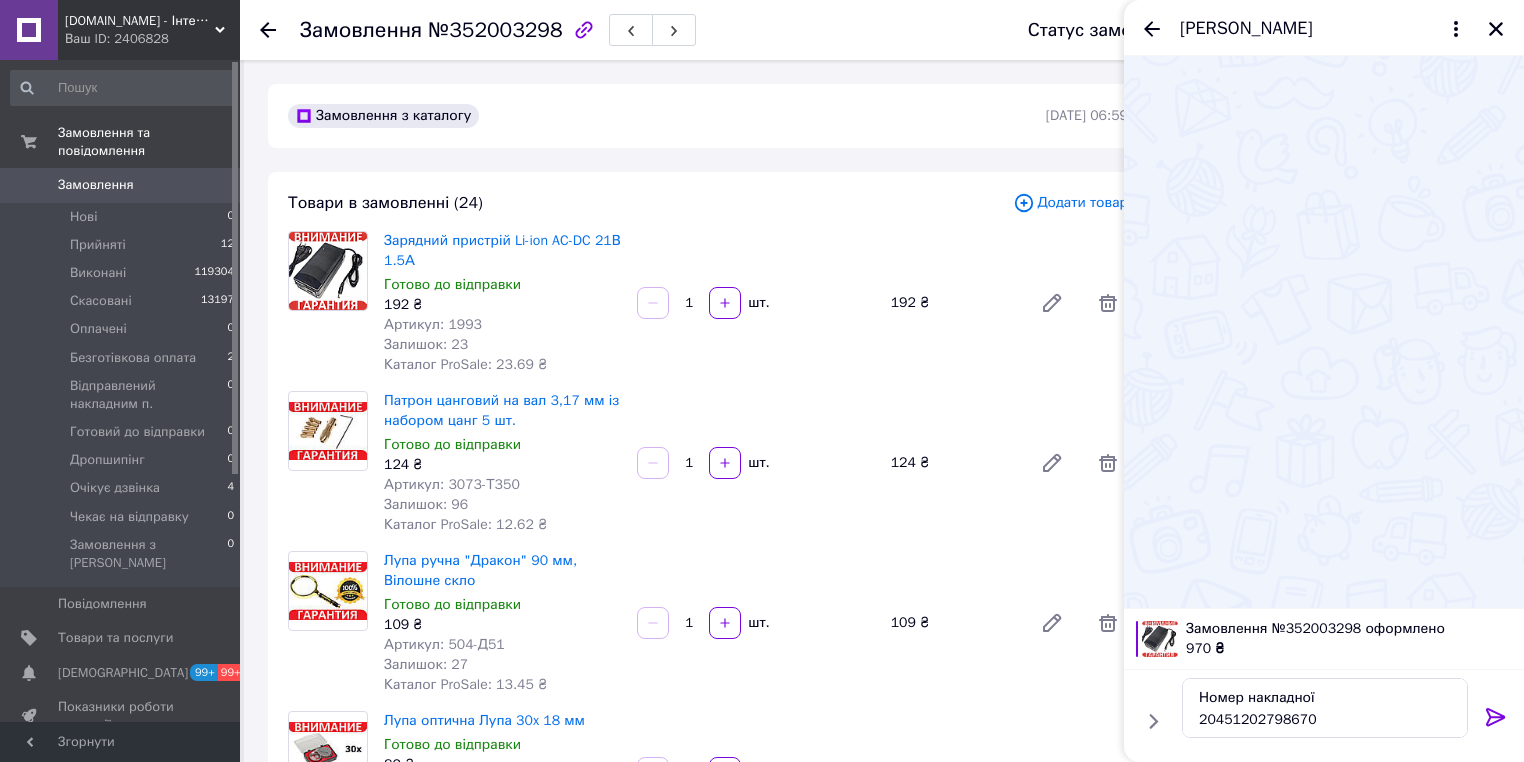 drag, startPoint x: 1500, startPoint y: 722, endPoint x: 1513, endPoint y: 713, distance: 15.811388 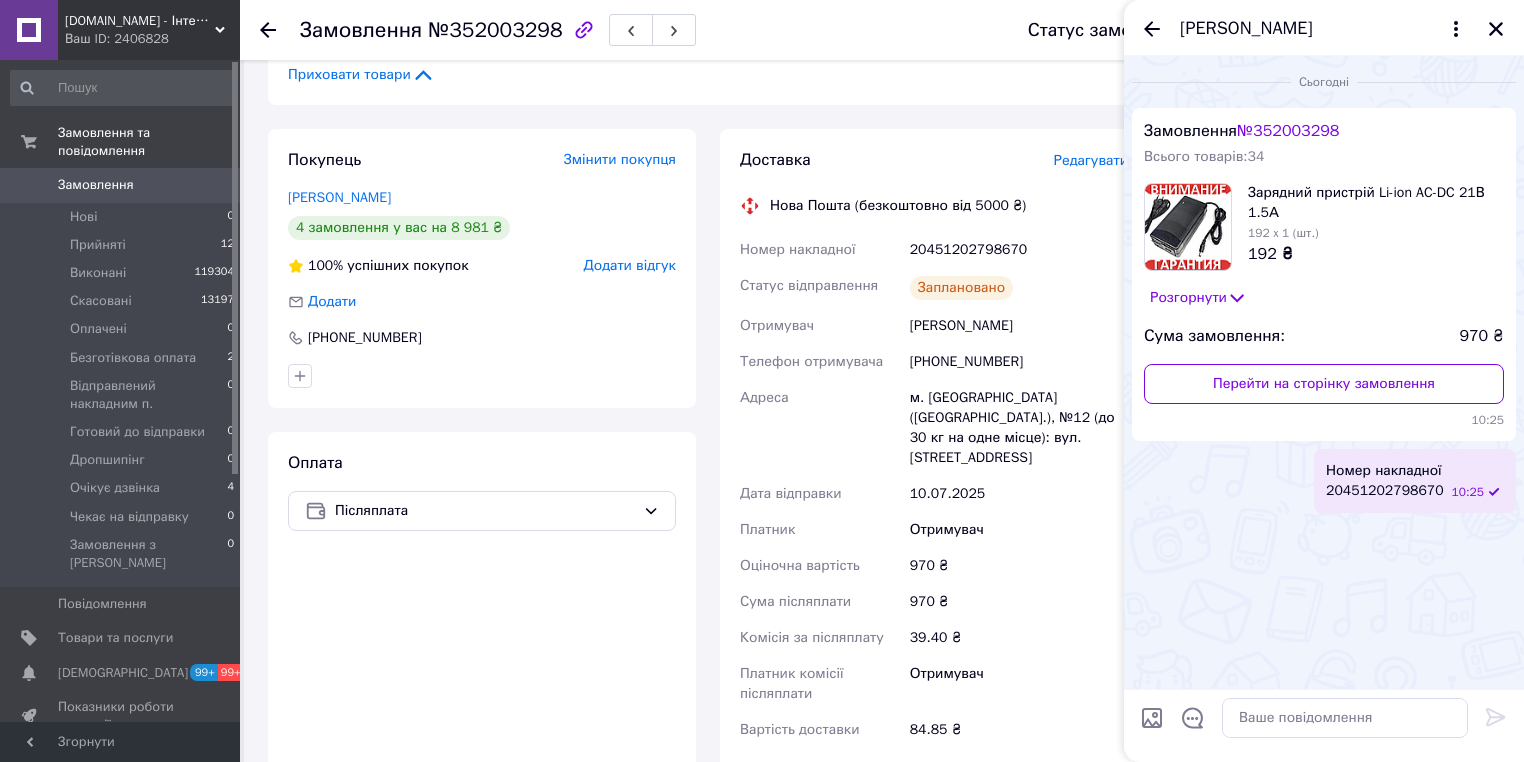 scroll, scrollTop: 4000, scrollLeft: 0, axis: vertical 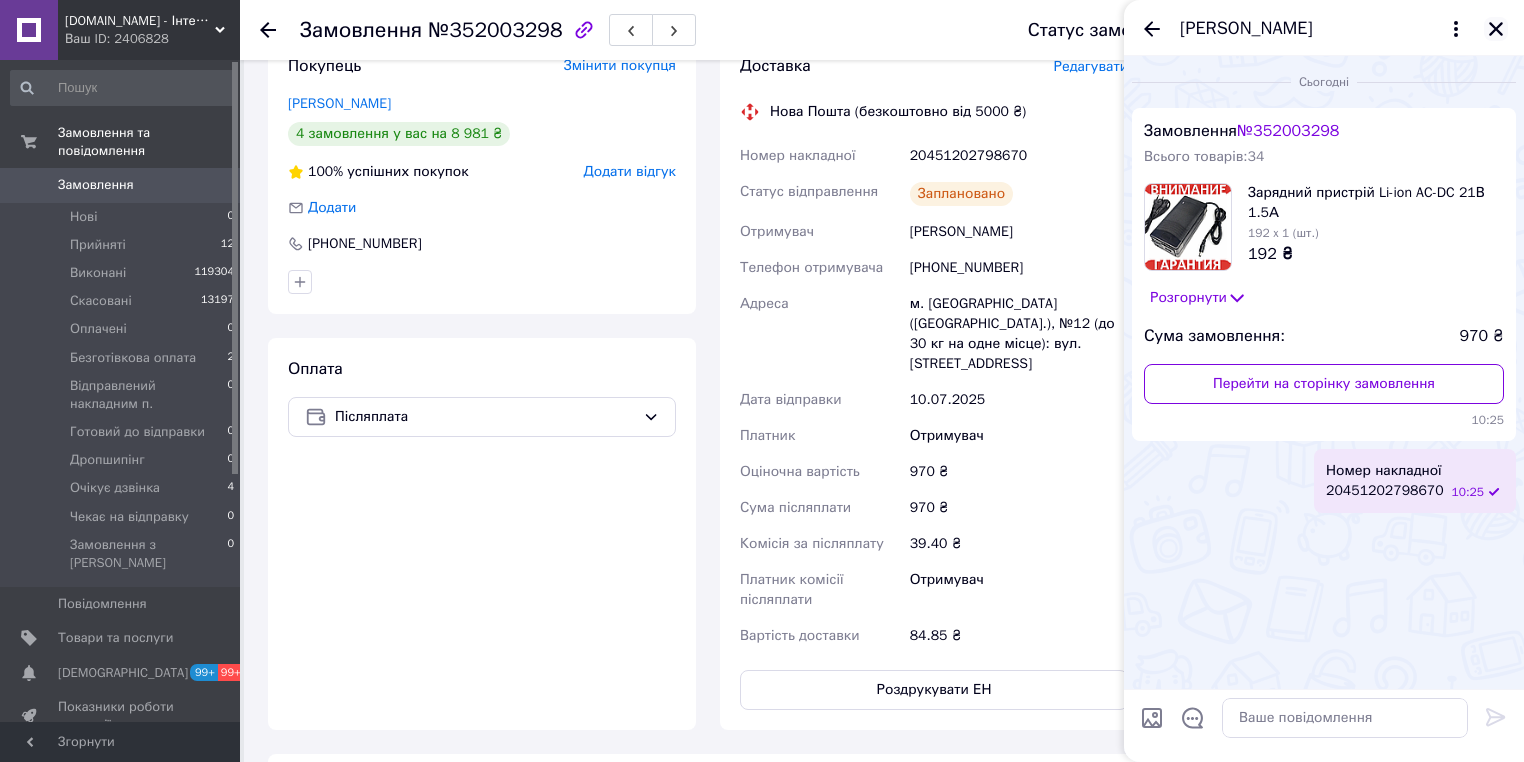click 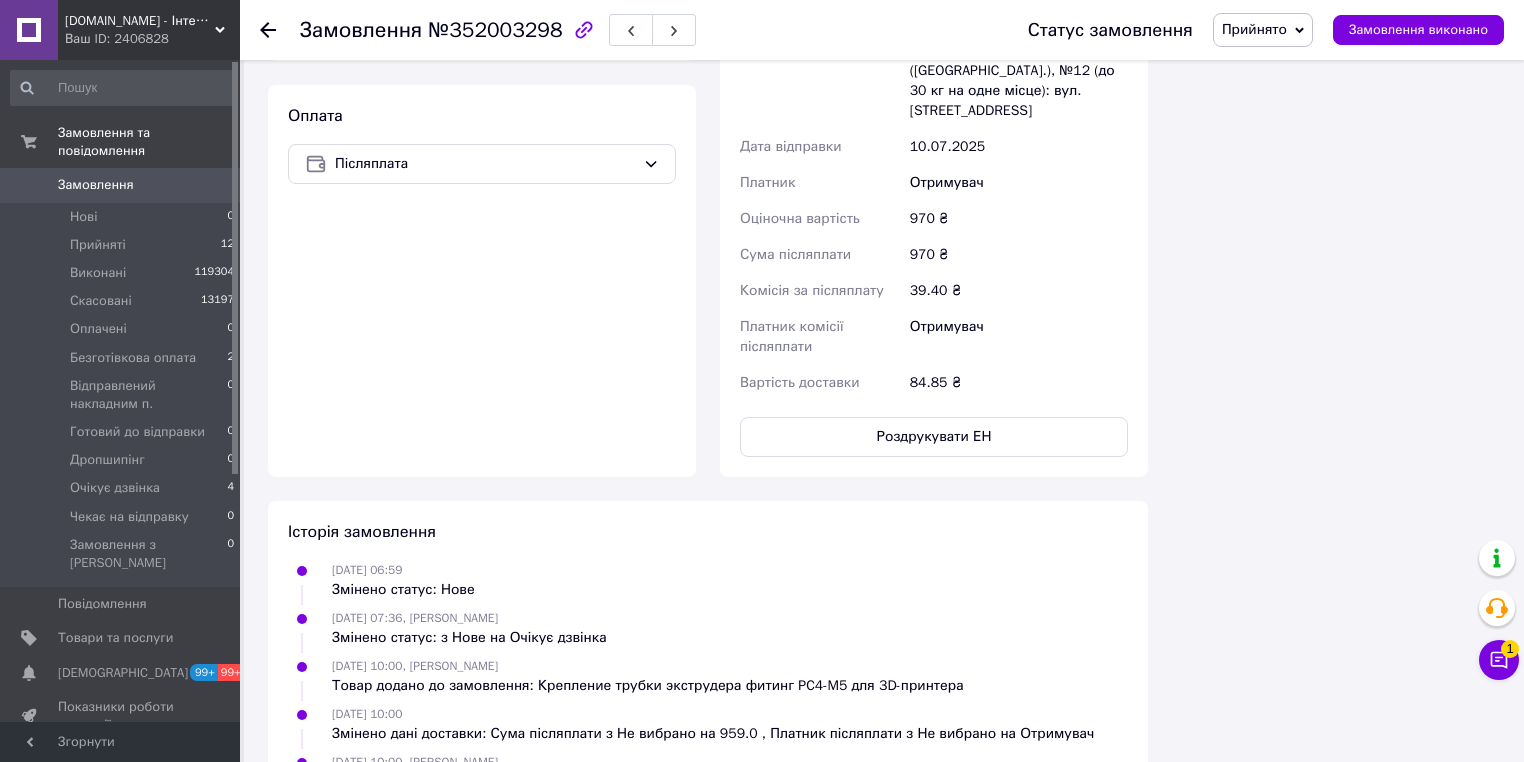 scroll, scrollTop: 4320, scrollLeft: 0, axis: vertical 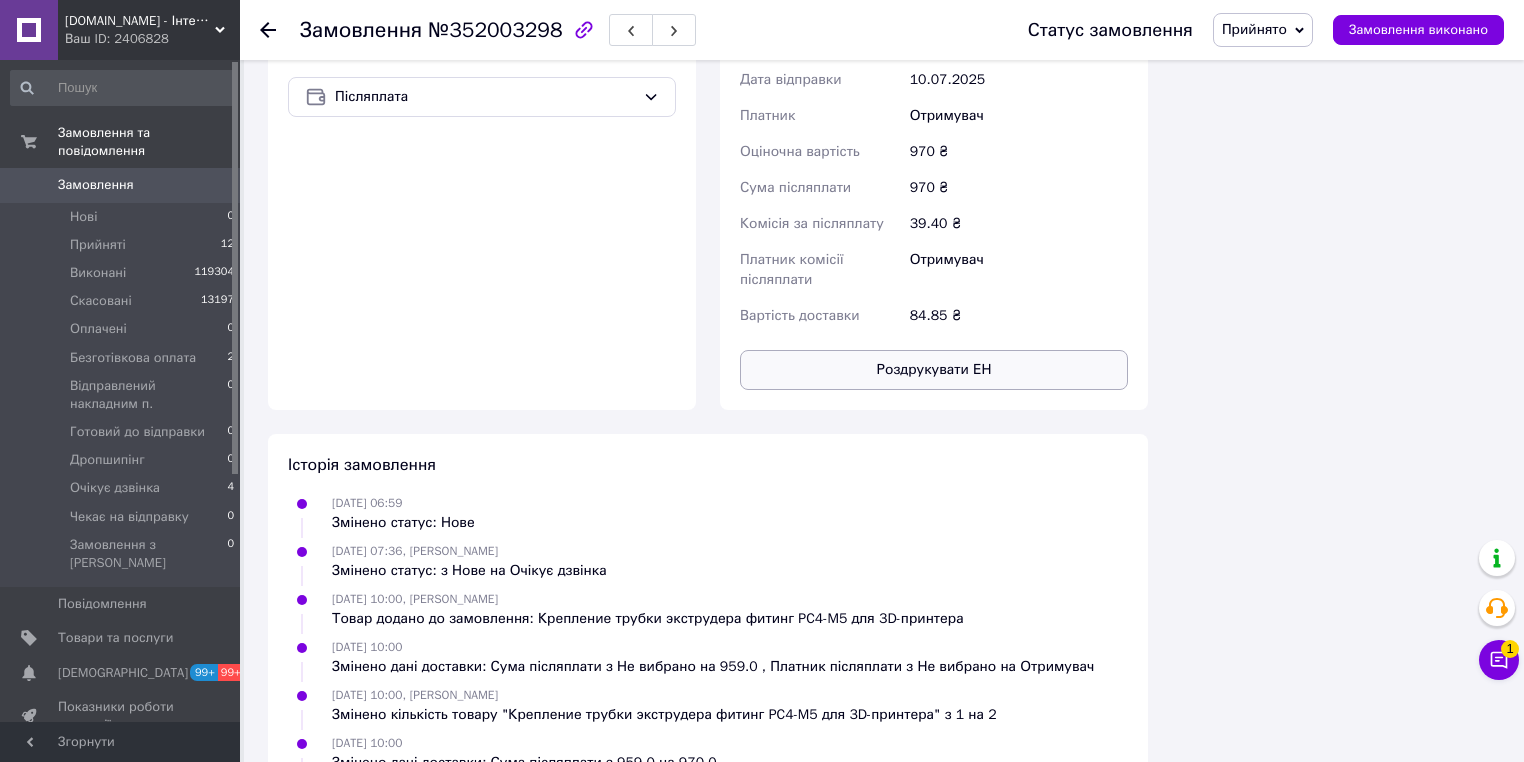 click on "Роздрукувати ЕН" at bounding box center (934, 370) 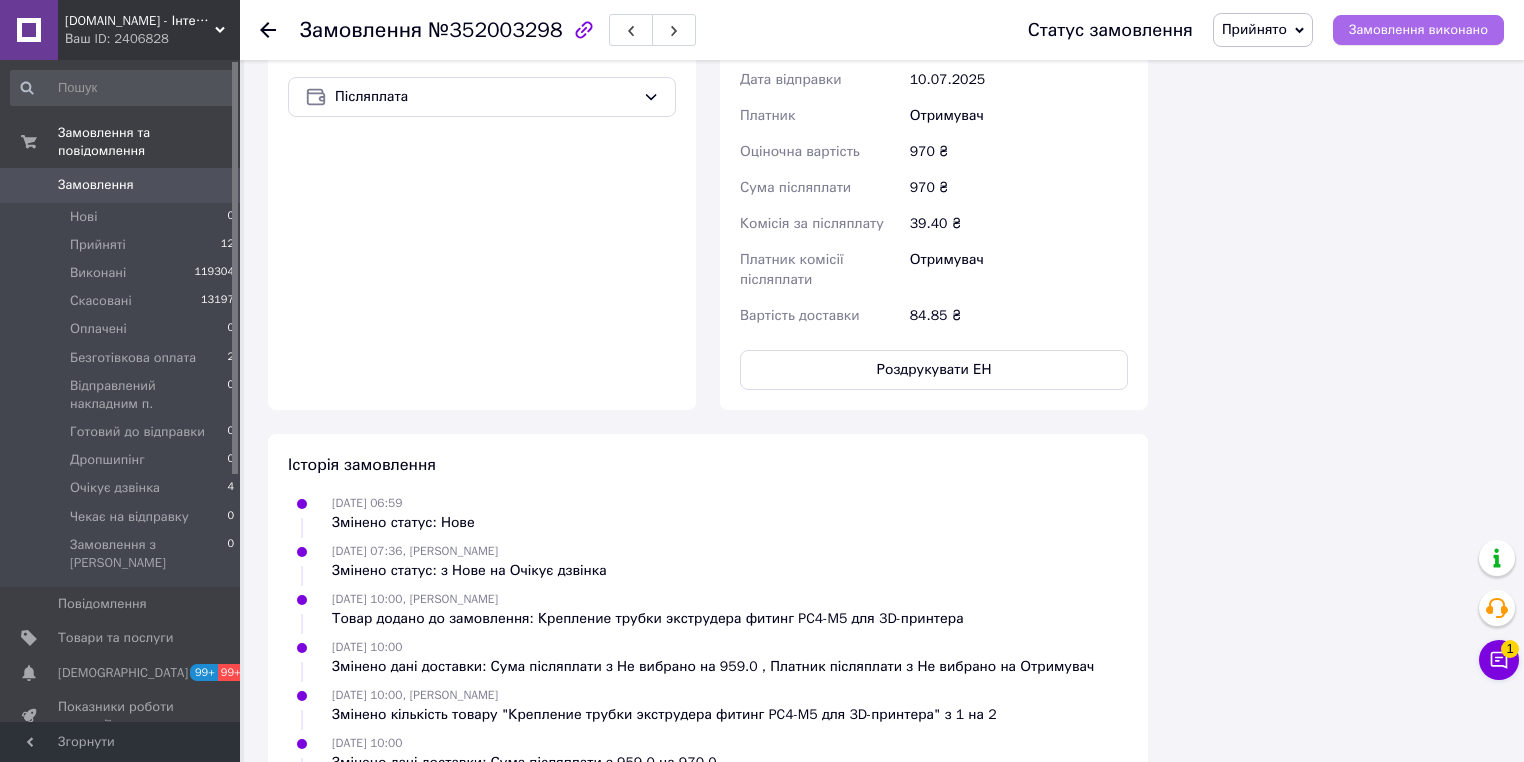 click on "Замовлення виконано" at bounding box center (1418, 30) 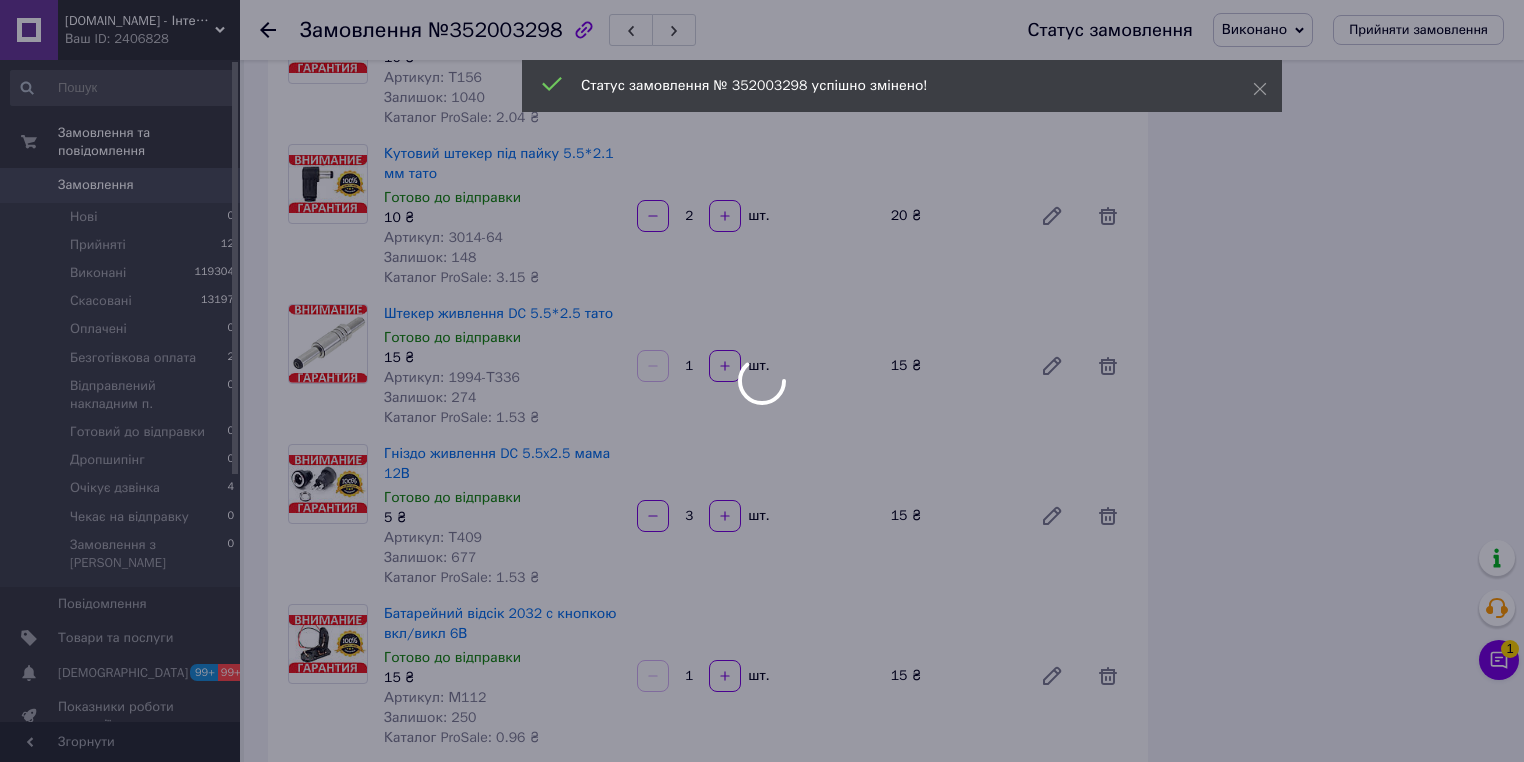 scroll, scrollTop: 1920, scrollLeft: 0, axis: vertical 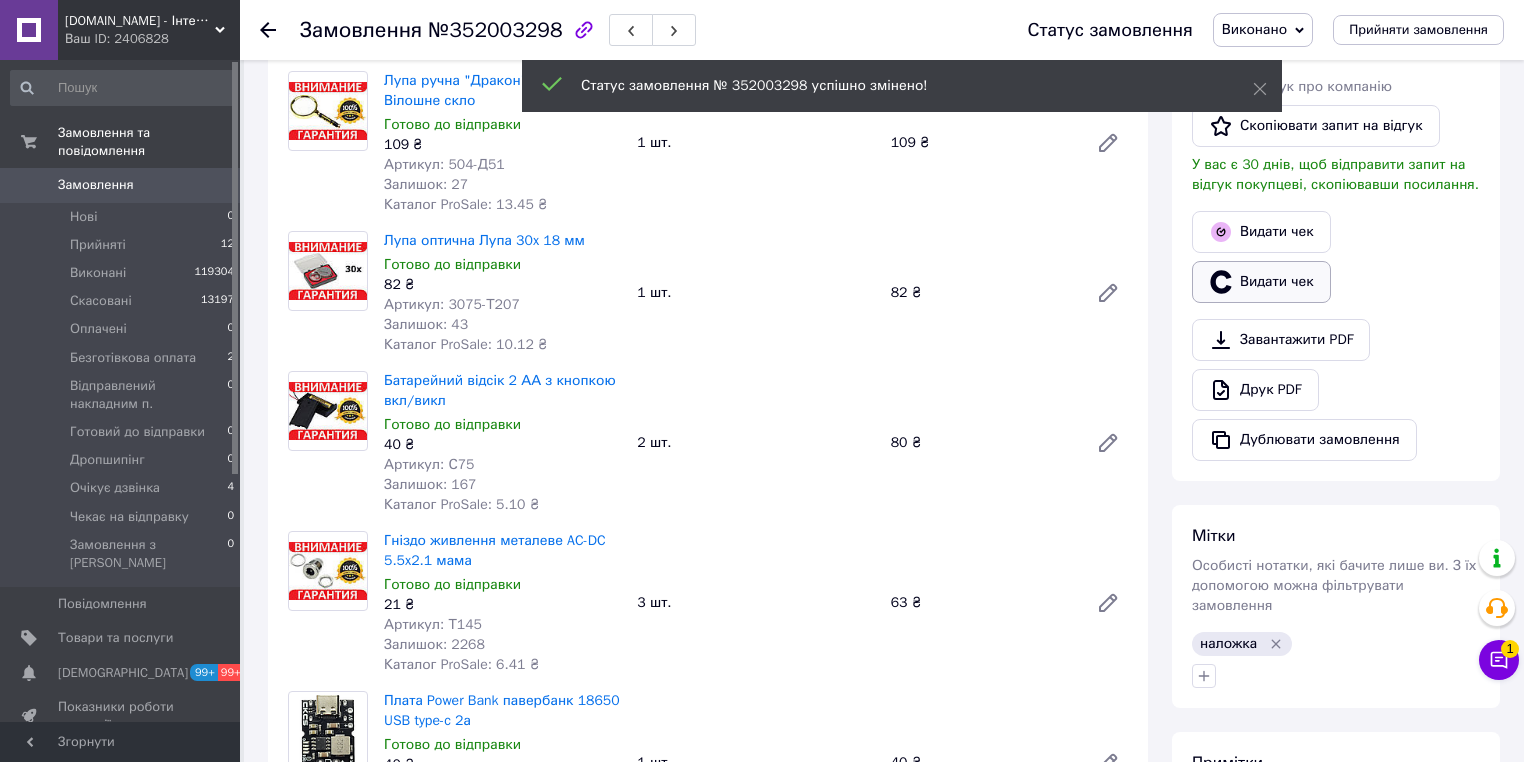 click on "Видати чек" at bounding box center [1261, 282] 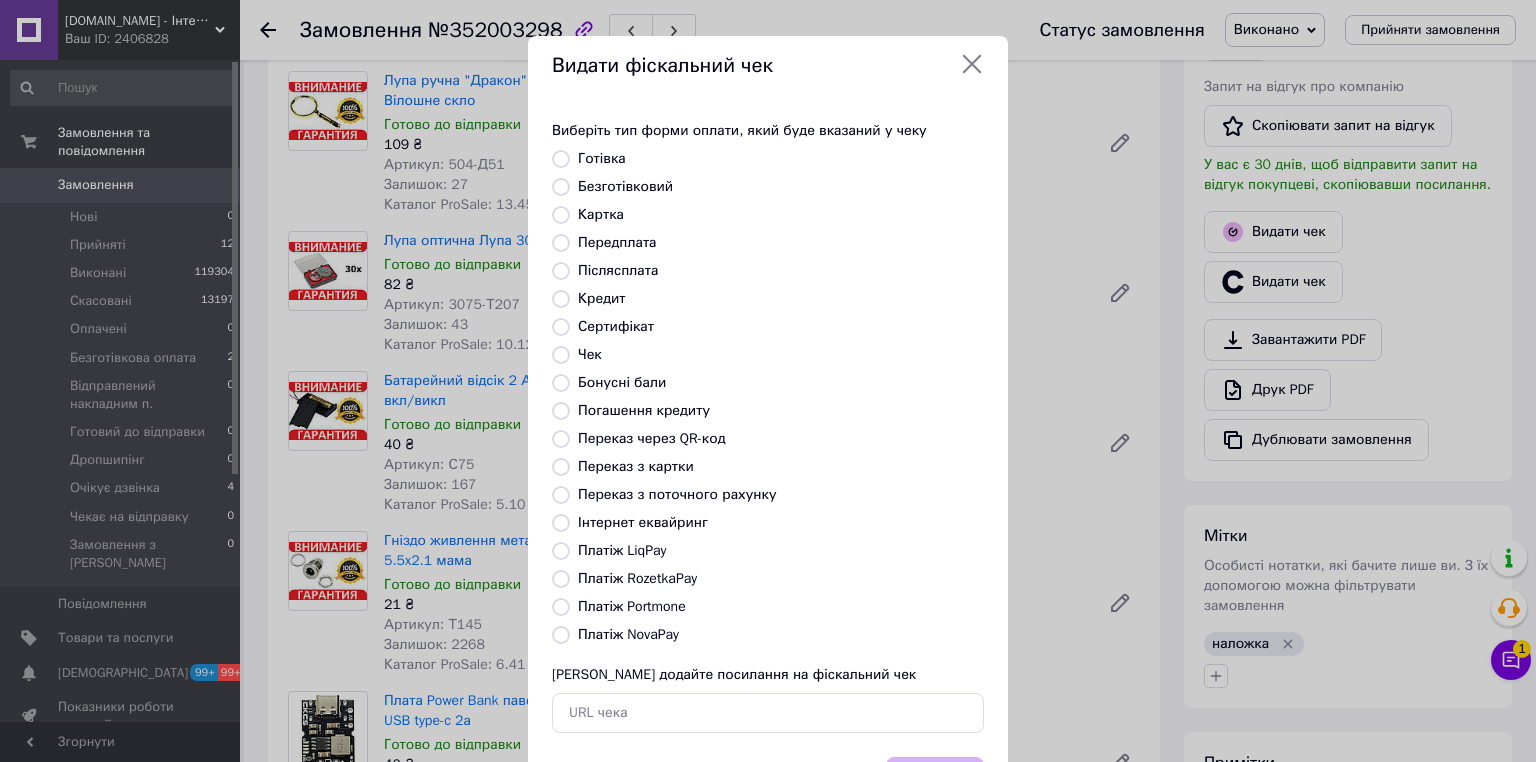drag, startPoint x: 561, startPoint y: 636, endPoint x: 573, endPoint y: 633, distance: 12.369317 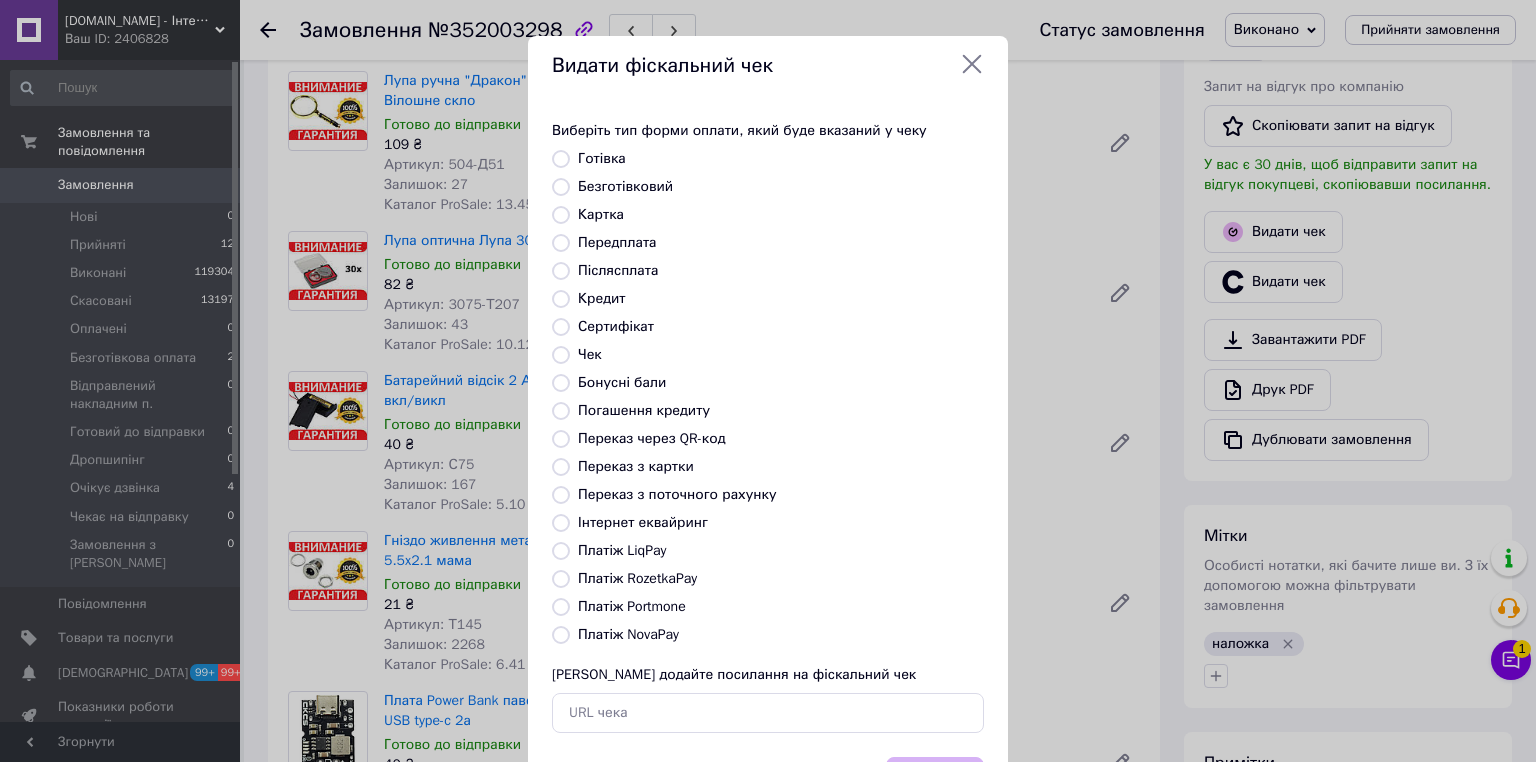 radio on "true" 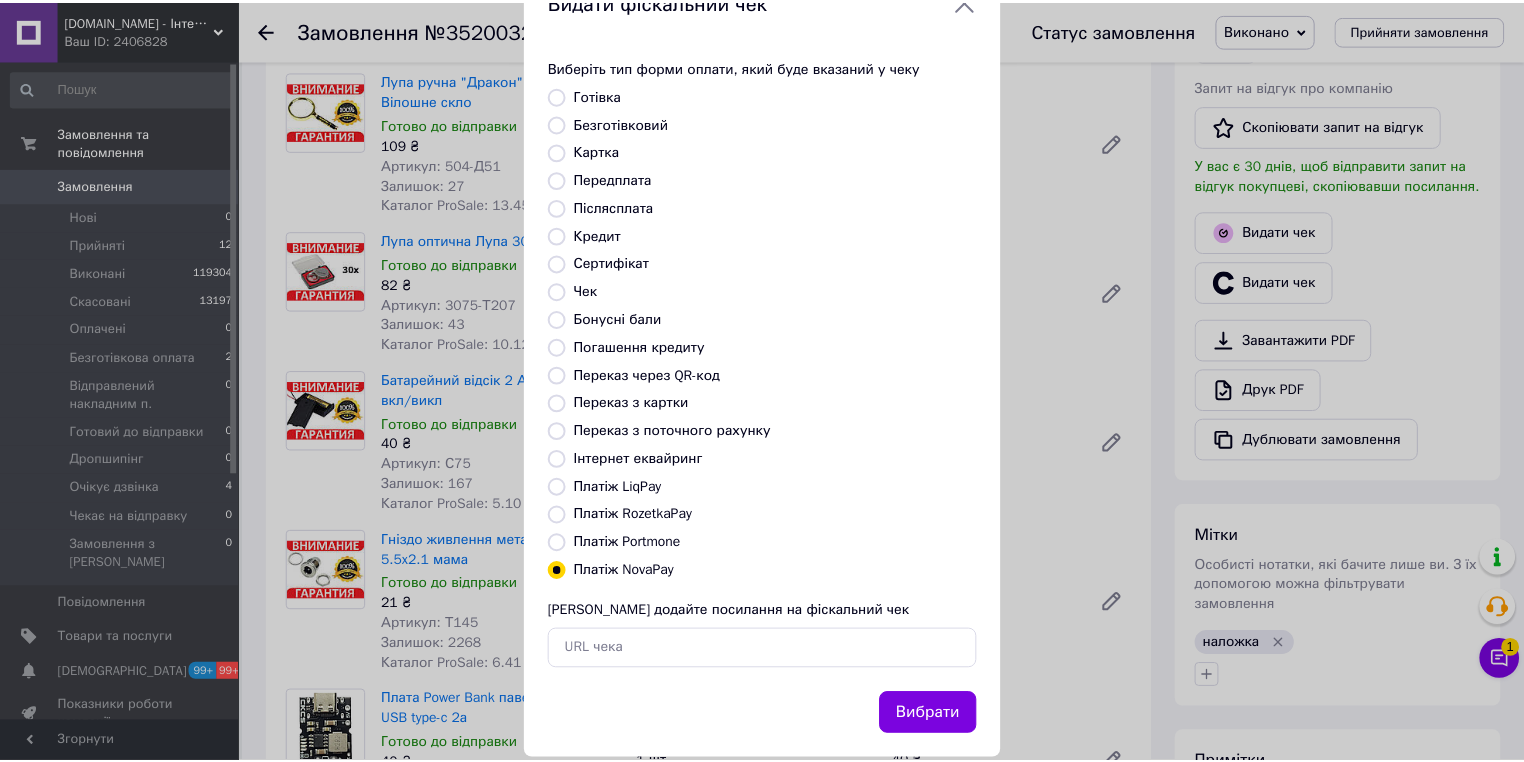 scroll, scrollTop: 96, scrollLeft: 0, axis: vertical 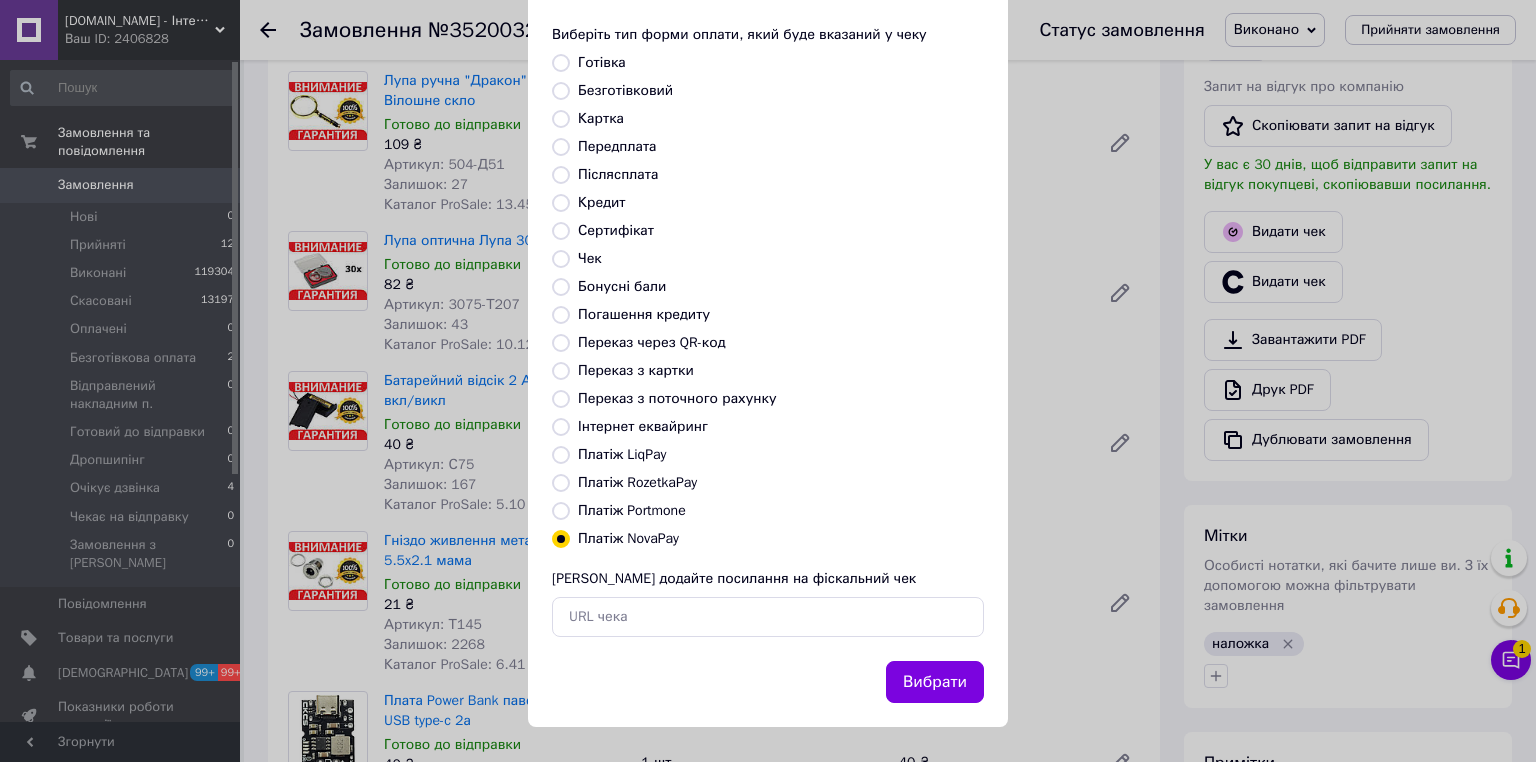 drag, startPoint x: 940, startPoint y: 674, endPoint x: 1009, endPoint y: 640, distance: 76.922035 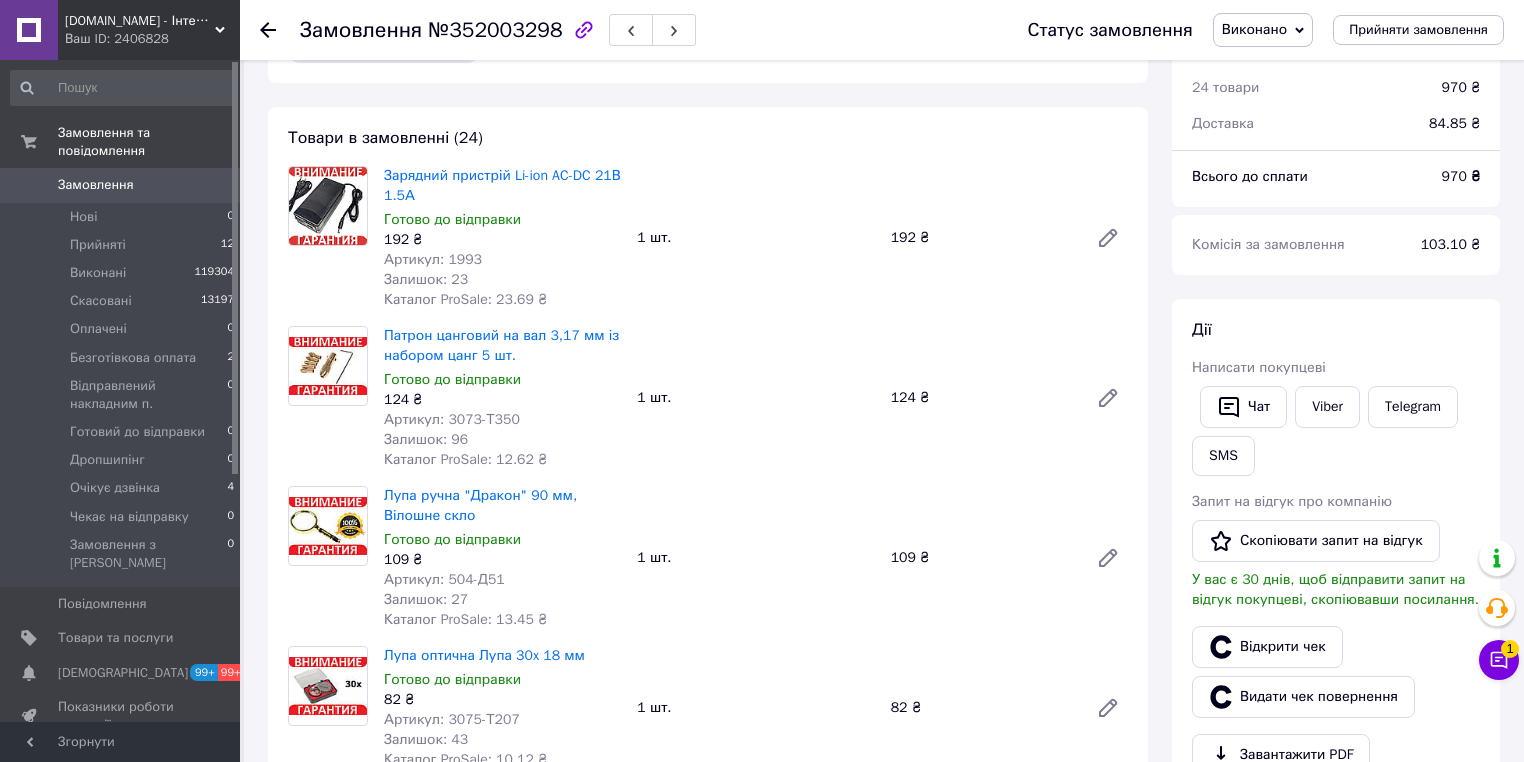 scroll, scrollTop: 0, scrollLeft: 0, axis: both 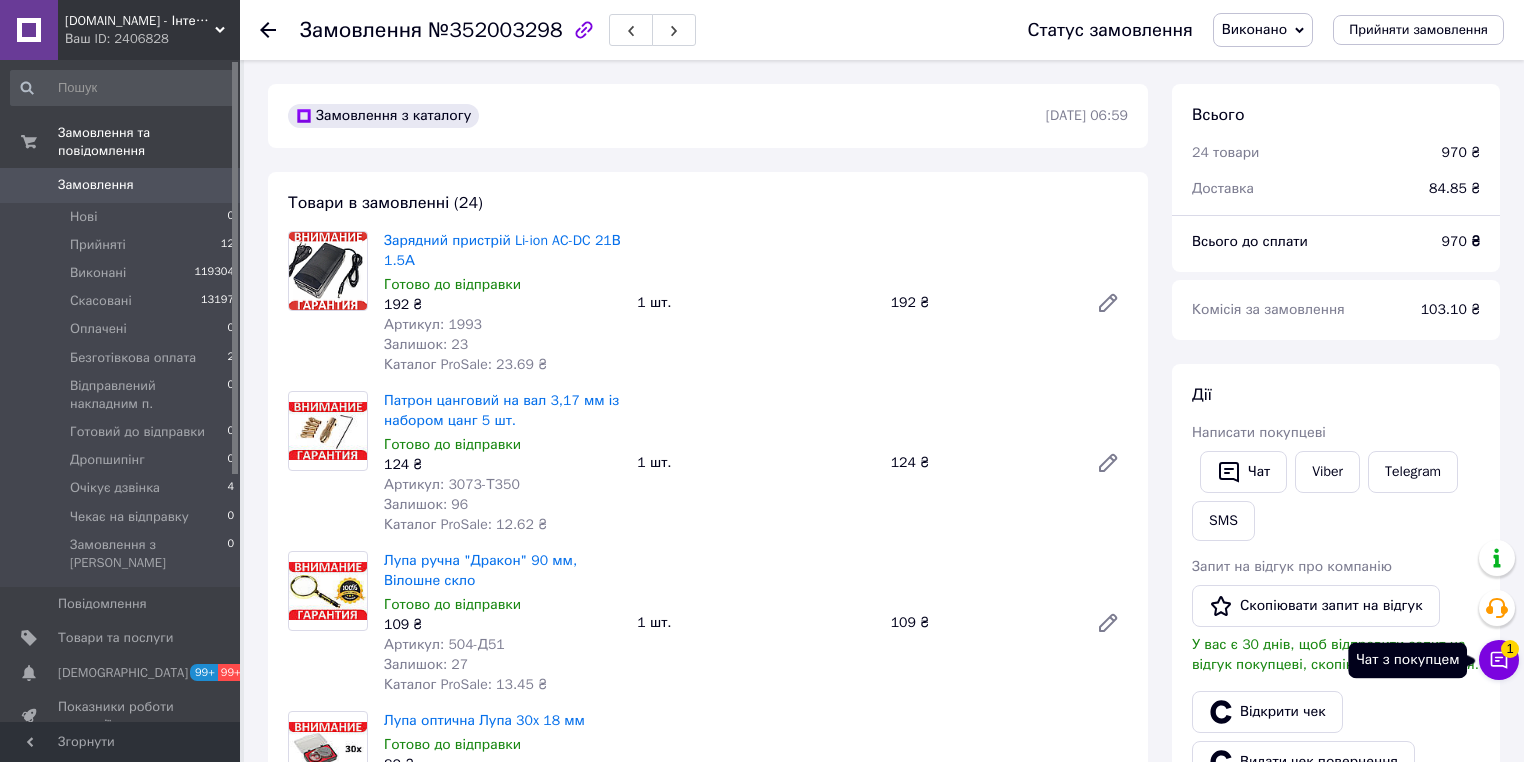 drag, startPoint x: 1502, startPoint y: 664, endPoint x: 1505, endPoint y: 639, distance: 25.179358 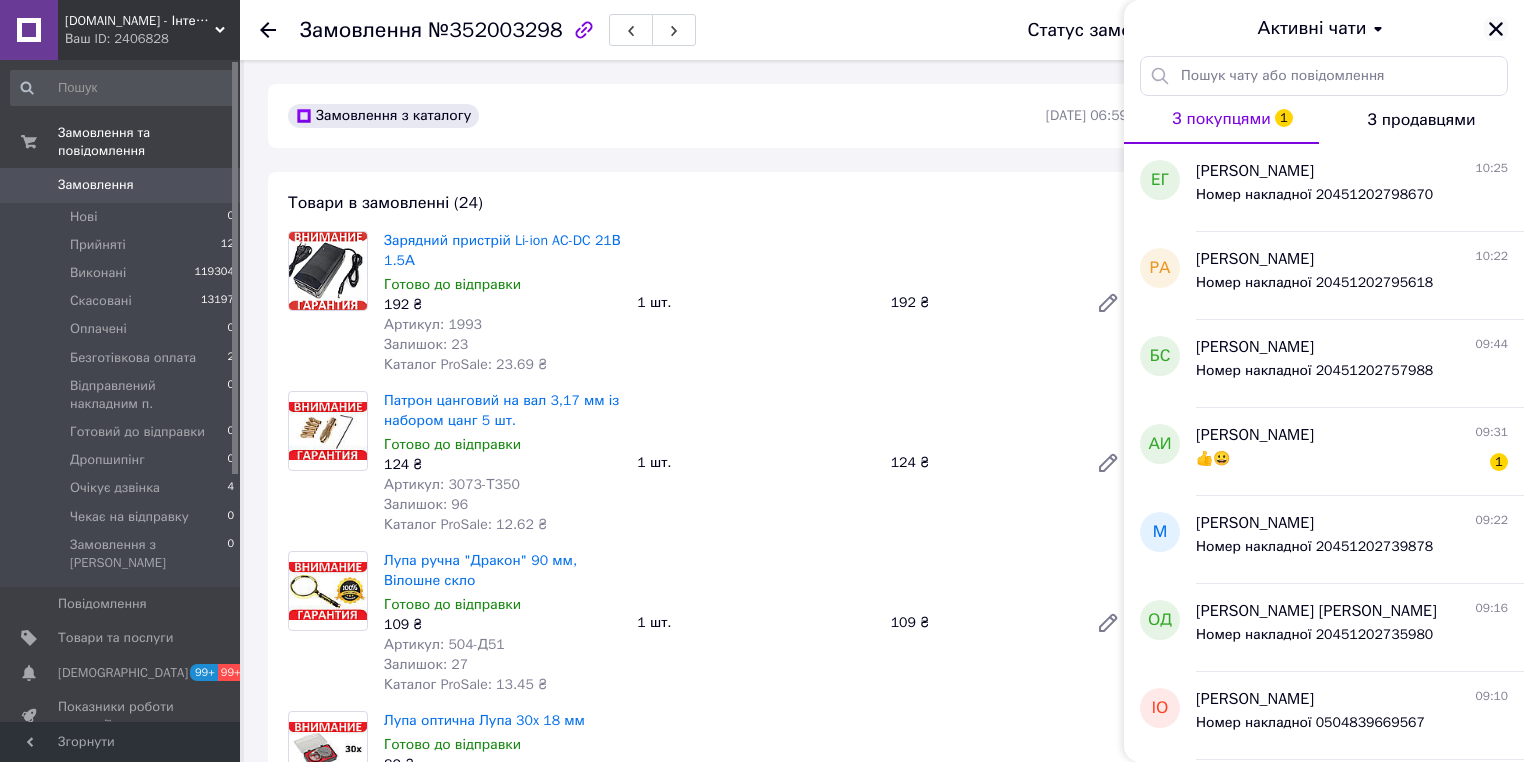click 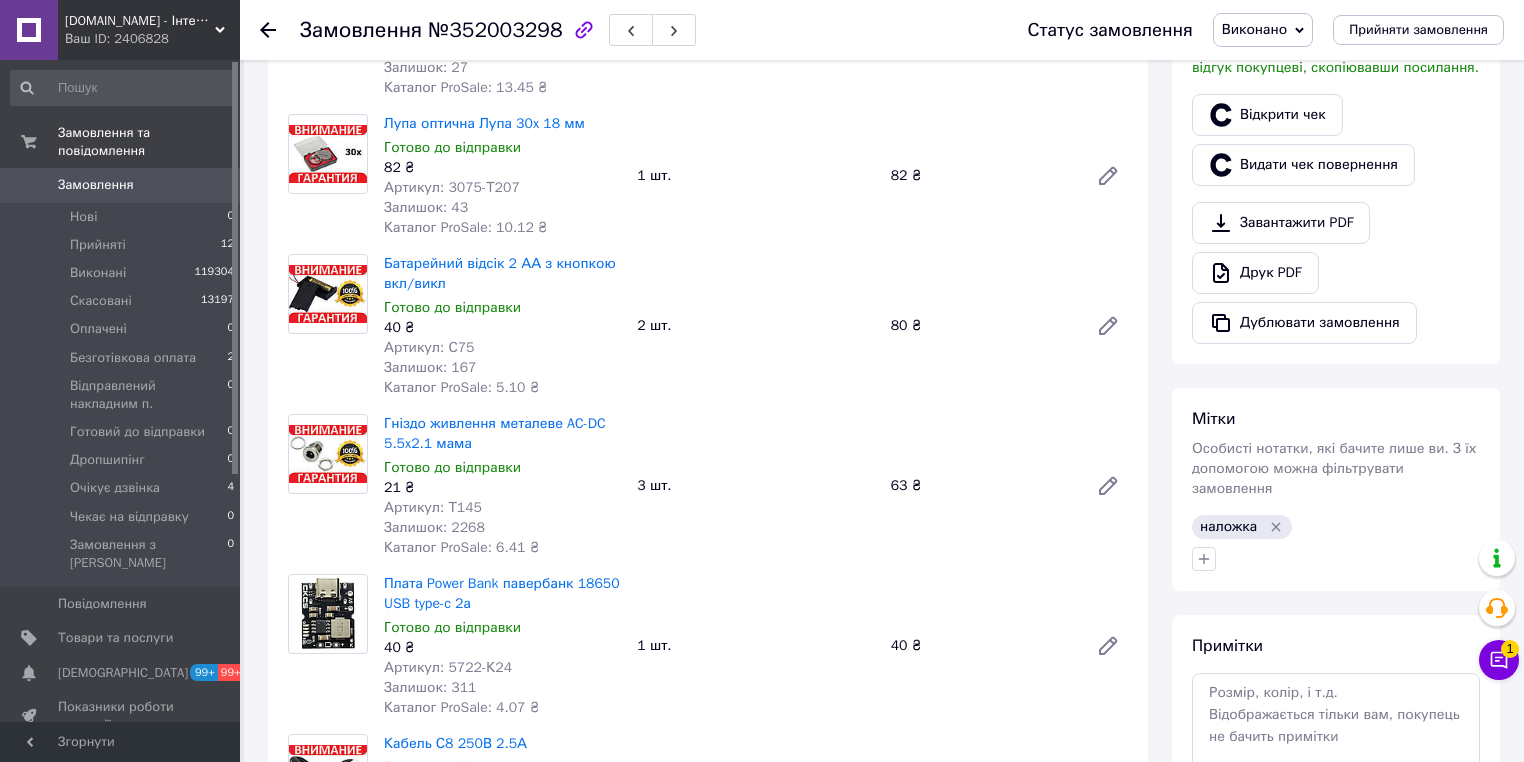 scroll, scrollTop: 480, scrollLeft: 0, axis: vertical 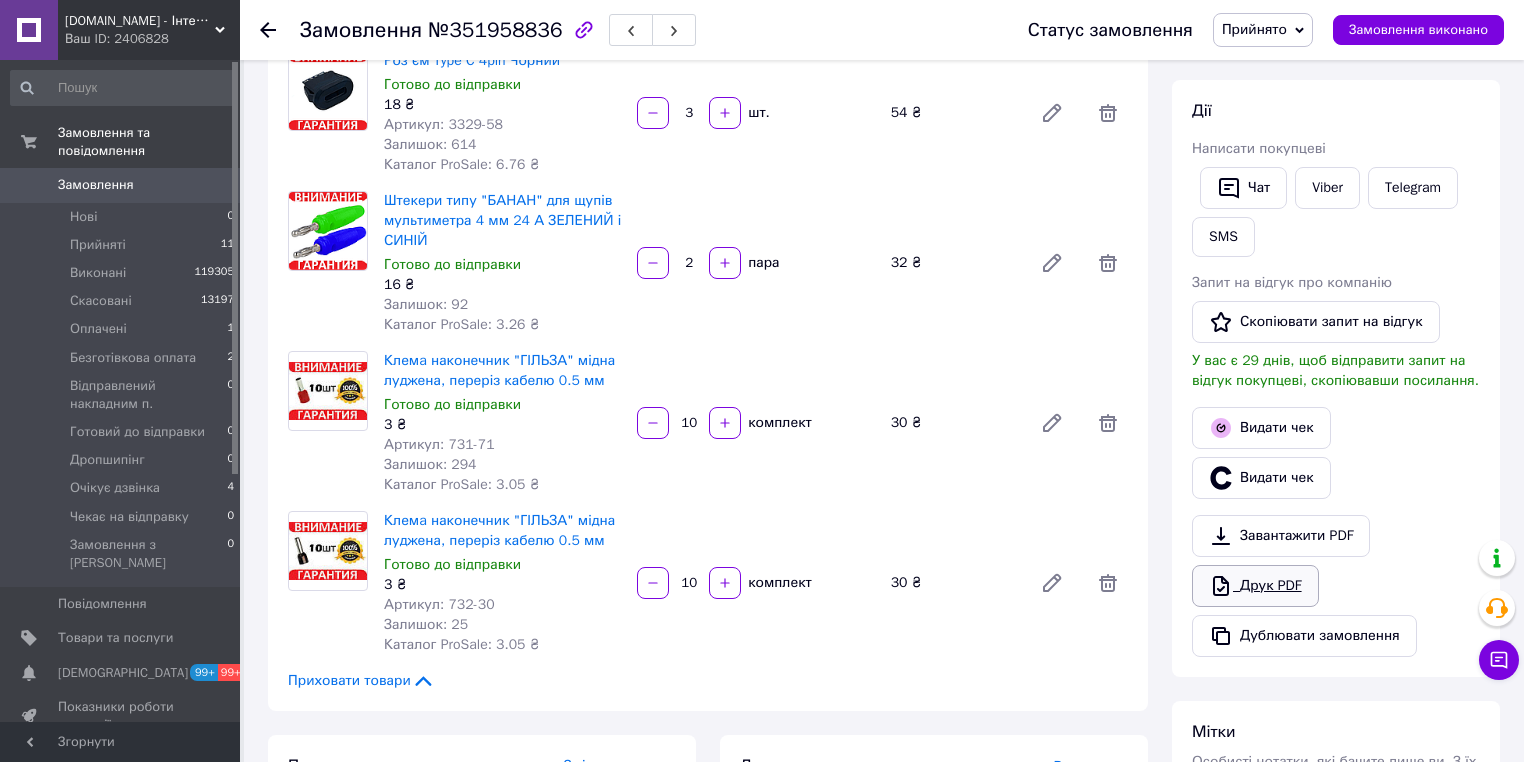 click on "Друк PDF" at bounding box center (1255, 586) 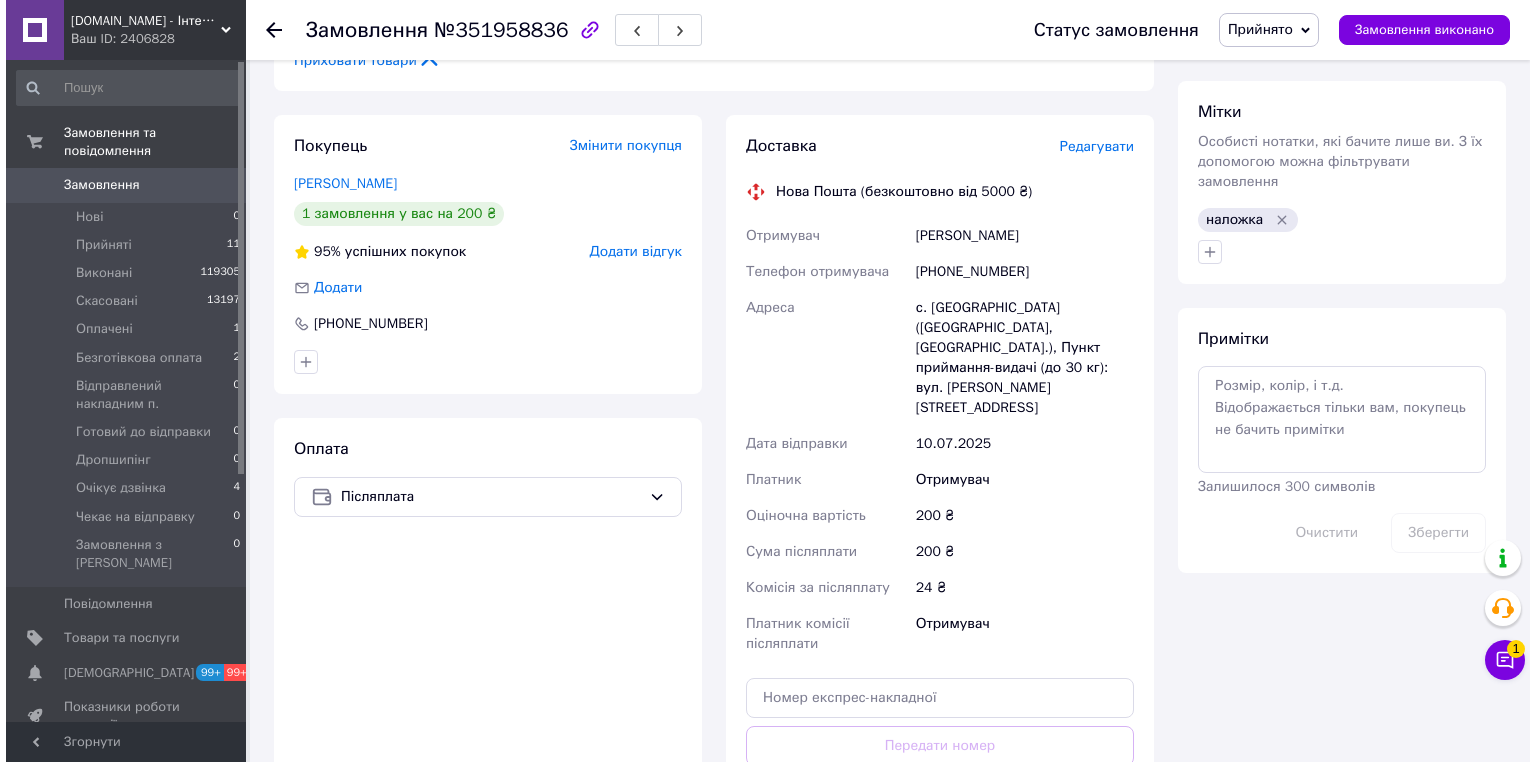 scroll, scrollTop: 844, scrollLeft: 0, axis: vertical 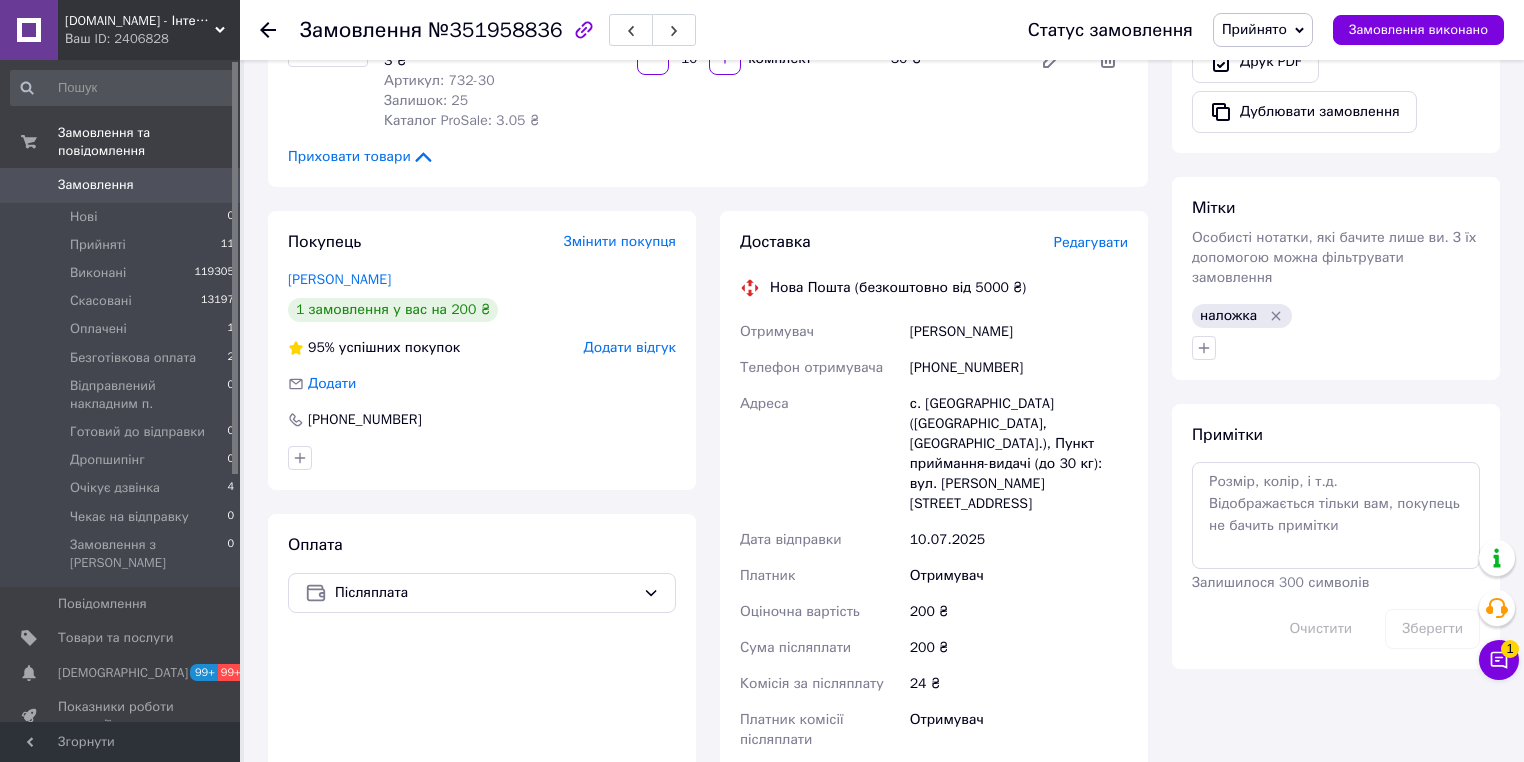 click on "Редагувати" at bounding box center (1091, 242) 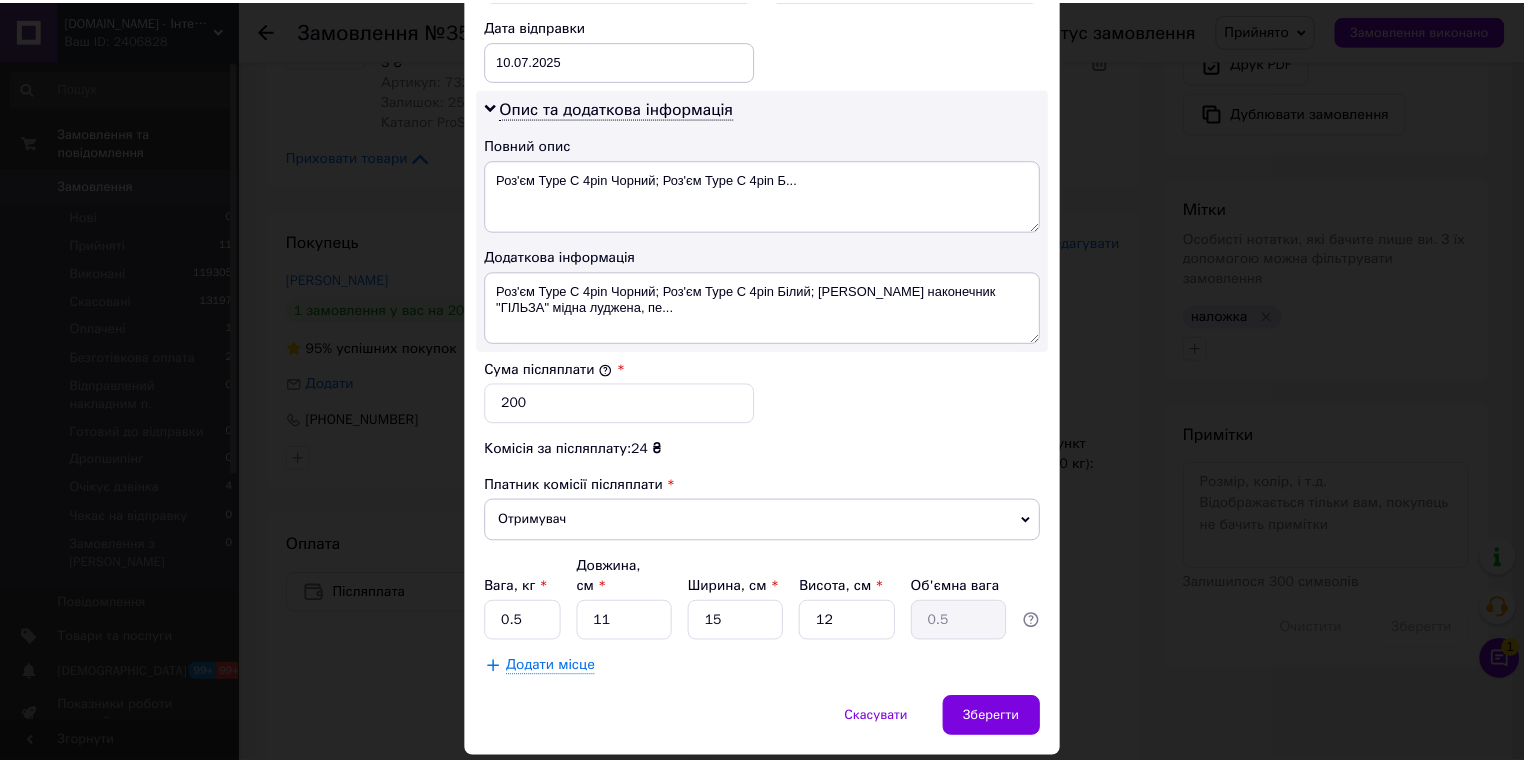 scroll, scrollTop: 1000, scrollLeft: 0, axis: vertical 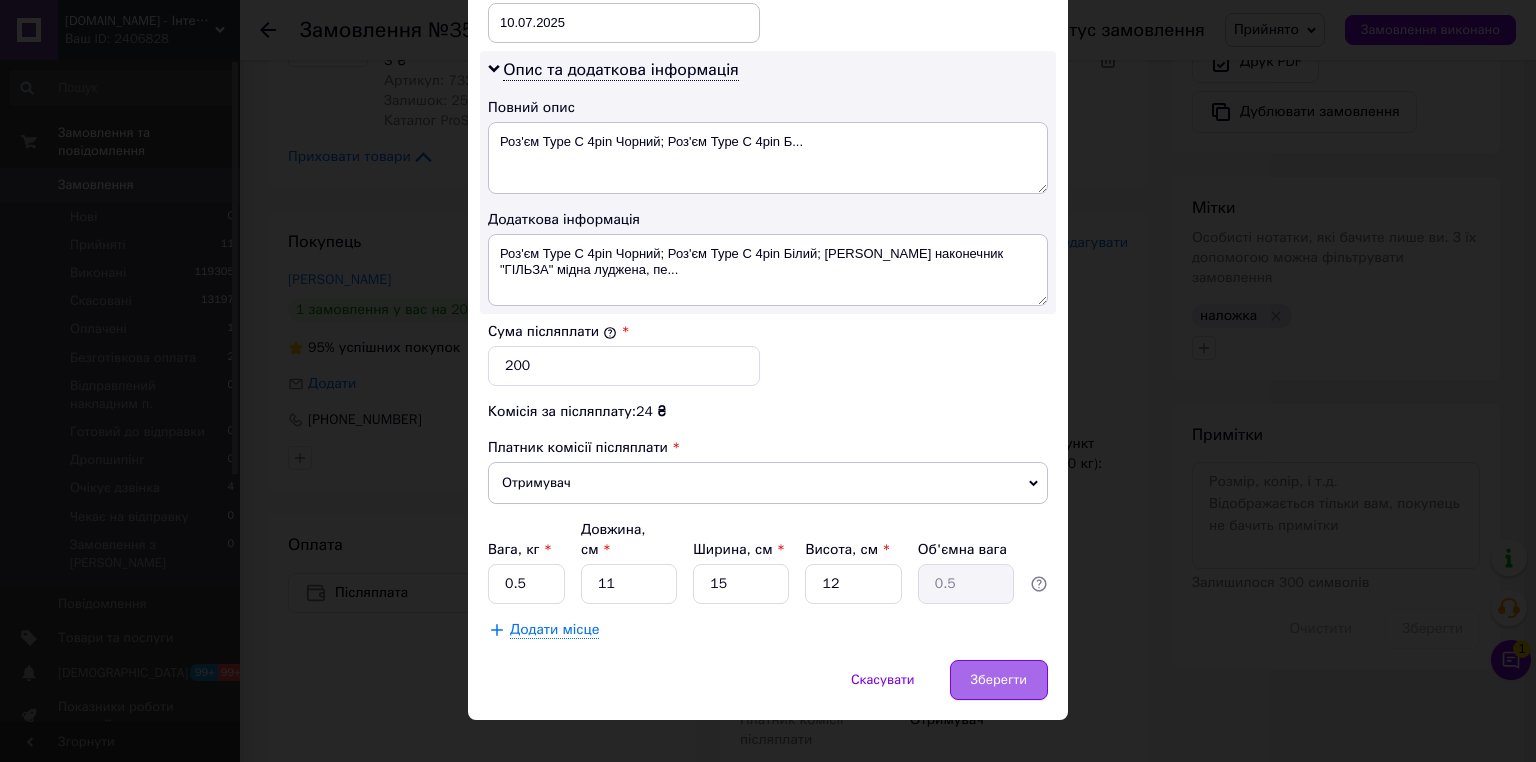 click on "Зберегти" at bounding box center (999, 680) 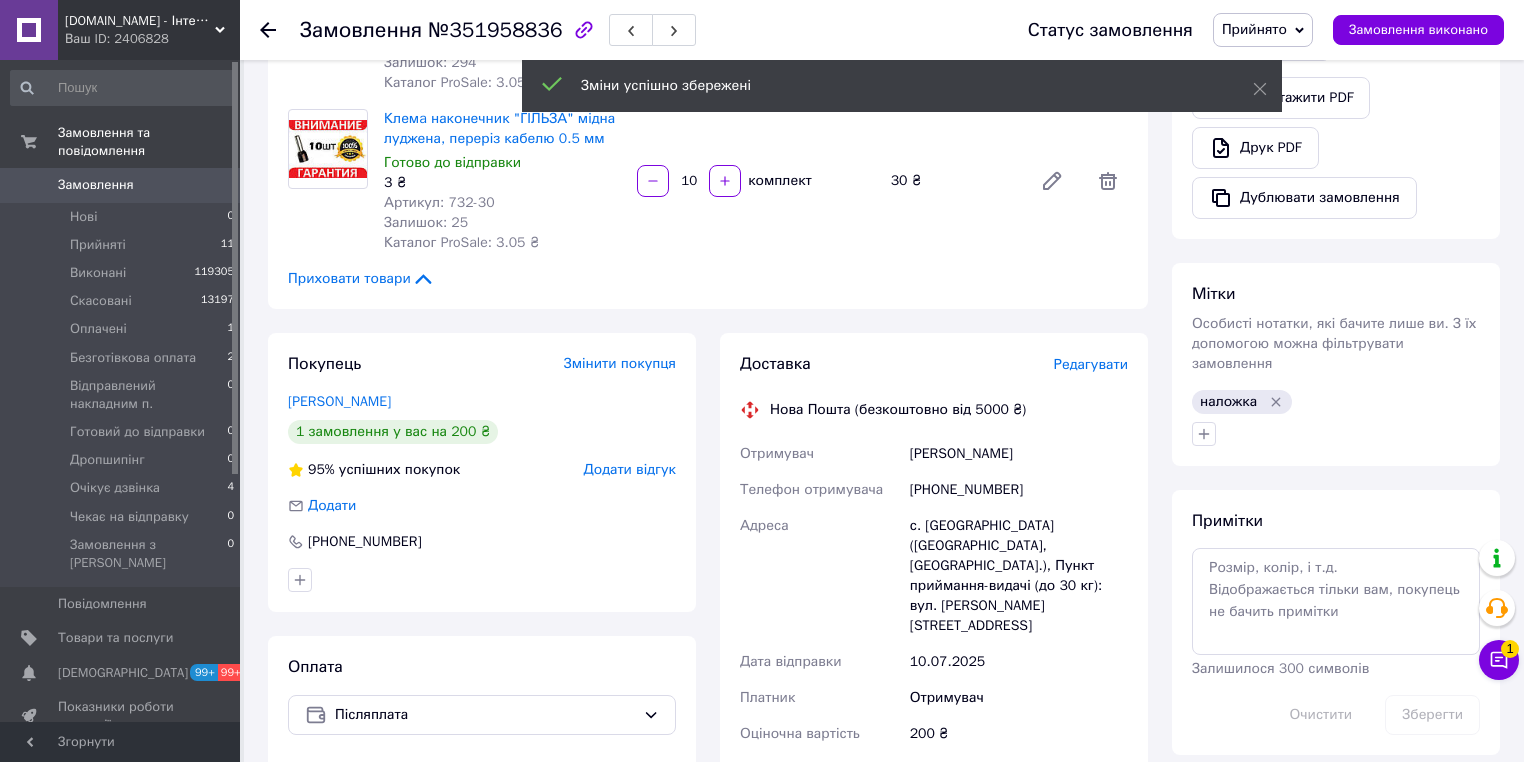 scroll, scrollTop: 684, scrollLeft: 0, axis: vertical 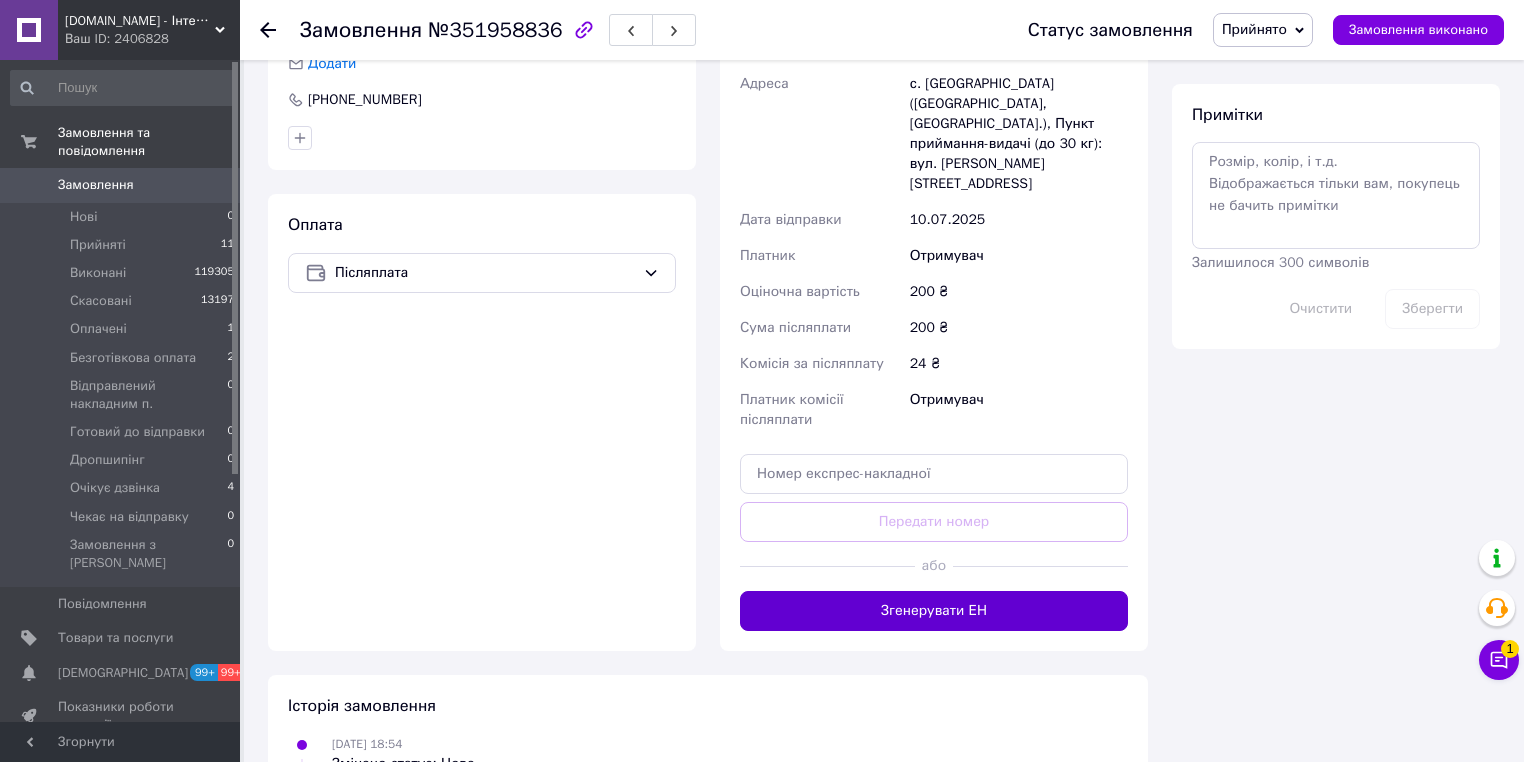 click on "Згенерувати ЕН" at bounding box center (934, 611) 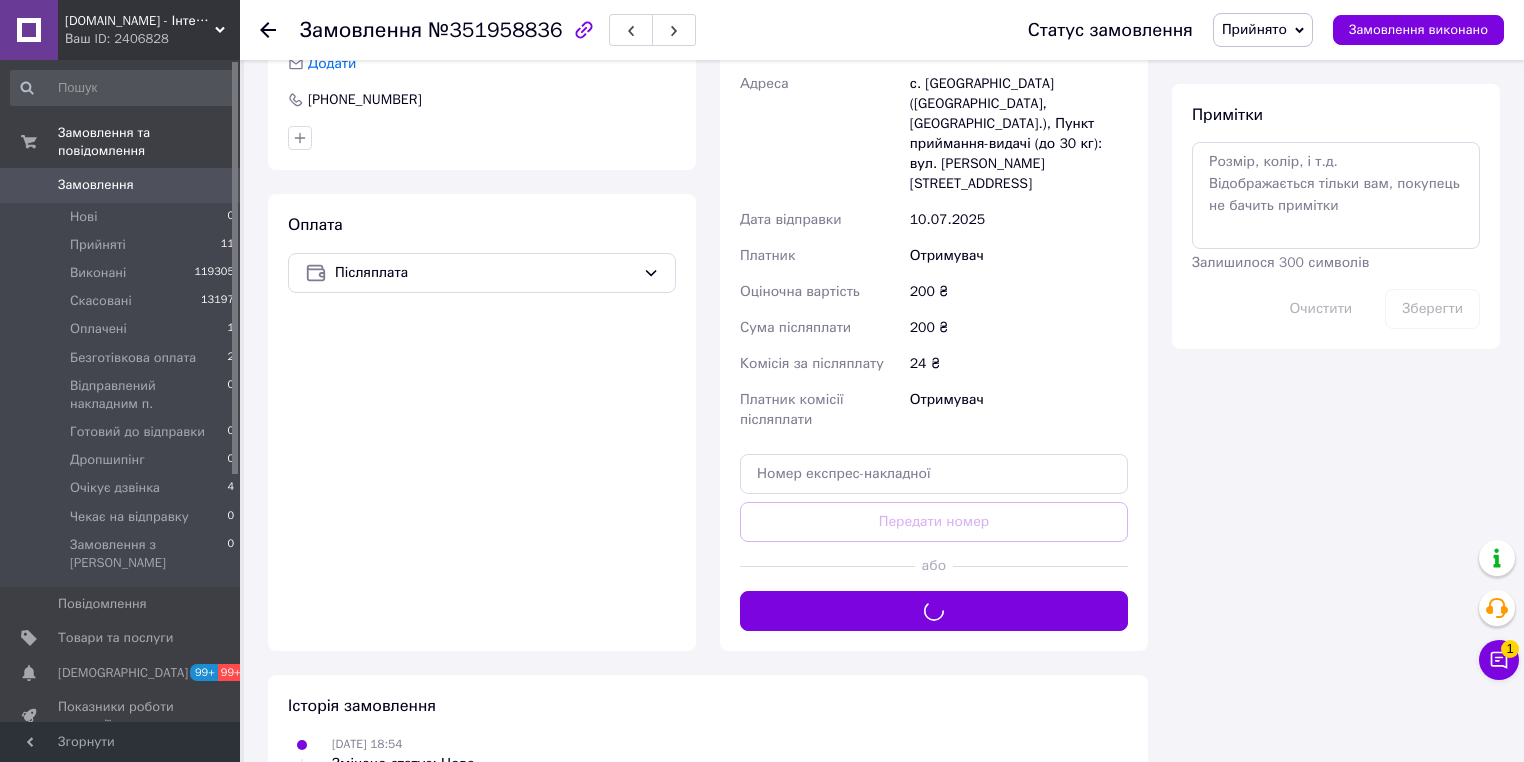 scroll, scrollTop: 844, scrollLeft: 0, axis: vertical 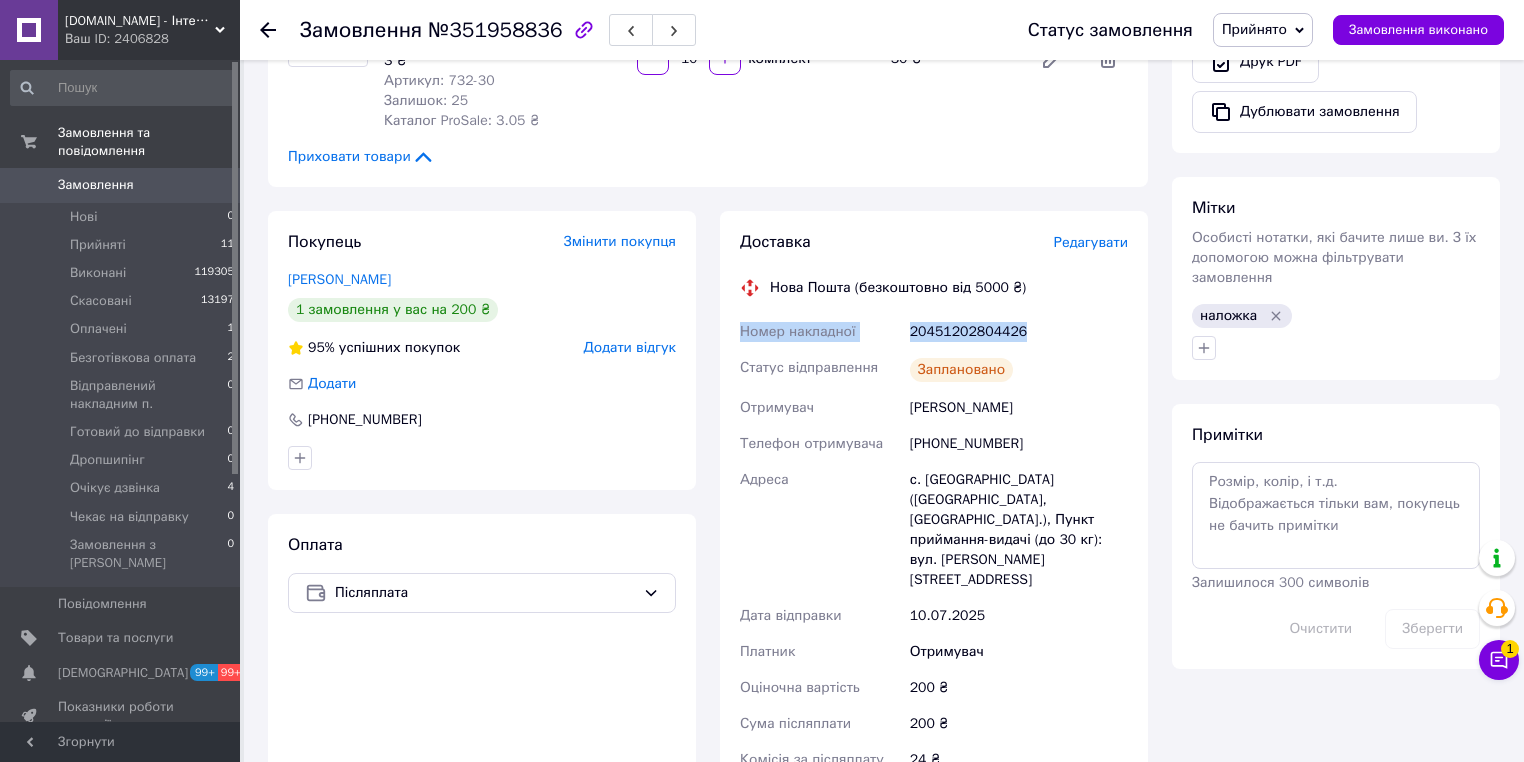 drag, startPoint x: 1024, startPoint y: 329, endPoint x: 729, endPoint y: 334, distance: 295.04236 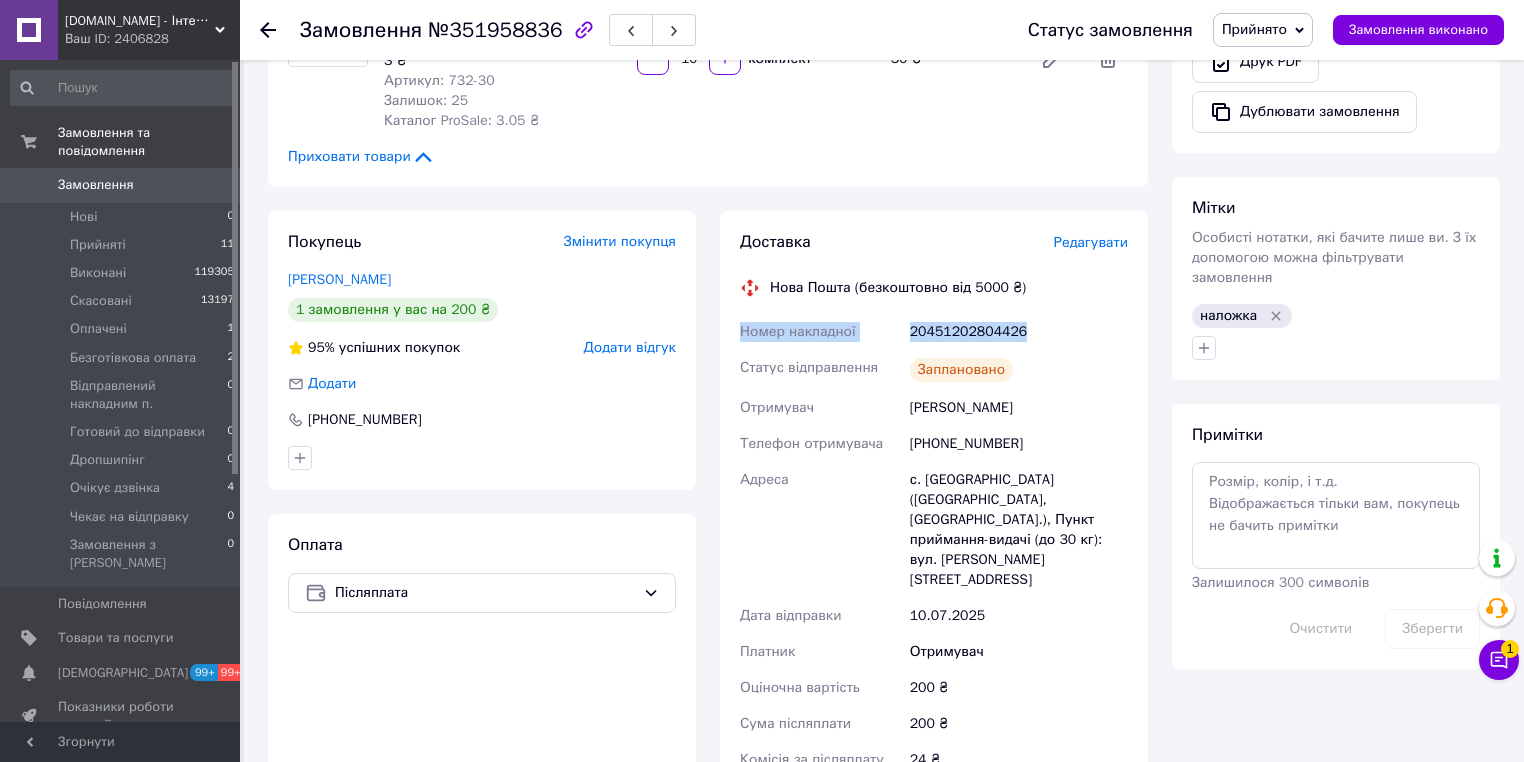 copy on "Номер накладної 20451202804426" 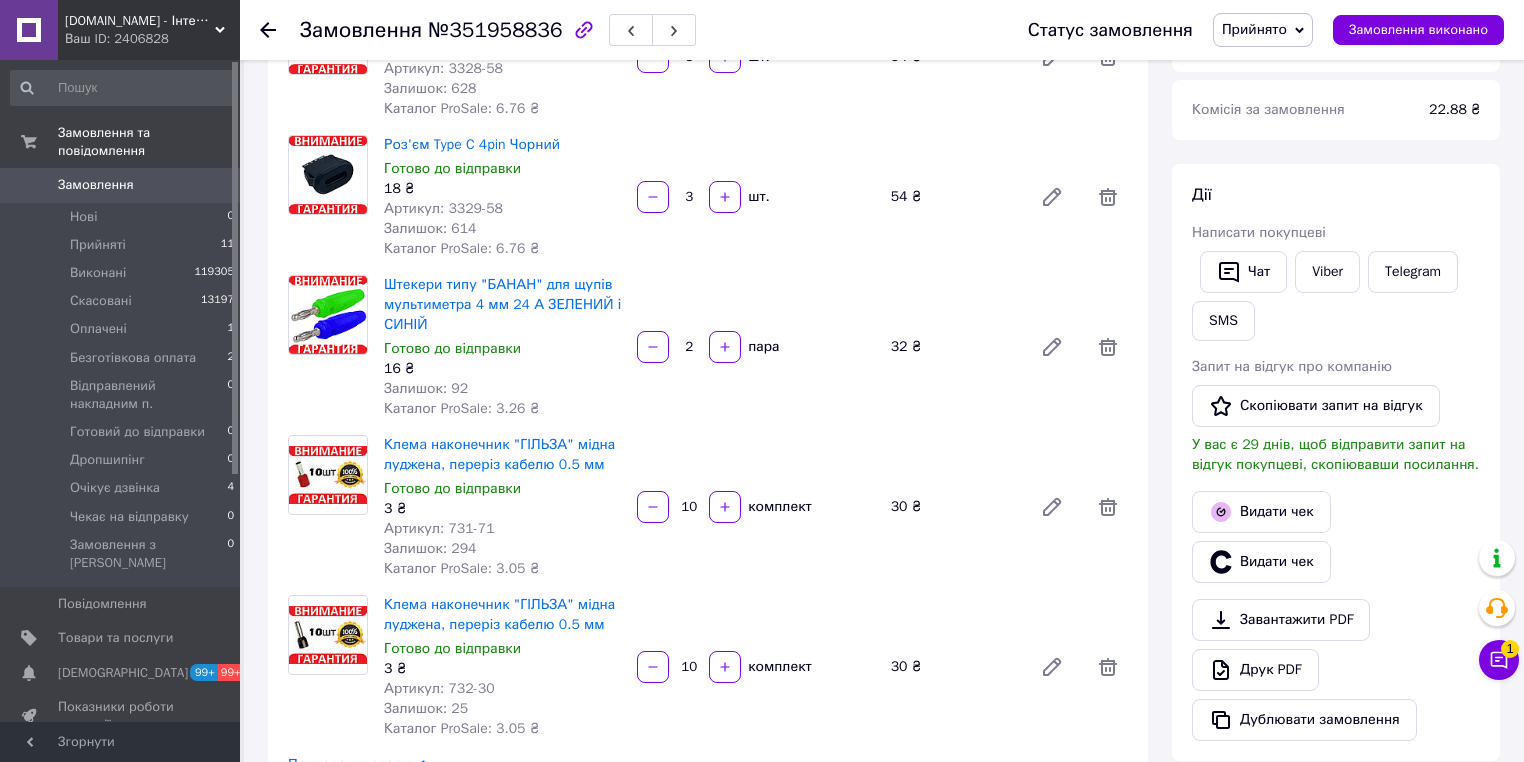 scroll, scrollTop: 0, scrollLeft: 0, axis: both 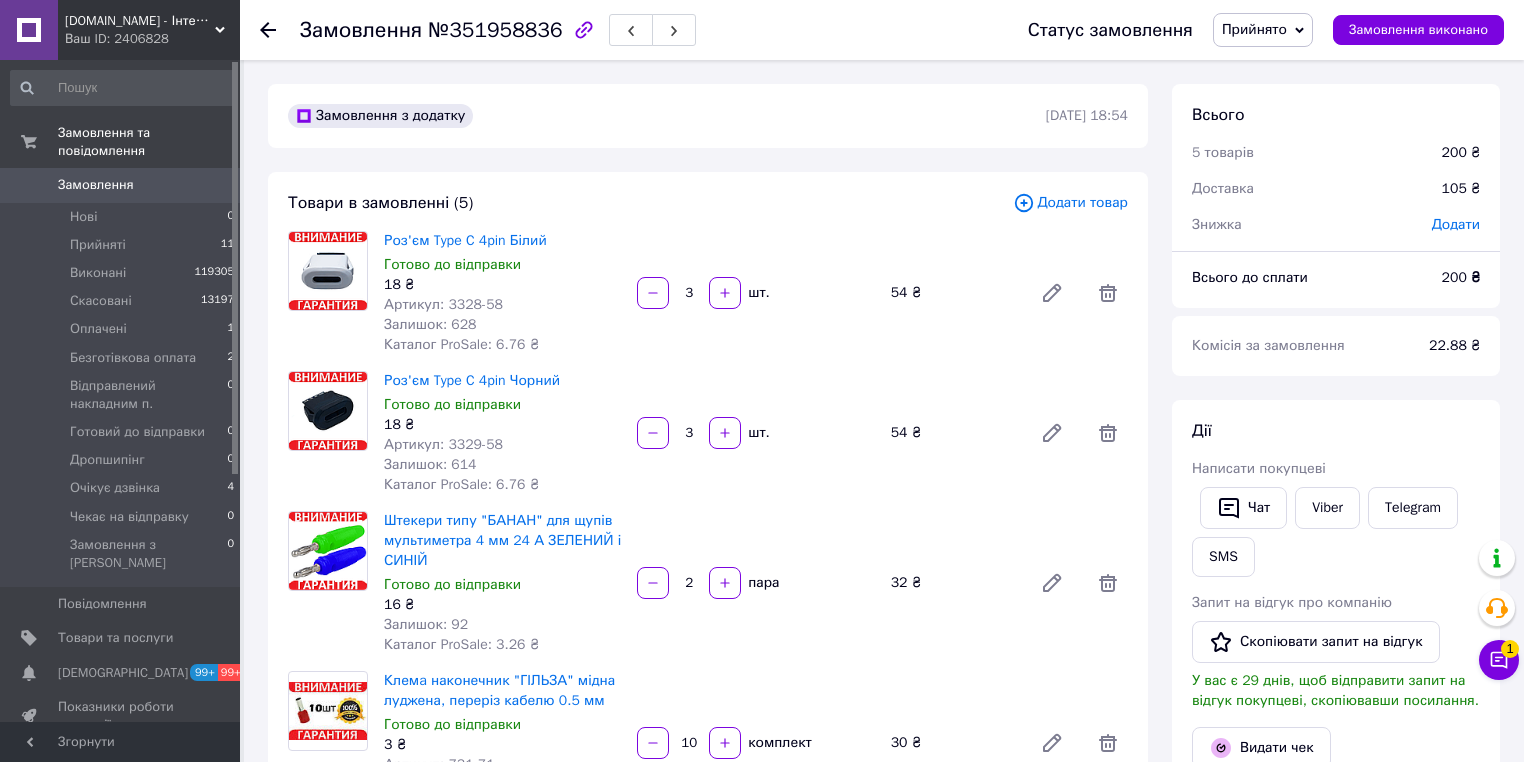 click on "Дії Написати покупцеві   Чат Viber Telegram SMS Запит на відгук про компанію   Скопіювати запит на відгук У вас є 29 днів, щоб відправити запит на відгук покупцеві, скопіювавши посилання.   Видати чек   Видати чек   Завантажити PDF   Друк PDF   Дублювати замовлення" at bounding box center (1336, 698) 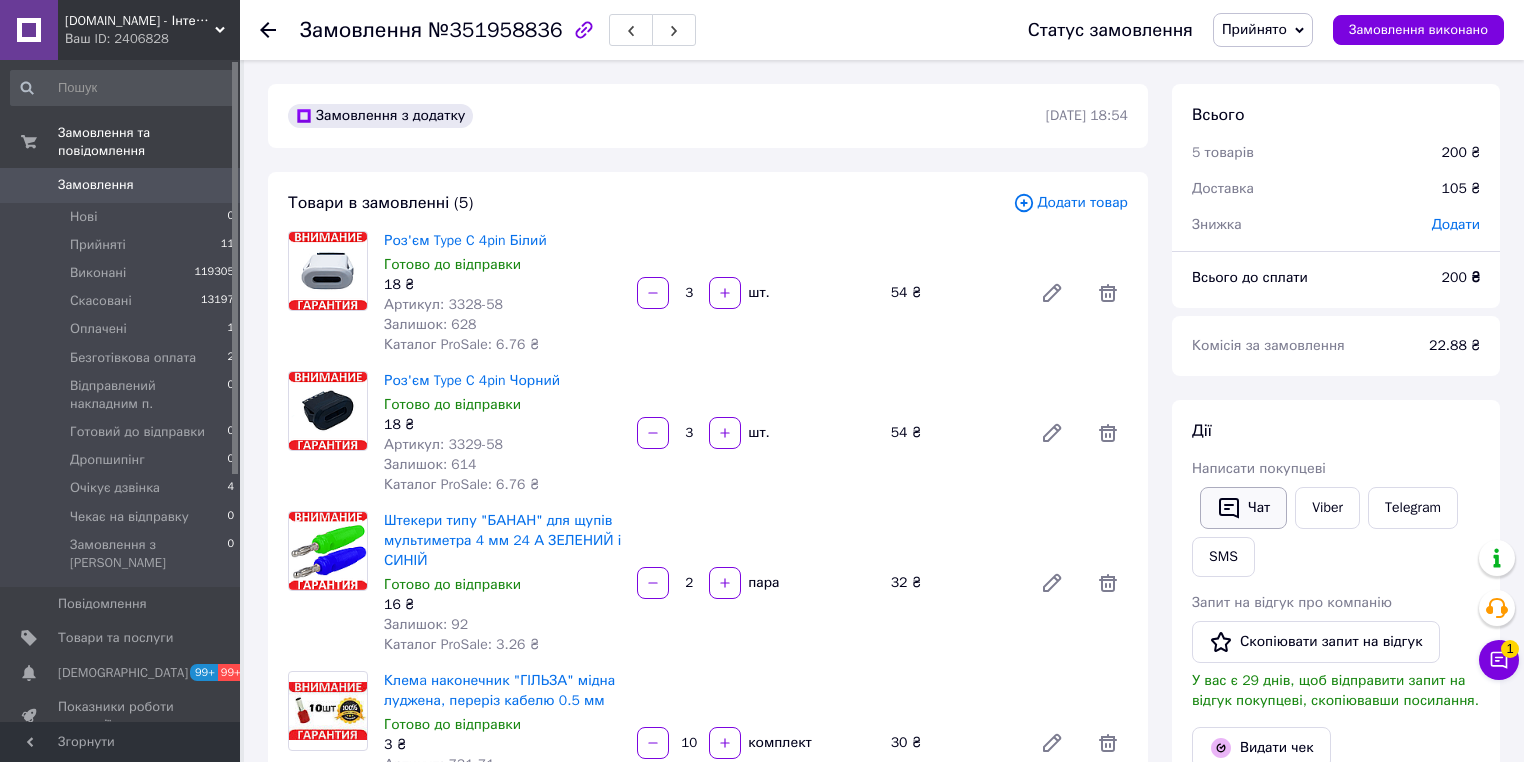 click on "Чат" at bounding box center (1243, 508) 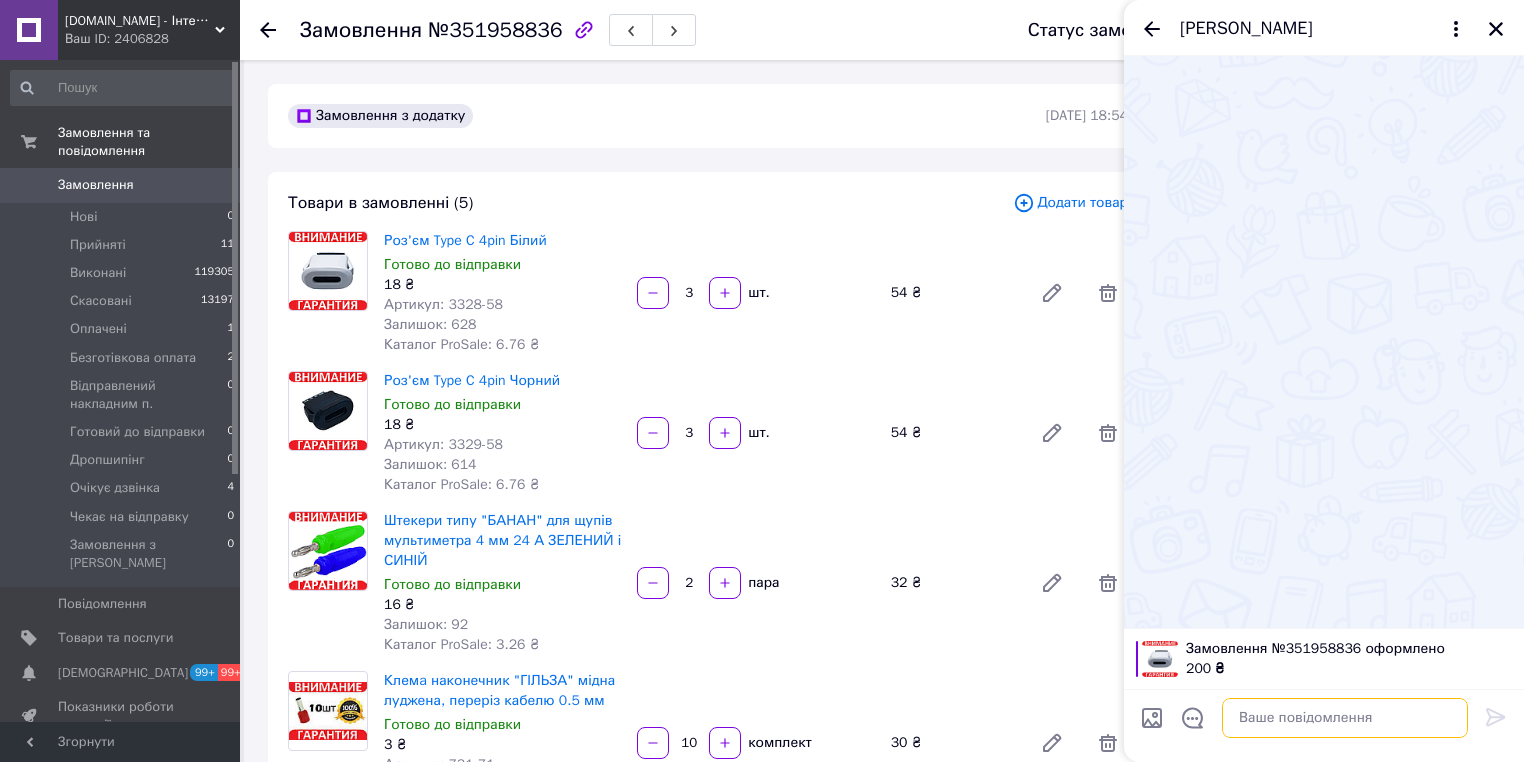 paste on "Номер накладної
20451202804426" 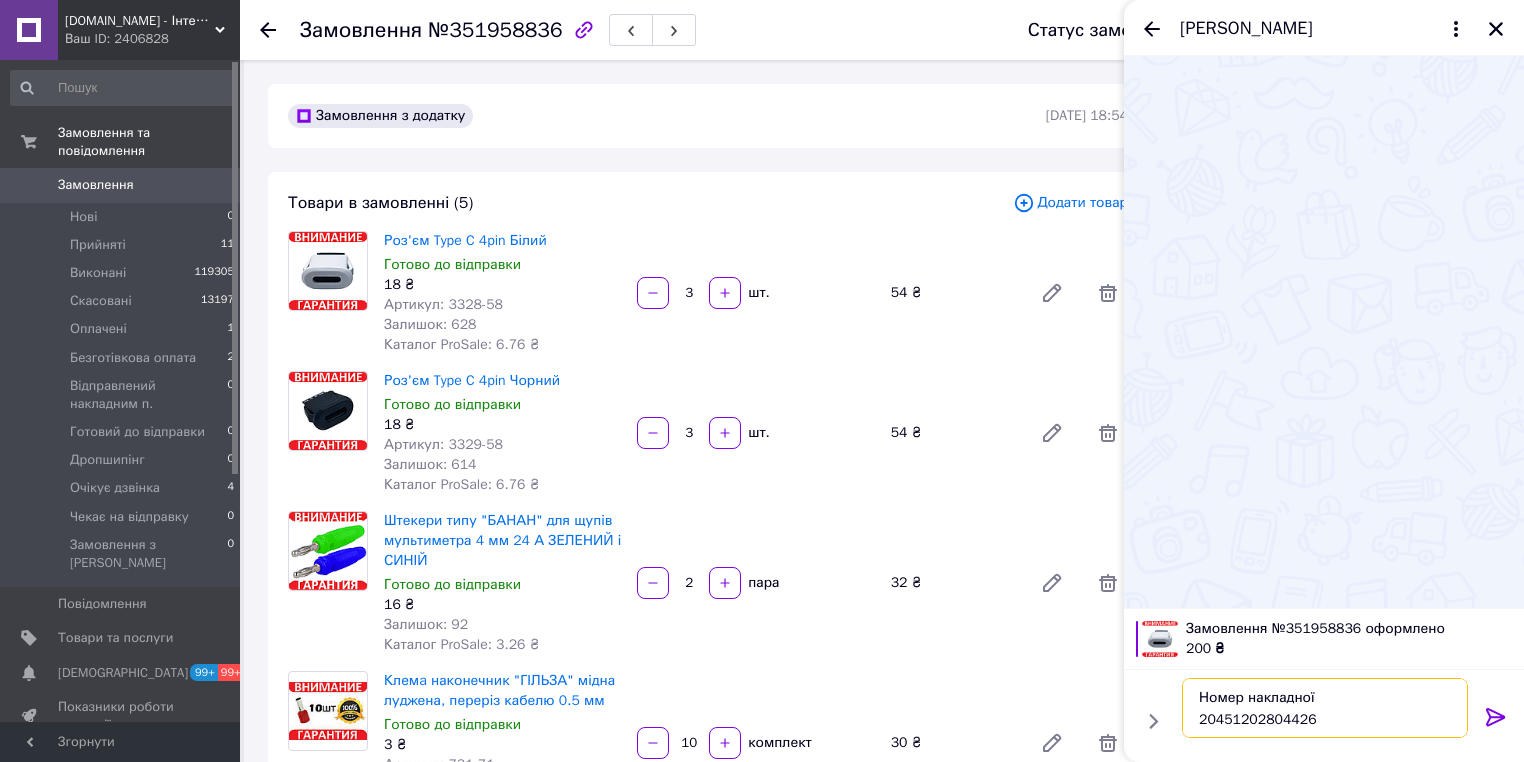 type on "Номер накладної
20451202804426" 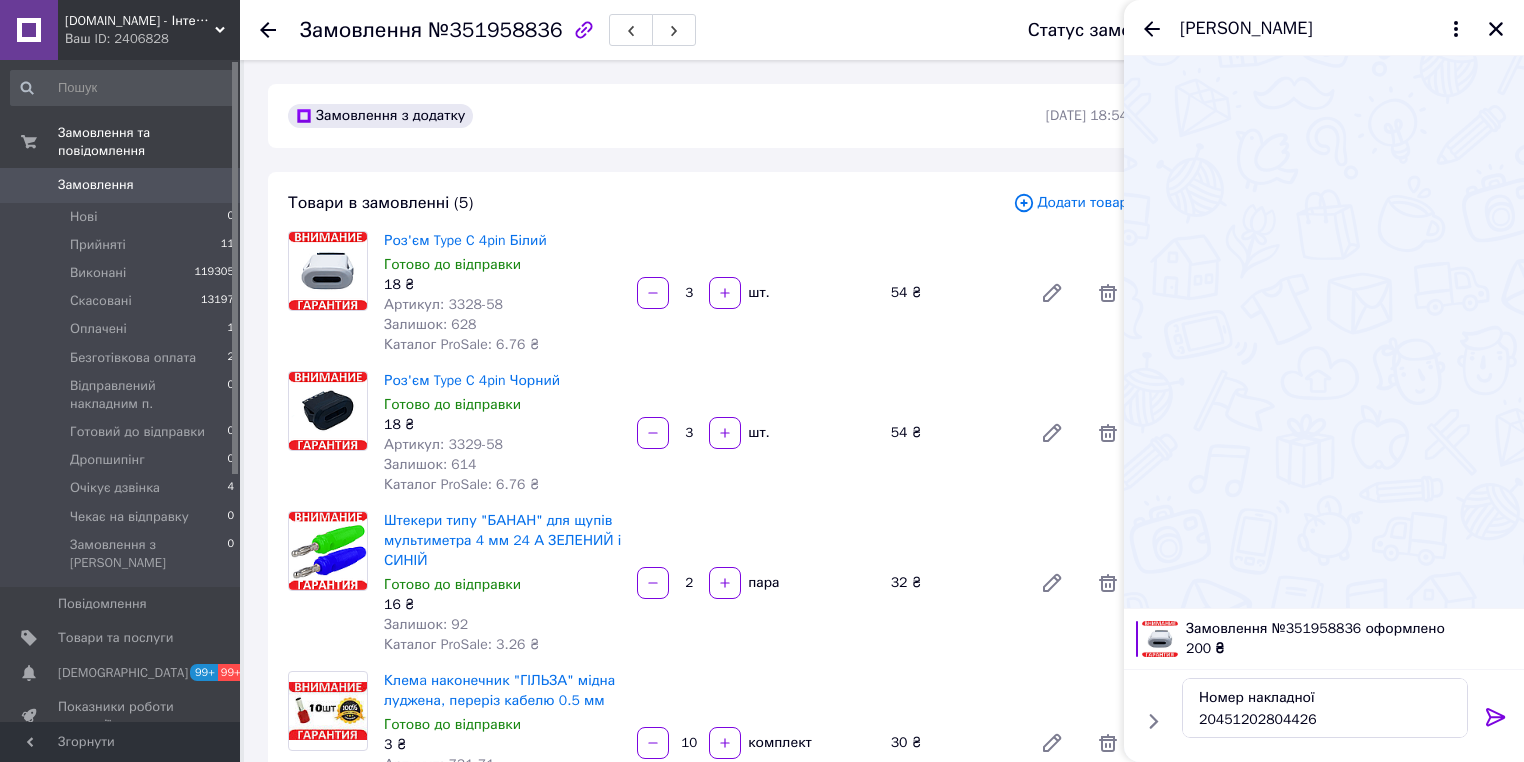 click 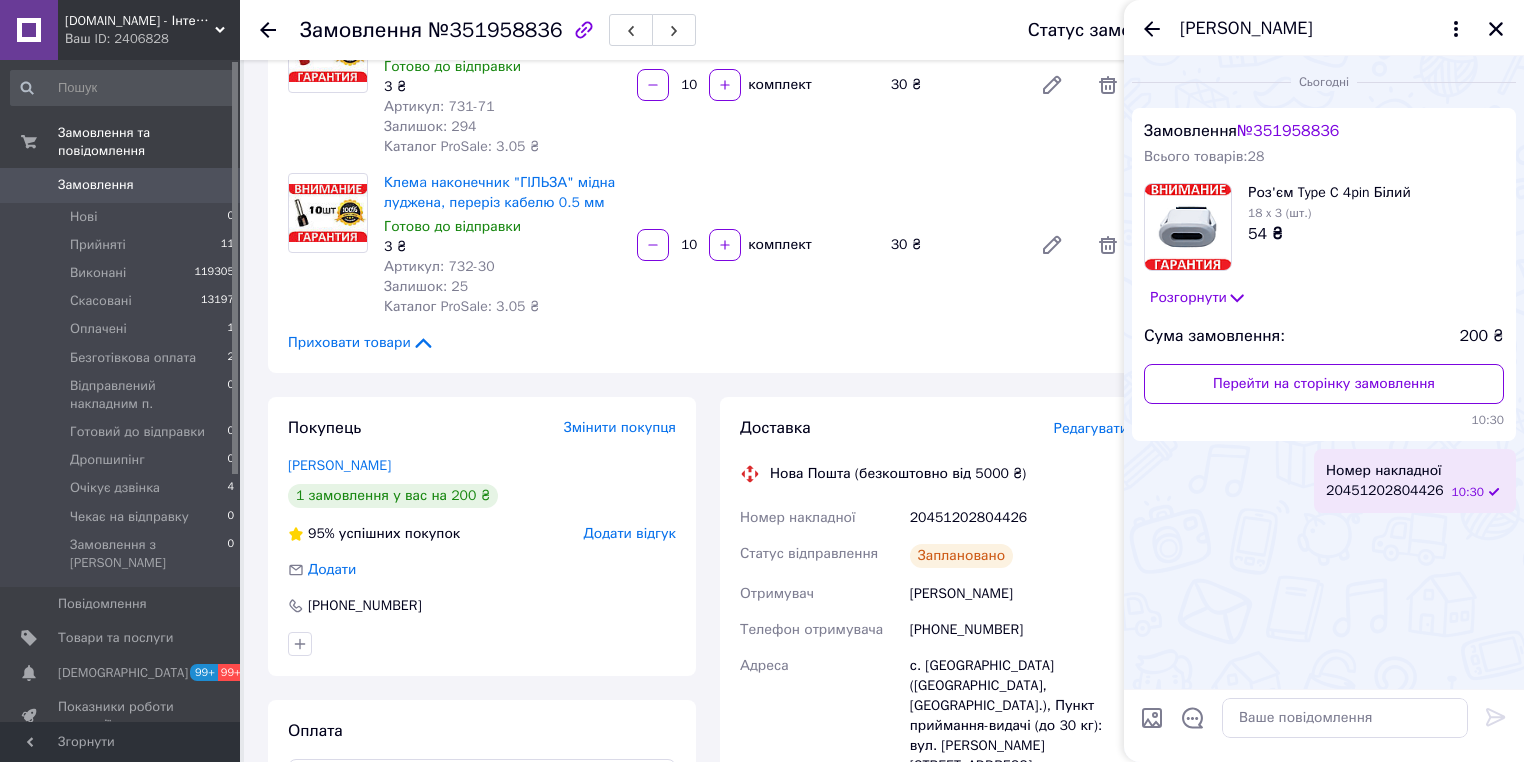 scroll, scrollTop: 800, scrollLeft: 0, axis: vertical 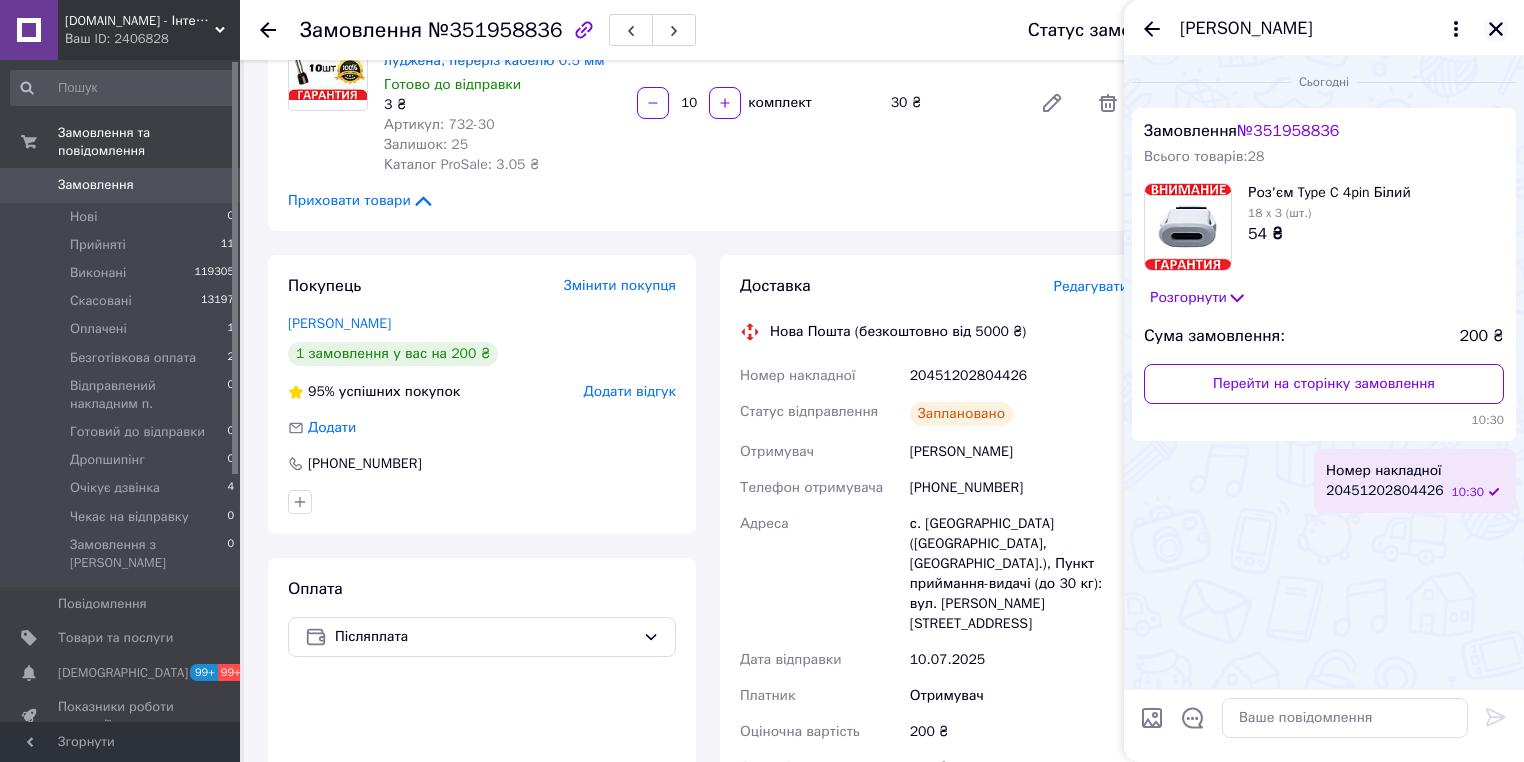 click 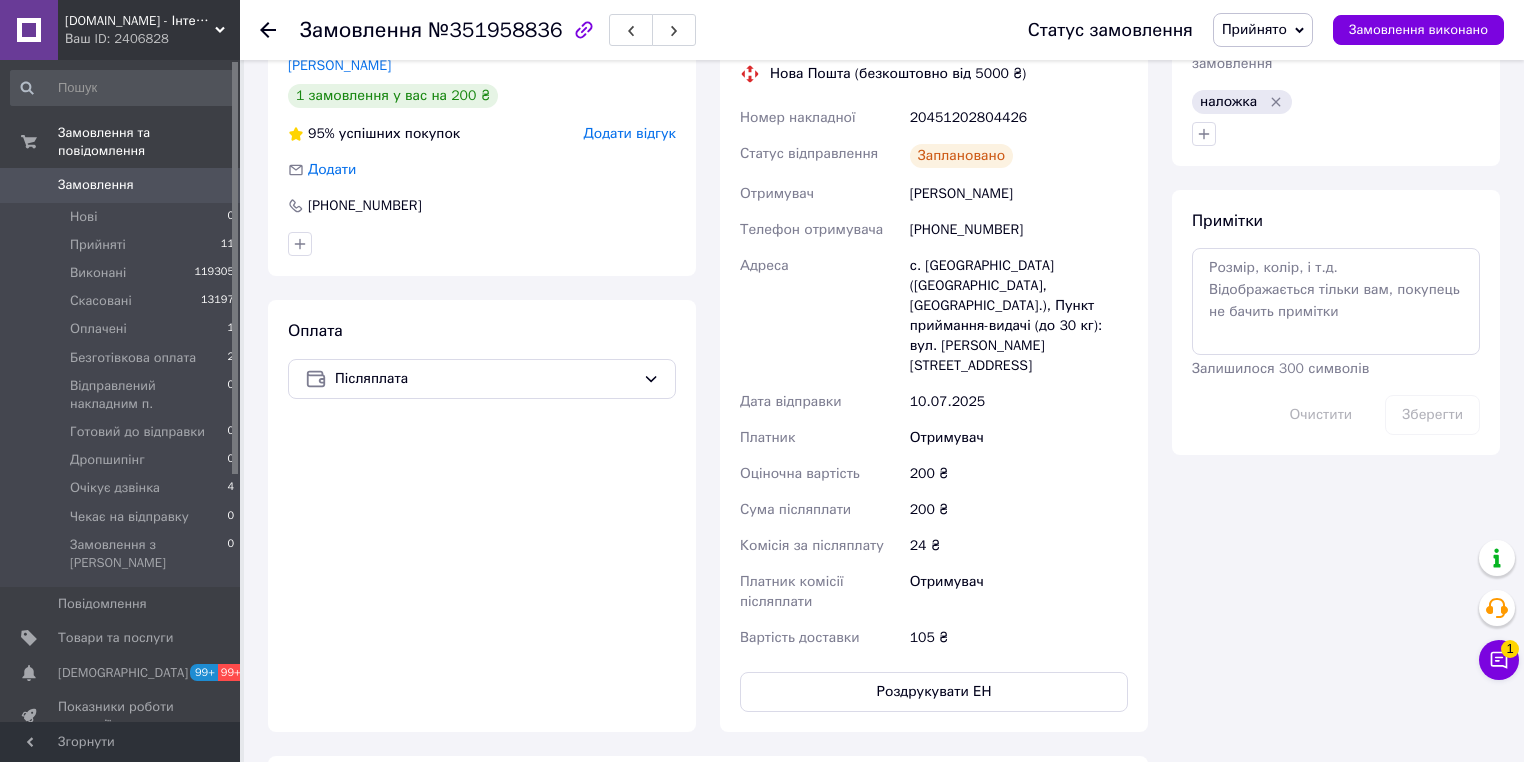 scroll, scrollTop: 1120, scrollLeft: 0, axis: vertical 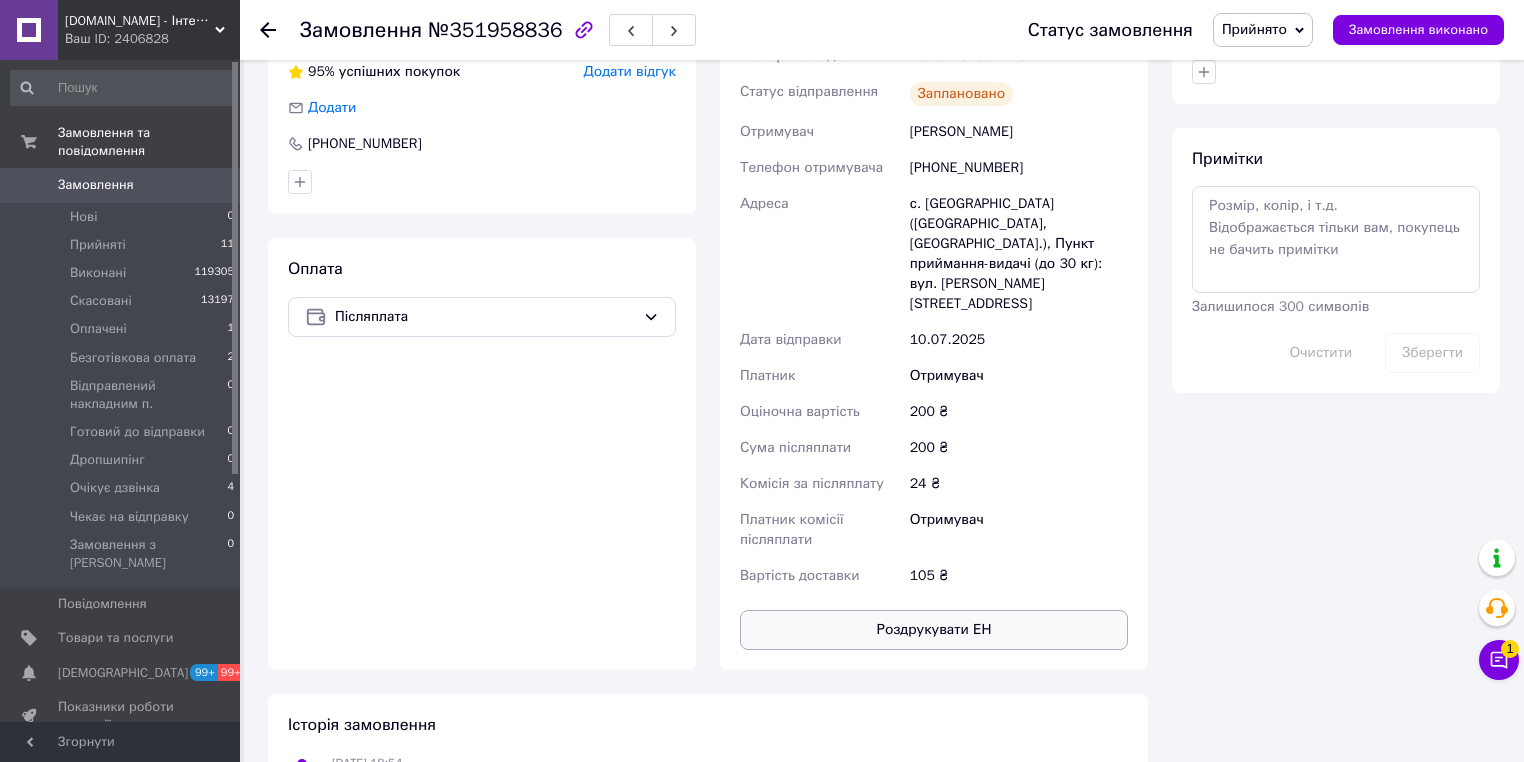 click on "Роздрукувати ЕН" at bounding box center [934, 630] 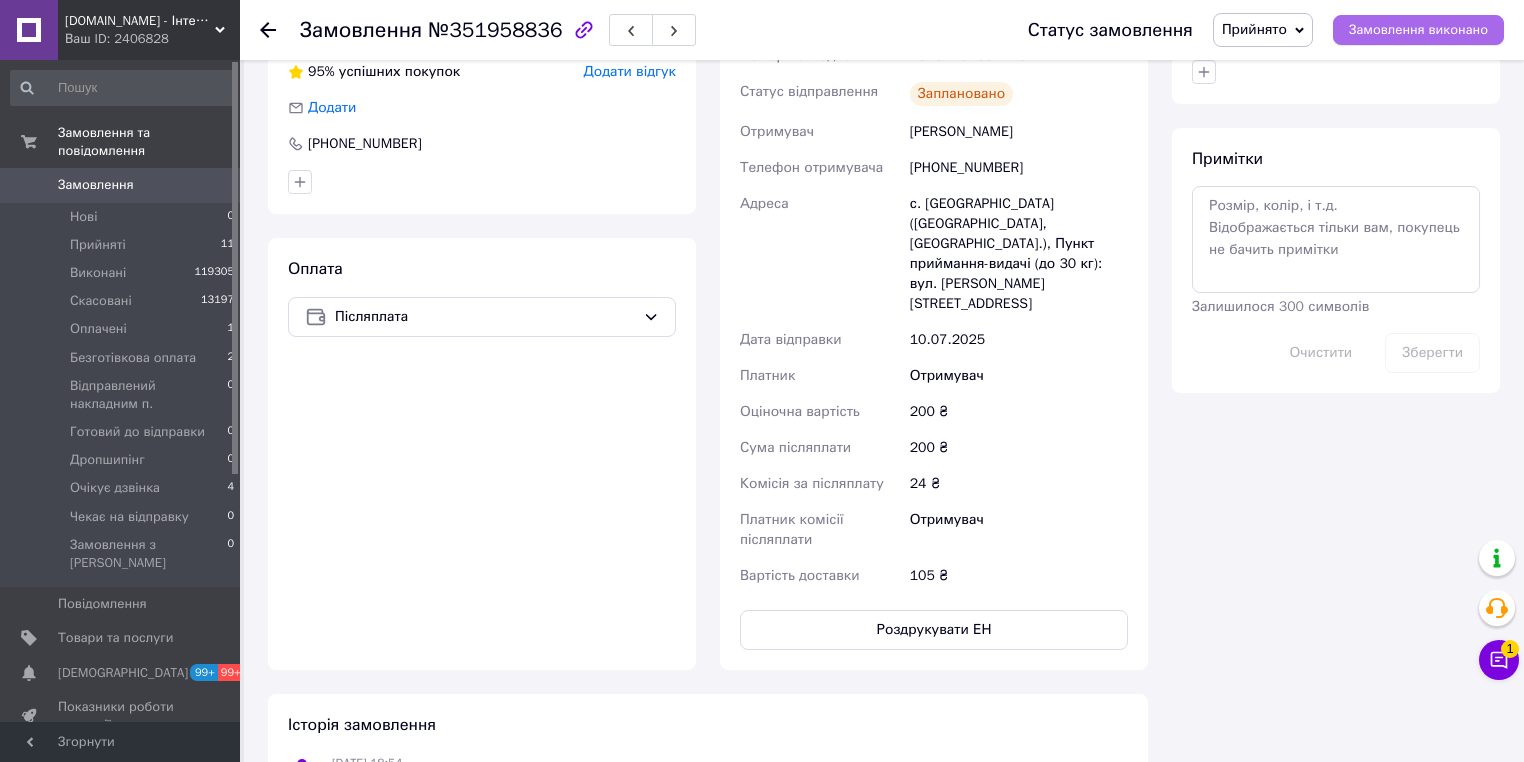 click on "Замовлення виконано" at bounding box center (1418, 30) 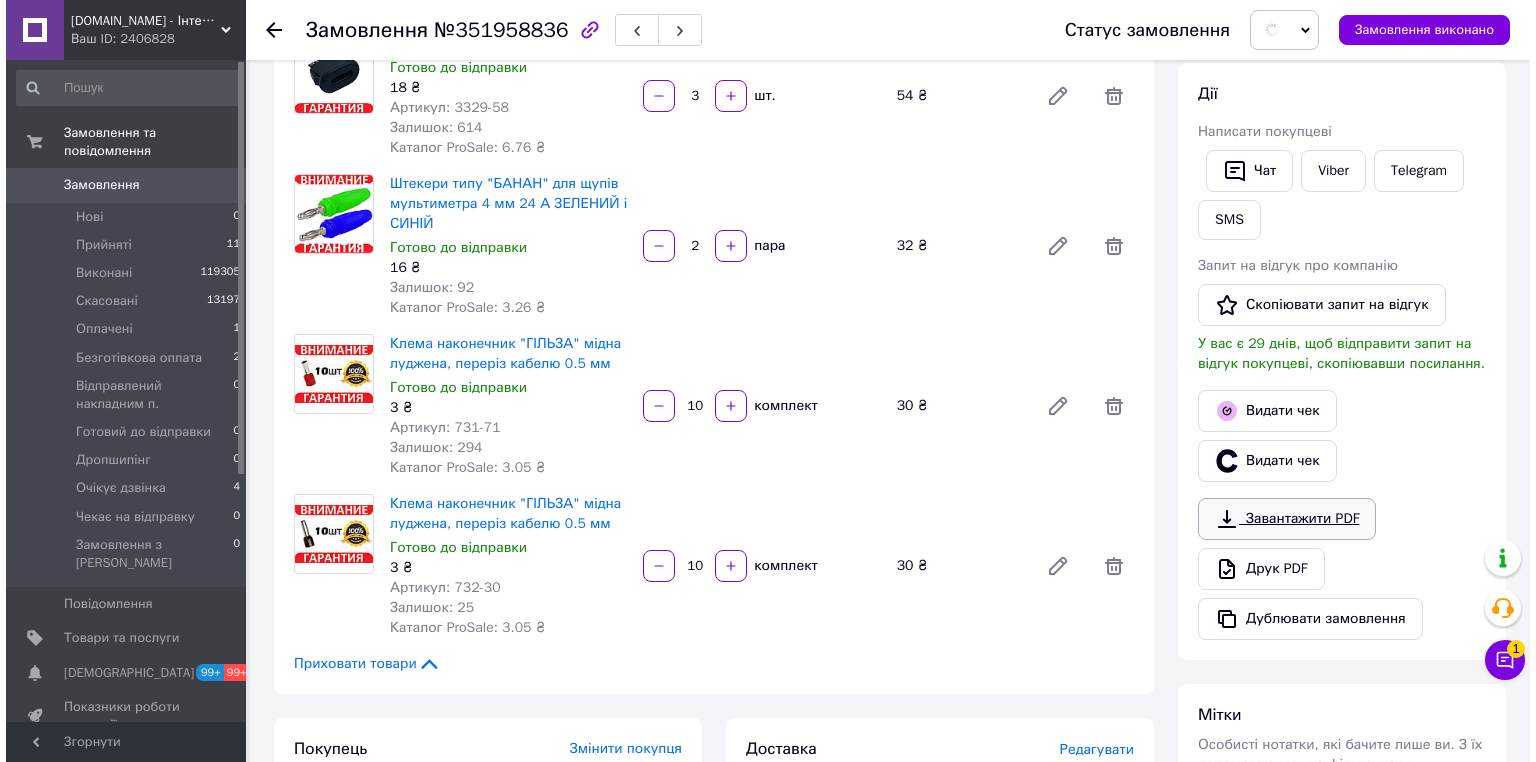 scroll, scrollTop: 320, scrollLeft: 0, axis: vertical 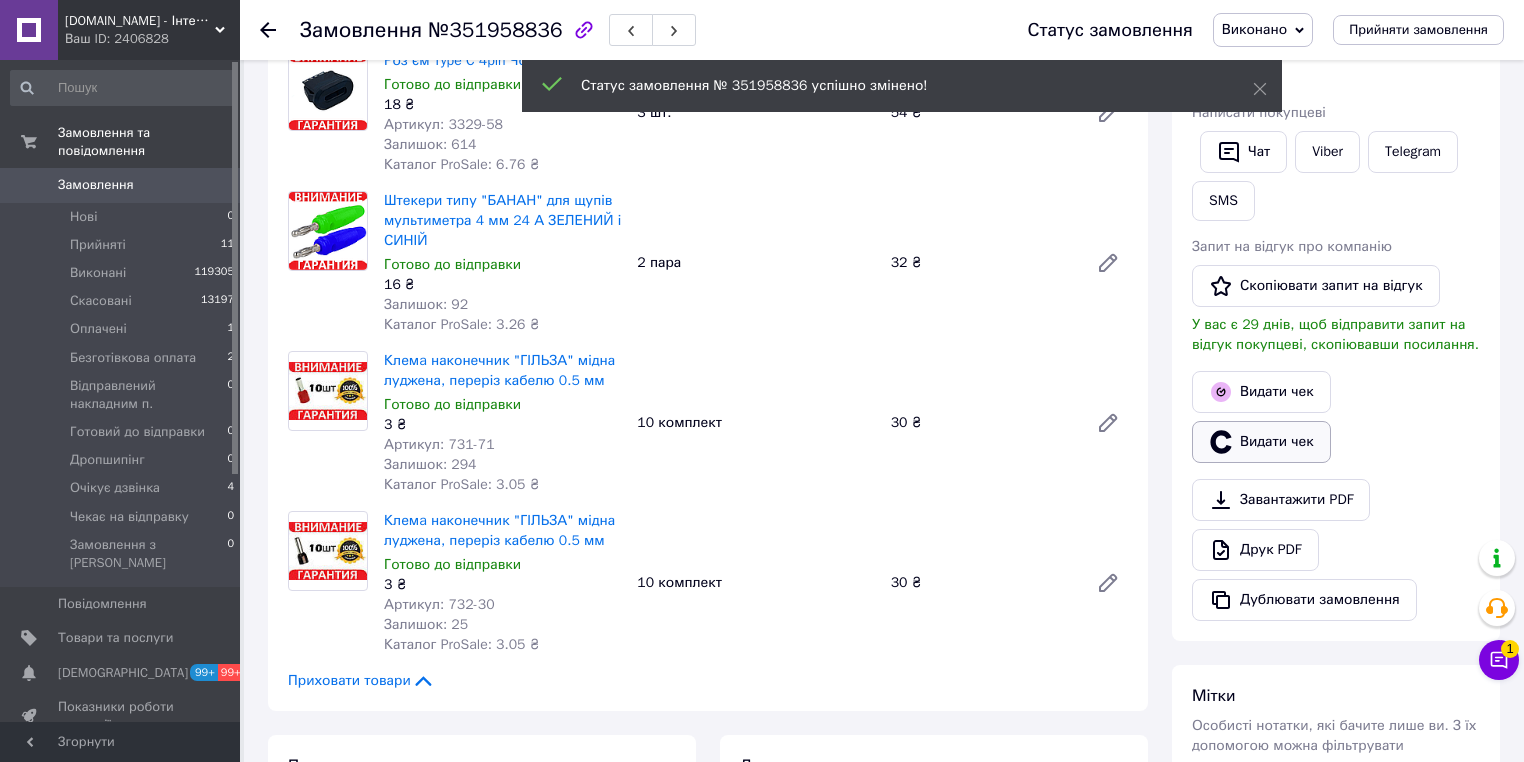 click on "Видати чек" at bounding box center [1261, 442] 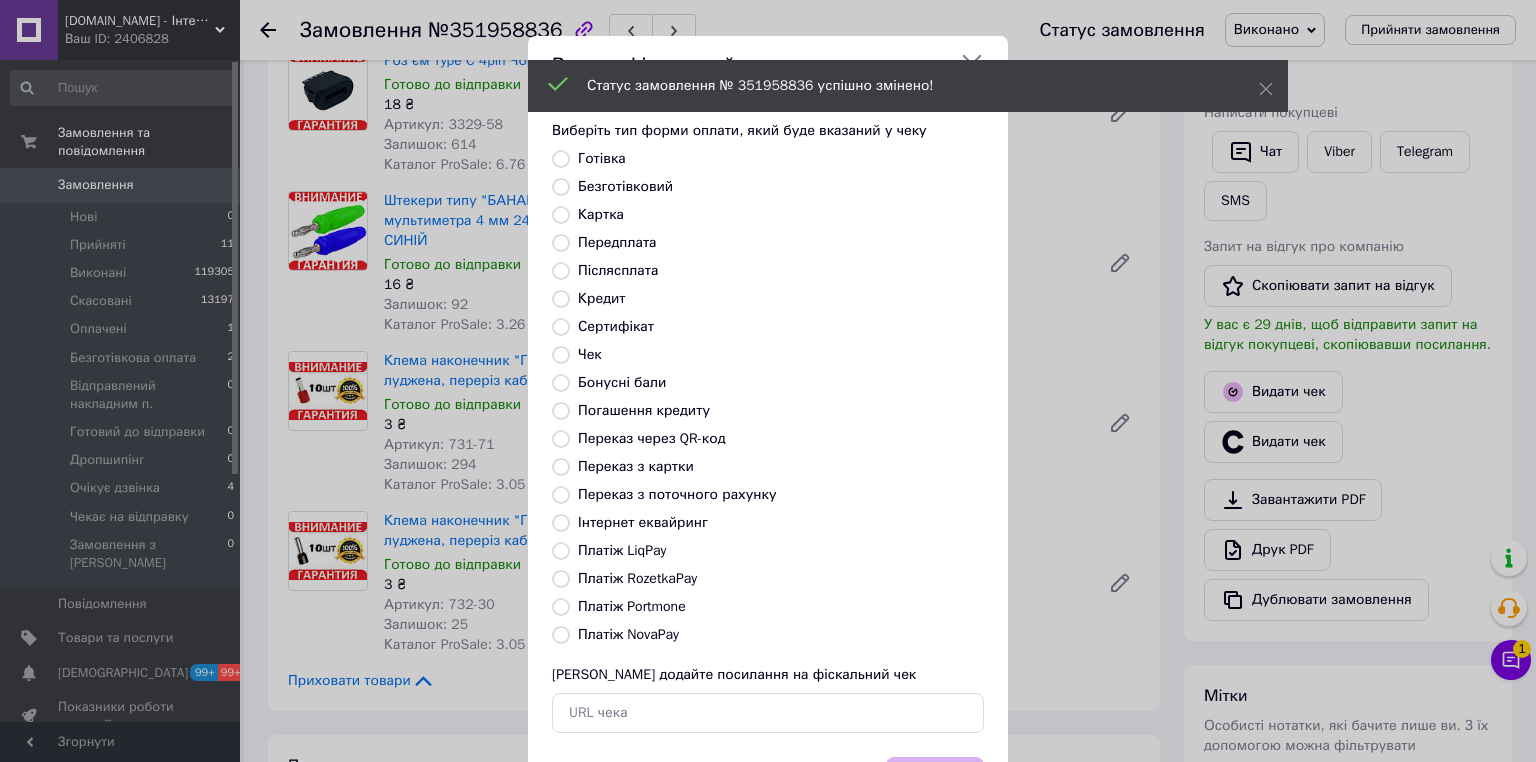 click at bounding box center (561, 635) 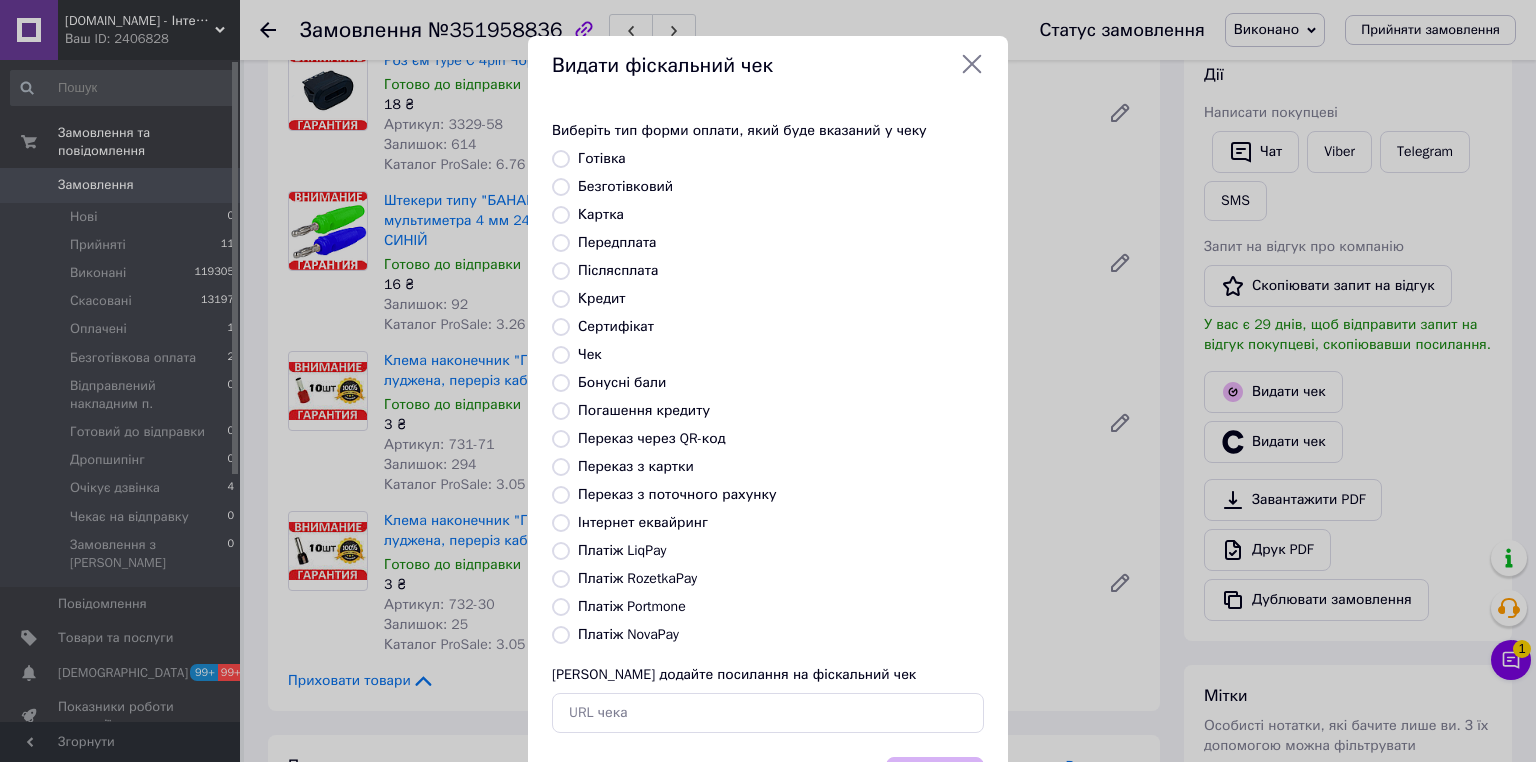 drag, startPoint x: 558, startPoint y: 633, endPoint x: 939, endPoint y: 626, distance: 381.0643 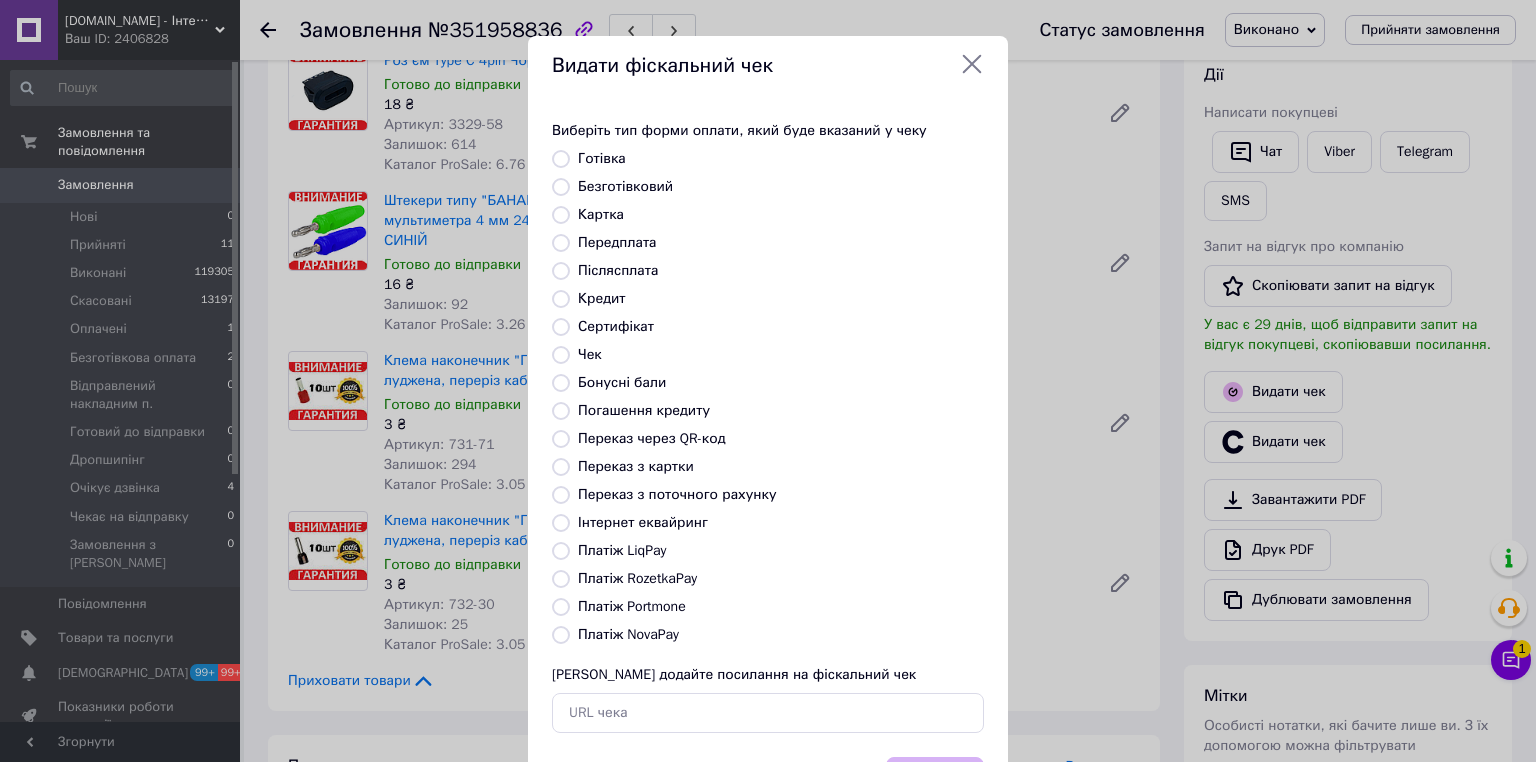 radio on "true" 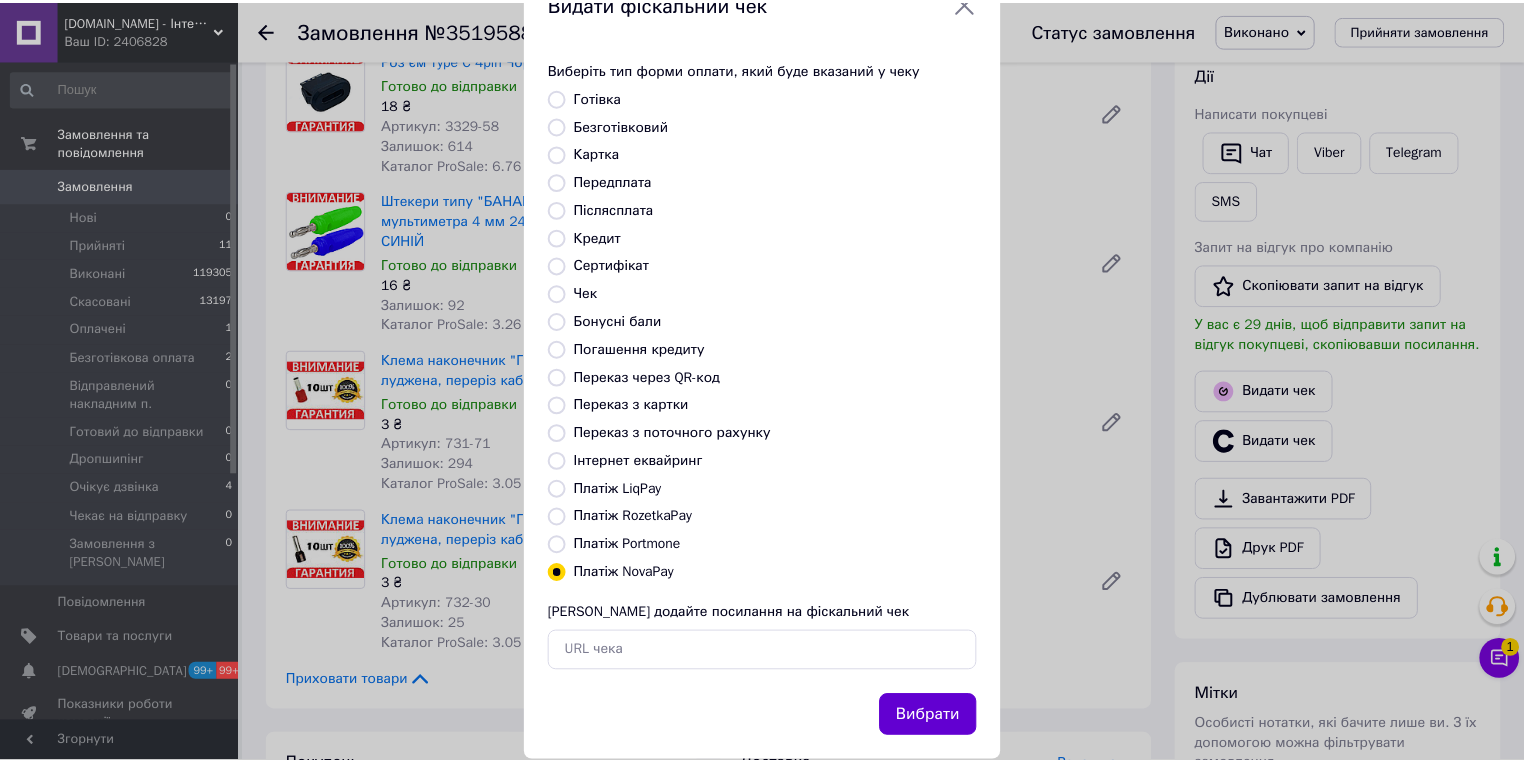 scroll, scrollTop: 96, scrollLeft: 0, axis: vertical 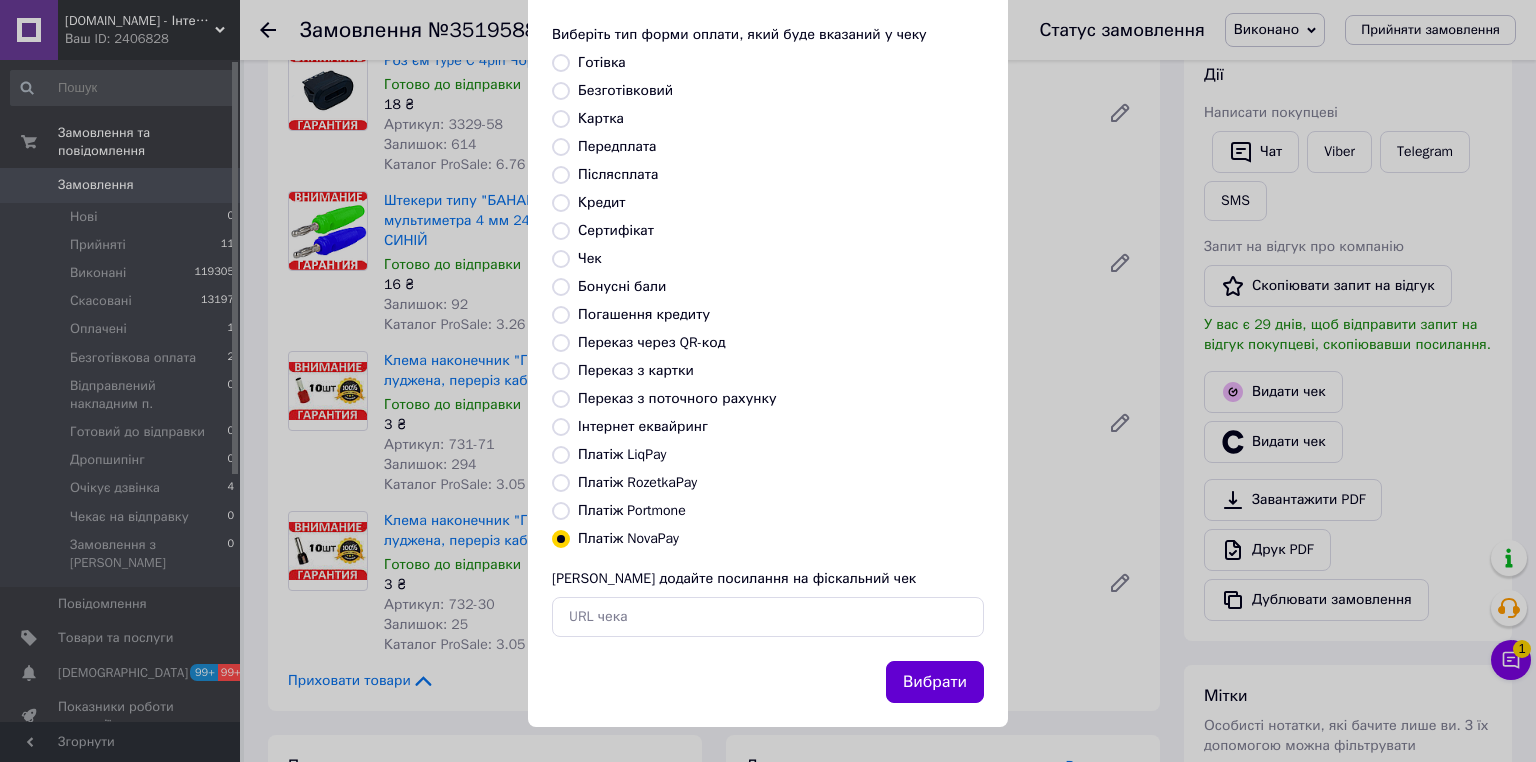 click on "Вибрати" at bounding box center (935, 682) 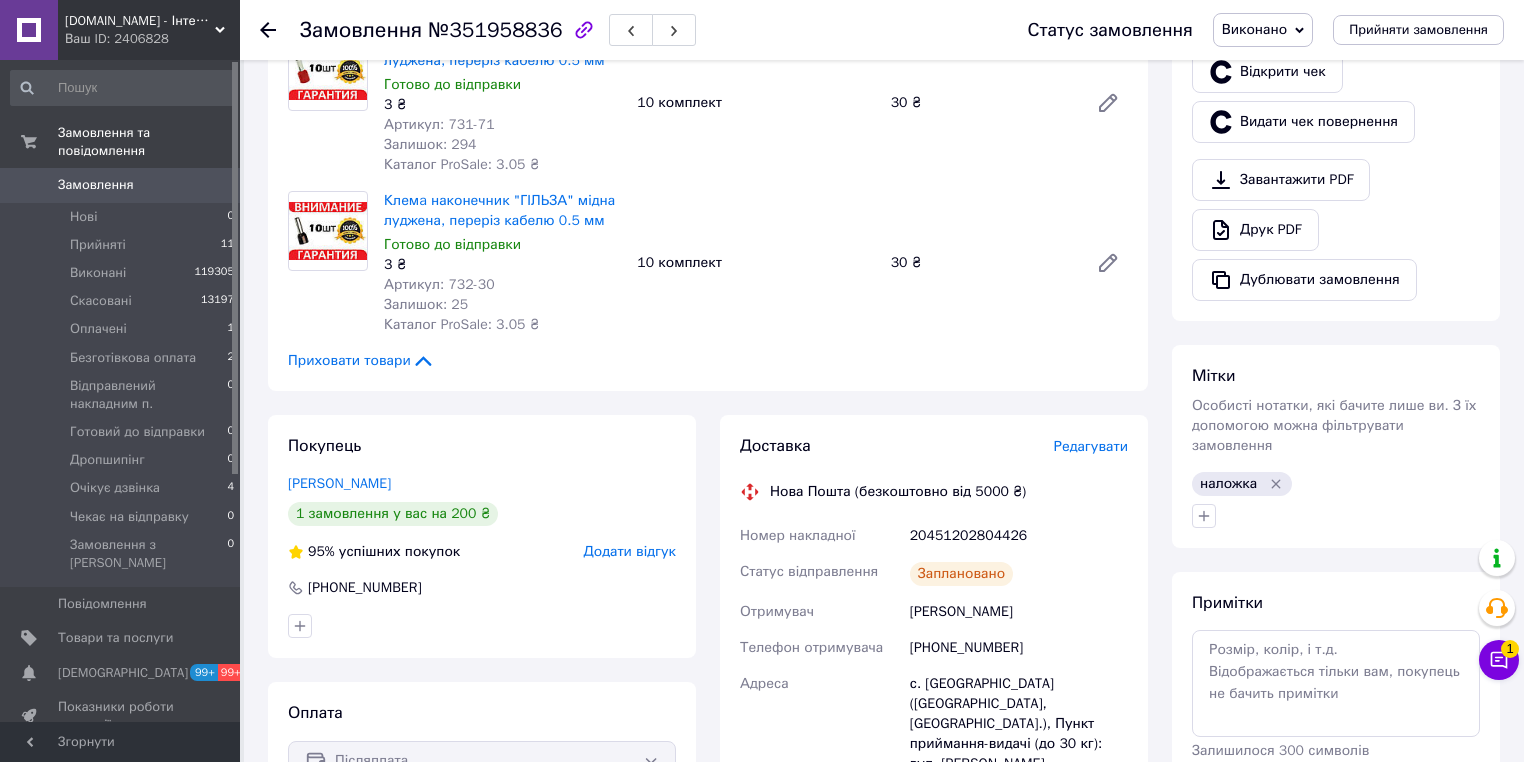 scroll, scrollTop: 320, scrollLeft: 0, axis: vertical 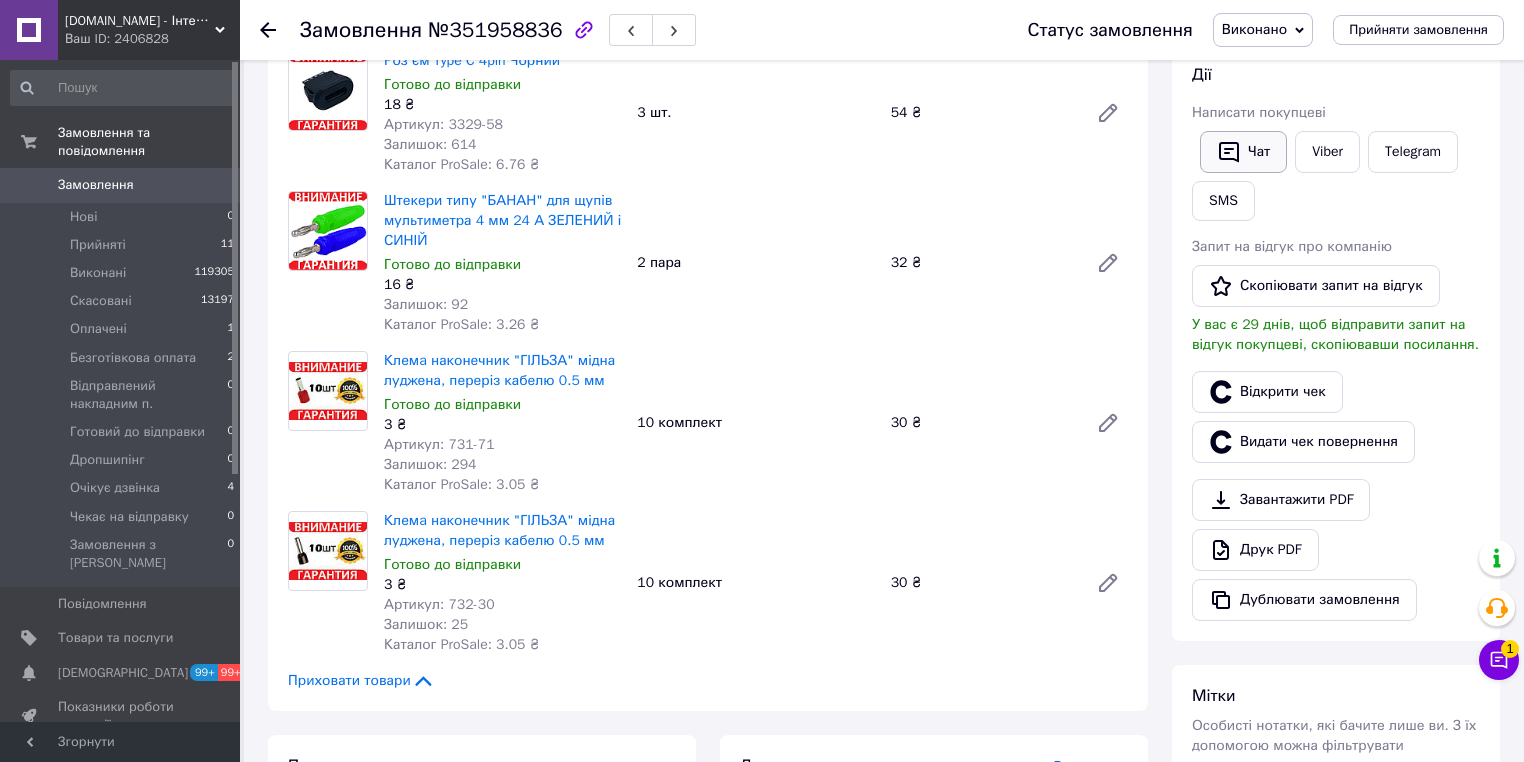 click on "Чат" at bounding box center (1243, 152) 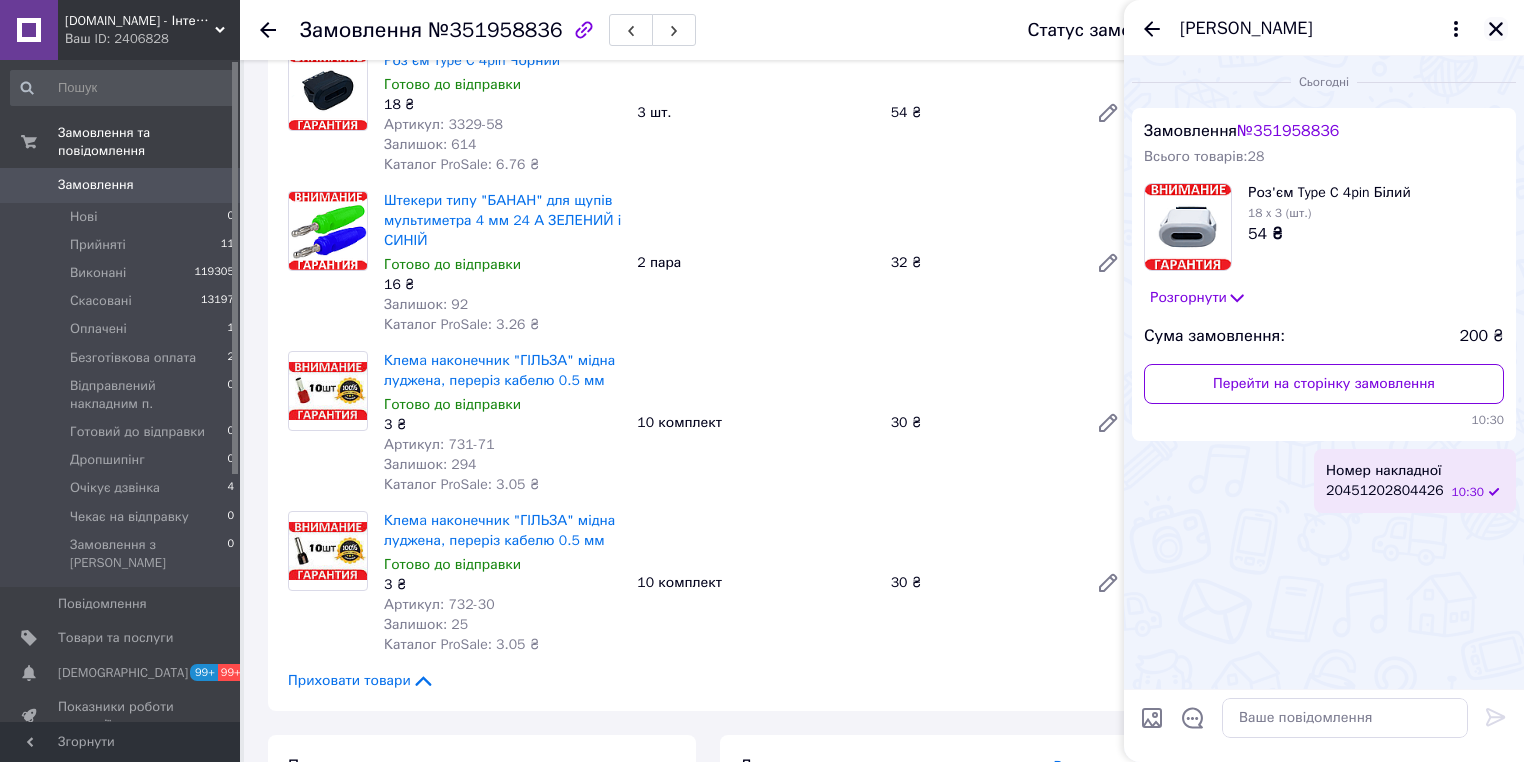 click 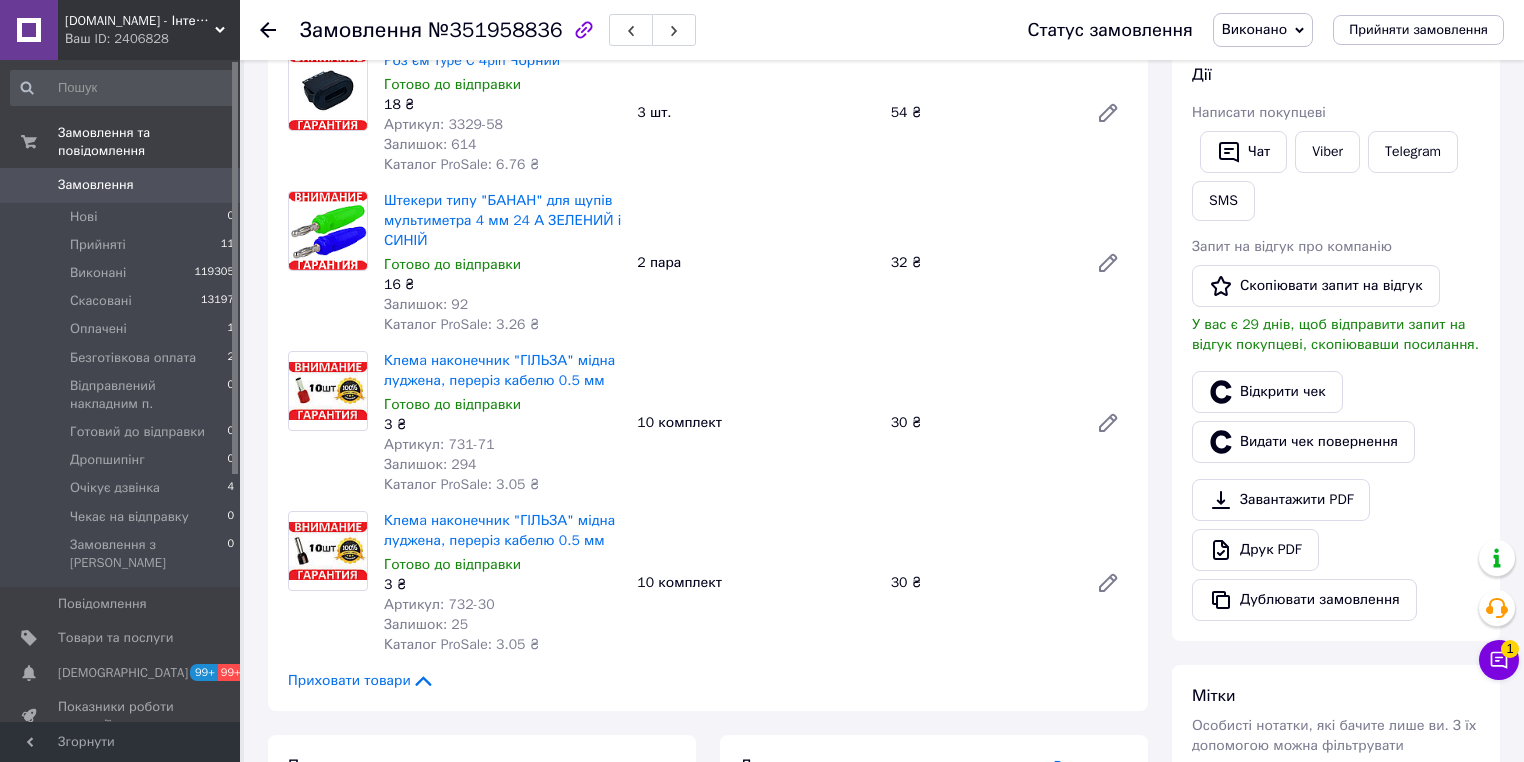 scroll, scrollTop: 800, scrollLeft: 0, axis: vertical 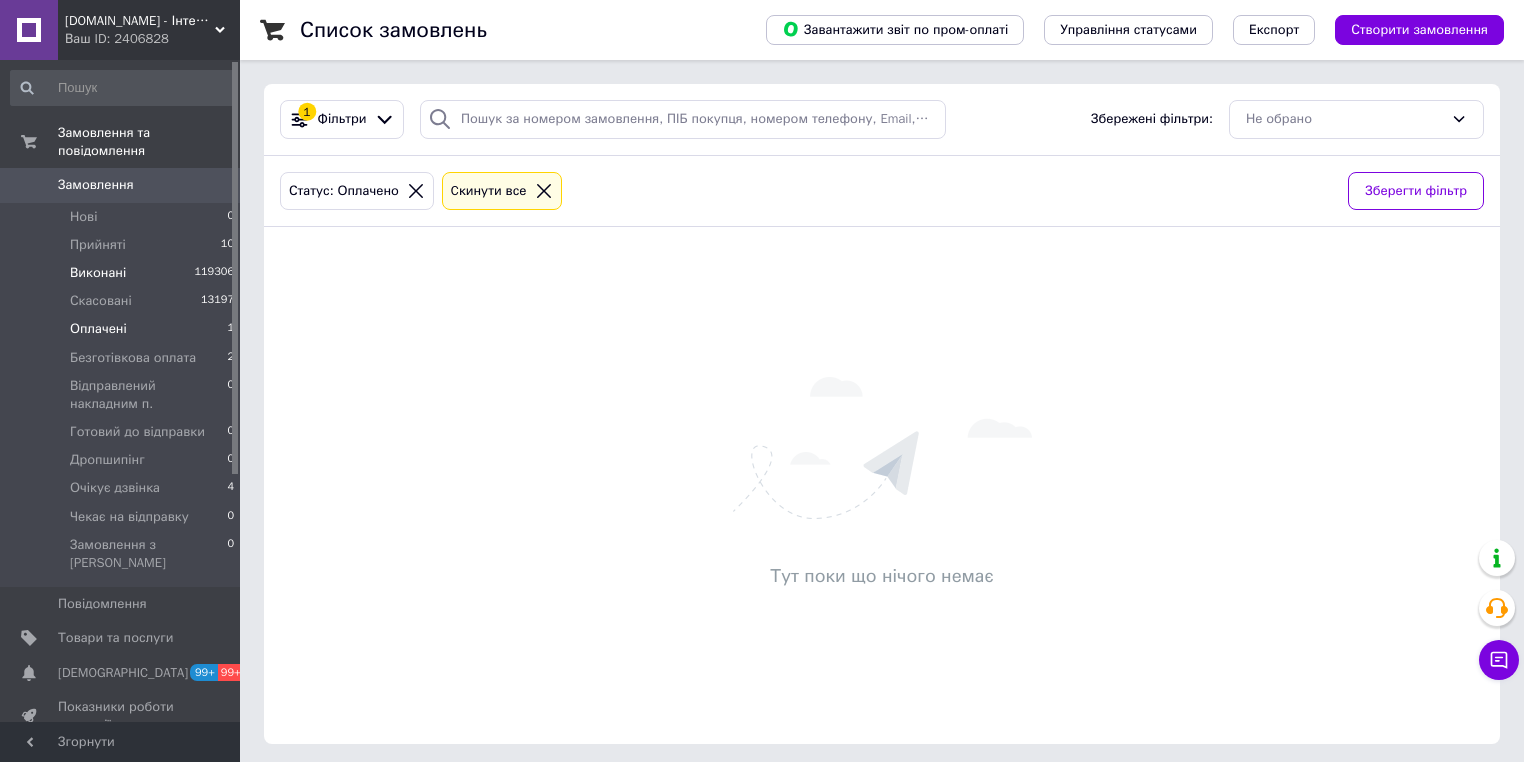 drag, startPoint x: 85, startPoint y: 235, endPoint x: 149, endPoint y: 252, distance: 66.21933 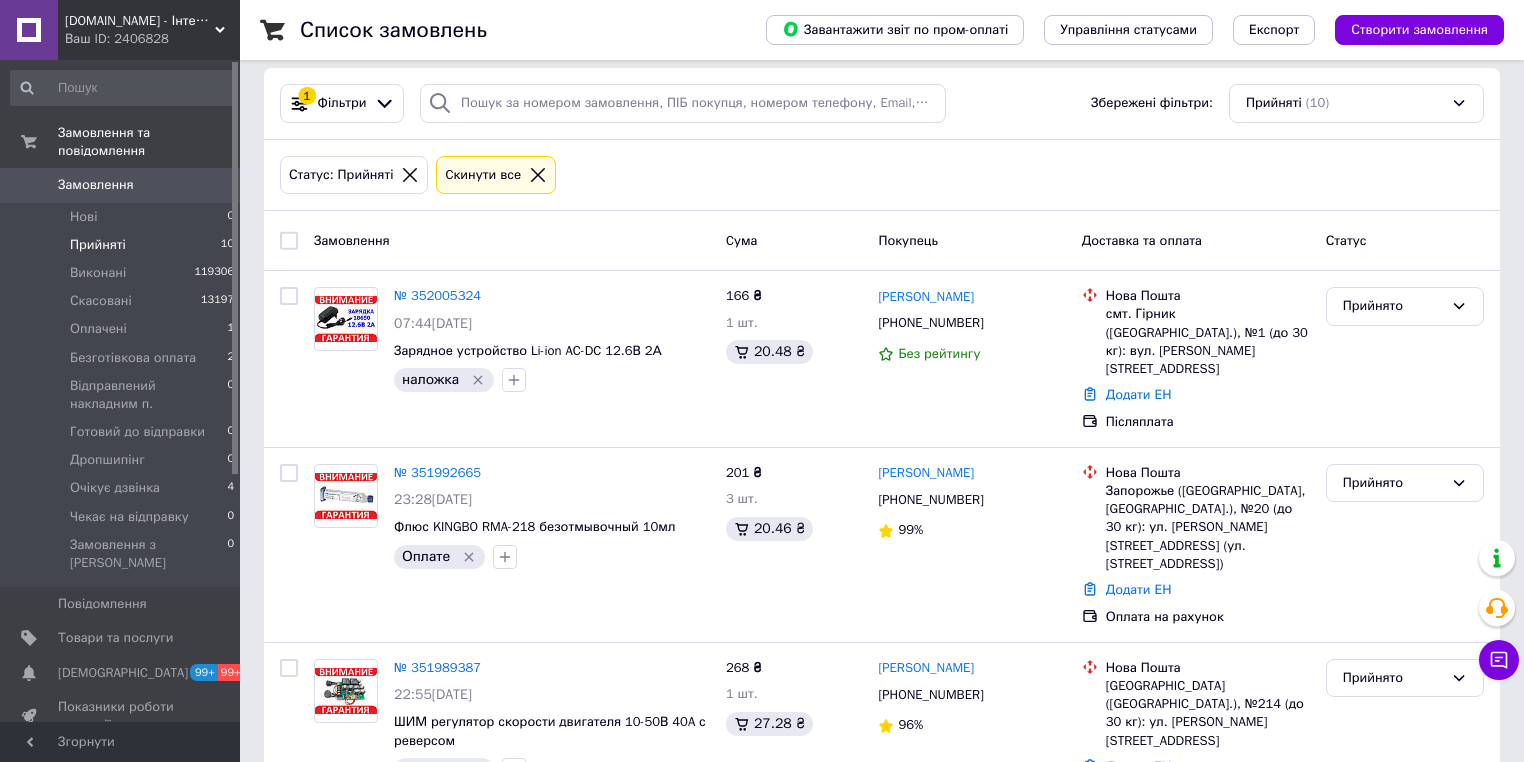 scroll, scrollTop: 0, scrollLeft: 0, axis: both 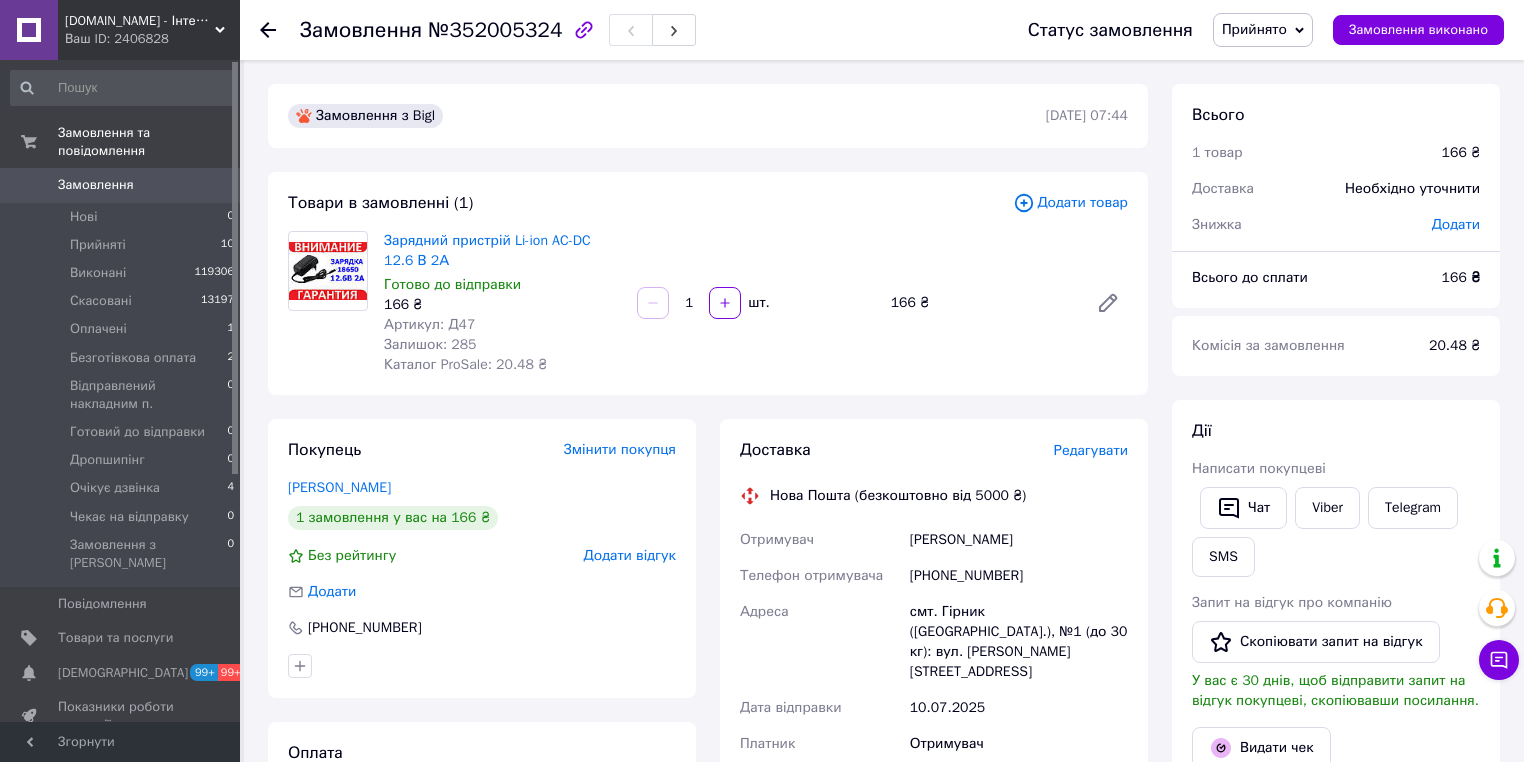 click on "Редагувати" at bounding box center [1091, 450] 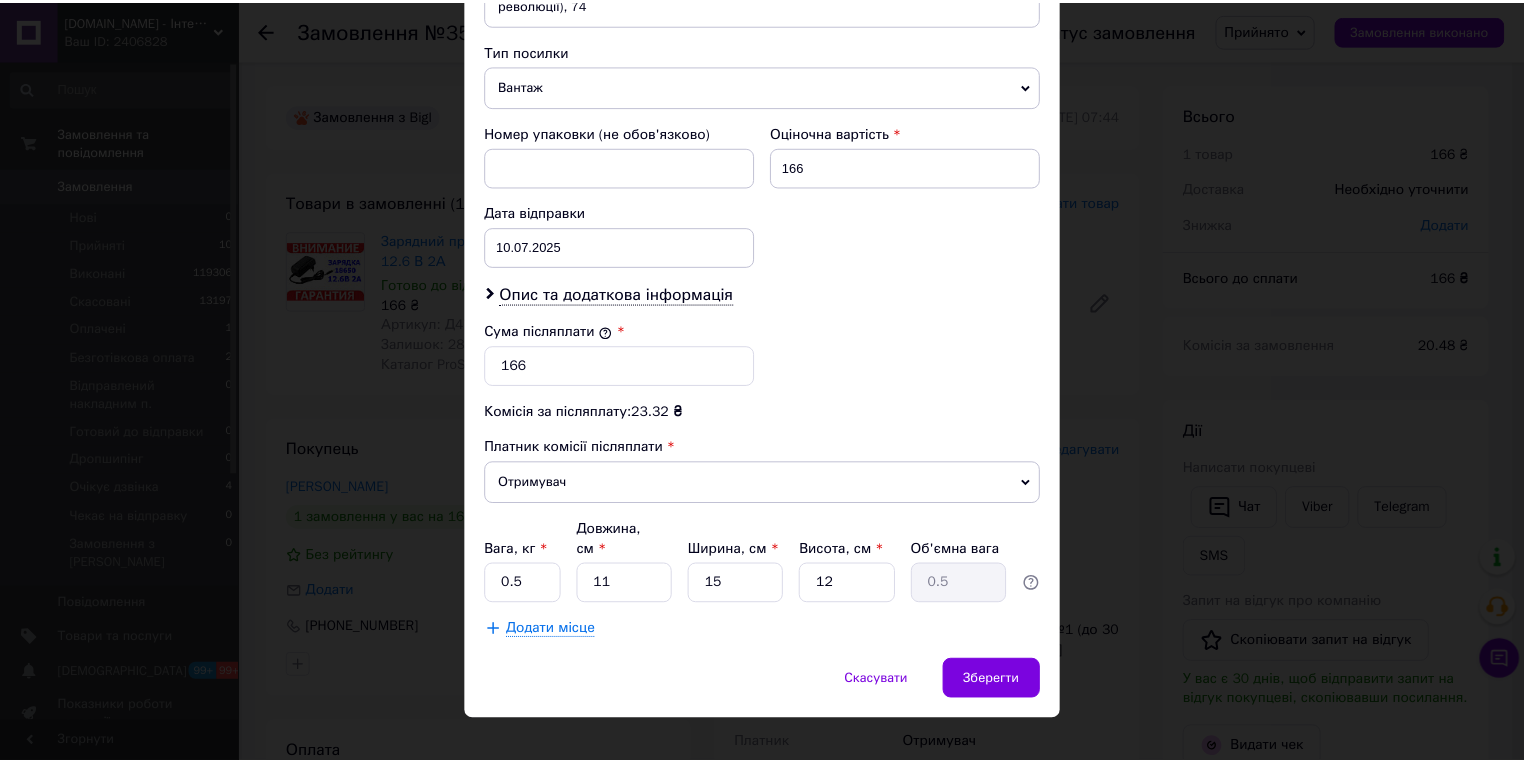 scroll, scrollTop: 777, scrollLeft: 0, axis: vertical 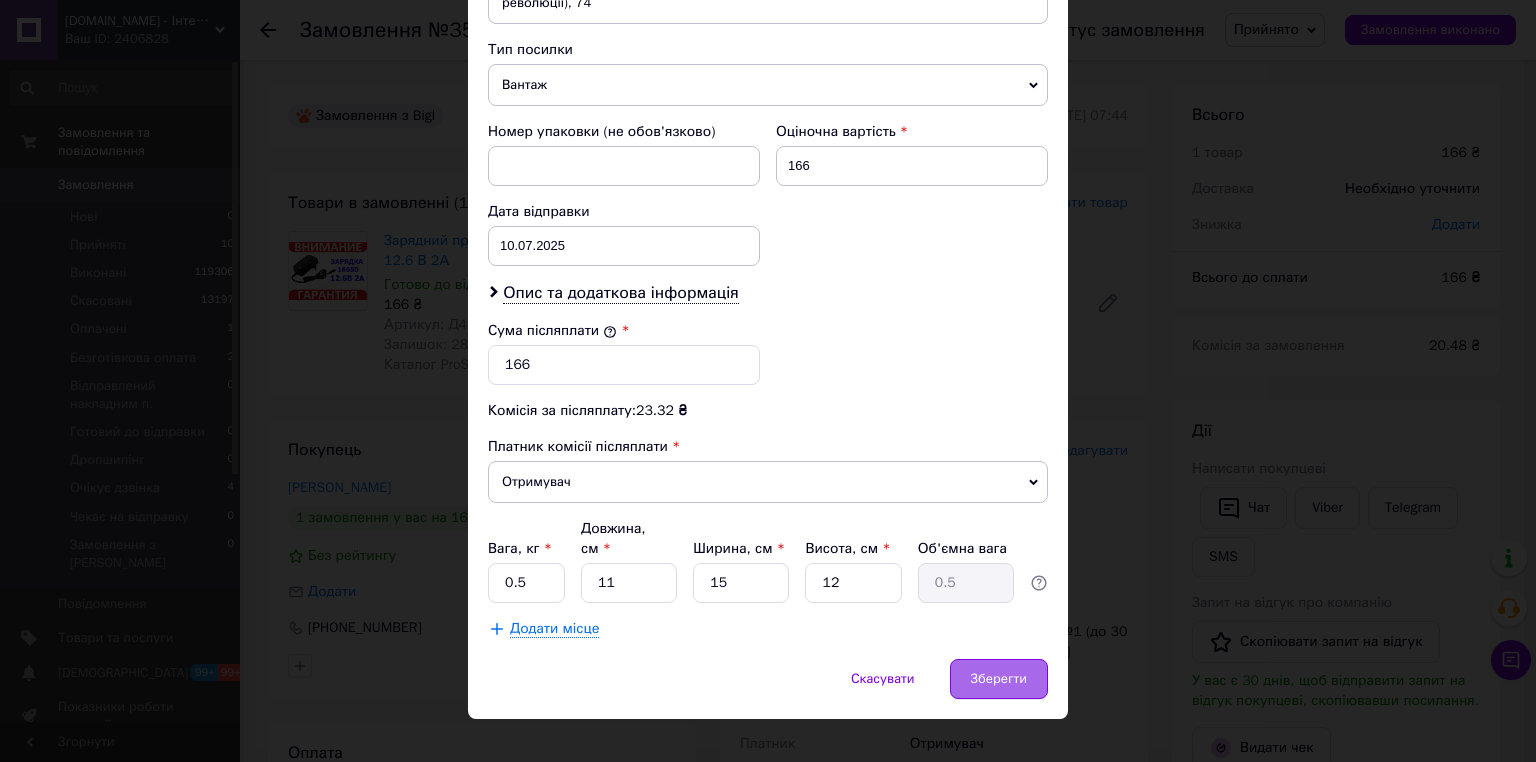 click on "Зберегти" at bounding box center [999, 679] 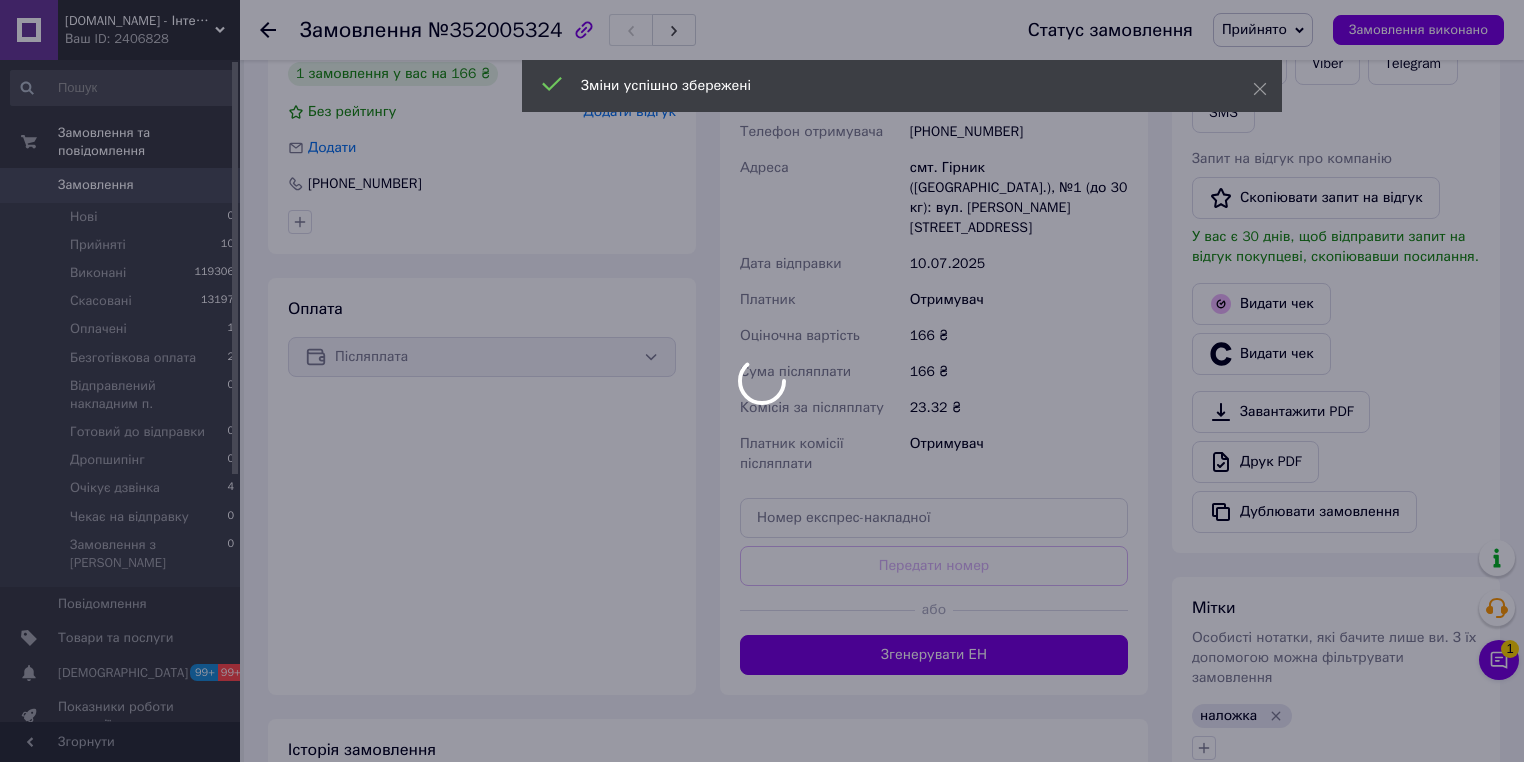 scroll, scrollTop: 480, scrollLeft: 0, axis: vertical 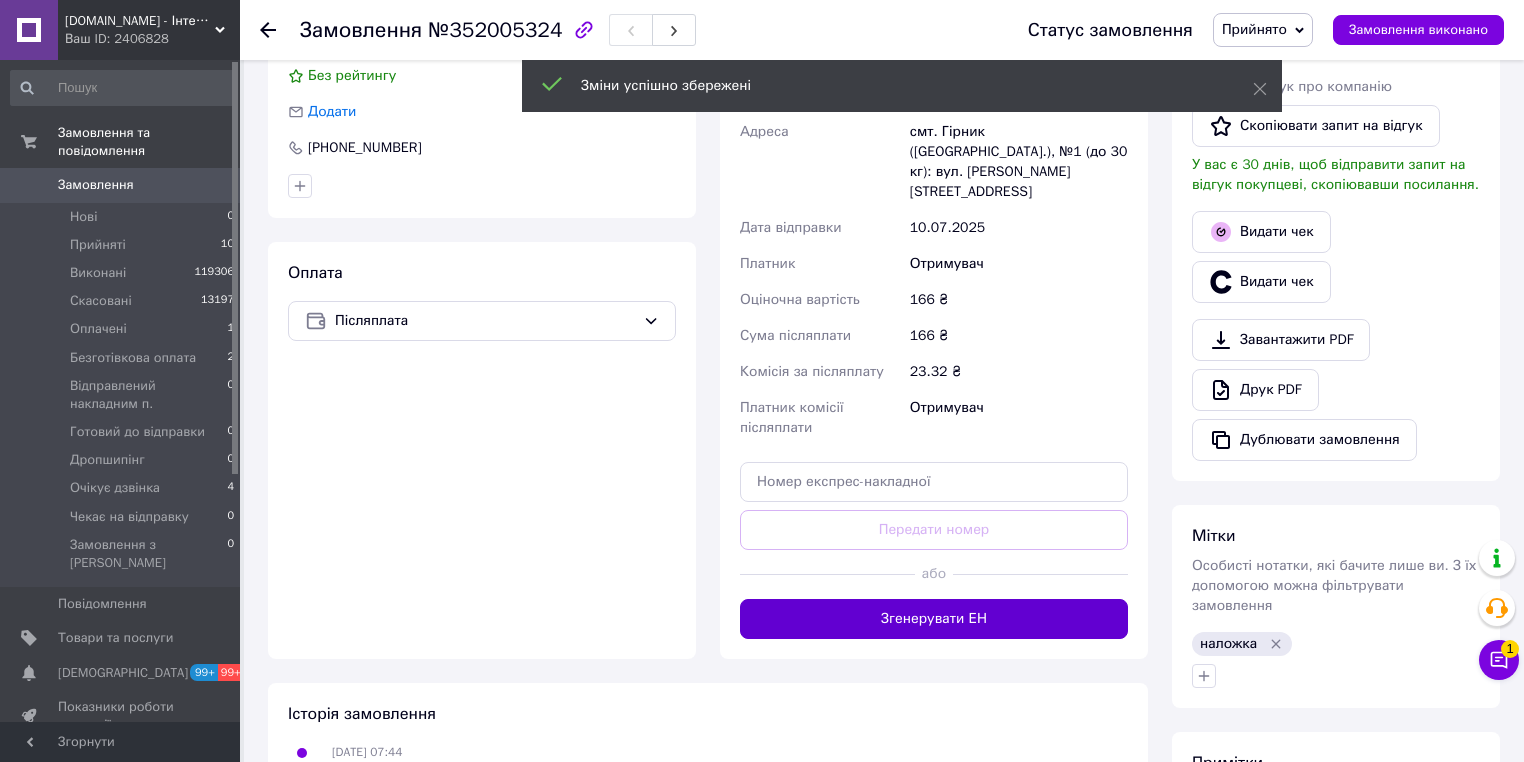 click on "Згенерувати ЕН" at bounding box center [934, 619] 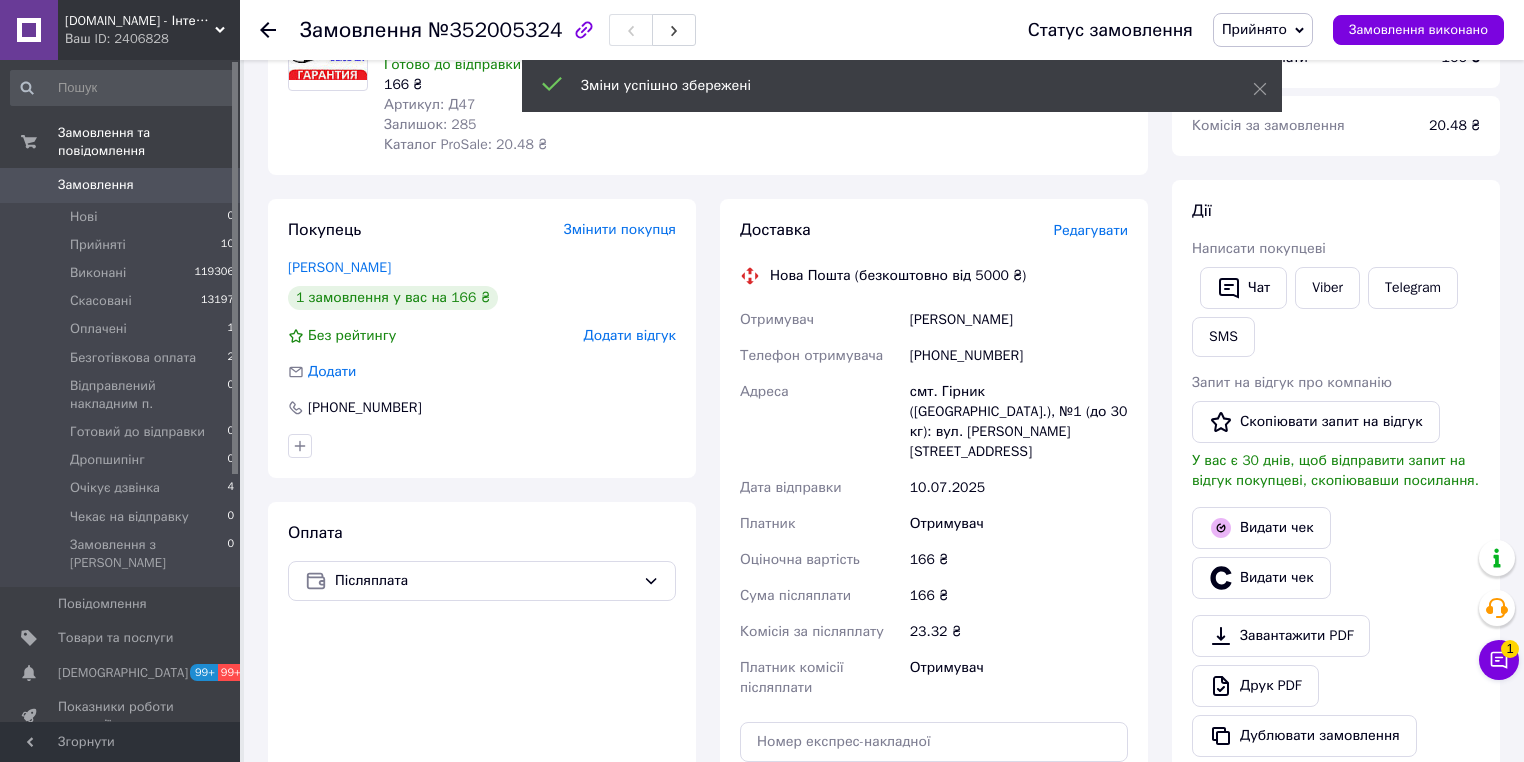 scroll, scrollTop: 160, scrollLeft: 0, axis: vertical 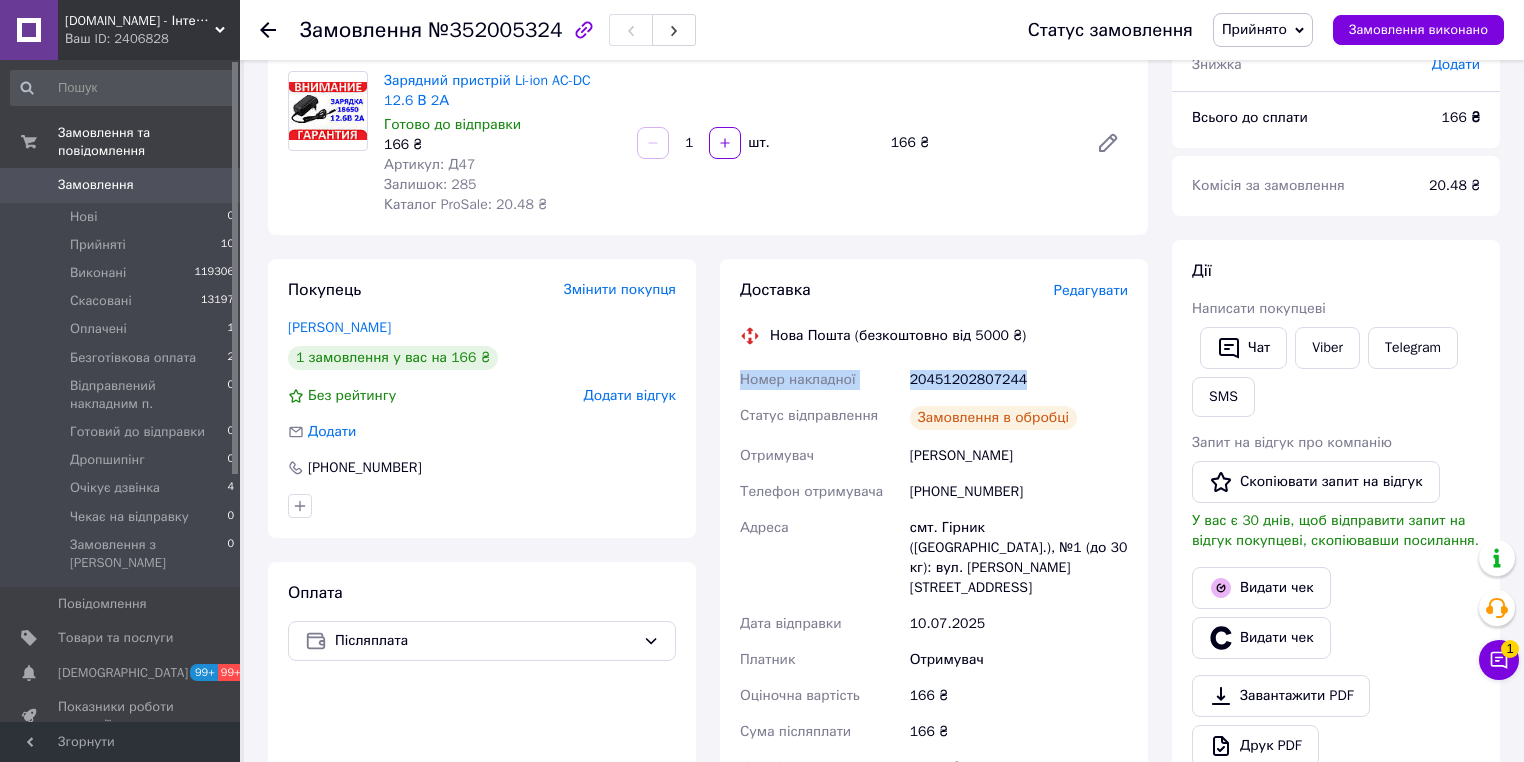 drag, startPoint x: 1023, startPoint y: 386, endPoint x: 730, endPoint y: 396, distance: 293.1706 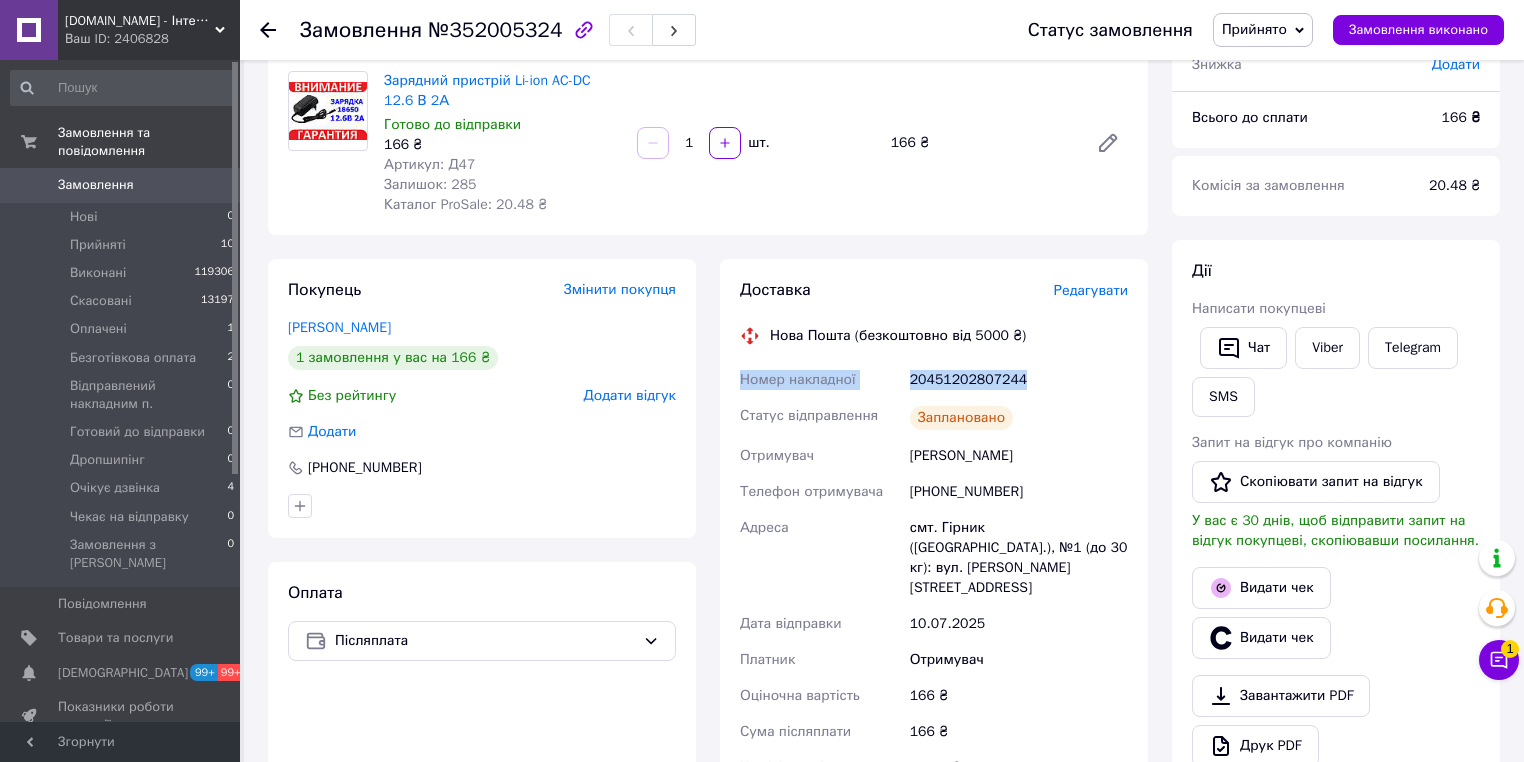 copy on "Номер накладної 20451202807244" 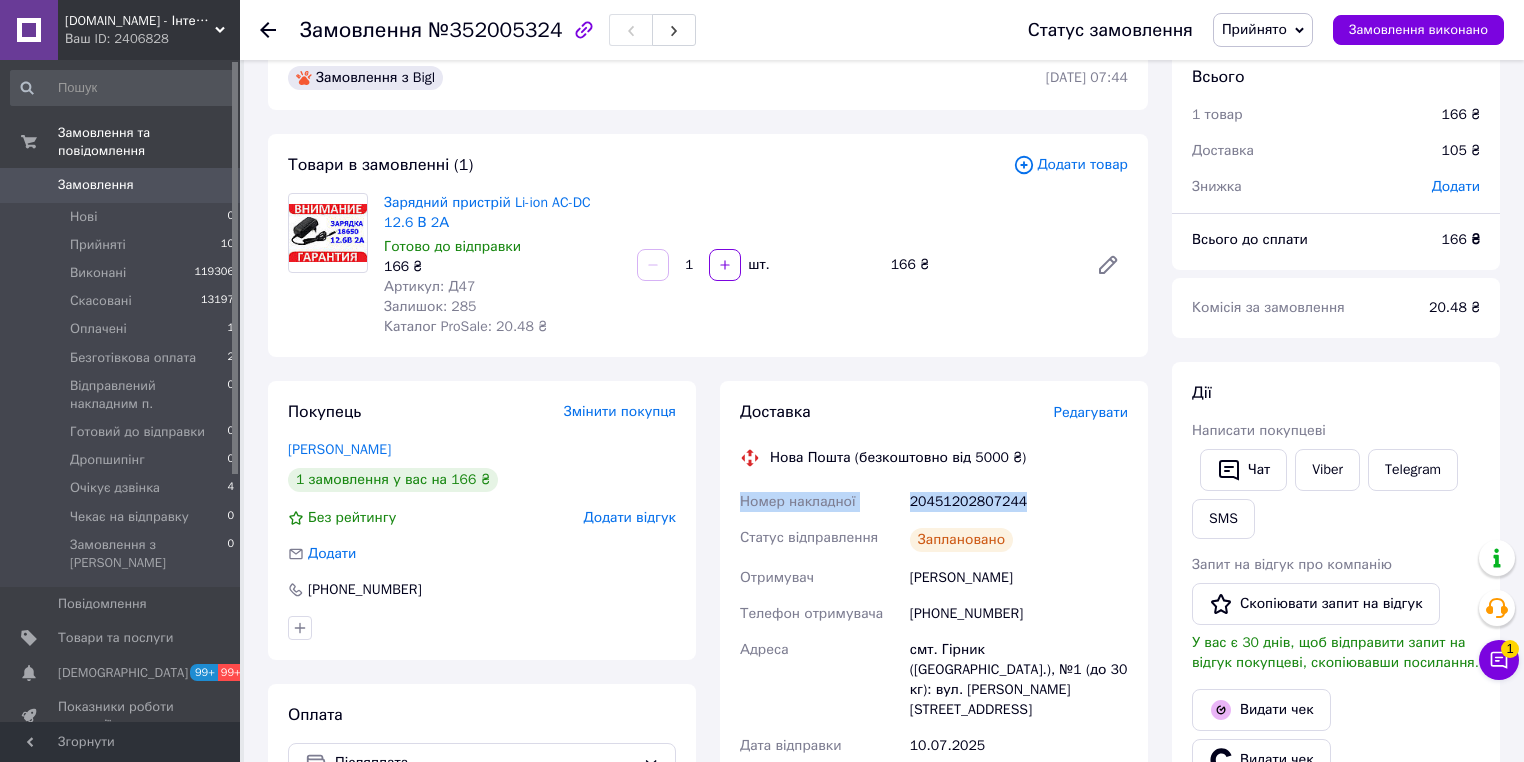 scroll, scrollTop: 0, scrollLeft: 0, axis: both 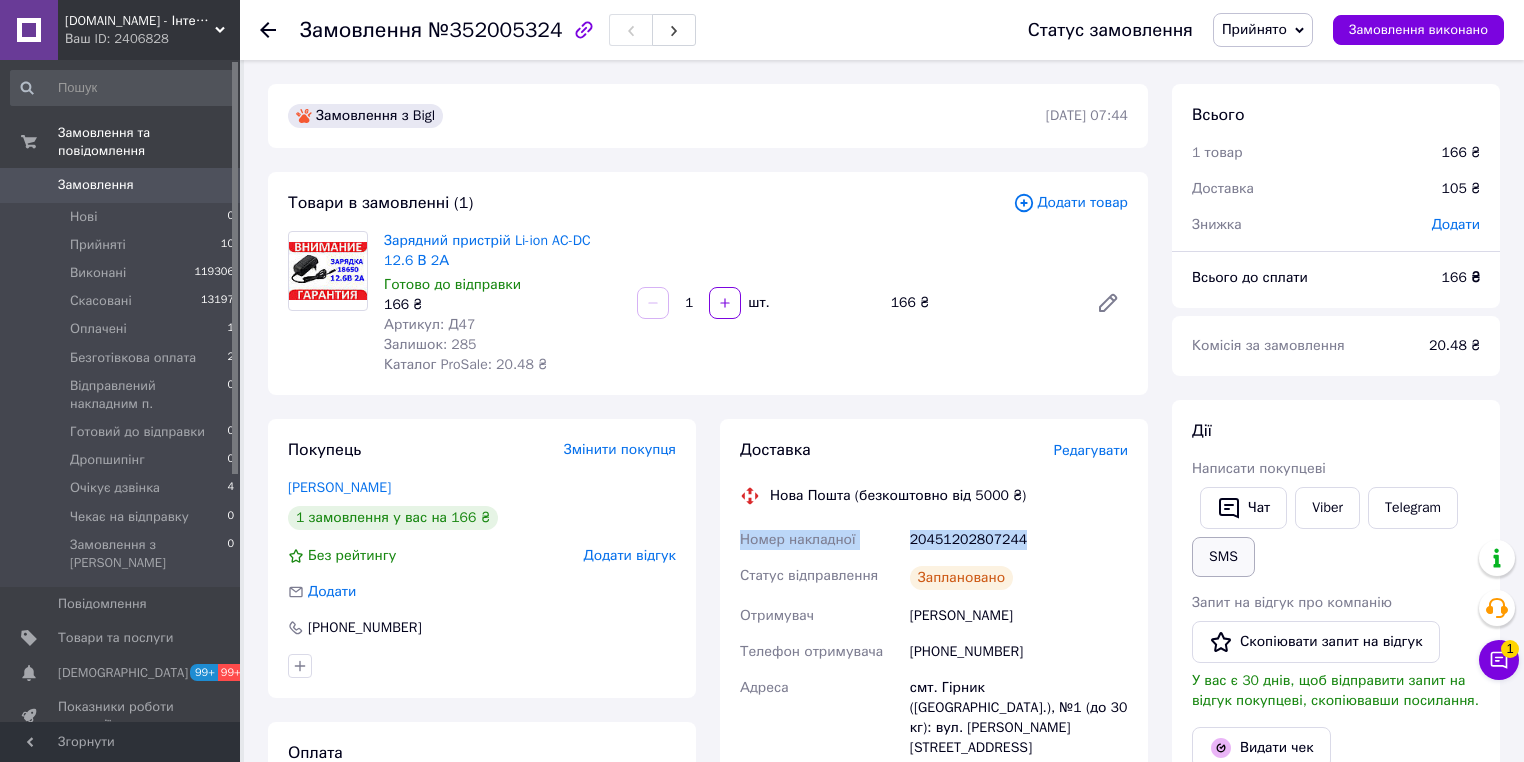 click on "SMS" at bounding box center (1223, 557) 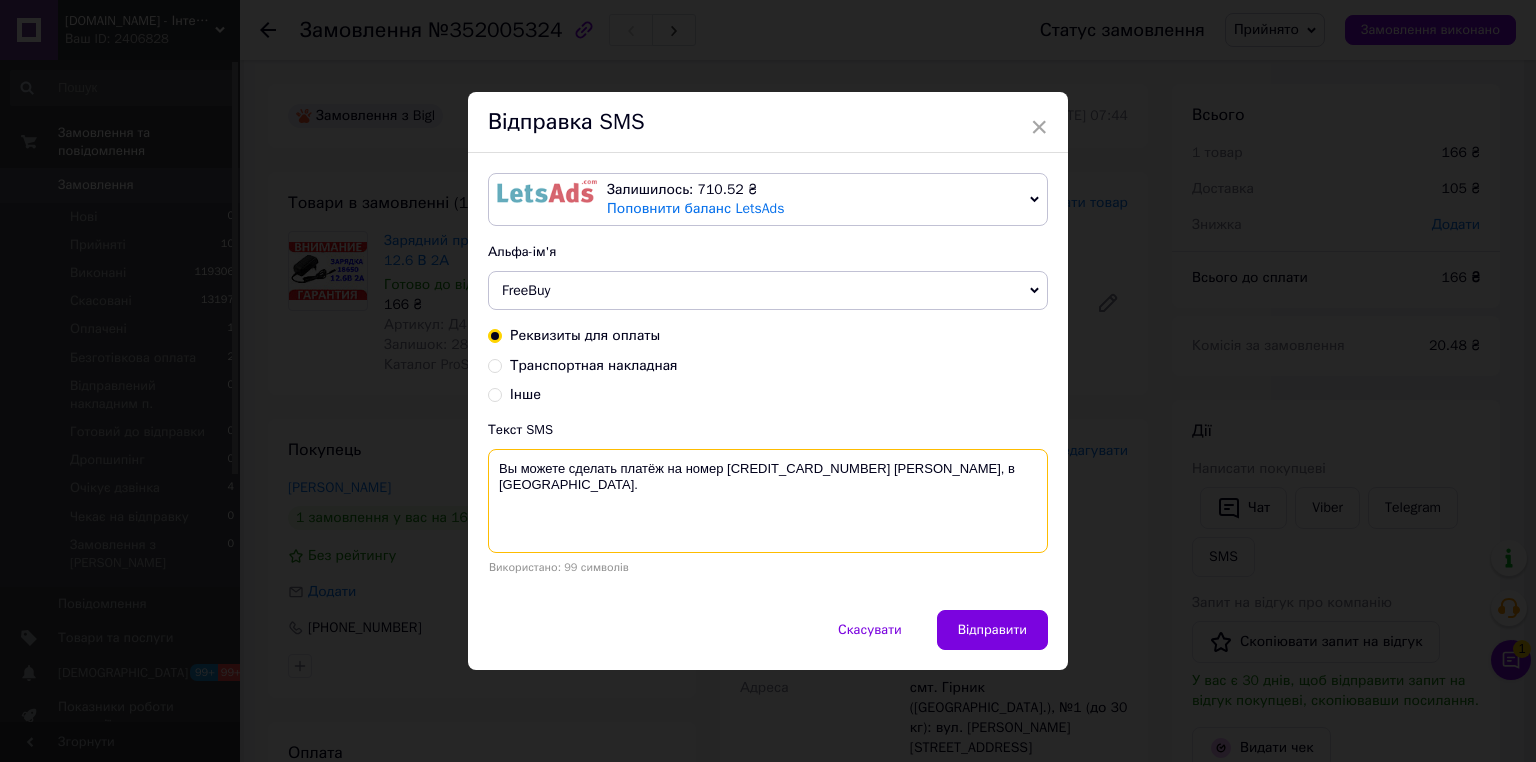 drag, startPoint x: 595, startPoint y: 482, endPoint x: 492, endPoint y: 468, distance: 103.947105 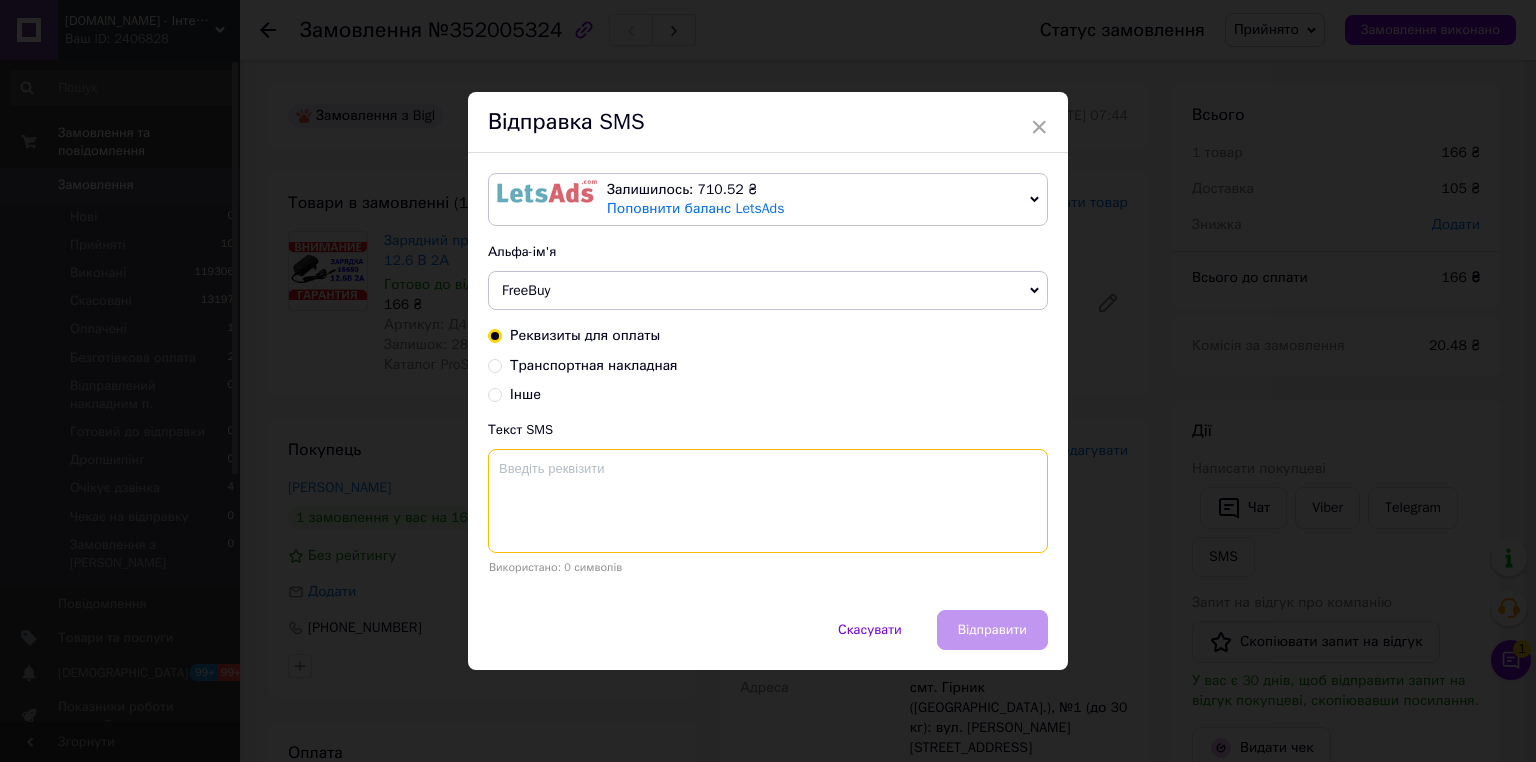 paste on "Номер накладної
20451202807244" 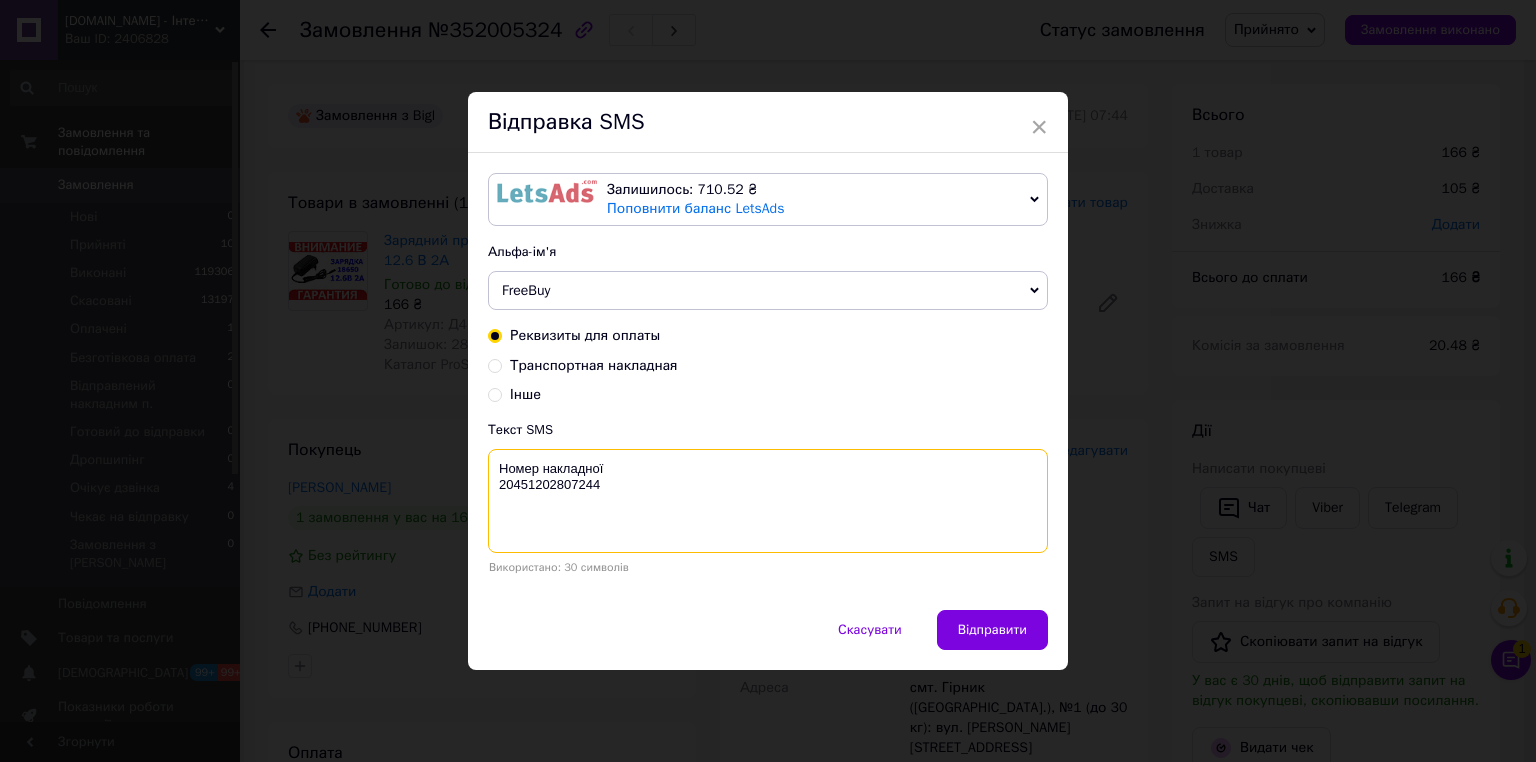 type on "Номер накладної
20451202807244" 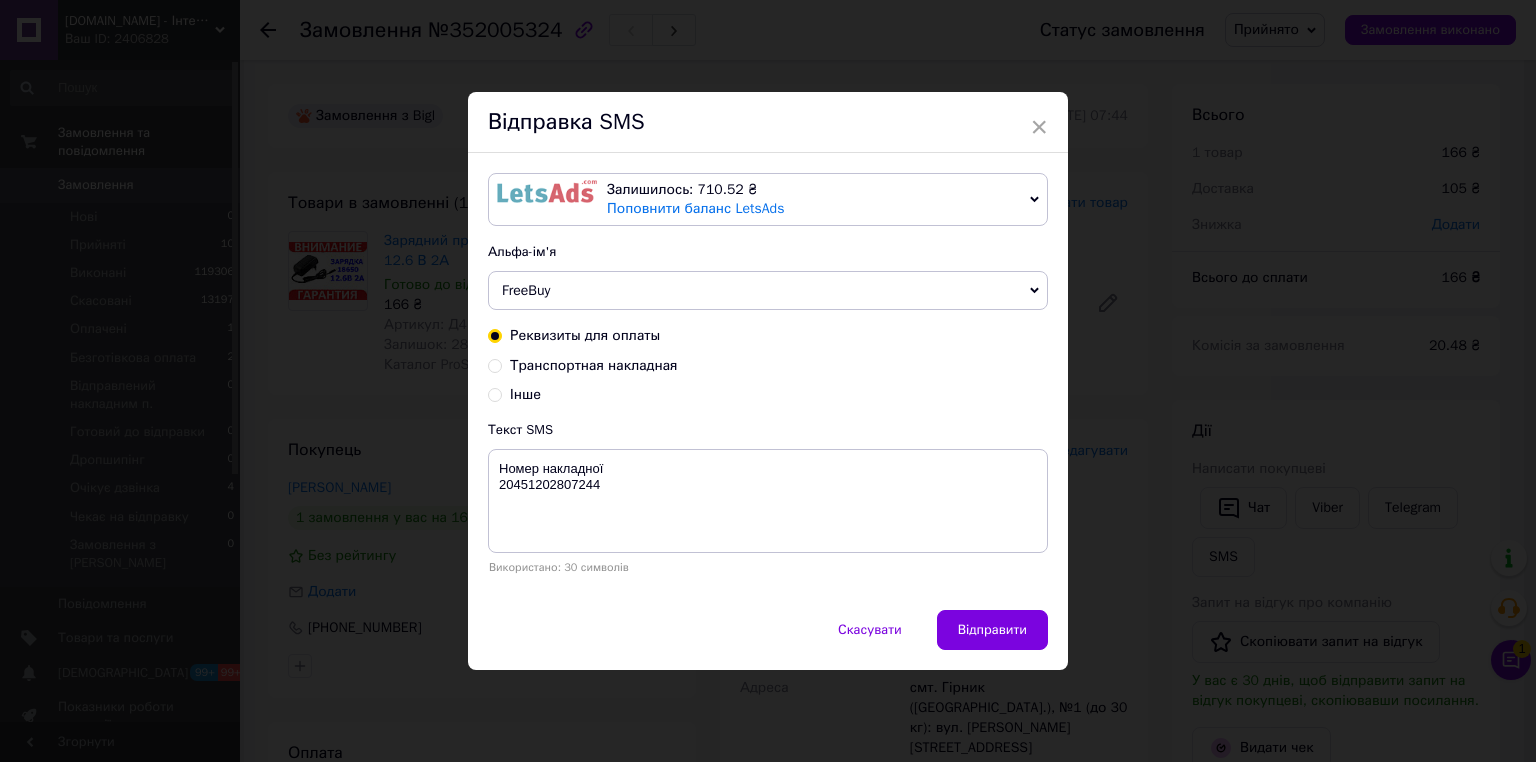 click on "Відправити" at bounding box center (992, 630) 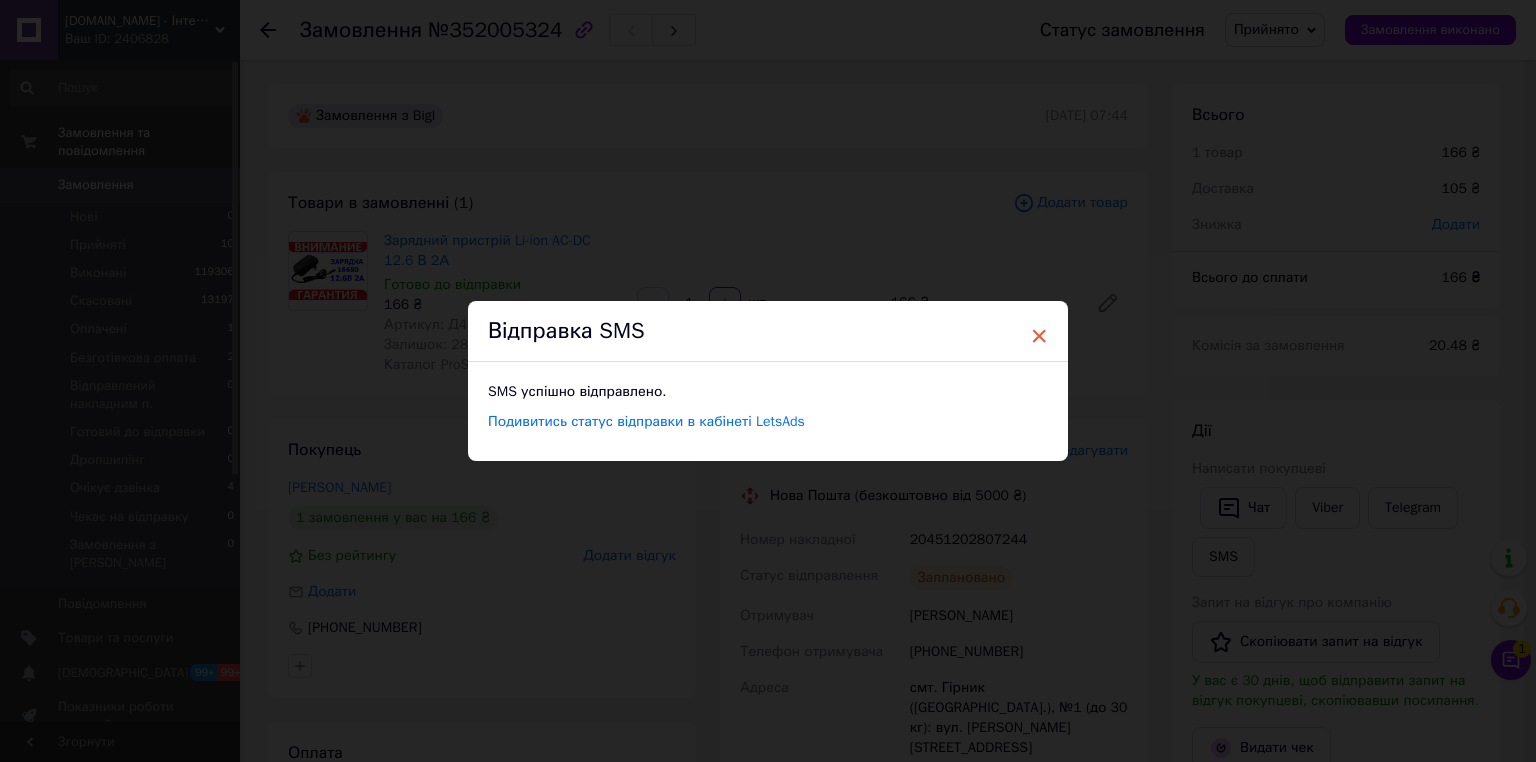 click on "×" at bounding box center [1039, 336] 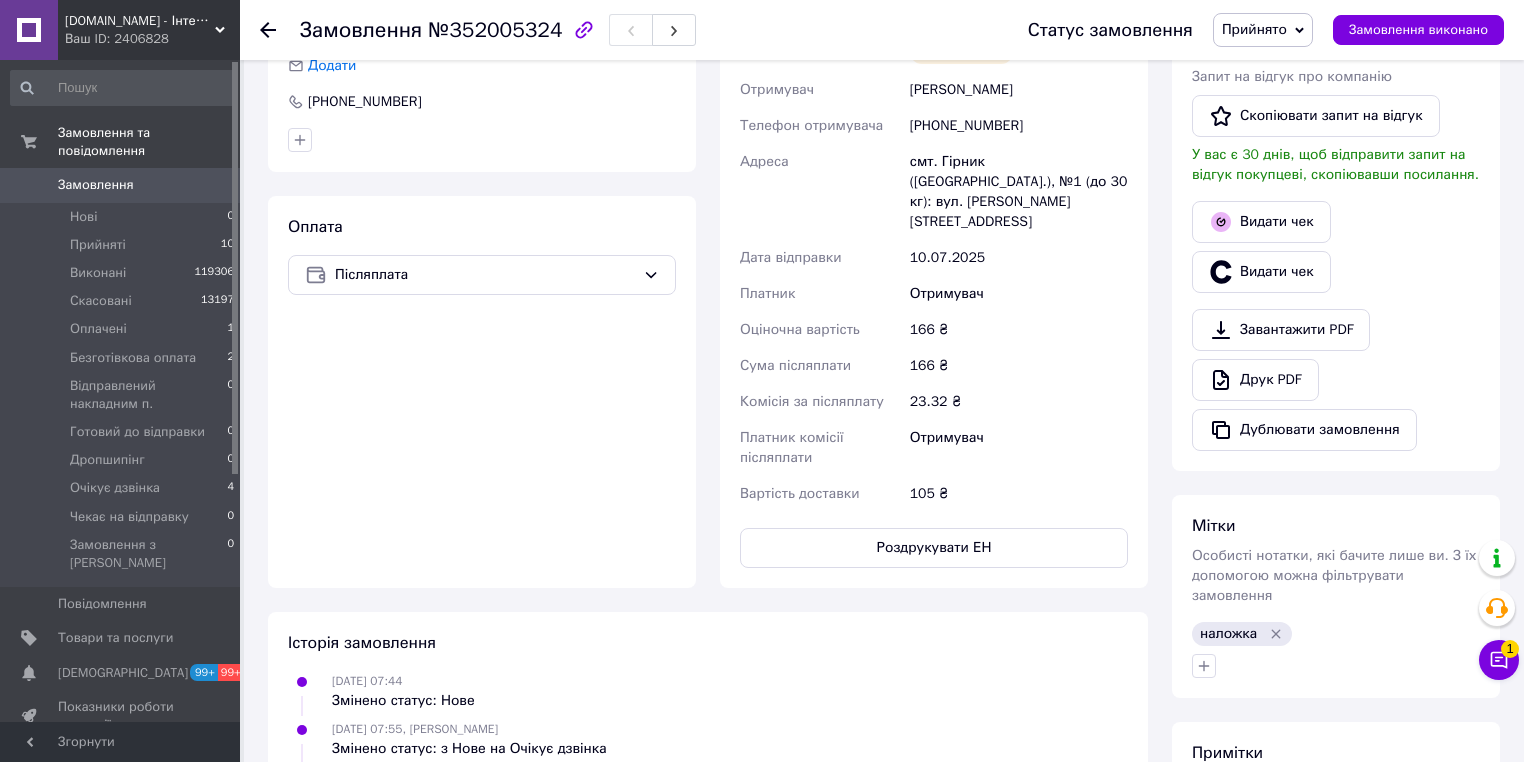 scroll, scrollTop: 640, scrollLeft: 0, axis: vertical 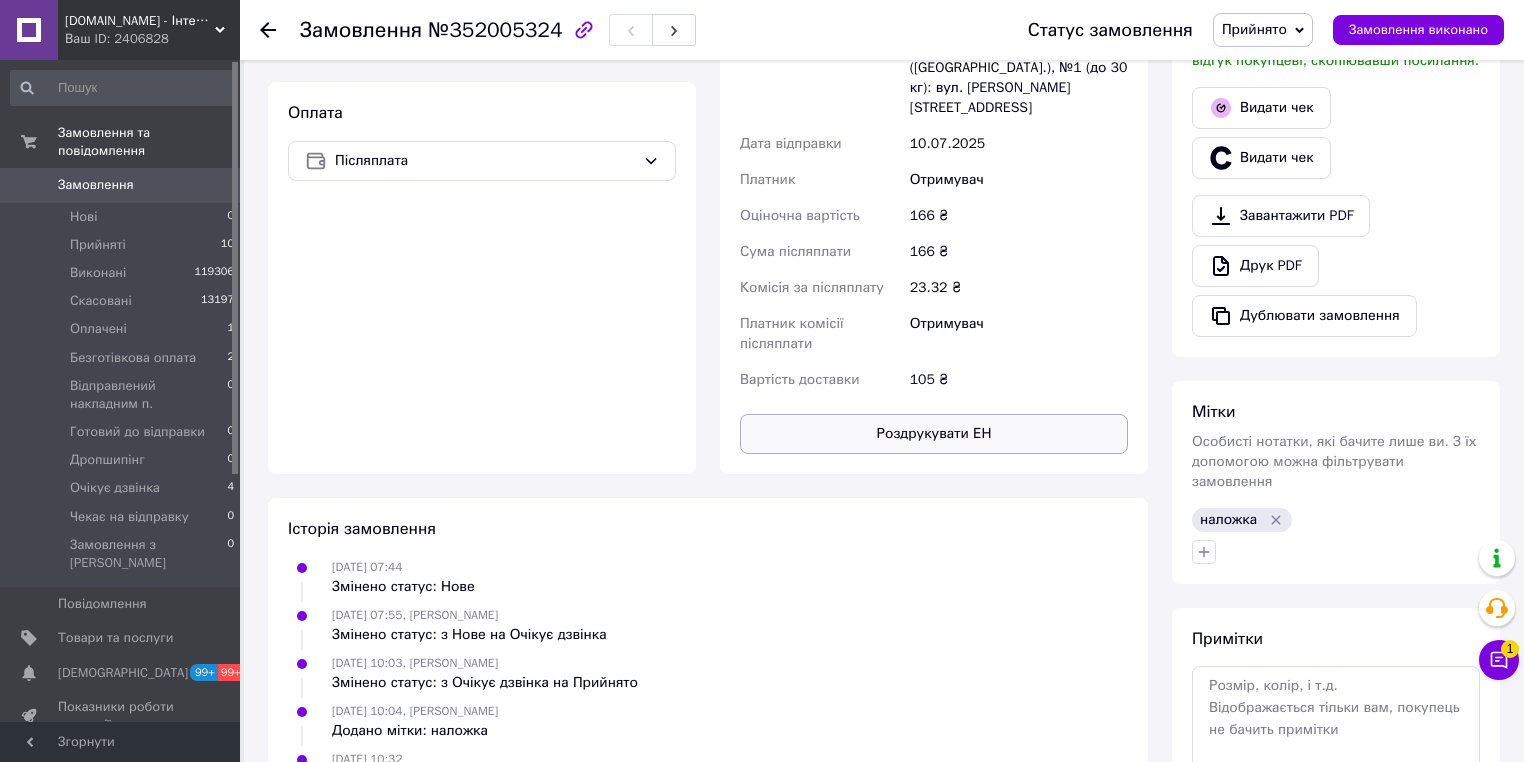 click on "Роздрукувати ЕН" at bounding box center [934, 434] 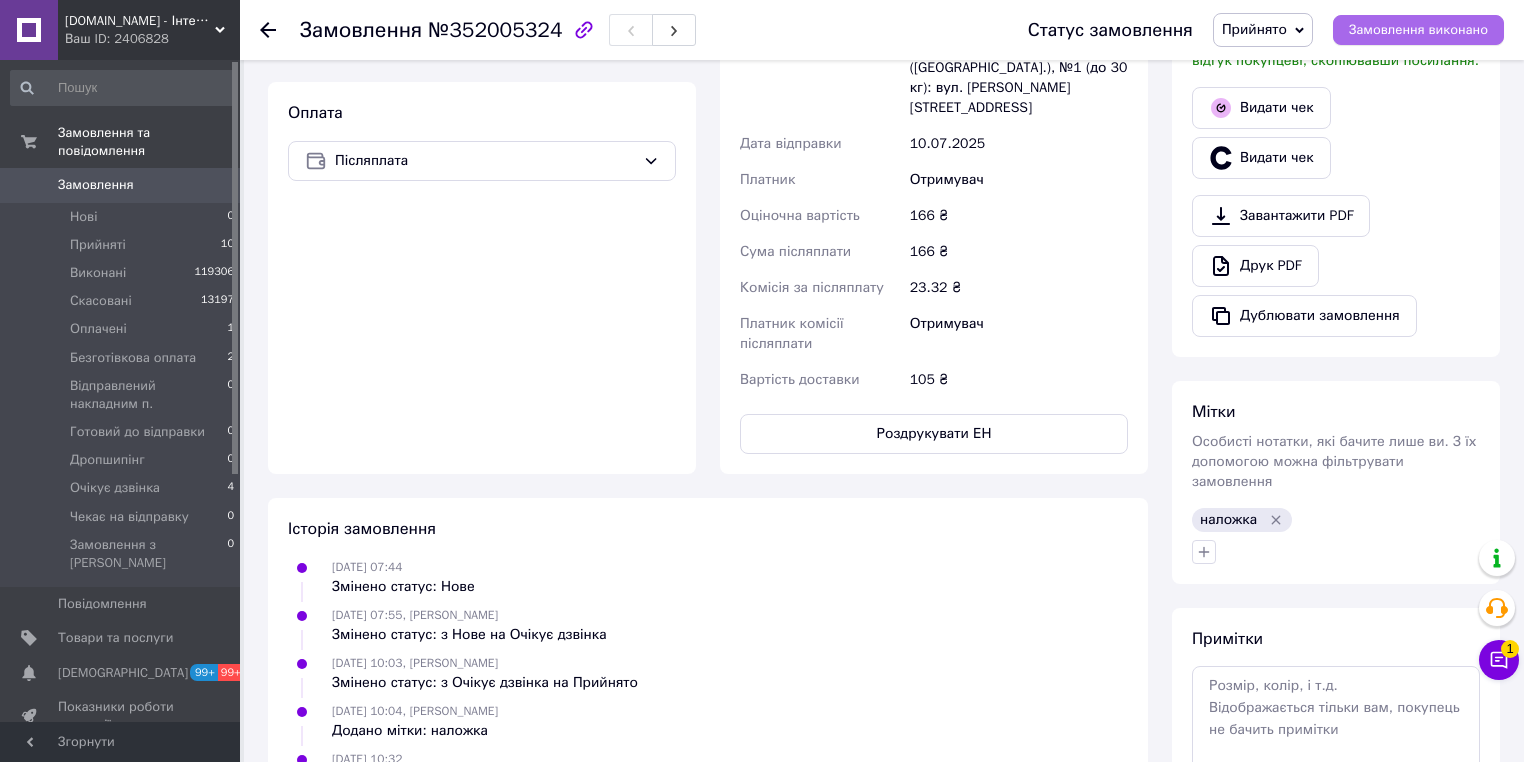 click on "Замовлення виконано" at bounding box center [1418, 30] 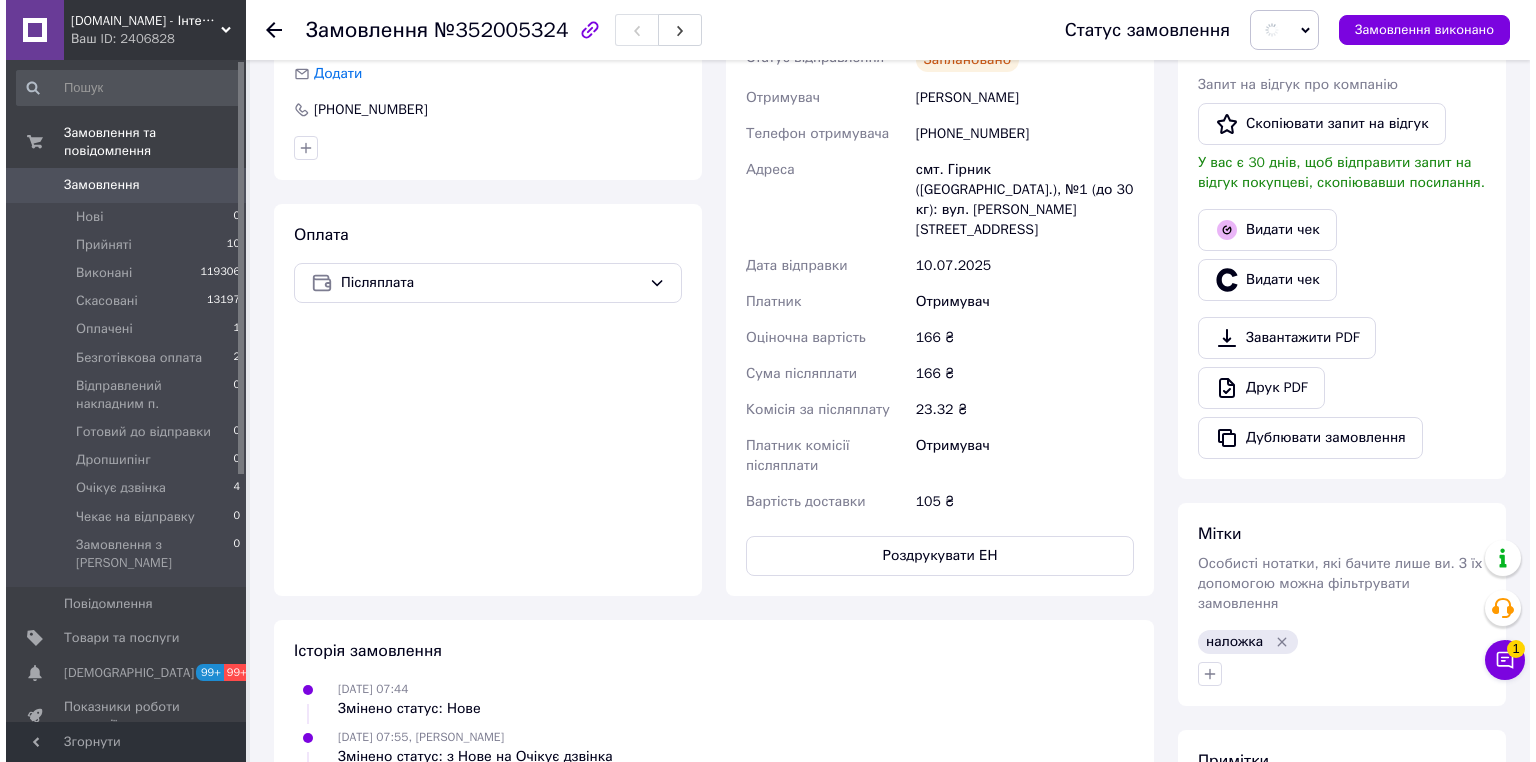 scroll, scrollTop: 480, scrollLeft: 0, axis: vertical 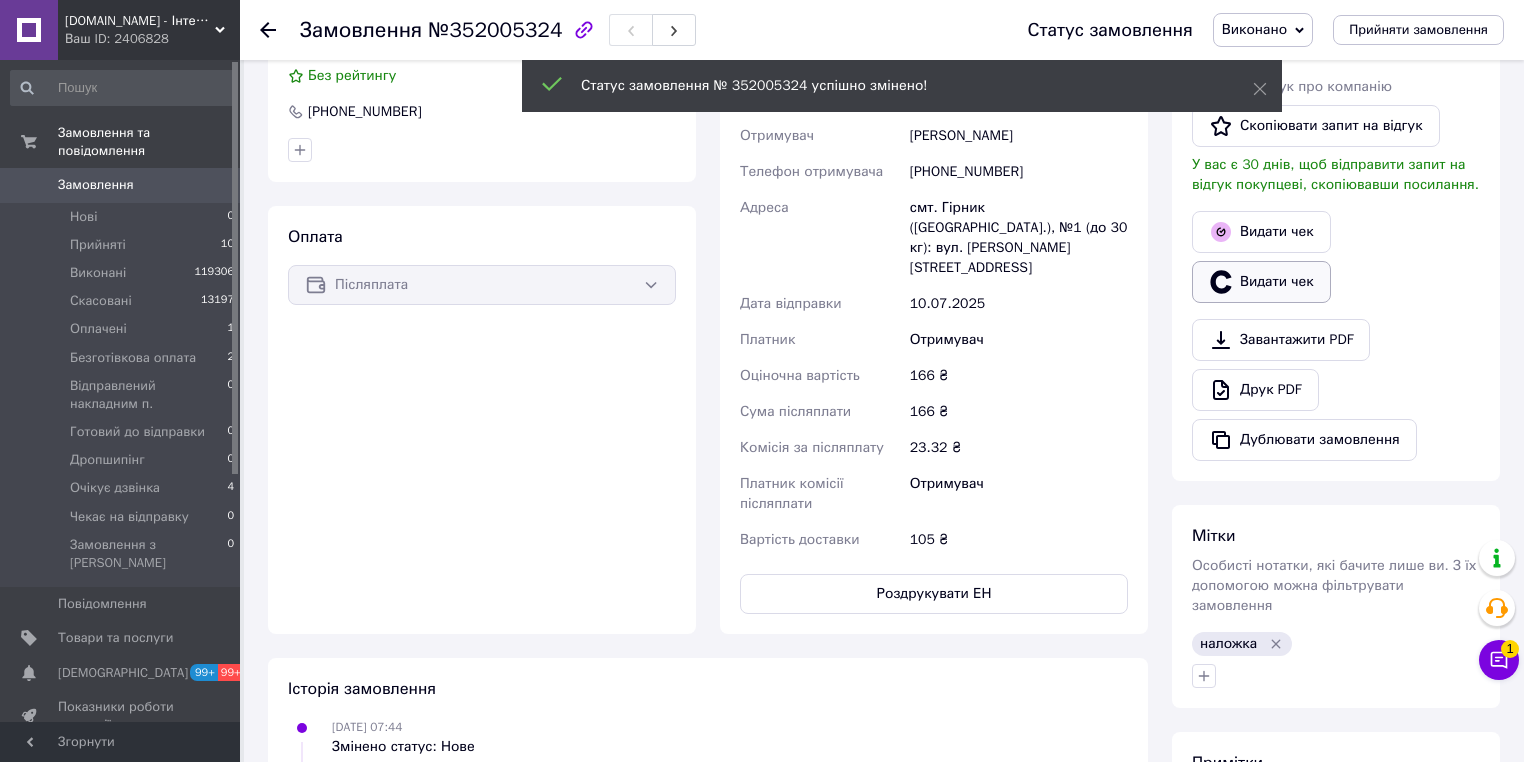 click on "Видати чек" at bounding box center (1261, 282) 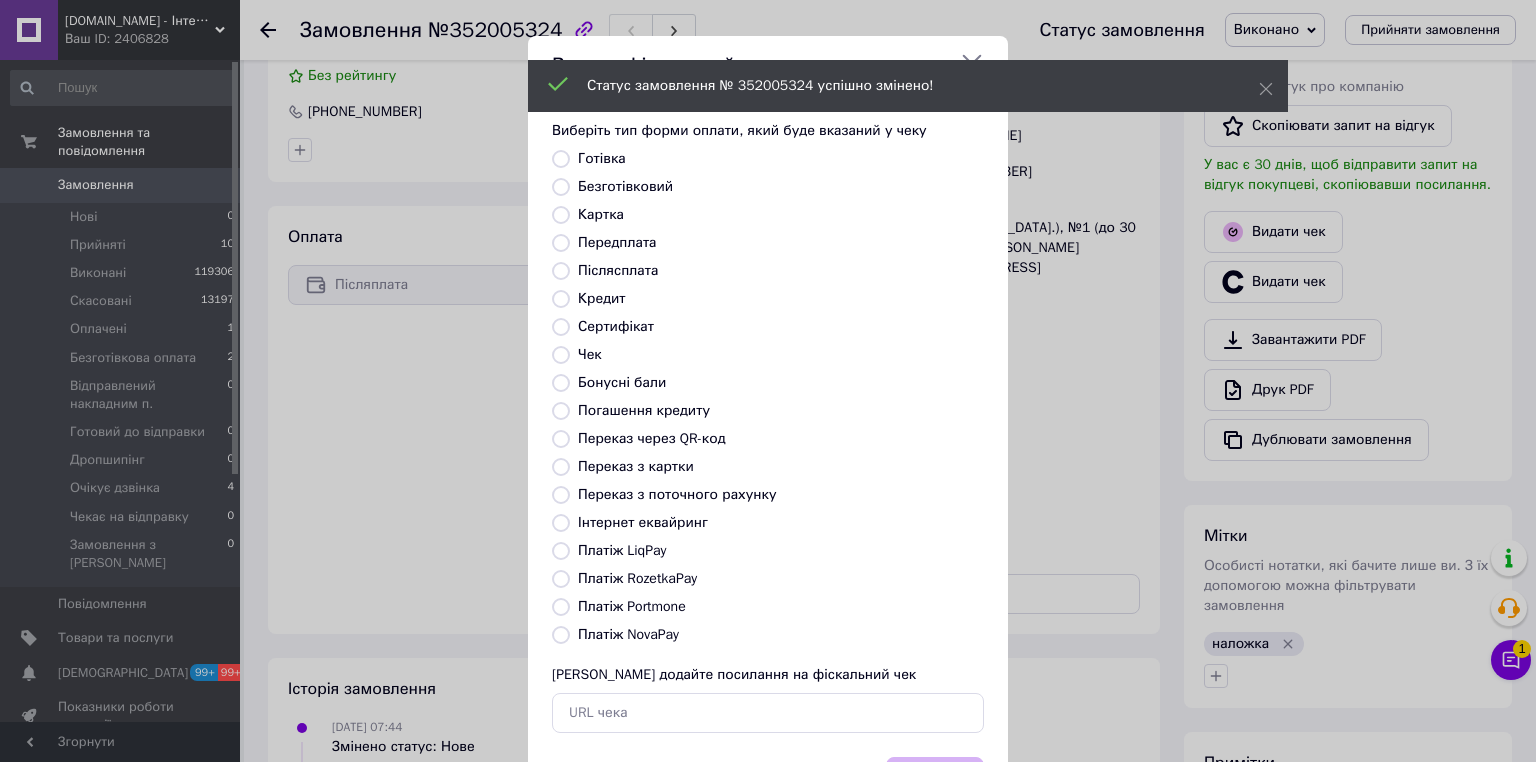 click on "Платіж NovaPay" at bounding box center (561, 635) 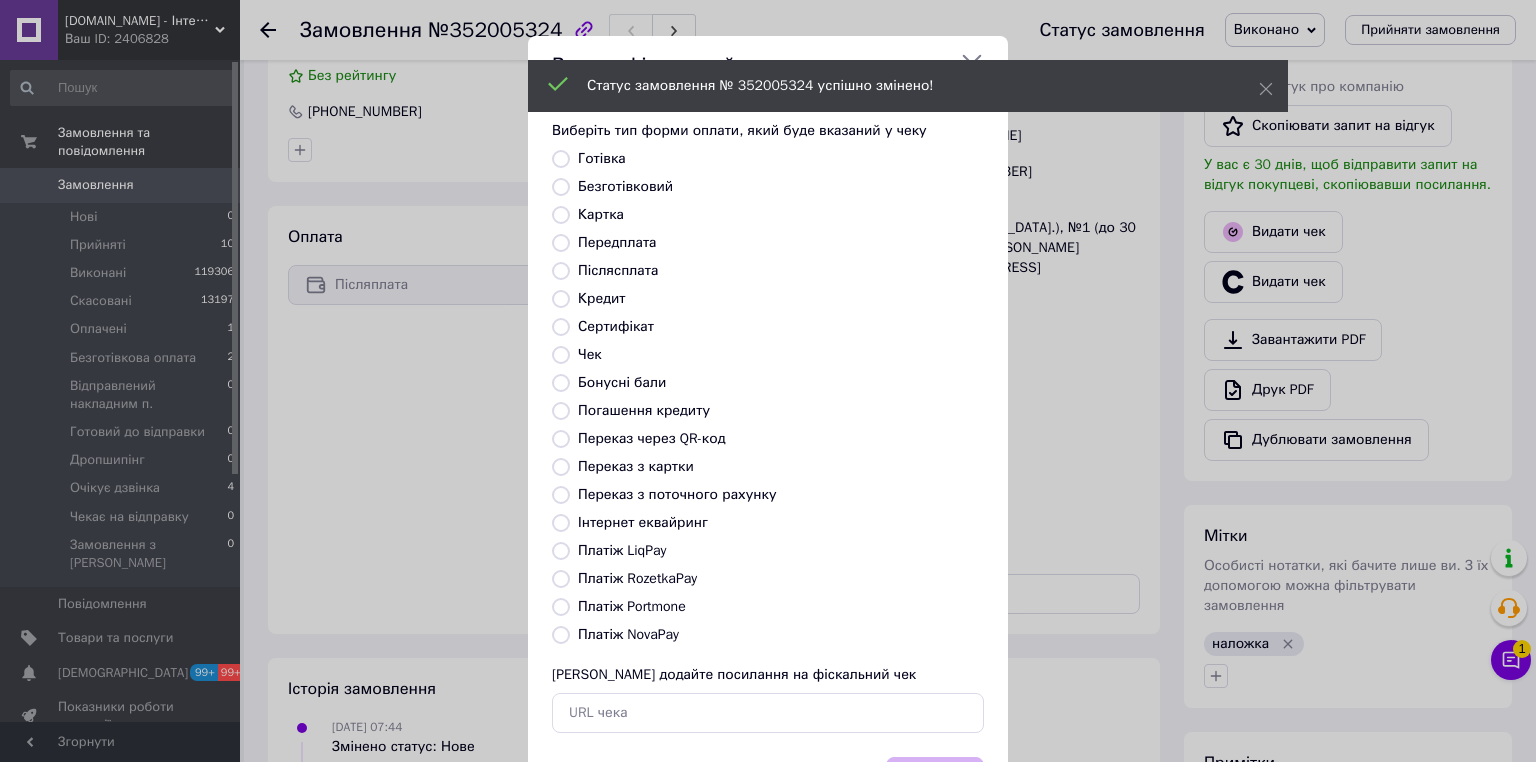 radio on "true" 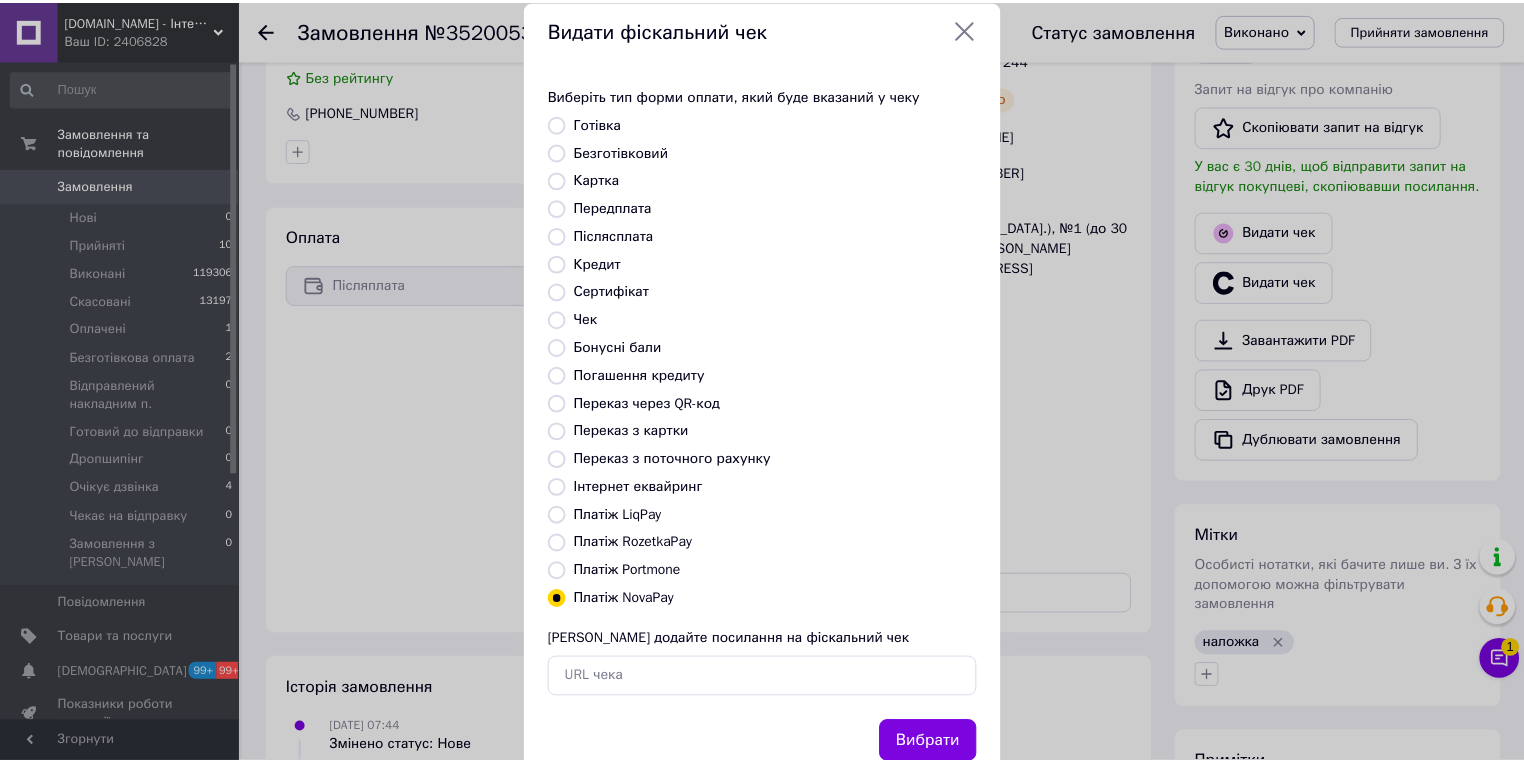 scroll, scrollTop: 96, scrollLeft: 0, axis: vertical 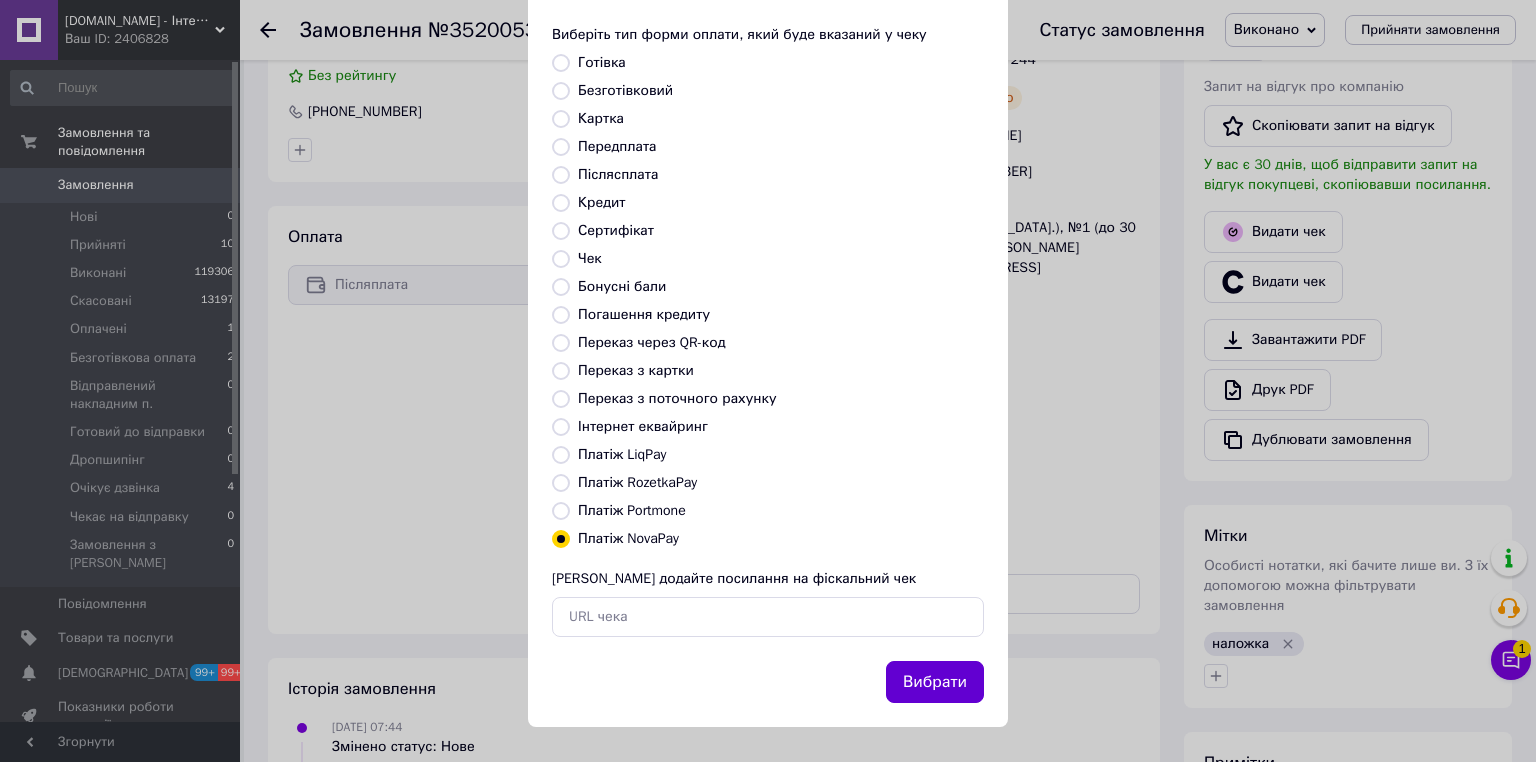 click on "Вибрати" at bounding box center [935, 682] 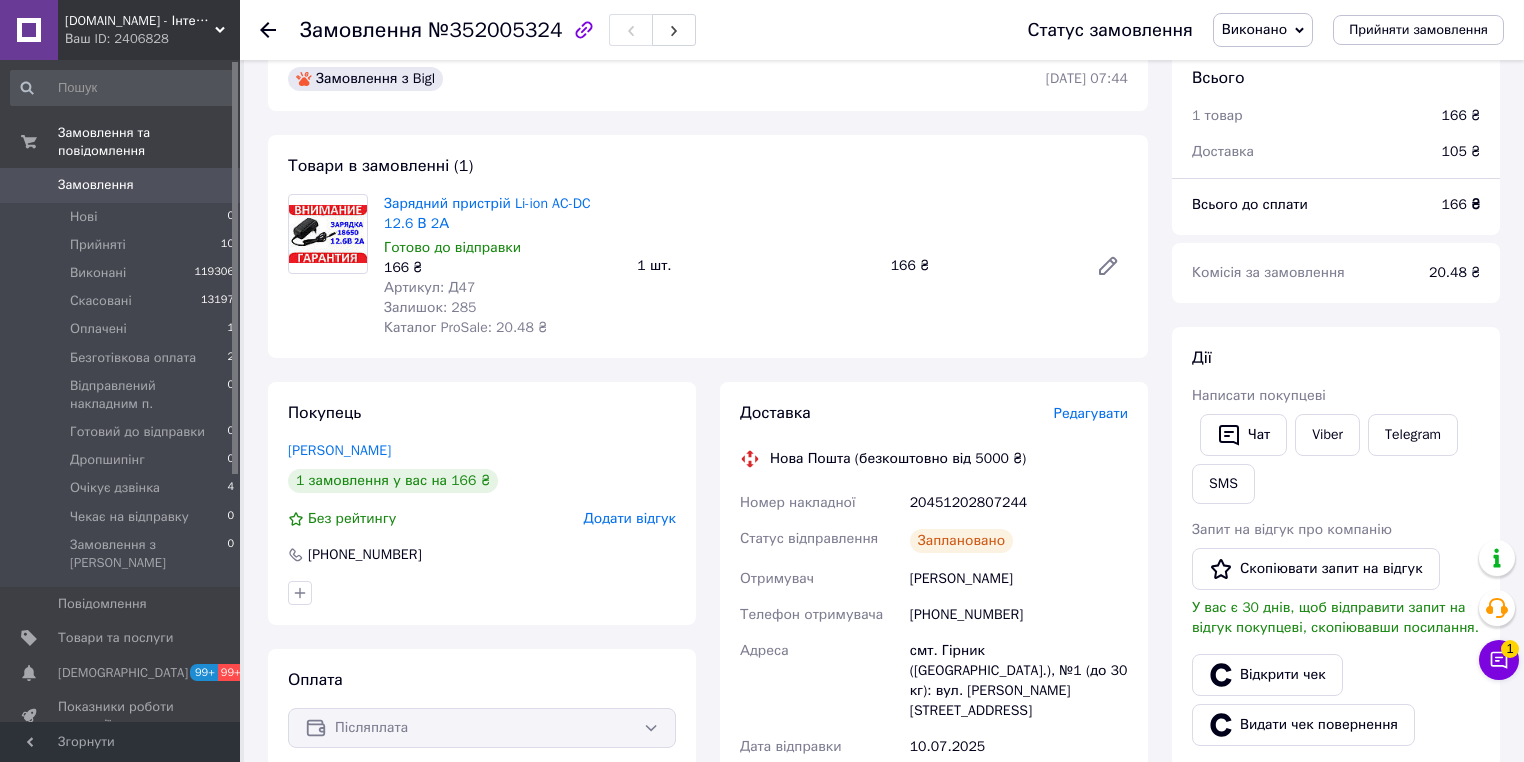 scroll, scrollTop: 0, scrollLeft: 0, axis: both 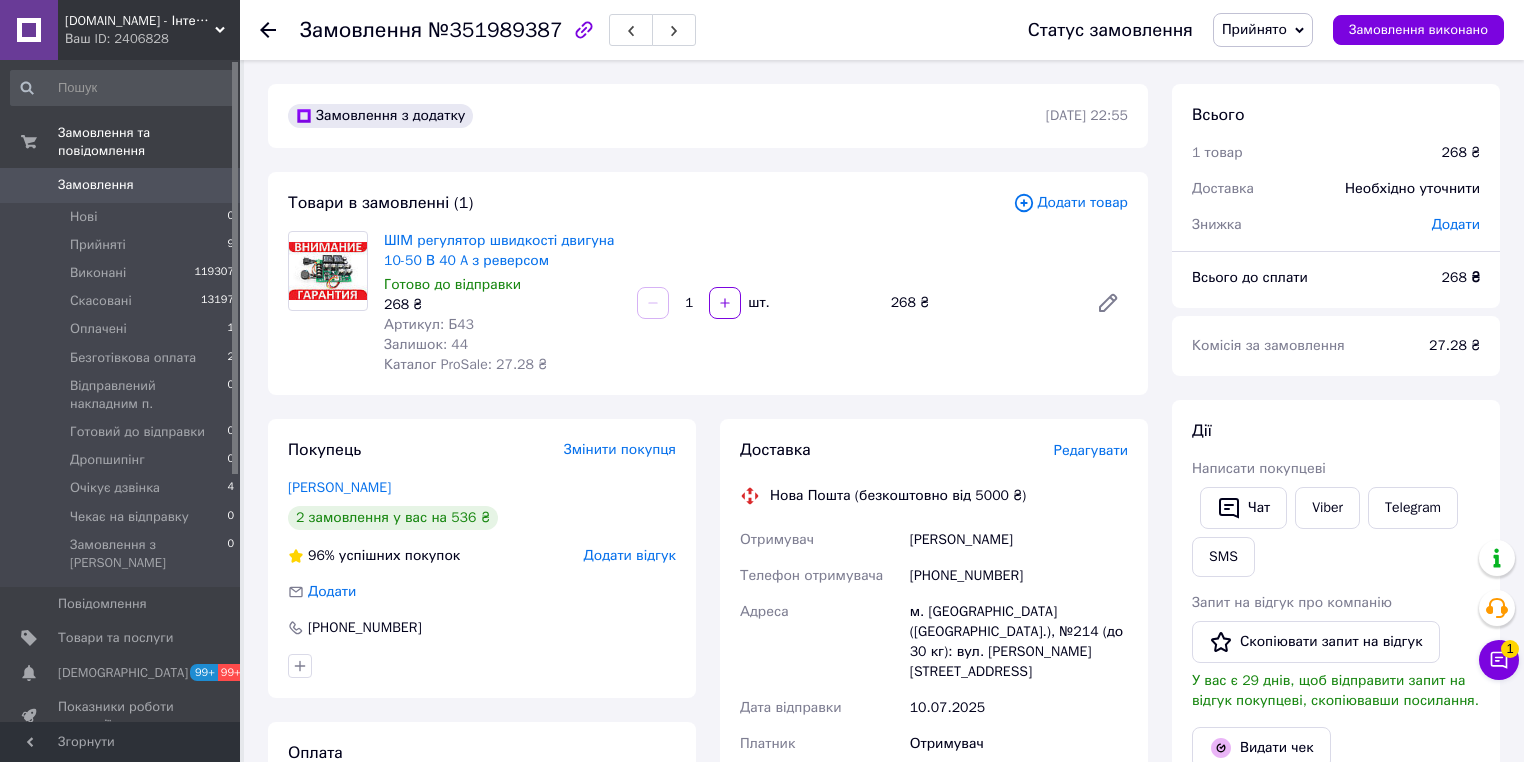 click on "Редагувати" at bounding box center (1091, 450) 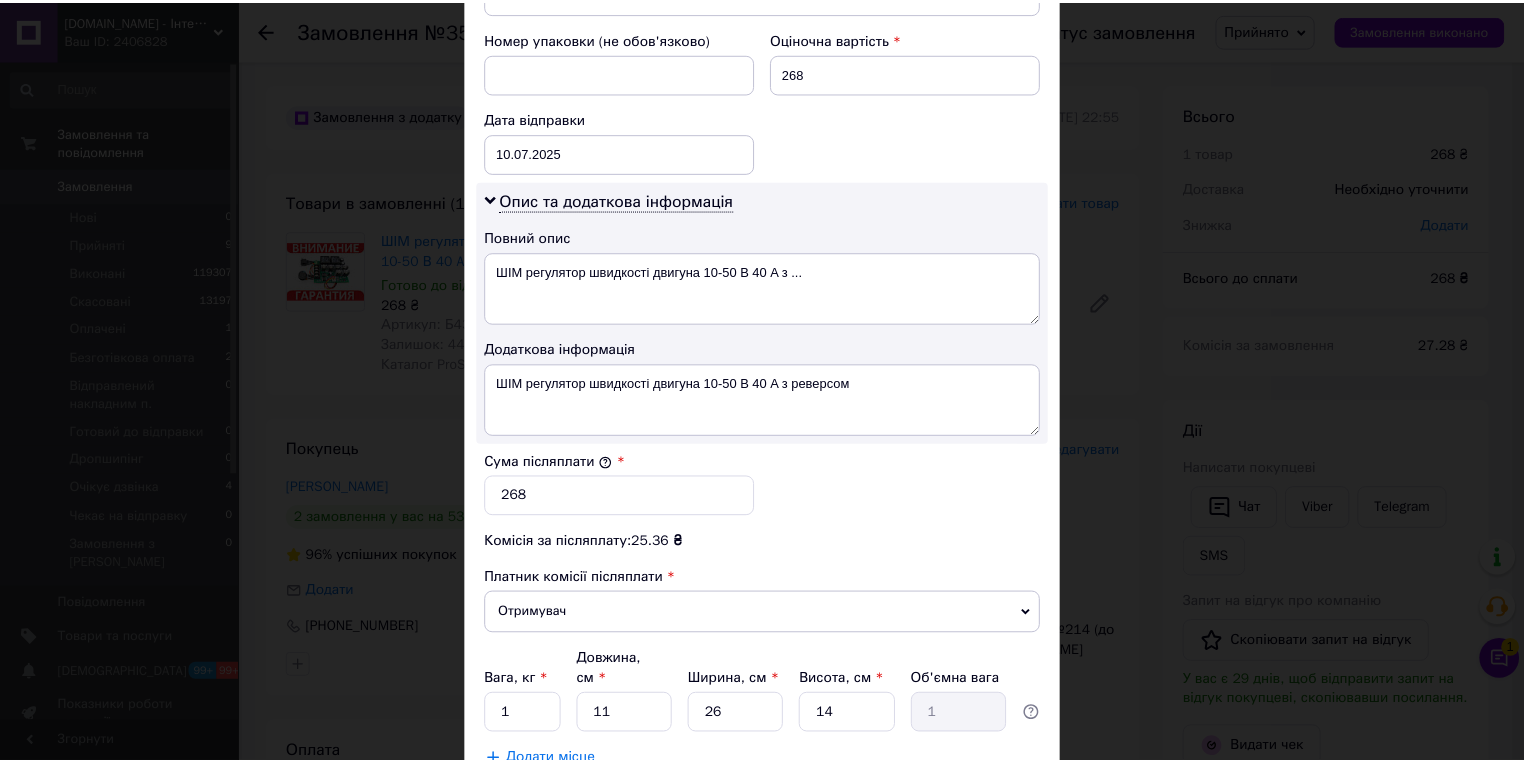 scroll, scrollTop: 1000, scrollLeft: 0, axis: vertical 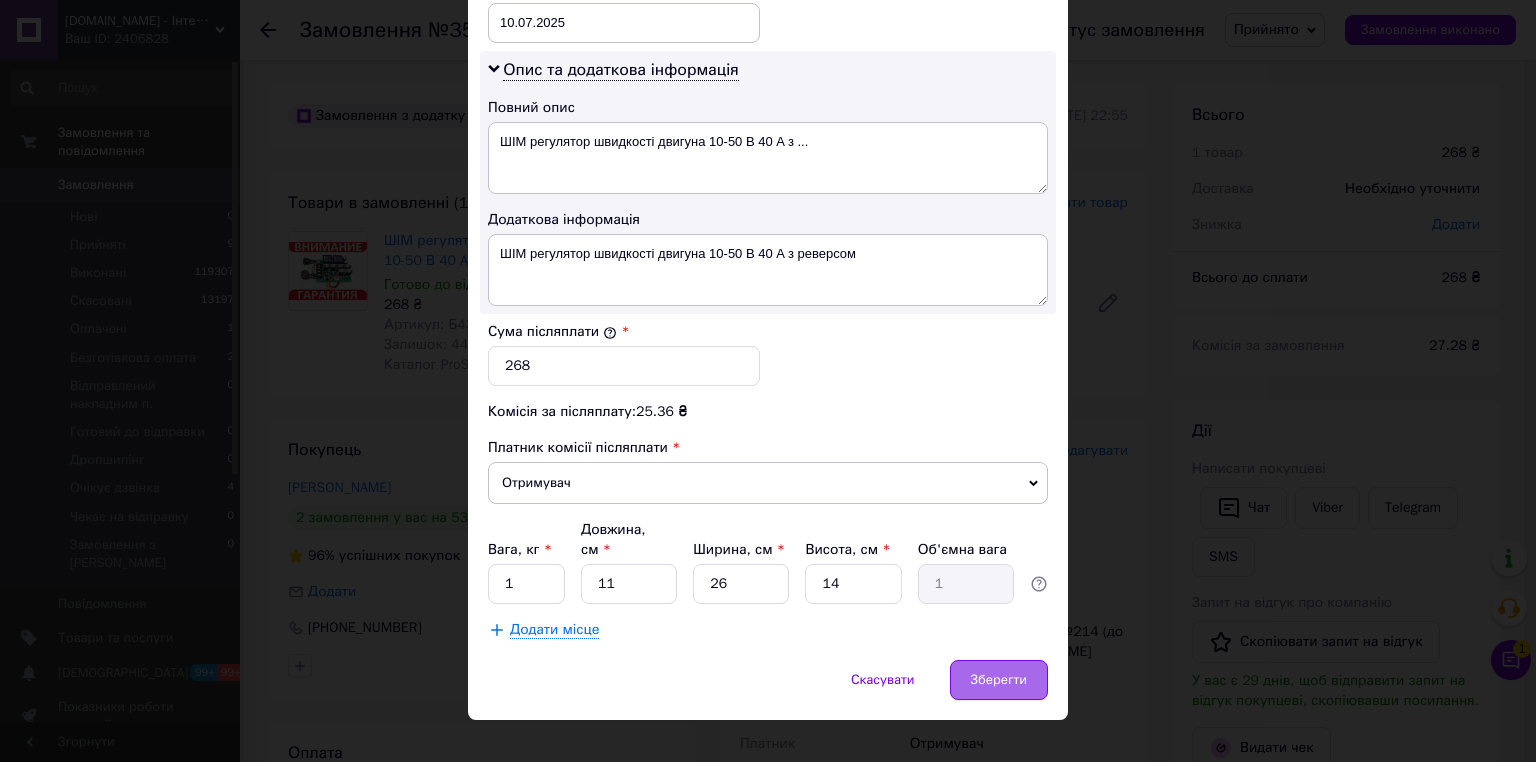 click on "Зберегти" at bounding box center [999, 680] 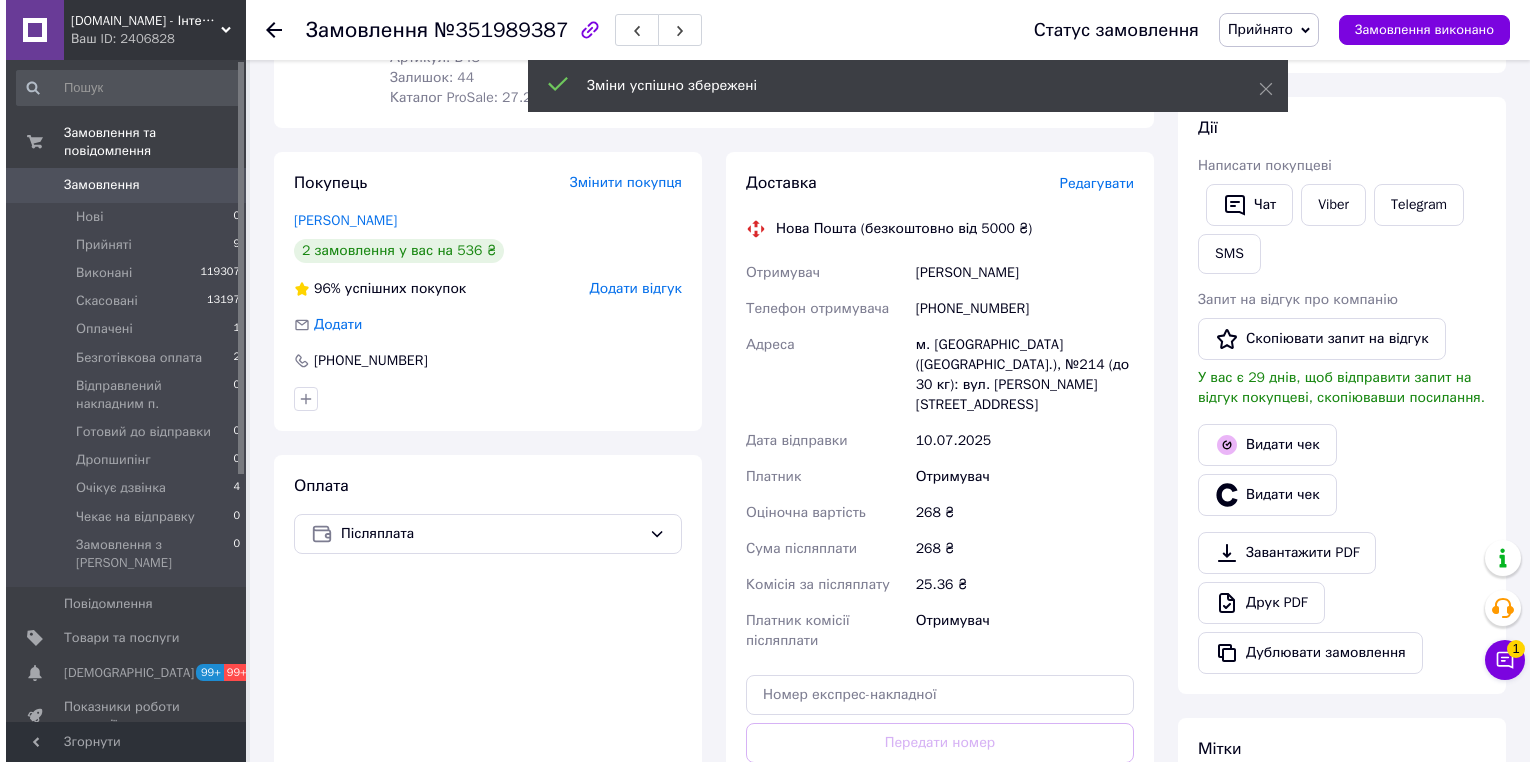 scroll, scrollTop: 160, scrollLeft: 0, axis: vertical 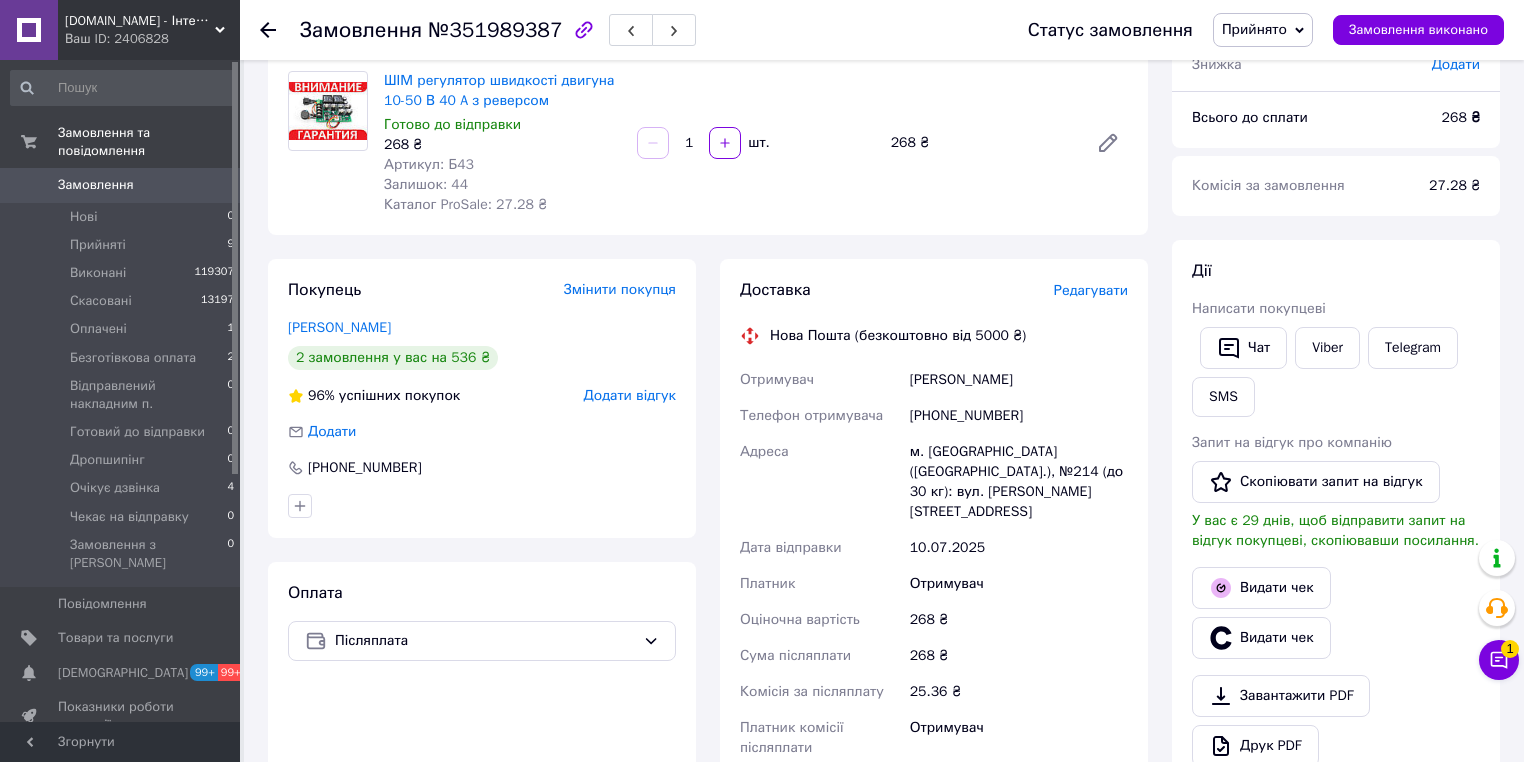 click on "Редагувати" at bounding box center (1091, 290) 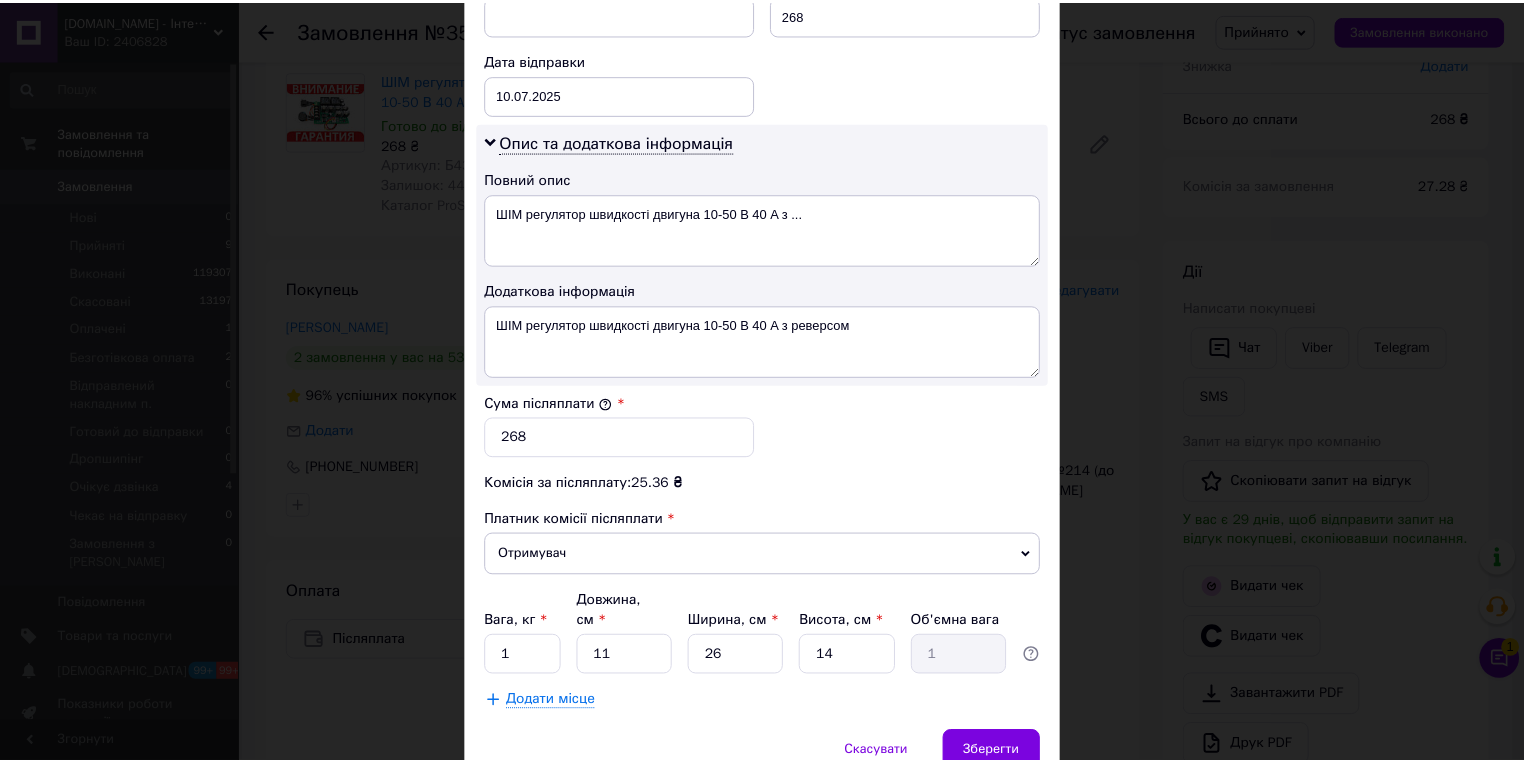 scroll, scrollTop: 1000, scrollLeft: 0, axis: vertical 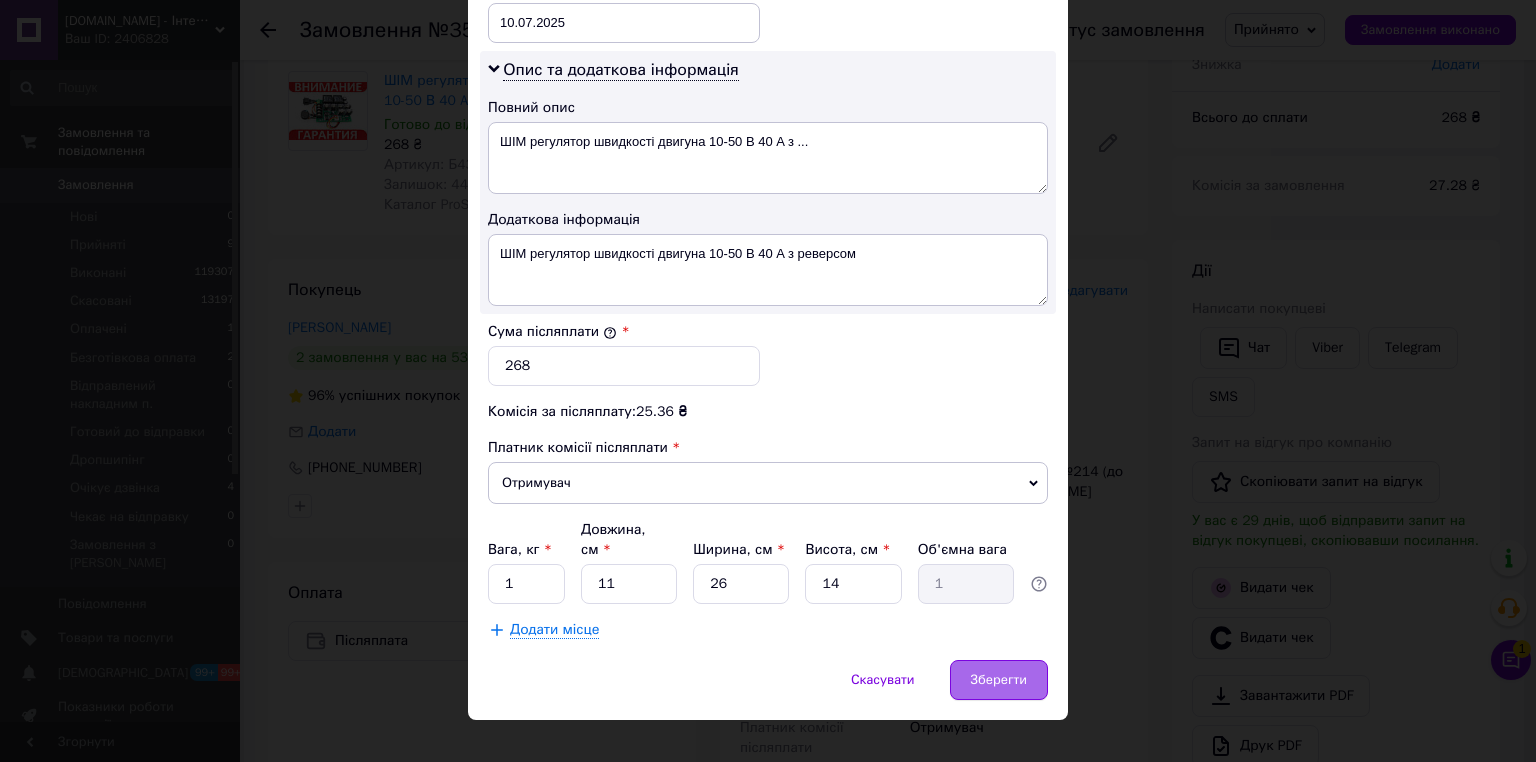 click on "Зберегти" at bounding box center (999, 680) 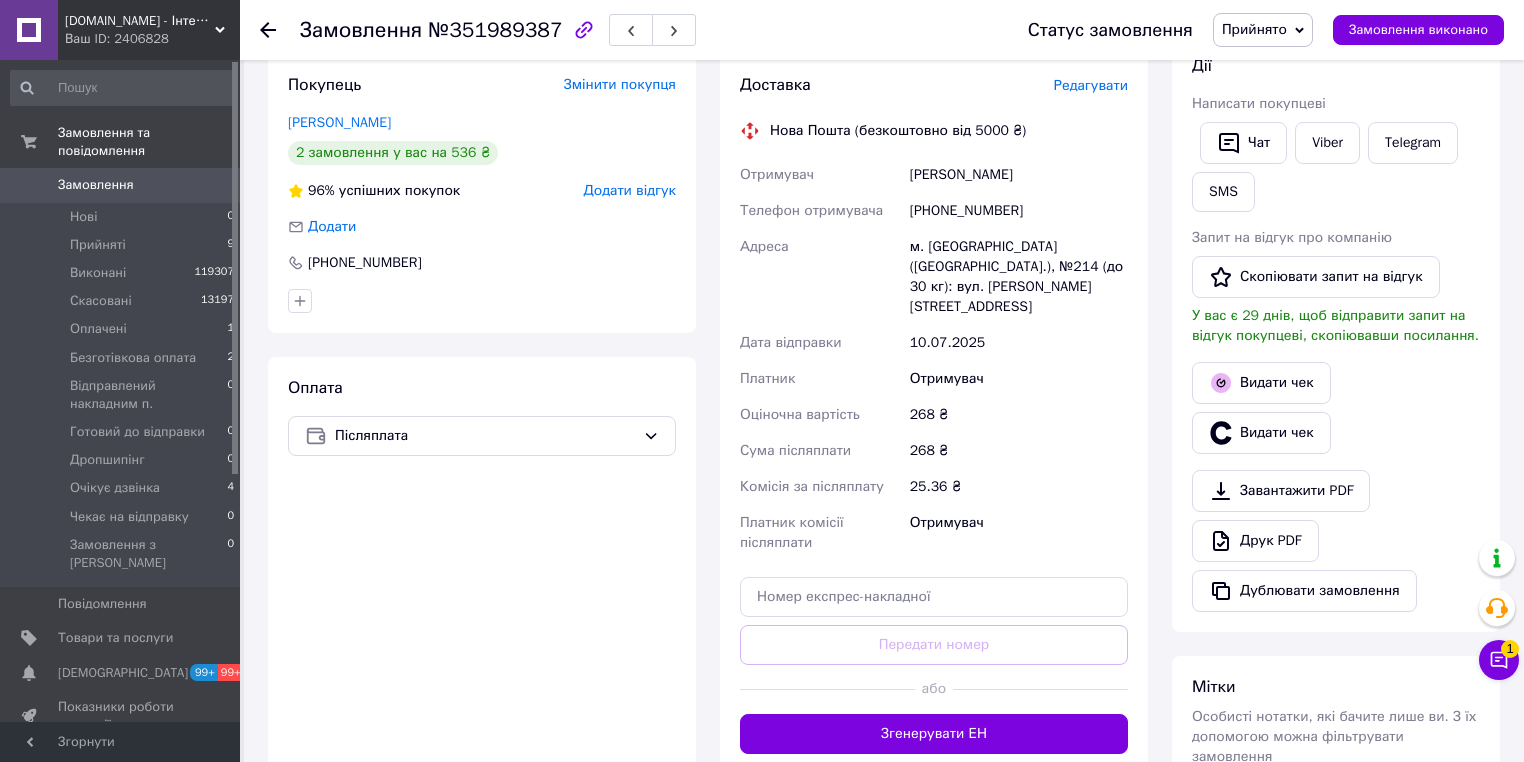 scroll, scrollTop: 480, scrollLeft: 0, axis: vertical 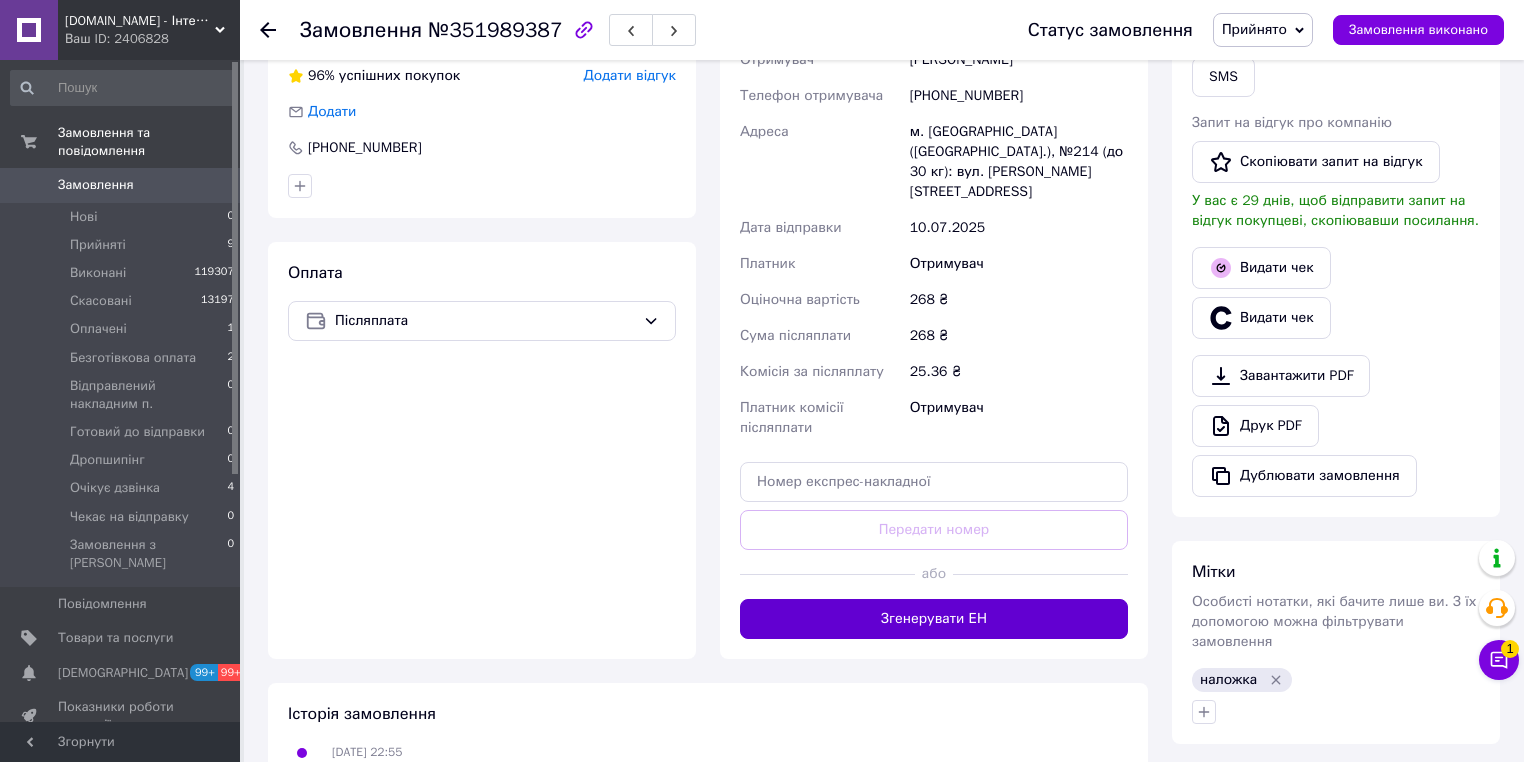 click on "Згенерувати ЕН" at bounding box center (934, 619) 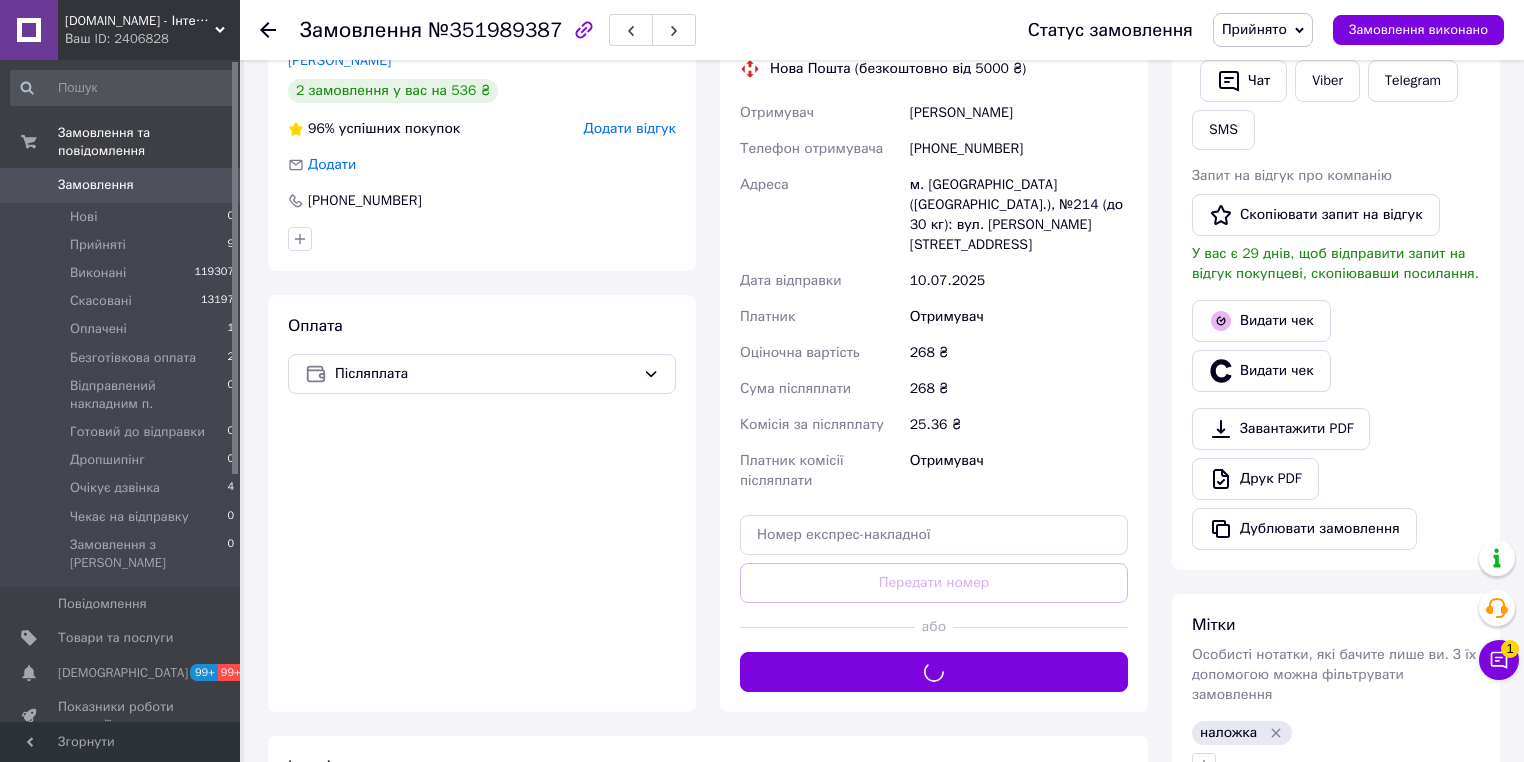 scroll, scrollTop: 160, scrollLeft: 0, axis: vertical 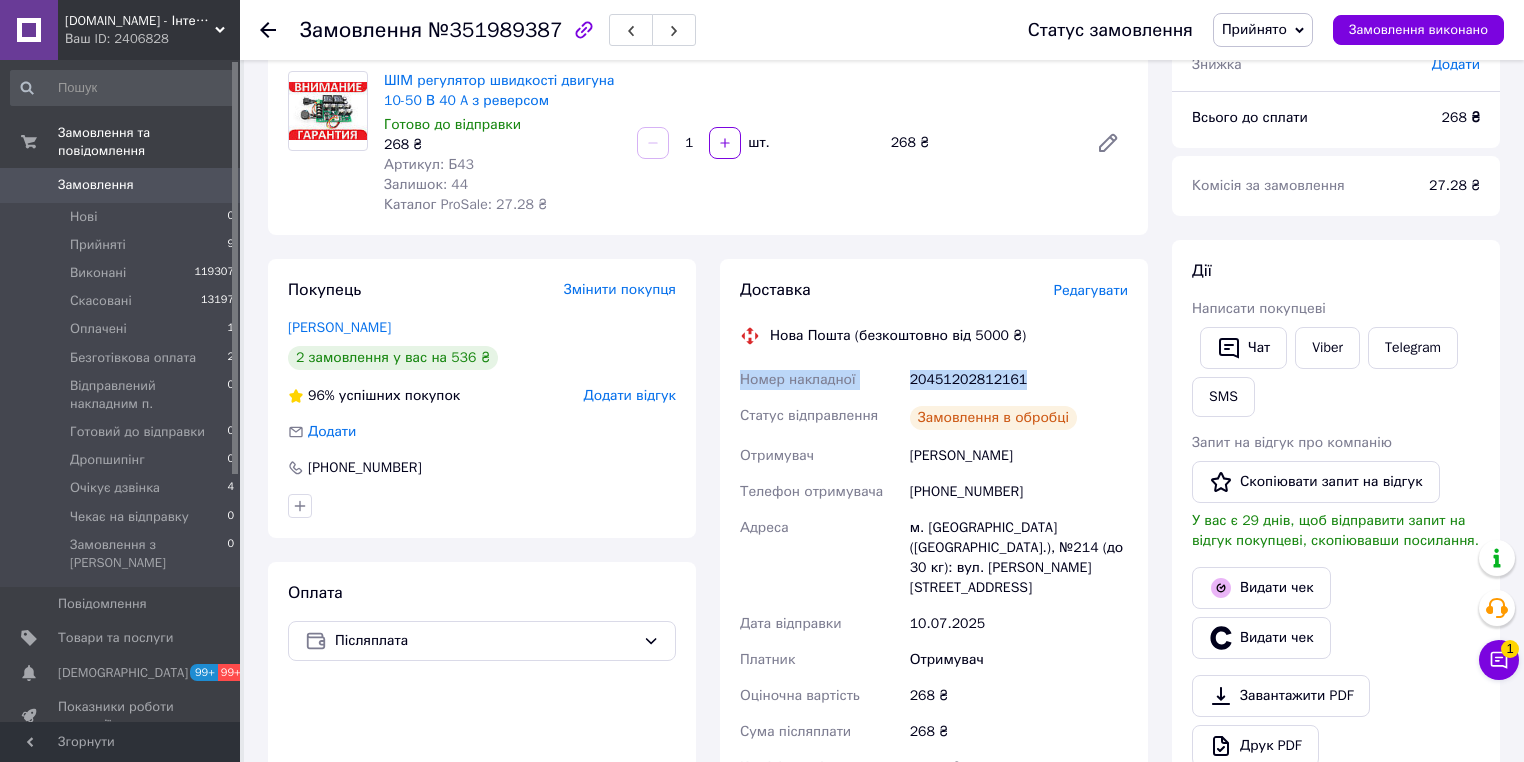drag, startPoint x: 931, startPoint y: 379, endPoint x: 723, endPoint y: 378, distance: 208.00241 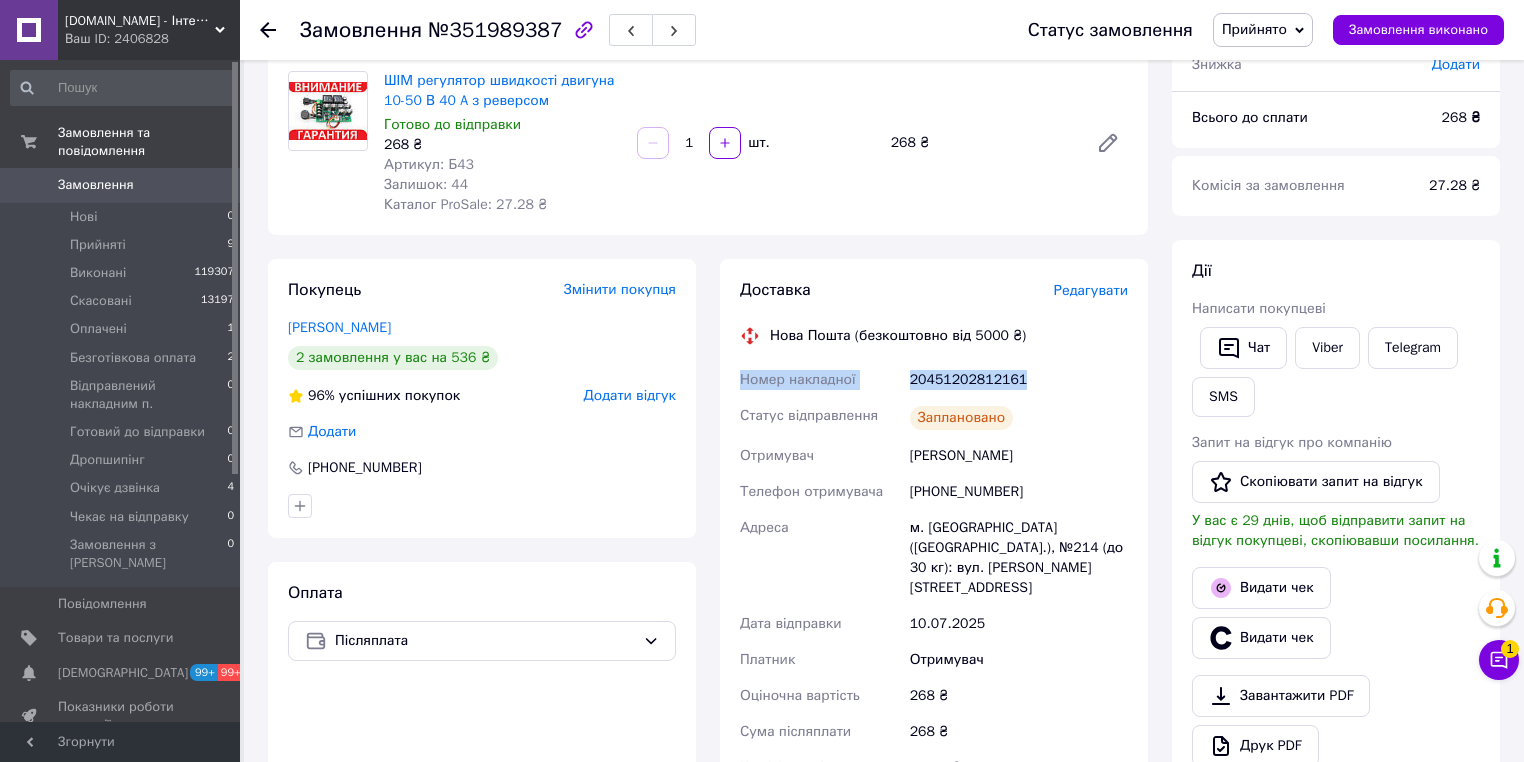 copy on "Номер накладної 20451202812161" 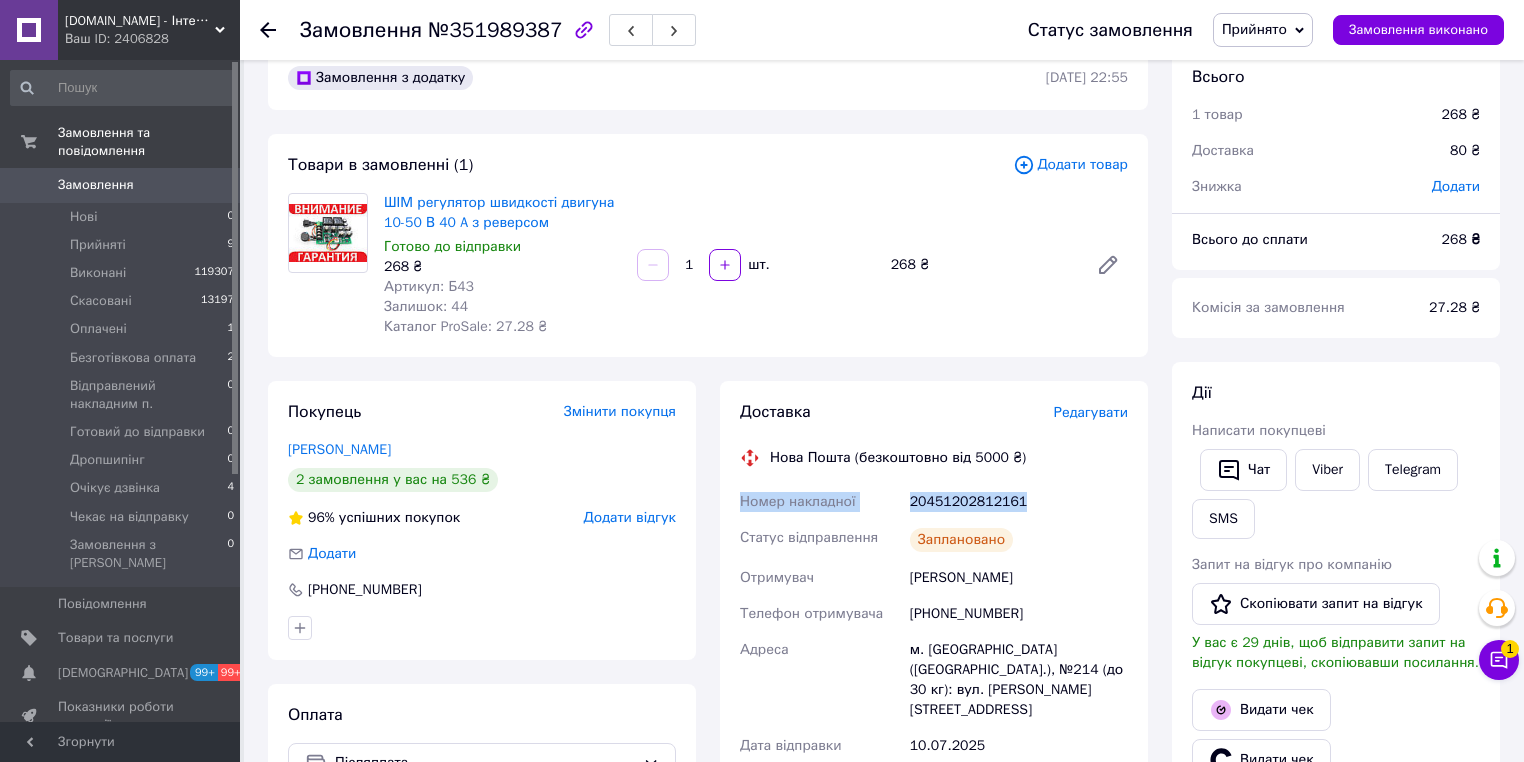scroll, scrollTop: 0, scrollLeft: 0, axis: both 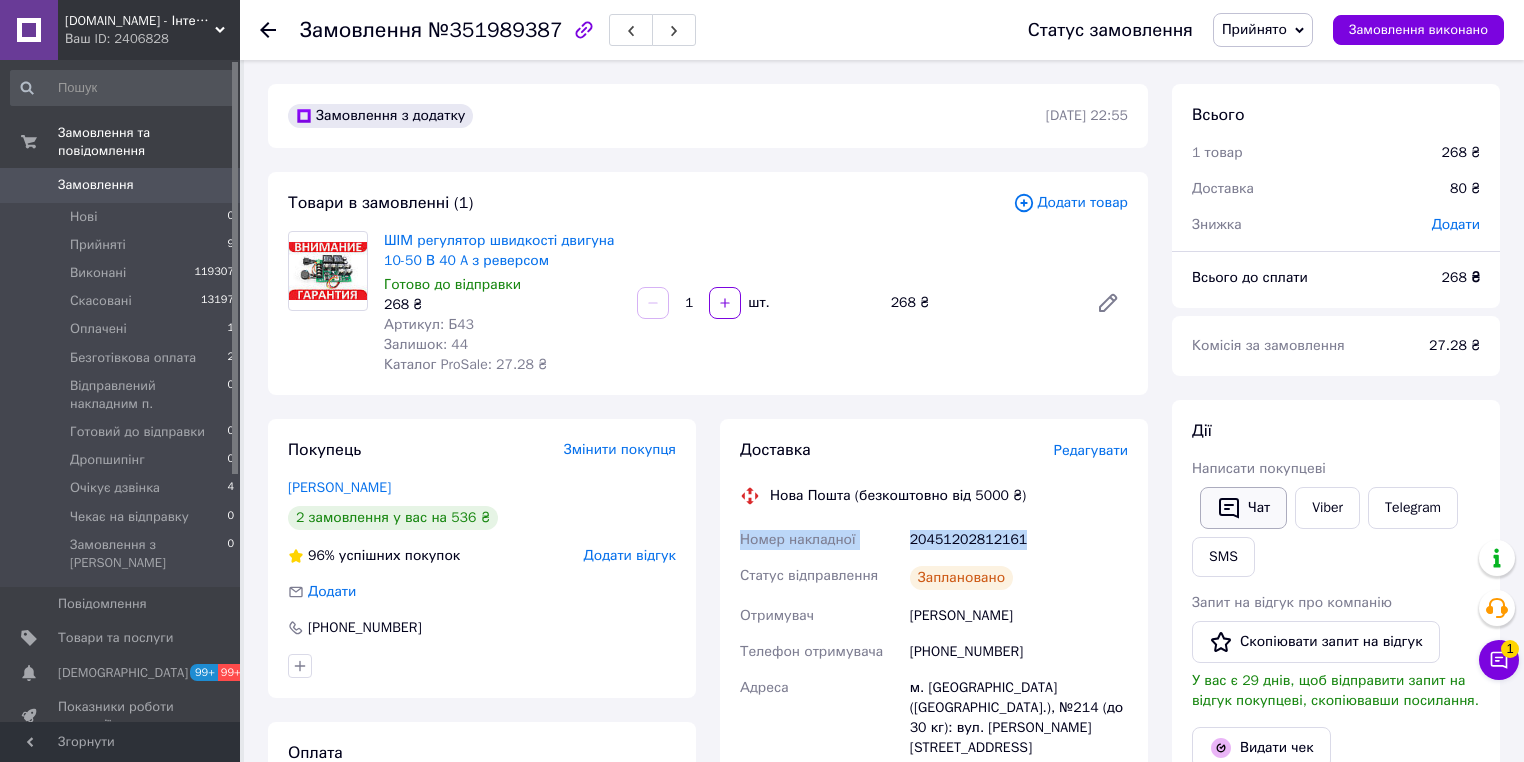 click on "Чат" at bounding box center (1243, 508) 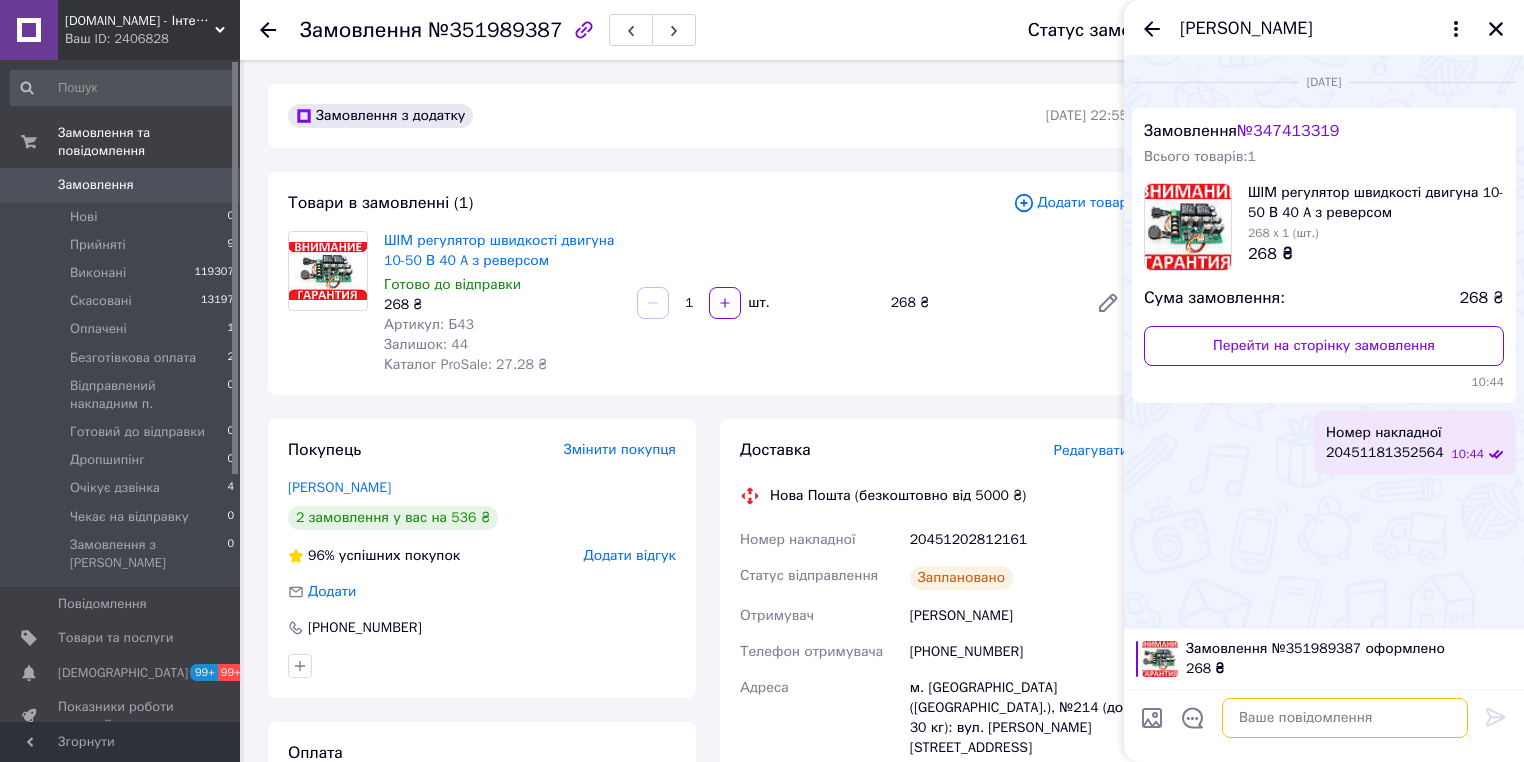 paste on "Номер накладної
20451202812161" 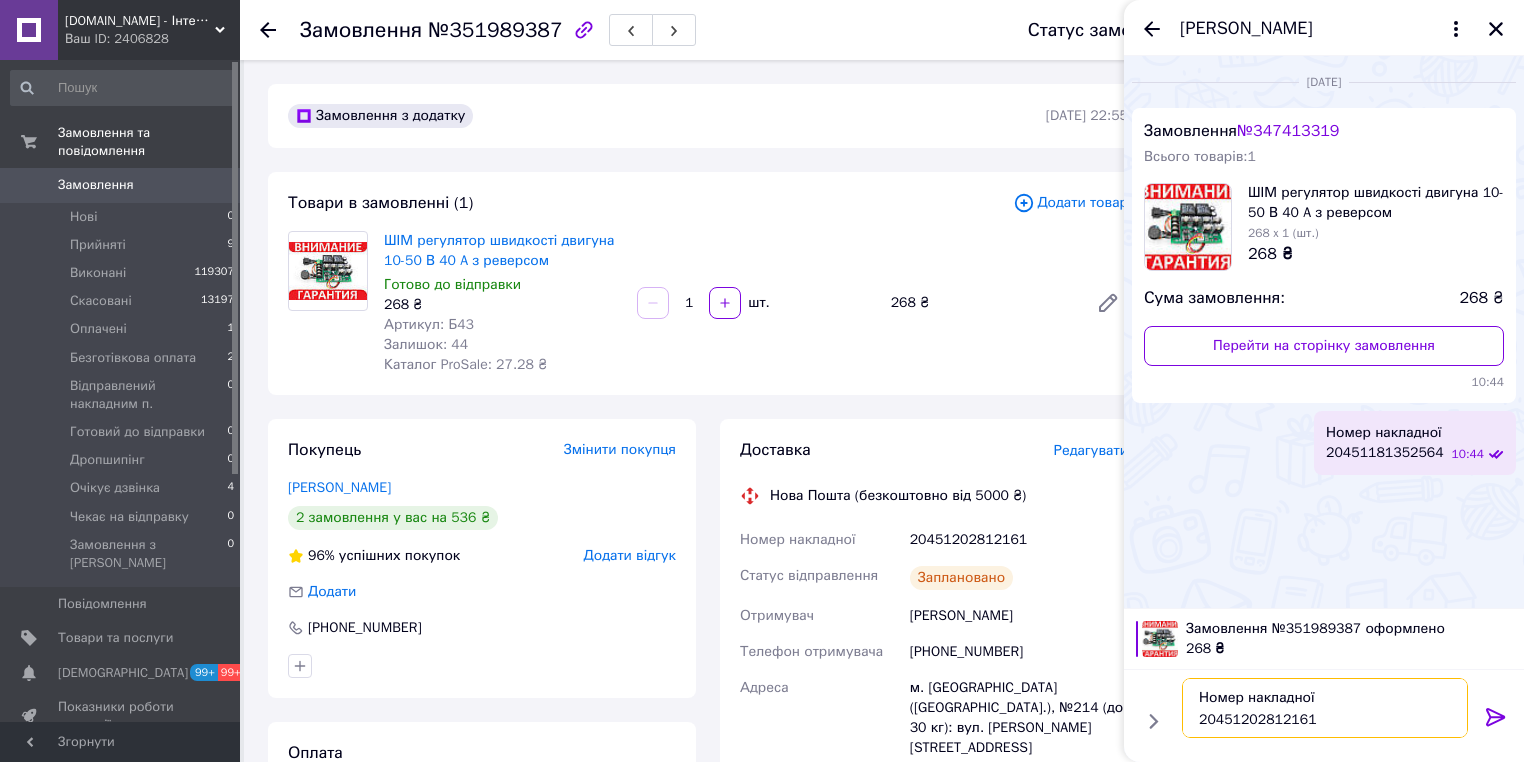 type on "Номер накладної
20451202812161" 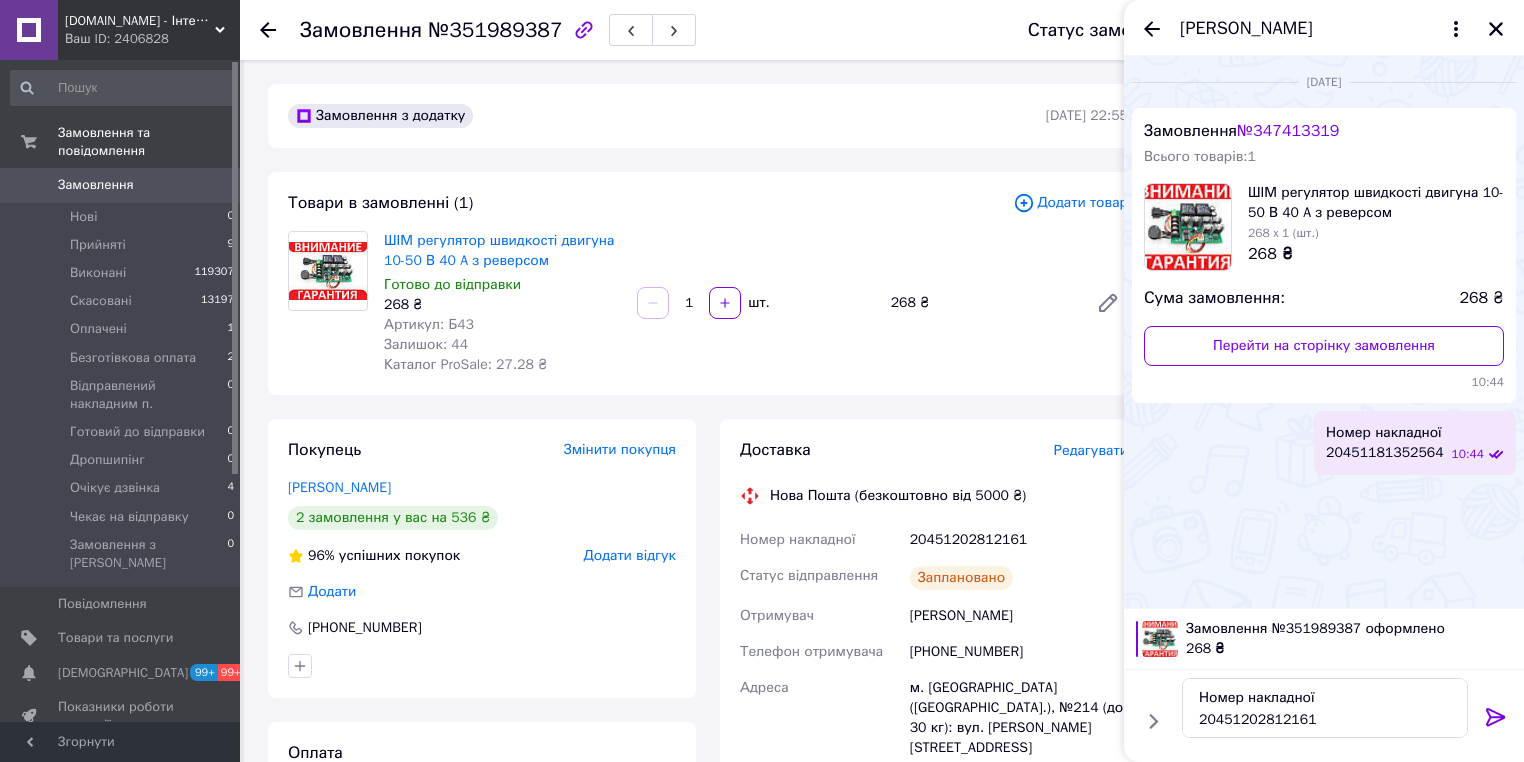 click 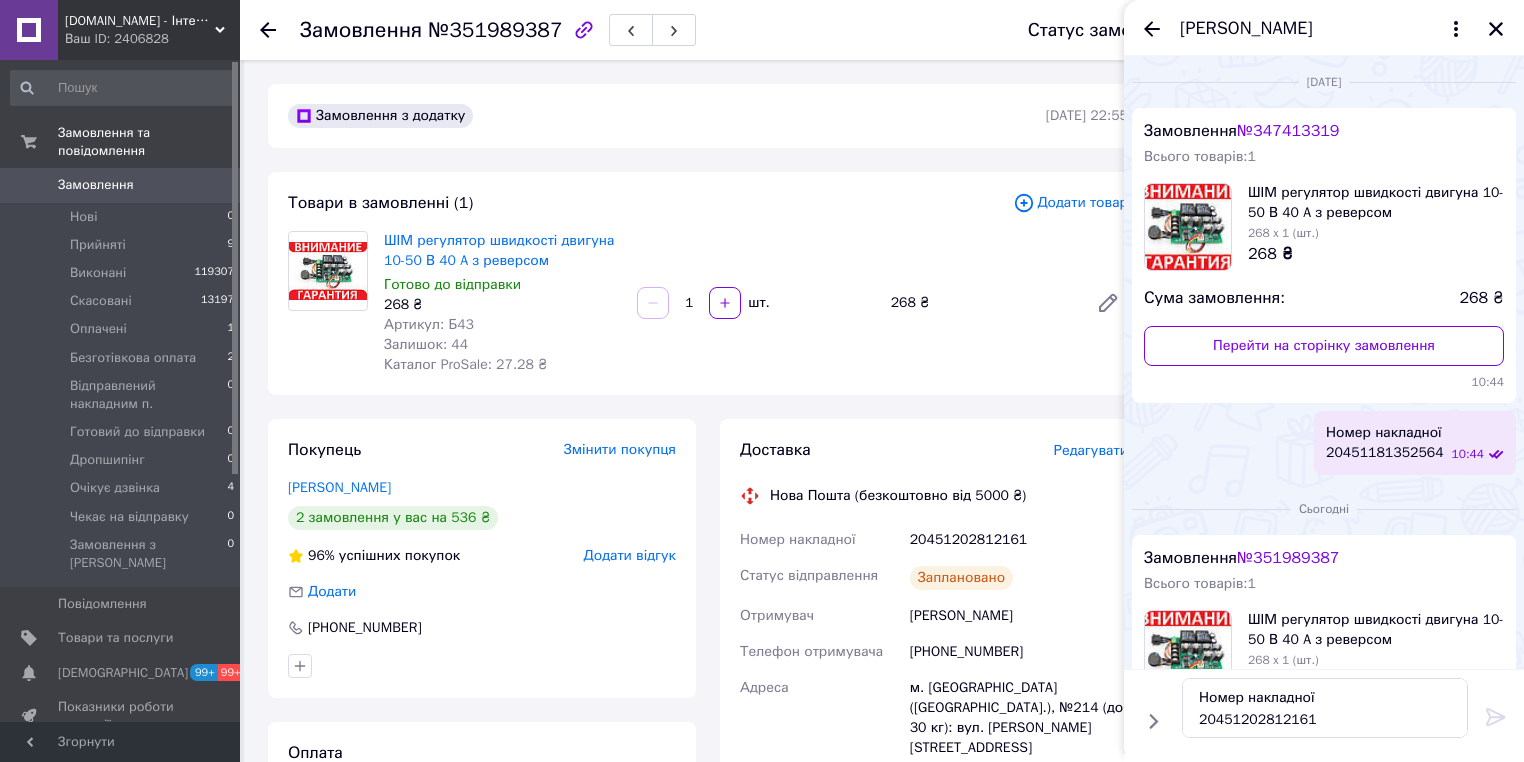type 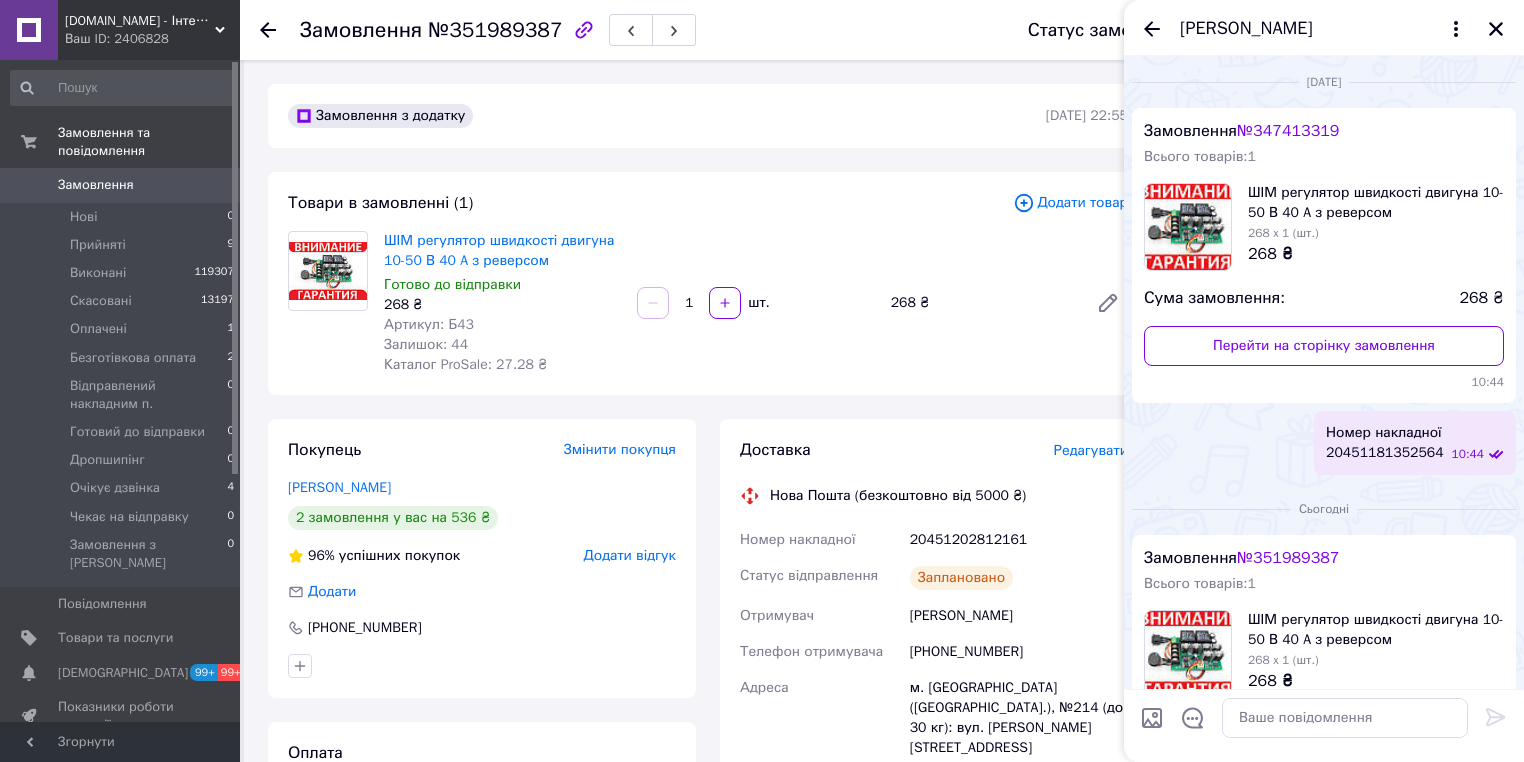 scroll, scrollTop: 220, scrollLeft: 0, axis: vertical 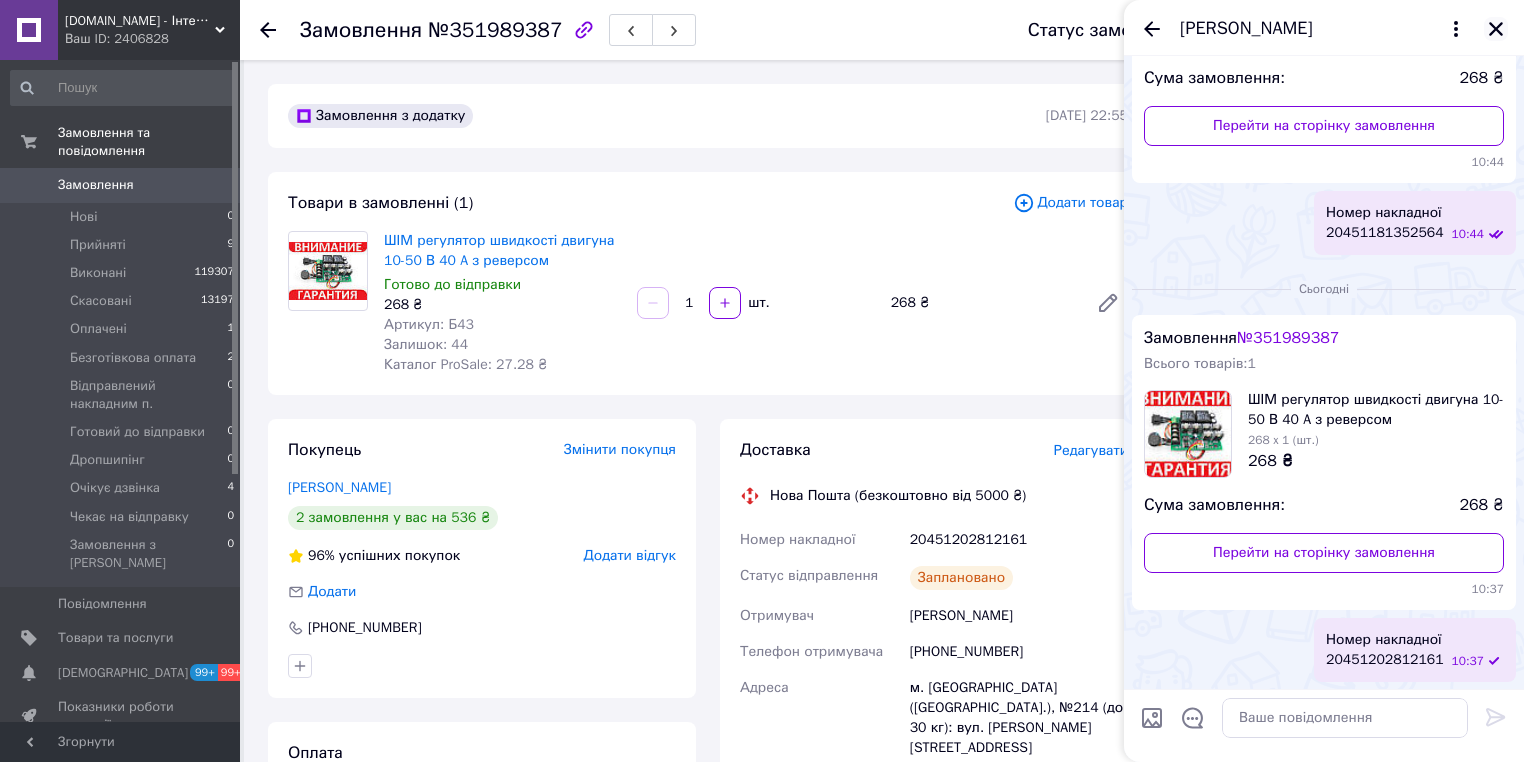 click 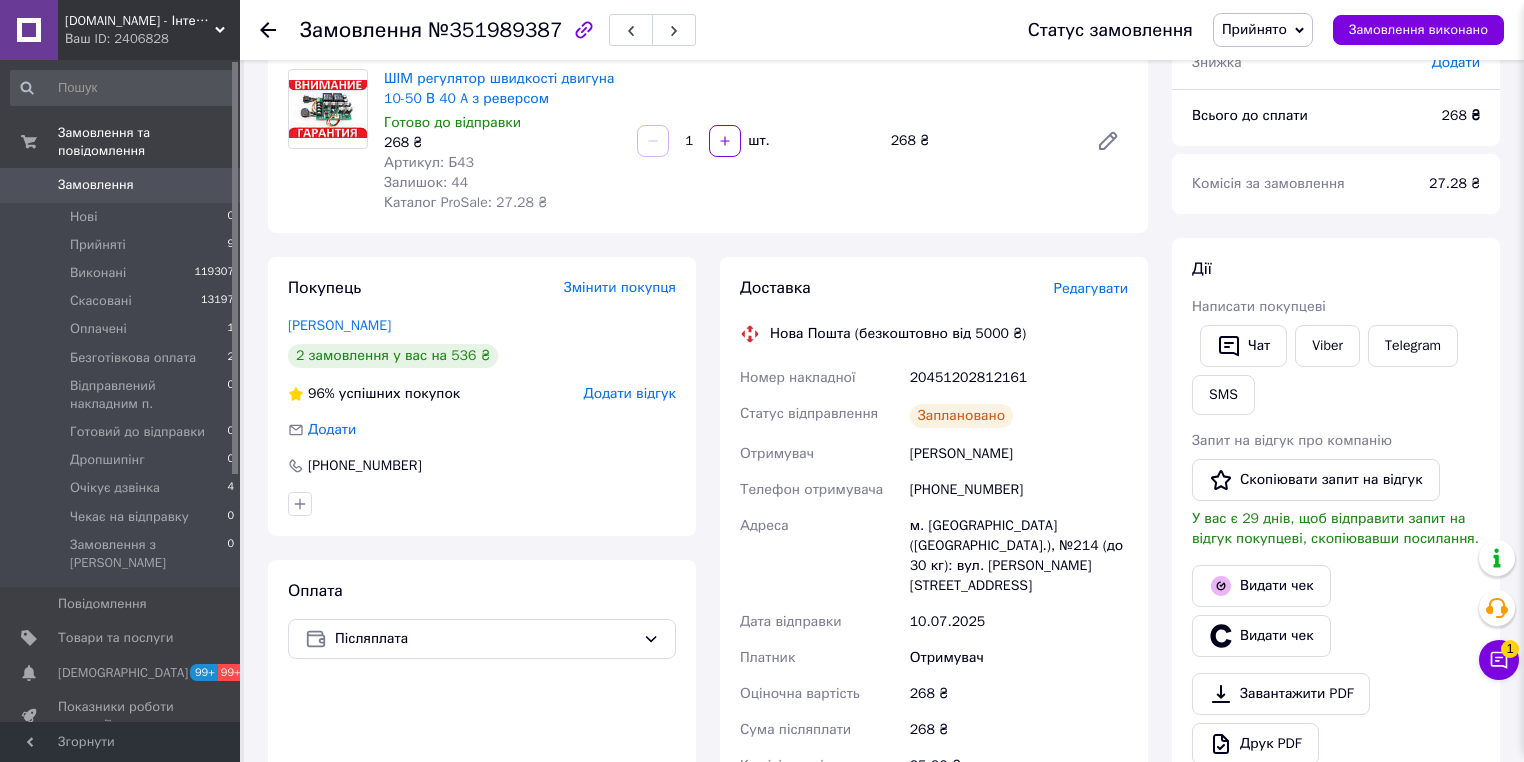 scroll, scrollTop: 480, scrollLeft: 0, axis: vertical 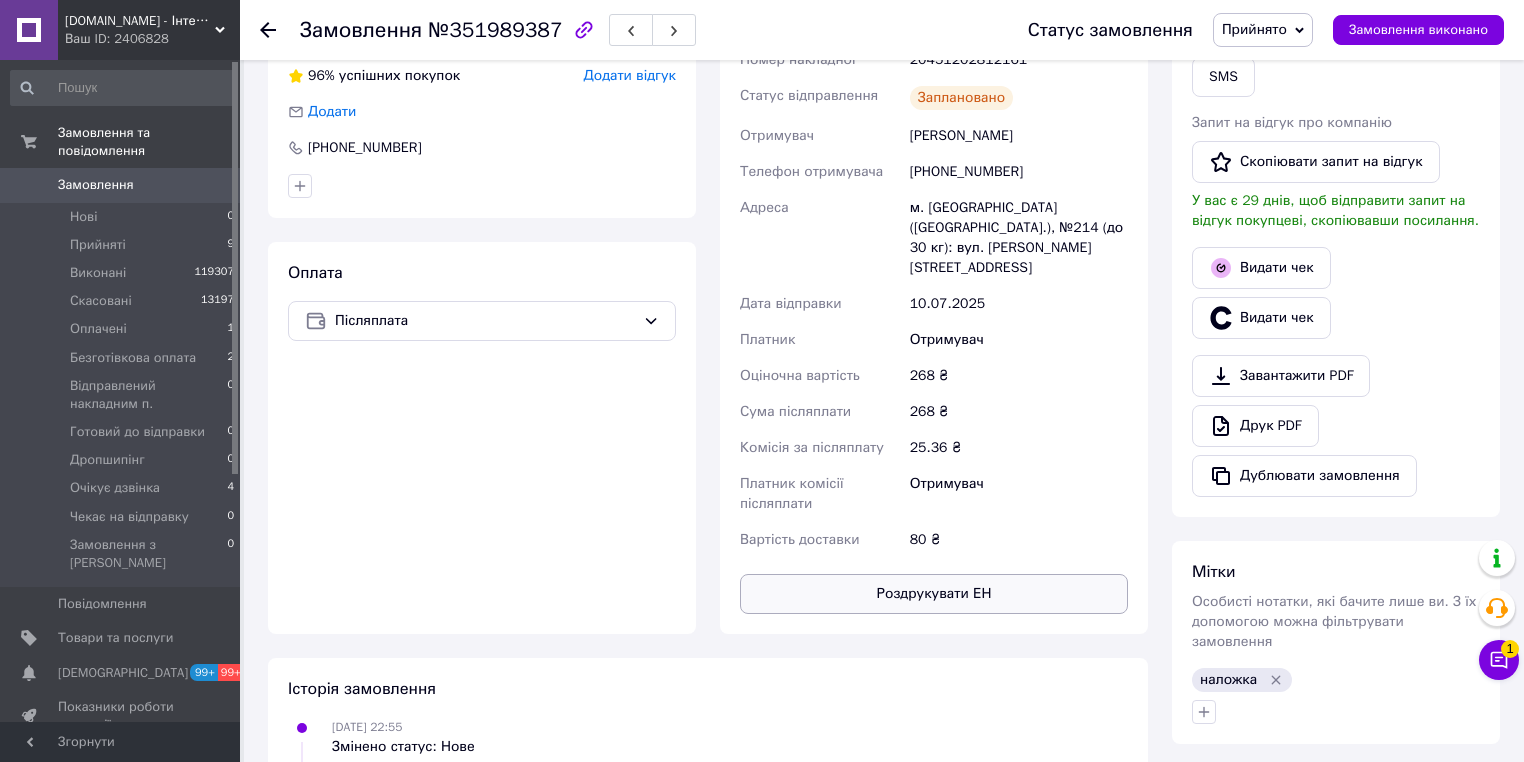 click on "Роздрукувати ЕН" at bounding box center (934, 594) 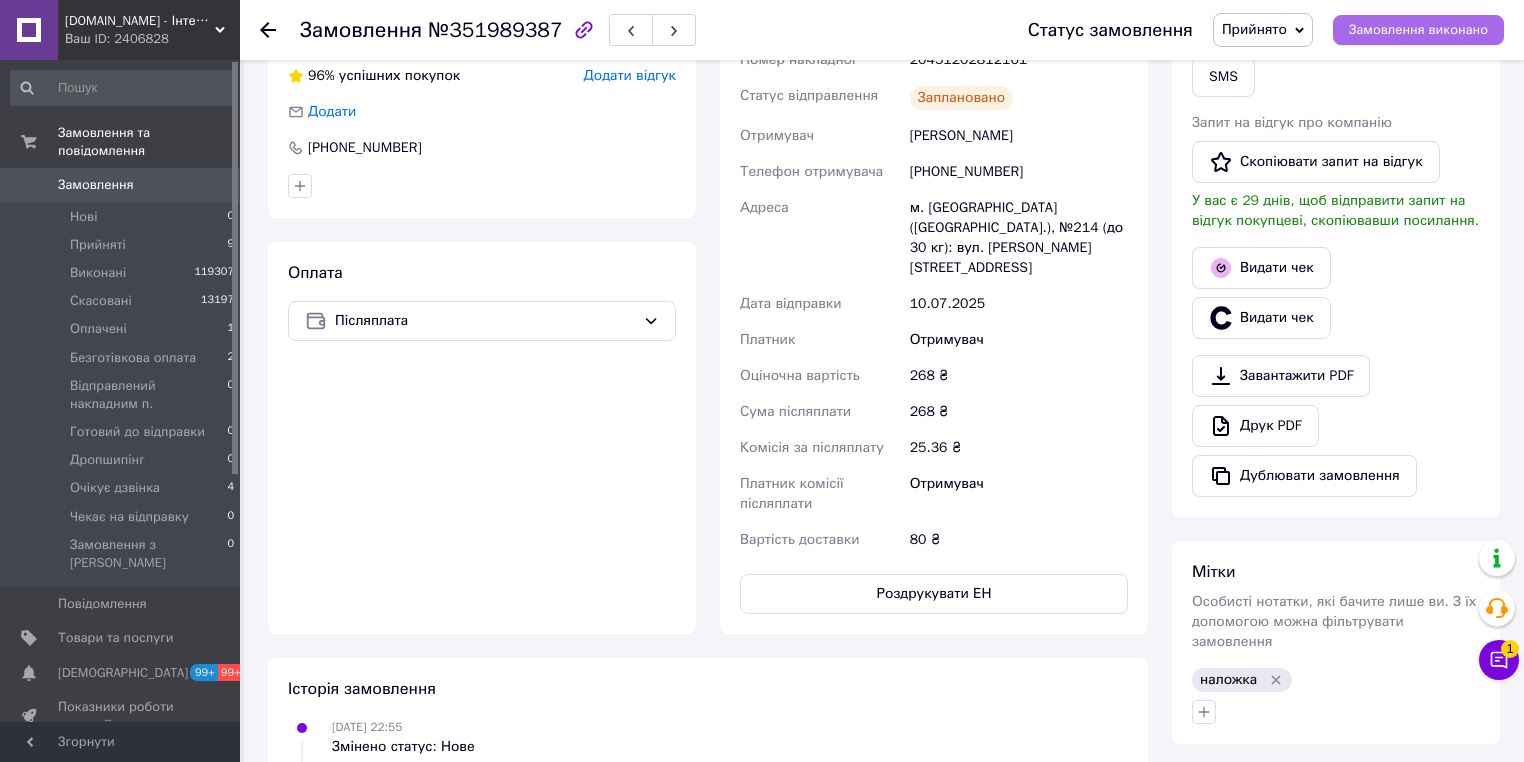 click on "Замовлення виконано" at bounding box center (1418, 30) 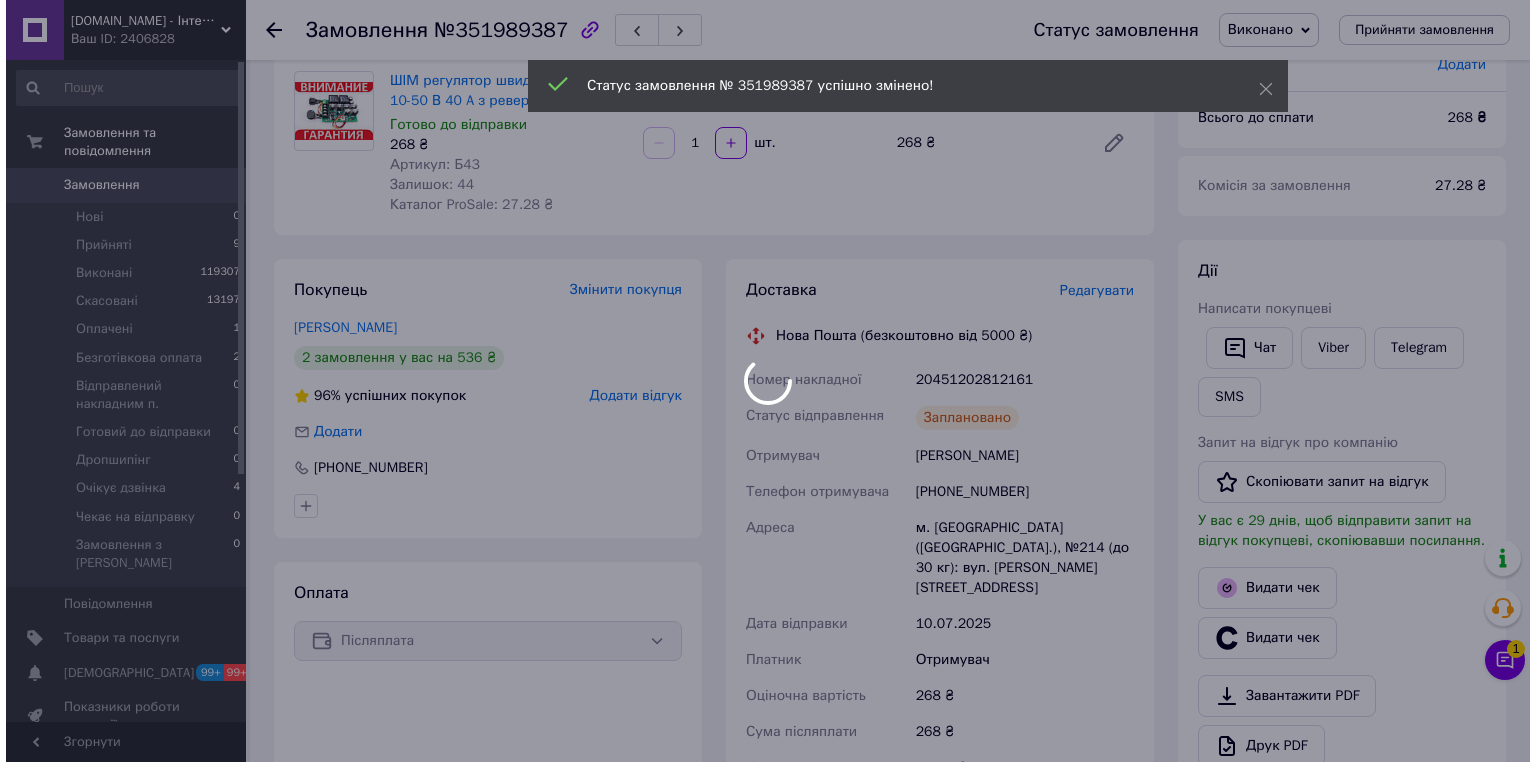 scroll, scrollTop: 320, scrollLeft: 0, axis: vertical 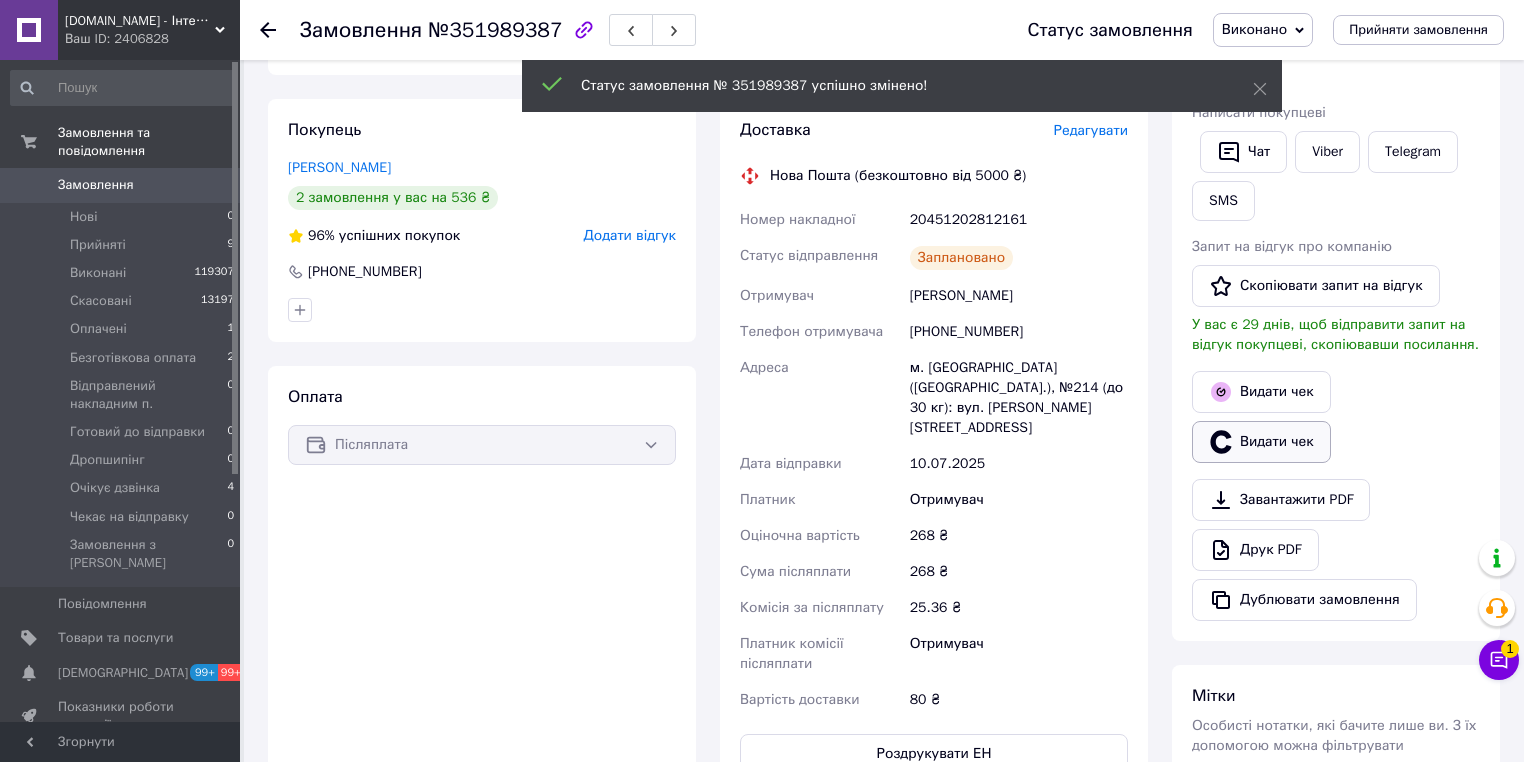 click on "Видати чек" at bounding box center (1261, 442) 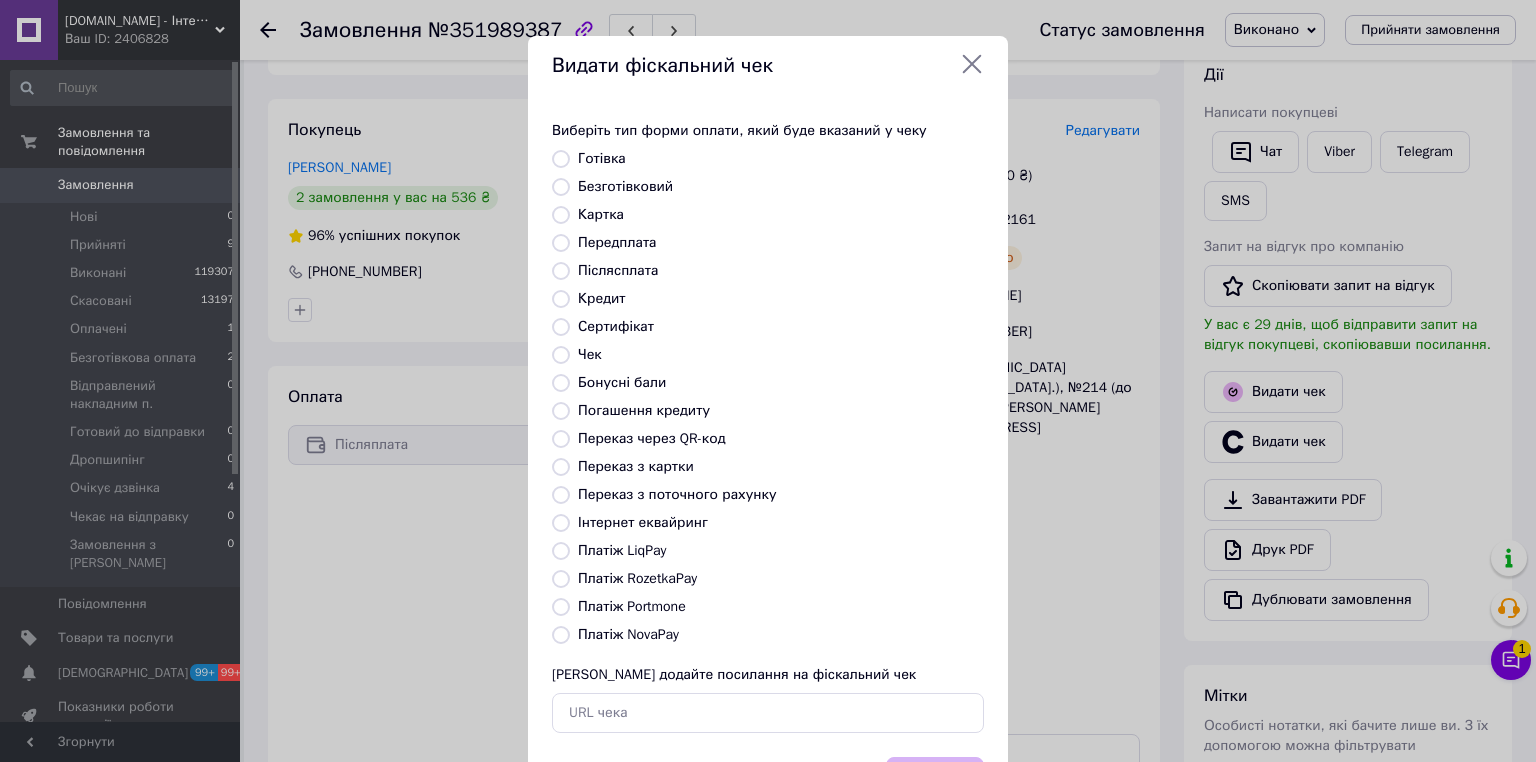 click at bounding box center (561, 635) 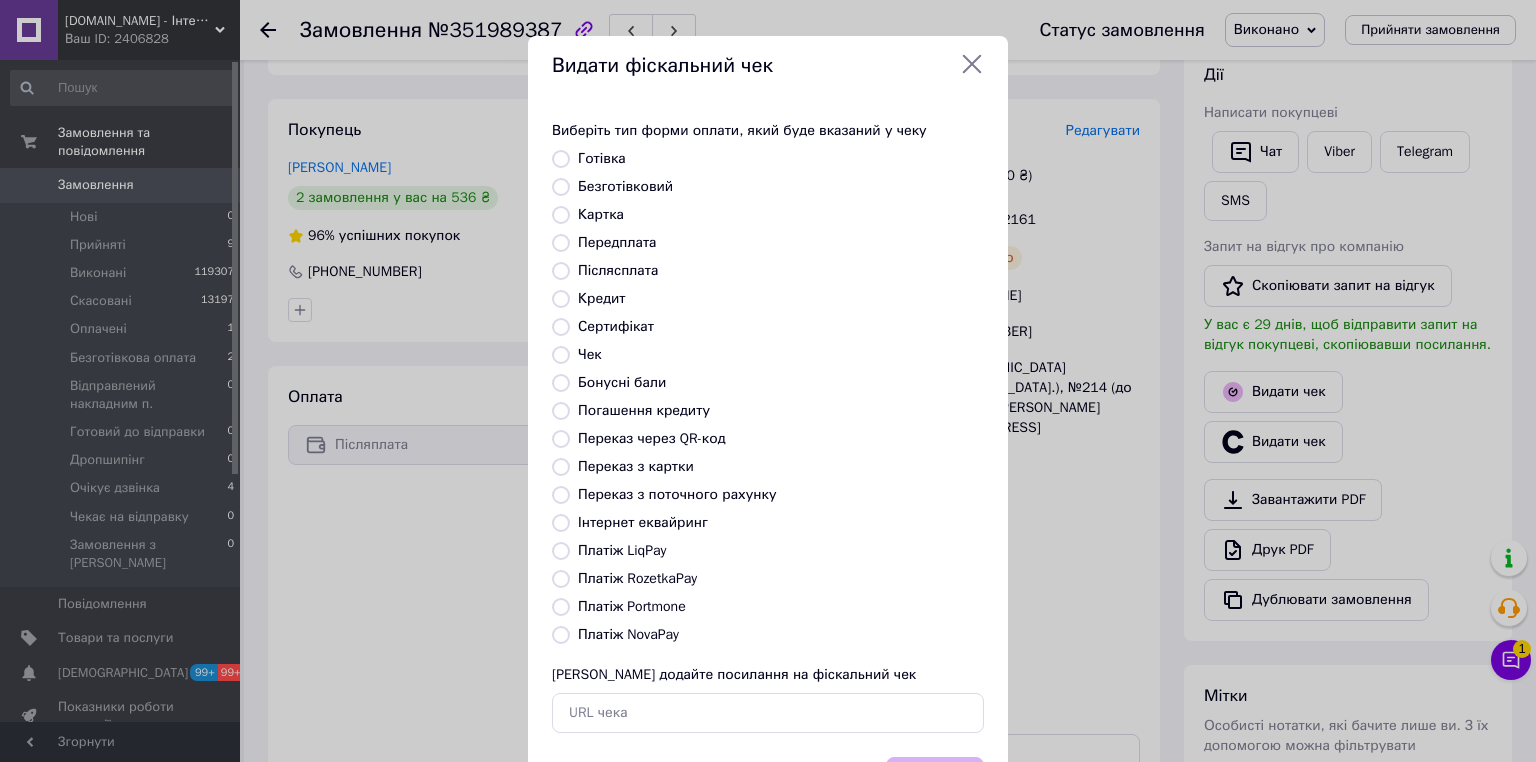 radio on "true" 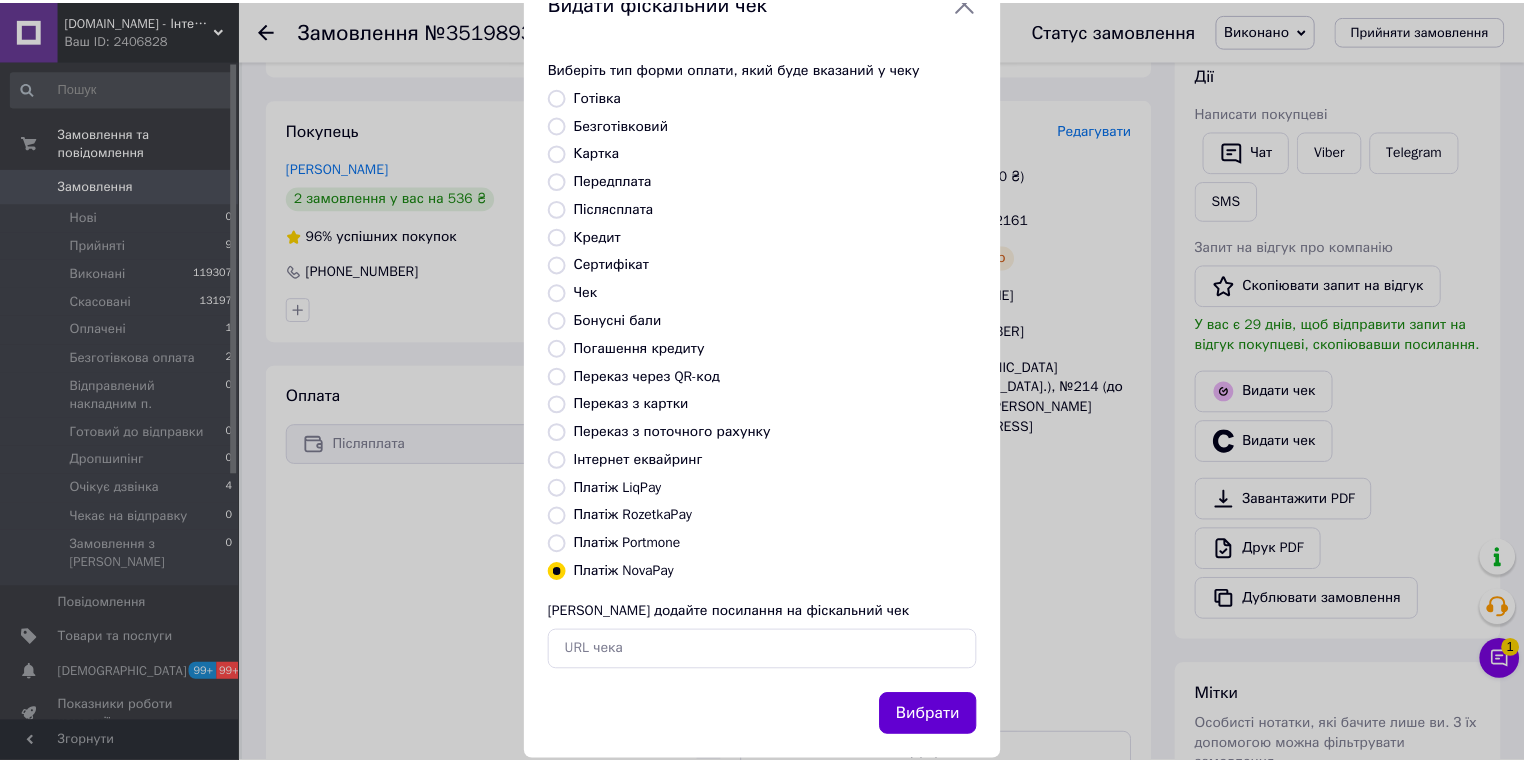 scroll, scrollTop: 96, scrollLeft: 0, axis: vertical 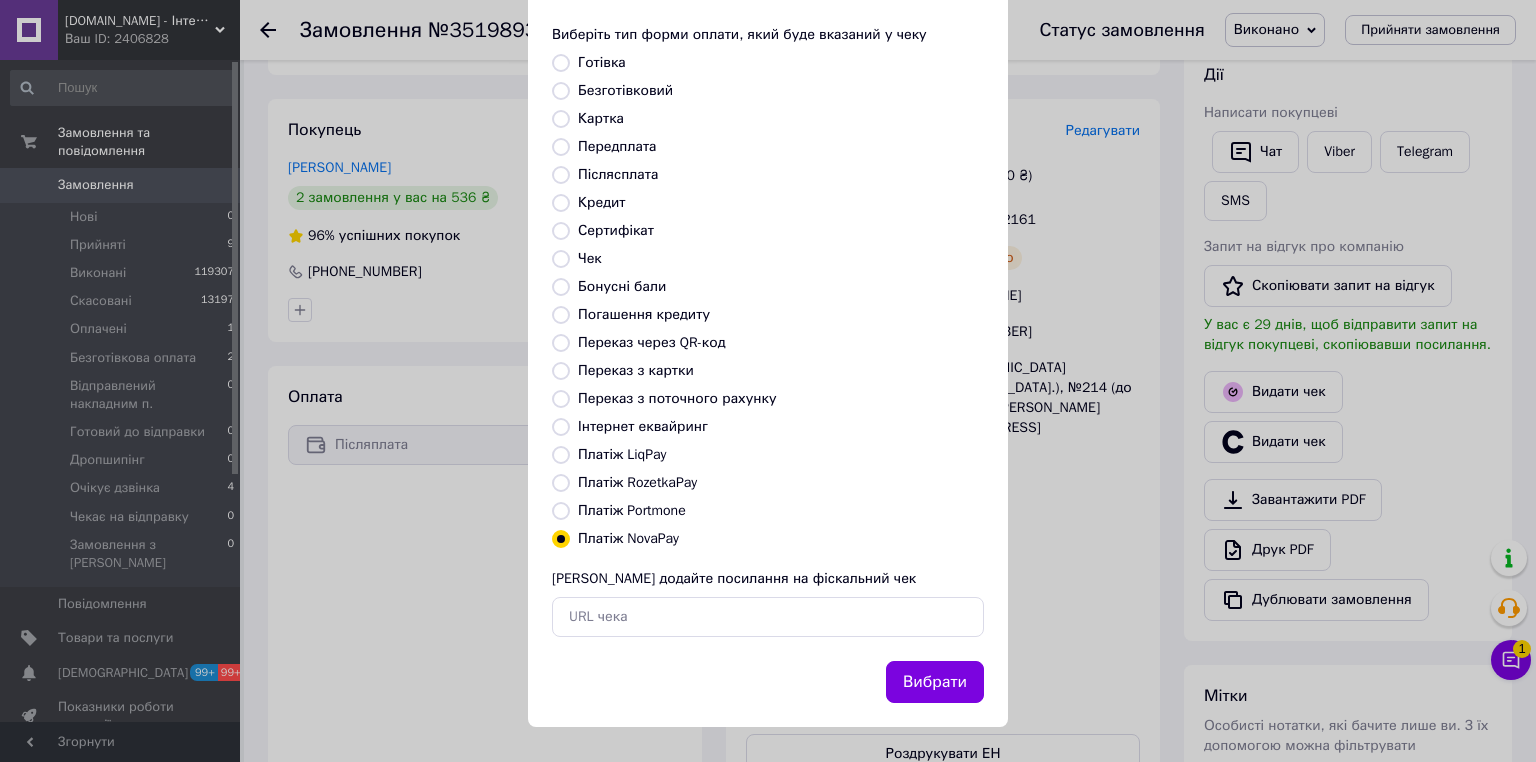 click on "Вибрати" at bounding box center [935, 682] 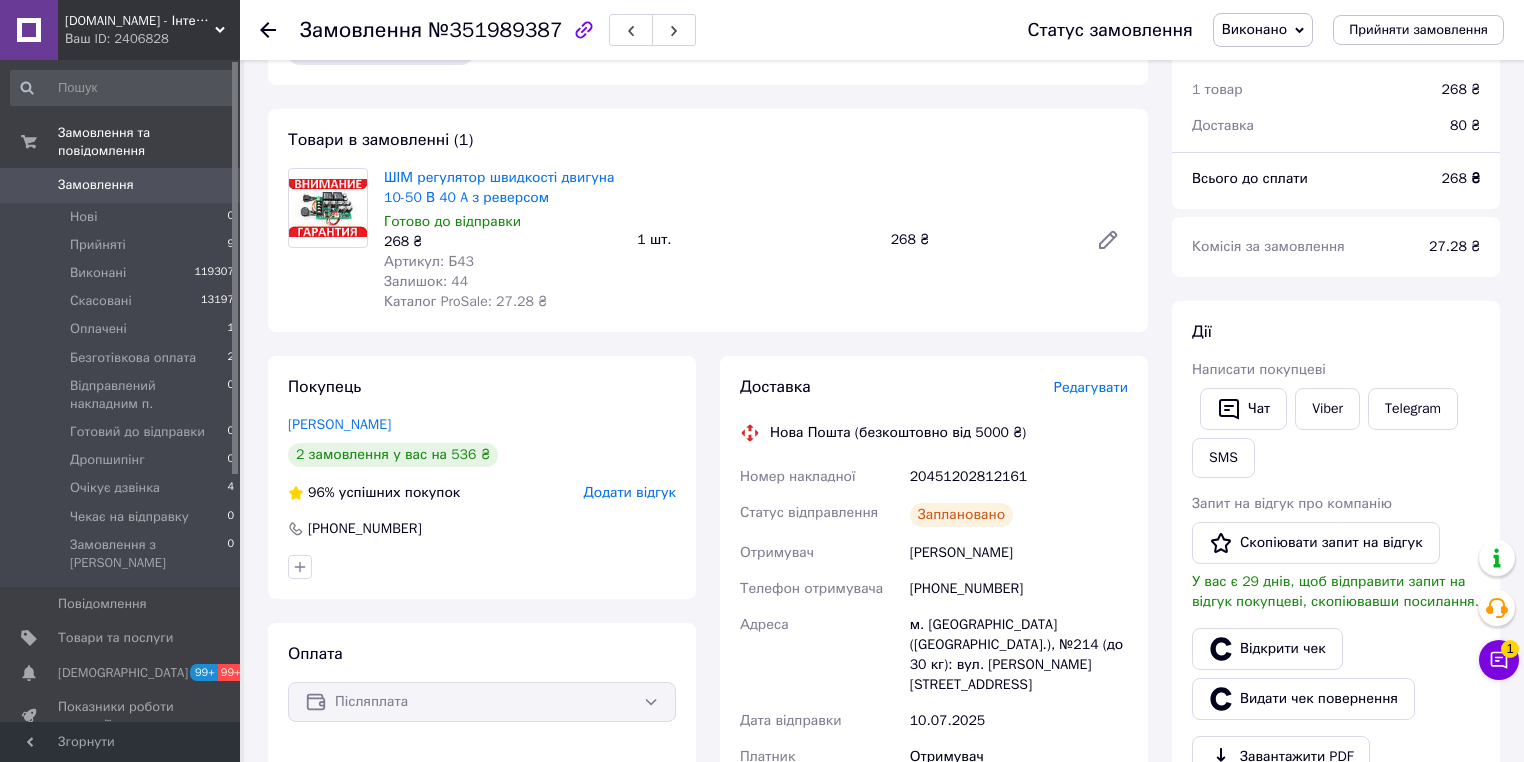 scroll, scrollTop: 0, scrollLeft: 0, axis: both 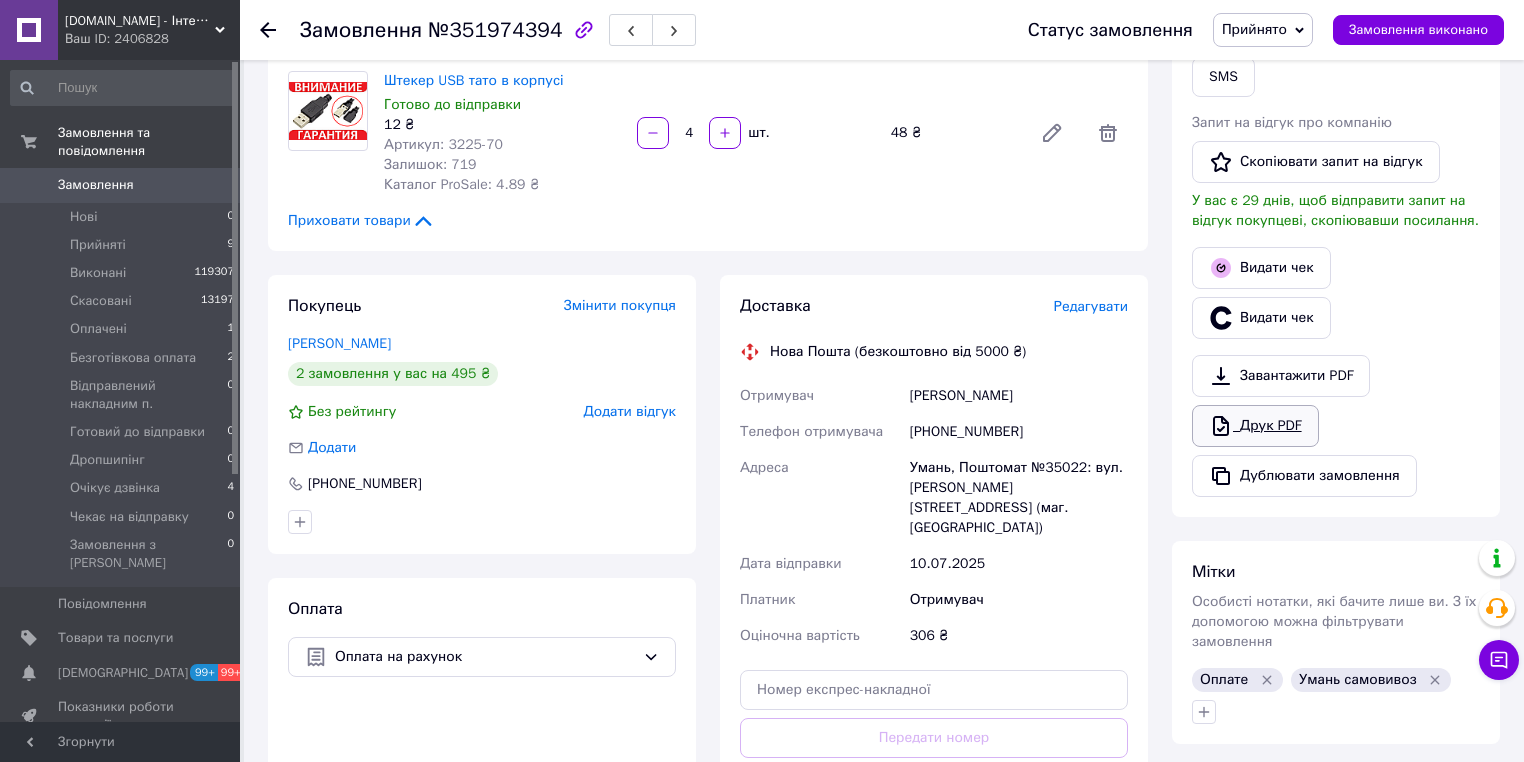 click on "Друк PDF" at bounding box center [1255, 426] 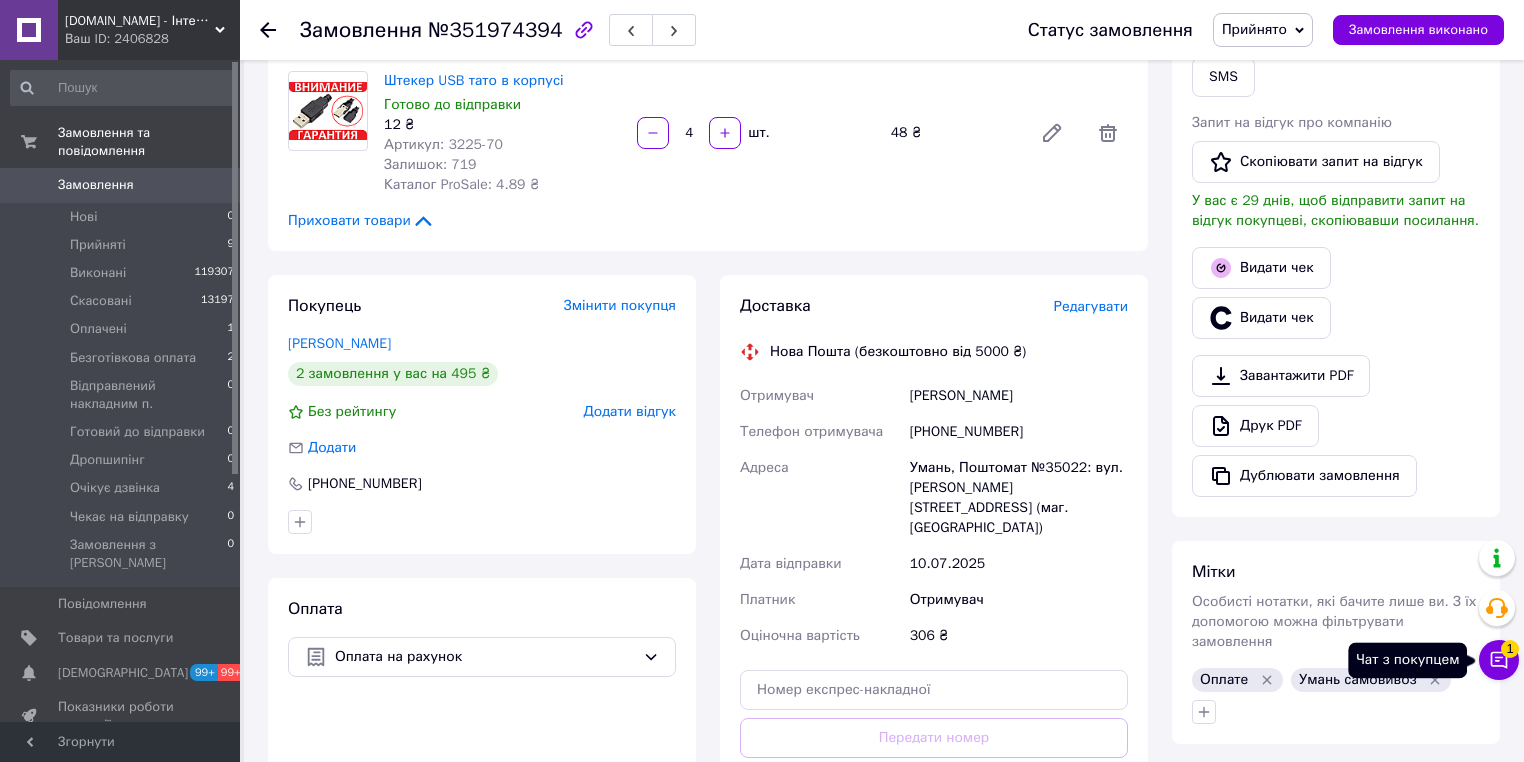 click 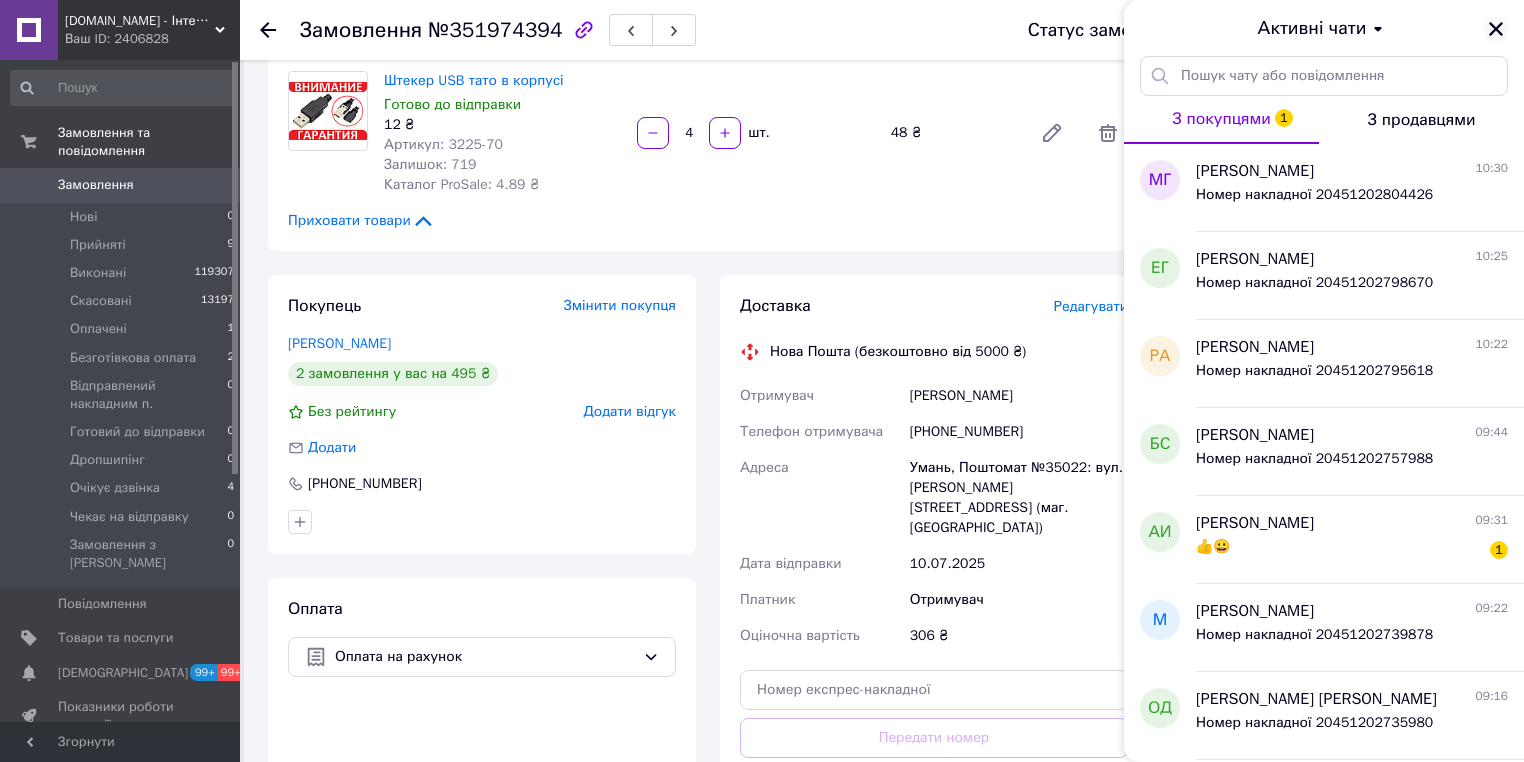 click 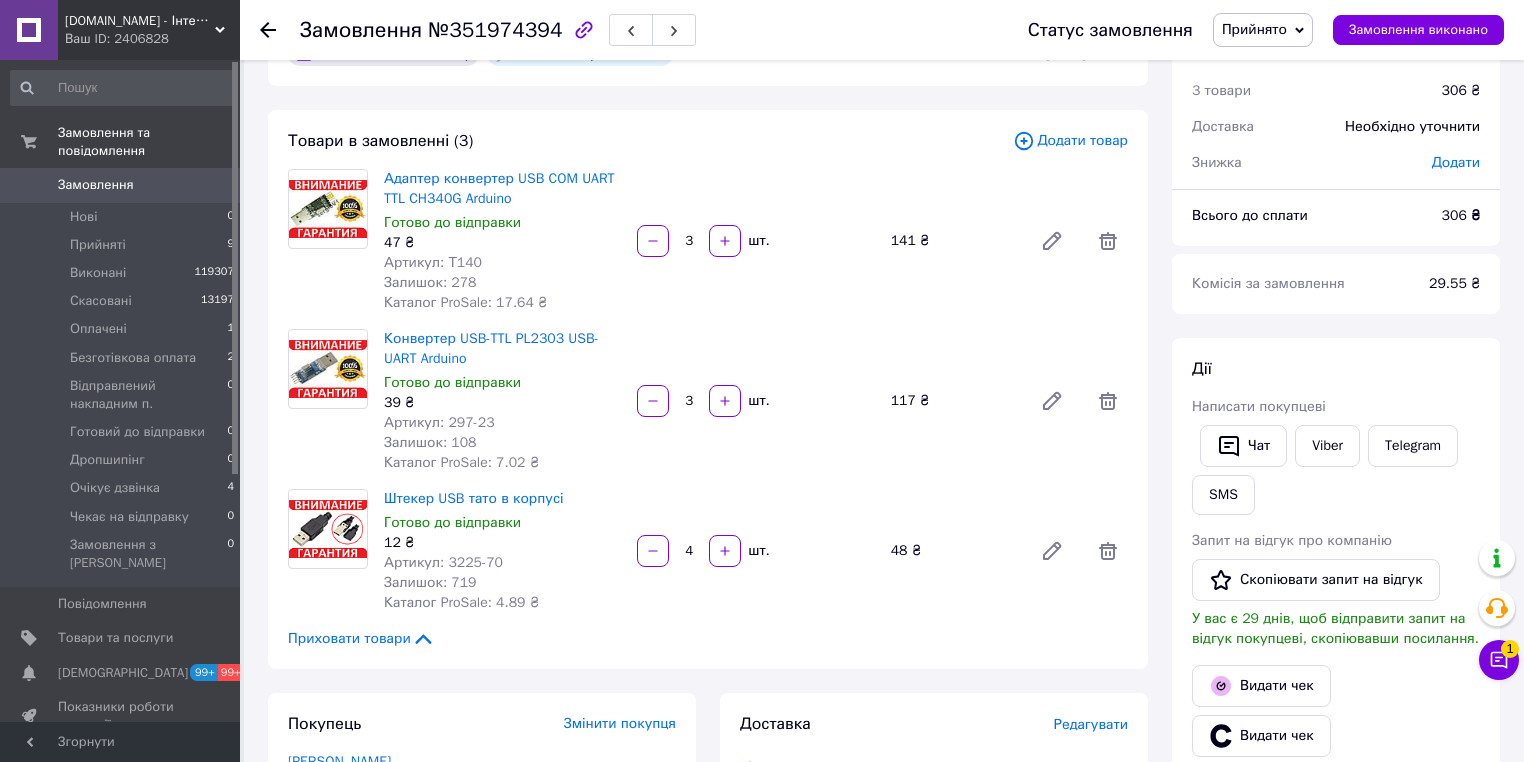 scroll, scrollTop: 0, scrollLeft: 0, axis: both 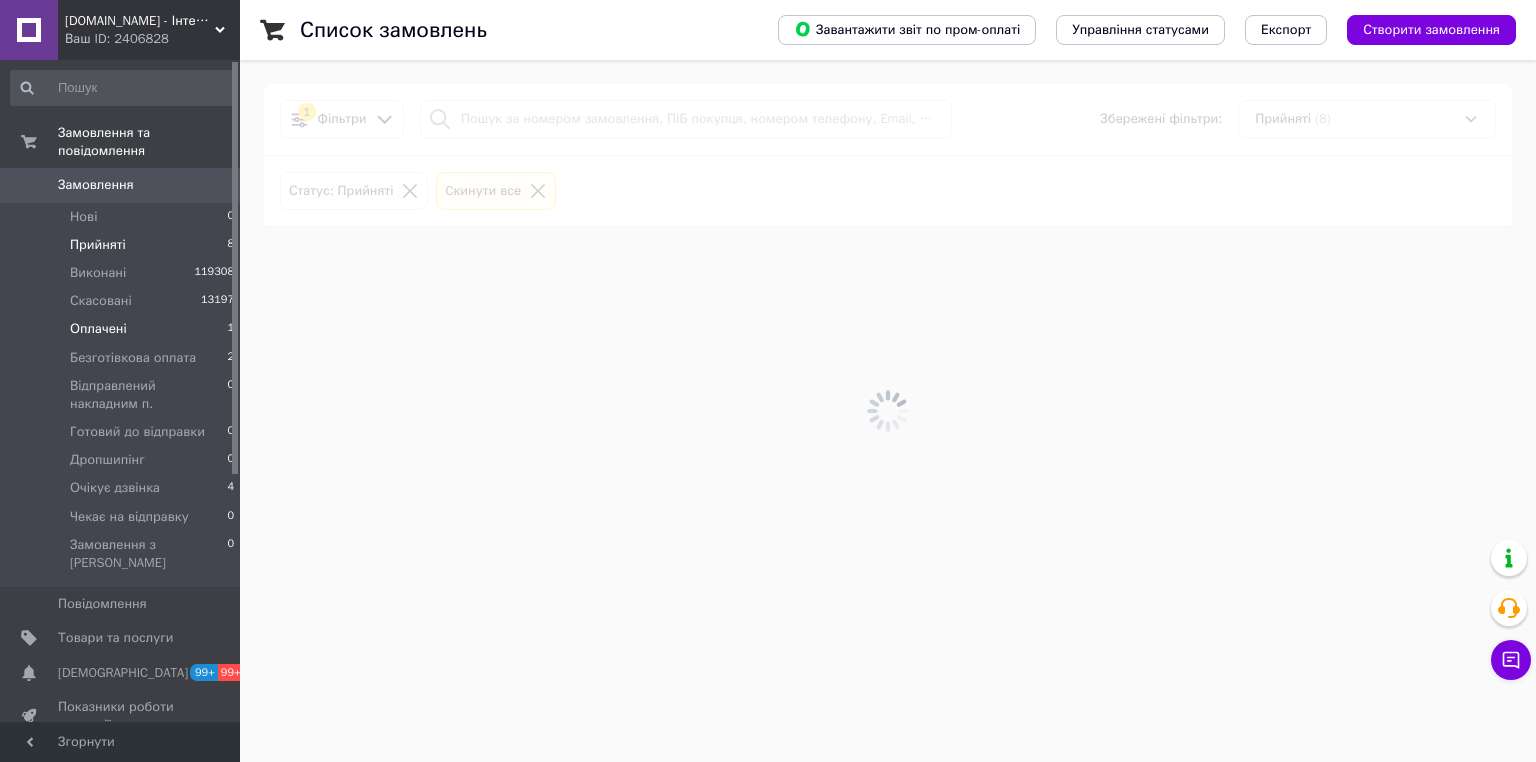 click on "Оплачені" at bounding box center (98, 329) 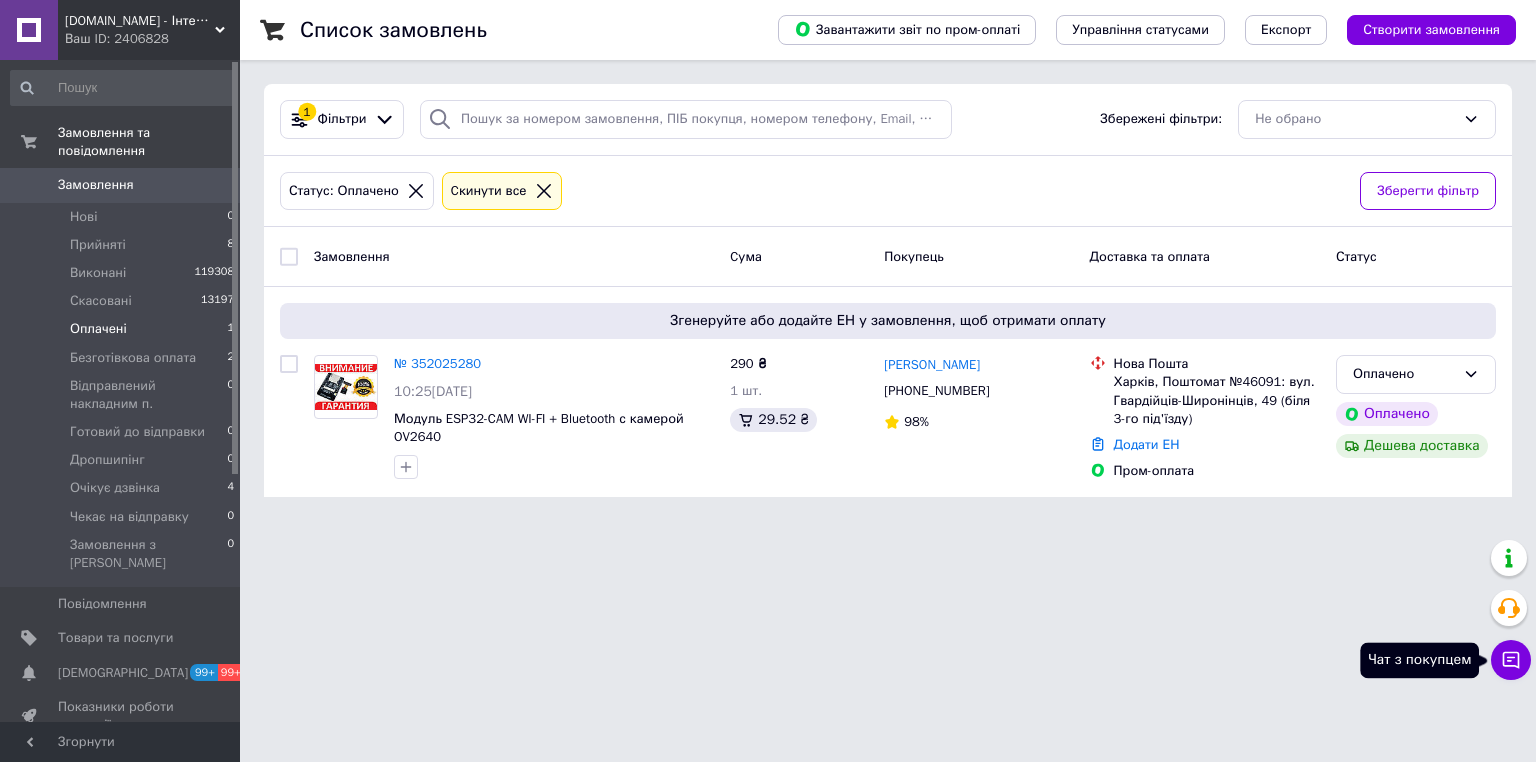 click 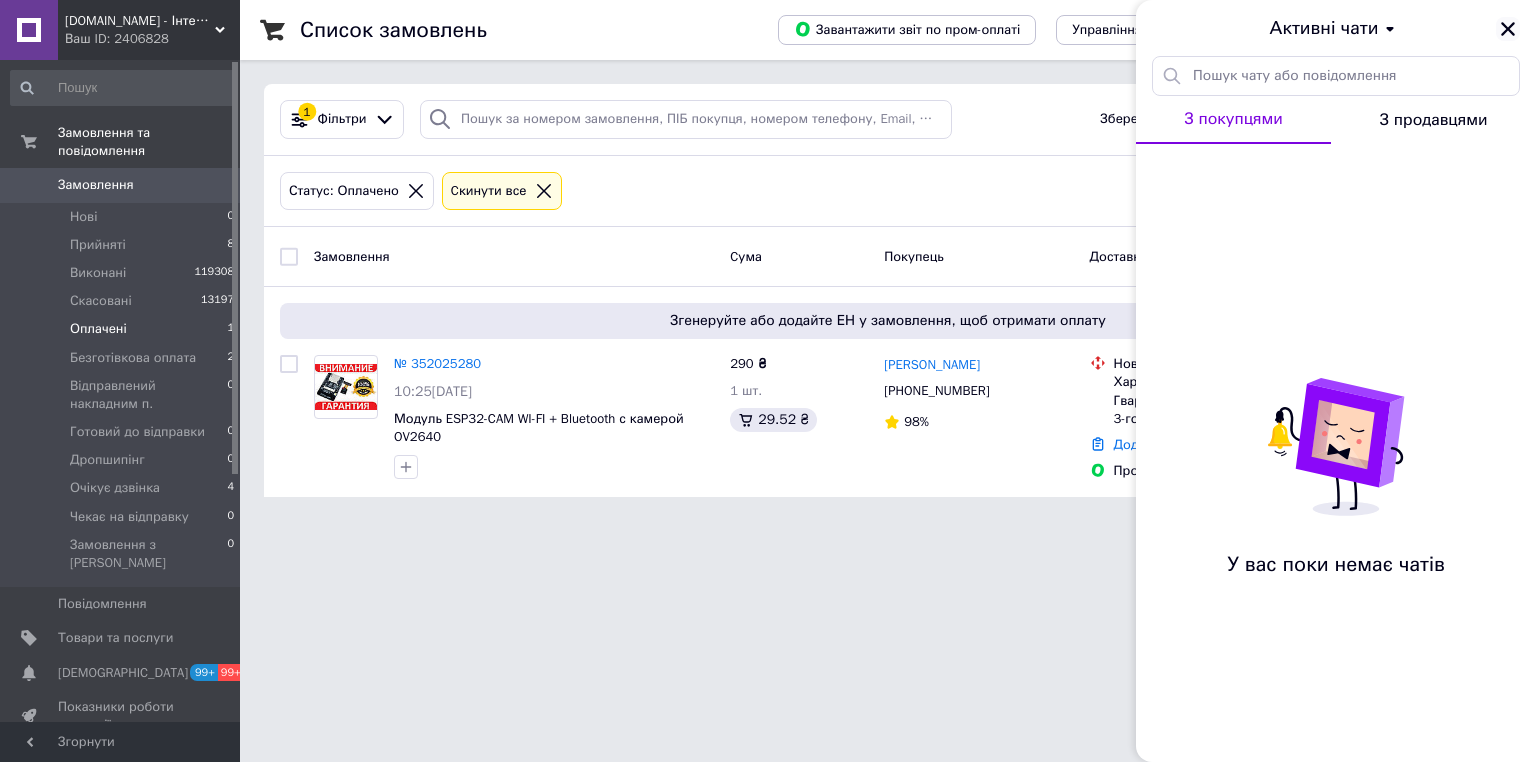 click 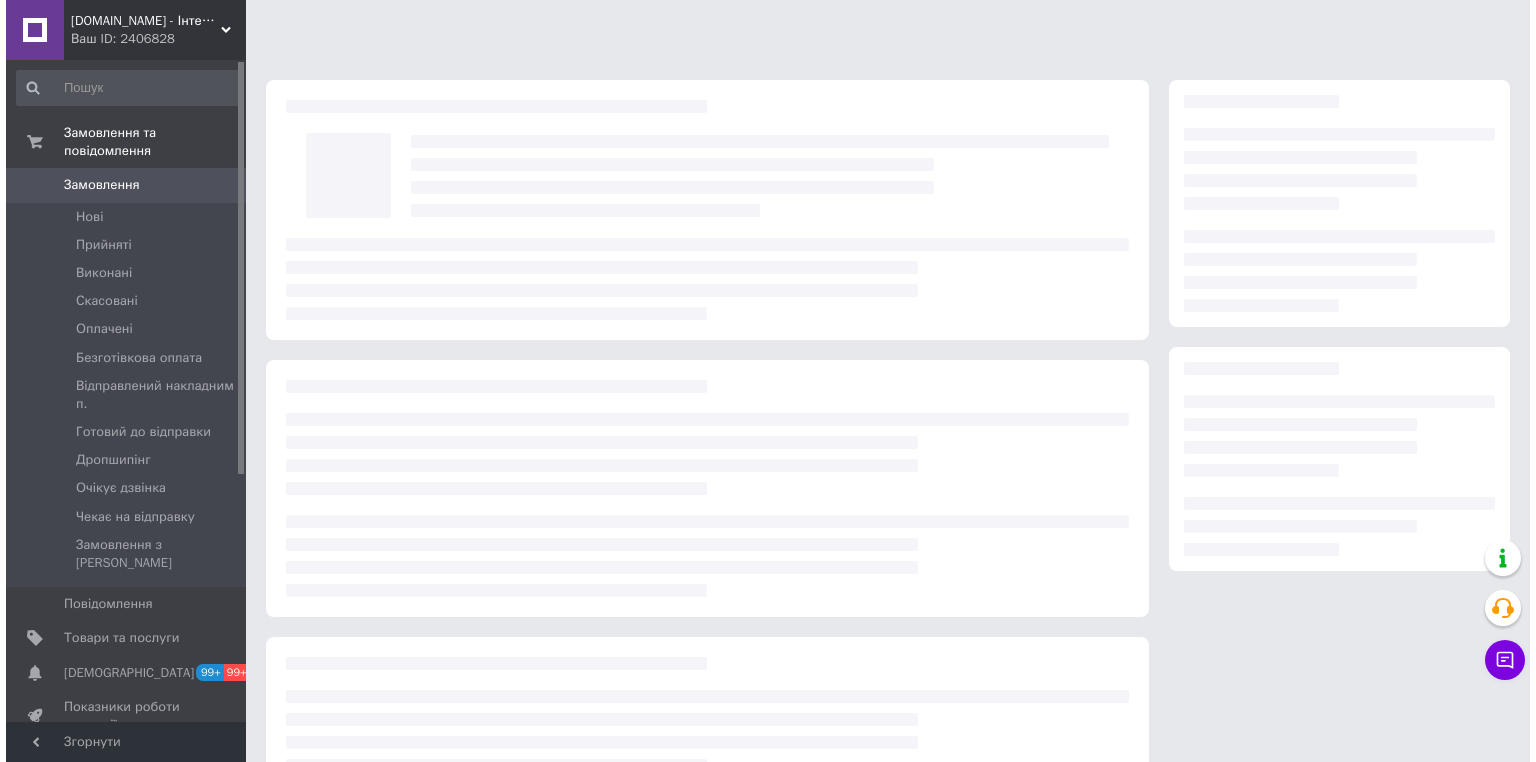 scroll, scrollTop: 0, scrollLeft: 0, axis: both 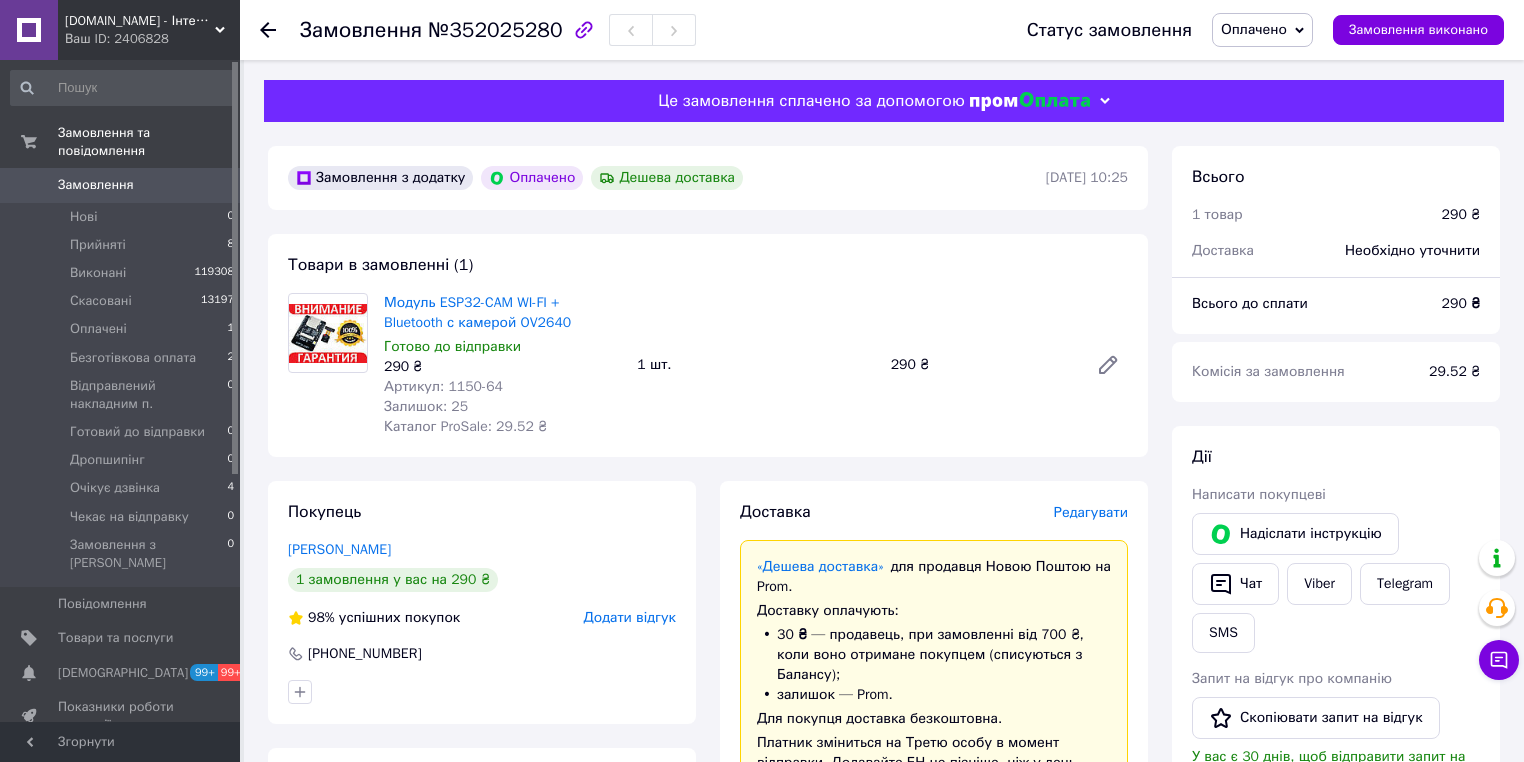 click on "Редагувати" at bounding box center (1091, 512) 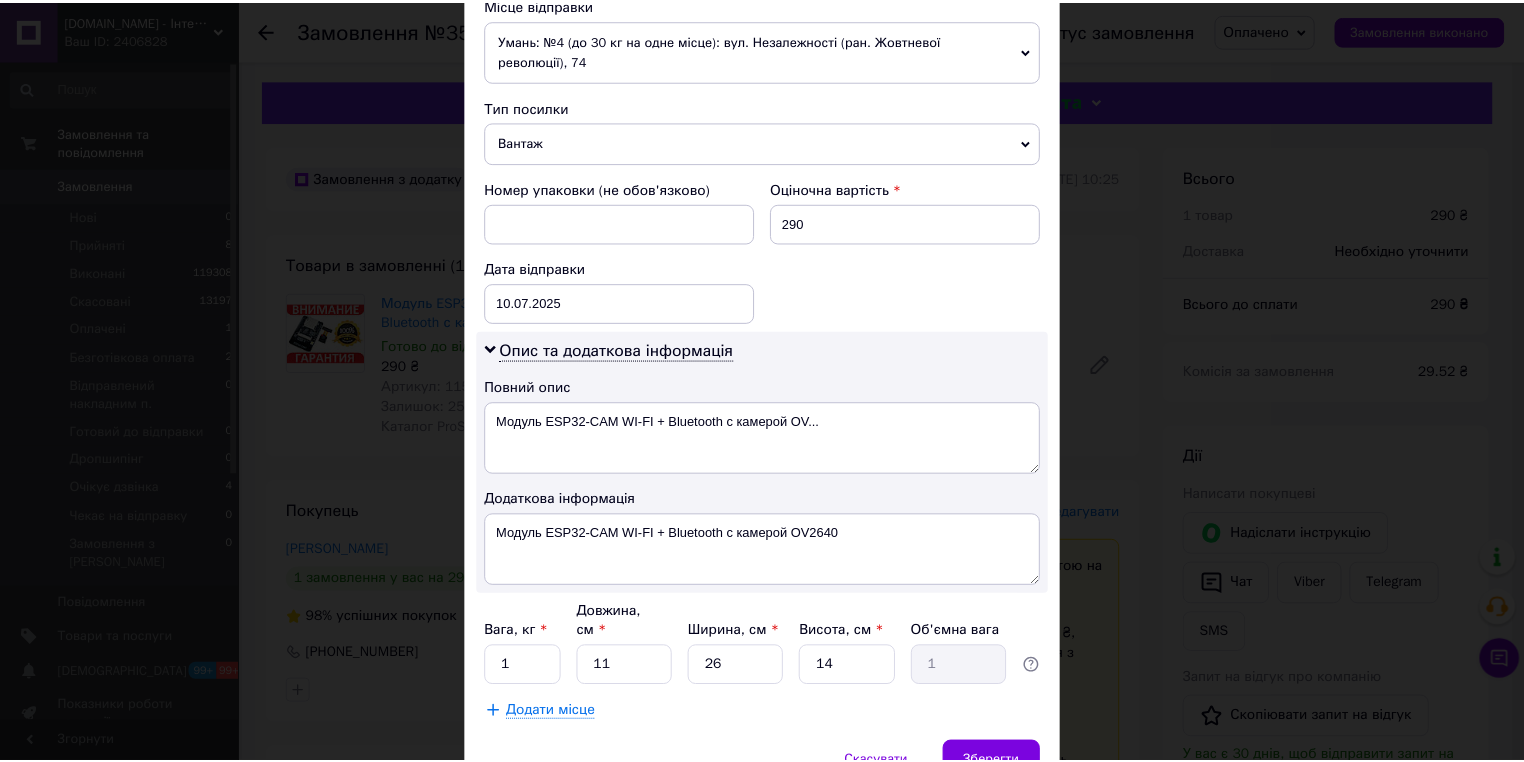 scroll, scrollTop: 803, scrollLeft: 0, axis: vertical 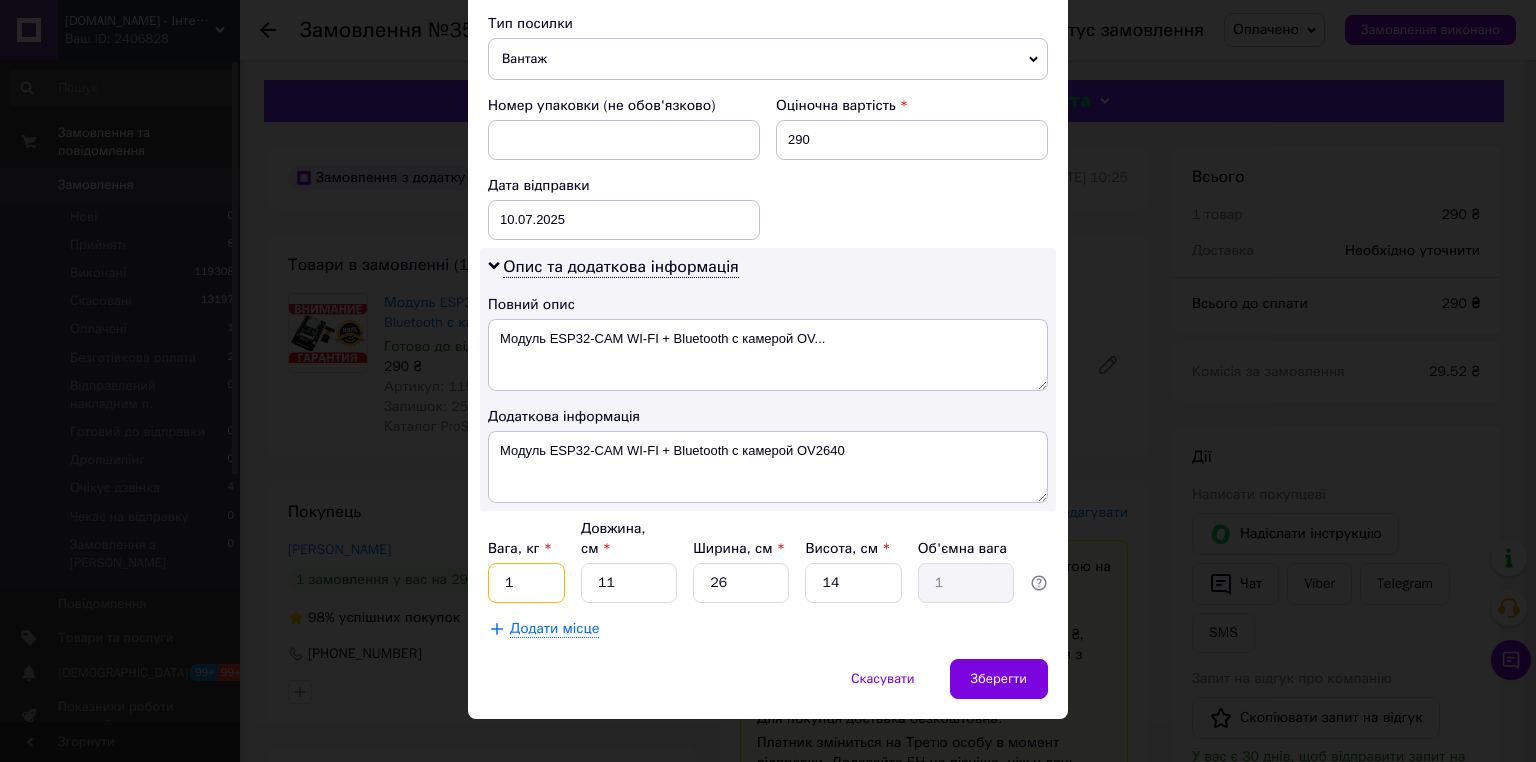 click on "1" at bounding box center [526, 583] 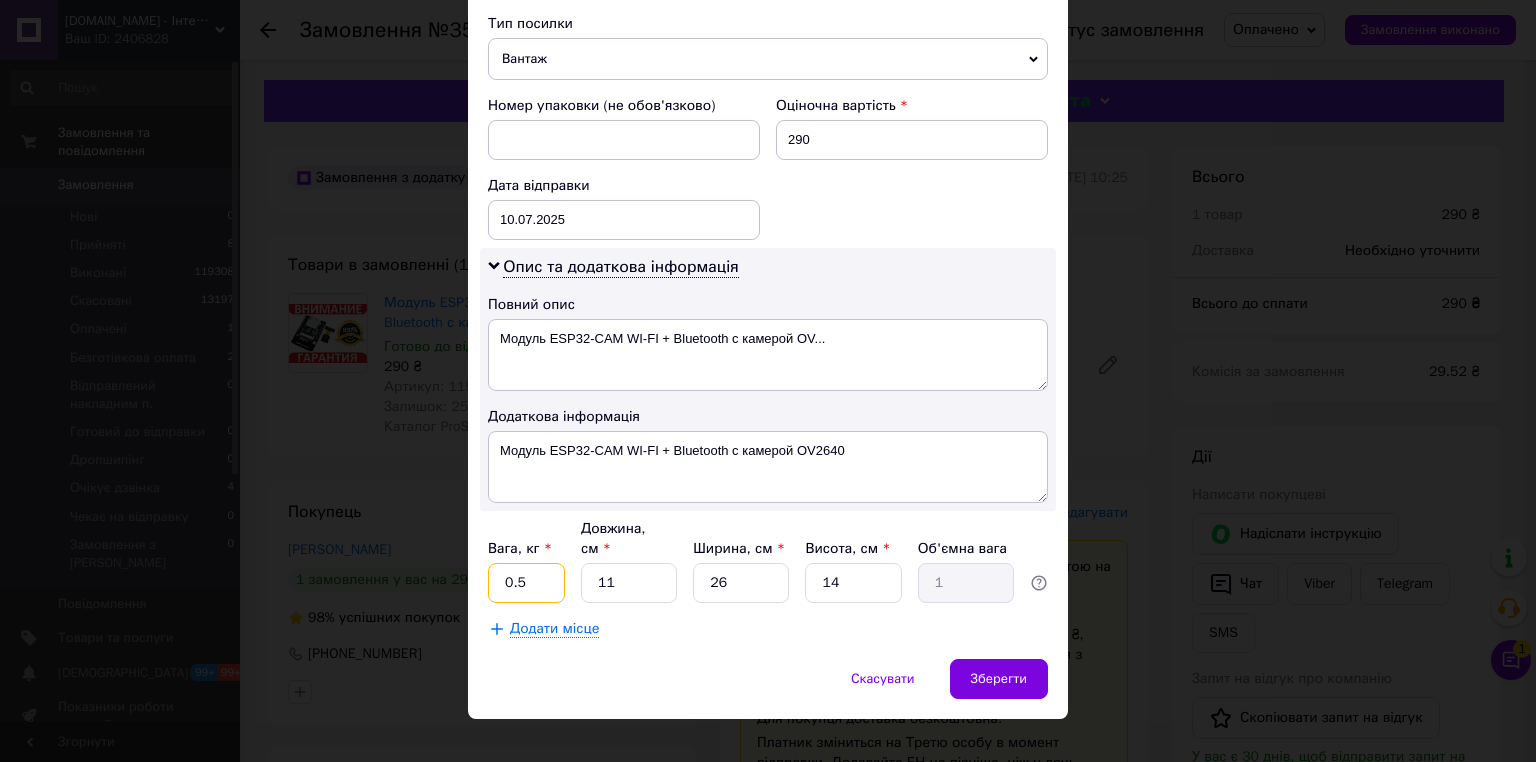 type on "0.5" 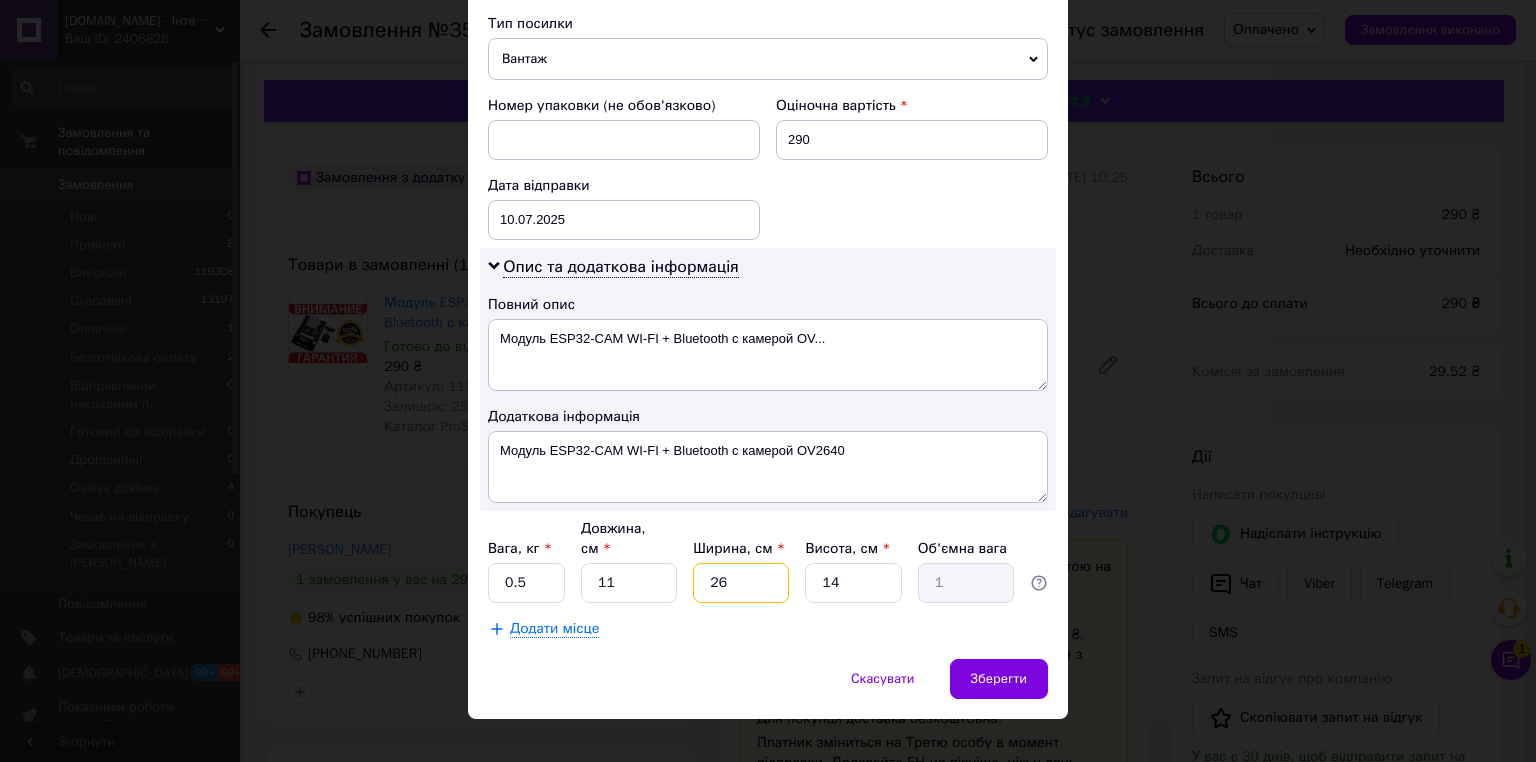 click on "26" at bounding box center [741, 583] 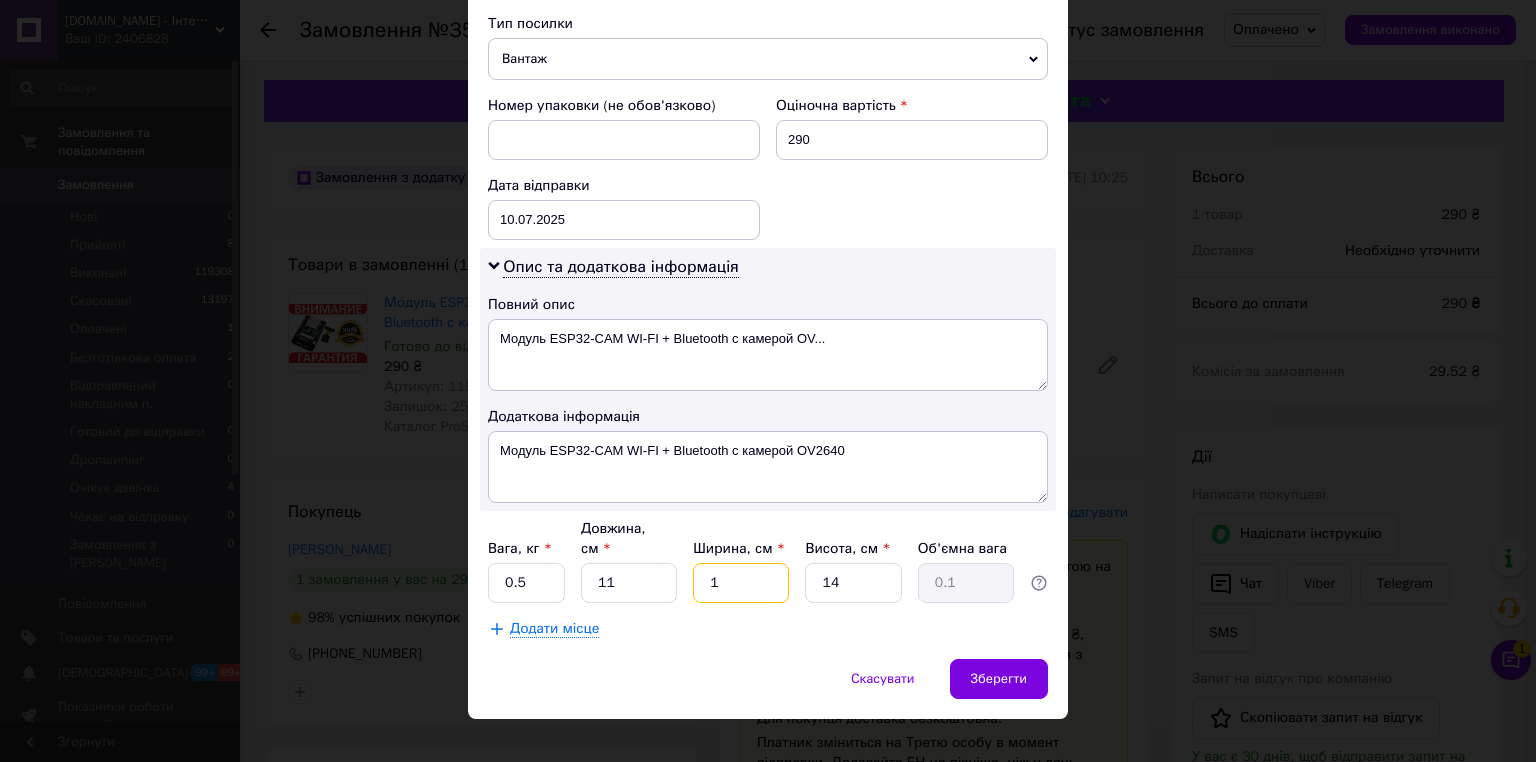 type on "10" 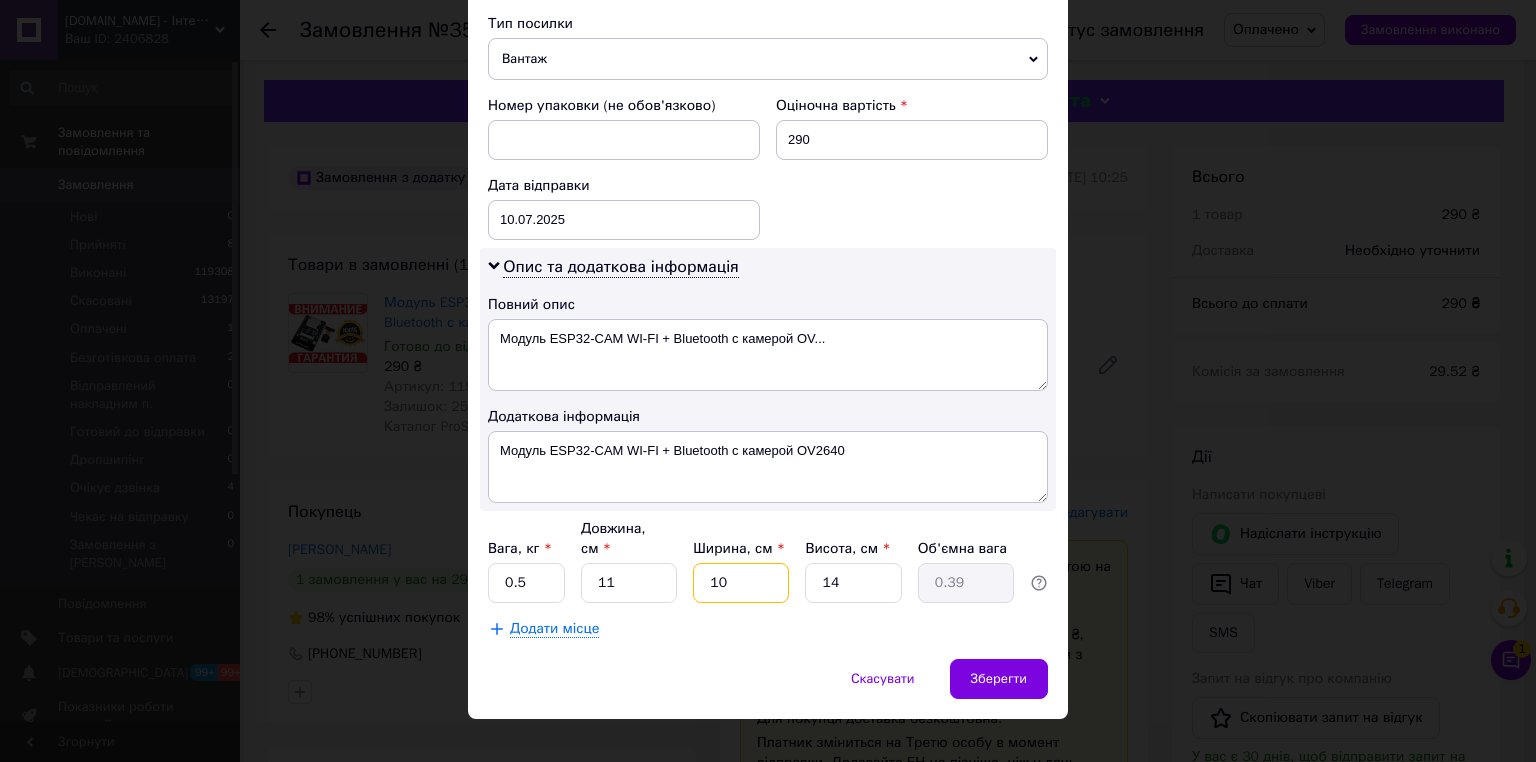 type on "10" 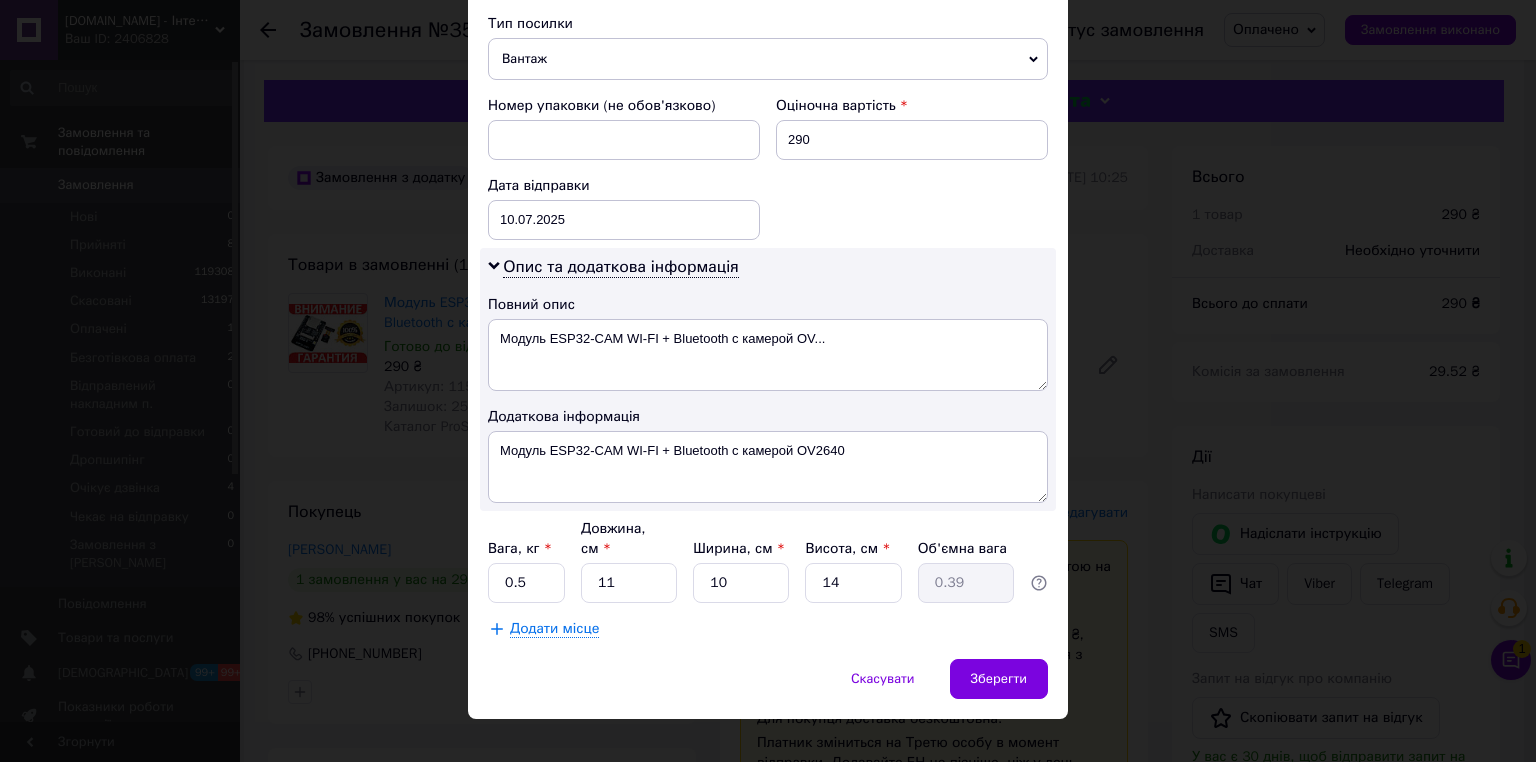 click on "Зберегти" at bounding box center [999, 679] 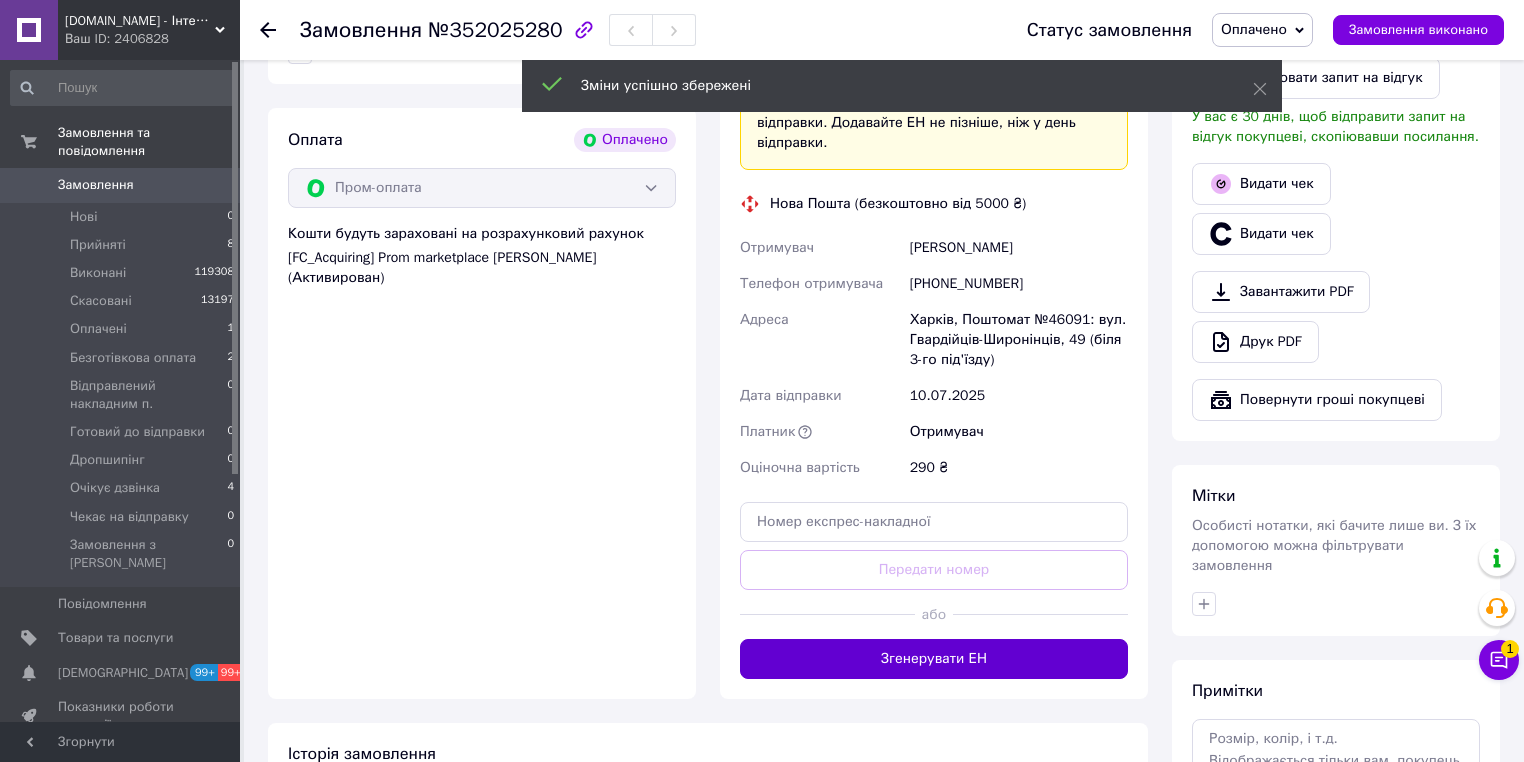 click on "Згенерувати ЕН" at bounding box center (934, 659) 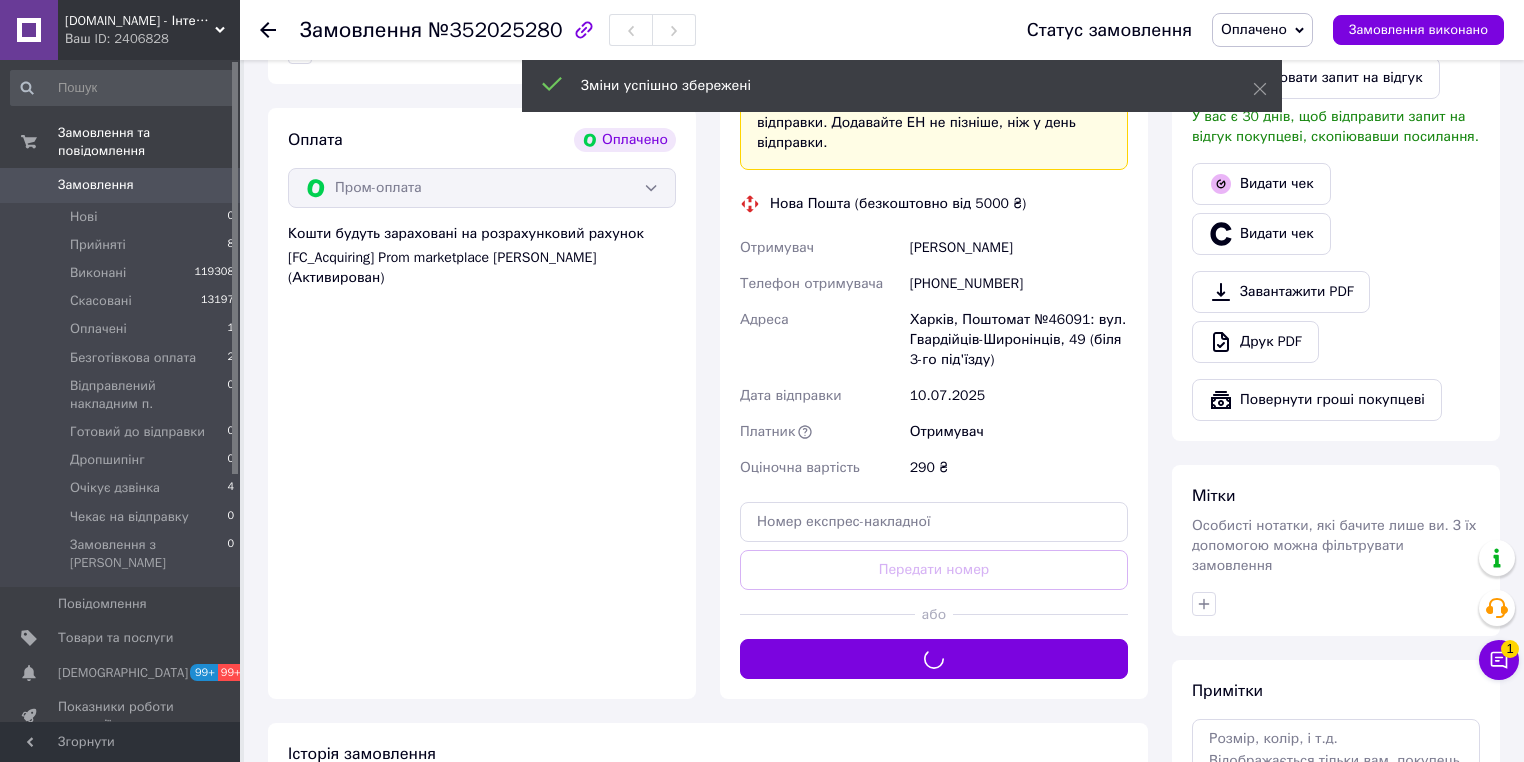 scroll, scrollTop: 320, scrollLeft: 0, axis: vertical 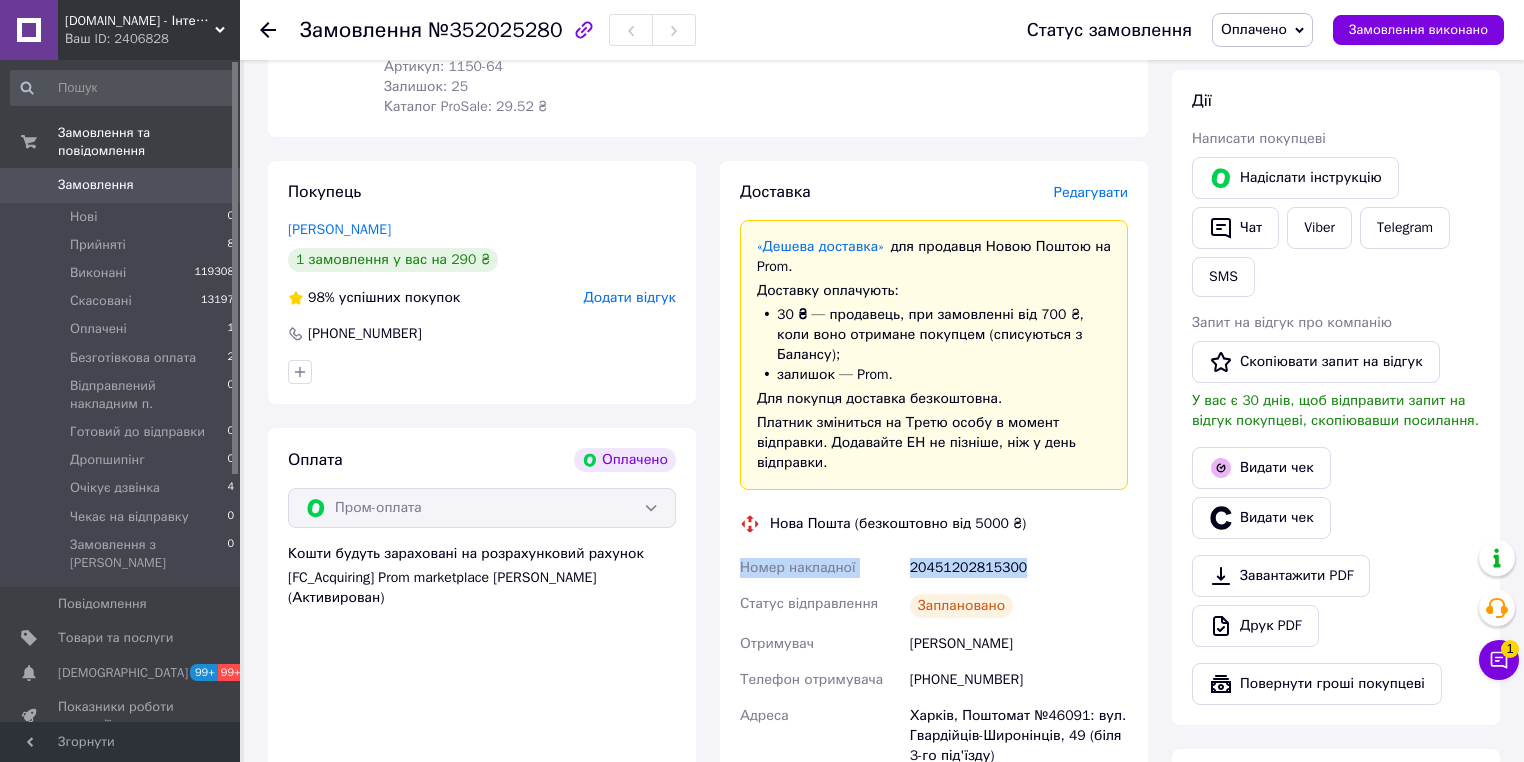 drag, startPoint x: 1028, startPoint y: 552, endPoint x: 732, endPoint y: 552, distance: 296 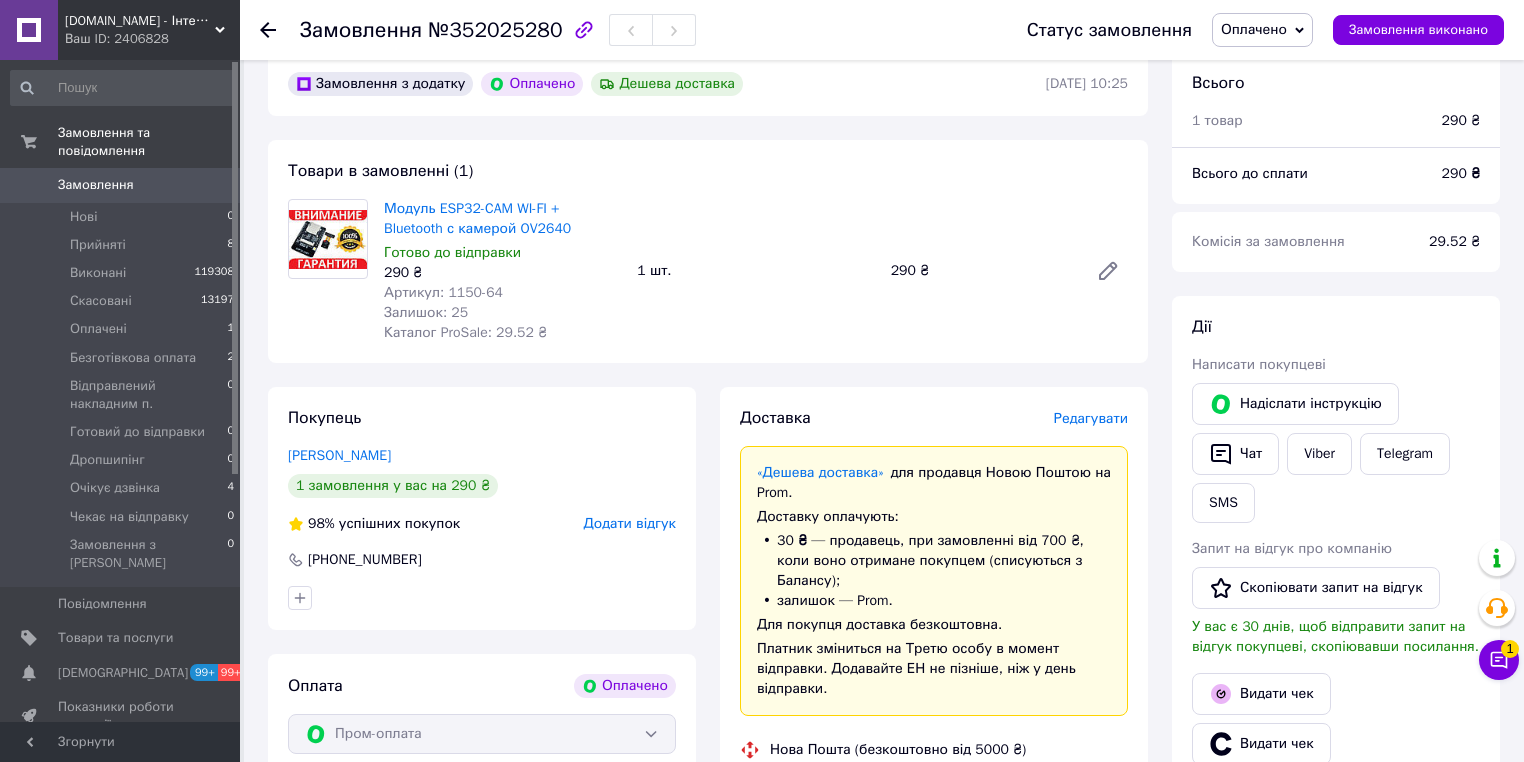 scroll, scrollTop: 0, scrollLeft: 0, axis: both 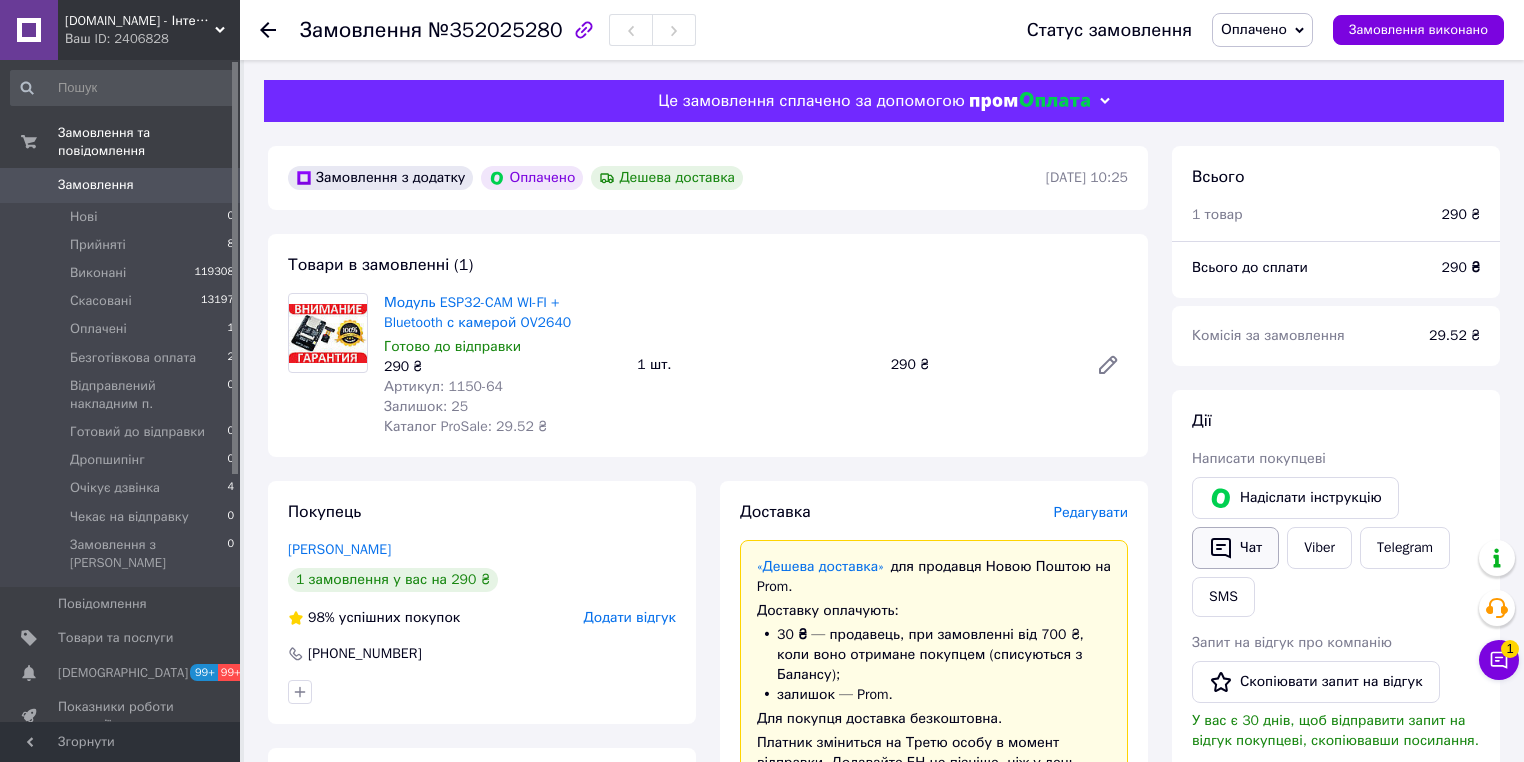 drag, startPoint x: 1234, startPoint y: 539, endPoint x: 1244, endPoint y: 547, distance: 12.806249 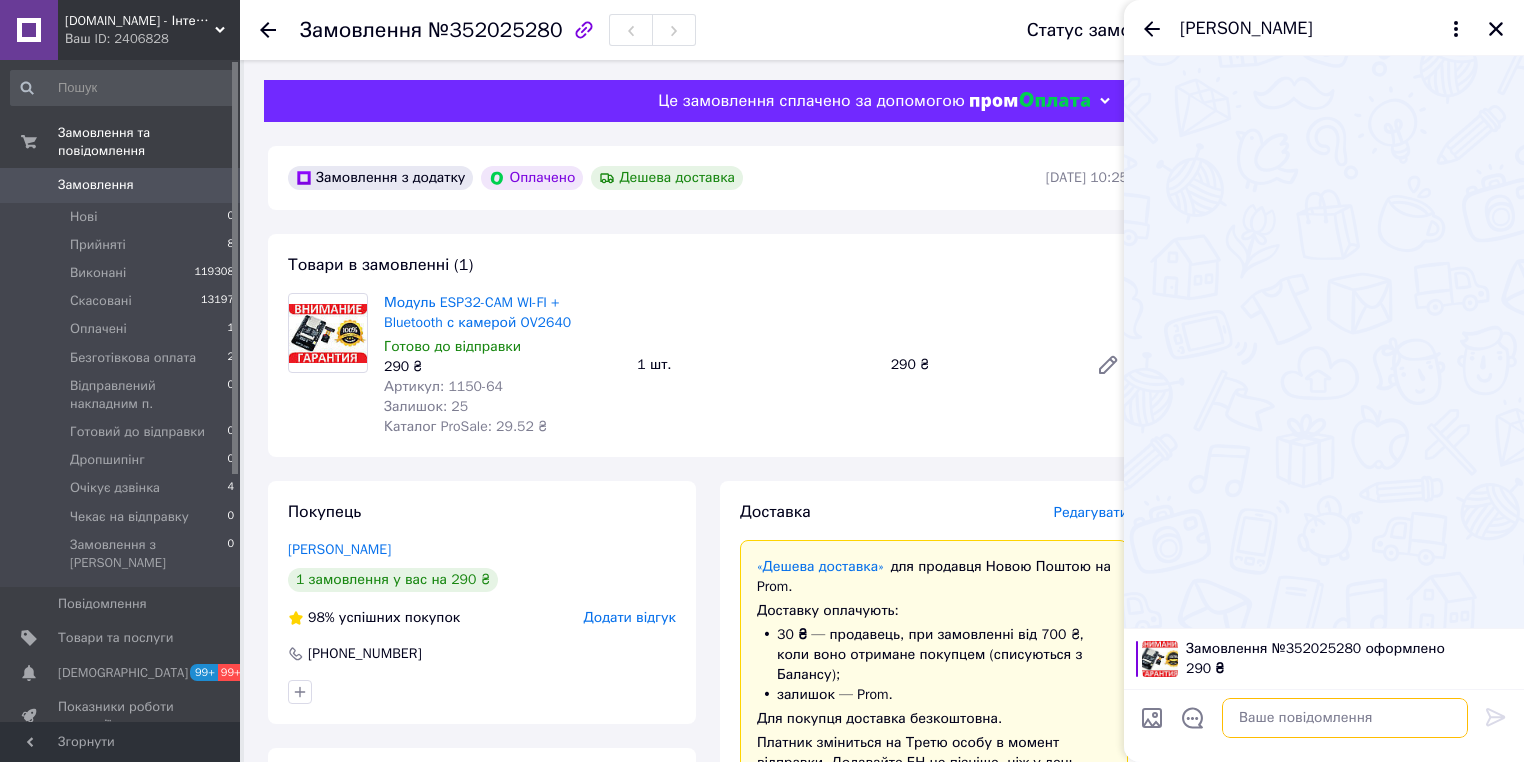 paste on "Номер накладної
20451202815300" 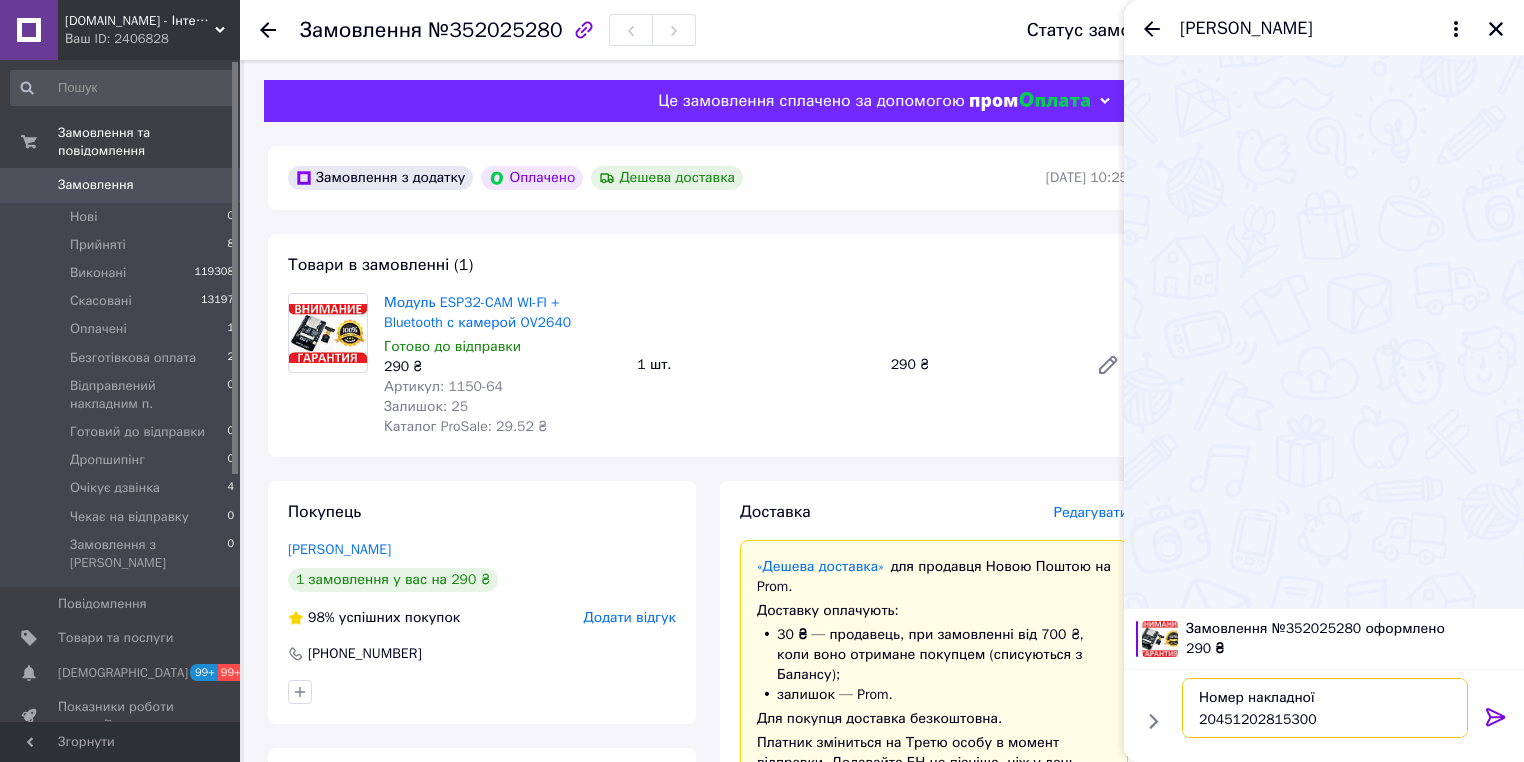 type on "Номер накладної
20451202815300" 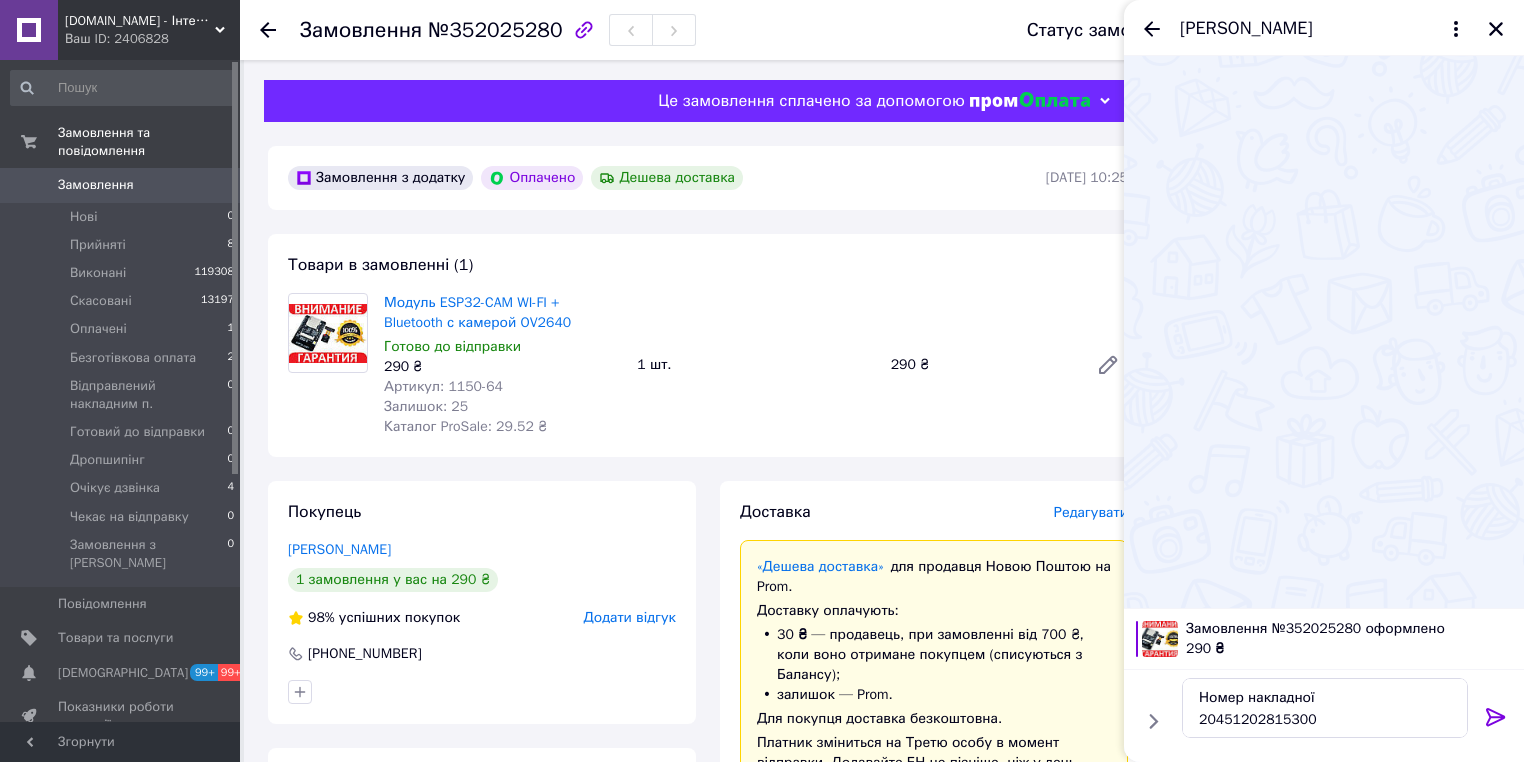 click 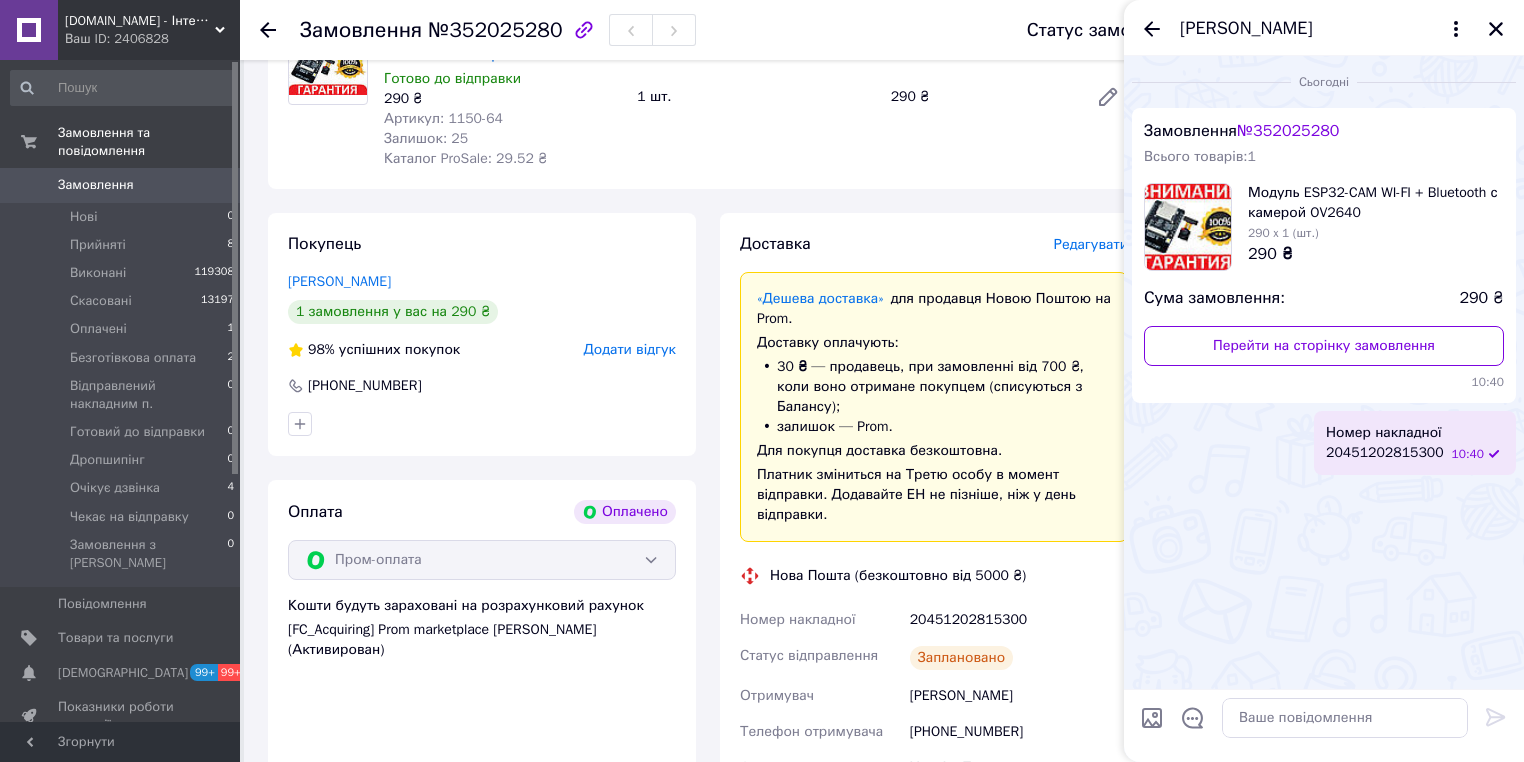 scroll, scrollTop: 320, scrollLeft: 0, axis: vertical 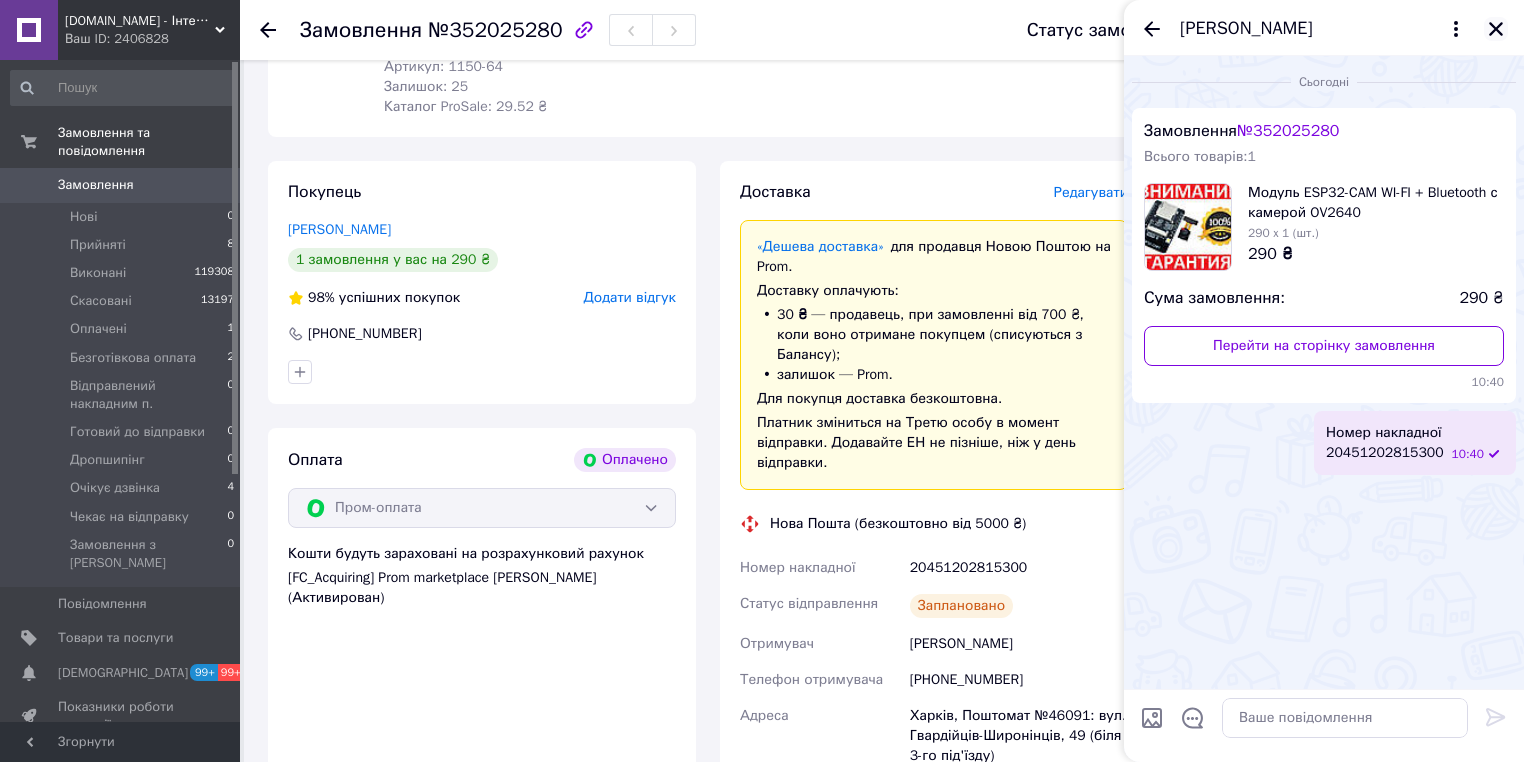 click 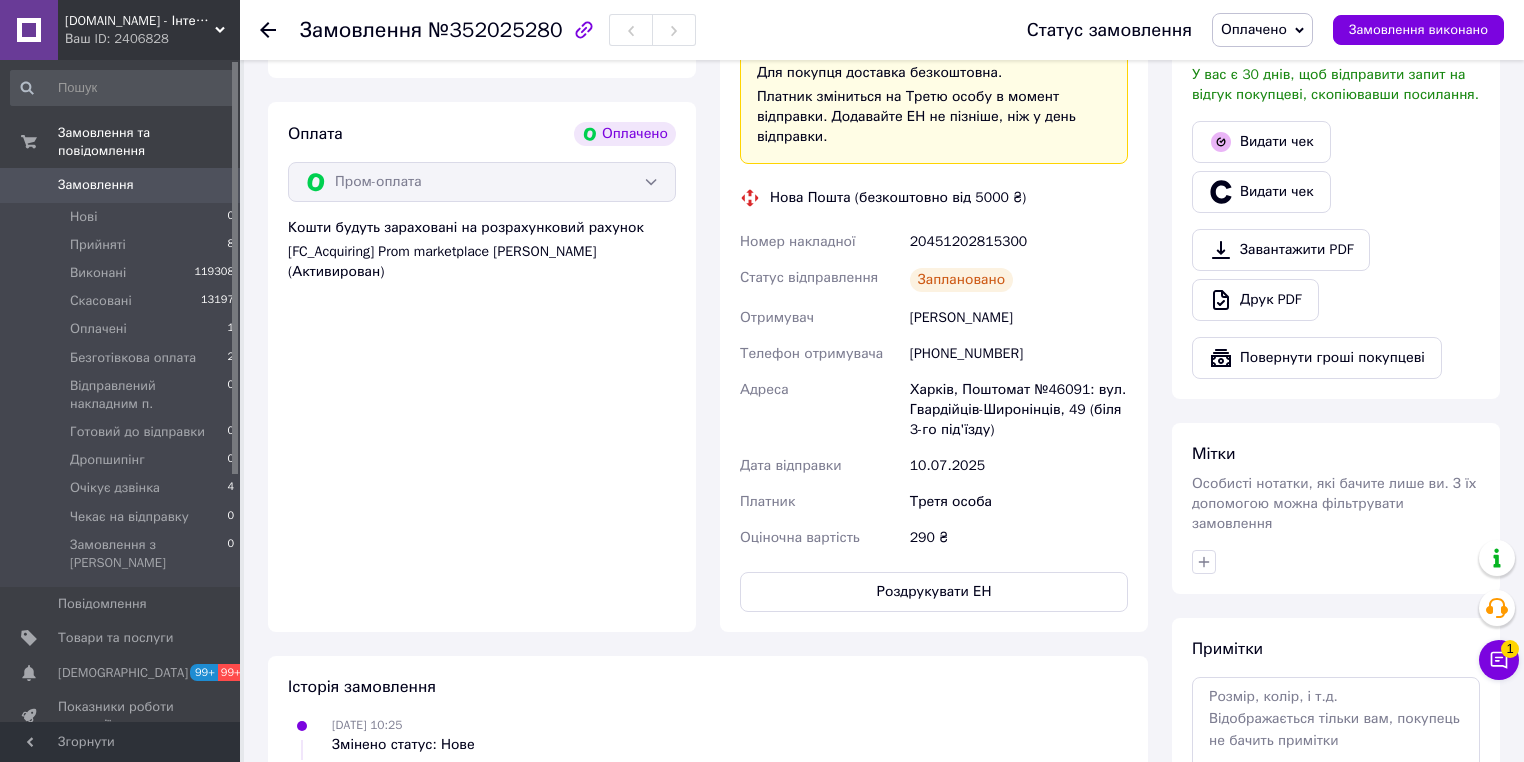scroll, scrollTop: 800, scrollLeft: 0, axis: vertical 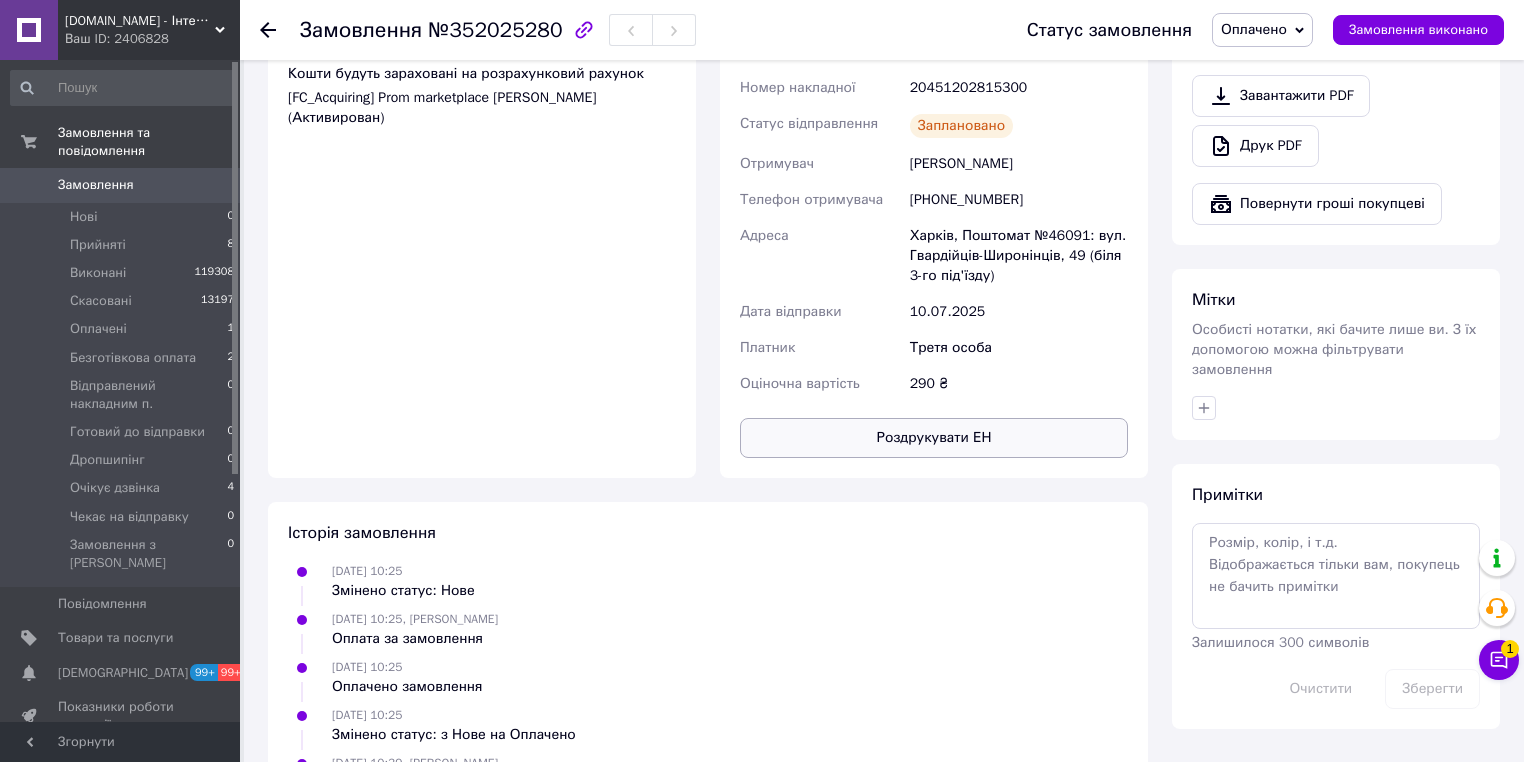 click on "Роздрукувати ЕН" at bounding box center (934, 438) 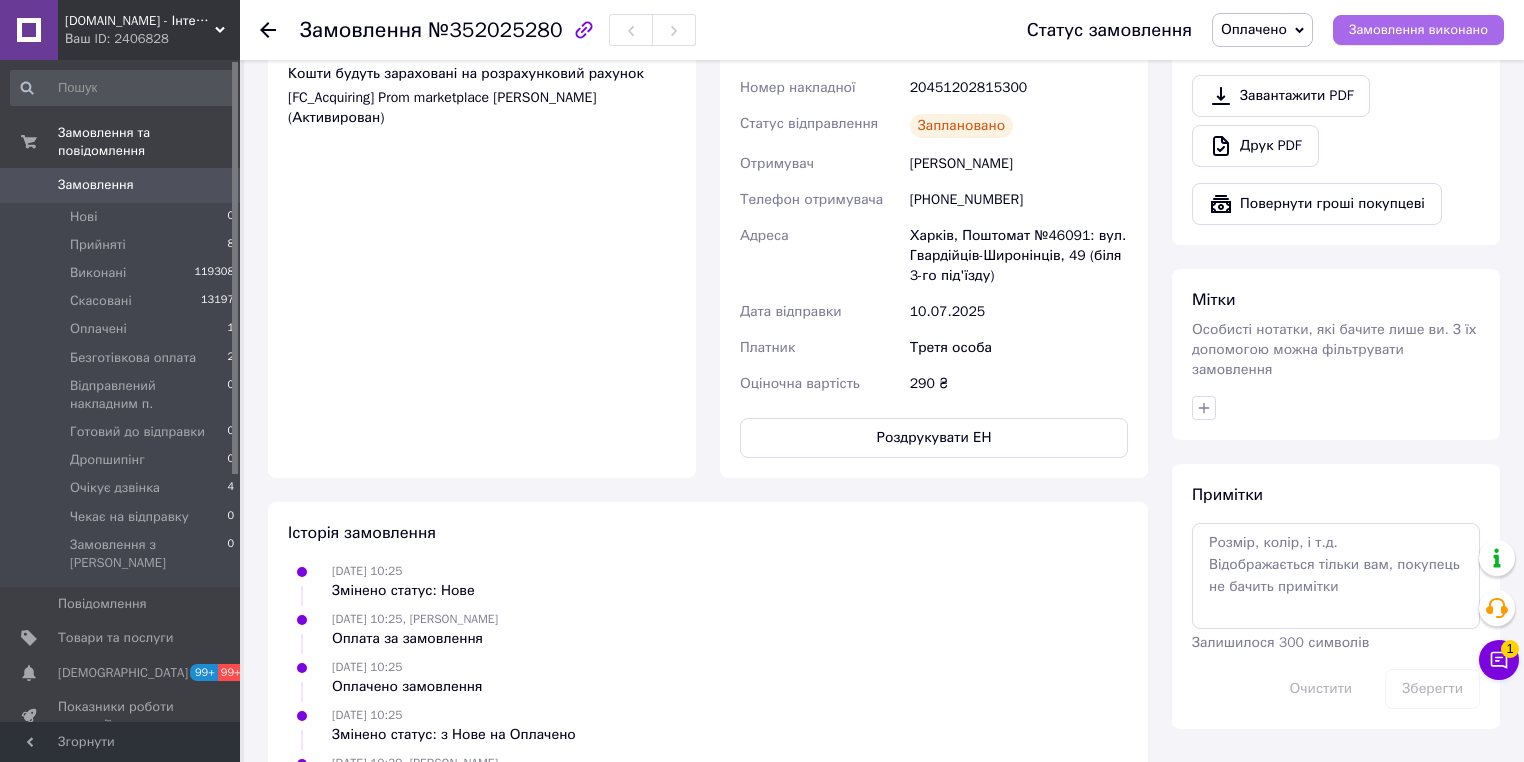 click on "Замовлення виконано" at bounding box center [1418, 30] 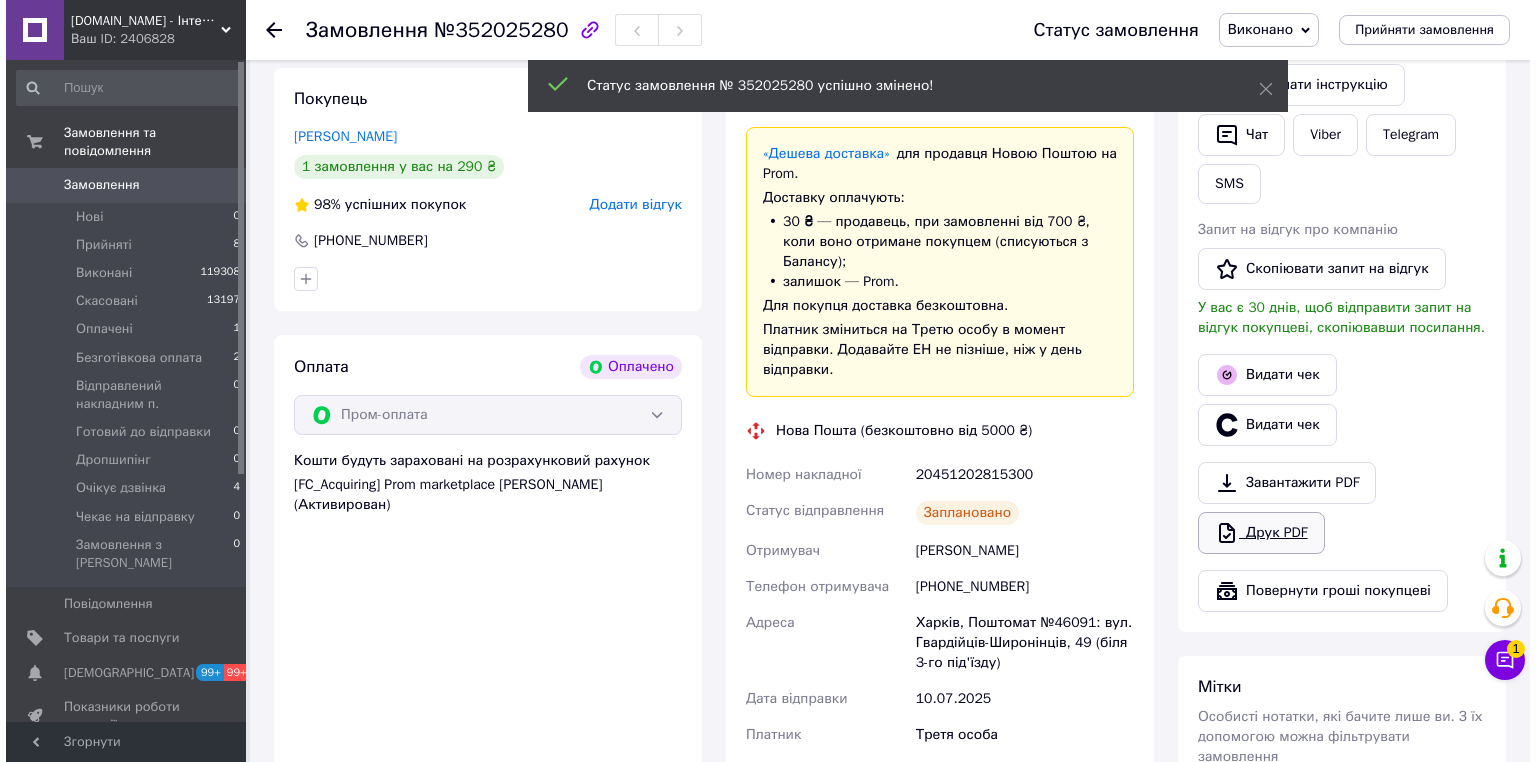 scroll, scrollTop: 480, scrollLeft: 0, axis: vertical 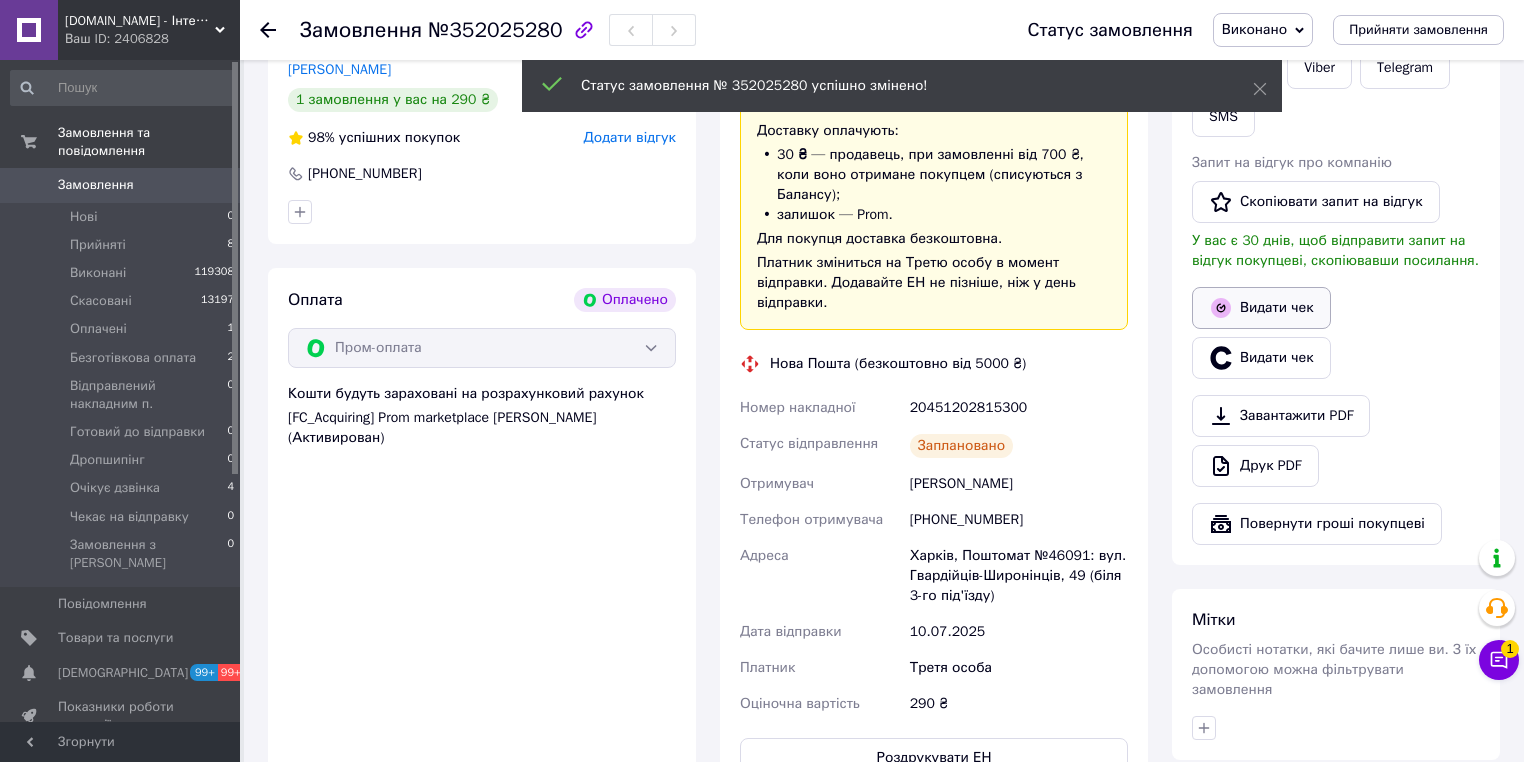 click on "Видати чек" at bounding box center (1261, 308) 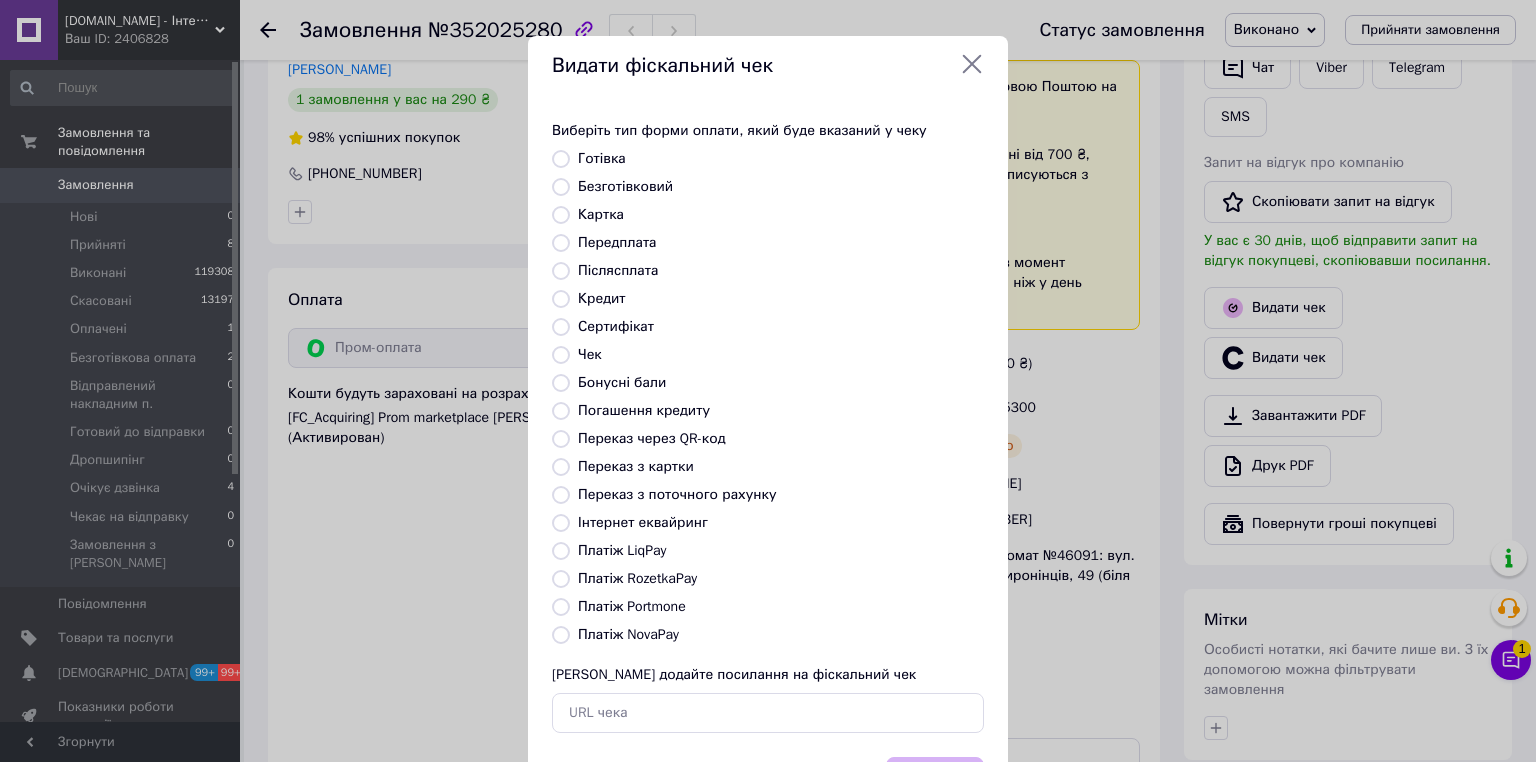 click on "Платіж RozetkaPay" at bounding box center [561, 579] 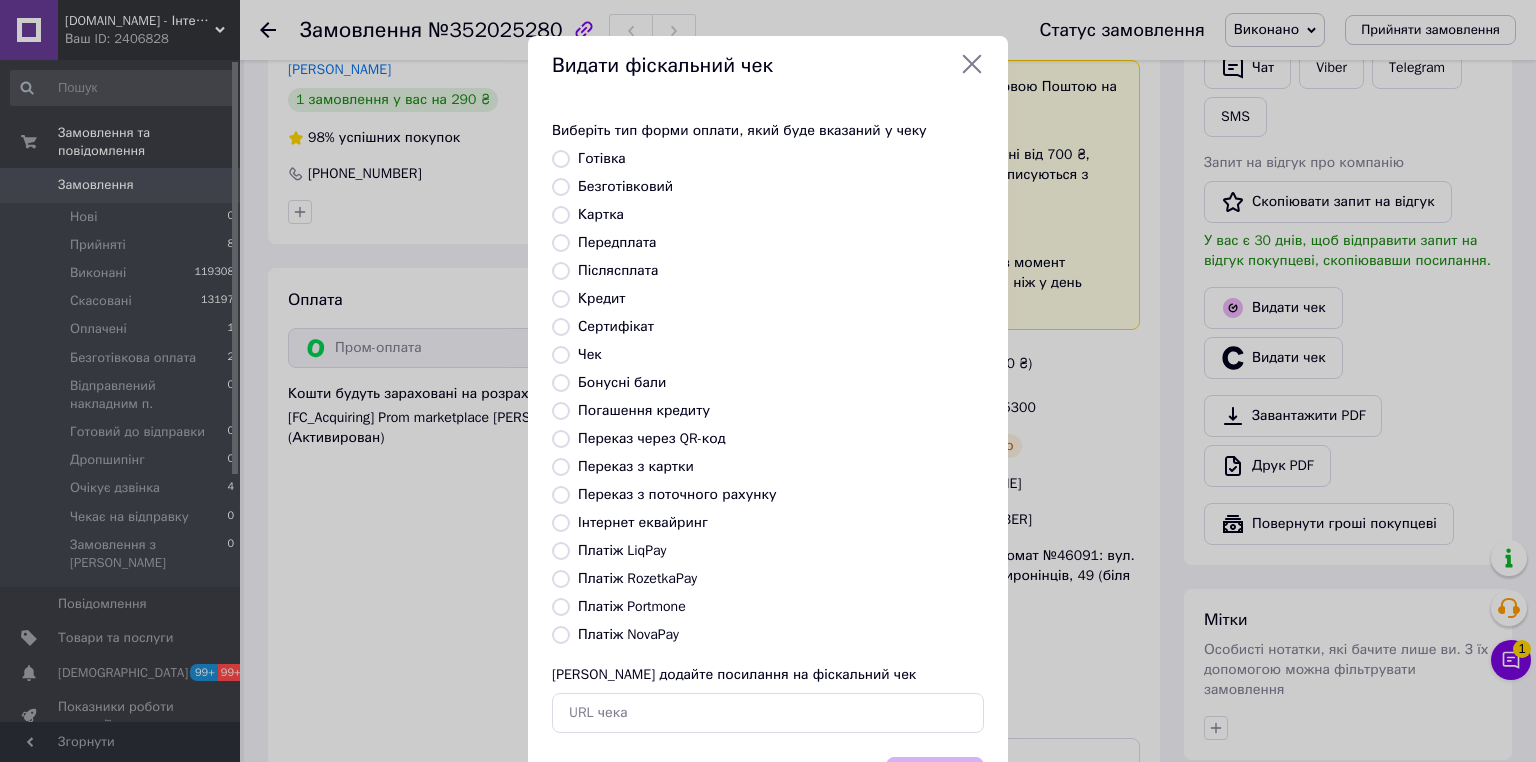 radio on "true" 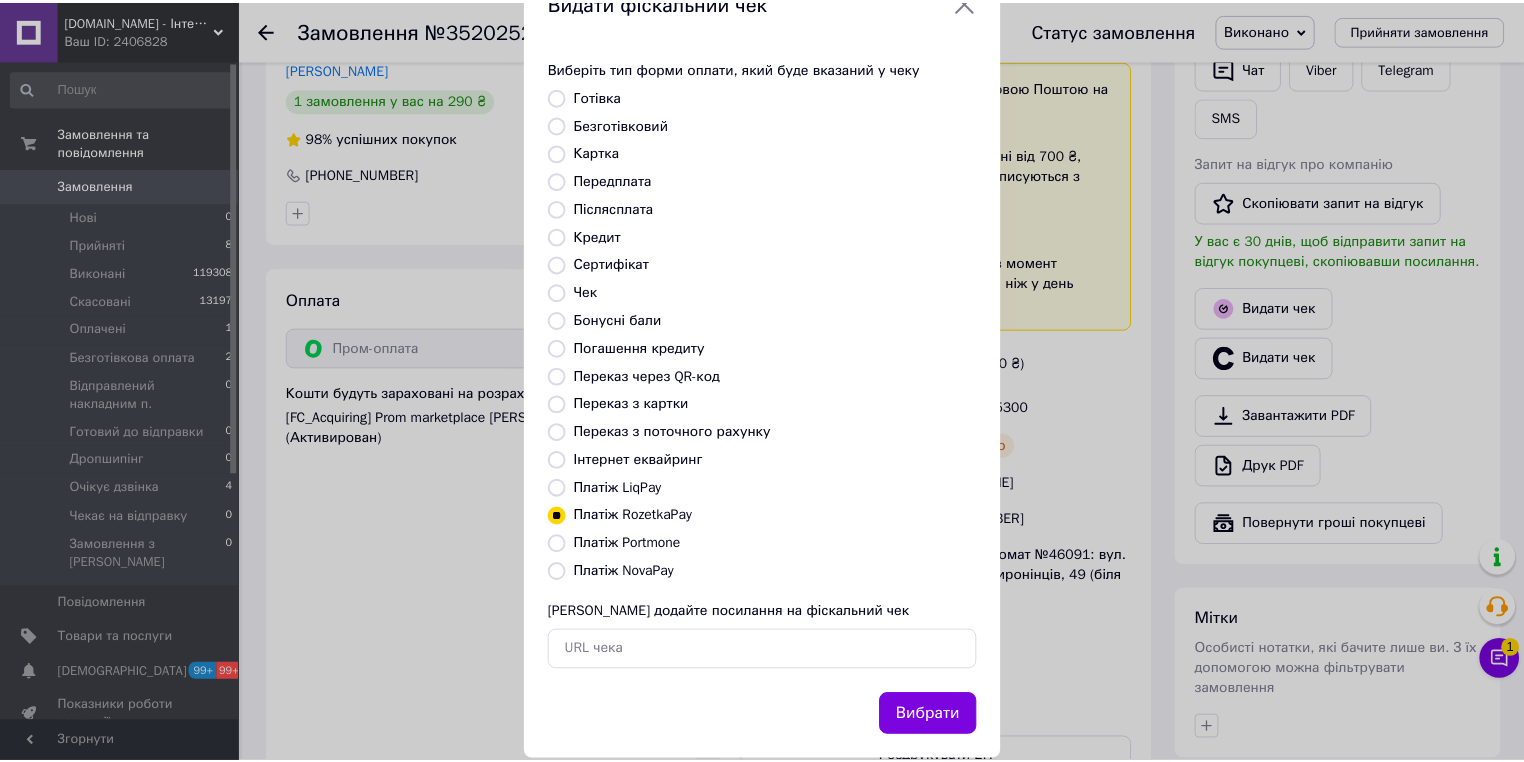 scroll, scrollTop: 96, scrollLeft: 0, axis: vertical 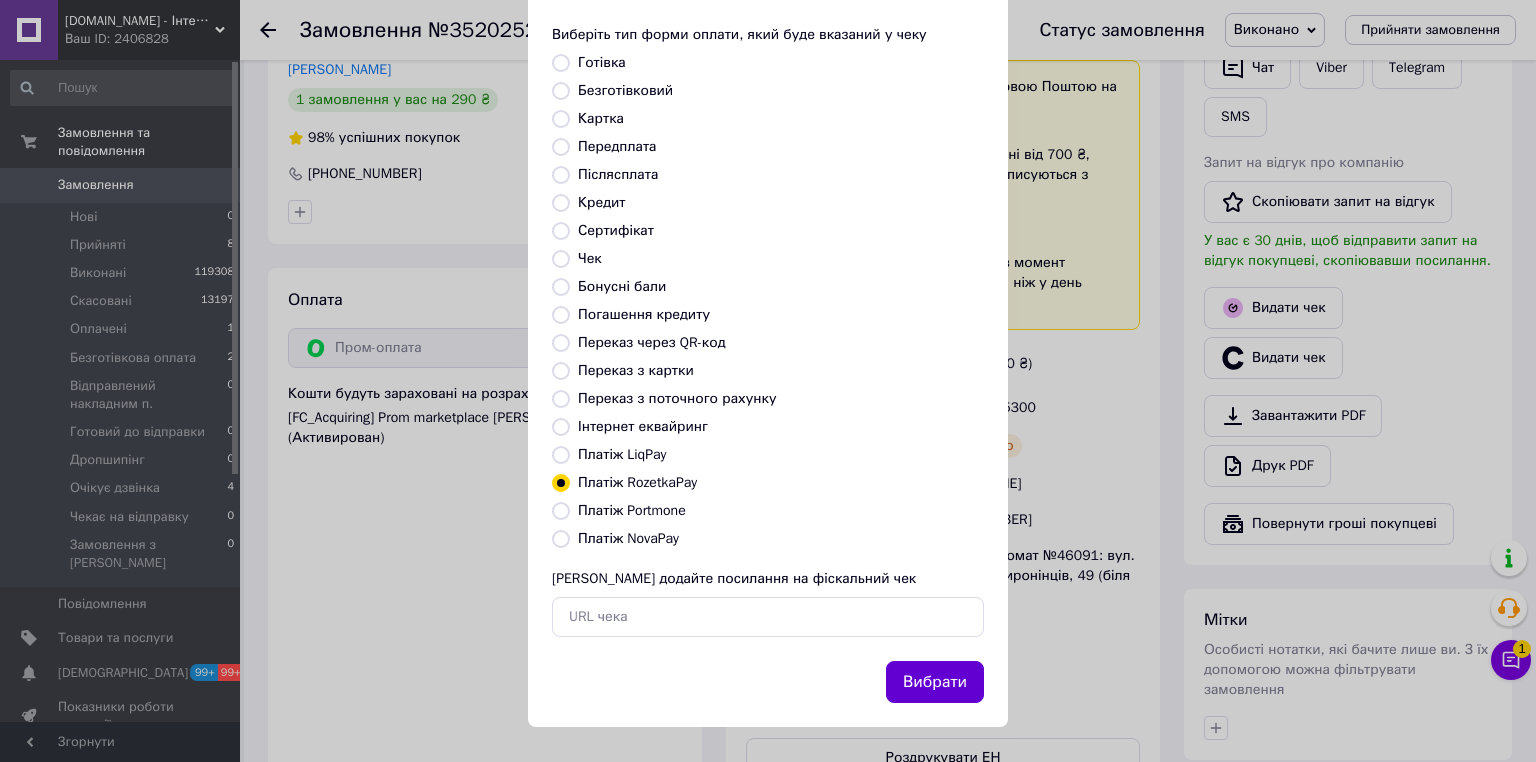 click on "Вибрати" at bounding box center [935, 682] 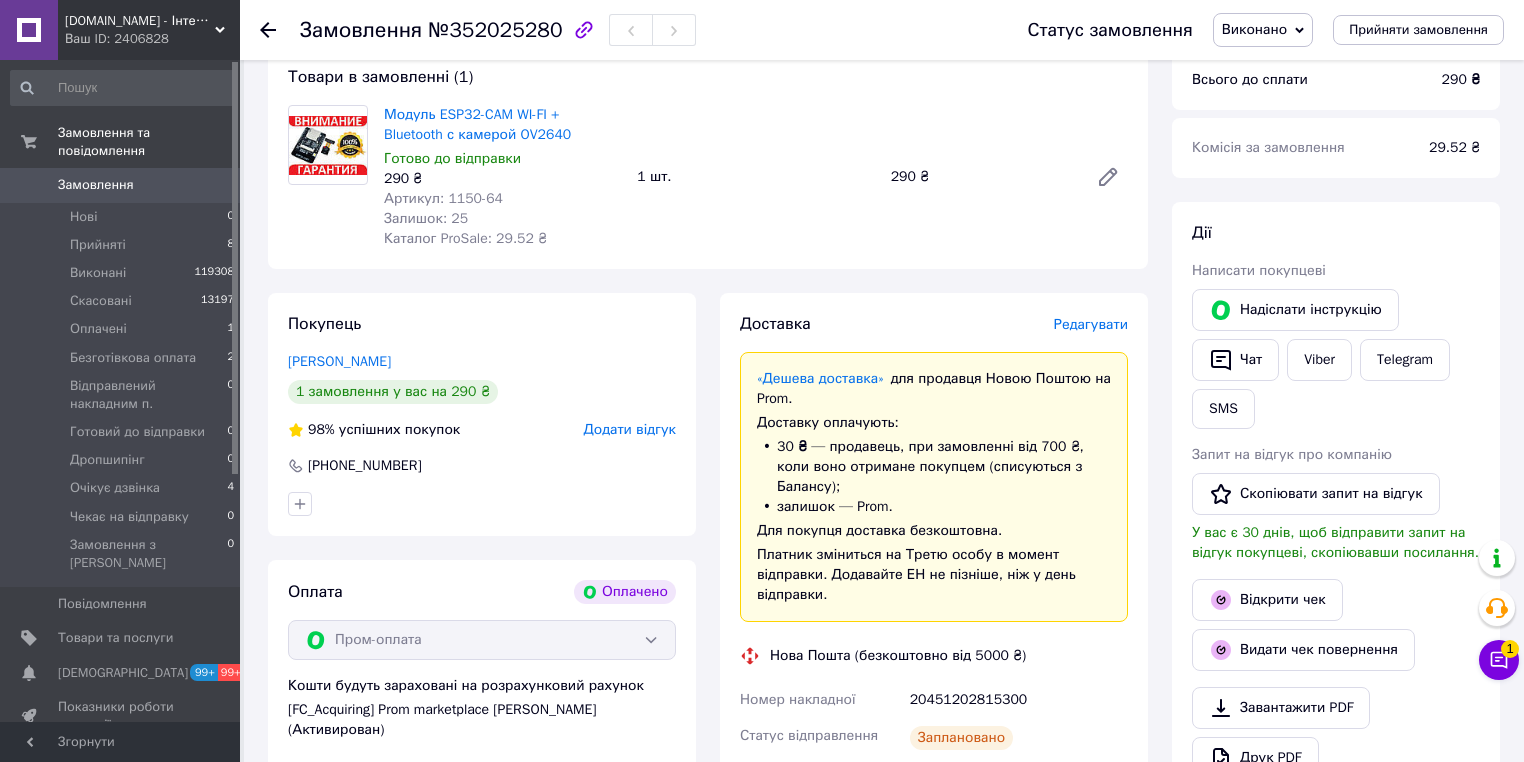 scroll, scrollTop: 160, scrollLeft: 0, axis: vertical 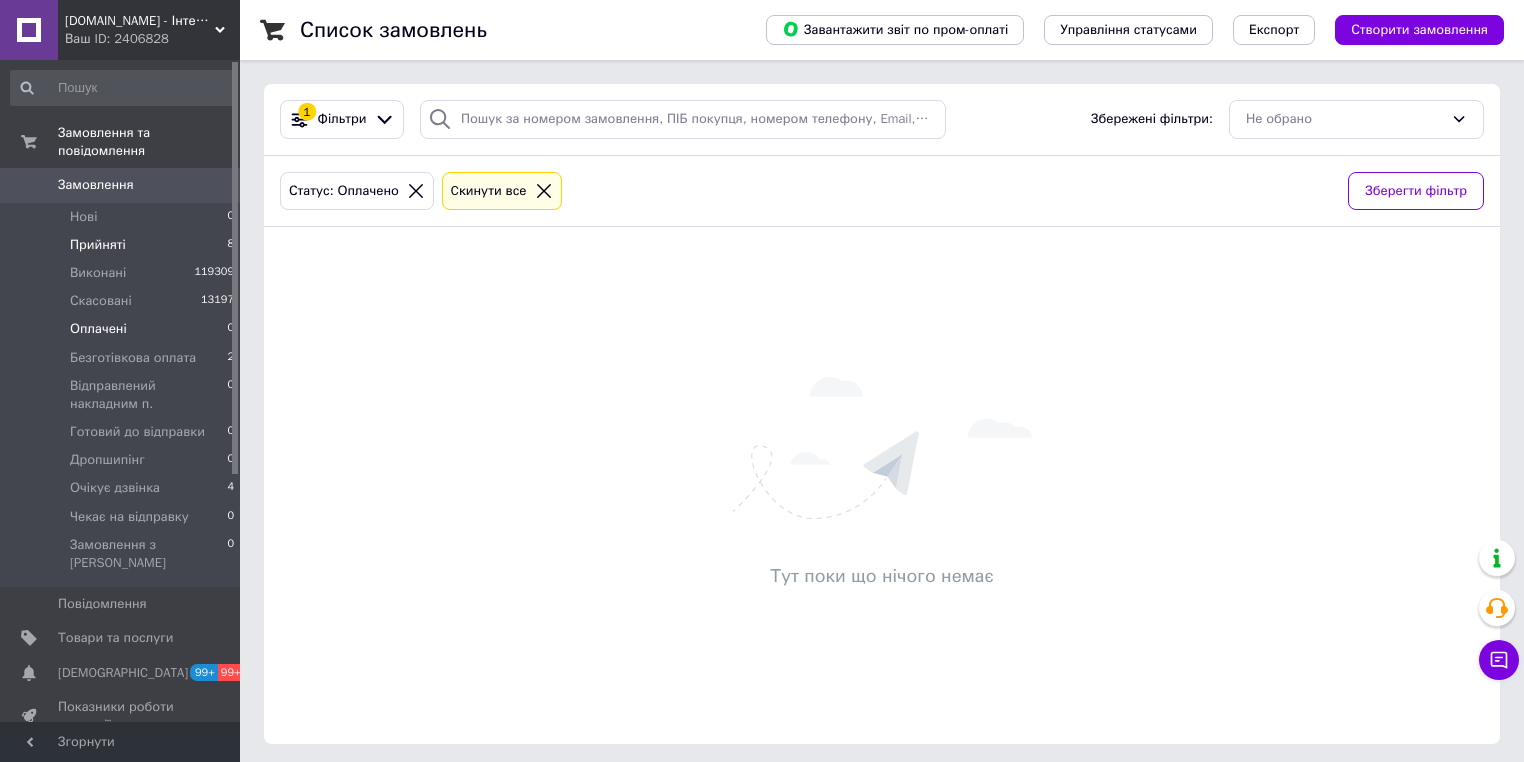 click on "Прийняті" at bounding box center [98, 245] 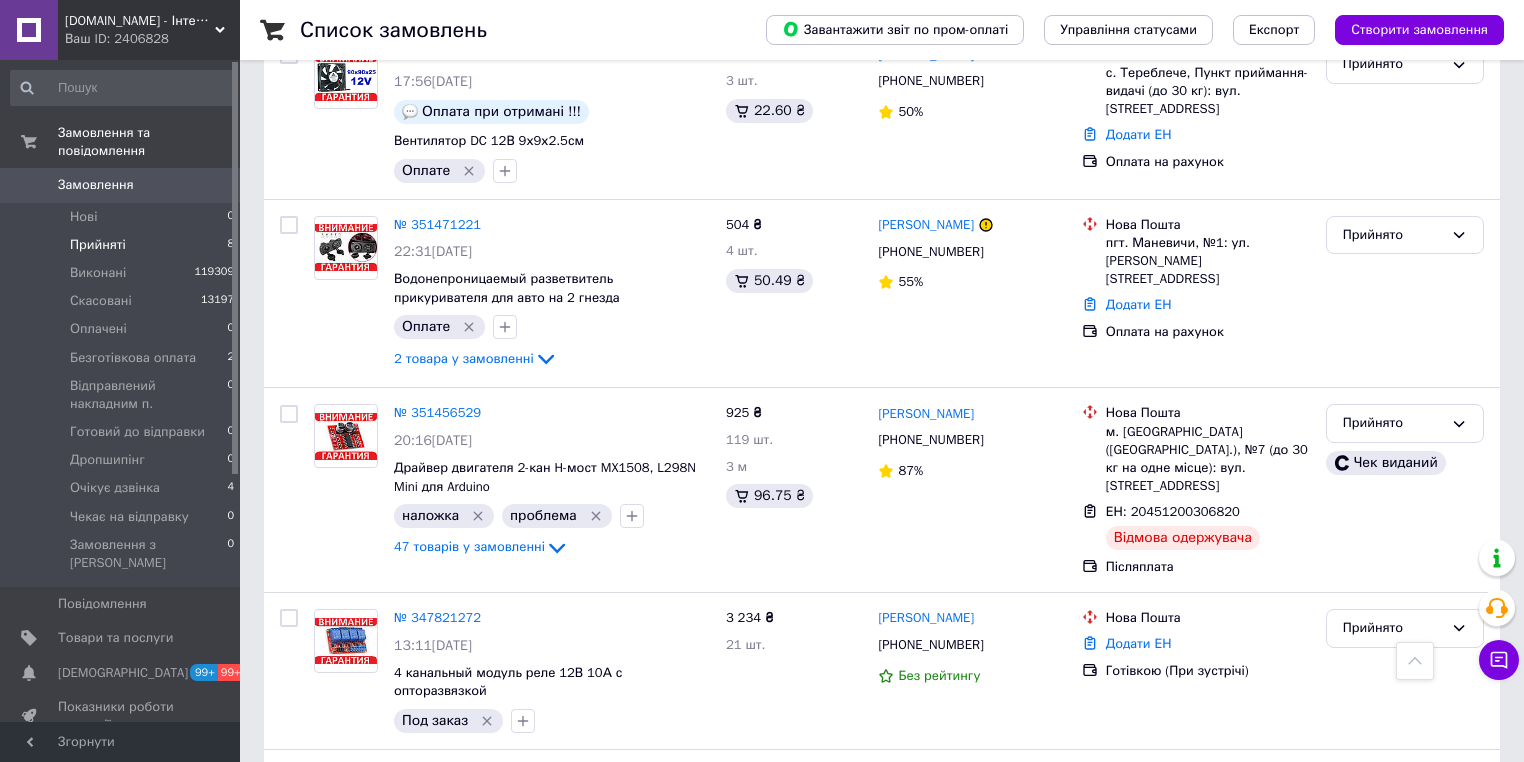 scroll, scrollTop: 941, scrollLeft: 0, axis: vertical 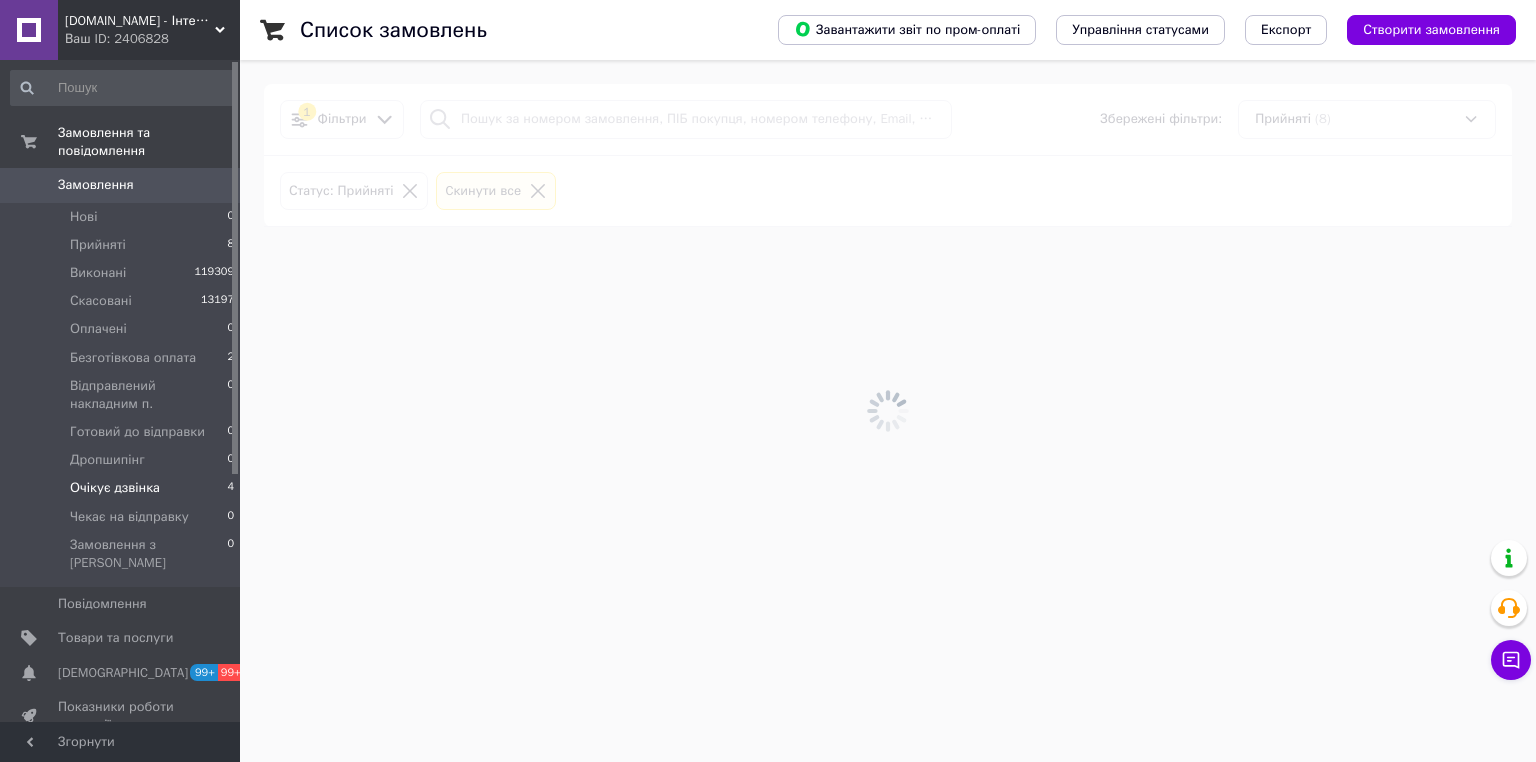 click on "Очікує дзвінка 4" at bounding box center (123, 488) 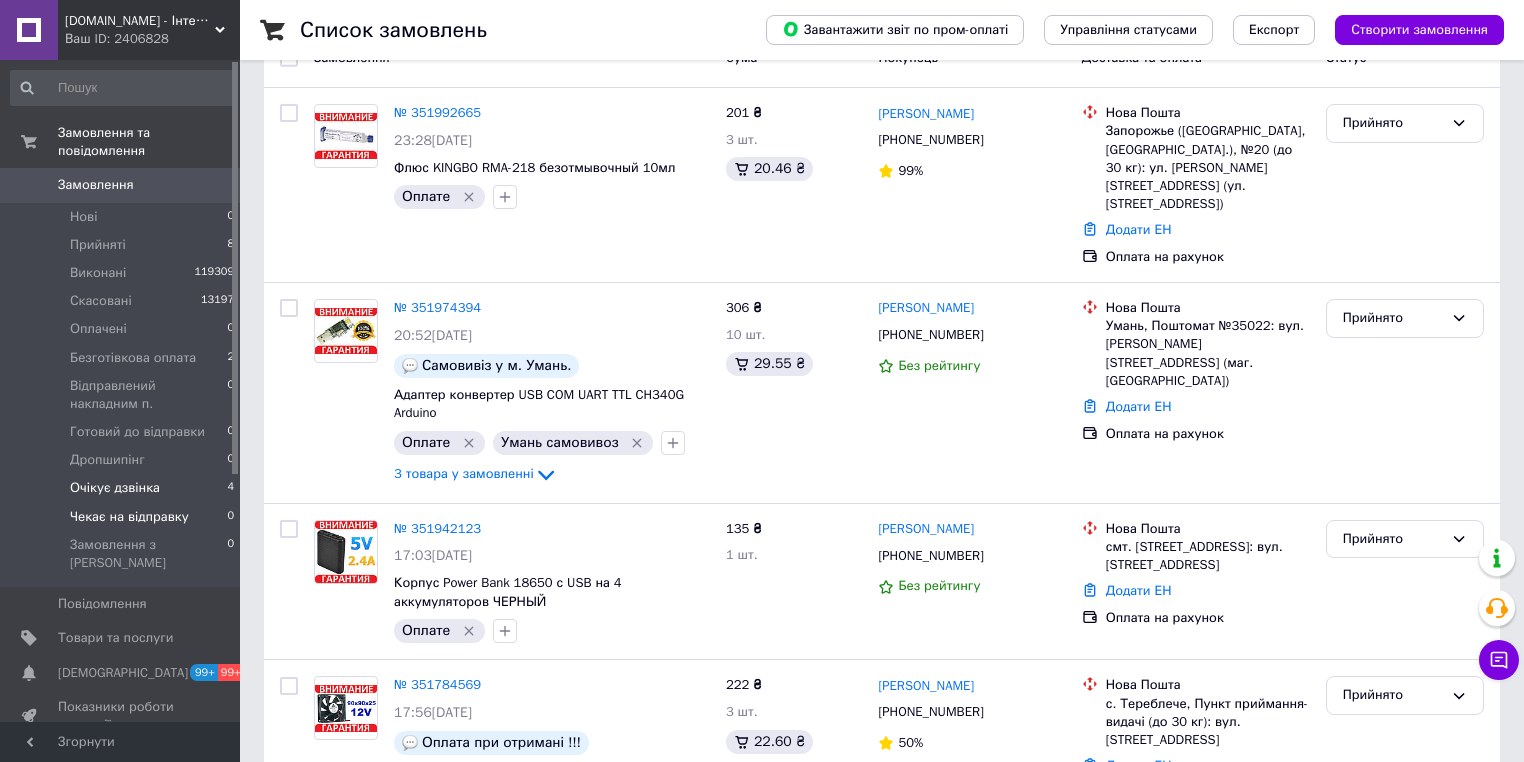 scroll, scrollTop: 320, scrollLeft: 0, axis: vertical 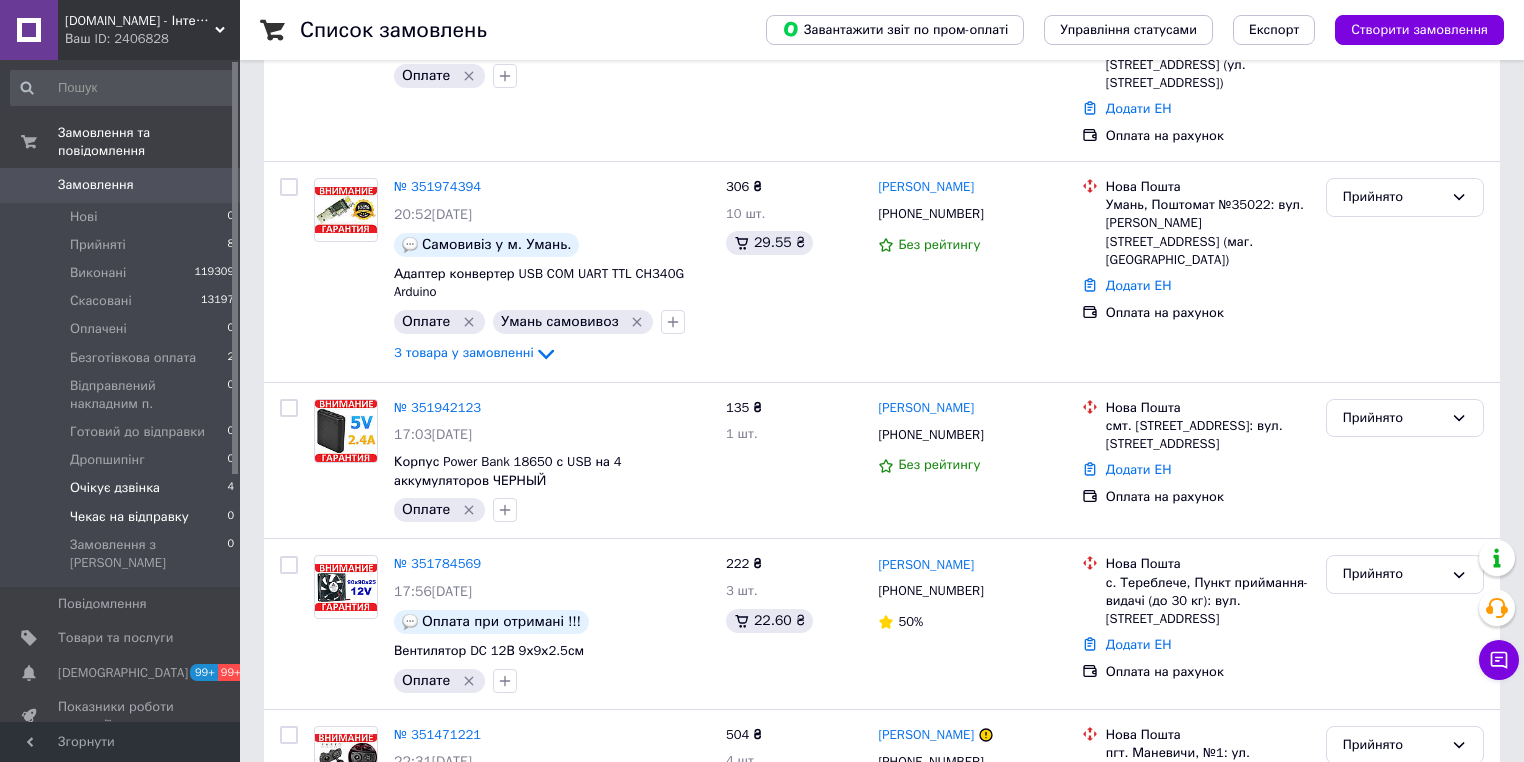 click on "Чекає на відправку" at bounding box center (129, 517) 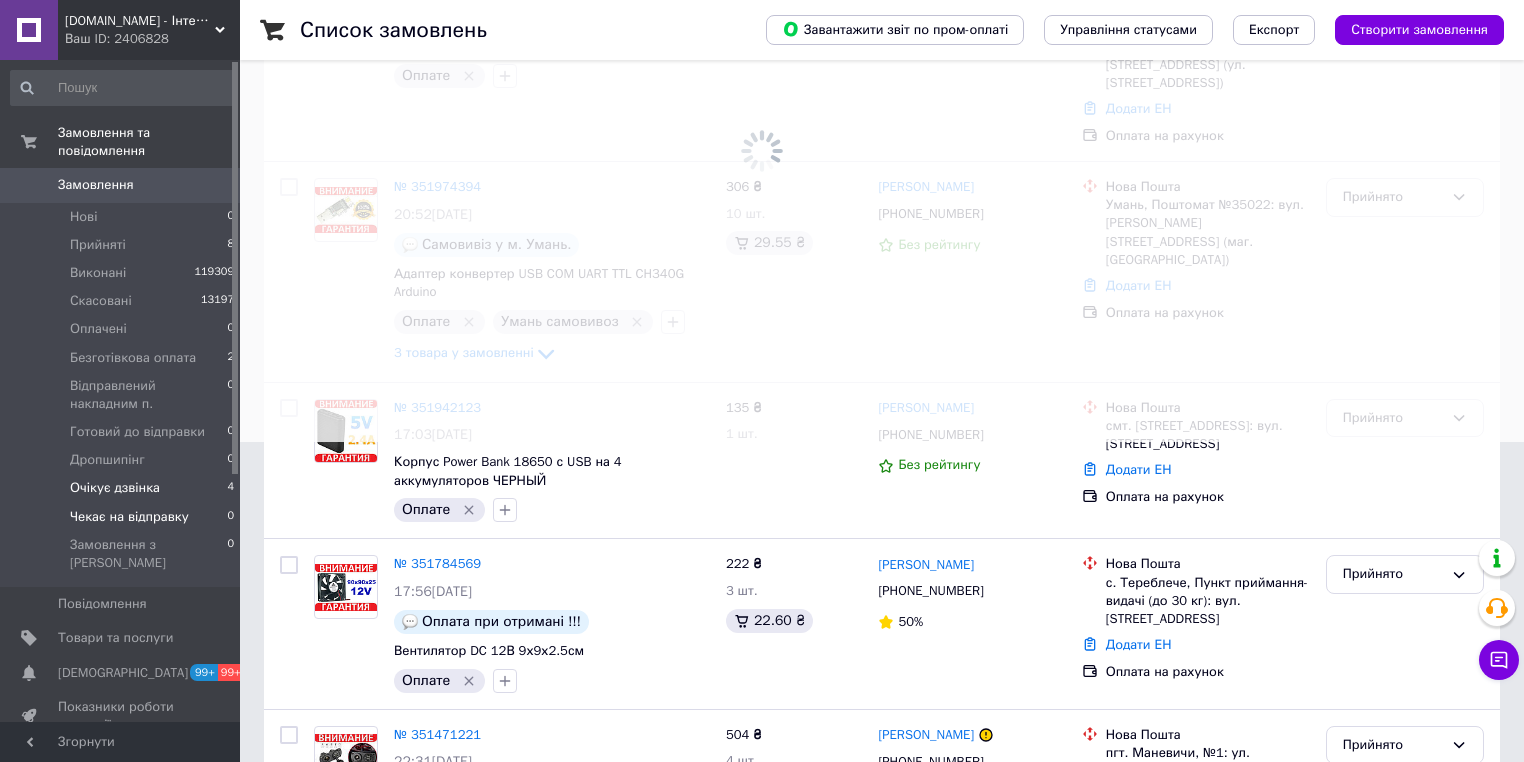 scroll, scrollTop: 0, scrollLeft: 0, axis: both 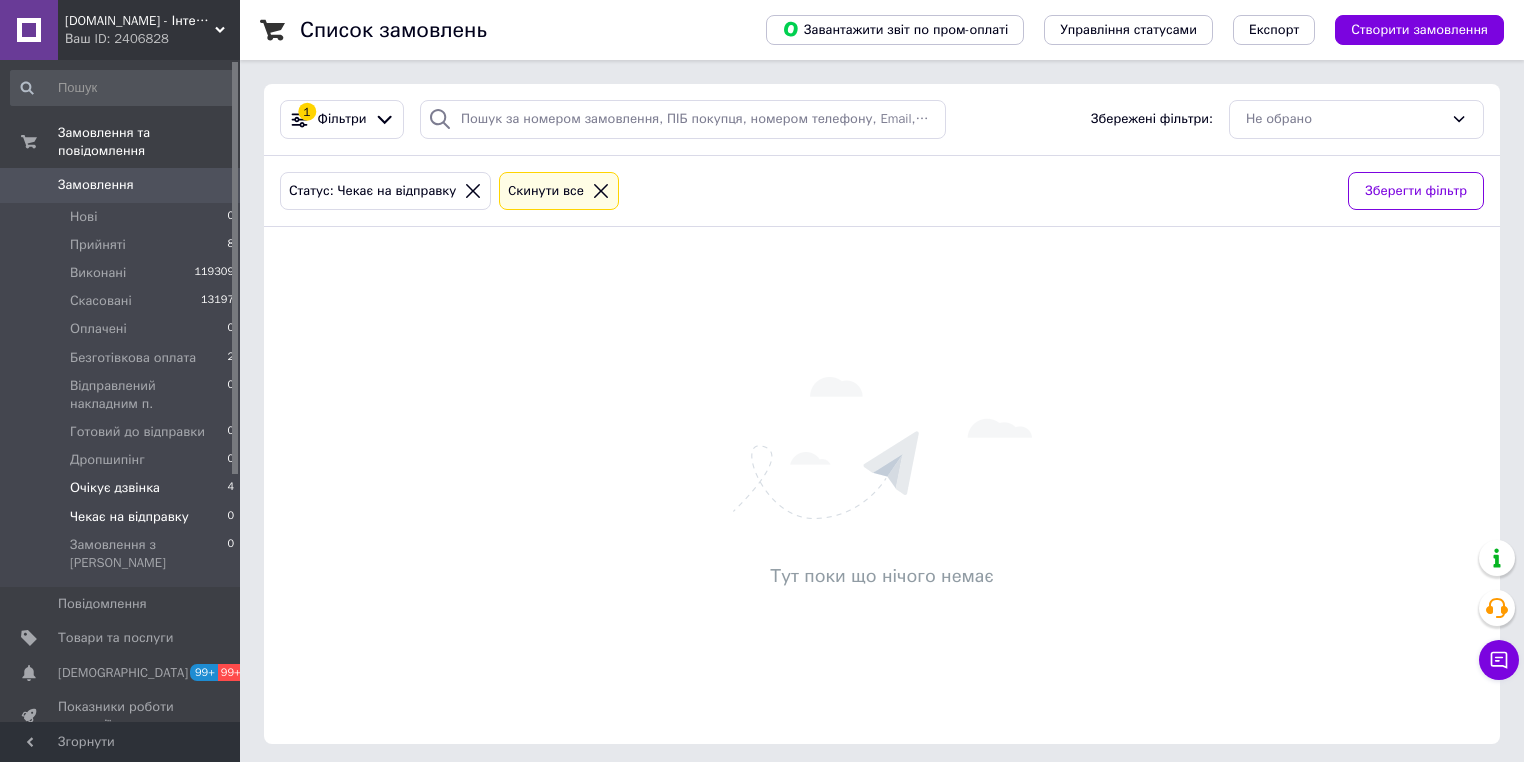 click on "Очікує дзвінка" at bounding box center (115, 488) 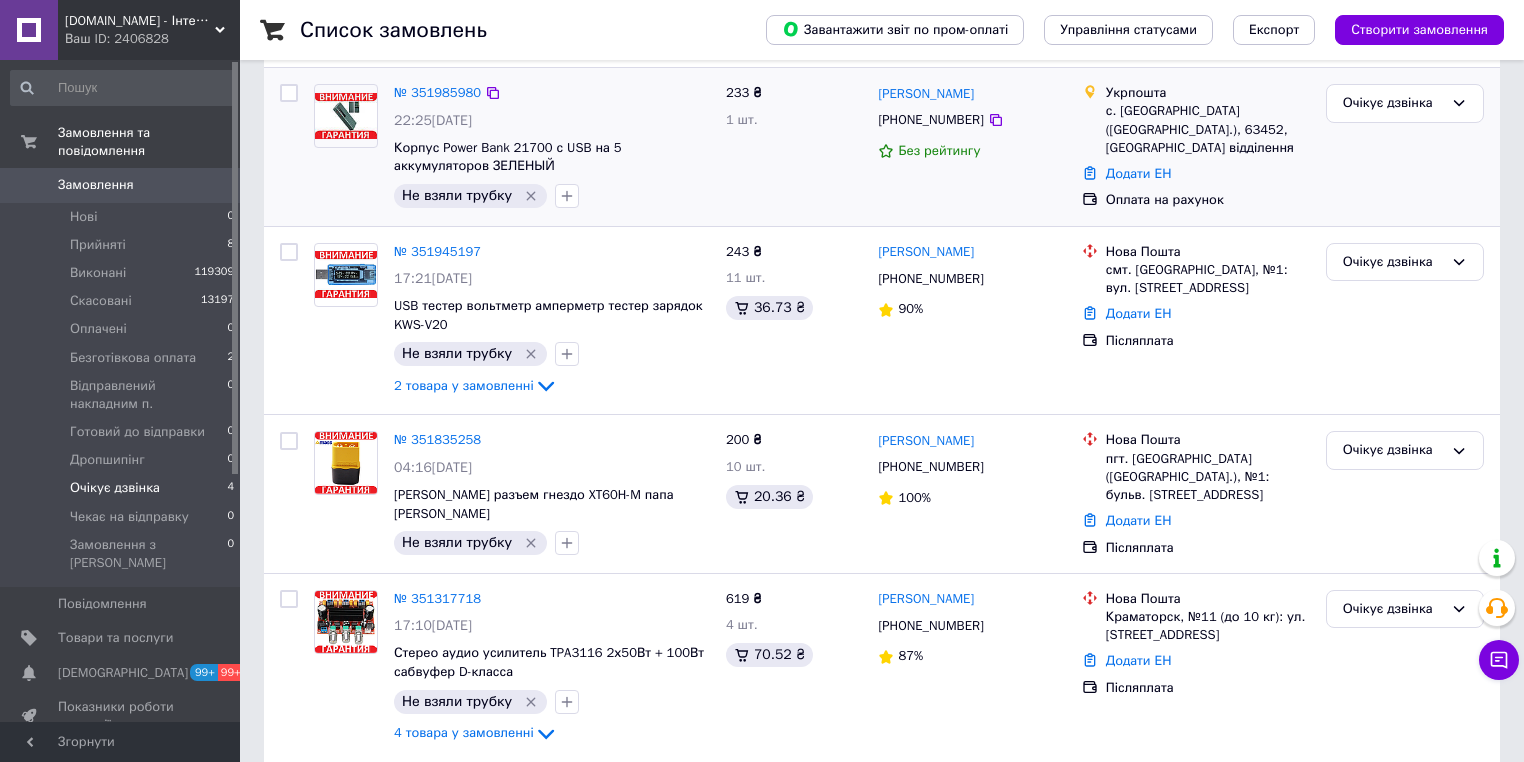 scroll, scrollTop: 220, scrollLeft: 0, axis: vertical 